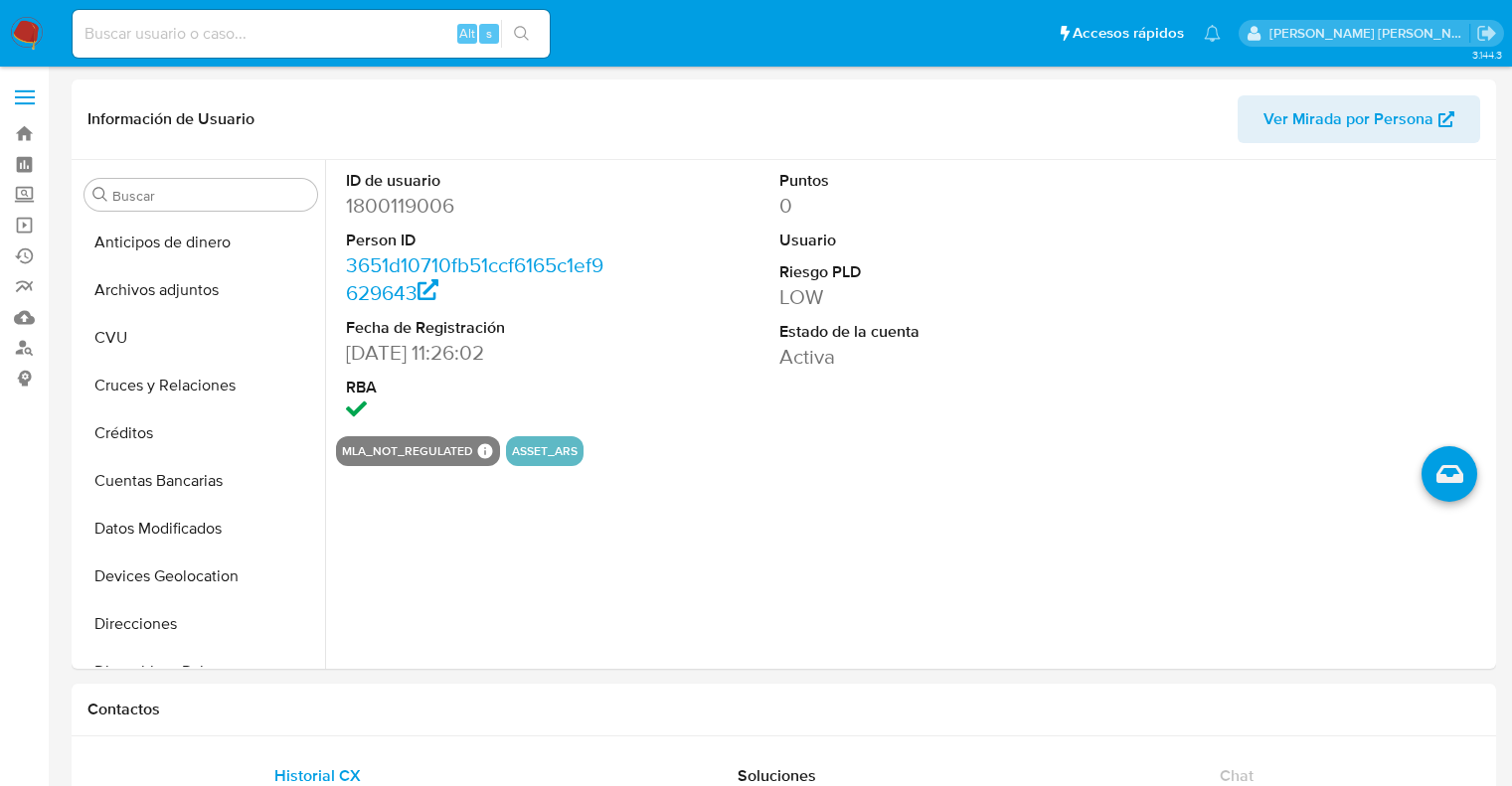 select on "10" 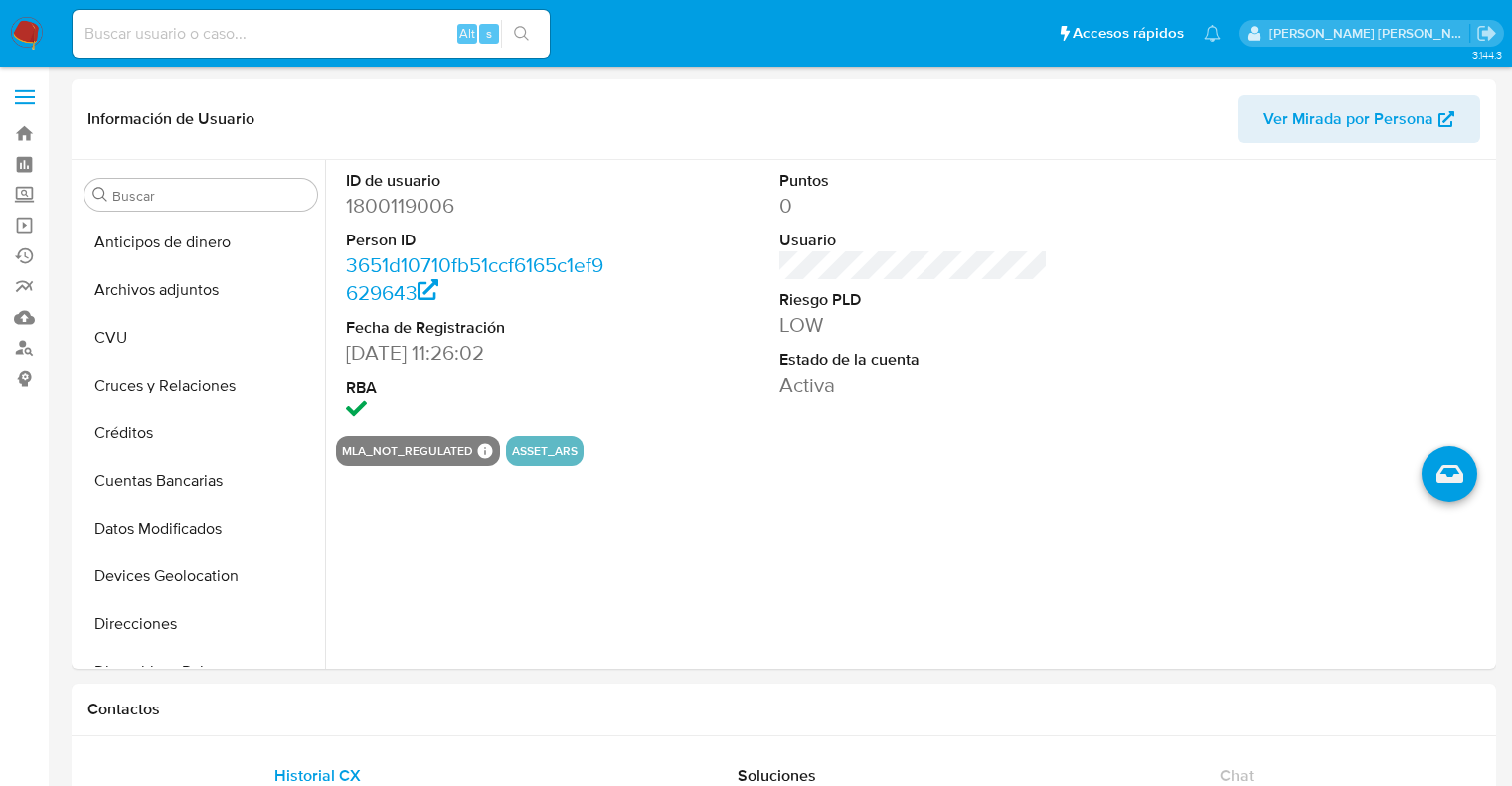 scroll, scrollTop: 0, scrollLeft: 0, axis: both 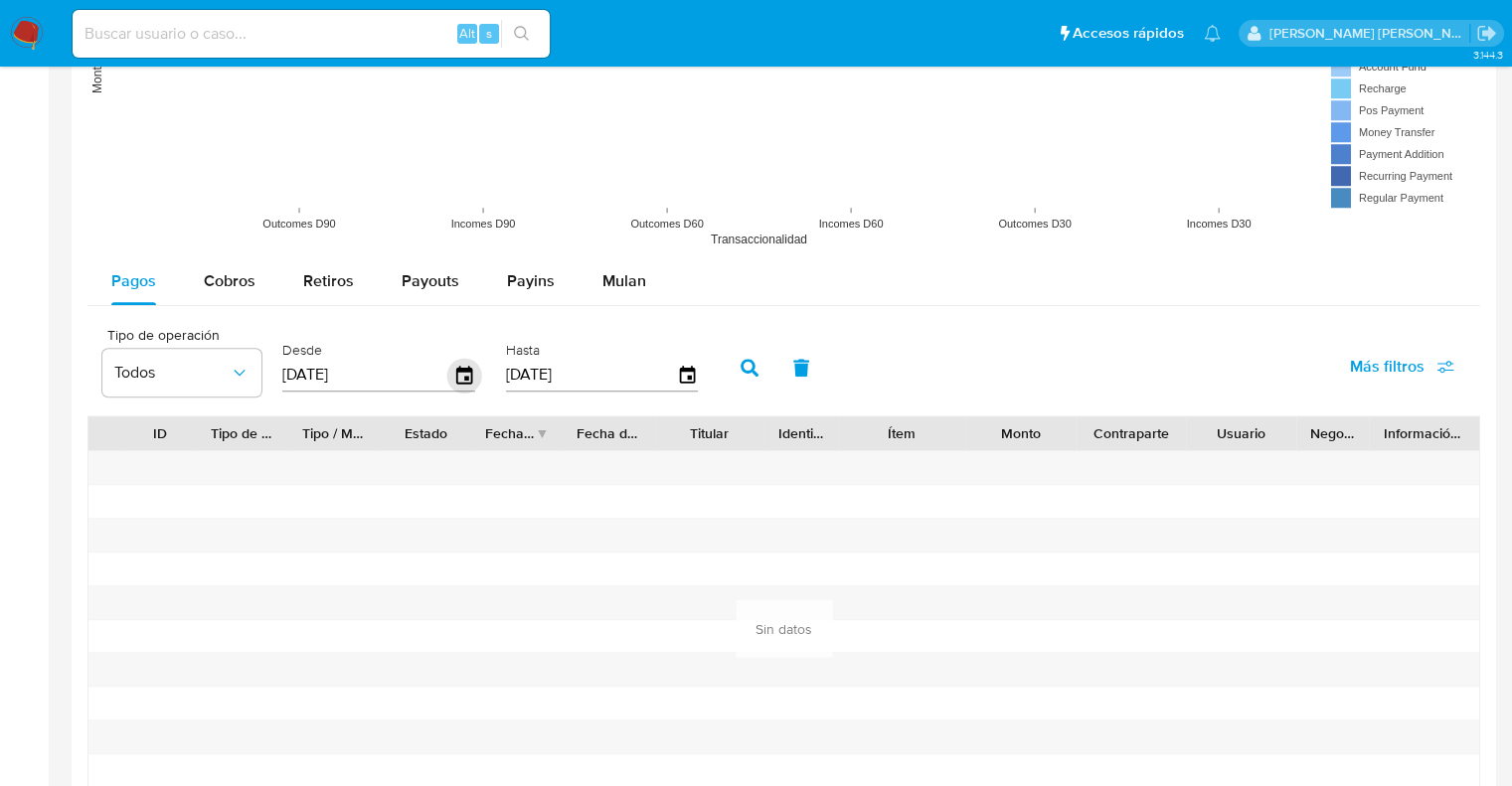 click 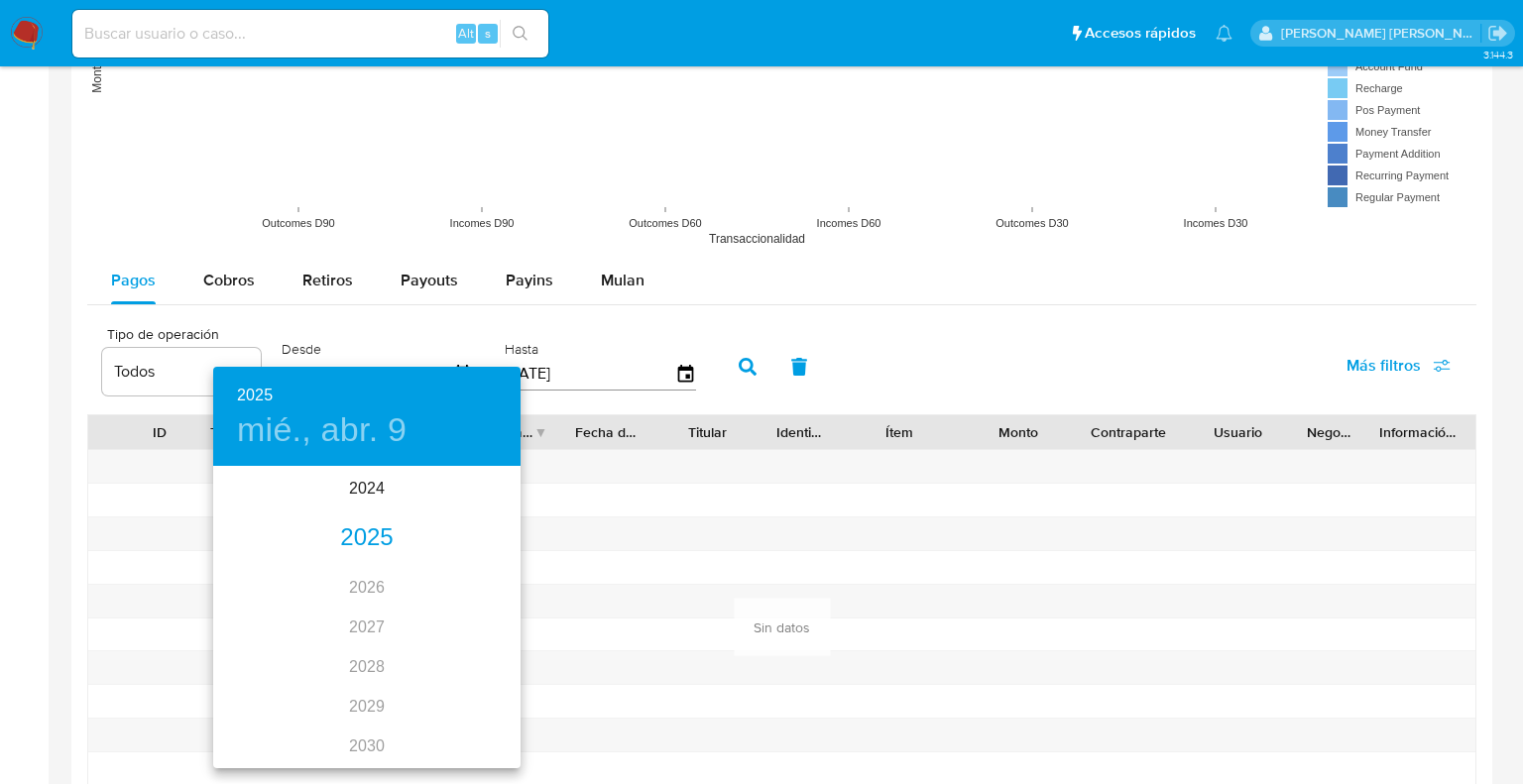 click on "2025" at bounding box center [367, 538] 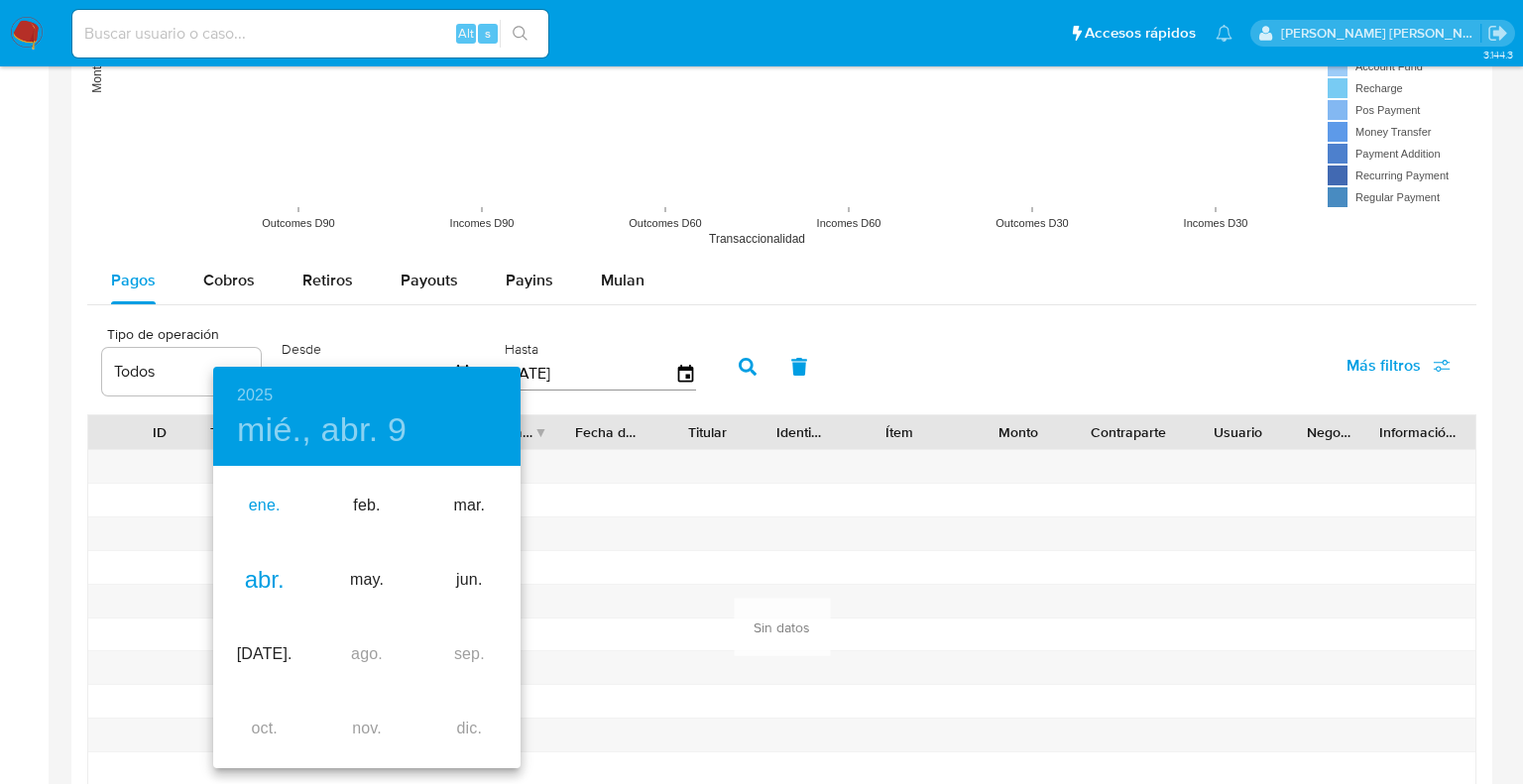 click on "ene." at bounding box center [264, 505] 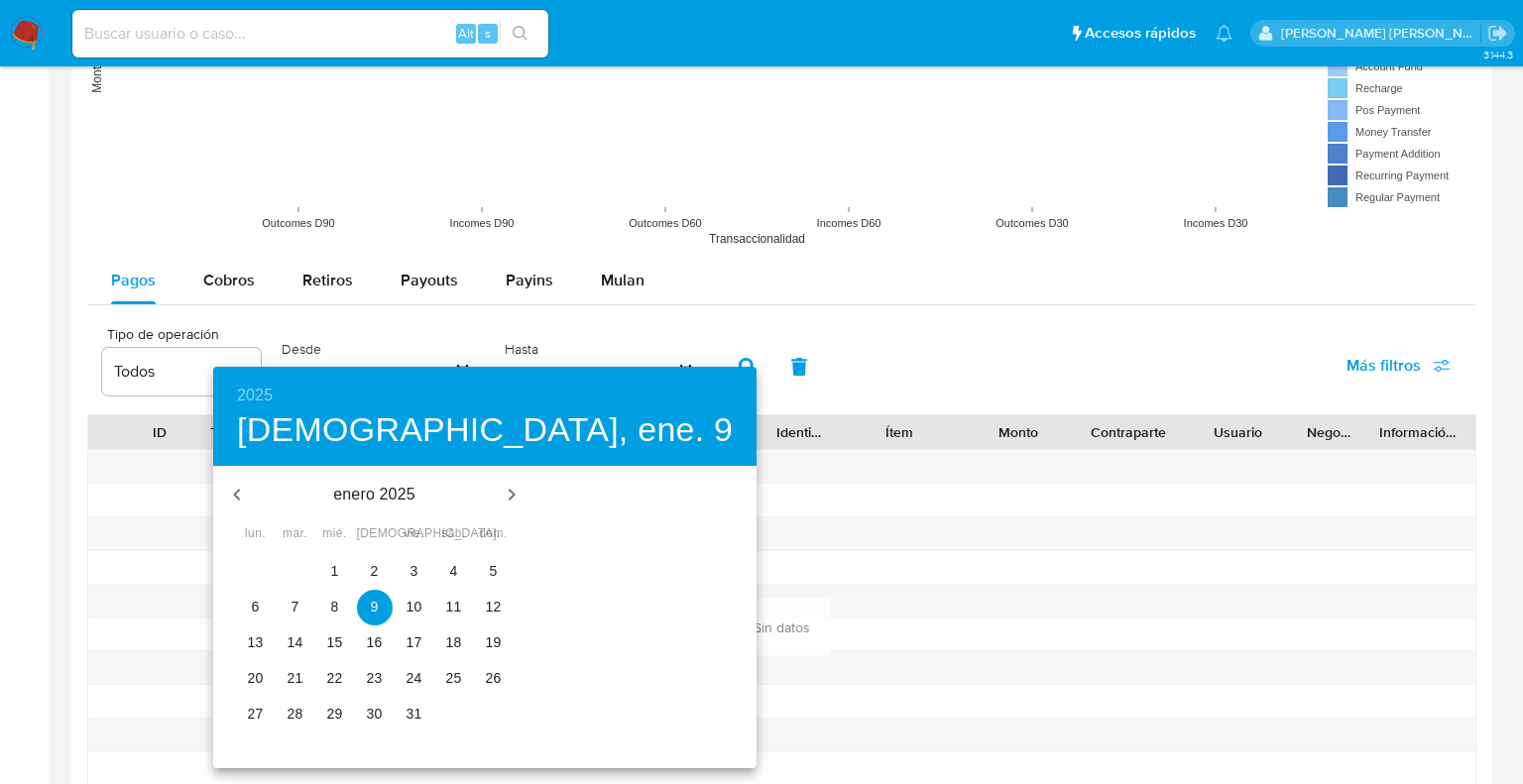 click on "1" at bounding box center (335, 571) 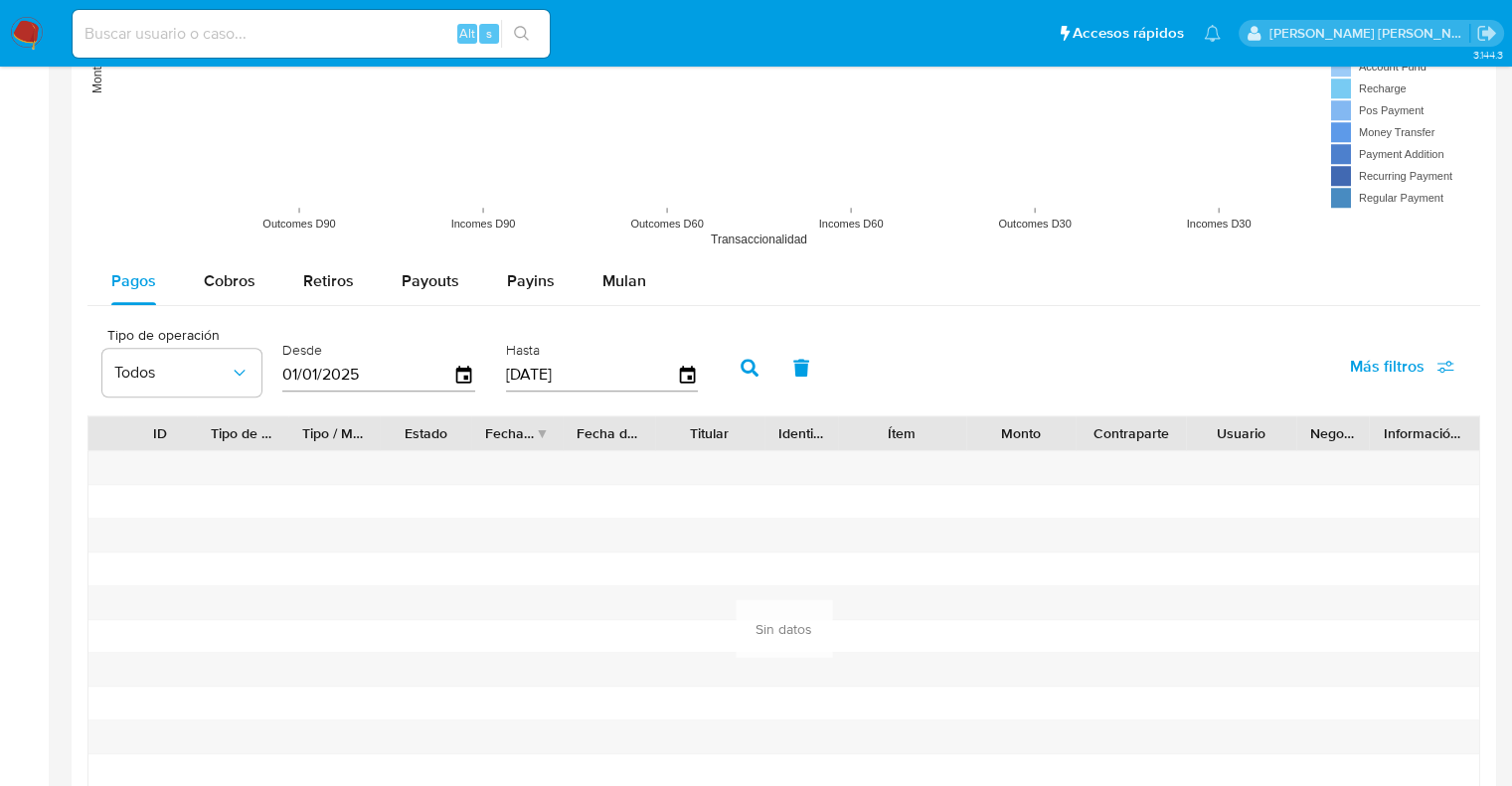 click at bounding box center [750, 368] 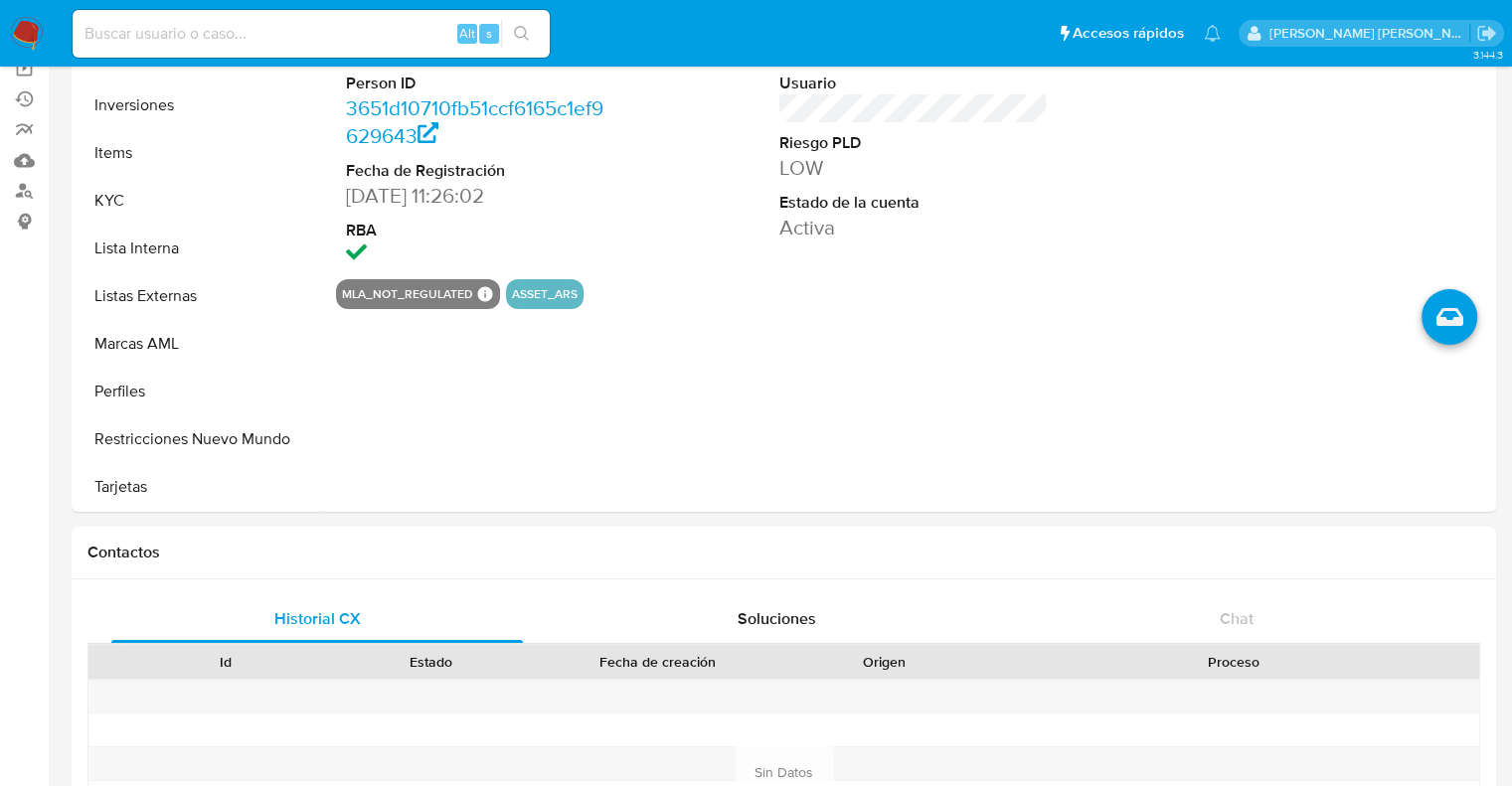 scroll, scrollTop: 99, scrollLeft: 0, axis: vertical 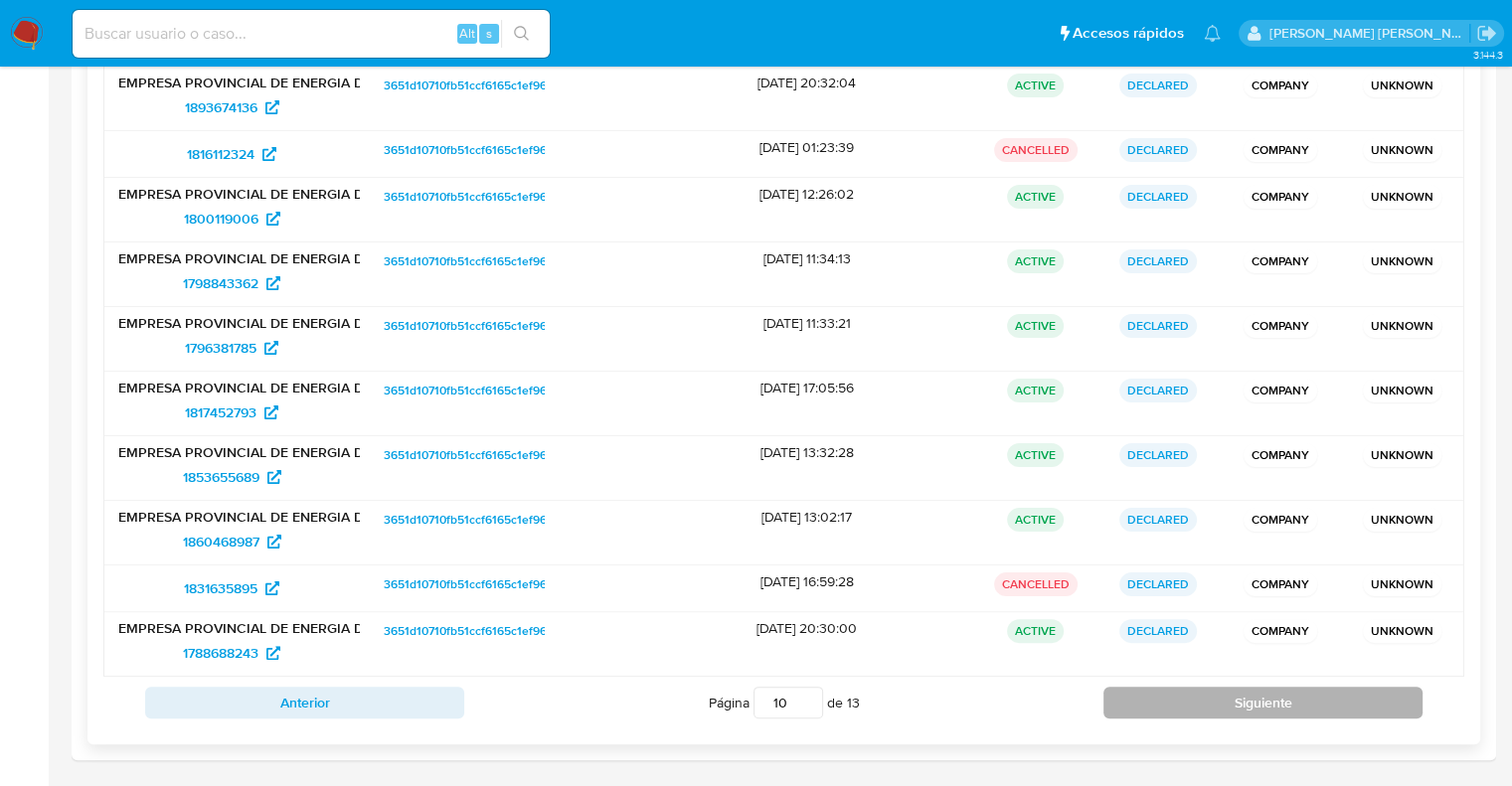 click on "Siguiente" at bounding box center (1262, 703) 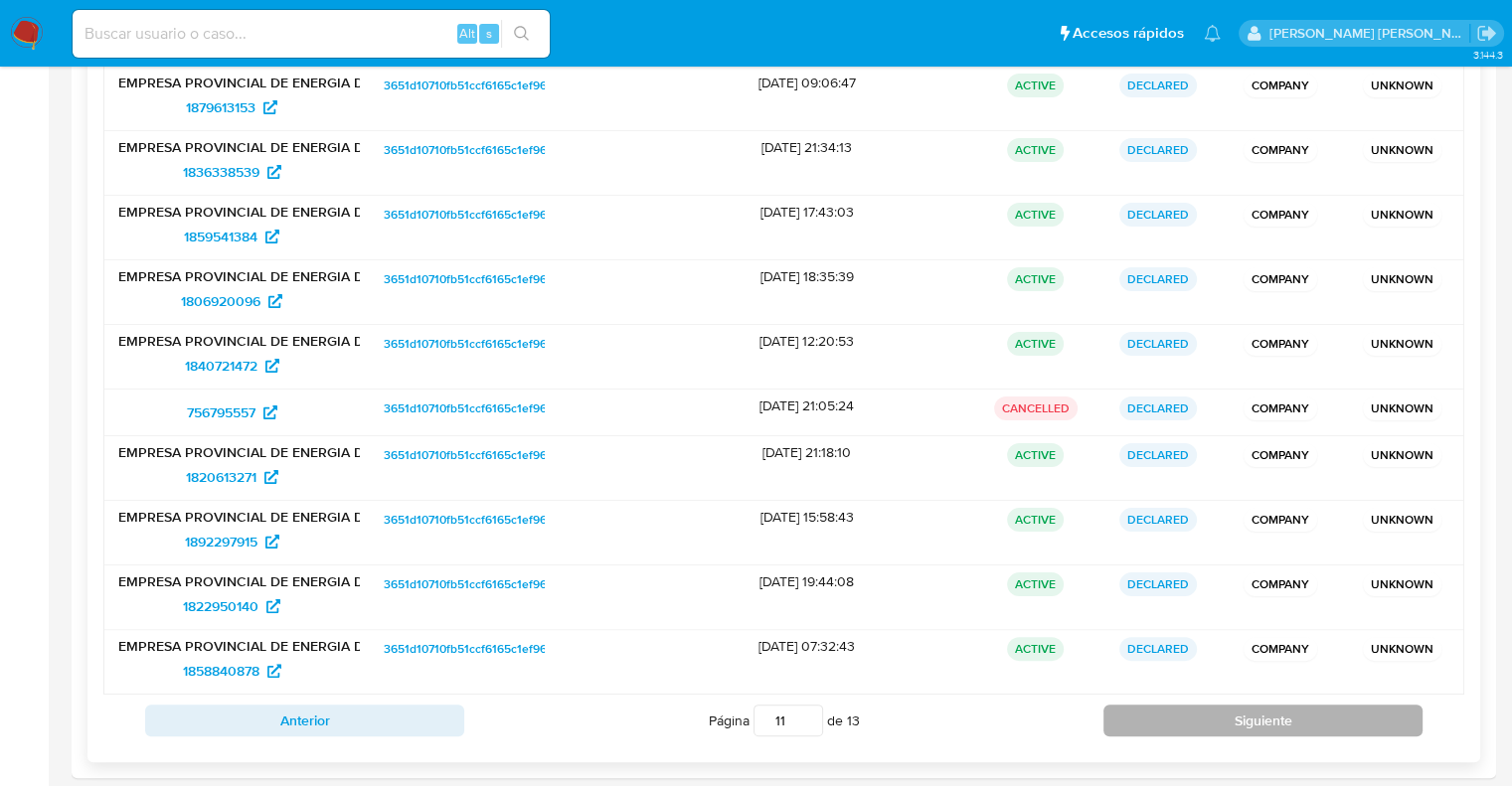 click on "Siguiente" at bounding box center (1262, 720) 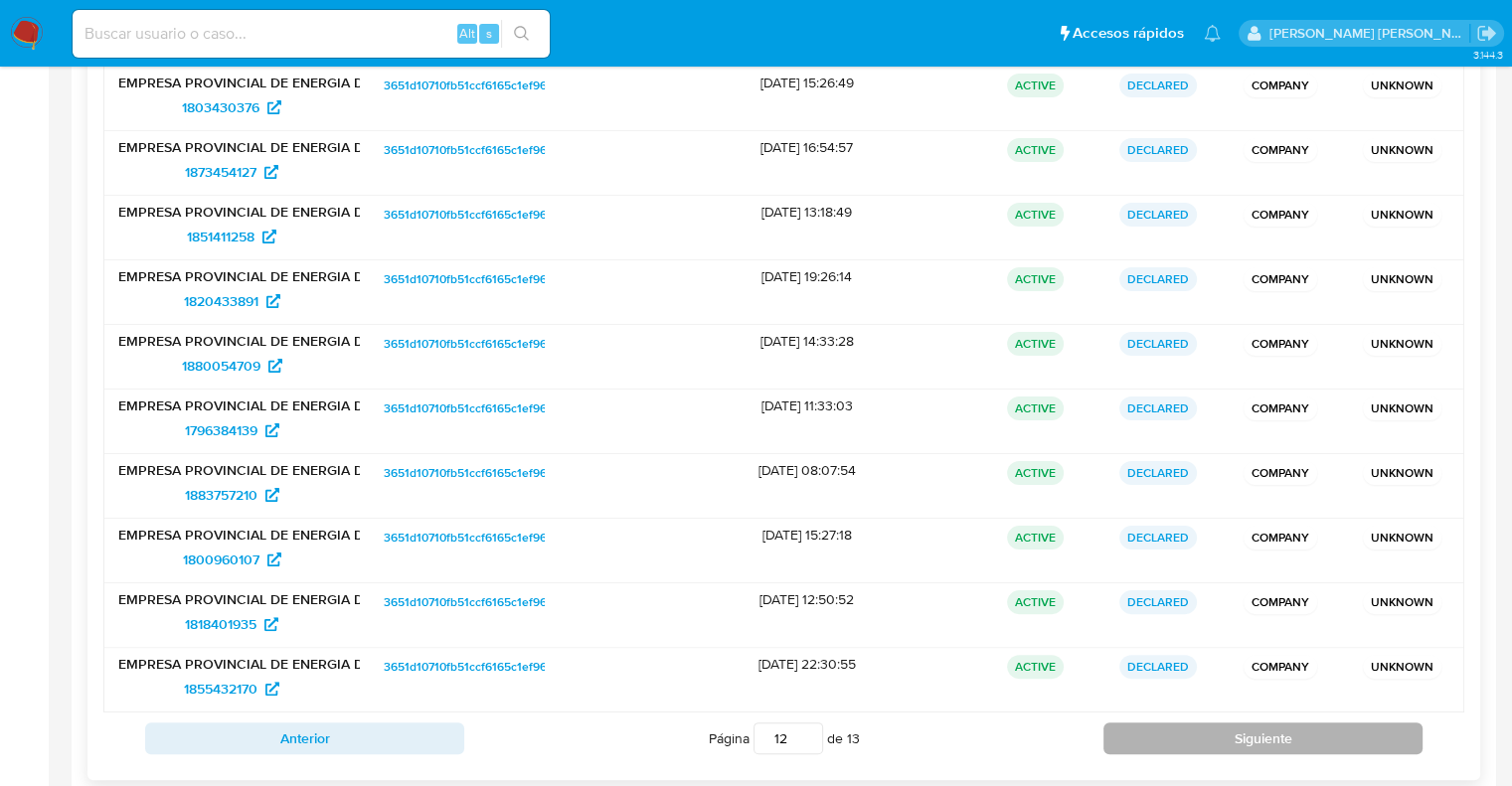 click on "Siguiente" at bounding box center [1262, 738] 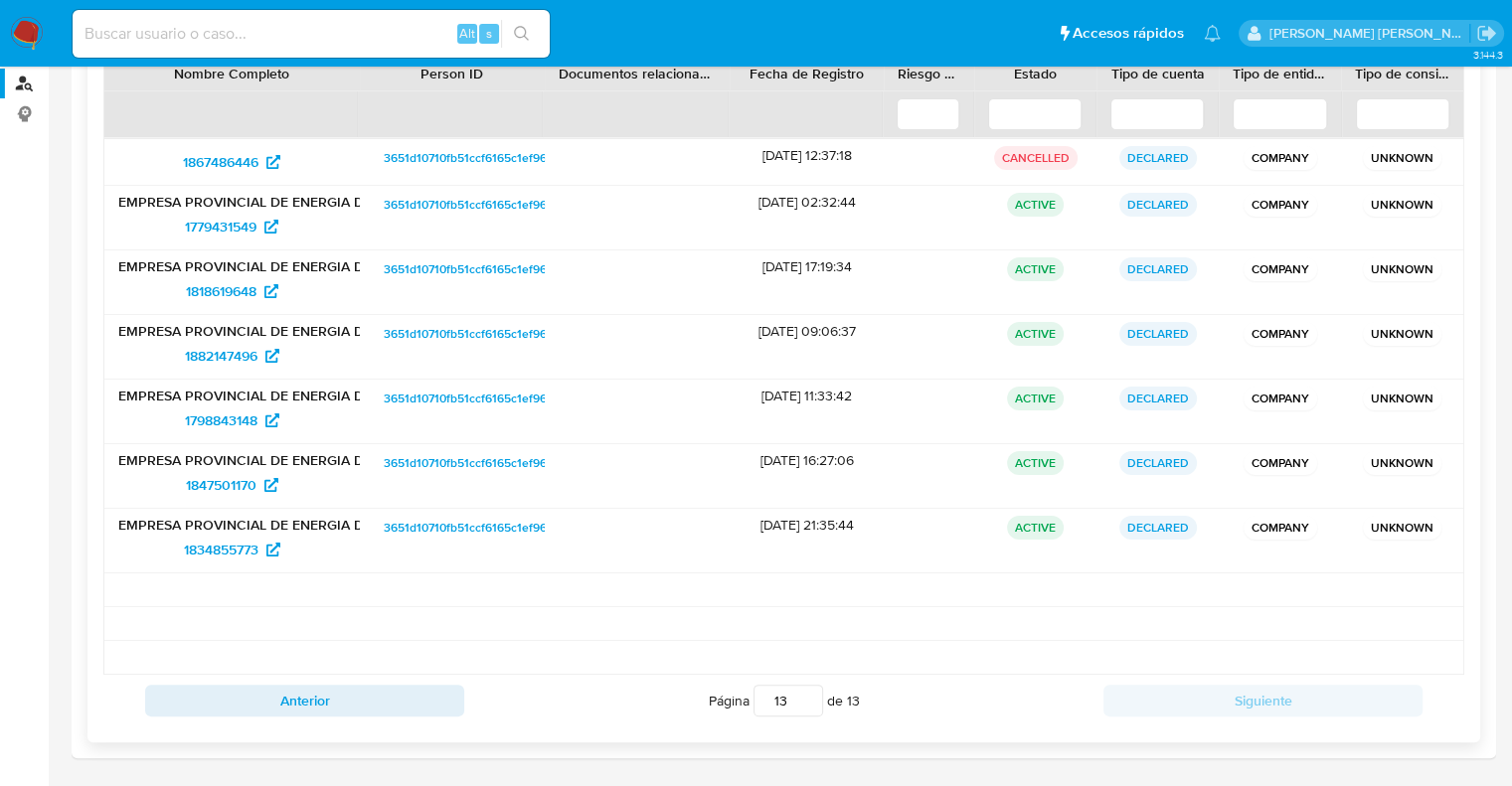scroll, scrollTop: 261, scrollLeft: 0, axis: vertical 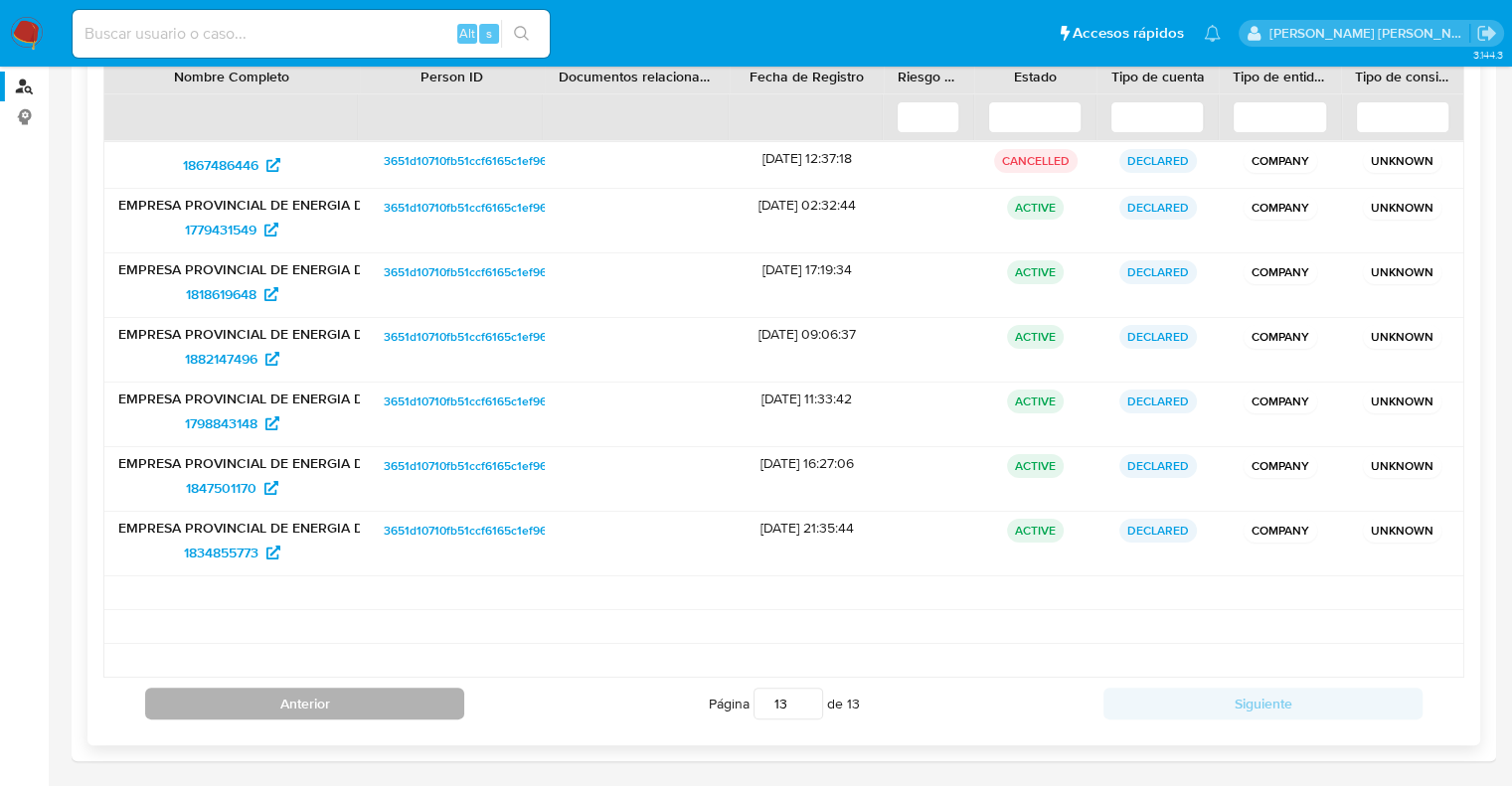 click on "Anterior" at bounding box center (304, 704) 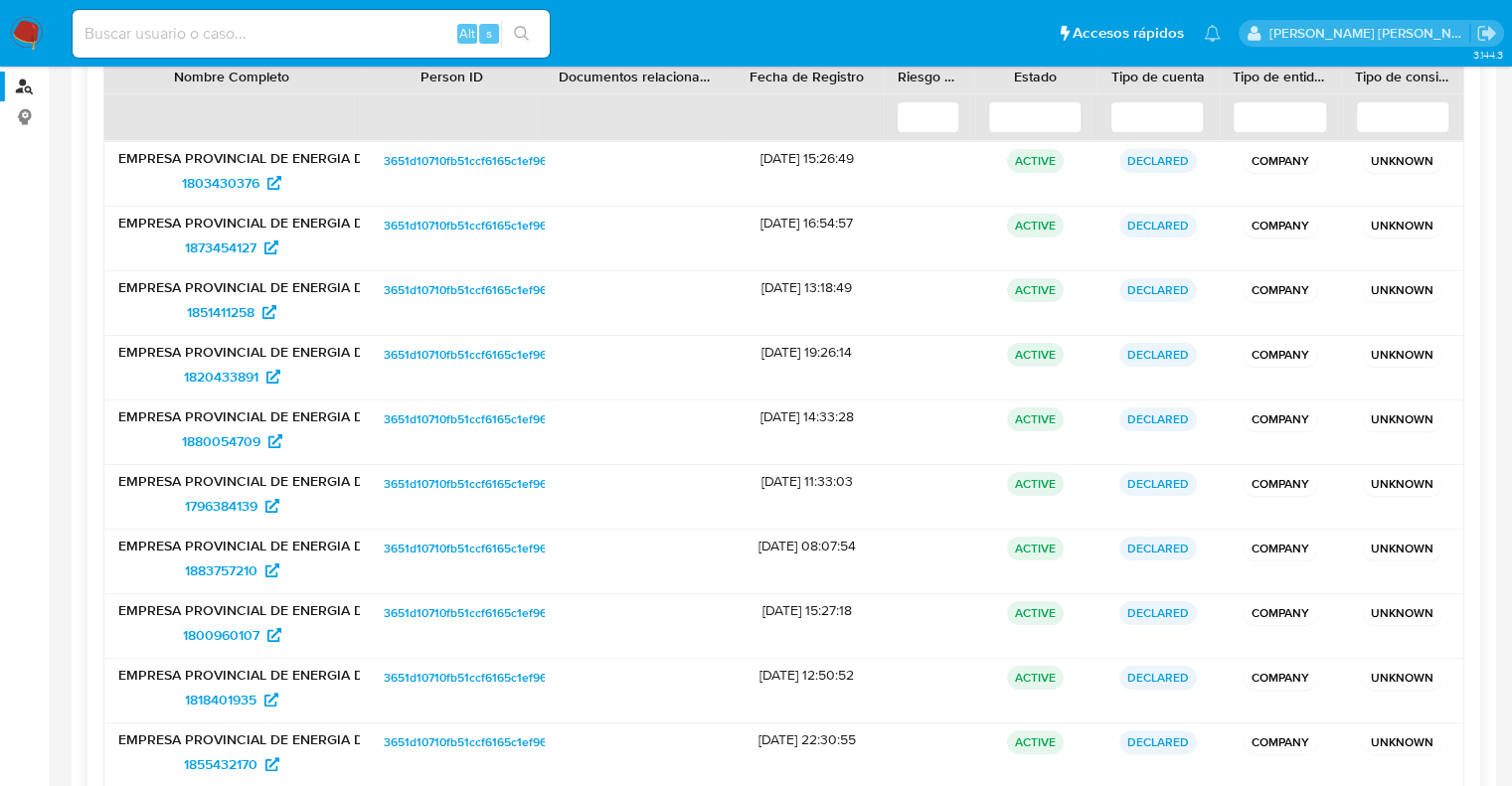 click on "1818401935" at bounding box center [232, 700] 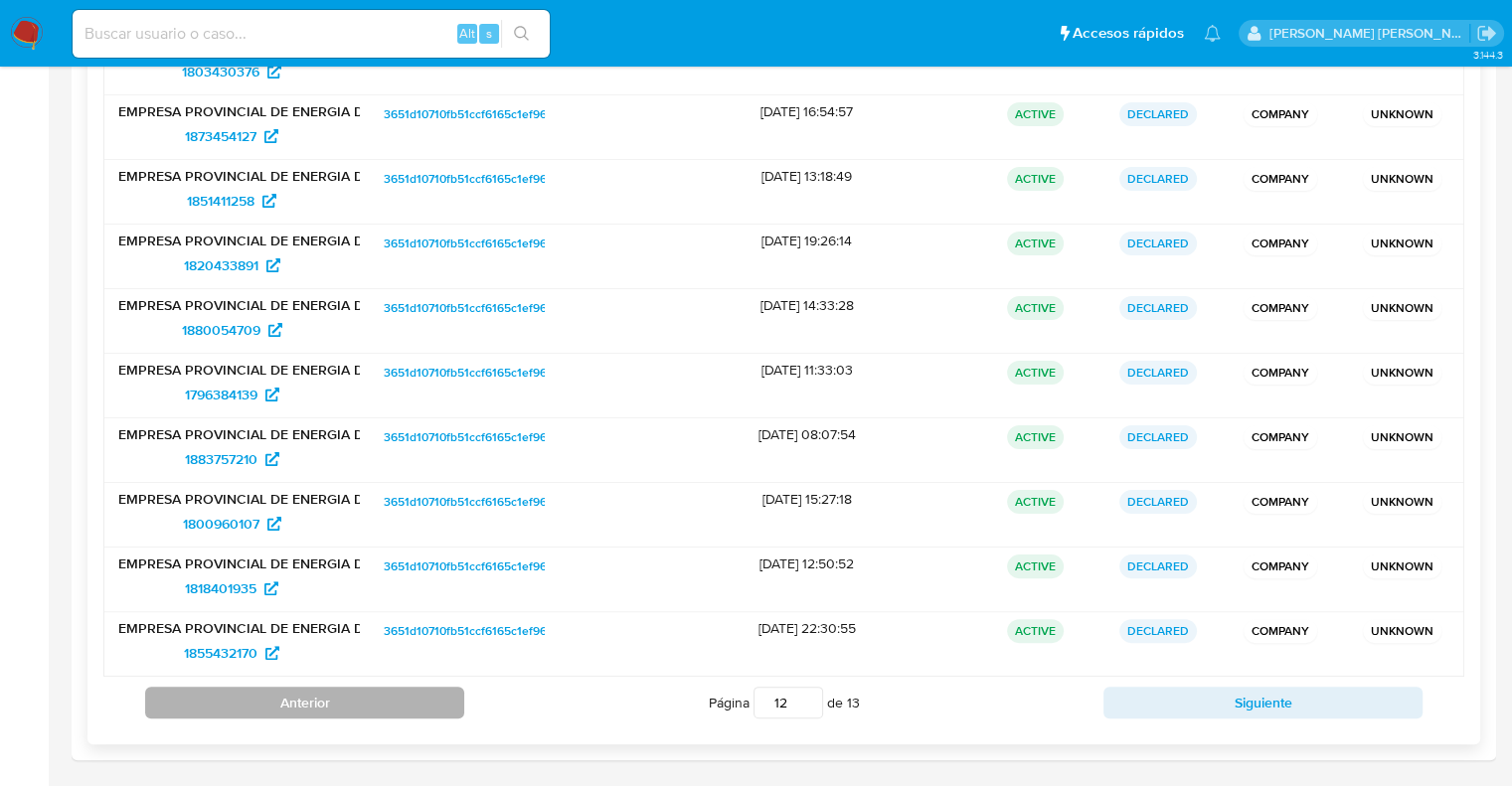 click on "Anterior" at bounding box center [304, 703] 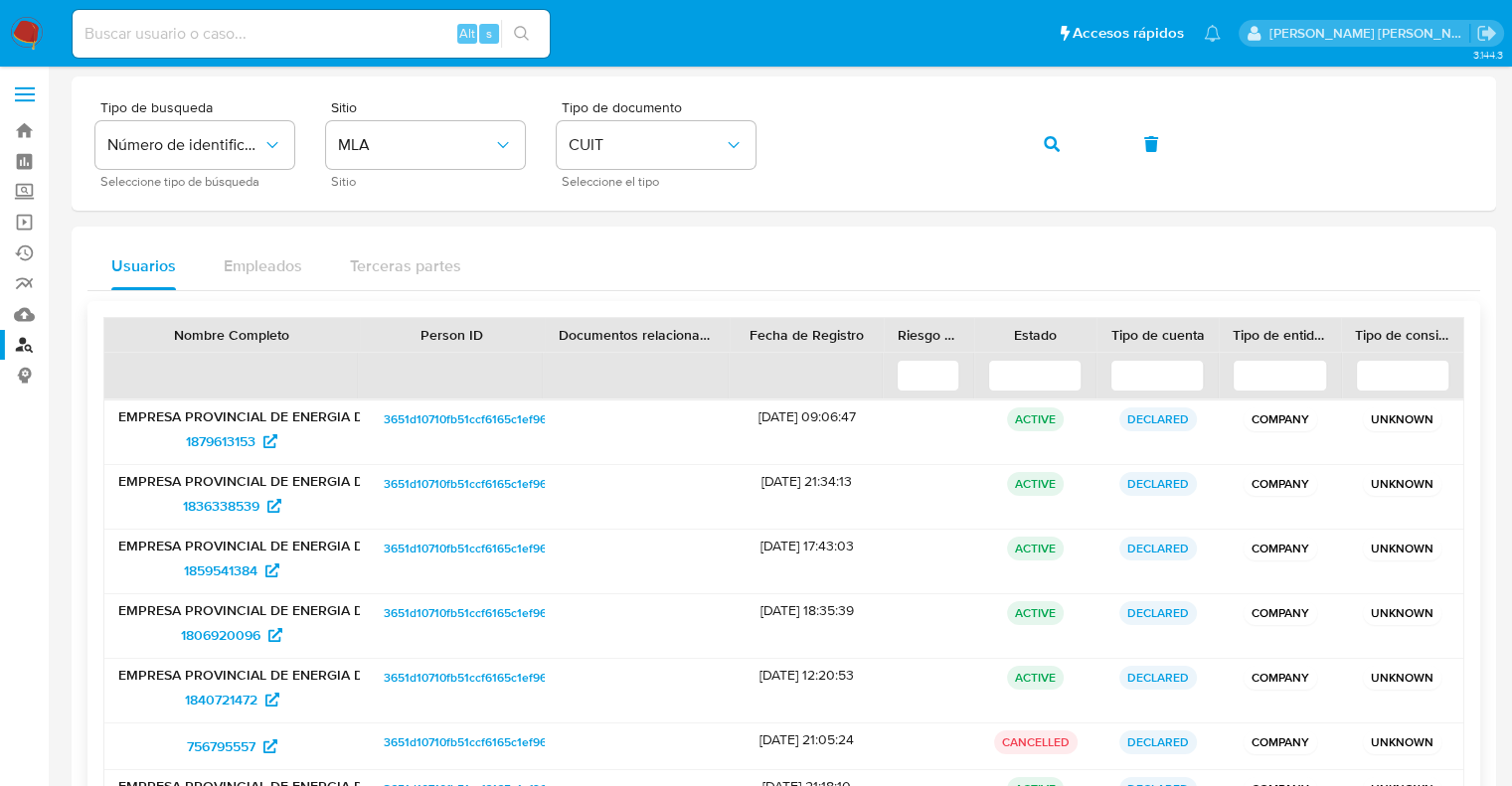 scroll, scrollTop: 0, scrollLeft: 0, axis: both 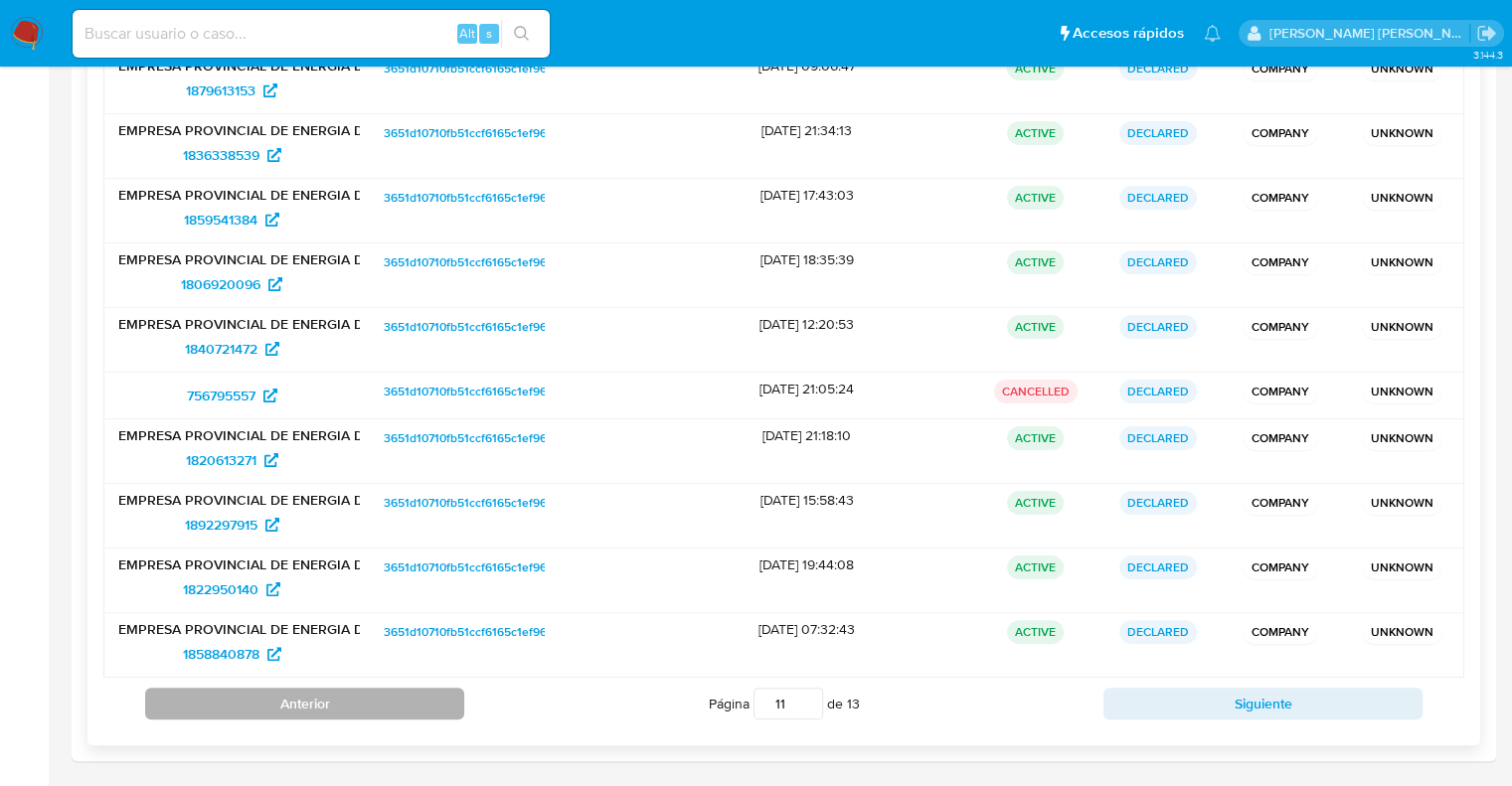 click on "Anterior" at bounding box center [304, 704] 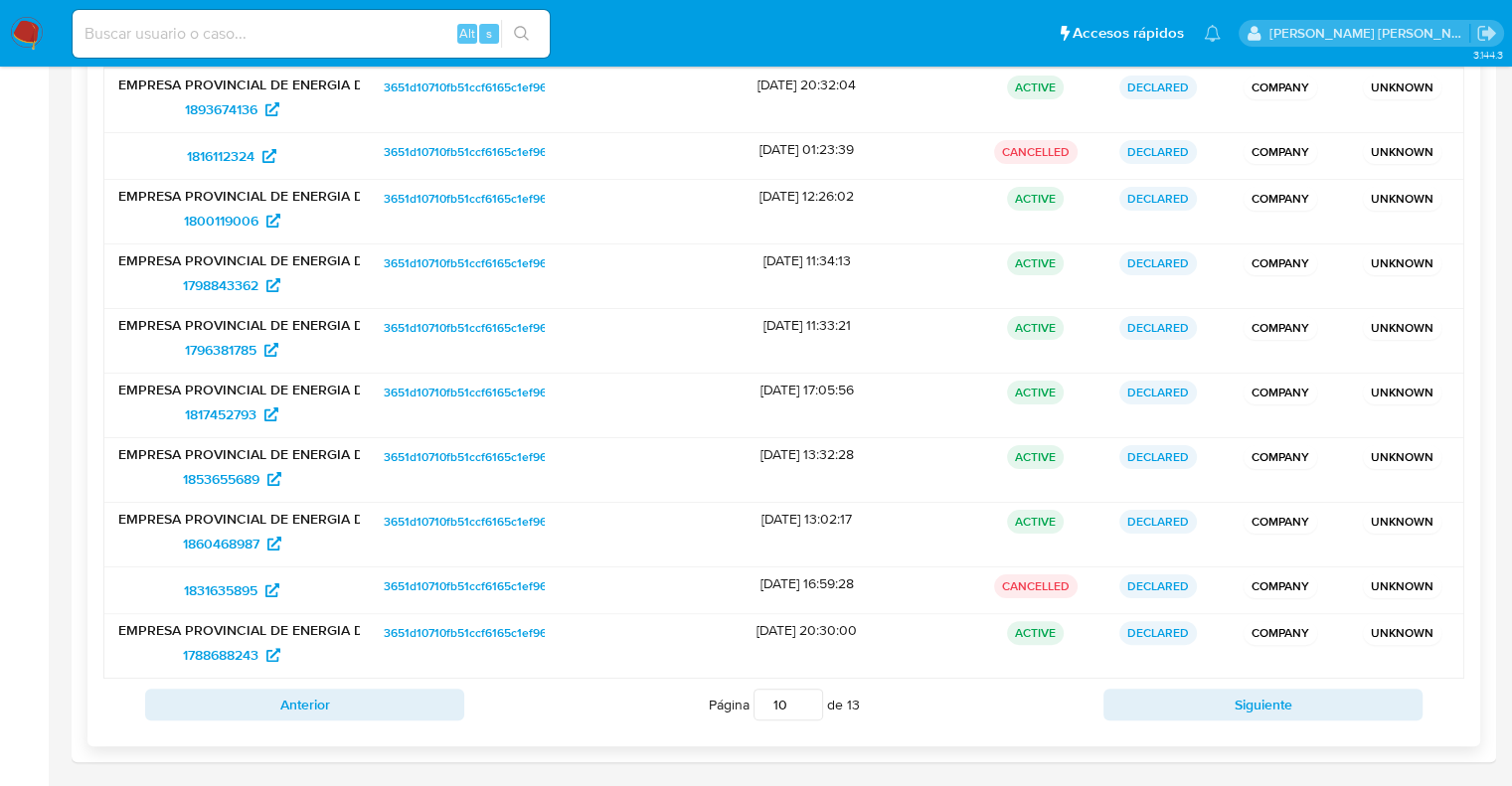 scroll, scrollTop: 337, scrollLeft: 0, axis: vertical 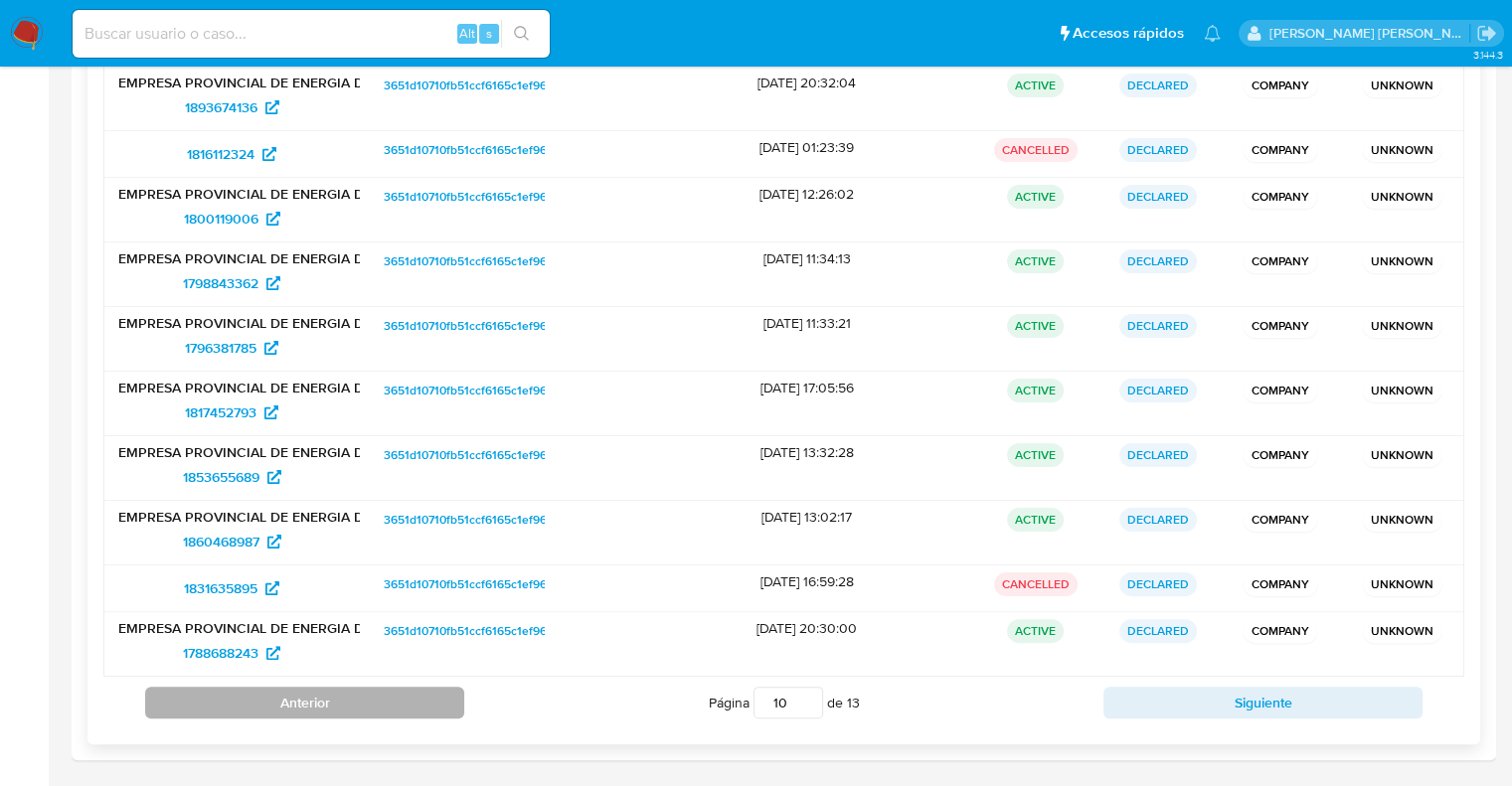 click on "Anterior" at bounding box center [304, 703] 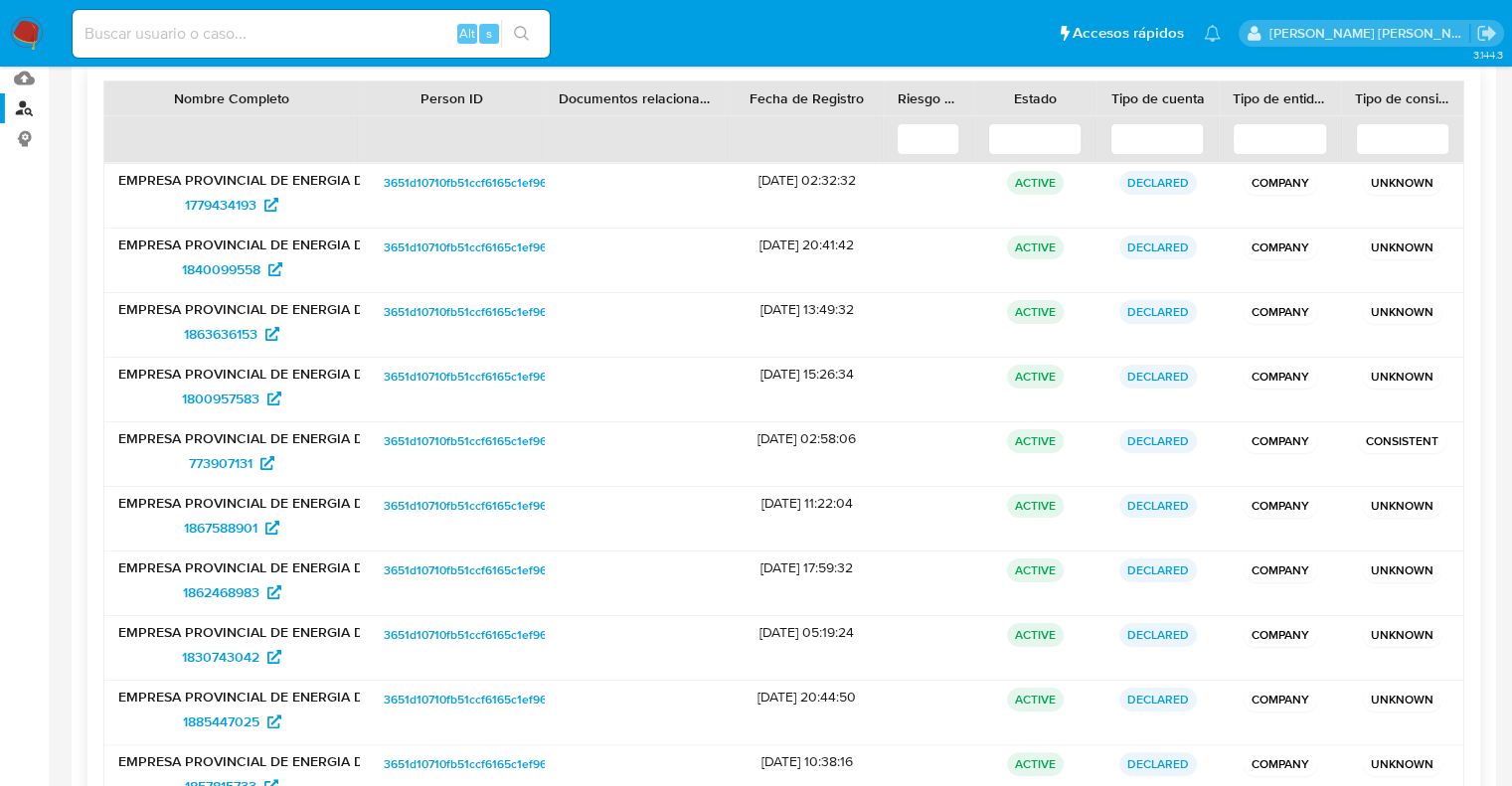 scroll, scrollTop: 373, scrollLeft: 0, axis: vertical 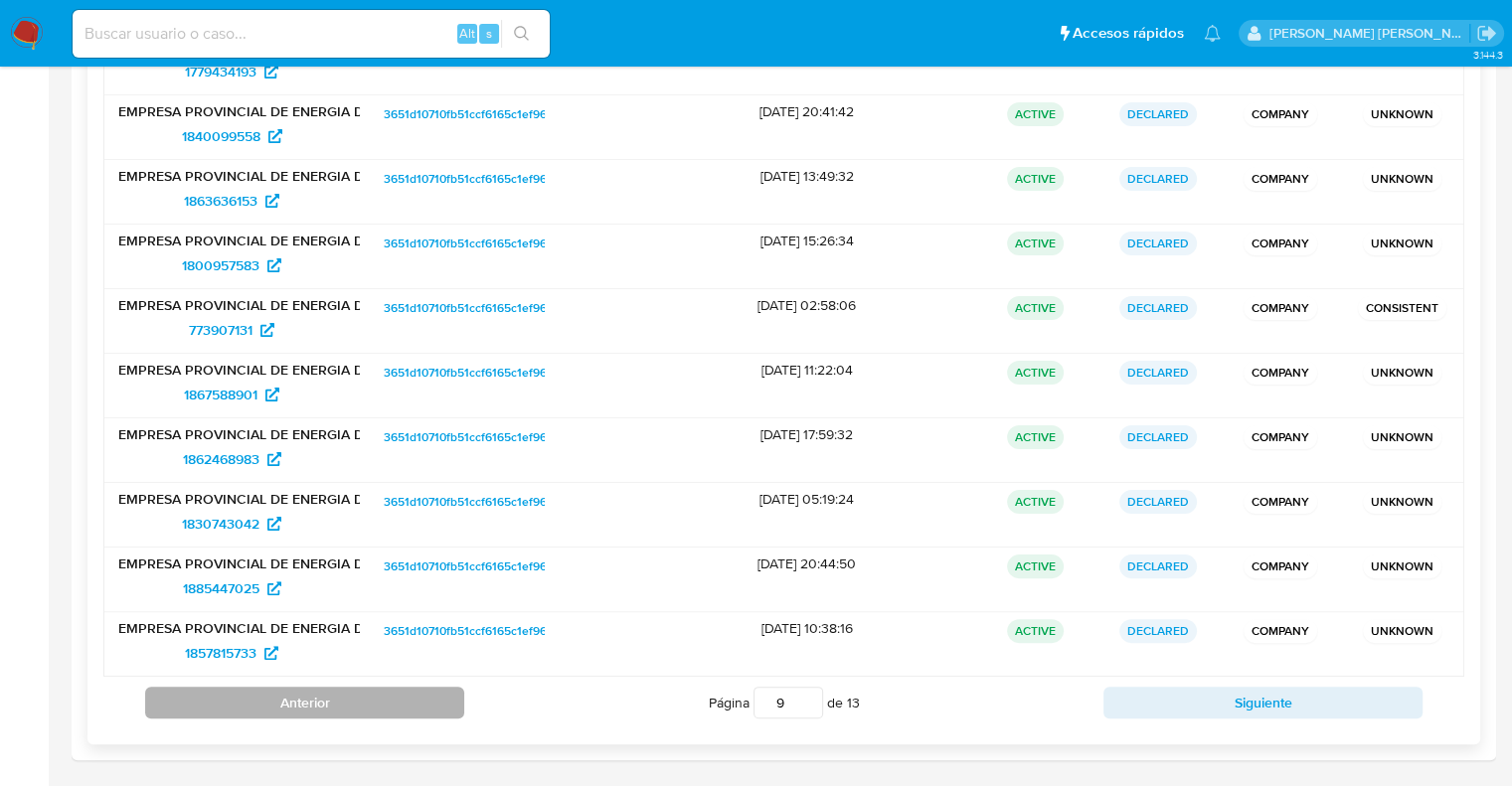 click on "Anterior" at bounding box center (304, 703) 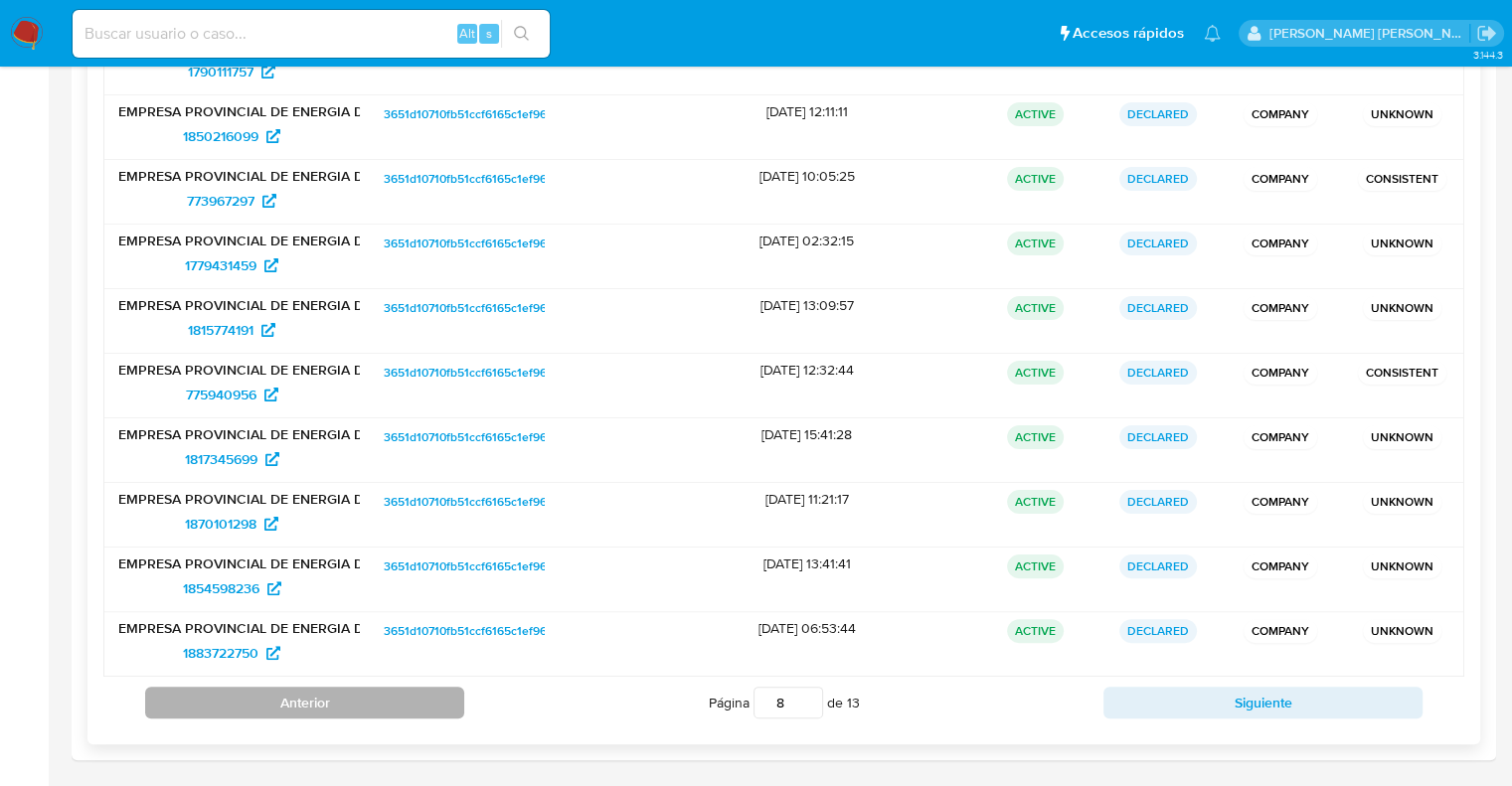 click on "Anterior" at bounding box center [304, 703] 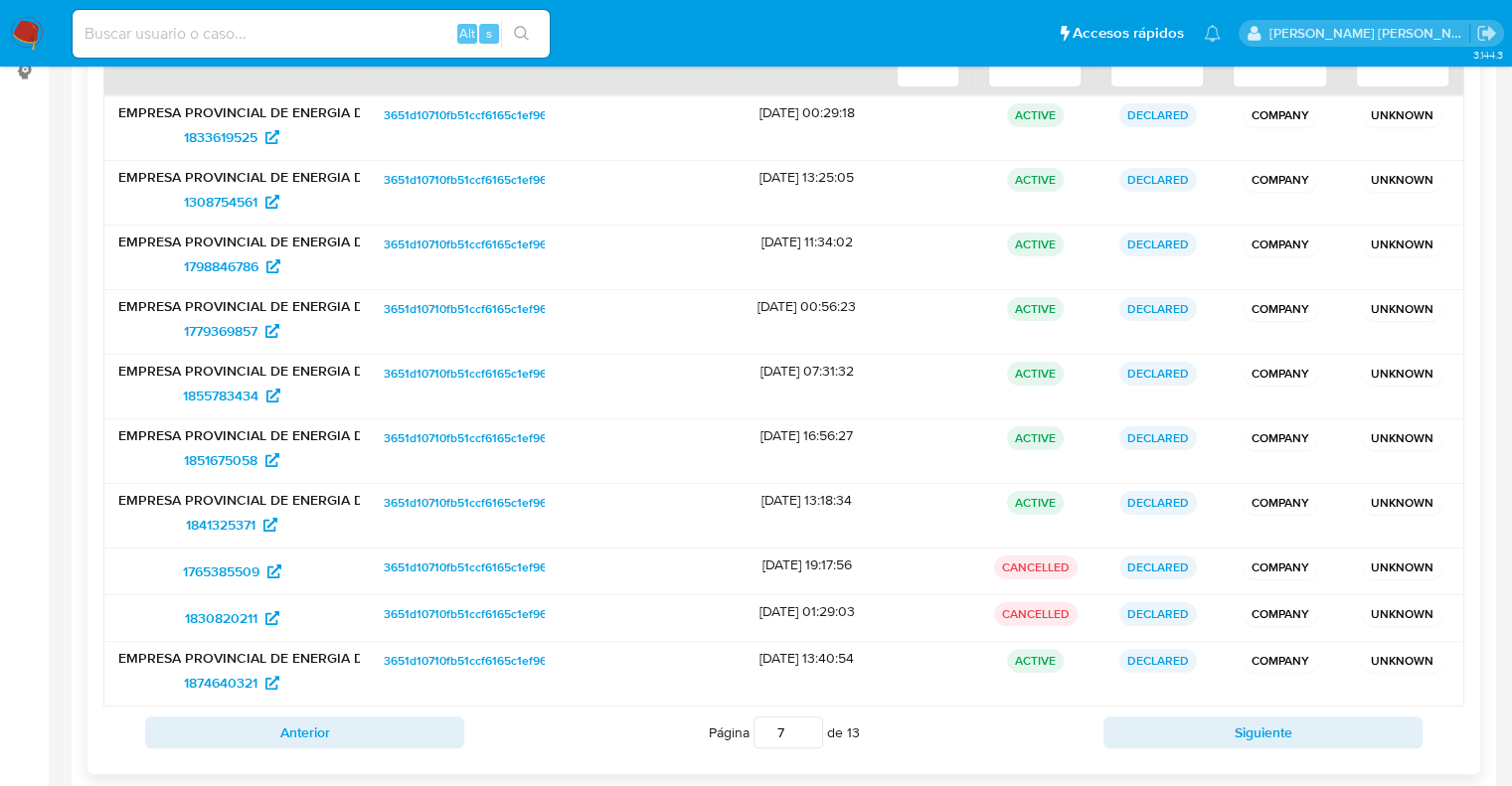 scroll, scrollTop: 337, scrollLeft: 0, axis: vertical 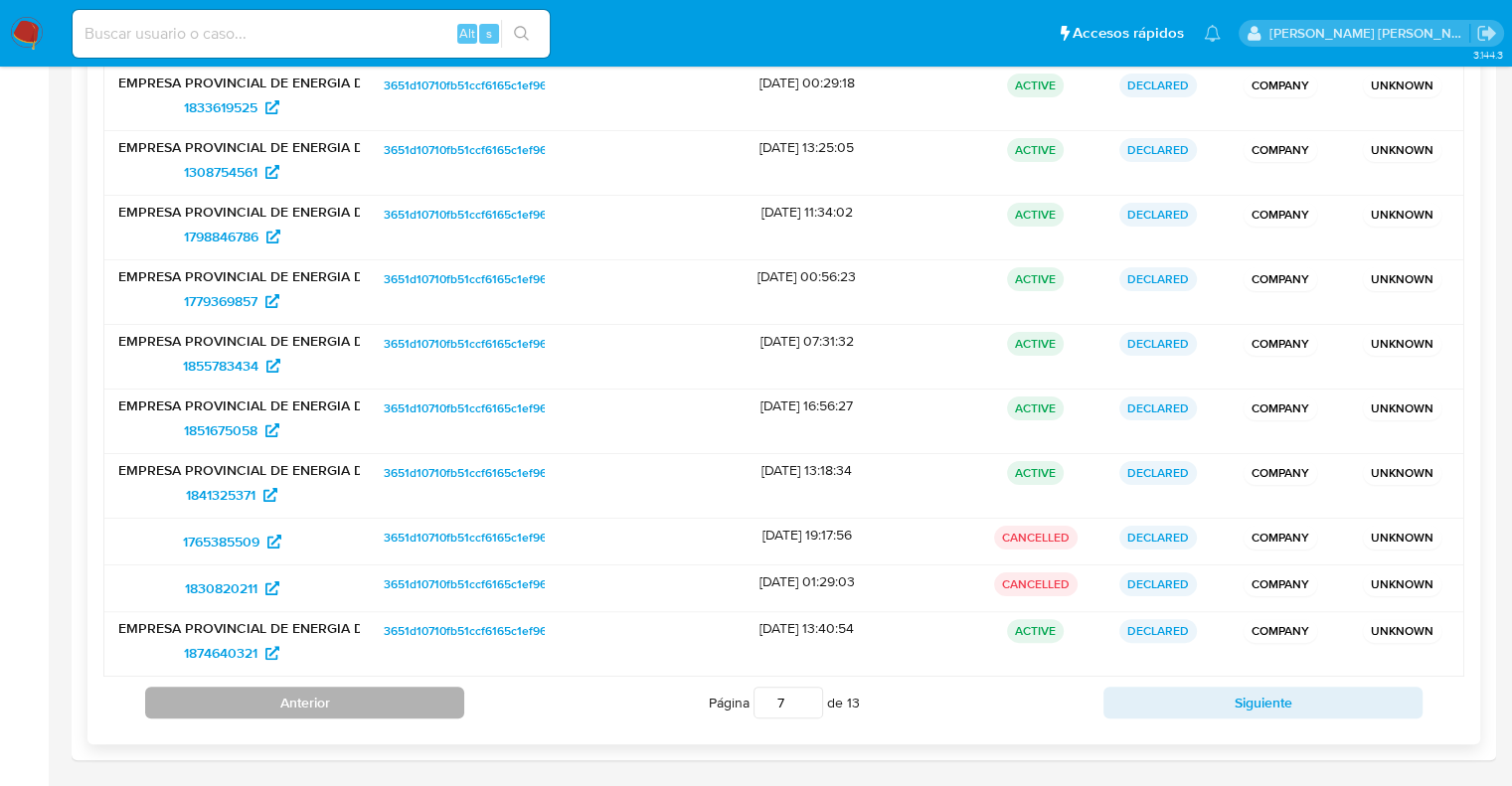 click on "Anterior" at bounding box center [304, 703] 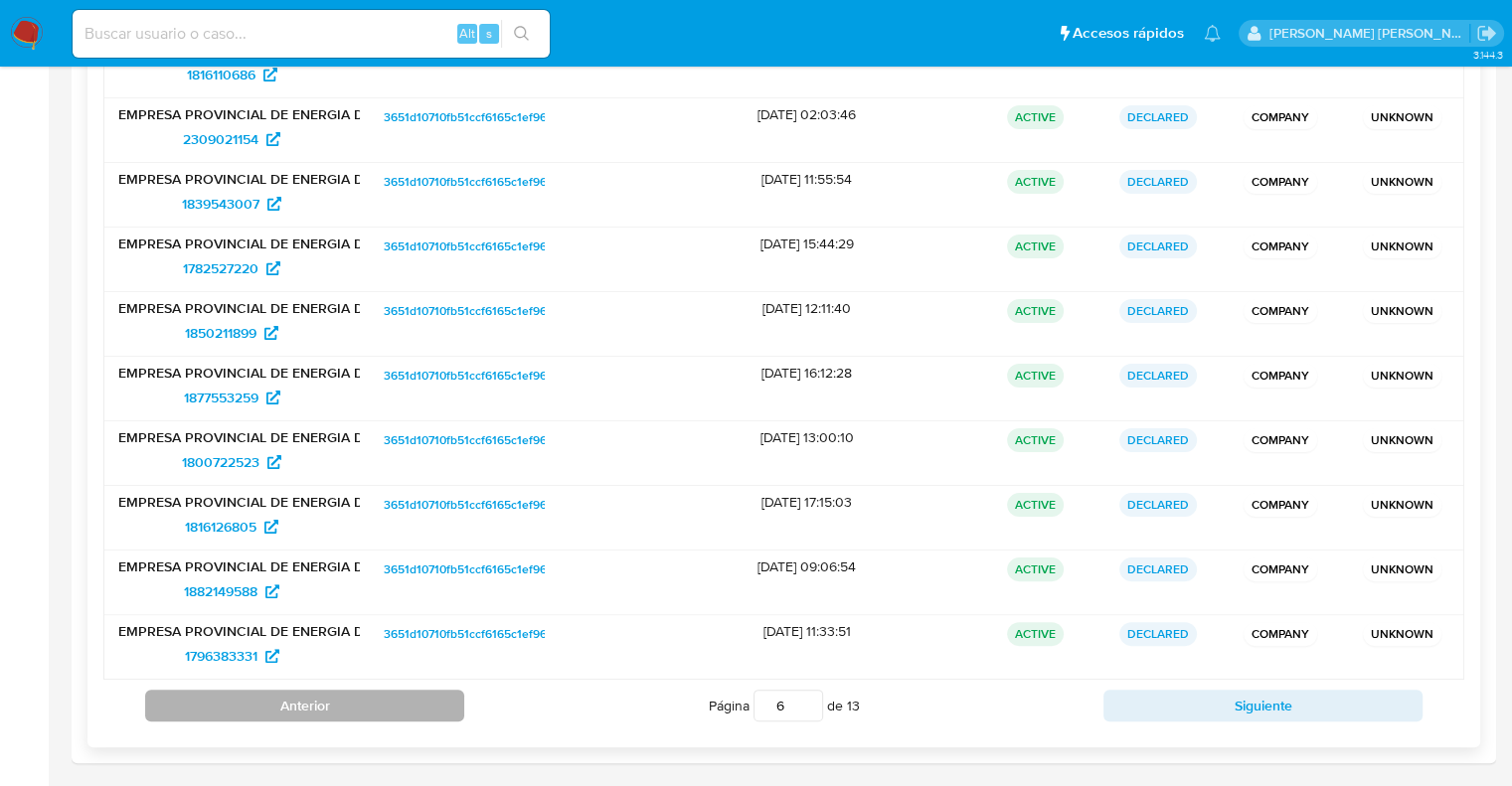 scroll, scrollTop: 373, scrollLeft: 0, axis: vertical 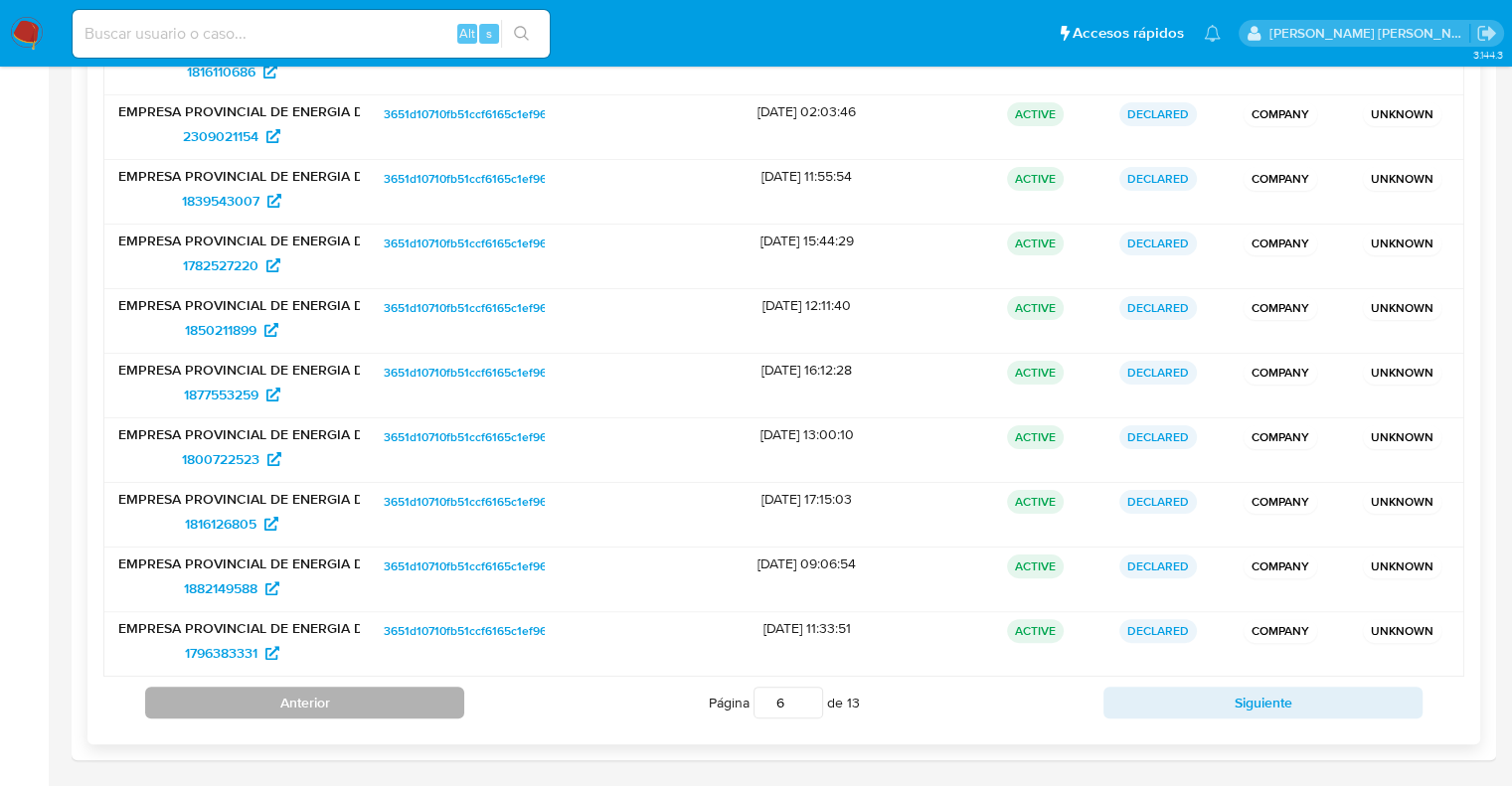 click on "Anterior" at bounding box center [304, 703] 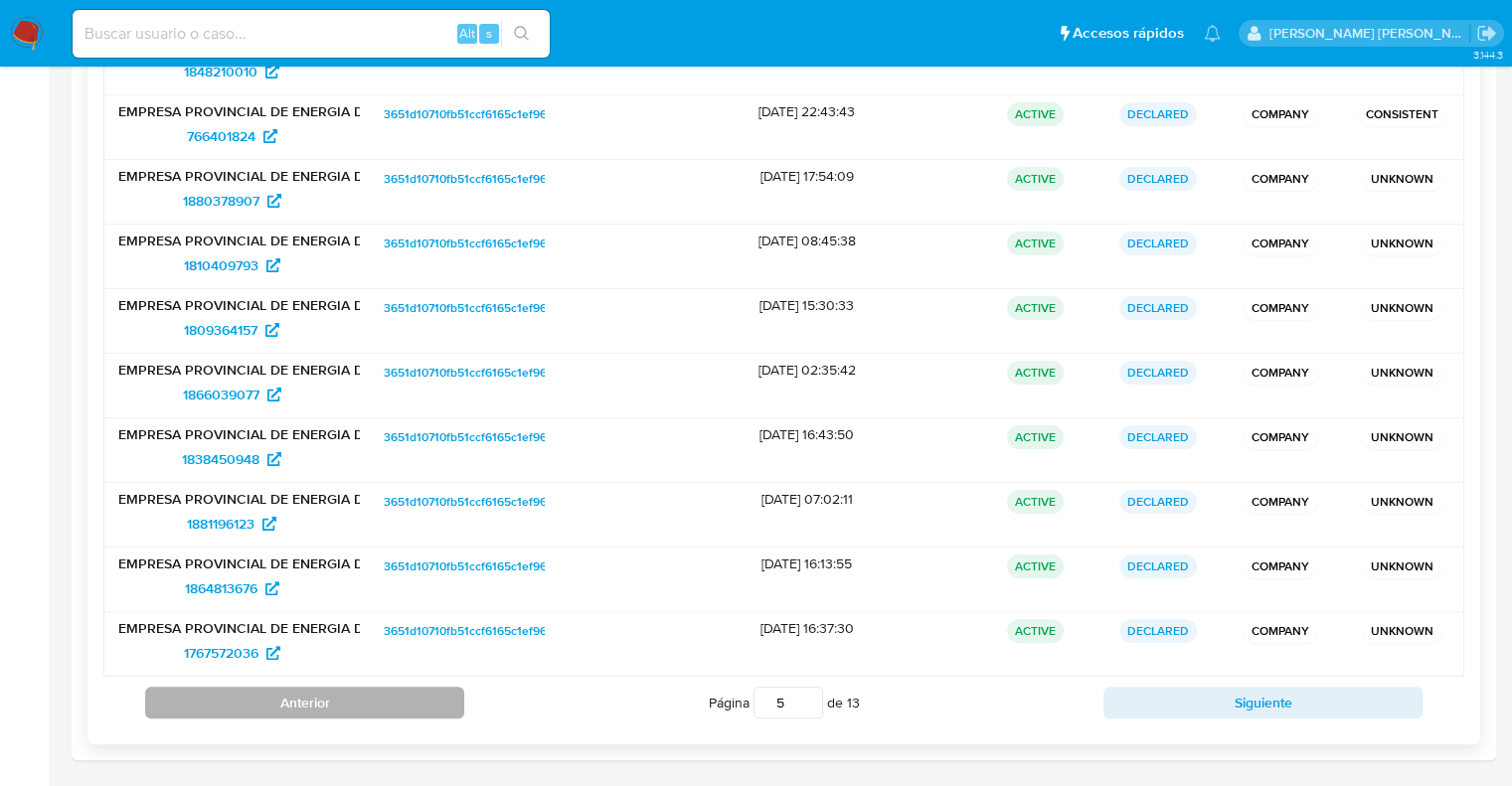 click on "Anterior" at bounding box center [304, 703] 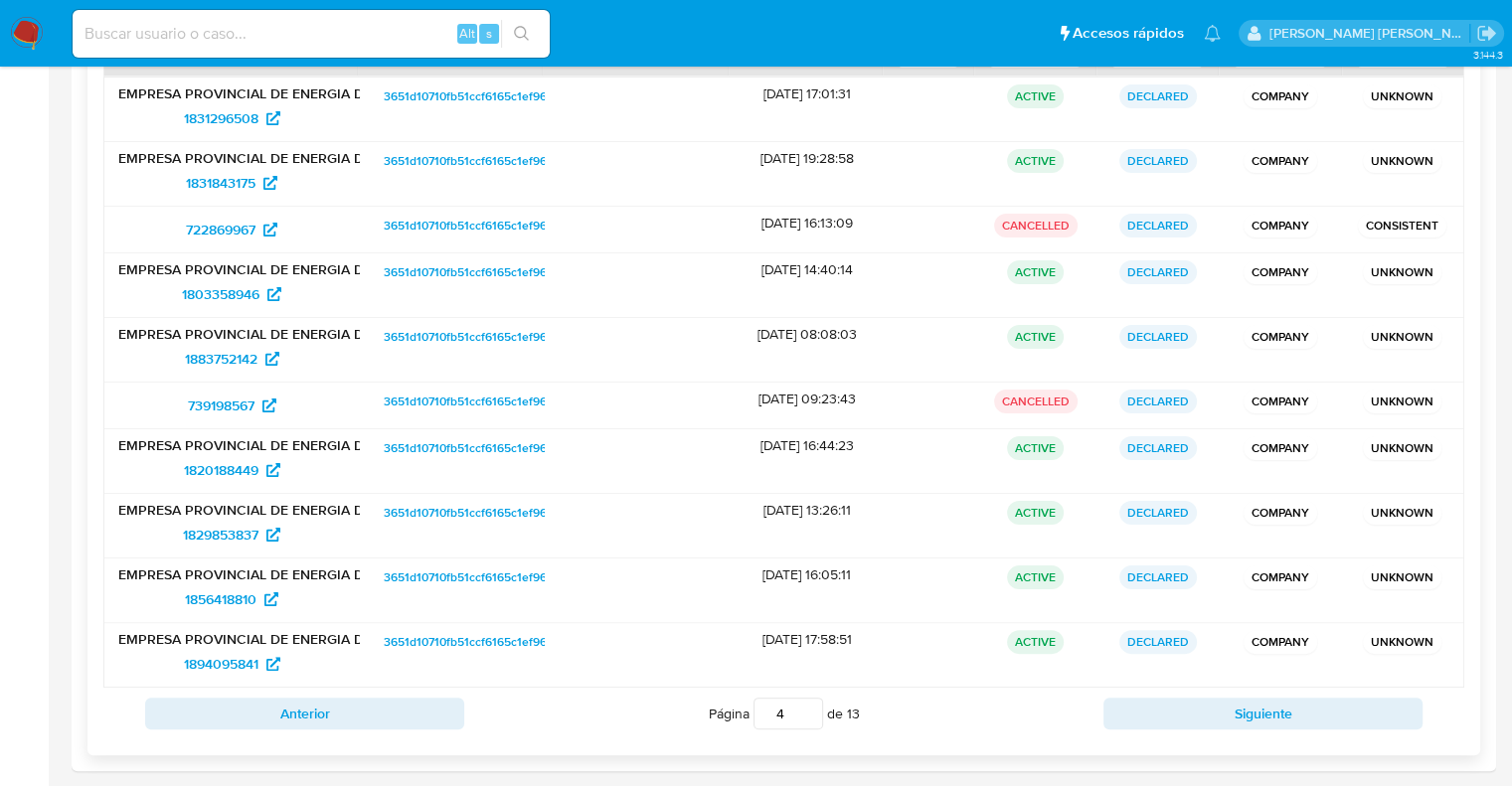 scroll, scrollTop: 337, scrollLeft: 0, axis: vertical 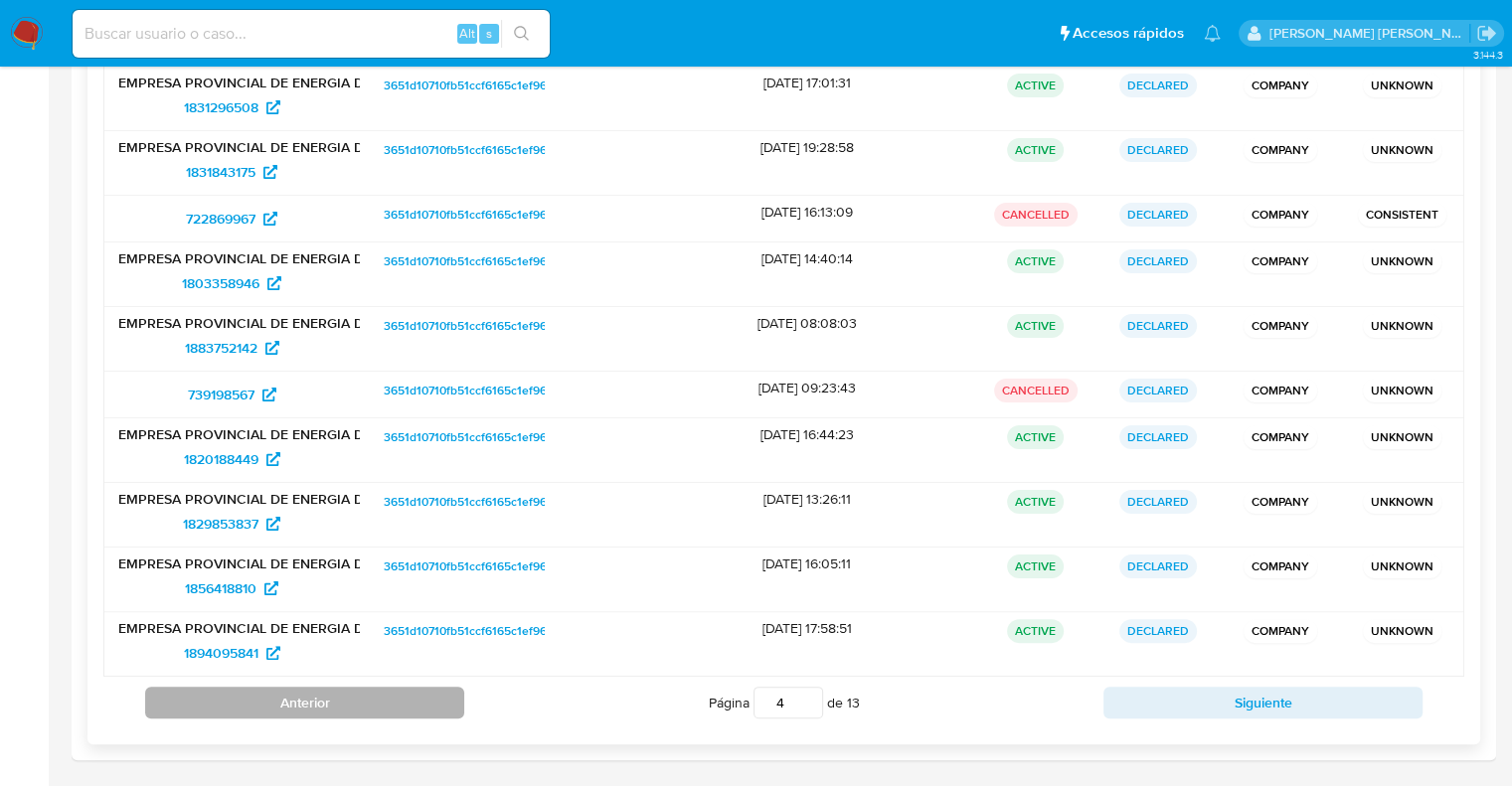 click on "Anterior" at bounding box center [304, 703] 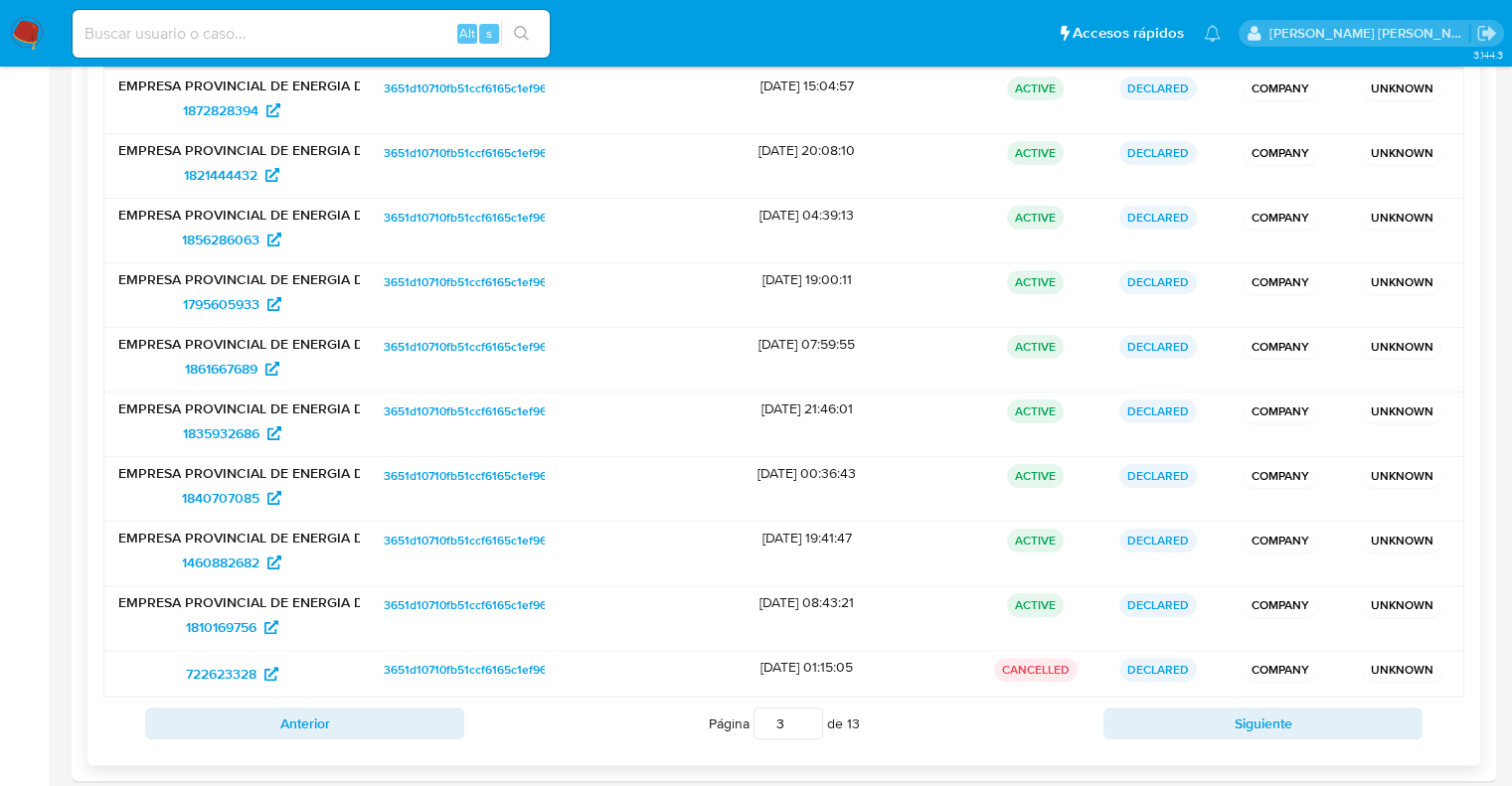 scroll, scrollTop: 354, scrollLeft: 0, axis: vertical 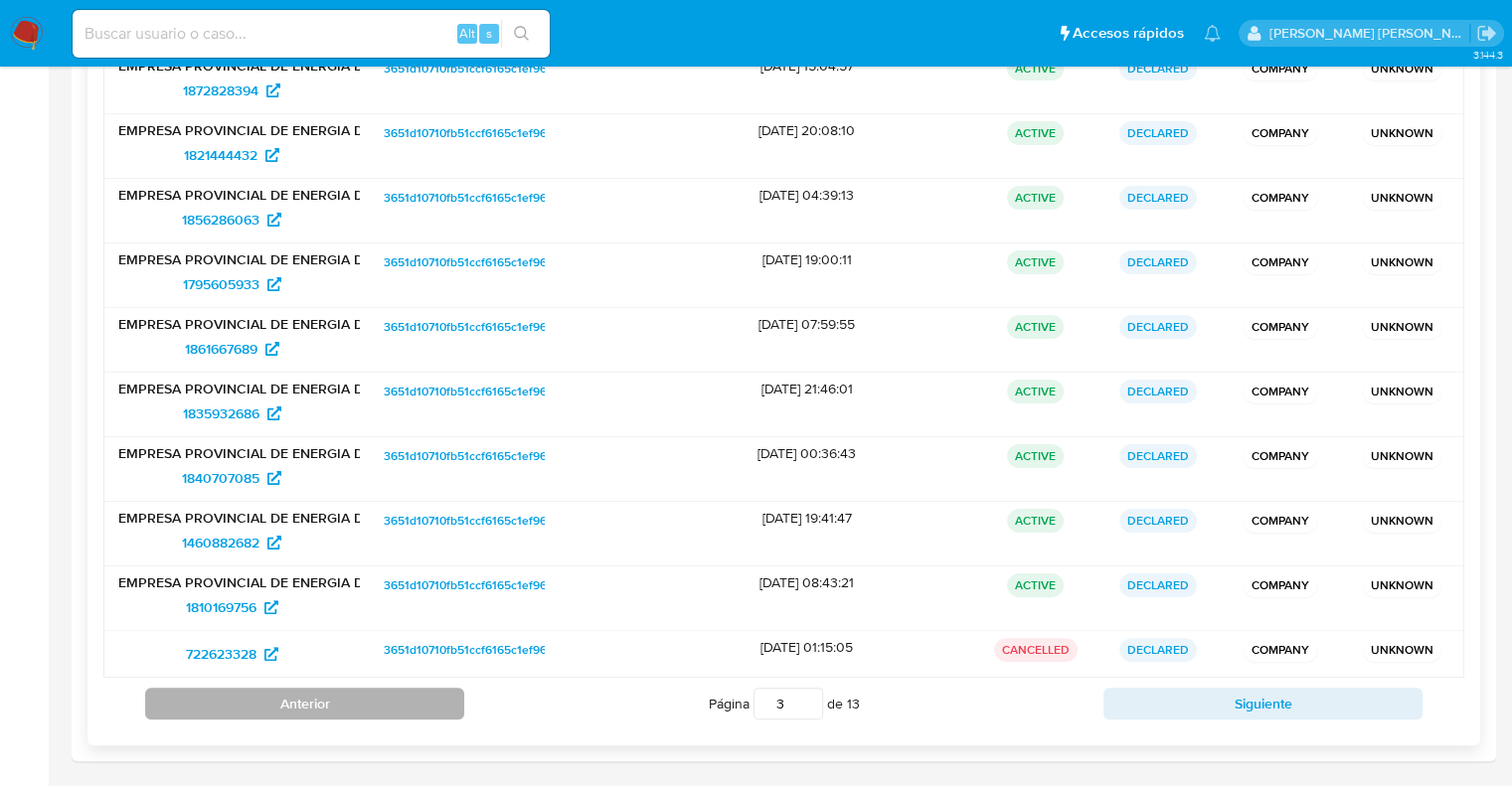 click on "Anterior" at bounding box center (304, 704) 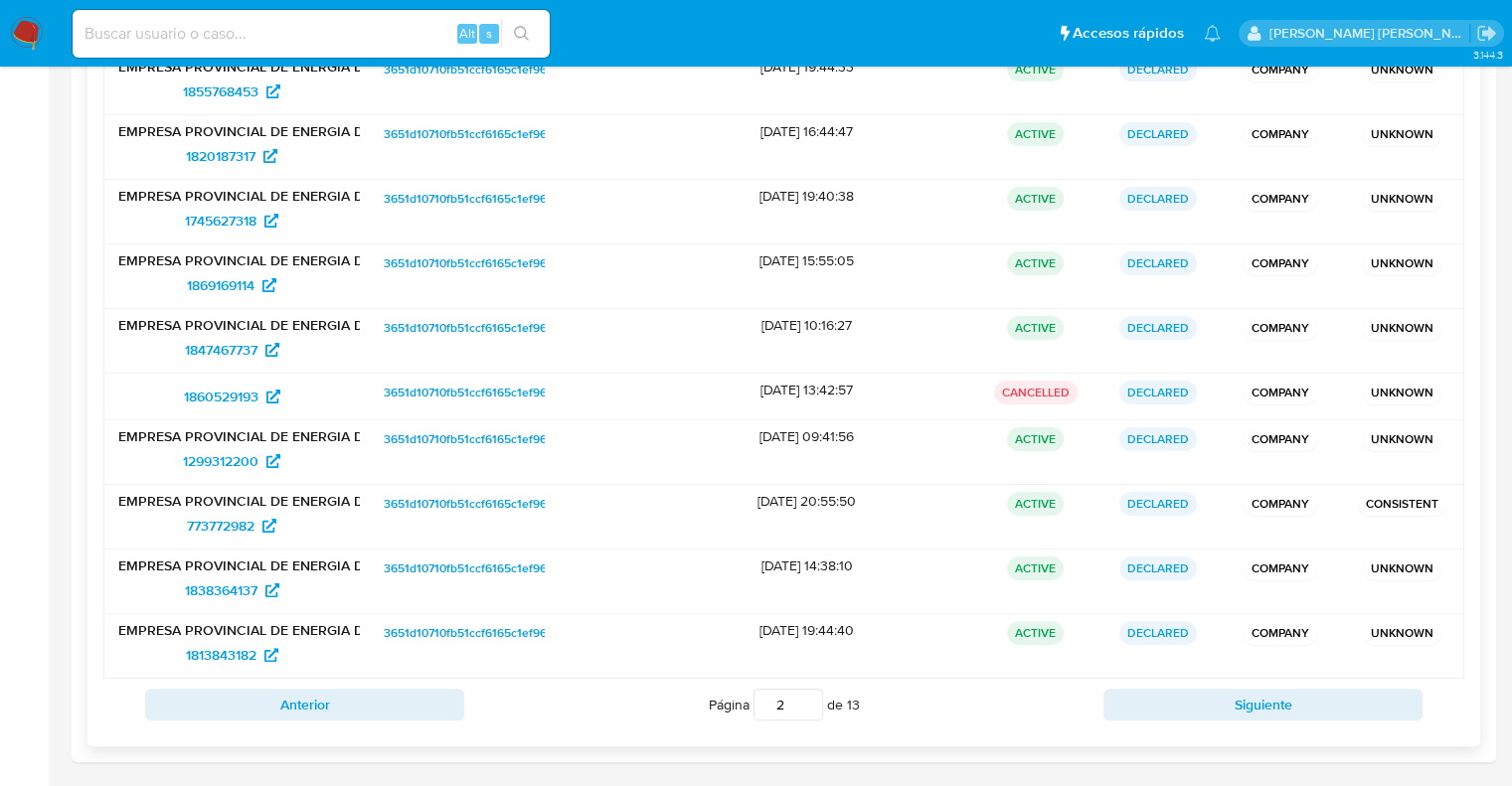 scroll, scrollTop: 354, scrollLeft: 0, axis: vertical 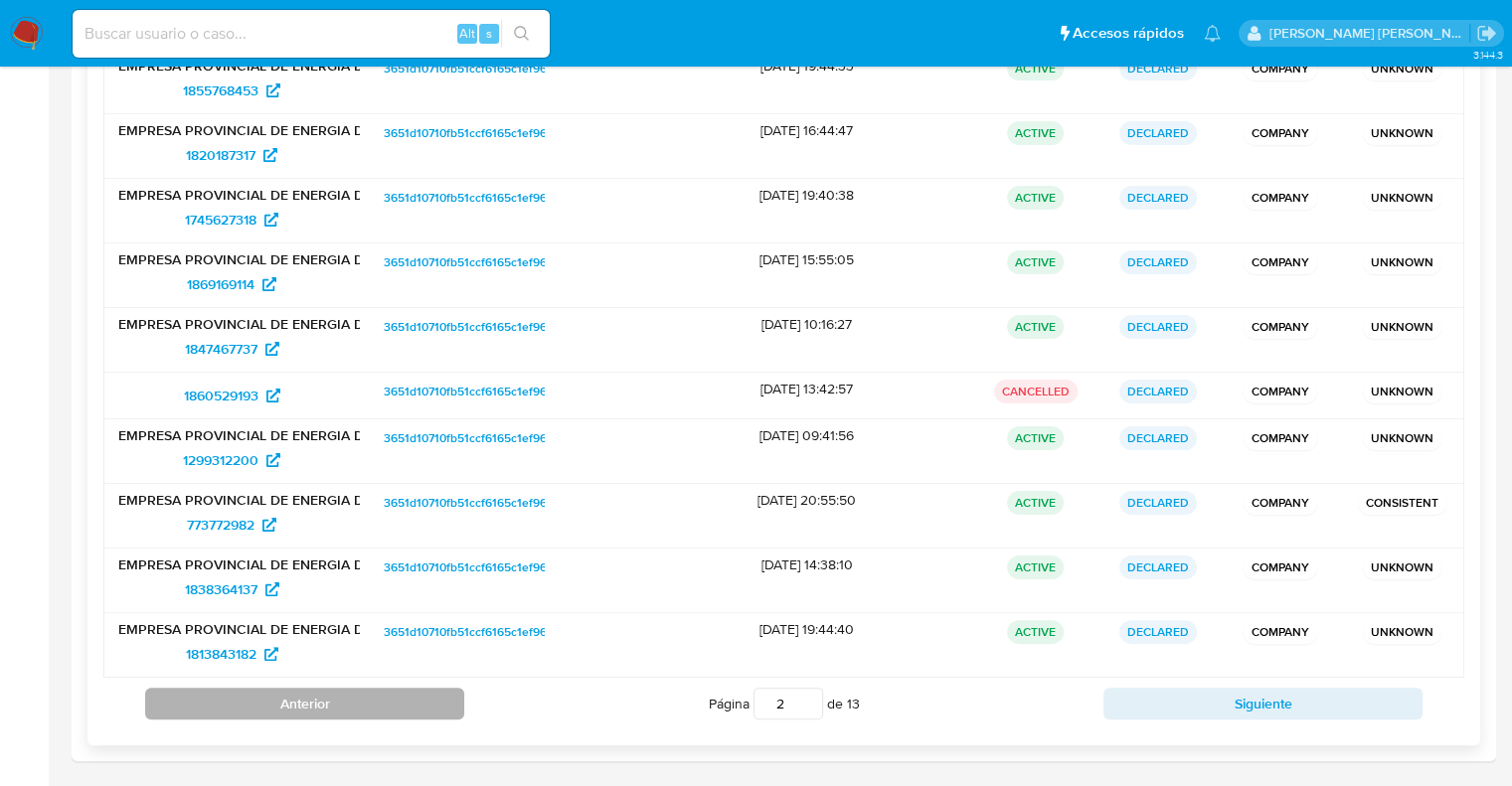 click on "Anterior" at bounding box center [304, 704] 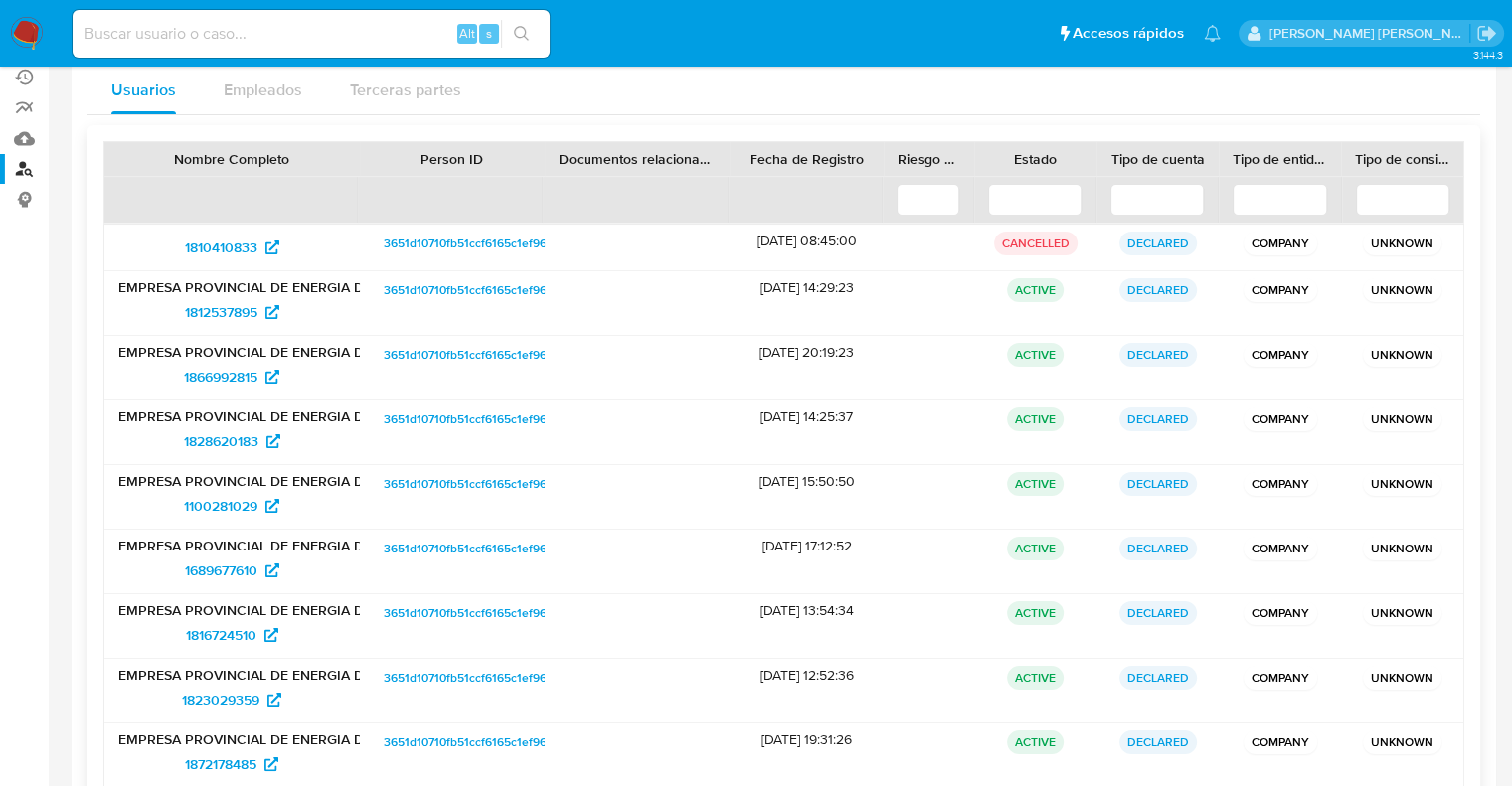 scroll, scrollTop: 56, scrollLeft: 0, axis: vertical 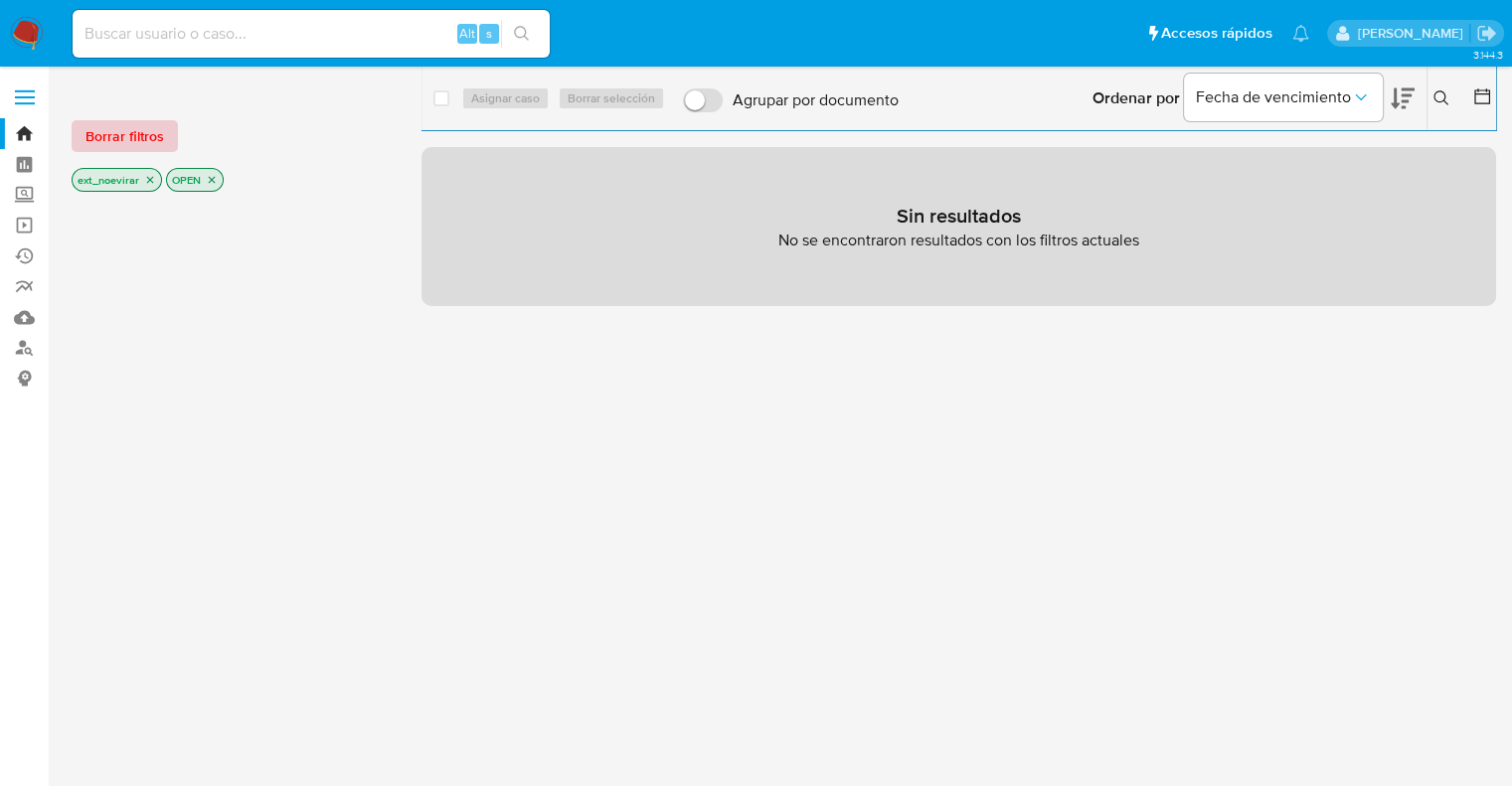 click on "Borrar filtros" at bounding box center (124, 136) 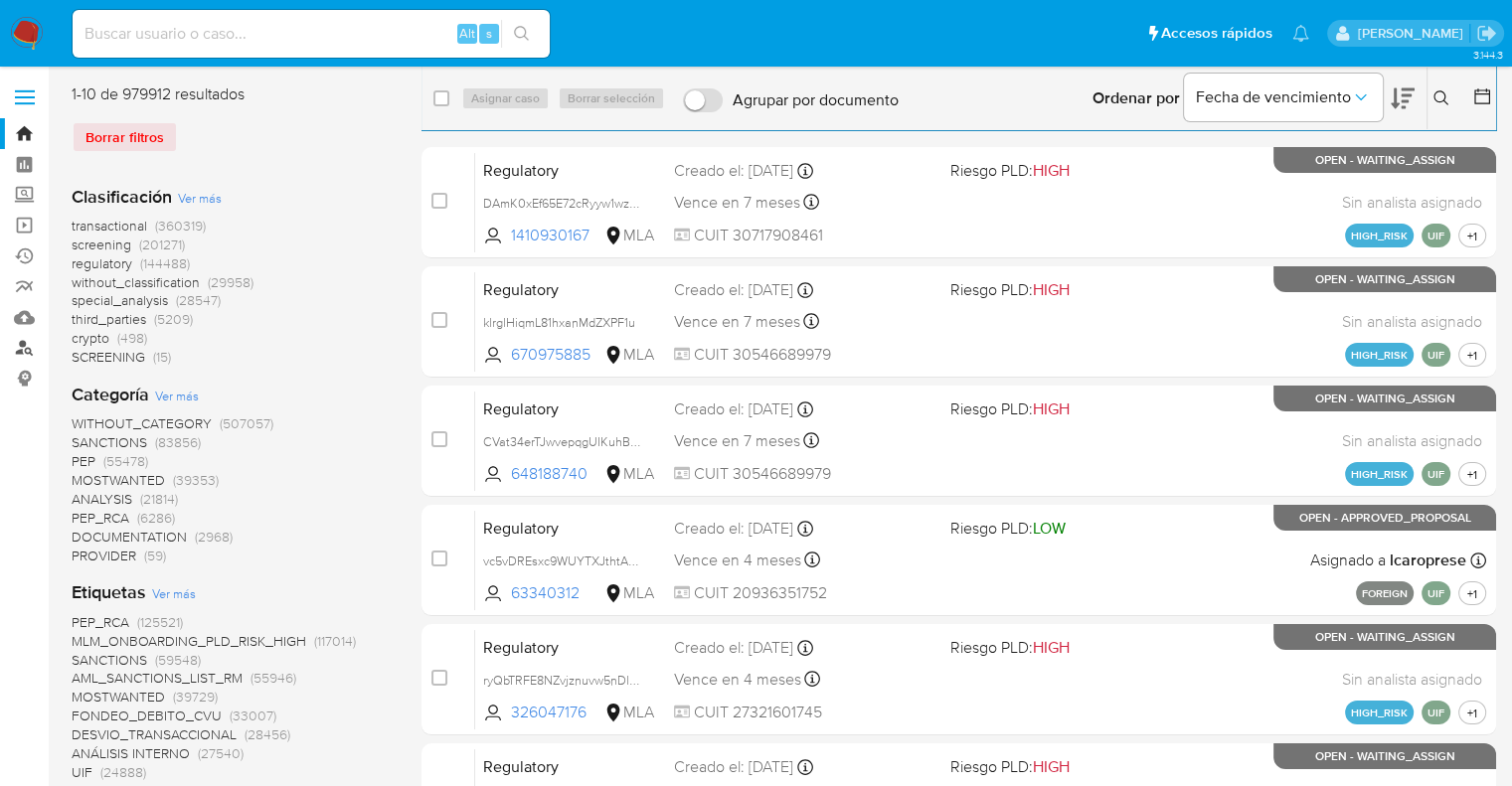 click on "Buscador de personas" at bounding box center [118, 348] 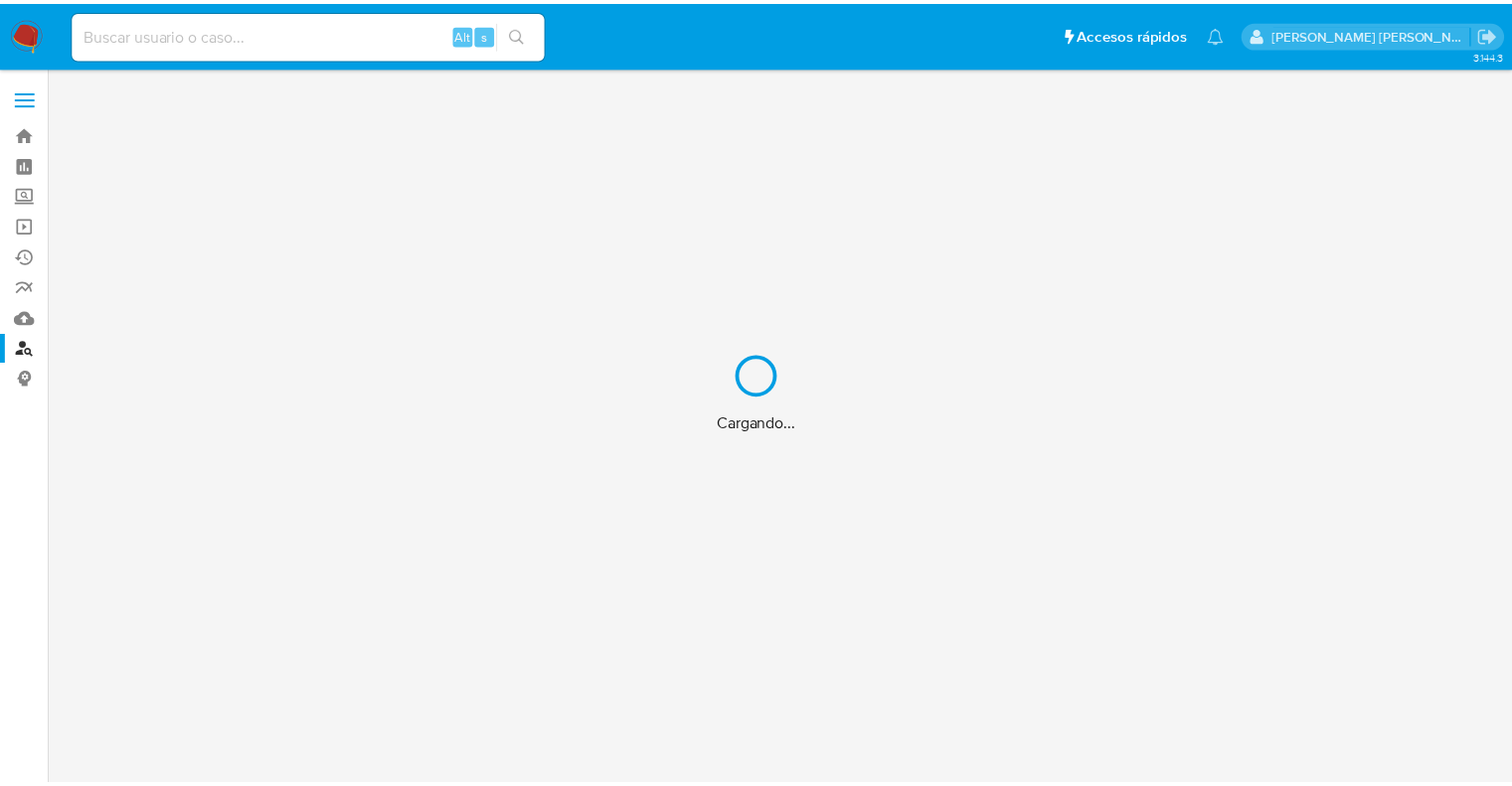 scroll, scrollTop: 0, scrollLeft: 0, axis: both 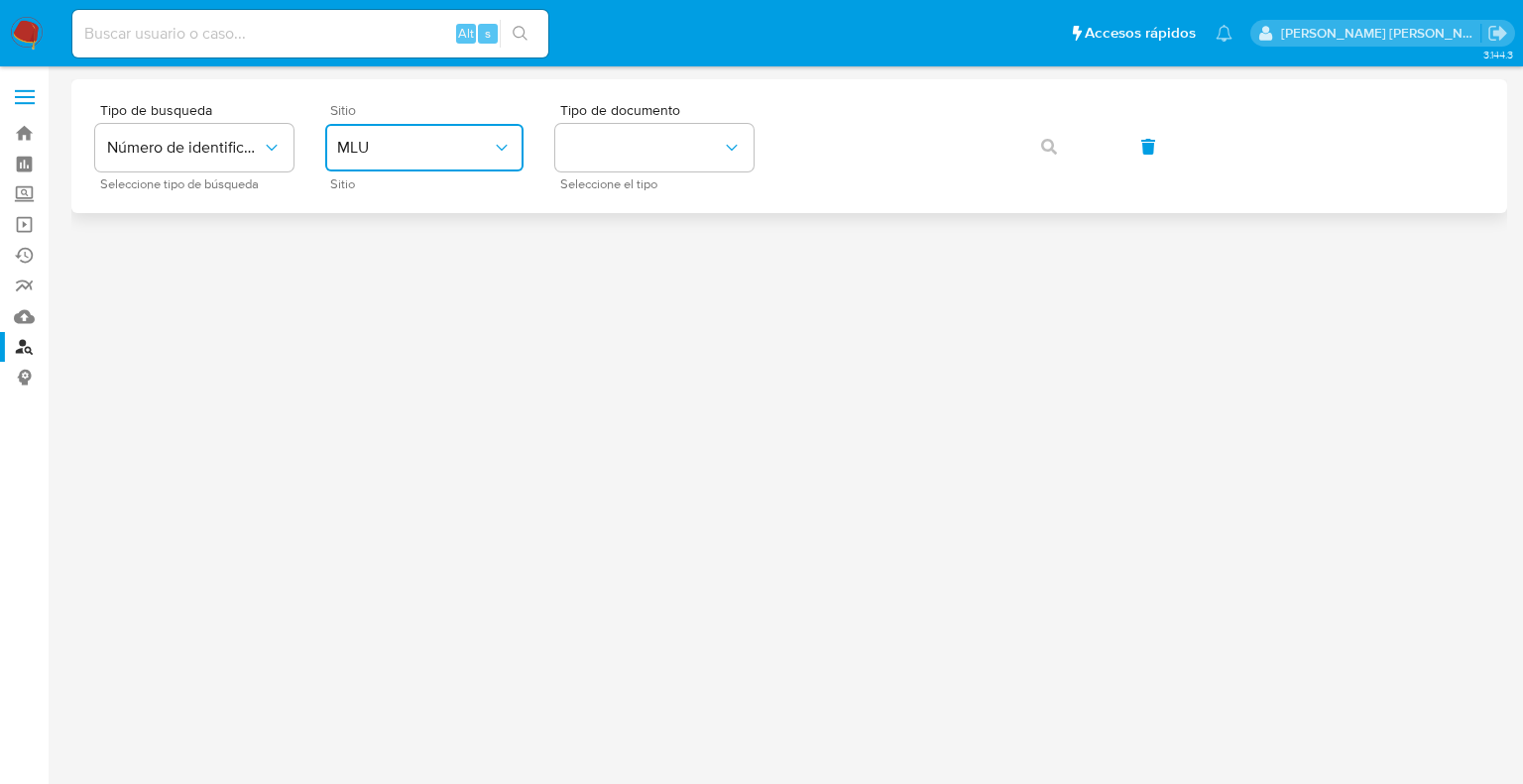 drag, startPoint x: 409, startPoint y: 154, endPoint x: 410, endPoint y: 168, distance: 14.035669 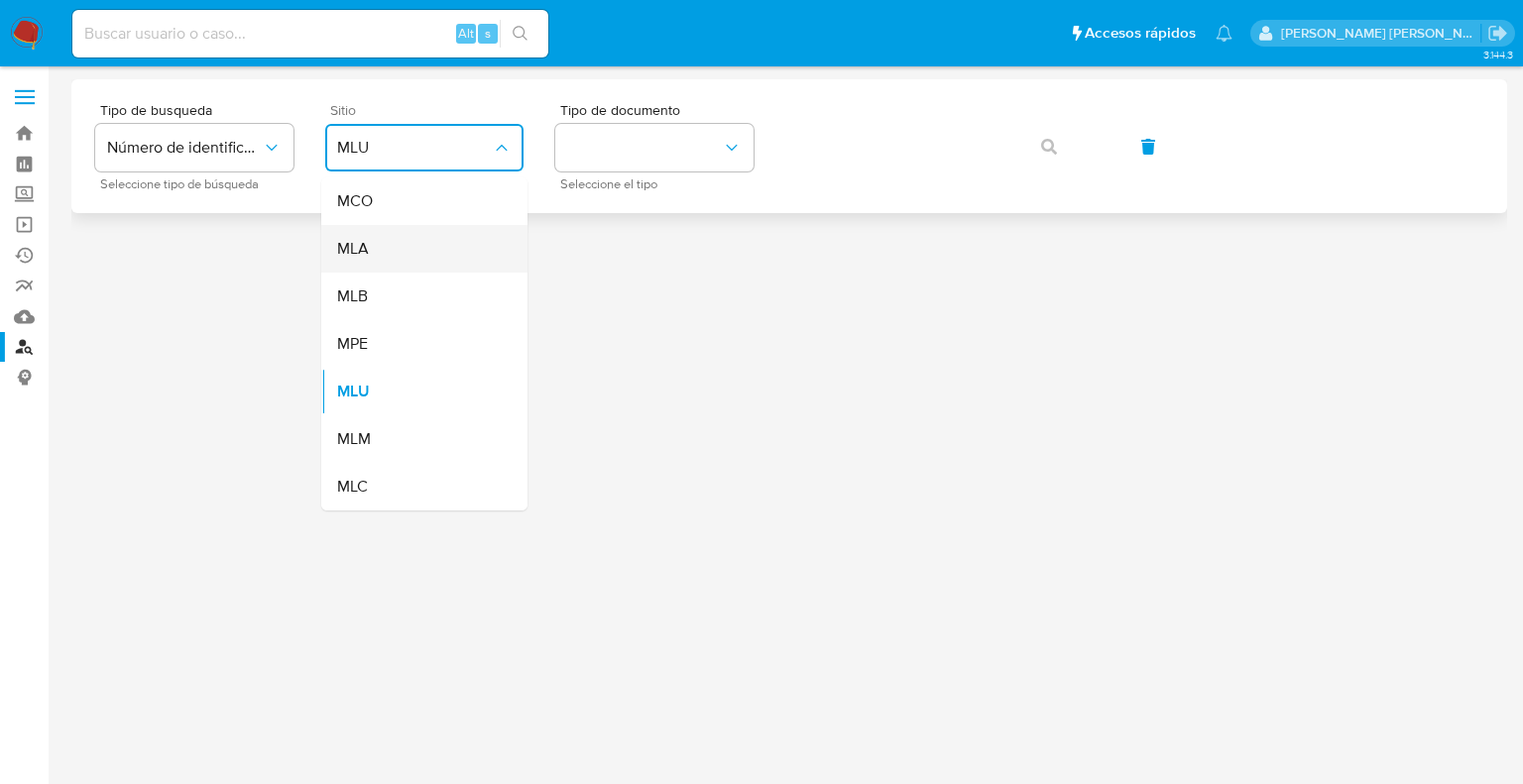 click on "MLA" at bounding box center (418, 249) 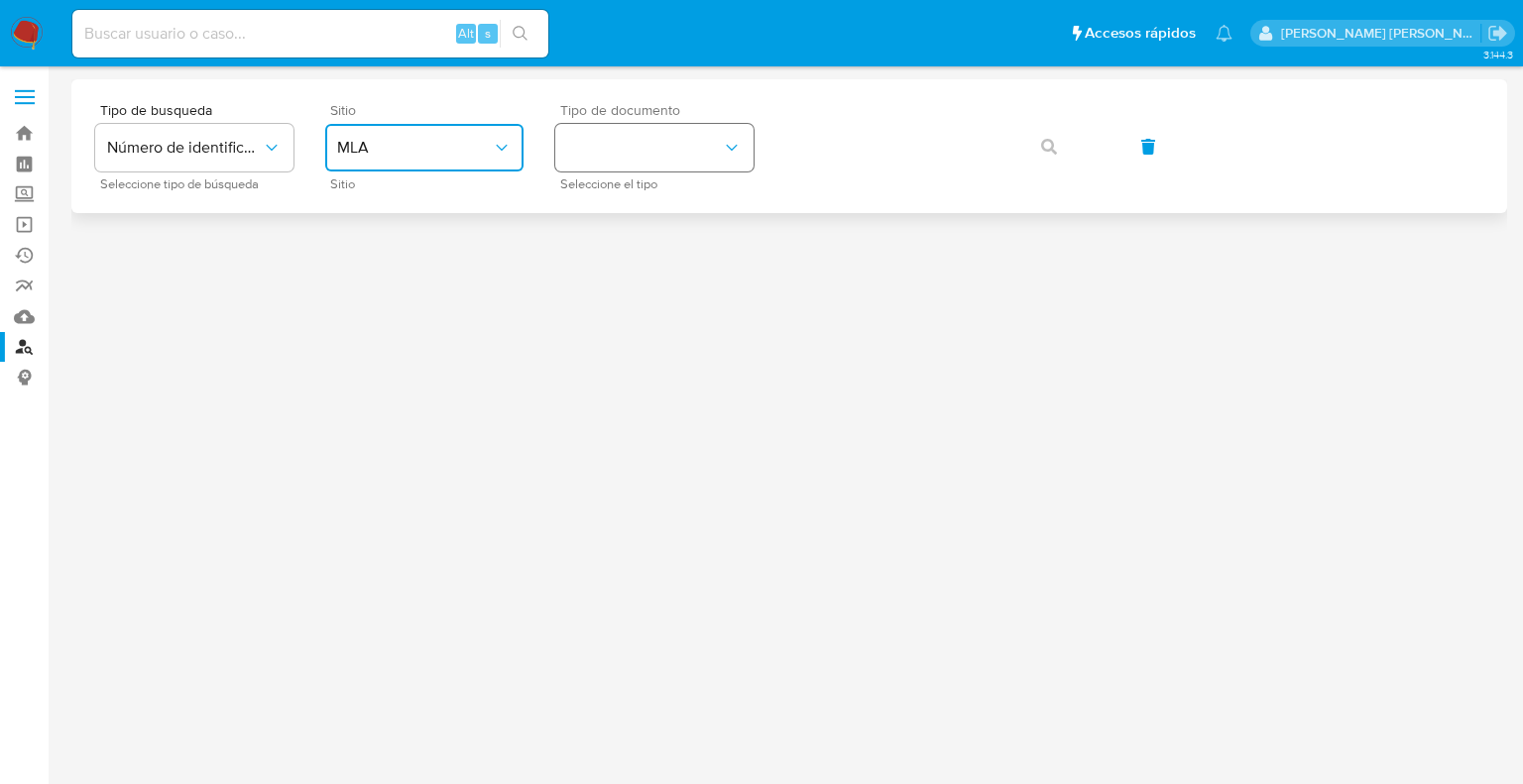 drag, startPoint x: 594, startPoint y: 139, endPoint x: 603, endPoint y: 162, distance: 24.698178 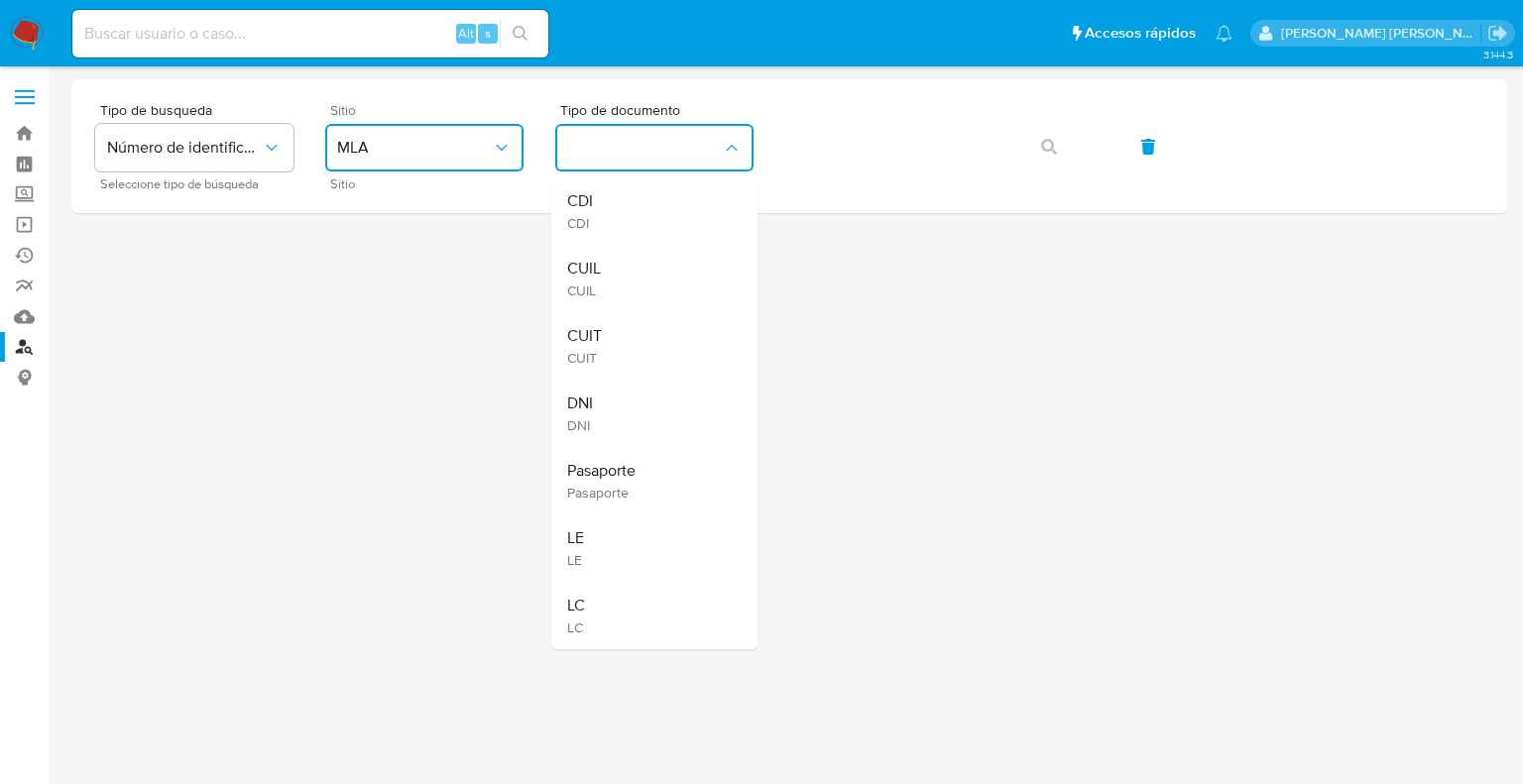 click on "CUIL CUIL" at bounding box center [648, 279] 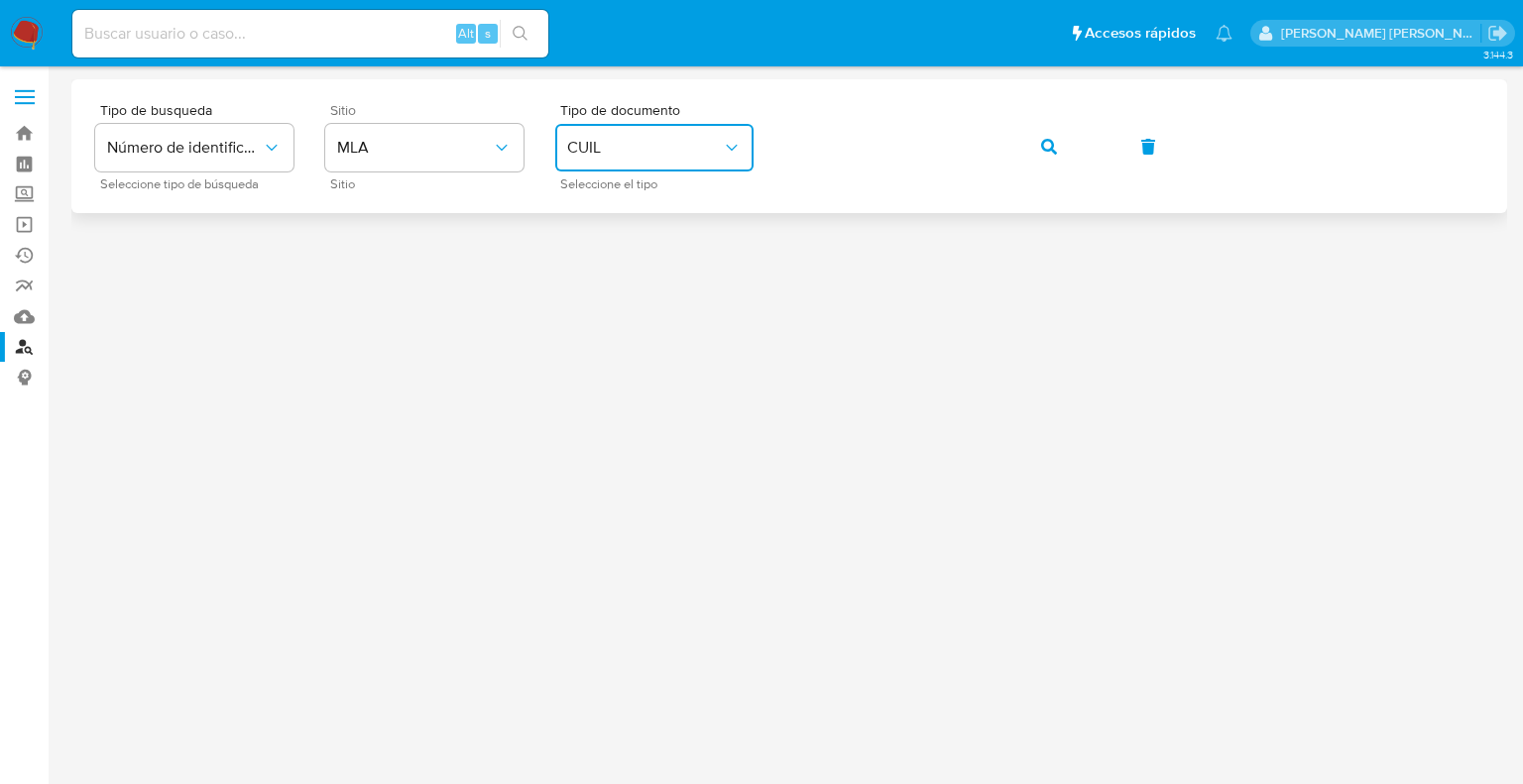 click on "Tipo de busqueda Número de identificación Seleccione tipo de búsqueda Sitio MLA Sitio Tipo de documento CUIL Seleccione el tipo" at bounding box center (789, 146) 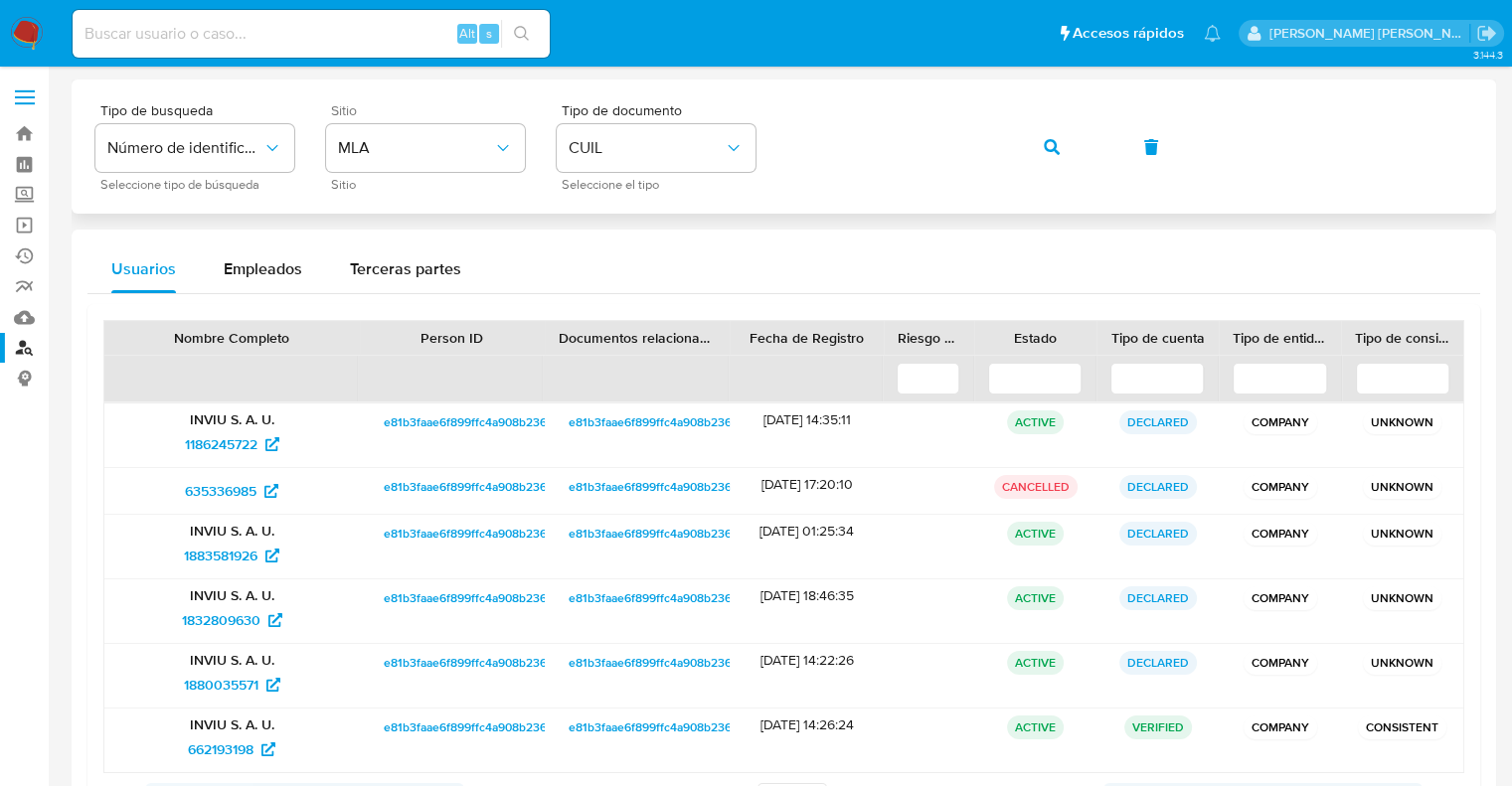 click on "Tipo de busqueda Número de identificación Seleccione tipo de búsqueda Sitio MLA Sitio Tipo de documento CUIL Seleccione el tipo" at bounding box center (783, 146) 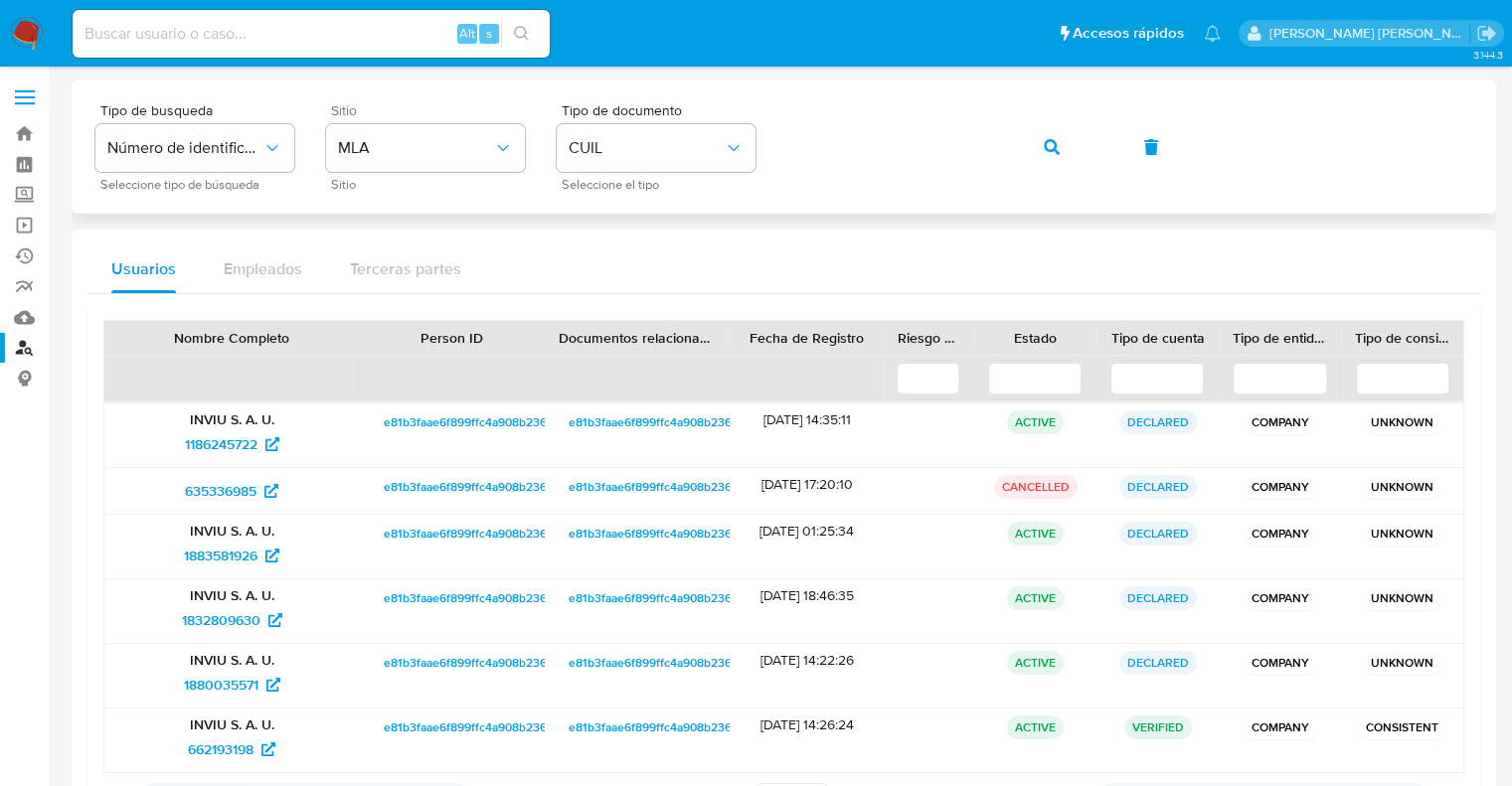 click 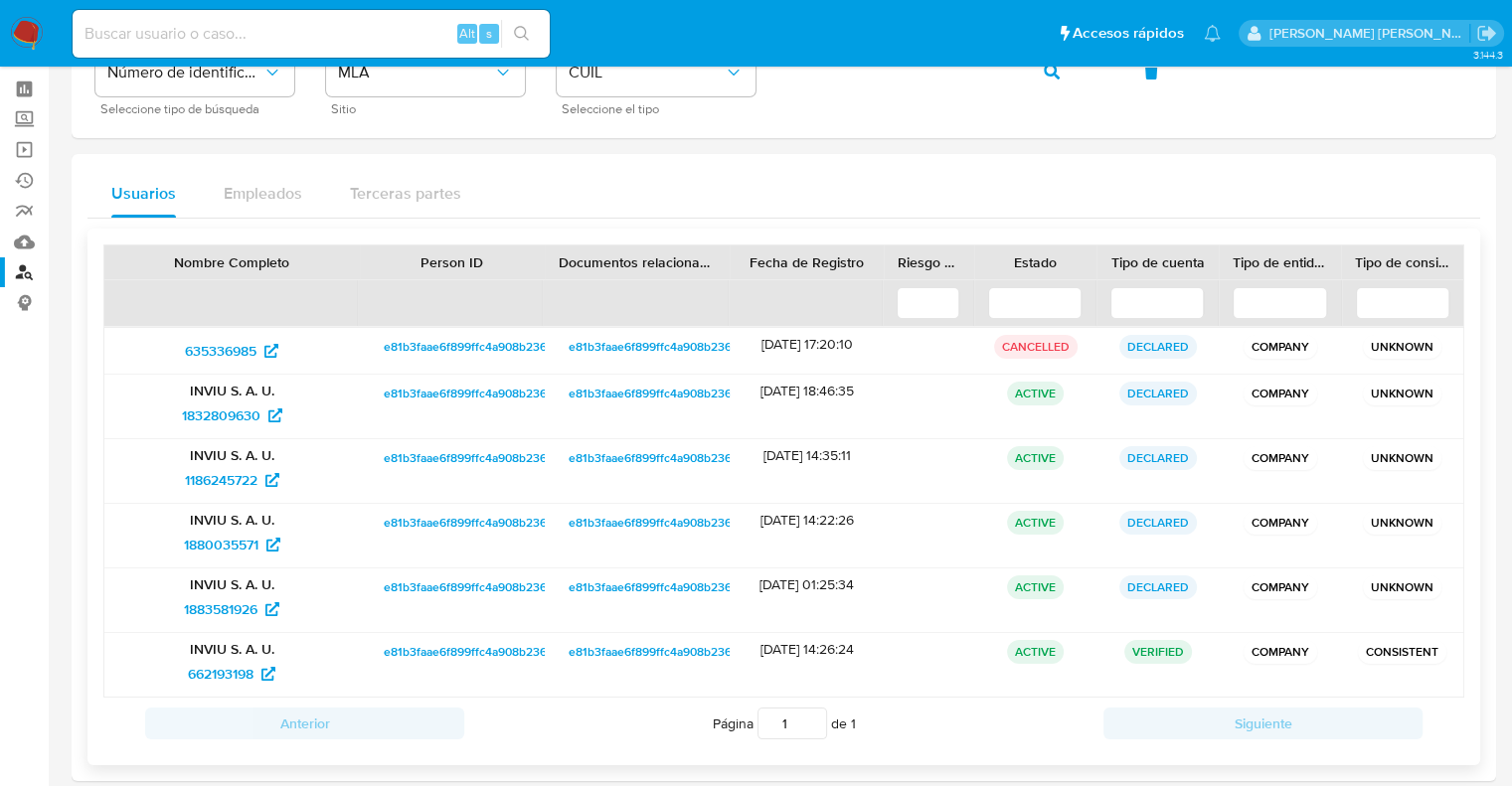 scroll, scrollTop: 96, scrollLeft: 0, axis: vertical 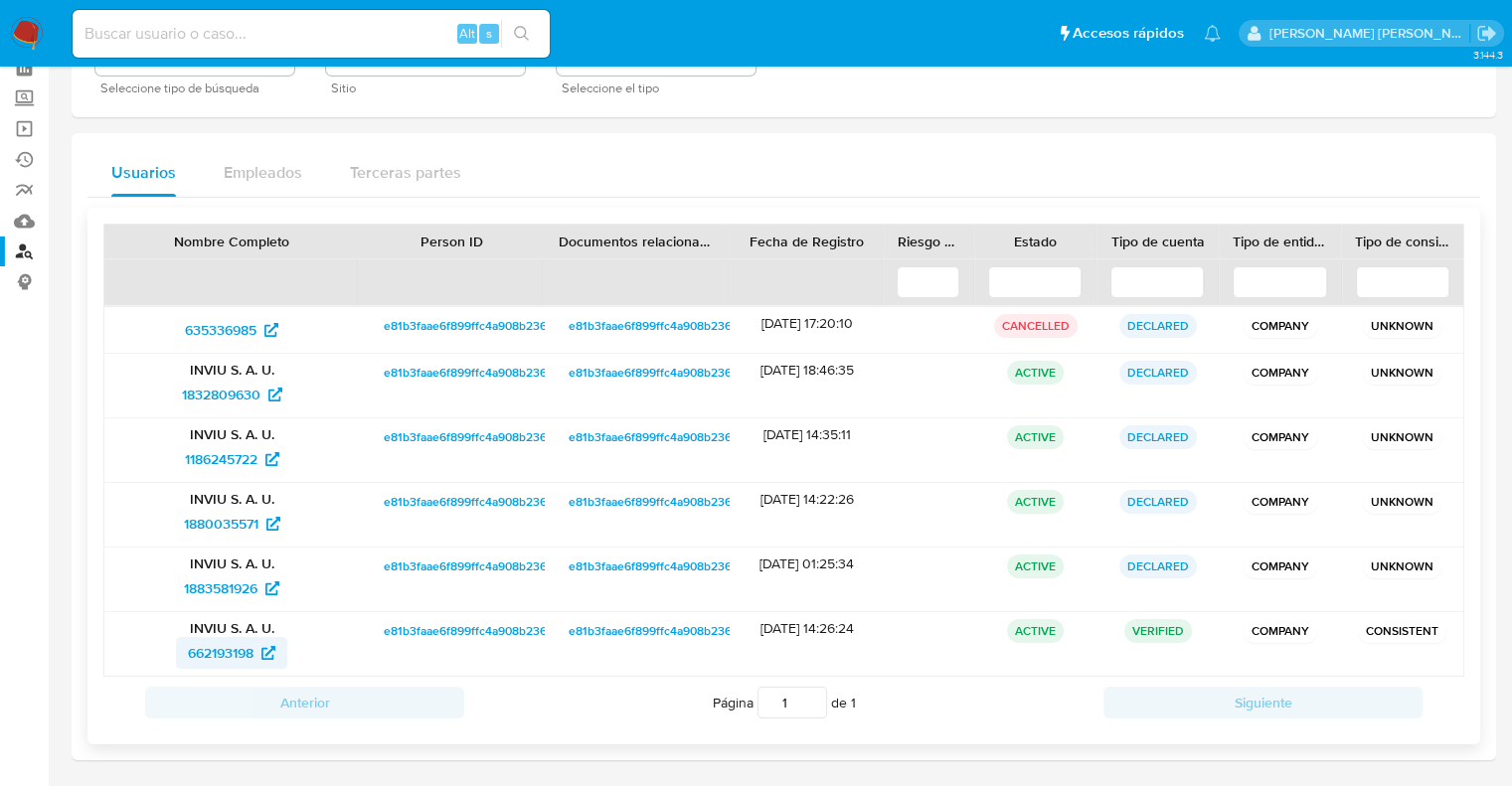 drag, startPoint x: 172, startPoint y: 659, endPoint x: 257, endPoint y: 652, distance: 85.28775 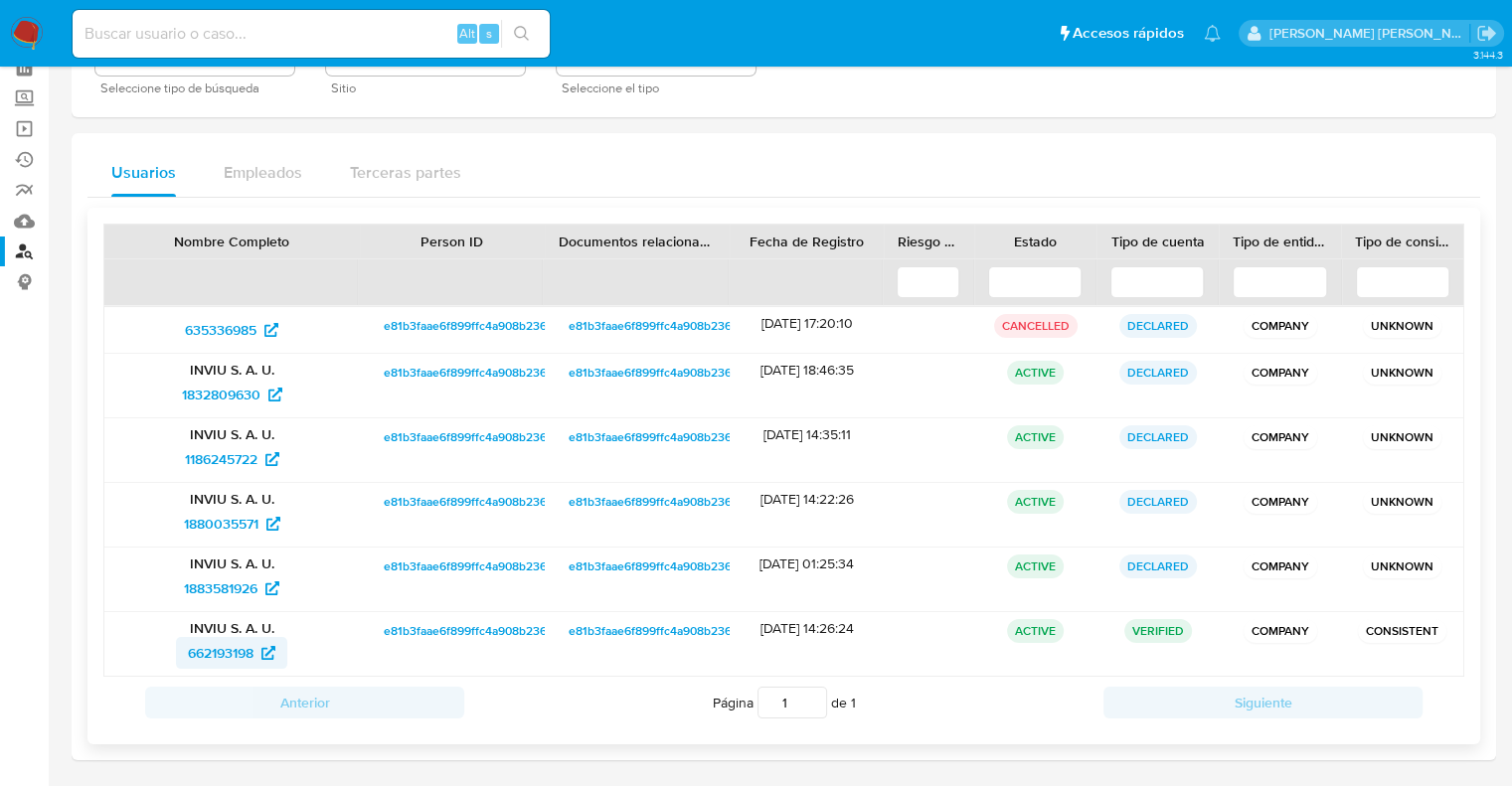 click on "662193198" at bounding box center [221, 653] 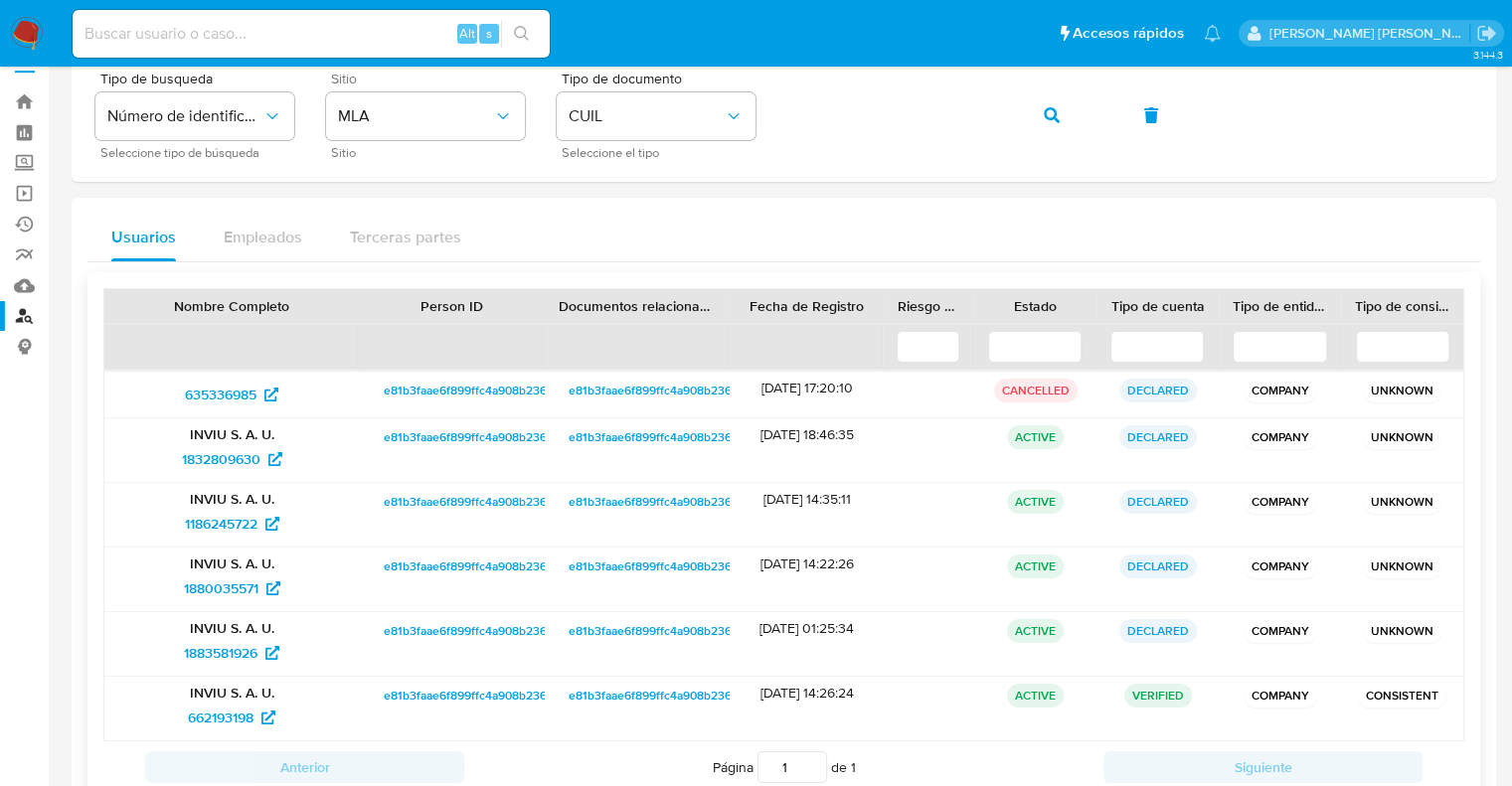 scroll, scrollTop: 0, scrollLeft: 0, axis: both 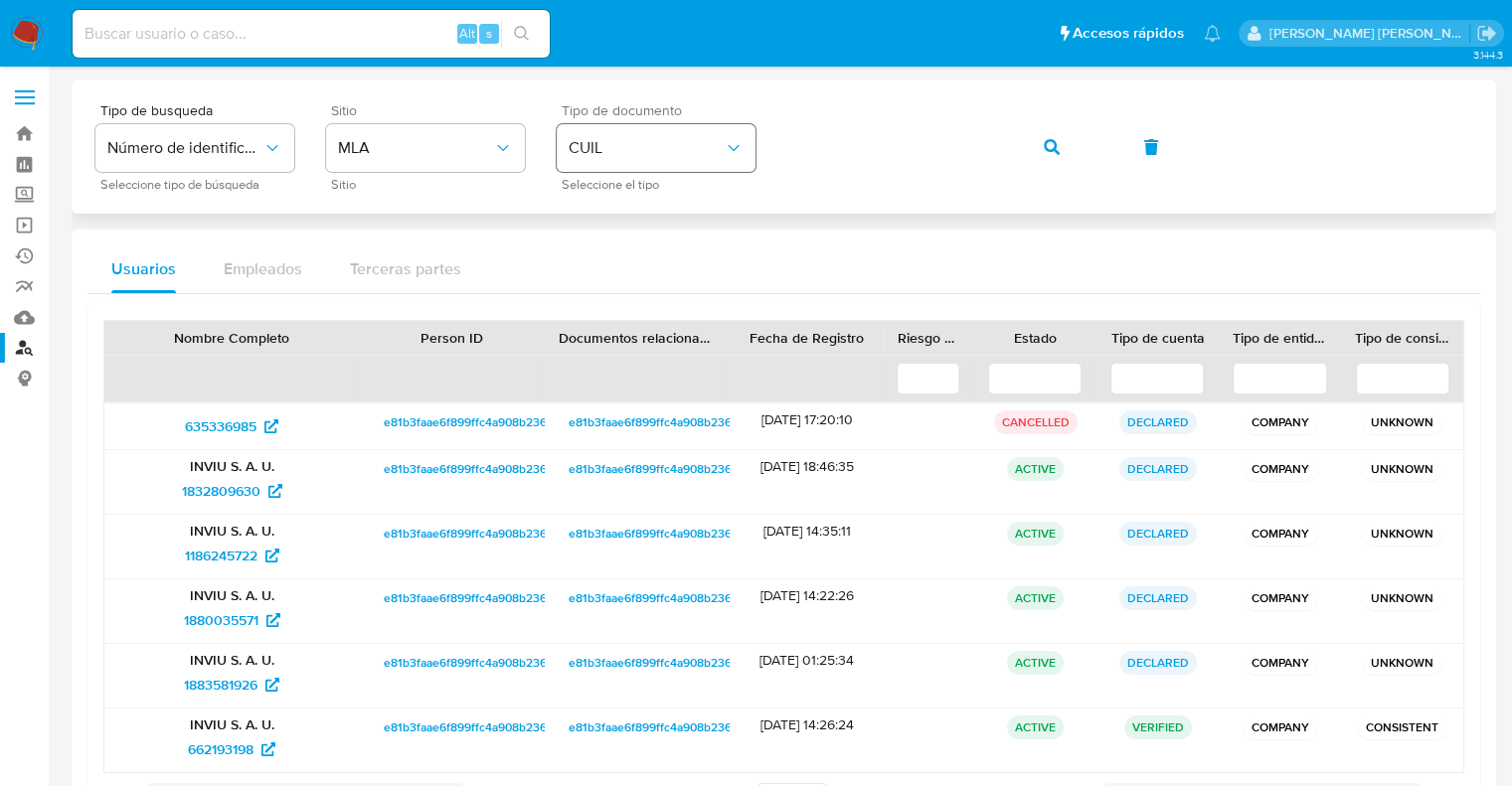 click on "Tipo de busqueda Número de identificación Seleccione tipo de búsqueda Sitio MLA Sitio Tipo de documento CUIL Seleccione el tipo" at bounding box center [783, 146] 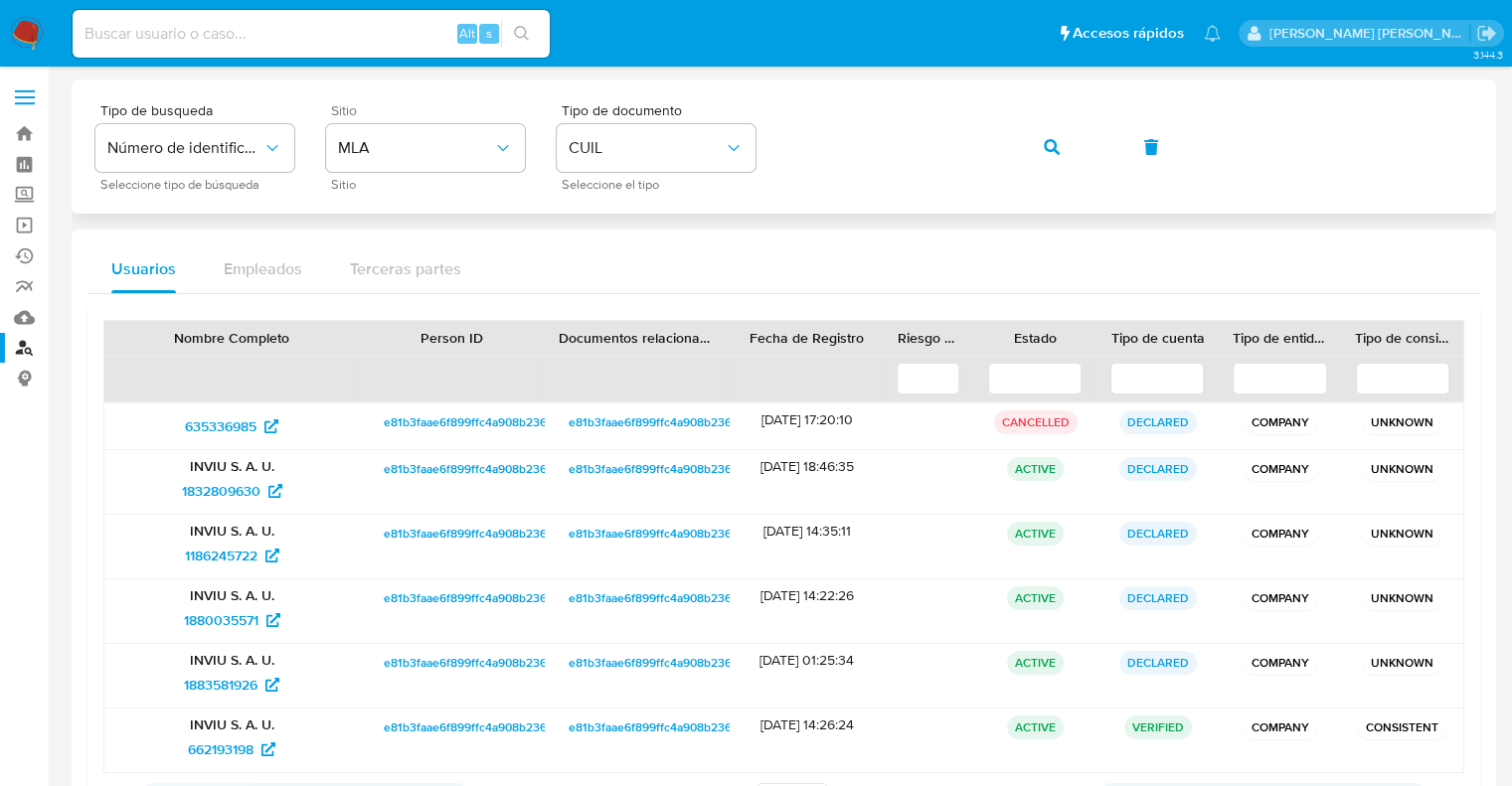 click 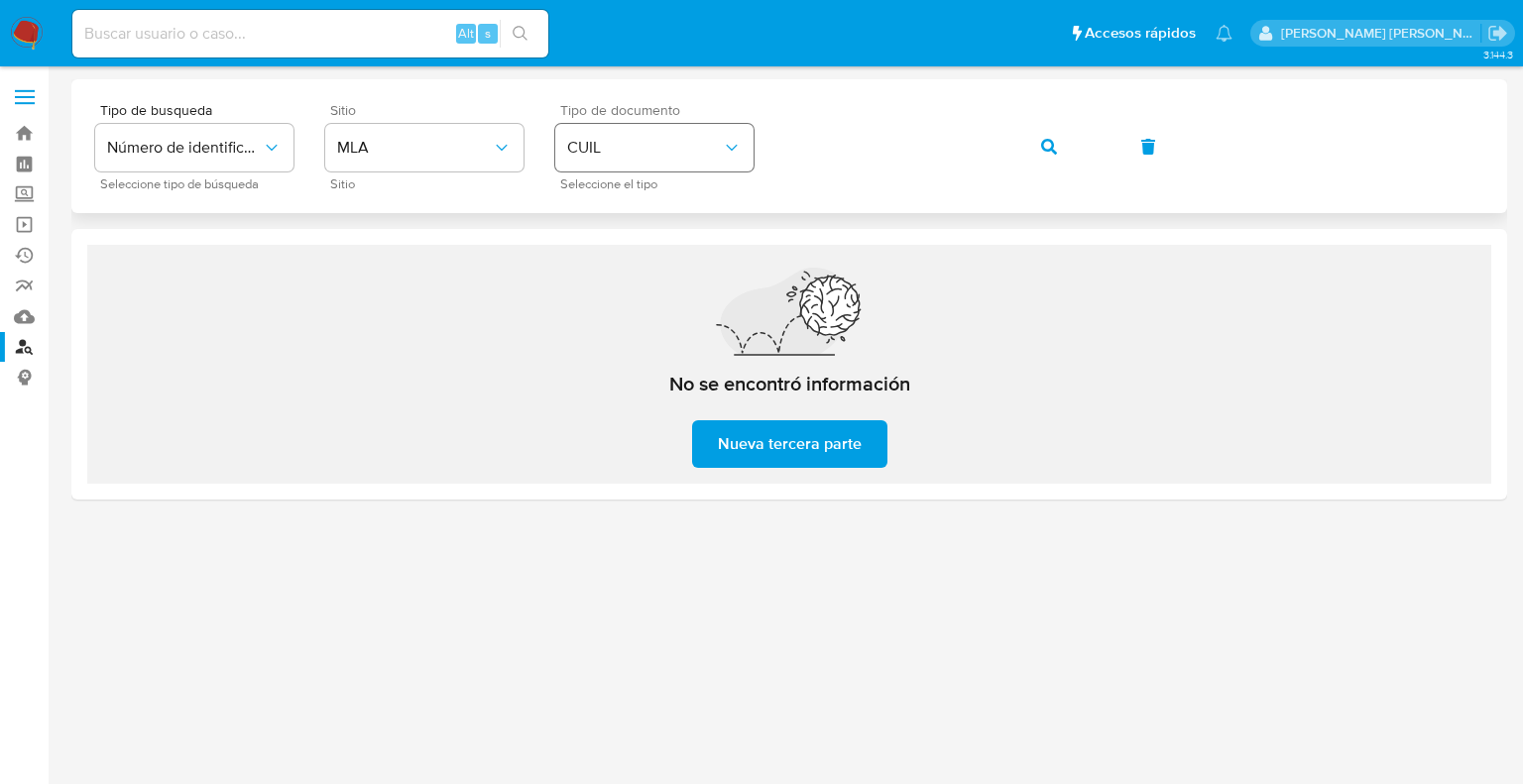 click on "CUIL" at bounding box center (644, 148) 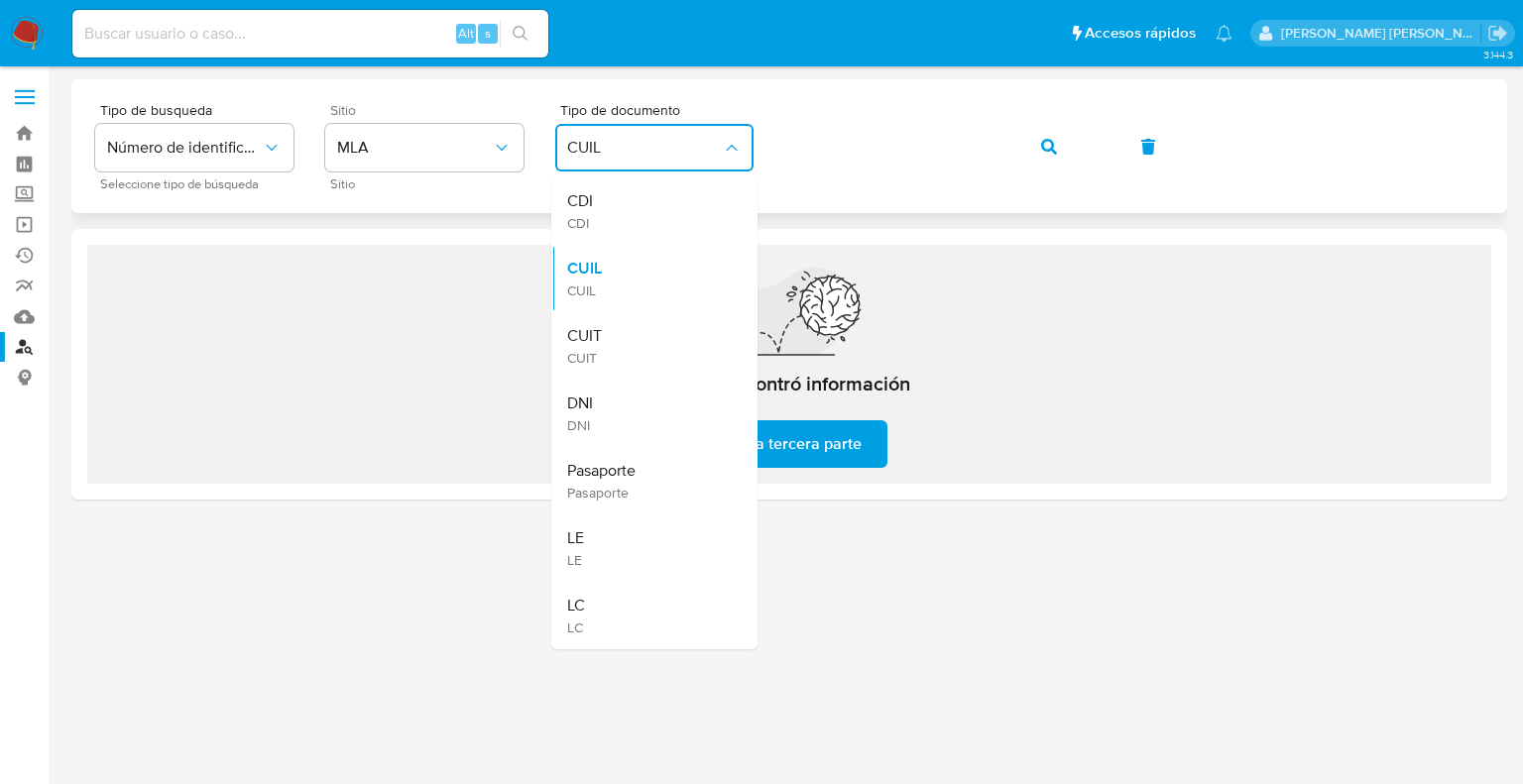 drag, startPoint x: 597, startPoint y: 328, endPoint x: 785, endPoint y: 202, distance: 226.31836 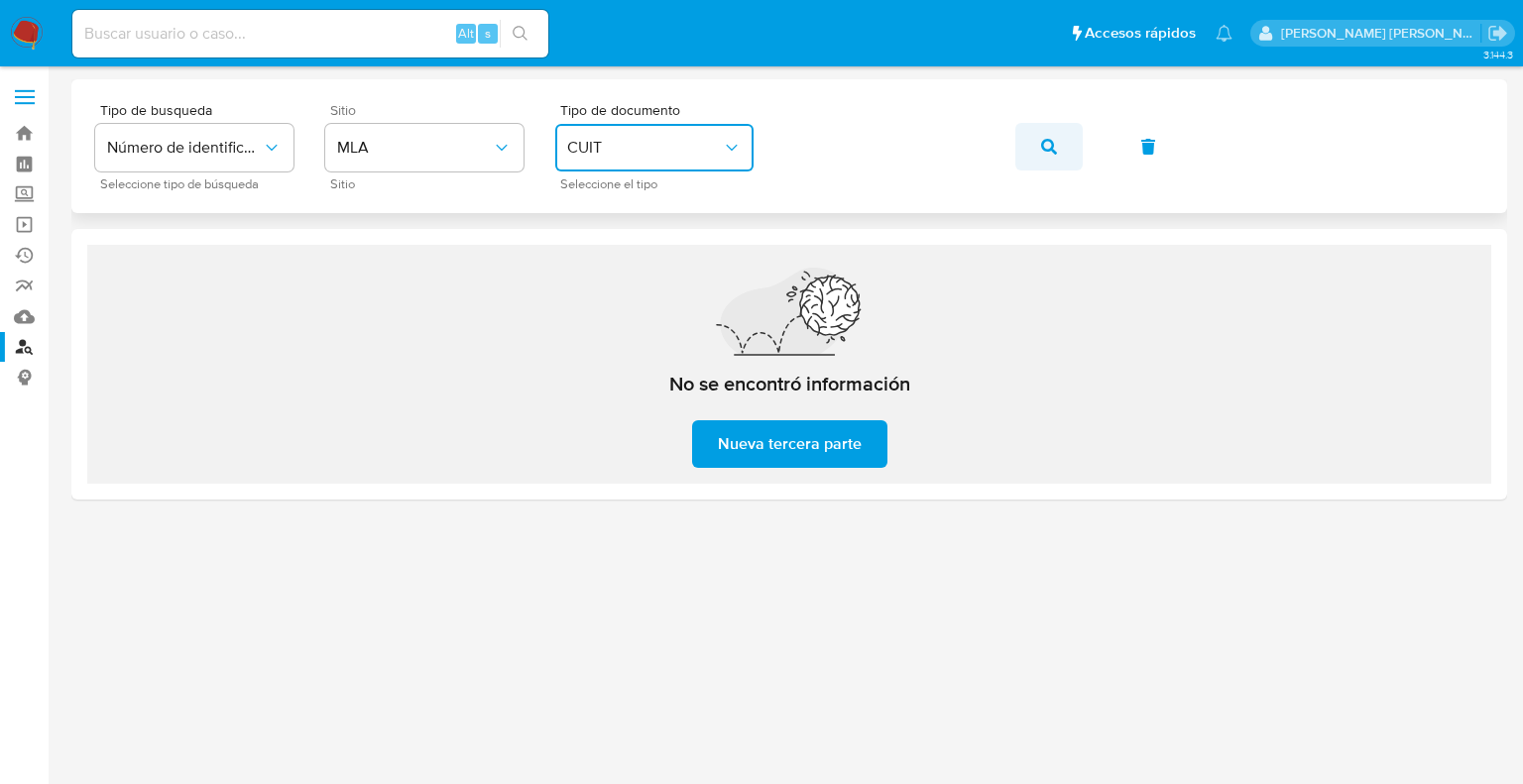 click 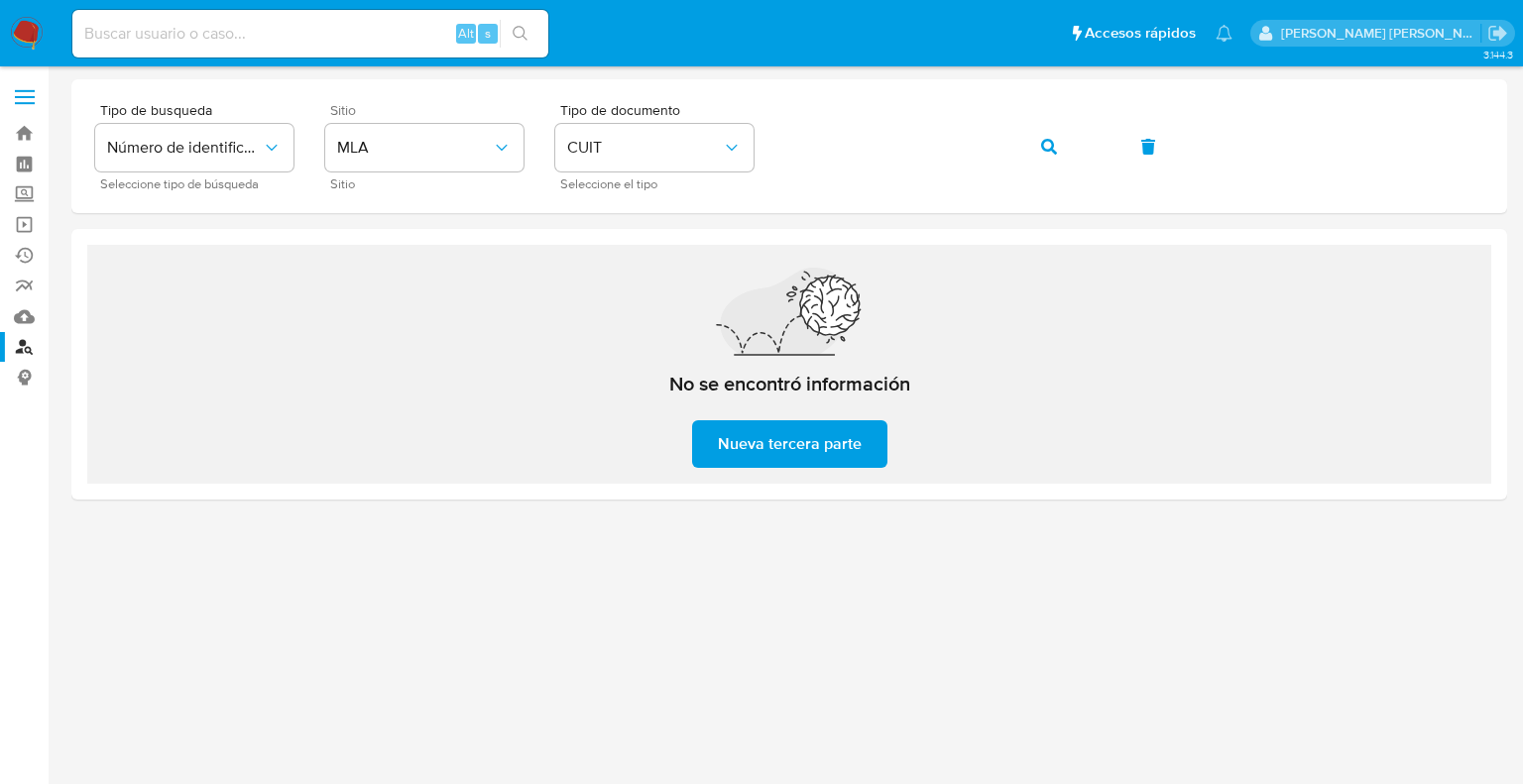 click at bounding box center (789, 425) 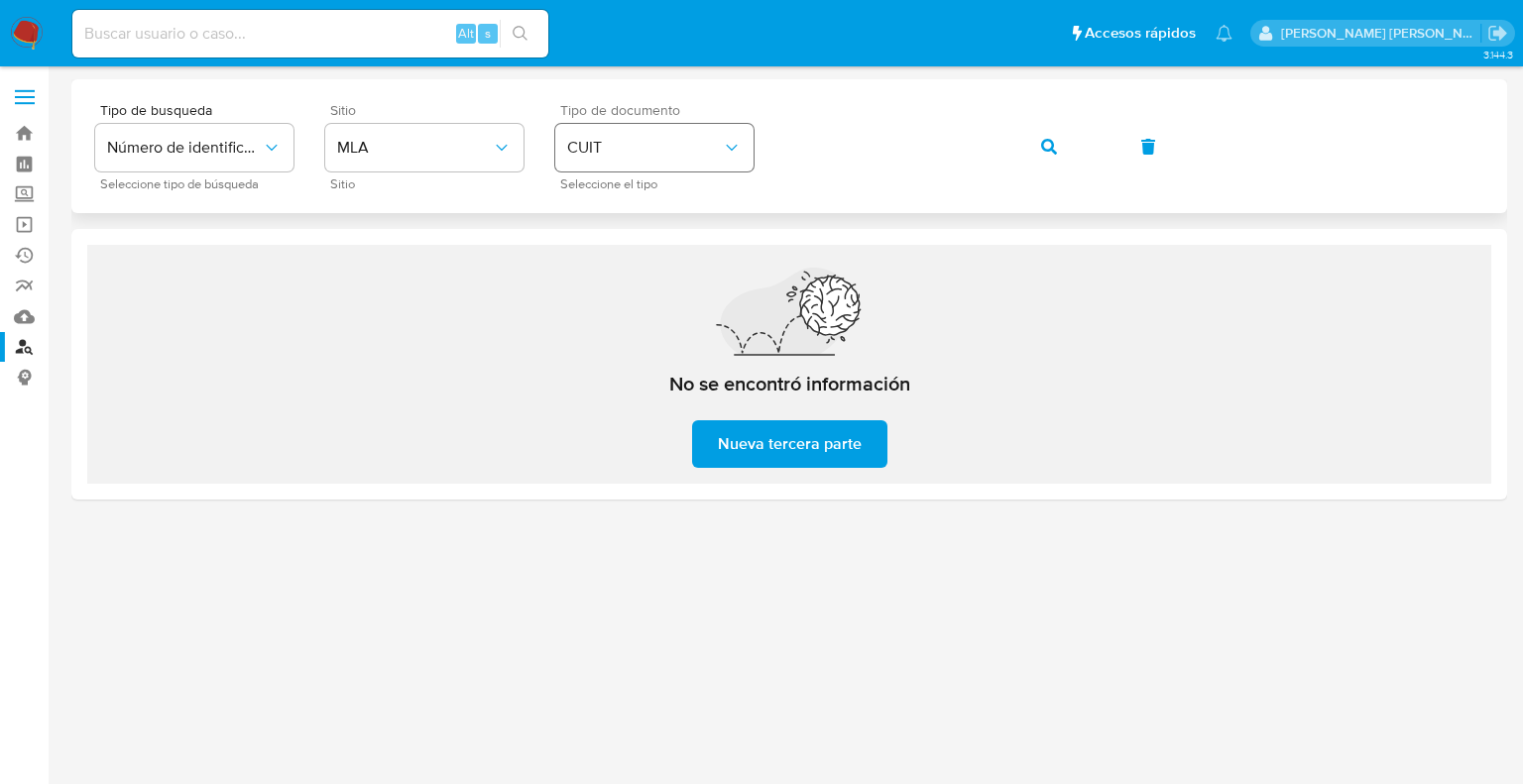 click on "Tipo de busqueda Número de identificación Seleccione tipo de búsqueda Sitio MLA Sitio Tipo de documento CUIT Seleccione el tipo" at bounding box center [789, 146] 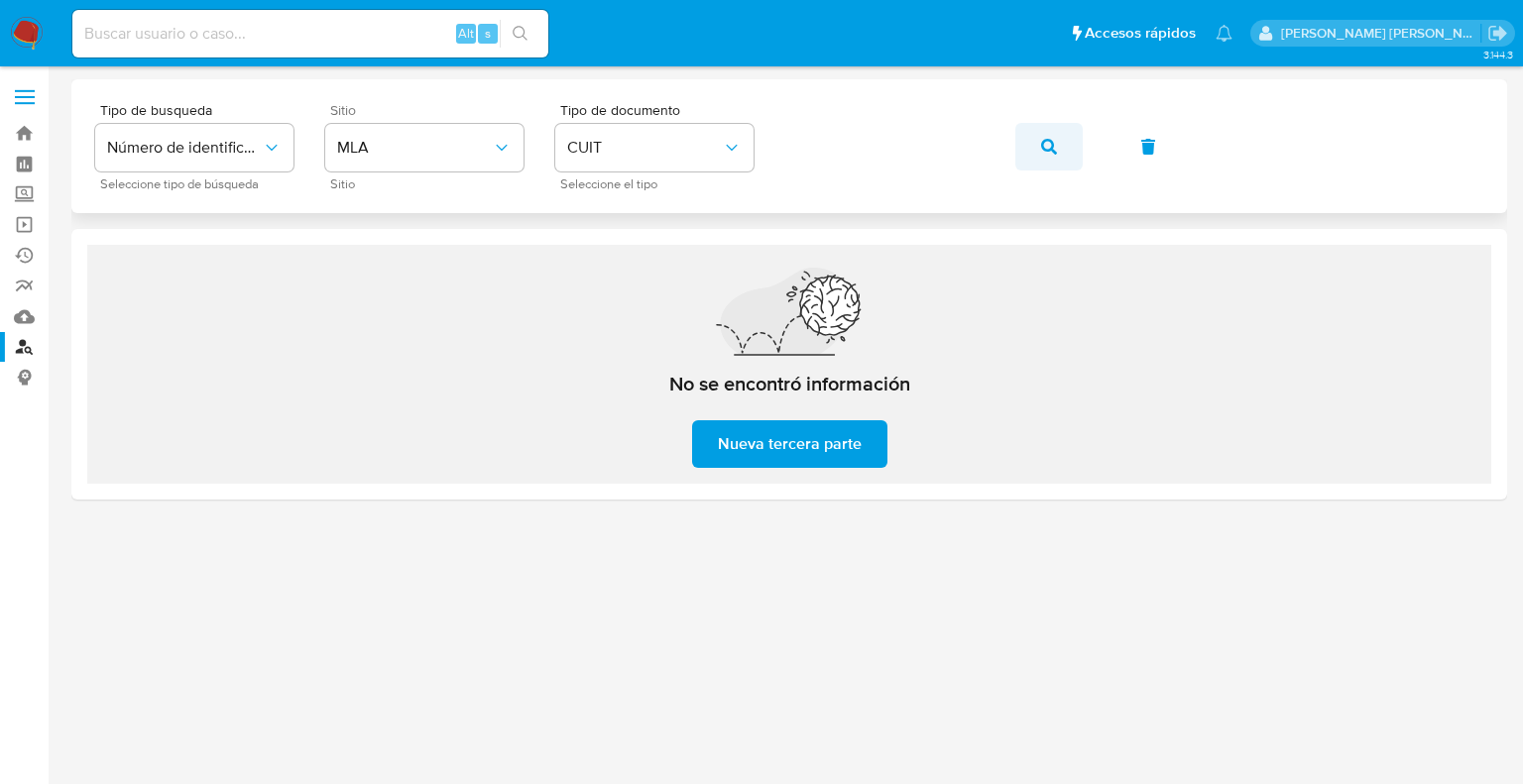 click 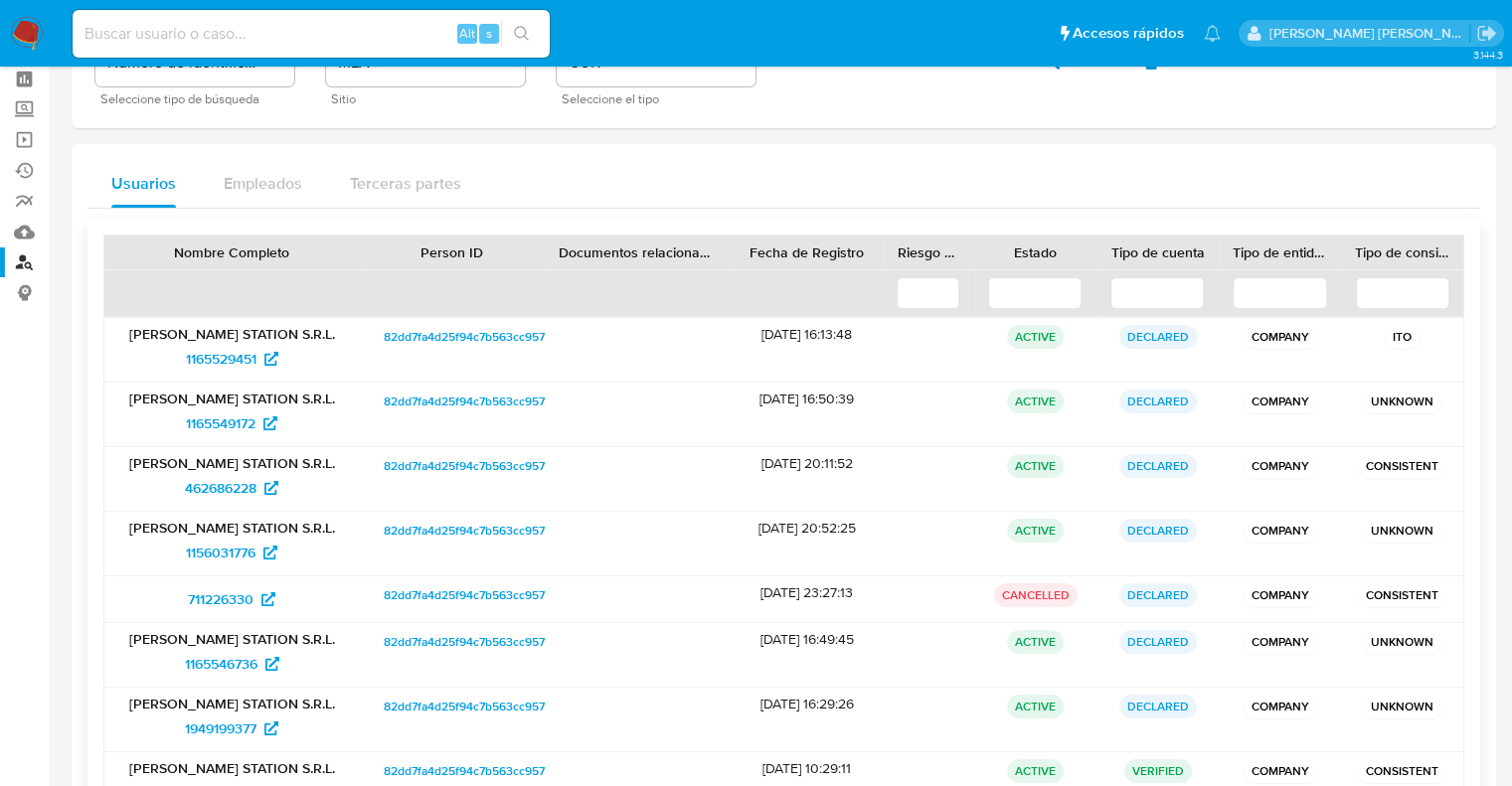 scroll, scrollTop: 226, scrollLeft: 0, axis: vertical 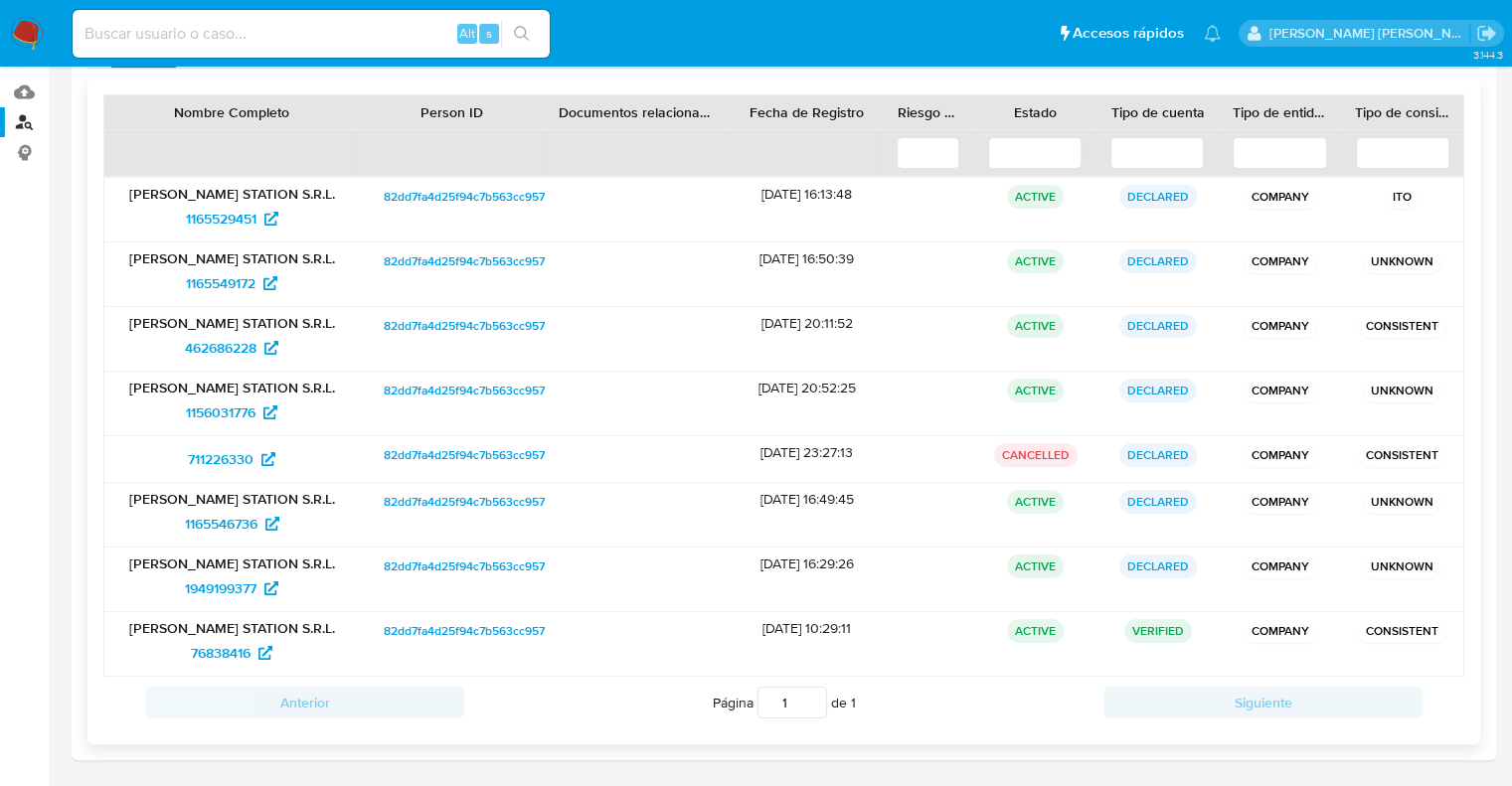 drag, startPoint x: 152, startPoint y: 667, endPoint x: 129, endPoint y: 642, distance: 33.970576 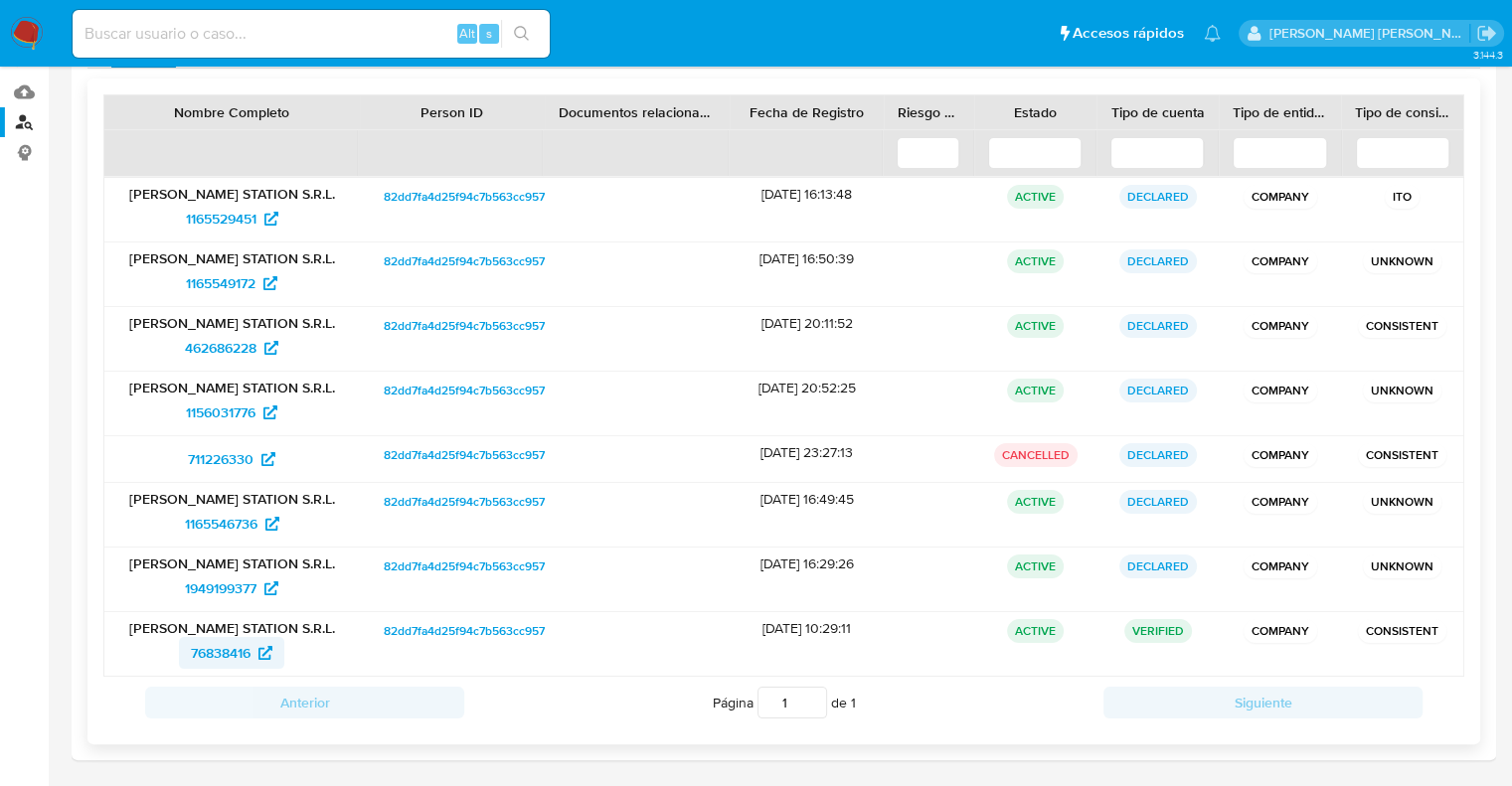 drag, startPoint x: 165, startPoint y: 641, endPoint x: 252, endPoint y: 645, distance: 87.09191 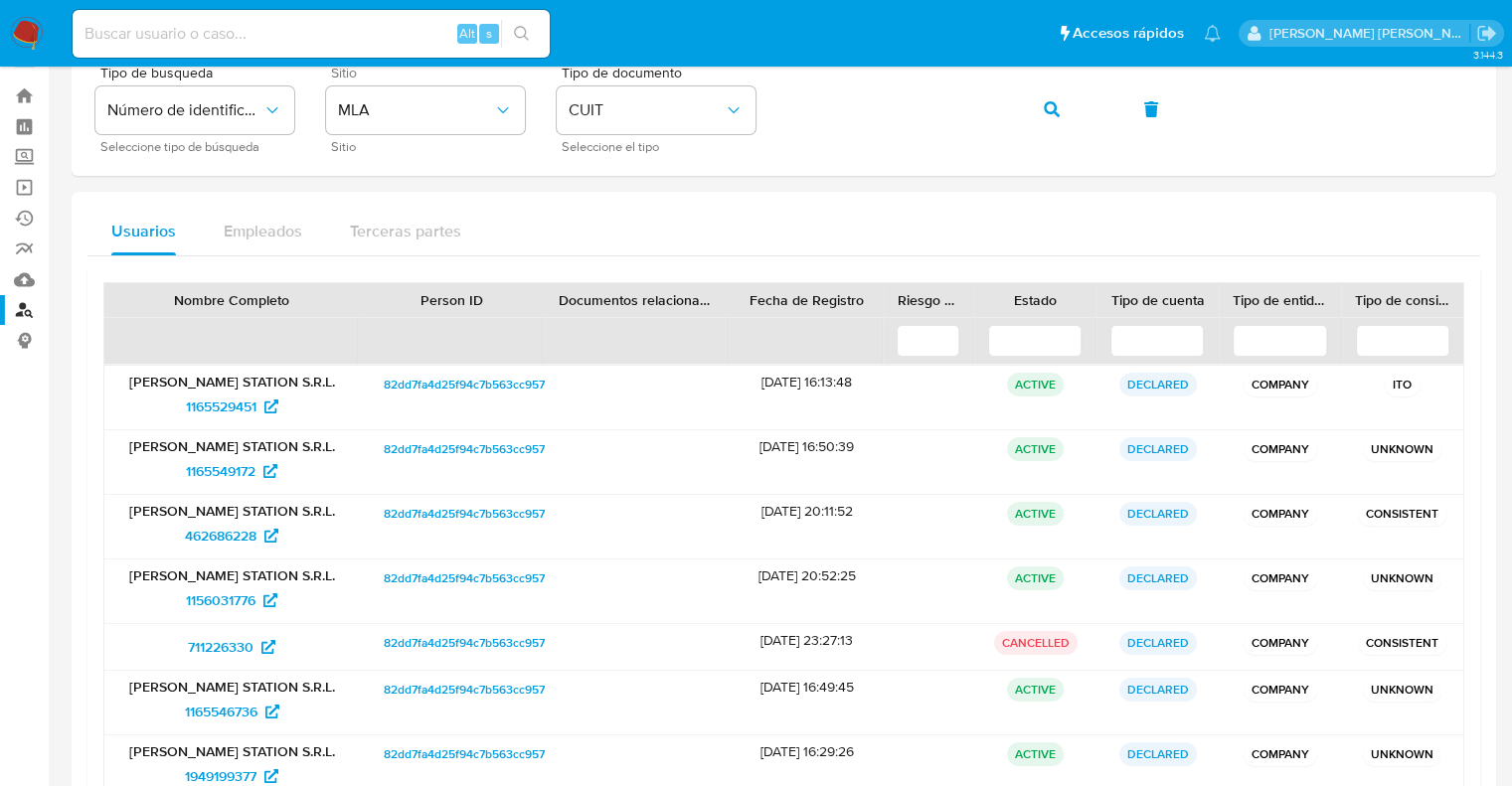 scroll, scrollTop: 27, scrollLeft: 0, axis: vertical 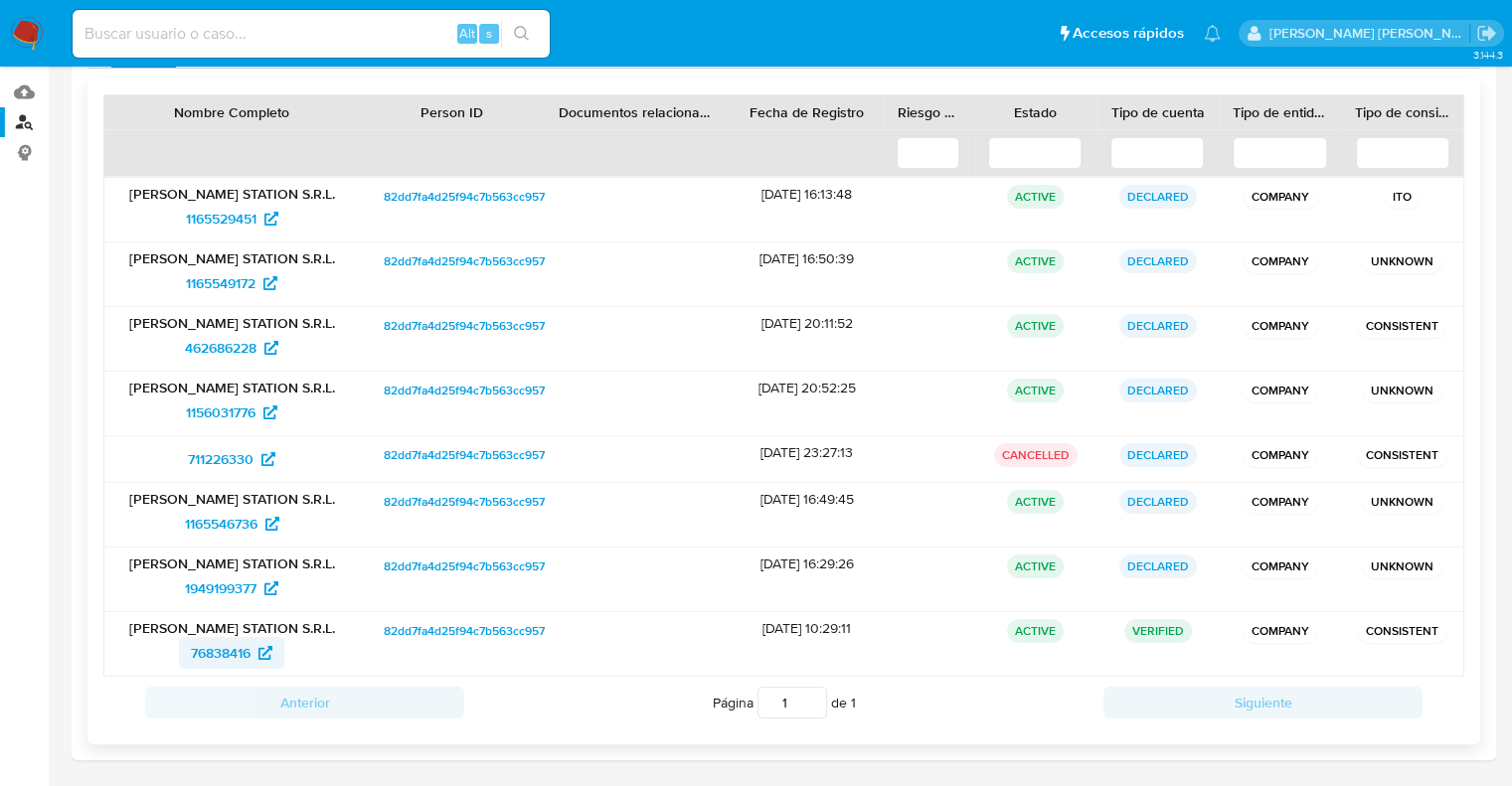 click on "76838416" at bounding box center [221, 653] 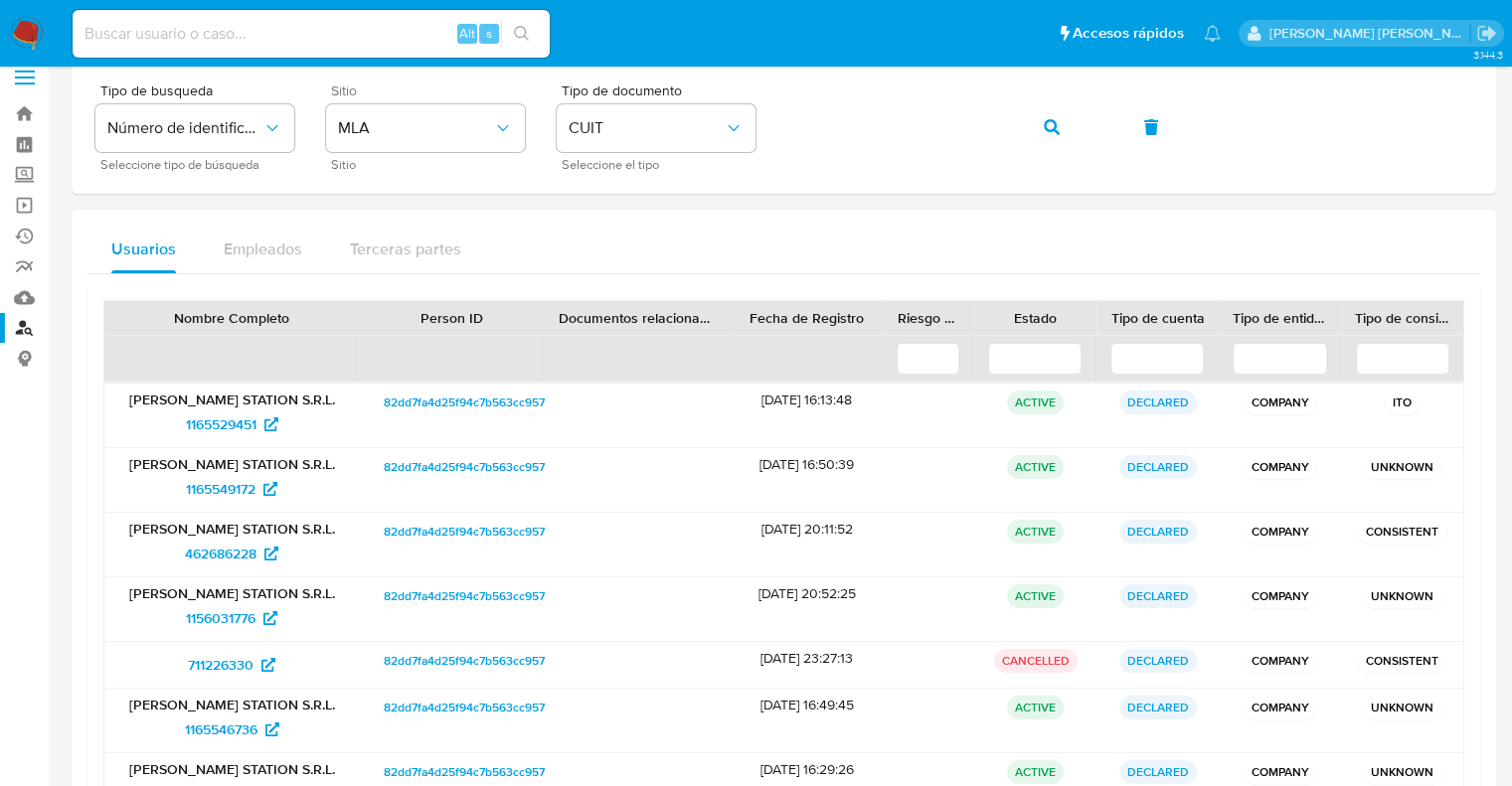 scroll, scrollTop: 0, scrollLeft: 0, axis: both 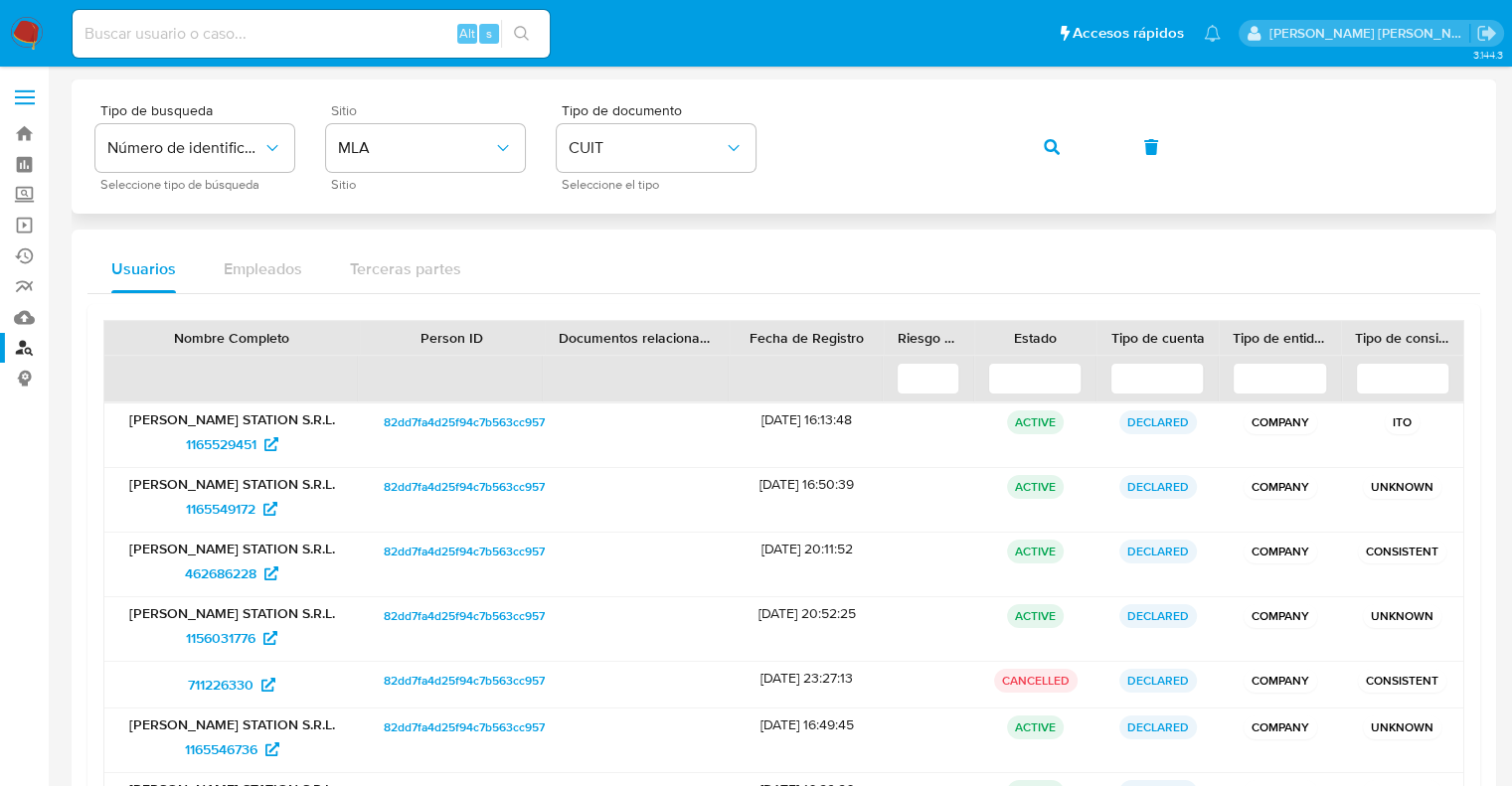 click on "Tipo de busqueda Número de identificación Seleccione tipo de búsqueda Sitio MLA Sitio Tipo de documento CUIT Seleccione el tipo" at bounding box center (783, 146) 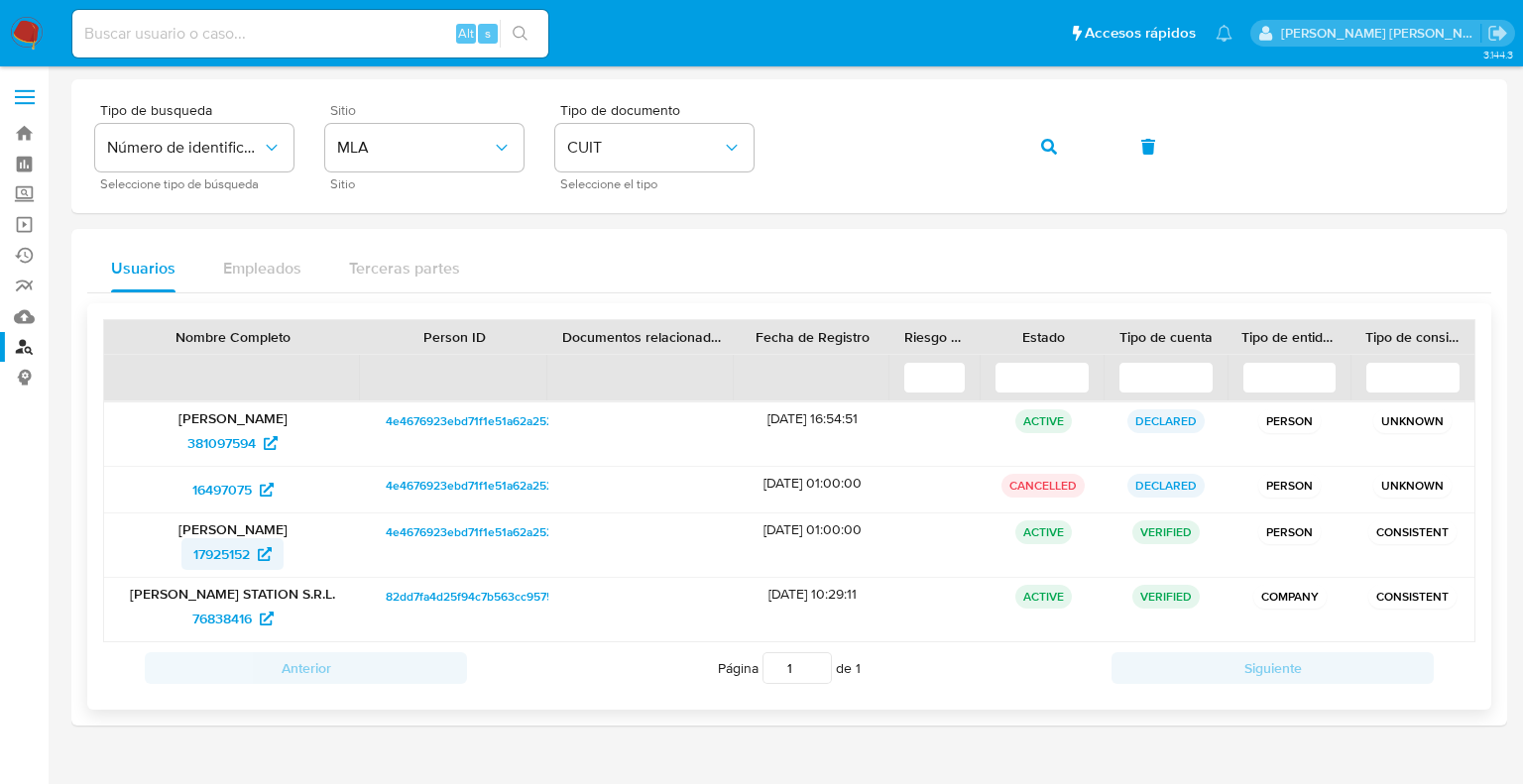 click on "17925152" at bounding box center (221, 554) 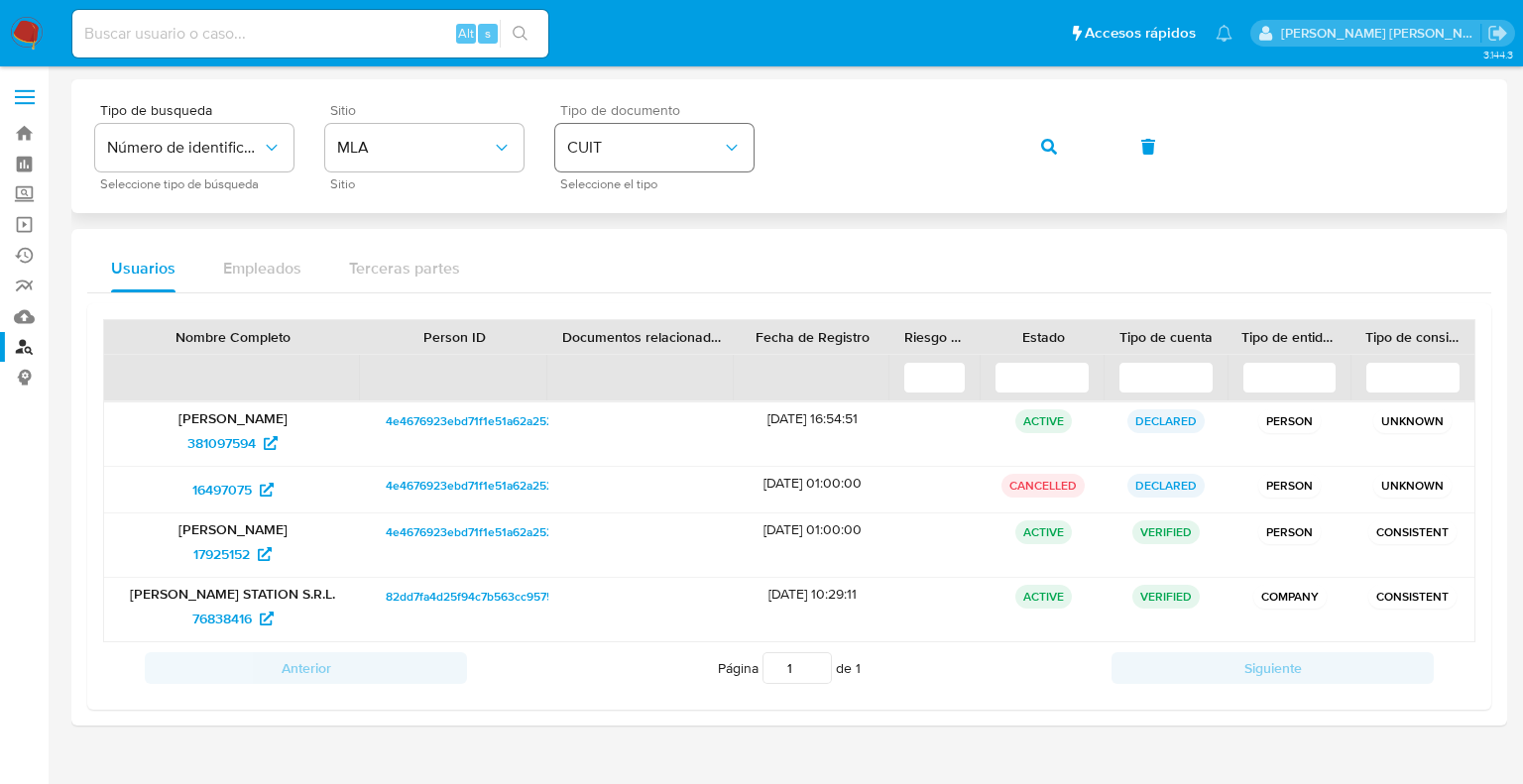 click on "Tipo de busqueda Número de identificación Seleccione tipo de búsqueda Sitio MLA Sitio Tipo de documento CUIT Seleccione el tipo" at bounding box center (789, 146) 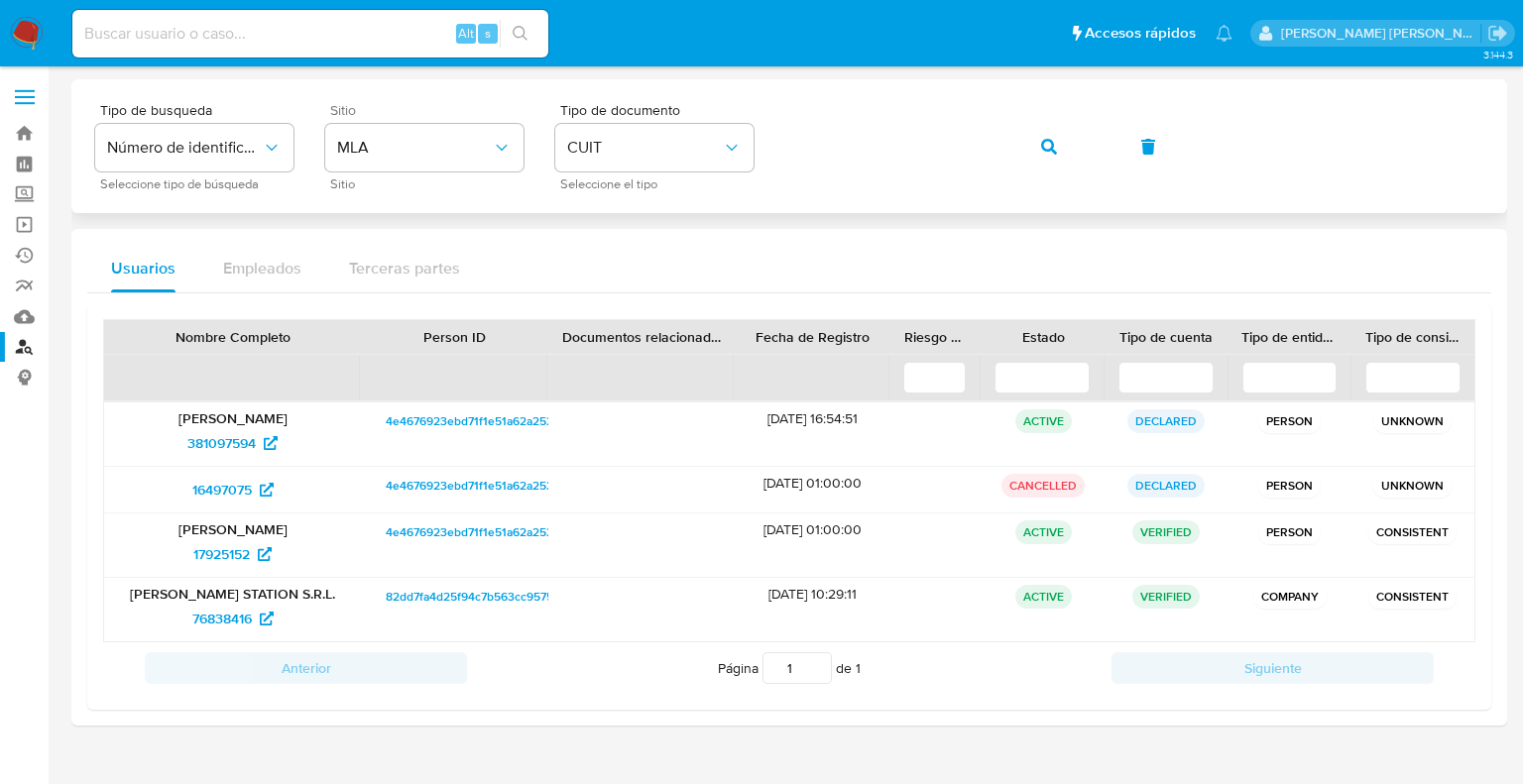 click at bounding box center [1049, 147] 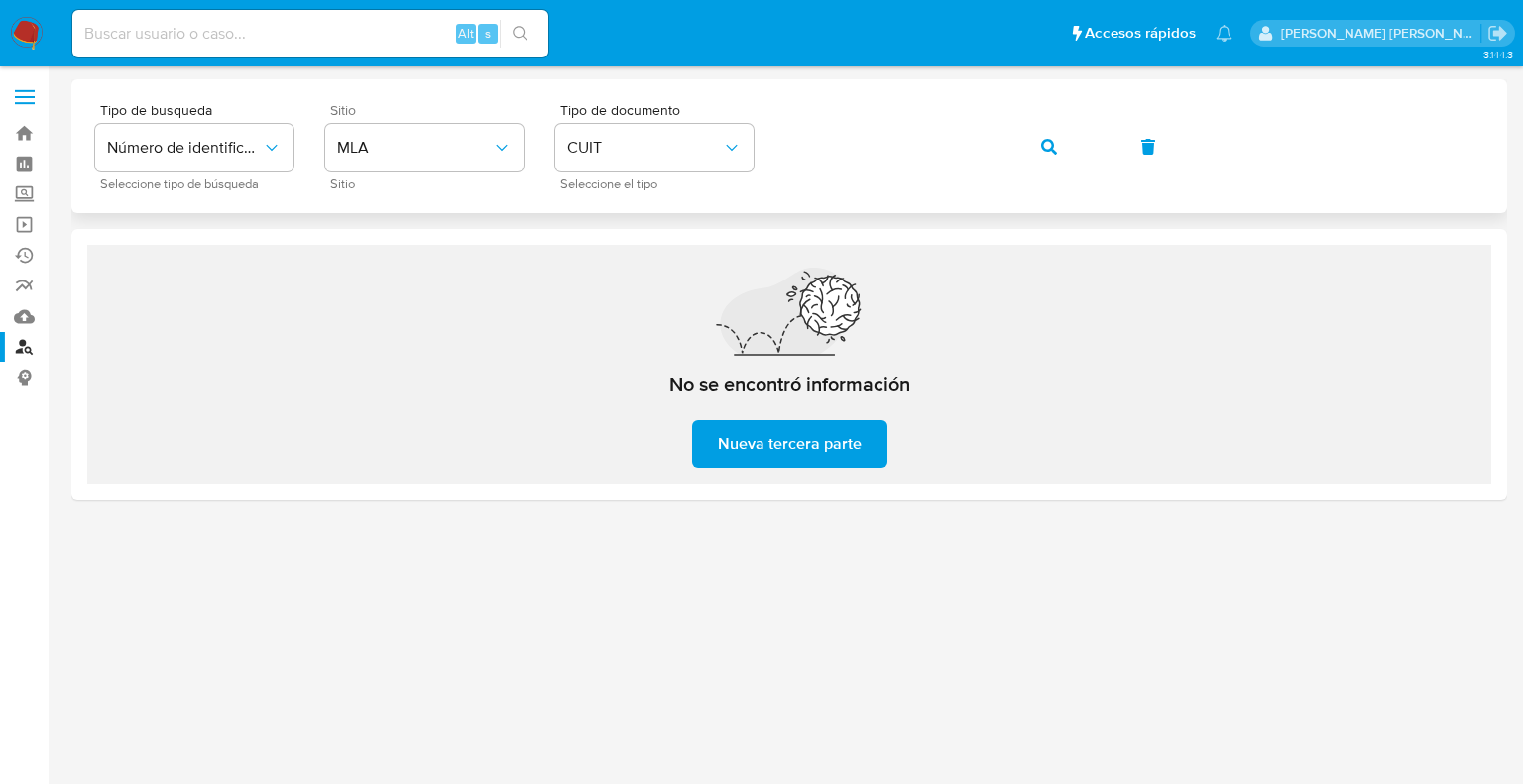 click on "Tipo de busqueda Número de identificación Seleccione tipo de búsqueda Sitio MLA Sitio Tipo de documento CUIT Seleccione el tipo" at bounding box center (789, 146) 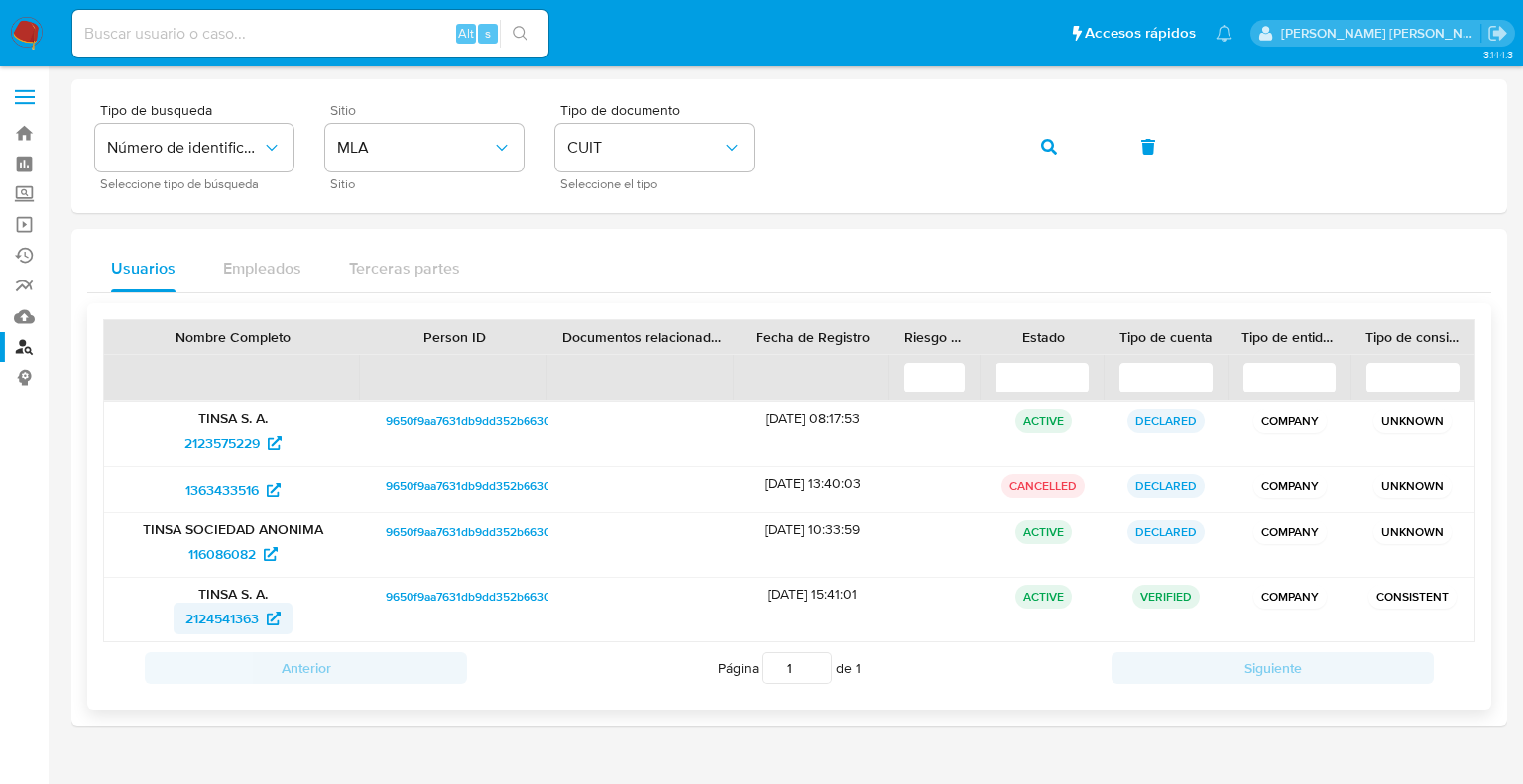 click on "2124541363" at bounding box center [222, 618] 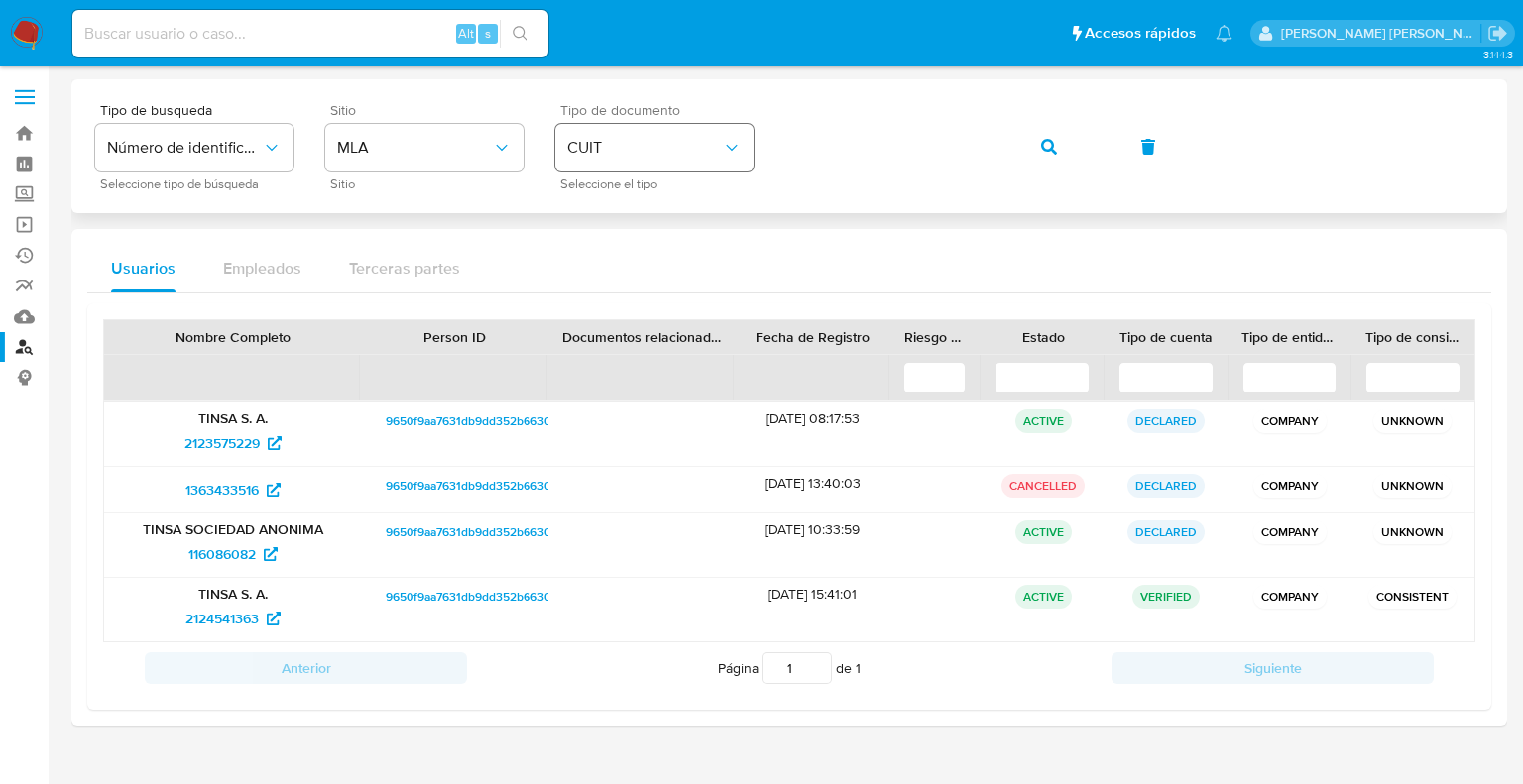 click on "Tipo de busqueda Número de identificación Seleccione tipo de búsqueda Sitio MLA Sitio Tipo de documento CUIT Seleccione el tipo" at bounding box center [789, 146] 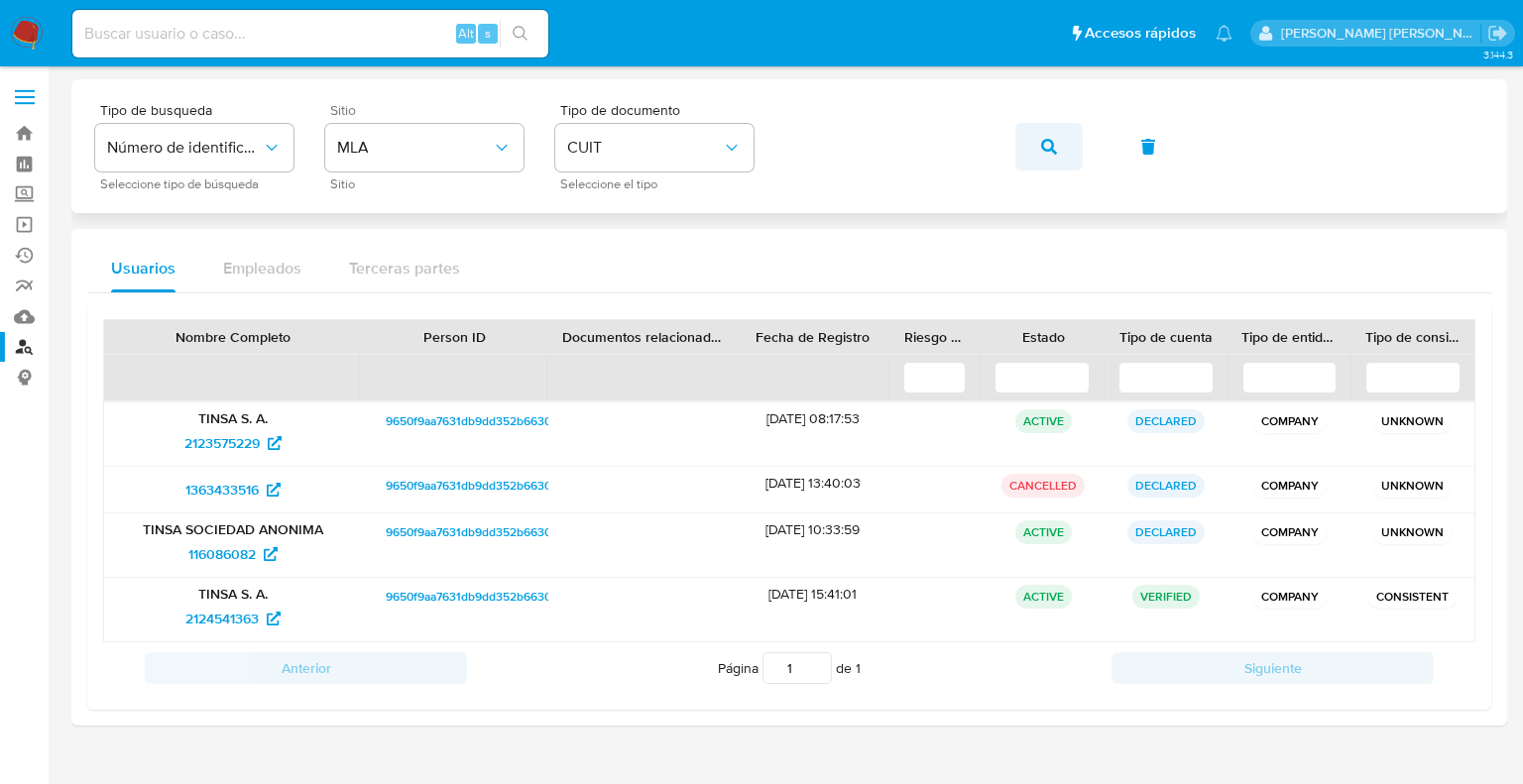 click 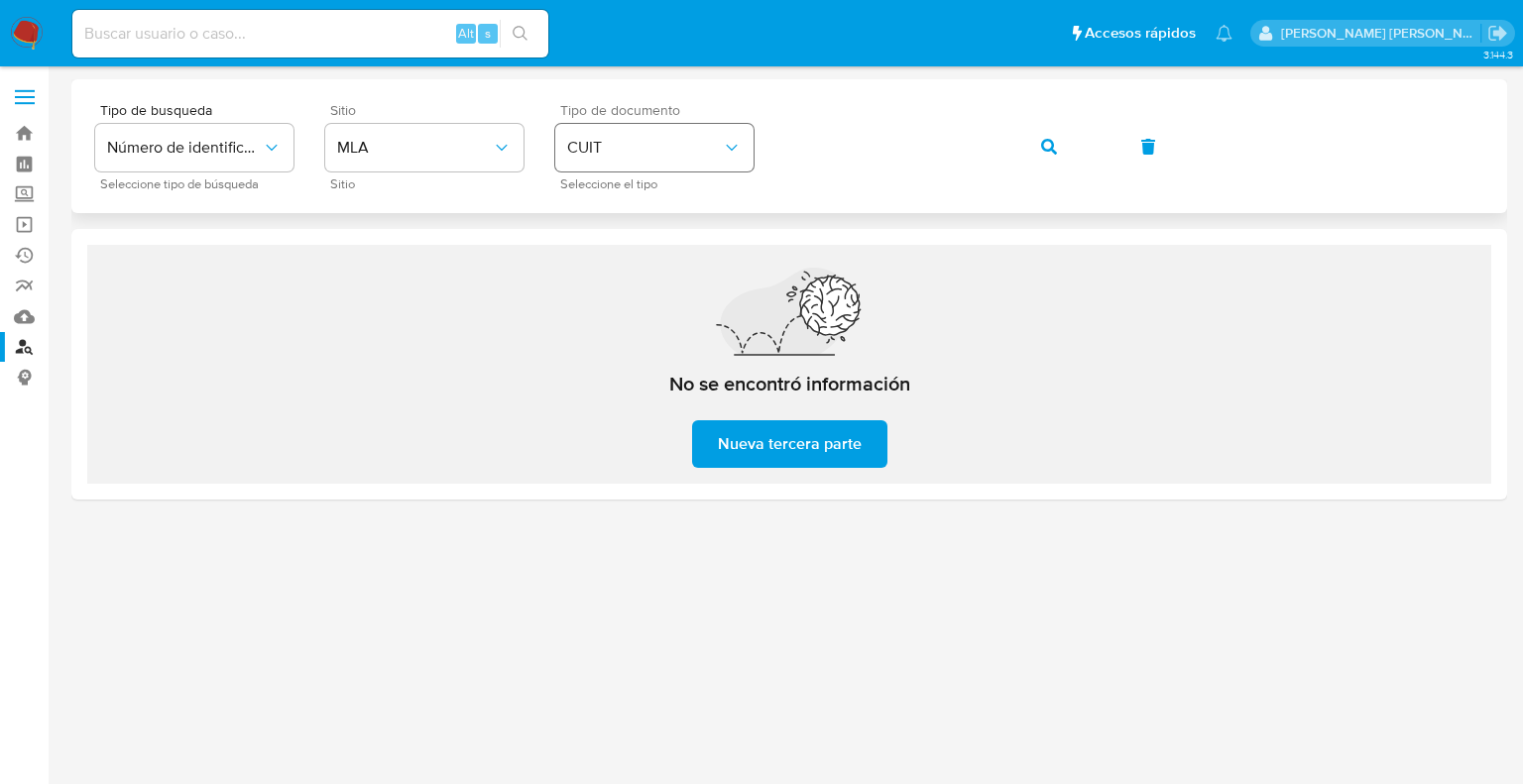 click on "Tipo de busqueda Número de identificación Seleccione tipo de búsqueda Sitio MLA Sitio Tipo de documento CUIT Seleccione el tipo" at bounding box center (789, 146) 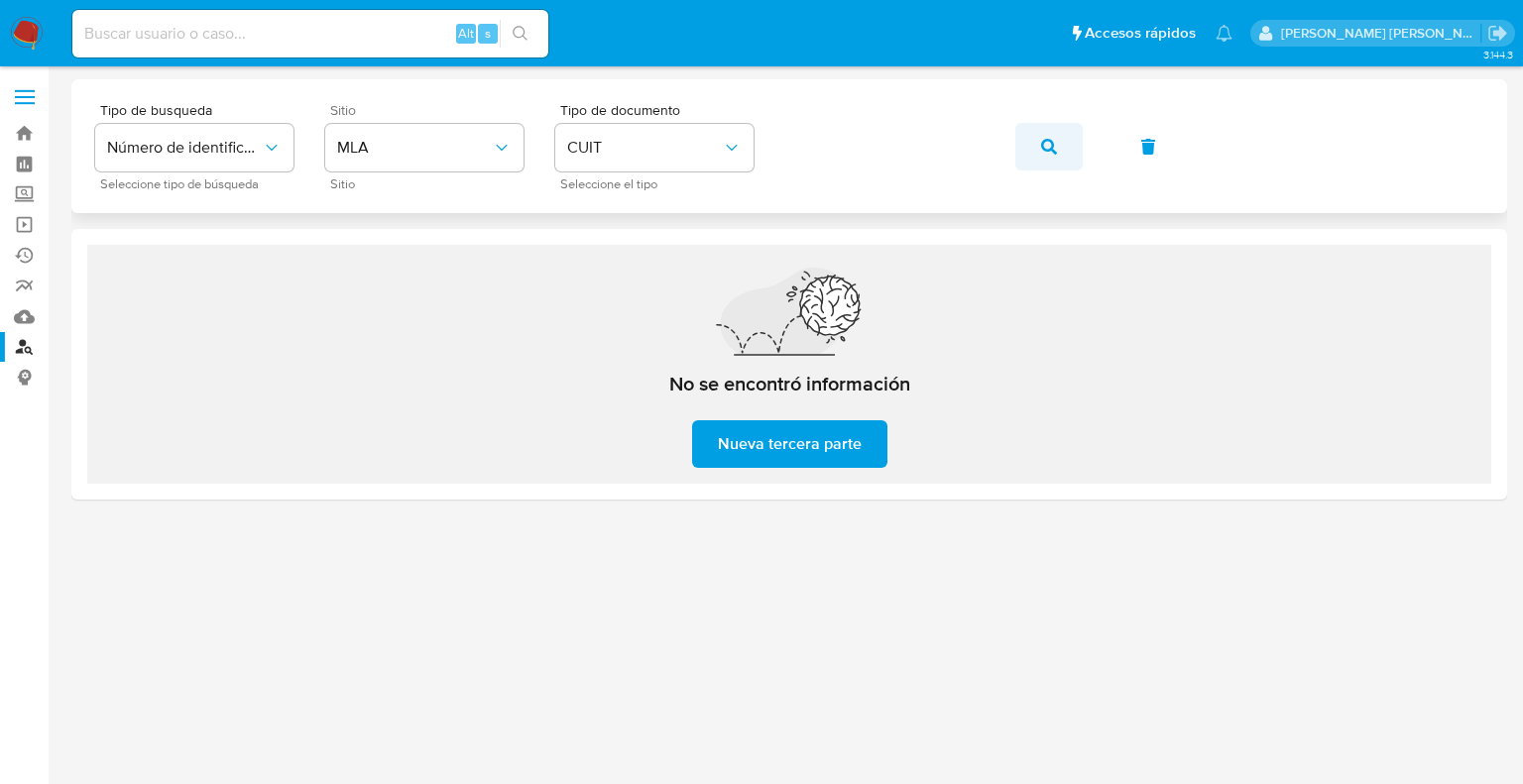 click at bounding box center (1049, 147) 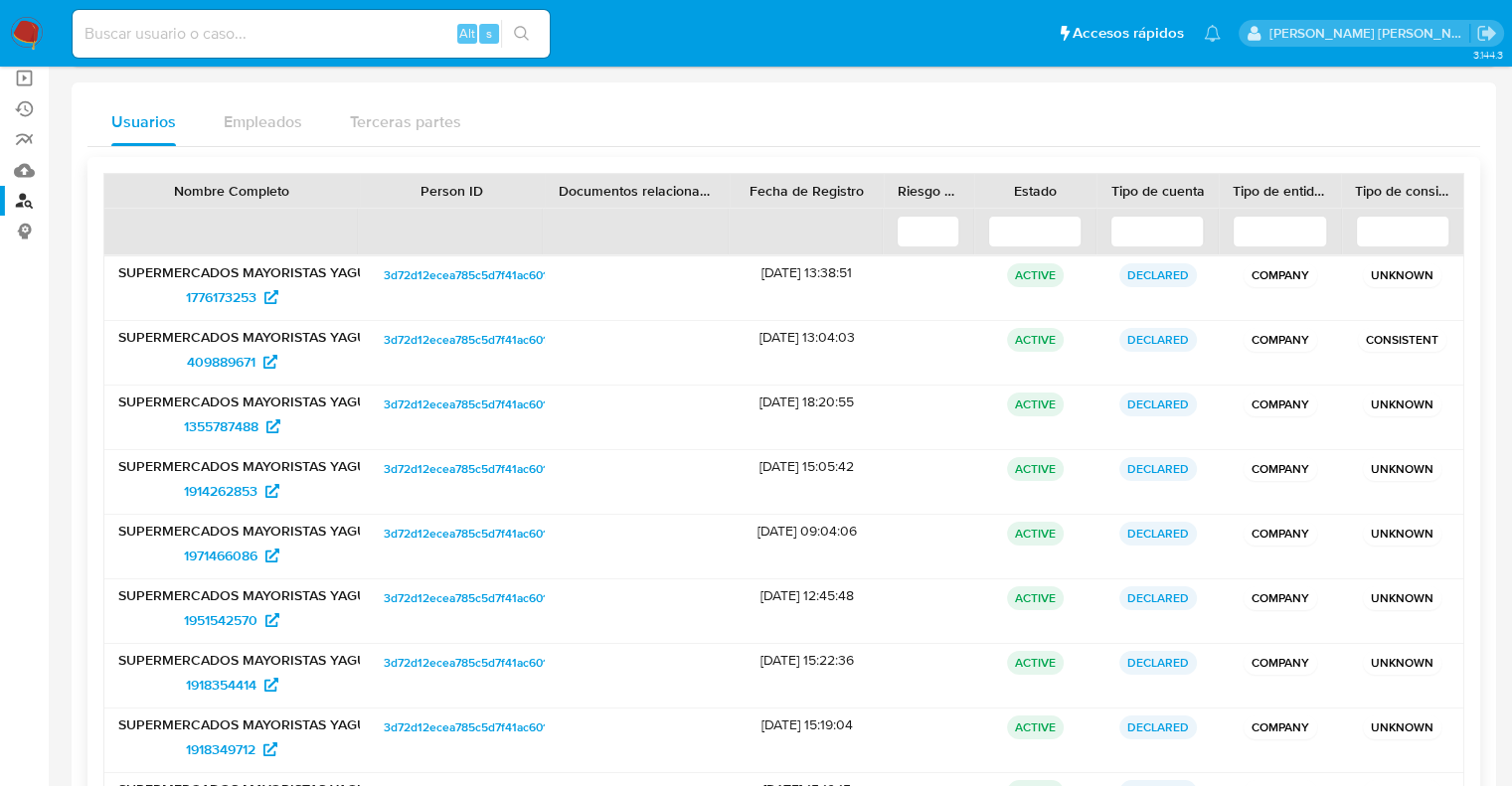 scroll, scrollTop: 373, scrollLeft: 0, axis: vertical 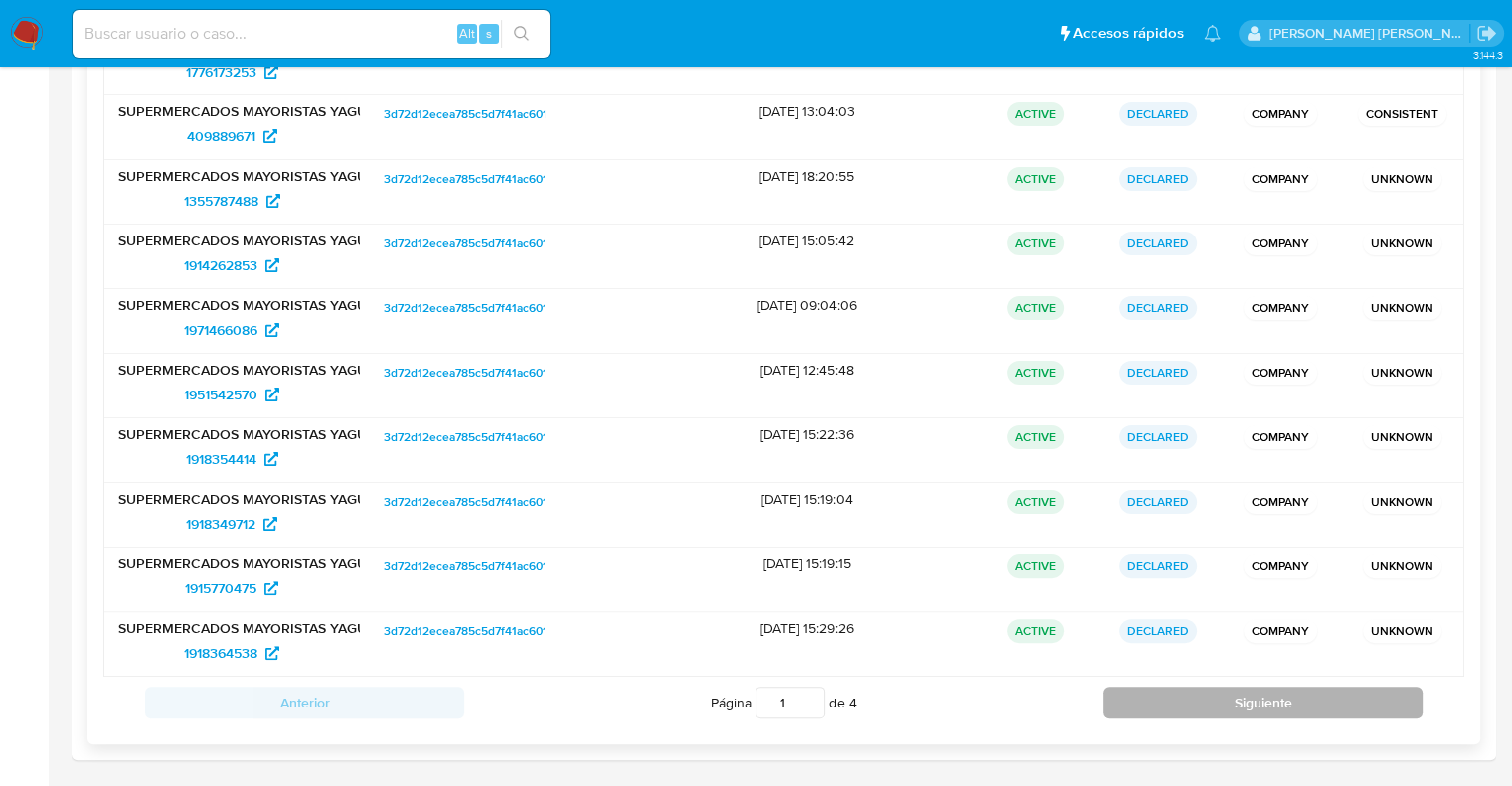 click on "Siguiente" at bounding box center [1262, 703] 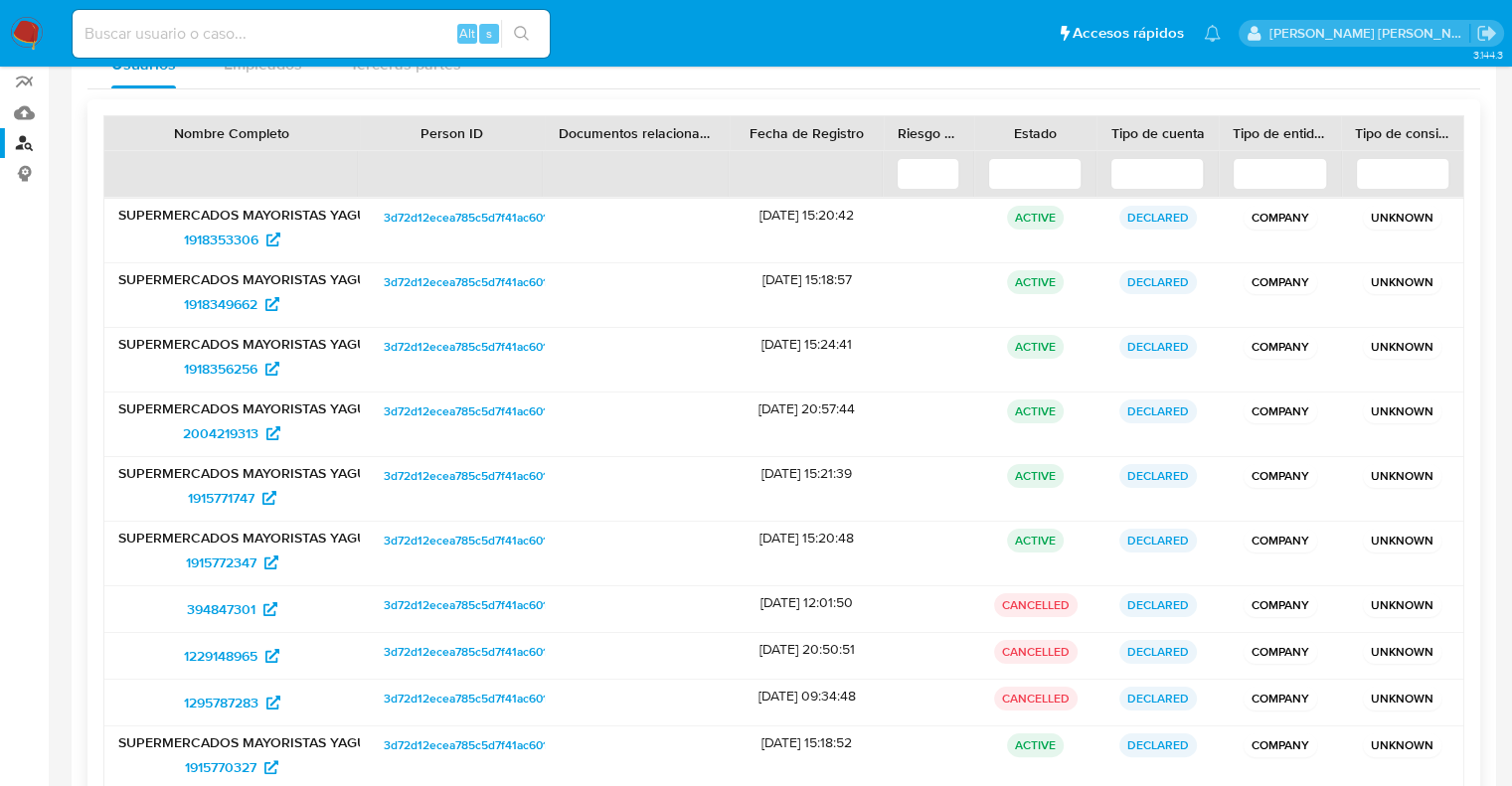 scroll, scrollTop: 318, scrollLeft: 0, axis: vertical 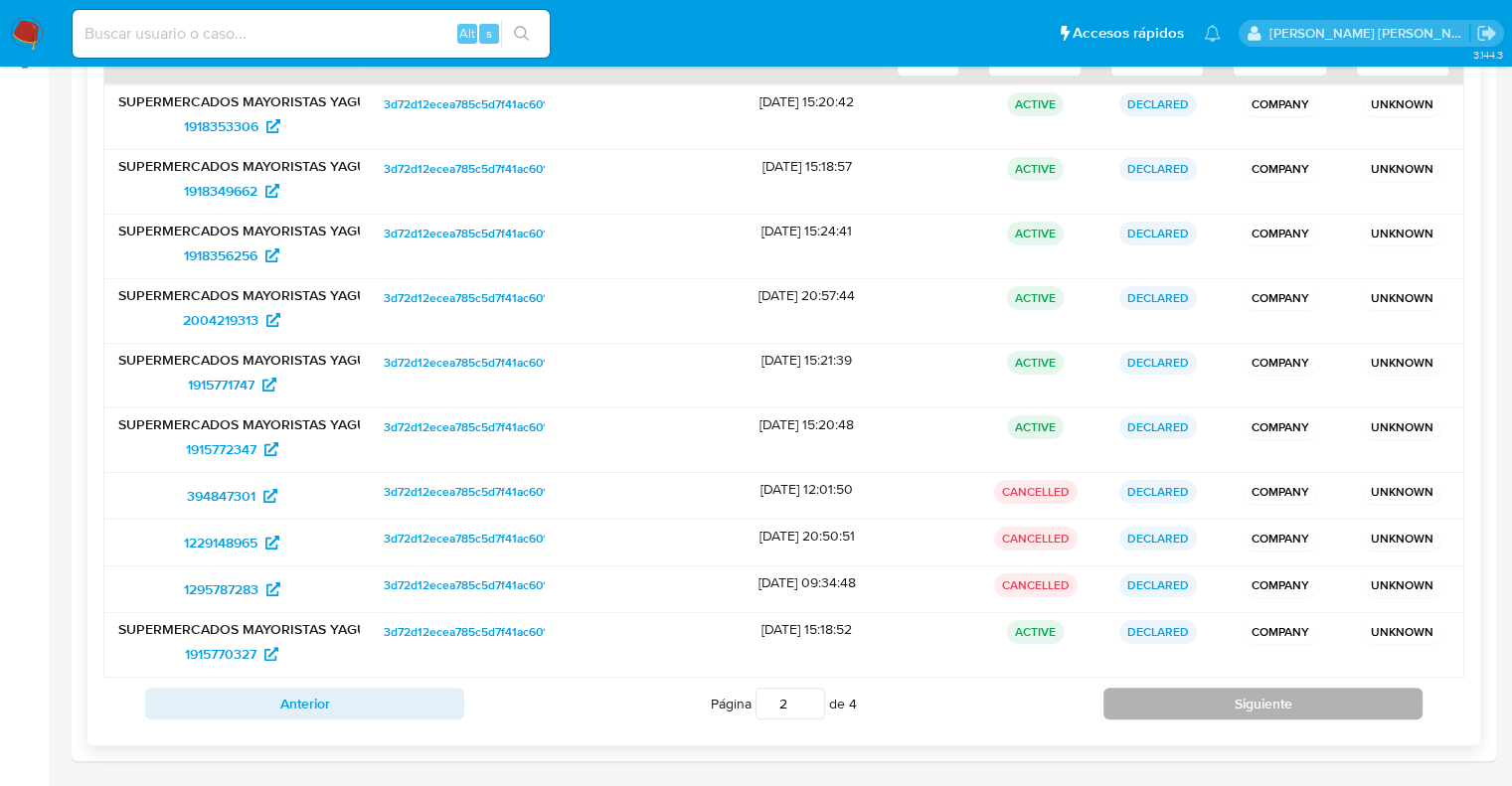 click on "Siguiente" at bounding box center [1262, 704] 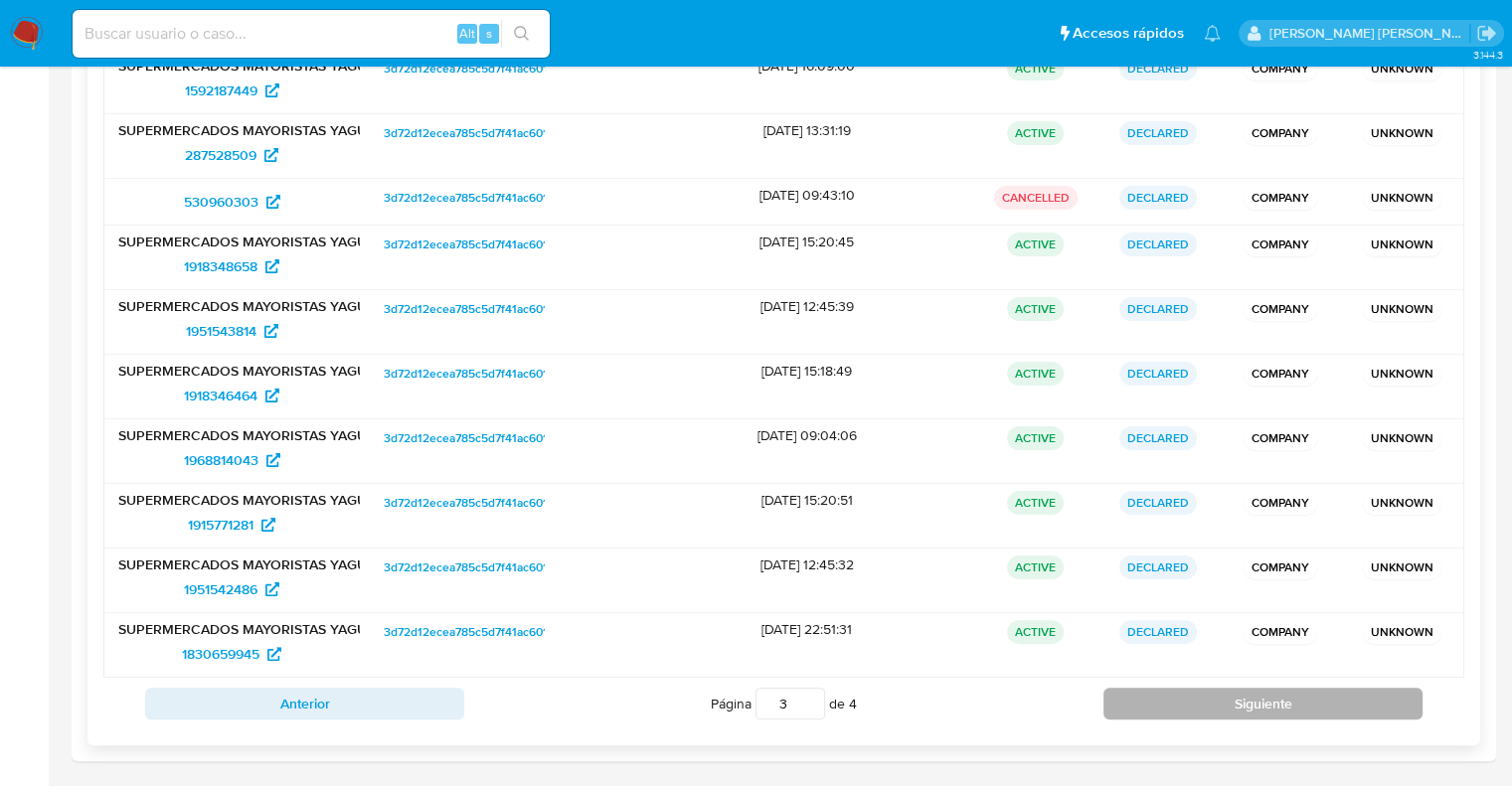 click on "Siguiente" at bounding box center [1262, 704] 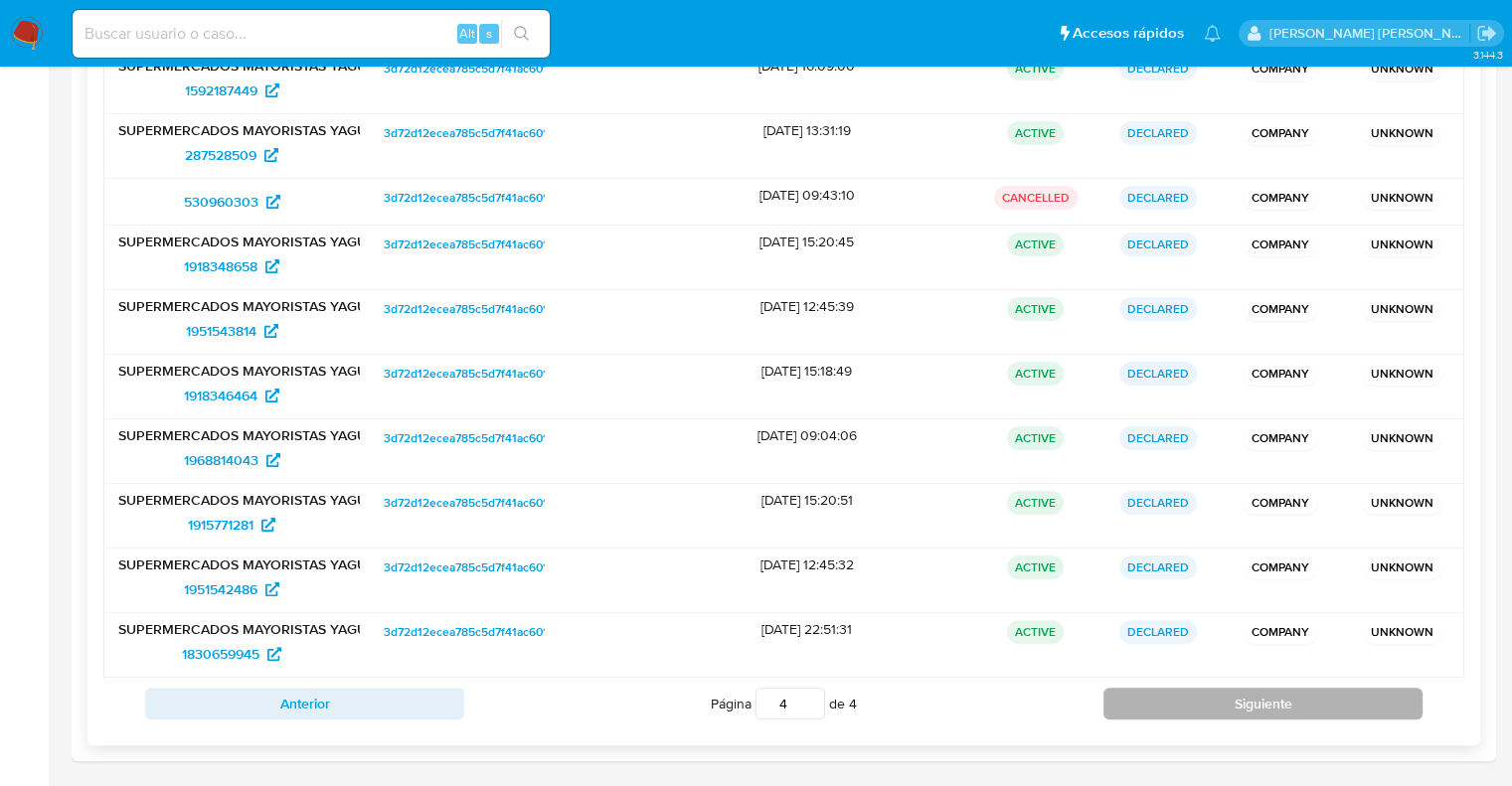 scroll, scrollTop: 243, scrollLeft: 0, axis: vertical 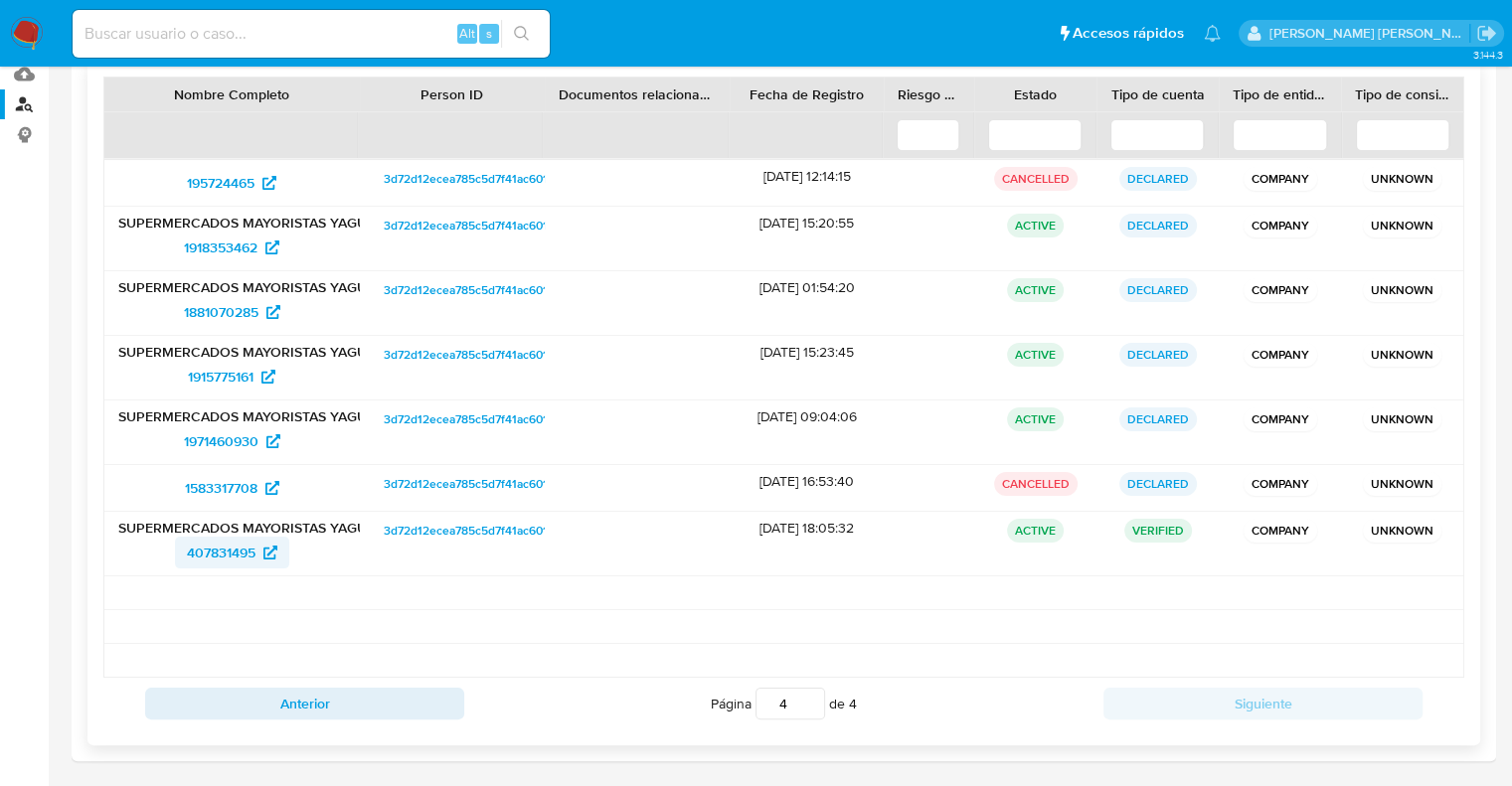 drag, startPoint x: 158, startPoint y: 563, endPoint x: 252, endPoint y: 561, distance: 94.02127 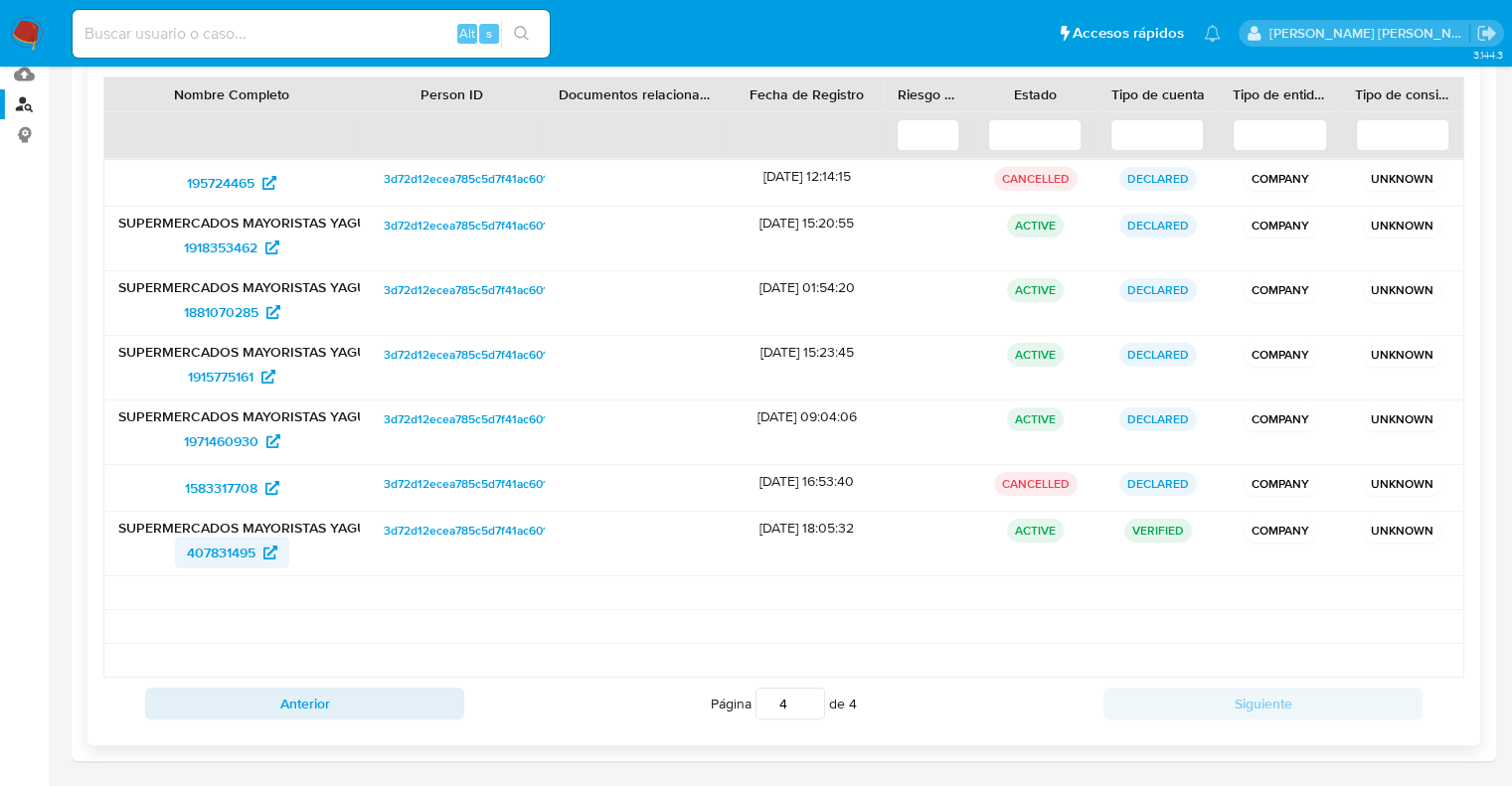 click on "407831495" at bounding box center [221, 552] 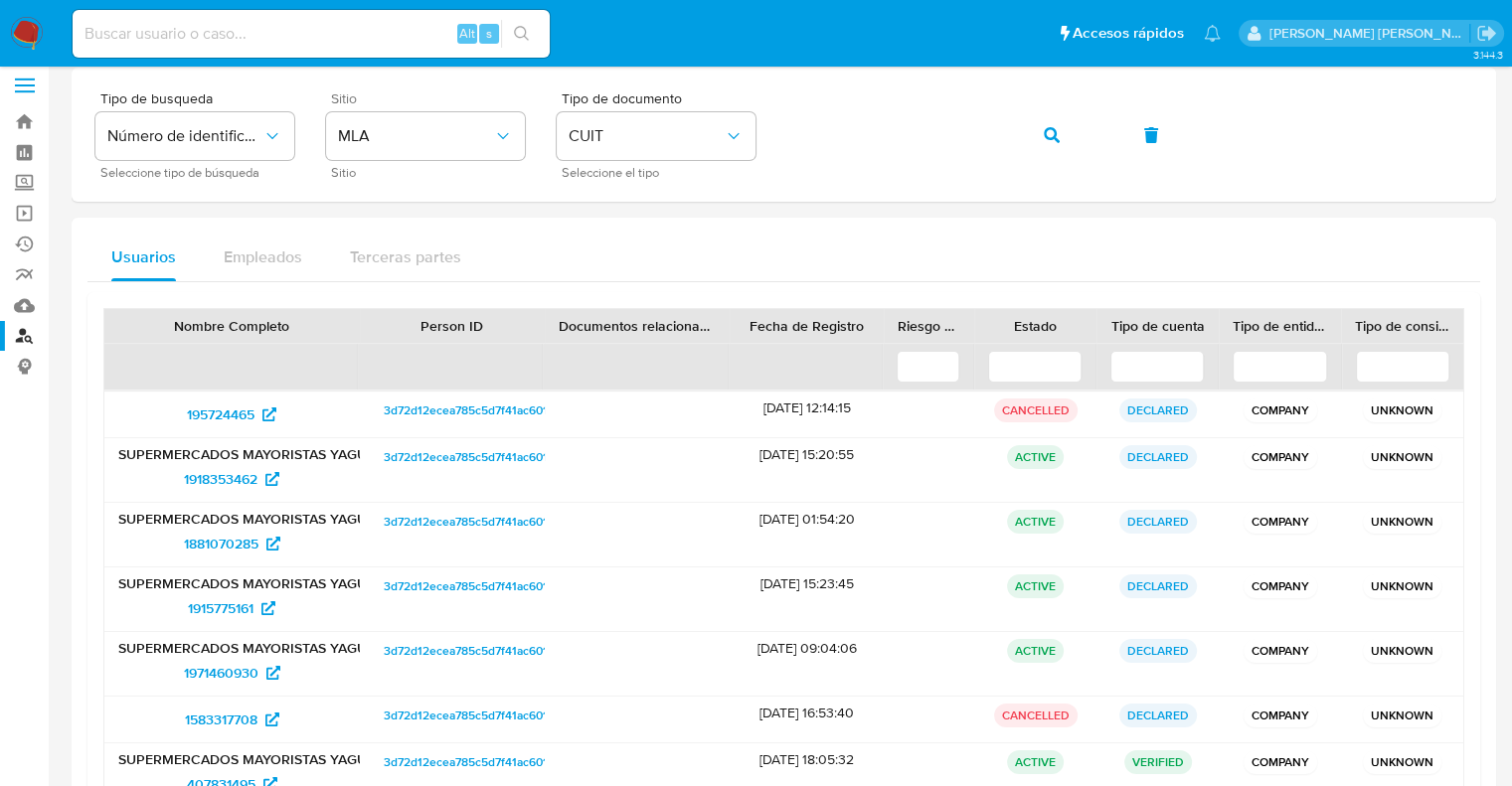 scroll, scrollTop: 0, scrollLeft: 0, axis: both 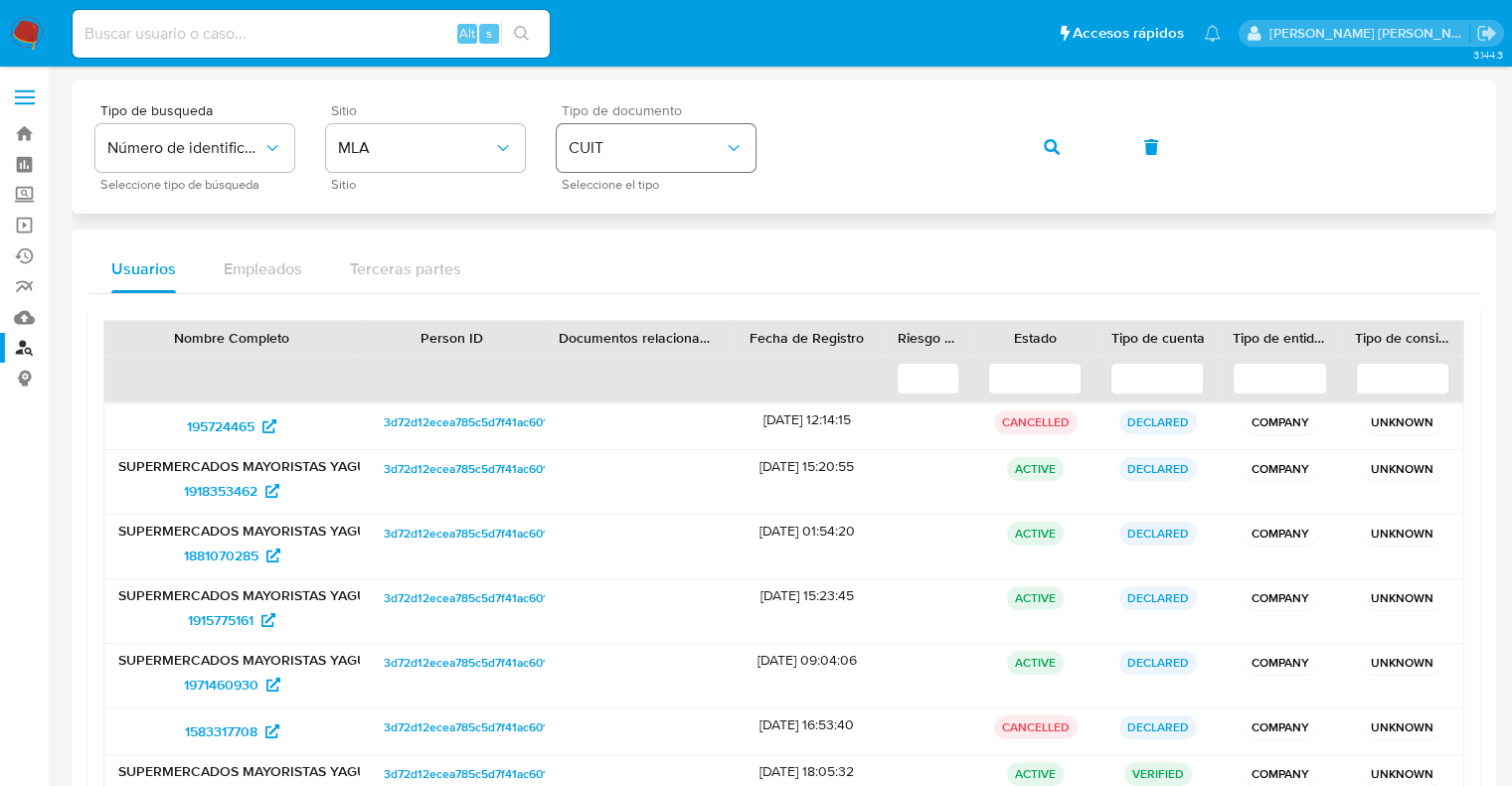 click on "Tipo de busqueda Número de identificación Seleccione tipo de búsqueda Sitio MLA Sitio Tipo de documento CUIT Seleccione el tipo" at bounding box center (783, 146) 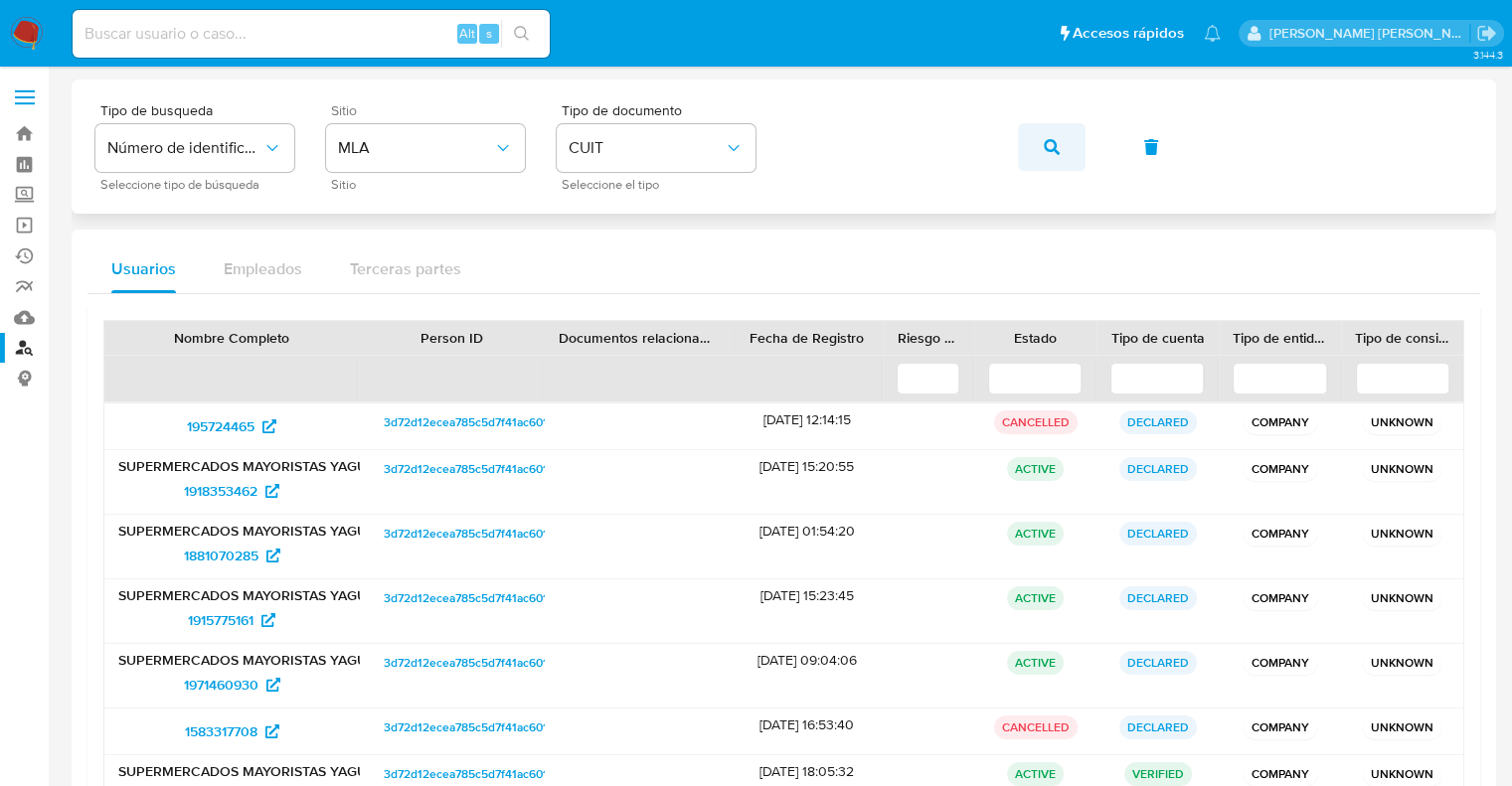 click at bounding box center (1052, 147) 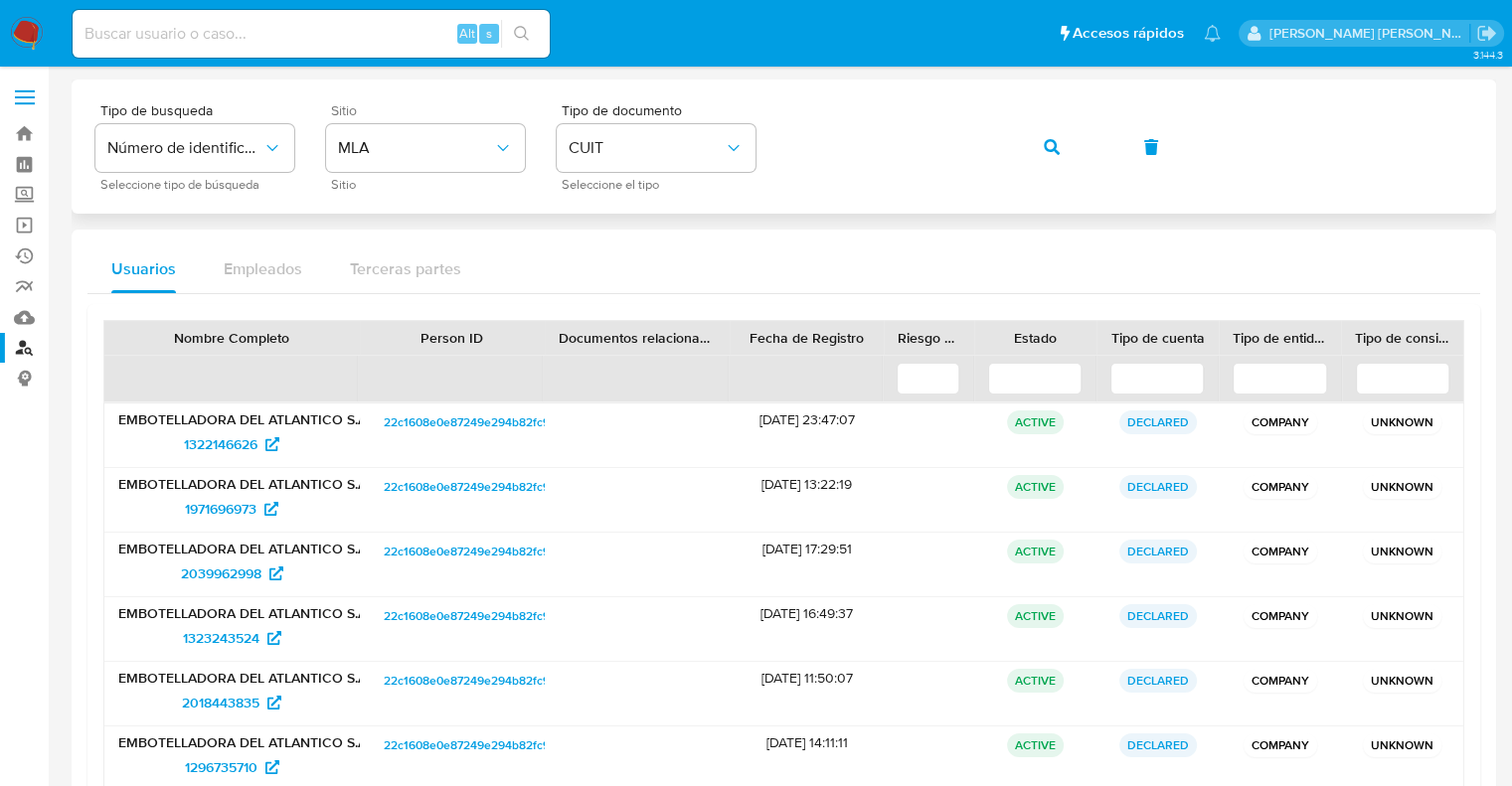 click at bounding box center (1052, 147) 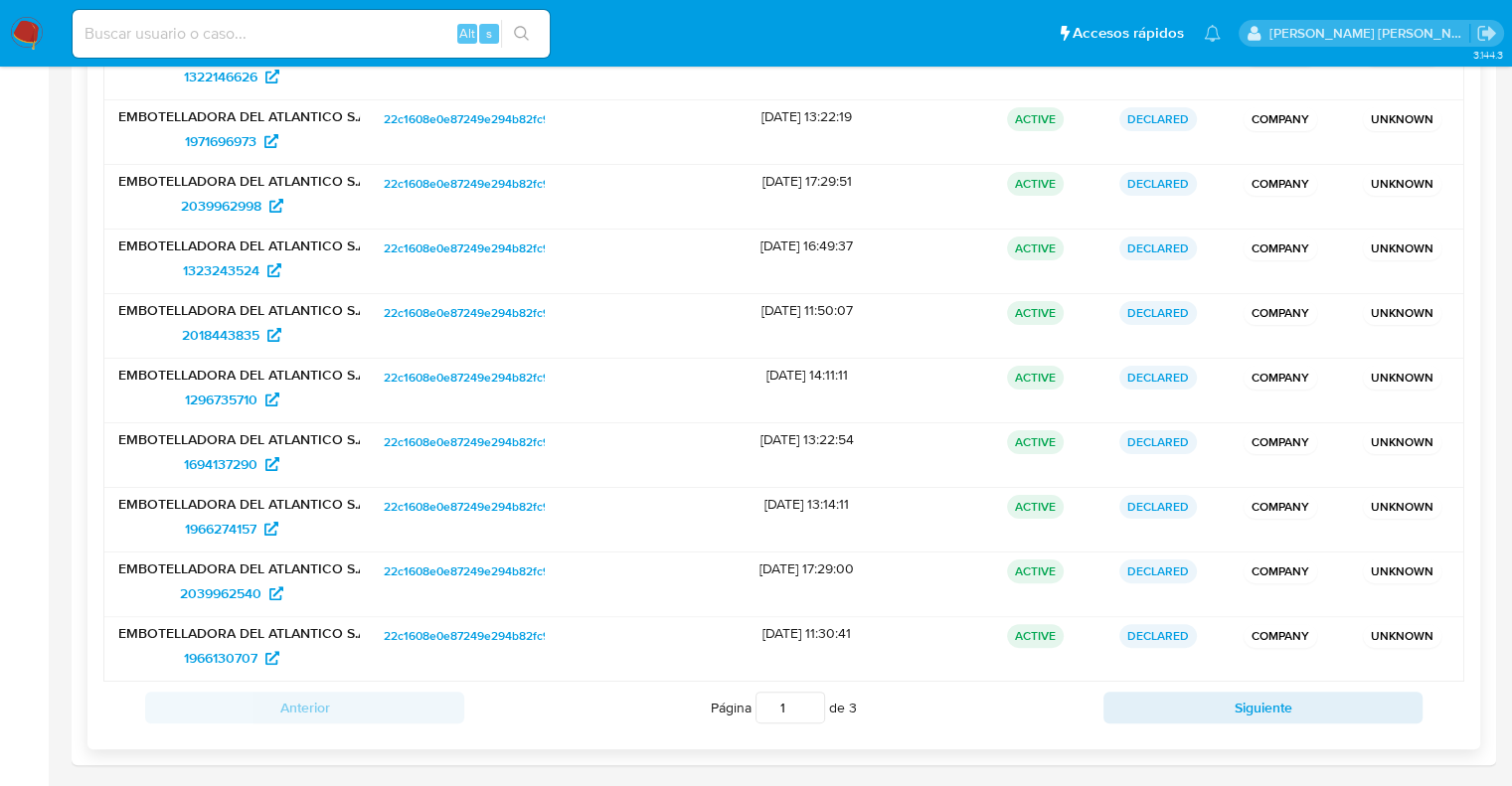 scroll, scrollTop: 373, scrollLeft: 0, axis: vertical 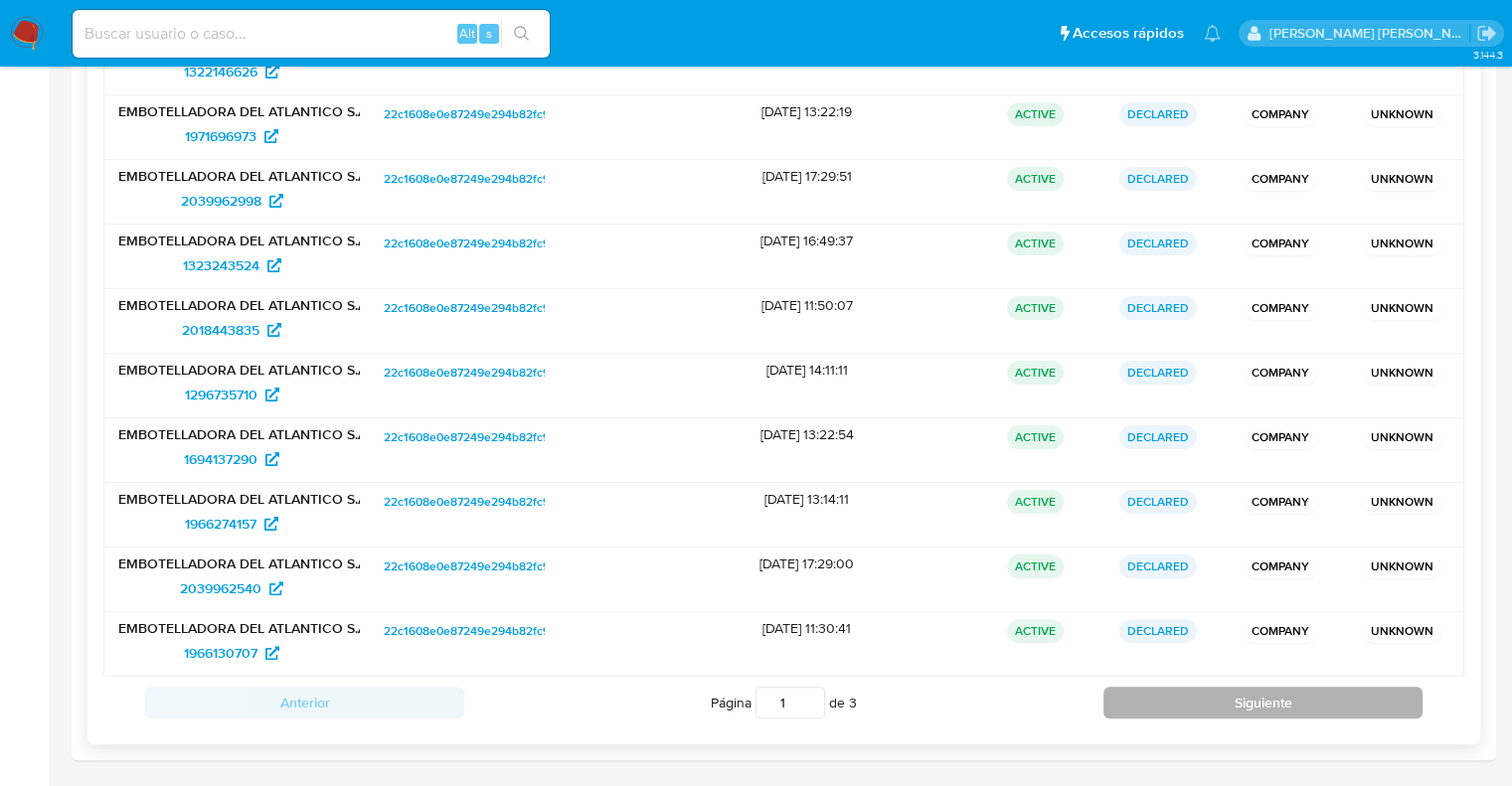 click on "Siguiente" at bounding box center (1262, 703) 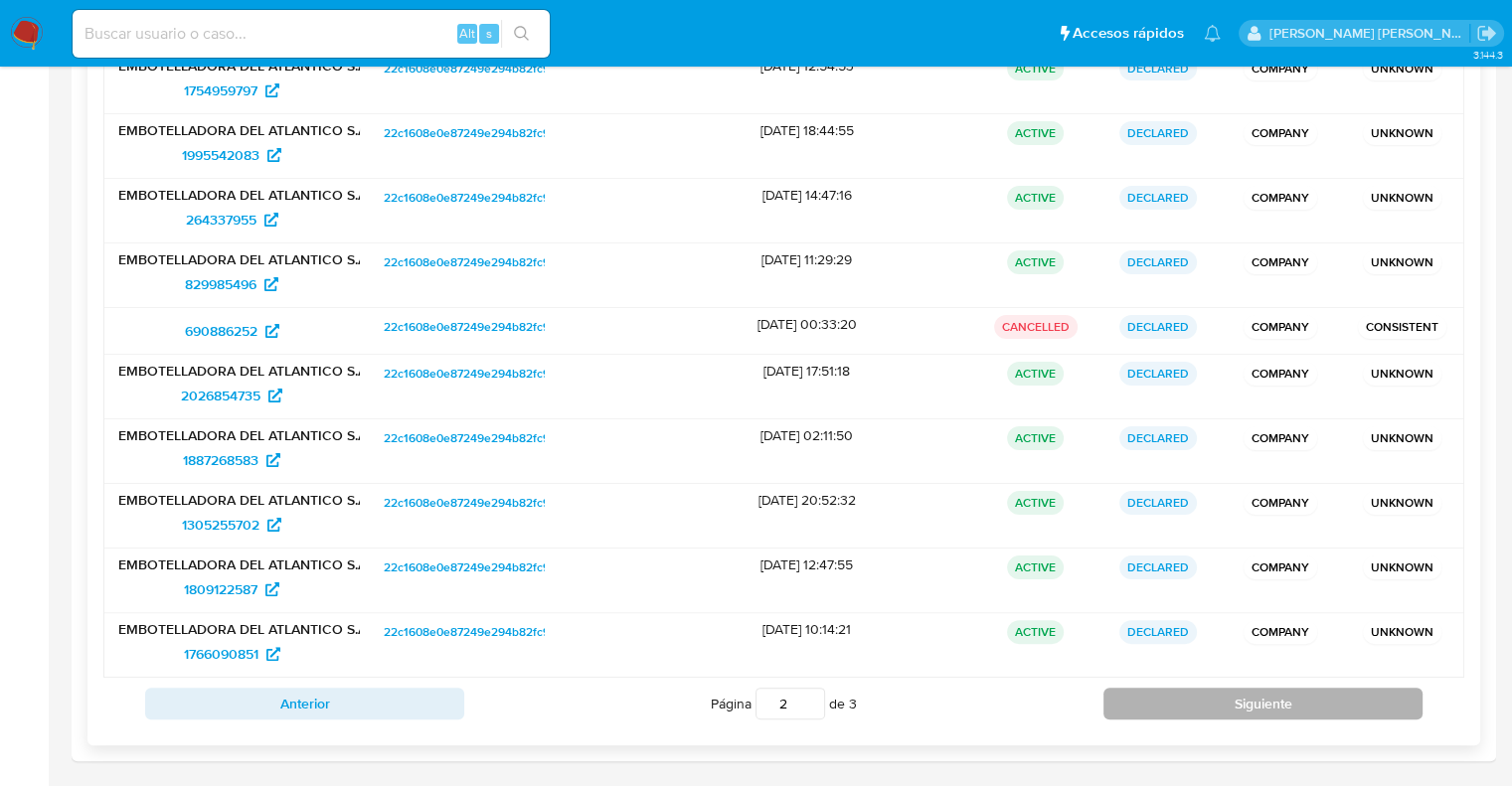 click on "Siguiente" at bounding box center [1262, 704] 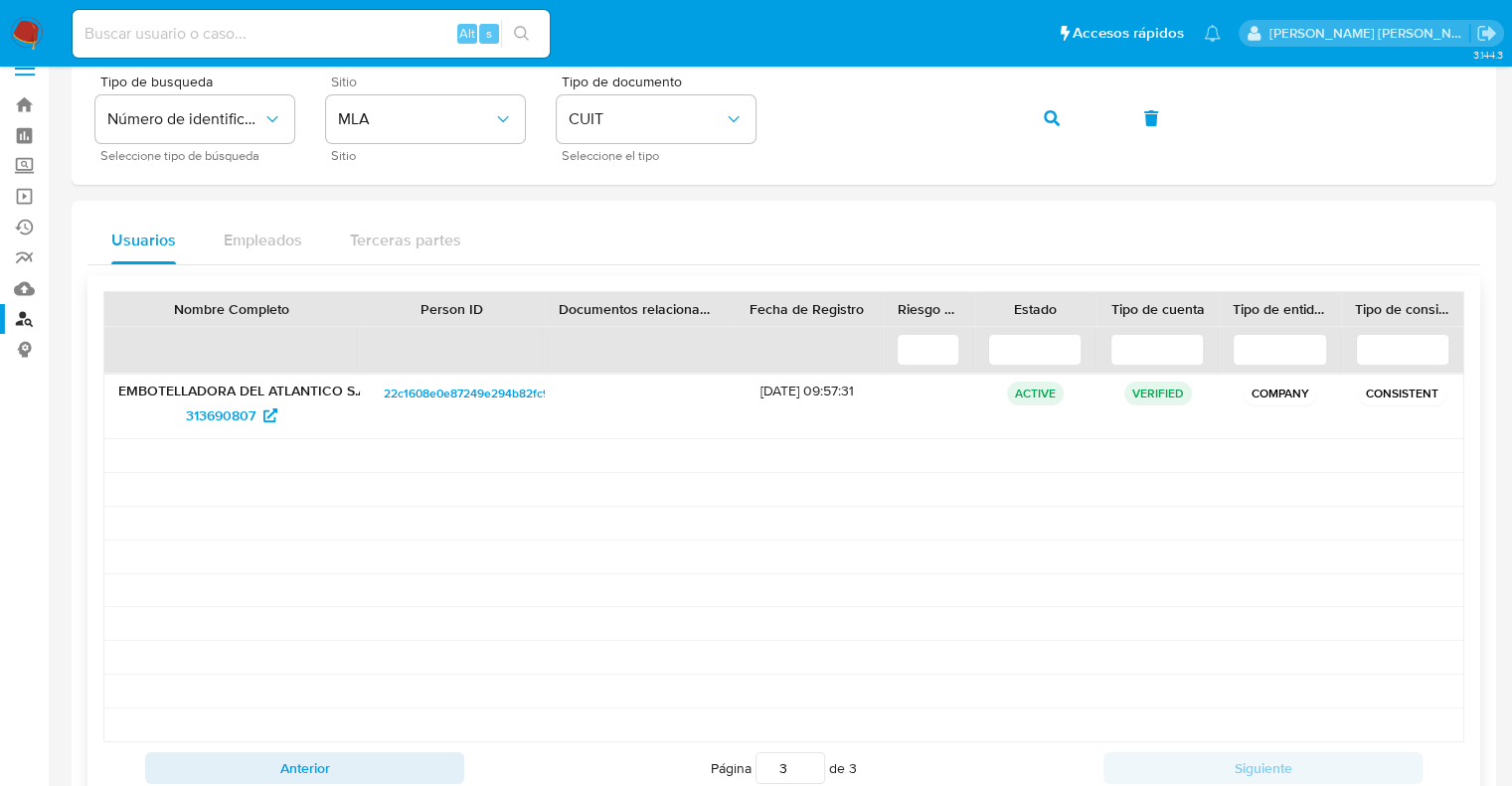 scroll, scrollTop: 0, scrollLeft: 0, axis: both 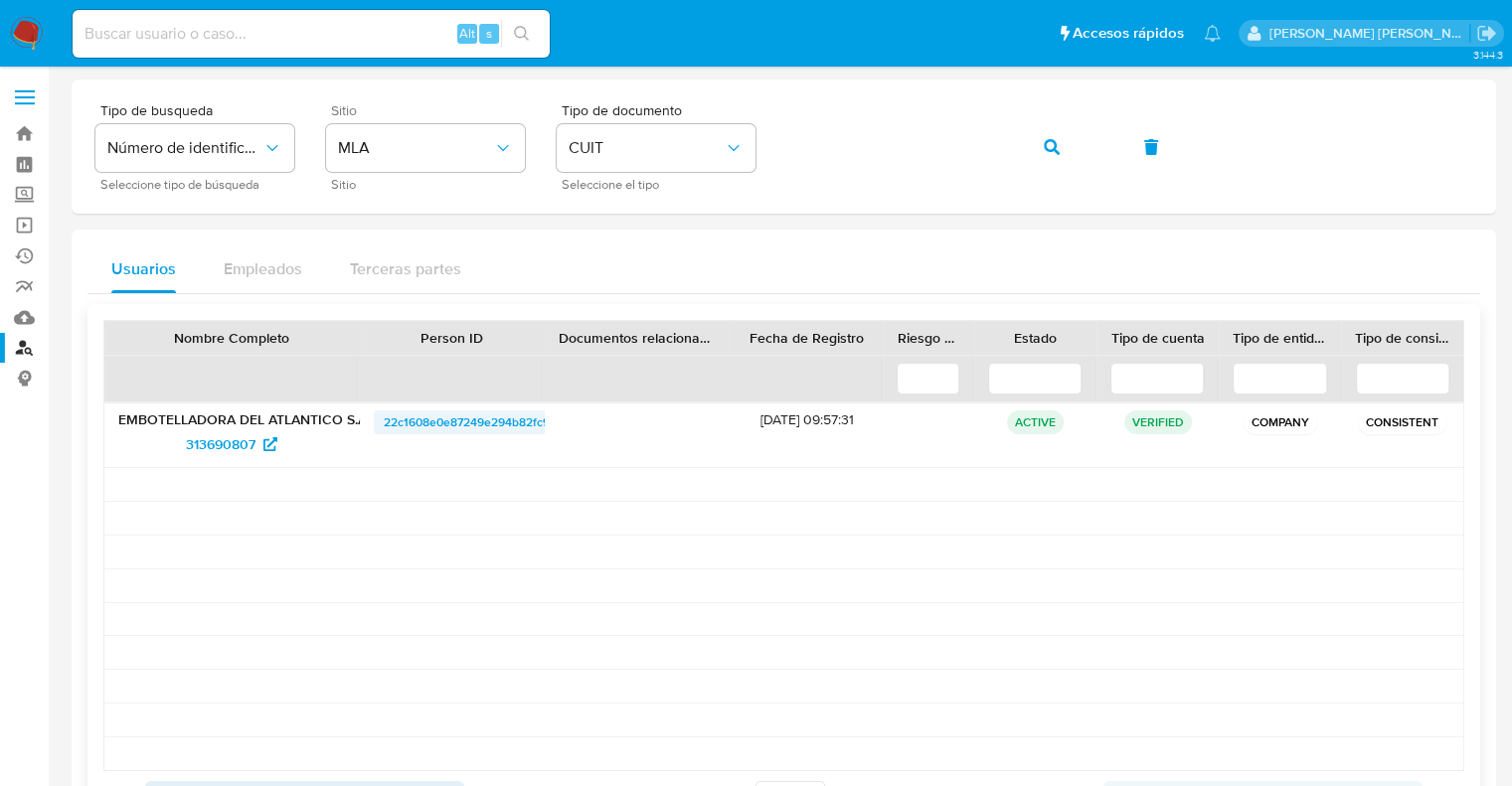 click on "22c1608e0e87249e294b82fc9f864171" at bounding box center (487, 422) 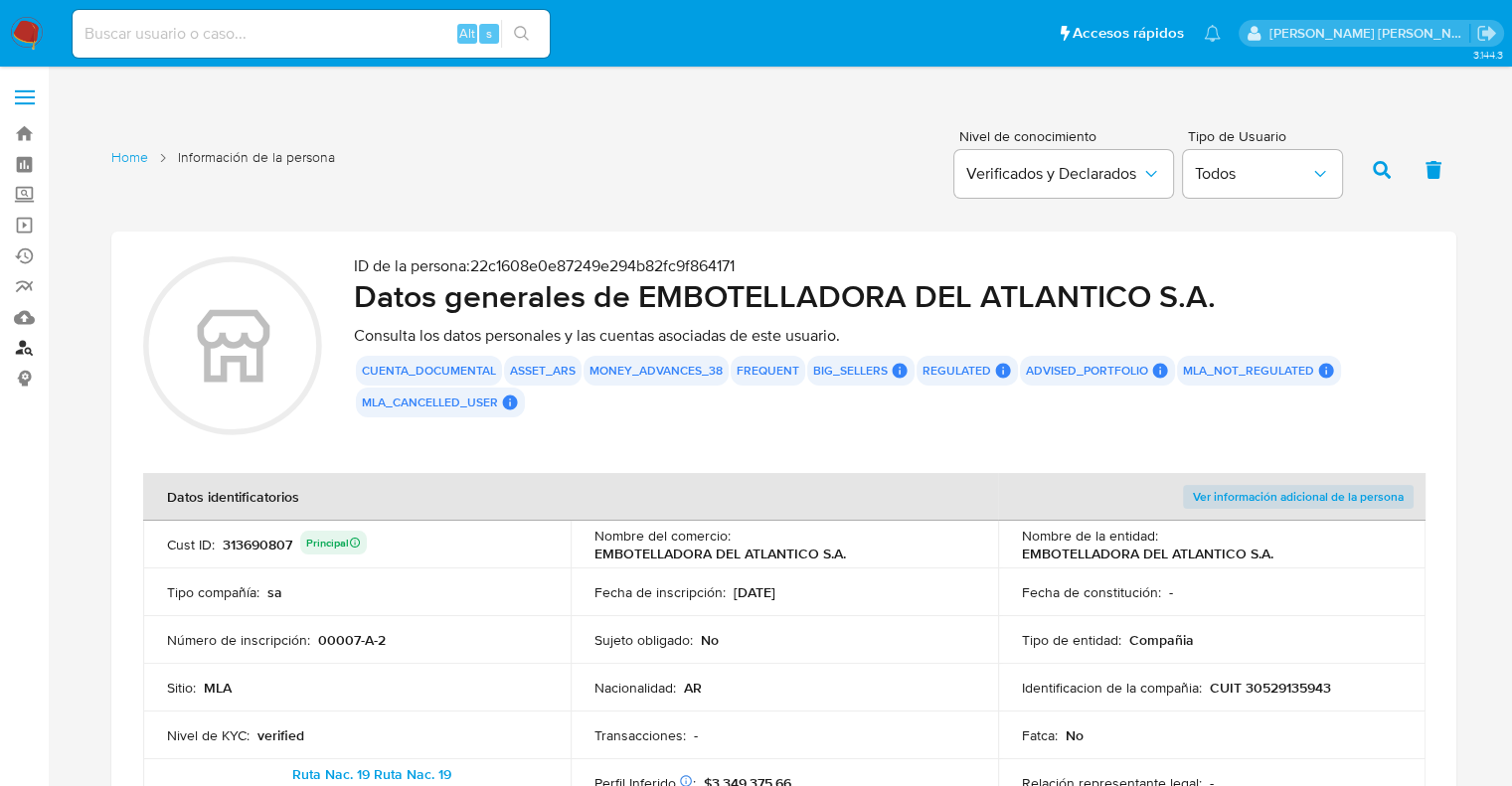 click on "Buscador de personas" at bounding box center (118, 348) 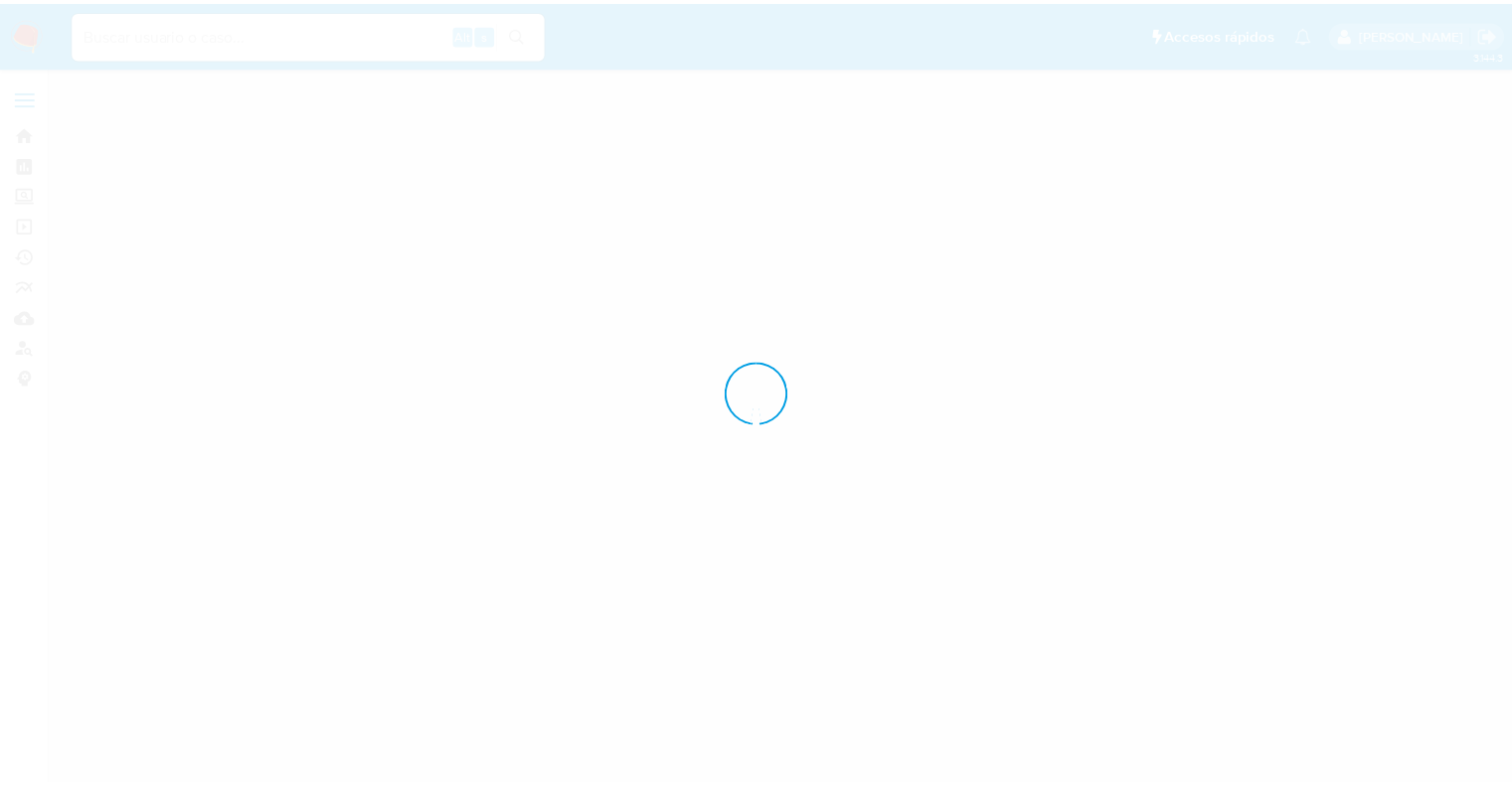 scroll, scrollTop: 0, scrollLeft: 0, axis: both 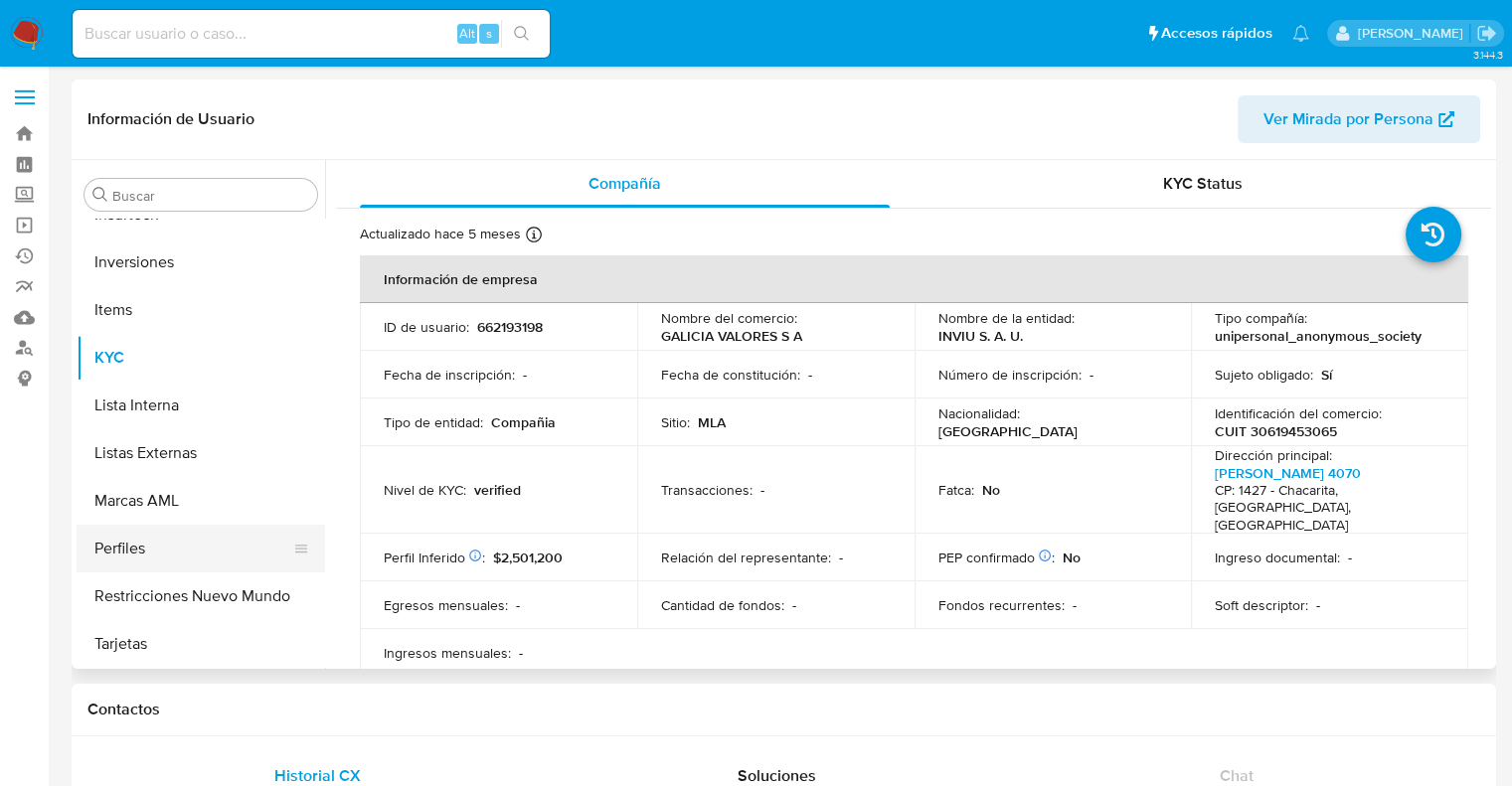 select on "10" 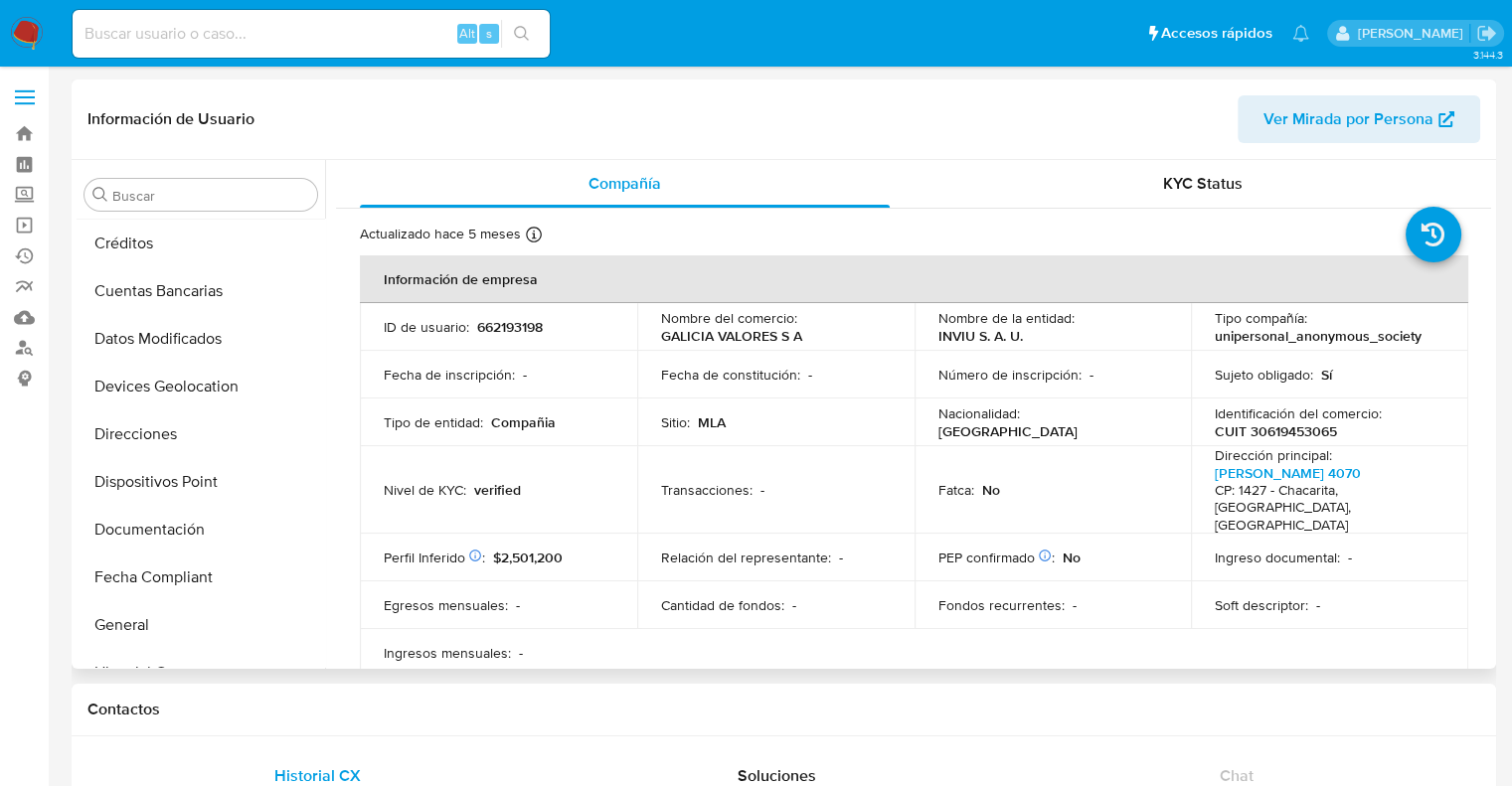 scroll, scrollTop: 0, scrollLeft: 0, axis: both 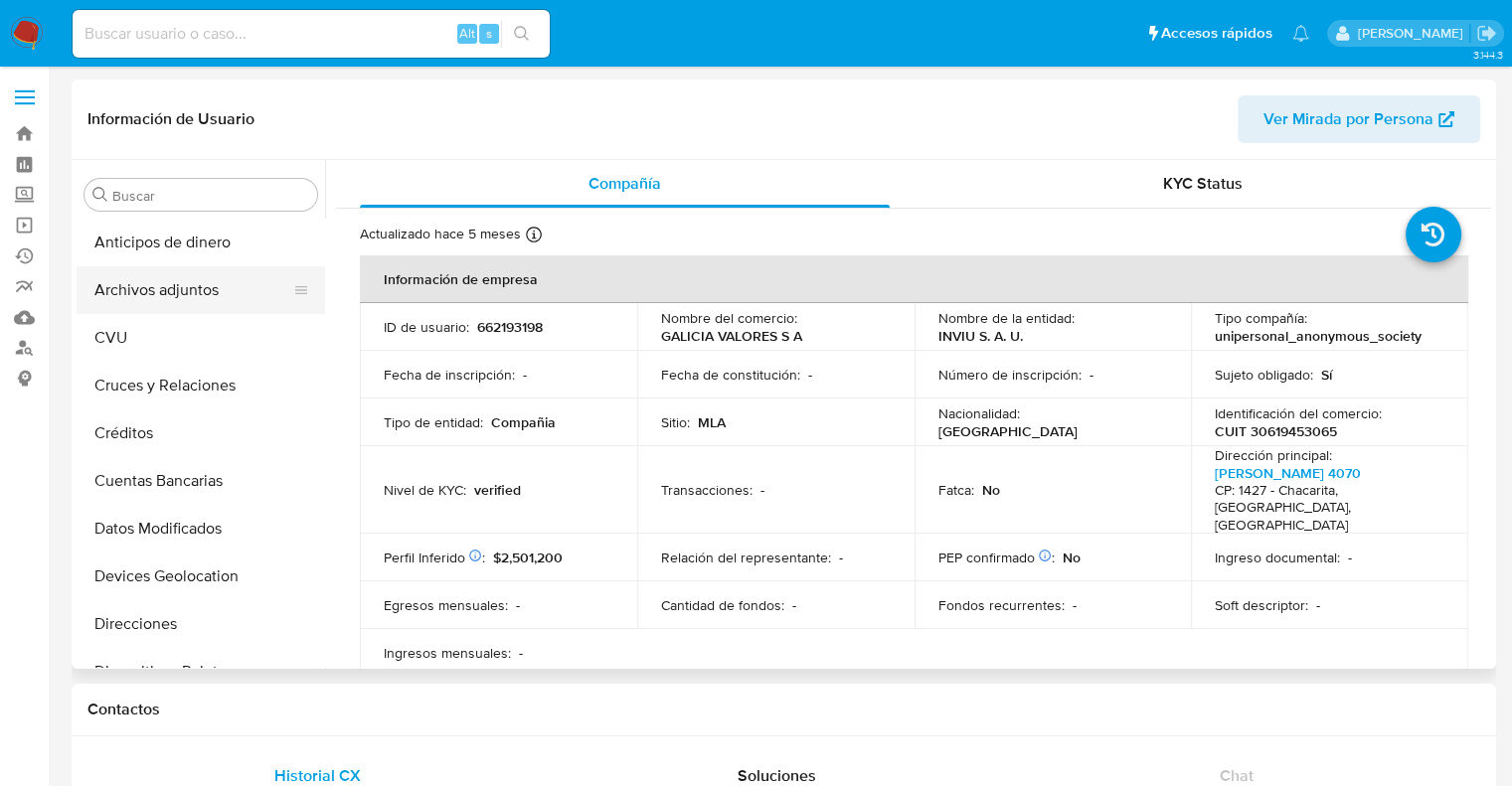 click on "Archivos adjuntos" at bounding box center [193, 290] 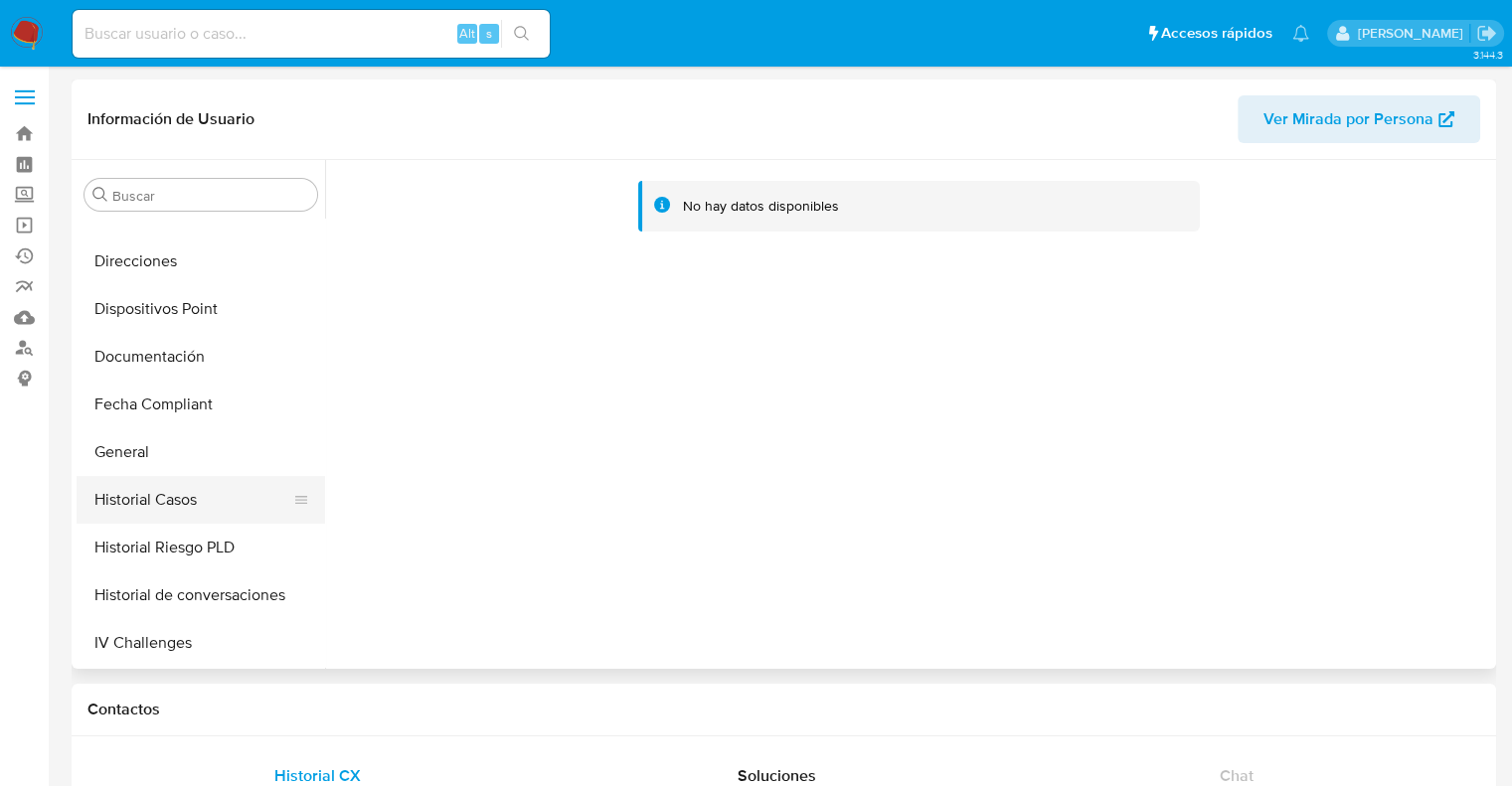 scroll, scrollTop: 397, scrollLeft: 0, axis: vertical 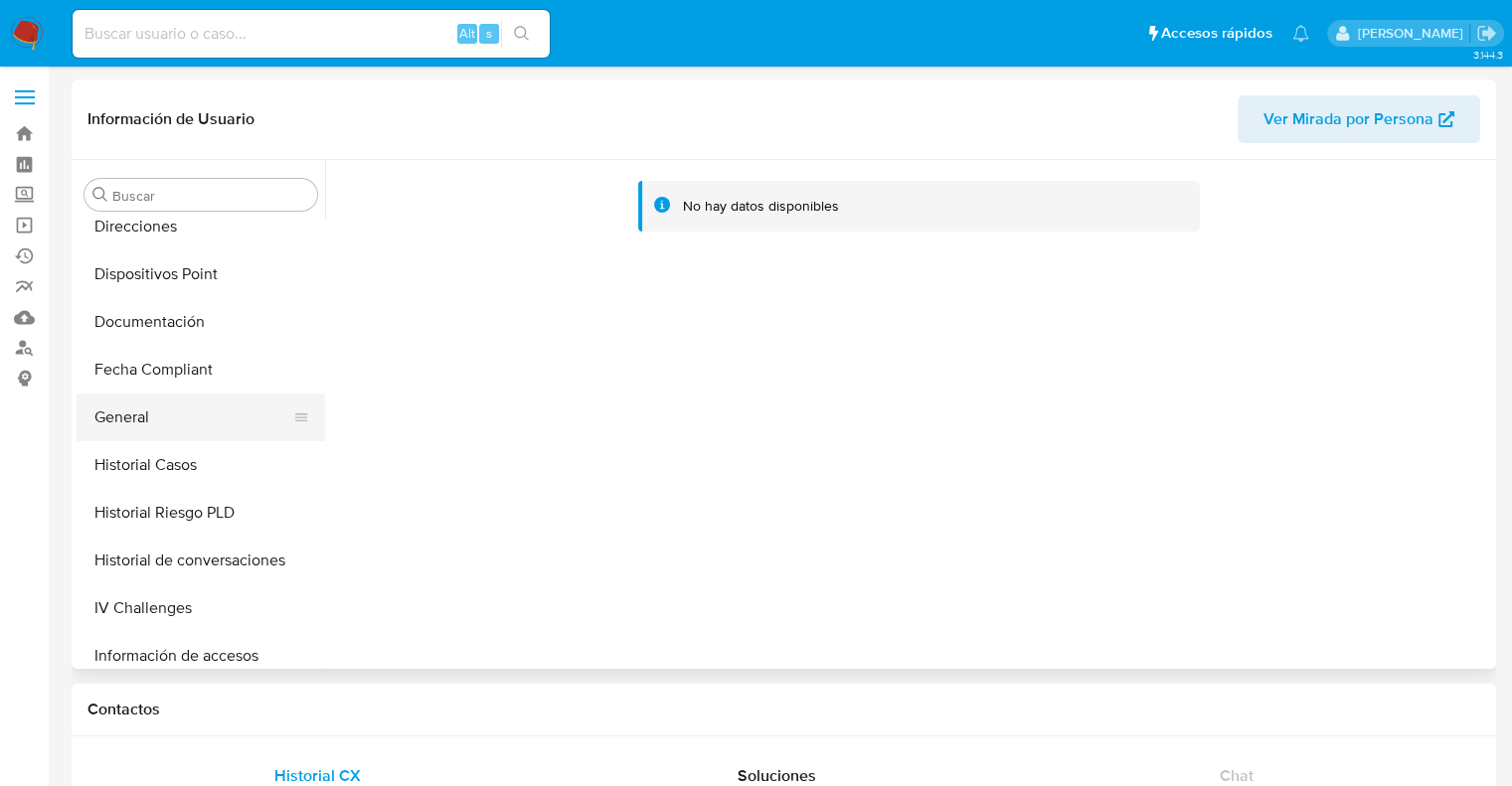 click on "General" at bounding box center [193, 417] 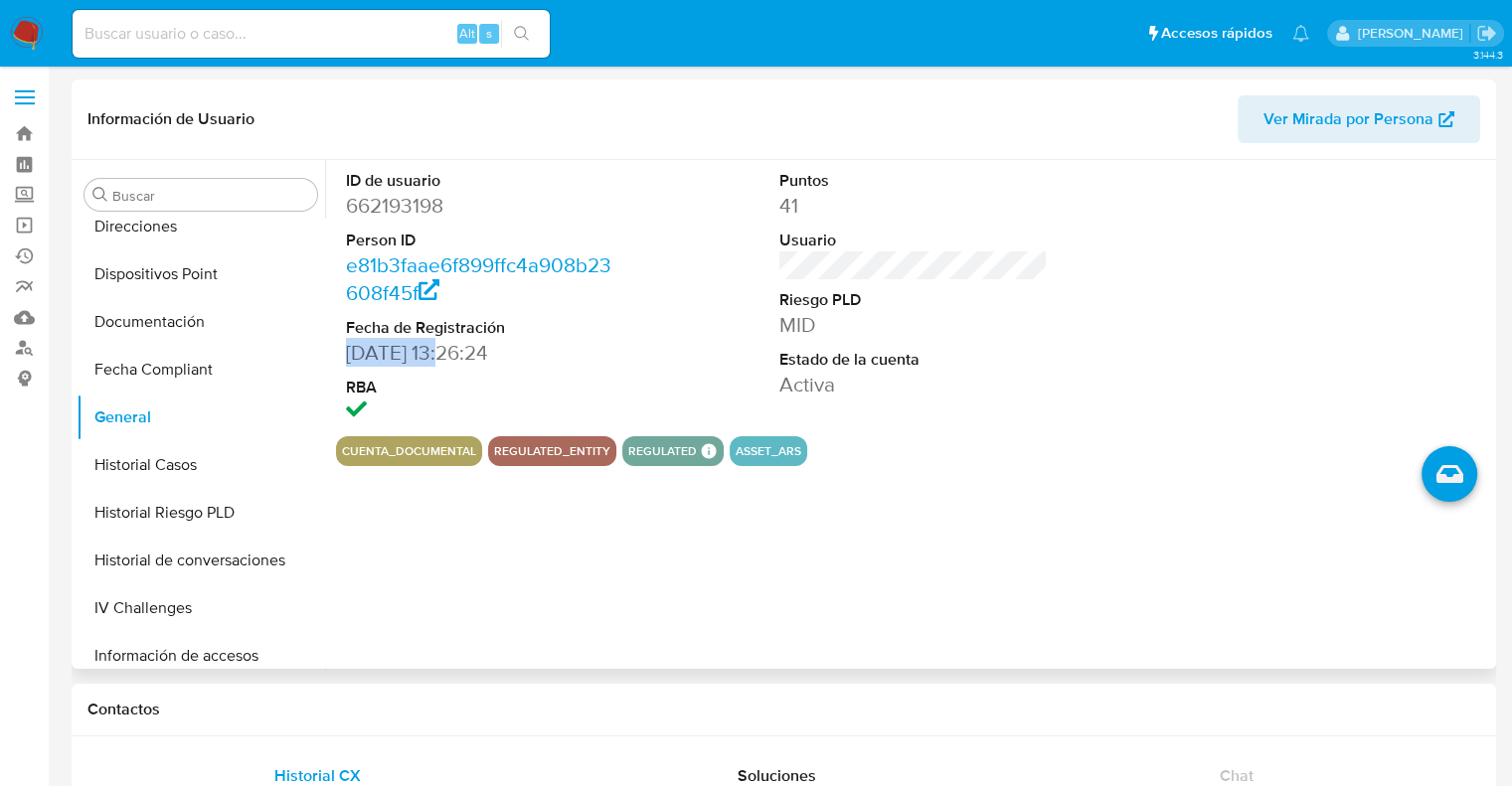 drag, startPoint x: 445, startPoint y: 358, endPoint x: 350, endPoint y: 360, distance: 95.02105 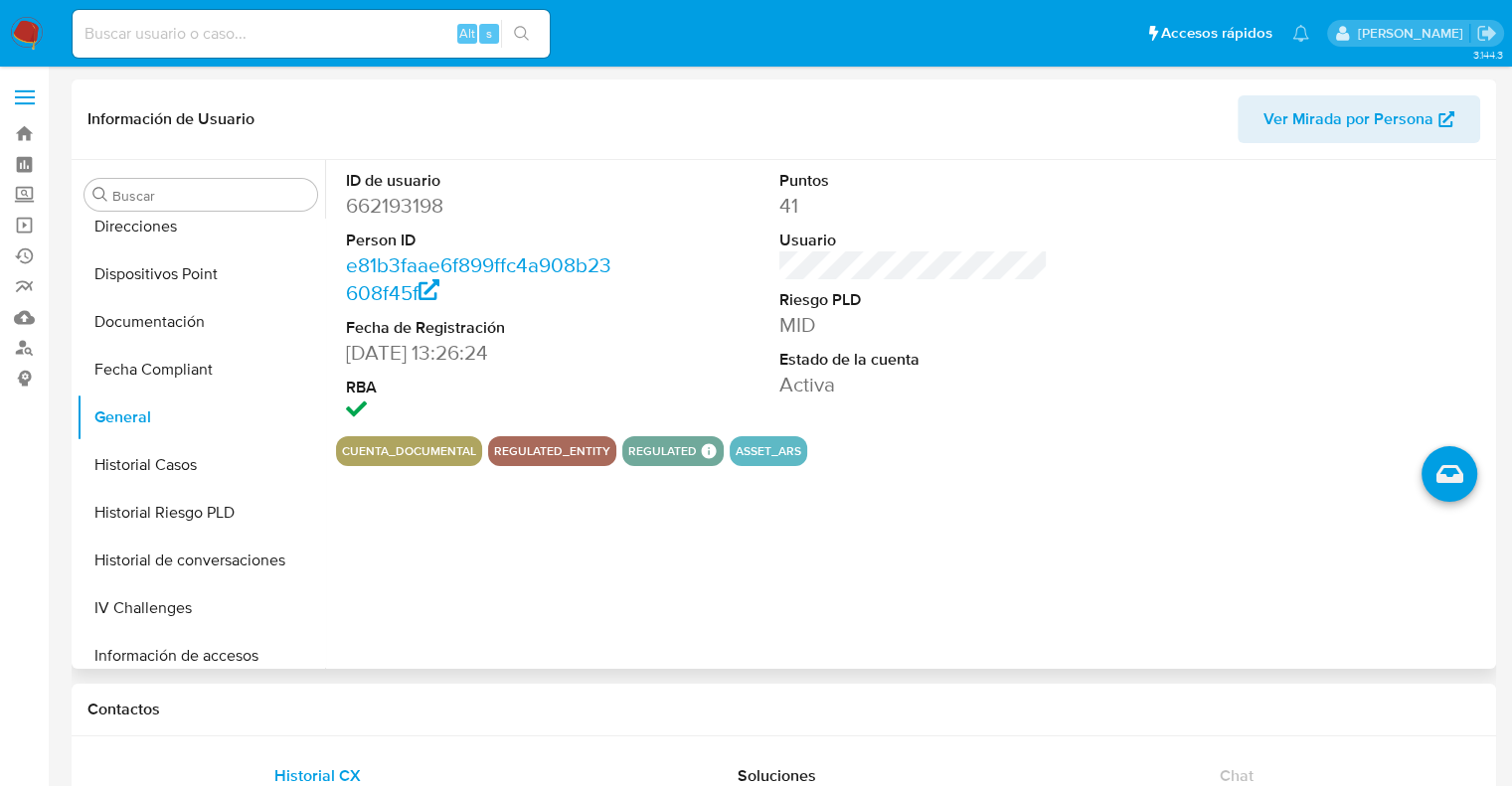 click on "ID de usuario 662193198 Person ID e81b3faae6f899ffc4a908b23608f45f Fecha de Registración 22/10/2020 13:26:24 RBA Puntos 41 Usuario Riesgo PLD MID Estado de la cuenta Activa cuenta_documental regulated_entity regulated   Regulated MLA UIF COMPLIES LEGACY Mark Id MLA_UIF Compliant is_compliant Created At 2022-01-28T13:28:15Z asset_ars" at bounding box center [908, 414] 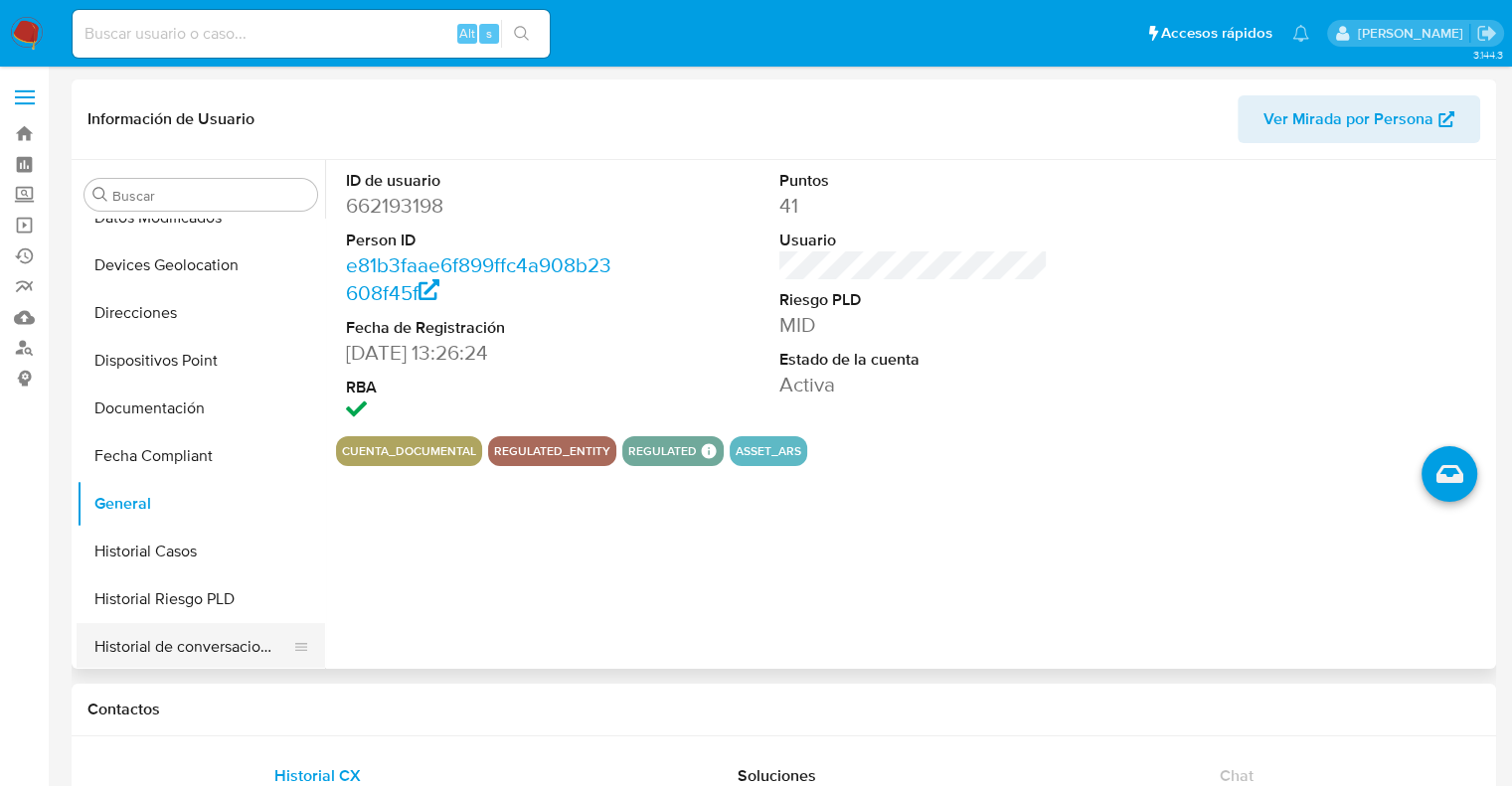 scroll, scrollTop: 497, scrollLeft: 0, axis: vertical 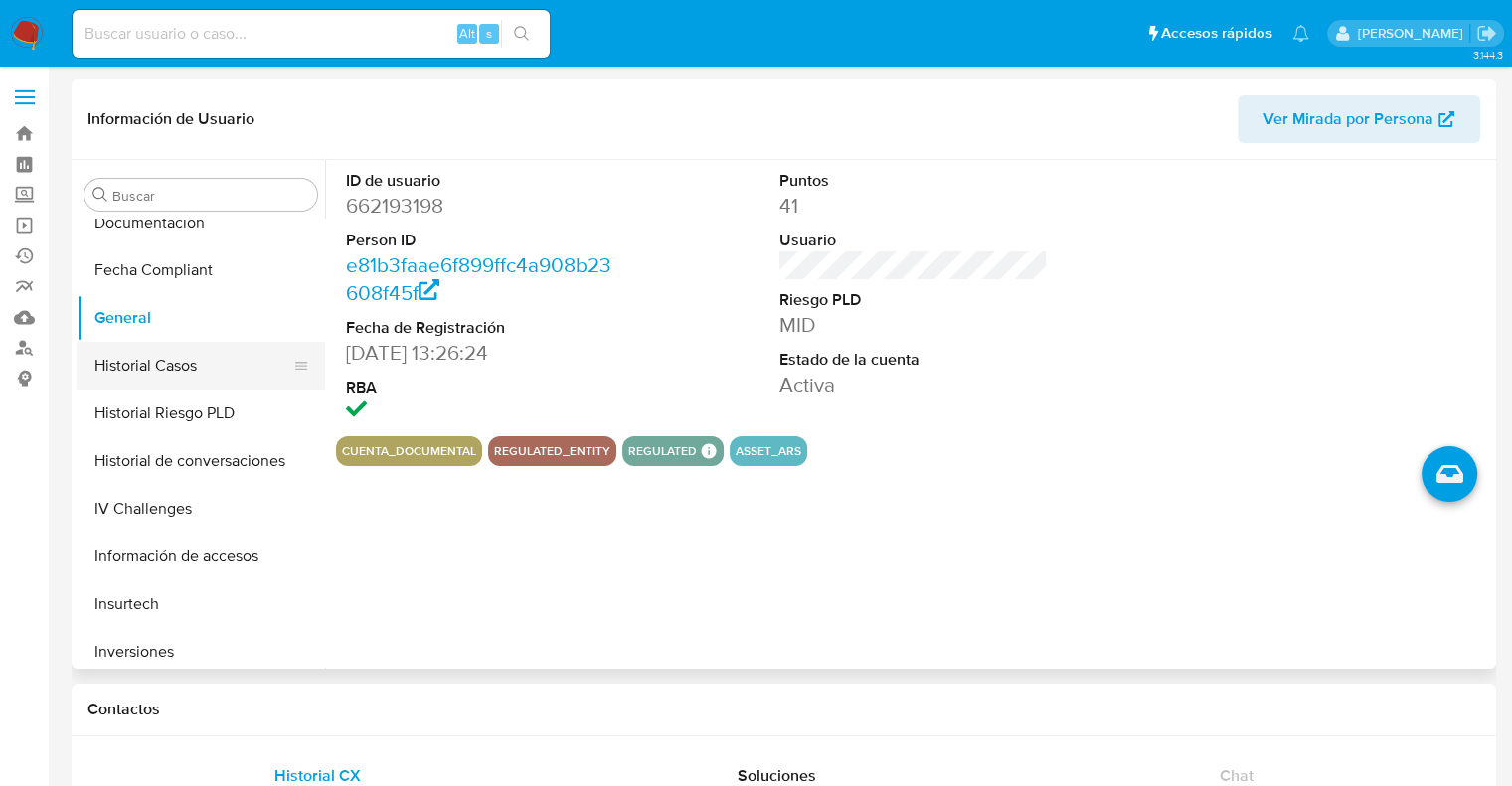 click on "Historial Casos" at bounding box center (193, 366) 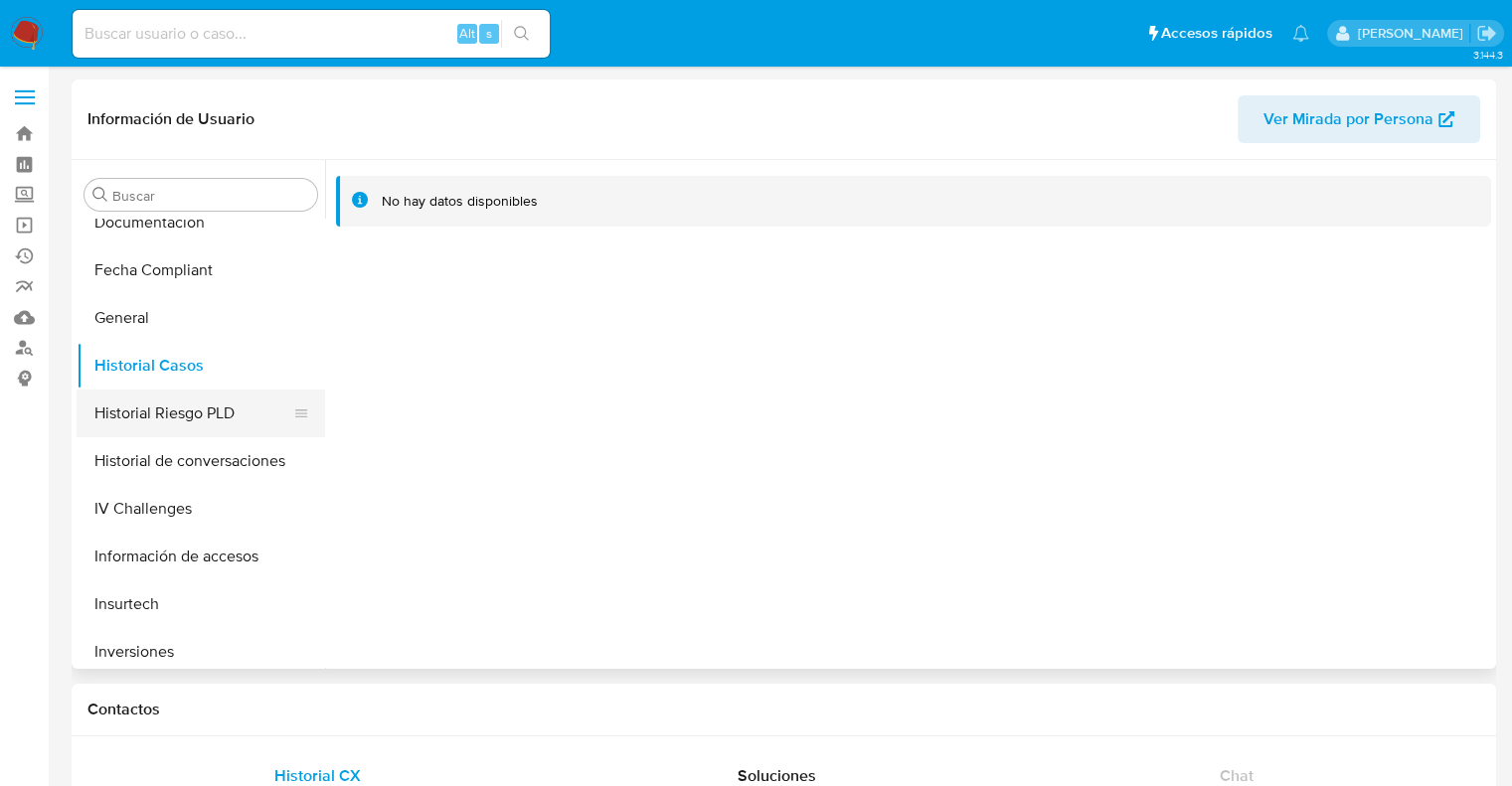 click on "Historial Riesgo PLD" at bounding box center [193, 413] 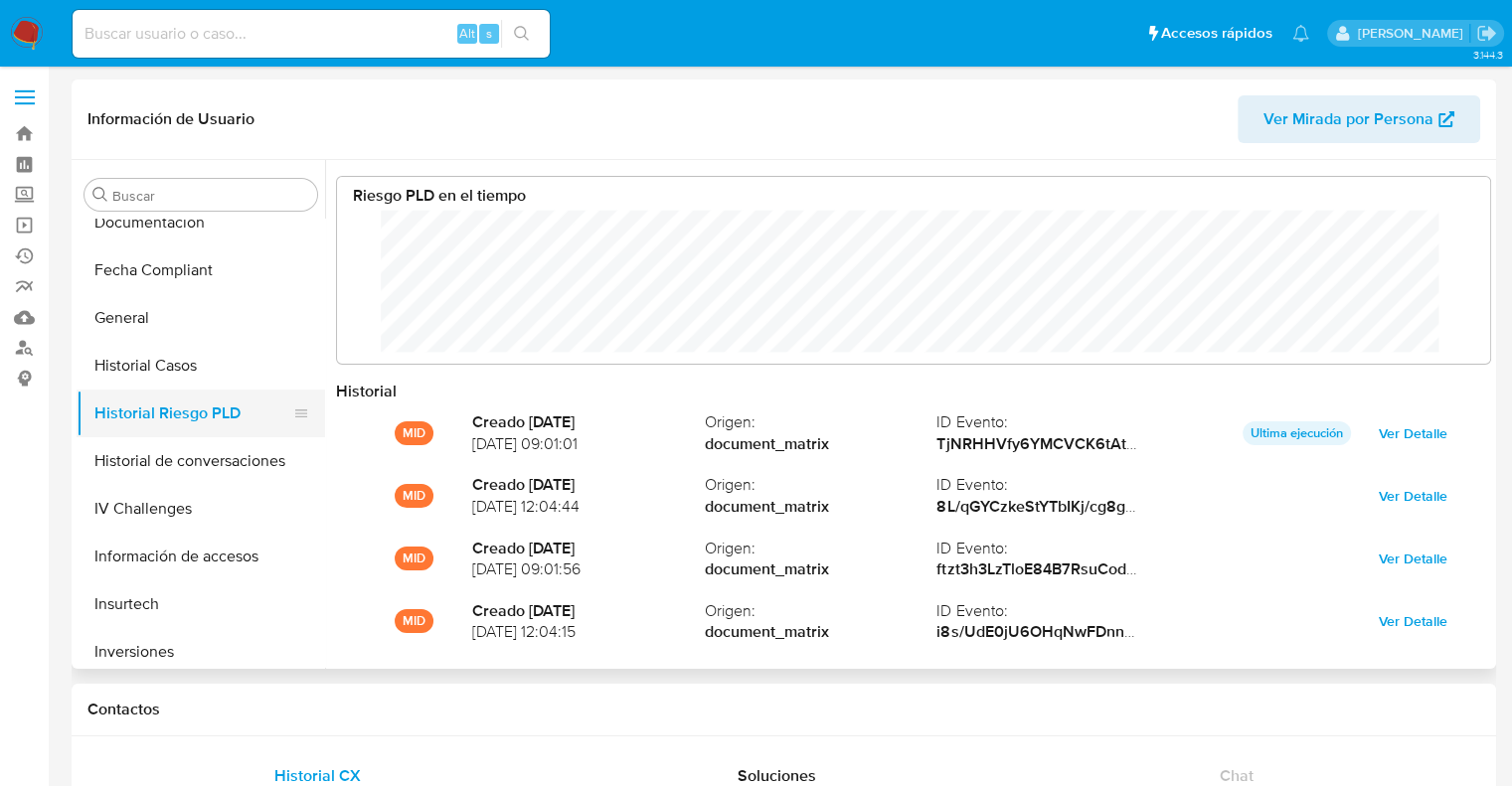 scroll, scrollTop: 993529, scrollLeft: 992968, axis: both 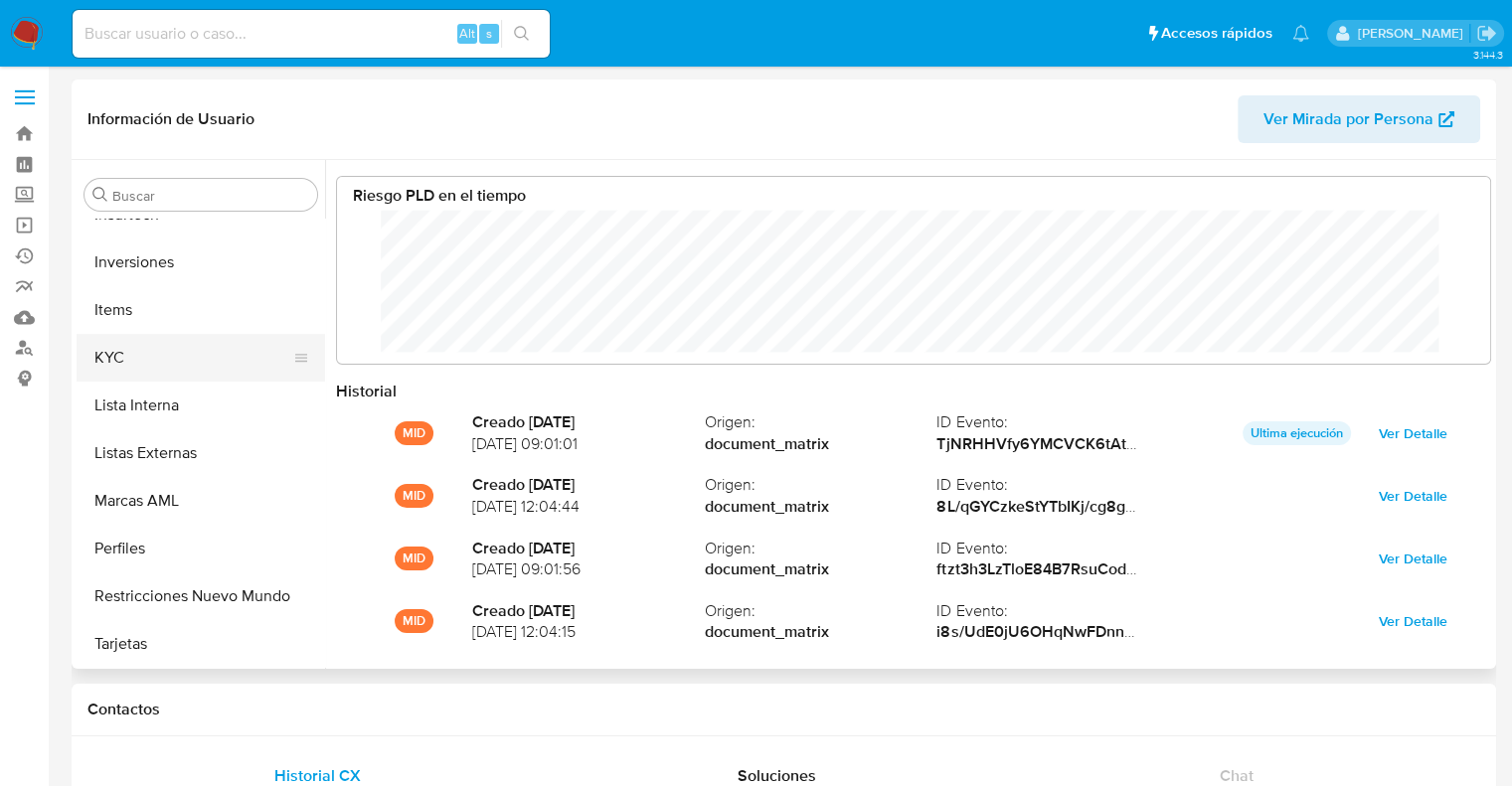 click on "KYC" at bounding box center (193, 358) 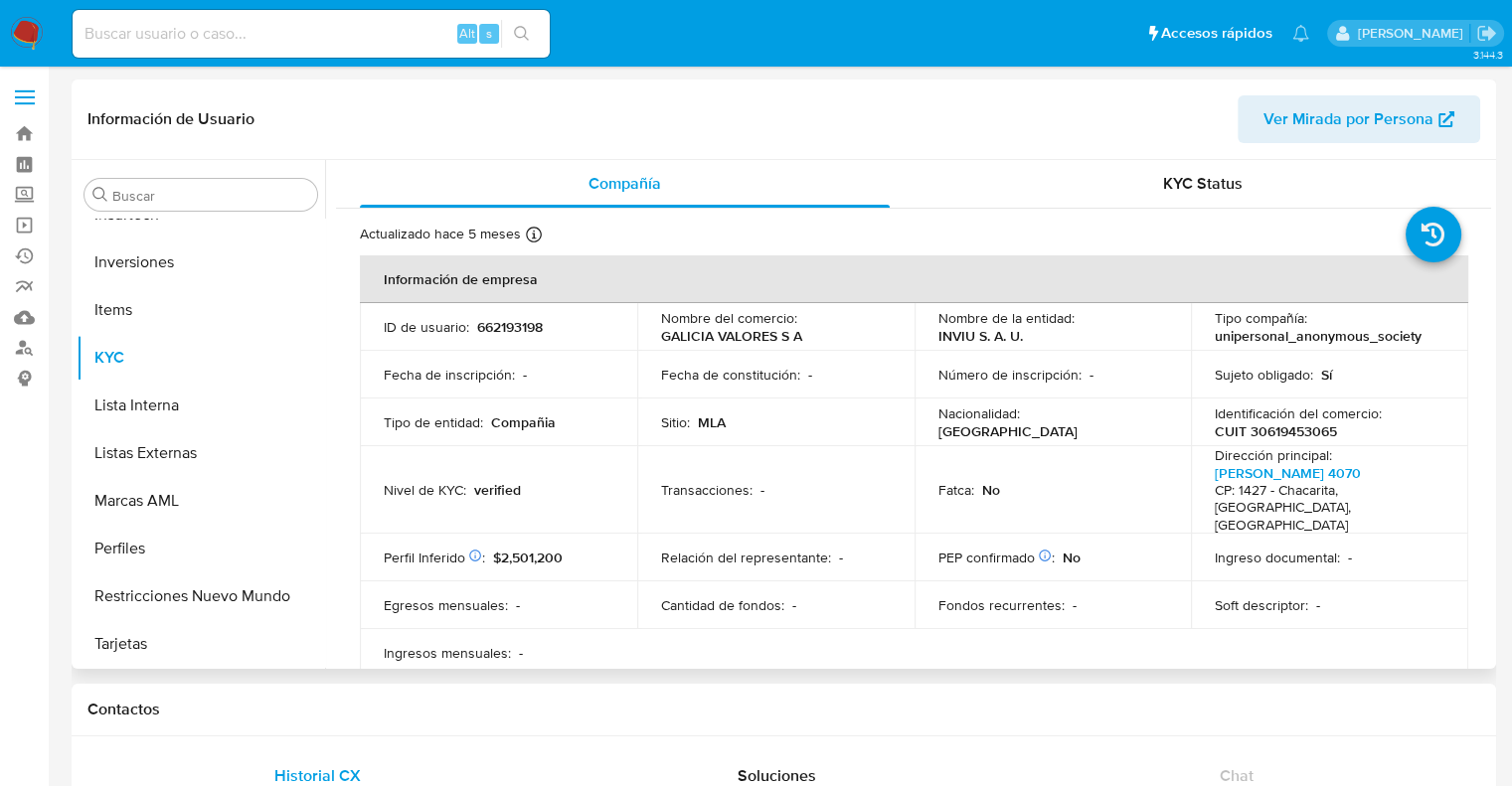 type 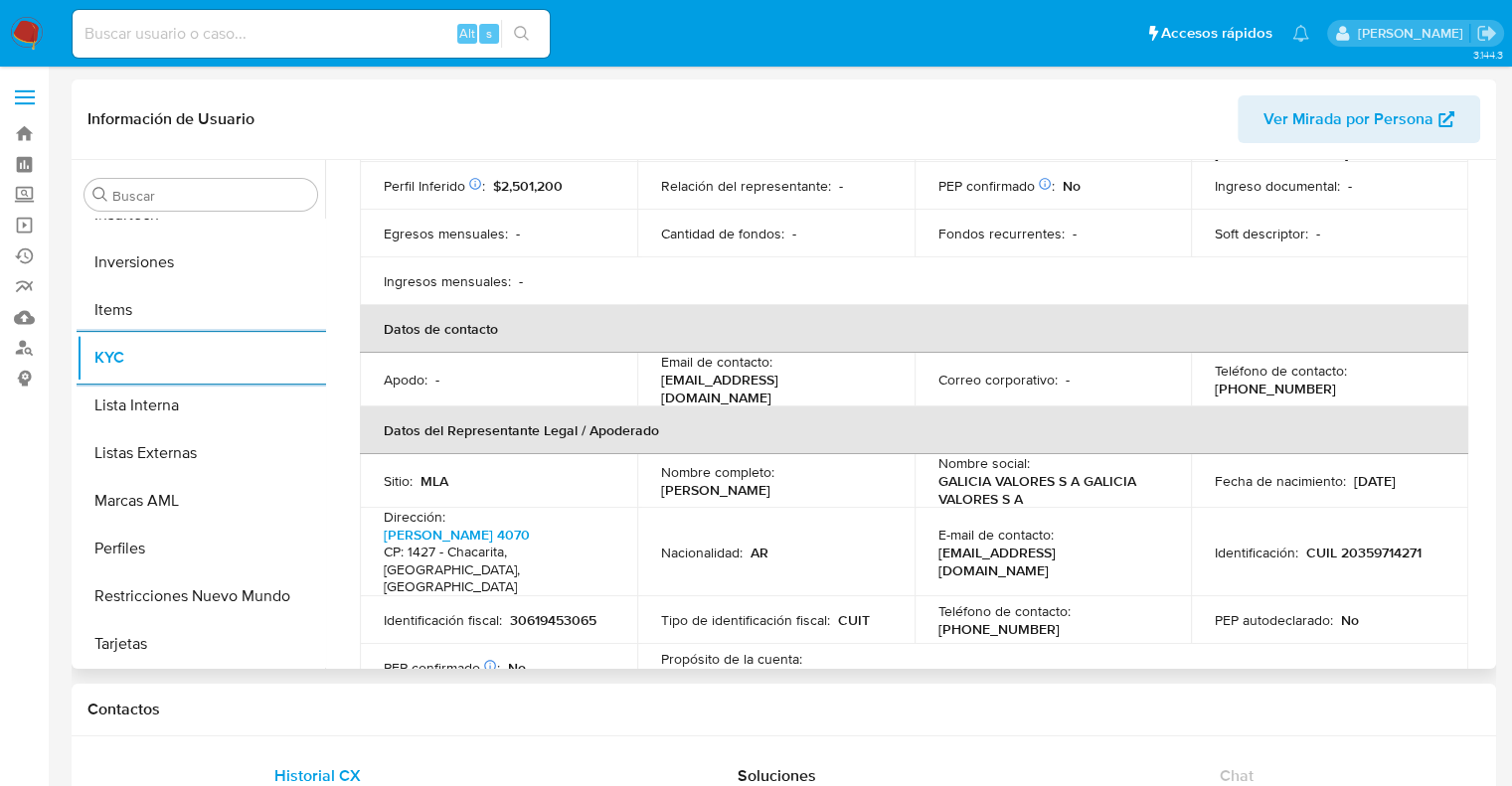 scroll, scrollTop: 497, scrollLeft: 0, axis: vertical 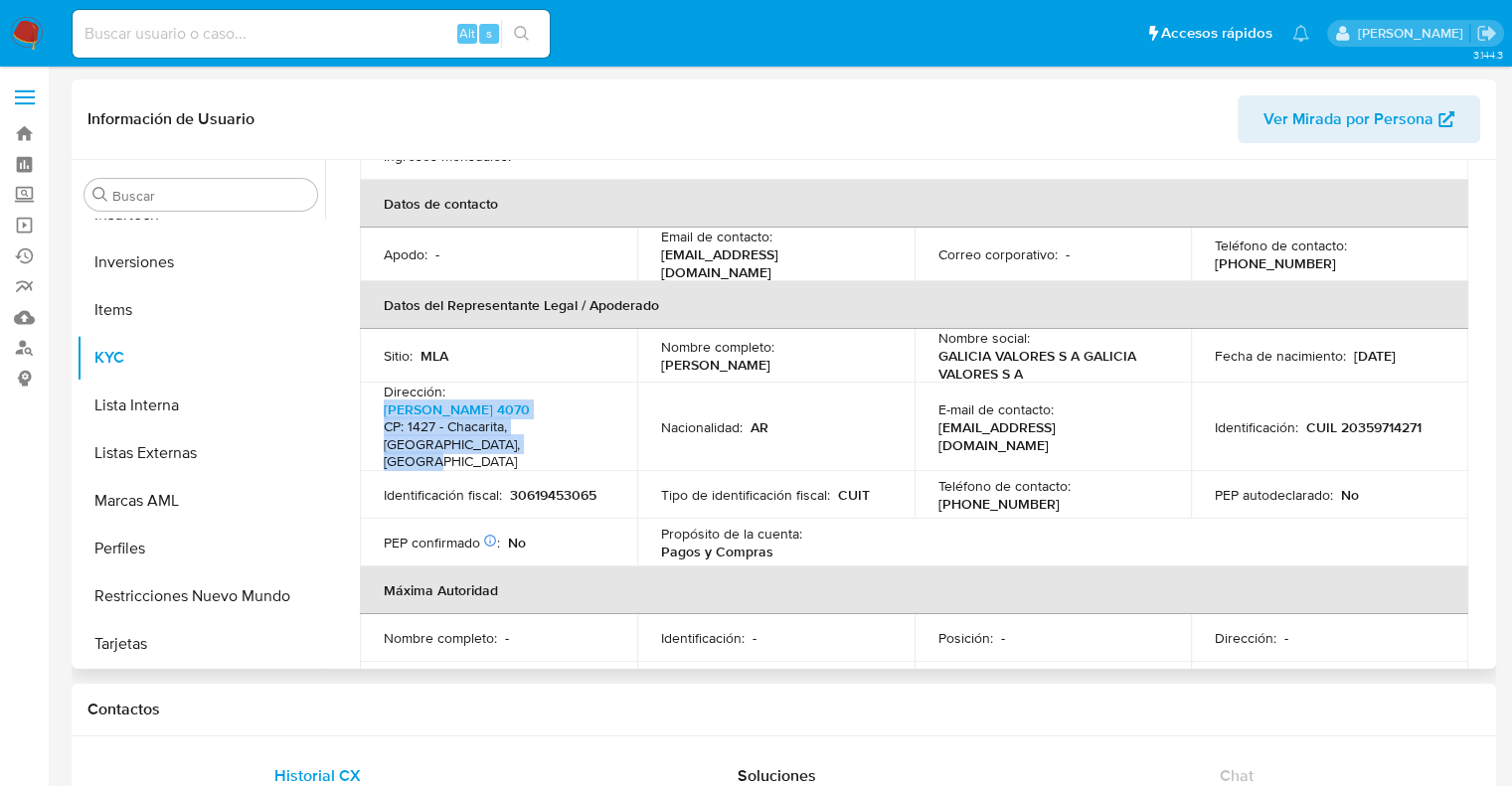 drag, startPoint x: 509, startPoint y: 420, endPoint x: 376, endPoint y: 388, distance: 136.79547 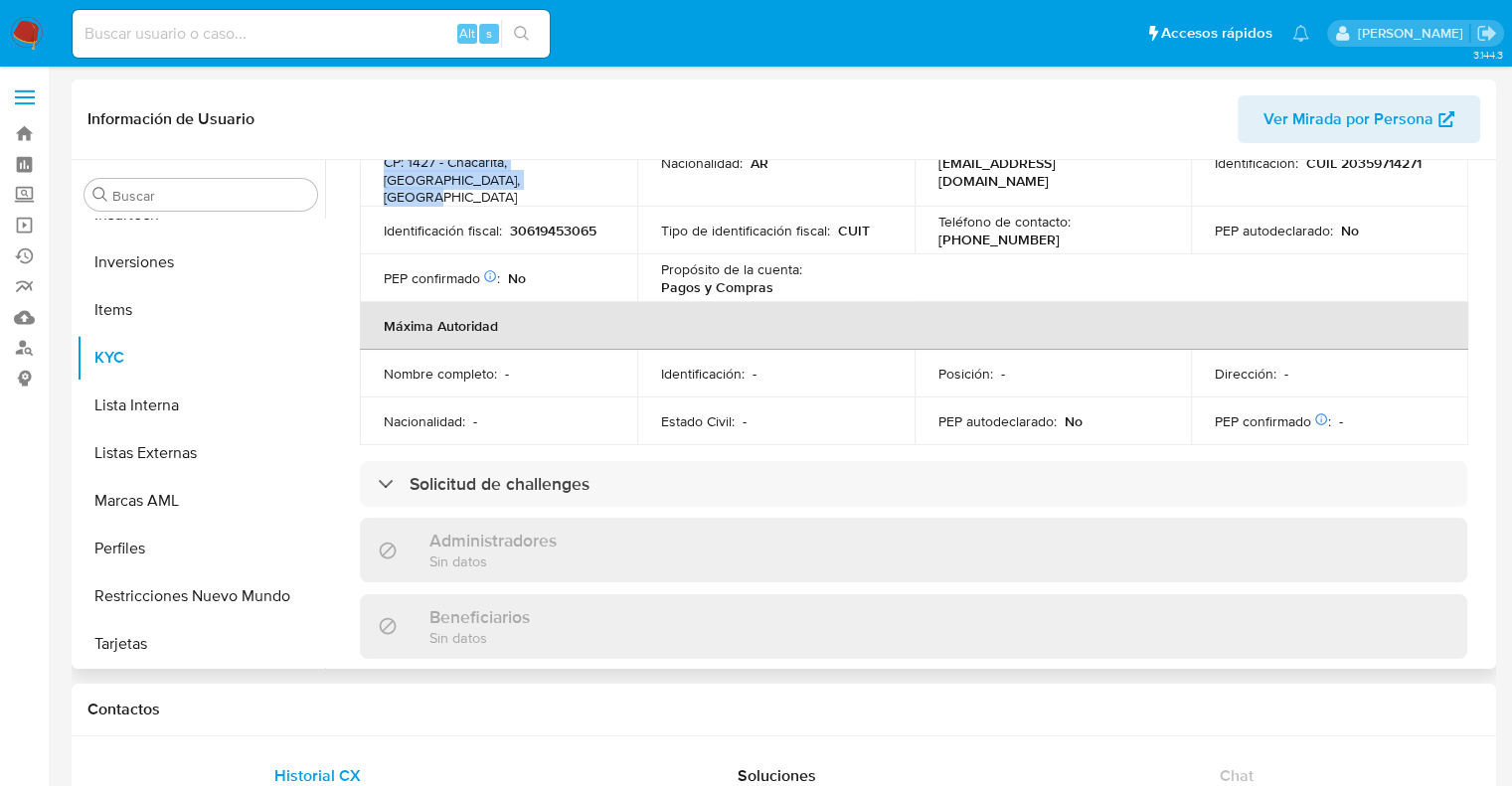 scroll, scrollTop: 795, scrollLeft: 0, axis: vertical 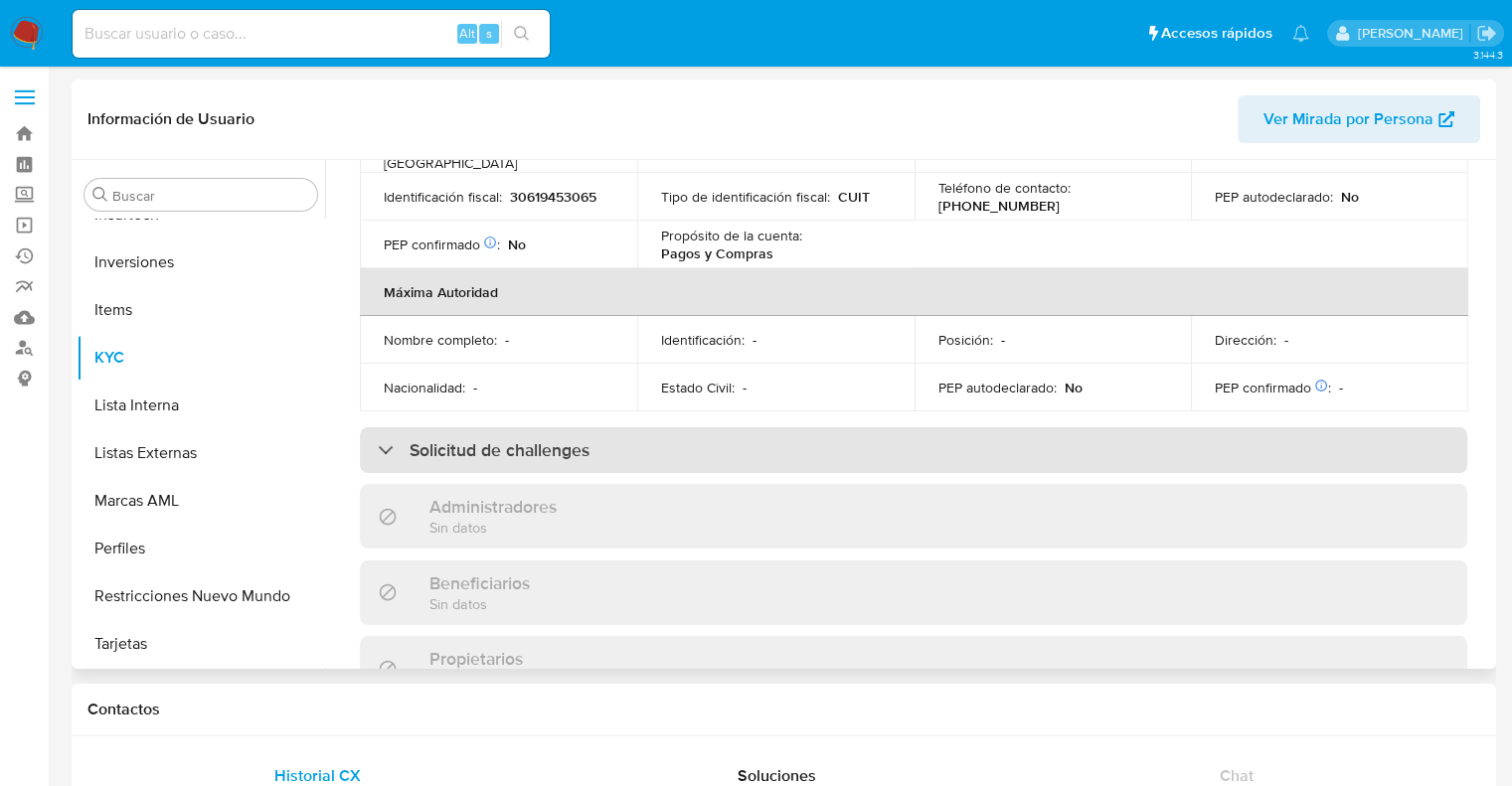 click on "Solicitud de challenges" at bounding box center [499, 450] 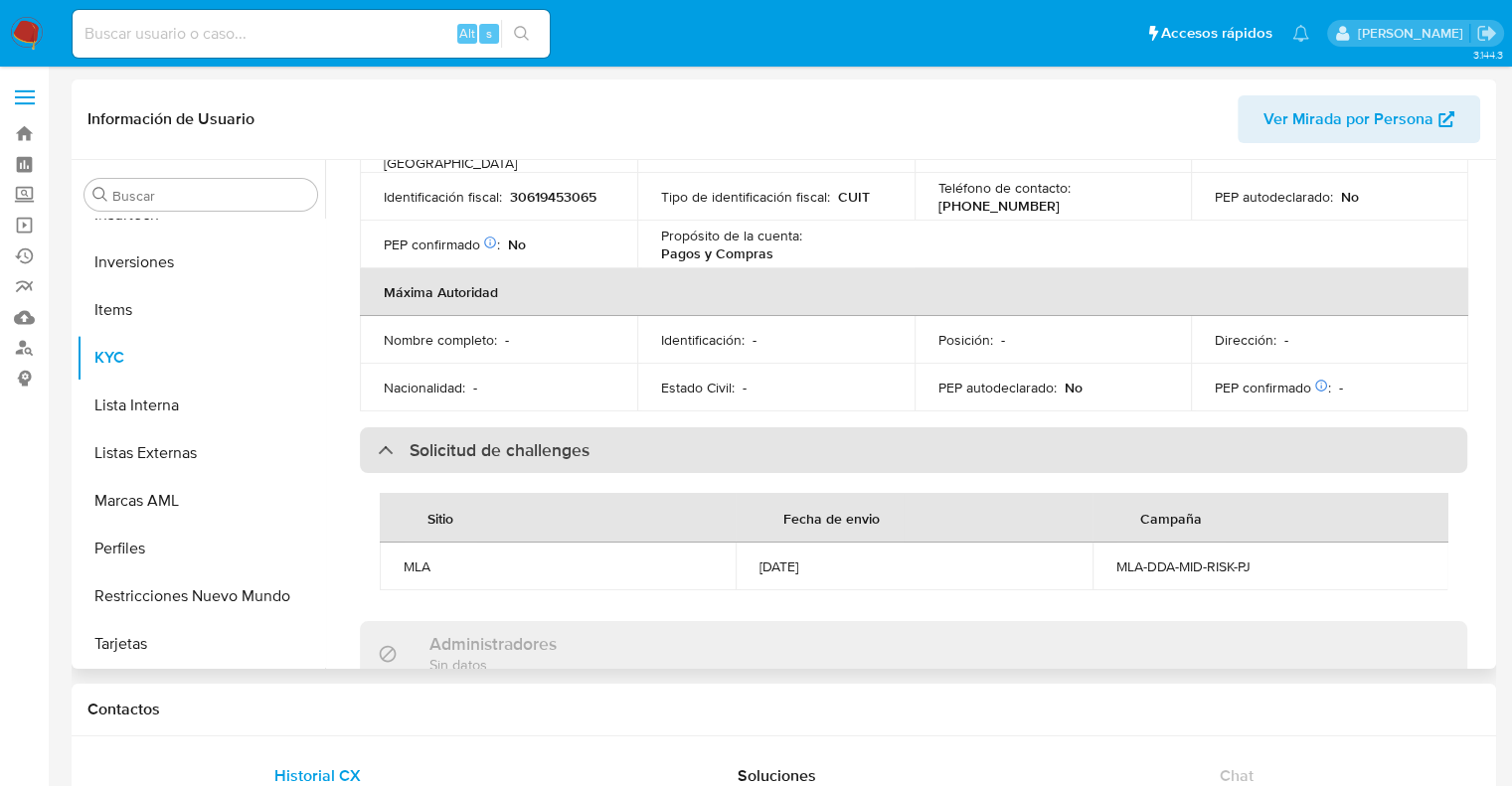 click on "Solicitud de challenges" at bounding box center [499, 450] 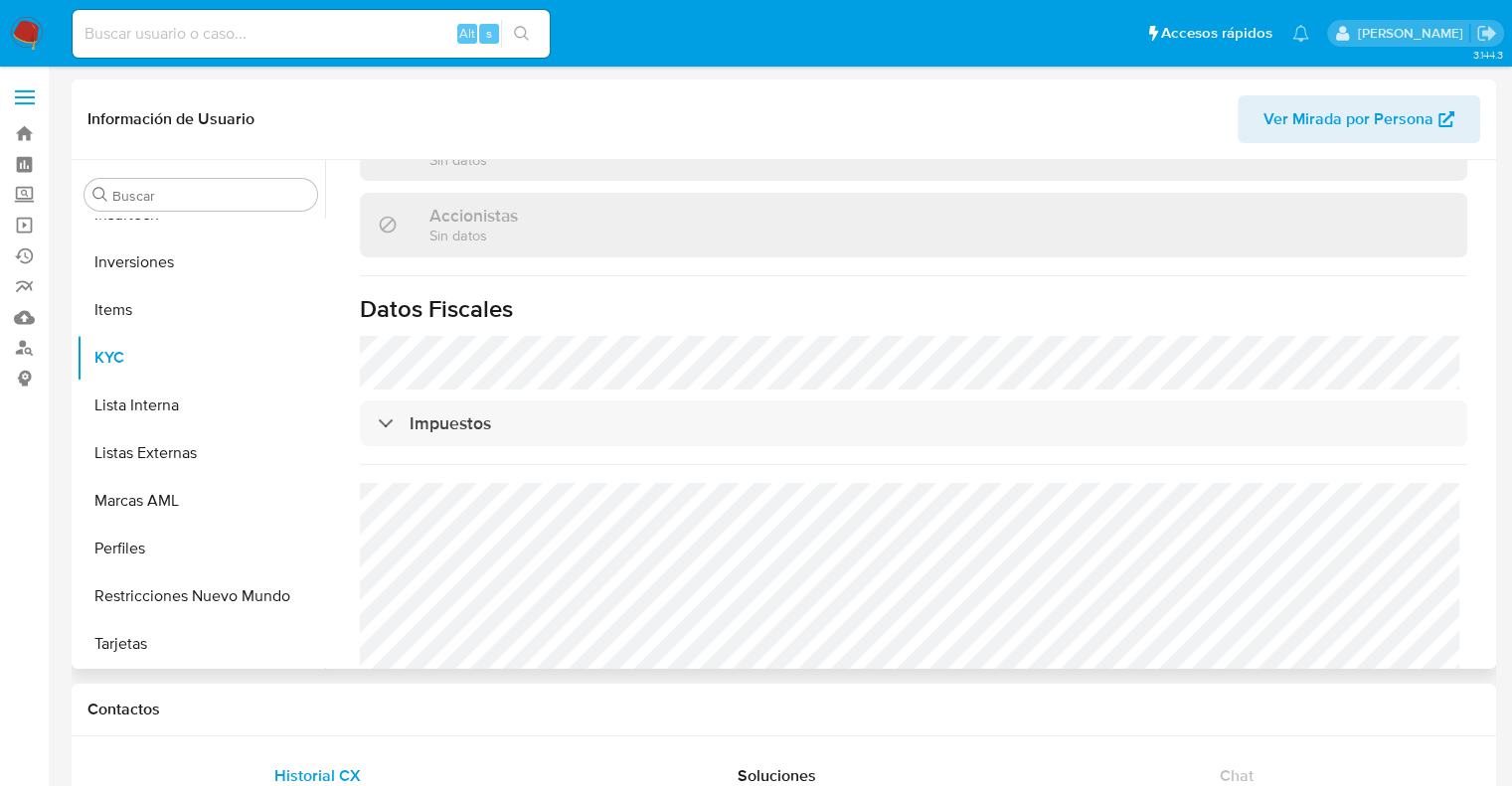 scroll, scrollTop: 1425, scrollLeft: 0, axis: vertical 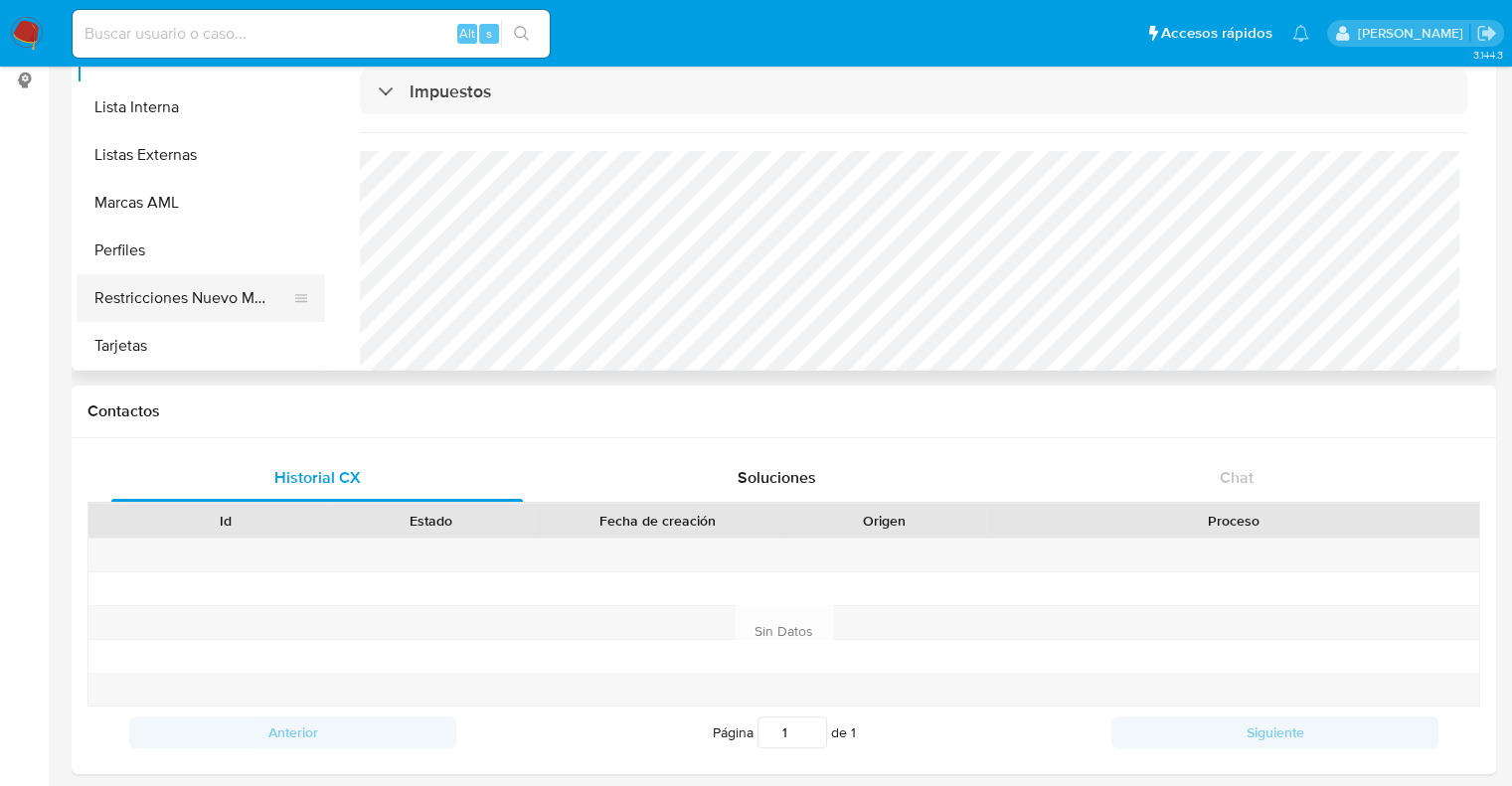 click on "Restricciones Nuevo Mundo" at bounding box center (193, 298) 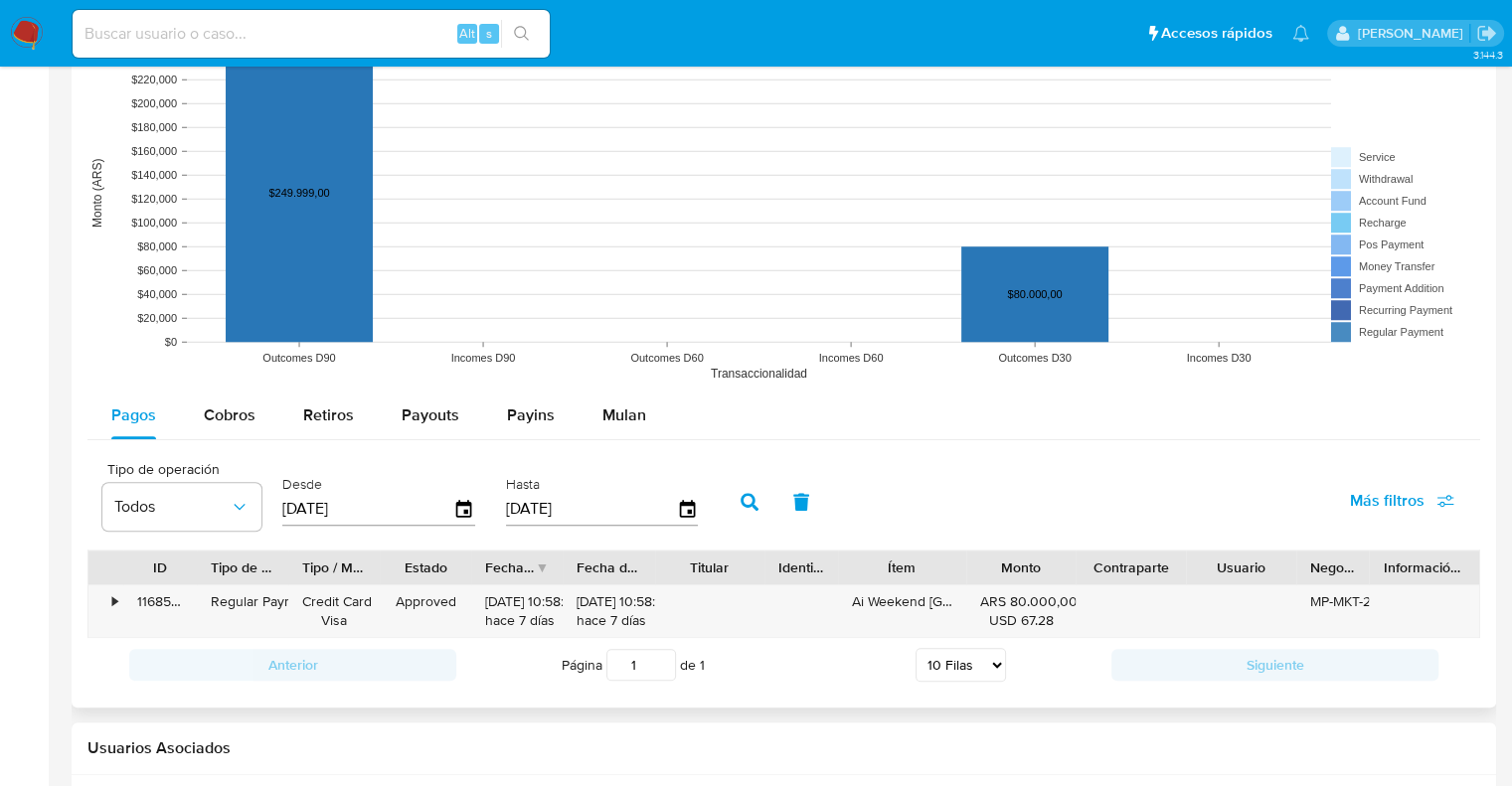 scroll, scrollTop: 1590, scrollLeft: 0, axis: vertical 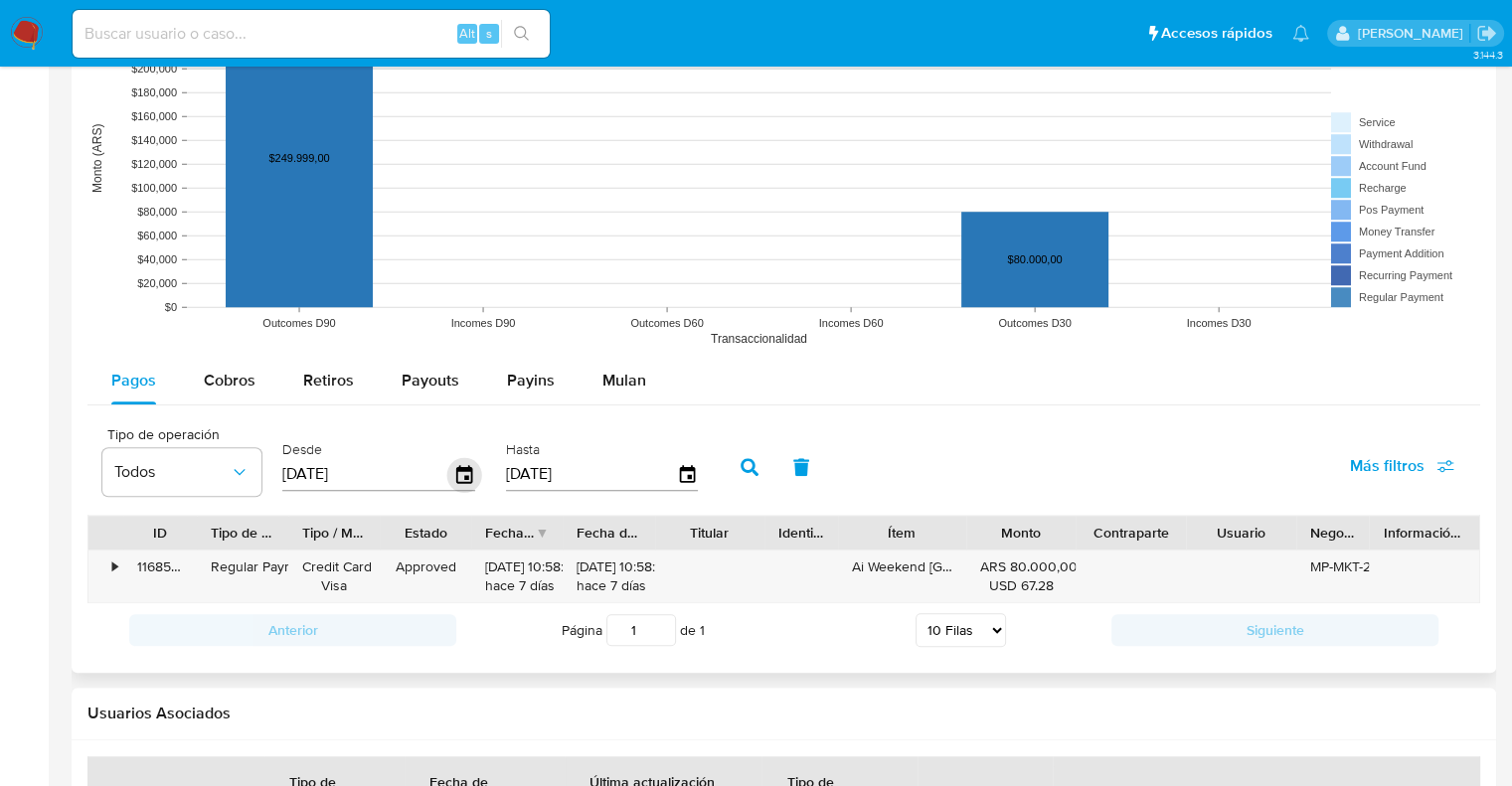 click 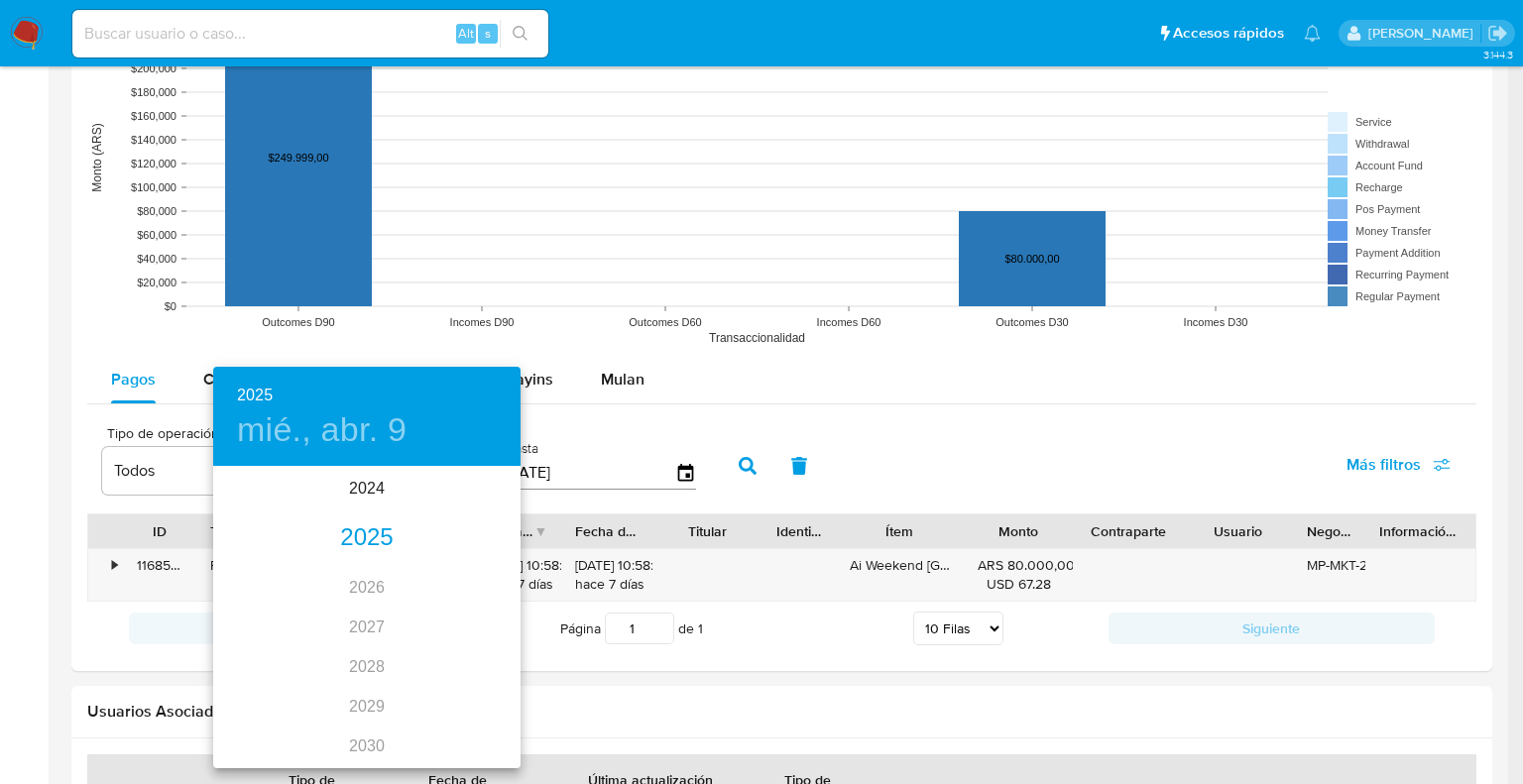 click on "2025" at bounding box center [367, 538] 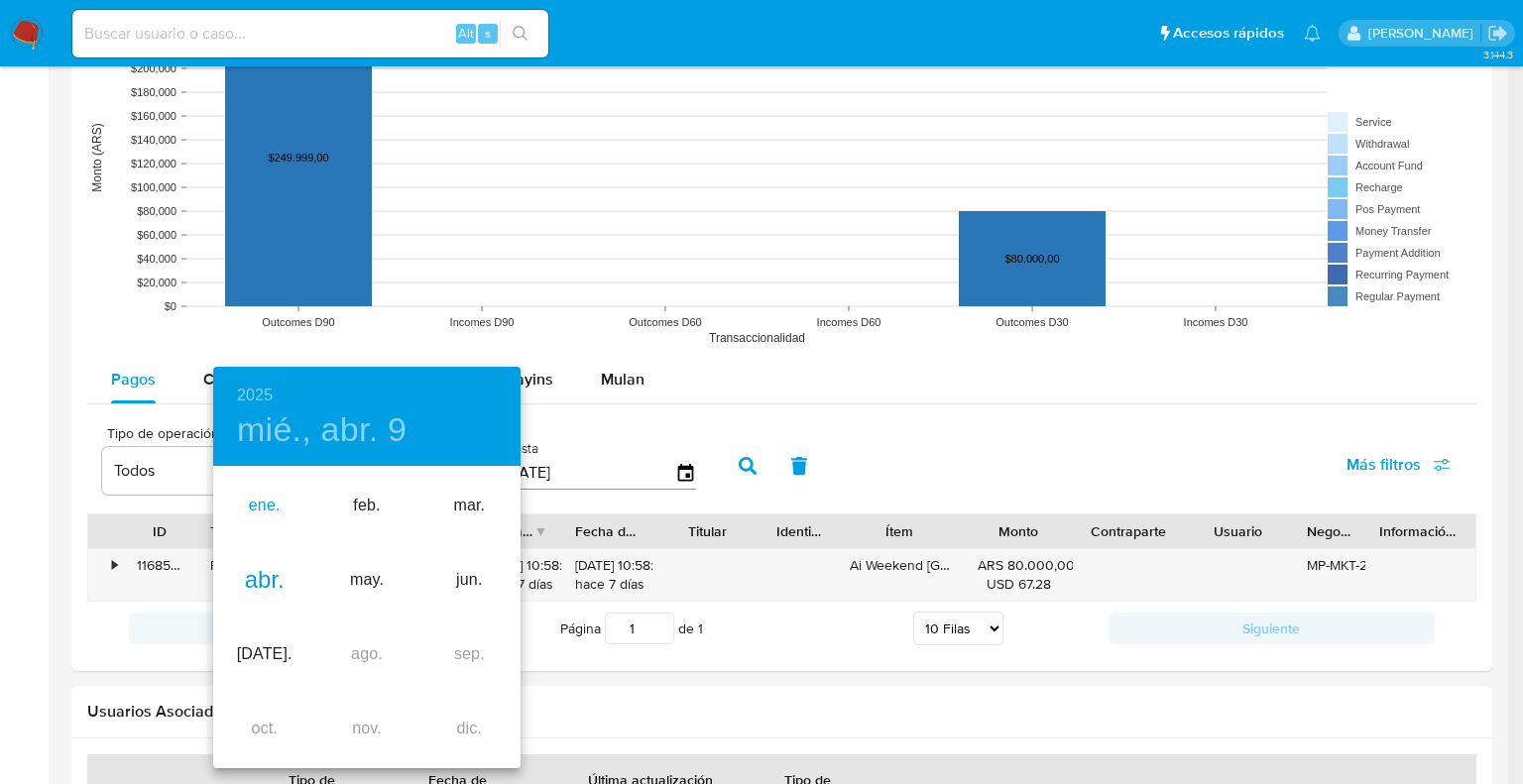click on "ene." at bounding box center [264, 505] 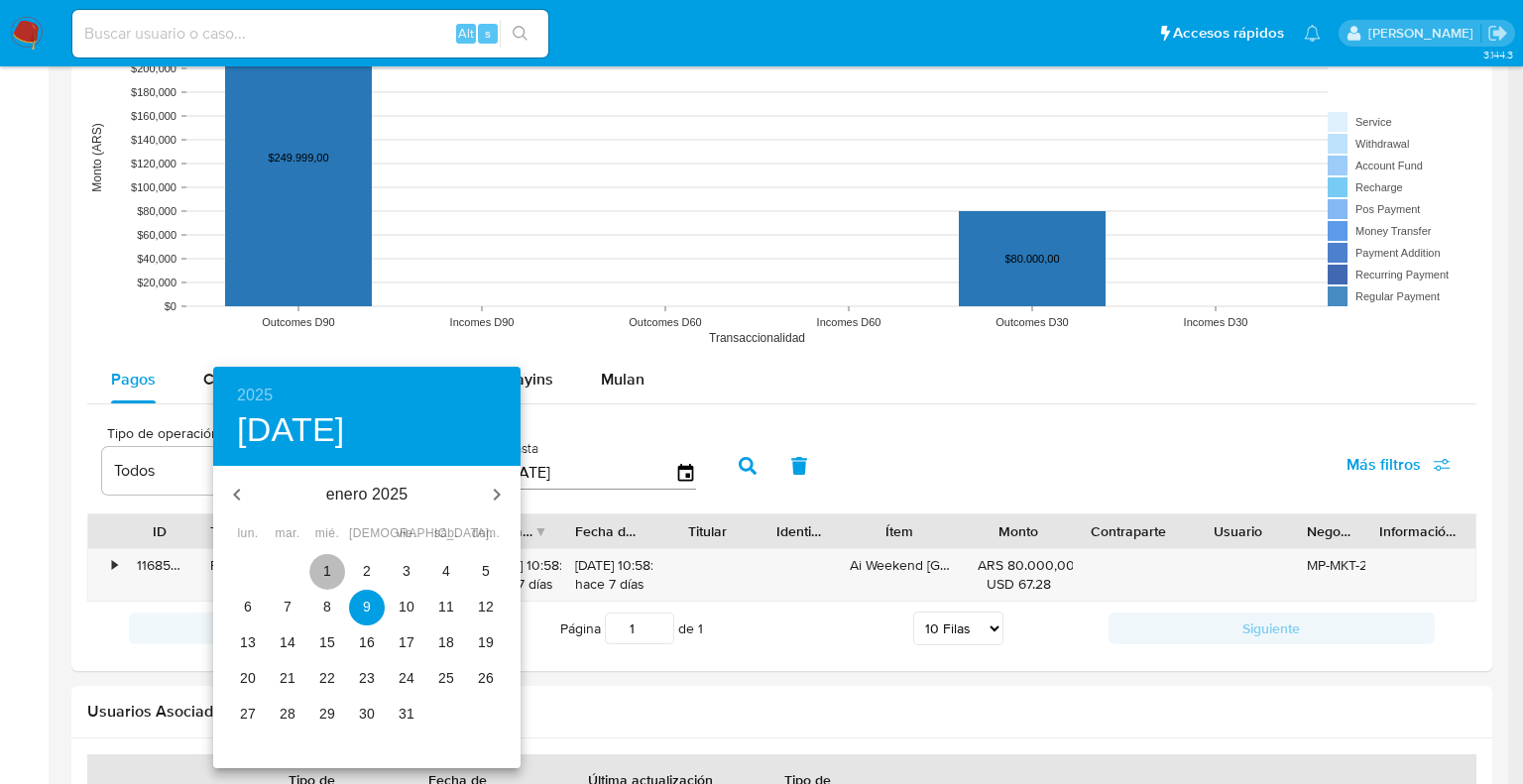 click on "1" at bounding box center (327, 571) 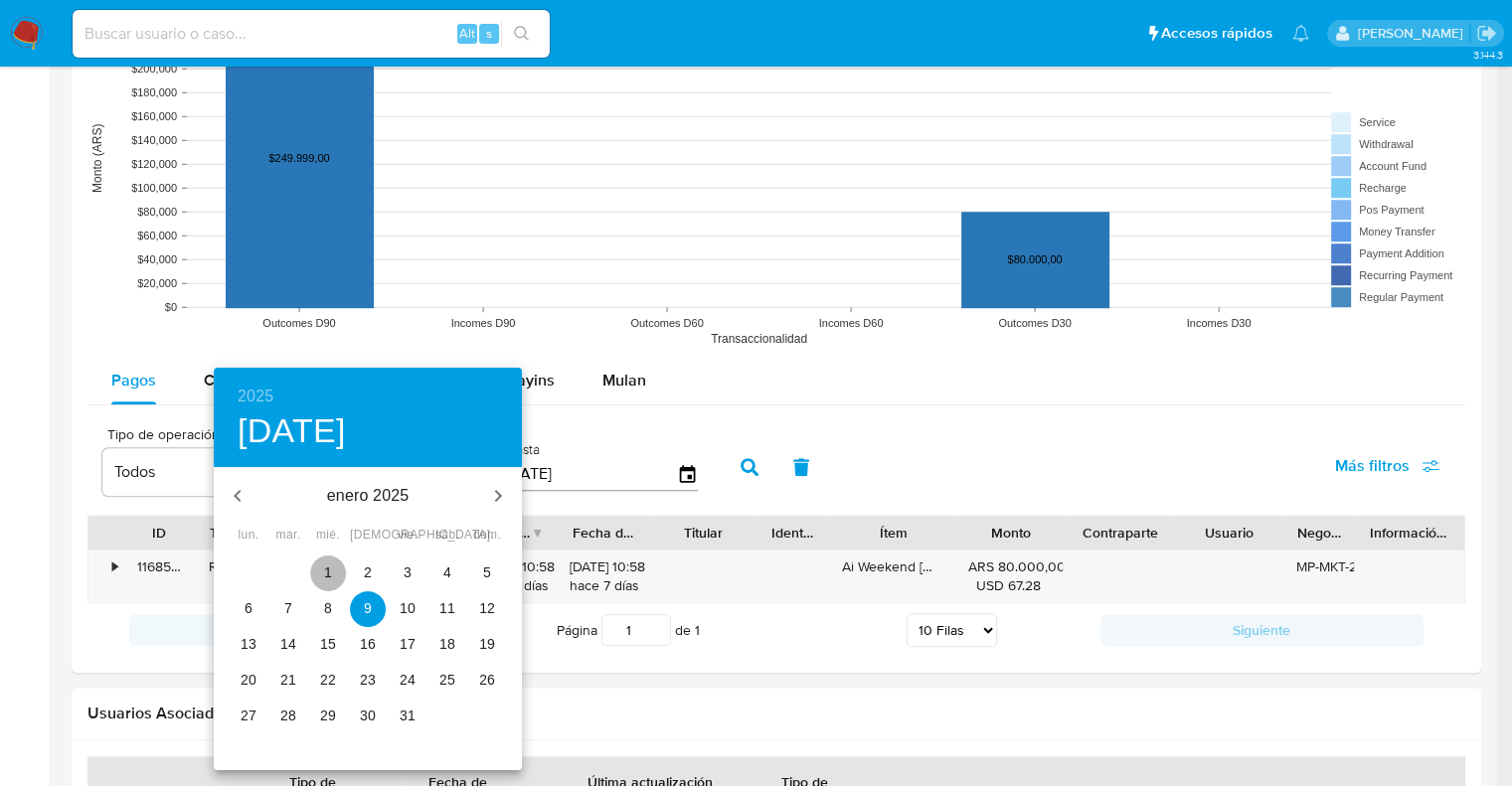 type on "01/01/2025" 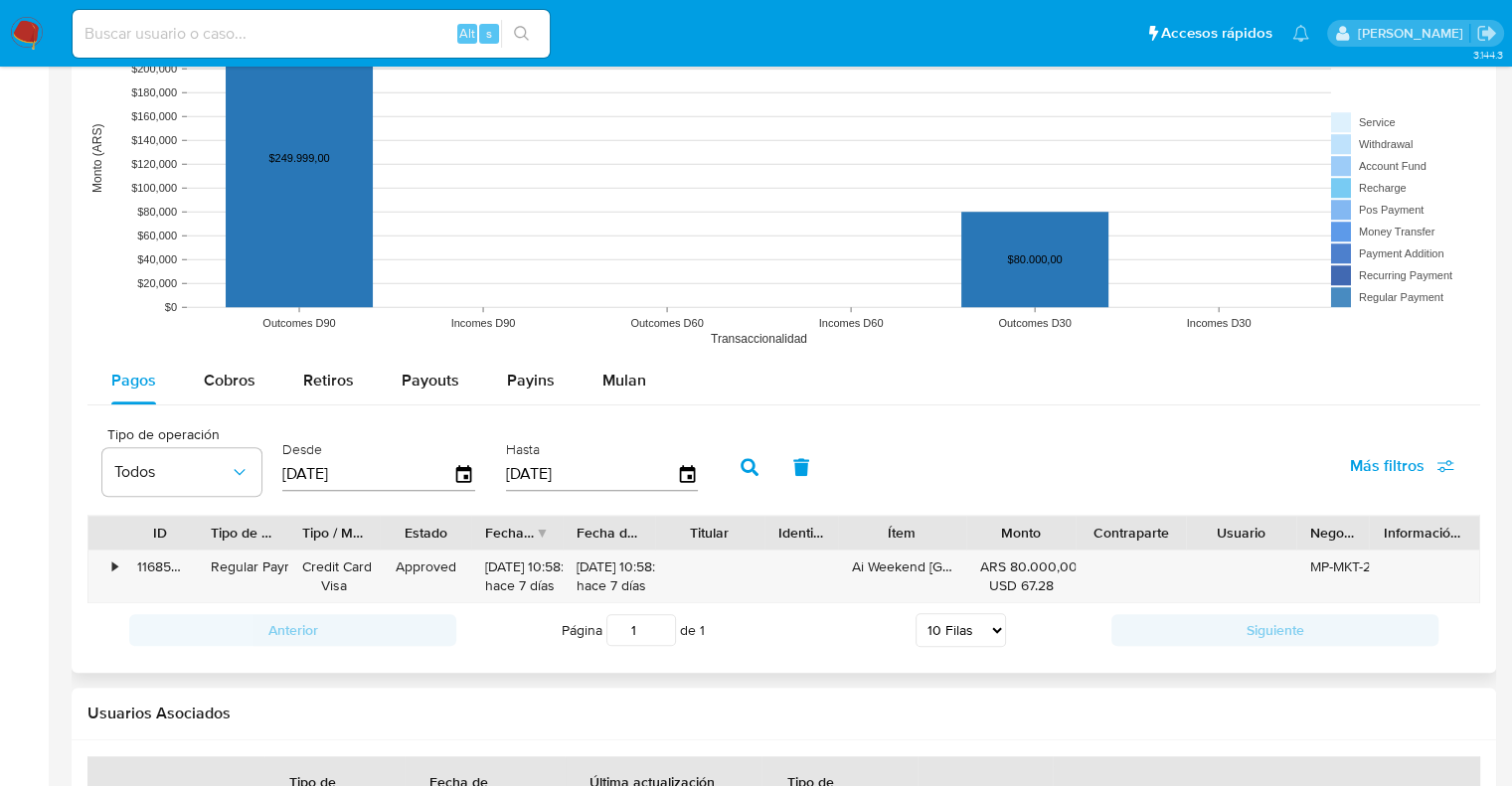 click 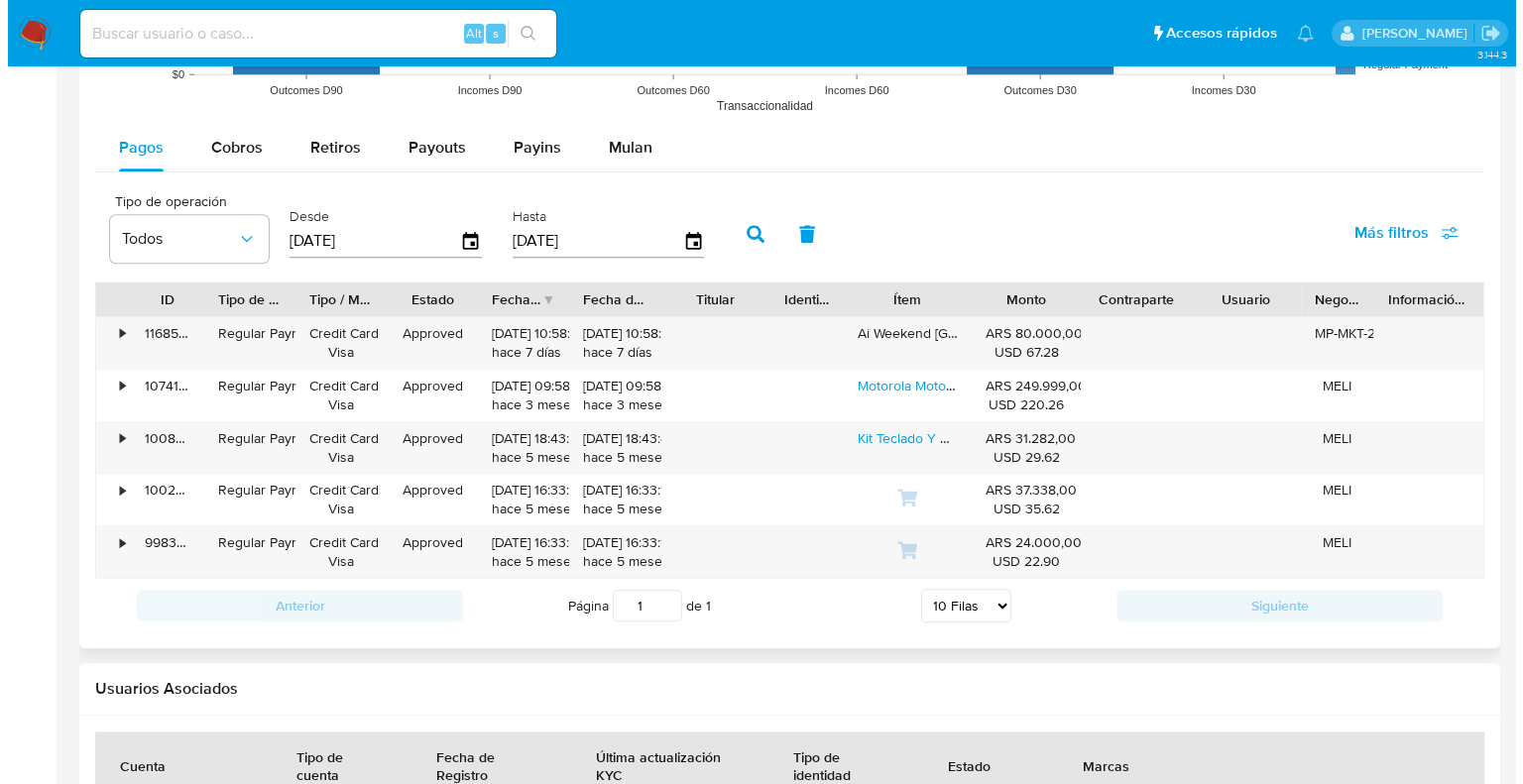 scroll, scrollTop: 1784, scrollLeft: 0, axis: vertical 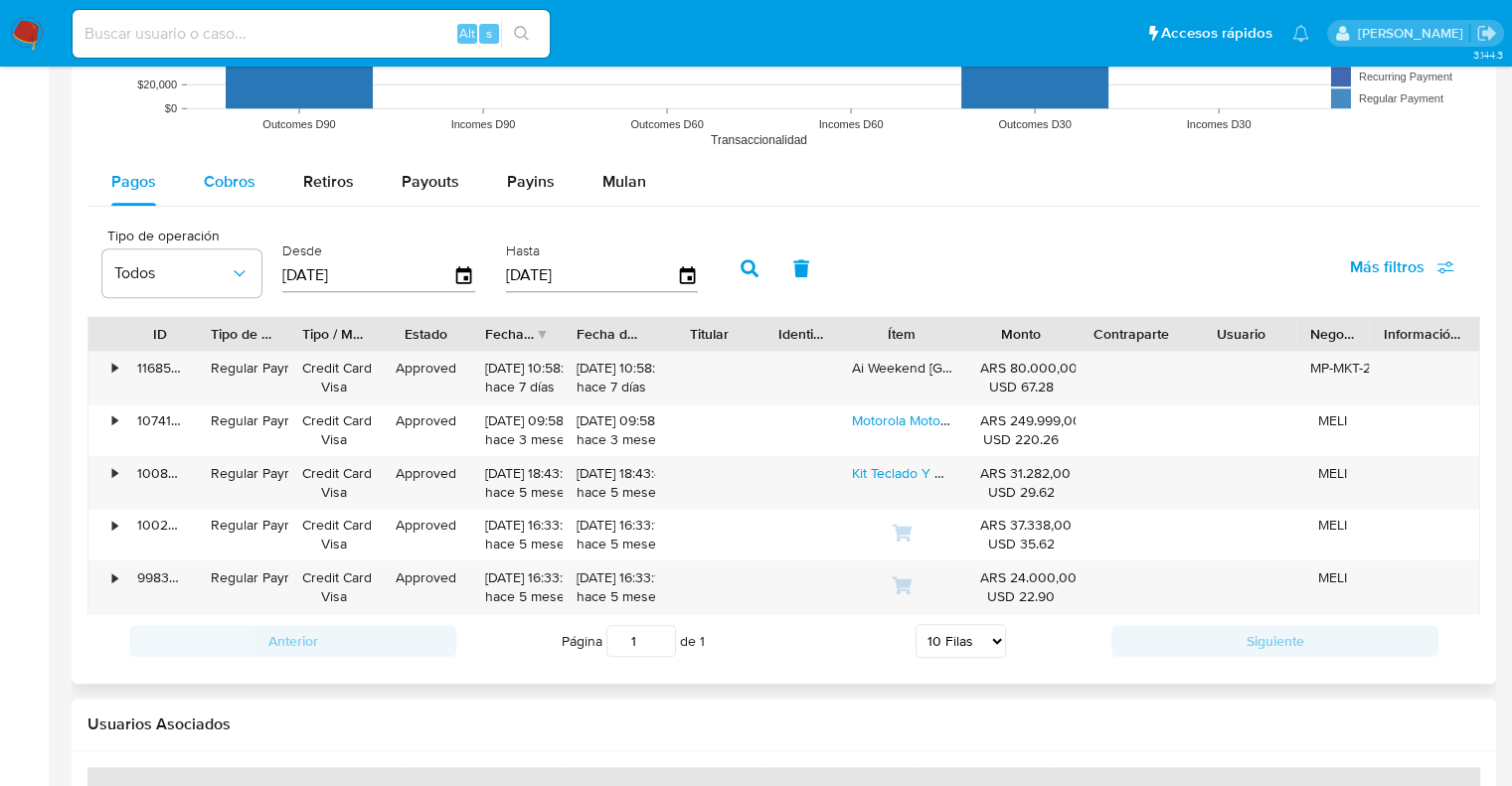 drag, startPoint x: 228, startPoint y: 185, endPoint x: 239, endPoint y: 190, distance: 12.083046 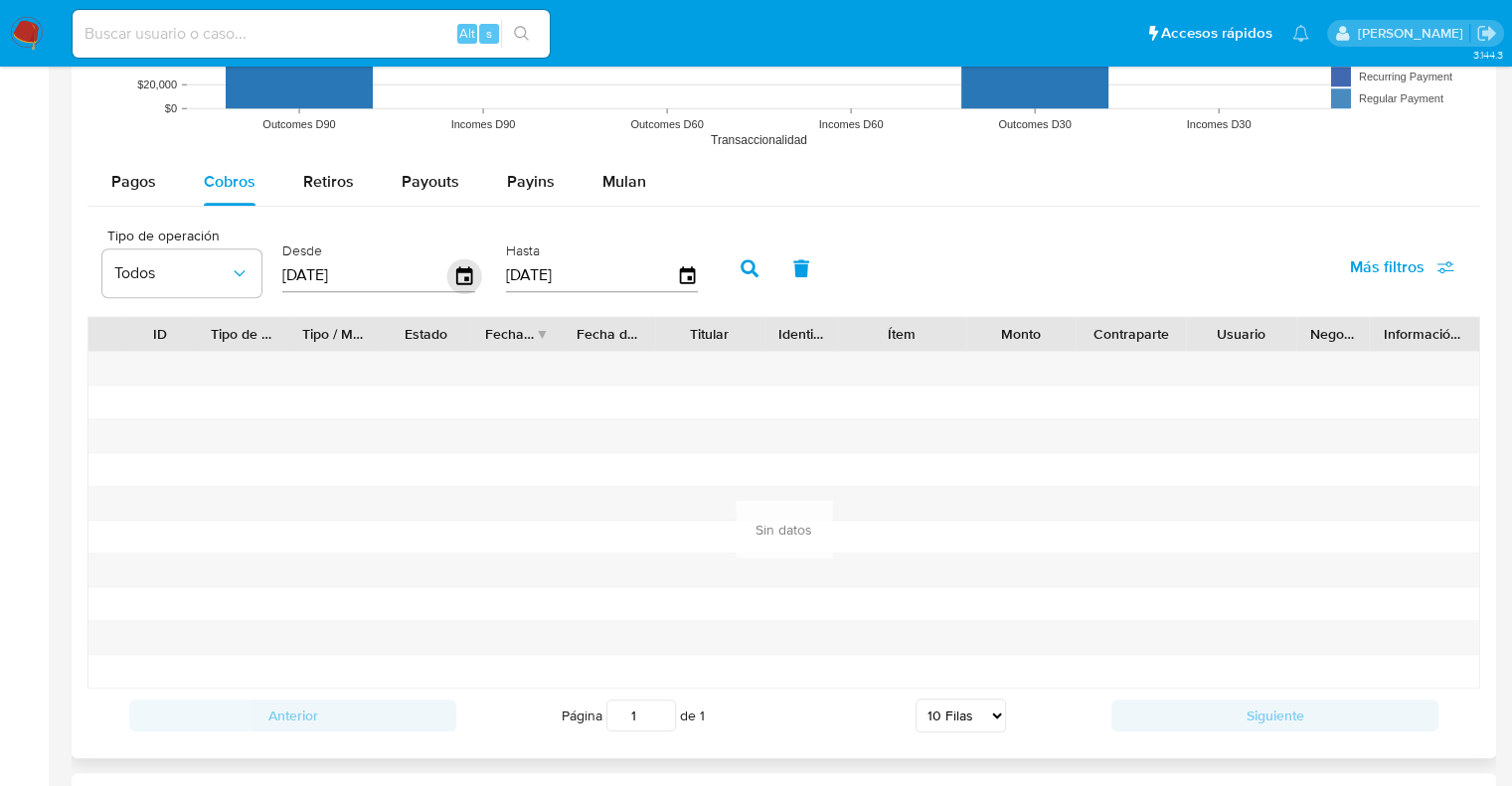 click 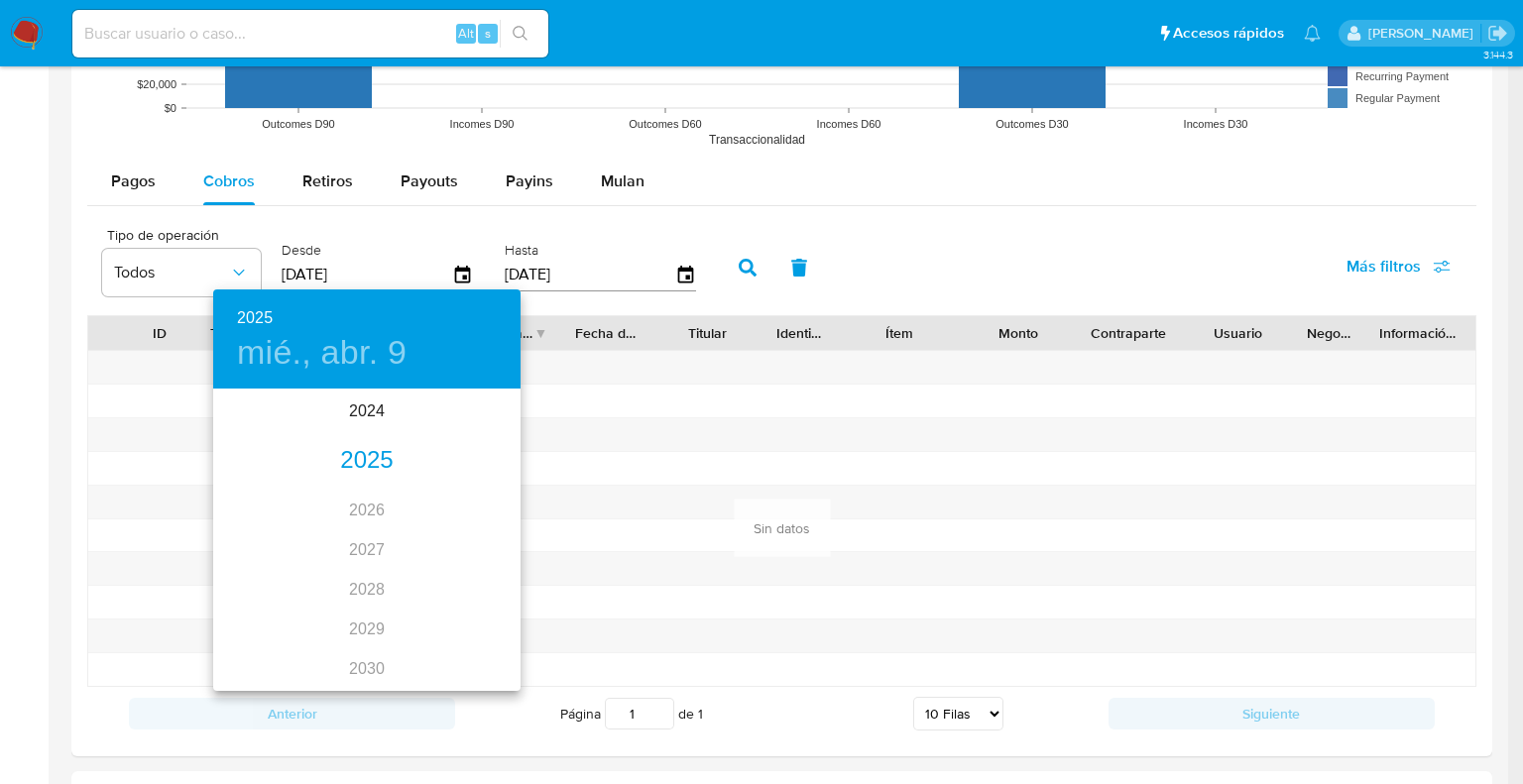 click on "2025" at bounding box center [367, 461] 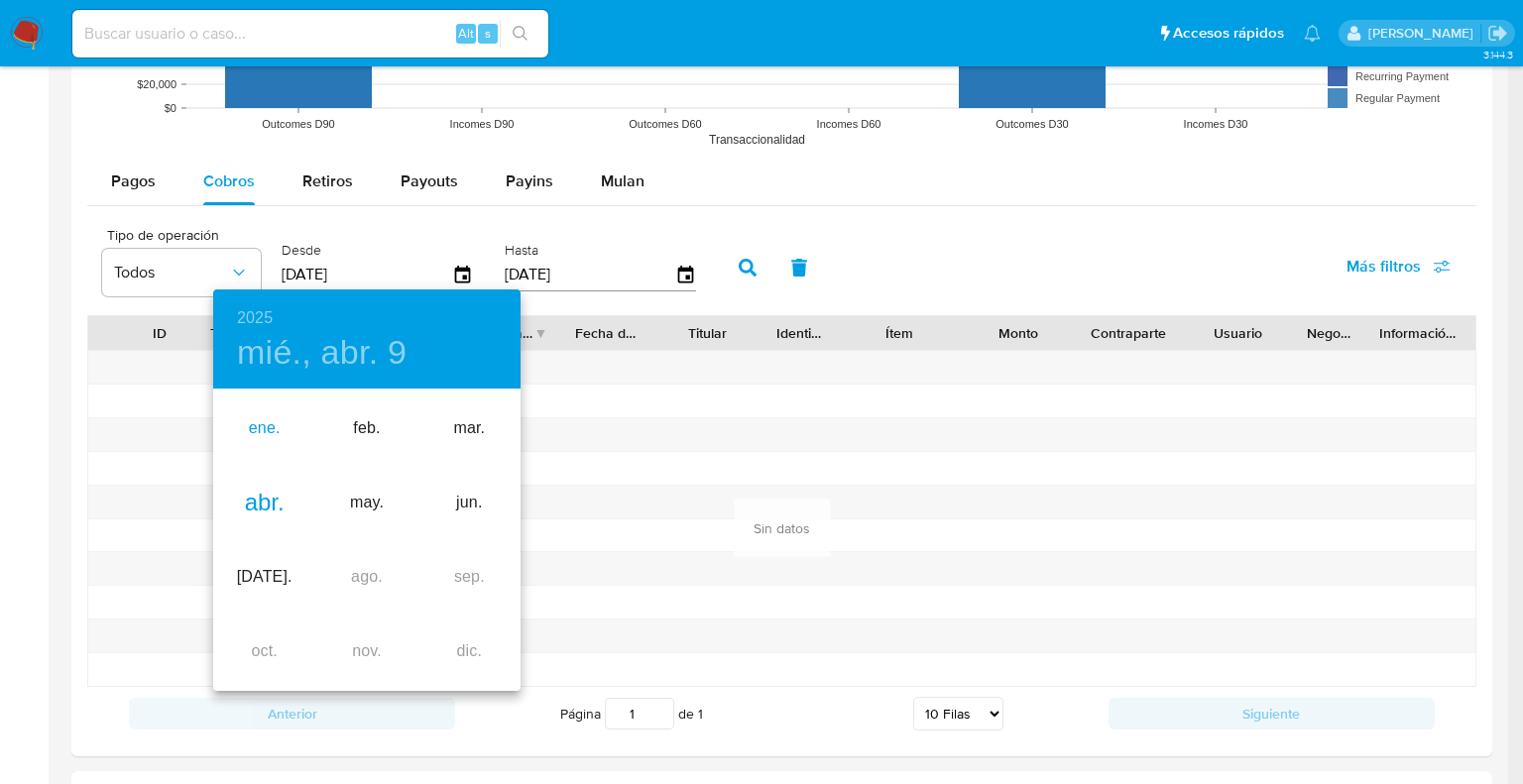 click on "ene." at bounding box center (264, 428) 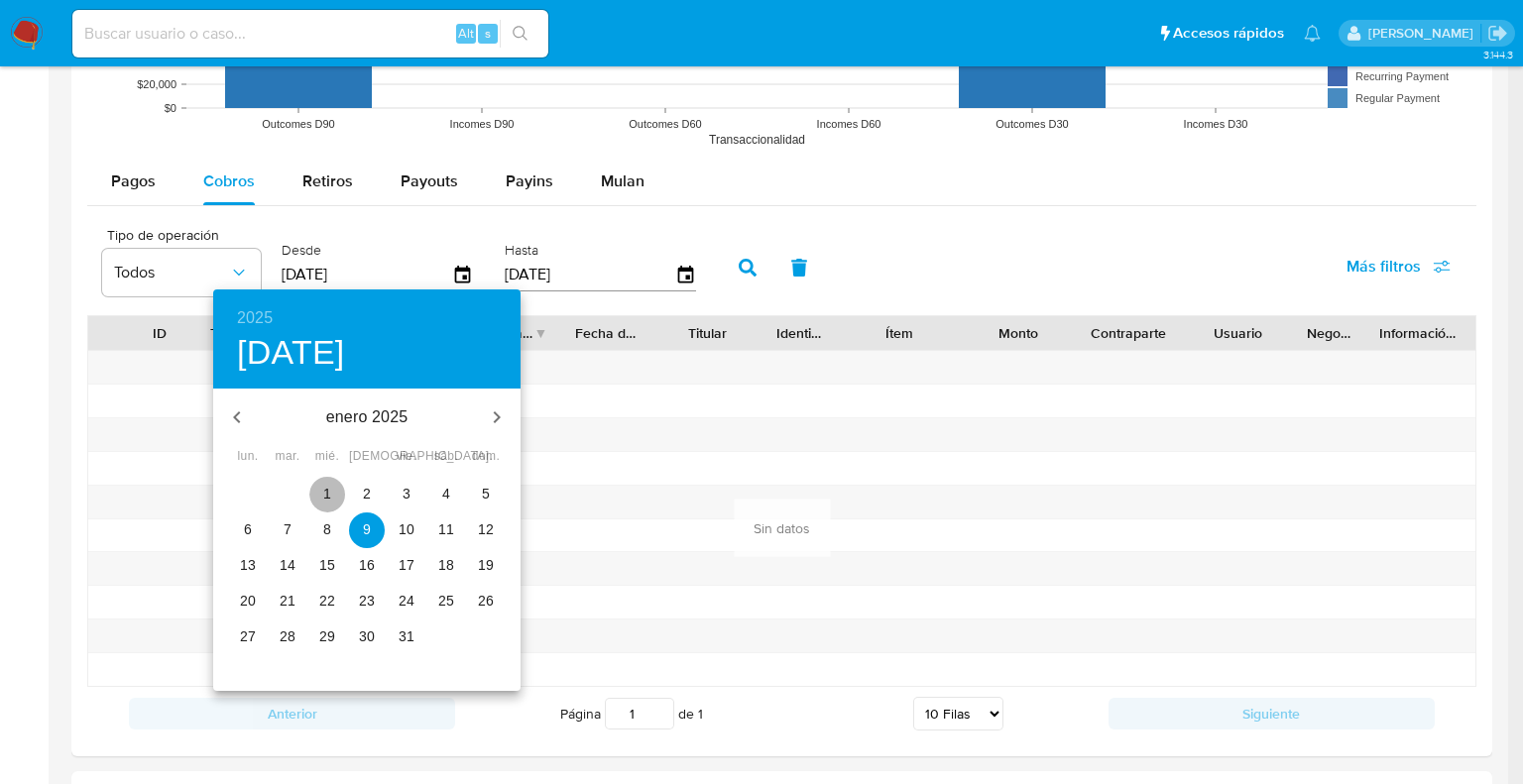 drag, startPoint x: 321, startPoint y: 491, endPoint x: 360, endPoint y: 473, distance: 42.953463 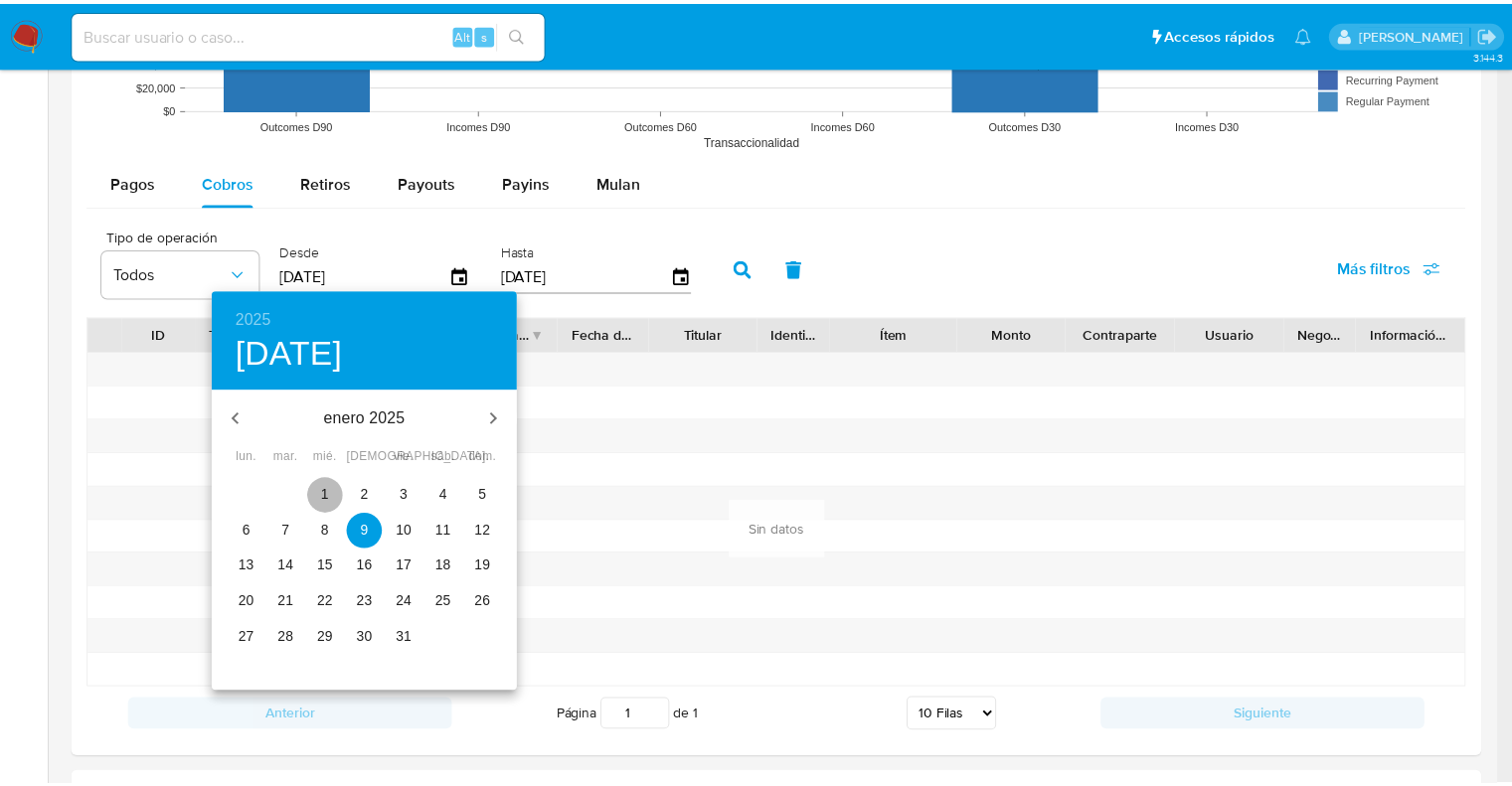 type on "01/01/2025" 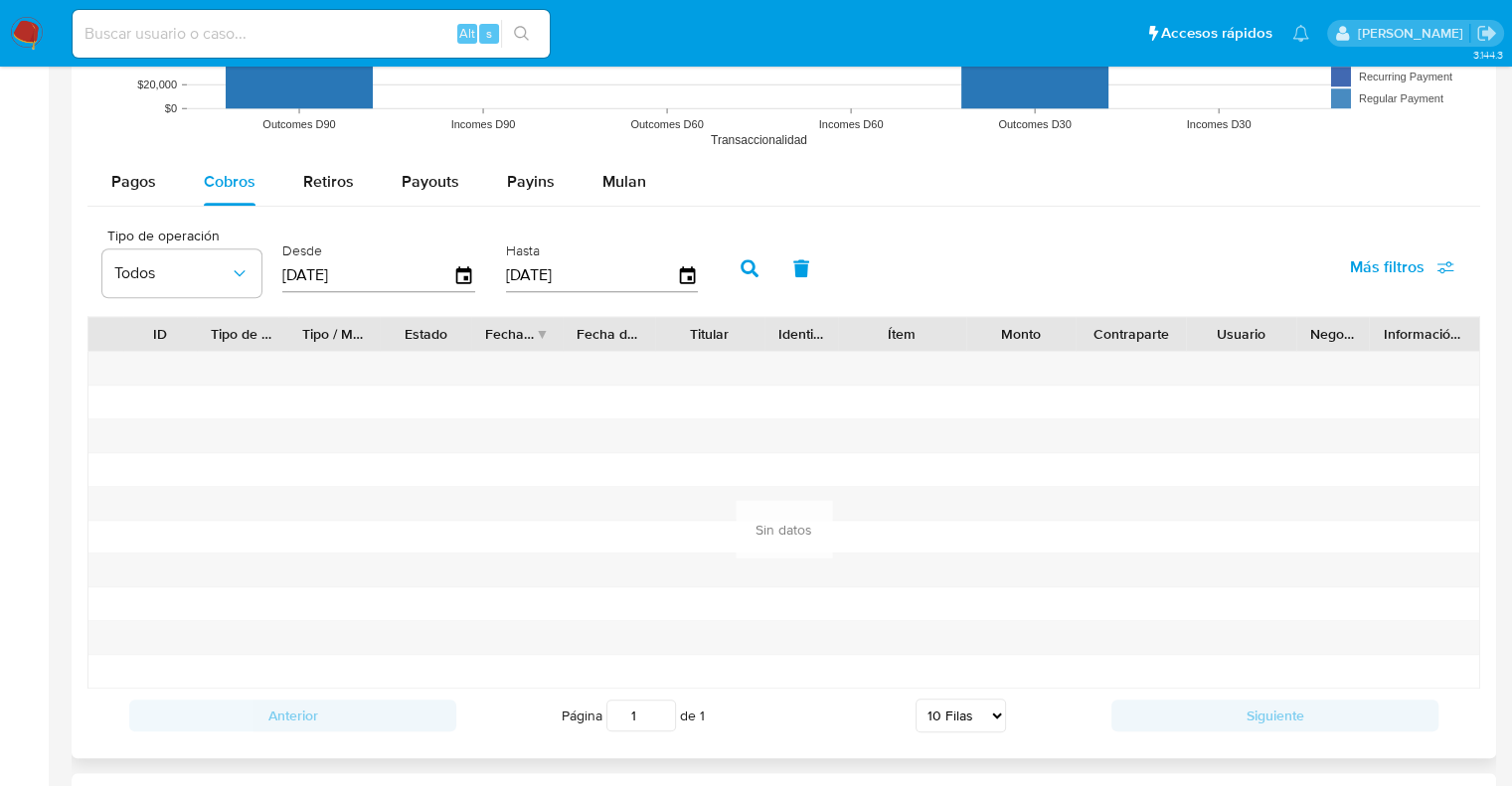 click 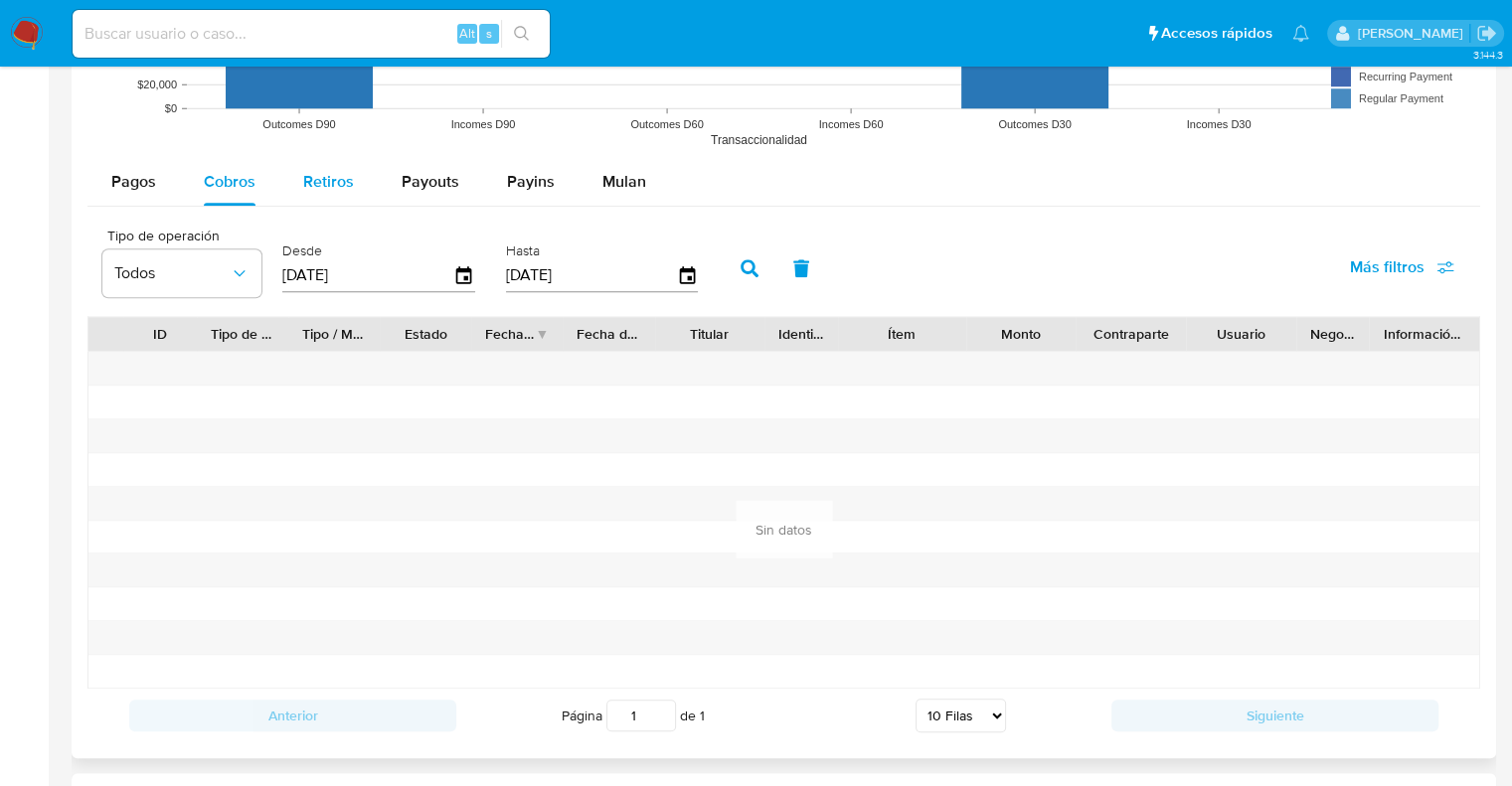 click on "Retiros" at bounding box center [328, 181] 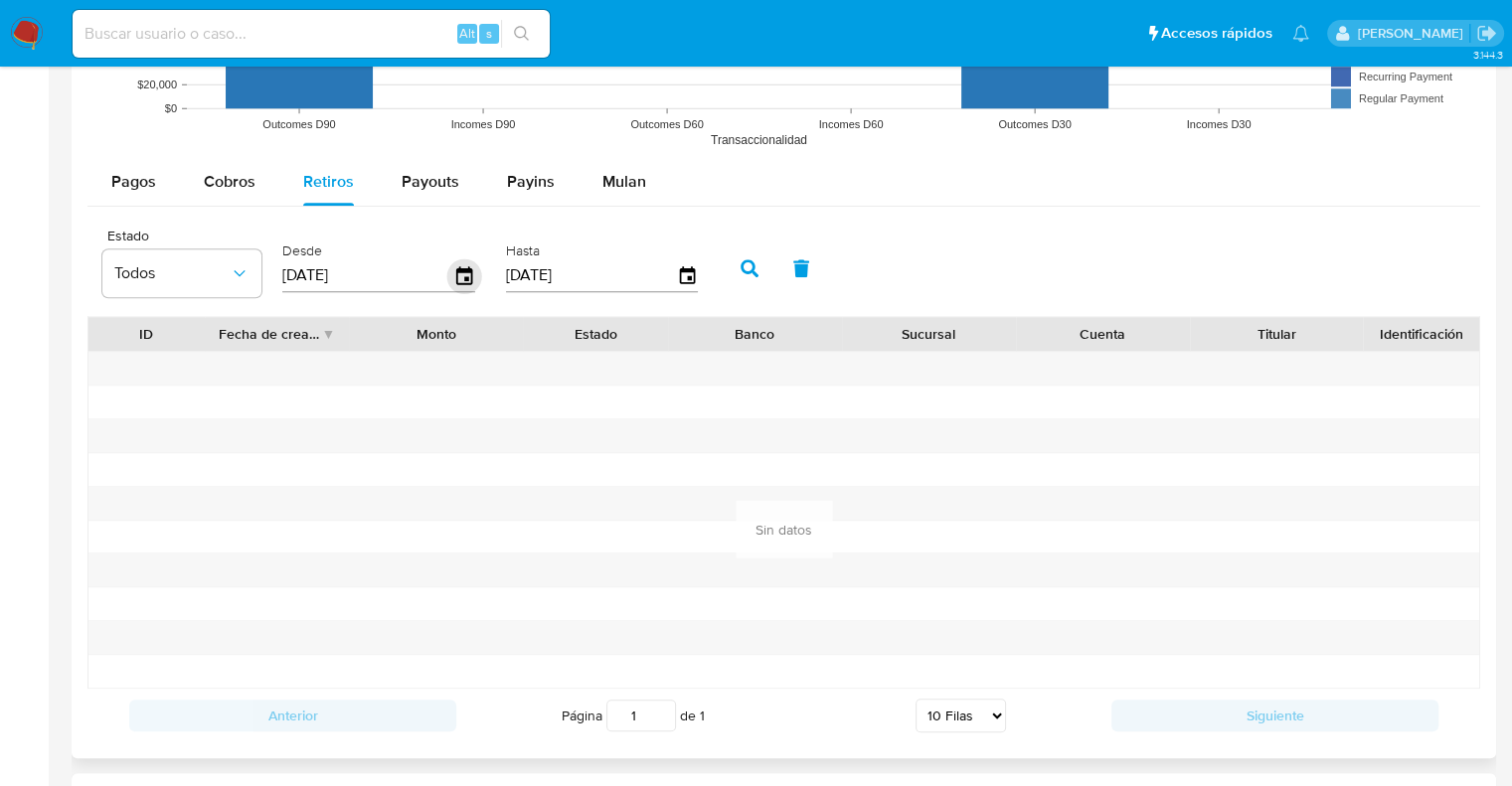 click 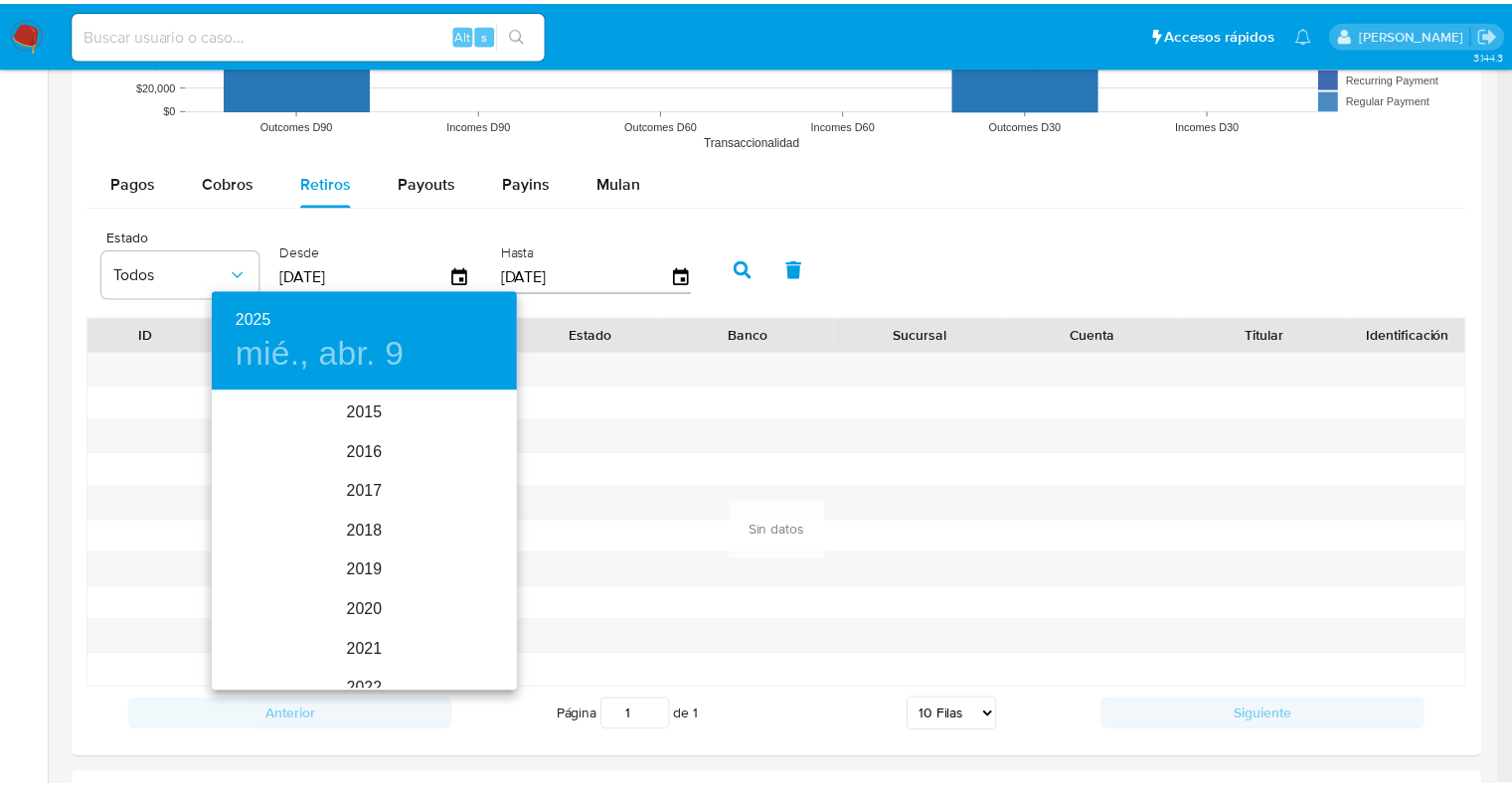 scroll, scrollTop: 278, scrollLeft: 0, axis: vertical 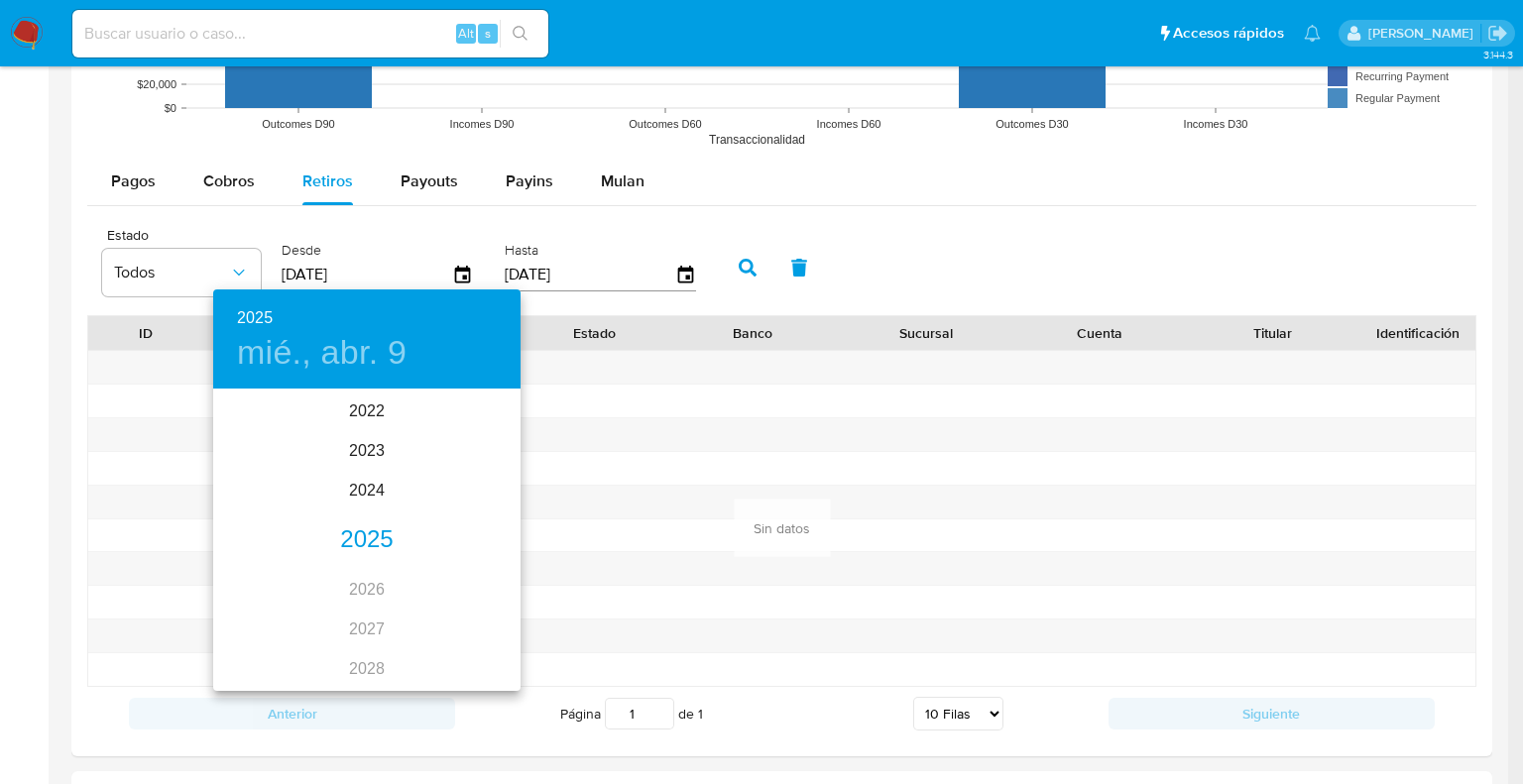 click on "2025" at bounding box center (367, 540) 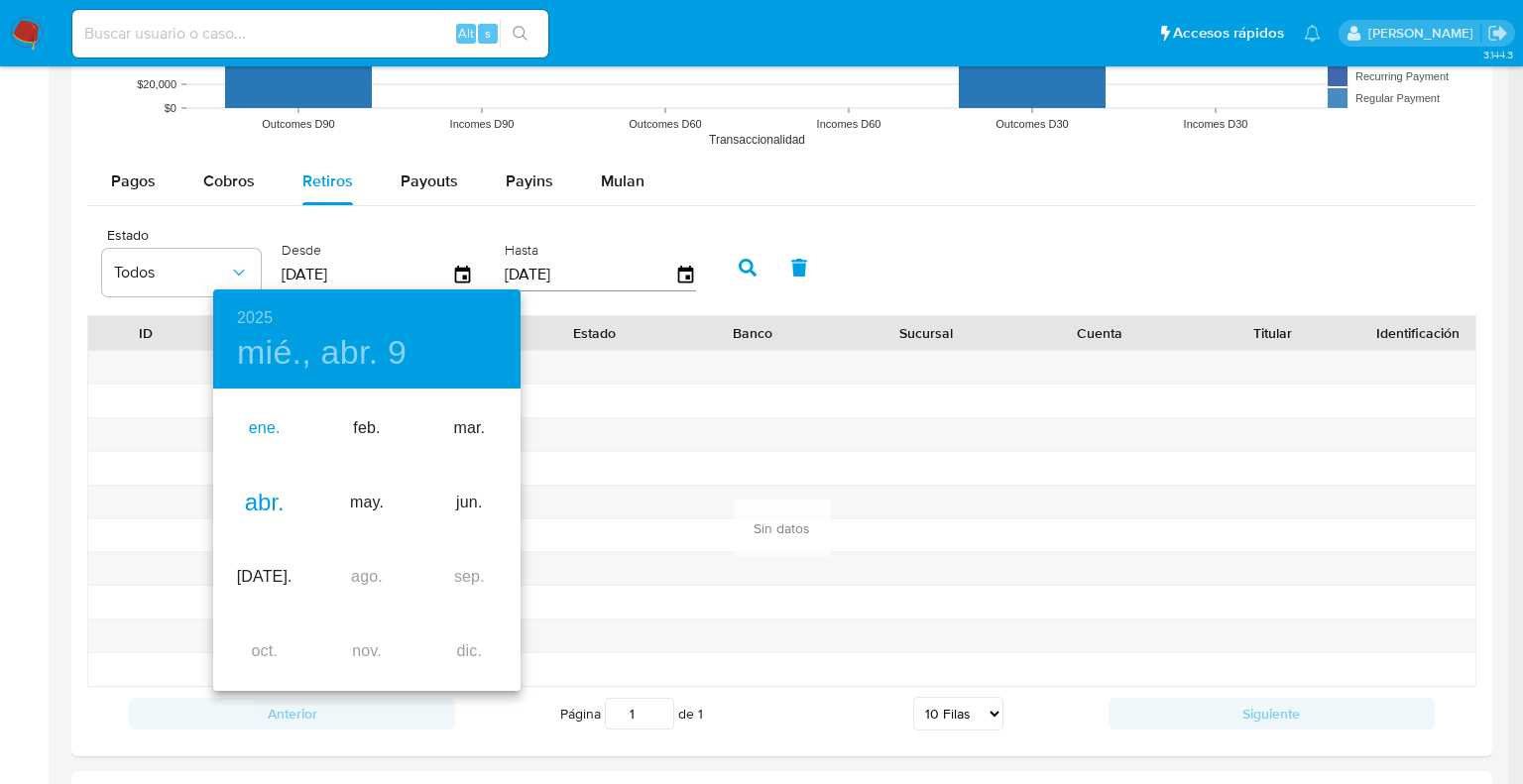 click on "ene." at bounding box center [264, 428] 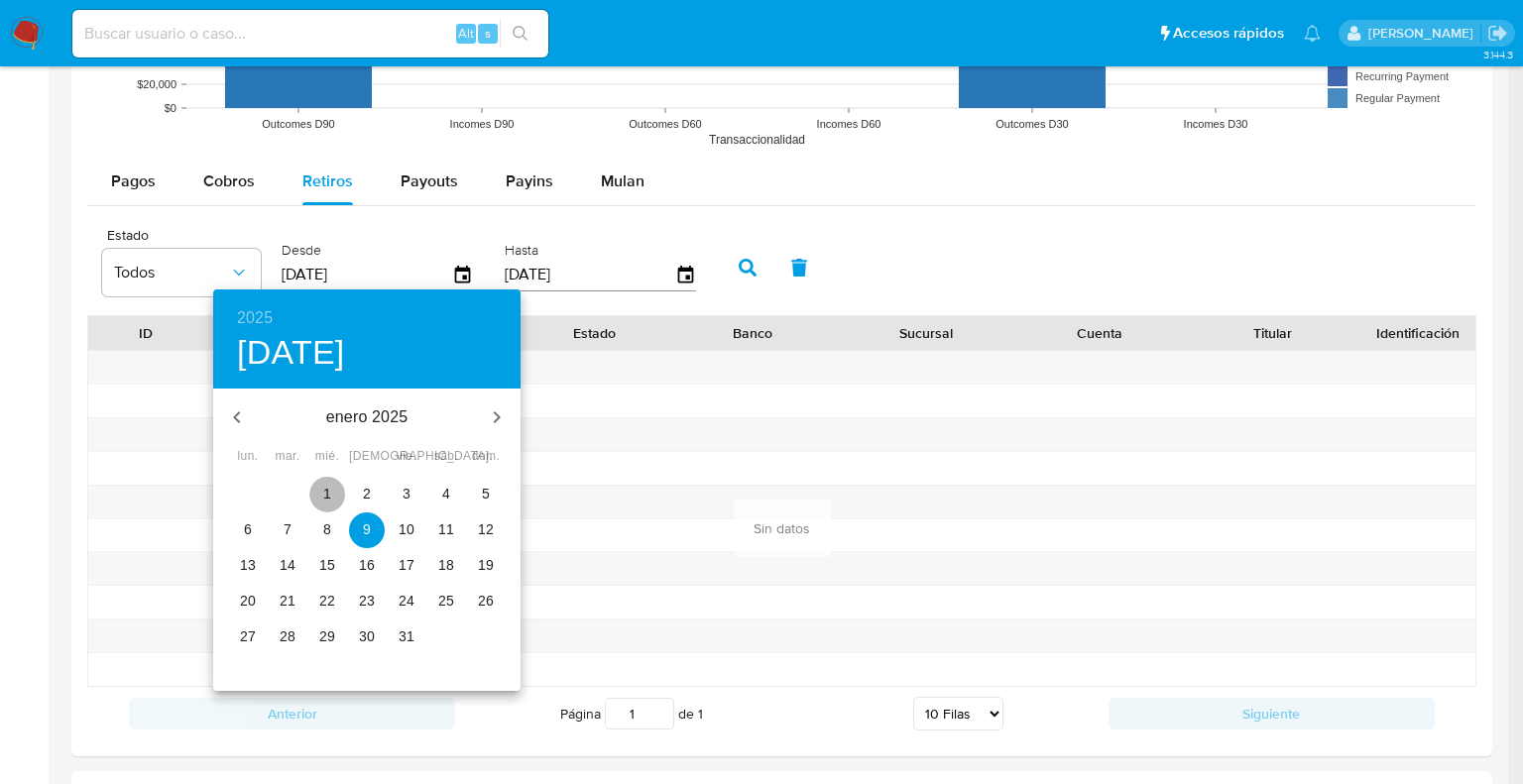 drag, startPoint x: 326, startPoint y: 493, endPoint x: 381, endPoint y: 467, distance: 60.835845 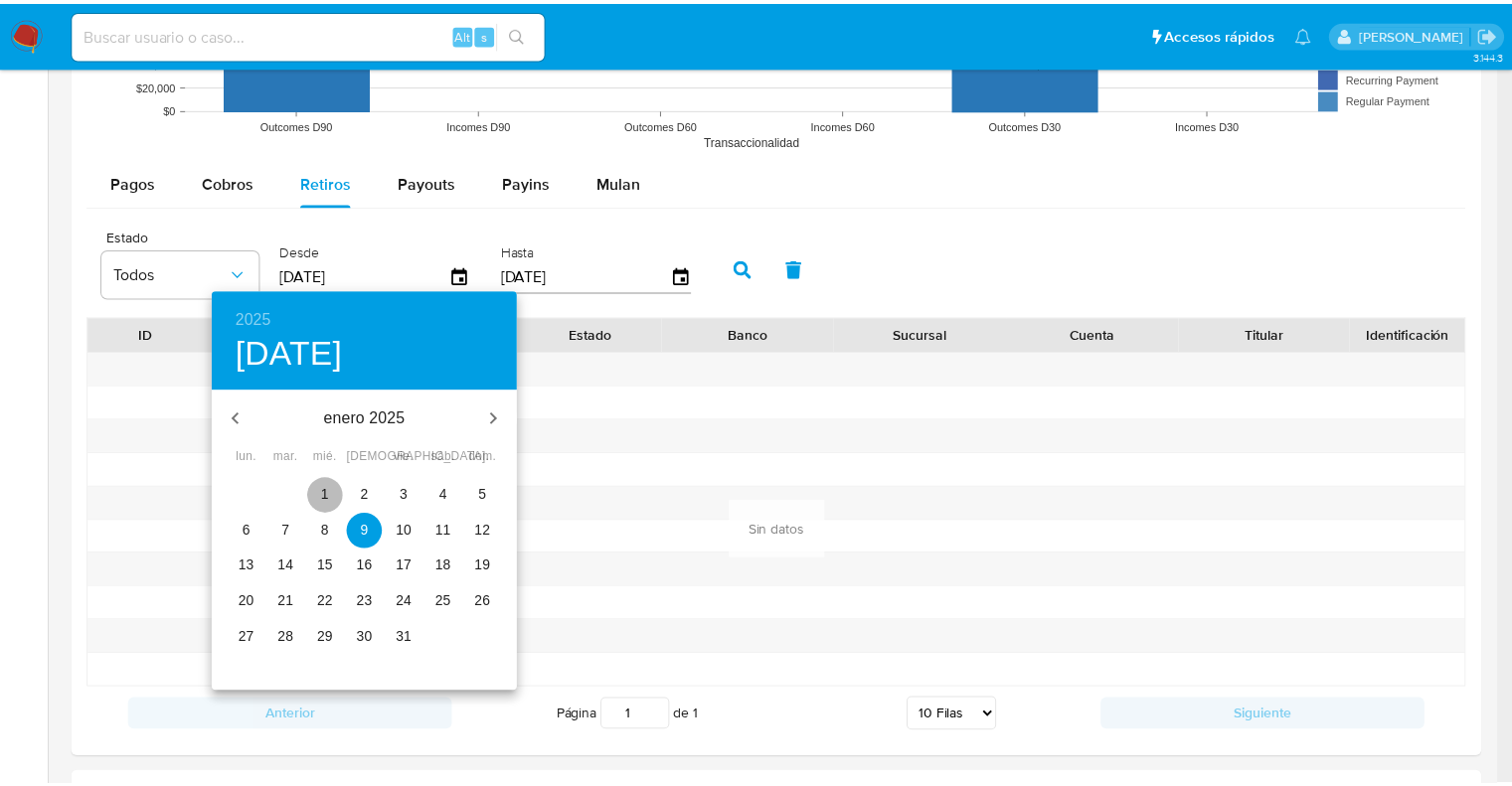type on "[DATE]" 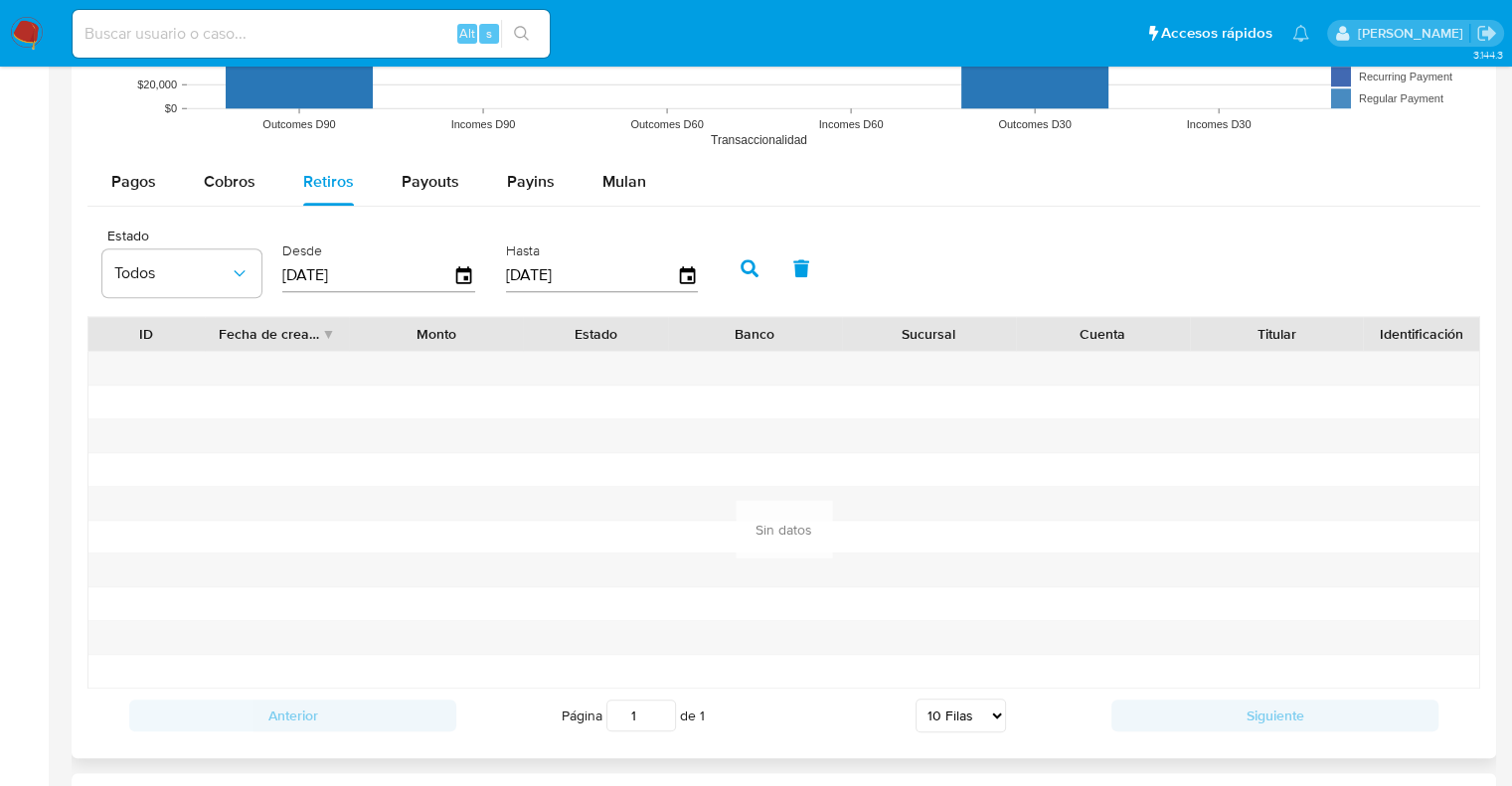 click 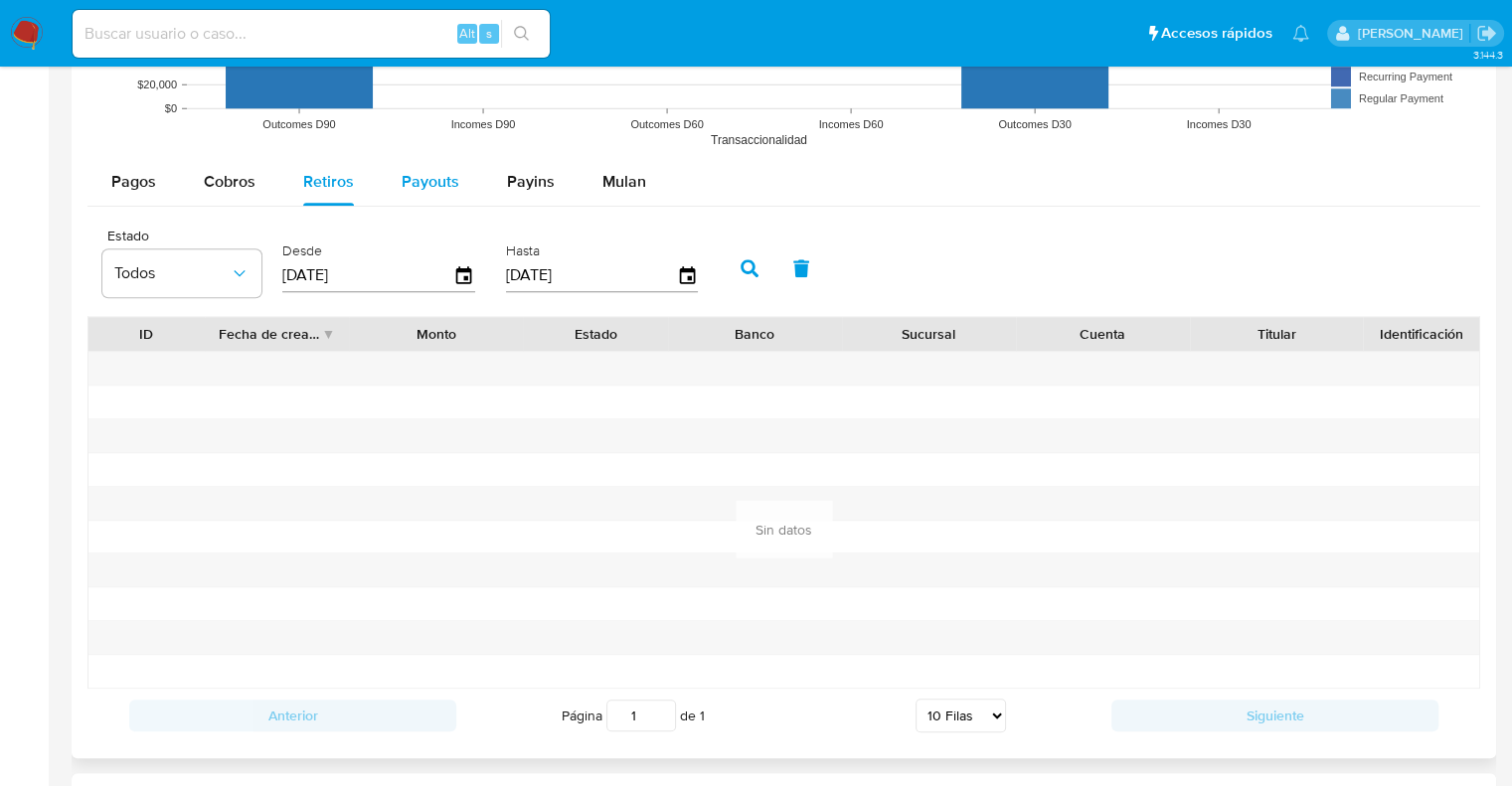 click on "Payouts" at bounding box center (430, 181) 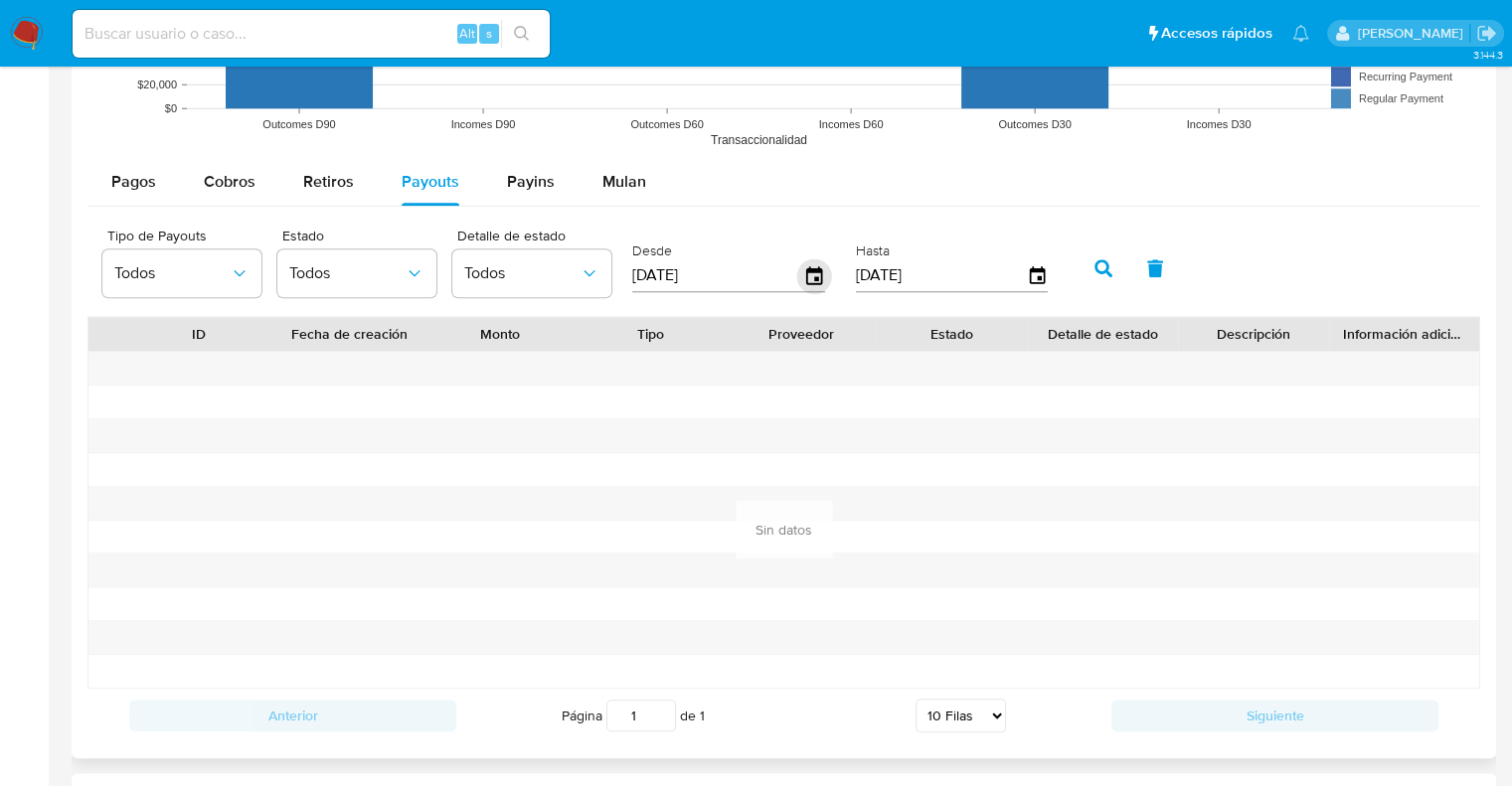 click 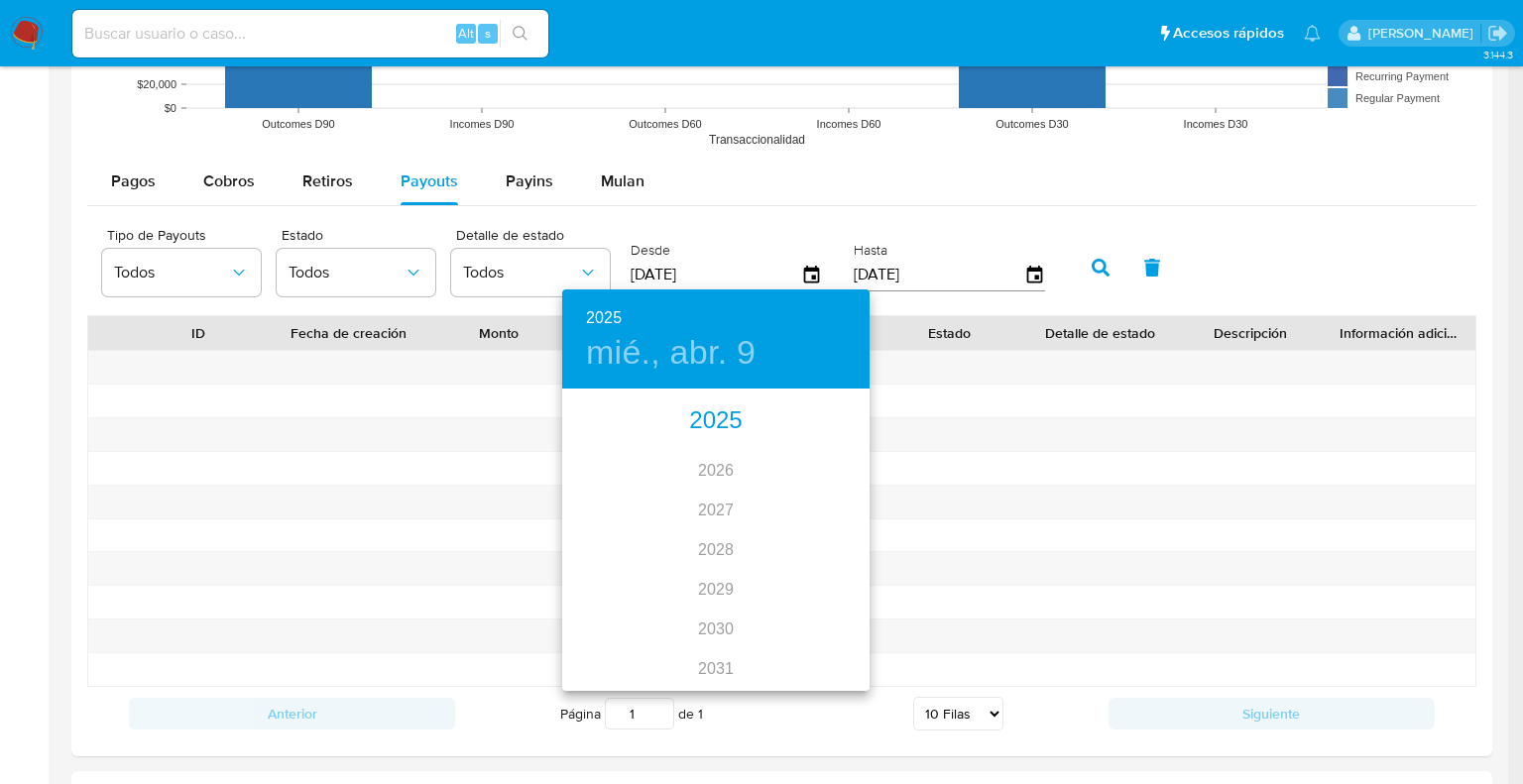 click on "2025" at bounding box center [716, 421] 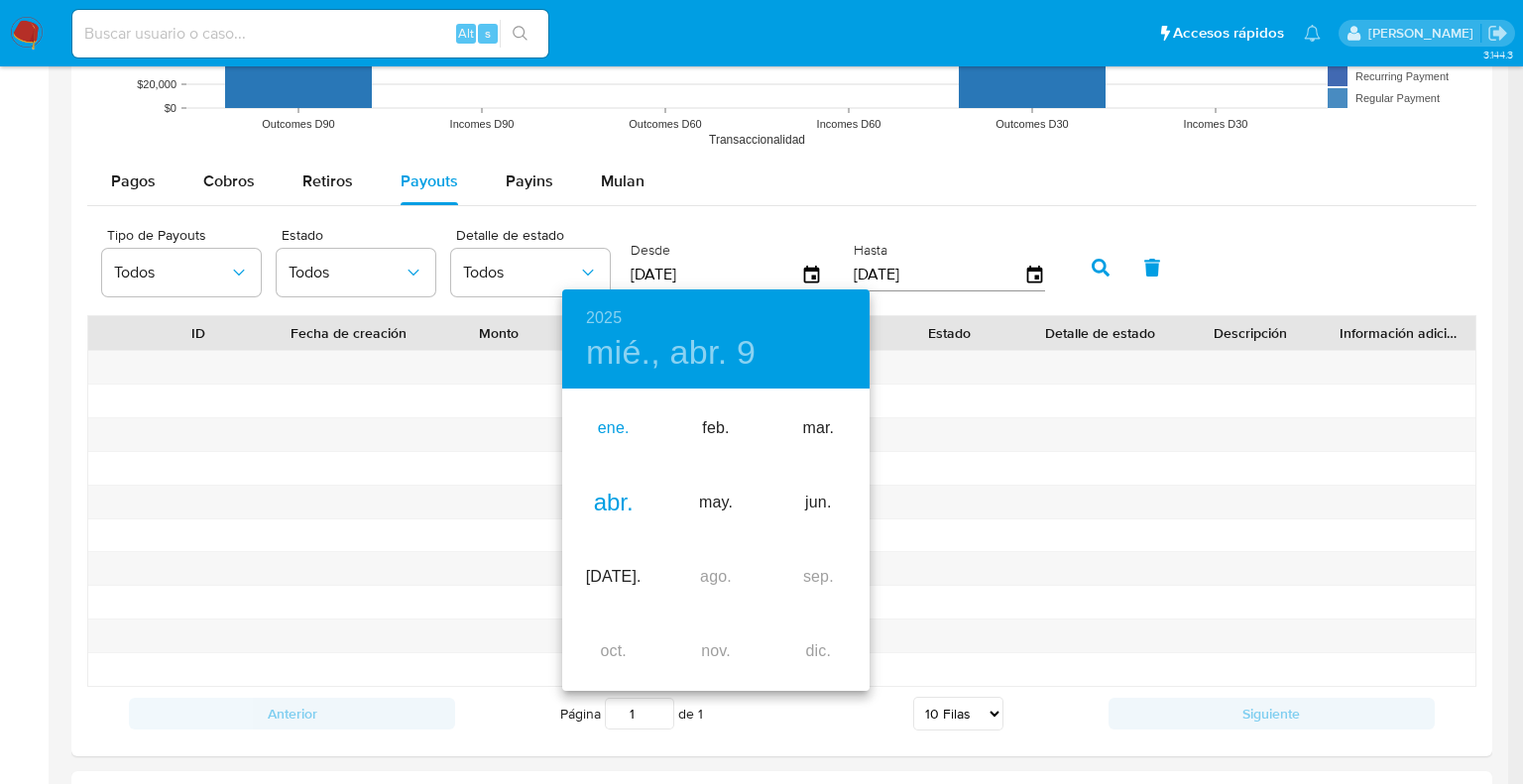 click on "ene." at bounding box center [613, 428] 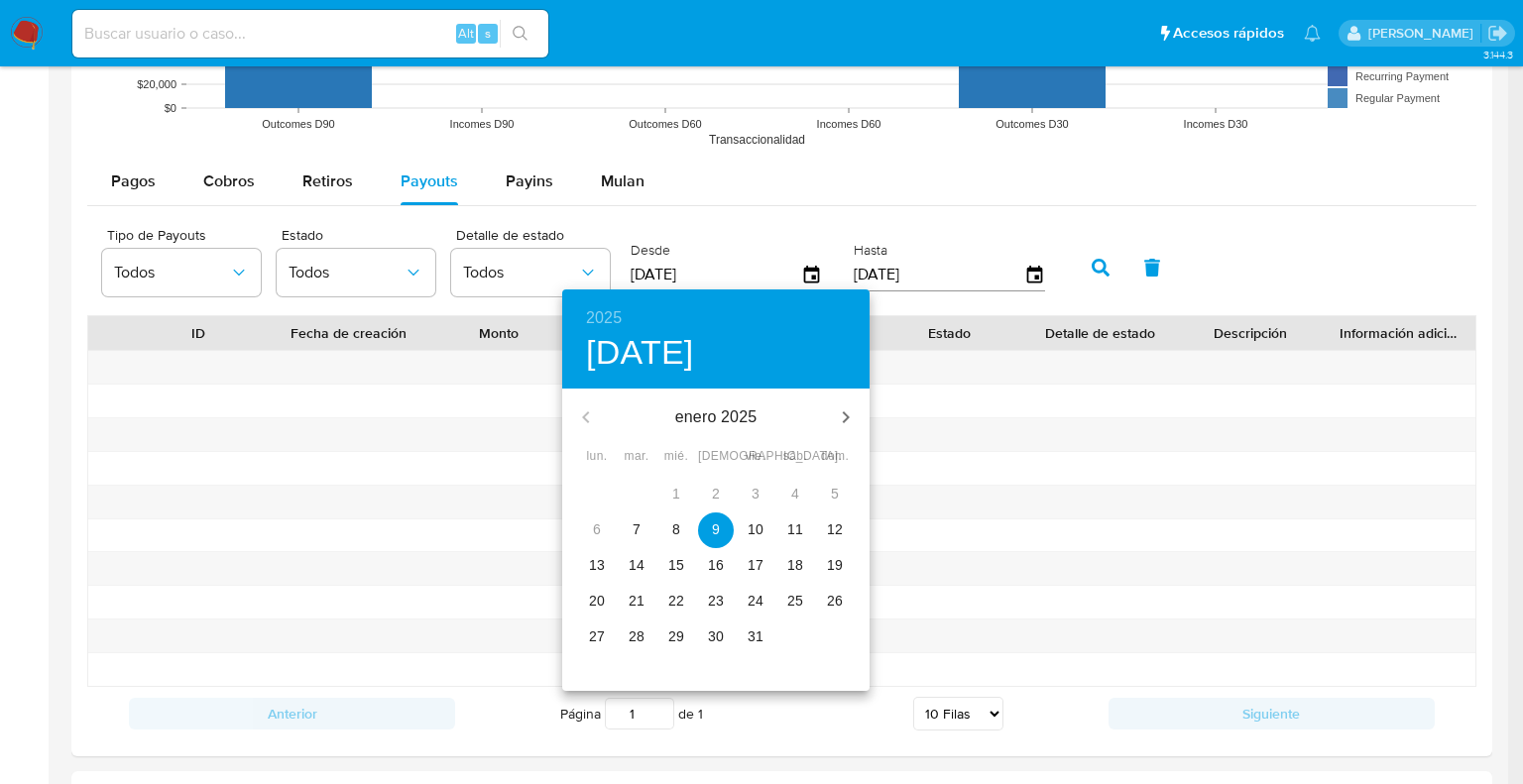 click on "7" at bounding box center [637, 529] 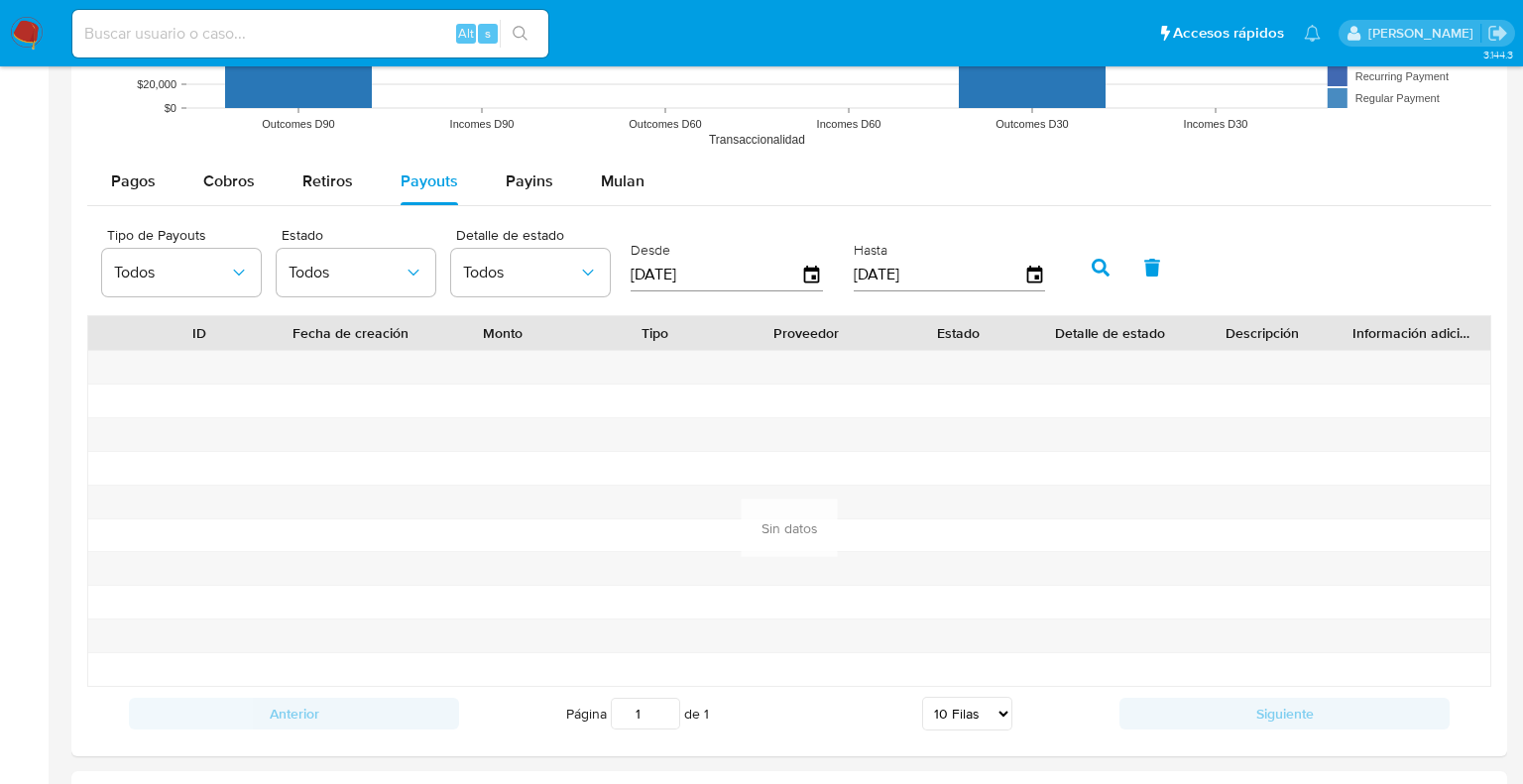 type on "07/01/2025" 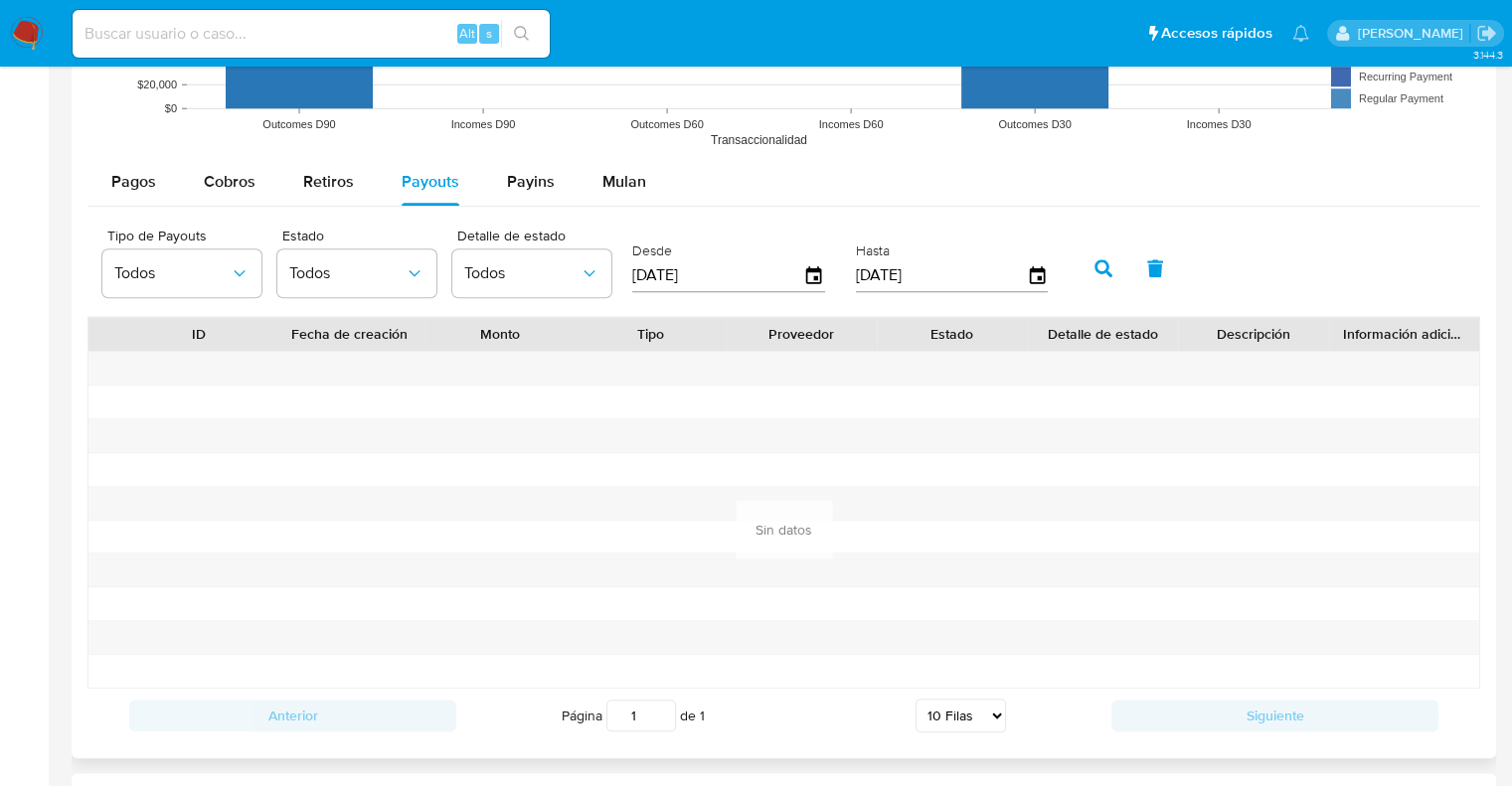click 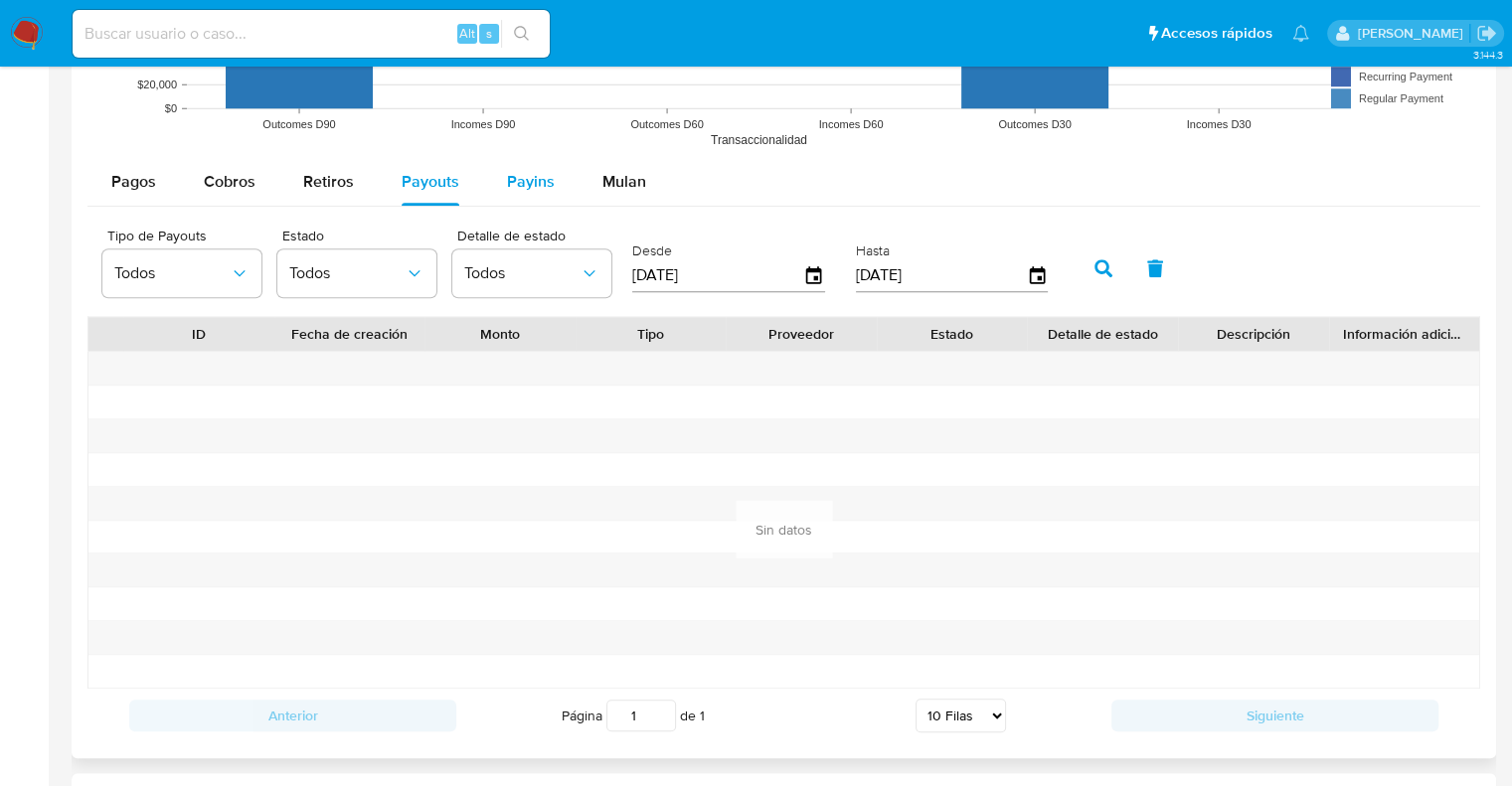 click on "Payins" at bounding box center (531, 181) 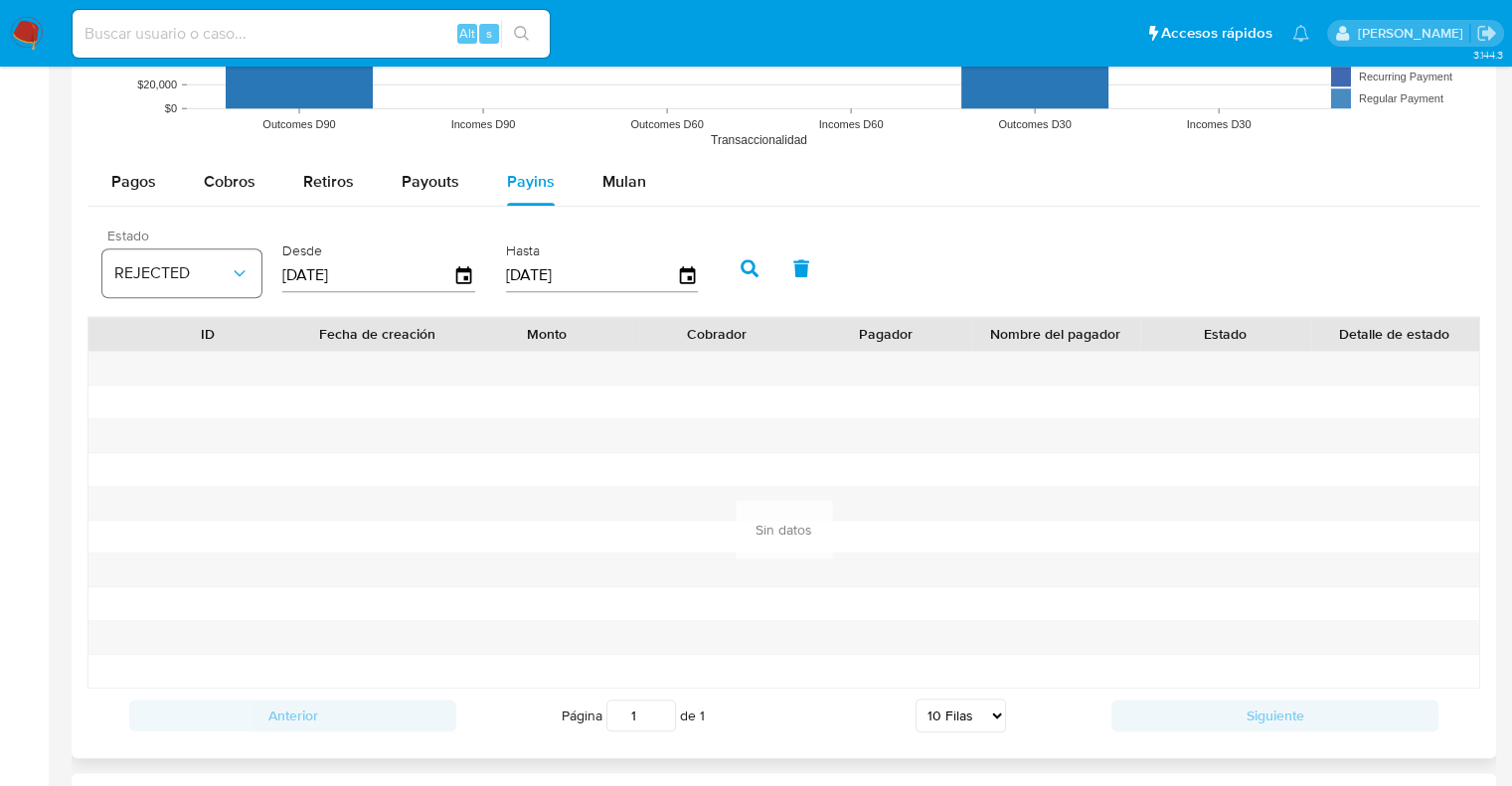 click on "REJECTED" at bounding box center (172, 273) 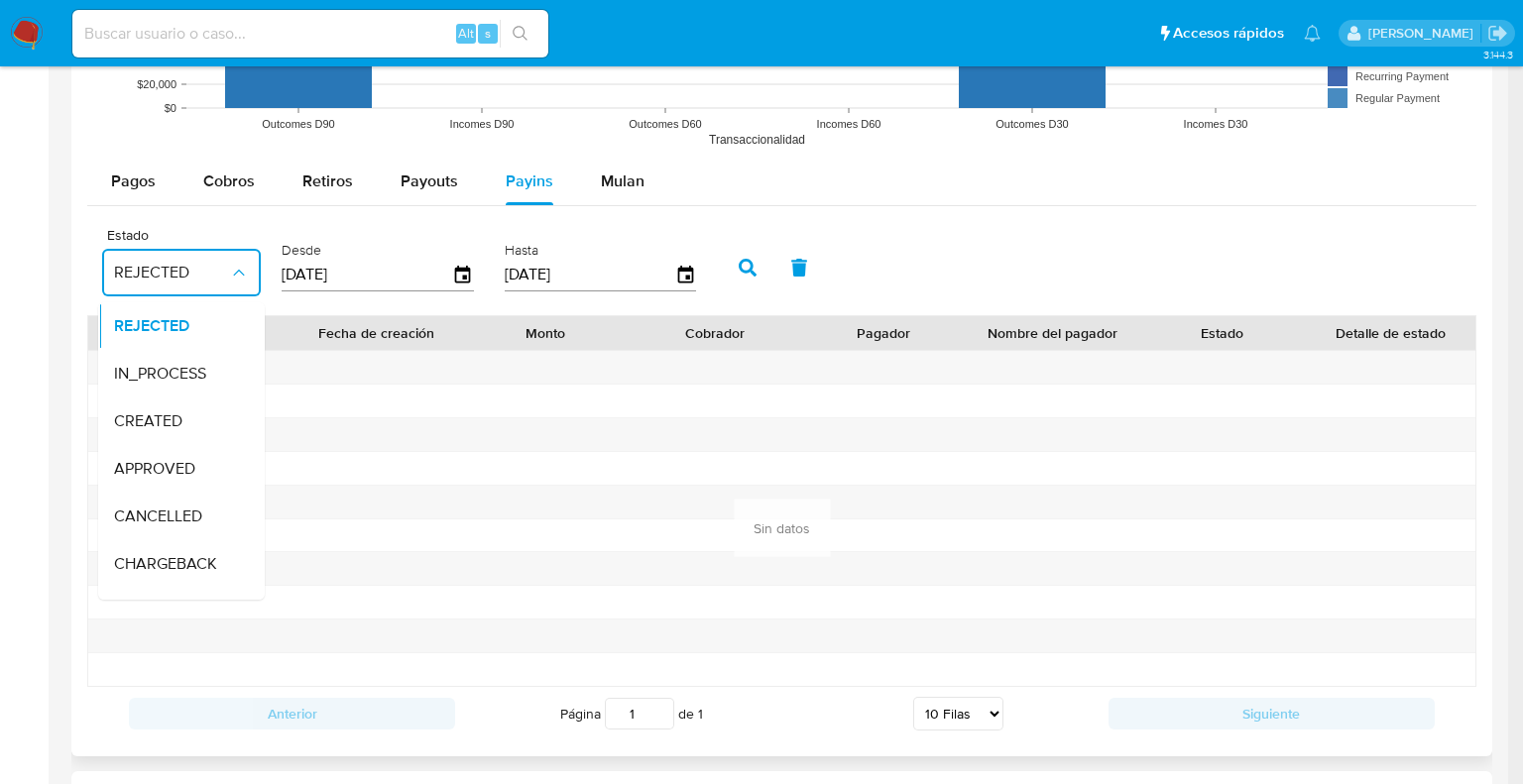 drag, startPoint x: 154, startPoint y: 472, endPoint x: 169, endPoint y: 459, distance: 19.849433 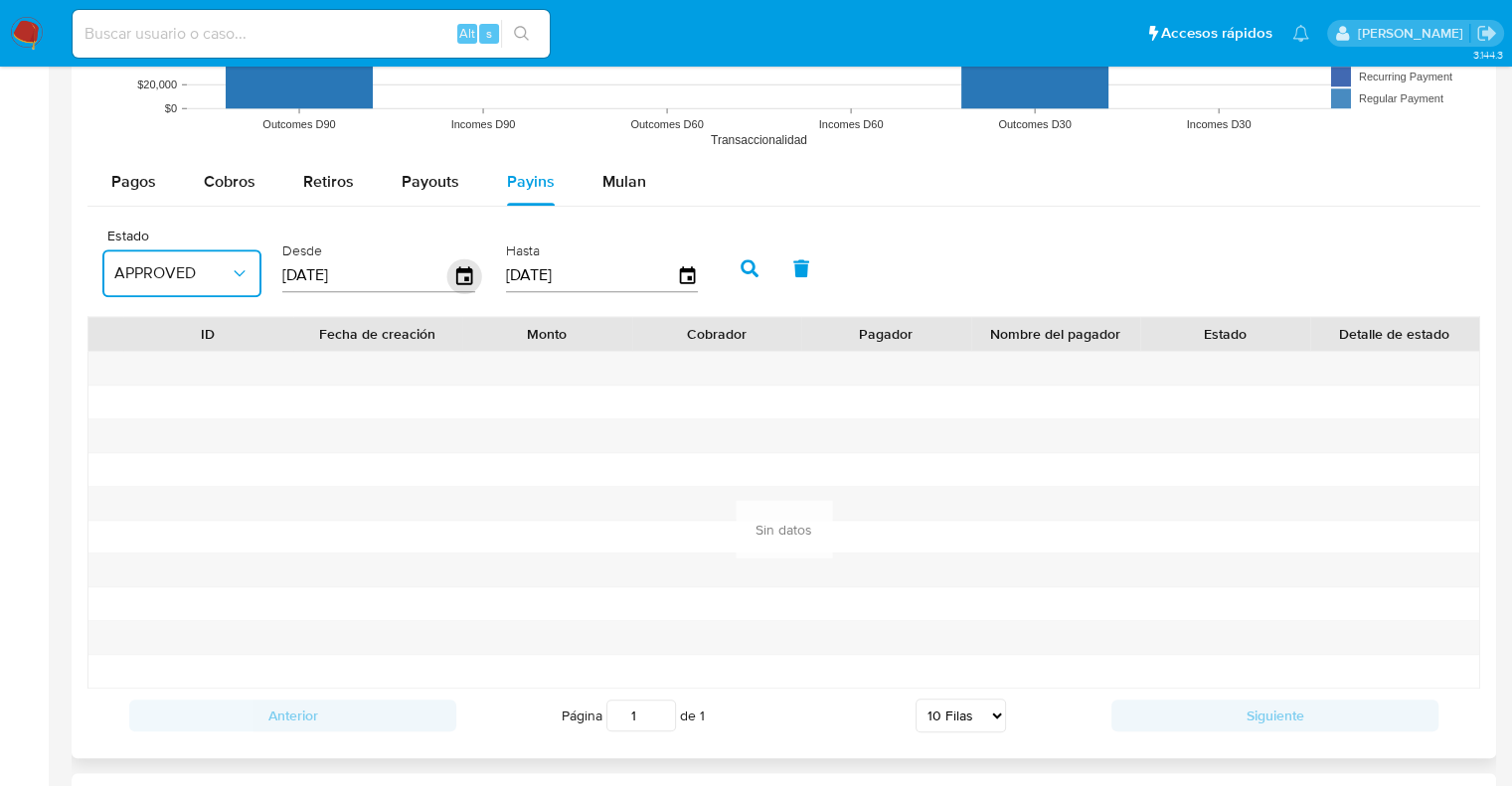 click 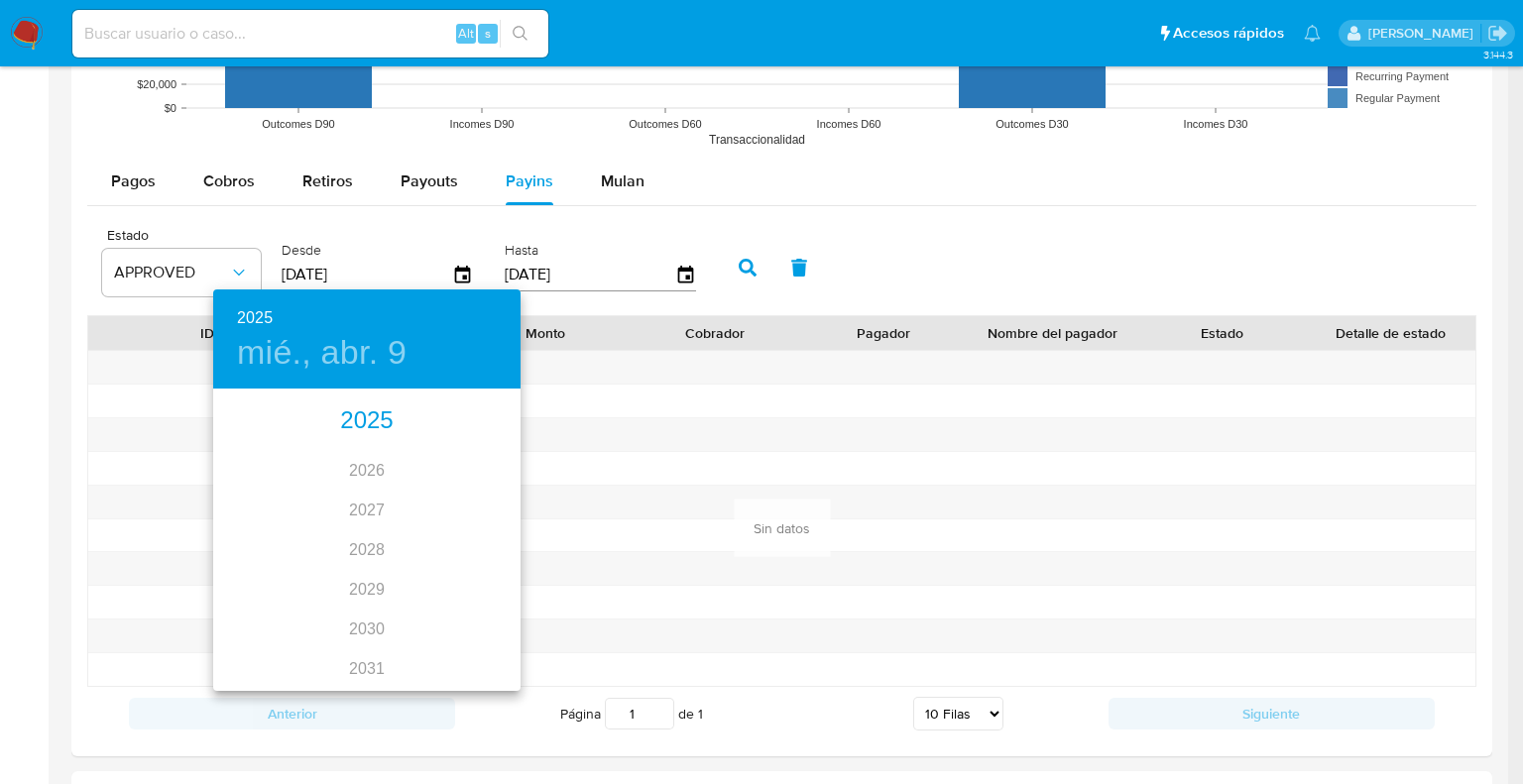 click on "2025" at bounding box center (367, 421) 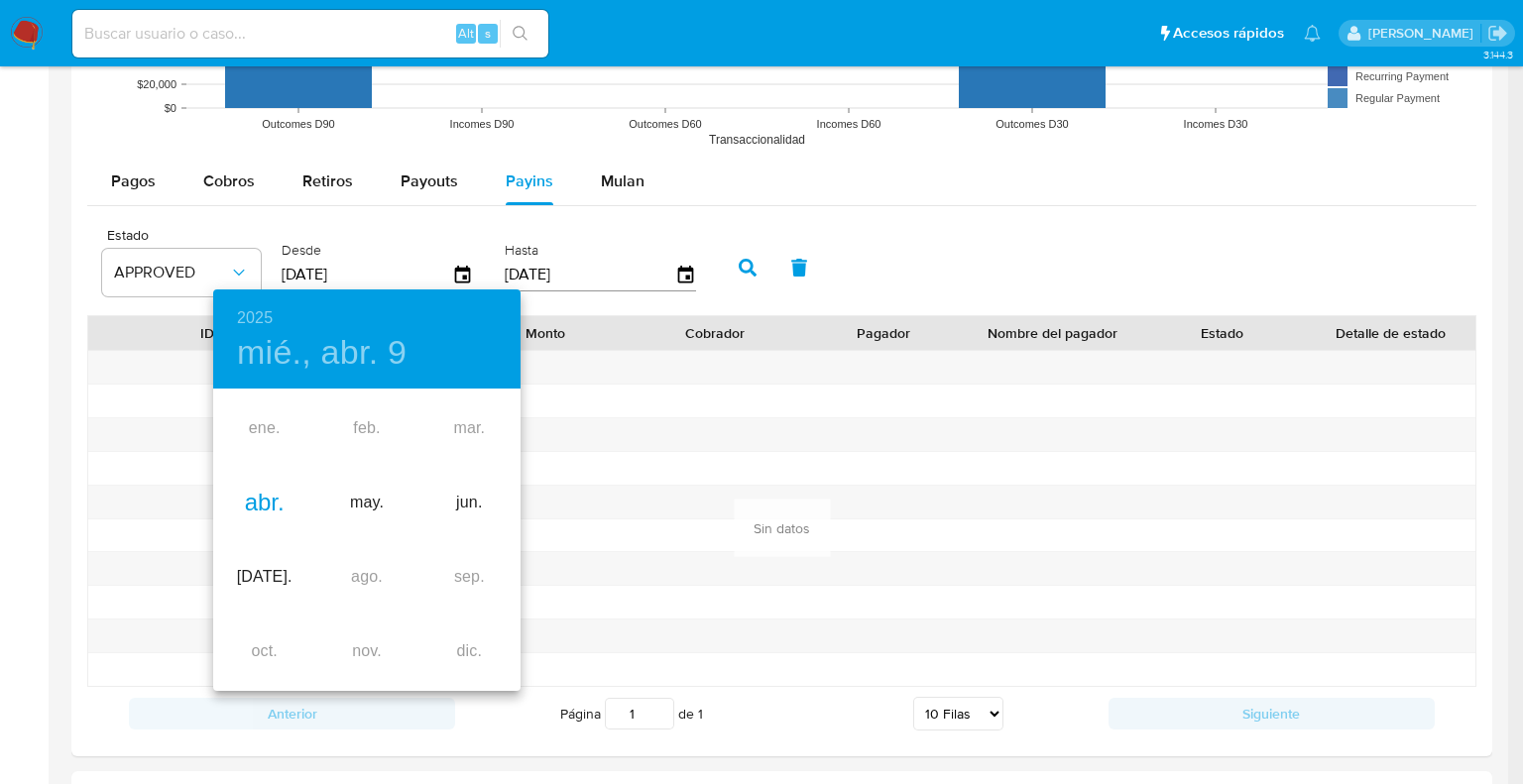 click on "abr." at bounding box center [264, 503] 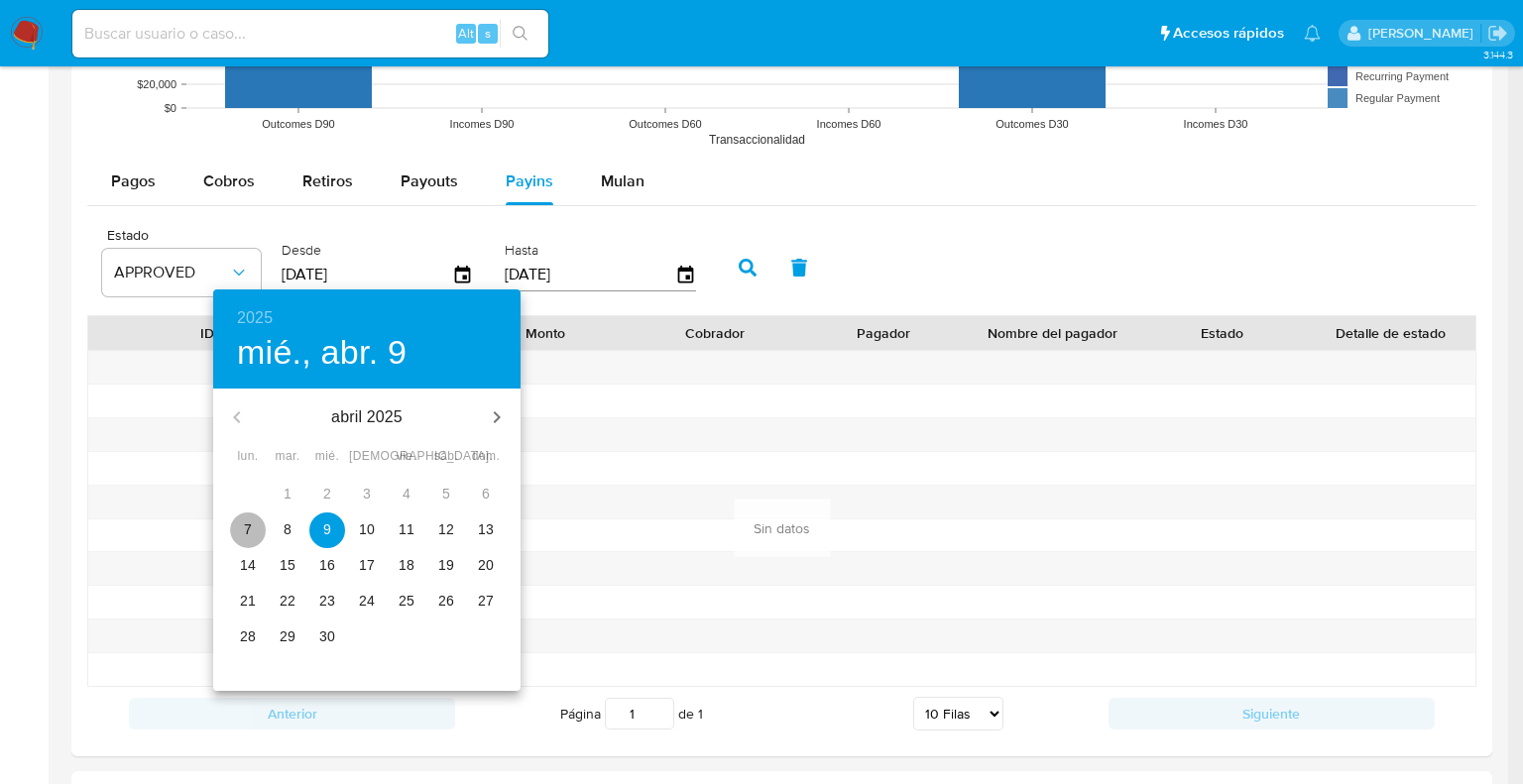 click on "7" at bounding box center [248, 529] 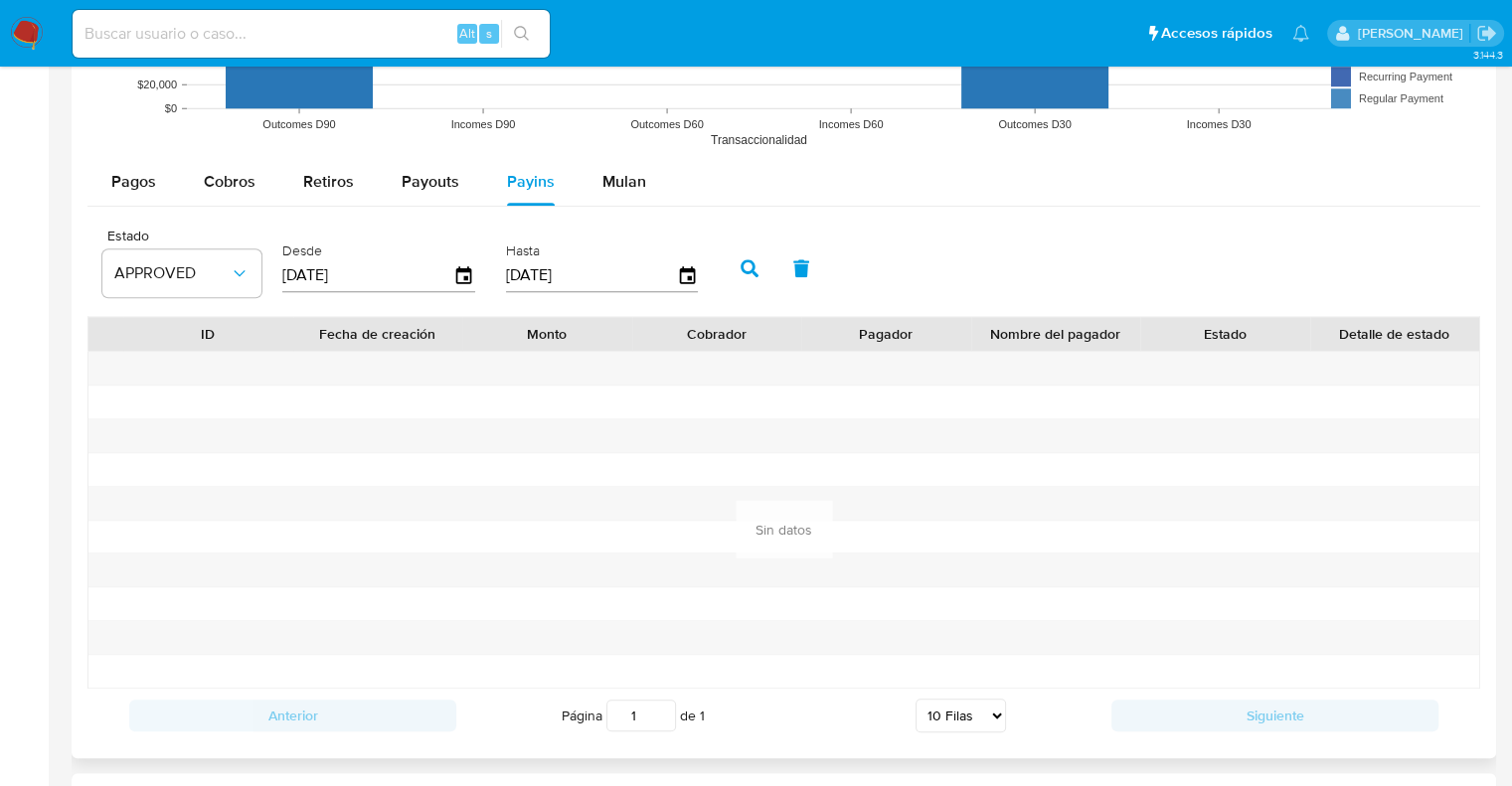 click at bounding box center (750, 268) 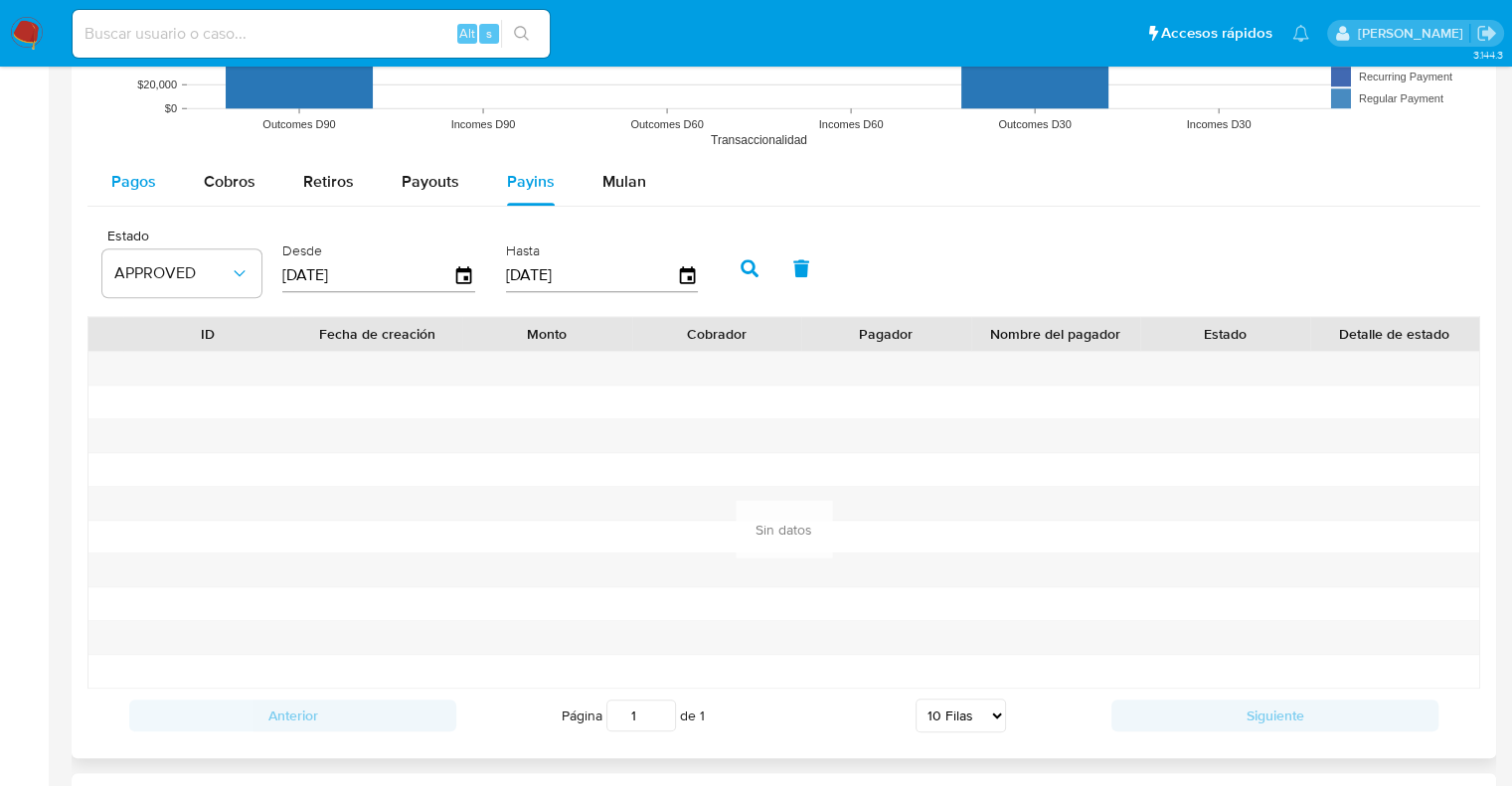 click on "Pagos" at bounding box center (133, 181) 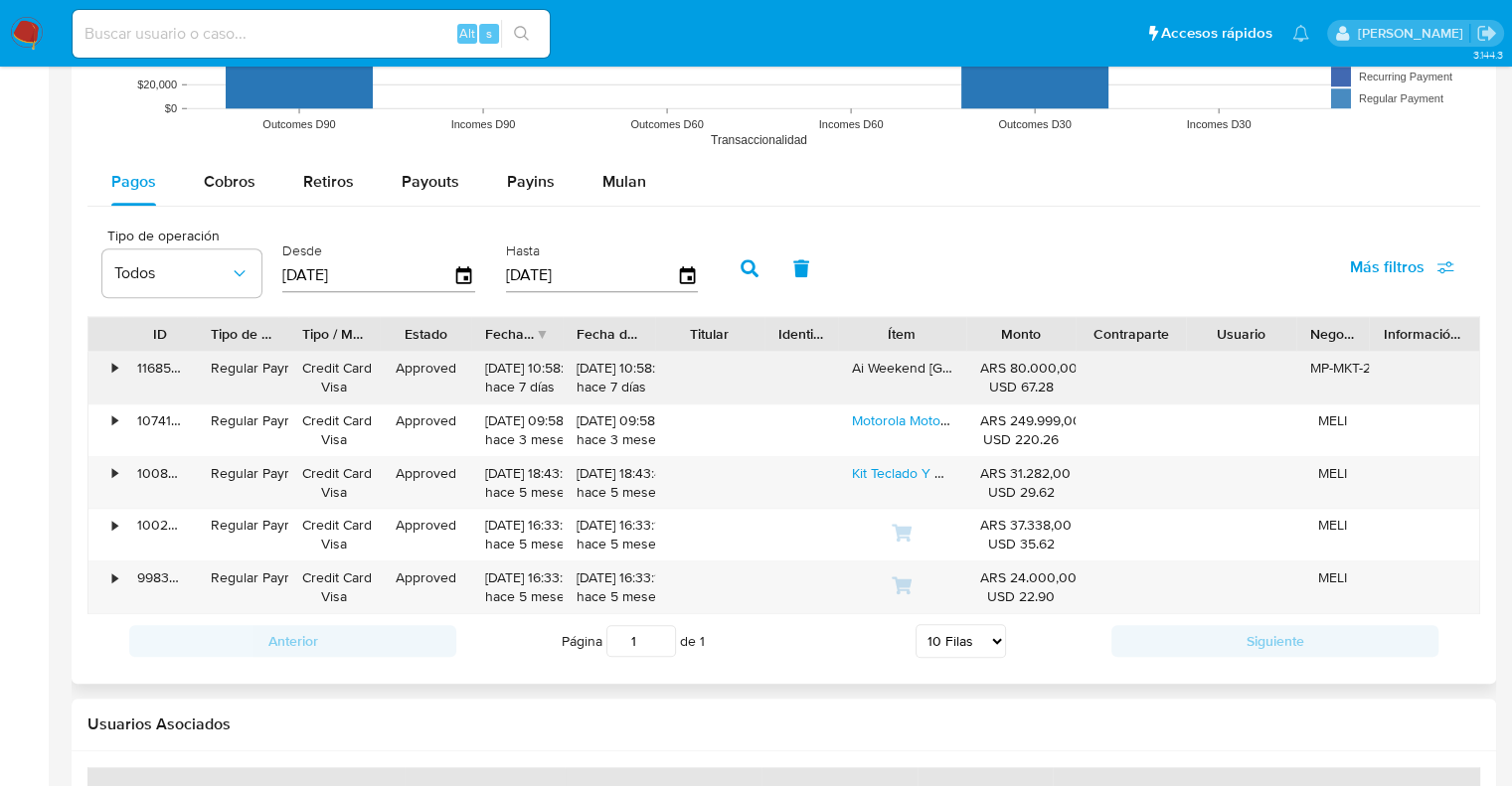click on "•" at bounding box center (114, 368) 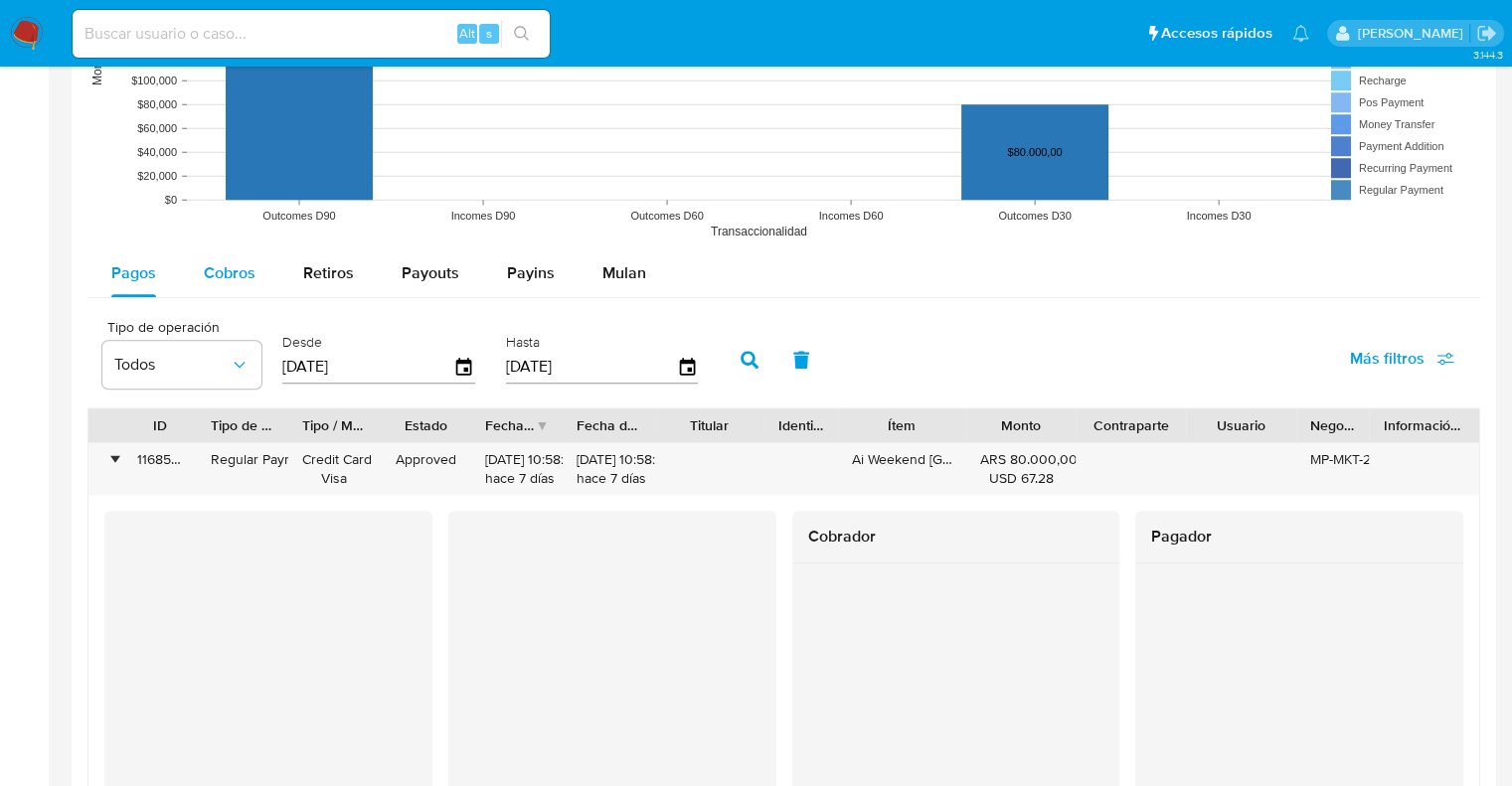 scroll, scrollTop: 1689, scrollLeft: 0, axis: vertical 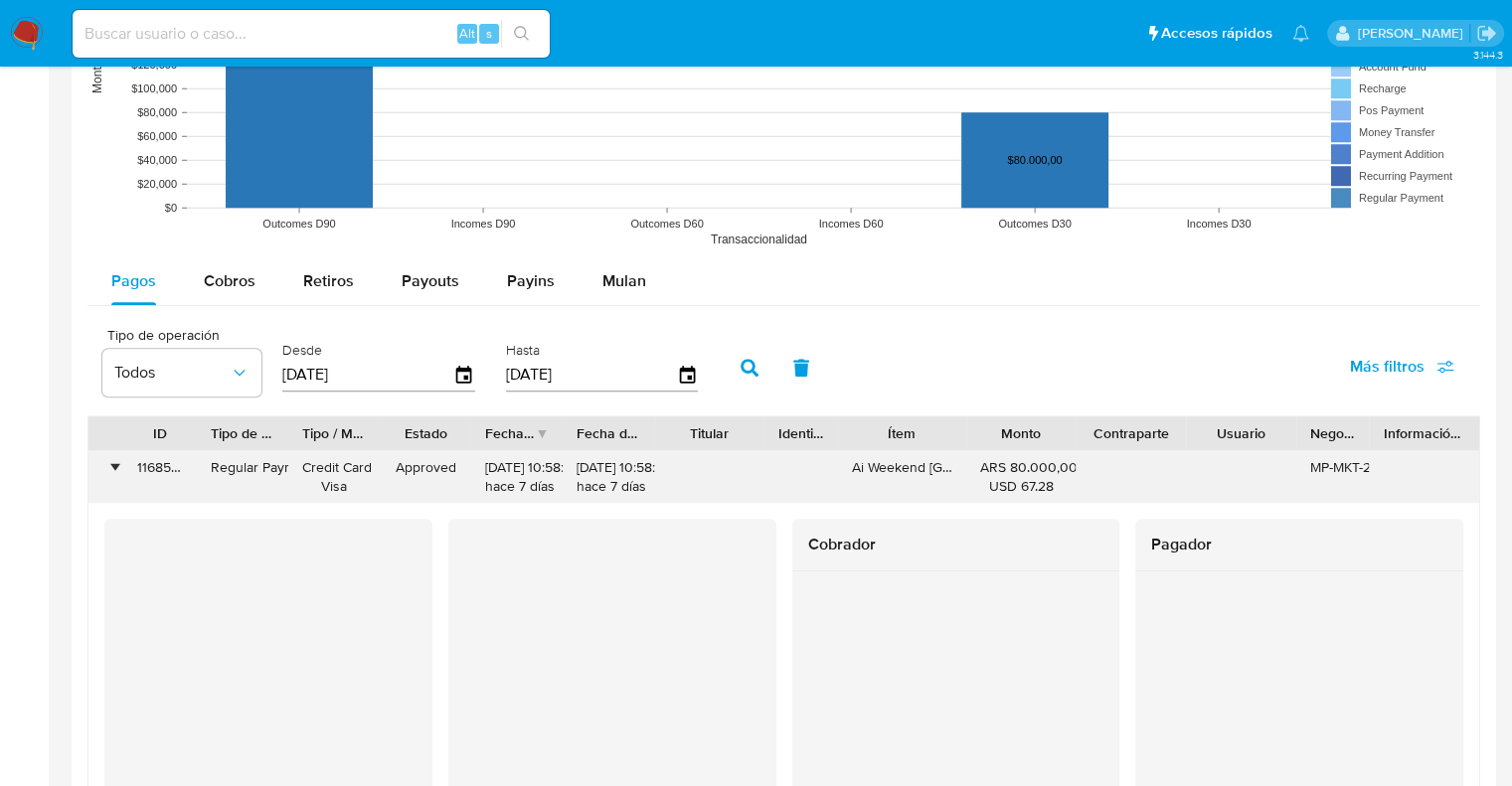 click on "•" at bounding box center (114, 467) 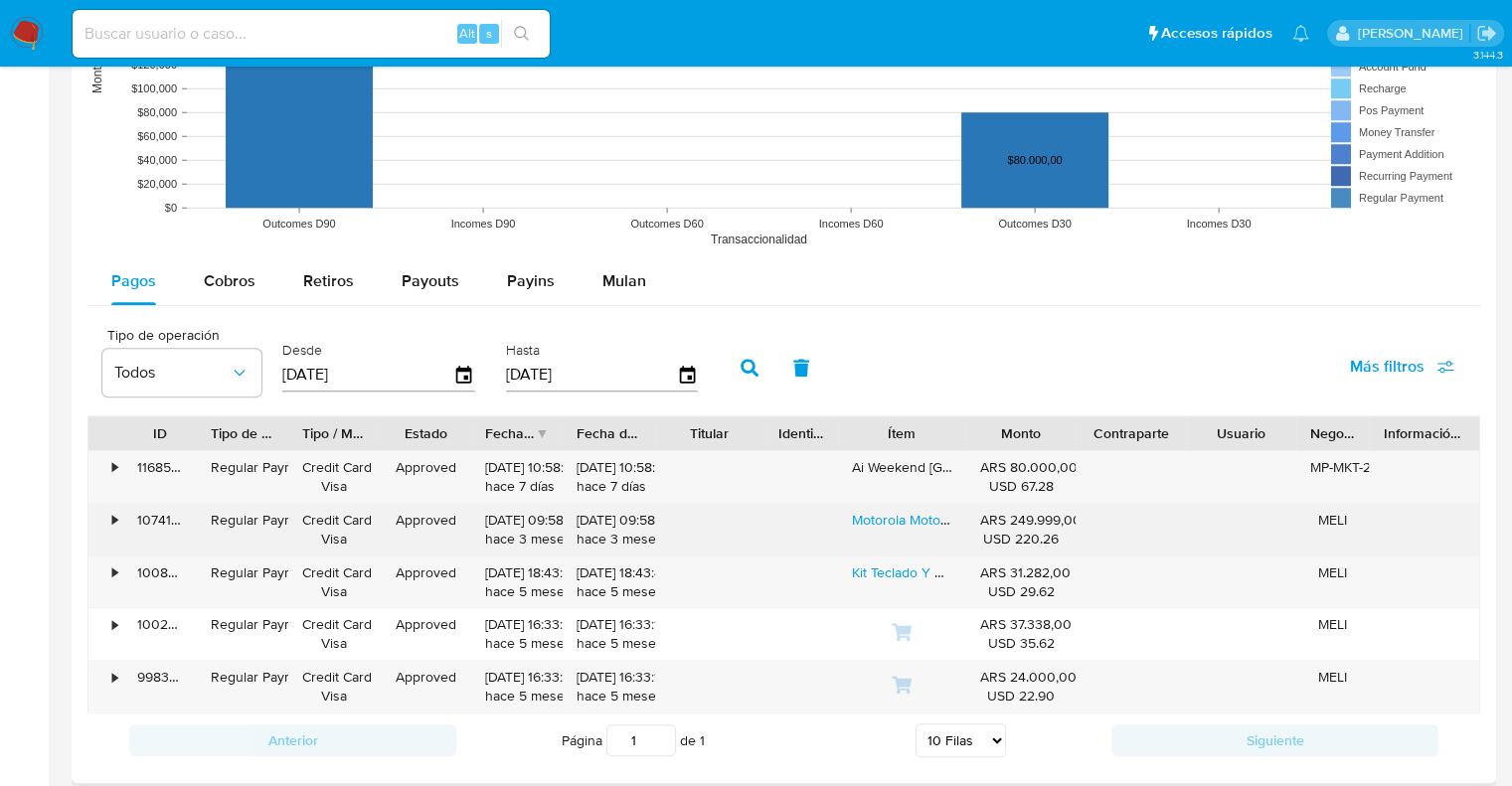 click on "•" at bounding box center [114, 520] 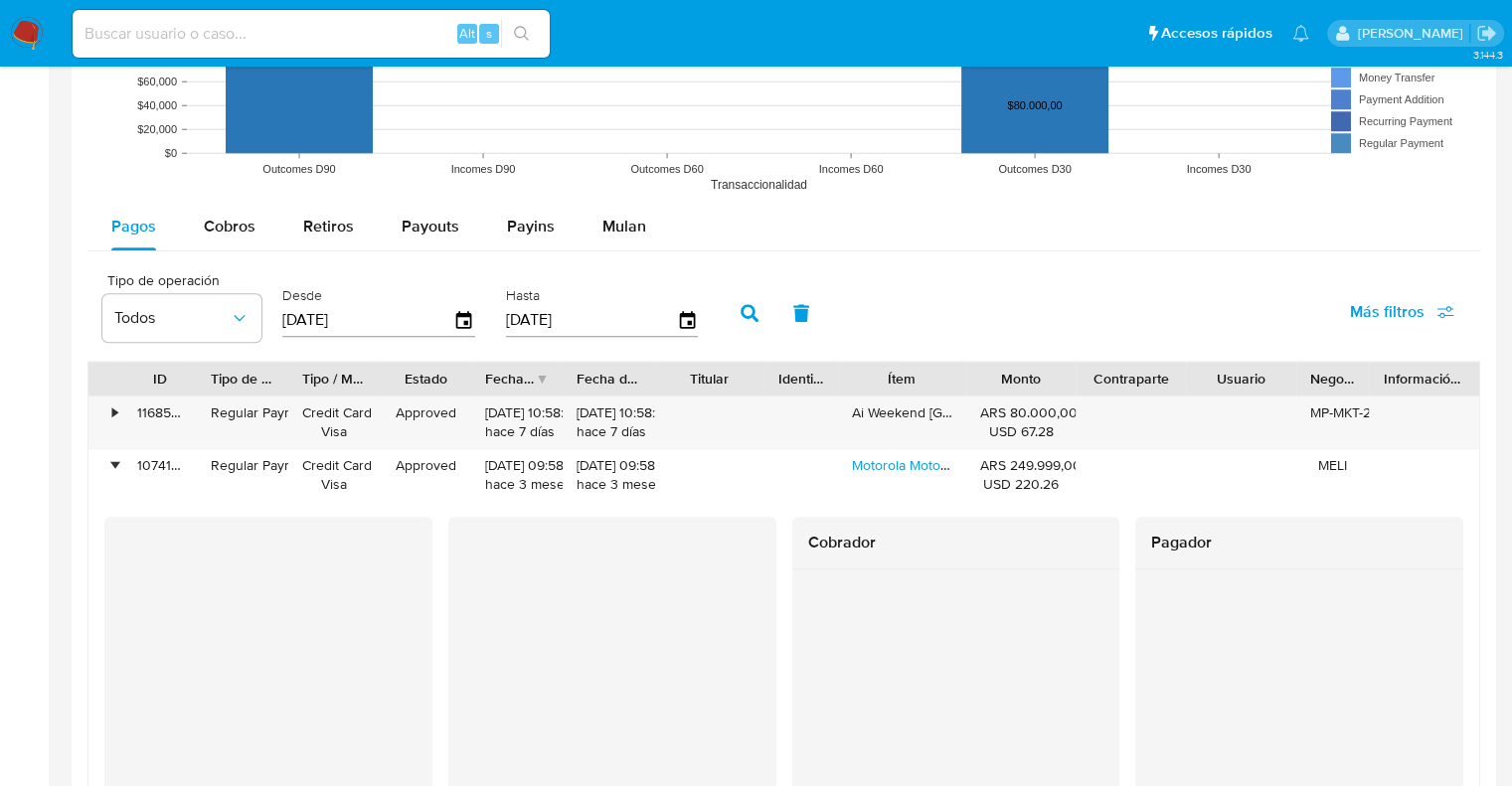scroll, scrollTop: 1789, scrollLeft: 0, axis: vertical 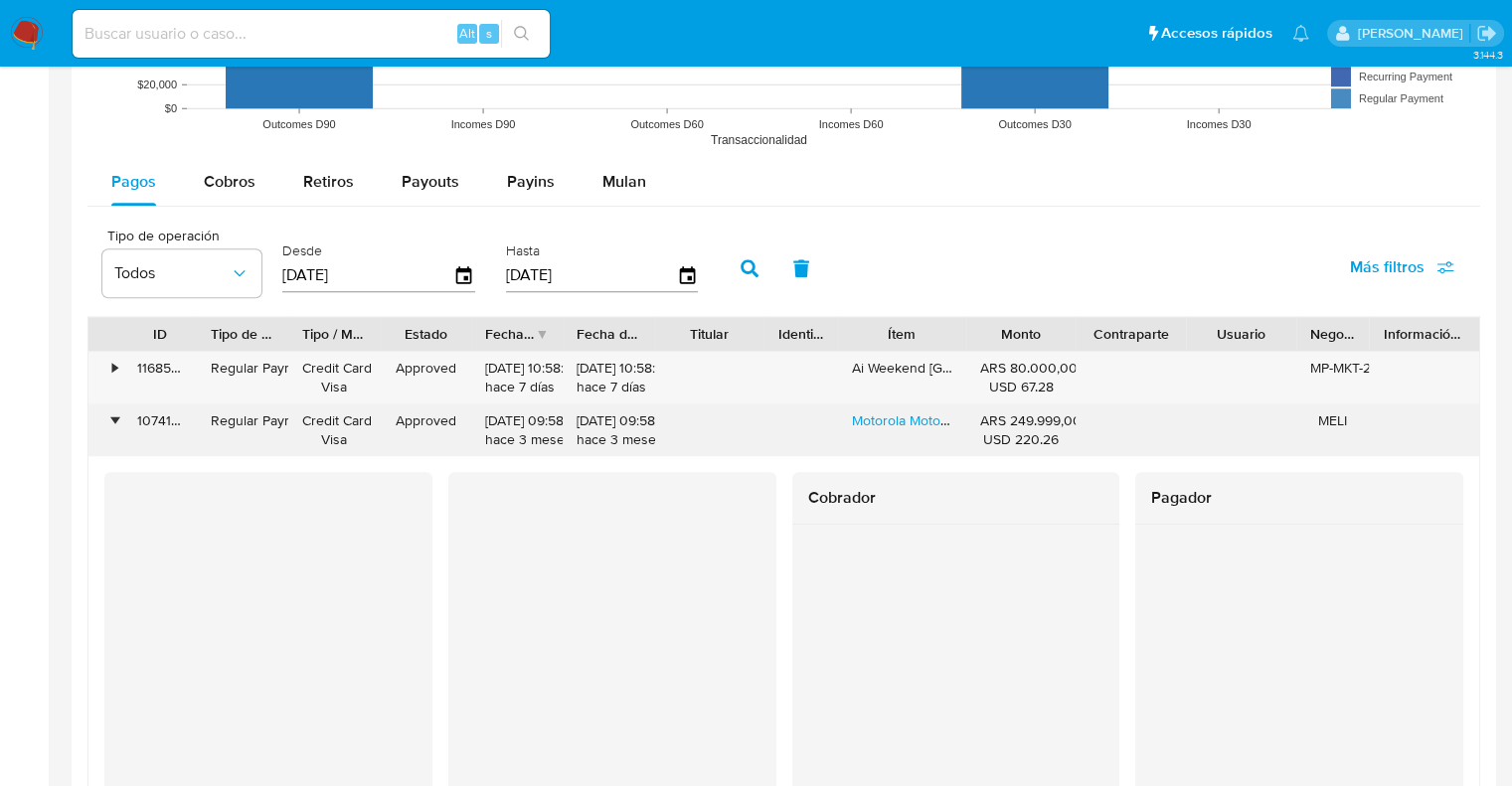 click on "•" at bounding box center (105, 430) 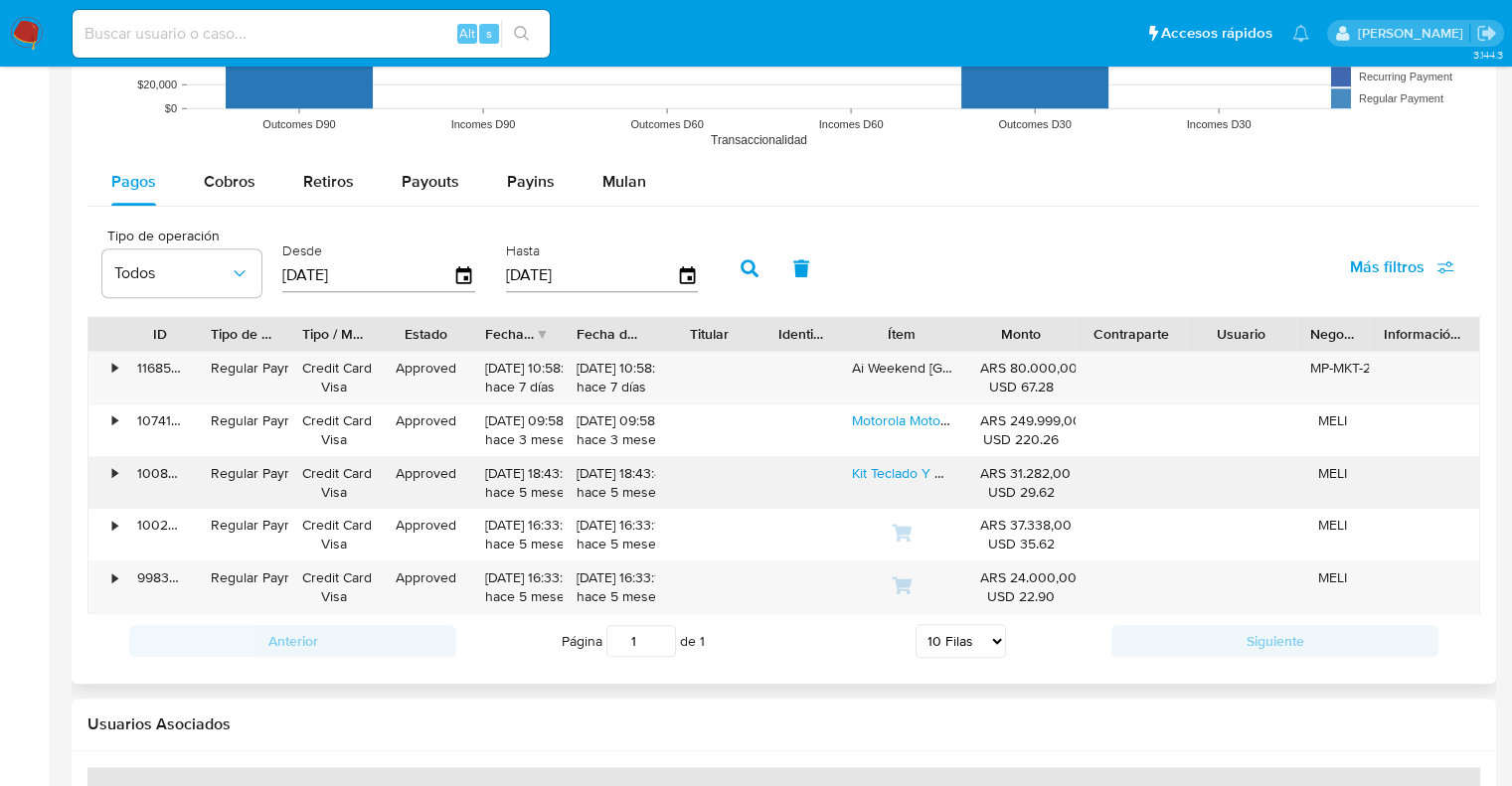 scroll, scrollTop: 1888, scrollLeft: 0, axis: vertical 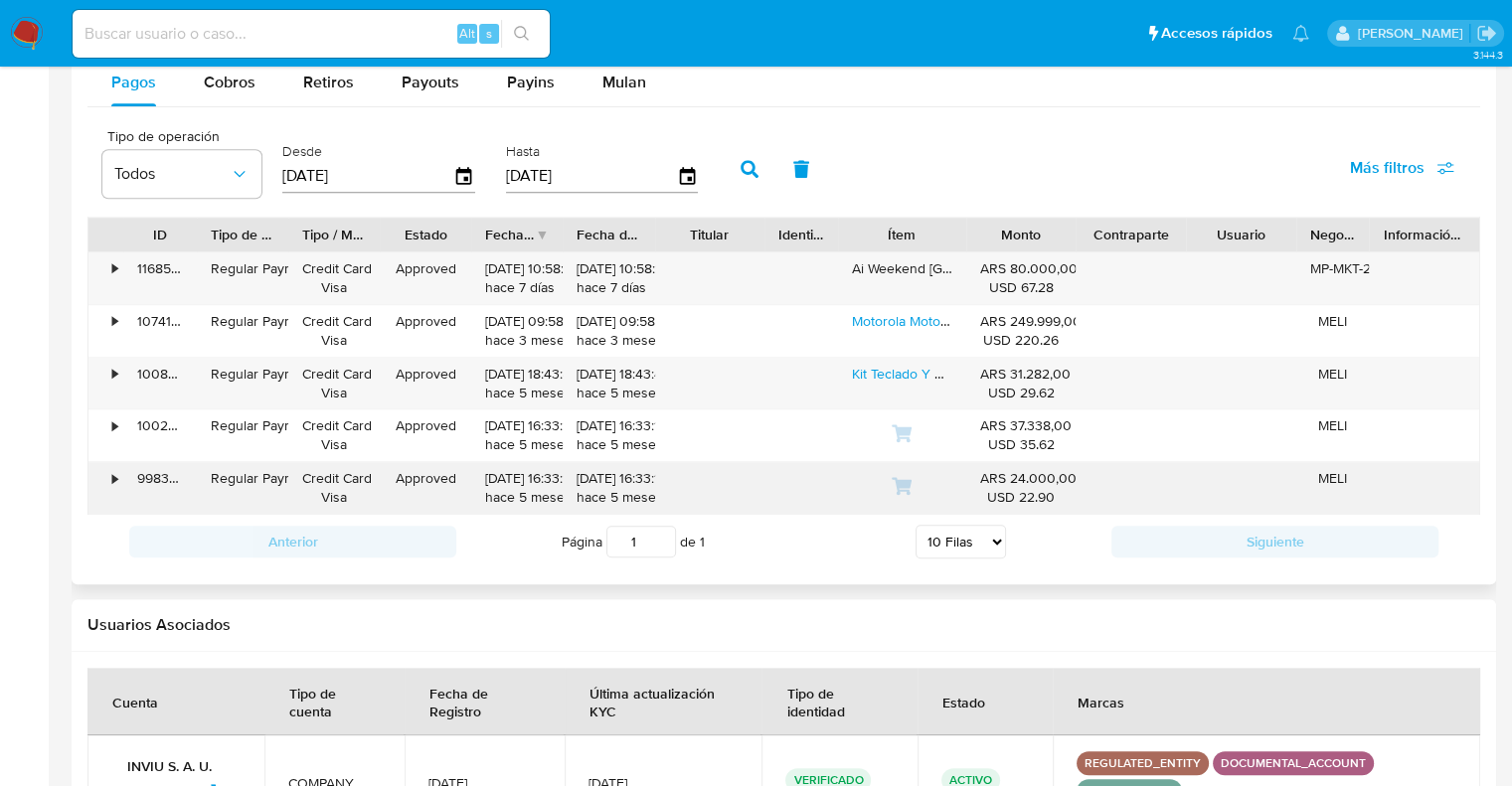 click on "•" at bounding box center [105, 488] 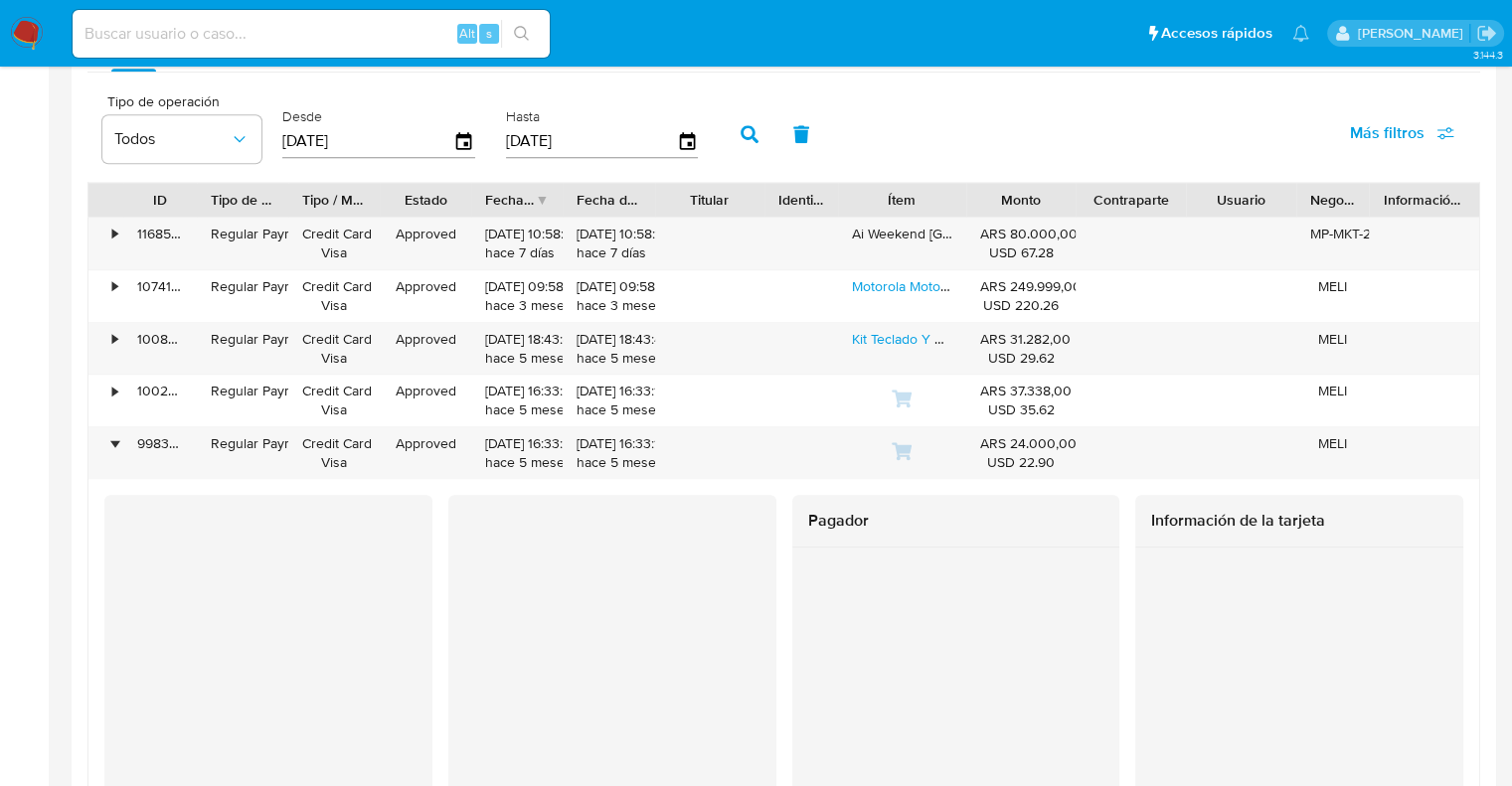 scroll, scrollTop: 1888, scrollLeft: 0, axis: vertical 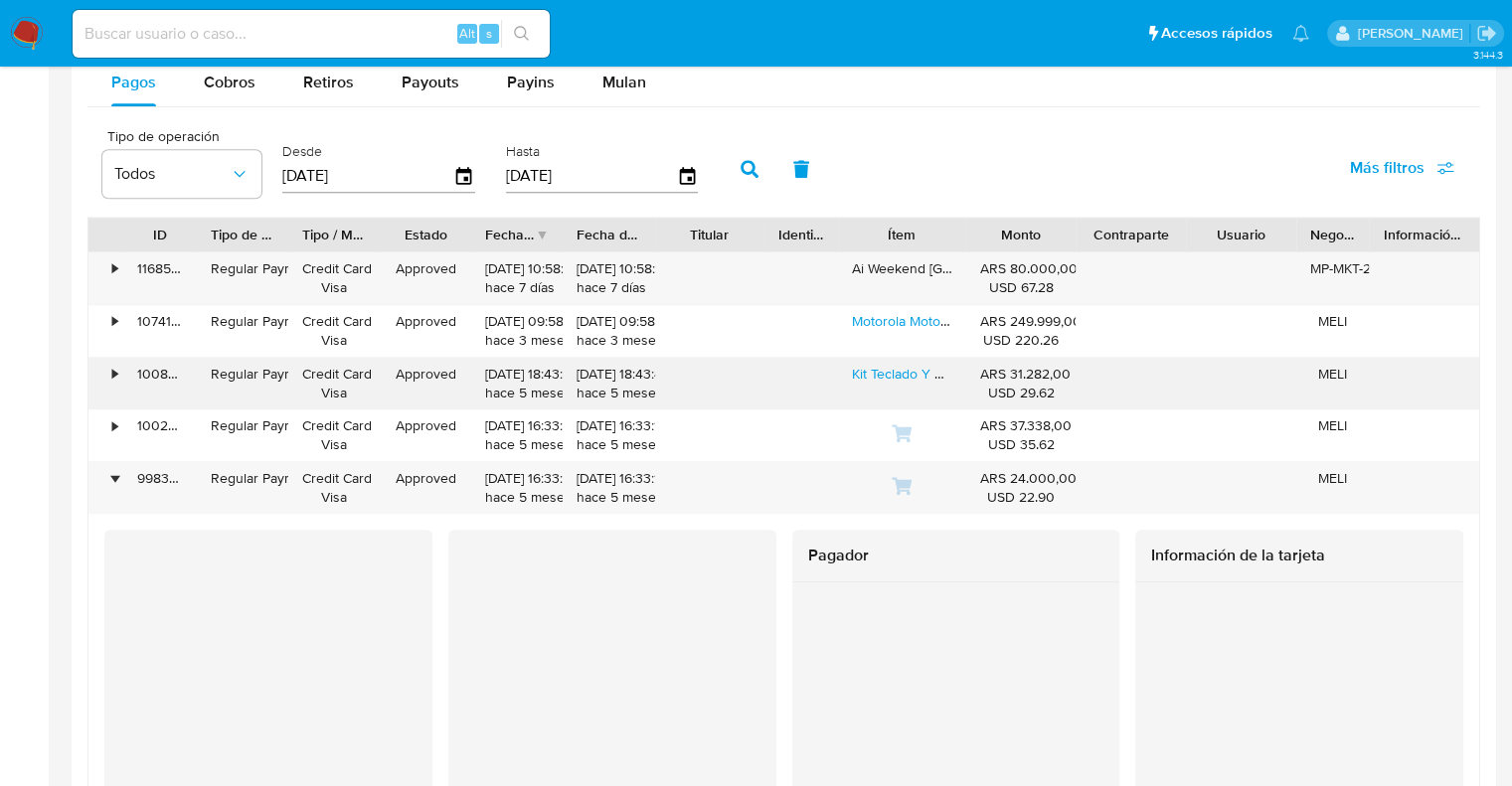 click on "•" at bounding box center [105, 384] 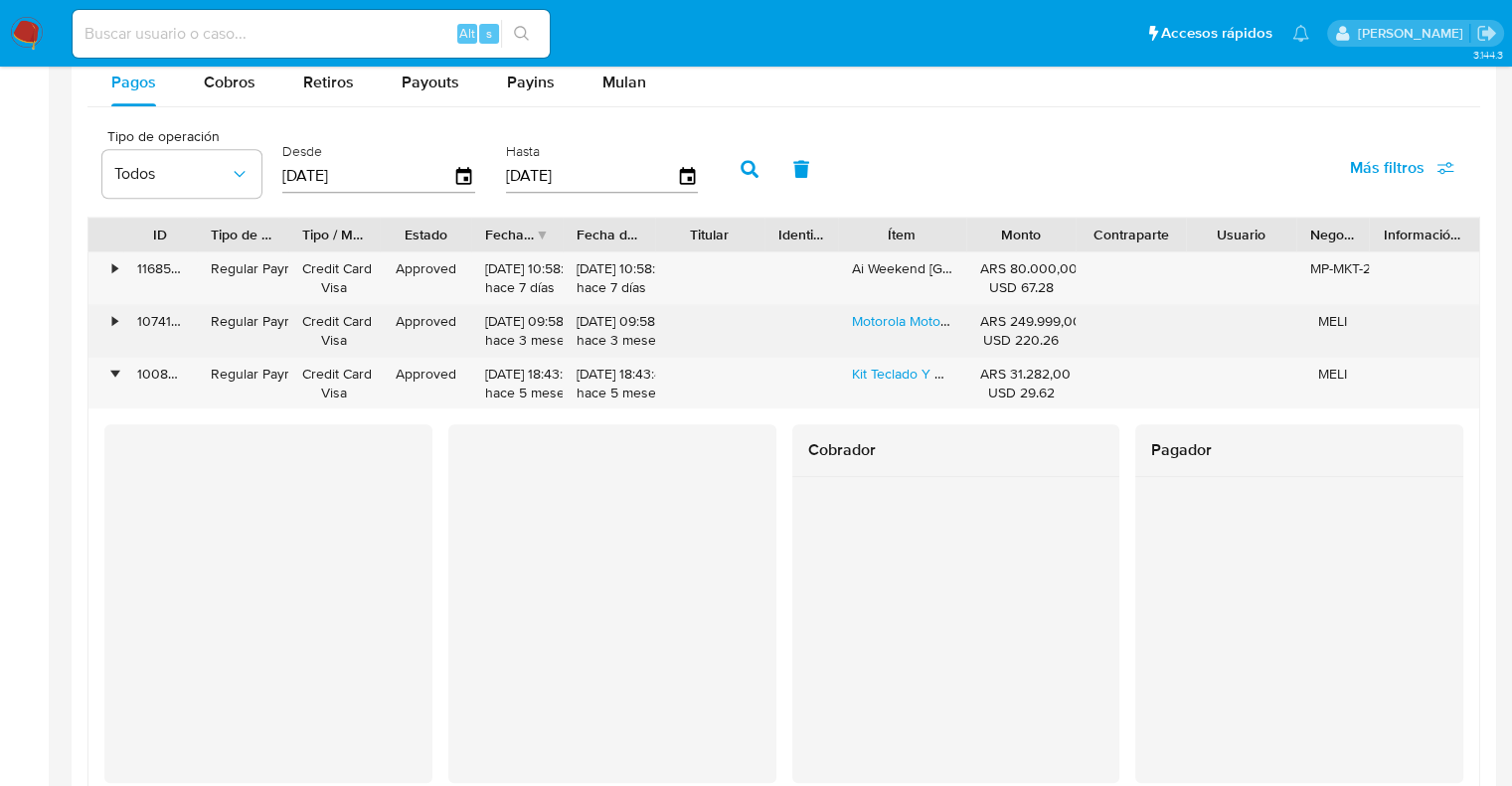scroll, scrollTop: 1987, scrollLeft: 0, axis: vertical 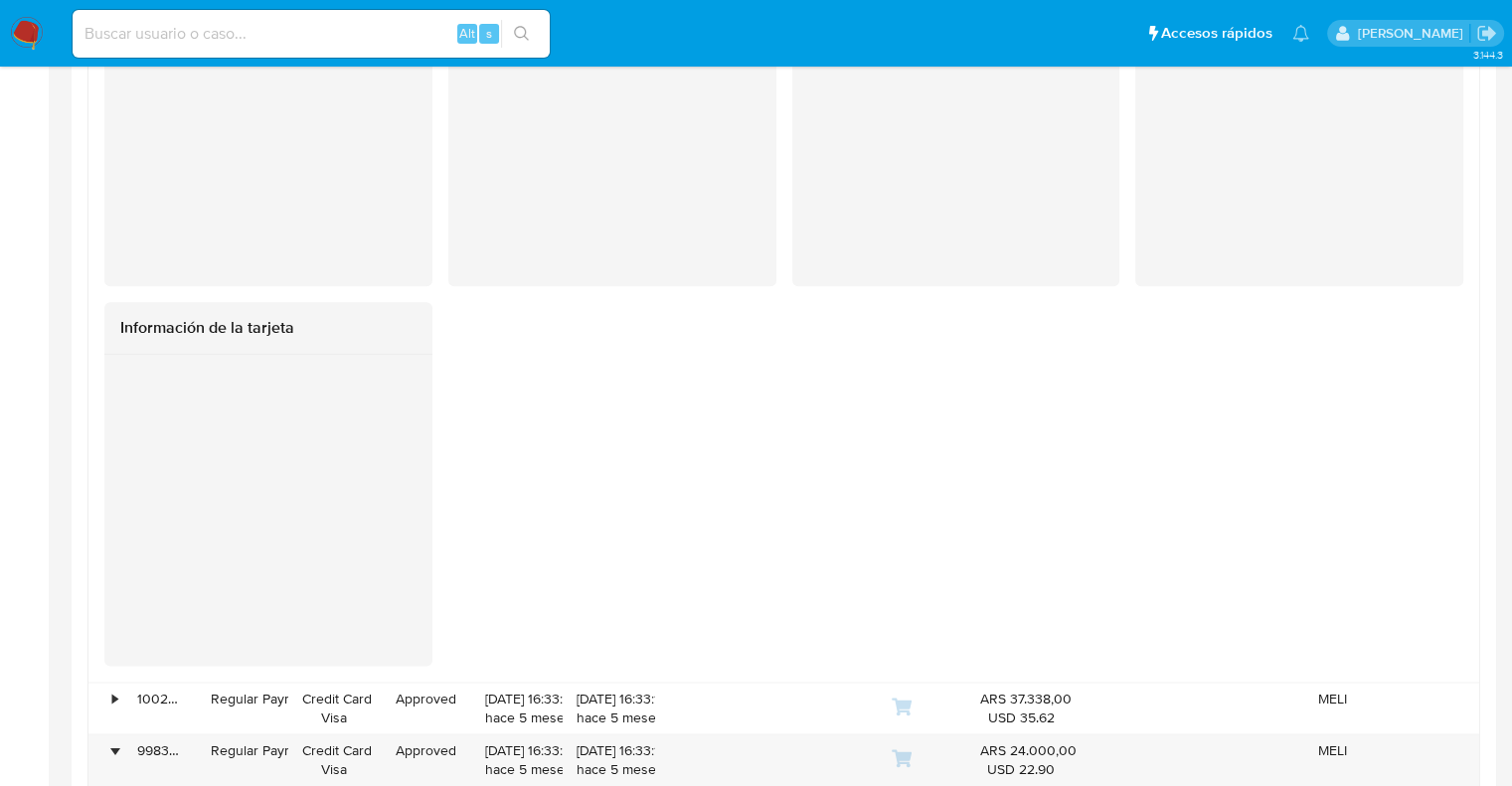 click on "Cobrador Pagador Información de la tarjeta" at bounding box center (783, 296) 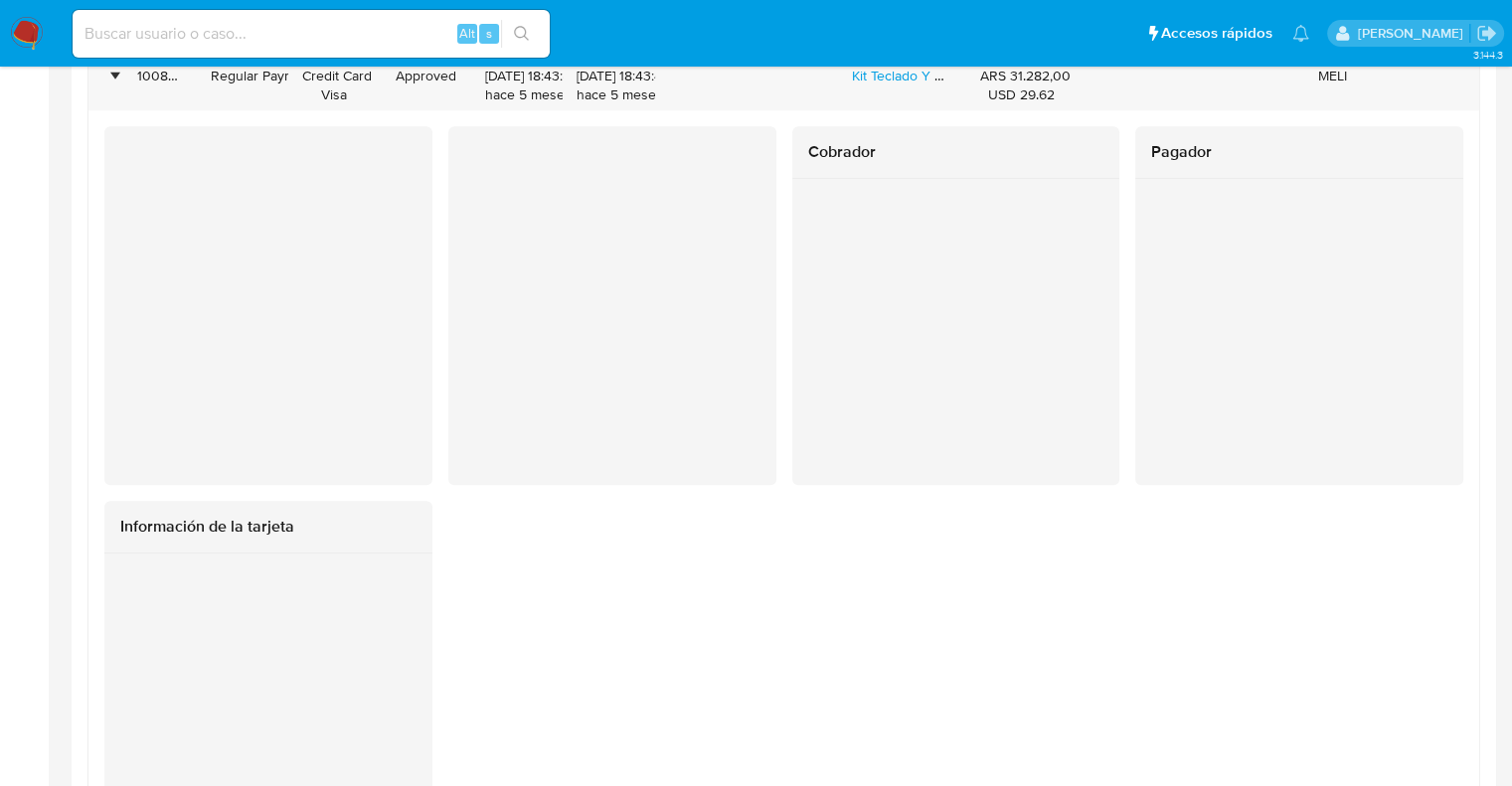 scroll, scrollTop: 2087, scrollLeft: 0, axis: vertical 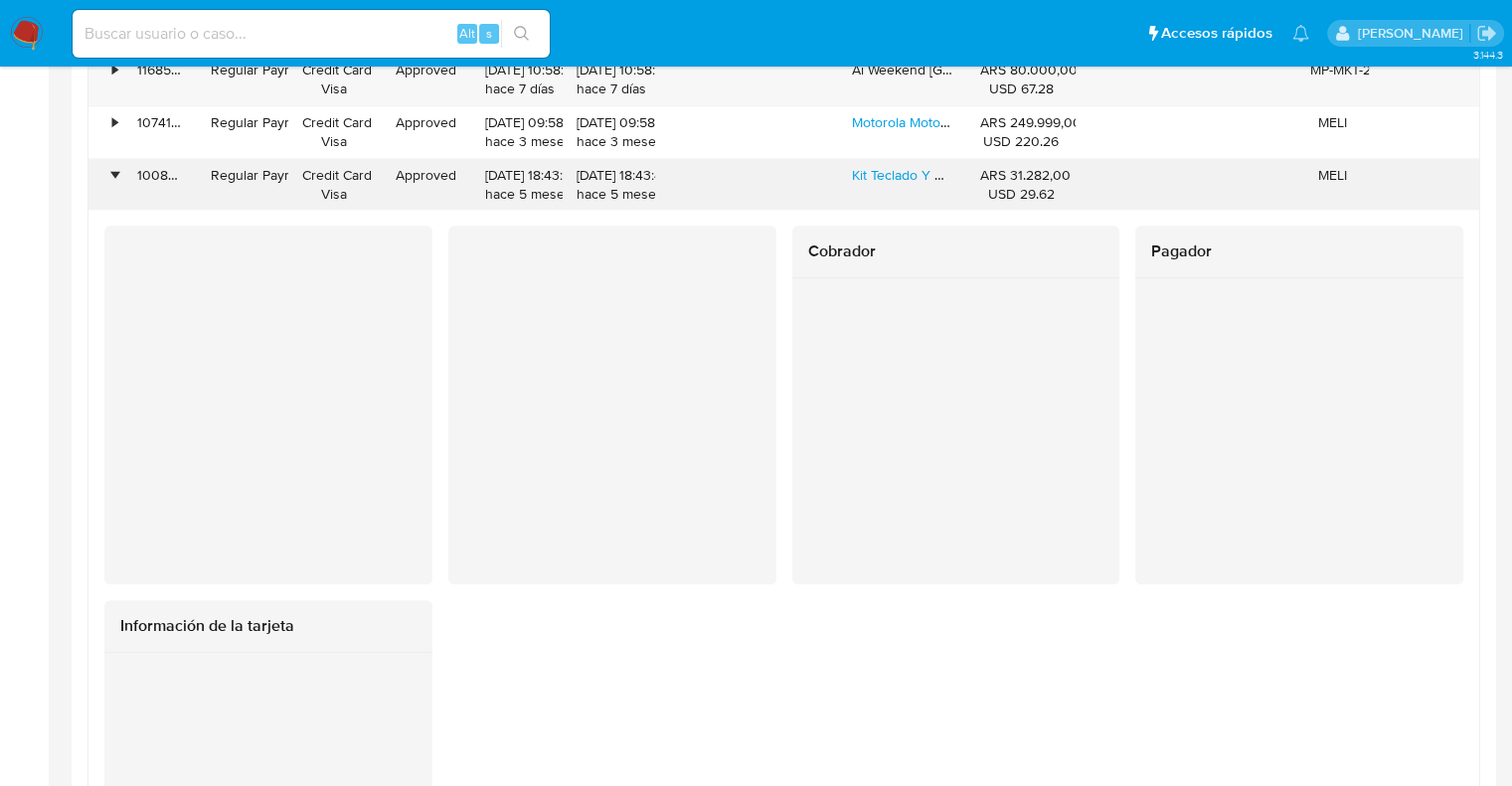 drag, startPoint x: 107, startPoint y: 171, endPoint x: 142, endPoint y: 203, distance: 47.423623 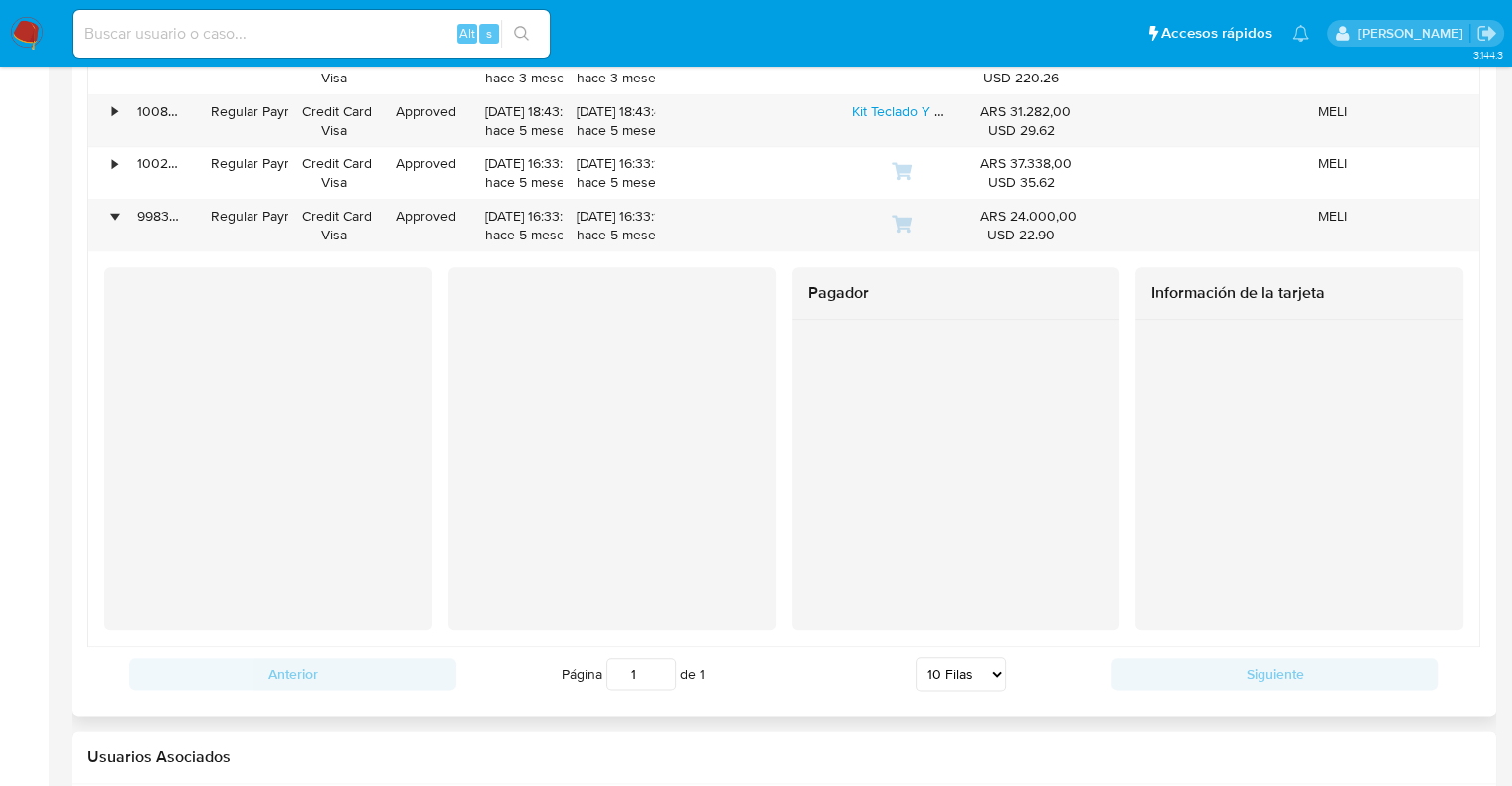 scroll, scrollTop: 2186, scrollLeft: 0, axis: vertical 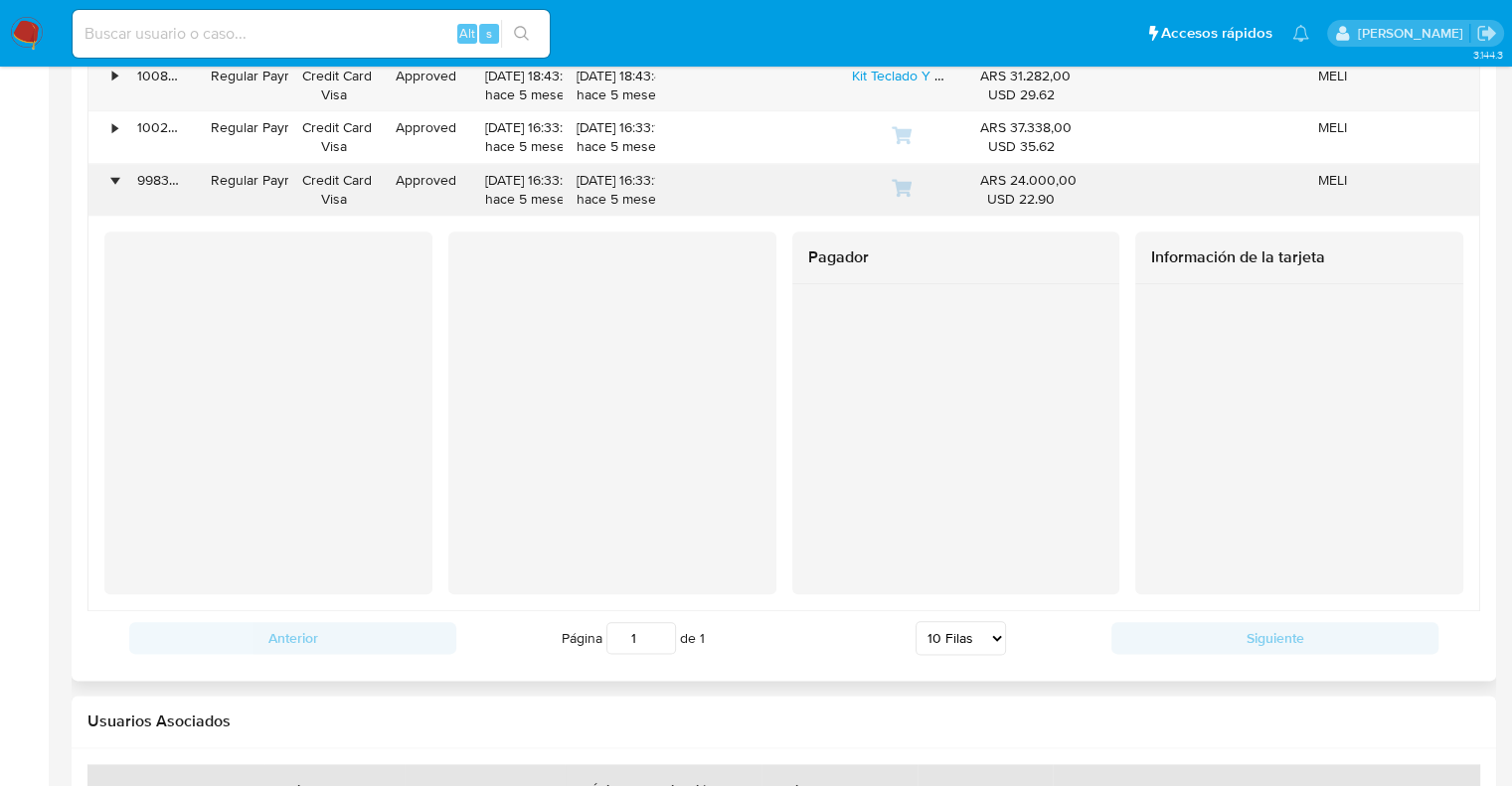 click on "•" at bounding box center (114, 180) 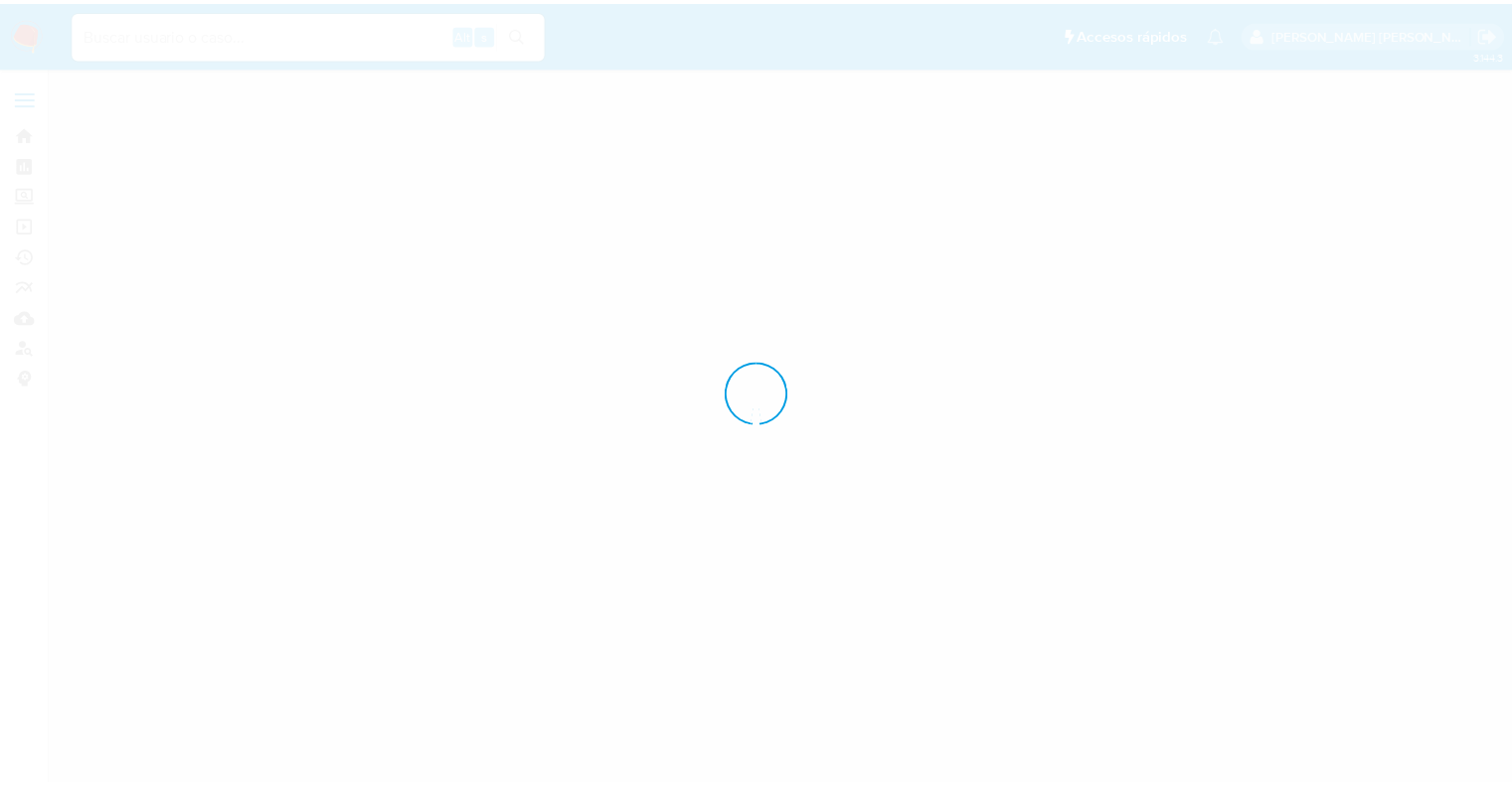 scroll, scrollTop: 0, scrollLeft: 0, axis: both 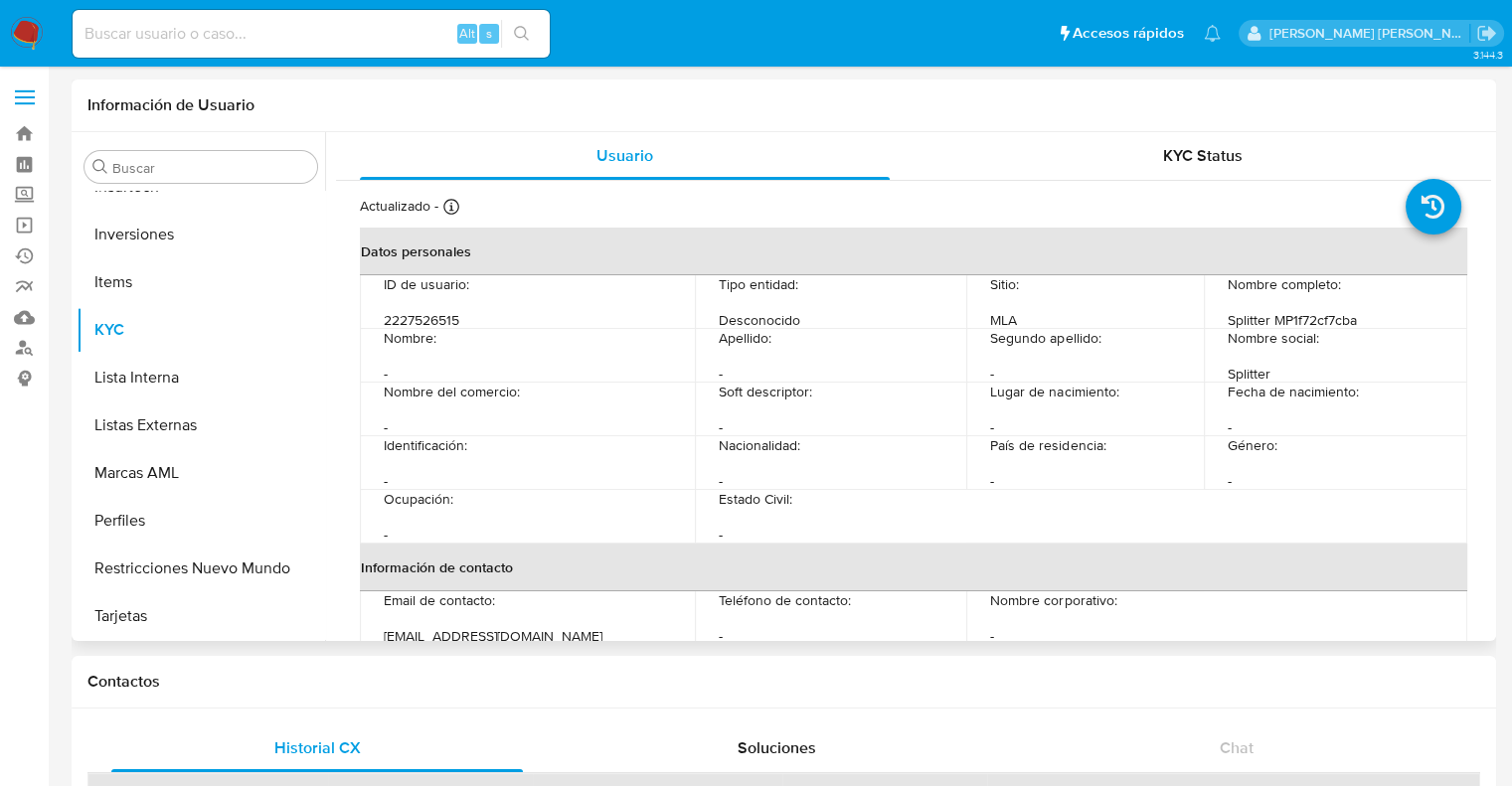 select on "10" 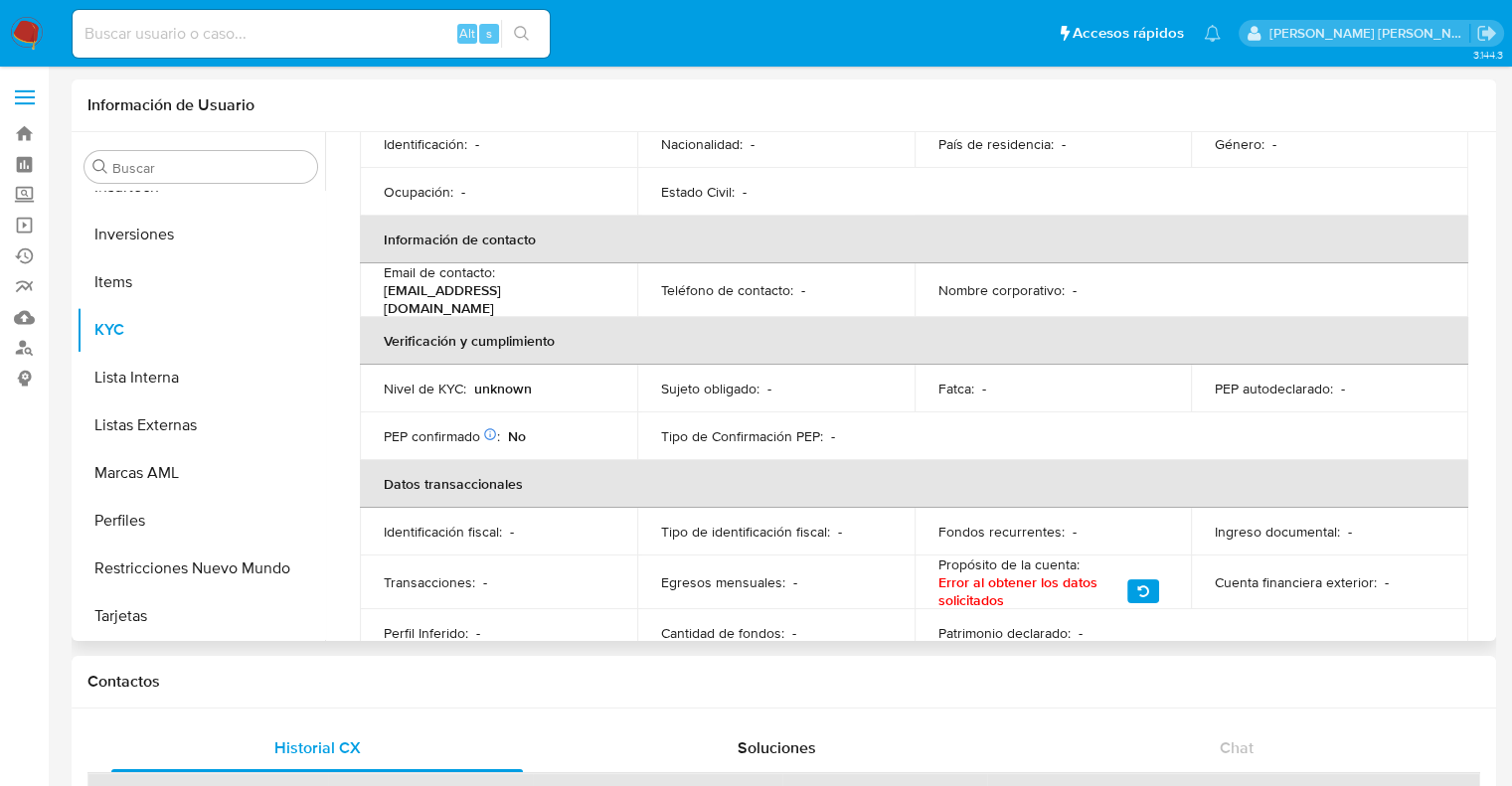 scroll, scrollTop: 339, scrollLeft: 0, axis: vertical 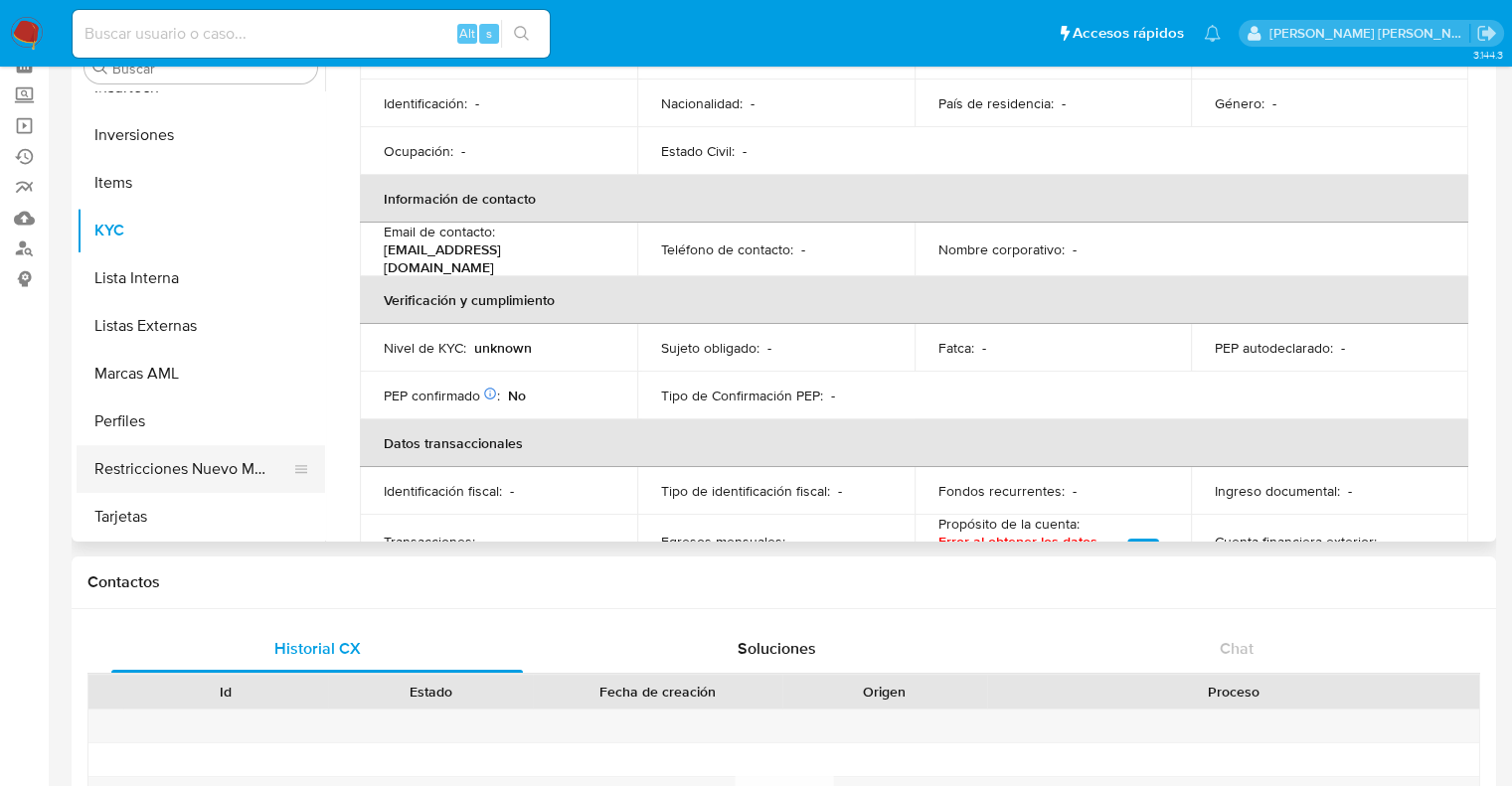 click on "Restricciones Nuevo Mundo" at bounding box center [193, 469] 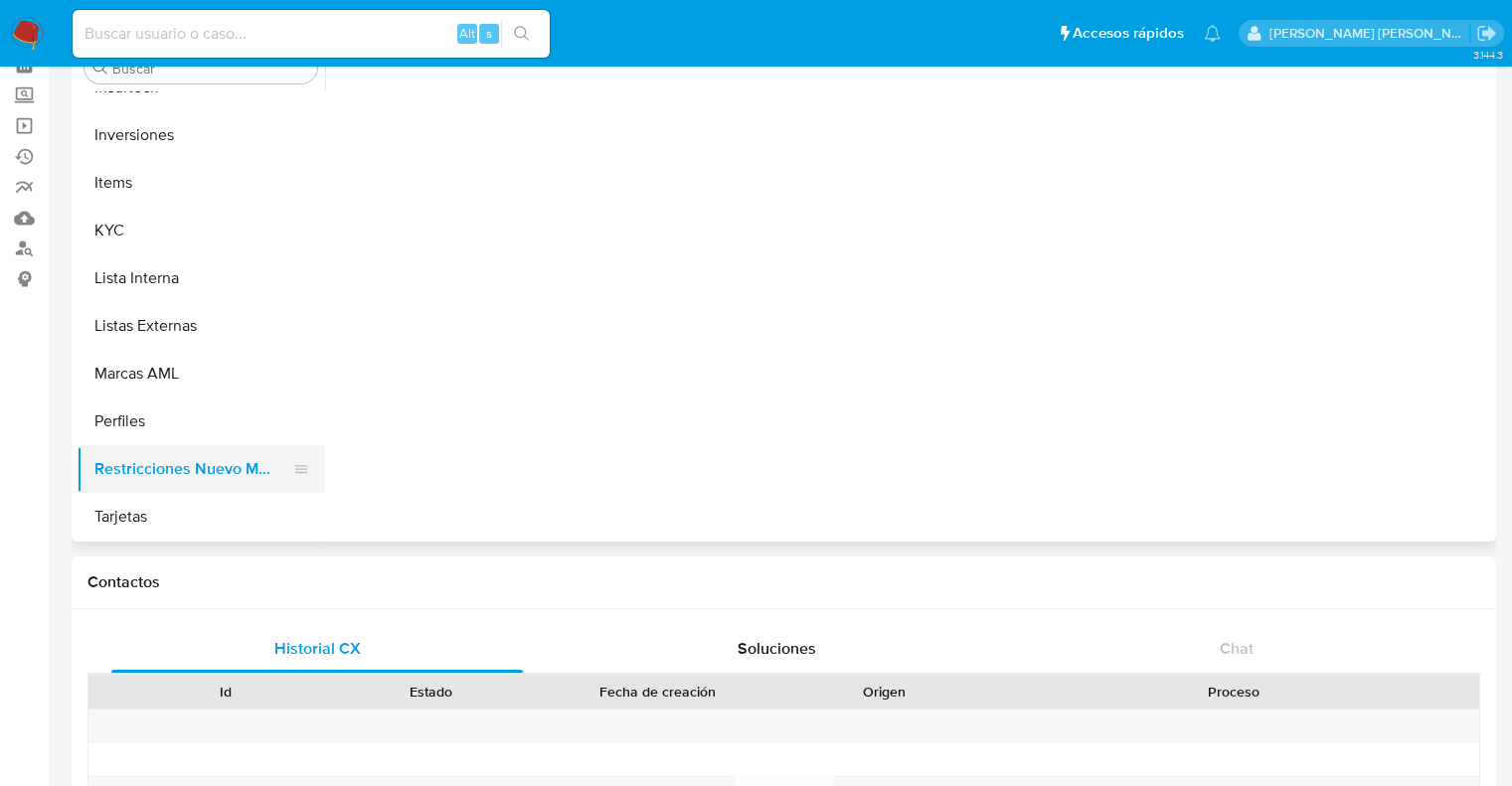 scroll, scrollTop: 0, scrollLeft: 0, axis: both 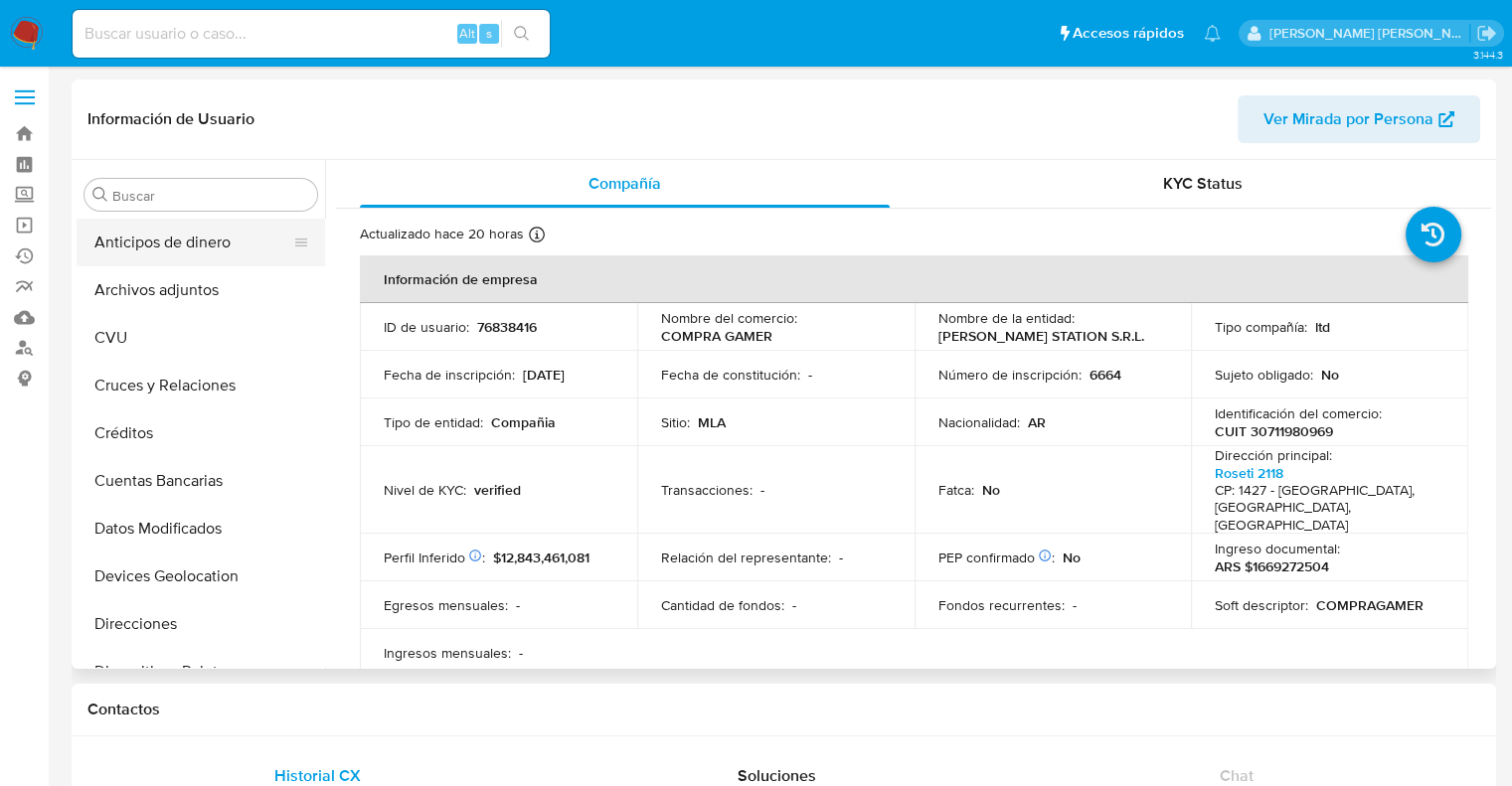click on "Anticipos de dinero" at bounding box center [193, 242] 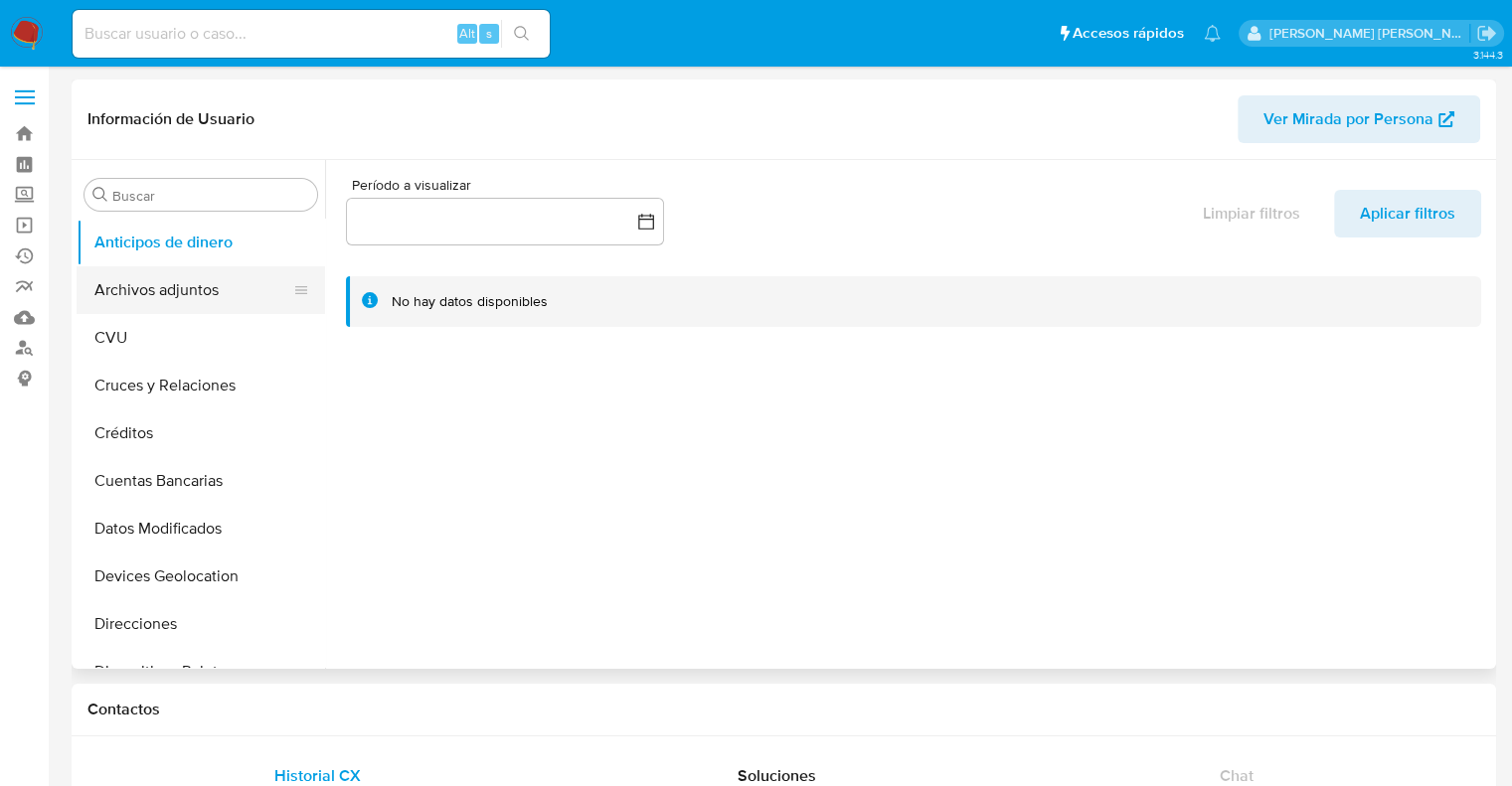click on "Archivos adjuntos" at bounding box center (193, 290) 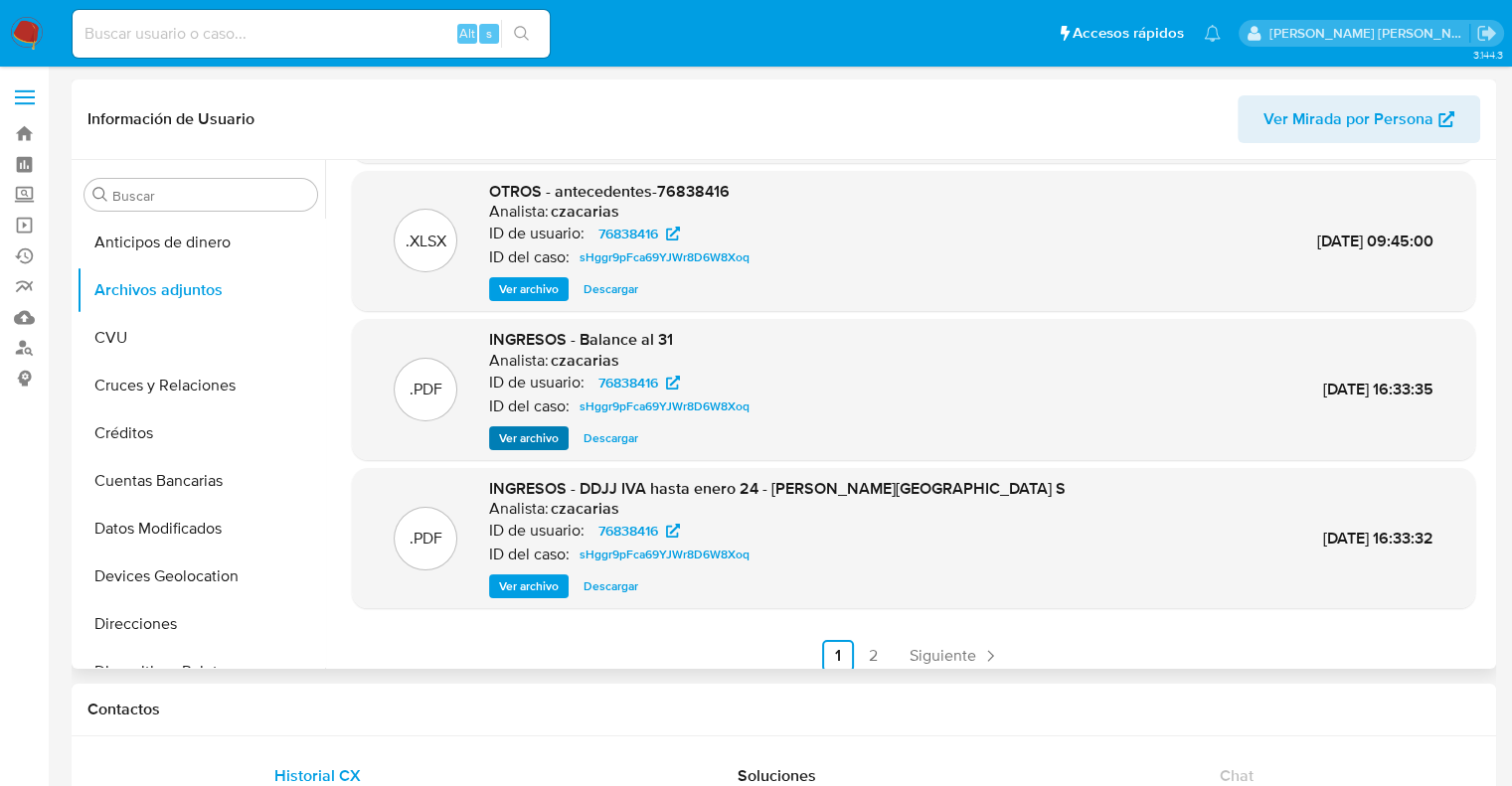 scroll, scrollTop: 167, scrollLeft: 0, axis: vertical 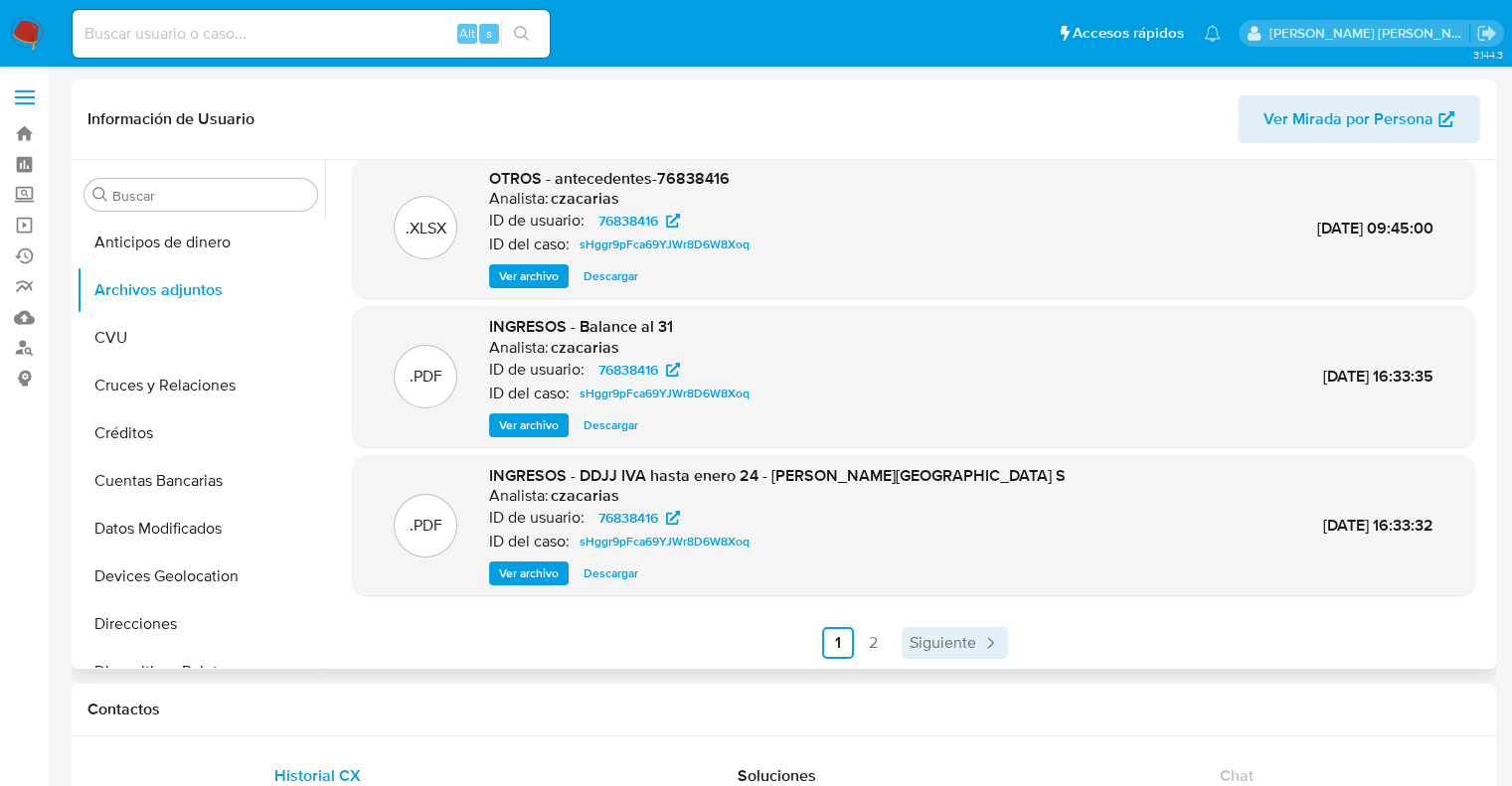 click on "Siguiente" at bounding box center (942, 643) 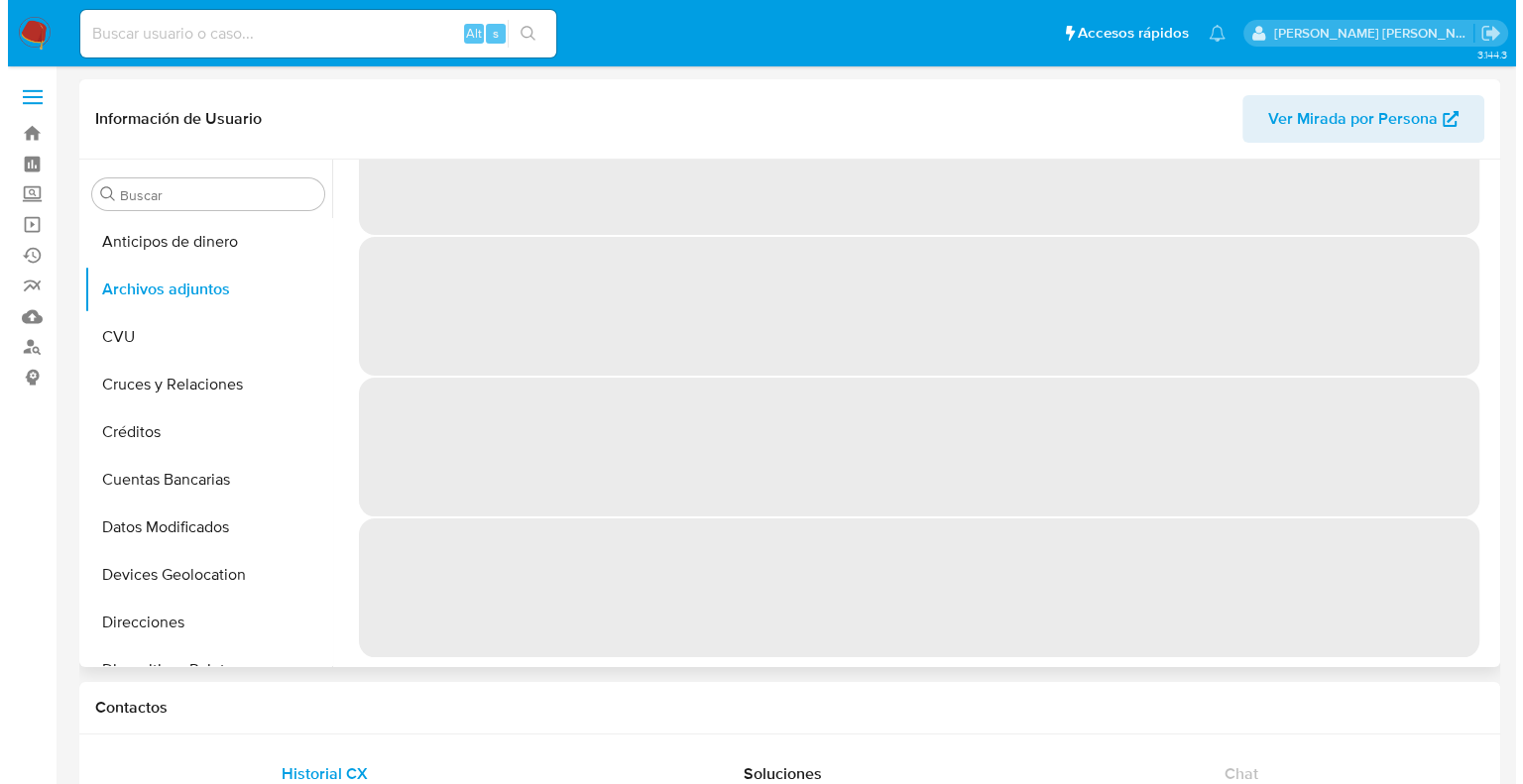 scroll, scrollTop: 0, scrollLeft: 0, axis: both 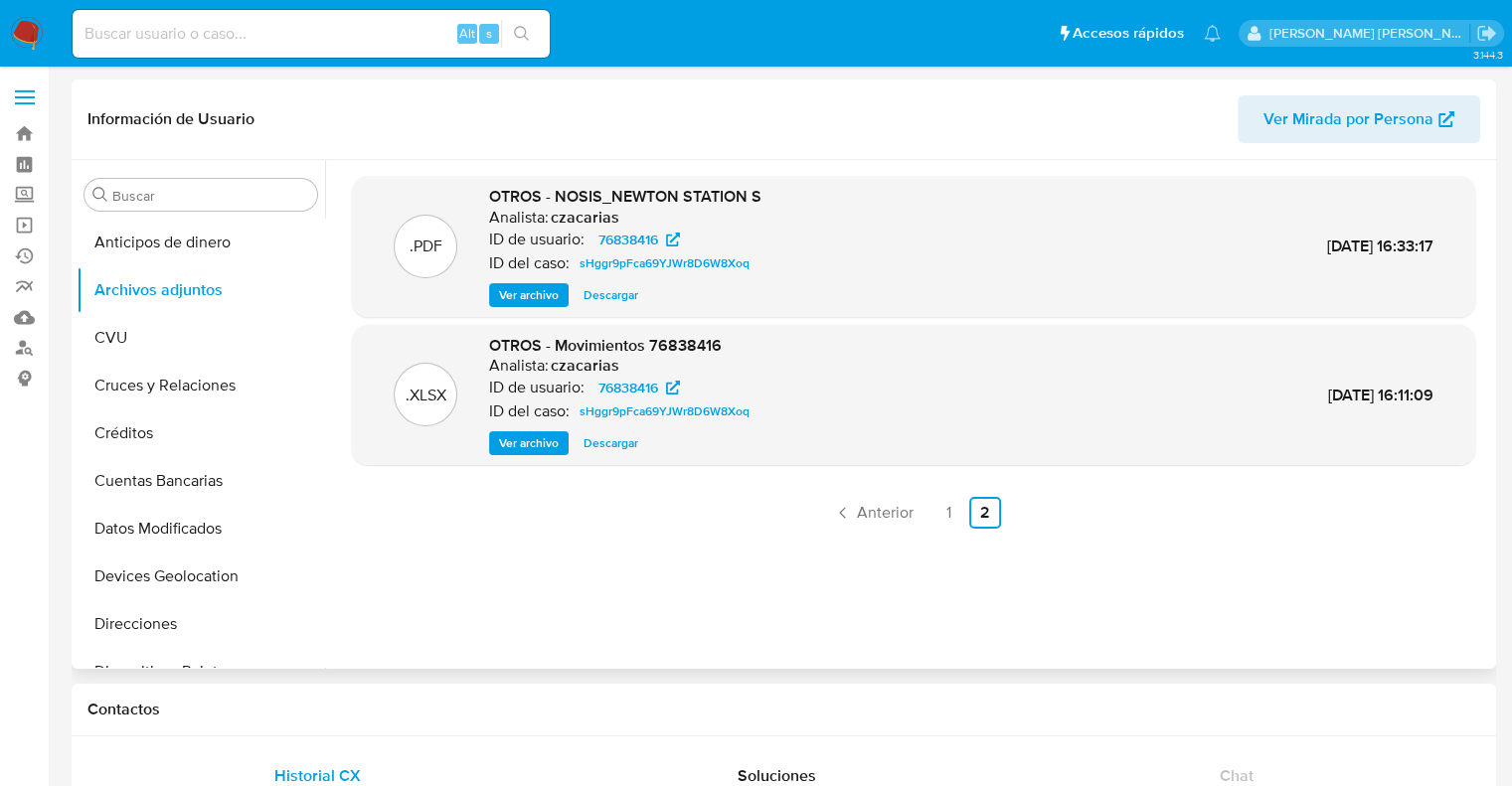 click on "Ver archivo" at bounding box center [529, 443] 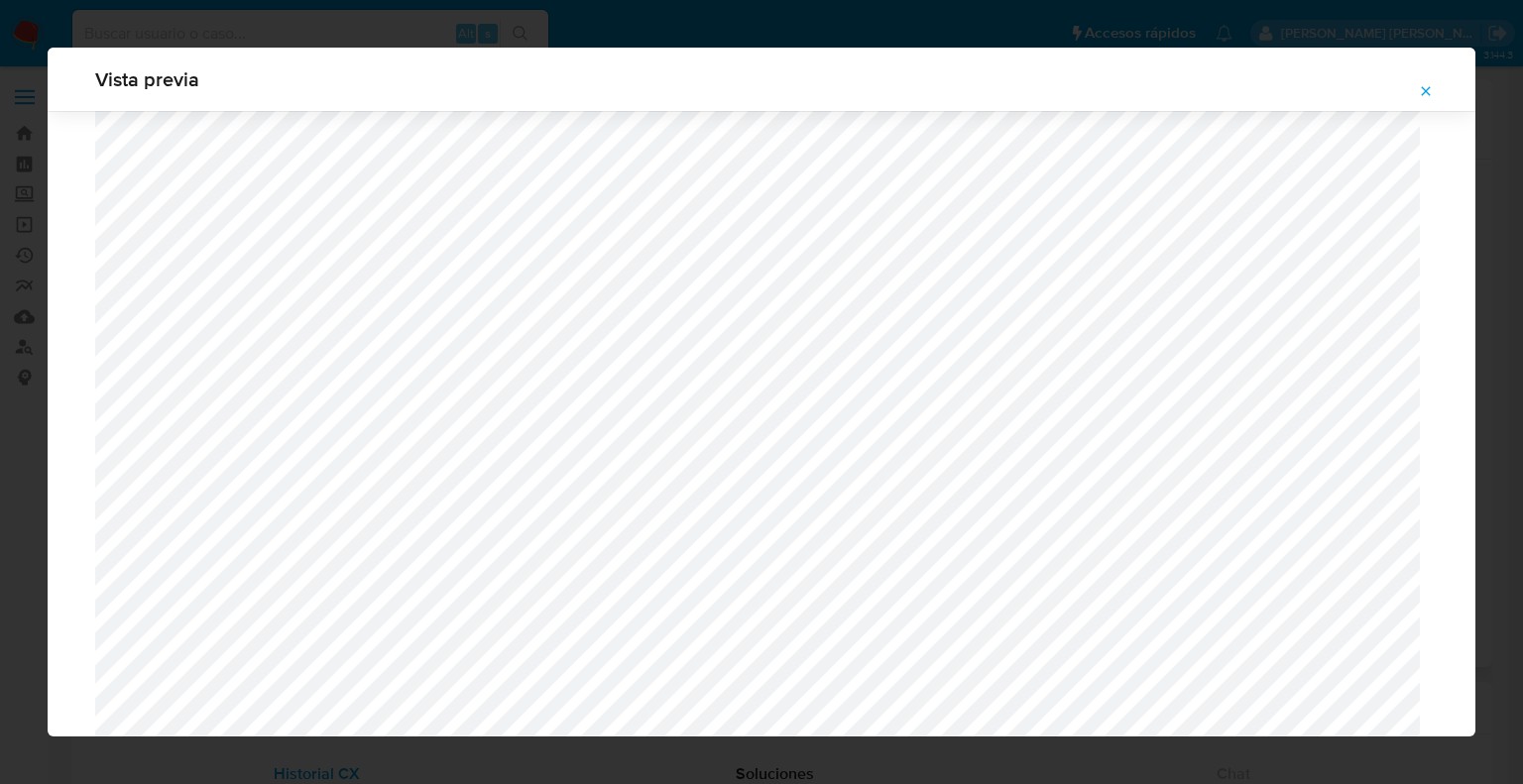 scroll, scrollTop: 4548, scrollLeft: 0, axis: vertical 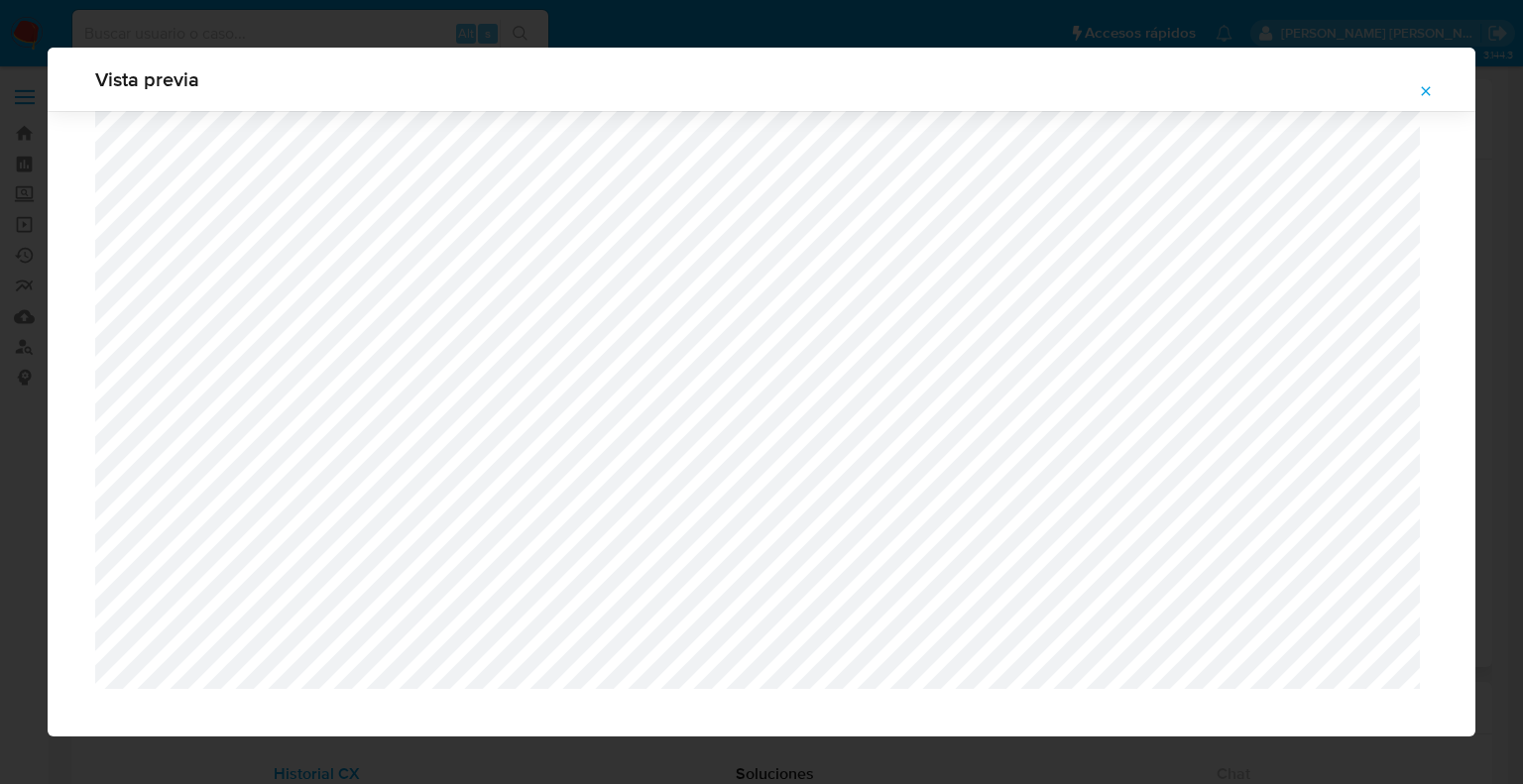 click 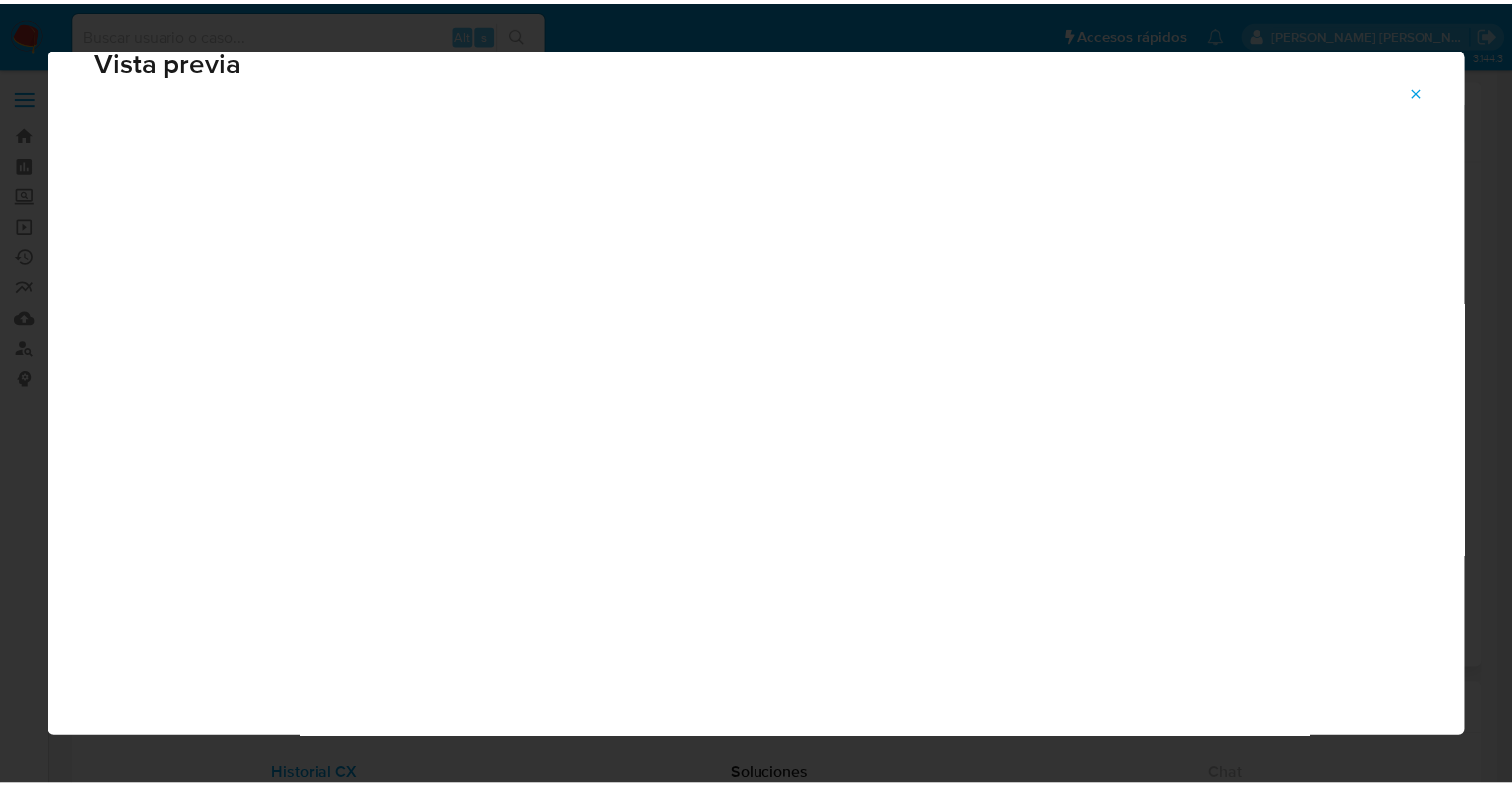 scroll, scrollTop: 48, scrollLeft: 0, axis: vertical 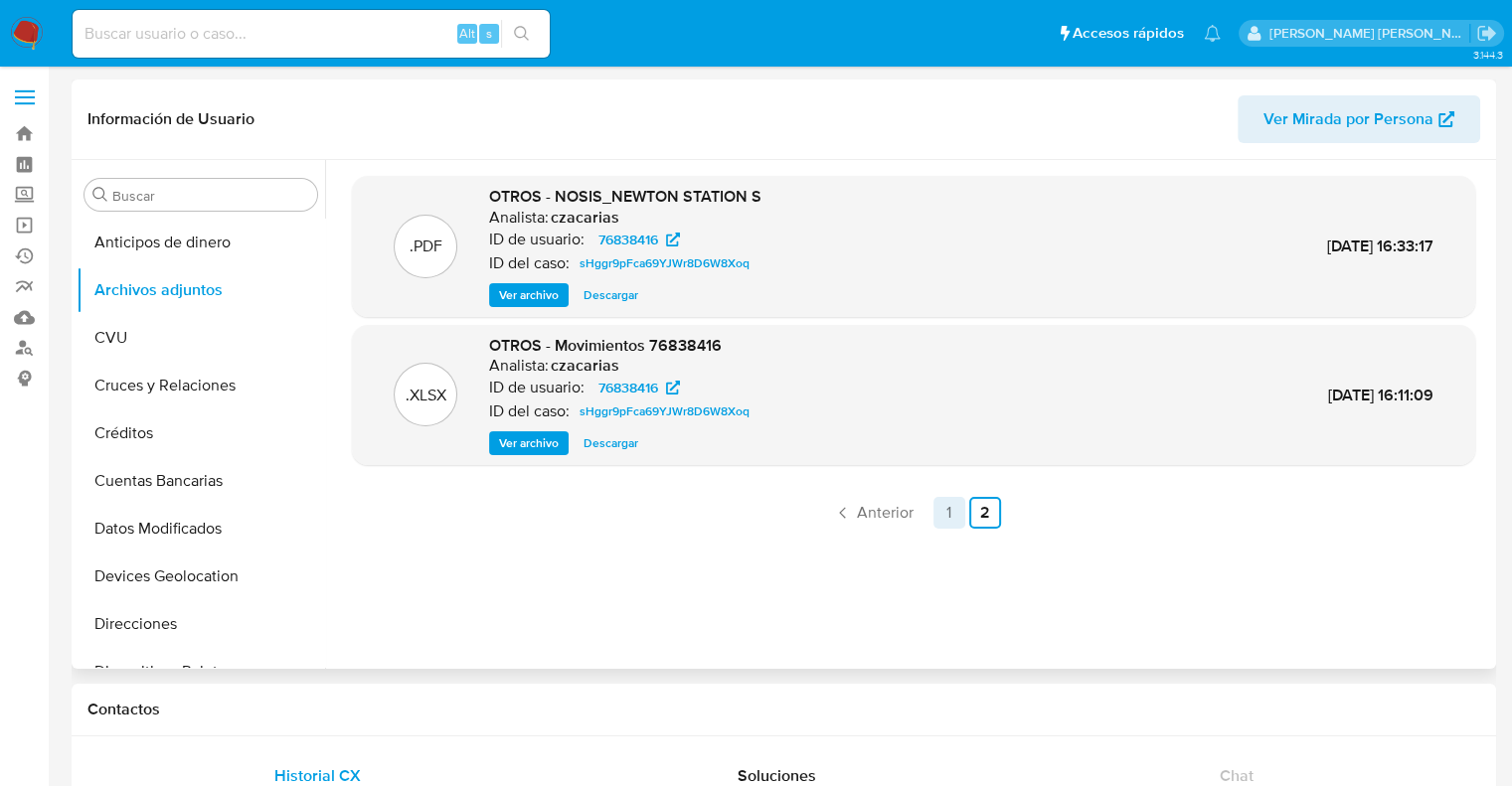 click on "1" at bounding box center [949, 513] 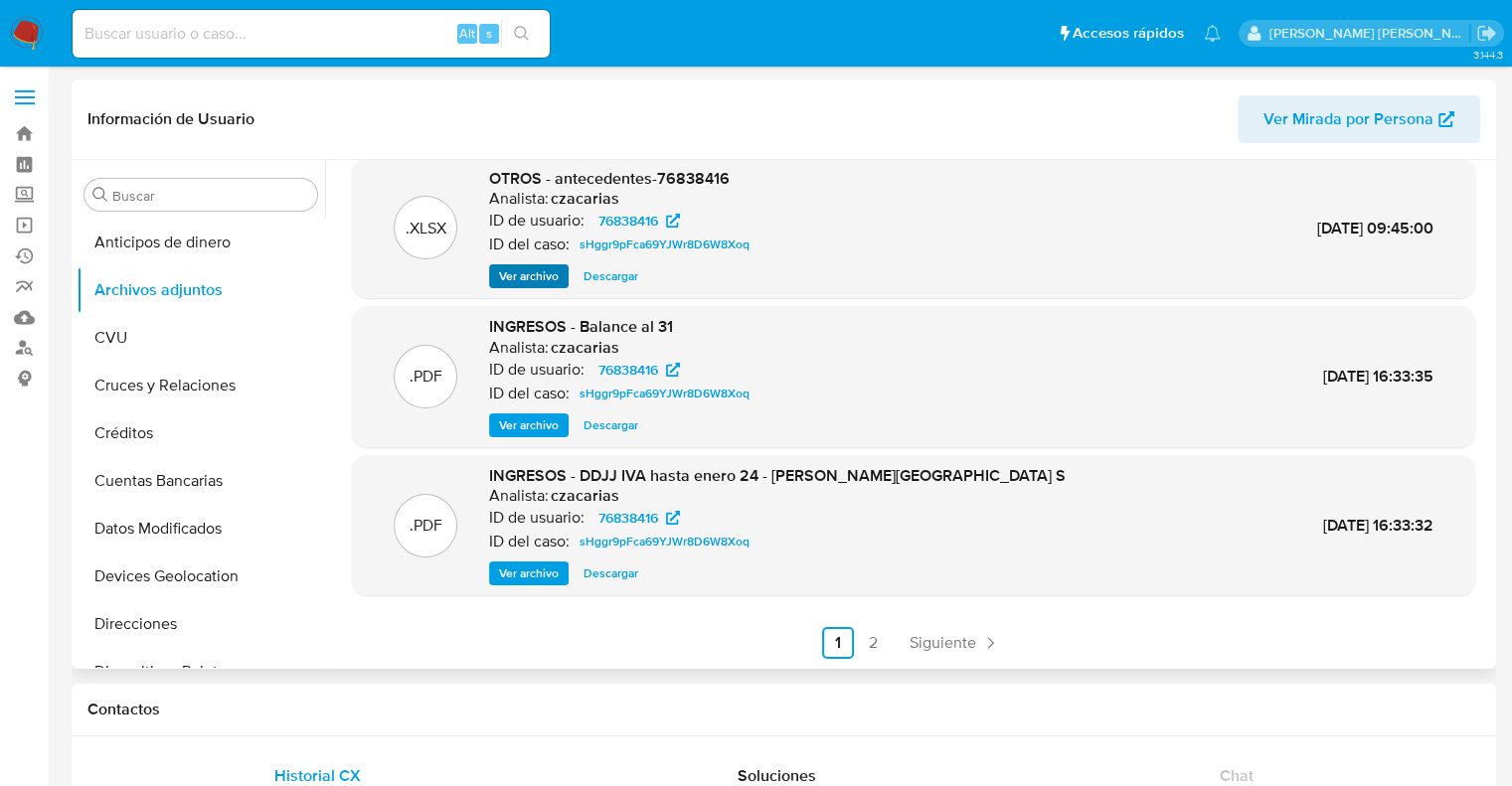 scroll, scrollTop: 68, scrollLeft: 0, axis: vertical 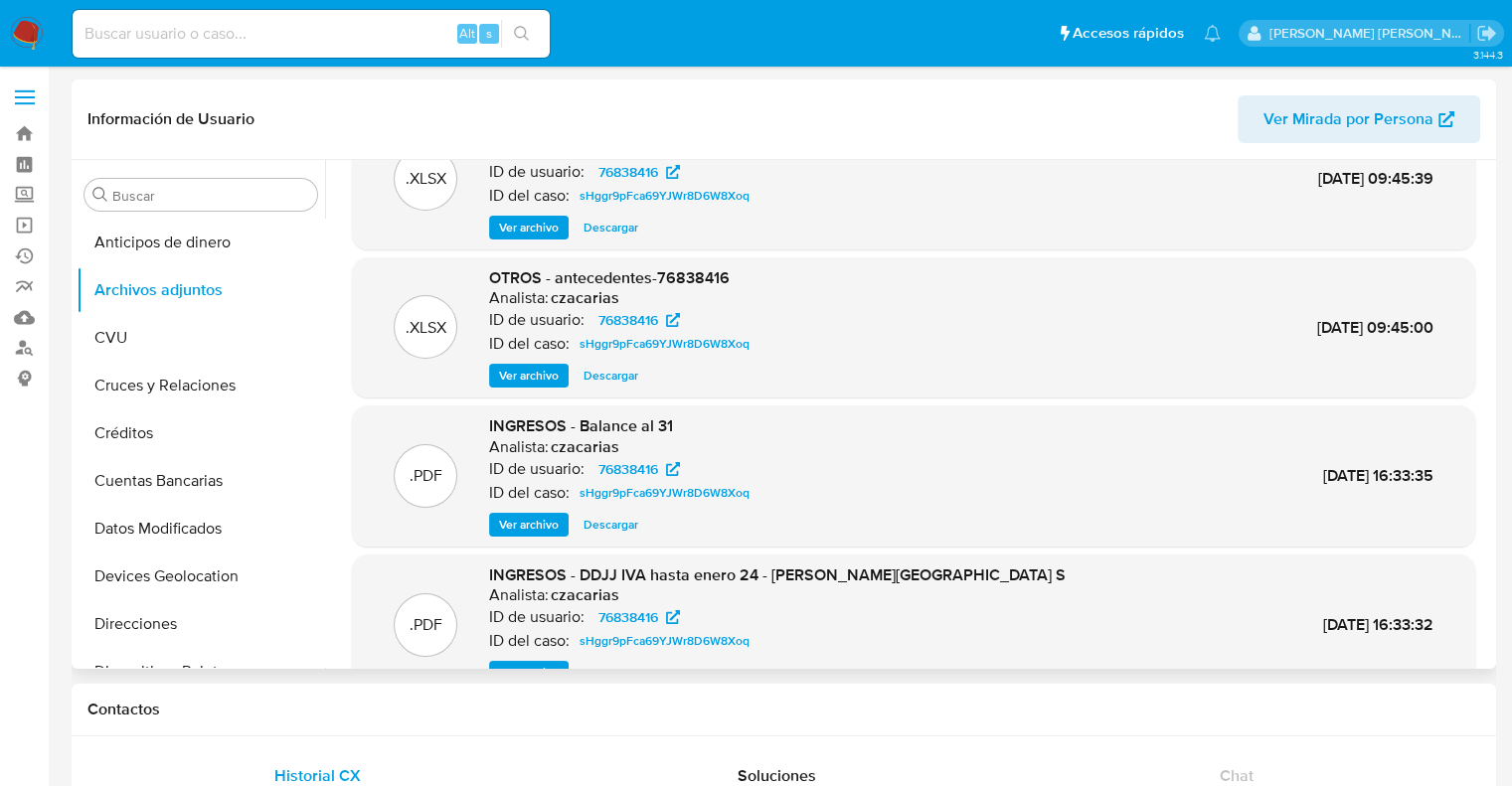 click on "Ver archivo" at bounding box center [529, 376] 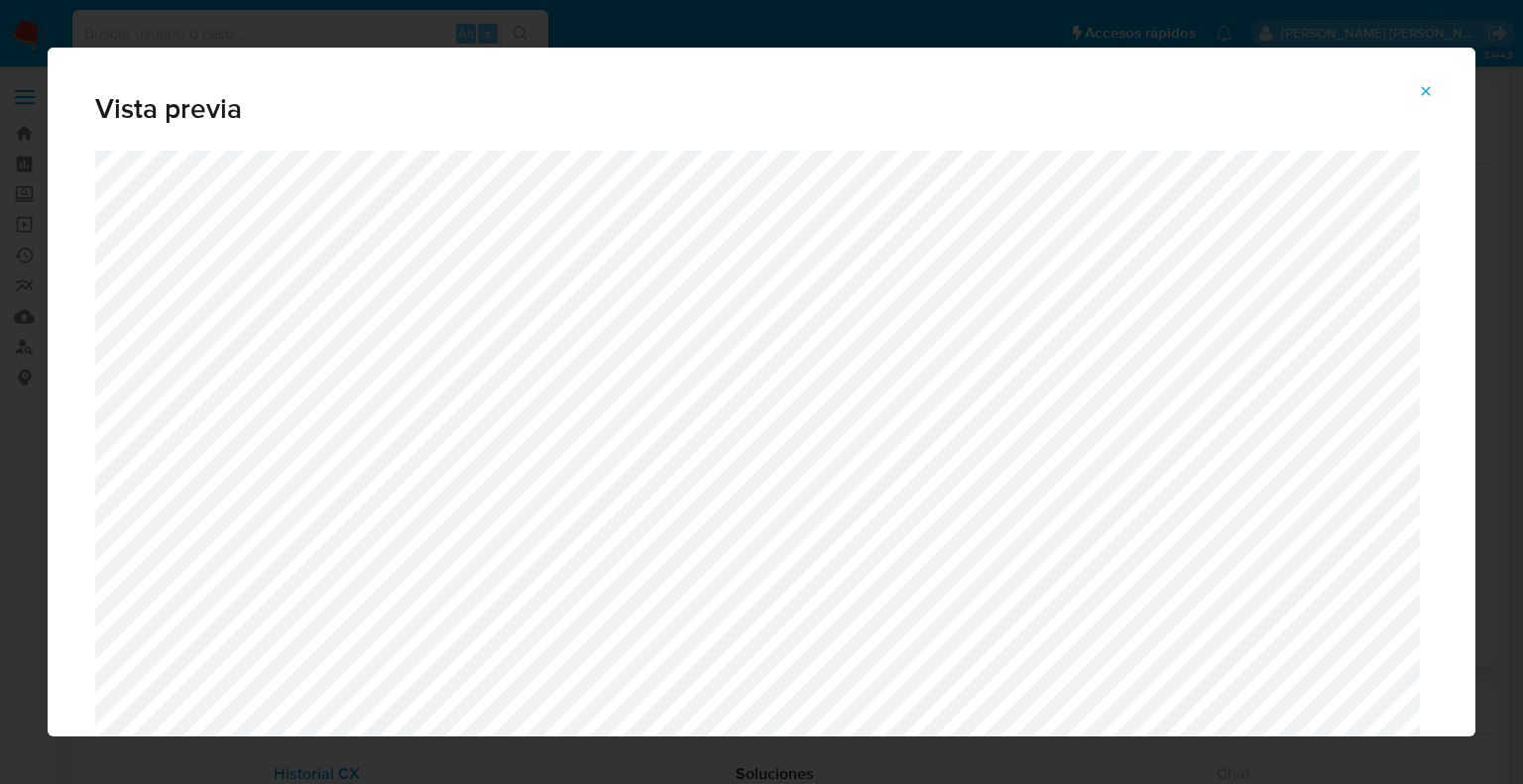 click 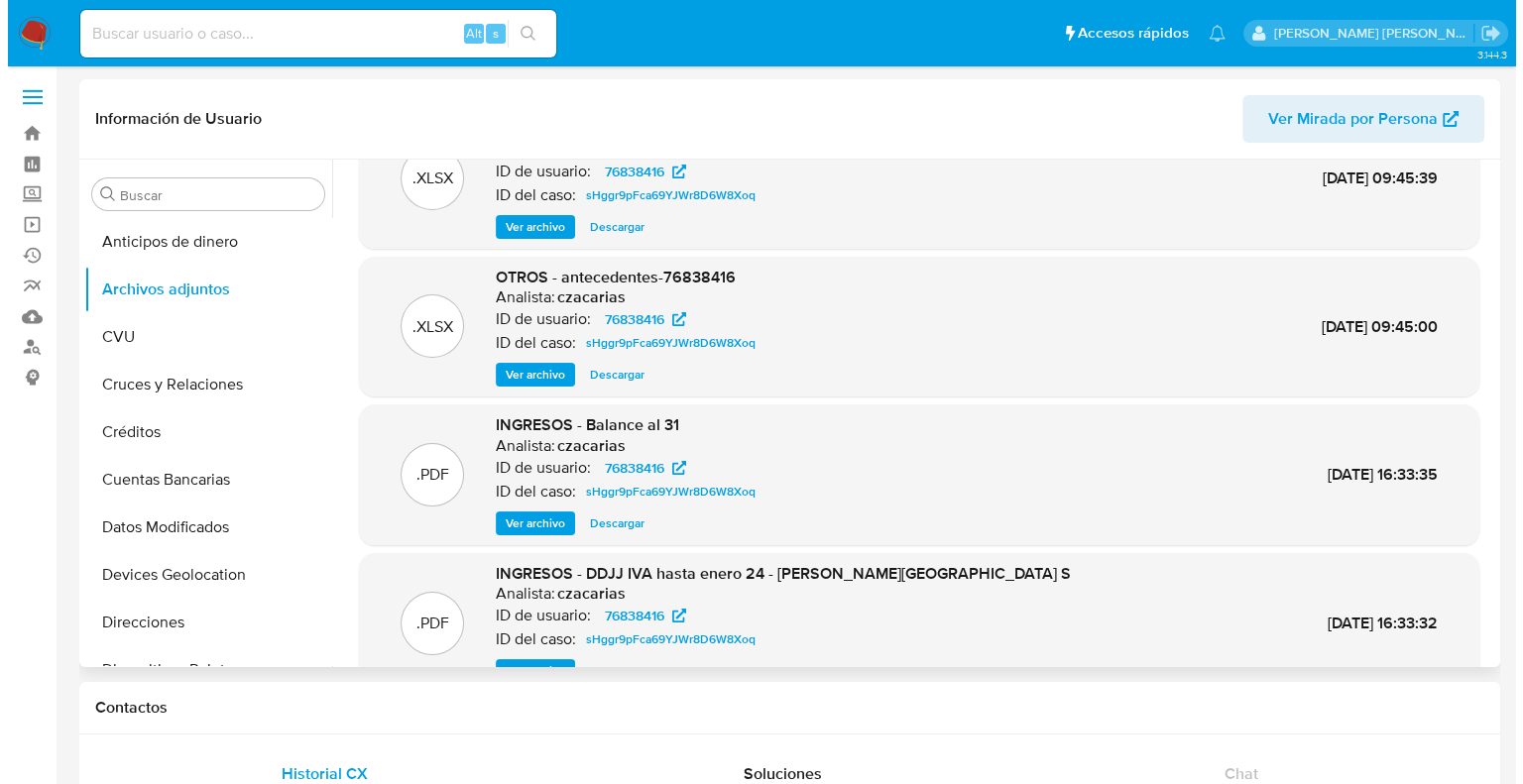 scroll, scrollTop: 0, scrollLeft: 0, axis: both 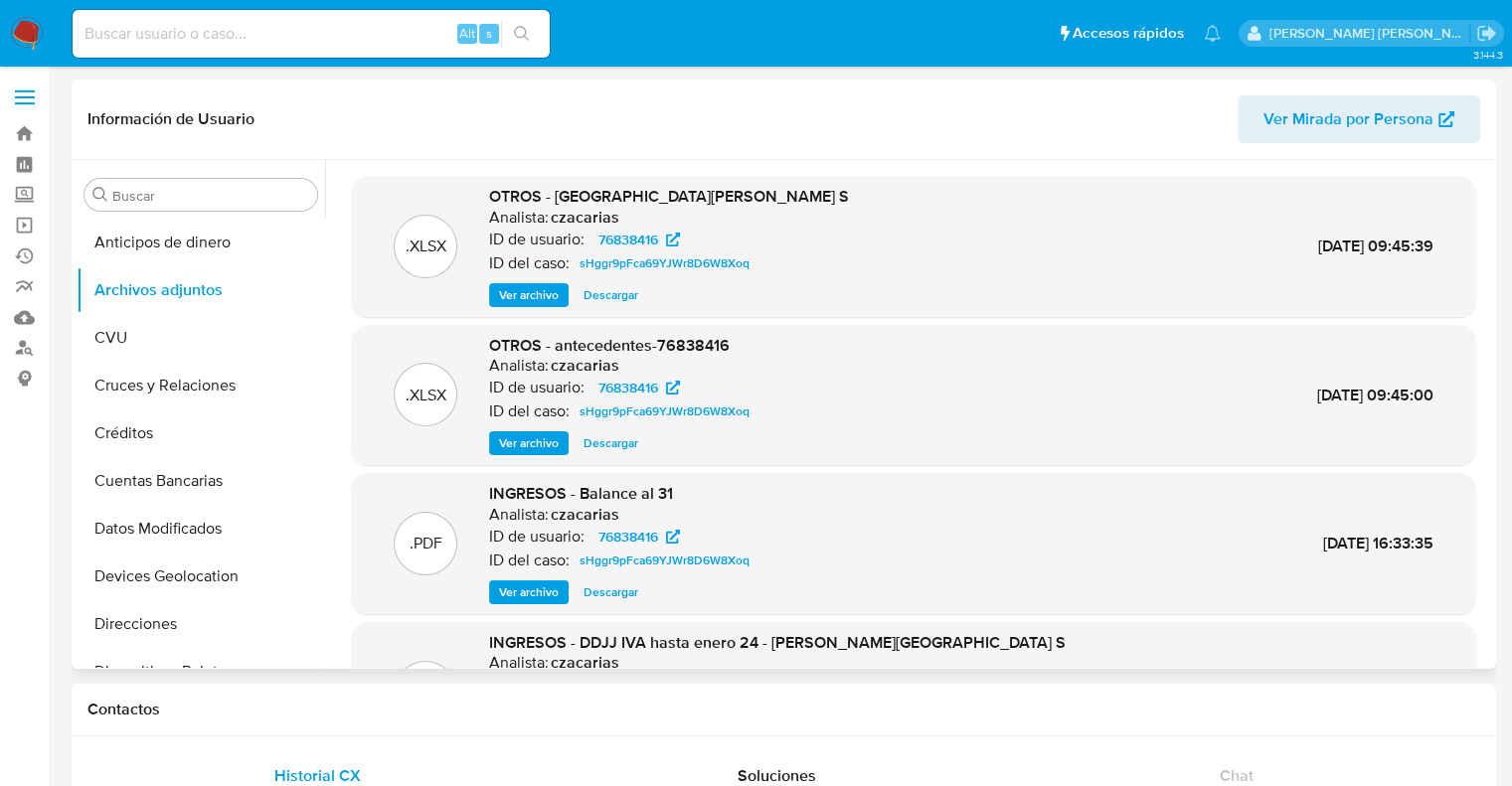click on "Ver archivo" at bounding box center [529, 295] 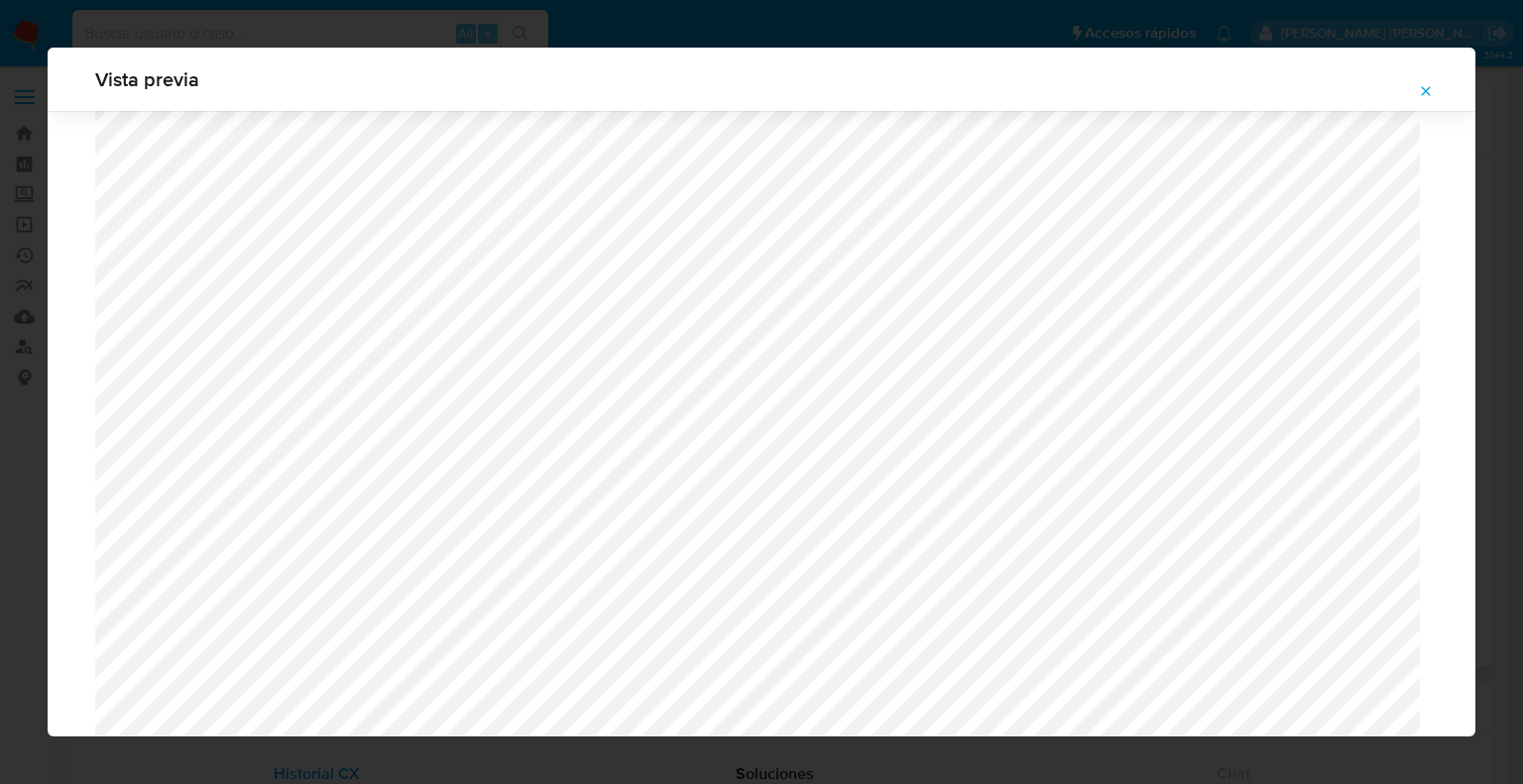 scroll, scrollTop: 456, scrollLeft: 0, axis: vertical 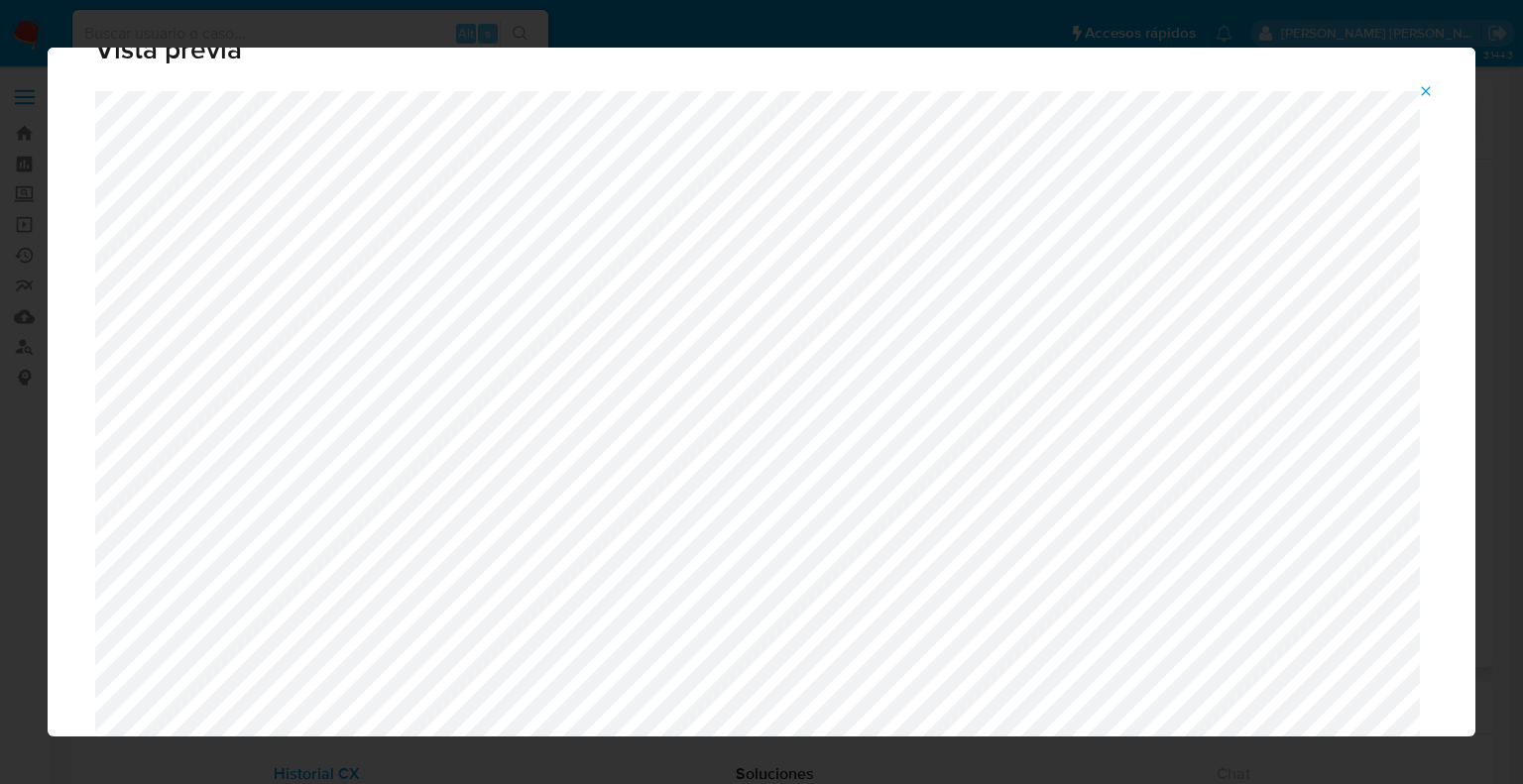 click 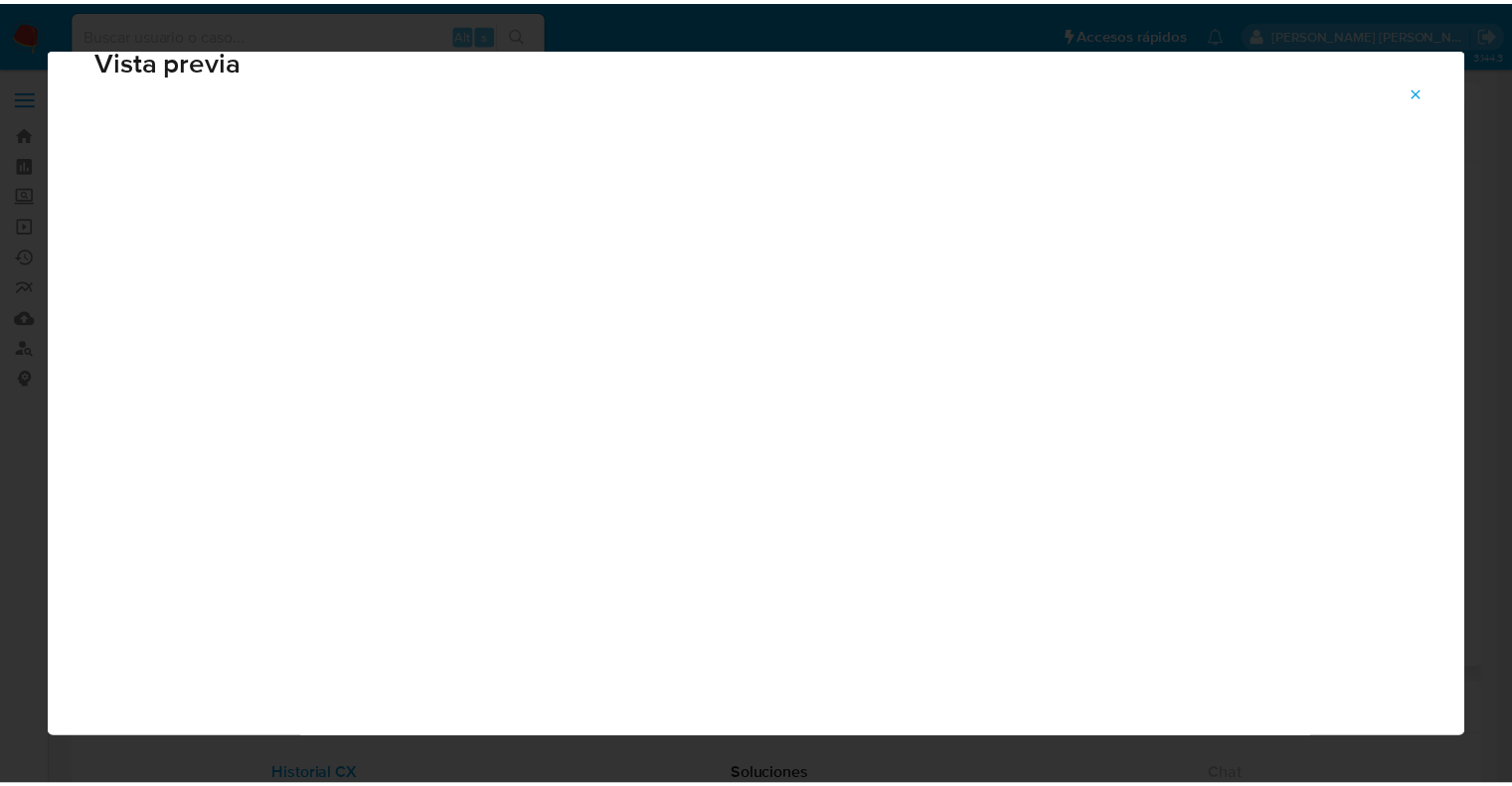scroll, scrollTop: 48, scrollLeft: 0, axis: vertical 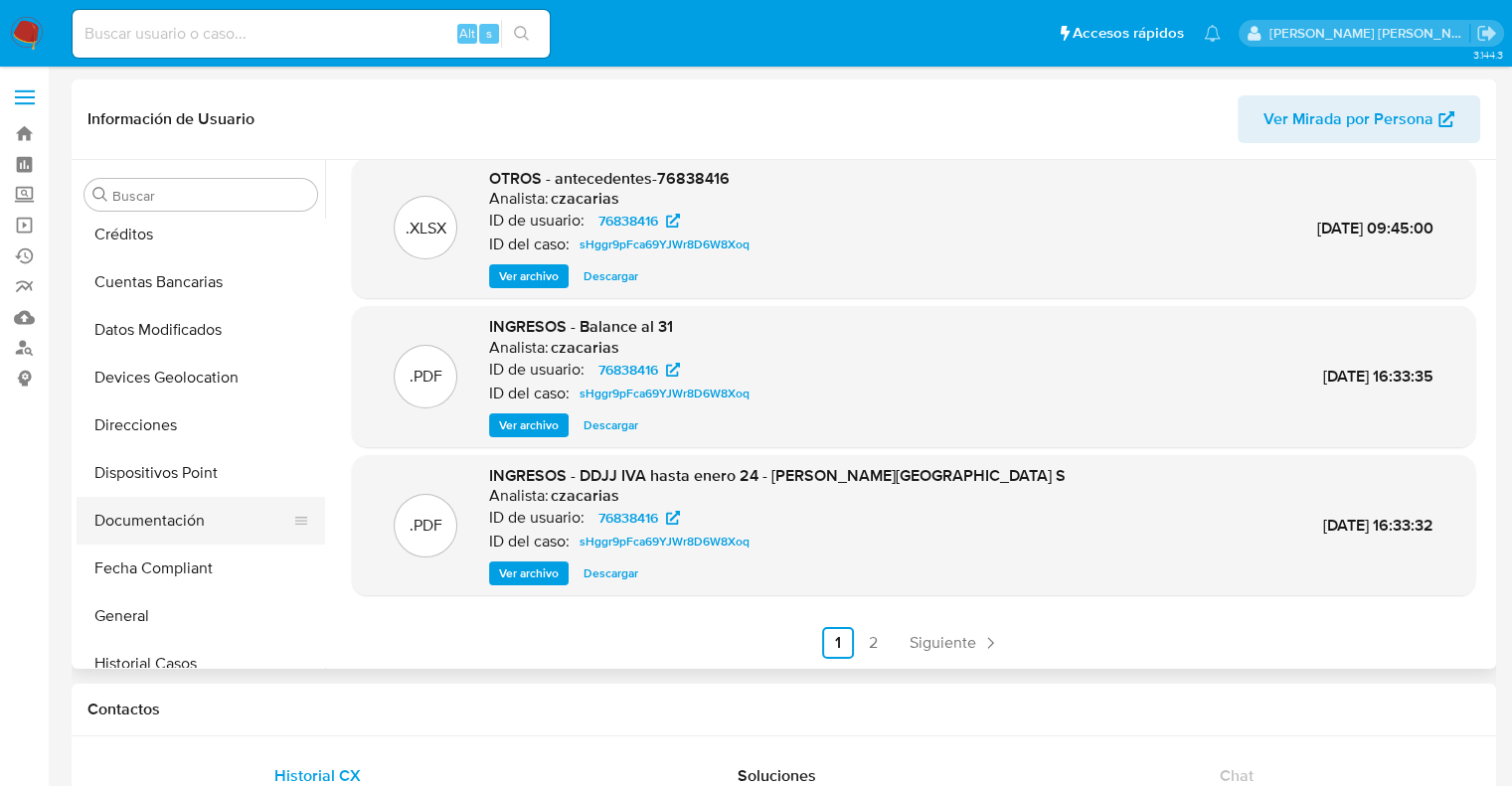 click on "Documentación" at bounding box center [193, 521] 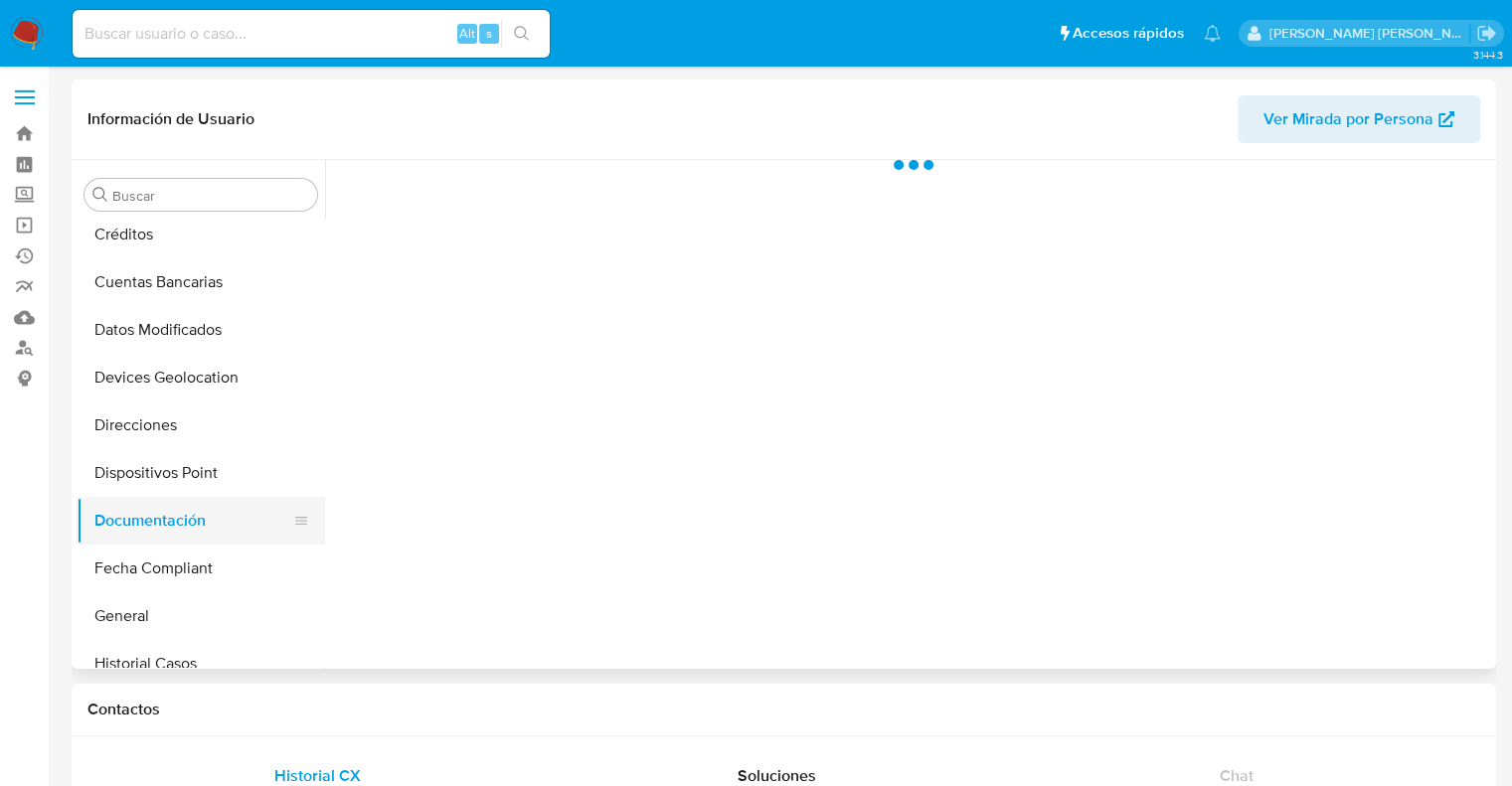scroll, scrollTop: 0, scrollLeft: 0, axis: both 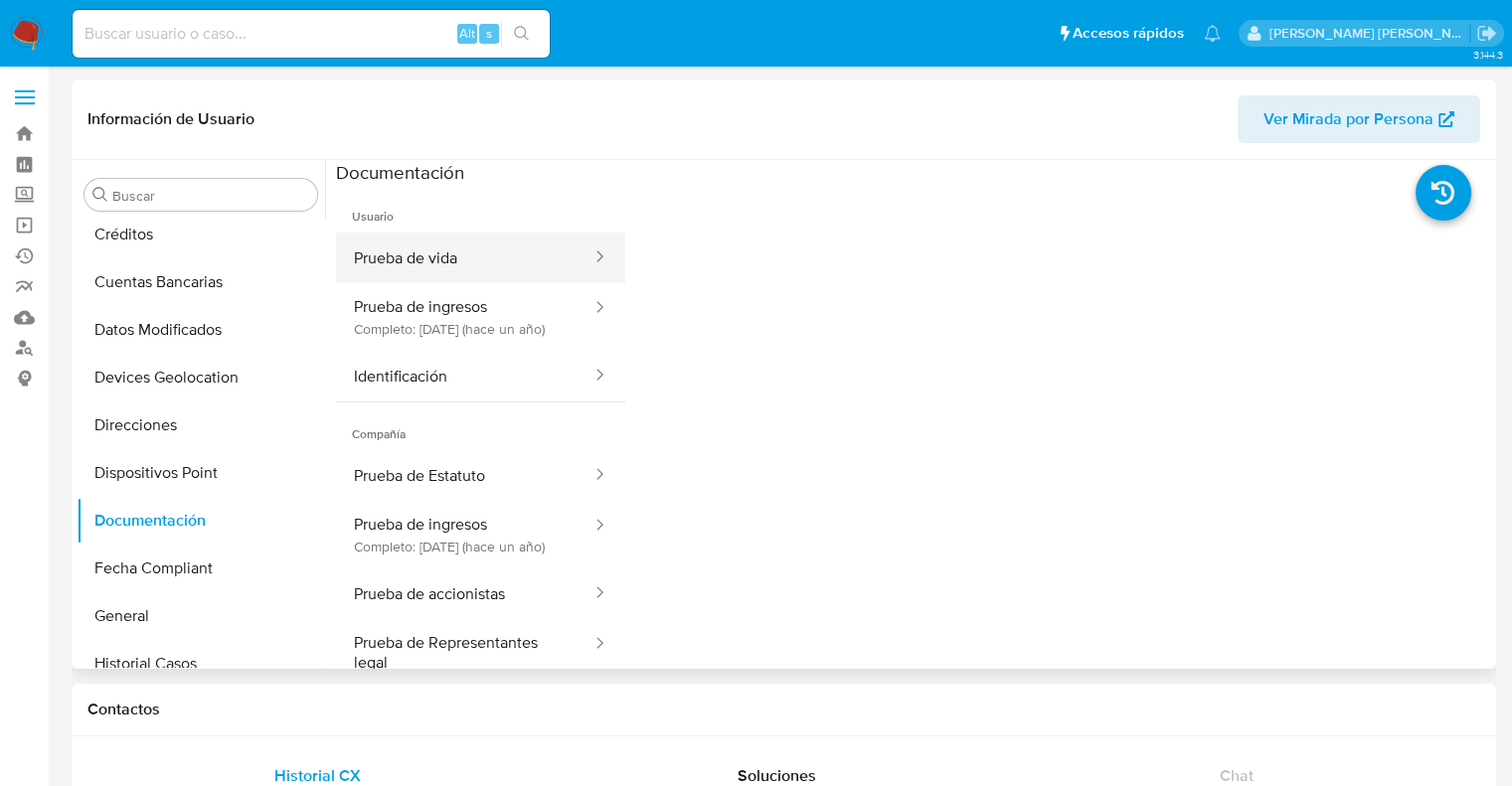 click on "Prueba de vida" at bounding box center (464, 257) 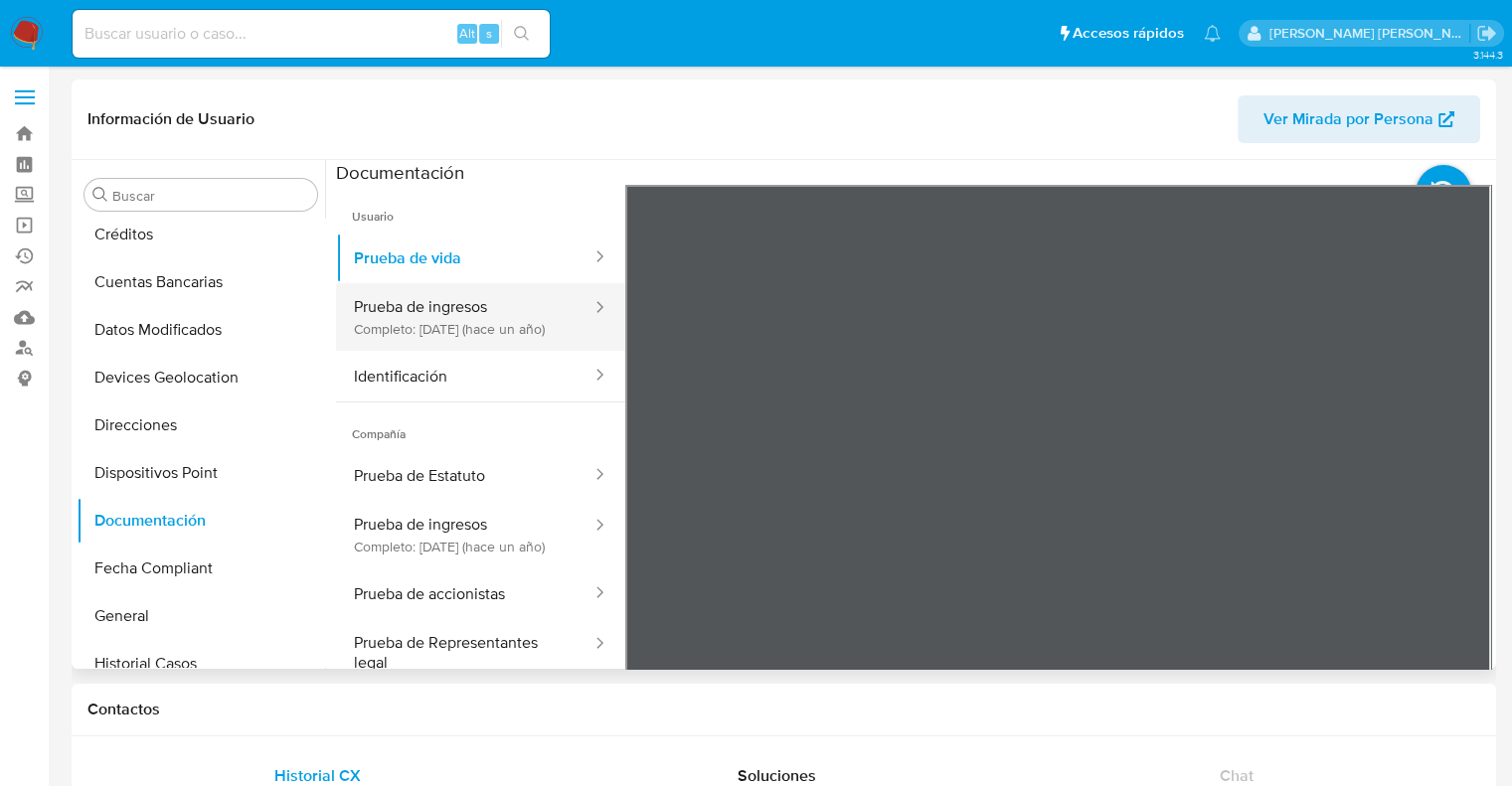 click on "Prueba de ingresos Completo: 18/06/2024 (hace un año)" at bounding box center [464, 317] 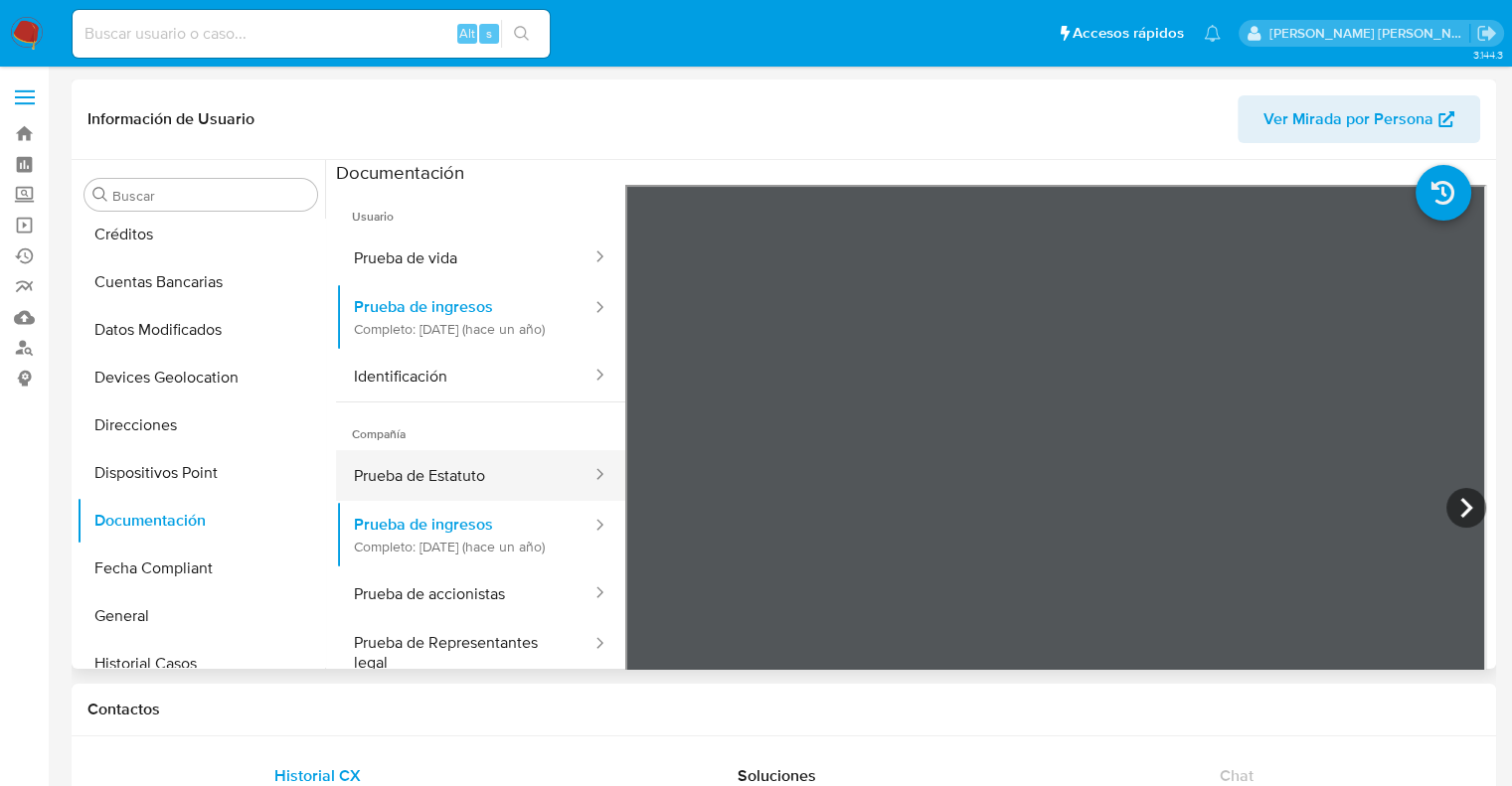 scroll, scrollTop: 15, scrollLeft: 0, axis: vertical 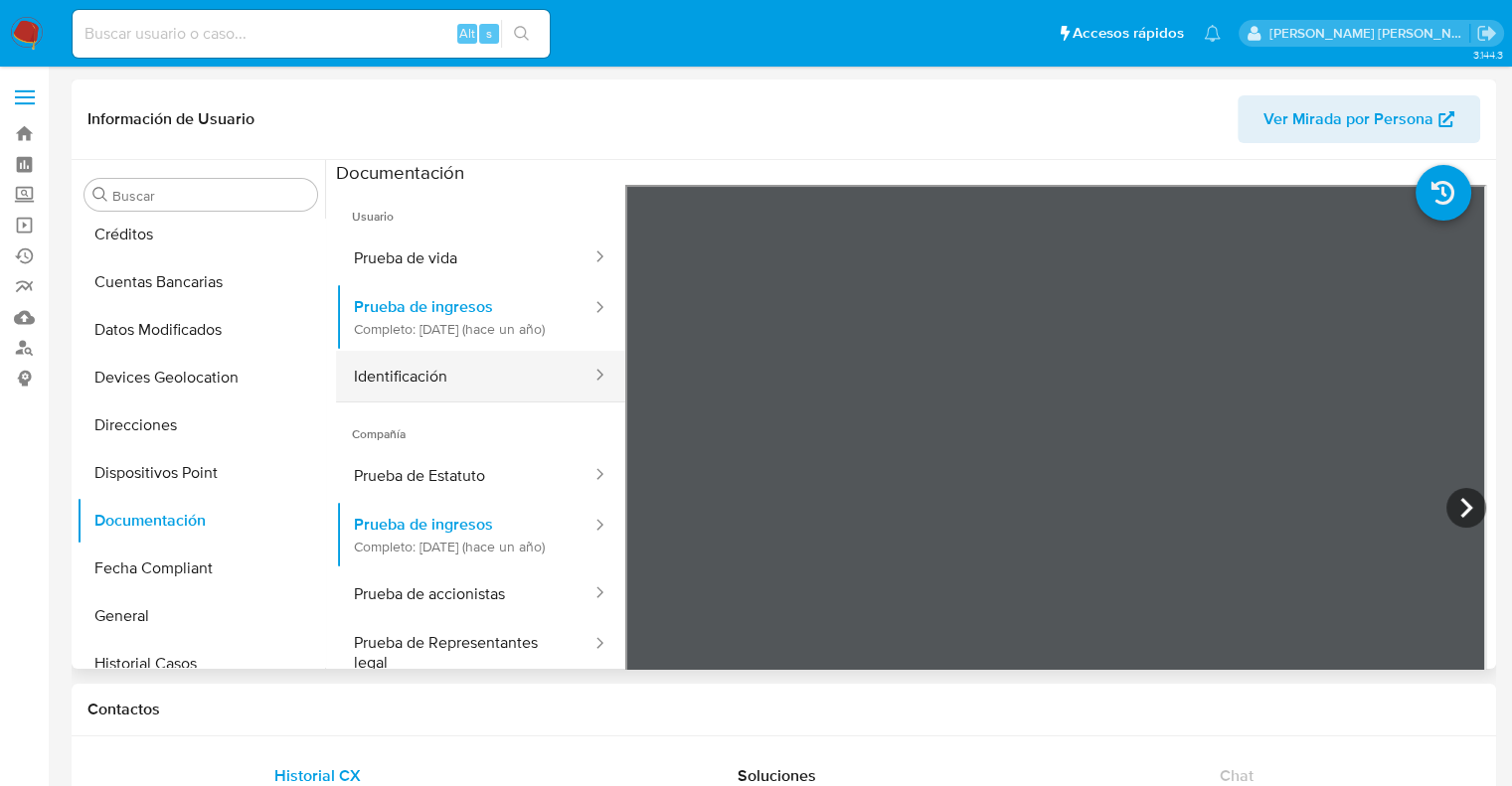 click on "Identificación" at bounding box center [464, 376] 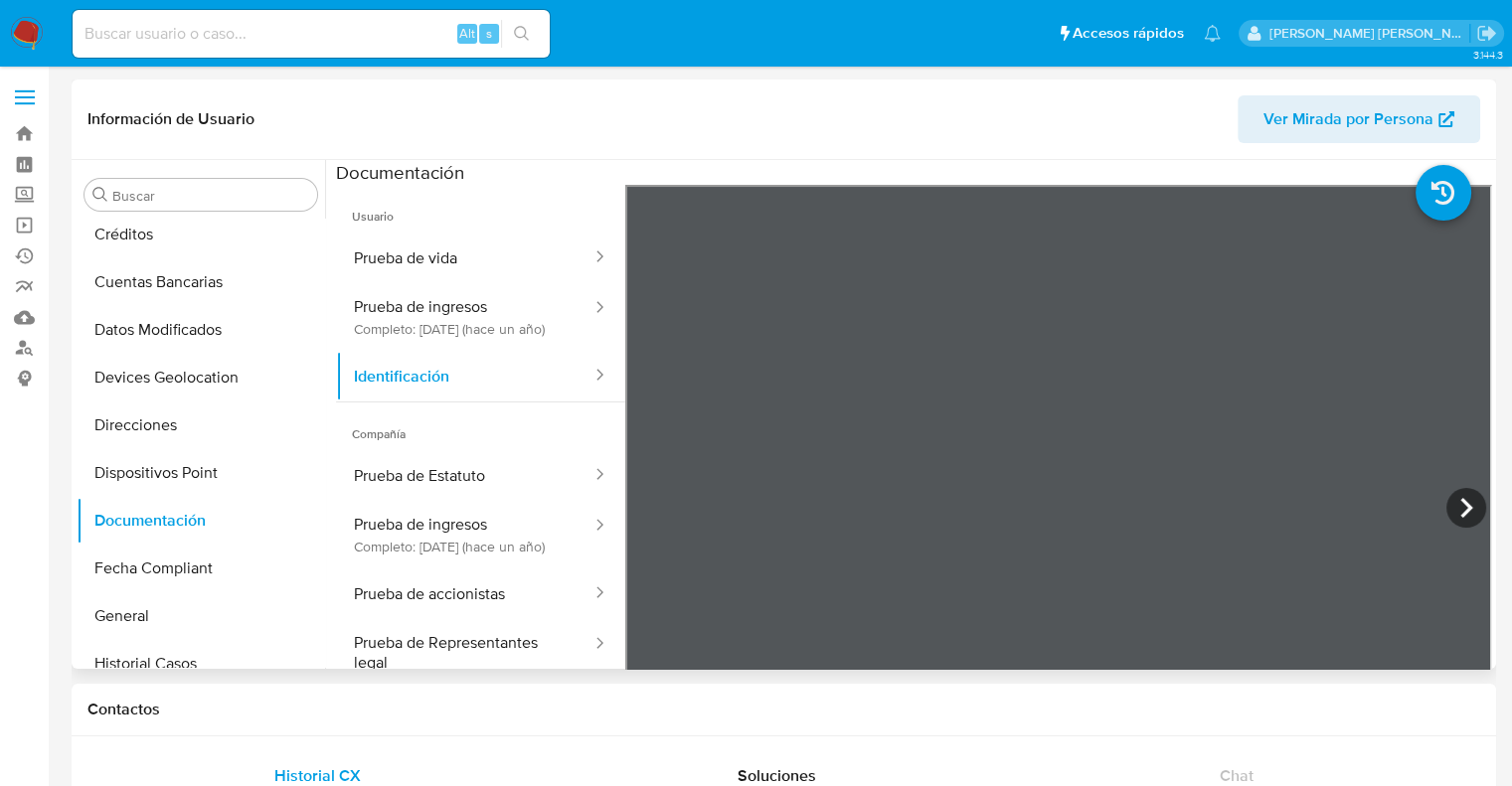 type 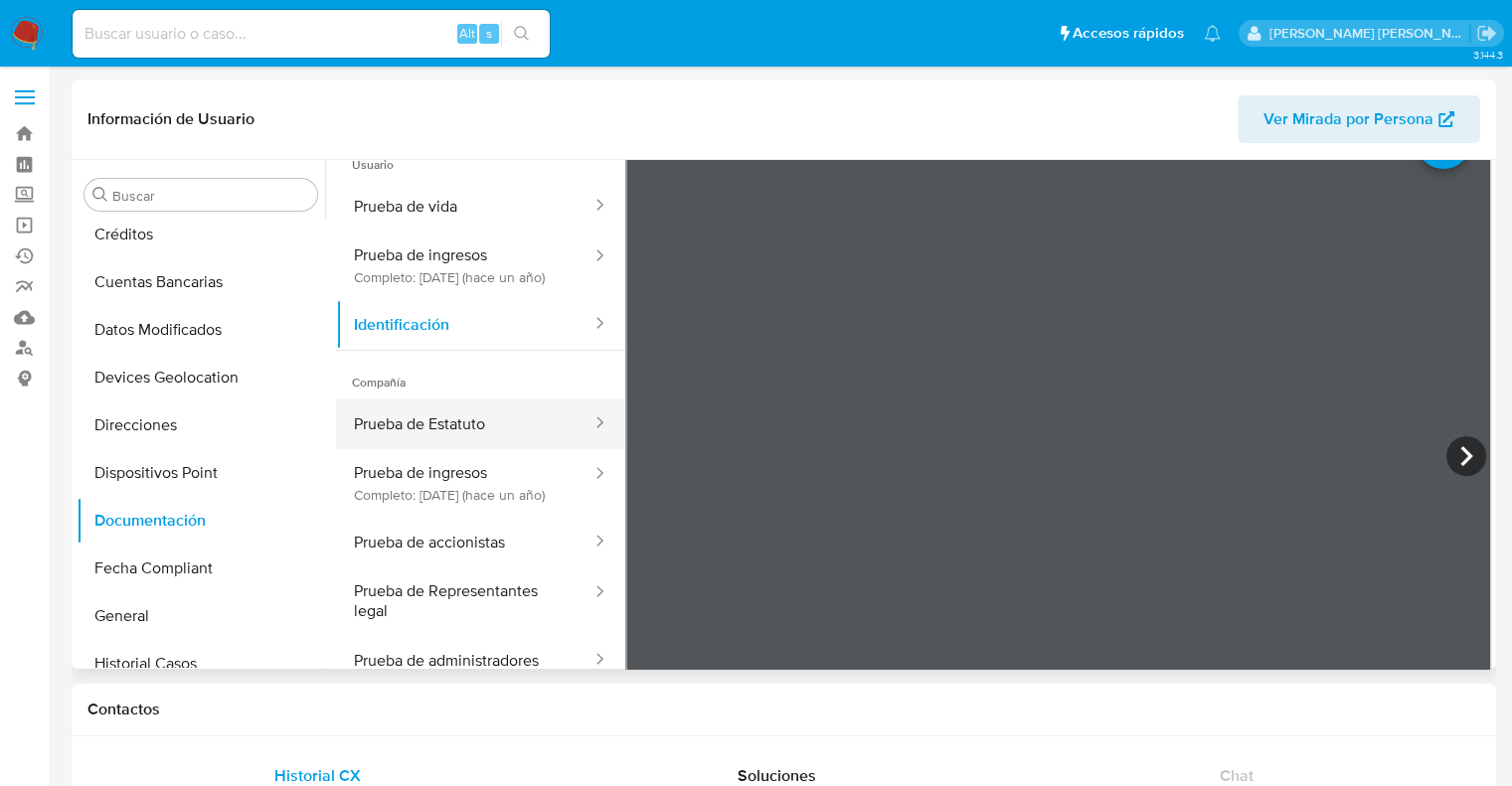 scroll, scrollTop: 99, scrollLeft: 0, axis: vertical 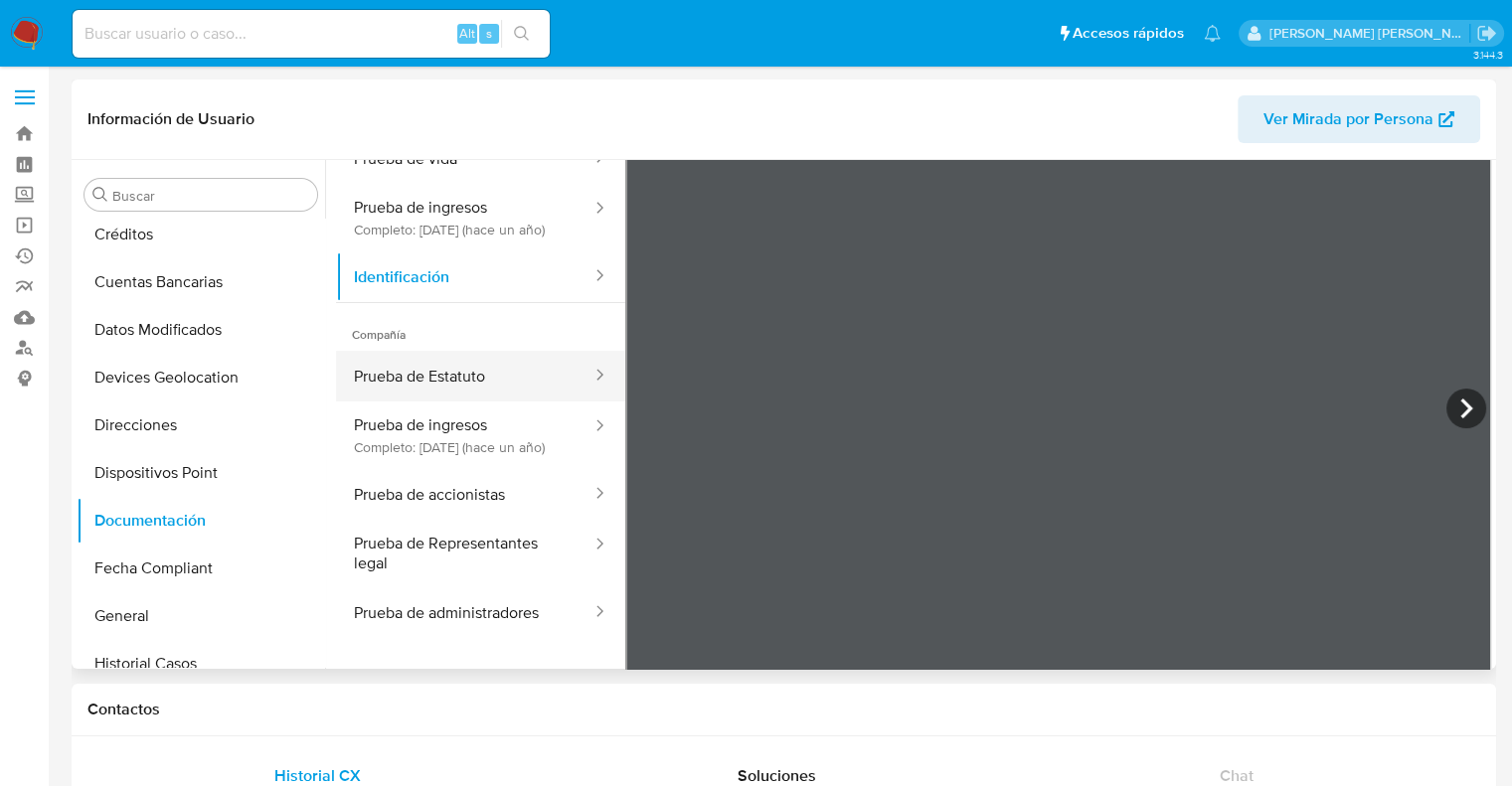 click on "Prueba de Estatuto" at bounding box center [464, 376] 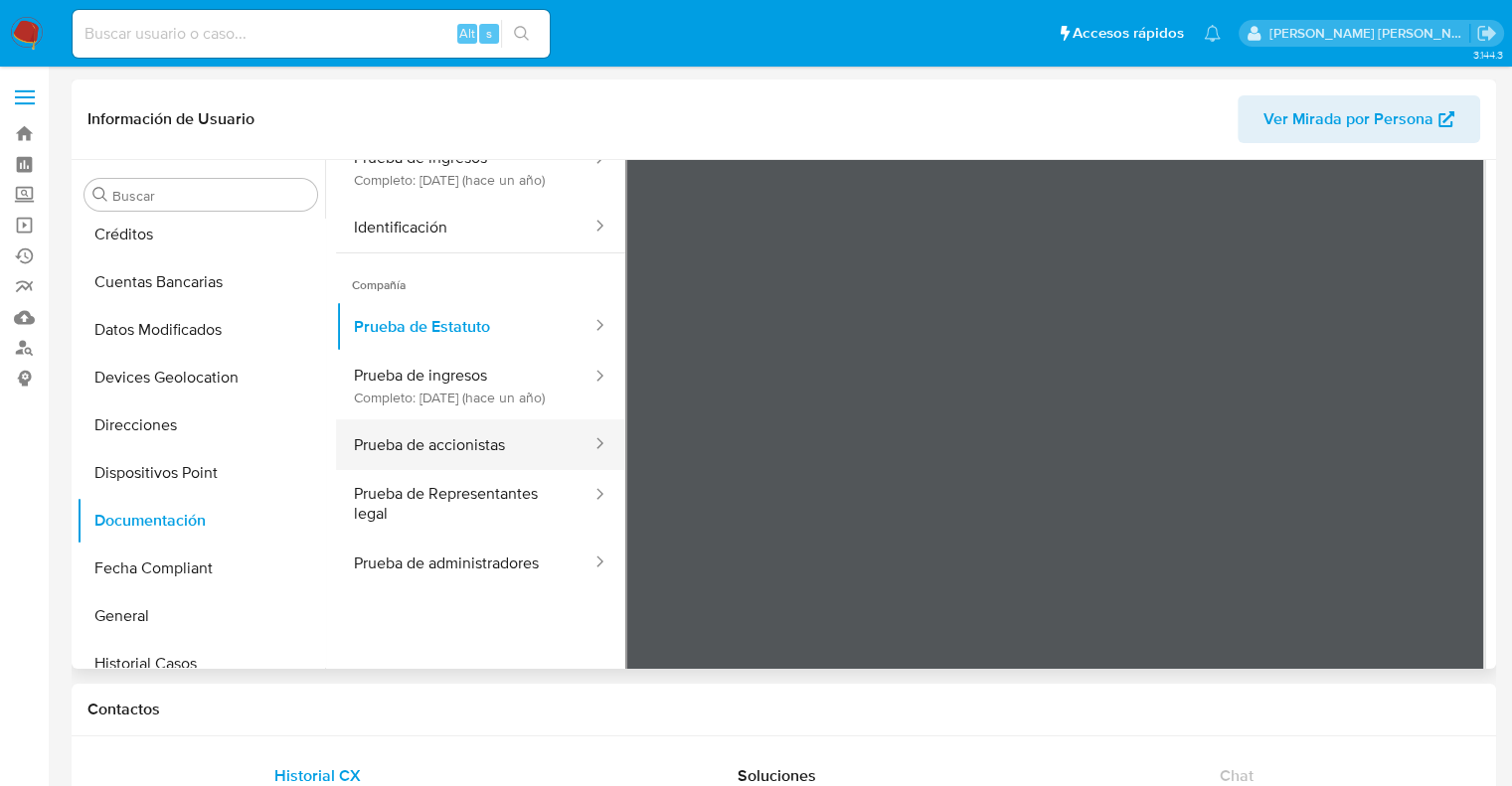 scroll, scrollTop: 172, scrollLeft: 0, axis: vertical 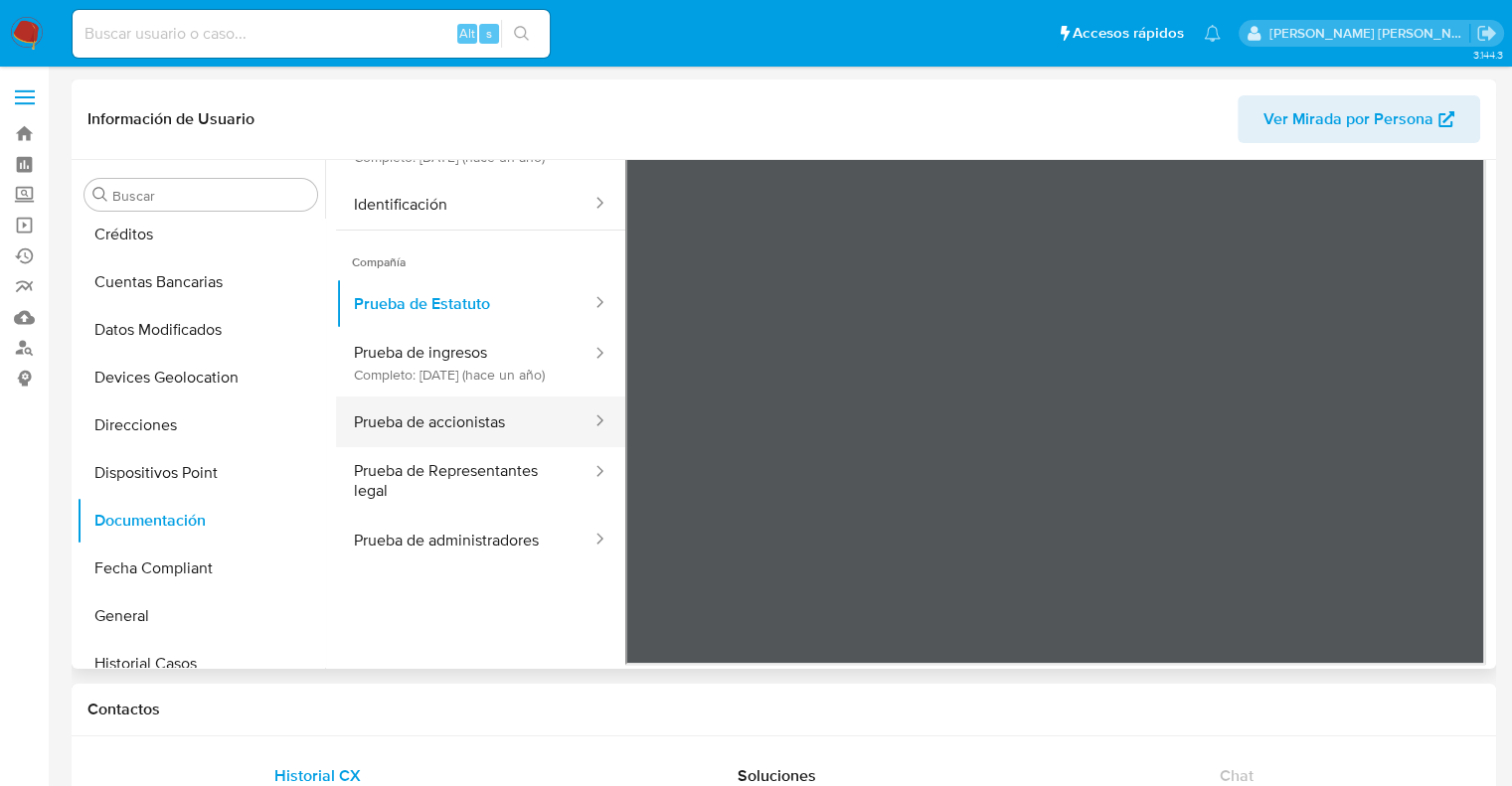 click on "Prueba de accionistas" at bounding box center [464, 421] 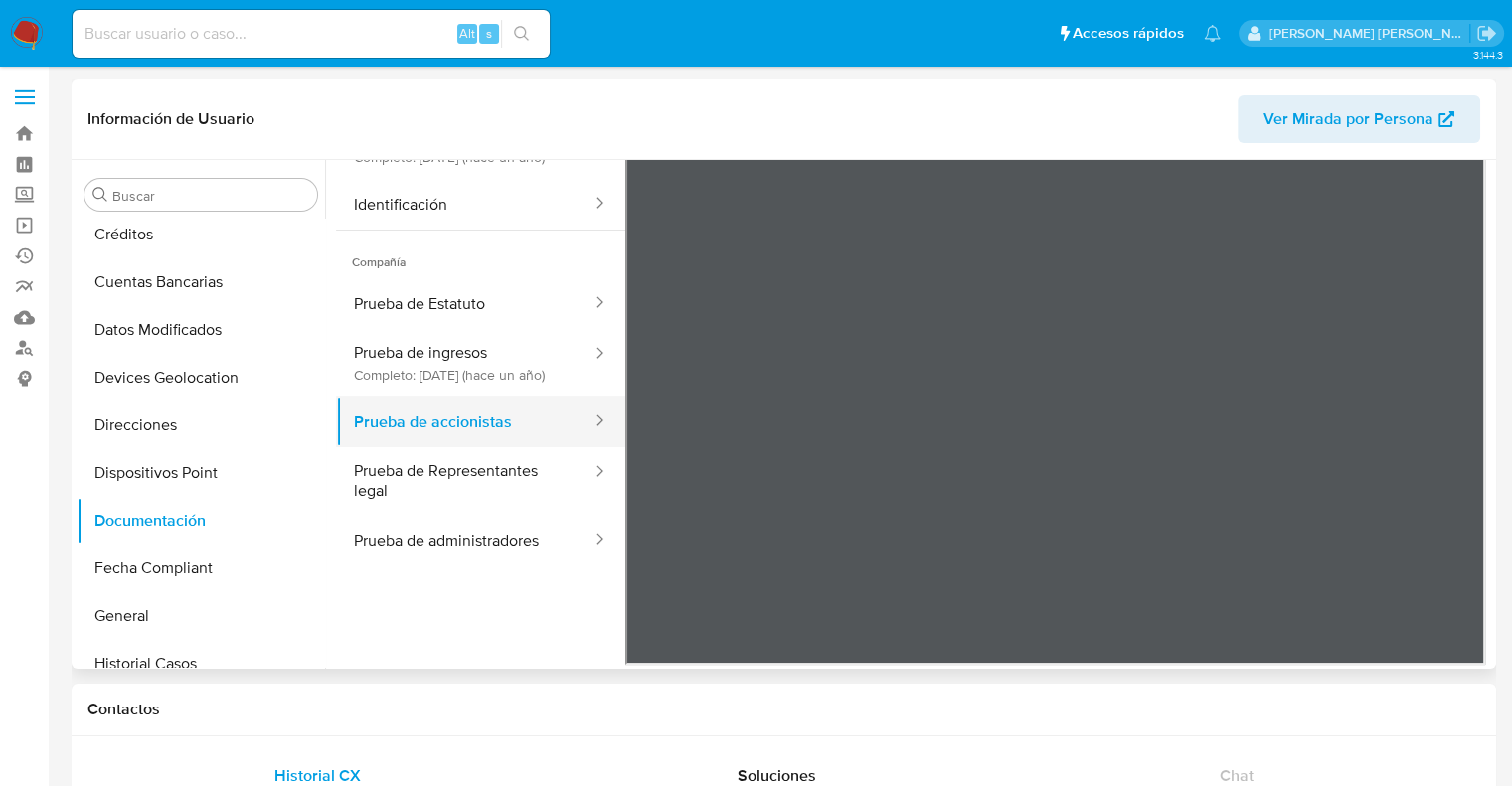 click on "Prueba de accionistas" at bounding box center [464, 421] 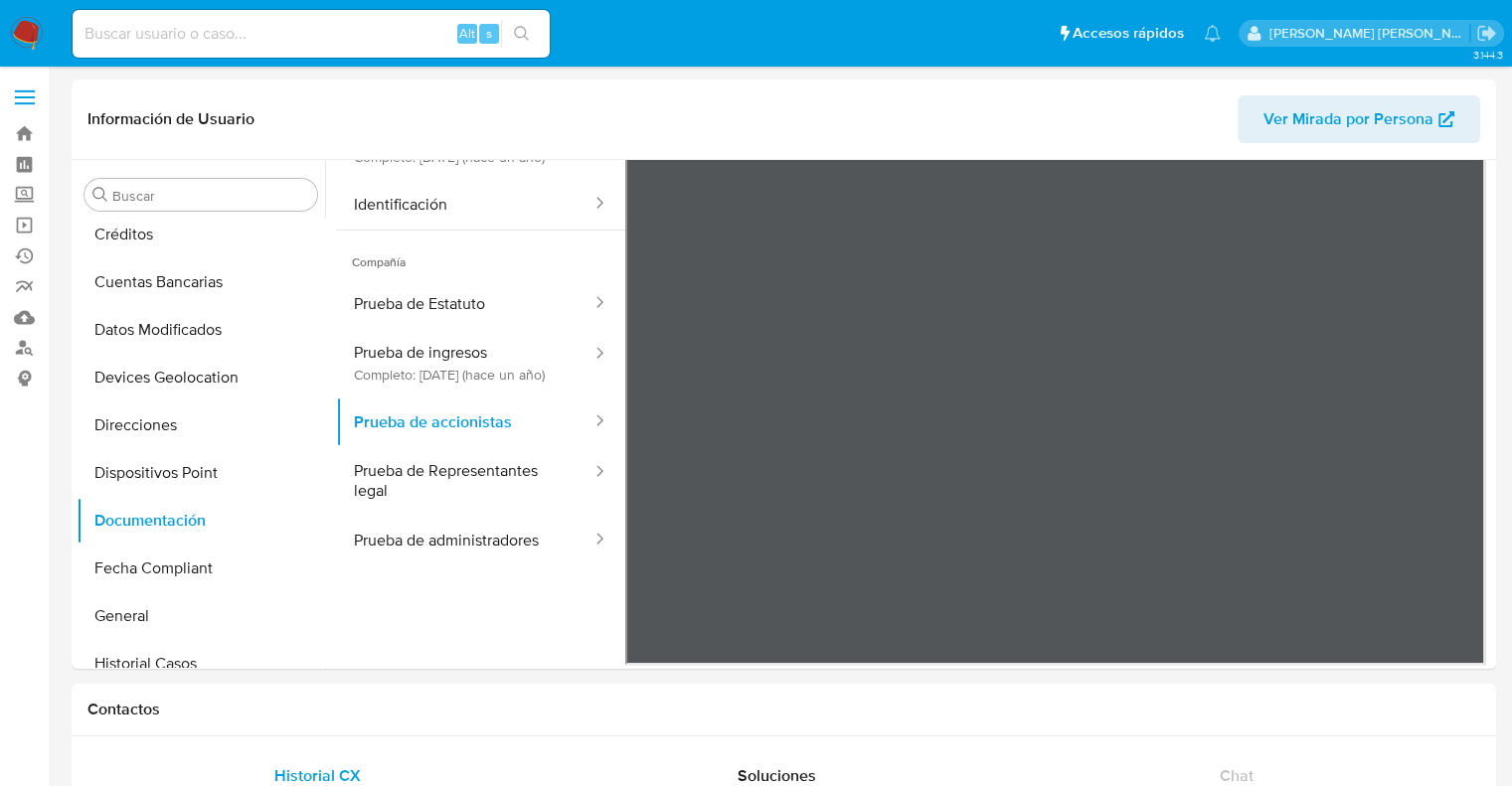 type 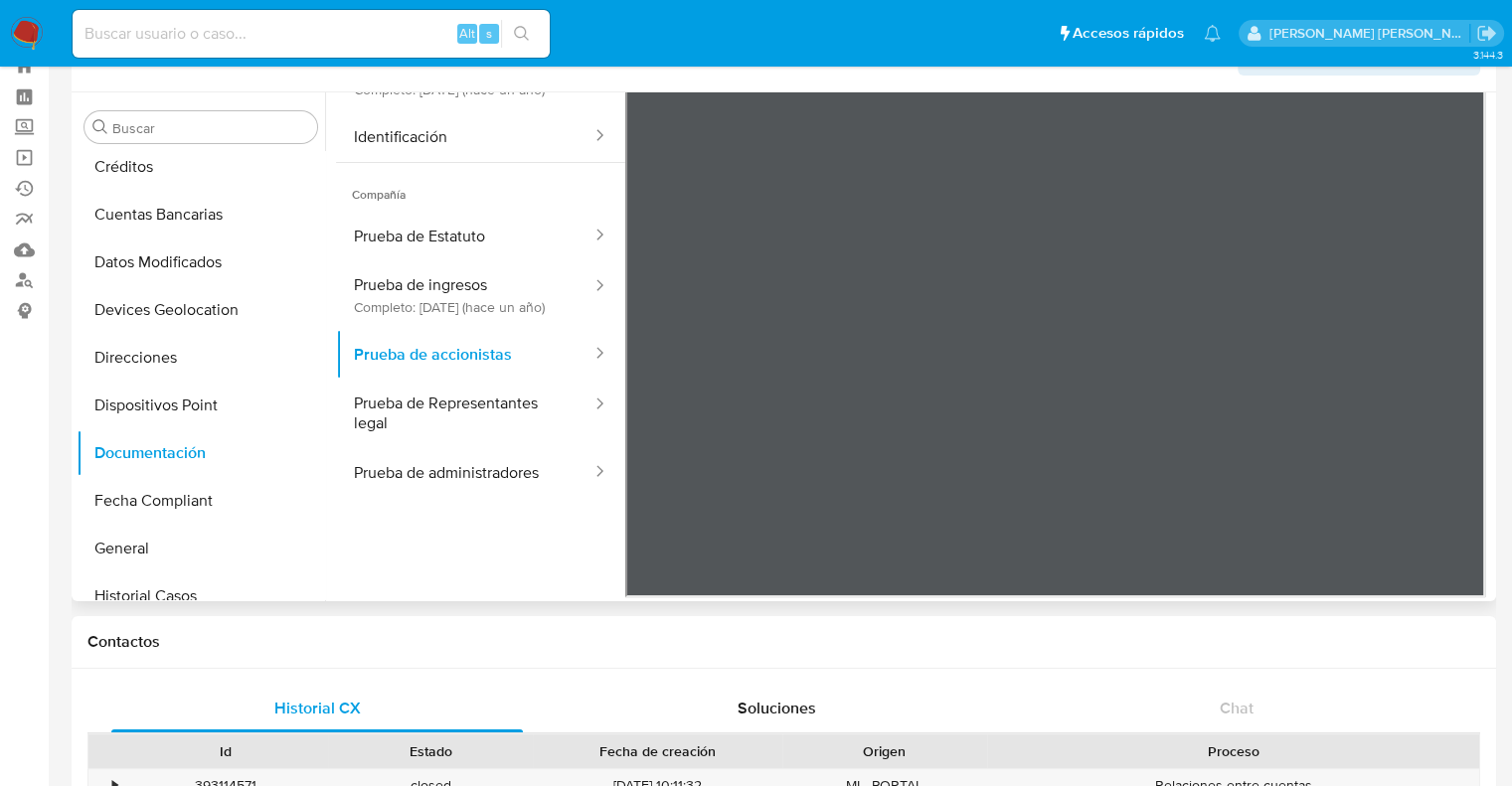 scroll, scrollTop: 99, scrollLeft: 0, axis: vertical 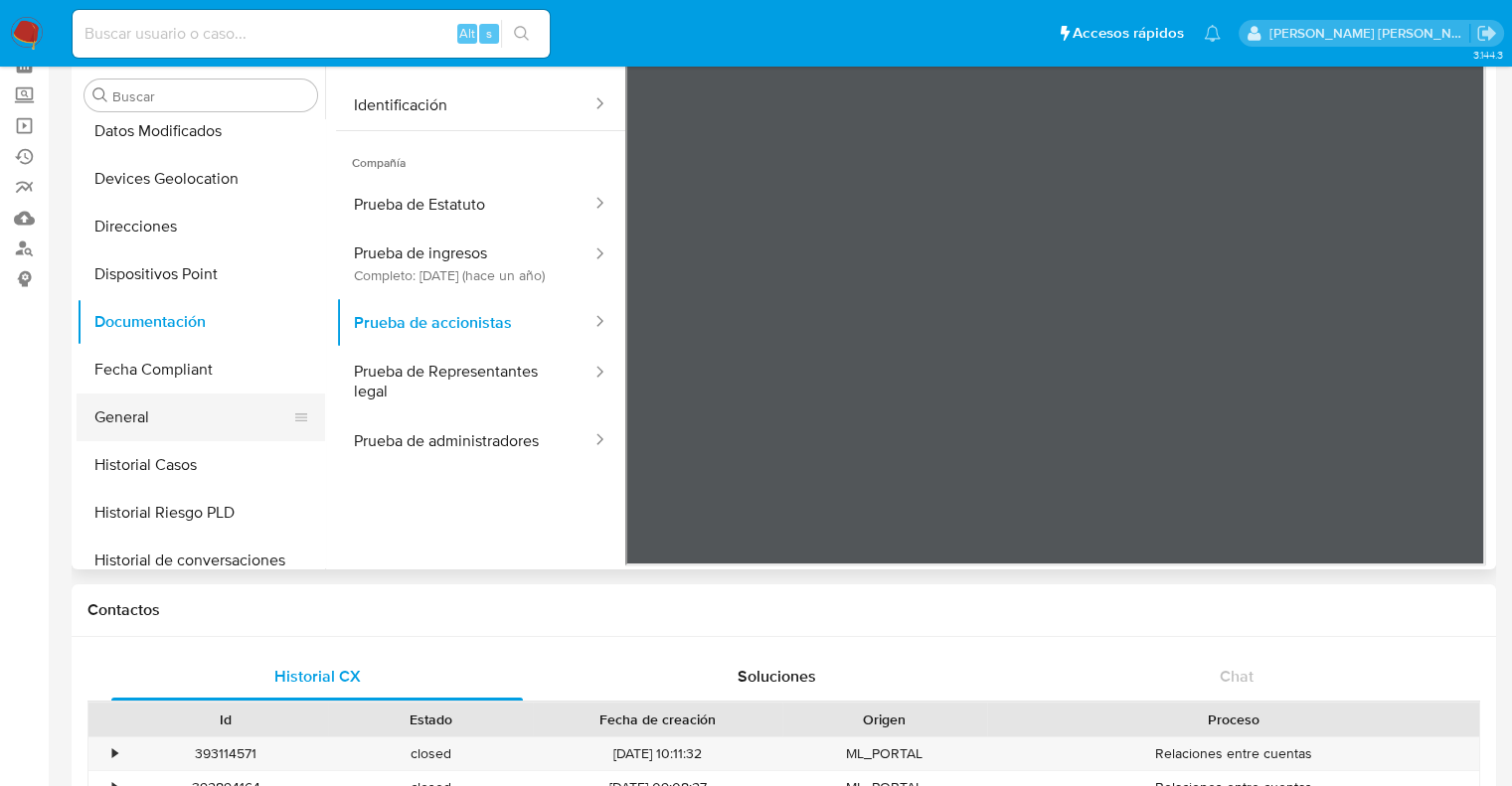 click on "General" at bounding box center [193, 417] 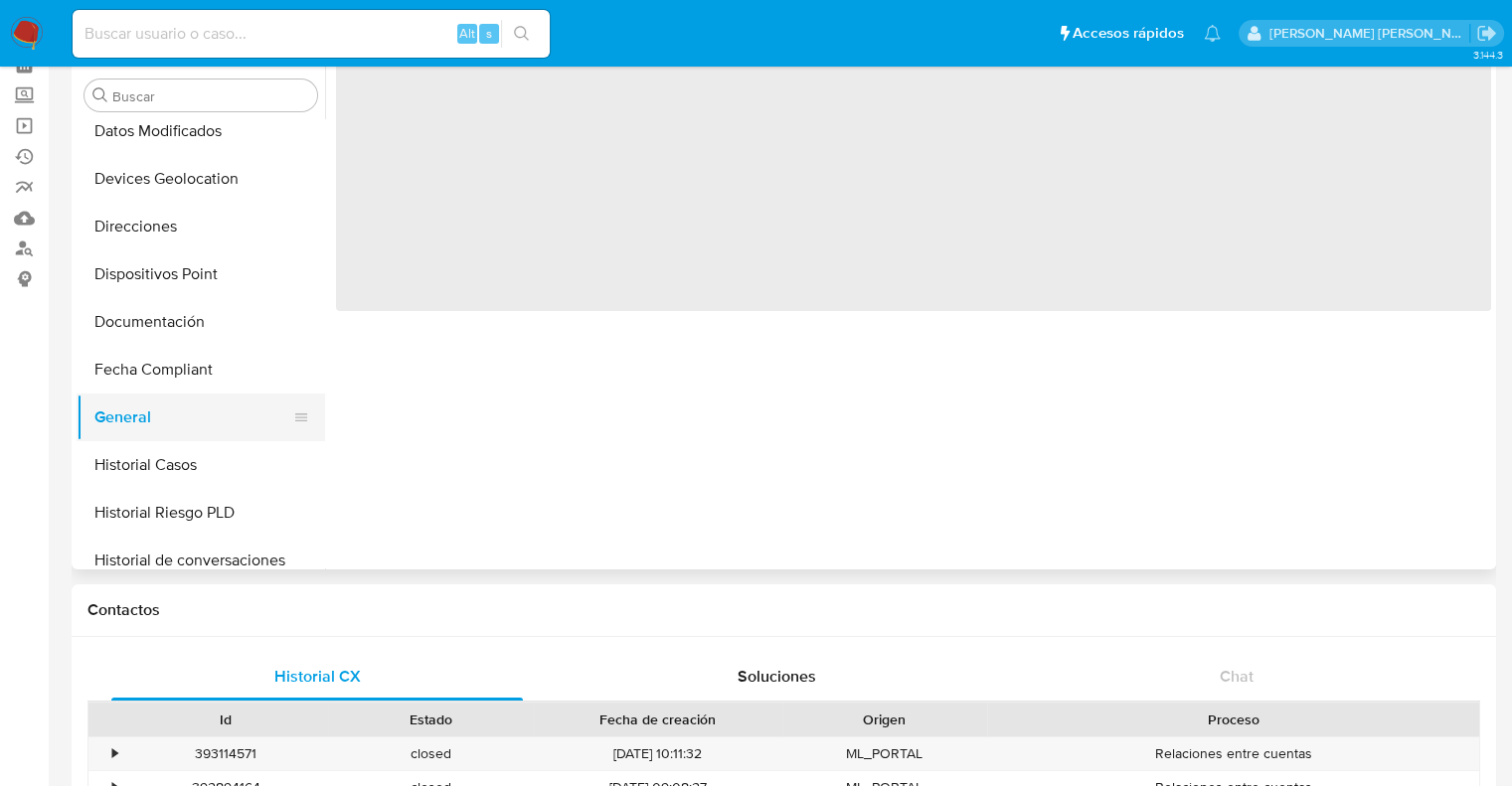 scroll, scrollTop: 0, scrollLeft: 0, axis: both 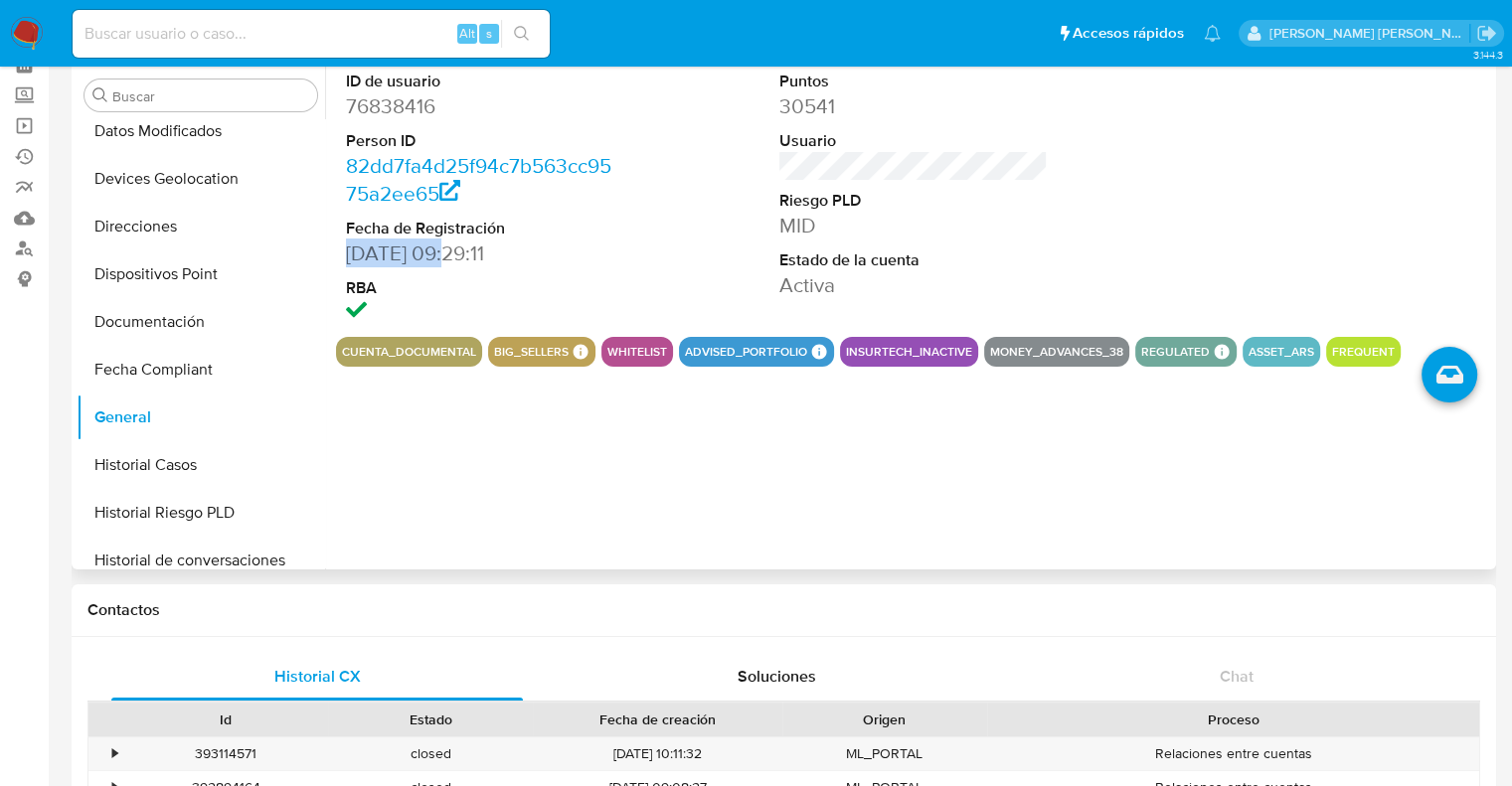 drag, startPoint x: 453, startPoint y: 259, endPoint x: 364, endPoint y: 250, distance: 89.4539 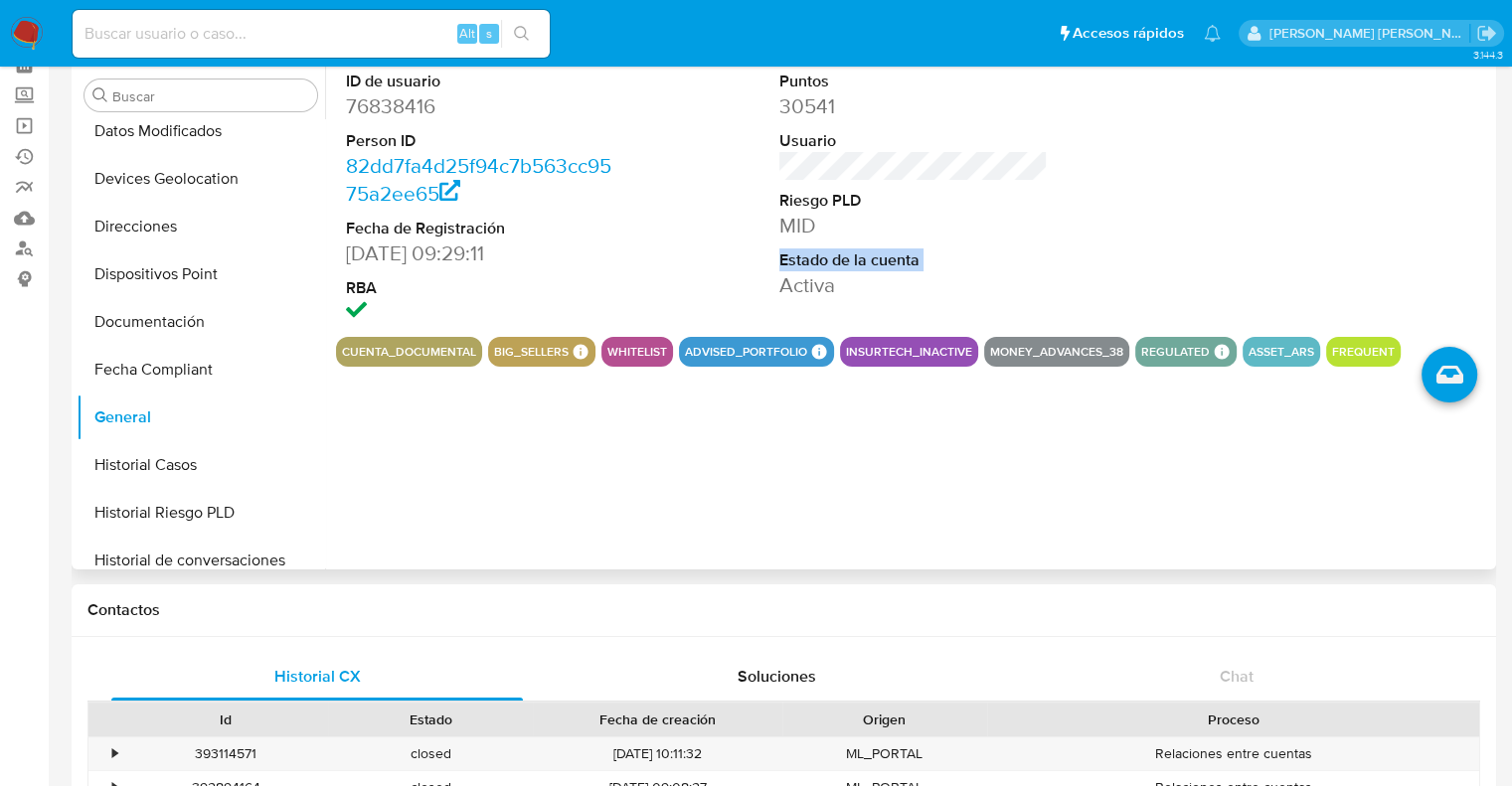 drag, startPoint x: 364, startPoint y: 250, endPoint x: 705, endPoint y: 273, distance: 341.77478 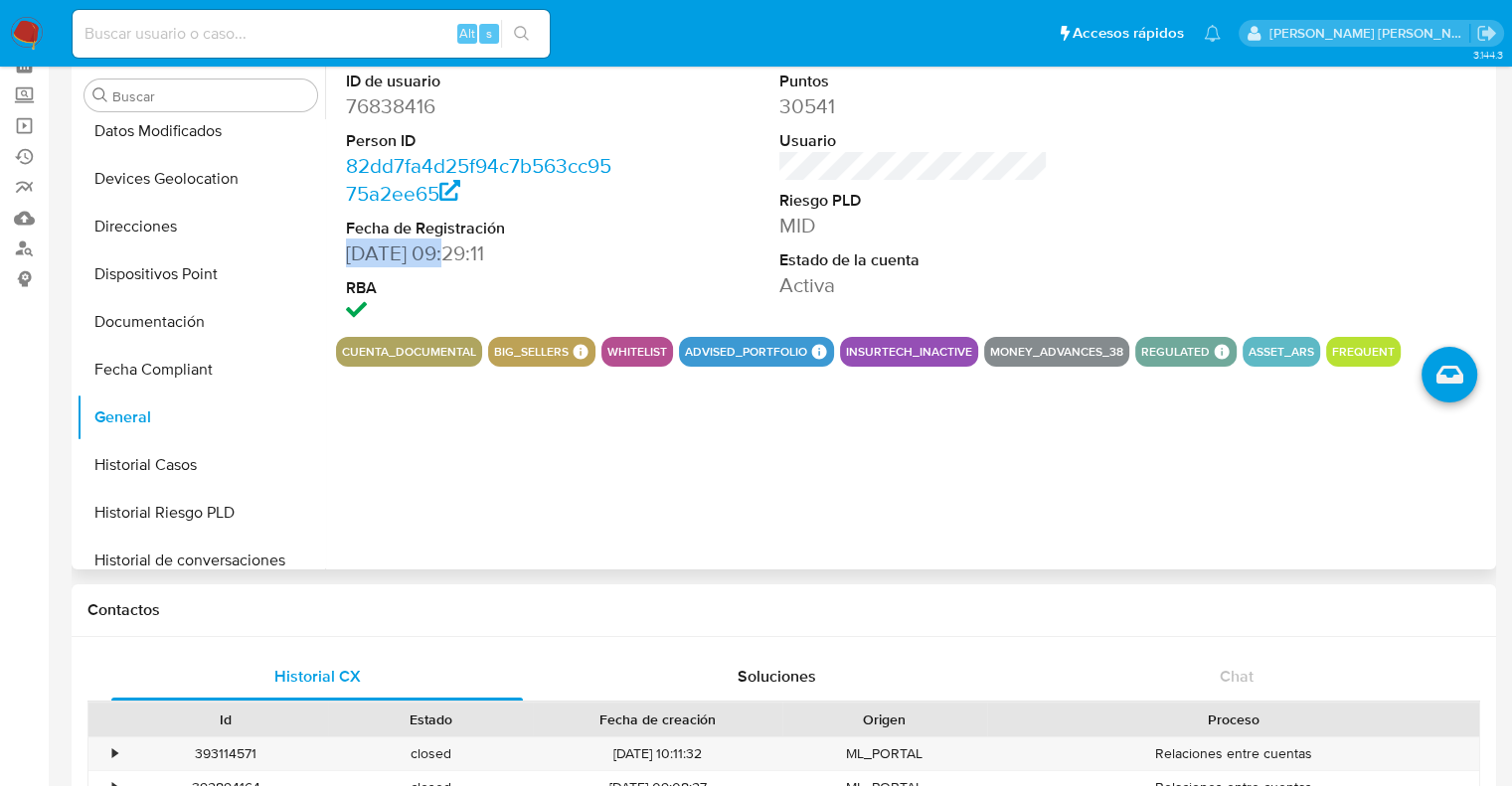 drag, startPoint x: 456, startPoint y: 254, endPoint x: 343, endPoint y: 246, distance: 113.28283 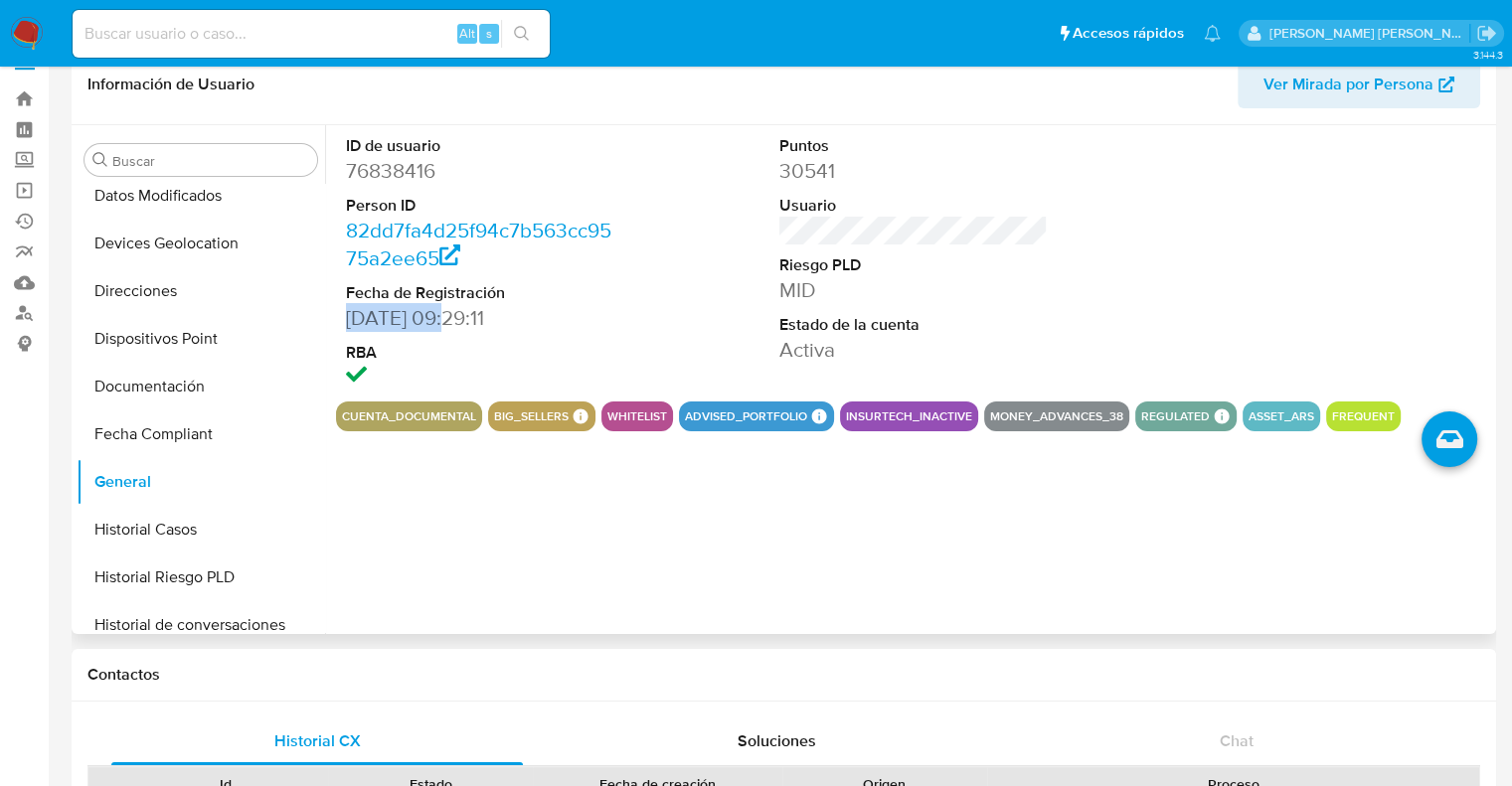 scroll, scrollTop: 0, scrollLeft: 0, axis: both 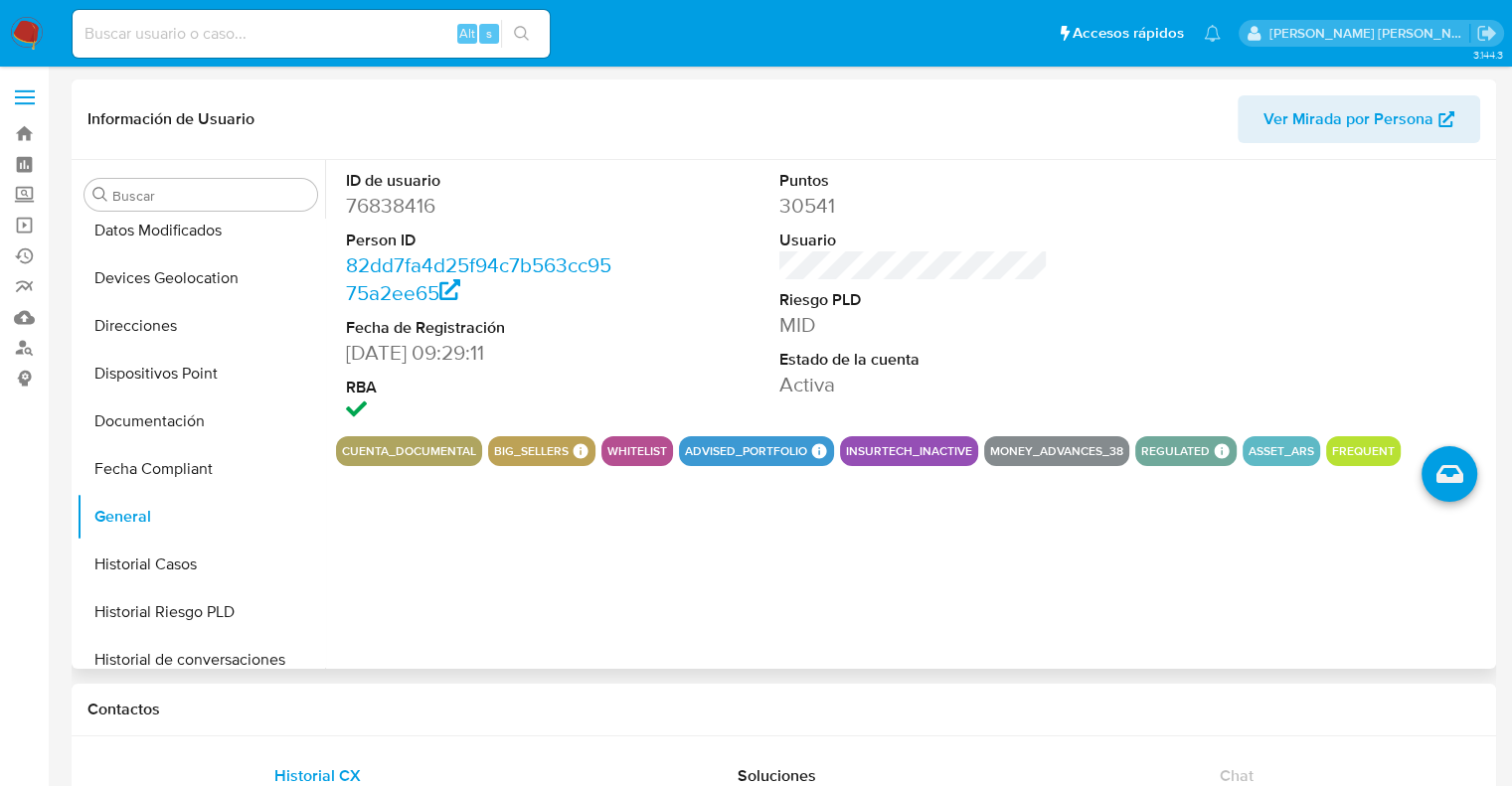 click on "ID de usuario 76838416 Person ID 82dd7fa4d25f94c7b563cc9575a2ee65 Fecha de Registración 20/05/2009 09:29:11 RBA" at bounding box center [480, 298] 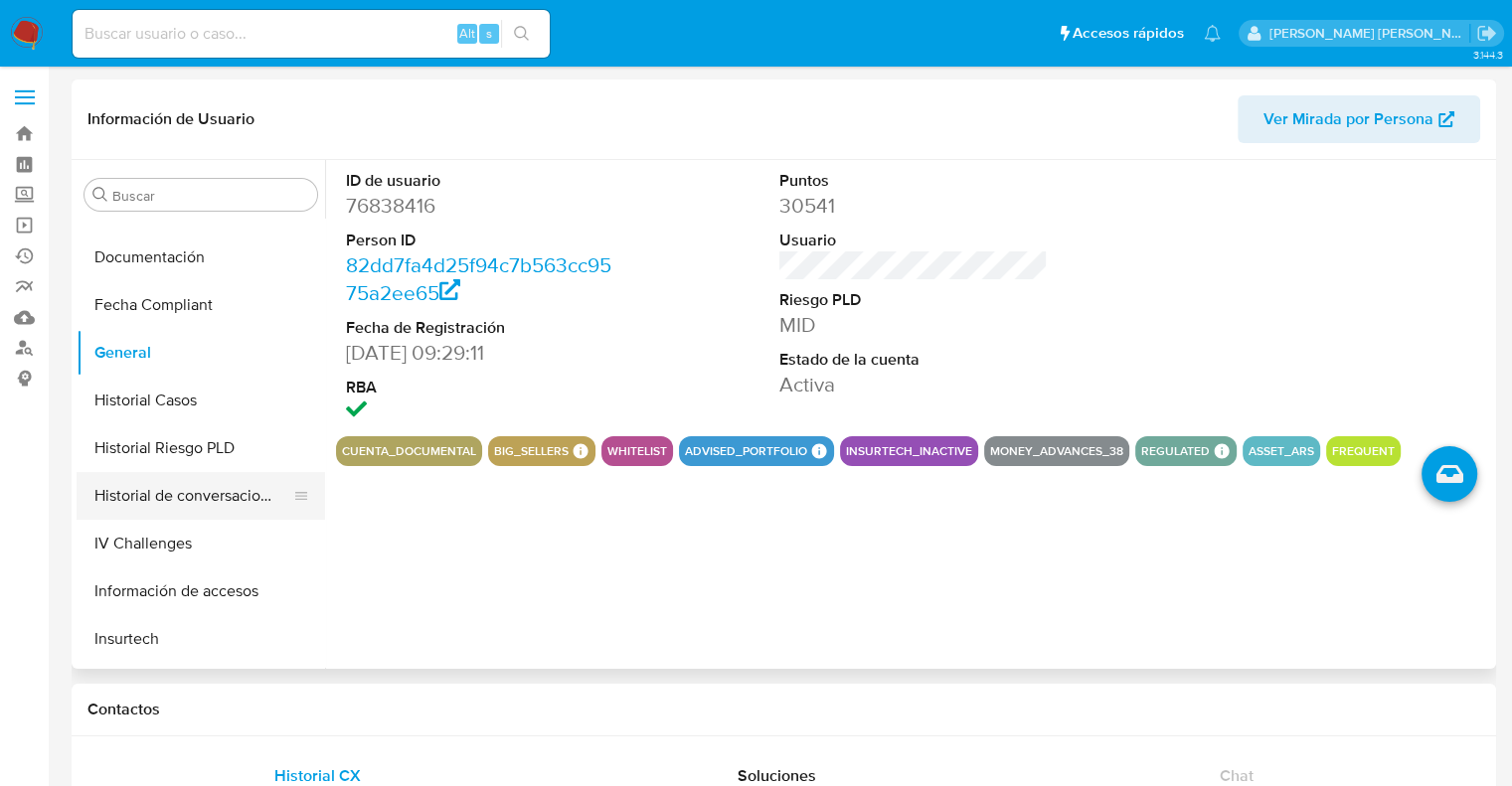 scroll, scrollTop: 497, scrollLeft: 0, axis: vertical 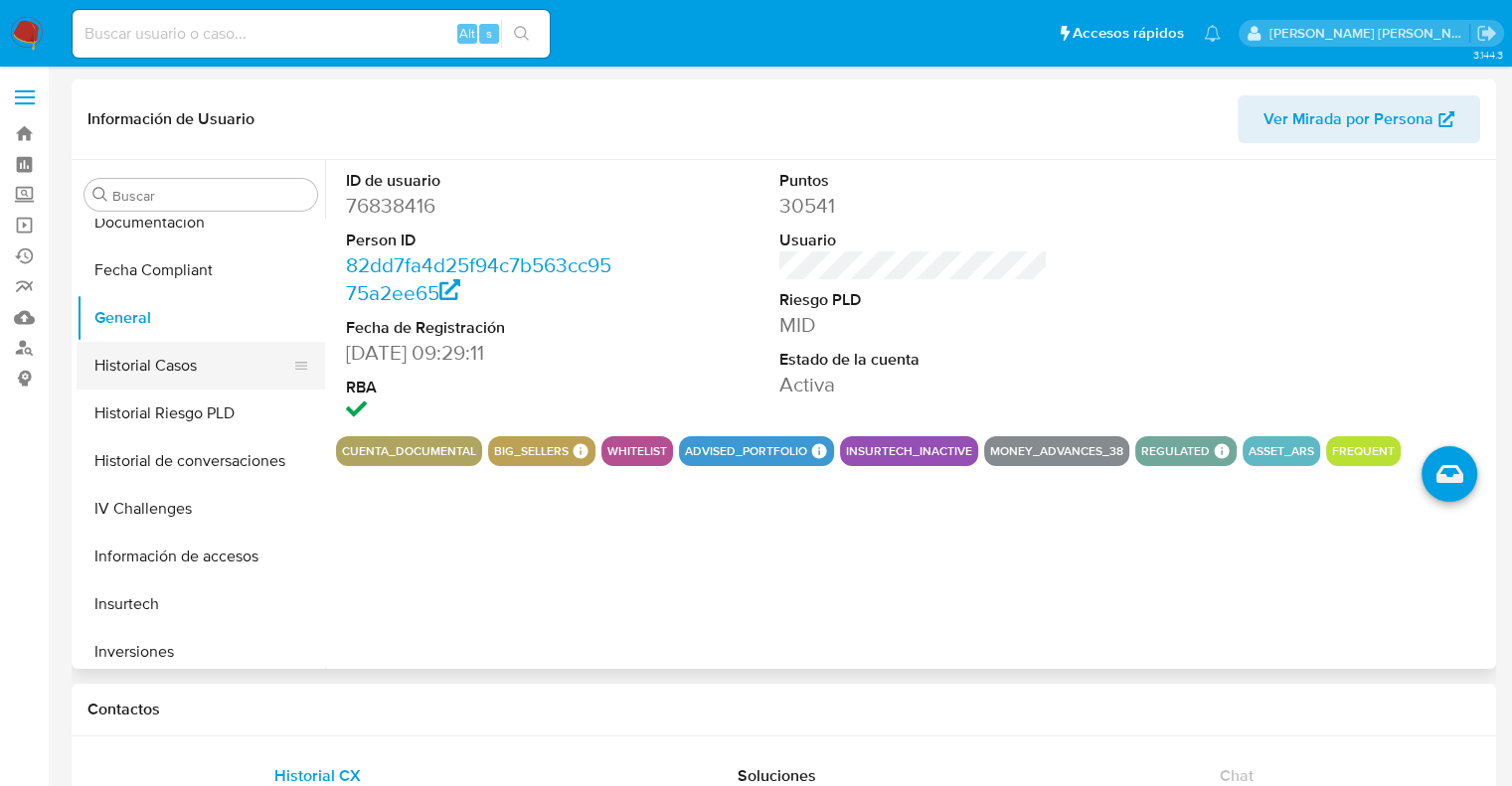 click on "Historial Casos" at bounding box center [193, 366] 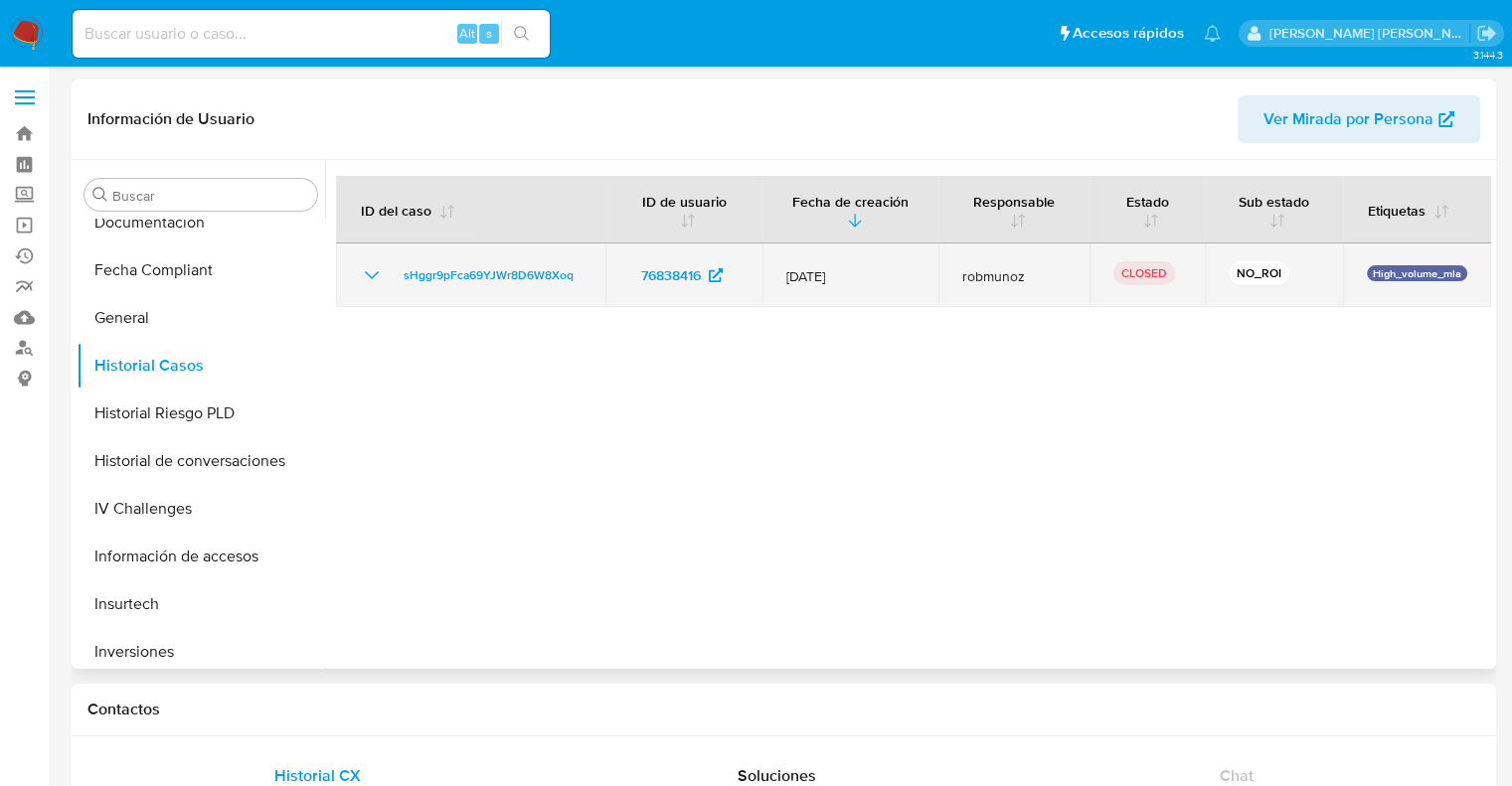 click 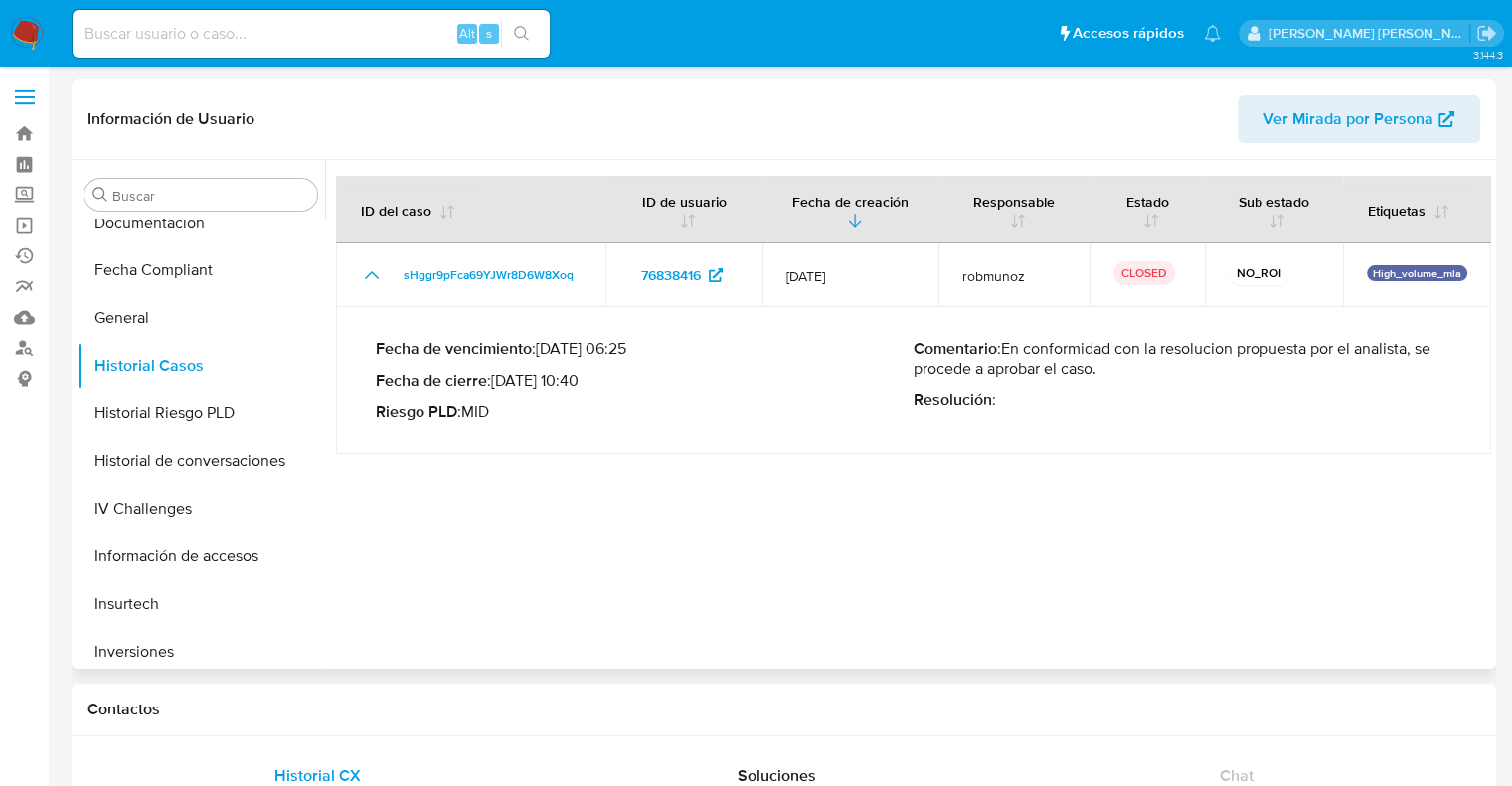 type 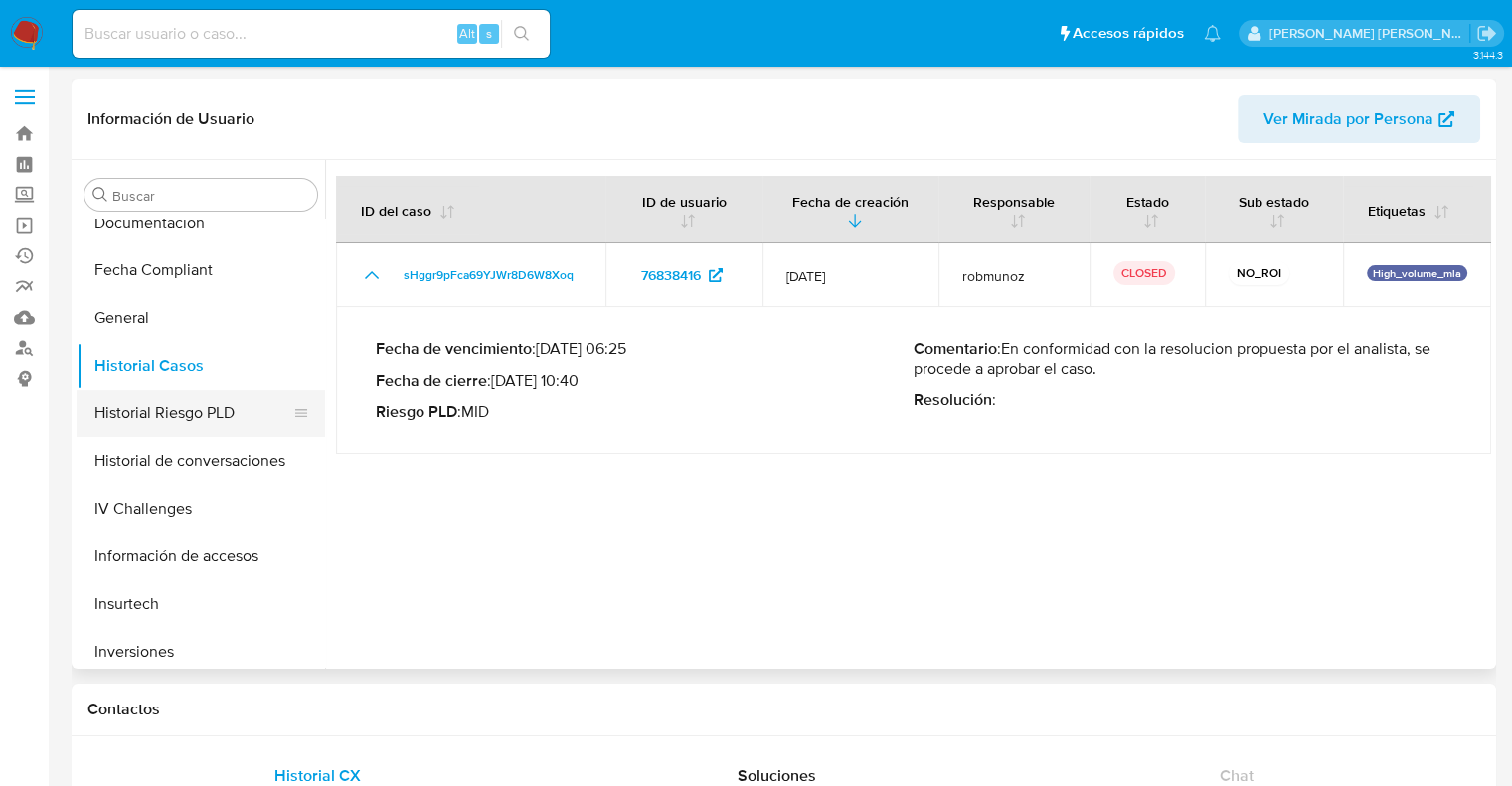 click on "Historial Riesgo PLD" at bounding box center (193, 413) 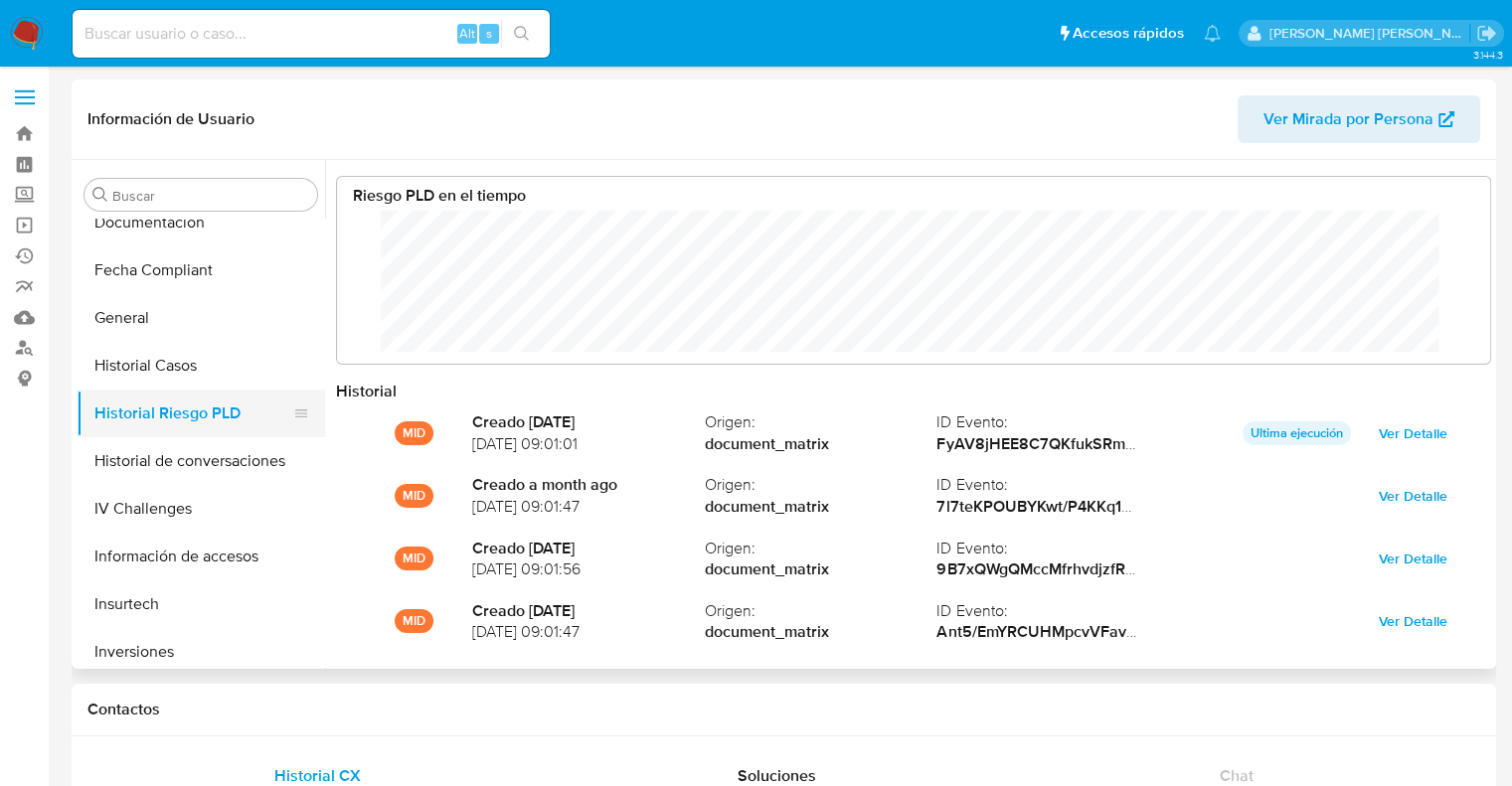 scroll, scrollTop: 993529, scrollLeft: 992968, axis: both 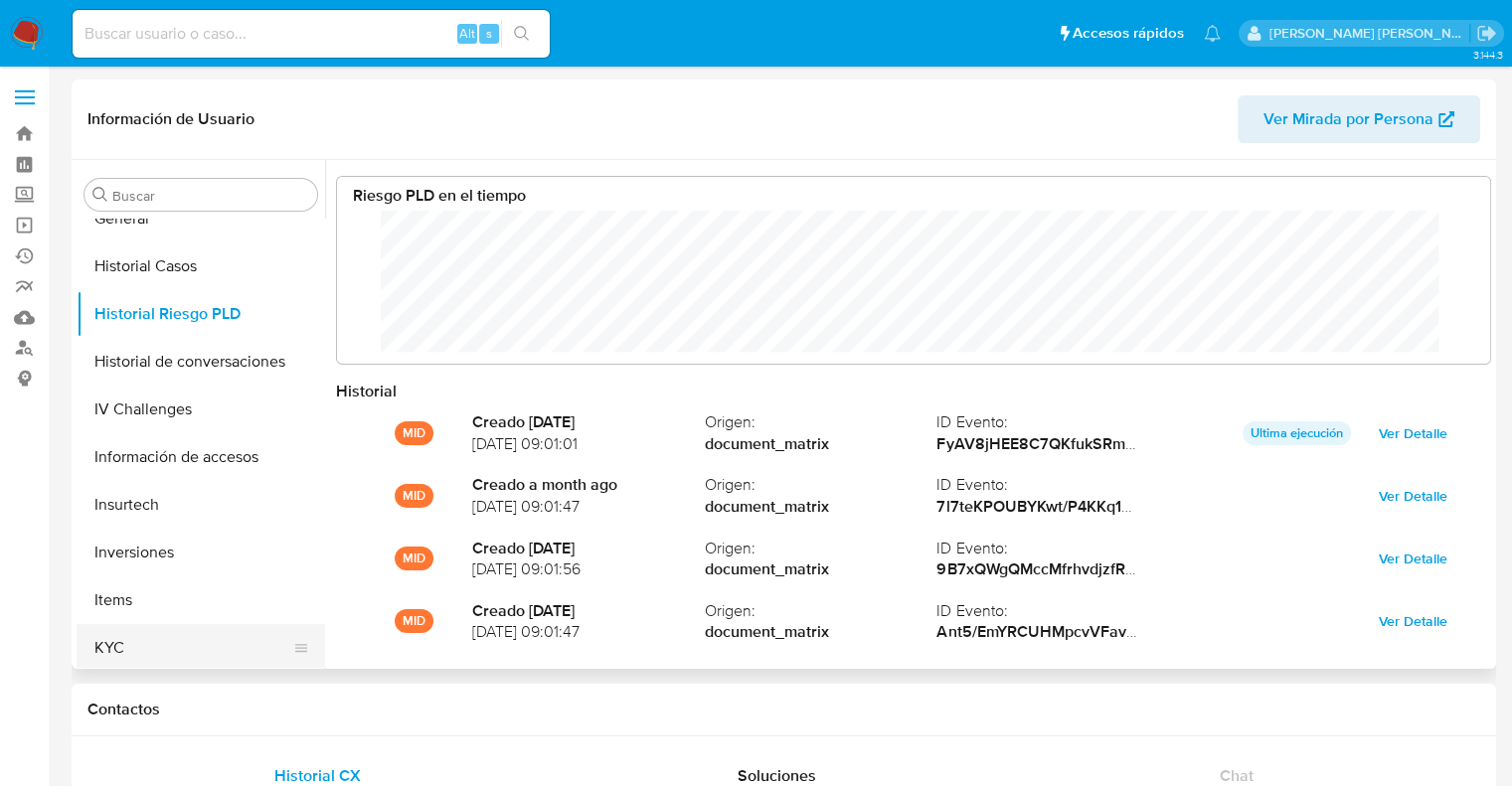 click on "KYC" at bounding box center [193, 648] 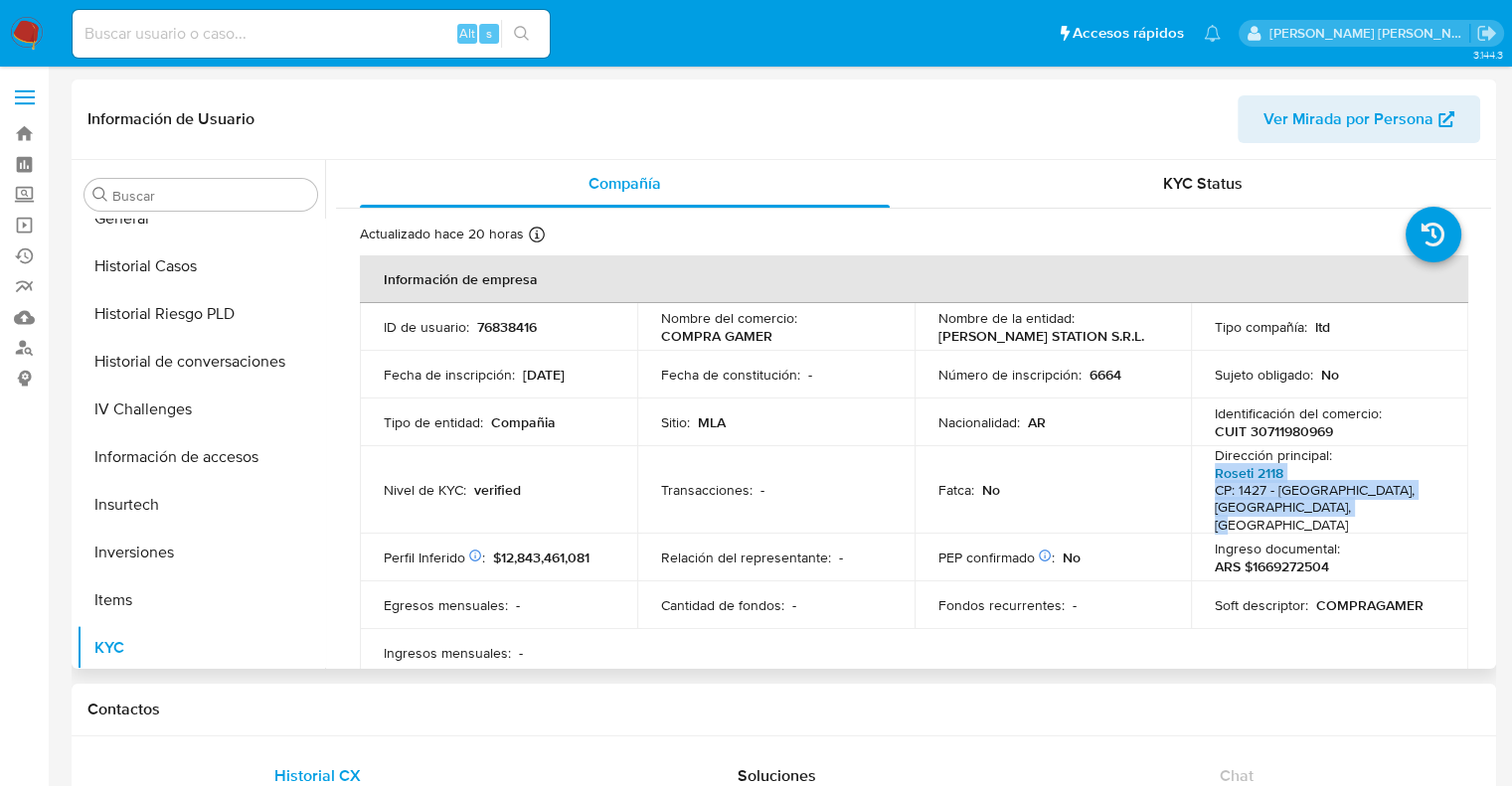 drag, startPoint x: 1336, startPoint y: 505, endPoint x: 1209, endPoint y: 465, distance: 133.15029 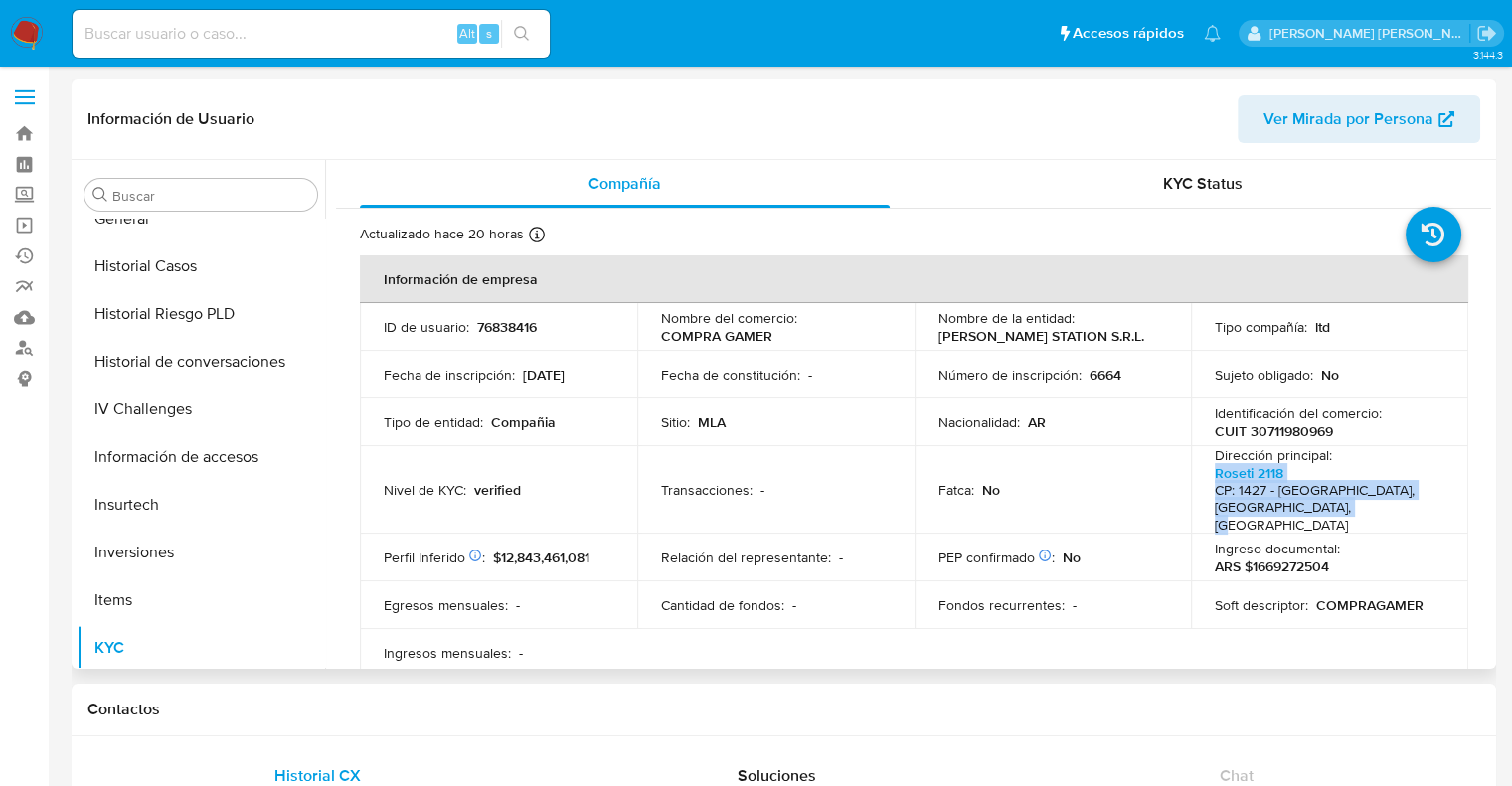 copy on "Roseti 2118 CP: 1427 - Villa Ortuza, Capital Federal, Argentina" 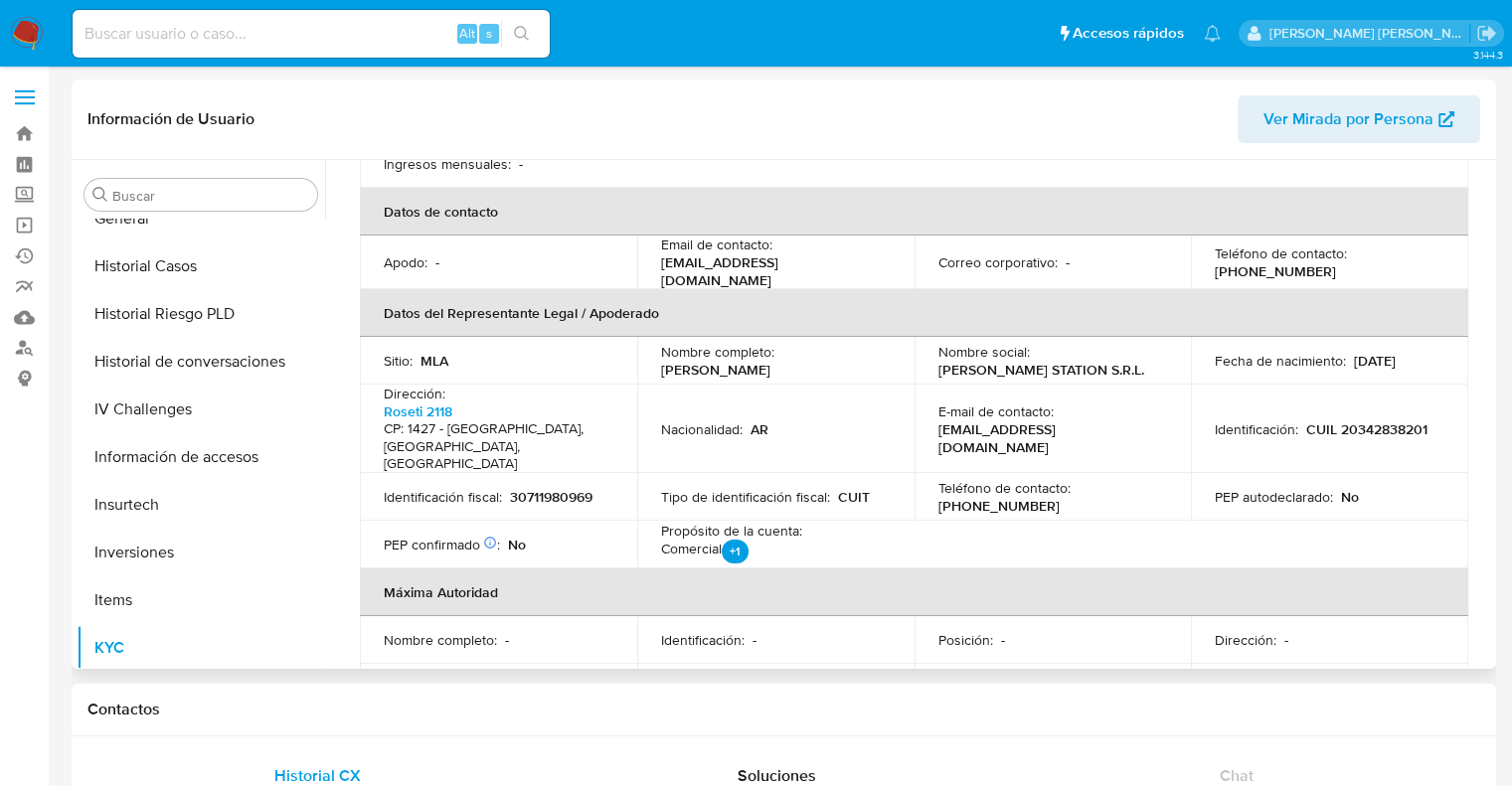 scroll, scrollTop: 497, scrollLeft: 0, axis: vertical 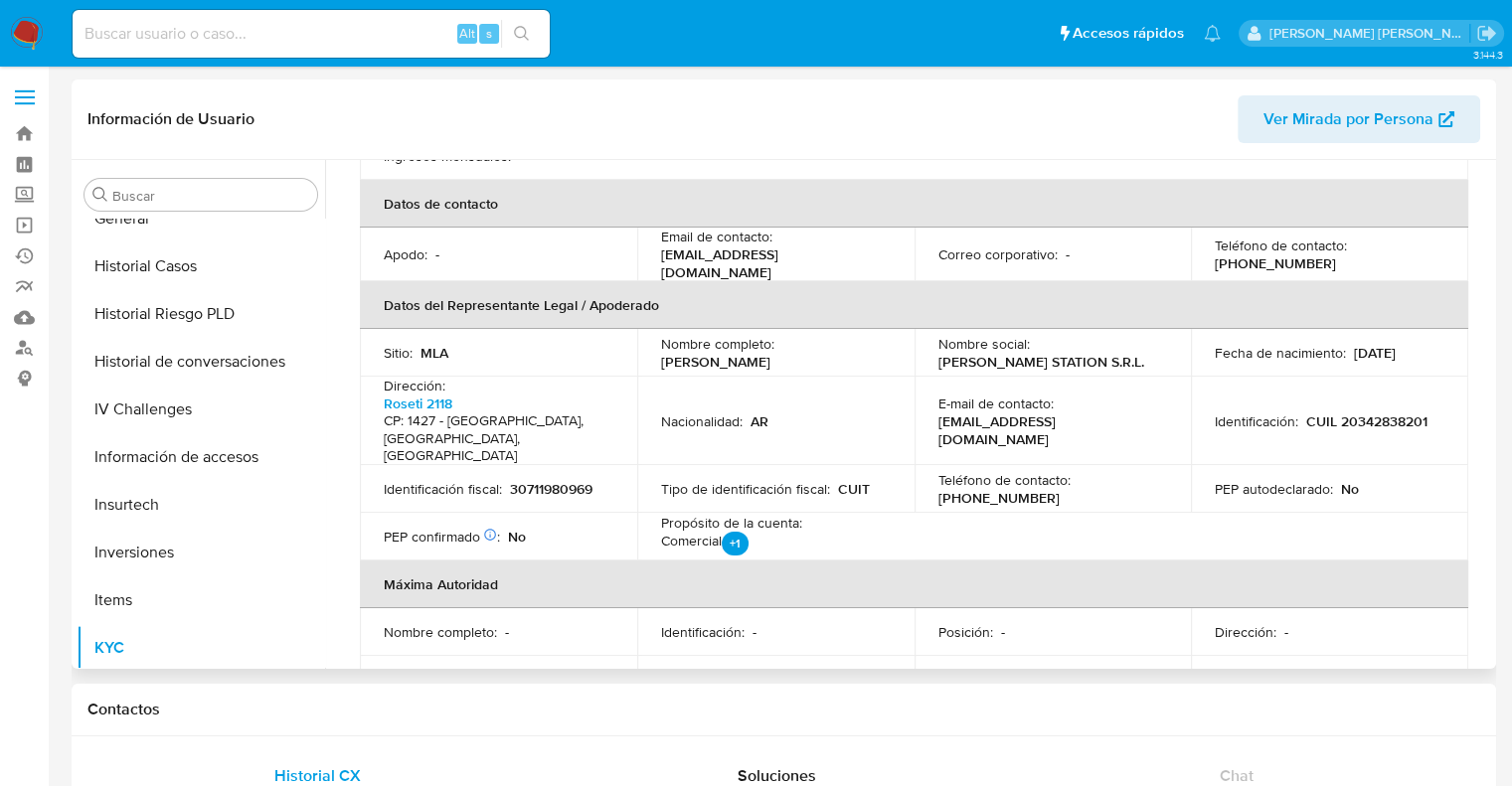 click on "mhernandez@compragamer.net" at bounding box center (1049, 430) 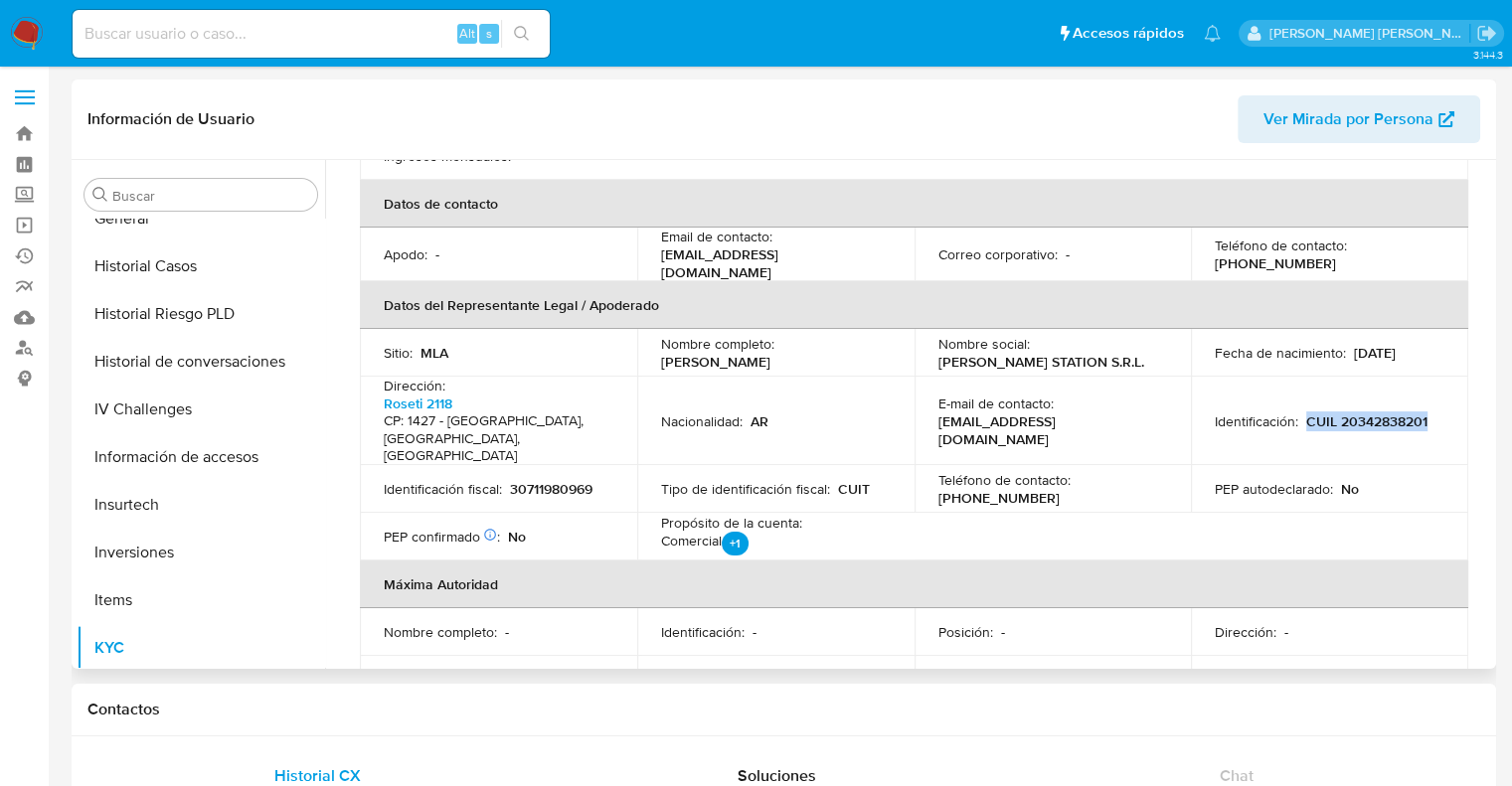 drag, startPoint x: 1299, startPoint y: 389, endPoint x: 1422, endPoint y: 383, distance: 123.146255 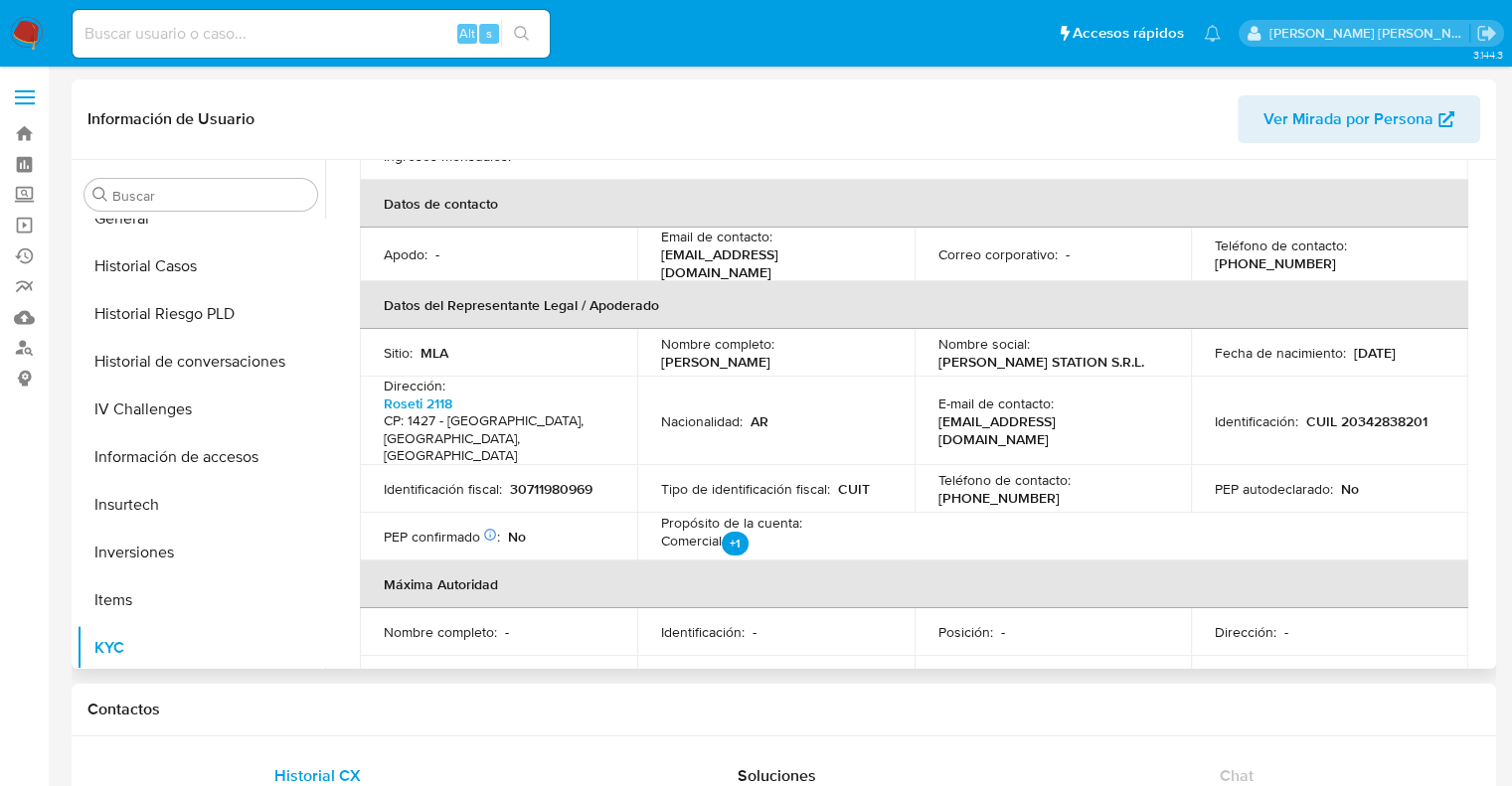 drag, startPoint x: 1122, startPoint y: 464, endPoint x: 918, endPoint y: 412, distance: 210.52316 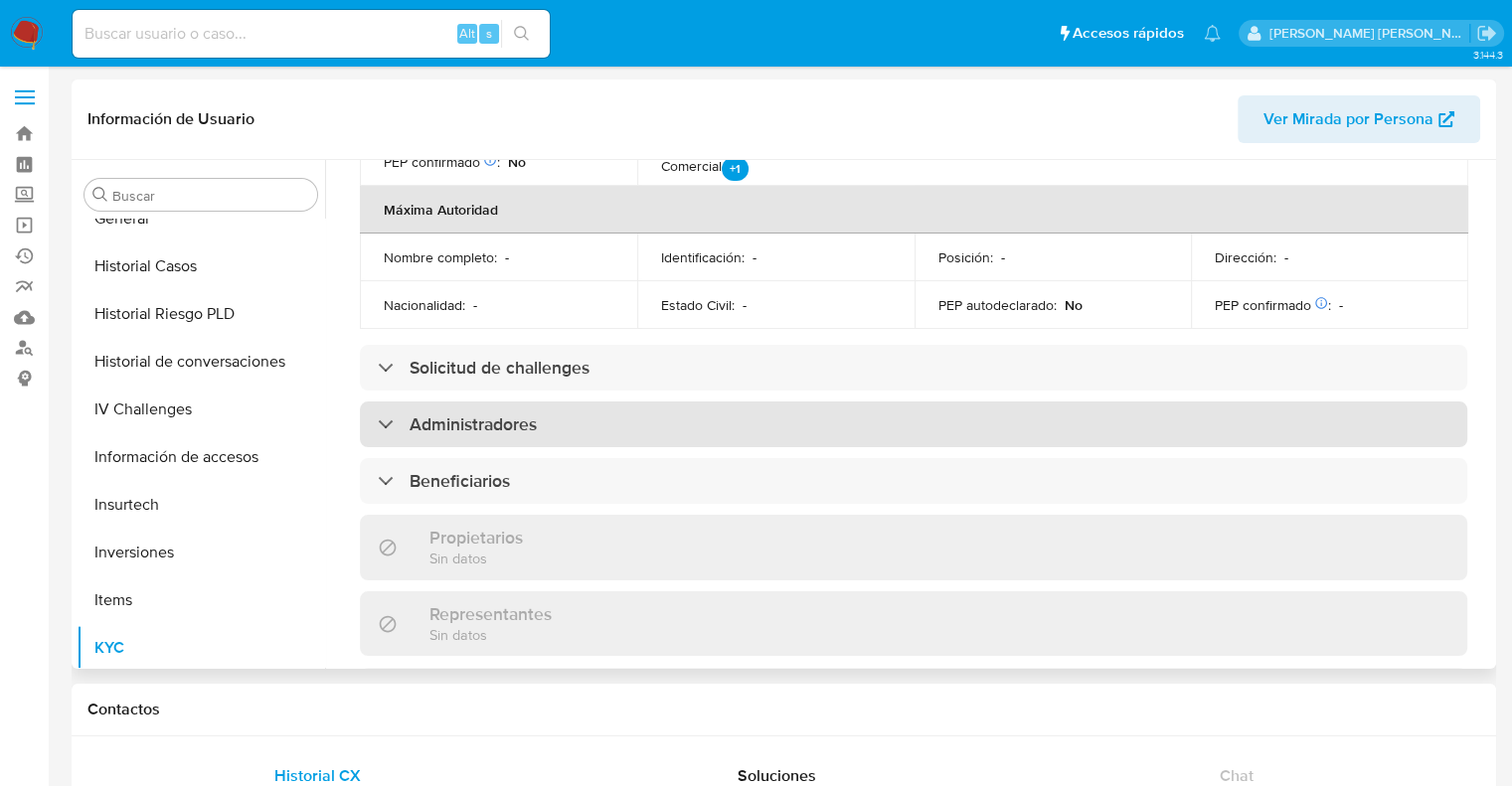 scroll, scrollTop: 894, scrollLeft: 0, axis: vertical 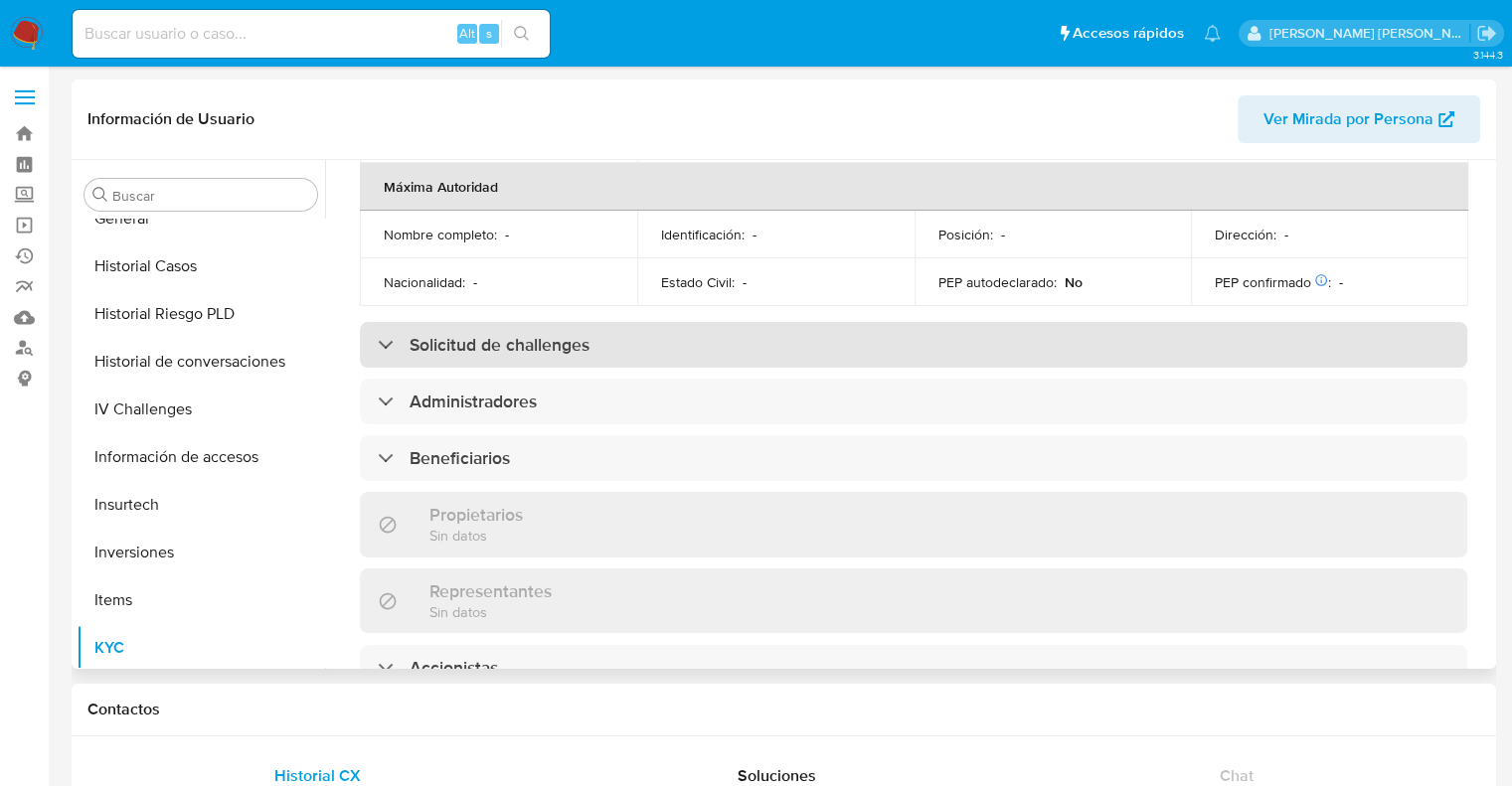 click on "Solicitud de challenges" at bounding box center (499, 345) 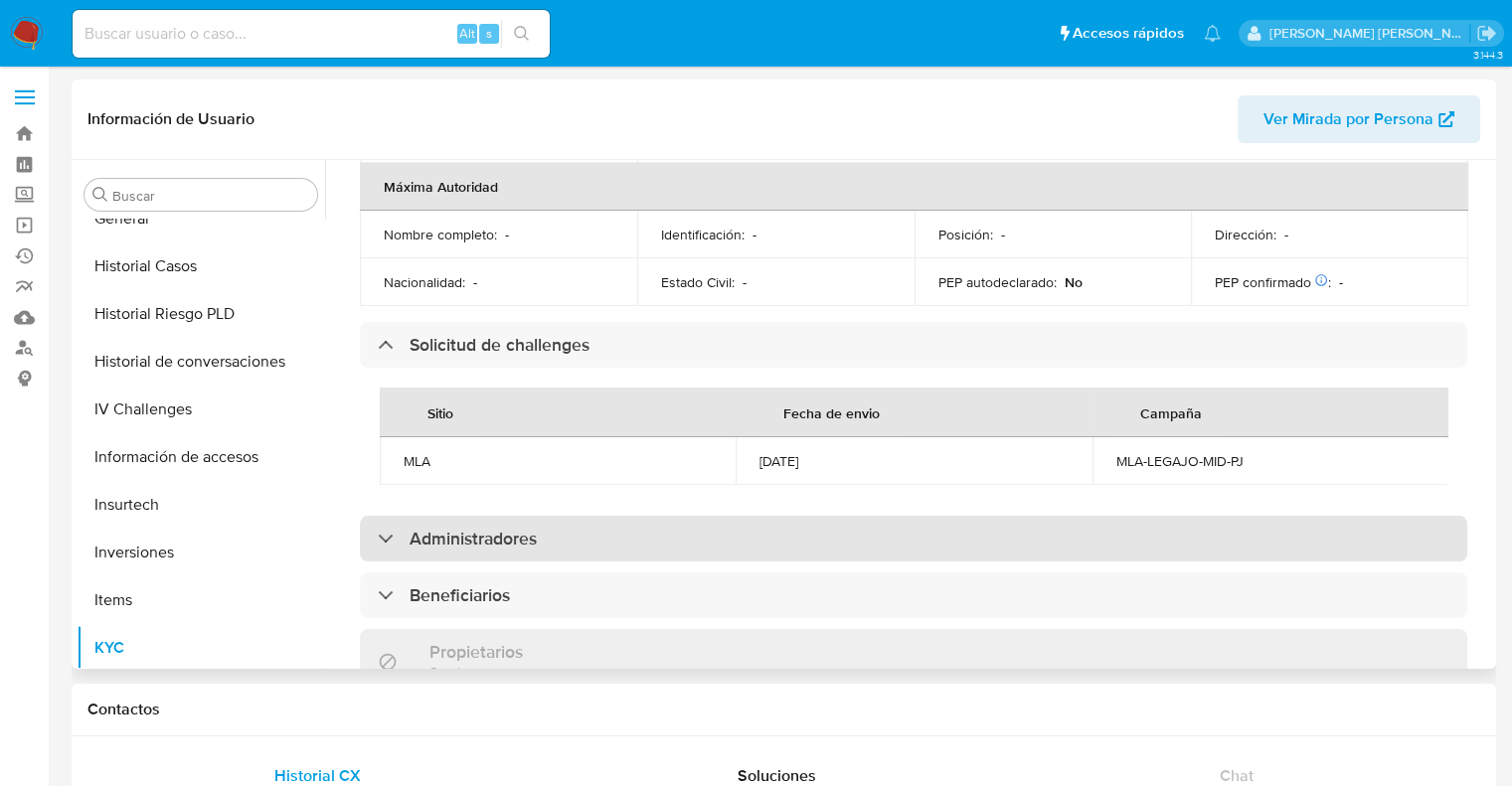 drag, startPoint x: 518, startPoint y: 301, endPoint x: 510, endPoint y: 369, distance: 68.46897 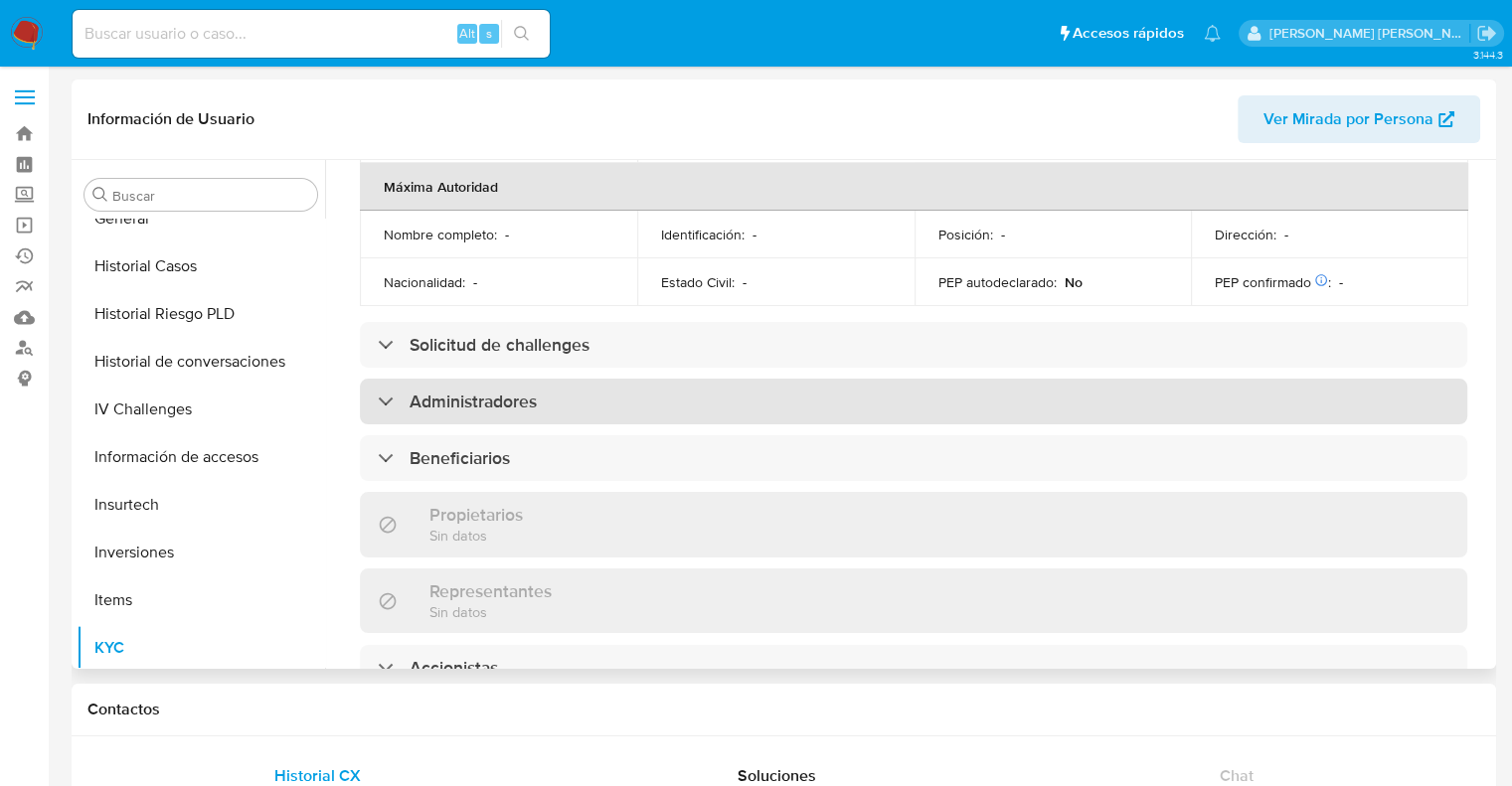 click on "Administradores" at bounding box center (473, 401) 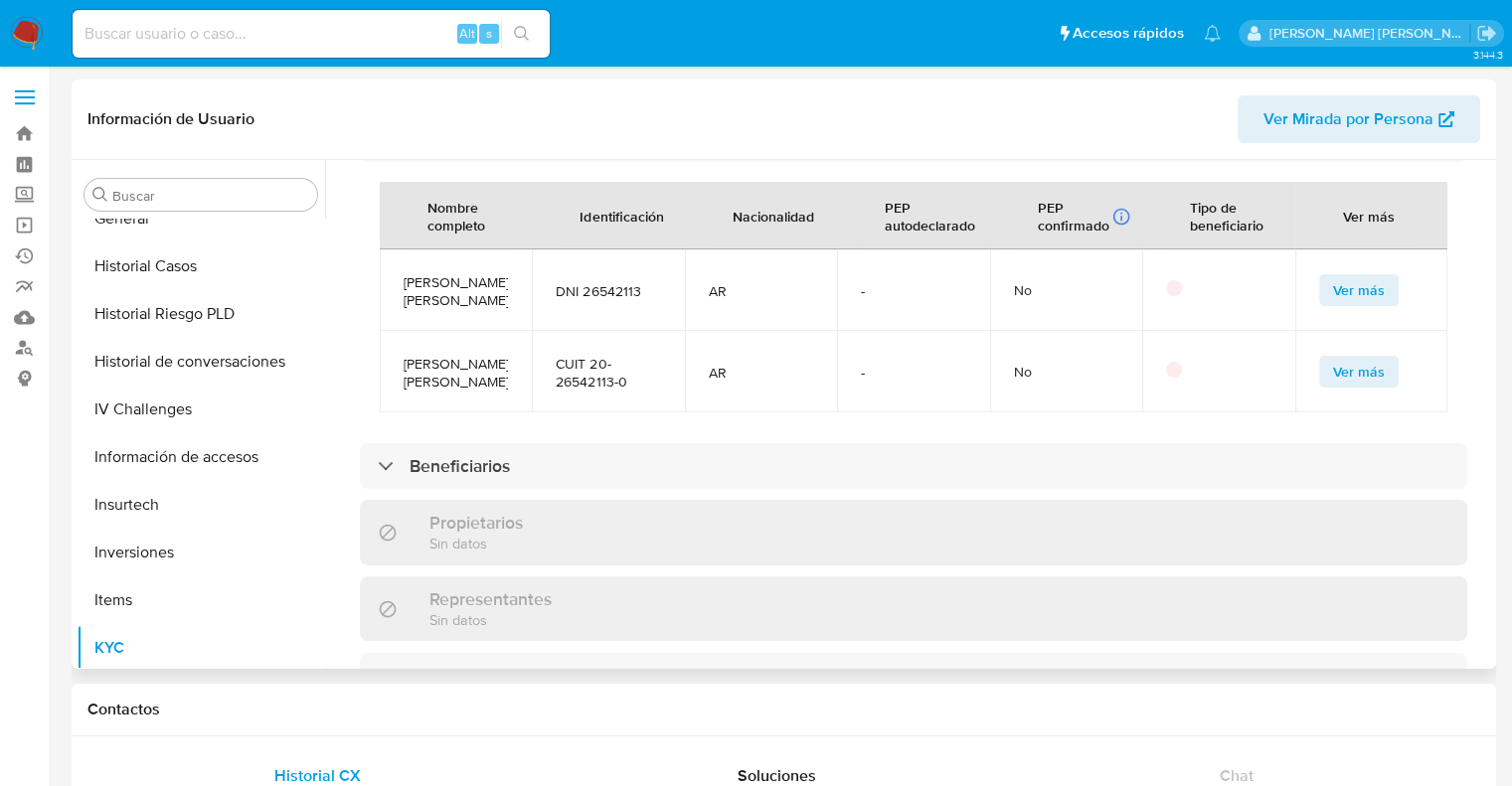 scroll, scrollTop: 1192, scrollLeft: 0, axis: vertical 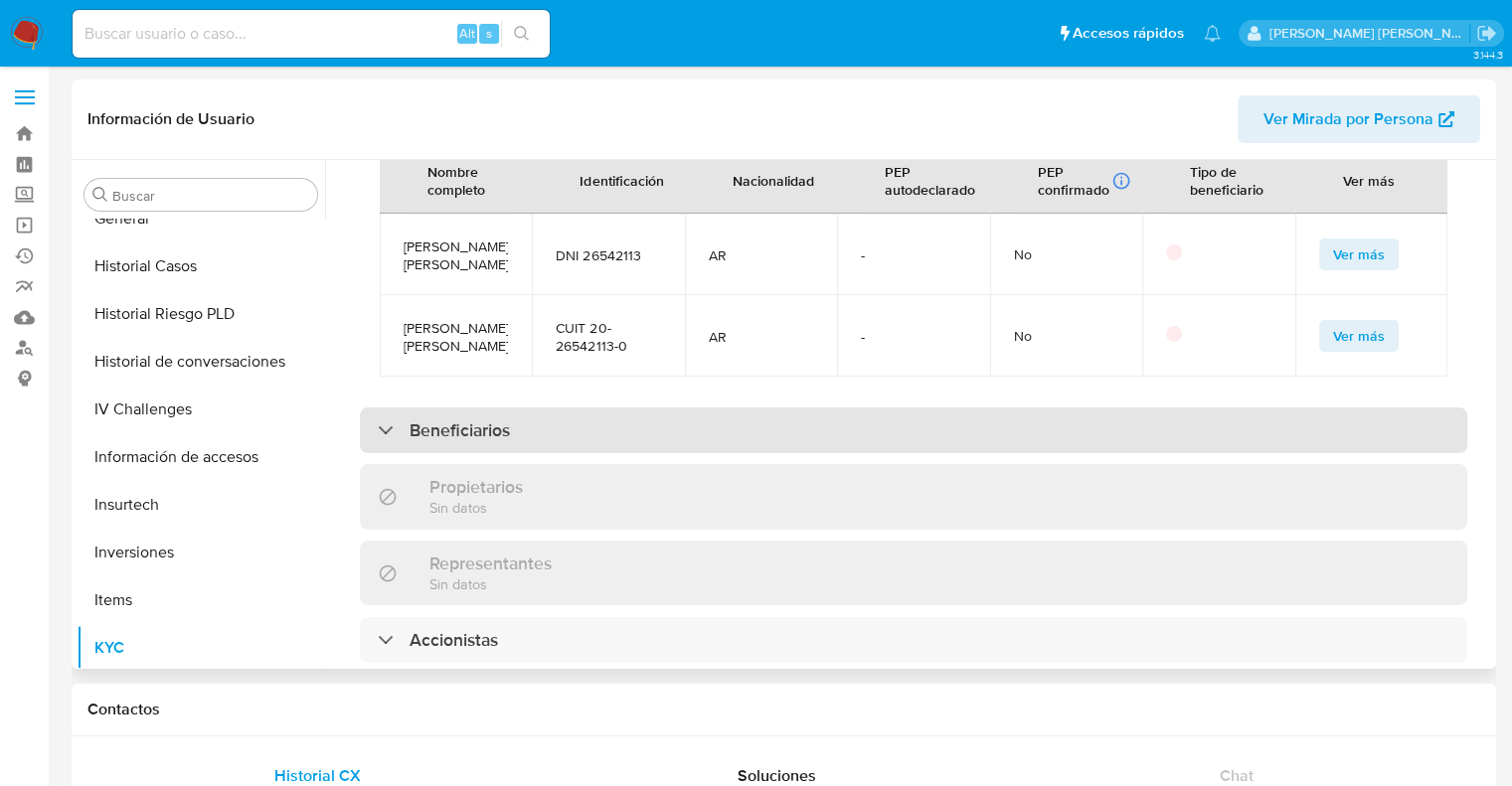 click on "Beneficiarios" at bounding box center (459, 430) 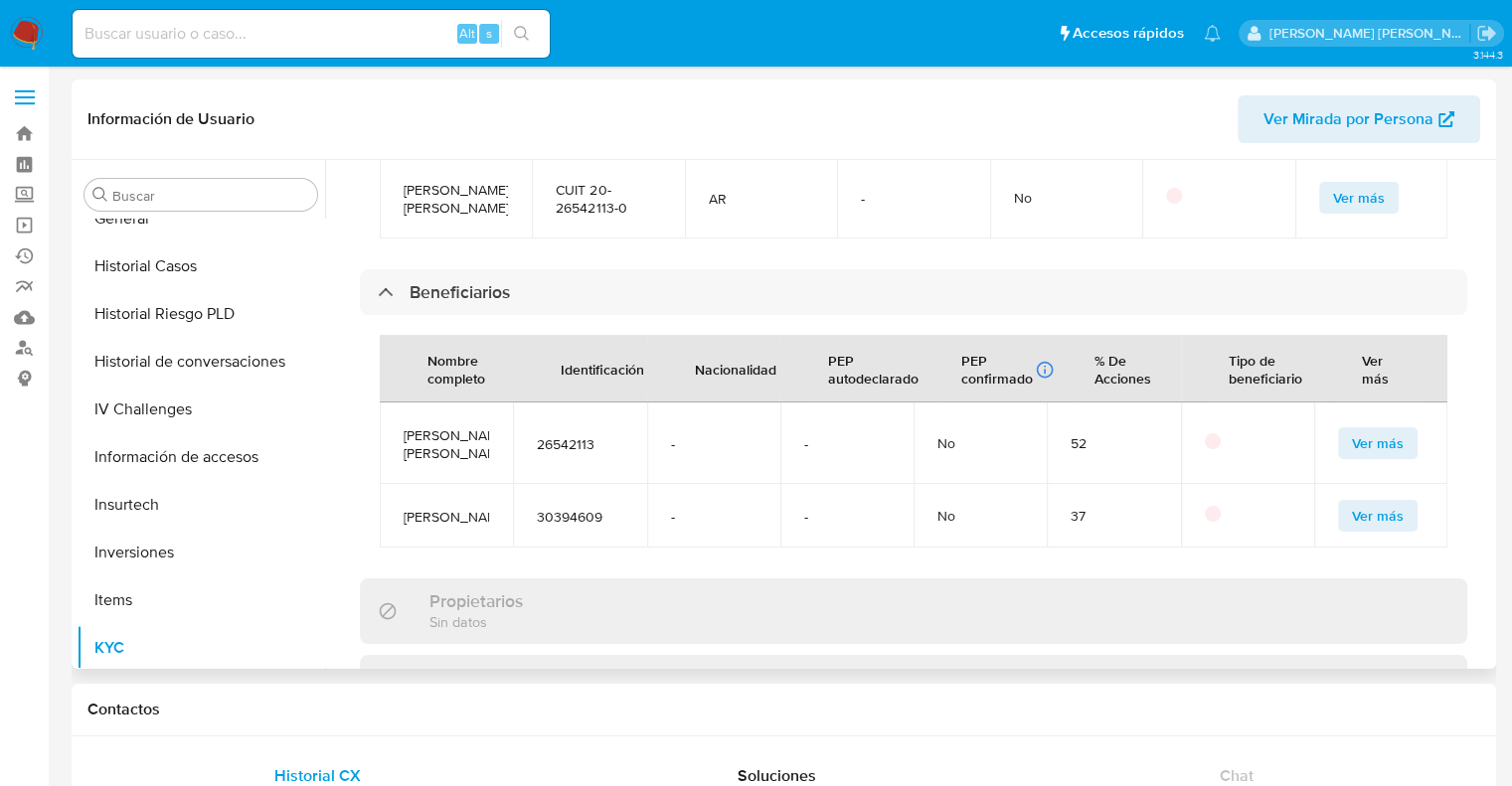scroll, scrollTop: 1391, scrollLeft: 0, axis: vertical 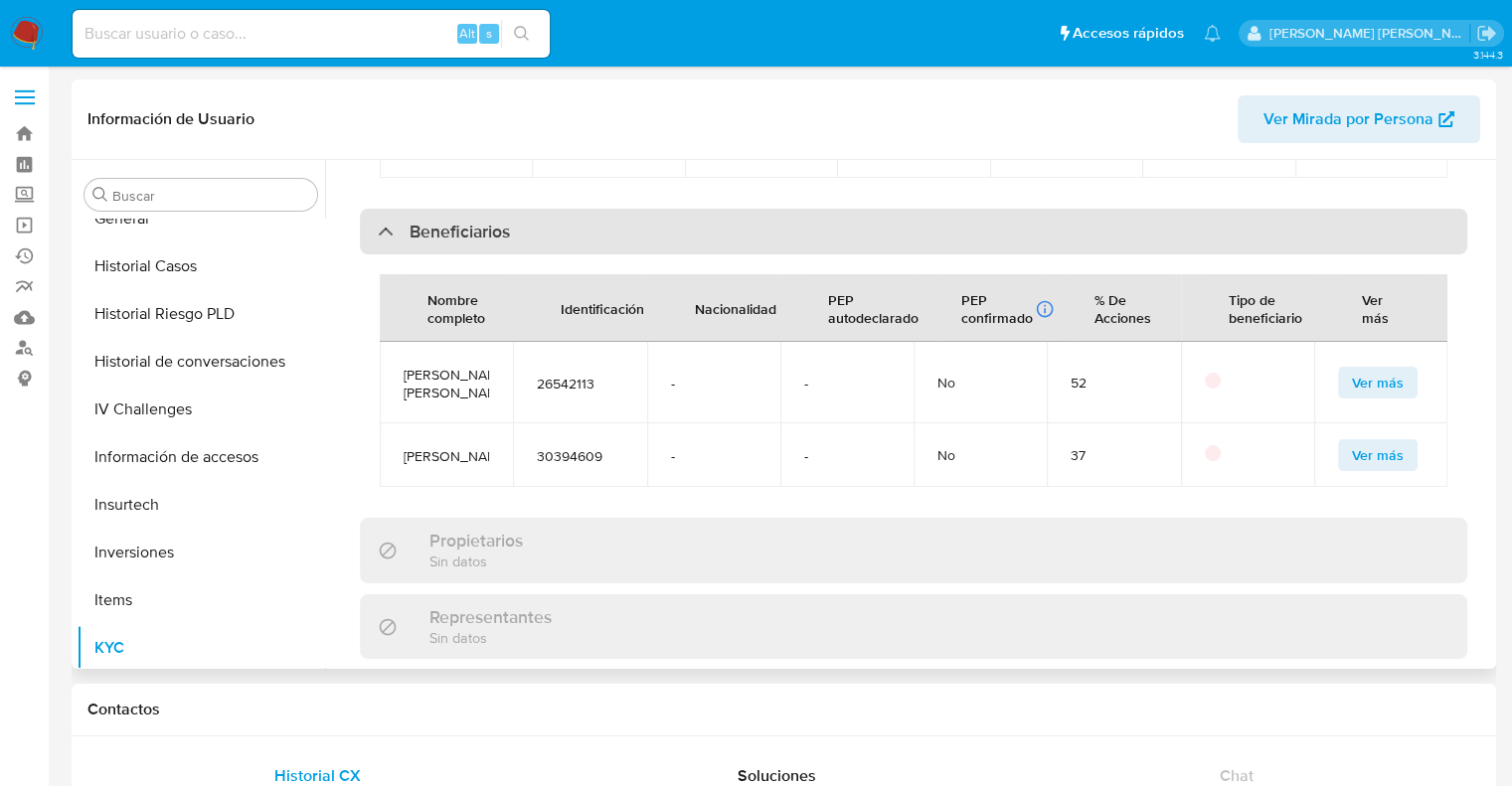click on "Beneficiarios" at bounding box center (459, 232) 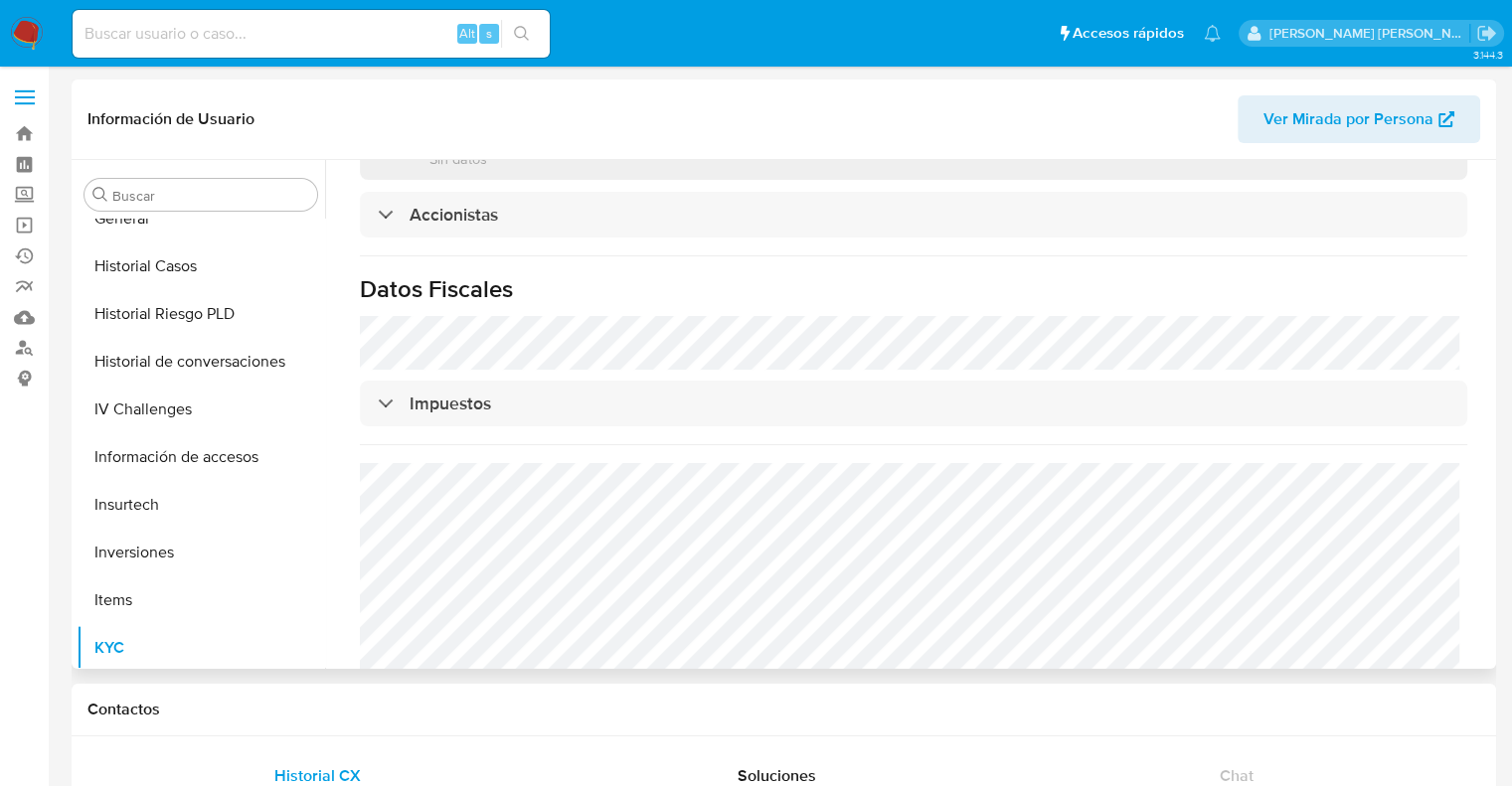 scroll, scrollTop: 1632, scrollLeft: 0, axis: vertical 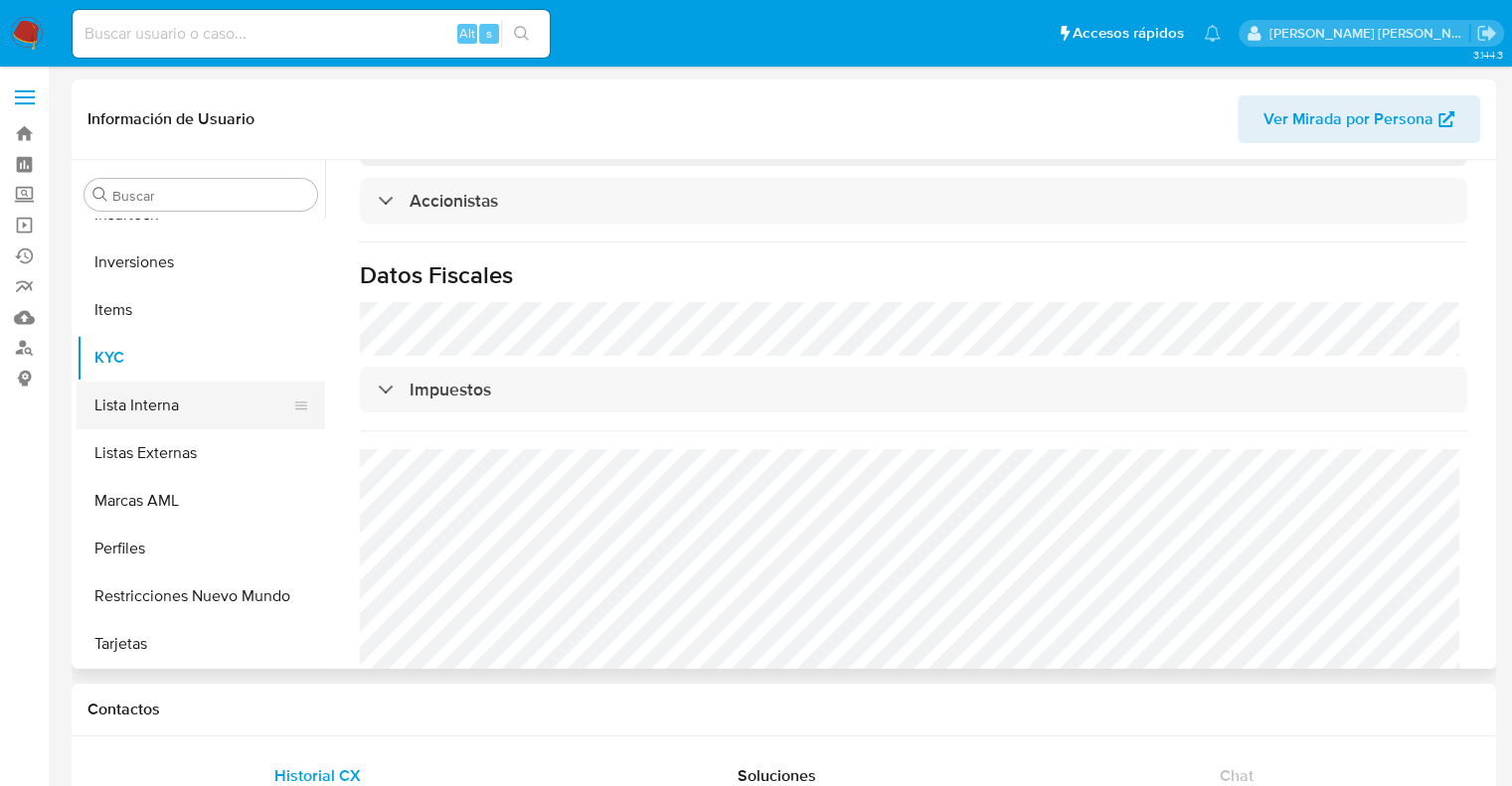 click on "Lista Interna" at bounding box center [193, 405] 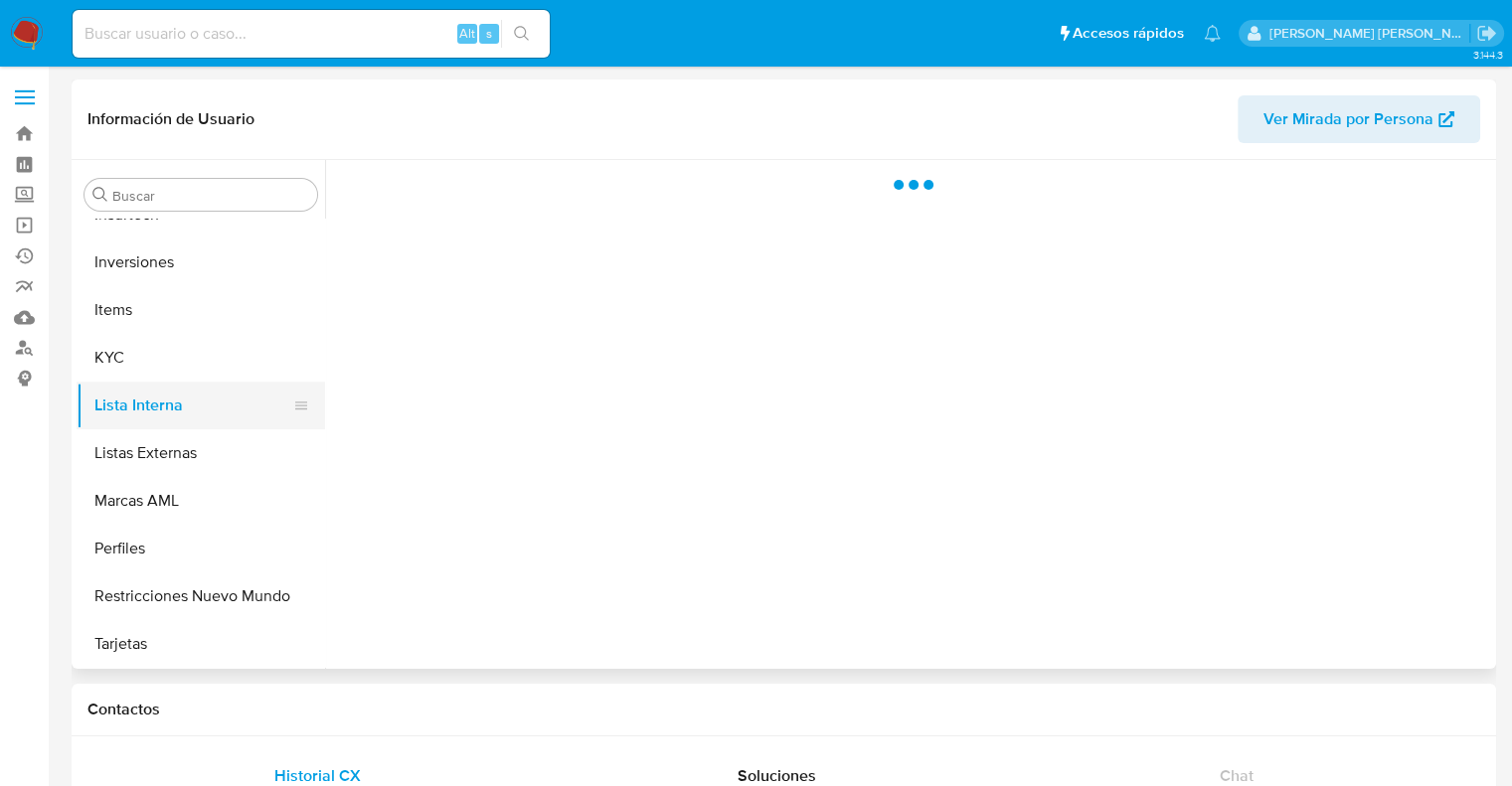 scroll, scrollTop: 0, scrollLeft: 0, axis: both 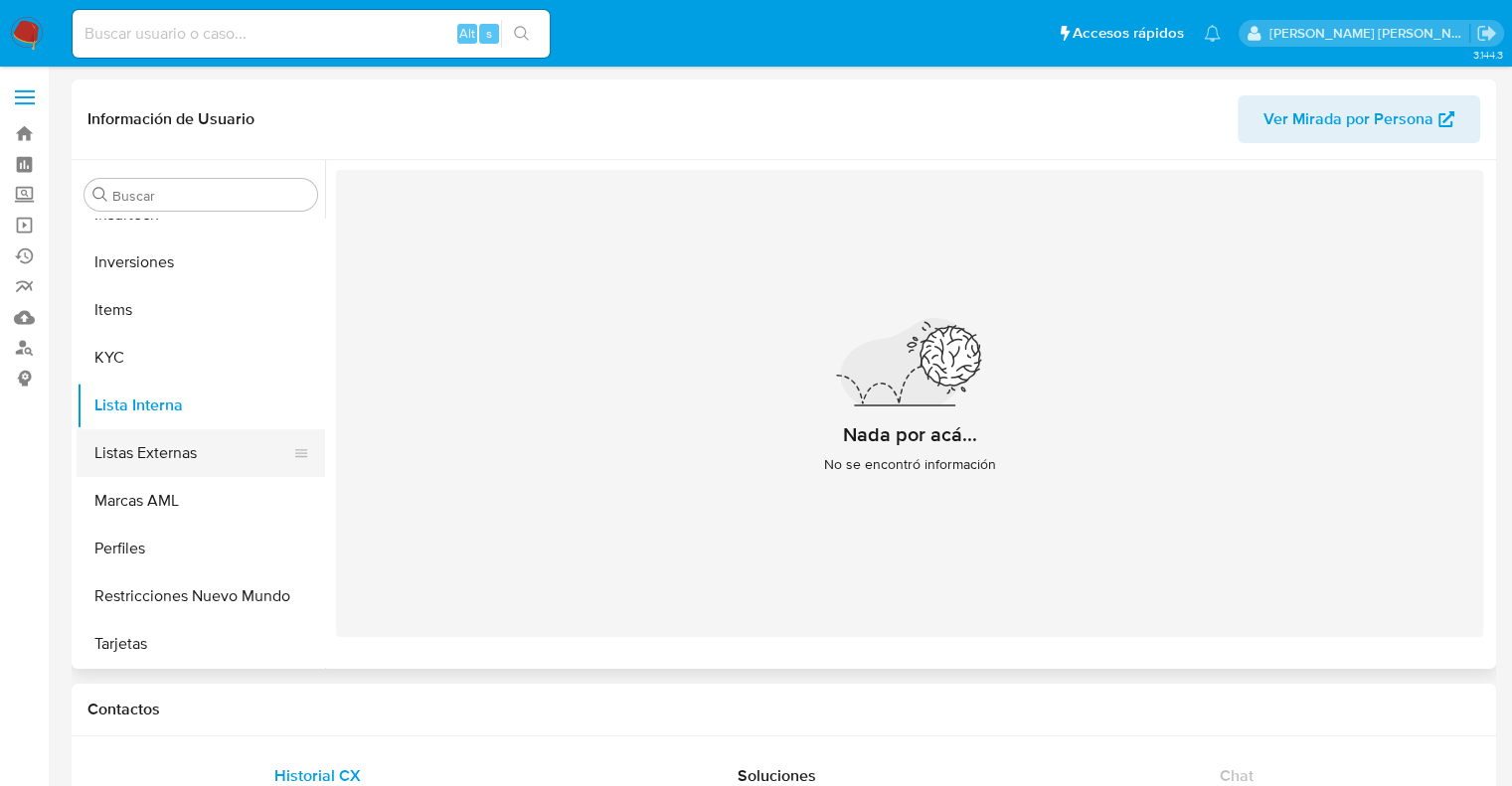click on "Listas Externas" at bounding box center (193, 453) 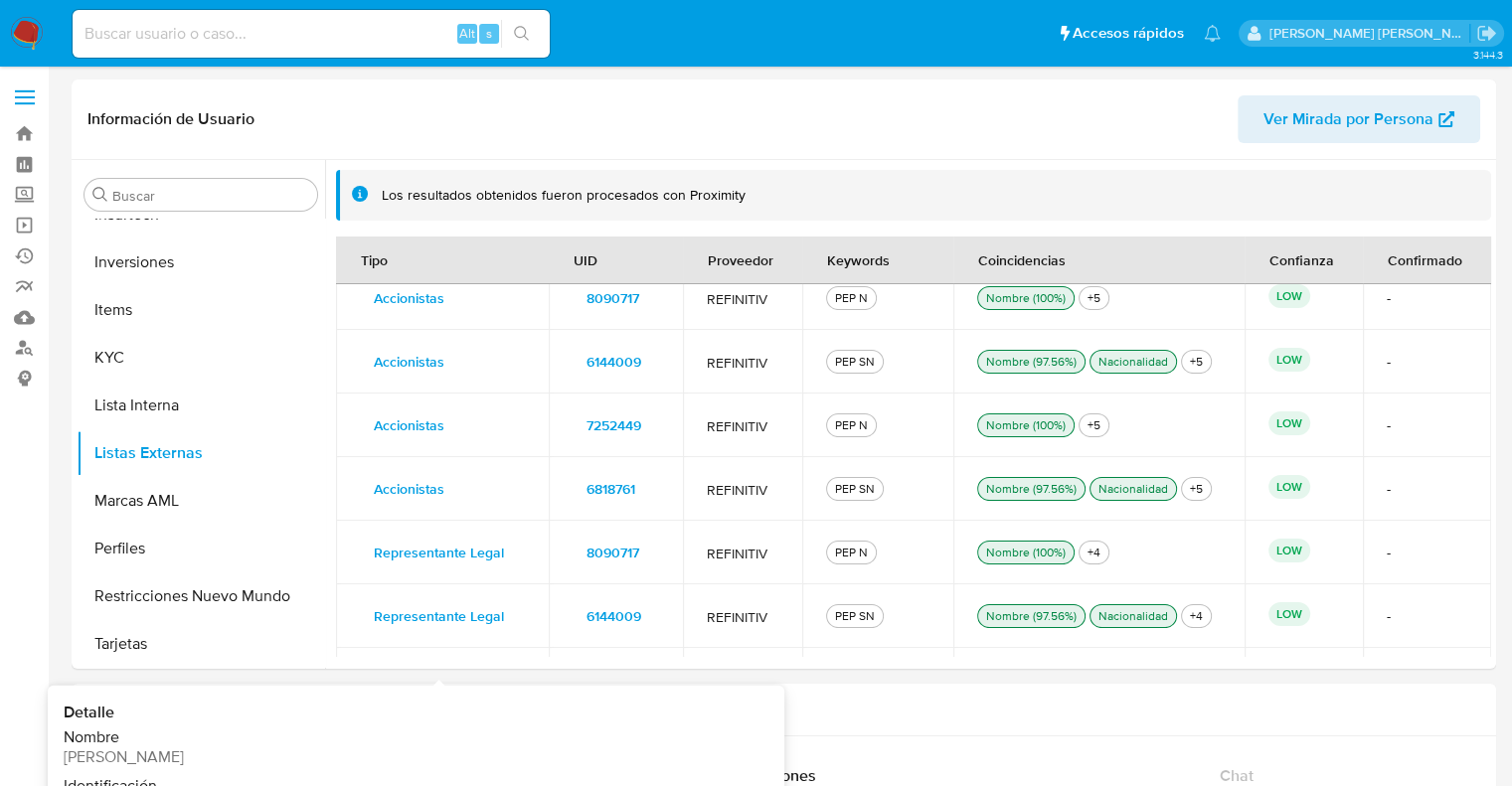 scroll, scrollTop: 0, scrollLeft: 0, axis: both 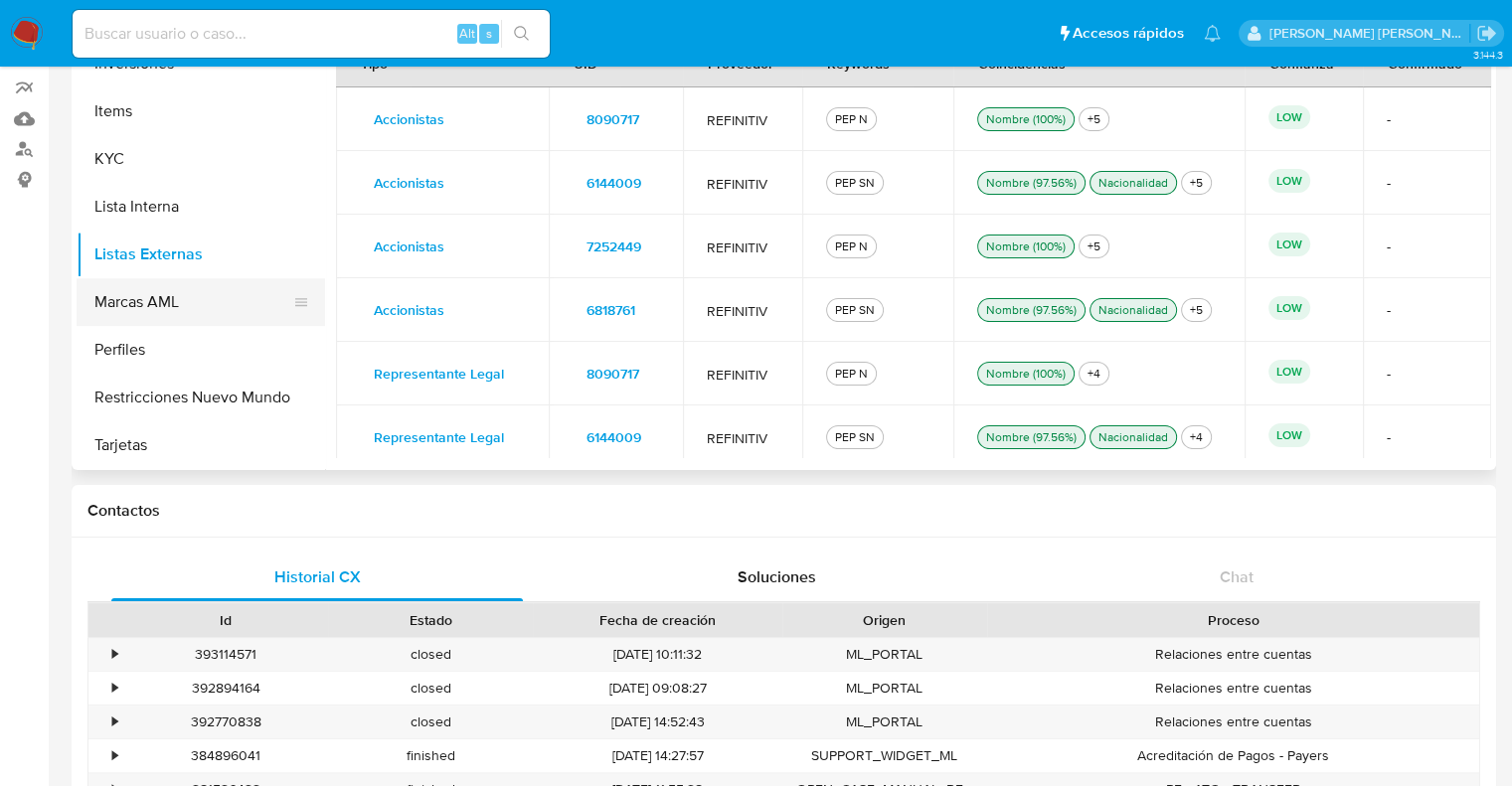 click on "Marcas AML" at bounding box center [193, 302] 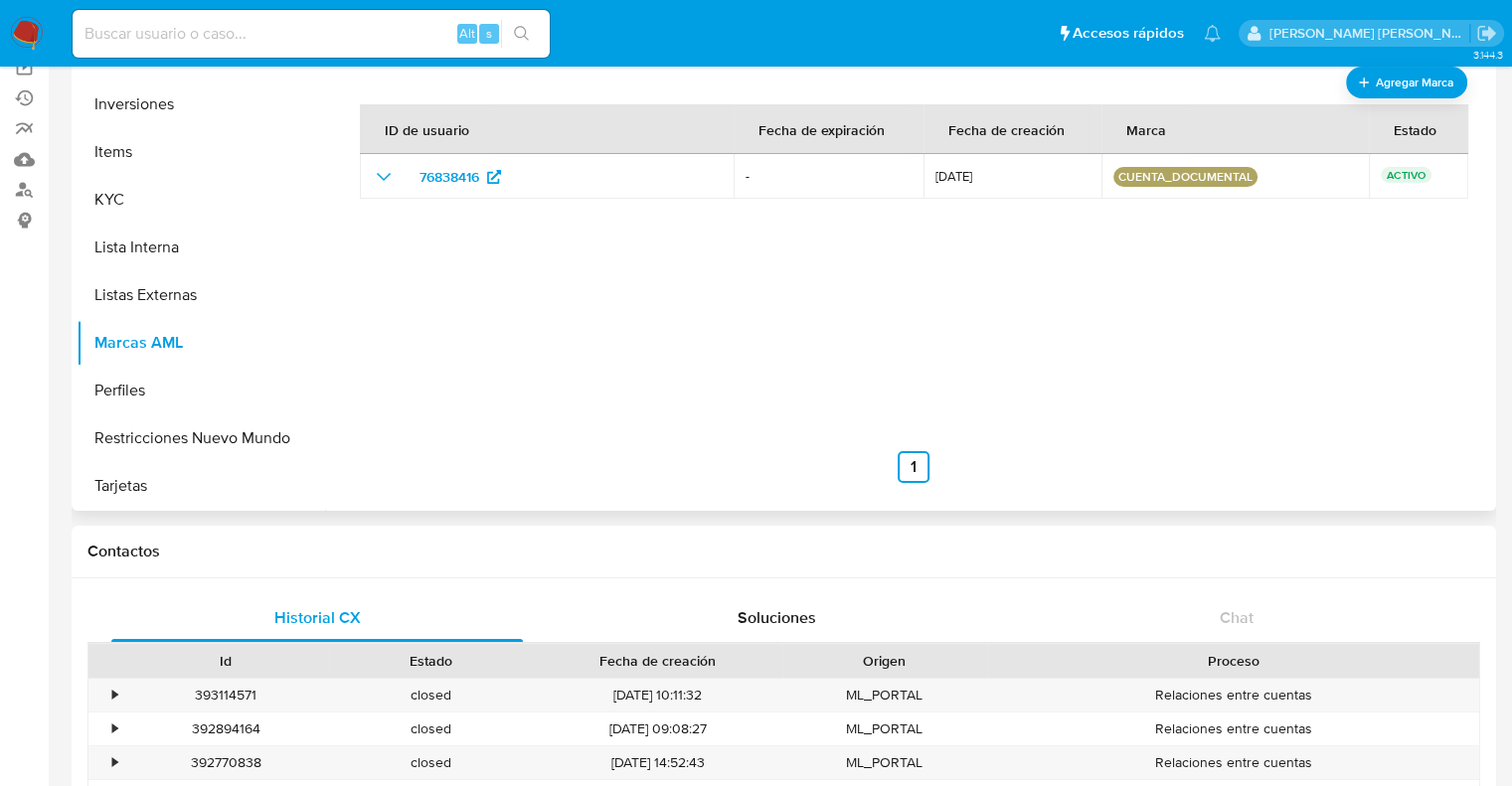 scroll, scrollTop: 99, scrollLeft: 0, axis: vertical 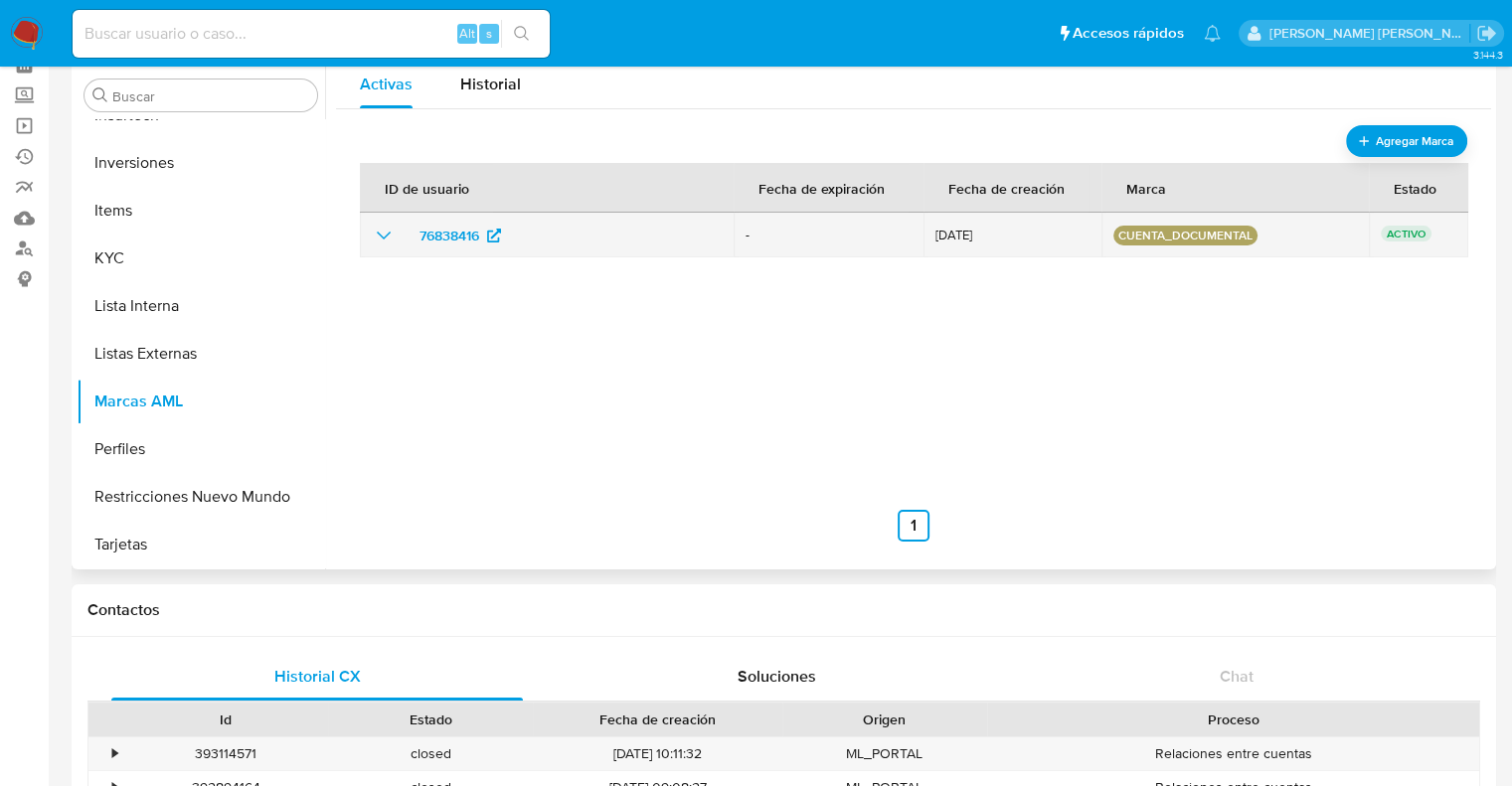 click 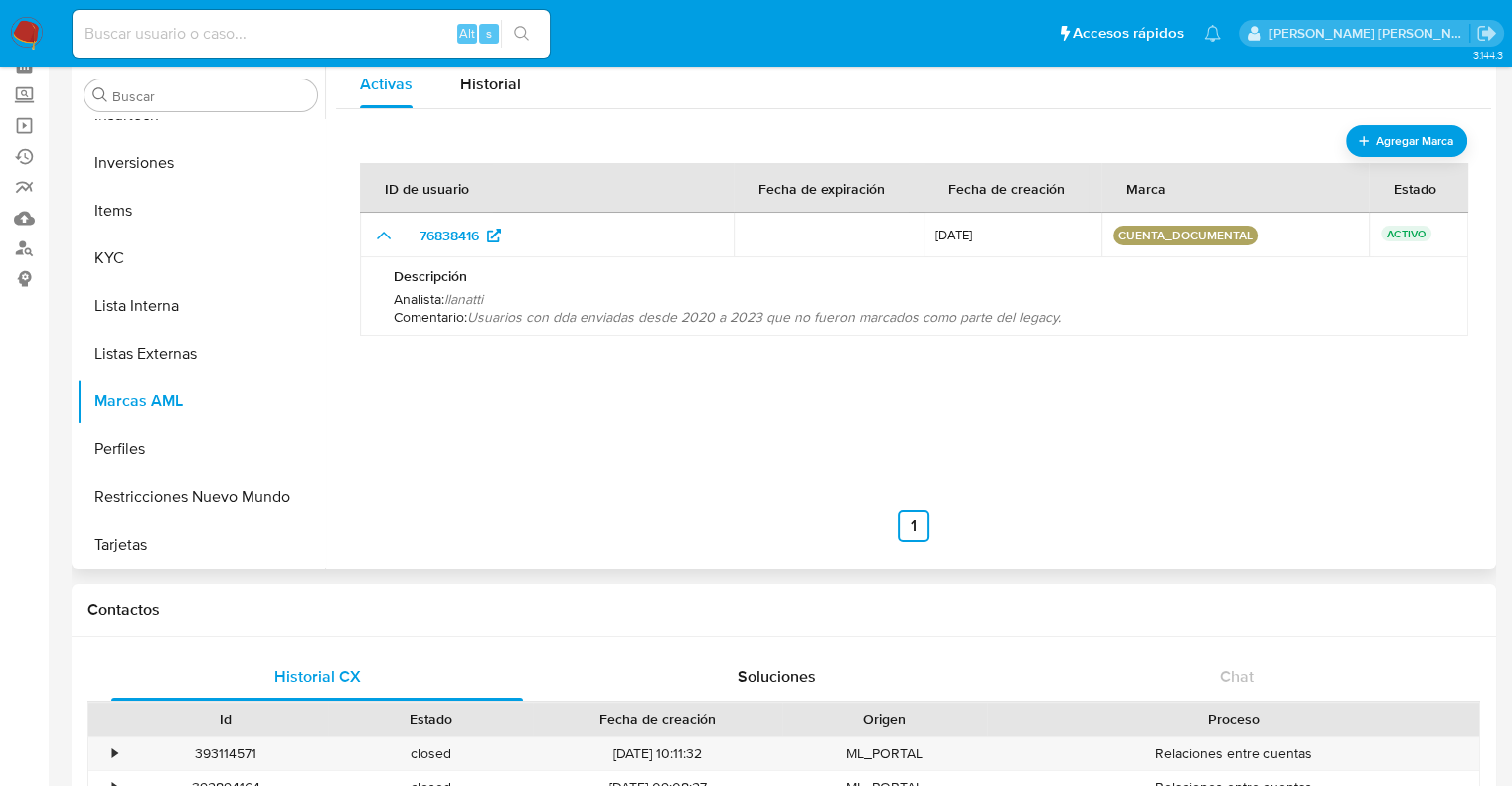 click on "ID de usuario Fecha de expiración Fecha de creación Marca Estado 76838416 - 11/11/2024 cuenta_documental ACTIVO Descripción Analista :  llanatti Comentario :  Usuarios con dda enviadas desde 2020 a 2023 que no fueron marcados como parte del legacy. Anterior 1 Siguiente" at bounding box center (914, 343) 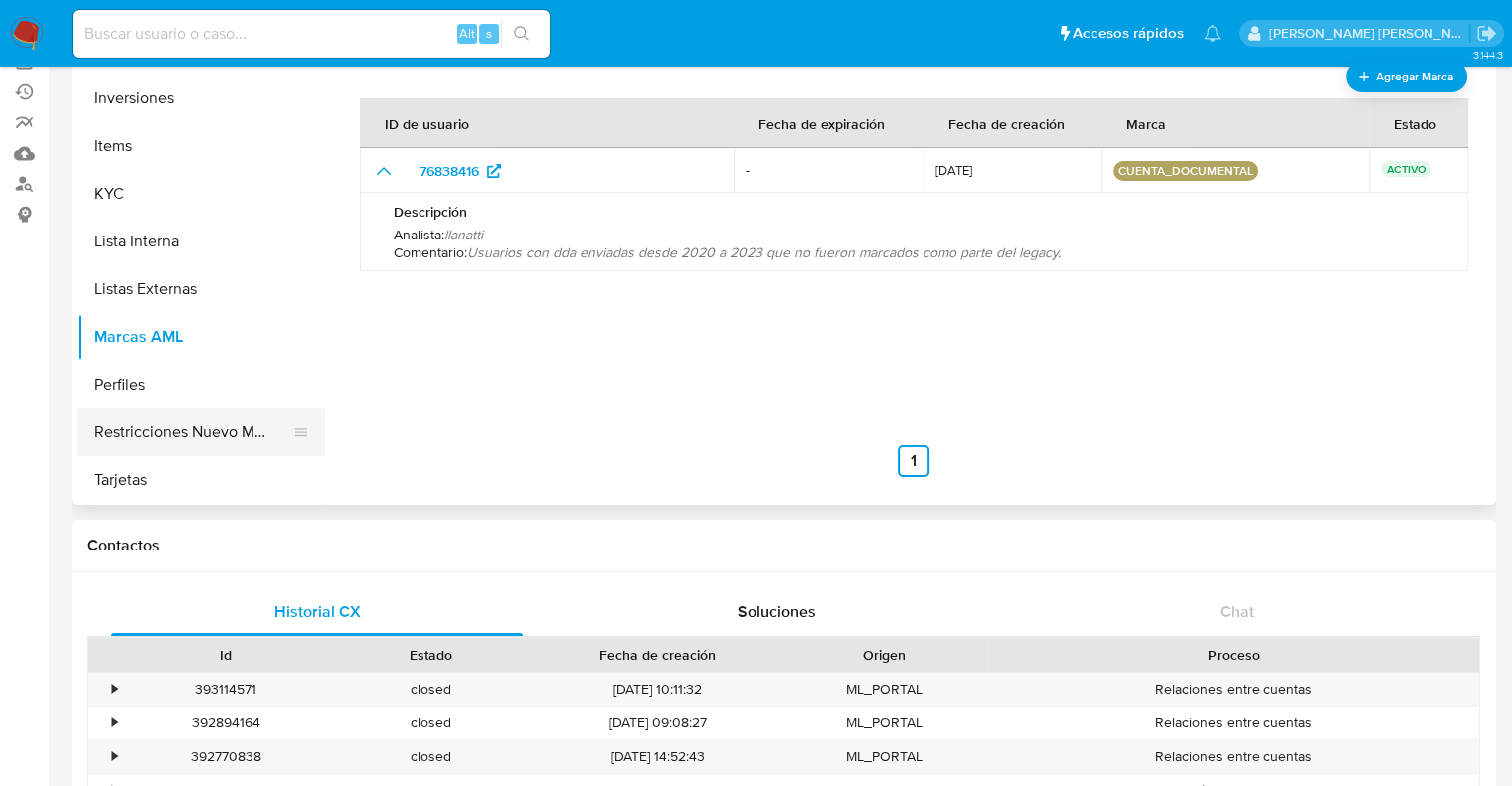 scroll, scrollTop: 199, scrollLeft: 0, axis: vertical 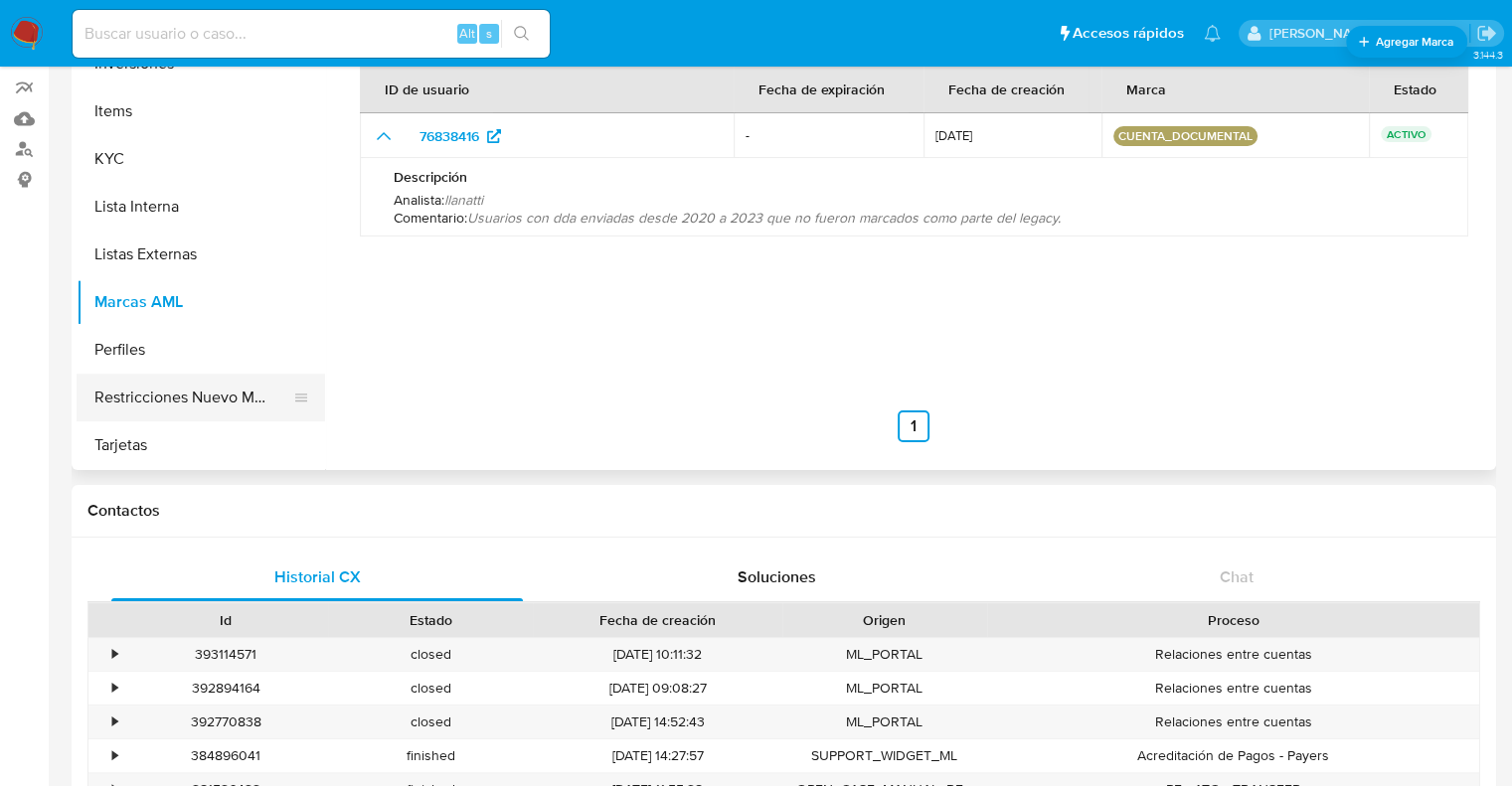 click on "Restricciones Nuevo Mundo" at bounding box center (193, 397) 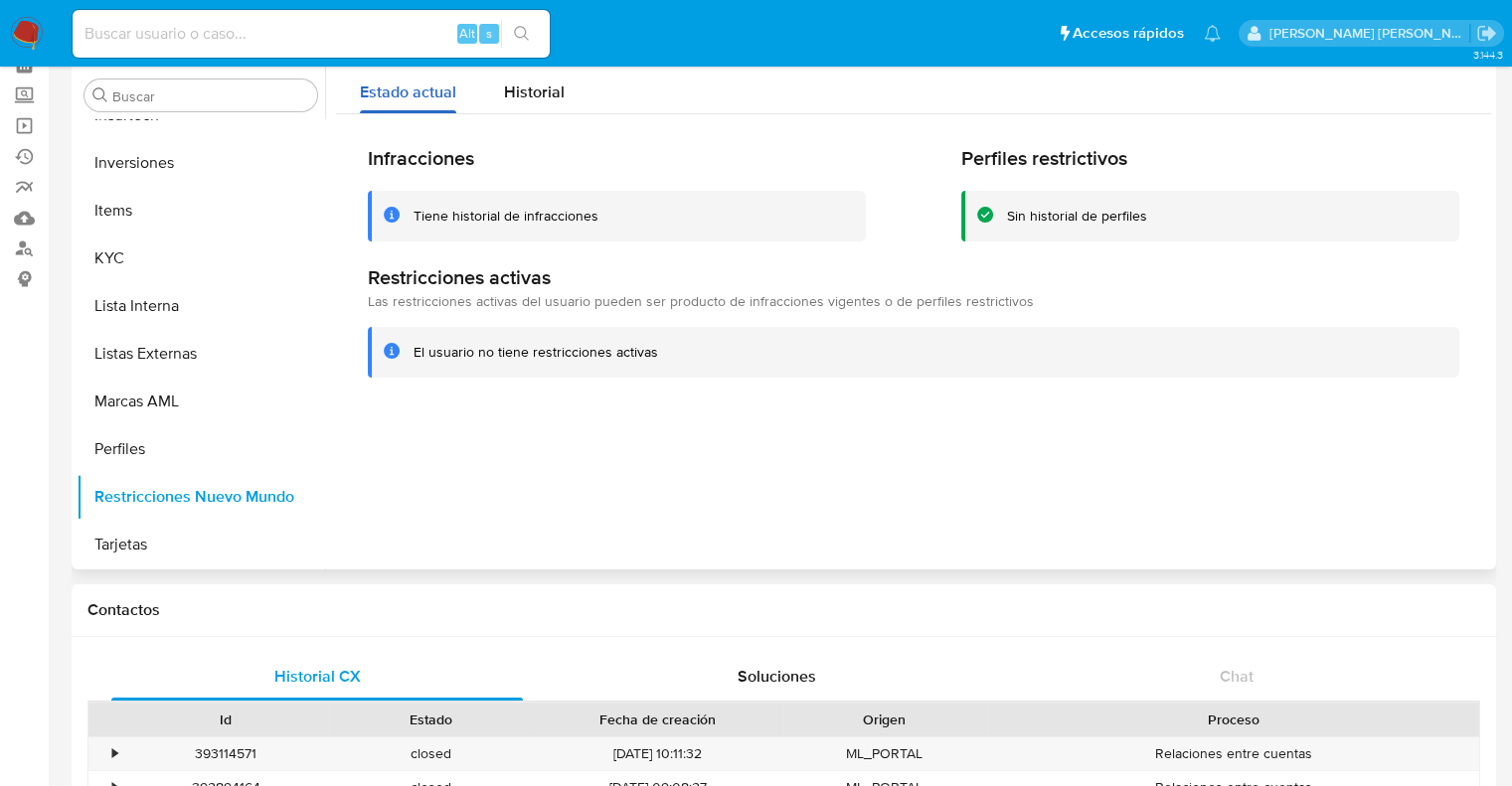 scroll, scrollTop: 0, scrollLeft: 0, axis: both 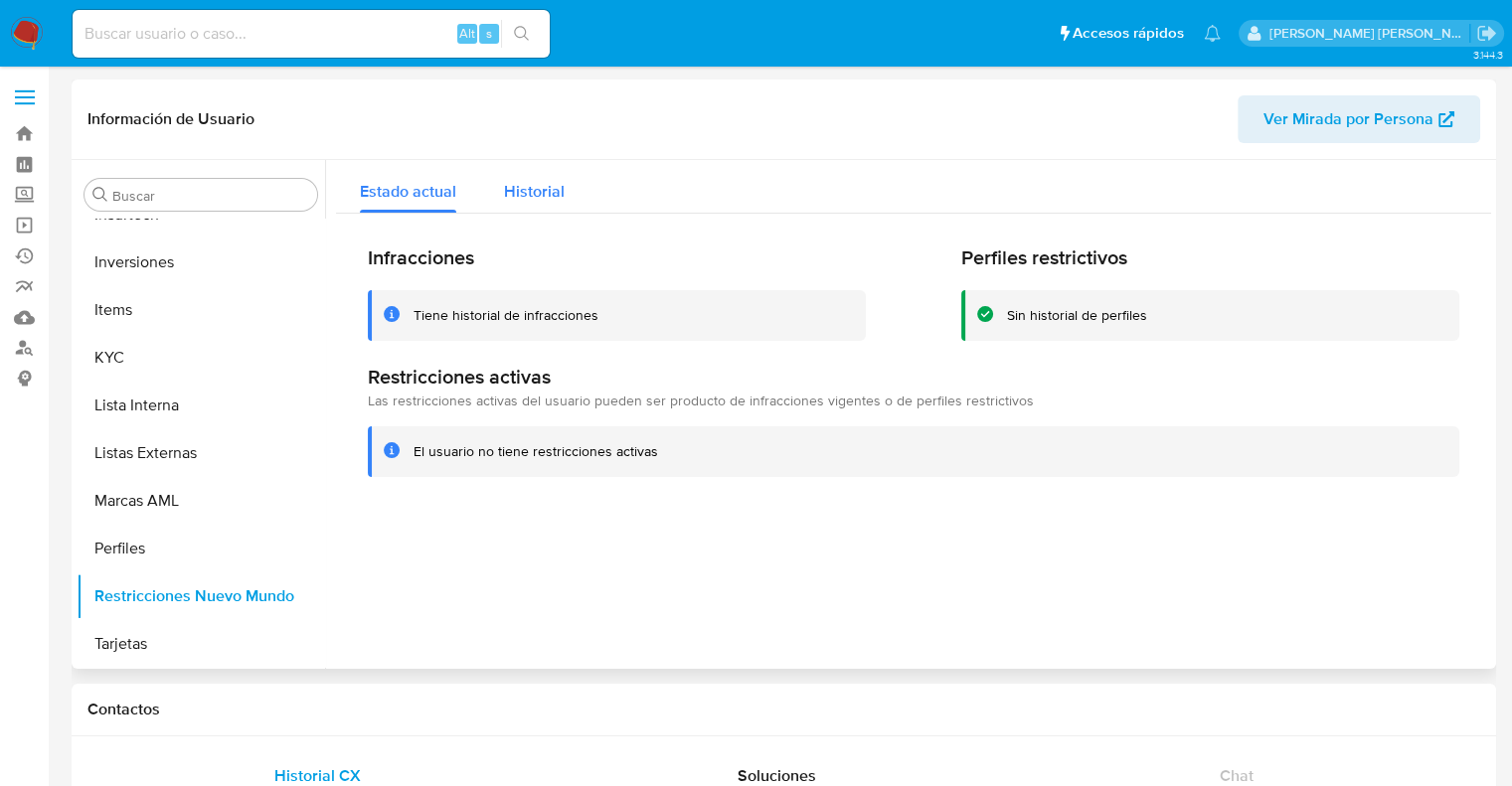 click on "Historial" at bounding box center (534, 191) 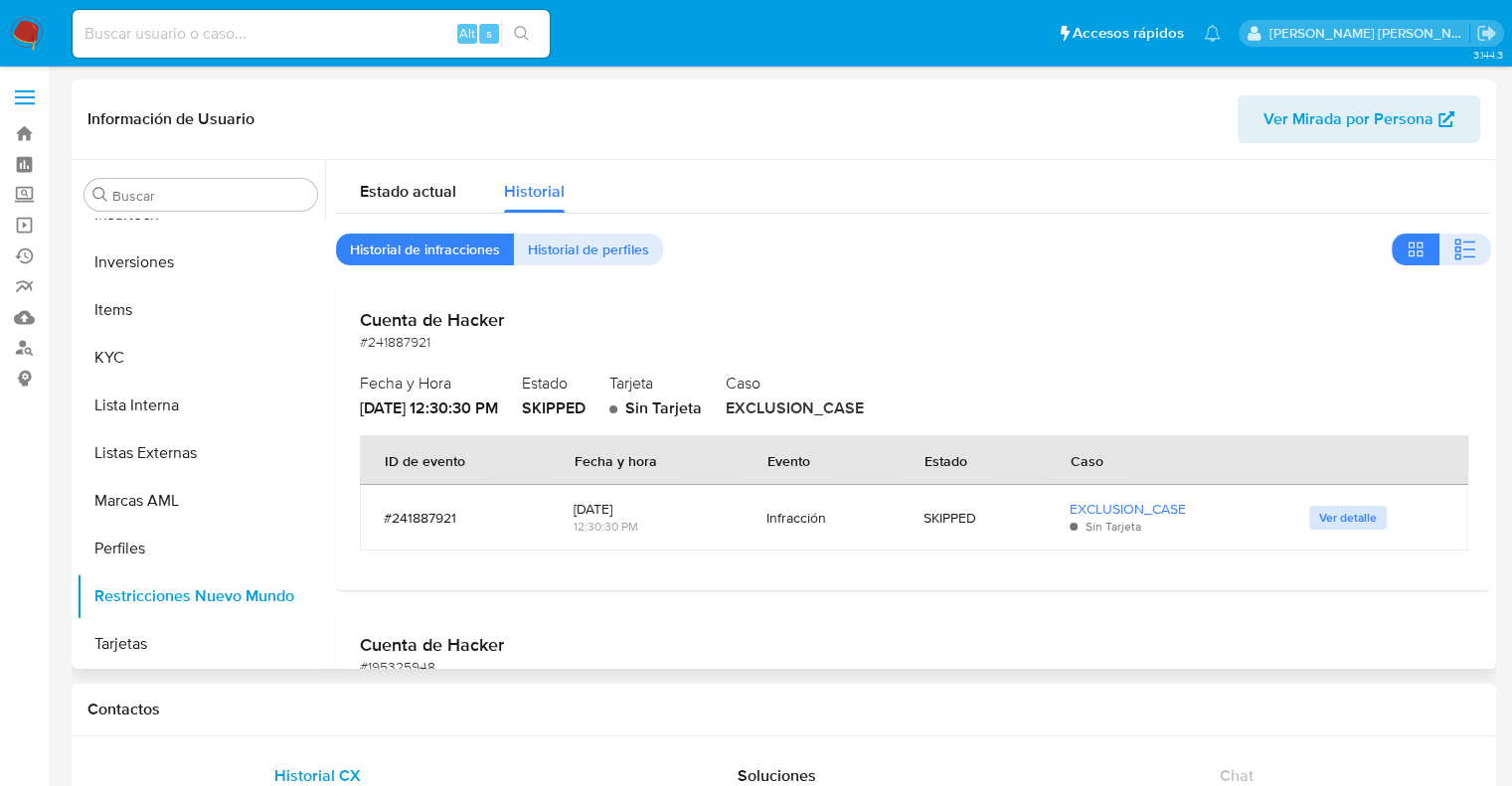 click on "Ver detalle" at bounding box center (1348, 518) 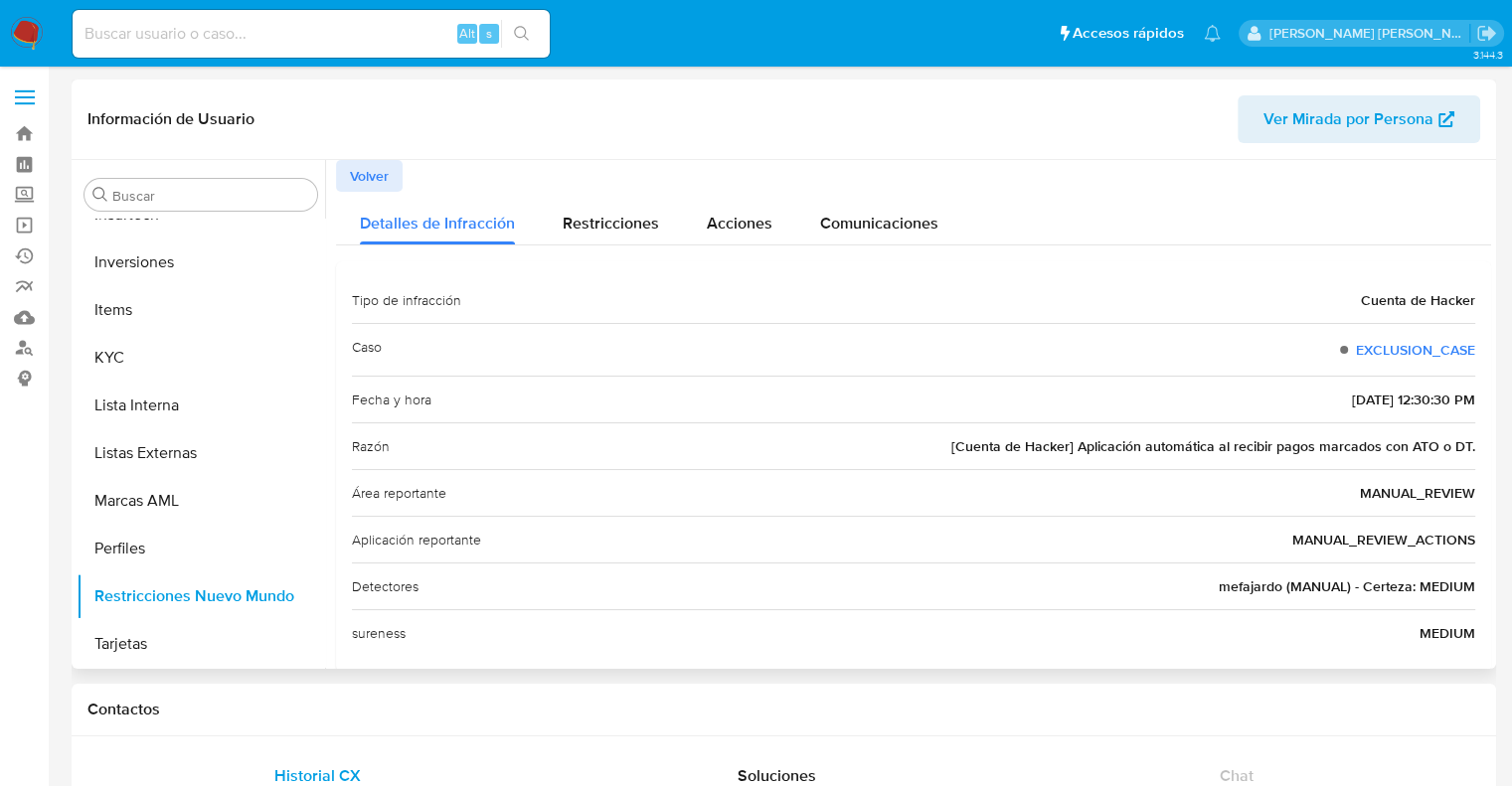 click on "Volver" at bounding box center [369, 176] 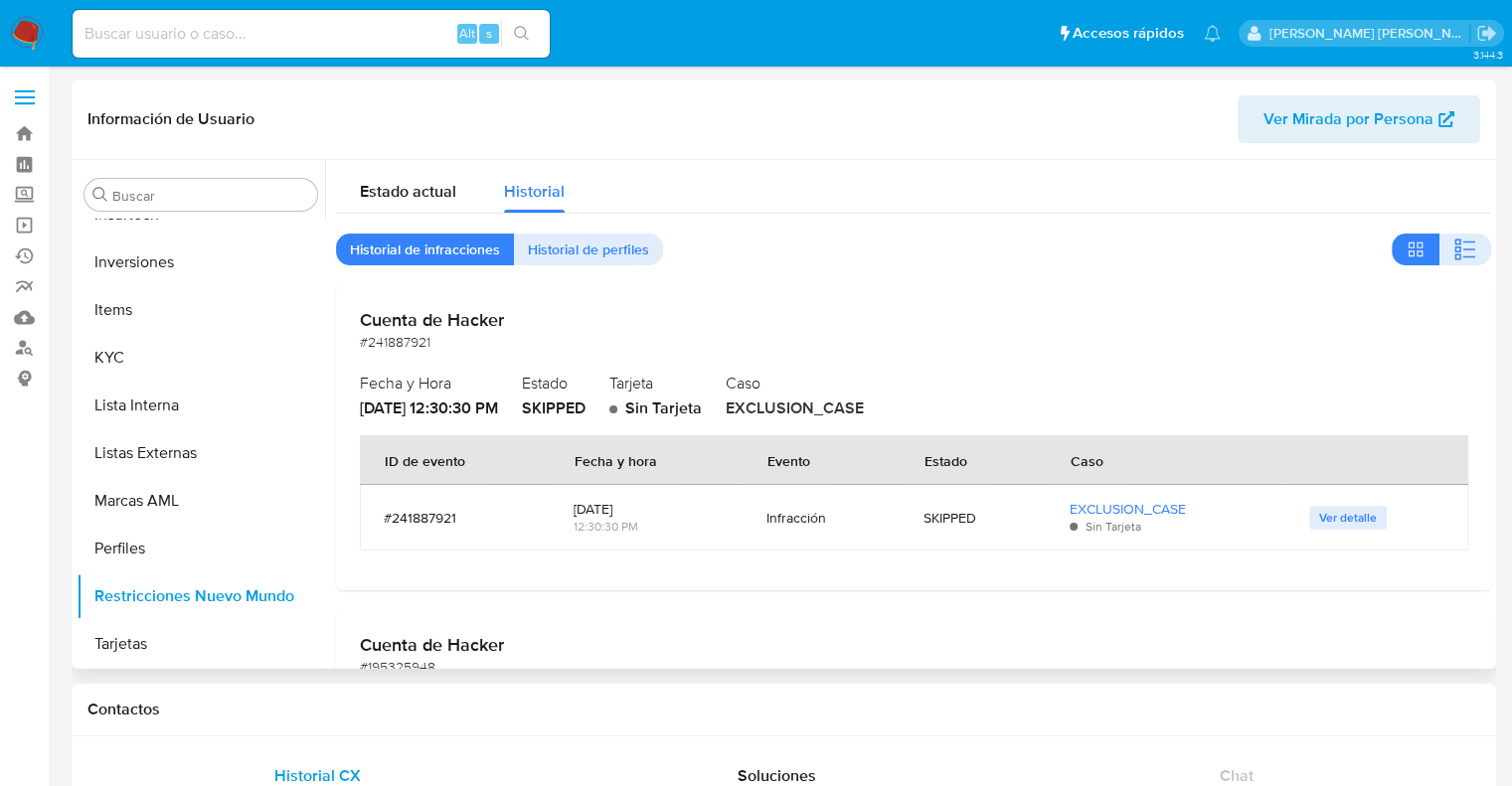 click on "Historial de perfiles" at bounding box center [588, 249] 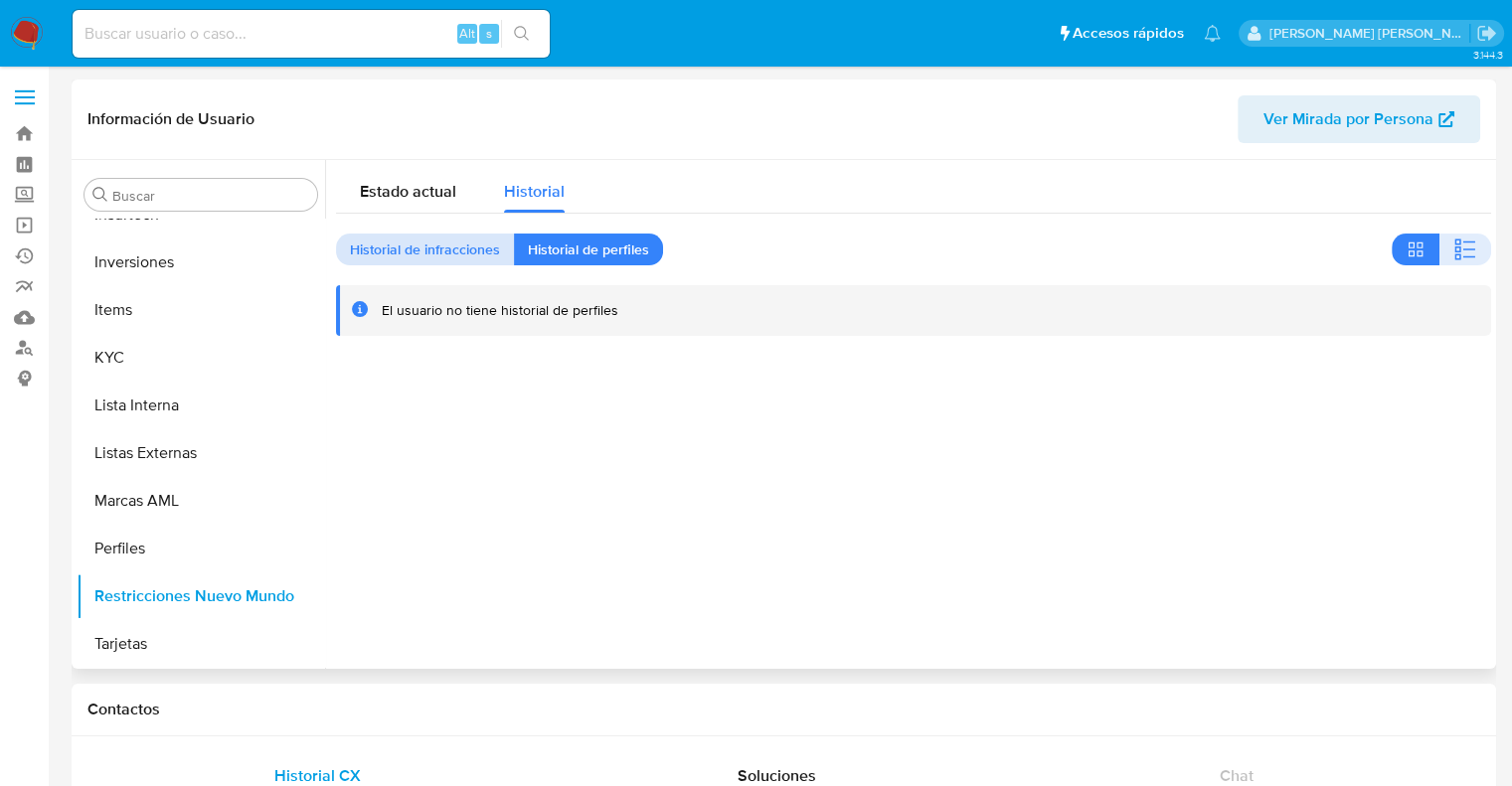 click on "Historial de infracciones" at bounding box center (424, 249) 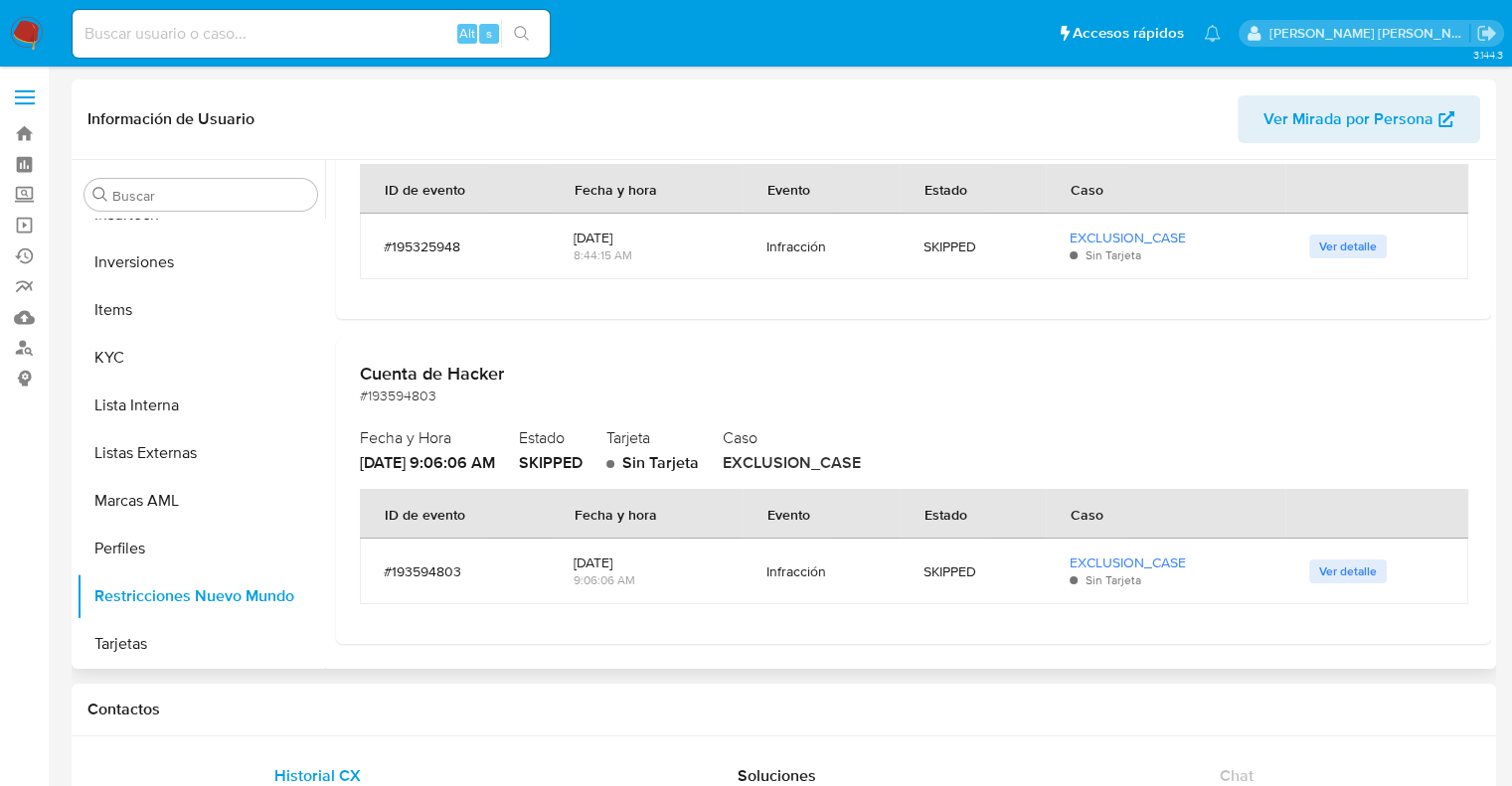 scroll, scrollTop: 597, scrollLeft: 0, axis: vertical 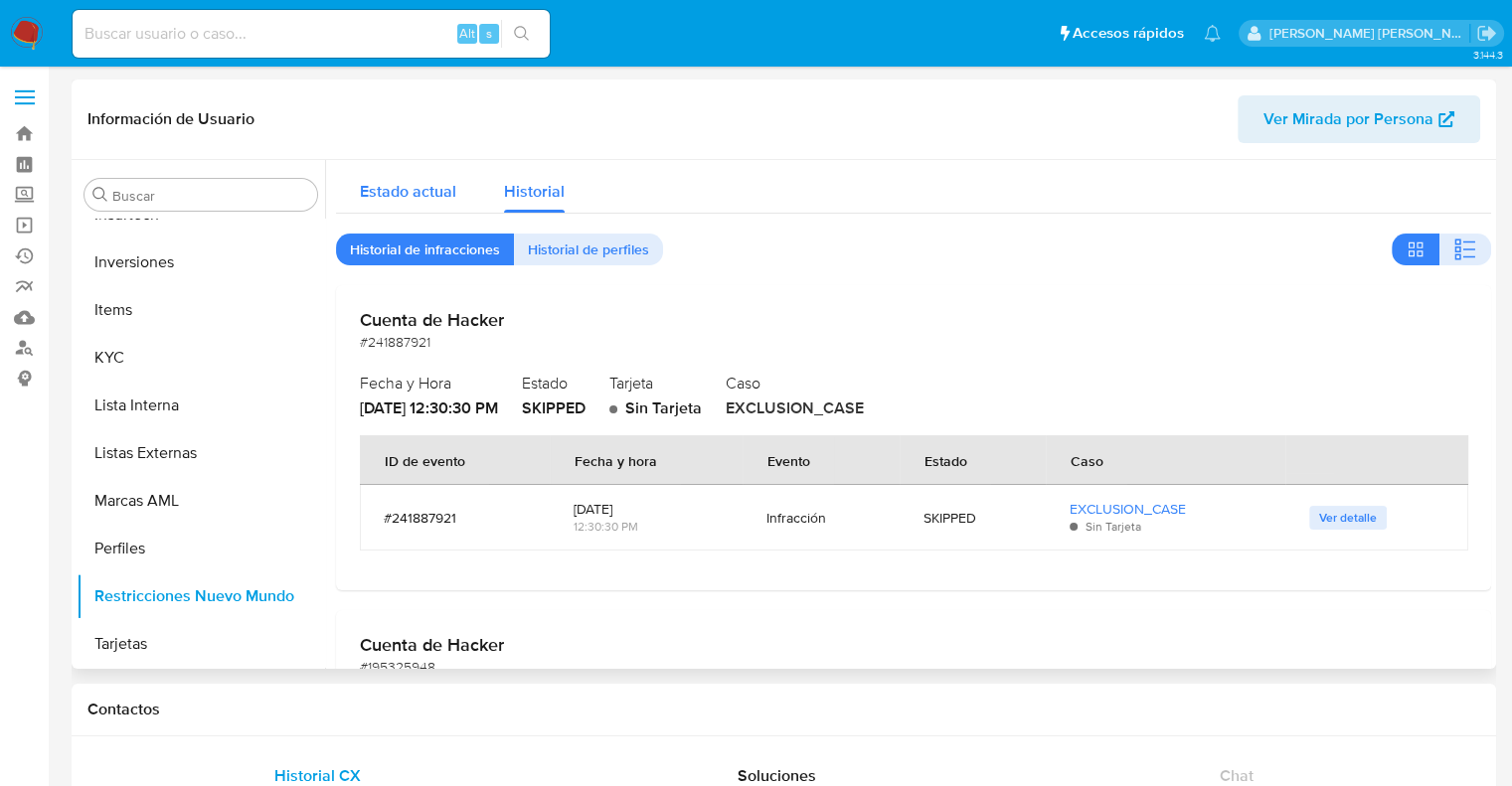 click on "Estado actual" at bounding box center (408, 191) 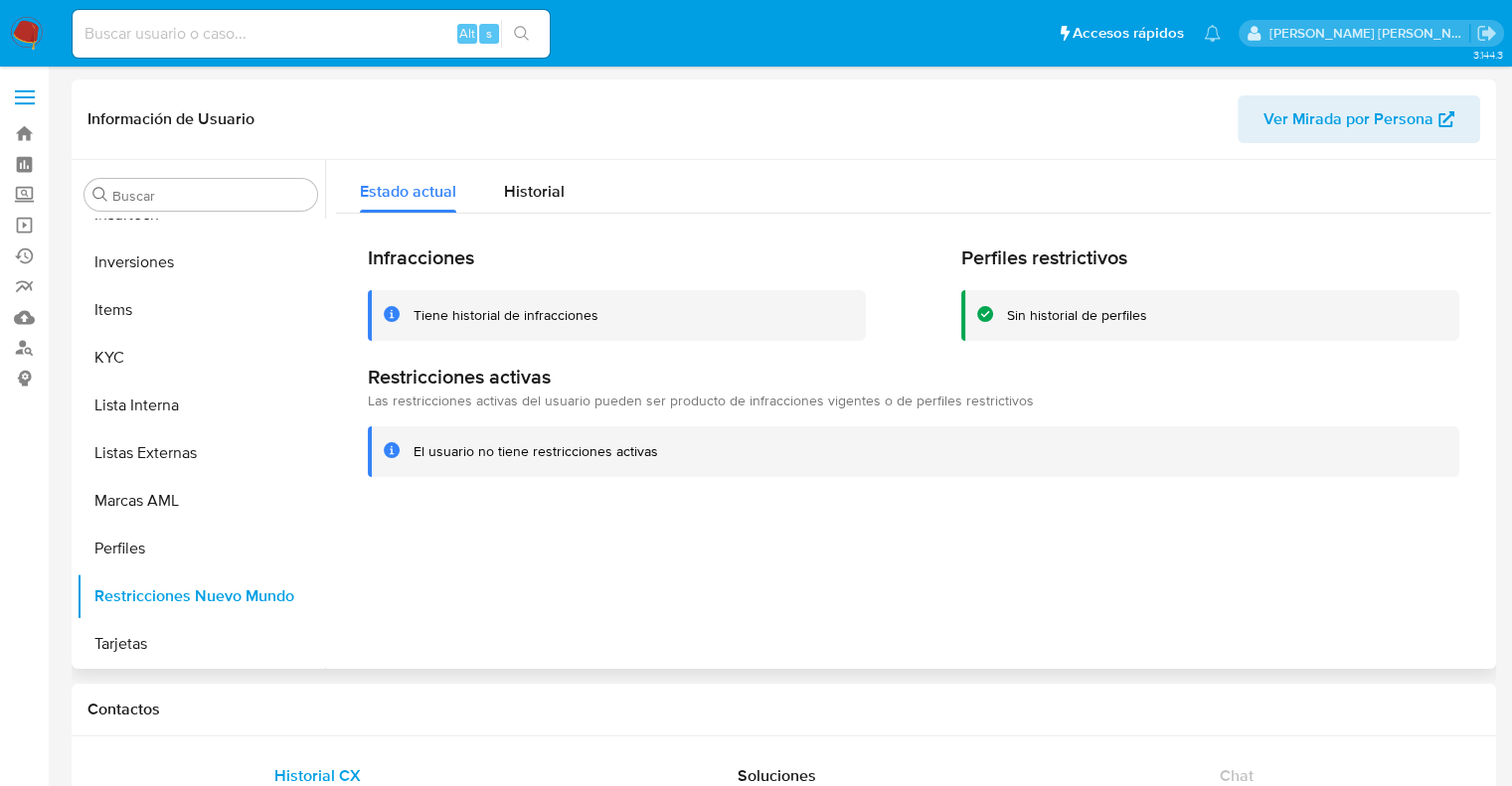 type 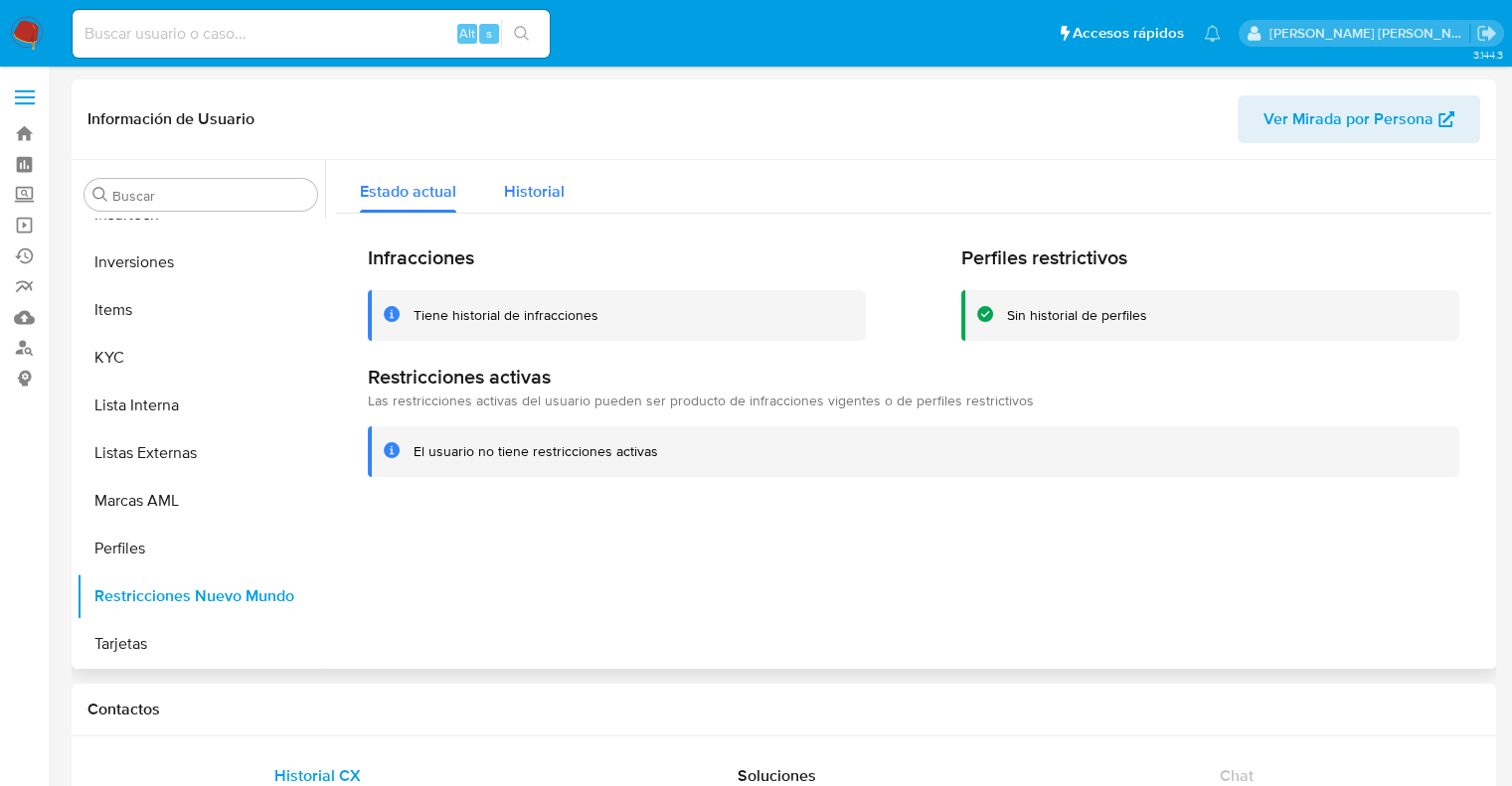 click on "Historial" at bounding box center (534, 191) 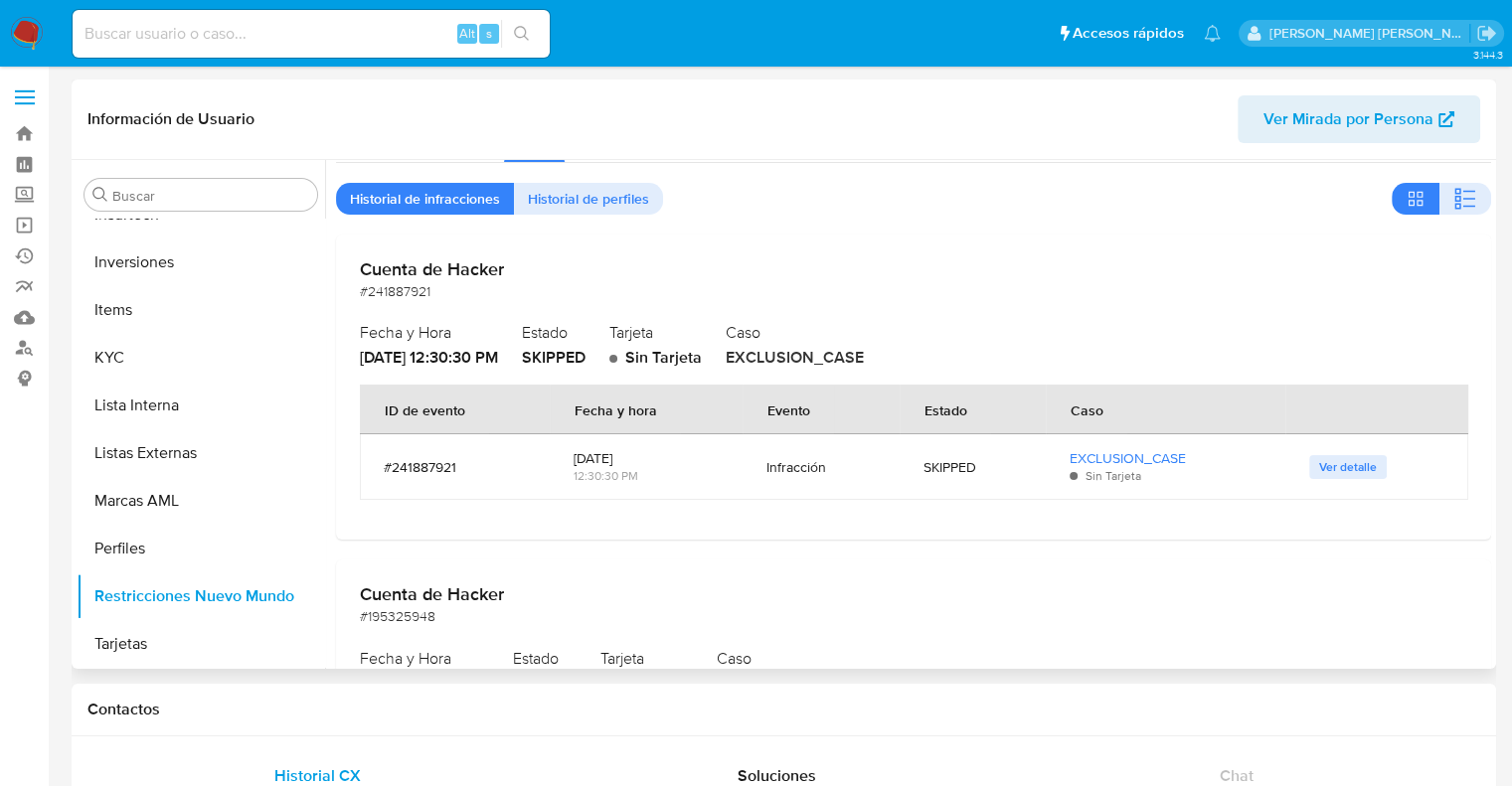 scroll, scrollTop: 0, scrollLeft: 0, axis: both 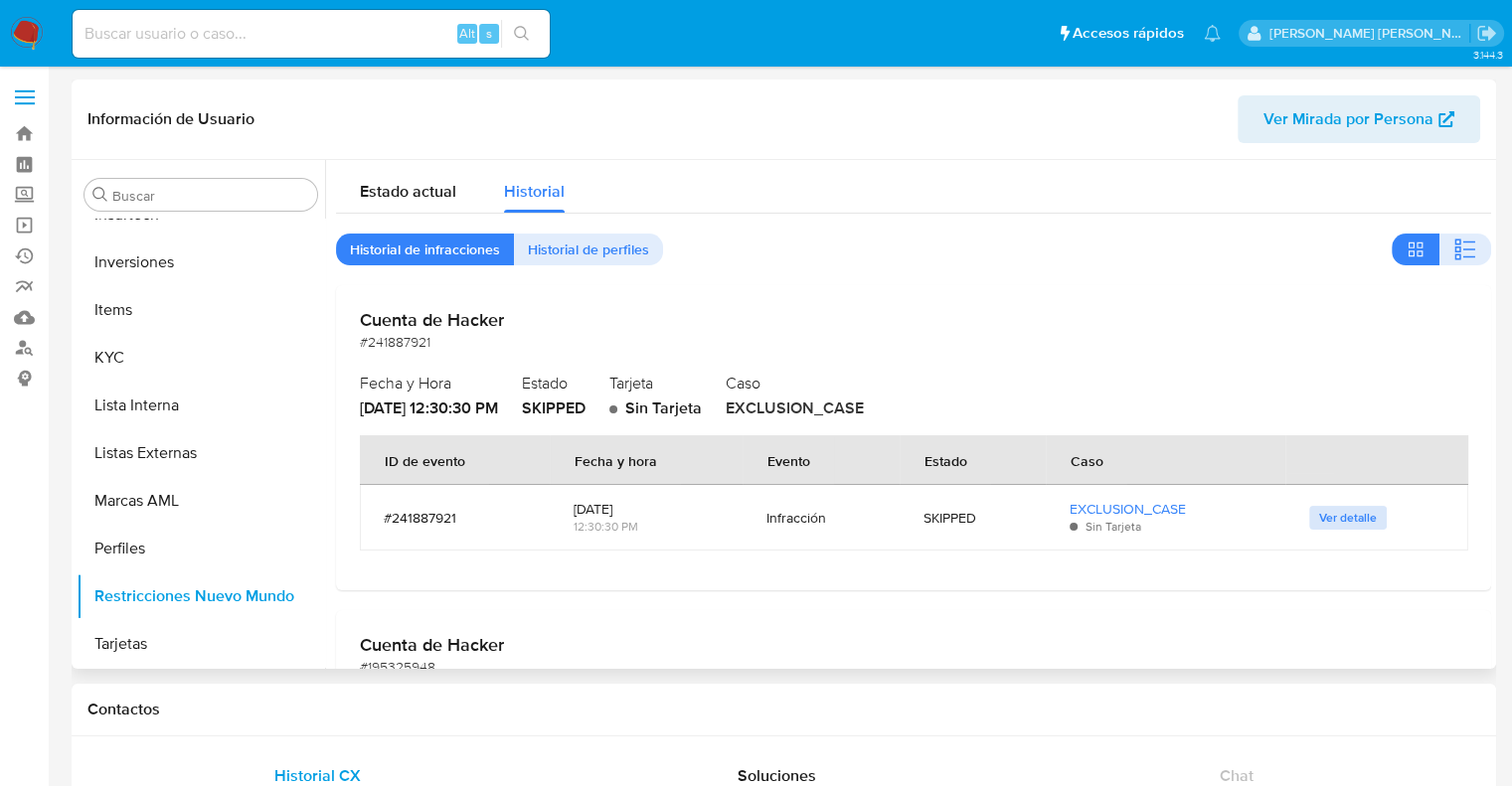 click on "Ver detalle" at bounding box center [1348, 518] 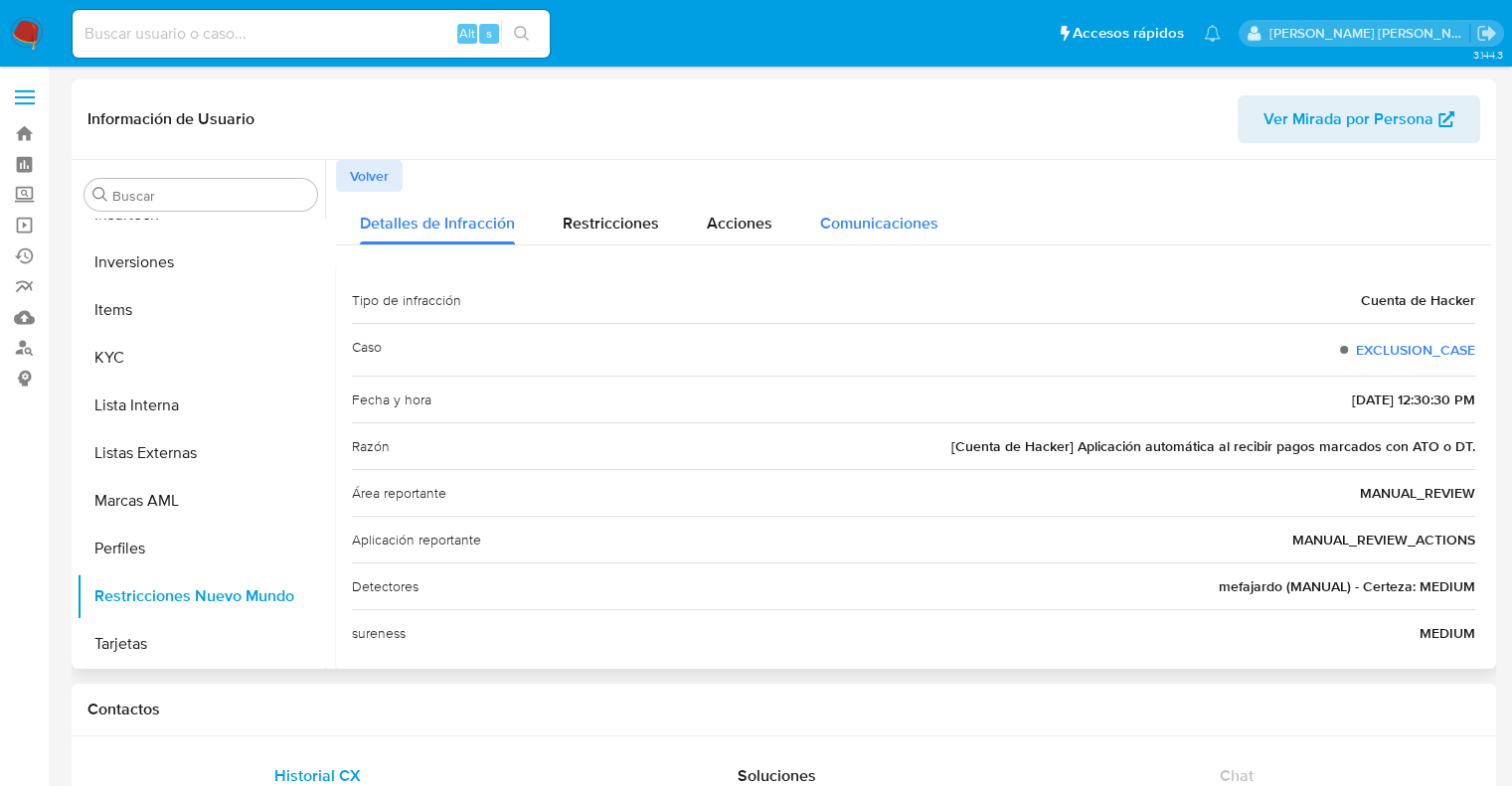 click on "Comunicaciones" at bounding box center (879, 223) 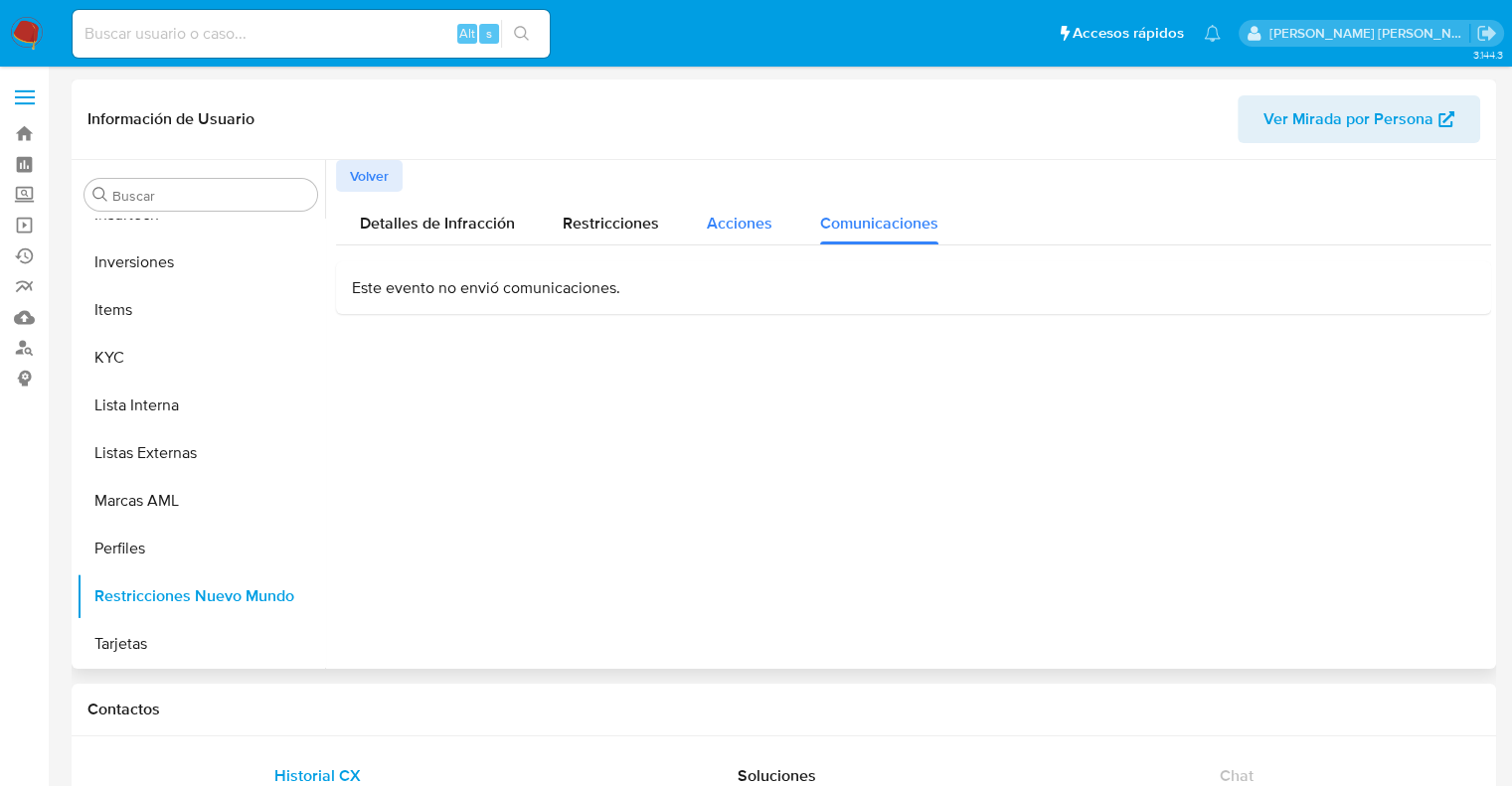 click on "Acciones" at bounding box center [740, 223] 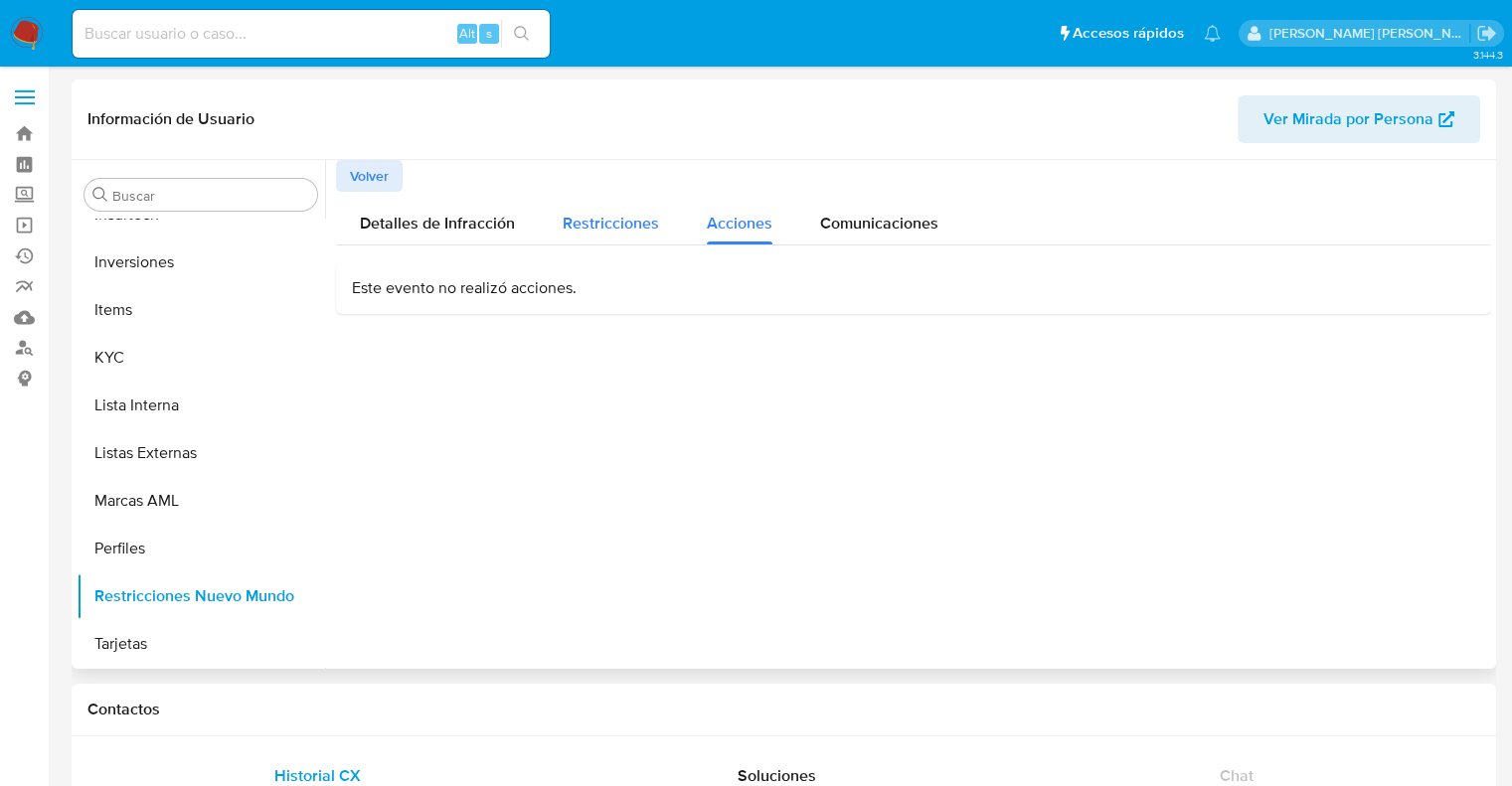 drag, startPoint x: 632, startPoint y: 216, endPoint x: 546, endPoint y: 243, distance: 90.138782 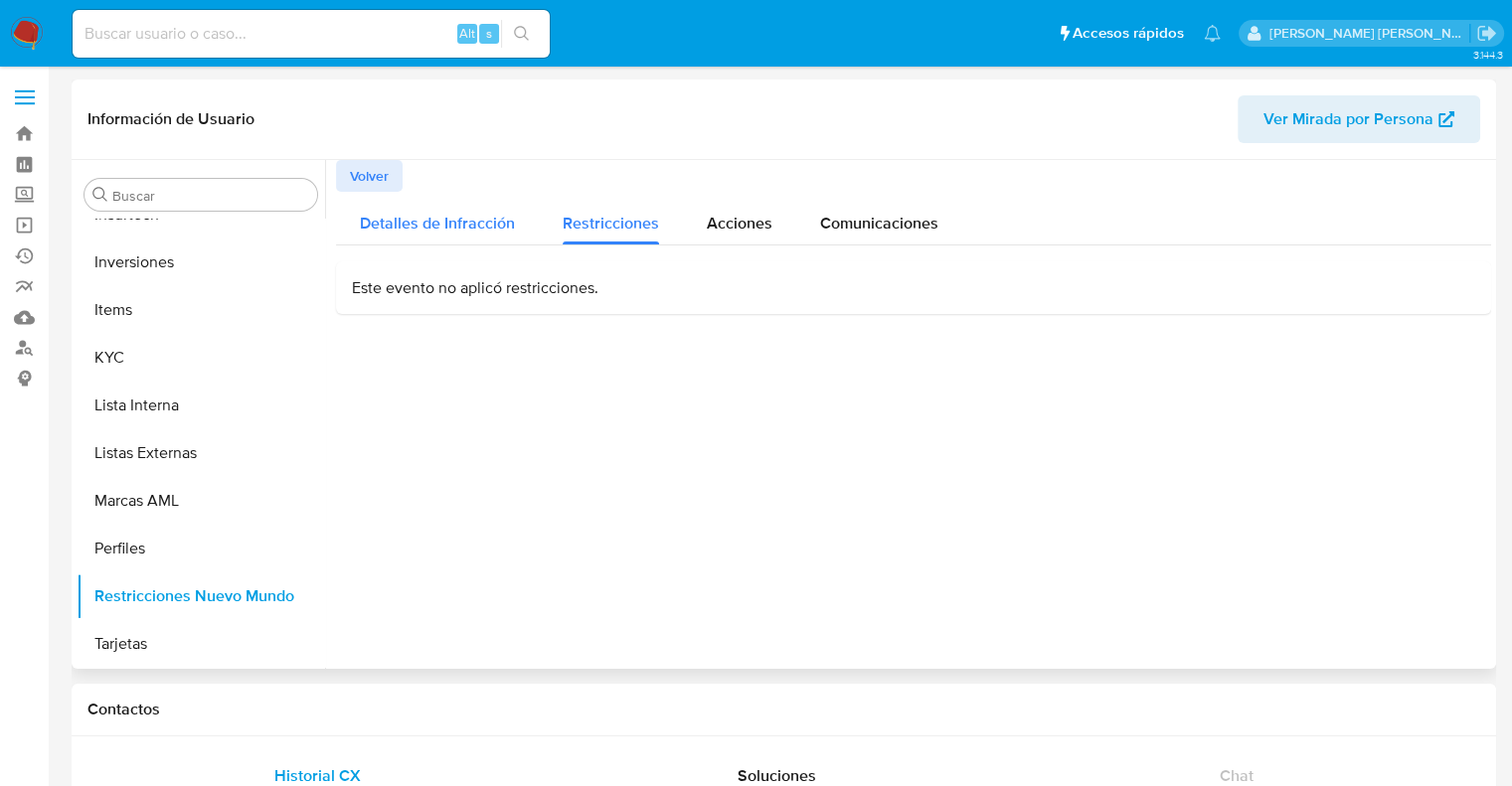 click on "Detalles de Infracción" at bounding box center (437, 218) 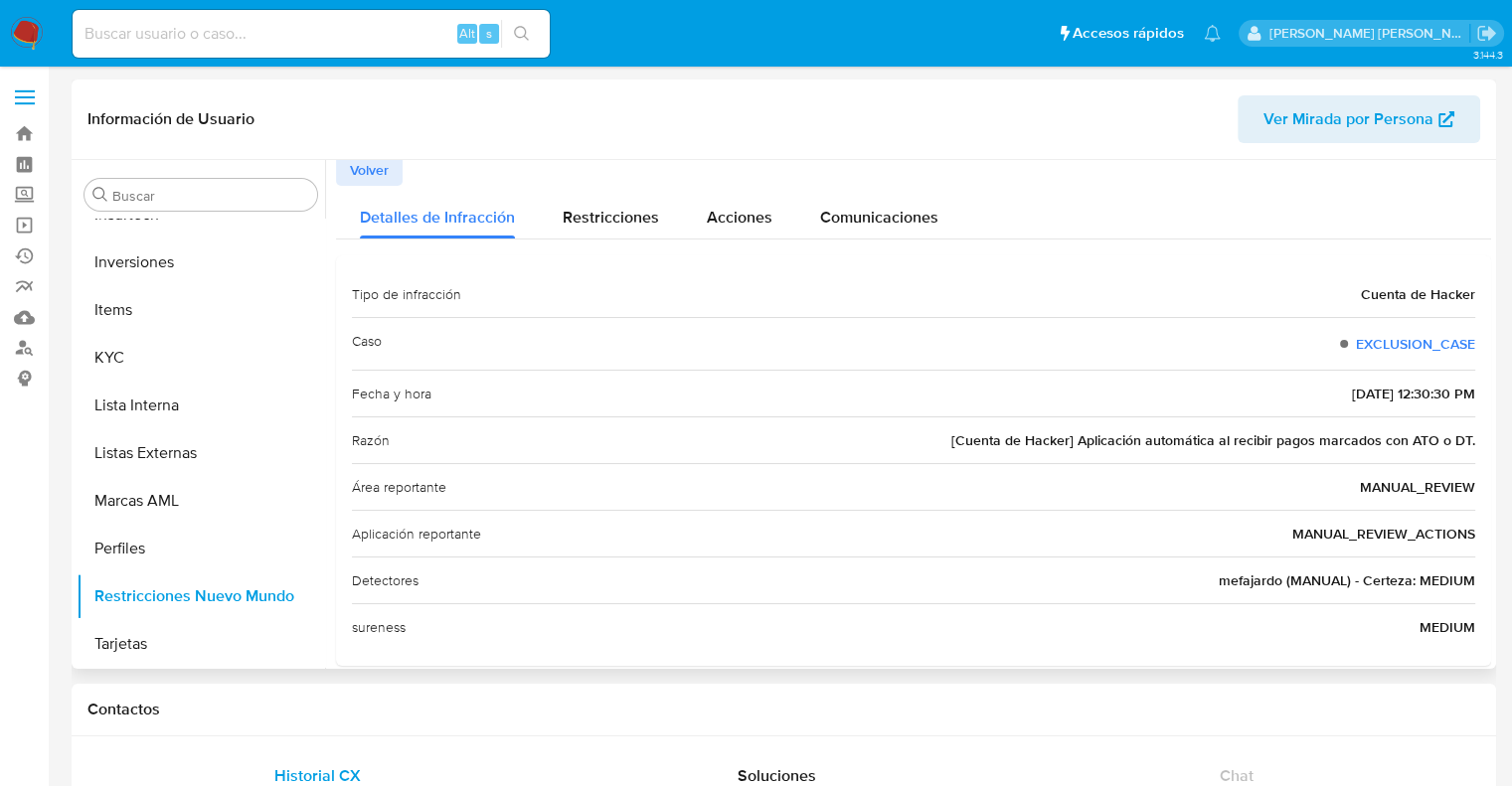 scroll, scrollTop: 0, scrollLeft: 0, axis: both 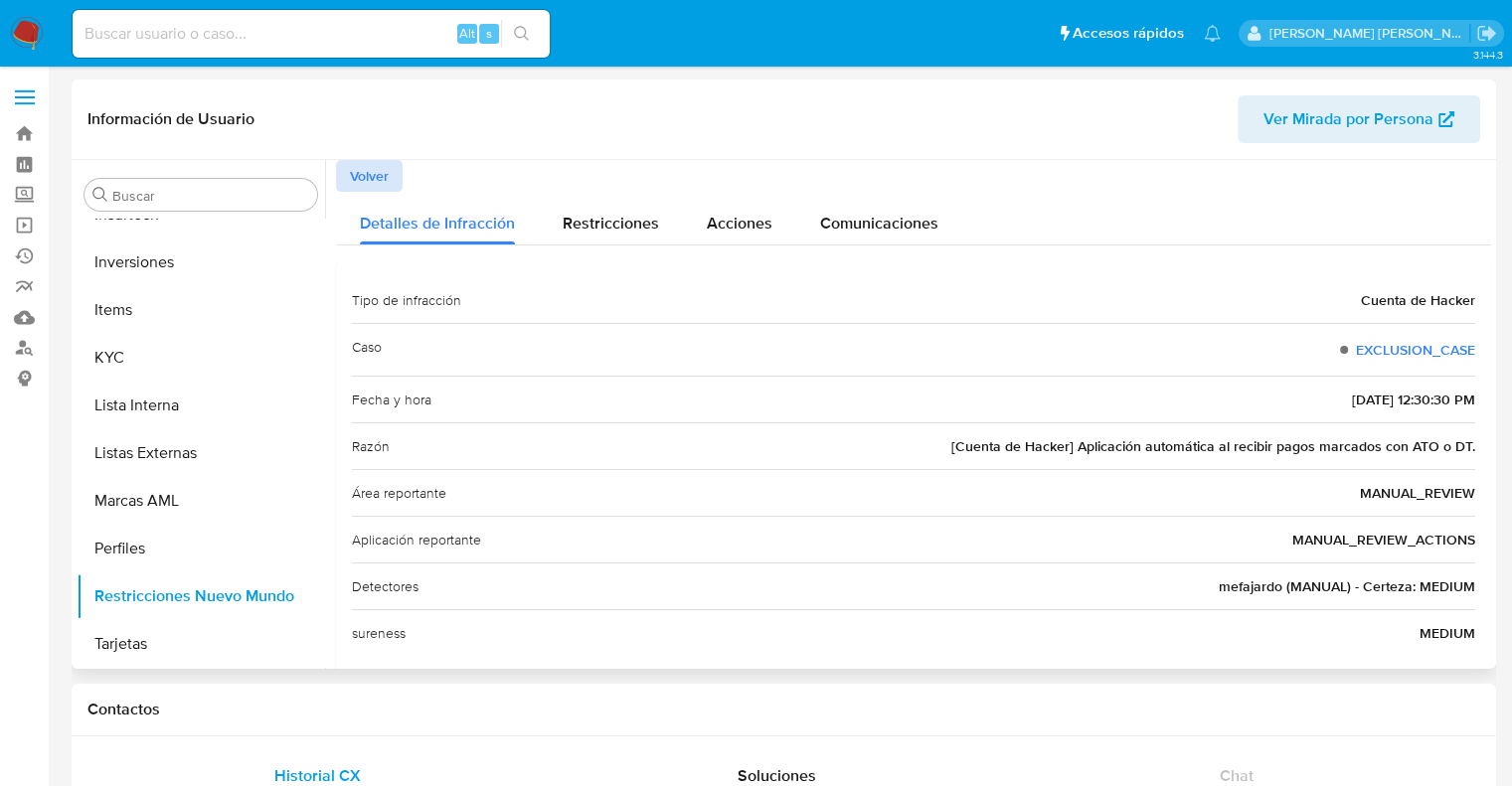 click on "Volver" at bounding box center (369, 176) 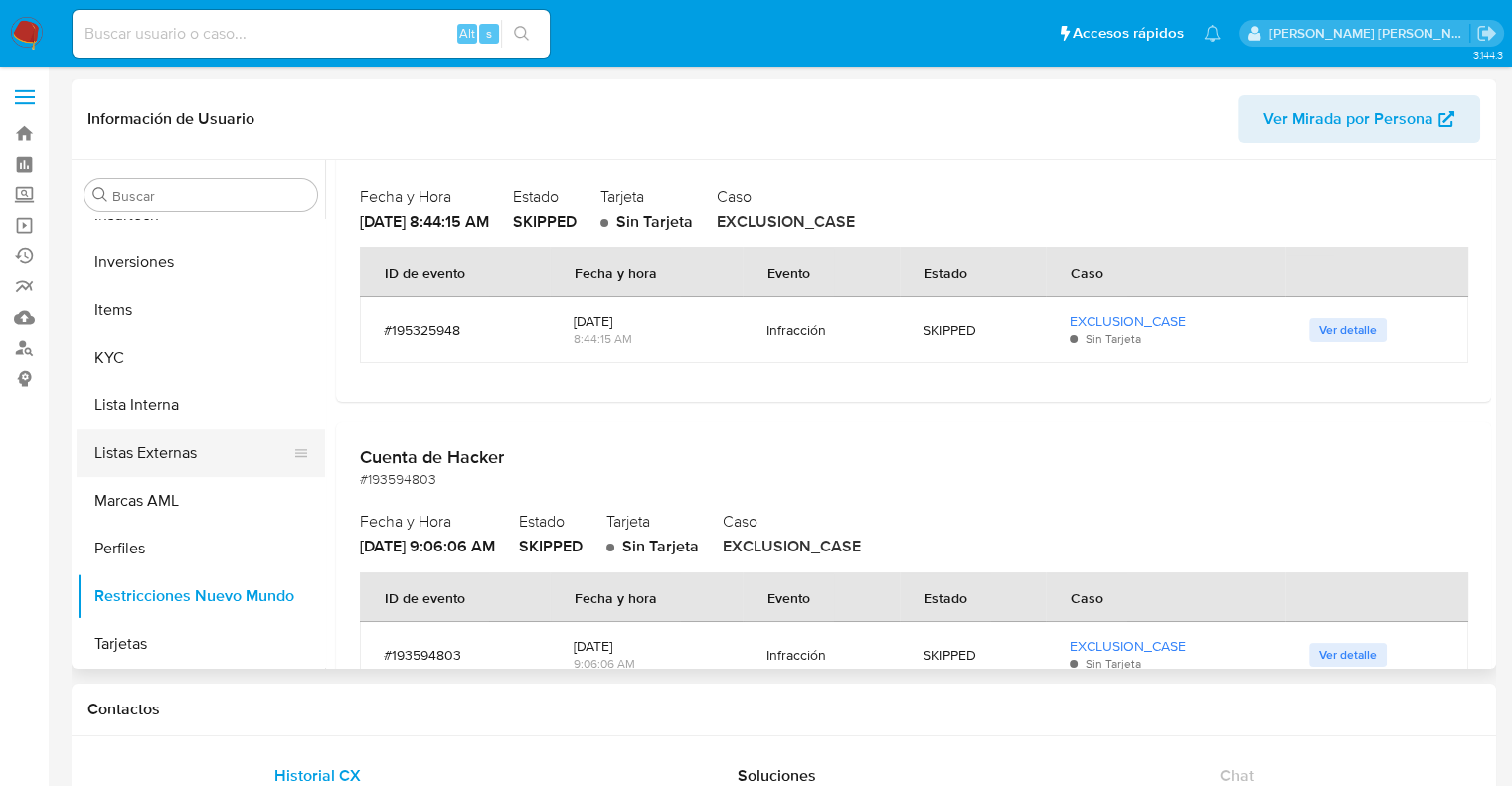 scroll, scrollTop: 597, scrollLeft: 0, axis: vertical 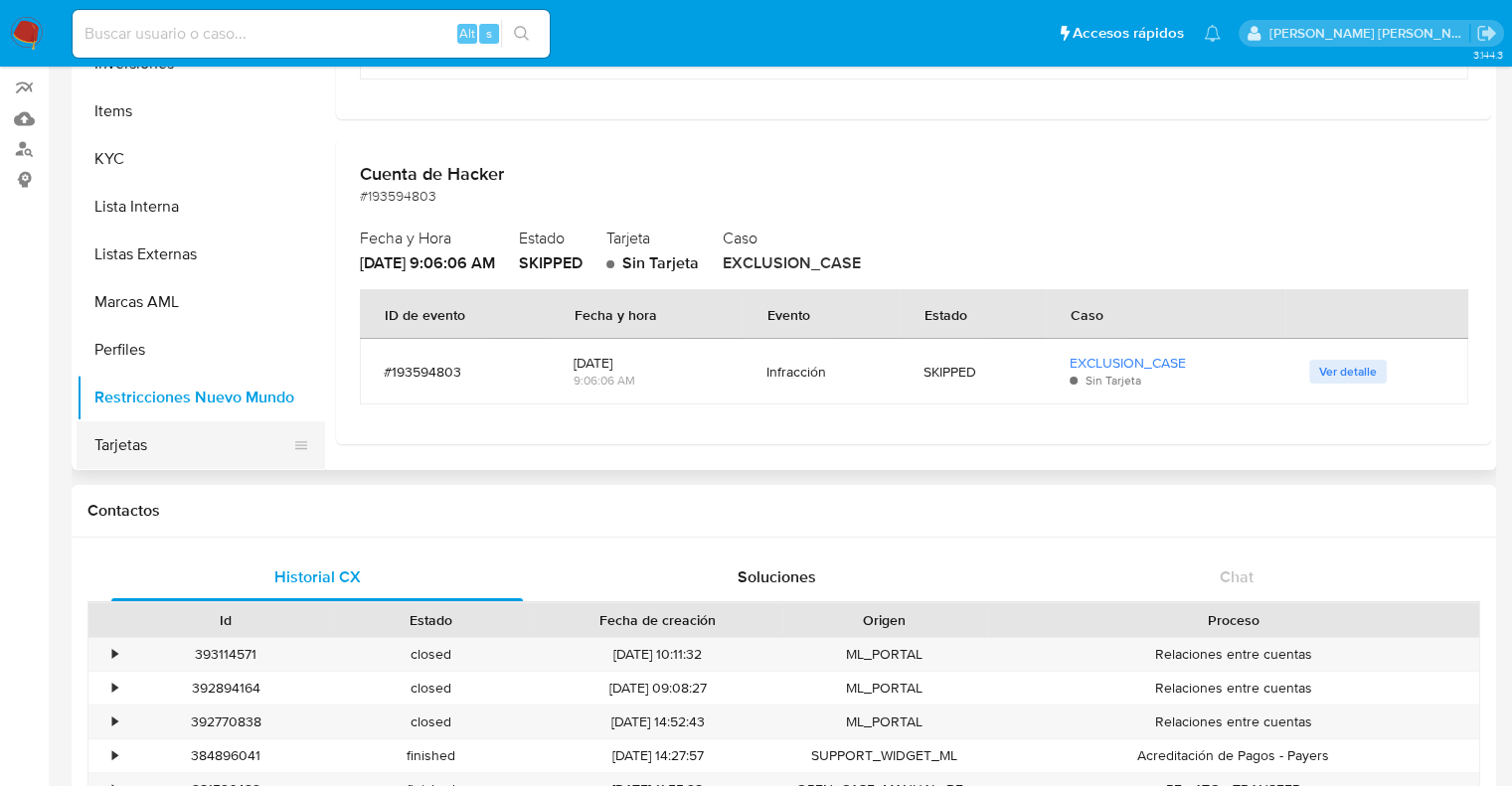 click on "Tarjetas" at bounding box center [193, 445] 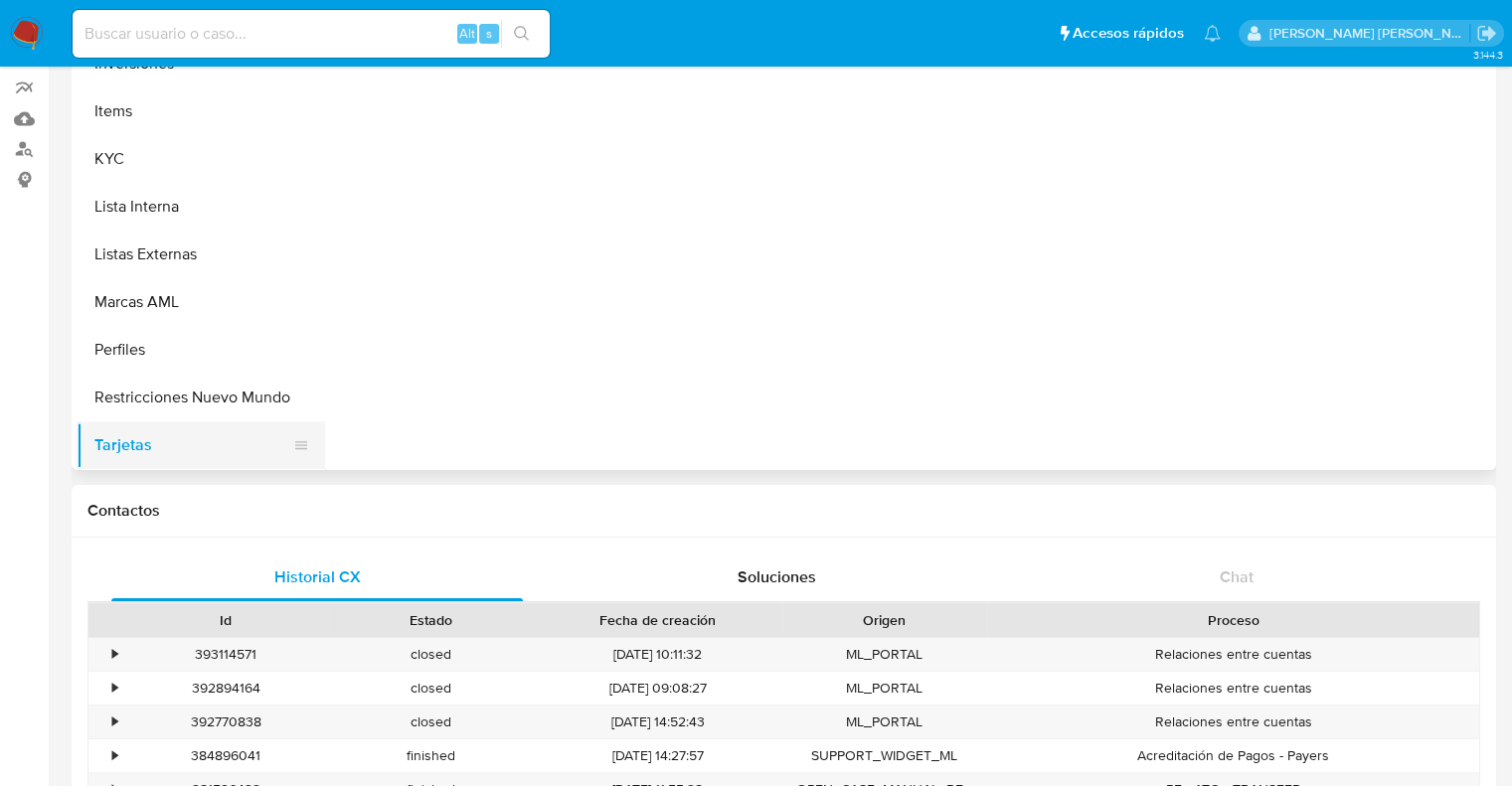 scroll, scrollTop: 0, scrollLeft: 0, axis: both 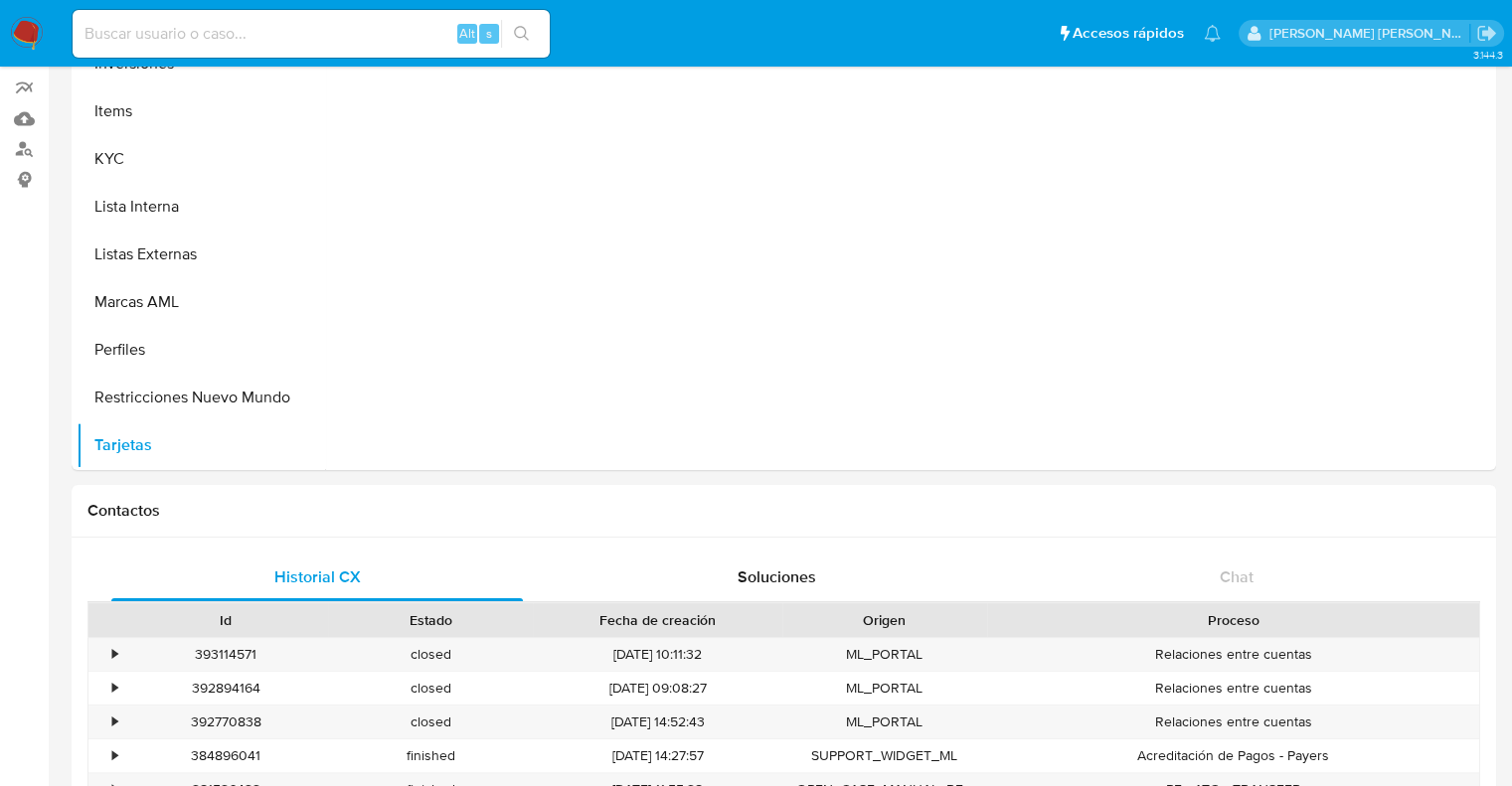 click at bounding box center (908, 216) 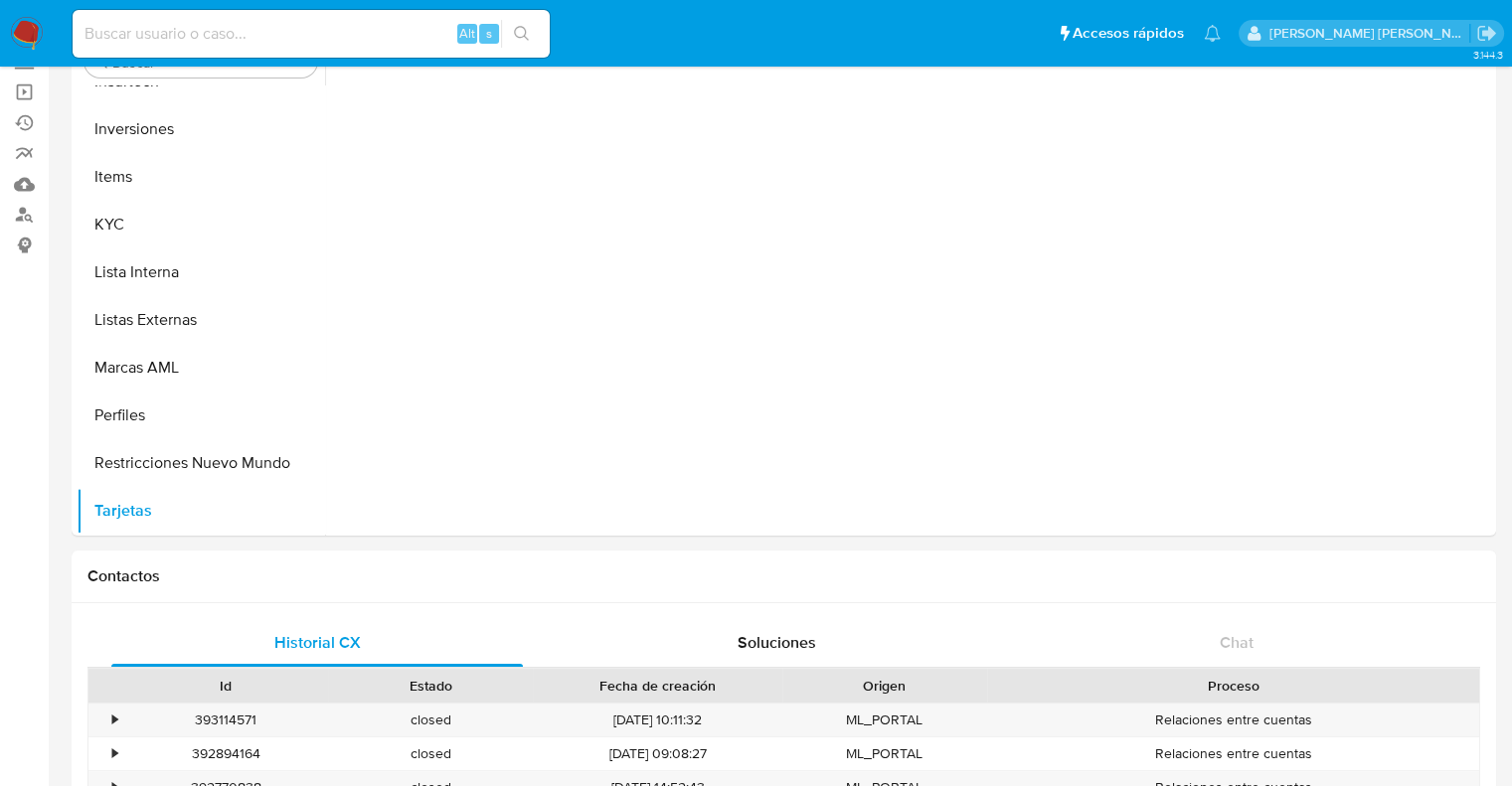 scroll, scrollTop: 0, scrollLeft: 0, axis: both 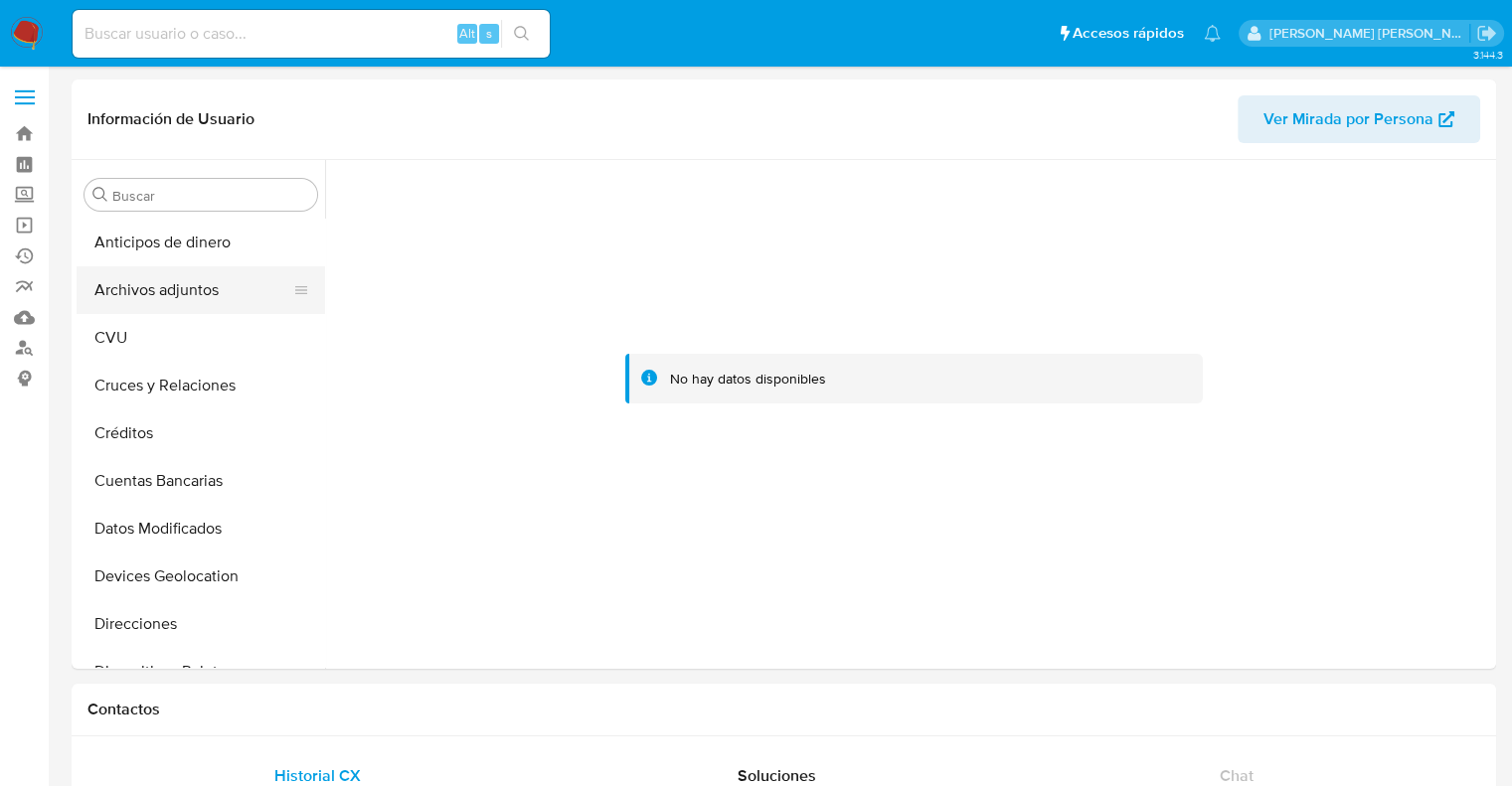 click on "Archivos adjuntos" at bounding box center [193, 290] 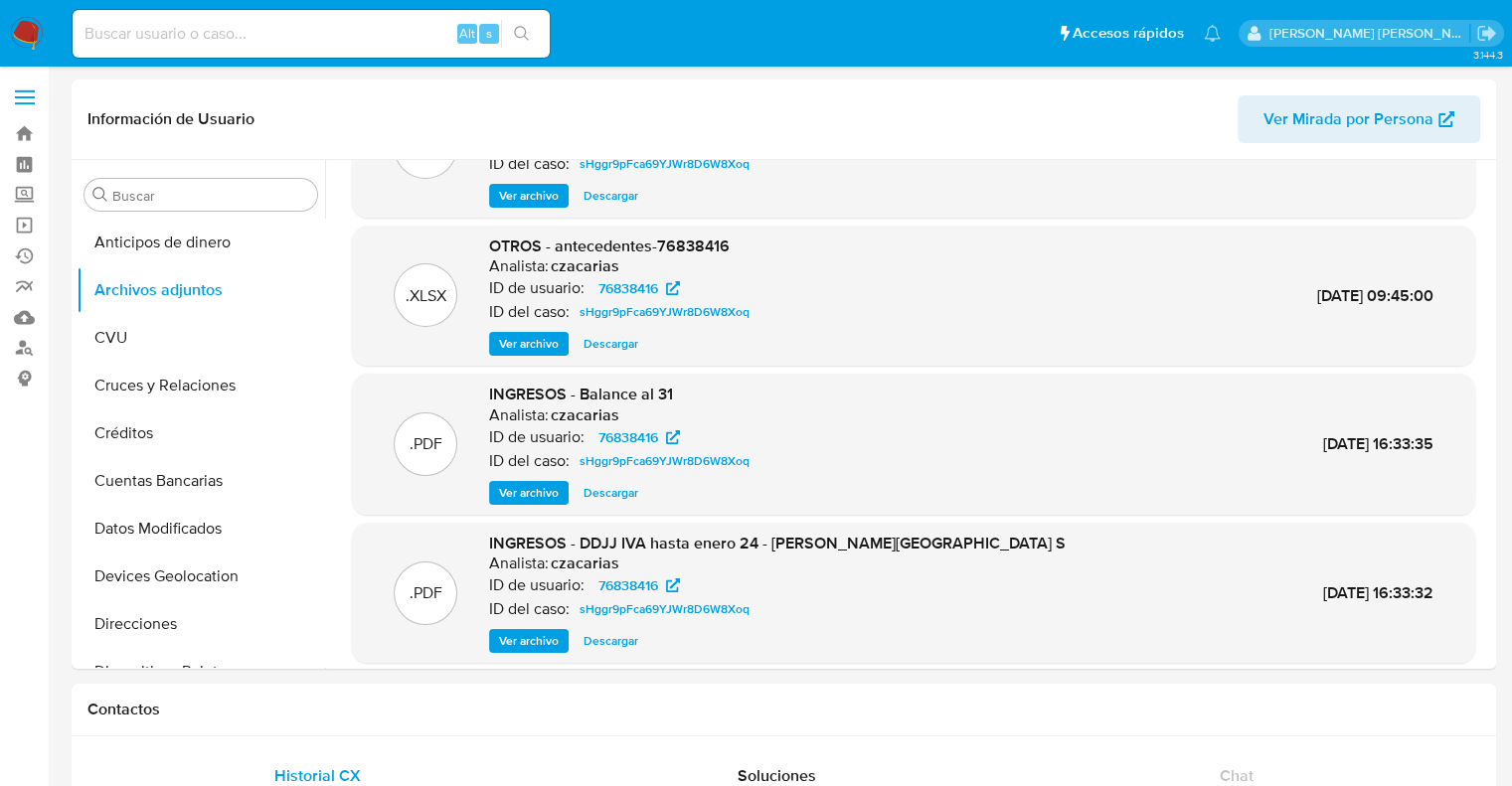 scroll, scrollTop: 167, scrollLeft: 0, axis: vertical 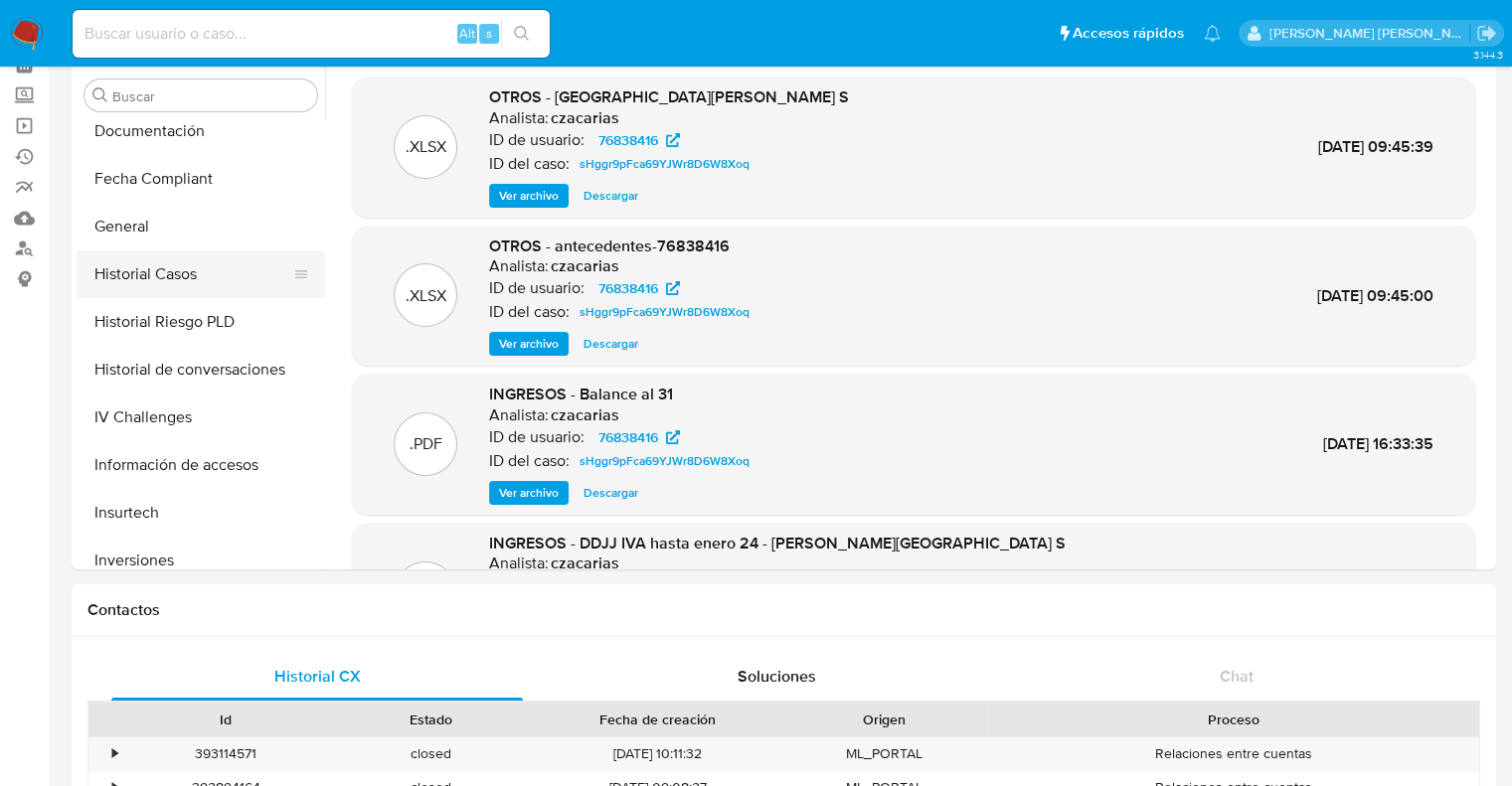 click on "Historial Casos" at bounding box center [193, 274] 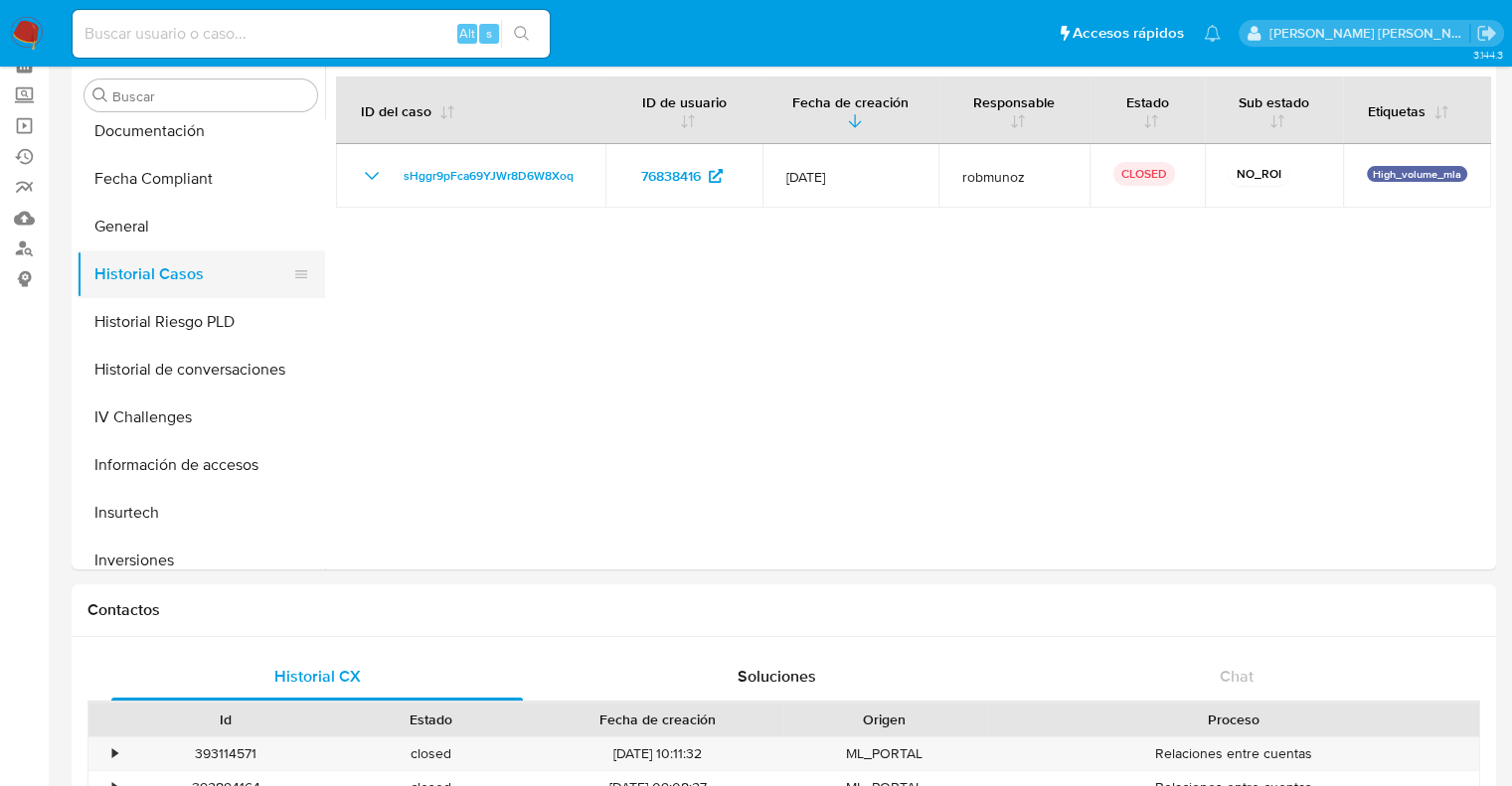 type 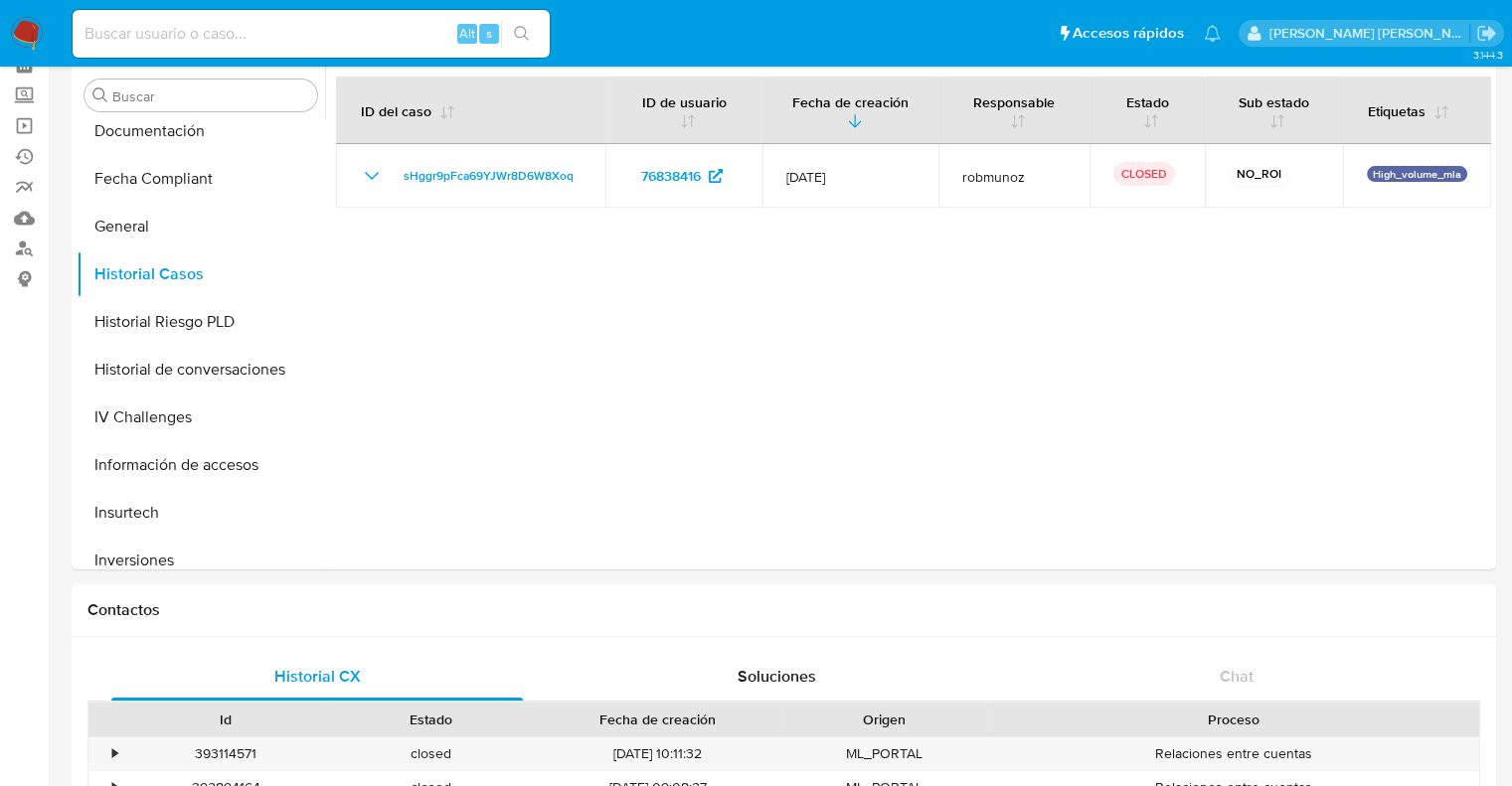 drag, startPoint x: 0, startPoint y: 351, endPoint x: 0, endPoint y: 448, distance: 97 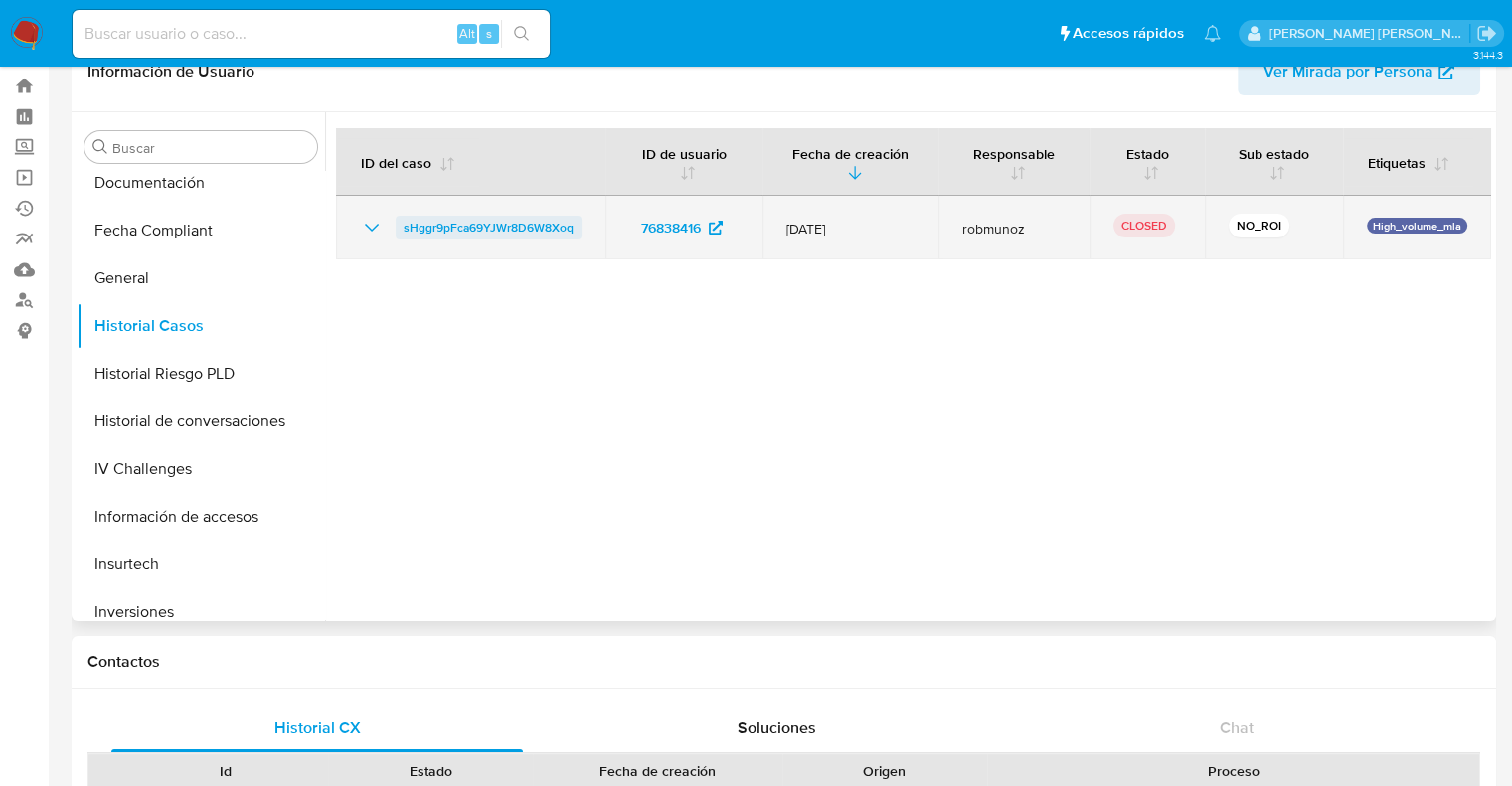scroll, scrollTop: 0, scrollLeft: 0, axis: both 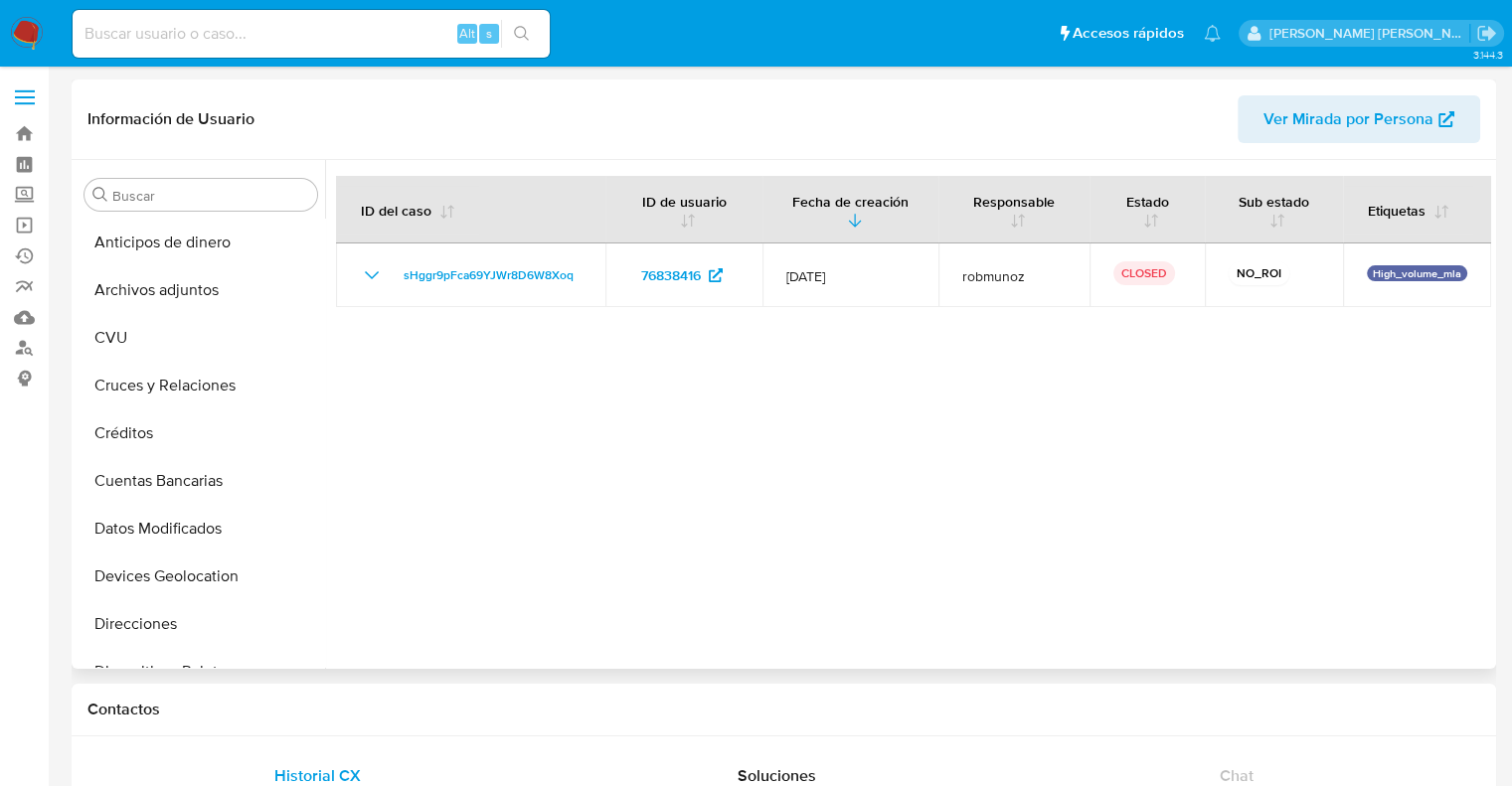 click at bounding box center (908, 414) 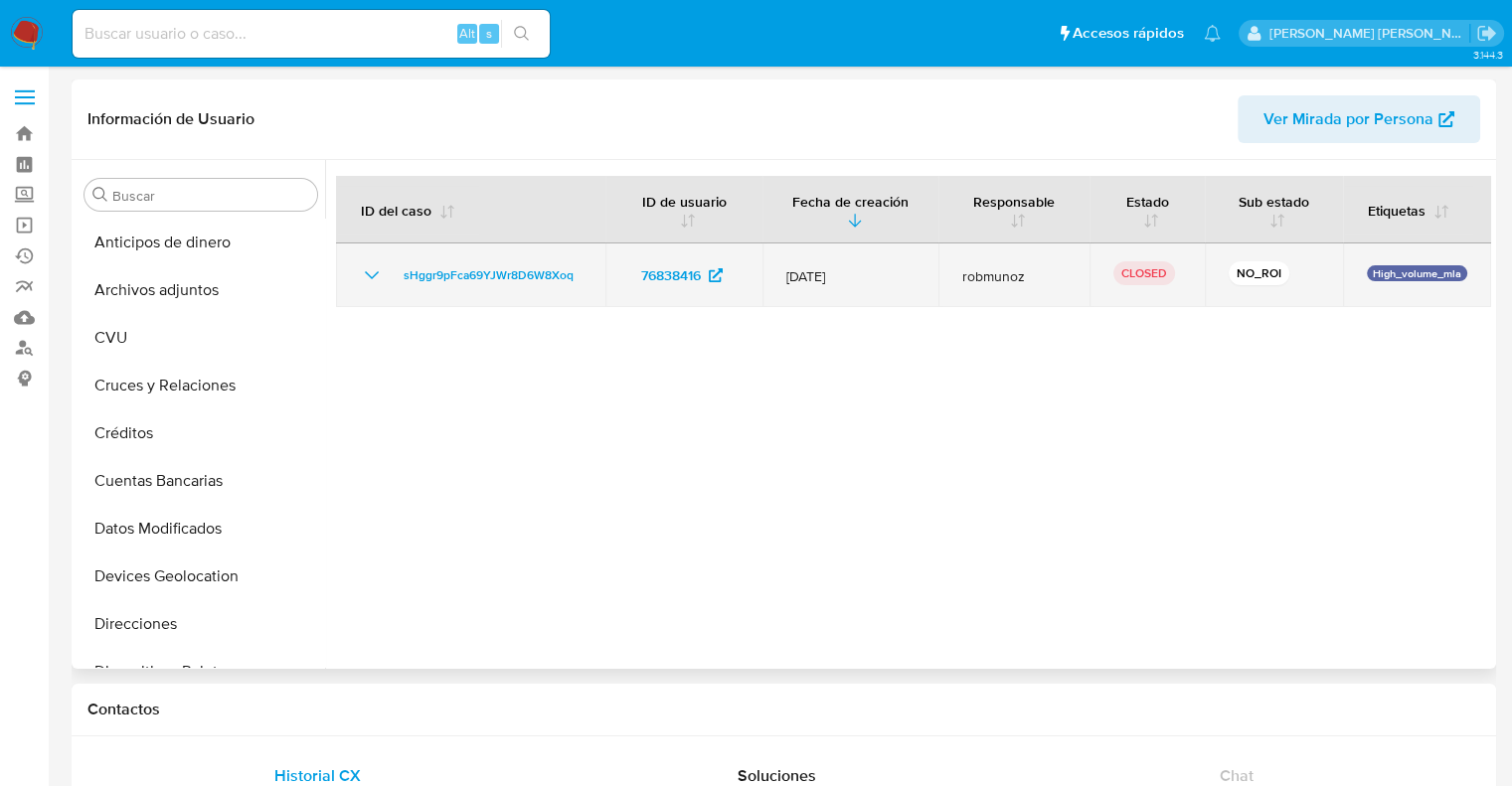 drag, startPoint x: 781, startPoint y: 277, endPoint x: 875, endPoint y: 281, distance: 94.08507 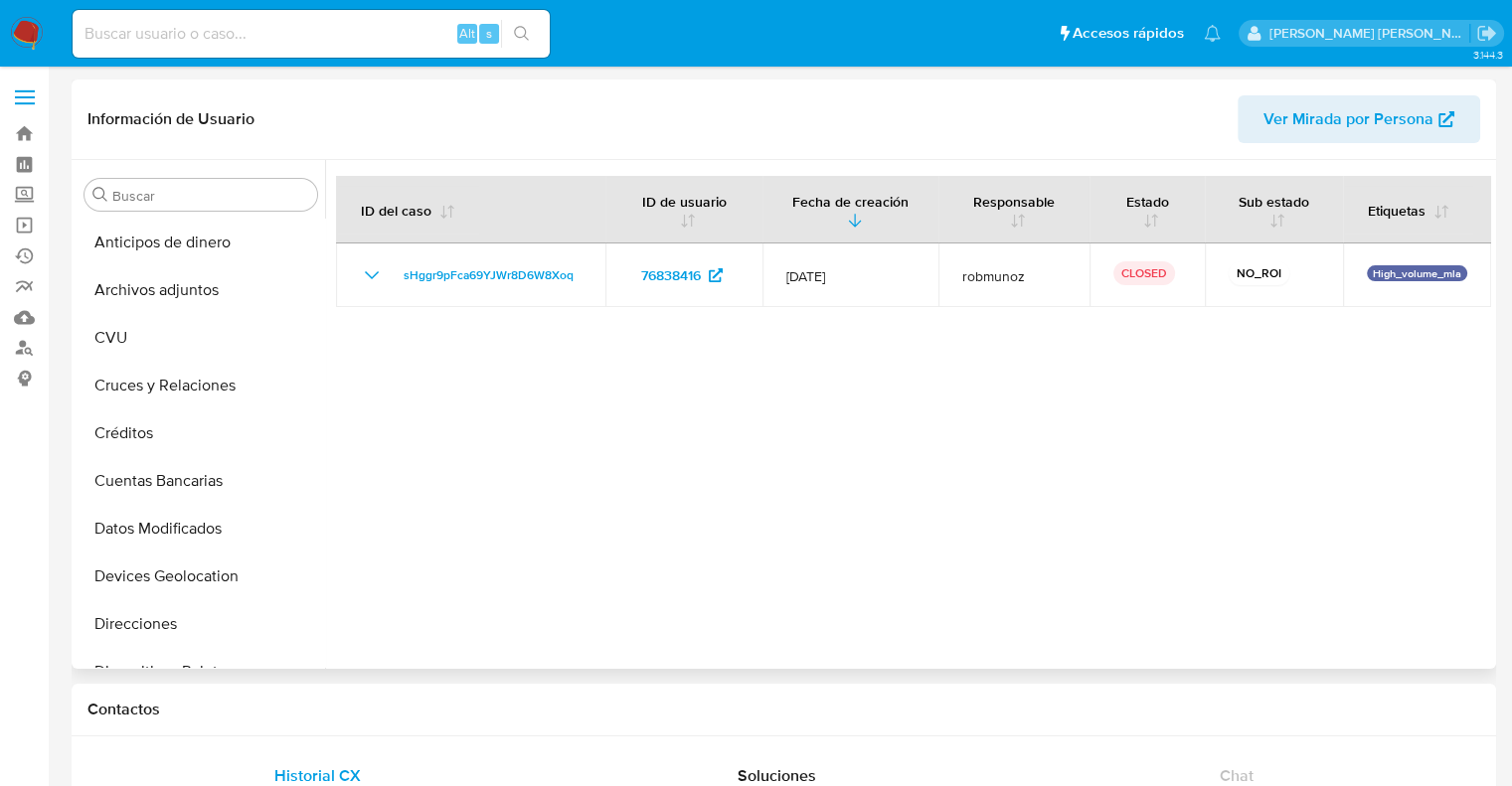 click at bounding box center (908, 414) 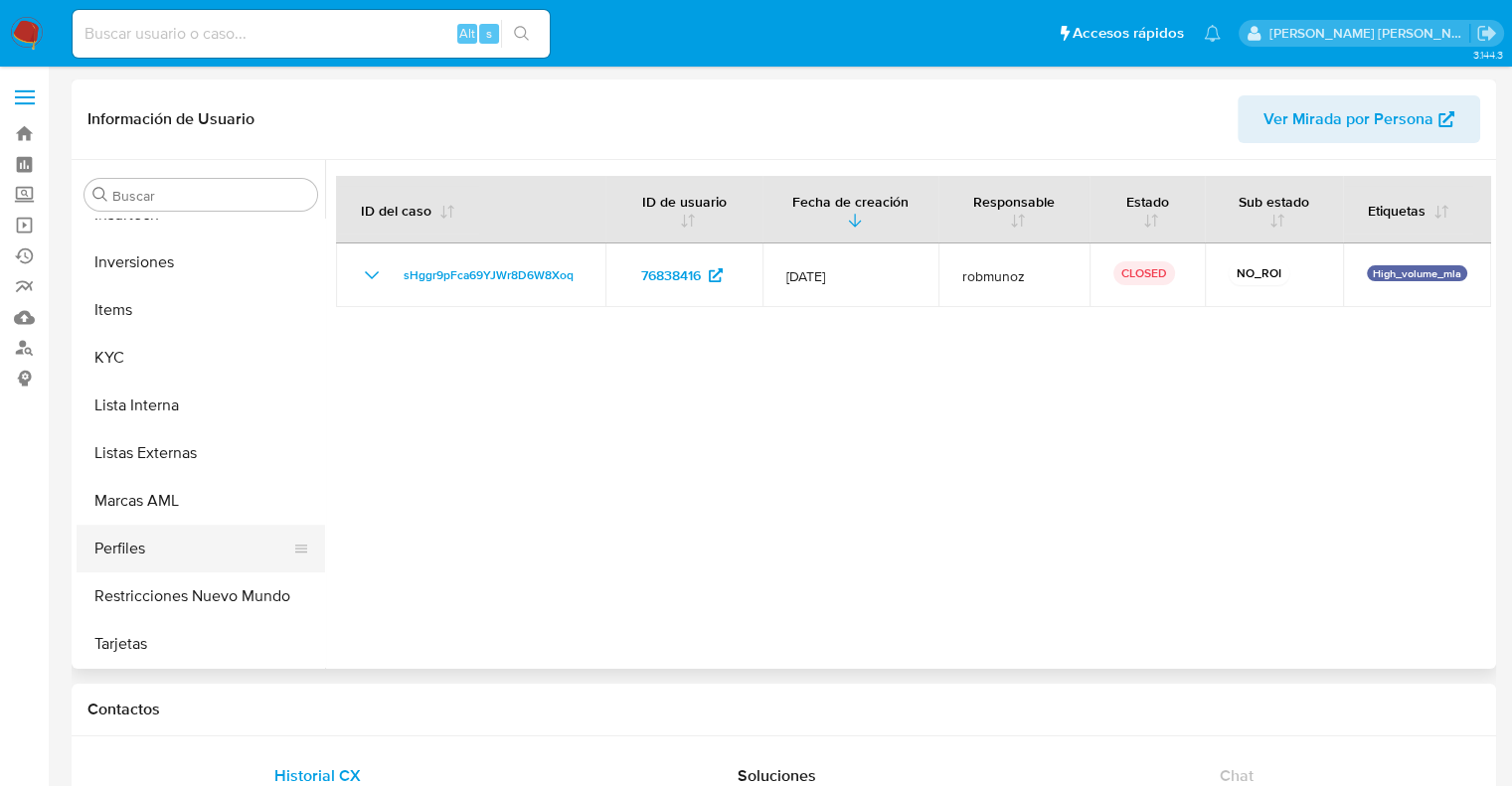scroll, scrollTop: 886, scrollLeft: 0, axis: vertical 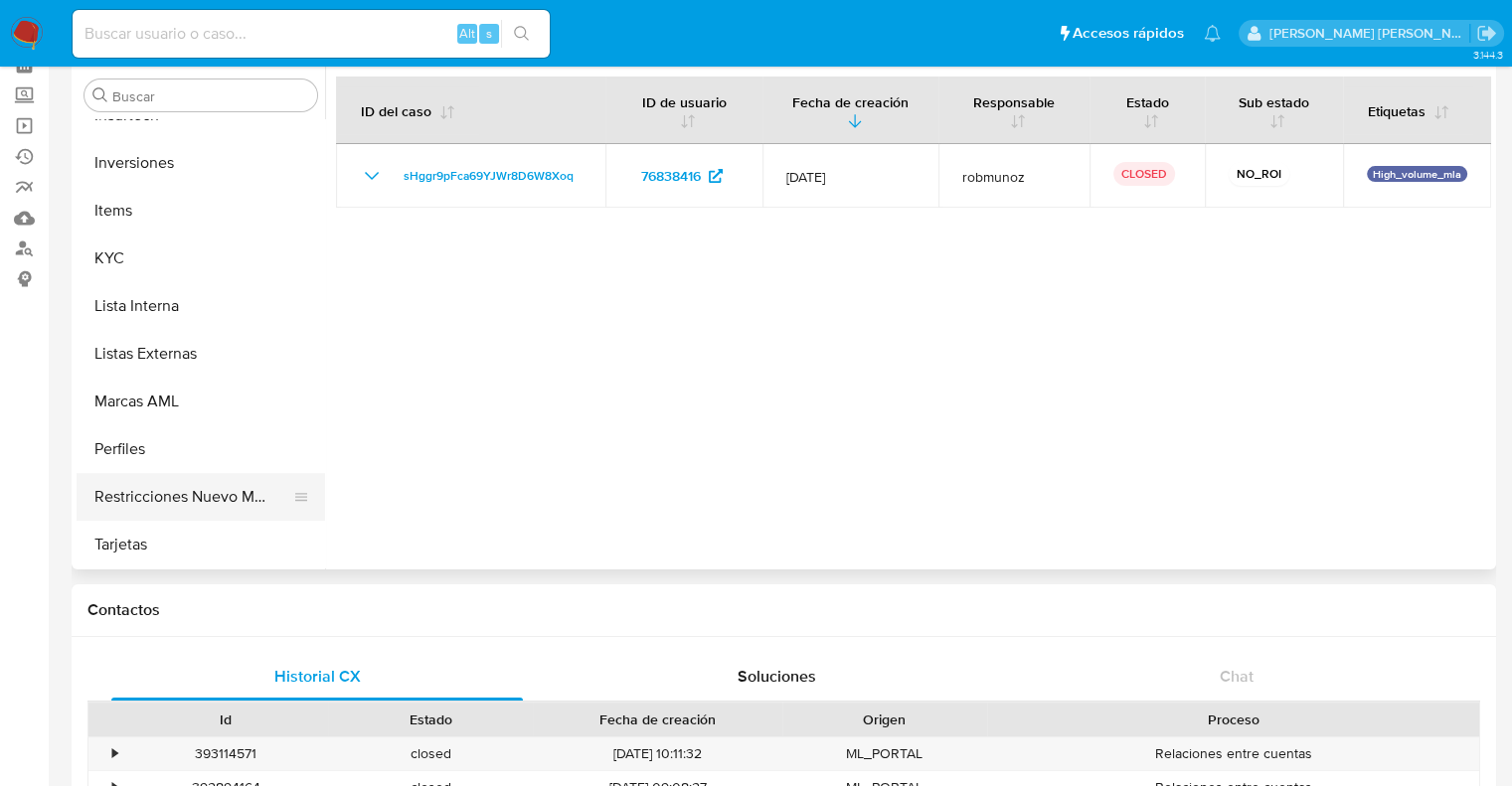 click on "Restricciones Nuevo Mundo" at bounding box center (193, 497) 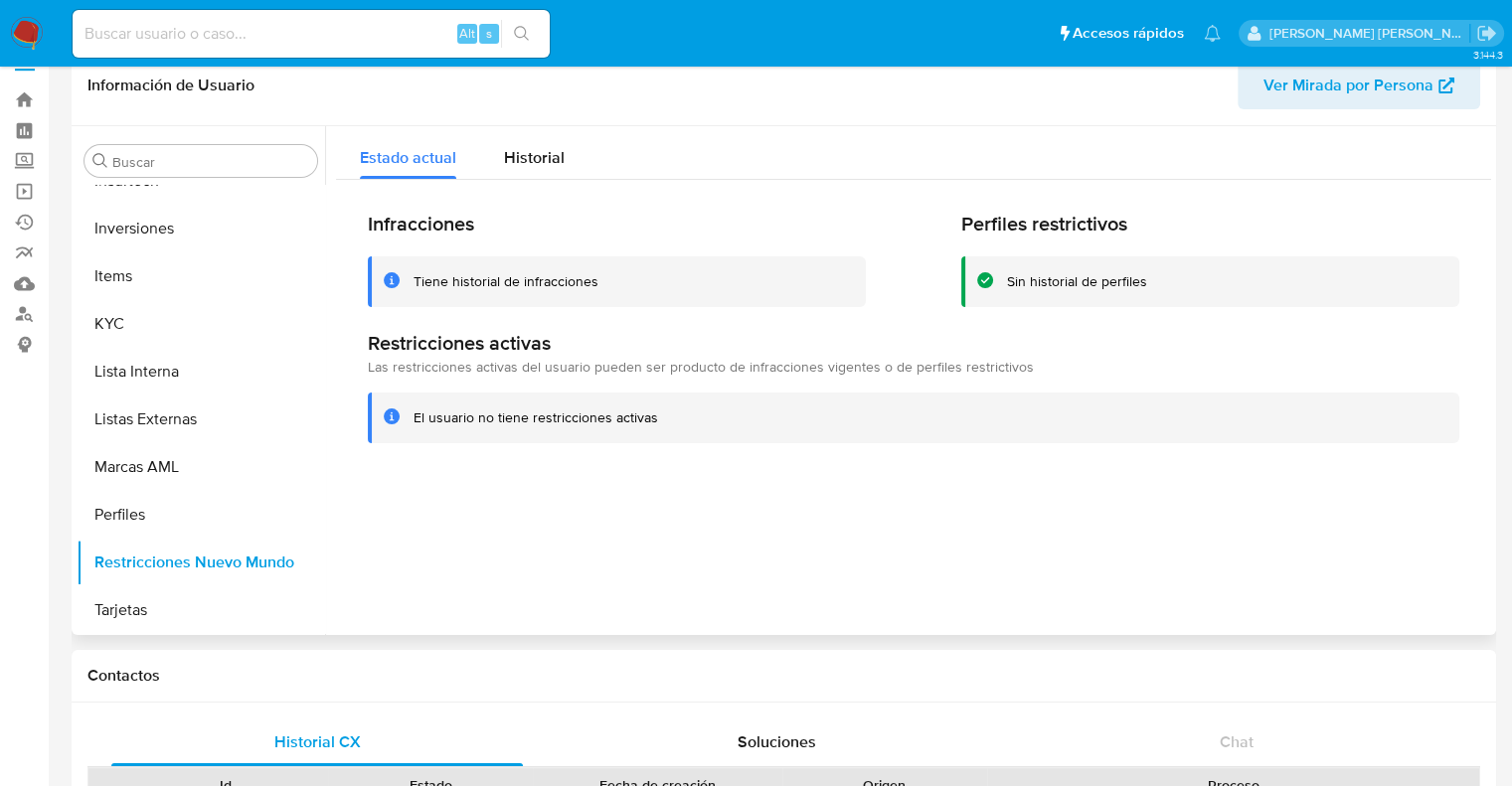scroll, scrollTop: 0, scrollLeft: 0, axis: both 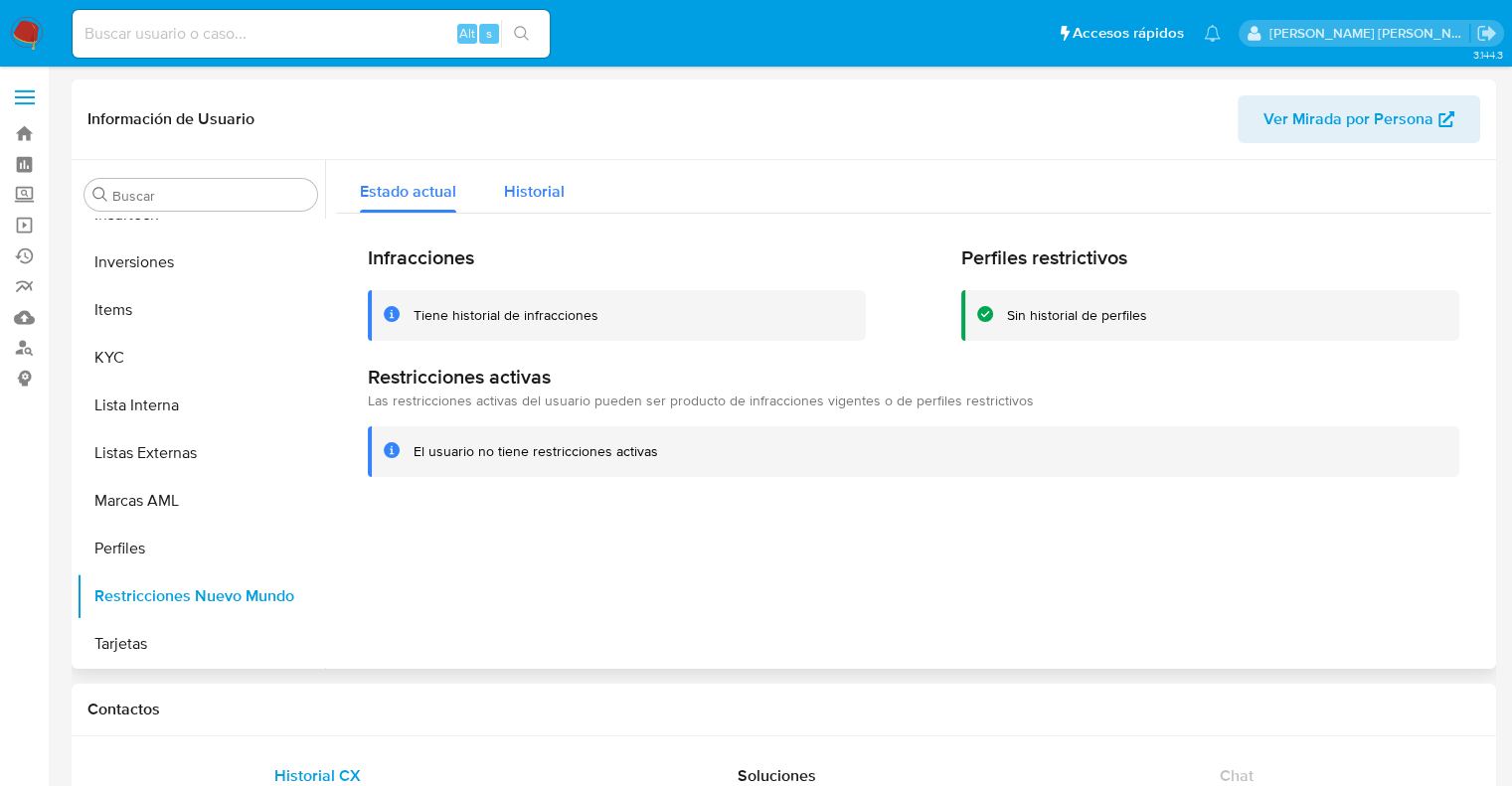 click on "Historial" at bounding box center [534, 191] 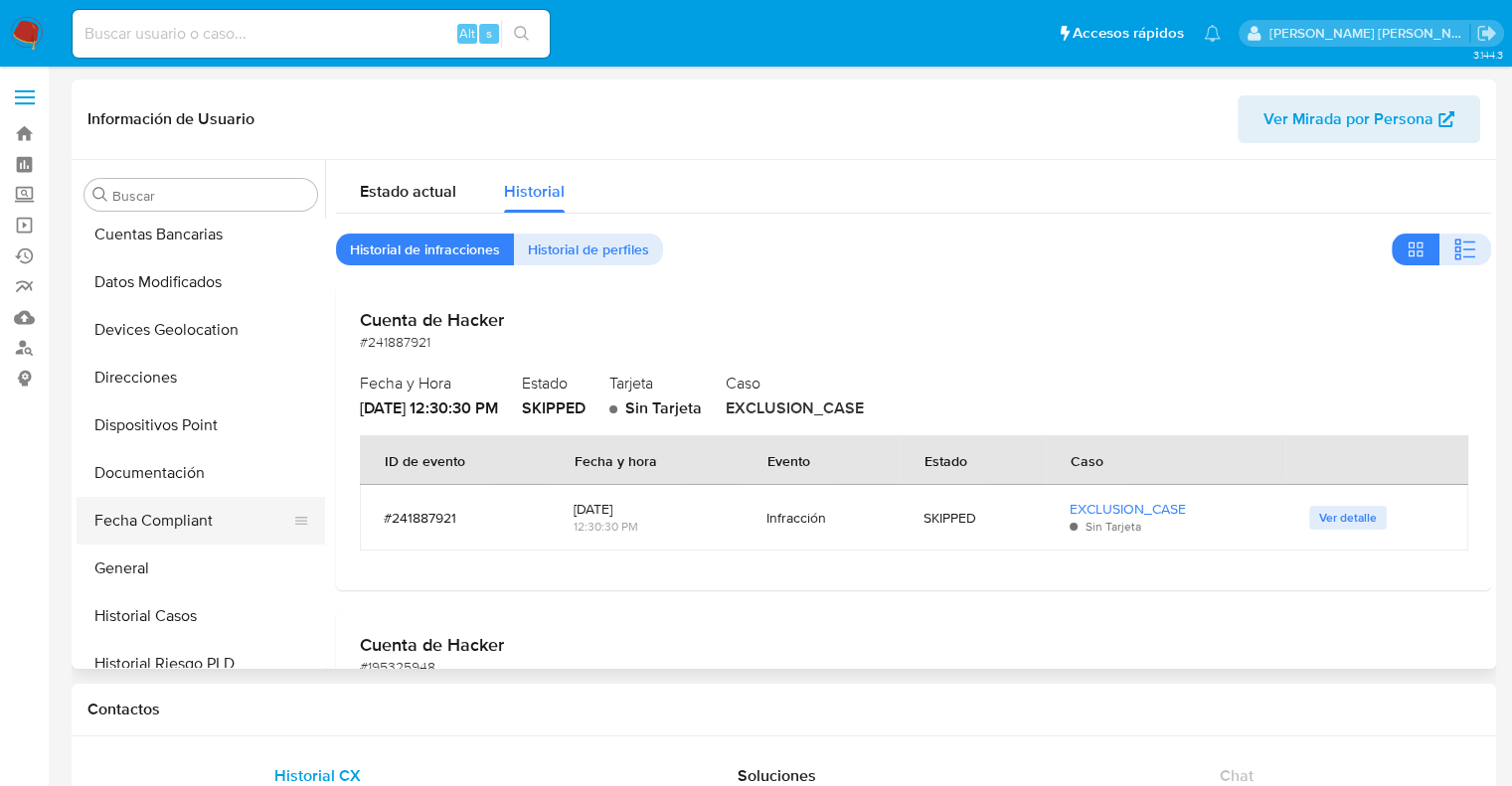 scroll, scrollTop: 397, scrollLeft: 0, axis: vertical 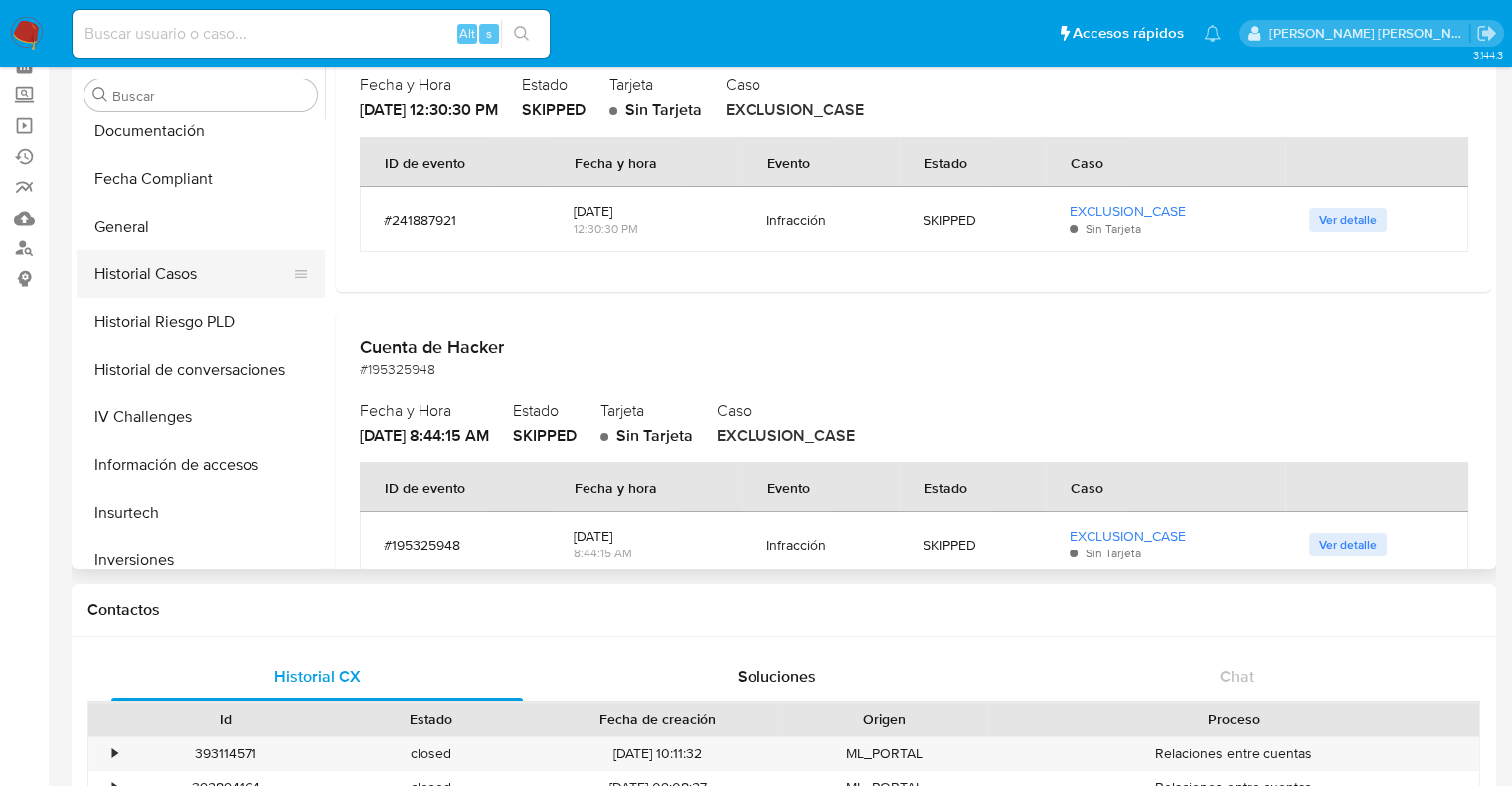 click on "Historial Casos" at bounding box center (193, 274) 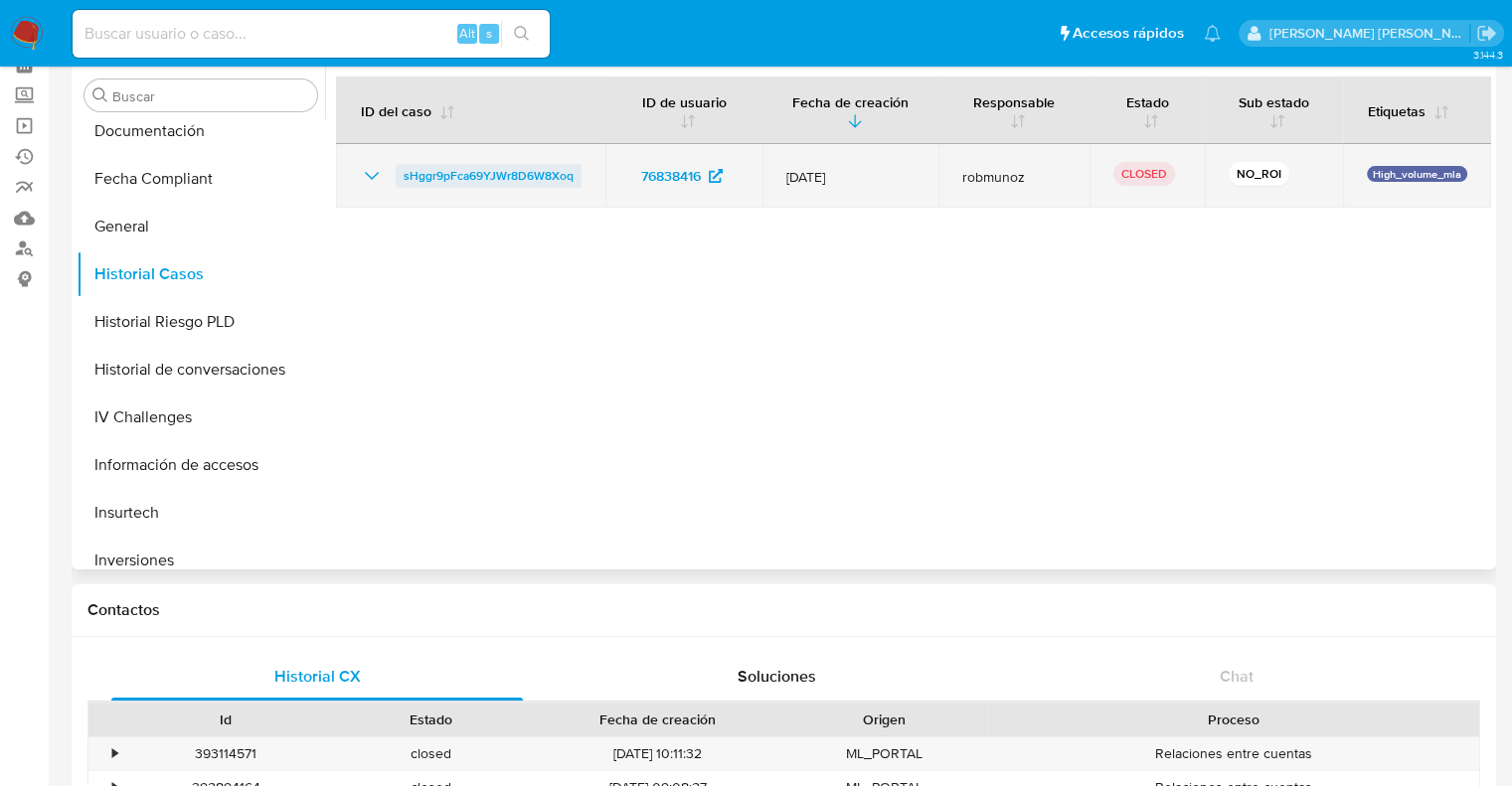 click on "sHggr9pFca69YJWr8D6W8Xoq" at bounding box center (488, 176) 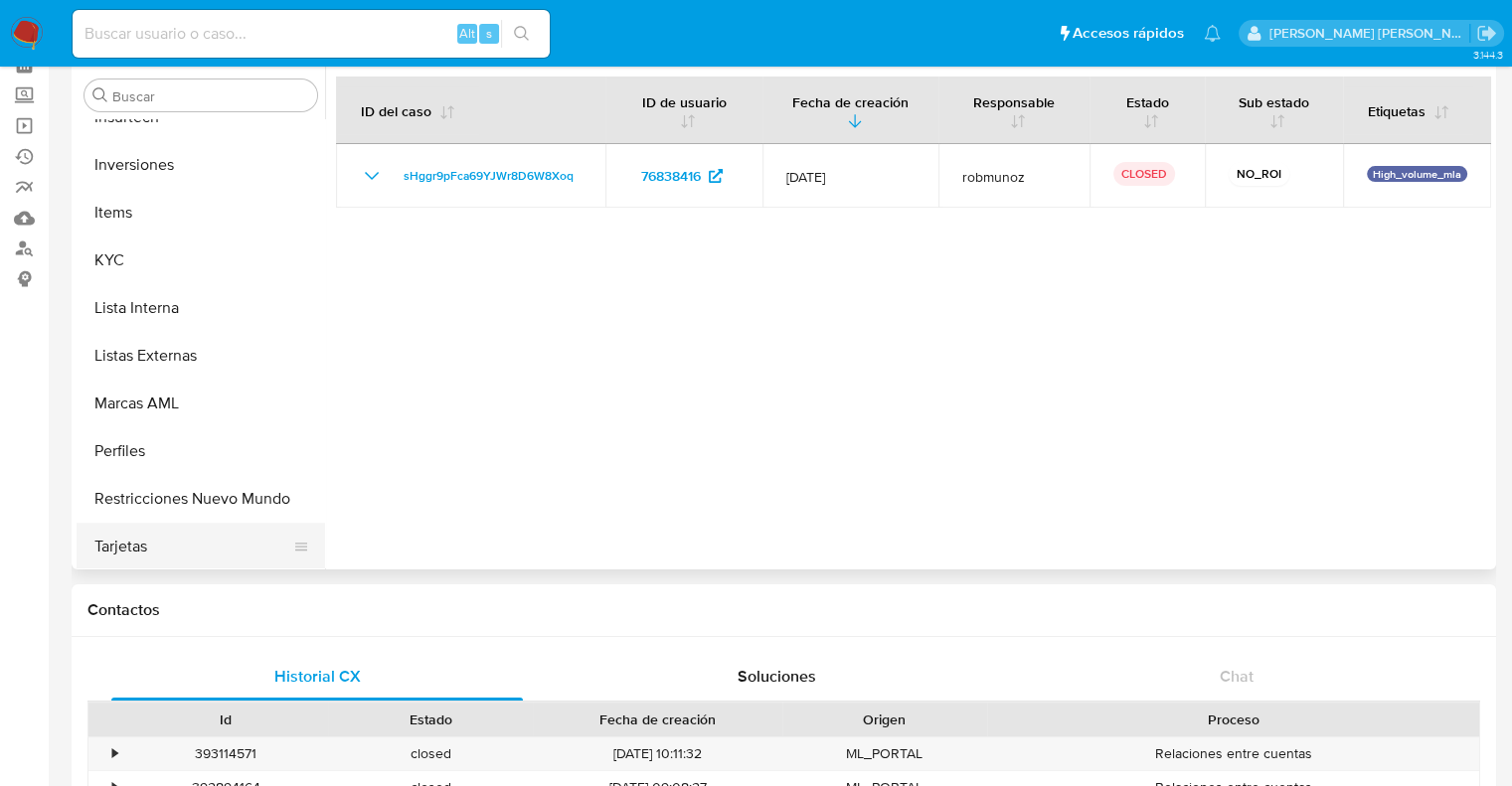scroll, scrollTop: 886, scrollLeft: 0, axis: vertical 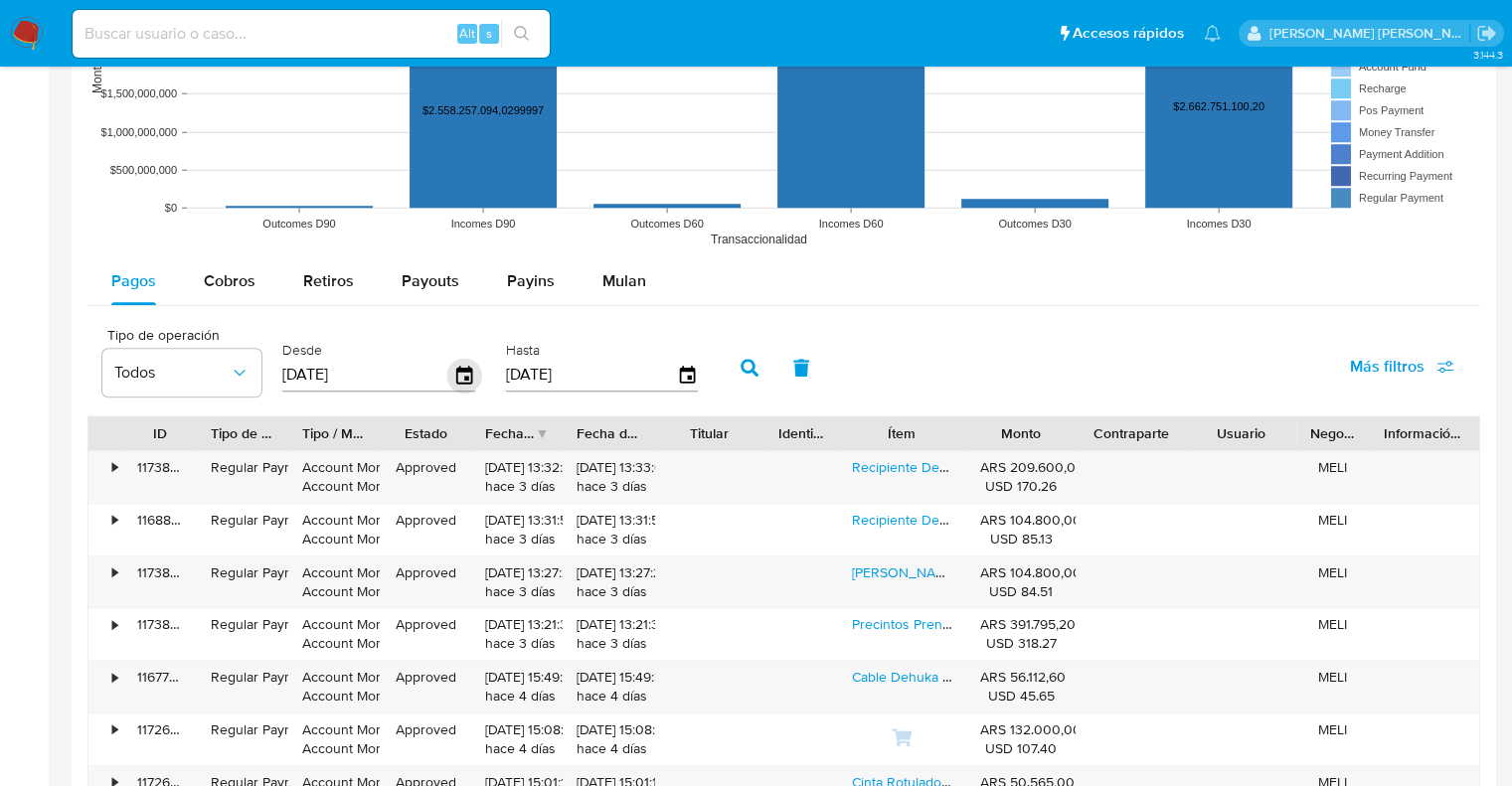 click 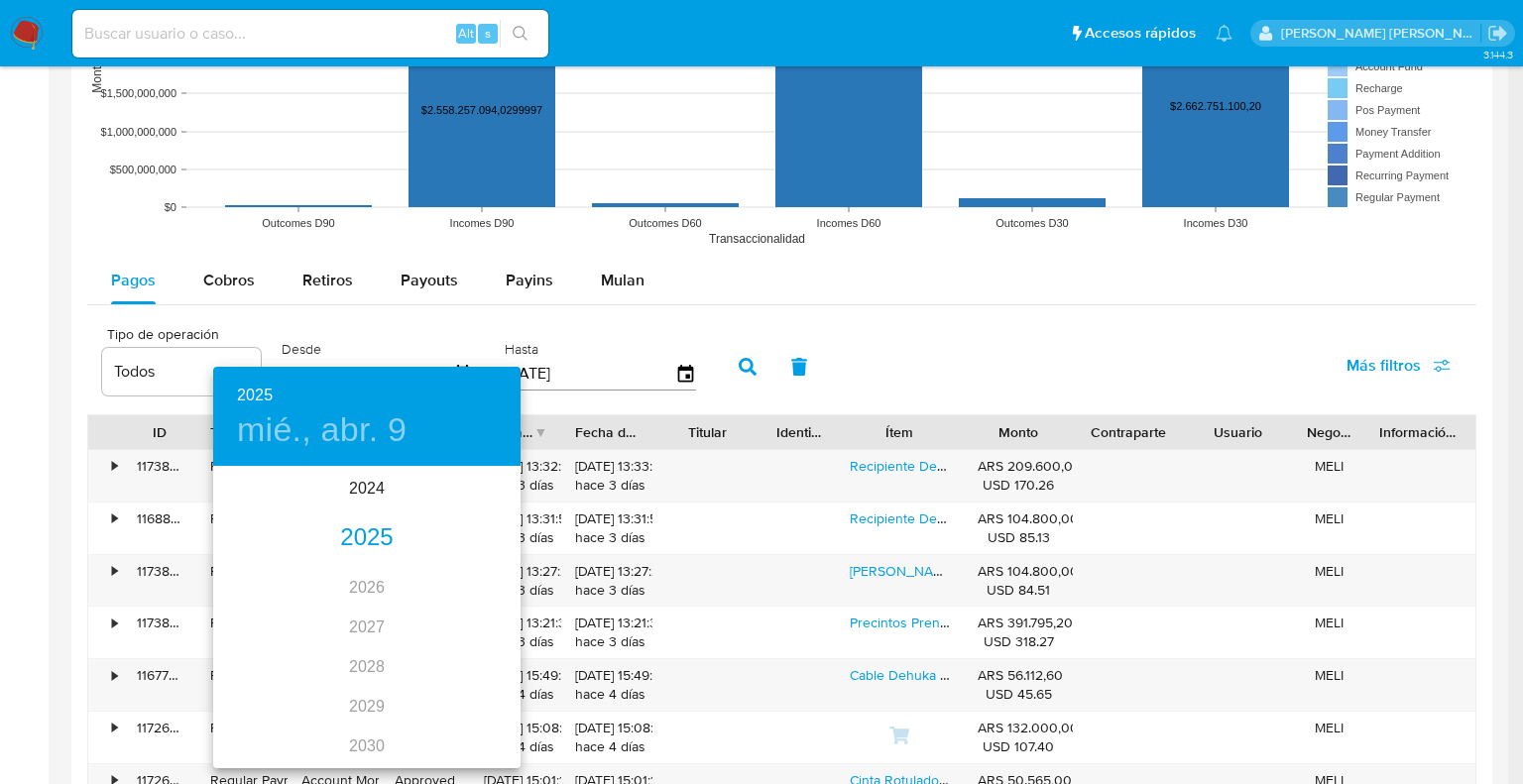 click on "2025" at bounding box center (367, 538) 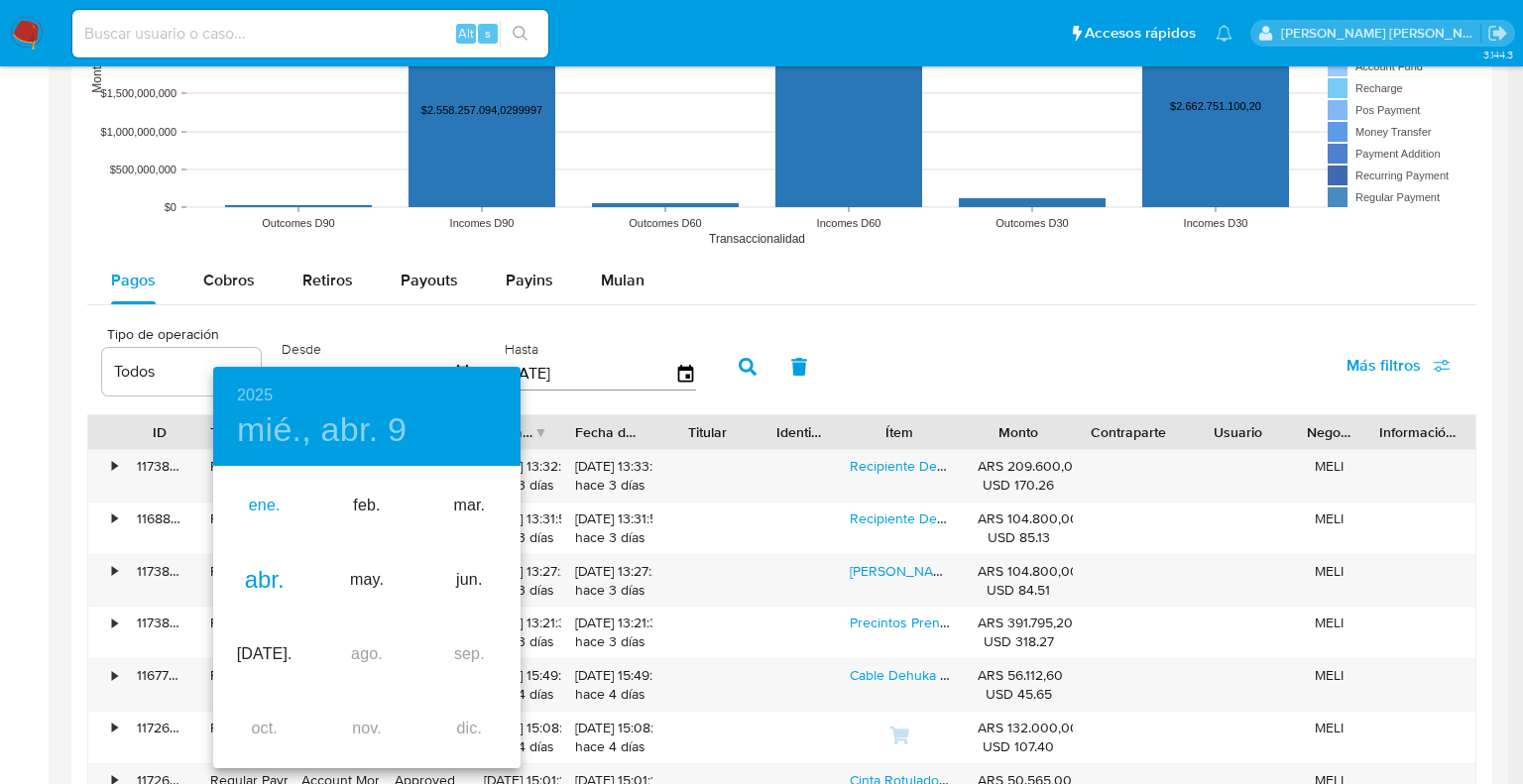 click on "ene." at bounding box center [264, 505] 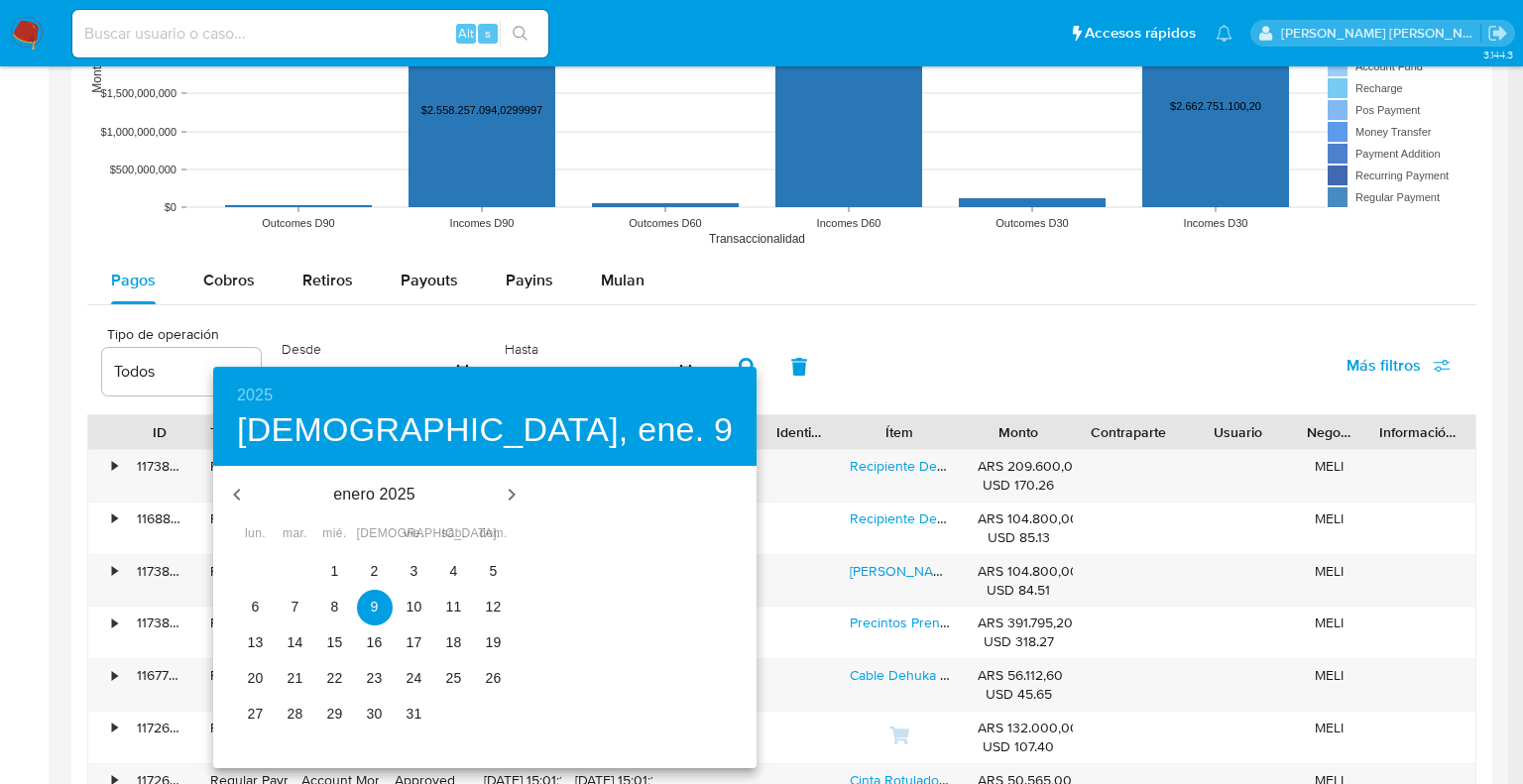 click on "1" at bounding box center [335, 571] 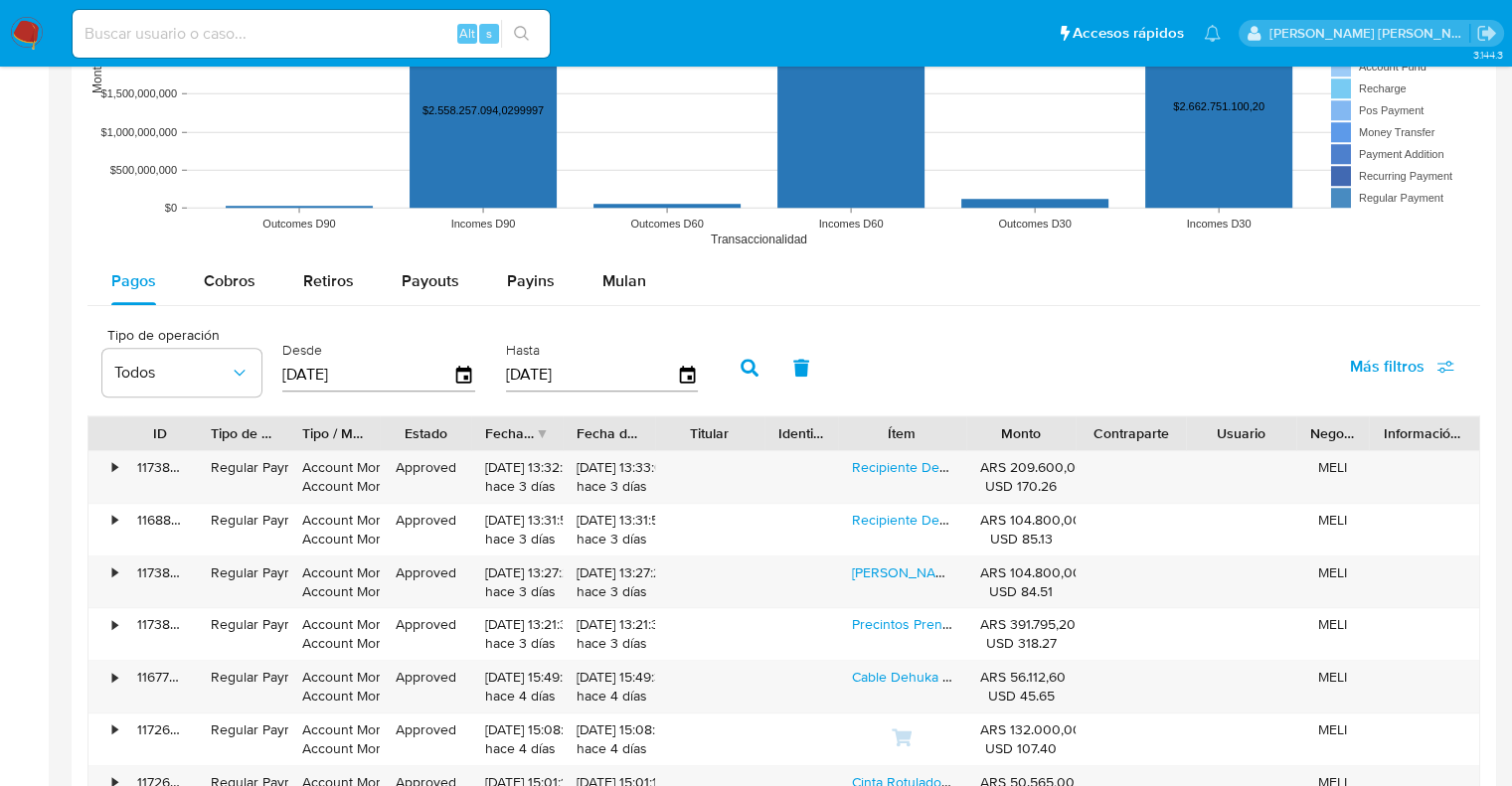 click 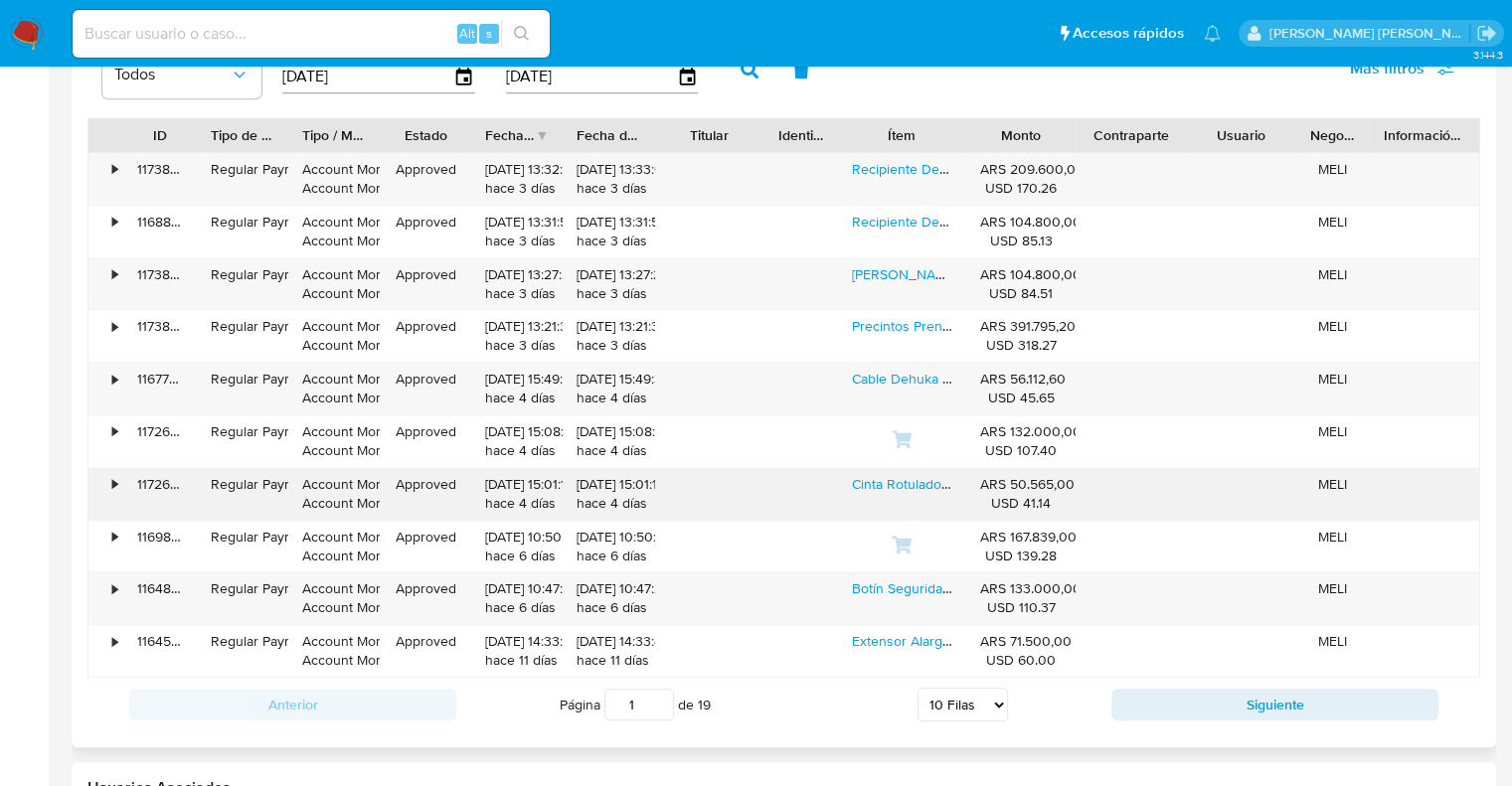scroll, scrollTop: 2087, scrollLeft: 0, axis: vertical 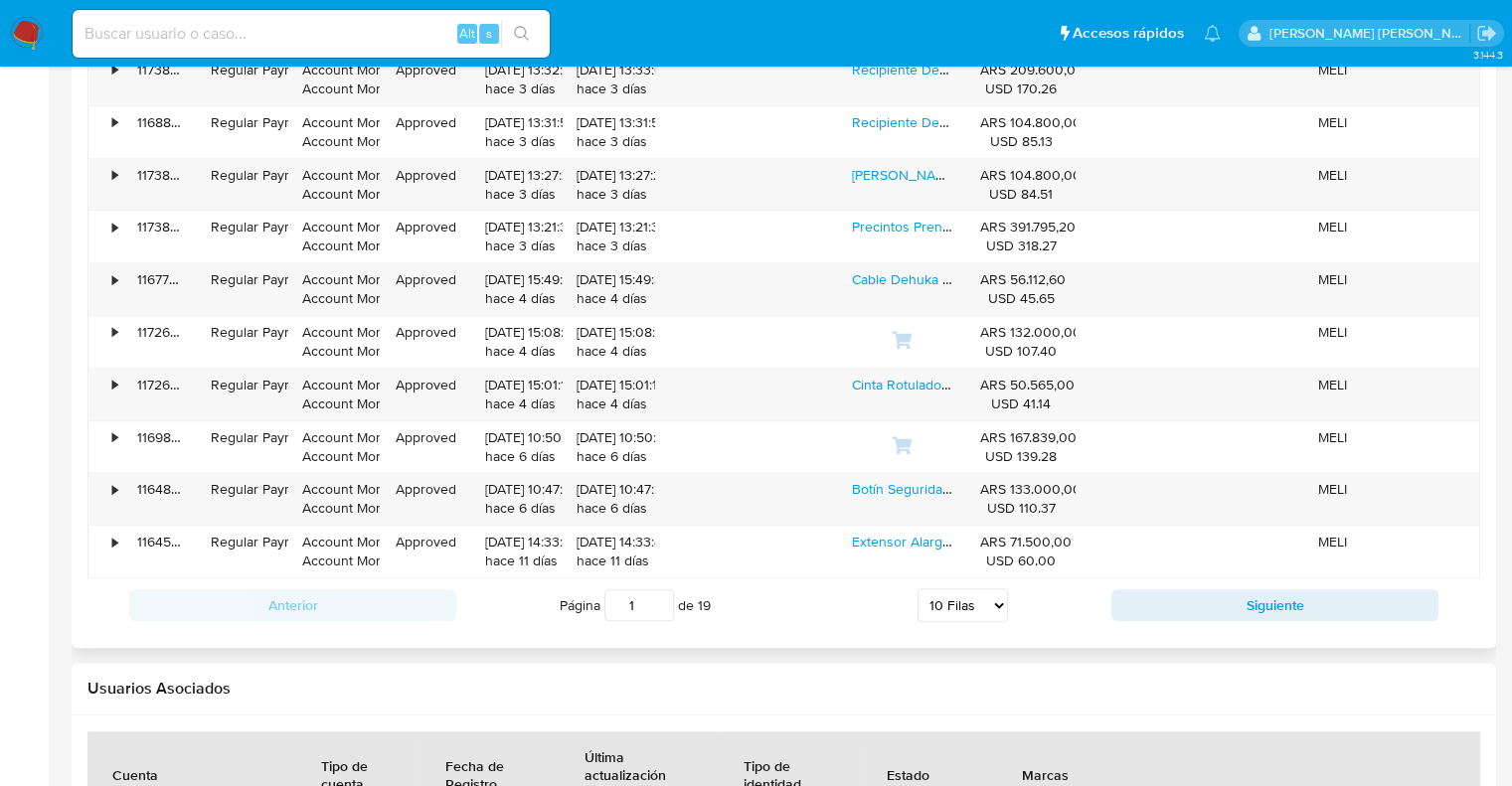 click on "5   Filas 10   Filas 20   Filas 25   Filas 50   Filas 100   Filas" at bounding box center (962, 605) 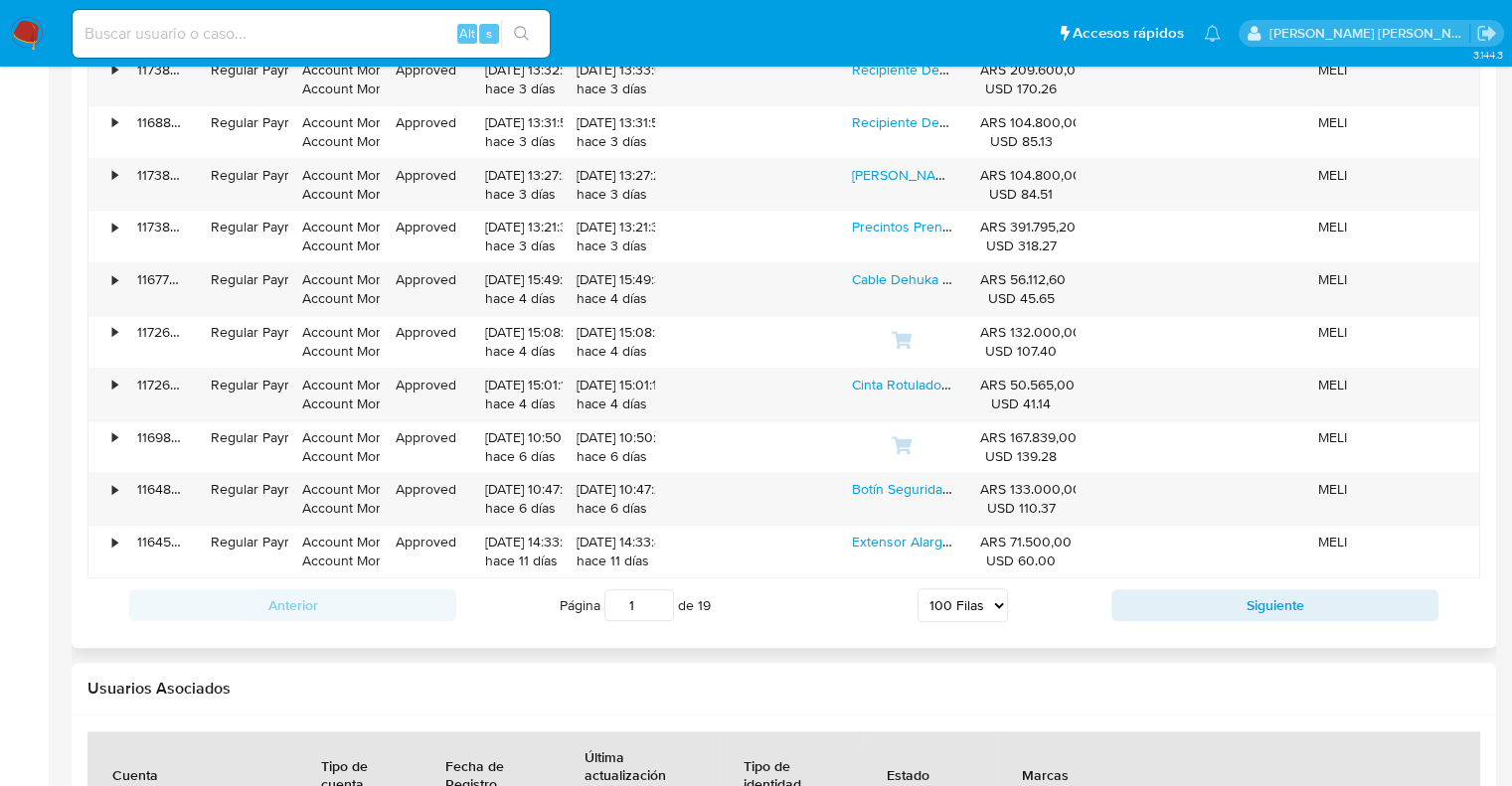 click on "5   Filas 10   Filas 20   Filas 25   Filas 50   Filas 100   Filas" at bounding box center [962, 605] 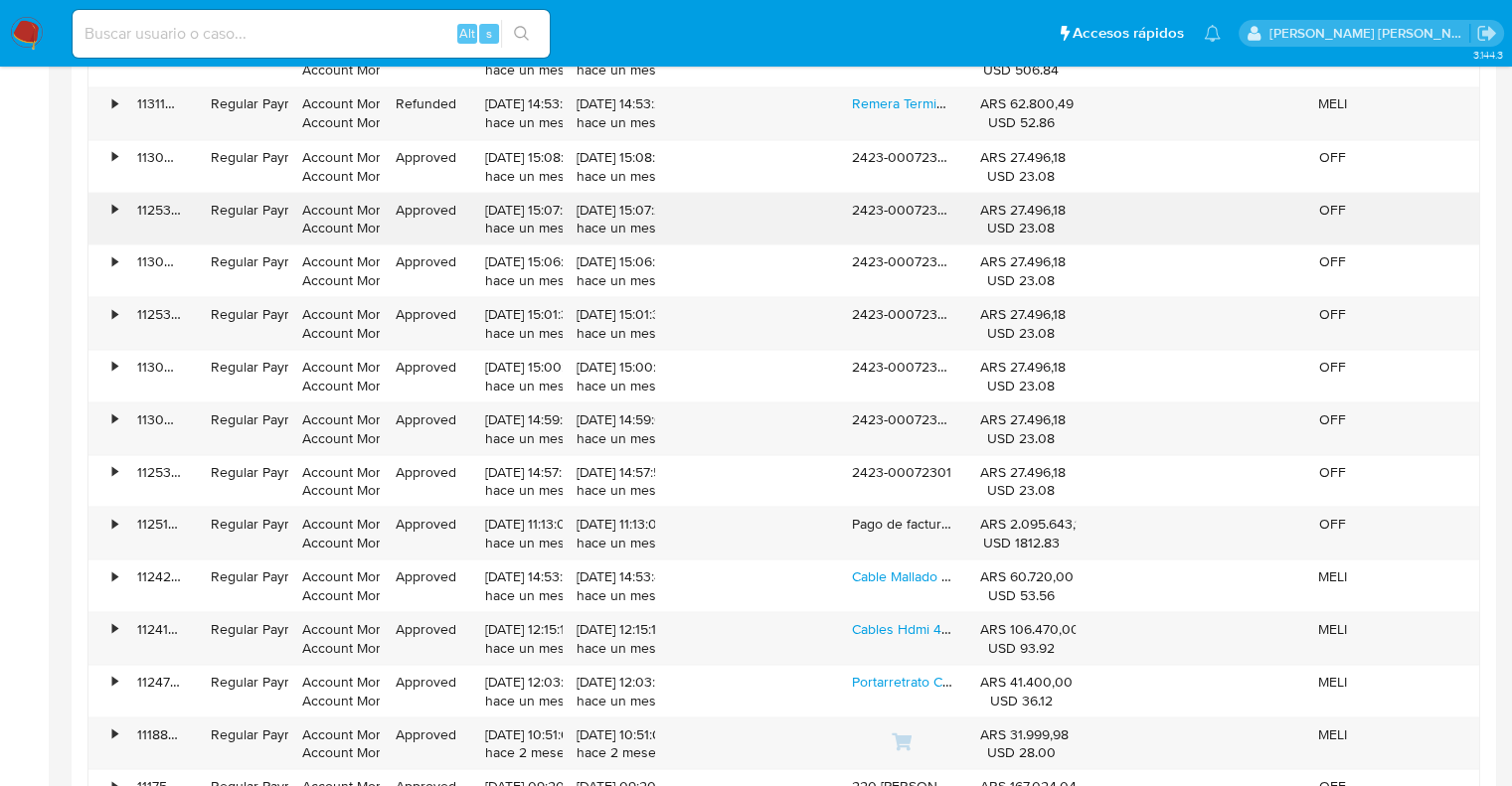 scroll, scrollTop: 3577, scrollLeft: 0, axis: vertical 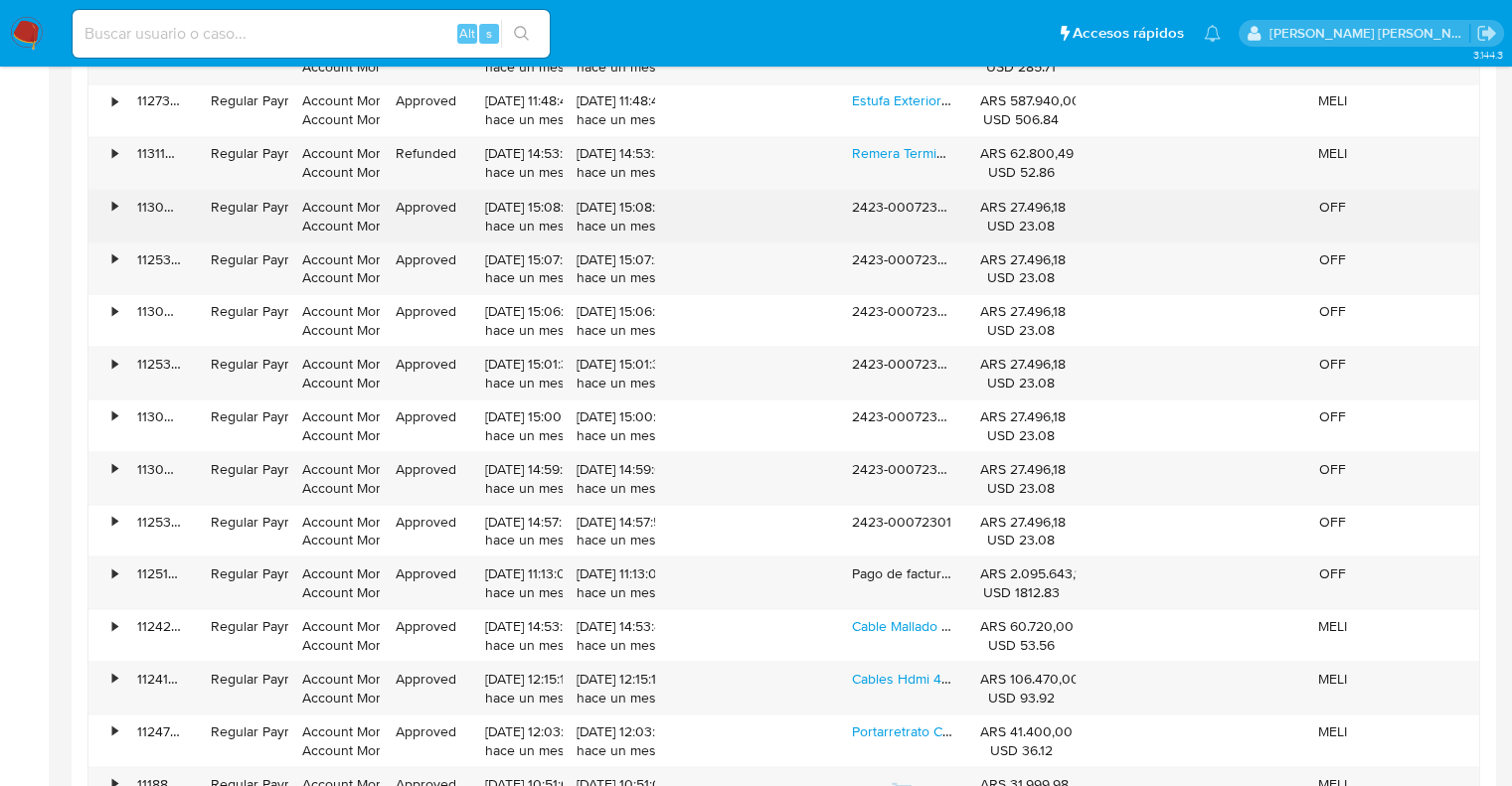 click on "•" at bounding box center (105, 216) 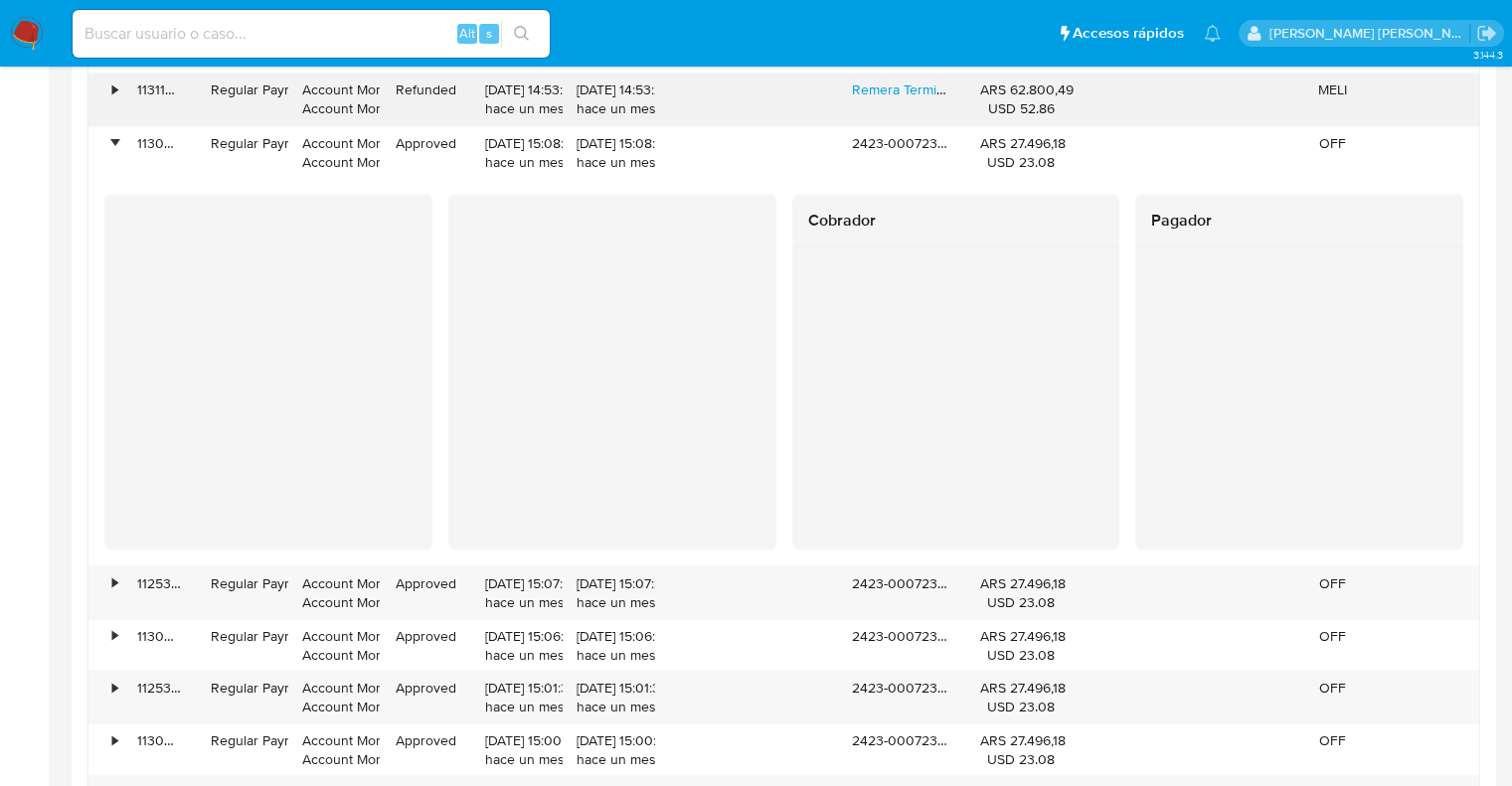 scroll, scrollTop: 3577, scrollLeft: 0, axis: vertical 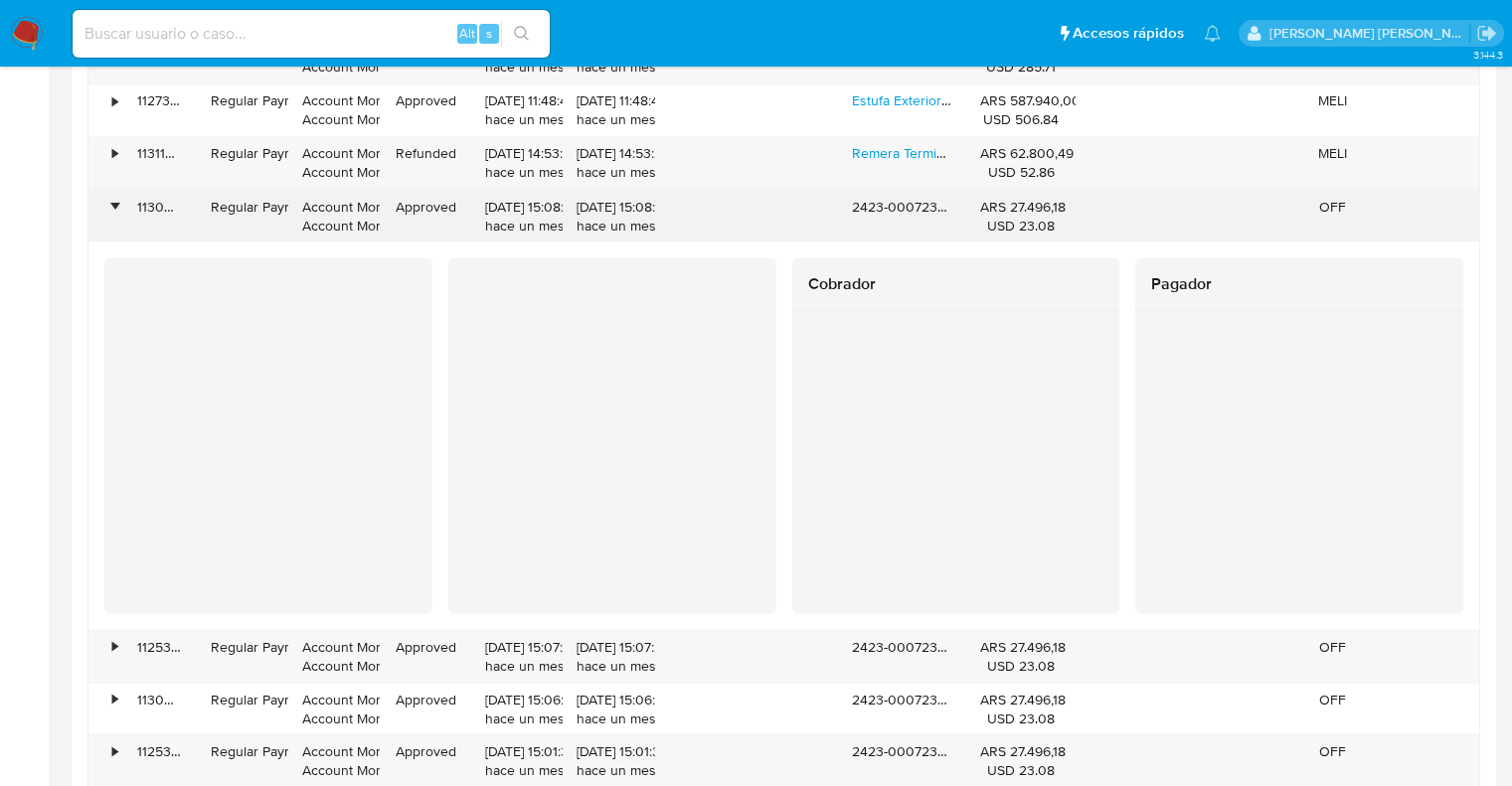 click on "•" at bounding box center (114, 206) 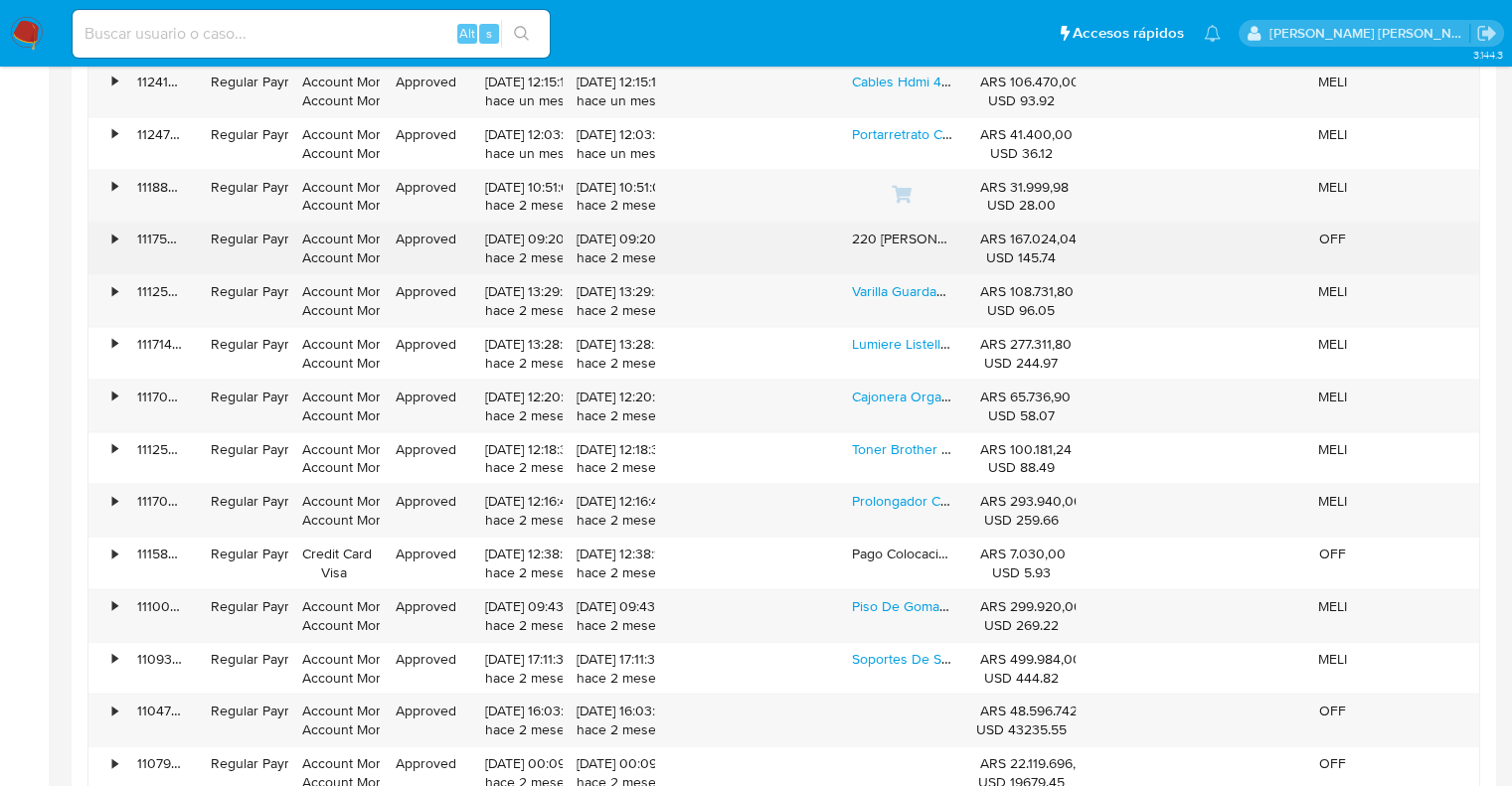 scroll, scrollTop: 3677, scrollLeft: 0, axis: vertical 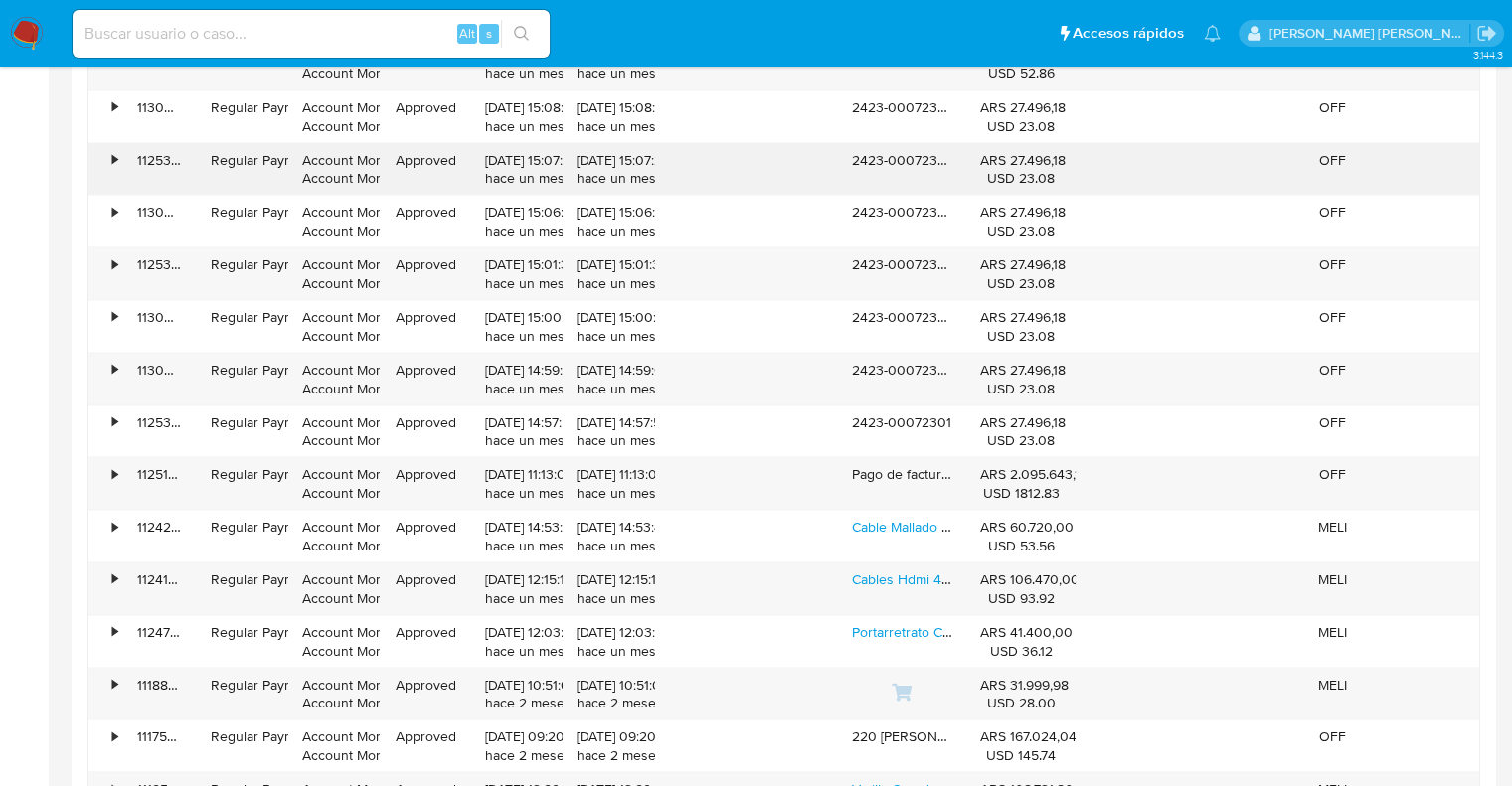 click on "•" at bounding box center (105, 169) 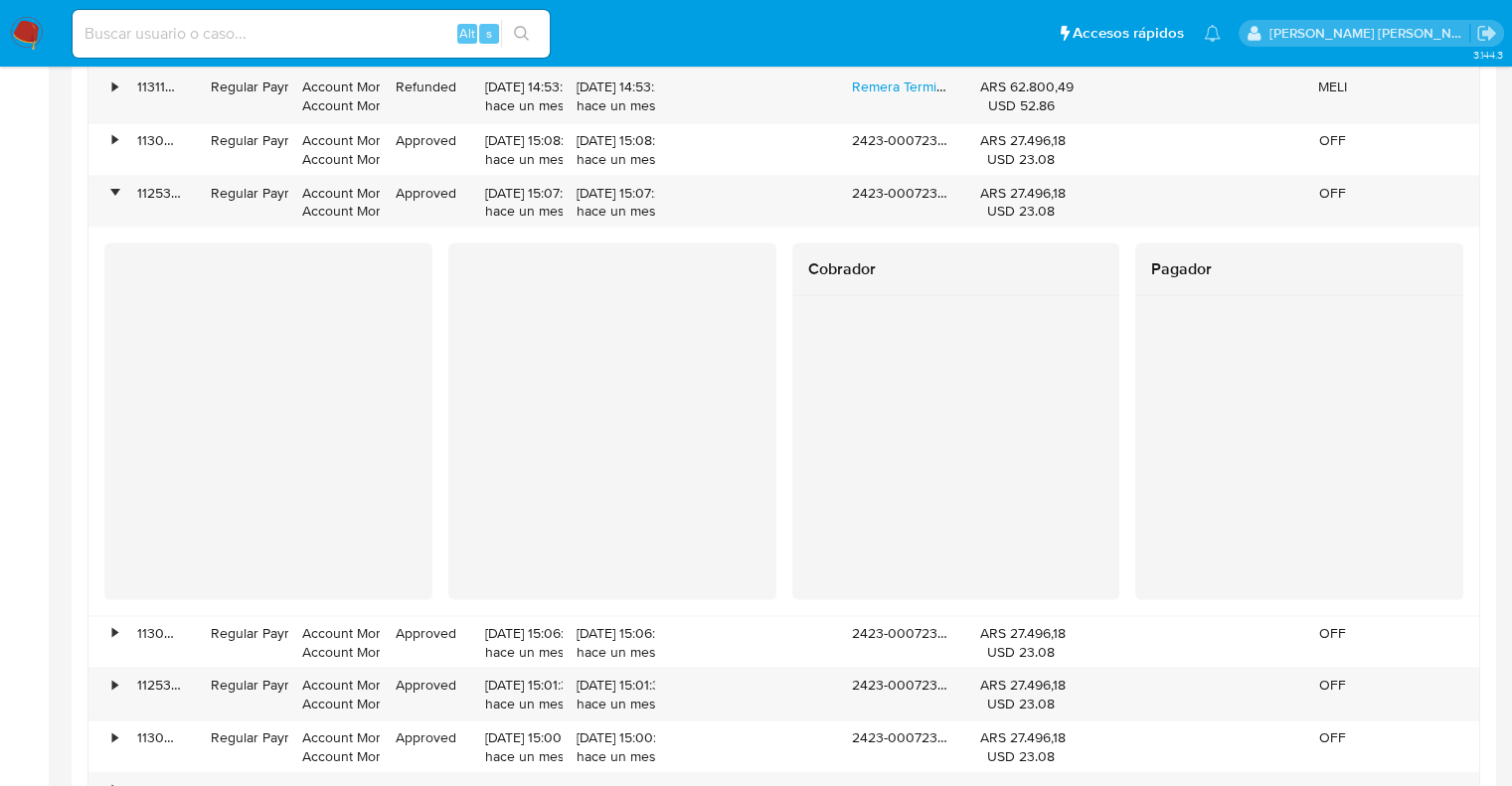 scroll, scrollTop: 3677, scrollLeft: 0, axis: vertical 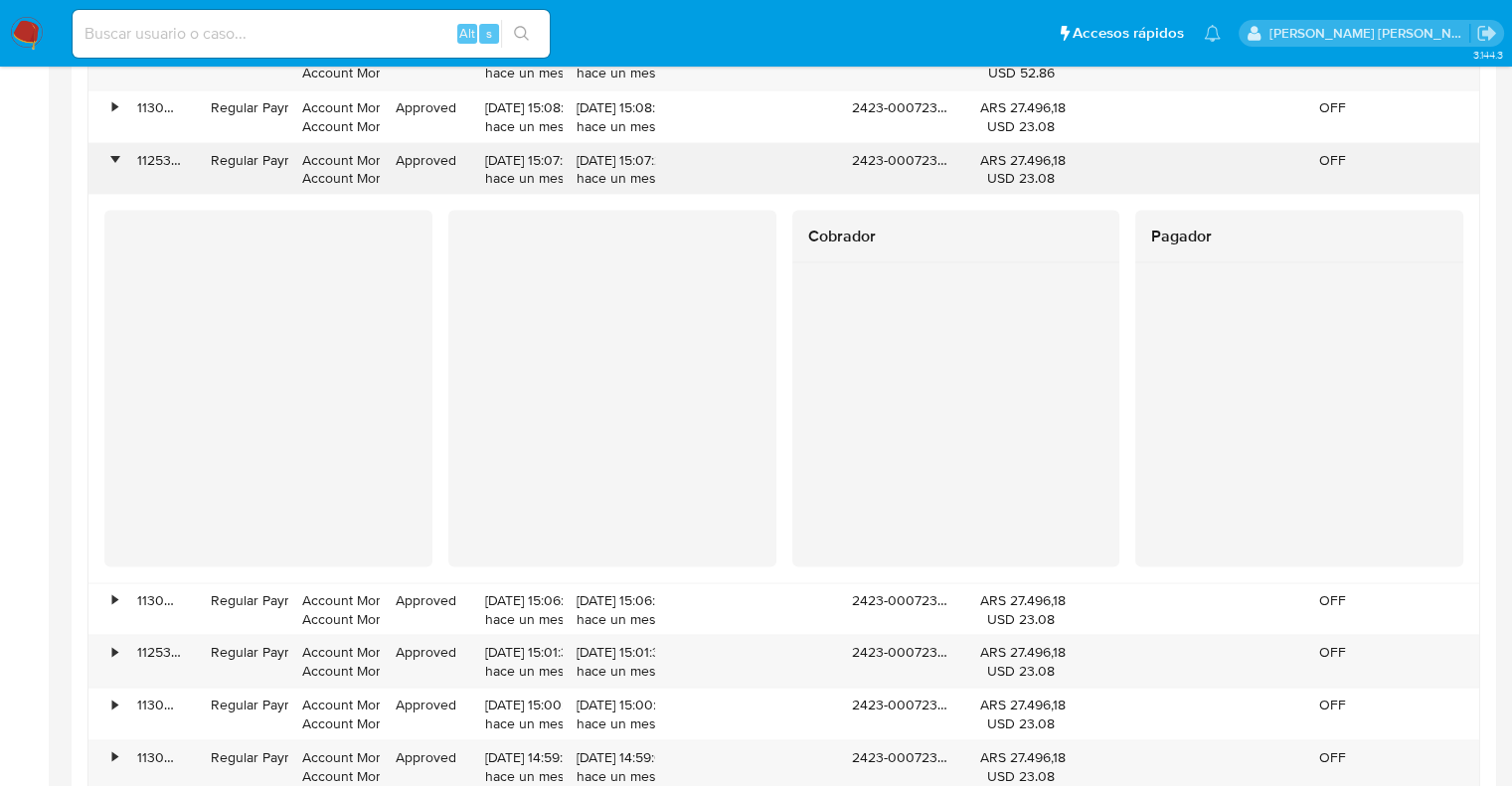 click on "•" at bounding box center [114, 159] 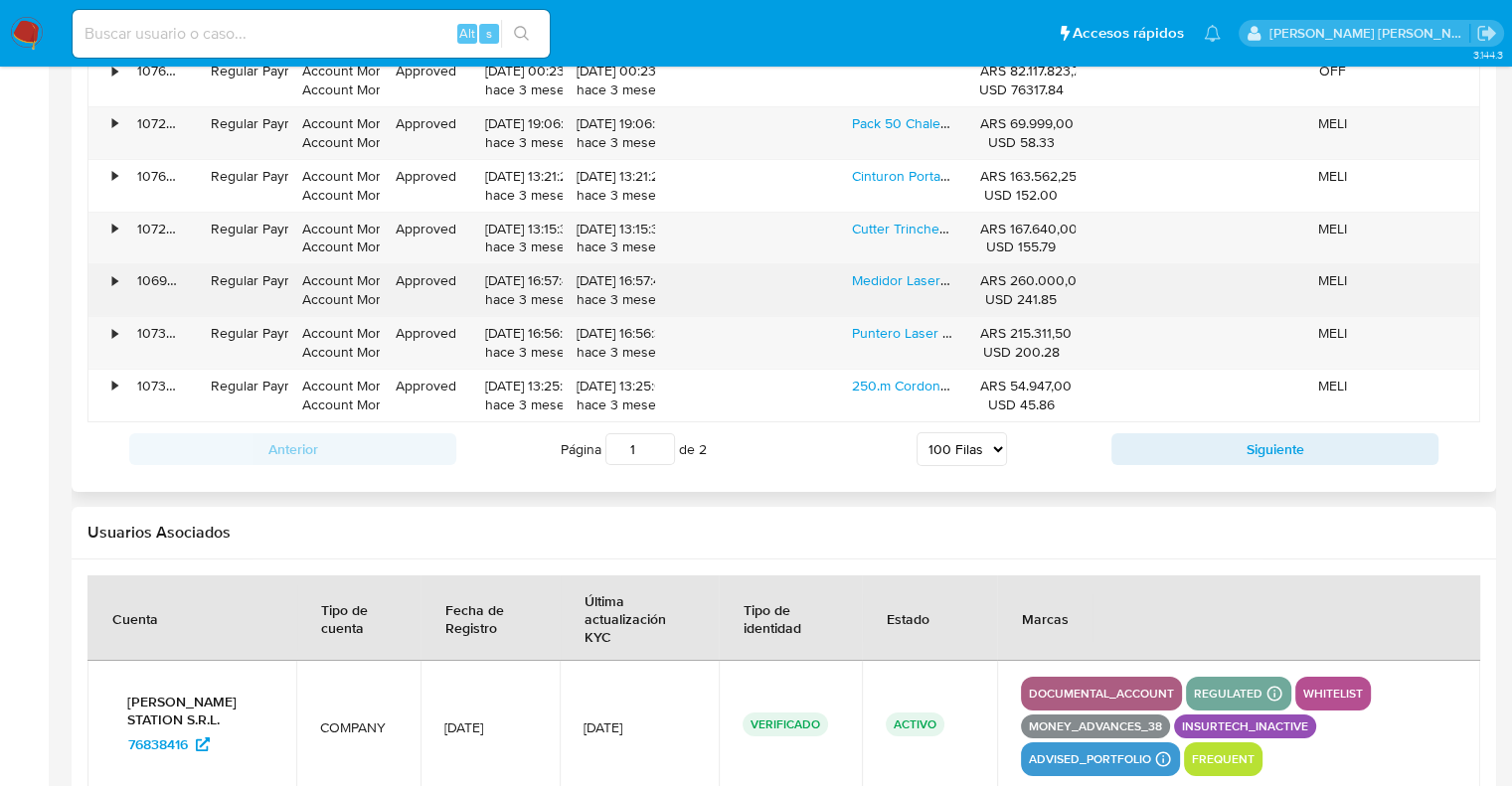 scroll, scrollTop: 7154, scrollLeft: 0, axis: vertical 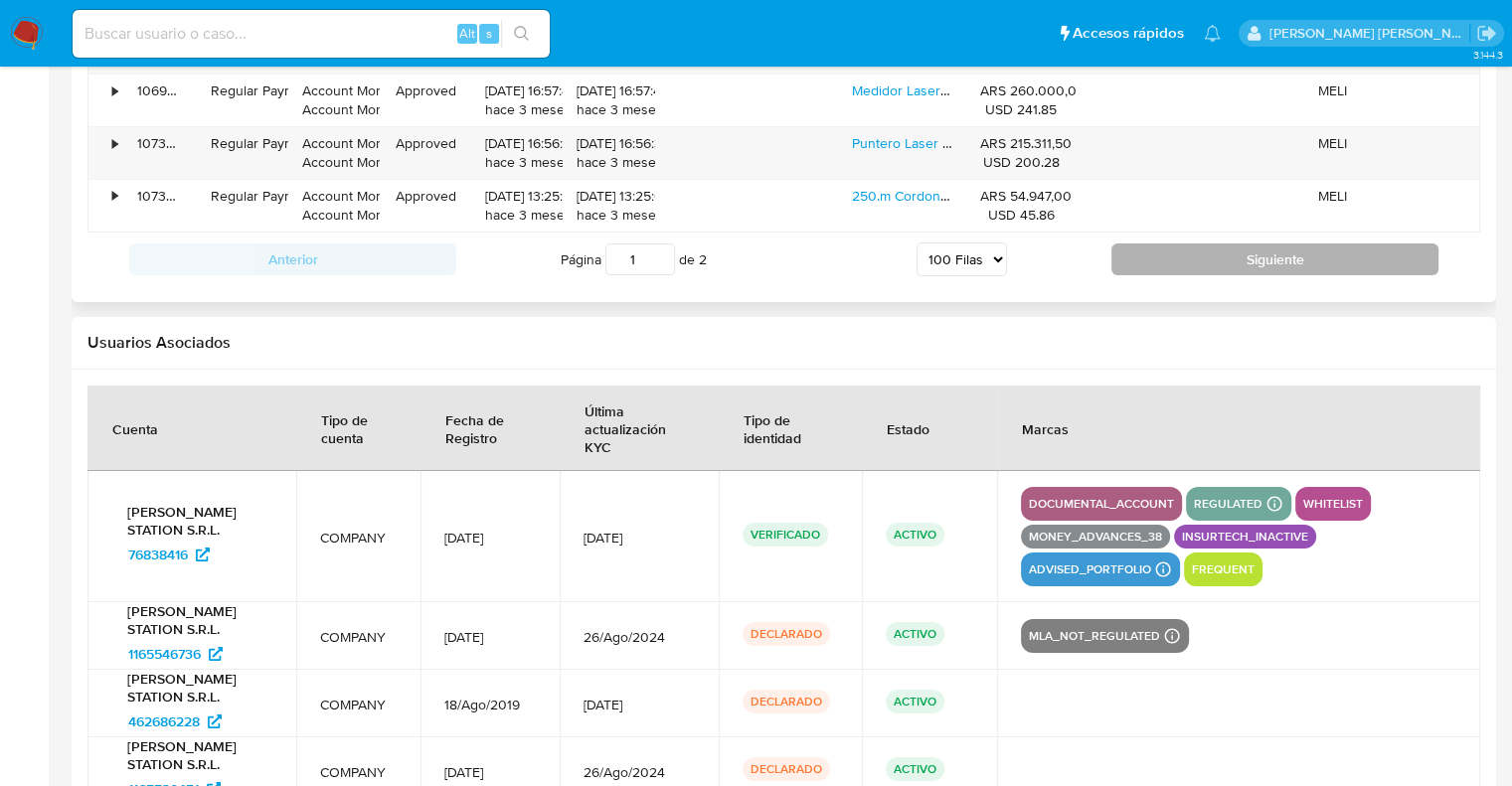 click on "Siguiente" at bounding box center [1274, 259] 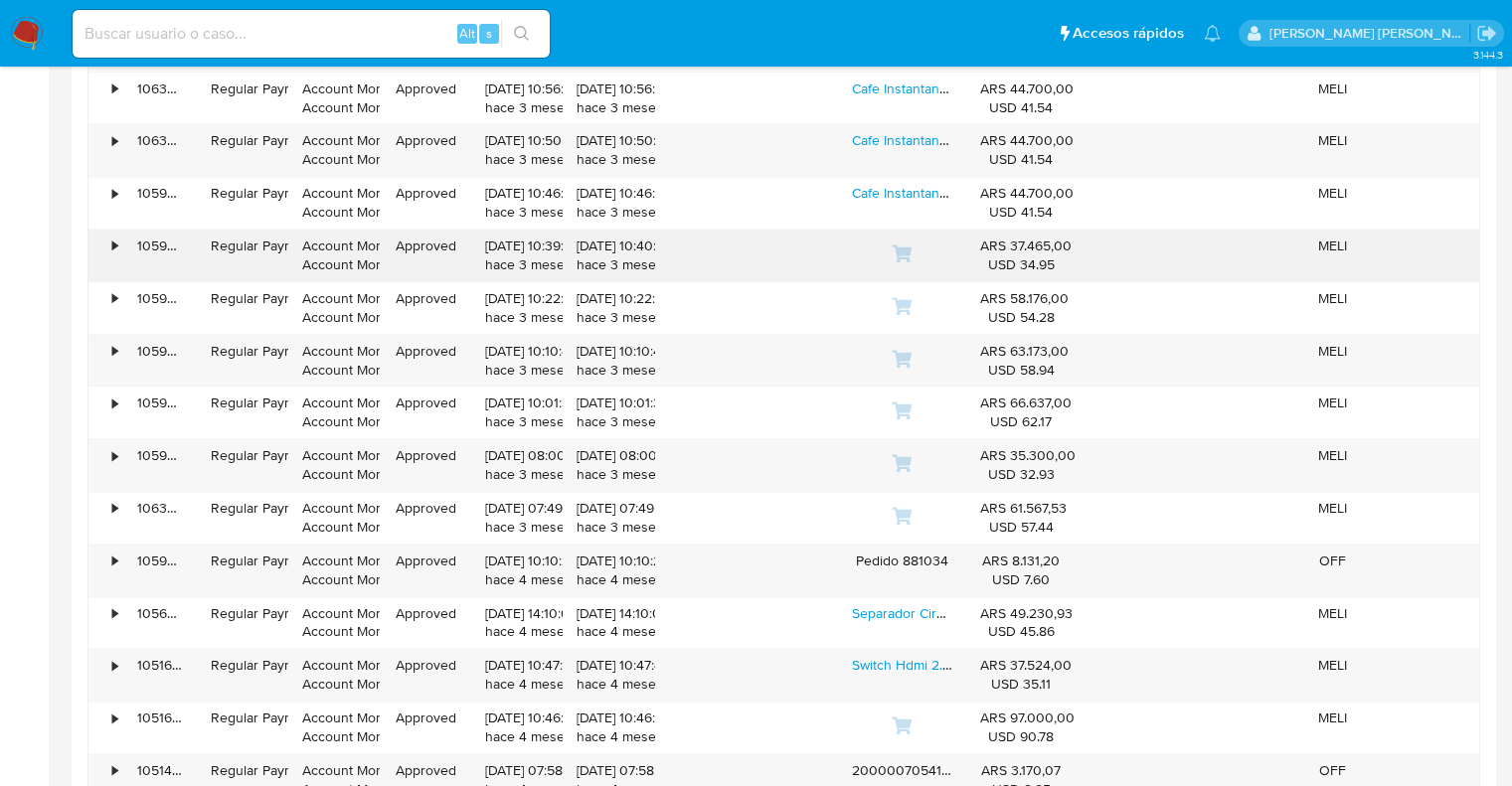 scroll, scrollTop: 2367, scrollLeft: 0, axis: vertical 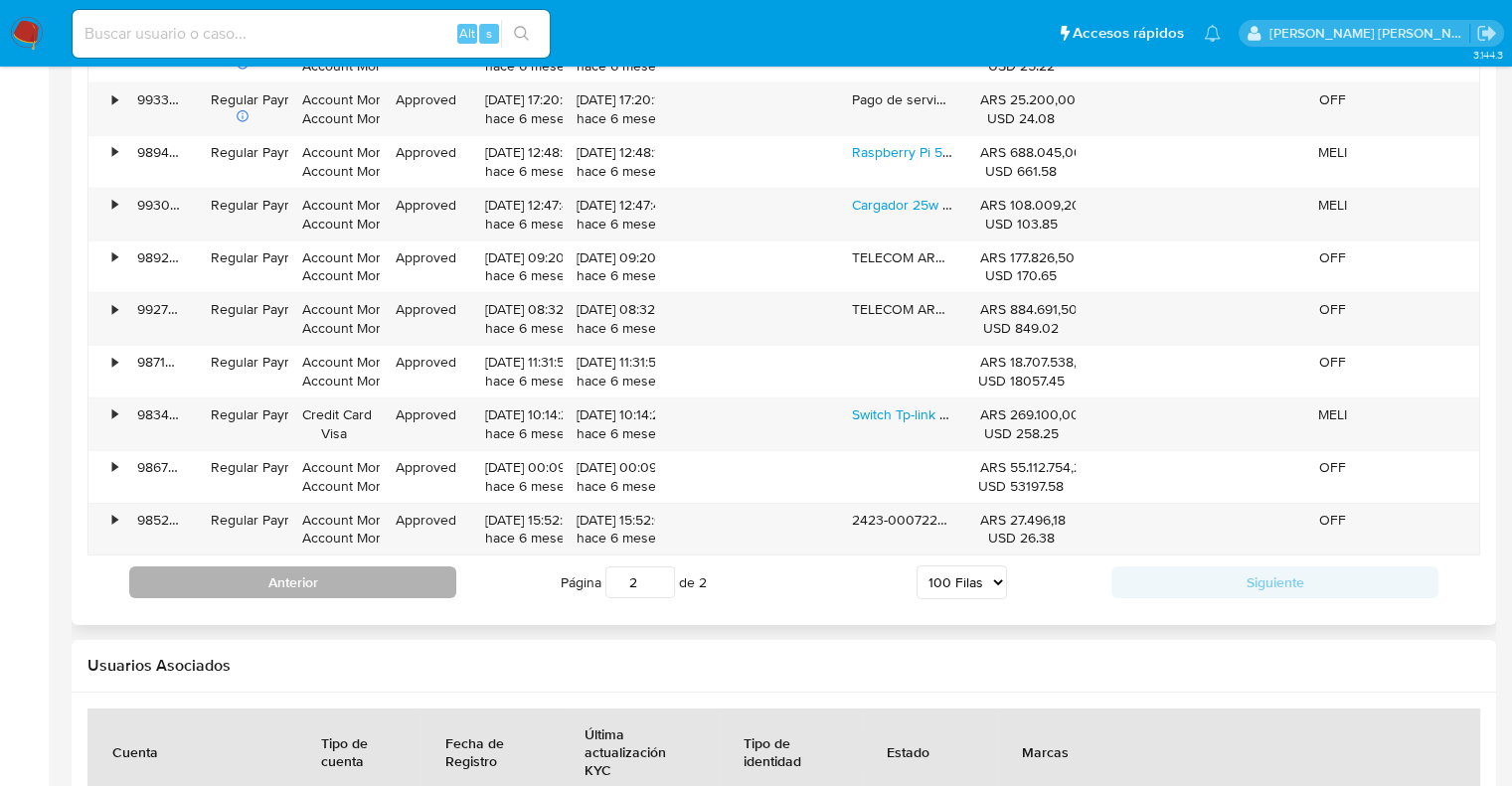 click on "Anterior" at bounding box center [292, 582] 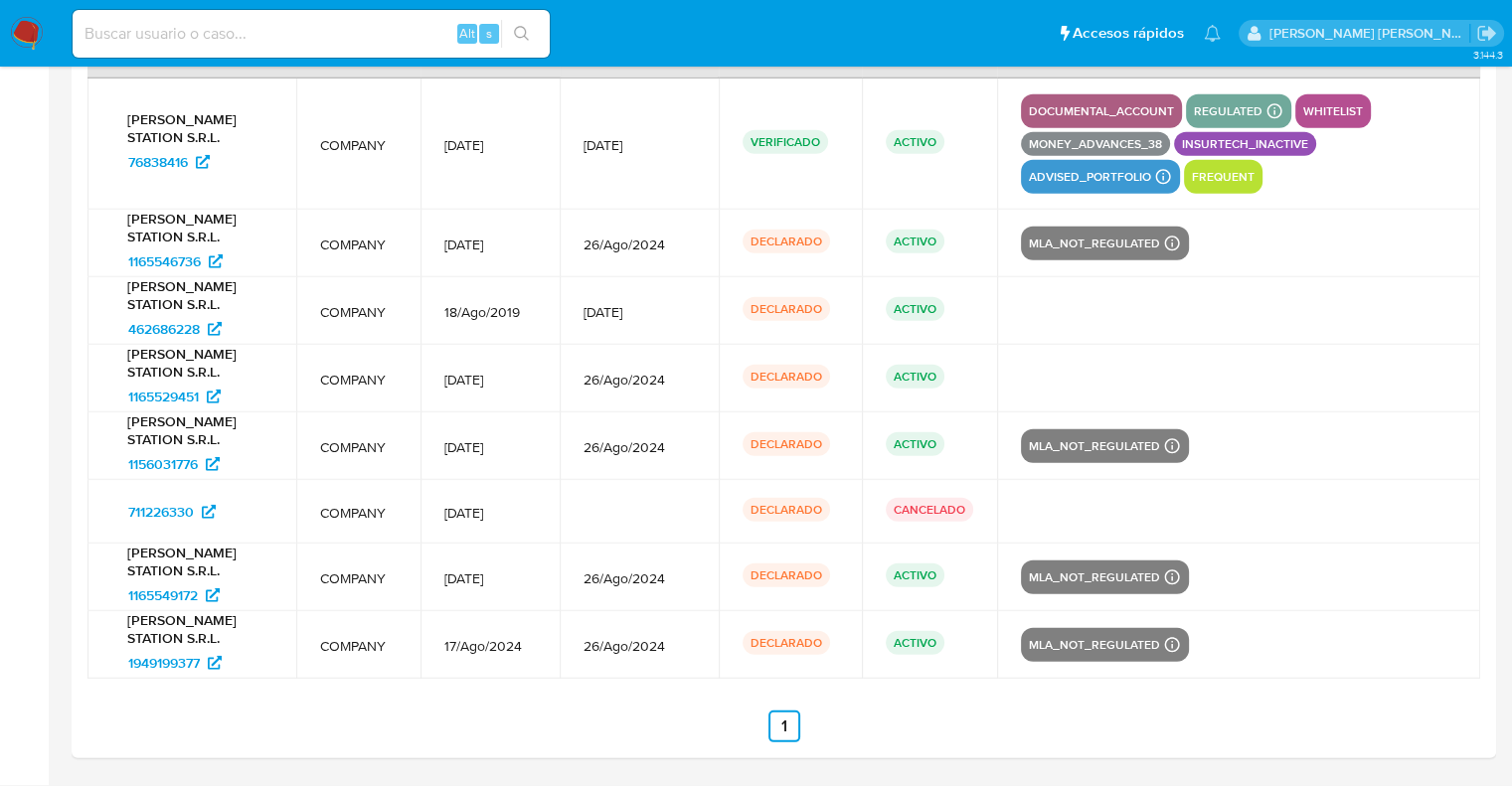 scroll, scrollTop: 5646, scrollLeft: 0, axis: vertical 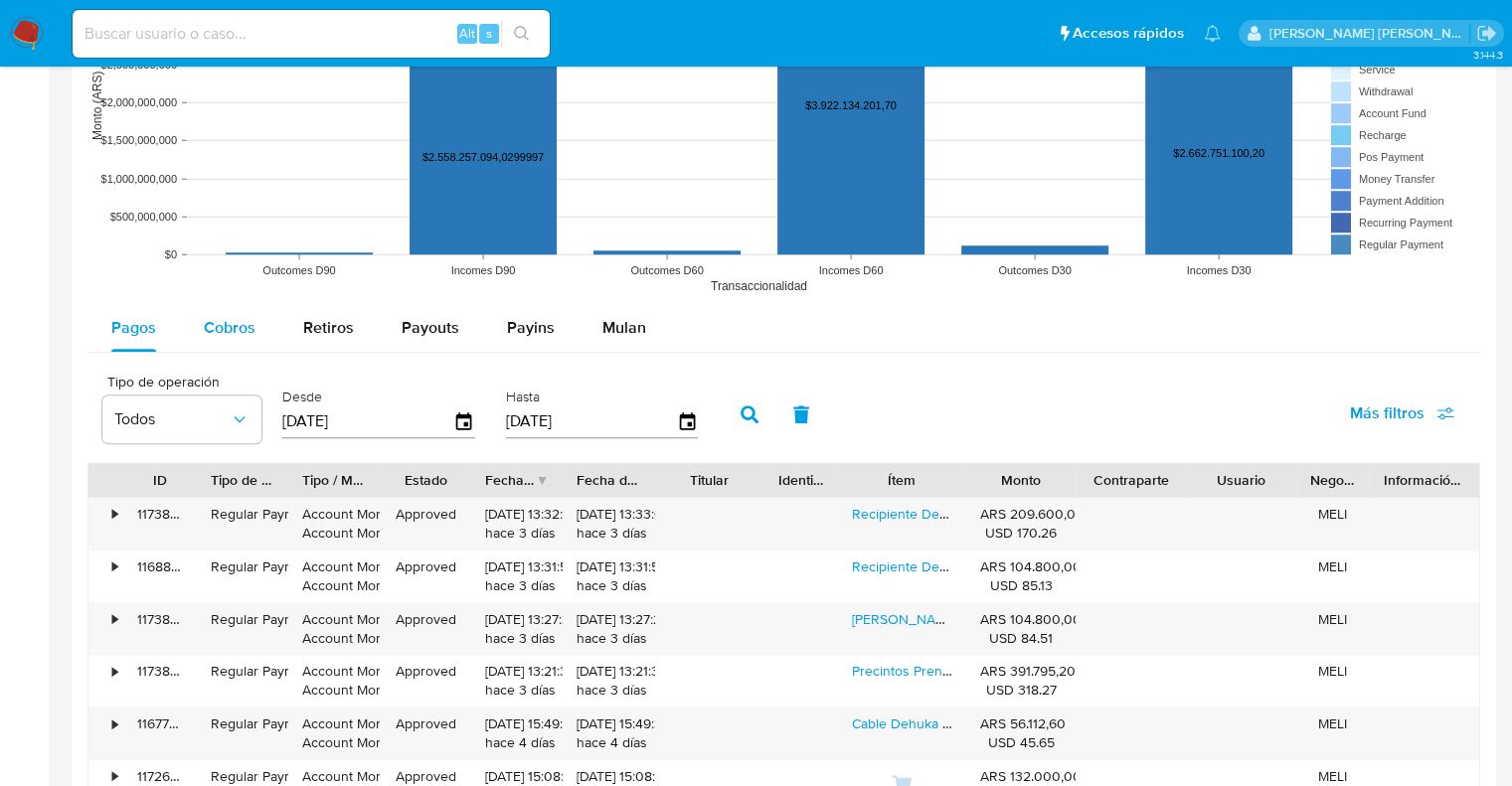 click on "Cobros" at bounding box center [230, 327] 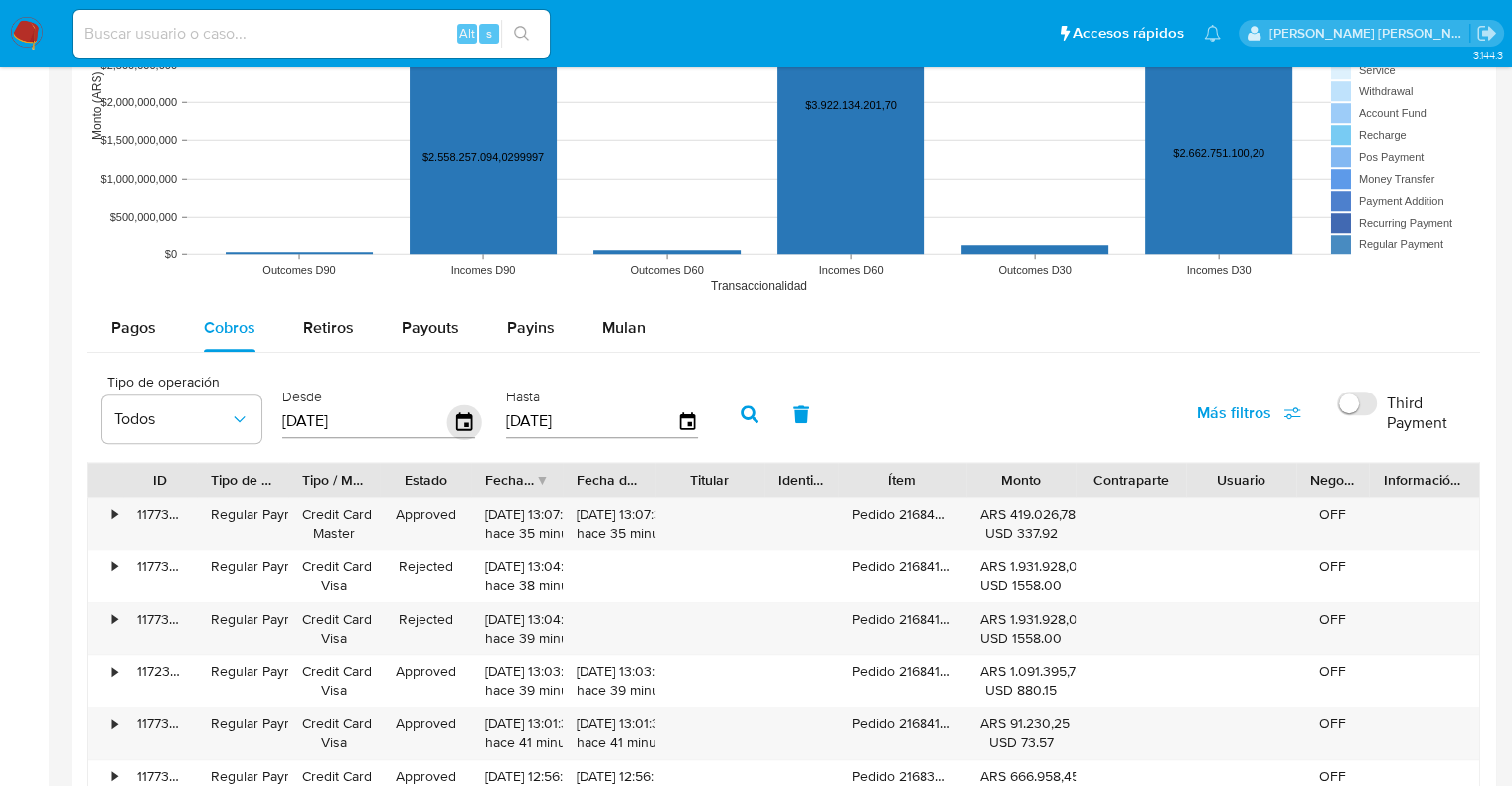 click 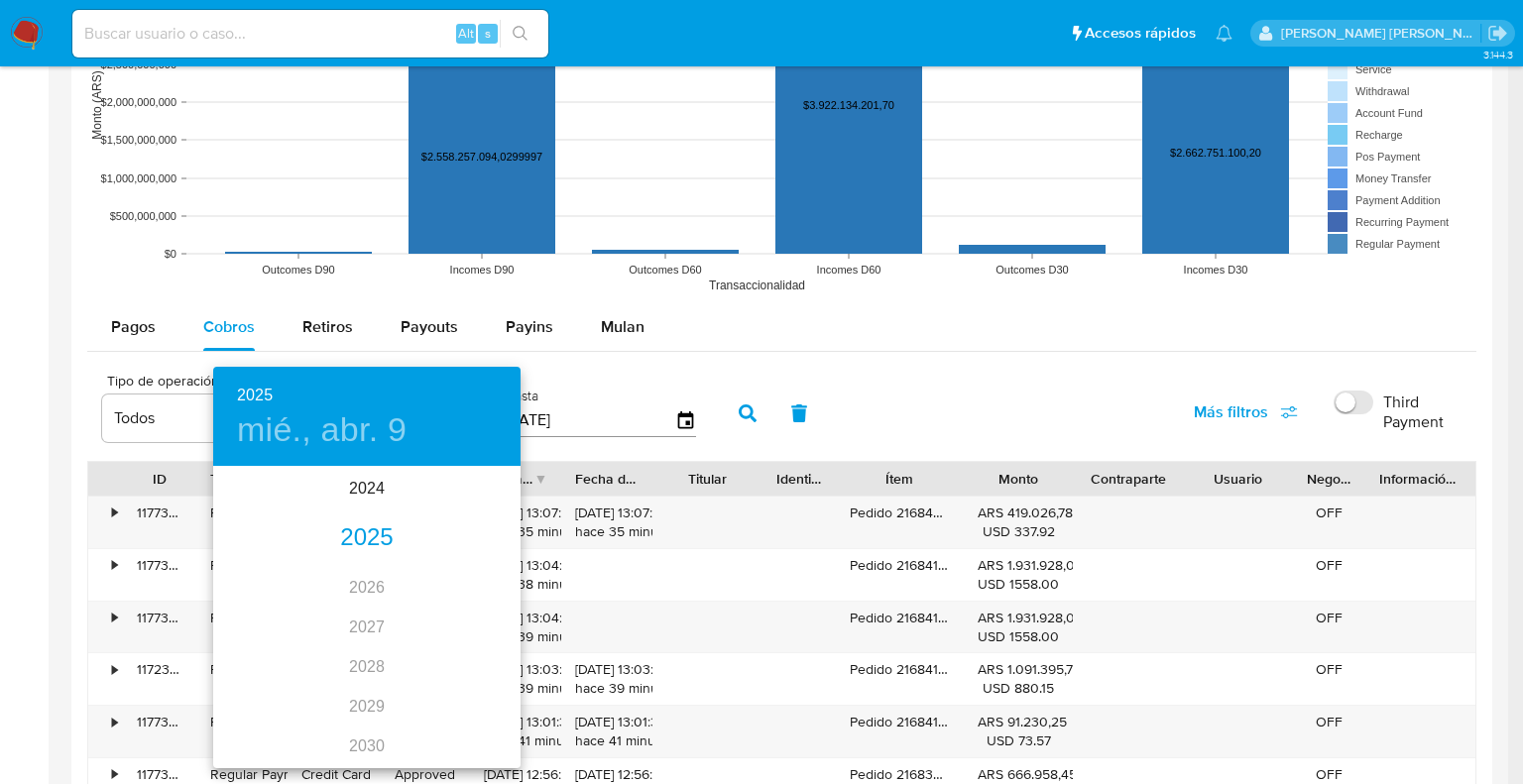 click on "2025" at bounding box center [367, 538] 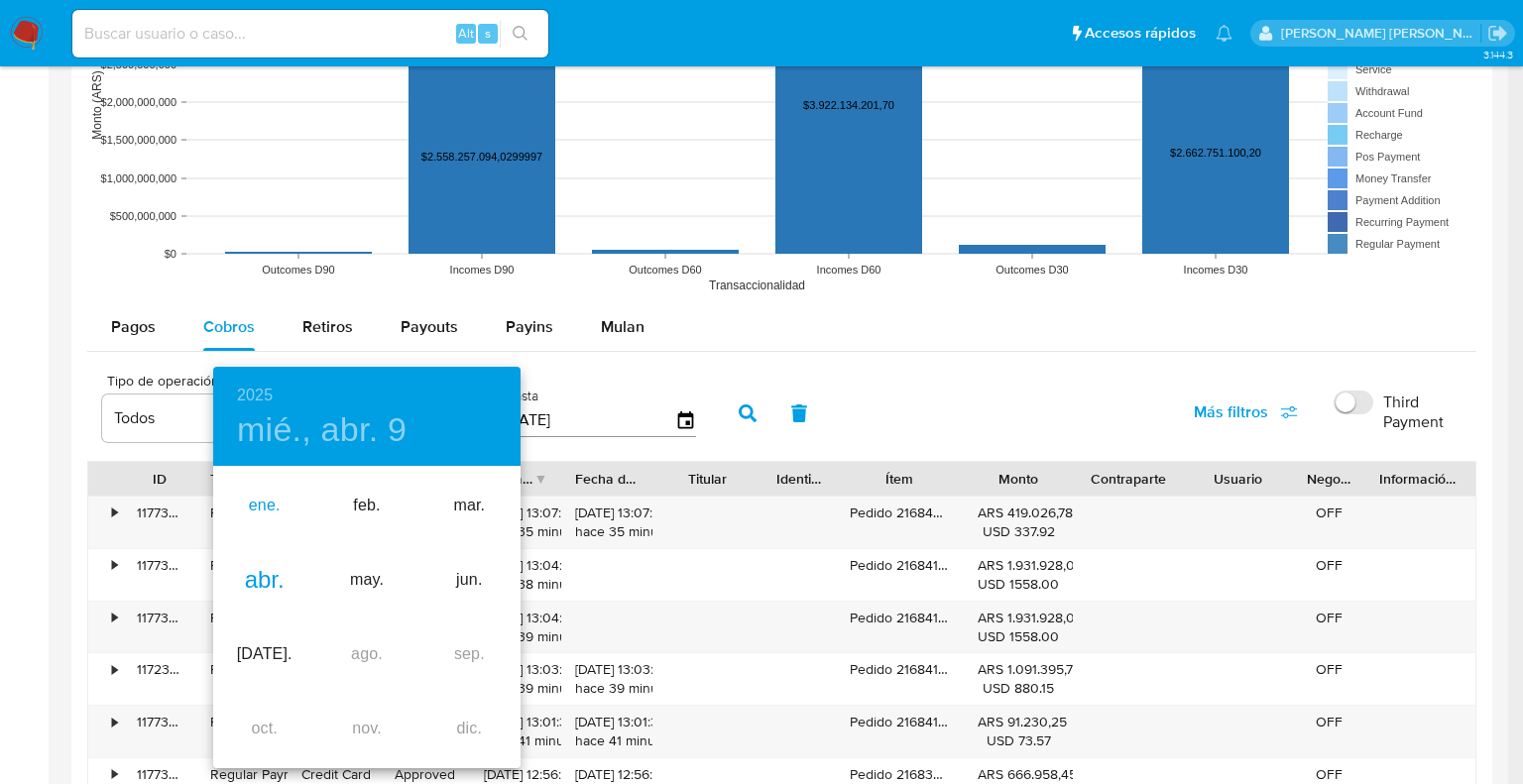 click on "ene." at bounding box center (264, 505) 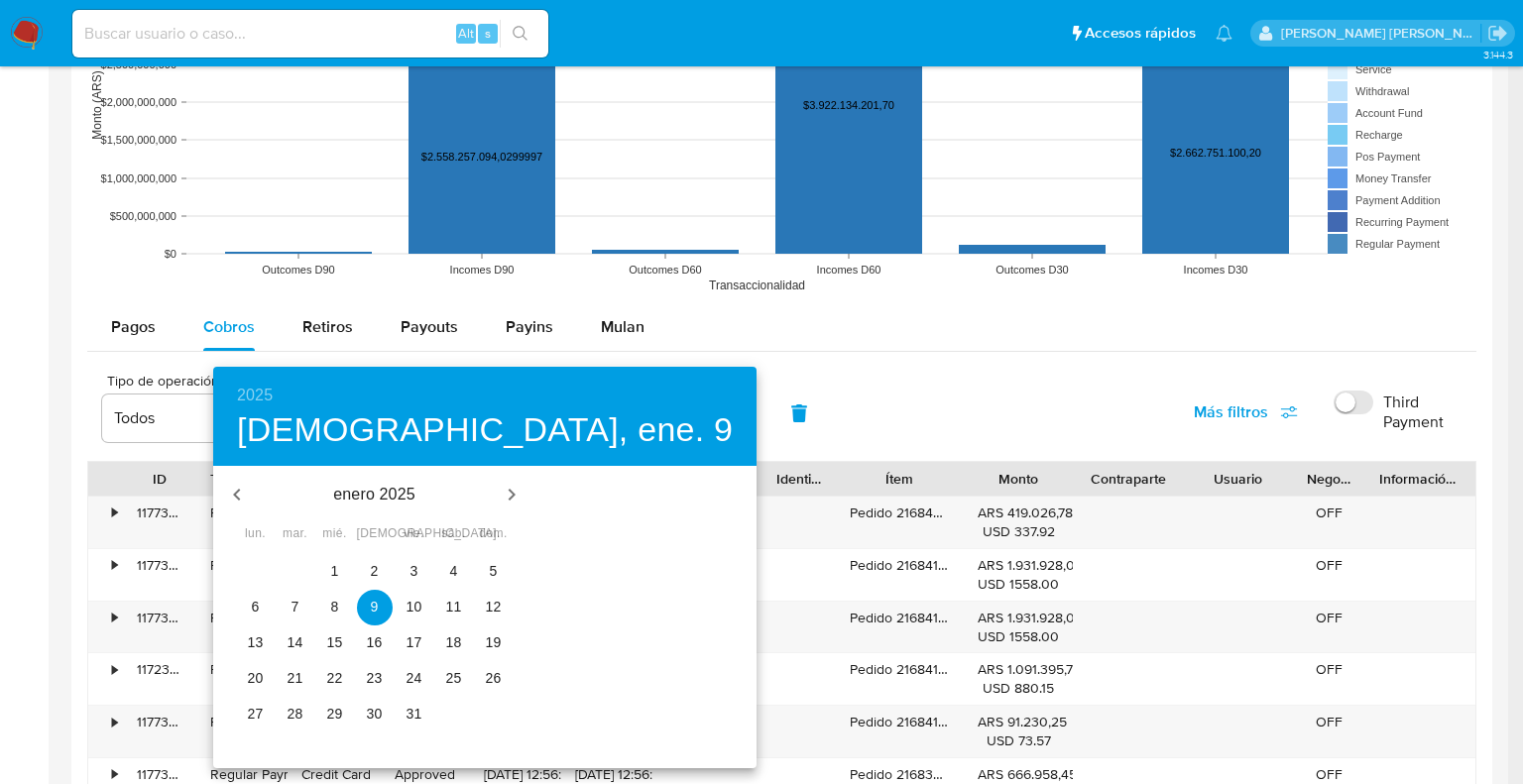 click on "1" at bounding box center (335, 571) 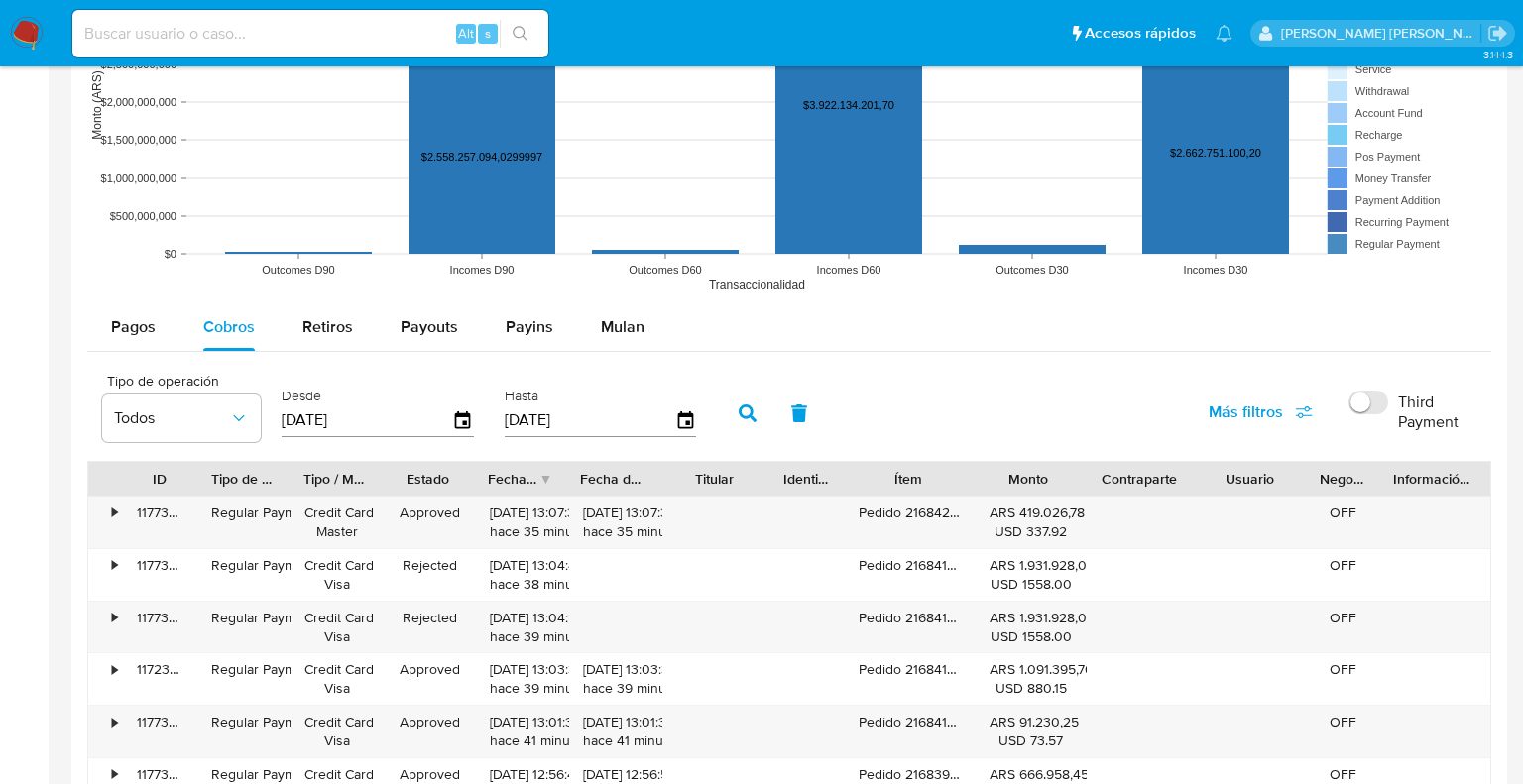 type on "[DATE]" 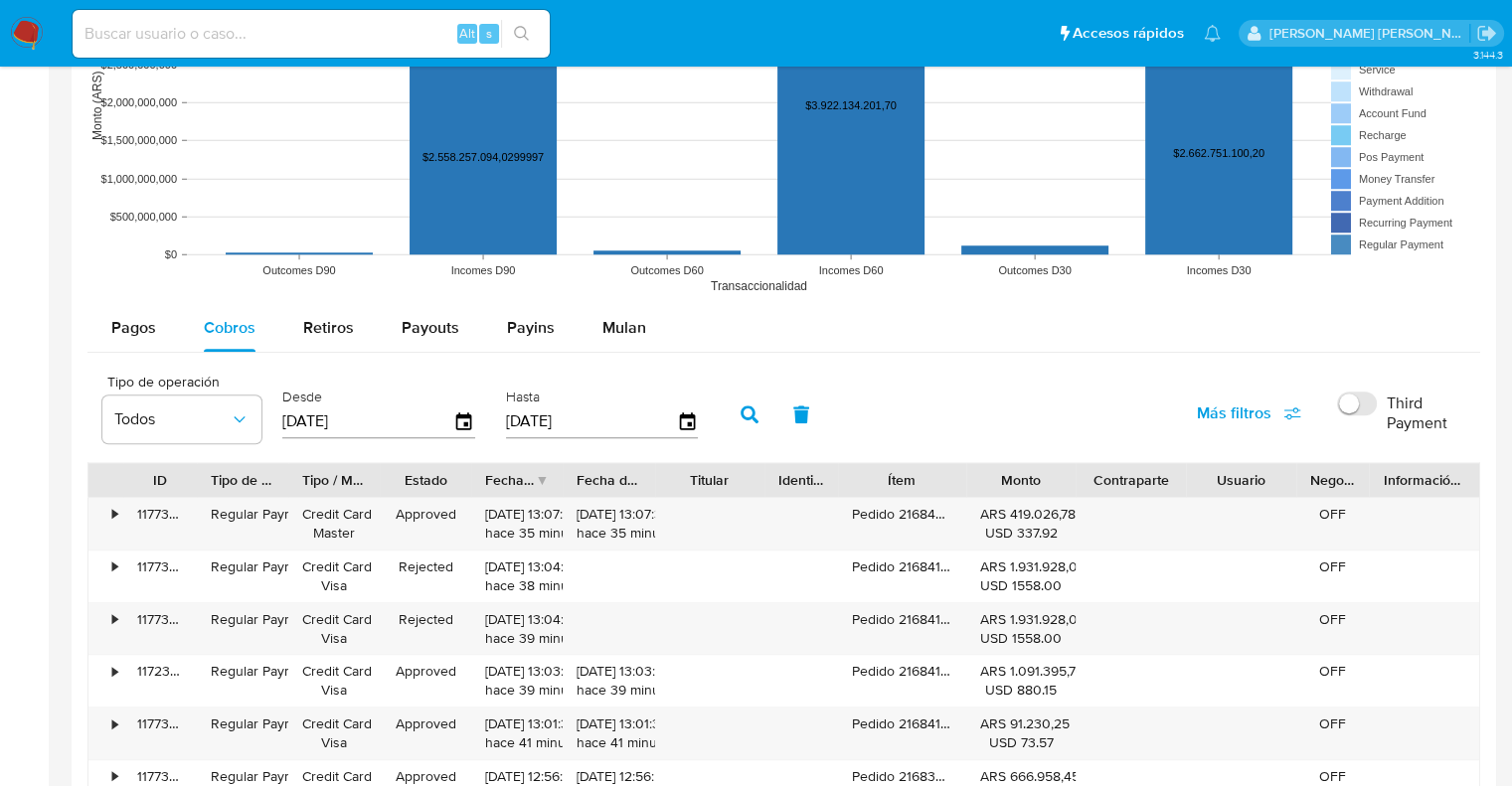 click 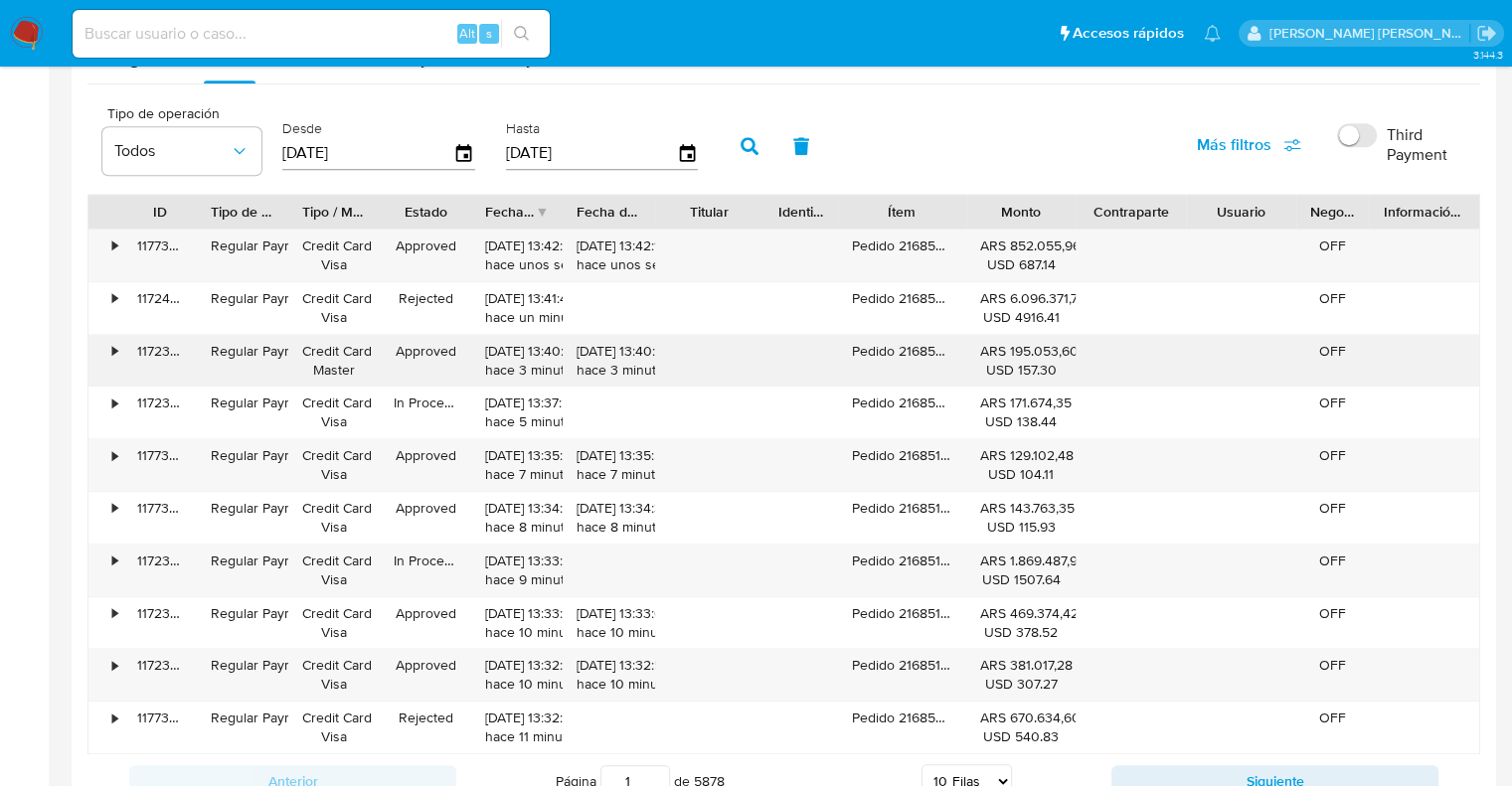 scroll, scrollTop: 1941, scrollLeft: 0, axis: vertical 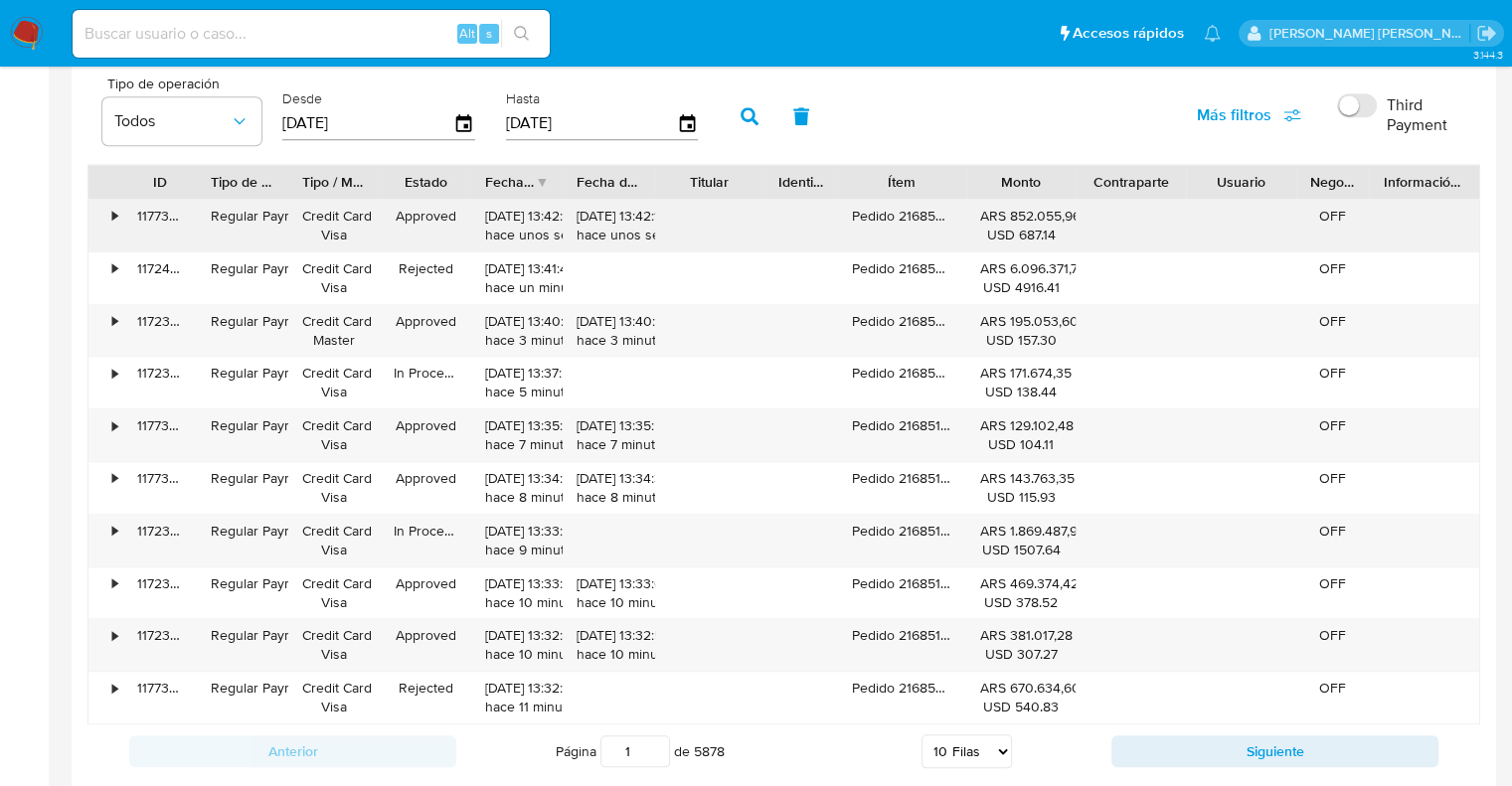 click on "•" at bounding box center (105, 226) 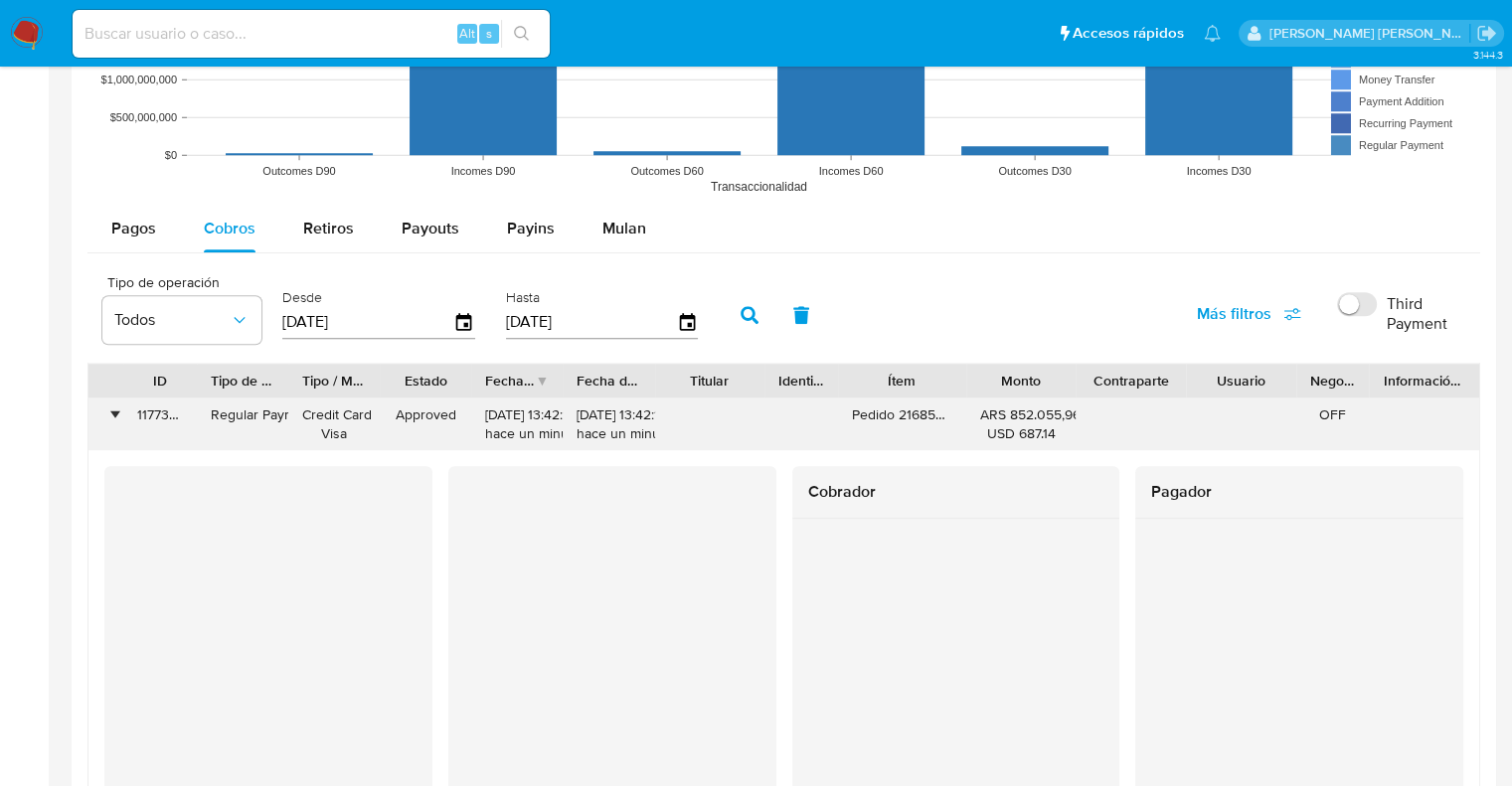 click on "•" at bounding box center [114, 414] 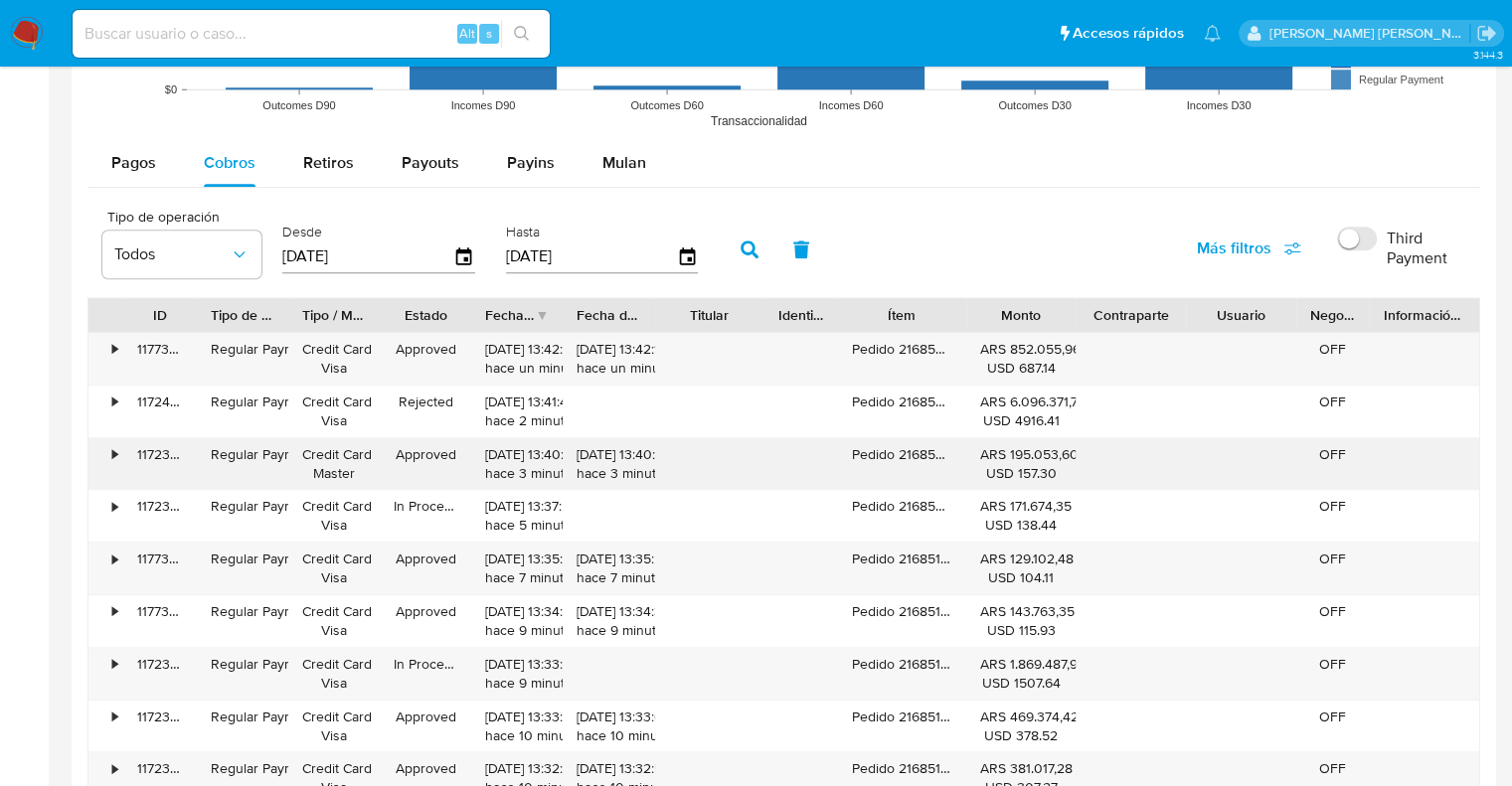 scroll, scrollTop: 1841, scrollLeft: 0, axis: vertical 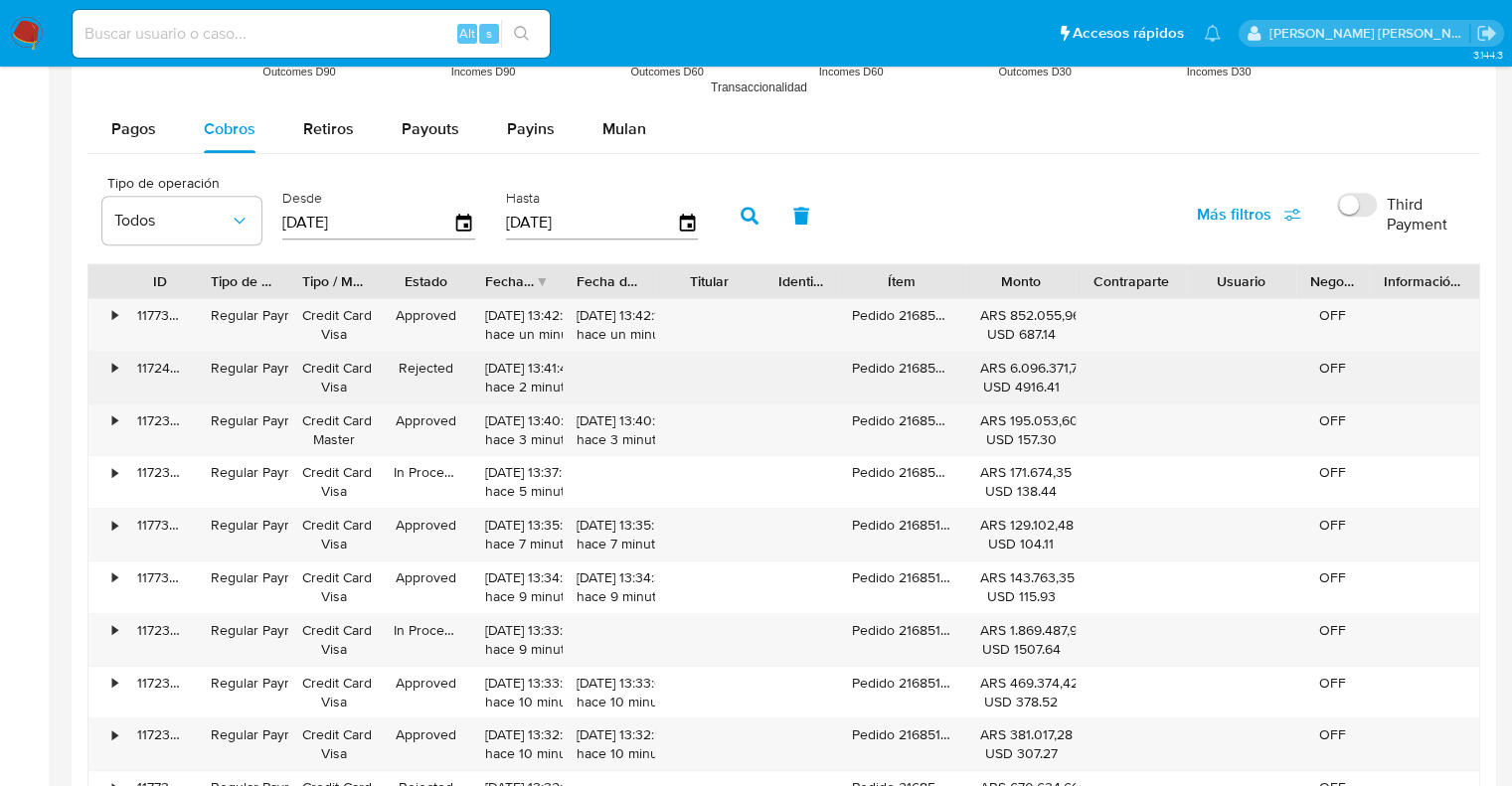 click on "•" at bounding box center [105, 378] 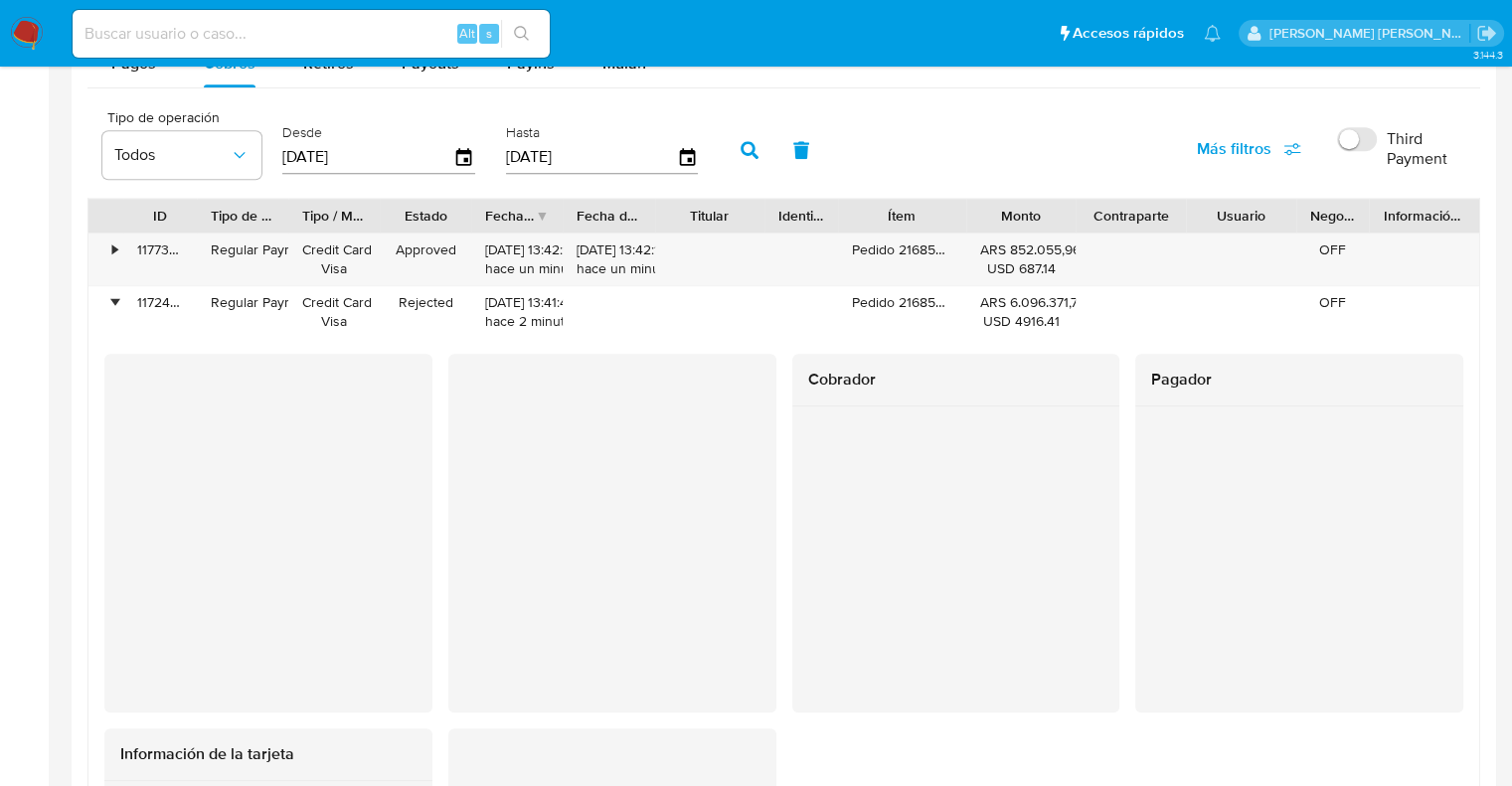 scroll, scrollTop: 1941, scrollLeft: 0, axis: vertical 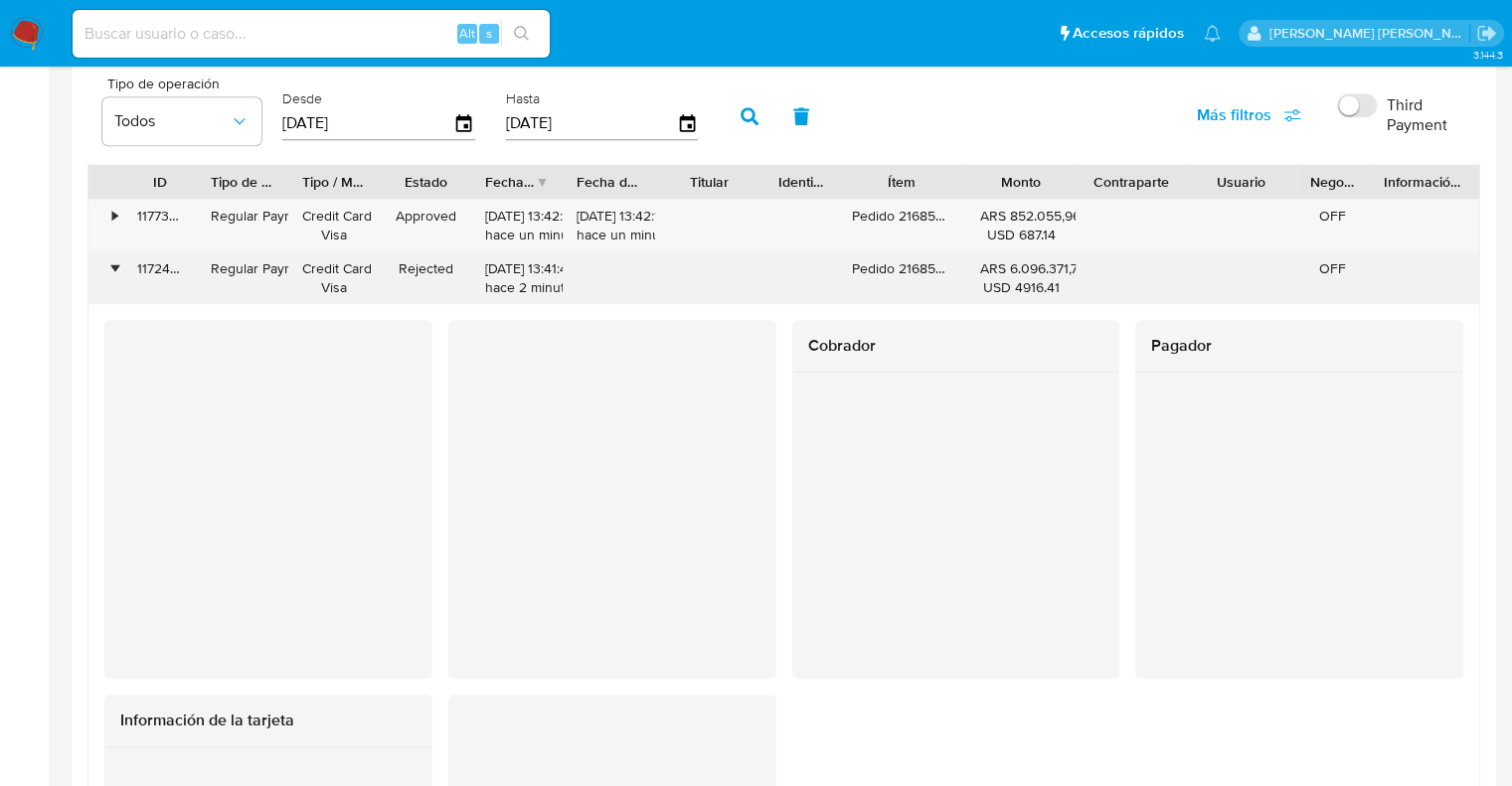 click on "•" at bounding box center (114, 268) 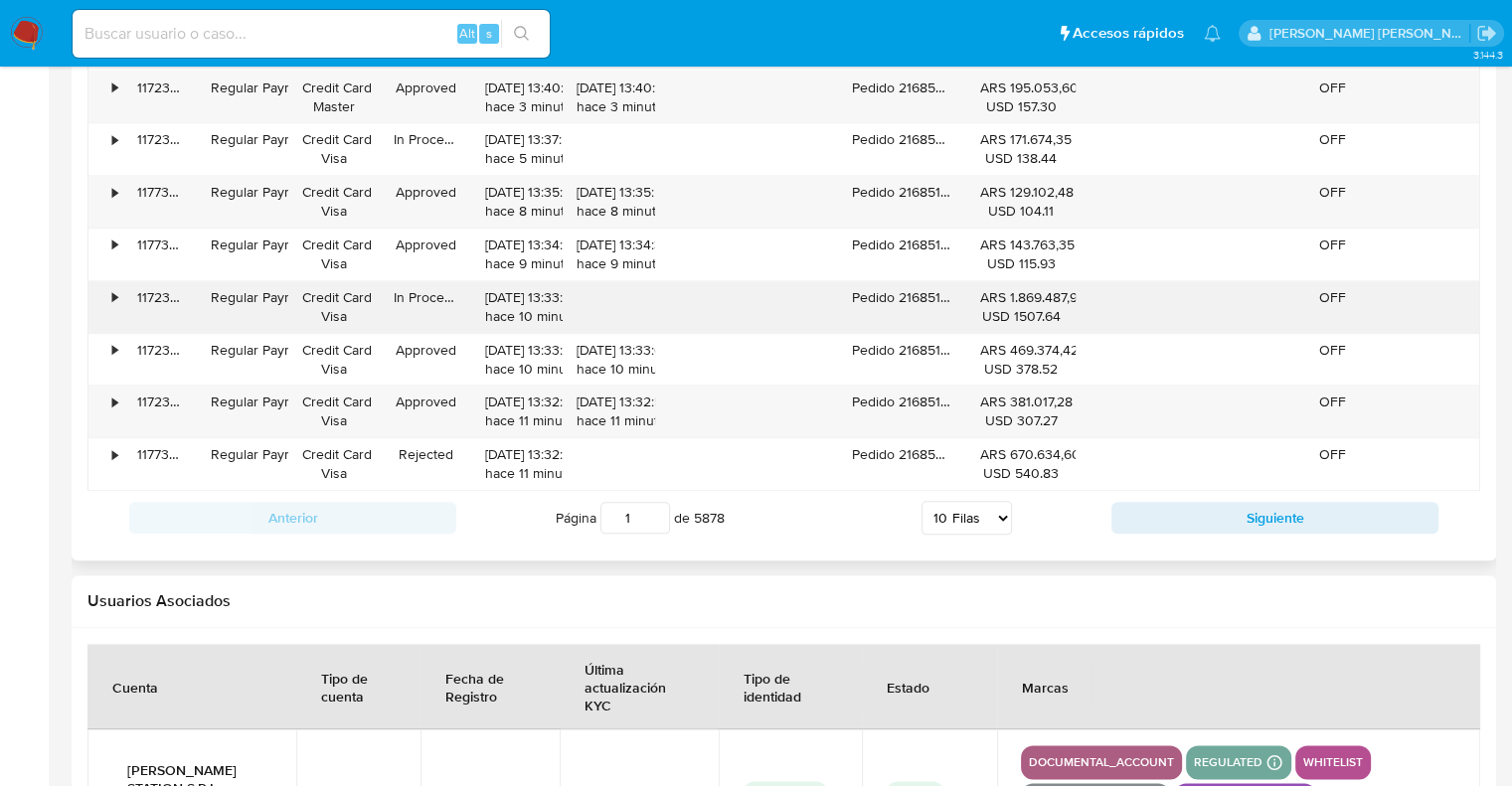scroll, scrollTop: 2139, scrollLeft: 0, axis: vertical 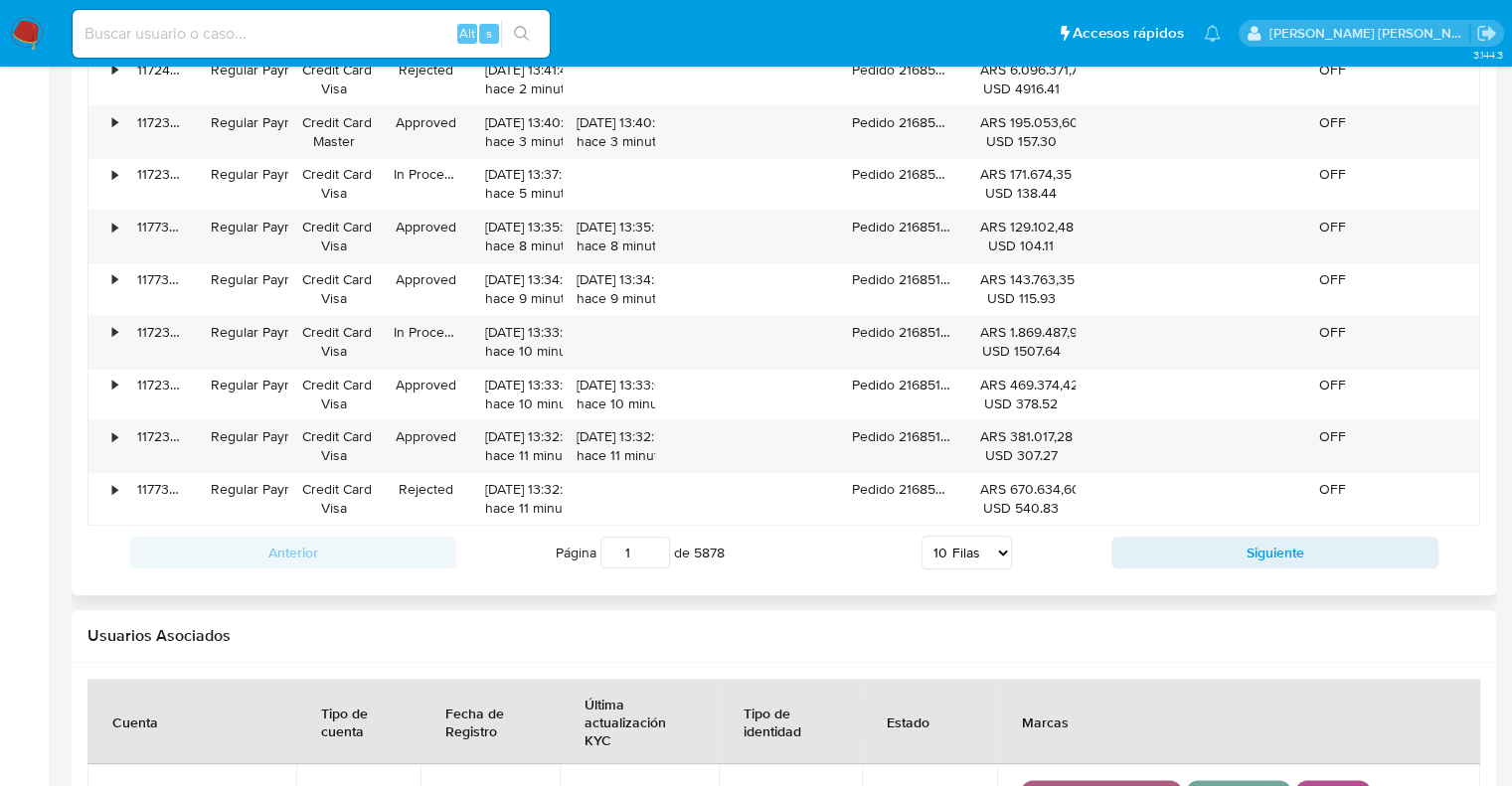 click on "5   Filas 10   Filas 20   Filas 25   Filas 50   Filas 100   Filas" at bounding box center (966, 552) 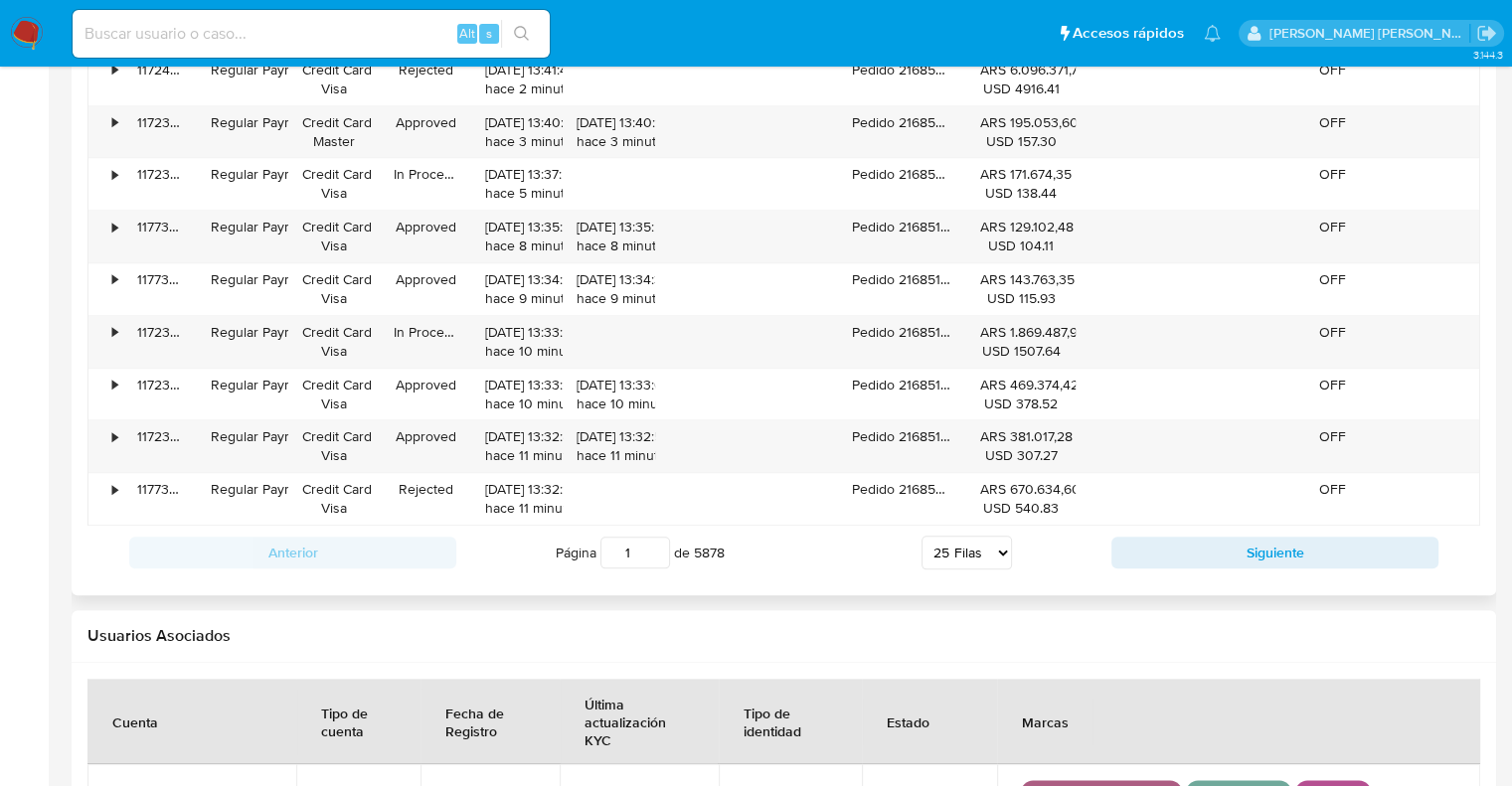 click on "5   Filas 10   Filas 20   Filas 25   Filas 50   Filas 100   Filas" at bounding box center (966, 552) 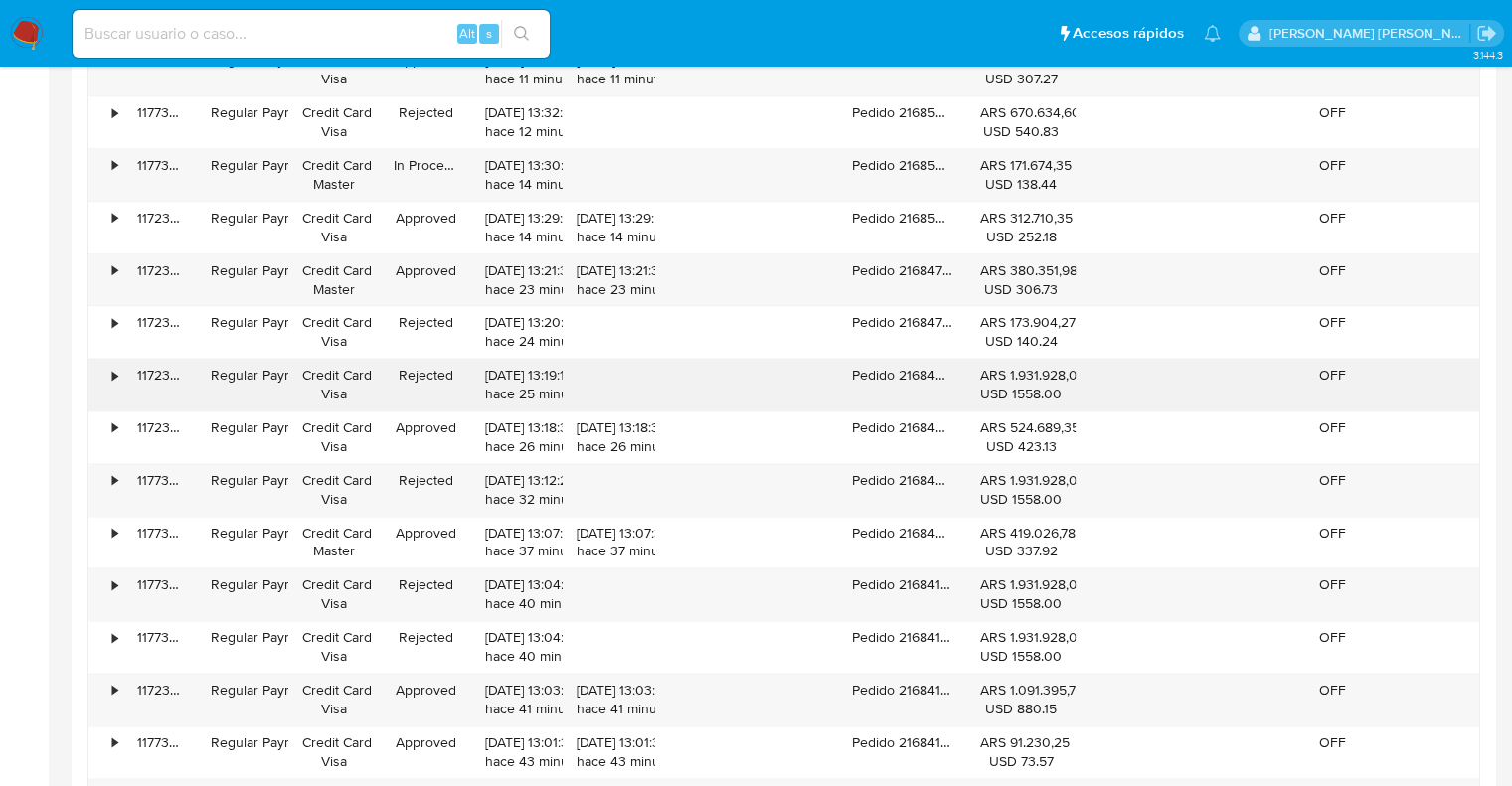 scroll, scrollTop: 2537, scrollLeft: 0, axis: vertical 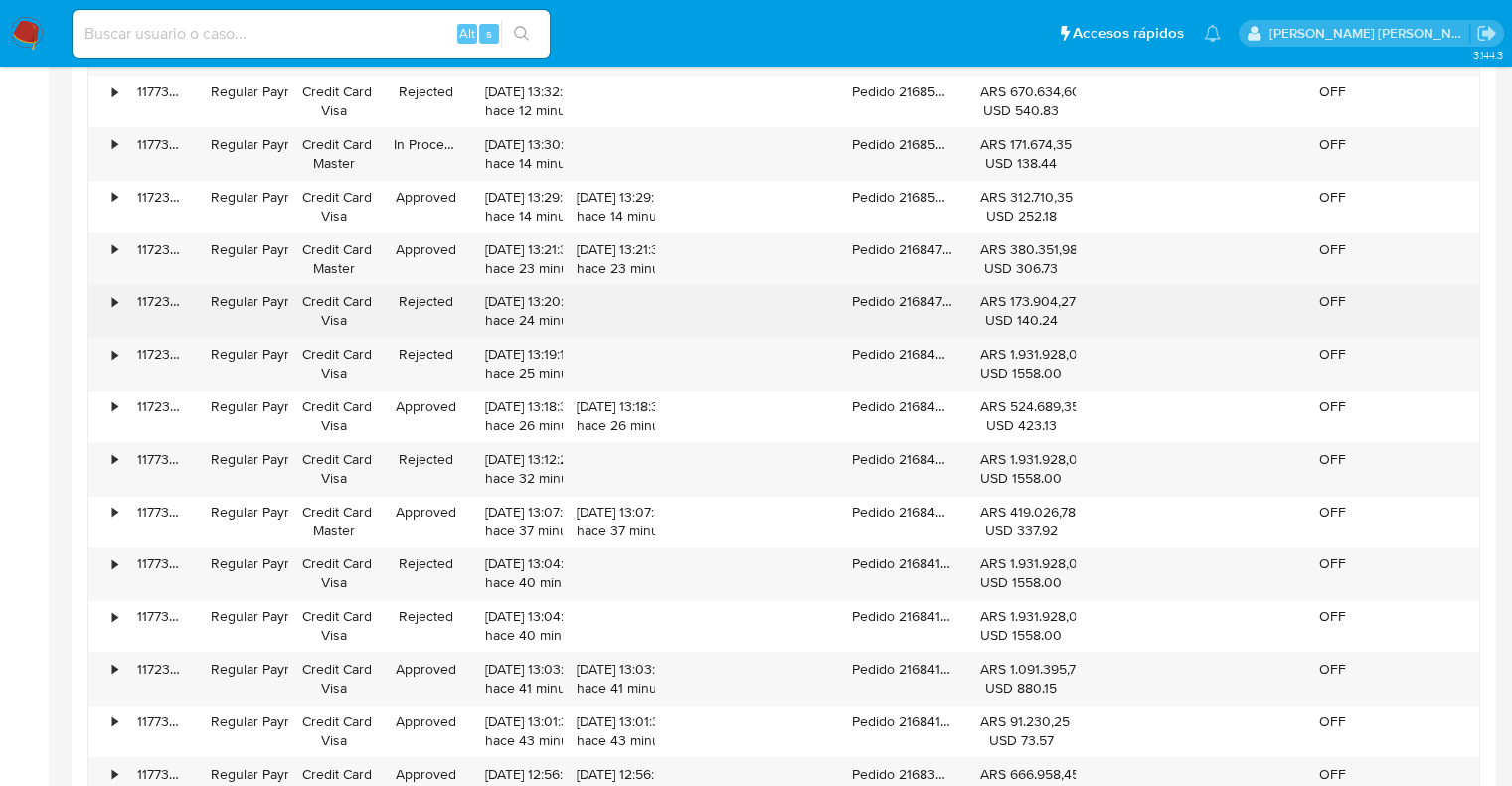 click on "•" at bounding box center (114, 301) 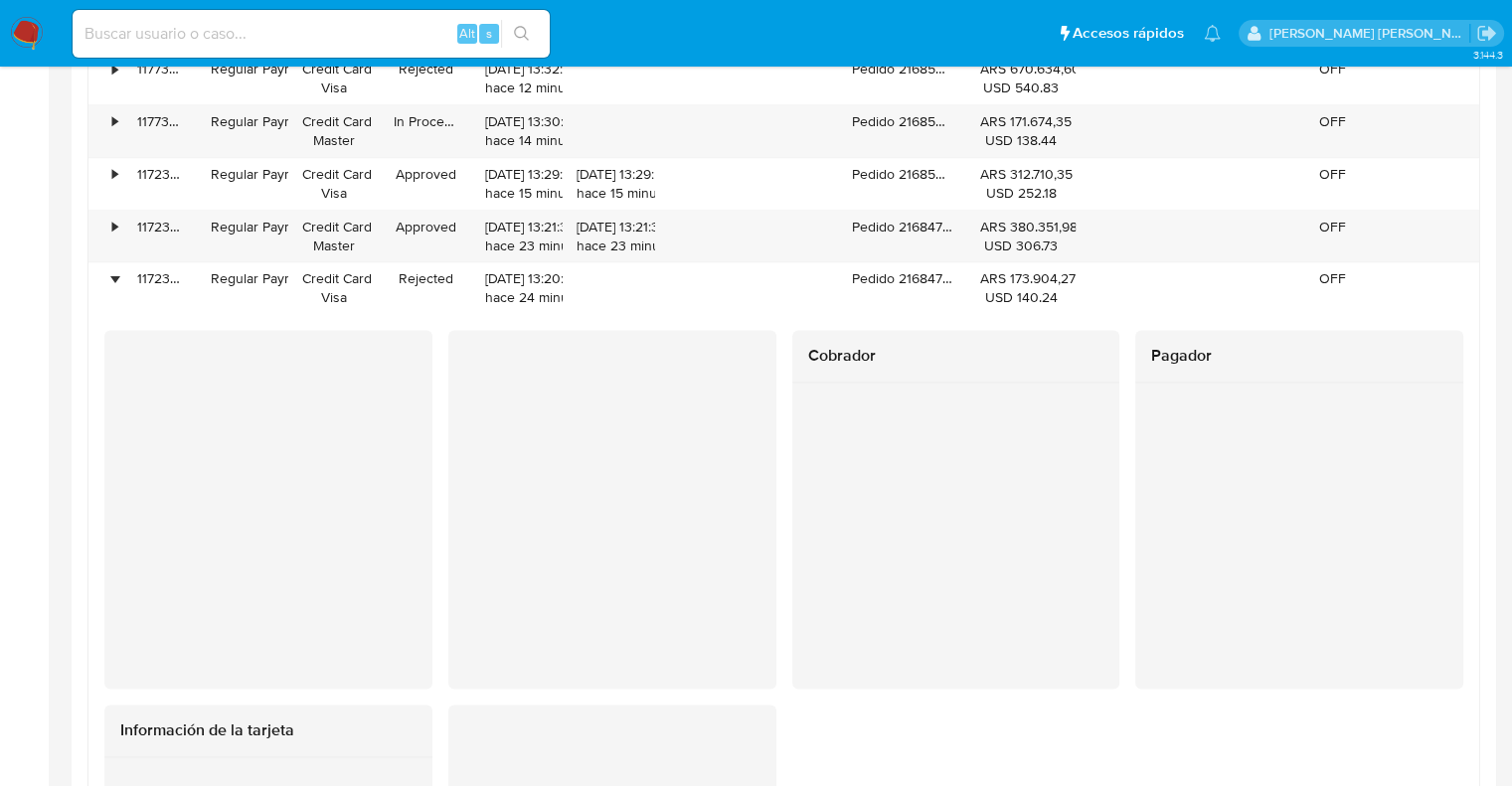 scroll, scrollTop: 2437, scrollLeft: 0, axis: vertical 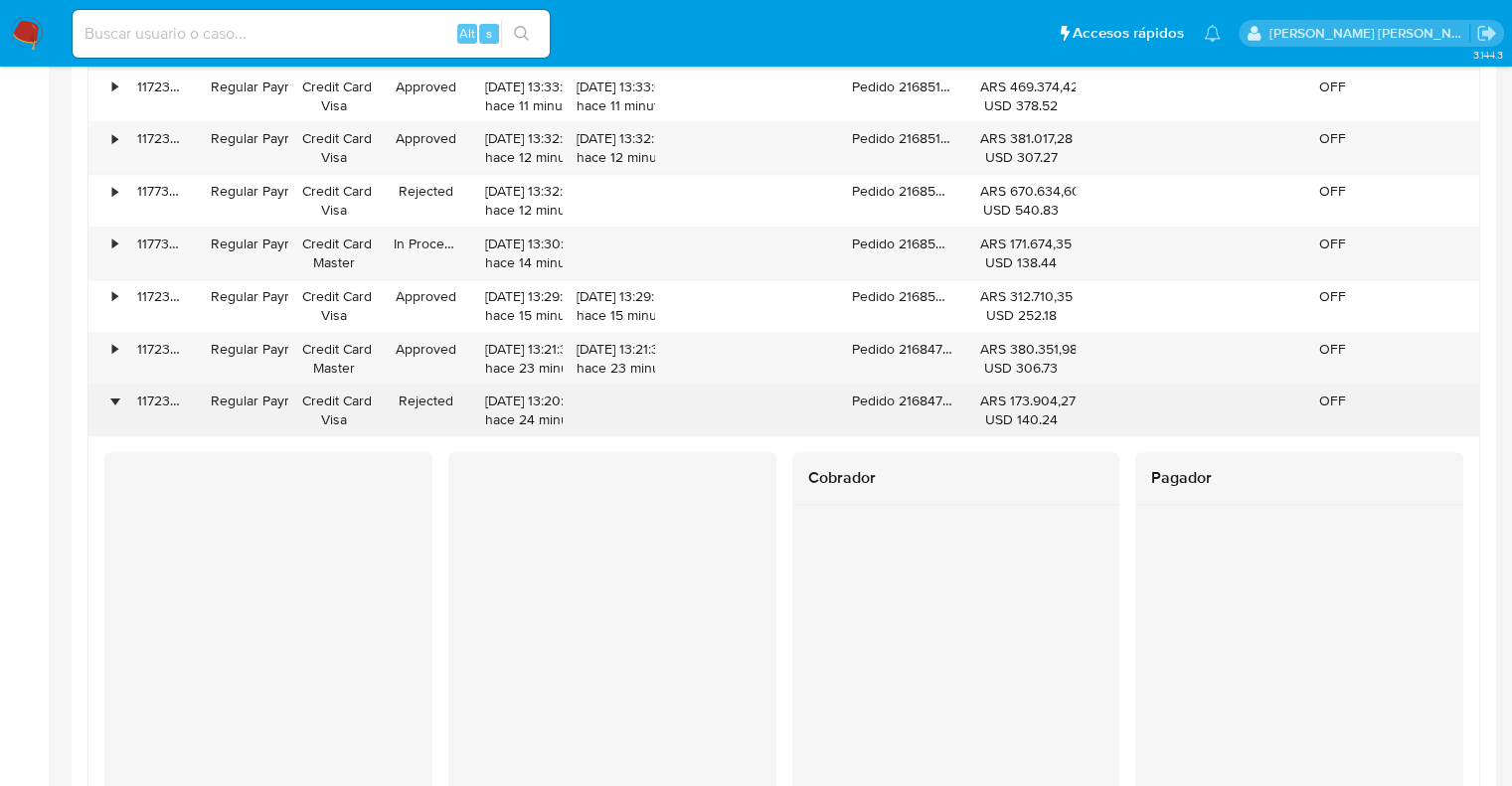 click on "•" at bounding box center (114, 400) 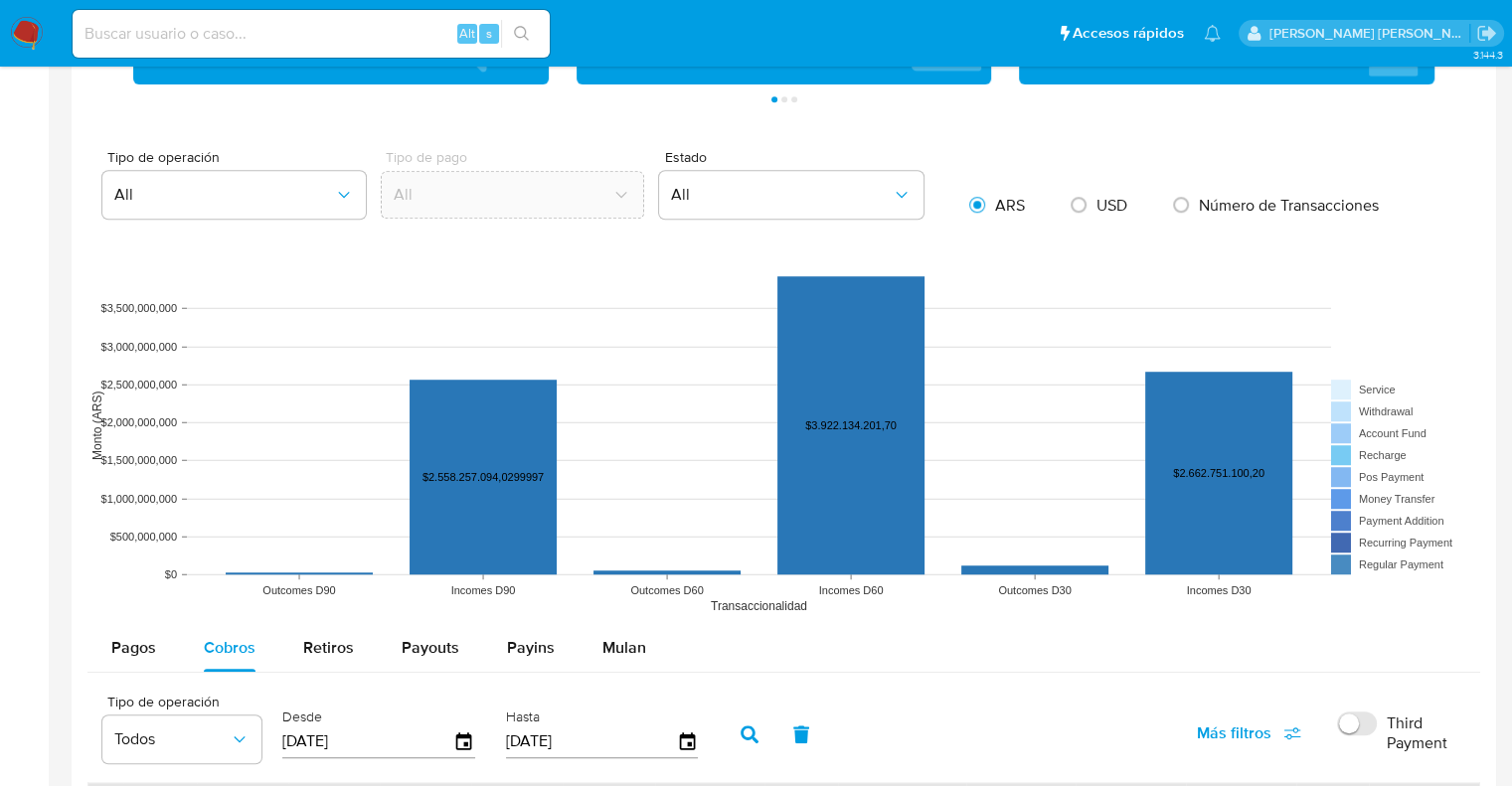 scroll, scrollTop: 1146, scrollLeft: 0, axis: vertical 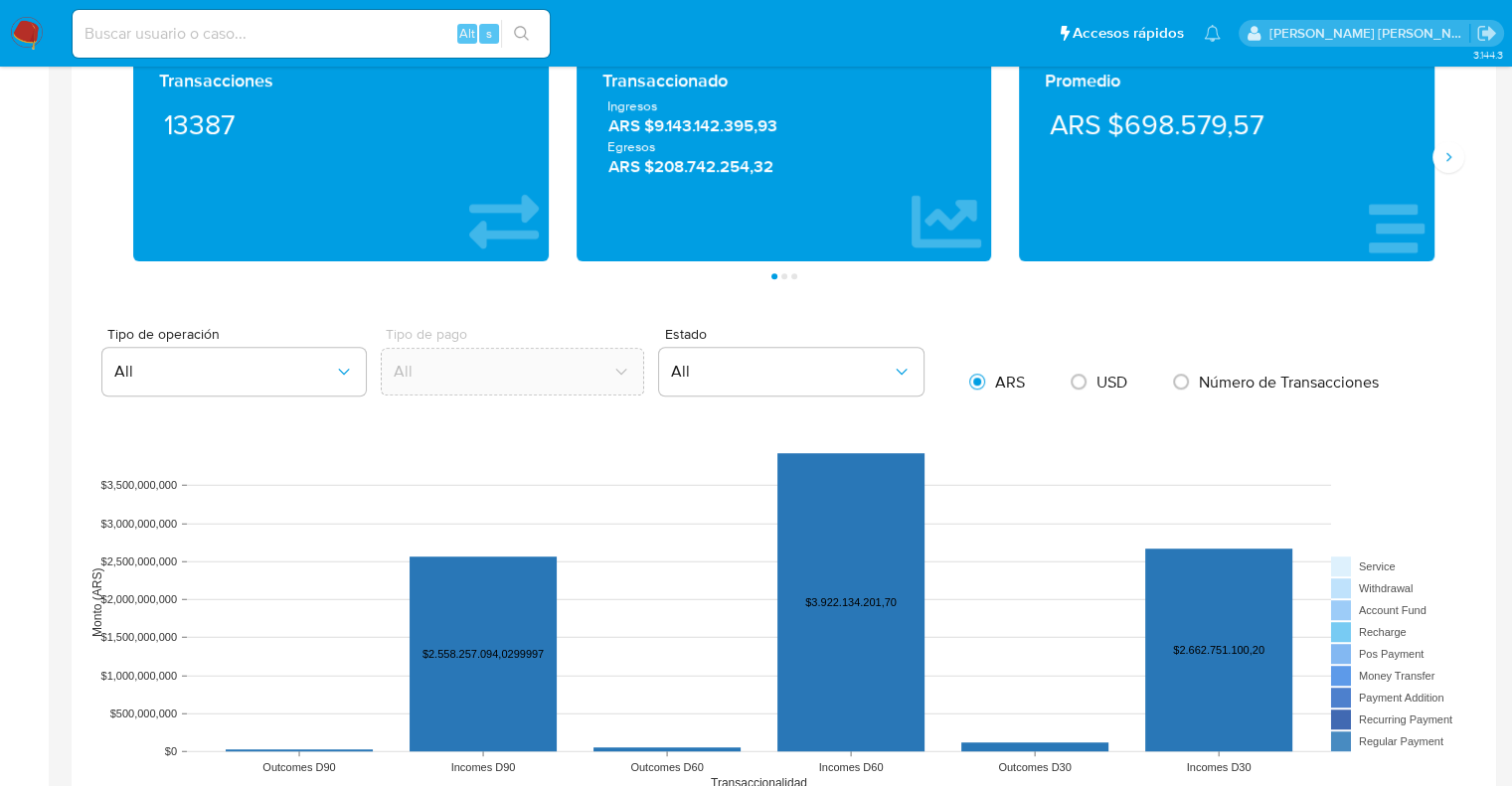 click at bounding box center [311, 34] 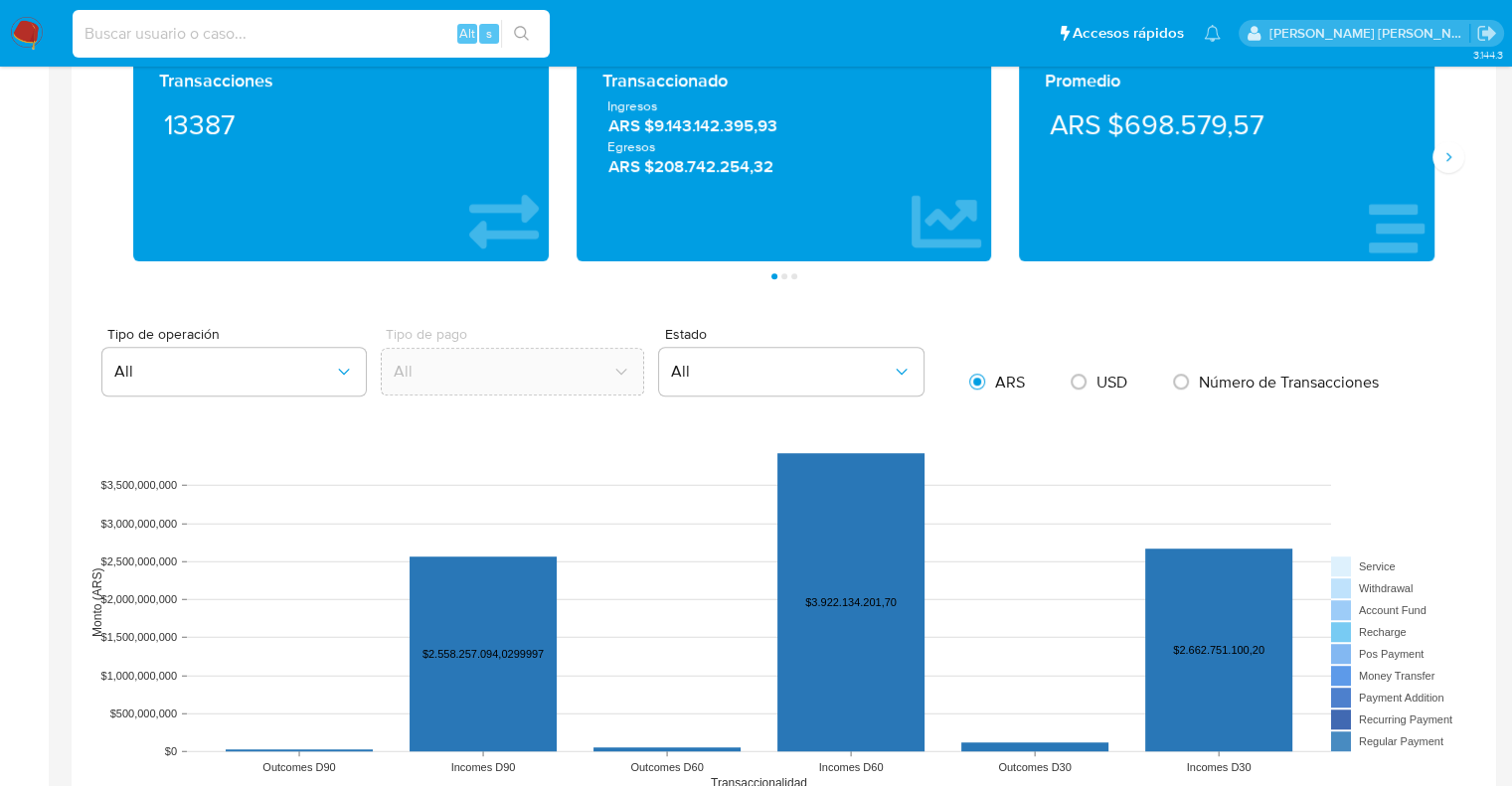 paste on "163397506" 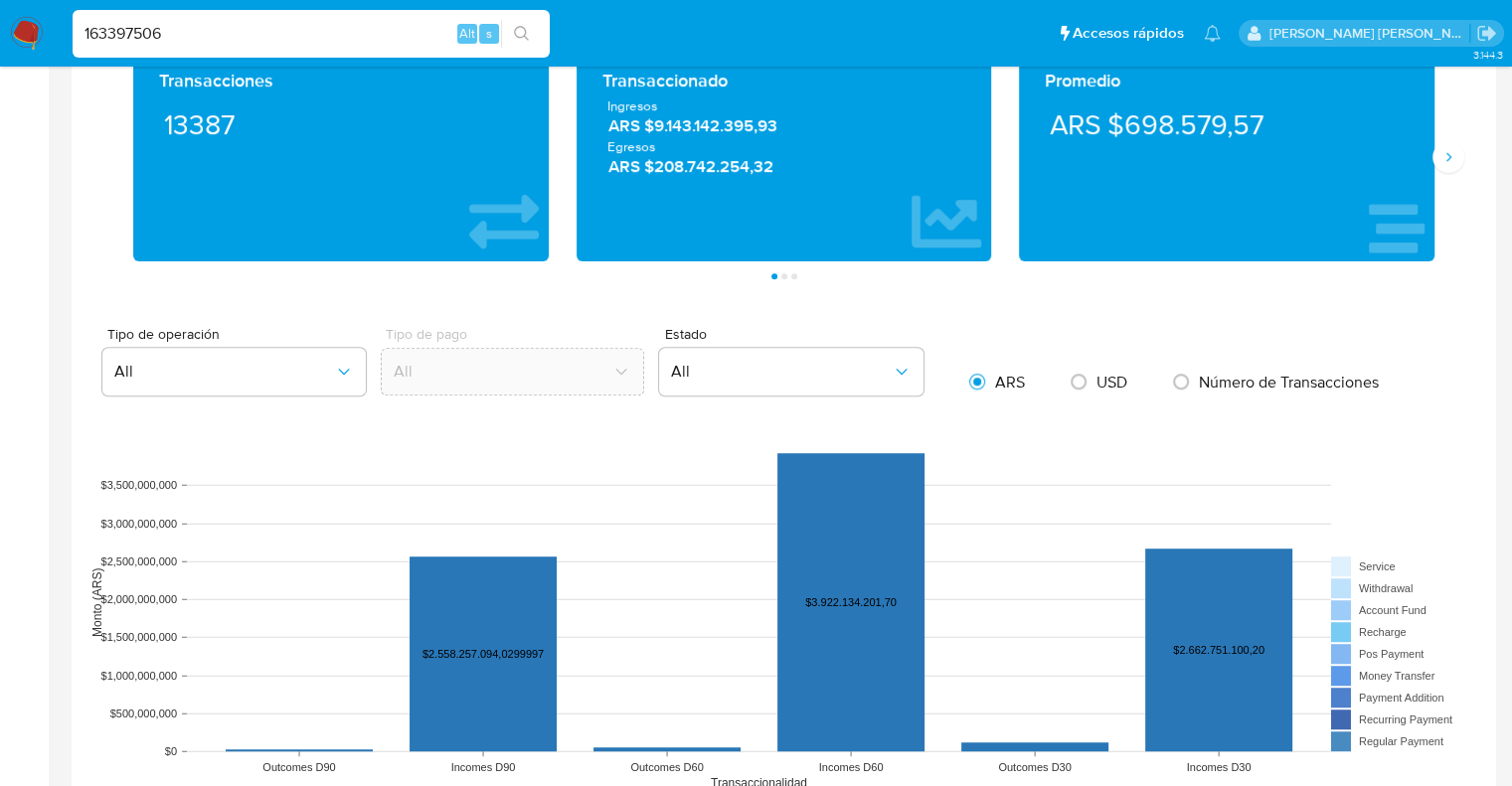 type on "163397506" 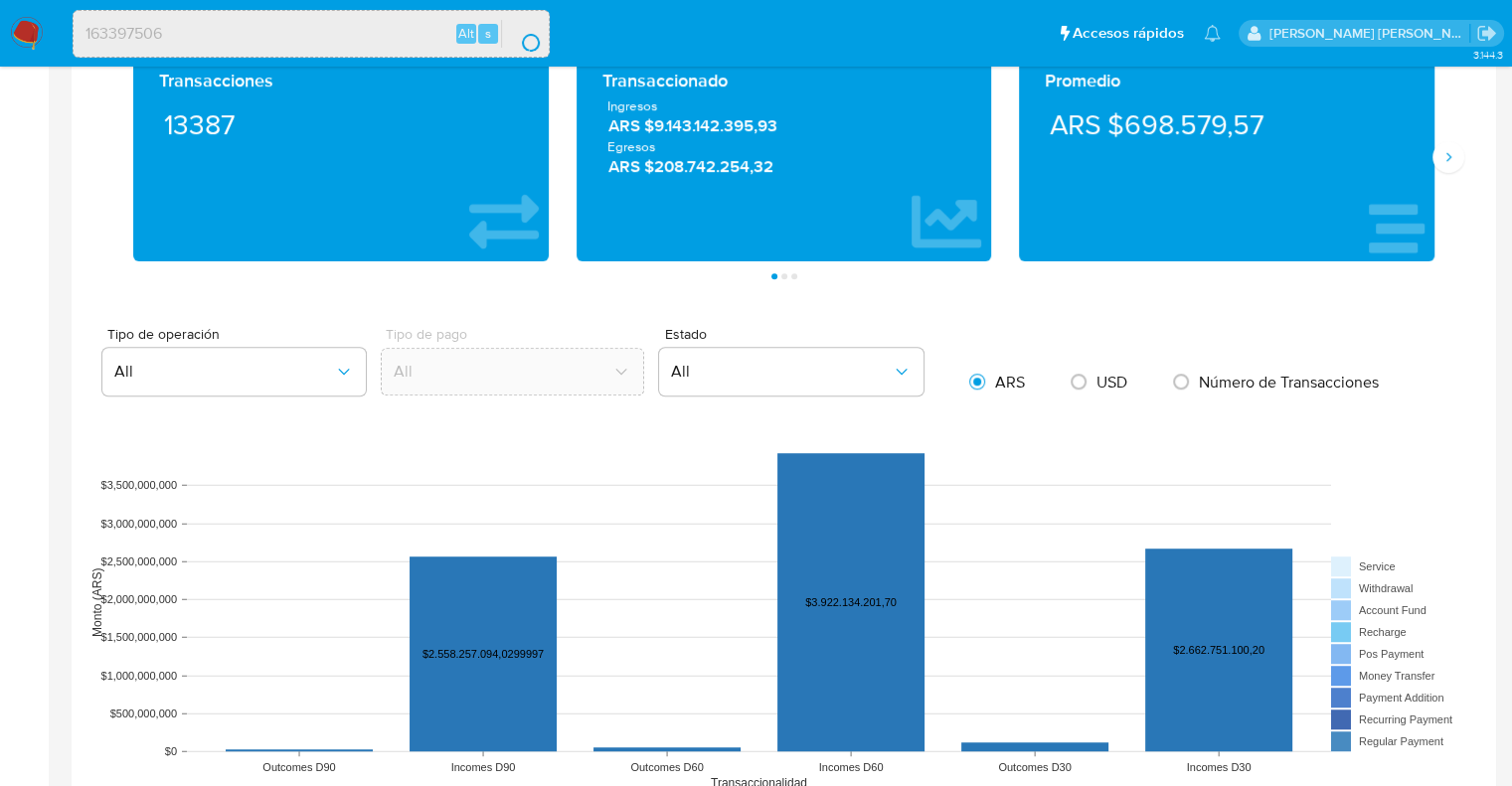 scroll, scrollTop: 0, scrollLeft: 0, axis: both 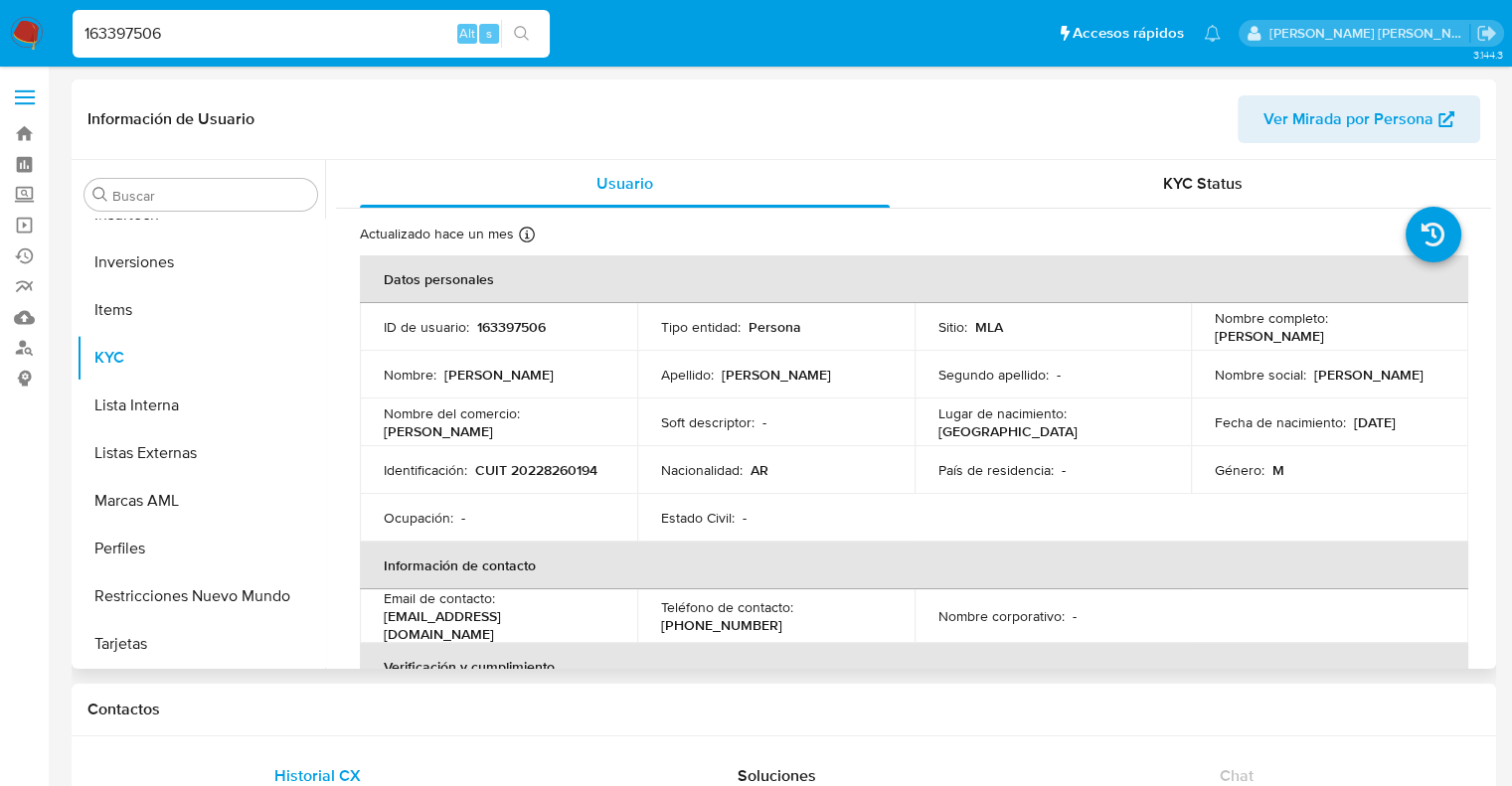 select on "10" 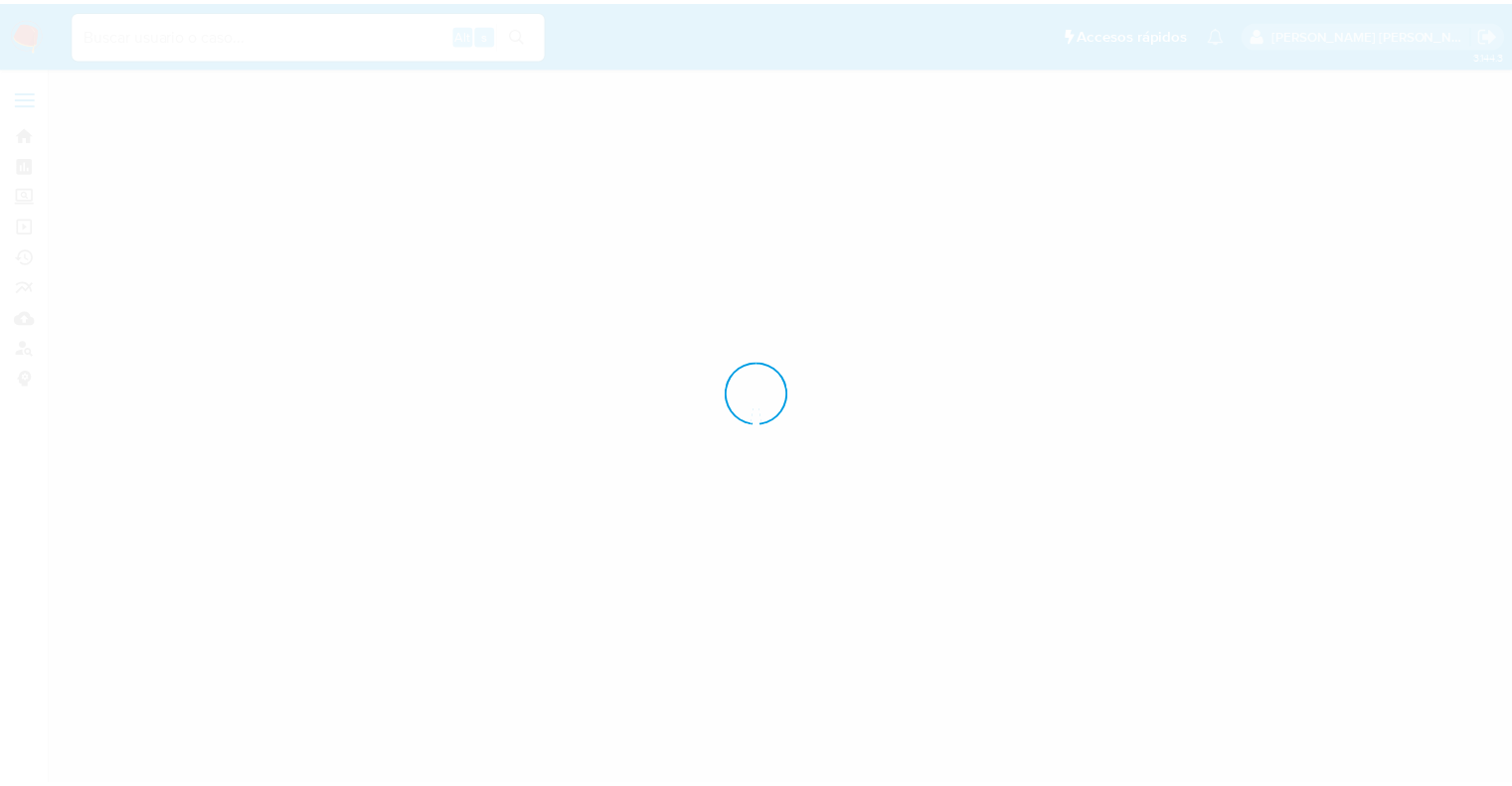 scroll, scrollTop: 0, scrollLeft: 0, axis: both 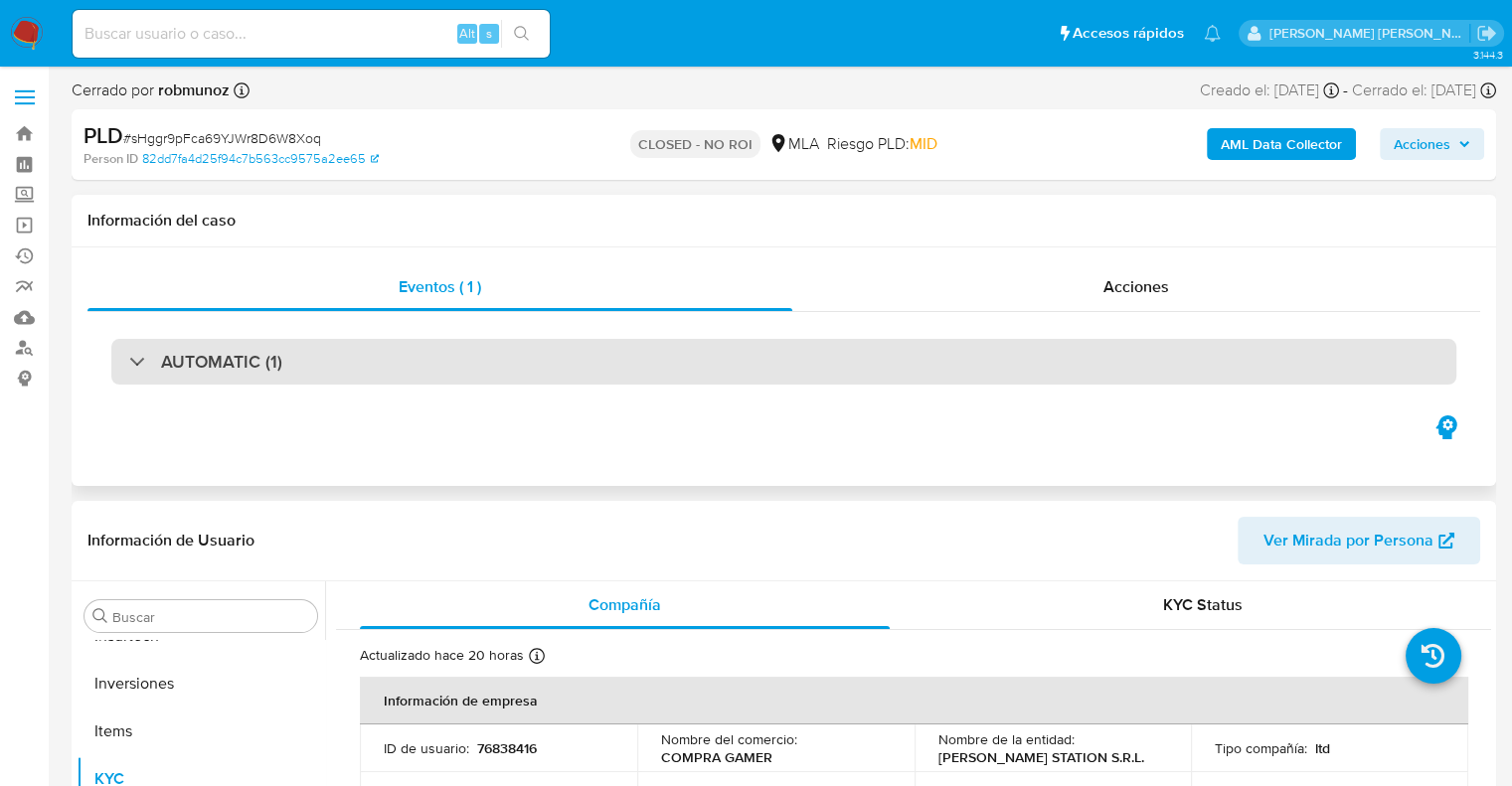 click on "AUTOMATIC (1)" at bounding box center [222, 362] 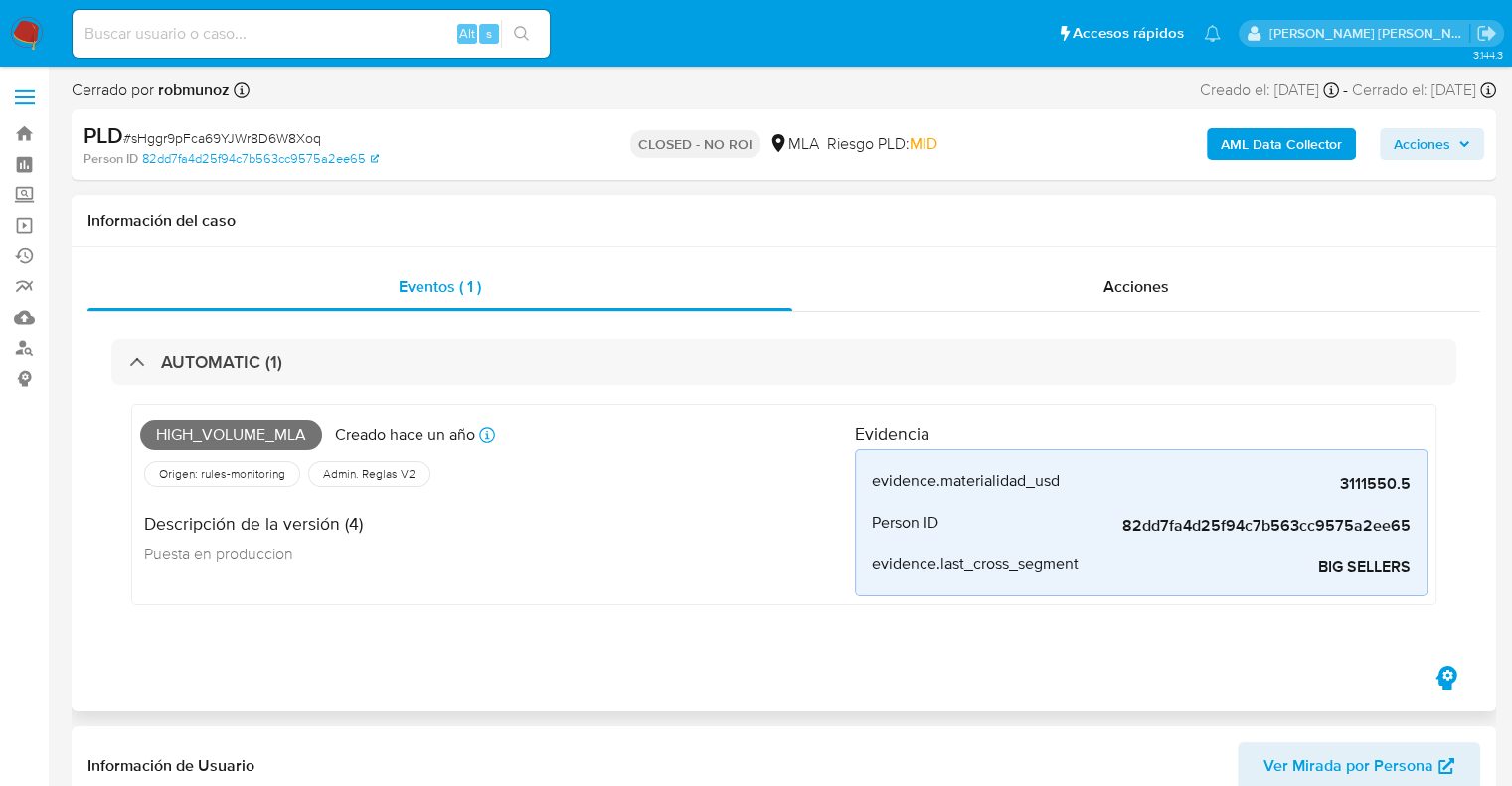 drag, startPoint x: 458, startPoint y: 588, endPoint x: 339, endPoint y: 577, distance: 119.50732 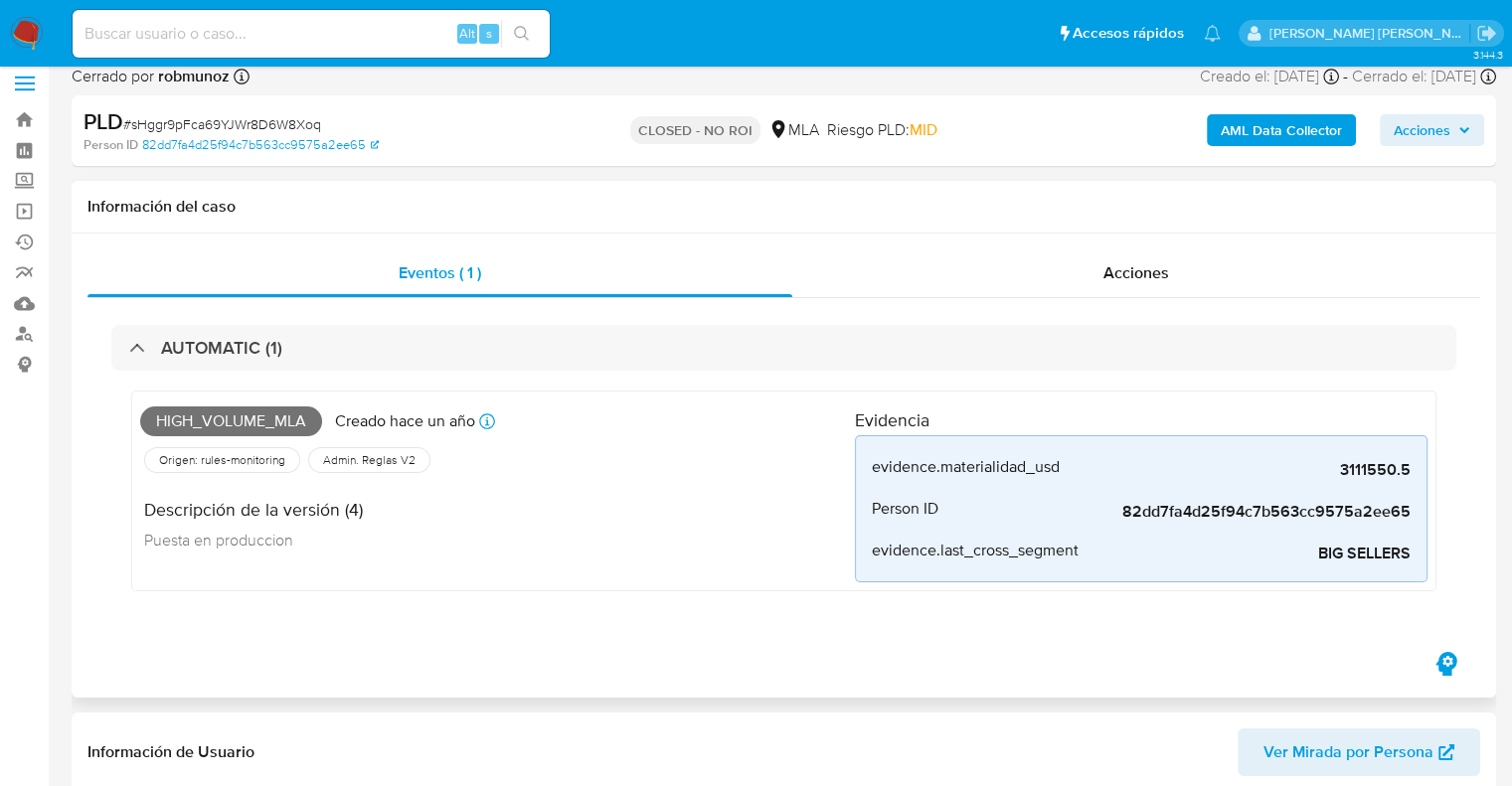 scroll, scrollTop: 99, scrollLeft: 0, axis: vertical 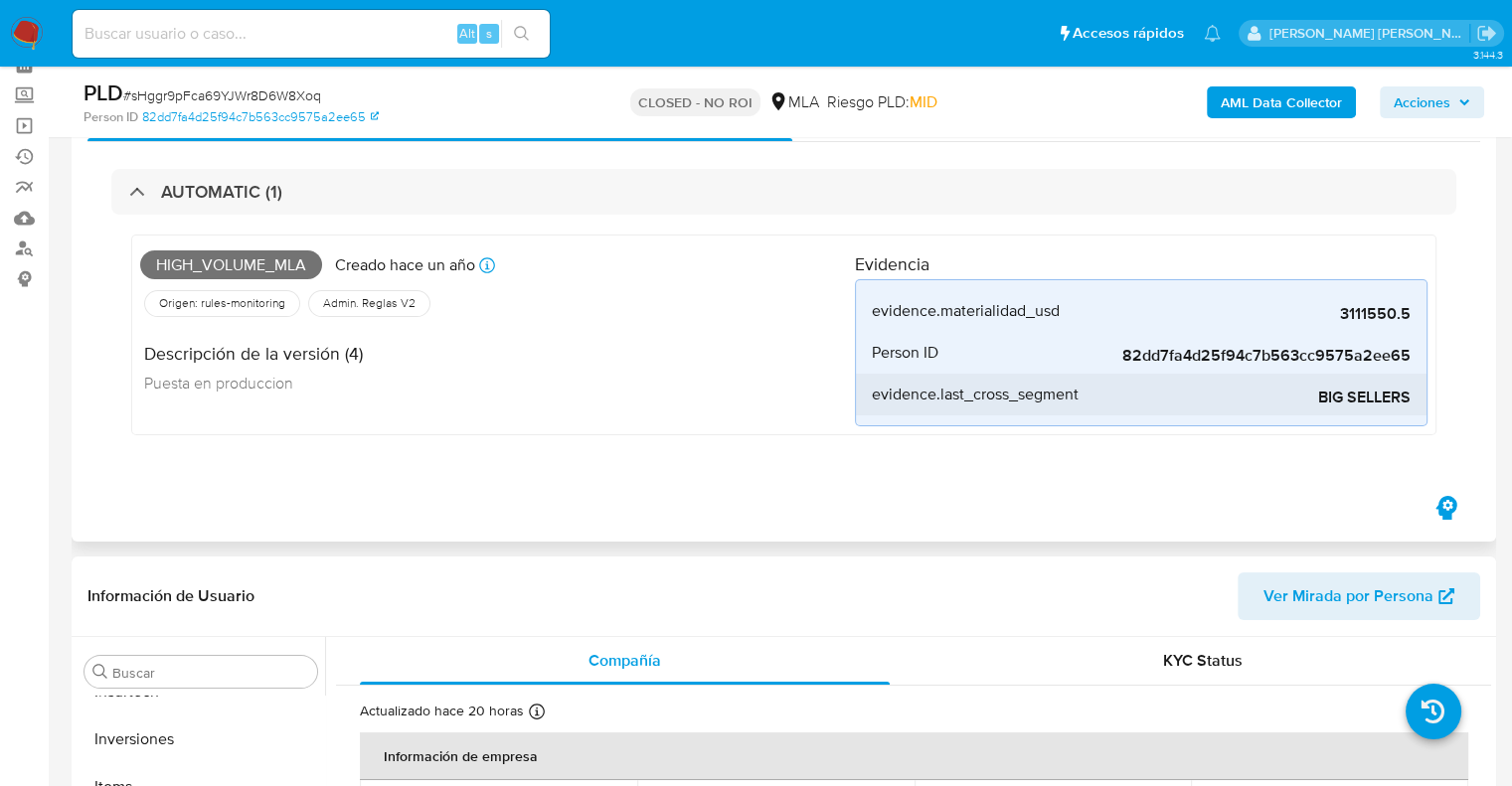 drag, startPoint x: 895, startPoint y: 513, endPoint x: 887, endPoint y: 373, distance: 140.22839 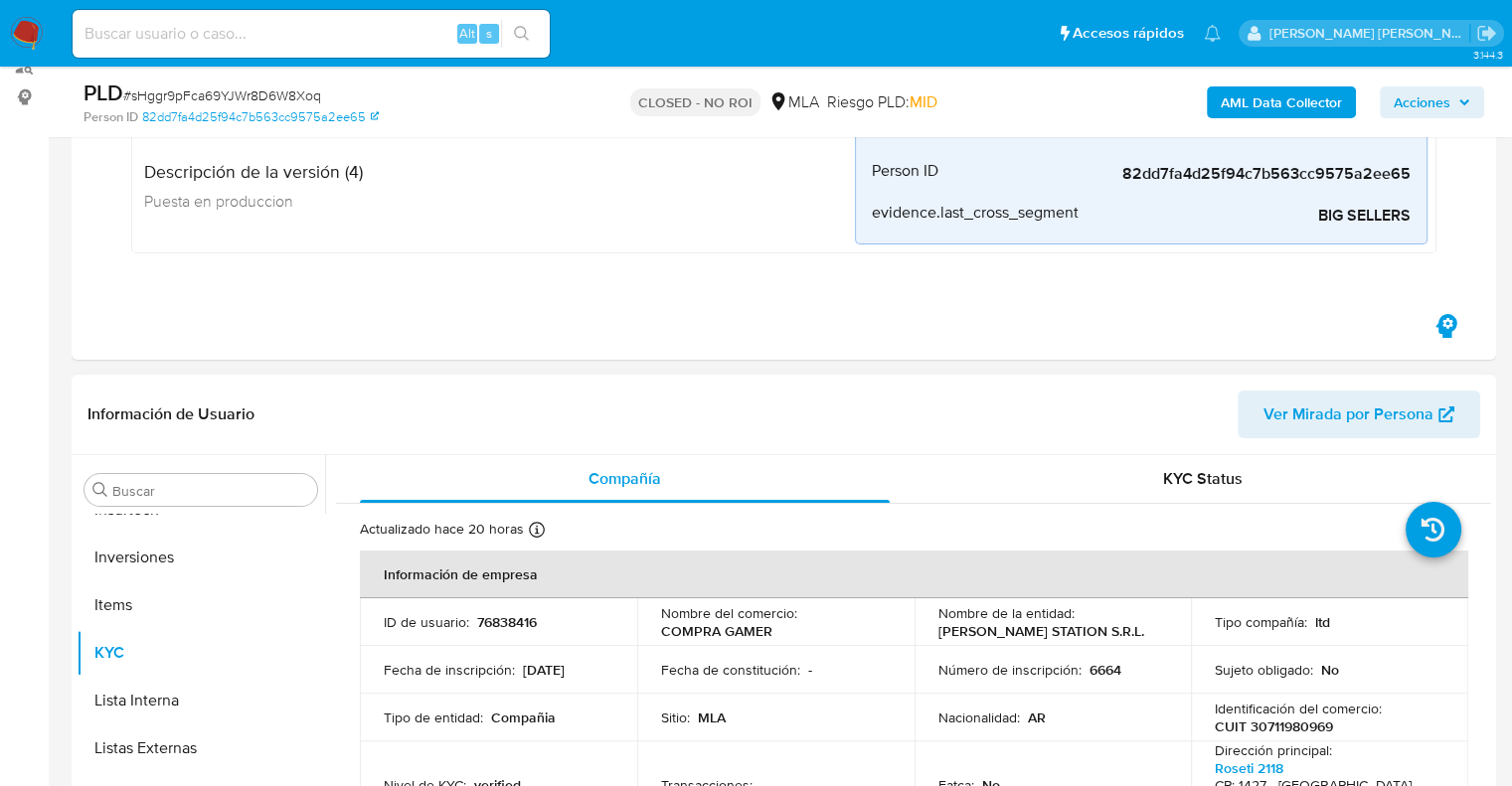 scroll, scrollTop: 298, scrollLeft: 0, axis: vertical 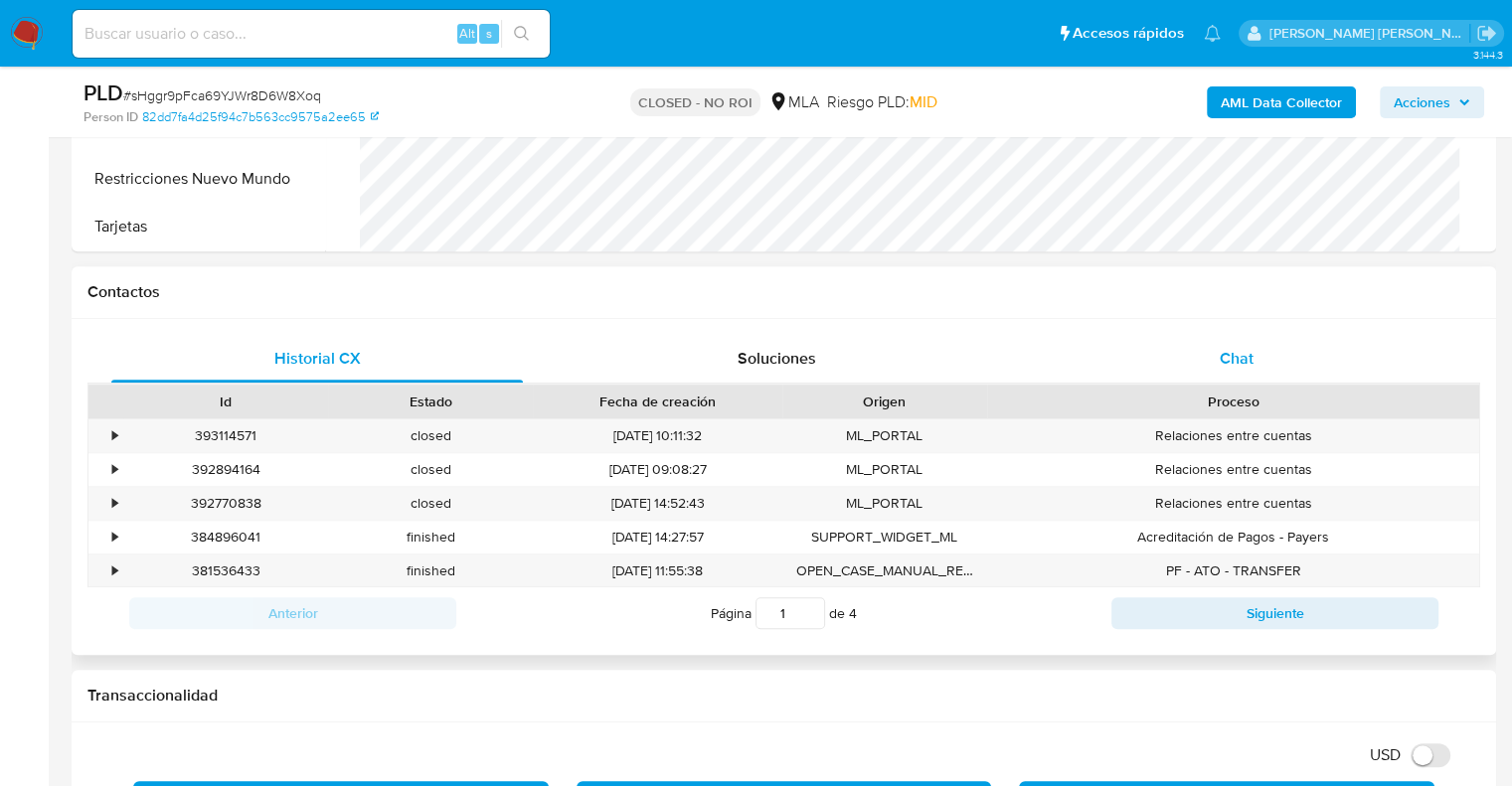 click on "Chat" at bounding box center [1237, 358] 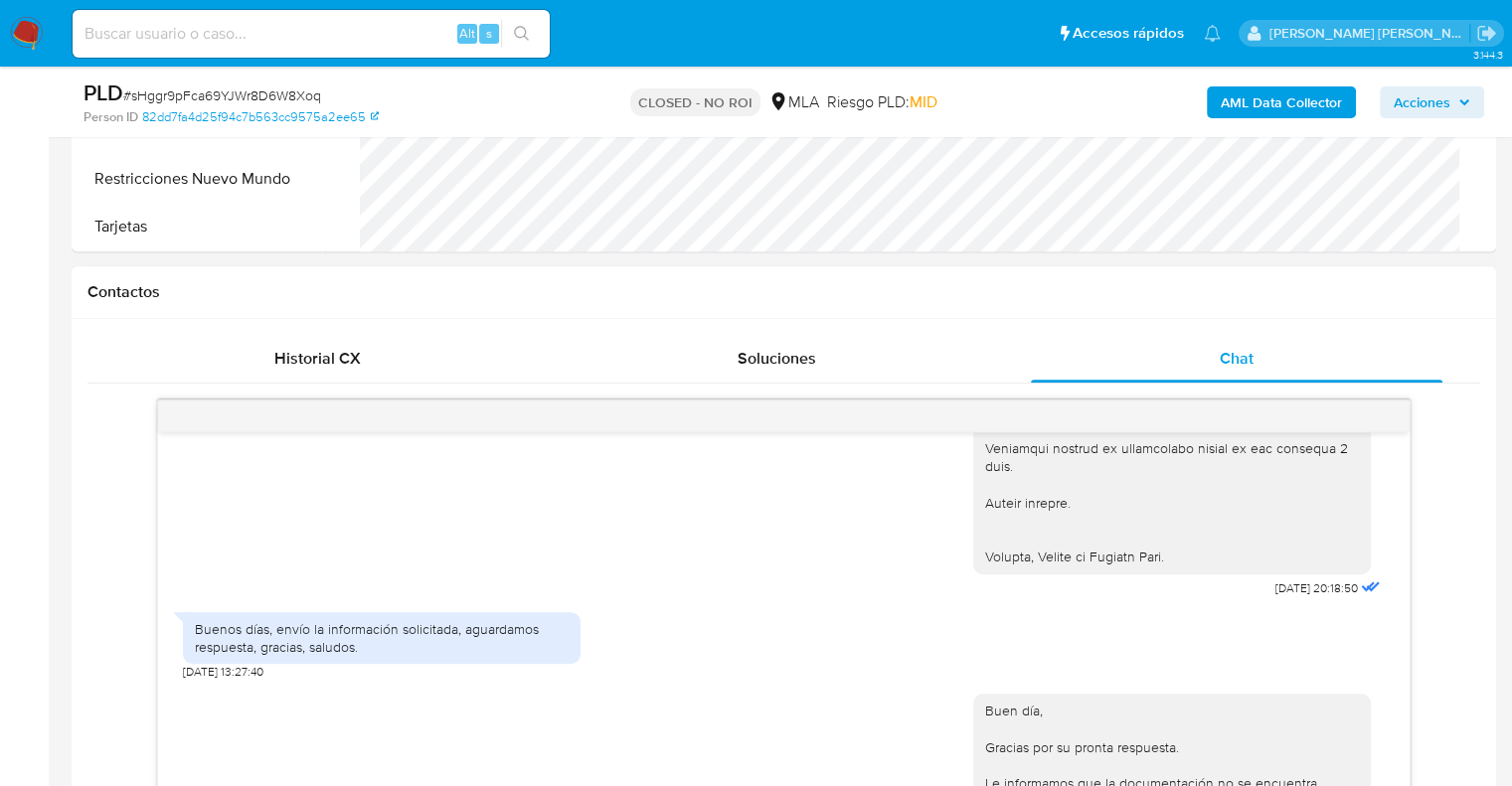 scroll, scrollTop: 1192, scrollLeft: 0, axis: vertical 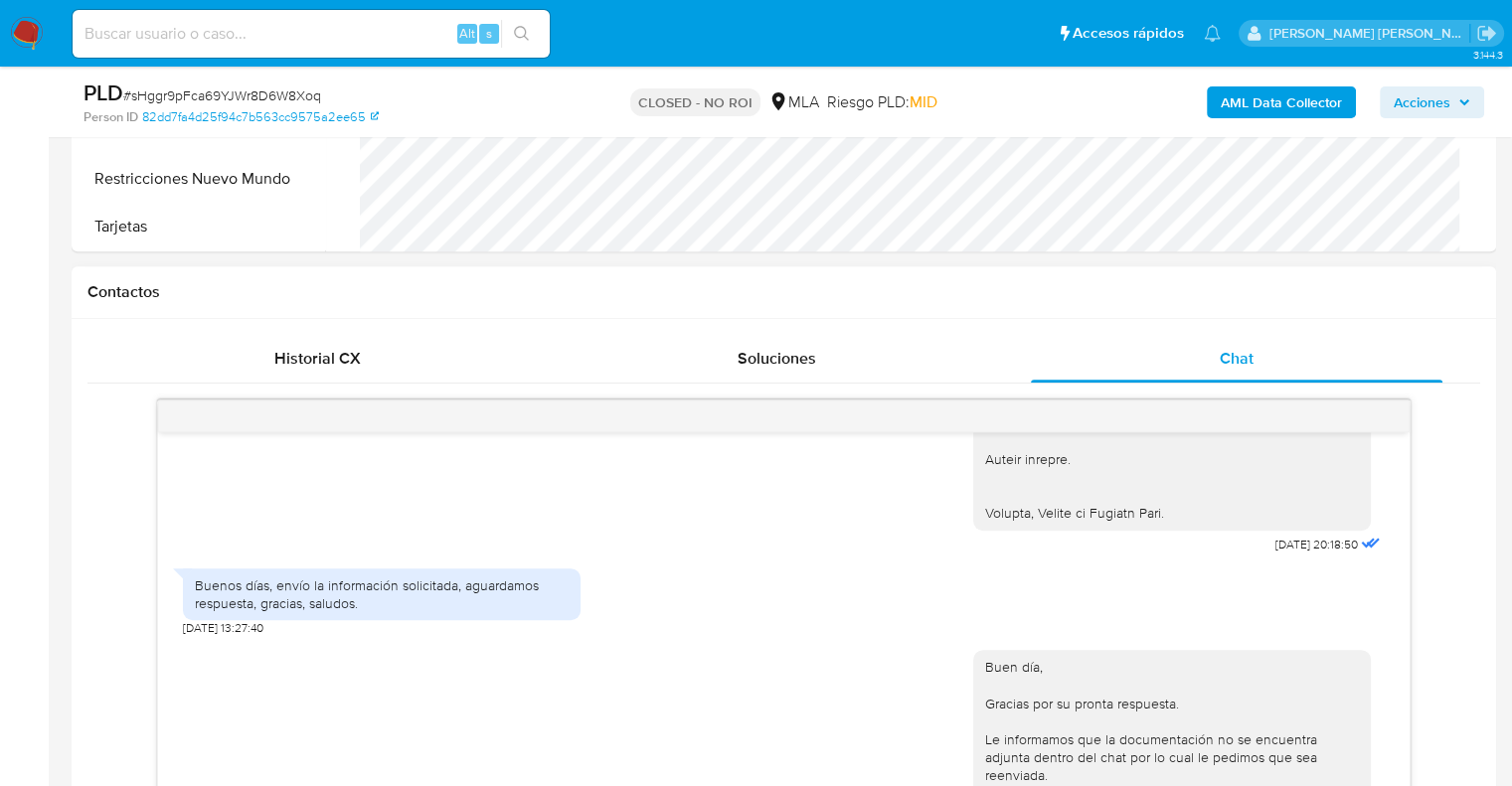 drag, startPoint x: 609, startPoint y: 660, endPoint x: 618, endPoint y: 611, distance: 49.819675 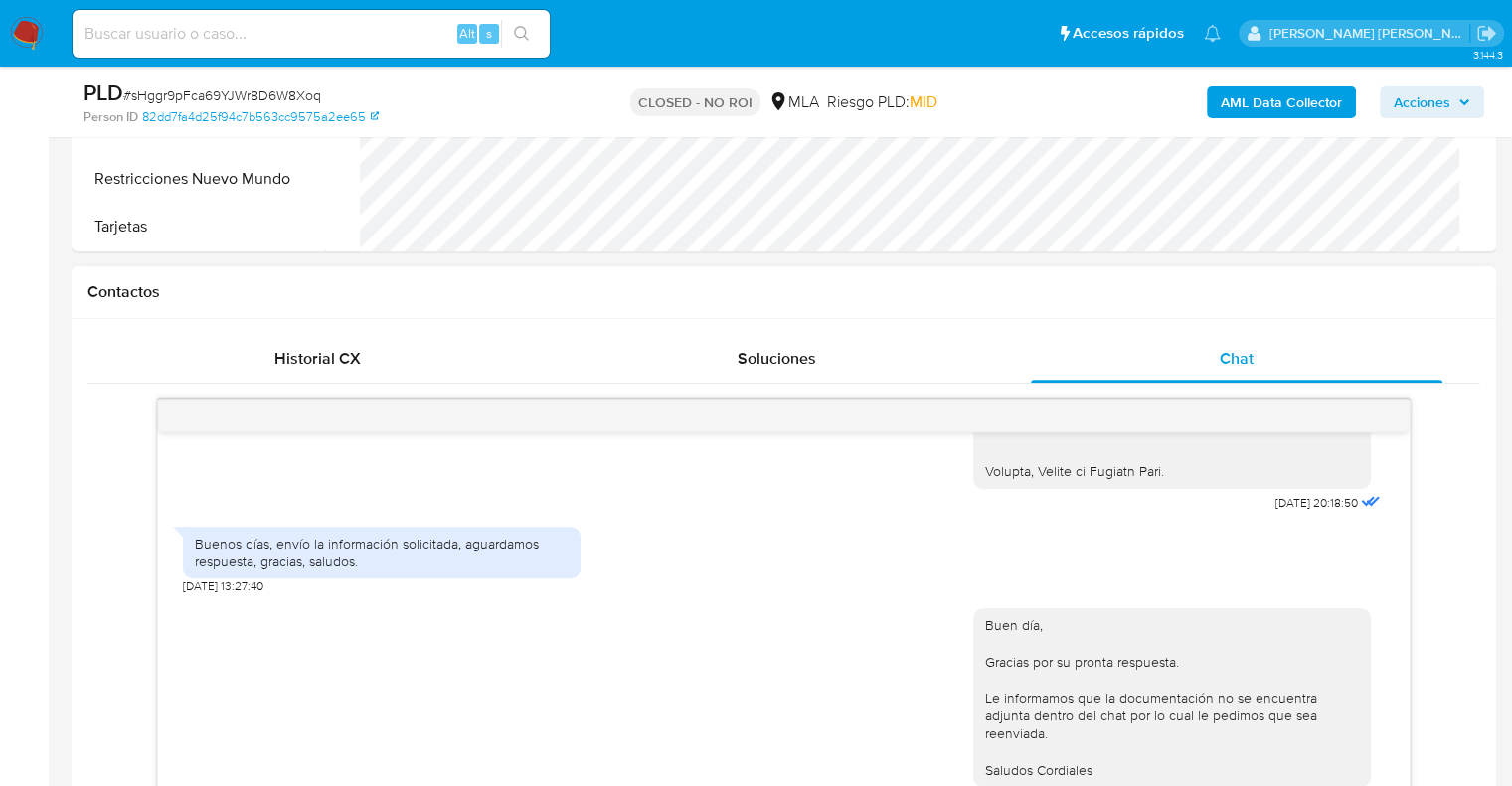 scroll, scrollTop: 1257, scrollLeft: 0, axis: vertical 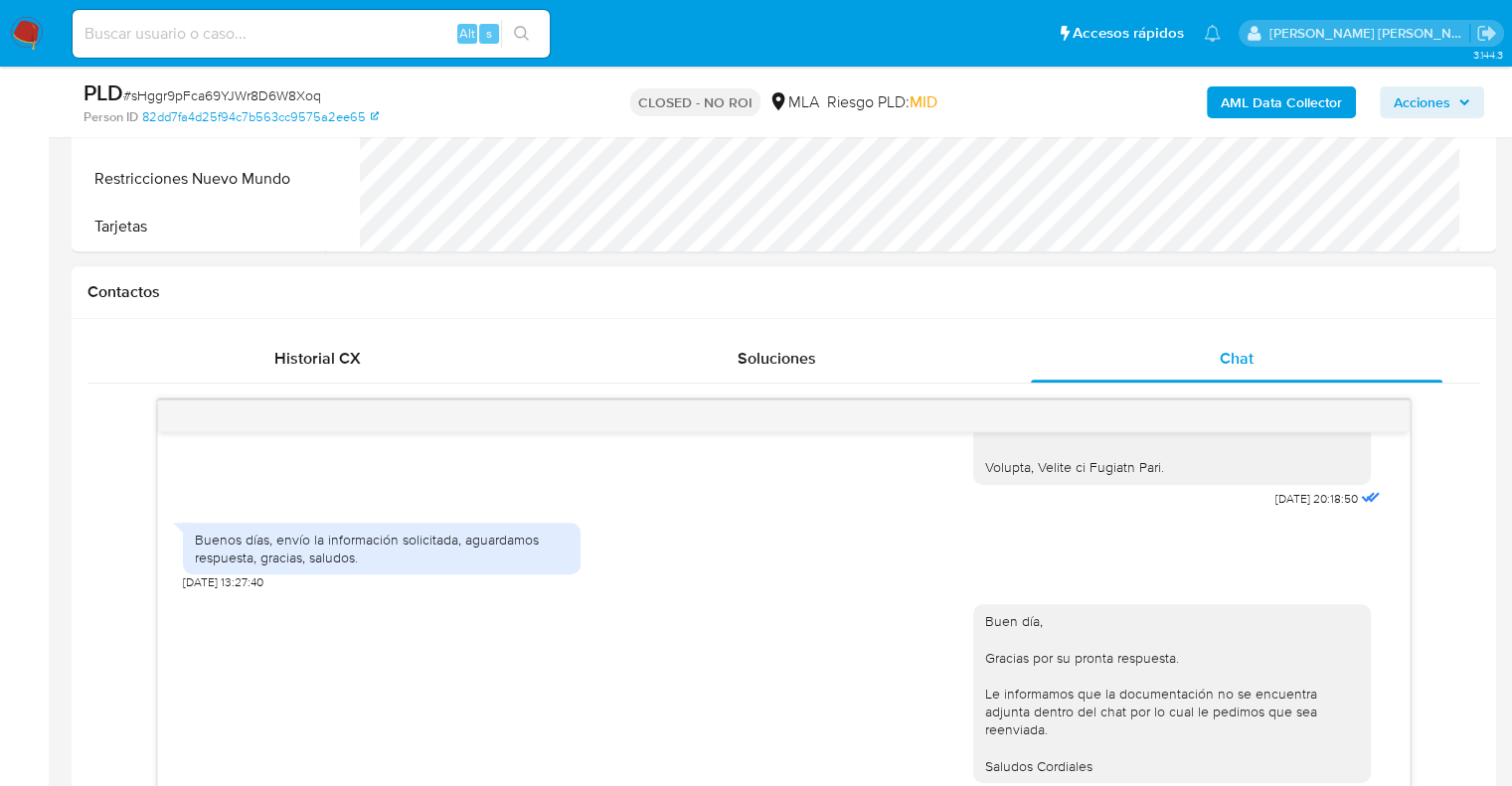 click on "Buen día,
Gracias por su pronta respuesta.
Le informamos que la documentación no se encuentra adjunta dentro del chat por lo cual le pedimos que sea reenviada.
Saludos Cordiales [DATE] 13:47:57" at bounding box center (783, 701) 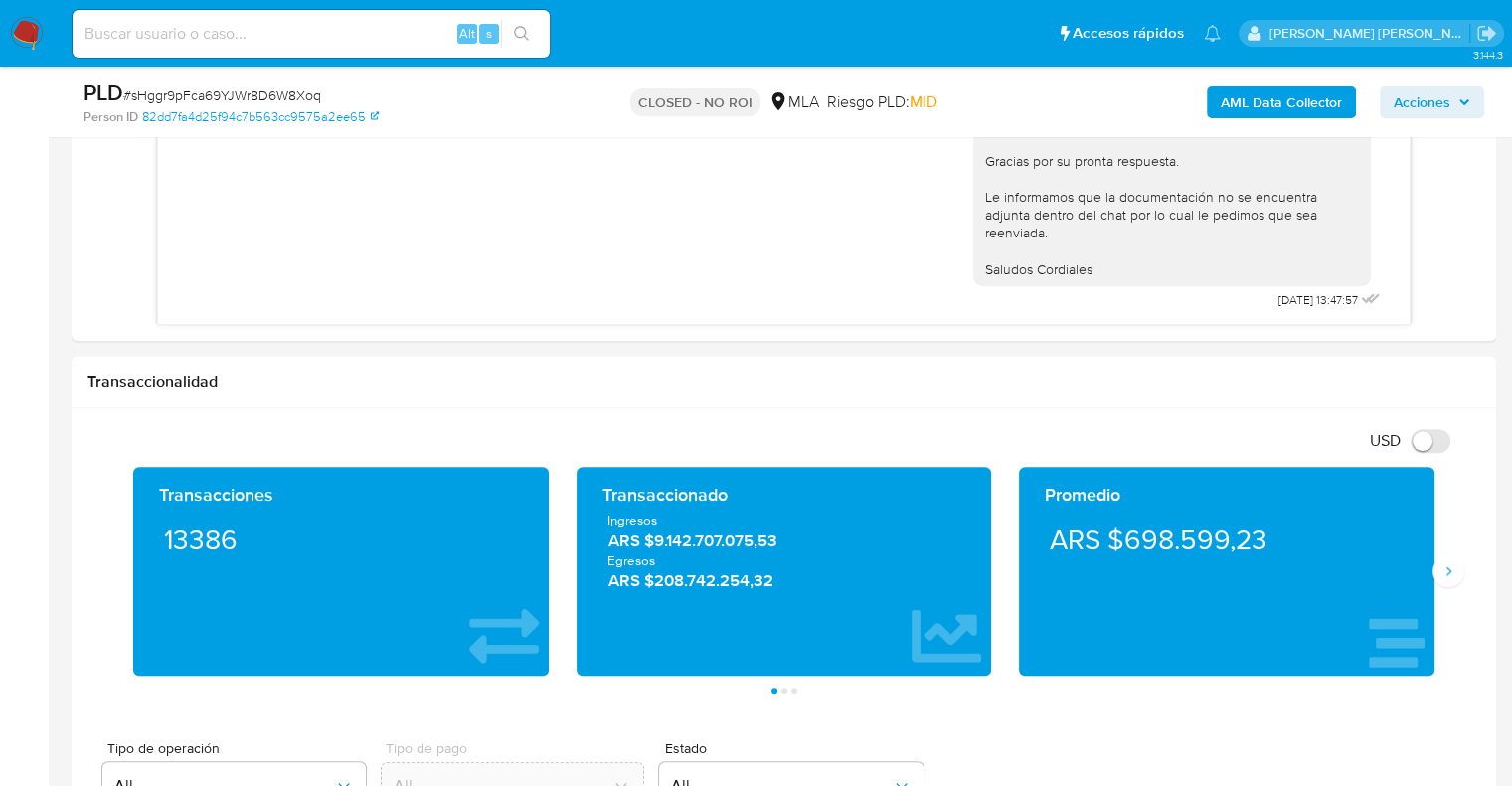 scroll, scrollTop: 795, scrollLeft: 0, axis: vertical 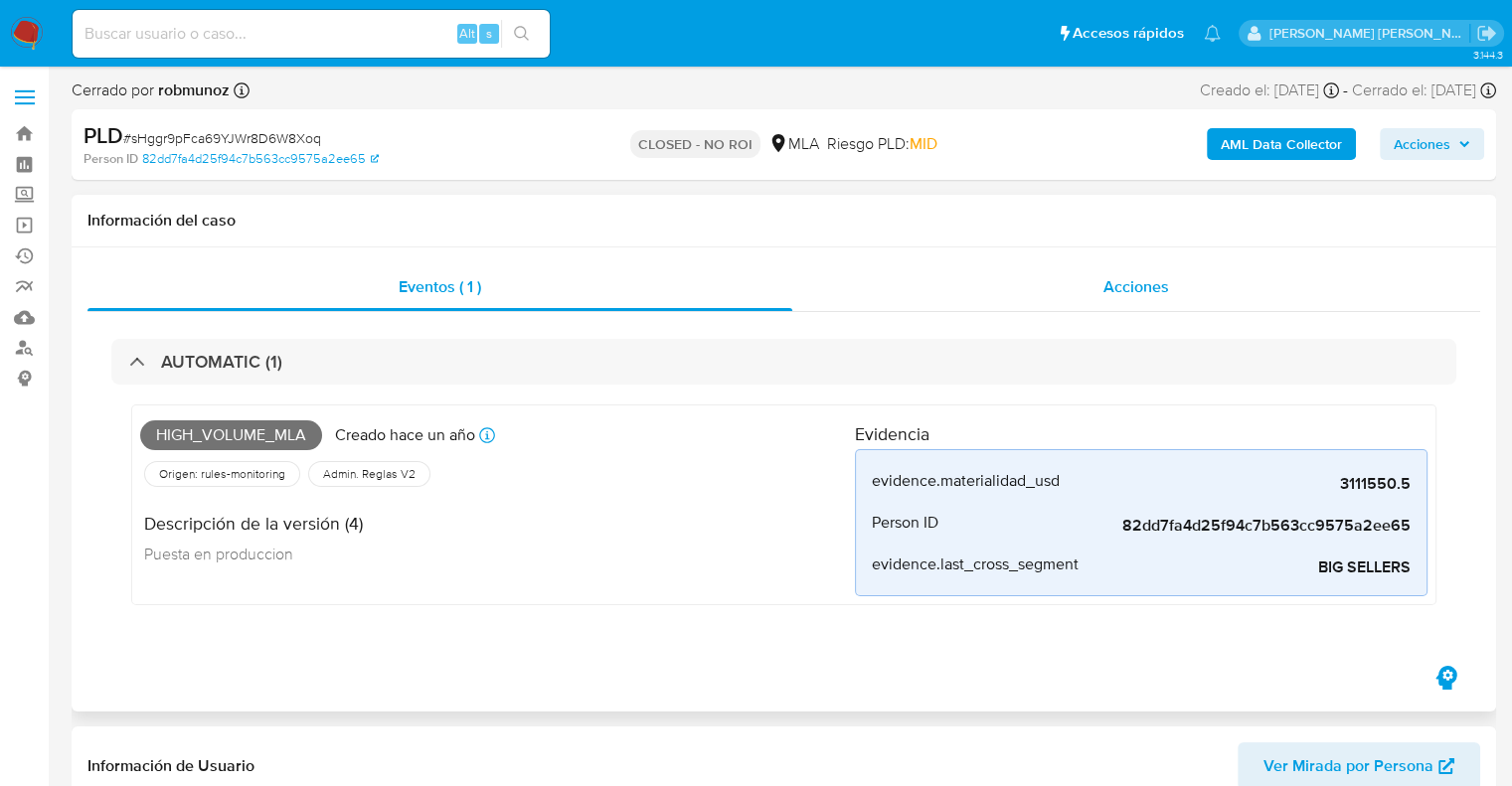 drag, startPoint x: 1149, startPoint y: 284, endPoint x: 1144, endPoint y: 301, distance: 17.720045 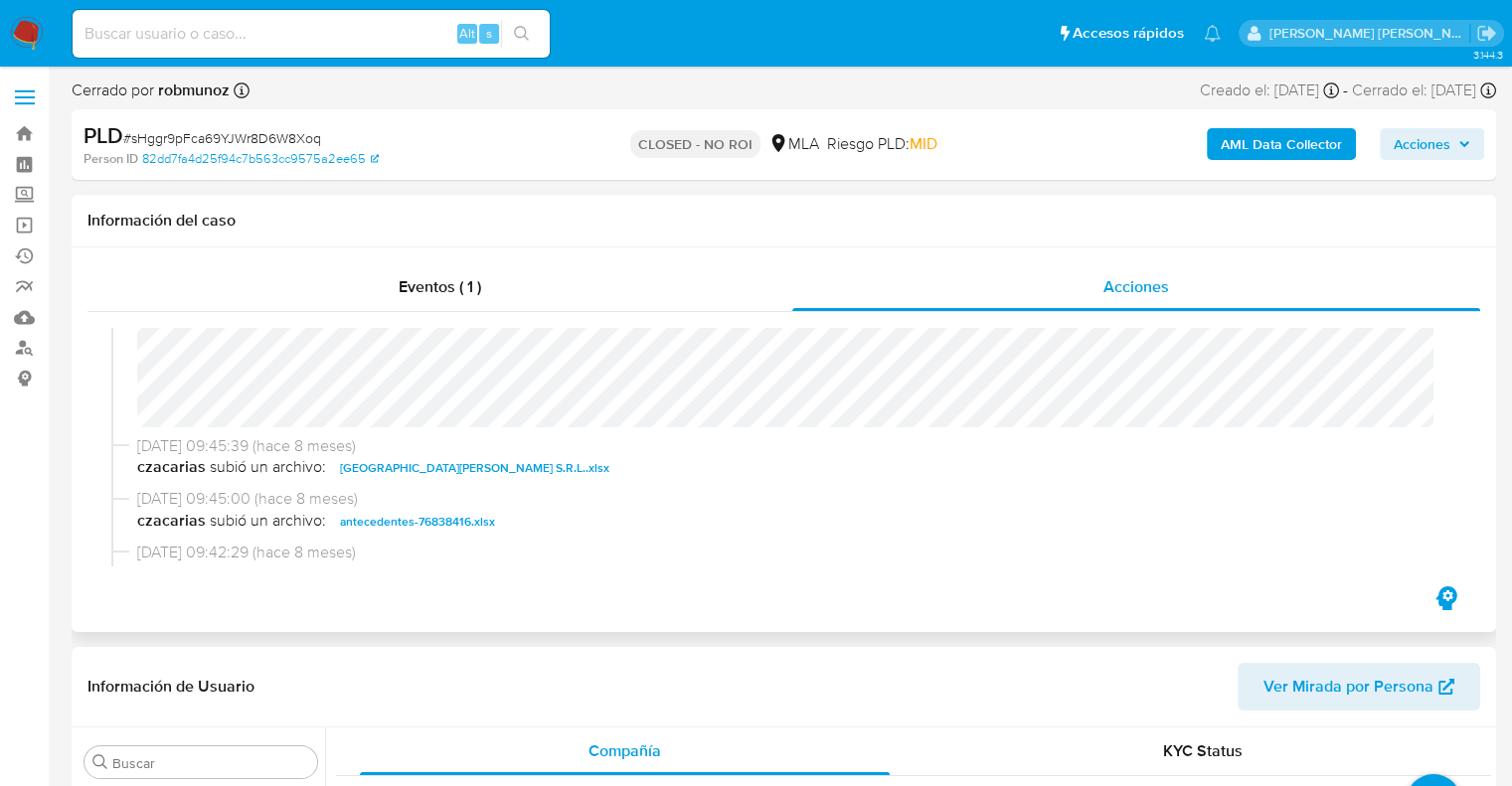 scroll, scrollTop: 298, scrollLeft: 0, axis: vertical 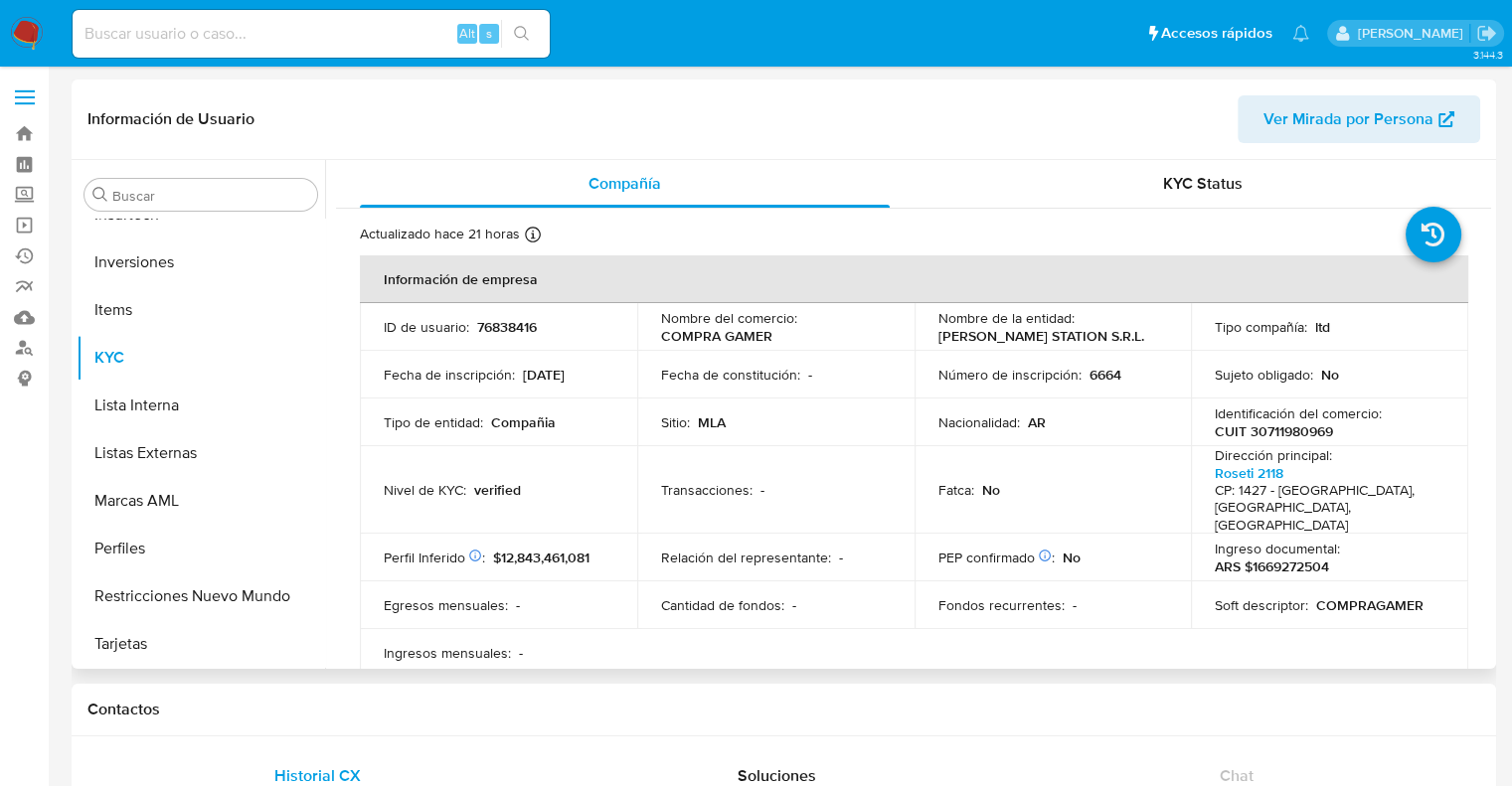 select on "10" 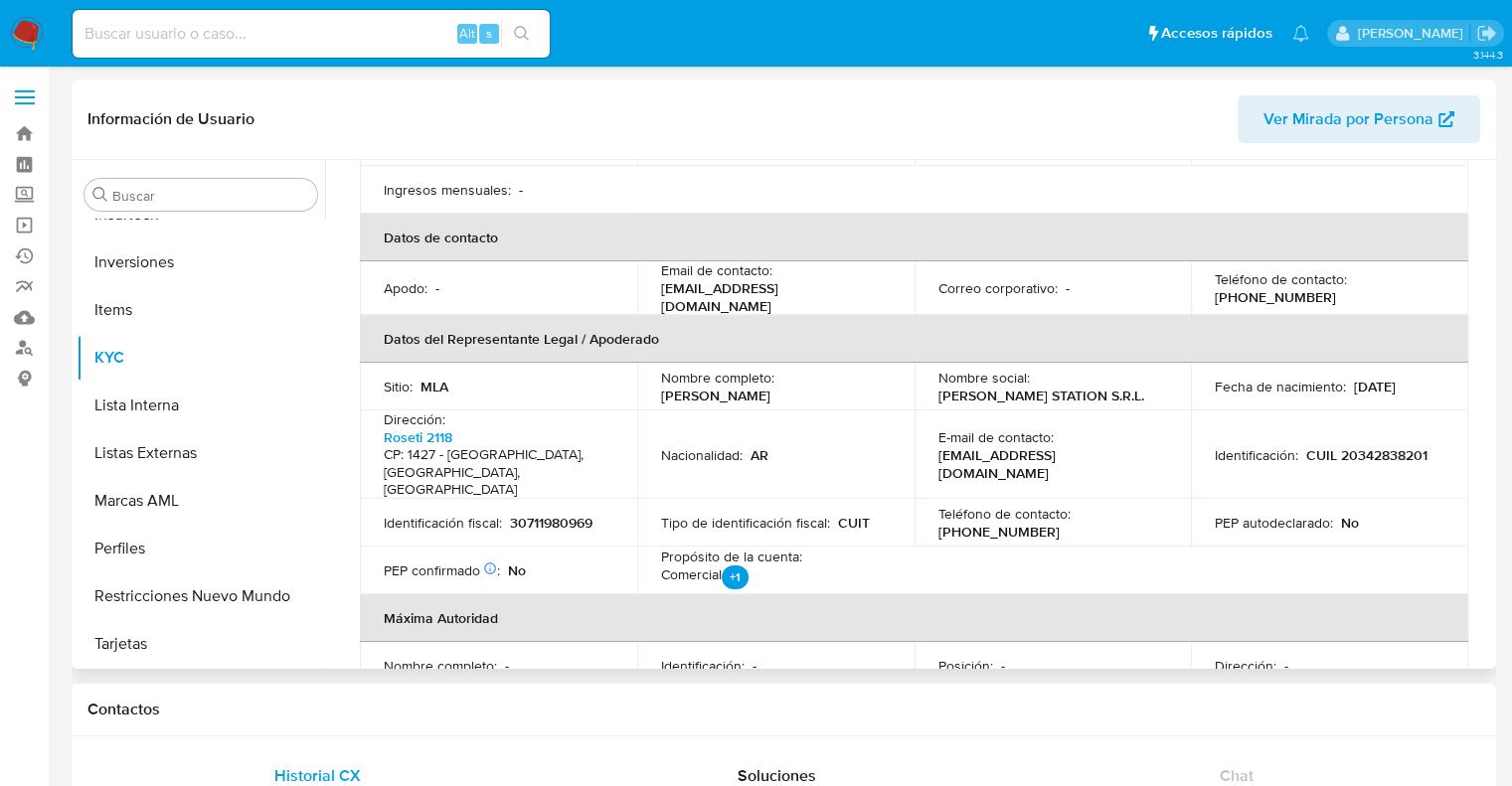 scroll, scrollTop: 497, scrollLeft: 0, axis: vertical 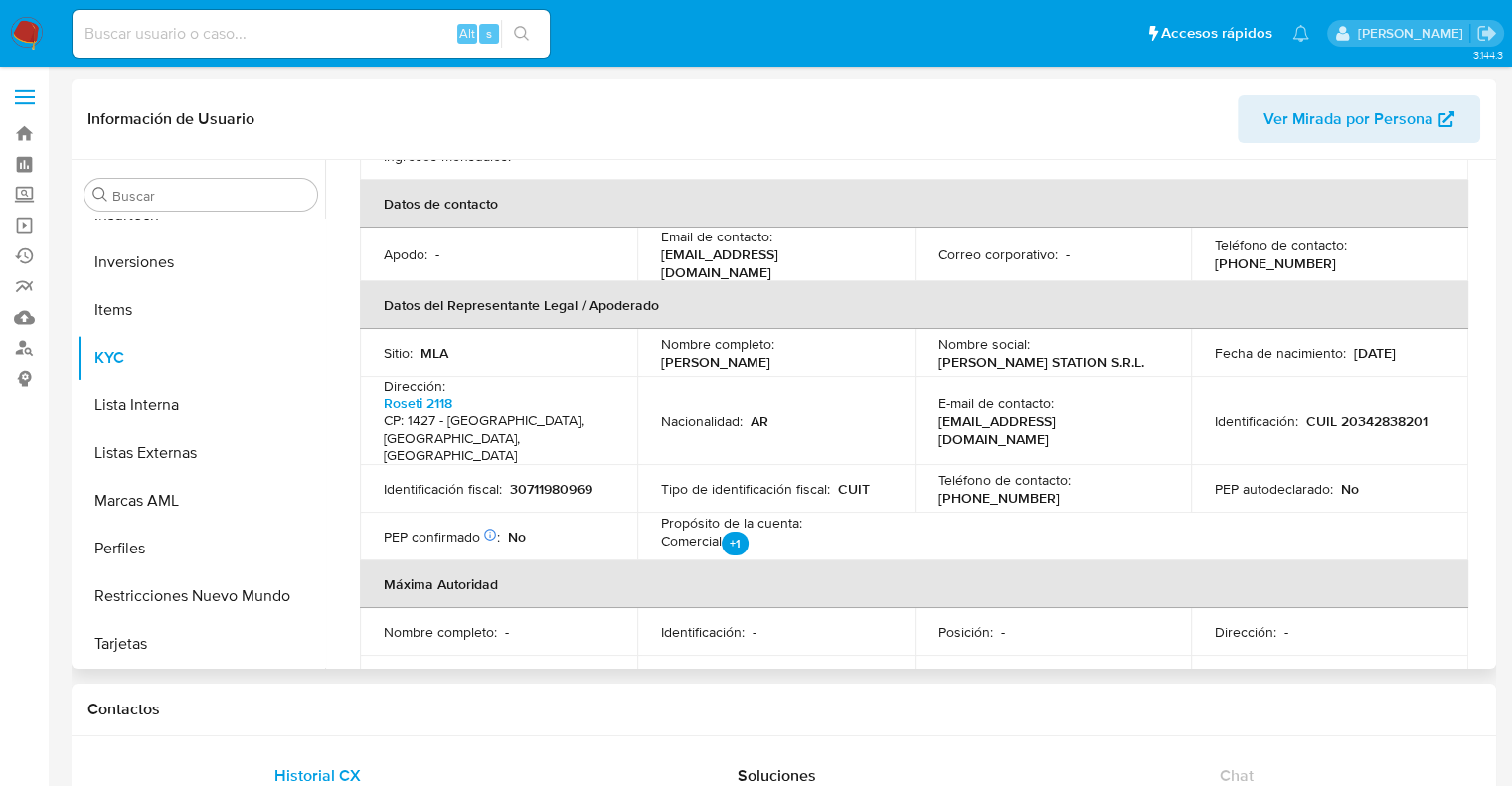 click on "CUIL 20342838201" at bounding box center (1367, 421) 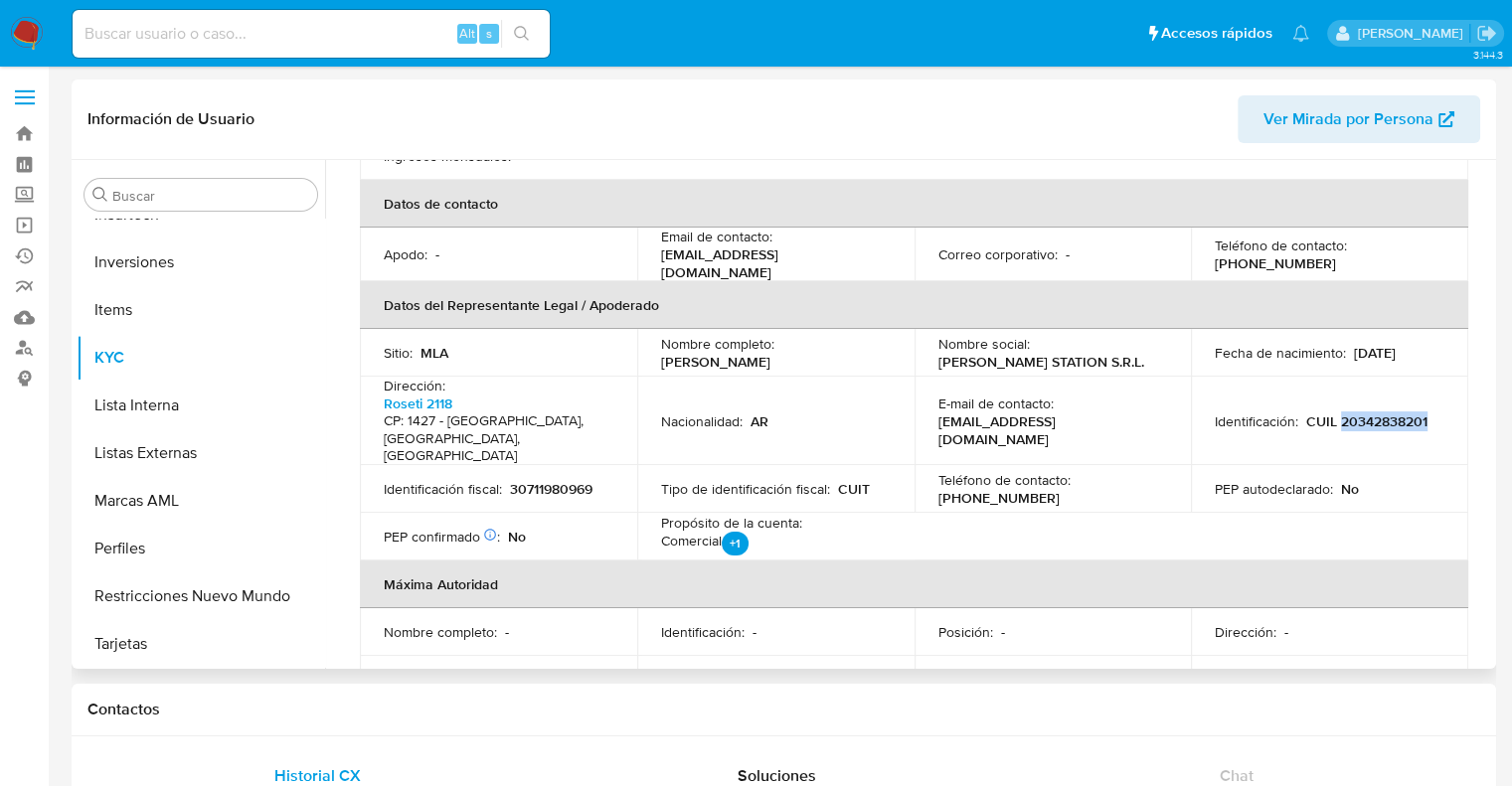 click on "CUIL 20342838201" at bounding box center (1367, 421) 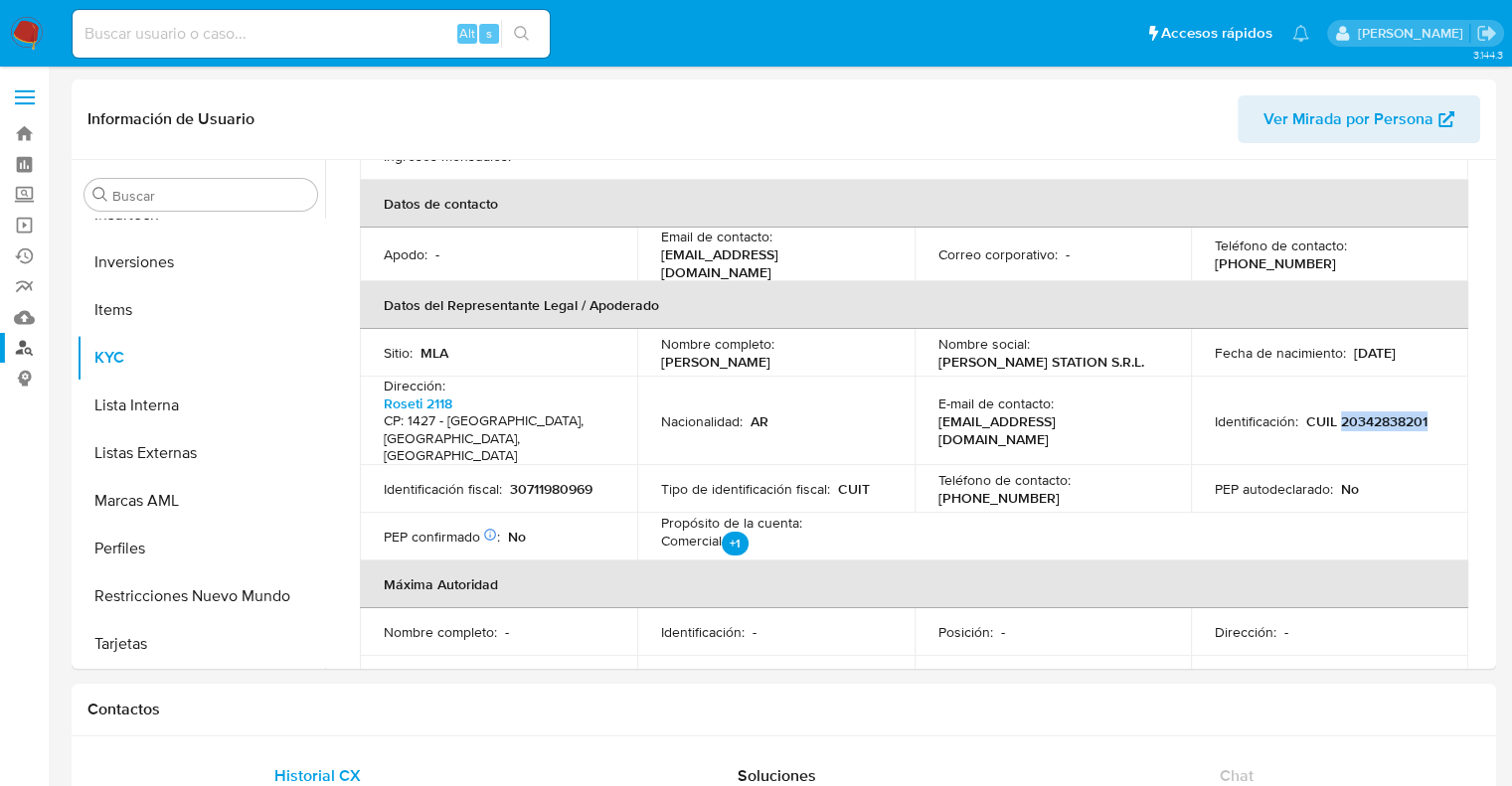click on "Buscador de personas" at bounding box center (118, 348) 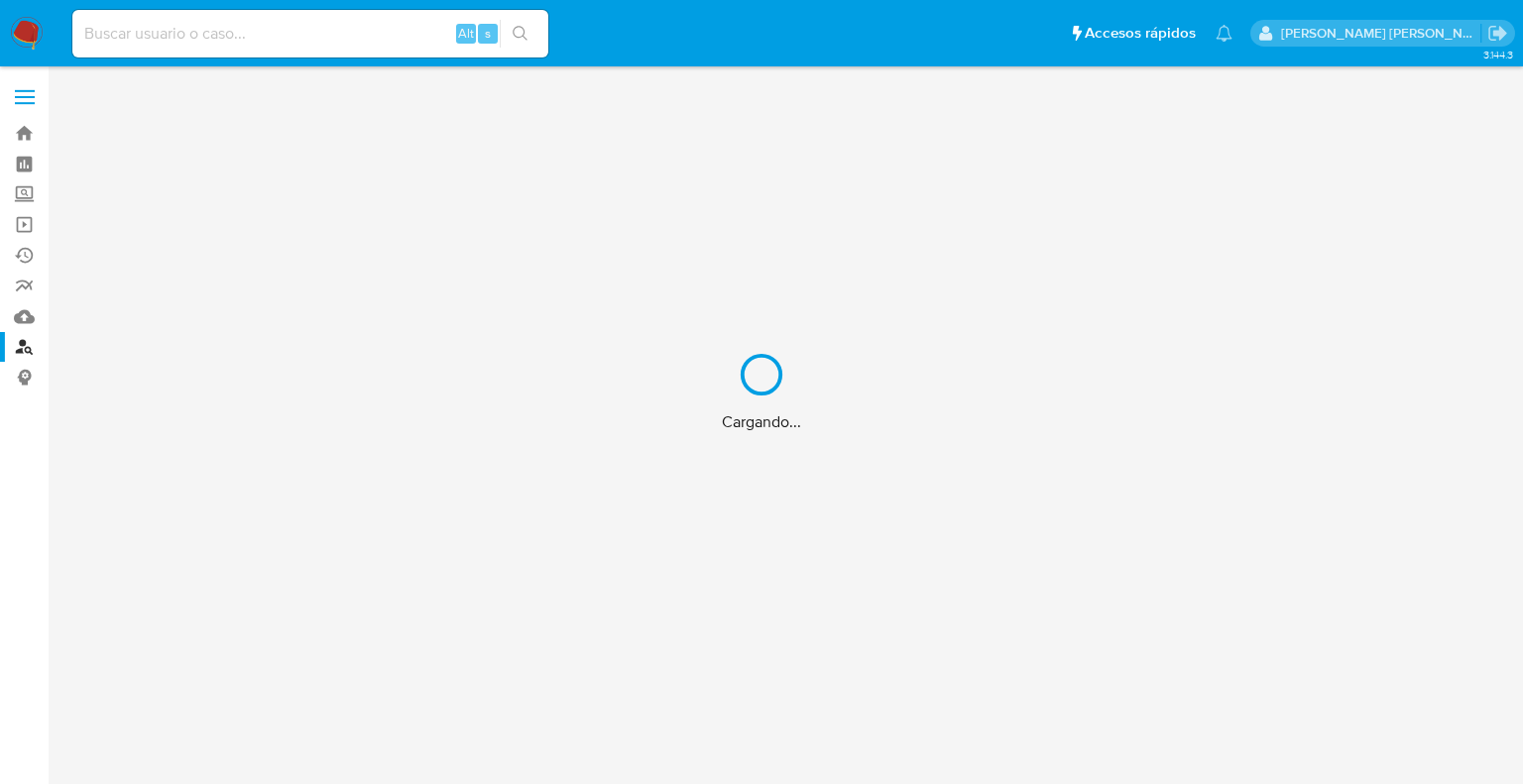 scroll, scrollTop: 0, scrollLeft: 0, axis: both 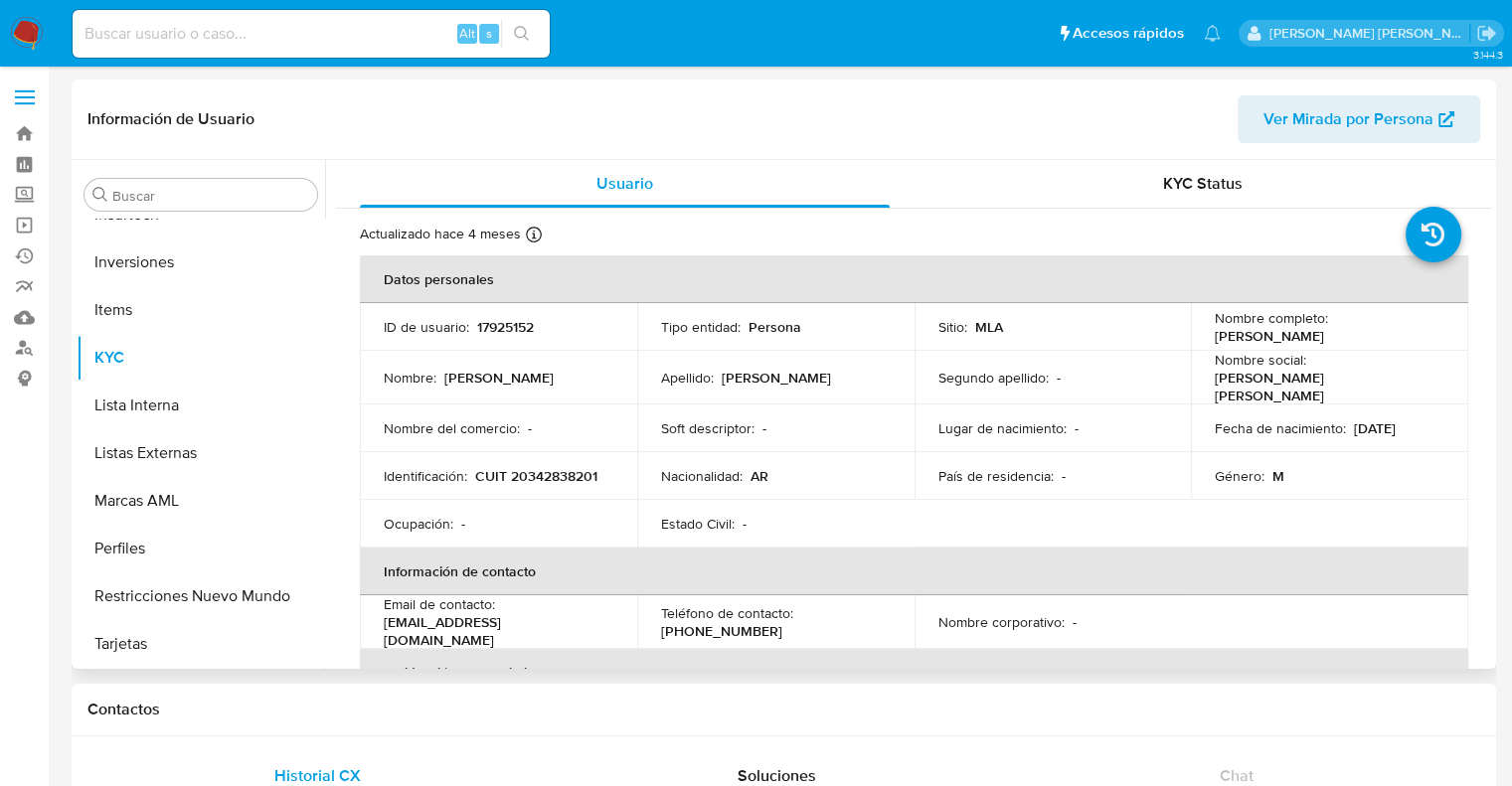 select on "10" 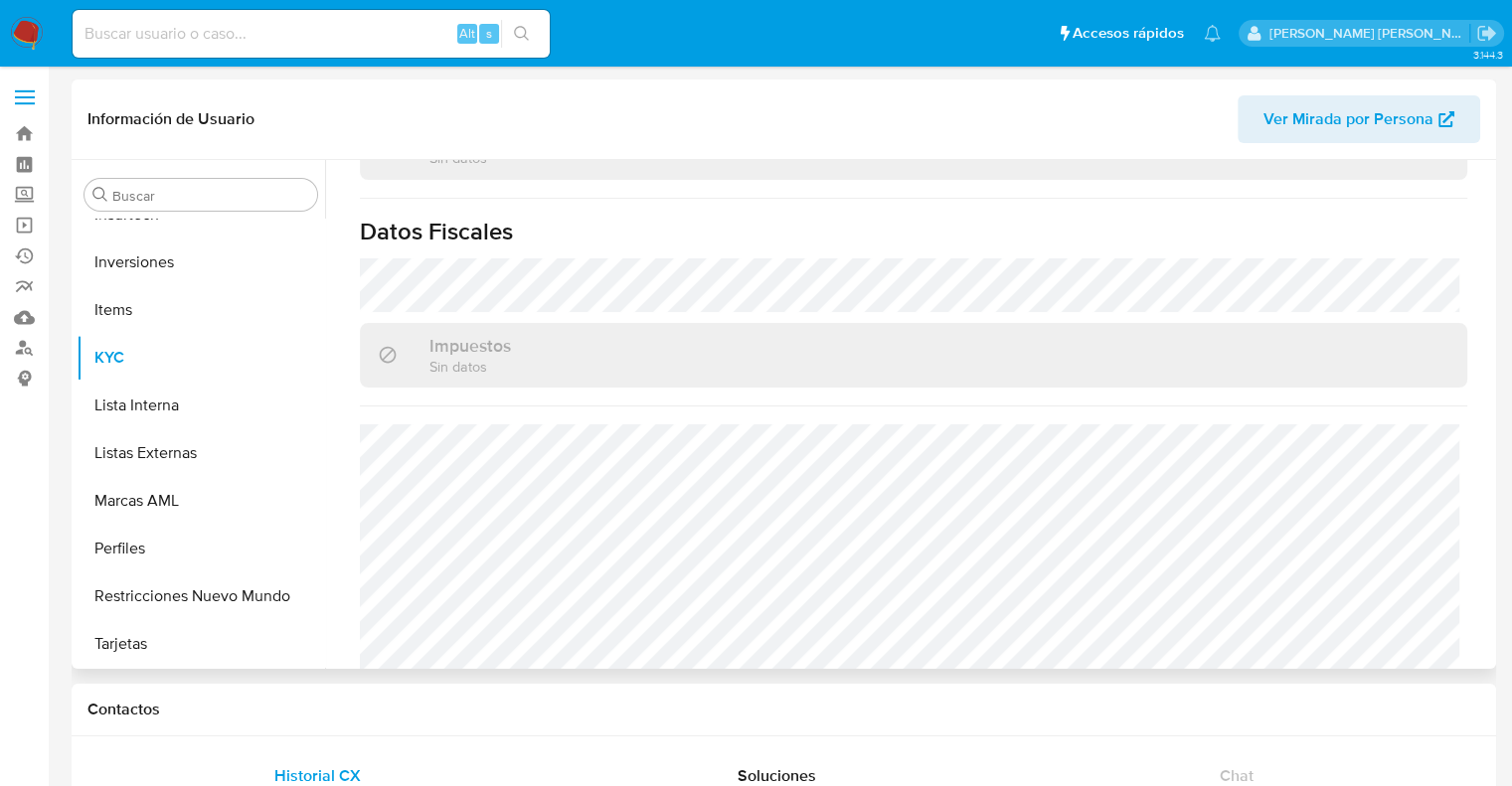 scroll, scrollTop: 1096, scrollLeft: 0, axis: vertical 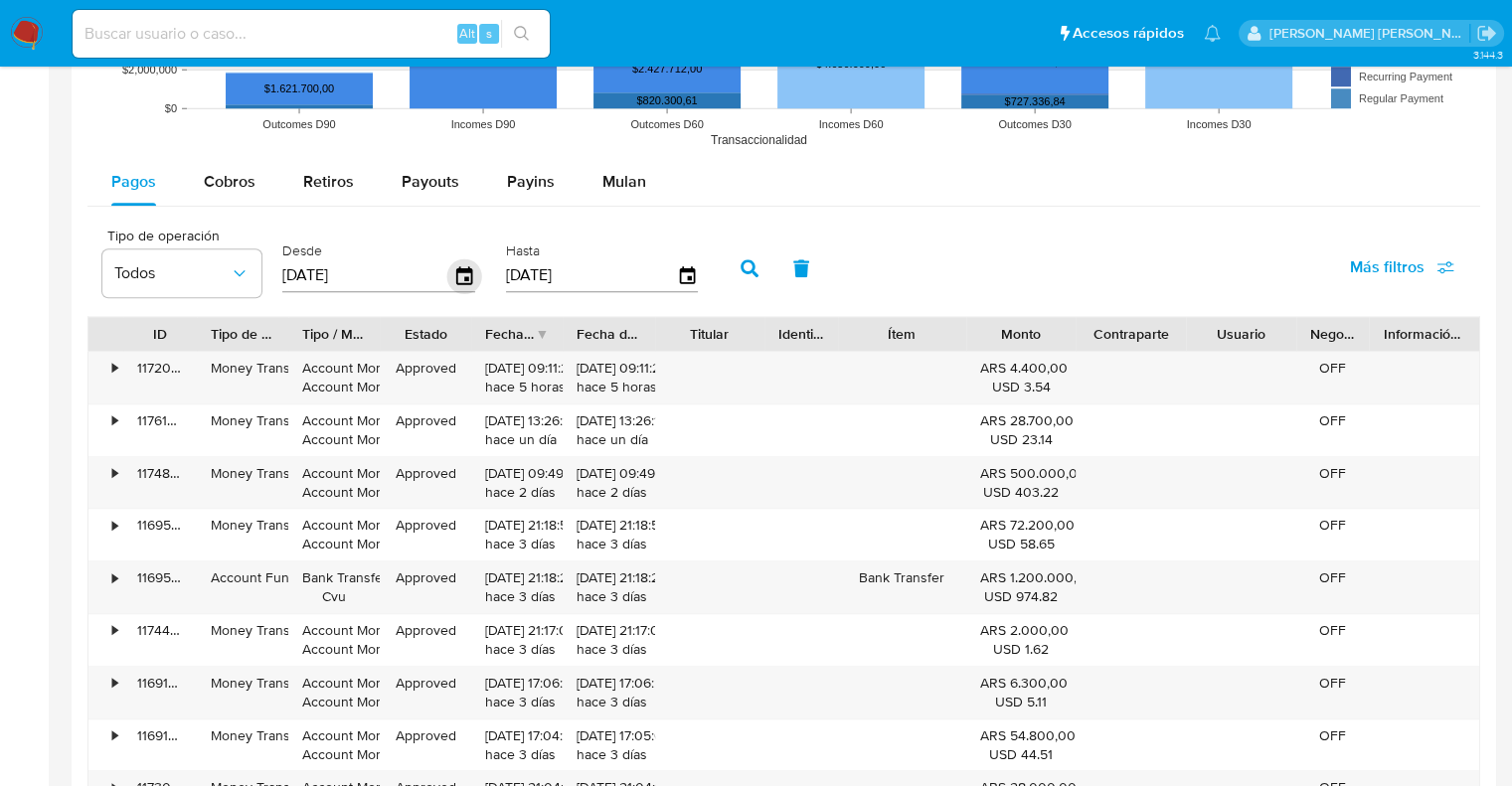 click 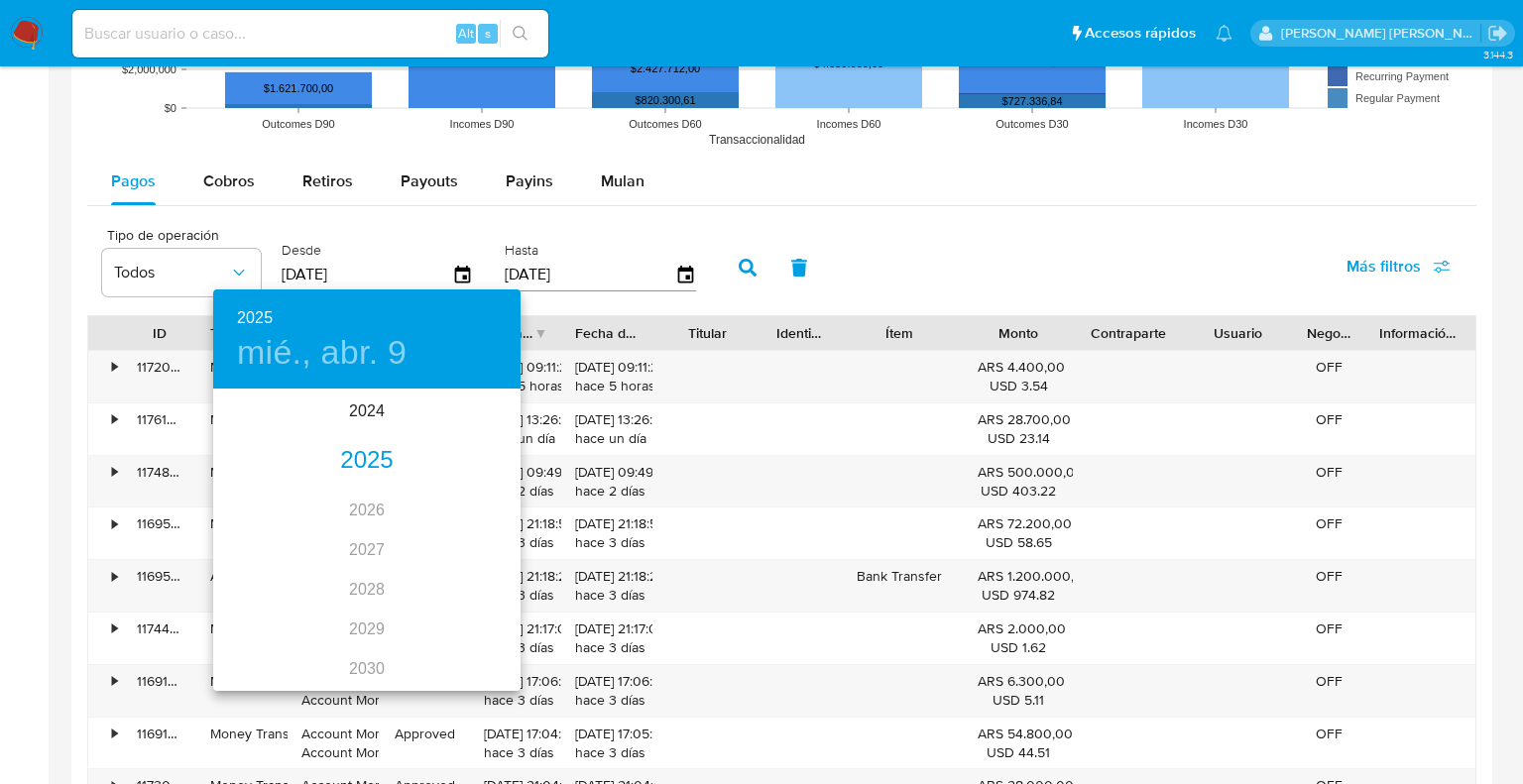 click on "2025" at bounding box center (367, 461) 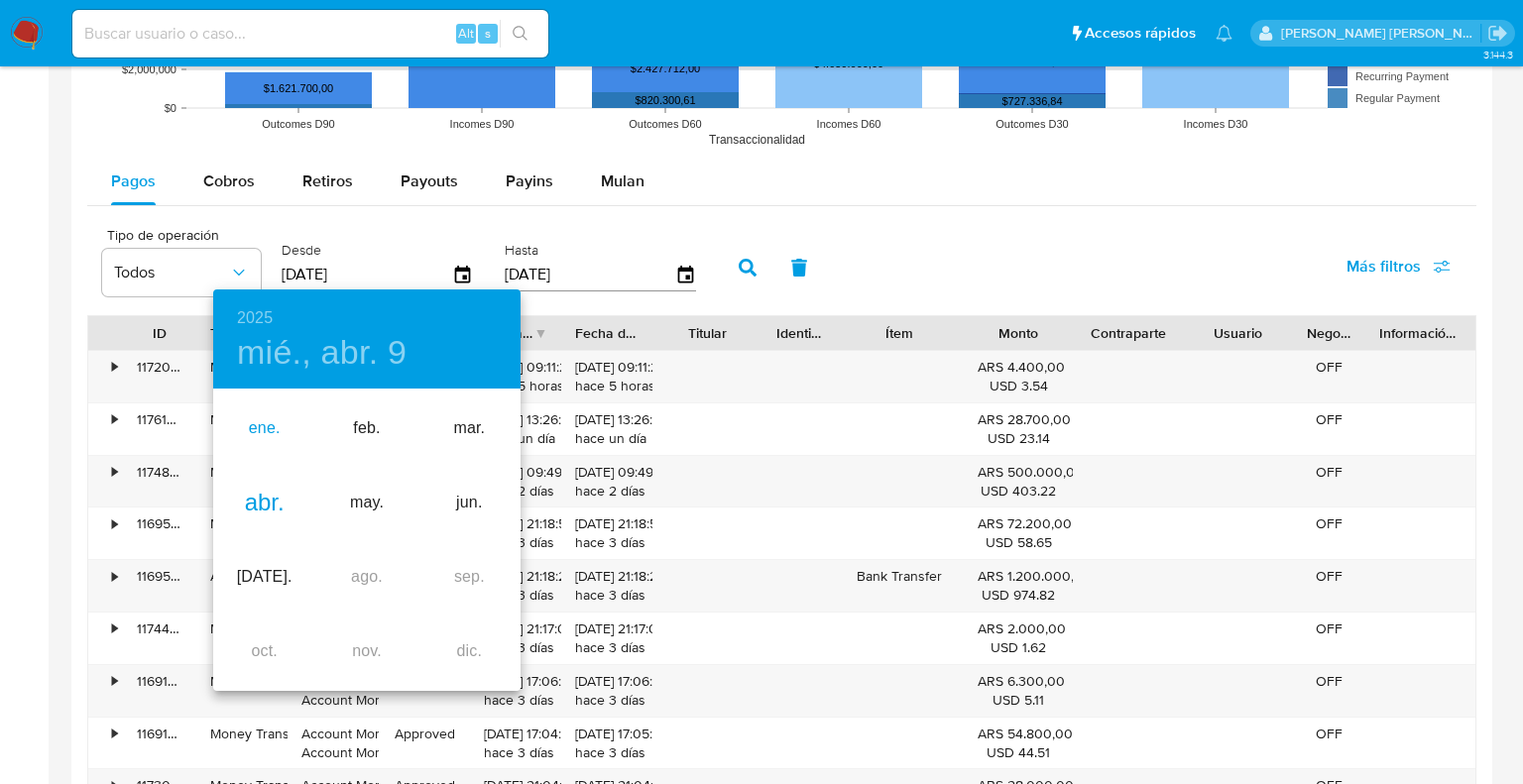 click on "ene." at bounding box center [264, 428] 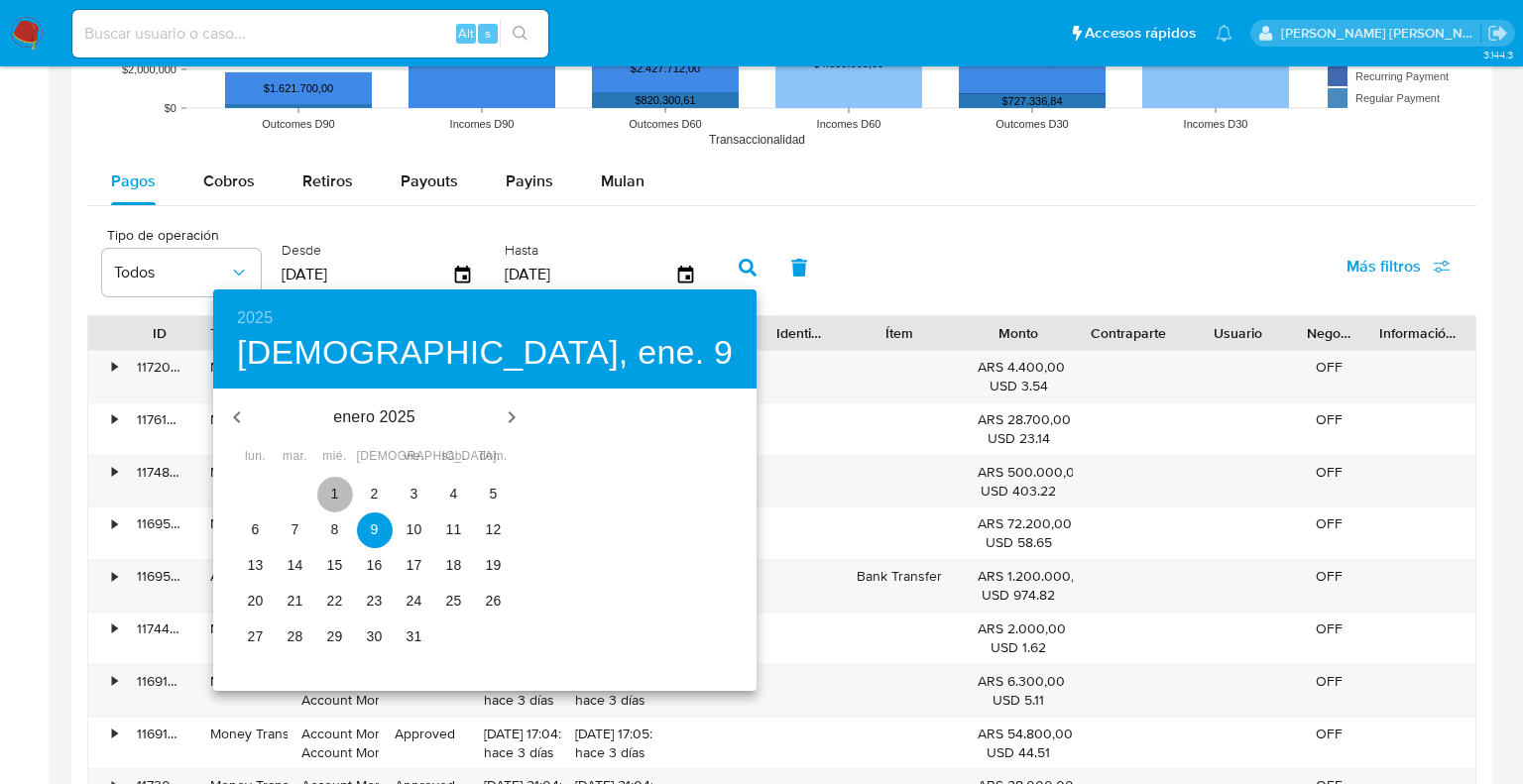 click on "1" at bounding box center [335, 494] 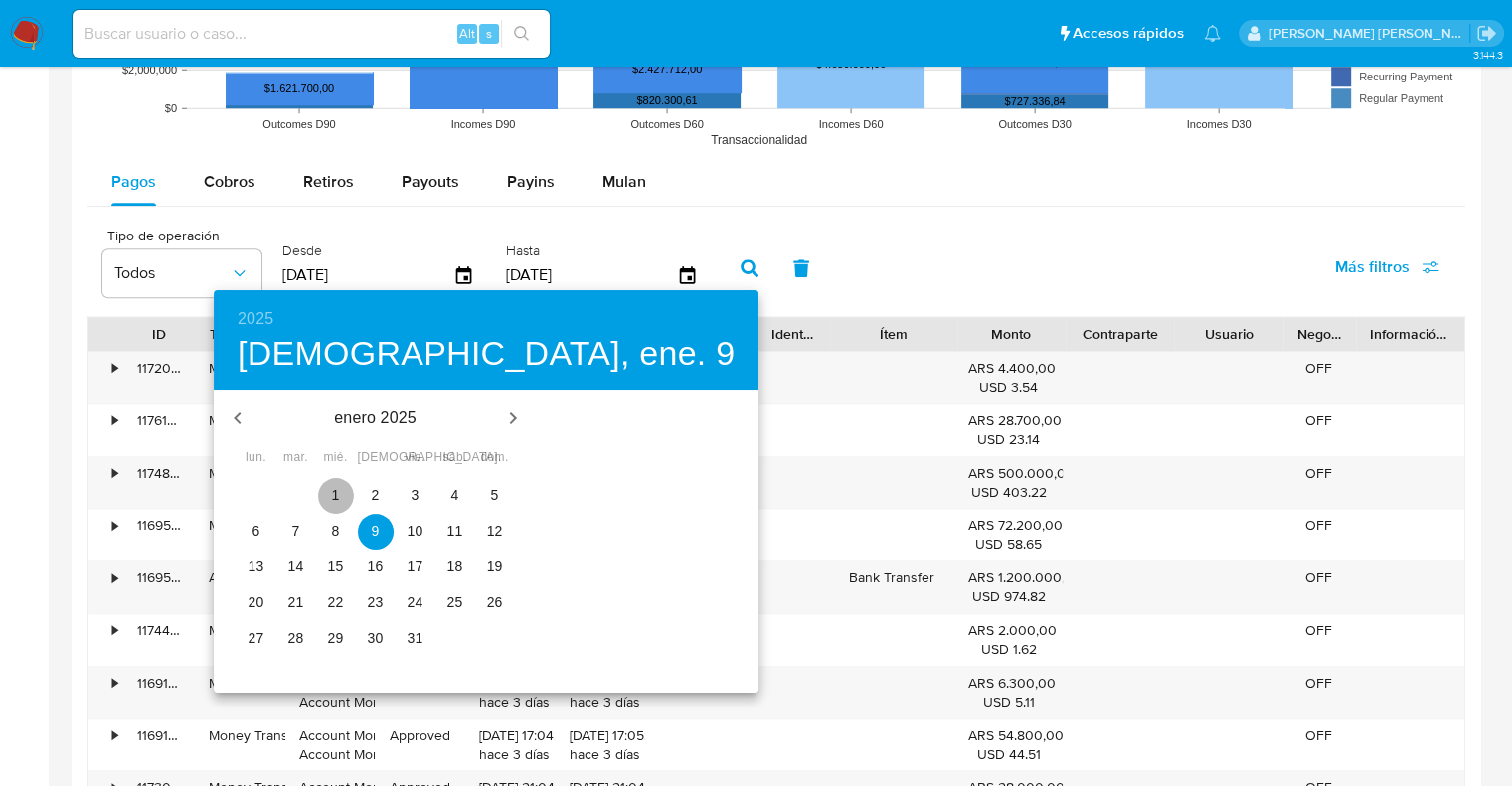 type on "01/01/2025" 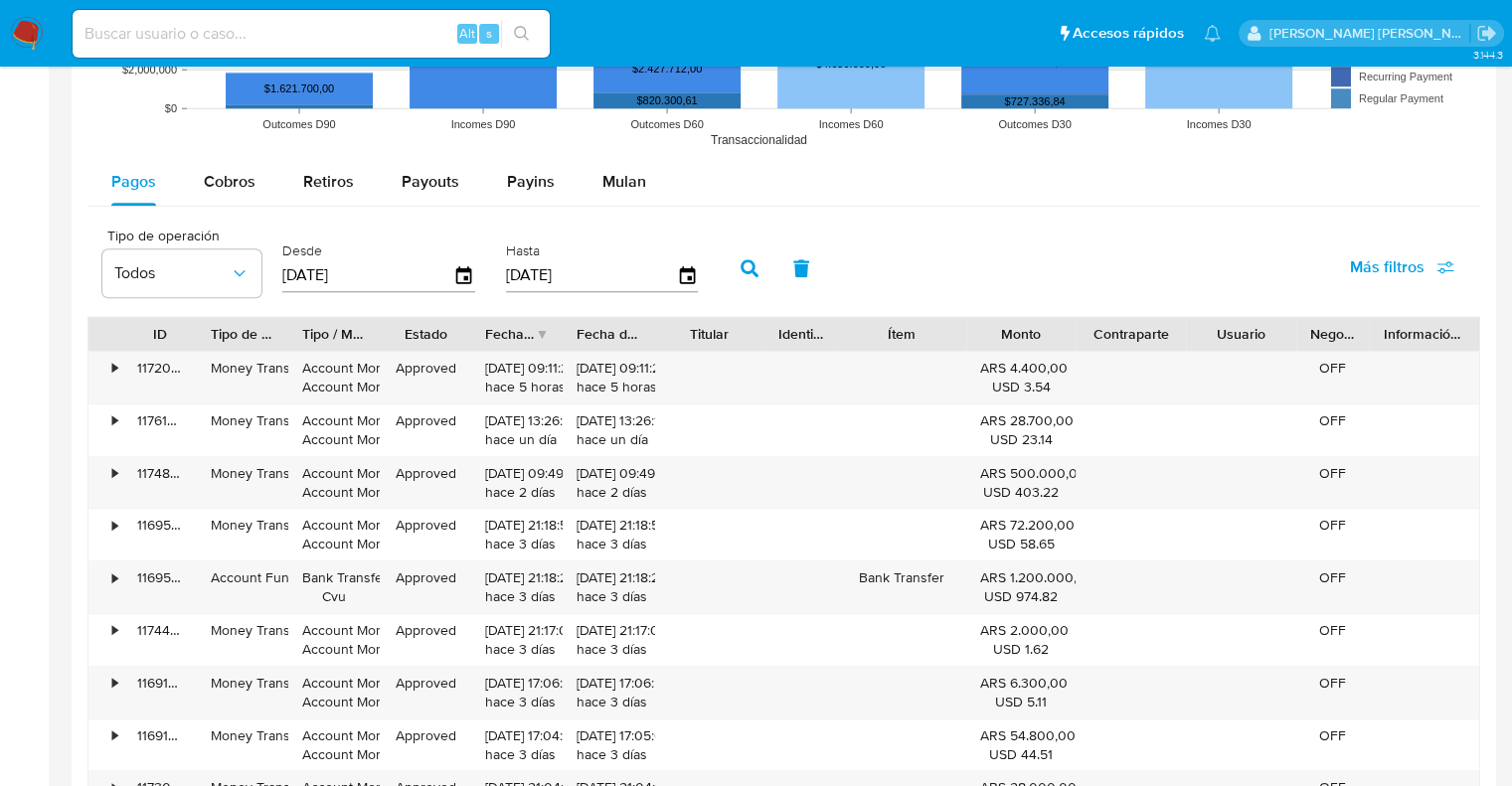click at bounding box center (750, 268) 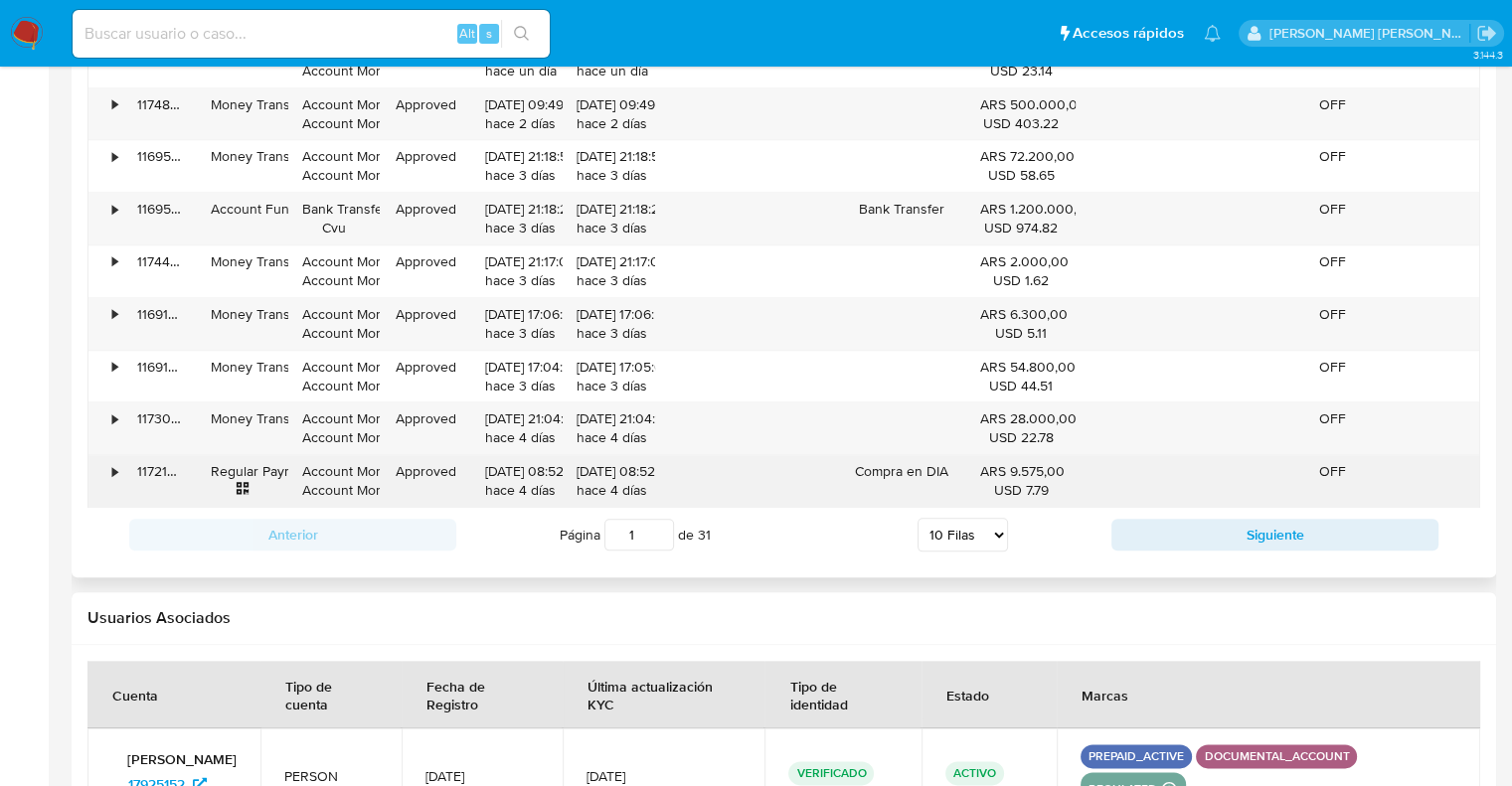scroll, scrollTop: 2186, scrollLeft: 0, axis: vertical 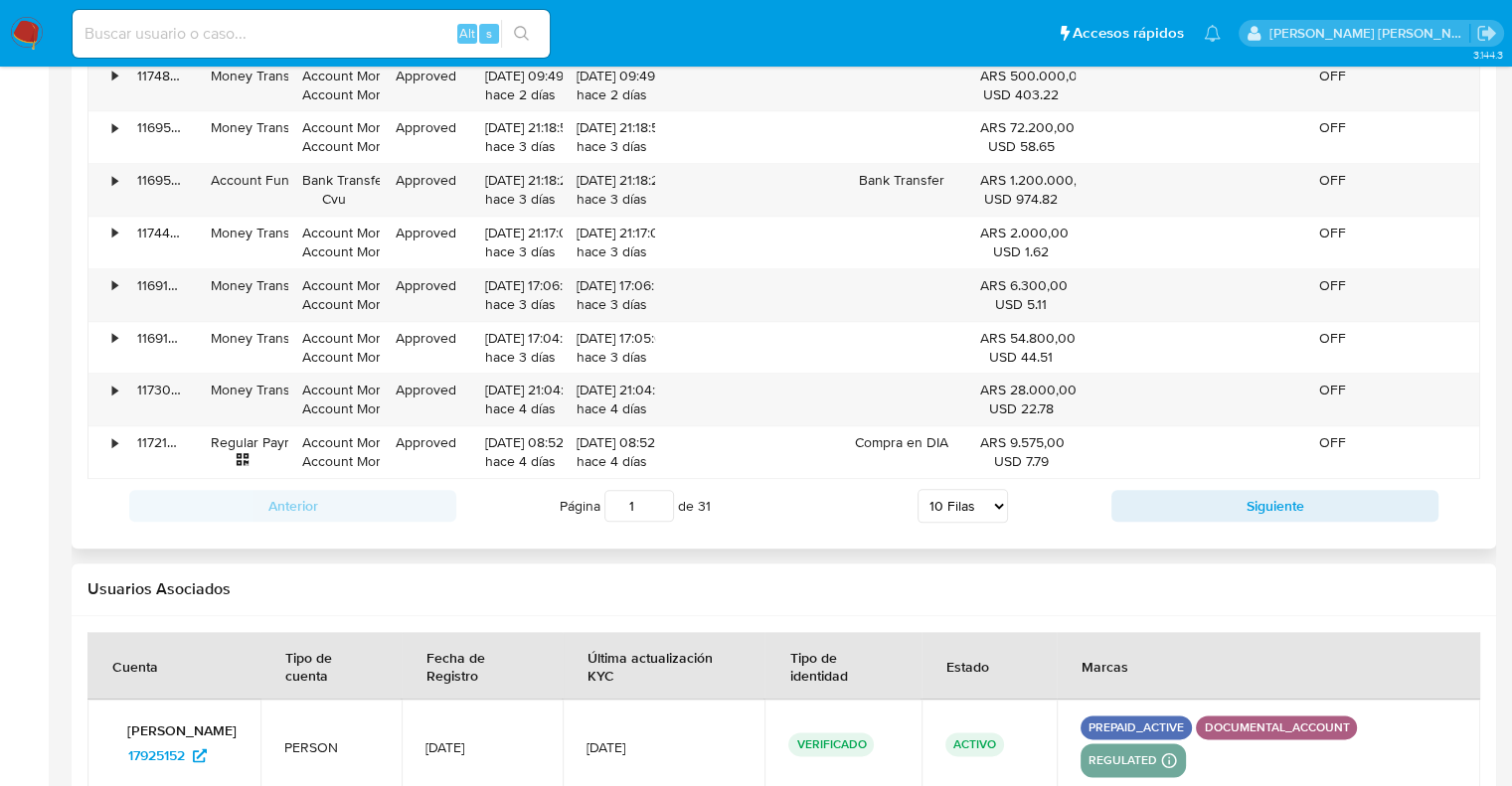 click on "5   Filas 10   Filas 20   Filas 25   Filas 50   Filas 100   Filas" at bounding box center (962, 506) 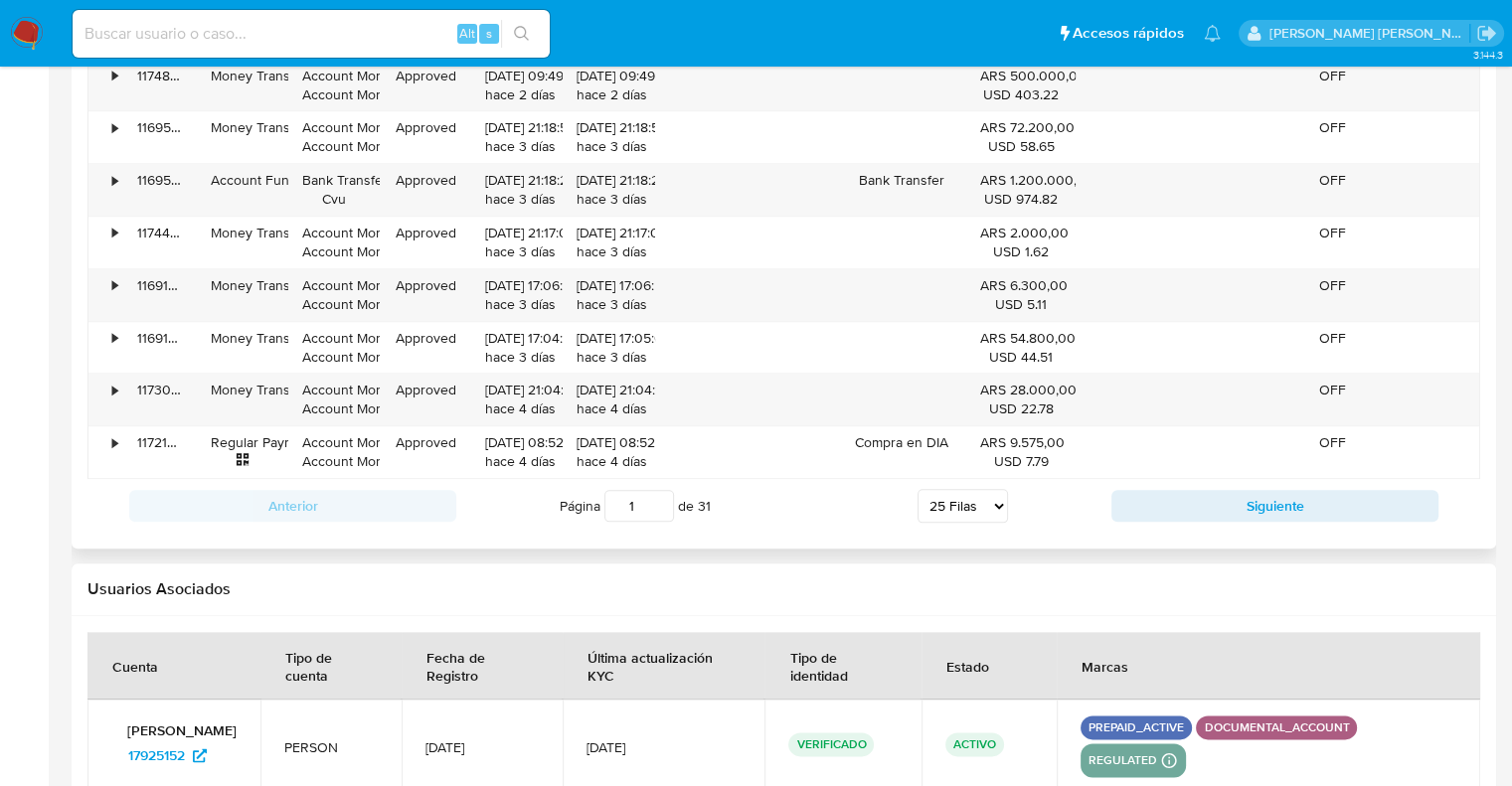 click on "5   Filas 10   Filas 20   Filas 25   Filas 50   Filas 100   Filas" at bounding box center [962, 506] 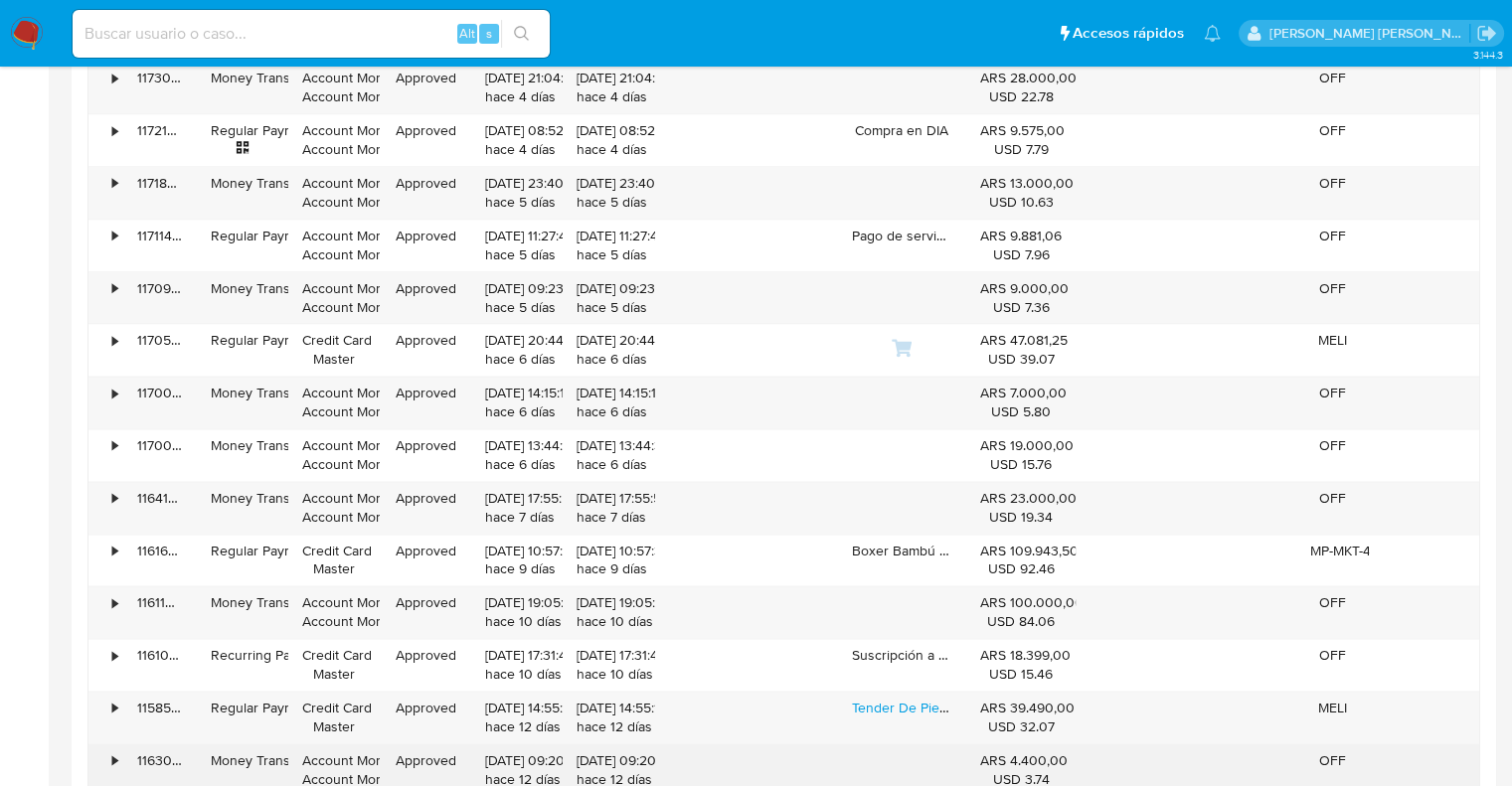 scroll, scrollTop: 2882, scrollLeft: 0, axis: vertical 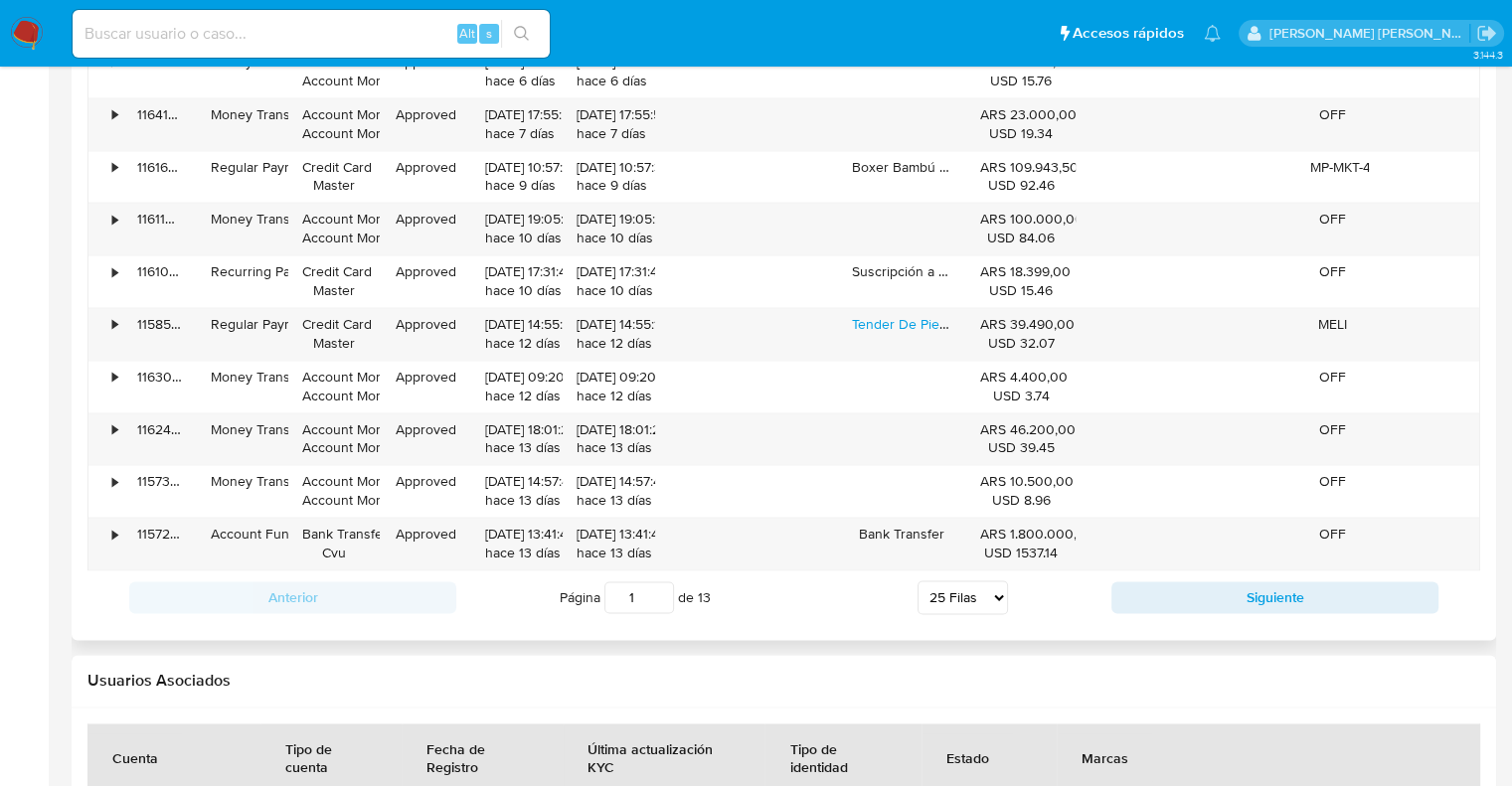 click on "5   Filas 10   Filas 20   Filas 25   Filas 50   Filas 100   Filas" at bounding box center [962, 597] 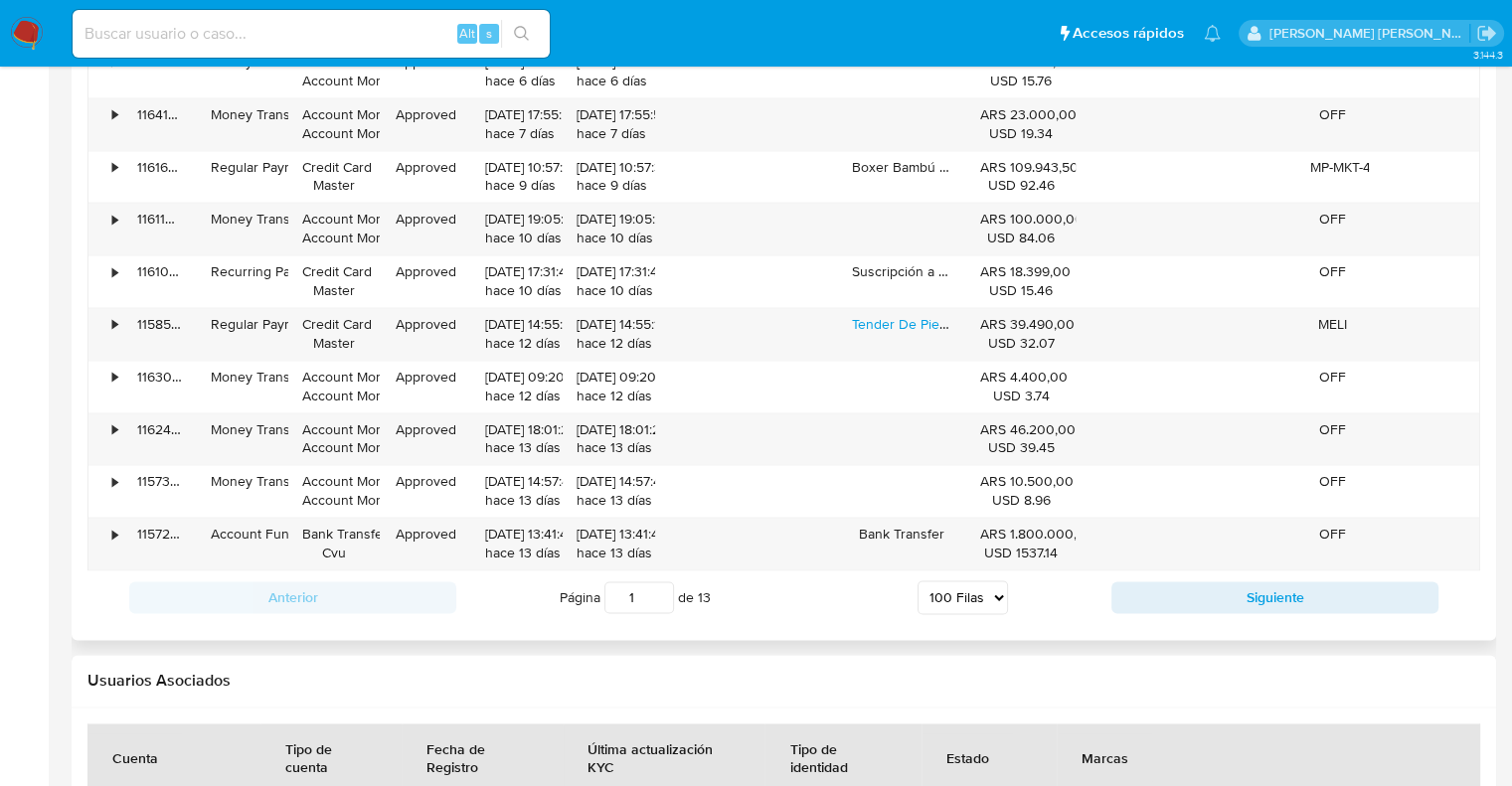 click on "5   Filas 10   Filas 20   Filas 25   Filas 50   Filas 100   Filas" at bounding box center [962, 597] 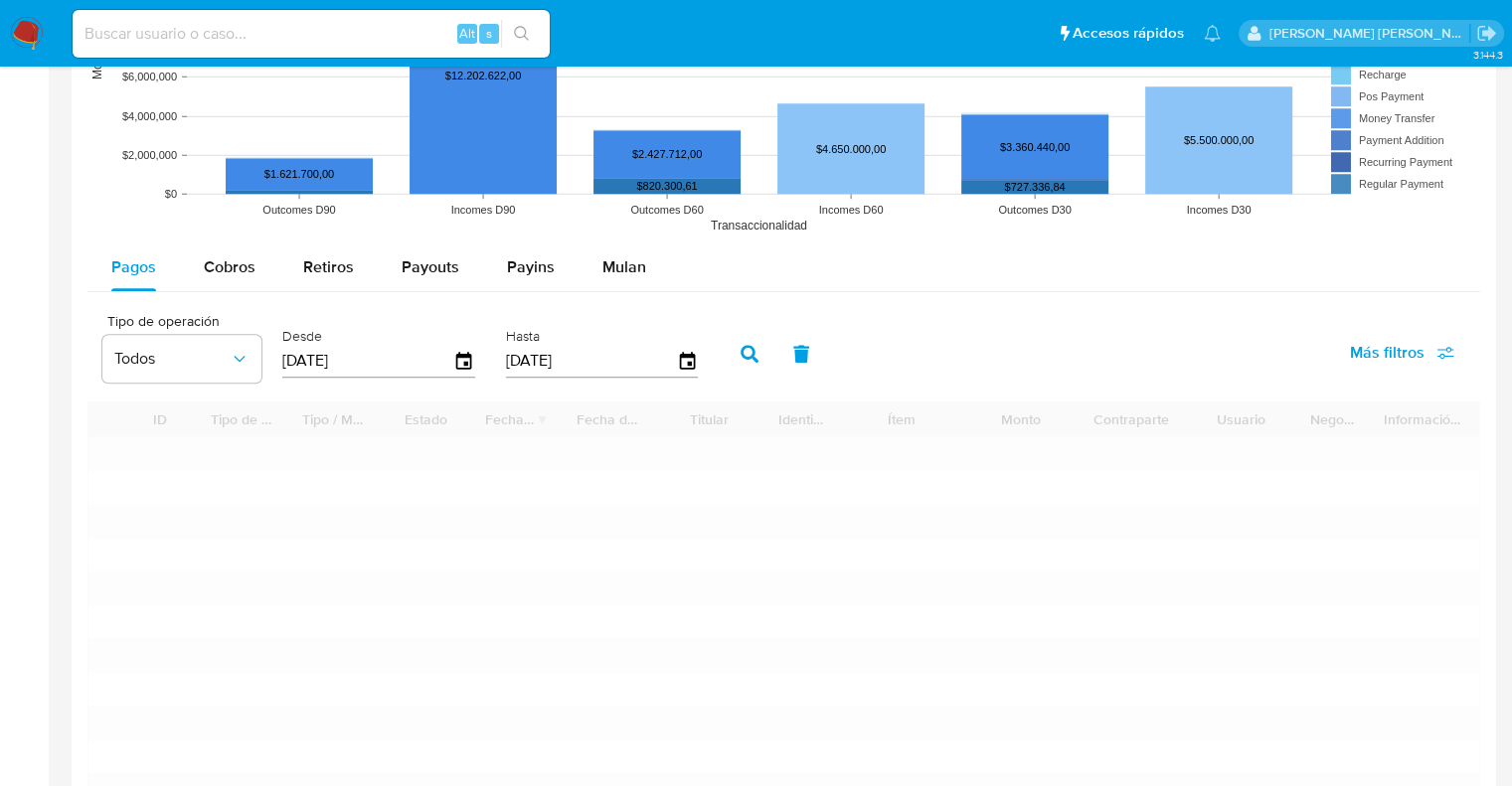 scroll, scrollTop: 1888, scrollLeft: 0, axis: vertical 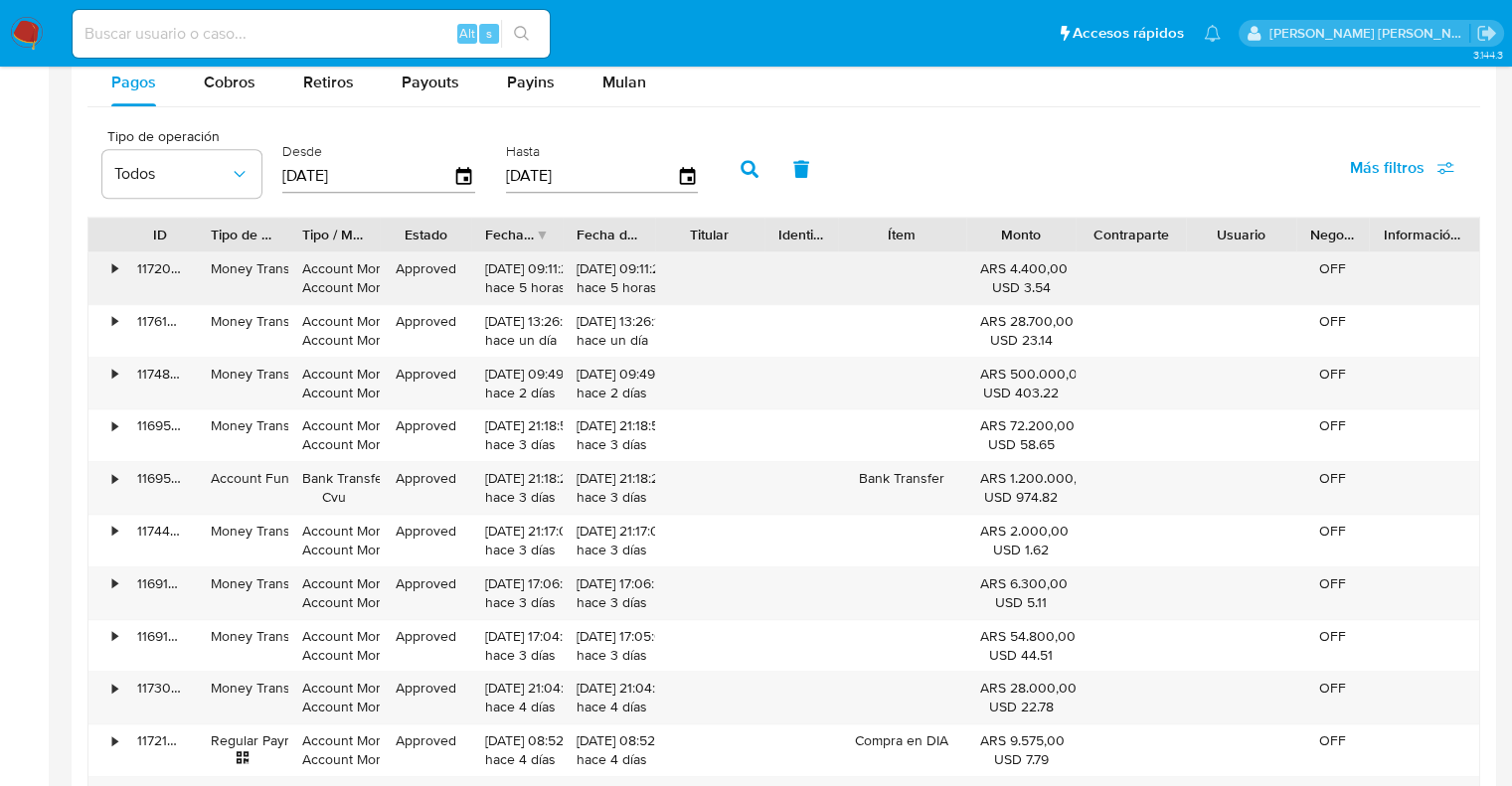 click on "•" at bounding box center [114, 268] 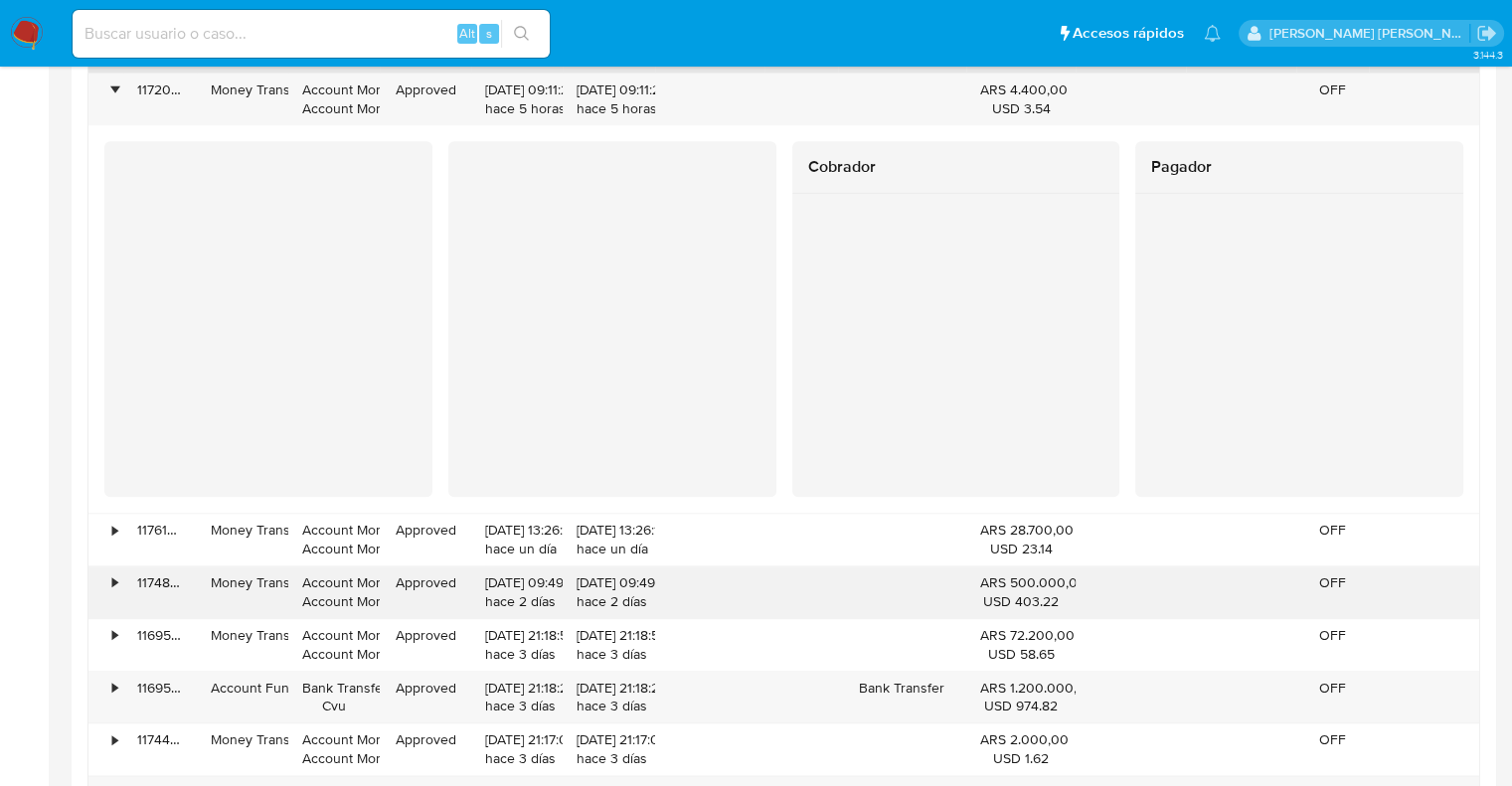 scroll, scrollTop: 2186, scrollLeft: 0, axis: vertical 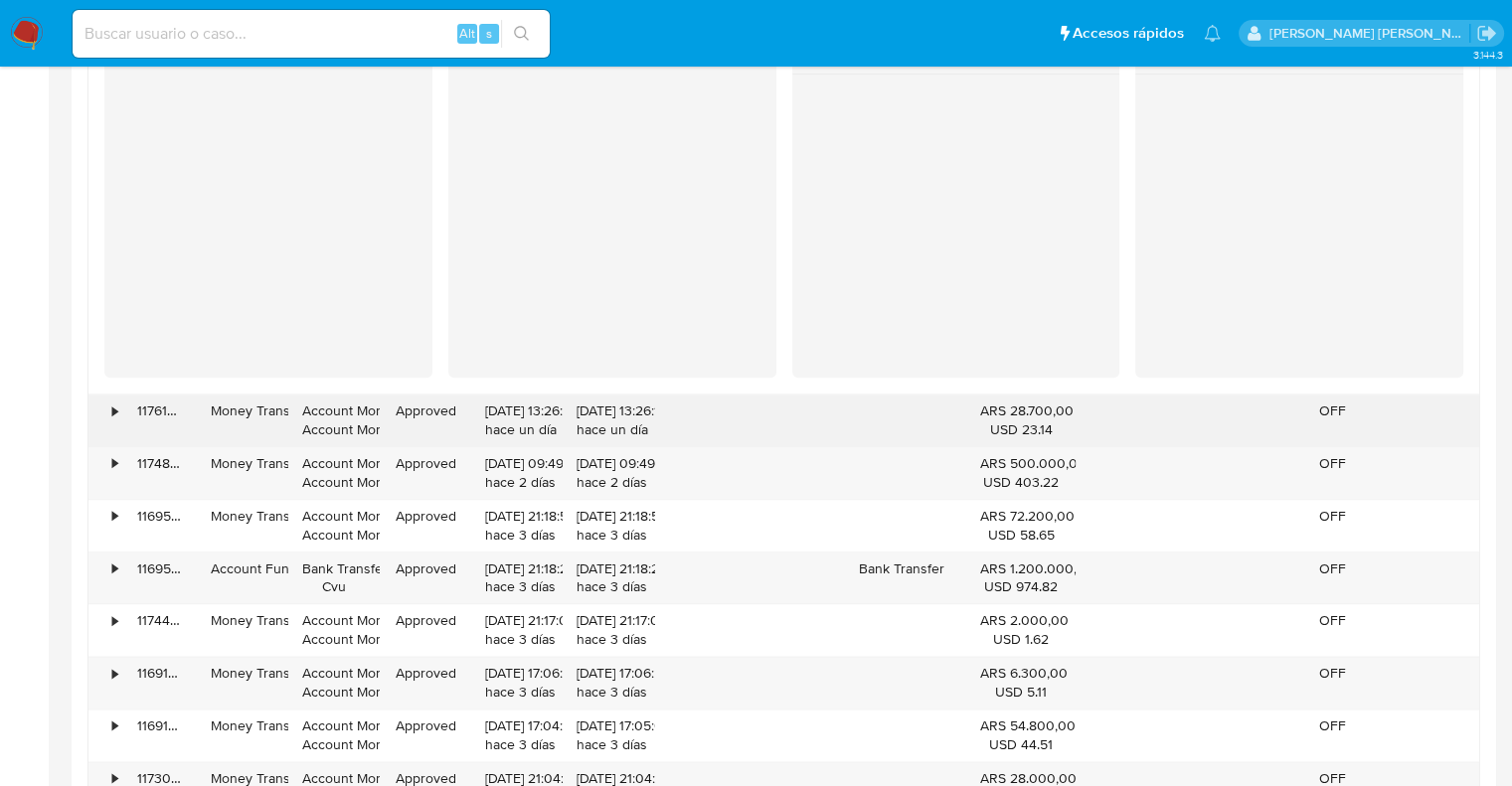 click on "•" at bounding box center (105, 420) 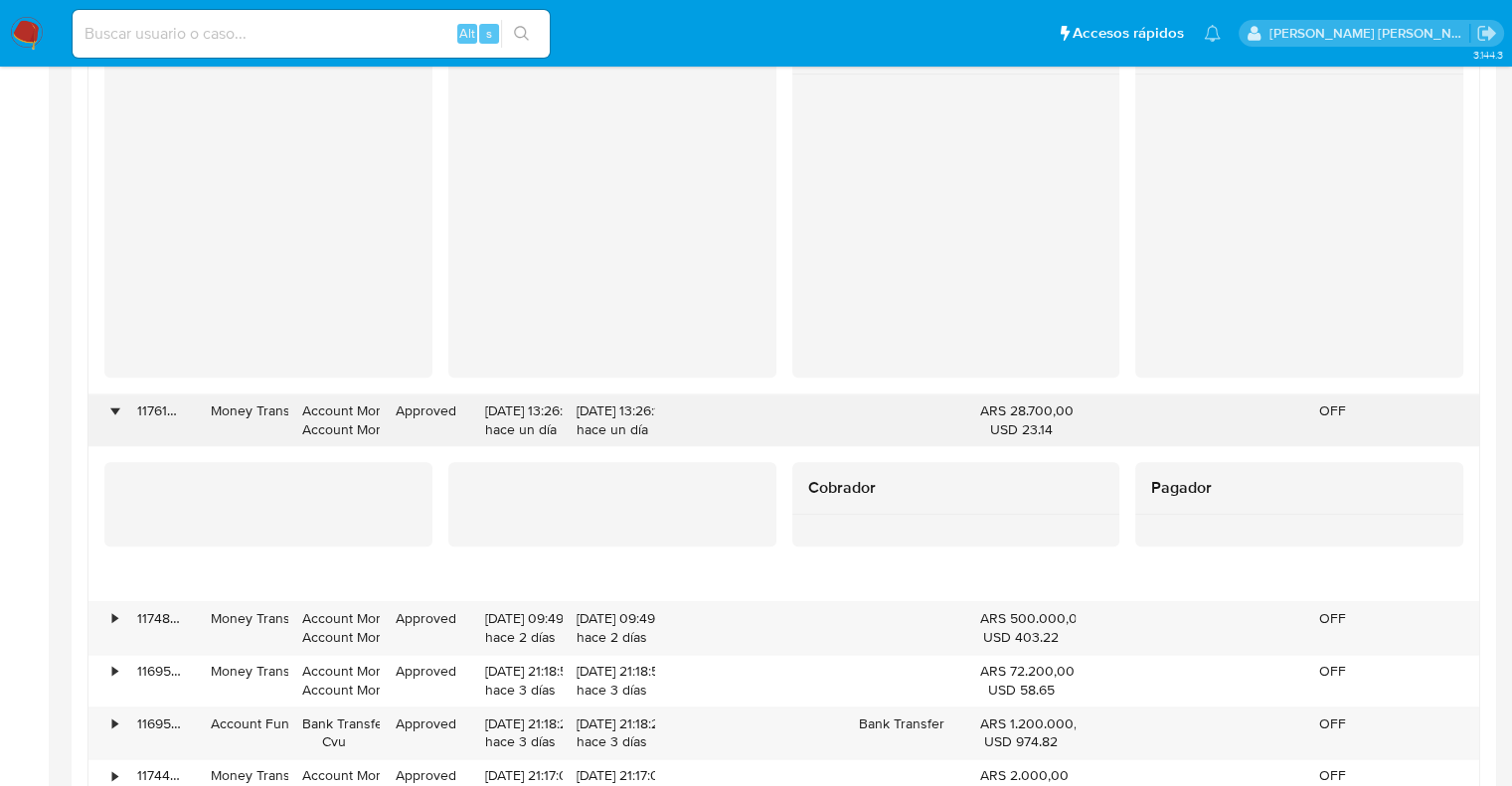 click on "•" at bounding box center [114, 410] 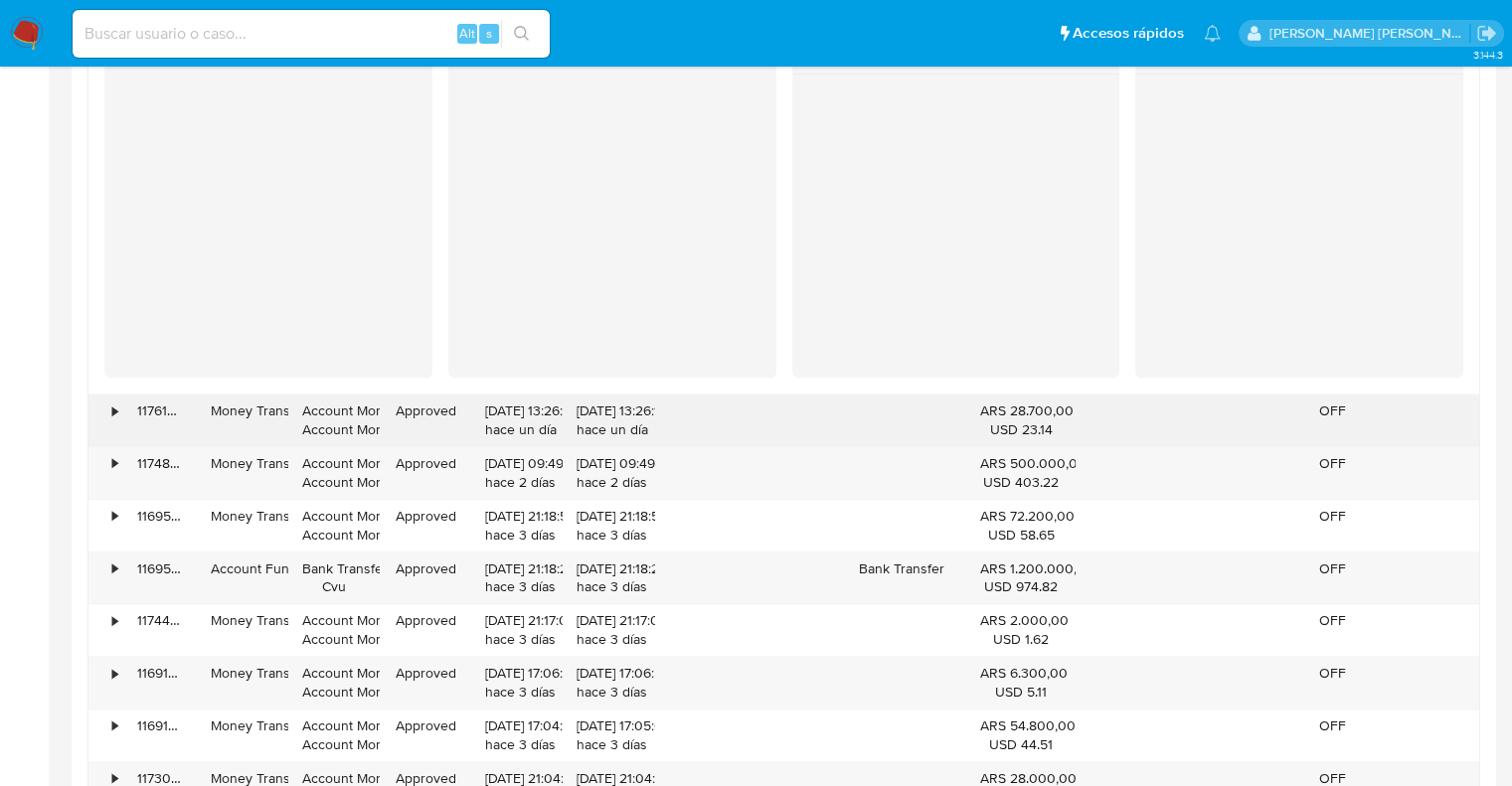 click on "117619210698" at bounding box center [160, 420] 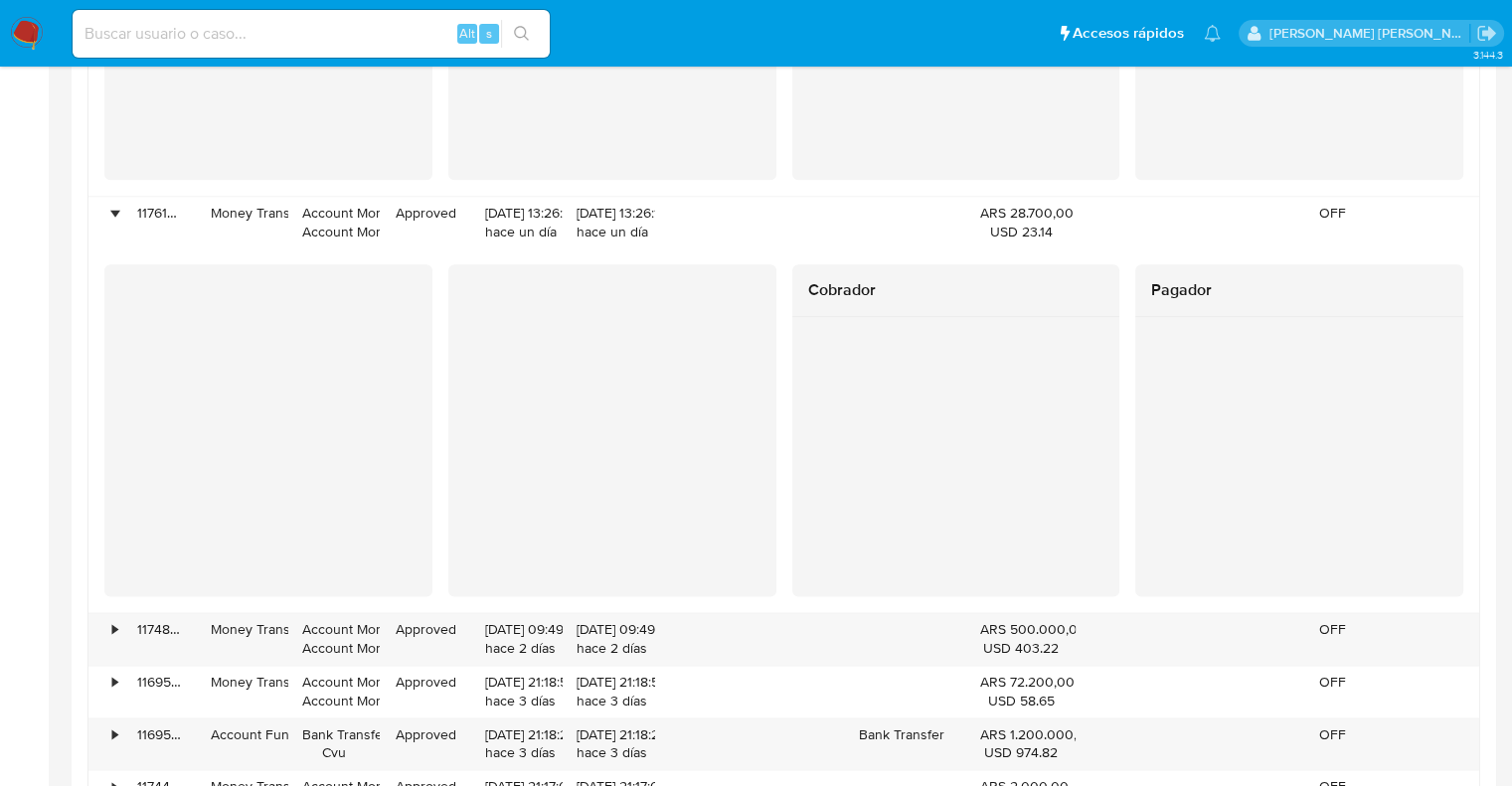 scroll, scrollTop: 2385, scrollLeft: 0, axis: vertical 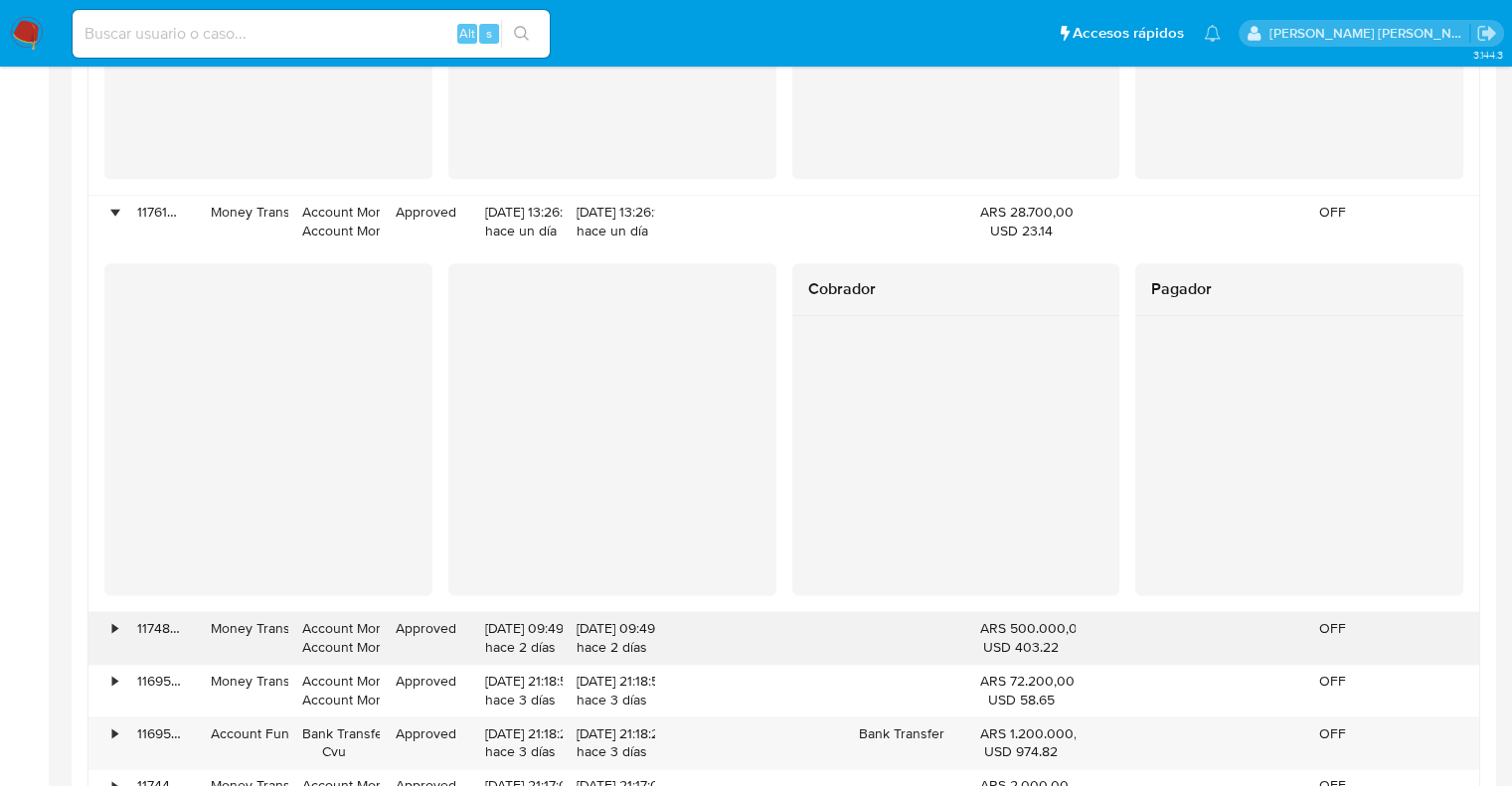 drag, startPoint x: 117, startPoint y: 217, endPoint x: 127, endPoint y: 254, distance: 38.327536 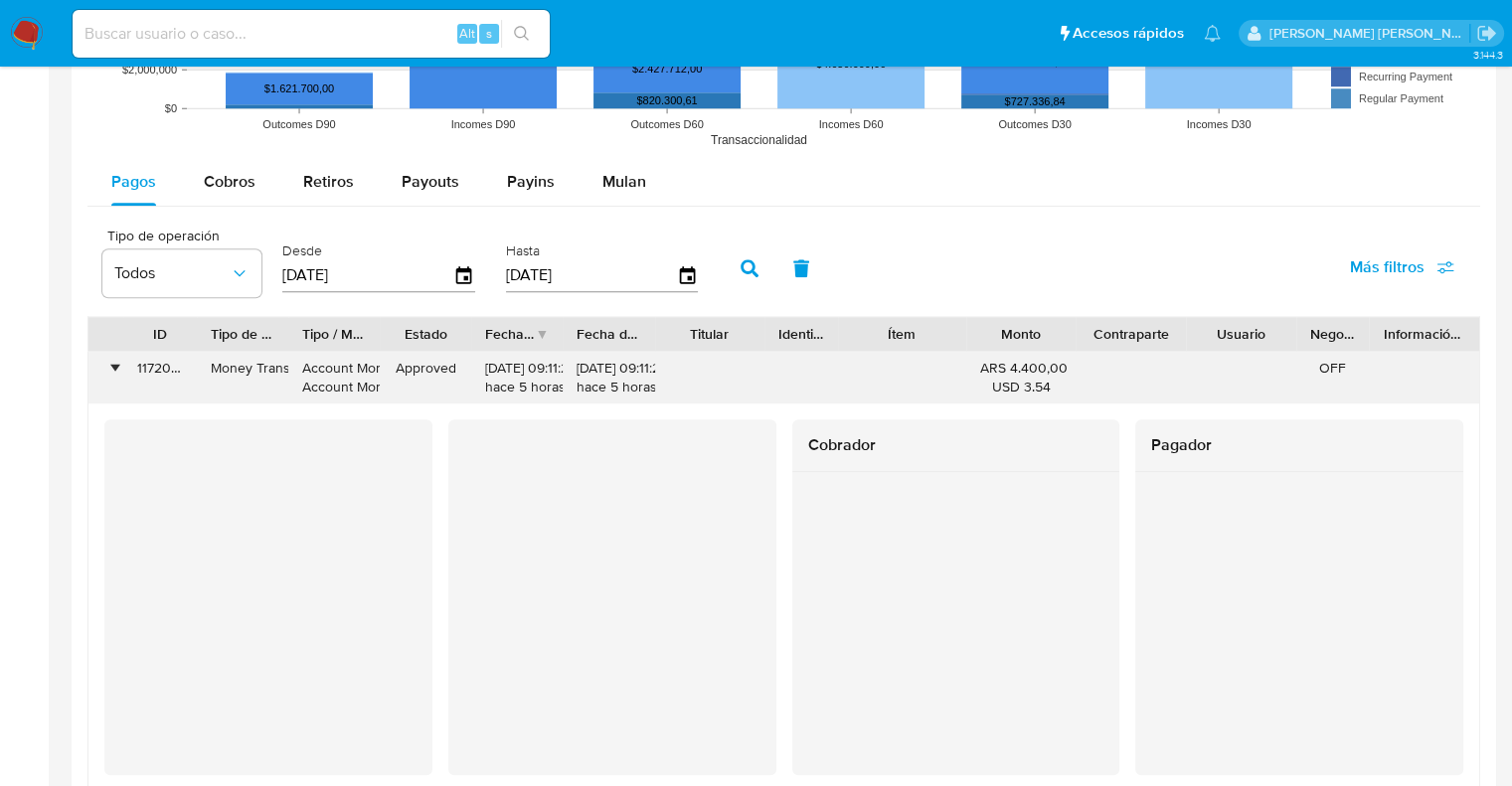 click on "•" at bounding box center (114, 368) 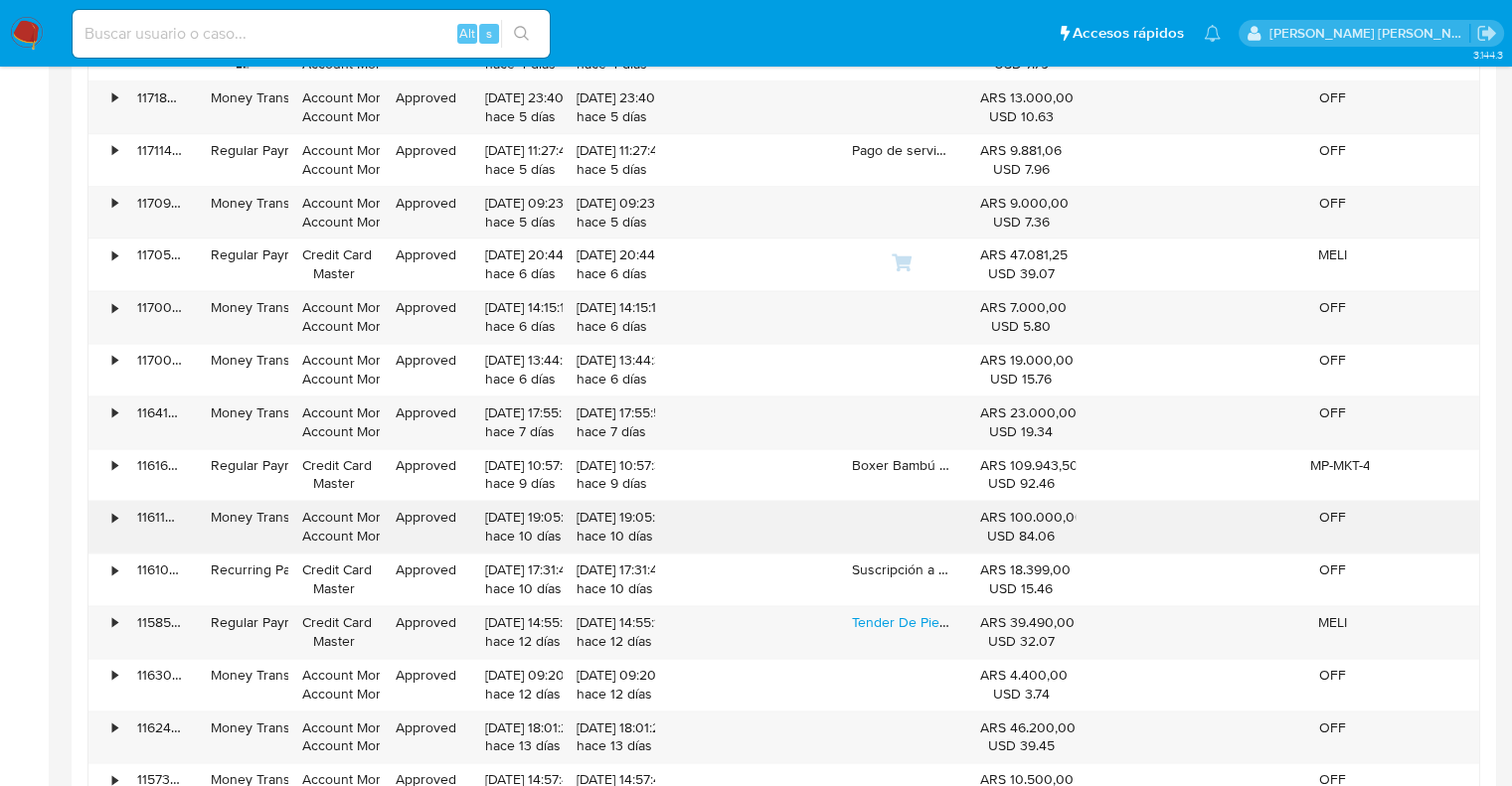 scroll, scrollTop: 2782, scrollLeft: 0, axis: vertical 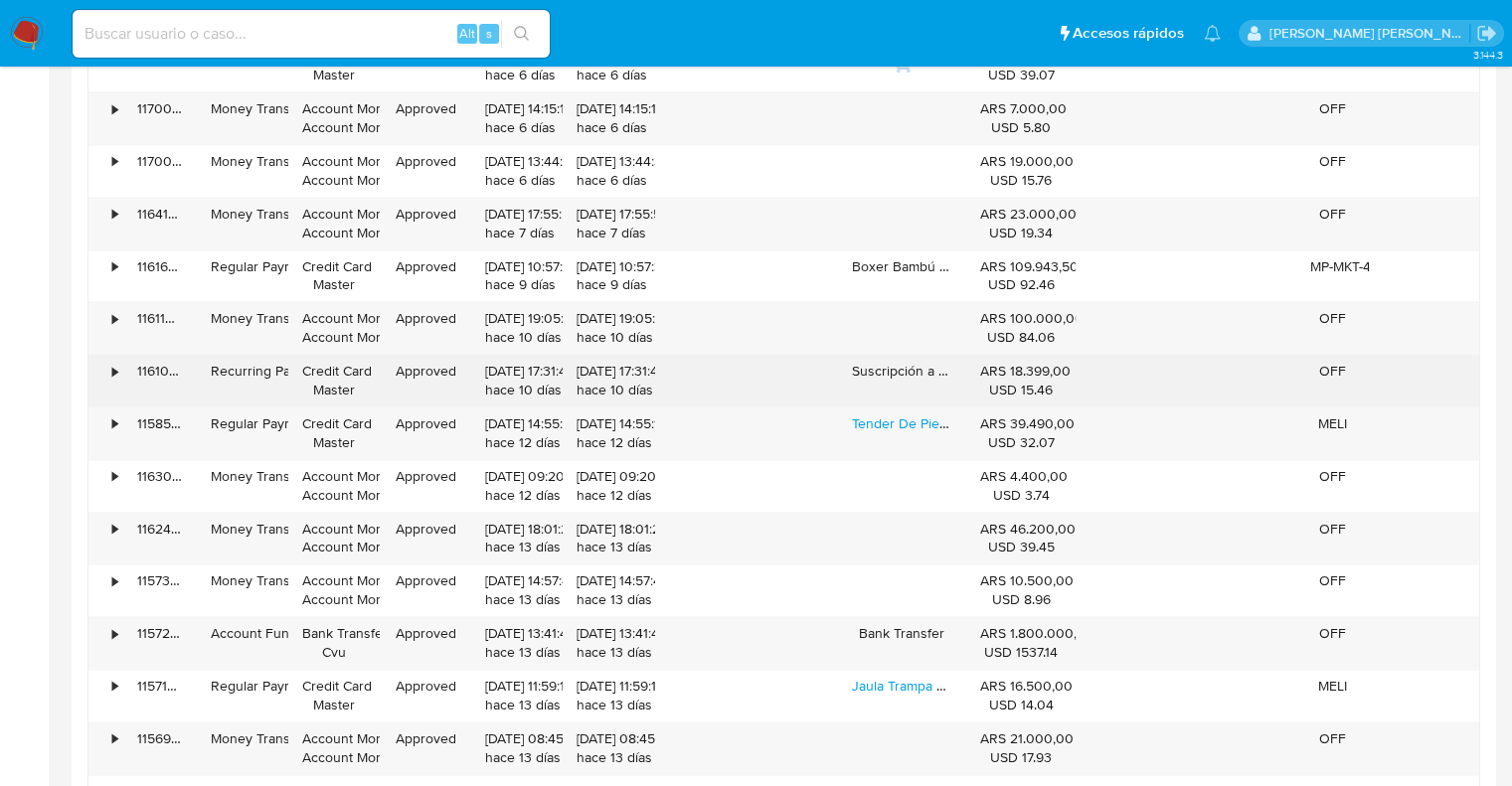 click on "•" at bounding box center (105, 381) 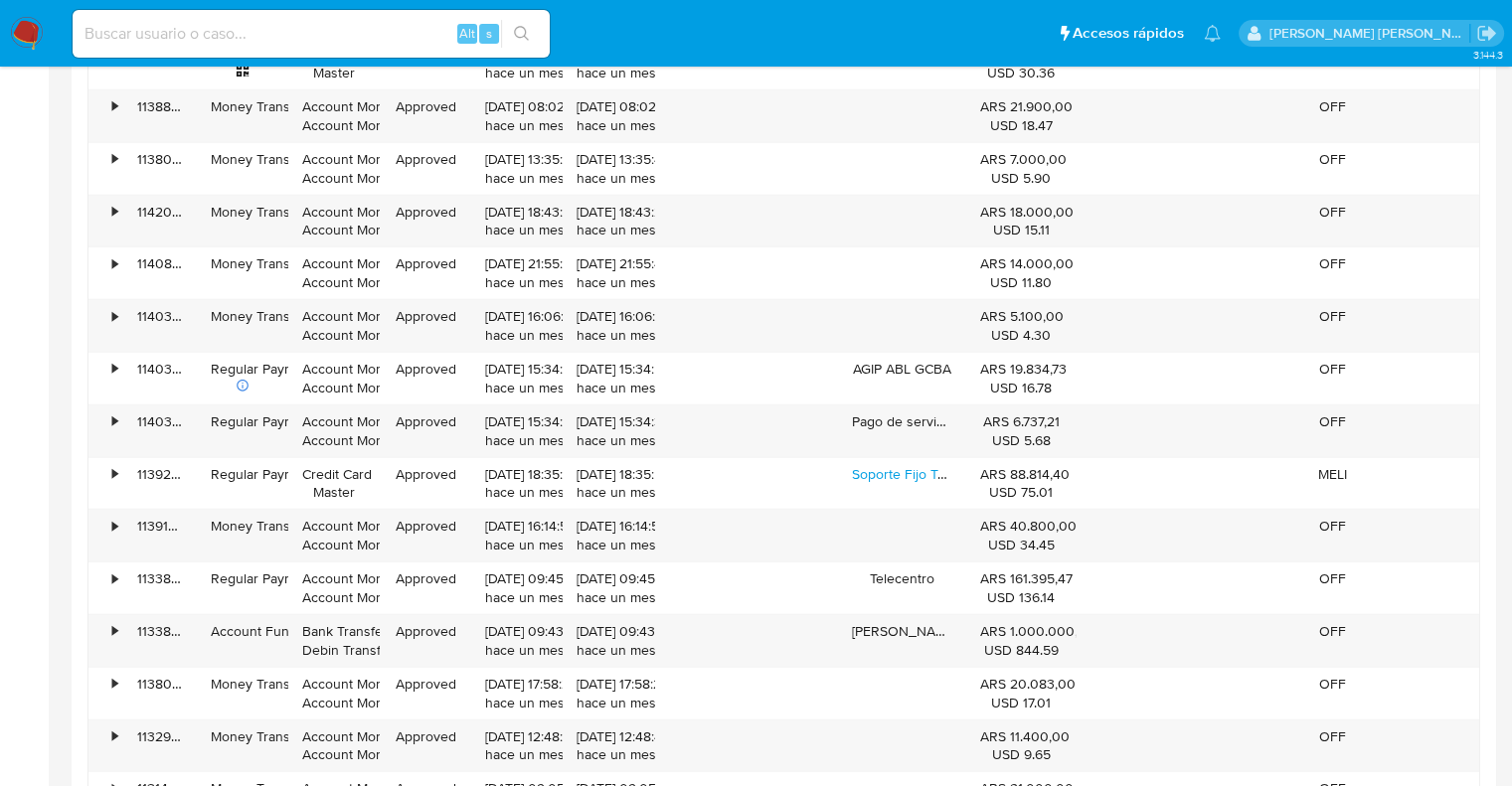 scroll, scrollTop: 5266, scrollLeft: 0, axis: vertical 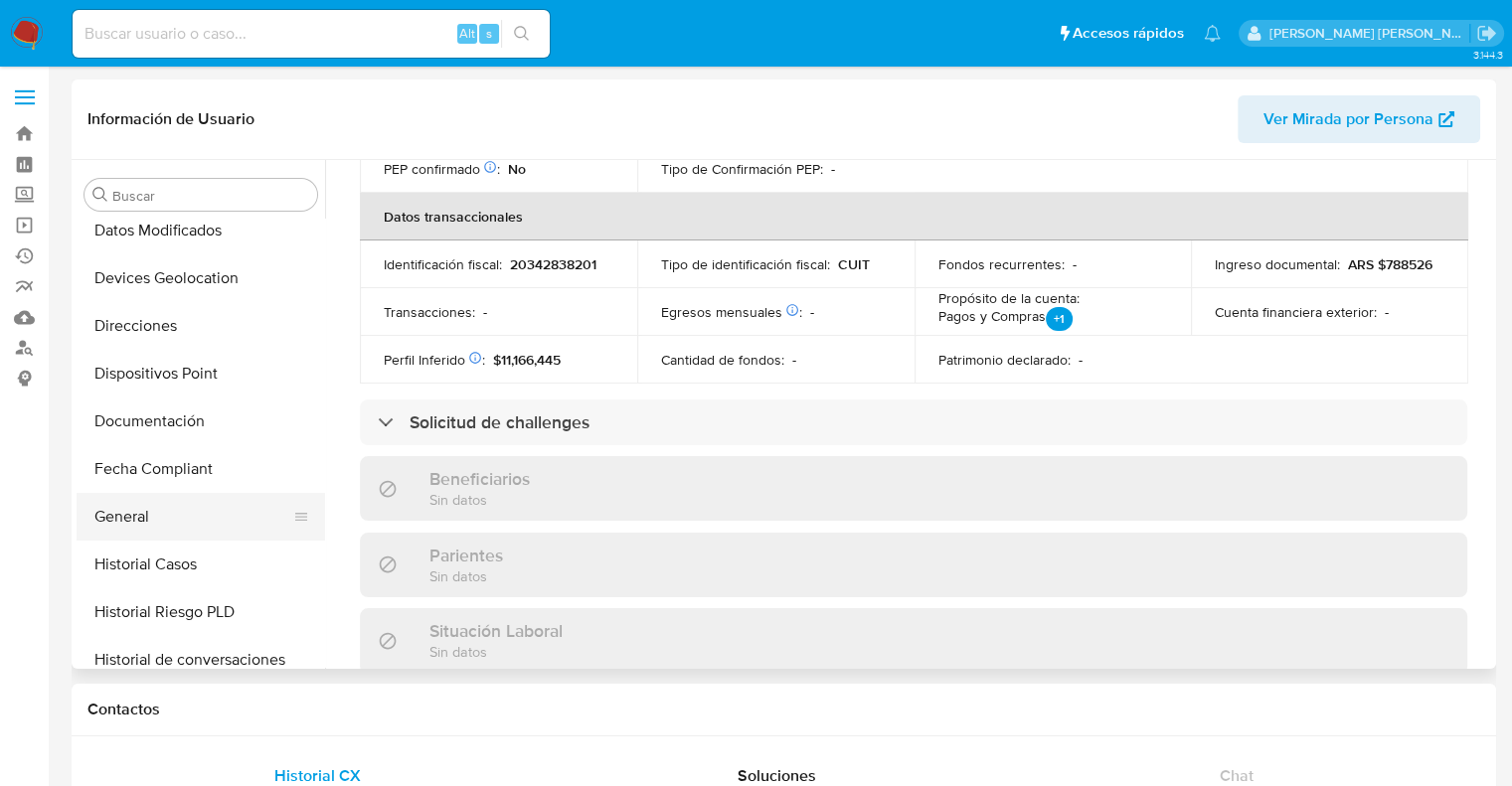 click on "General" at bounding box center (193, 517) 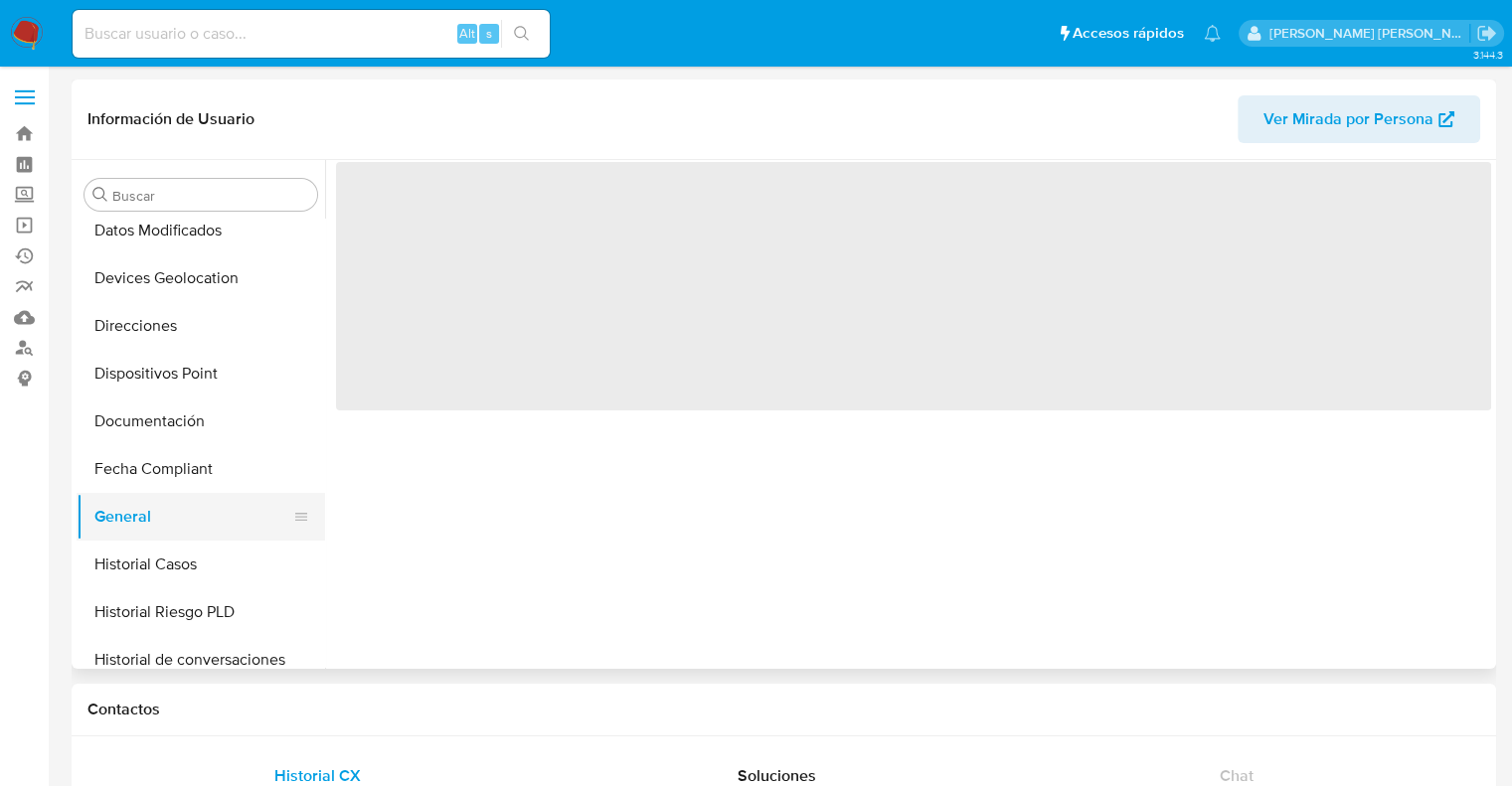 scroll, scrollTop: 0, scrollLeft: 0, axis: both 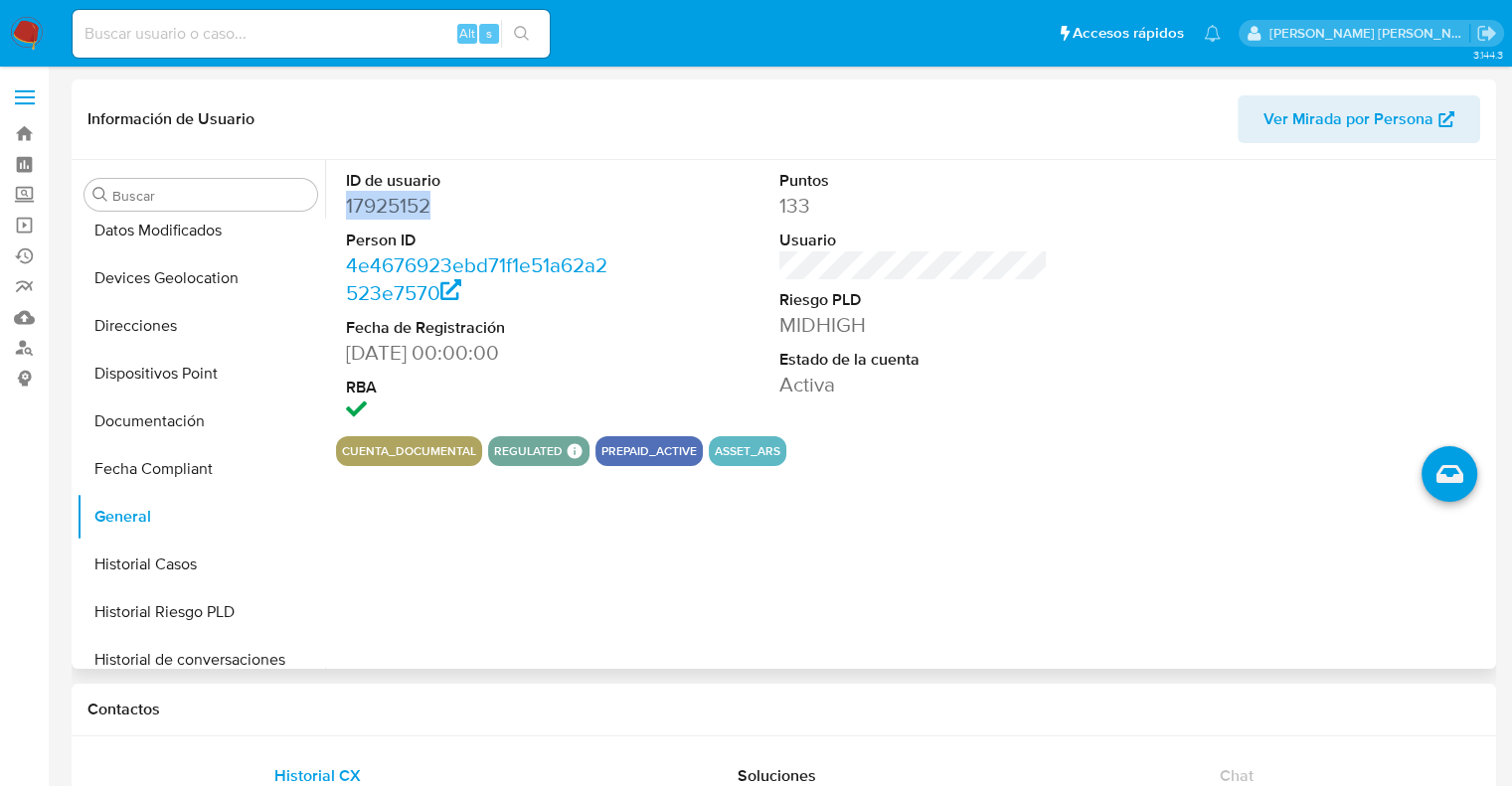 drag, startPoint x: 433, startPoint y: 210, endPoint x: 341, endPoint y: 210, distance: 92 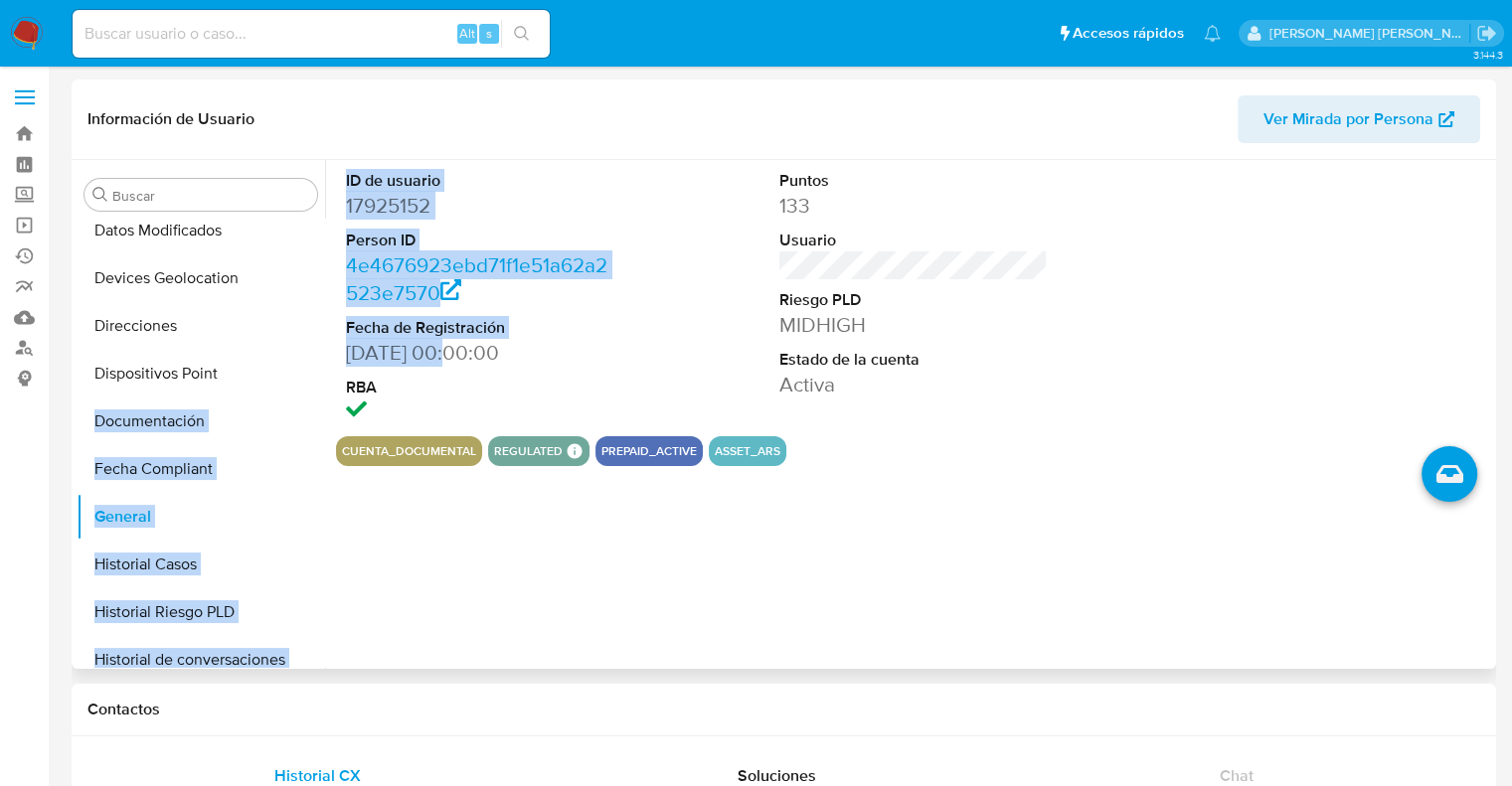 drag, startPoint x: 393, startPoint y: 358, endPoint x: 324, endPoint y: 365, distance: 69.354164 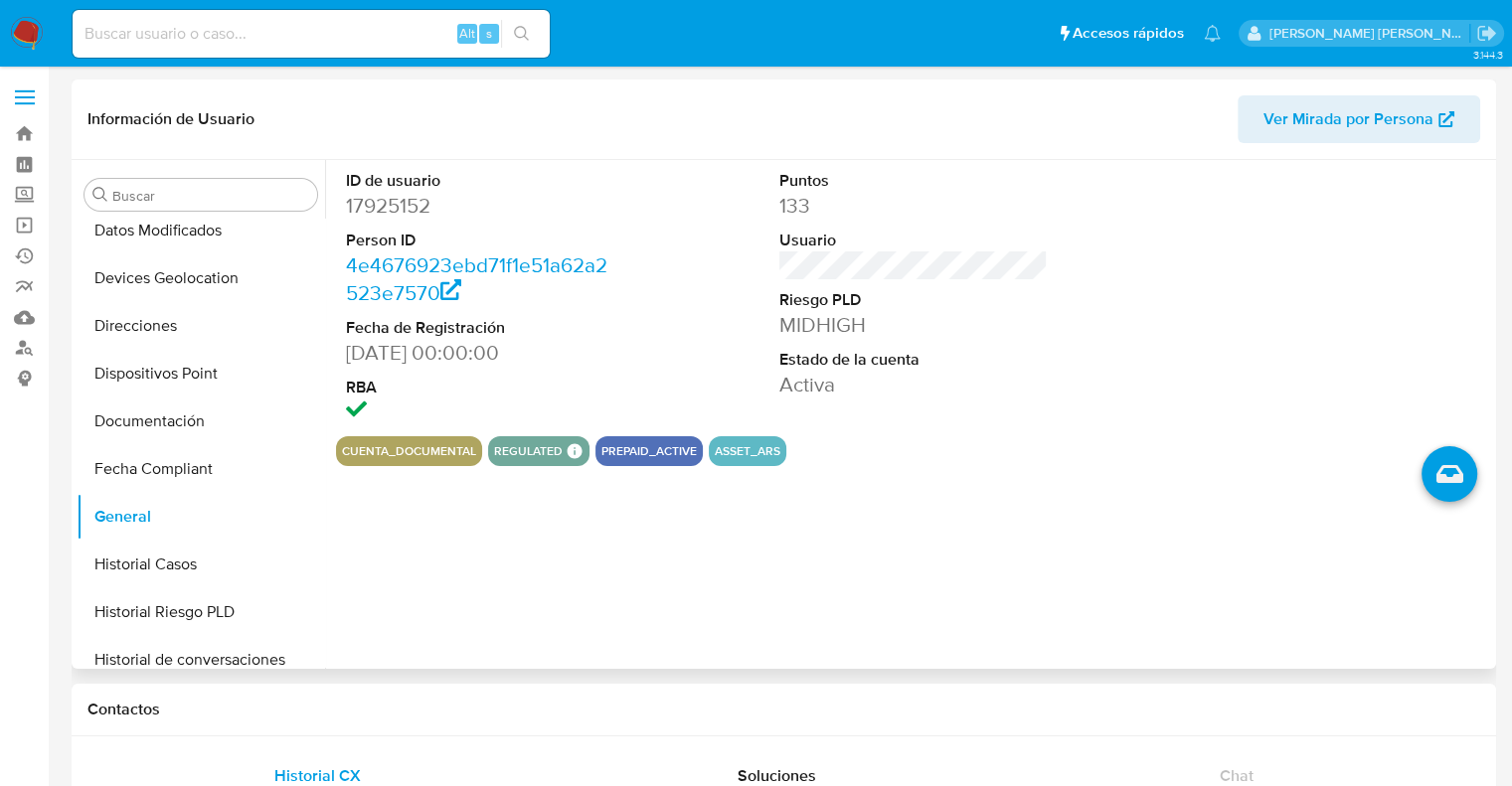 click on "RBA" at bounding box center [480, 388] 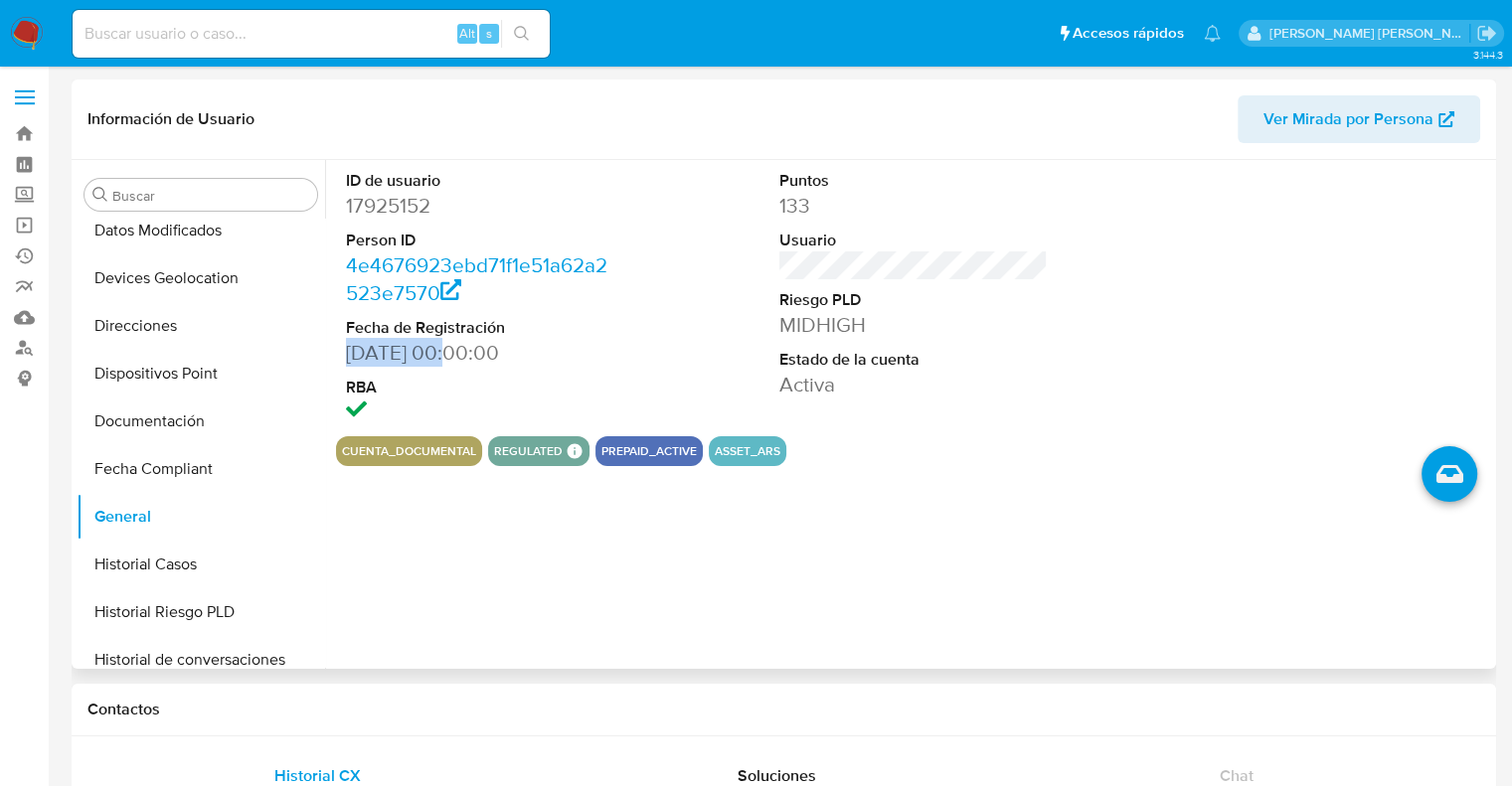 drag, startPoint x: 446, startPoint y: 358, endPoint x: 374, endPoint y: 355, distance: 72.062473 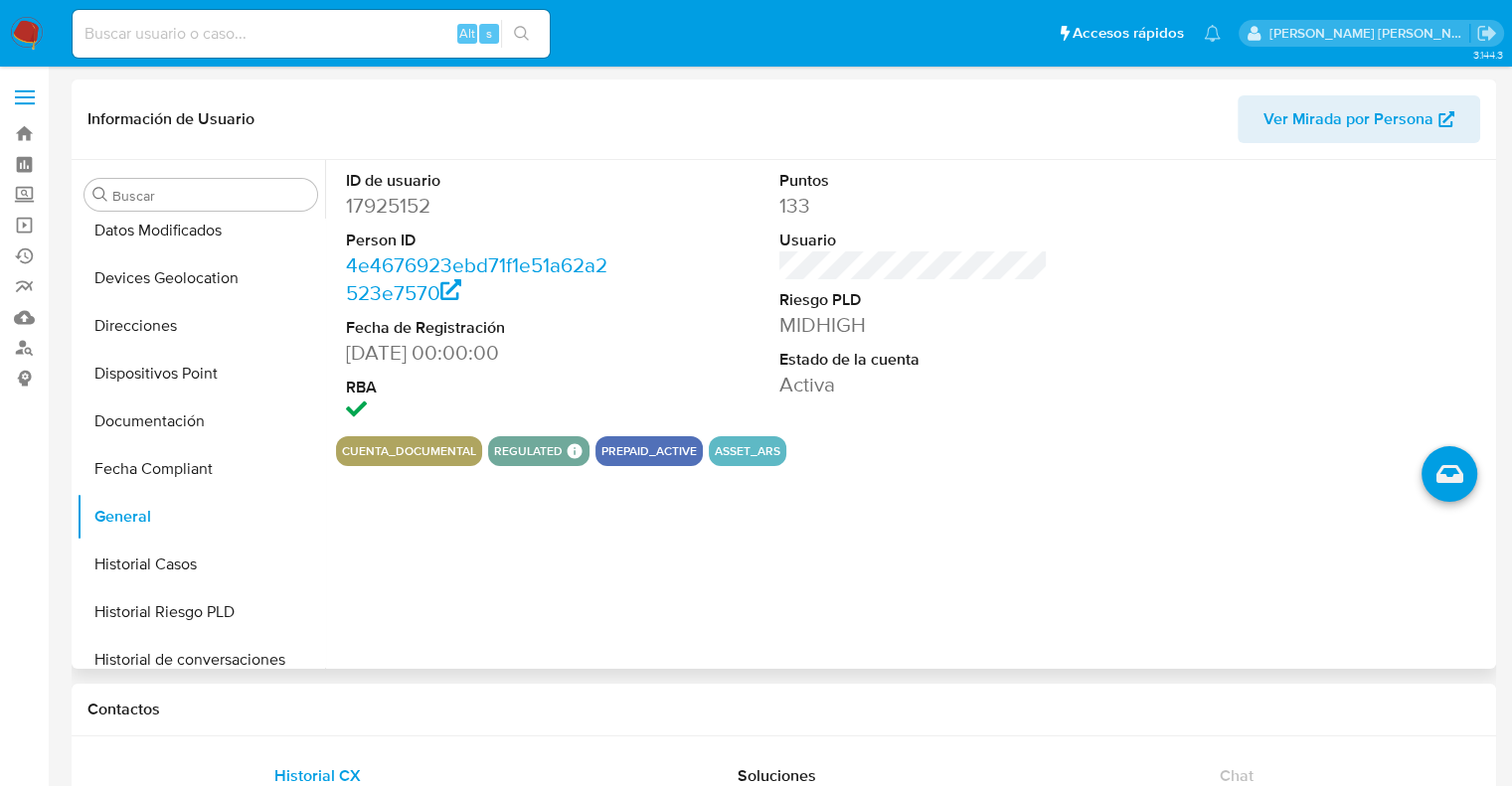 click on "ID de usuario 17925152 Person ID 4e4676923ebd71f1e51a62a2523e7570 Fecha de Registración 19/03/2003 00:00:00 RBA Puntos 133 Usuario Riesgo PLD MIDHIGH Estado de la cuenta Activa cuenta_documental regulated   Regulated MLA UIF COMPLIES LEGACY Mark Id MLA_UIF Compliant is_compliant Created At 2022-10-06T17:21:35Z prepaid_active asset_ars" at bounding box center [908, 414] 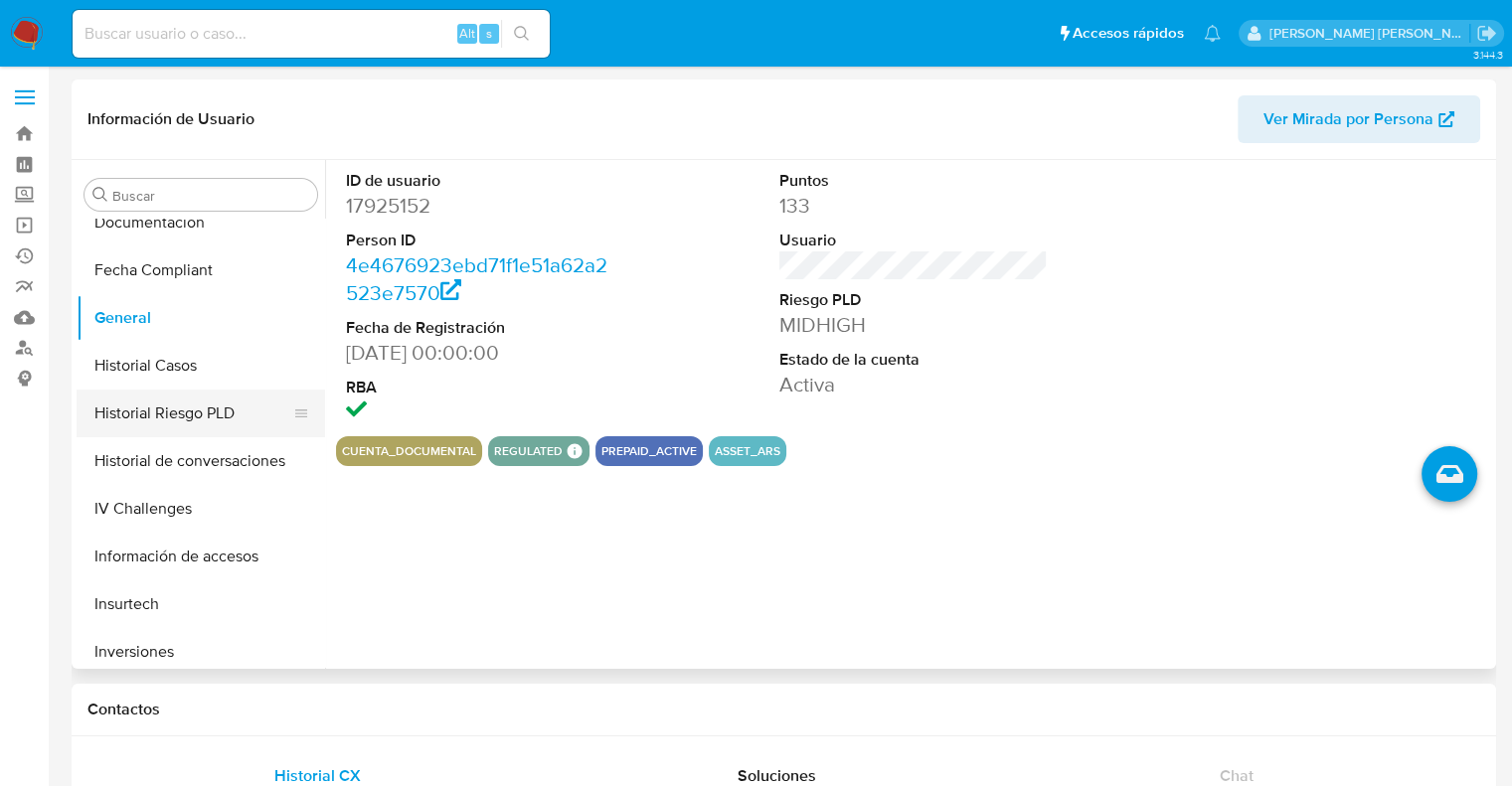 scroll, scrollTop: 596, scrollLeft: 0, axis: vertical 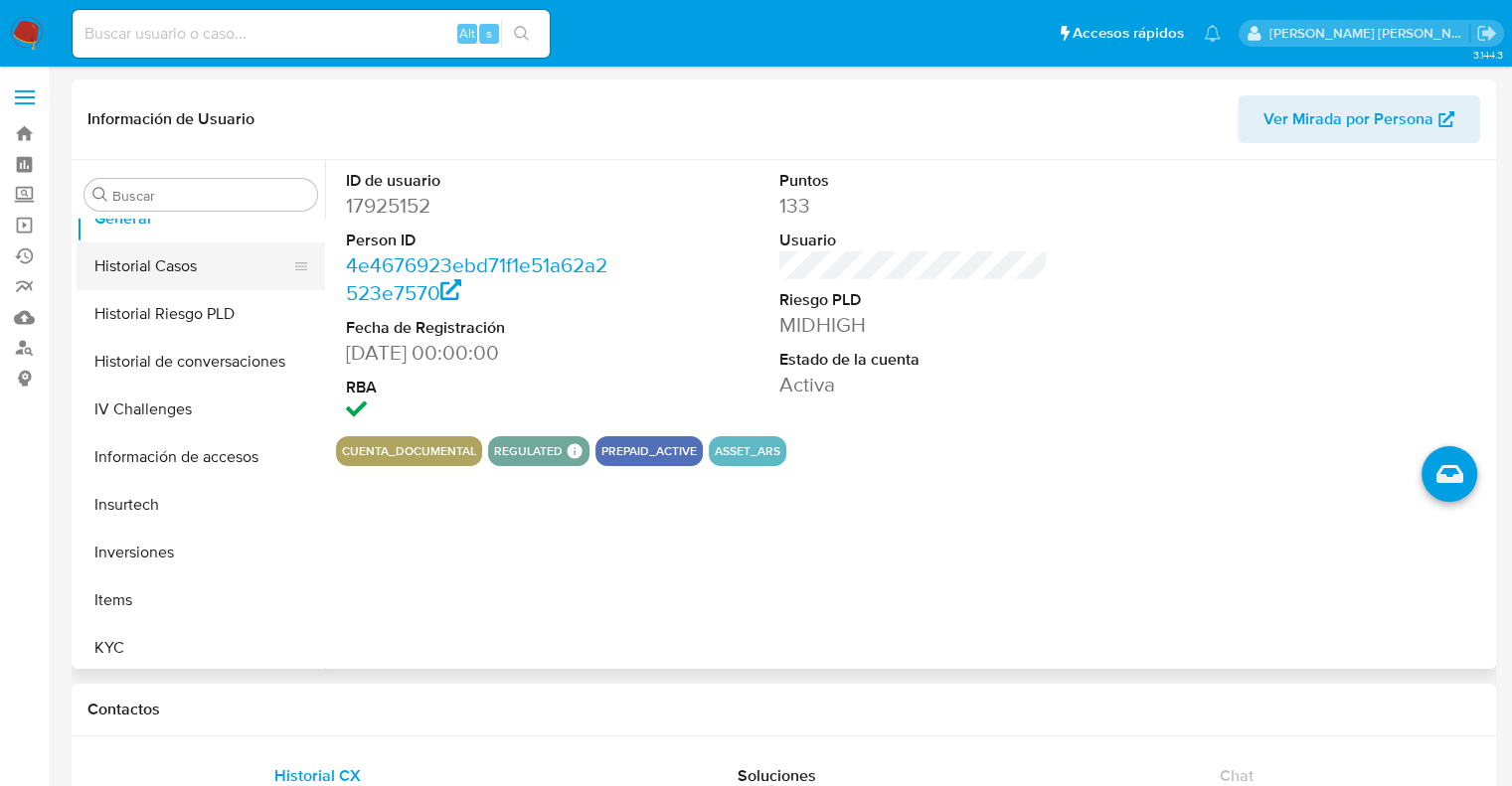 click on "Historial Casos" at bounding box center (193, 266) 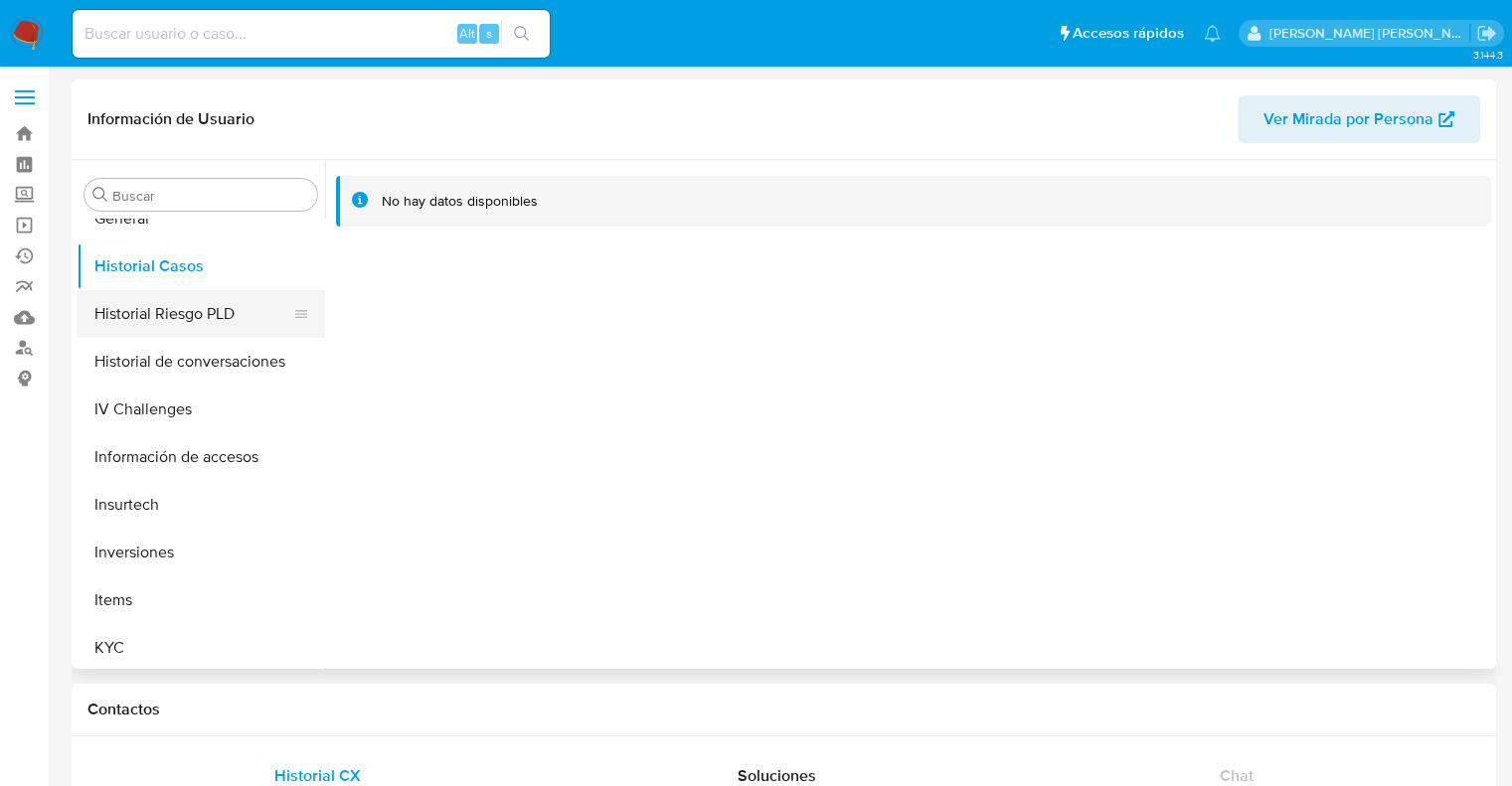 click on "Historial Riesgo PLD" at bounding box center [193, 314] 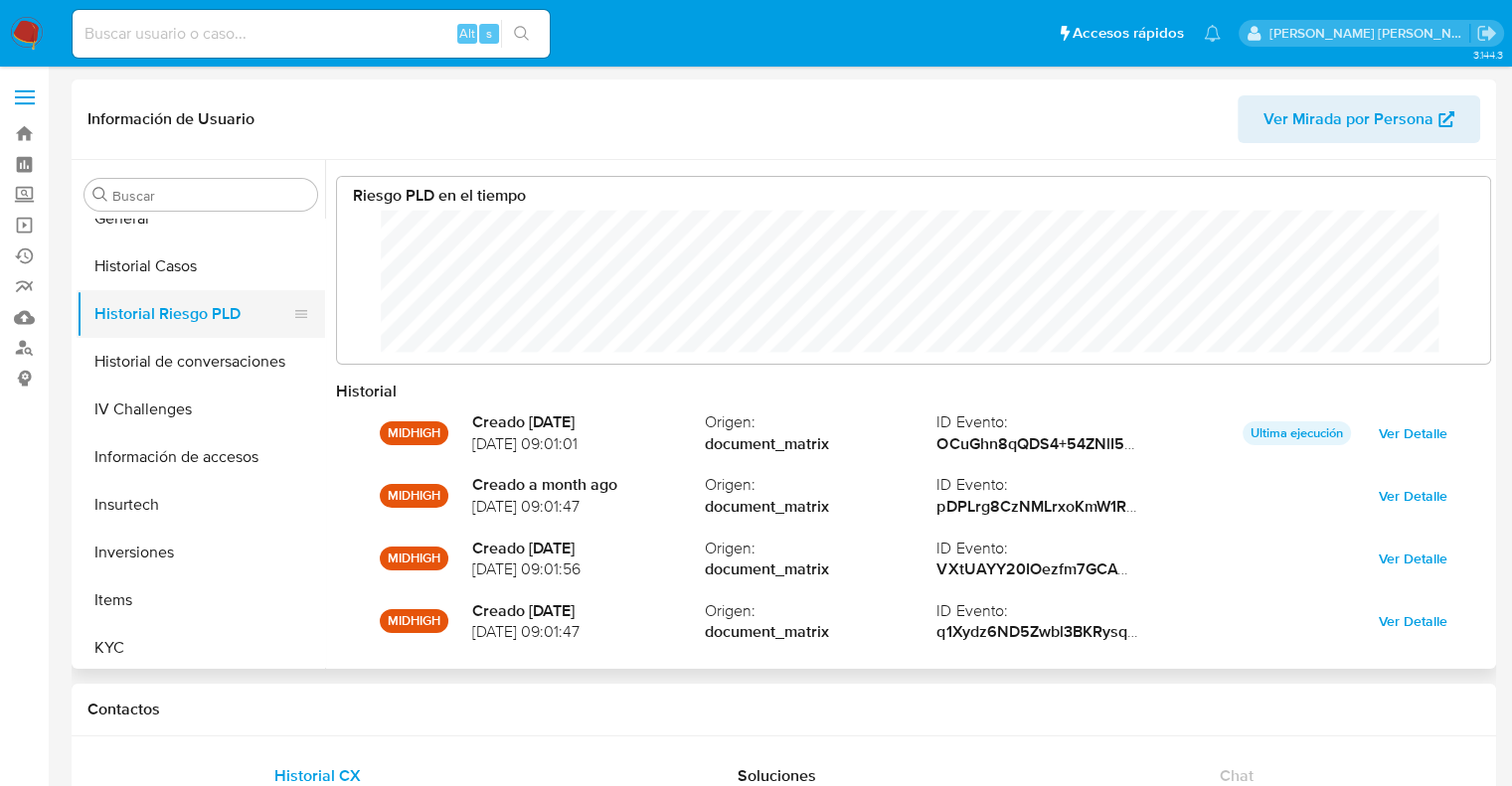 scroll, scrollTop: 993529, scrollLeft: 992968, axis: both 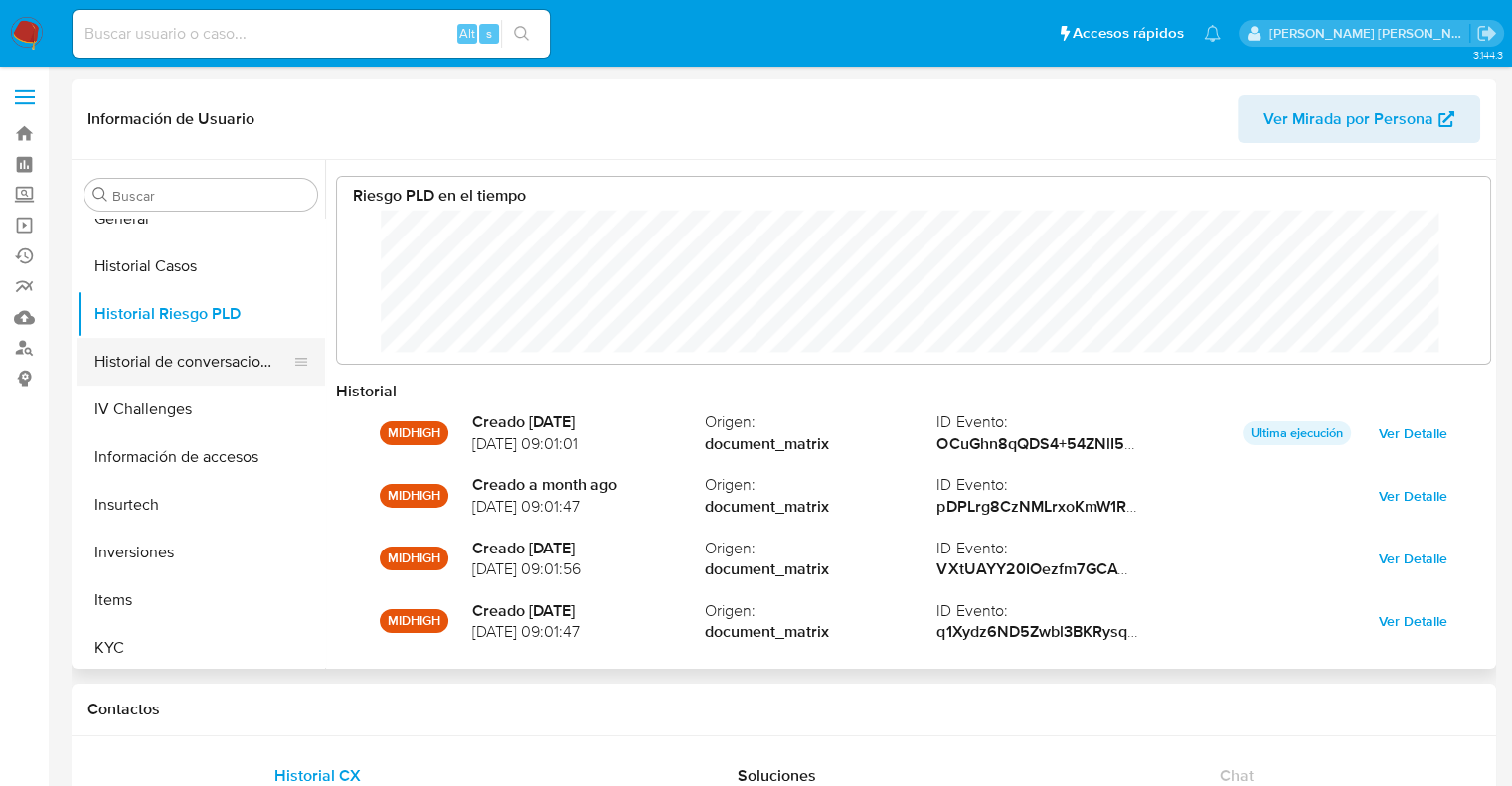 click on "Historial de conversaciones" at bounding box center [193, 362] 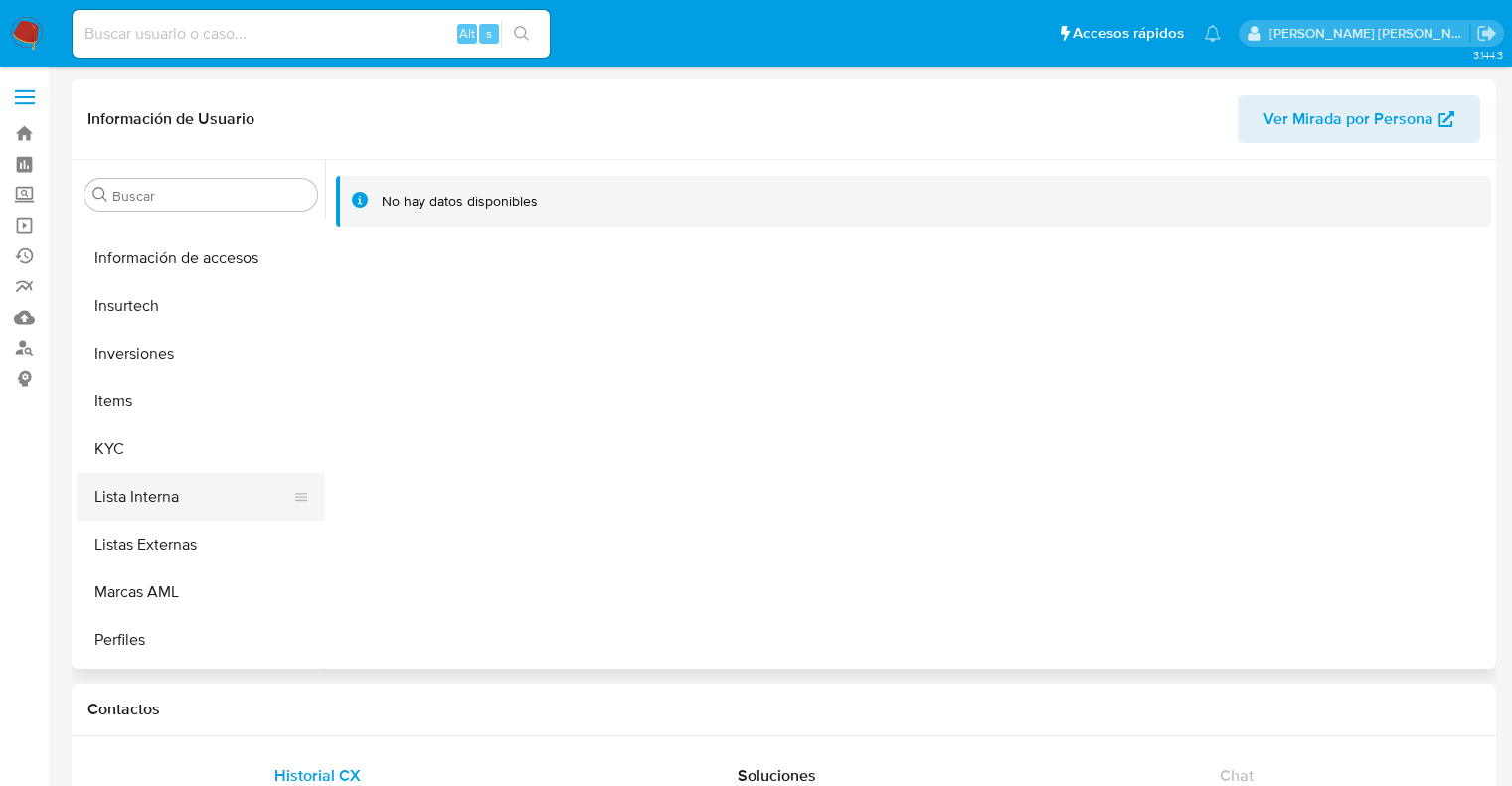 scroll, scrollTop: 886, scrollLeft: 0, axis: vertical 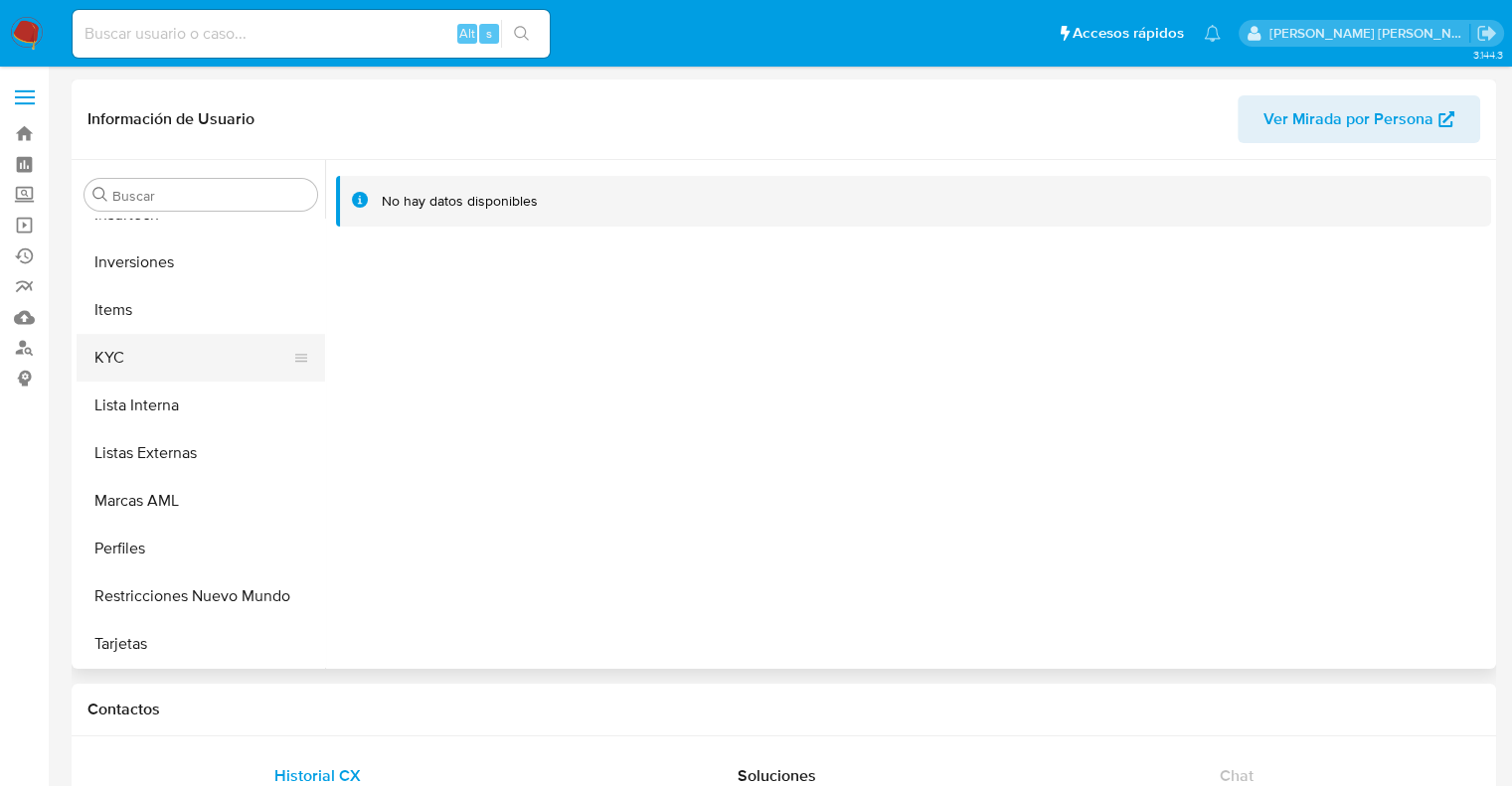 click on "KYC" at bounding box center (193, 358) 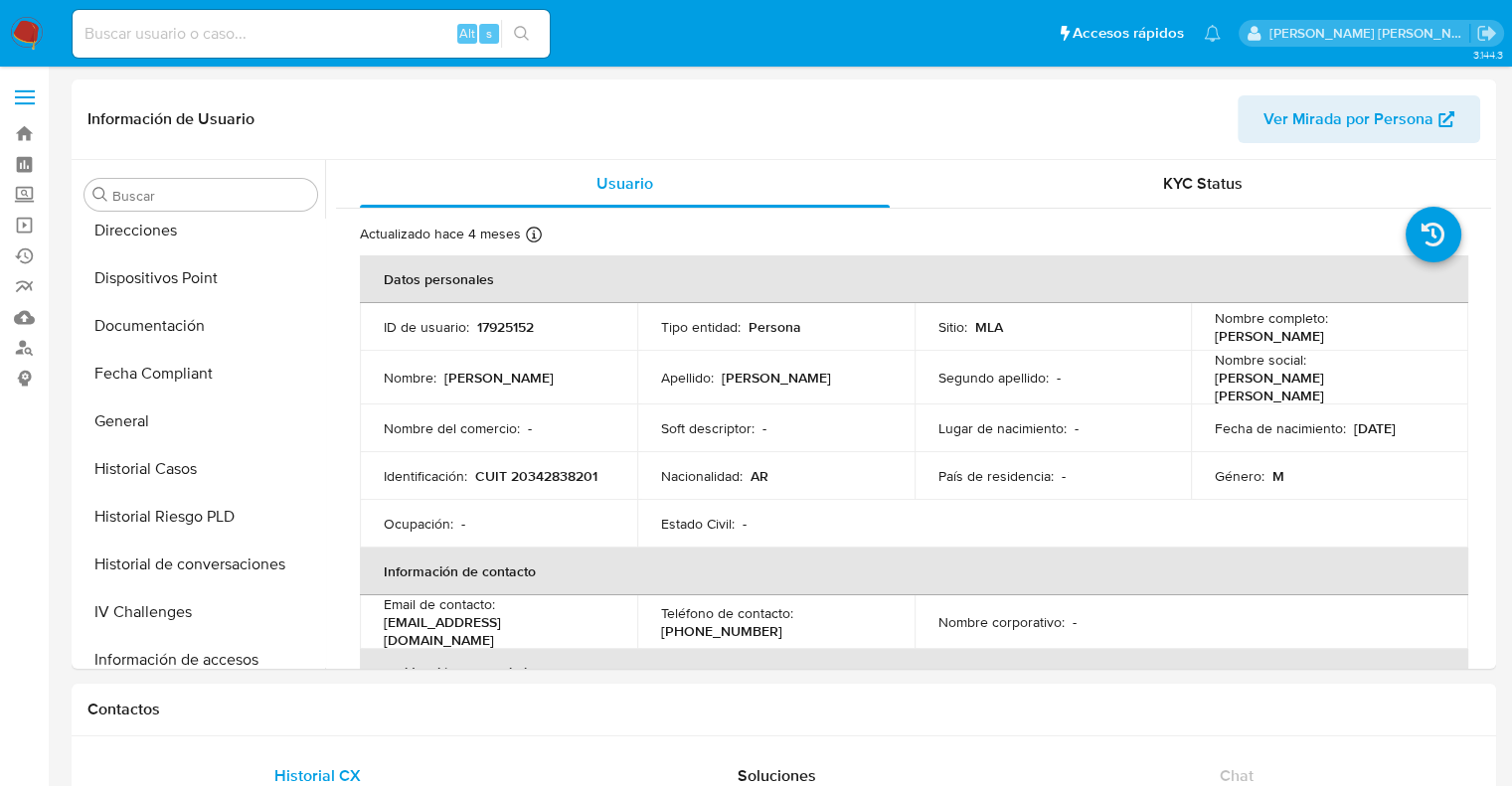 scroll, scrollTop: 390, scrollLeft: 0, axis: vertical 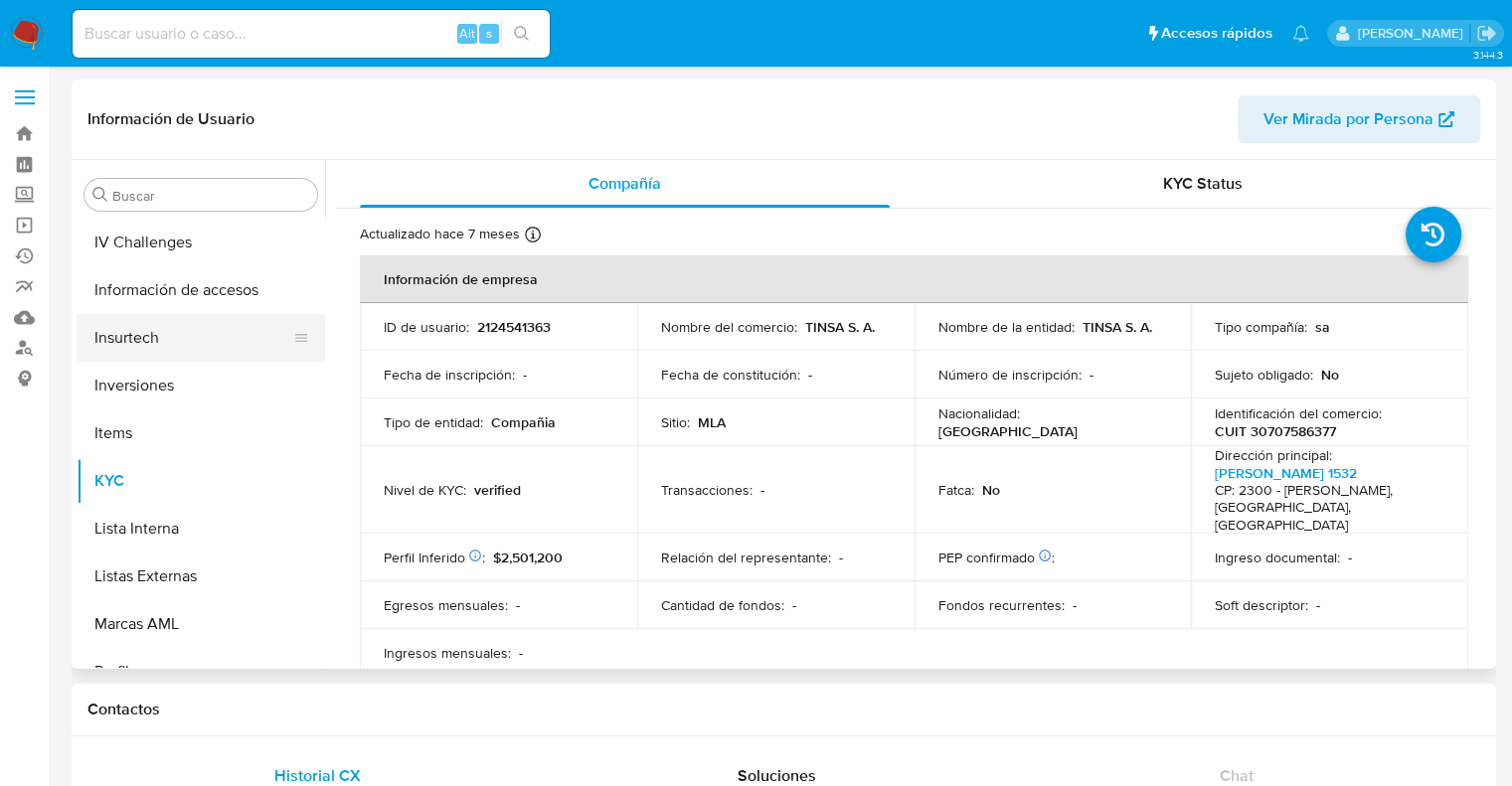 select on "10" 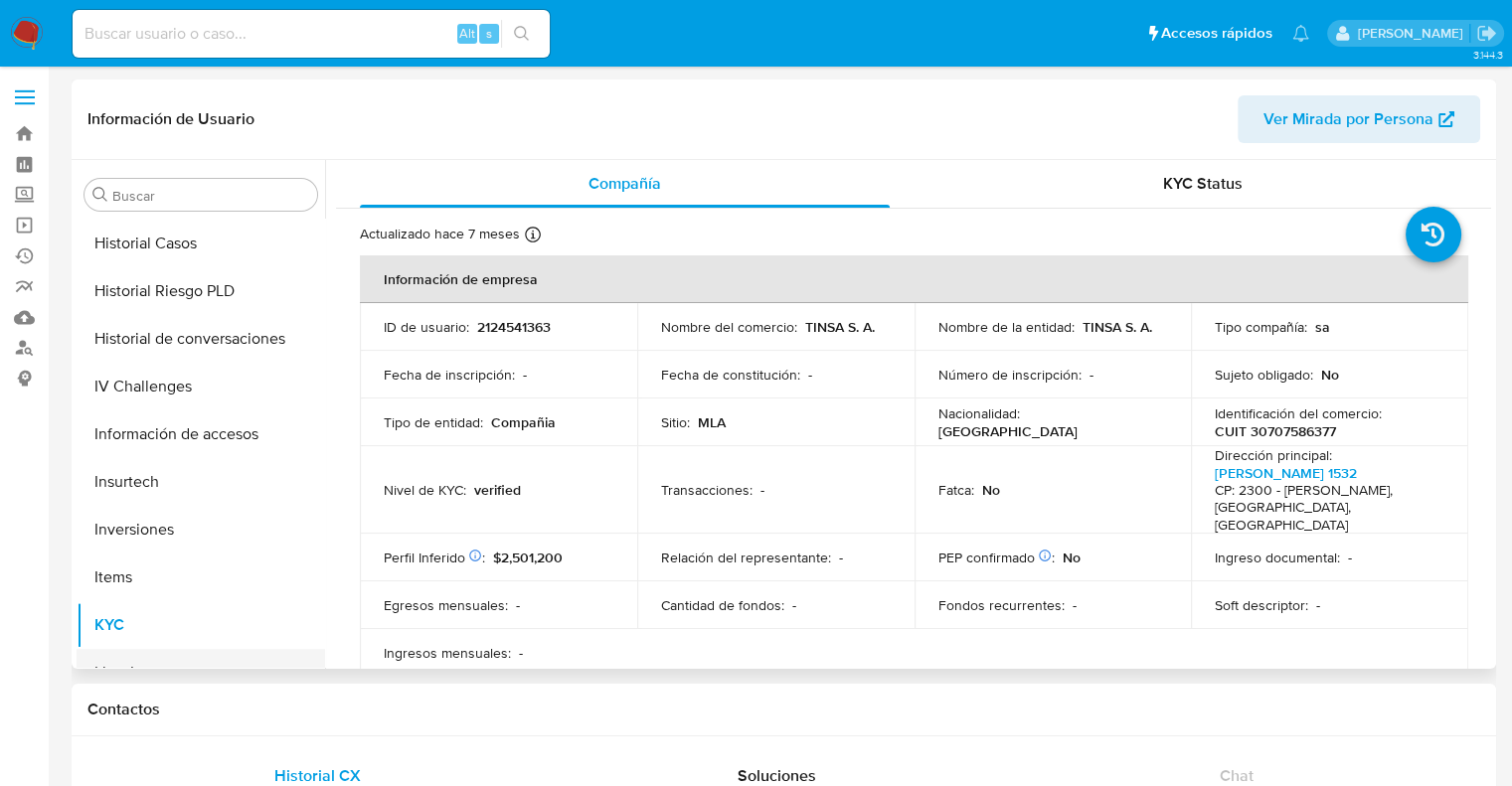 scroll, scrollTop: 886, scrollLeft: 0, axis: vertical 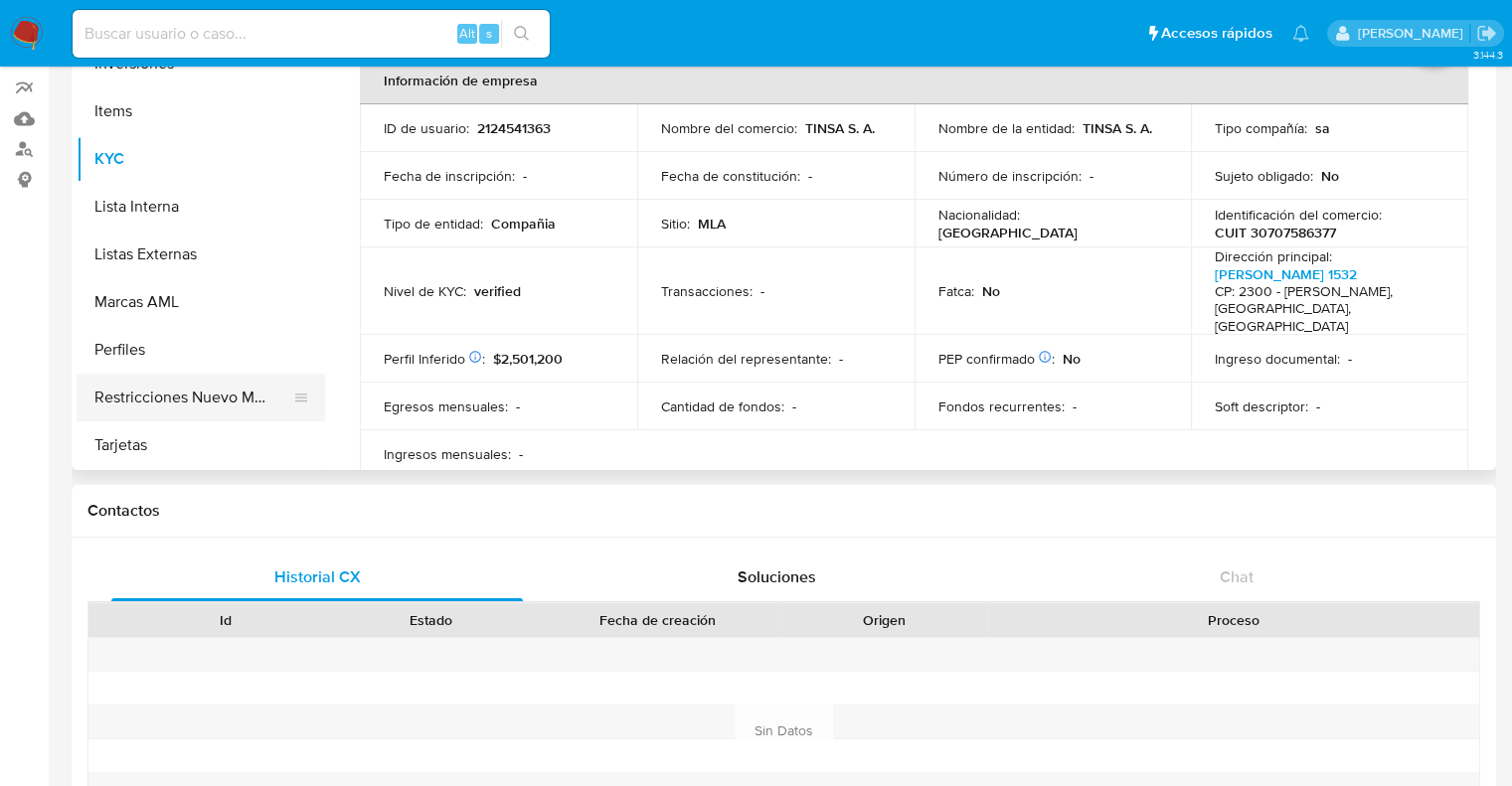 click on "Restricciones Nuevo Mundo" at bounding box center [193, 397] 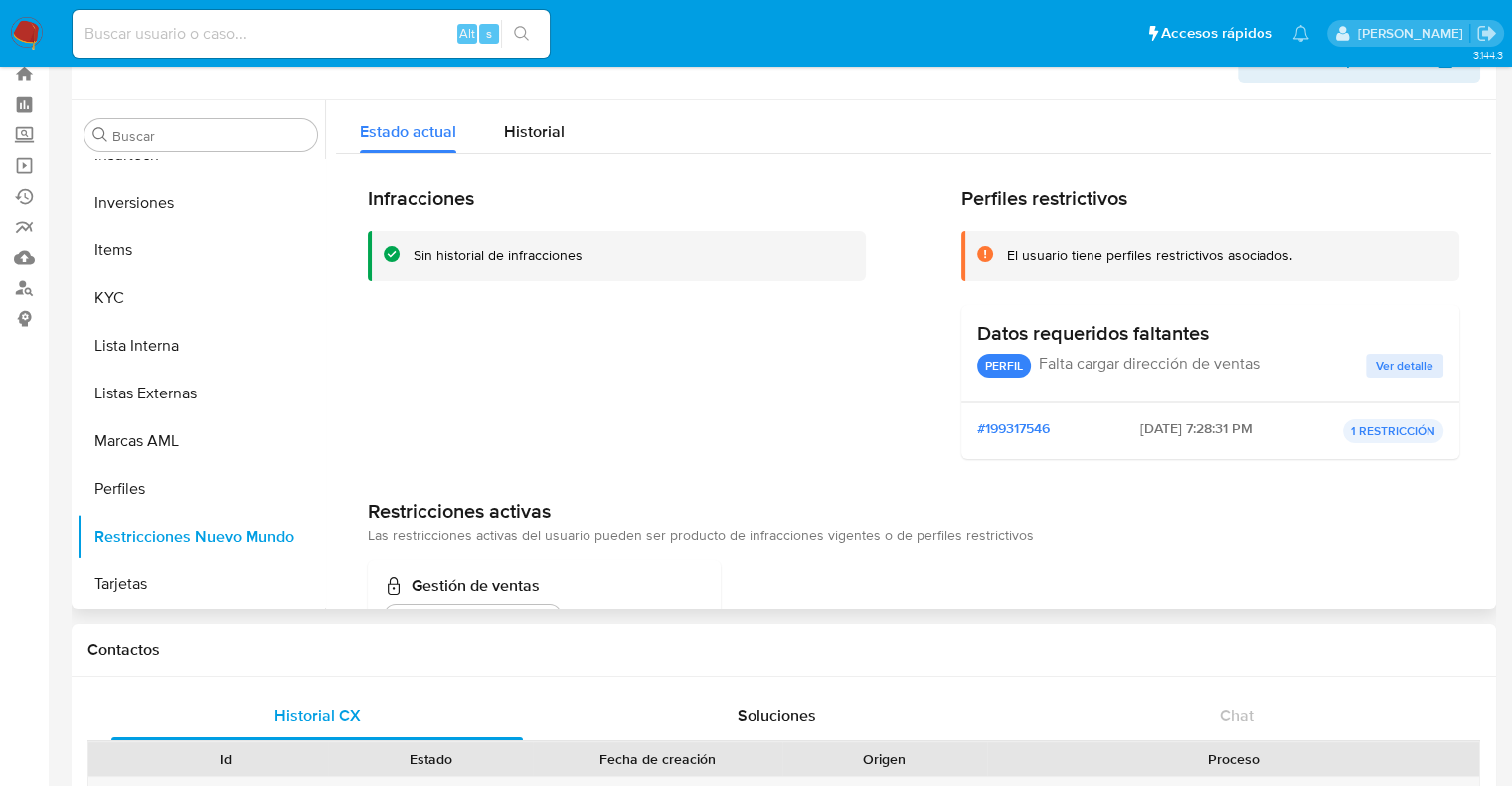 scroll, scrollTop: 0, scrollLeft: 0, axis: both 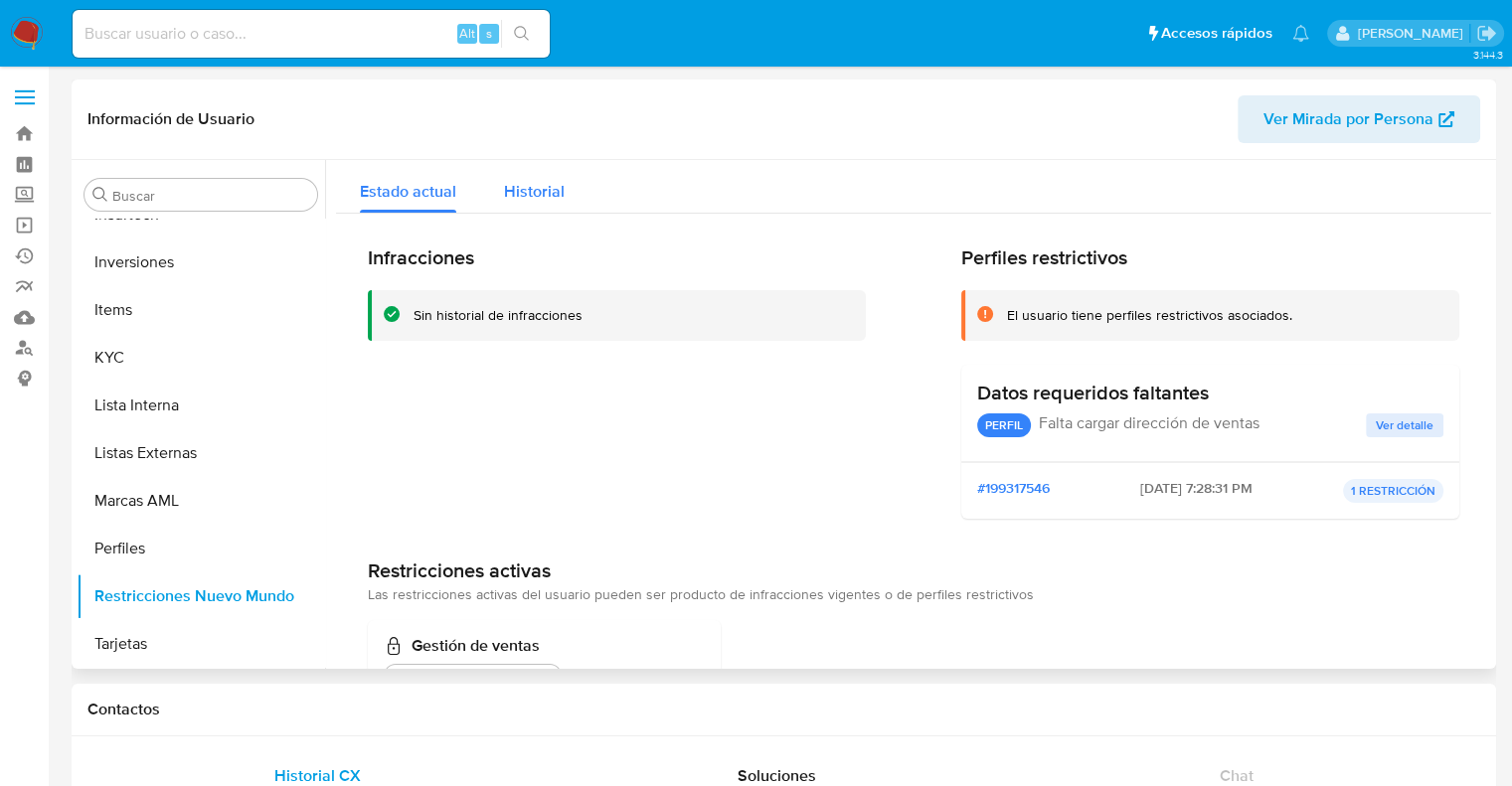 click on "Historial" at bounding box center (534, 191) 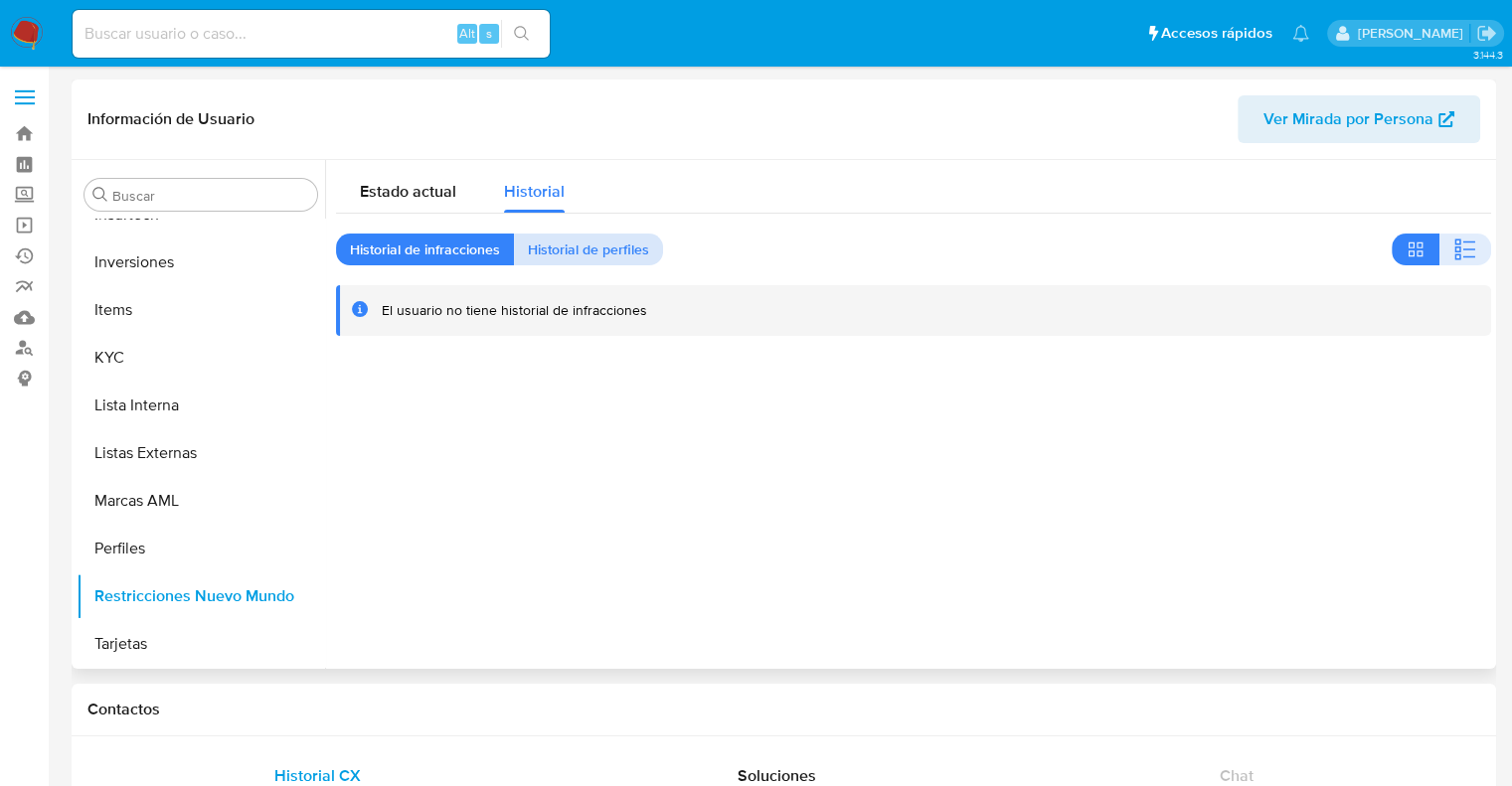 click on "Historial de perfiles" at bounding box center [588, 249] 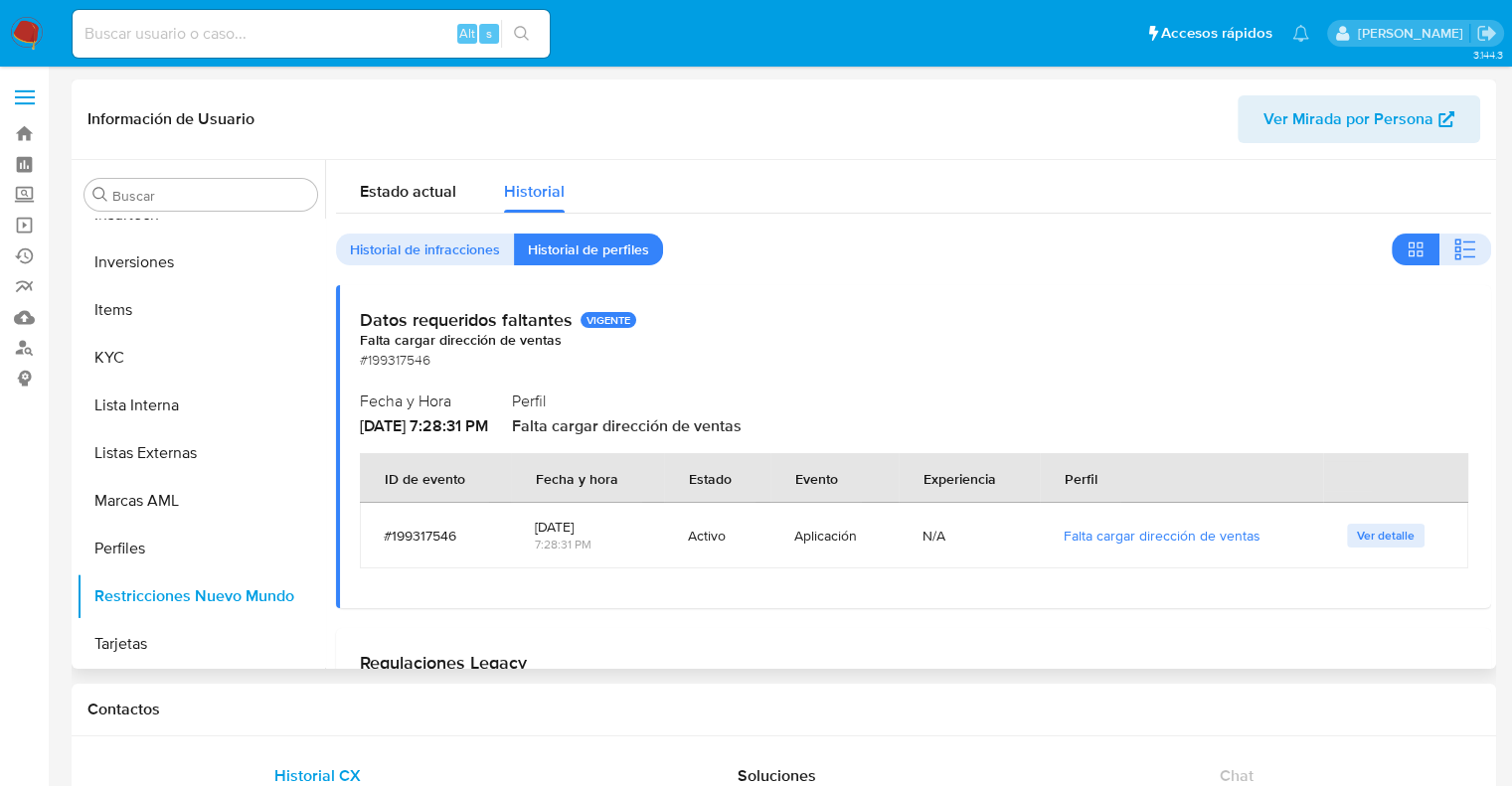 click on "Estado actual Historial Historial de infracciones Historial de perfiles Datos requeridos faltantes VIGENTE Falta cargar dirección de ventas #199317546 Fecha y Hora [DATE] 7:28:31 PM Perfil Falta cargar dirección de ventas ID de evento Fecha y hora Estado Evento Experiencia Perfil #199317546 [DATE] 7:28:31 PM Activo Aplicación N/A Falta cargar dirección de ventas Ver detalle Regulaciones Legacy Usuario no regulado para vender #23481058 Fecha y Hora [DATE] 5:38:08 PM Perfil Usuario no regulado para vender ID de evento Fecha y hora Estado Evento Experiencia Perfil #29537891 [DATE] 5:11:46 PM Activo Remoción N/A Usuario no regulado para vender Ver detalle #23481058 [DATE] 5:38:08 PM Removido Aplicación N/A Usuario no regulado para vender Ver detalle Regulaciones Legacy Usuario no regulado para vender #22949272 Fecha y Hora [DATE] 4:50:41 PM Perfil Usuario no regulado para vender ID de evento Fecha y hora Estado Evento Experiencia Perfil #23399990 [DATE] 3:04:31 PM Activo" at bounding box center (914, 964) 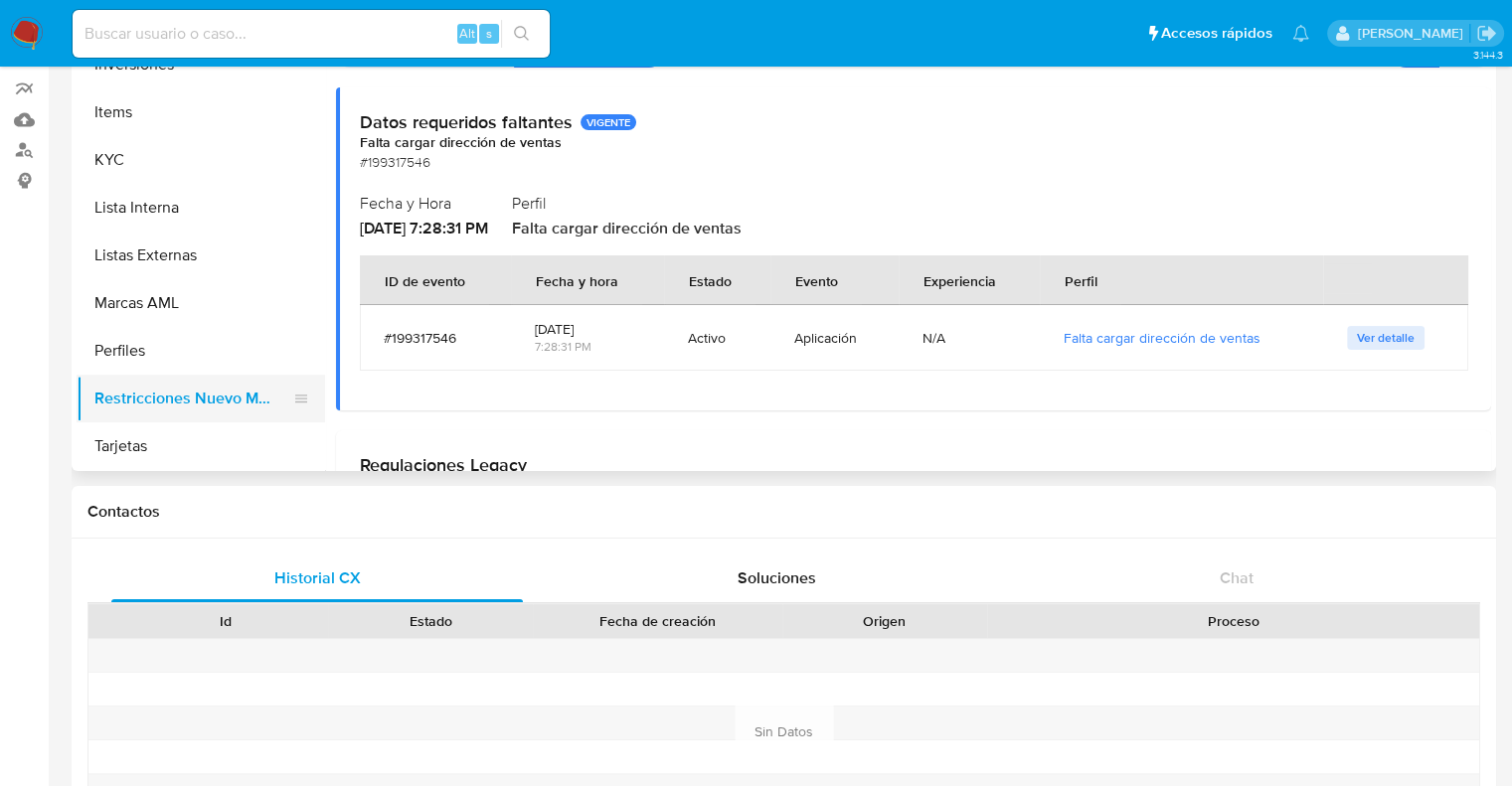 scroll, scrollTop: 199, scrollLeft: 0, axis: vertical 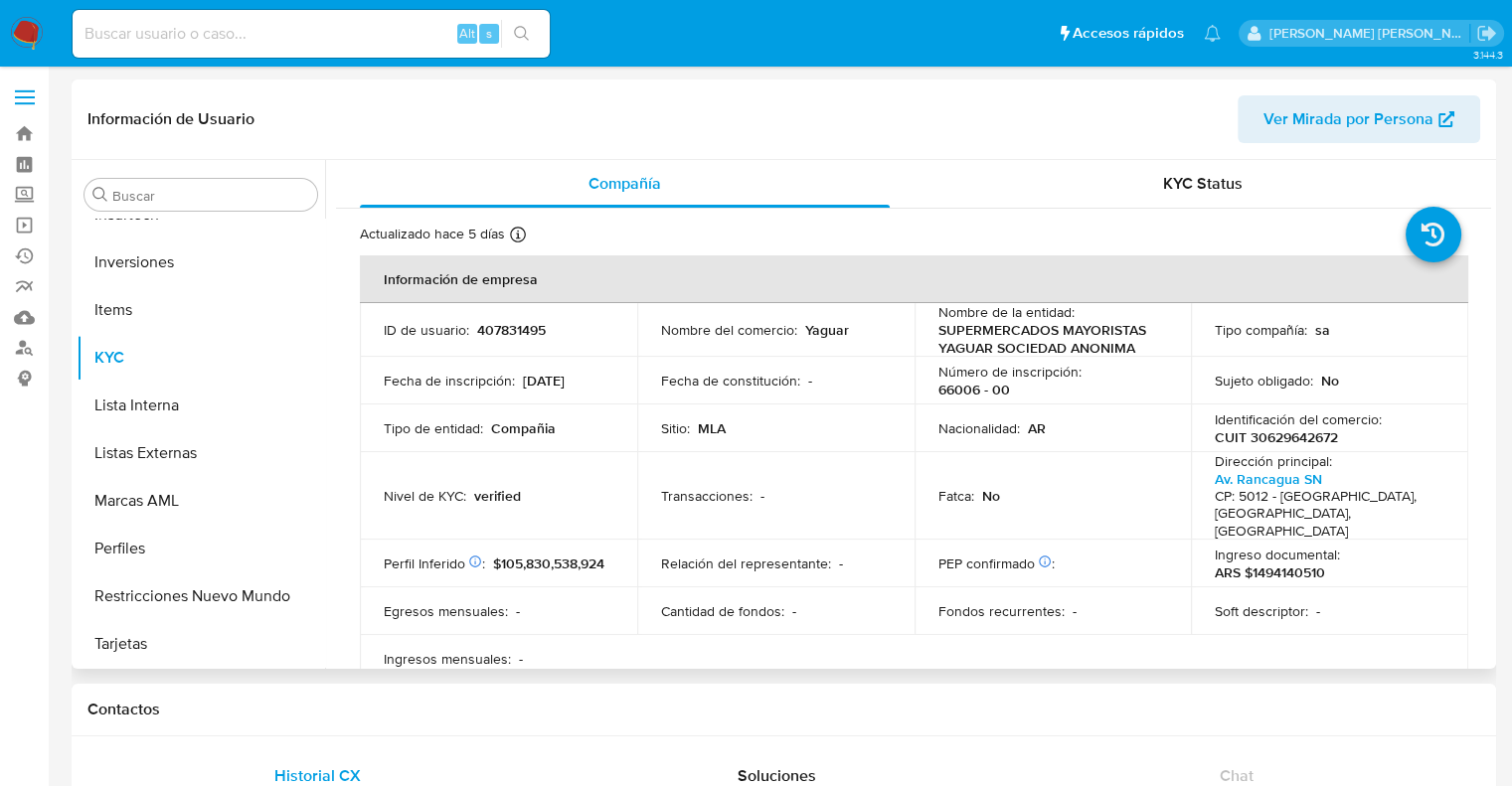 select on "10" 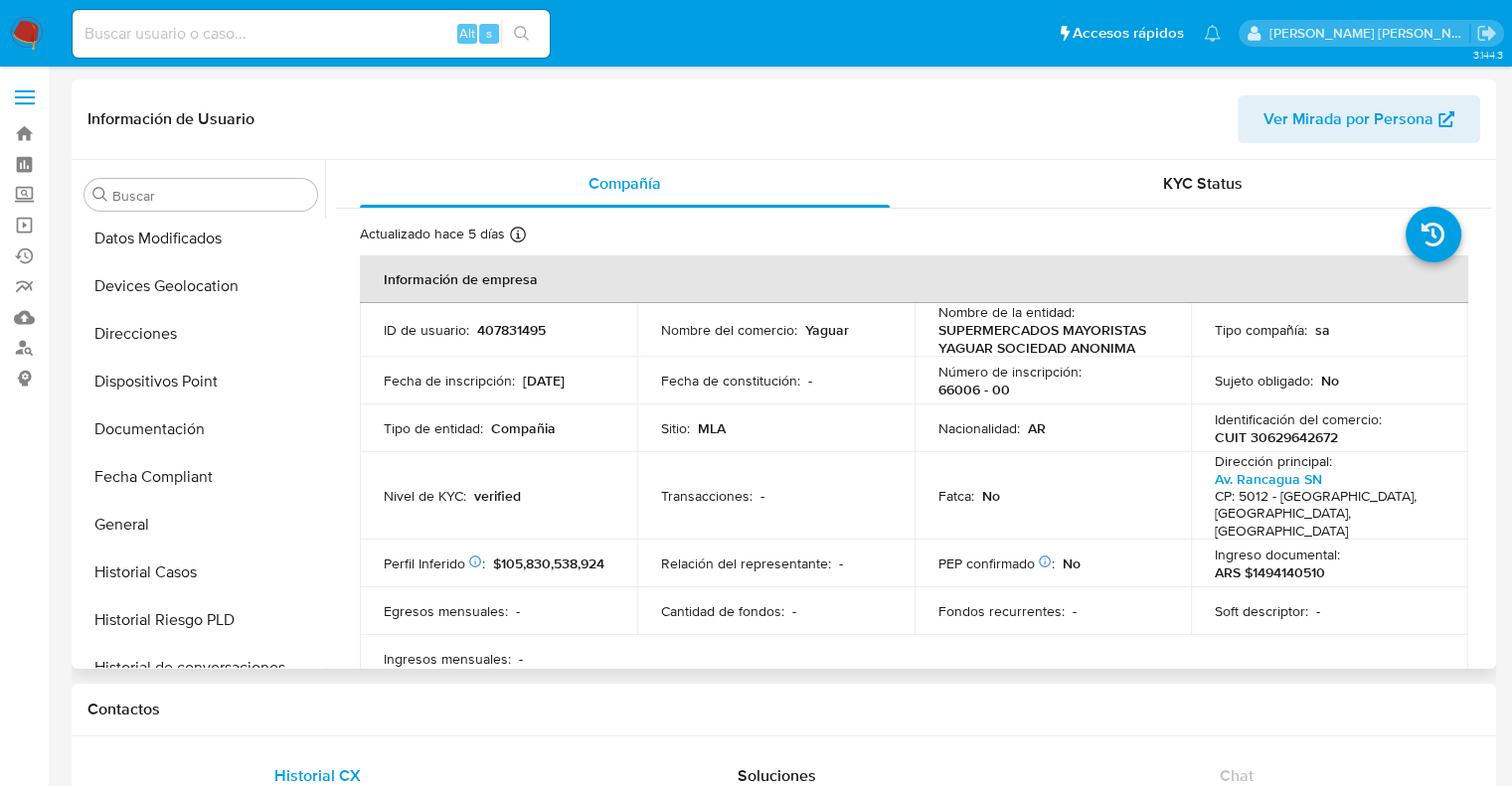scroll, scrollTop: 0, scrollLeft: 0, axis: both 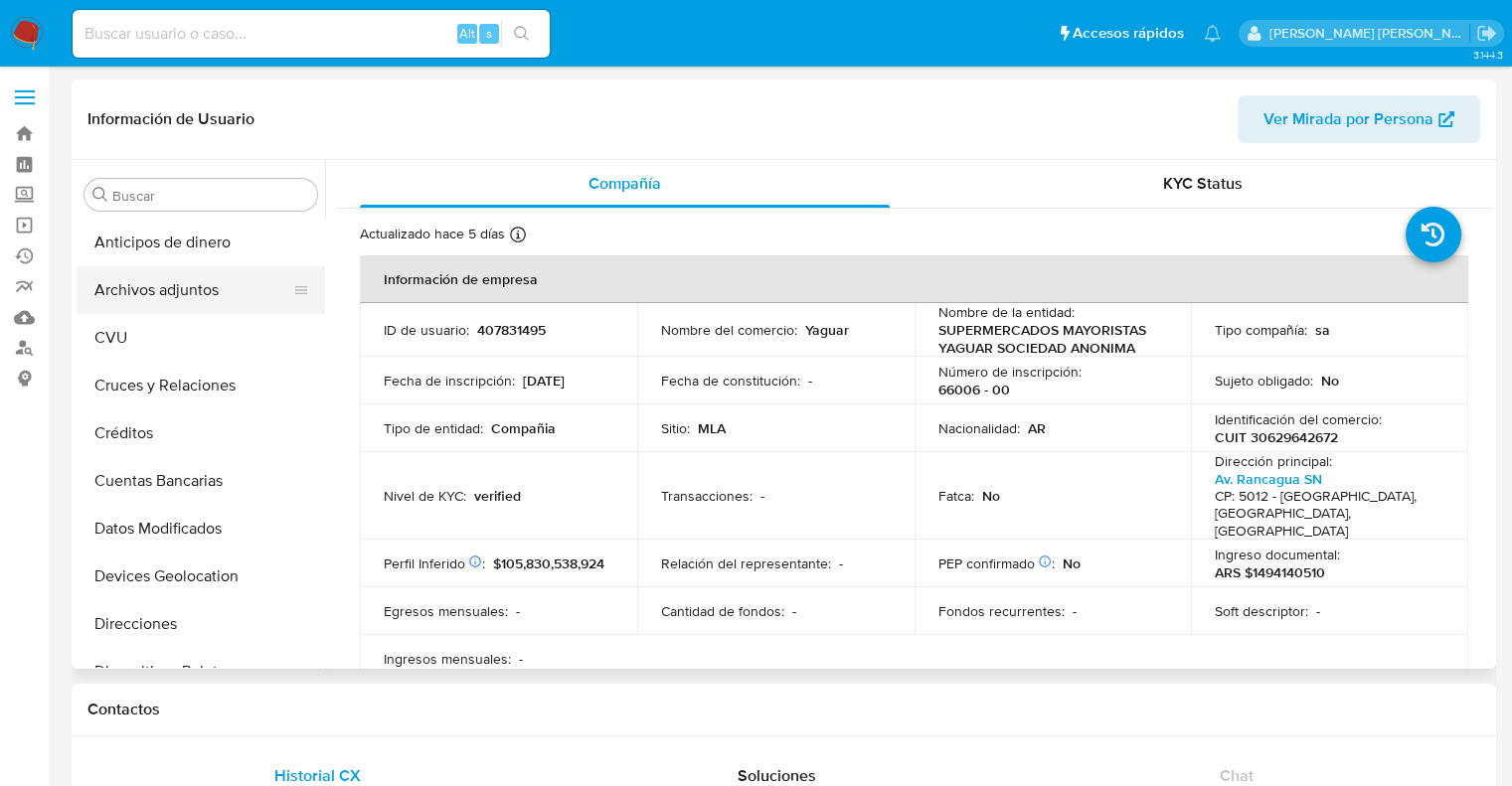 click on "Archivos adjuntos" at bounding box center [193, 290] 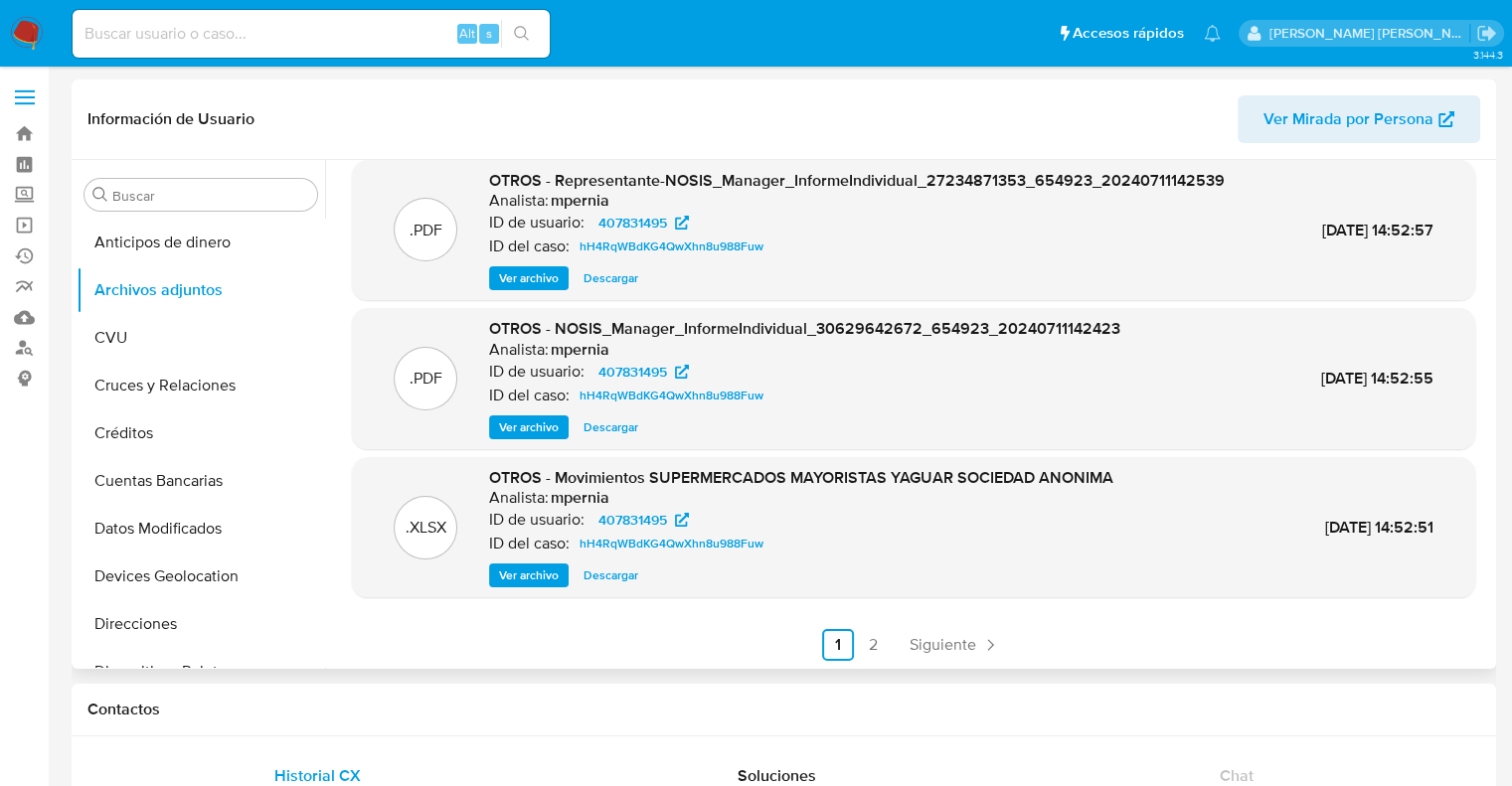 scroll, scrollTop: 167, scrollLeft: 0, axis: vertical 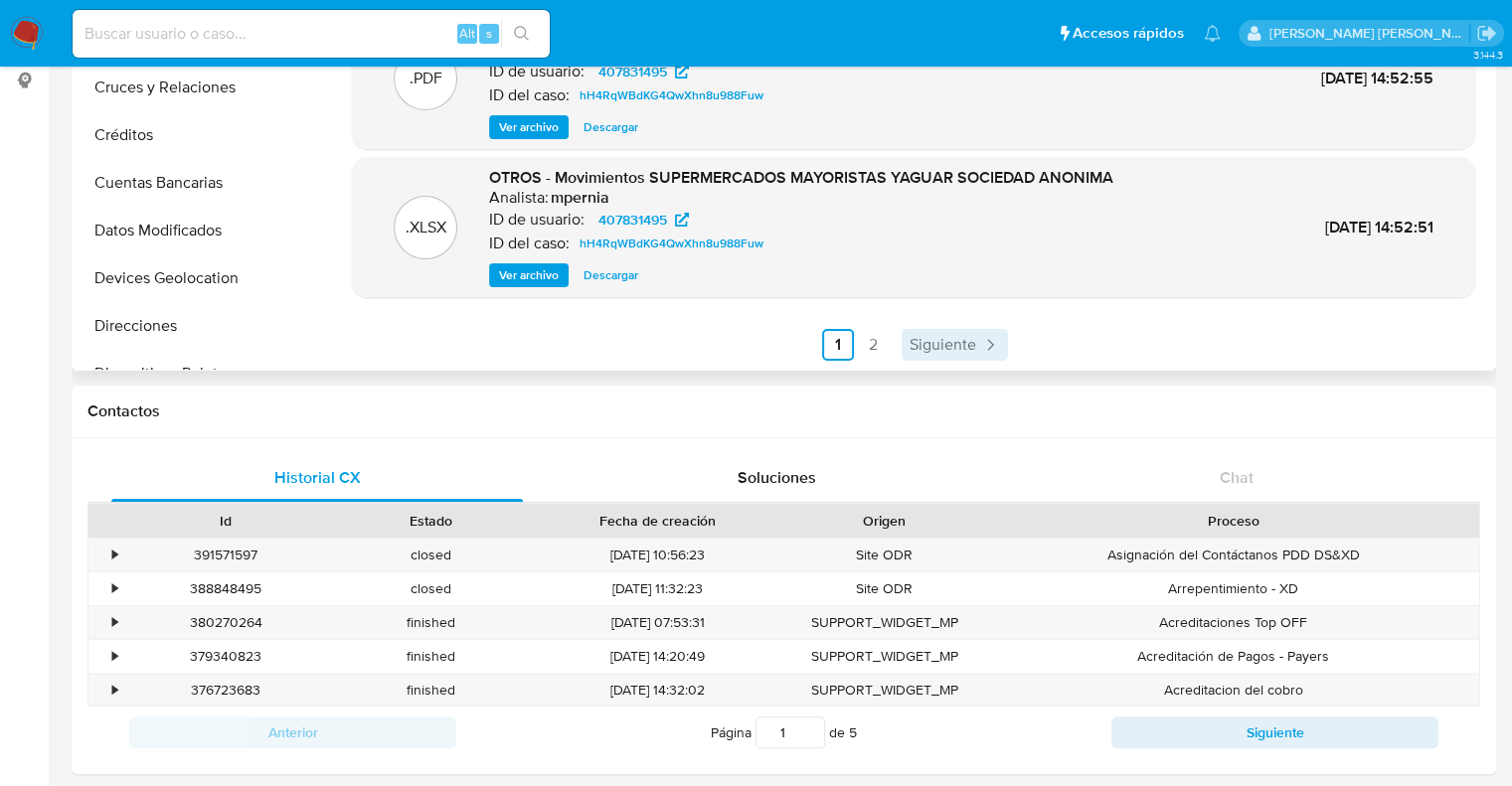 click on "Siguiente" at bounding box center [942, 345] 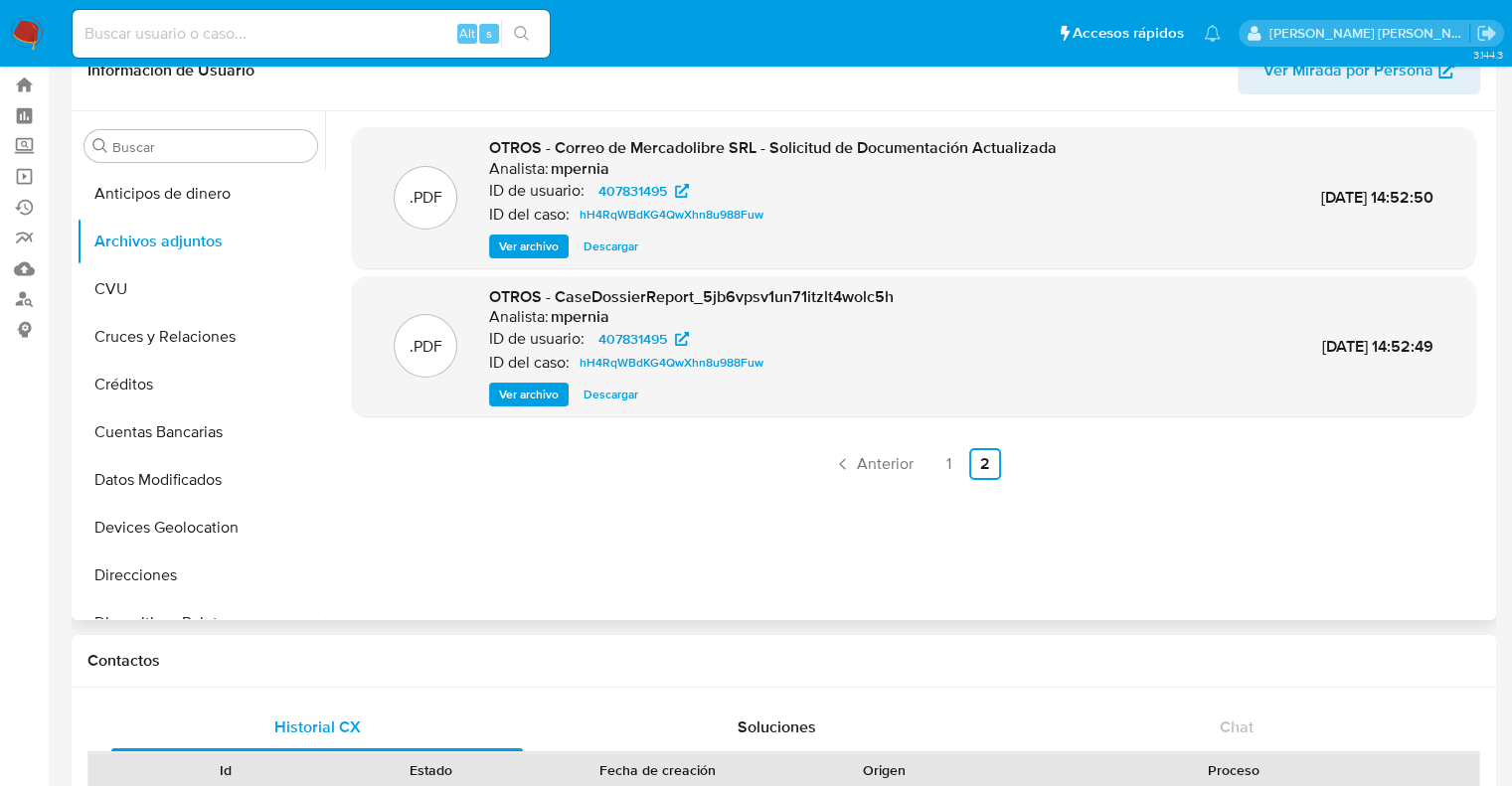 scroll, scrollTop: 0, scrollLeft: 0, axis: both 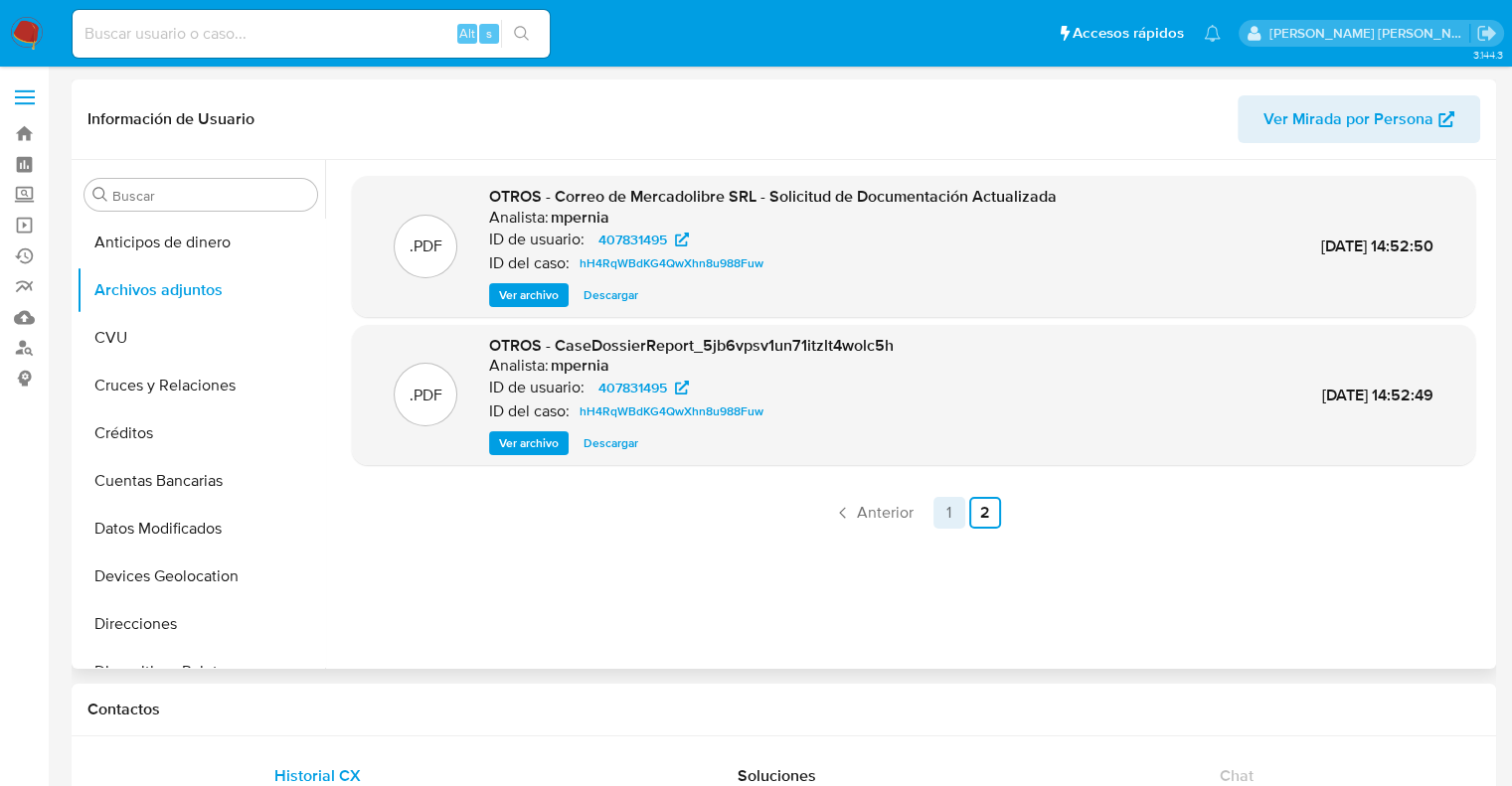 click on "1" at bounding box center (949, 513) 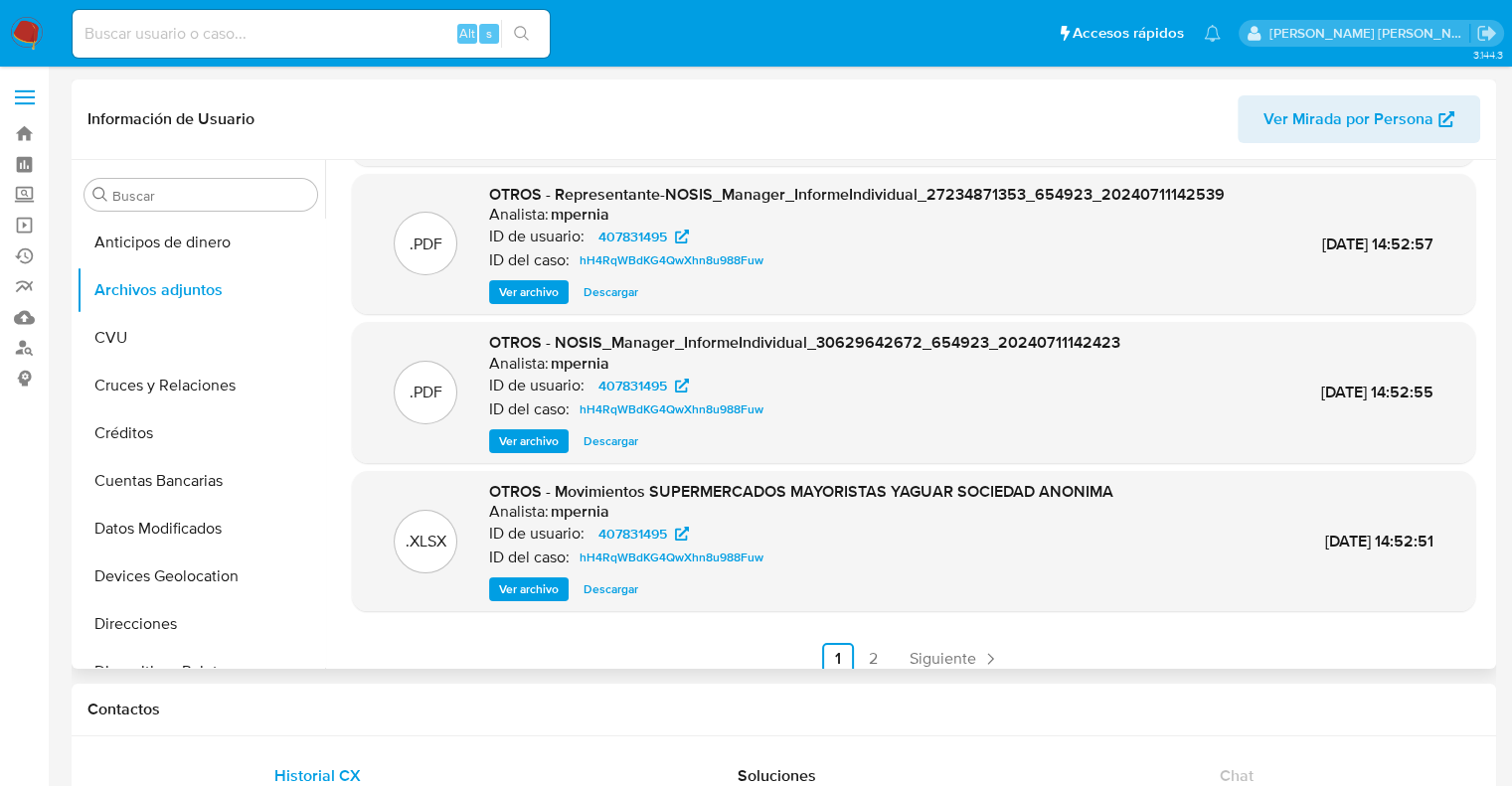 scroll, scrollTop: 167, scrollLeft: 0, axis: vertical 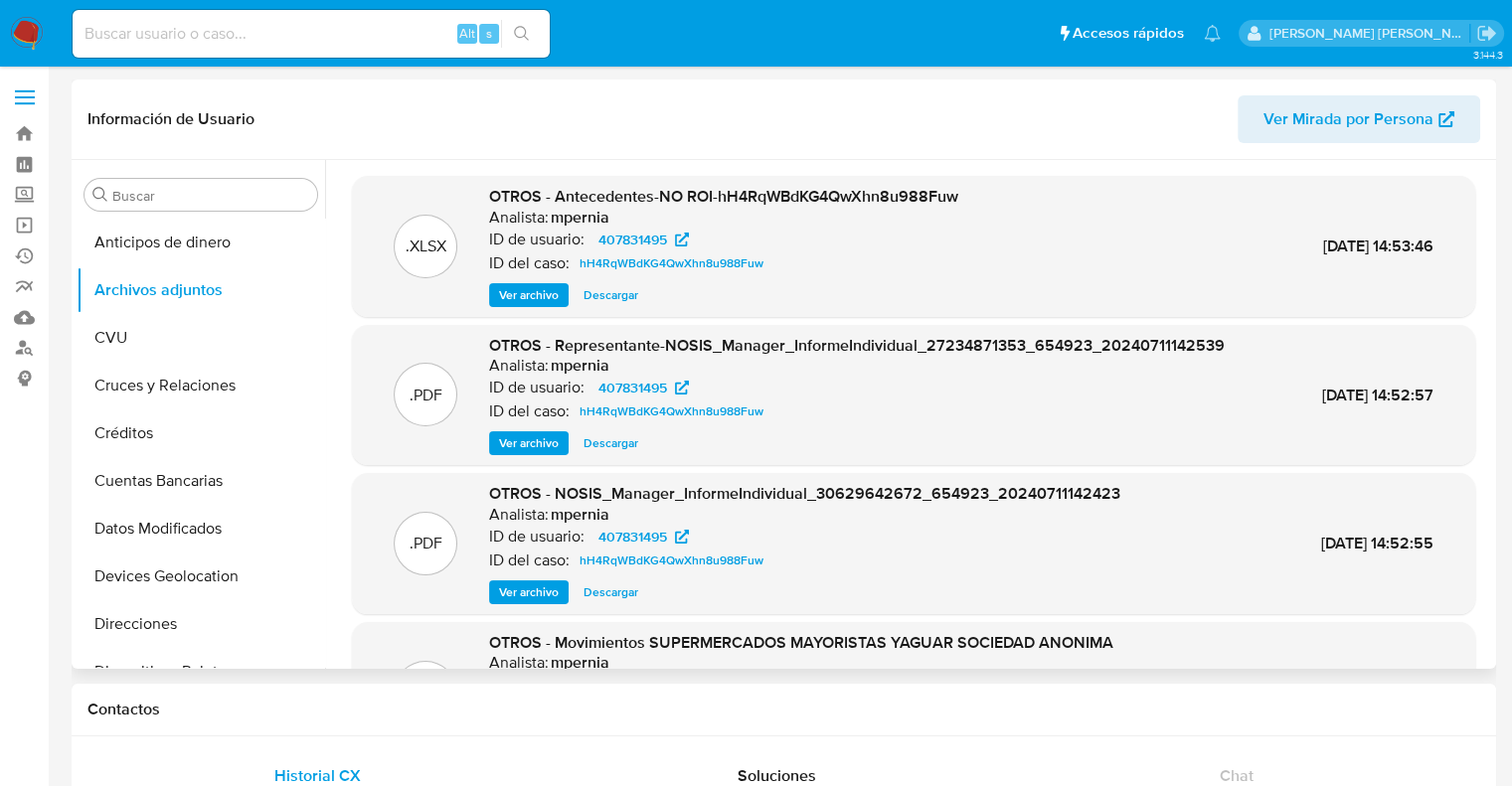 click on "Ver archivo" at bounding box center [529, 295] 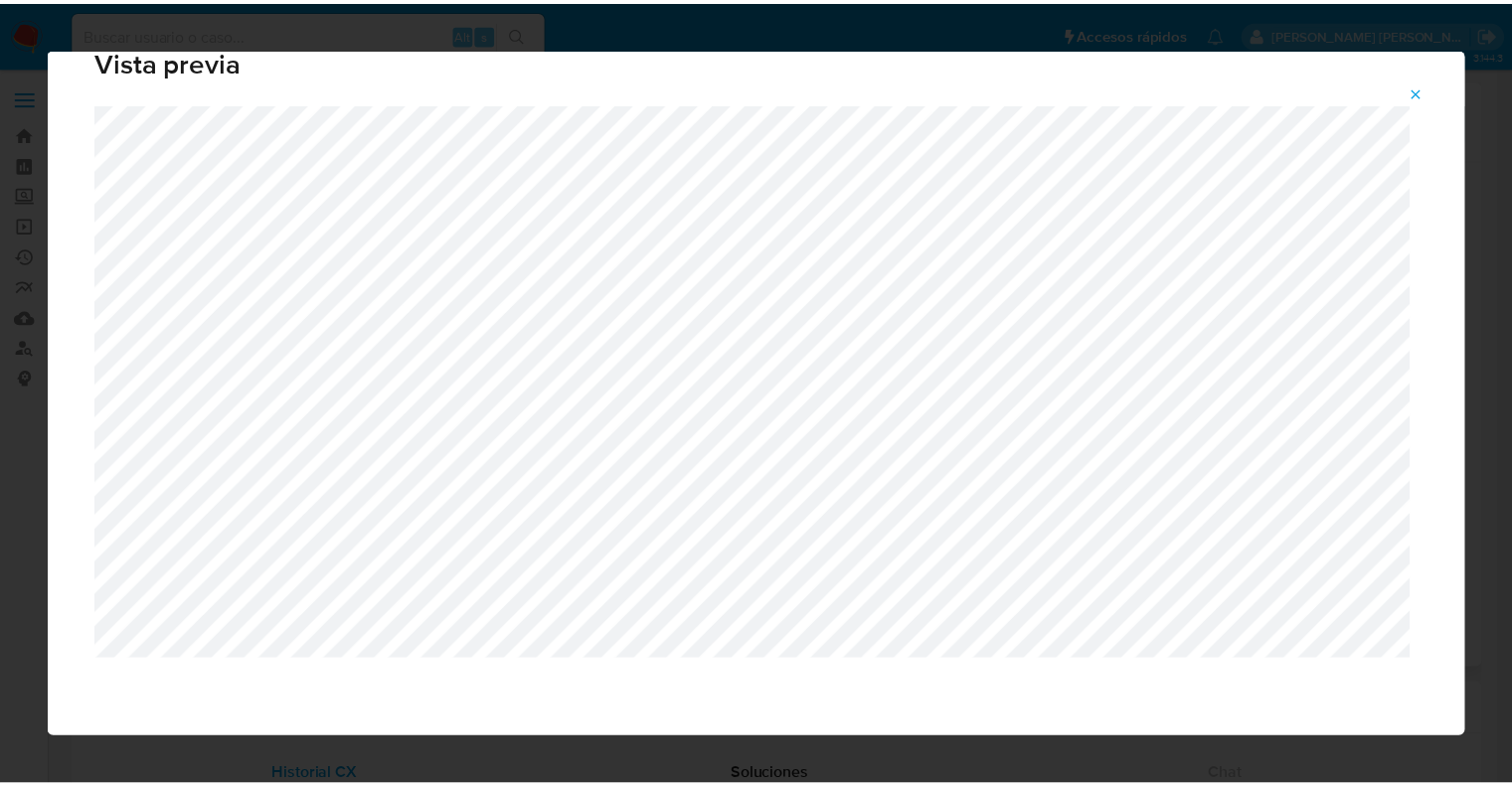 scroll, scrollTop: 0, scrollLeft: 0, axis: both 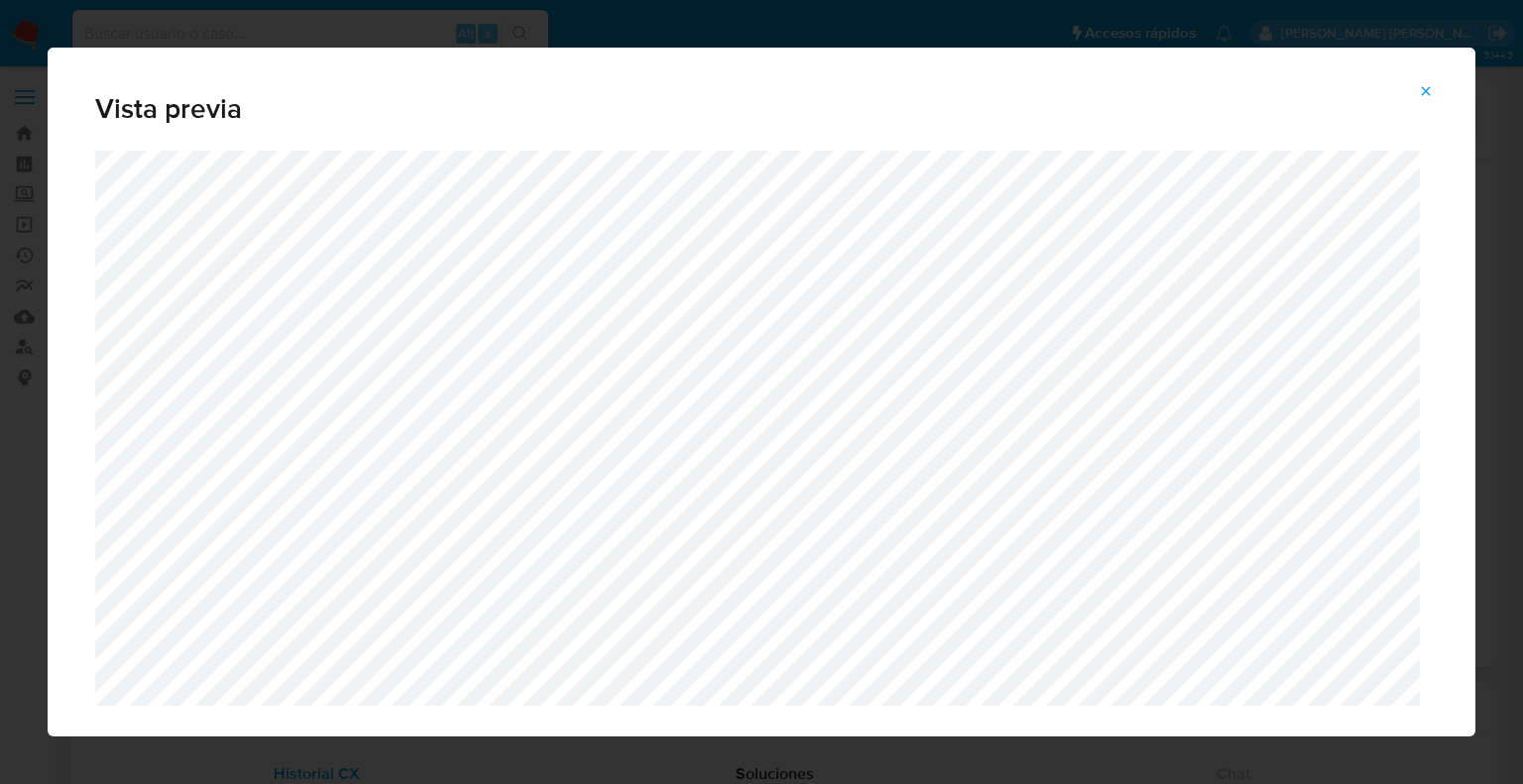 click 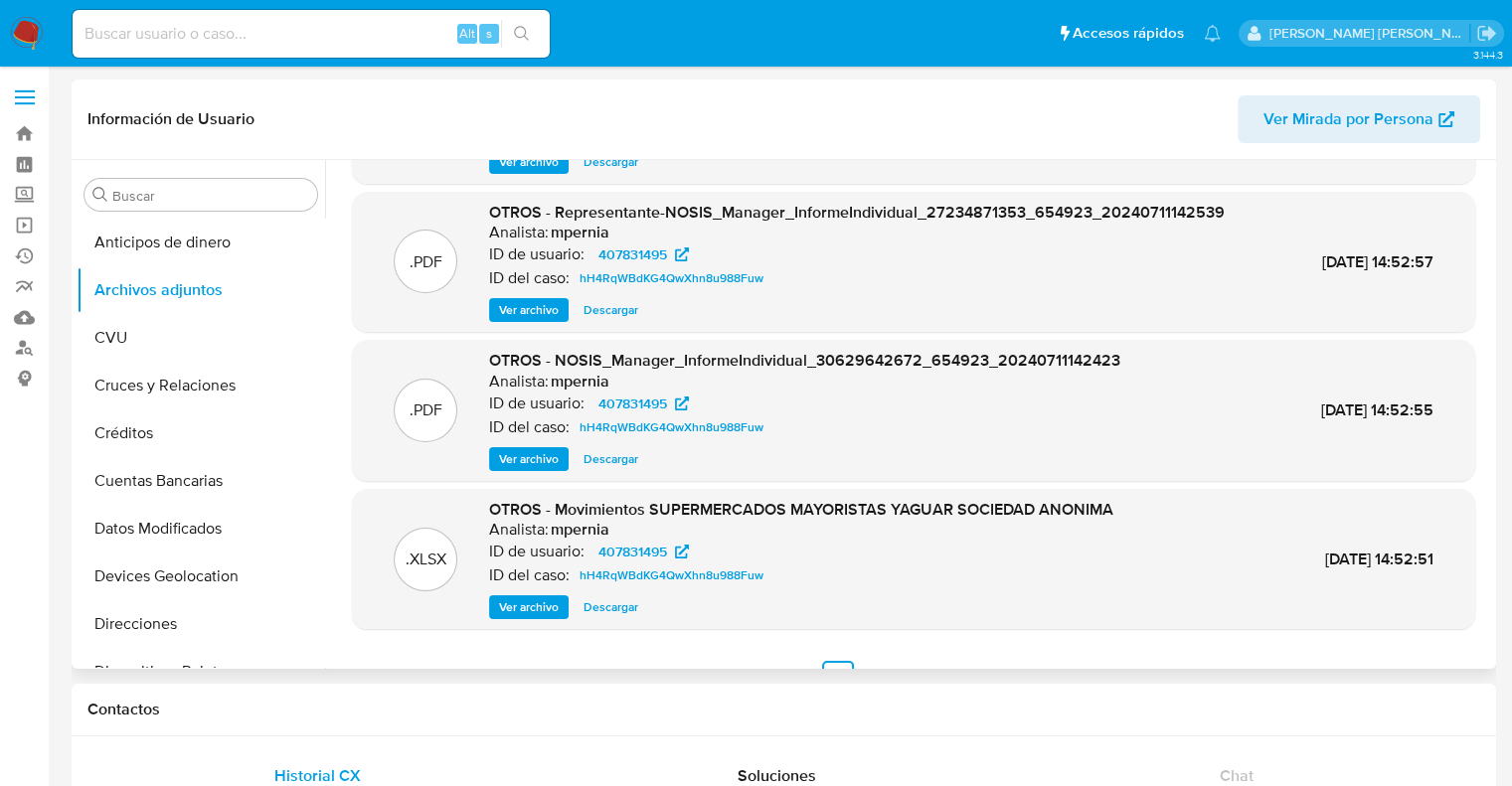 scroll, scrollTop: 167, scrollLeft: 0, axis: vertical 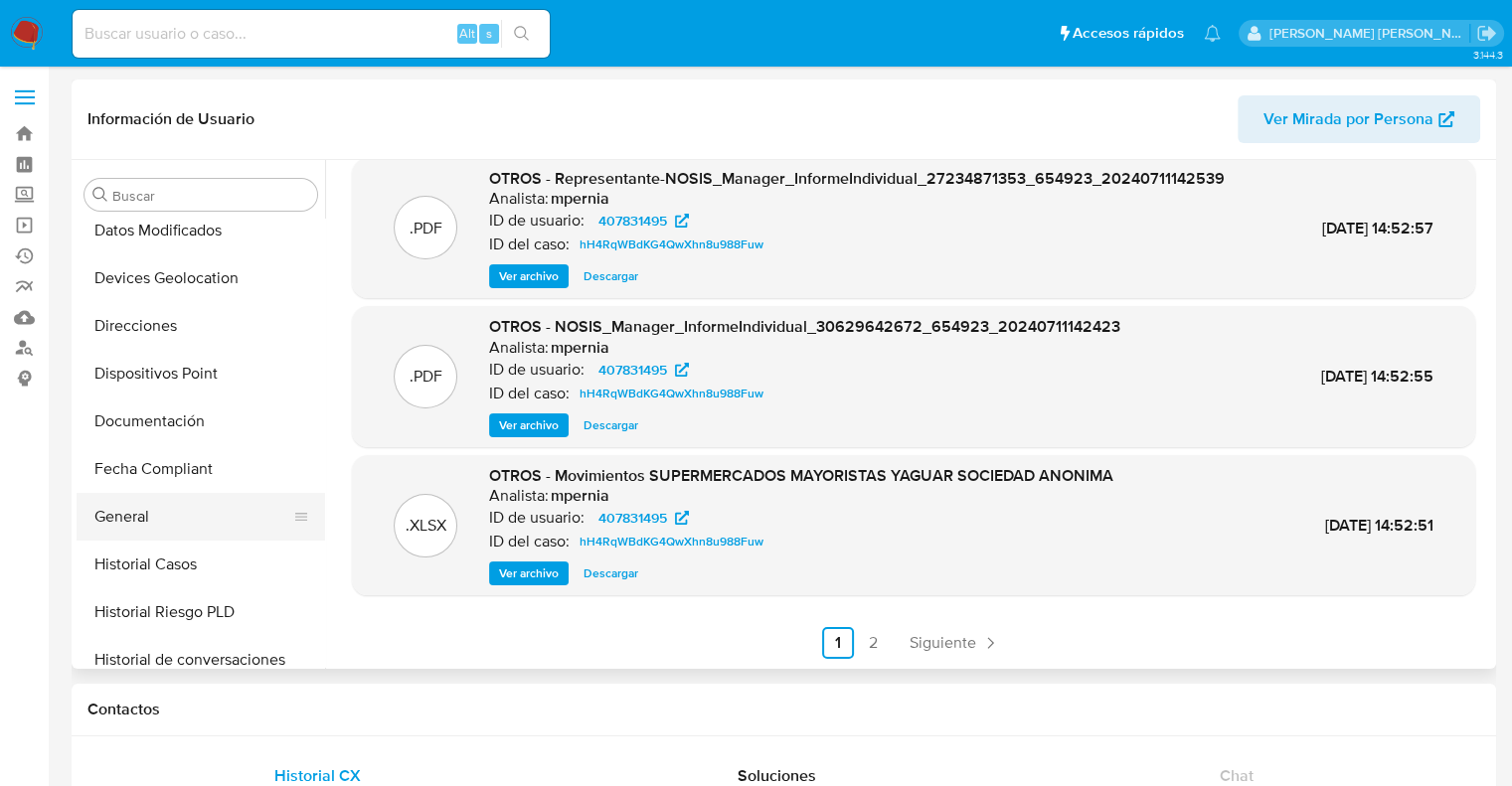 click on "General" at bounding box center (193, 517) 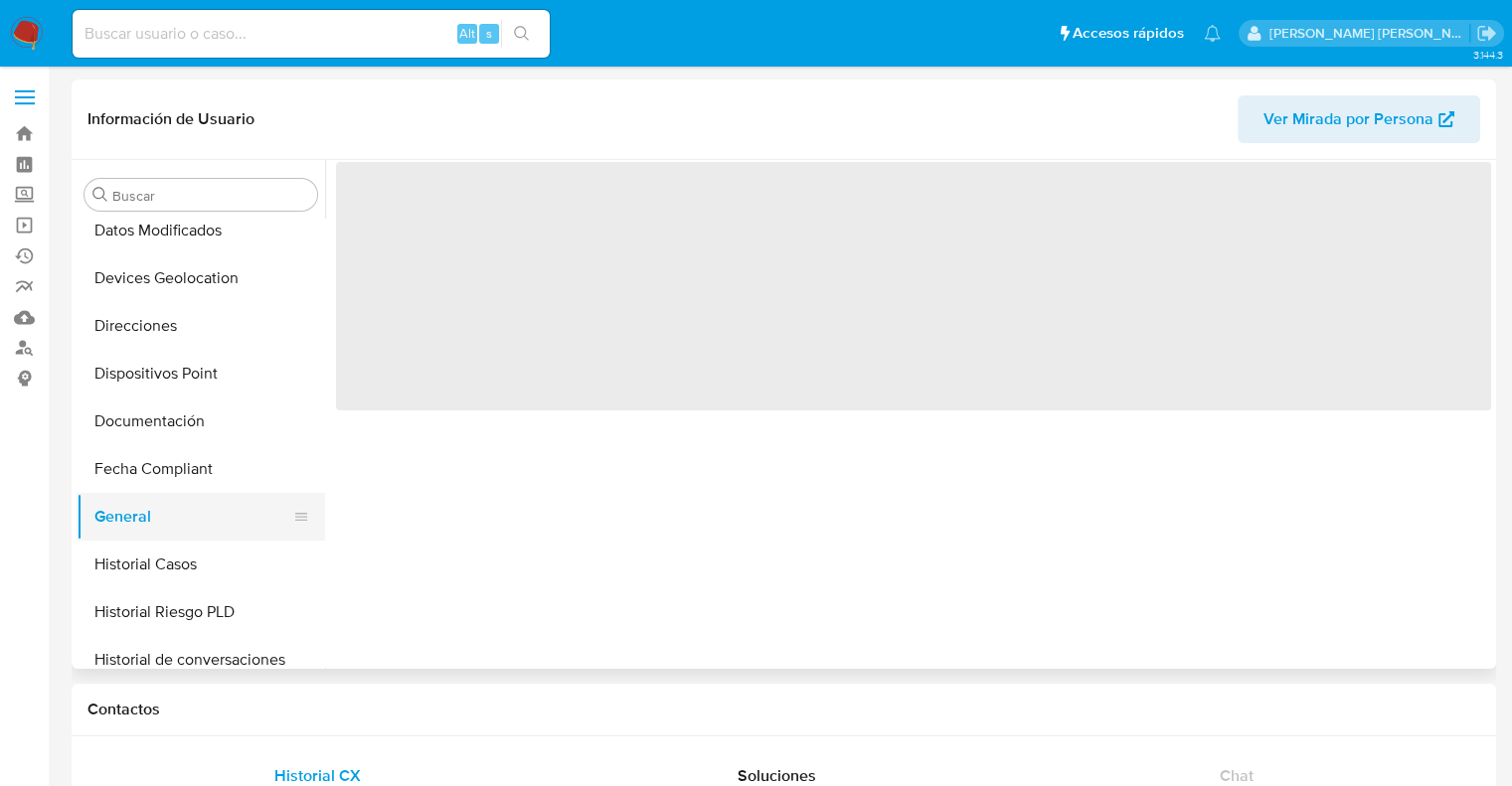 scroll, scrollTop: 0, scrollLeft: 0, axis: both 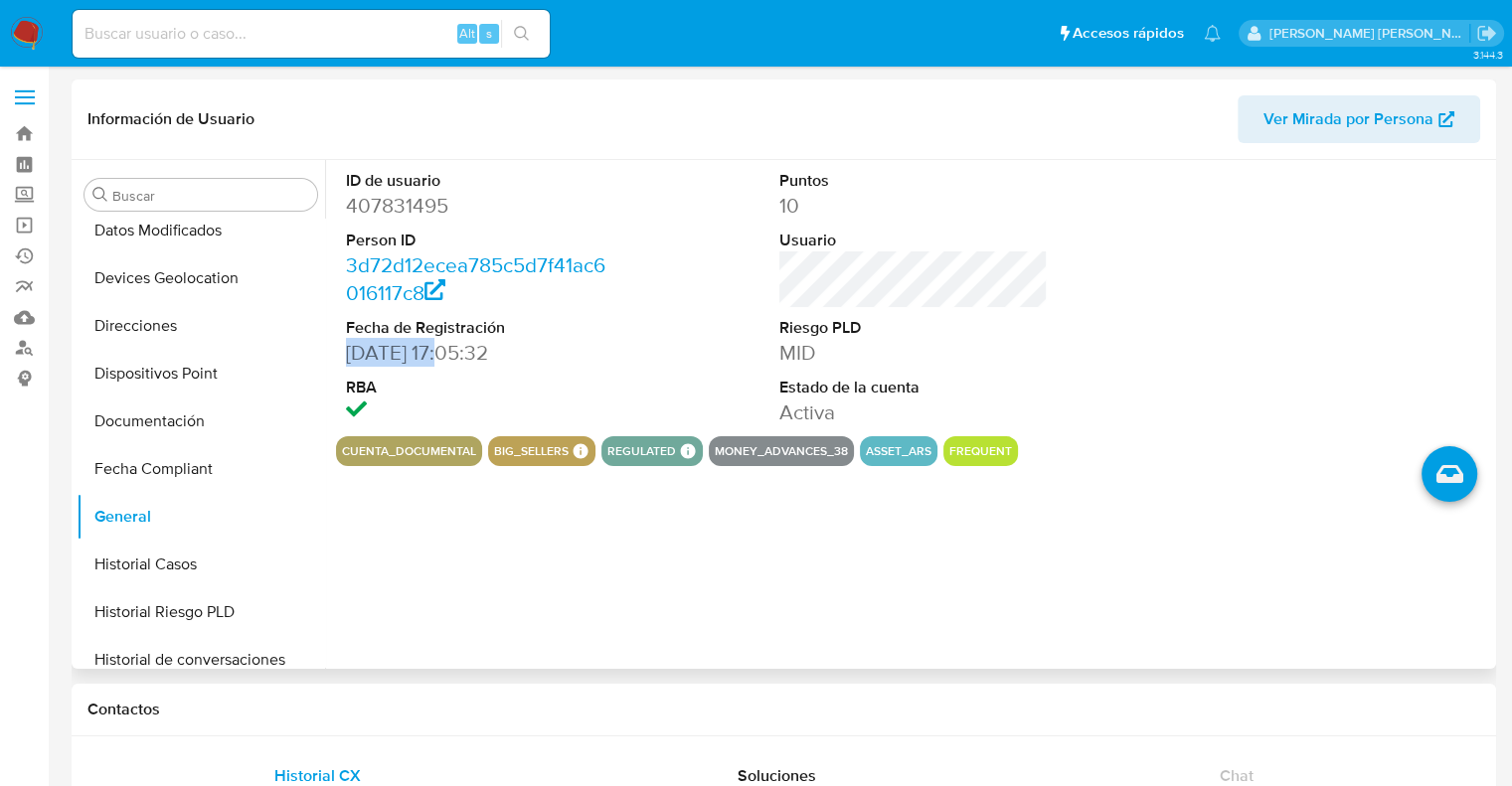 drag, startPoint x: 450, startPoint y: 356, endPoint x: 338, endPoint y: 356, distance: 112 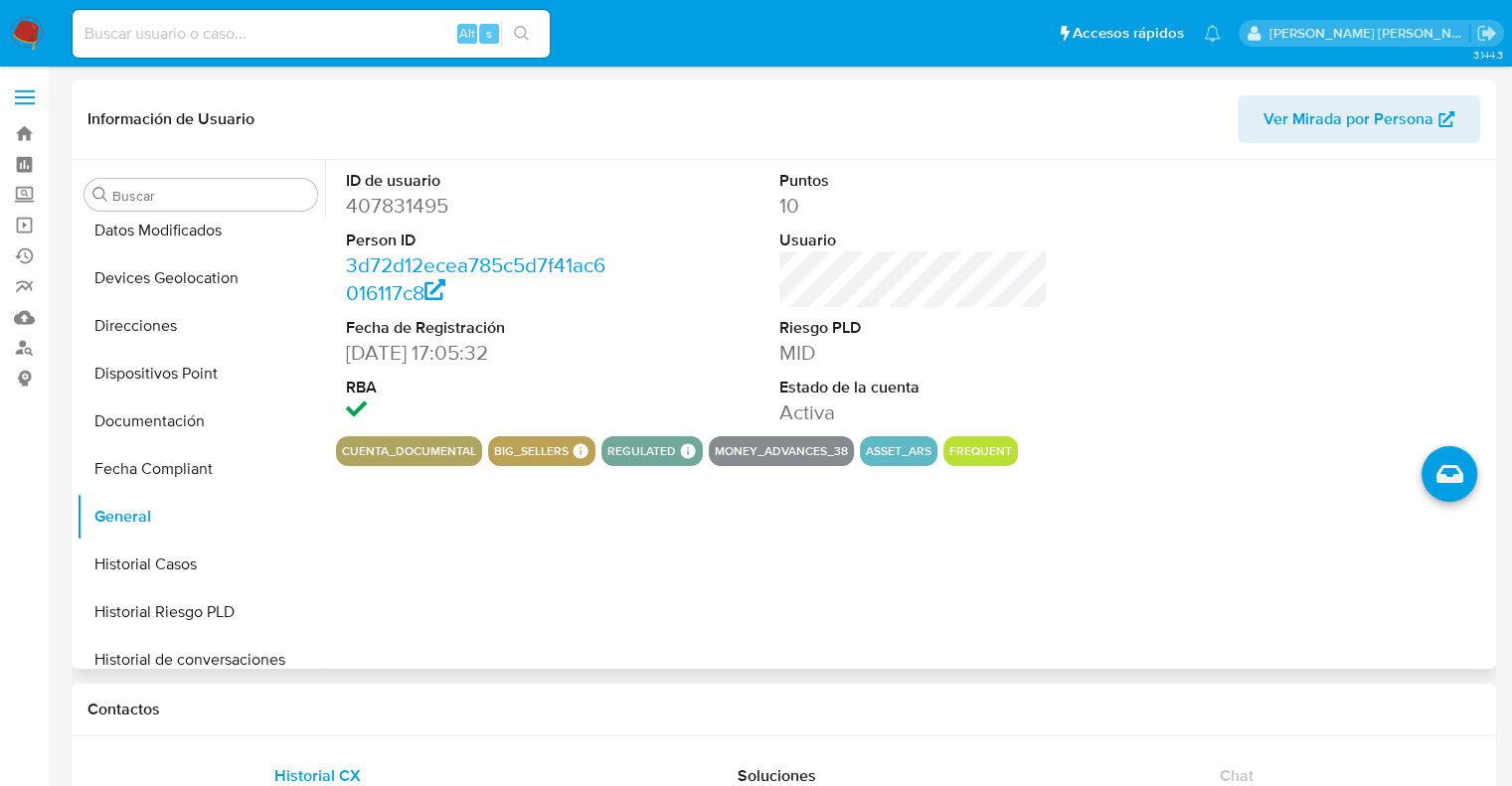 drag, startPoint x: 644, startPoint y: 570, endPoint x: 835, endPoint y: 421, distance: 242.2437 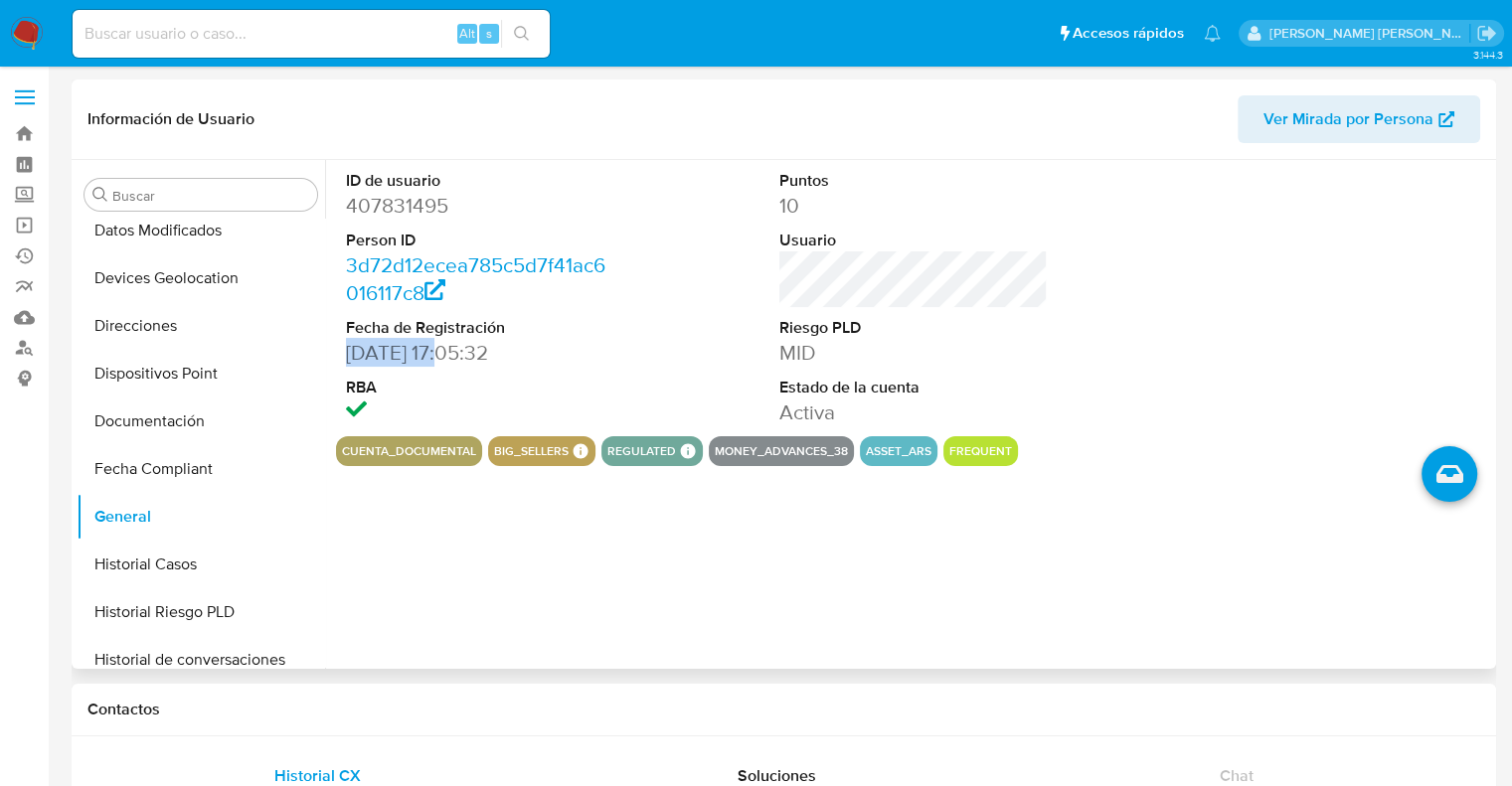drag, startPoint x: 452, startPoint y: 355, endPoint x: 346, endPoint y: 348, distance: 106.23088 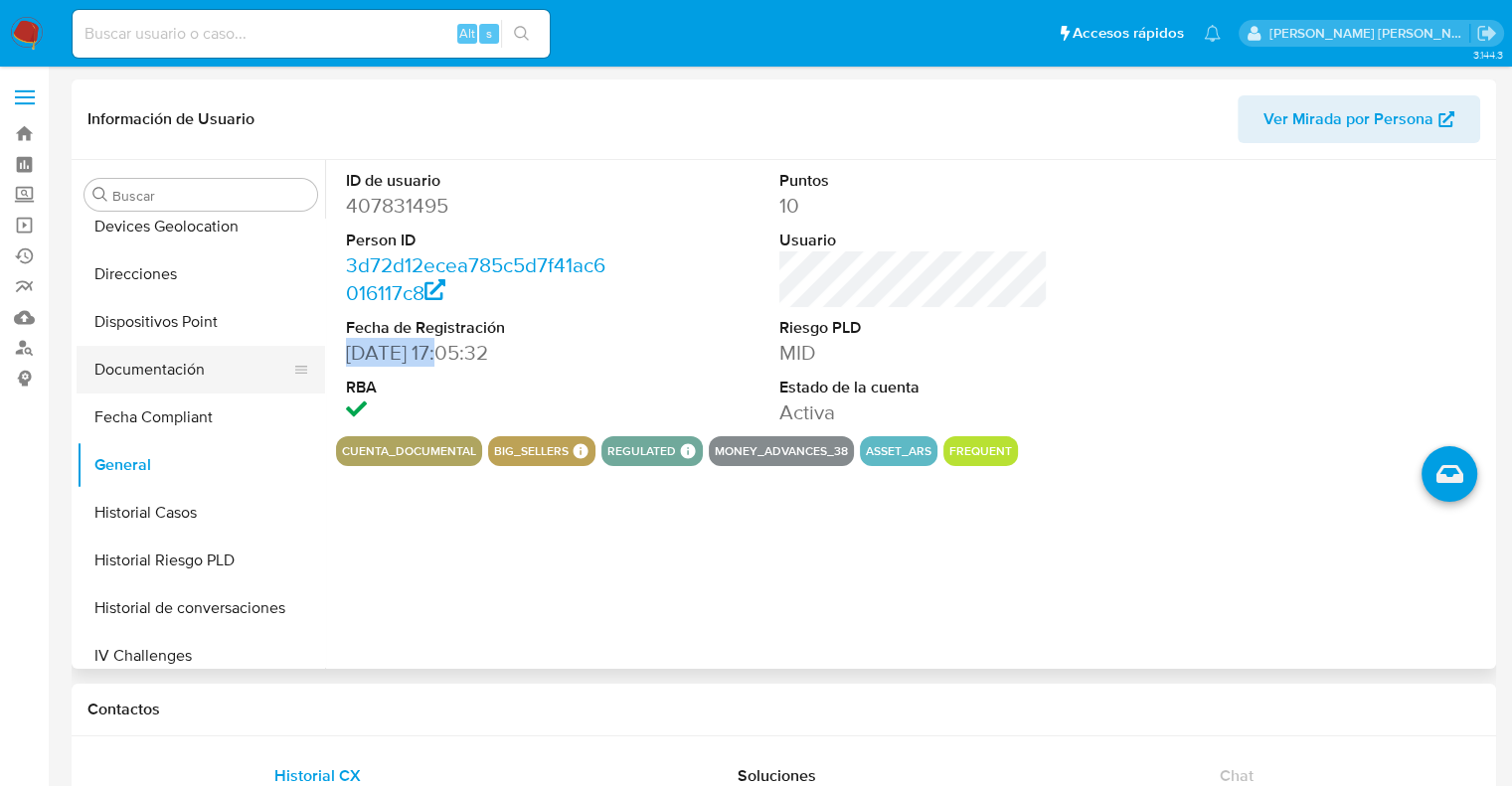 scroll, scrollTop: 397, scrollLeft: 0, axis: vertical 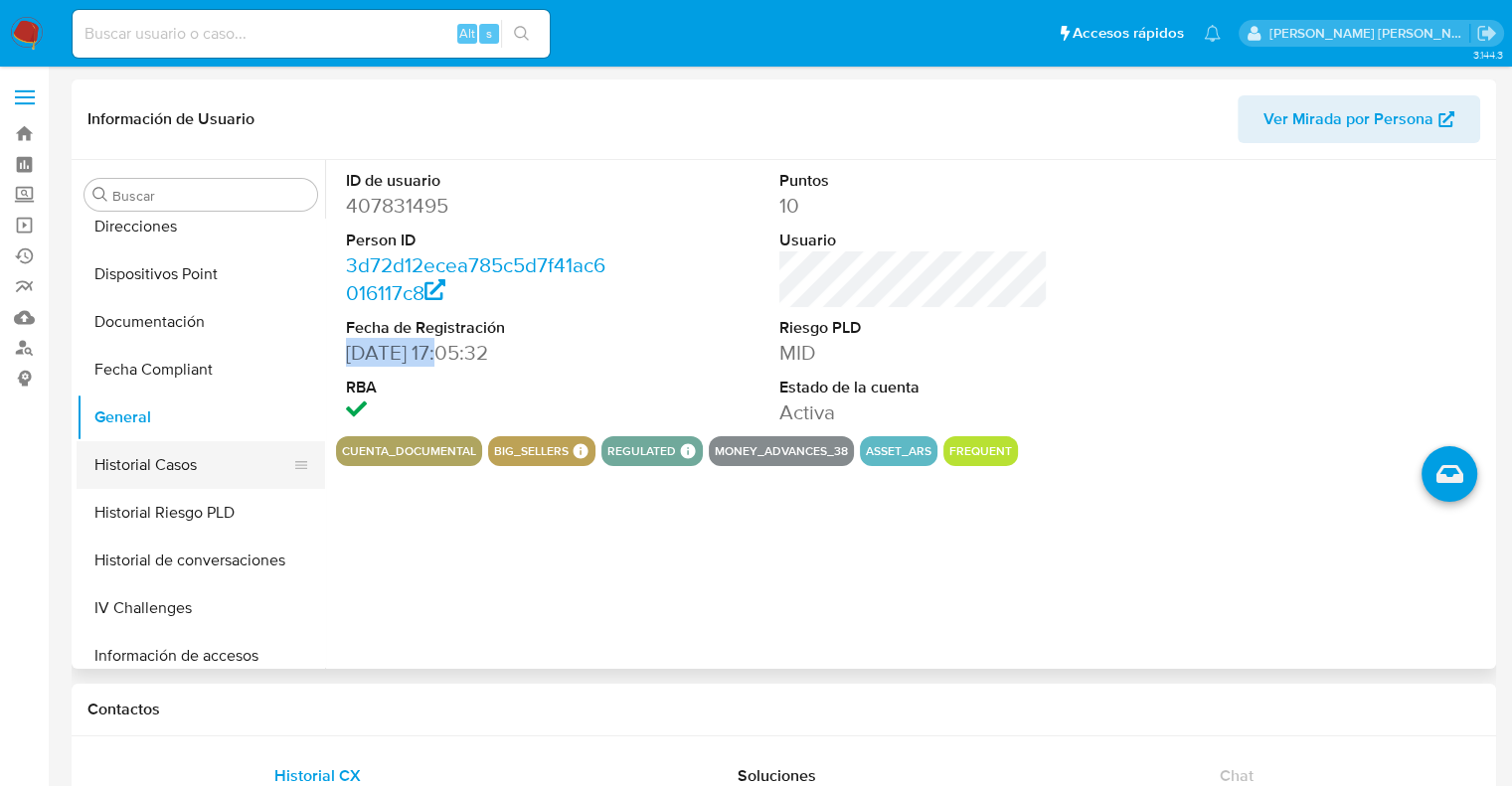 click on "Historial Casos" at bounding box center [193, 465] 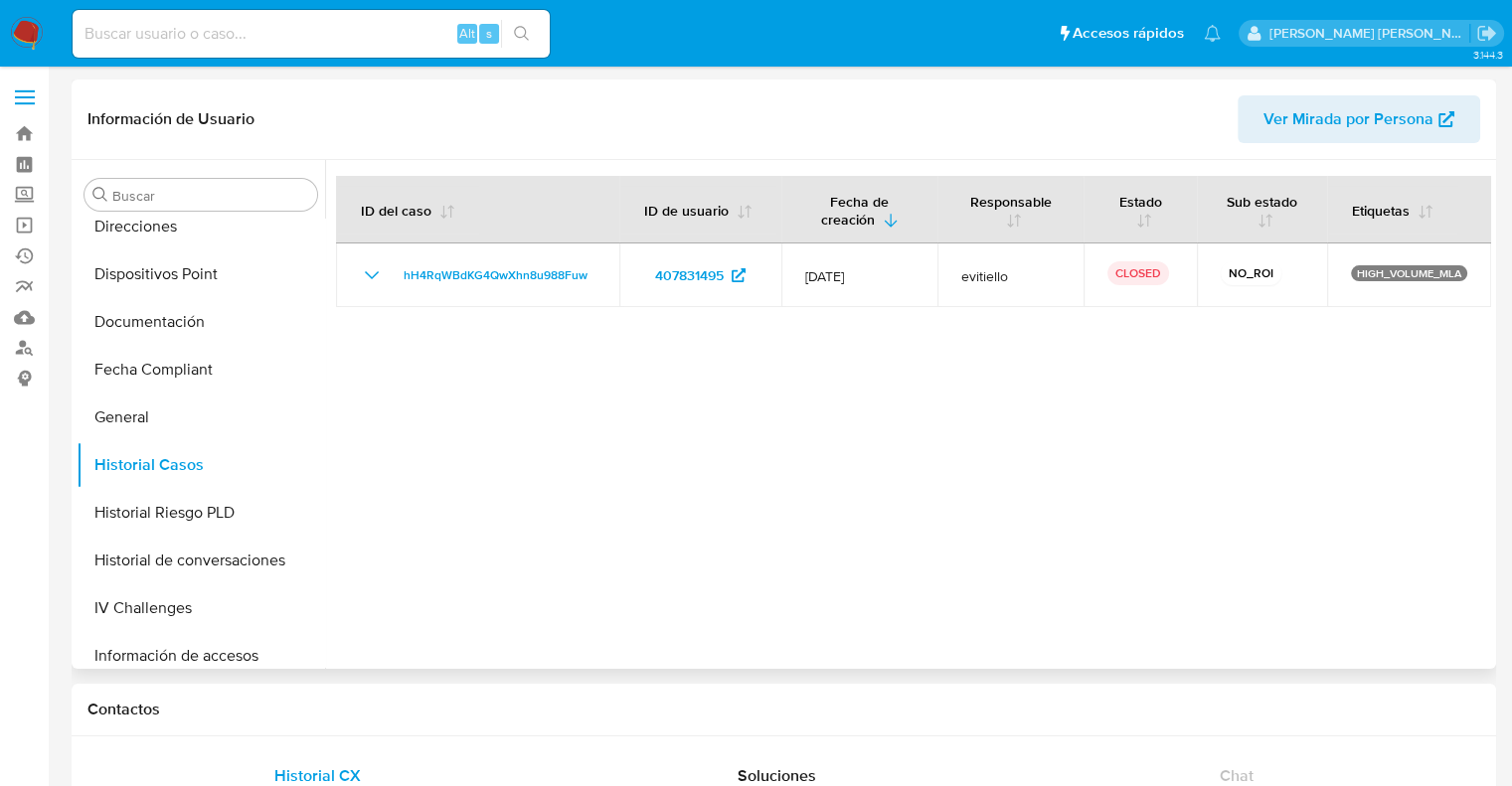 type 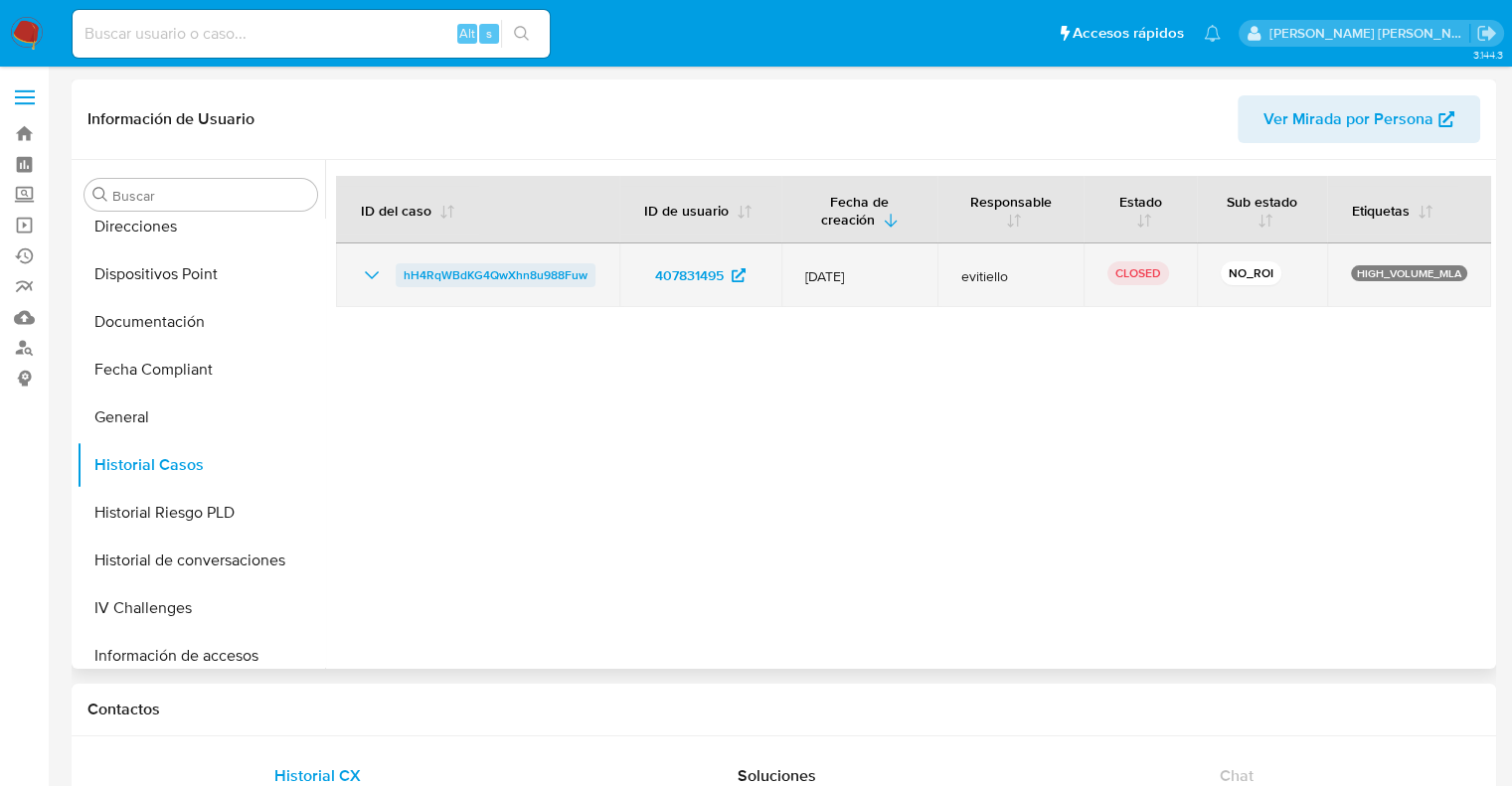 click on "hH4RqWBdKG4QwXhn8u988Fuw" at bounding box center [495, 275] 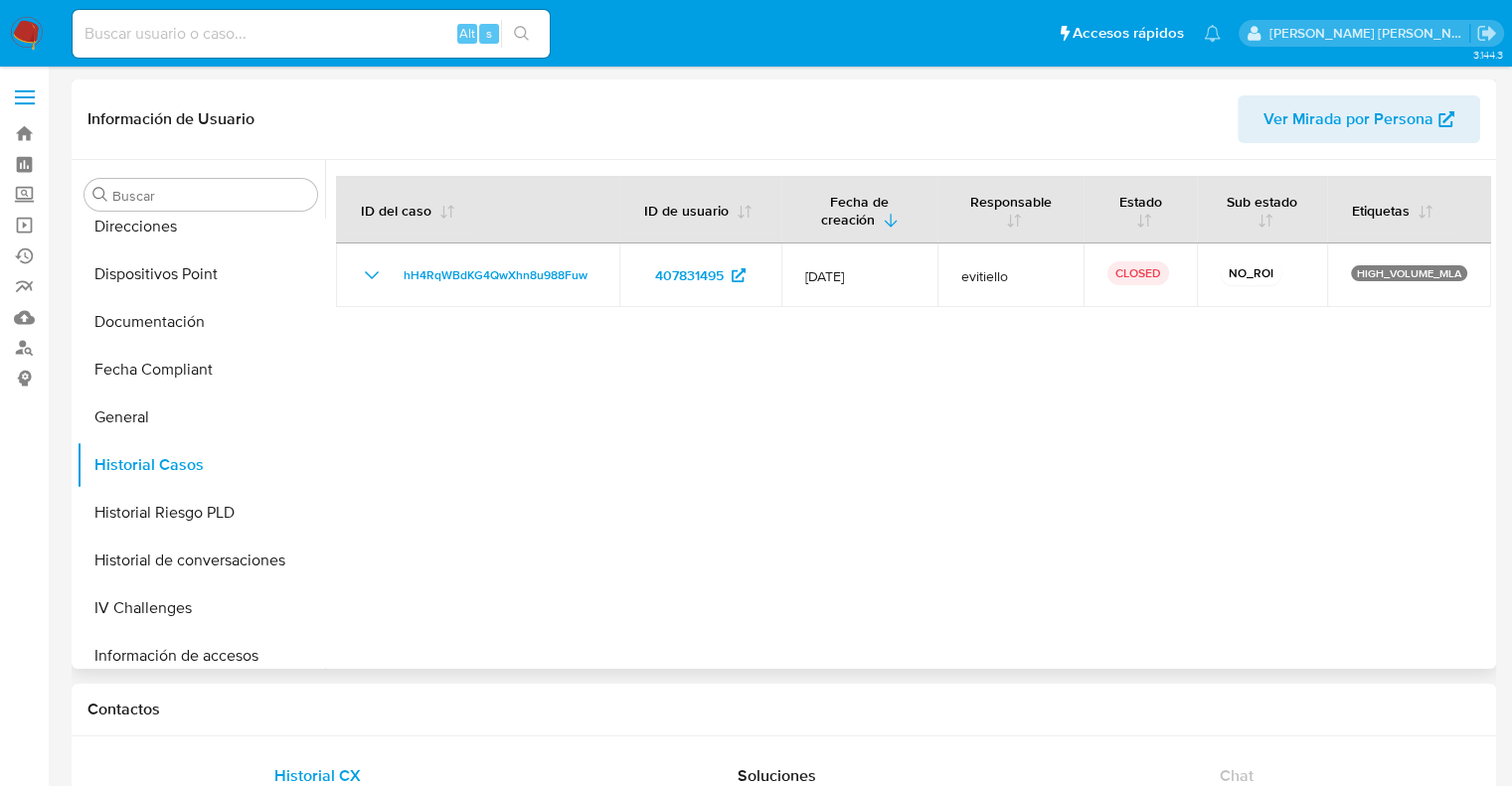 click at bounding box center [908, 414] 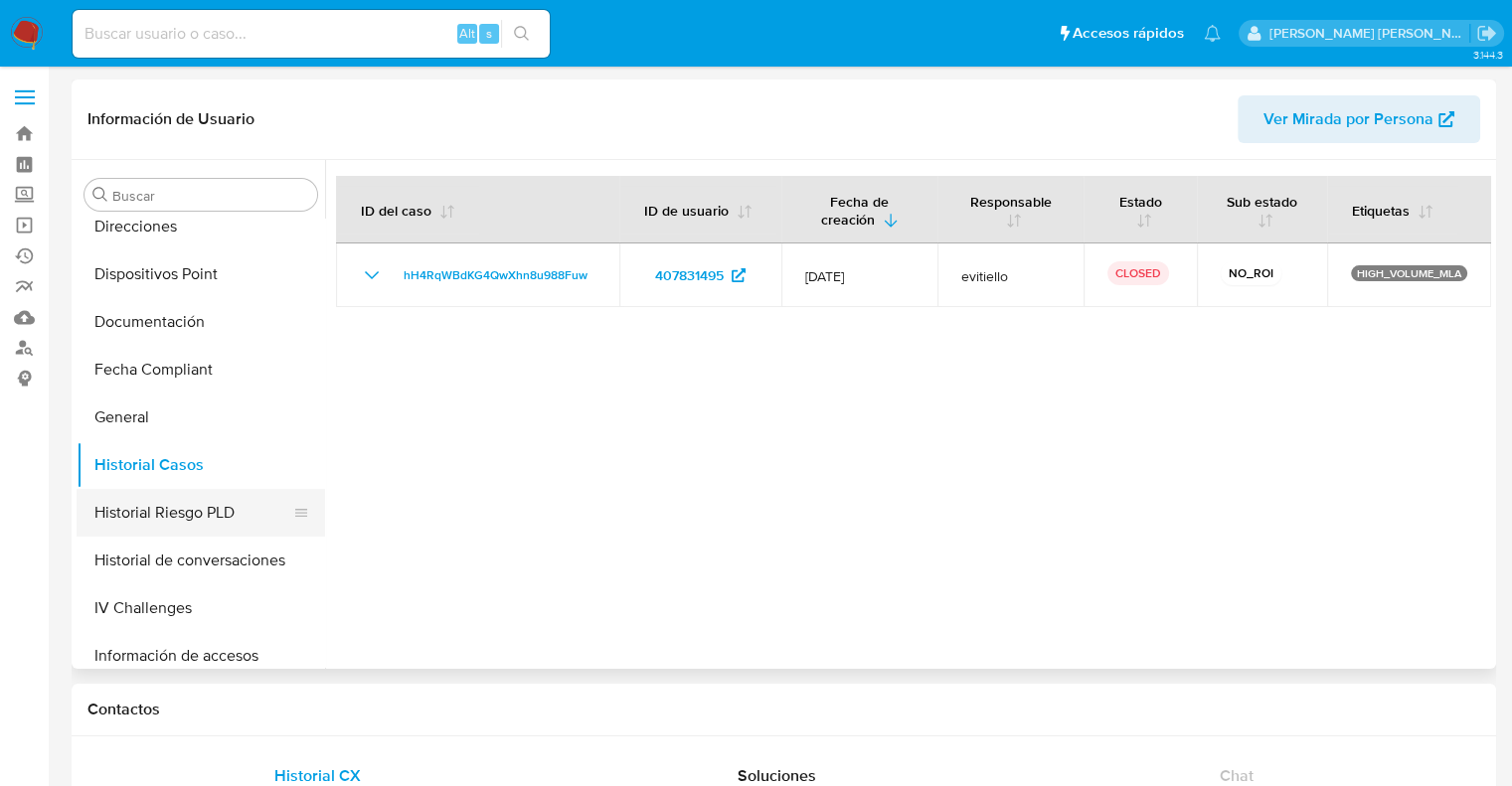 click on "Historial Riesgo PLD" at bounding box center (193, 513) 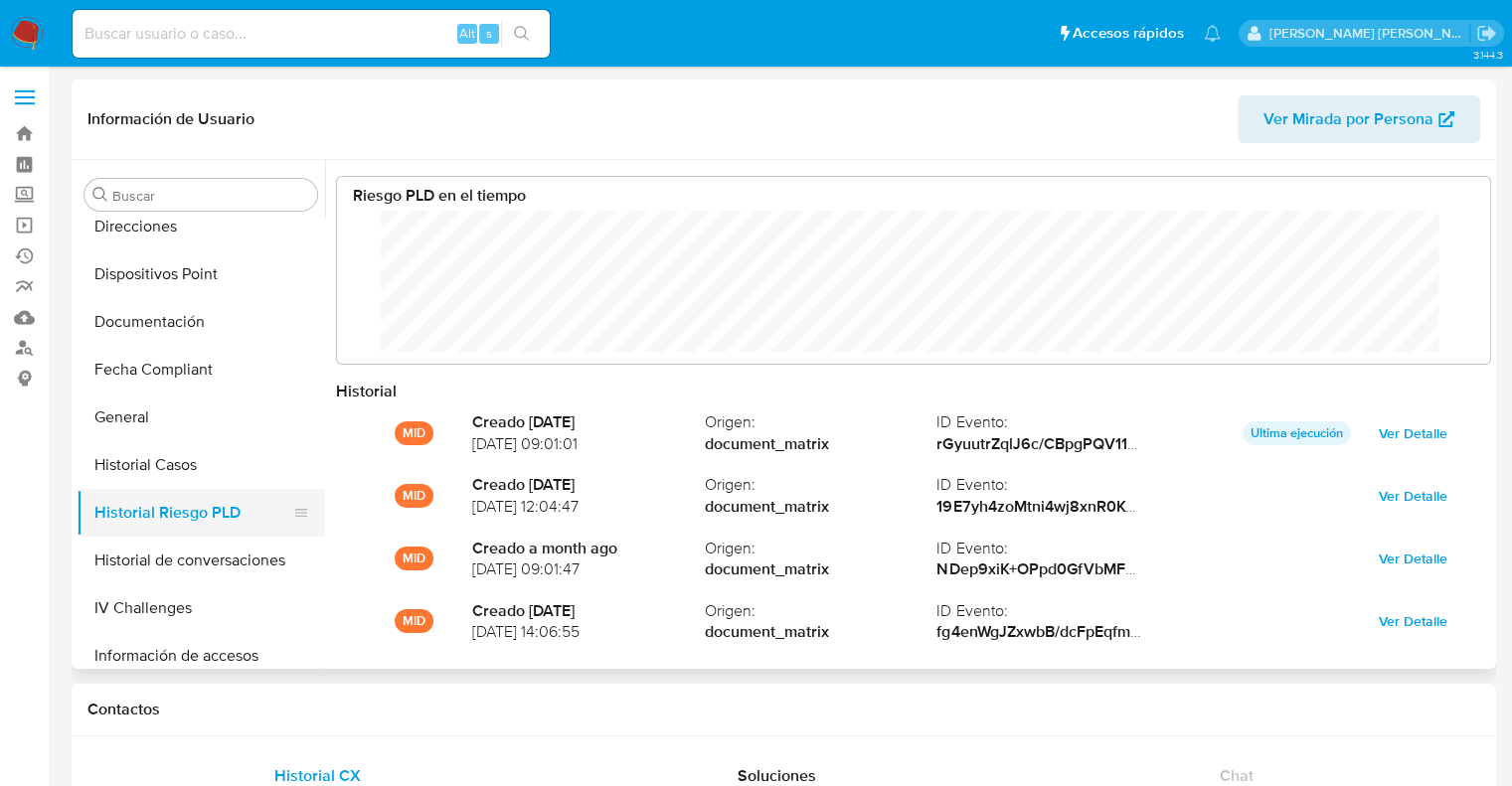 scroll, scrollTop: 993529, scrollLeft: 992968, axis: both 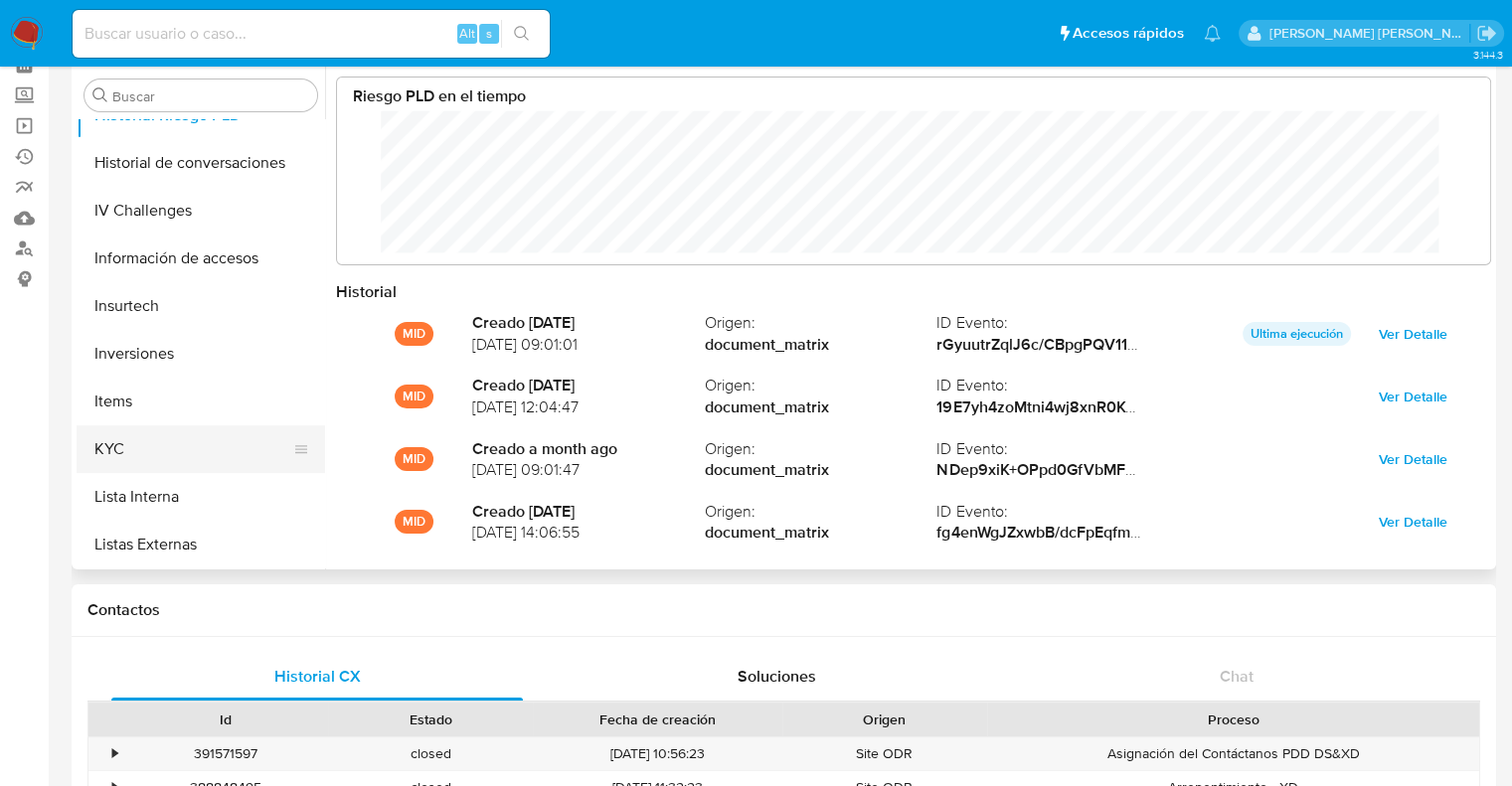 click on "KYC" at bounding box center (193, 449) 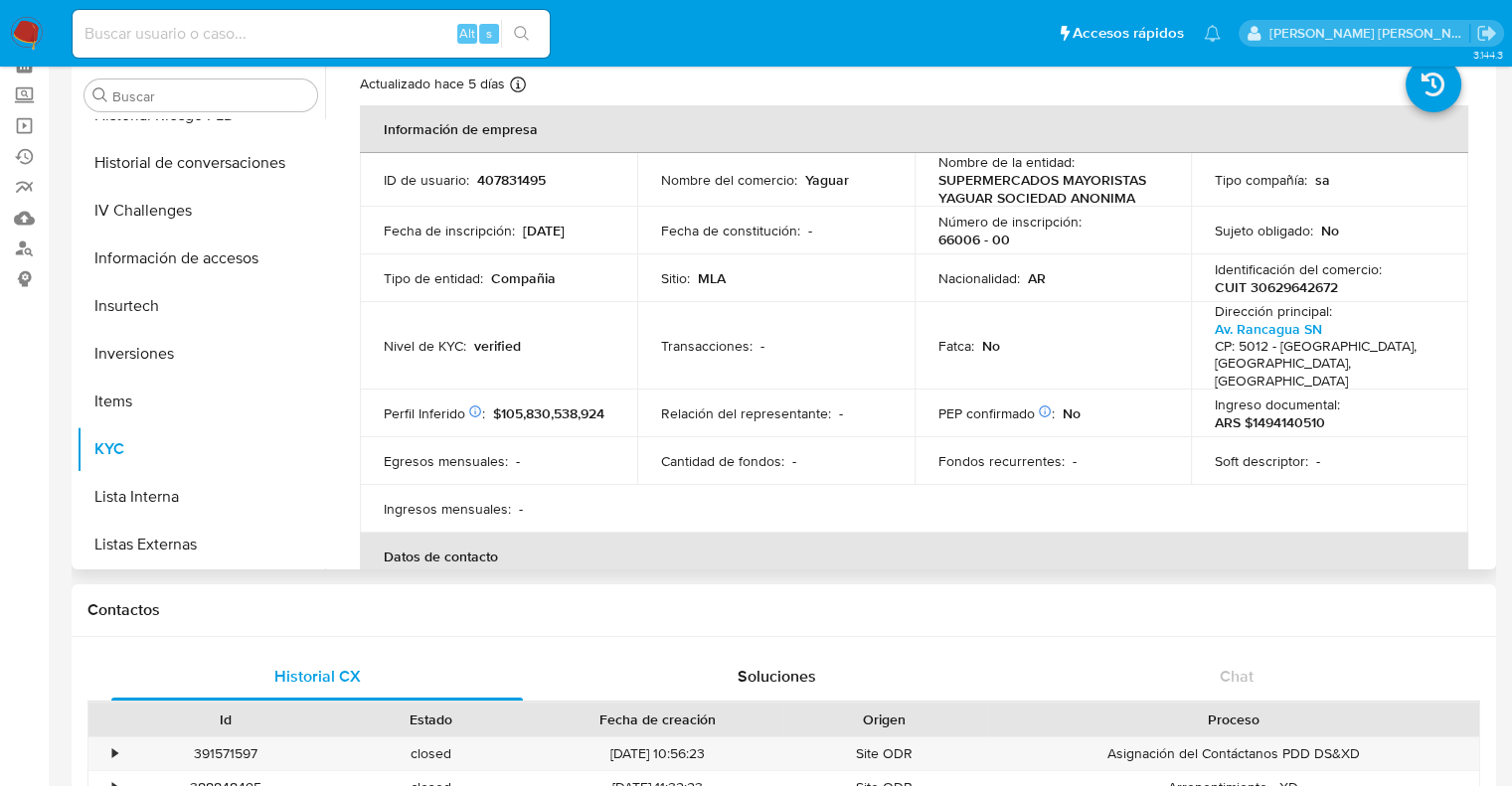 scroll, scrollTop: 99, scrollLeft: 0, axis: vertical 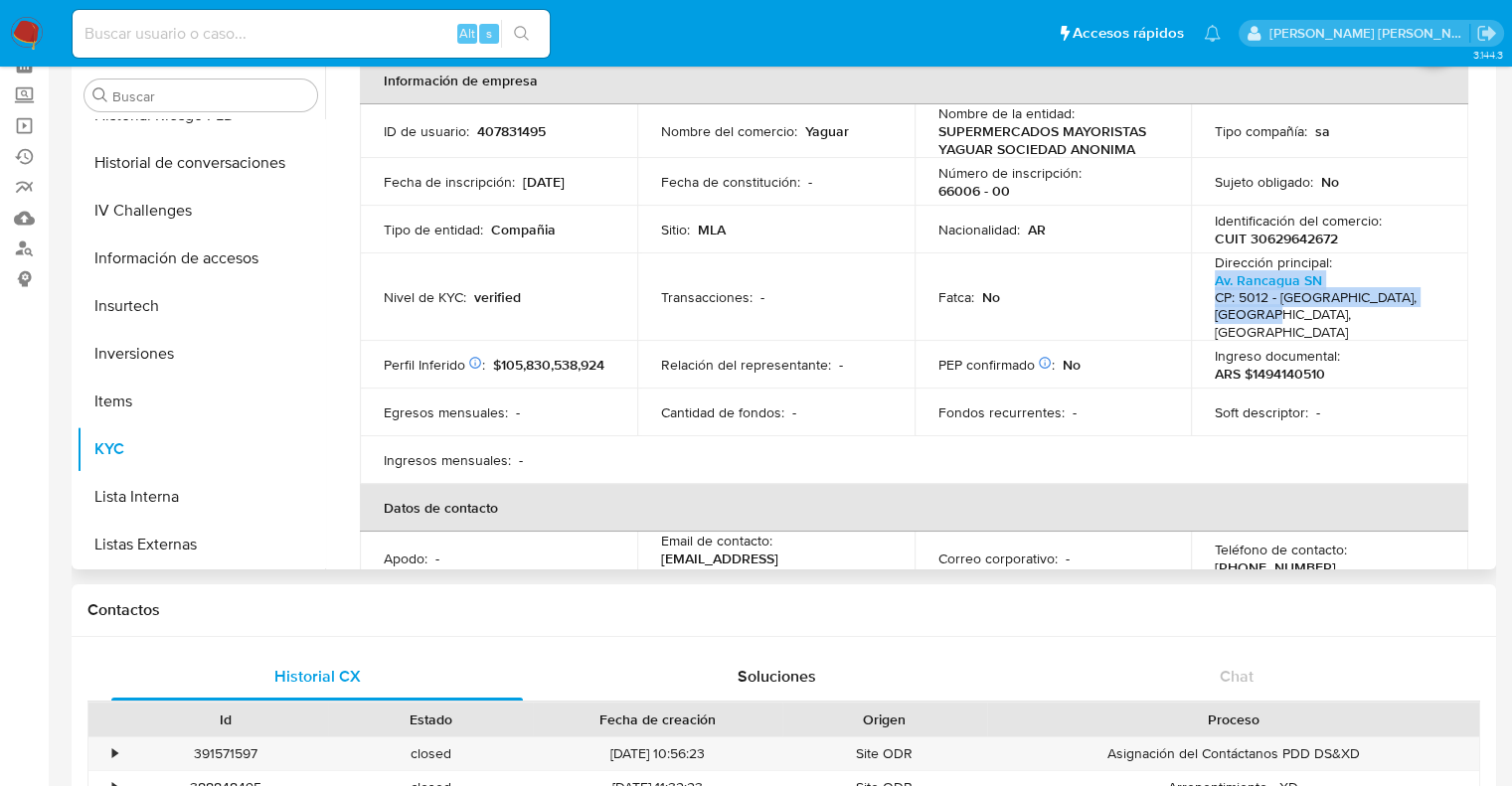drag, startPoint x: 1281, startPoint y: 317, endPoint x: 1199, endPoint y: 292, distance: 85.726309 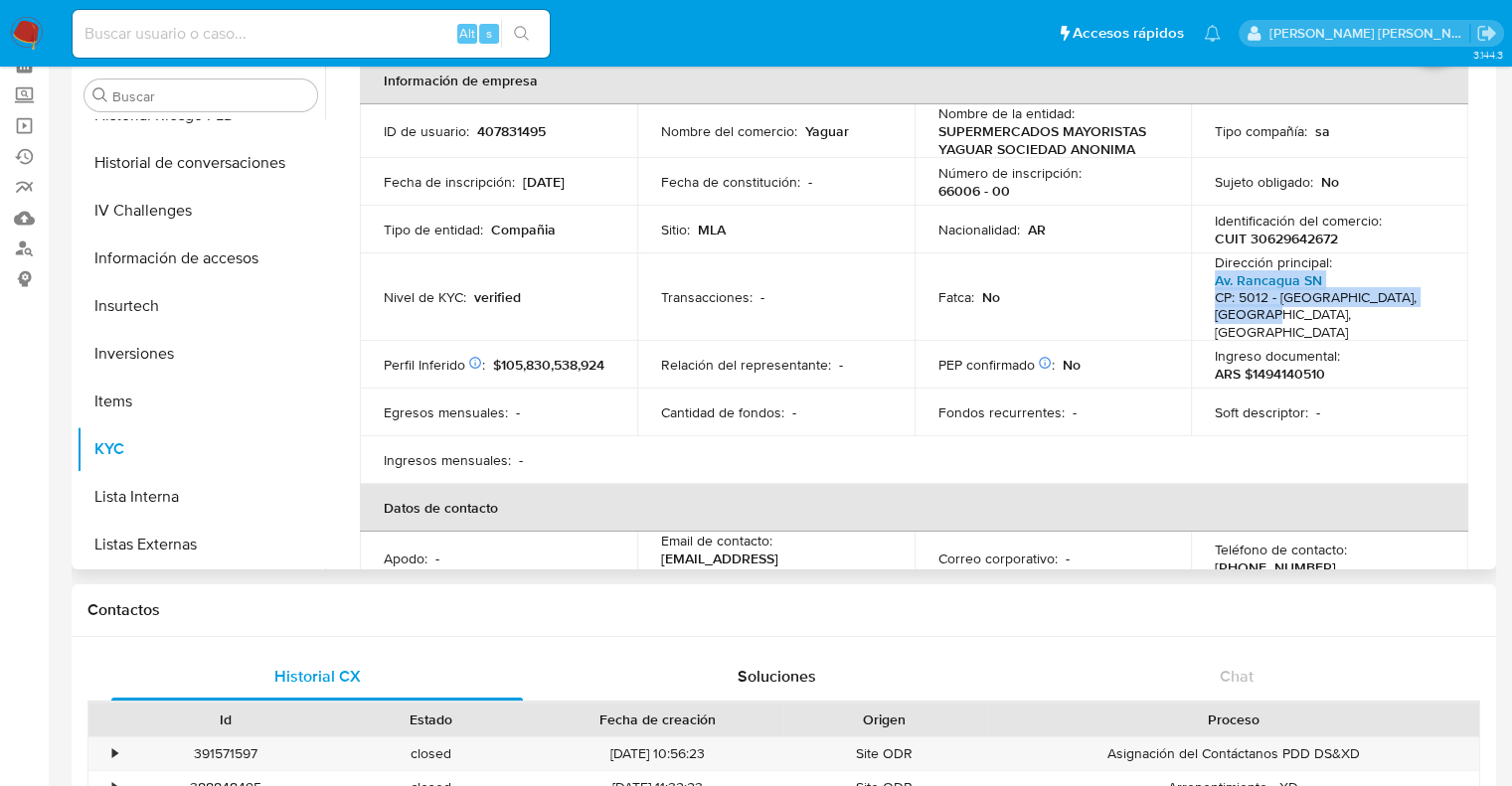 copy on "Av. Rancagua SN CP: 5012 - Córdoba, Córdoba, Argentina" 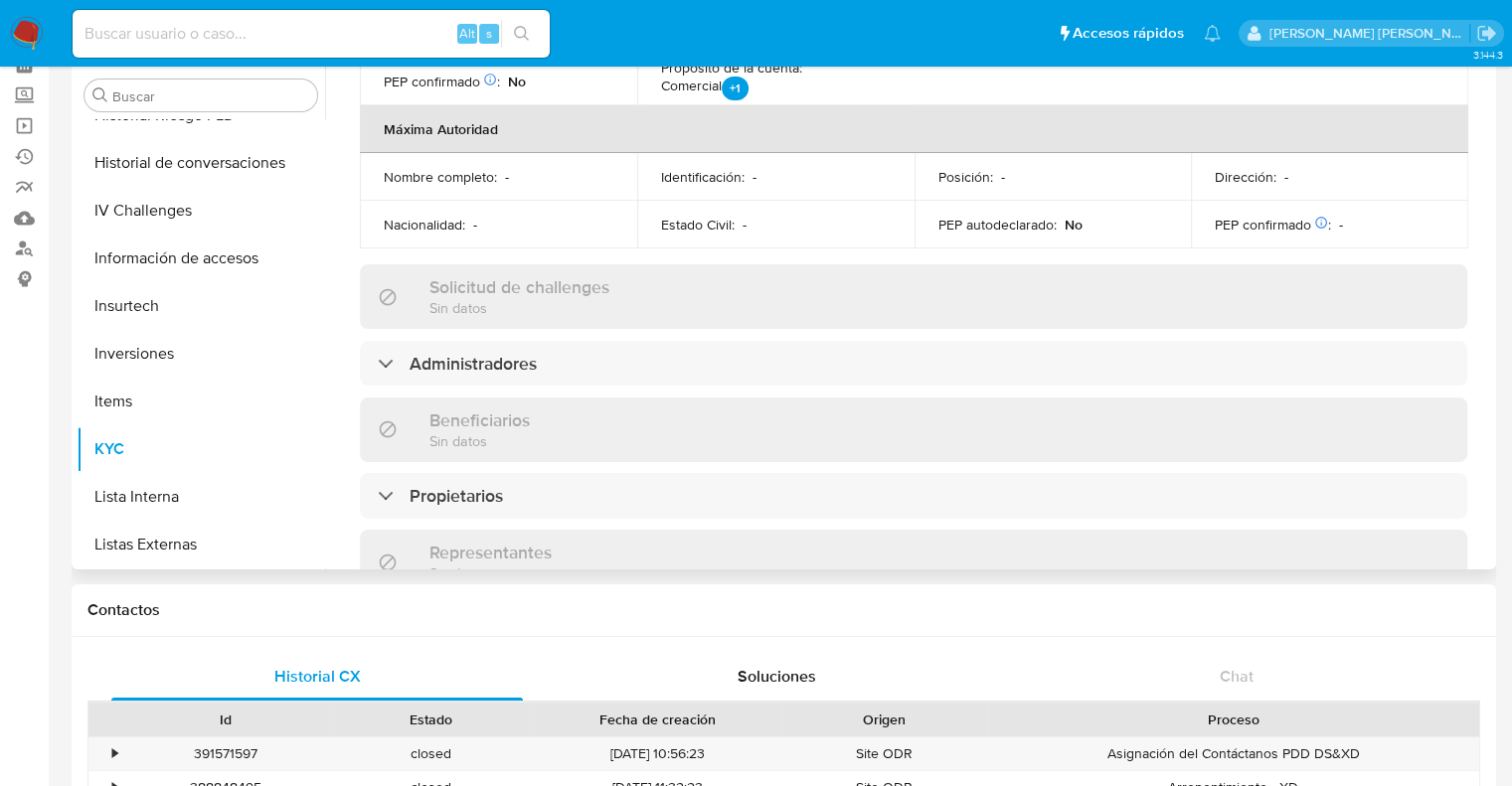 scroll, scrollTop: 894, scrollLeft: 0, axis: vertical 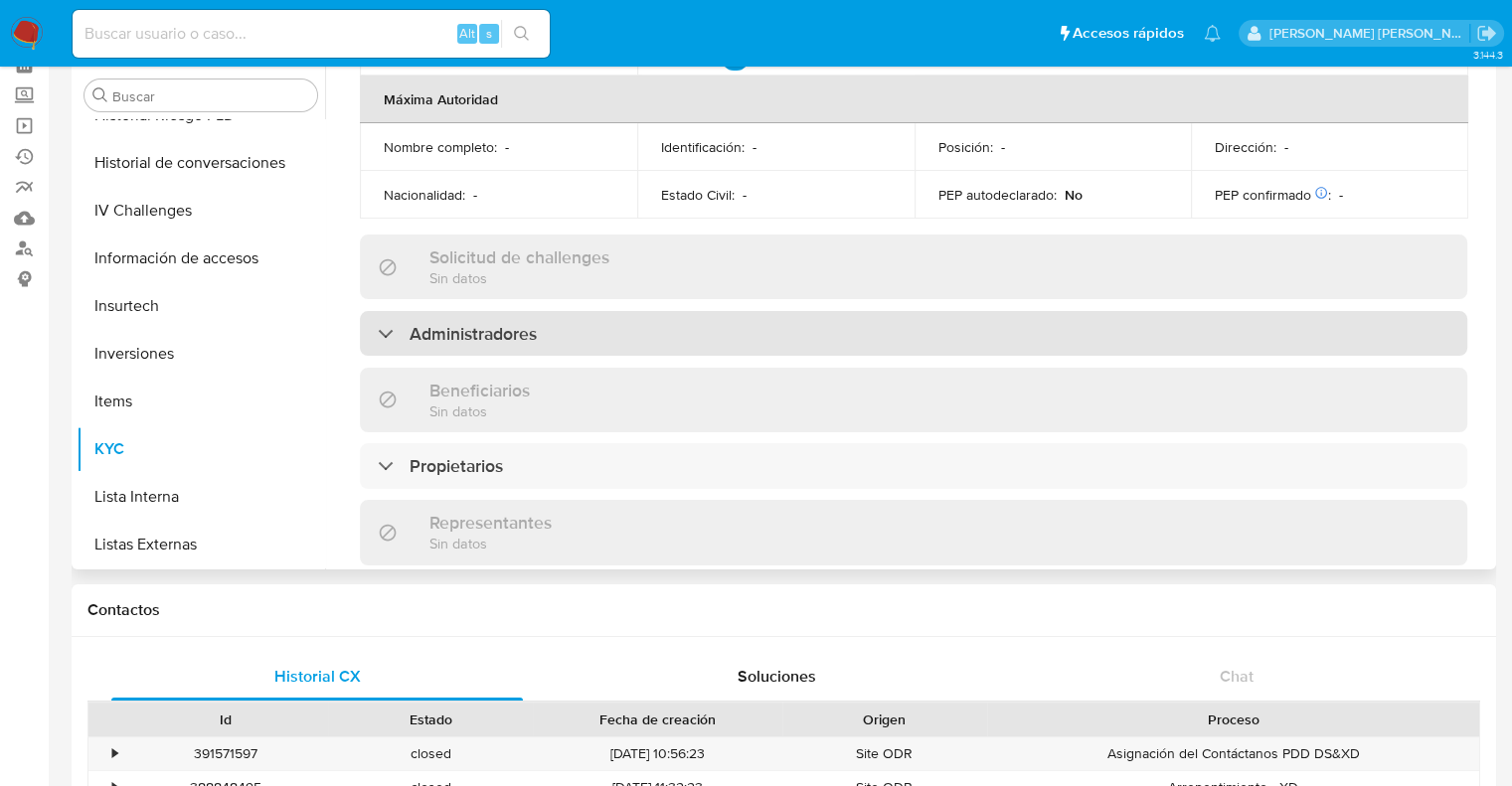 click on "Administradores" at bounding box center (473, 334) 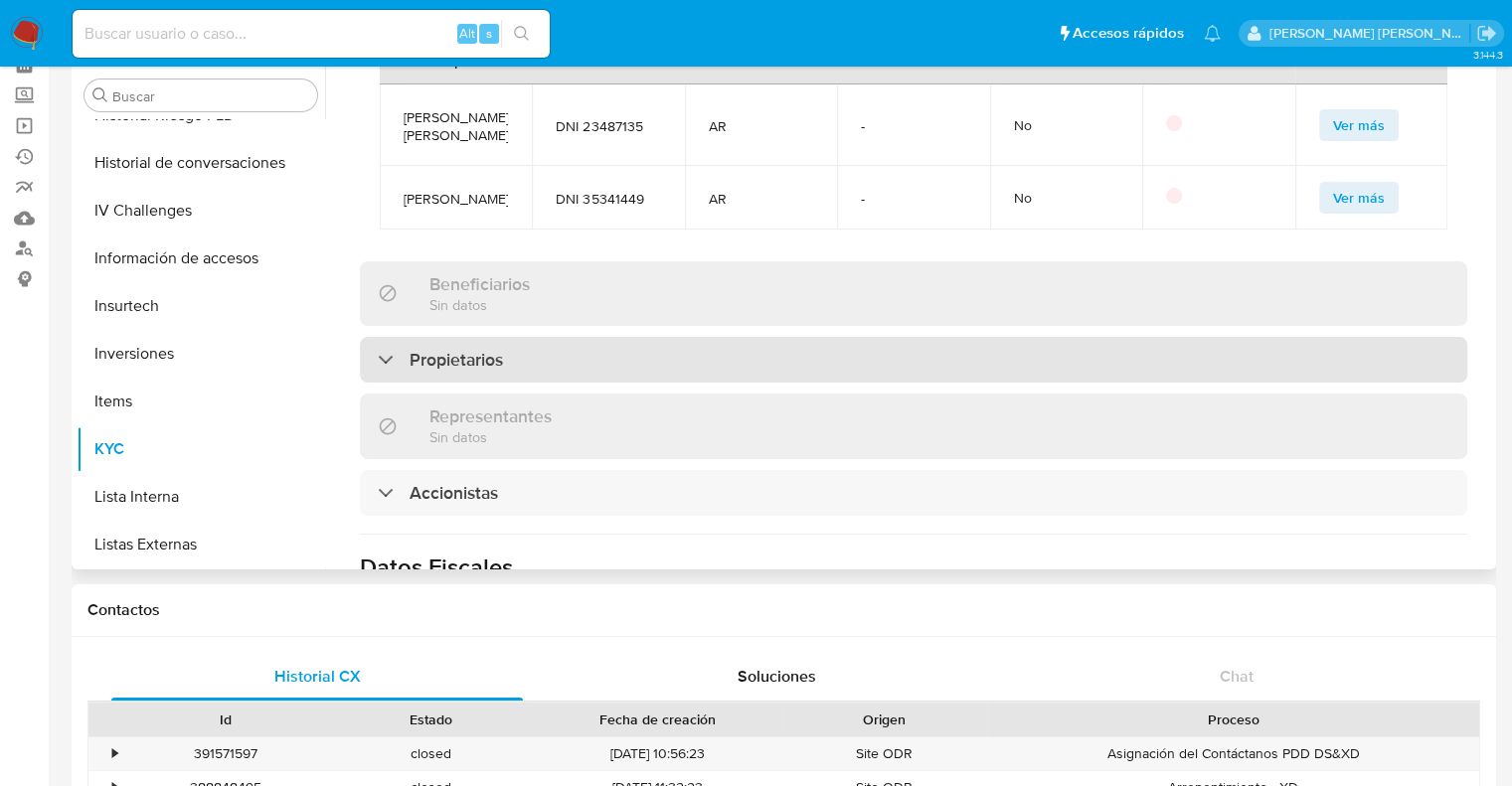 scroll, scrollTop: 1292, scrollLeft: 0, axis: vertical 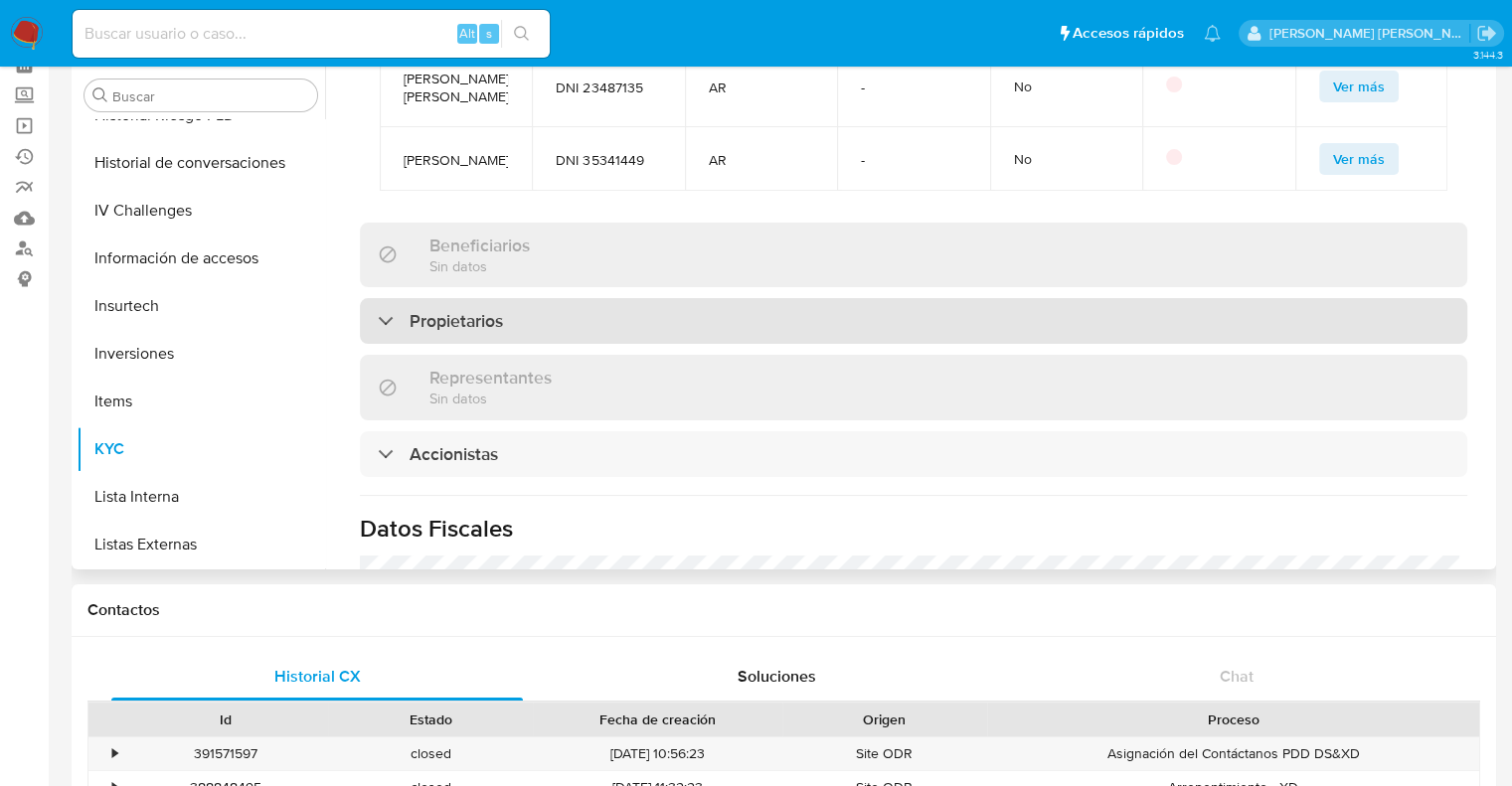 click on "Propietarios" at bounding box center [456, 321] 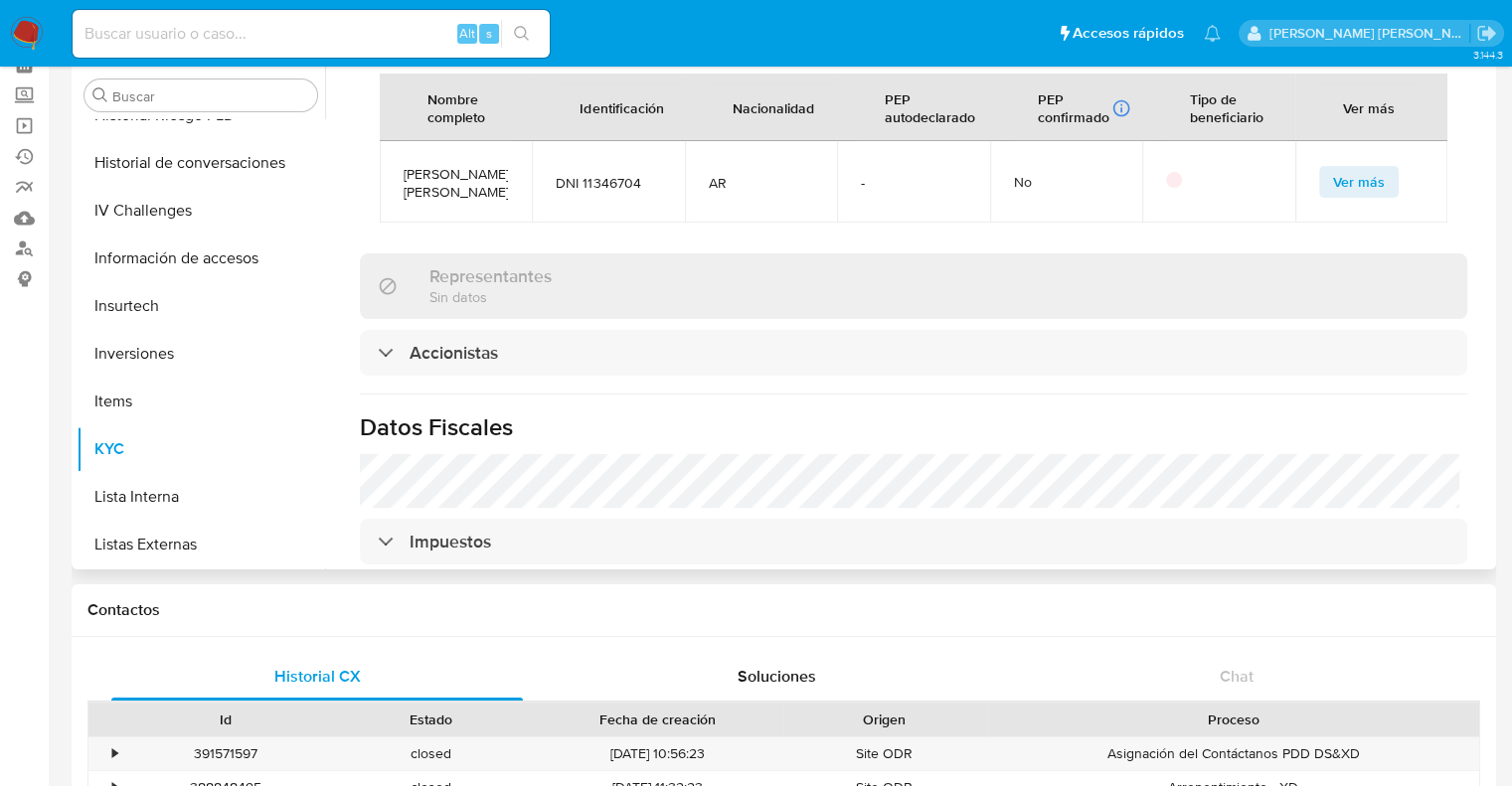 scroll, scrollTop: 1590, scrollLeft: 0, axis: vertical 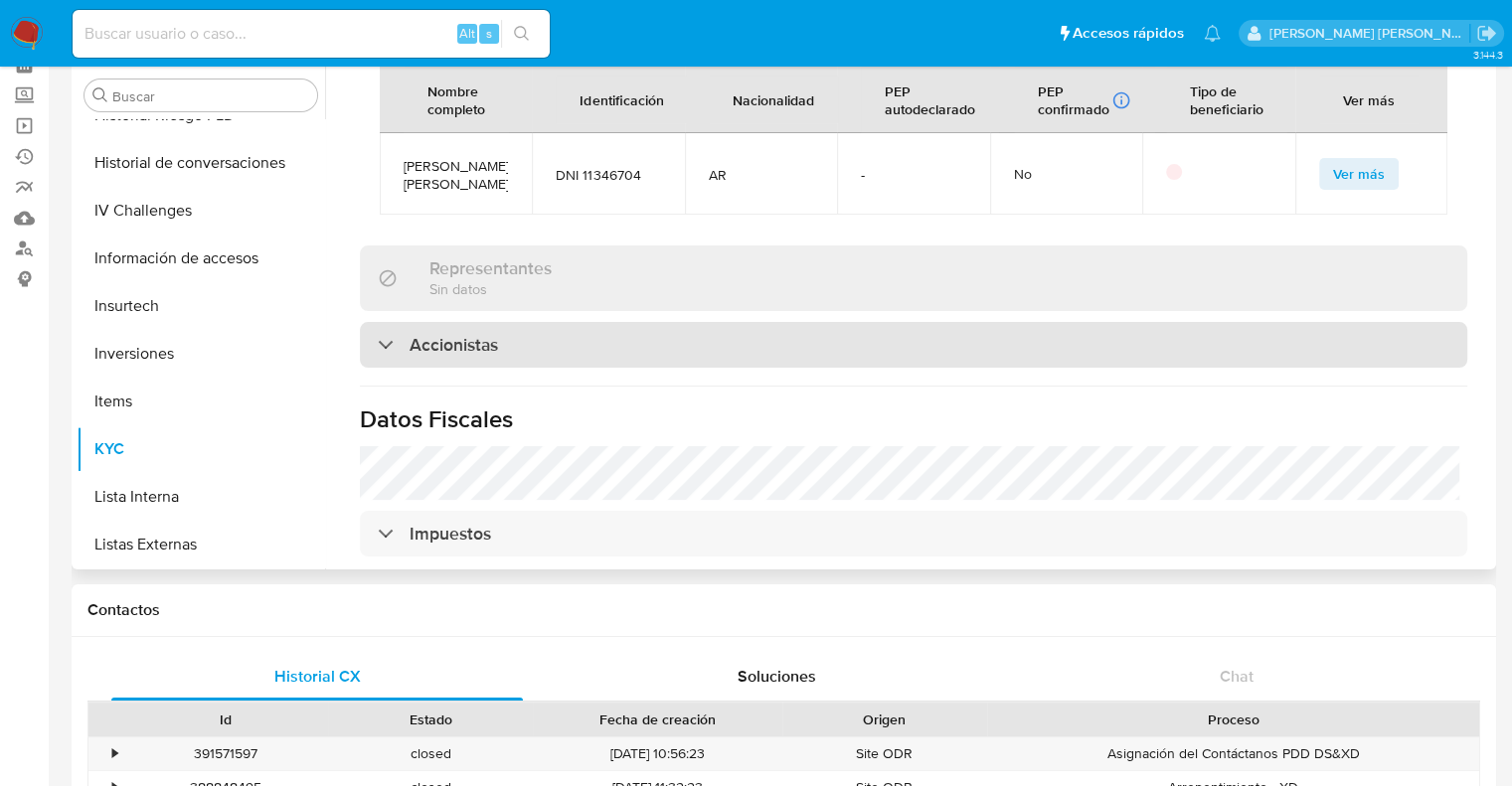 click on "Accionistas" at bounding box center (453, 345) 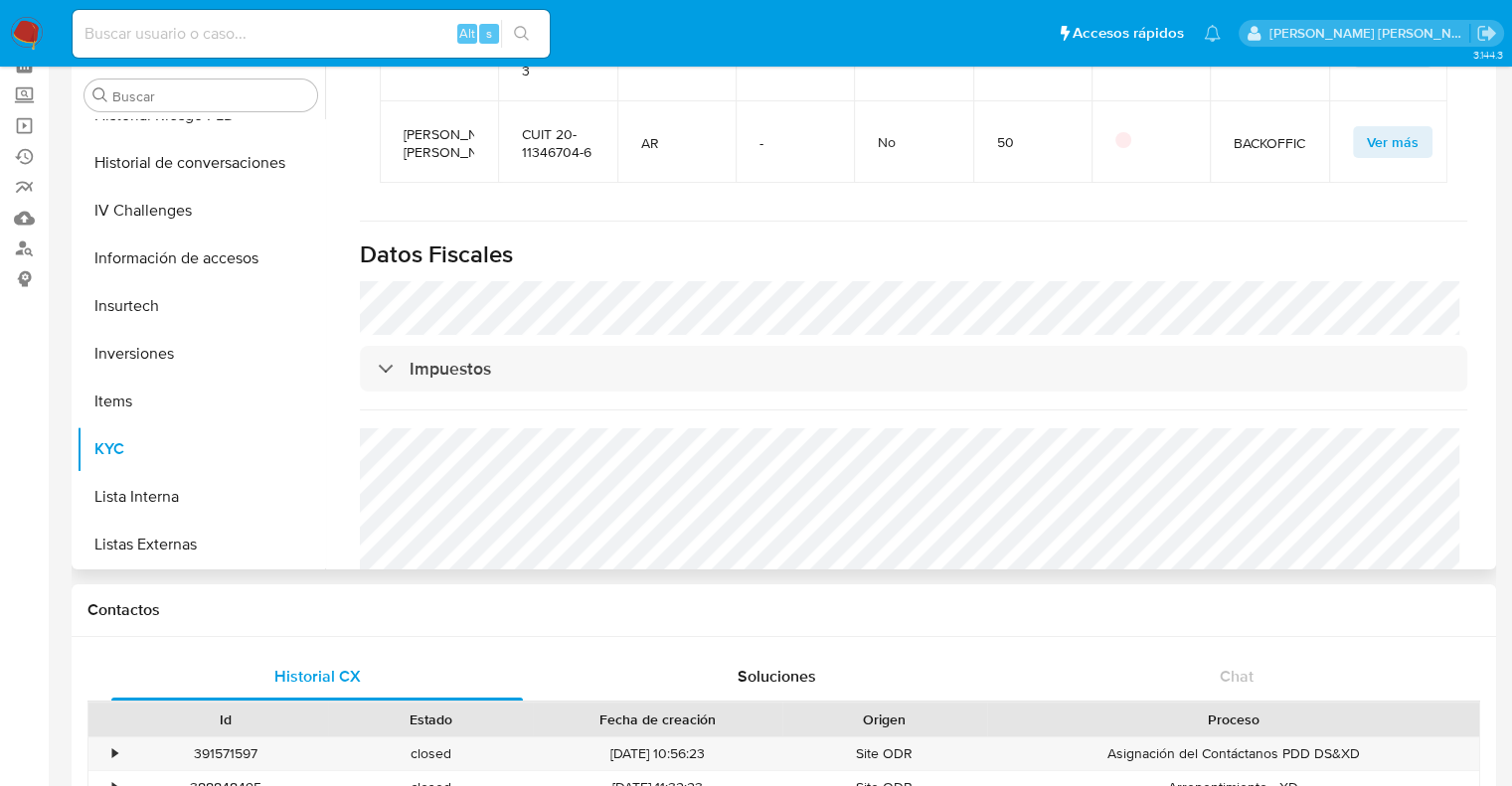 scroll, scrollTop: 2087, scrollLeft: 0, axis: vertical 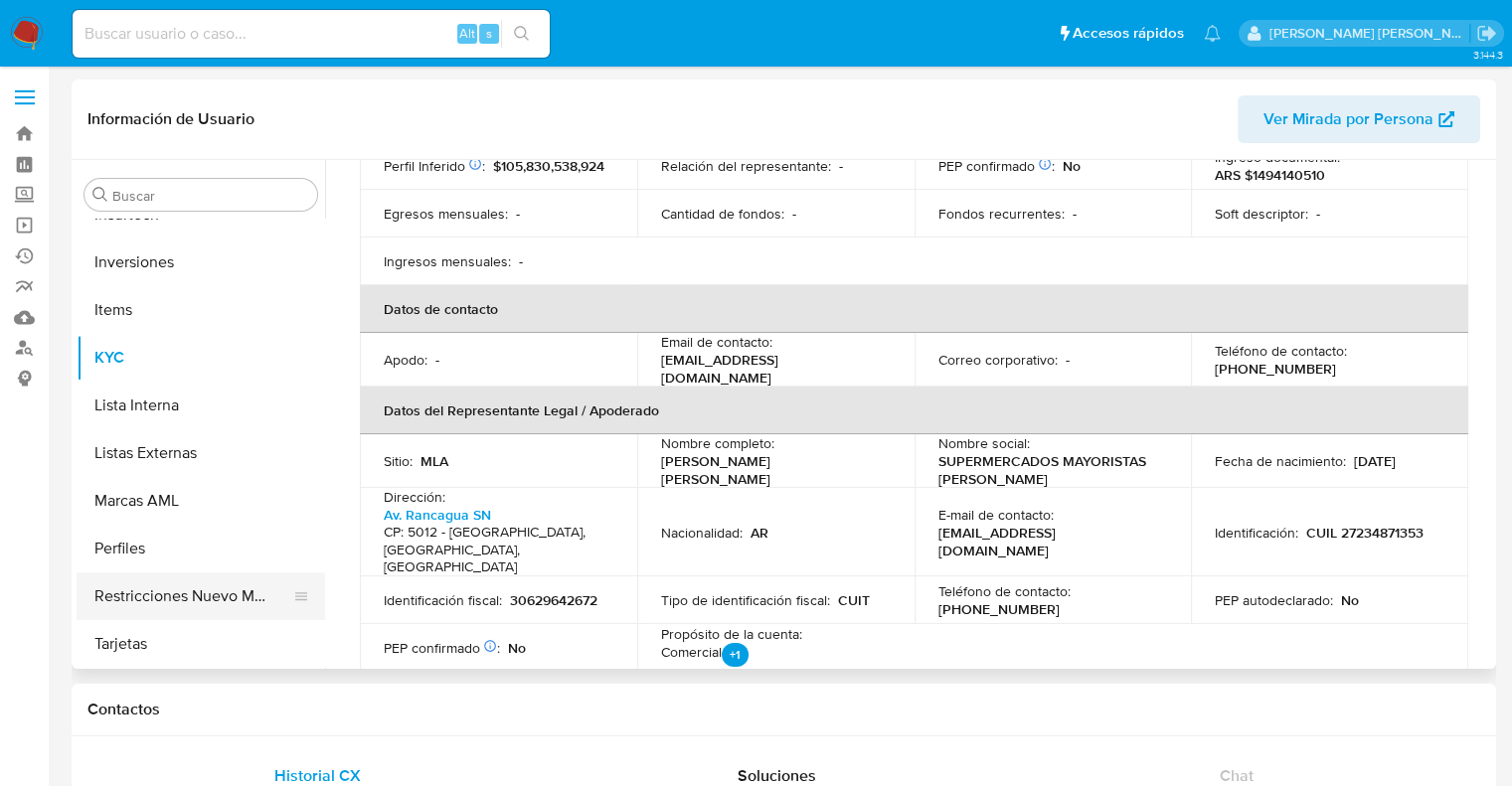 click on "Restricciones Nuevo Mundo" at bounding box center [193, 596] 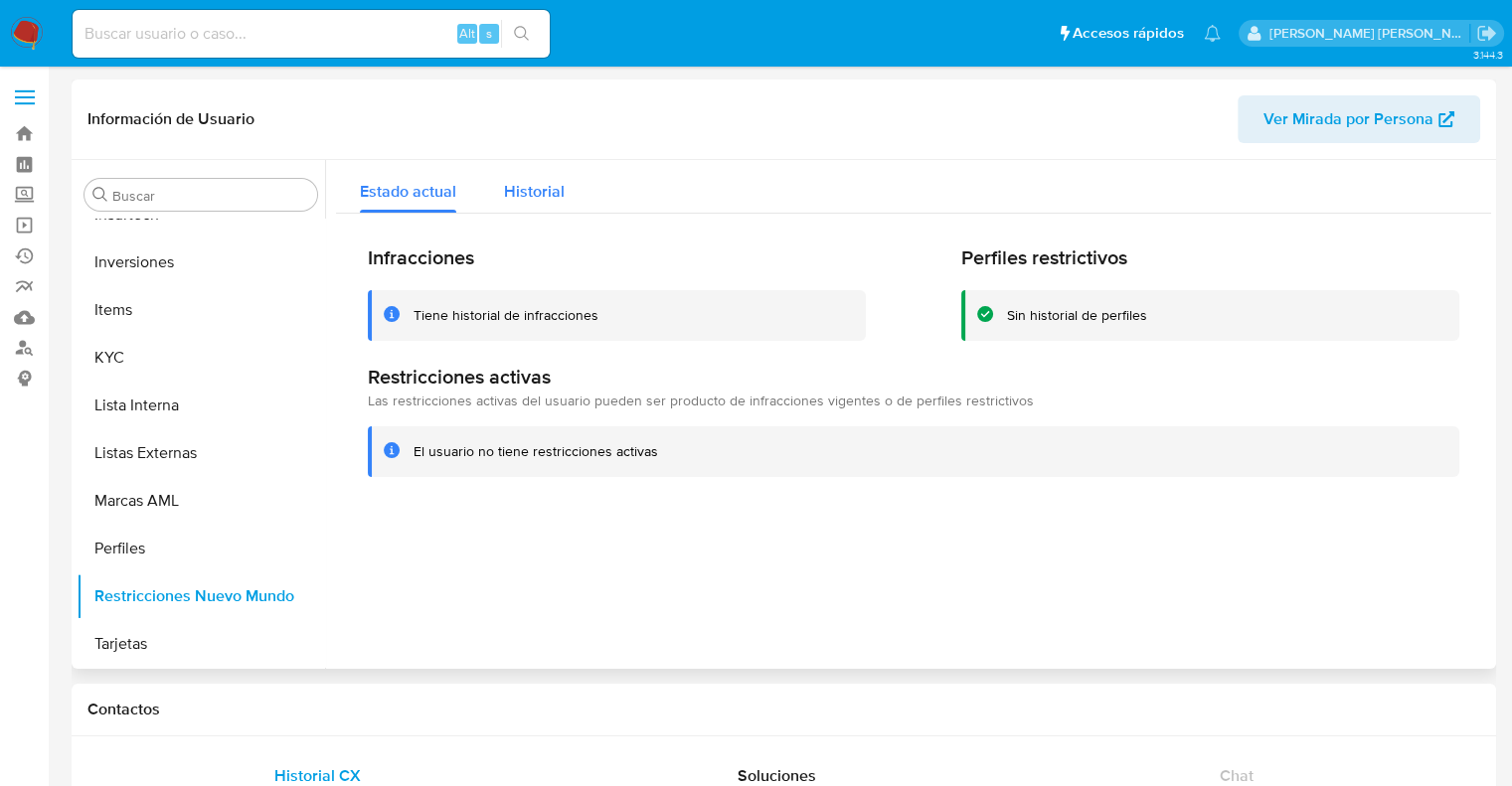click on "Historial" at bounding box center [534, 191] 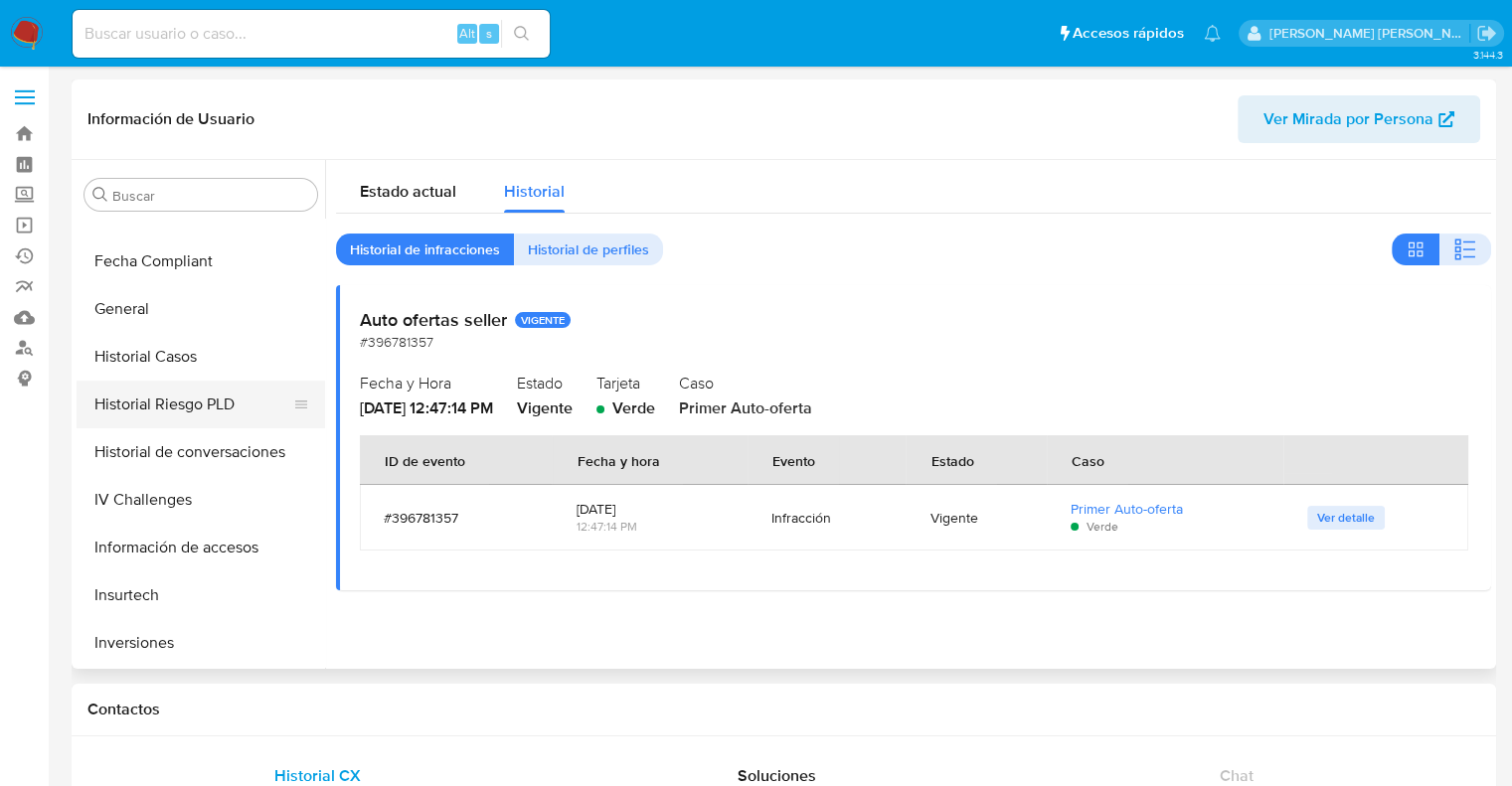 scroll, scrollTop: 489, scrollLeft: 0, axis: vertical 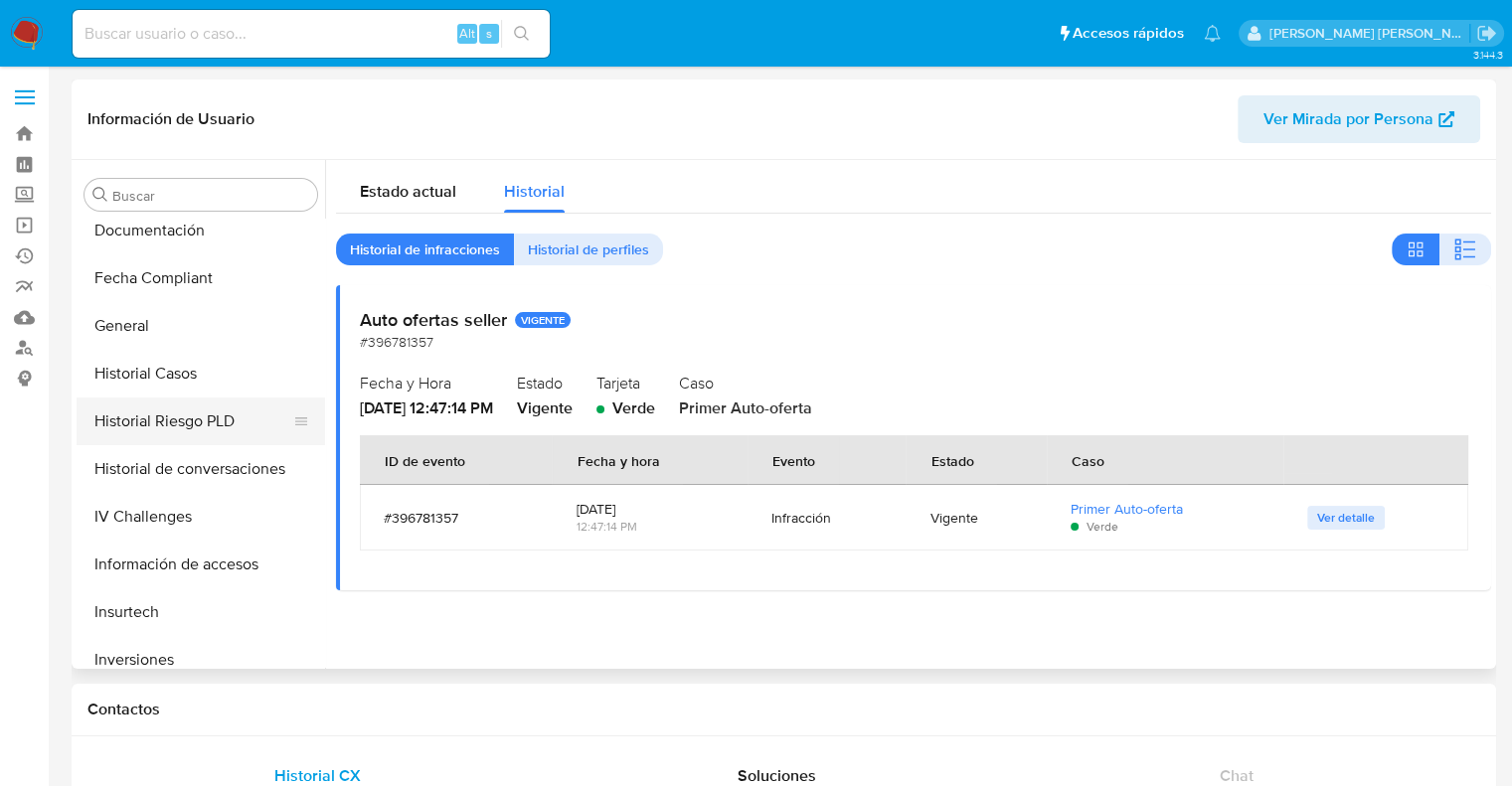 click on "Historial Riesgo PLD" at bounding box center (193, 421) 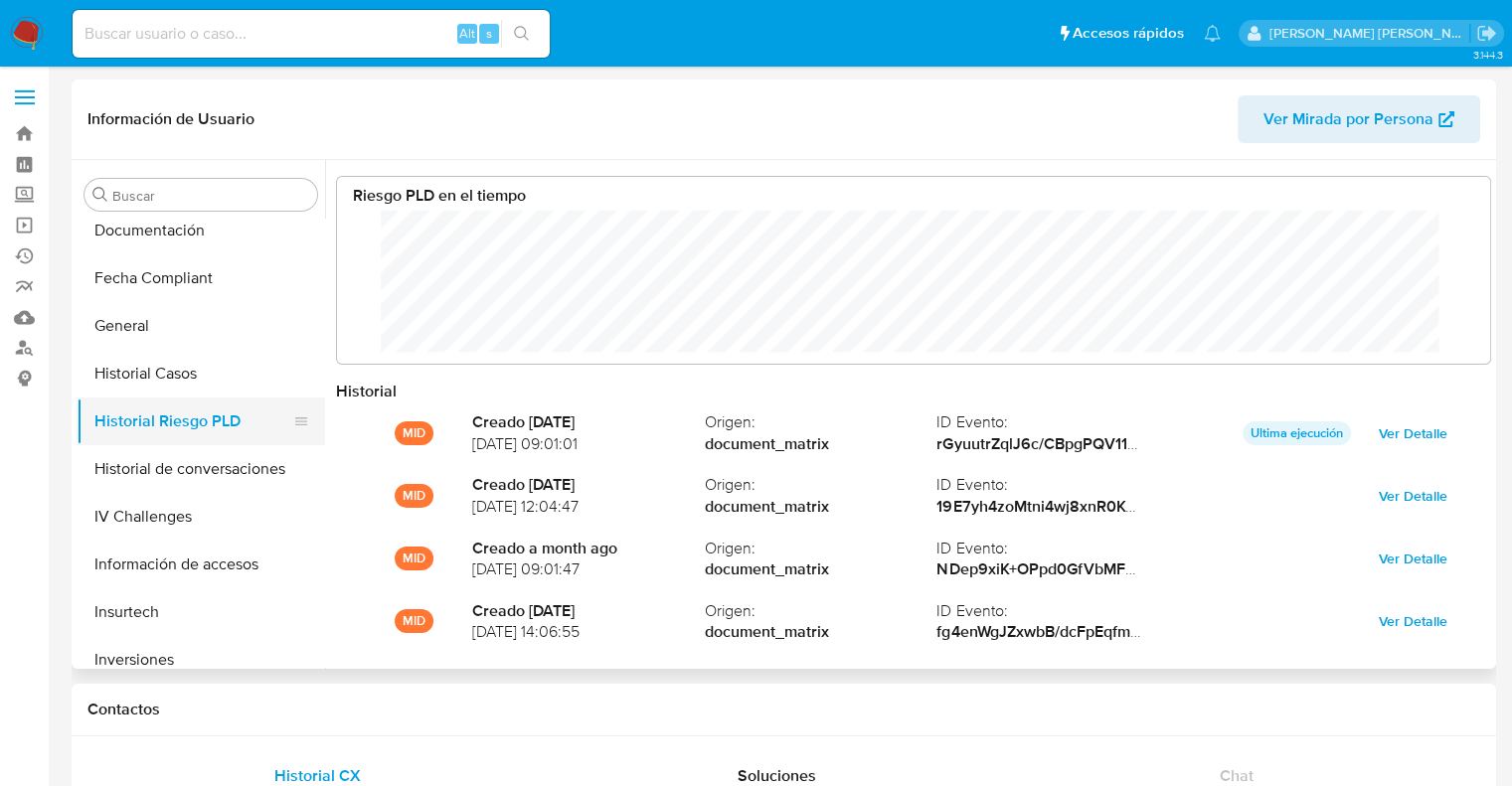scroll, scrollTop: 993529, scrollLeft: 992968, axis: both 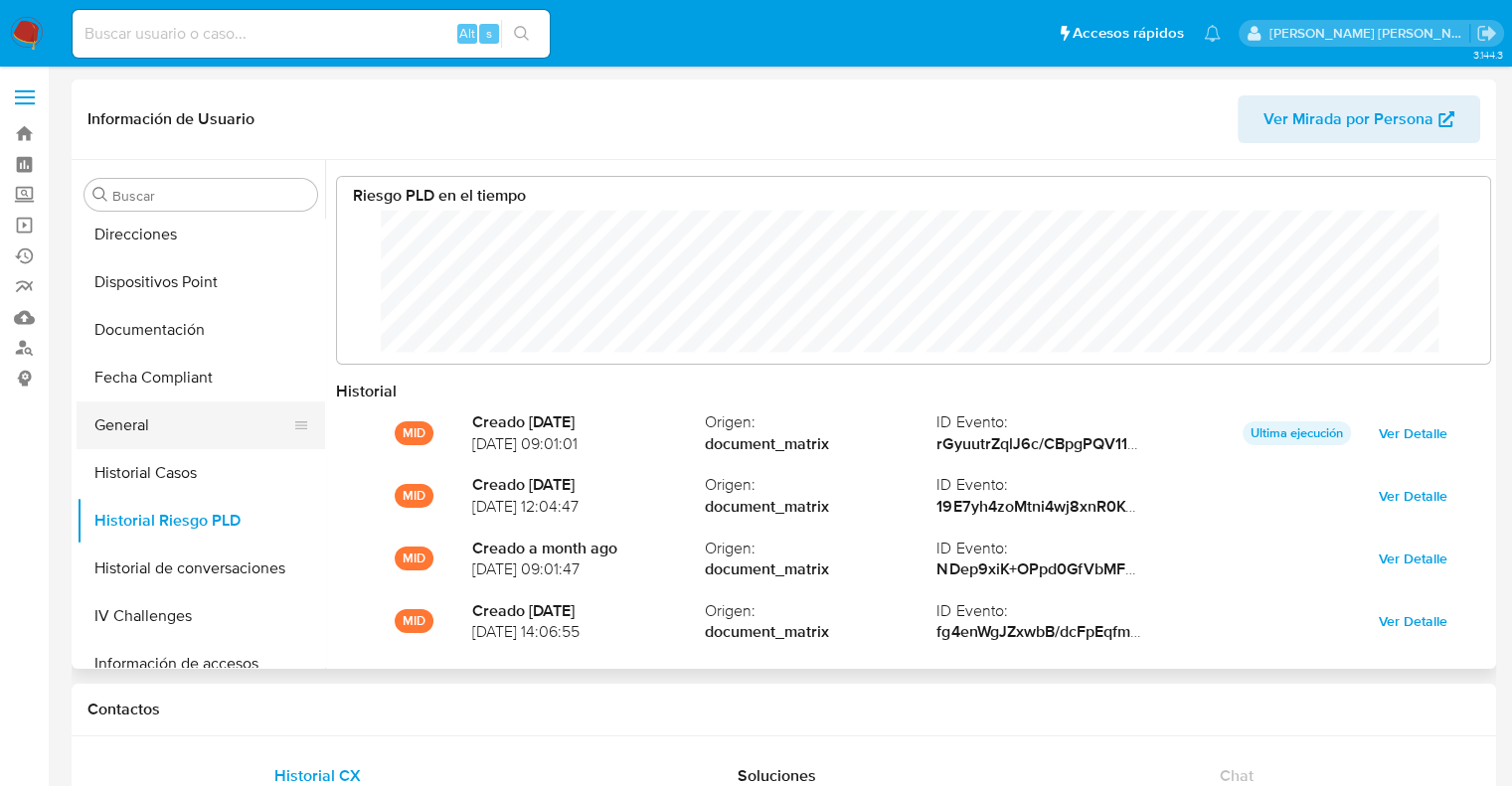 click on "General" at bounding box center (193, 425) 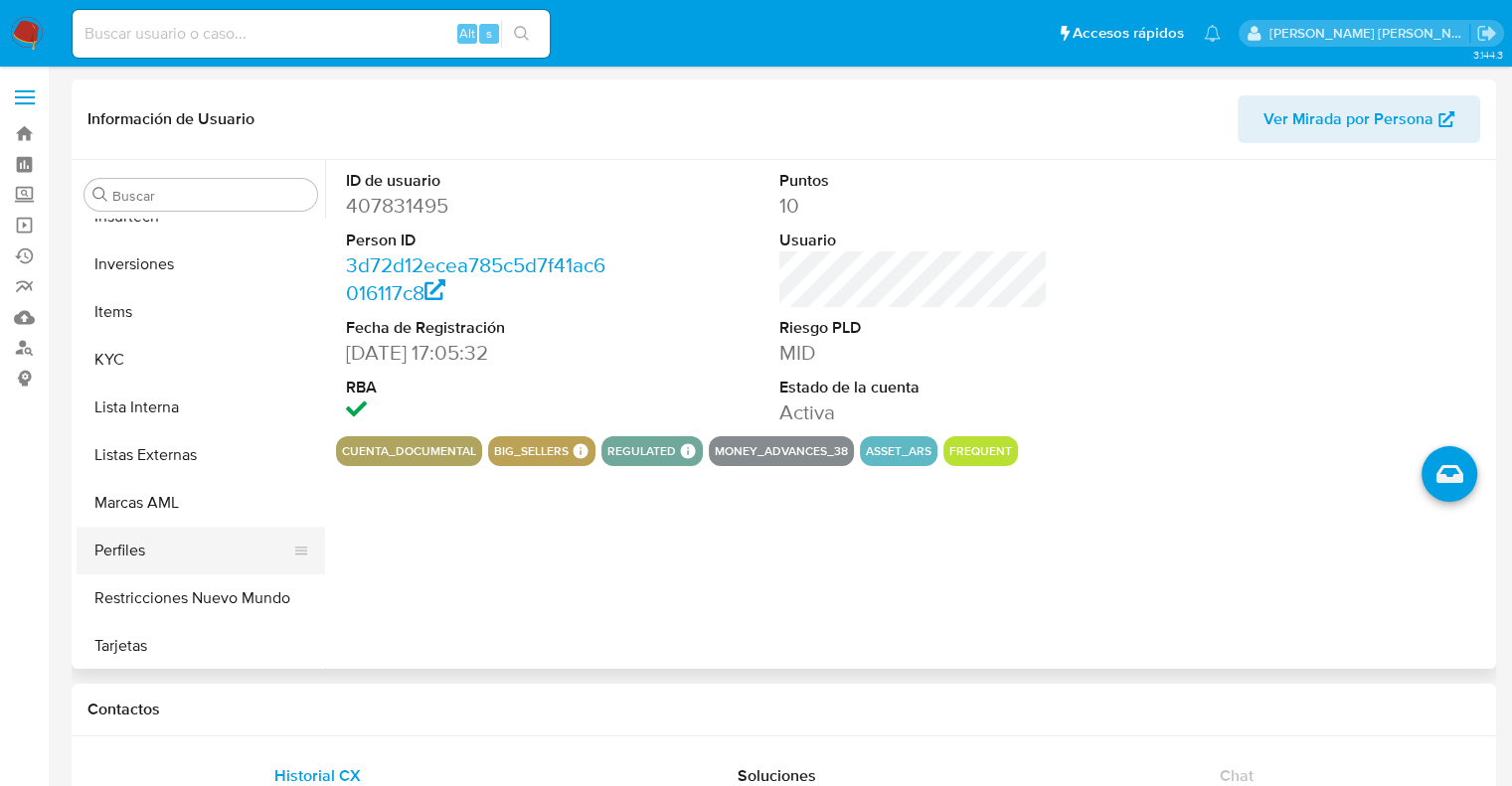scroll, scrollTop: 886, scrollLeft: 0, axis: vertical 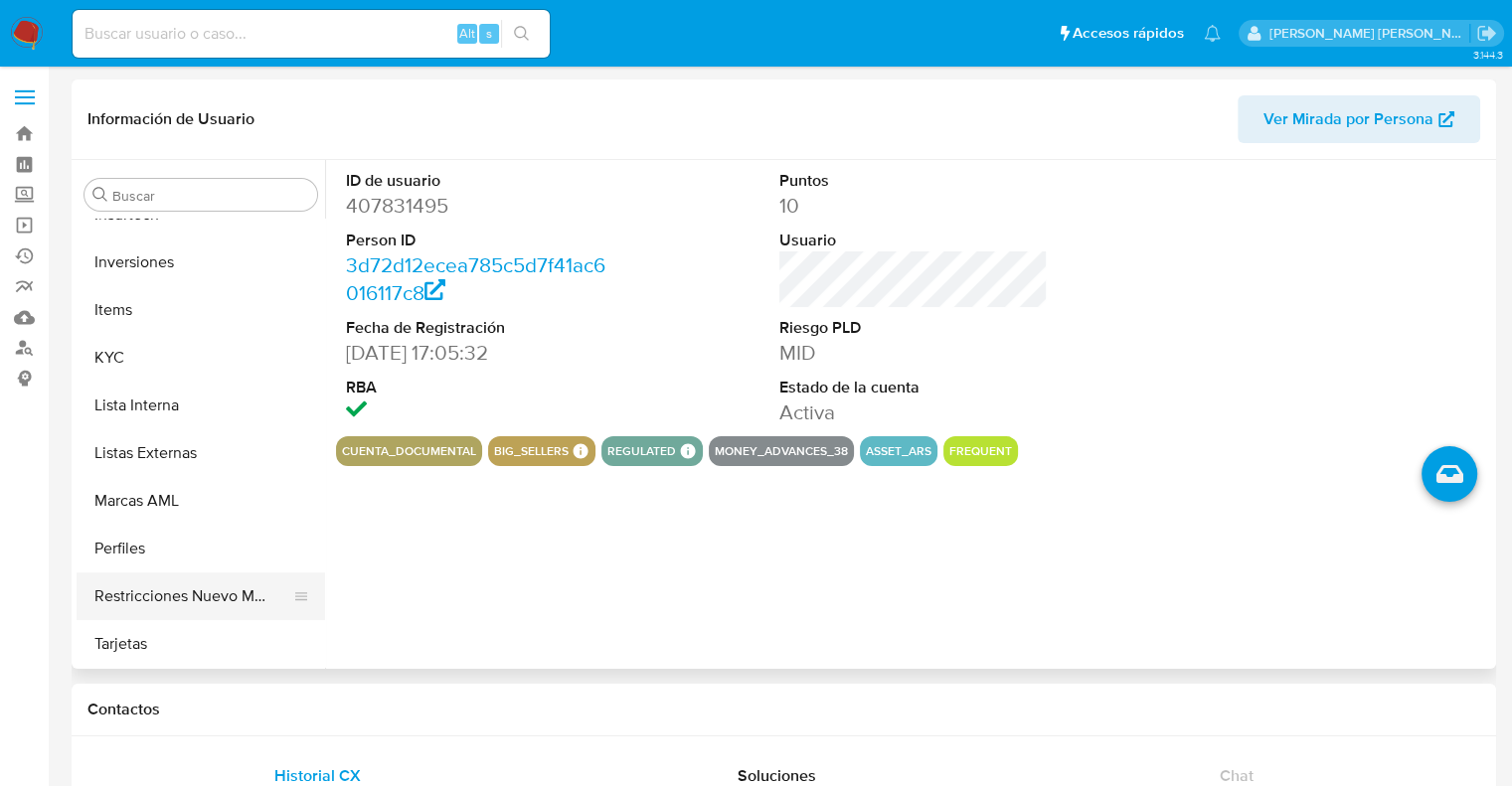 click on "Restricciones Nuevo Mundo" at bounding box center (193, 596) 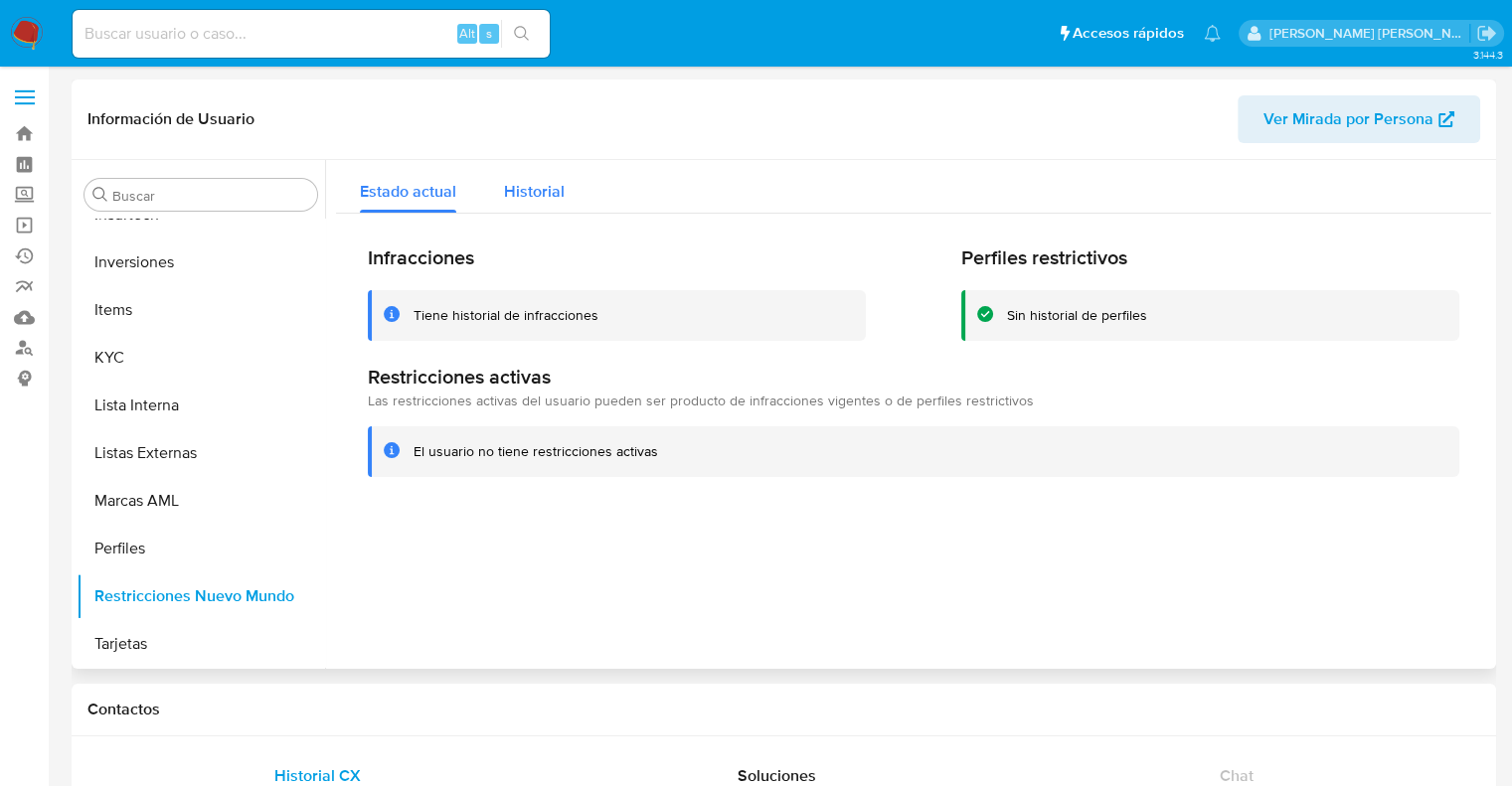 click on "Historial" at bounding box center (534, 191) 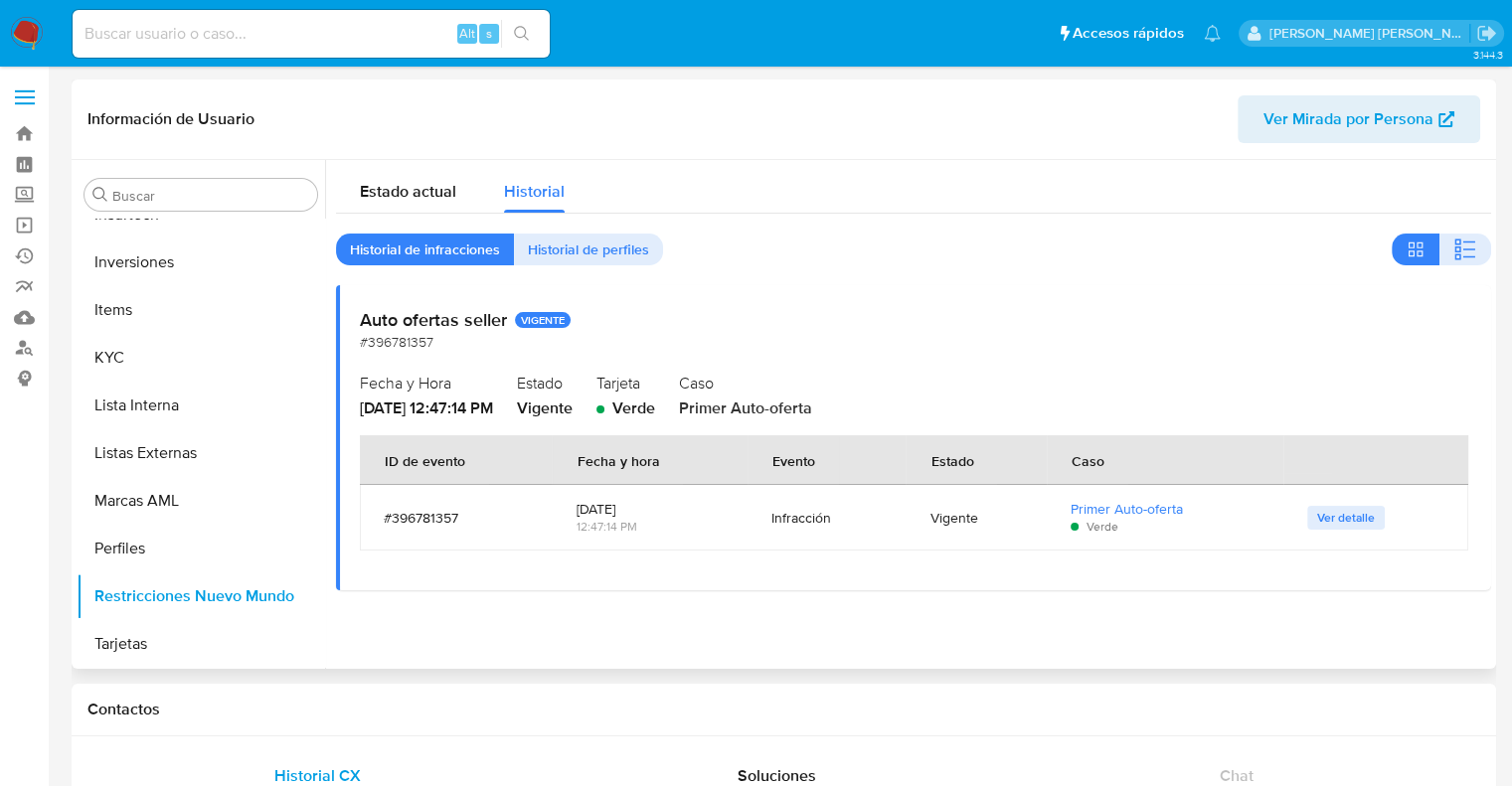 drag, startPoint x: 717, startPoint y: 412, endPoint x: 868, endPoint y: 412, distance: 151 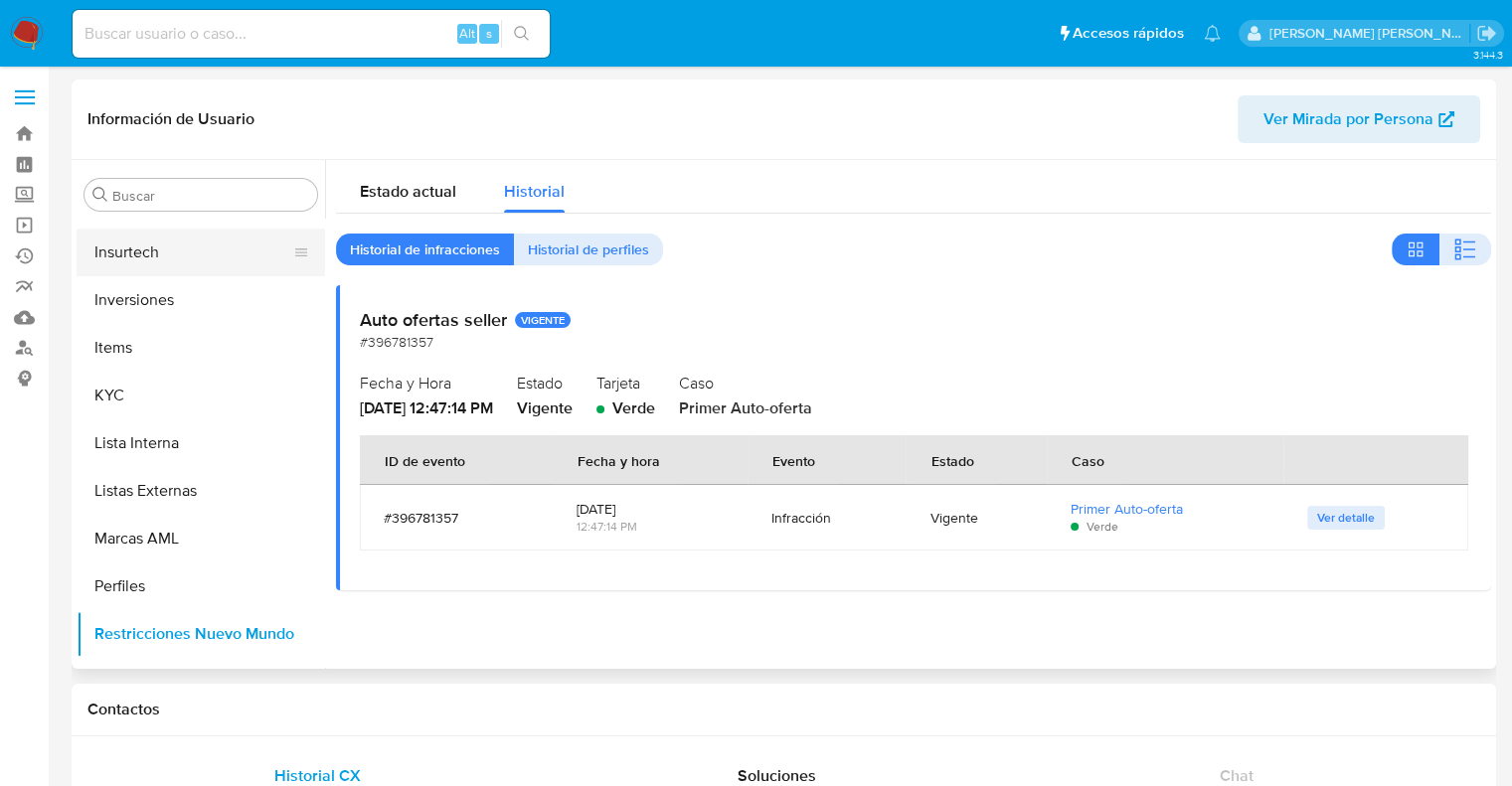 scroll, scrollTop: 886, scrollLeft: 0, axis: vertical 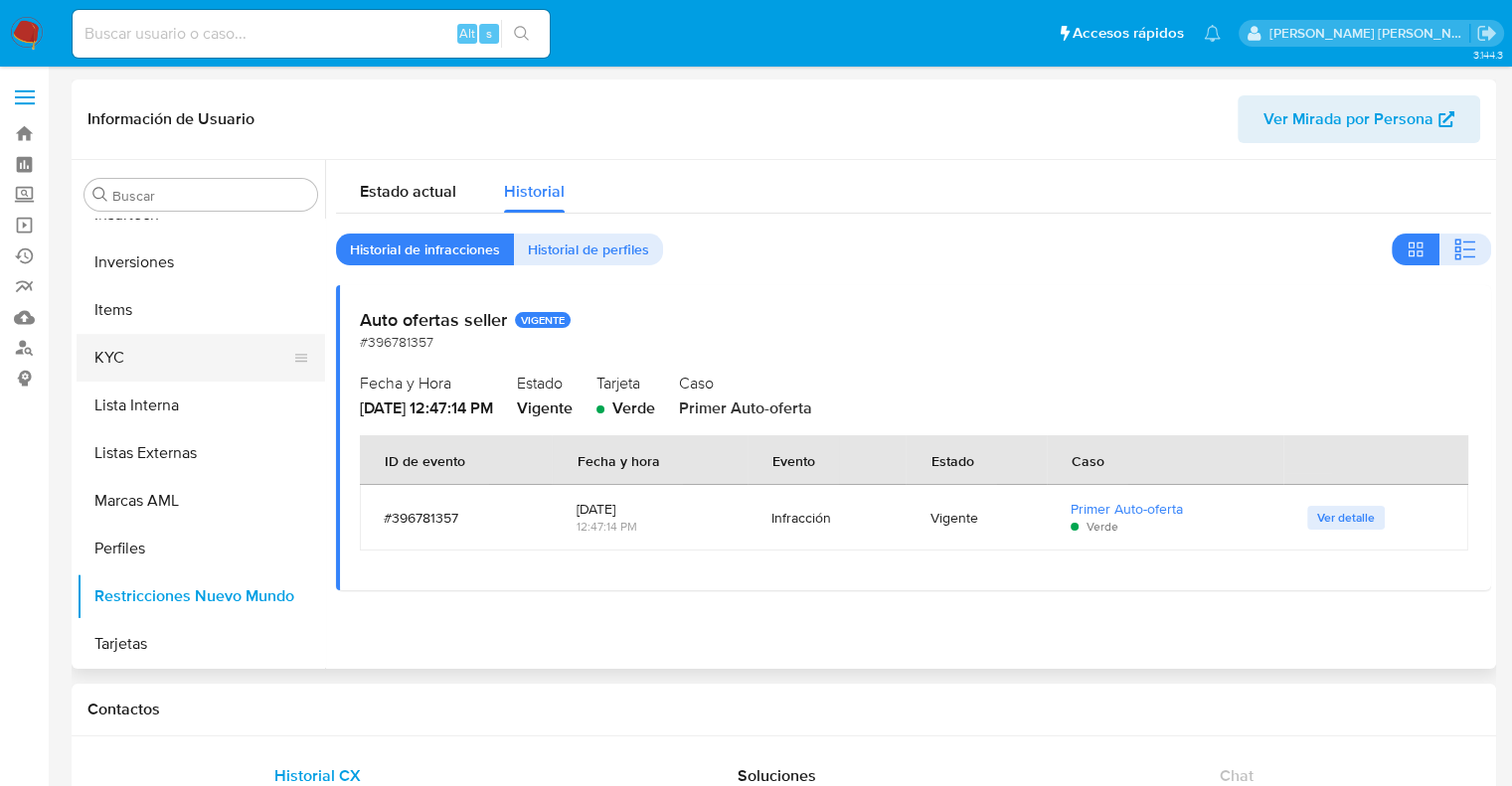 click on "KYC" at bounding box center [193, 358] 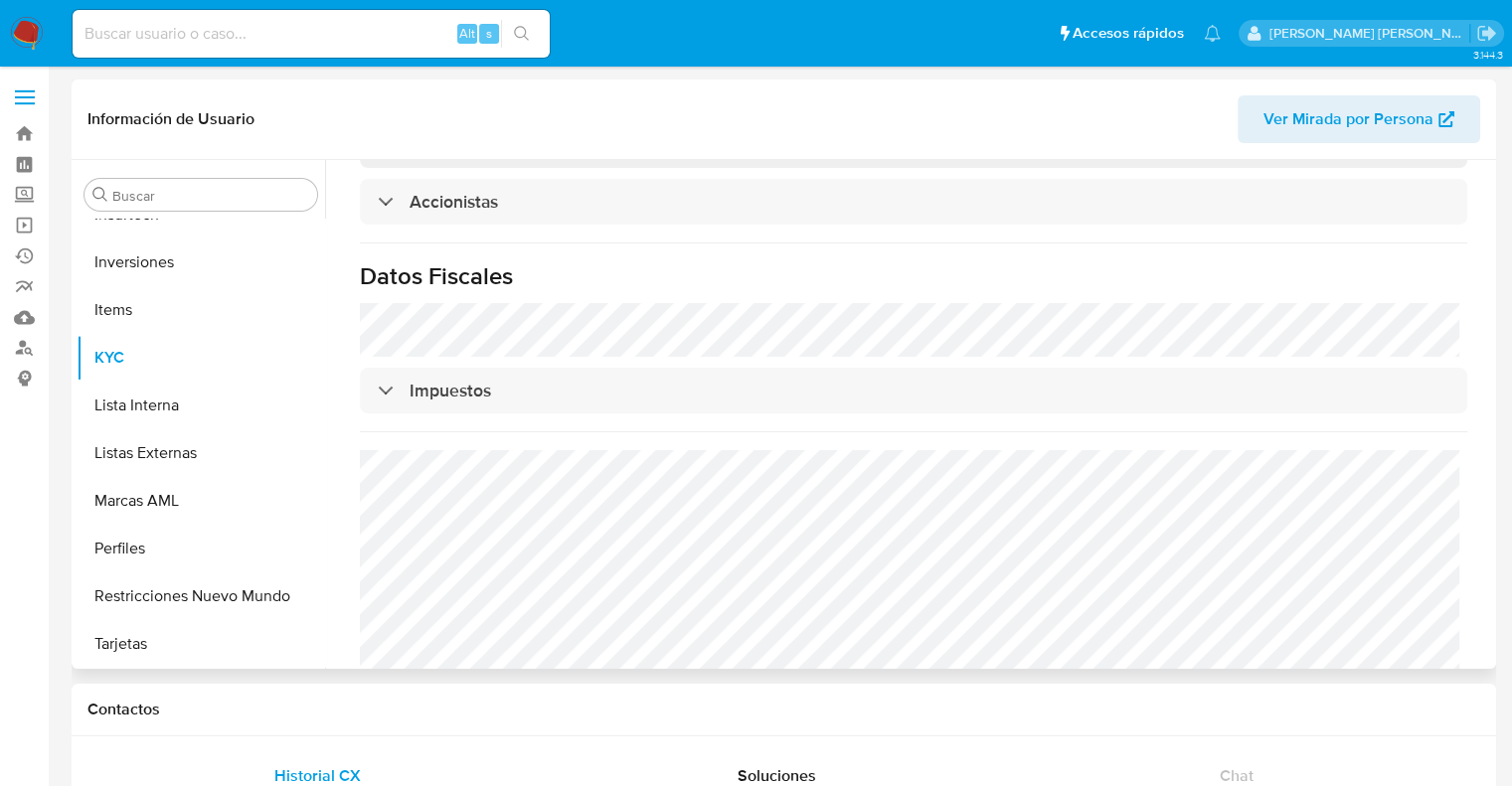 scroll, scrollTop: 1392, scrollLeft: 0, axis: vertical 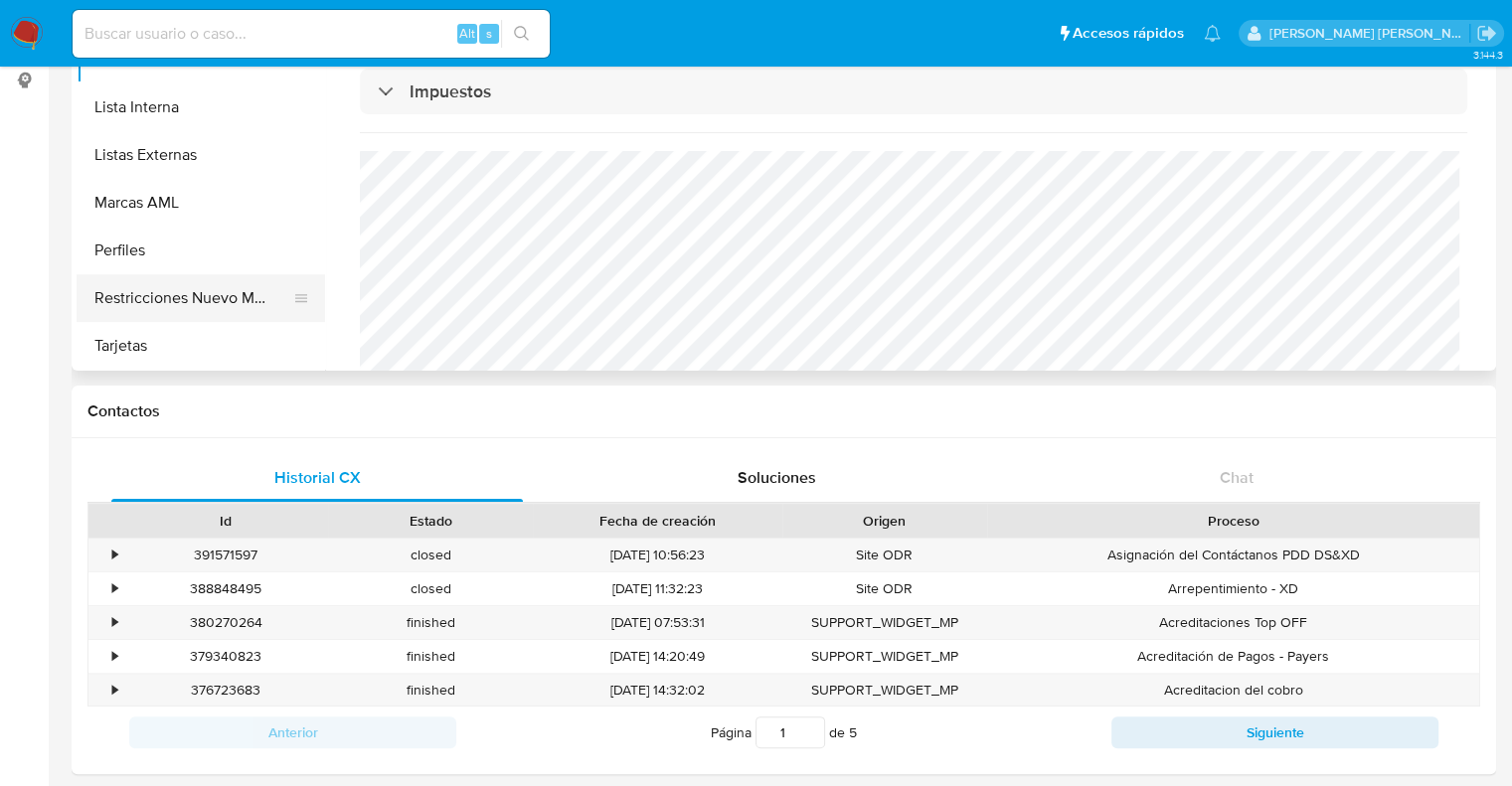 click on "Restricciones Nuevo Mundo" at bounding box center (193, 298) 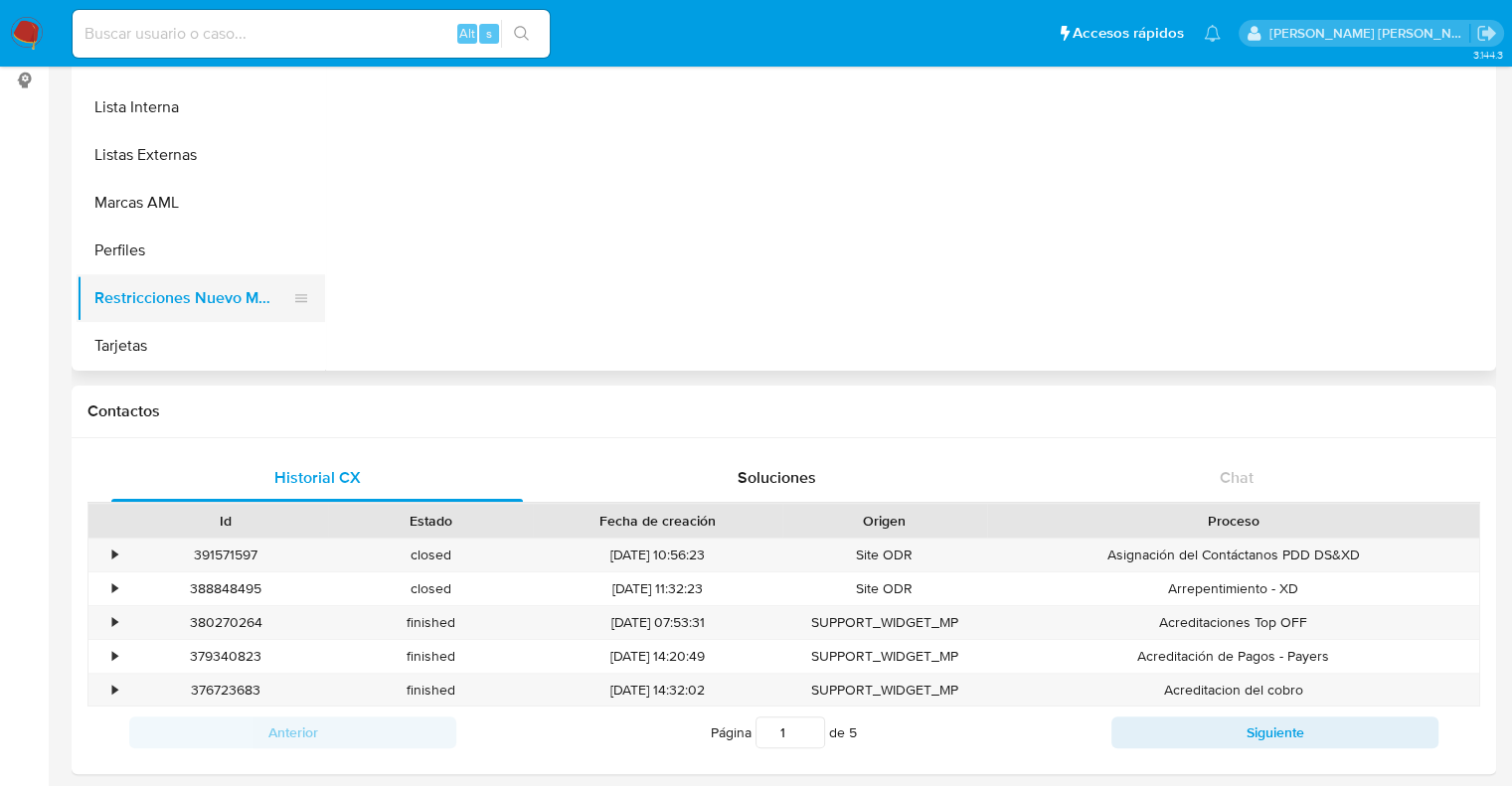 scroll, scrollTop: 0, scrollLeft: 0, axis: both 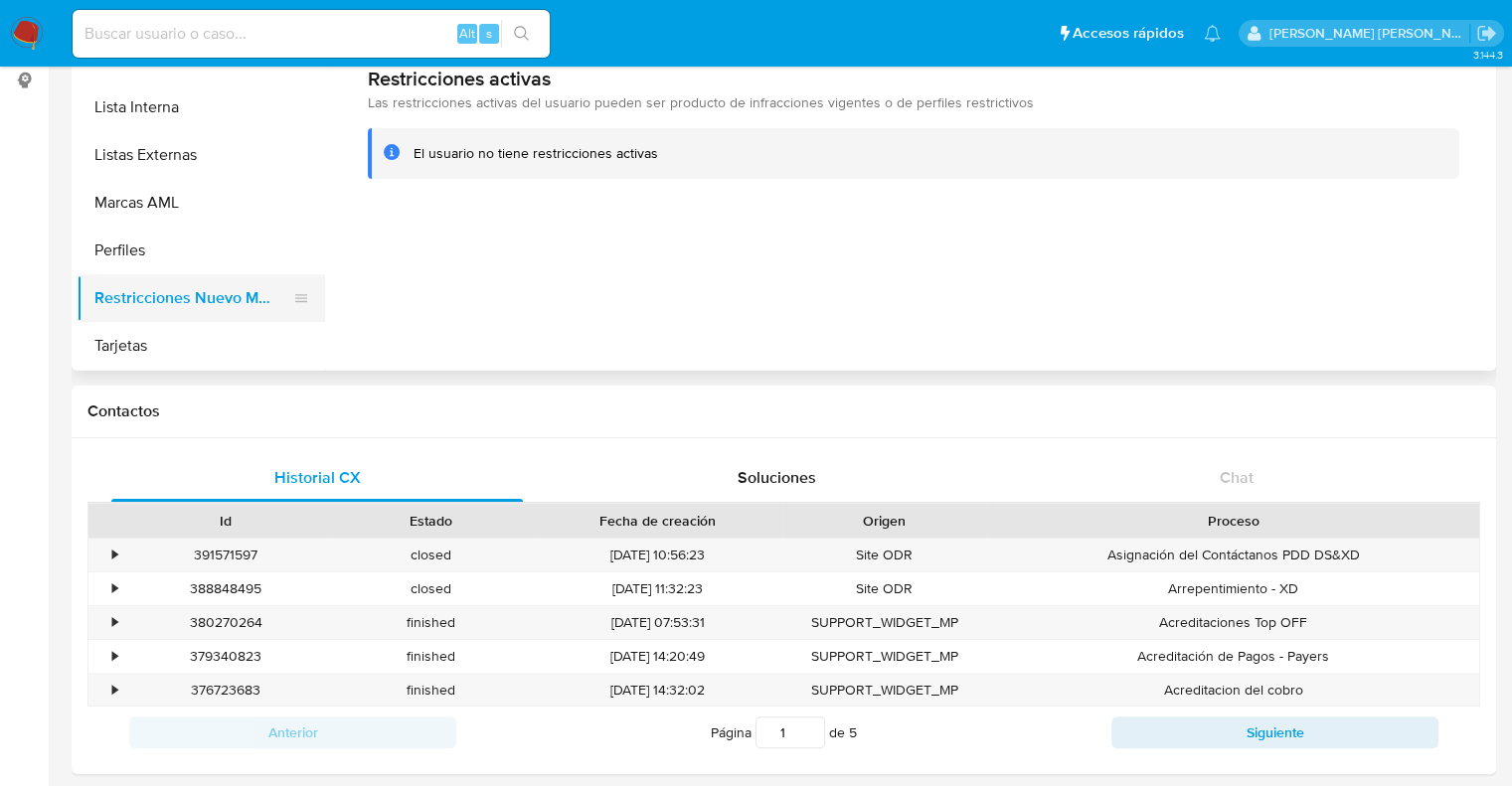 click on "Restricciones Nuevo Mundo" at bounding box center [193, 298] 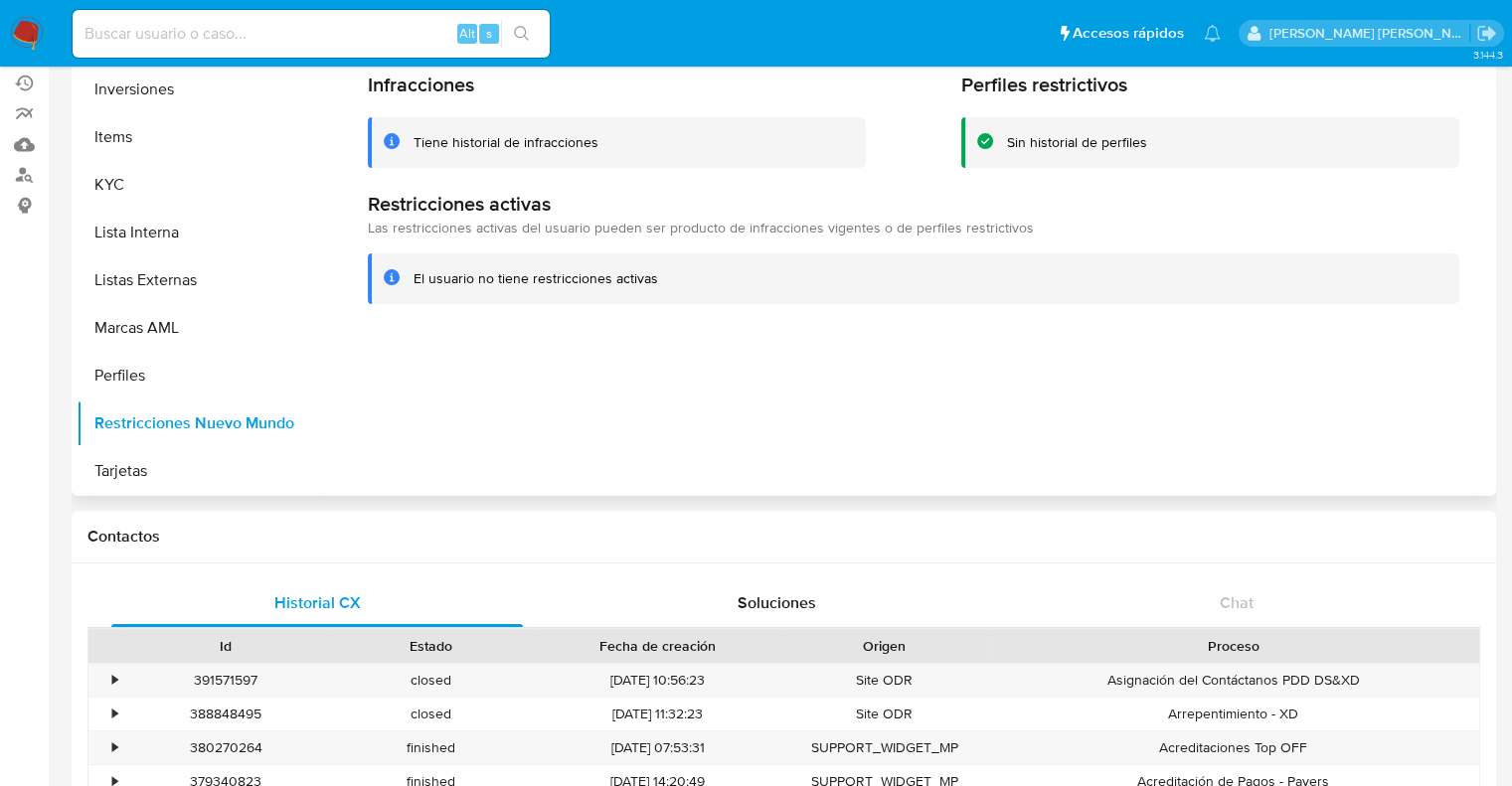 scroll, scrollTop: 0, scrollLeft: 0, axis: both 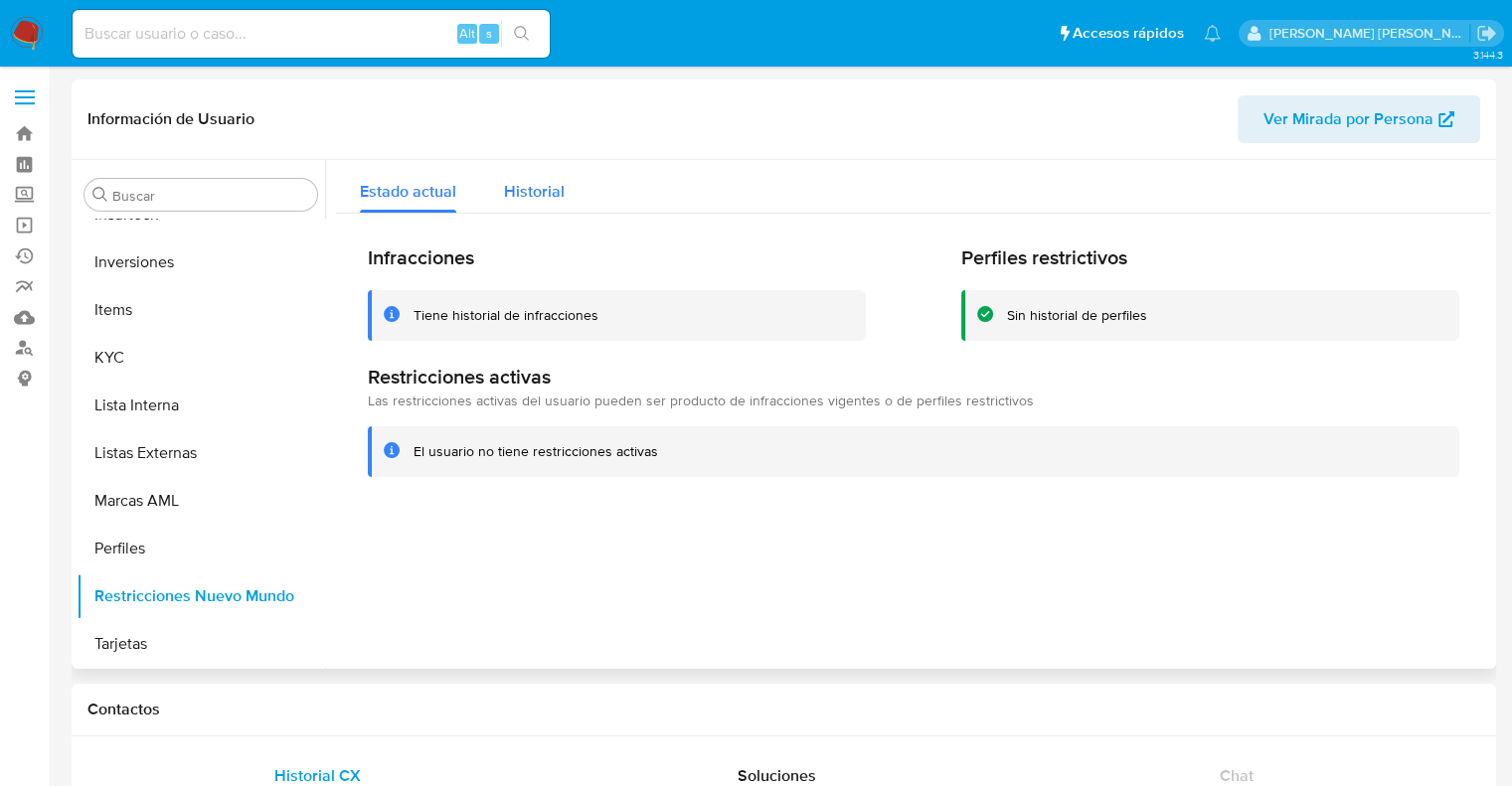 click on "Historial" at bounding box center (534, 191) 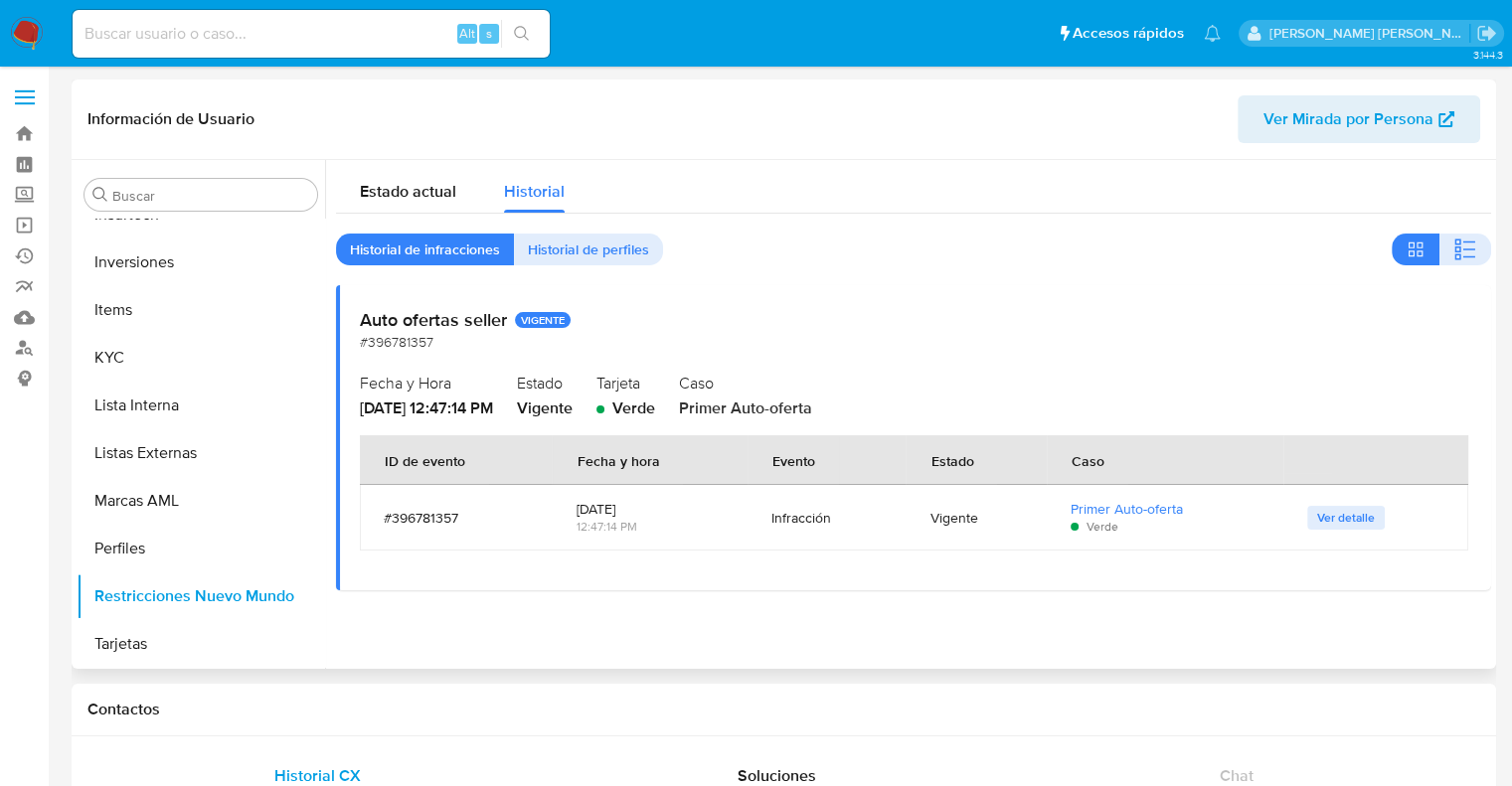 drag, startPoint x: 720, startPoint y: 411, endPoint x: 870, endPoint y: 420, distance: 150.26976 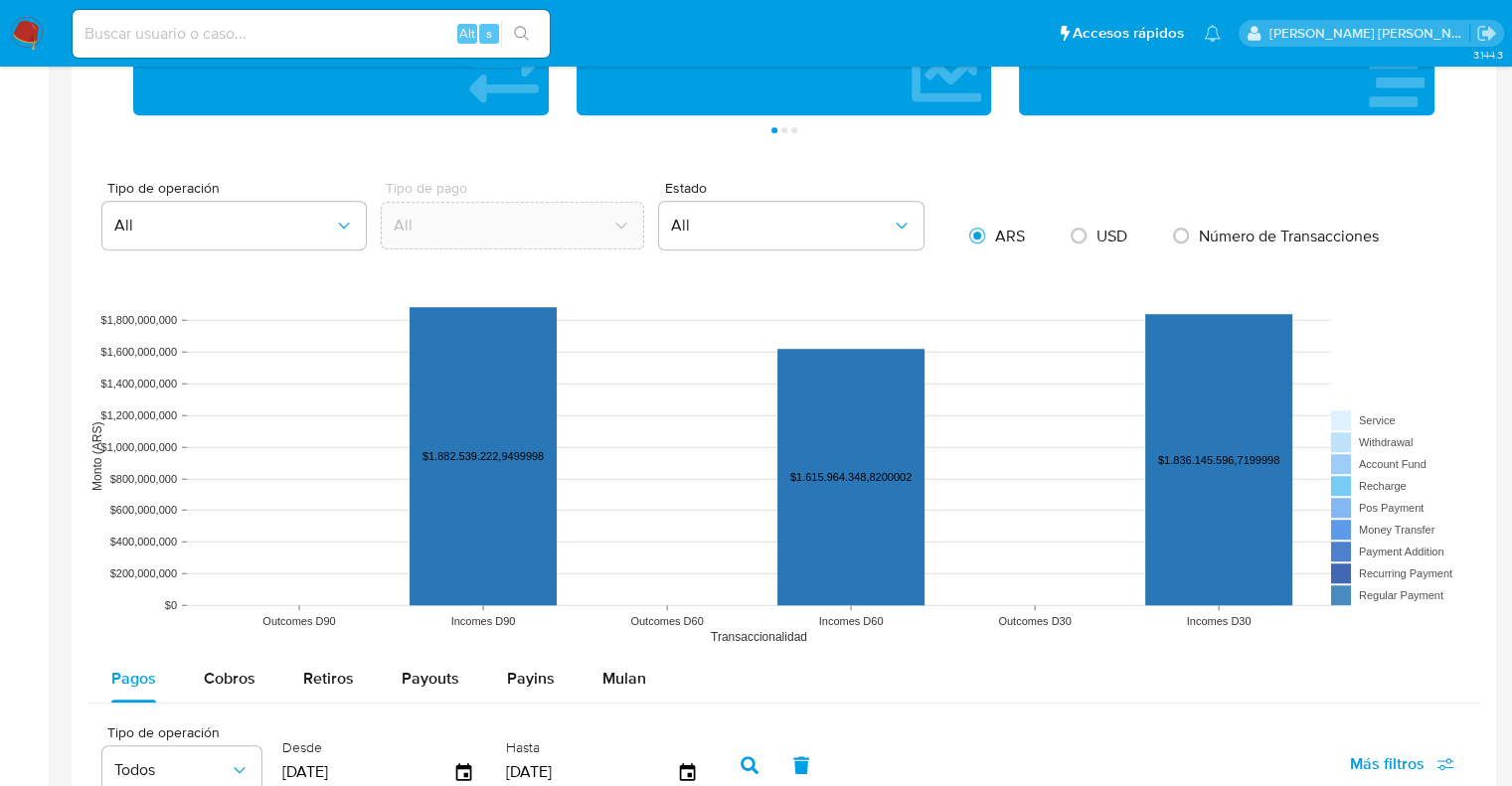 scroll, scrollTop: 1590, scrollLeft: 0, axis: vertical 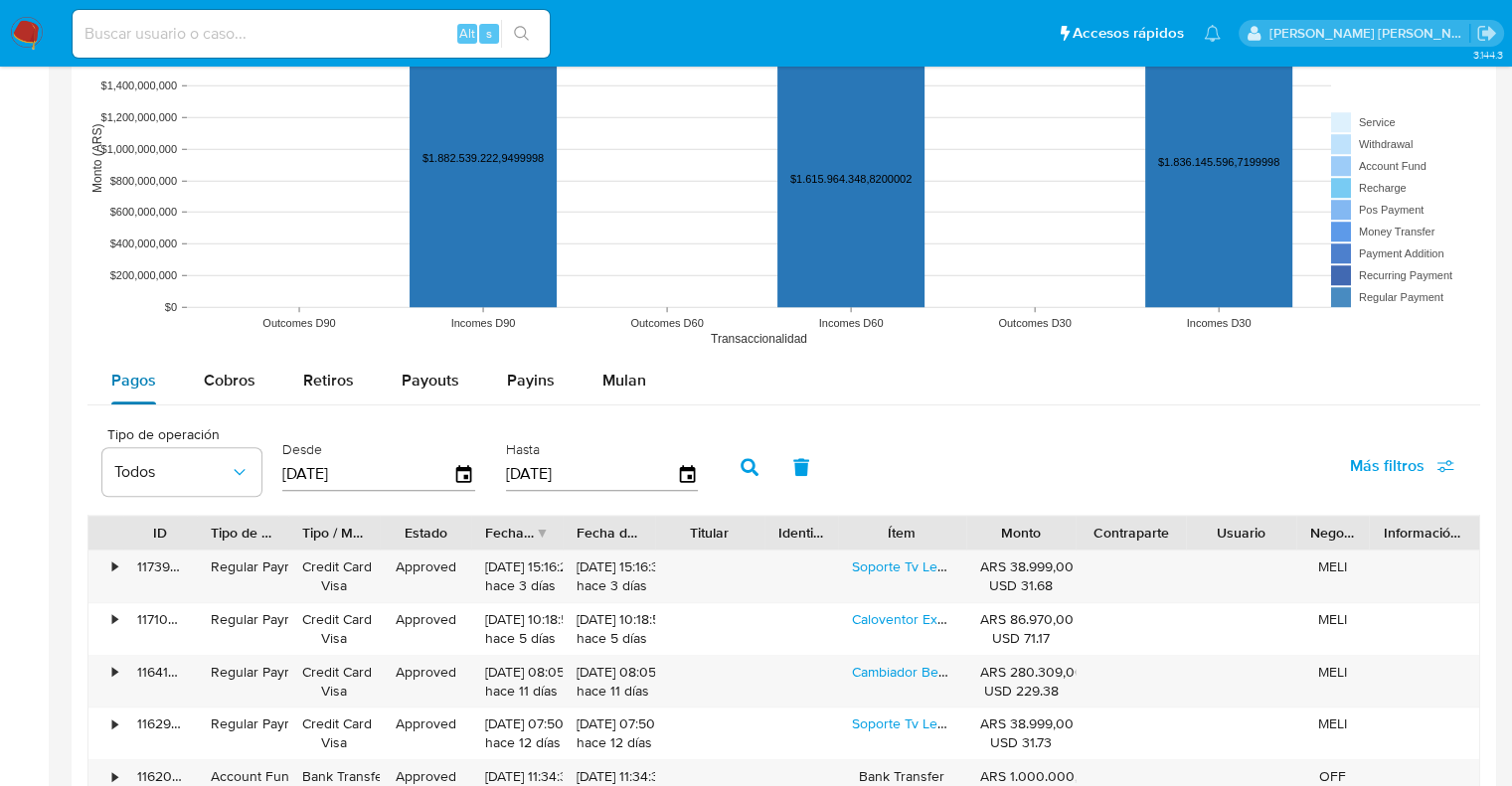 click on "Pagos" at bounding box center (133, 380) 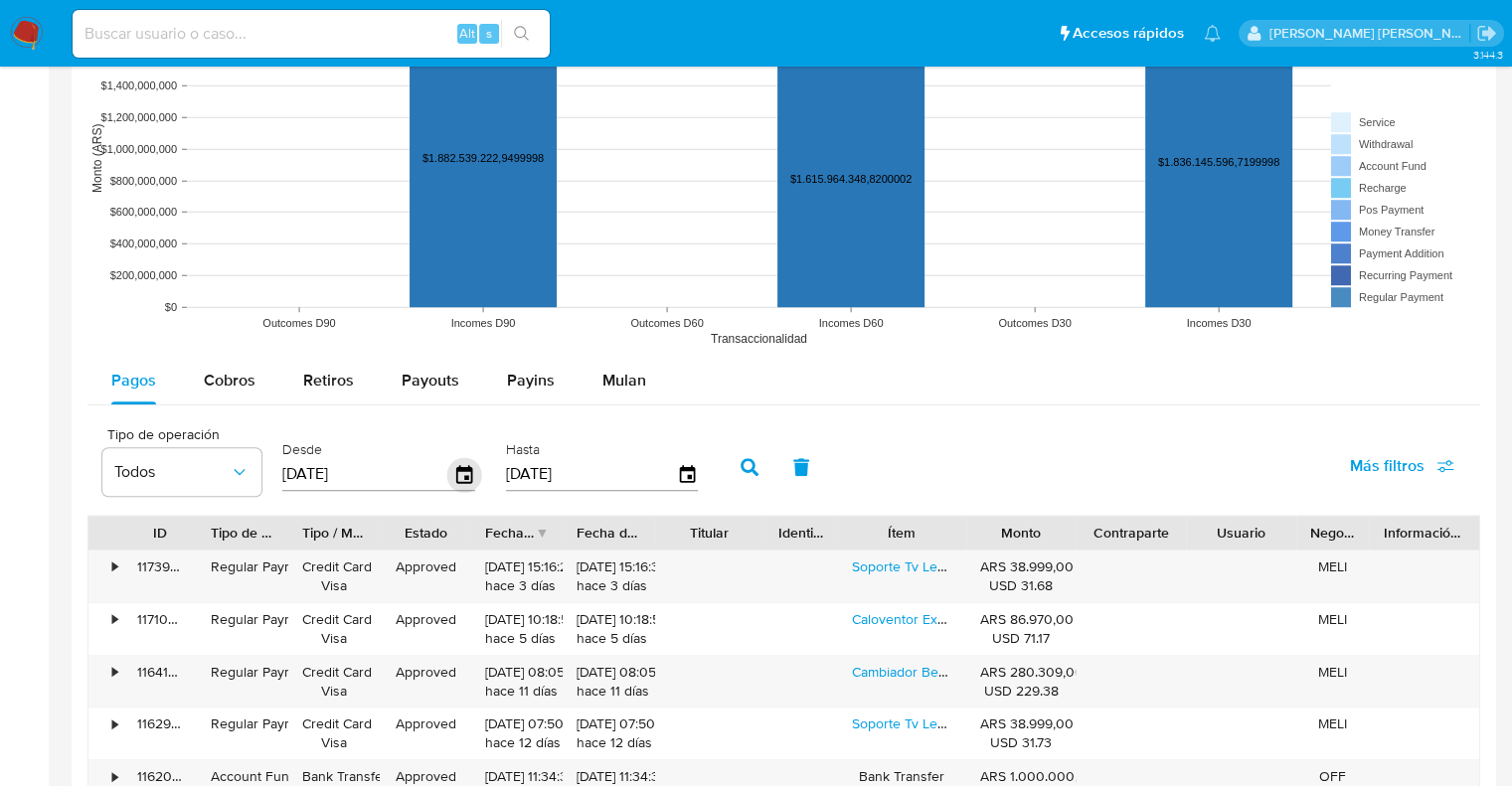 click 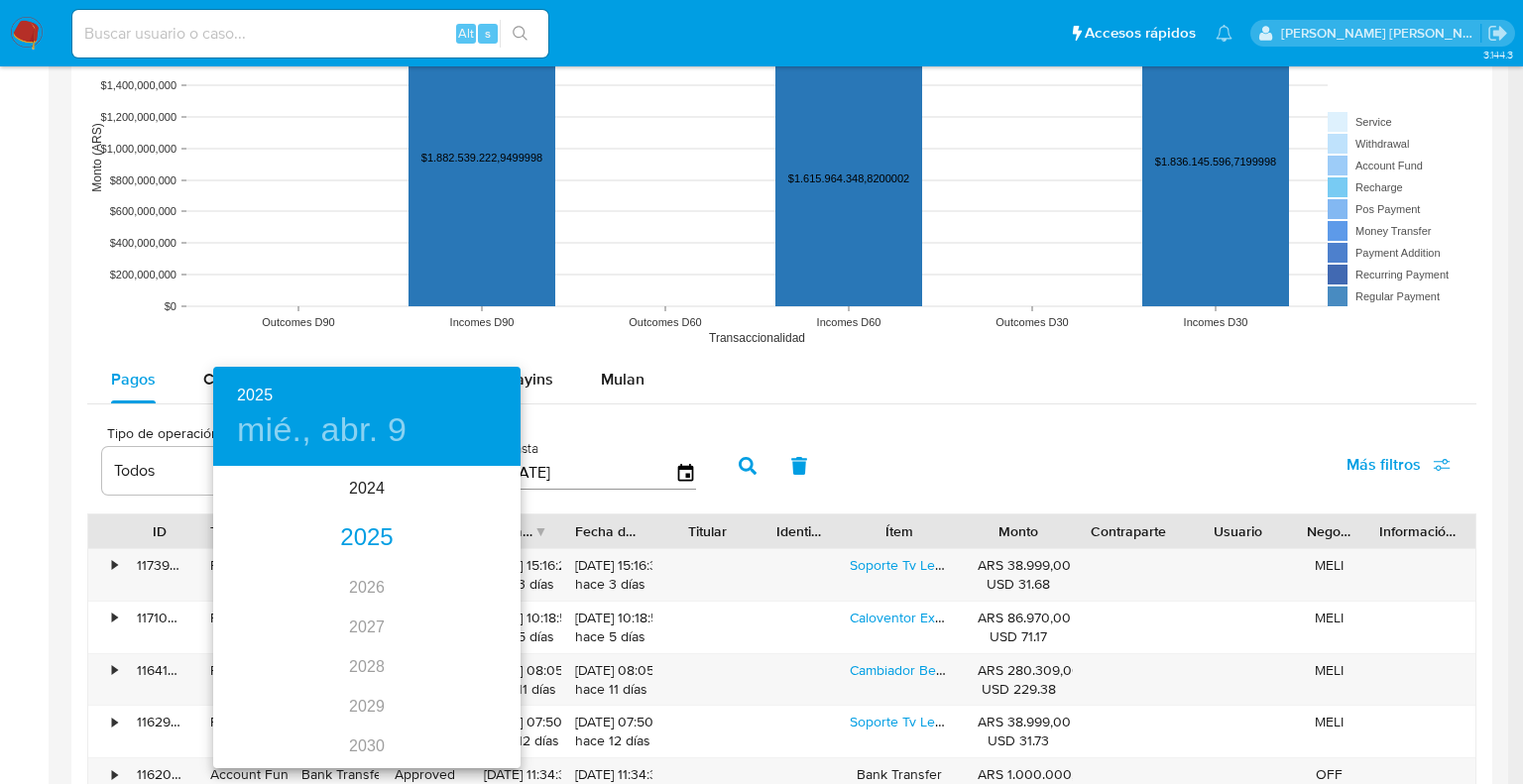 click on "2025" at bounding box center (367, 538) 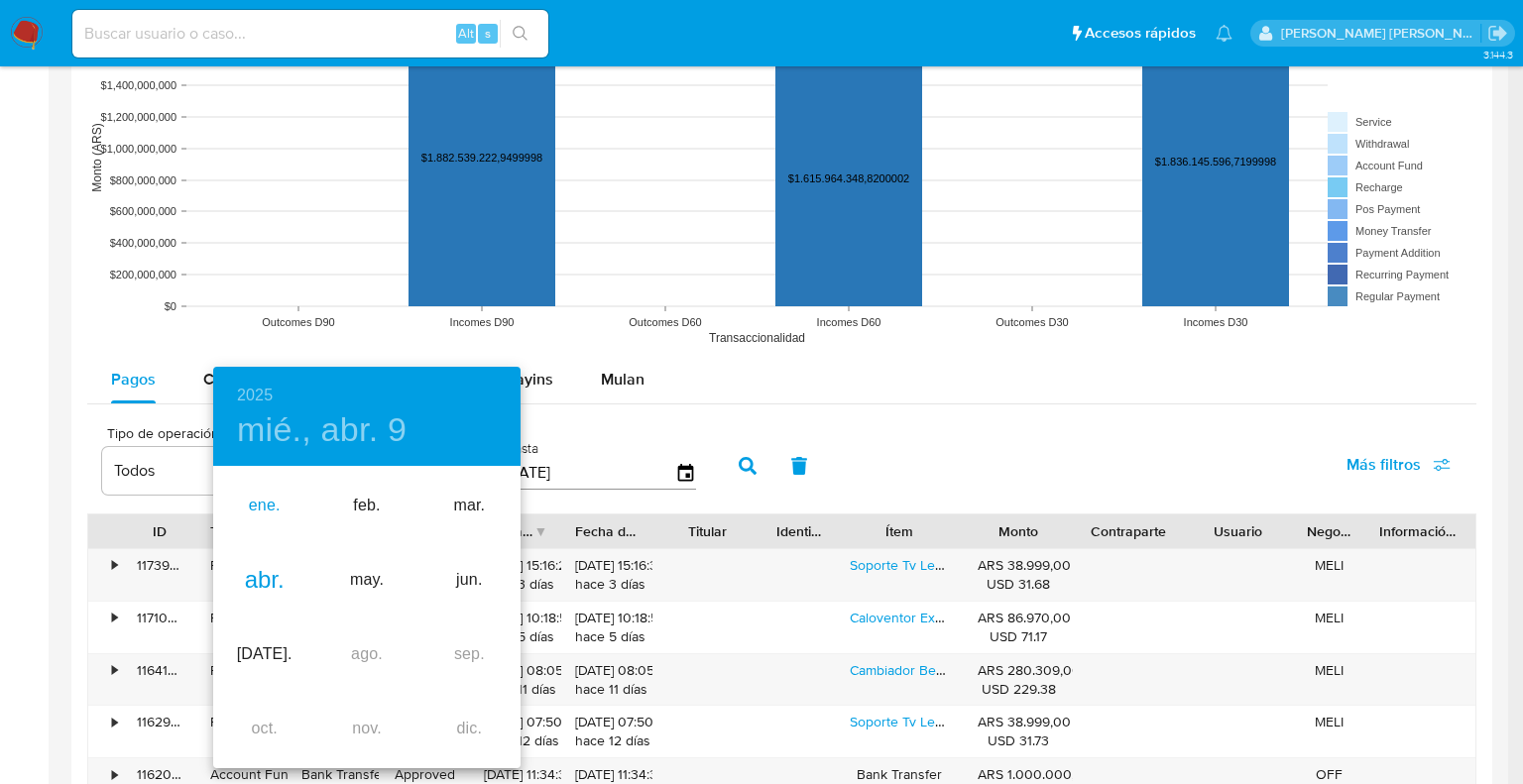 click on "ene." at bounding box center [264, 505] 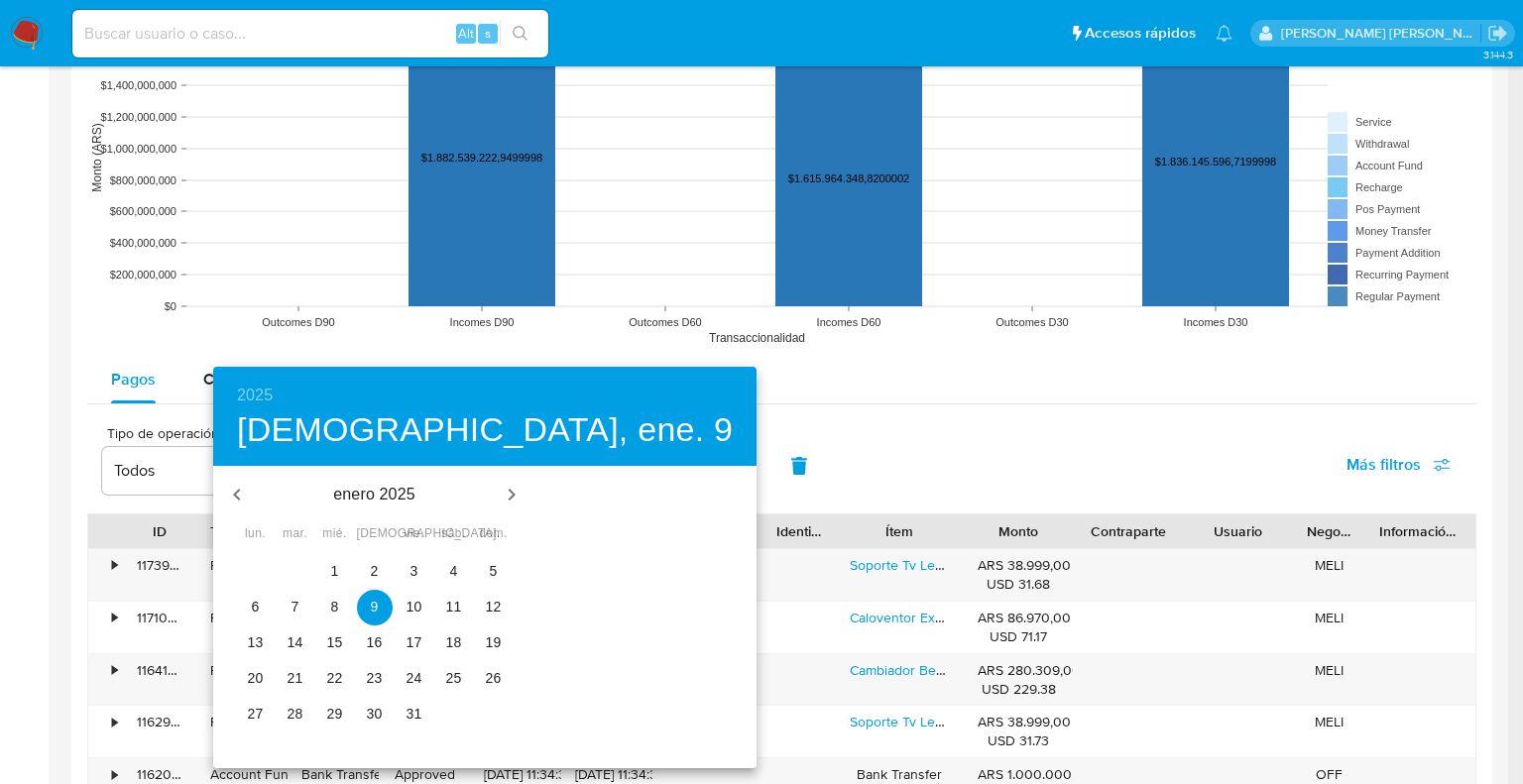 click on "1" at bounding box center (335, 571) 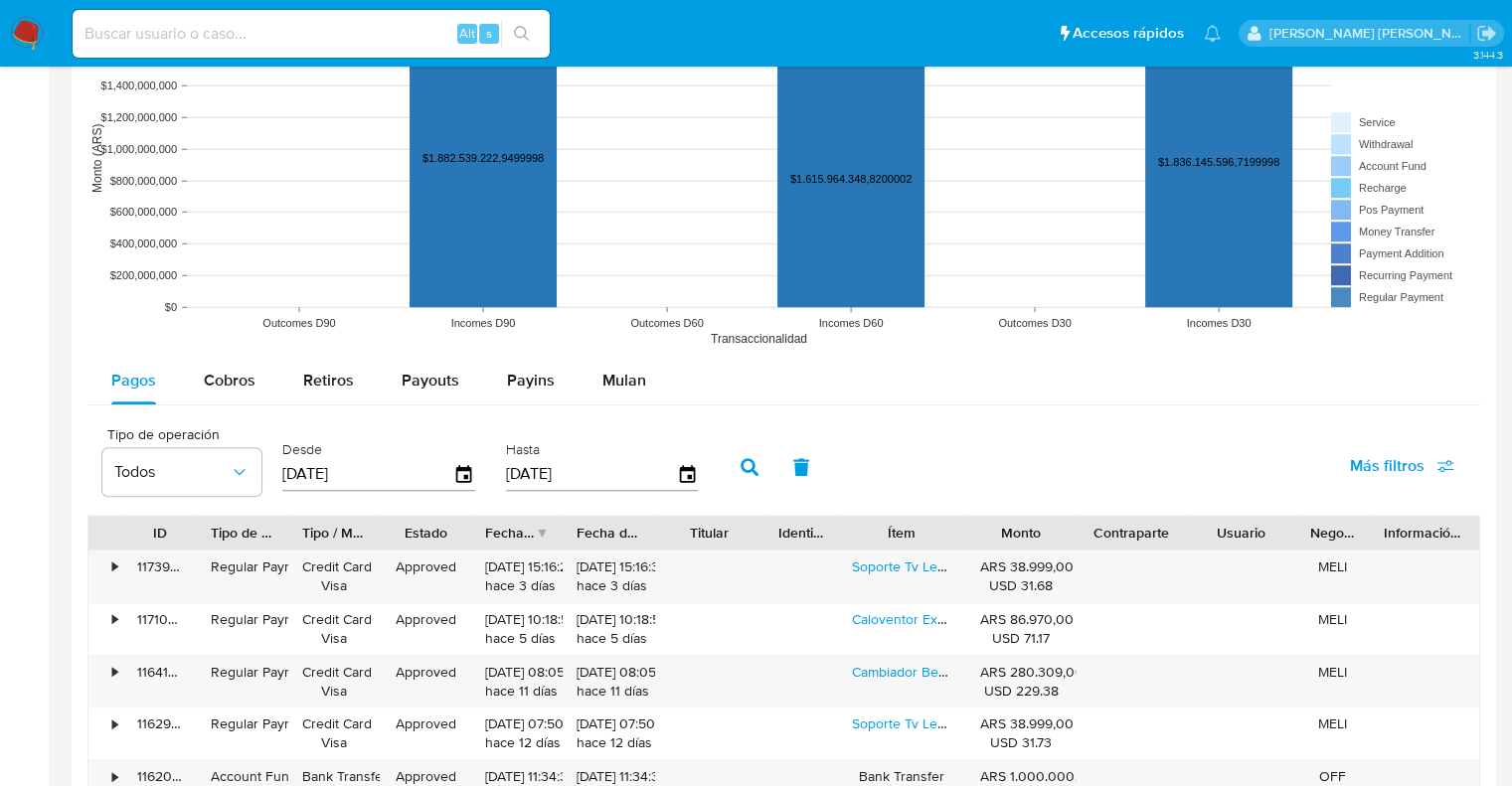 click at bounding box center (750, 467) 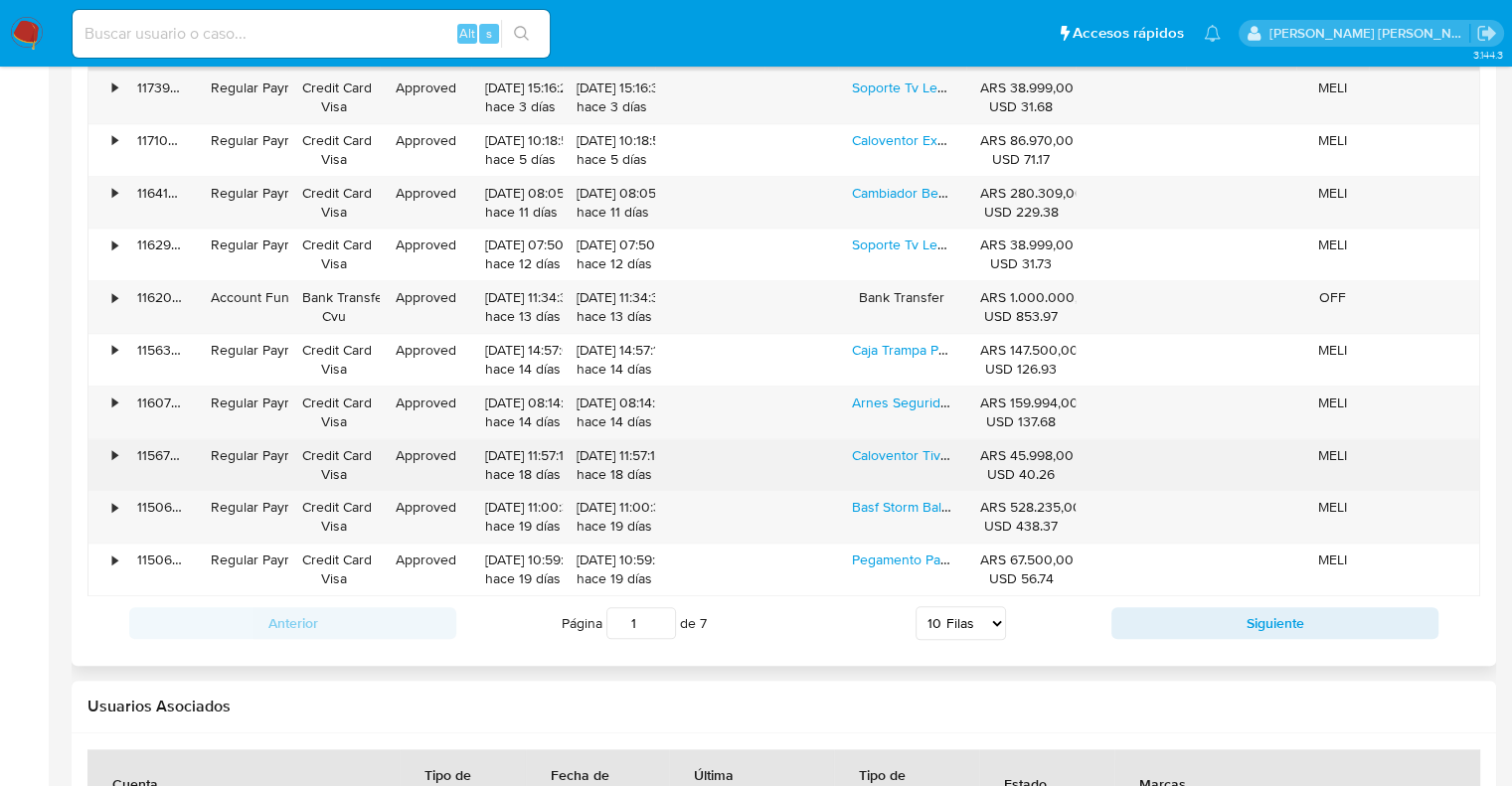 scroll, scrollTop: 2087, scrollLeft: 0, axis: vertical 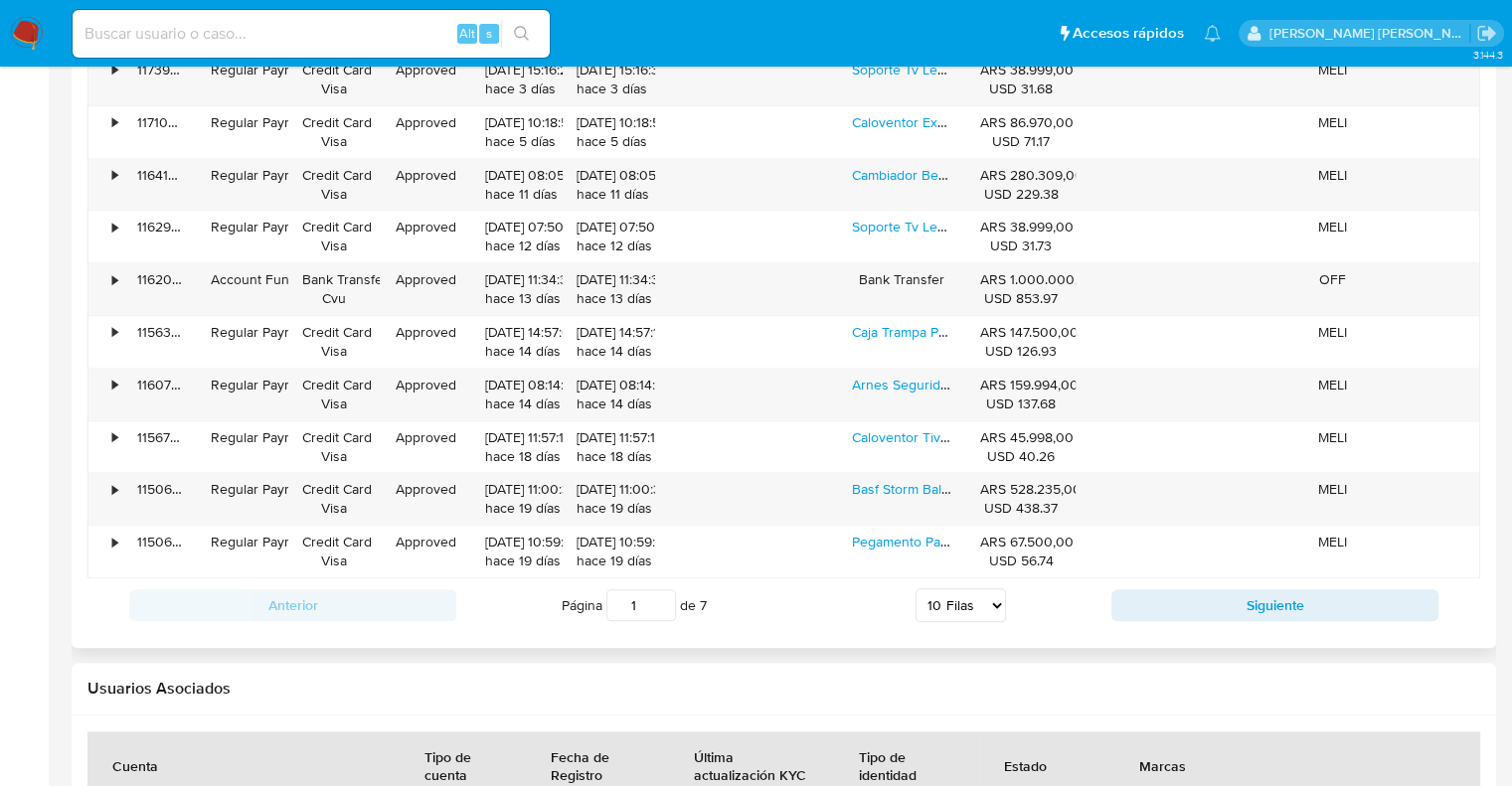 click on "5   Filas 10   Filas 20   Filas 25   Filas 50   Filas 100   Filas" at bounding box center [960, 605] 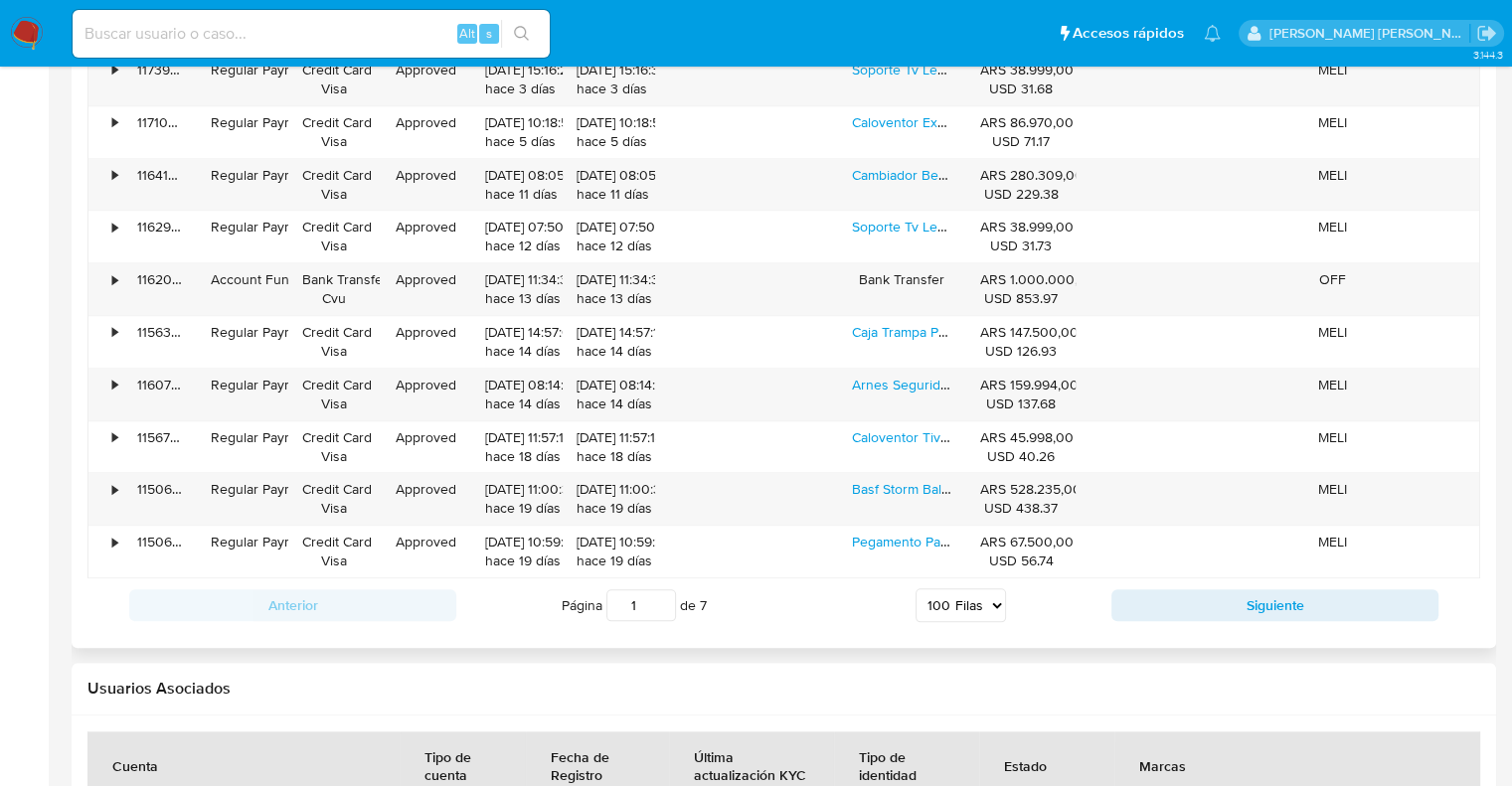 click on "5   Filas 10   Filas 20   Filas 25   Filas 50   Filas 100   Filas" at bounding box center (960, 605) 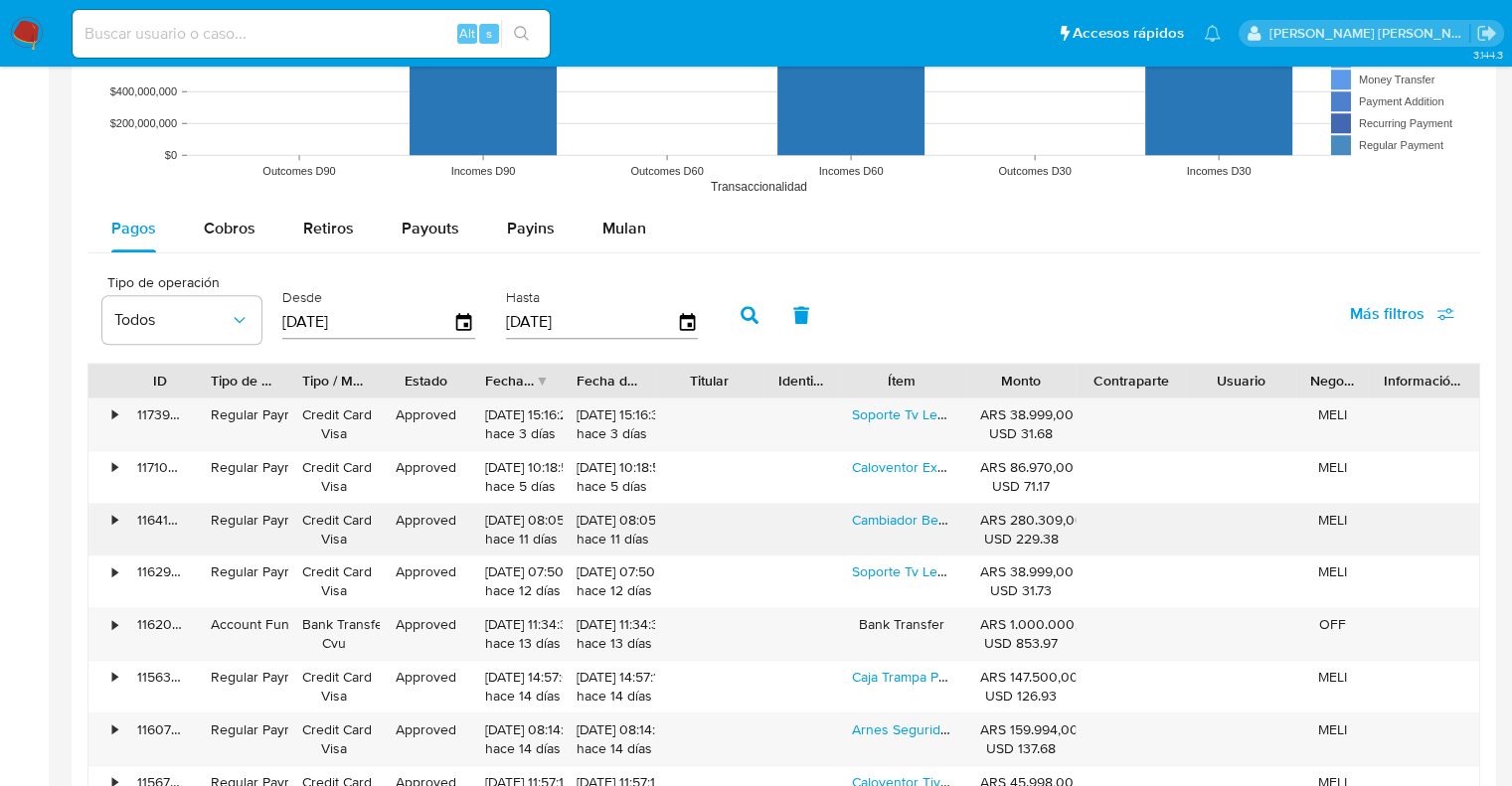 scroll, scrollTop: 1789, scrollLeft: 0, axis: vertical 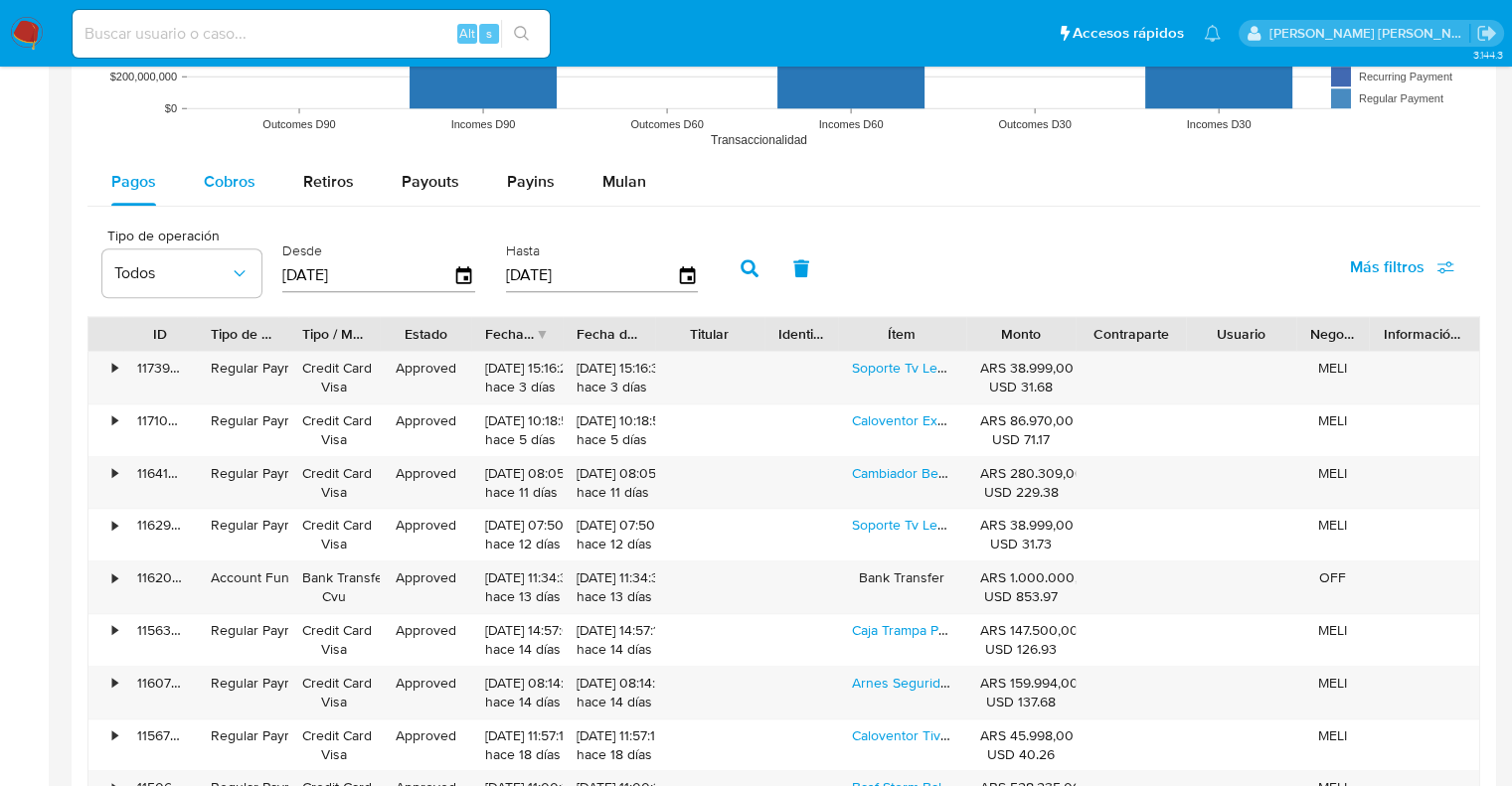 click on "Cobros" at bounding box center [230, 181] 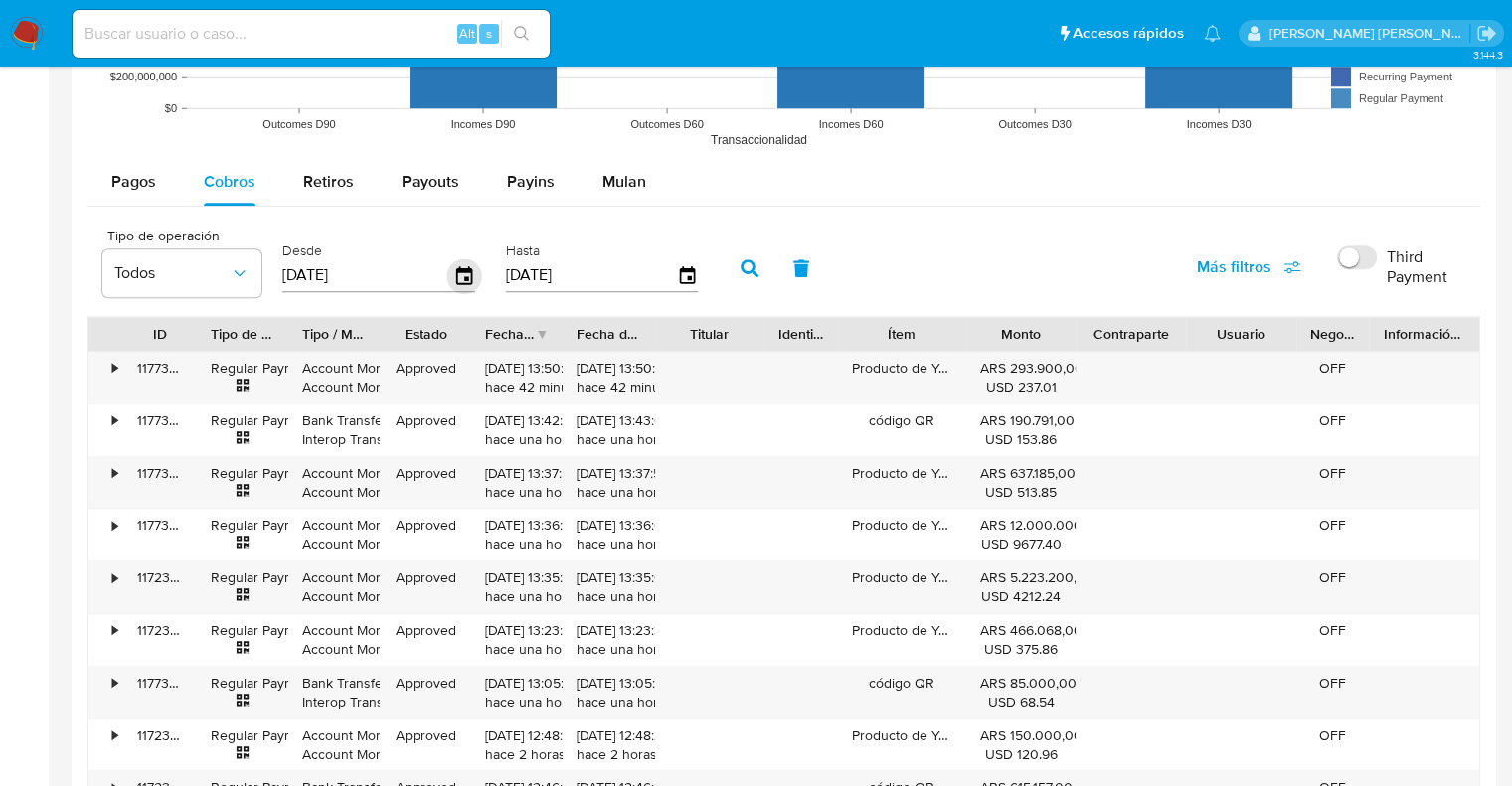 click 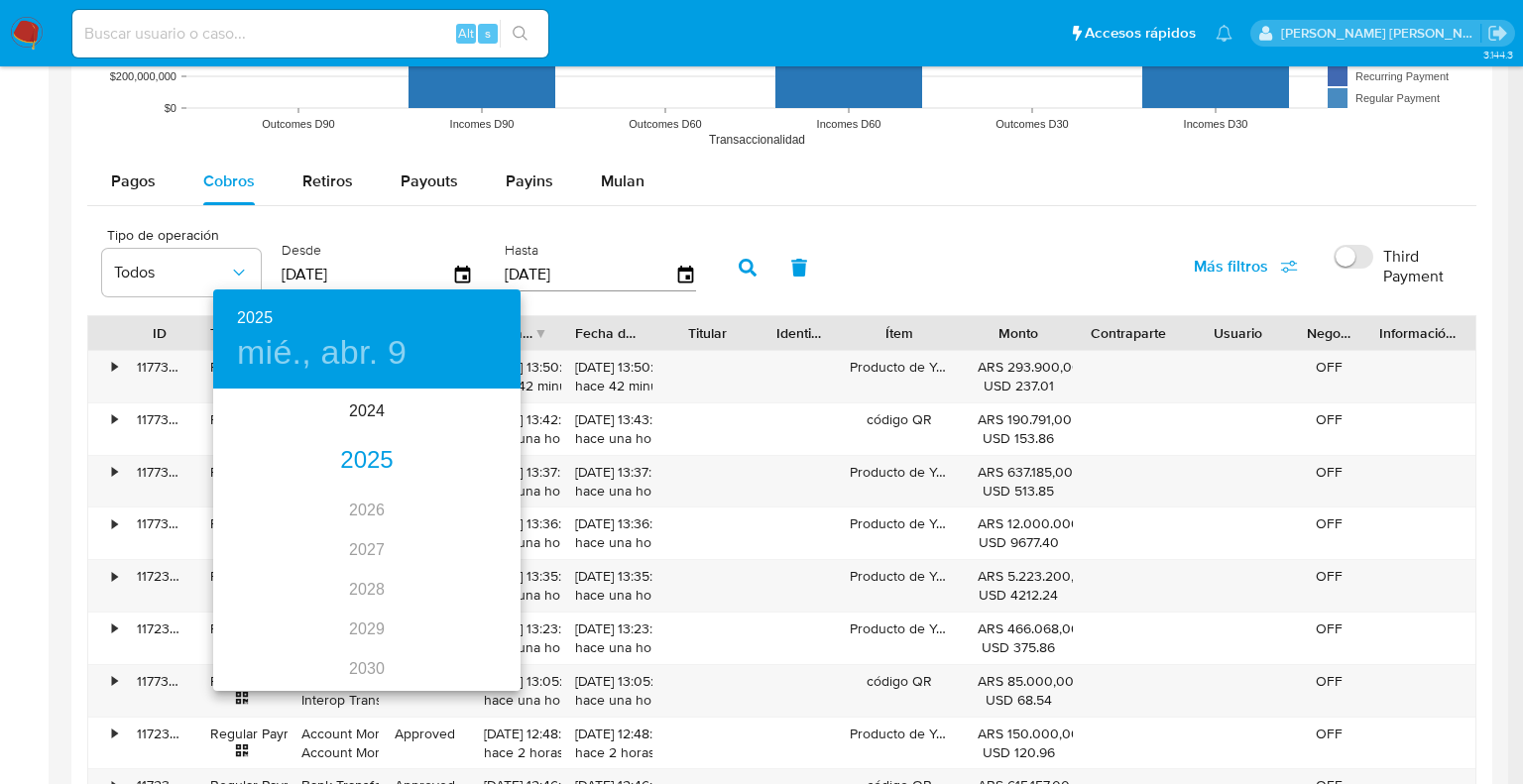 click on "2025" at bounding box center (367, 461) 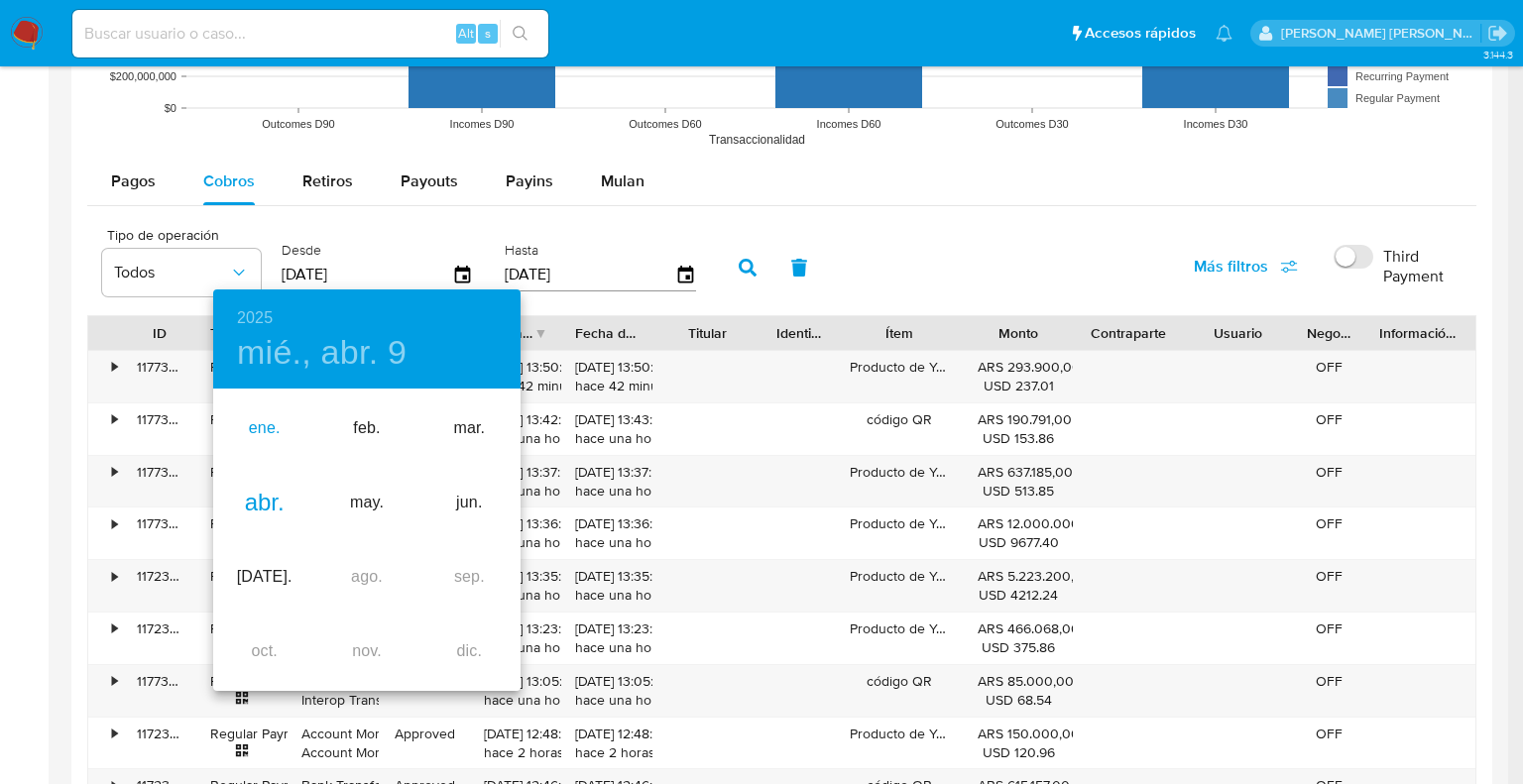 click on "ene." at bounding box center (264, 428) 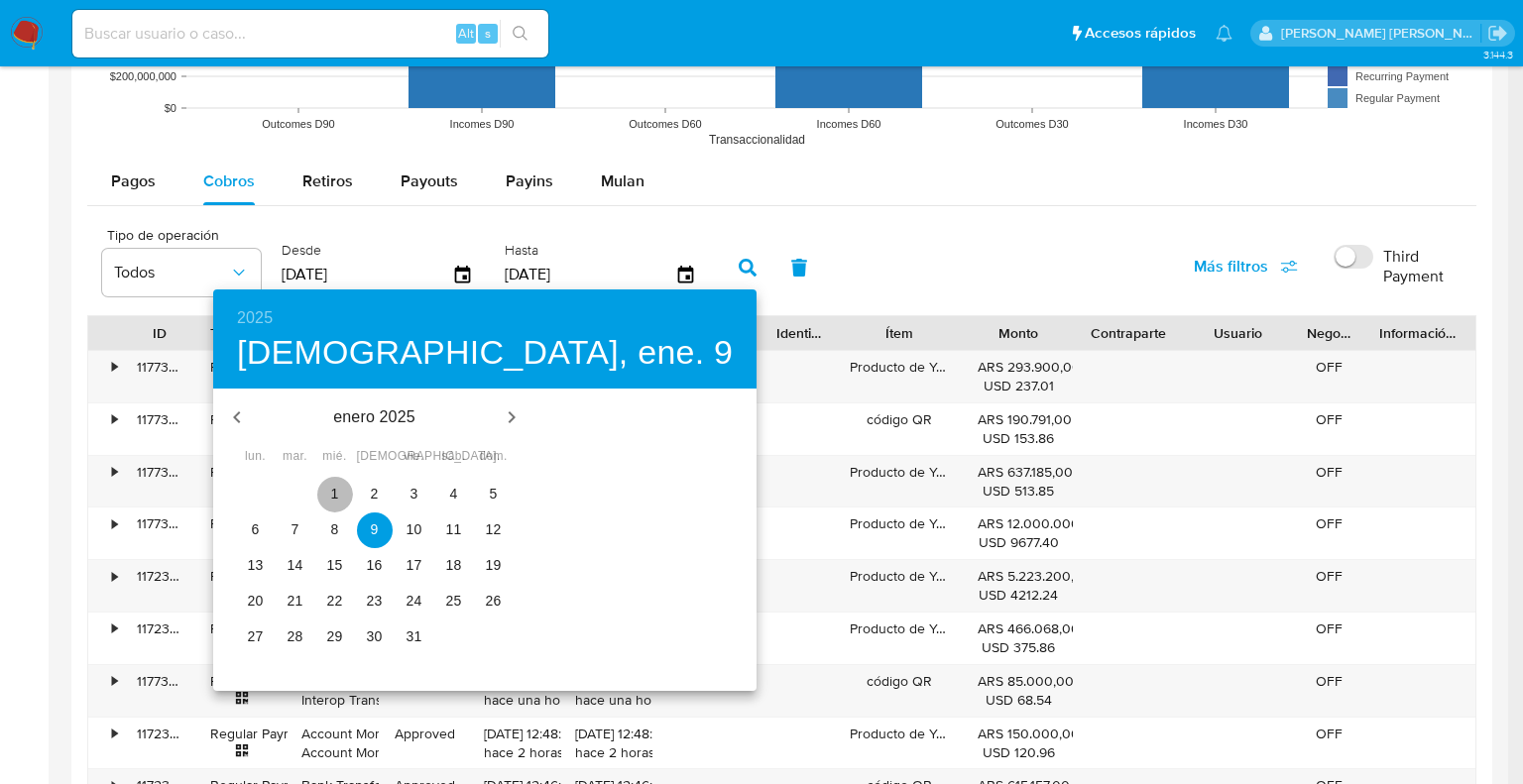 drag, startPoint x: 328, startPoint y: 483, endPoint x: 362, endPoint y: 483, distance: 34 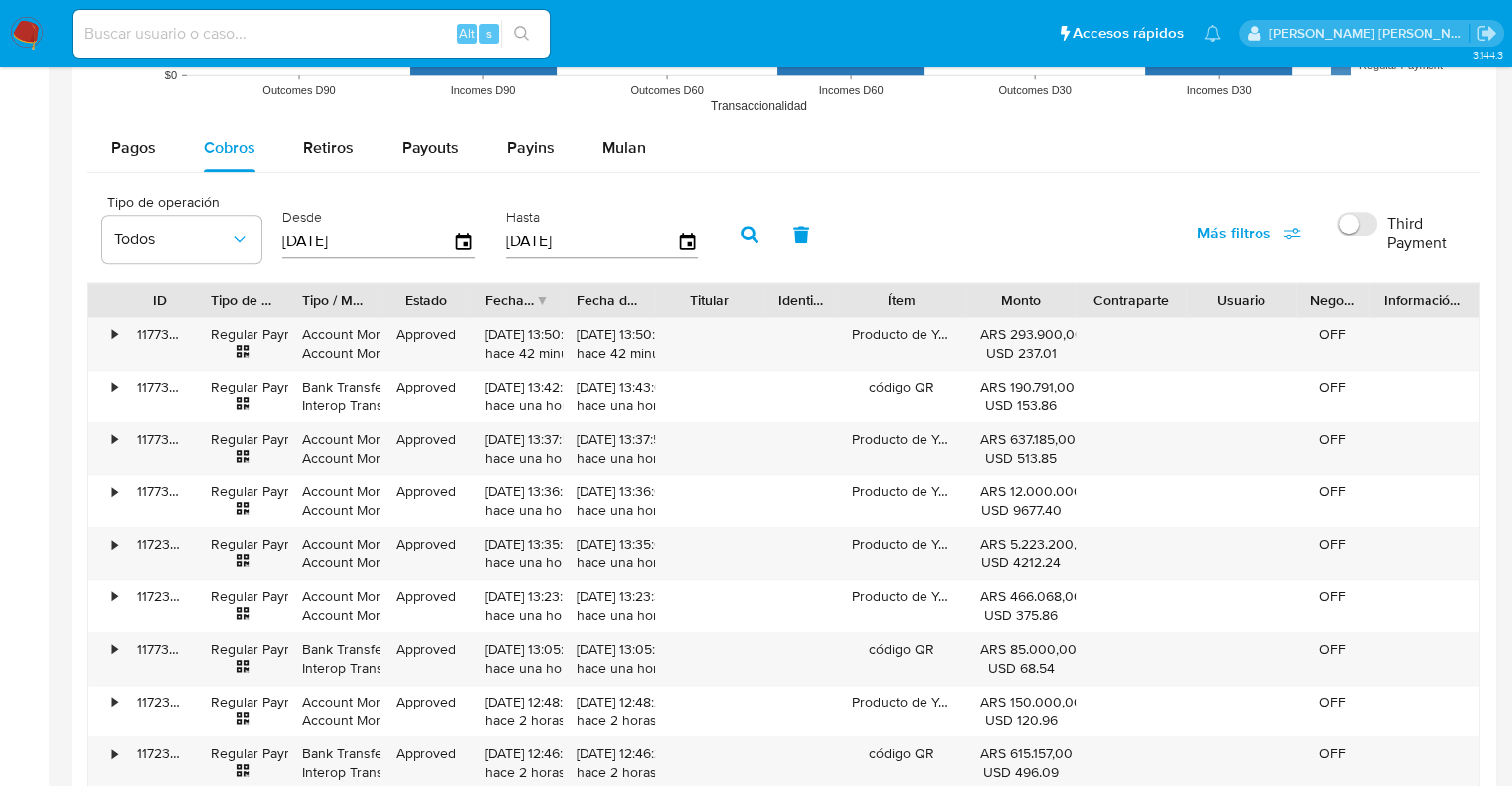 scroll, scrollTop: 1789, scrollLeft: 0, axis: vertical 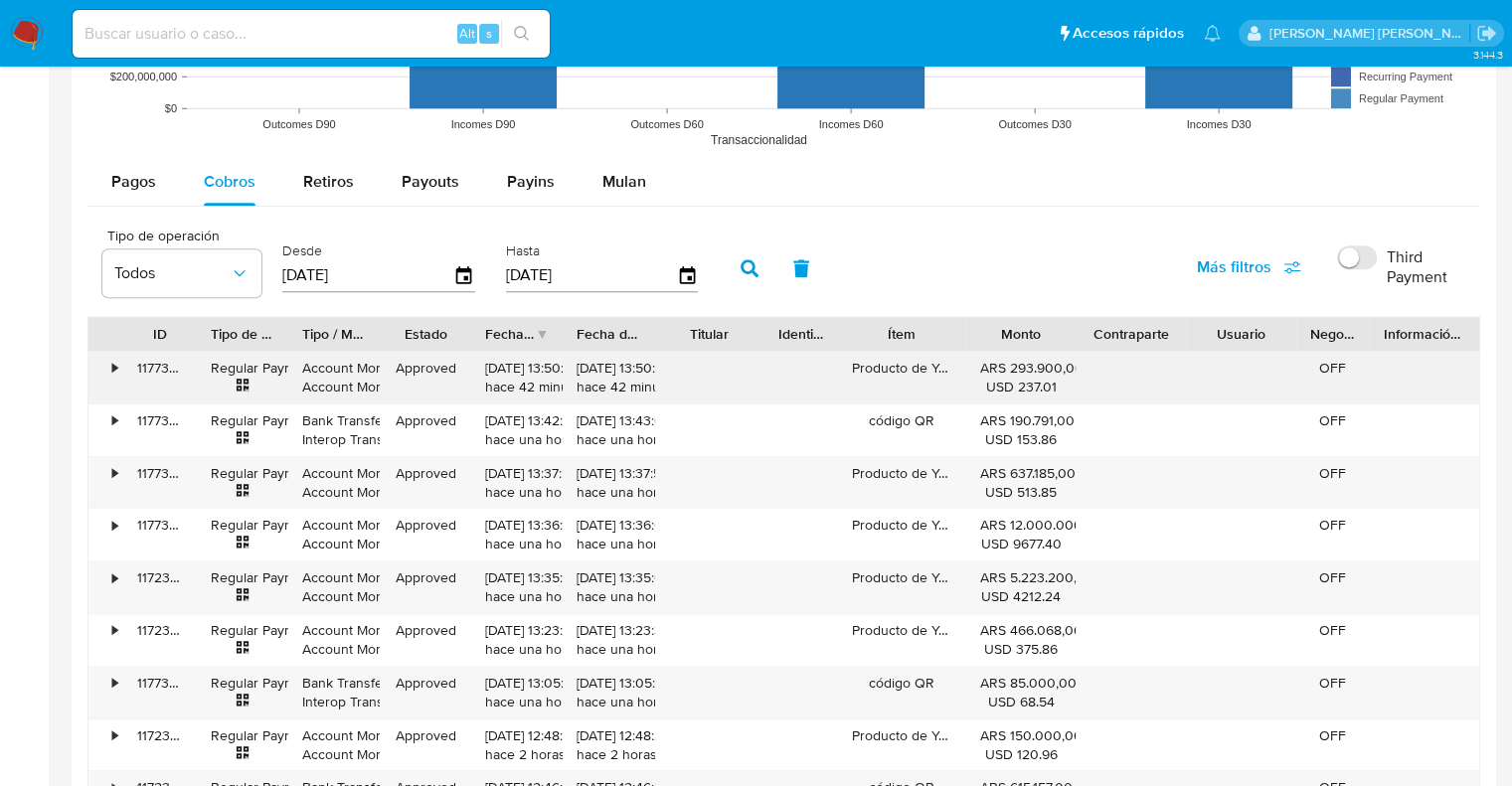 click on "•" at bounding box center (105, 378) 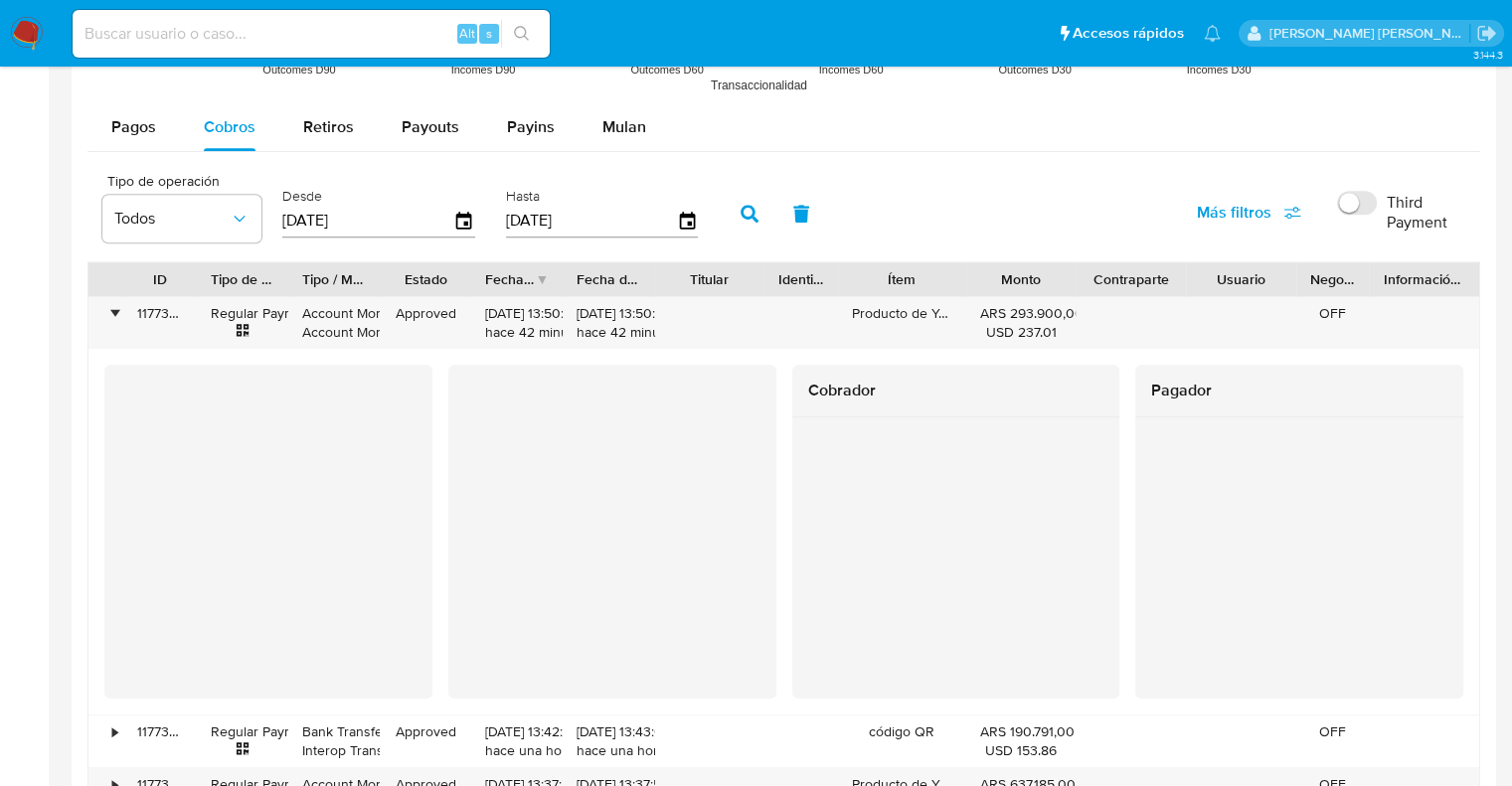 scroll, scrollTop: 1888, scrollLeft: 0, axis: vertical 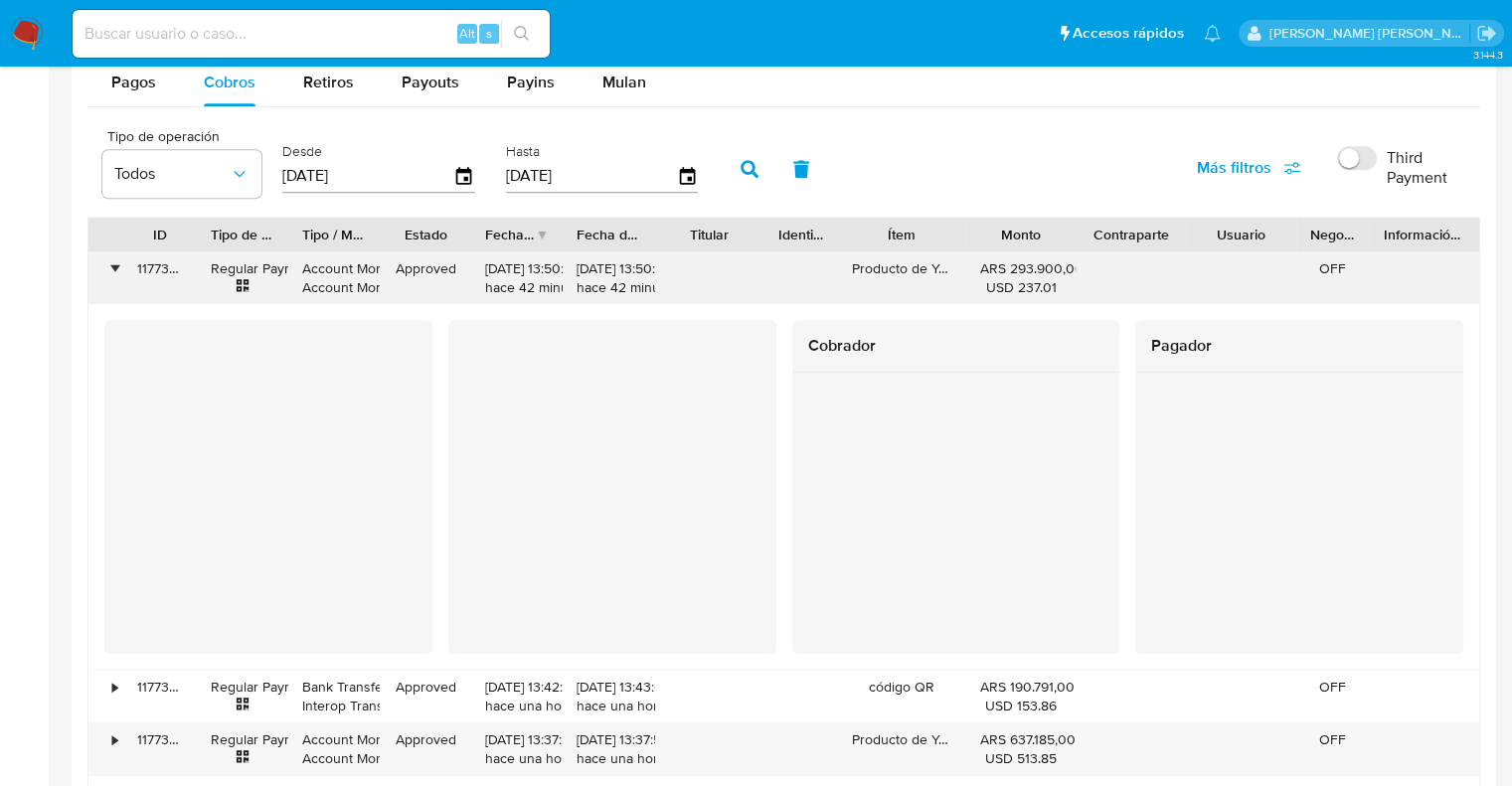 click on "•" at bounding box center [105, 278] 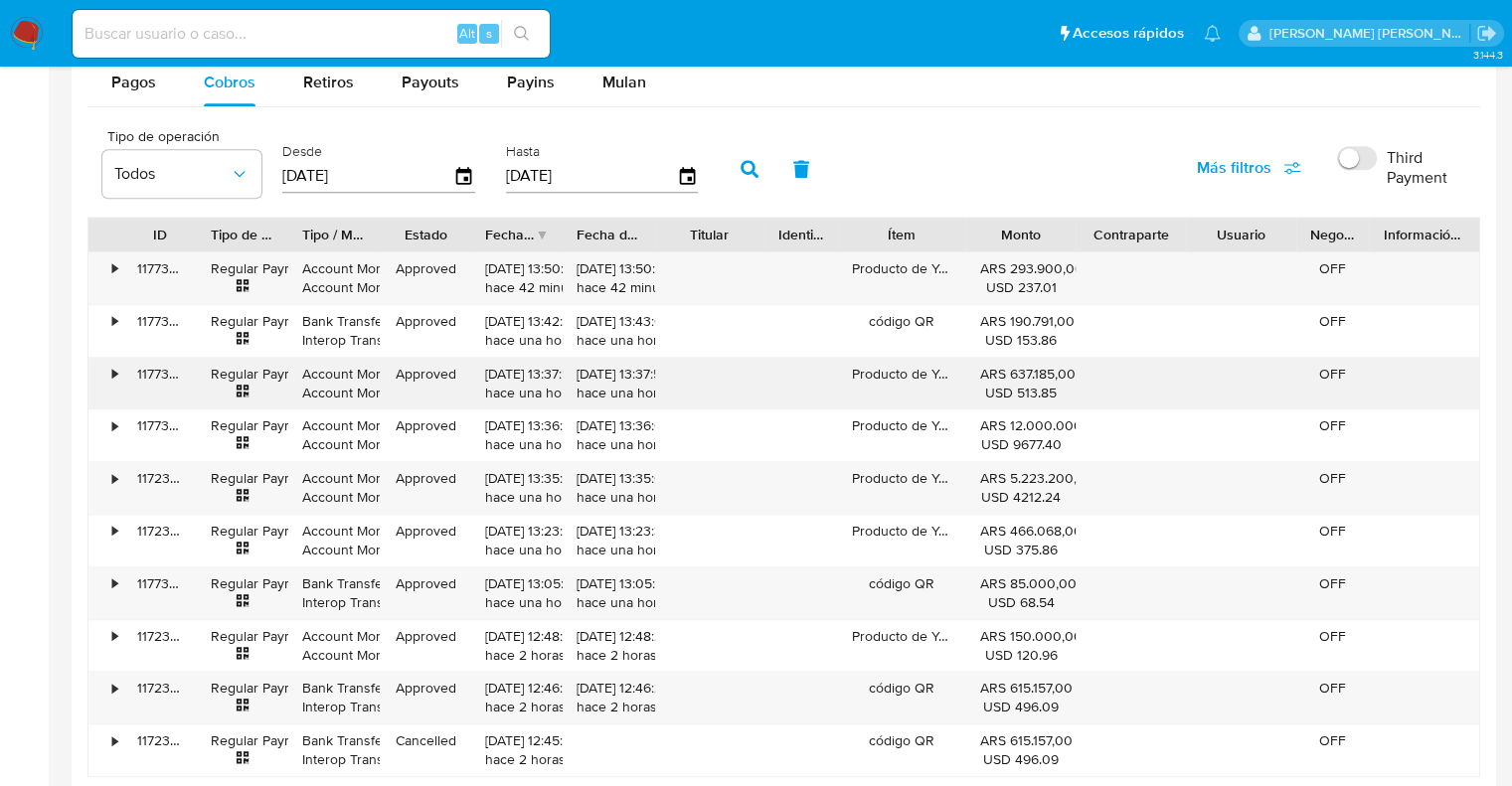 click on "•" at bounding box center (105, 384) 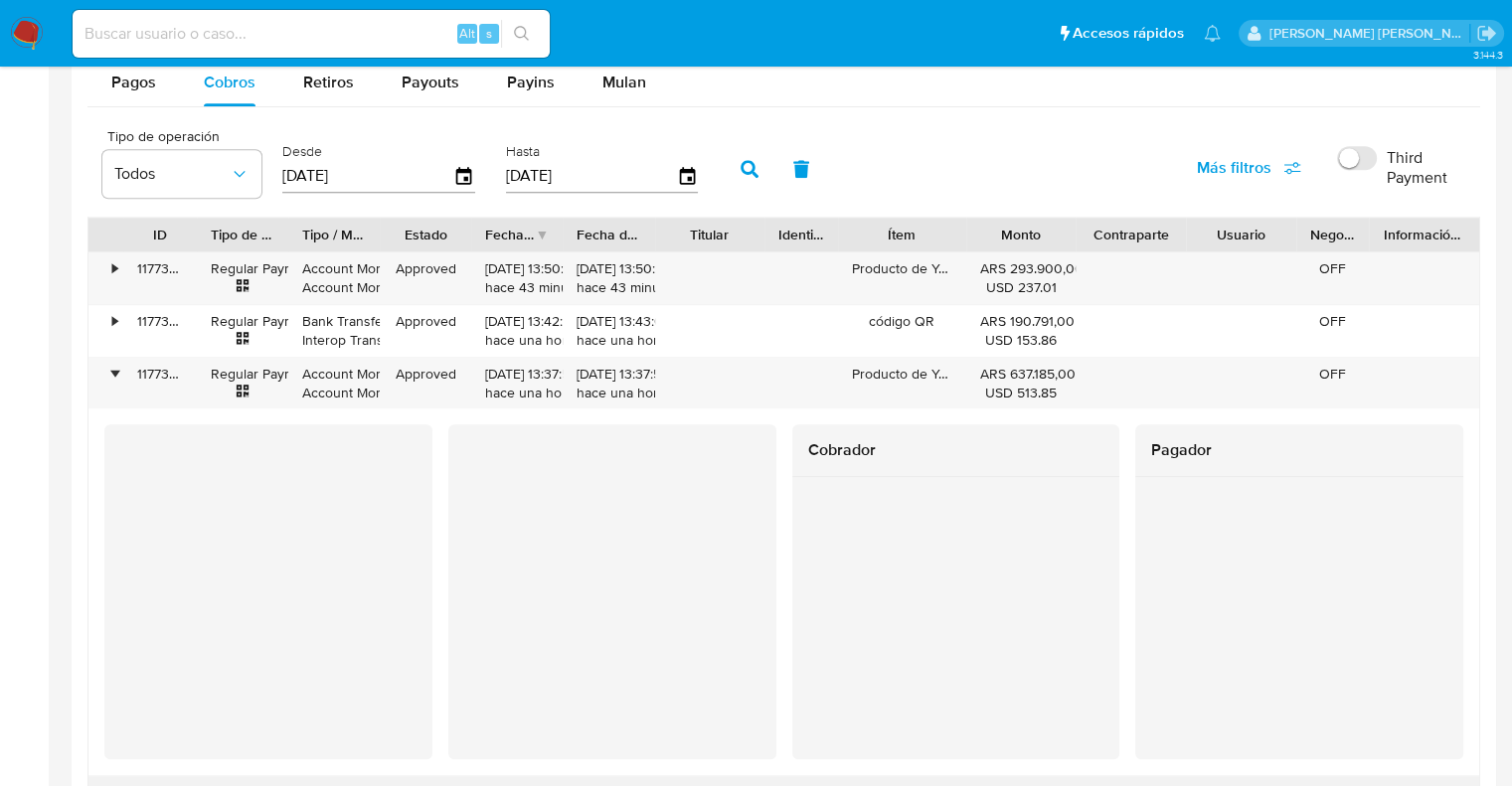 drag, startPoint x: 116, startPoint y: 367, endPoint x: 155, endPoint y: 411, distance: 58.796258 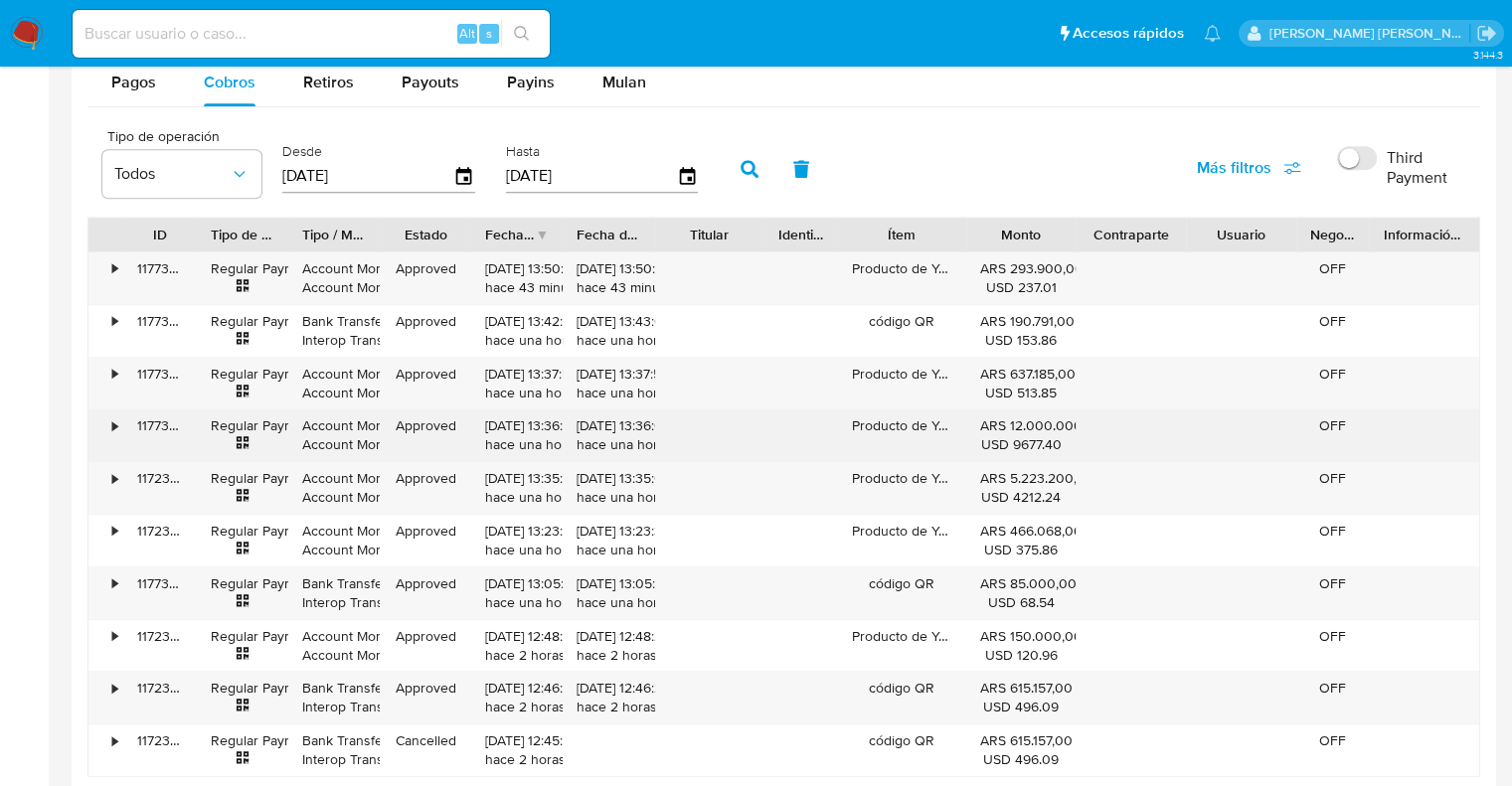 scroll, scrollTop: 1789, scrollLeft: 0, axis: vertical 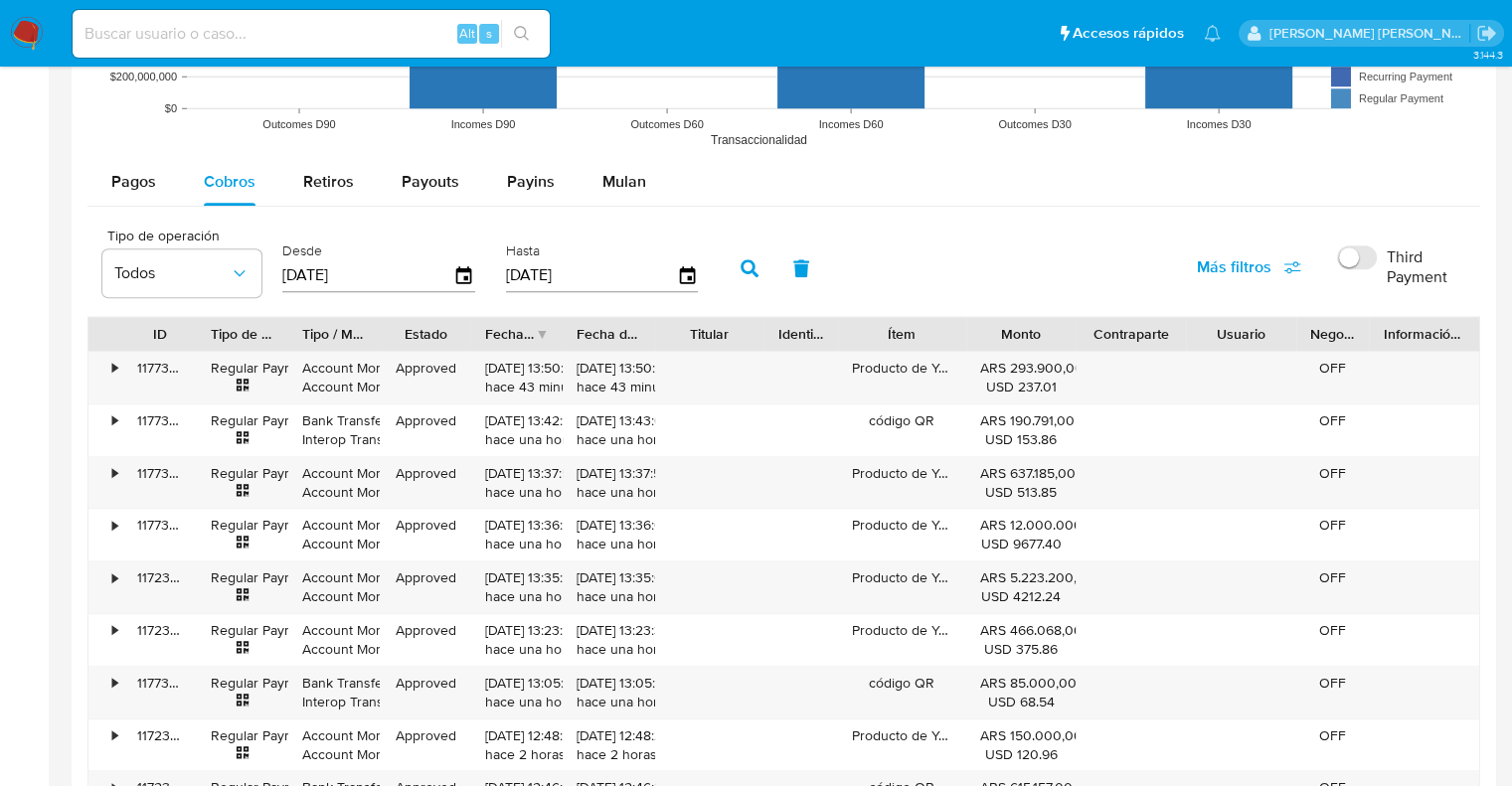 drag, startPoint x: 1383, startPoint y: 189, endPoint x: 1343, endPoint y: 166, distance: 46.141088 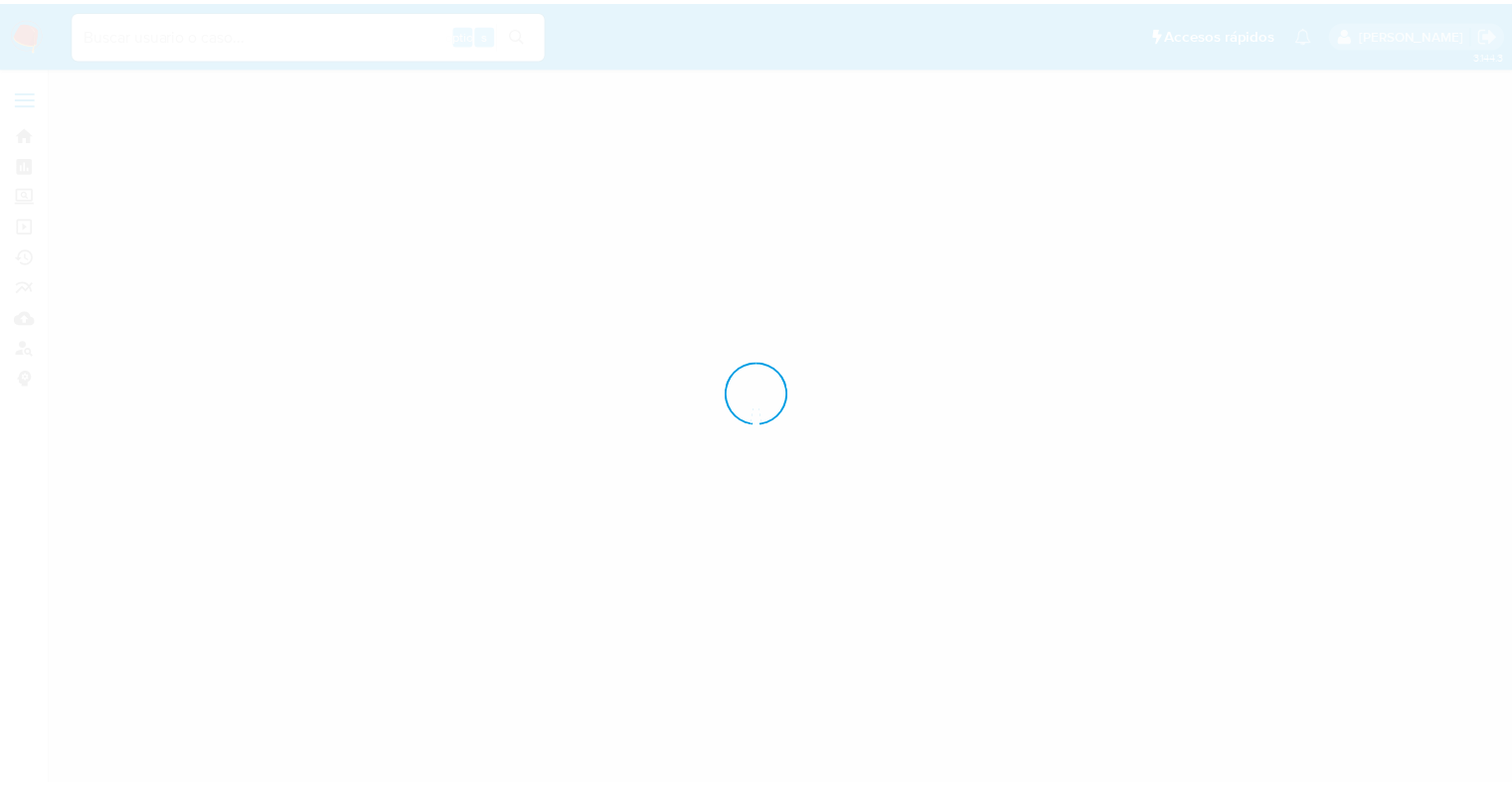 scroll, scrollTop: 0, scrollLeft: 0, axis: both 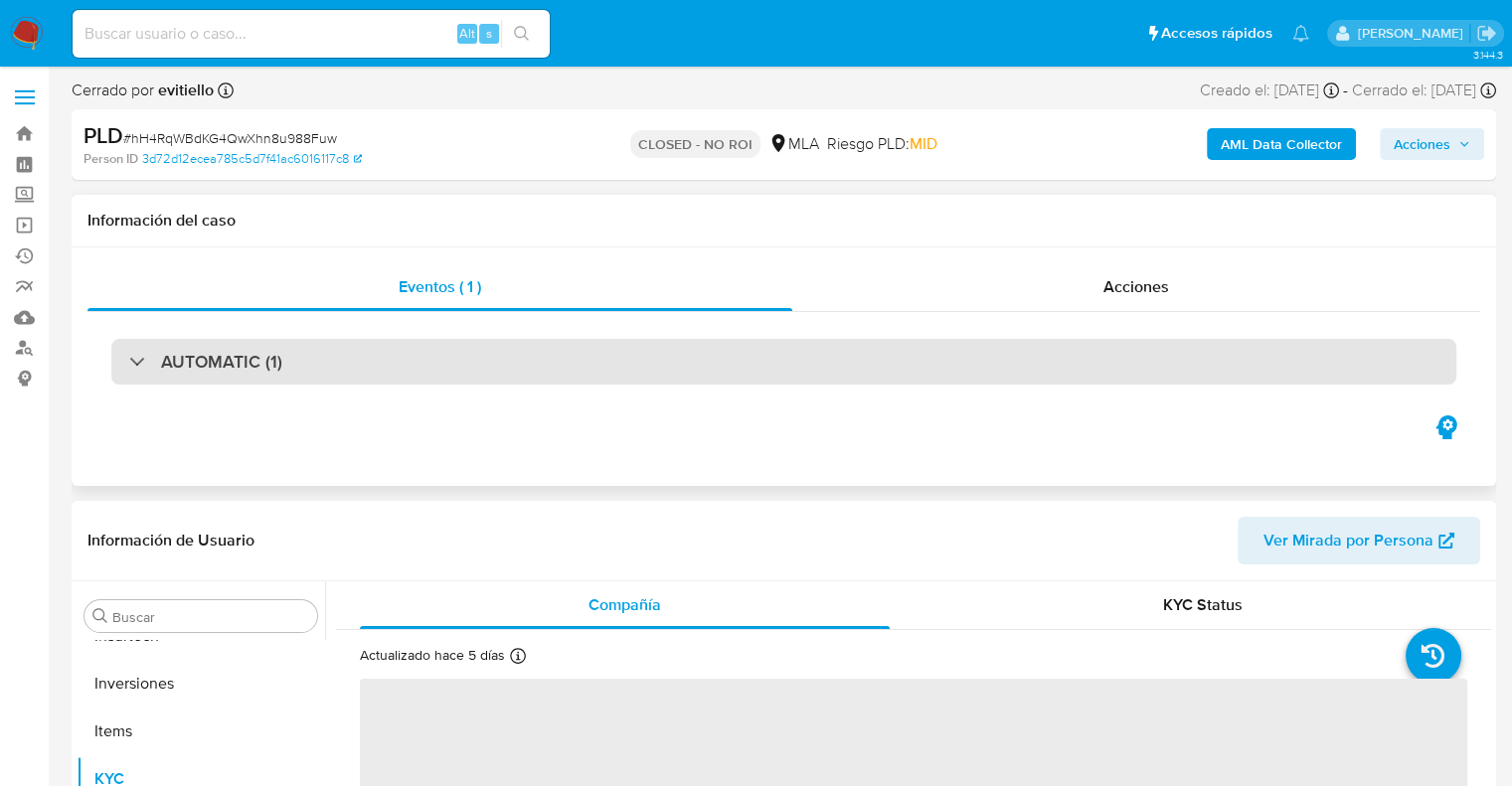 click on "AUTOMATIC (1)" at bounding box center [222, 362] 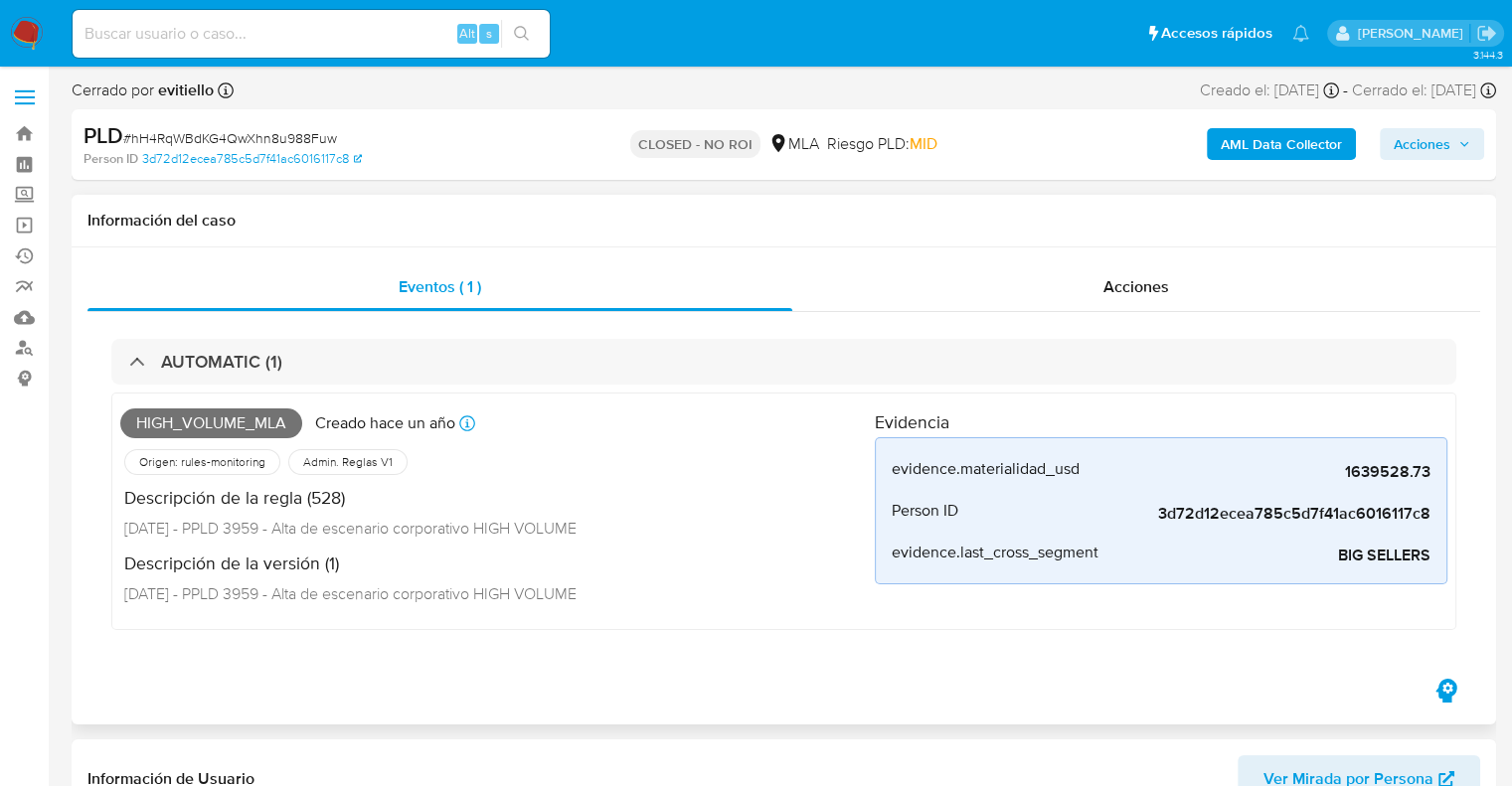 select on "10" 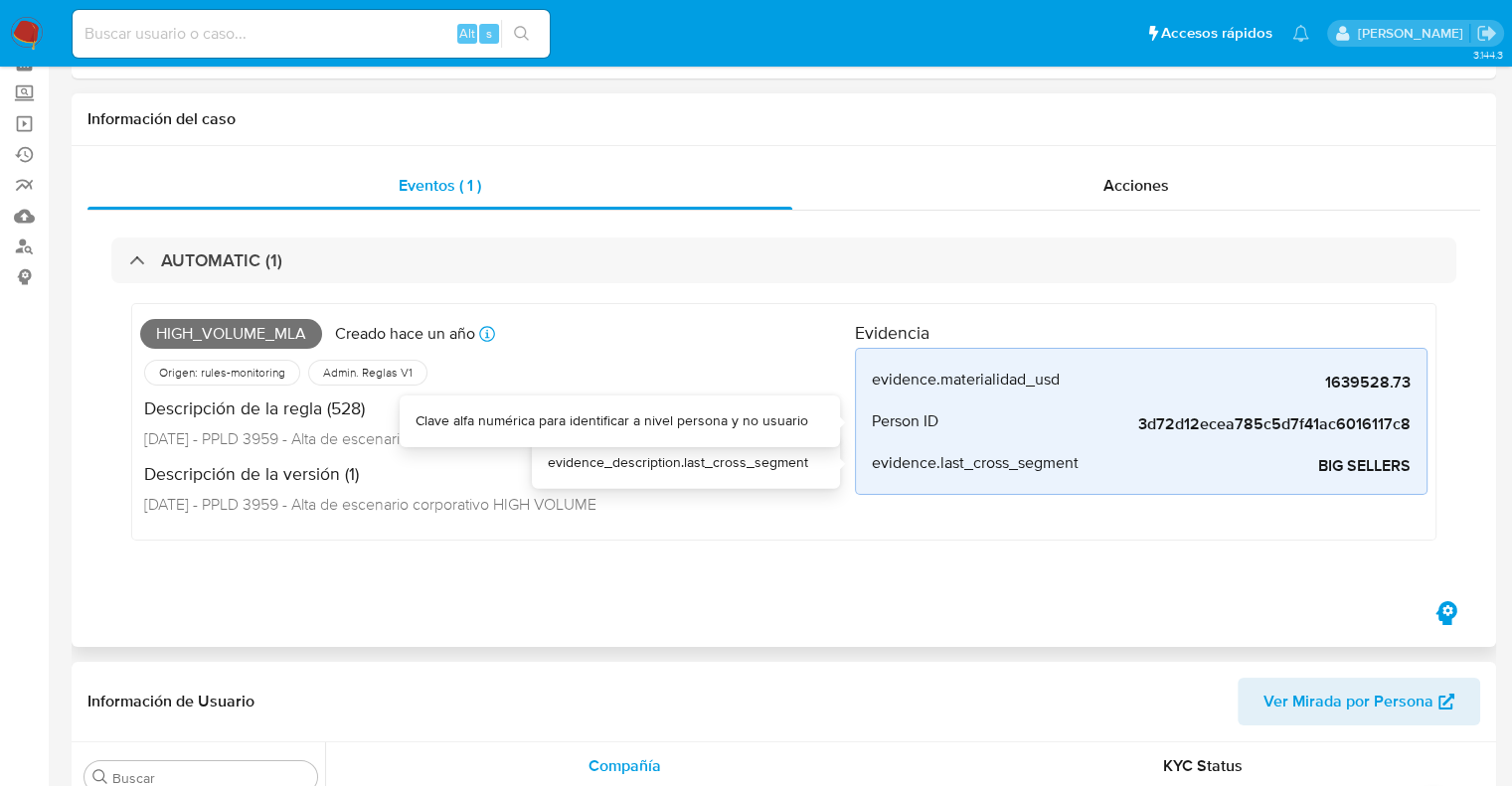 scroll, scrollTop: 0, scrollLeft: 0, axis: both 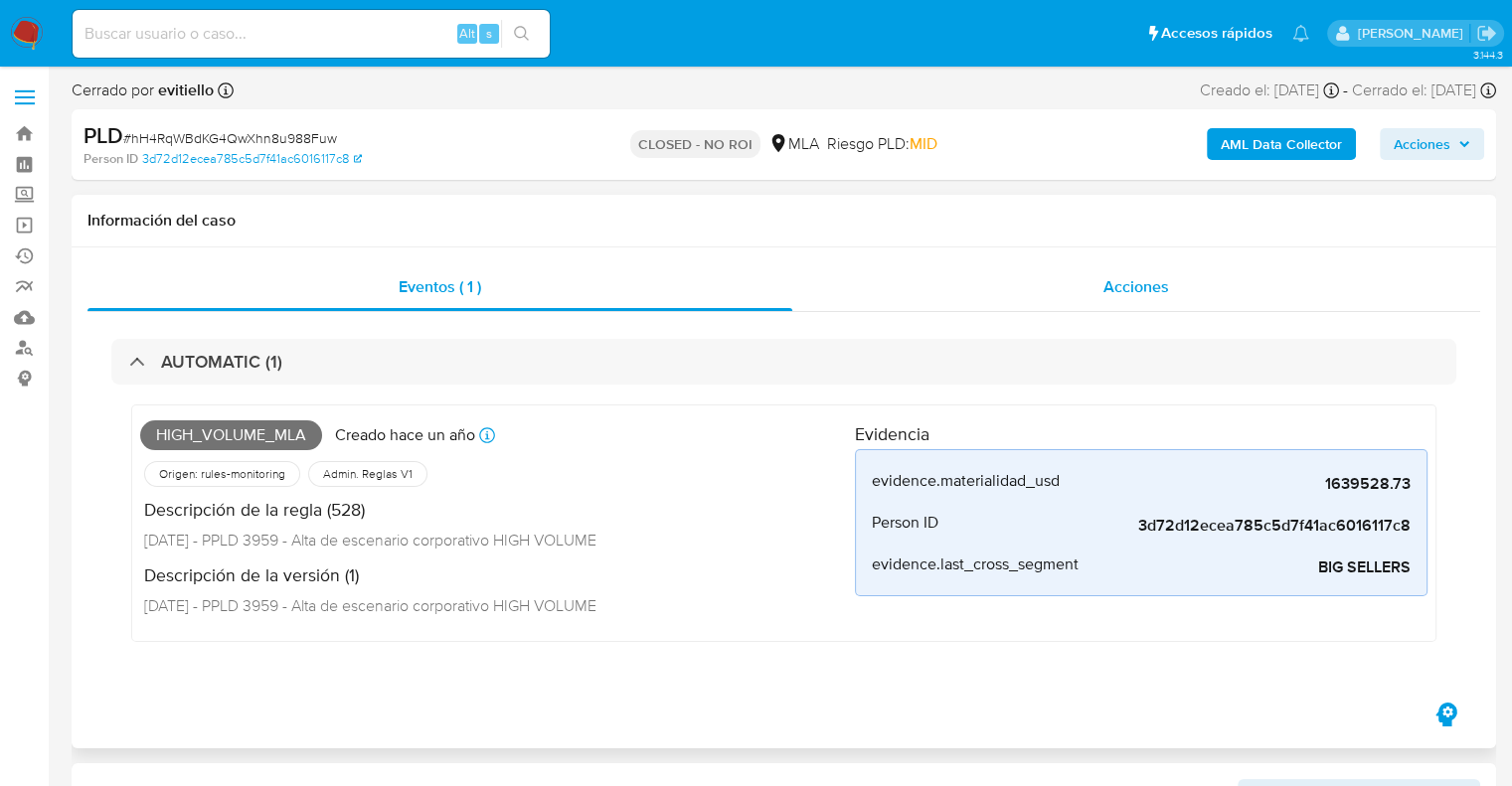 click on "Acciones" at bounding box center (1136, 286) 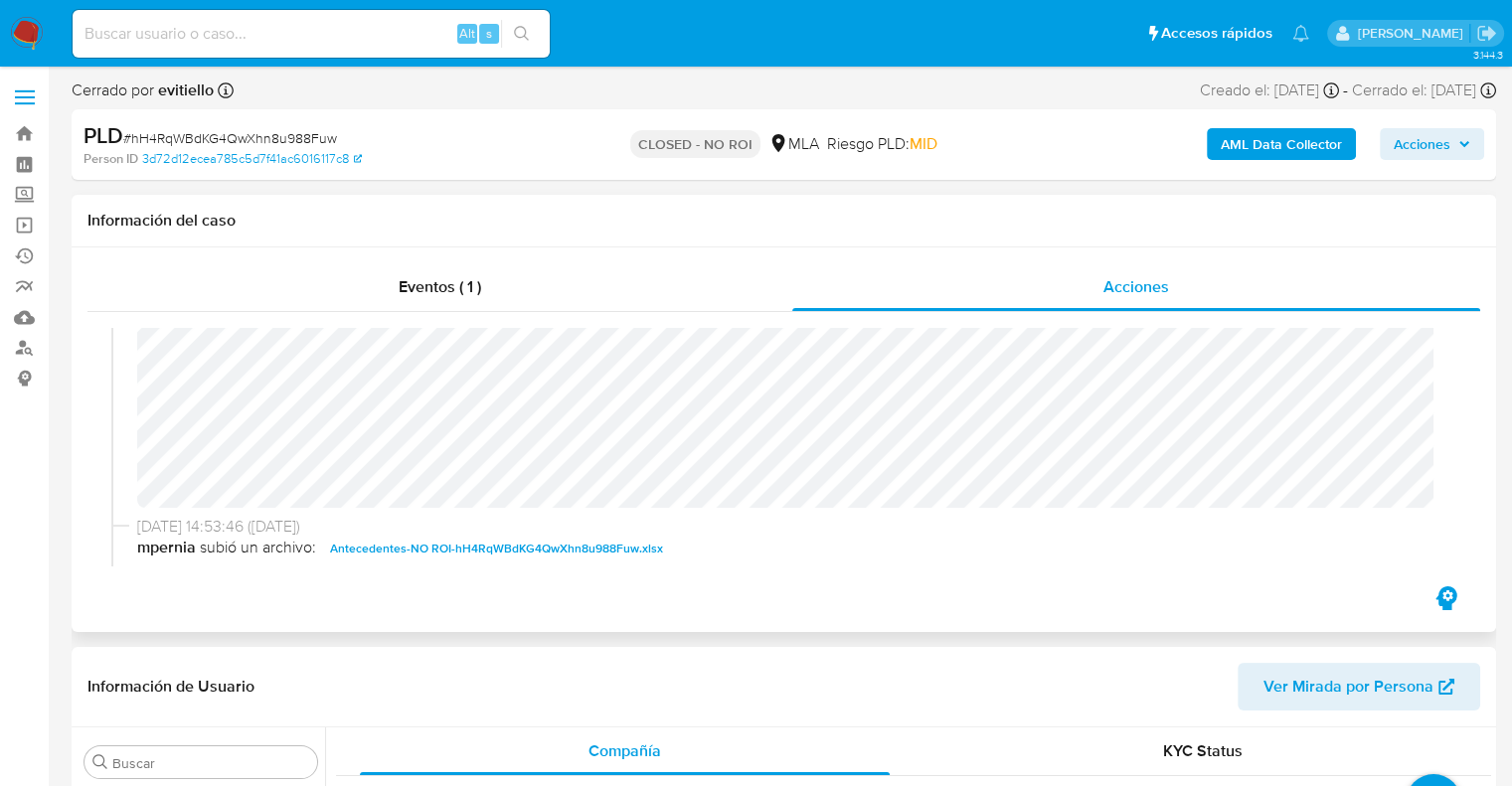scroll, scrollTop: 298, scrollLeft: 0, axis: vertical 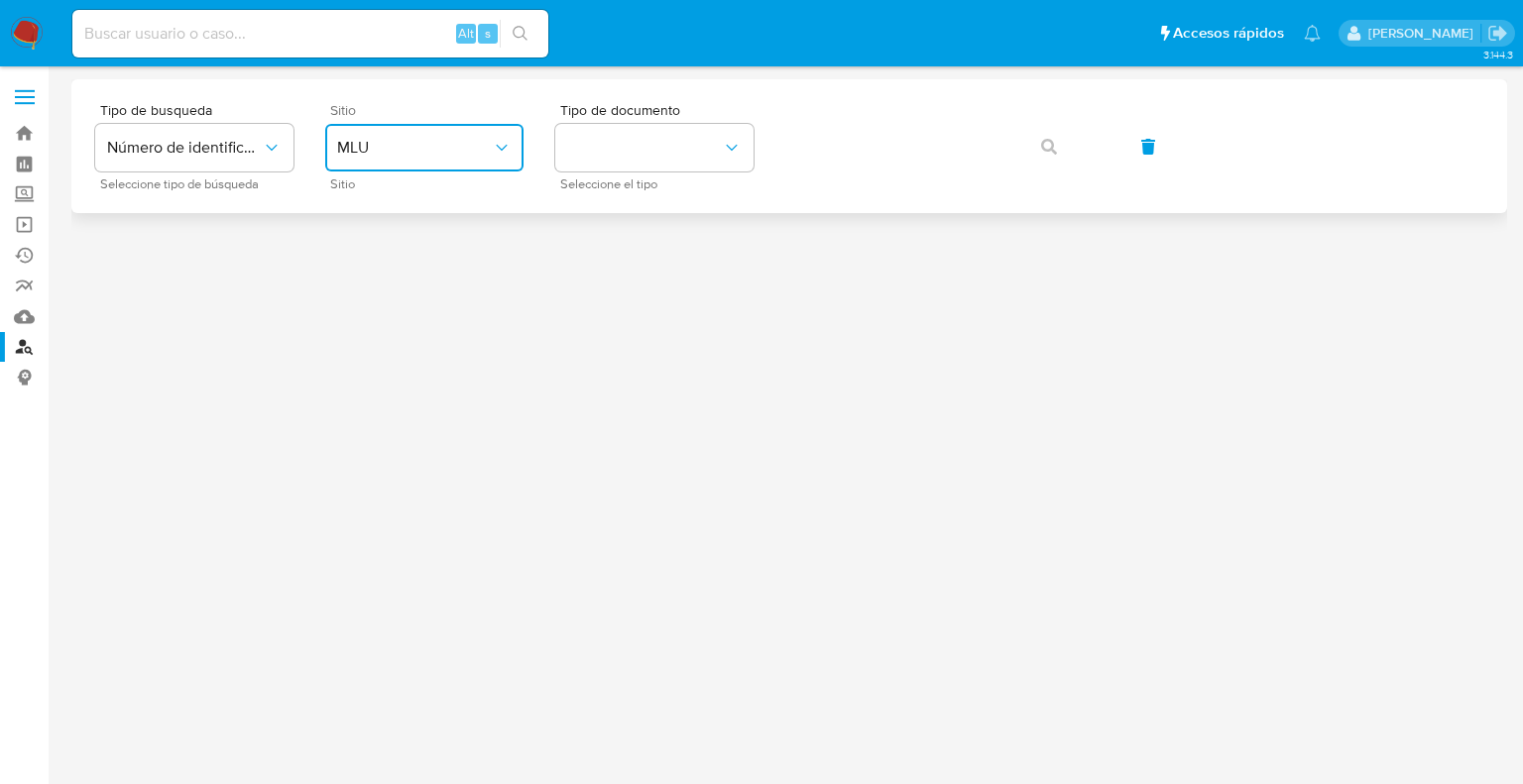 click on "MLU" at bounding box center (424, 148) 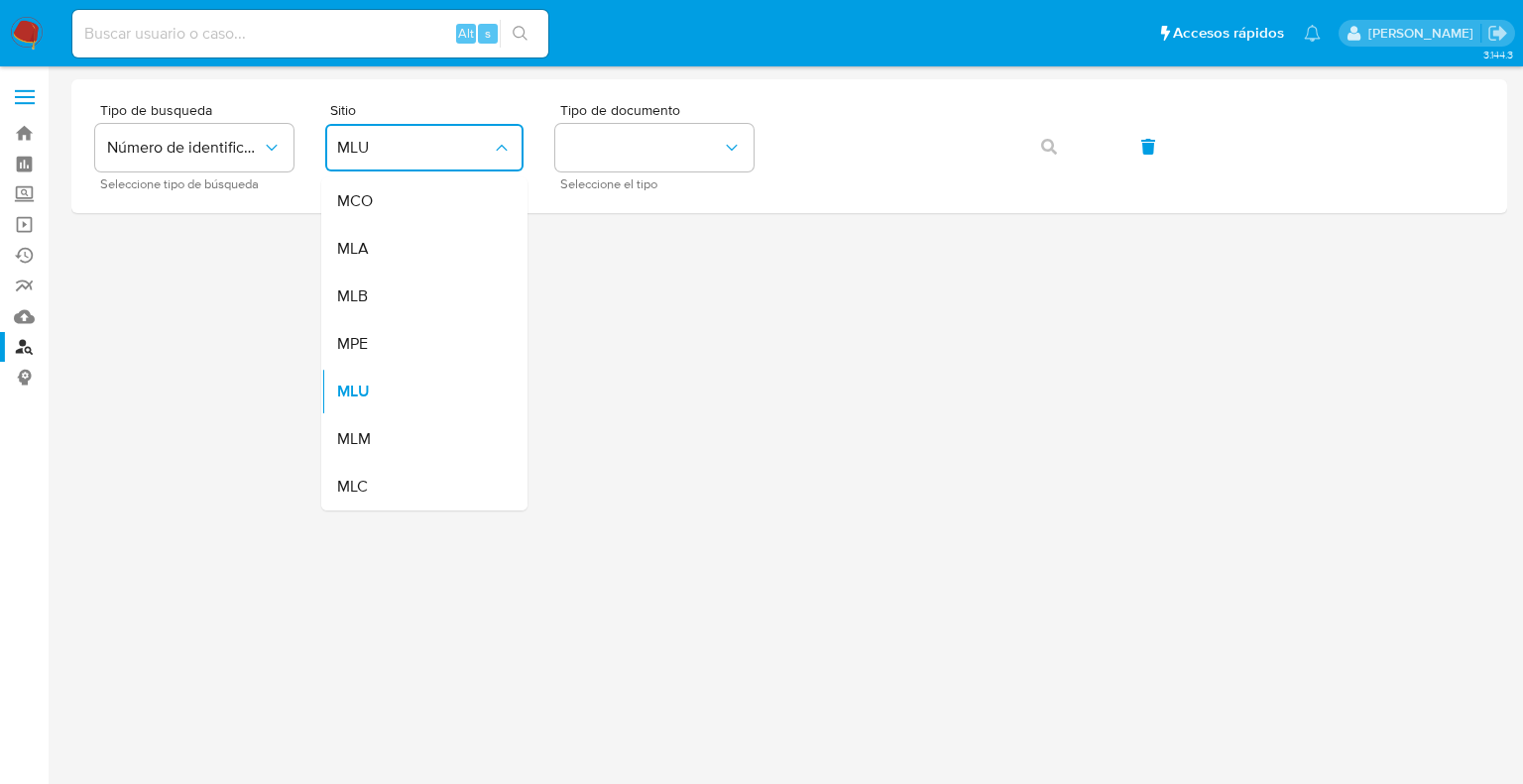 drag, startPoint x: 365, startPoint y: 249, endPoint x: 509, endPoint y: 213, distance: 148.4318 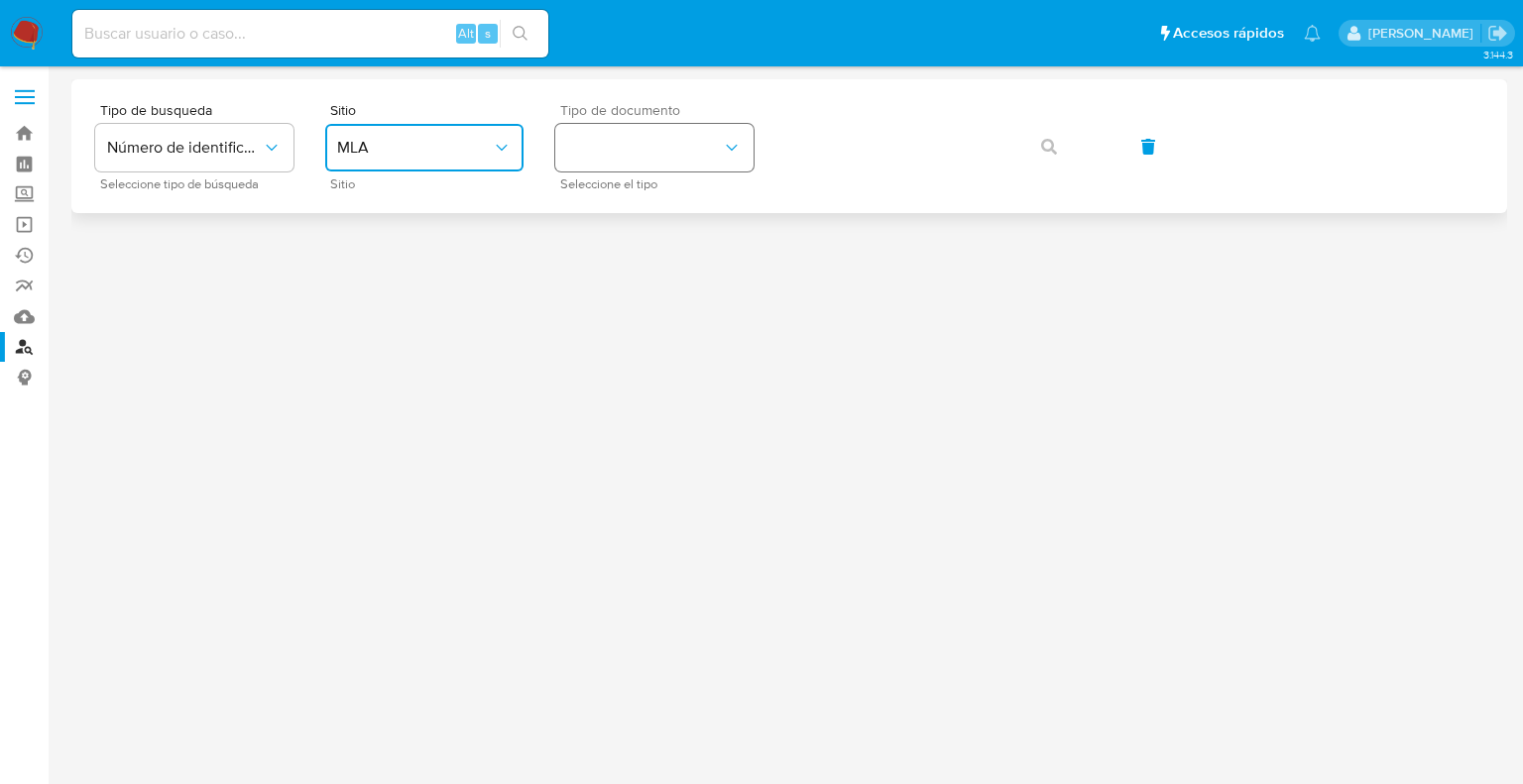 click at bounding box center (654, 148) 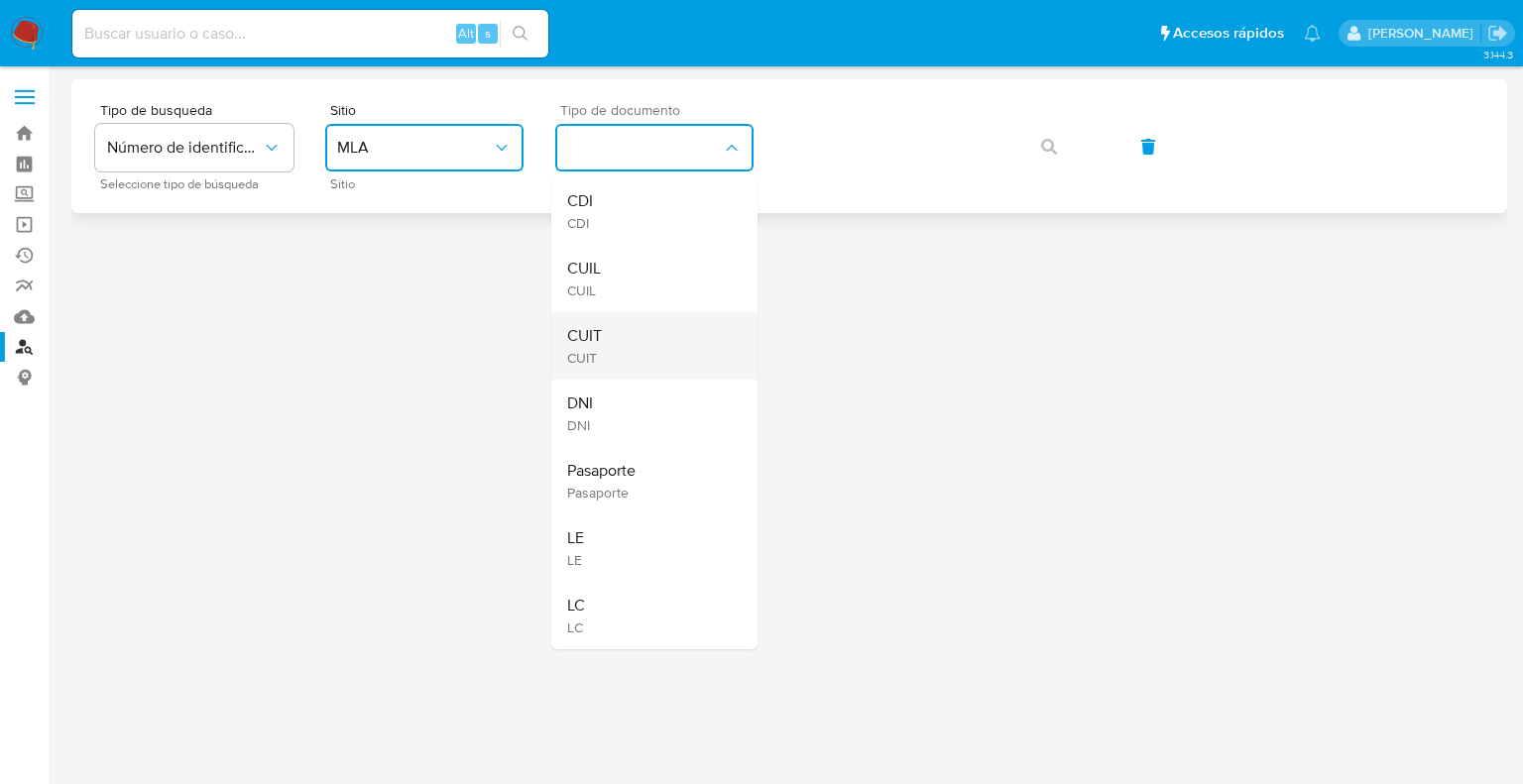 click on "CUIT CUIT" at bounding box center (648, 346) 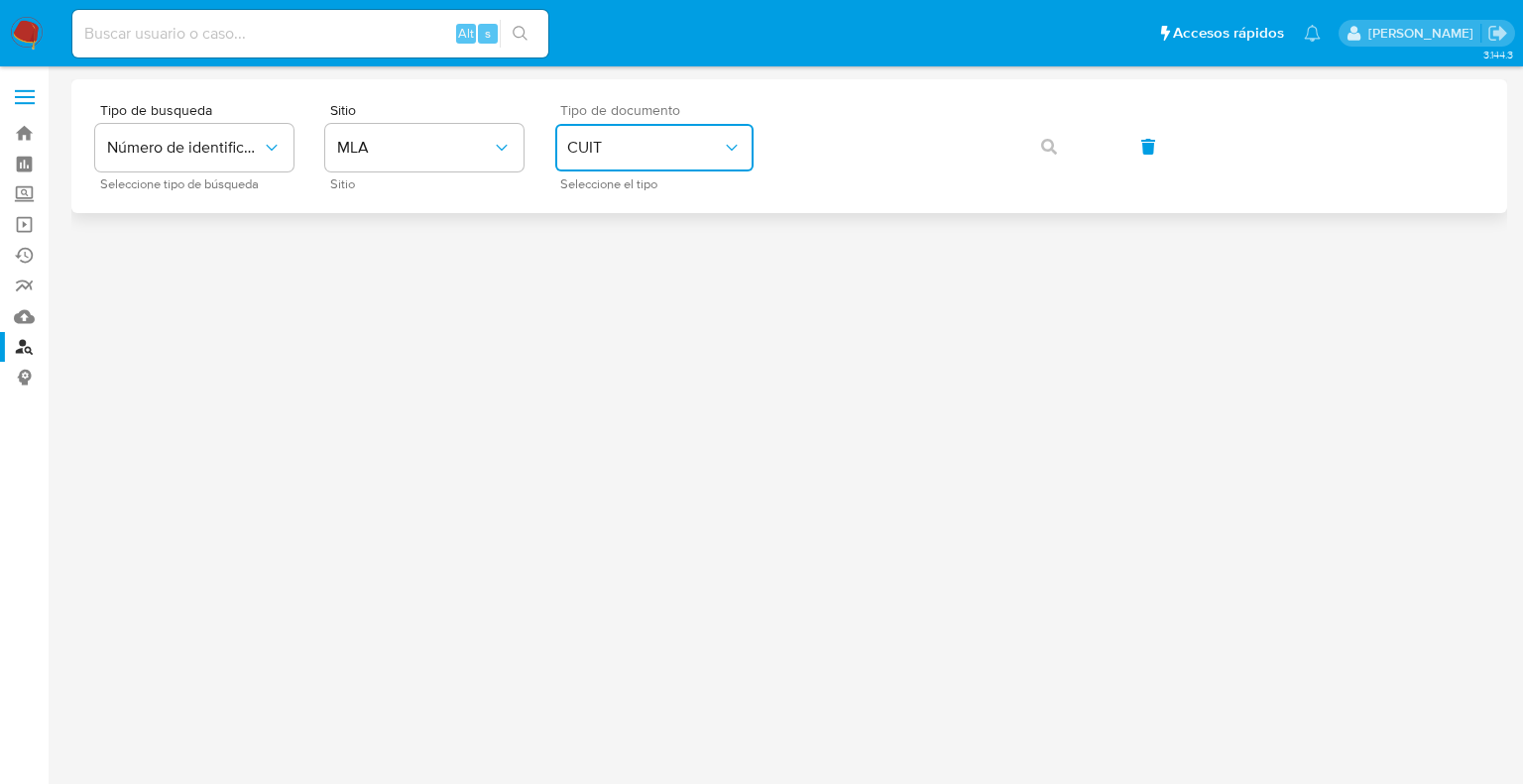 type 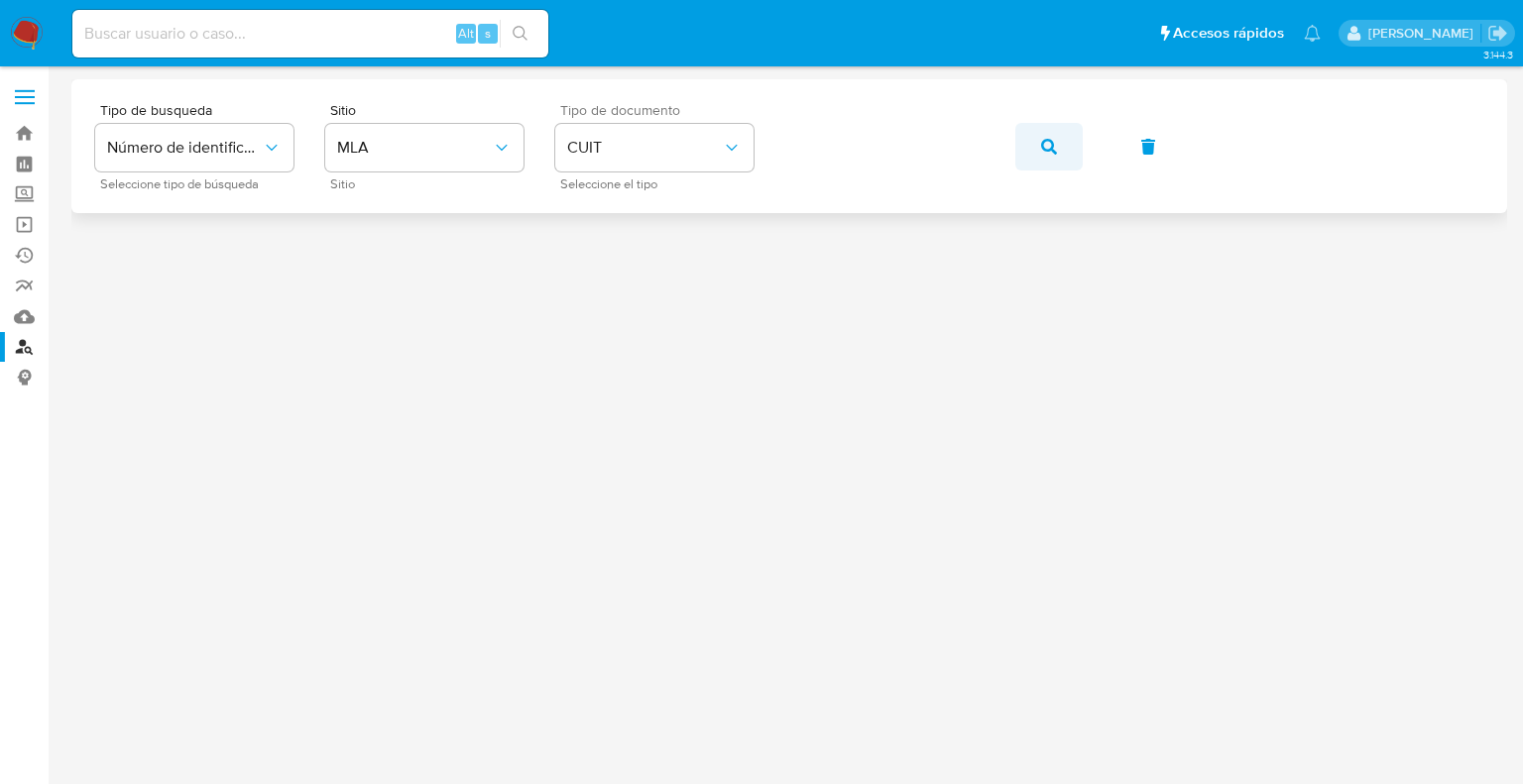 click at bounding box center (1049, 147) 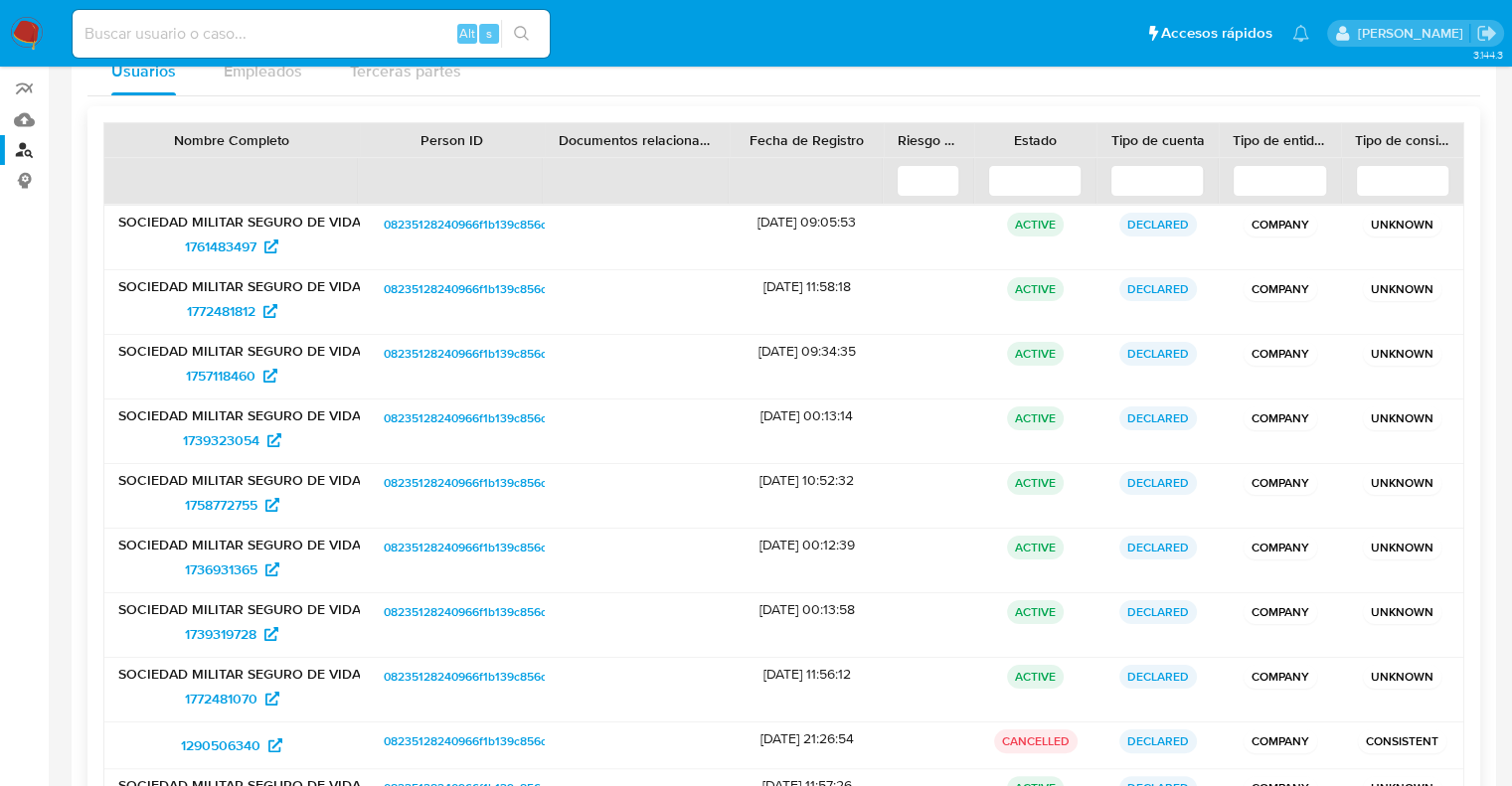 scroll, scrollTop: 354, scrollLeft: 0, axis: vertical 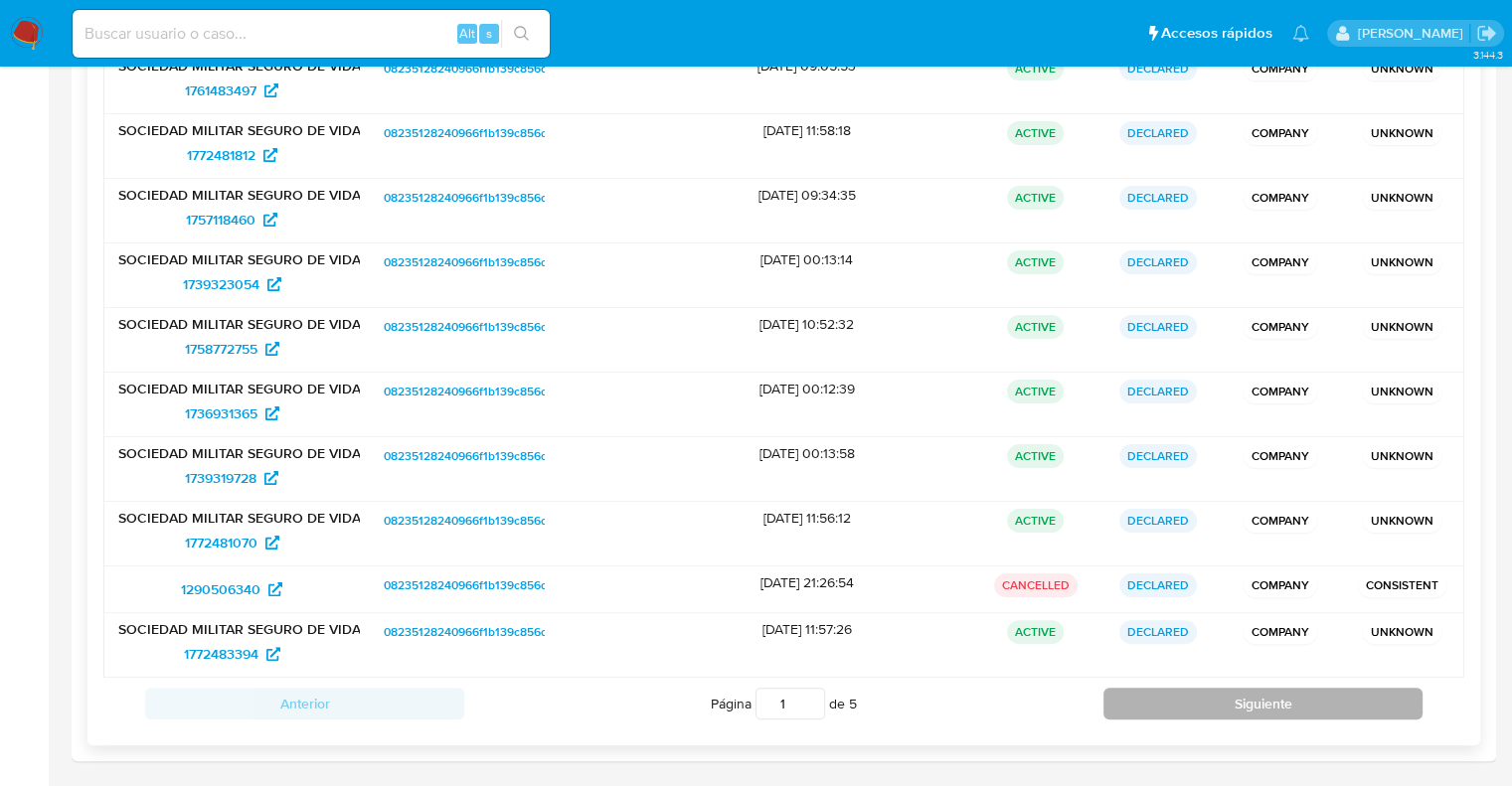 click on "Siguiente" at bounding box center [1262, 704] 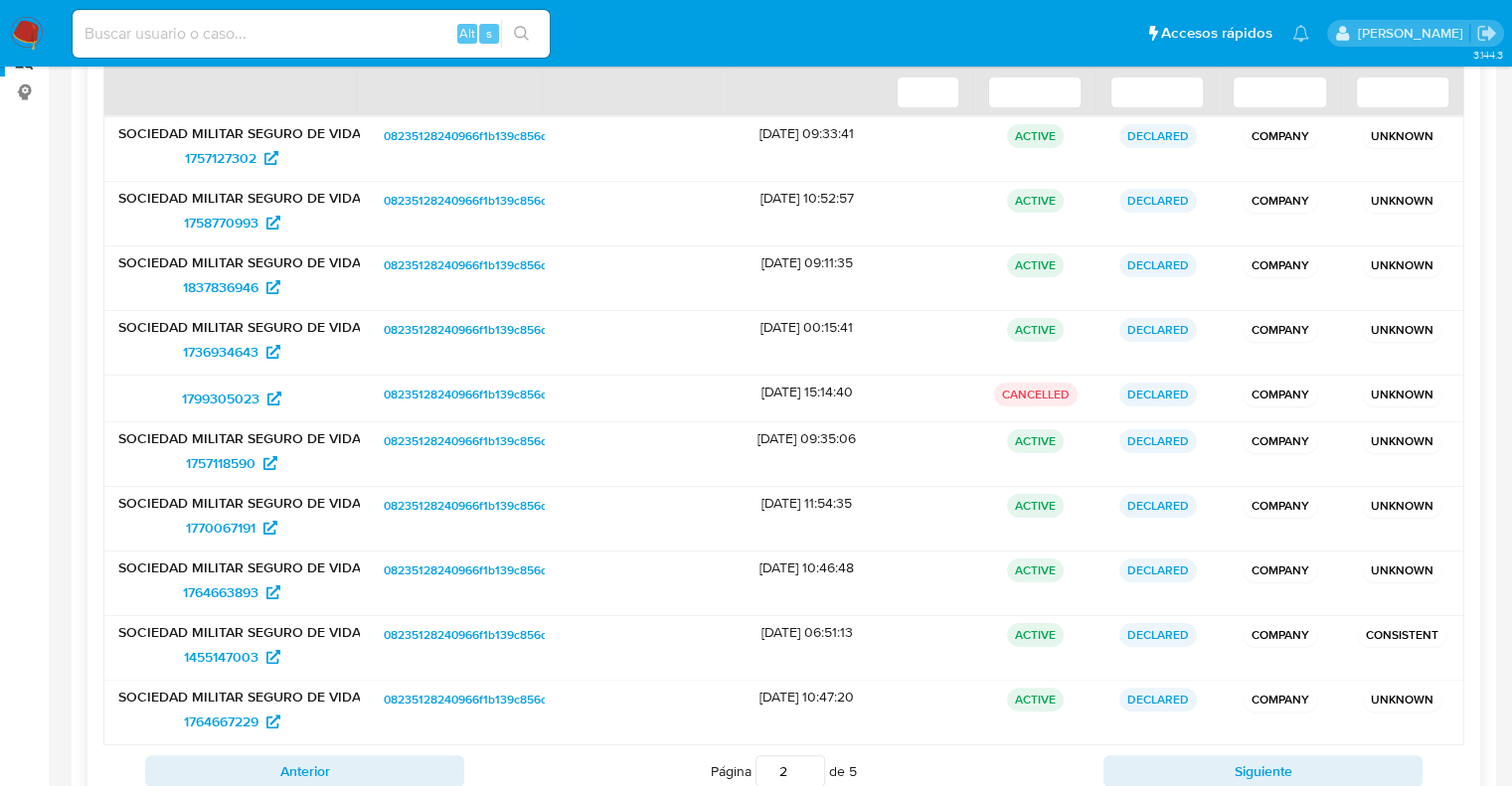 scroll, scrollTop: 254, scrollLeft: 0, axis: vertical 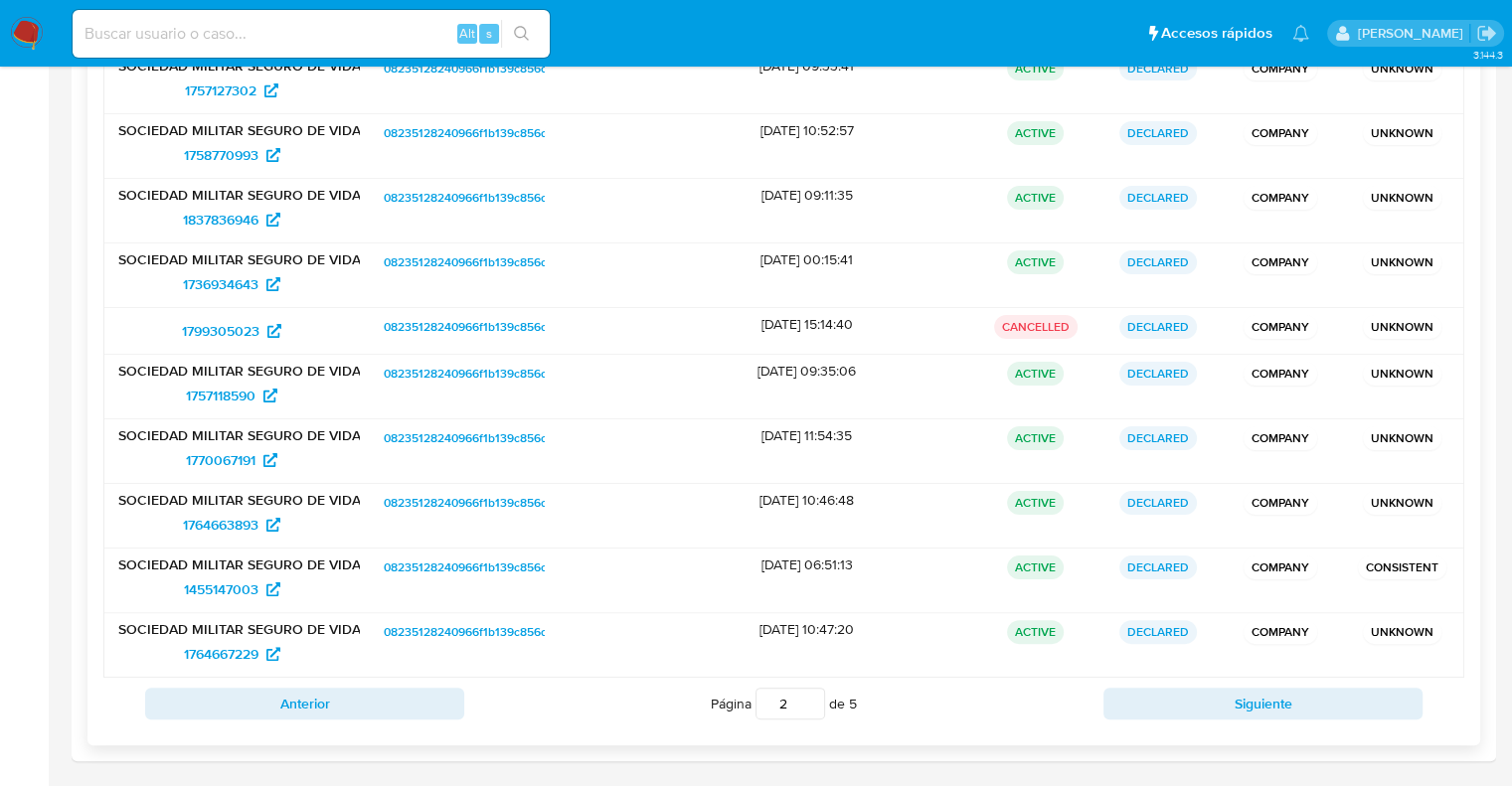 click on "Siguiente" at bounding box center (1262, 704) 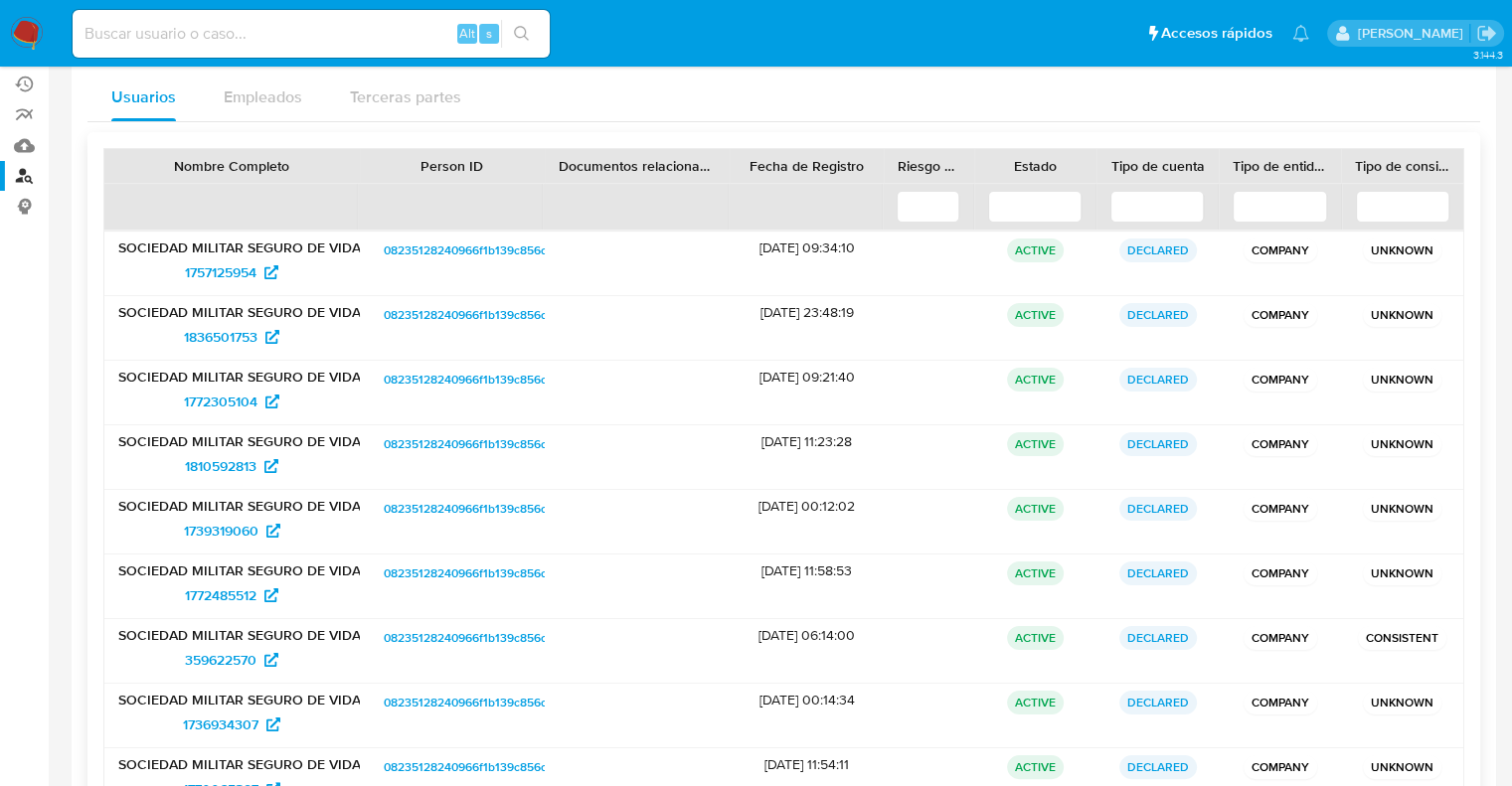 scroll, scrollTop: 373, scrollLeft: 0, axis: vertical 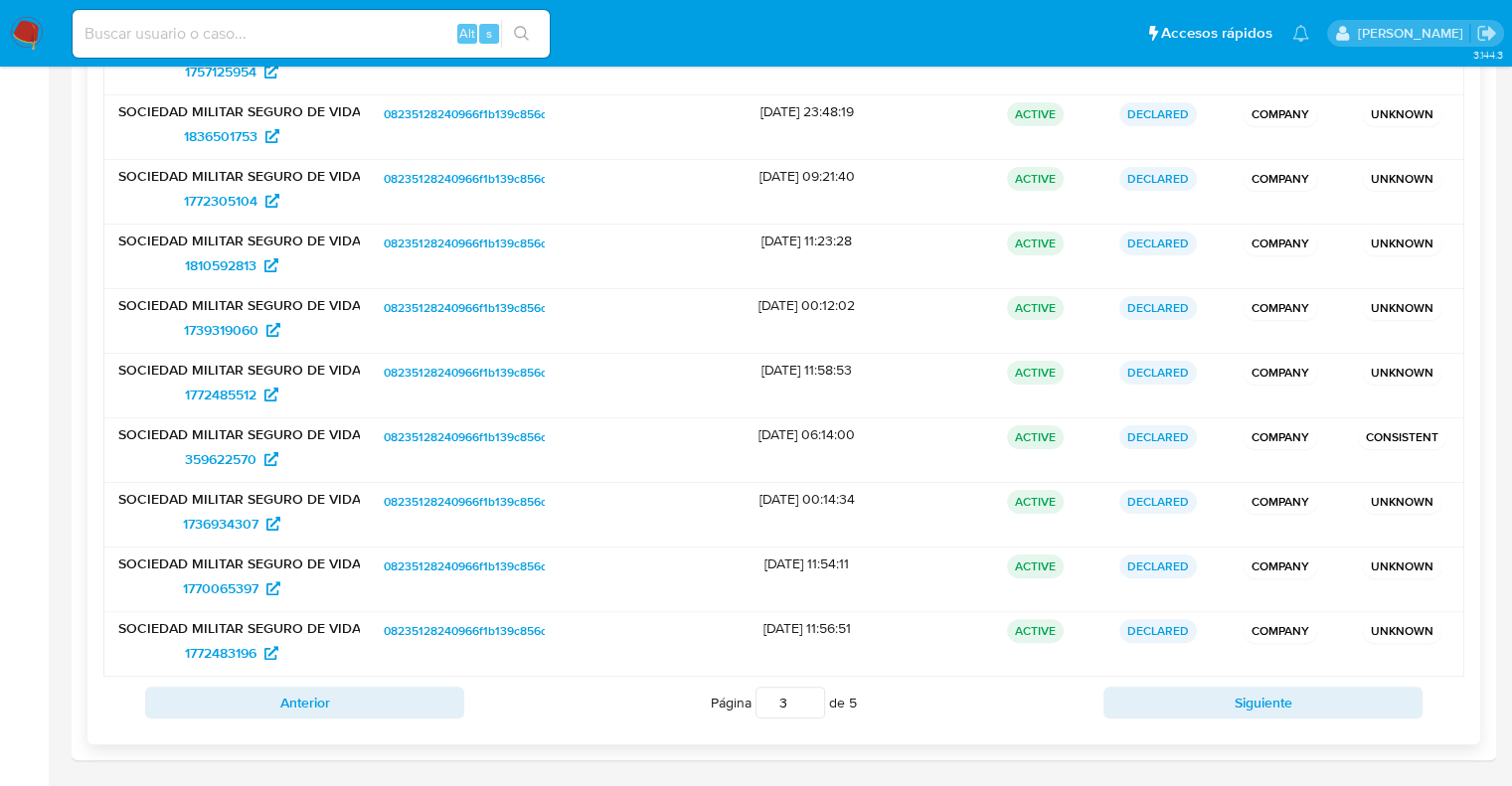 click on "Anterior Página   3   de   5 Siguiente" at bounding box center (783, 703) 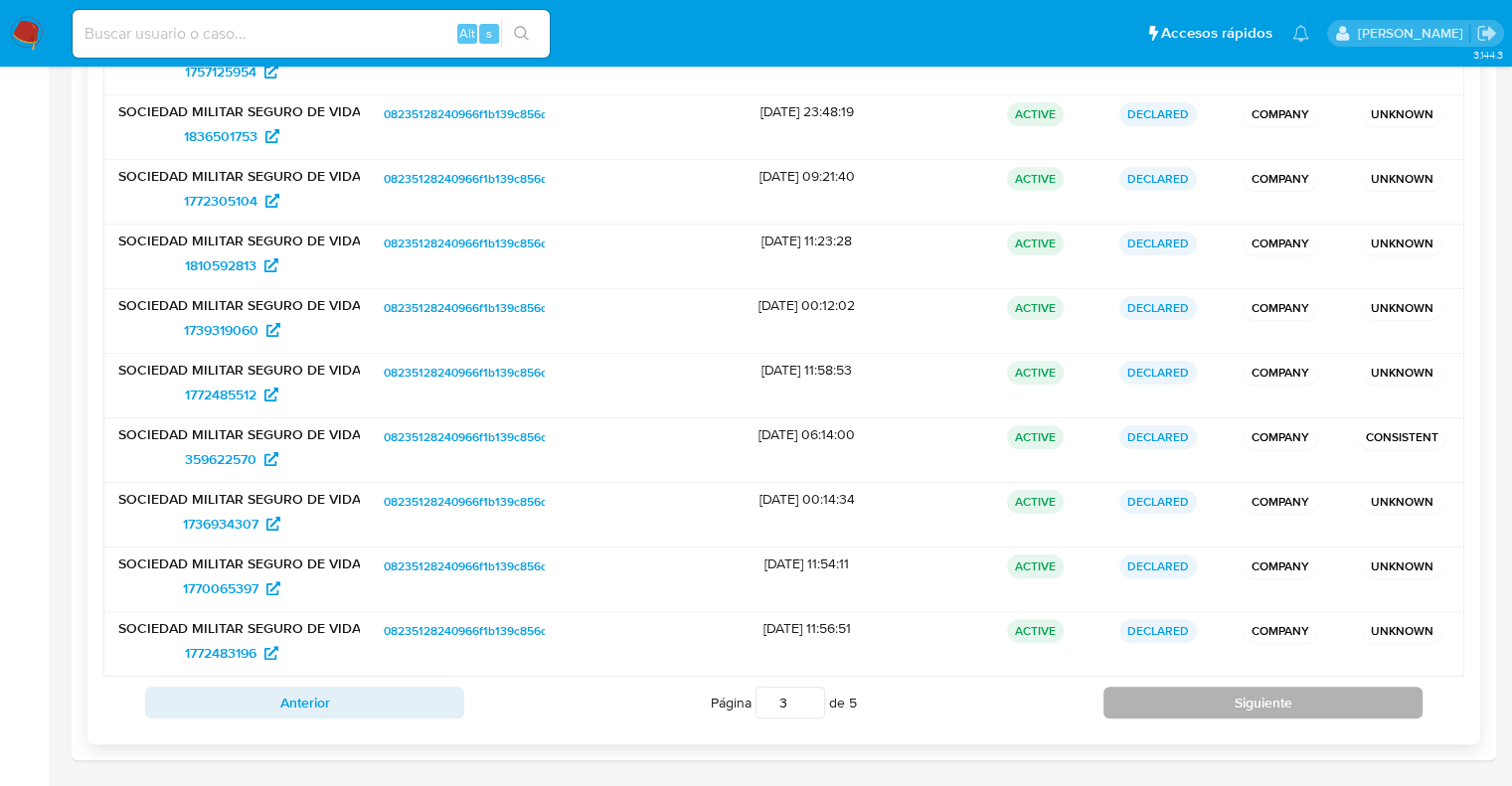 click on "Siguiente" at bounding box center (1262, 703) 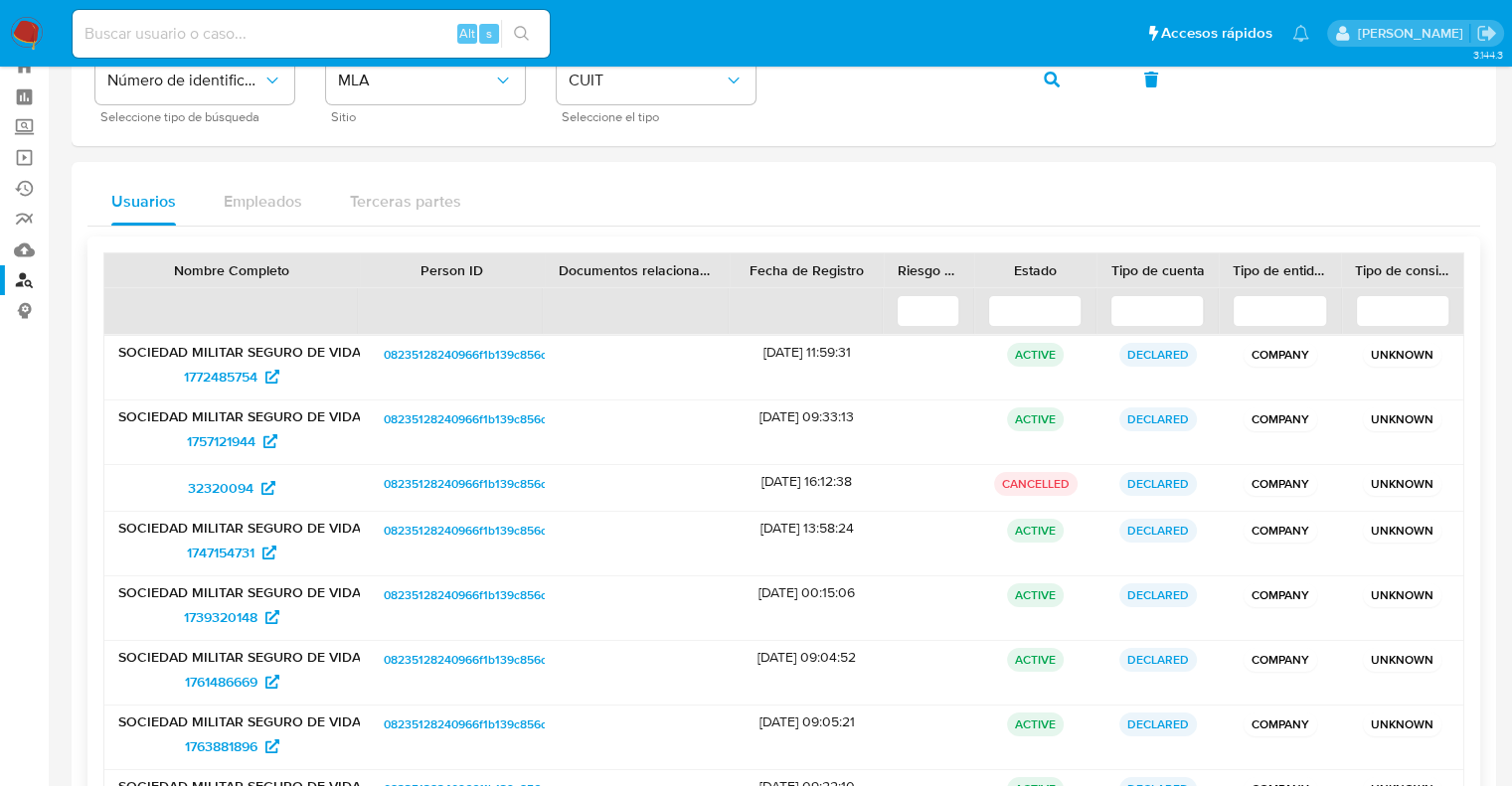 scroll, scrollTop: 354, scrollLeft: 0, axis: vertical 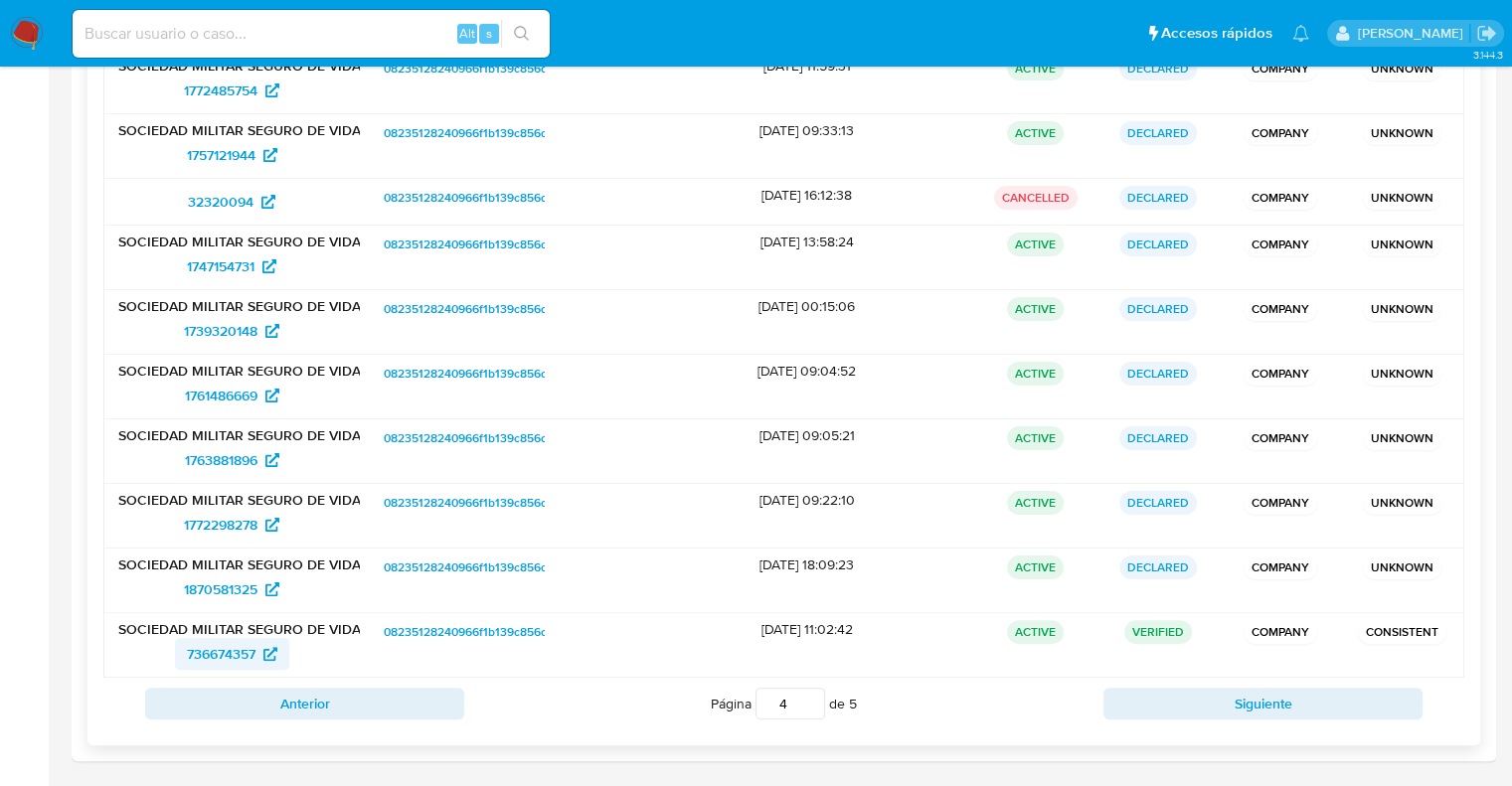 drag, startPoint x: 166, startPoint y: 655, endPoint x: 260, endPoint y: 655, distance: 94 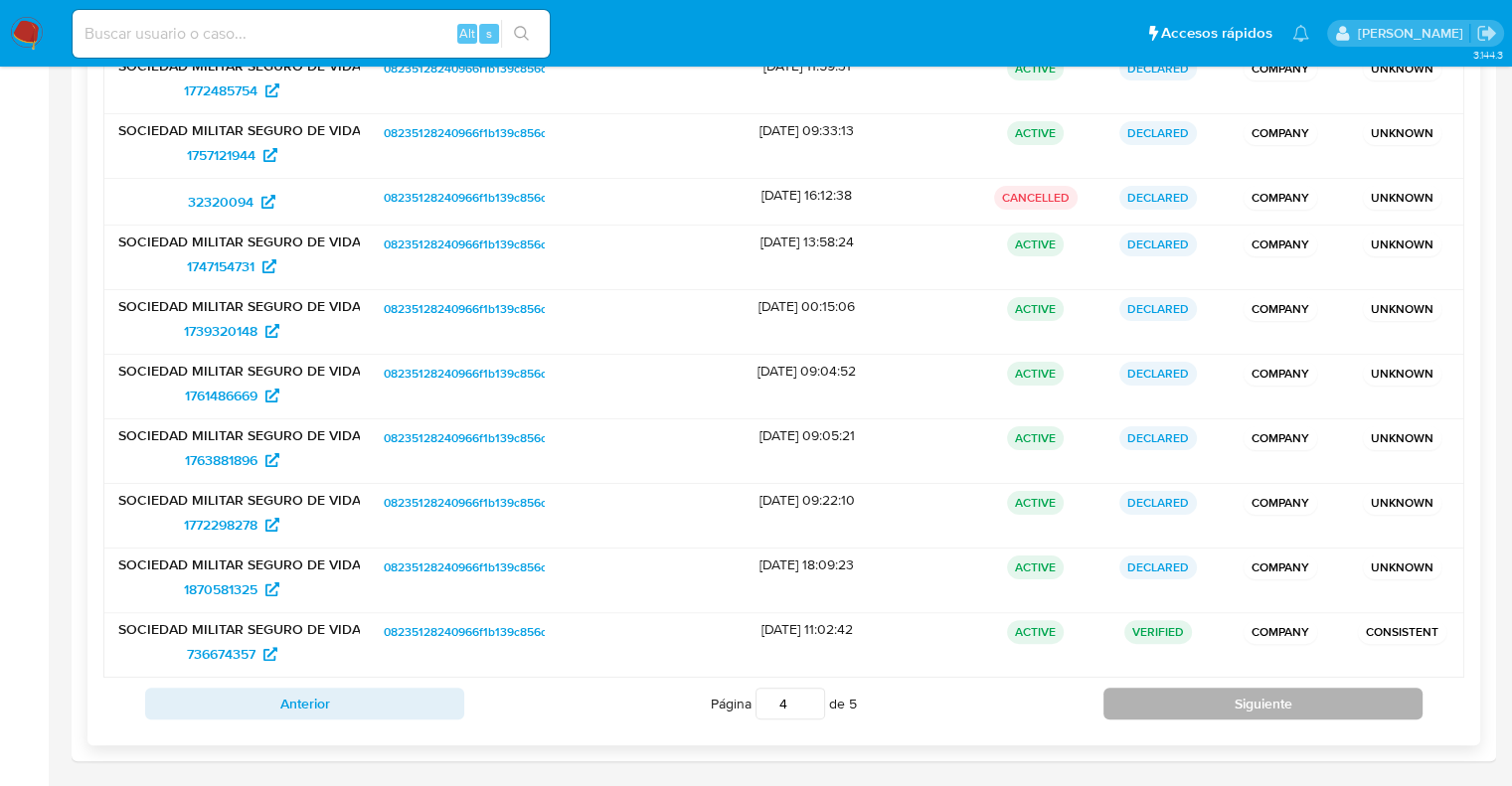 click on "Siguiente" at bounding box center (1262, 704) 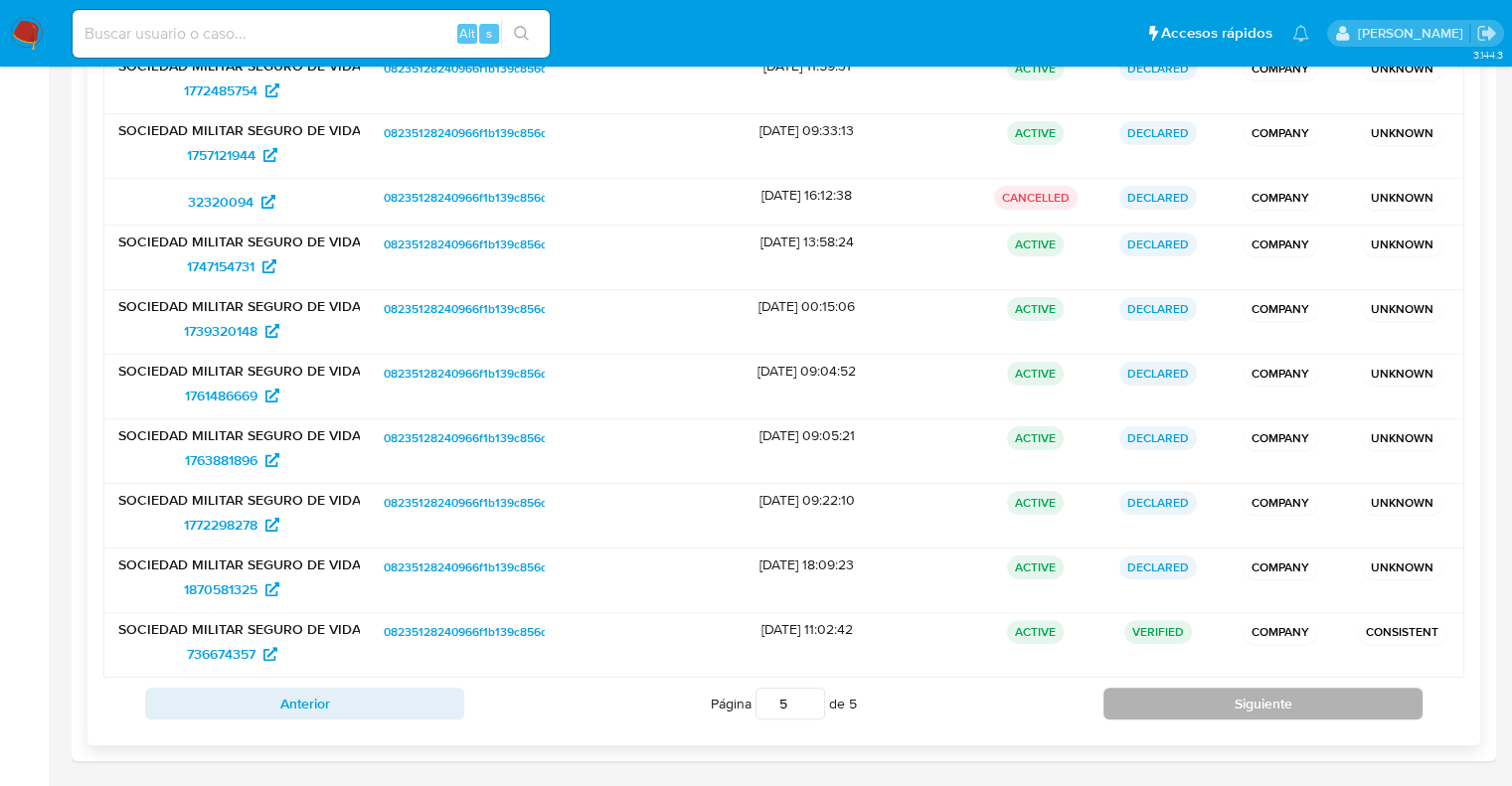 scroll, scrollTop: 94, scrollLeft: 0, axis: vertical 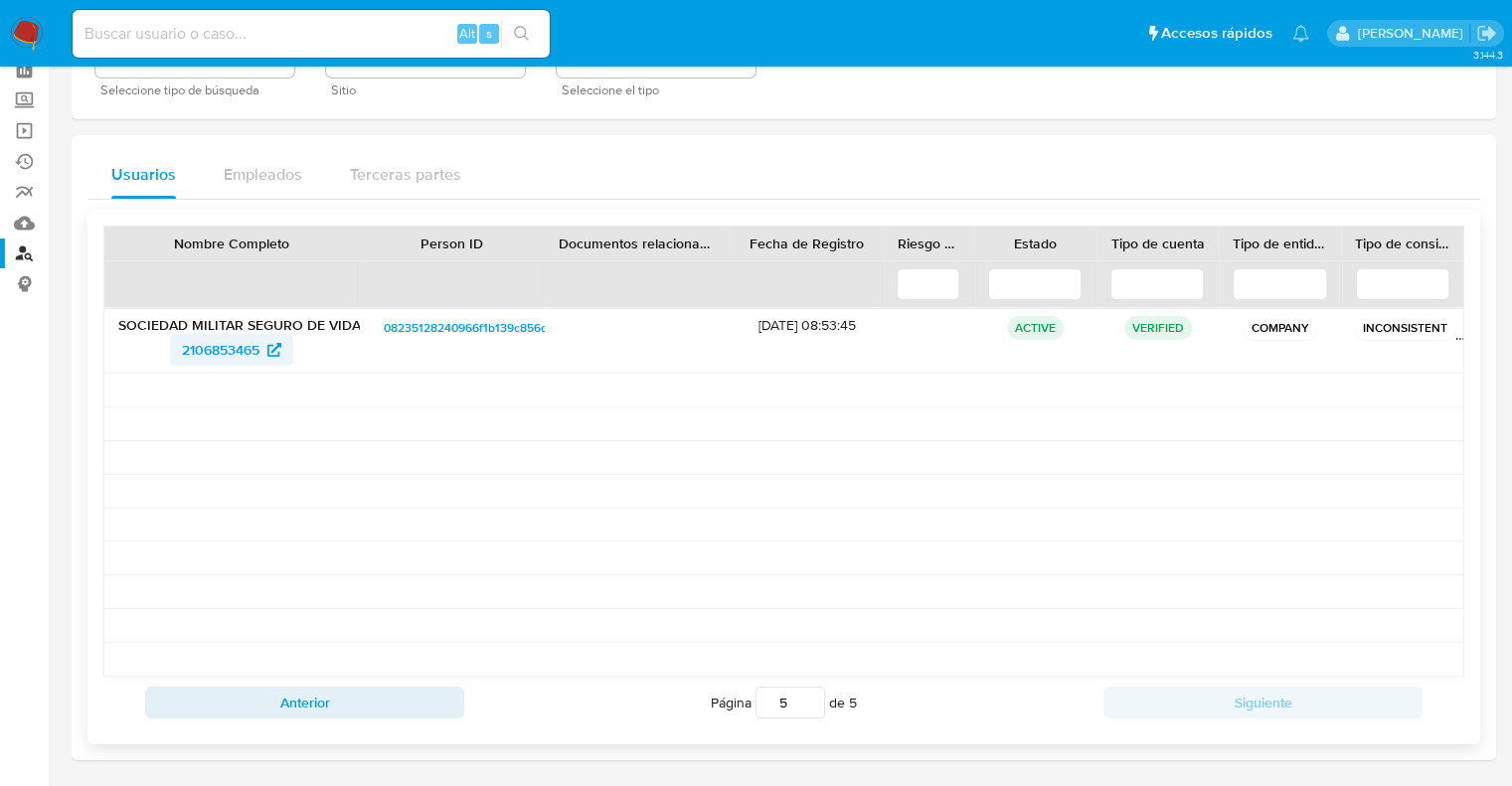 drag, startPoint x: 154, startPoint y: 348, endPoint x: 265, endPoint y: 341, distance: 111.2205 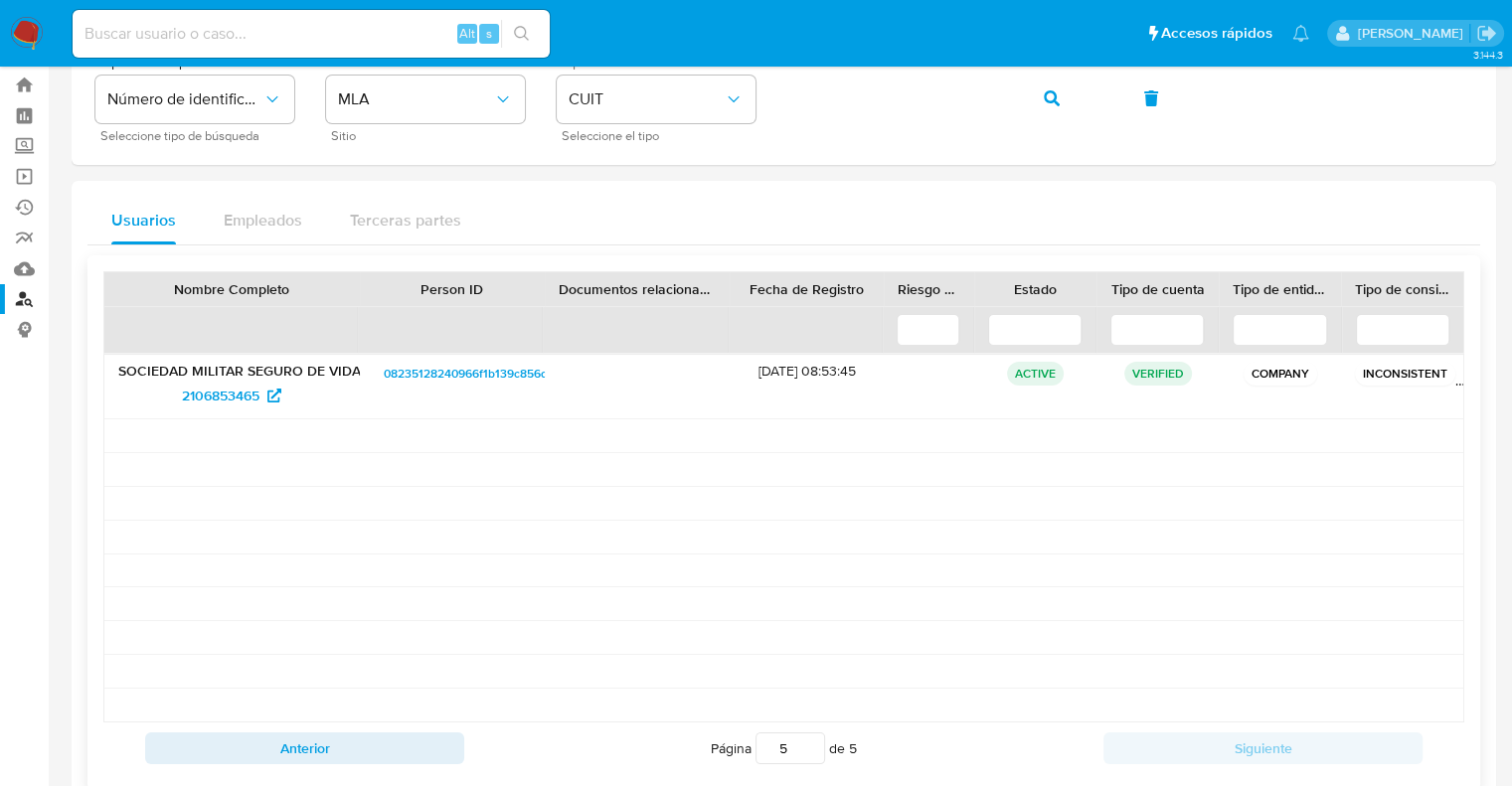 scroll, scrollTop: 94, scrollLeft: 0, axis: vertical 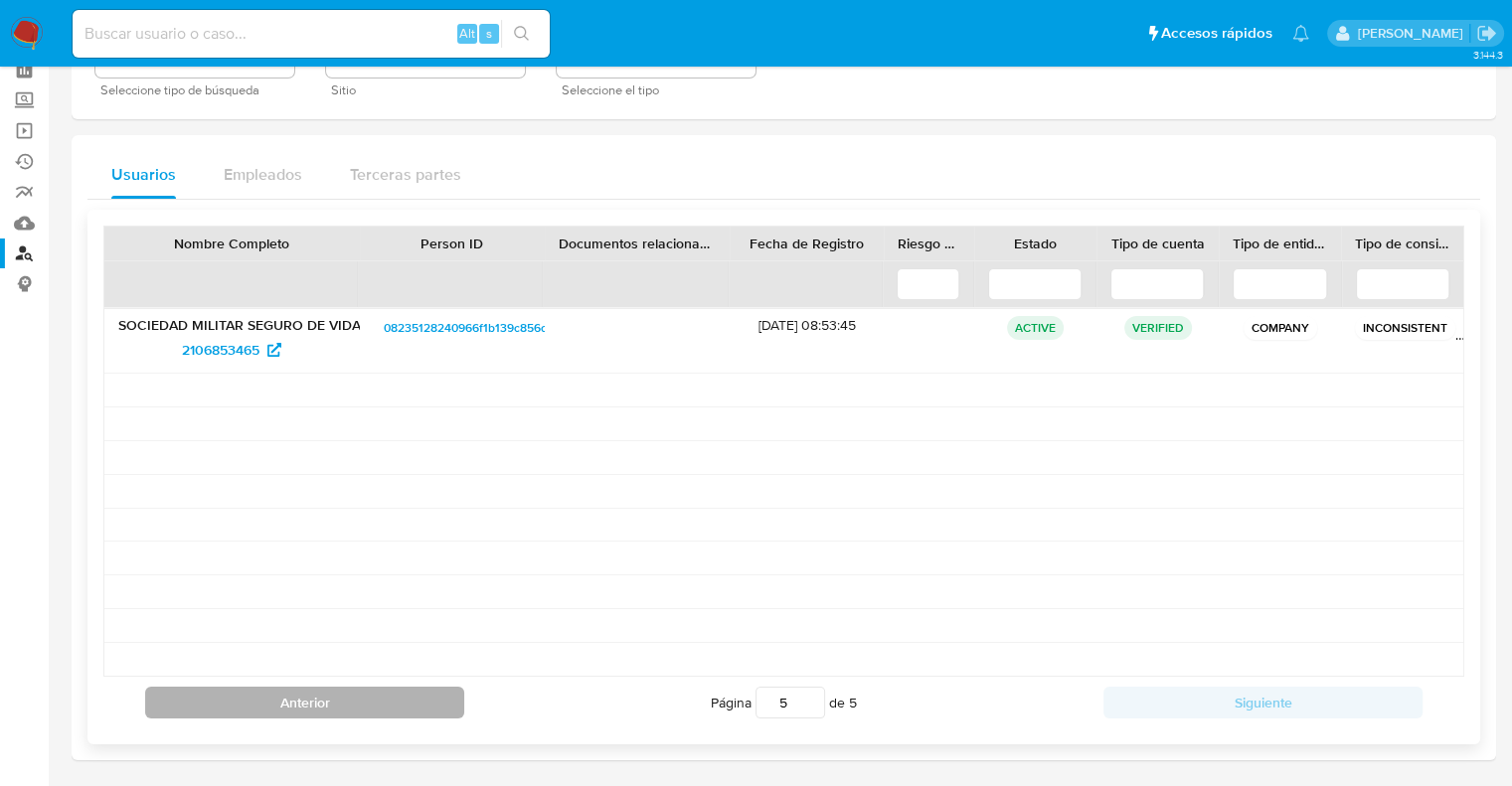 click on "Anterior" at bounding box center [304, 703] 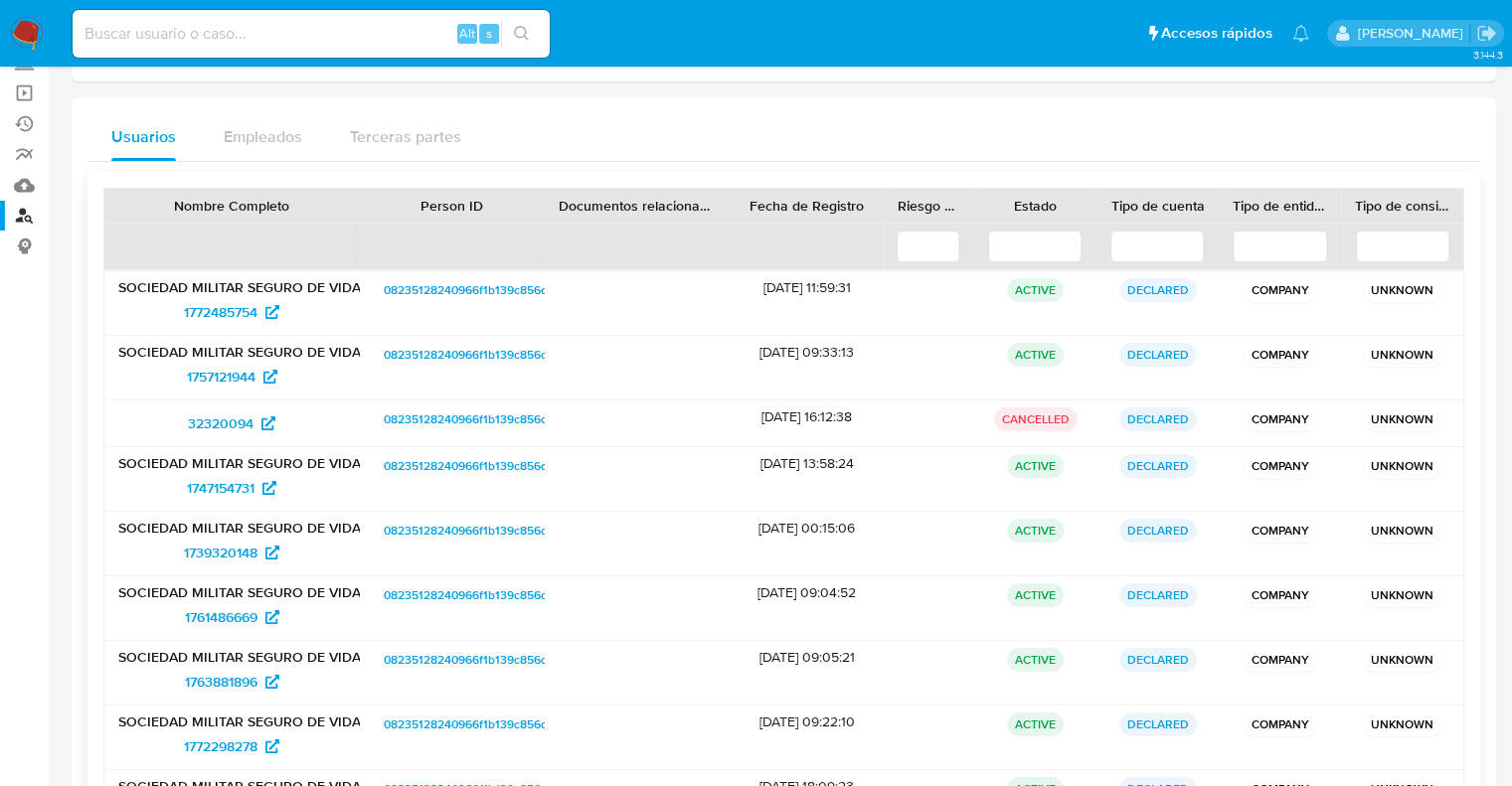 scroll, scrollTop: 354, scrollLeft: 0, axis: vertical 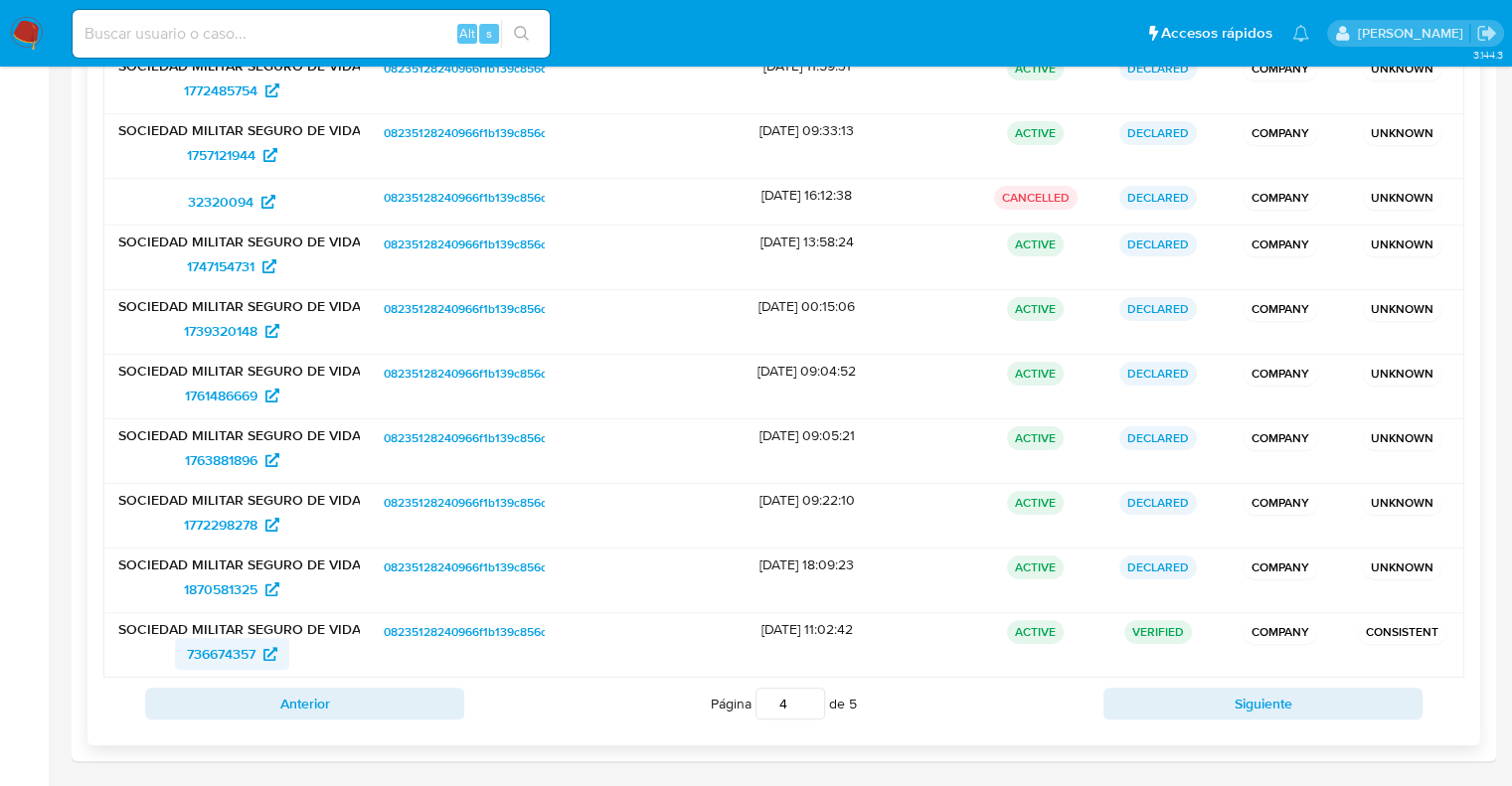 click on "736674357" at bounding box center [221, 654] 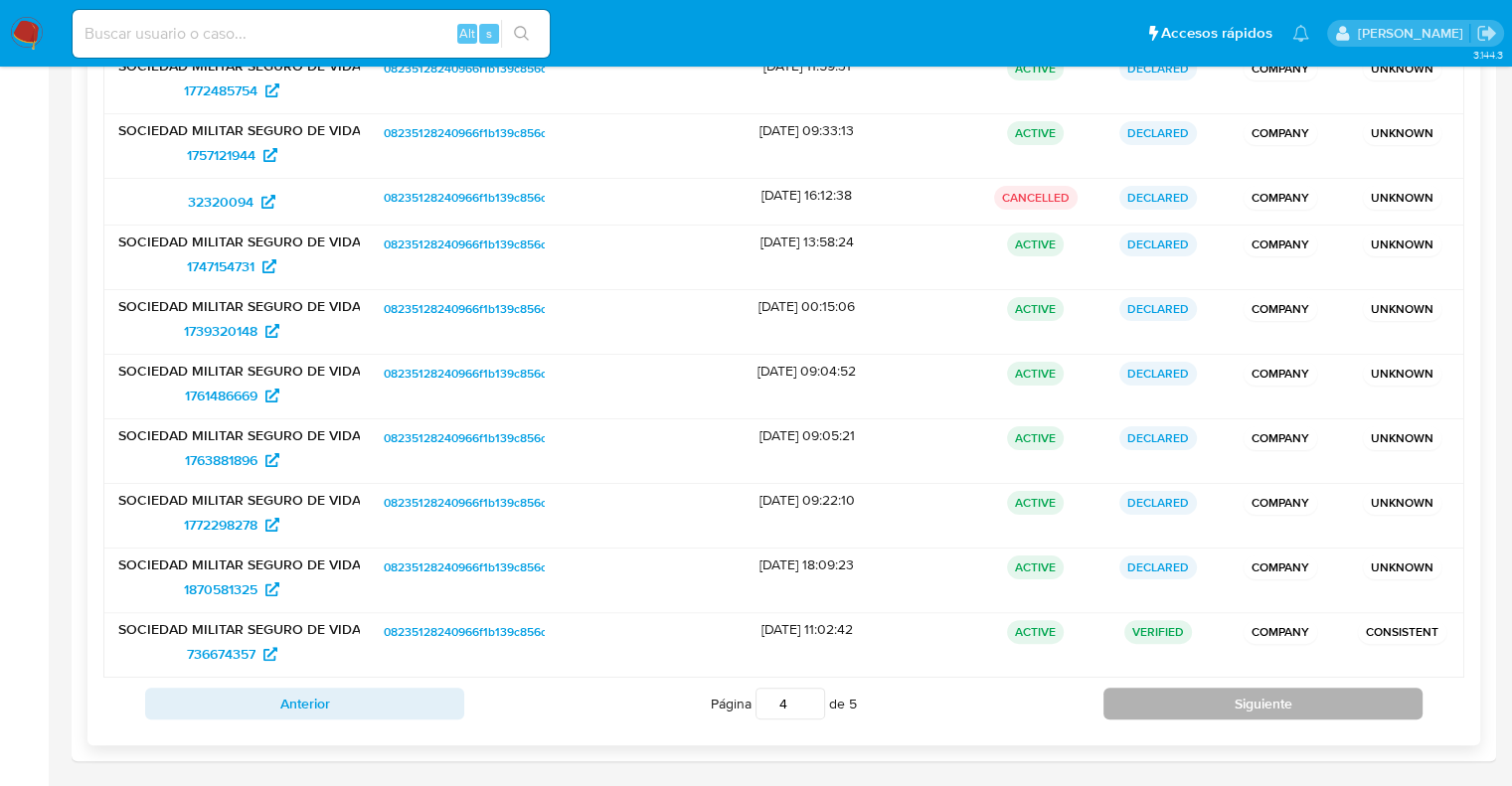 click on "Siguiente" at bounding box center [1262, 704] 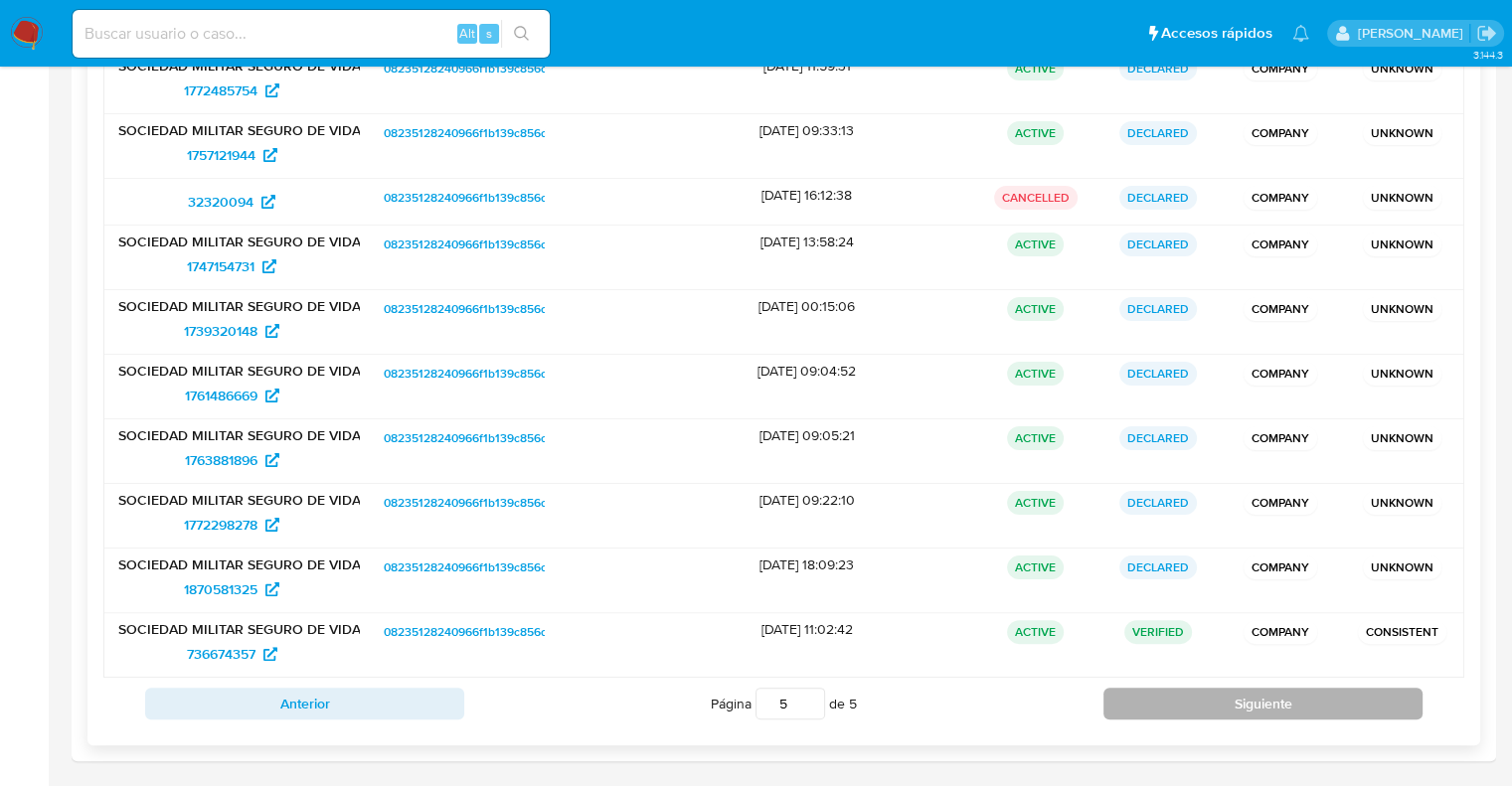 scroll, scrollTop: 94, scrollLeft: 0, axis: vertical 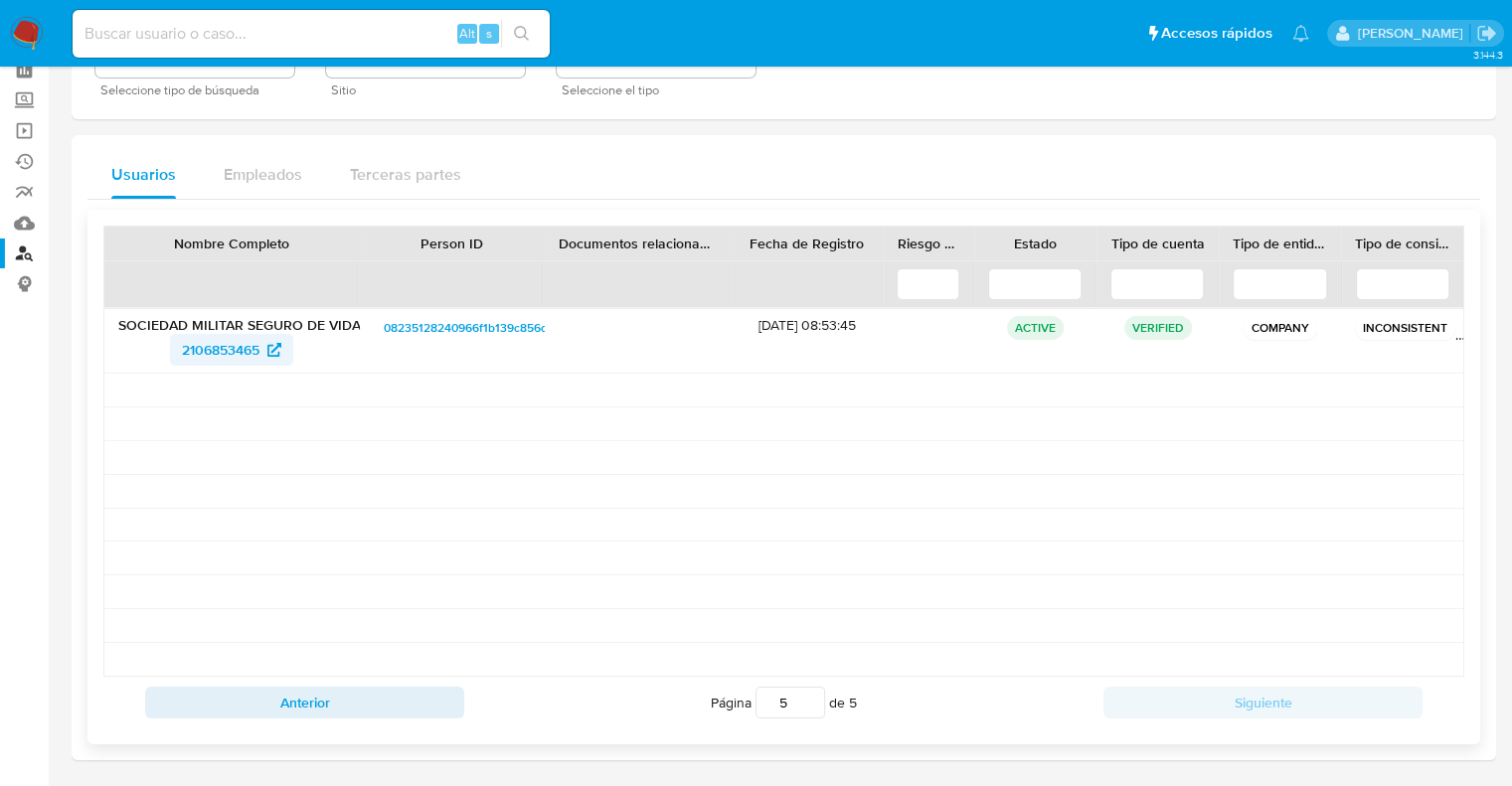 click on "2106853465" at bounding box center [221, 350] 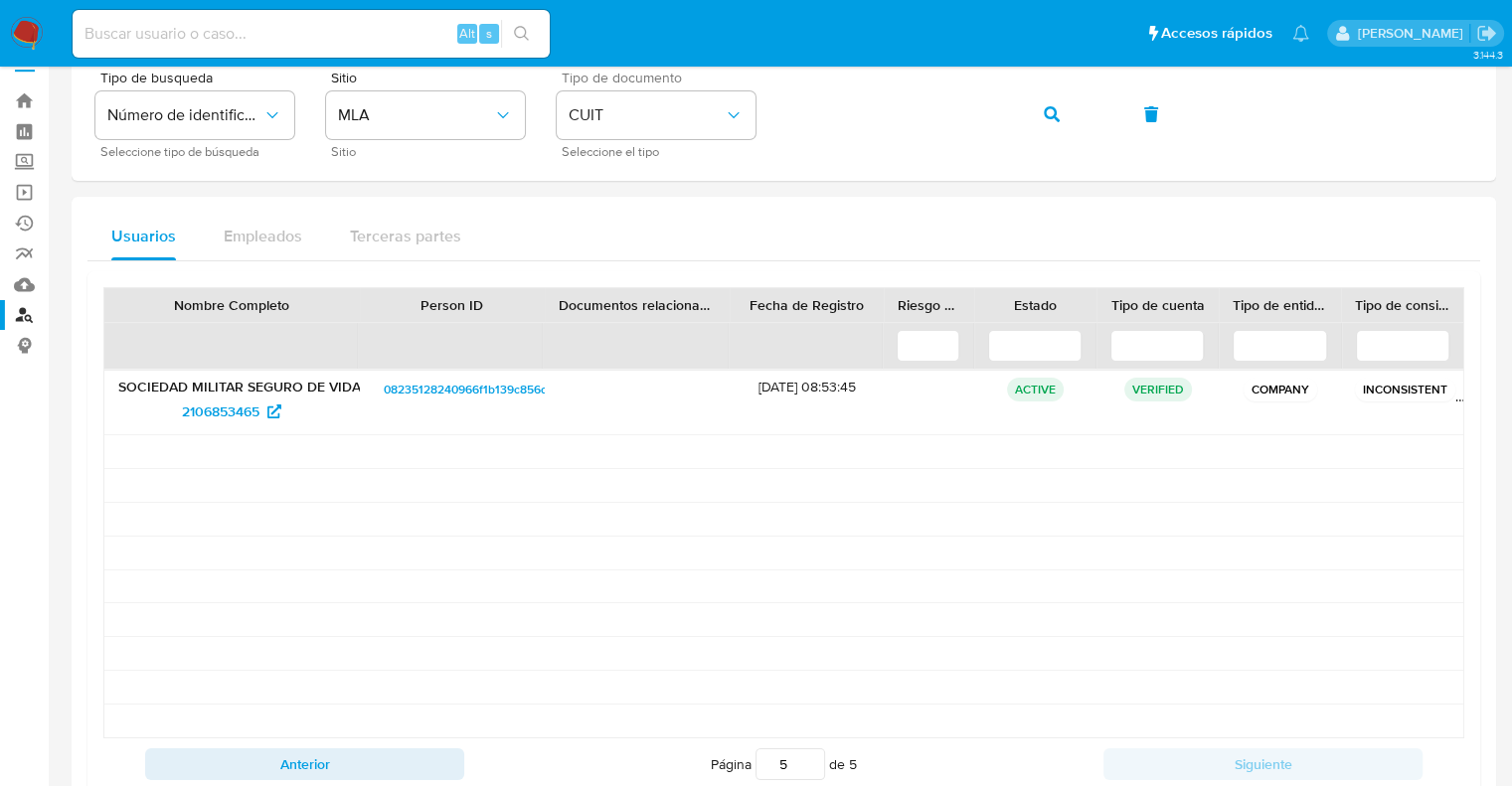 scroll, scrollTop: 0, scrollLeft: 0, axis: both 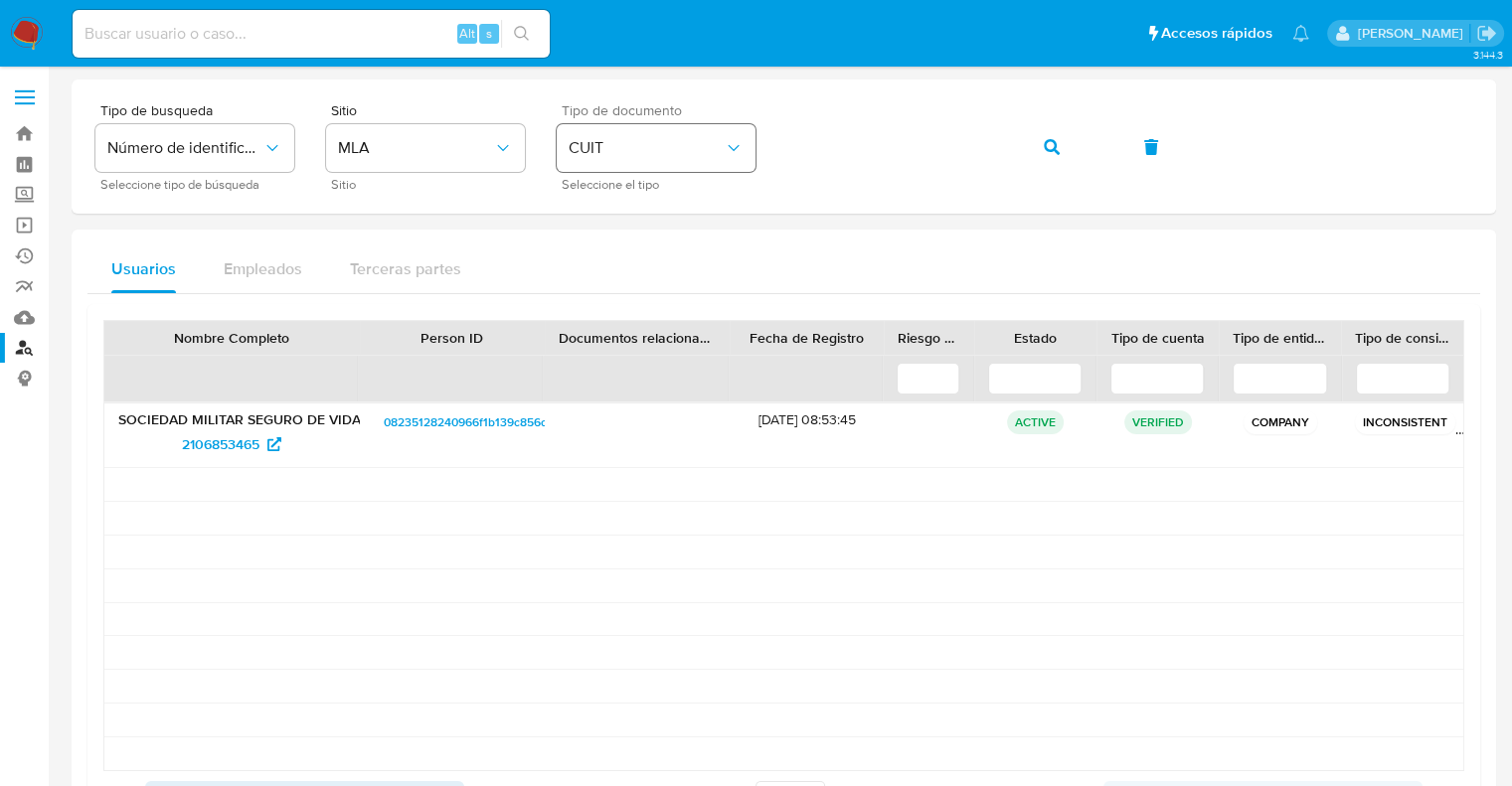 click on "Tipo de busqueda Número de identificación Seleccione tipo de búsqueda Sitio MLA Sitio Tipo de documento CUIT Seleccione el tipo" at bounding box center (783, 146) 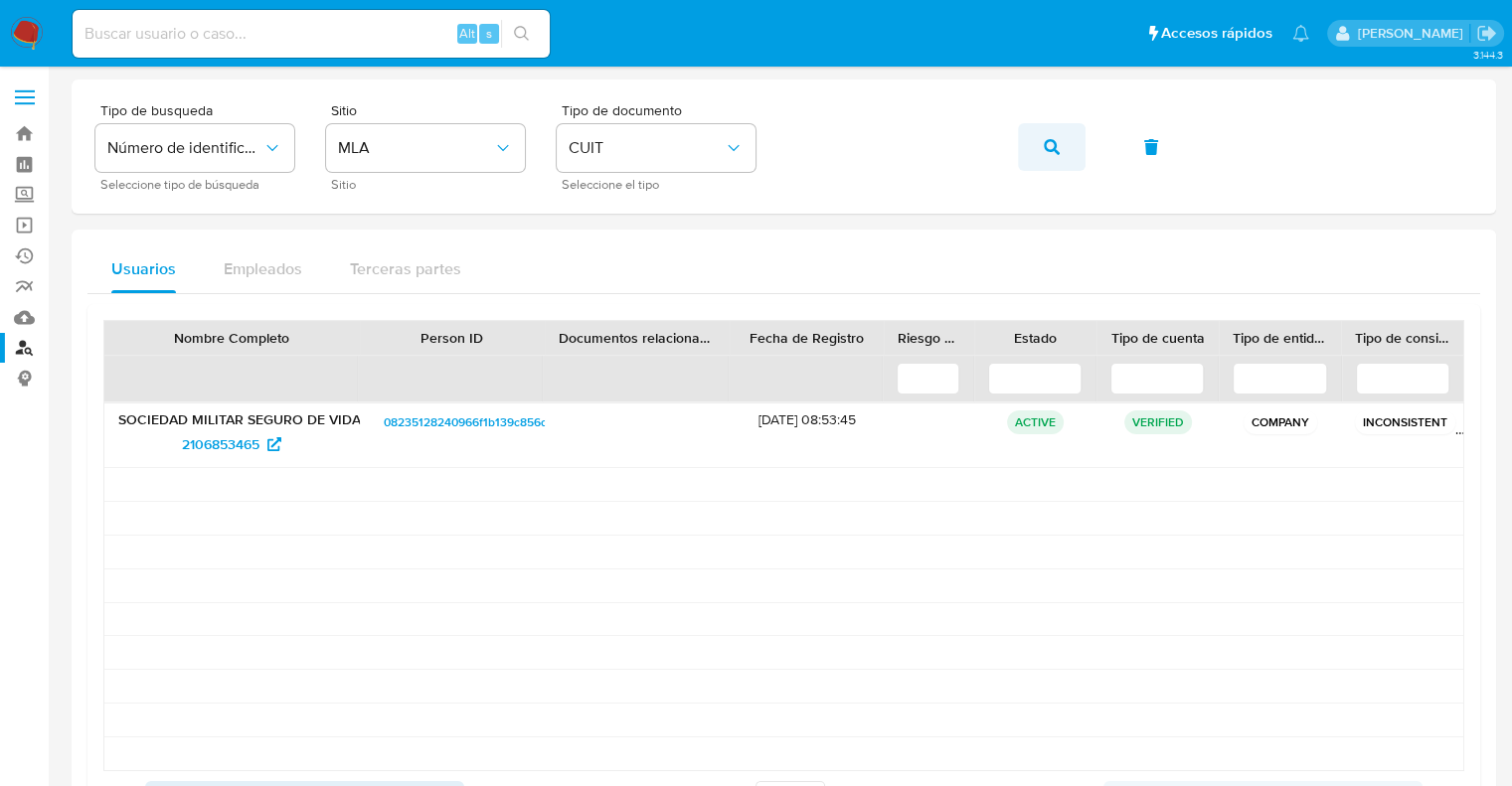 click at bounding box center (1052, 147) 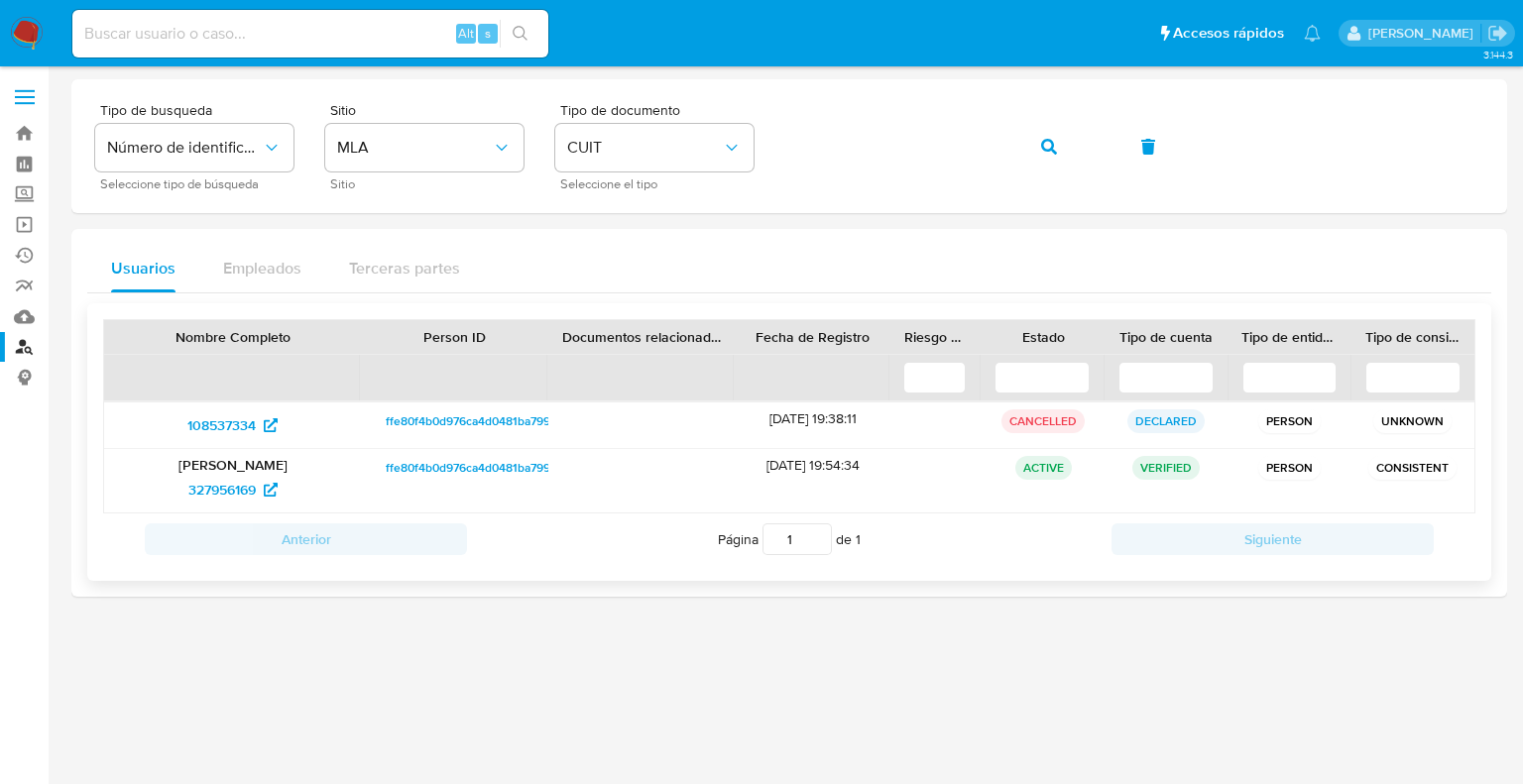 drag, startPoint x: 236, startPoint y: 572, endPoint x: 210, endPoint y: 549, distance: 34.71311 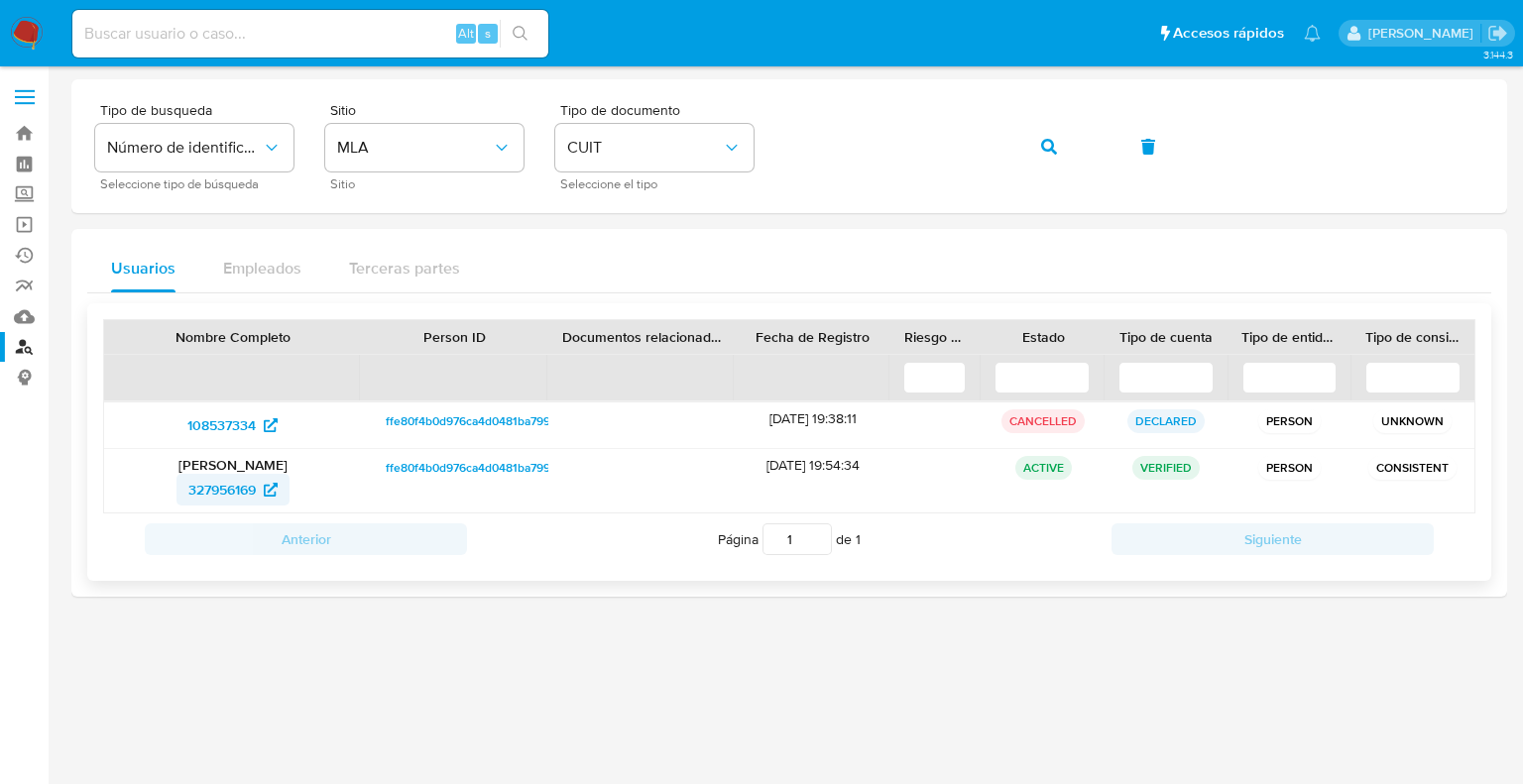 drag, startPoint x: 152, startPoint y: 484, endPoint x: 255, endPoint y: 495, distance: 103.58571 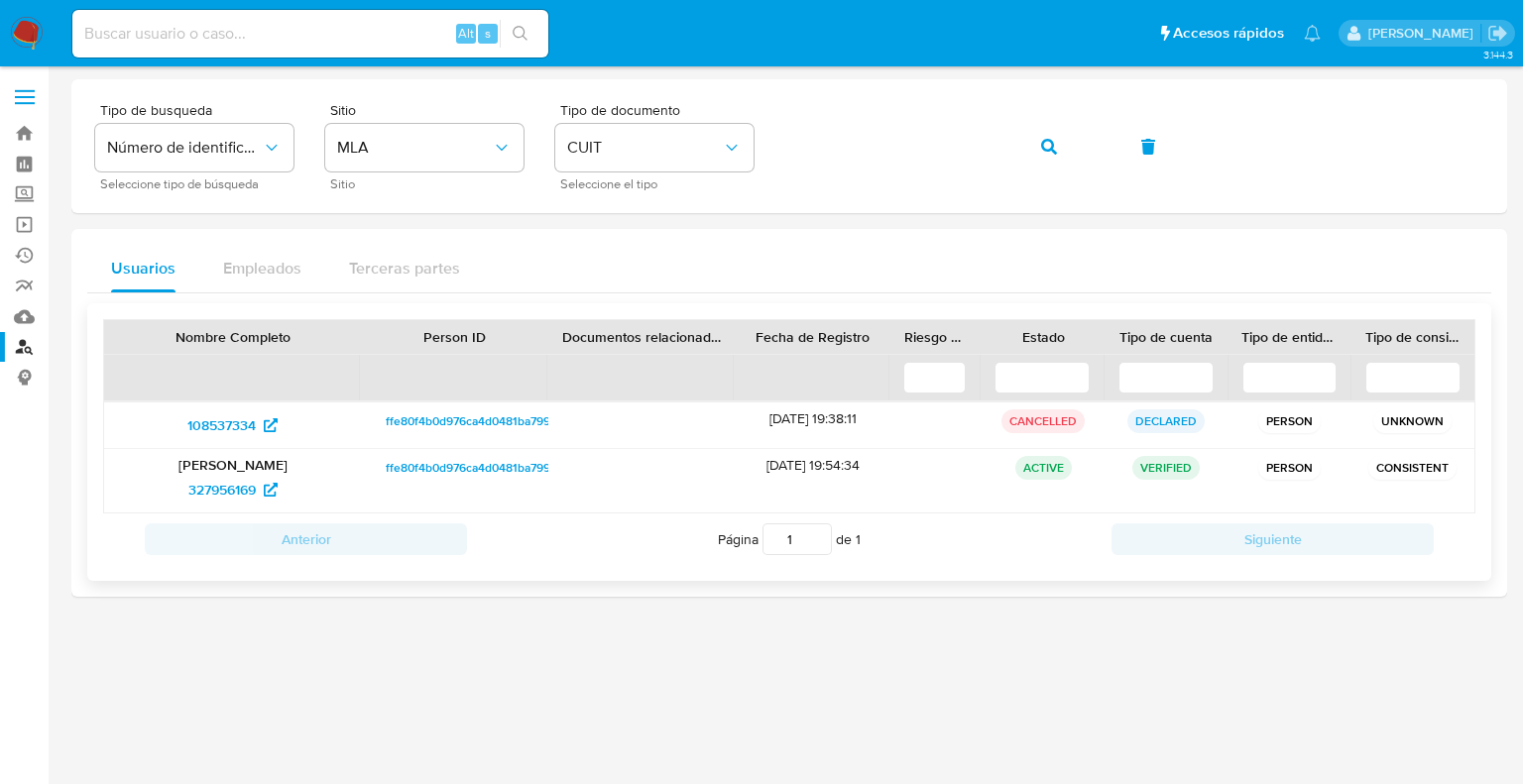 drag, startPoint x: 746, startPoint y: 469, endPoint x: 823, endPoint y: 466, distance: 77.05842 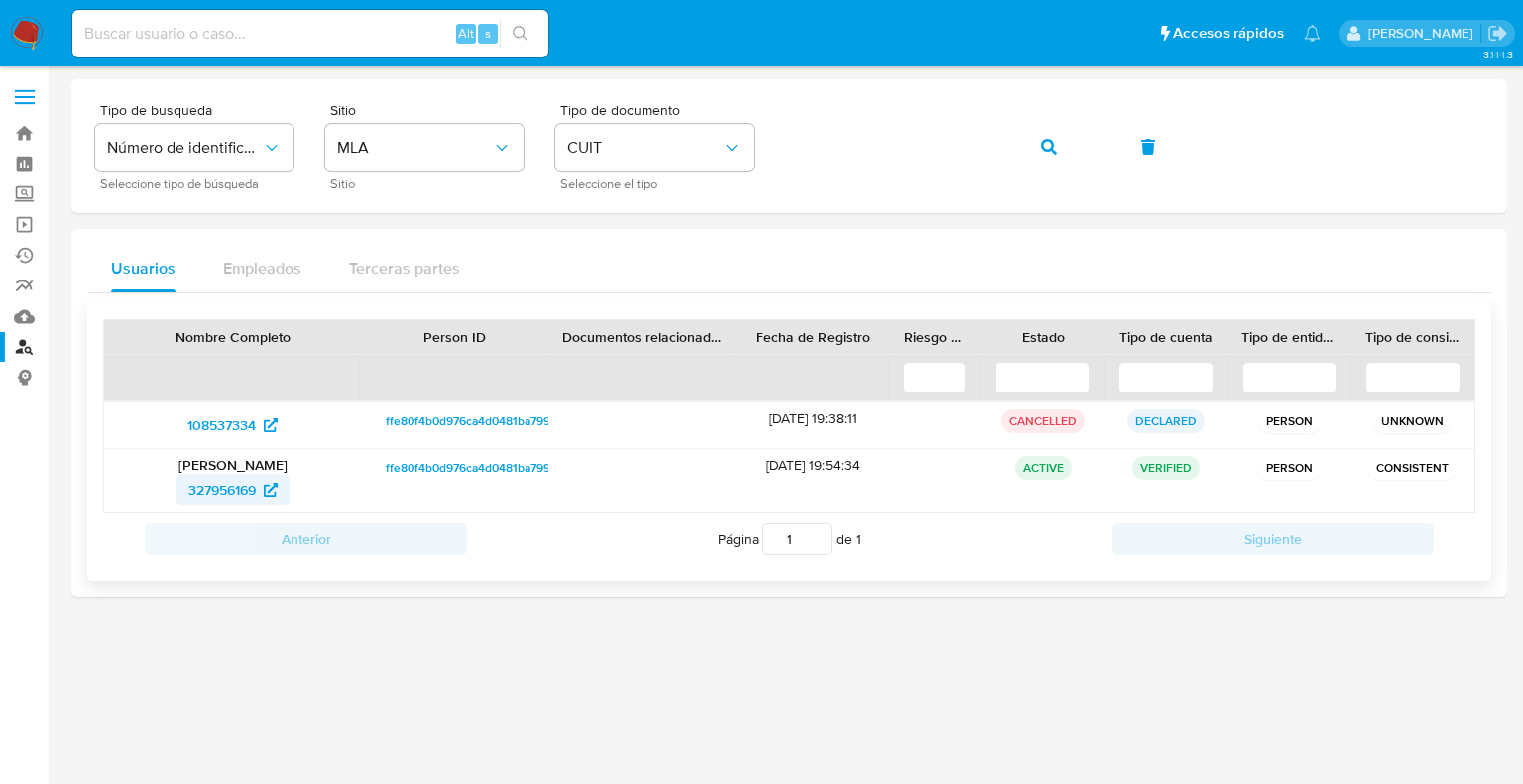 click on "327956169" at bounding box center [222, 490] 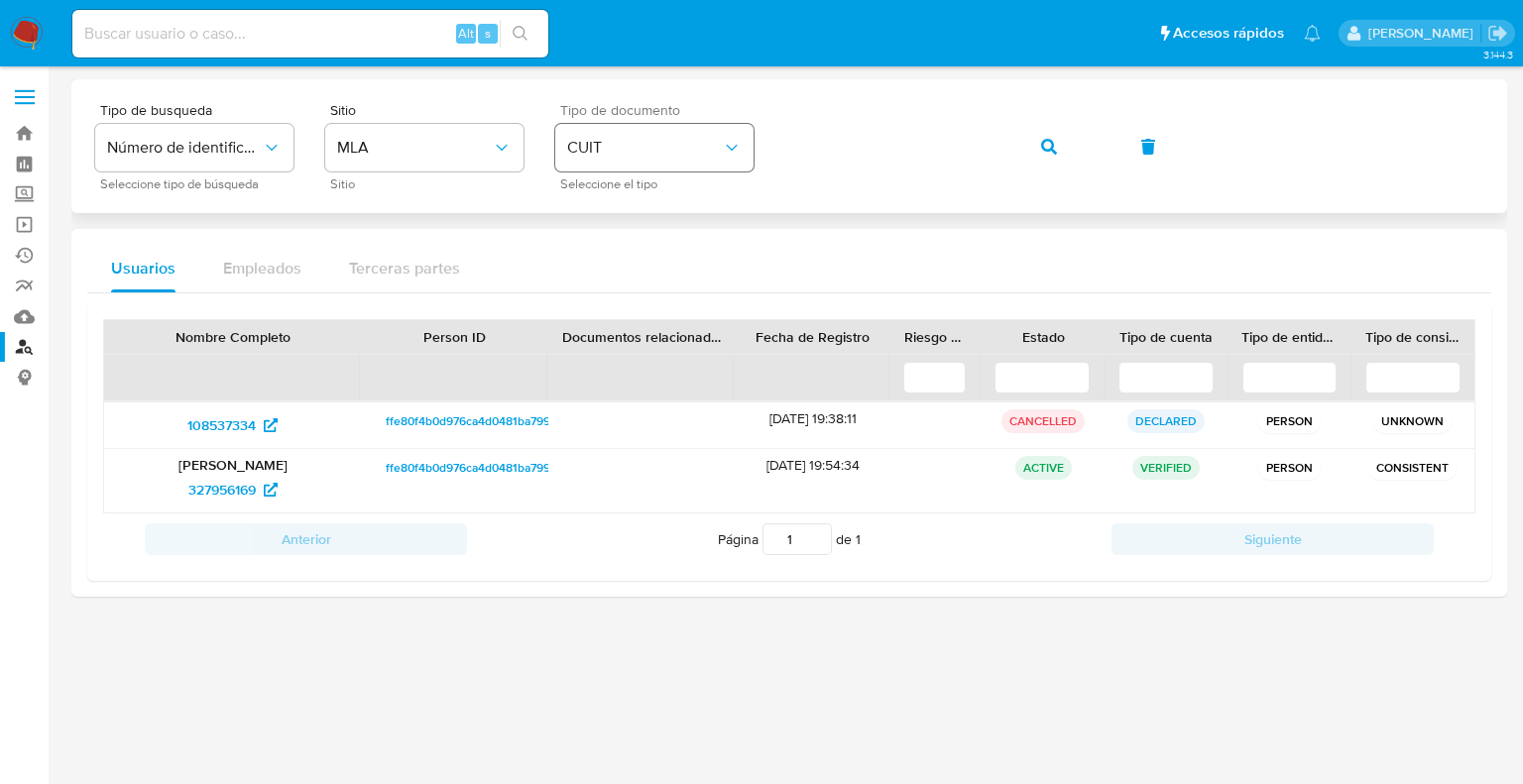 click on "Tipo de busqueda Número de identificación Seleccione tipo de búsqueda Sitio MLA Sitio Tipo de documento CUIT Seleccione el tipo" at bounding box center [789, 146] 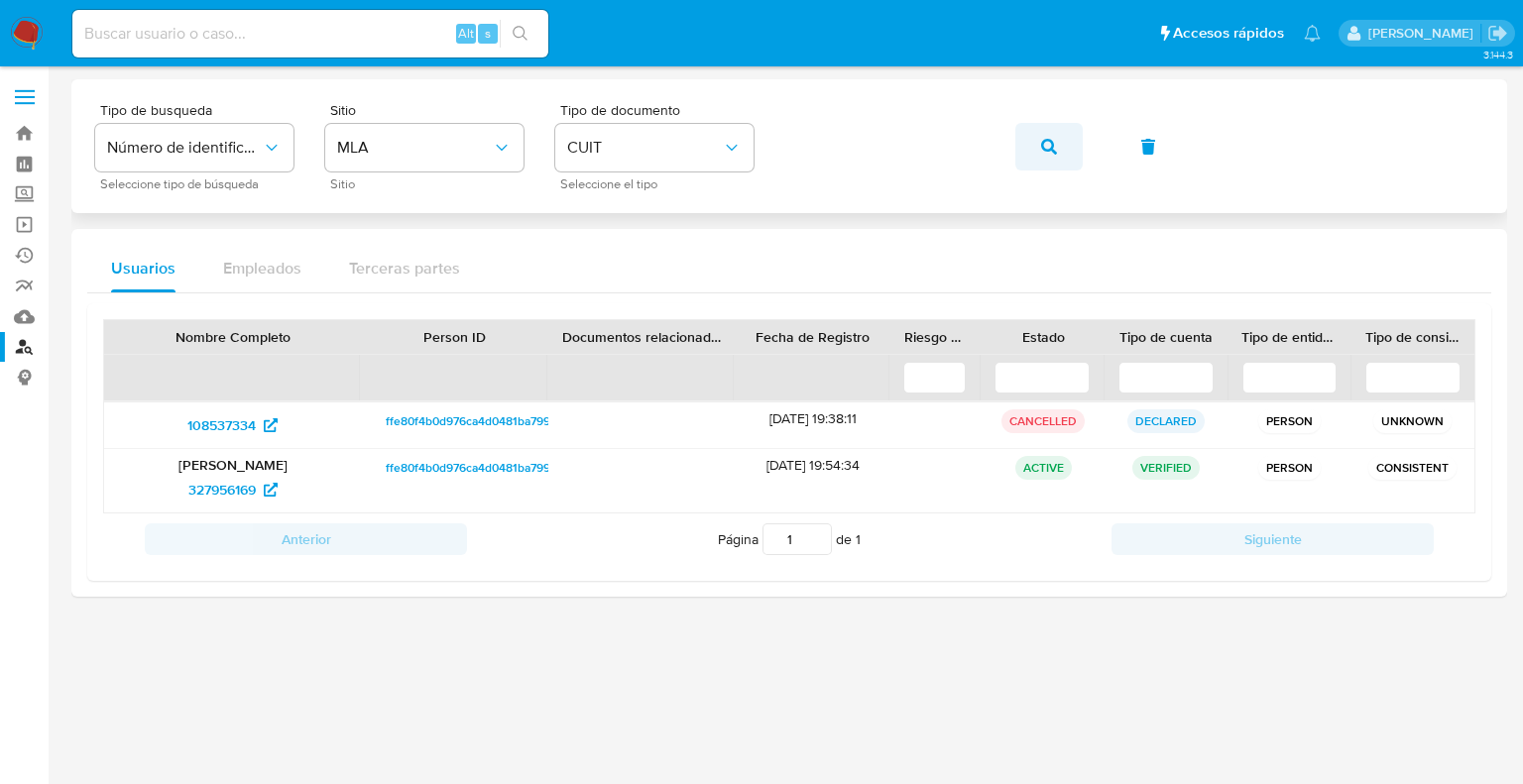 click at bounding box center (1049, 147) 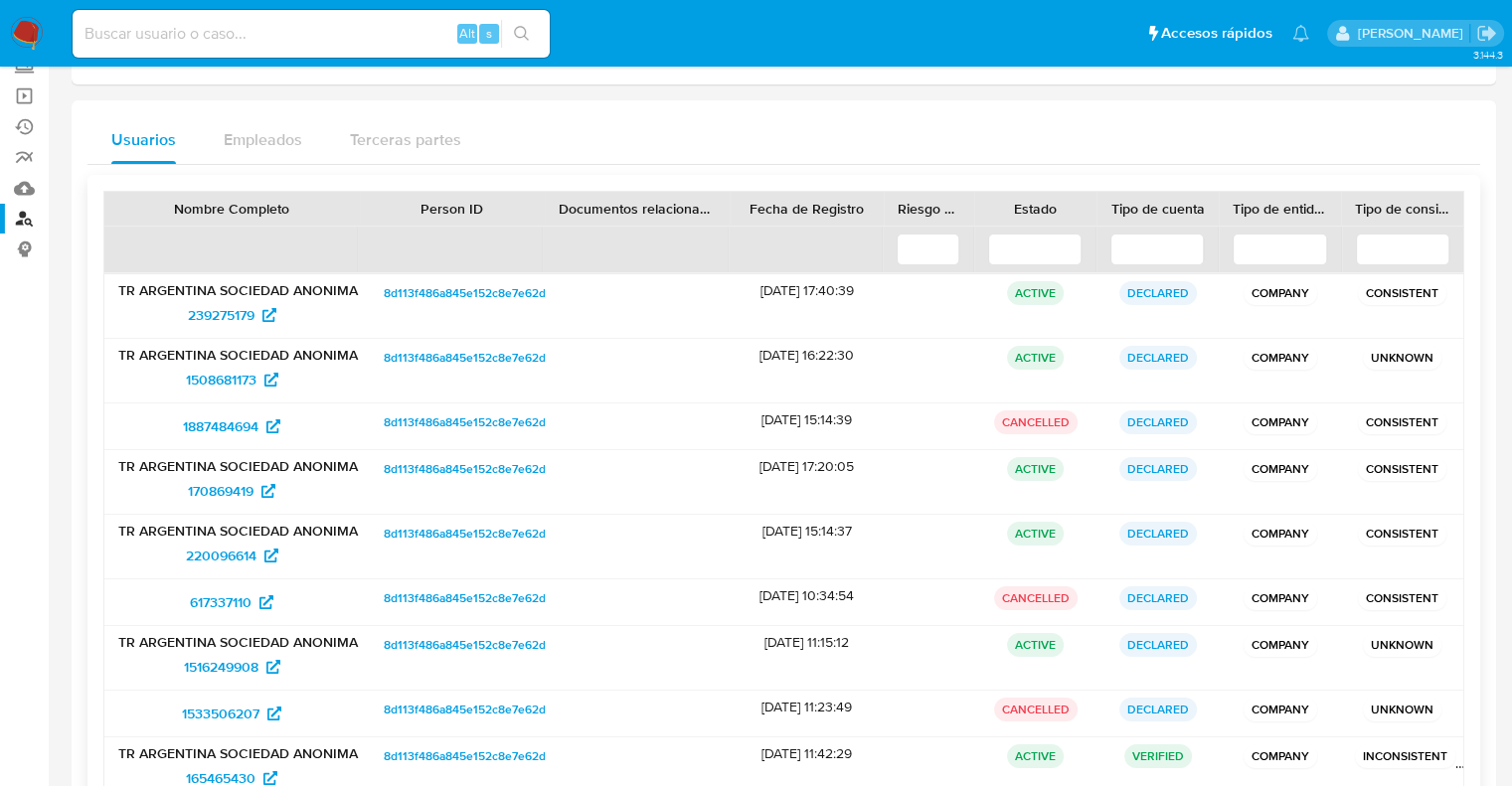 scroll, scrollTop: 318, scrollLeft: 0, axis: vertical 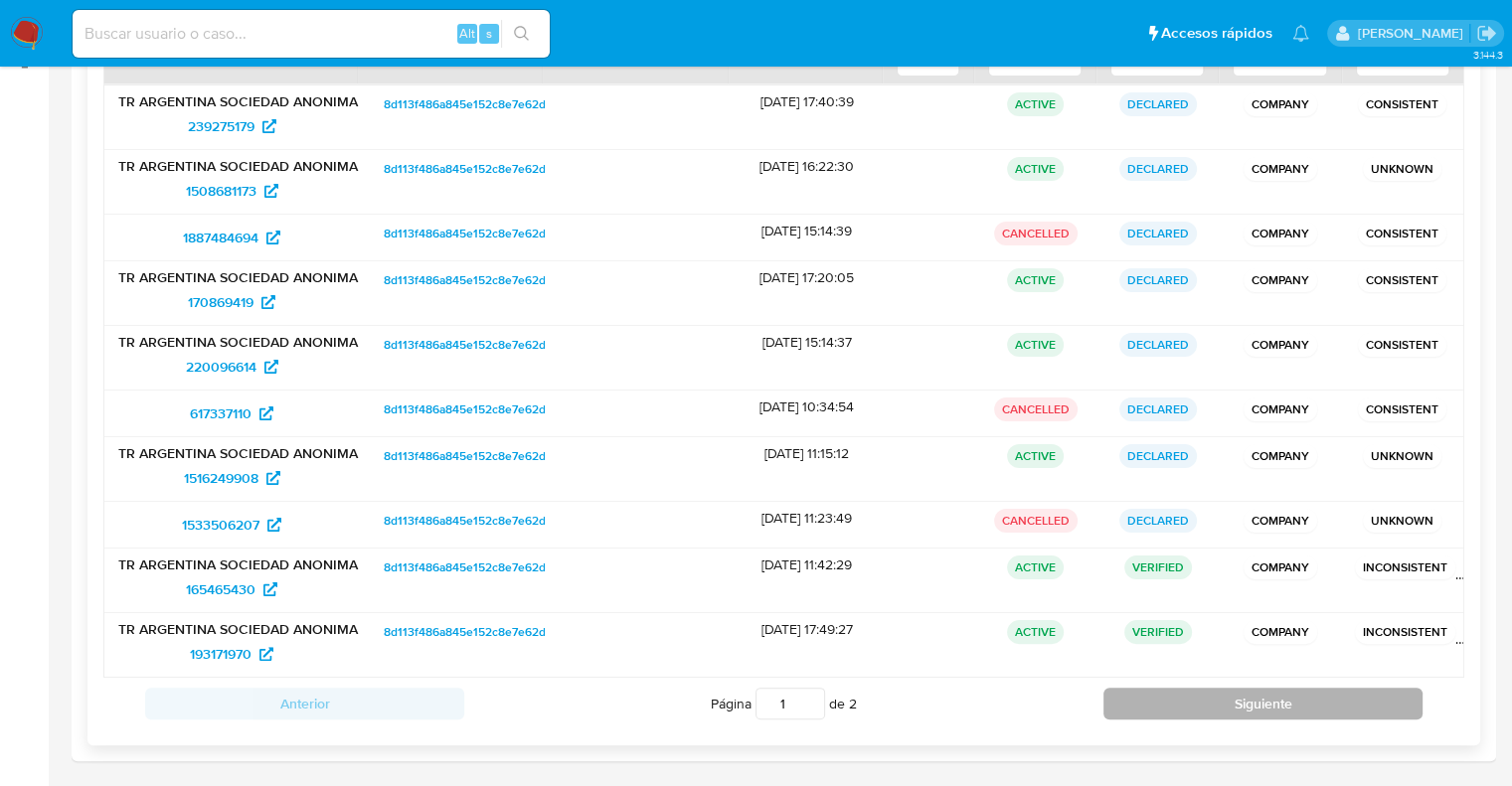 click on "Siguiente" at bounding box center (1262, 704) 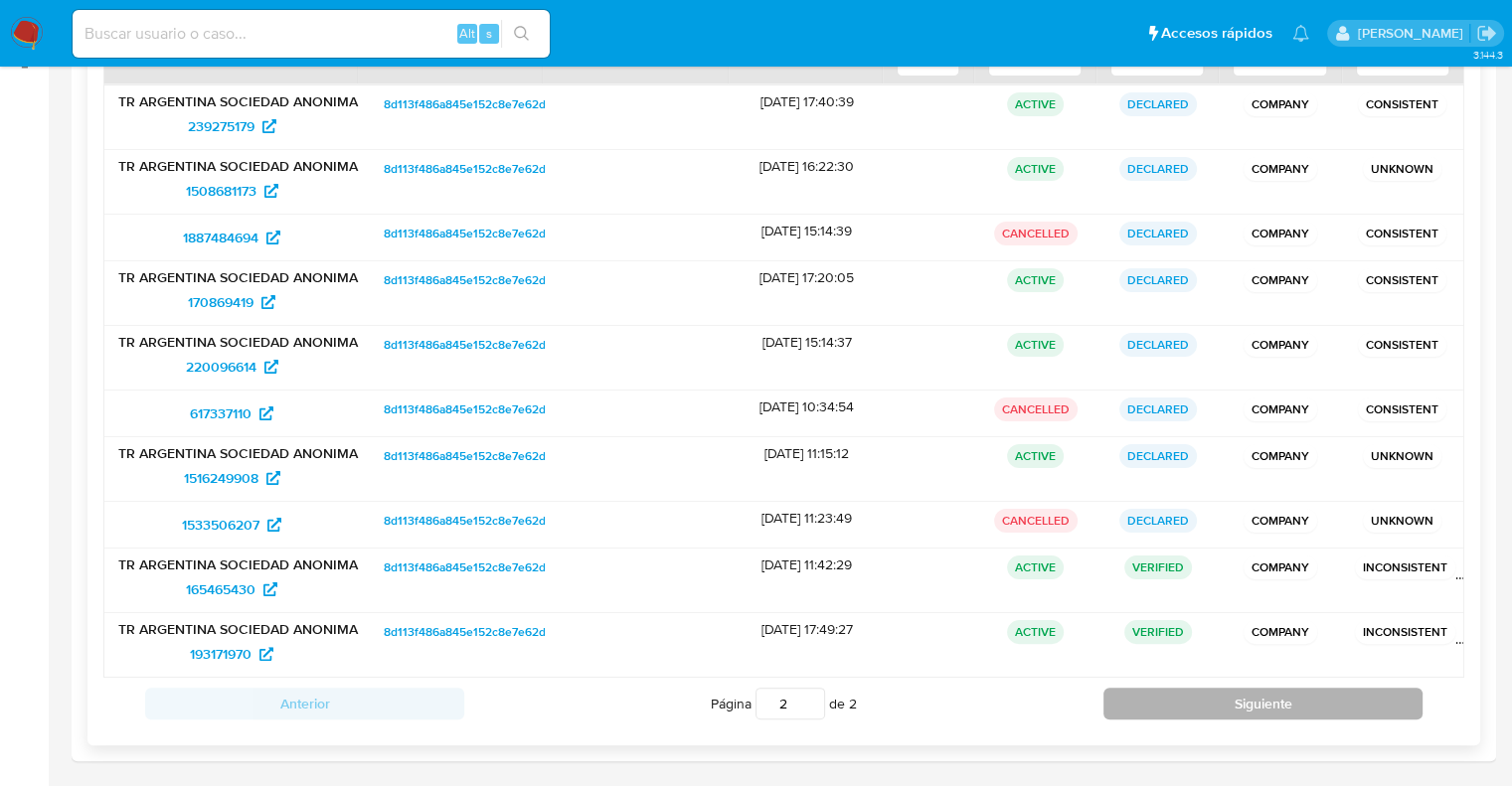 scroll, scrollTop: 169, scrollLeft: 0, axis: vertical 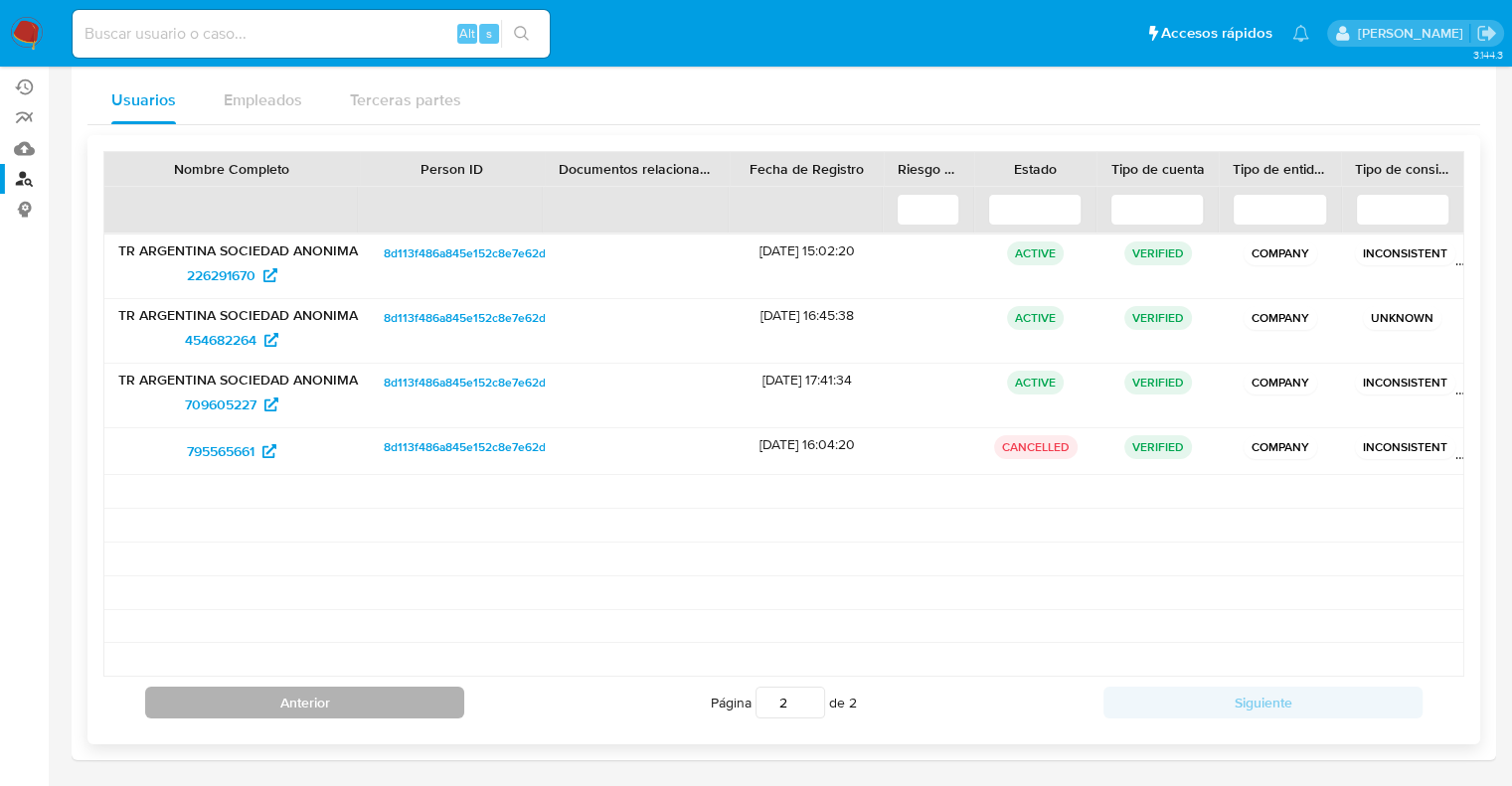 click on "Anterior" at bounding box center [304, 703] 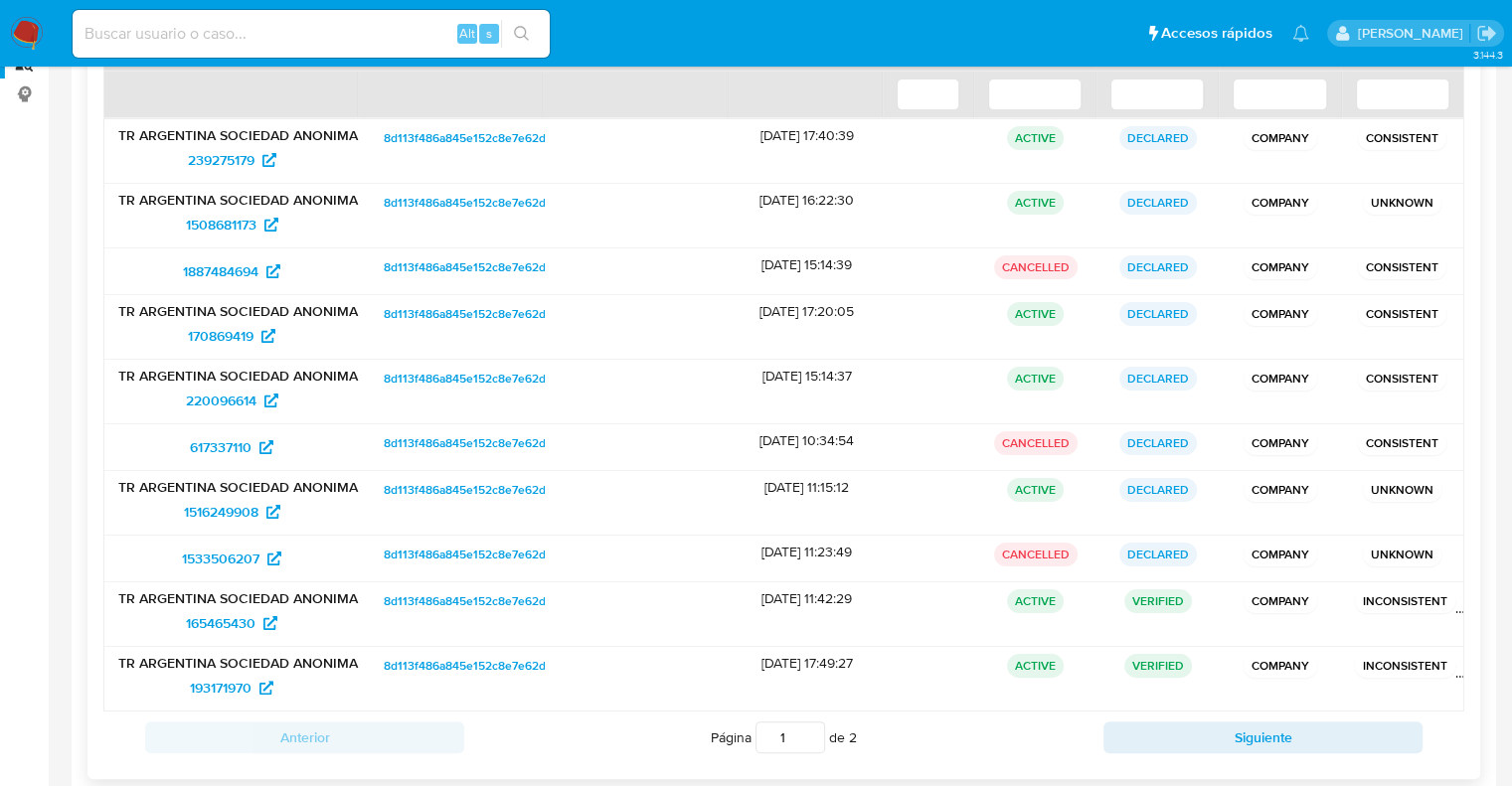 scroll, scrollTop: 318, scrollLeft: 0, axis: vertical 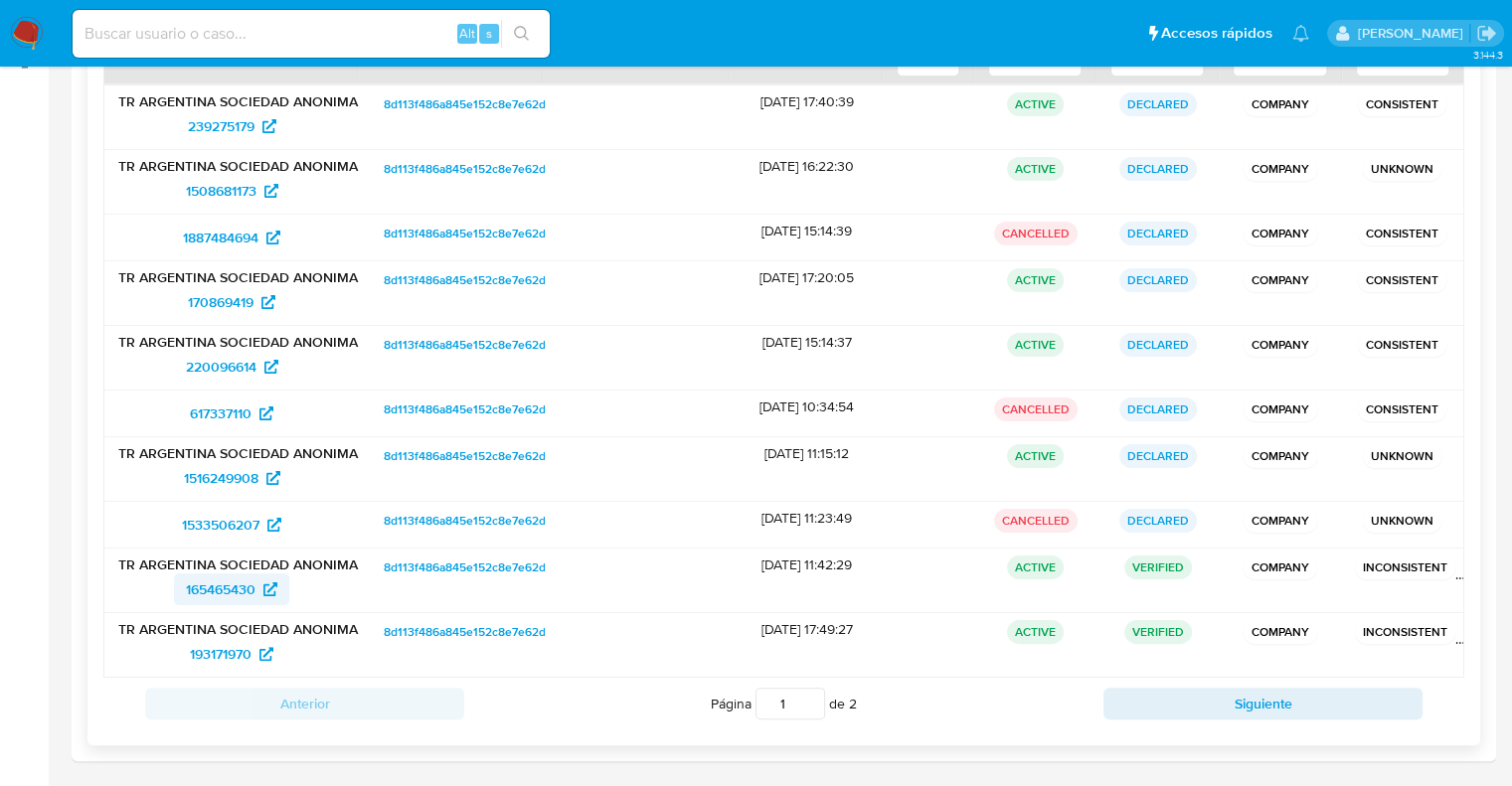 click on "165465430" at bounding box center (221, 589) 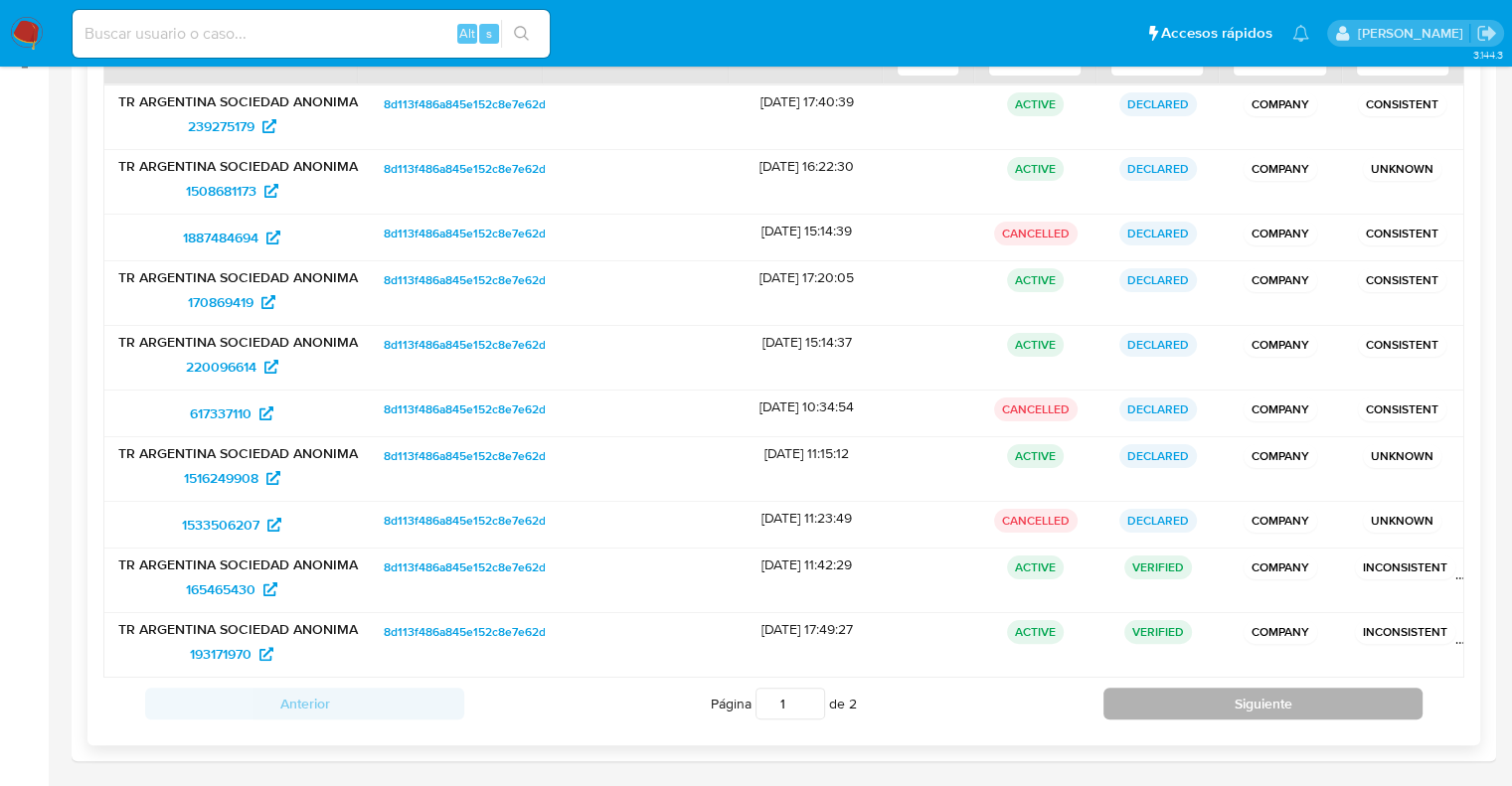 drag, startPoint x: 1221, startPoint y: 700, endPoint x: 1194, endPoint y: 697, distance: 27.166155 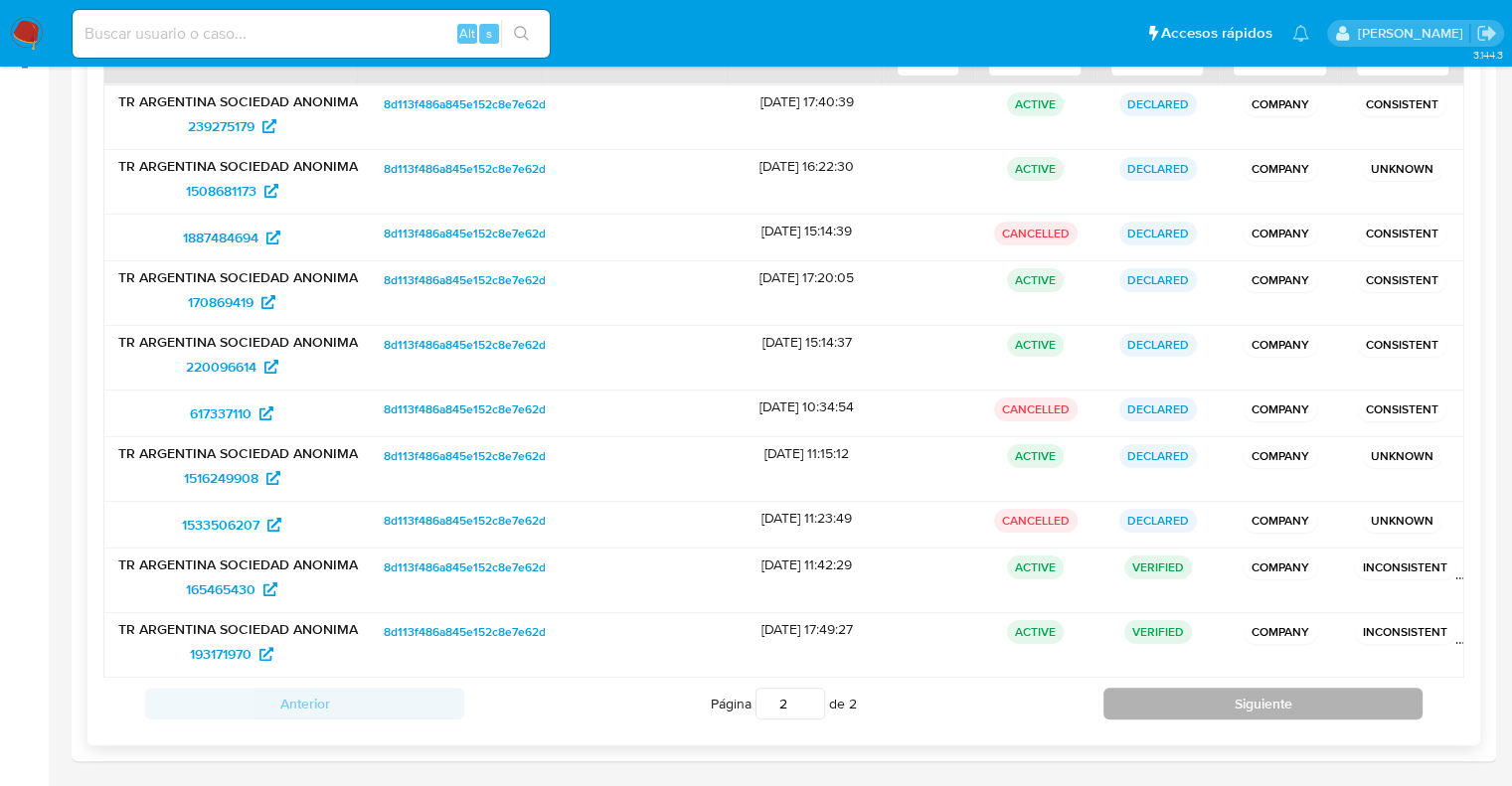 scroll, scrollTop: 169, scrollLeft: 0, axis: vertical 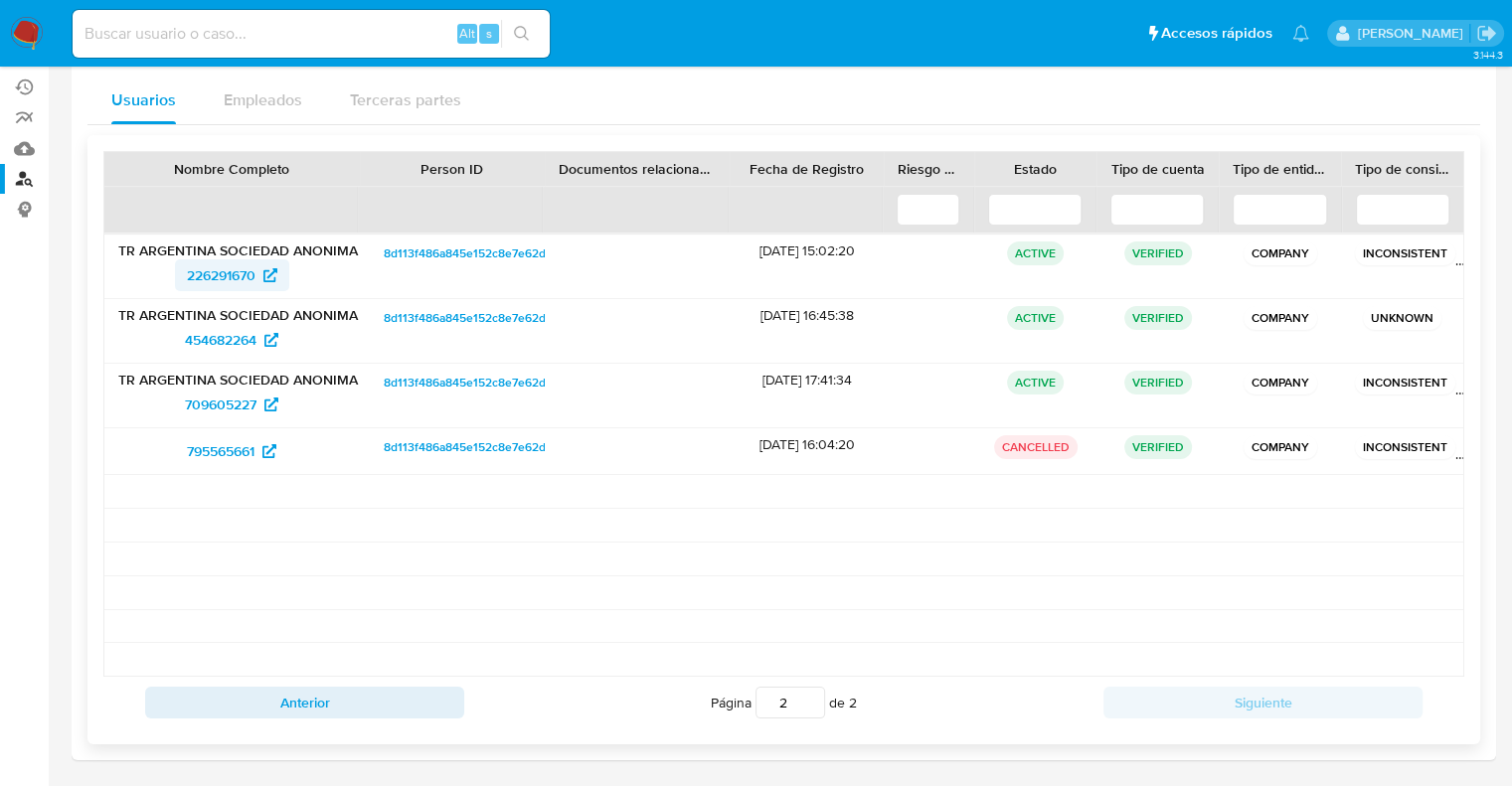 click on "226291670" at bounding box center (221, 275) 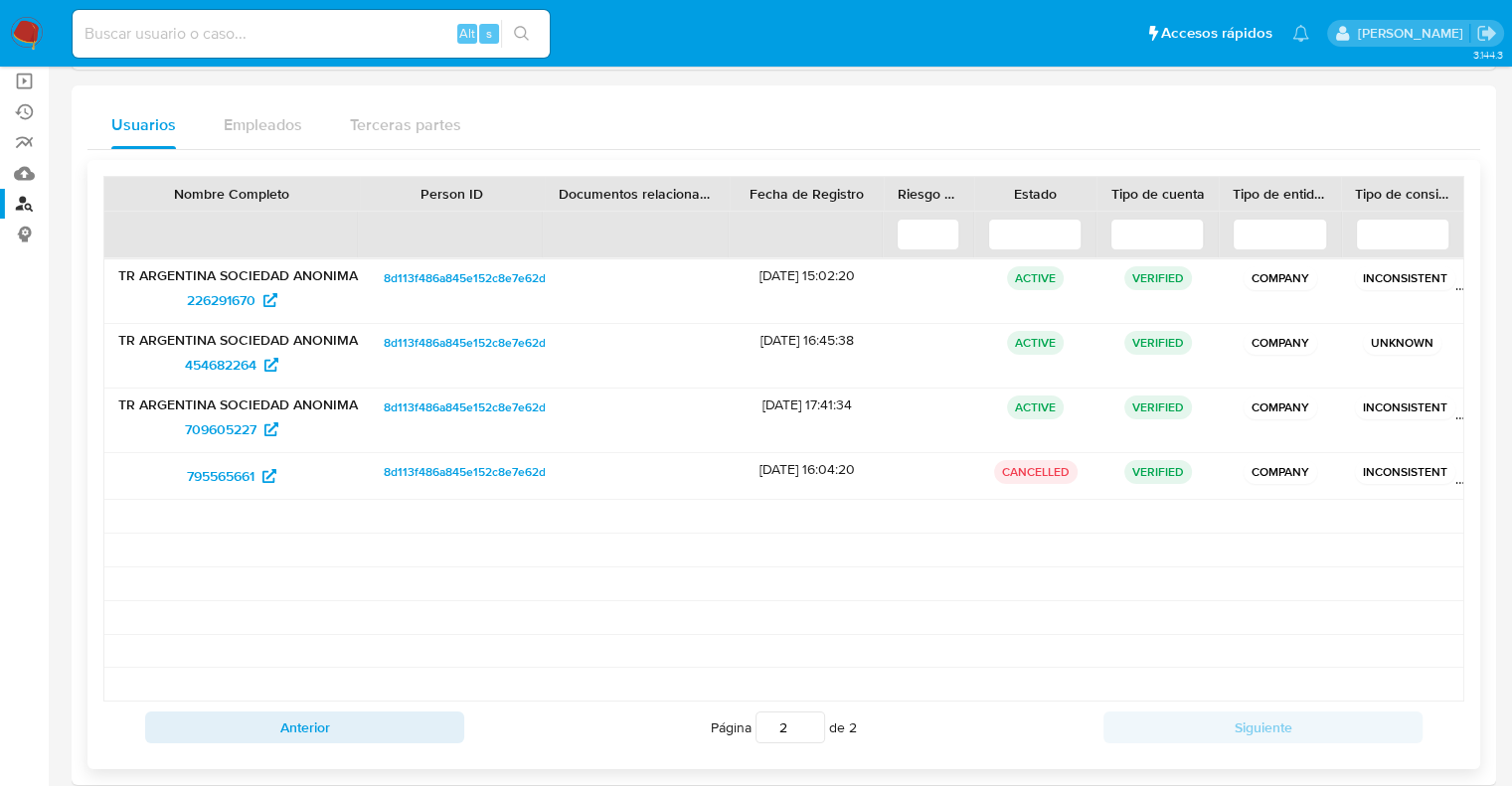 scroll, scrollTop: 169, scrollLeft: 0, axis: vertical 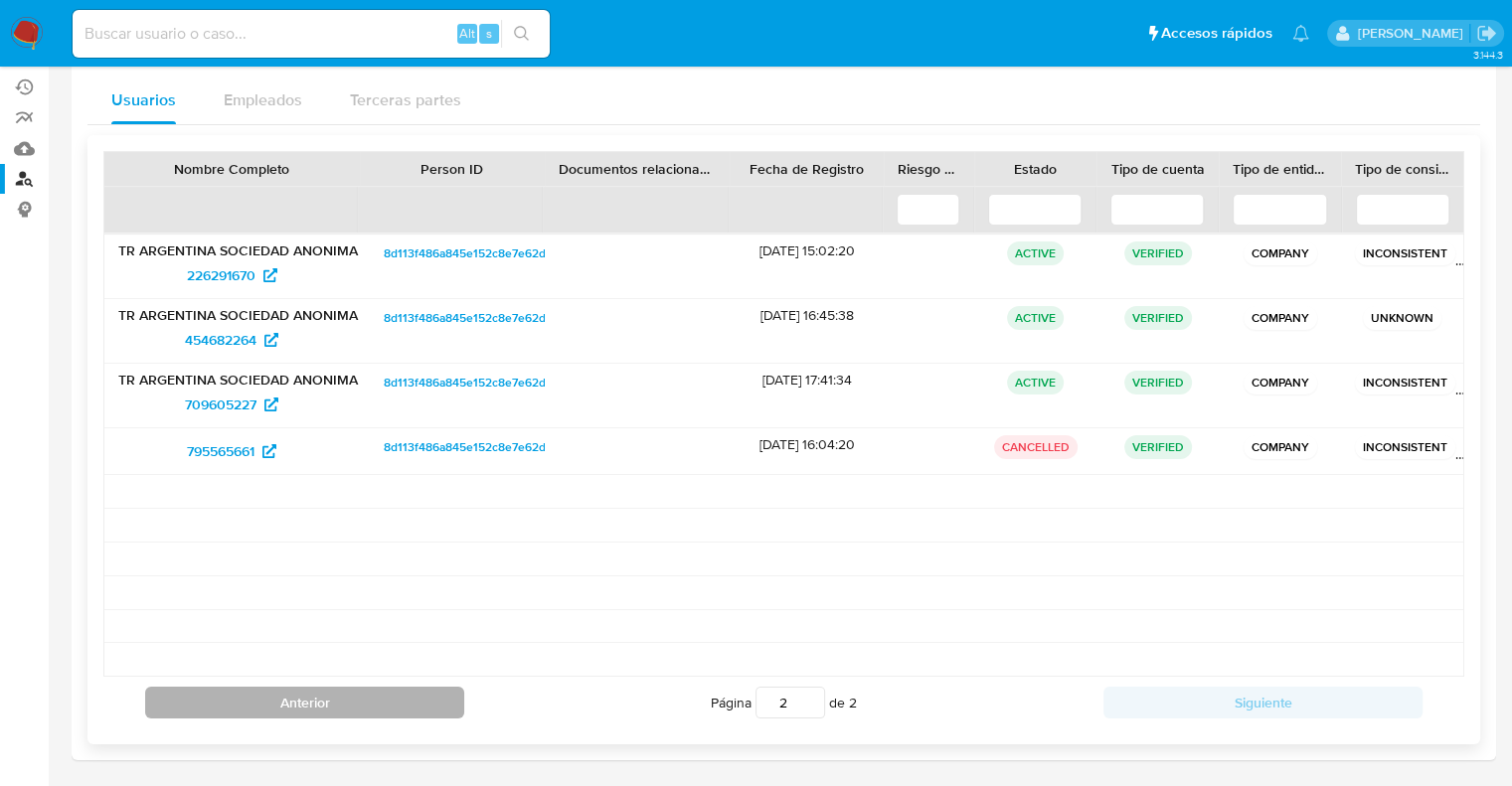 click on "Anterior" at bounding box center [304, 703] 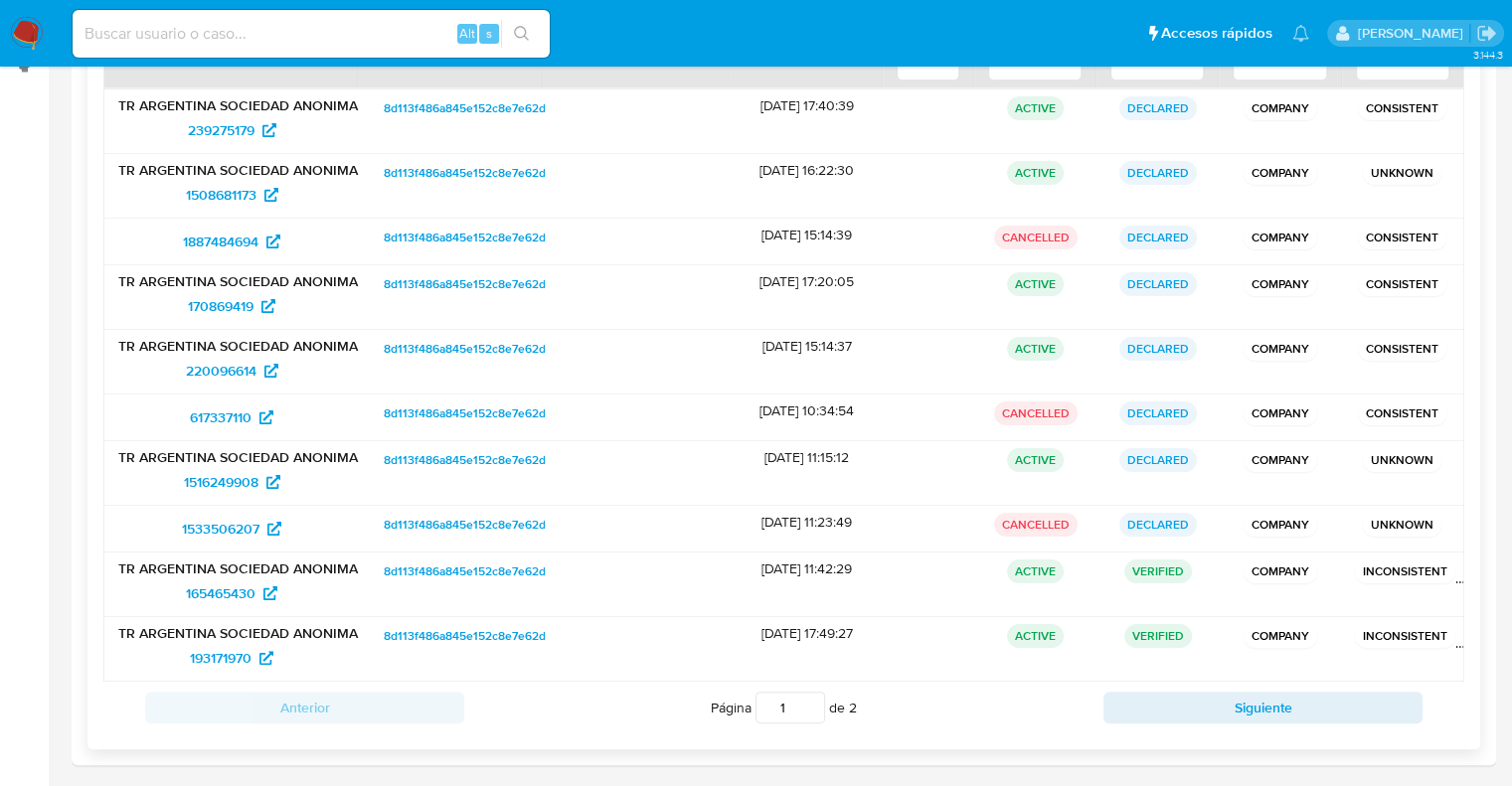 scroll, scrollTop: 318, scrollLeft: 0, axis: vertical 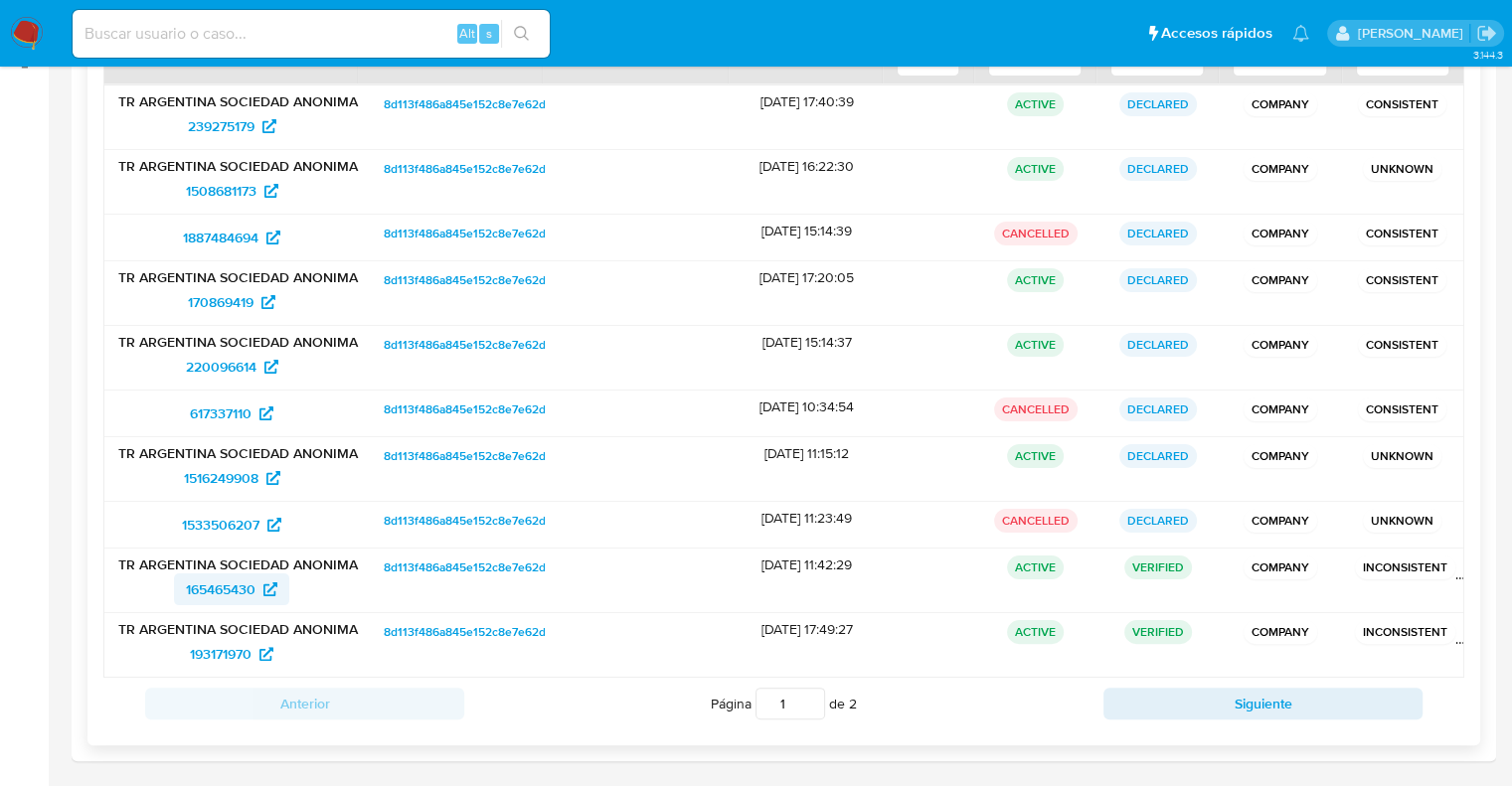 click on "165465430" at bounding box center (221, 589) 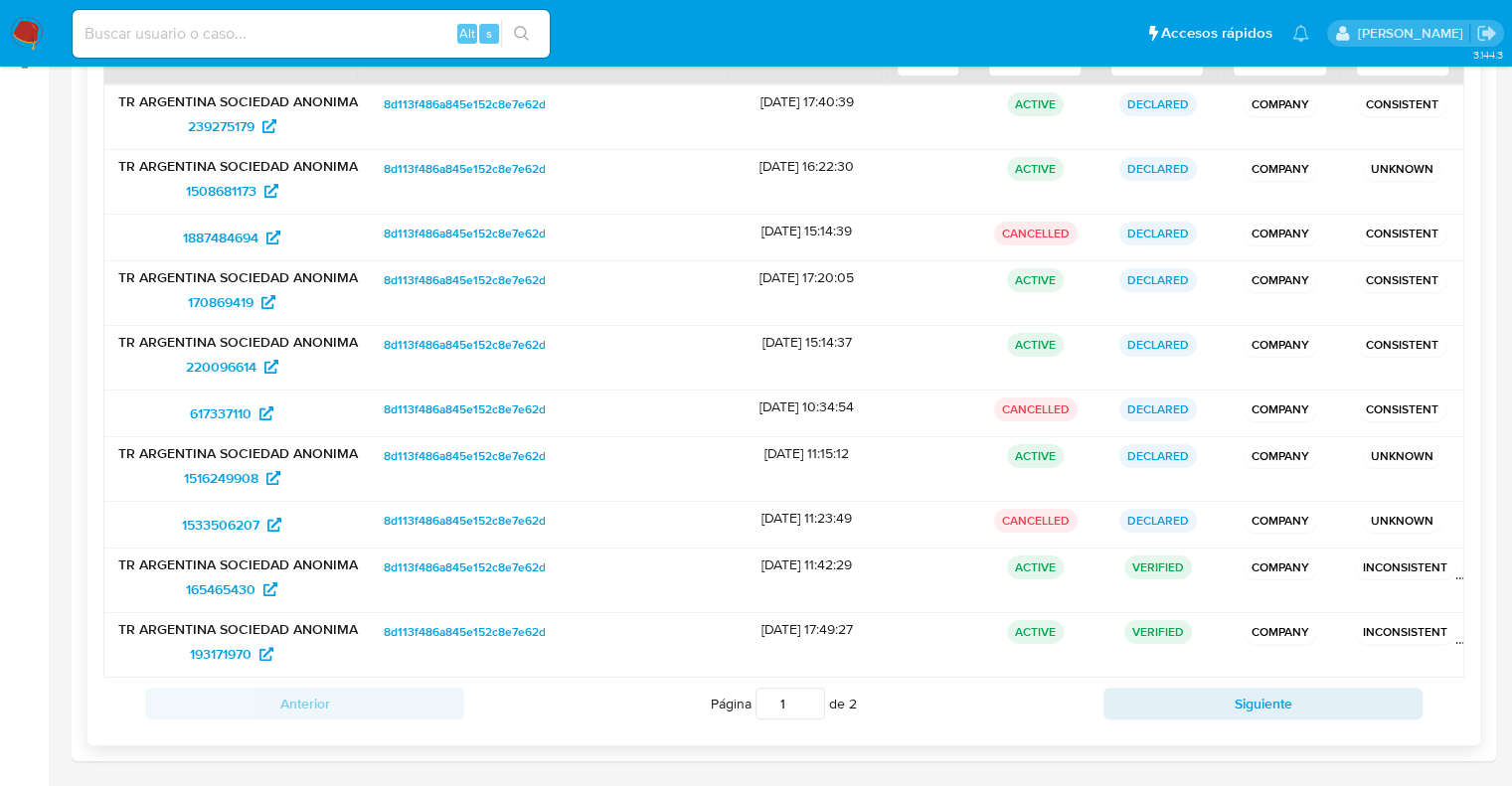 scroll, scrollTop: 318, scrollLeft: 0, axis: vertical 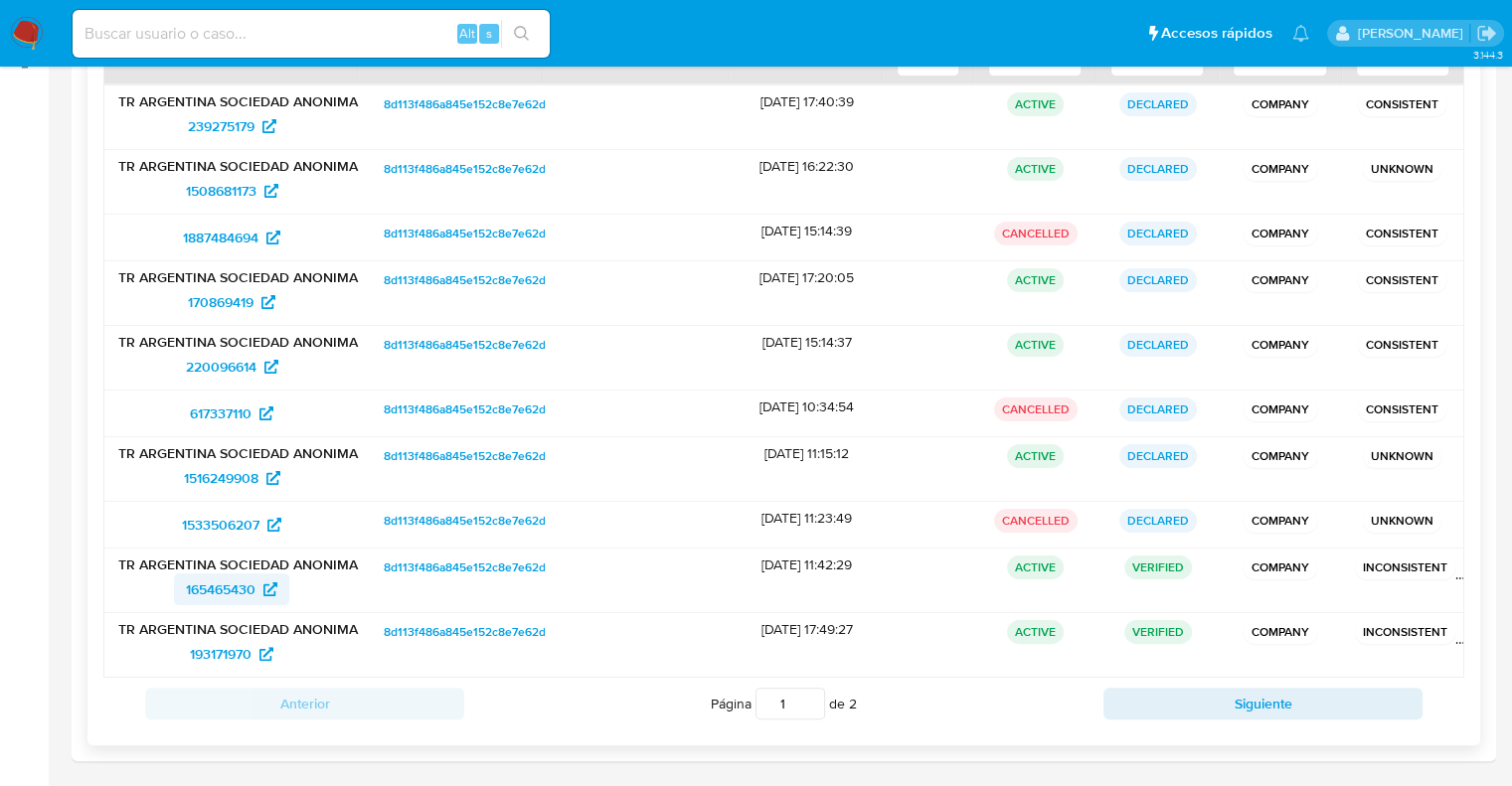click on "165465430" at bounding box center (221, 589) 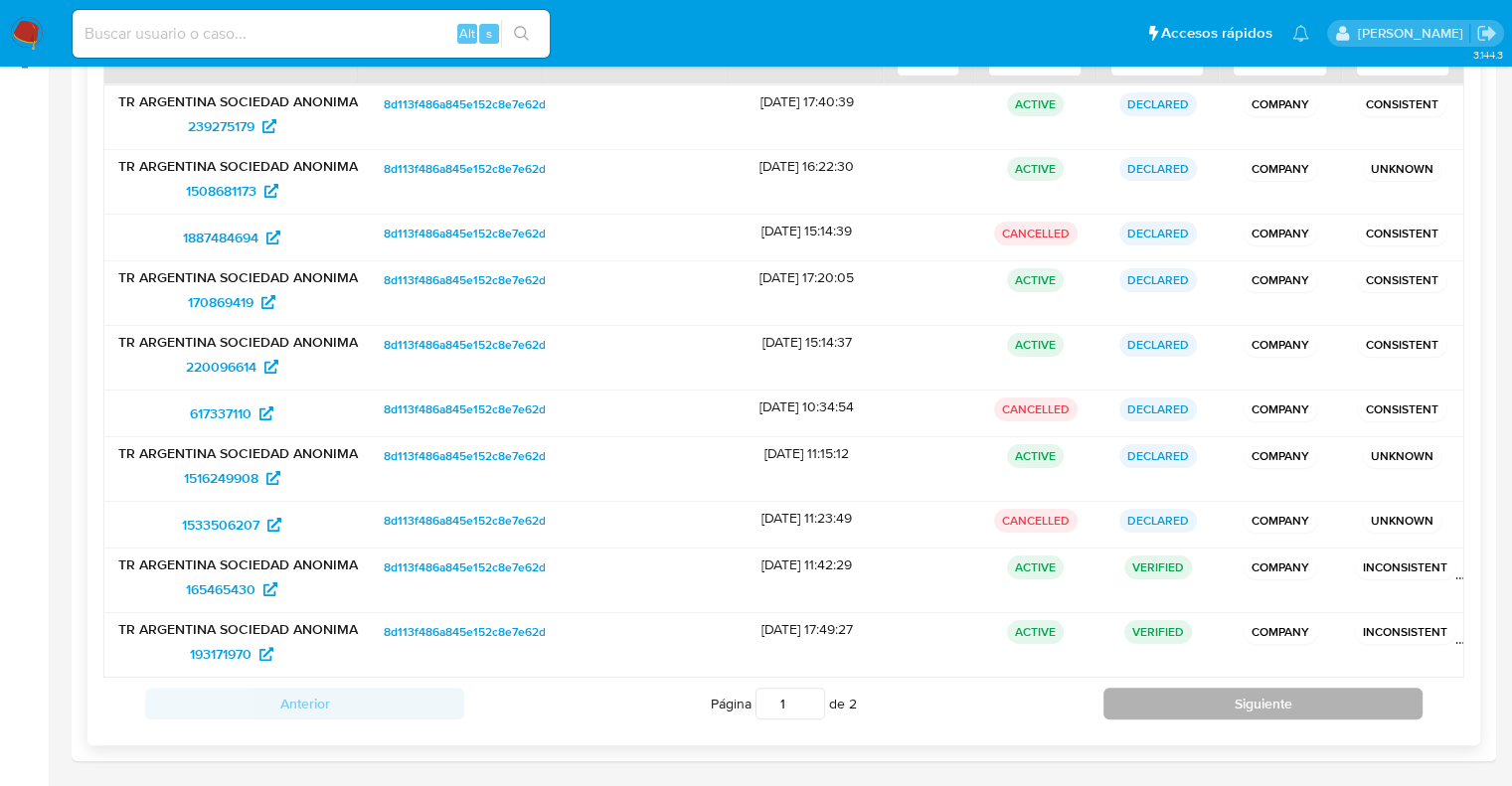 click on "Siguiente" at bounding box center [1262, 704] 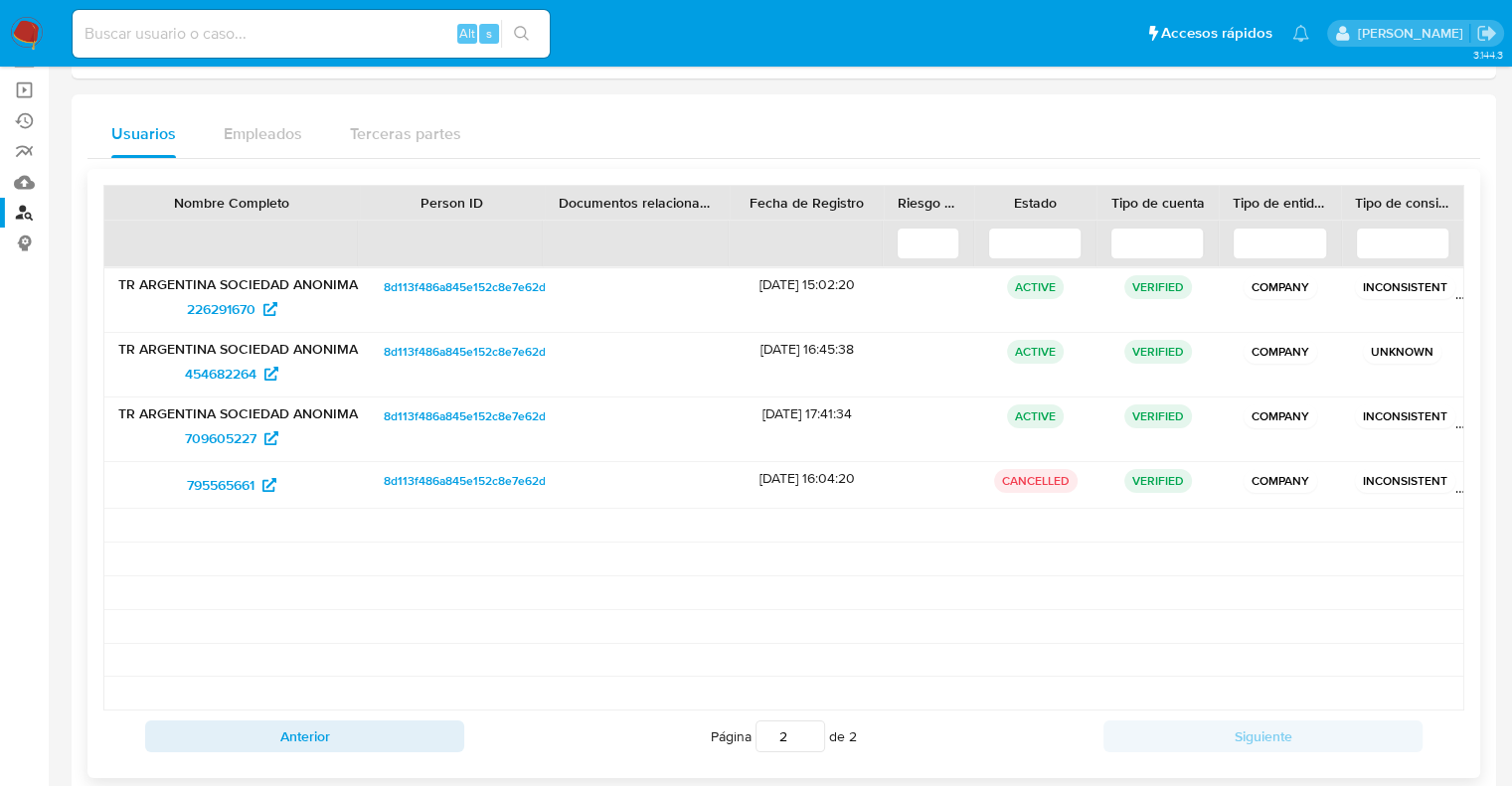 scroll, scrollTop: 169, scrollLeft: 0, axis: vertical 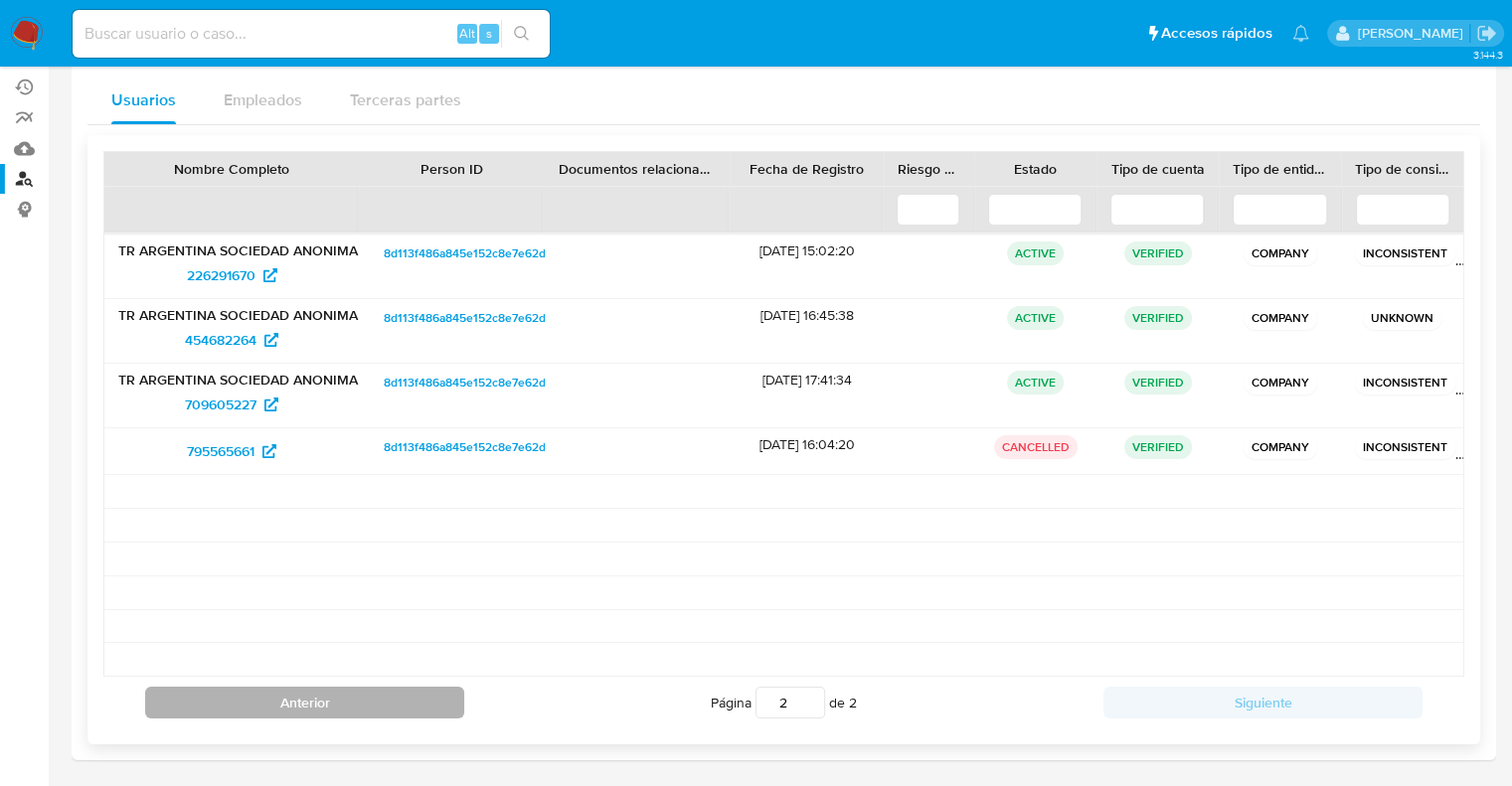 click on "Anterior" at bounding box center (304, 703) 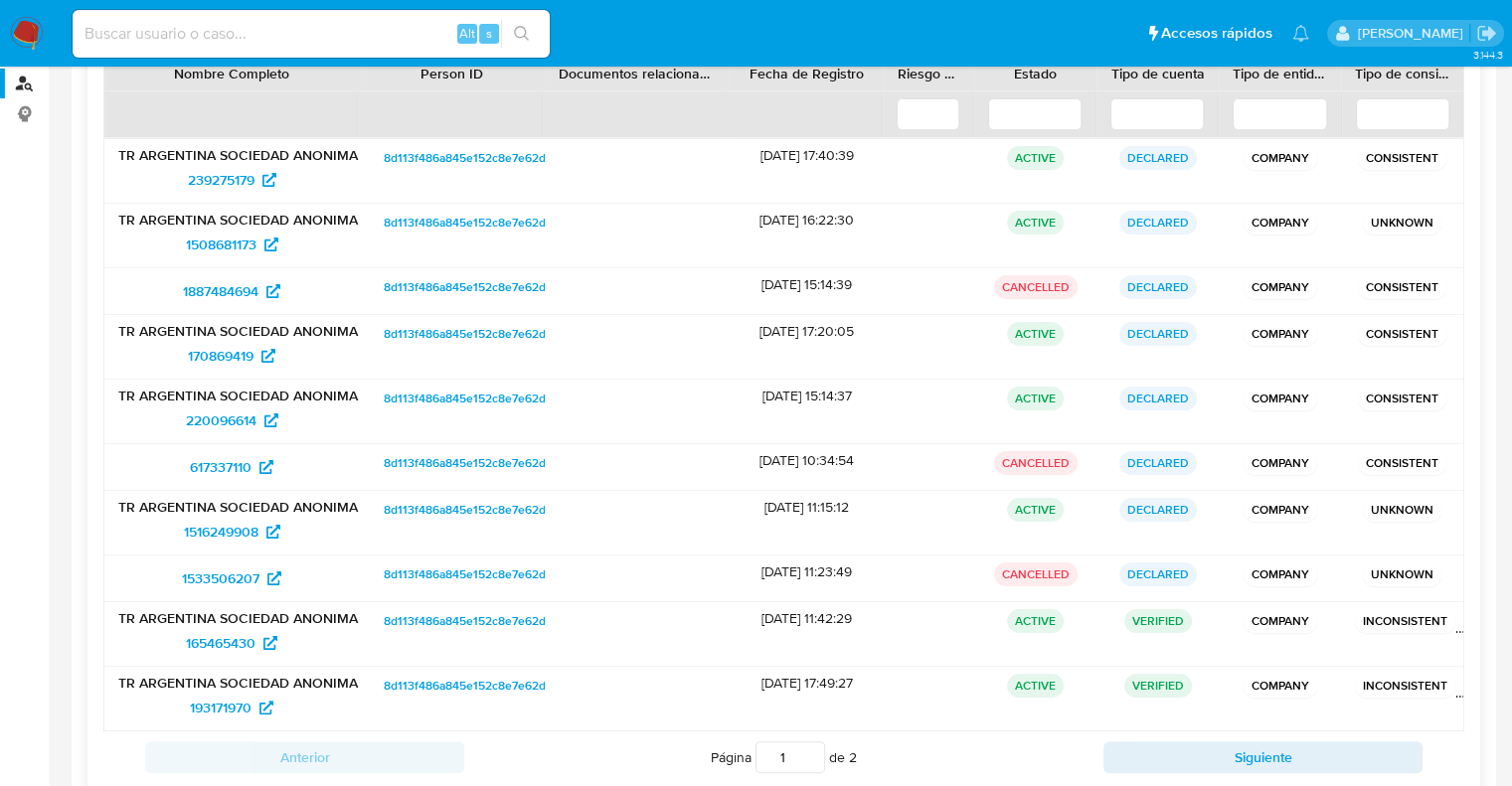 scroll, scrollTop: 219, scrollLeft: 0, axis: vertical 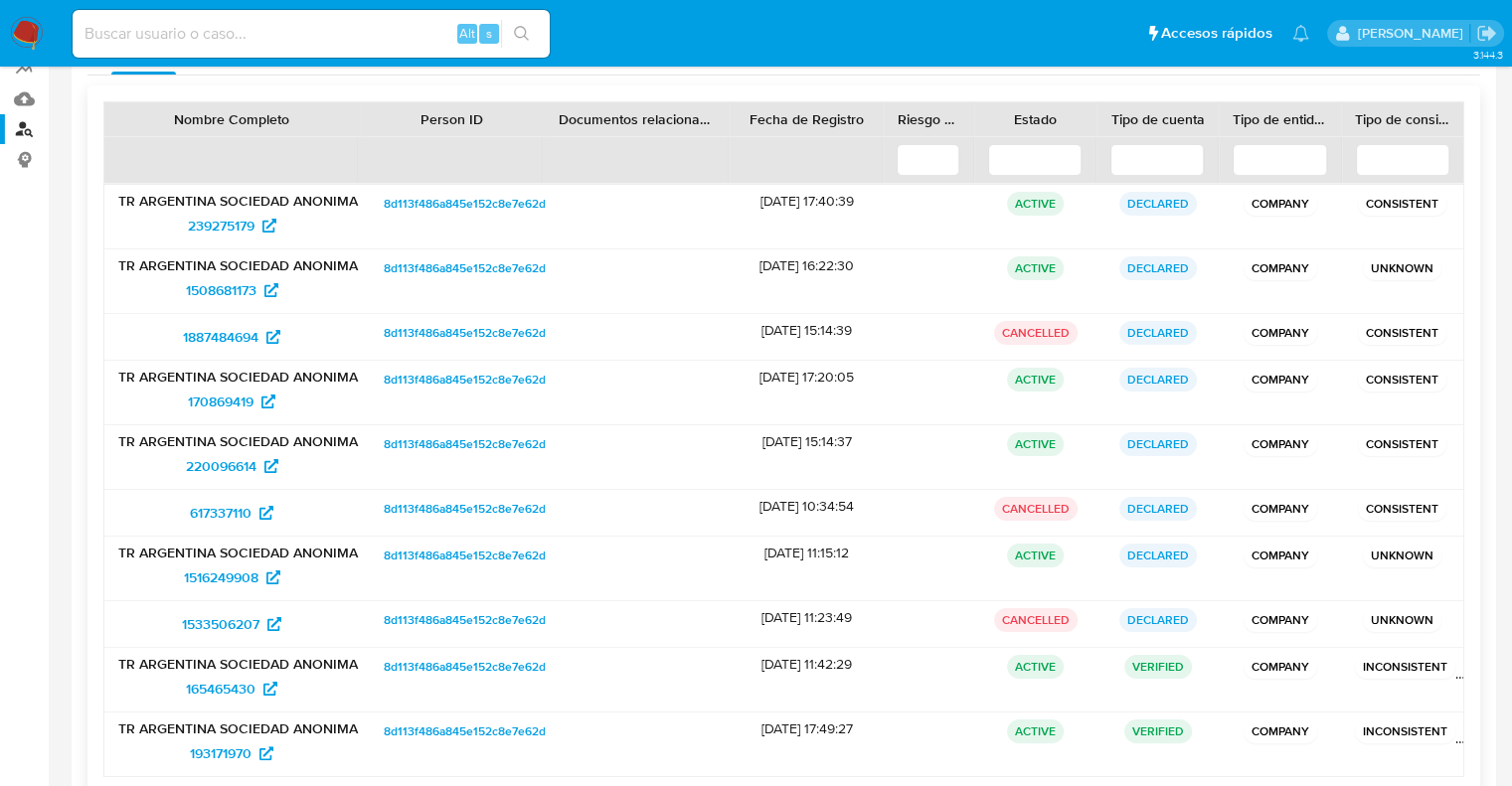 drag, startPoint x: 1146, startPoint y: 142, endPoint x: 1148, endPoint y: 160, distance: 18.11077 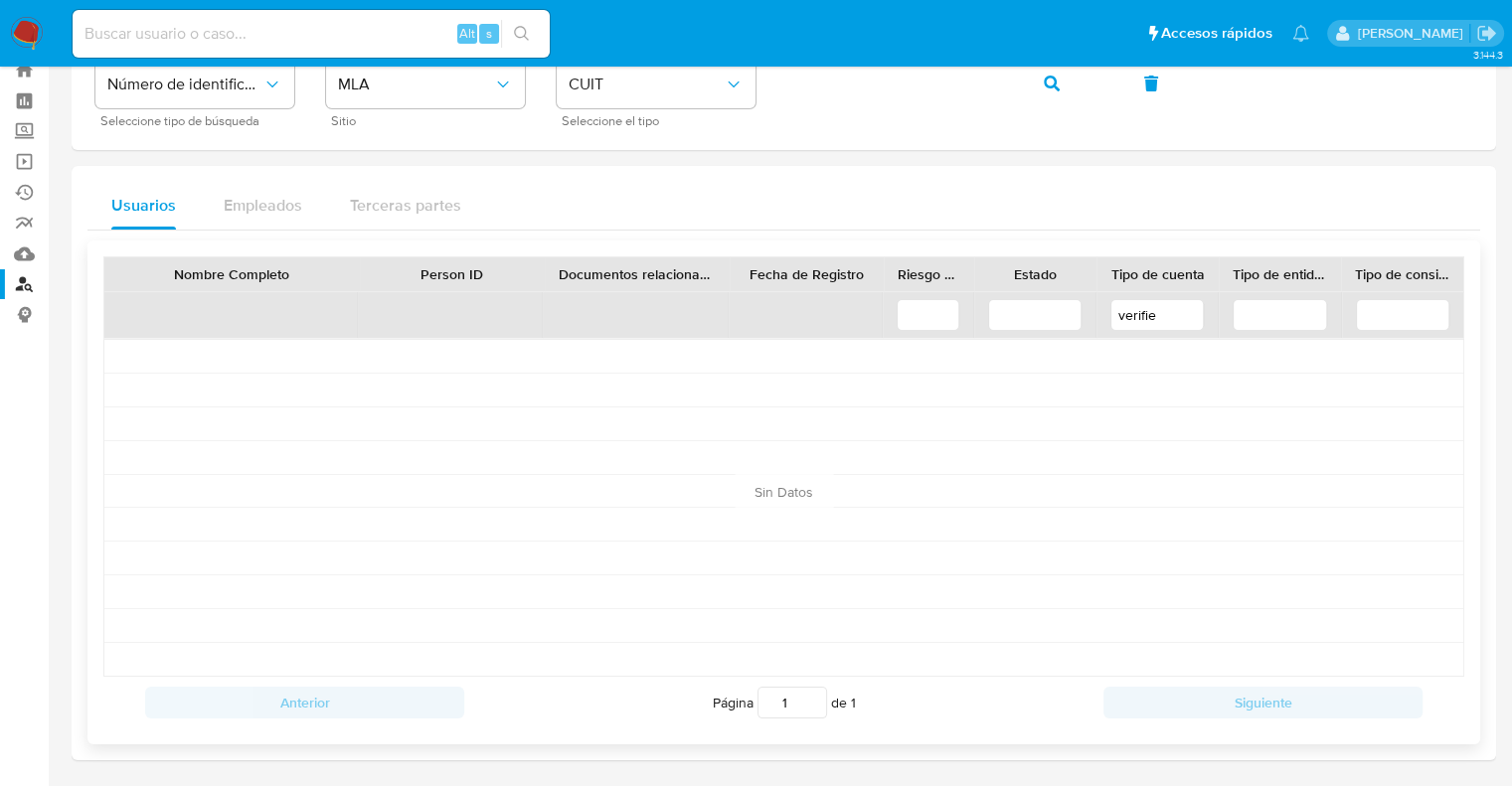 scroll, scrollTop: 219, scrollLeft: 0, axis: vertical 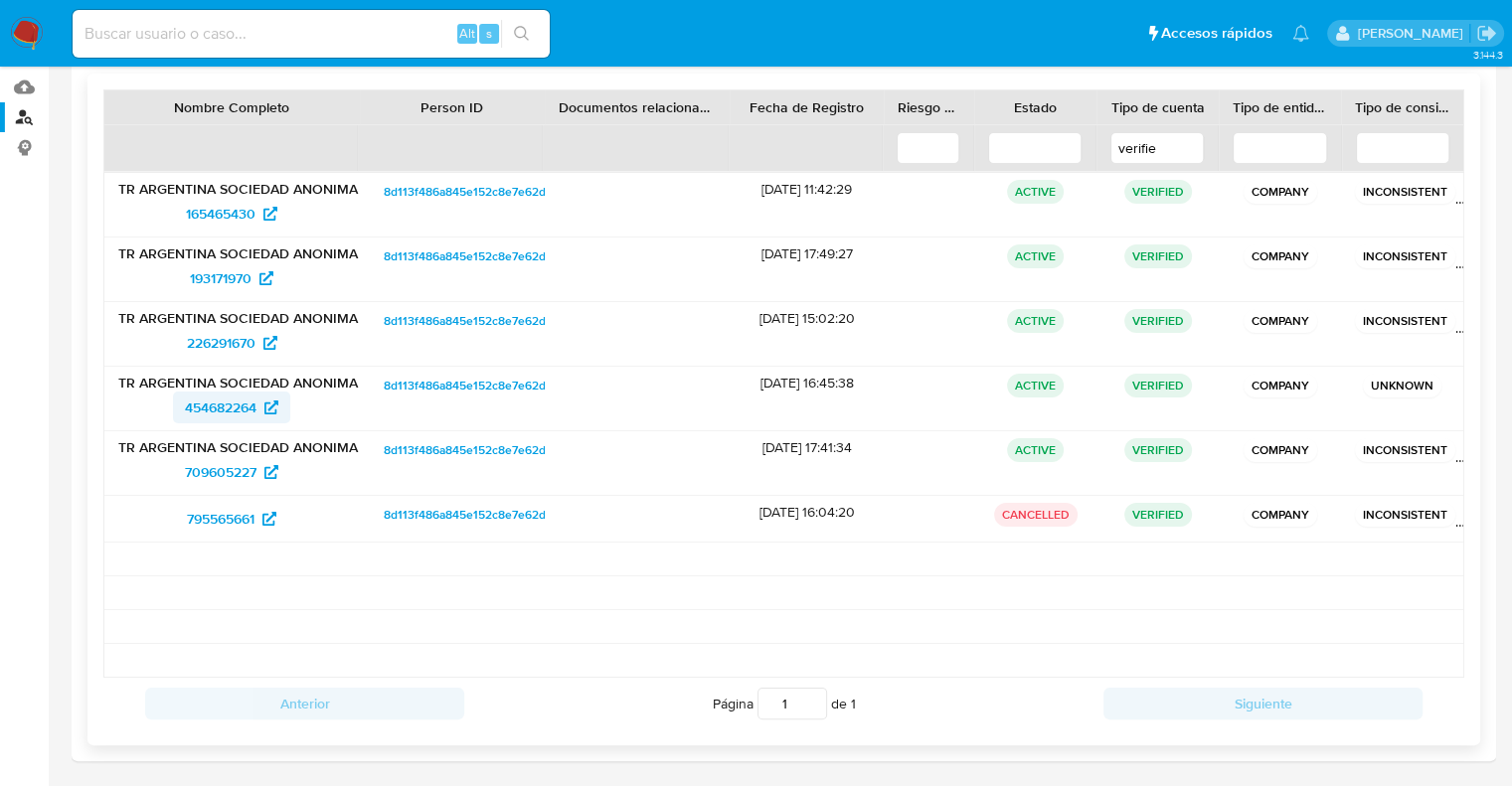type on "verifie" 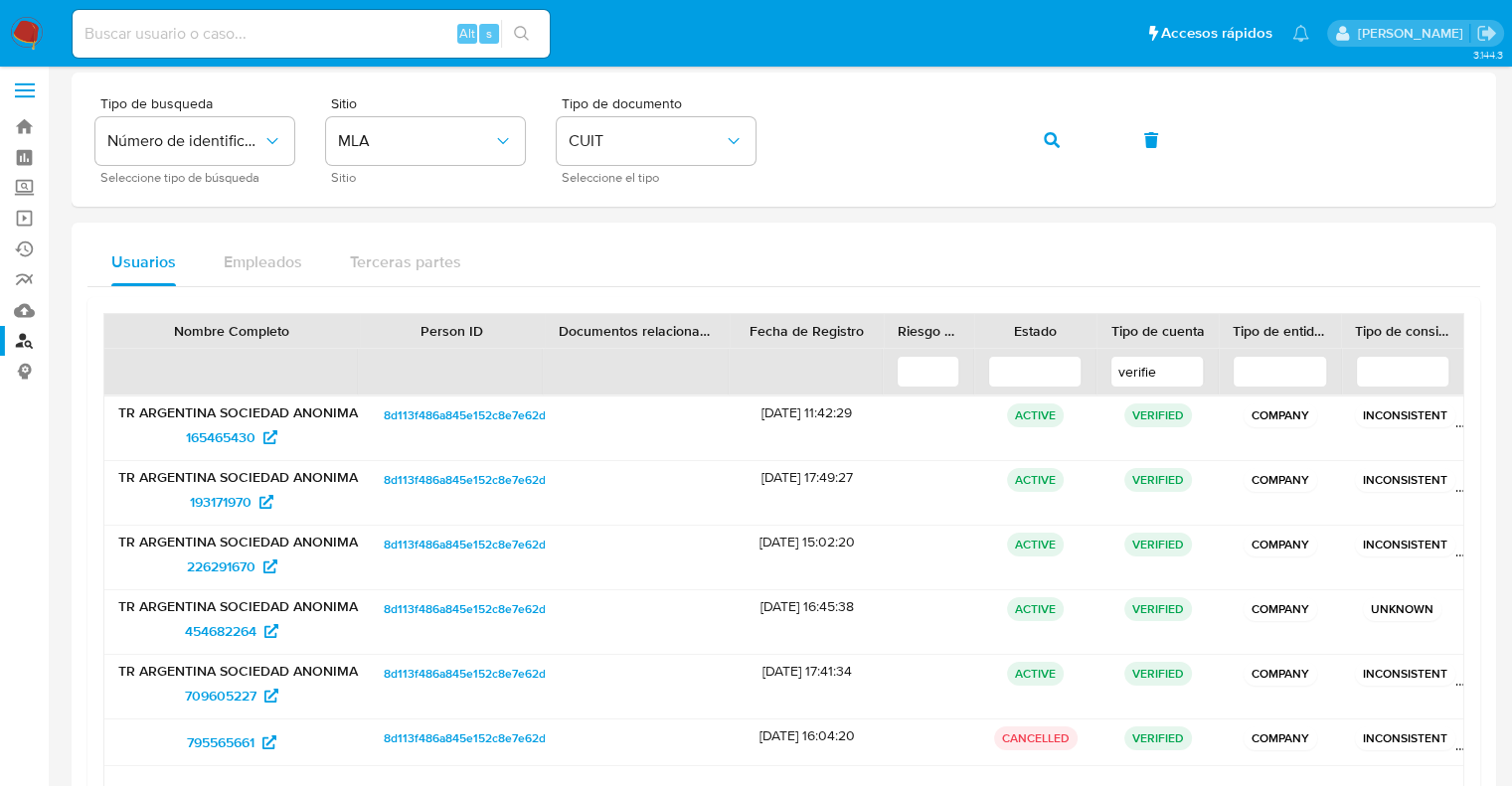 scroll, scrollTop: 0, scrollLeft: 0, axis: both 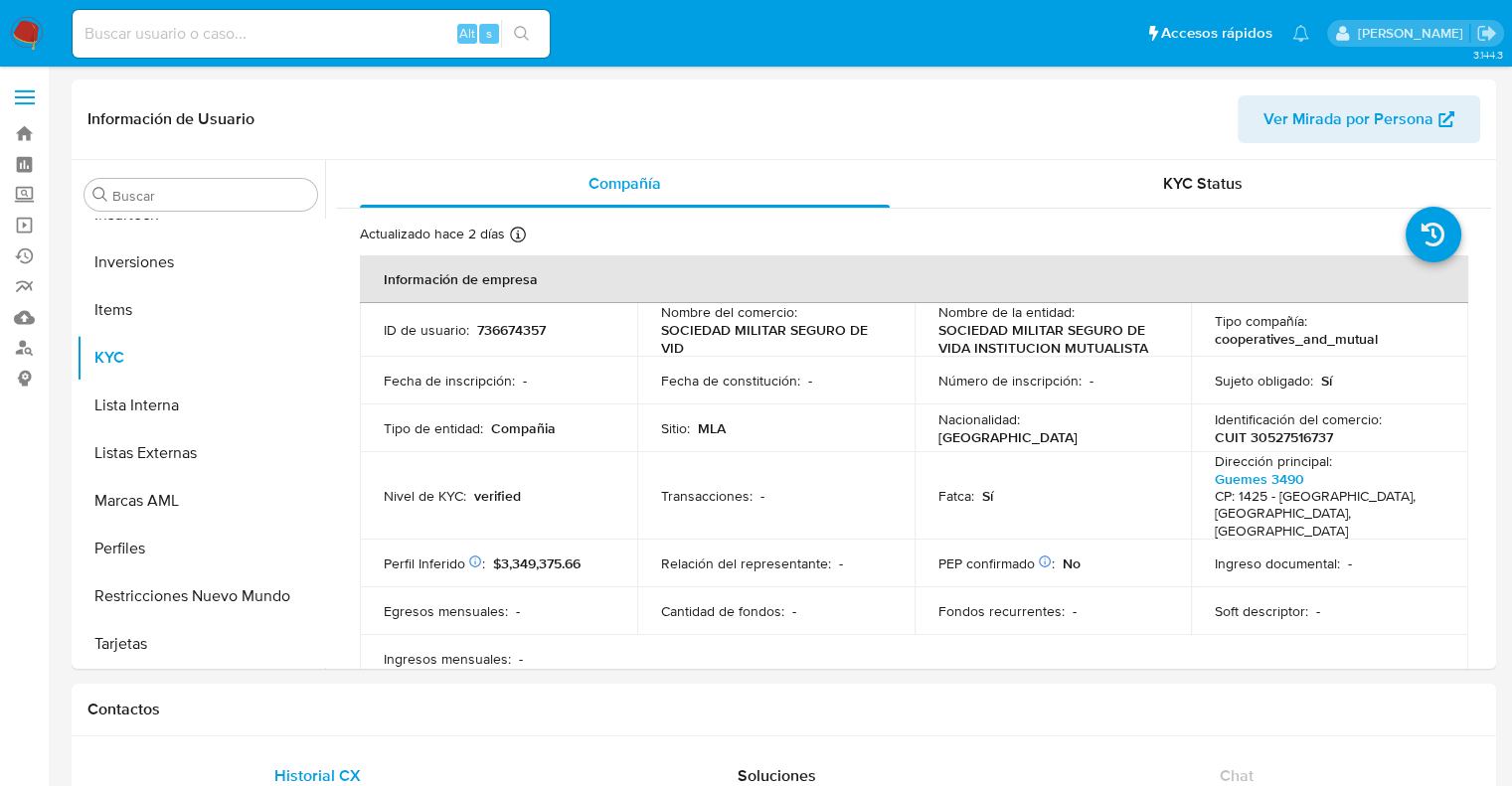 select on "10" 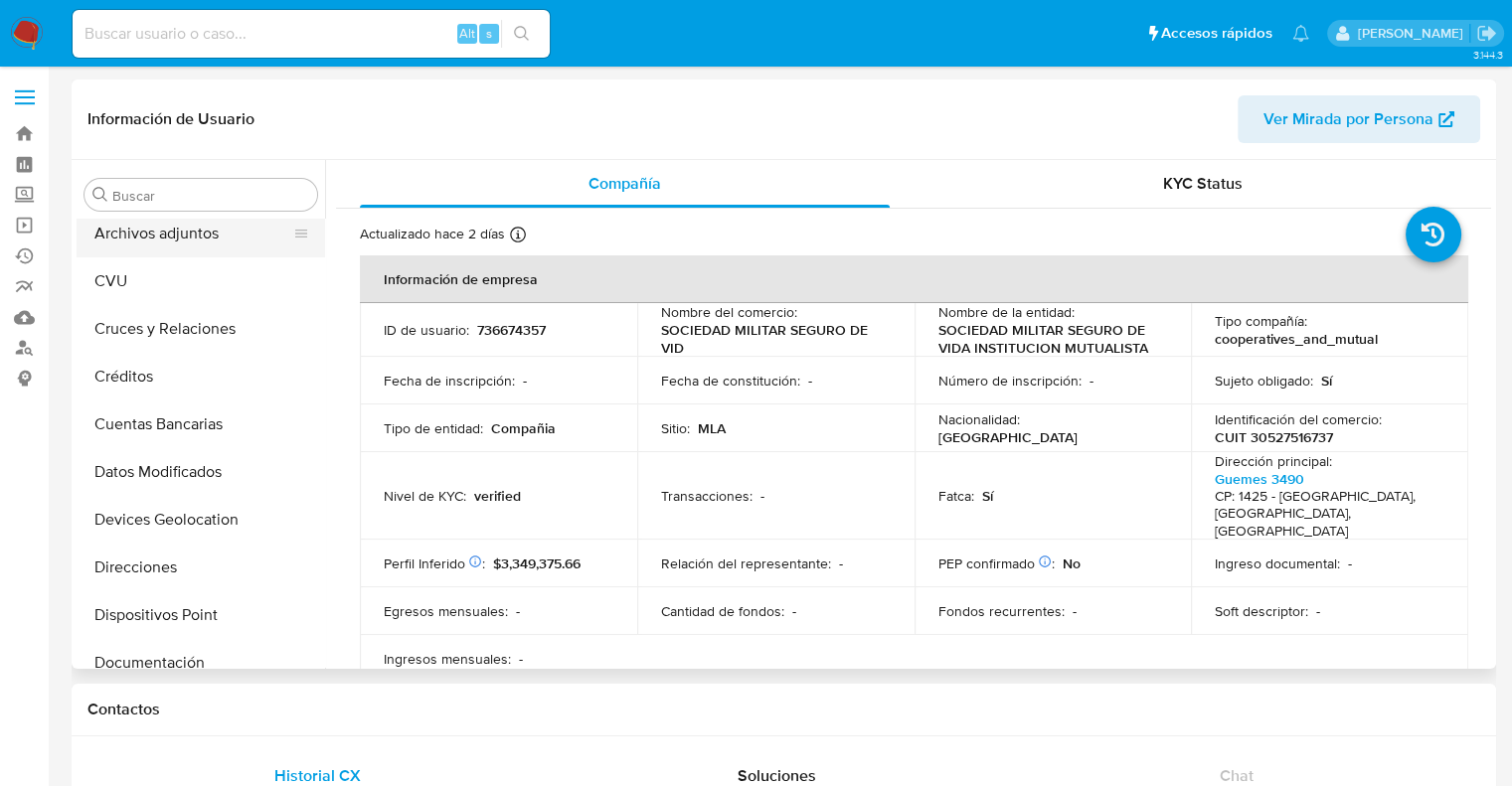 scroll, scrollTop: 0, scrollLeft: 0, axis: both 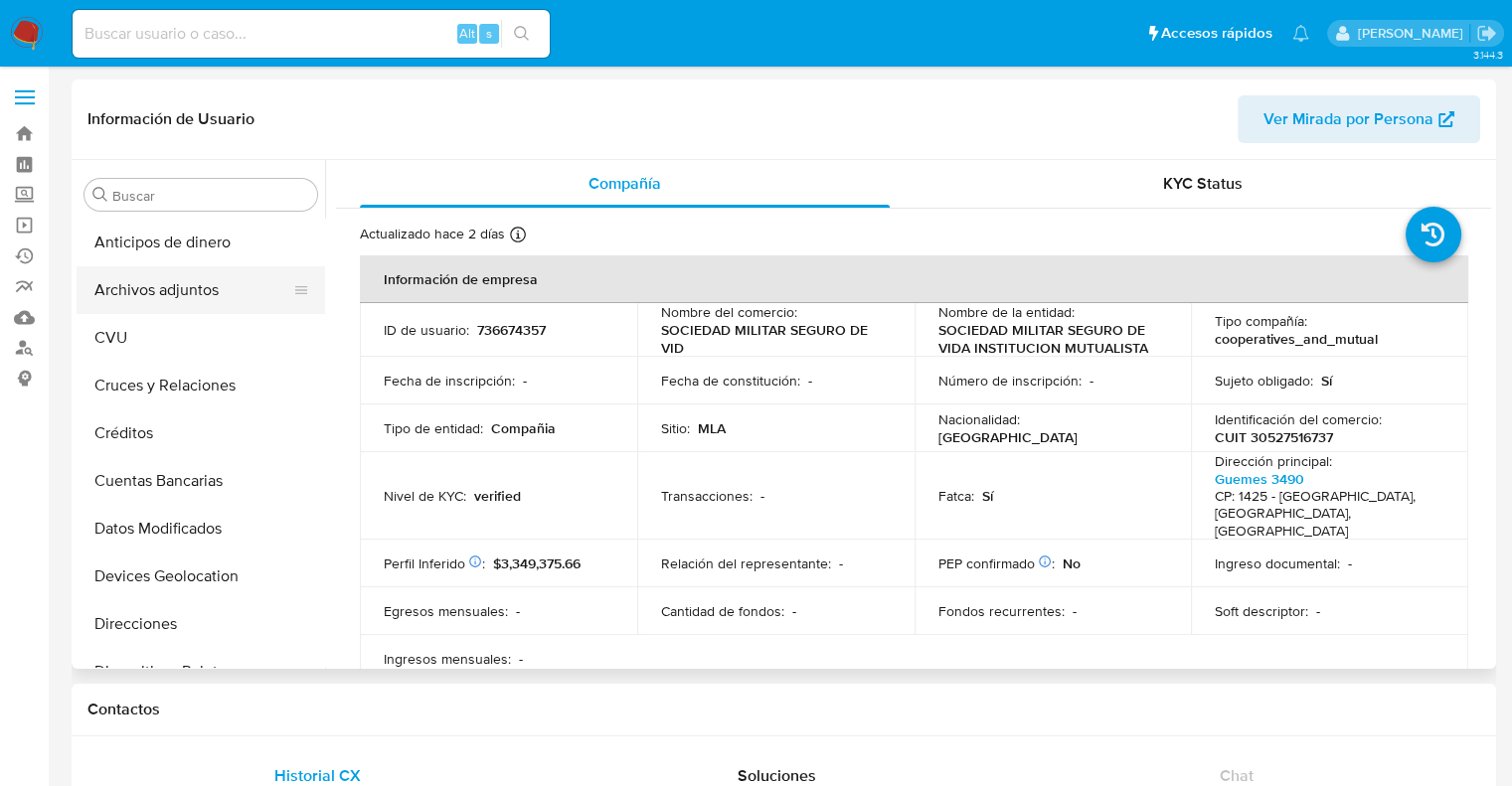 click on "Archivos adjuntos" at bounding box center [193, 290] 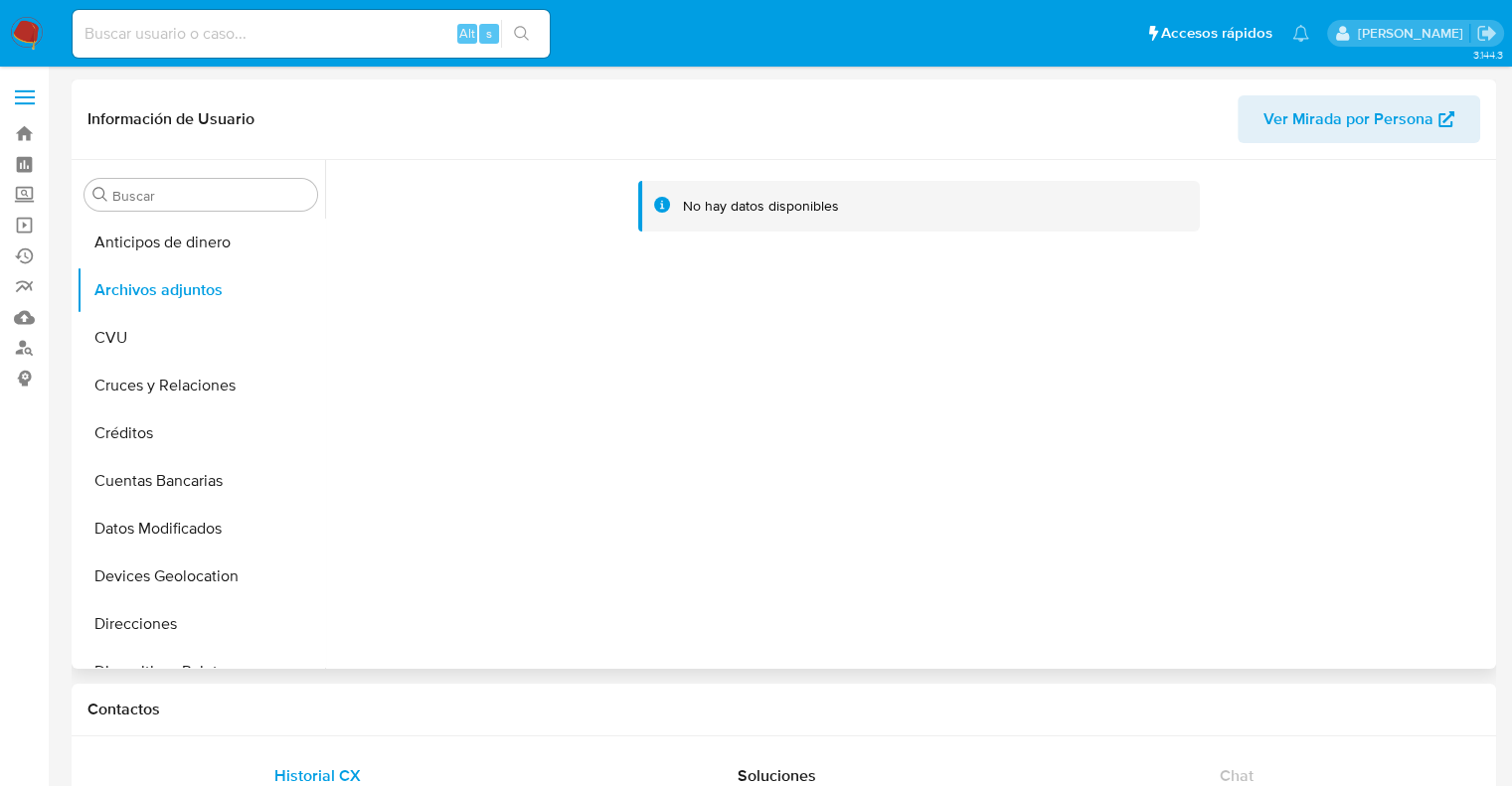 click on "No hay datos disponibles" at bounding box center (908, 414) 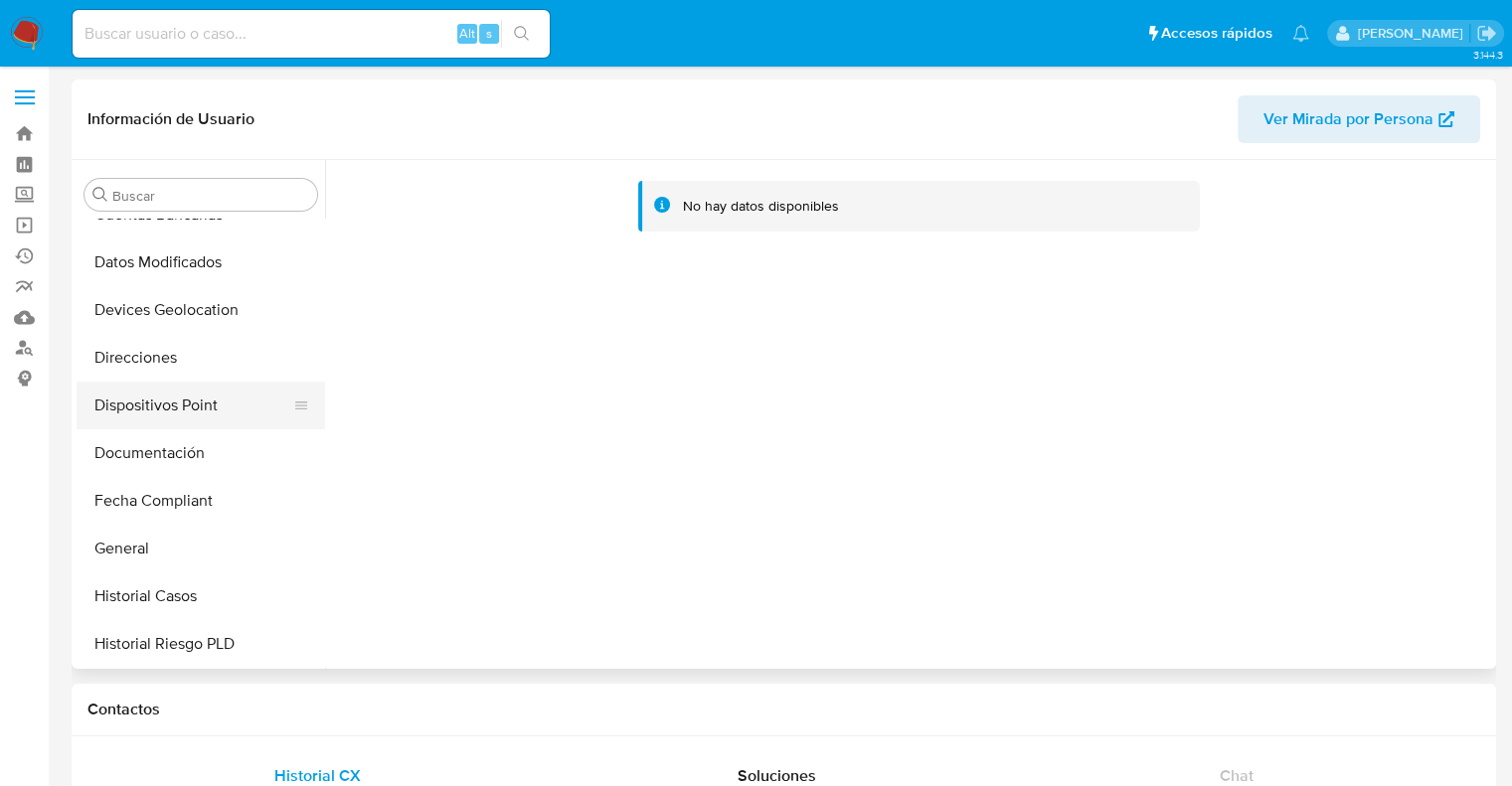 scroll, scrollTop: 298, scrollLeft: 0, axis: vertical 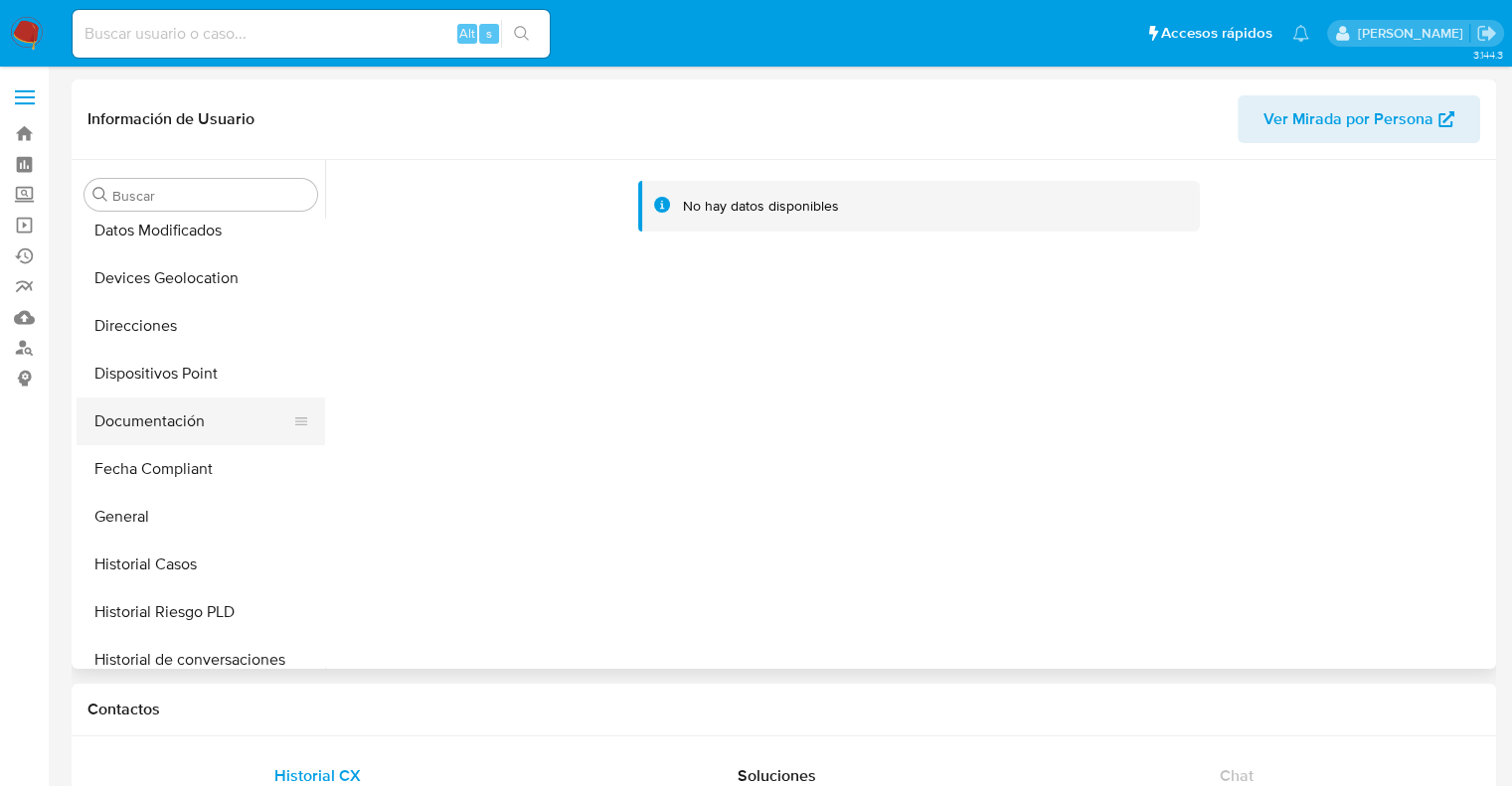 click on "Documentación" at bounding box center [193, 421] 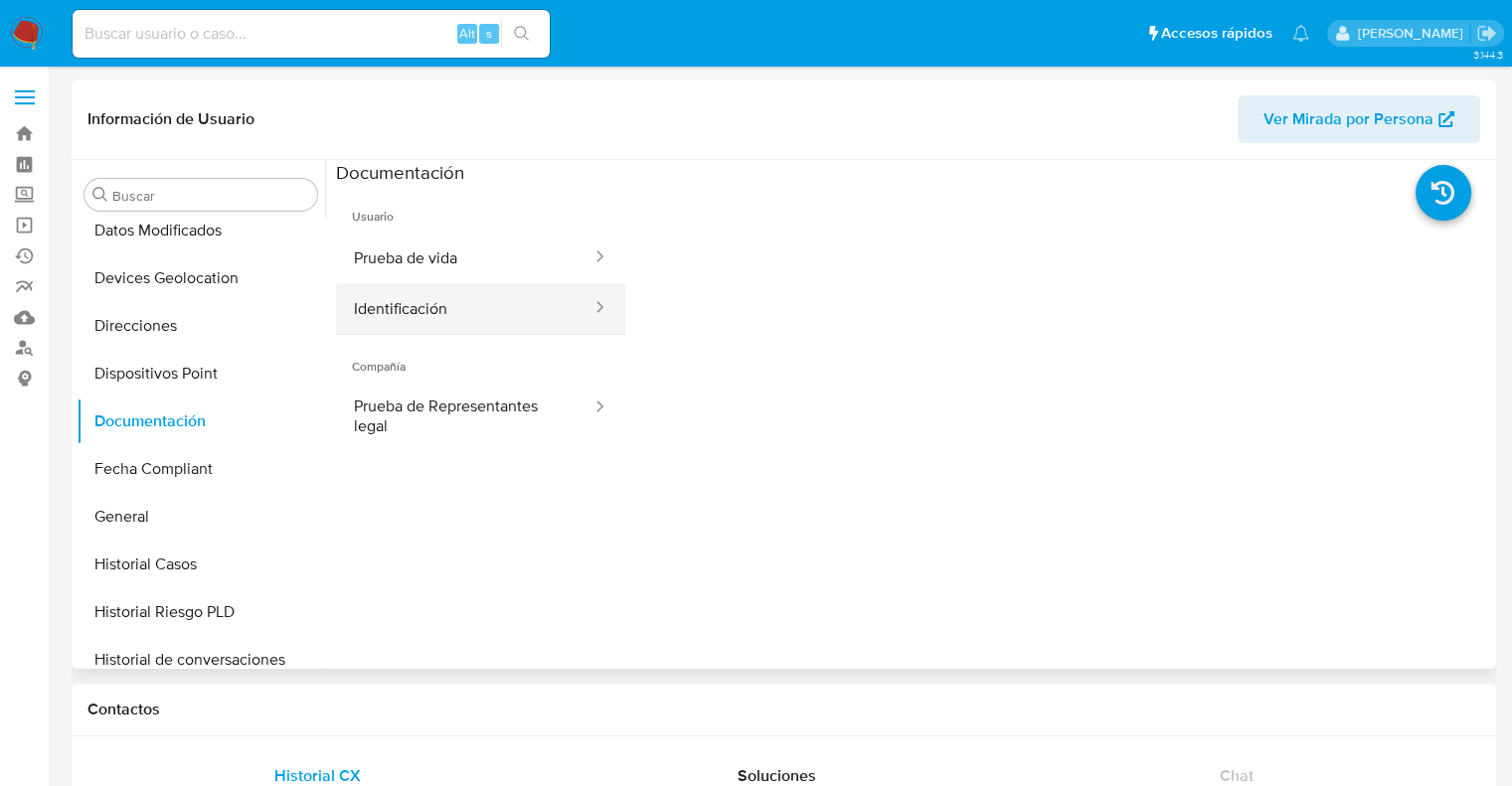 click on "Identificación" at bounding box center (464, 308) 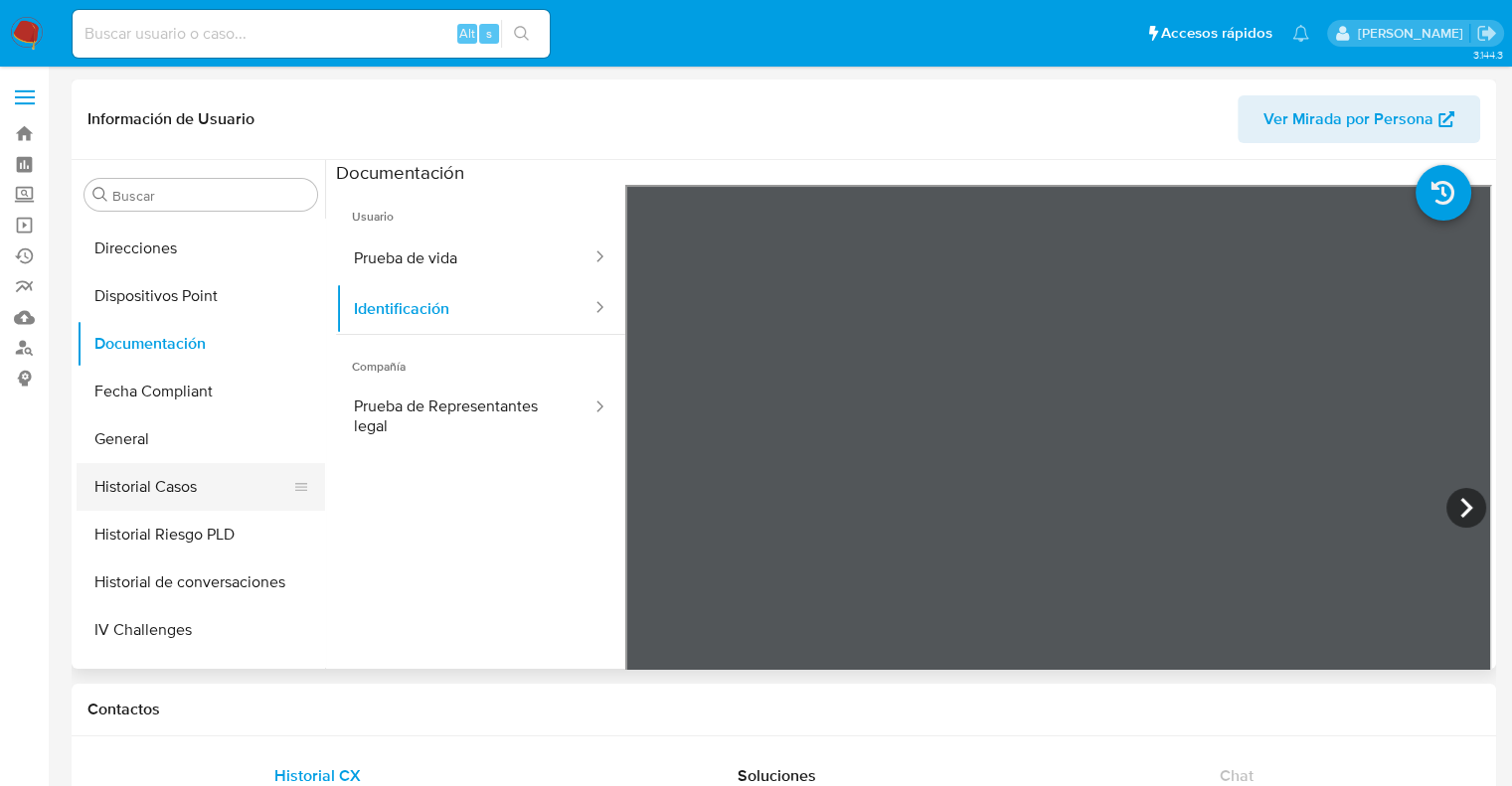 scroll, scrollTop: 397, scrollLeft: 0, axis: vertical 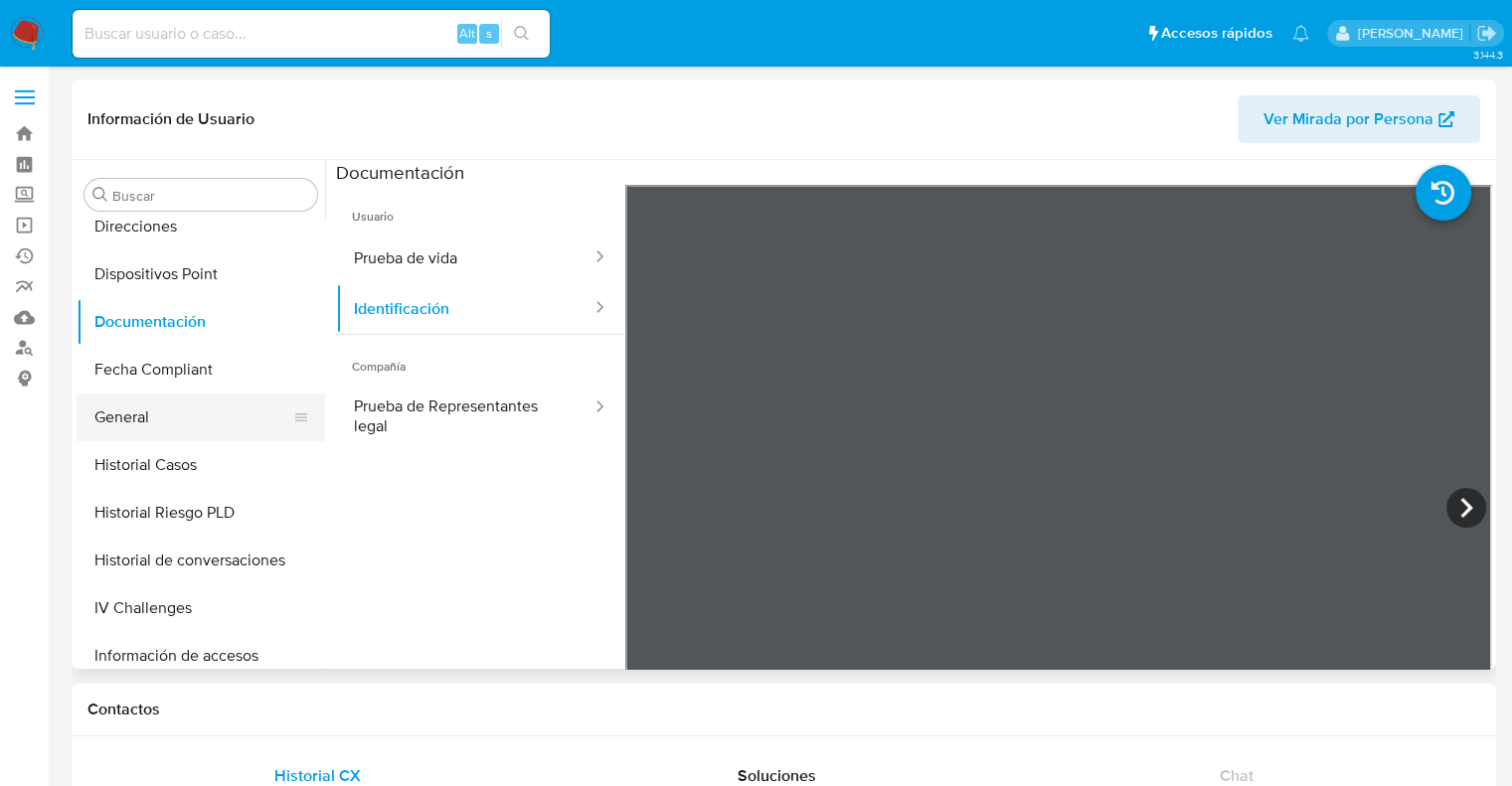 click on "General" at bounding box center [193, 417] 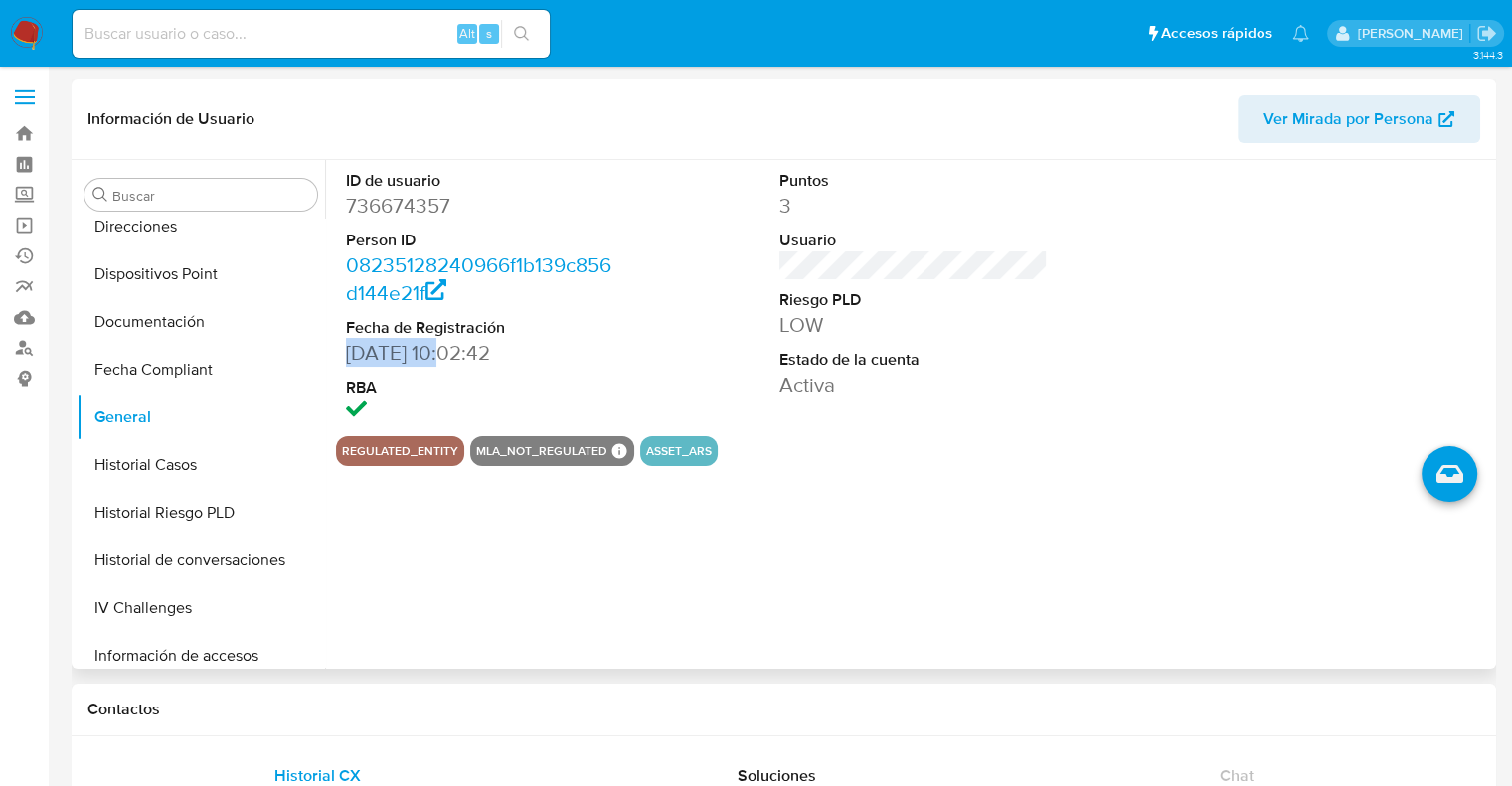 drag, startPoint x: 443, startPoint y: 358, endPoint x: 340, endPoint y: 358, distance: 103 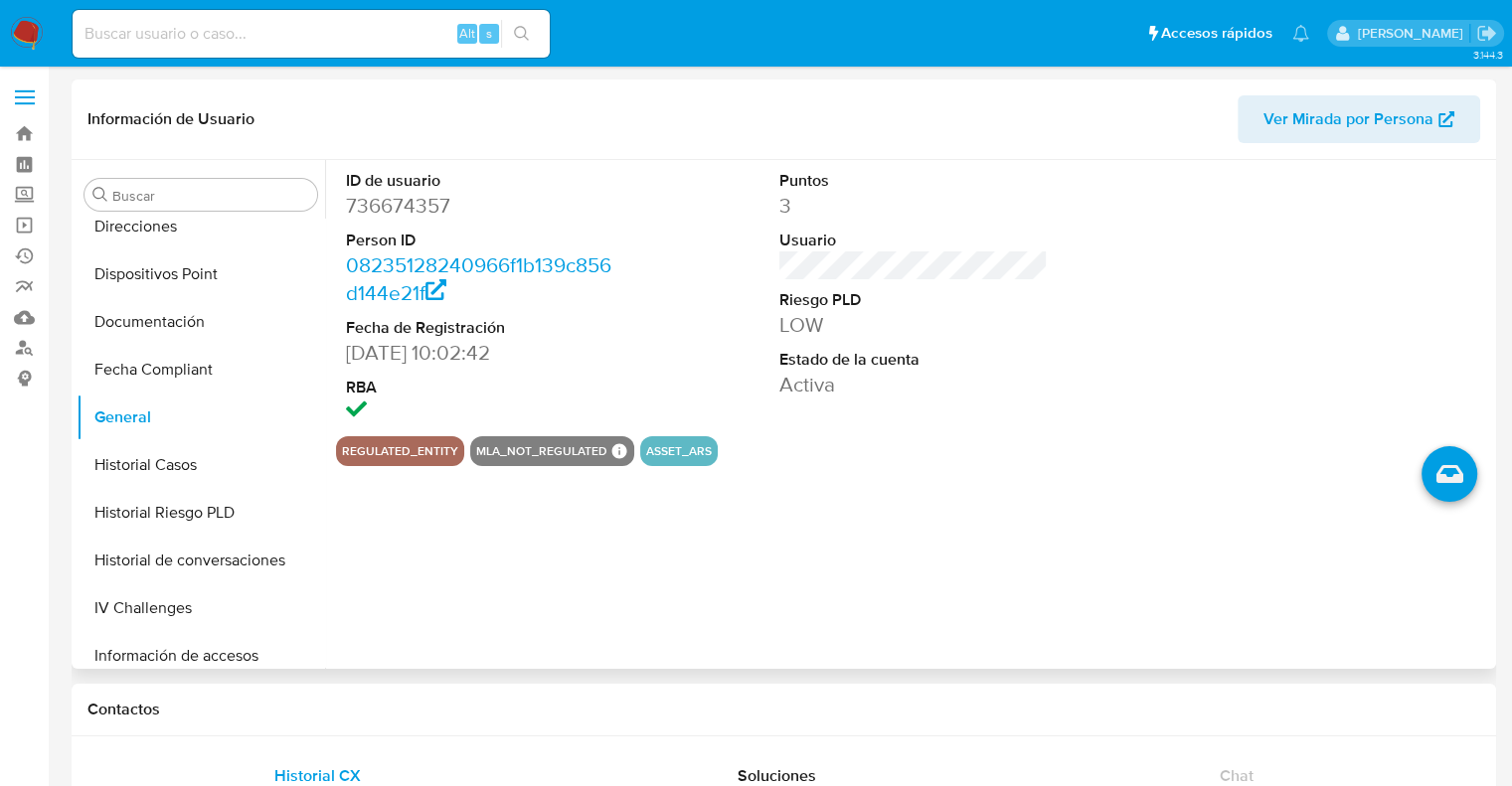 click on "ID de usuario 736674357 Person ID 08235128240966f1b139c856d144e21f Fecha de Registración [DATE] 10:02:42 RBA Puntos 3 Usuario Riesgo PLD LOW Estado de la cuenta Activa regulated_entity mla_not_regulated   MLA NOT REGULATED MLA NOT REGULATED Mark Id - Compliant not_compliant Created At [DATE]T13:07:38.946649412Z asset_ars" at bounding box center (908, 414) 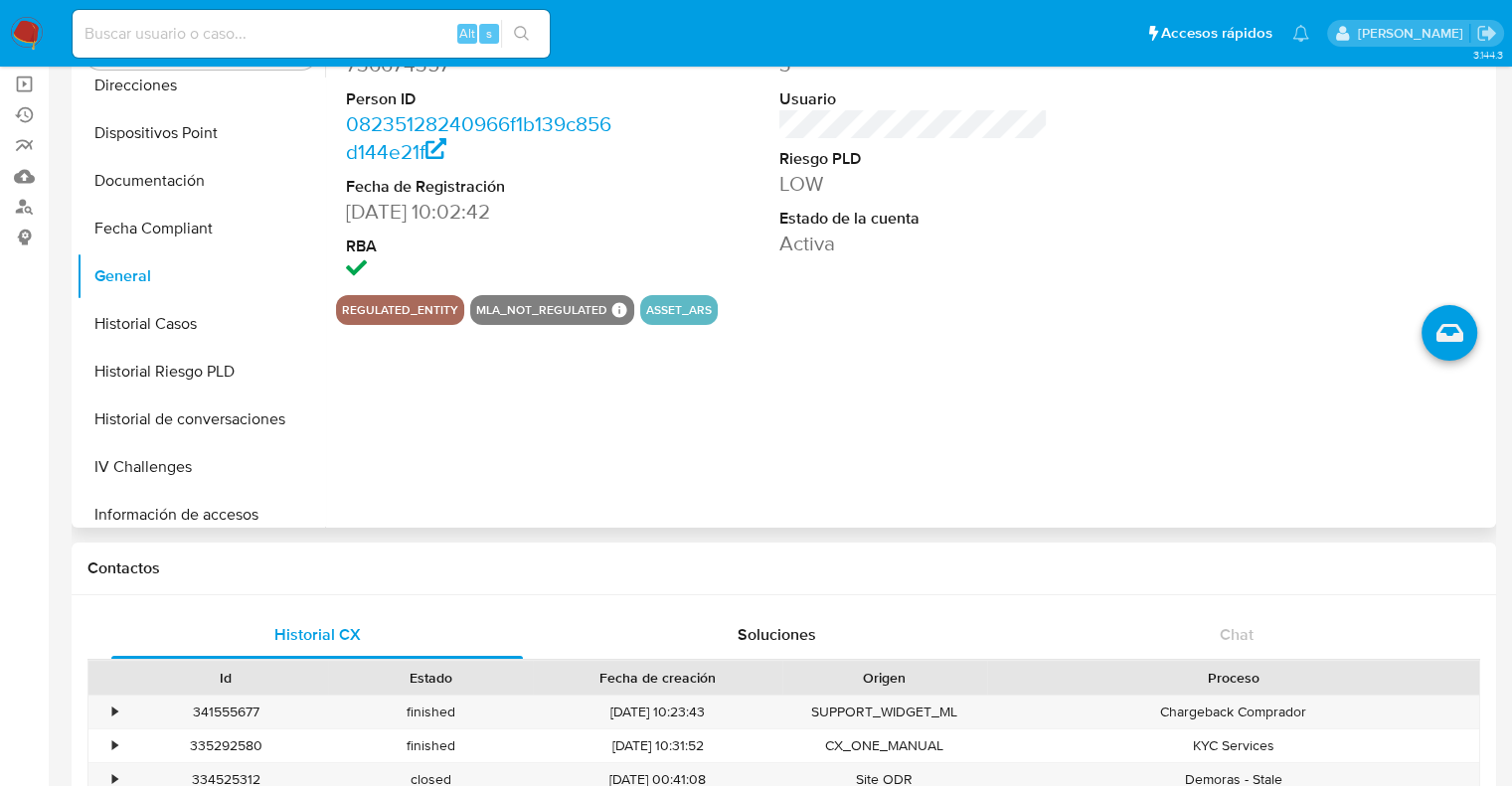scroll, scrollTop: 199, scrollLeft: 0, axis: vertical 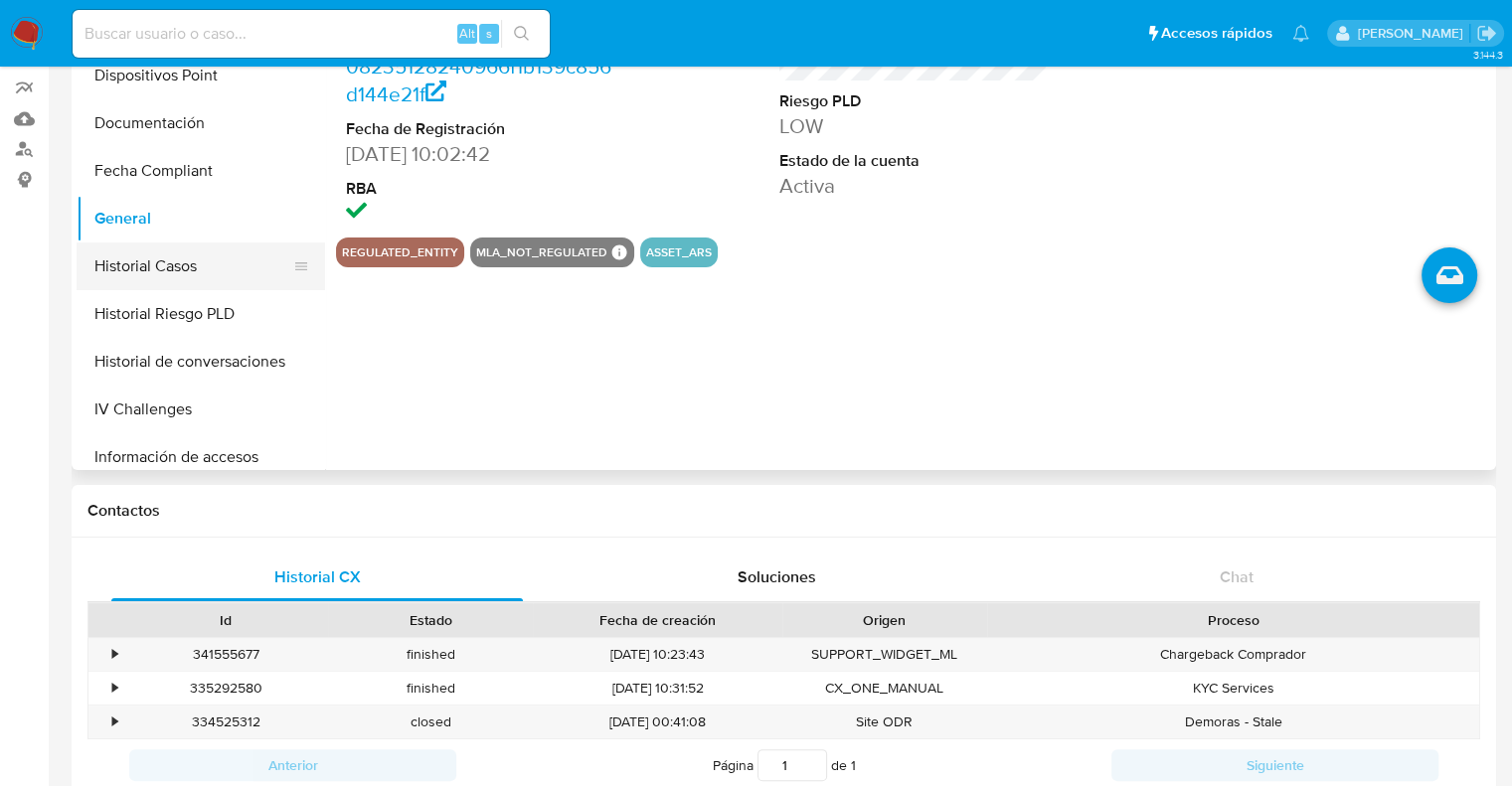 click on "Historial Casos" at bounding box center (193, 266) 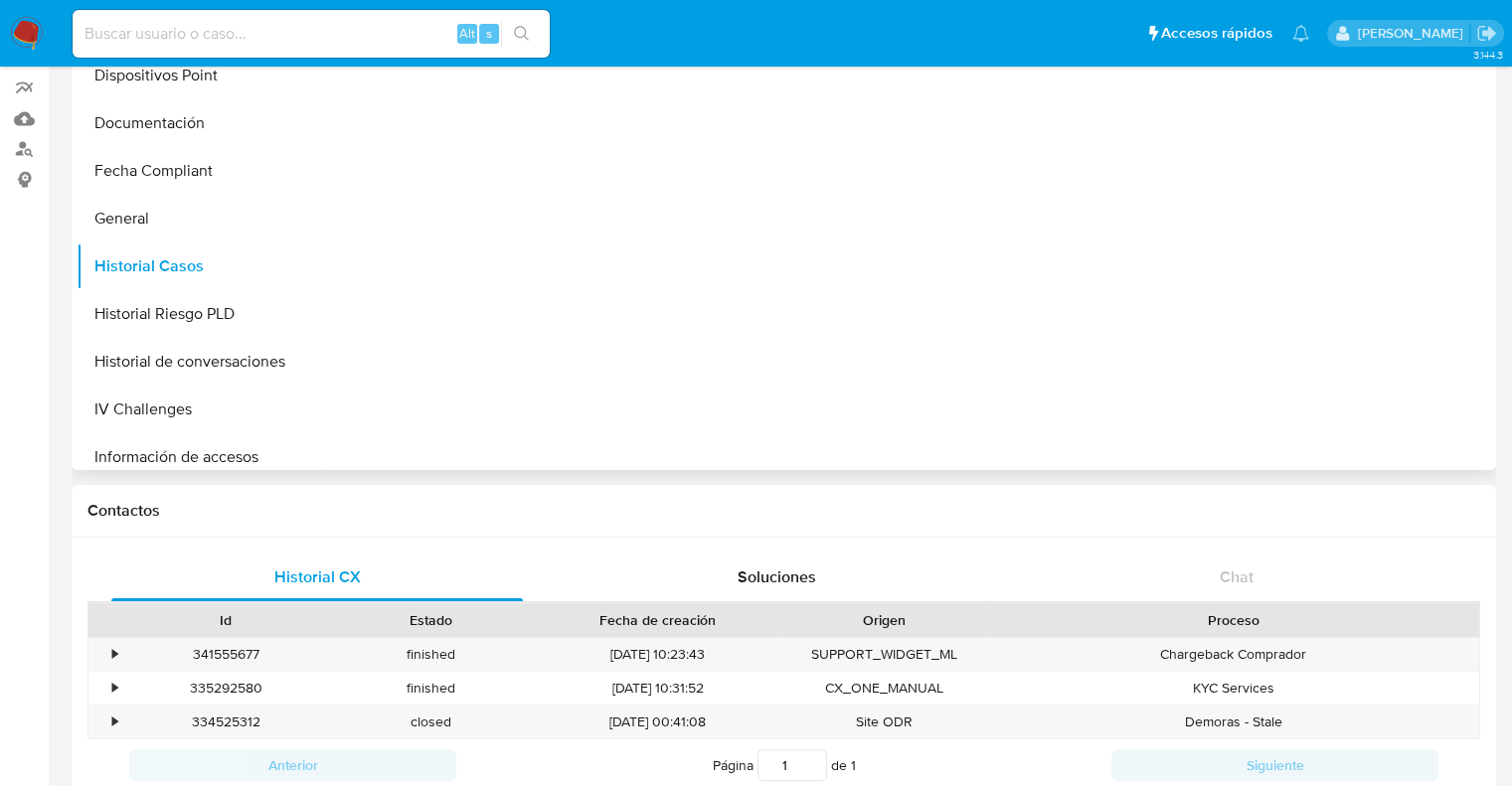 click at bounding box center [908, 216] 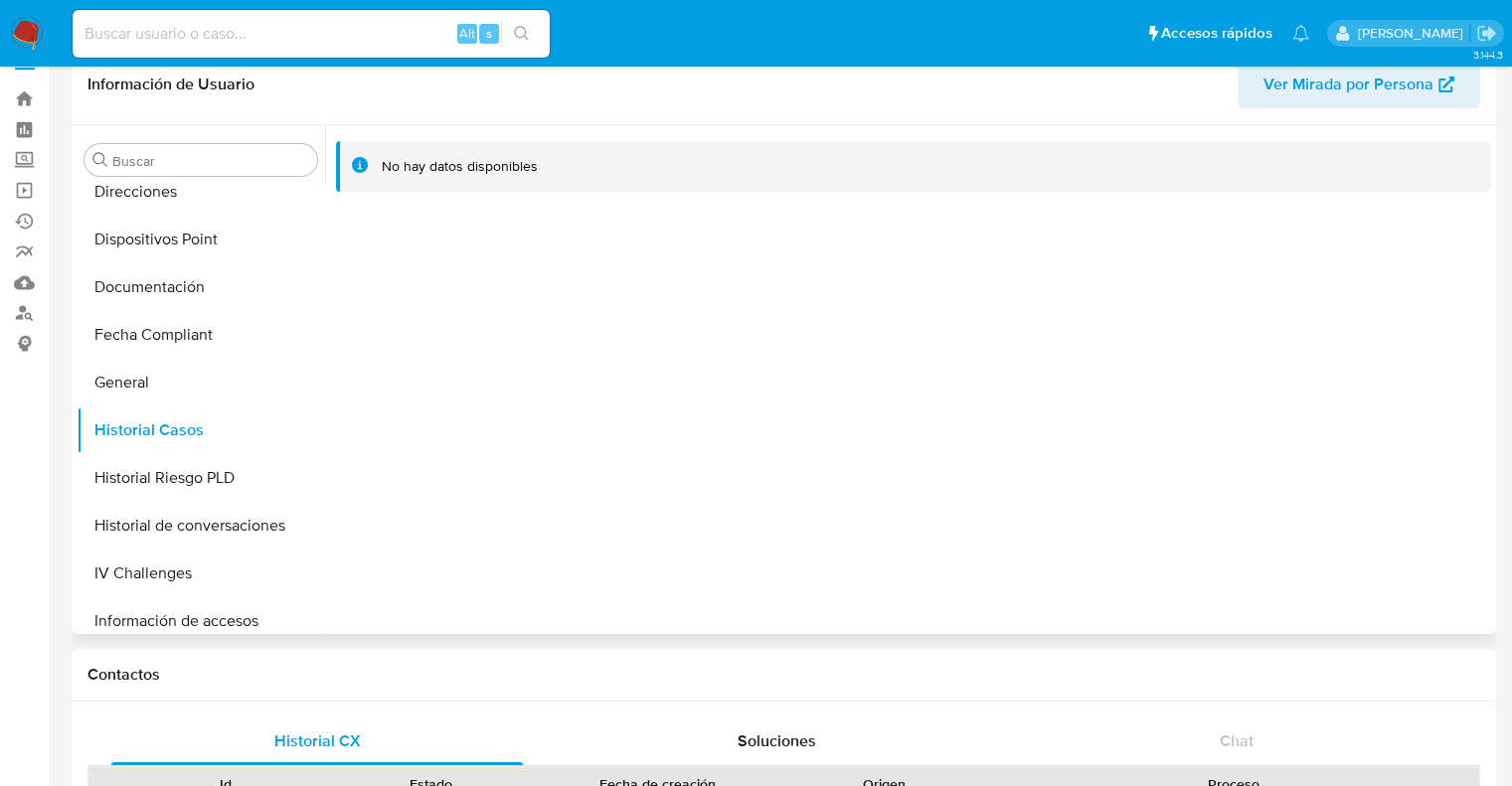 scroll, scrollTop: 0, scrollLeft: 0, axis: both 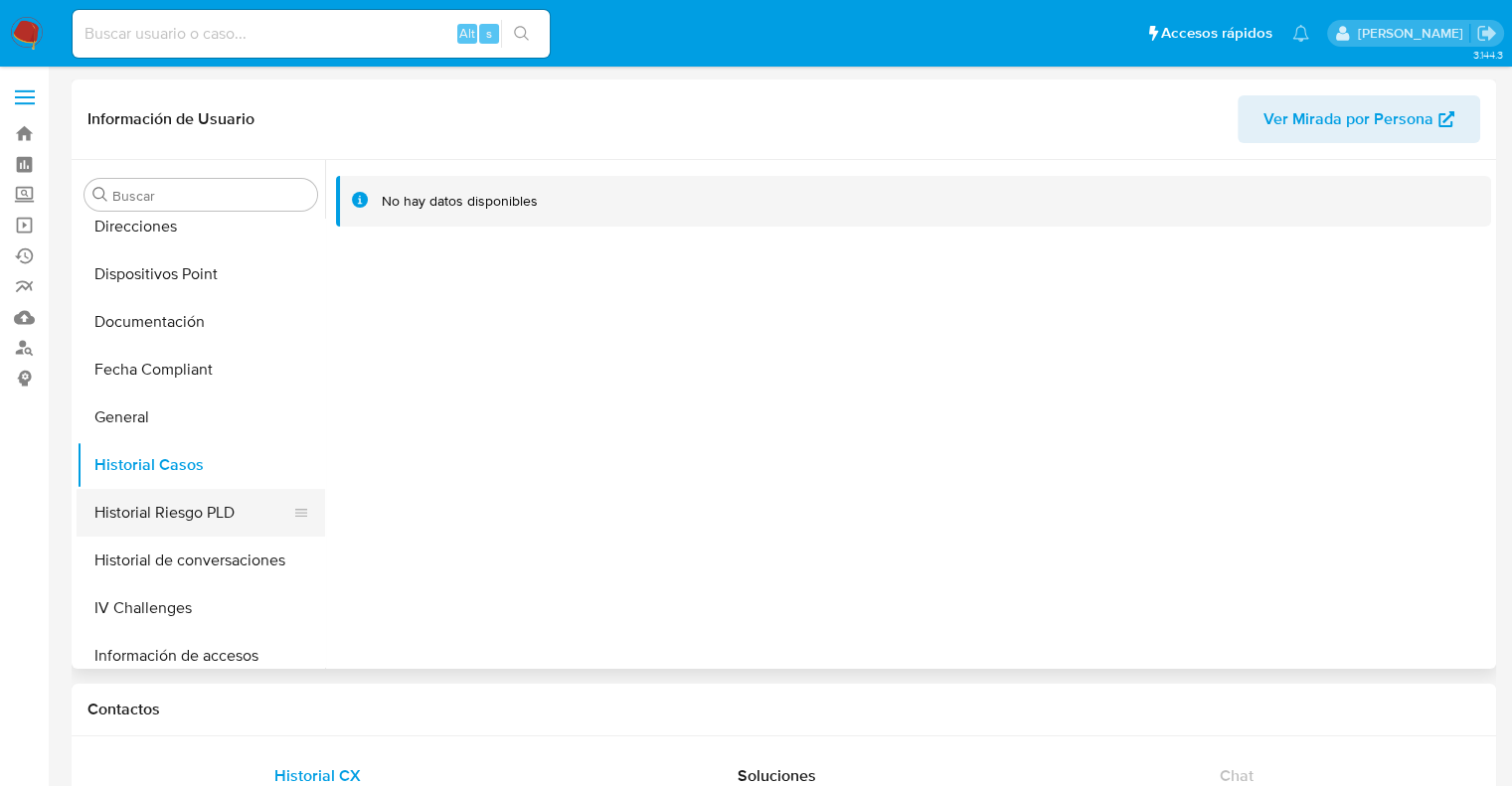 click on "Historial Riesgo PLD" at bounding box center (193, 513) 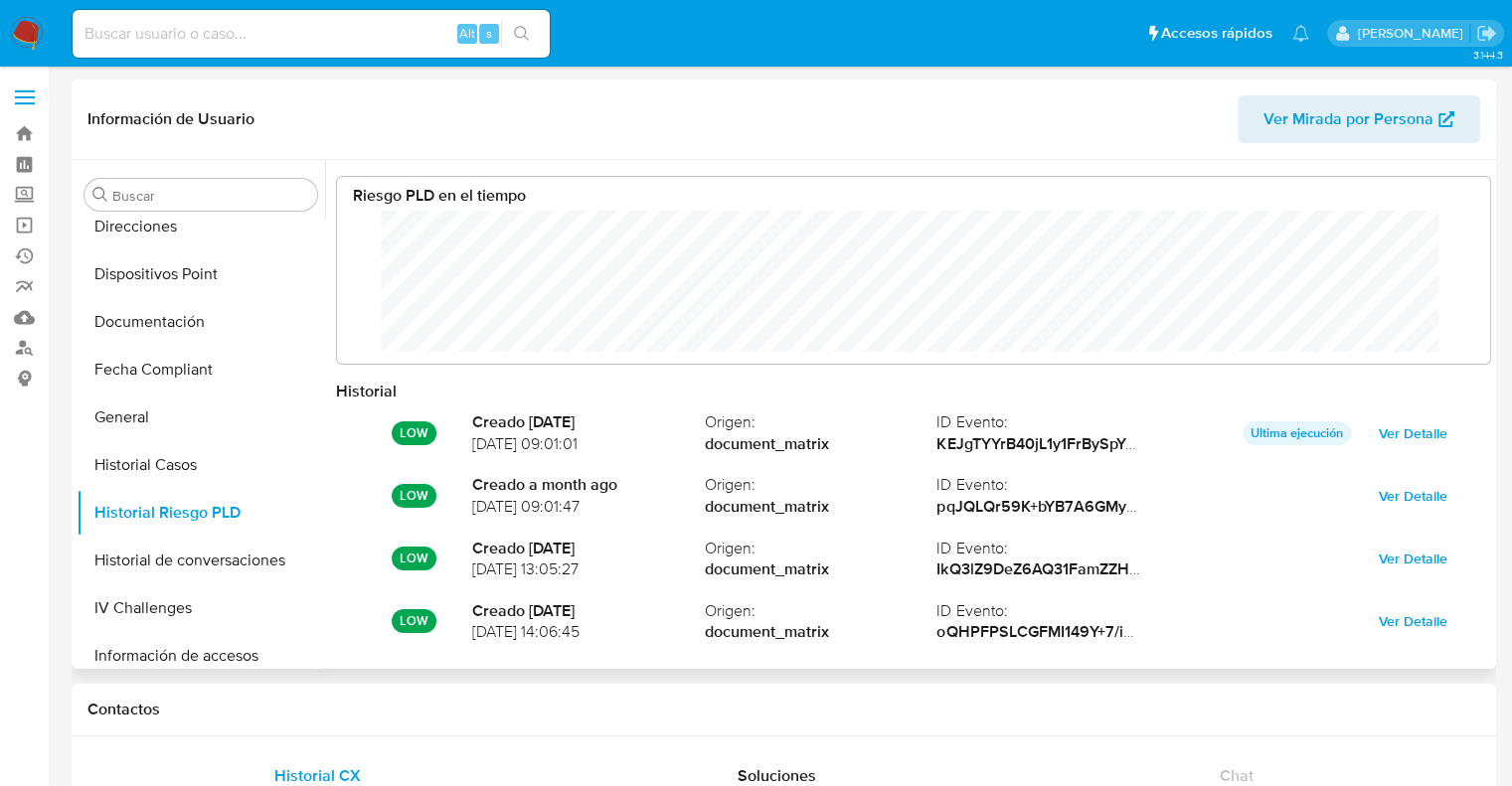 scroll, scrollTop: 993529, scrollLeft: 992968, axis: both 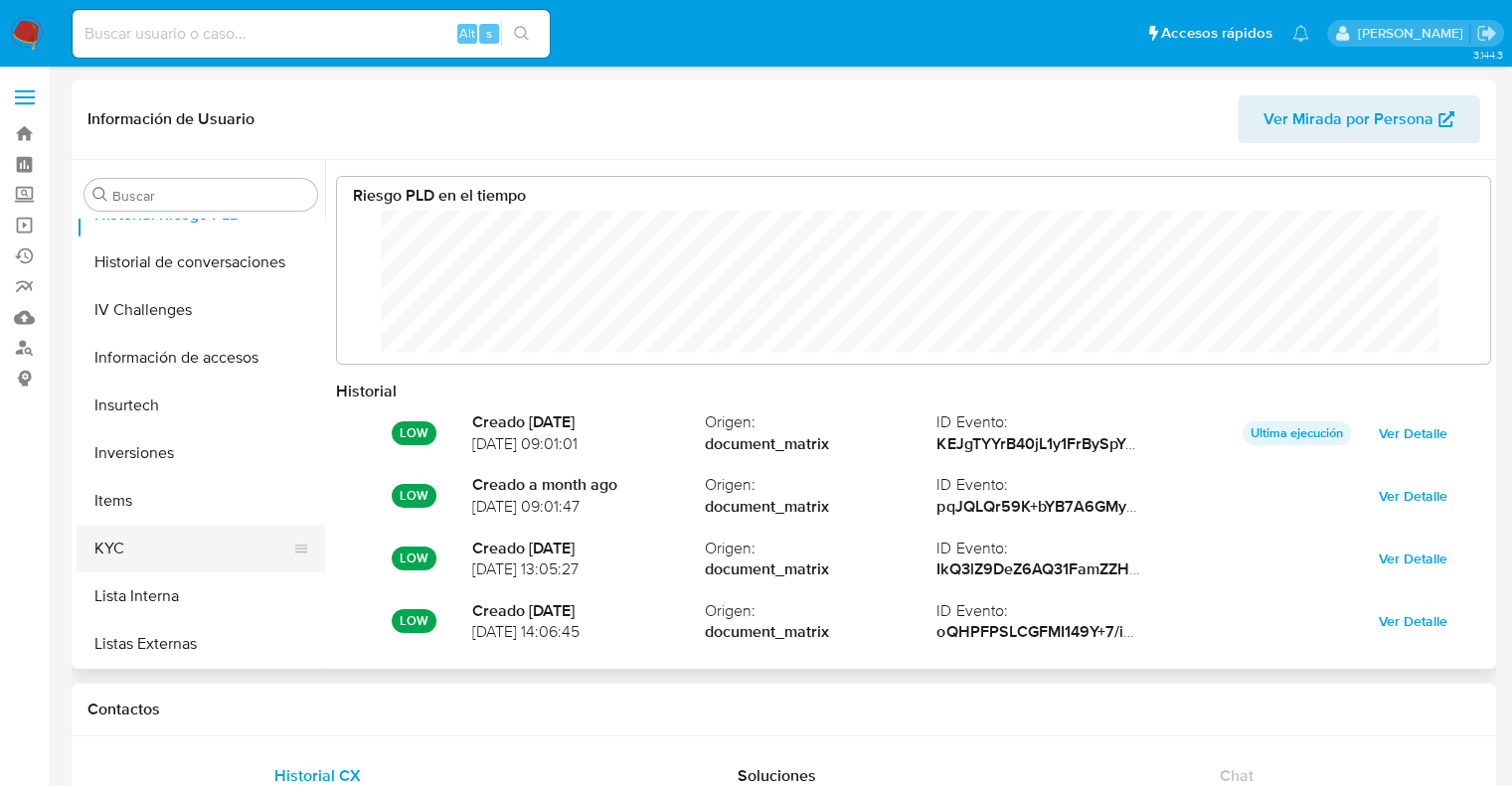 click on "KYC" at bounding box center (193, 549) 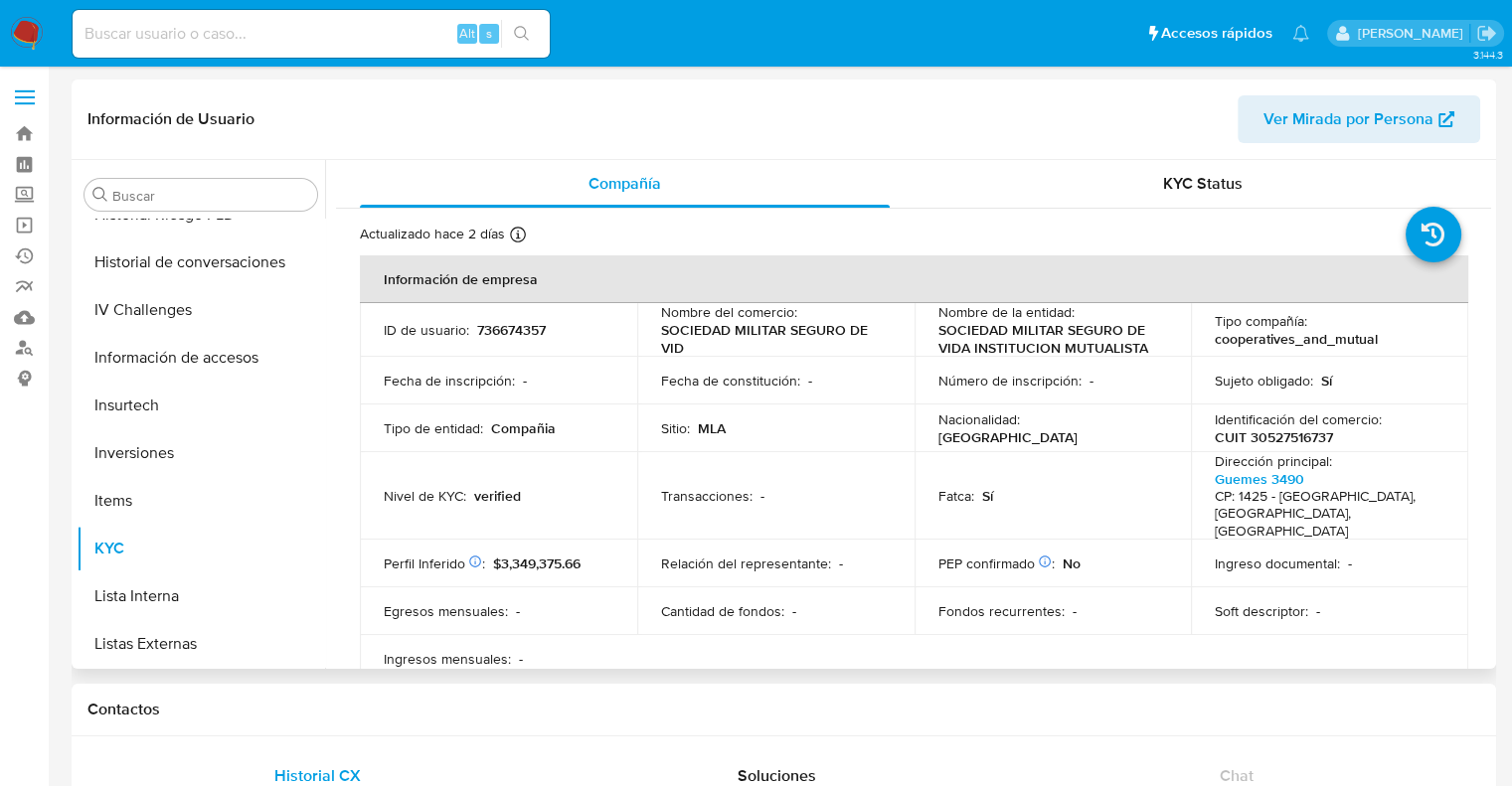 click on "736674357" at bounding box center [511, 330] 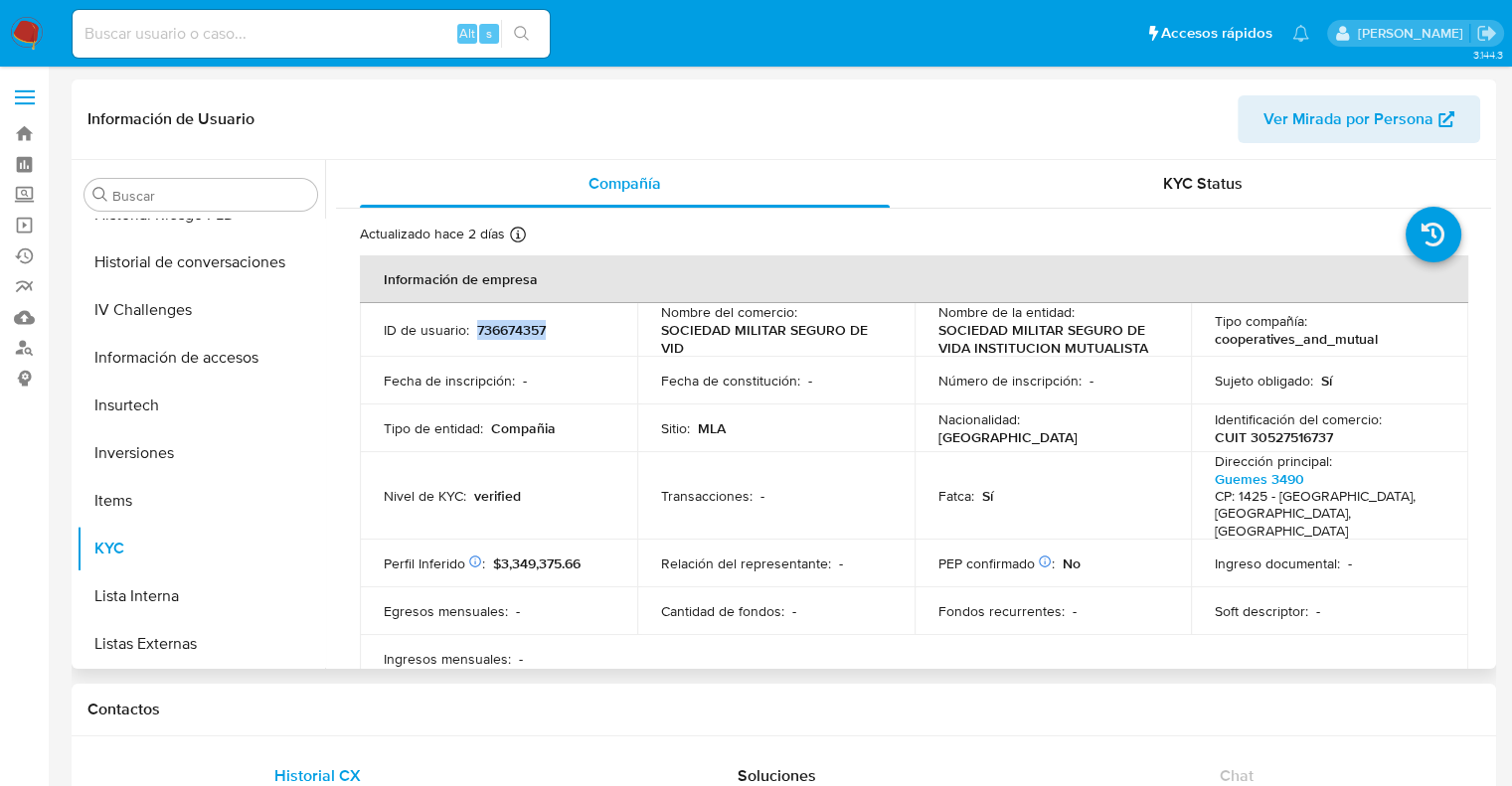 click on "736674357" at bounding box center [511, 330] 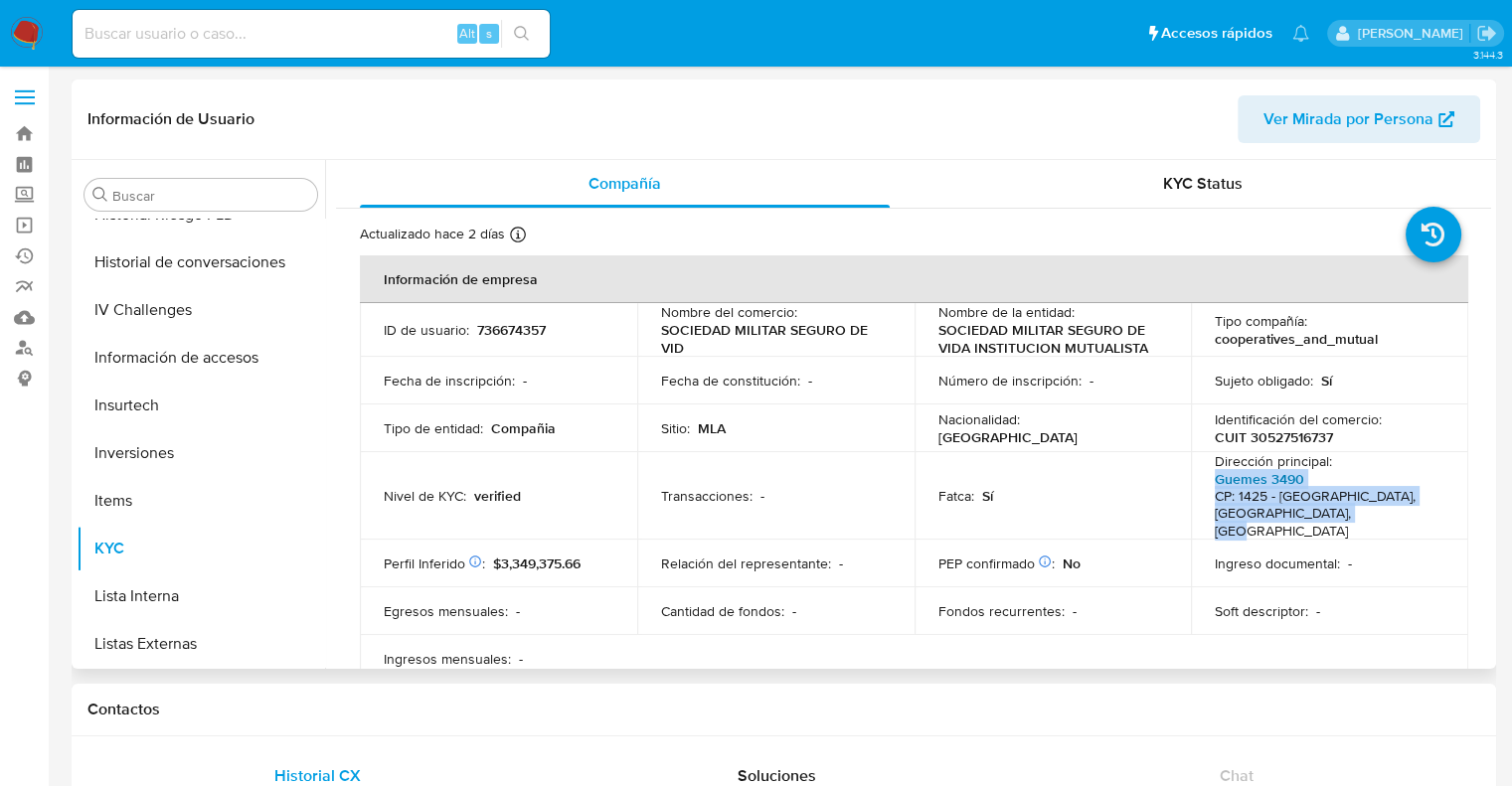 drag, startPoint x: 1364, startPoint y: 512, endPoint x: 1214, endPoint y: 479, distance: 153.5871 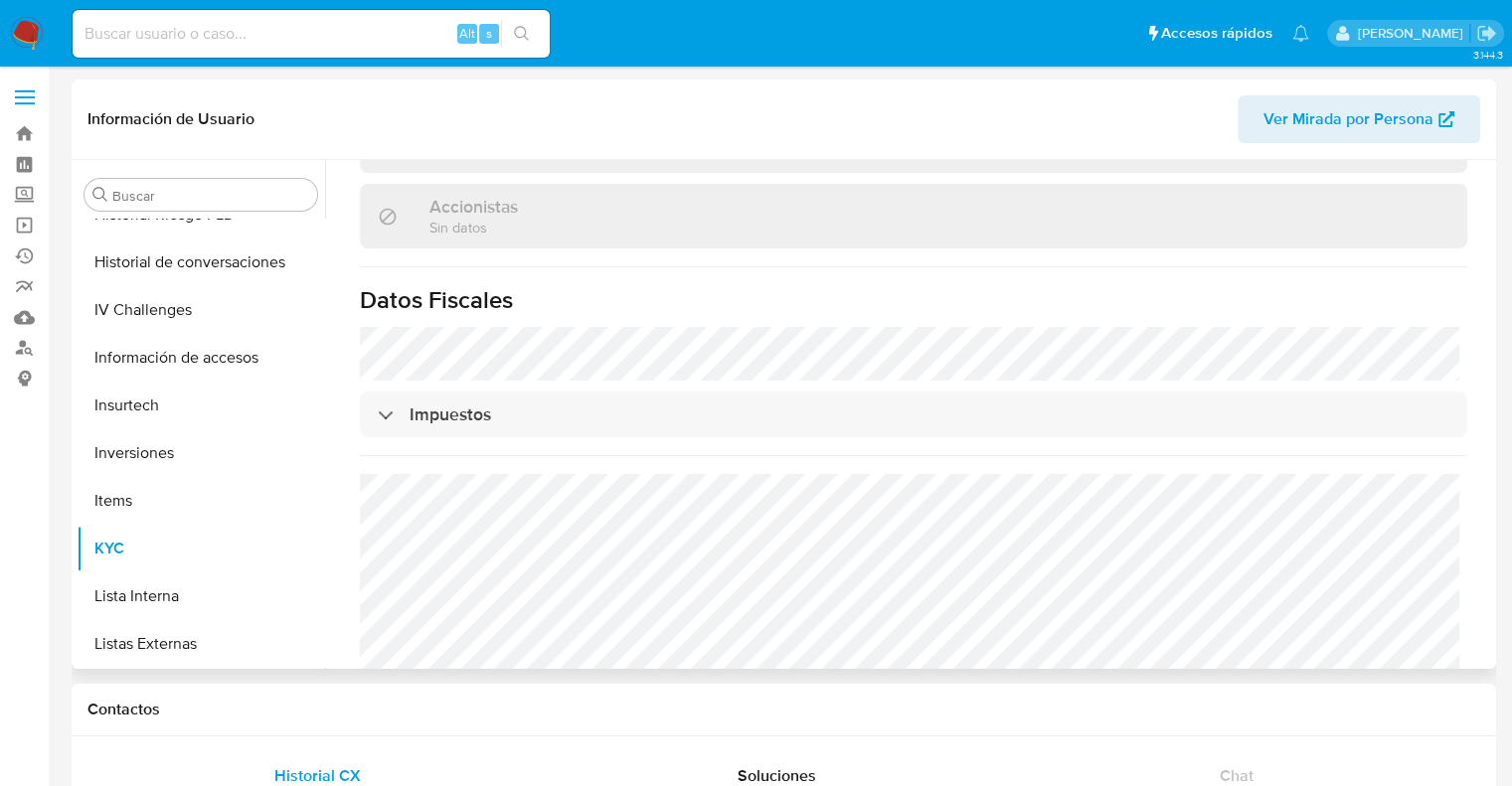 scroll, scrollTop: 1468, scrollLeft: 0, axis: vertical 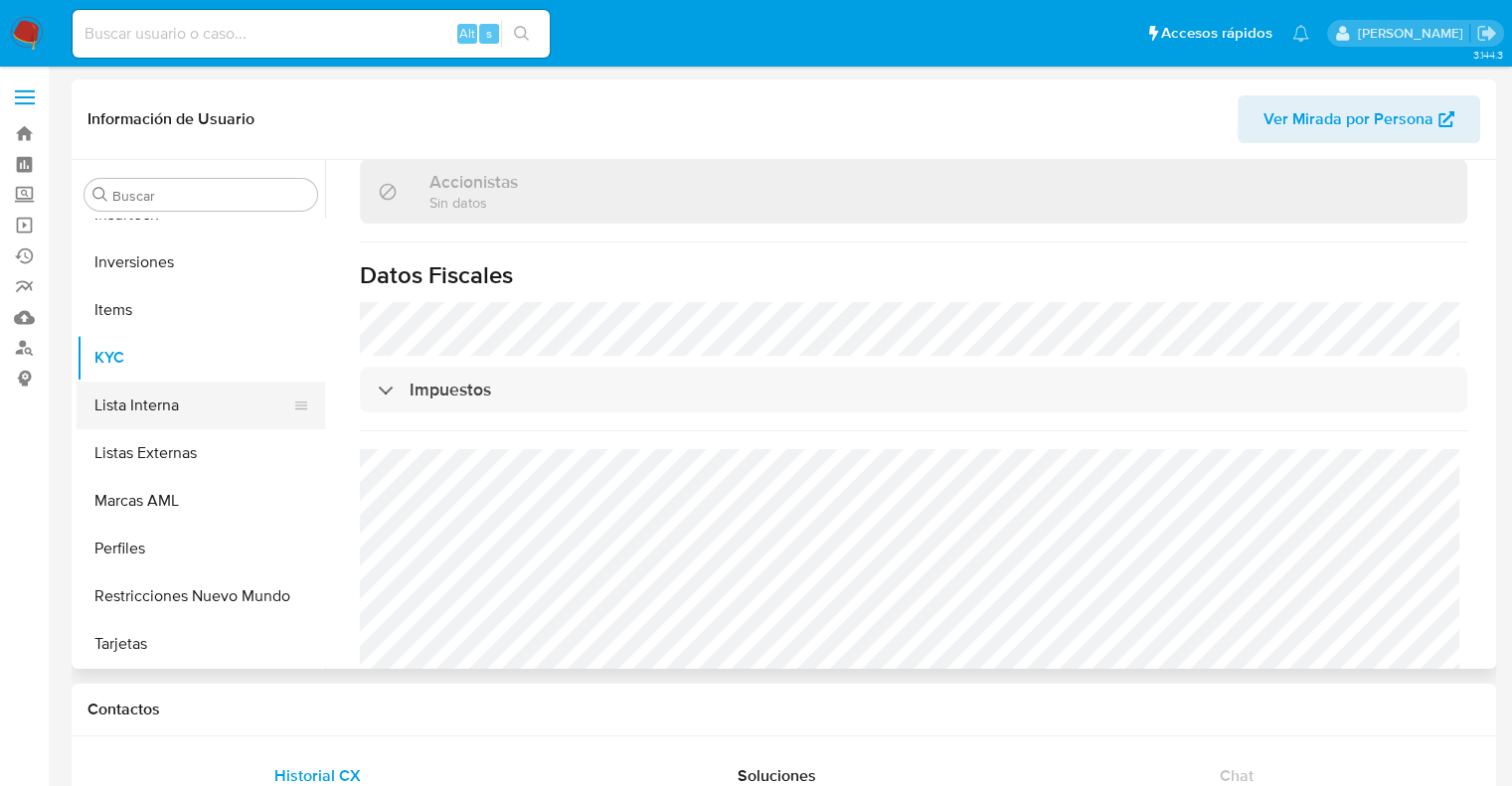 click on "Lista Interna" at bounding box center (193, 405) 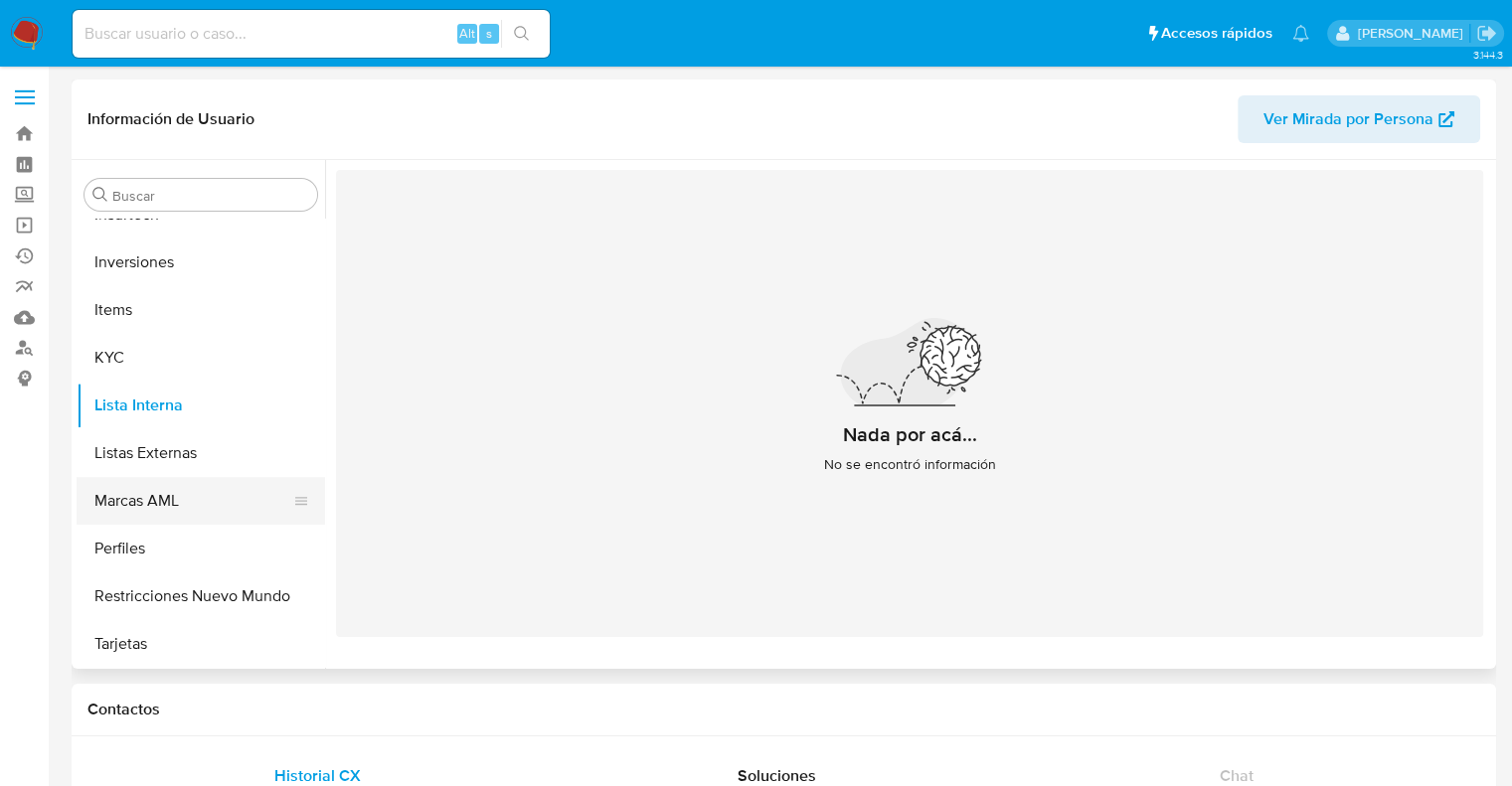 click on "Marcas AML" at bounding box center (193, 501) 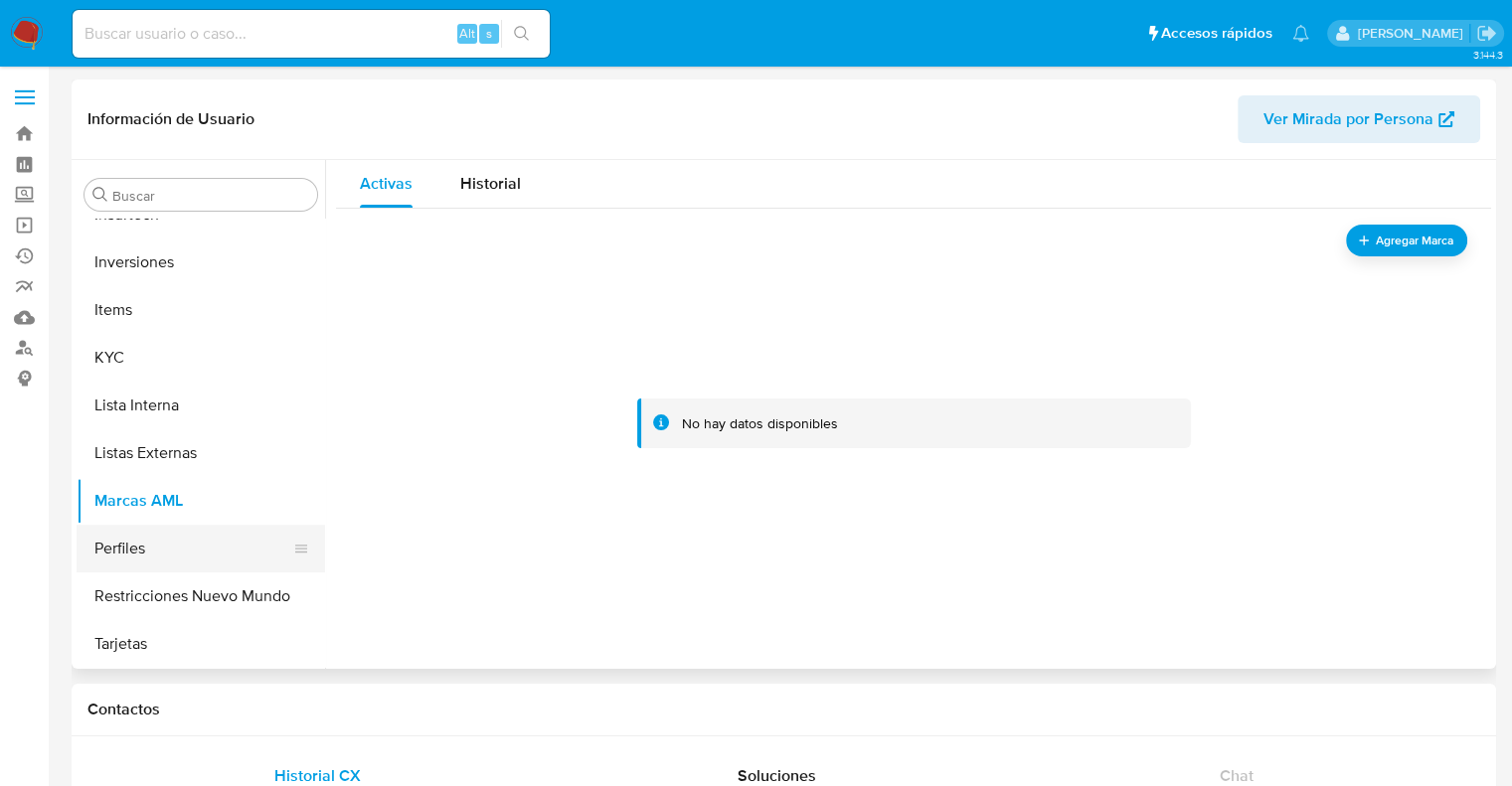 click on "Perfiles" at bounding box center [193, 549] 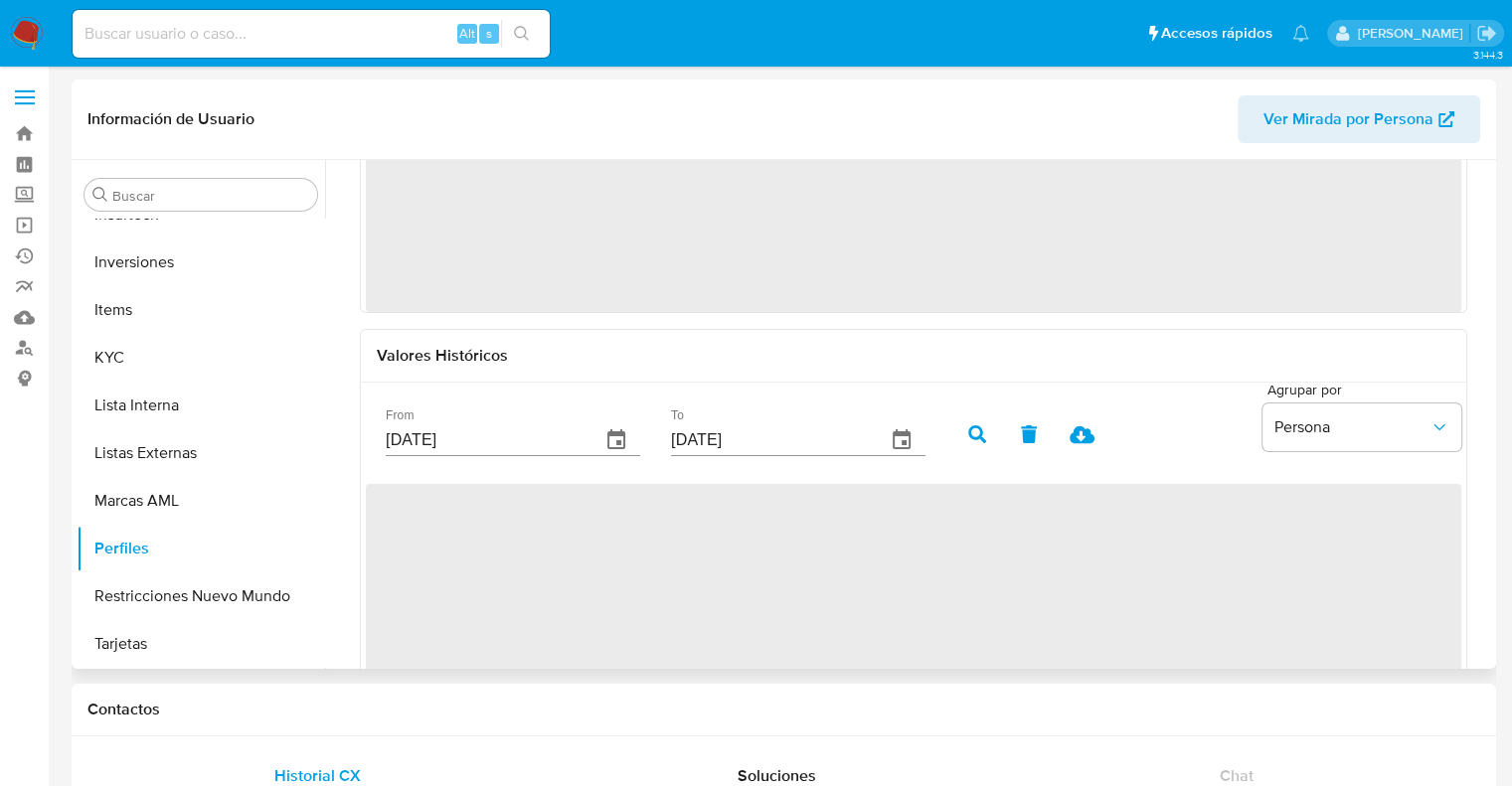 scroll, scrollTop: 199, scrollLeft: 0, axis: vertical 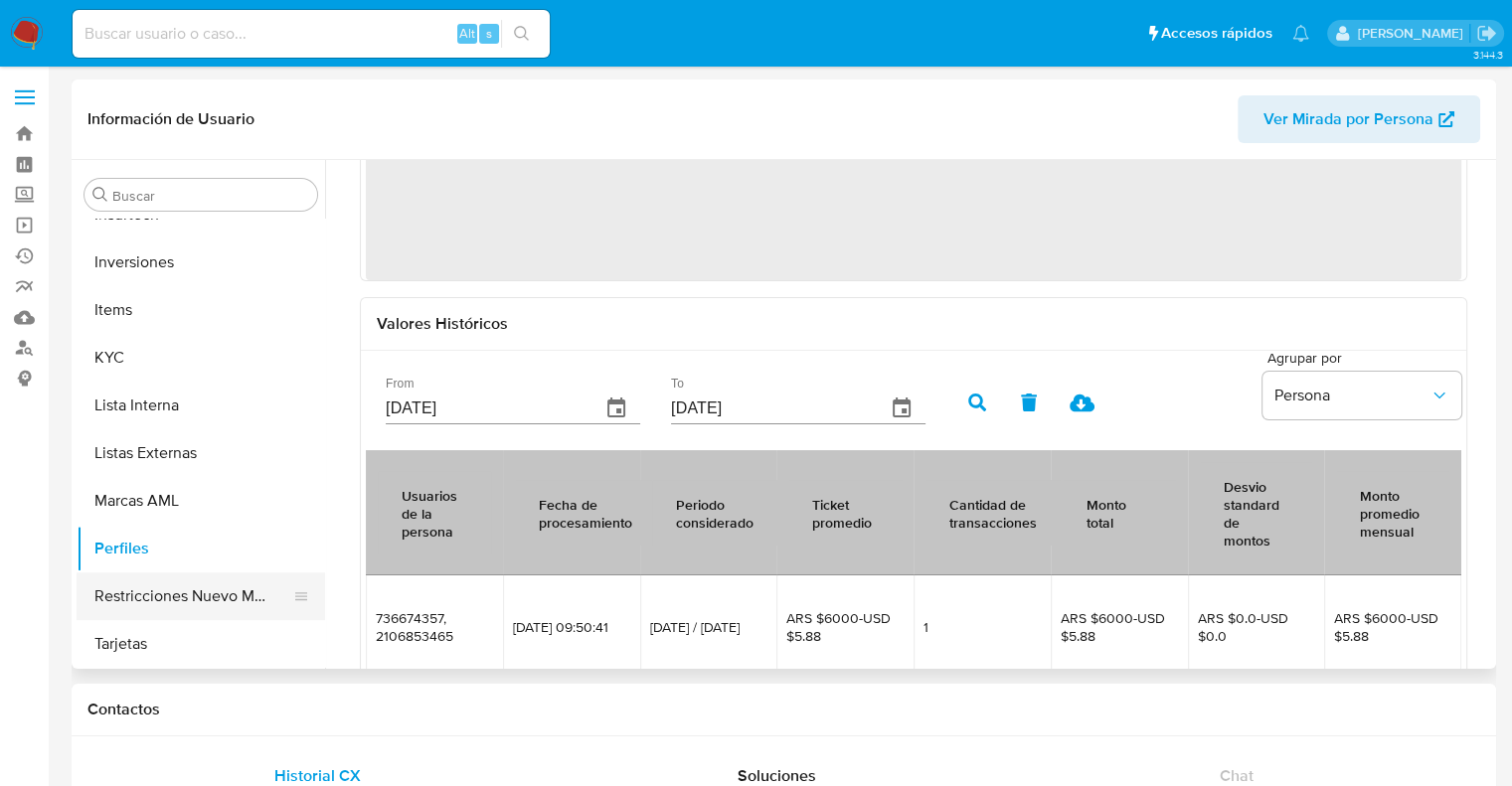 click on "Restricciones Nuevo Mundo" at bounding box center [193, 596] 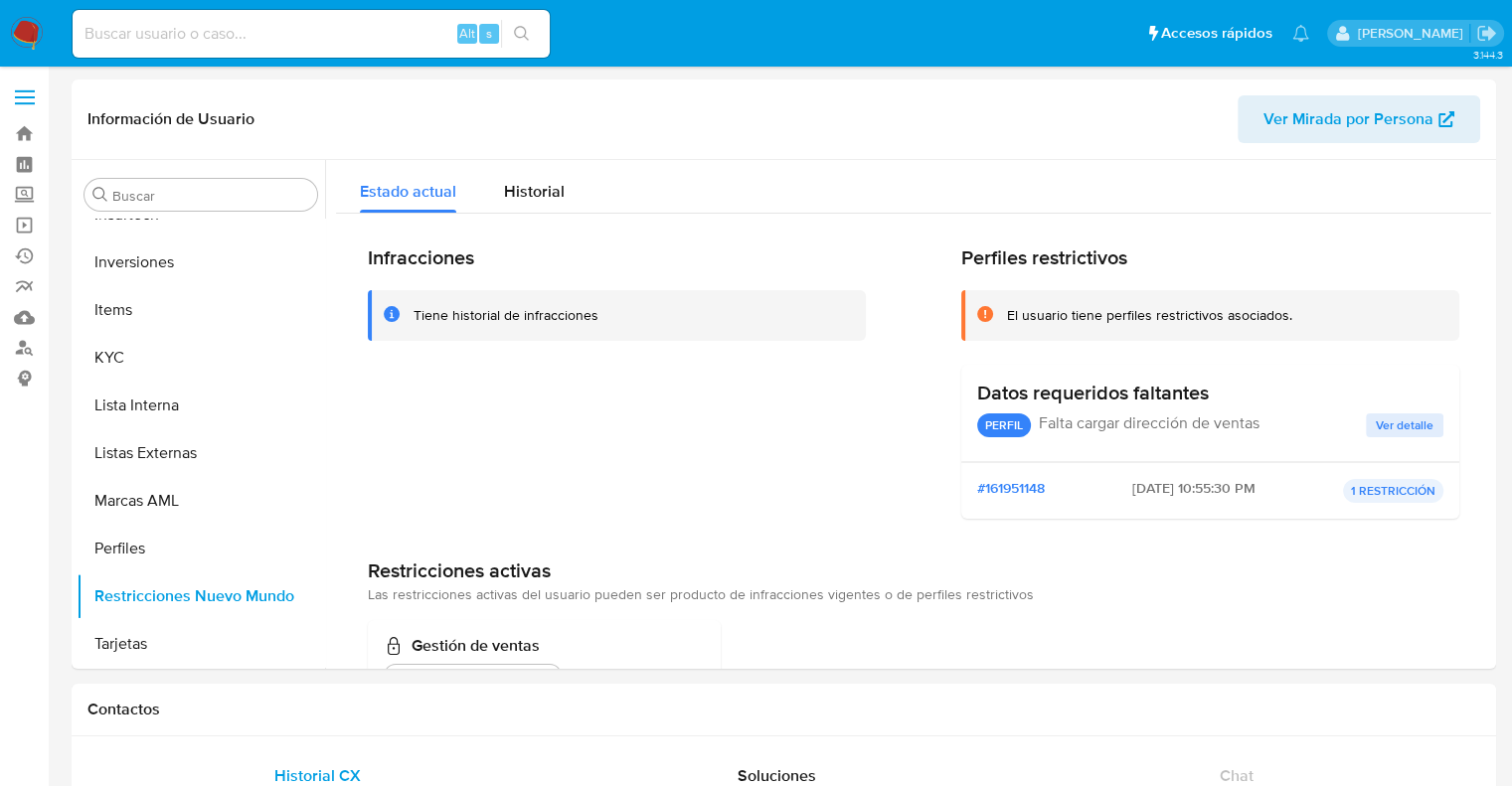 scroll, scrollTop: 76, scrollLeft: 0, axis: vertical 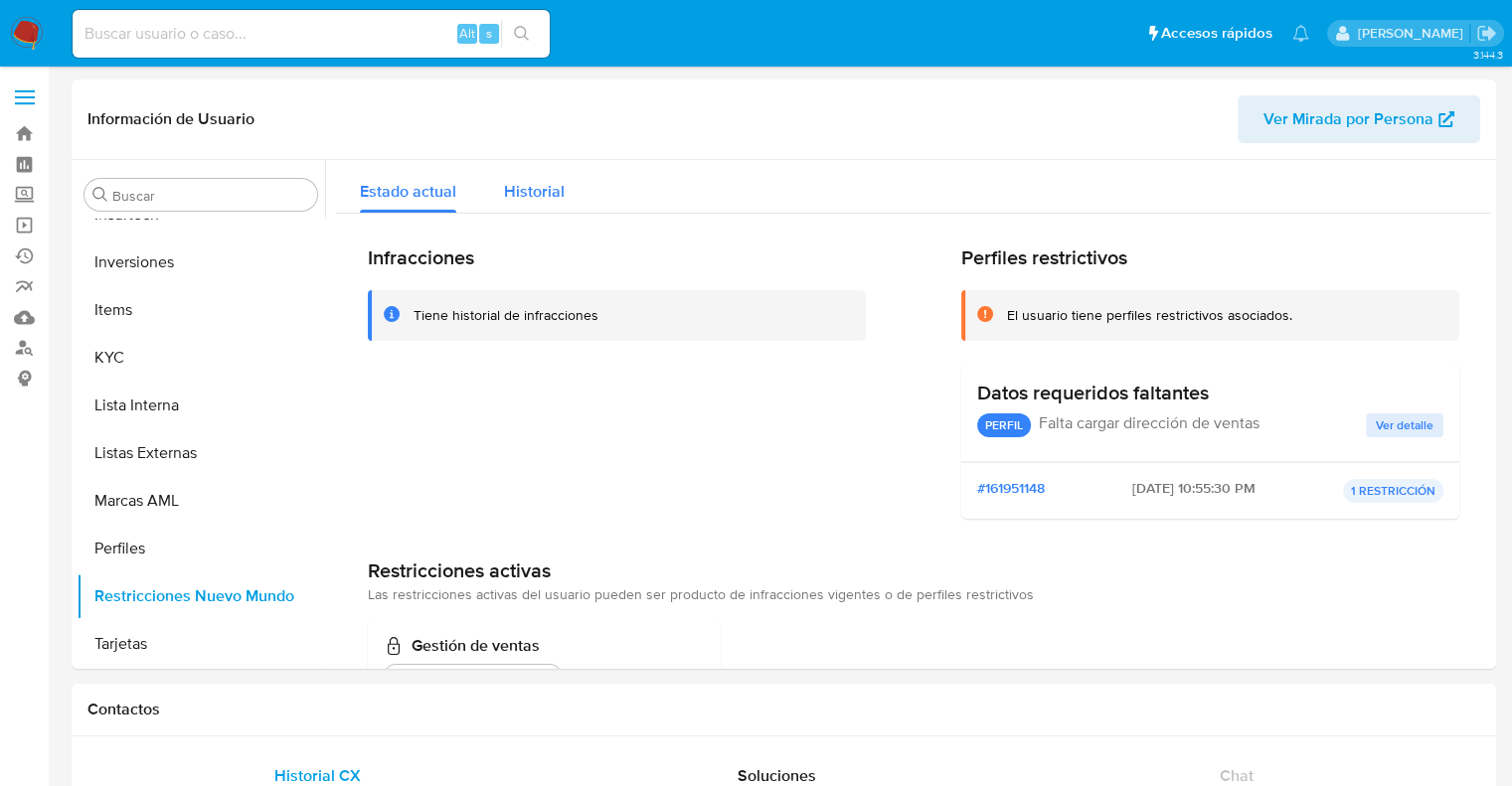 click on "Historial" at bounding box center (534, 191) 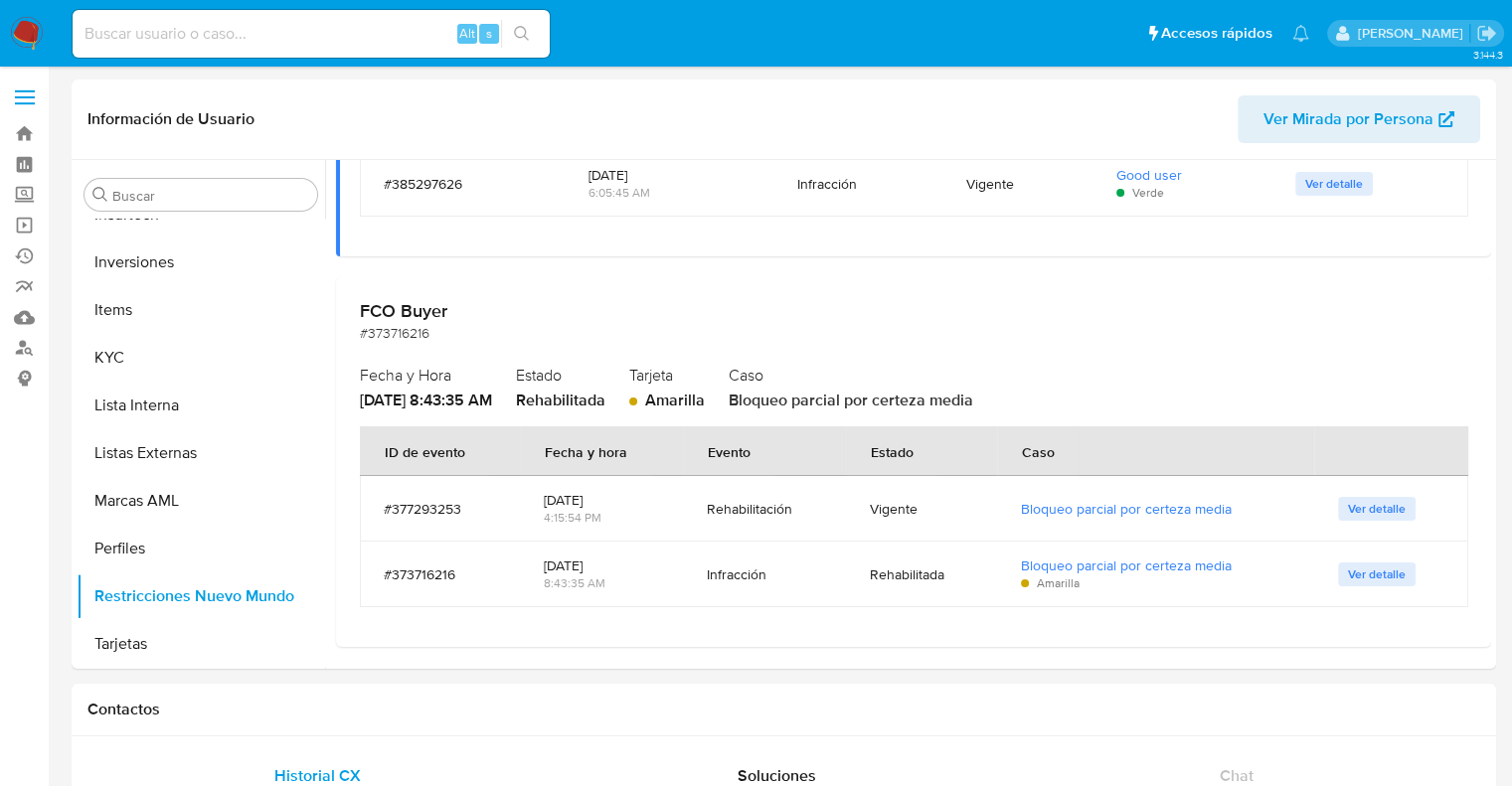 scroll, scrollTop: 338, scrollLeft: 0, axis: vertical 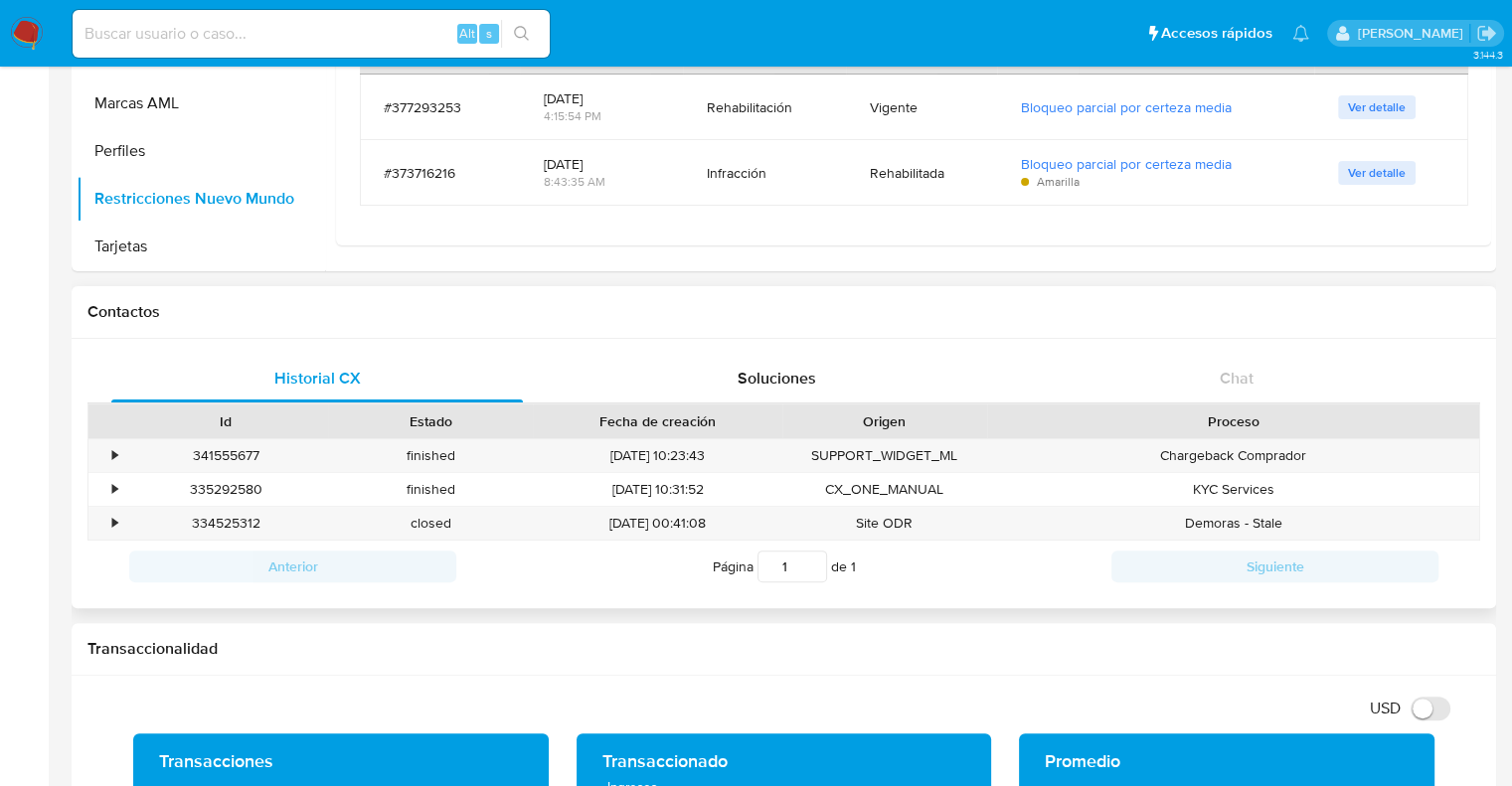 click on "Contactos" at bounding box center (783, 312) 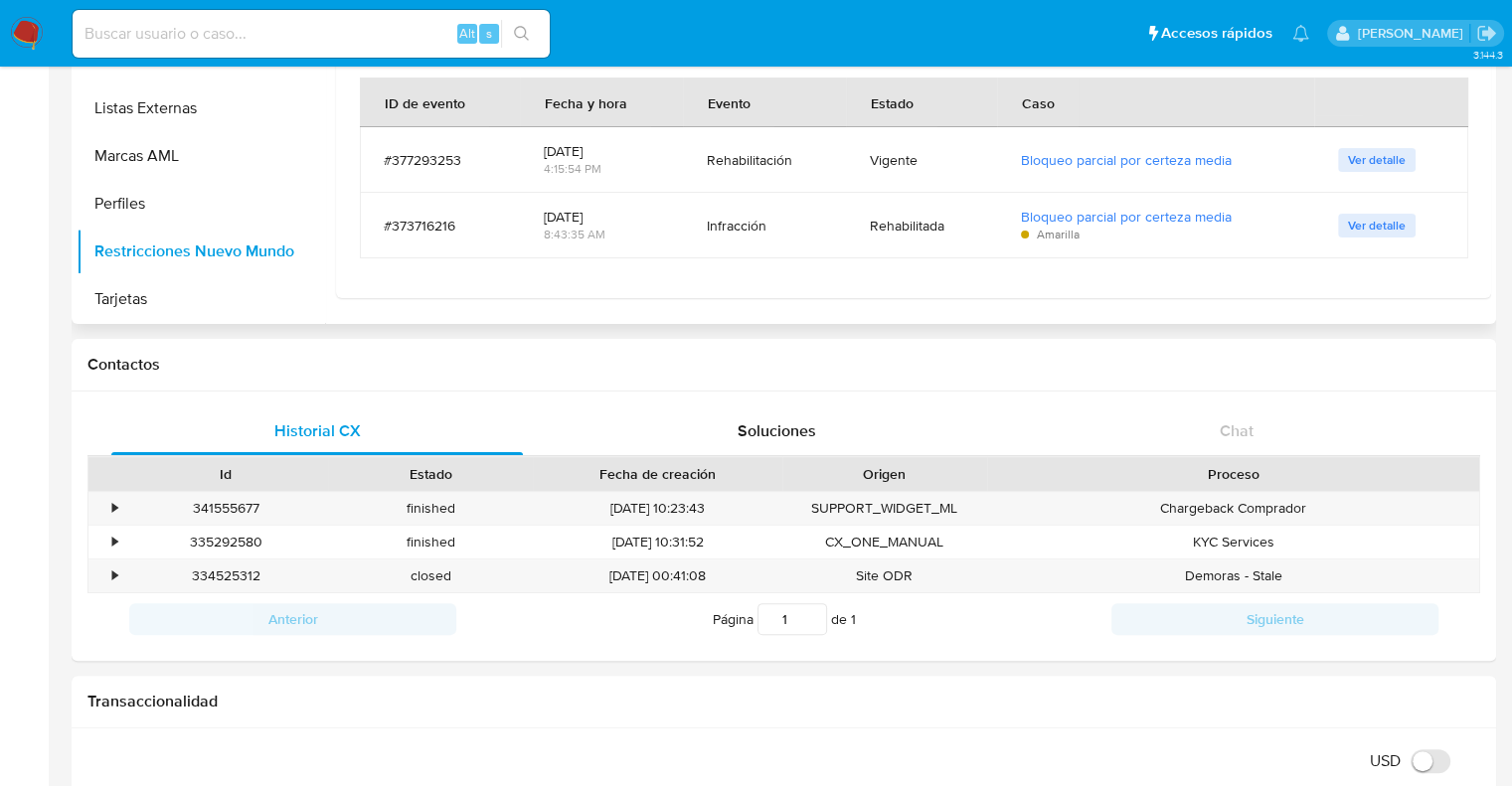 scroll, scrollTop: 298, scrollLeft: 0, axis: vertical 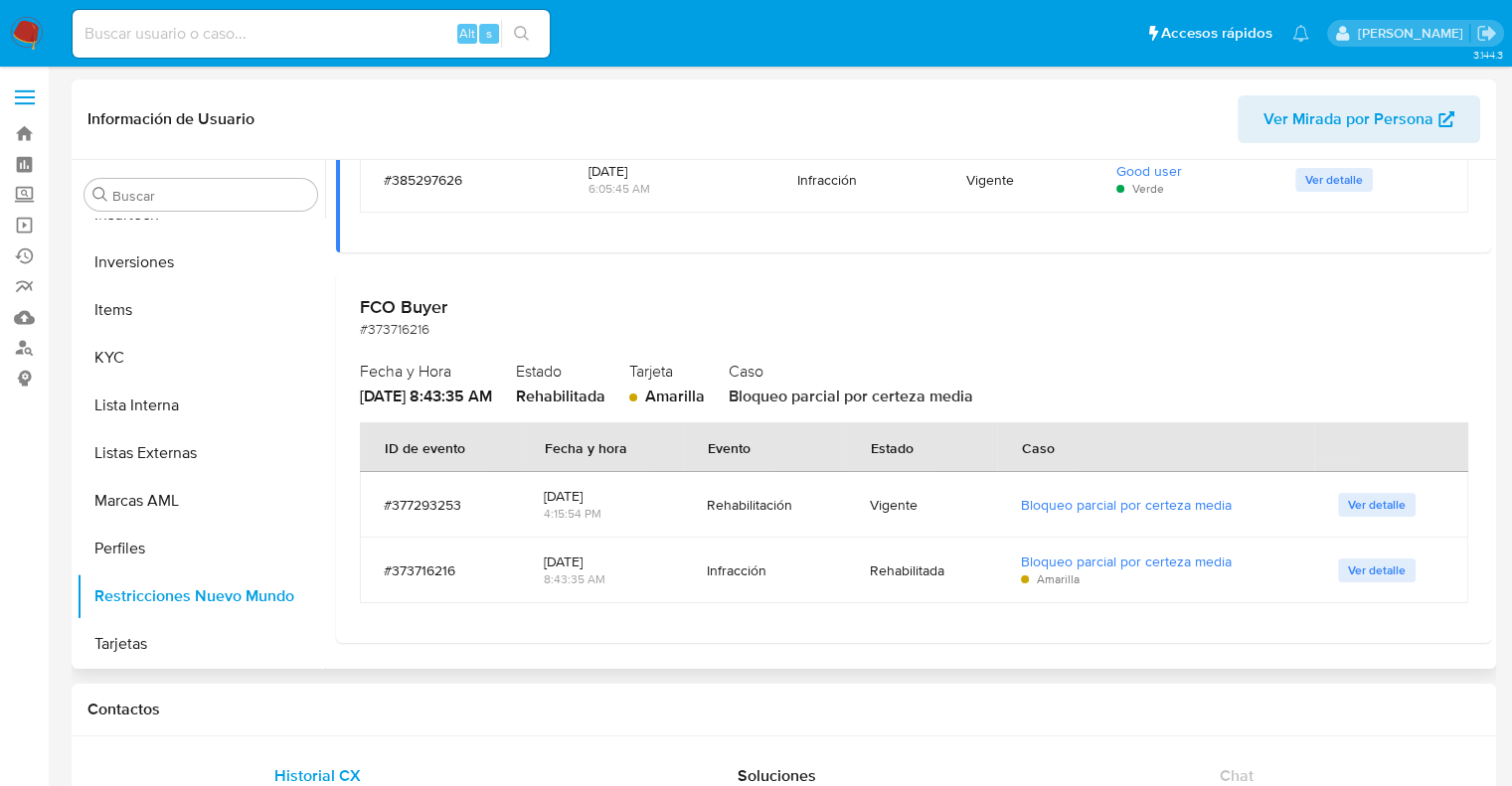 click on "Ver detalle" at bounding box center (1377, 505) 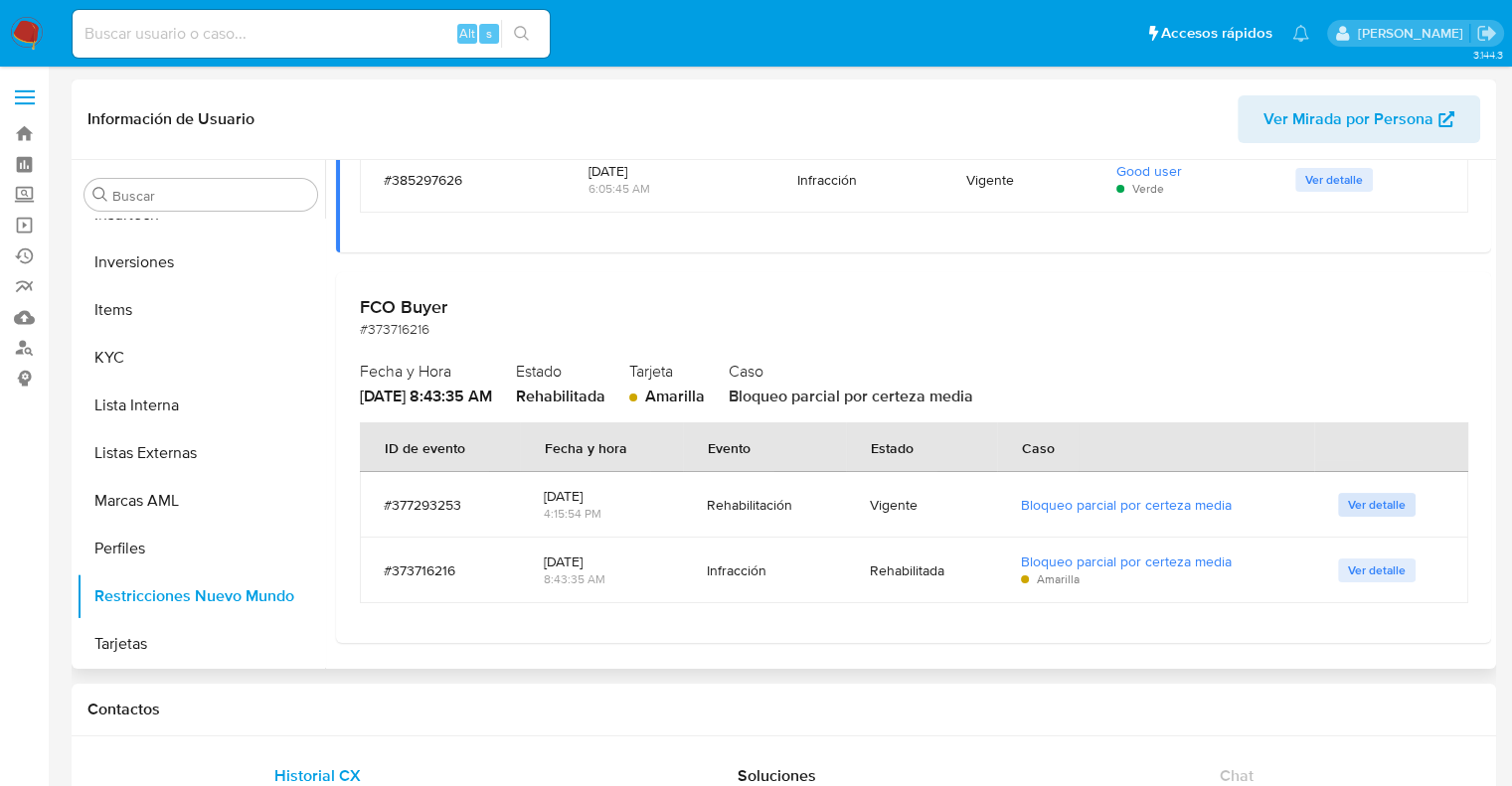 scroll, scrollTop: 0, scrollLeft: 0, axis: both 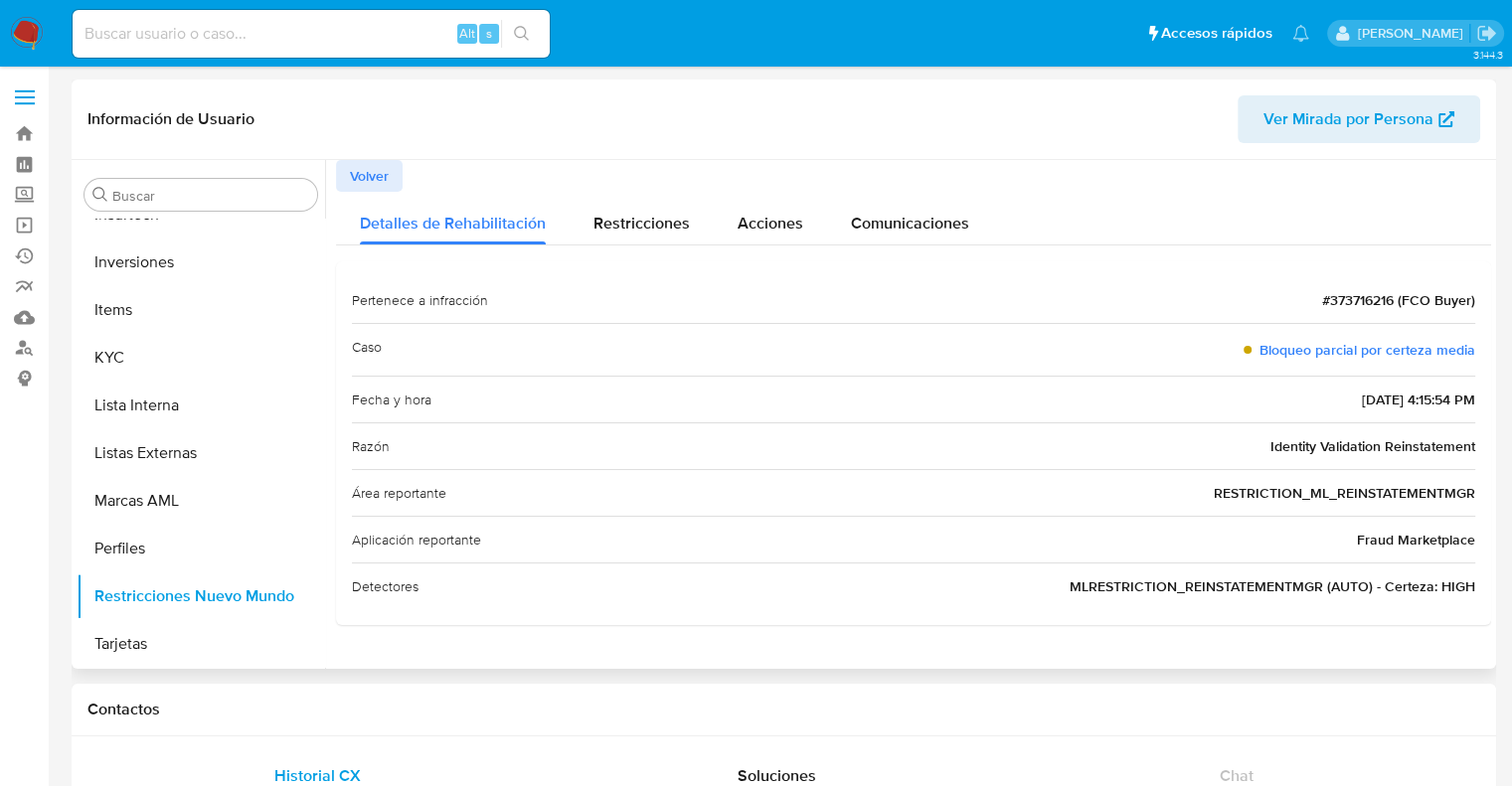 drag, startPoint x: 1265, startPoint y: 603, endPoint x: 1270, endPoint y: 569, distance: 34.36568 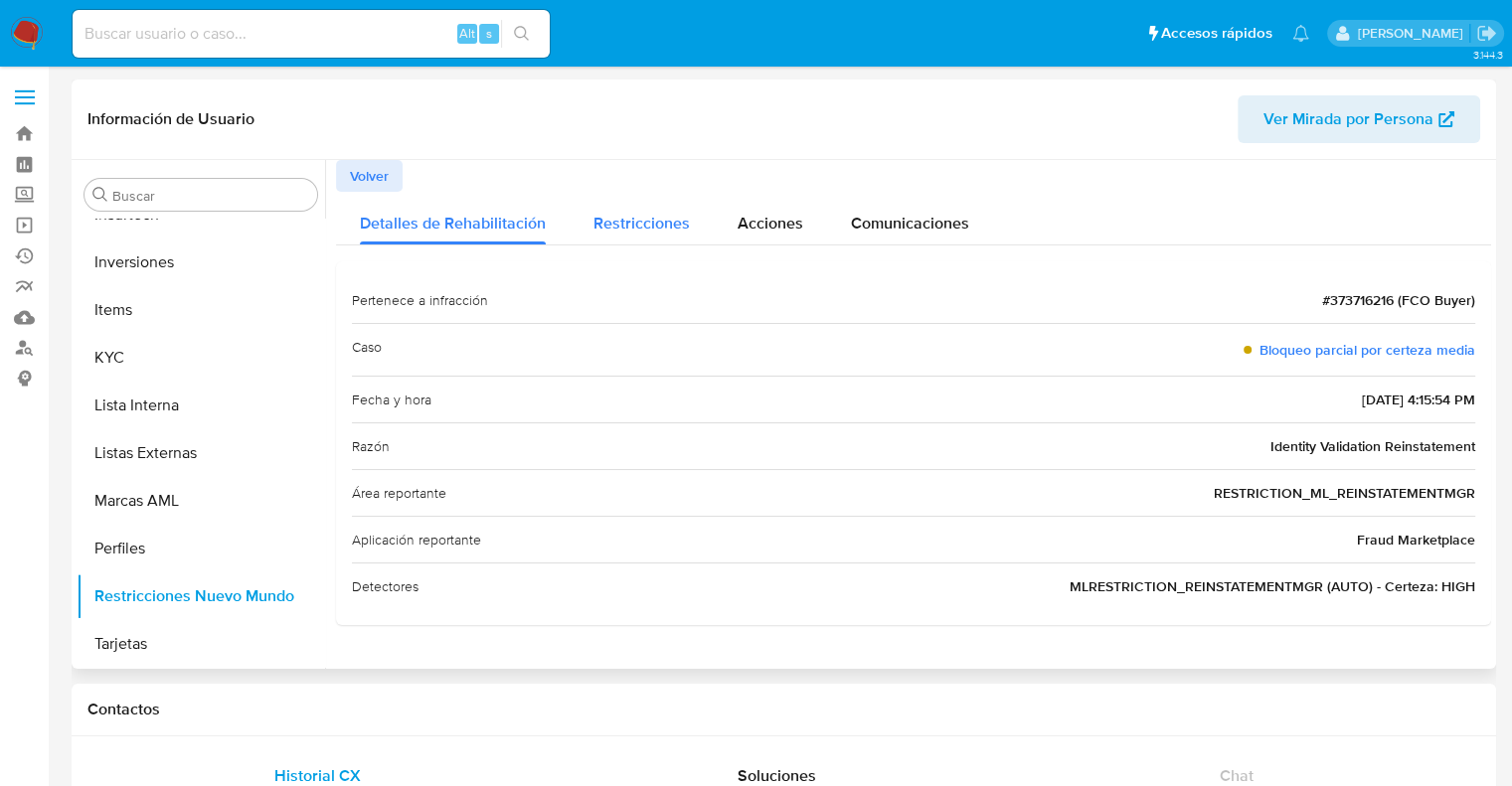 click on "Restricciones" at bounding box center (641, 223) 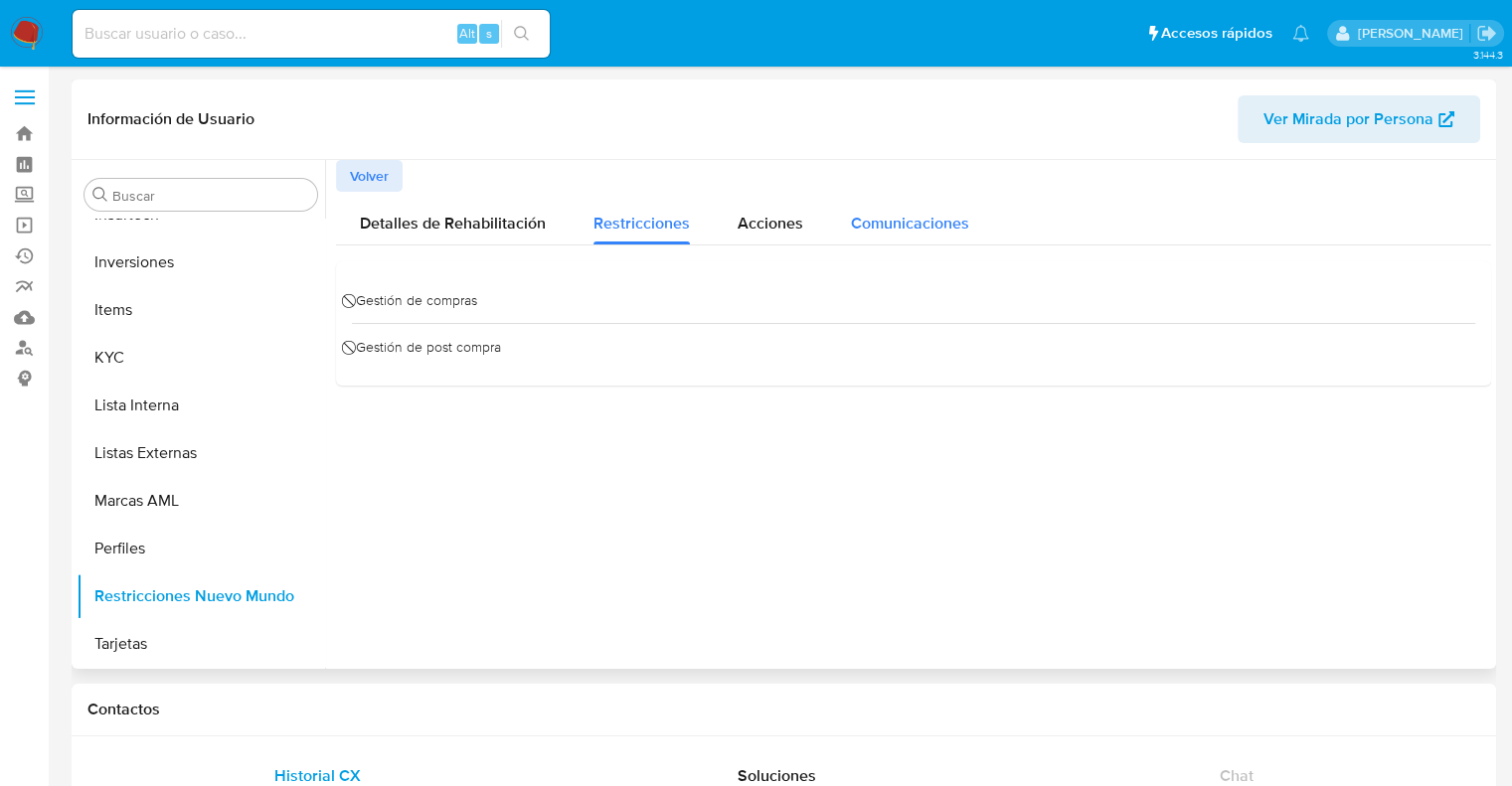 click on "Comunicaciones" at bounding box center (910, 218) 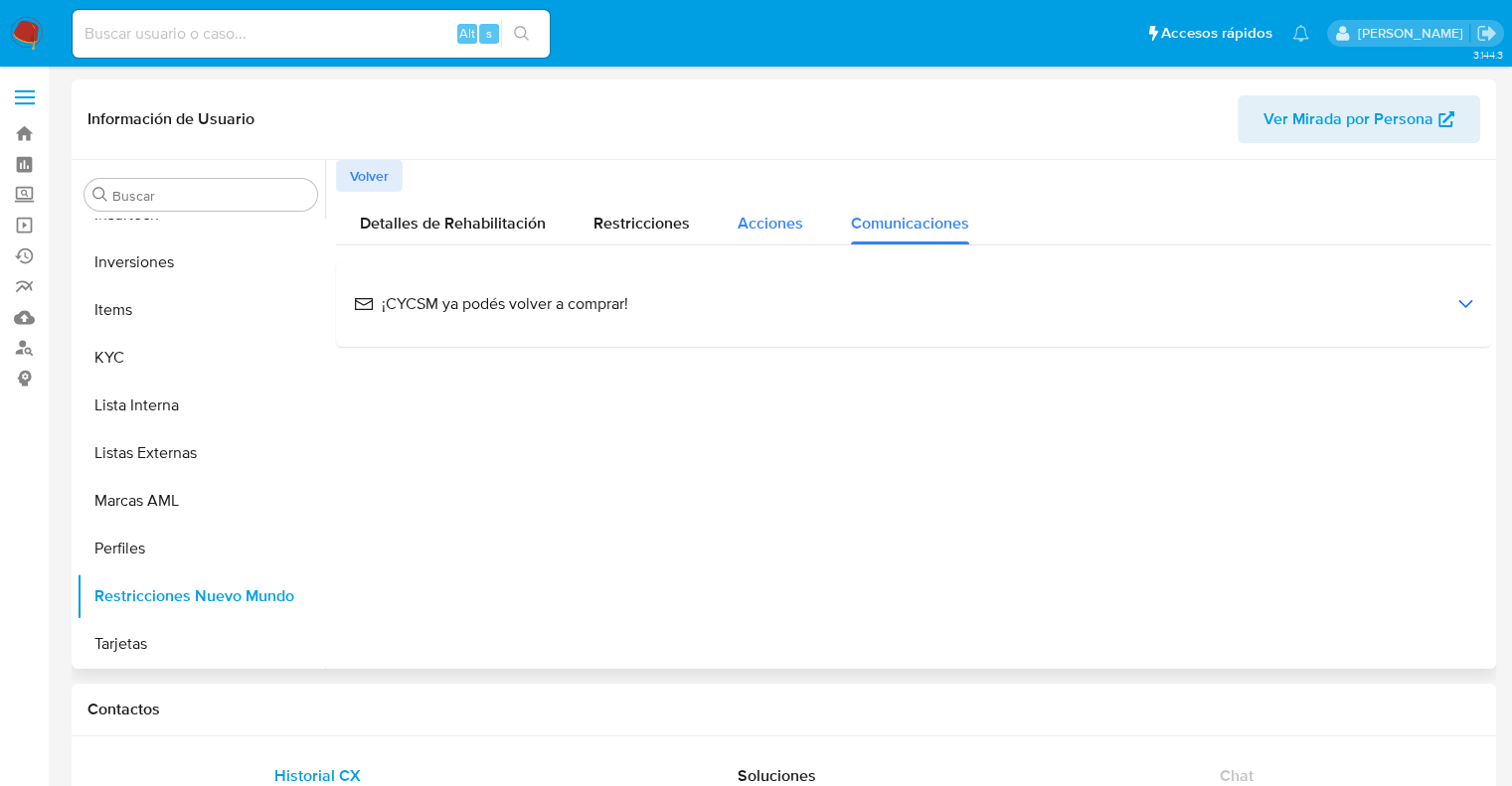 click on "Acciones" at bounding box center [770, 223] 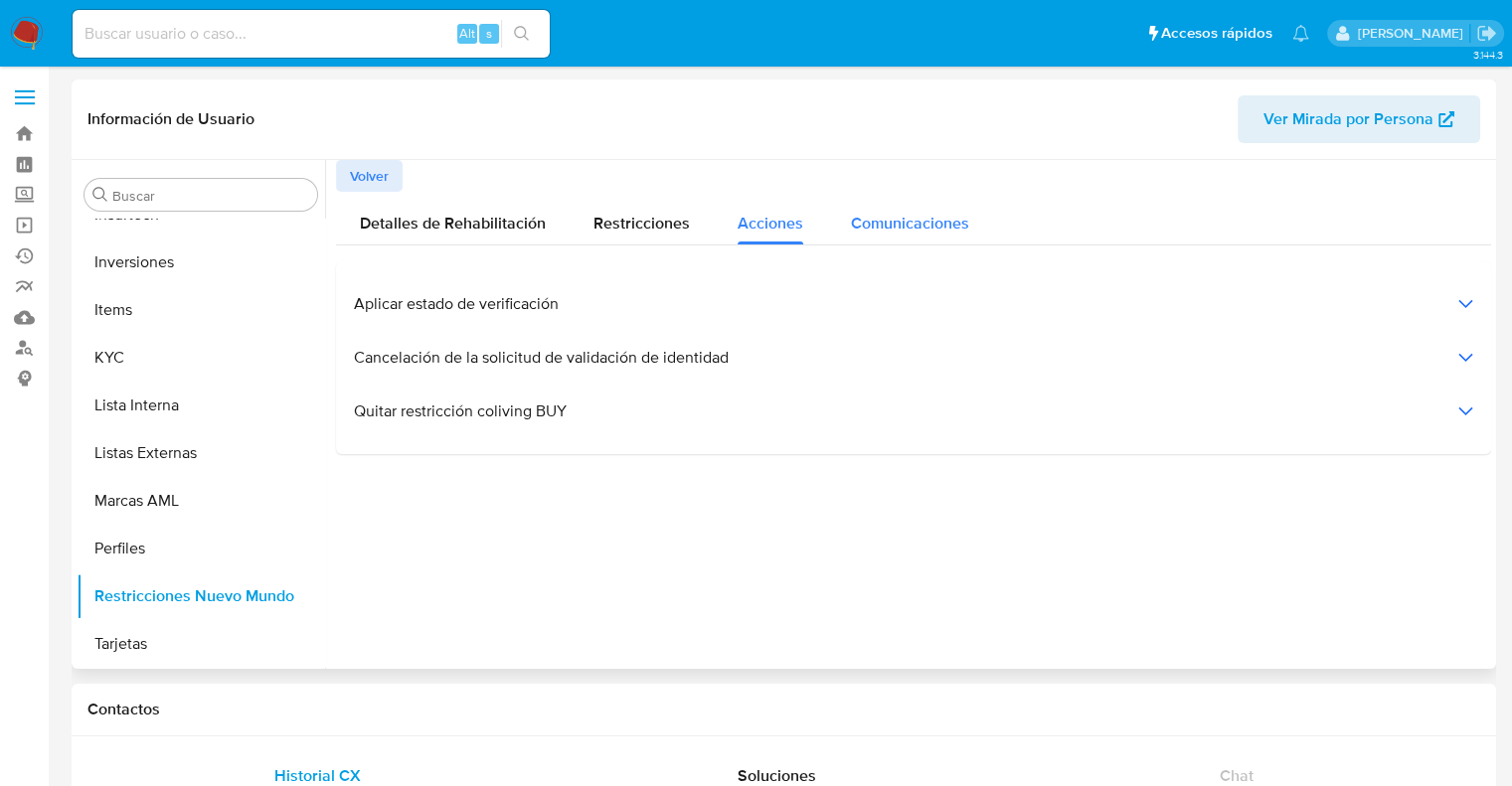 click on "Comunicaciones" at bounding box center (910, 223) 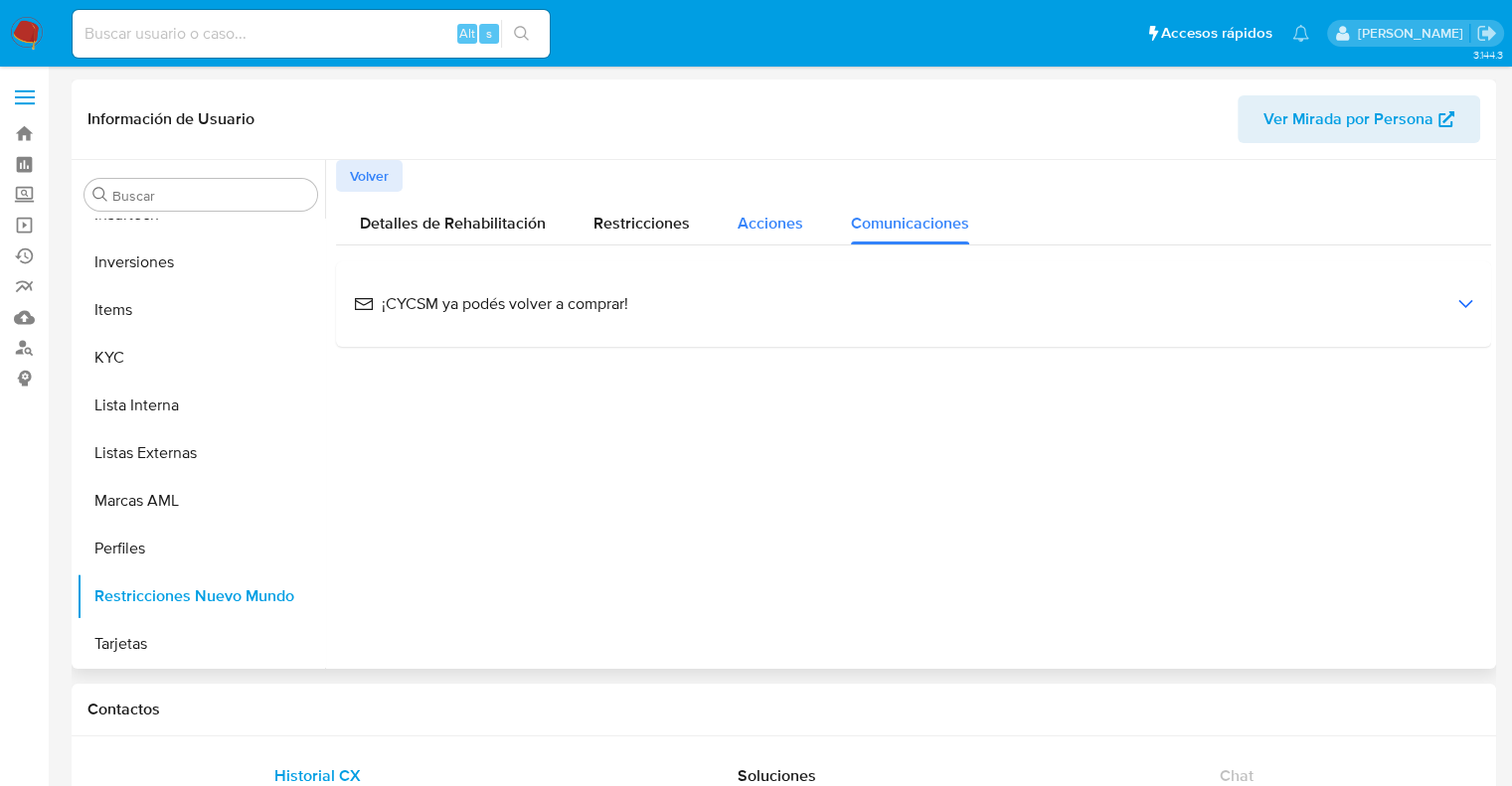 click on "Acciones" at bounding box center (770, 223) 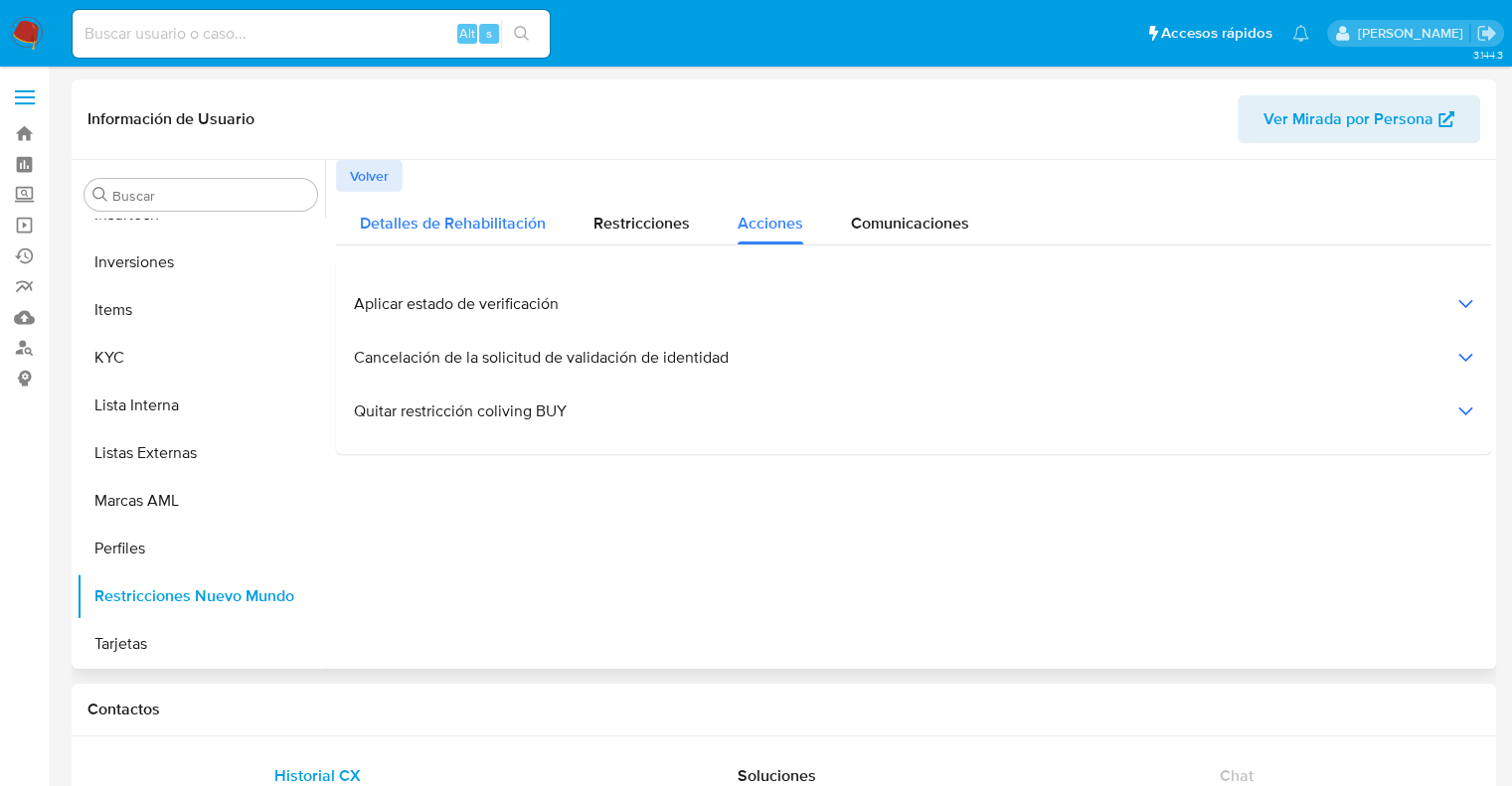 click on "Detalles de Rehabilitación" at bounding box center [452, 223] 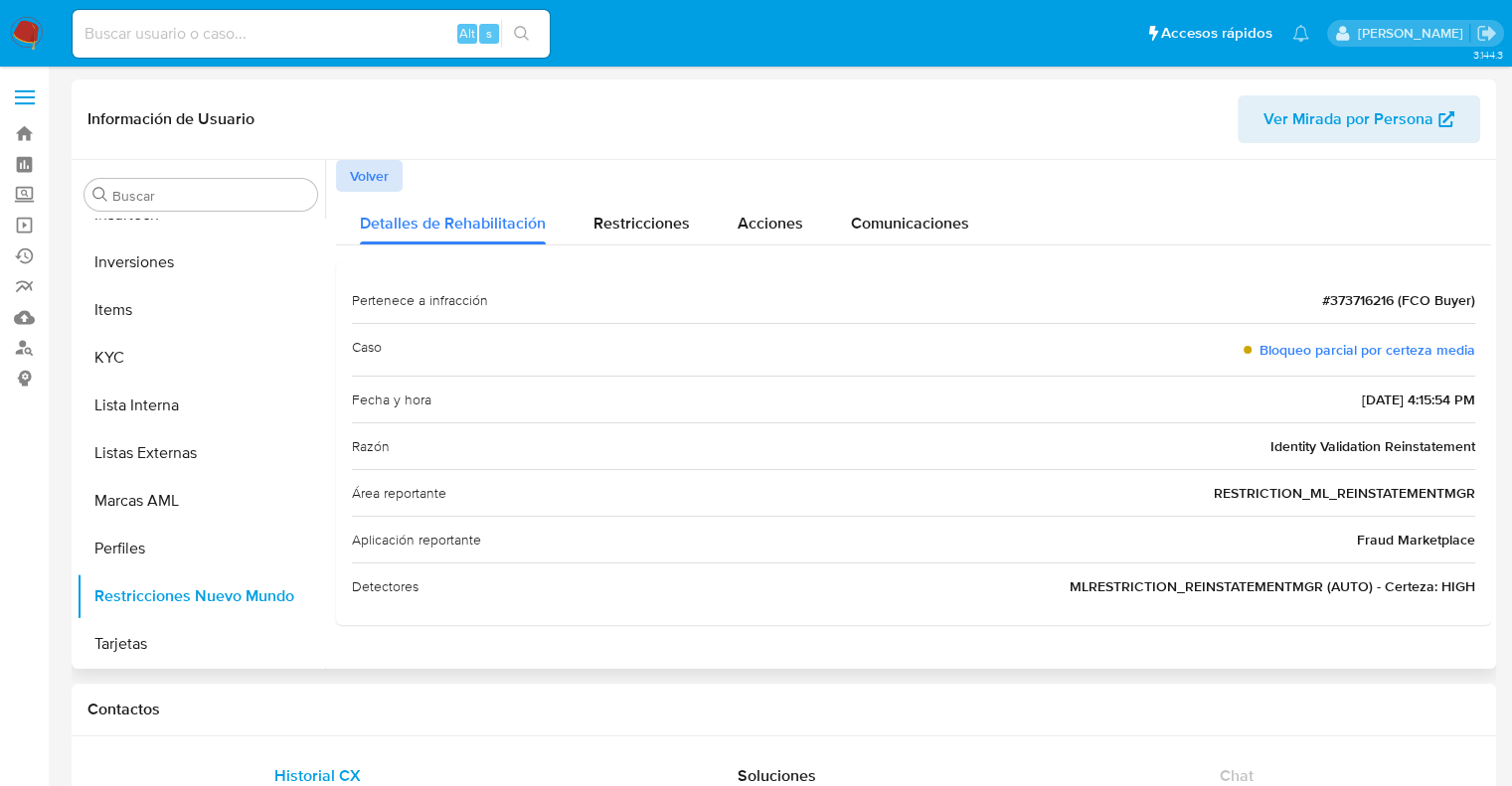 click on "Volver" at bounding box center [369, 176] 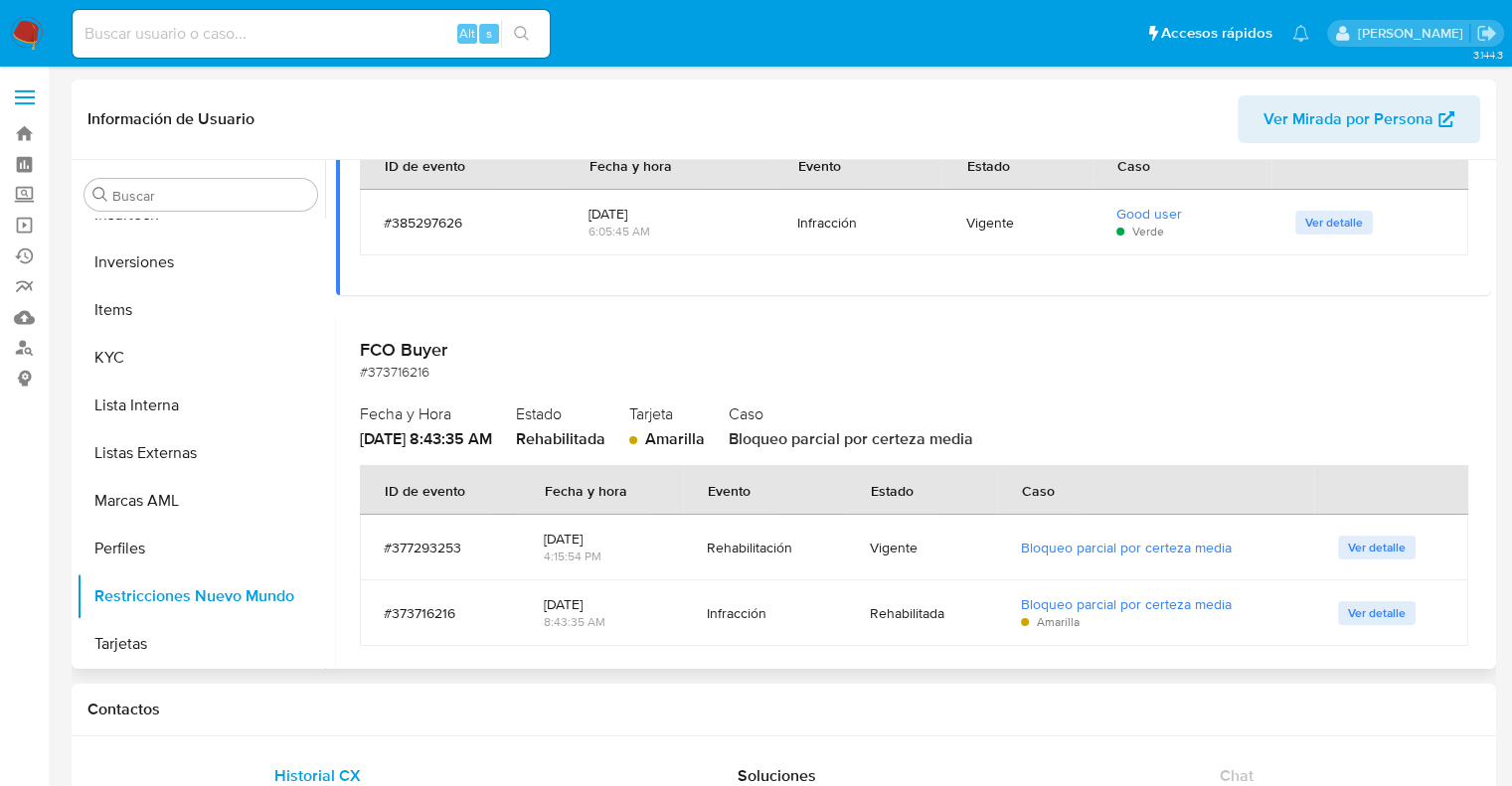 scroll, scrollTop: 298, scrollLeft: 0, axis: vertical 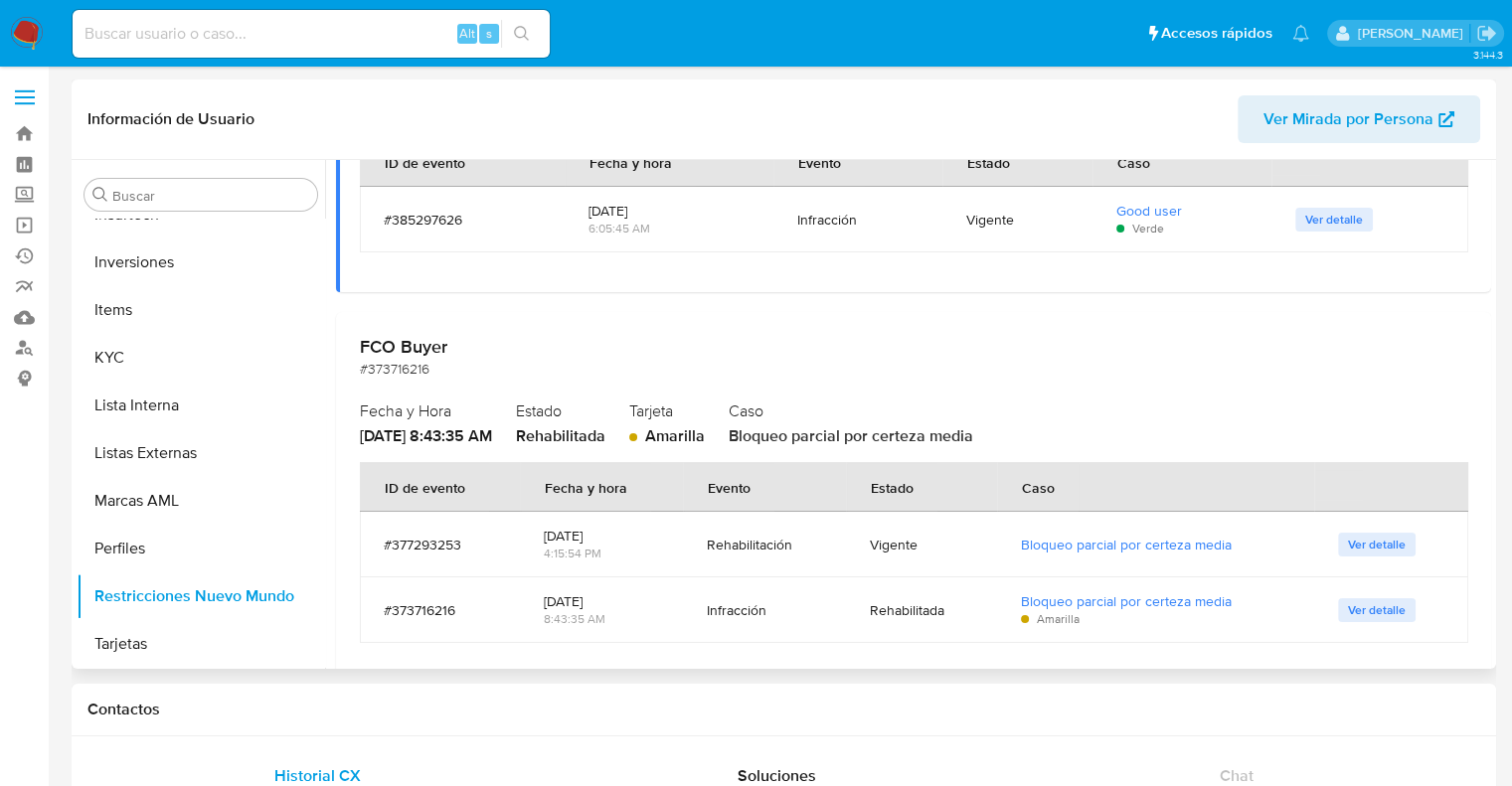 click on "Ver detalle" at bounding box center (1377, 545) 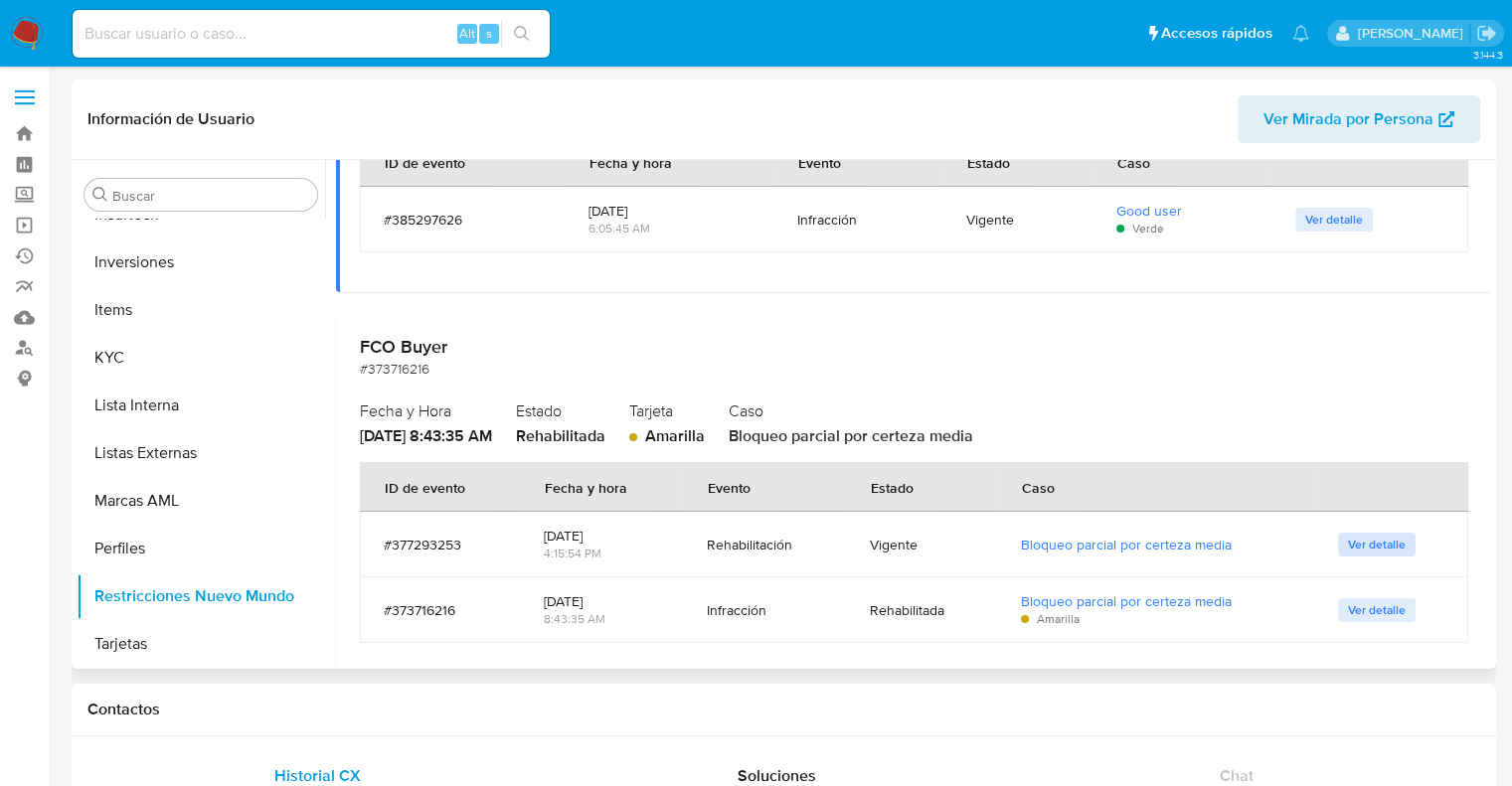 scroll, scrollTop: 0, scrollLeft: 0, axis: both 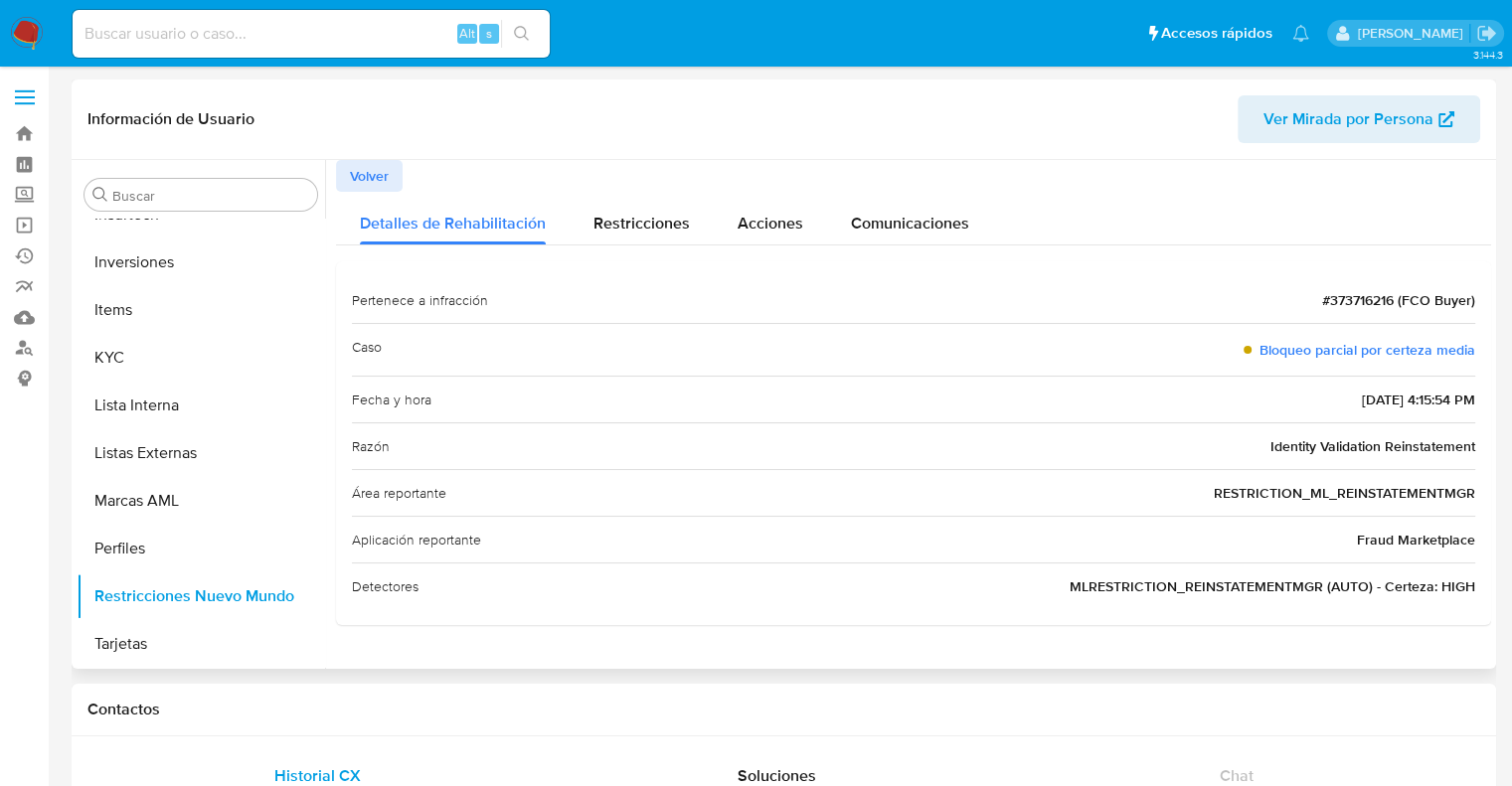 click on "Volver" at bounding box center [369, 176] 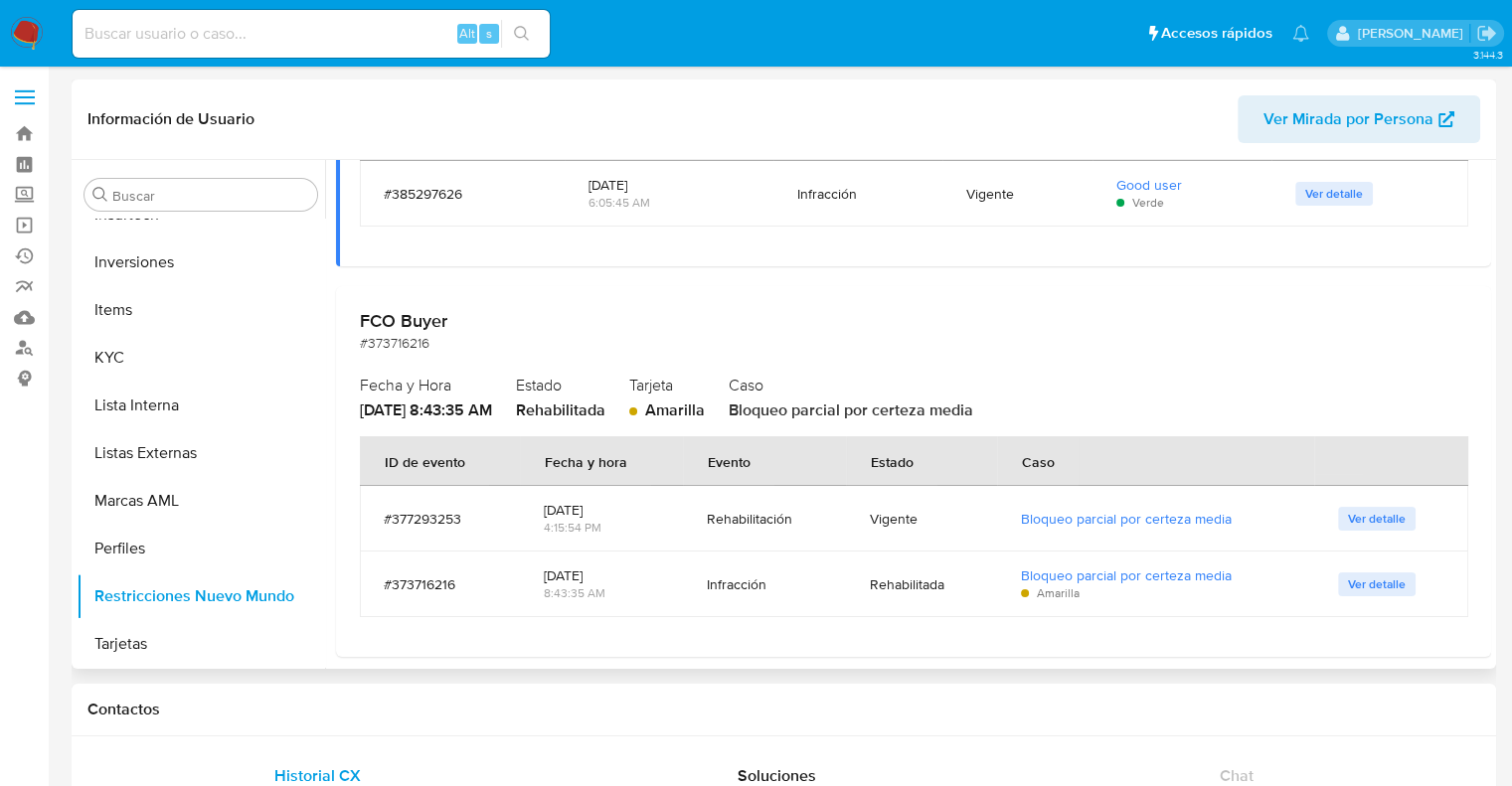 scroll, scrollTop: 338, scrollLeft: 0, axis: vertical 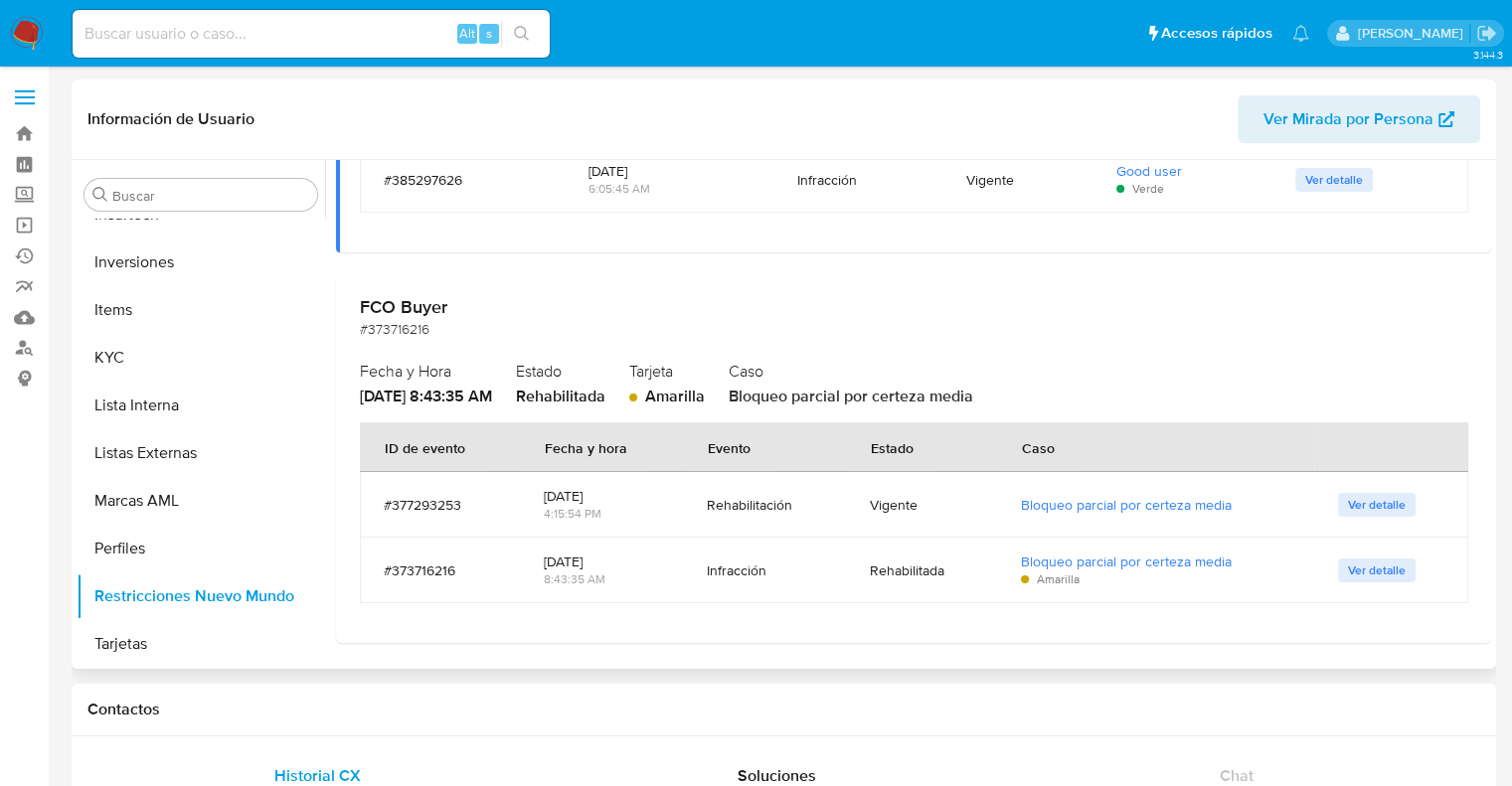 click on "Ver detalle" at bounding box center (1377, 570) 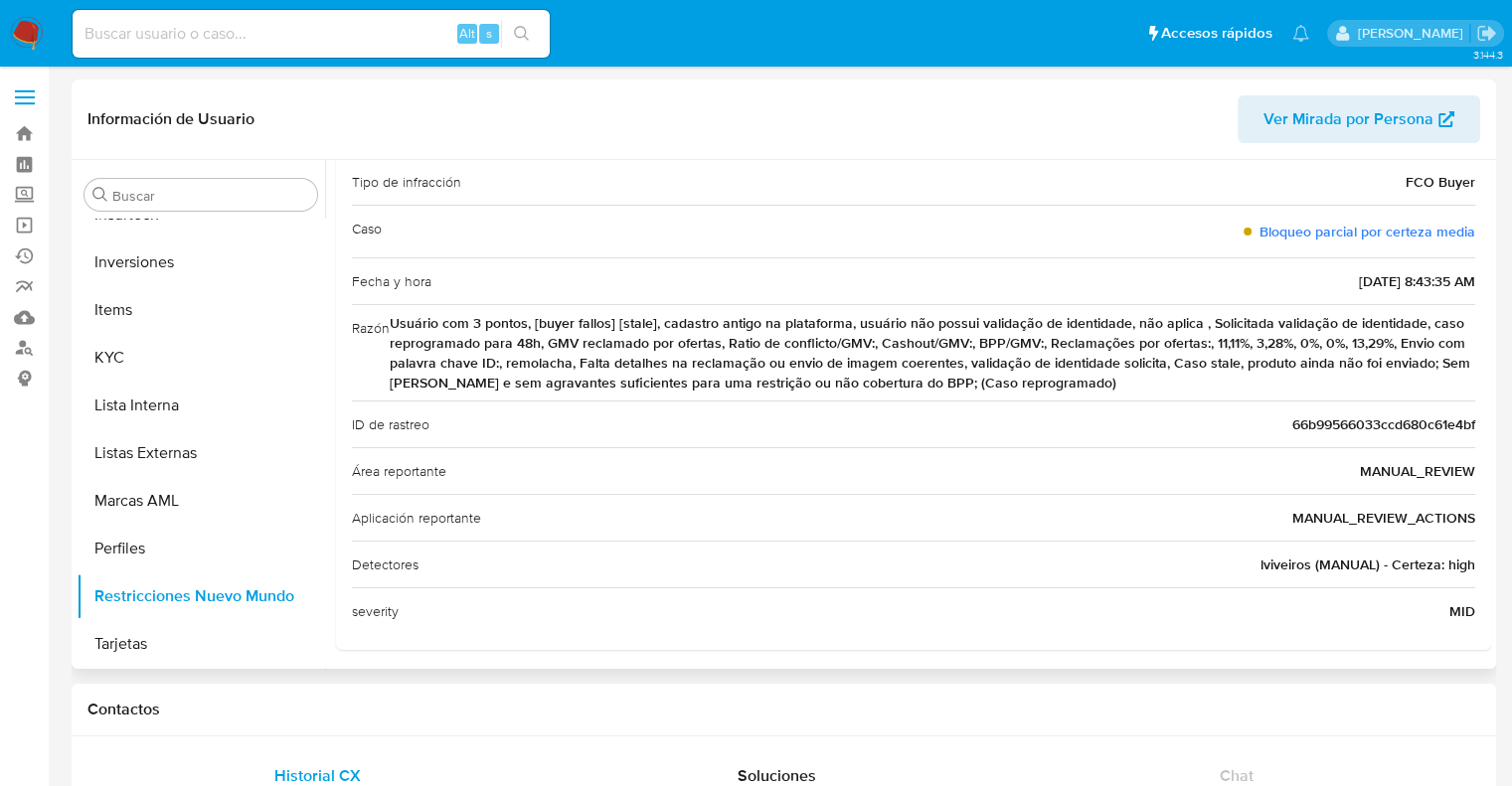 scroll, scrollTop: 123, scrollLeft: 0, axis: vertical 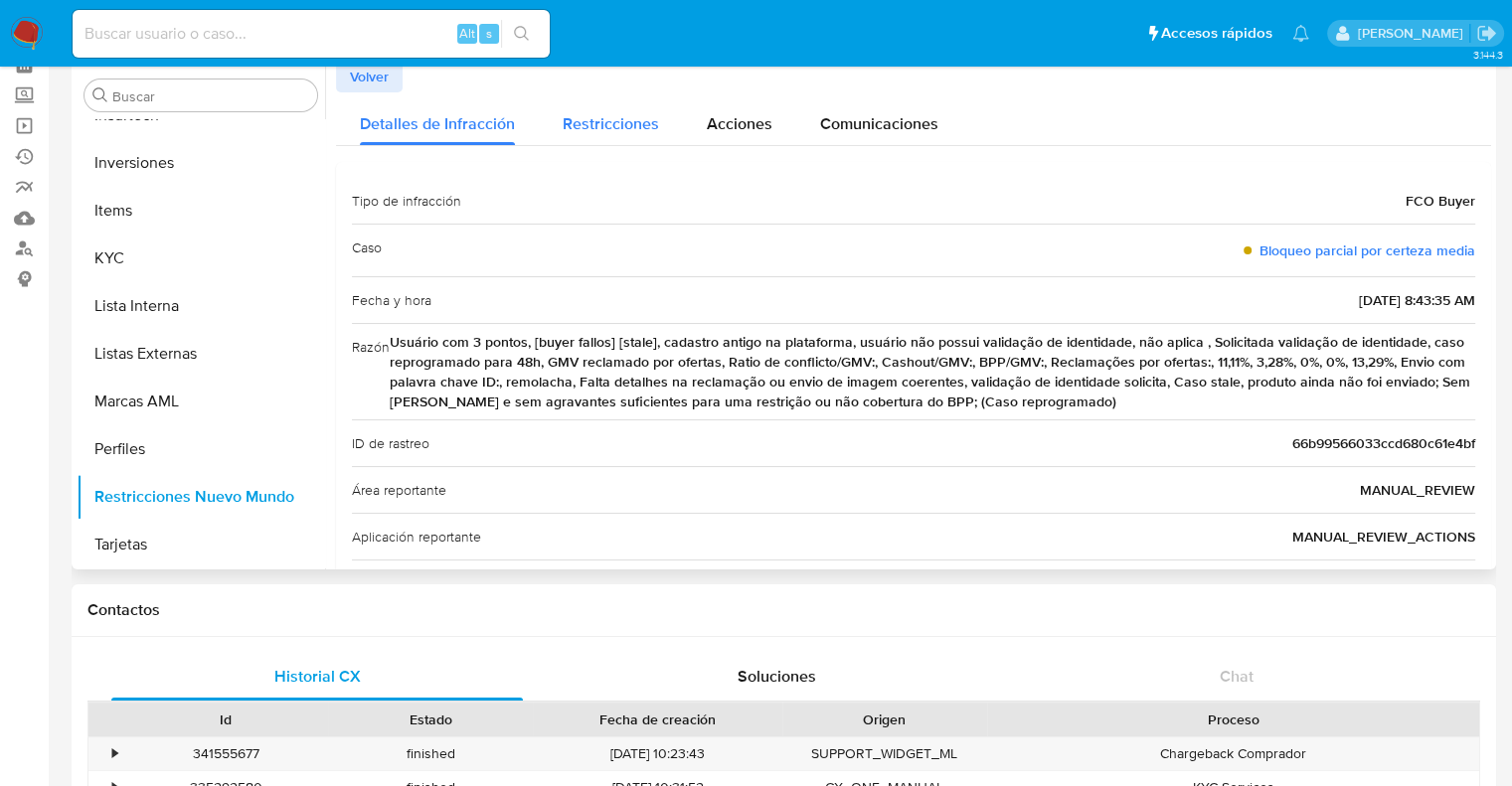 click on "Restricciones" at bounding box center [610, 123] 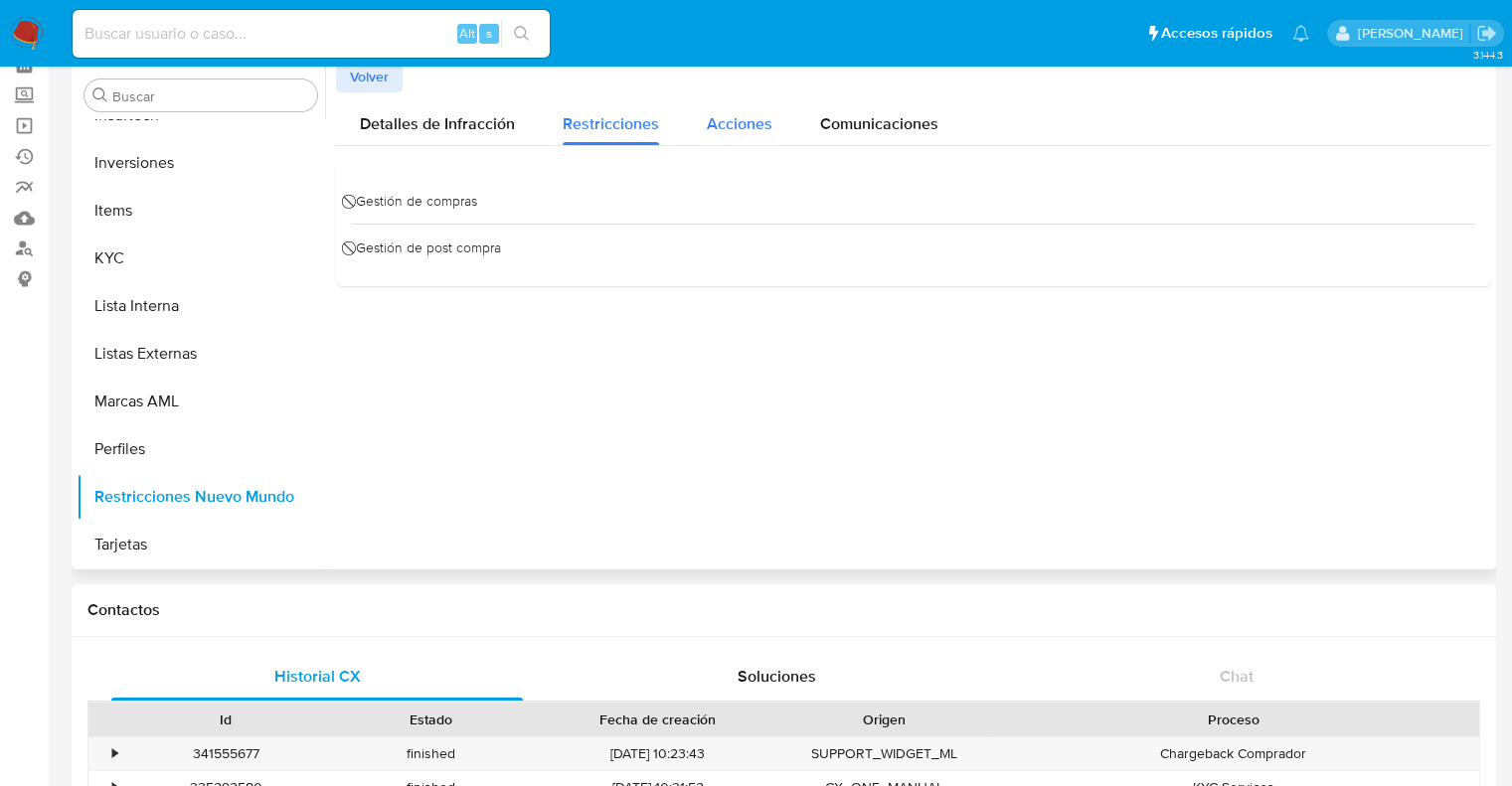 click on "Acciones" at bounding box center (740, 123) 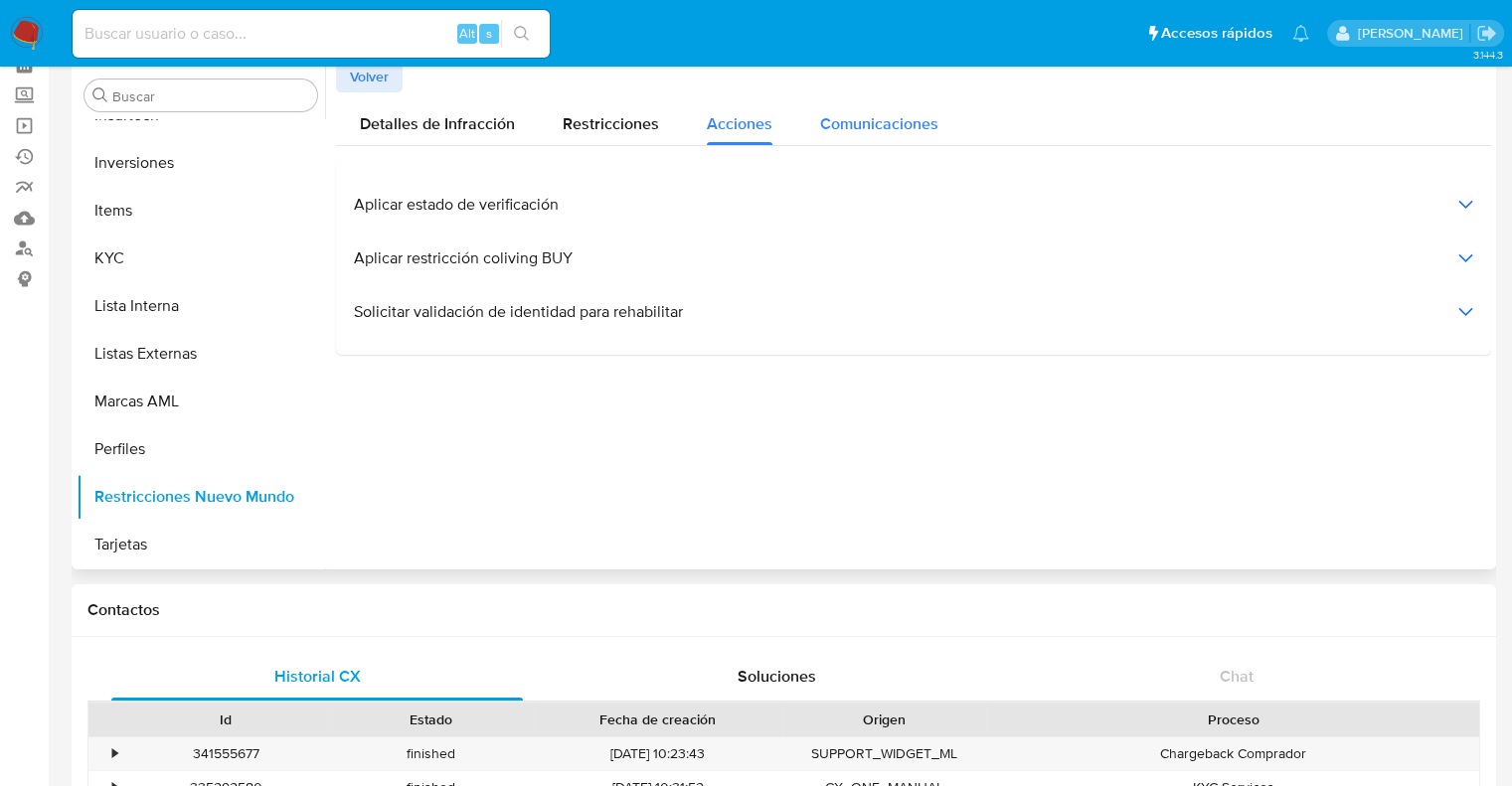 click on "Comunicaciones" at bounding box center [879, 123] 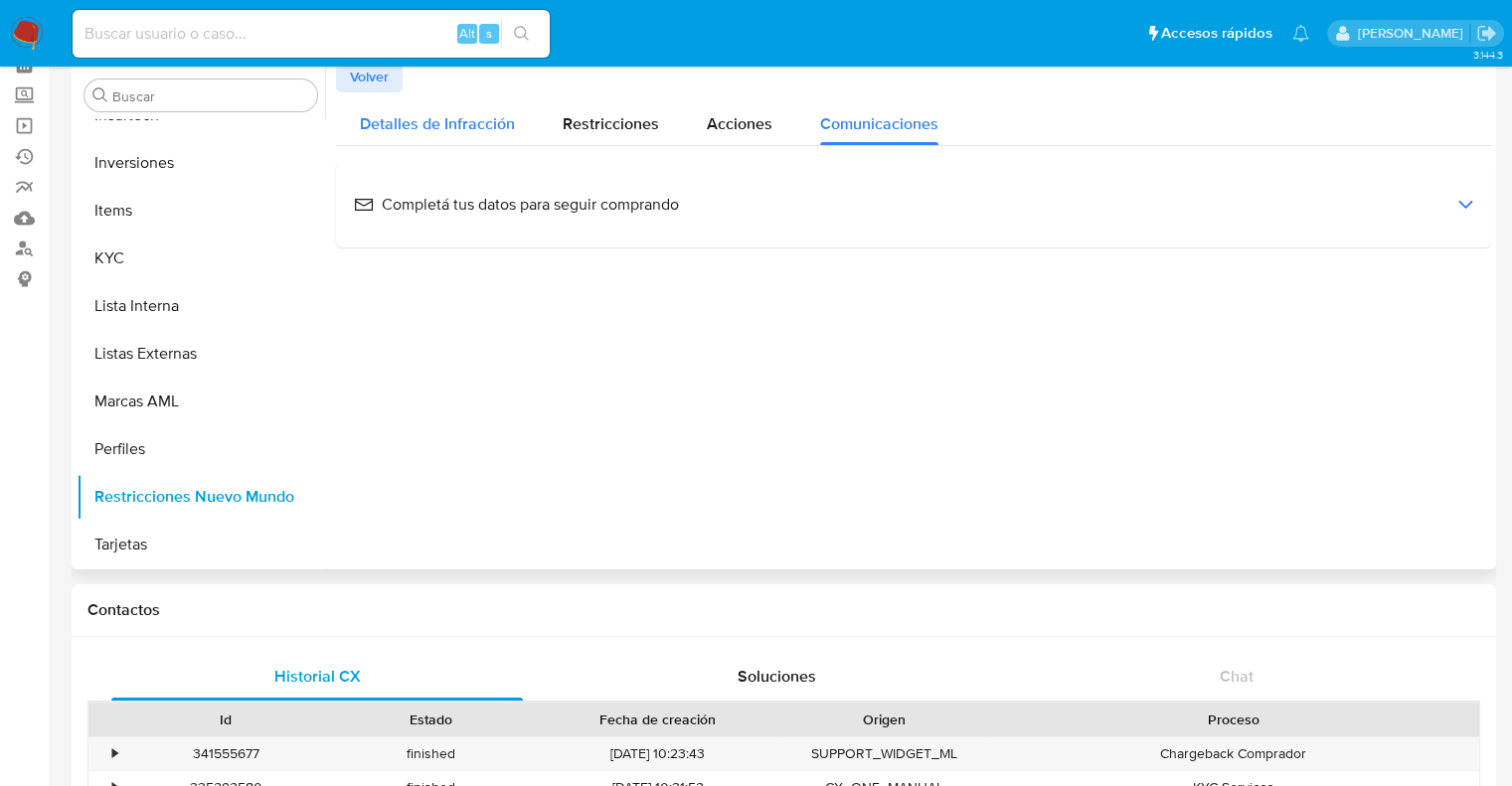 click on "Detalles de Infracción" at bounding box center [437, 123] 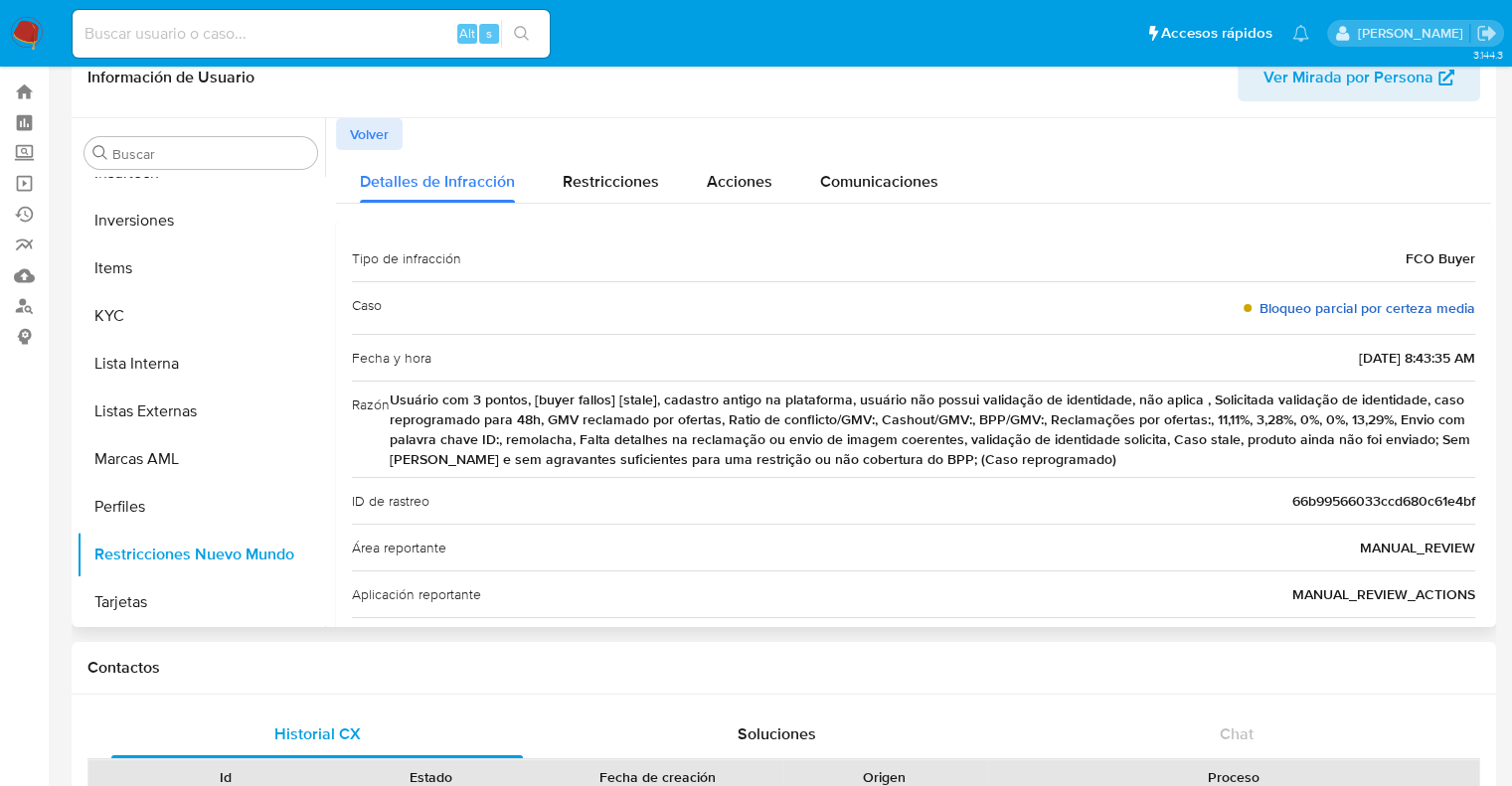 scroll, scrollTop: 0, scrollLeft: 0, axis: both 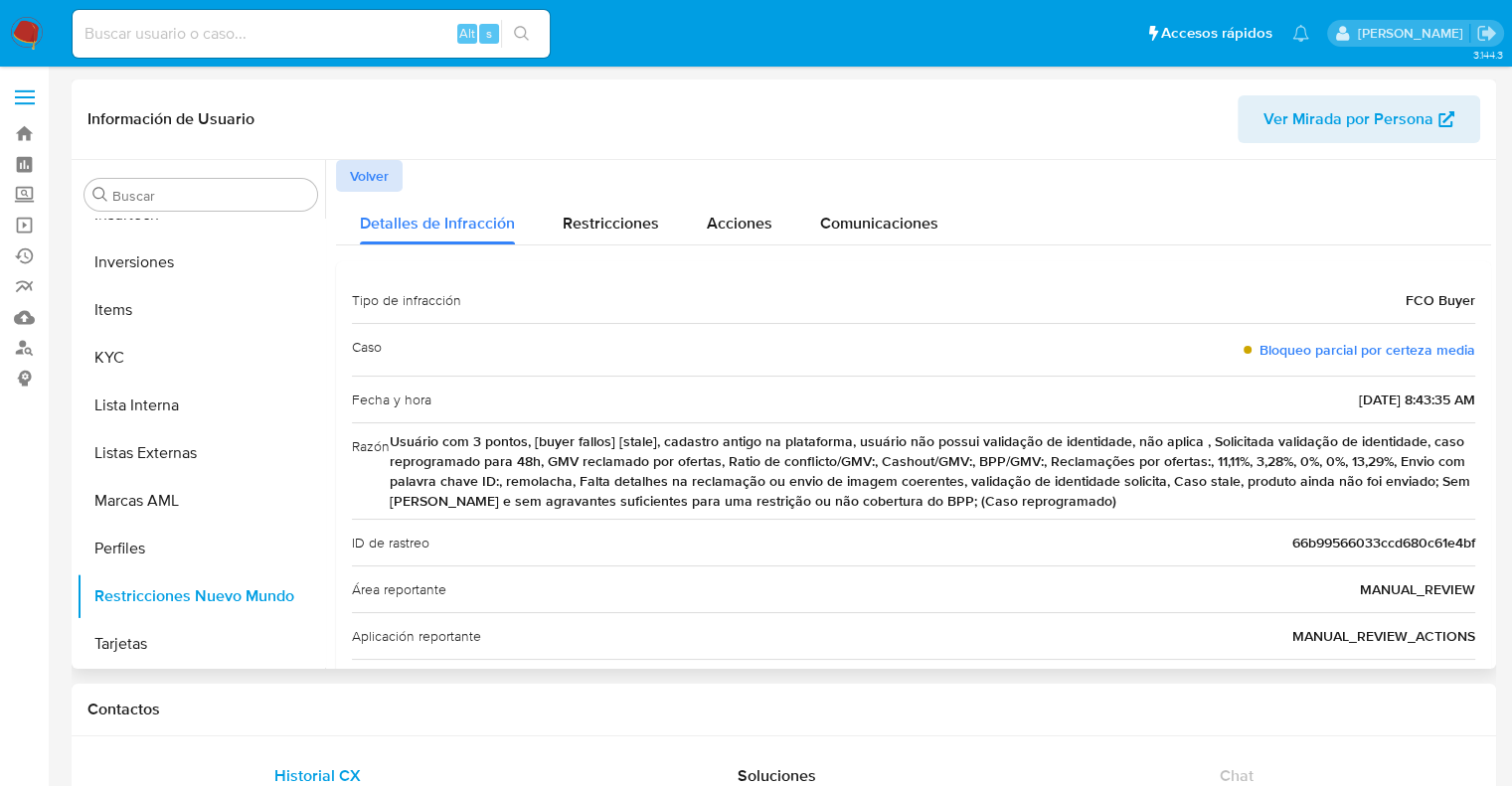click on "Volver" at bounding box center [369, 176] 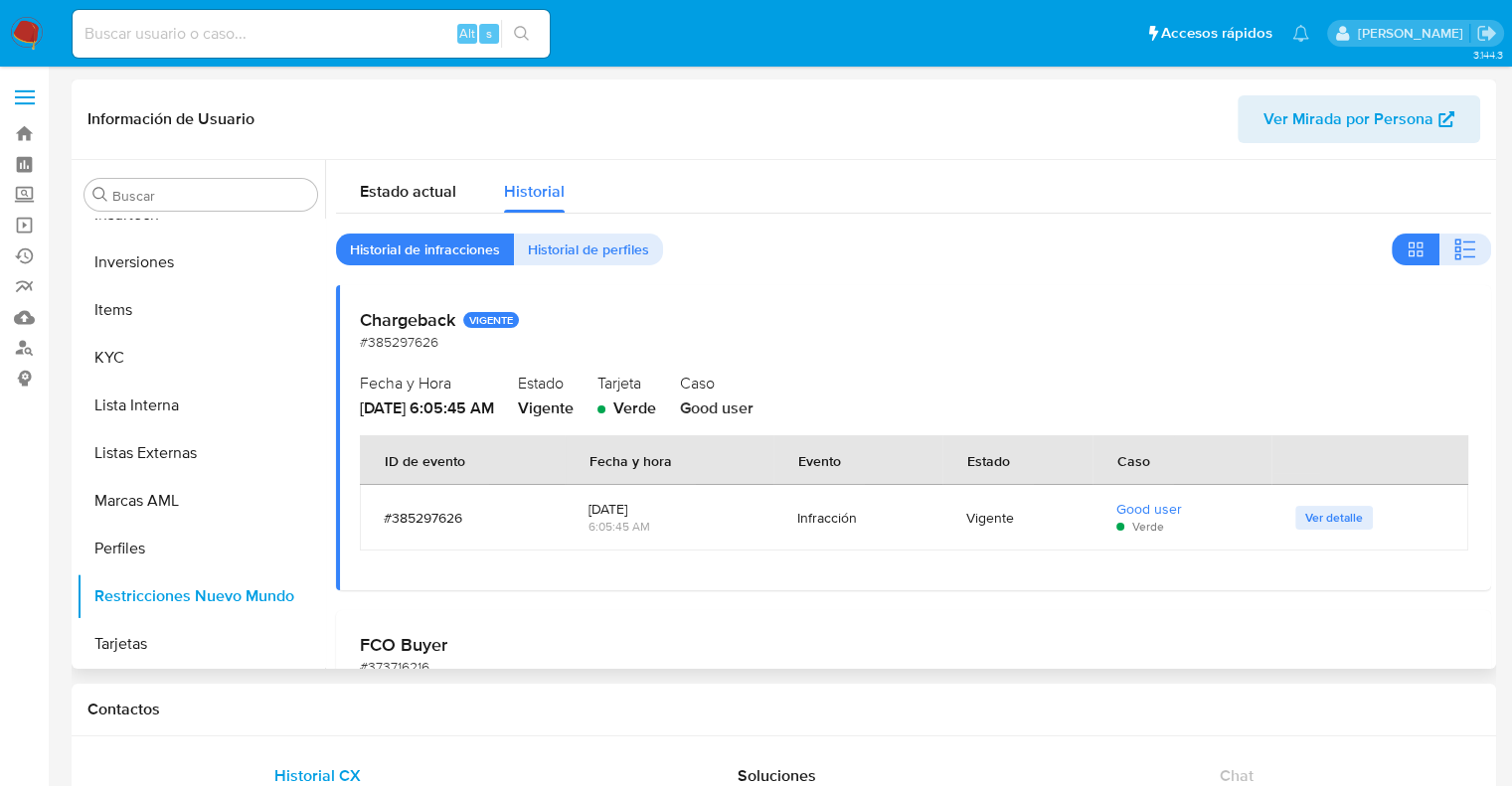 click on "Chargeback VIGENTE #385297626 Fecha y Hora 2024-09-26 - 6:05:45 AM Estado Vigente Tarjeta Verde Caso Good user ID de evento Fecha y hora Evento Estado Caso #385297626 2024-09-26 6:05:45 AM Infracción Vigente Good user Verde Ver detalle" at bounding box center [914, 437] 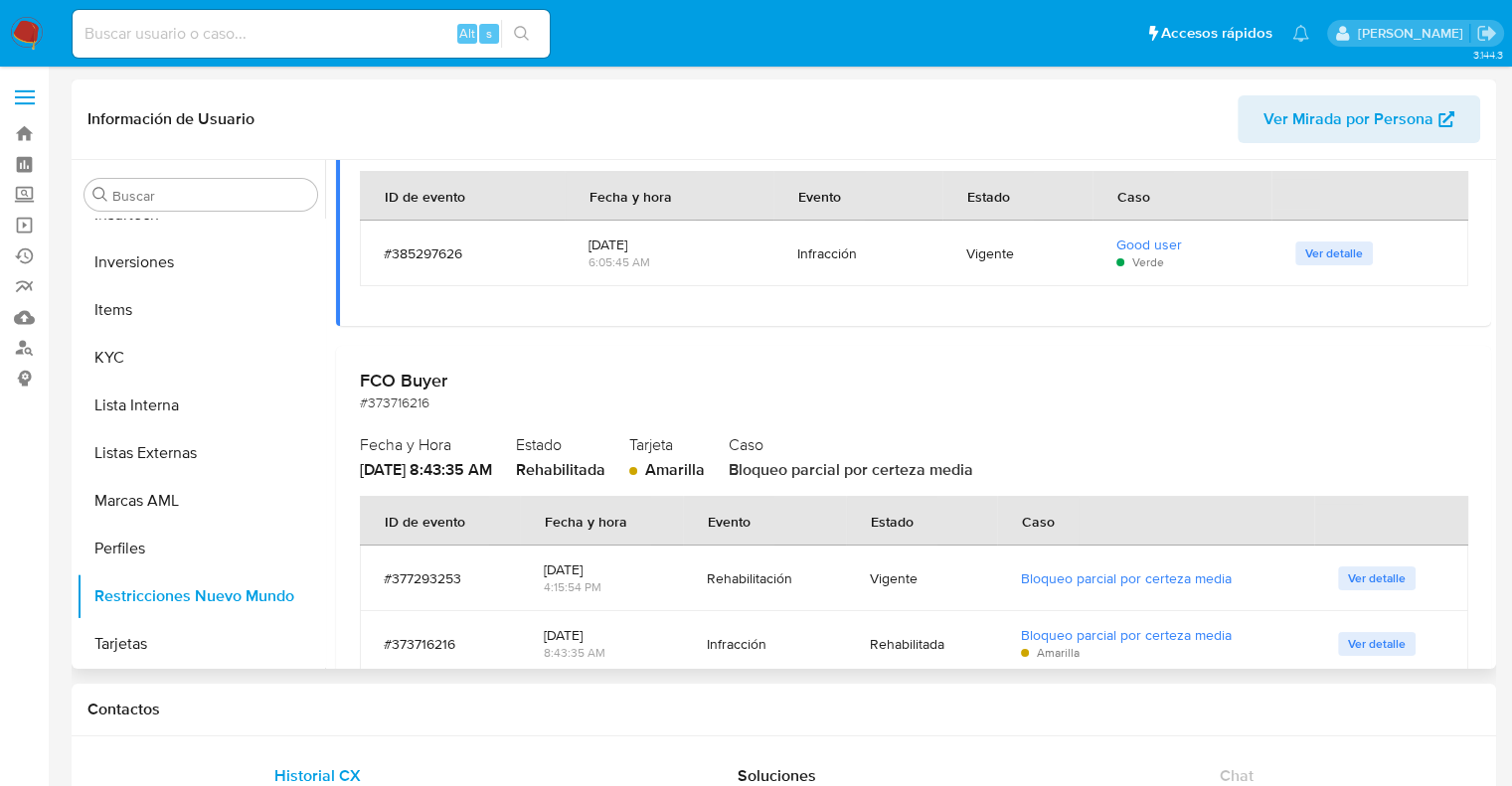 scroll, scrollTop: 298, scrollLeft: 0, axis: vertical 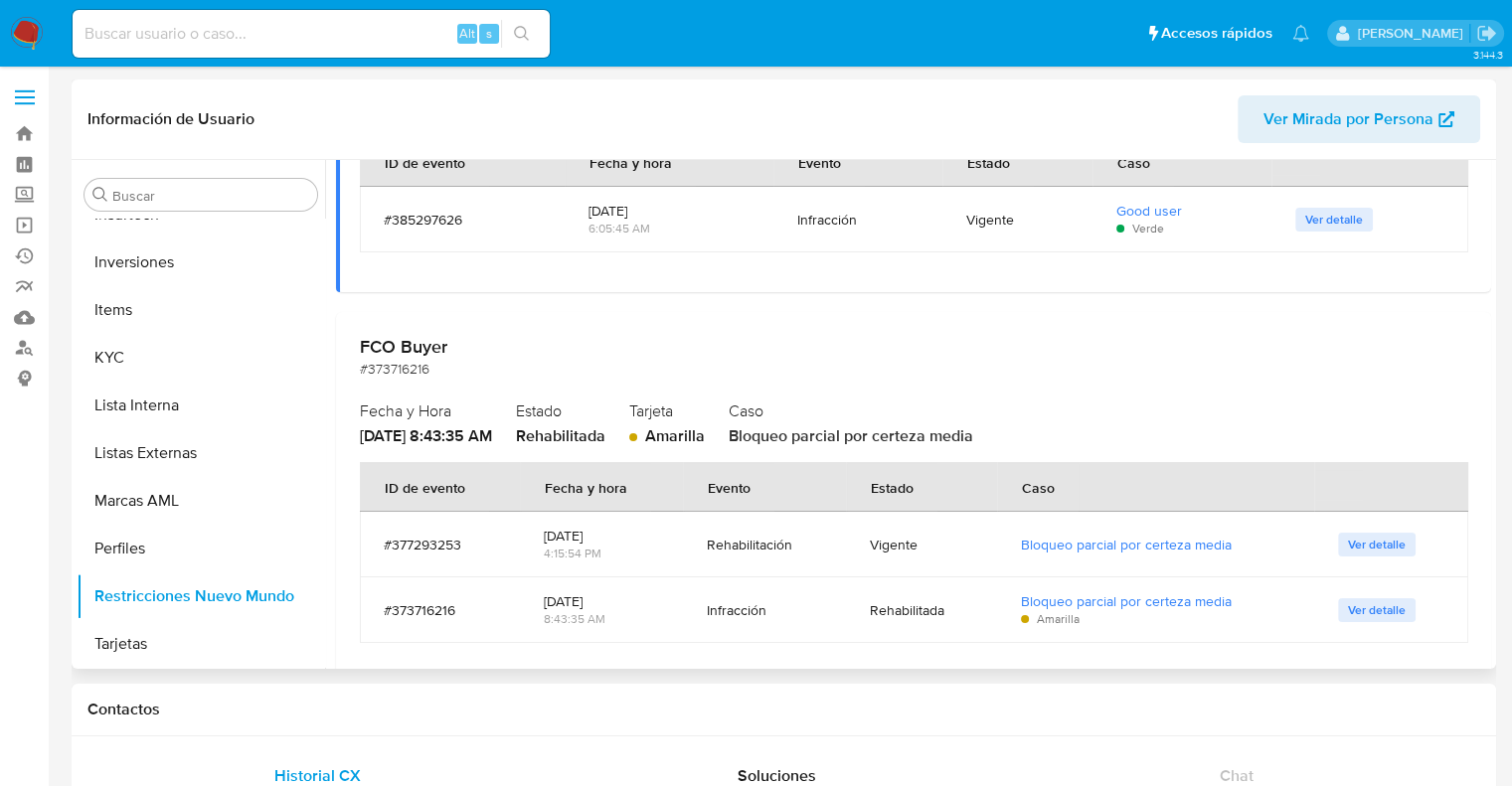 drag, startPoint x: 559, startPoint y: 434, endPoint x: 657, endPoint y: 432, distance: 98.0204 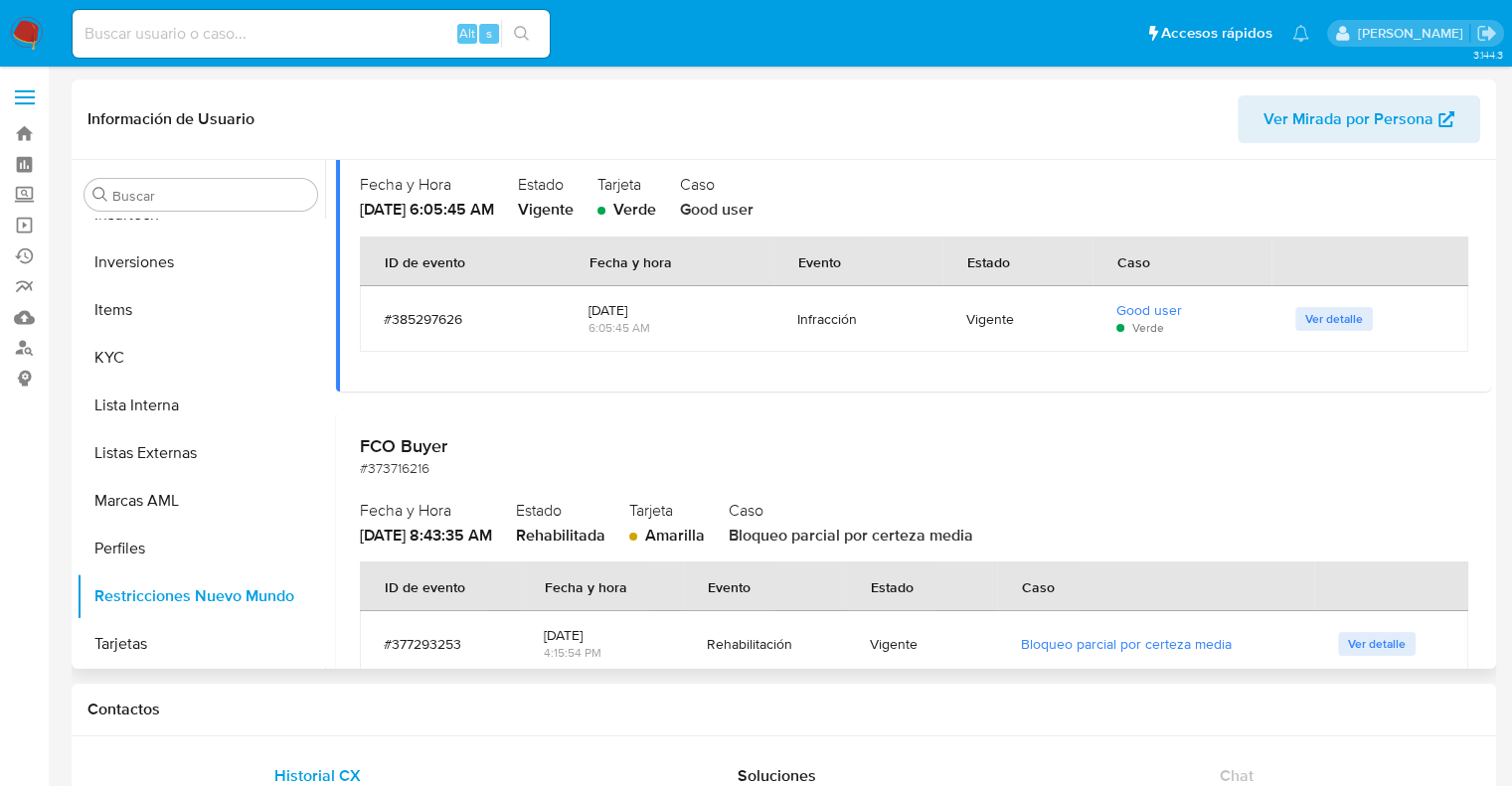 click on "FCO Buyer" at bounding box center (914, 446) 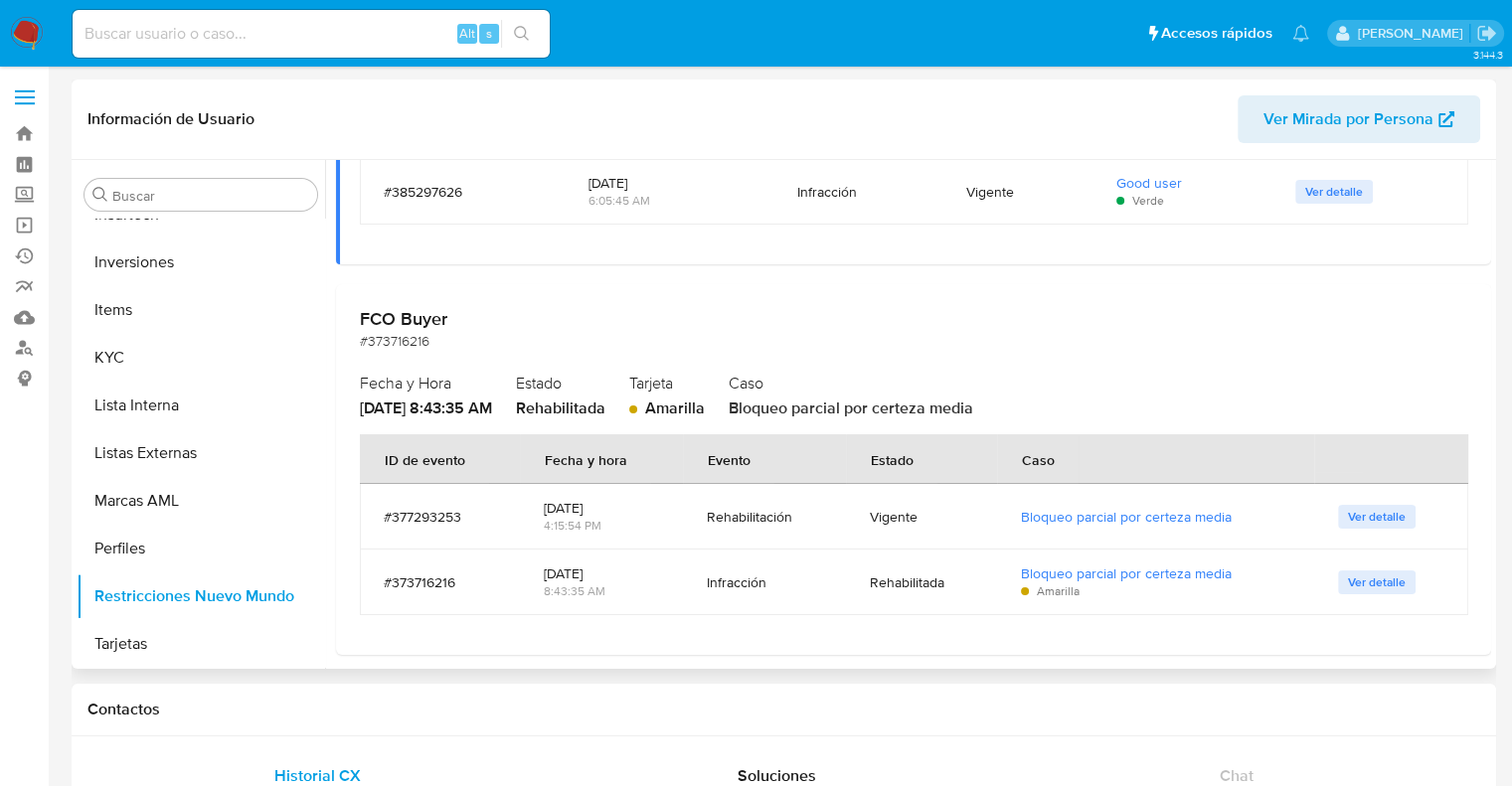 scroll, scrollTop: 338, scrollLeft: 0, axis: vertical 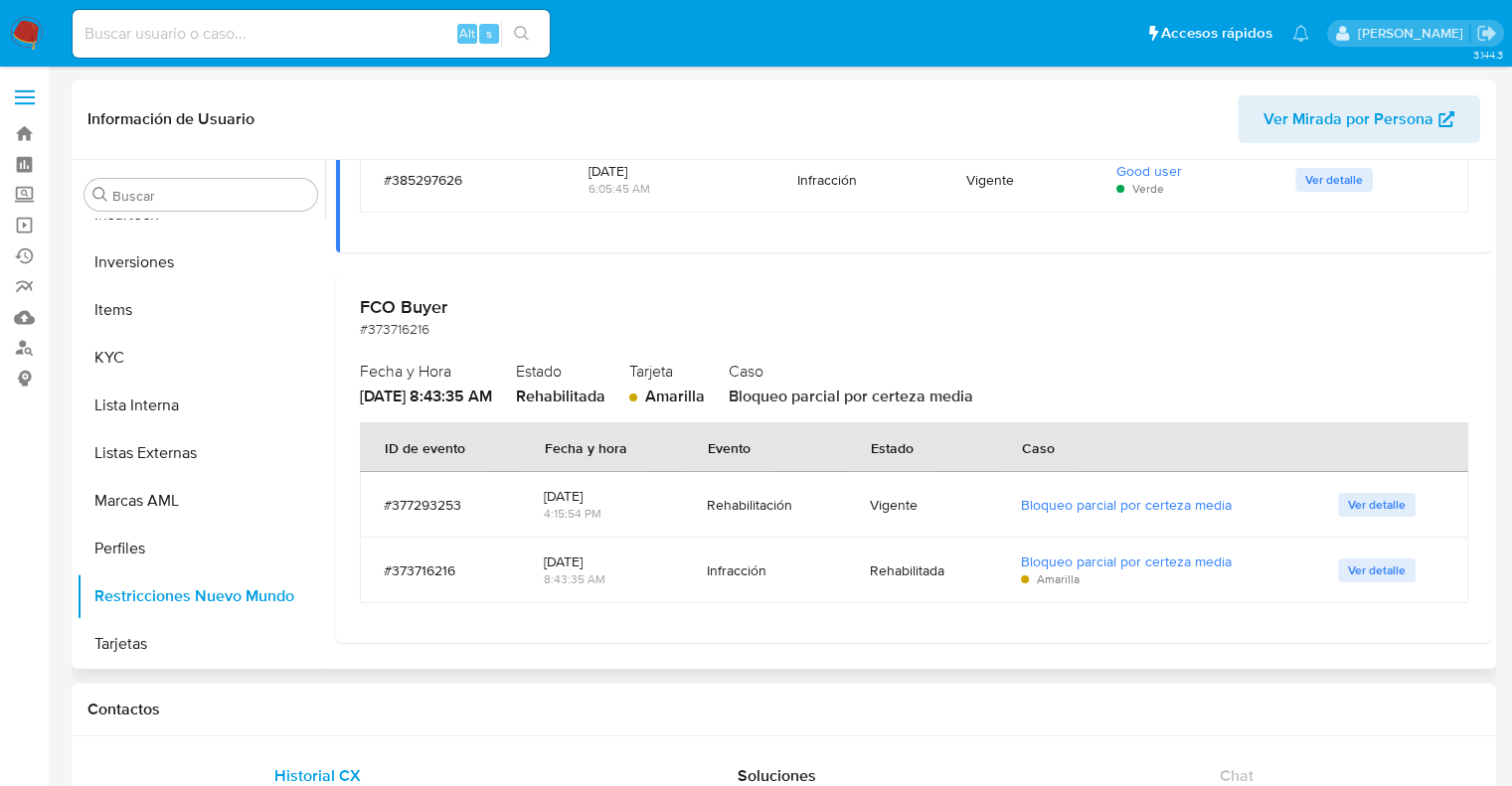 drag, startPoint x: 565, startPoint y: 397, endPoint x: 655, endPoint y: 393, distance: 90.08885 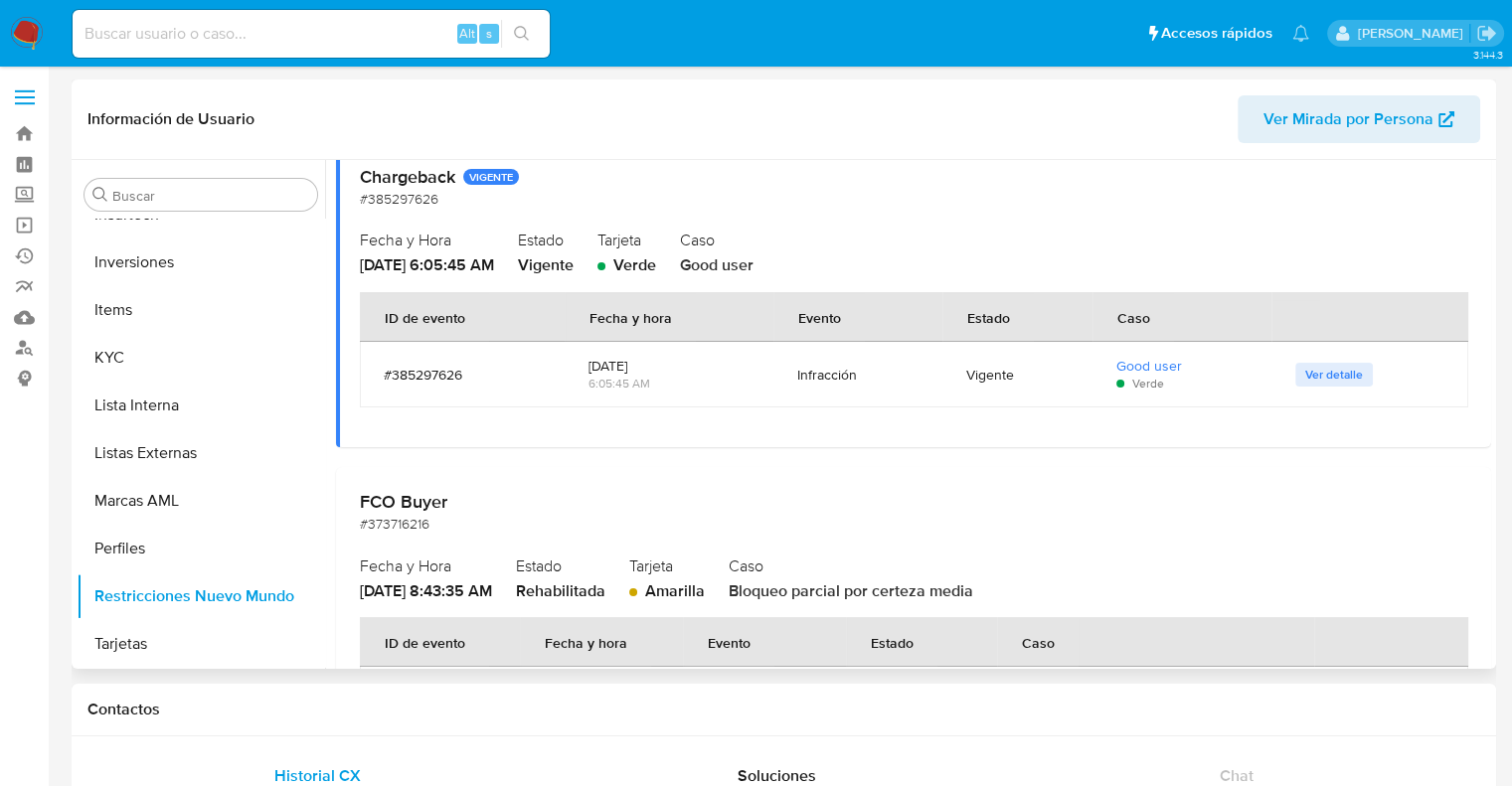 scroll, scrollTop: 139, scrollLeft: 0, axis: vertical 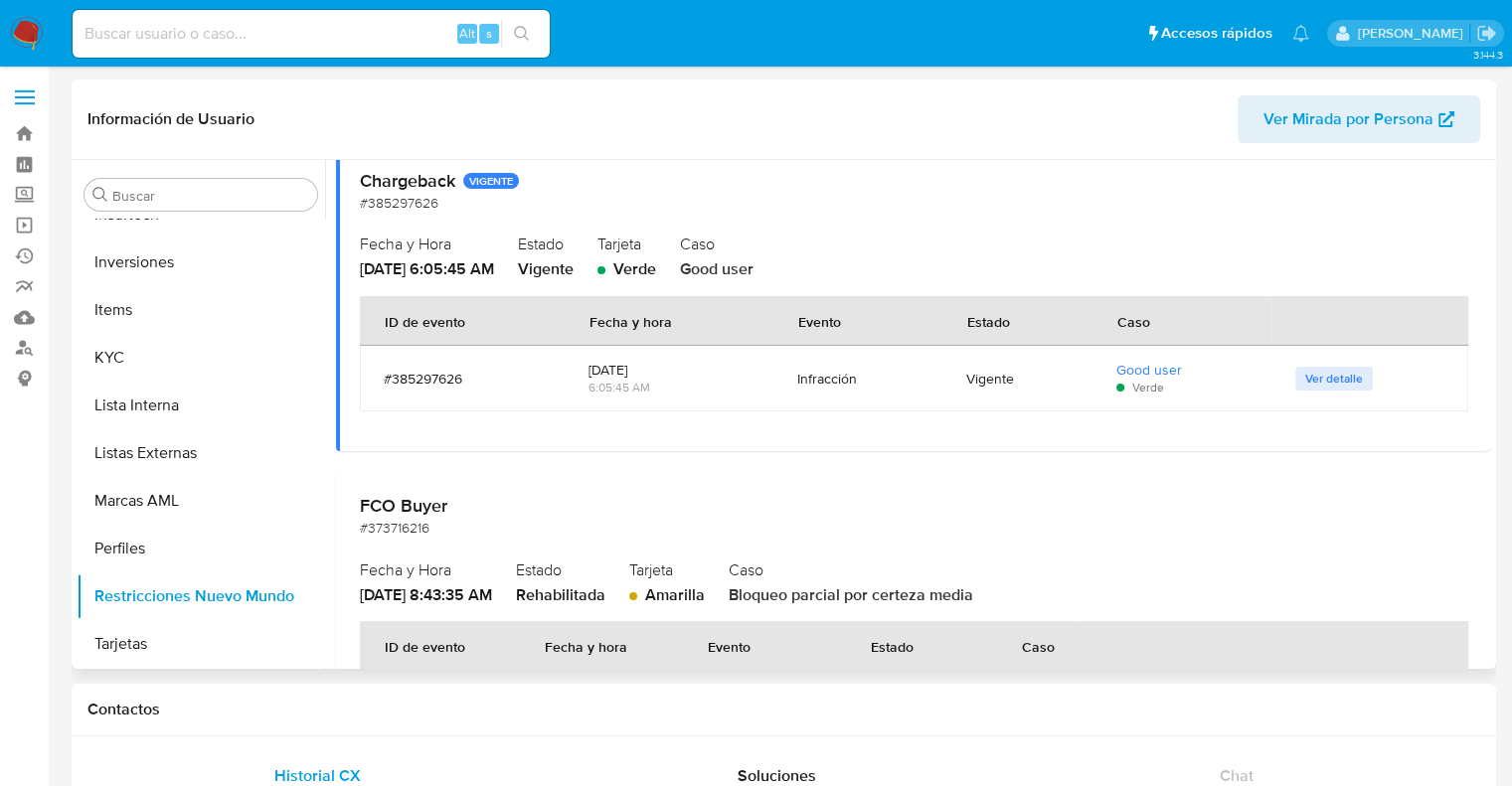 drag, startPoint x: 436, startPoint y: 275, endPoint x: 999, endPoint y: 403, distance: 577.3673 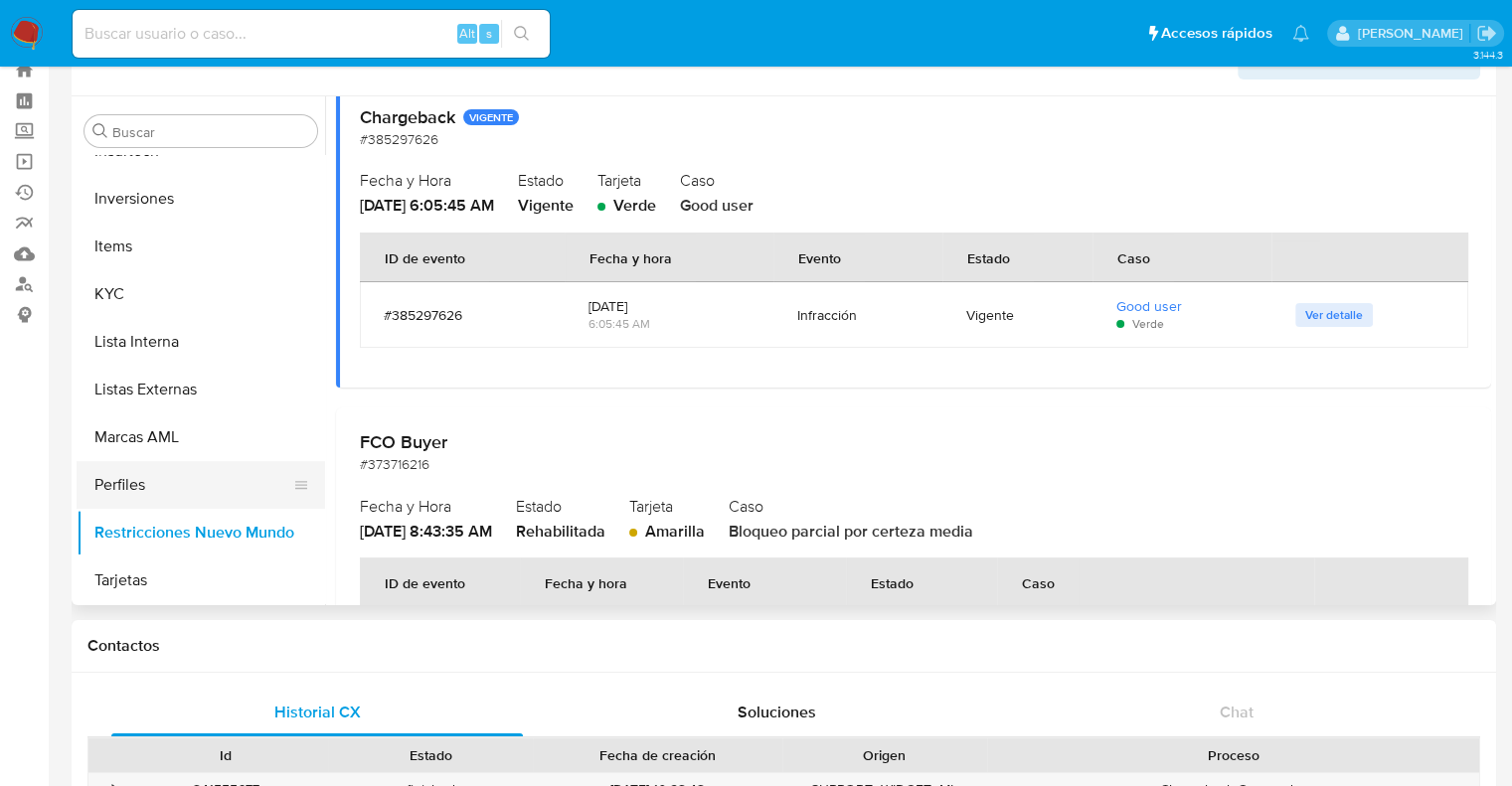 scroll, scrollTop: 99, scrollLeft: 0, axis: vertical 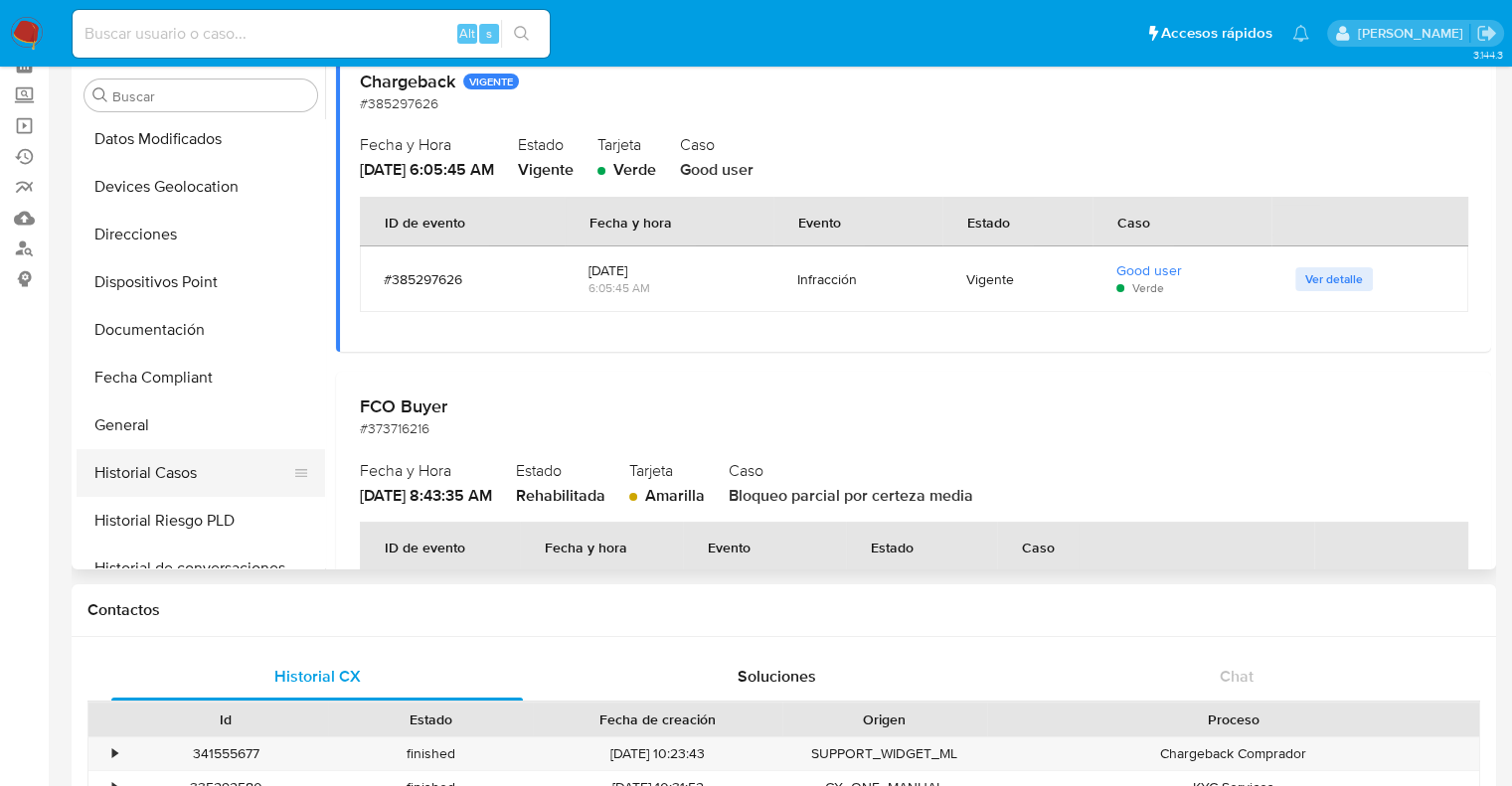 click on "Historial Casos" at bounding box center [193, 473] 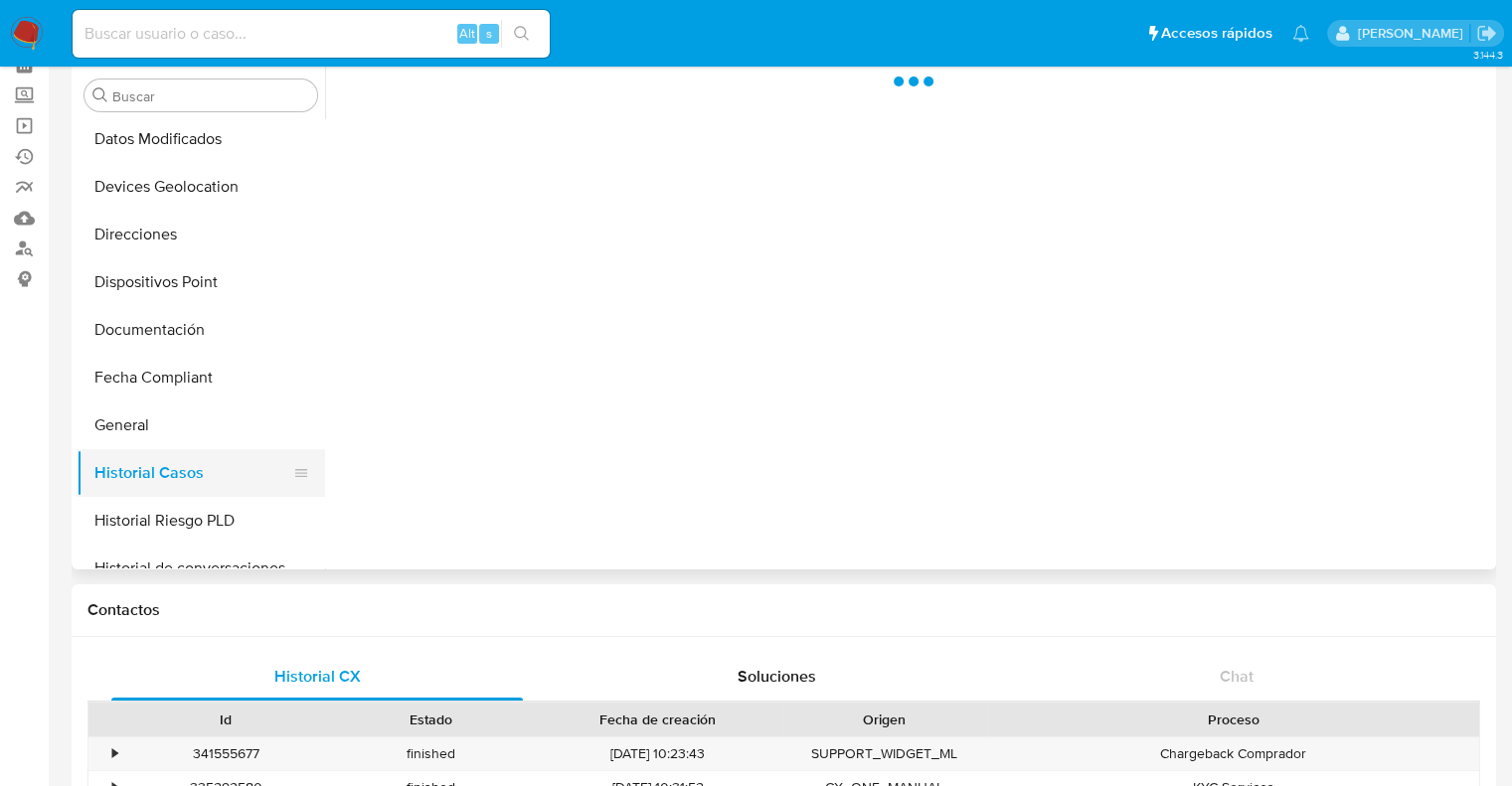 scroll, scrollTop: 0, scrollLeft: 0, axis: both 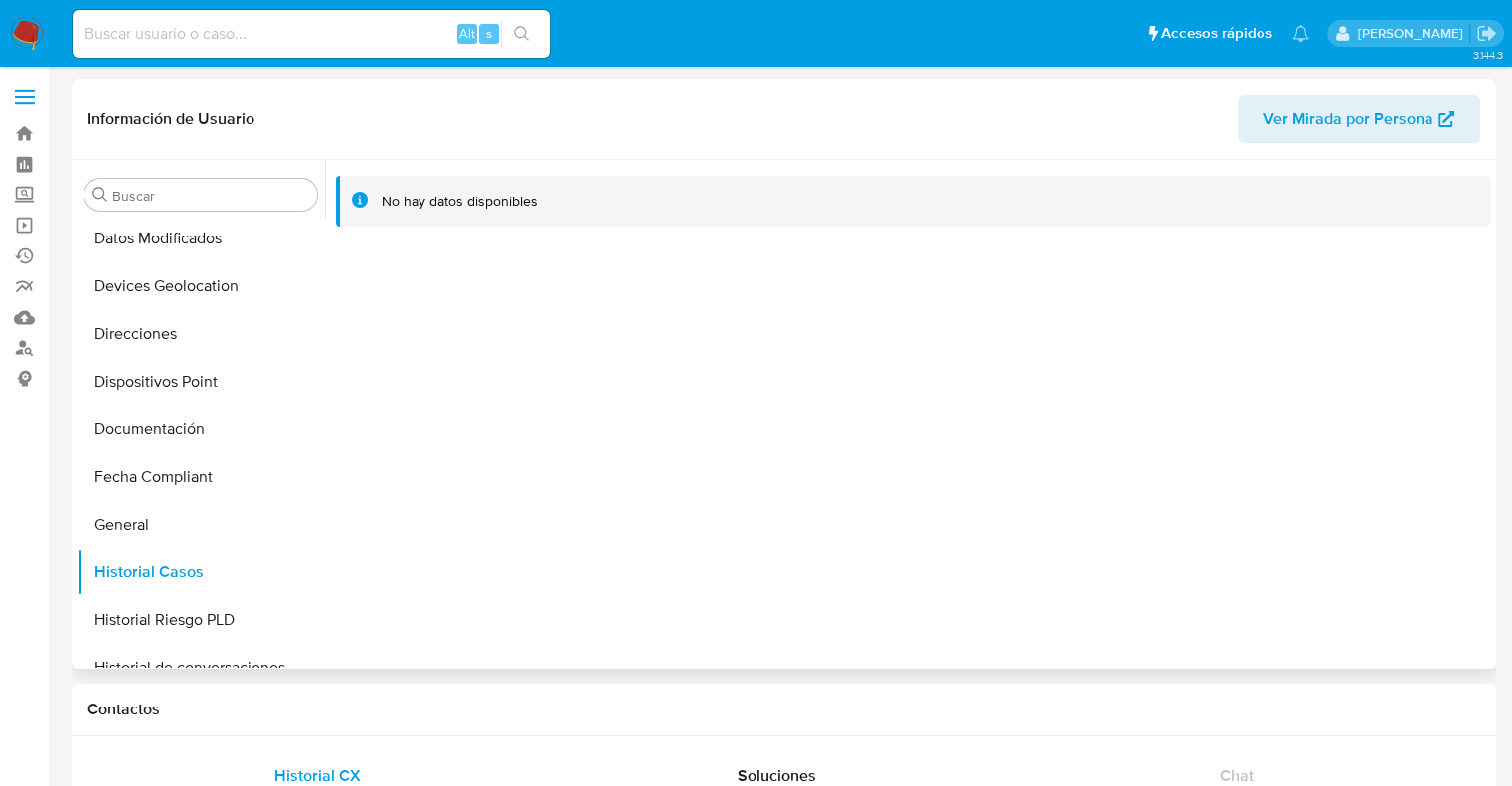 drag, startPoint x: 730, startPoint y: 418, endPoint x: 675, endPoint y: 418, distance: 55 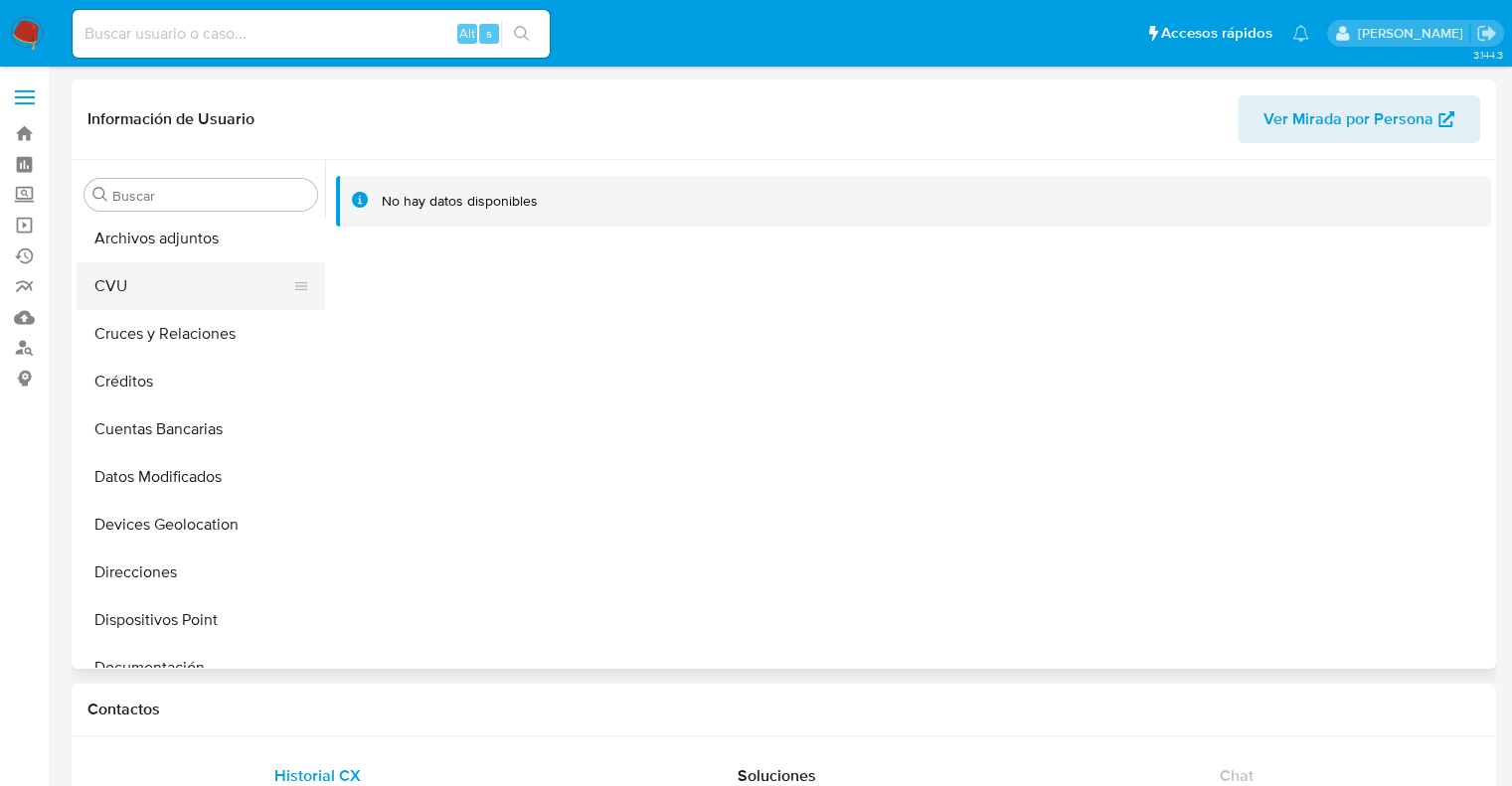 scroll, scrollTop: 0, scrollLeft: 0, axis: both 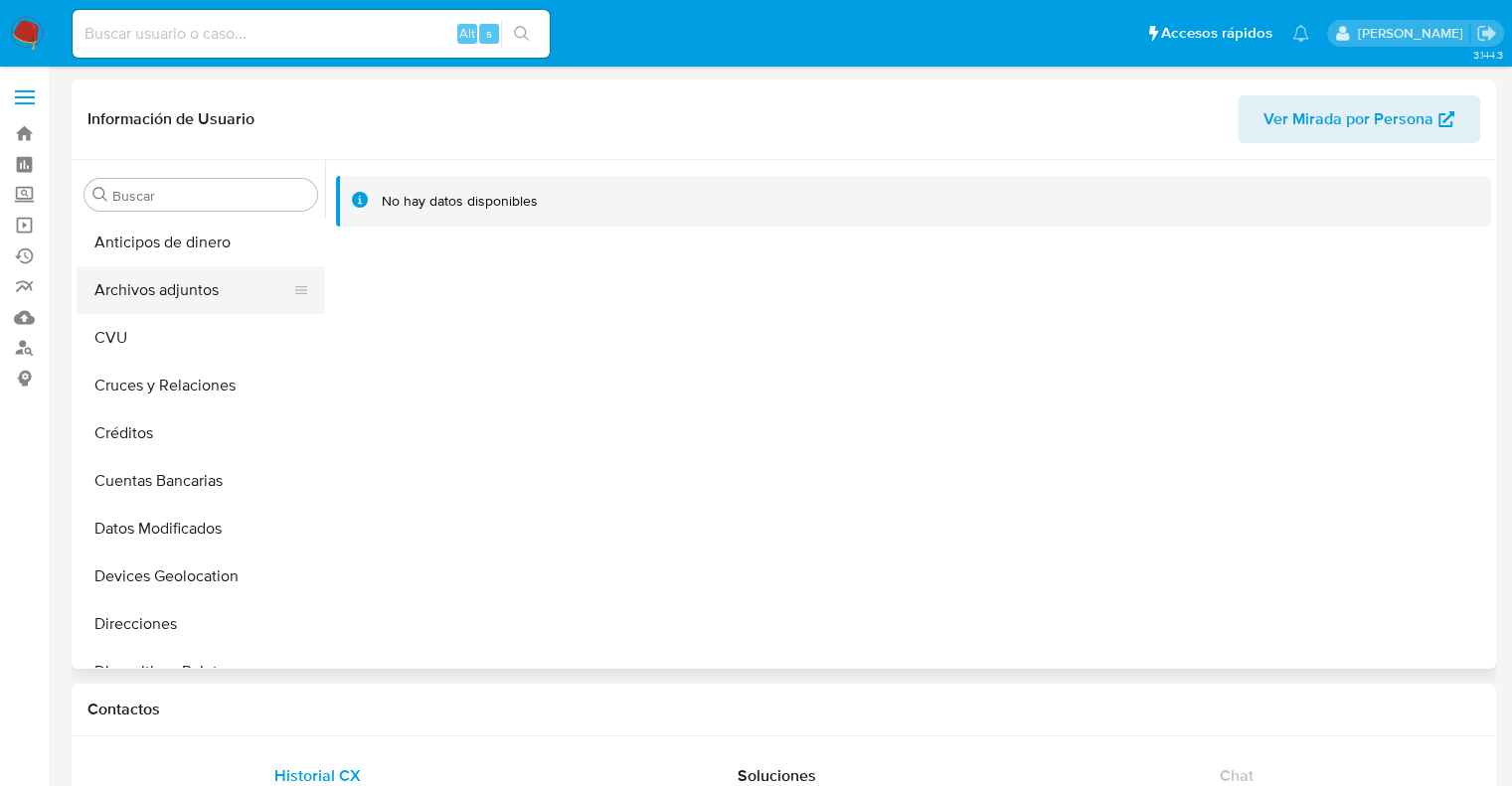click on "Archivos adjuntos" at bounding box center (193, 290) 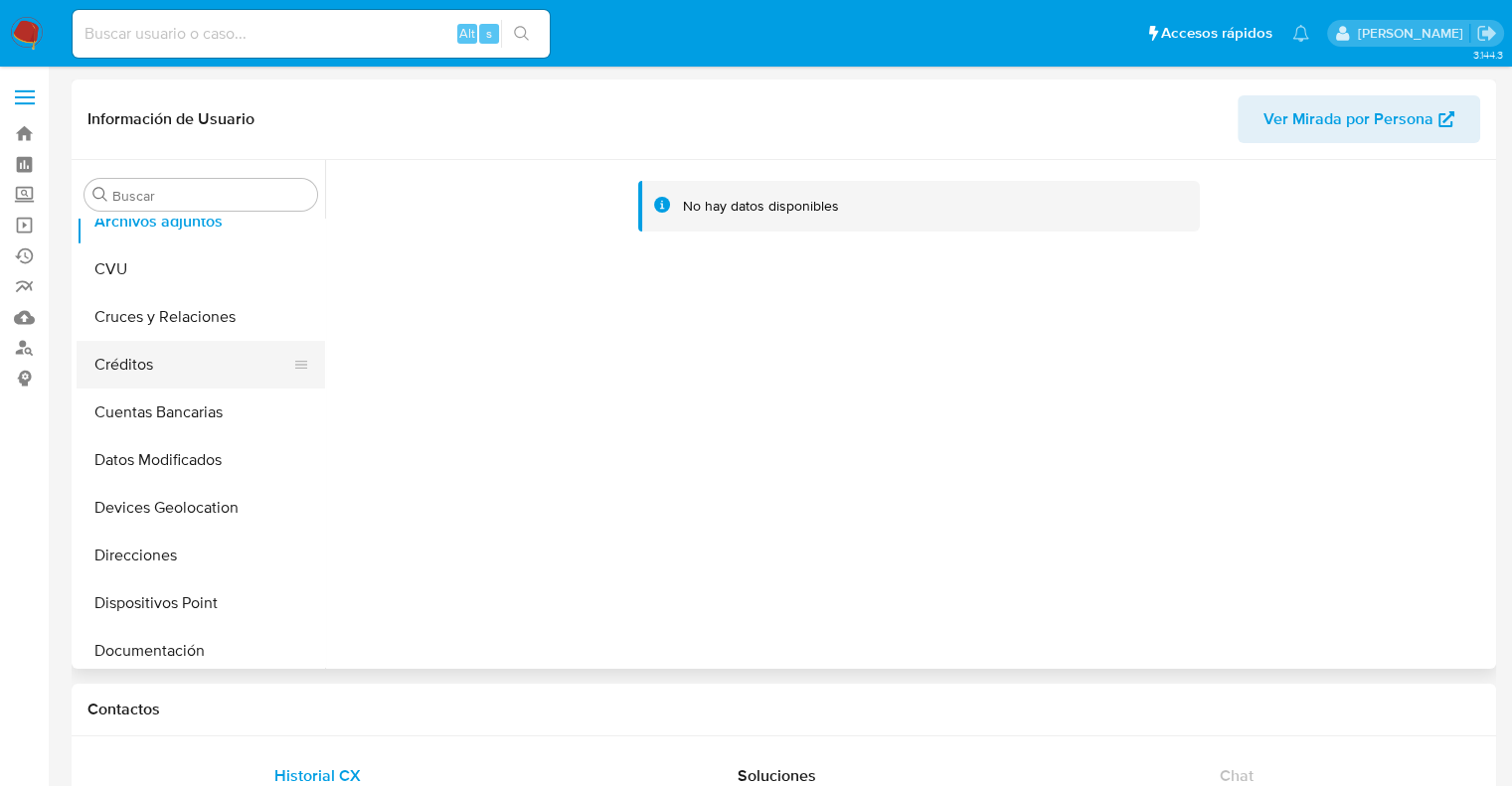 scroll, scrollTop: 99, scrollLeft: 0, axis: vertical 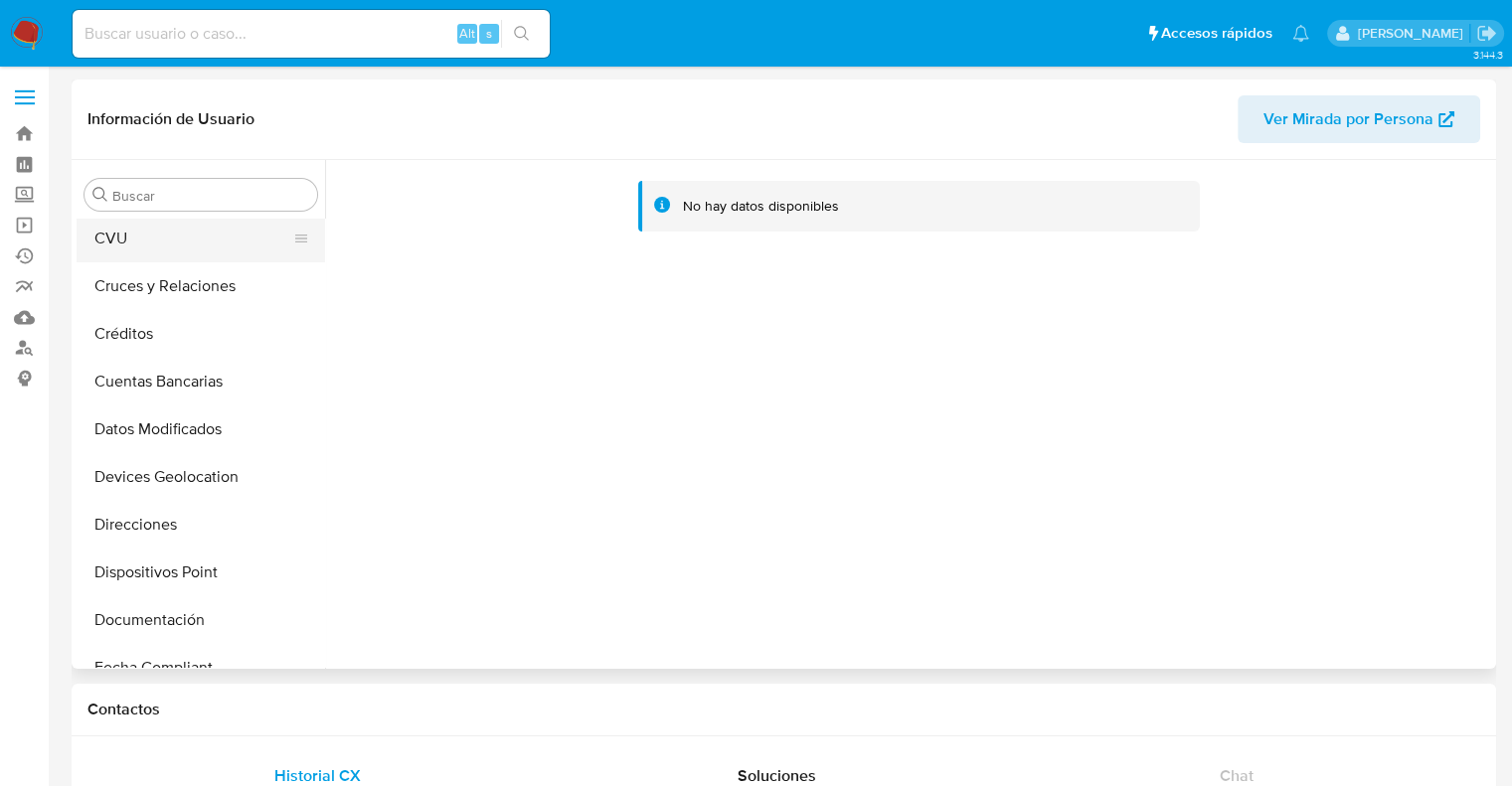 click on "CVU" at bounding box center (193, 238) 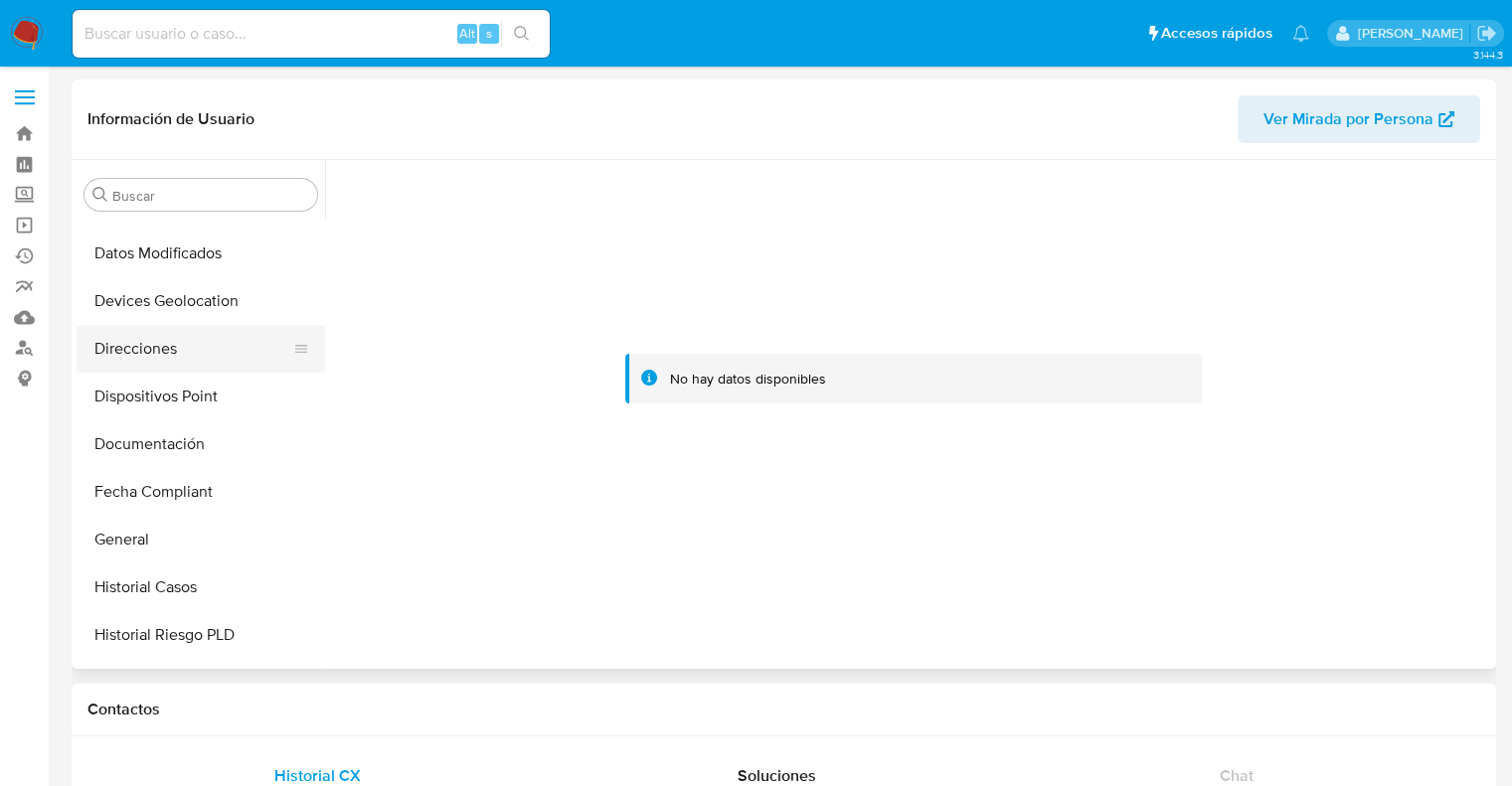 scroll, scrollTop: 298, scrollLeft: 0, axis: vertical 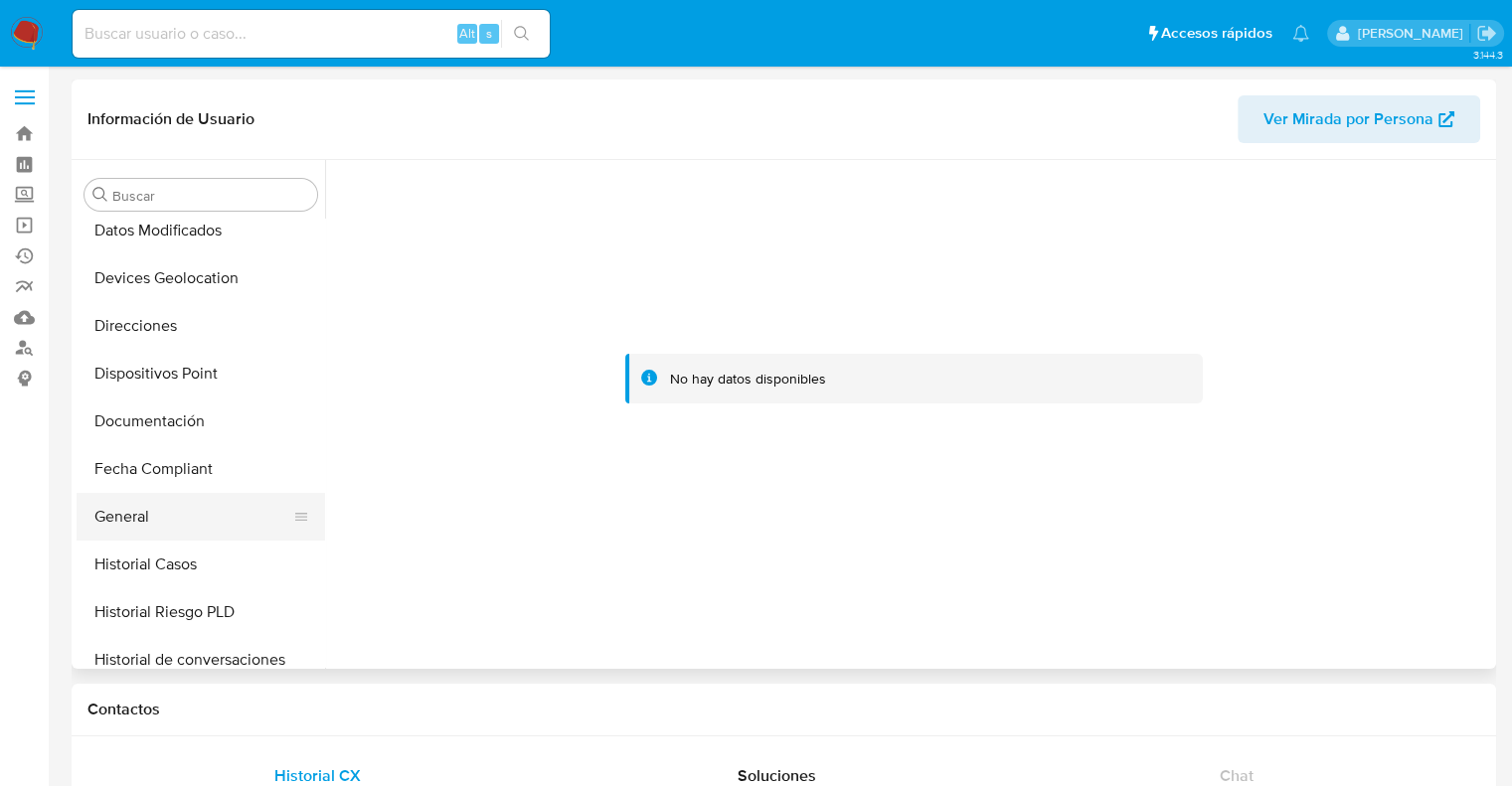 click on "General" at bounding box center [193, 517] 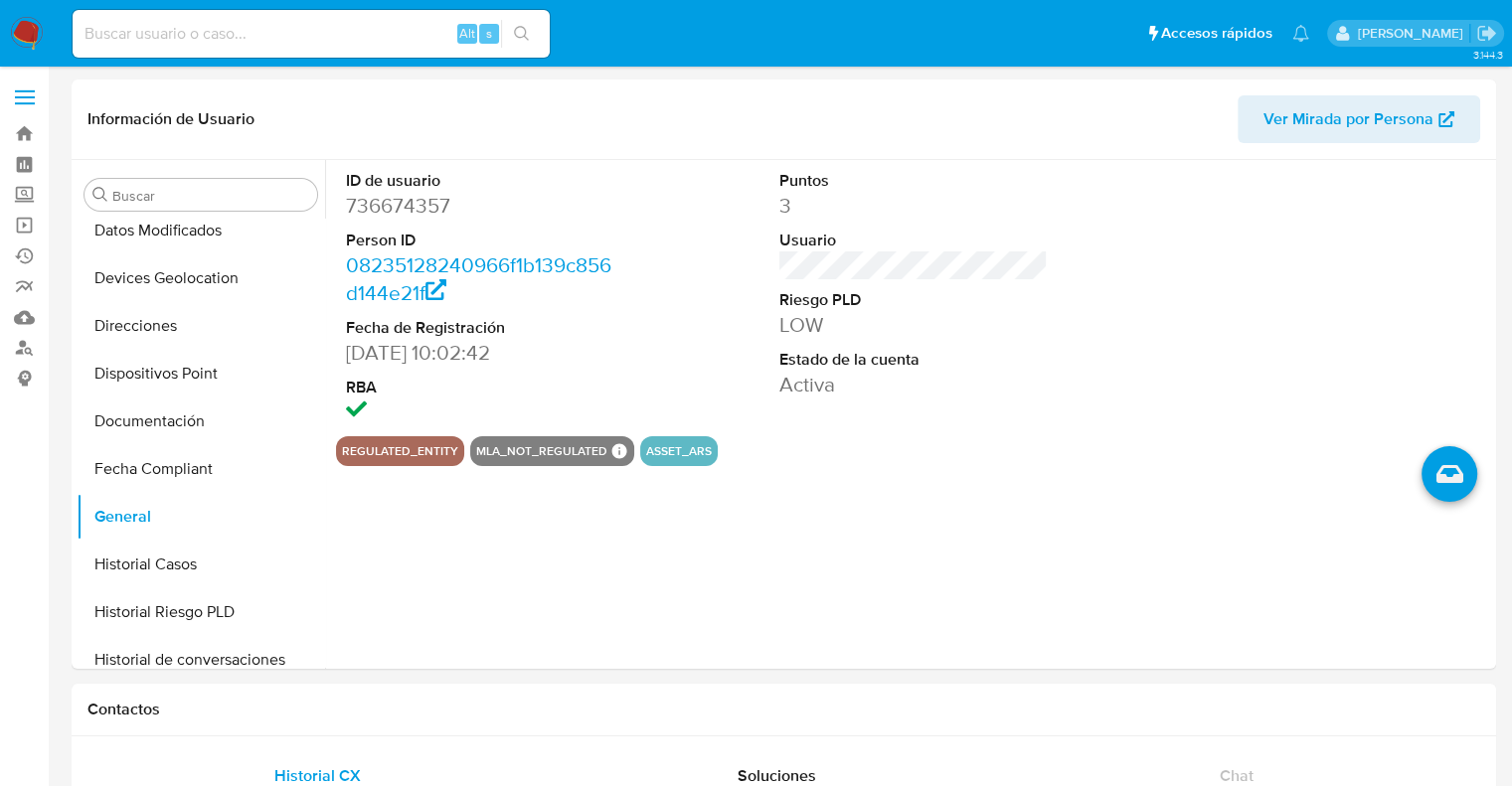 type 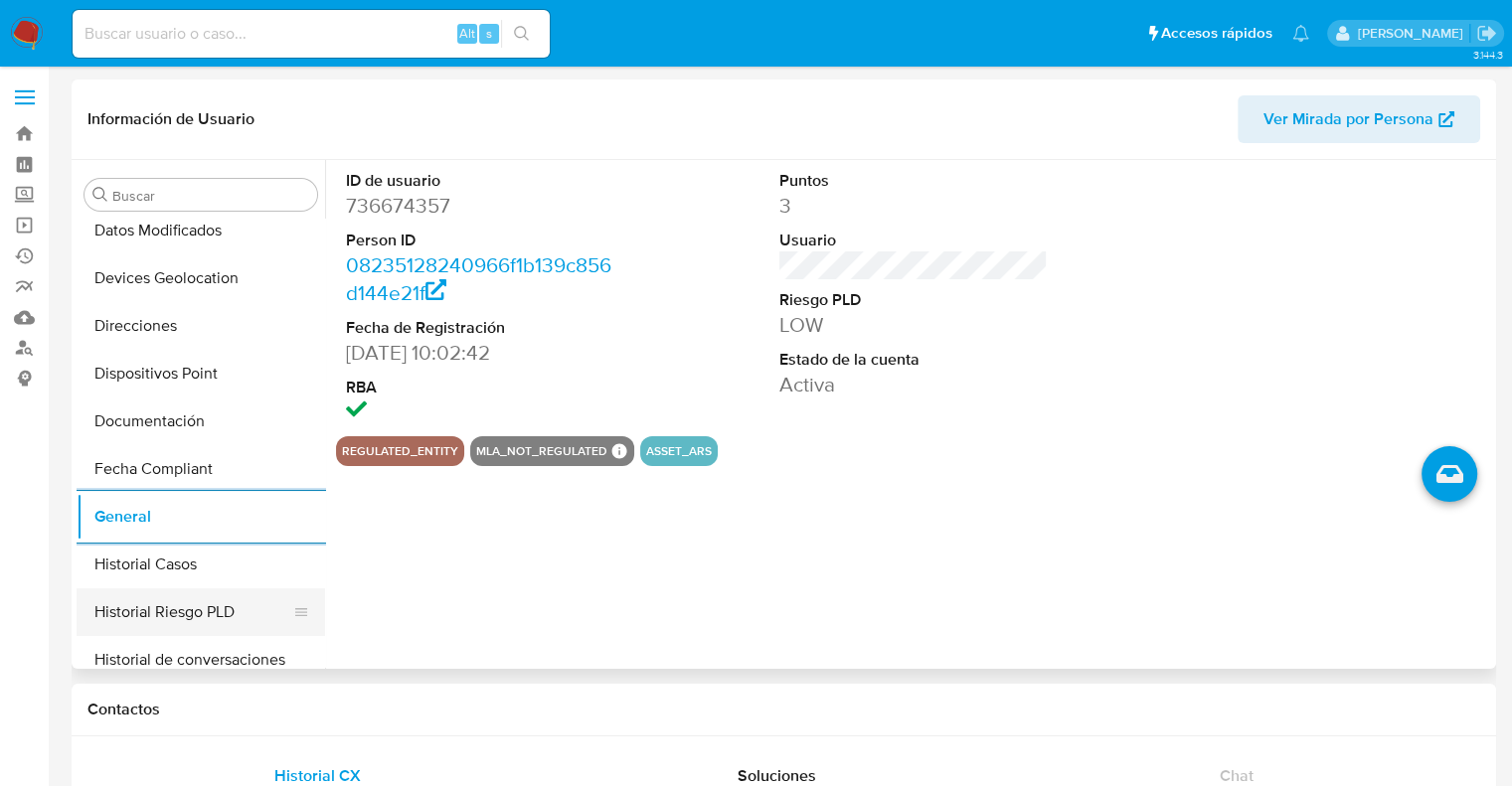 click on "Historial Riesgo PLD" at bounding box center [193, 612] 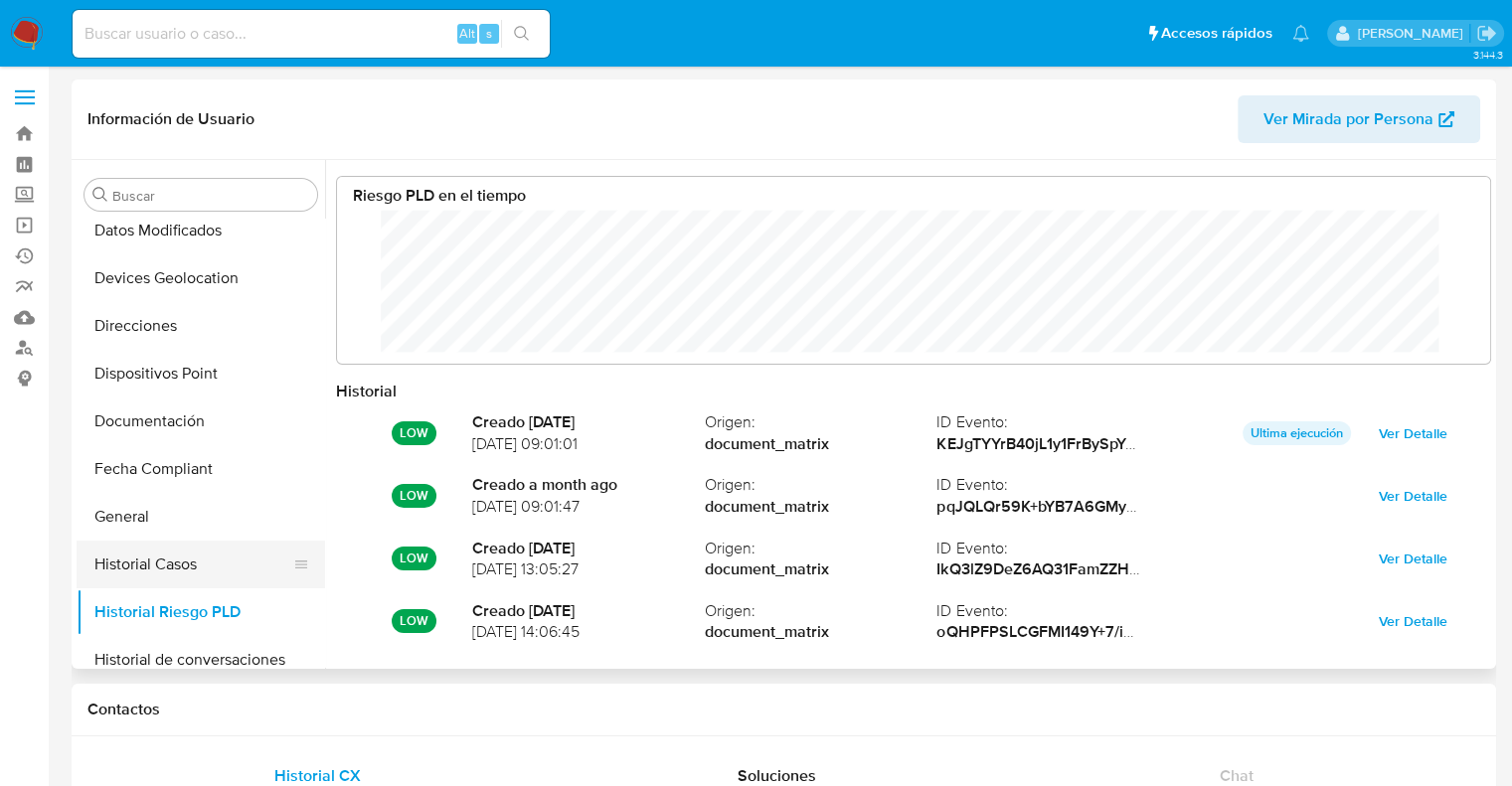 scroll, scrollTop: 993529, scrollLeft: 992968, axis: both 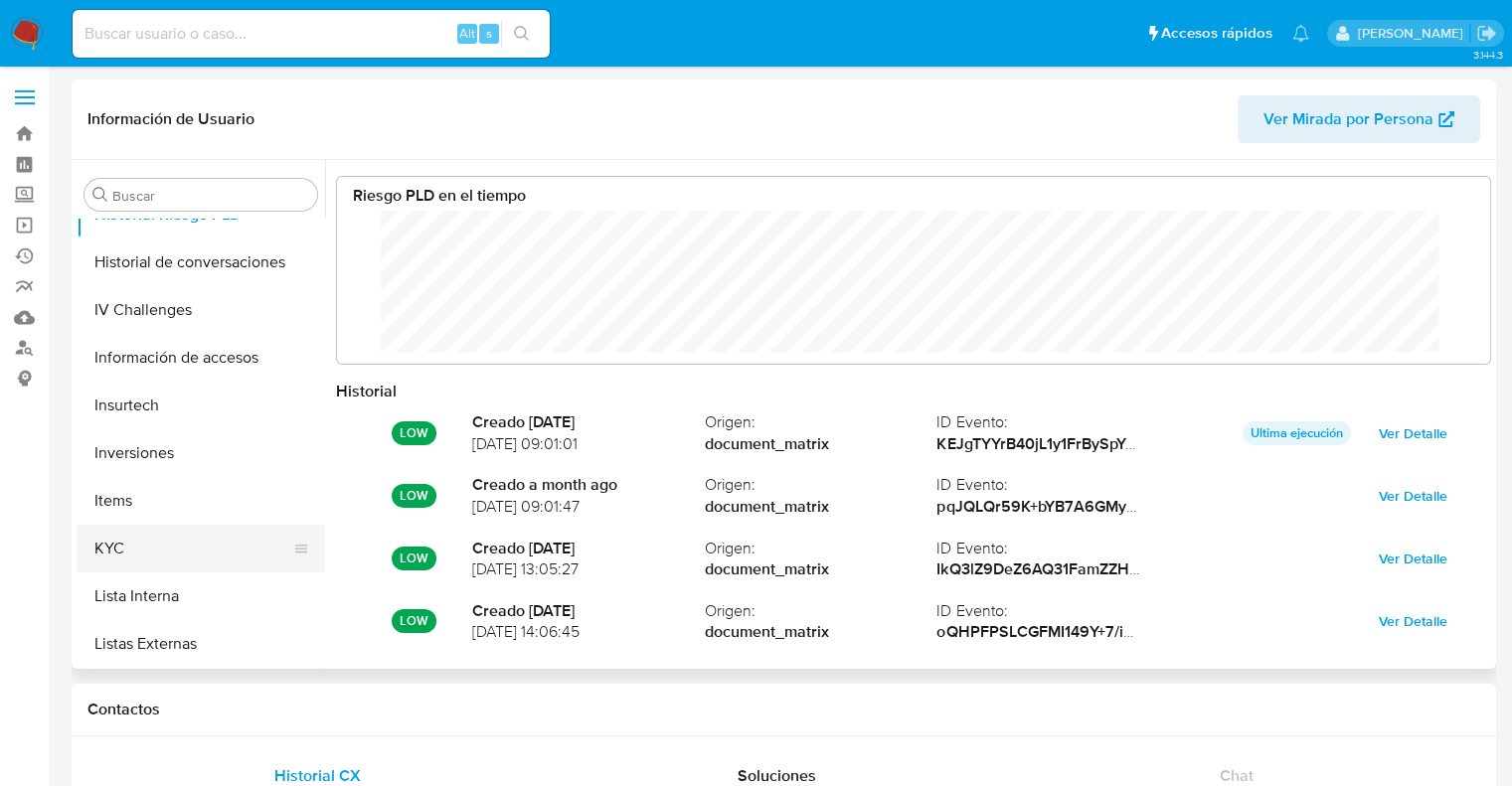 click on "KYC" at bounding box center (193, 549) 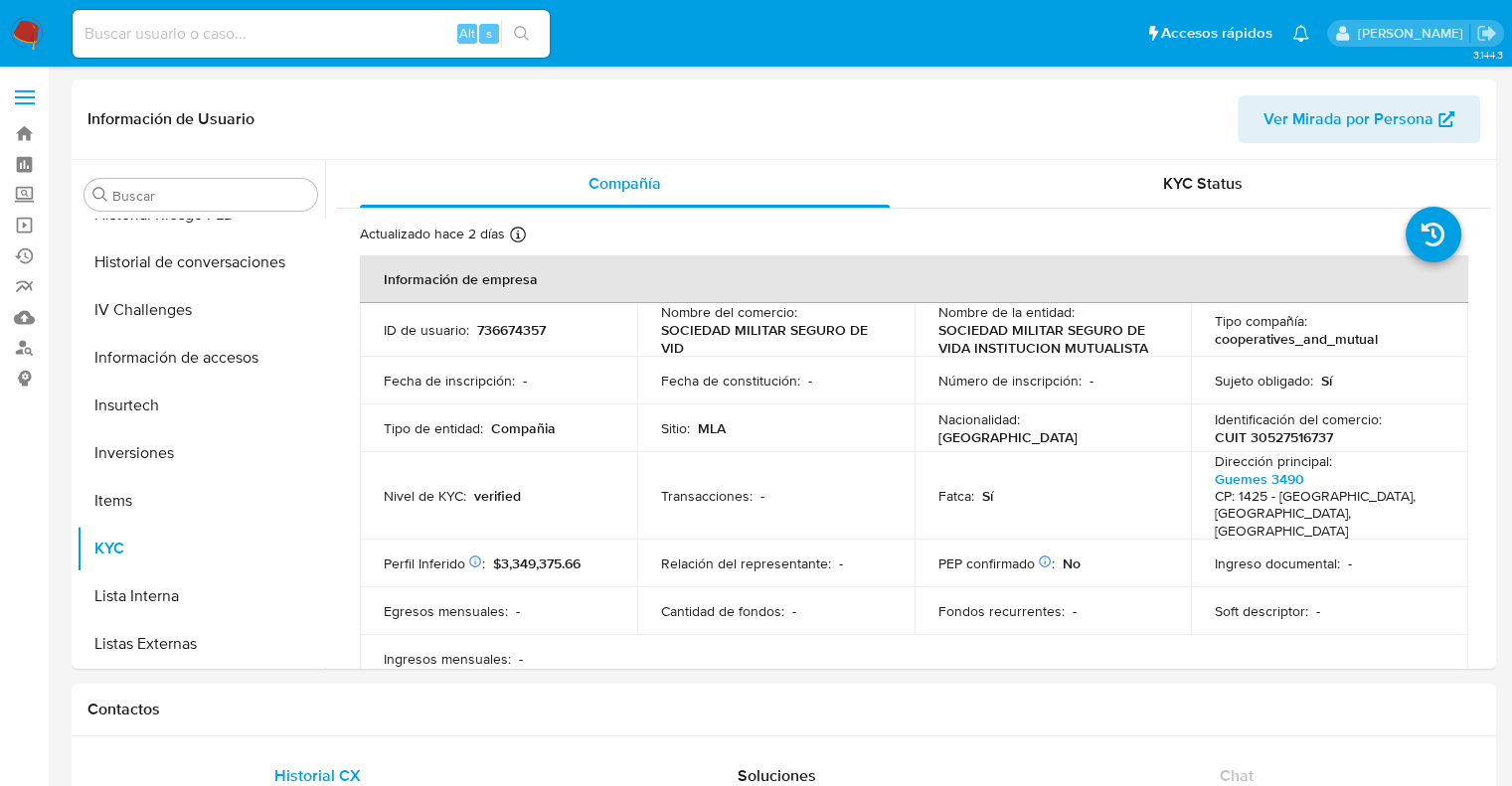 type 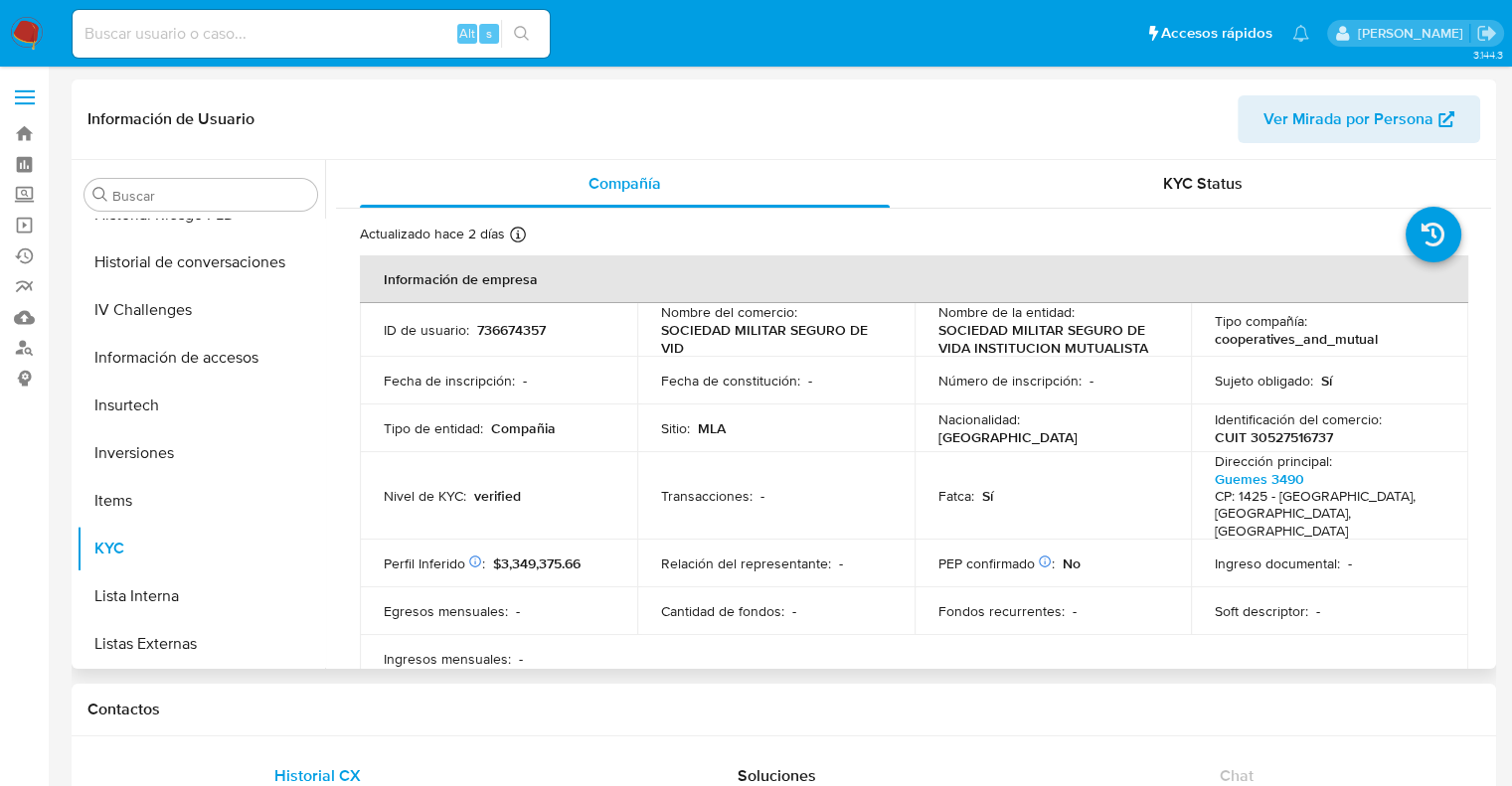click on "Perfil Inferido   Éste campo indica la información de Nivel Socioeconómico del usuario :    $3,349,375.66" at bounding box center (498, 563) 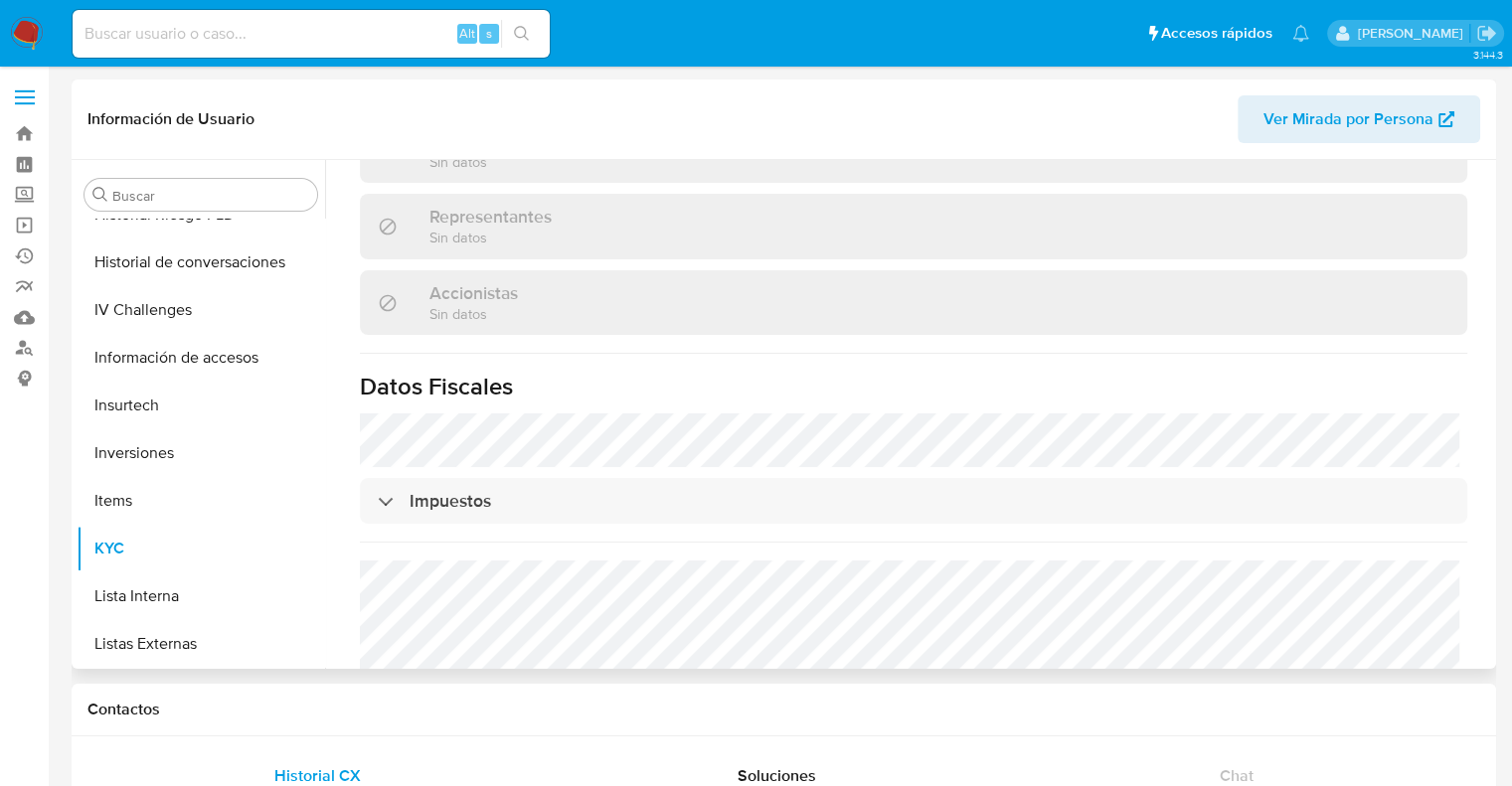 scroll, scrollTop: 1468, scrollLeft: 0, axis: vertical 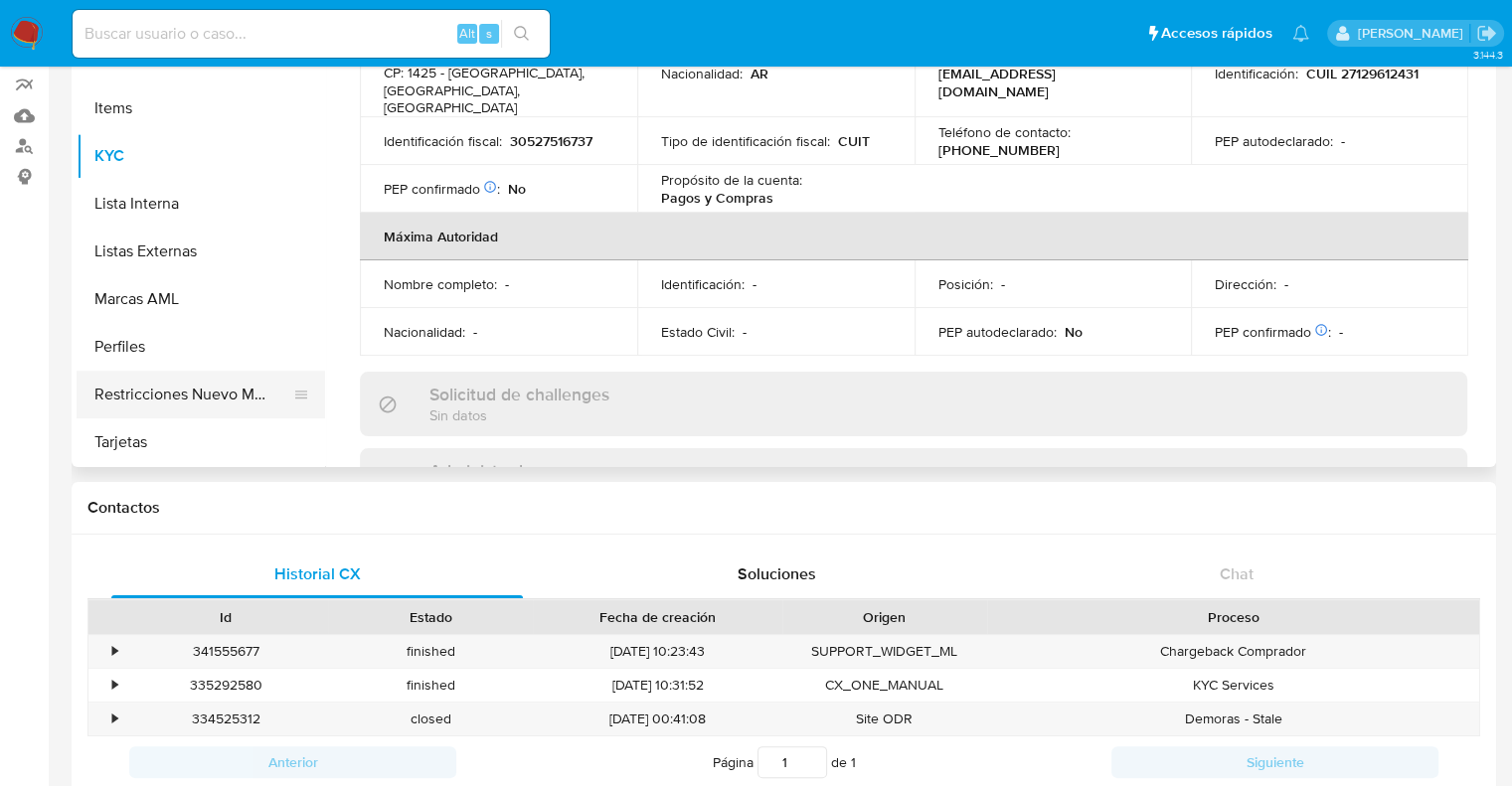 click on "Restricciones Nuevo Mundo" at bounding box center (193, 394) 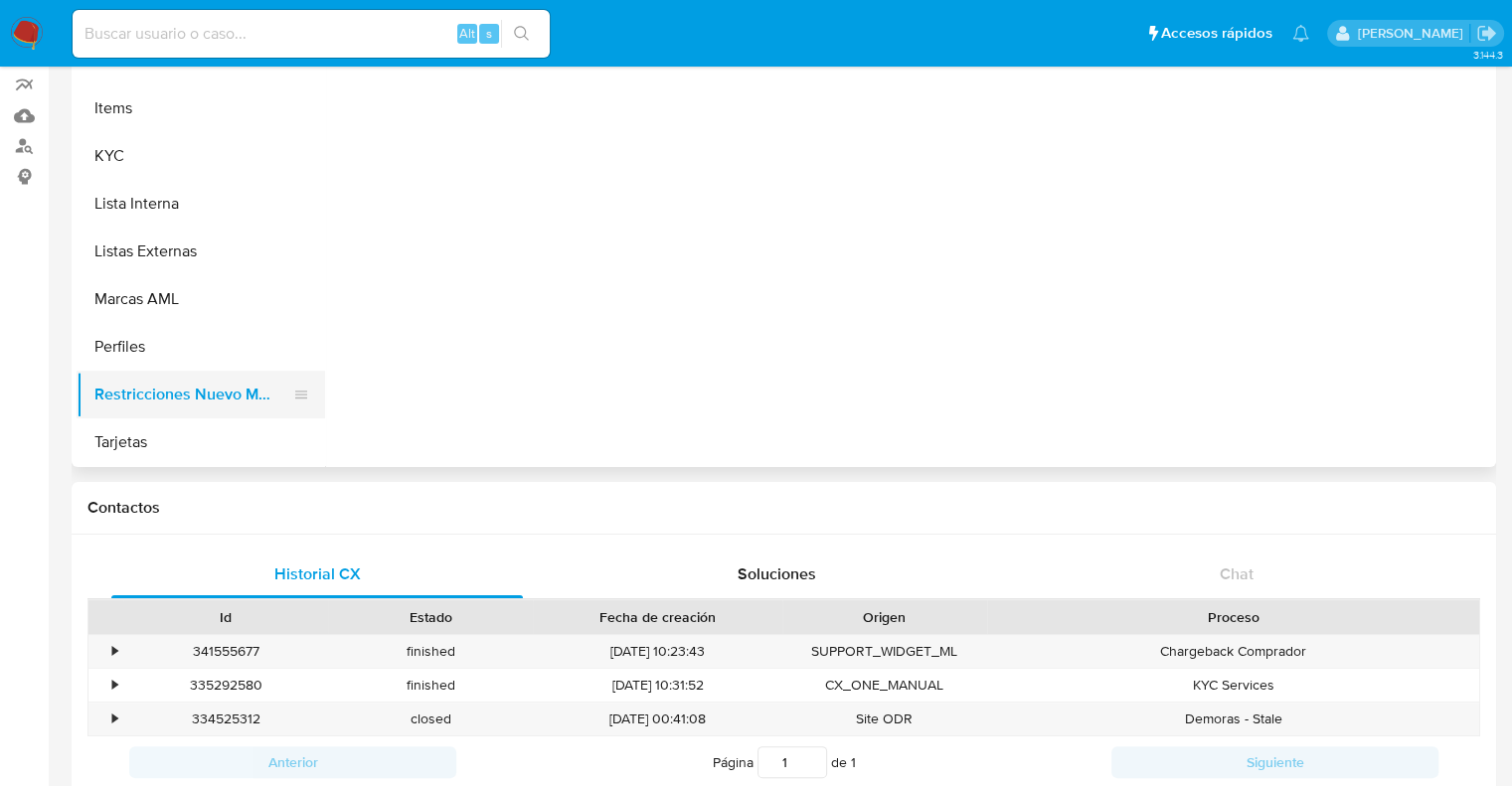scroll, scrollTop: 0, scrollLeft: 0, axis: both 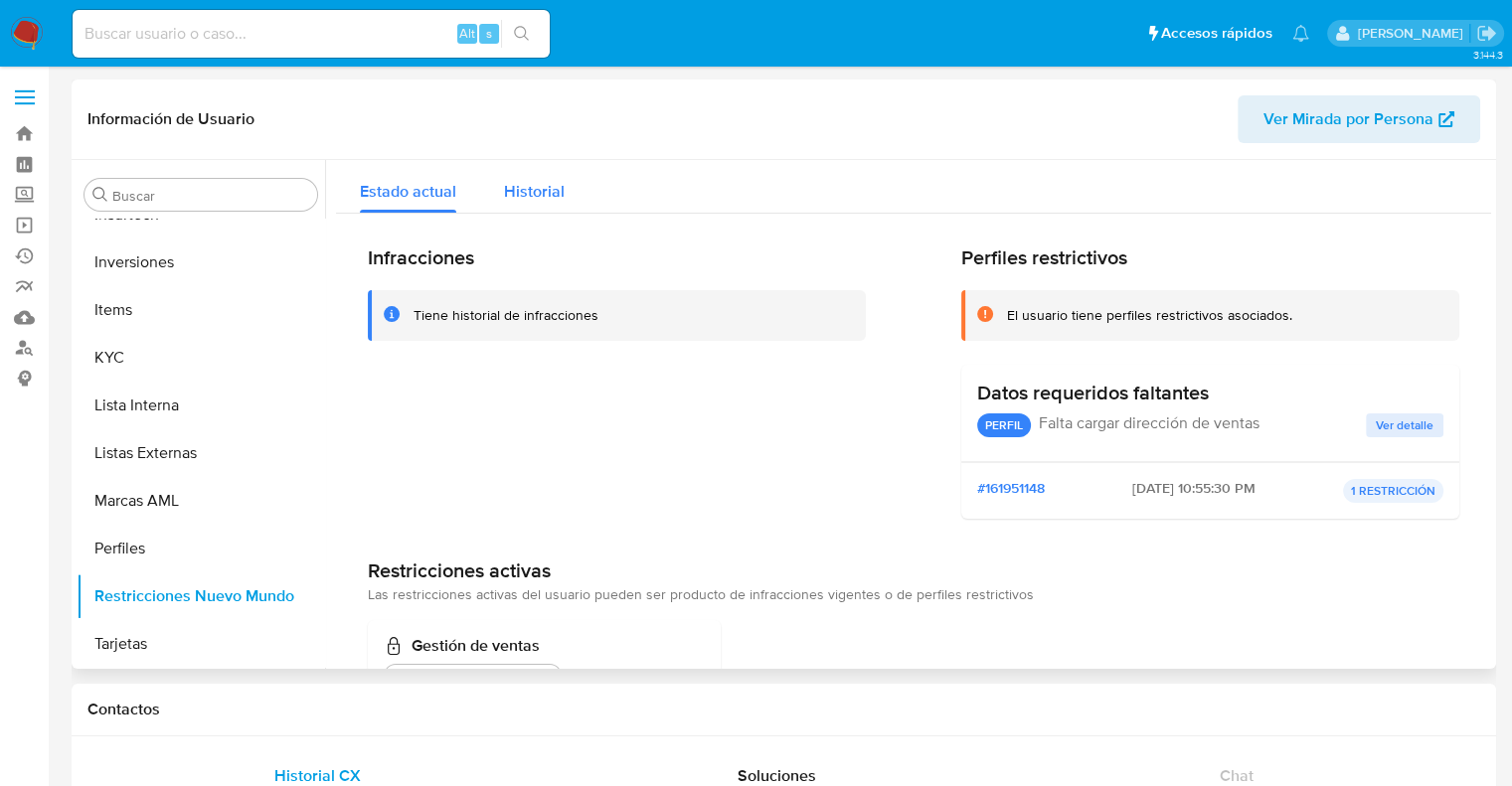click on "Historial" at bounding box center [534, 191] 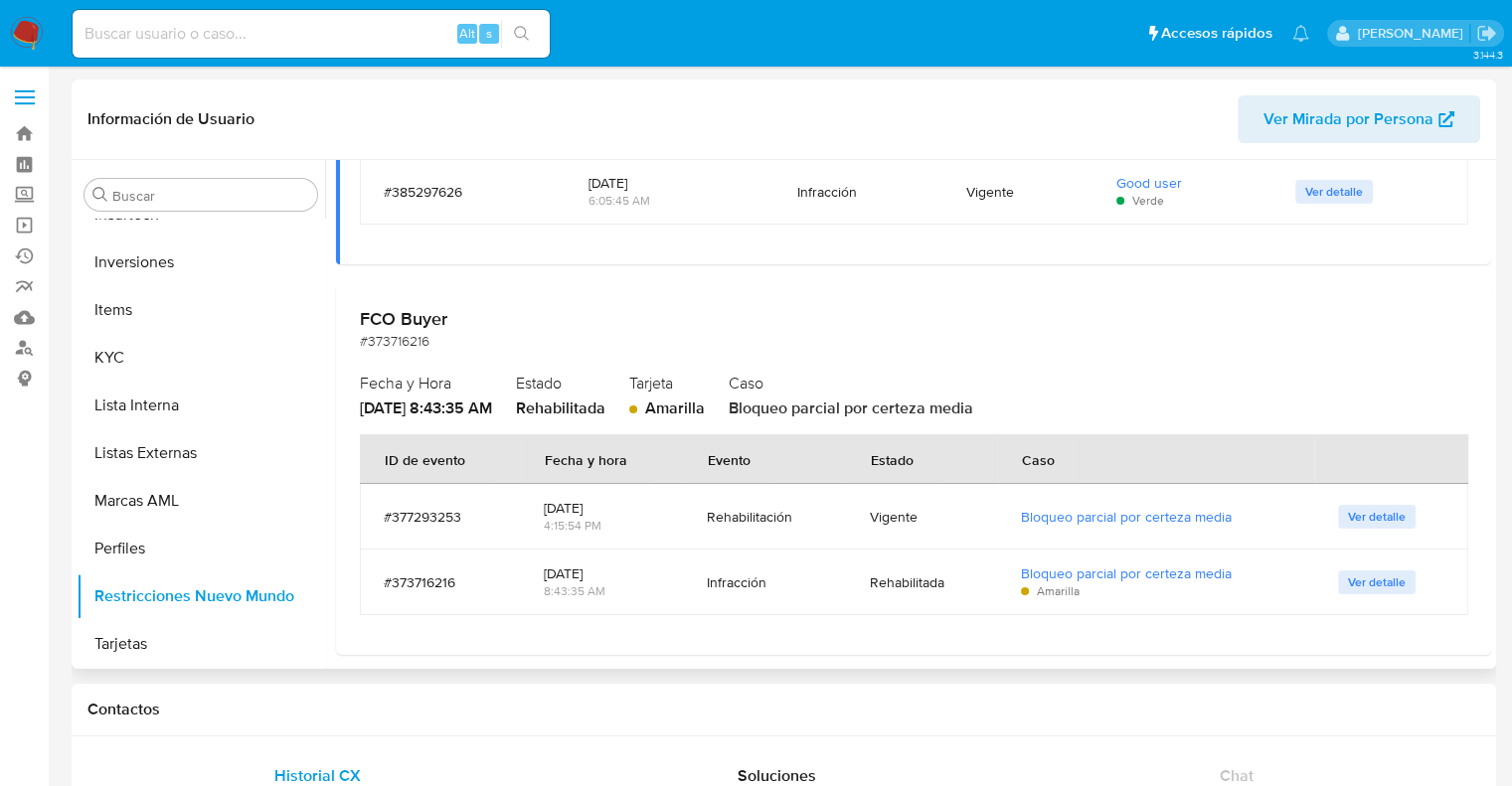 scroll, scrollTop: 338, scrollLeft: 0, axis: vertical 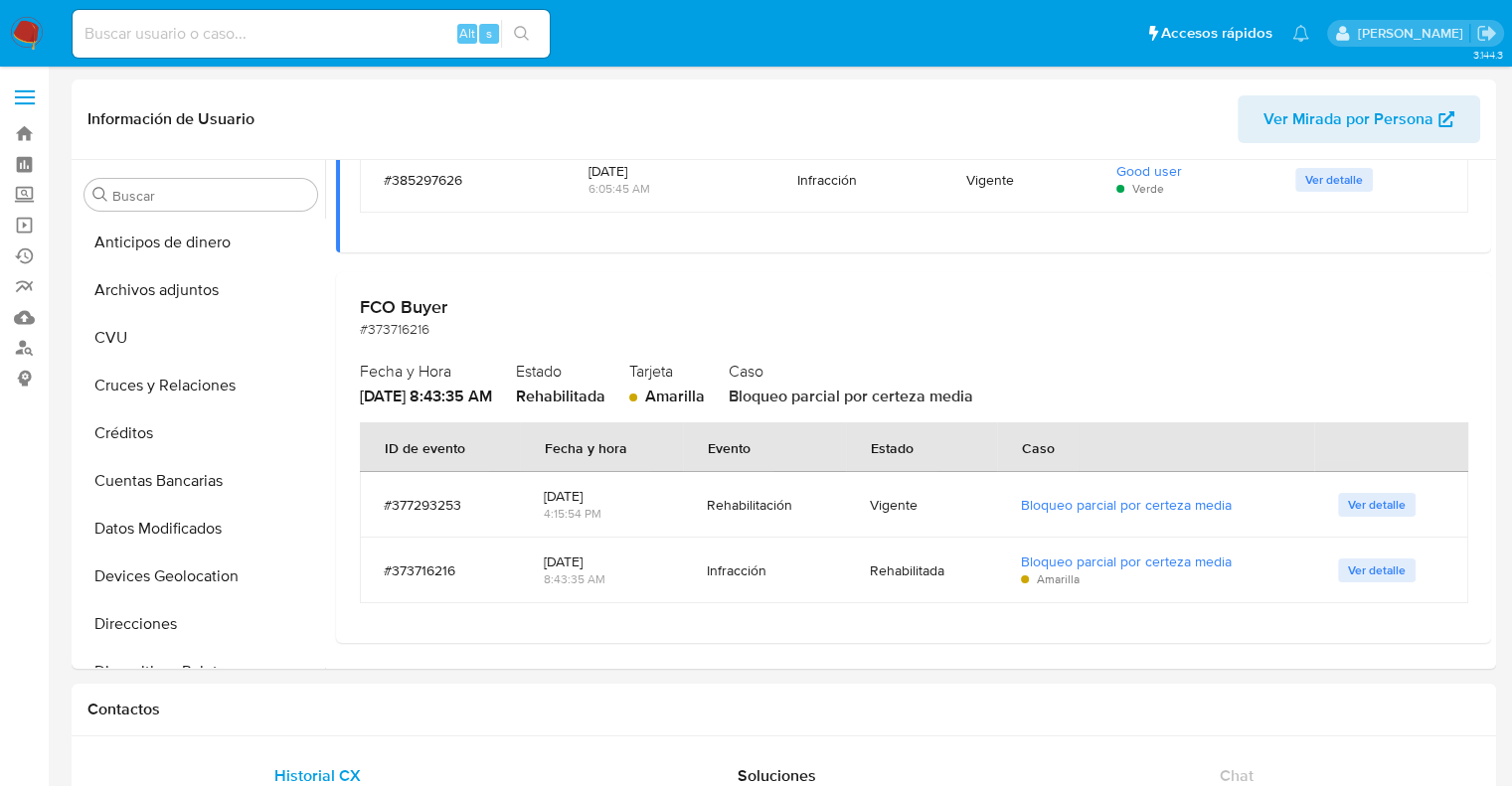 click at bounding box center (311, 34) 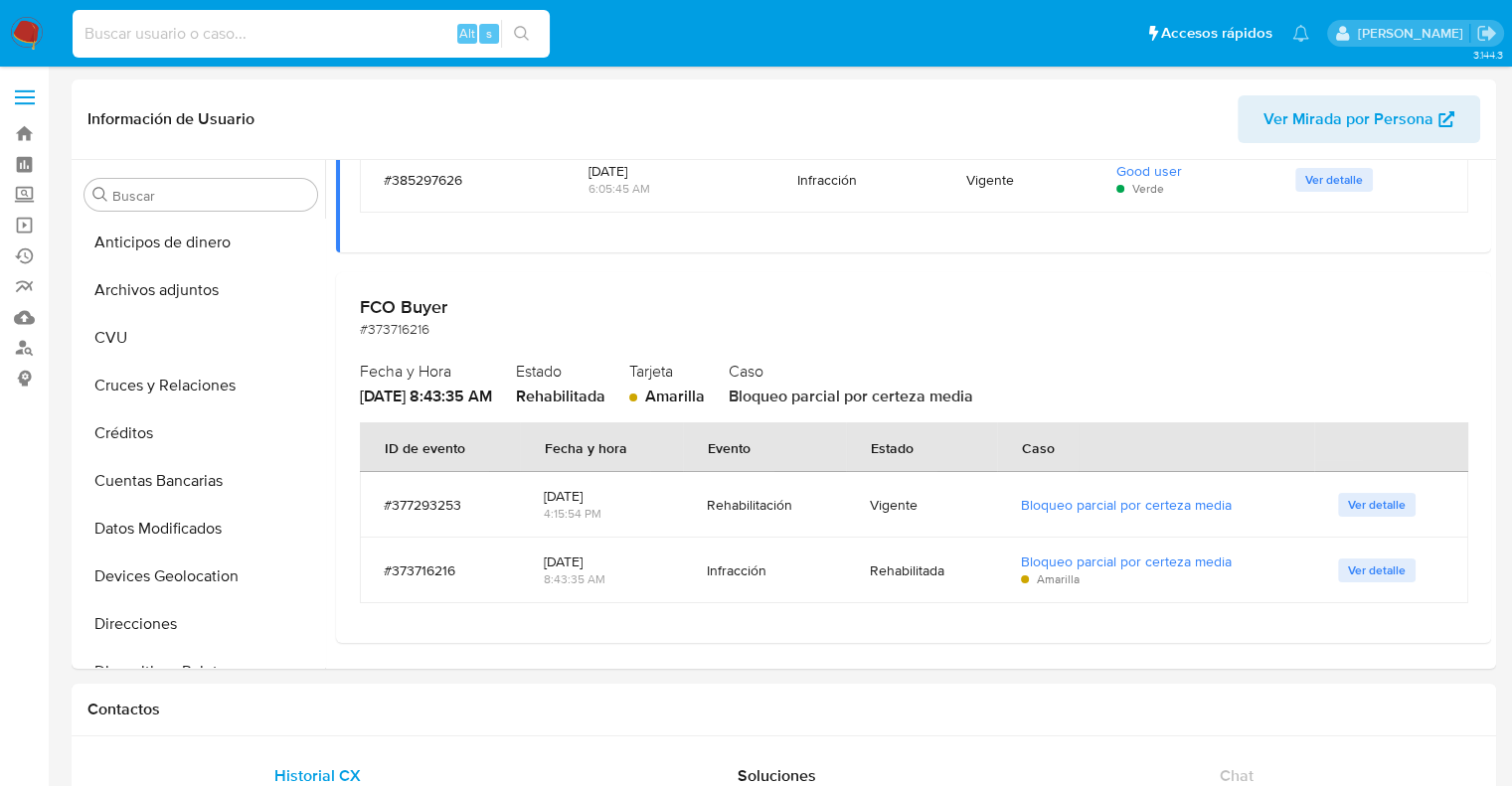 paste on "2106853465" 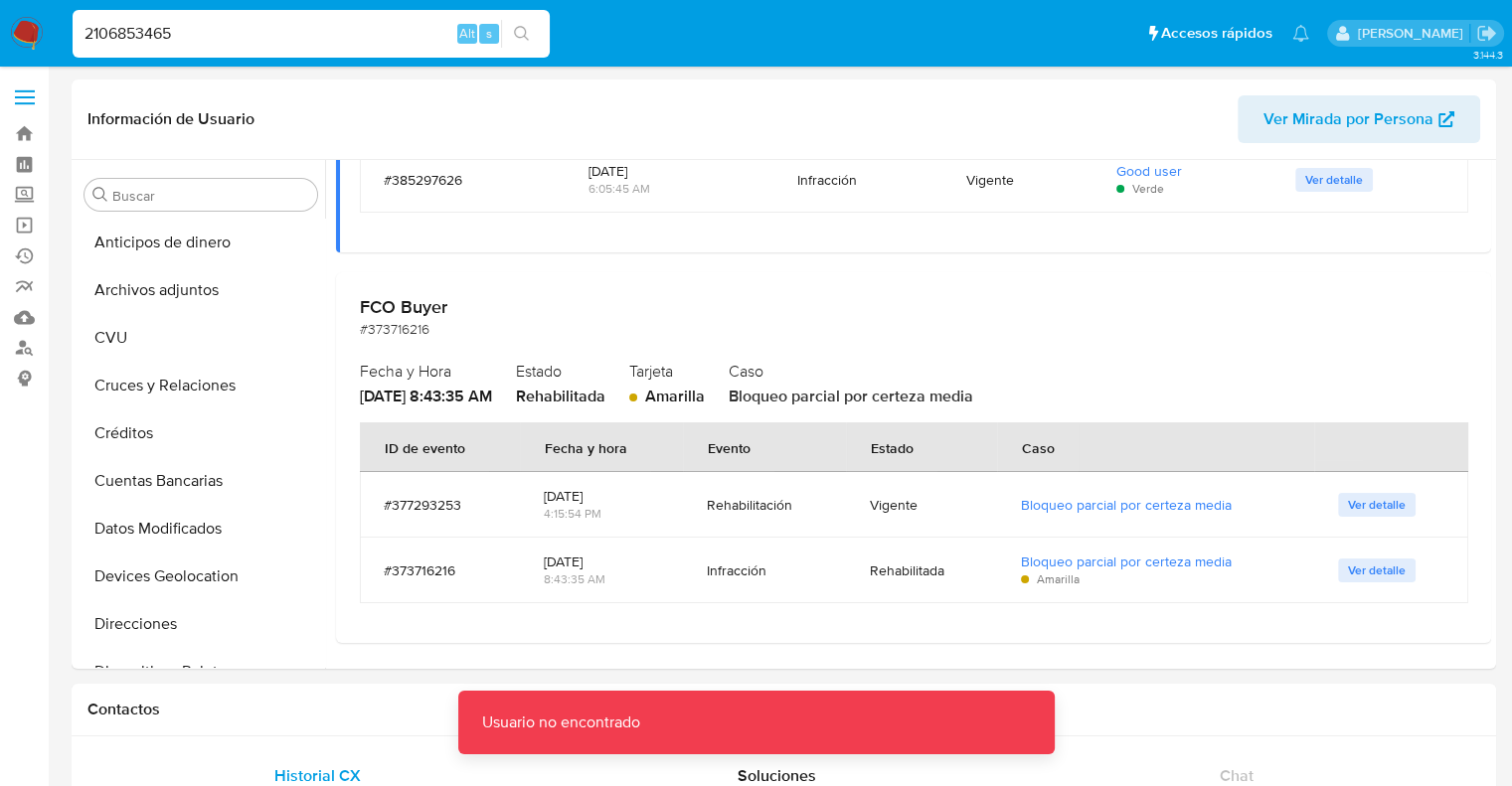 click on "2106853465" at bounding box center [311, 34] 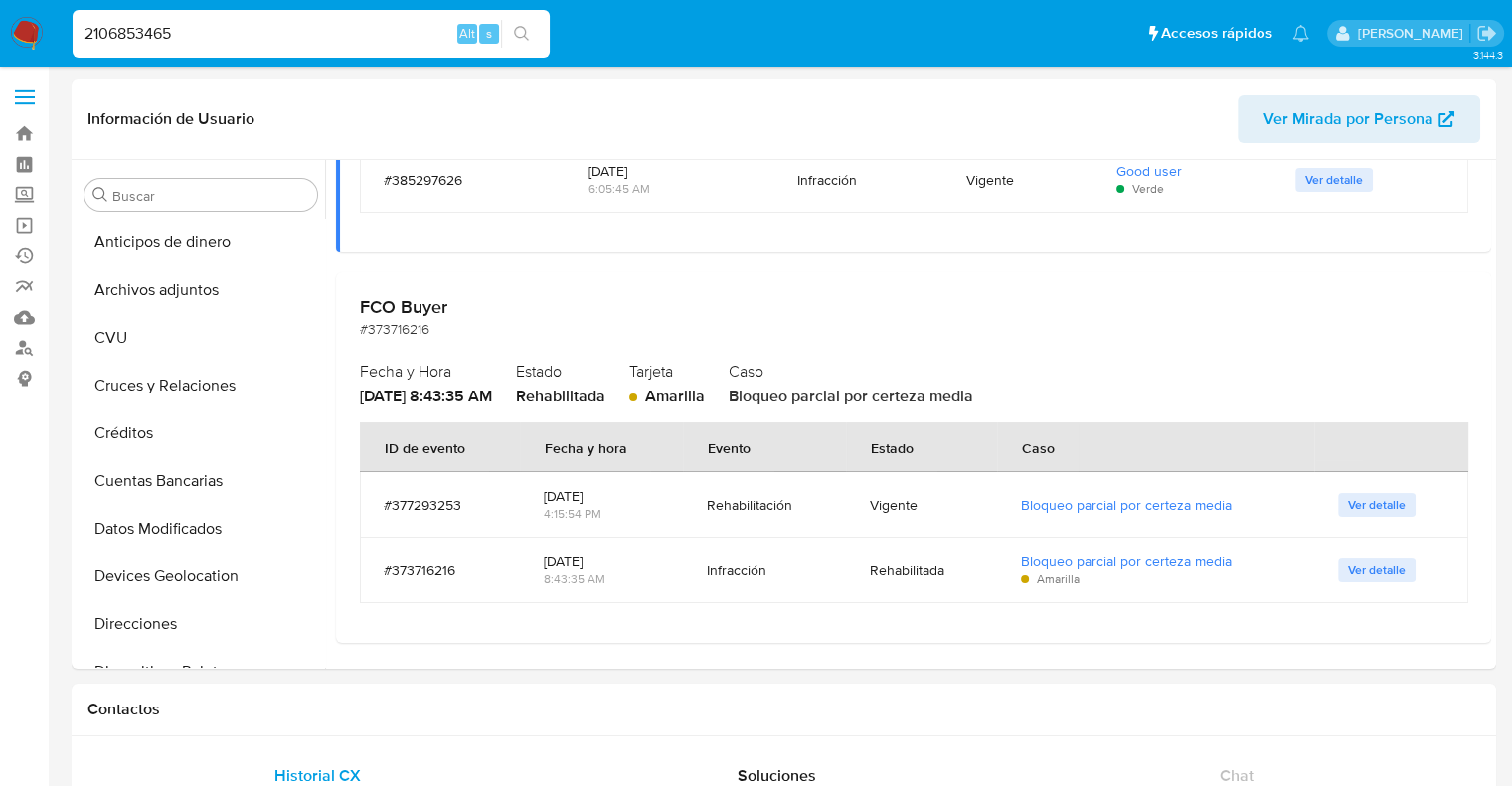 type on "2106853465" 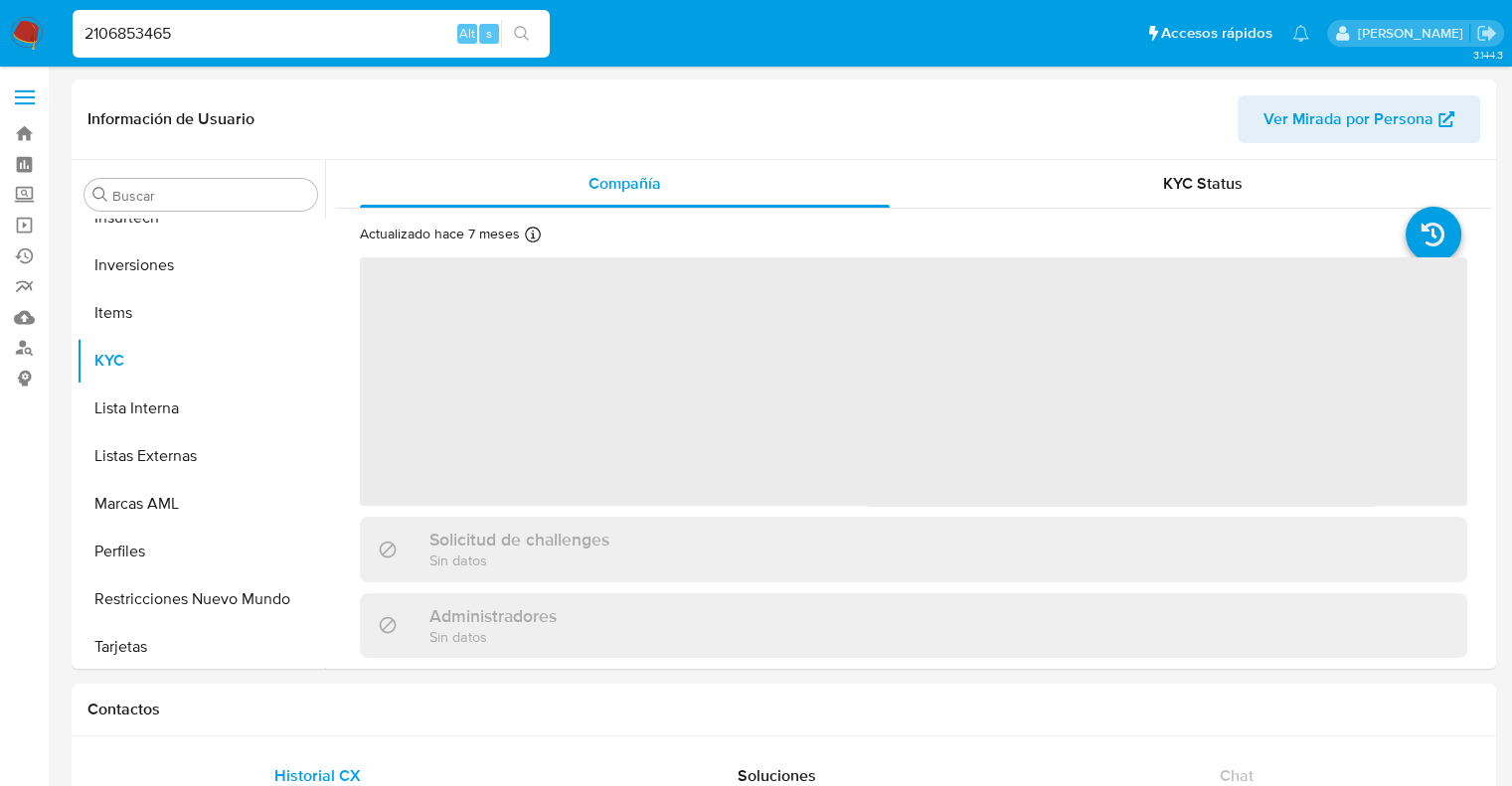 scroll, scrollTop: 886, scrollLeft: 0, axis: vertical 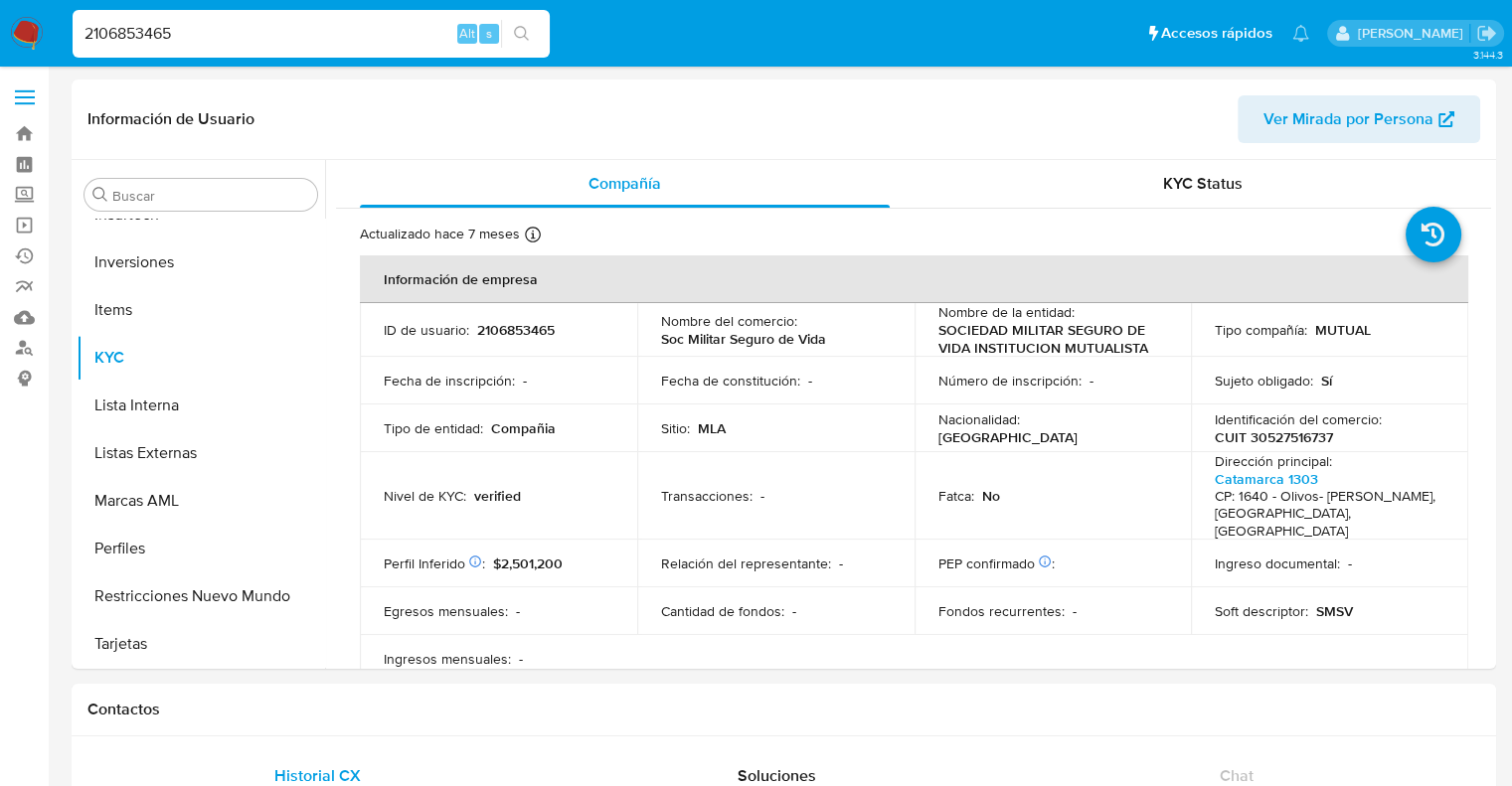 select on "10" 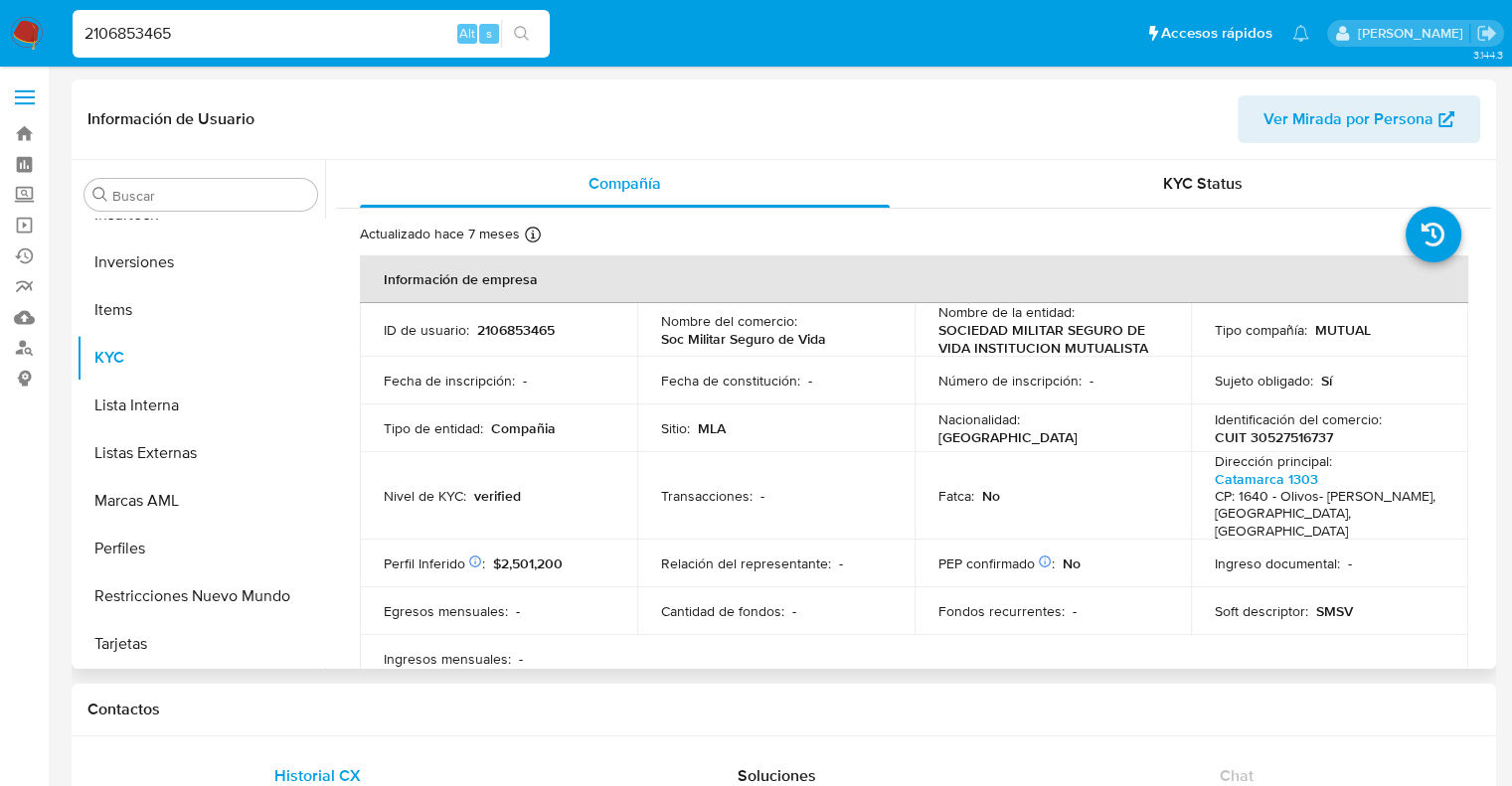 click on "CP: 1640 - Olivos- Vicente Lopez, Buenos Aires, Argentina" at bounding box center (1325, 514) 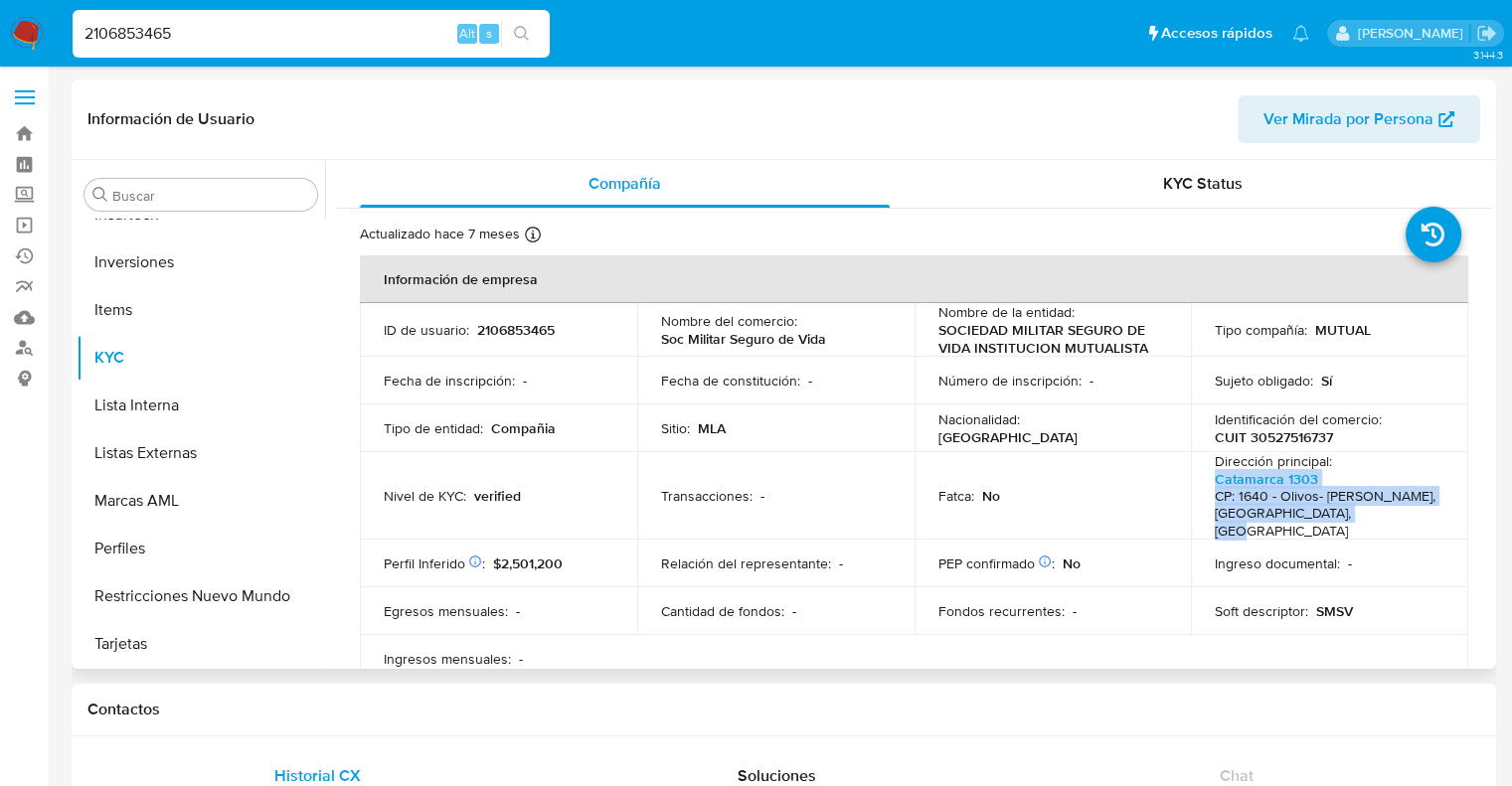 drag, startPoint x: 1368, startPoint y: 512, endPoint x: 1206, endPoint y: 485, distance: 164.23459 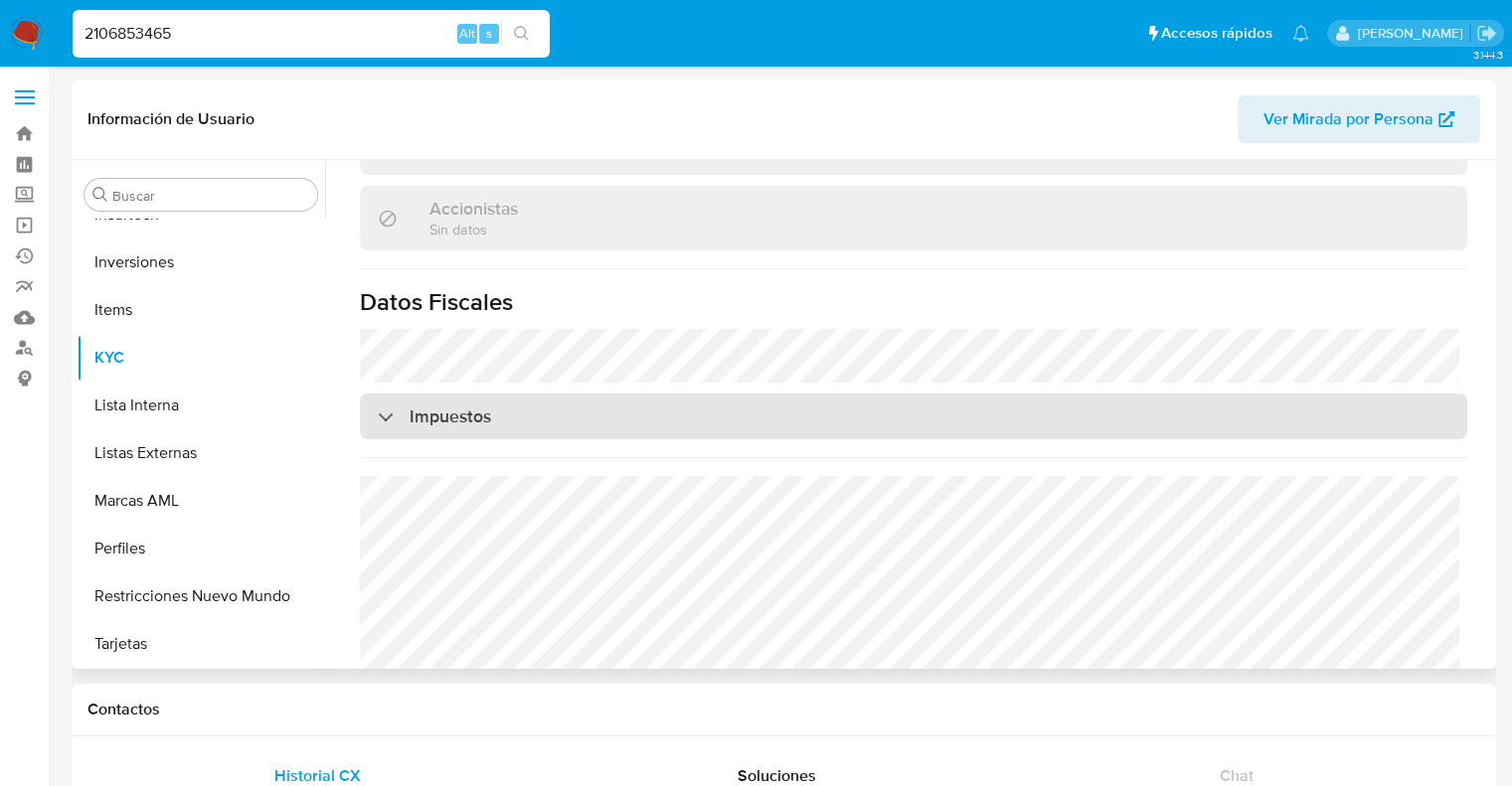 scroll, scrollTop: 1468, scrollLeft: 0, axis: vertical 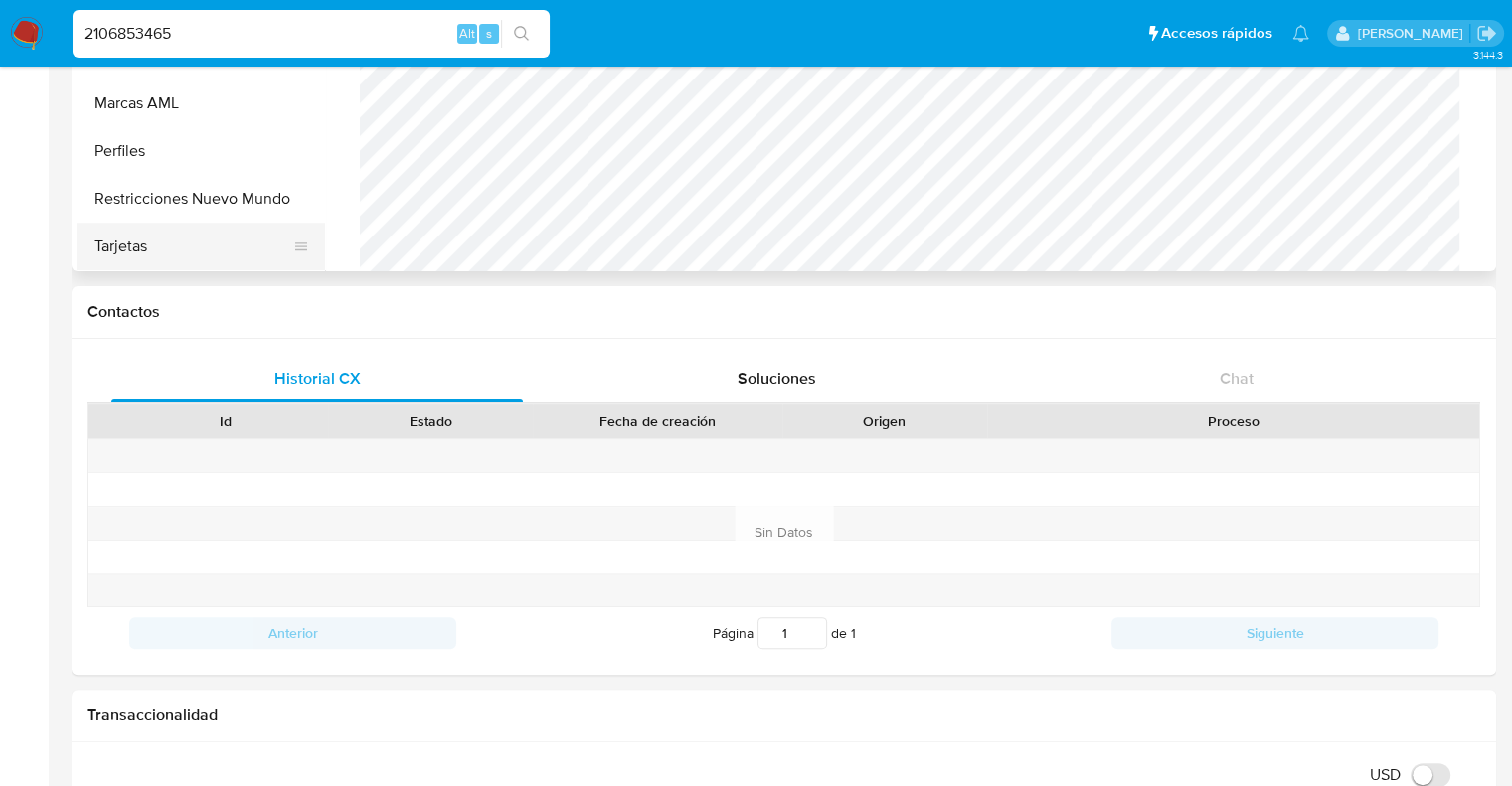 click on "Tarjetas" at bounding box center (193, 246) 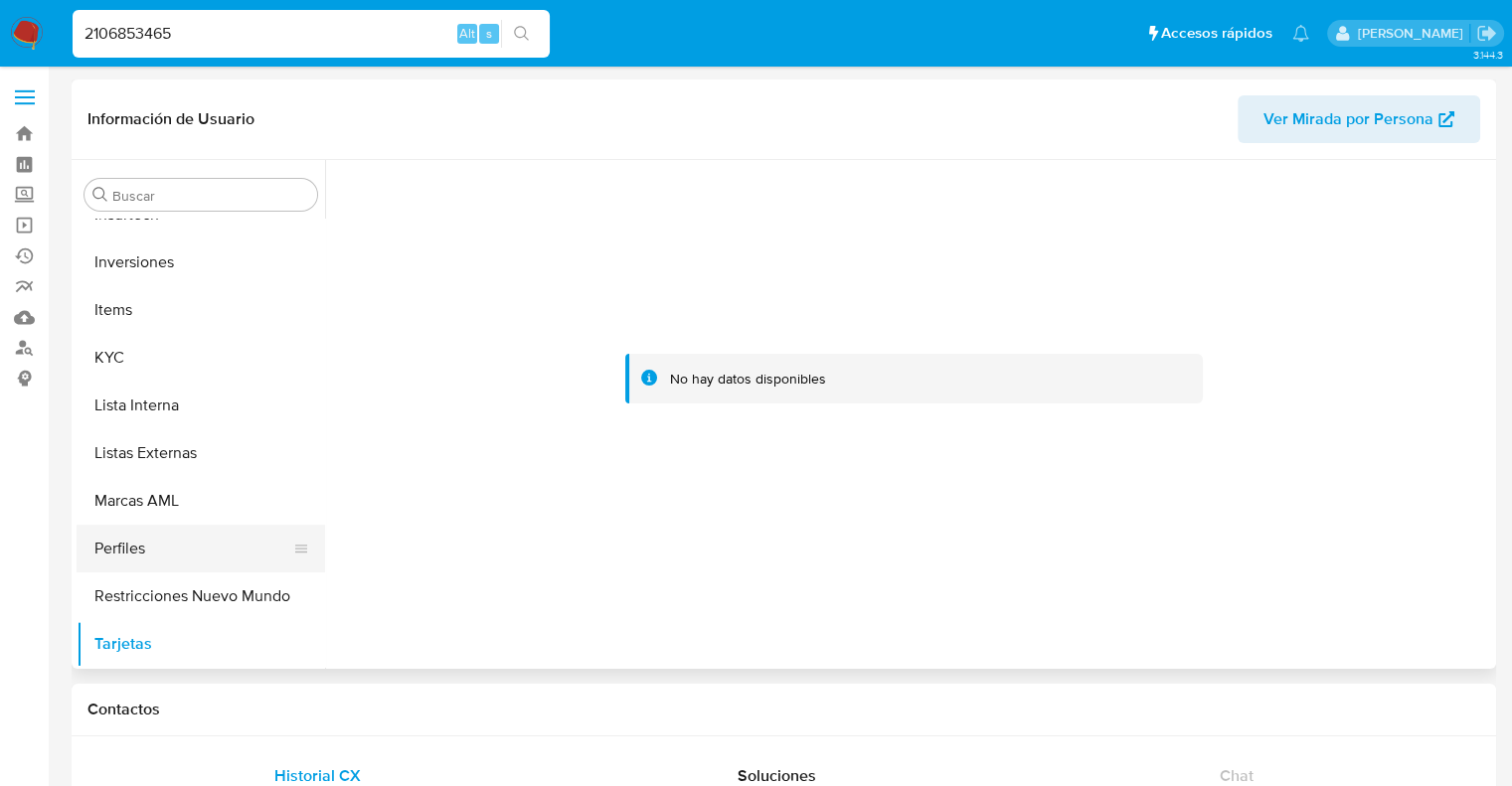 scroll, scrollTop: 0, scrollLeft: 0, axis: both 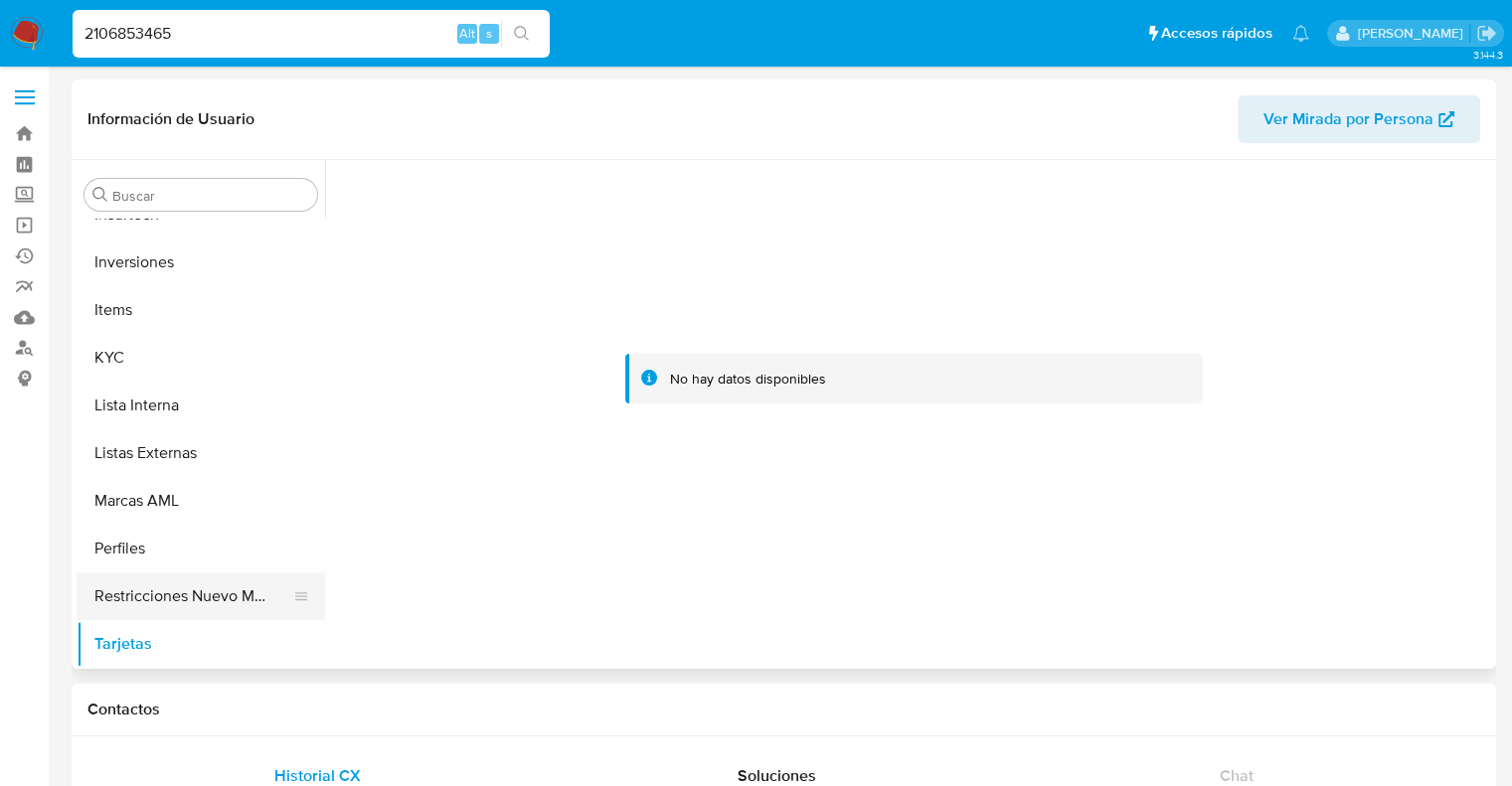 click on "Restricciones Nuevo Mundo" at bounding box center [193, 596] 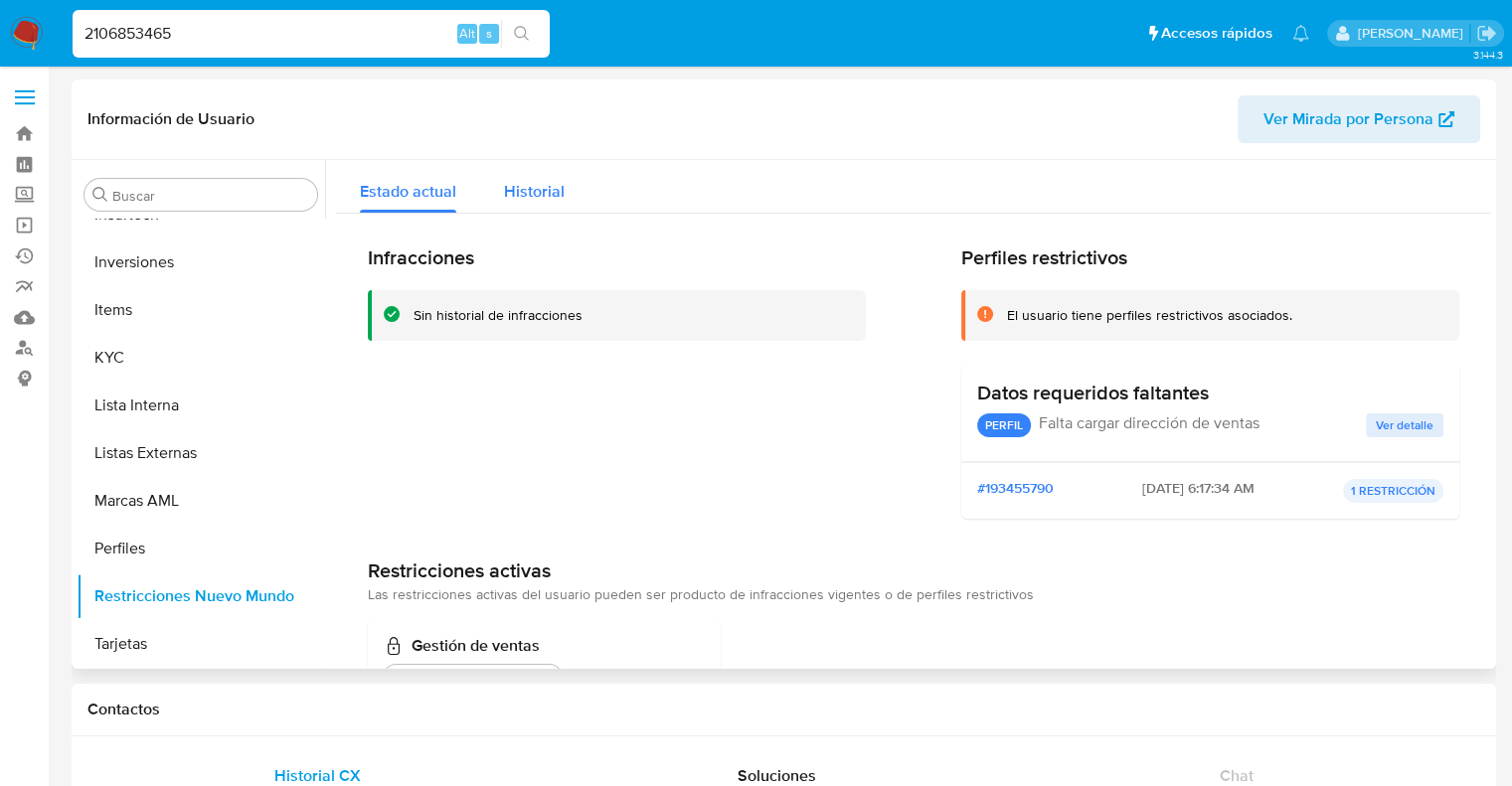 click on "Historial" at bounding box center (534, 191) 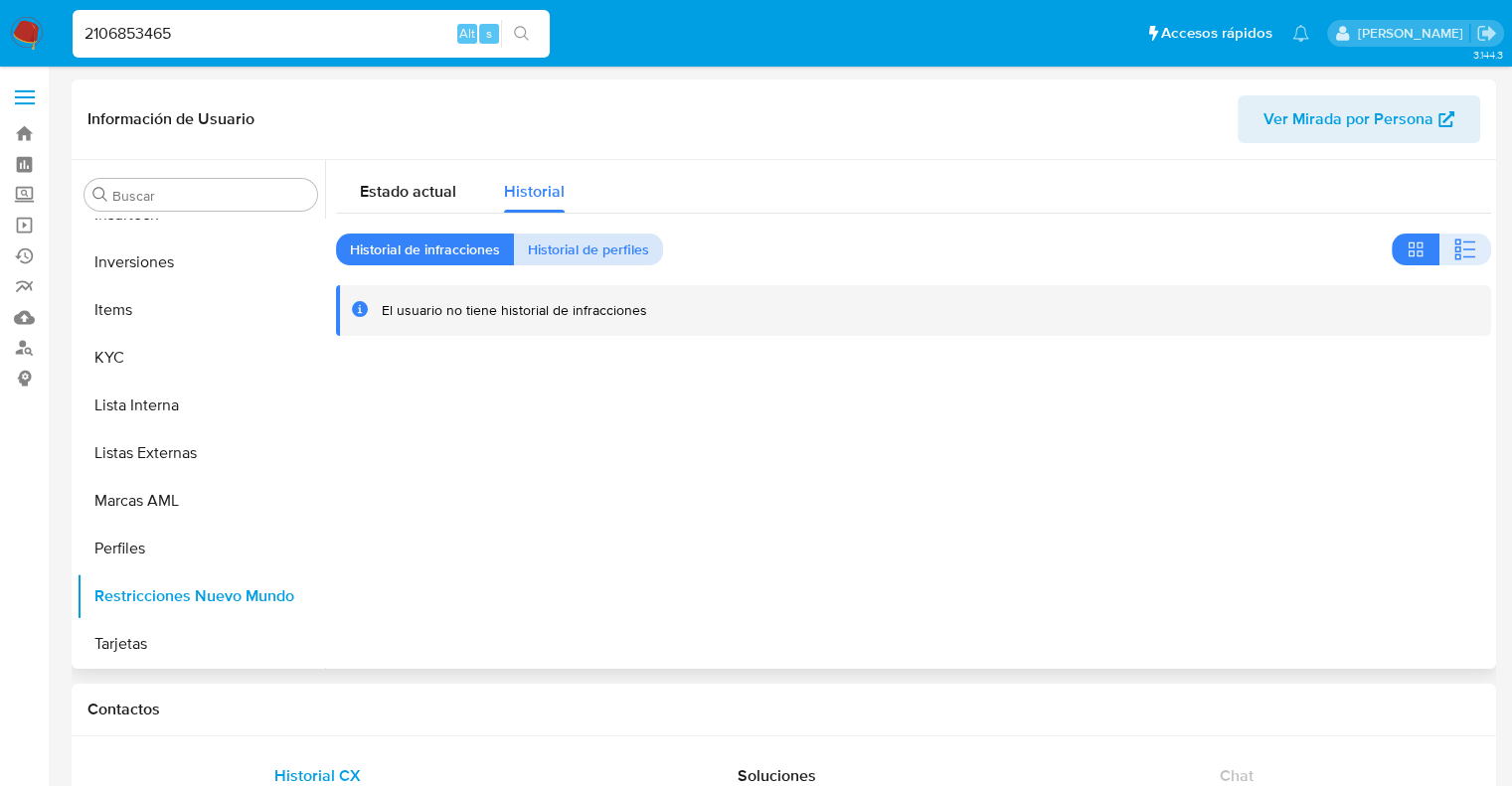 click on "Historial de perfiles" at bounding box center (588, 249) 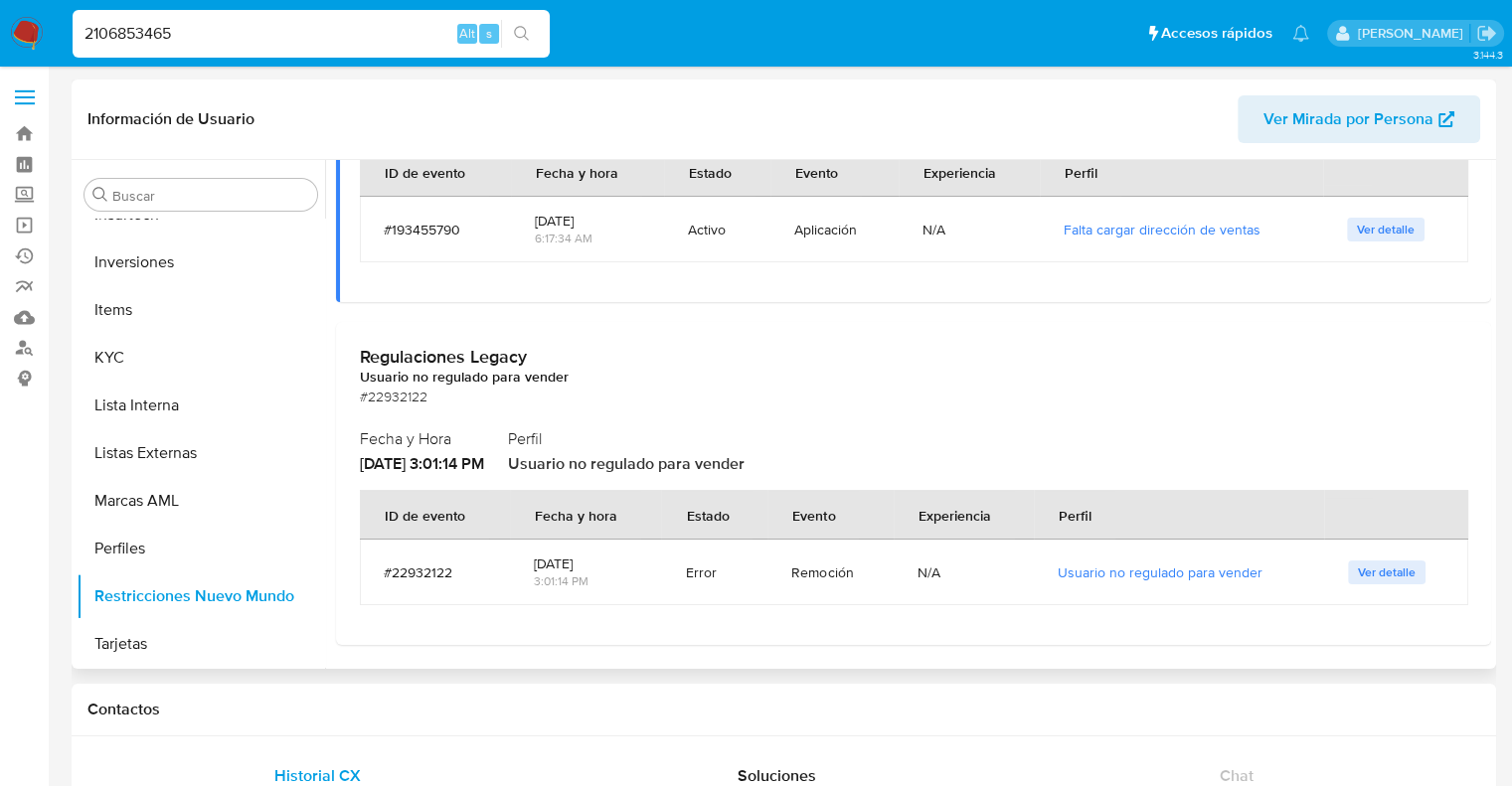scroll, scrollTop: 308, scrollLeft: 0, axis: vertical 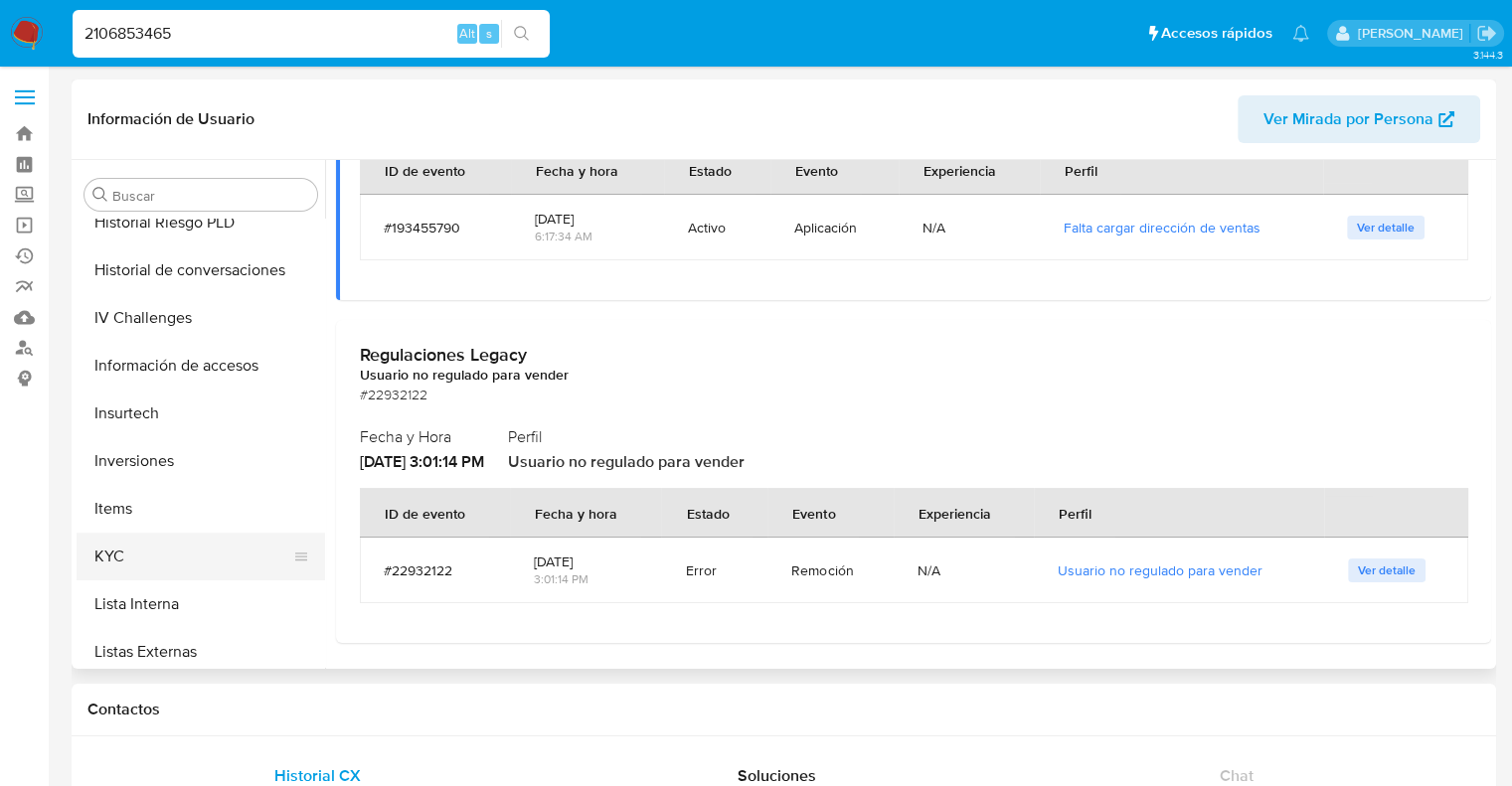 click on "KYC" at bounding box center [193, 556] 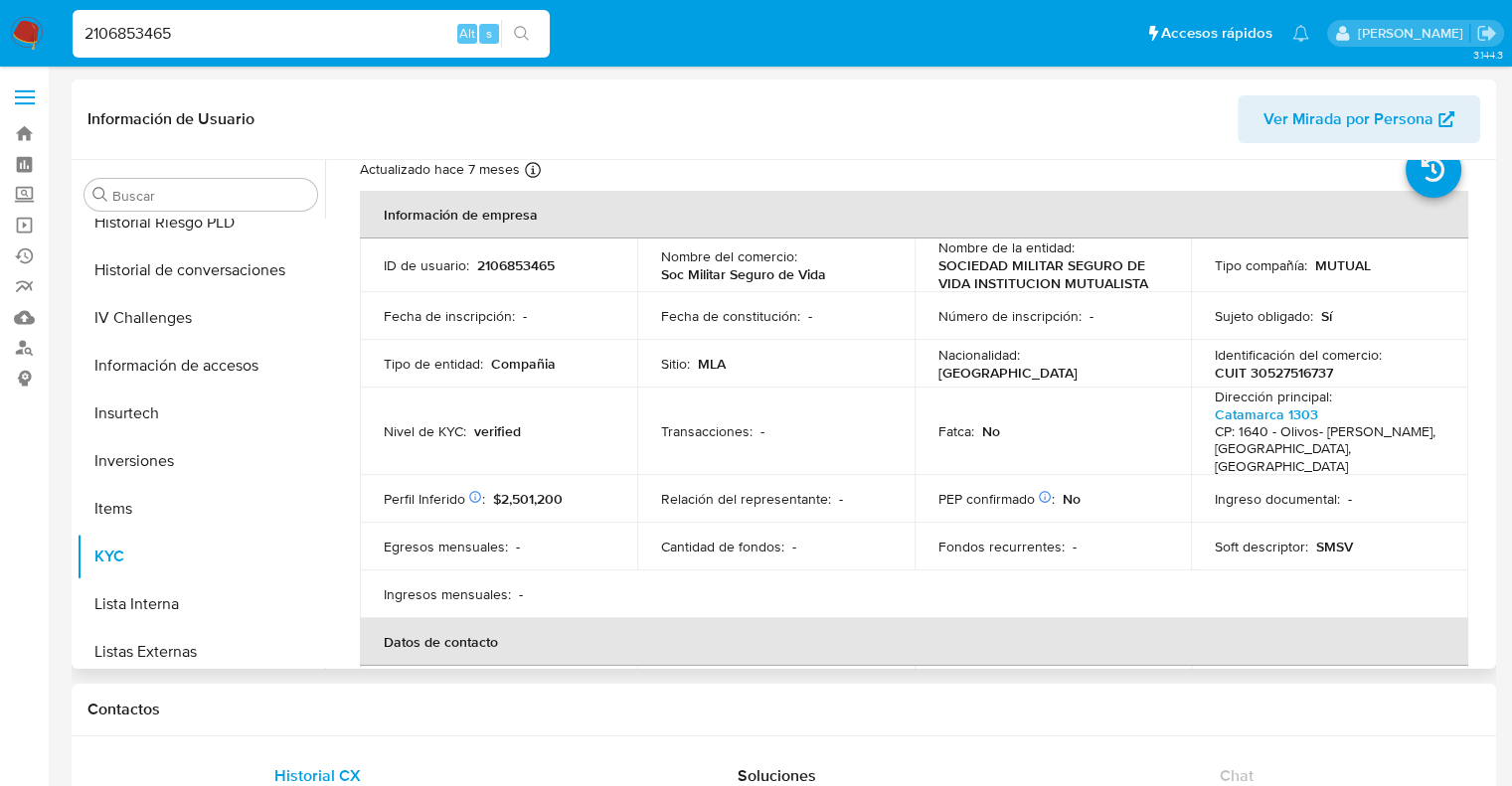 scroll, scrollTop: 99, scrollLeft: 0, axis: vertical 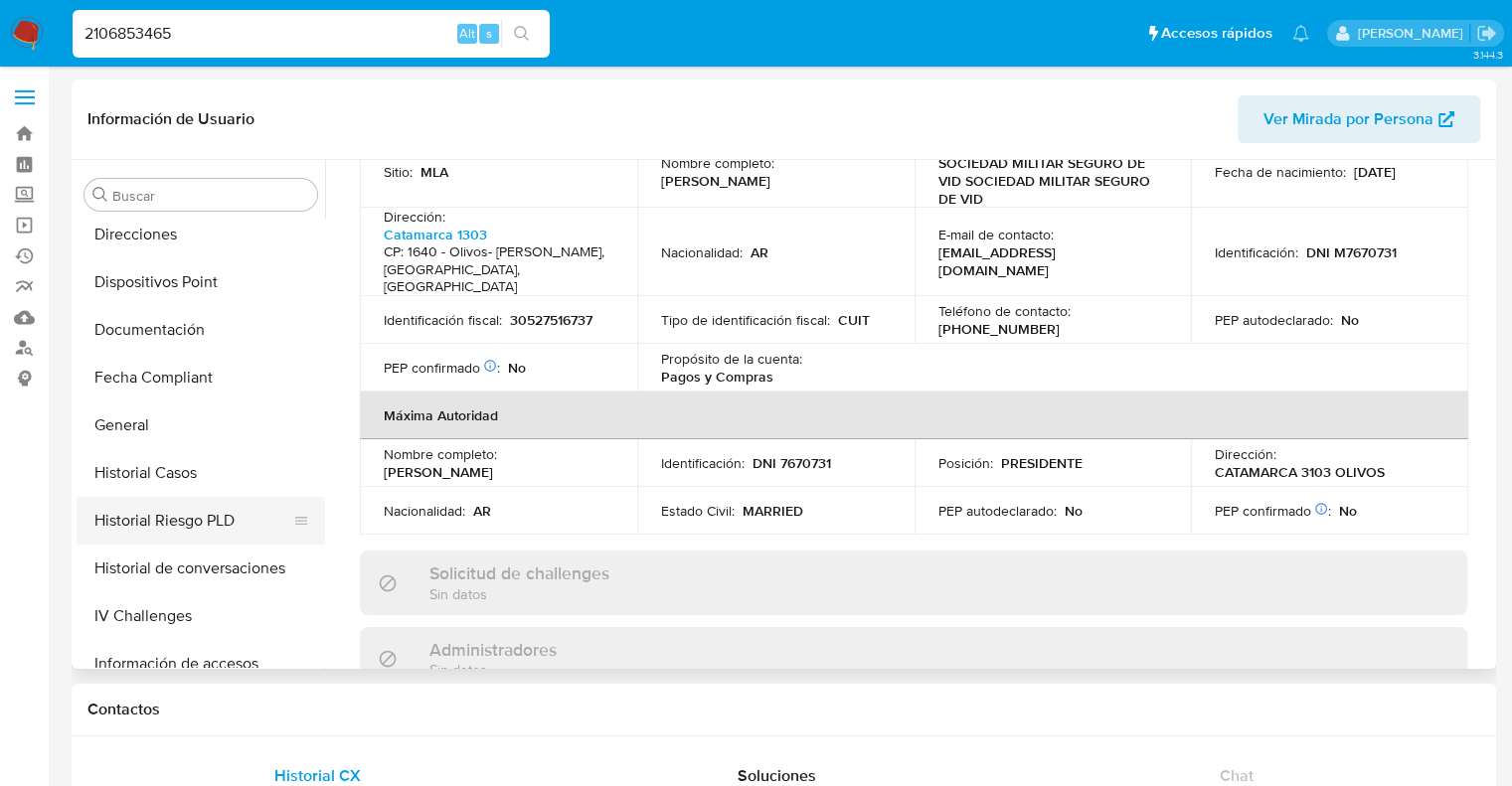 click on "Historial Riesgo PLD" at bounding box center (193, 521) 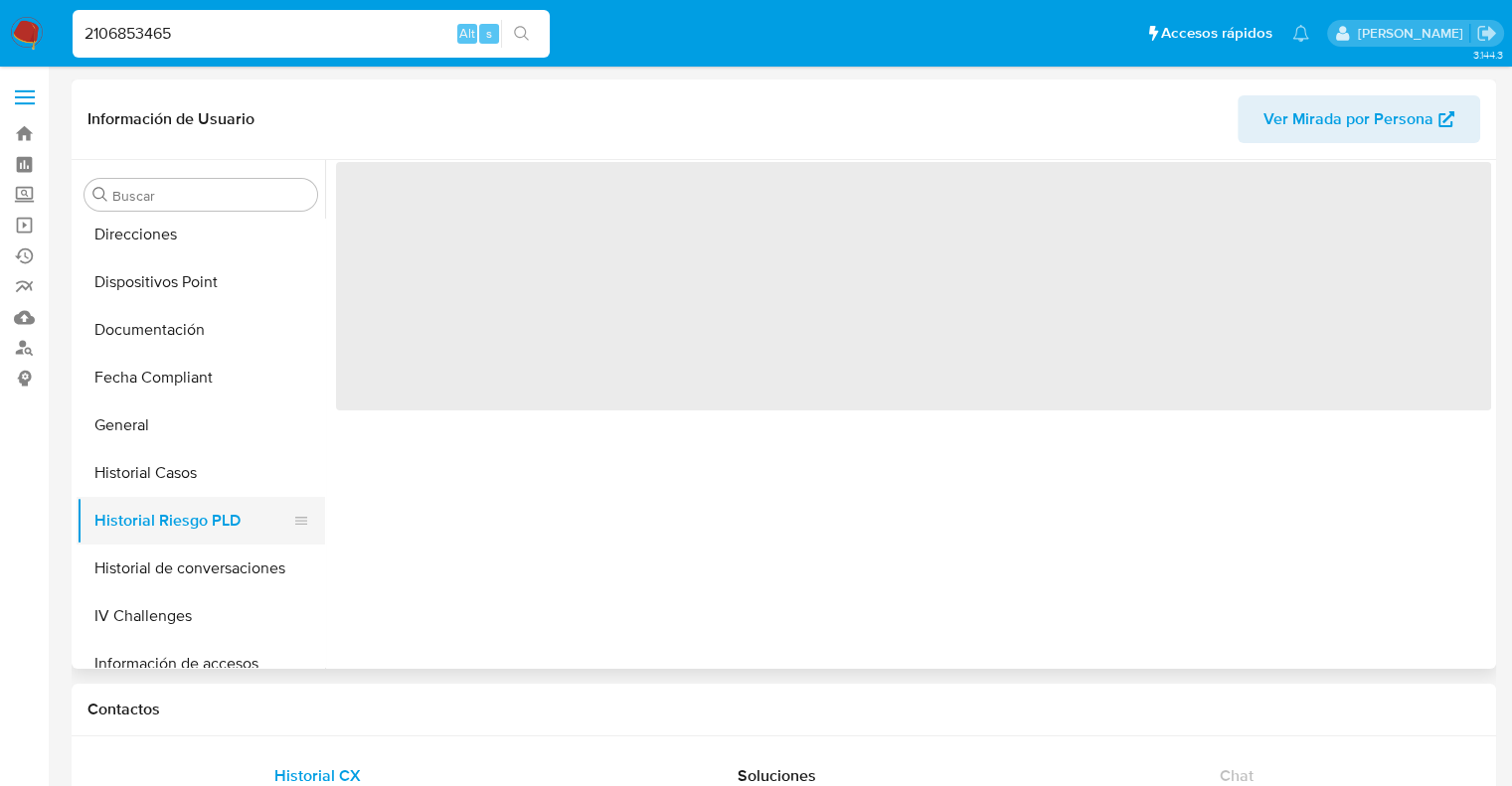 scroll, scrollTop: 0, scrollLeft: 0, axis: both 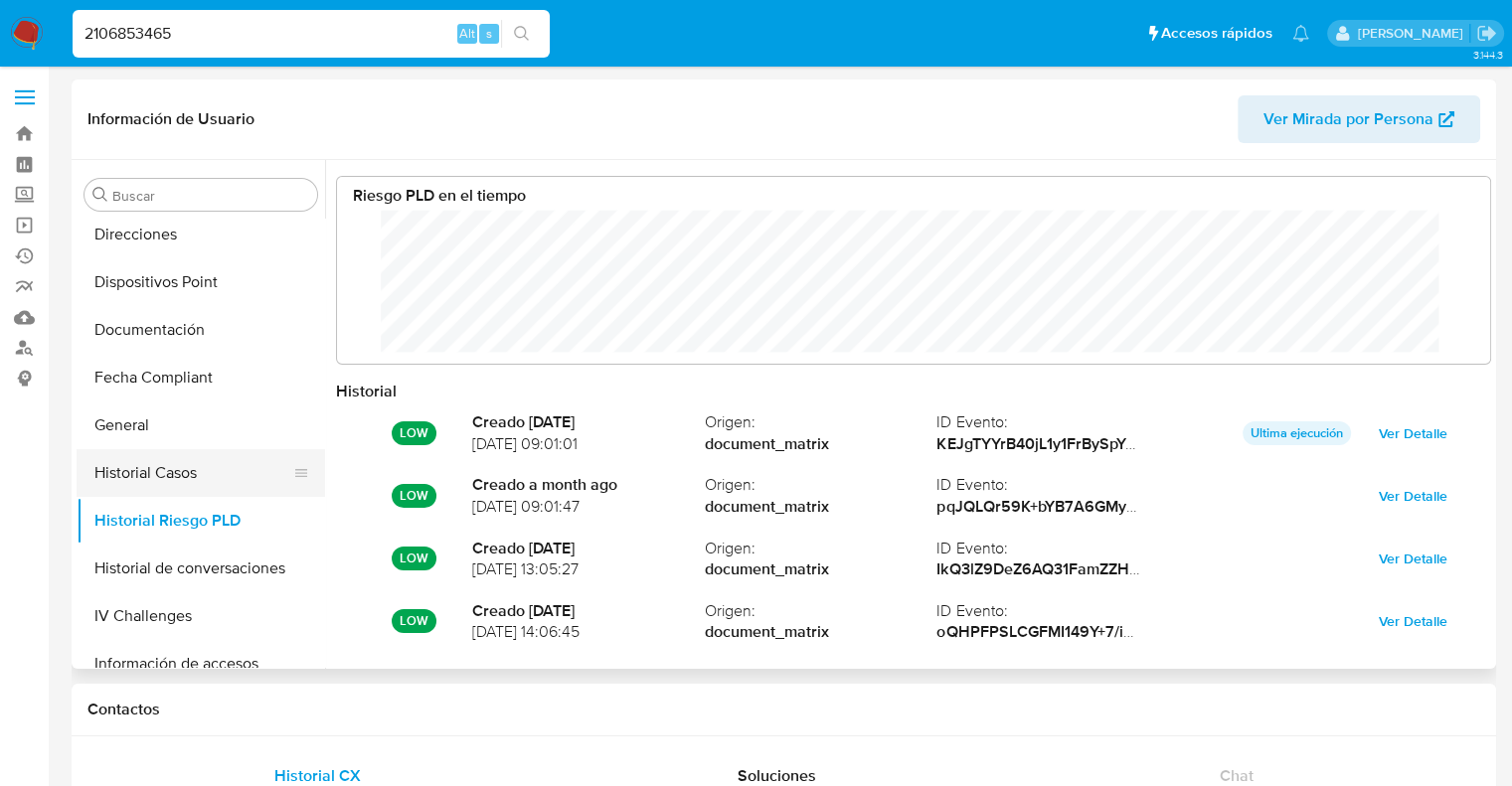 click on "Historial Casos" at bounding box center [193, 473] 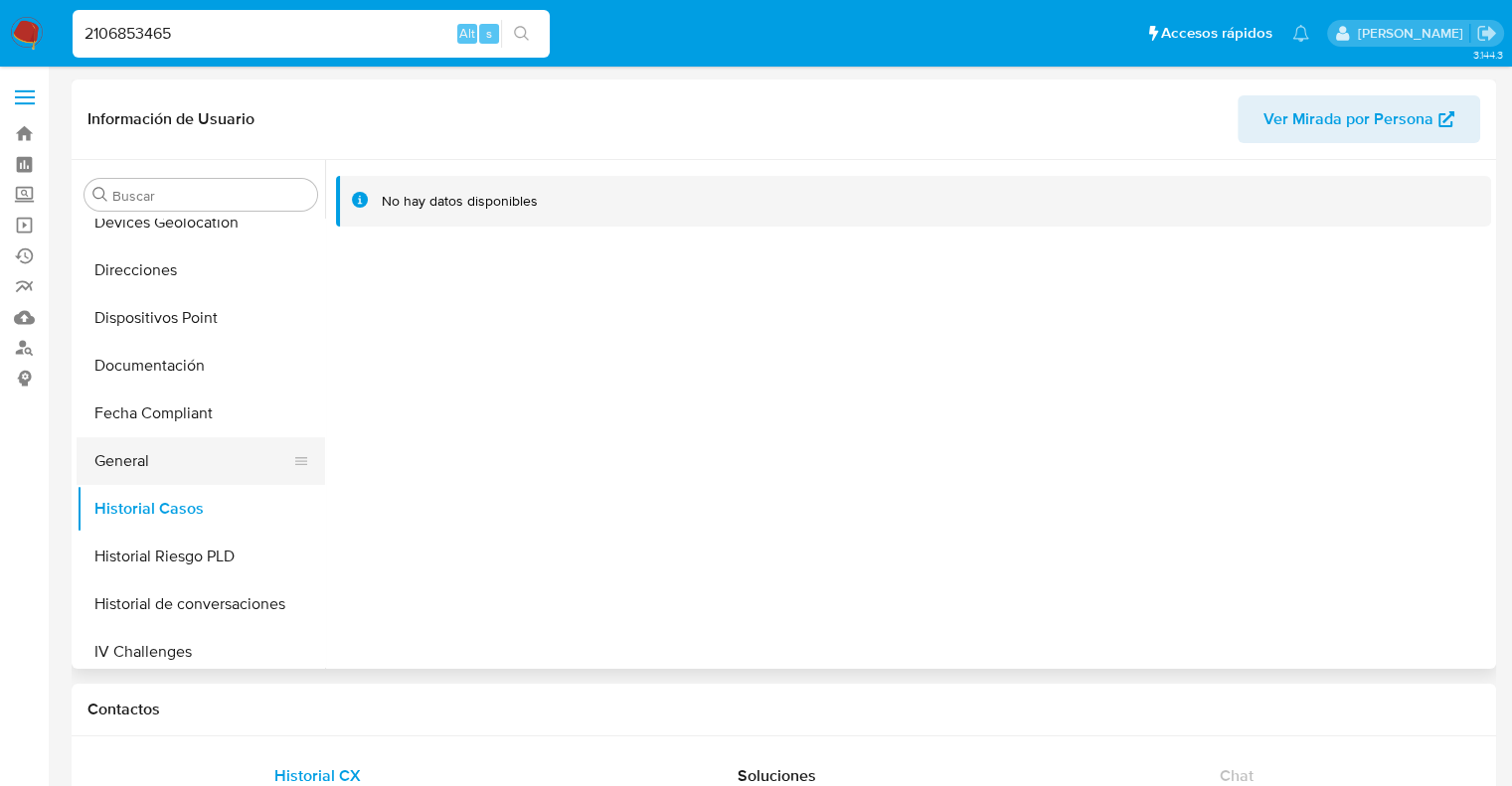 scroll, scrollTop: 290, scrollLeft: 0, axis: vertical 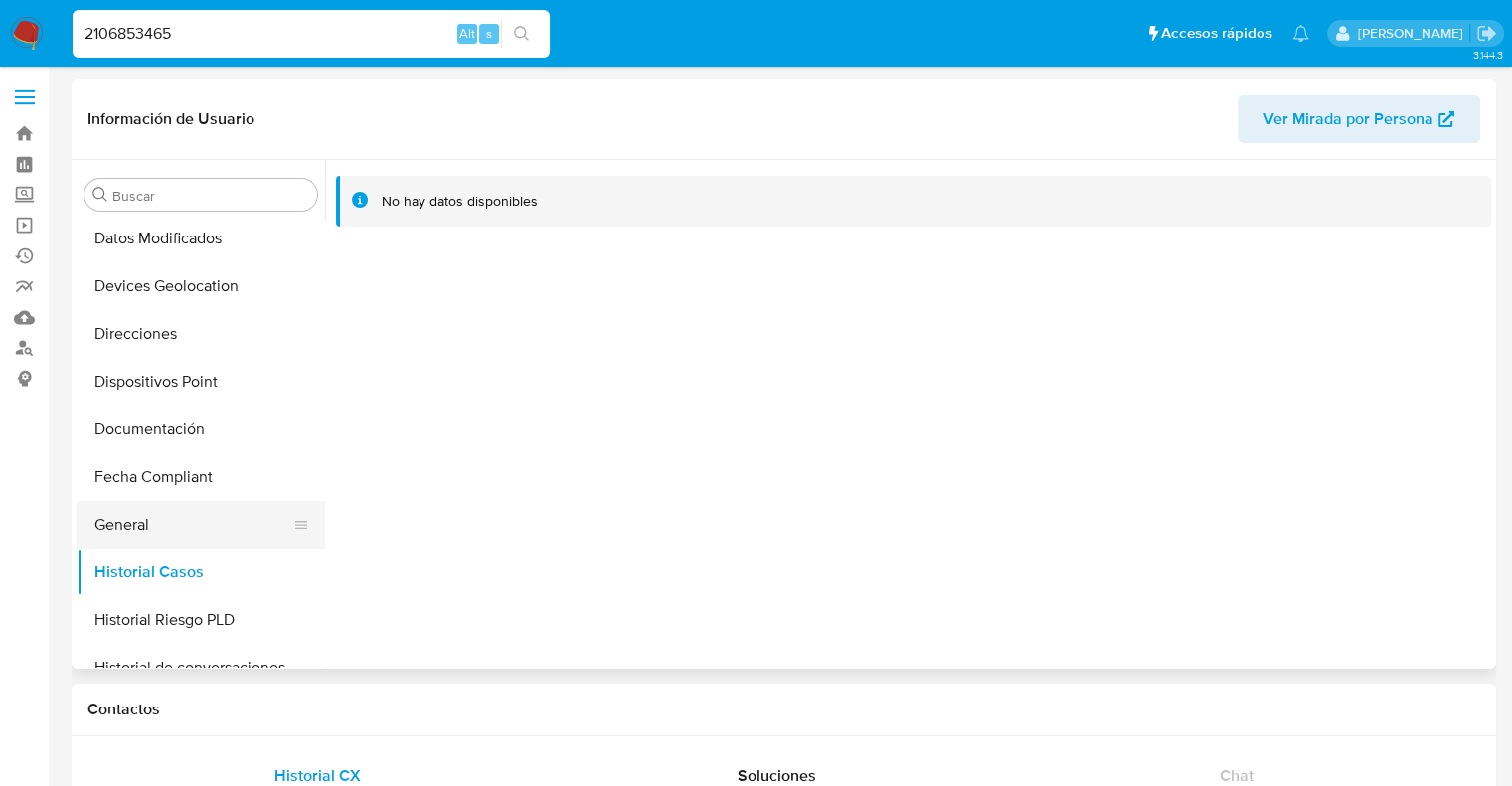 click on "General" at bounding box center (193, 525) 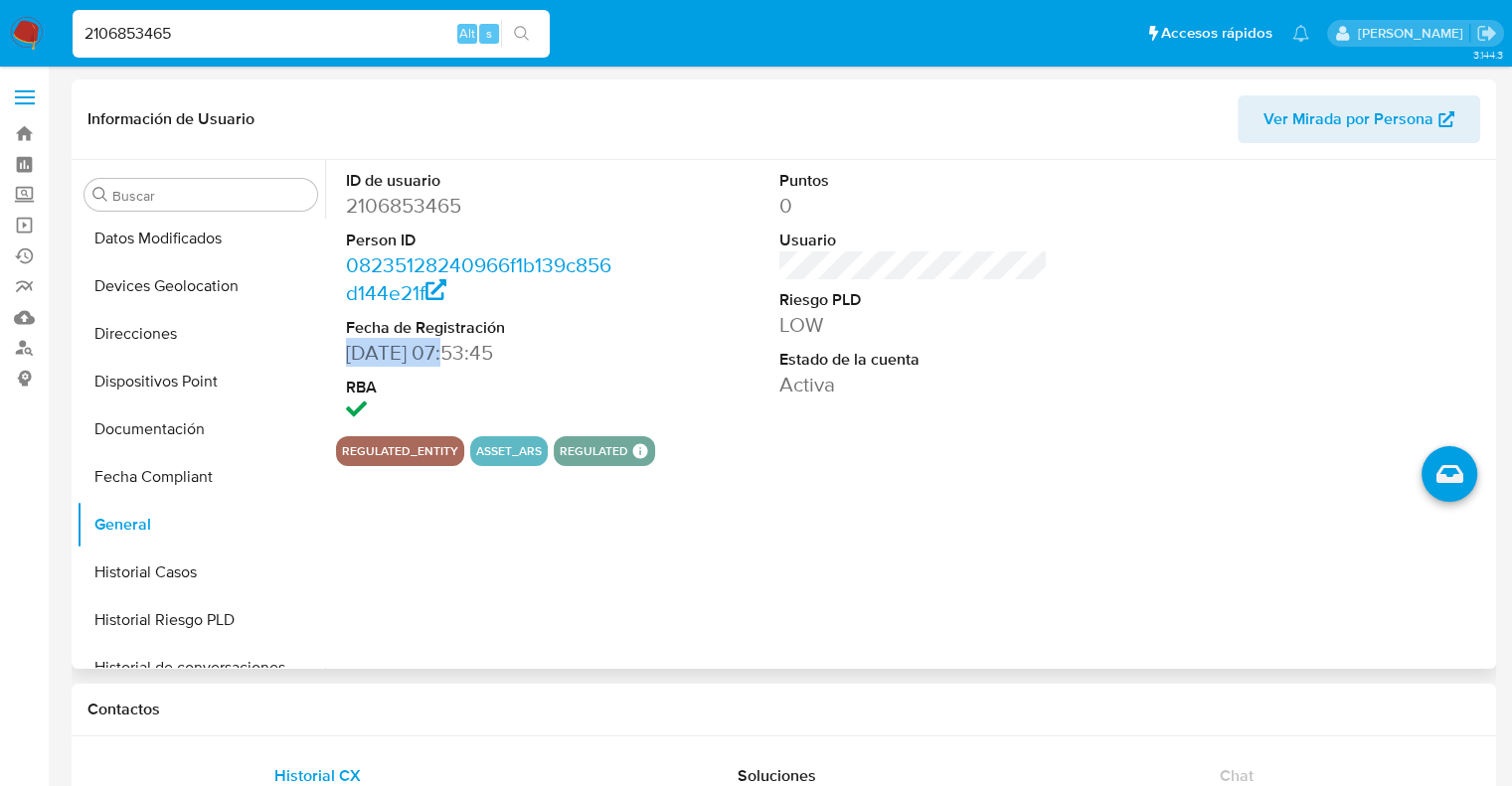 drag, startPoint x: 444, startPoint y: 357, endPoint x: 358, endPoint y: 358, distance: 86.005814 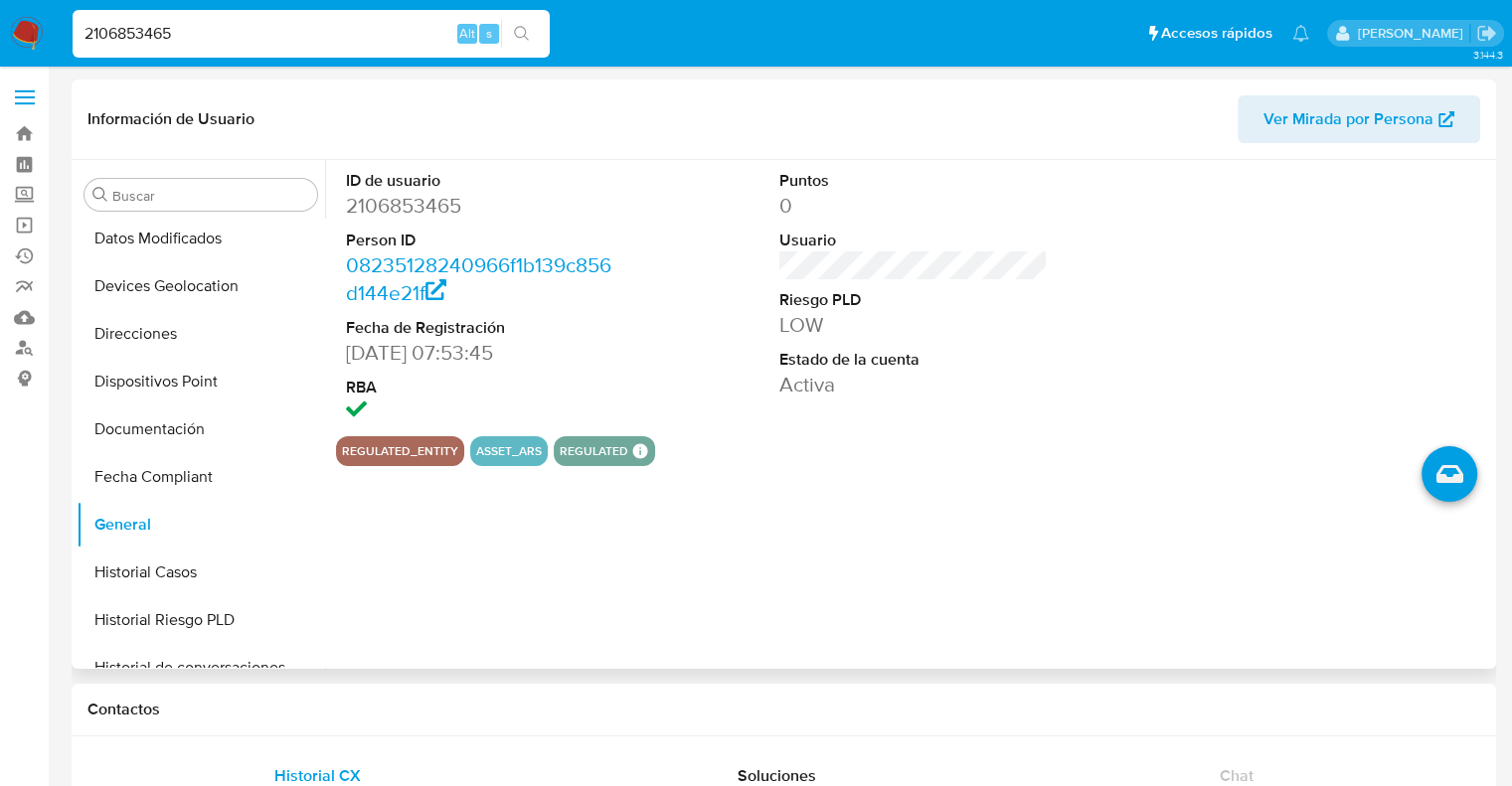 click on "ID de usuario 2106853465 Person ID 08235128240966f1b139c856d144e21f Fecha de Registración 20/11/2024 07:53:45 RBA Puntos 0 Usuario Riesgo PLD LOW Estado de la cuenta Activa regulated_entity asset_ars regulated   Regulated MLA UIF COMPLIES Mark Id MLA_UIF Compliant is_compliant Created At 2024-12-10T18:01:13.307875328Z" at bounding box center [908, 414] 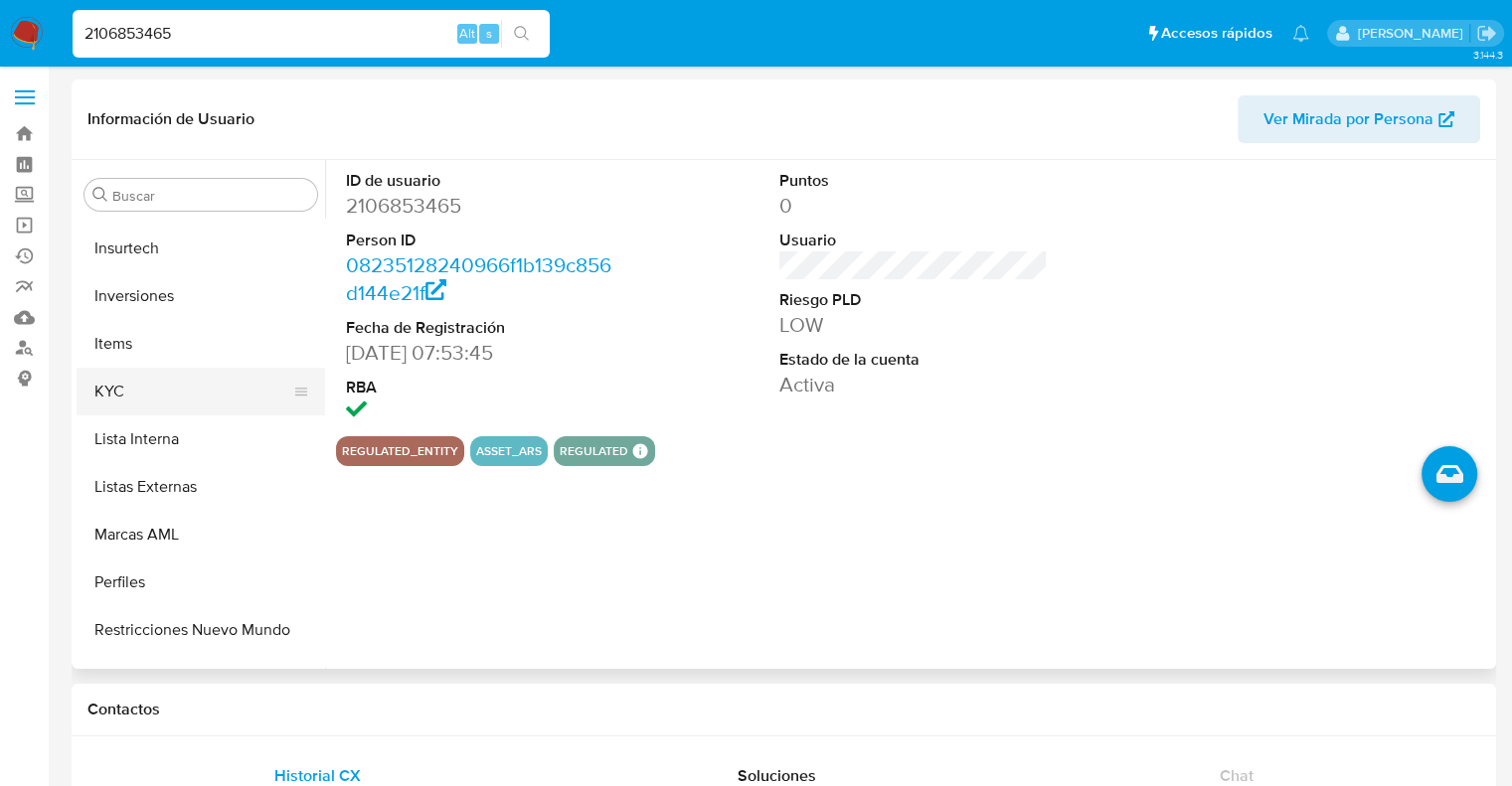 scroll, scrollTop: 886, scrollLeft: 0, axis: vertical 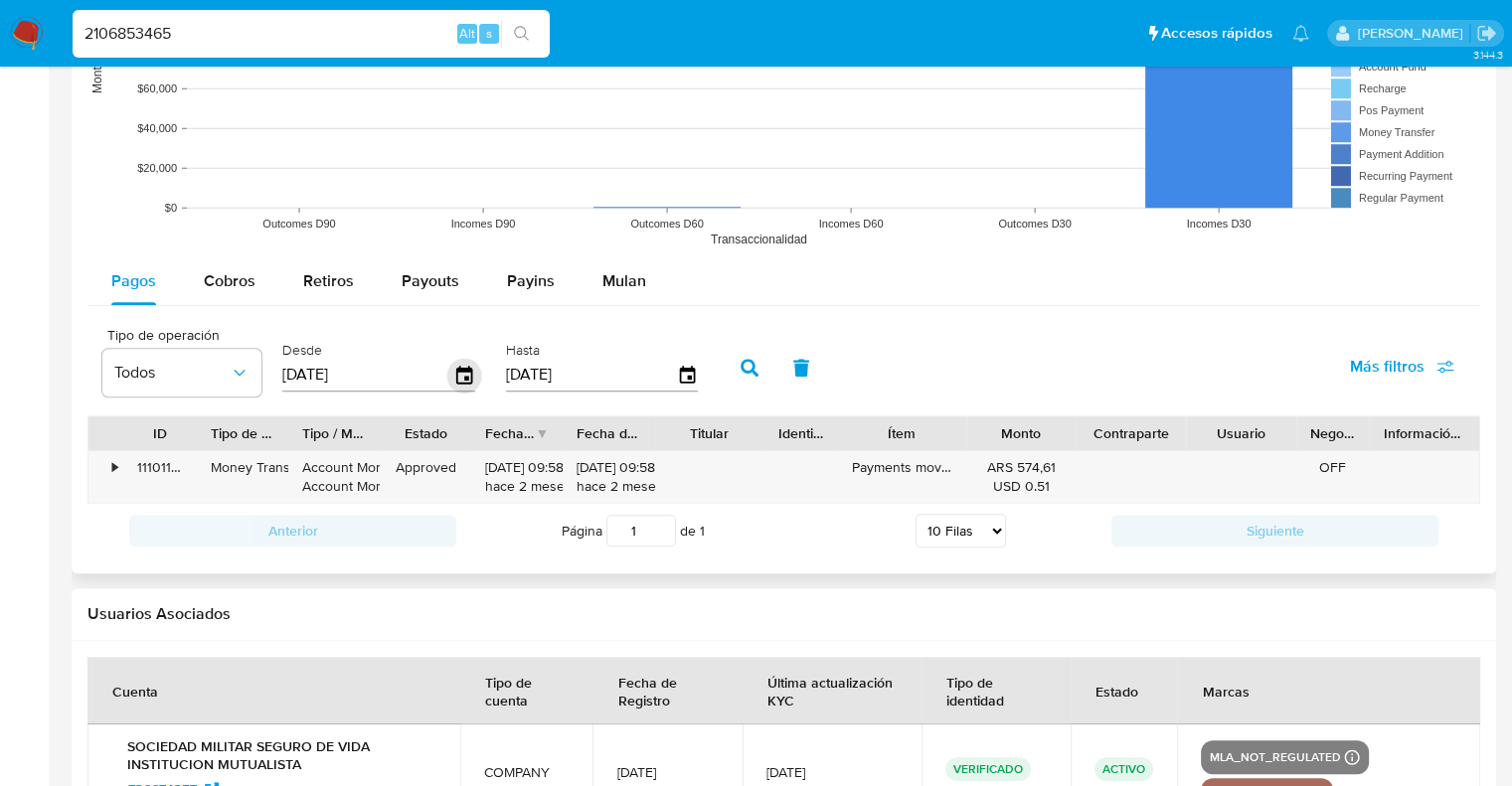 click 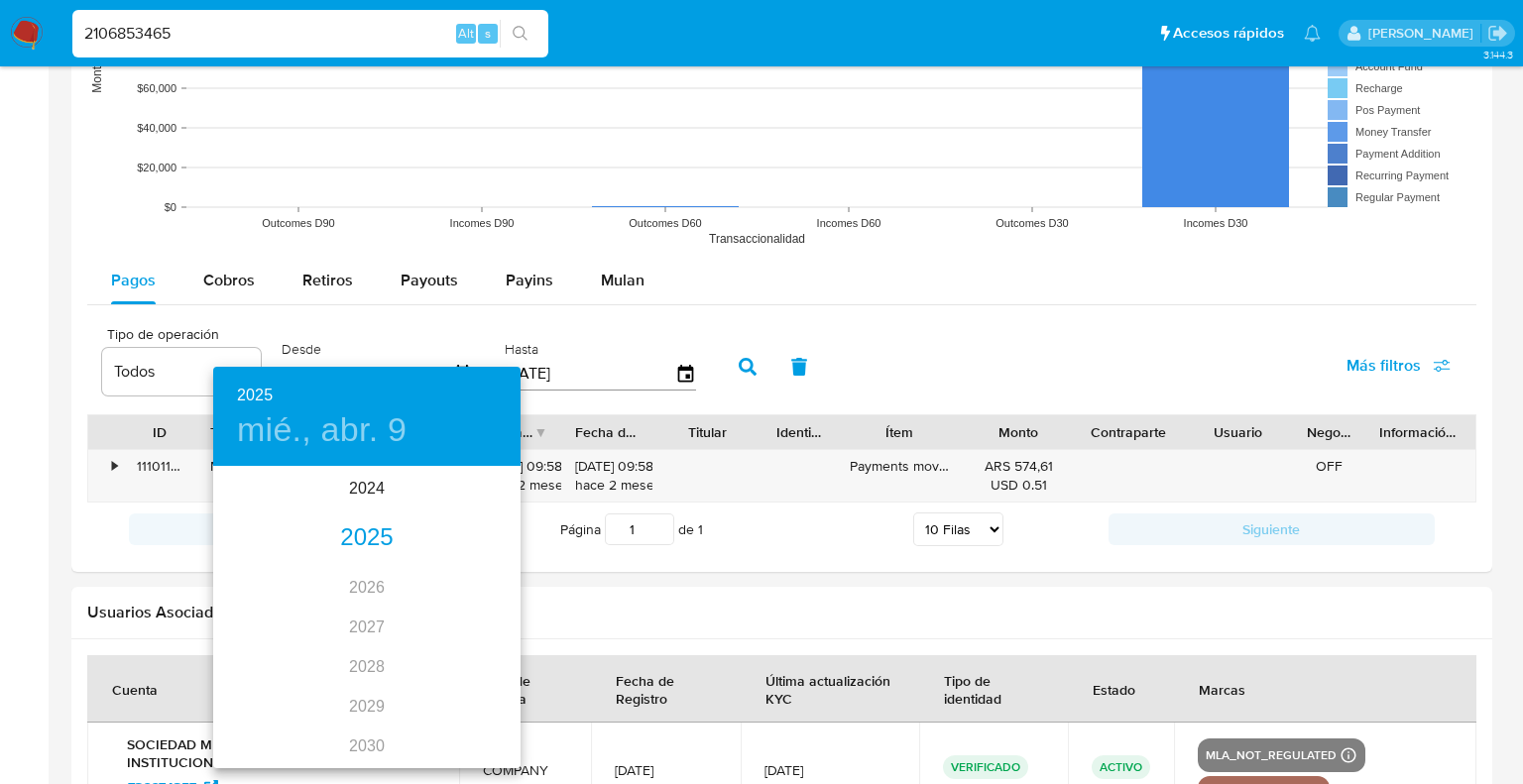 click on "2025" at bounding box center [367, 538] 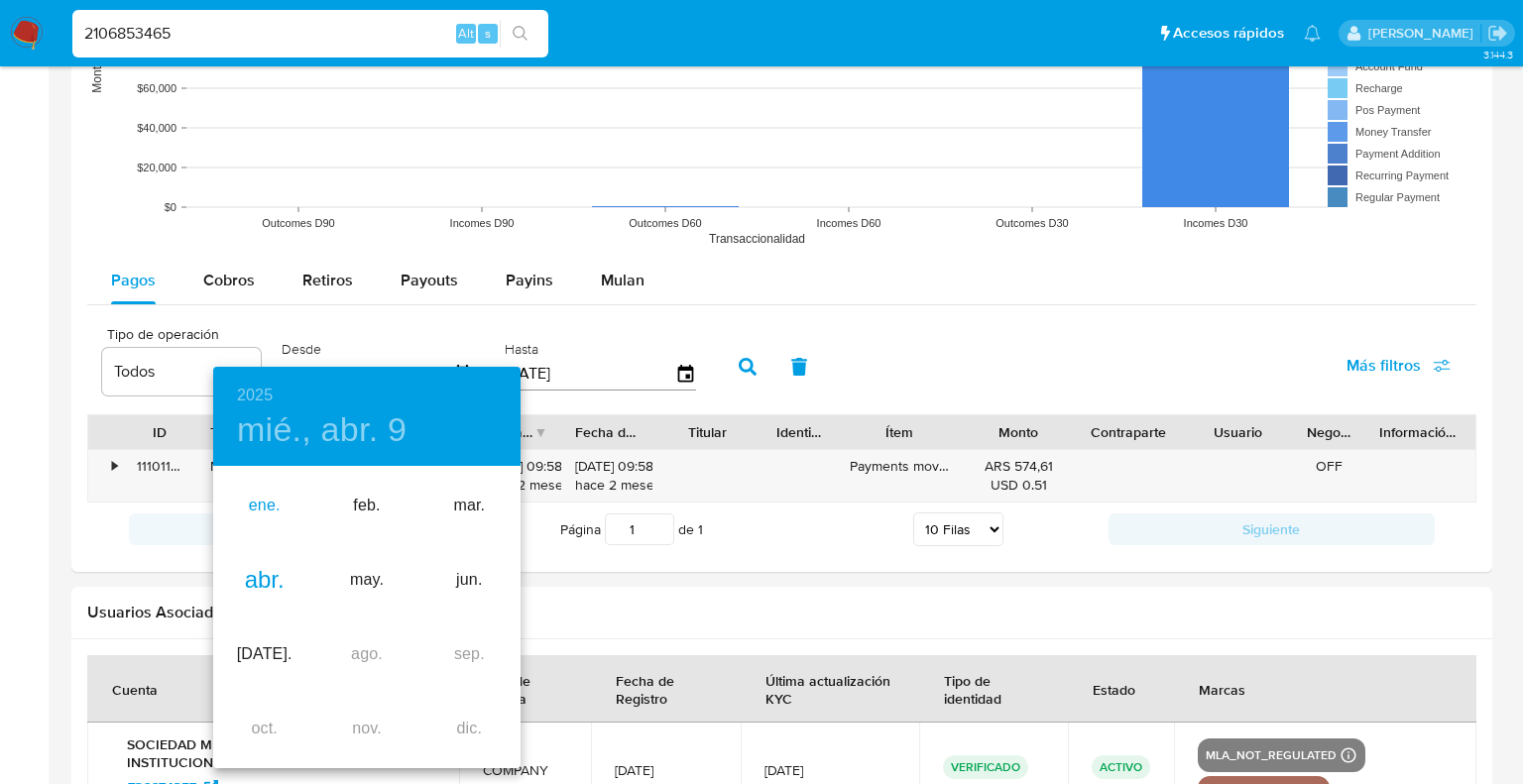 click on "ene." at bounding box center (264, 505) 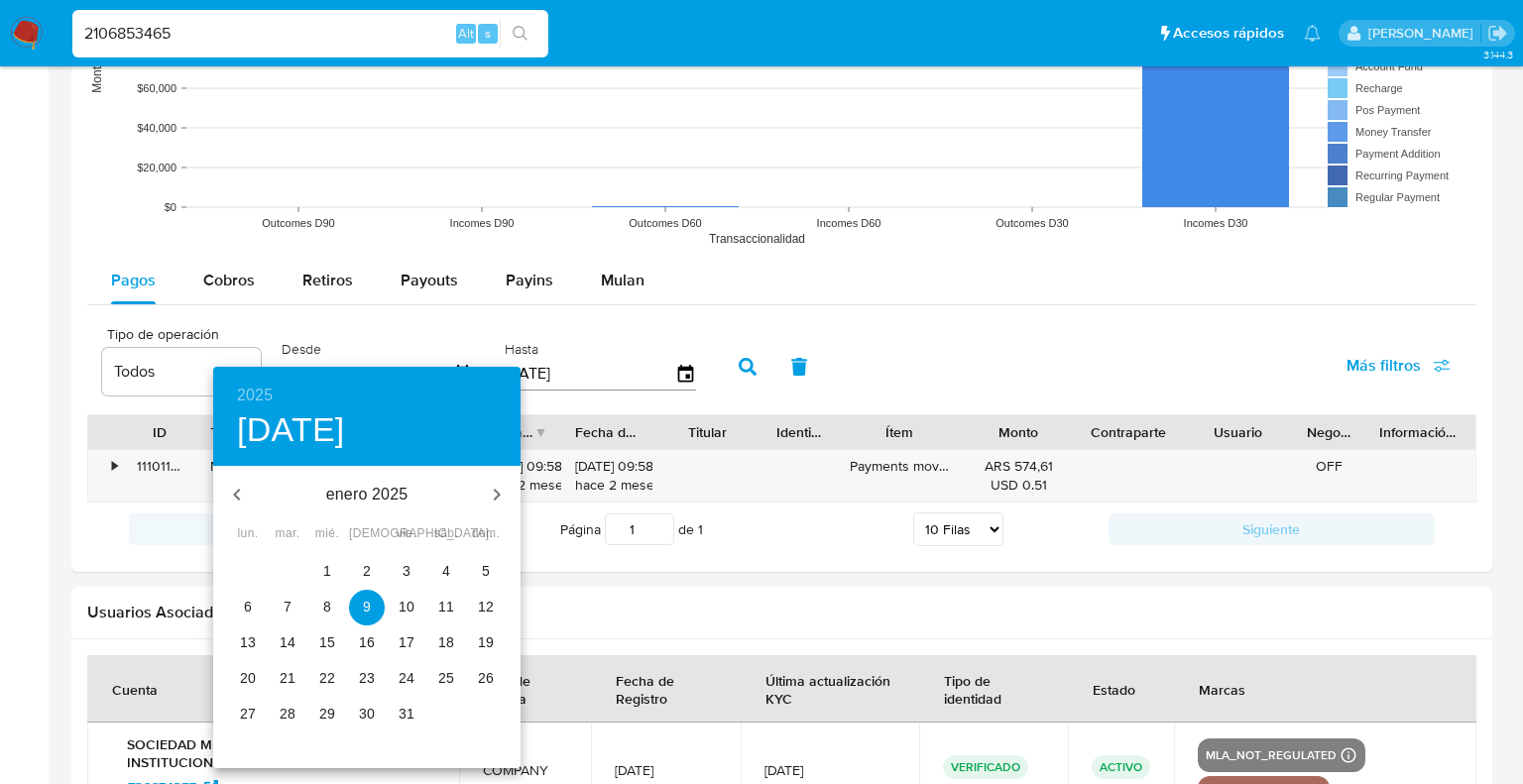 click on "1" at bounding box center (327, 571) 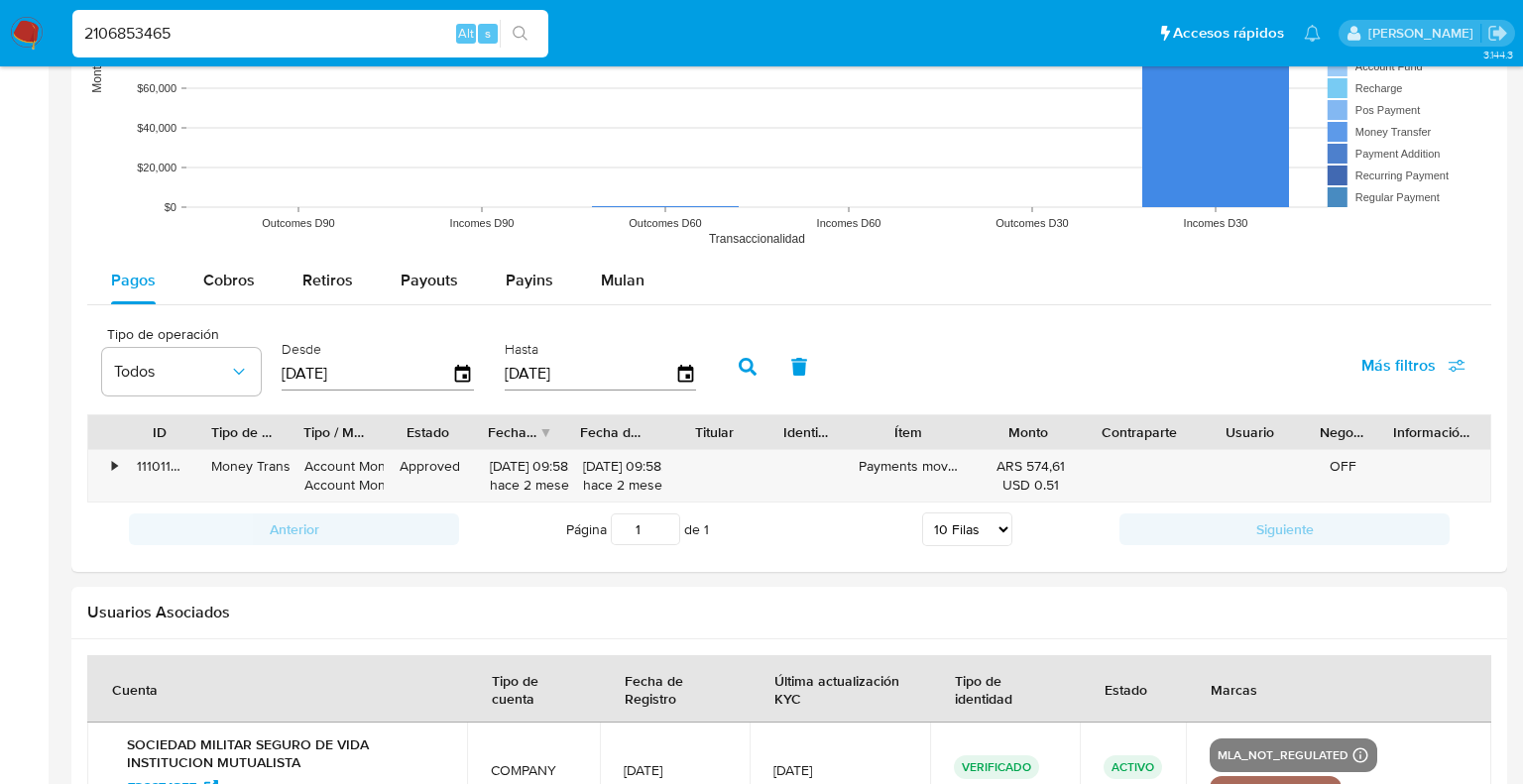 type on "01/01/2025" 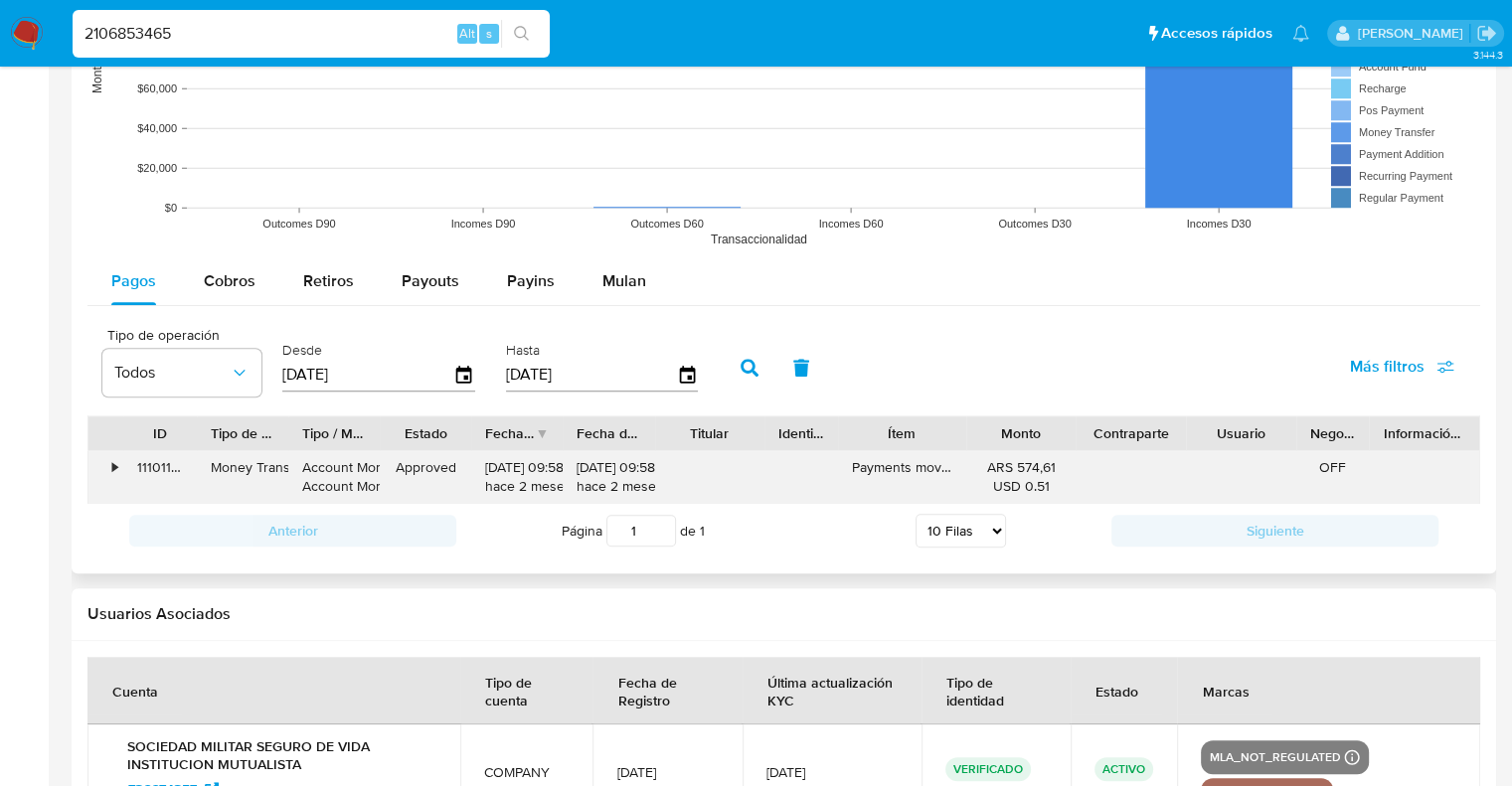 click on "•" at bounding box center (105, 477) 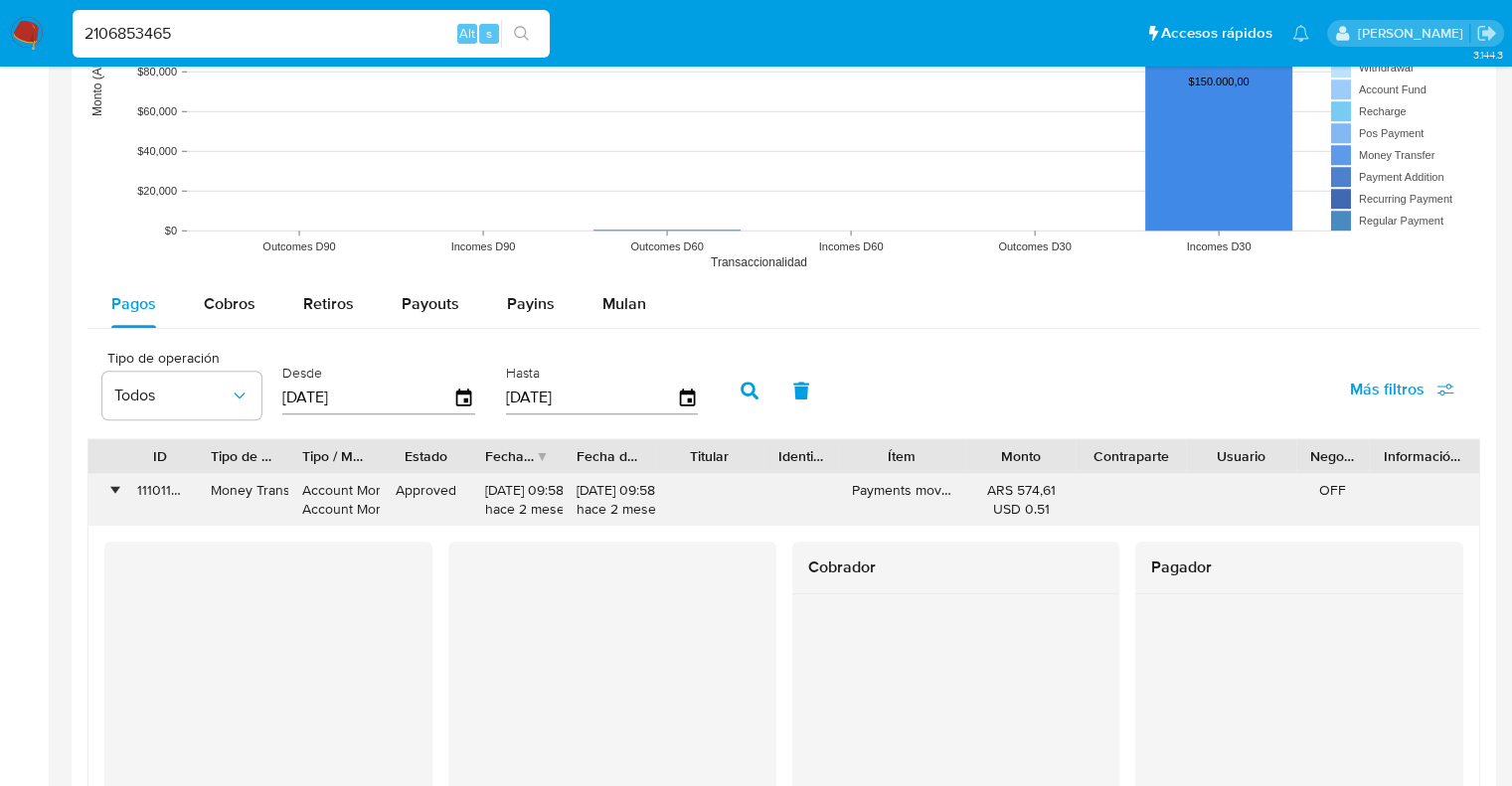 scroll, scrollTop: 1789, scrollLeft: 0, axis: vertical 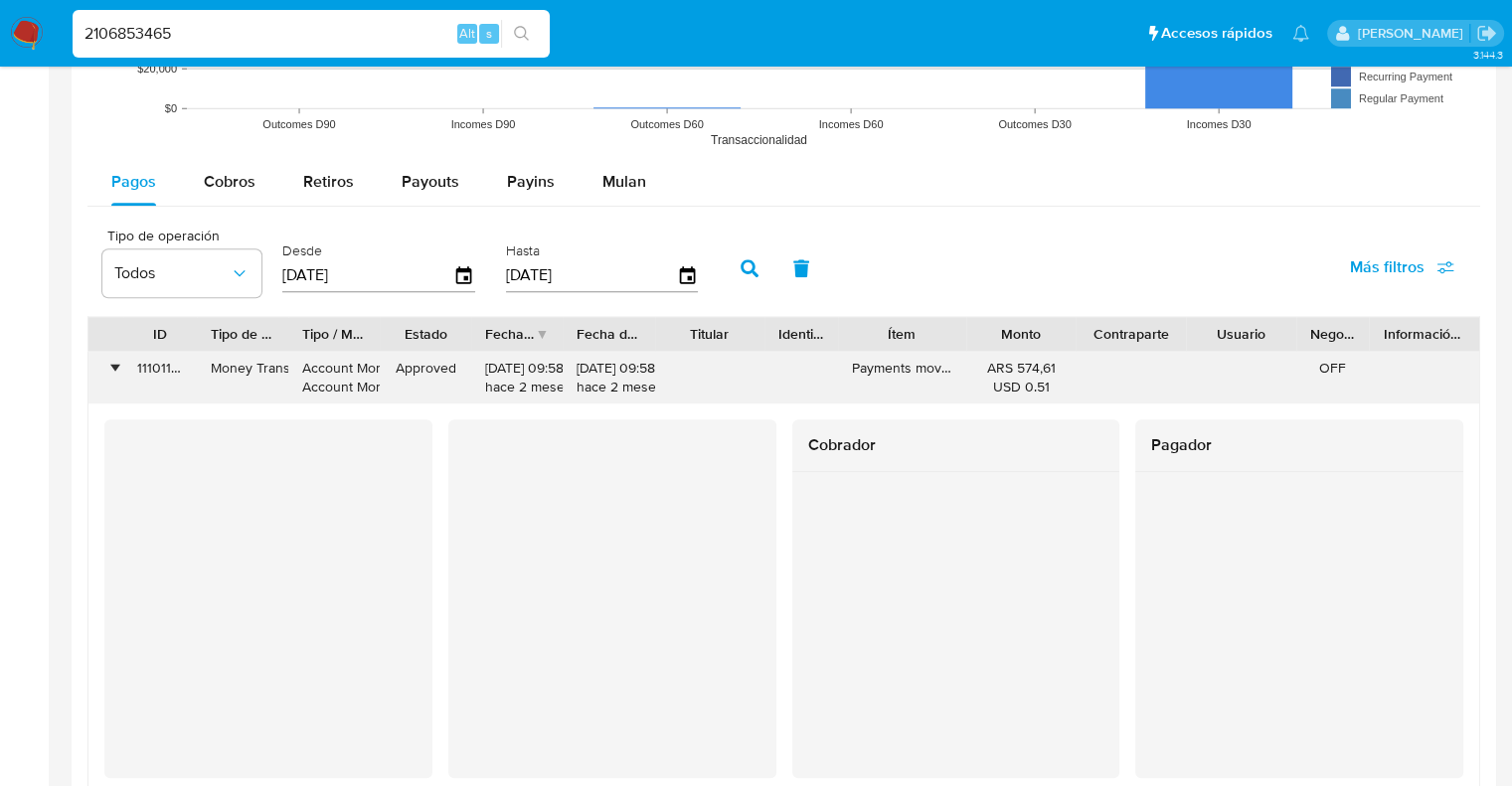 drag, startPoint x: 104, startPoint y: 361, endPoint x: 115, endPoint y: 365, distance: 11.7046999 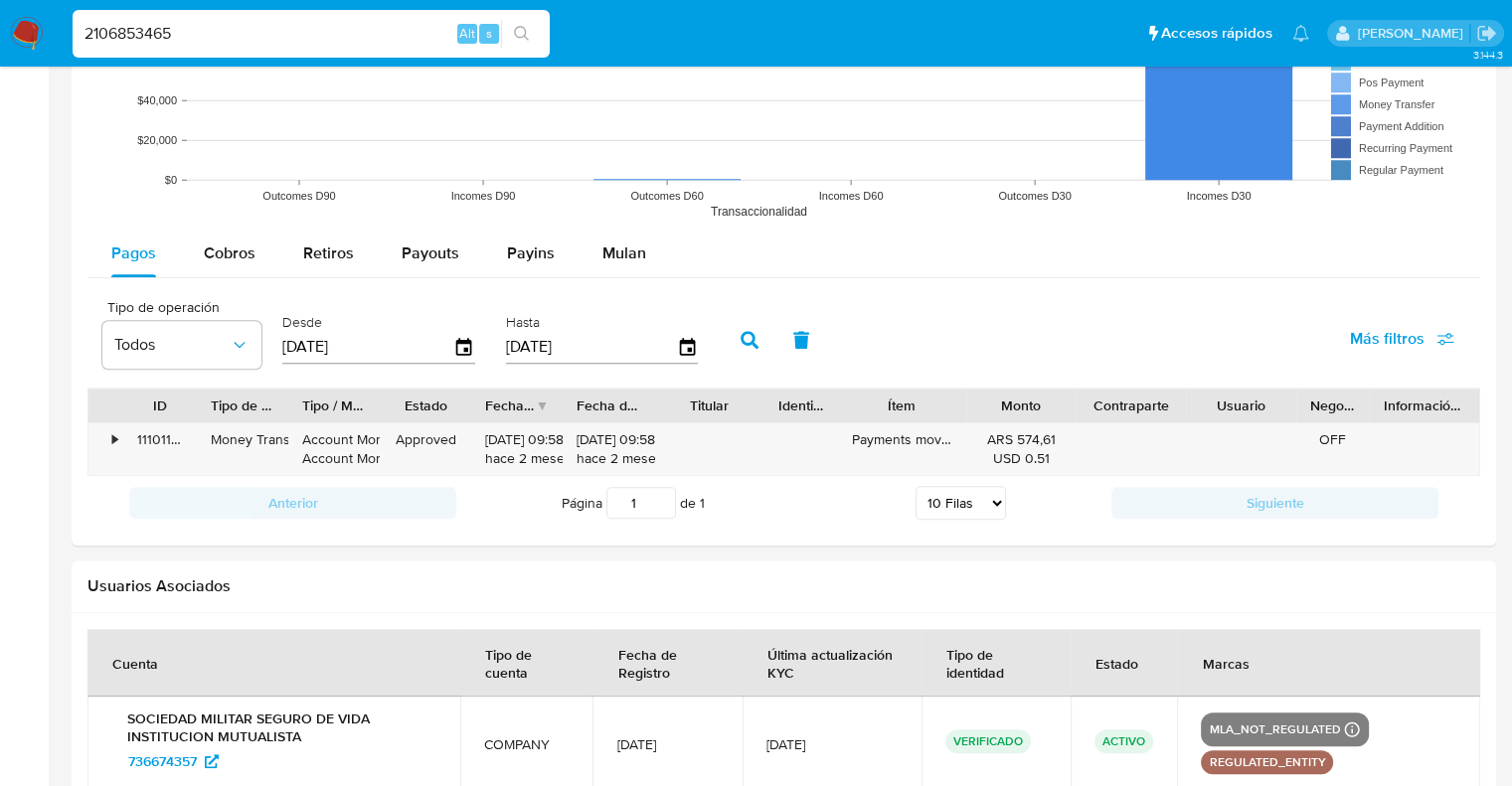 scroll, scrollTop: 1689, scrollLeft: 0, axis: vertical 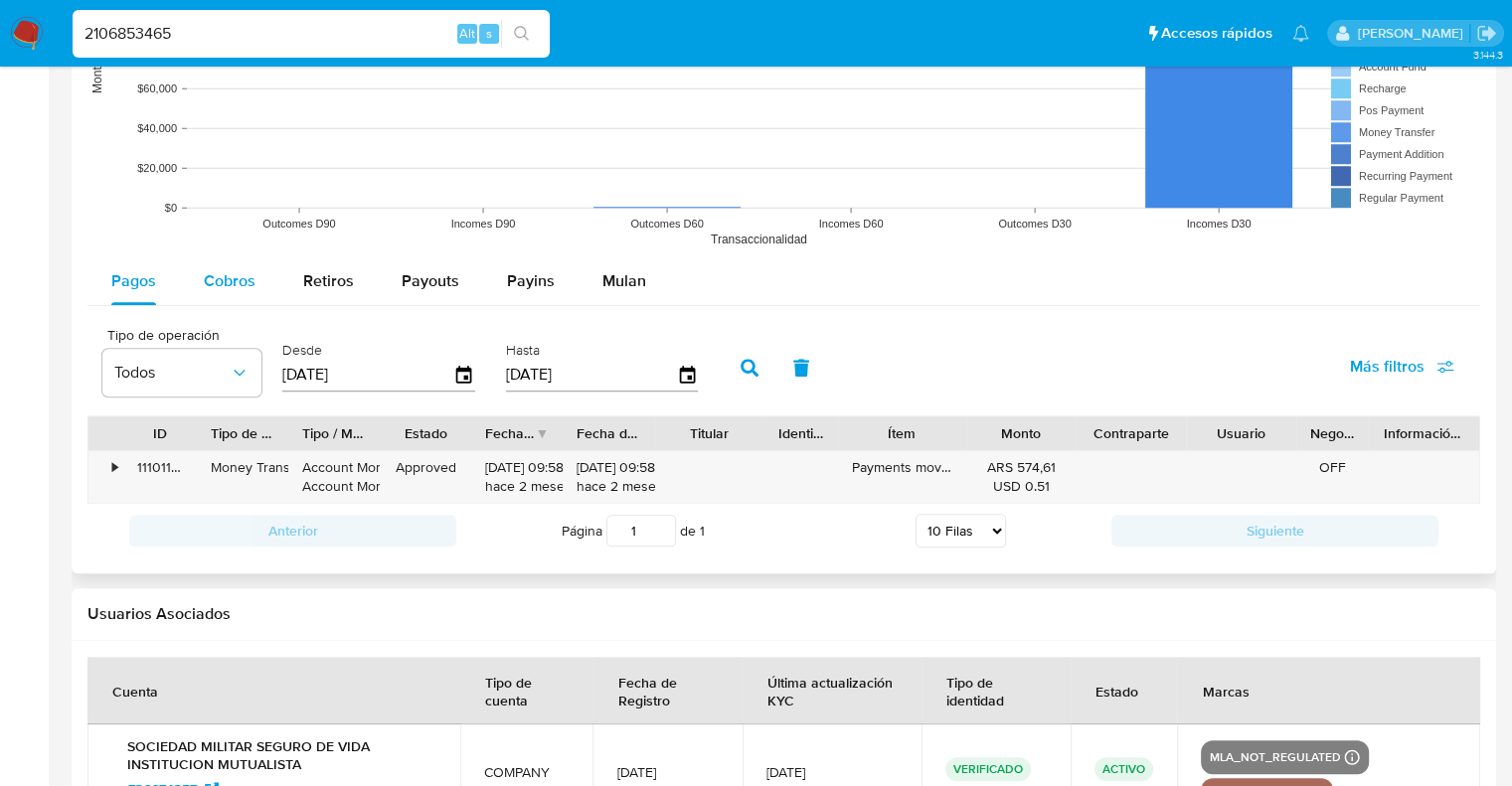click on "Cobros" at bounding box center (230, 280) 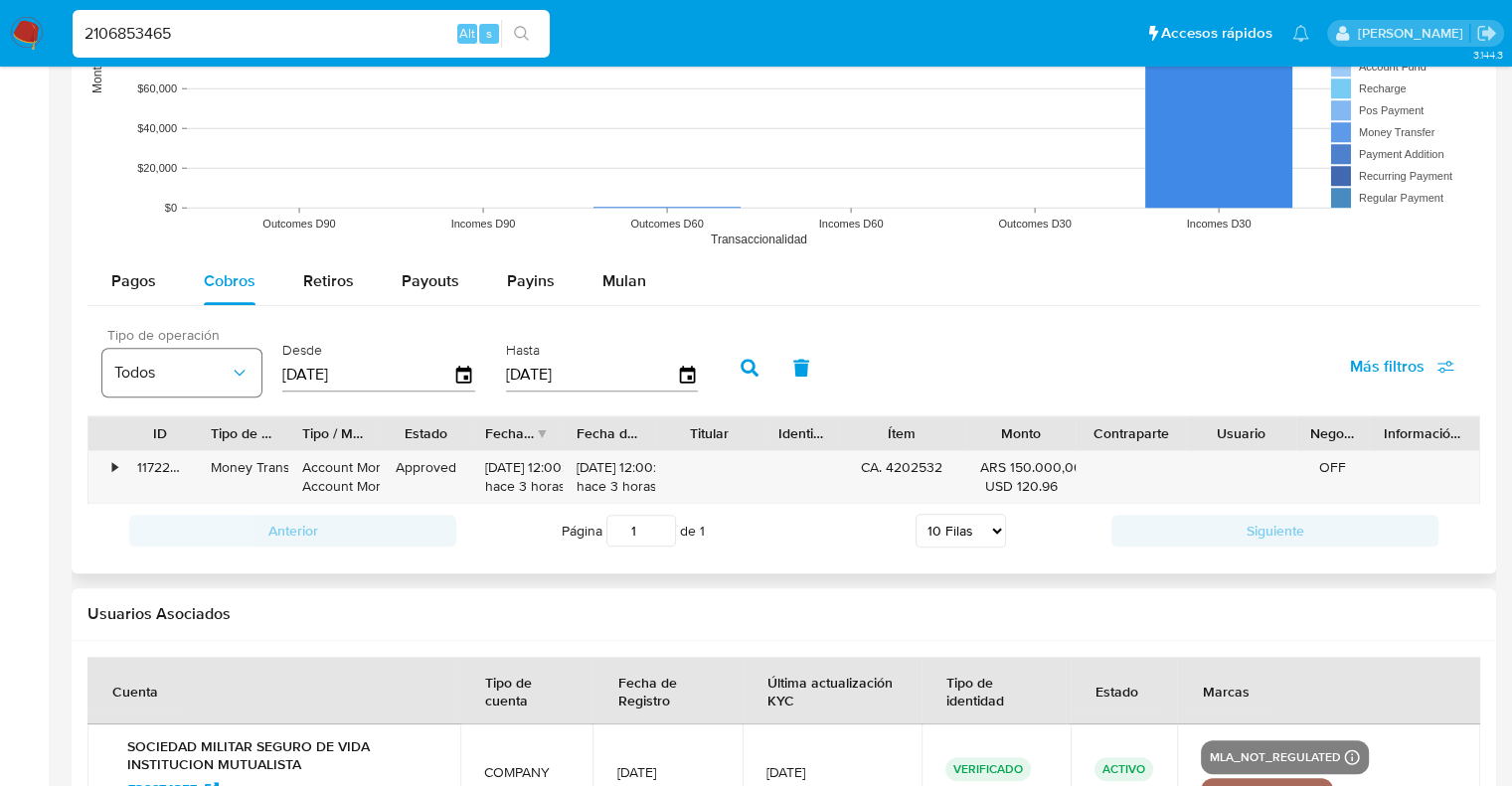 click 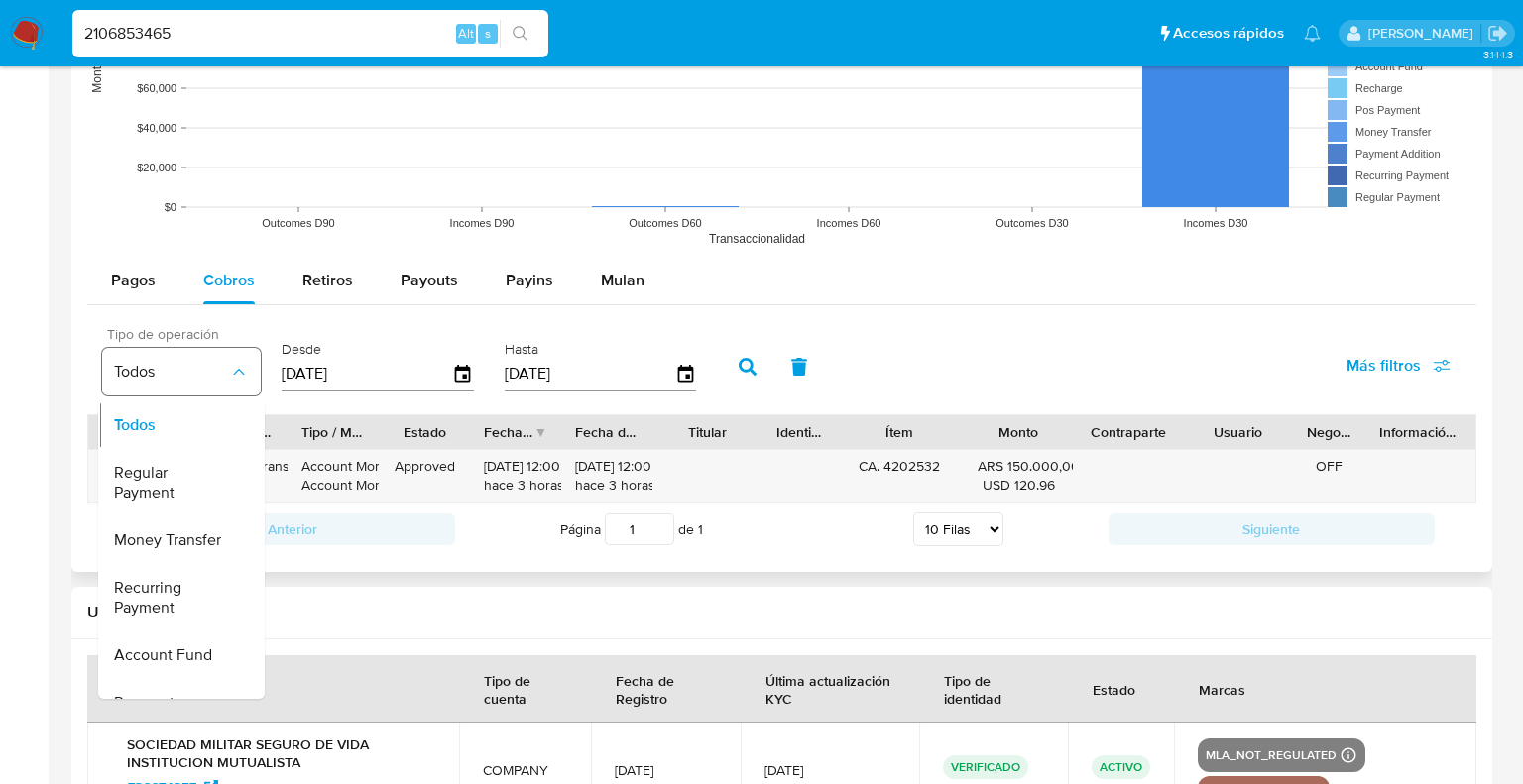 click 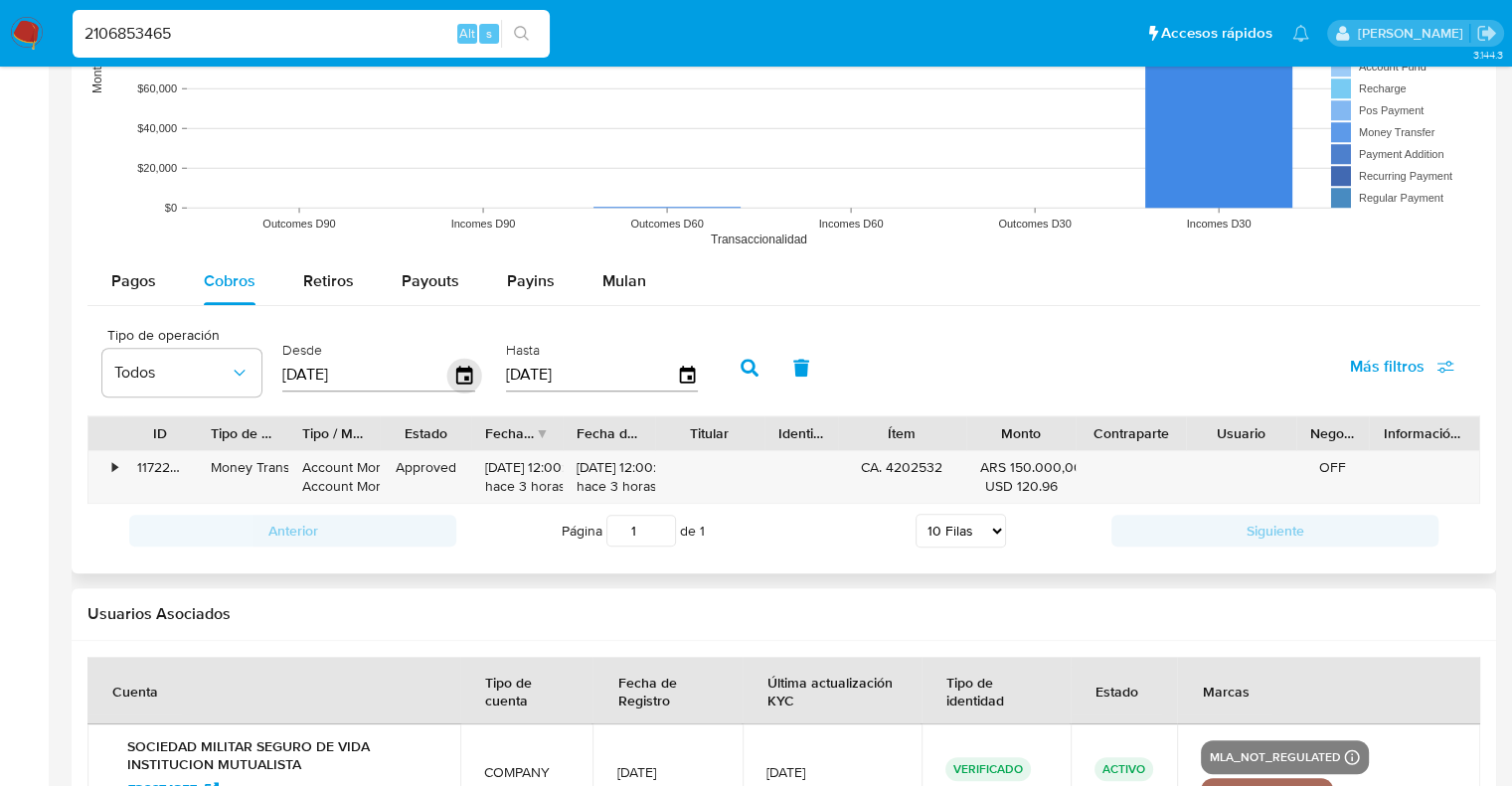 click 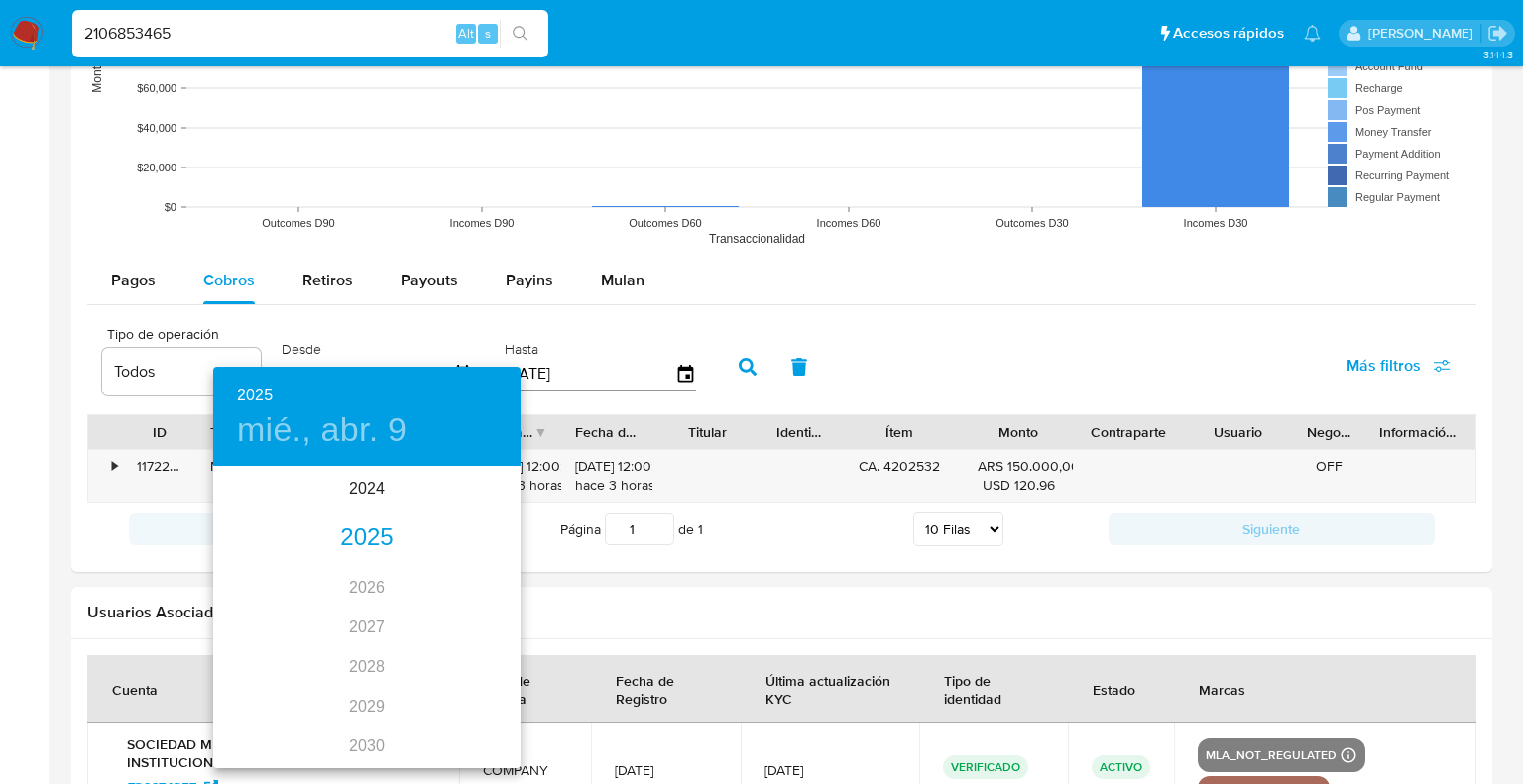 click on "2025" at bounding box center [367, 538] 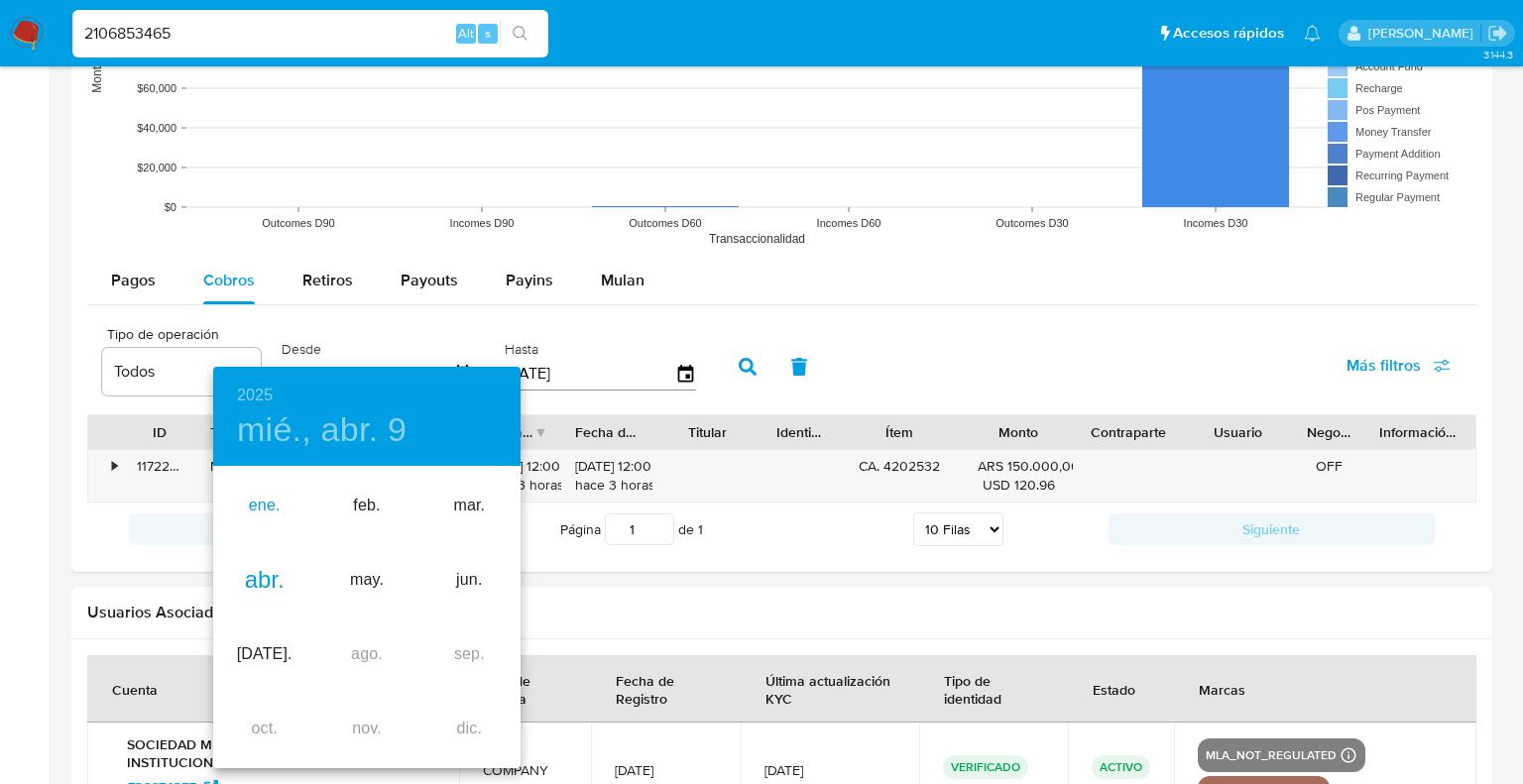click on "ene." at bounding box center (264, 505) 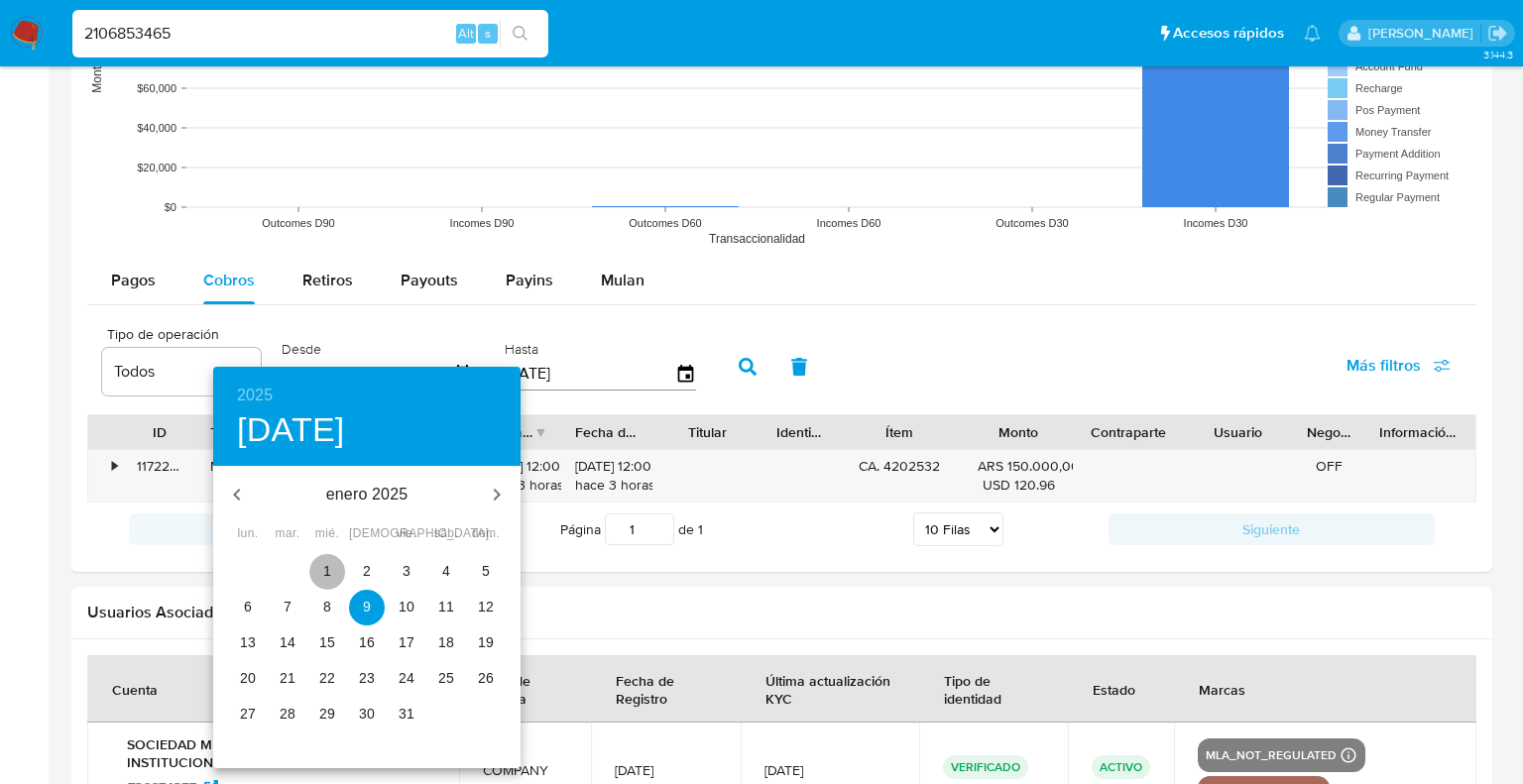 click on "1" at bounding box center [327, 571] 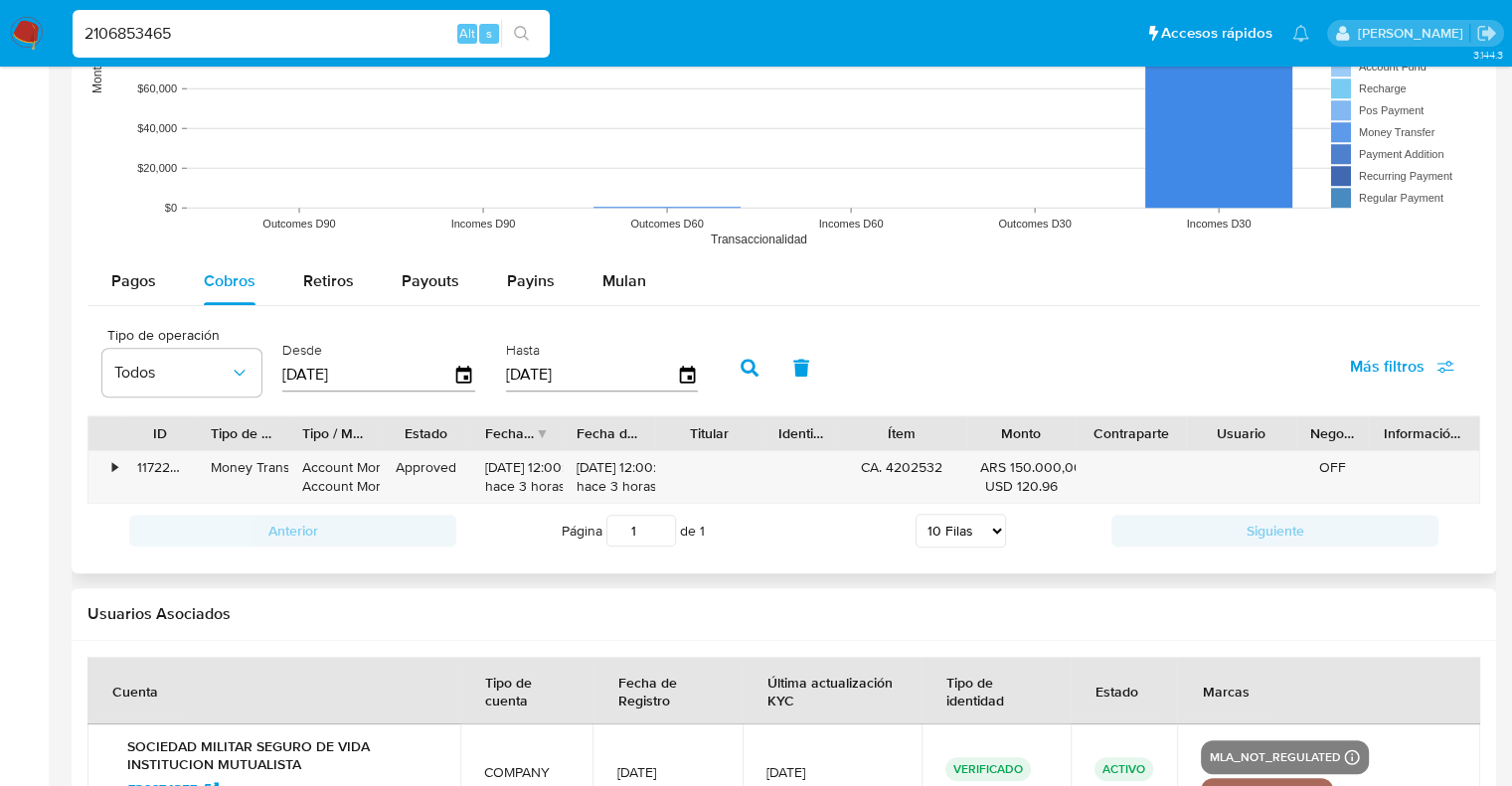 click 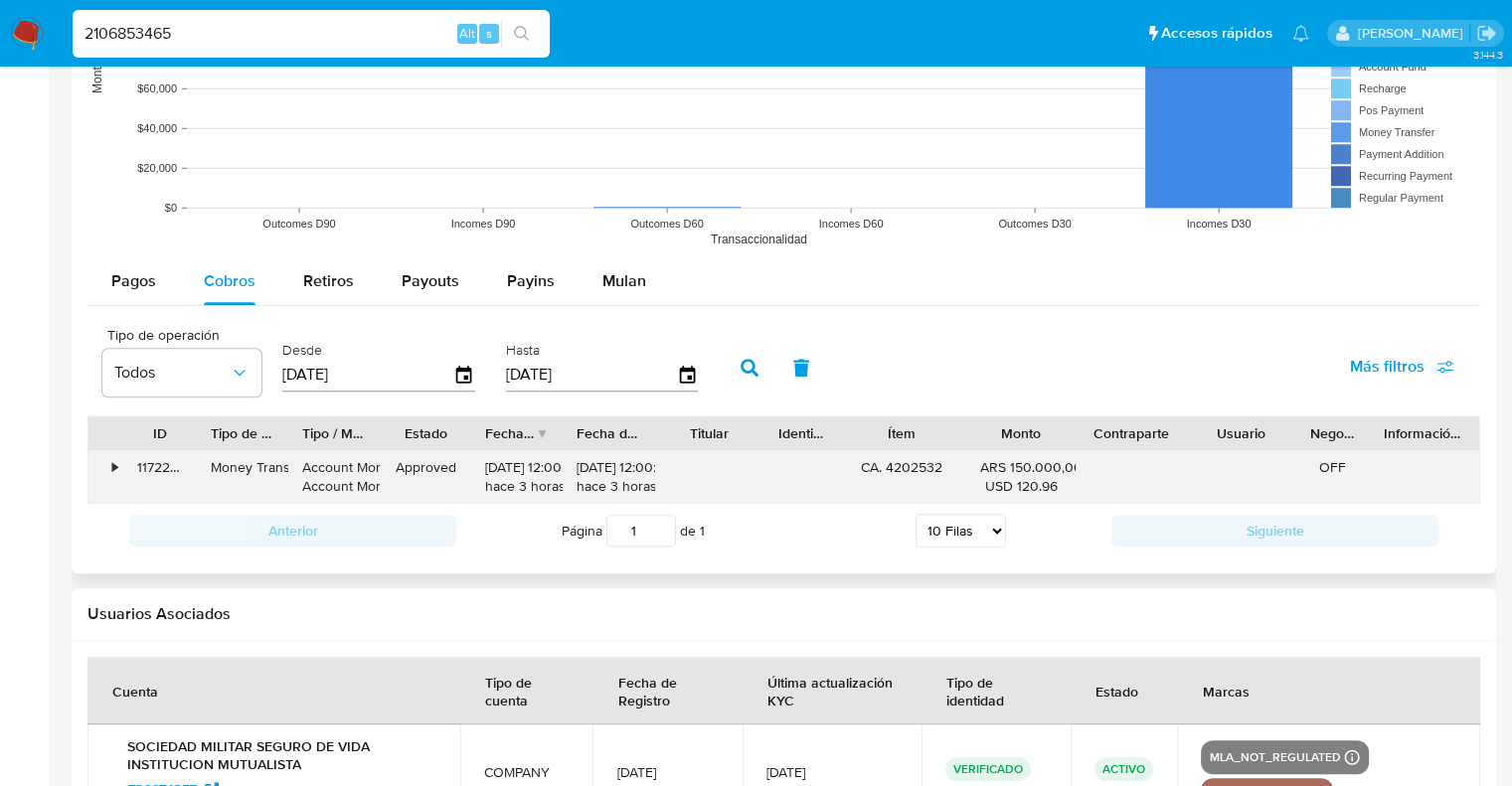 click on "•" at bounding box center (105, 477) 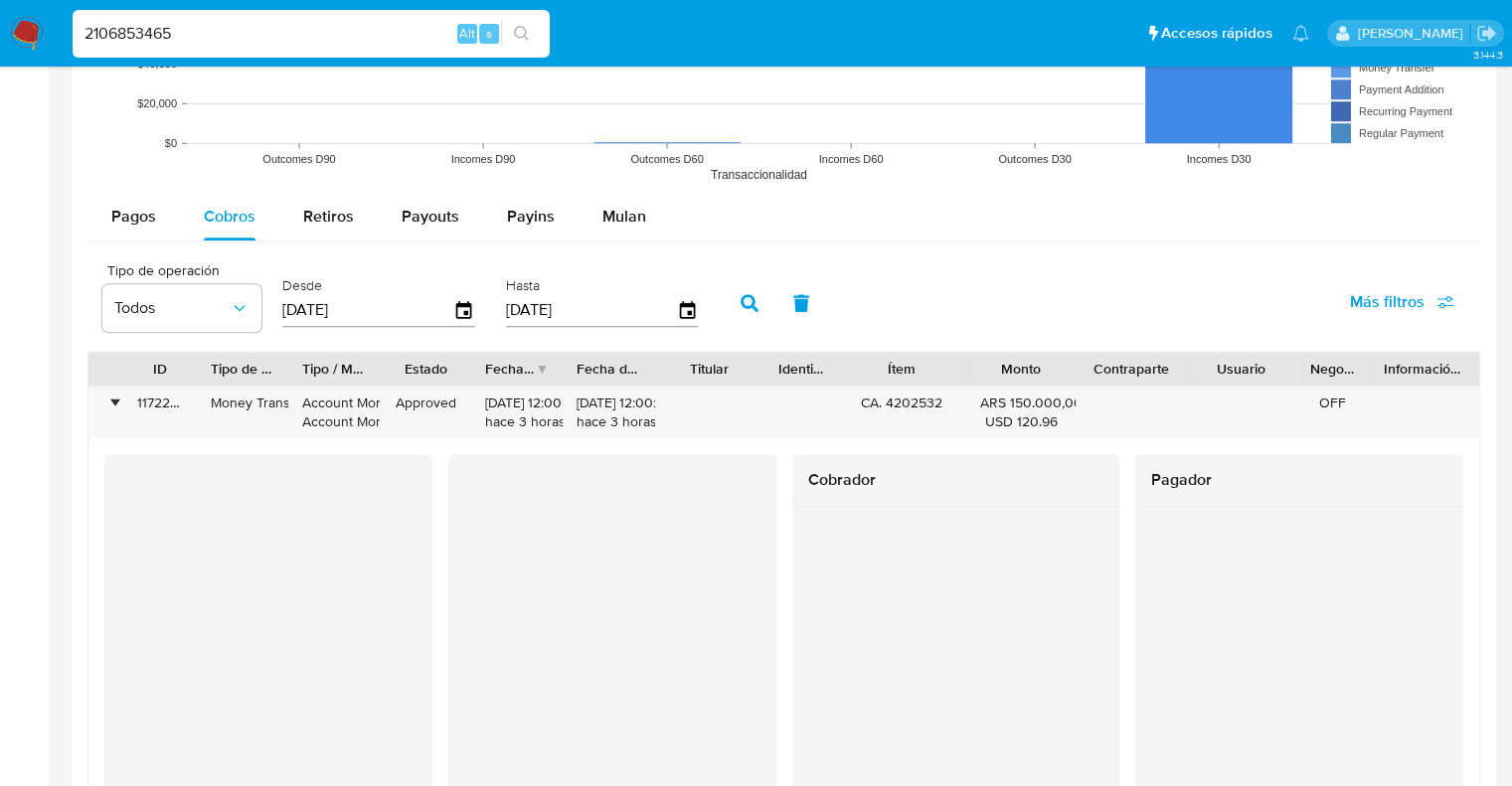 scroll, scrollTop: 1789, scrollLeft: 0, axis: vertical 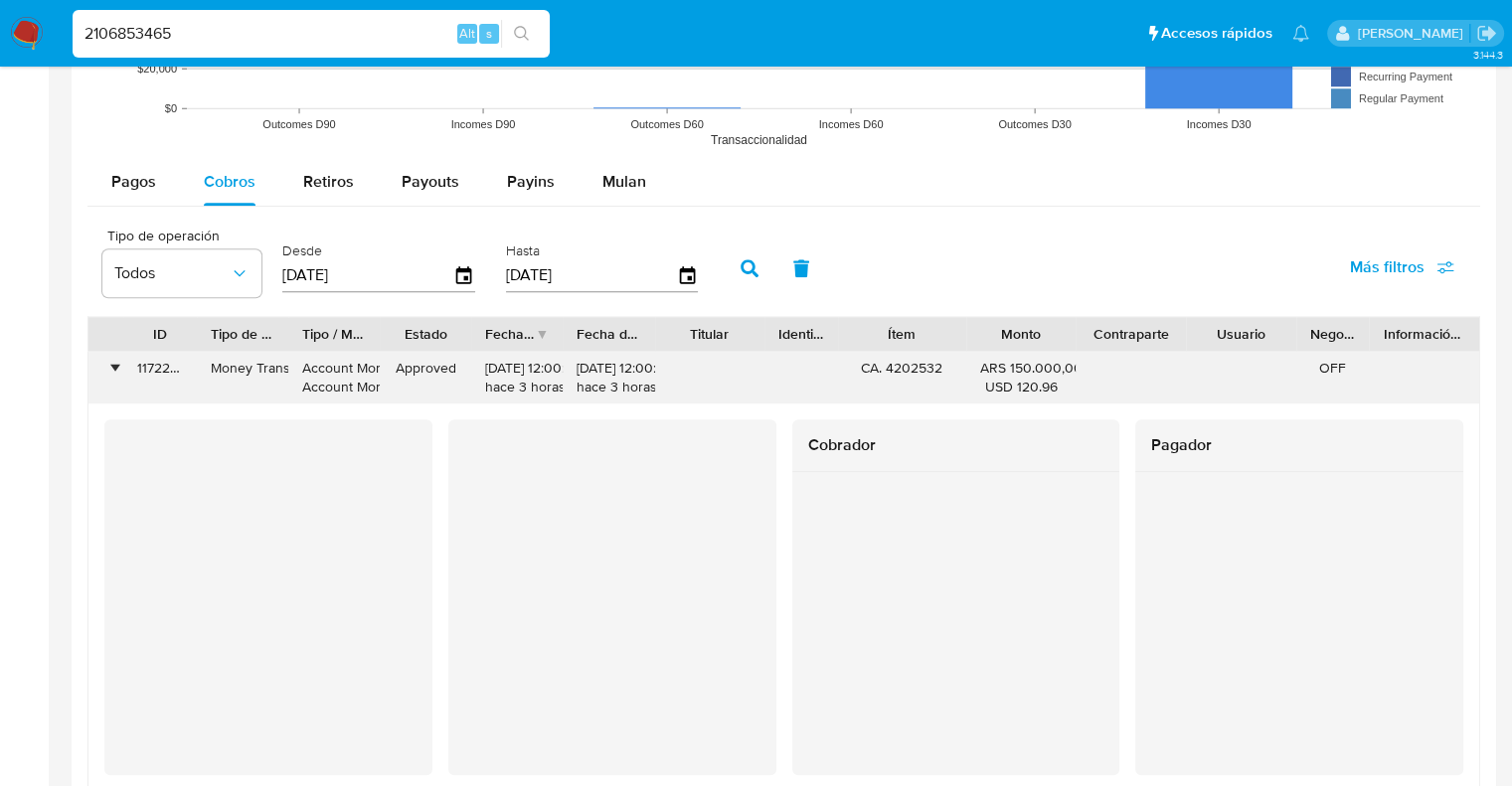 click on "•" at bounding box center [114, 368] 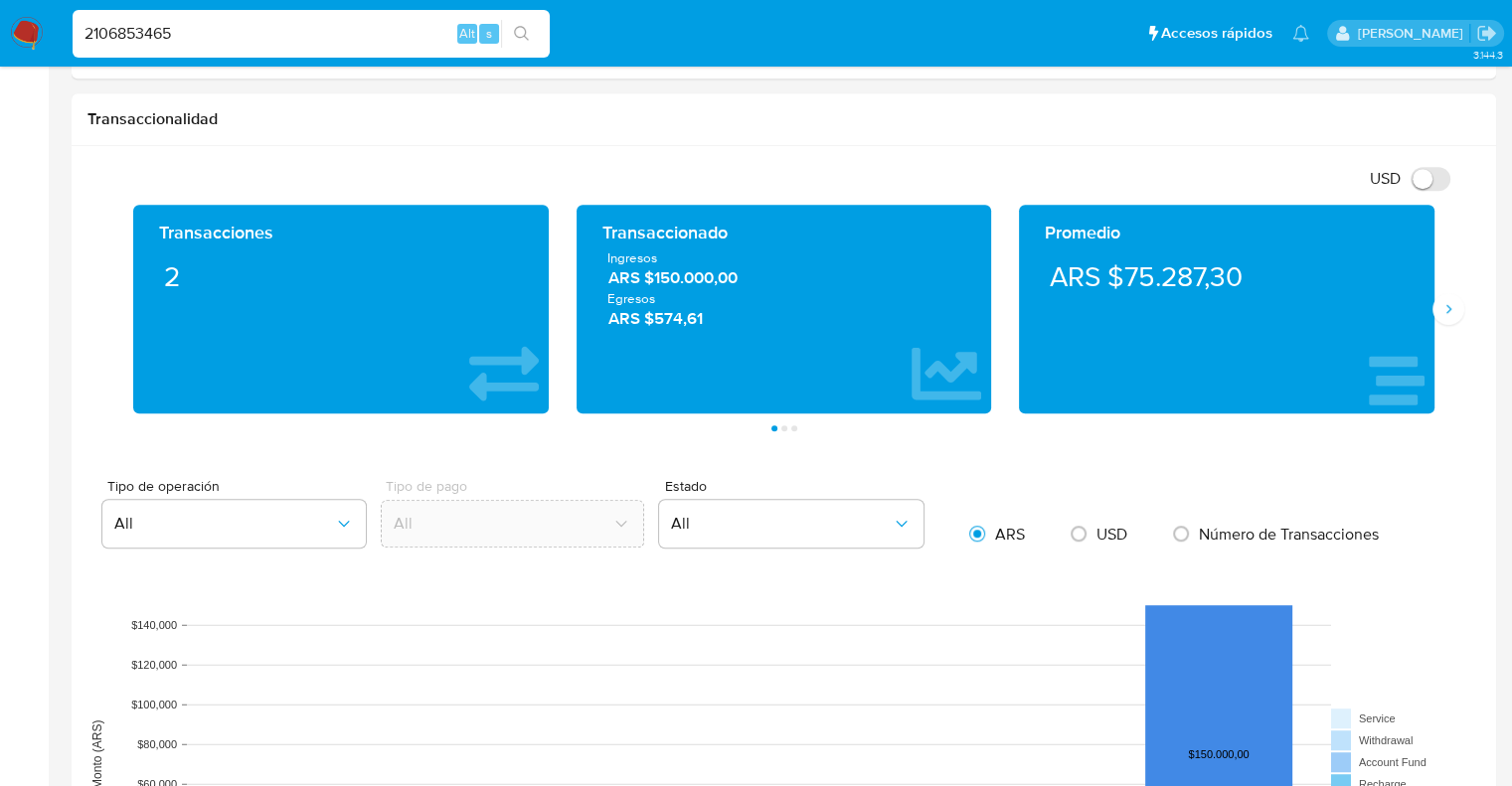 scroll, scrollTop: 994, scrollLeft: 0, axis: vertical 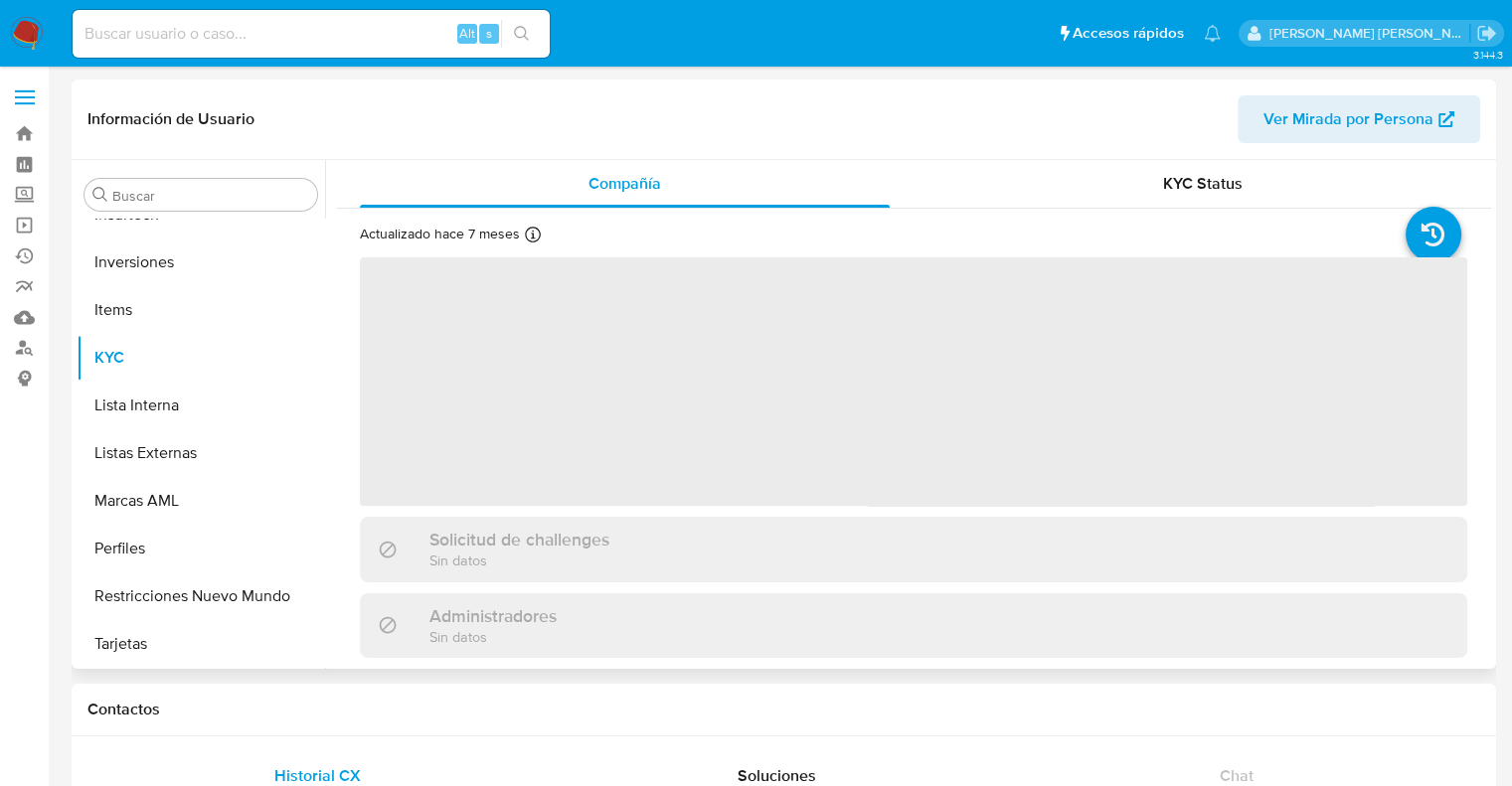 click on "Ver Mirada por Persona" at bounding box center (1348, 119) 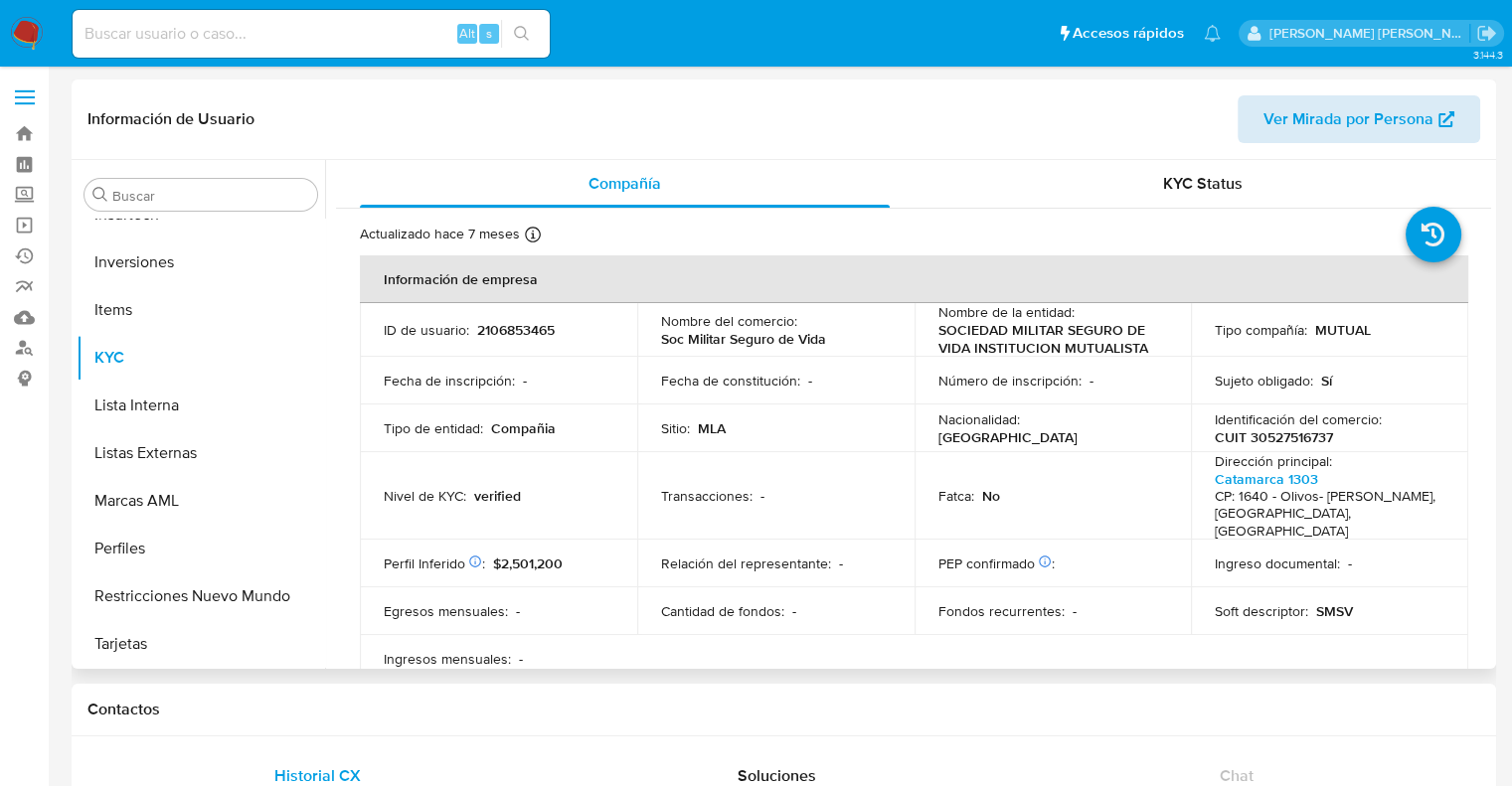 select on "10" 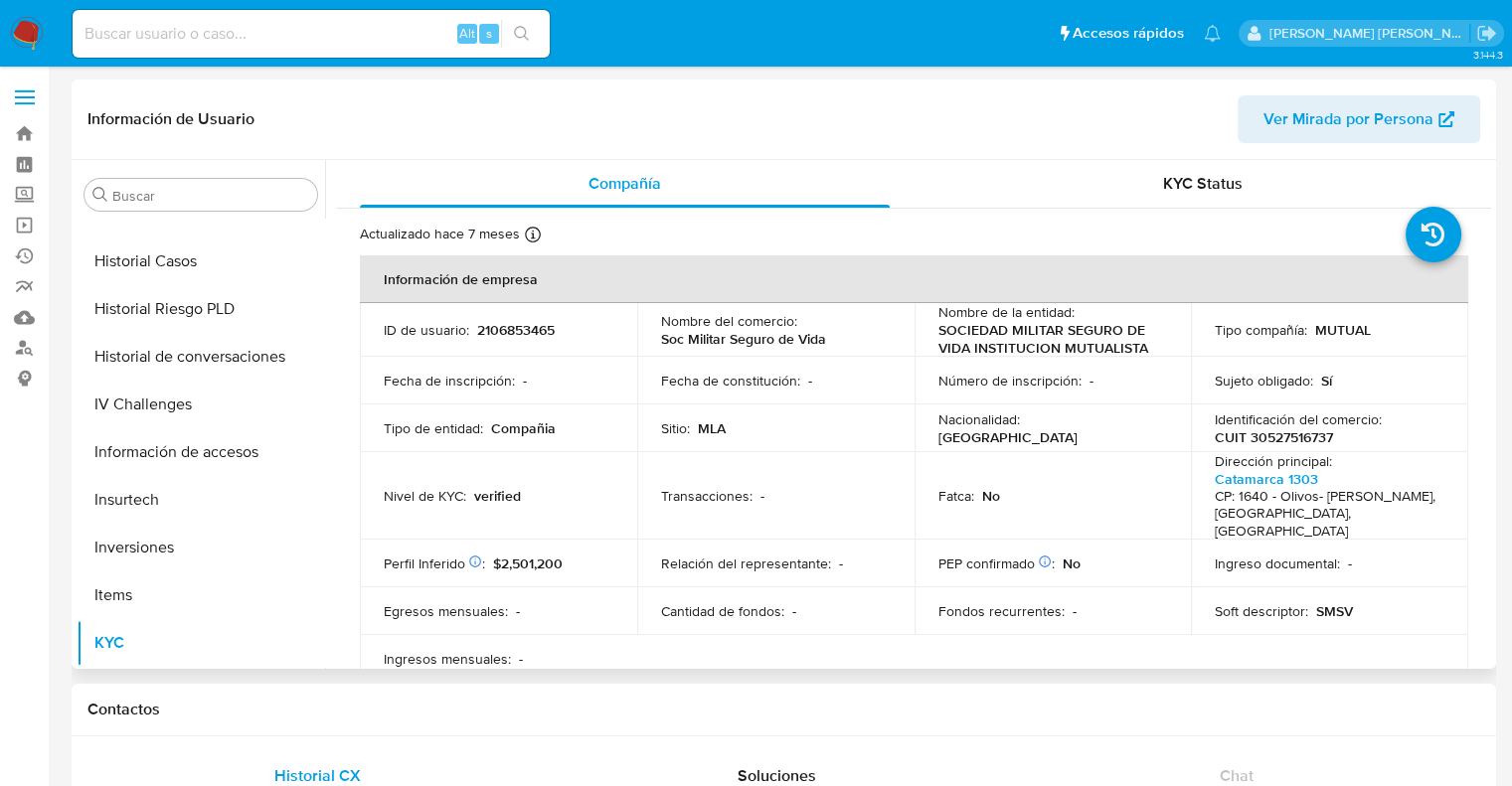 scroll, scrollTop: 588, scrollLeft: 0, axis: vertical 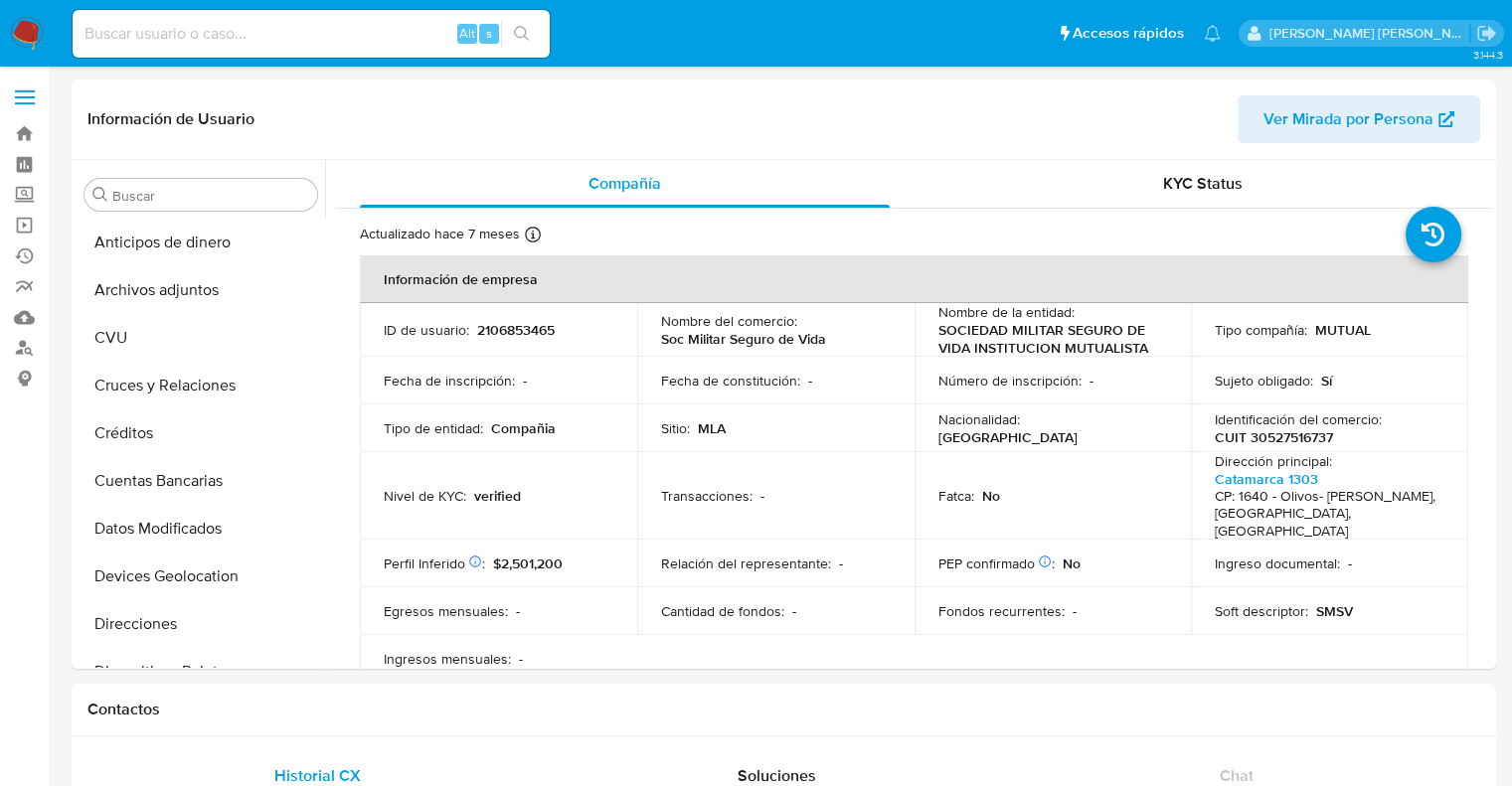 click at bounding box center (311, 34) 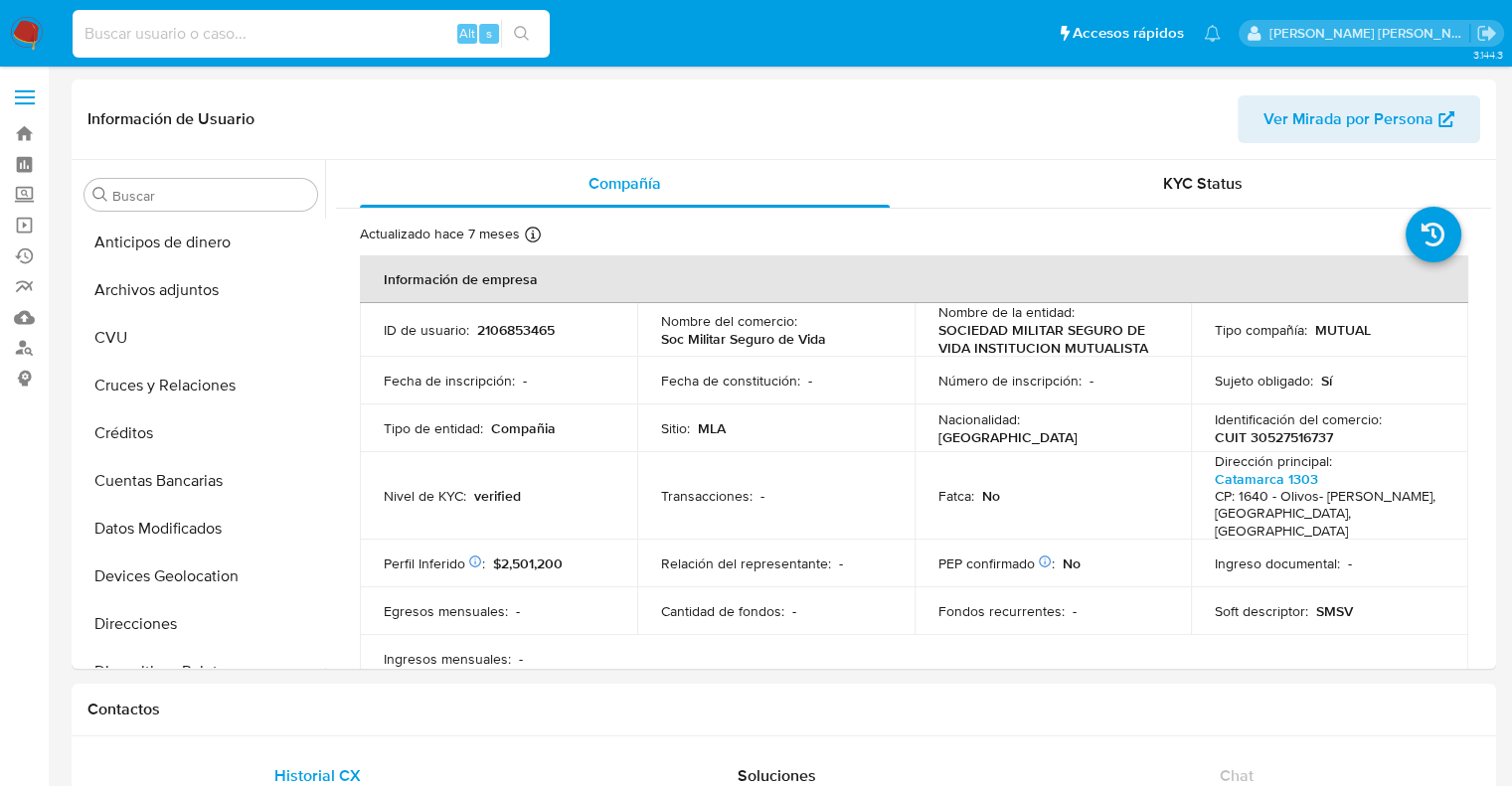 paste on "736674357" 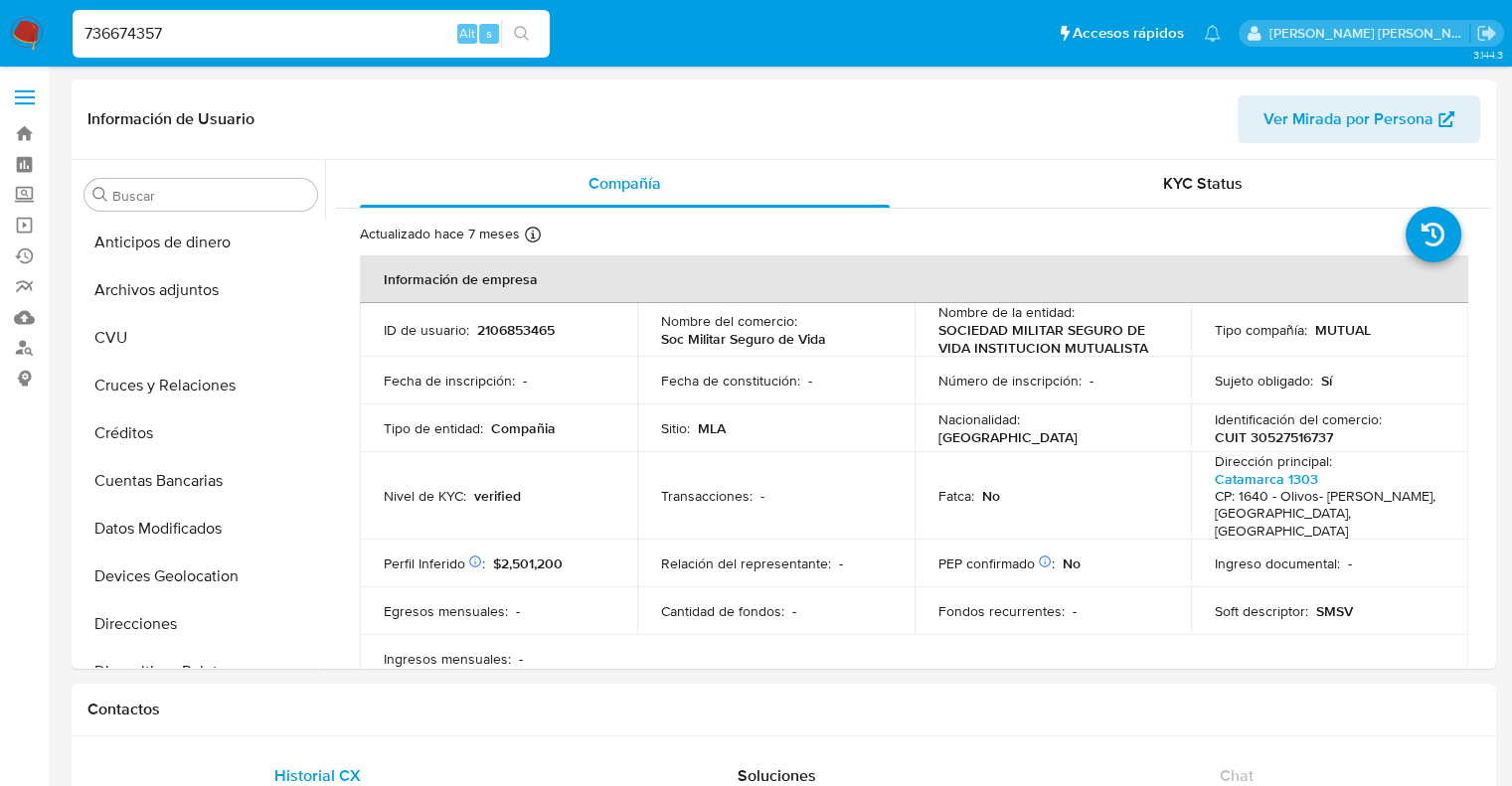 type on "736674357" 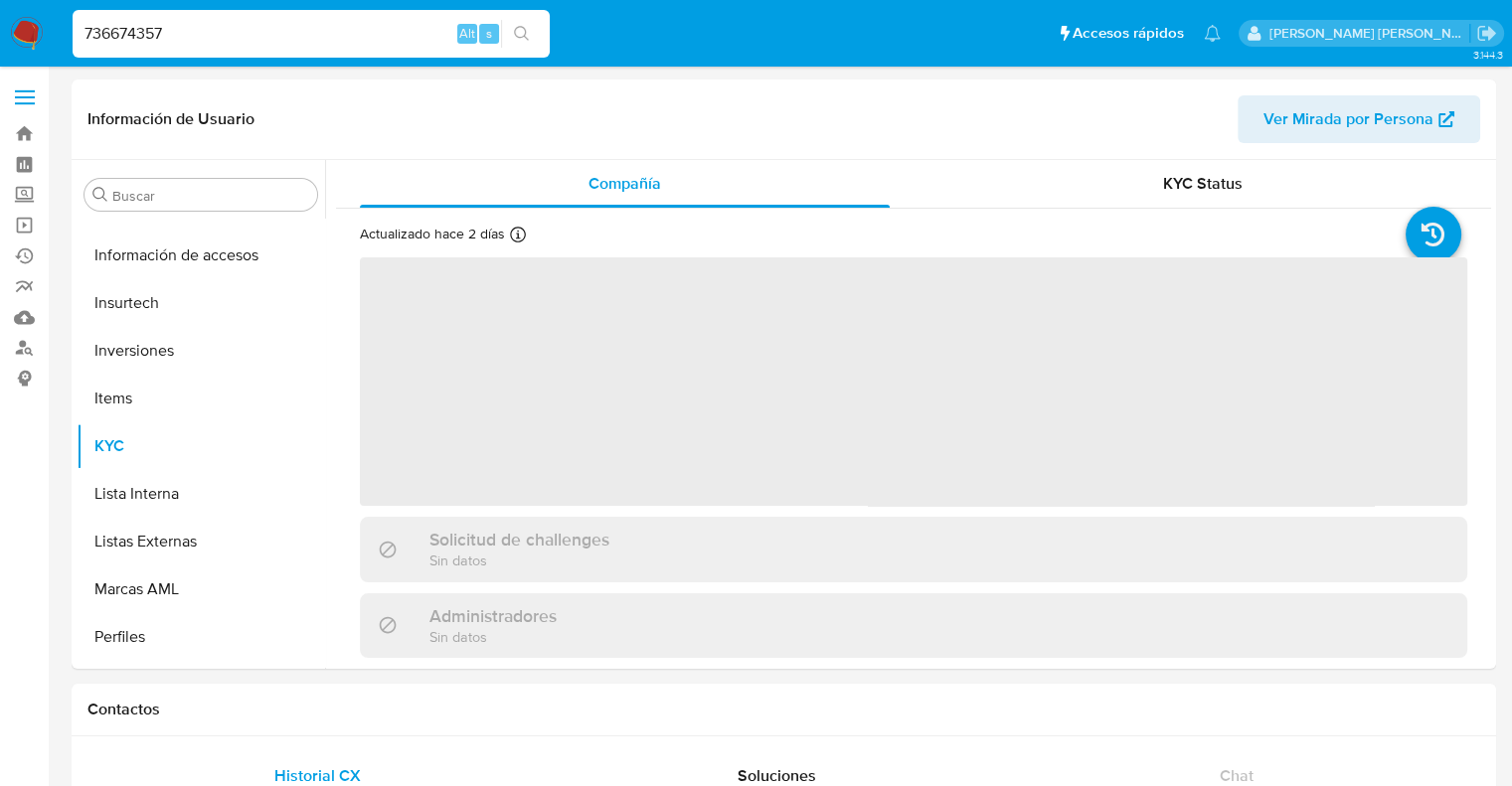 scroll, scrollTop: 886, scrollLeft: 0, axis: vertical 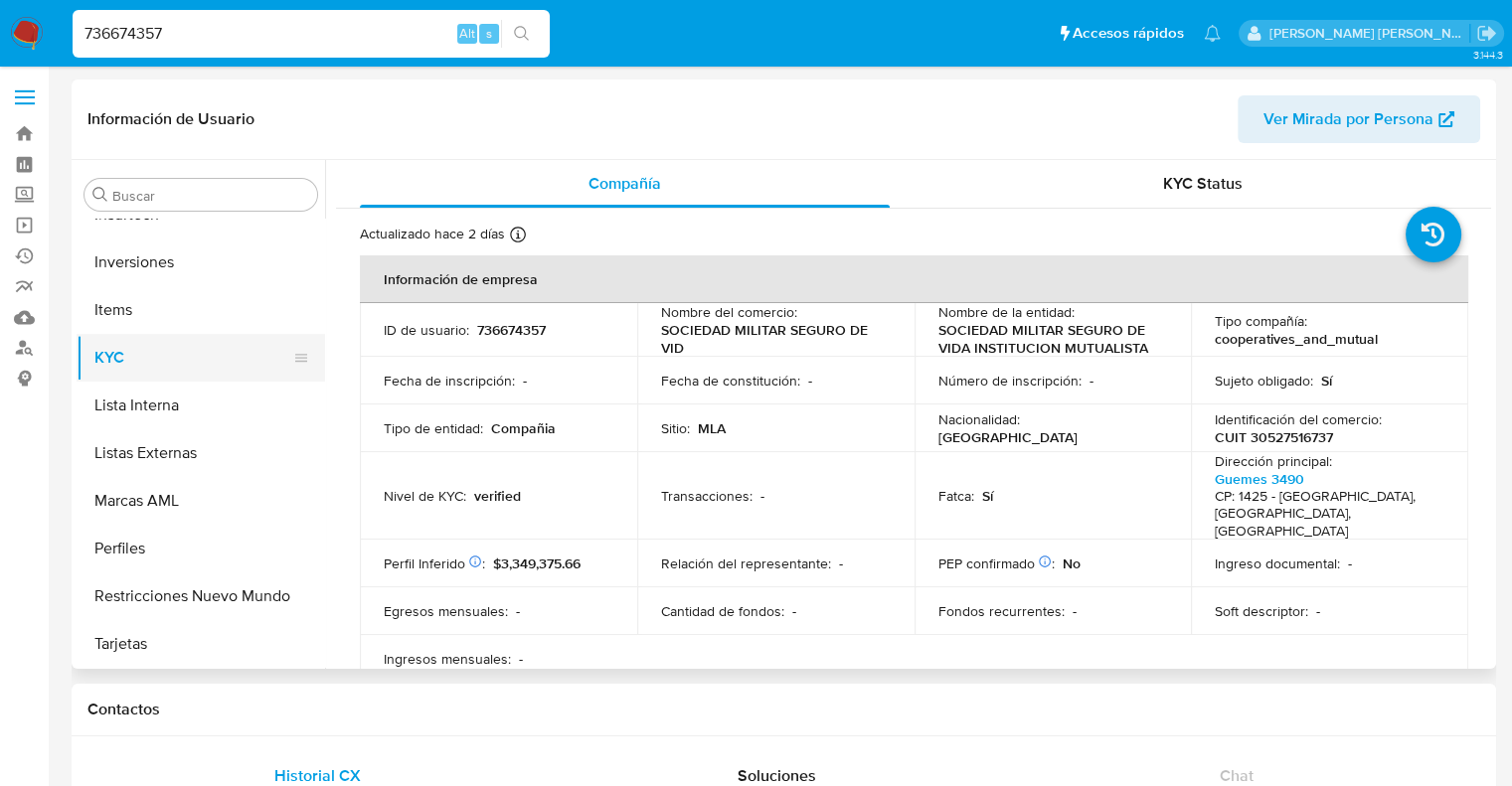 select on "10" 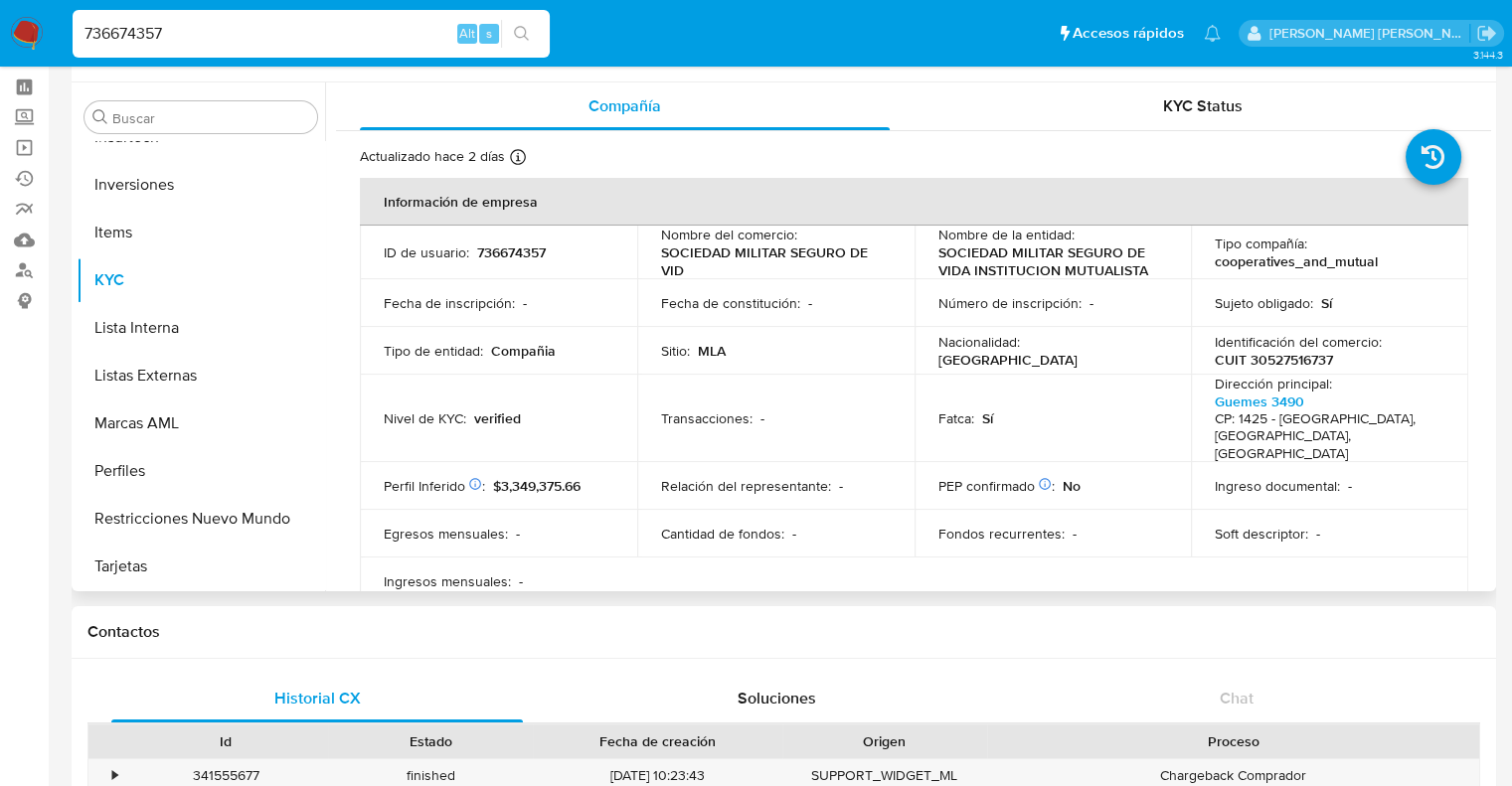scroll, scrollTop: 99, scrollLeft: 0, axis: vertical 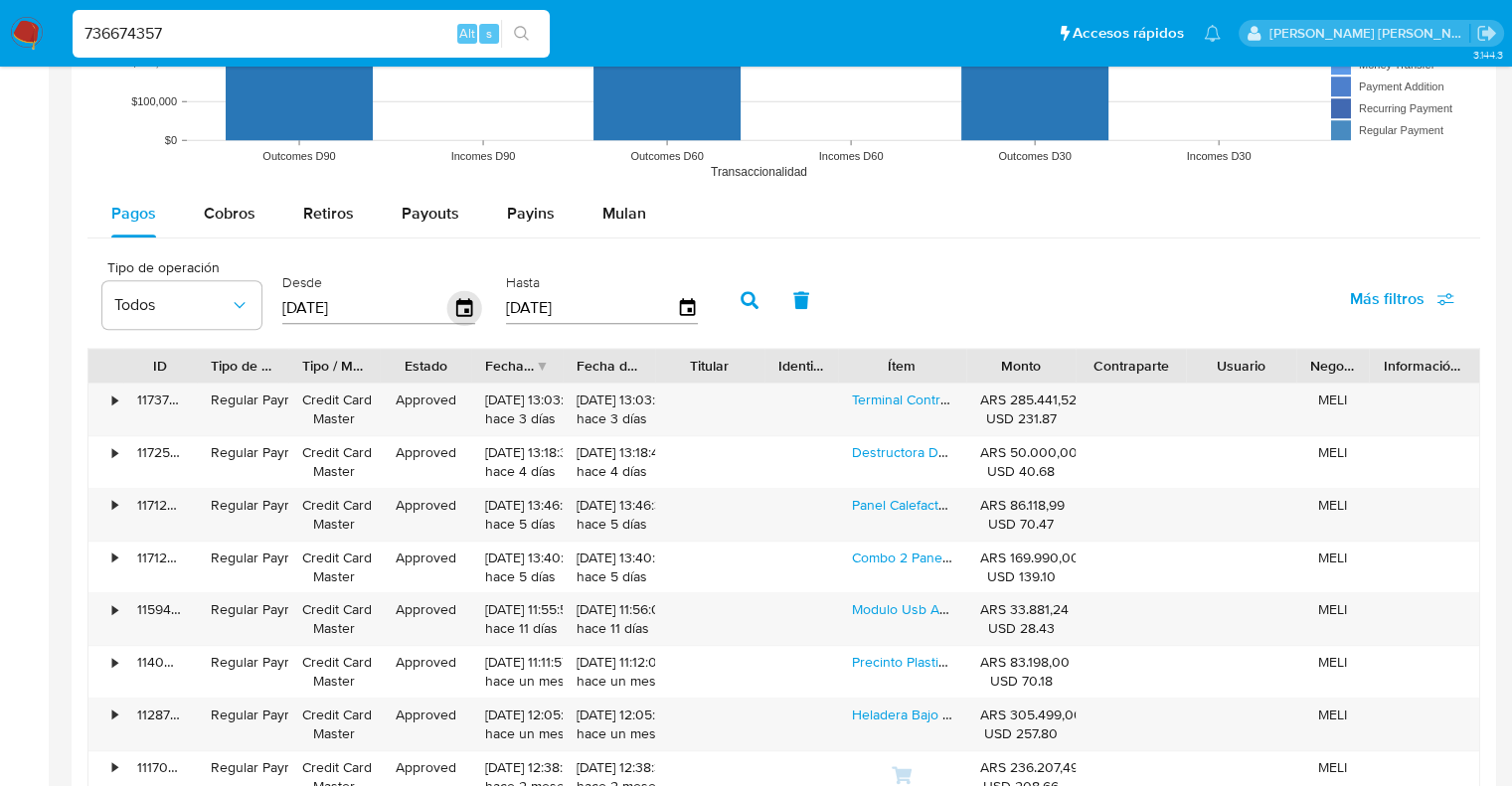 click 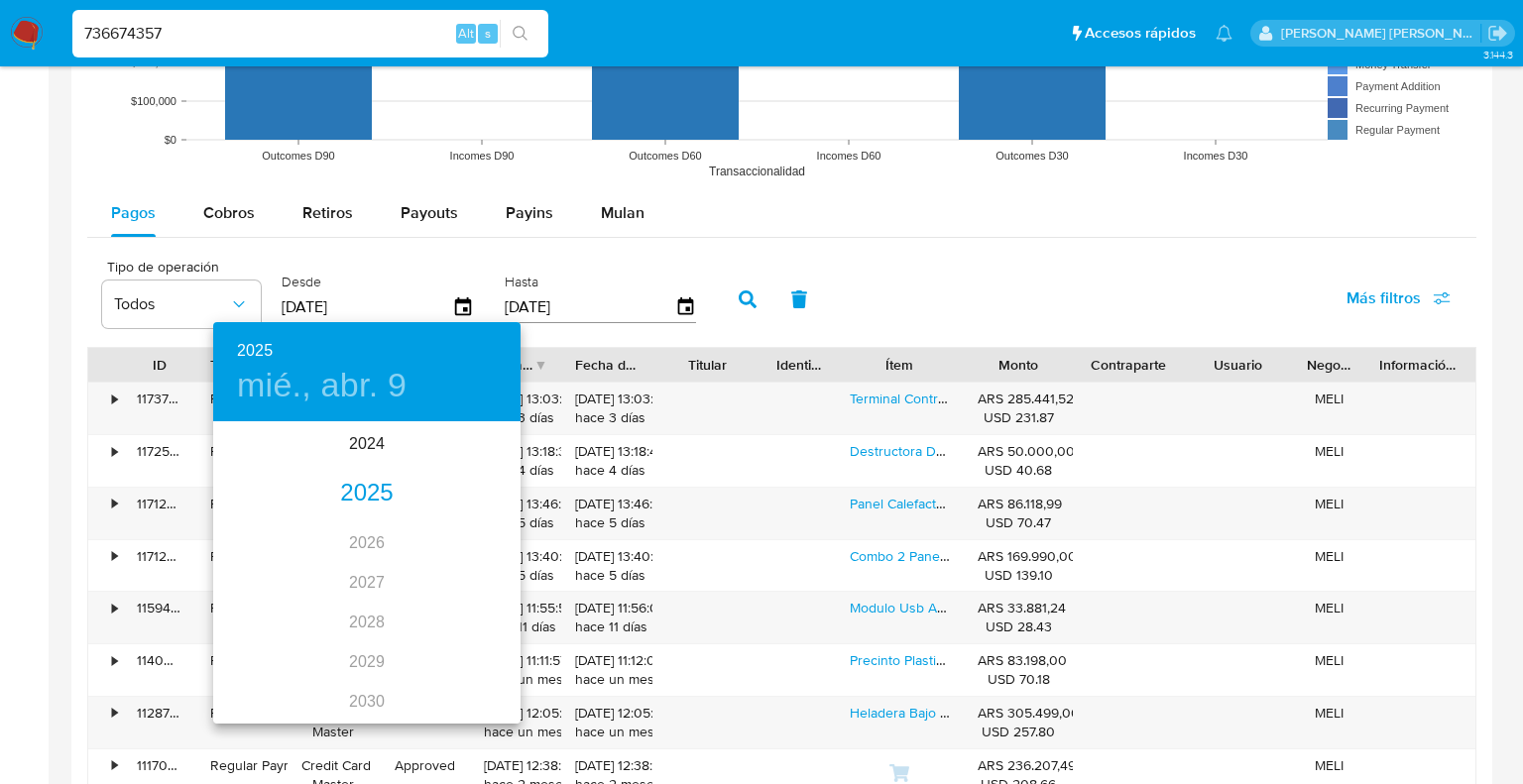 click on "2025" at bounding box center [367, 494] 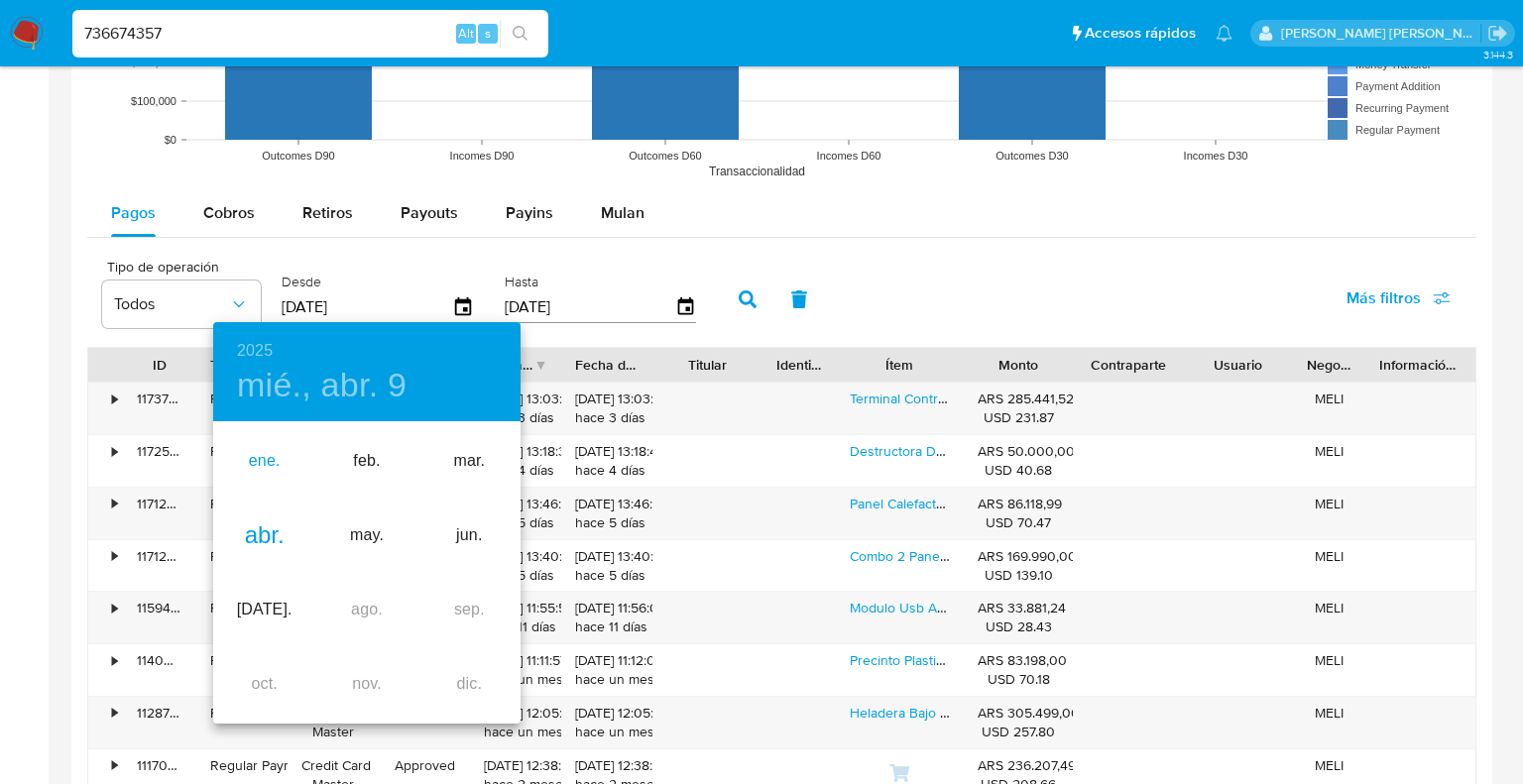 click on "ene." at bounding box center (264, 461) 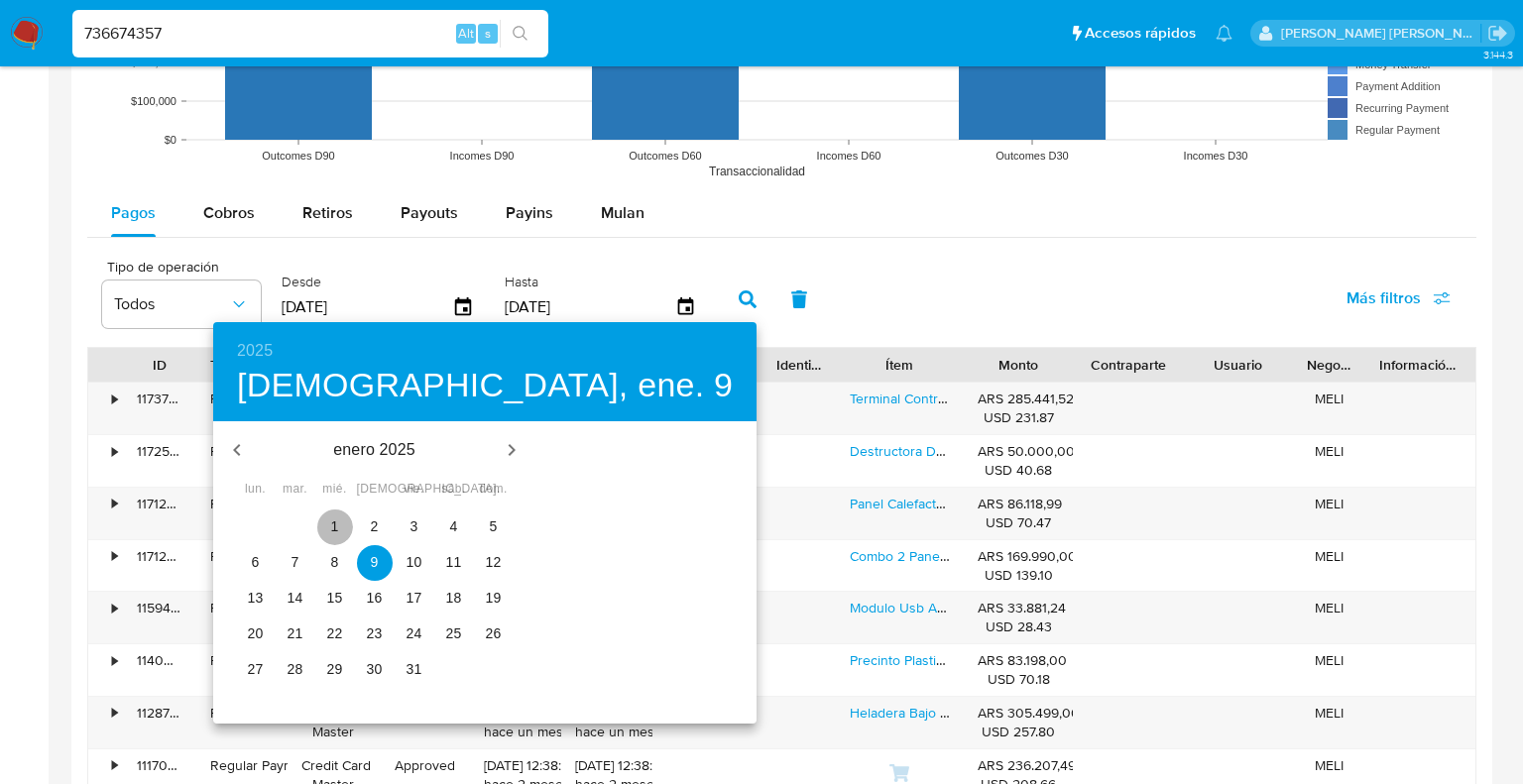 click on "1" at bounding box center [335, 526] 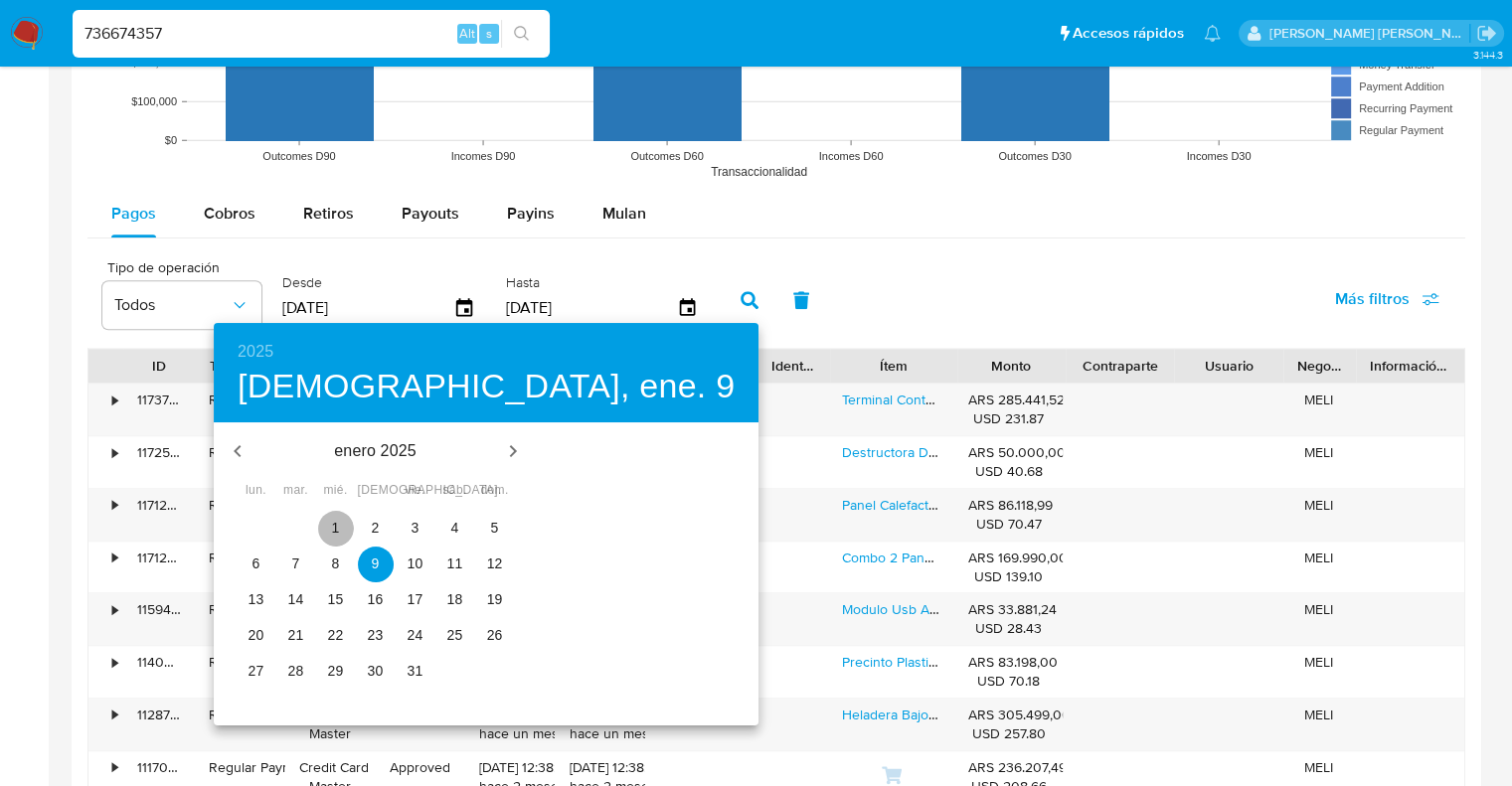 type on "01/01/2025" 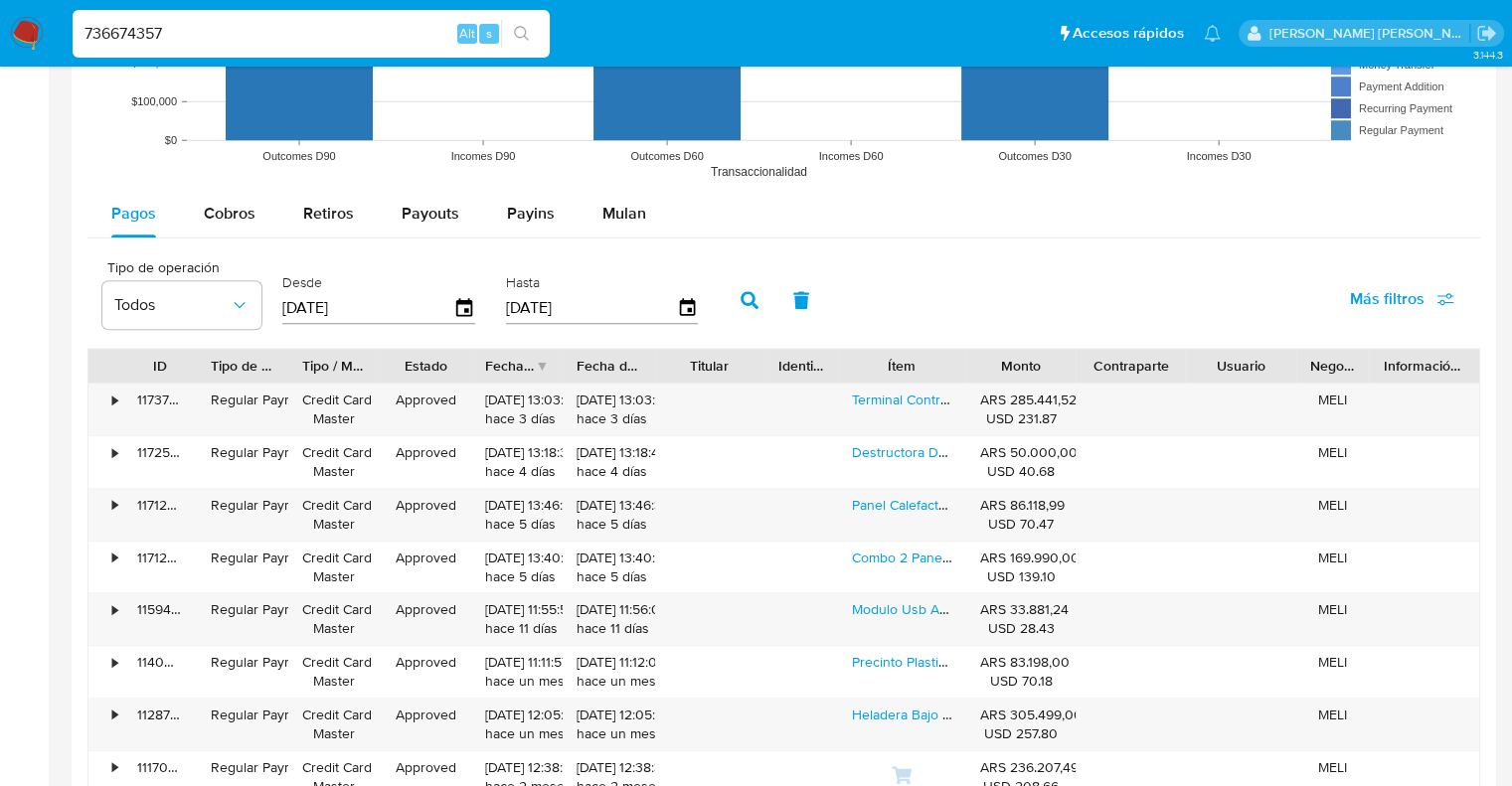 click 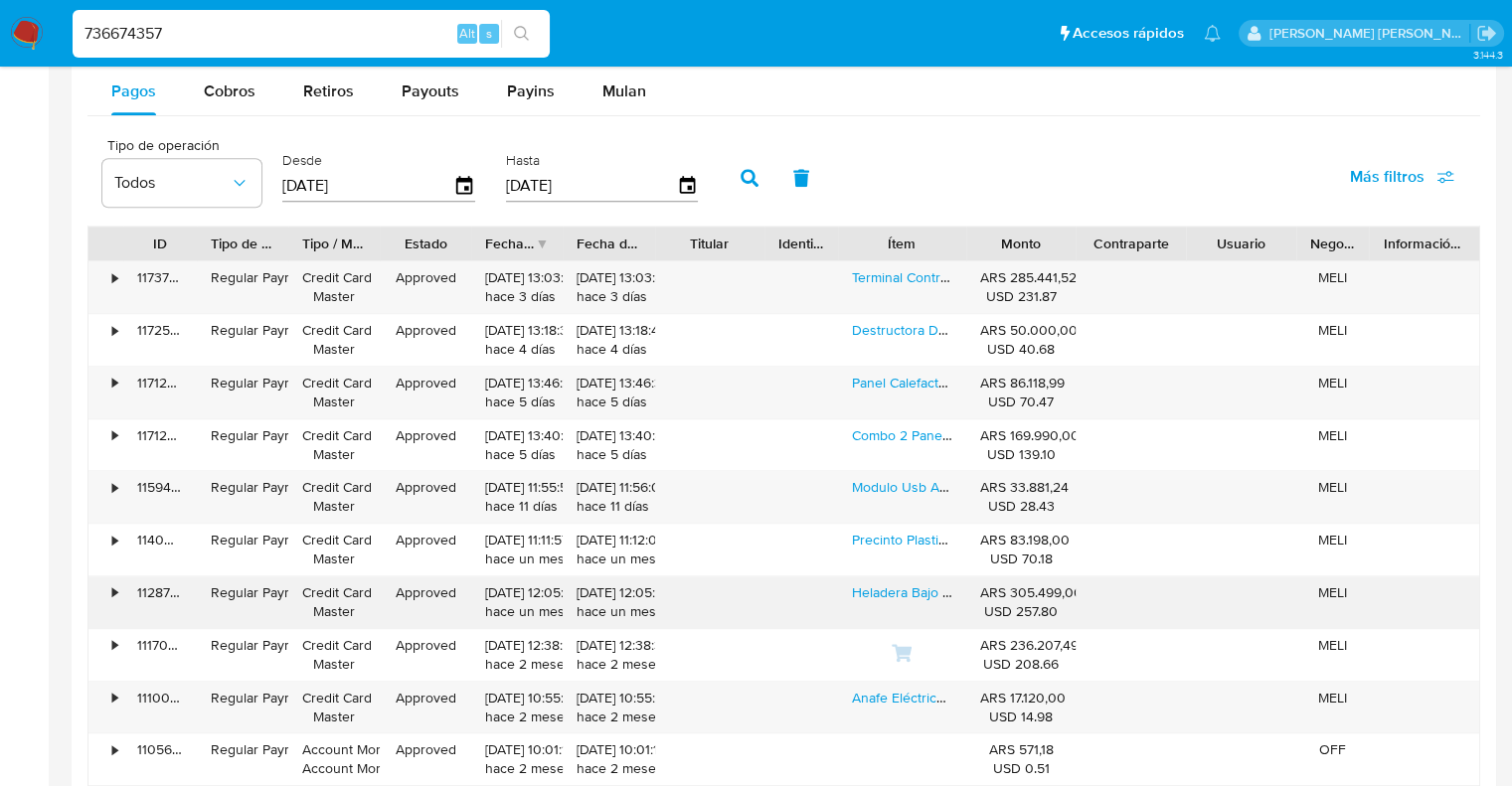 scroll, scrollTop: 1987, scrollLeft: 0, axis: vertical 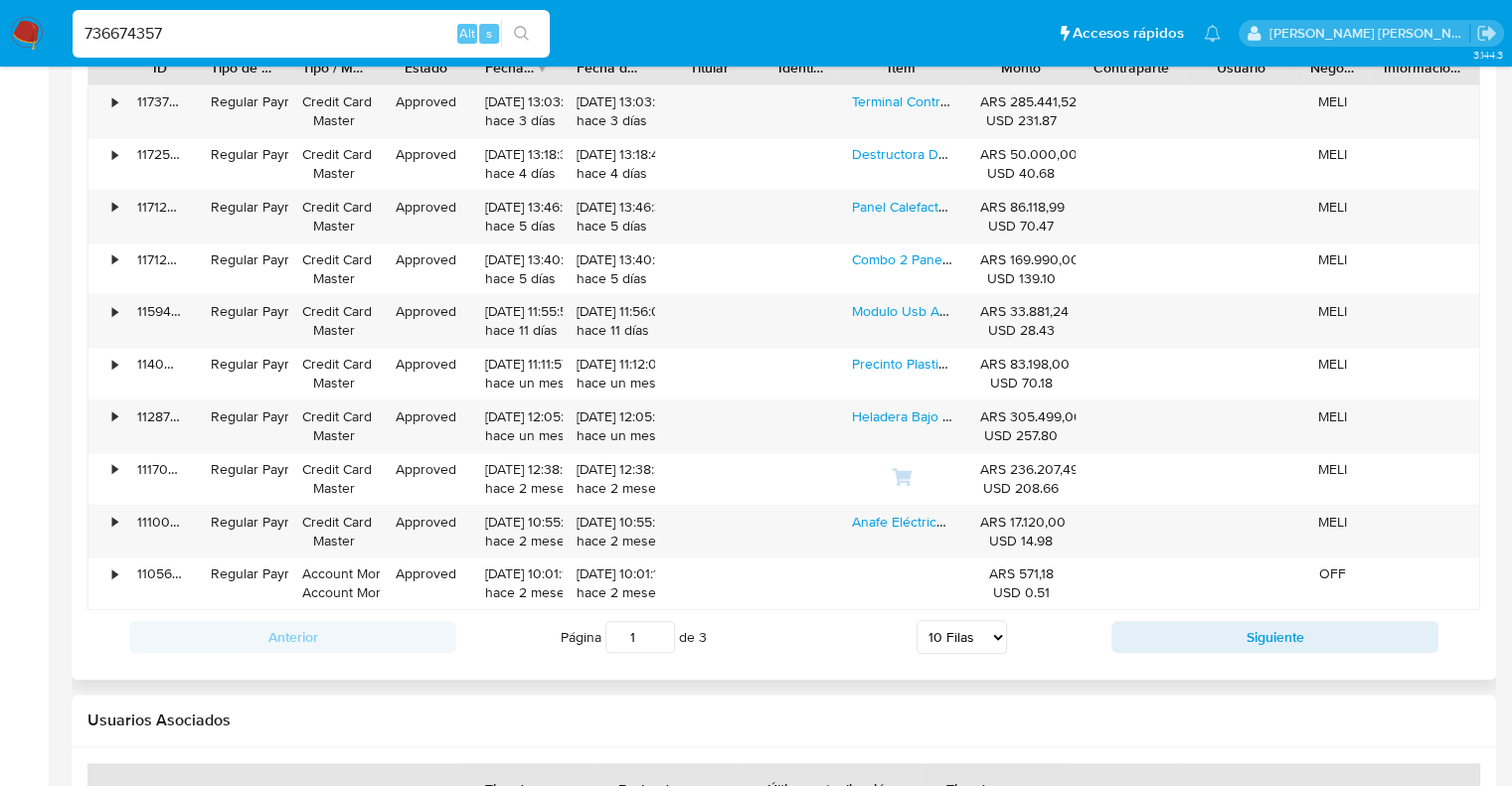 click on "5   Filas 10   Filas 20   Filas 25   Filas 50   Filas 100   Filas" at bounding box center (961, 637) 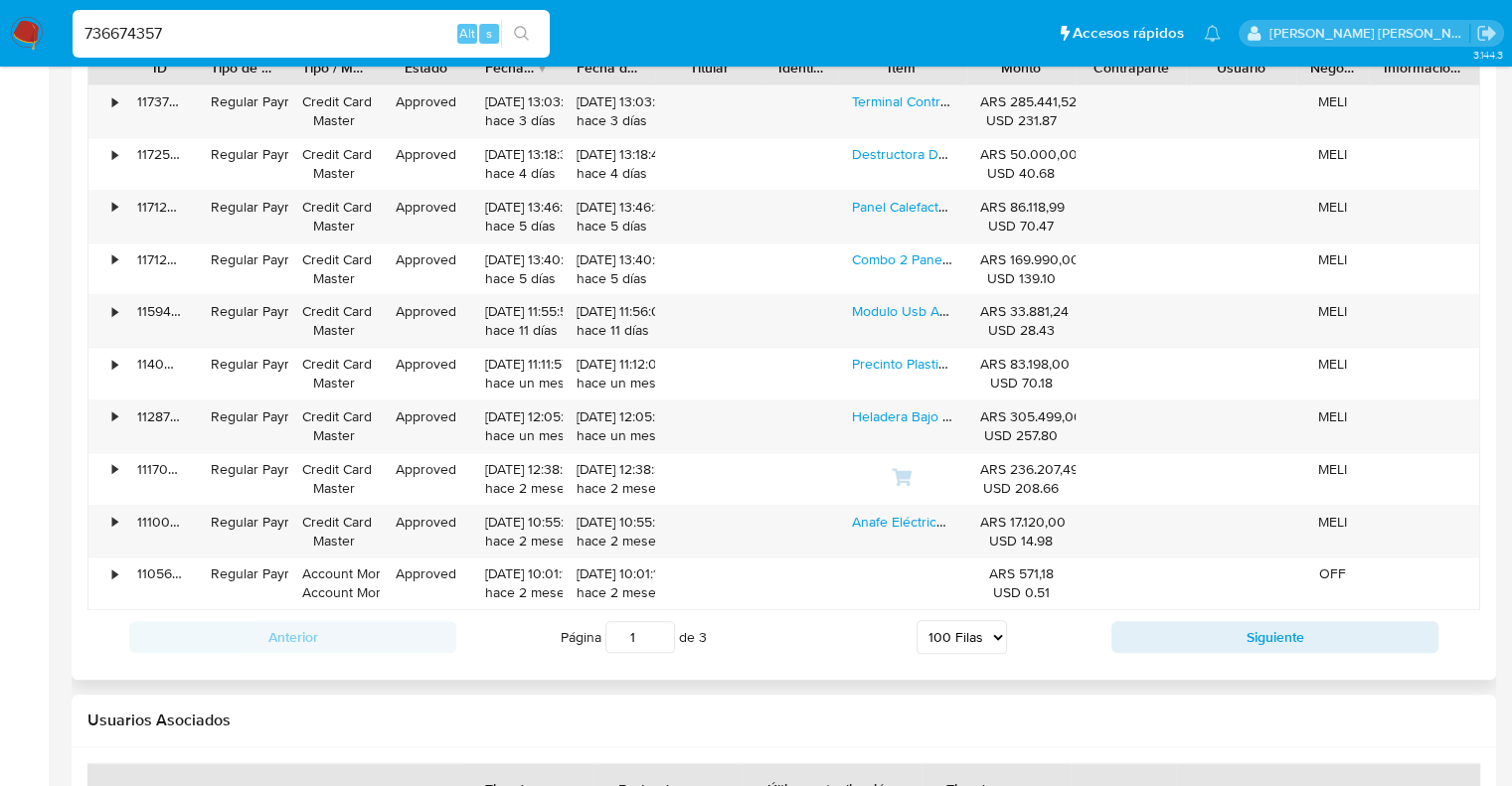 click on "5   Filas 10   Filas 20   Filas 25   Filas 50   Filas 100   Filas" at bounding box center [961, 637] 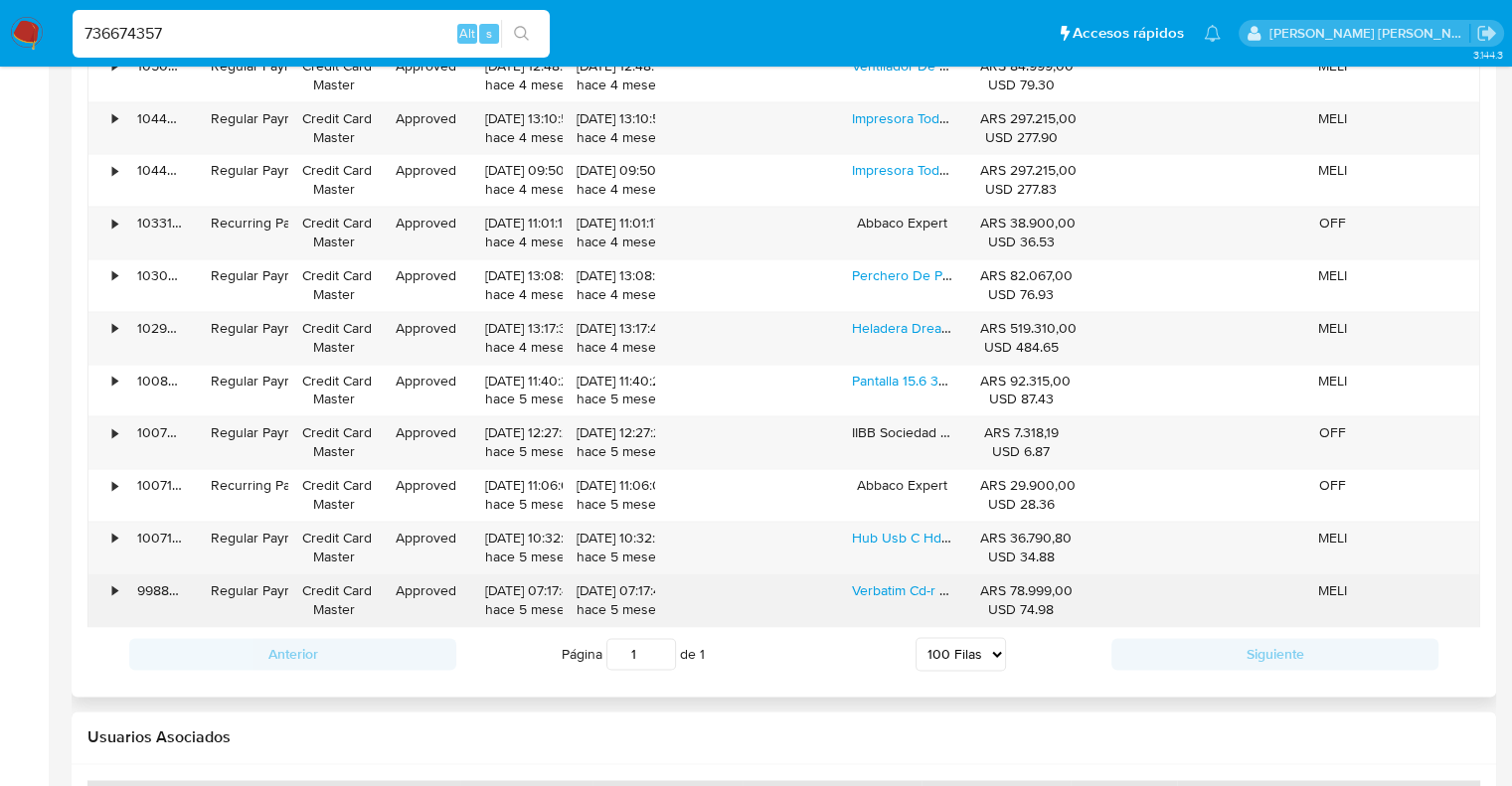 scroll, scrollTop: 2882, scrollLeft: 0, axis: vertical 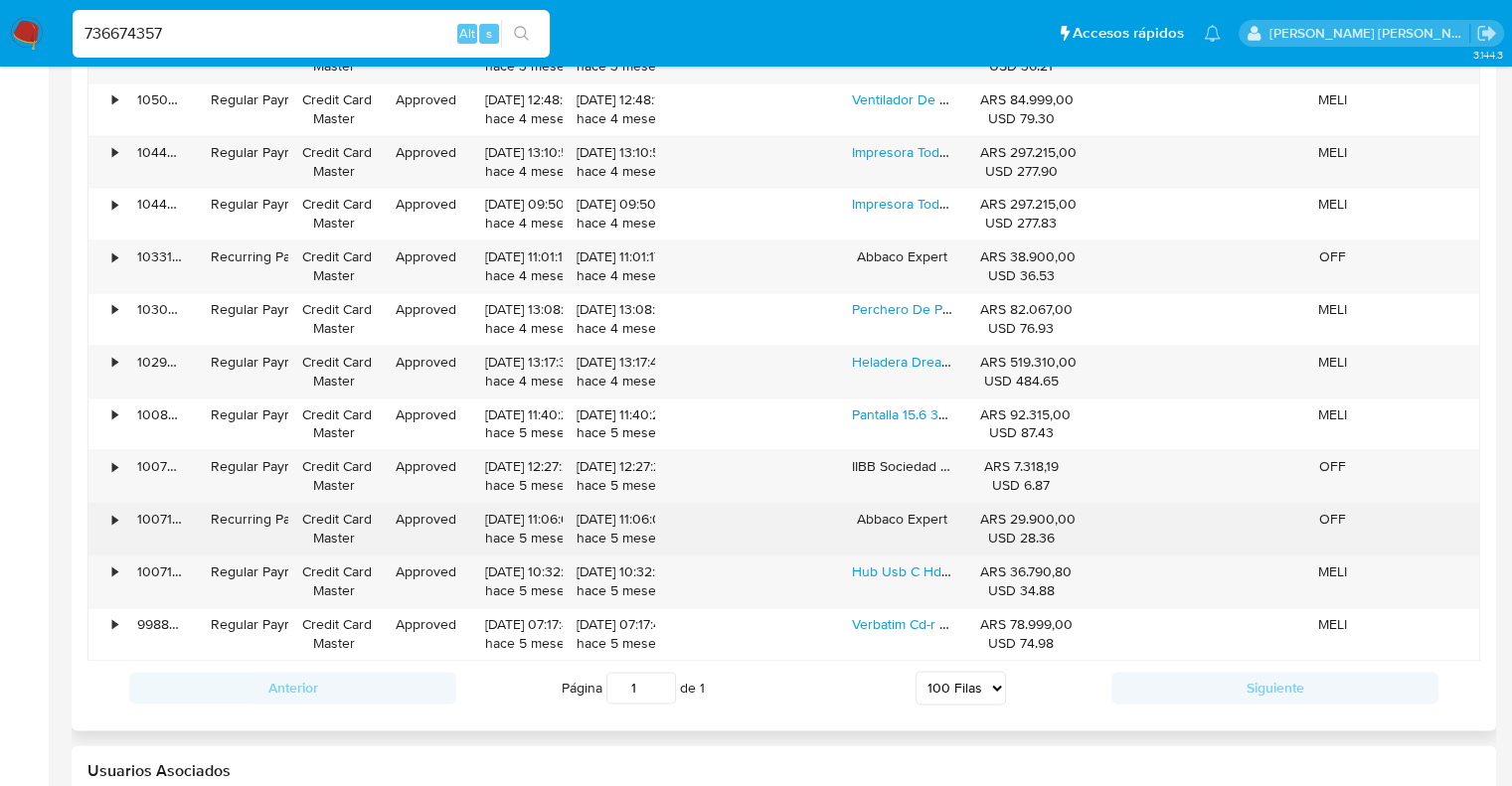 click on "100714400482" at bounding box center (160, 529) 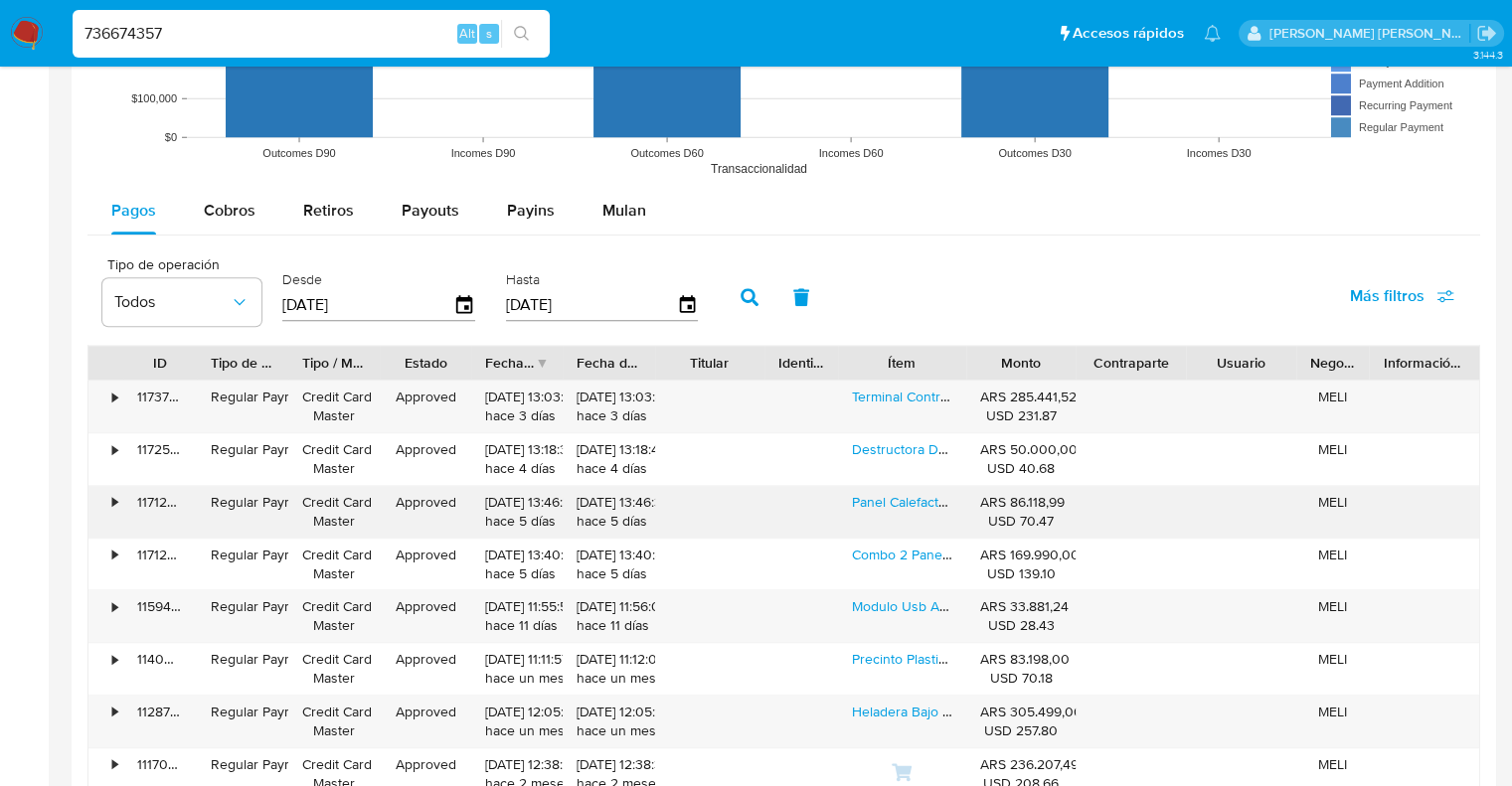 scroll, scrollTop: 1689, scrollLeft: 0, axis: vertical 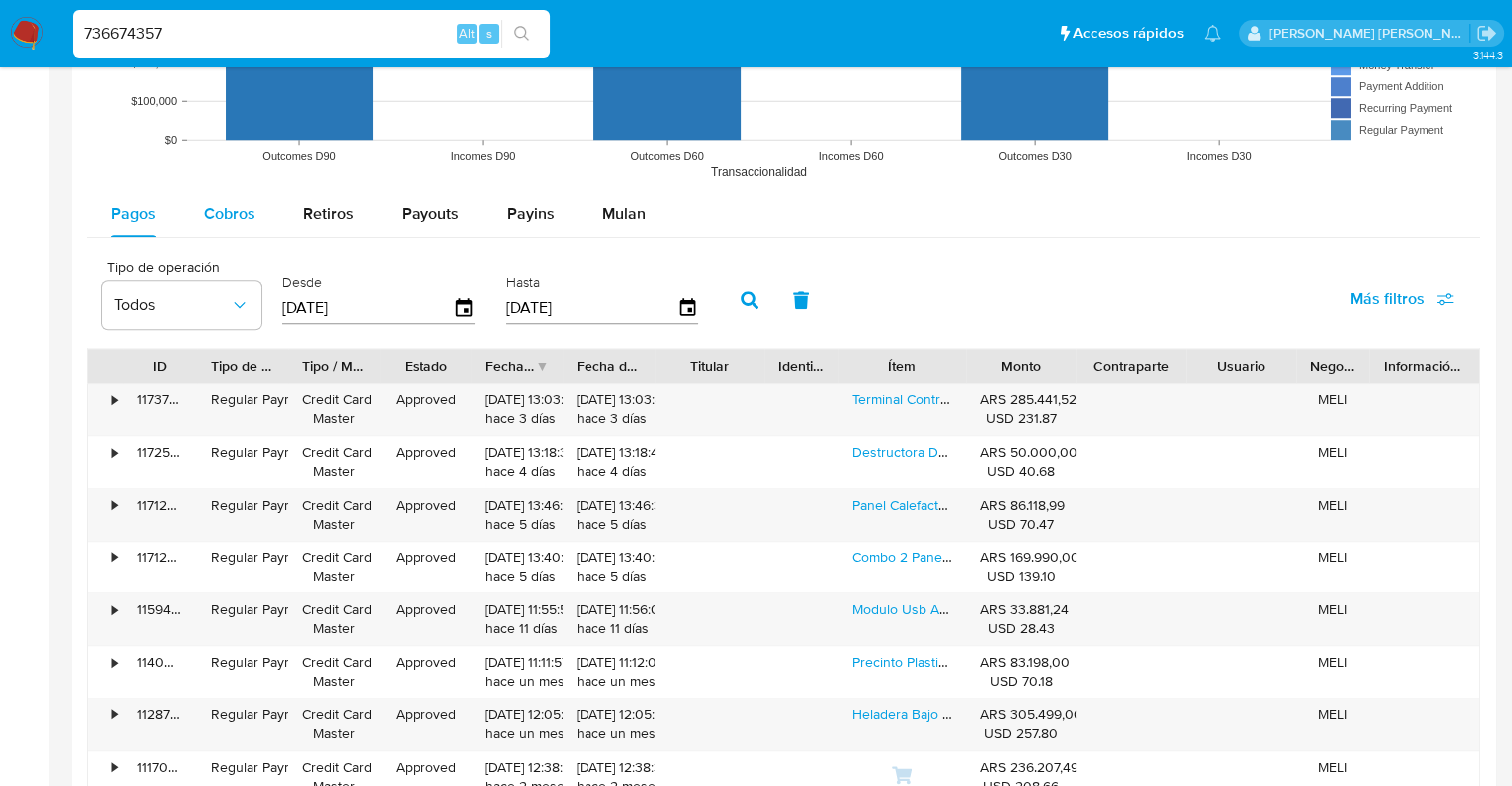 click on "Cobros" at bounding box center (230, 213) 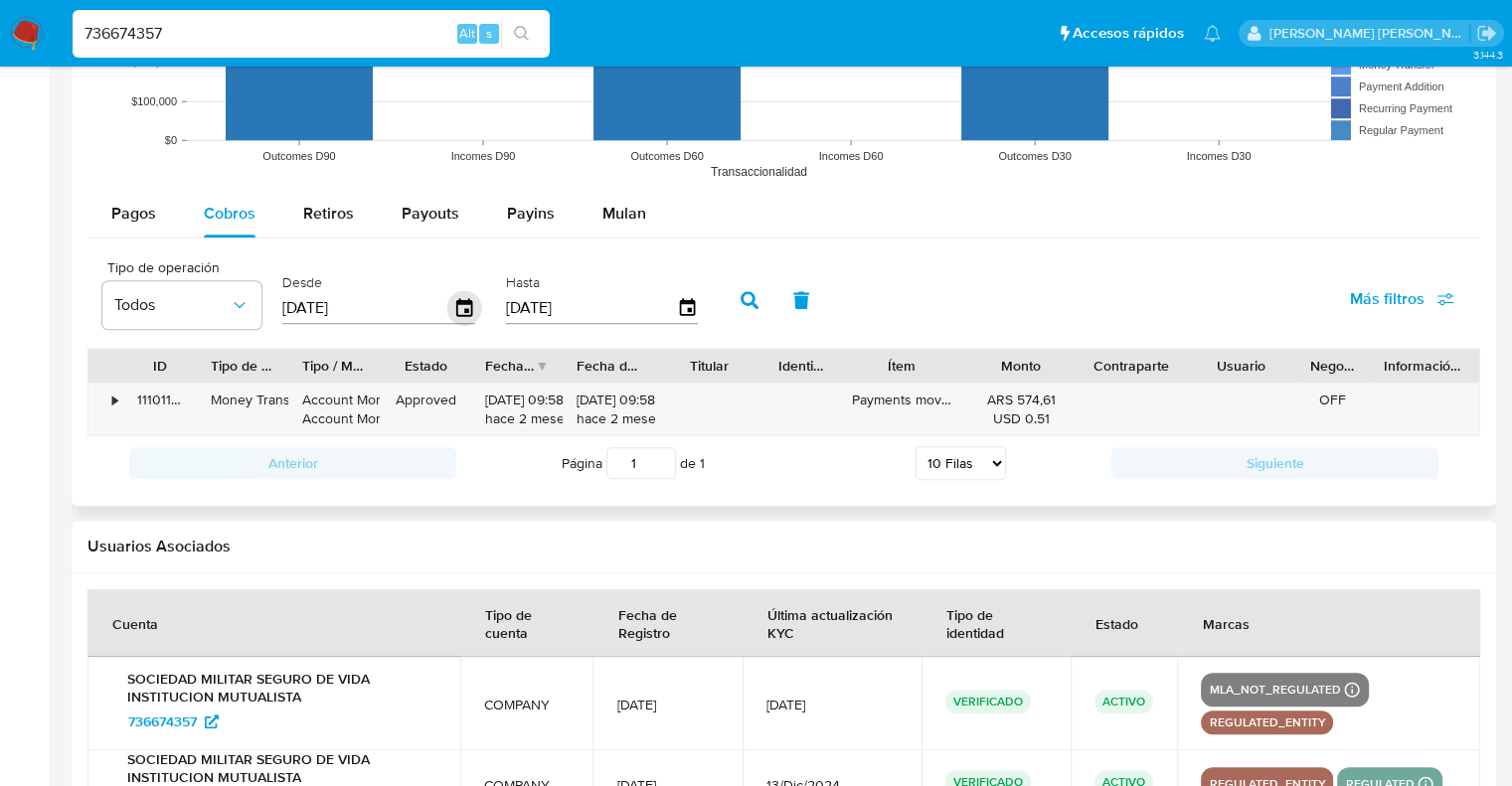 click 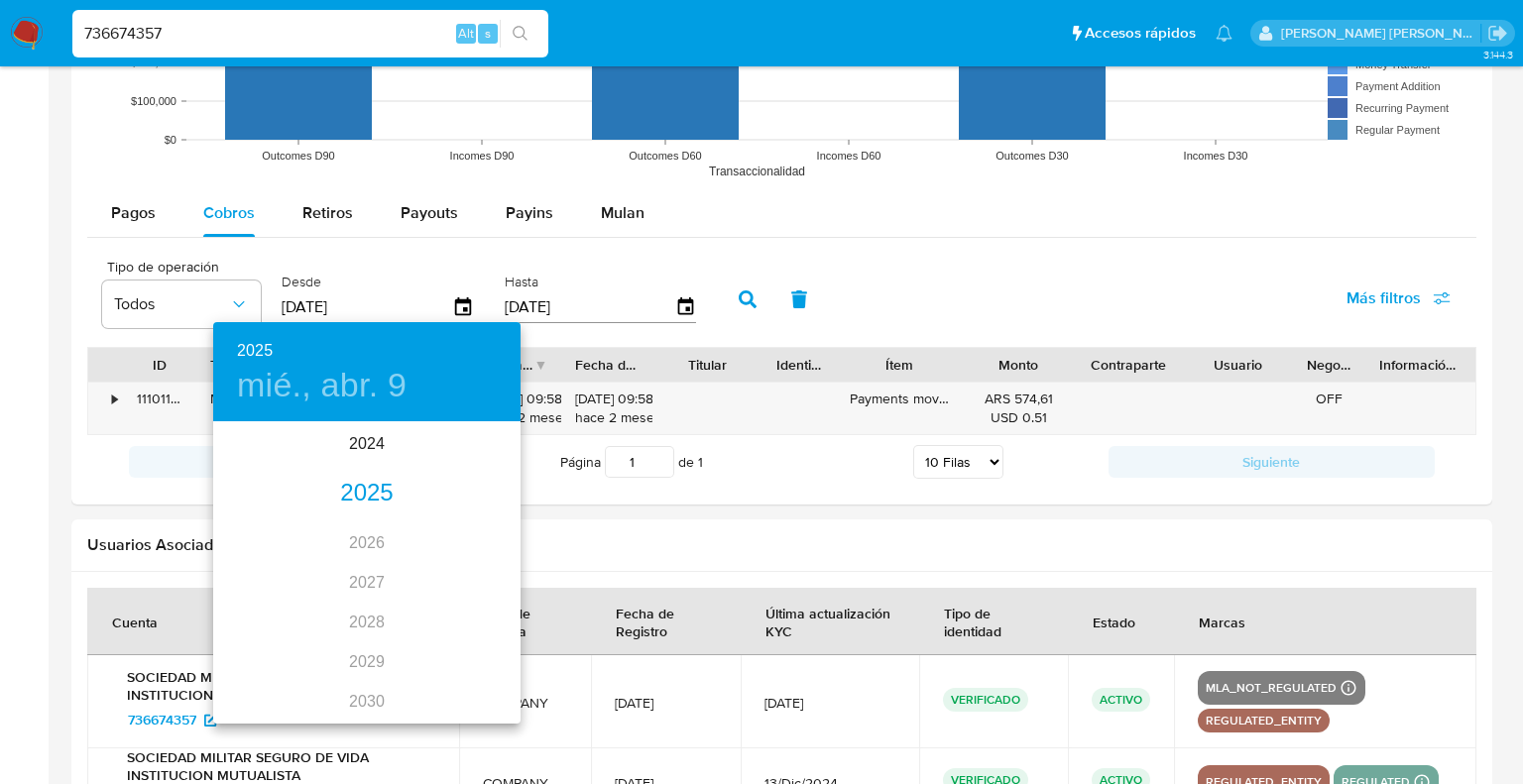 click on "2025" at bounding box center [367, 494] 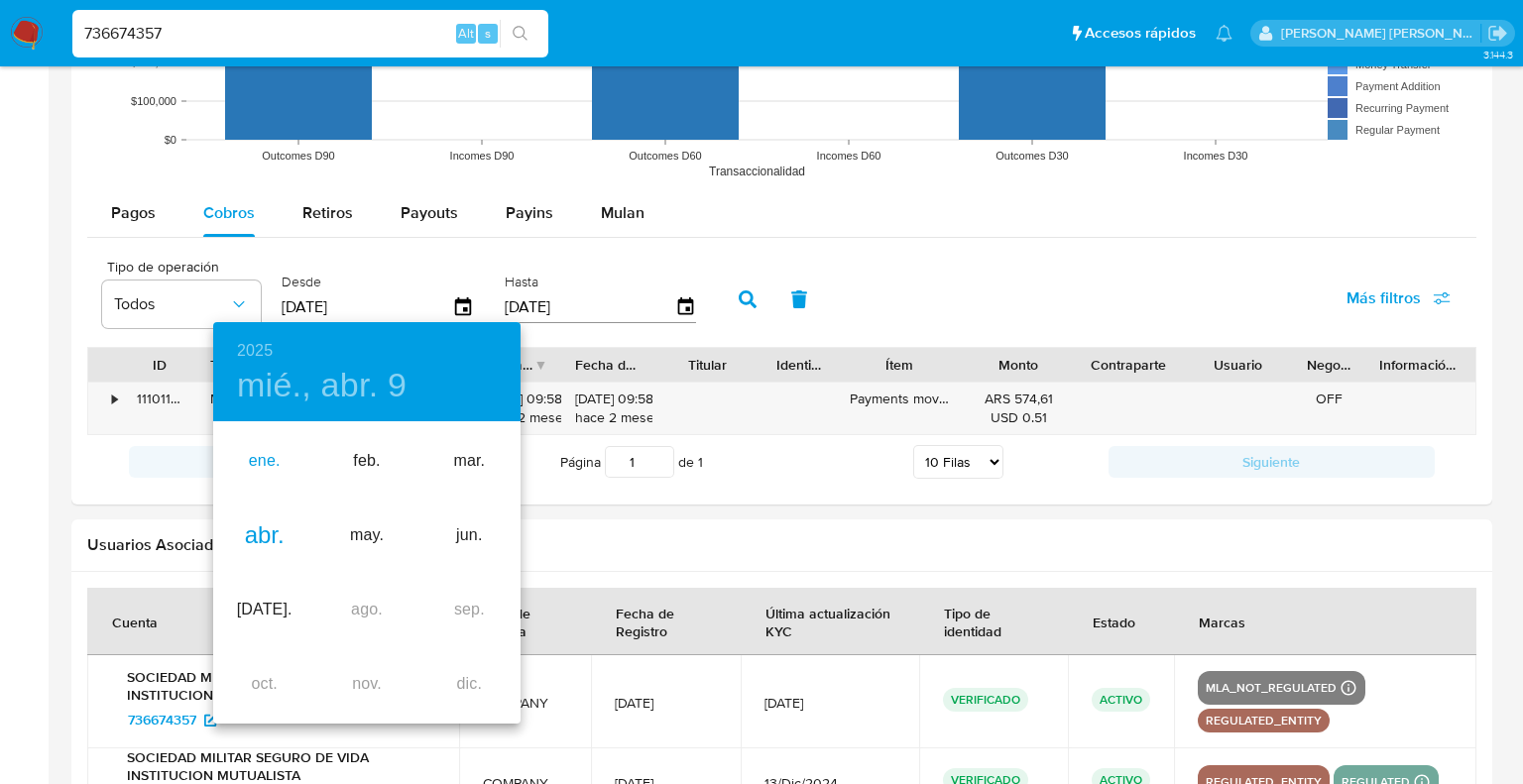 click on "ene." at bounding box center (264, 461) 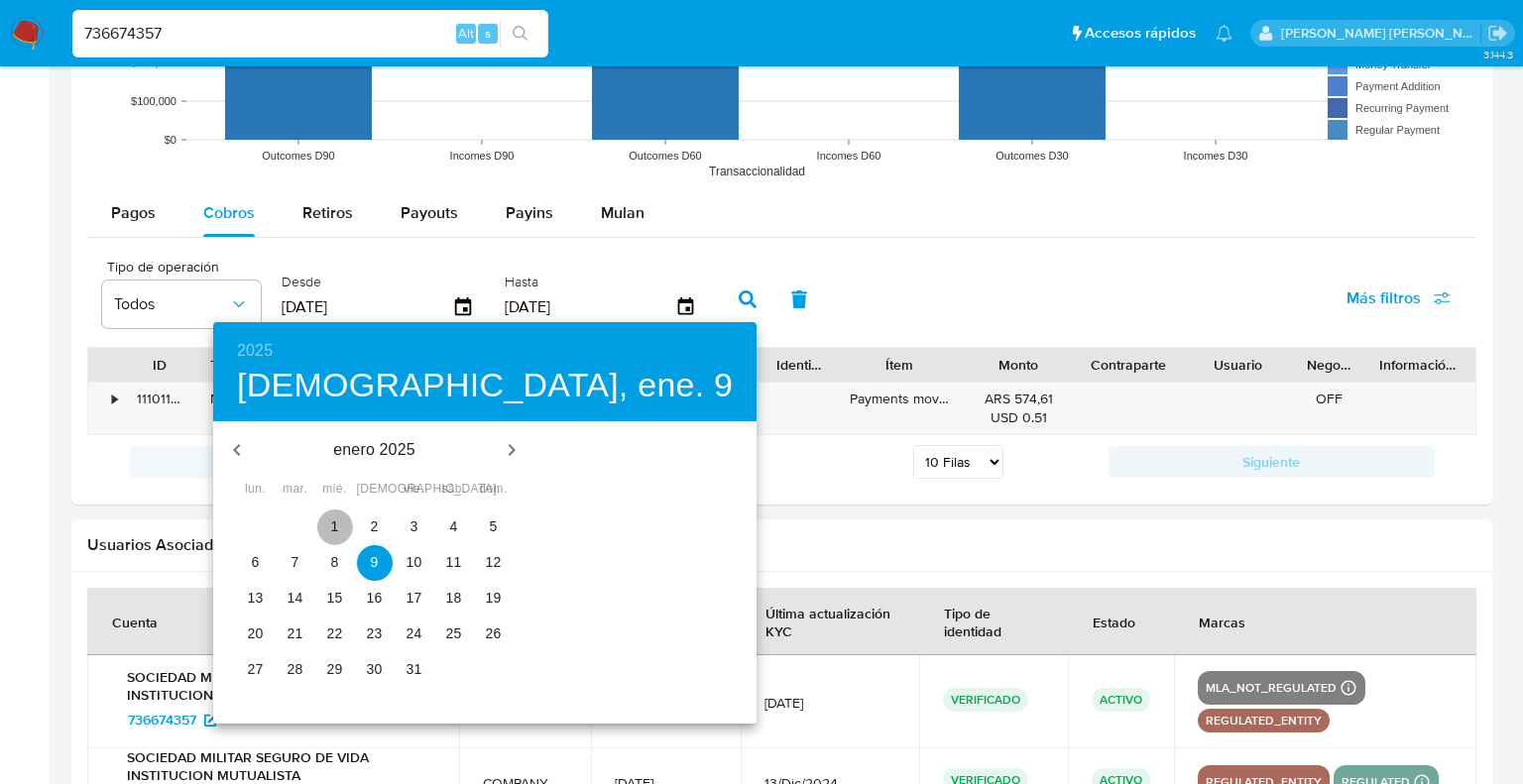 click on "1" at bounding box center (335, 526) 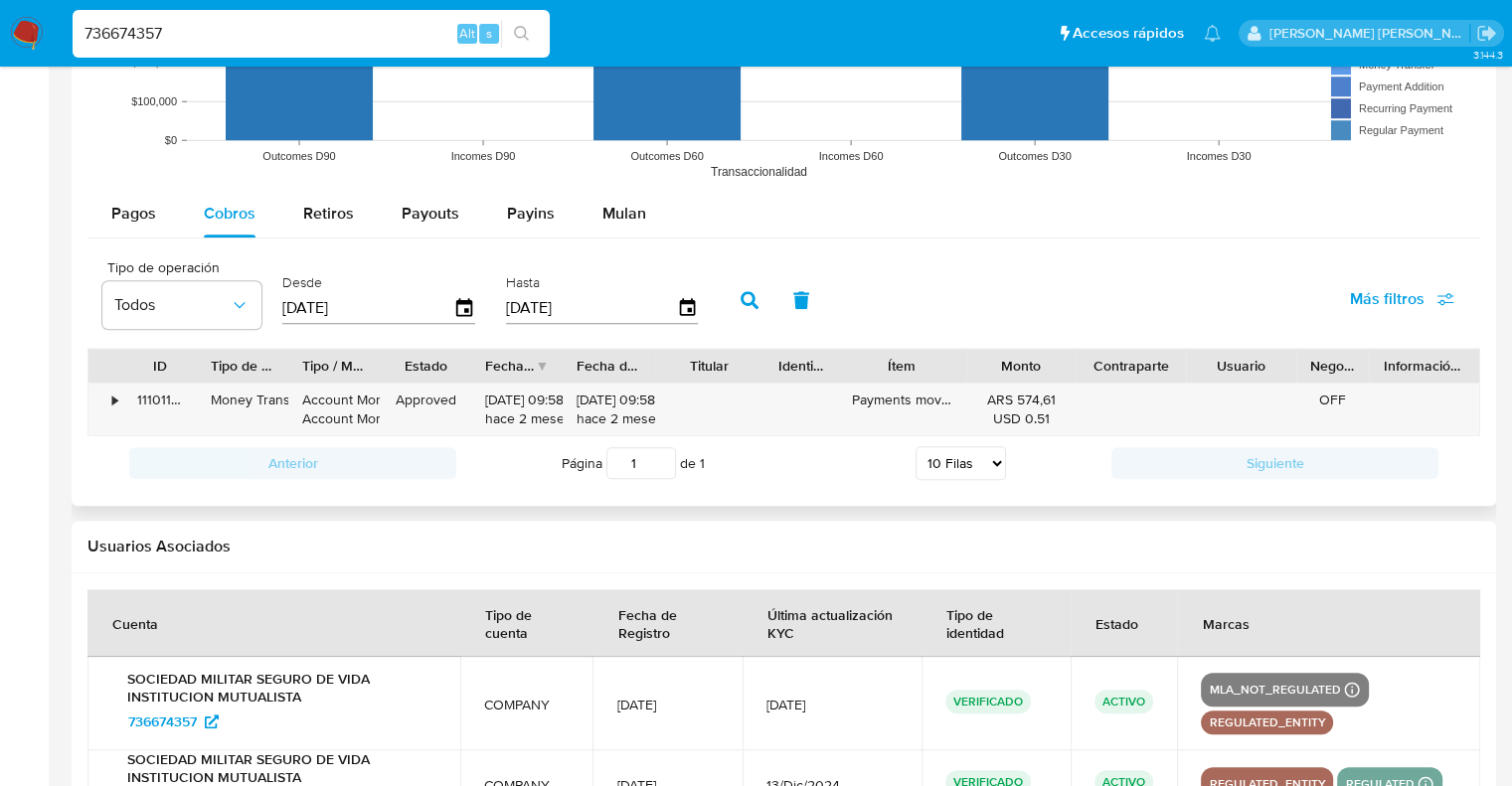 click 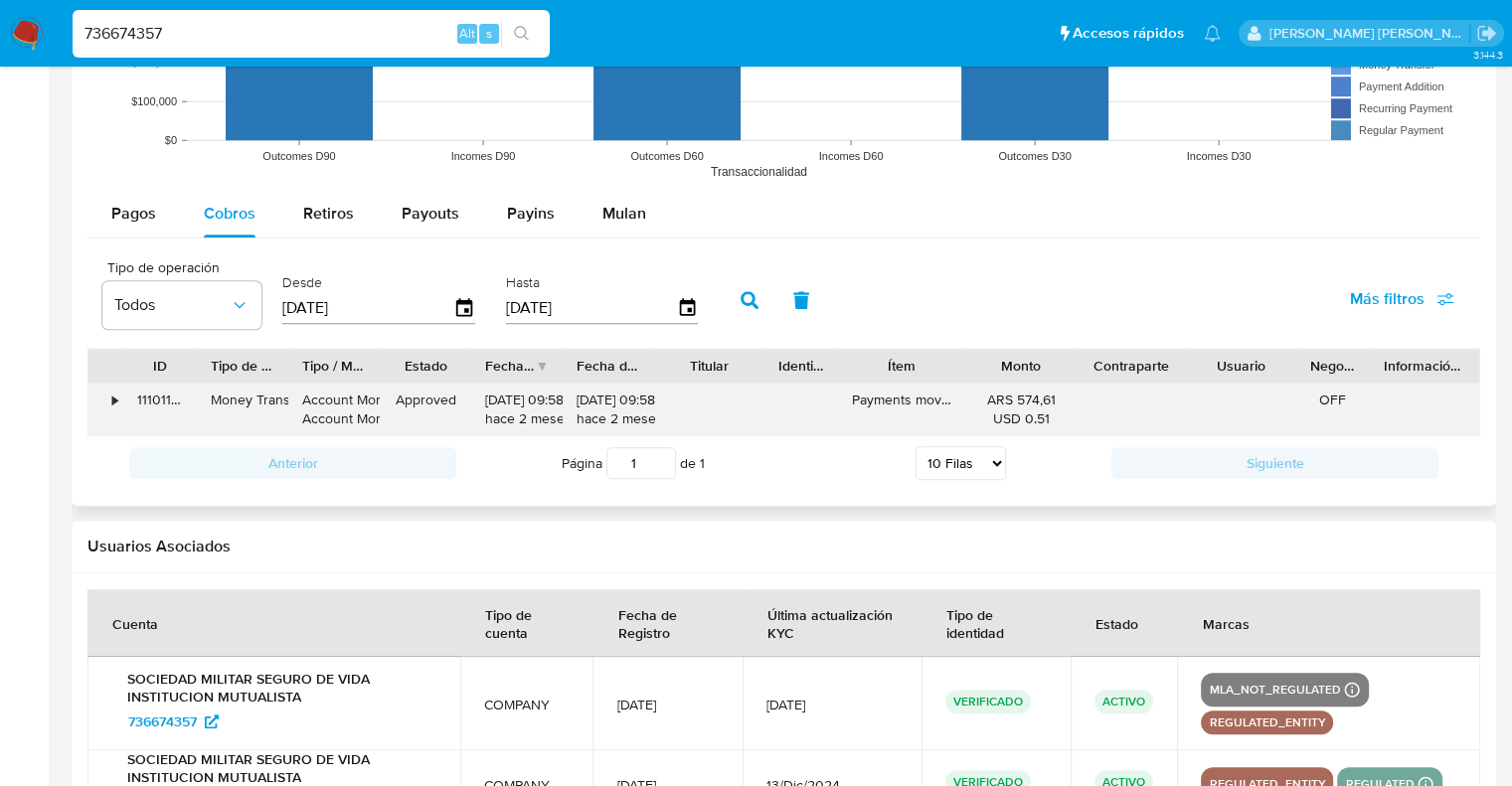 click on "•" at bounding box center (114, 399) 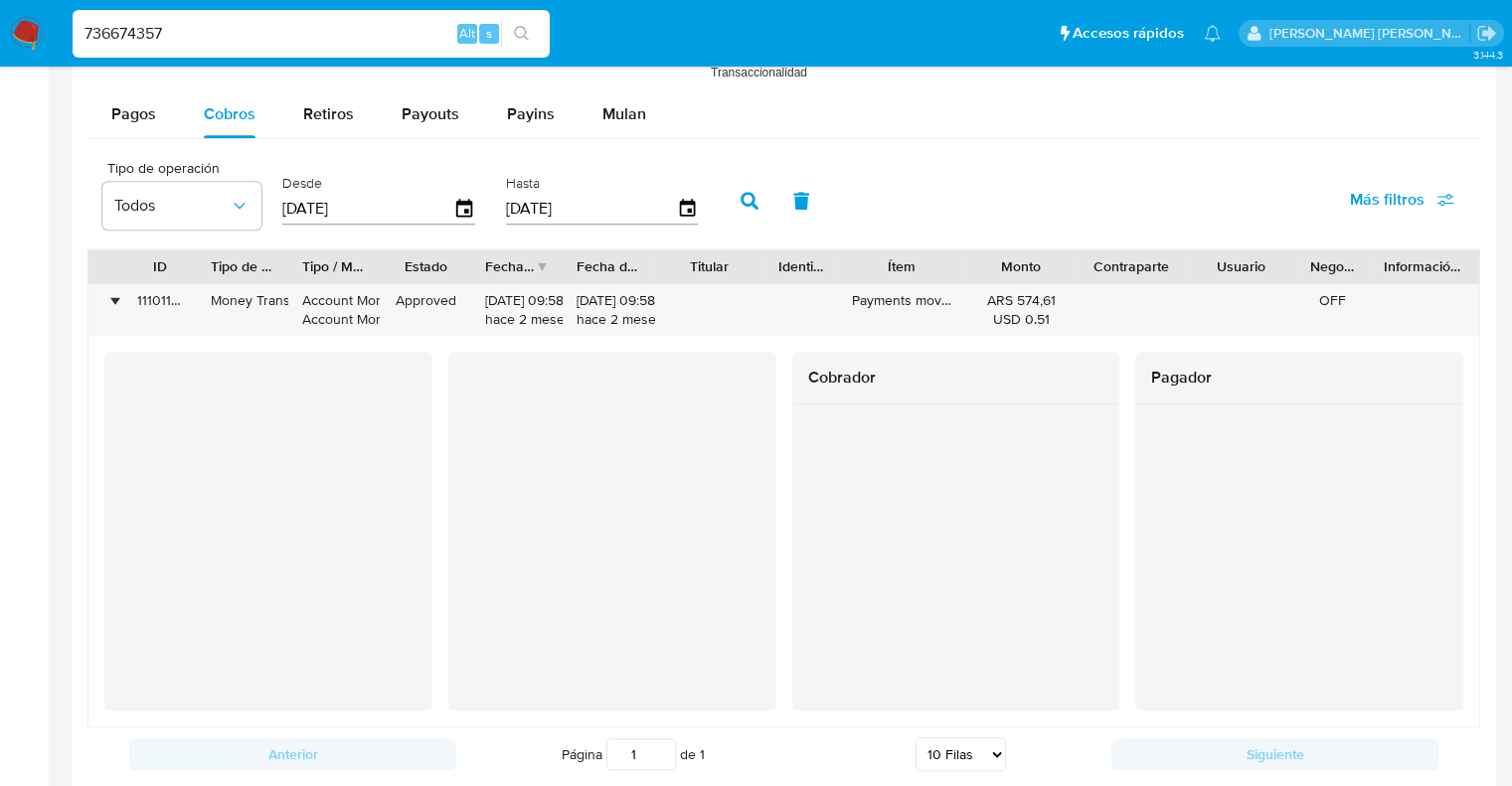 scroll, scrollTop: 1689, scrollLeft: 0, axis: vertical 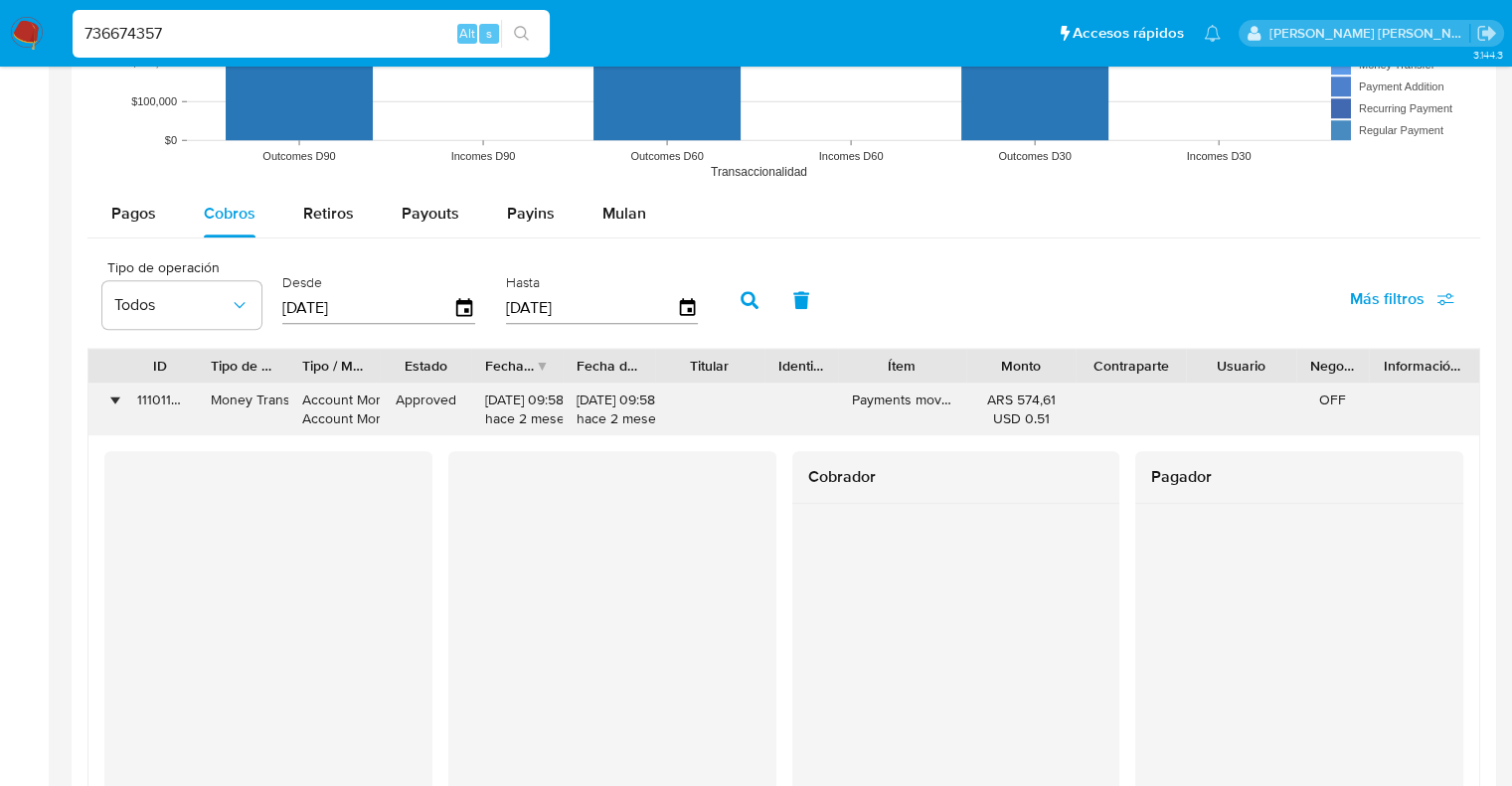 click on "•" at bounding box center [114, 399] 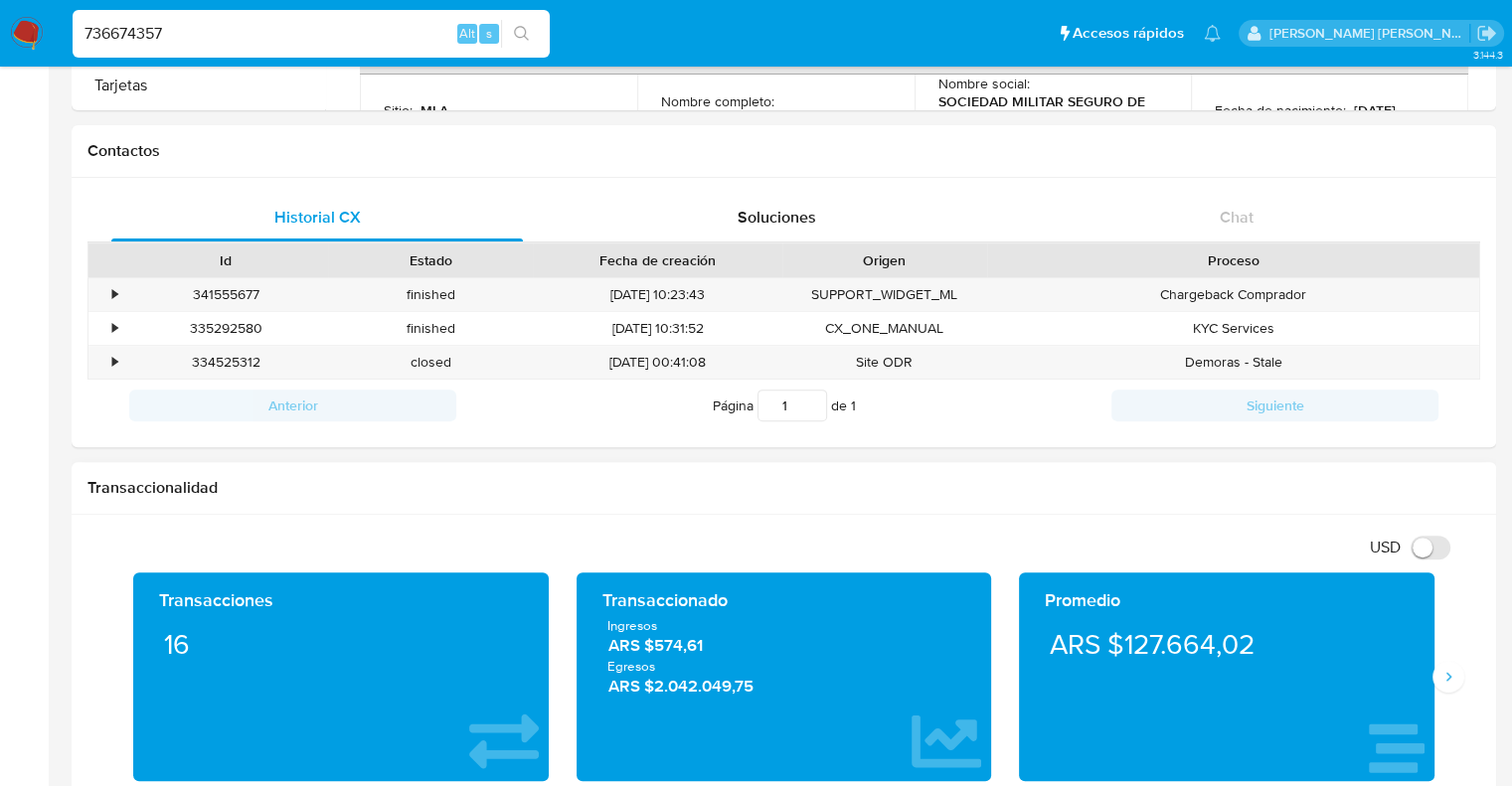 scroll, scrollTop: 199, scrollLeft: 0, axis: vertical 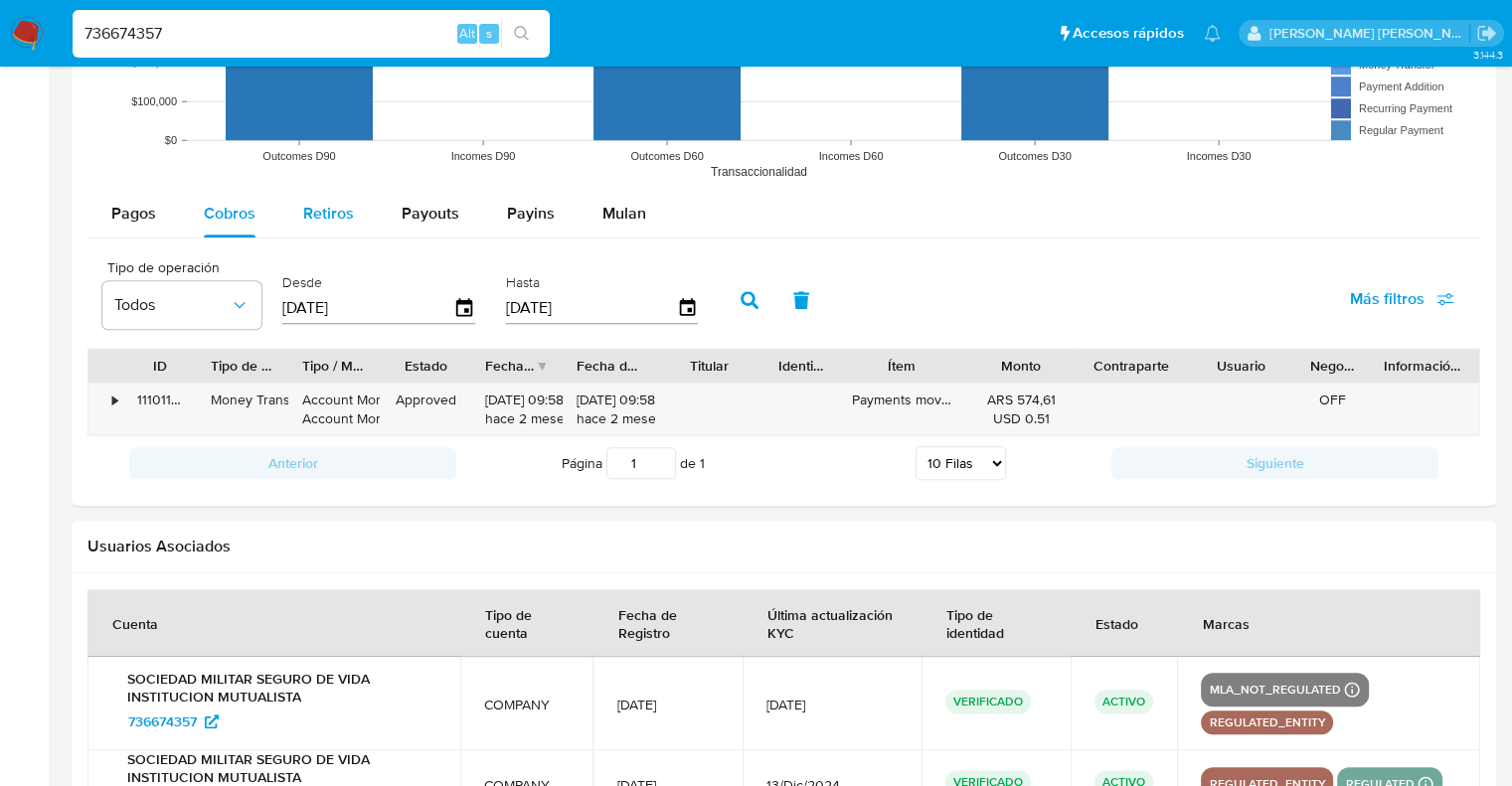 click on "Retiros" at bounding box center (328, 214) 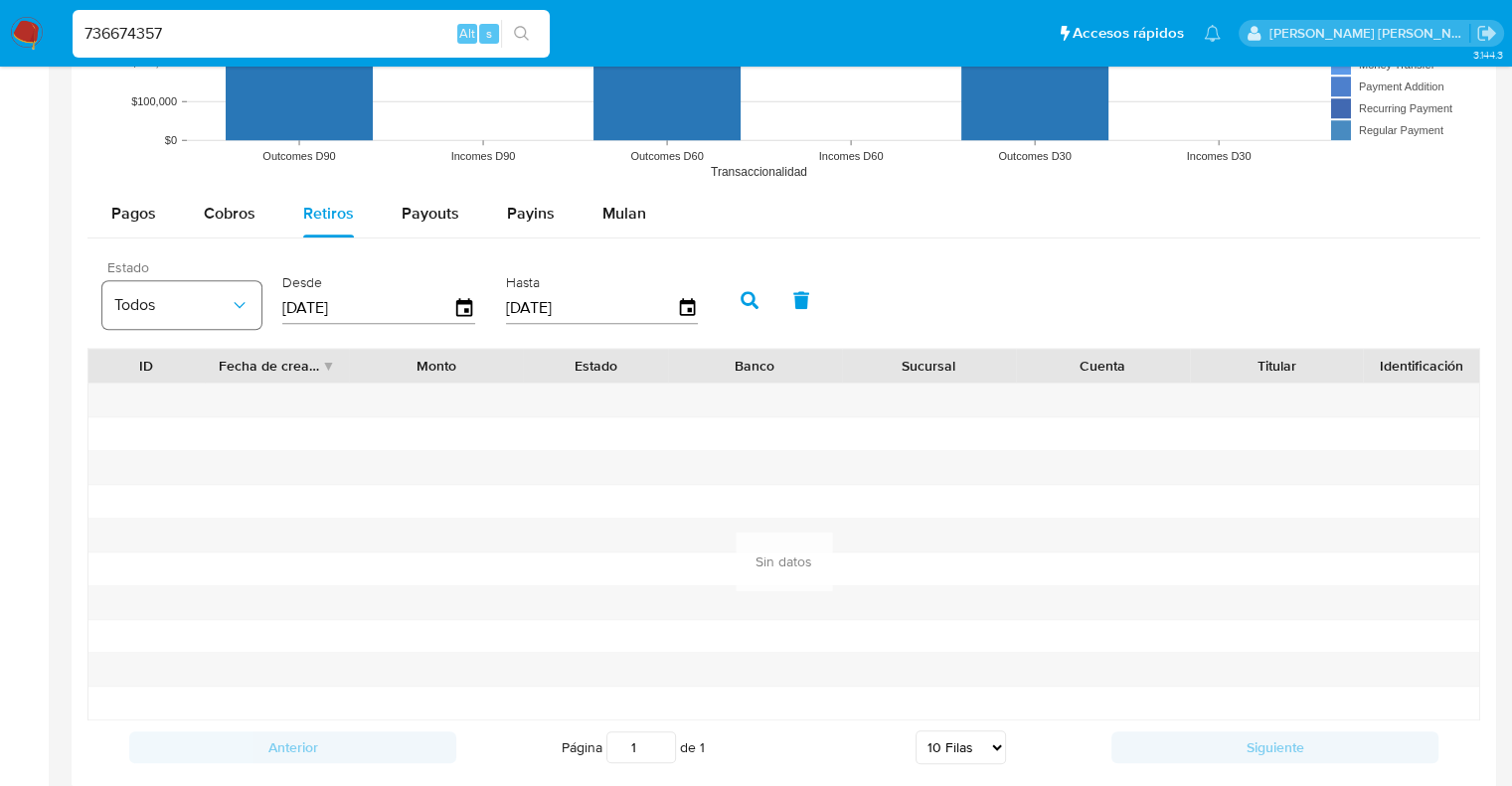 click 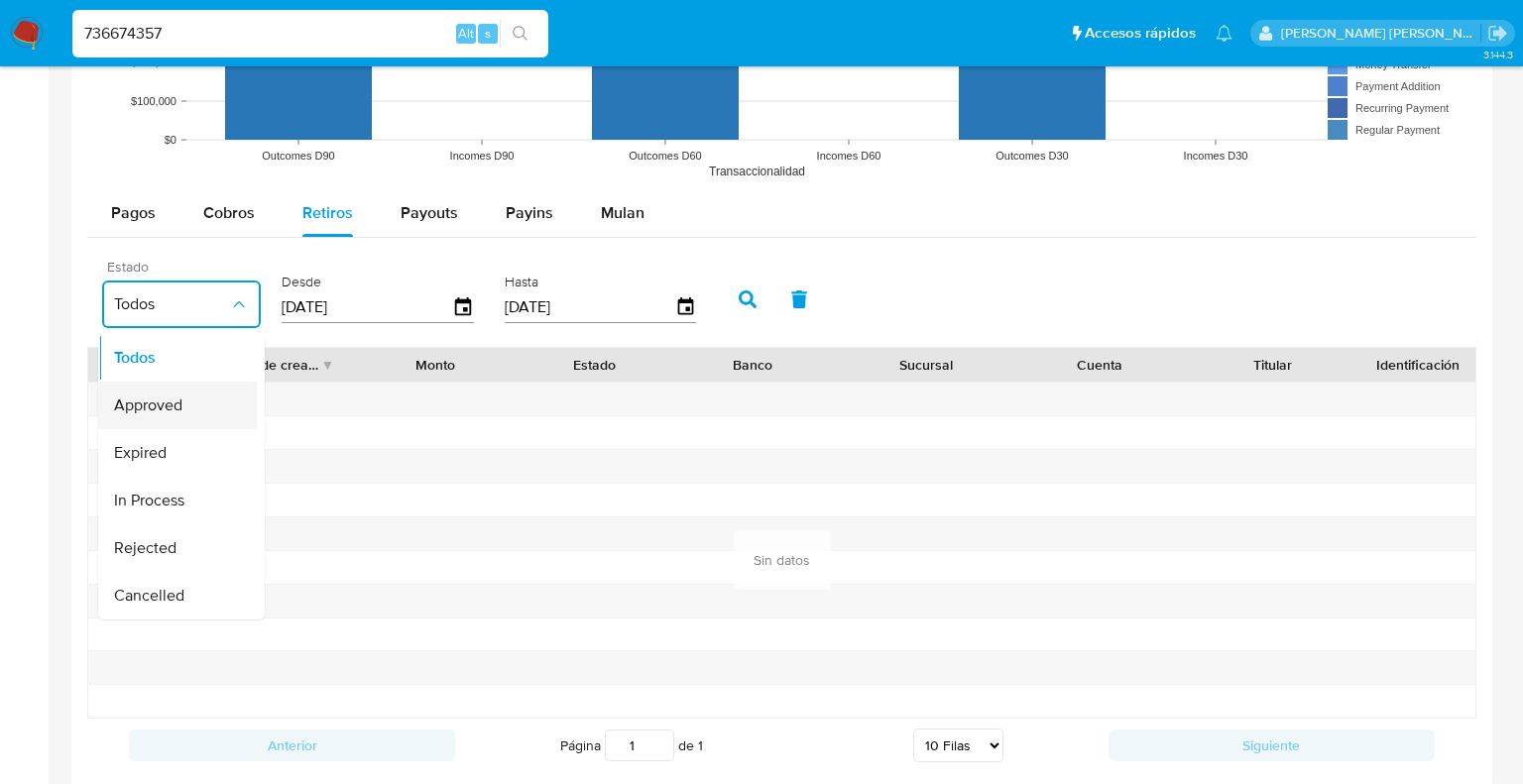 click on "Approved" at bounding box center [148, 405] 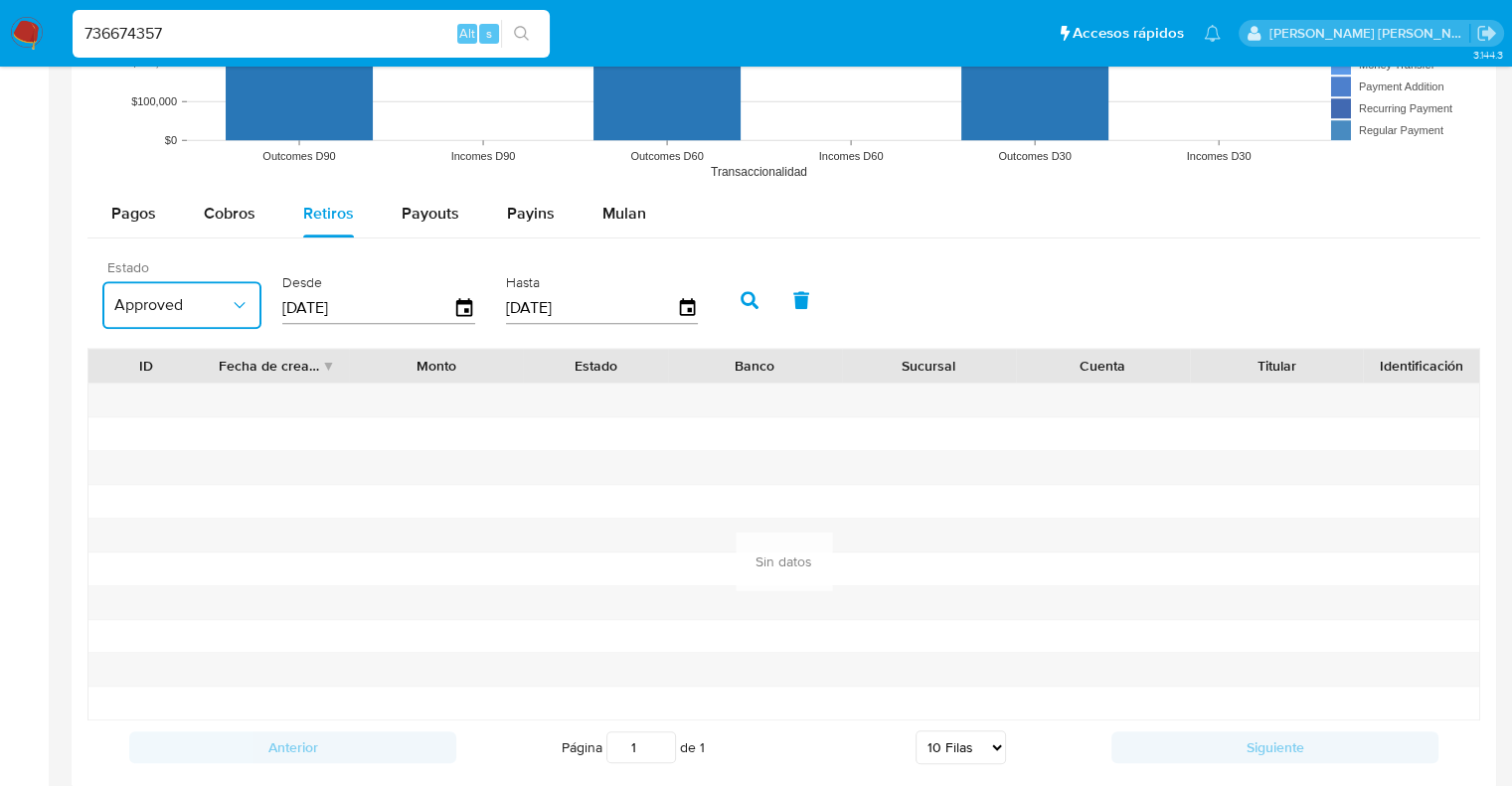 click 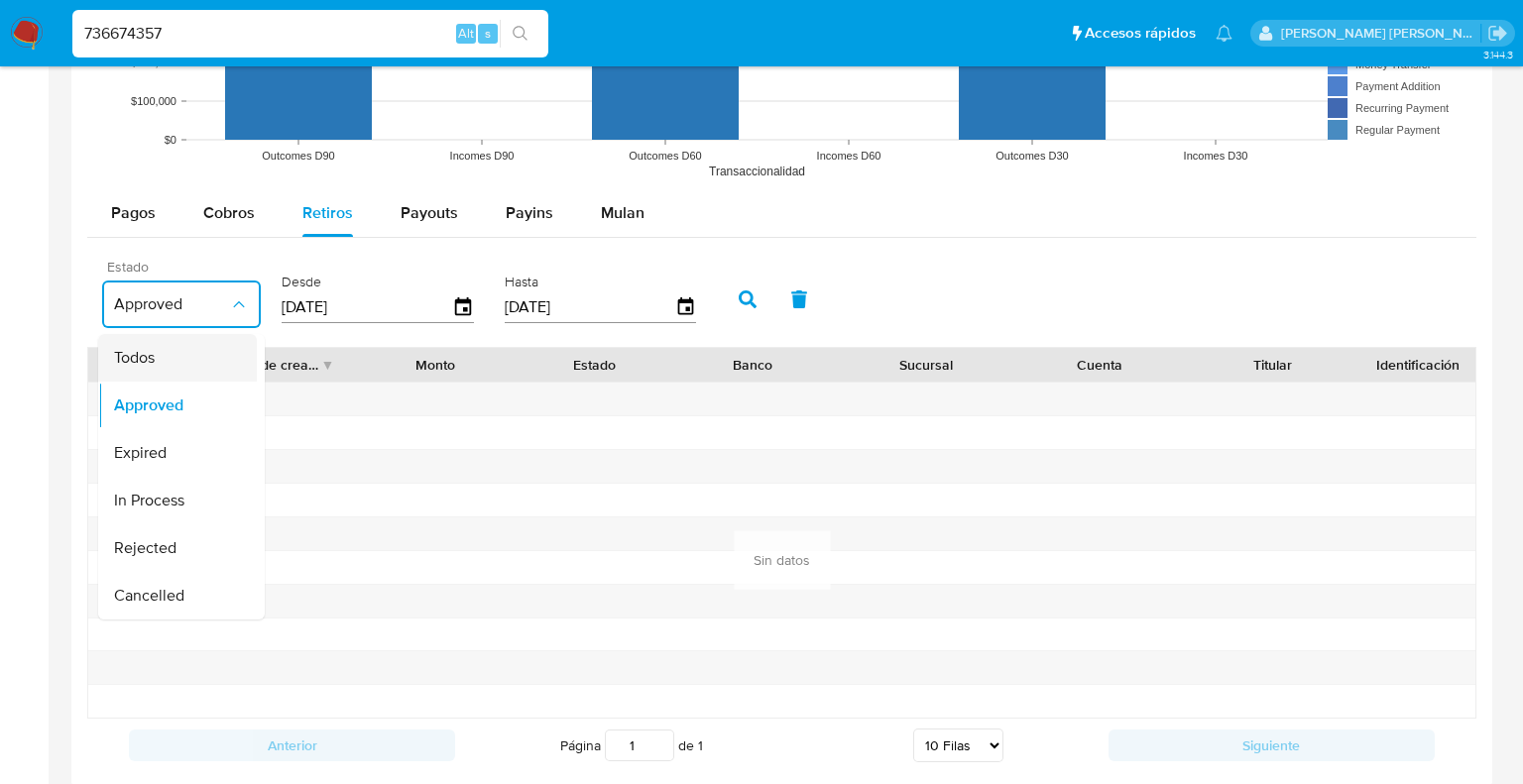 click on "Todos" at bounding box center (172, 358) 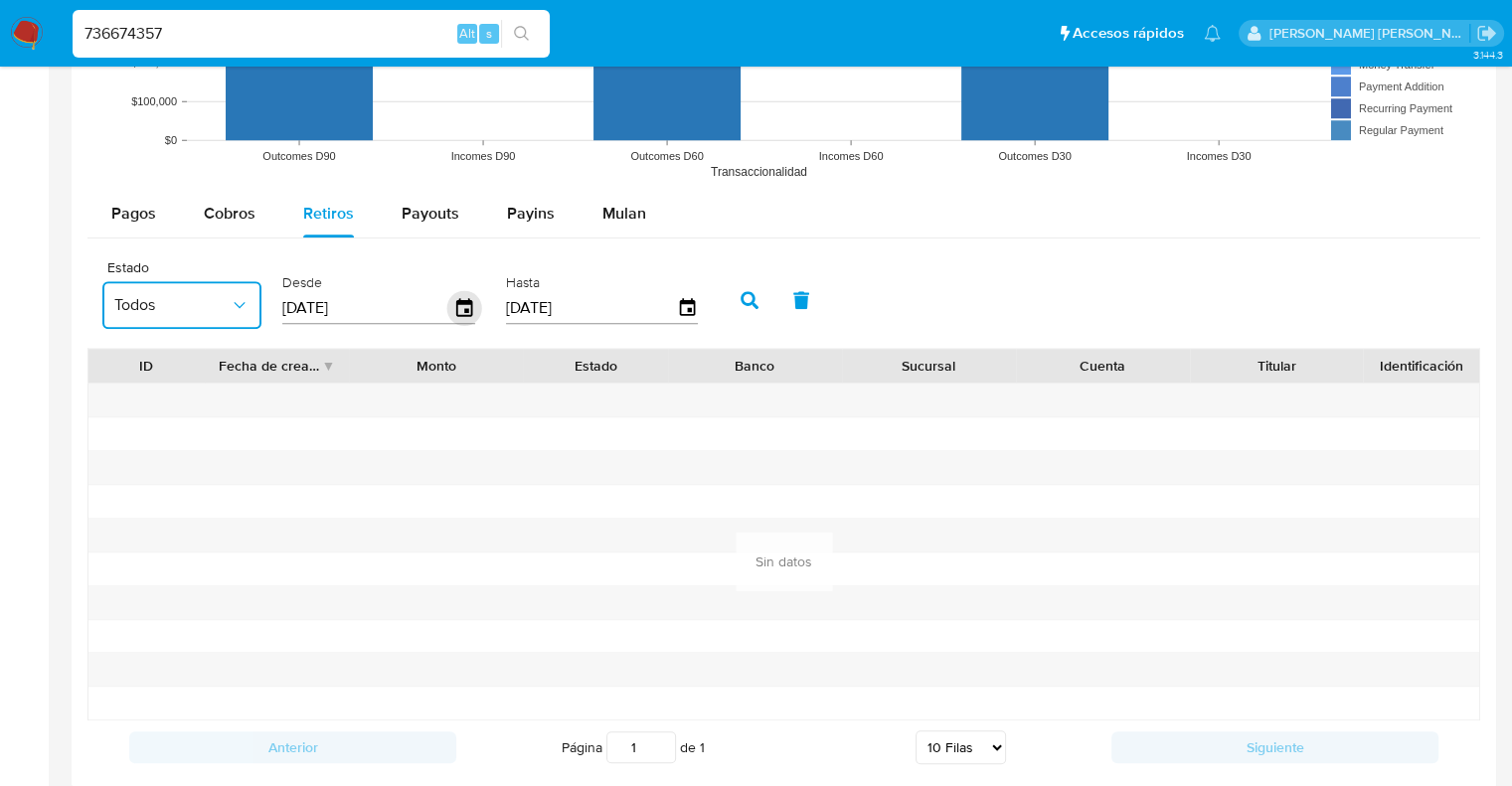 click 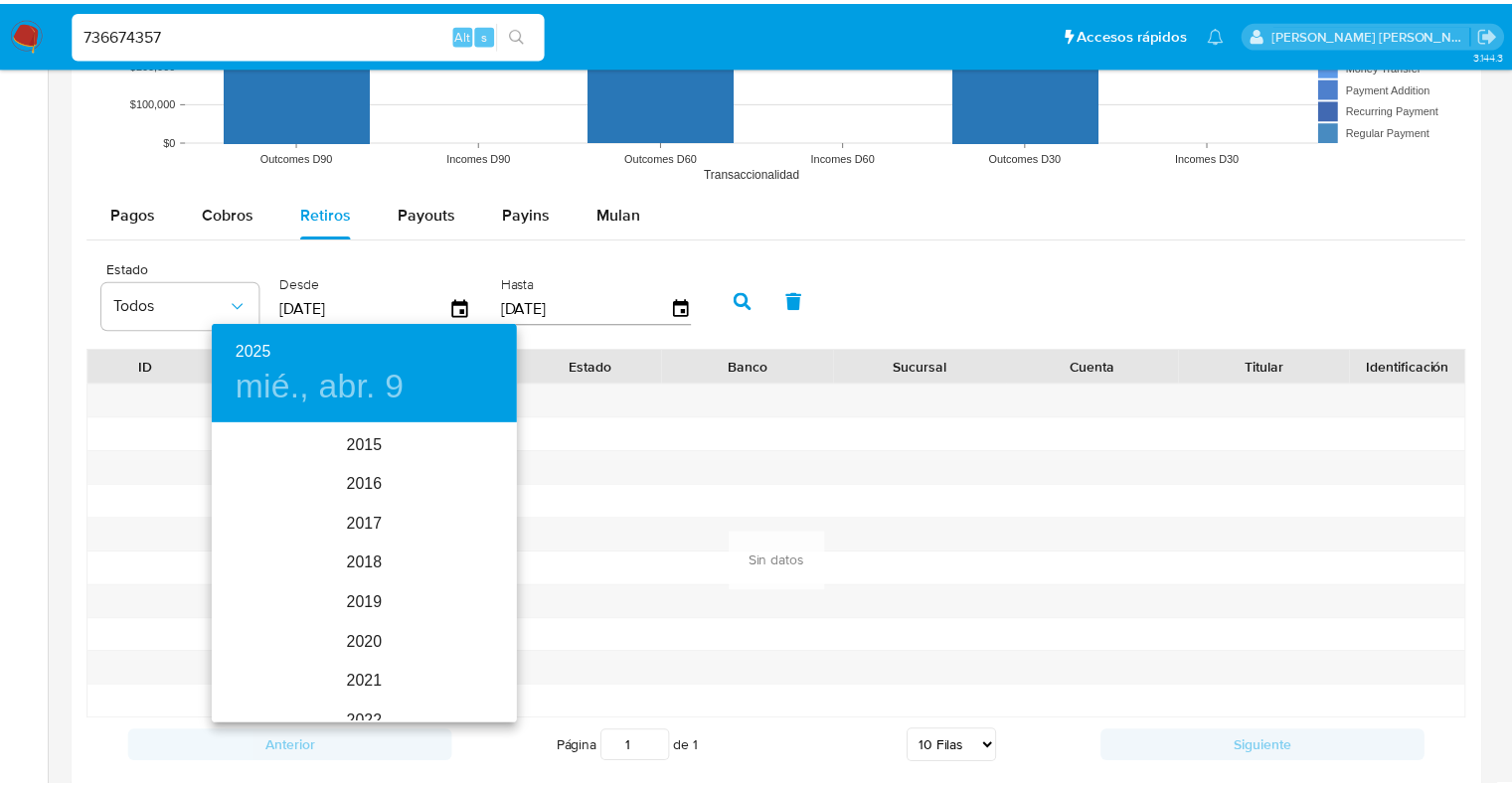 scroll, scrollTop: 278, scrollLeft: 0, axis: vertical 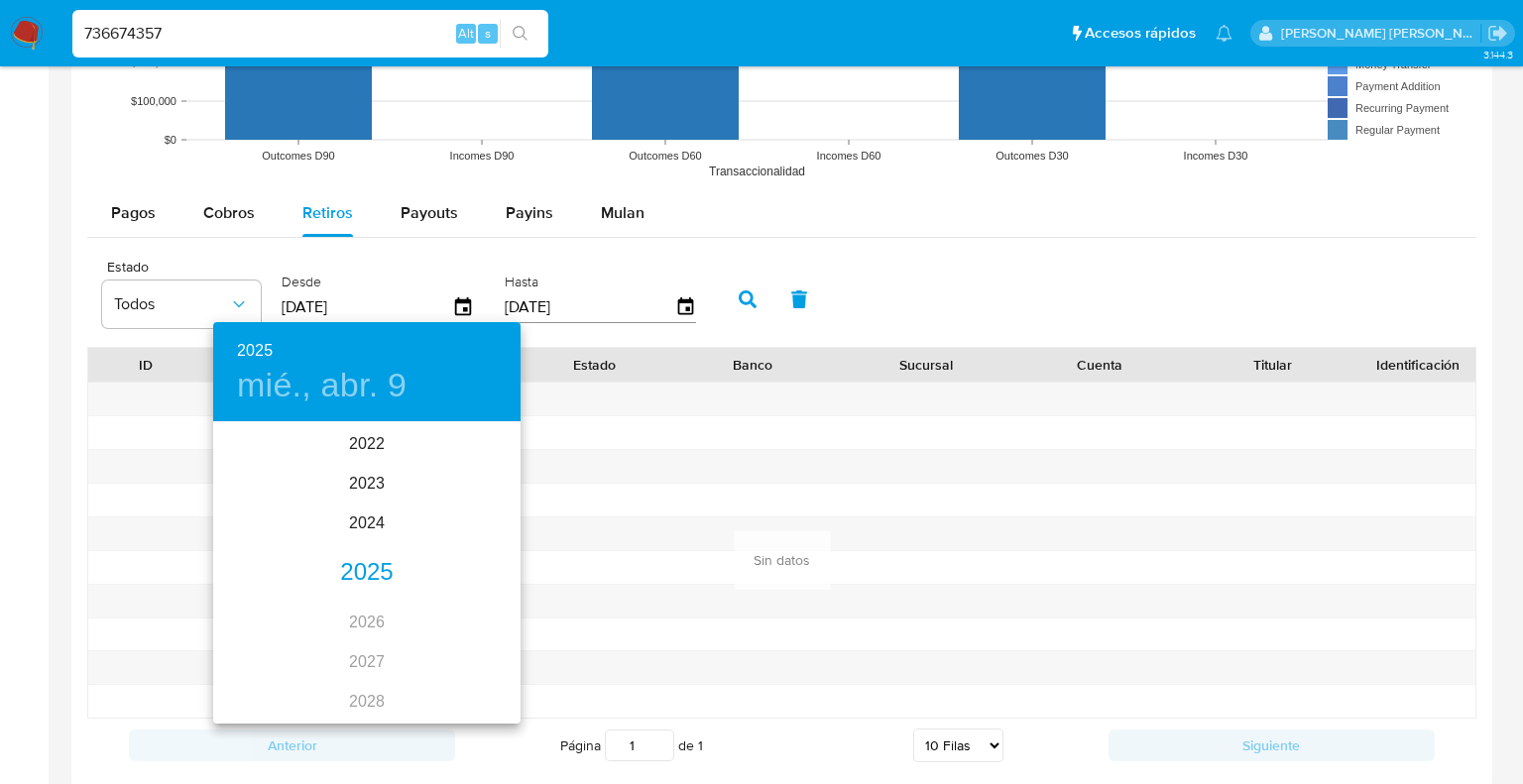 click on "2025" at bounding box center (367, 573) 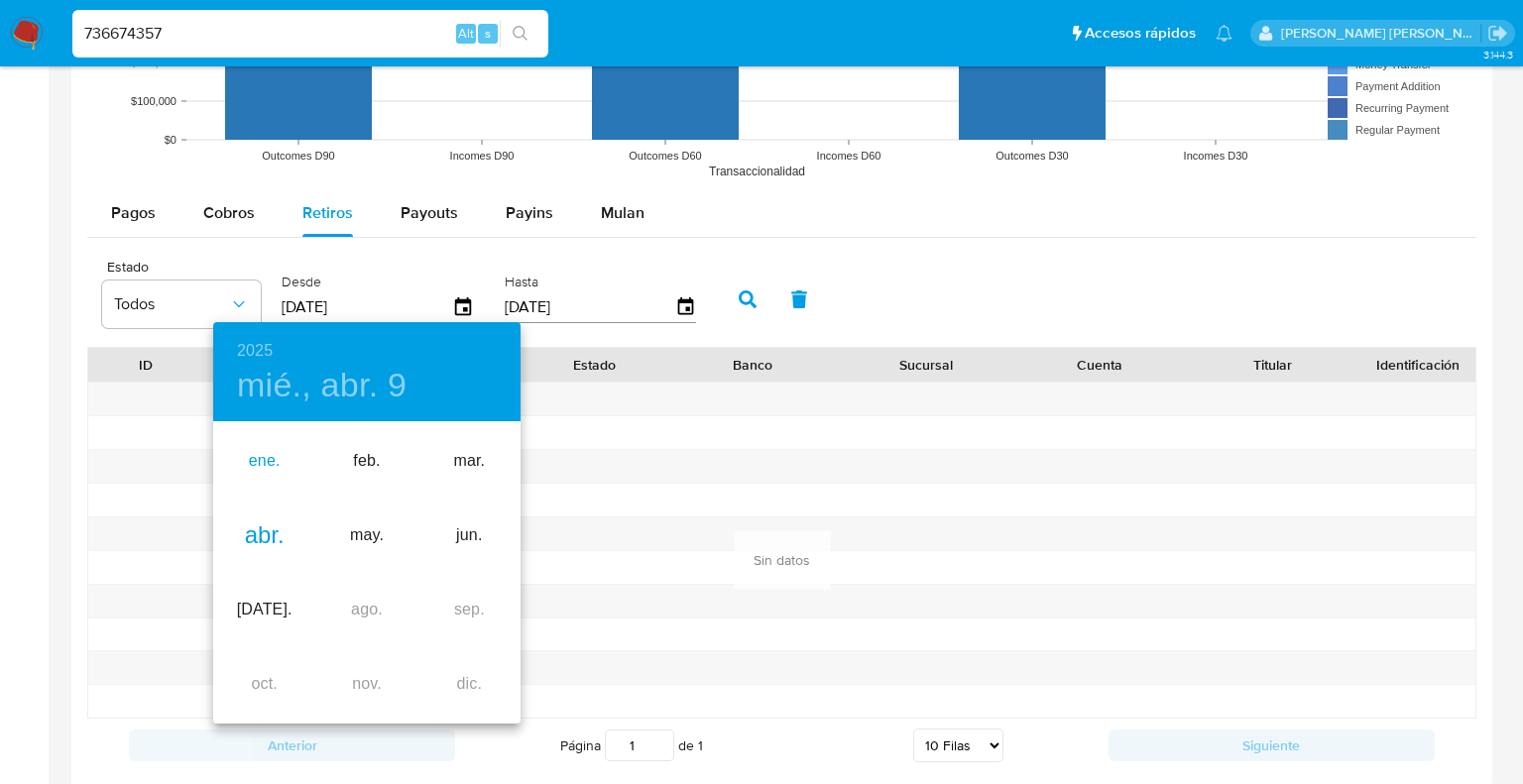 click on "ene." at bounding box center [264, 461] 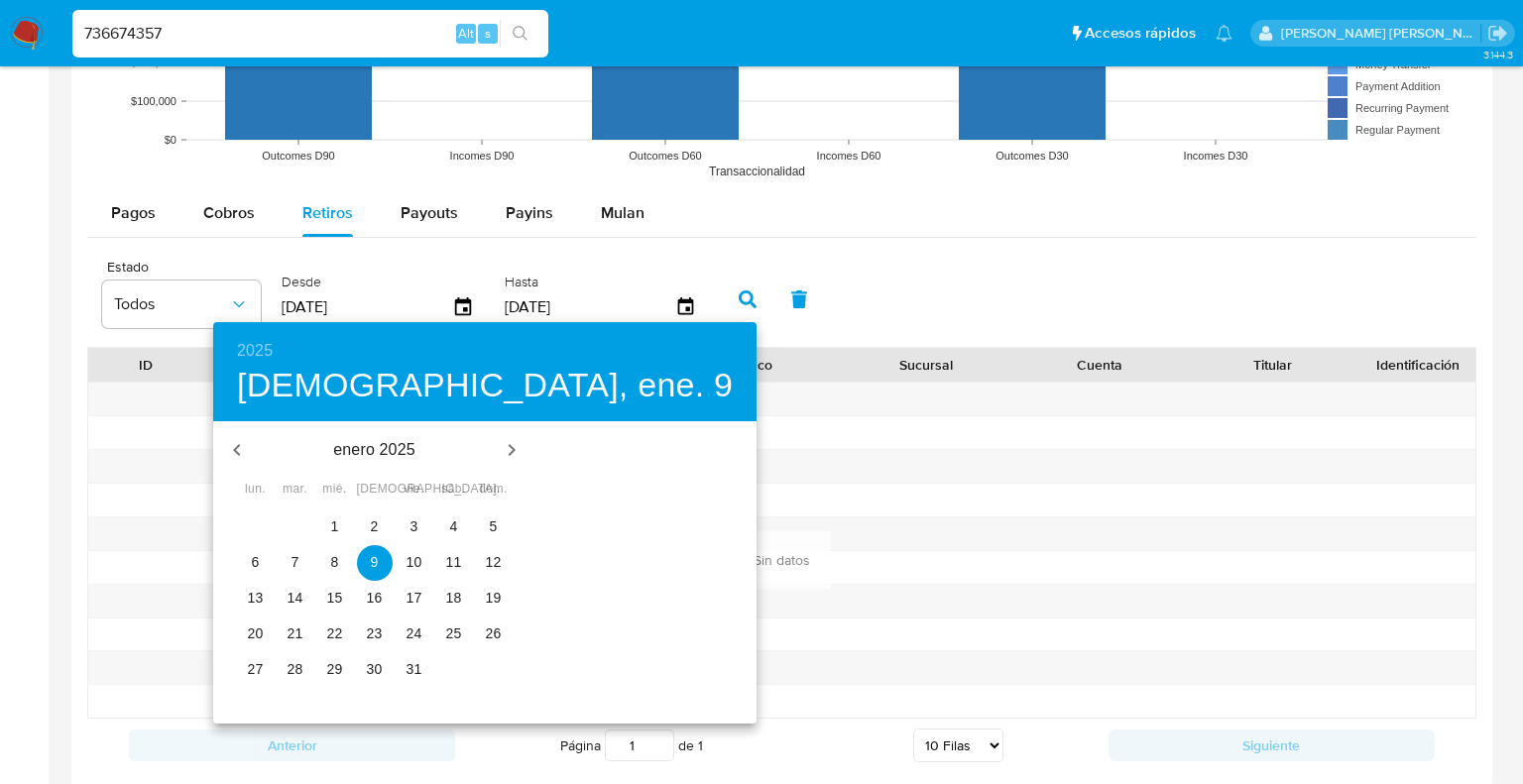click on "1" at bounding box center (335, 526) 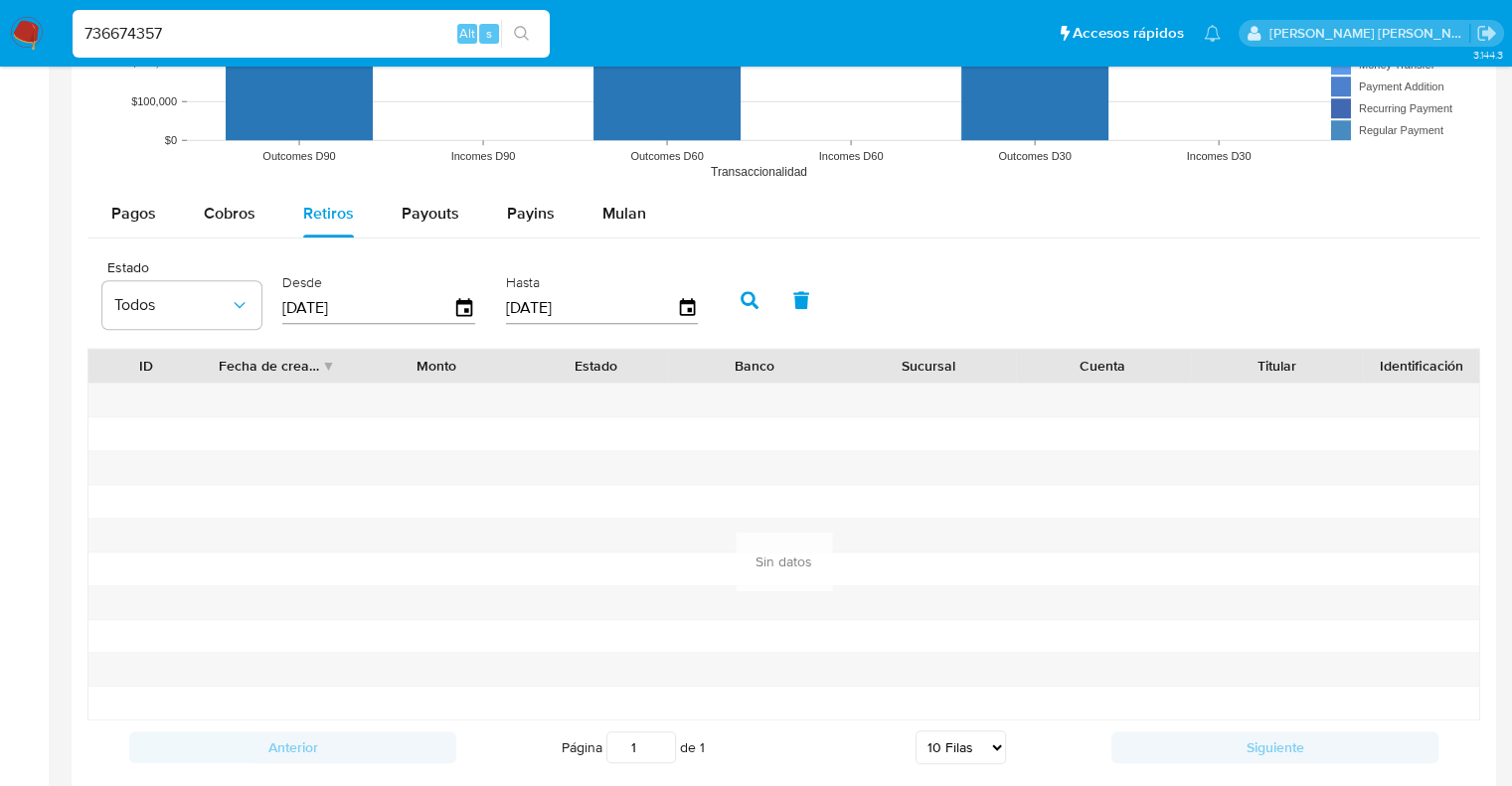 click 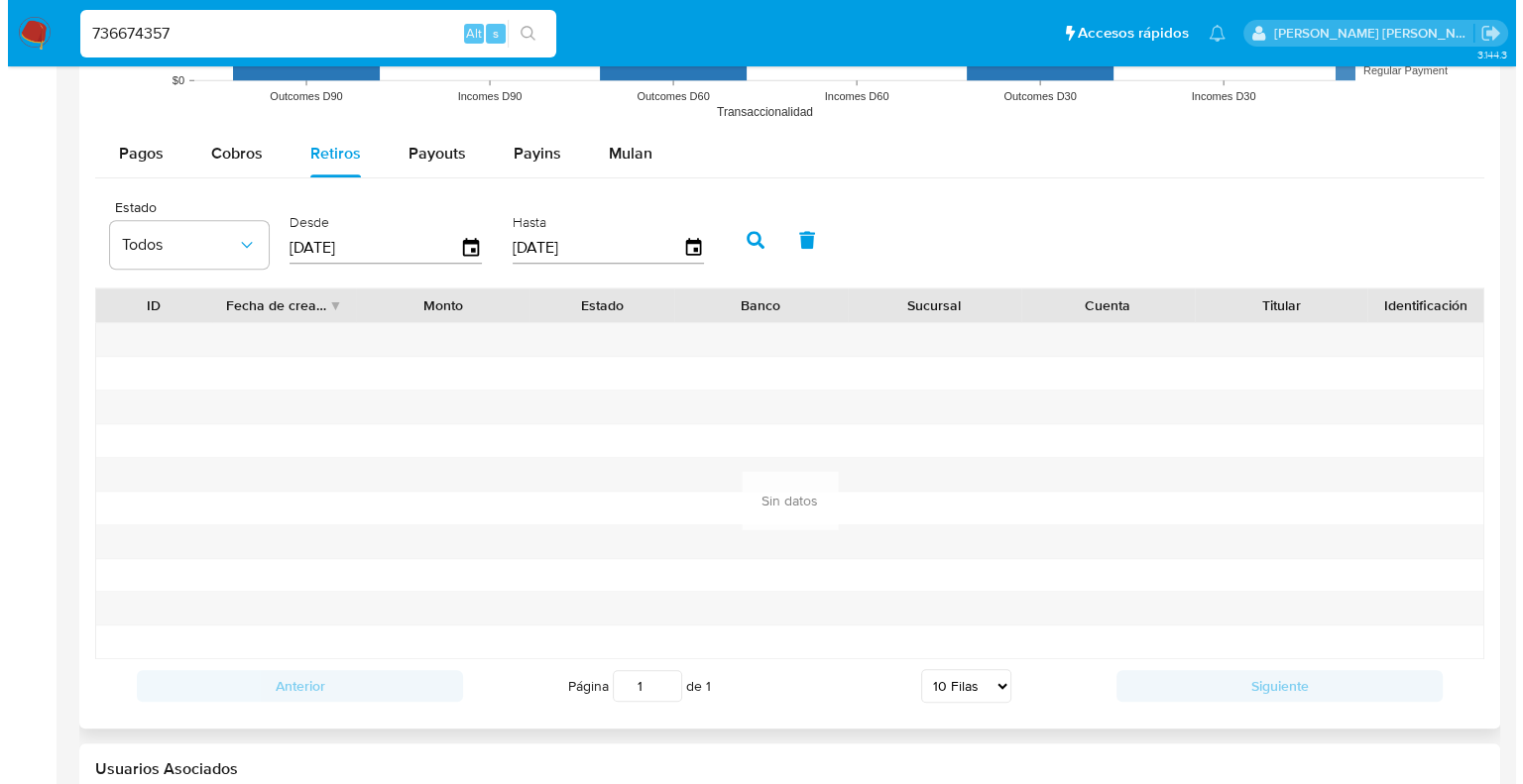 scroll, scrollTop: 1586, scrollLeft: 0, axis: vertical 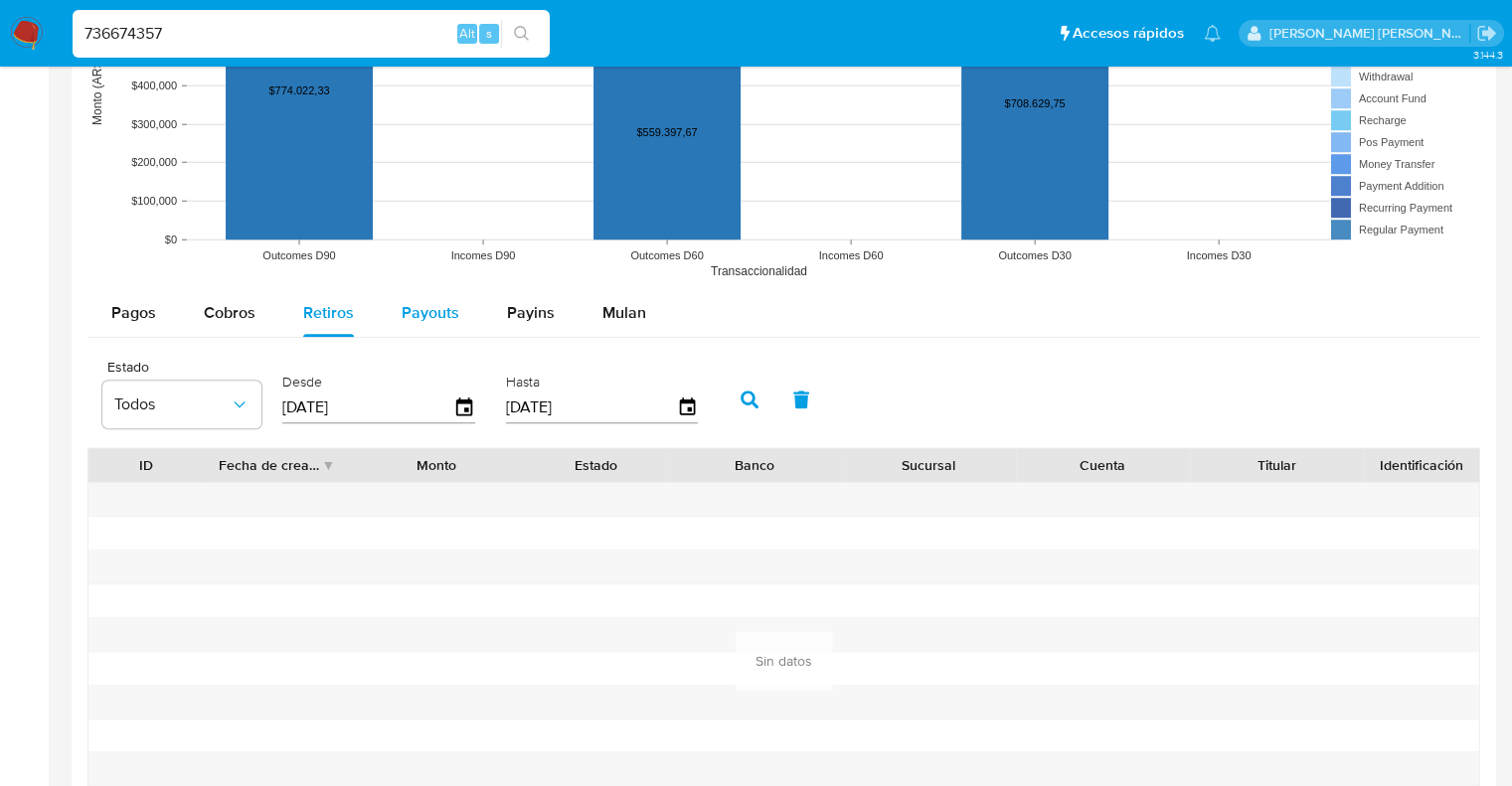 click on "Payouts" at bounding box center [430, 312] 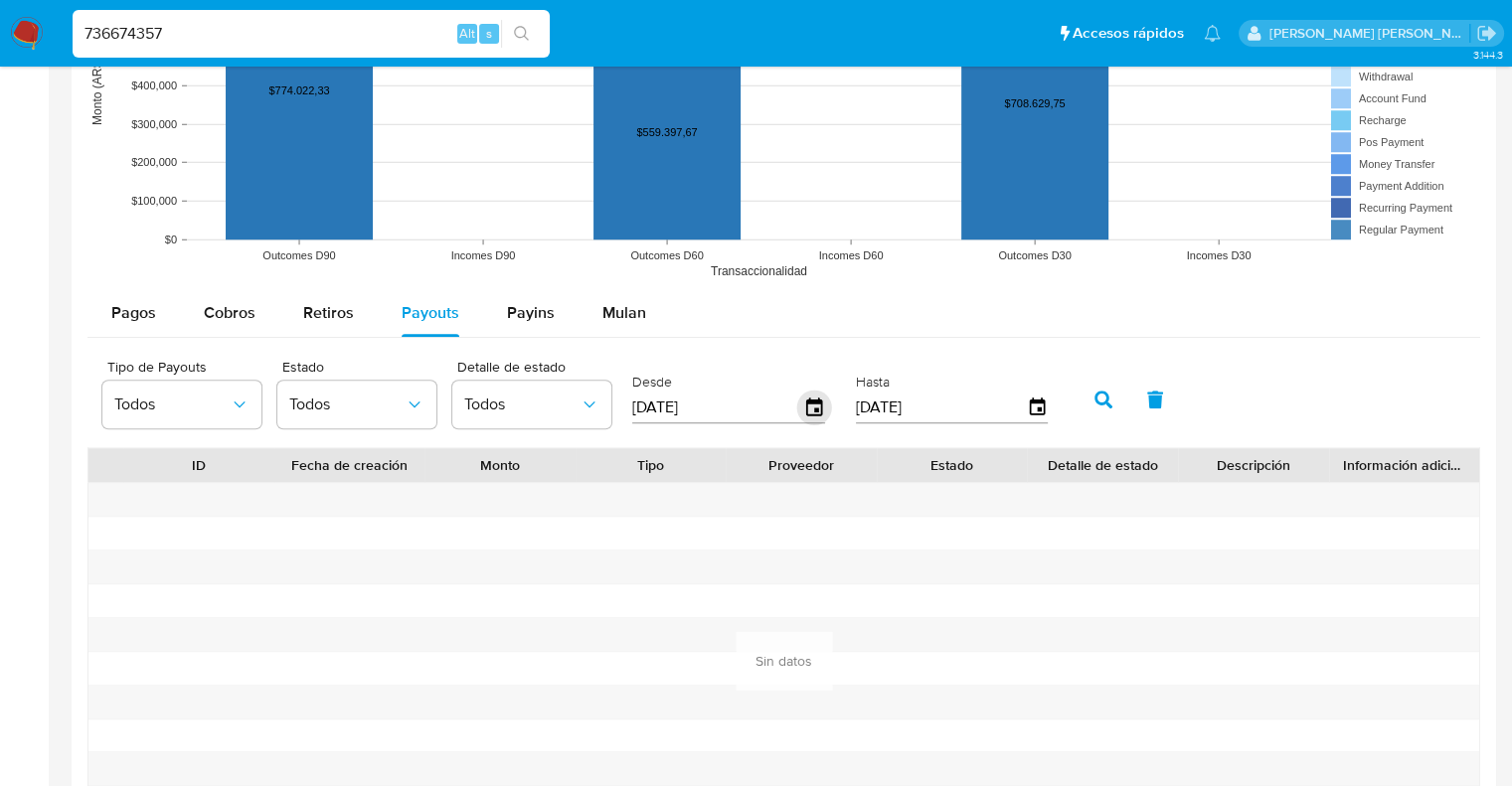 click 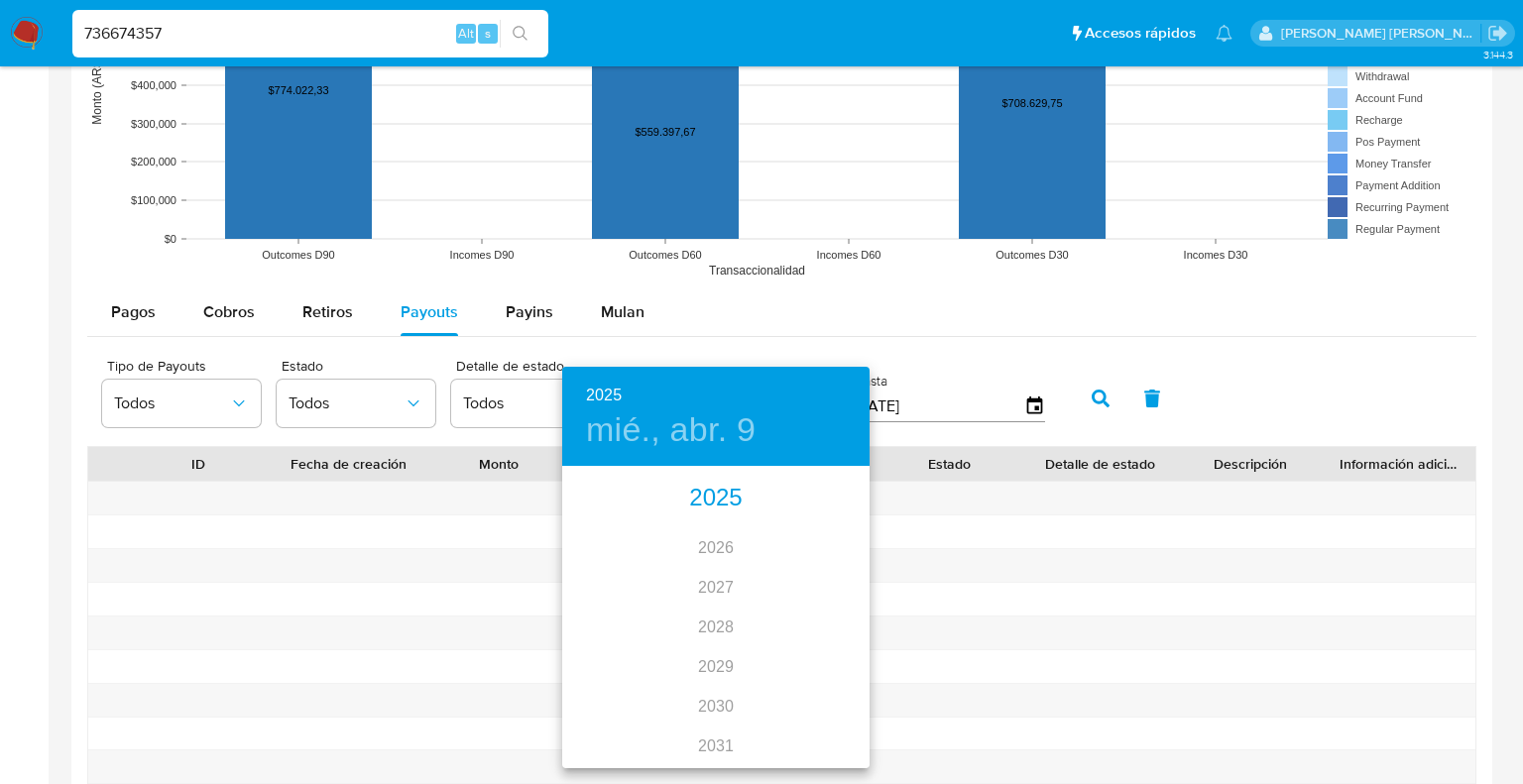 click on "2025" at bounding box center [716, 499] 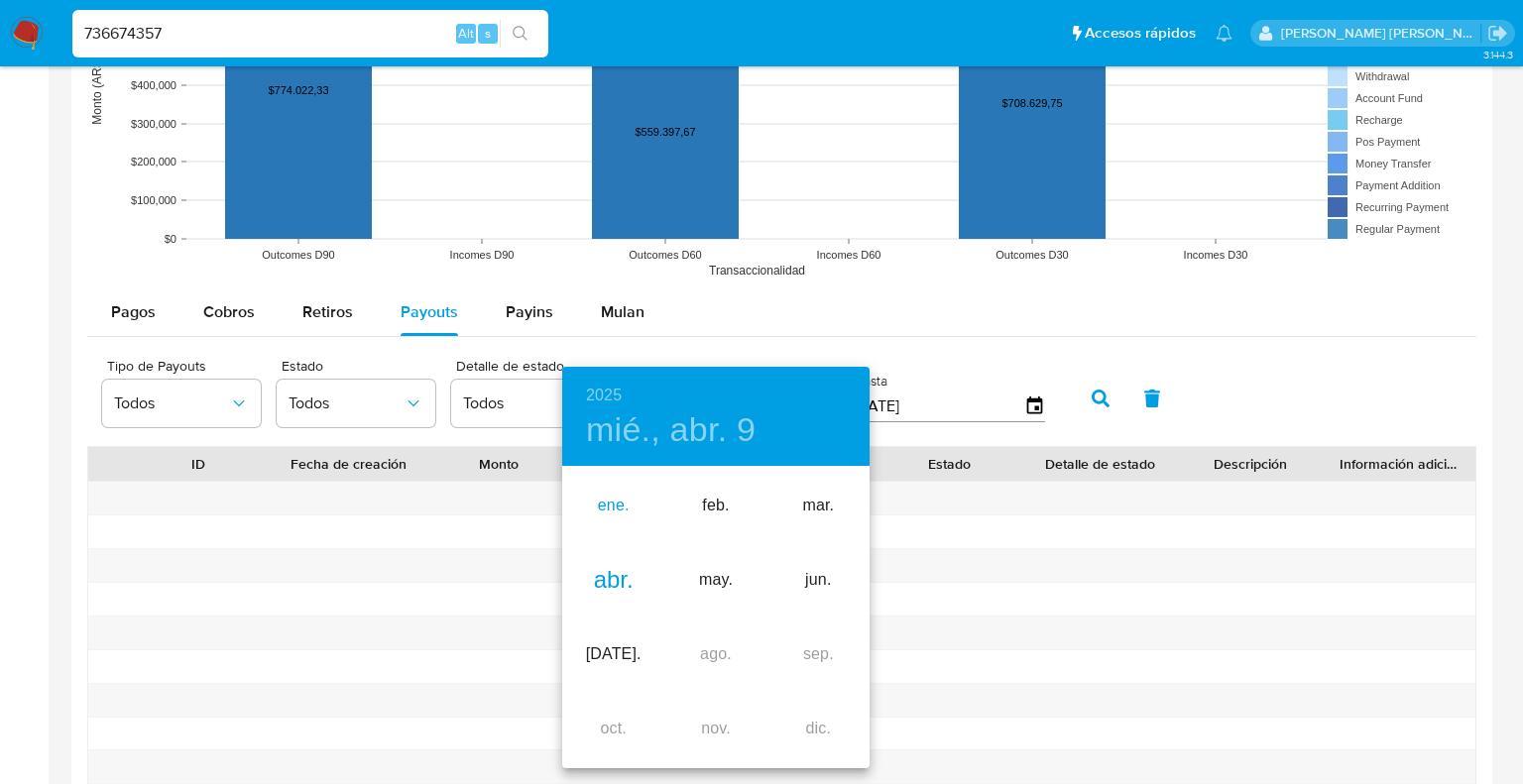 click on "ene." at bounding box center (613, 505) 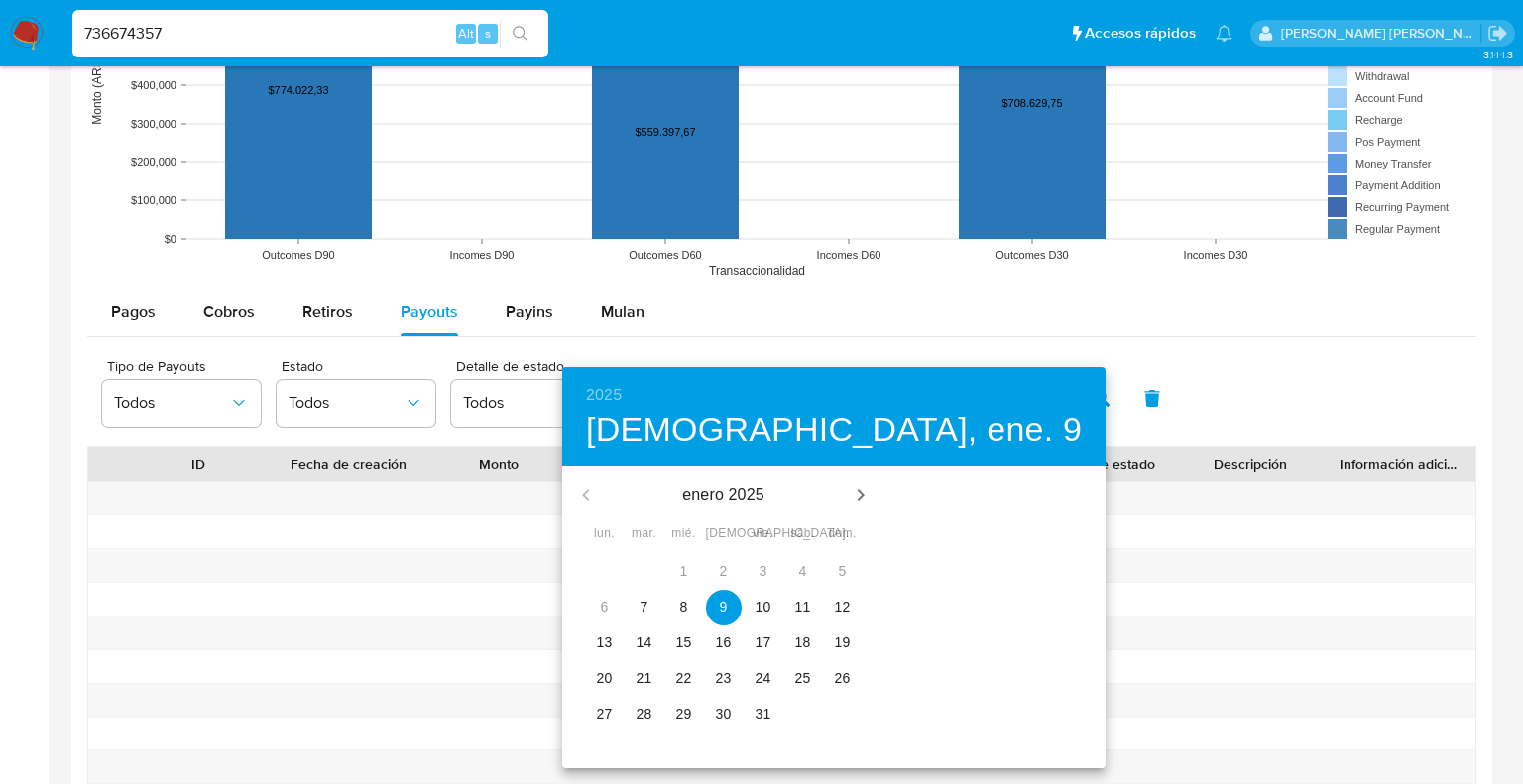 drag, startPoint x: 636, startPoint y: 604, endPoint x: 780, endPoint y: 571, distance: 147.733 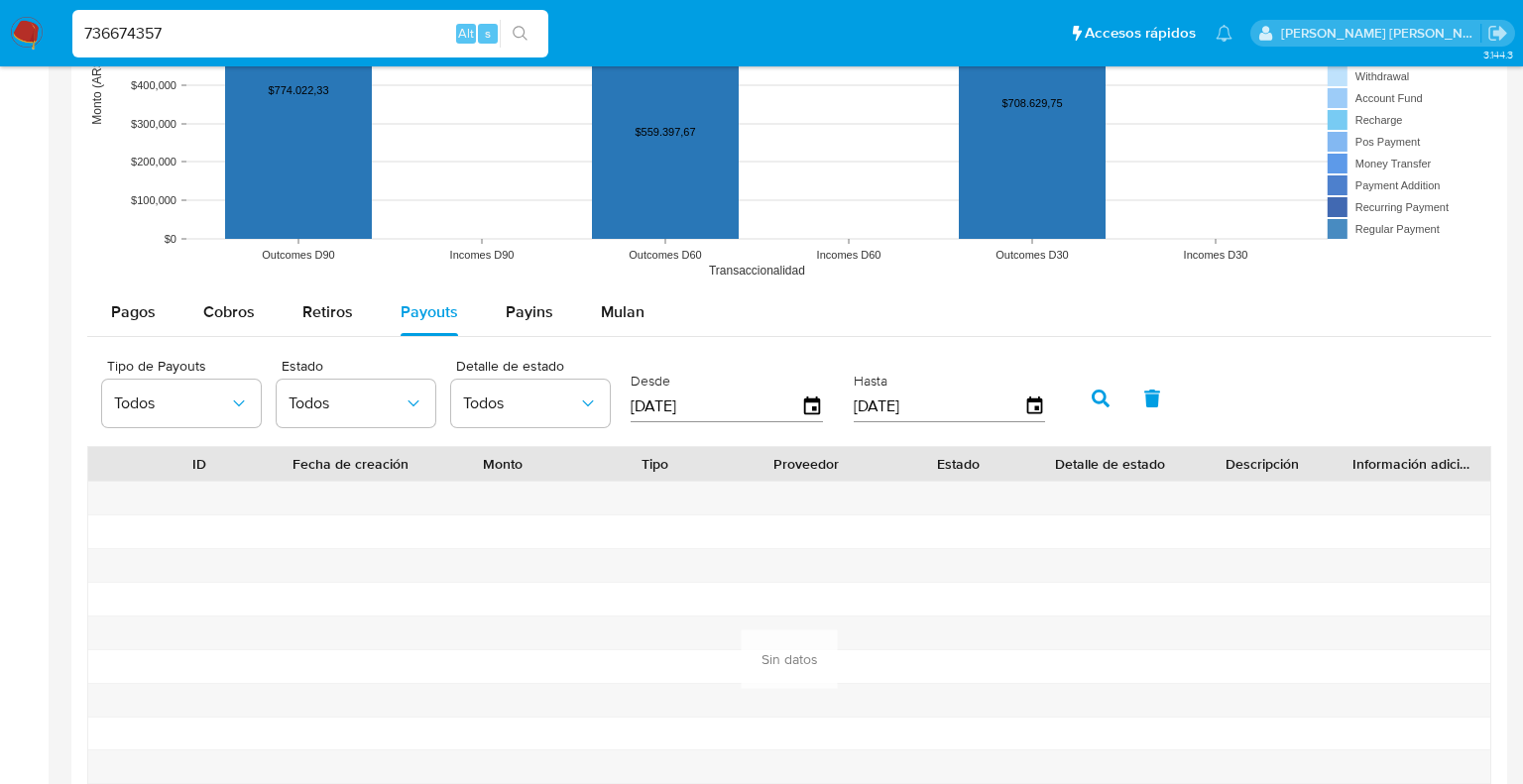 type on "07/01/2025" 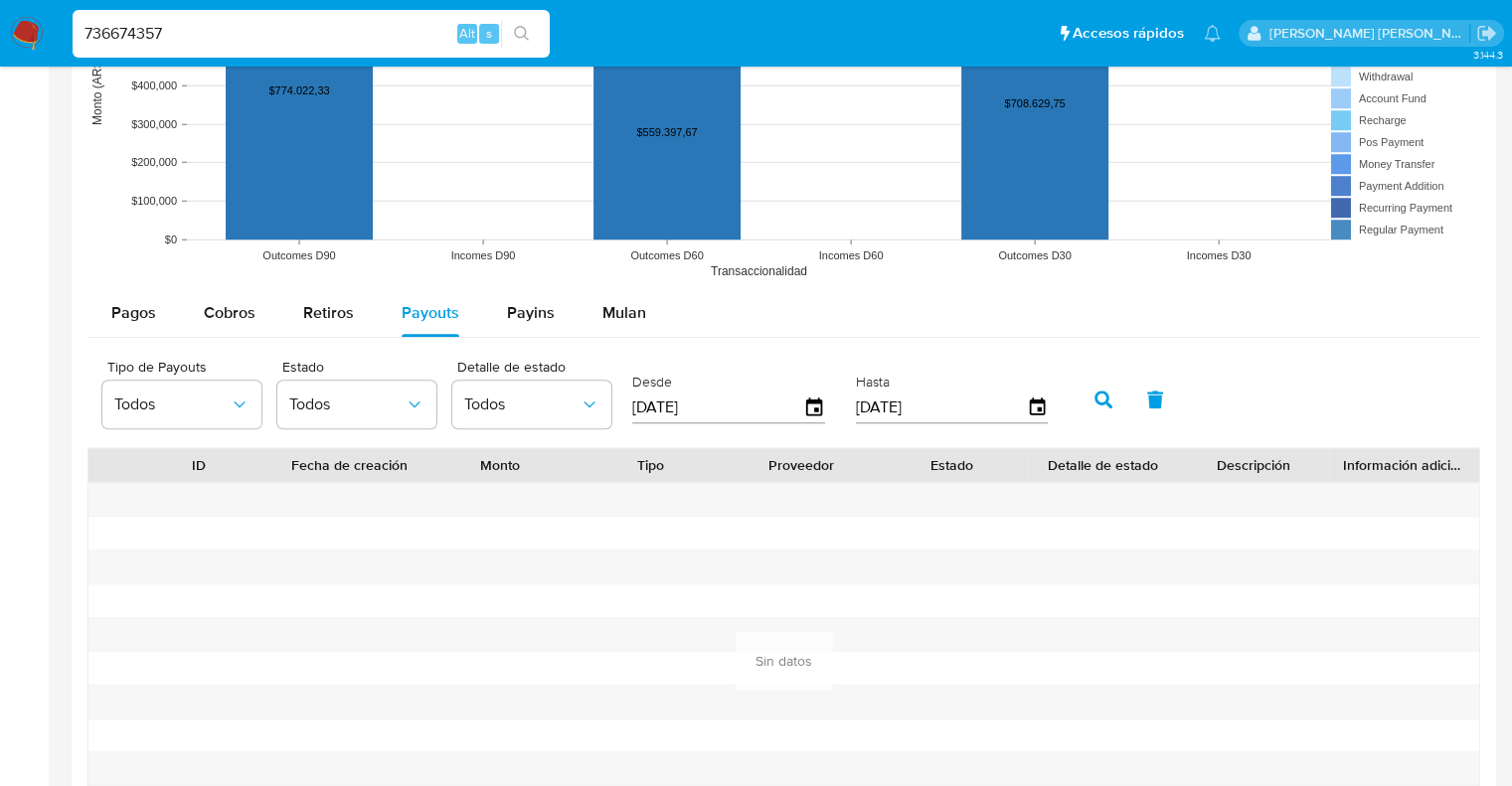 click 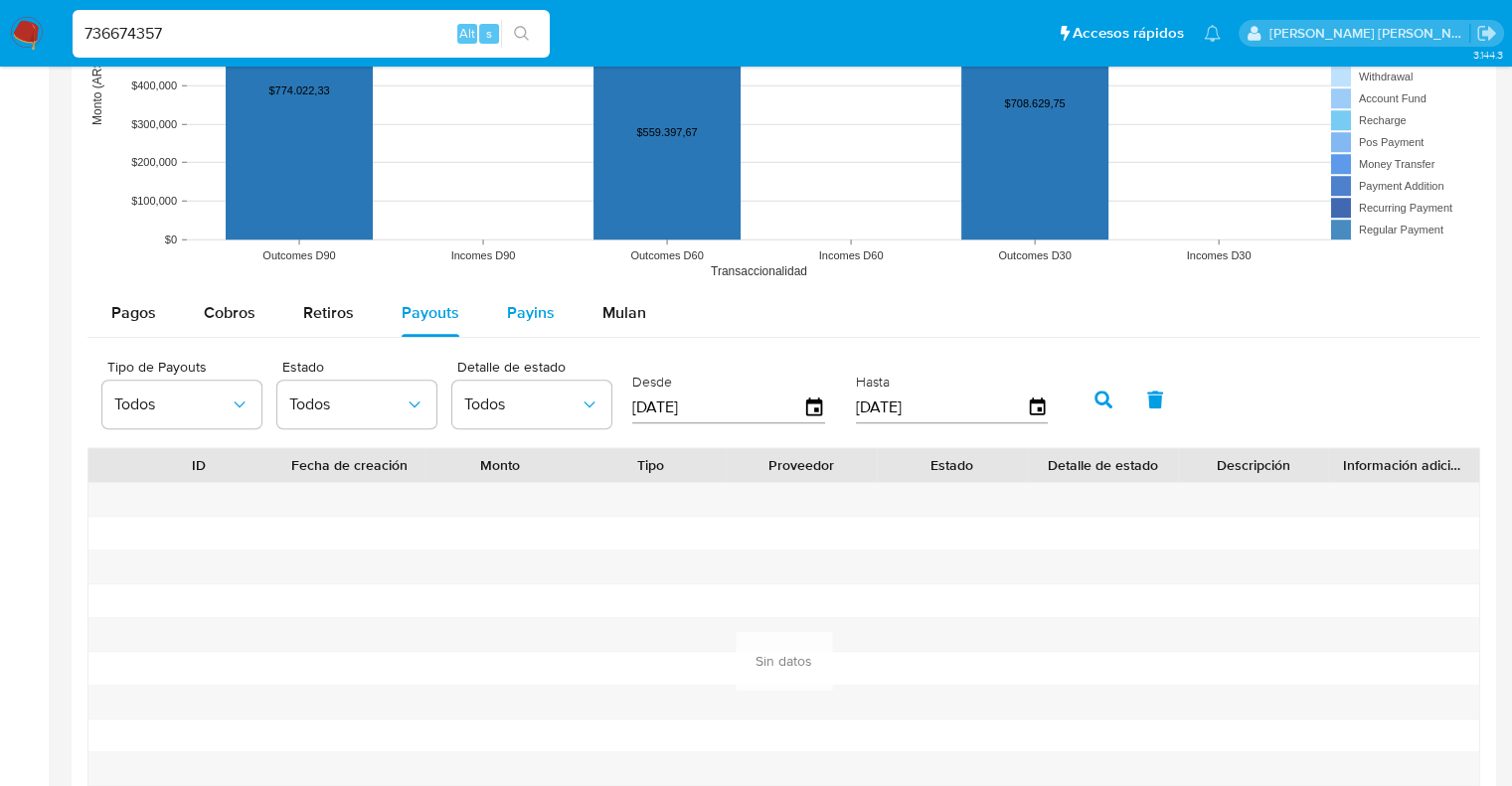 click on "Payins" at bounding box center (531, 312) 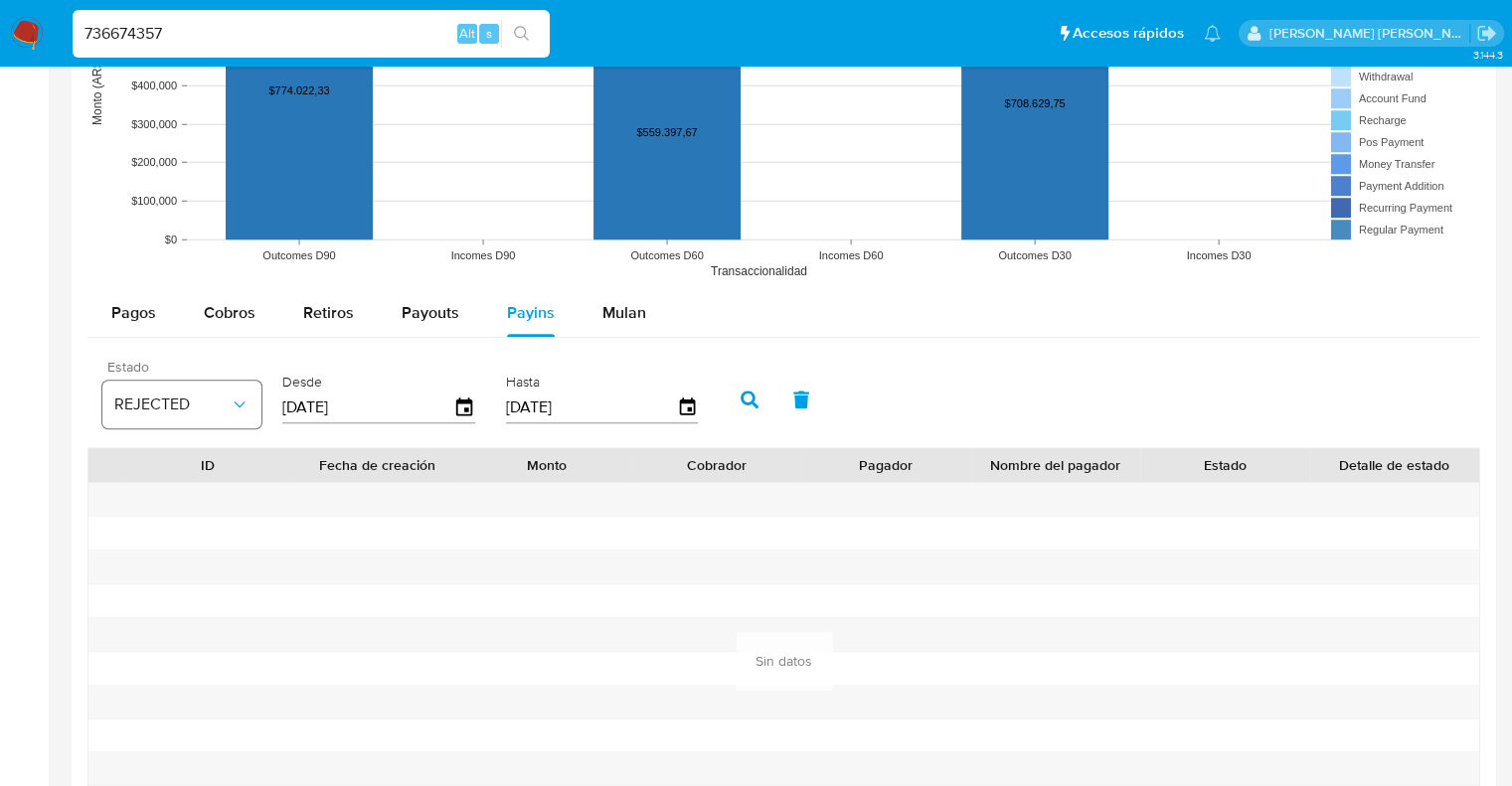 click on "REJECTED" at bounding box center (172, 404) 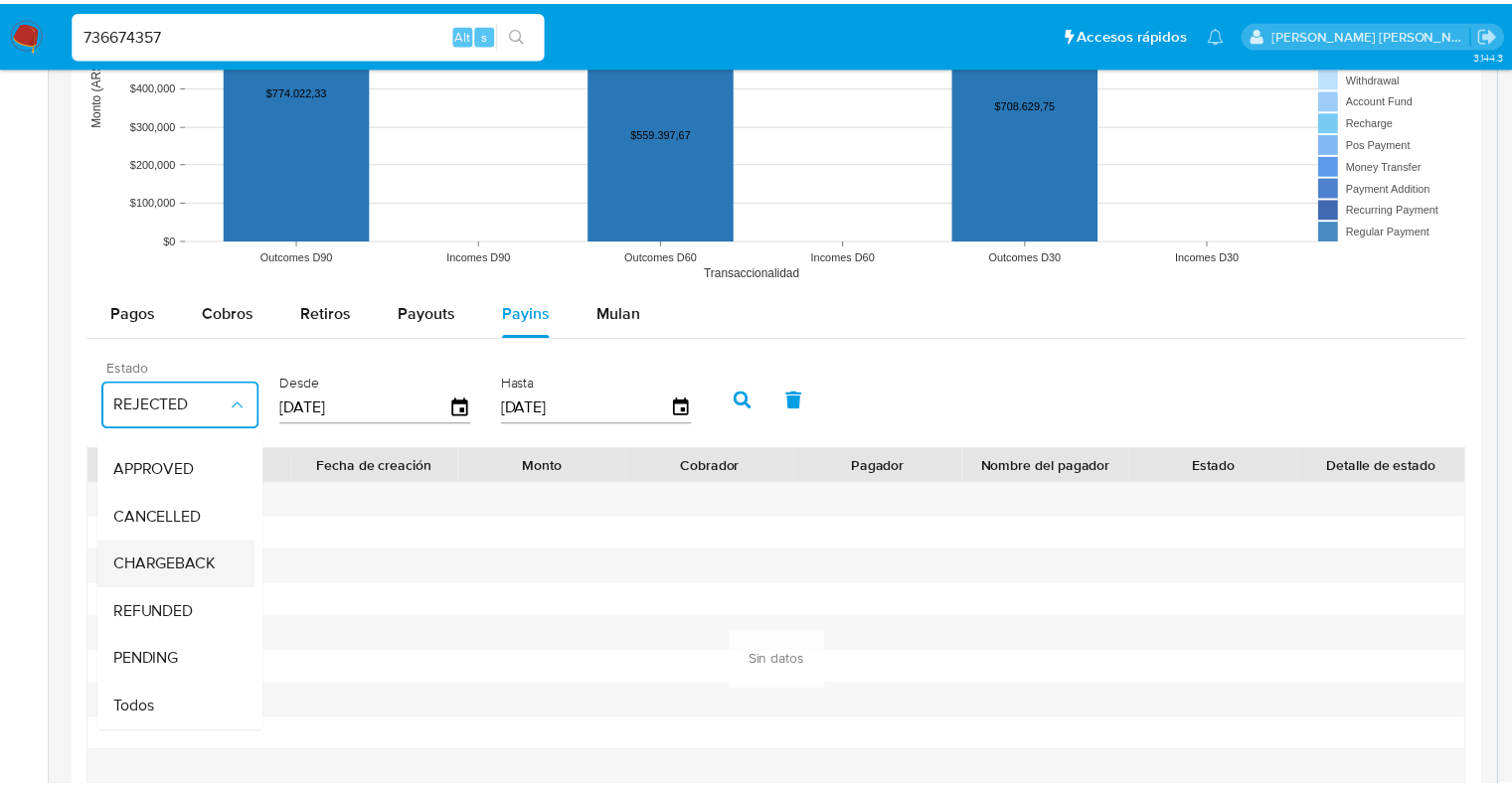 scroll, scrollTop: 146, scrollLeft: 0, axis: vertical 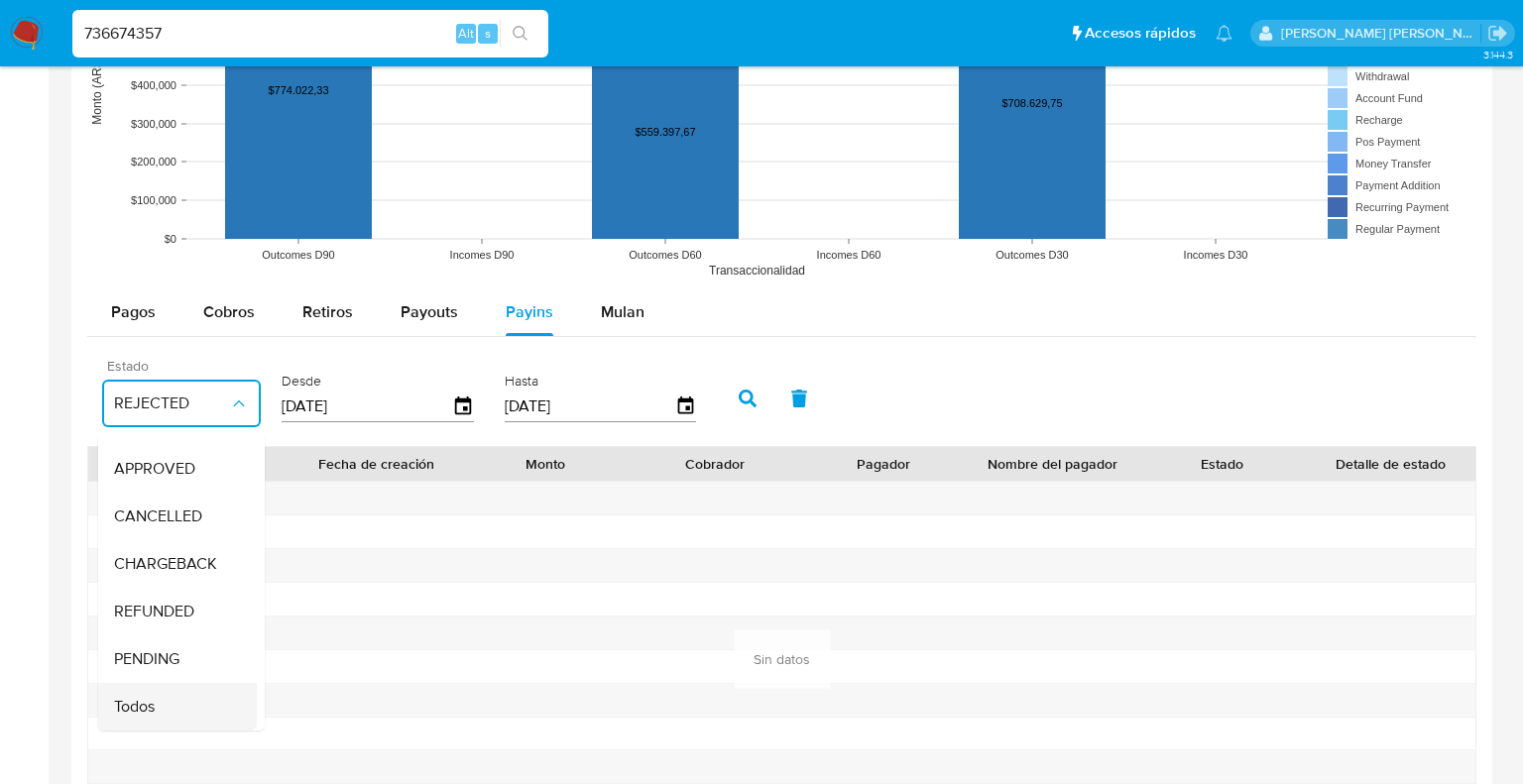 click on "Todos" at bounding box center (134, 707) 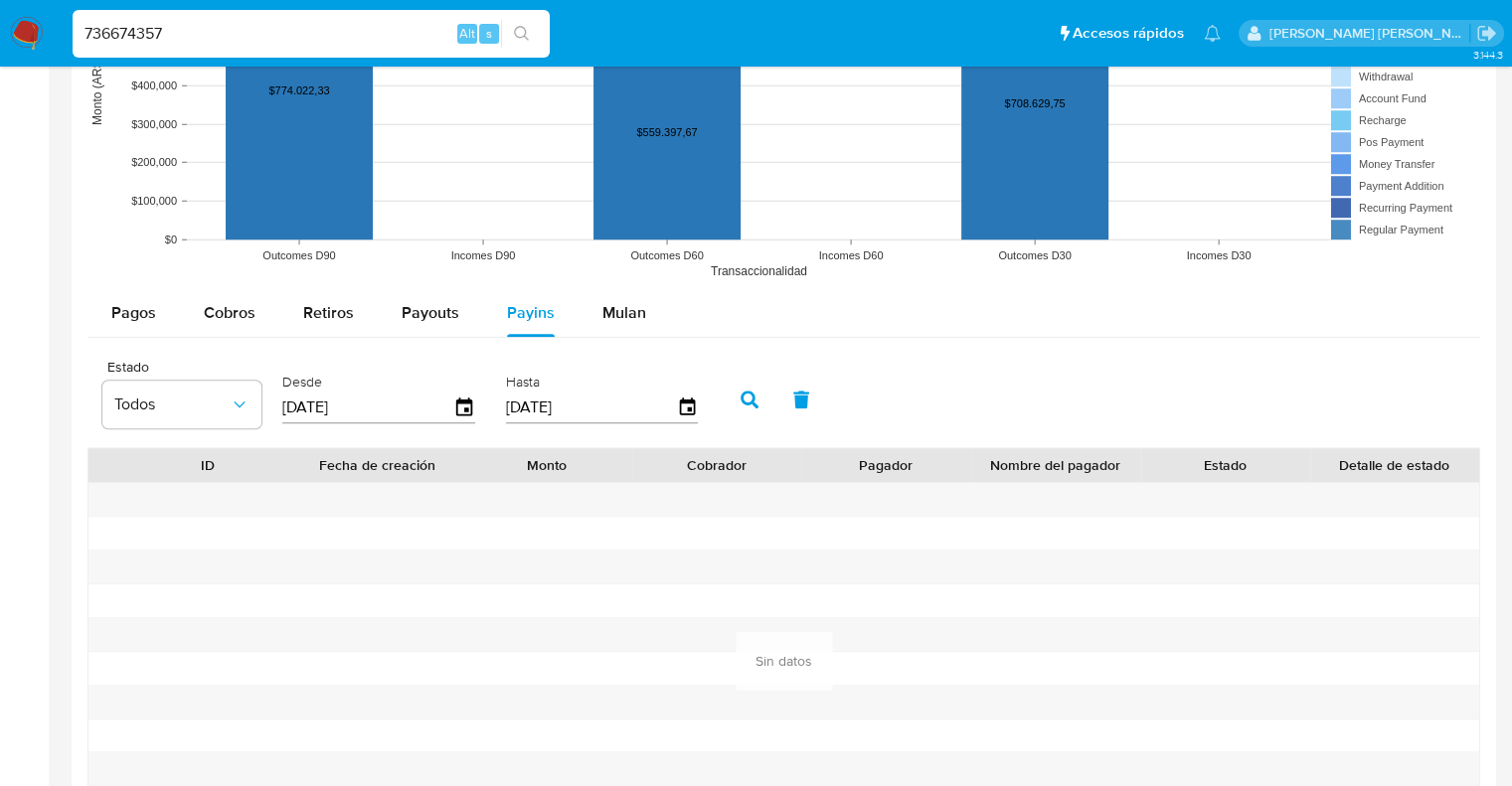 click on "Desde 09/04/2025" at bounding box center [381, 397] 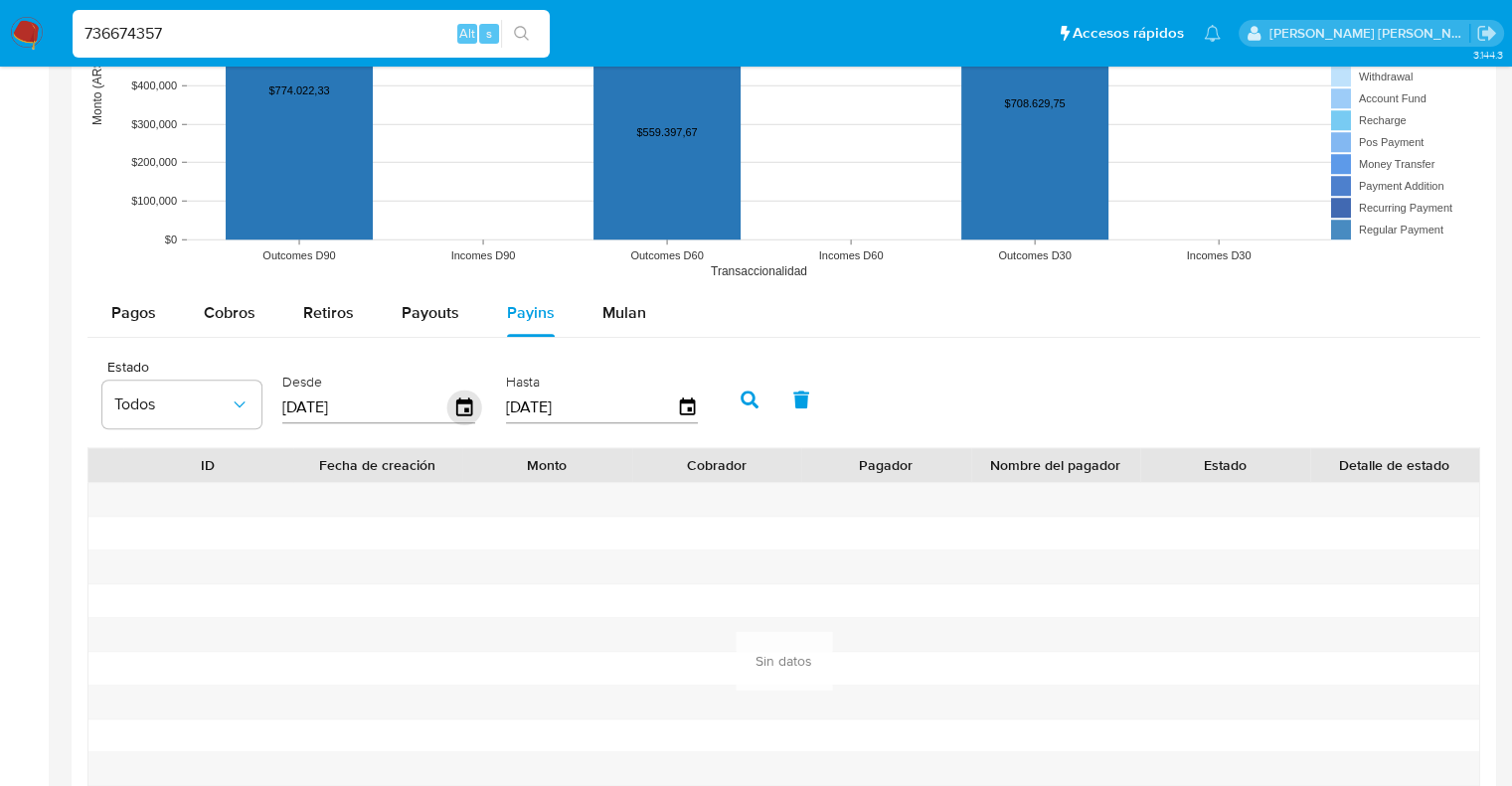 click 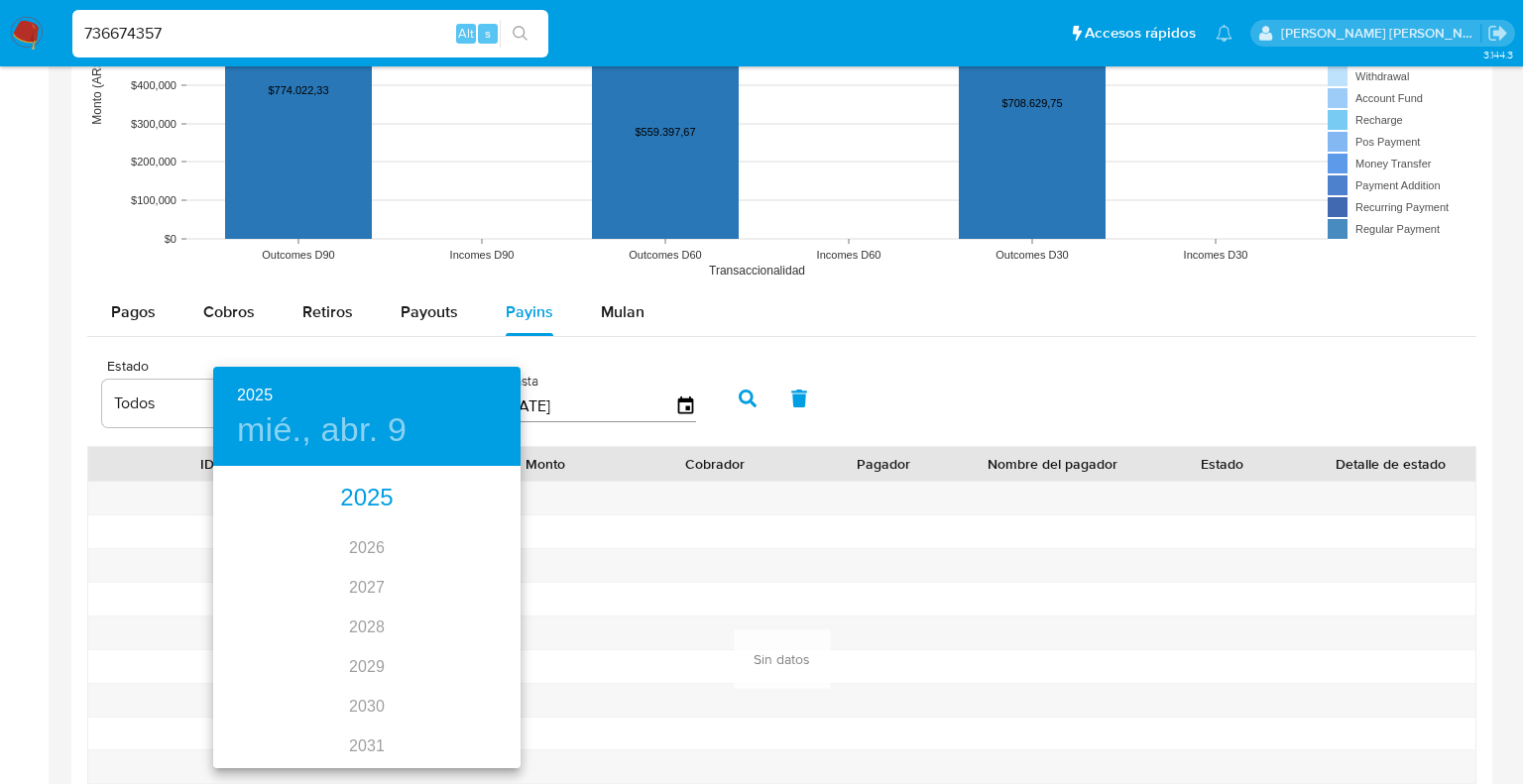 click on "2025" at bounding box center [367, 499] 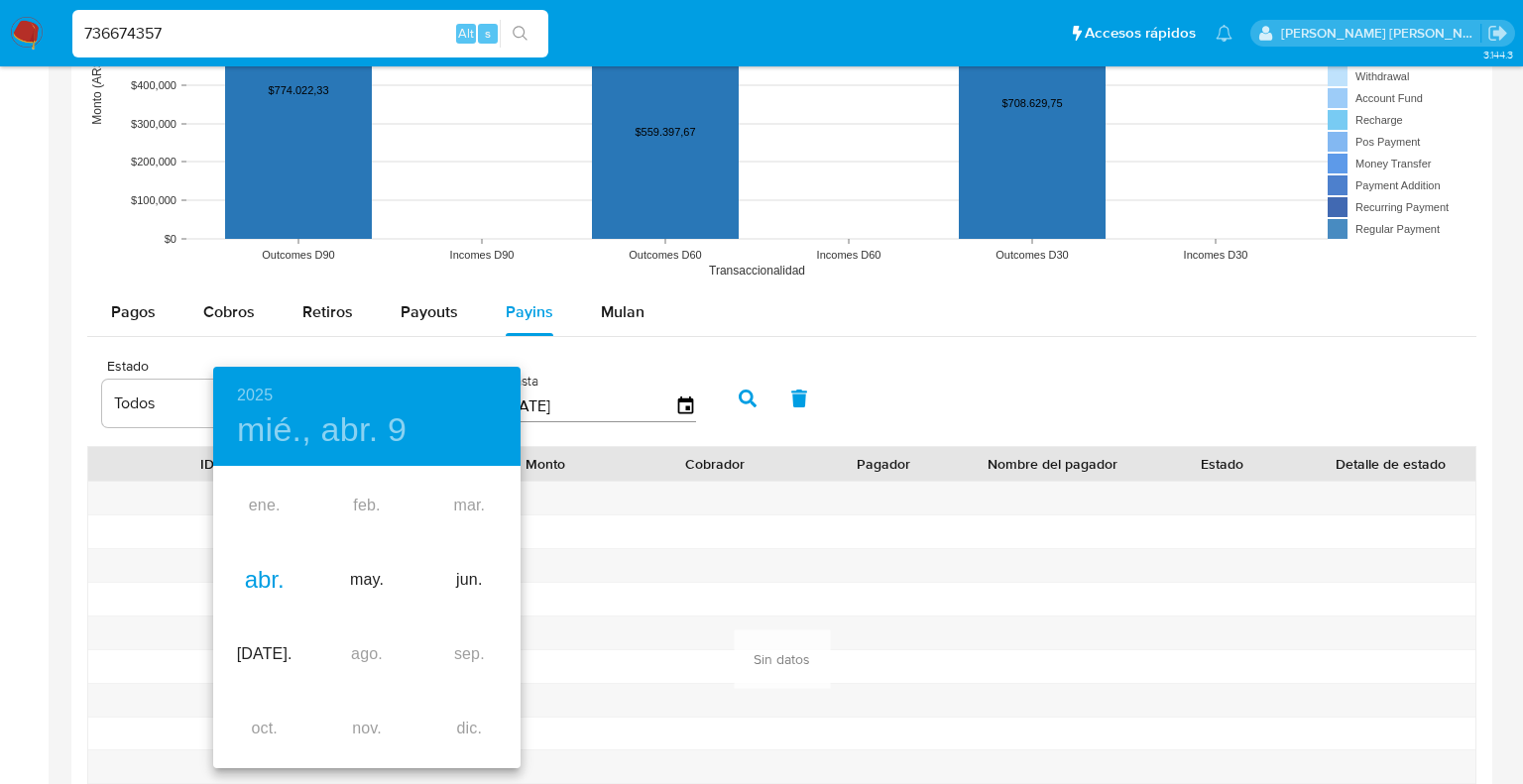 click on "abr." at bounding box center [264, 580] 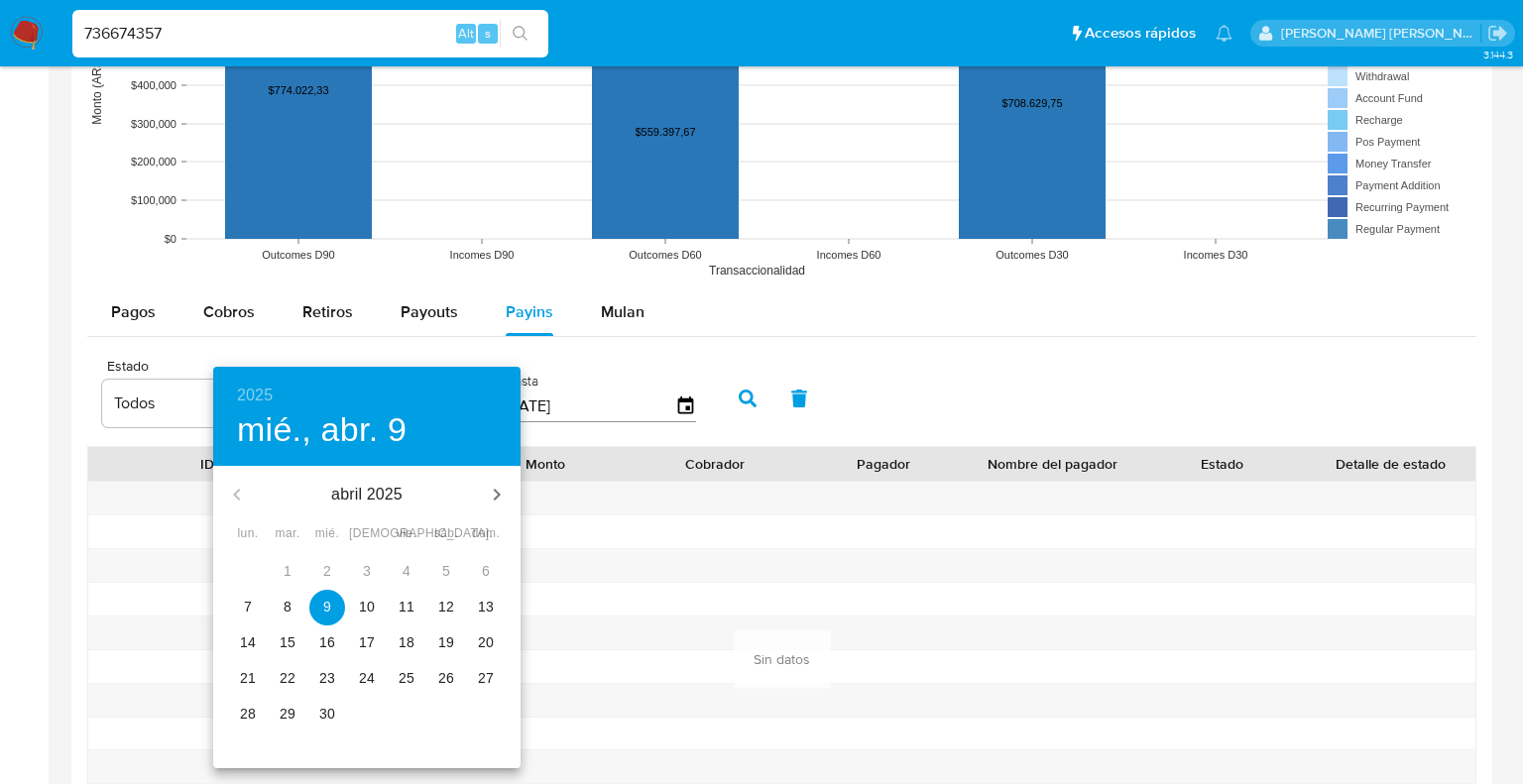 click on "7" at bounding box center [248, 607] 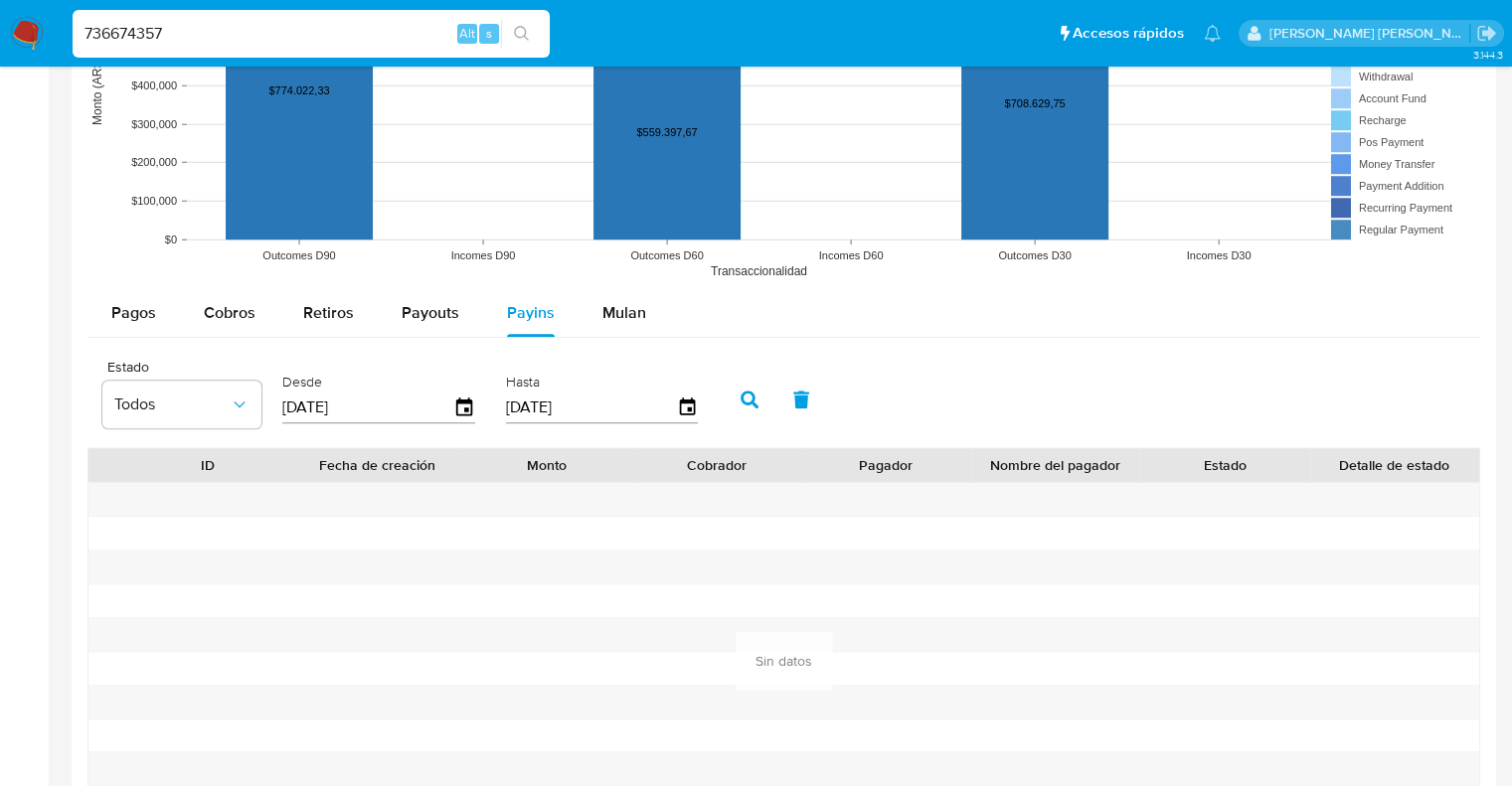 click 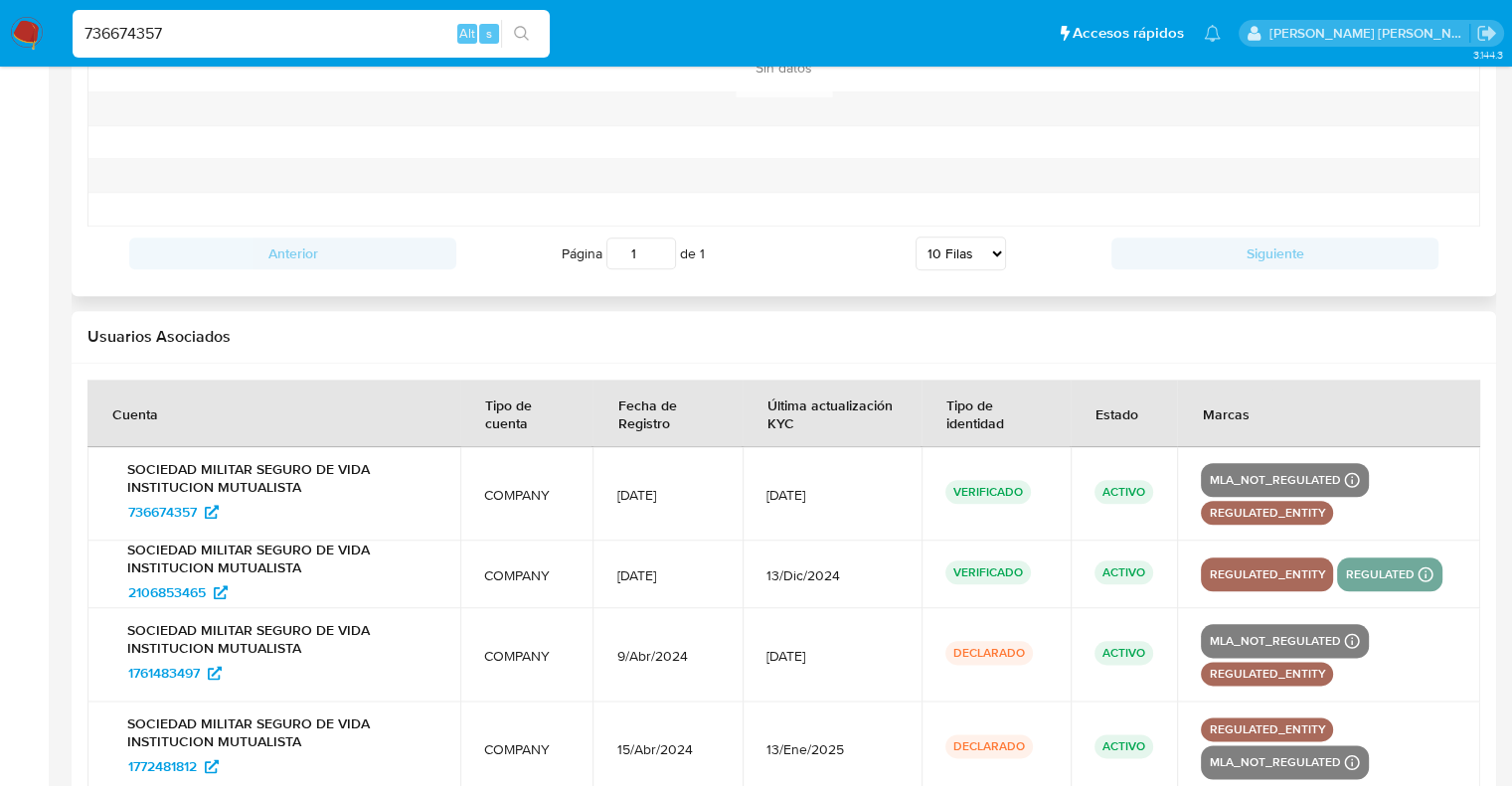 scroll, scrollTop: 2186, scrollLeft: 0, axis: vertical 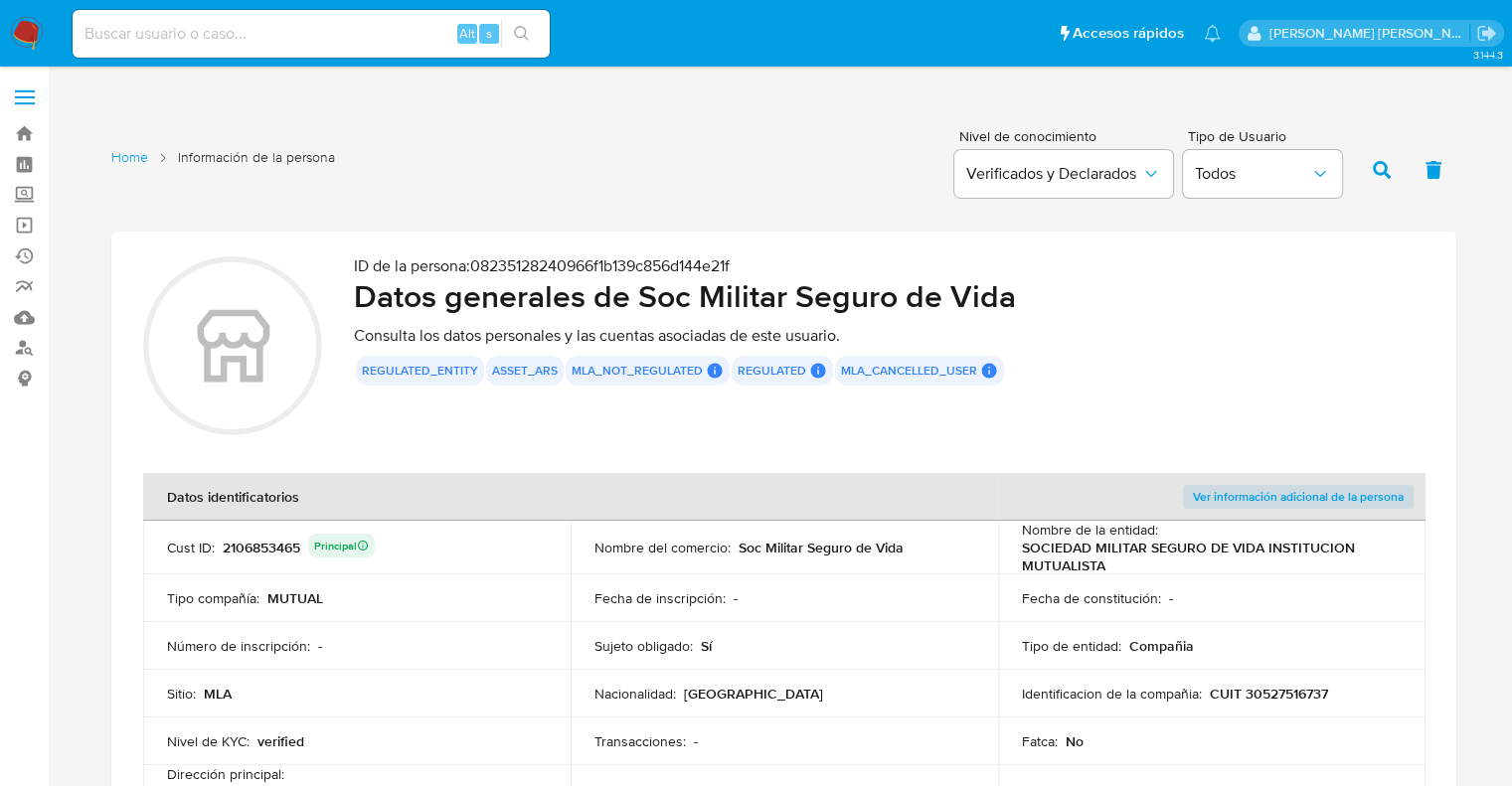 click on "ID de la persona :  08235128240966f1b139c856d144e21f   Datos generales de   Soc Militar Seguro de Vida   Consulta los datos personales y las cuentas asociadas de este usuario. regulated_entity asset_ars mla_not_regulated   MLA NOT REGULATED MLA NOT REGULATED User Id 736674357 Mark Id - Compliant not_compliant Created At 2024-07-26T13:07:38.946649412Z MLA NOT REGULATED User Id 1761483497 Mark Id - Compliant not_compliant Created At 2024-04-09T12:05:54.324442316Z MLA NOT REGULATED User Id 1772481812 Mark Id - Compliant not_compliant Created At 2024-04-15T14:58:18.866263403Z MLA NOT REGULATED User Id 1757121944 Mark Id - Compliant not_compliant Created At 2024-04-04T12:33:13.605268730Z MLA NOT REGULATED User Id 1758772755 Mark Id - Compliant not_compliant Created At 2024-04-07T13:52:33.187679334Z MLA NOT REGULATED User Id 1739323054 Mark Id - Compliant not_compliant Created At 2024-03-22T03:13:14.634858741Z MLA NOT REGULATED User Id 1736931365 Mark Id - Compliant not_compliant Created At MLA NOT REGULATED - -" at bounding box center (783, 686) 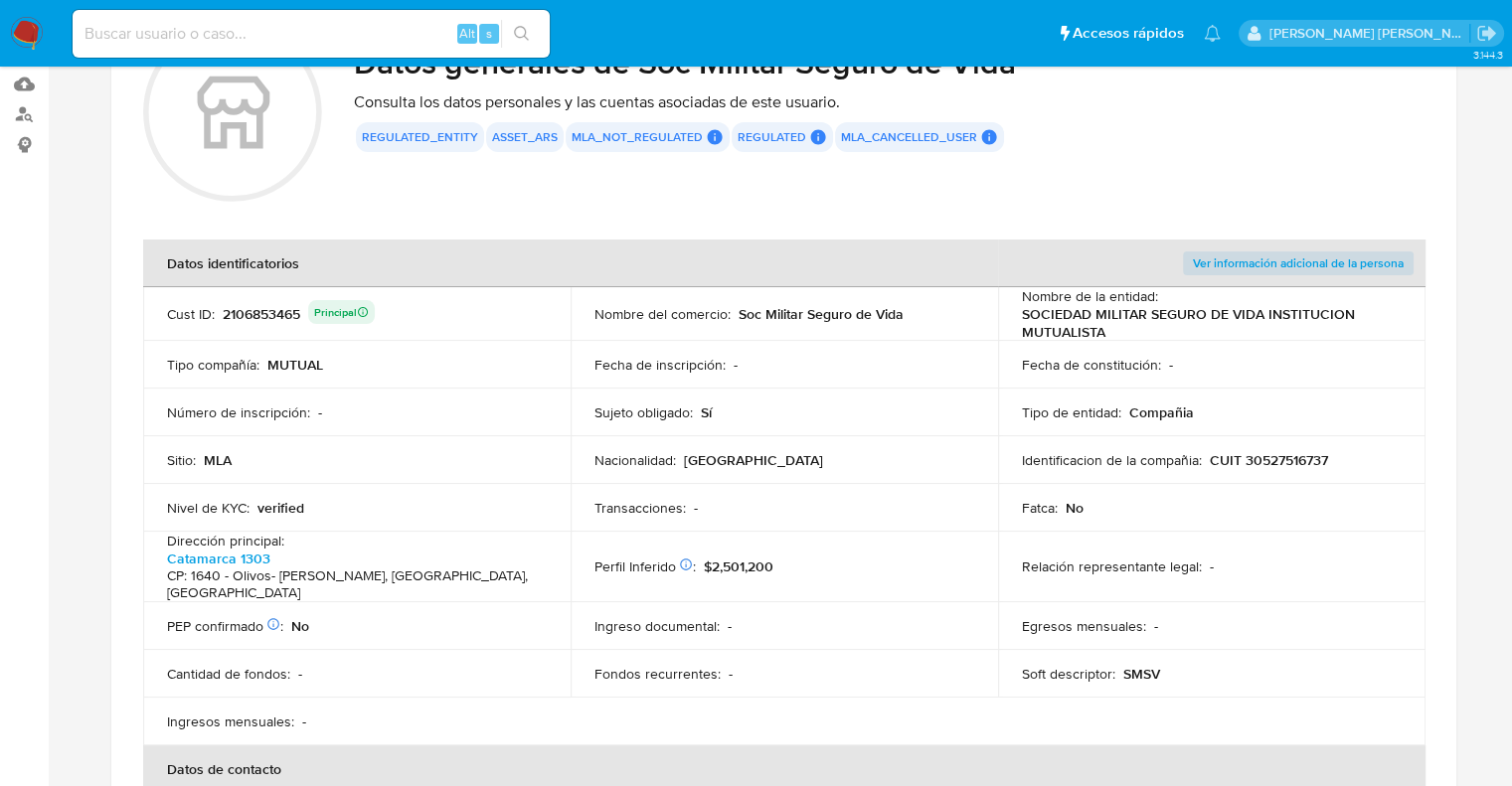 scroll, scrollTop: 199, scrollLeft: 0, axis: vertical 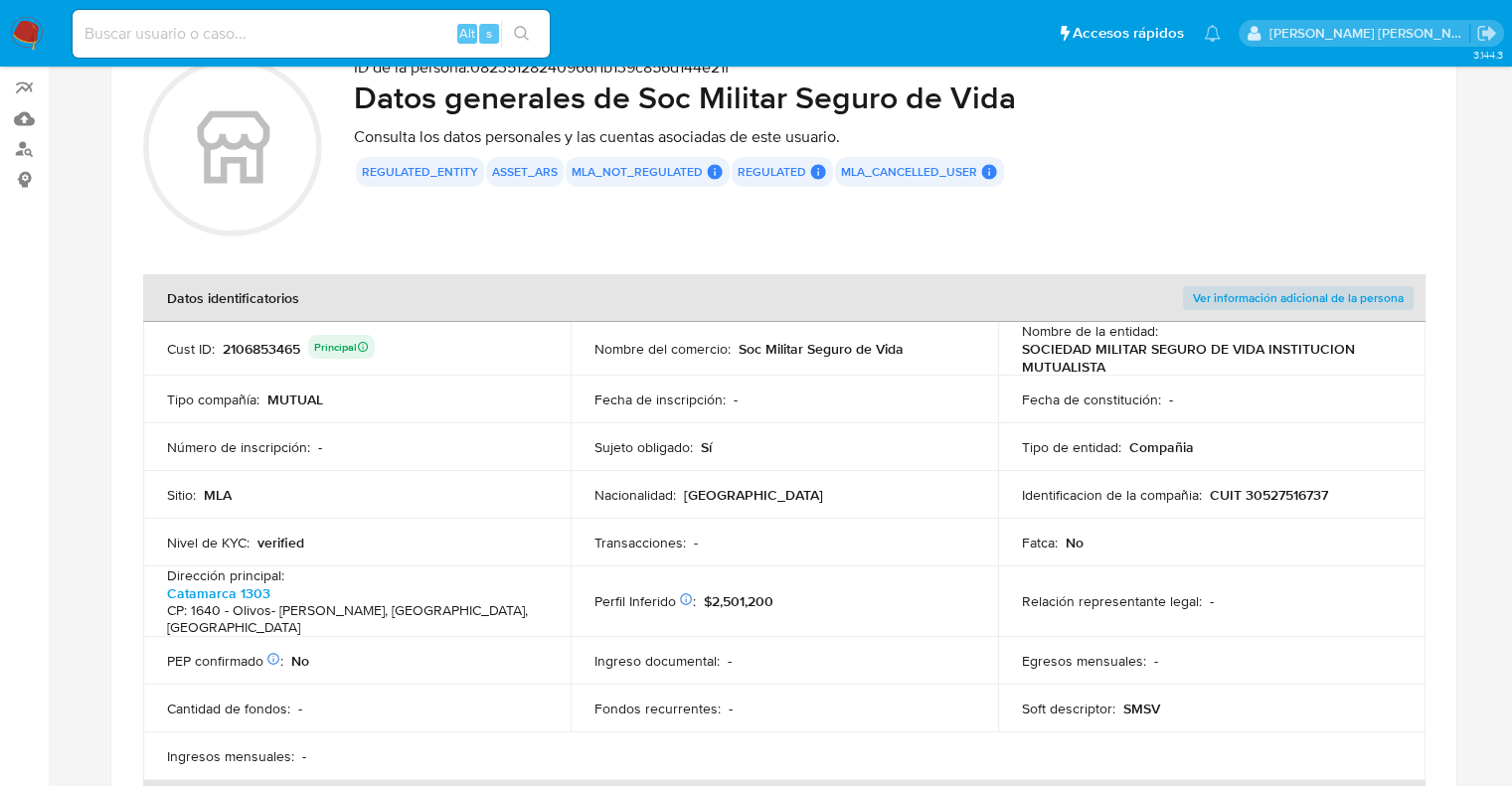 drag, startPoint x: 1030, startPoint y: 396, endPoint x: 1044, endPoint y: 399, distance: 14.3178211 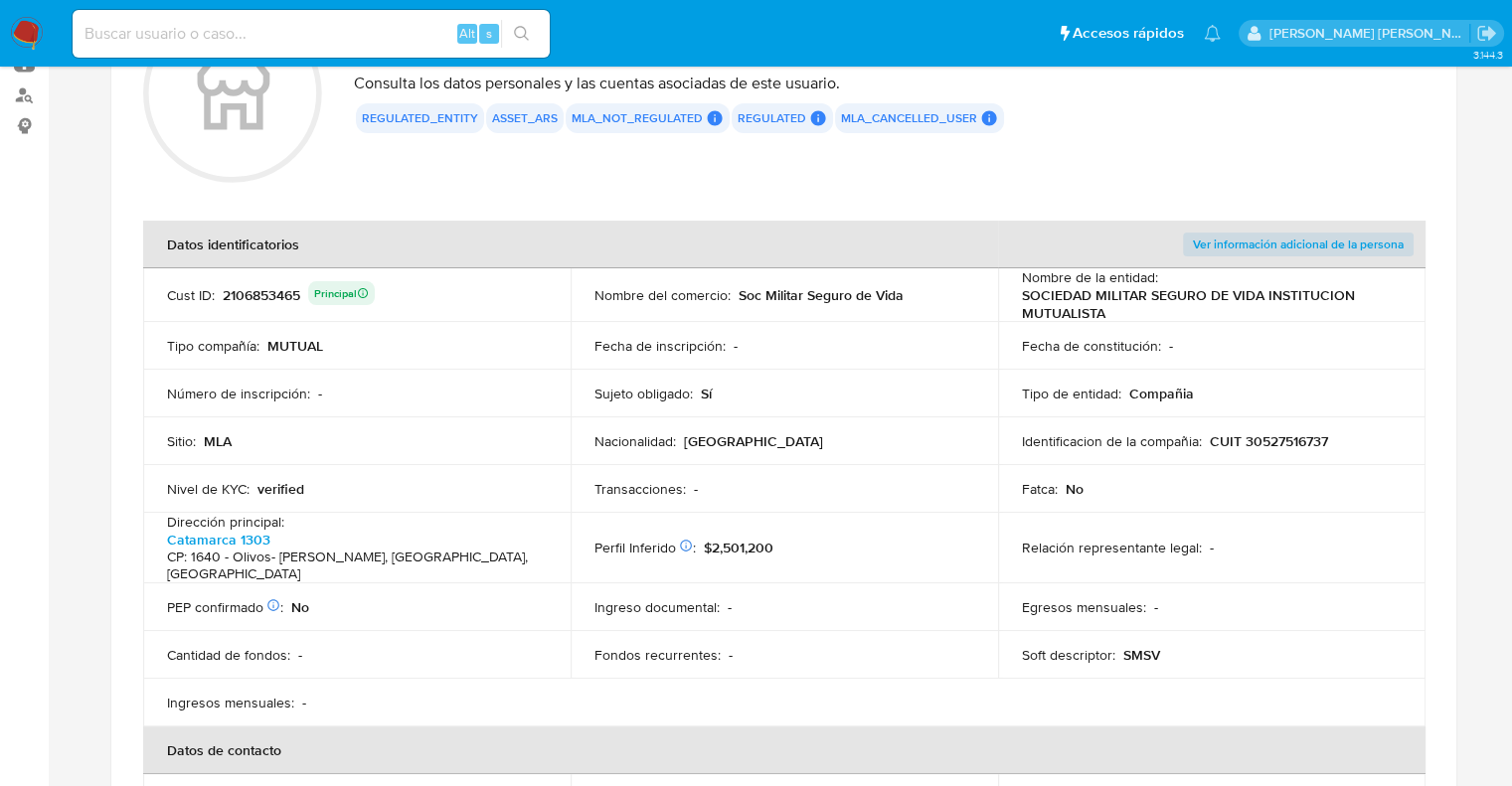 scroll, scrollTop: 298, scrollLeft: 0, axis: vertical 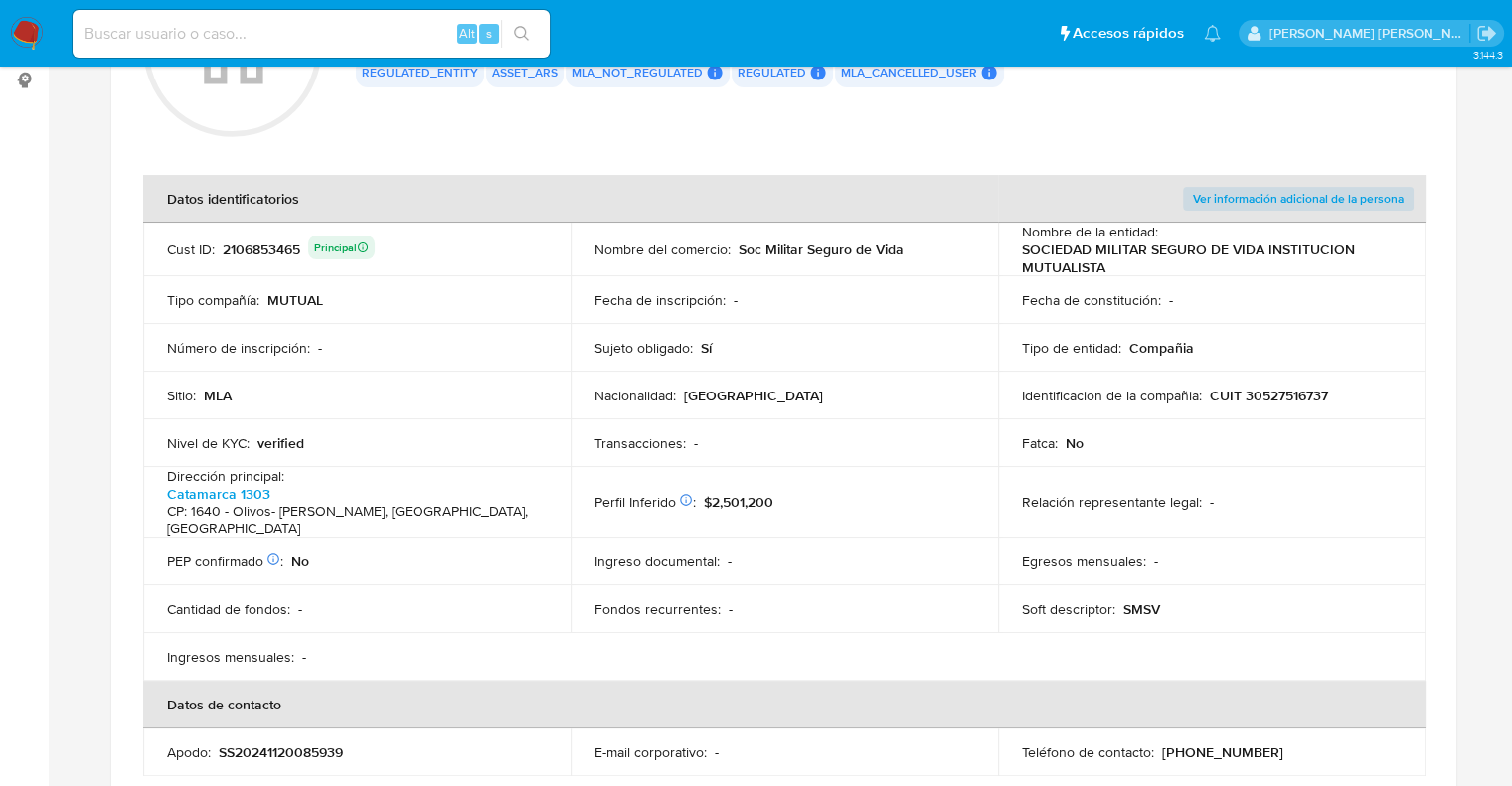drag, startPoint x: 737, startPoint y: 250, endPoint x: 909, endPoint y: 251, distance: 172.00291 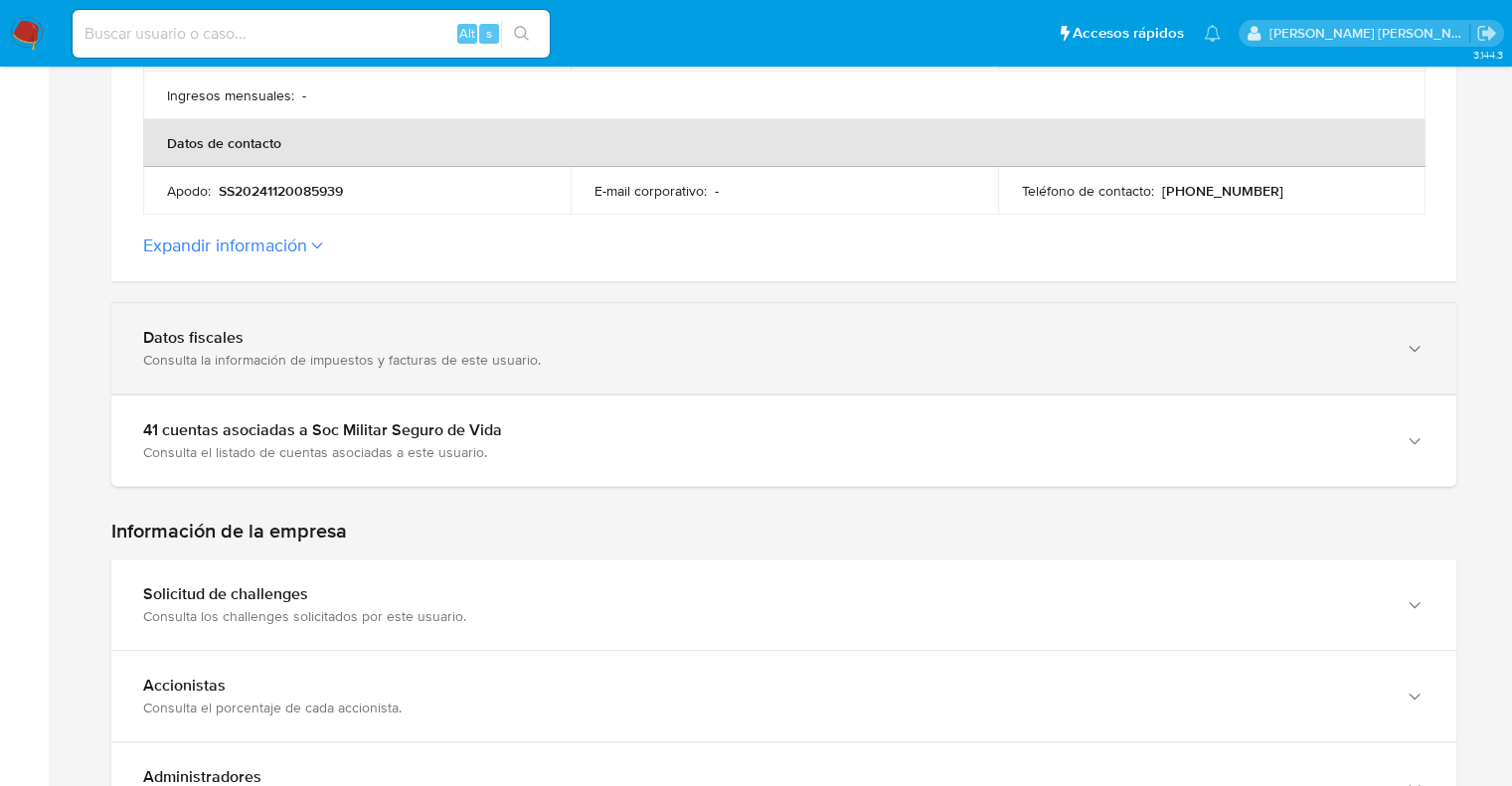 scroll, scrollTop: 894, scrollLeft: 0, axis: vertical 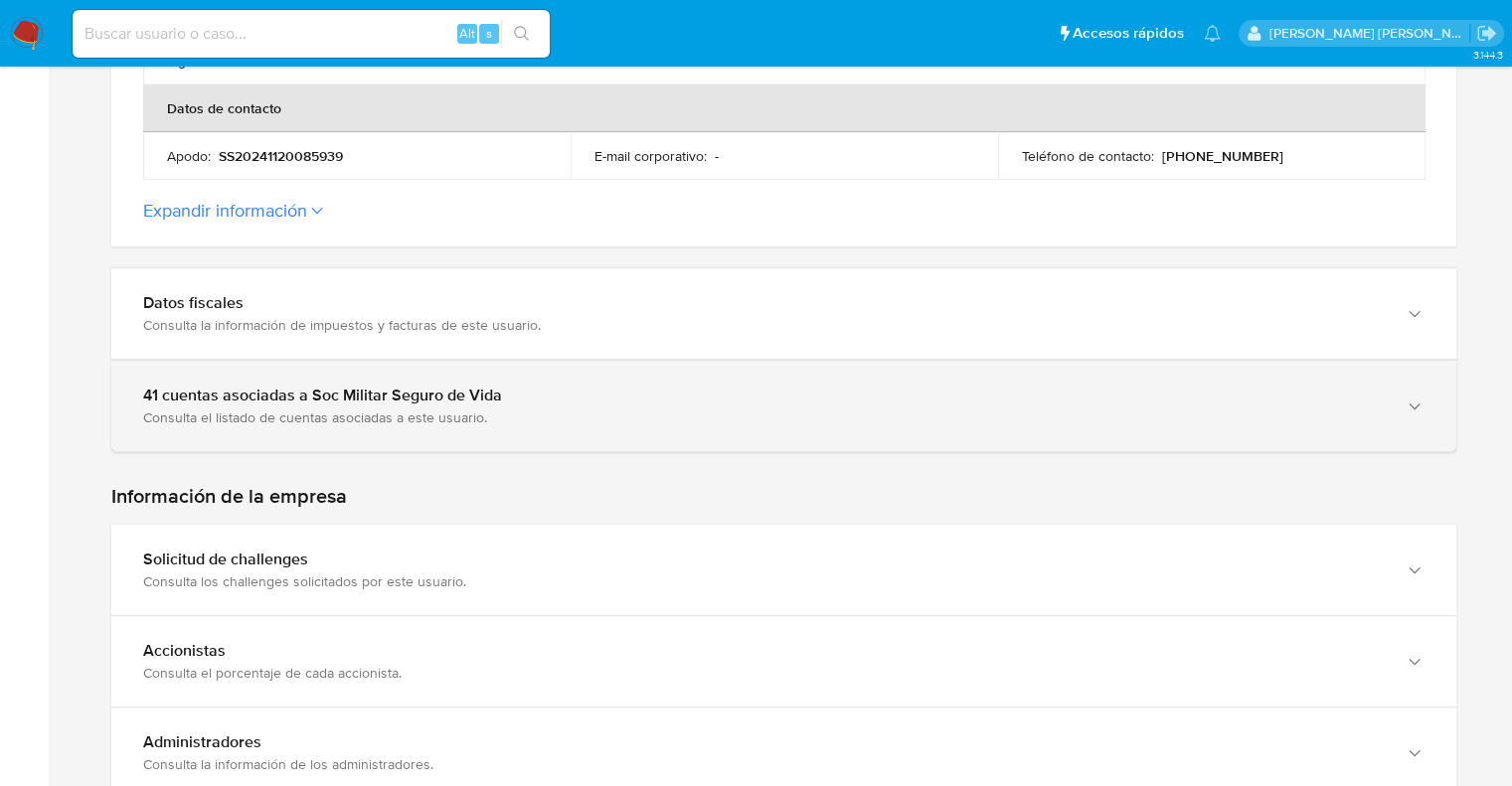 click on "41 cuentas asociadas a Soc Militar Seguro de Vida Consulta el listado de cuentas asociadas a este usuario." at bounding box center [783, 405] 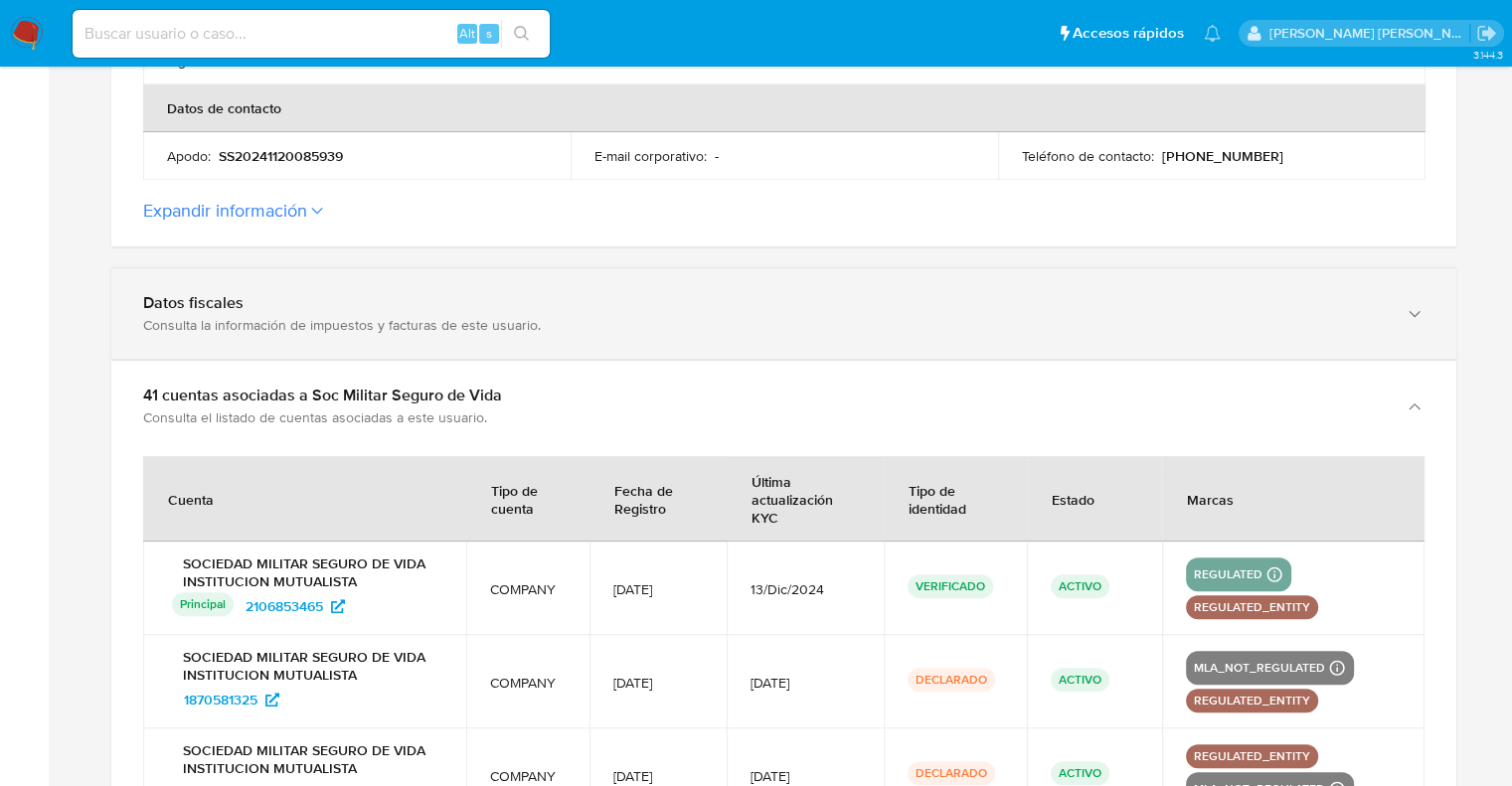 click on "Consulta la información de impuestos y facturas de este usuario." at bounding box center [763, 325] 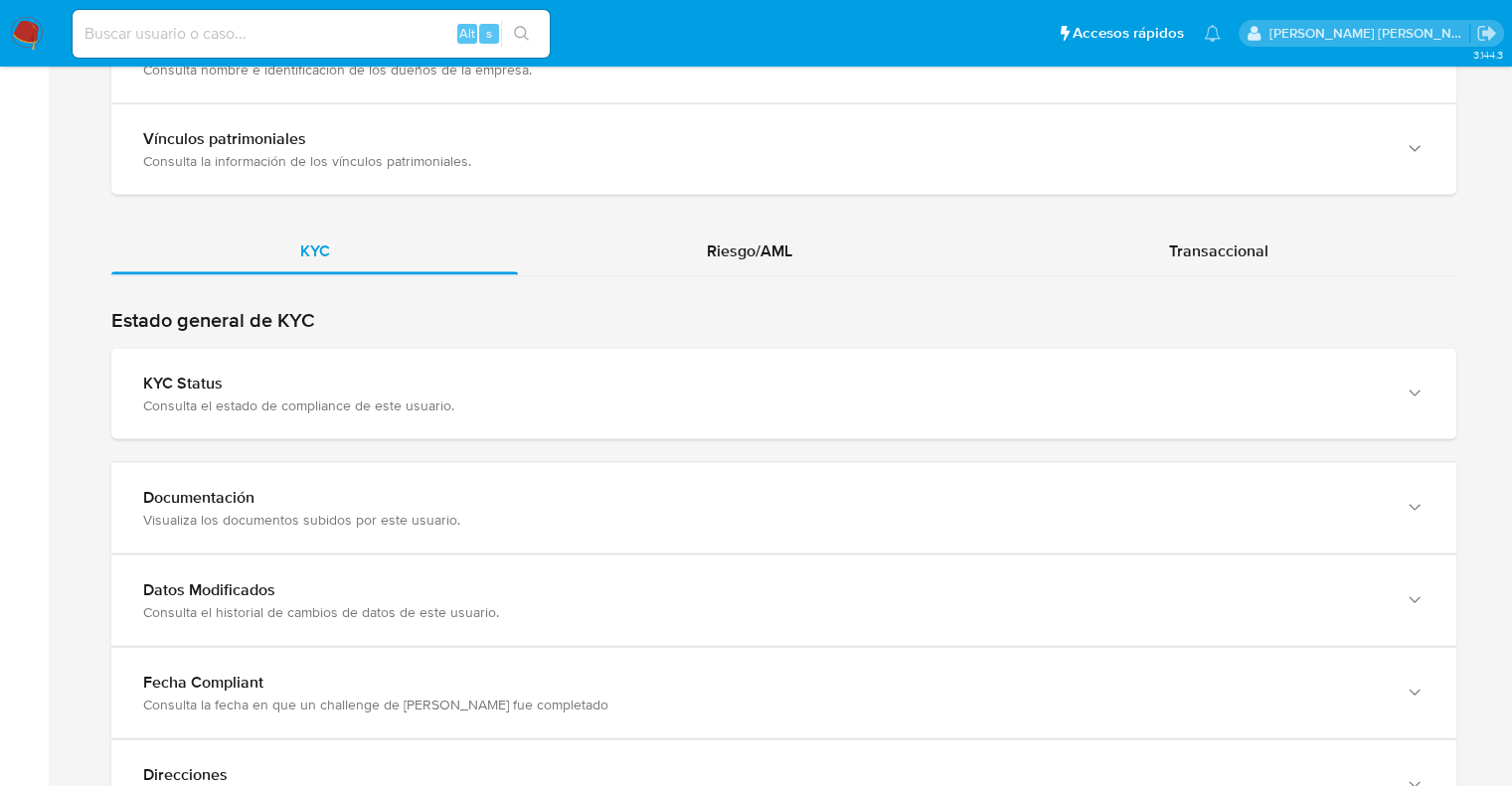scroll, scrollTop: 4074, scrollLeft: 0, axis: vertical 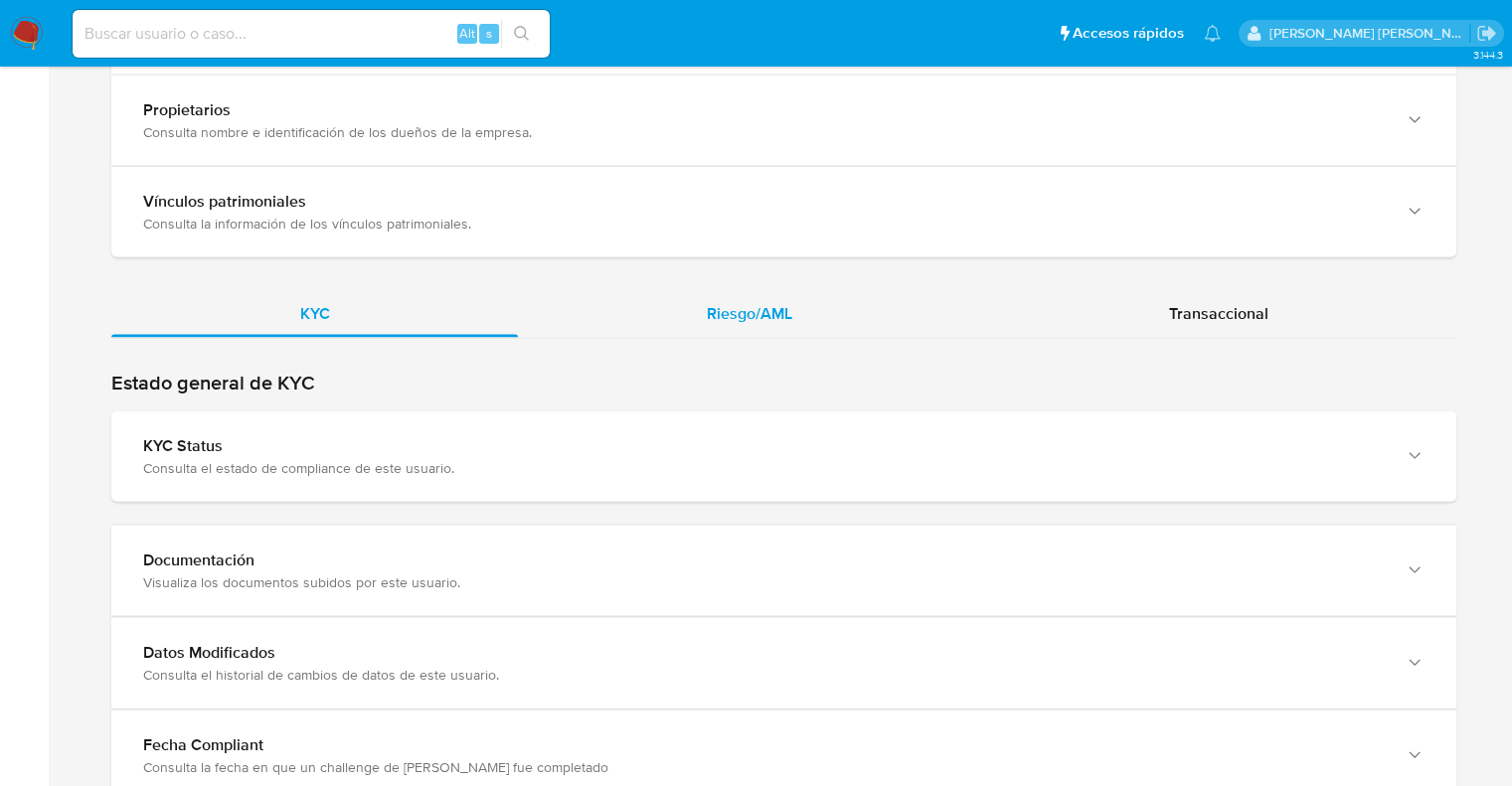 click on "Riesgo/AML" at bounding box center (749, 314) 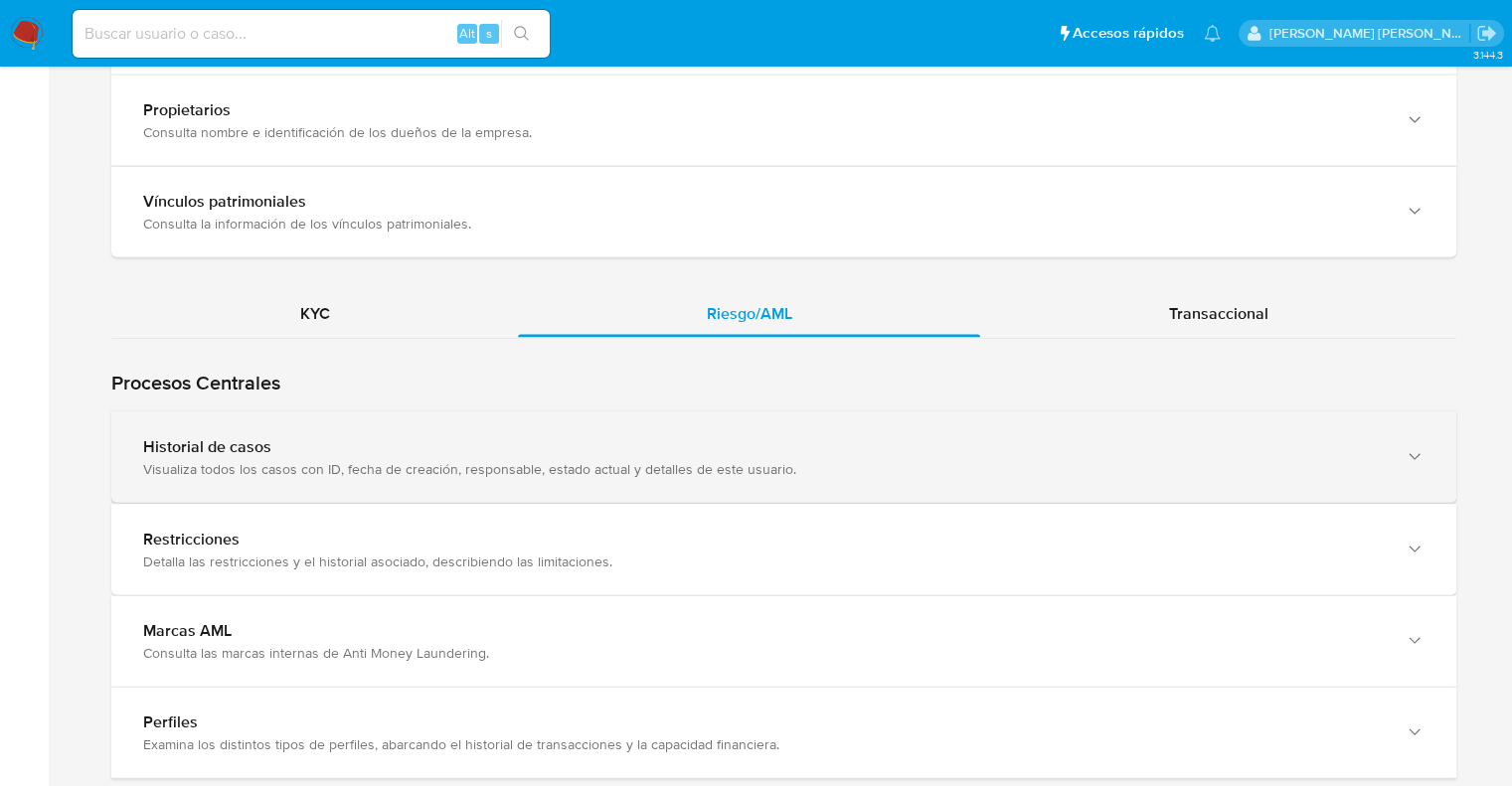 click on "Historial de casos" at bounding box center [763, 447] 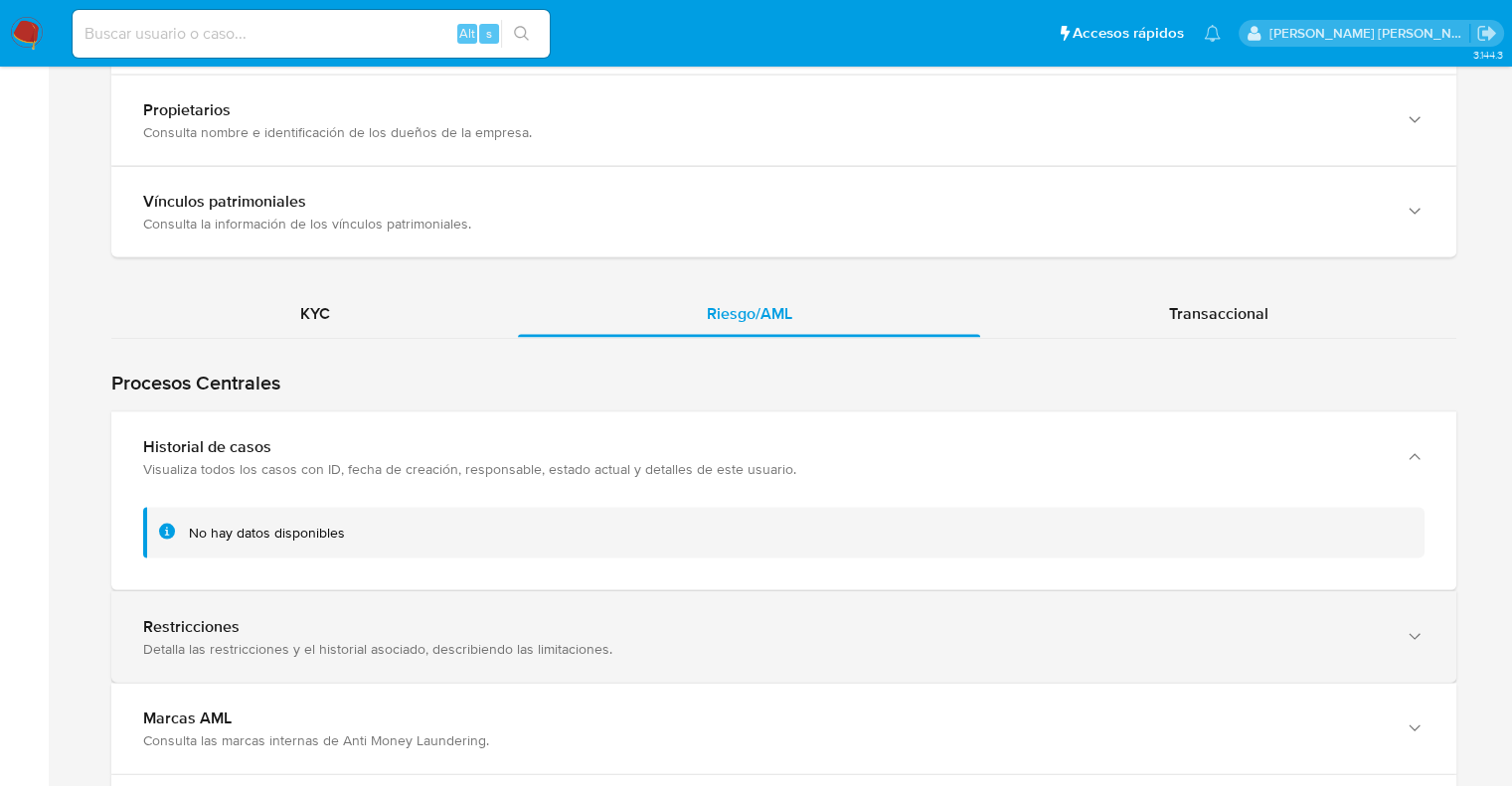 click on "Restricciones" at bounding box center (763, 627) 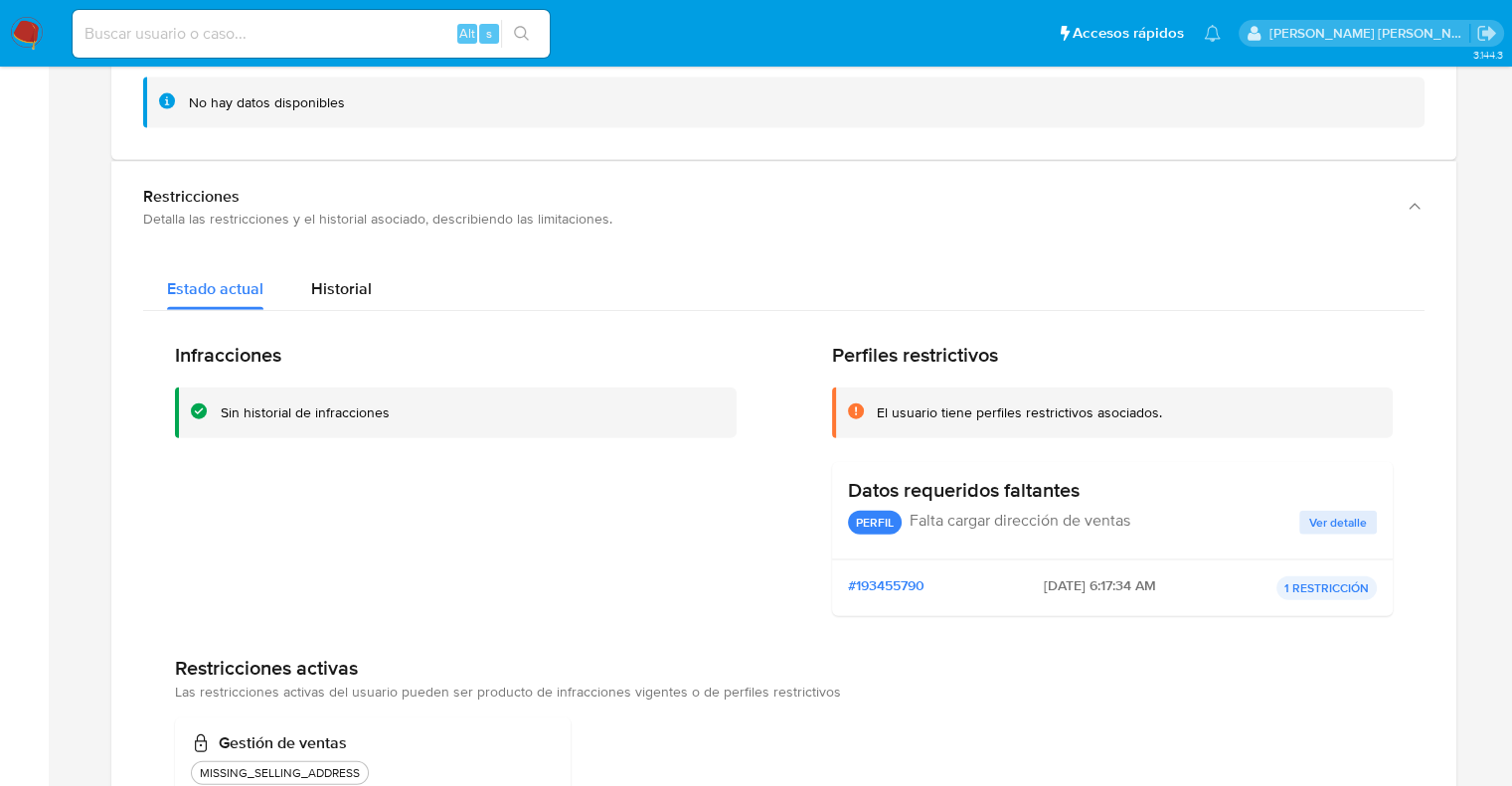 scroll, scrollTop: 4472, scrollLeft: 0, axis: vertical 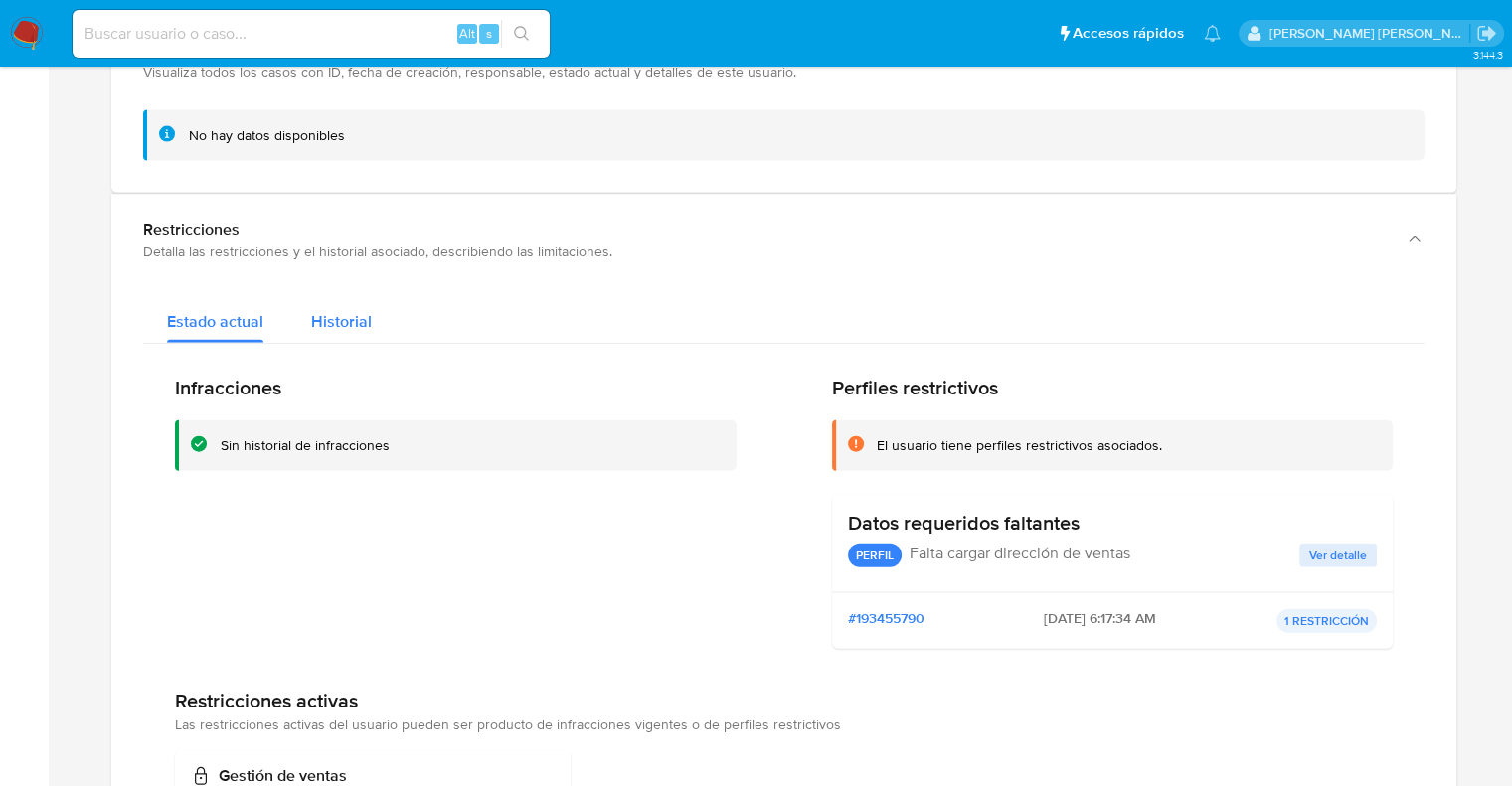 click on "Historial" at bounding box center [341, 321] 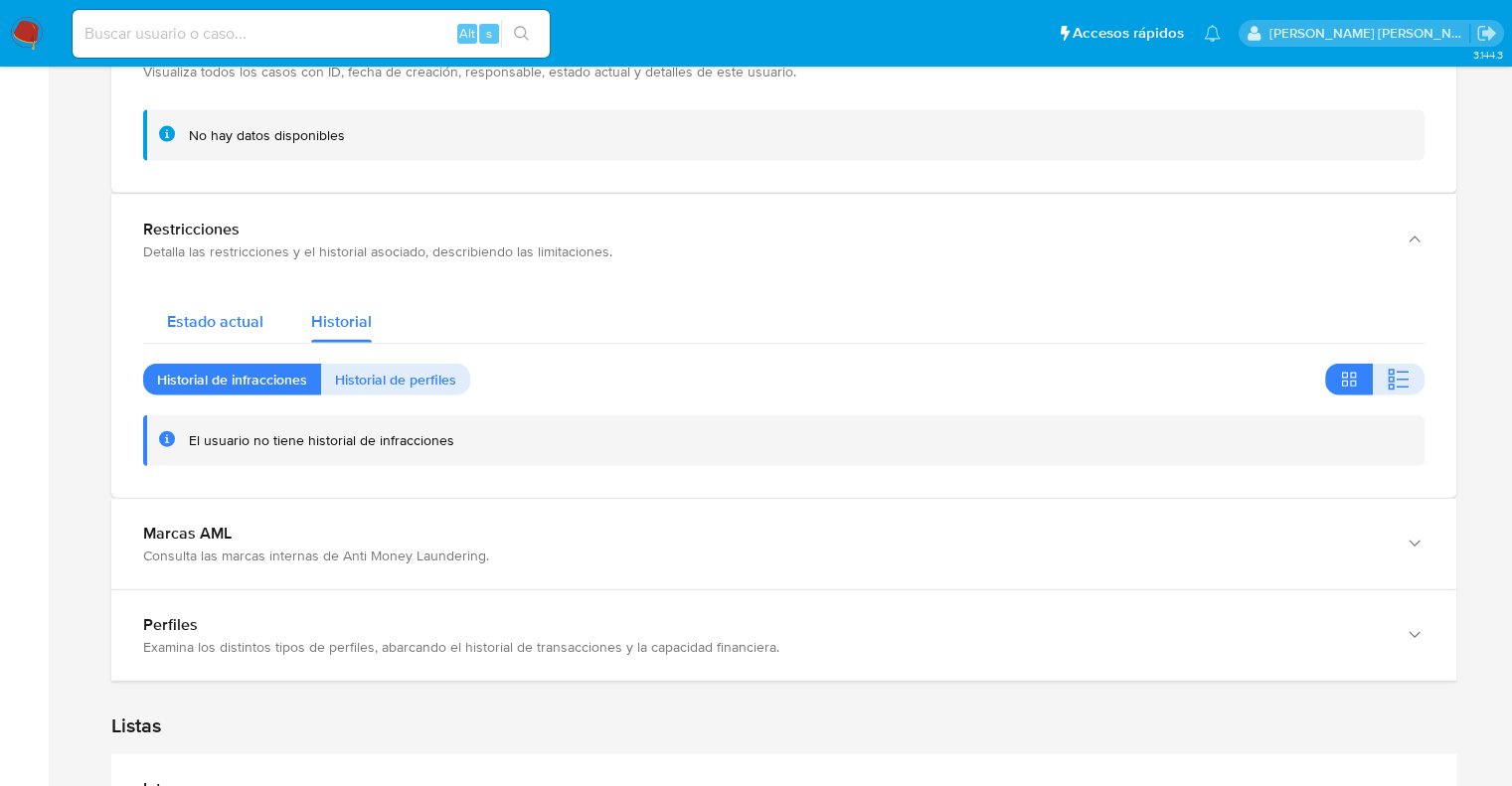 click on "Estado actual" at bounding box center (215, 321) 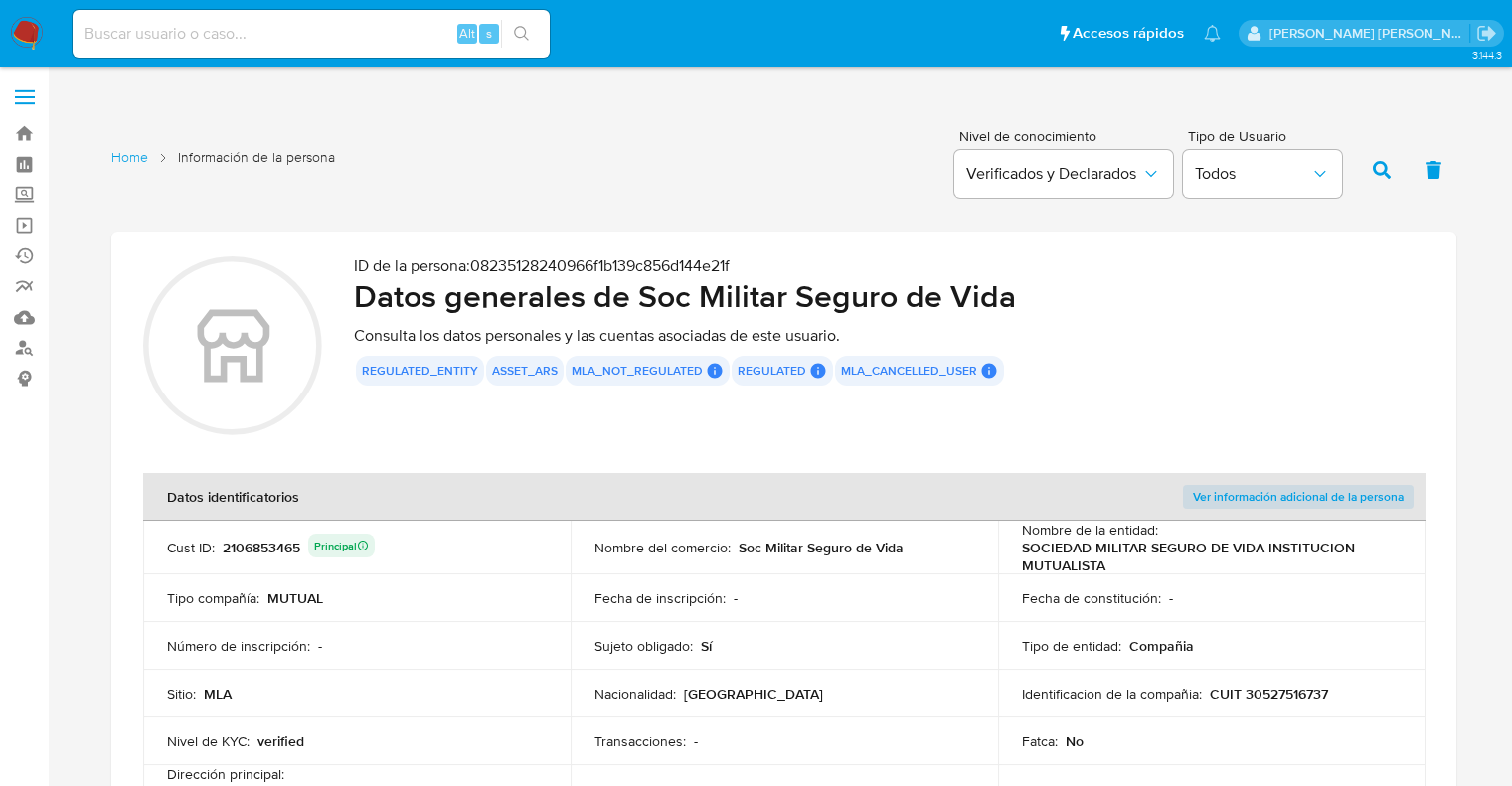 scroll, scrollTop: 4472, scrollLeft: 0, axis: vertical 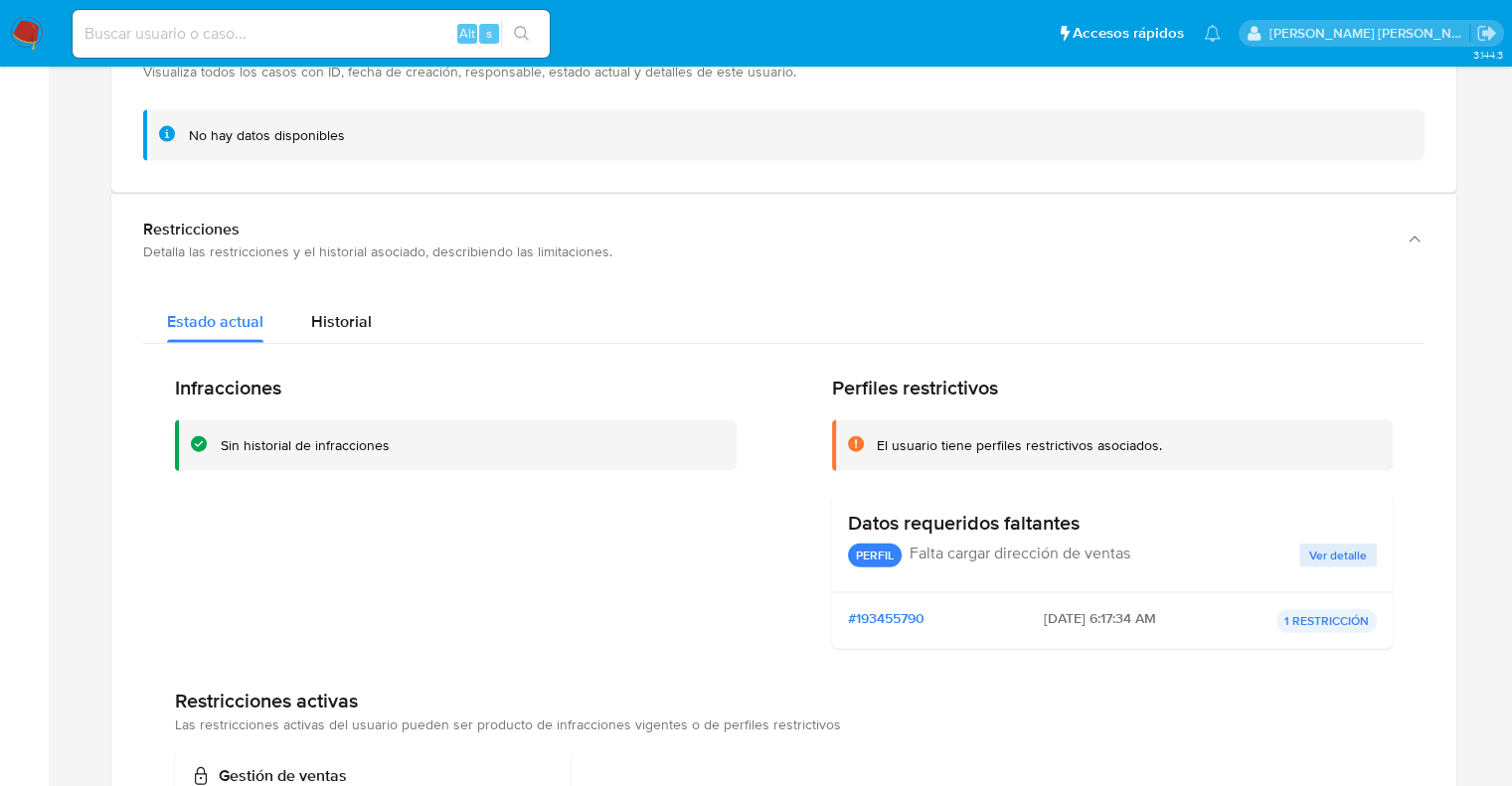 click on "Infracciones Sin historial de infracciones" at bounding box center (455, 520) 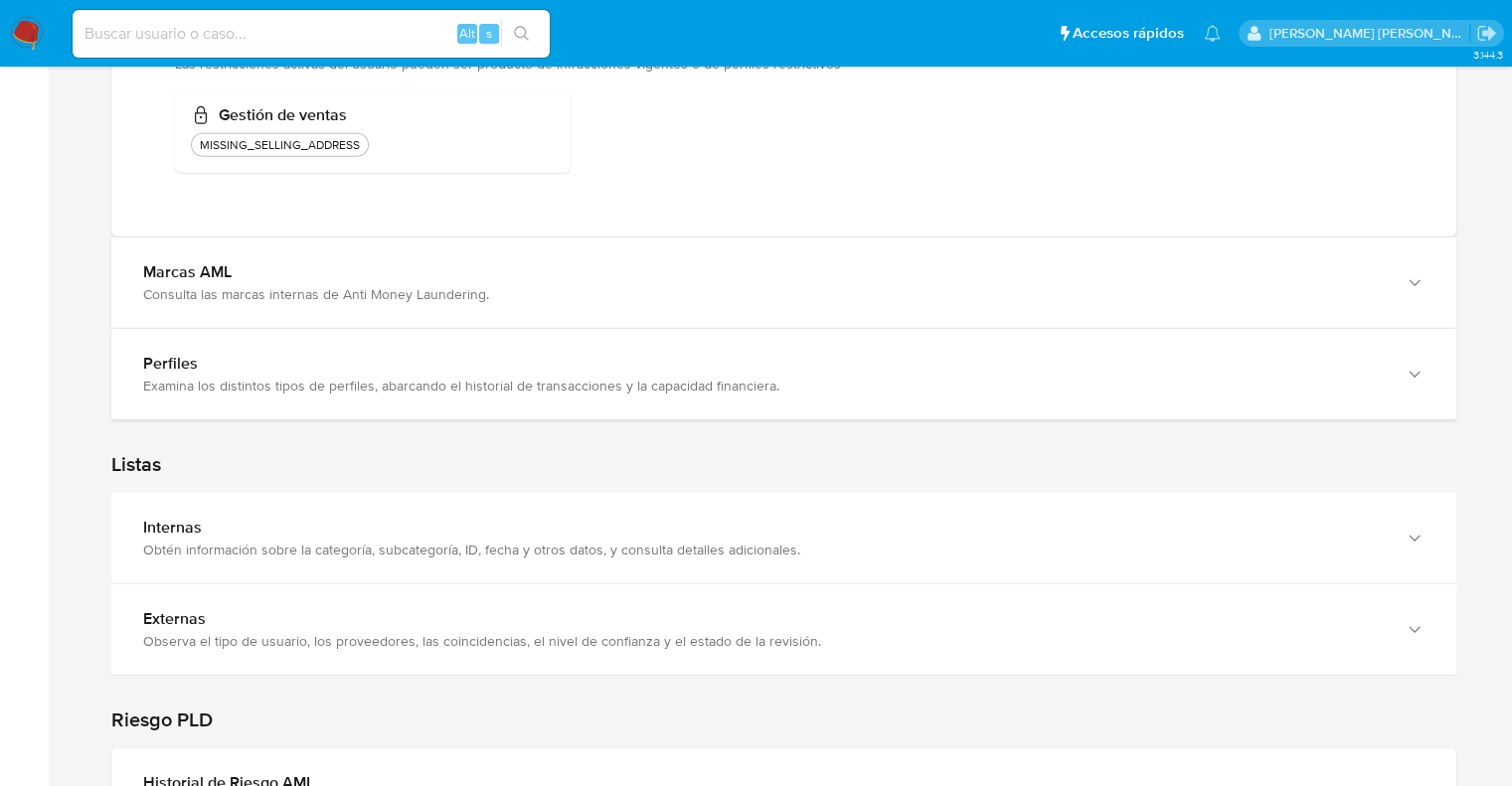 scroll, scrollTop: 5167, scrollLeft: 0, axis: vertical 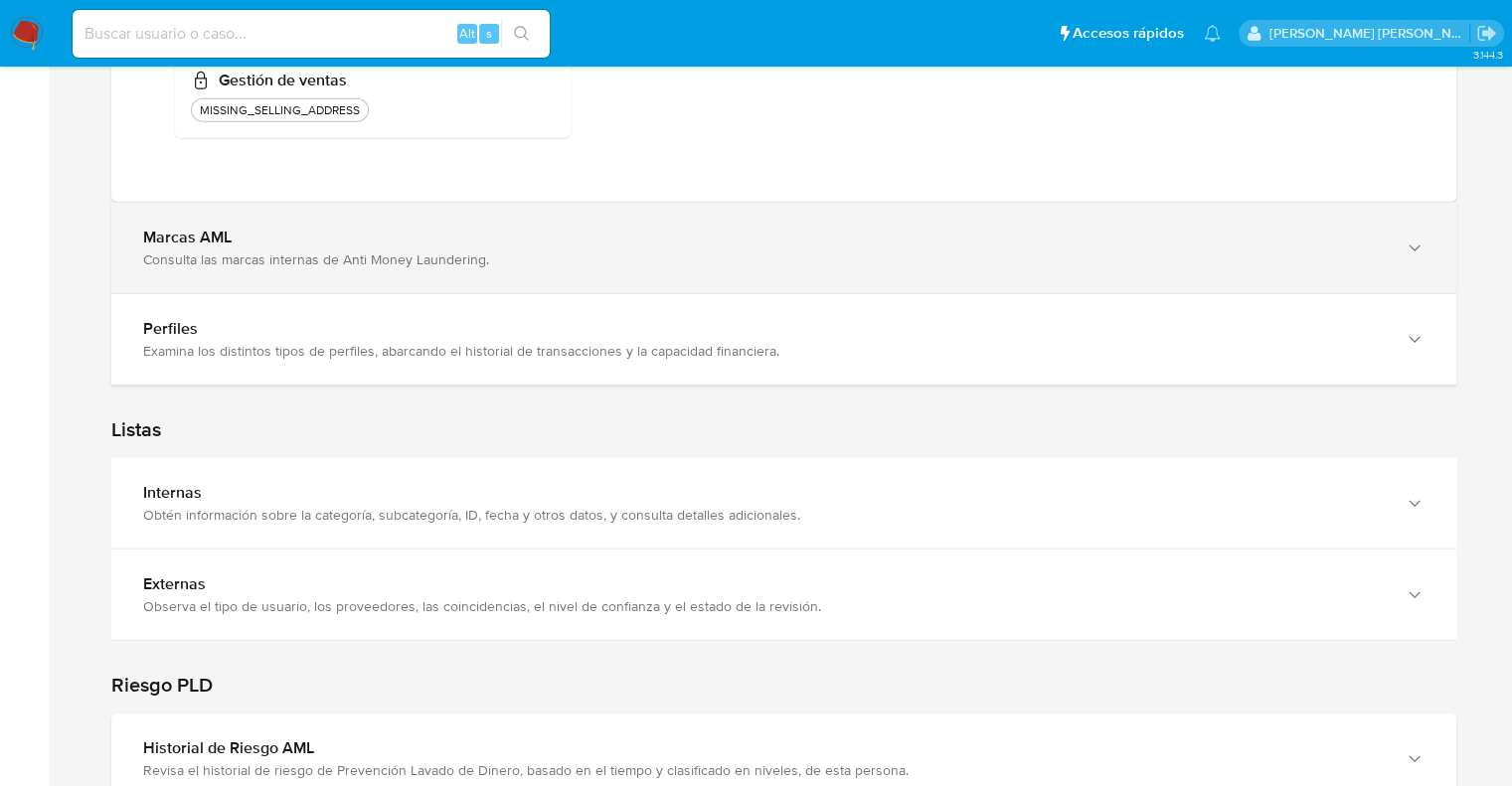click on "Consulta las marcas internas de Anti Money Laundering." at bounding box center (763, 259) 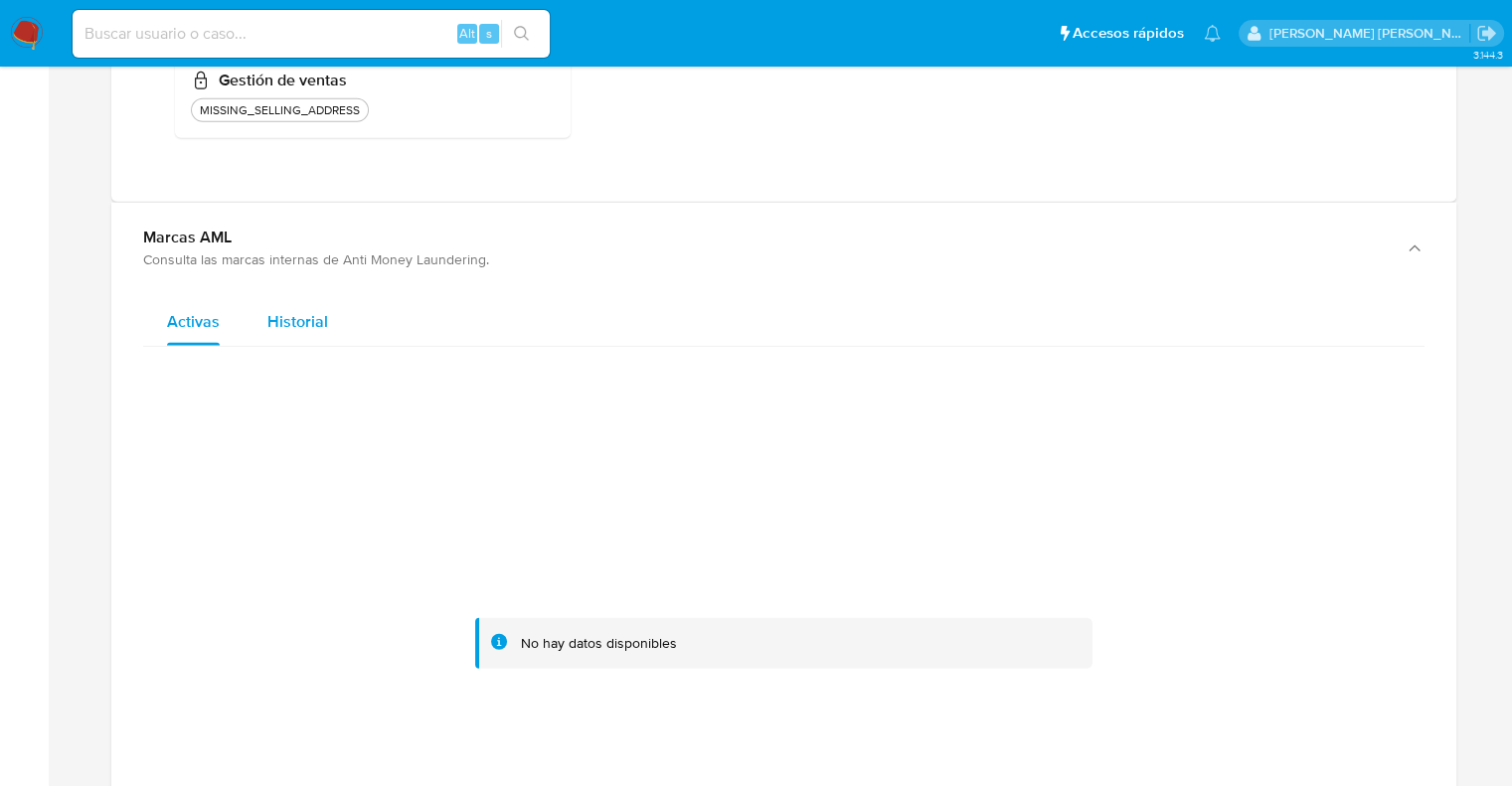 drag, startPoint x: 309, startPoint y: 288, endPoint x: 286, endPoint y: 281, distance: 24.04163 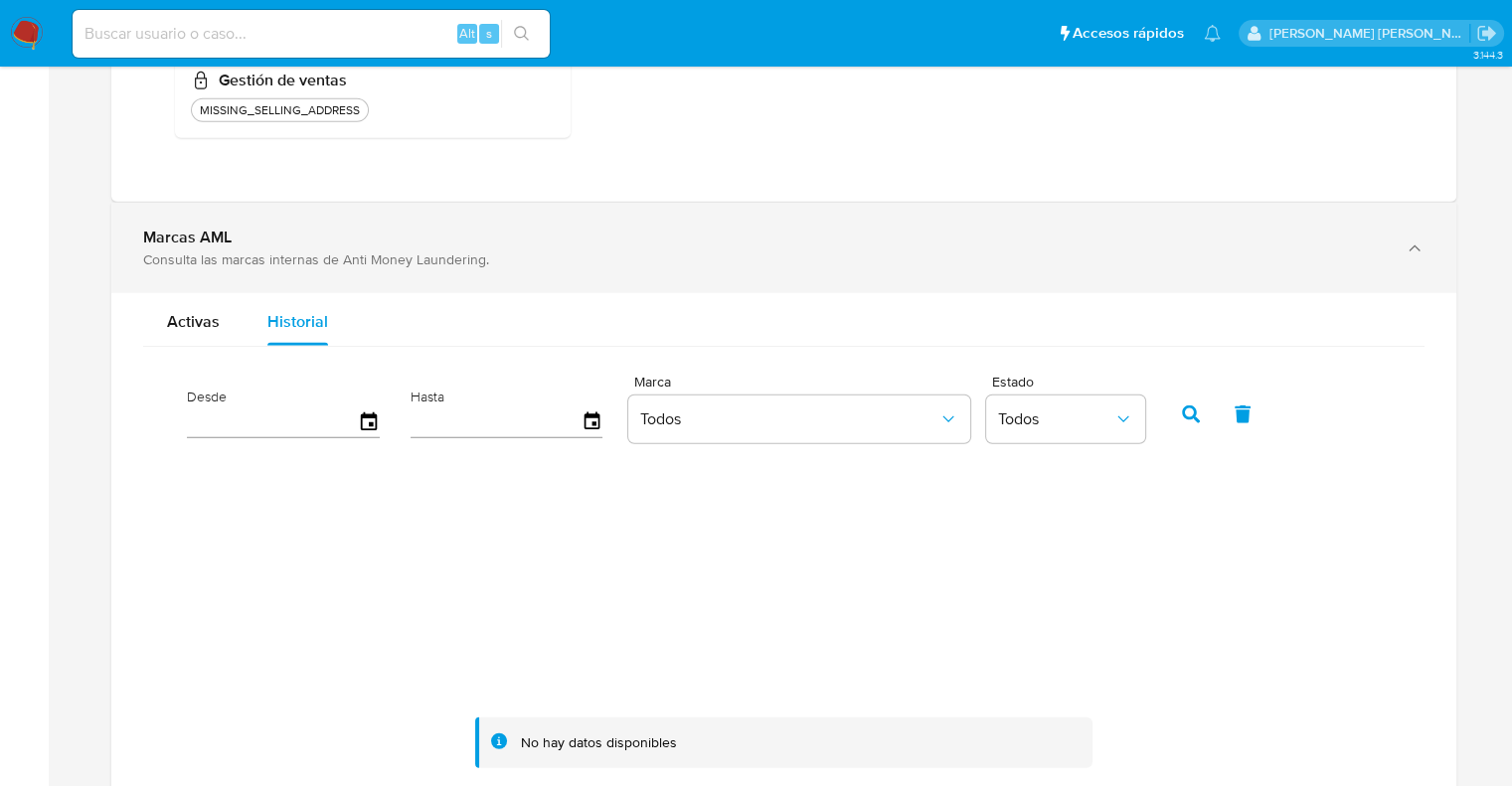 click on "Marcas AML" at bounding box center (187, 236) 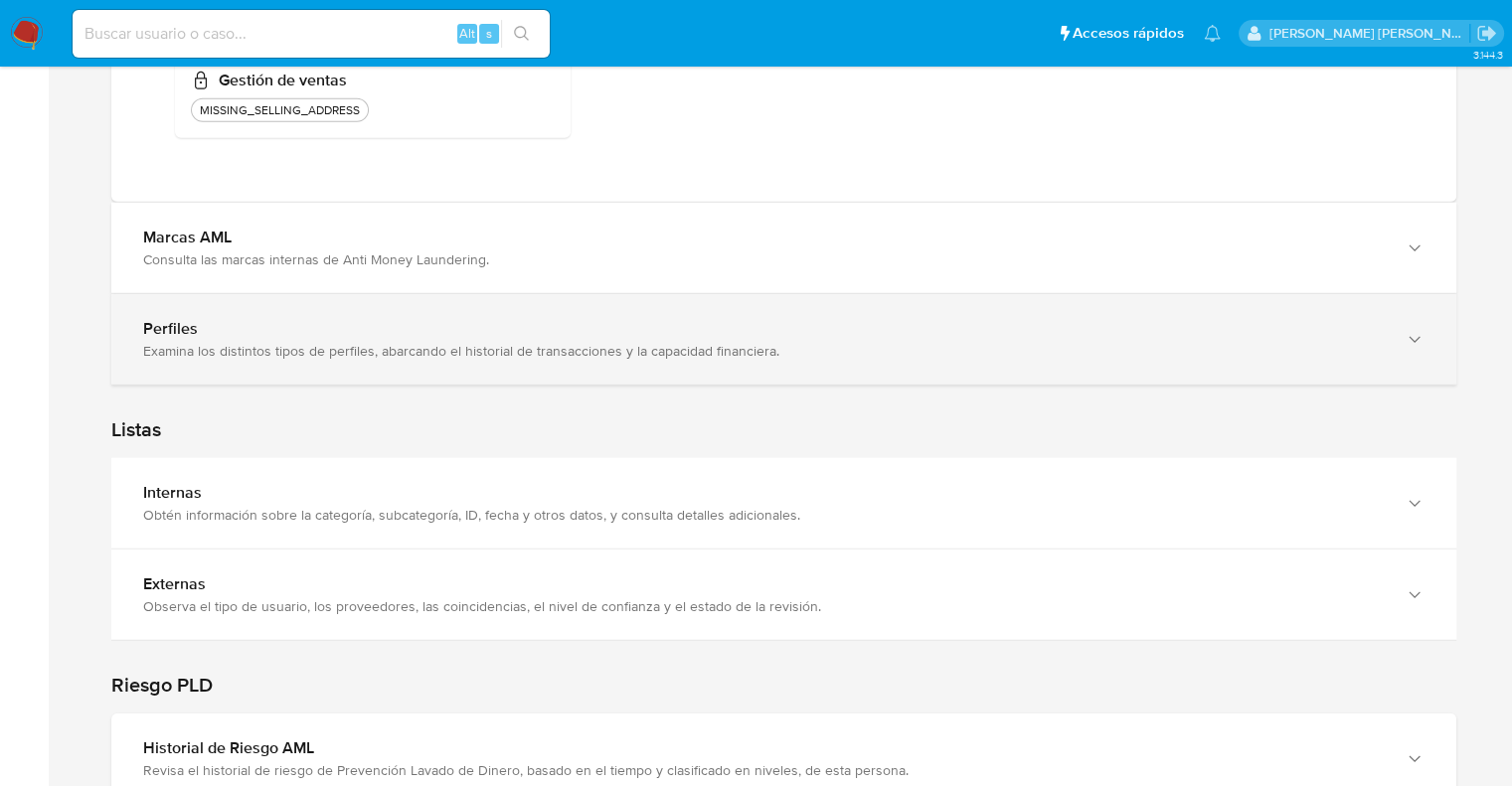click on "Perfiles" at bounding box center [763, 329] 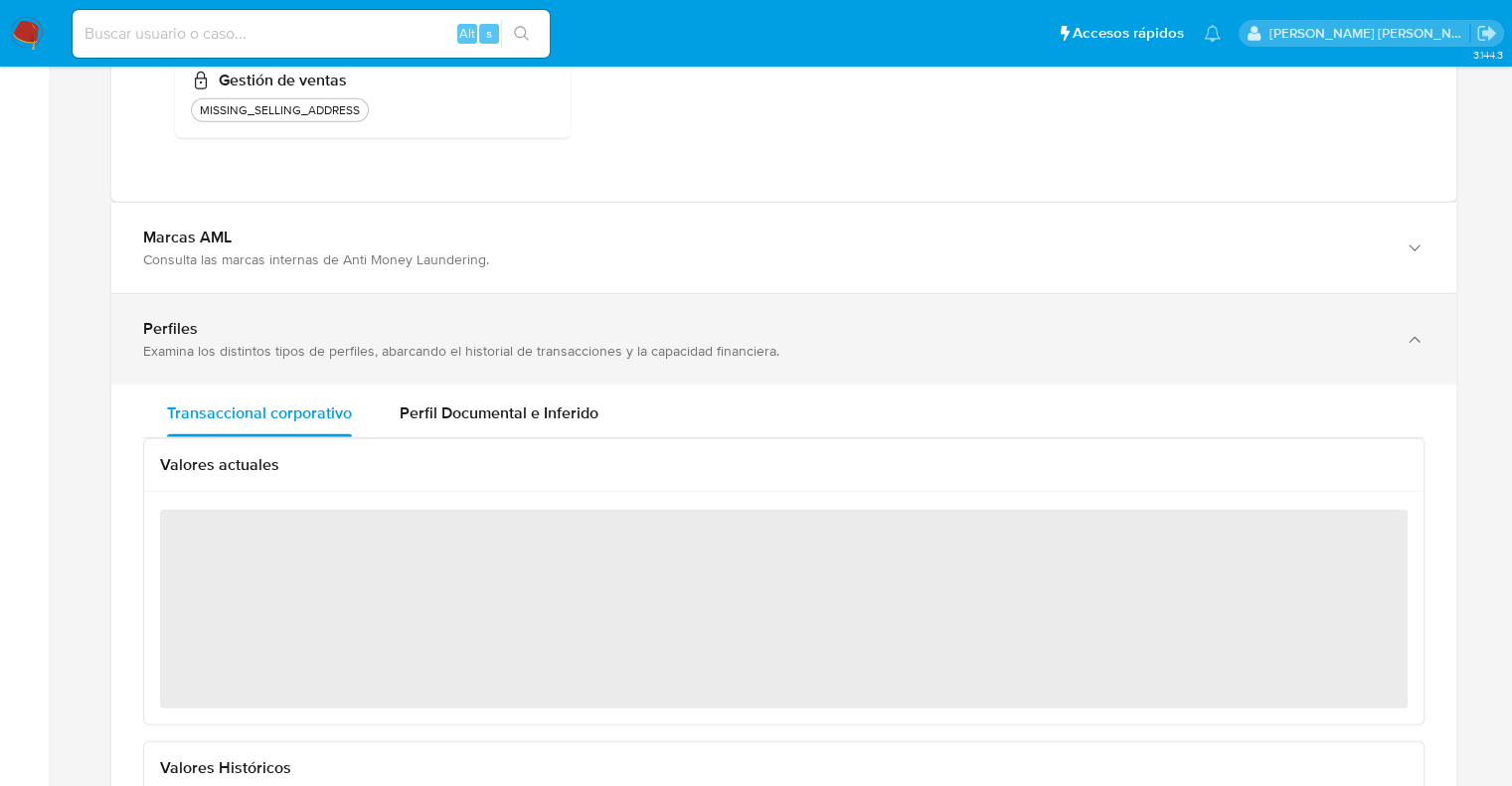 click on "Perfiles" at bounding box center (763, 329) 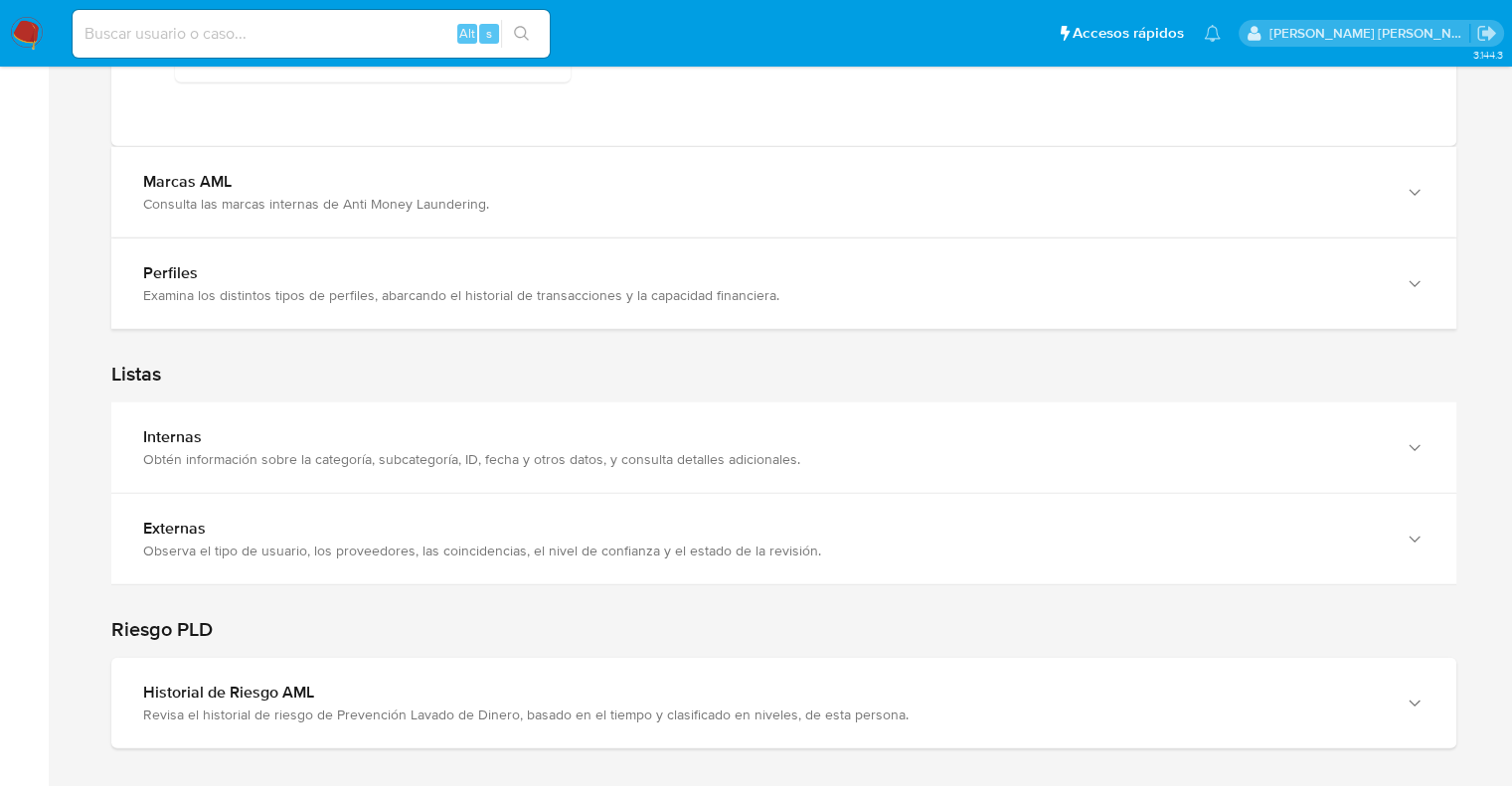 scroll, scrollTop: 5266, scrollLeft: 0, axis: vertical 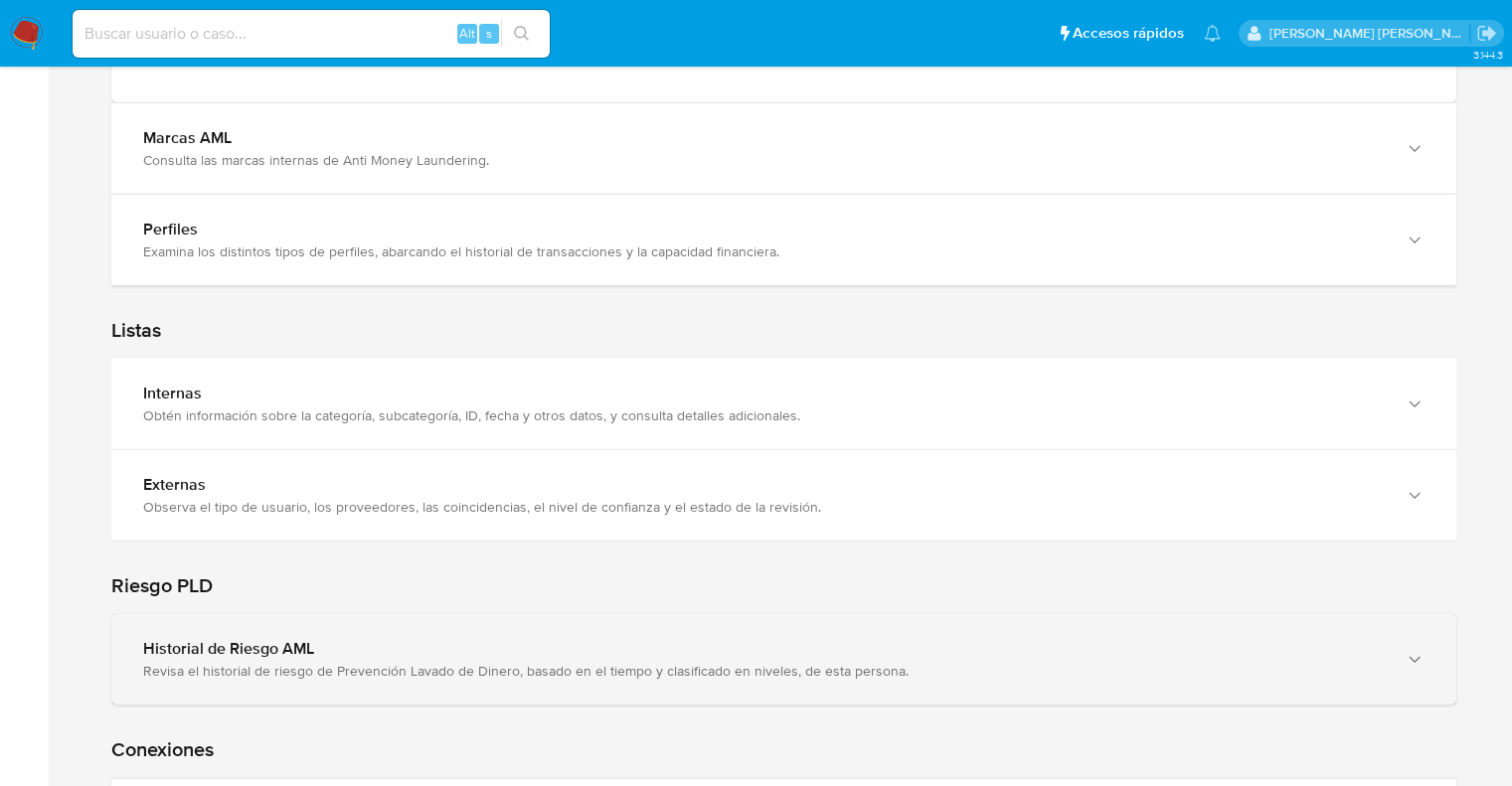 click on "Historial de Riesgo AML" at bounding box center (763, 649) 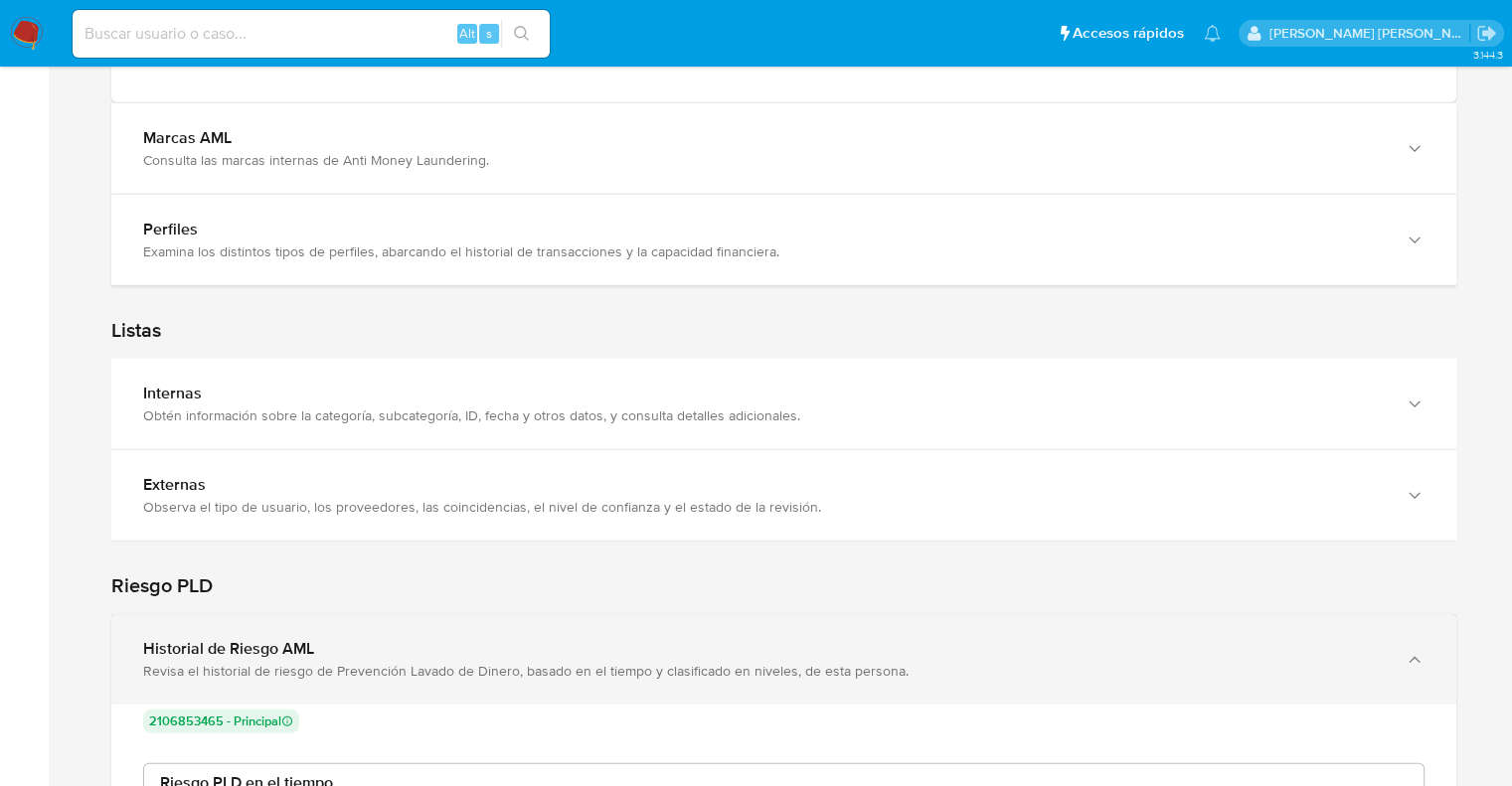 scroll, scrollTop: 993529, scrollLeft: 992834, axis: both 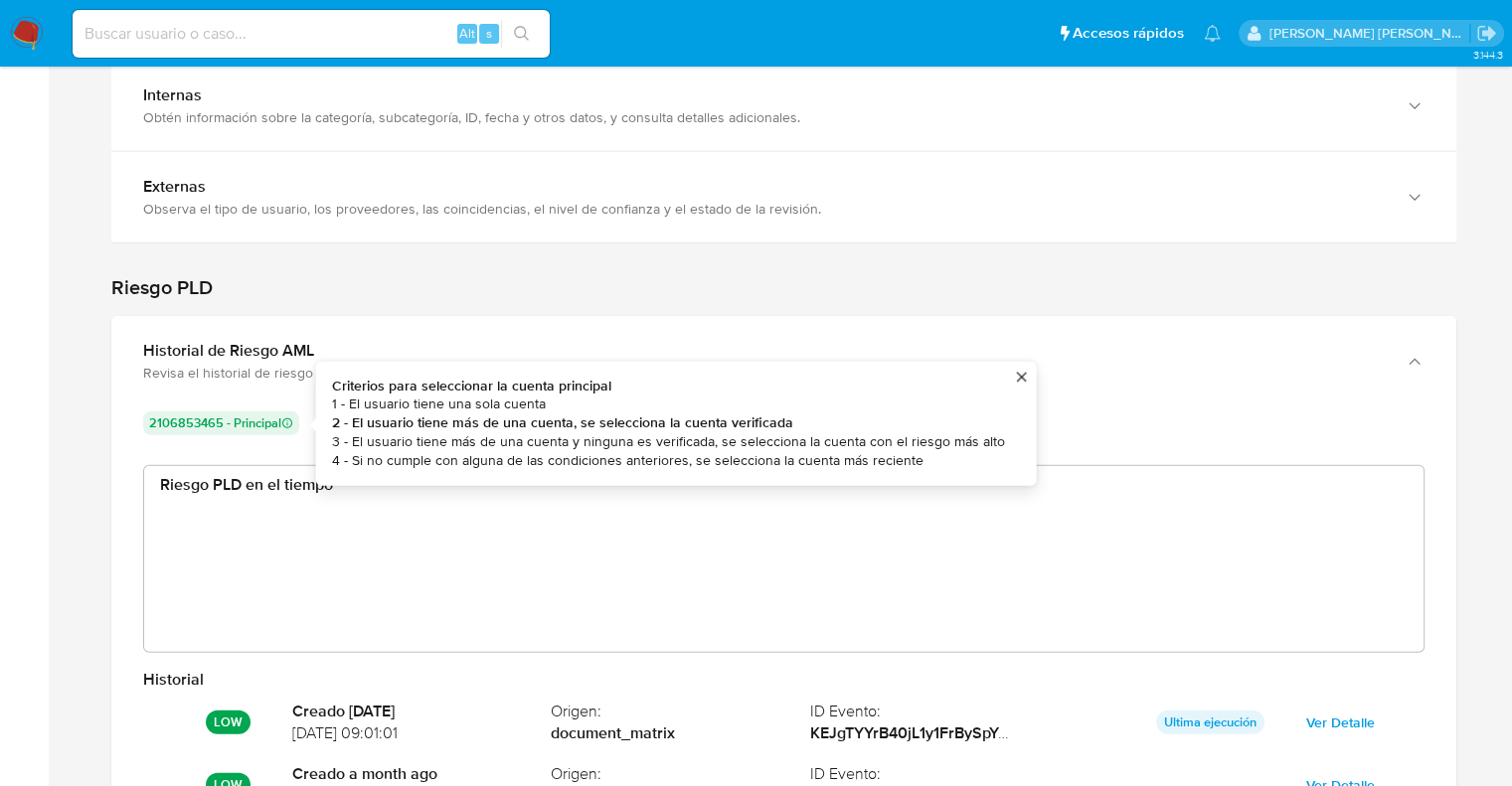 type 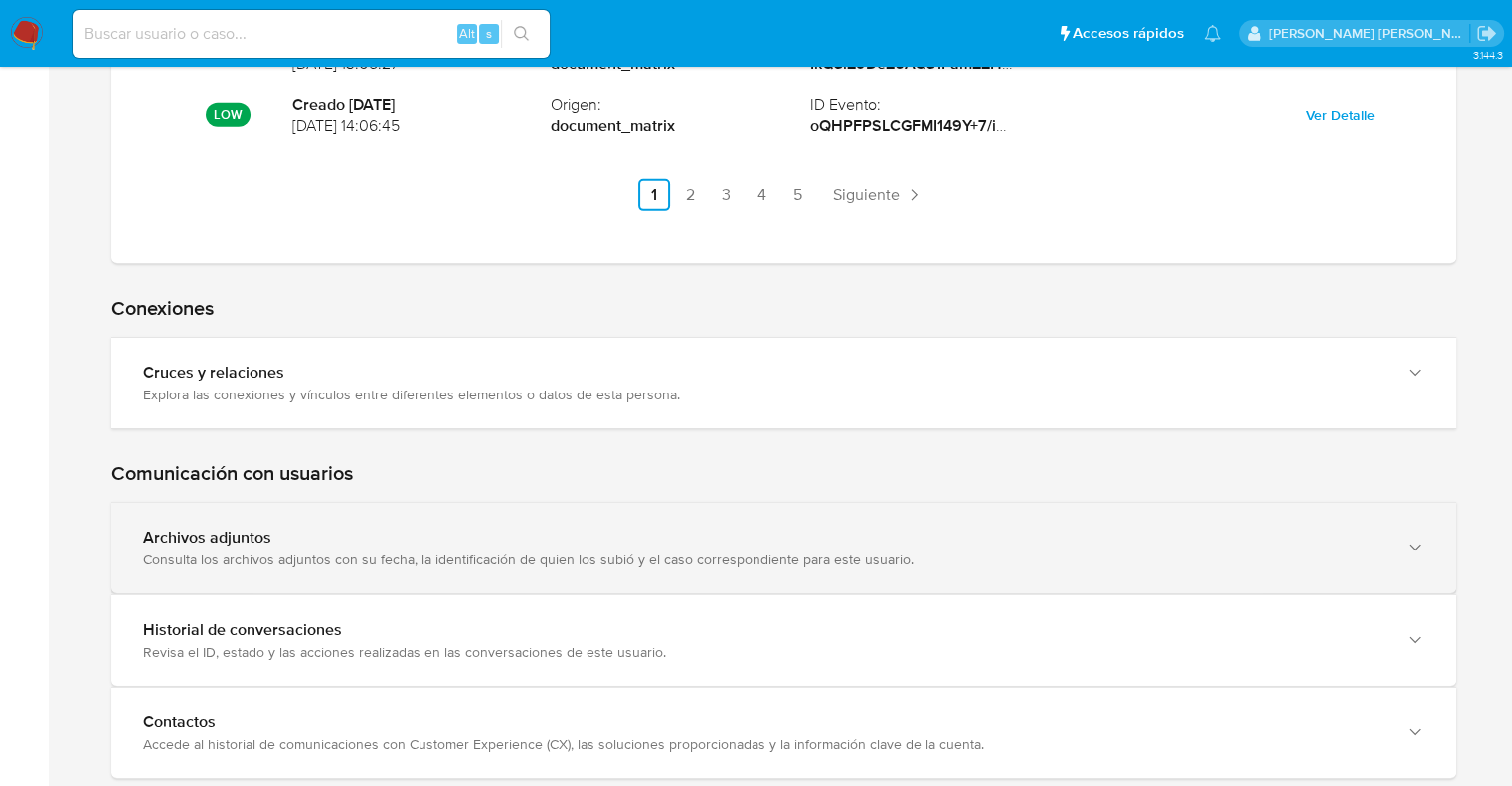 scroll, scrollTop: 6387, scrollLeft: 0, axis: vertical 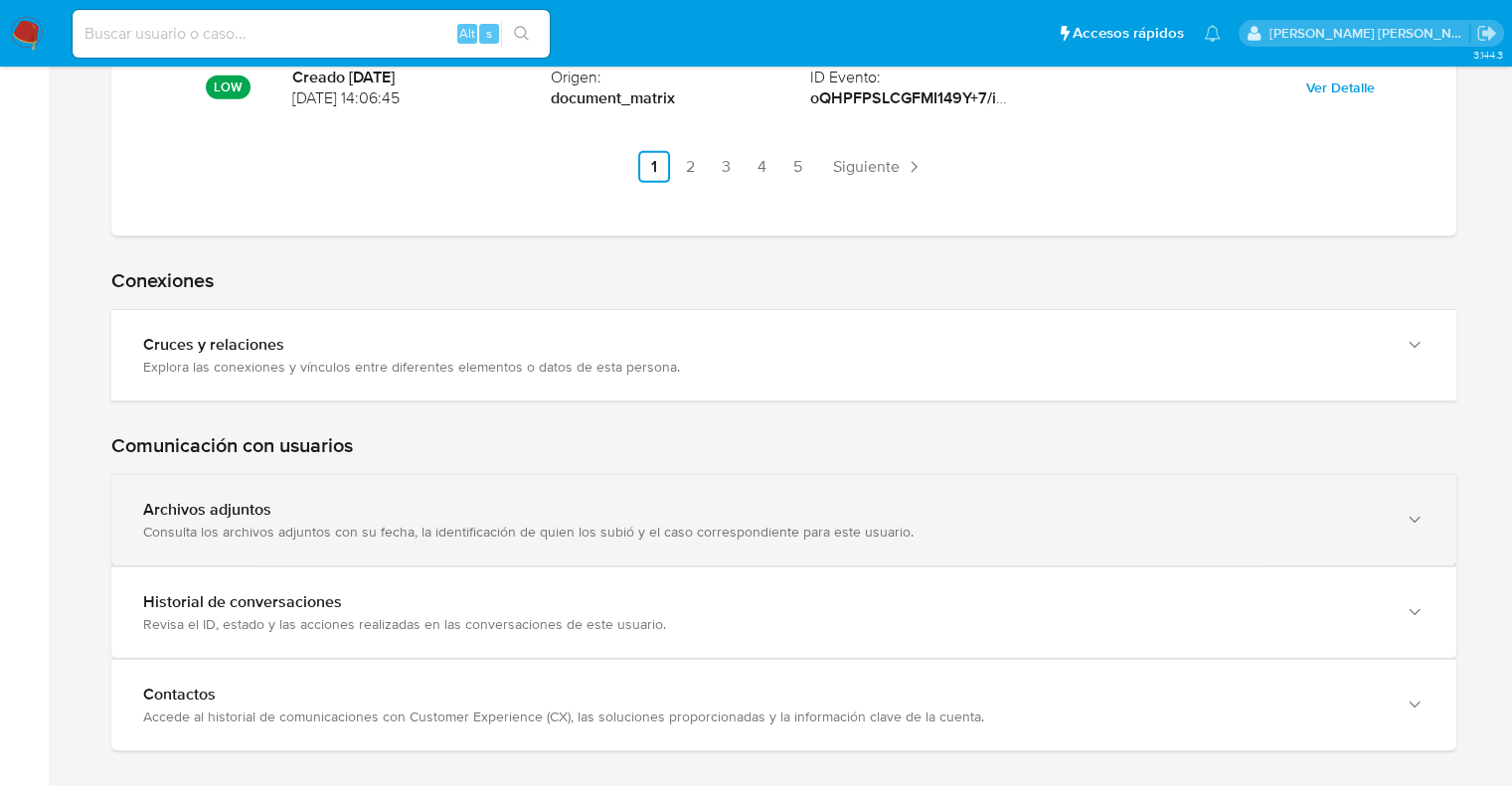 click on "Archivos adjuntos" at bounding box center [763, 510] 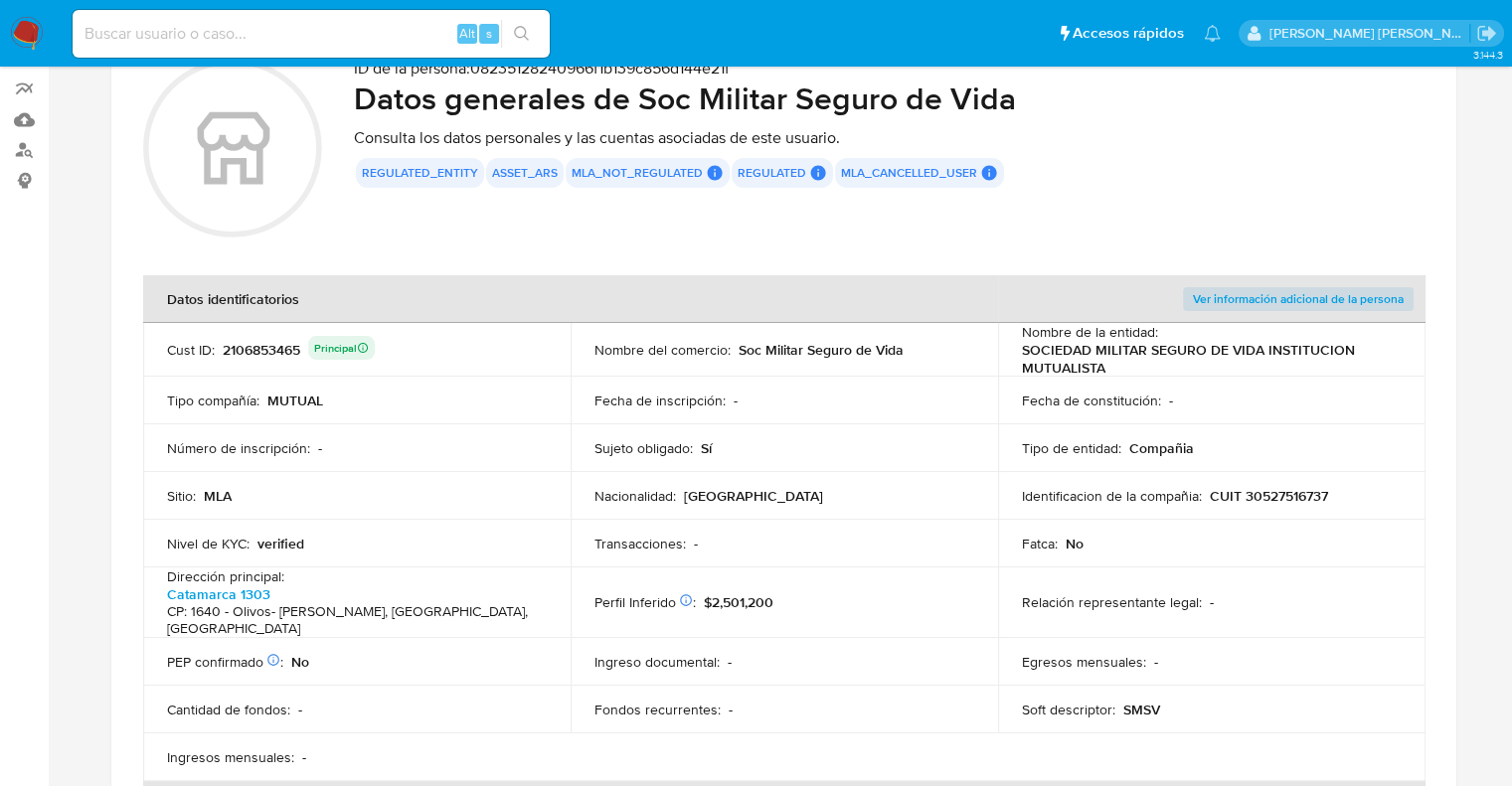scroll, scrollTop: 0, scrollLeft: 0, axis: both 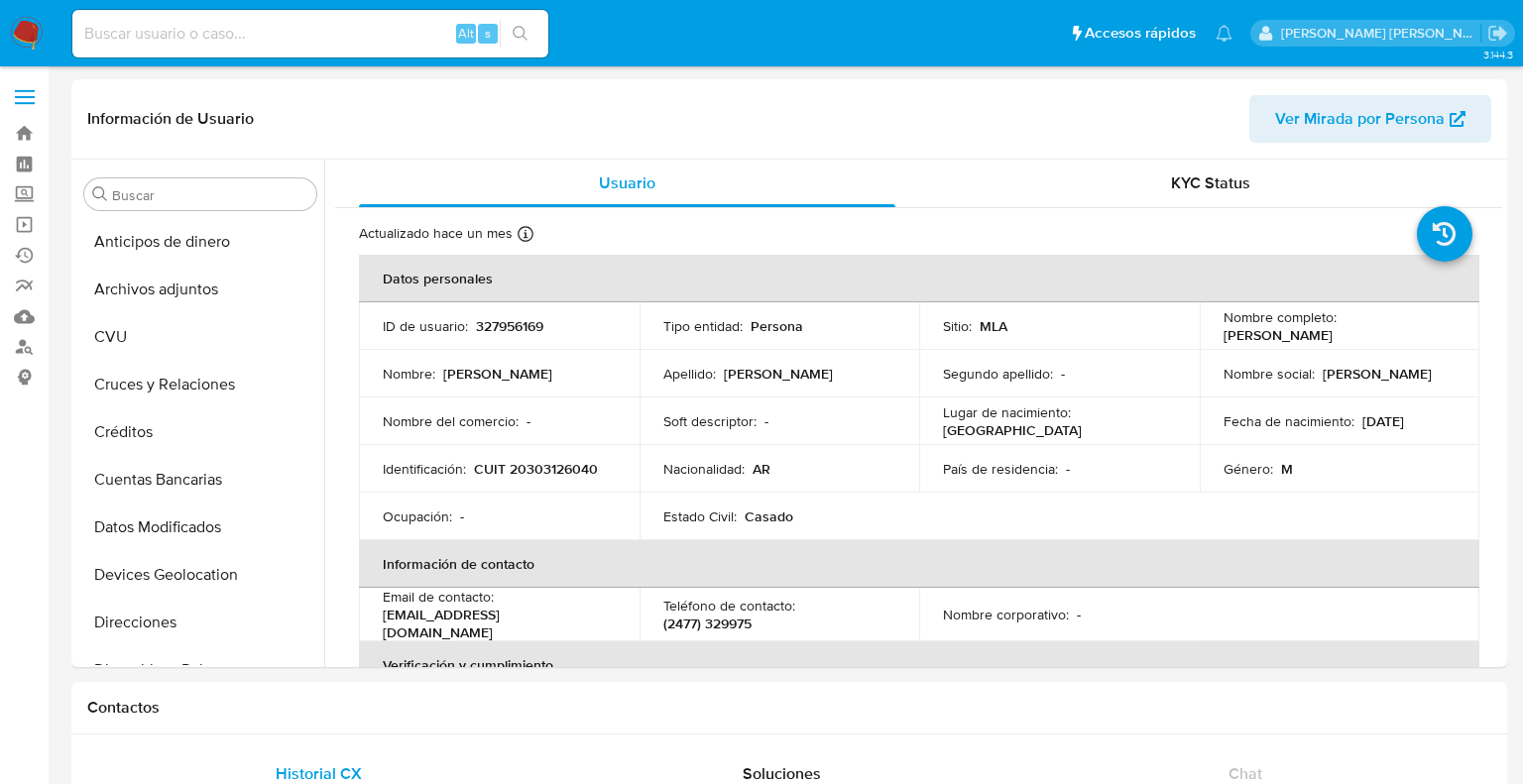 select on "10" 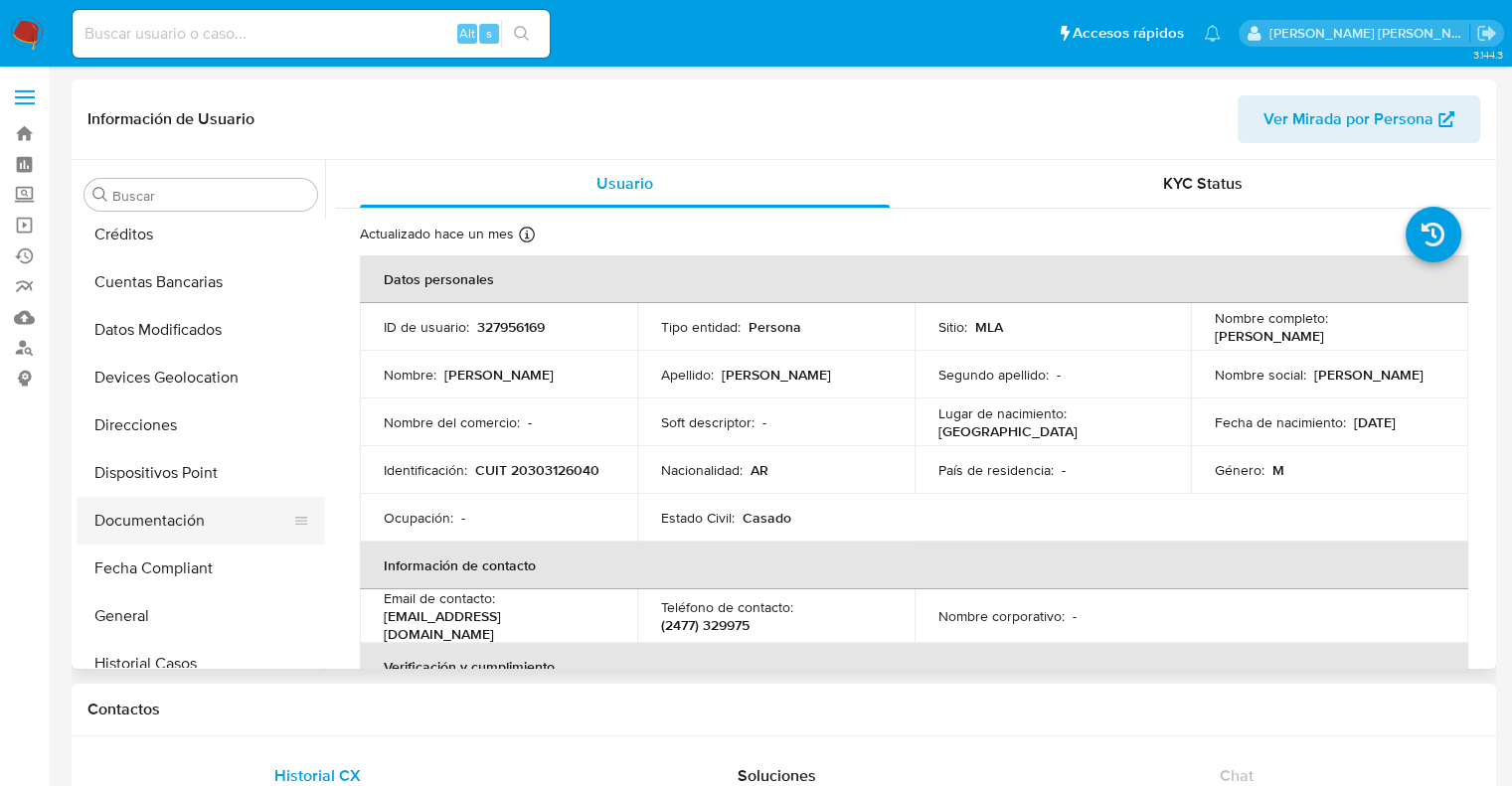scroll, scrollTop: 298, scrollLeft: 0, axis: vertical 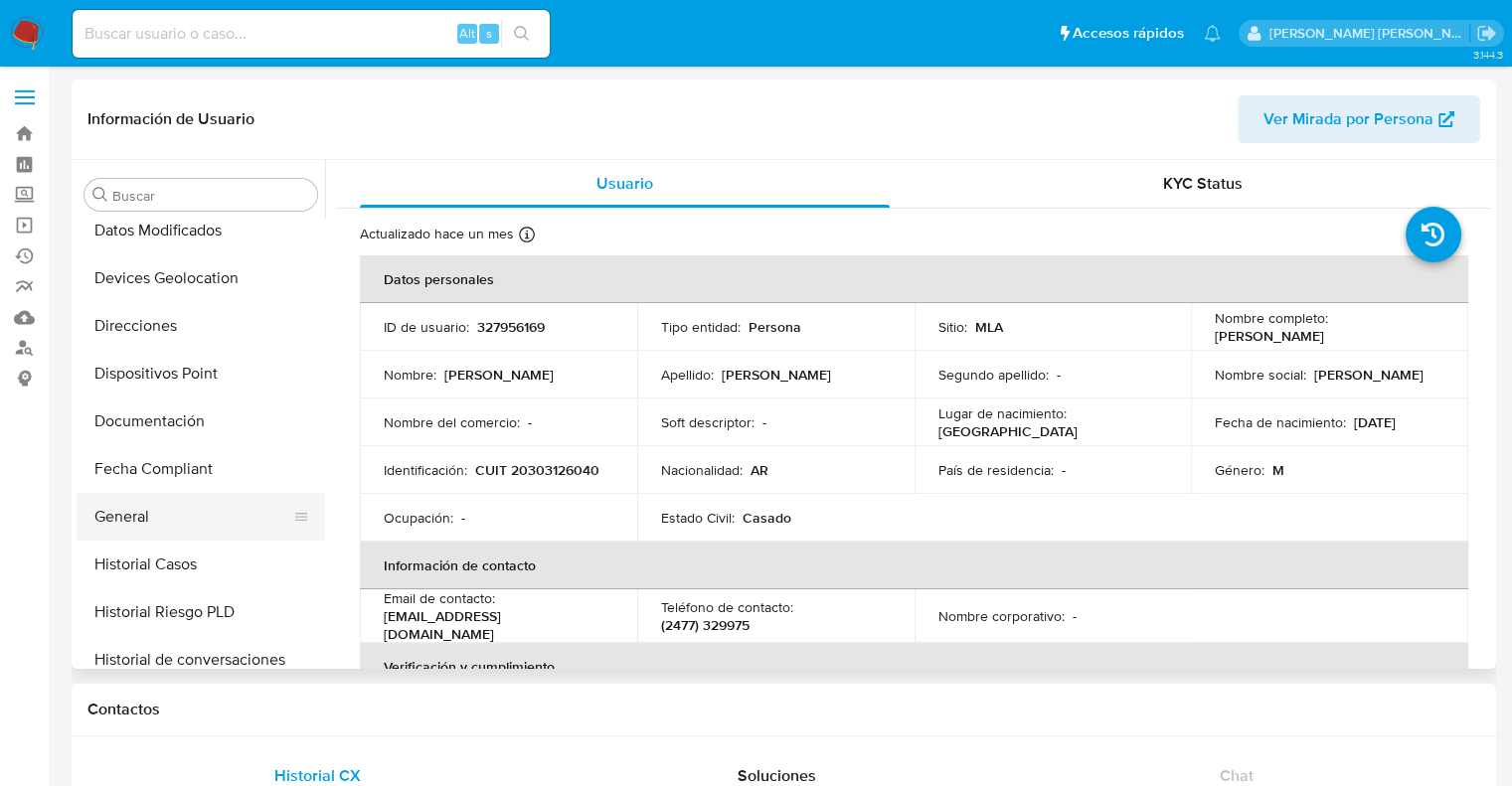 click on "General" at bounding box center [193, 517] 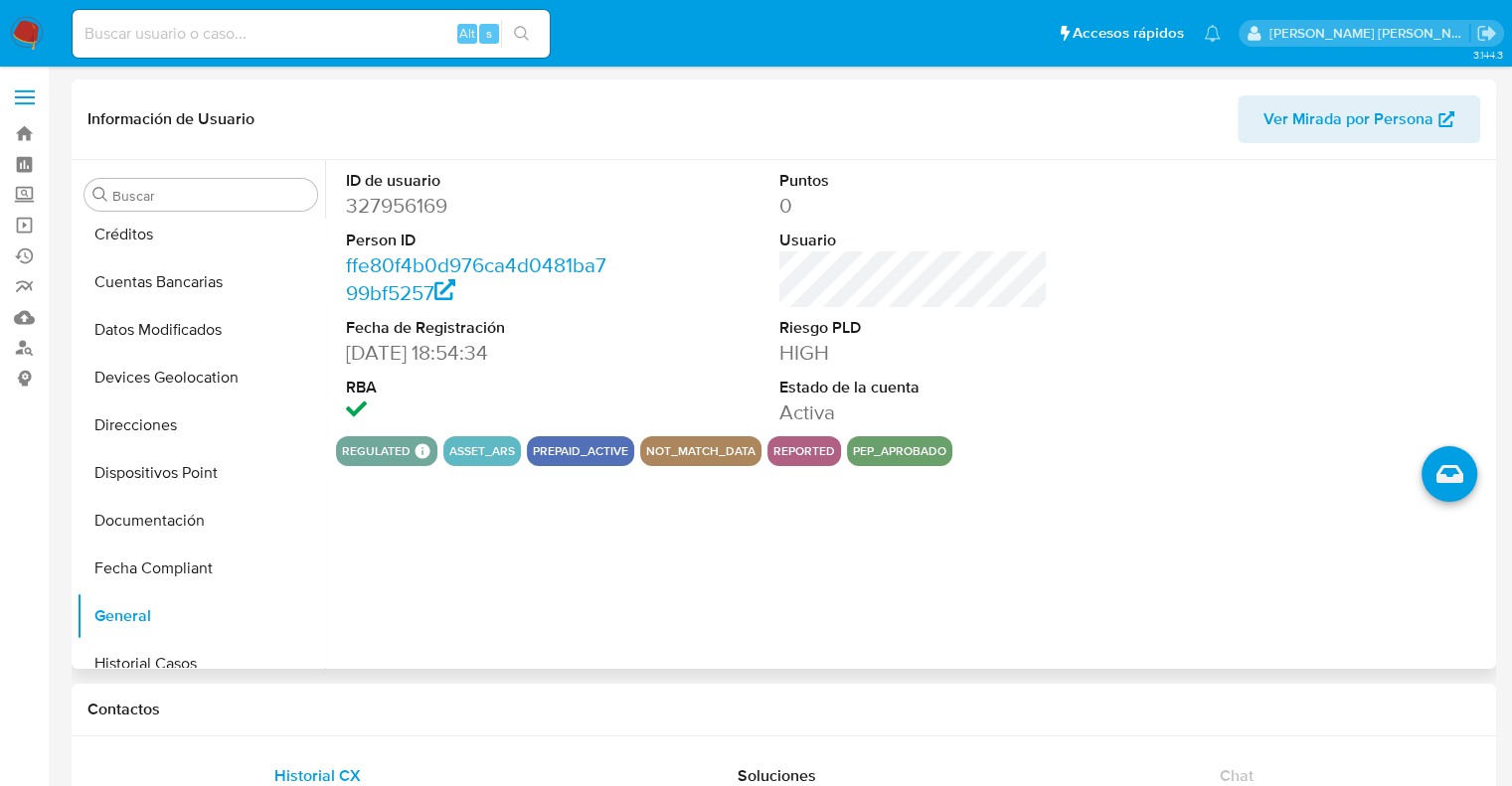scroll, scrollTop: 0, scrollLeft: 0, axis: both 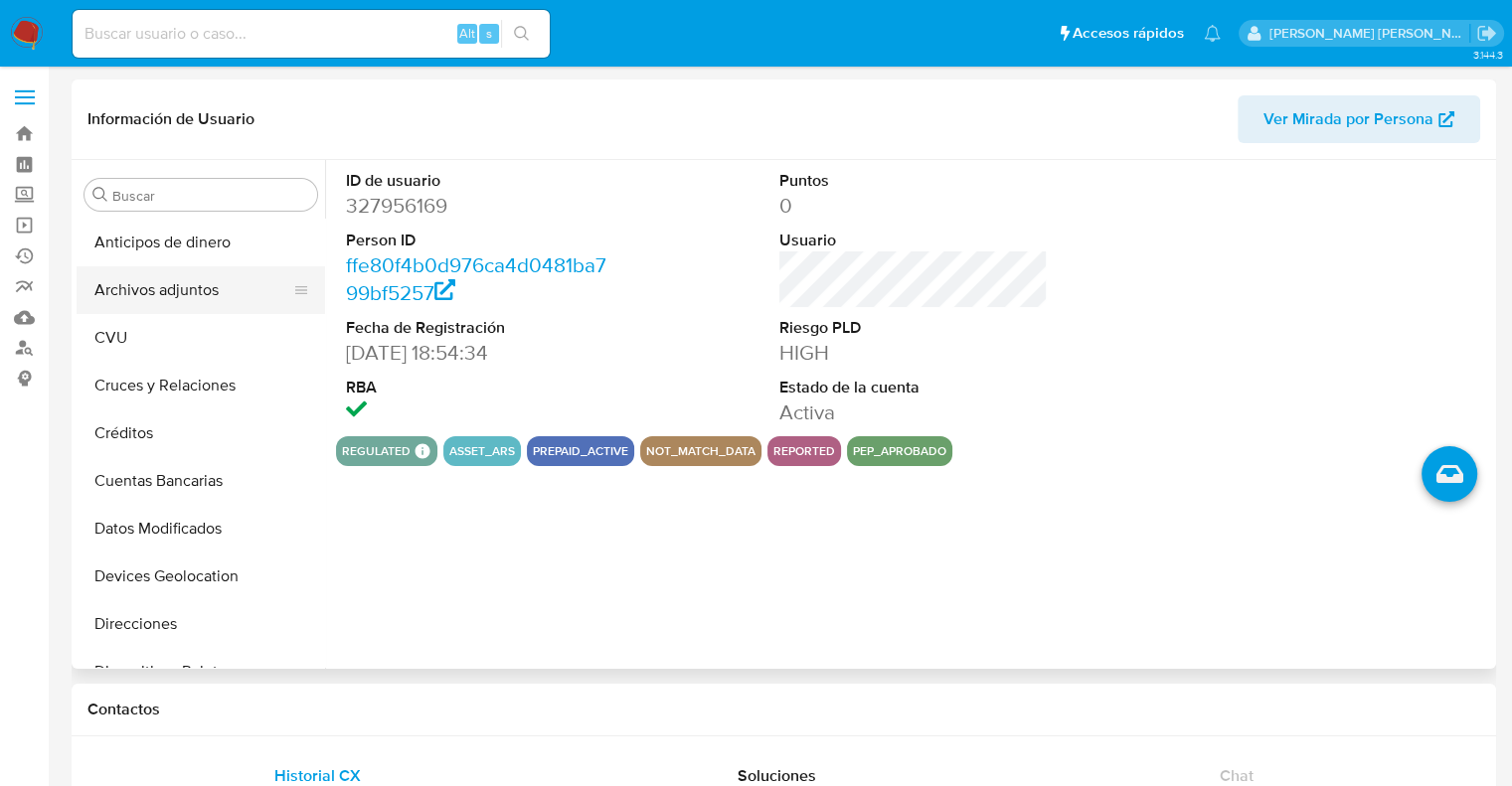 click on "Archivos adjuntos" at bounding box center (193, 290) 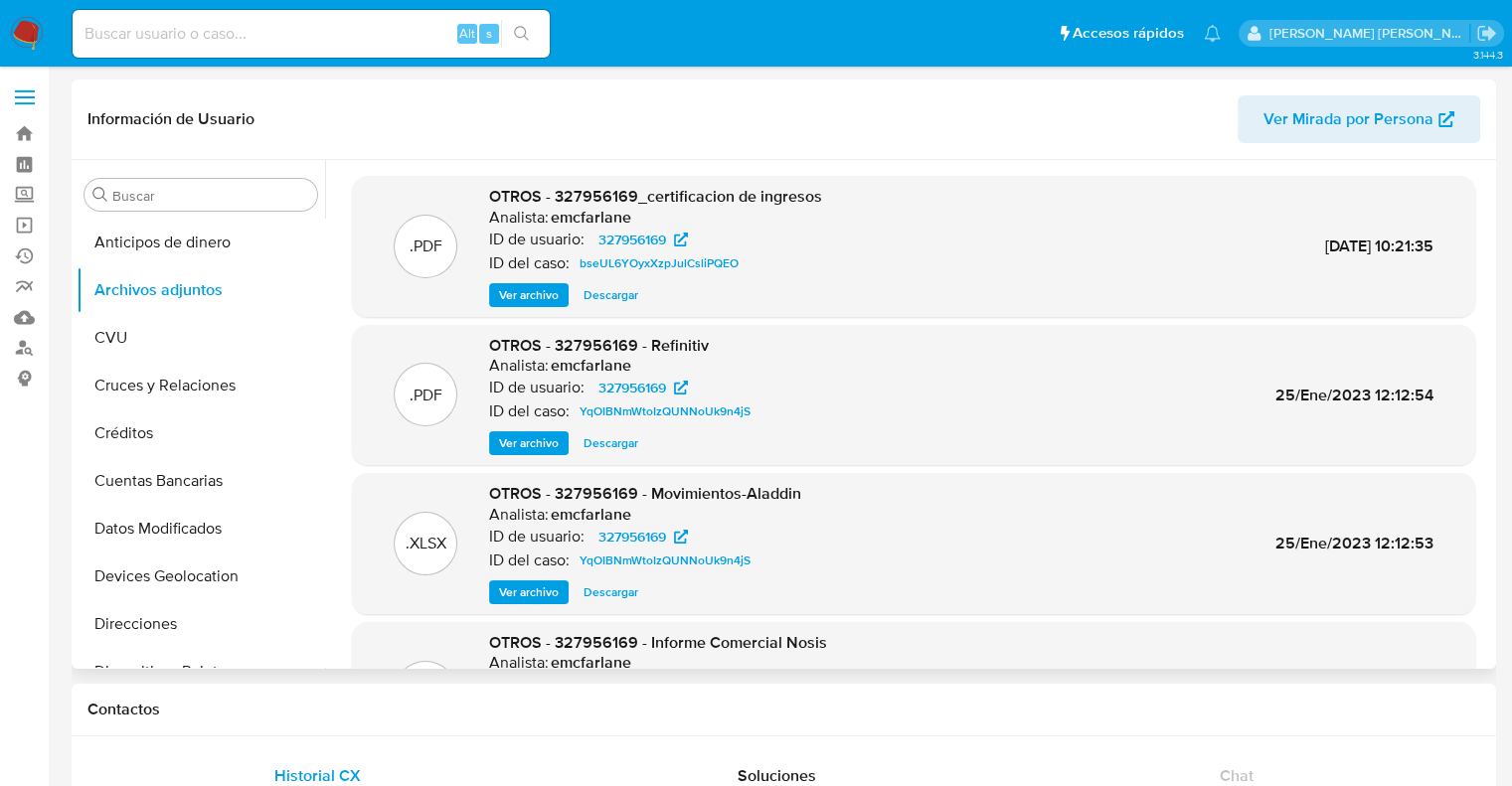 scroll, scrollTop: 167, scrollLeft: 0, axis: vertical 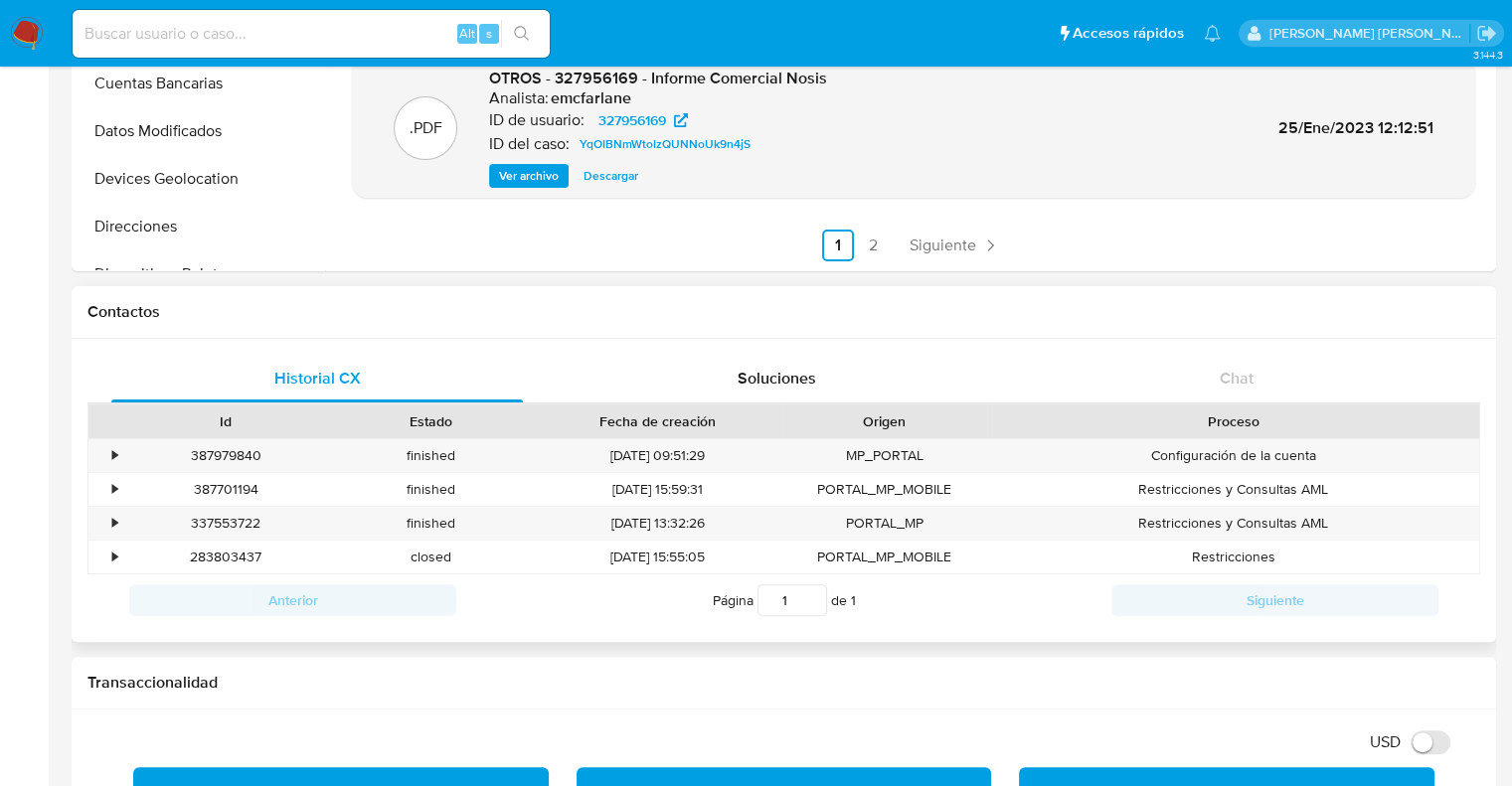 drag, startPoint x: 871, startPoint y: 237, endPoint x: 875, endPoint y: 320, distance: 83.09633 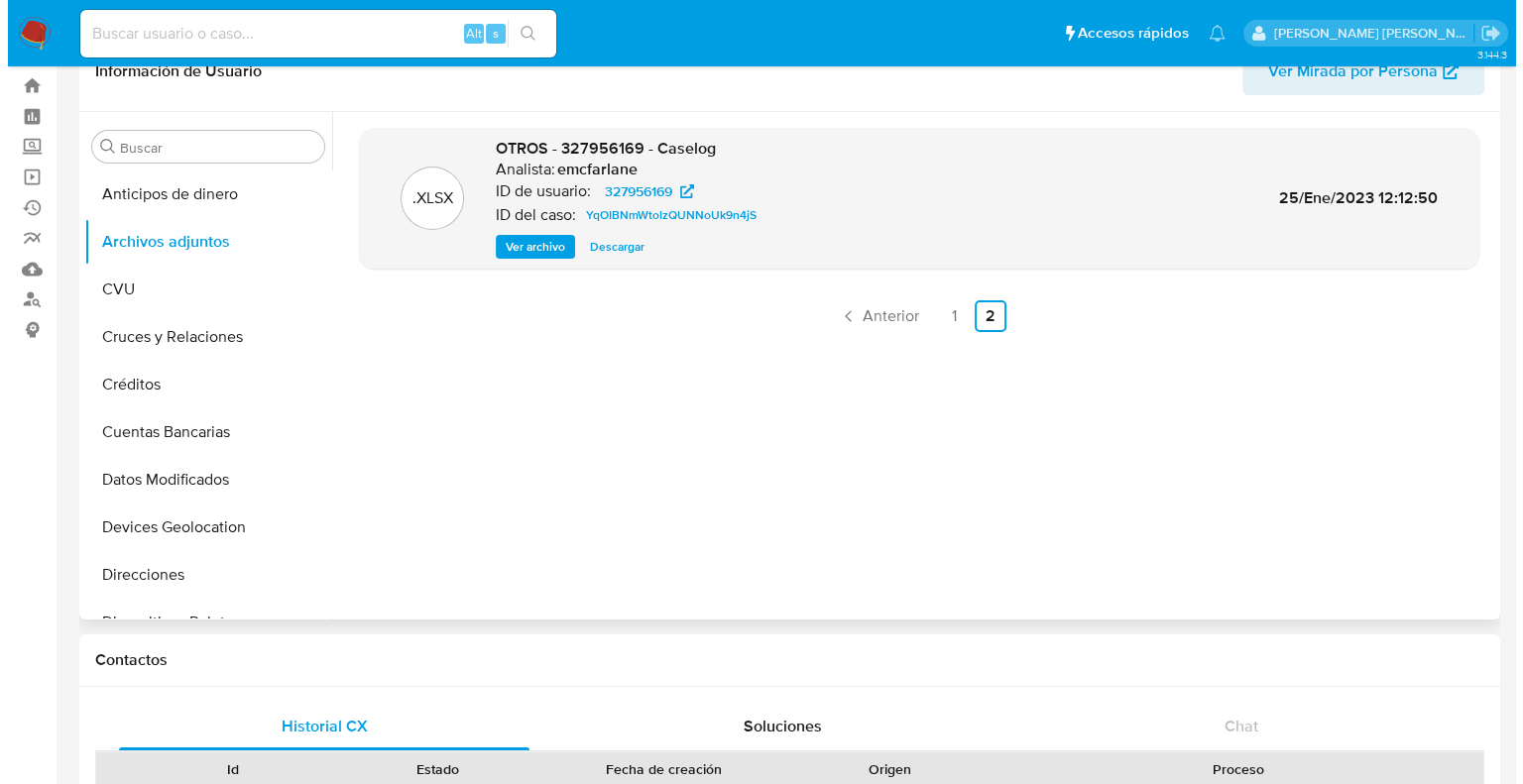 scroll, scrollTop: 0, scrollLeft: 0, axis: both 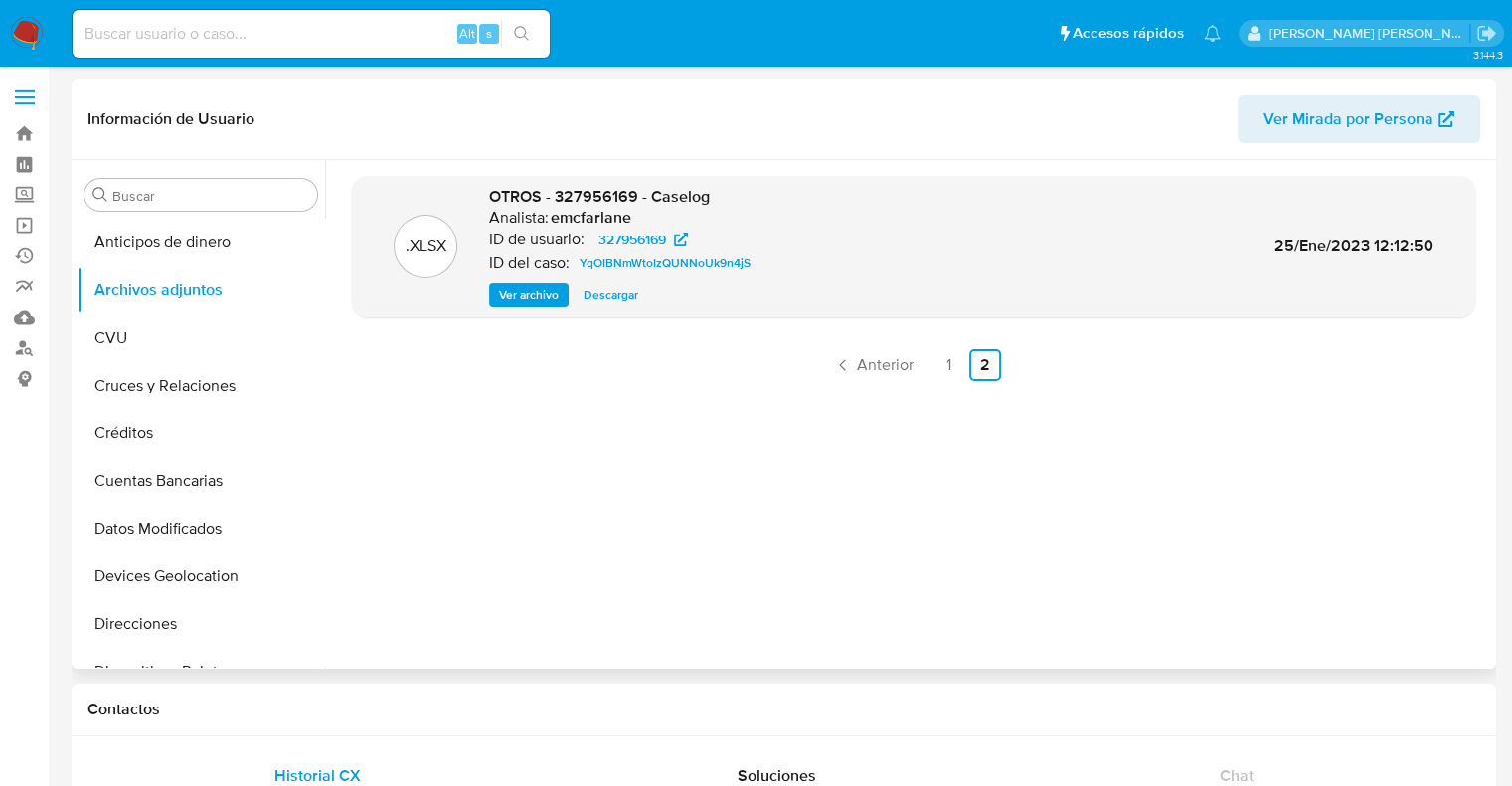 click on "Ver archivo" at bounding box center (529, 295) 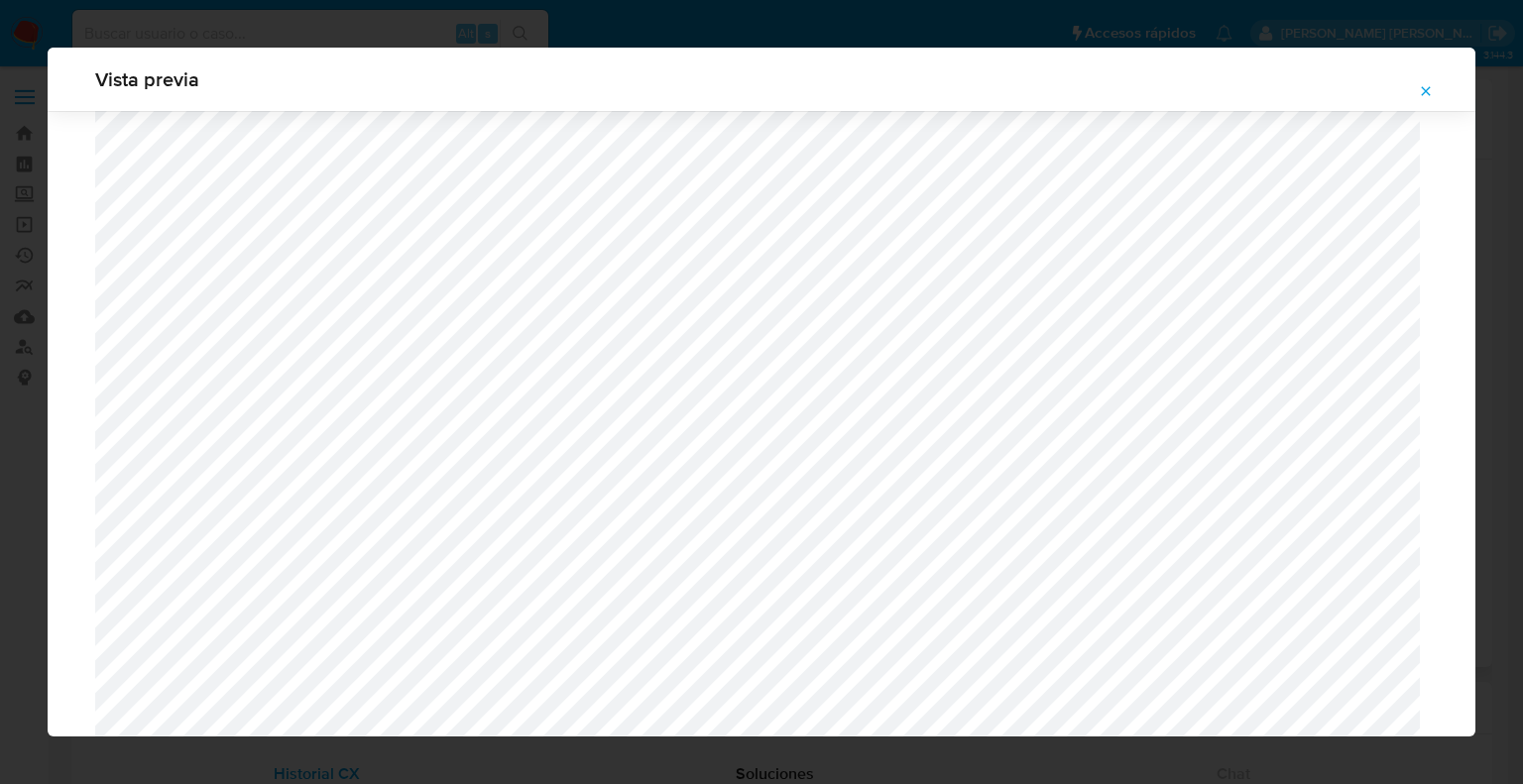scroll, scrollTop: 1546, scrollLeft: 0, axis: vertical 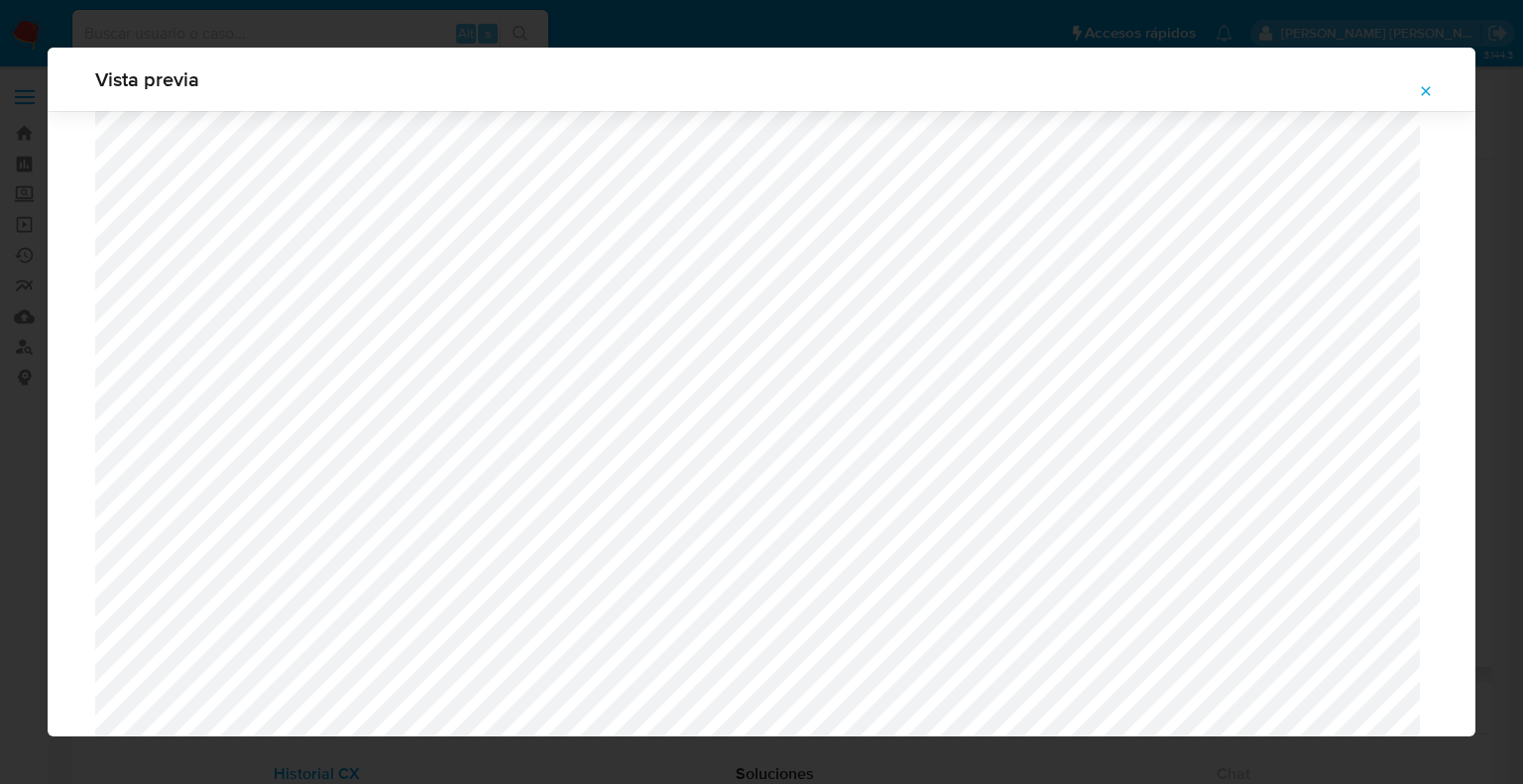 click 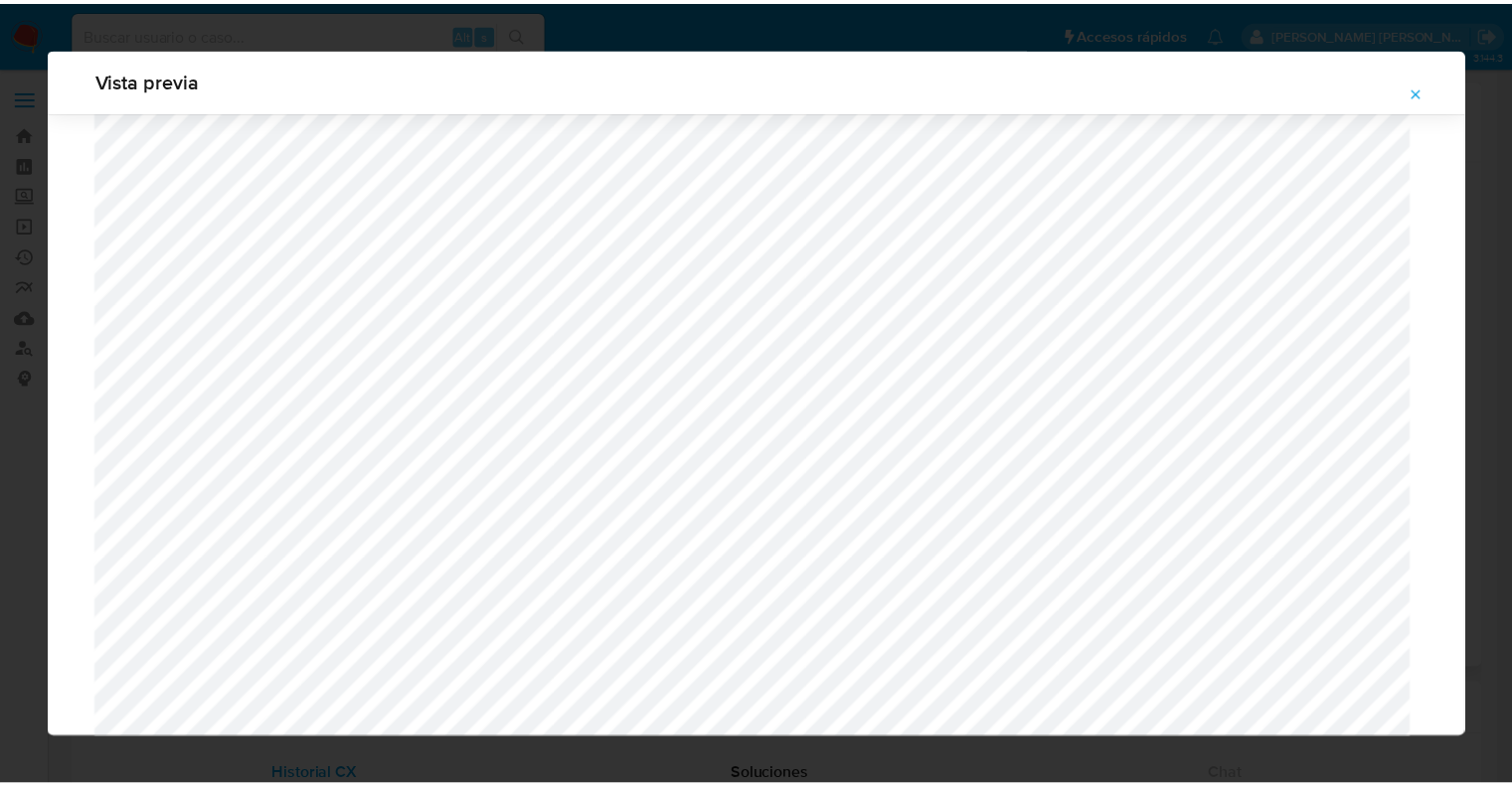 scroll, scrollTop: 48, scrollLeft: 0, axis: vertical 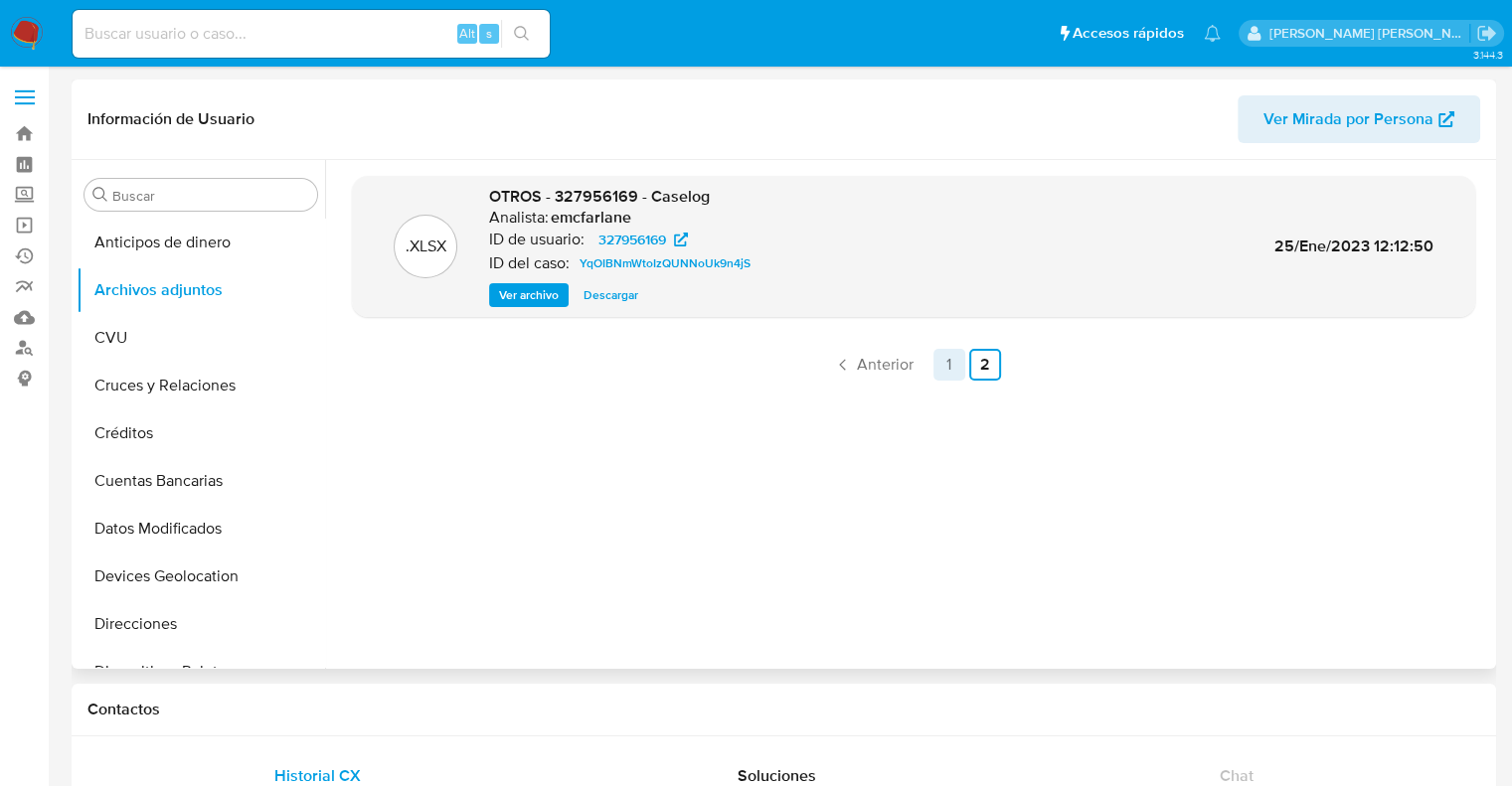 click on "1" at bounding box center [949, 365] 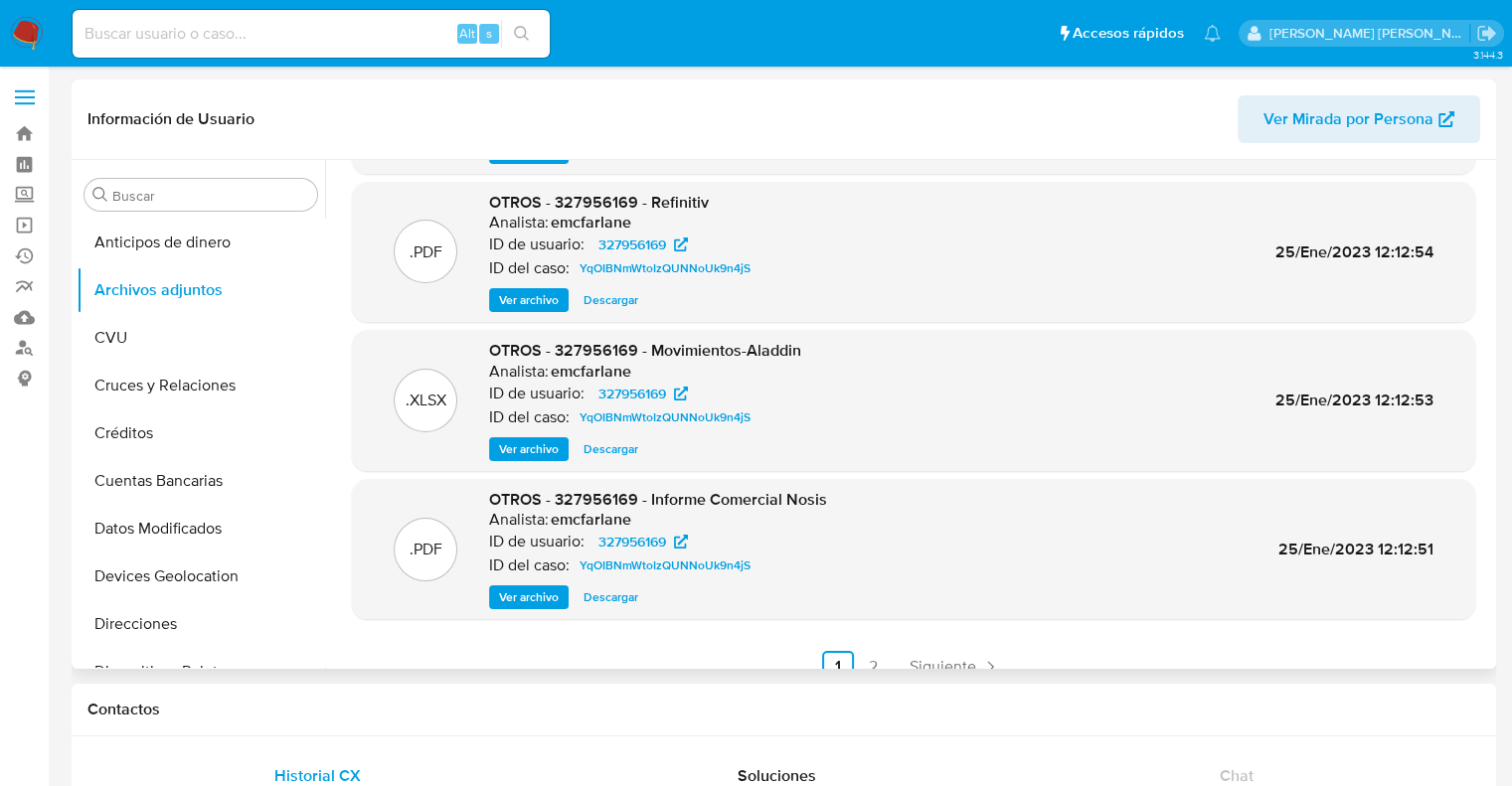 scroll, scrollTop: 167, scrollLeft: 0, axis: vertical 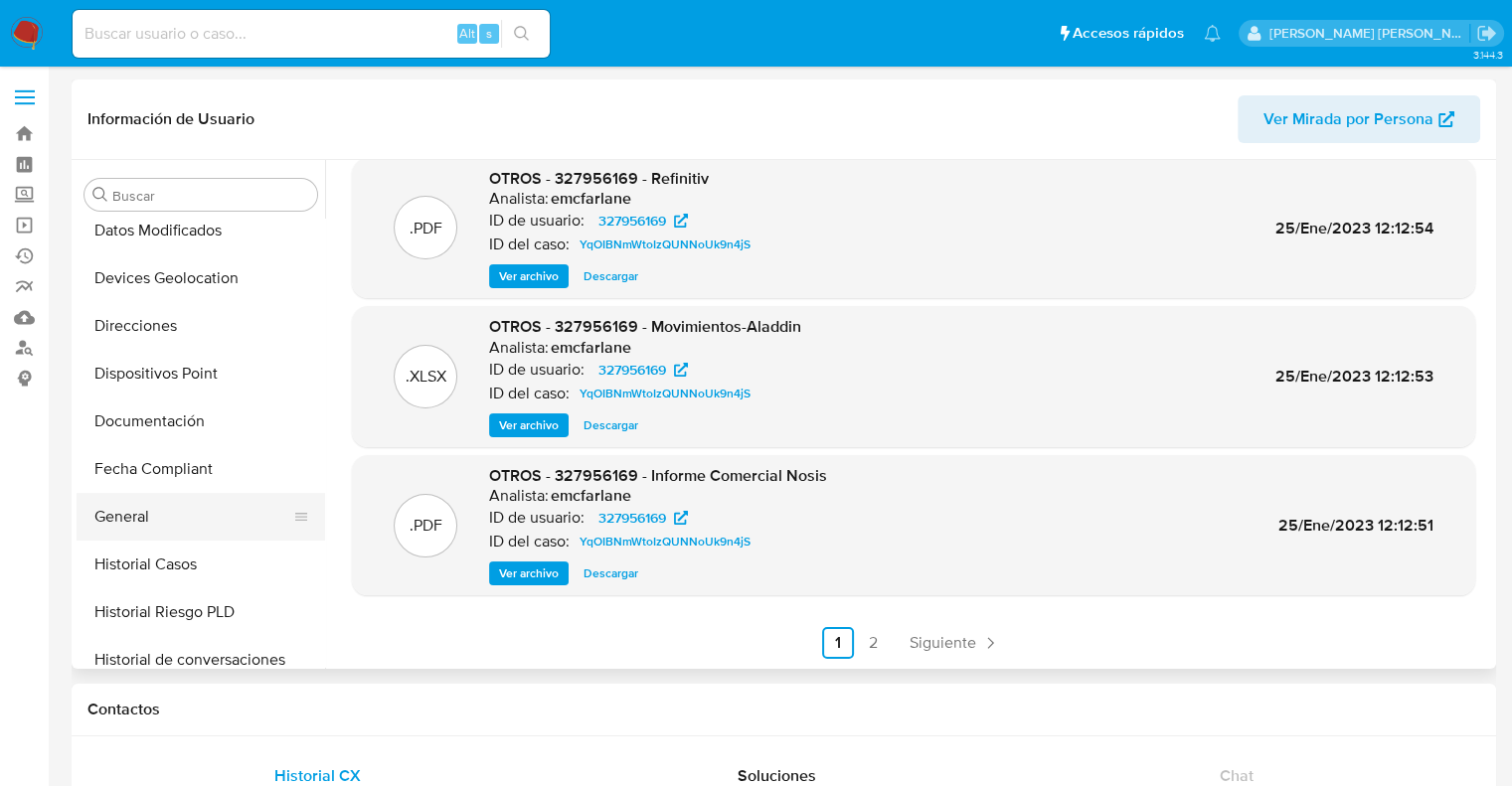 click on "General" at bounding box center [193, 517] 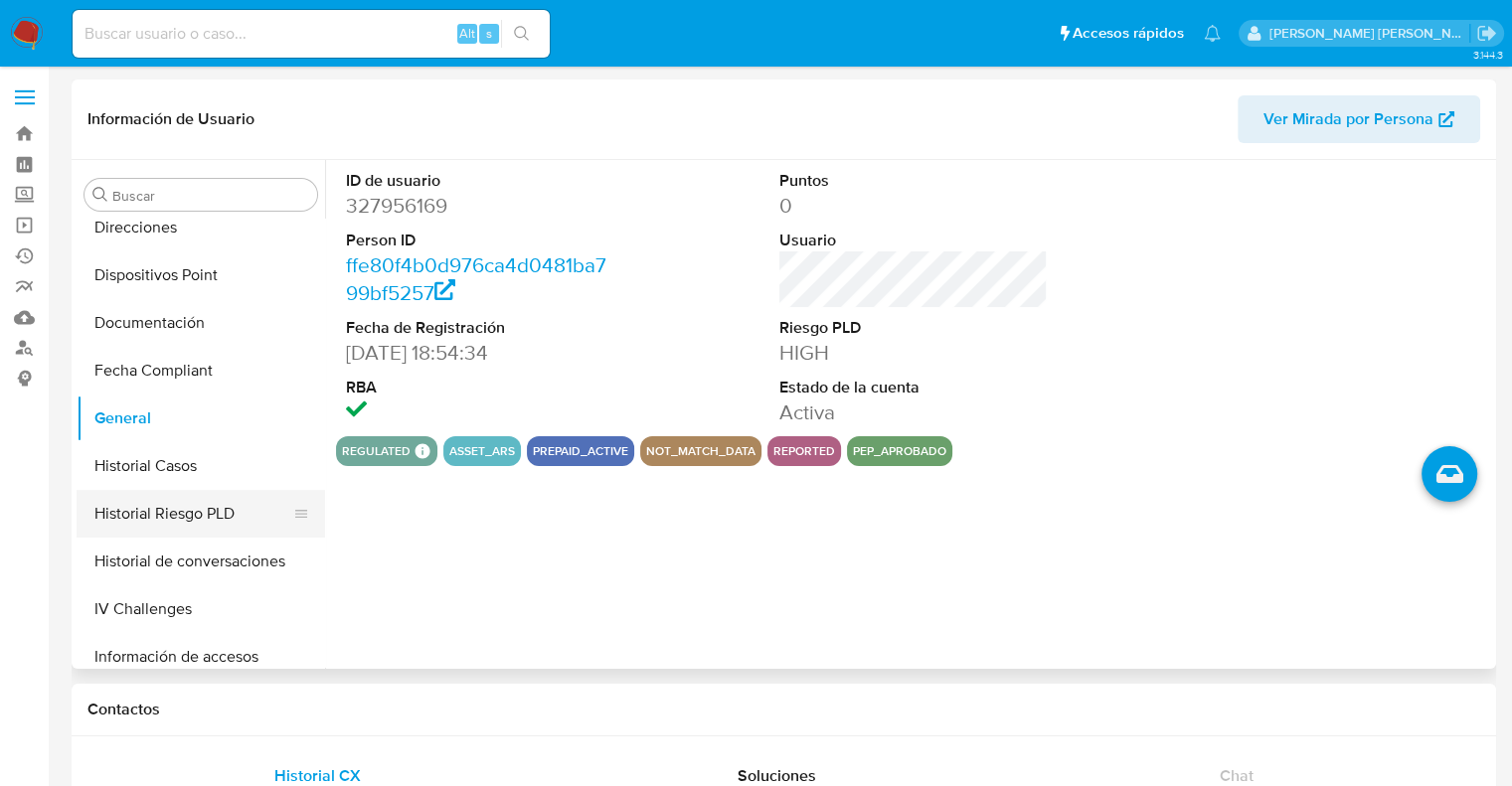 scroll, scrollTop: 397, scrollLeft: 0, axis: vertical 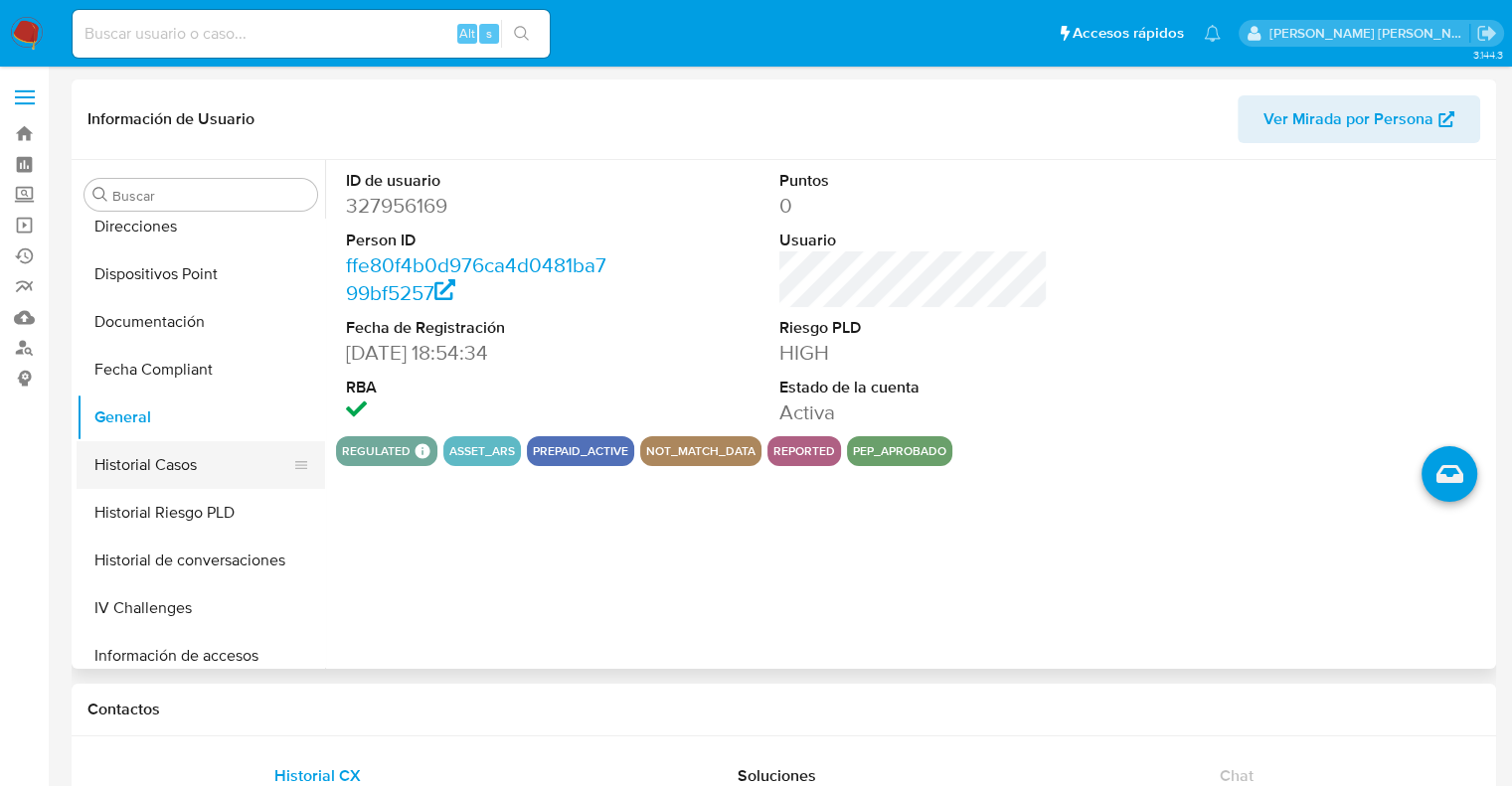 click on "Historial Casos" at bounding box center (193, 465) 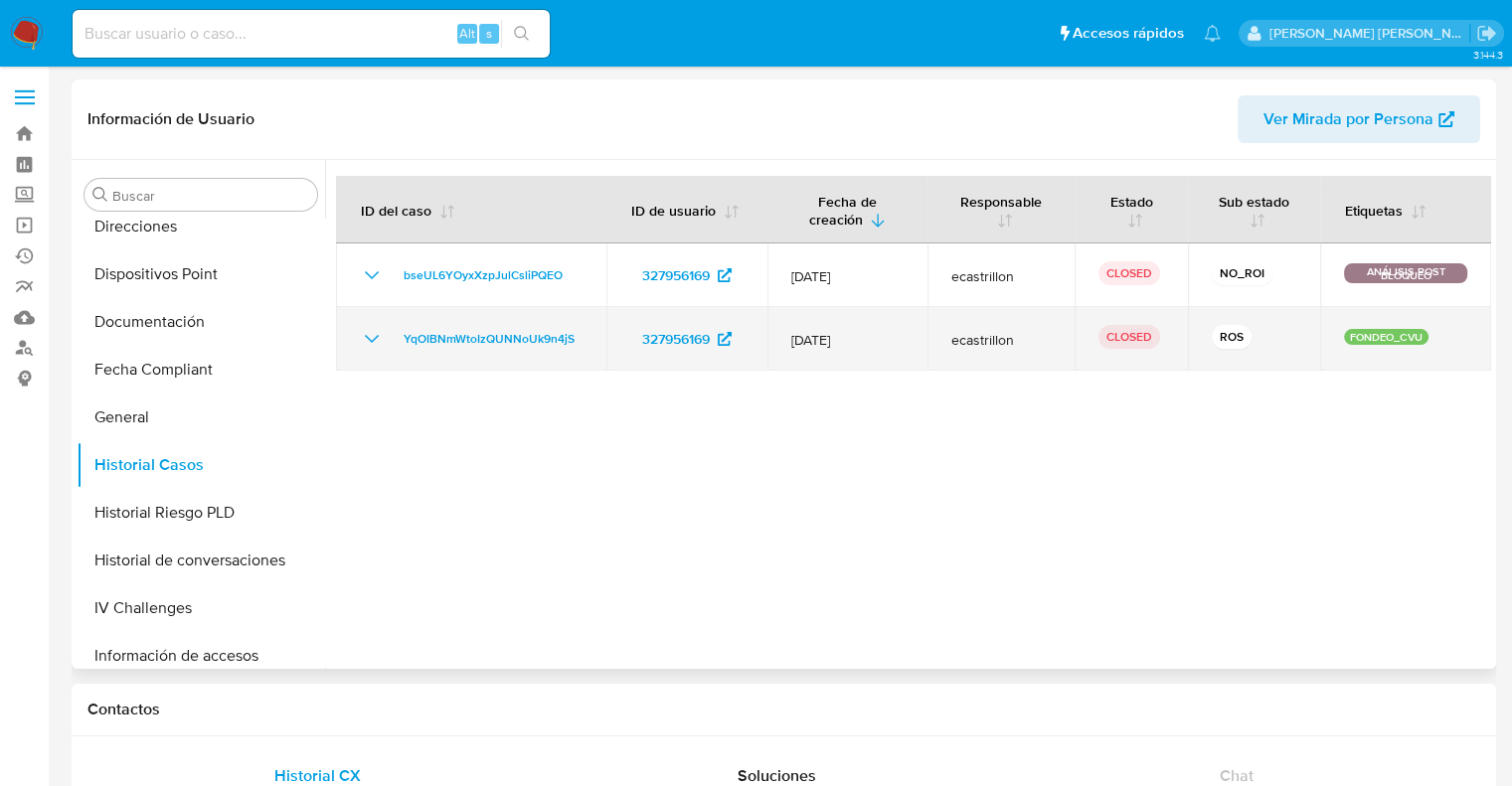 click 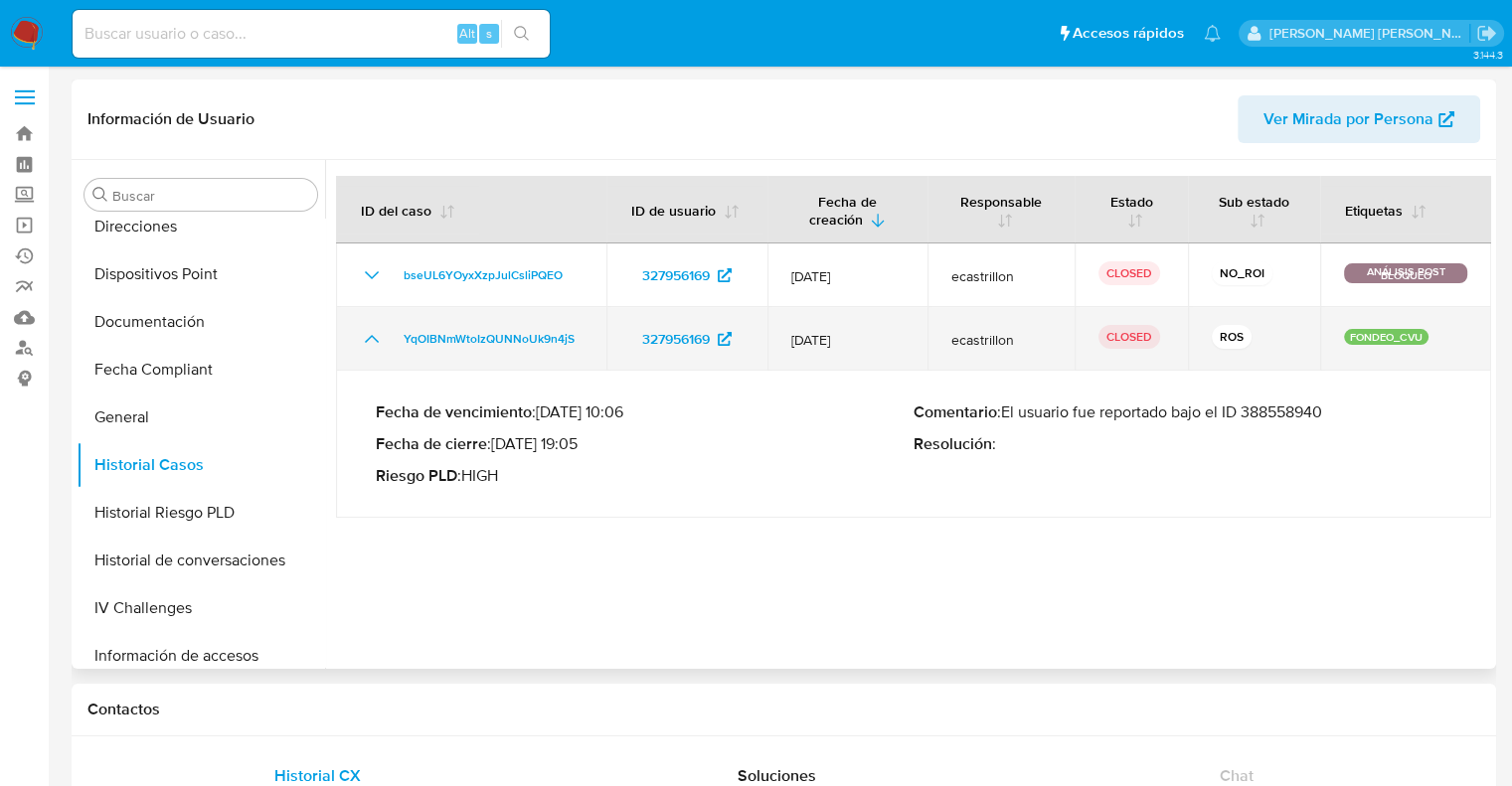 type 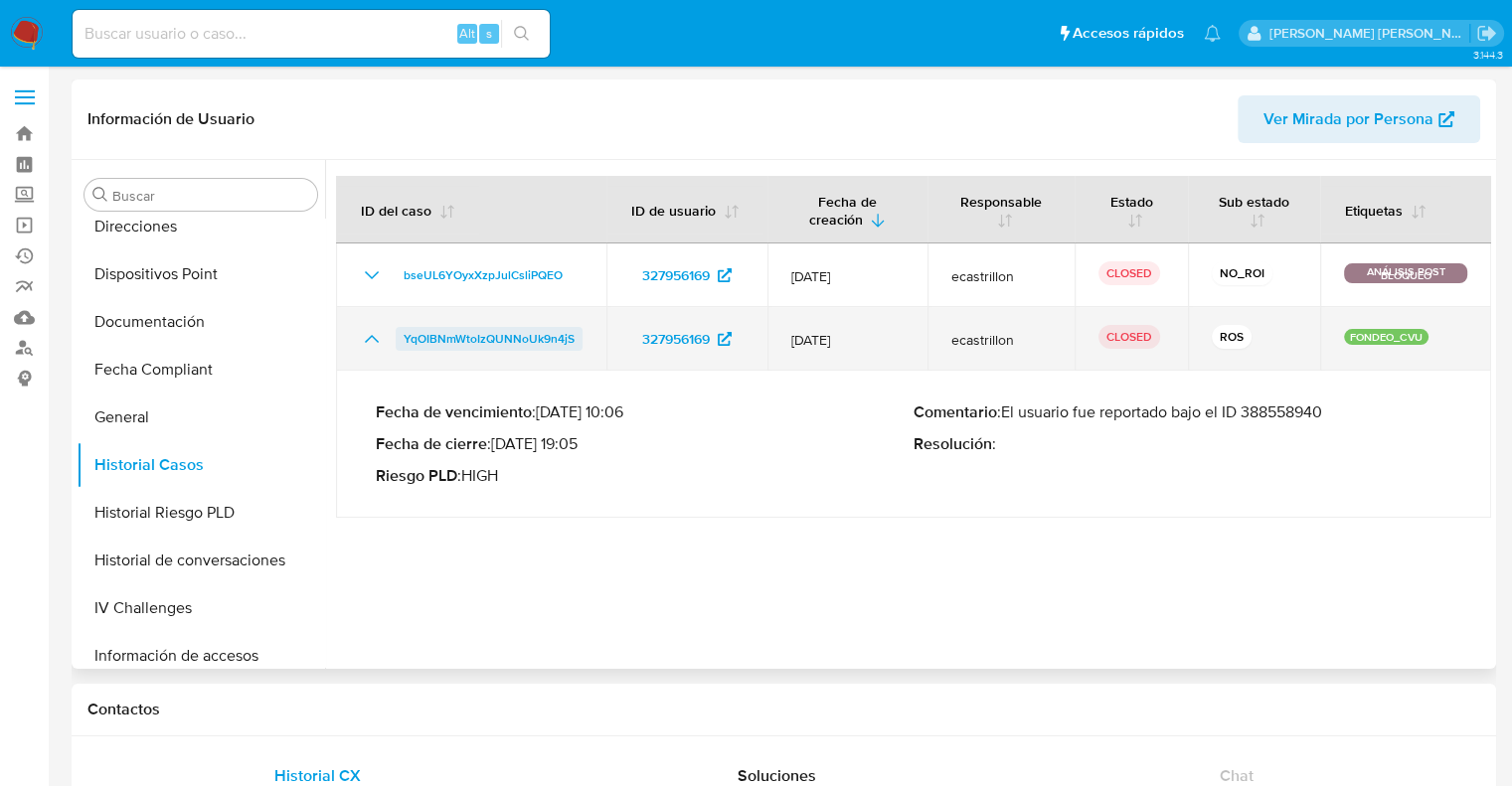 click on "YqOIBNmWtoIzQUNNoUk9n4jS" at bounding box center (489, 339) 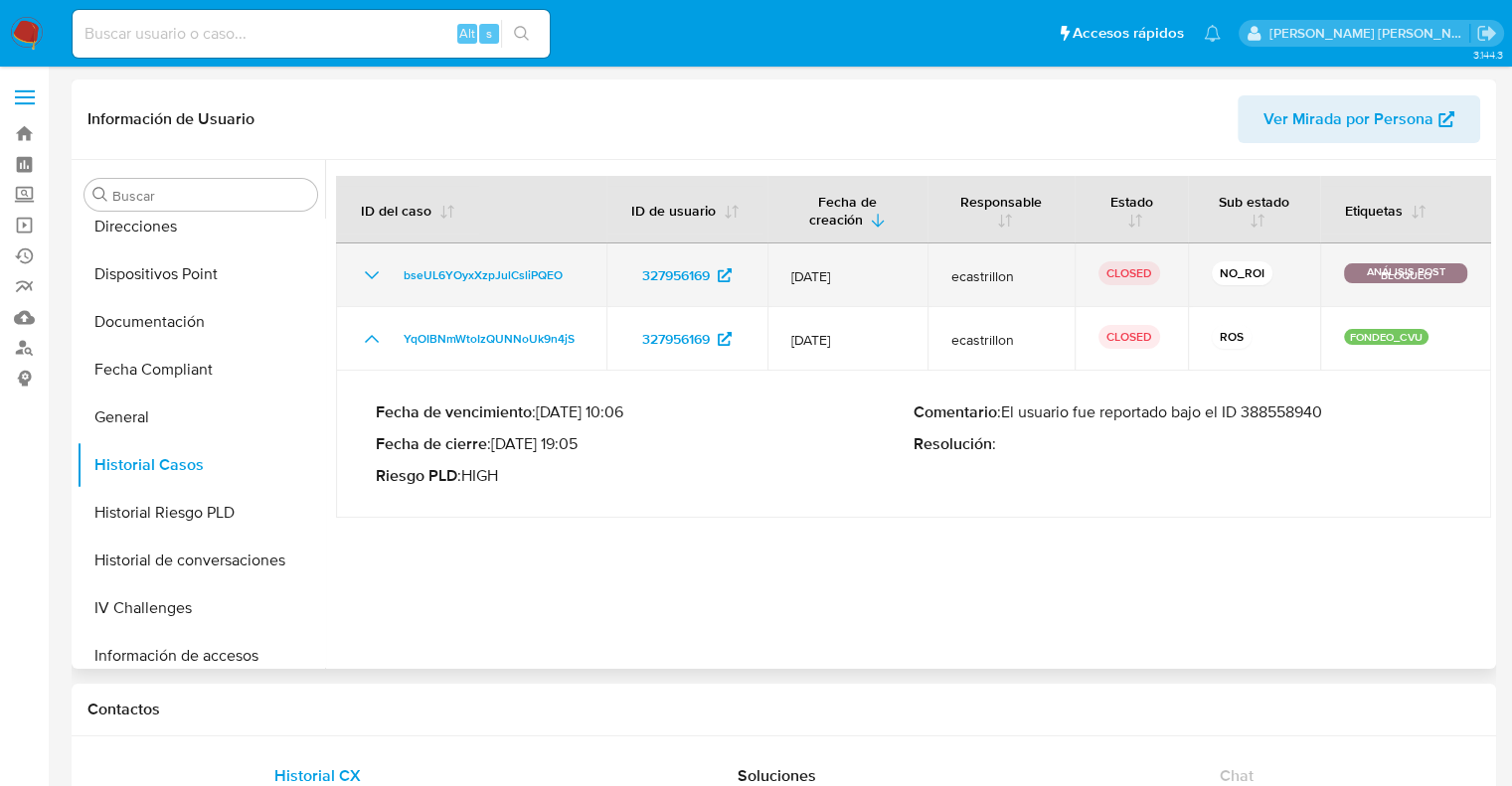 click 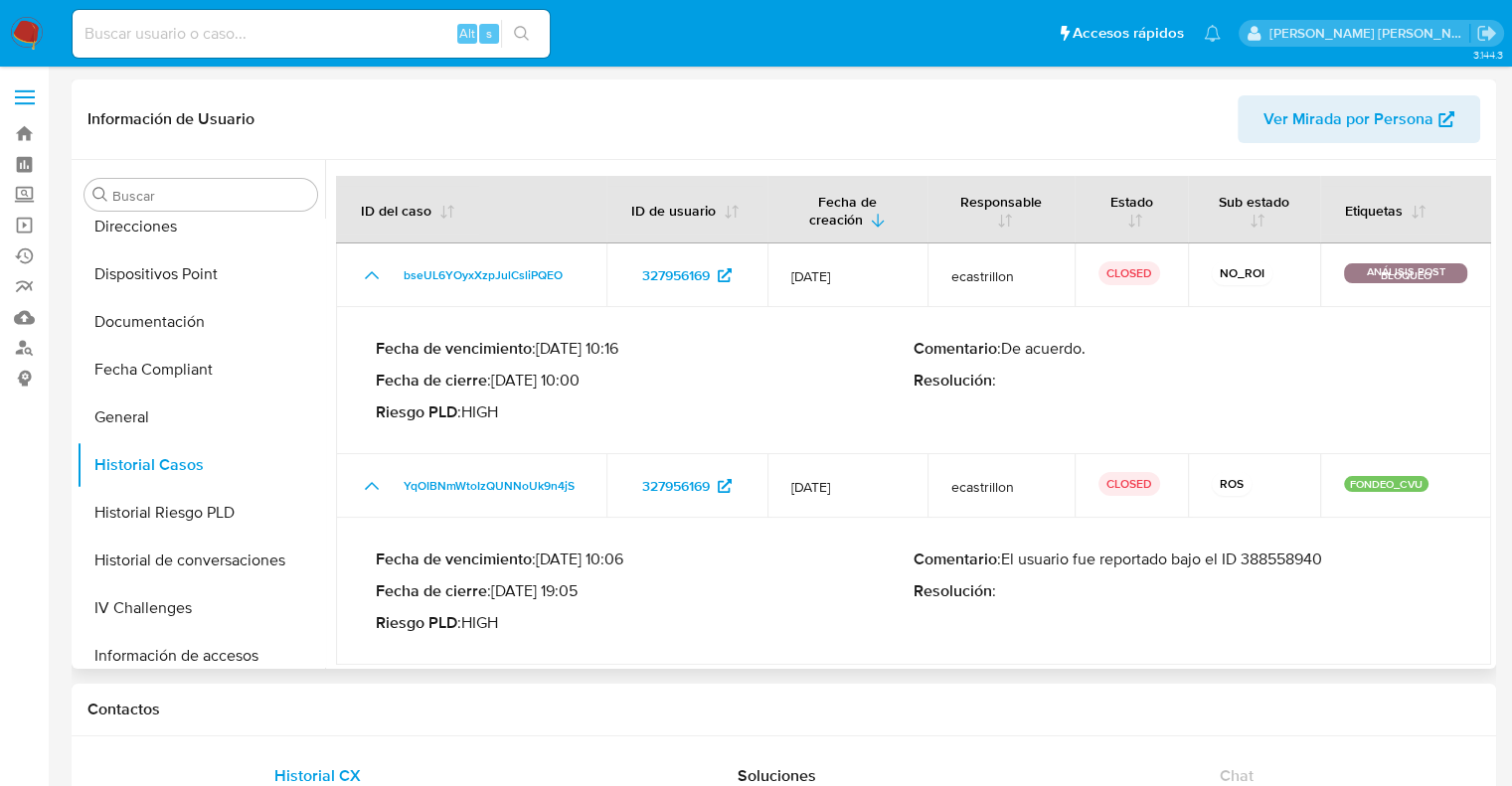 type 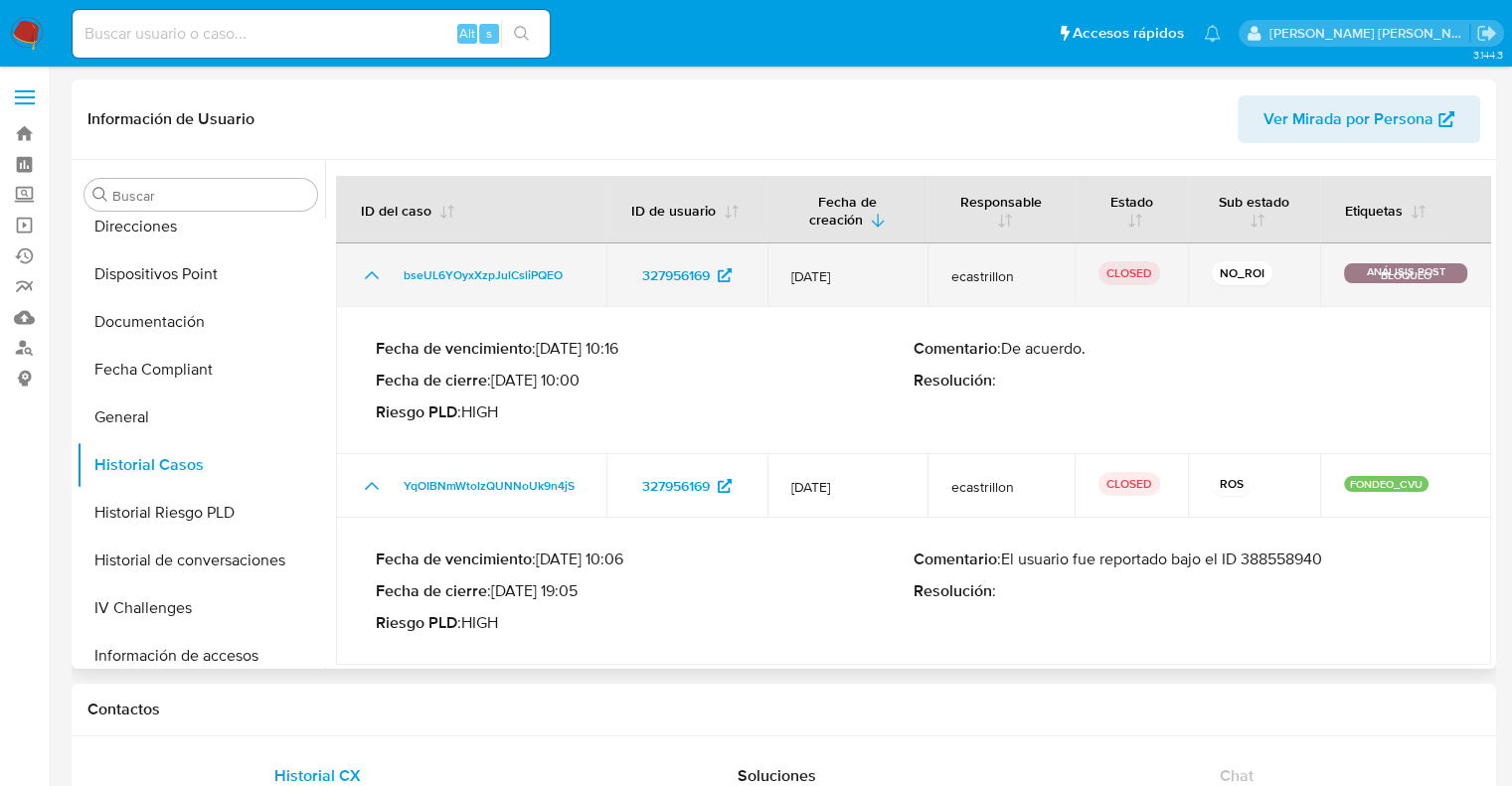 drag, startPoint x: 1177, startPoint y: 319, endPoint x: 1232, endPoint y: 300, distance: 58.189346 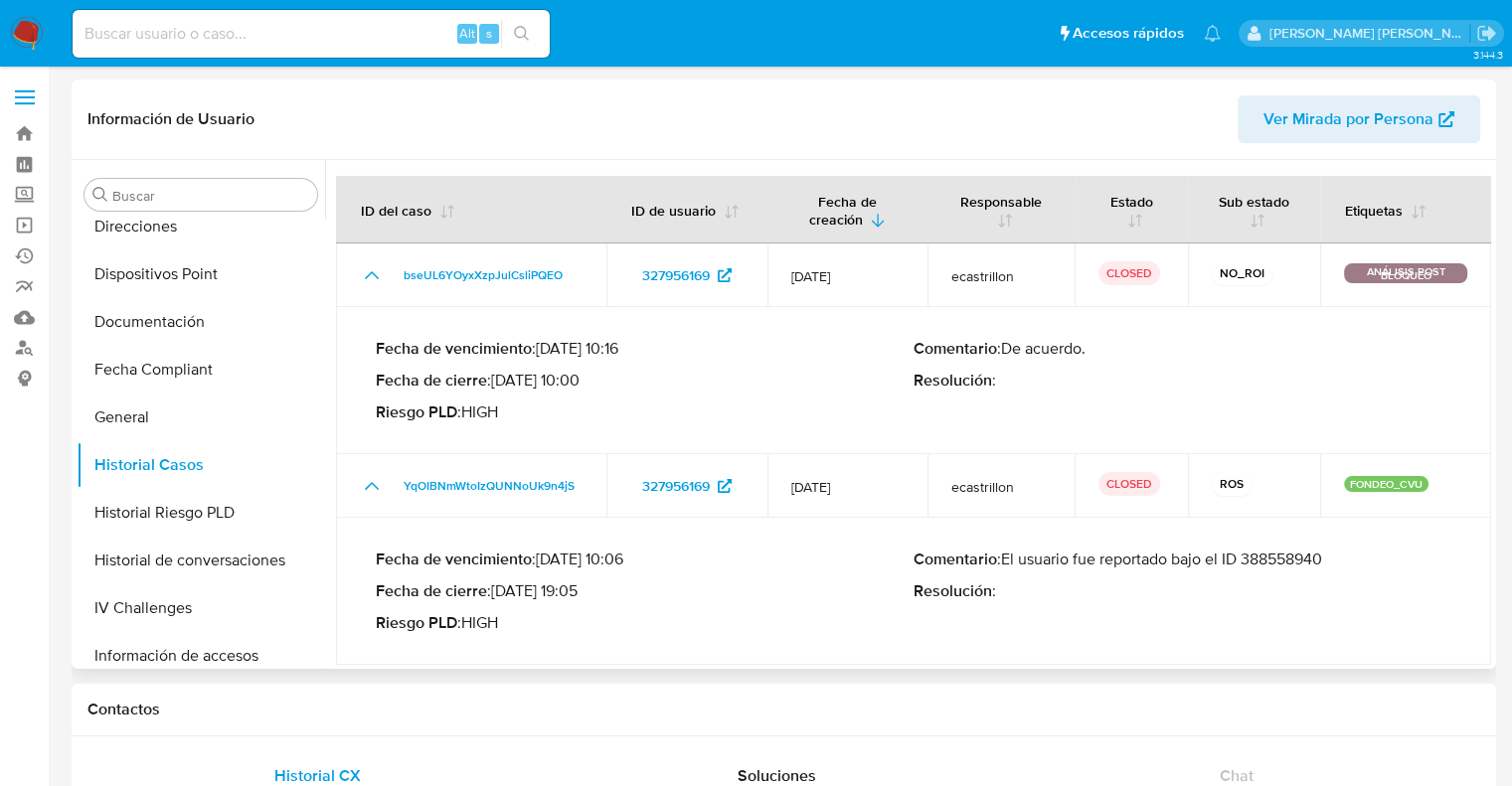 drag, startPoint x: 1408, startPoint y: 269, endPoint x: 1102, endPoint y: 368, distance: 321.6162 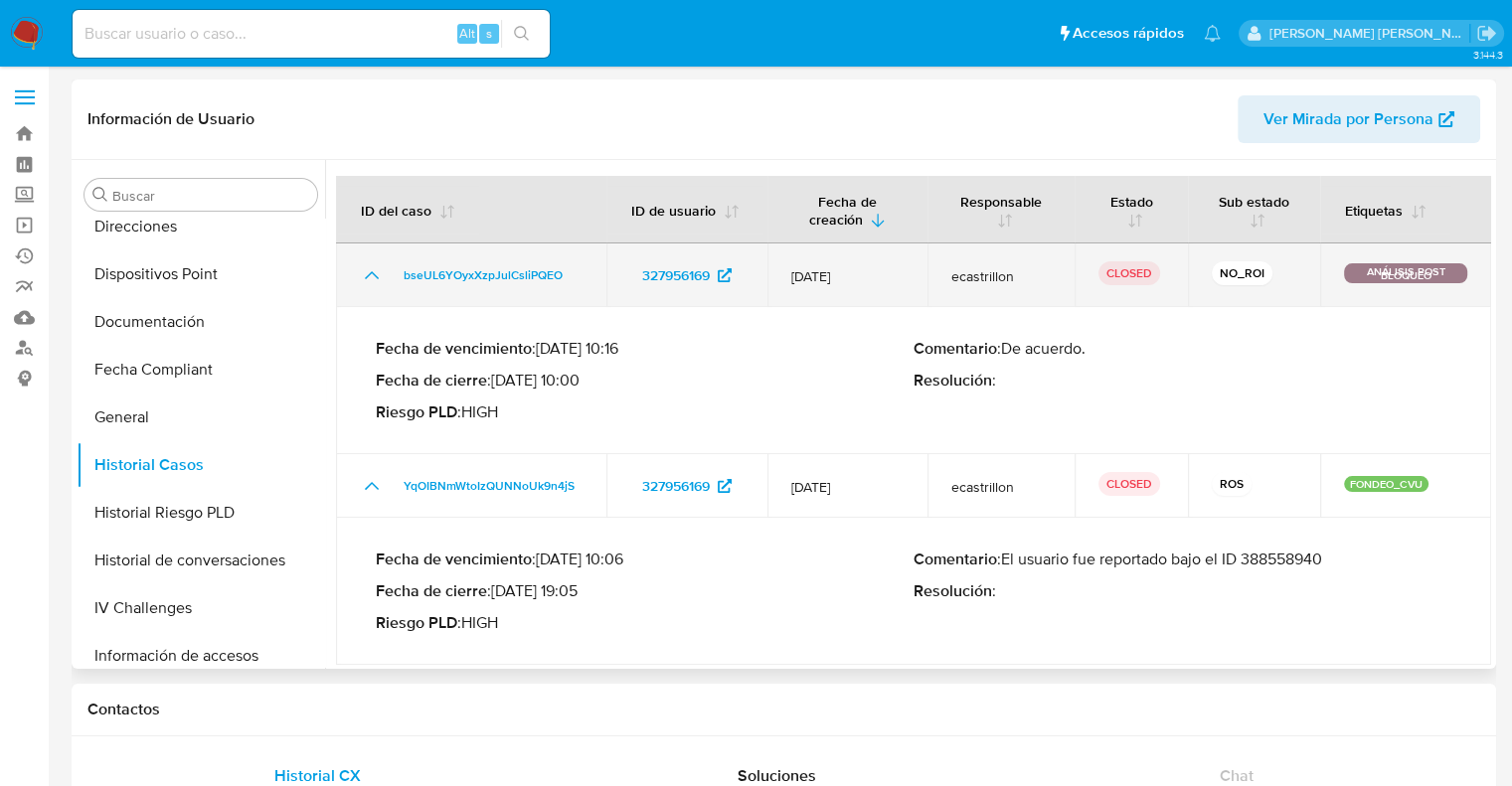 click on "ANÁLISIS POST BLOQUEO" at bounding box center [1406, 273] 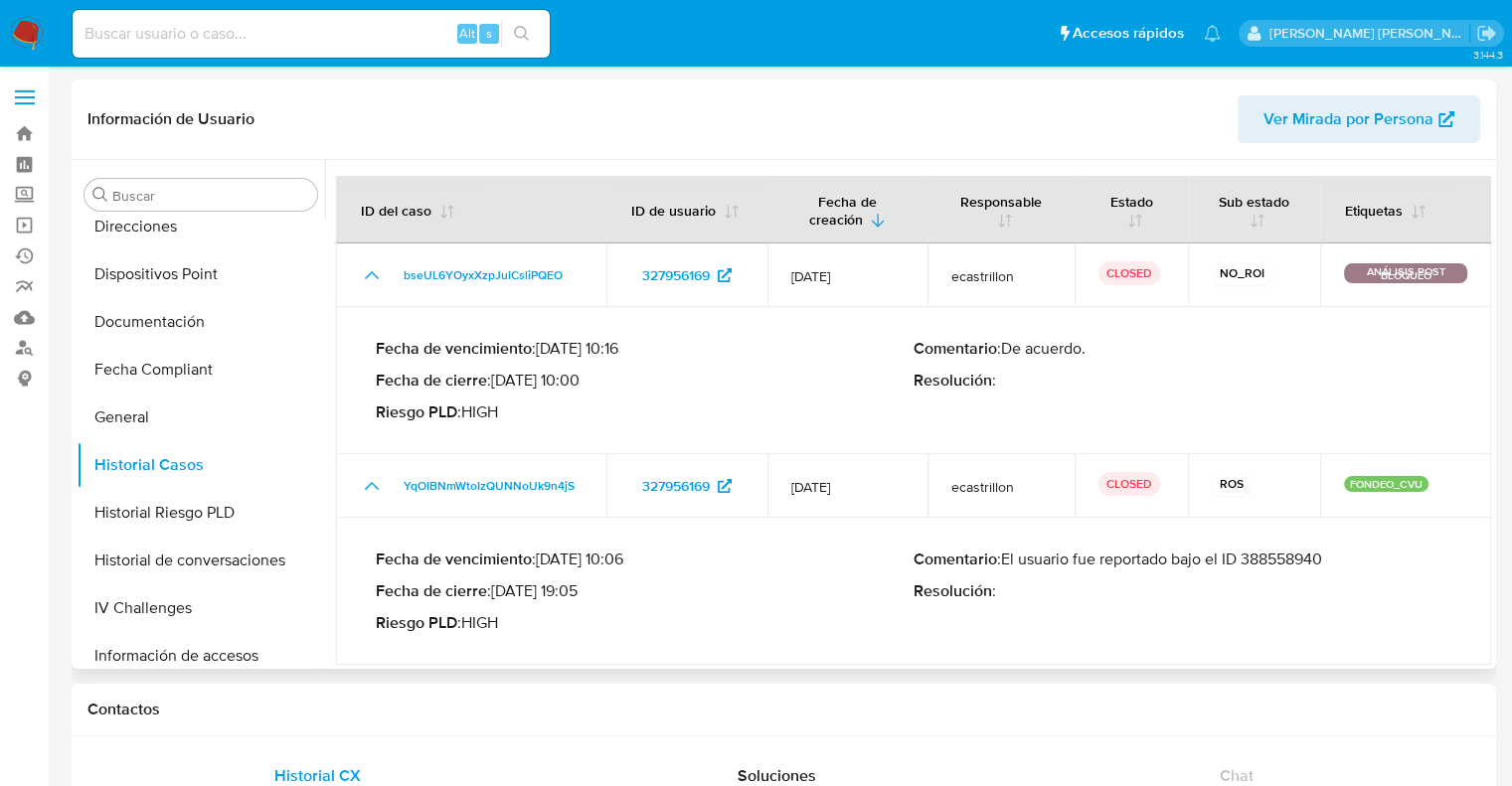click on "Fecha de vencimiento  :  31/08/2025 10:16 Fecha de cierre  :  04/06/2025 10:00 Riesgo PLD  :  HIGH Comentario  :  De acuerdo. Resolución  :" at bounding box center [914, 381] 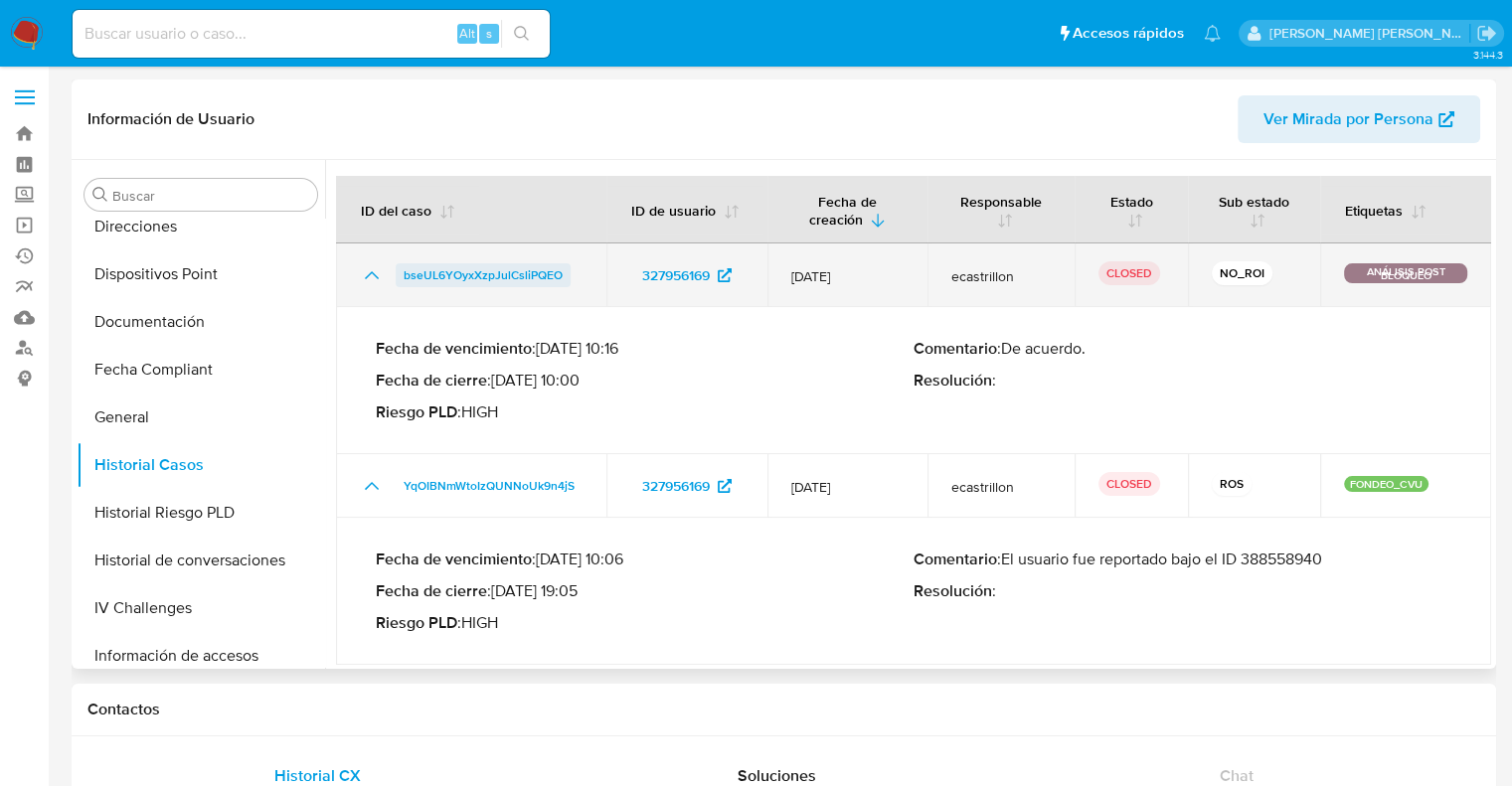 click on "bseUL6YOyxXzpJulCsliPQEO" at bounding box center [483, 275] 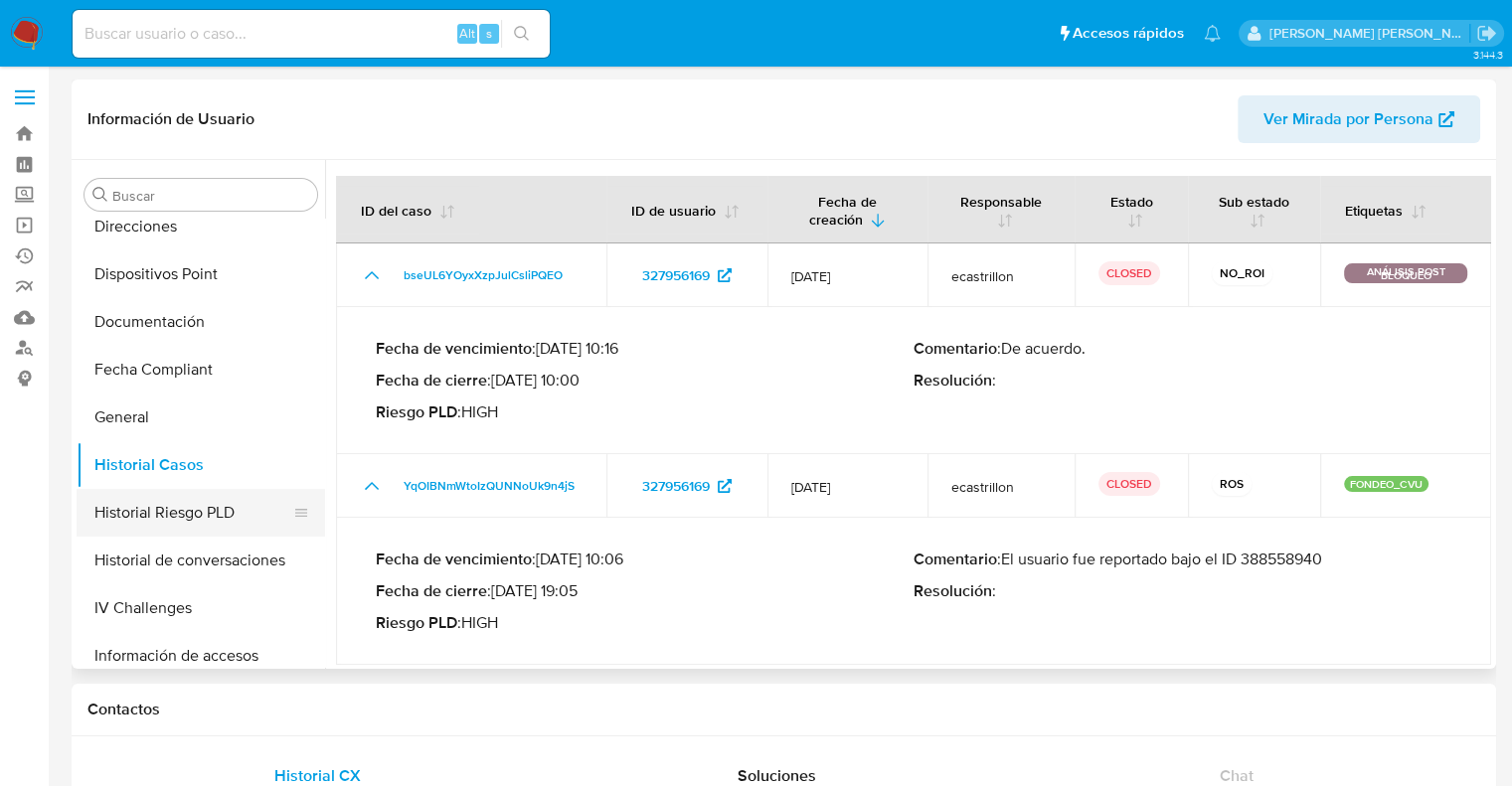 click on "Historial Riesgo PLD" at bounding box center (193, 513) 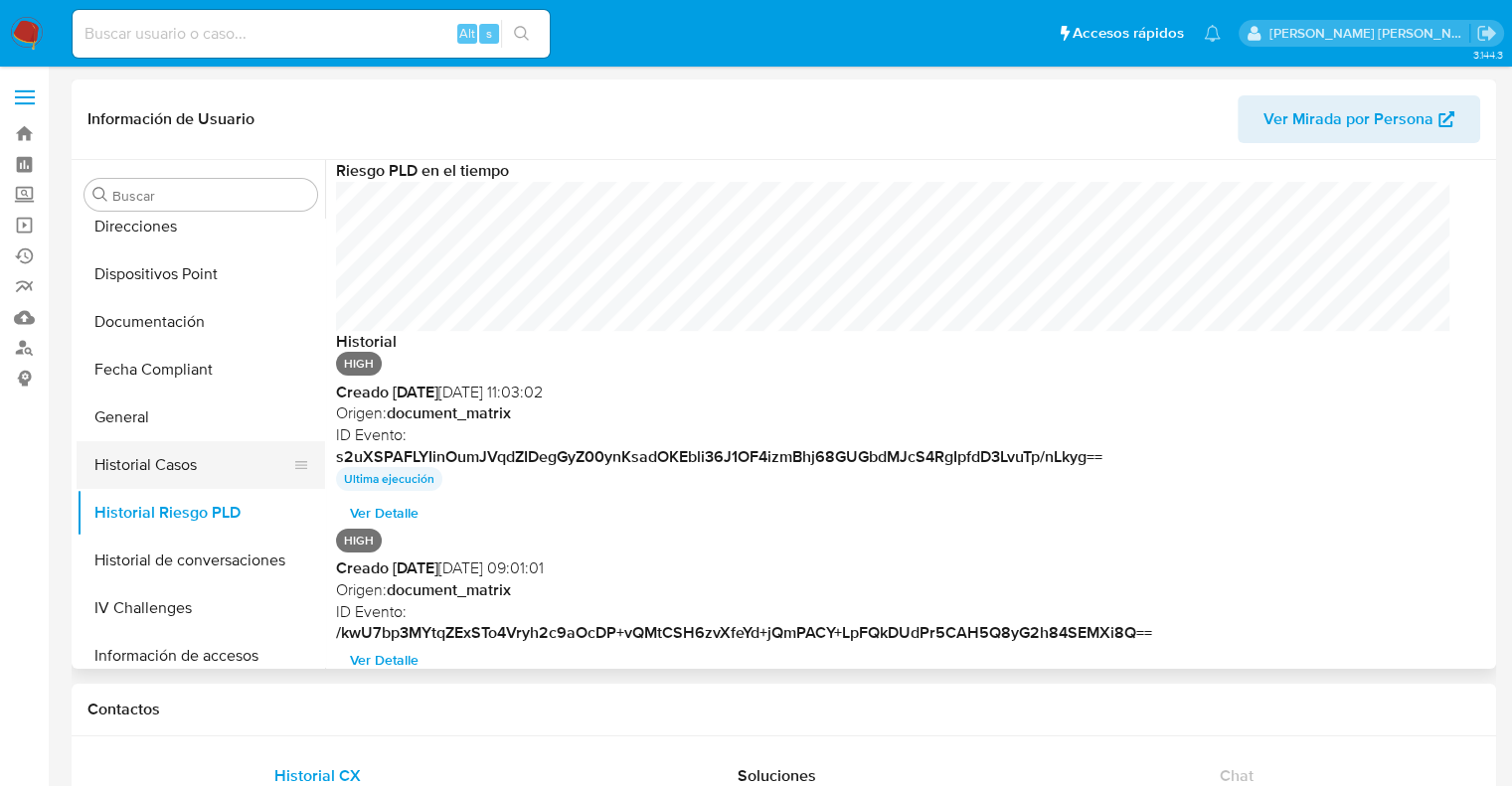 scroll, scrollTop: 993529, scrollLeft: 992968, axis: both 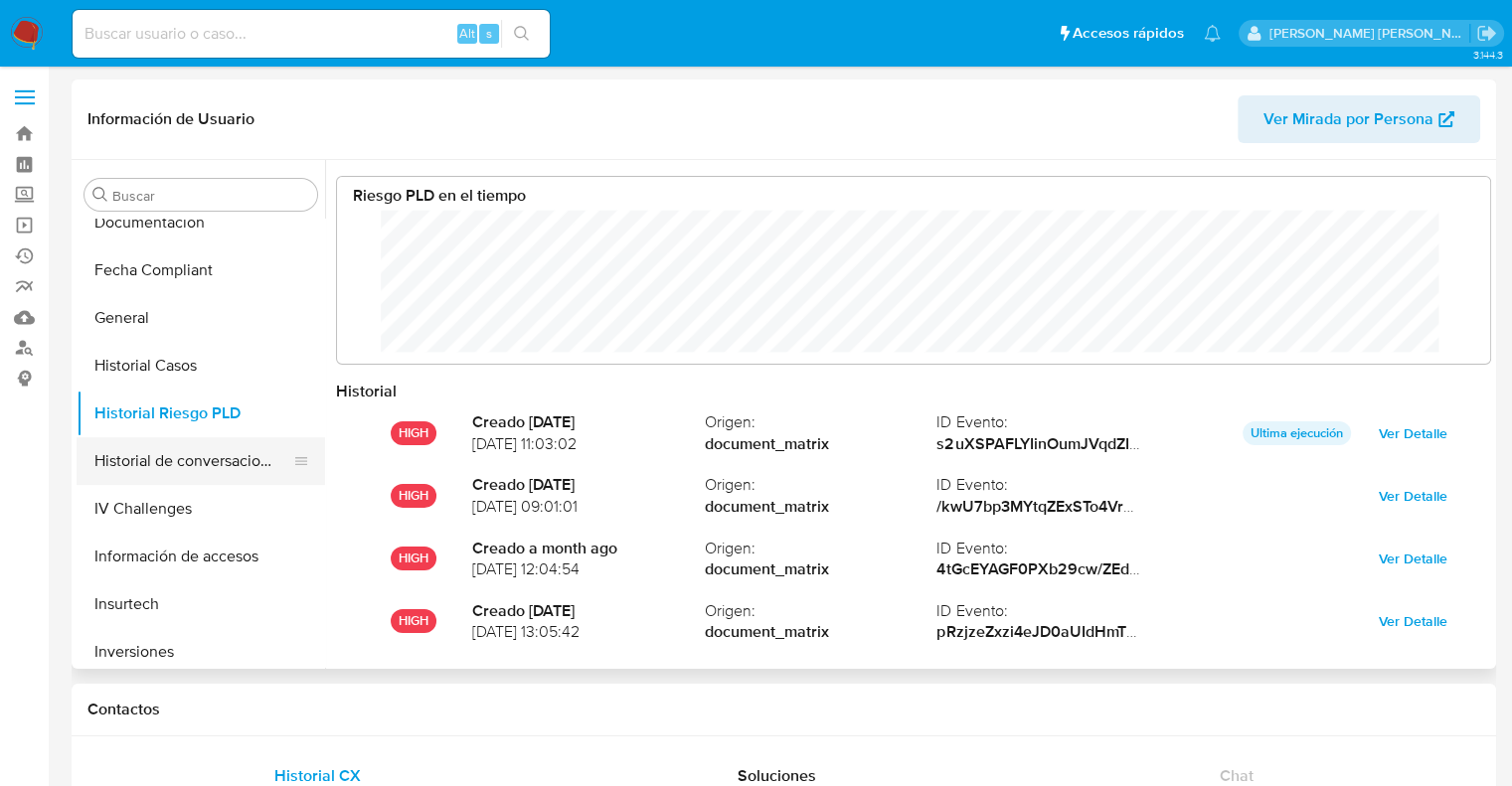 click on "Historial de conversaciones" at bounding box center (193, 461) 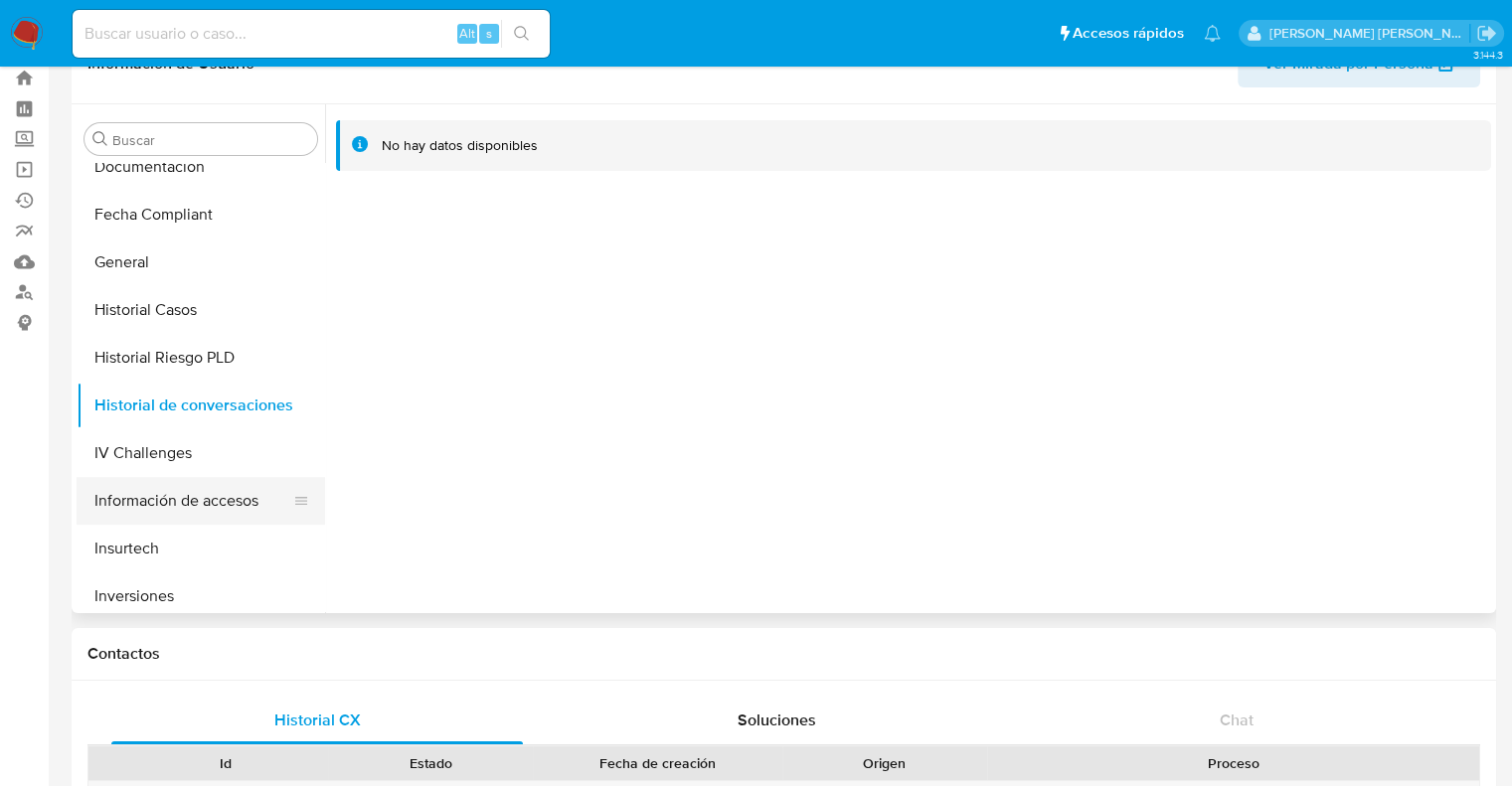scroll, scrollTop: 99, scrollLeft: 0, axis: vertical 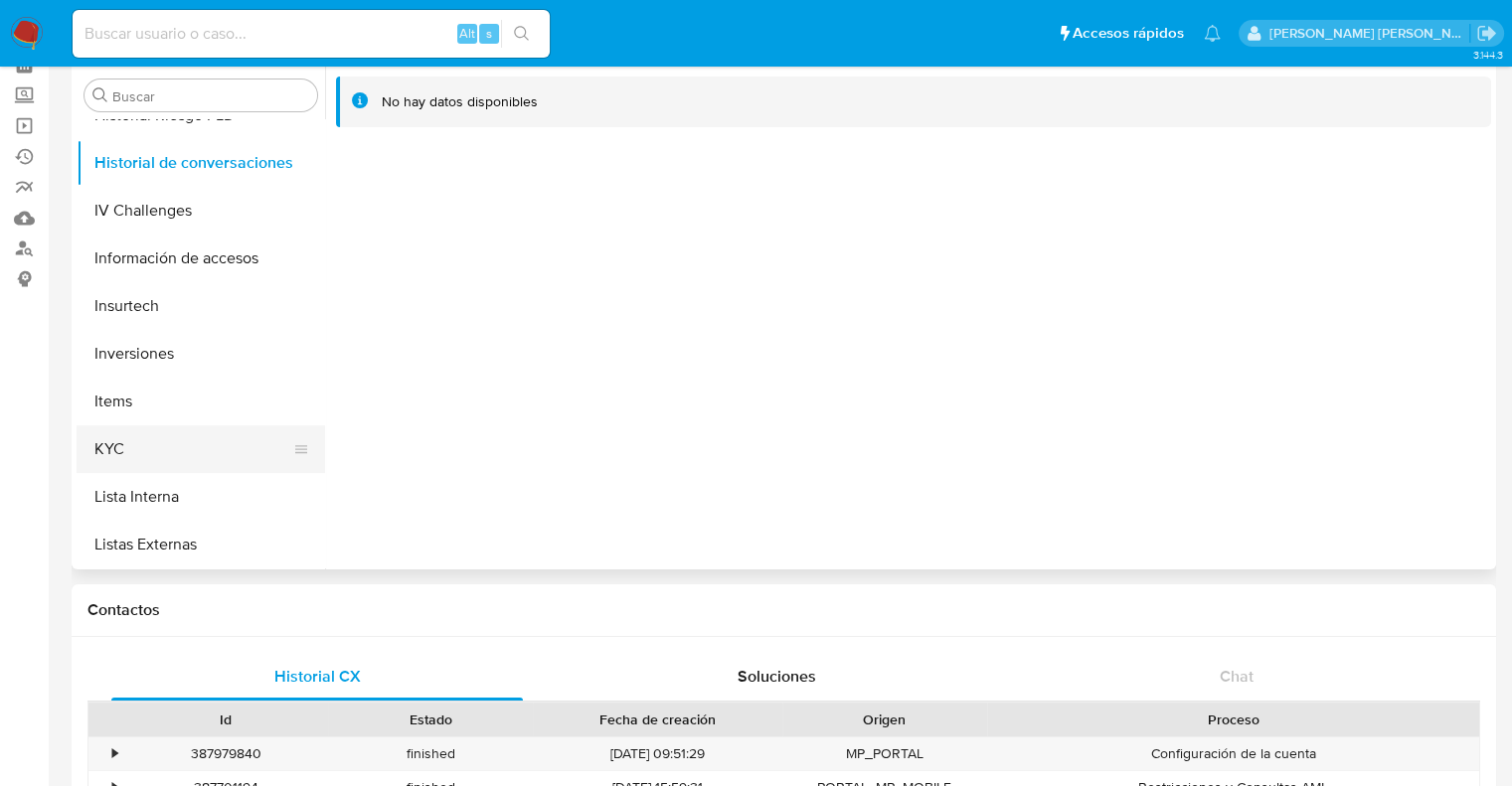 click on "KYC" at bounding box center [193, 449] 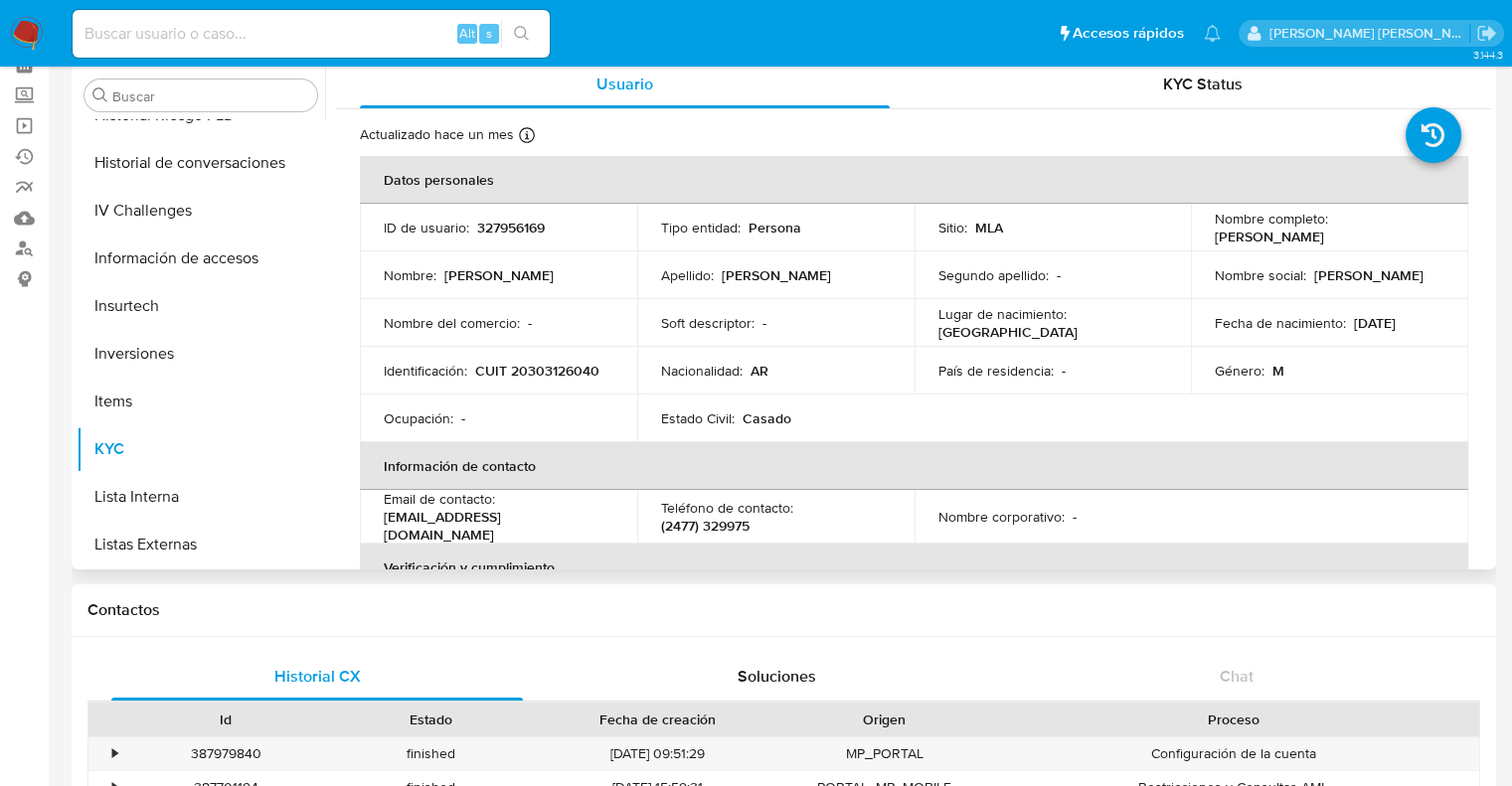 scroll, scrollTop: 0, scrollLeft: 0, axis: both 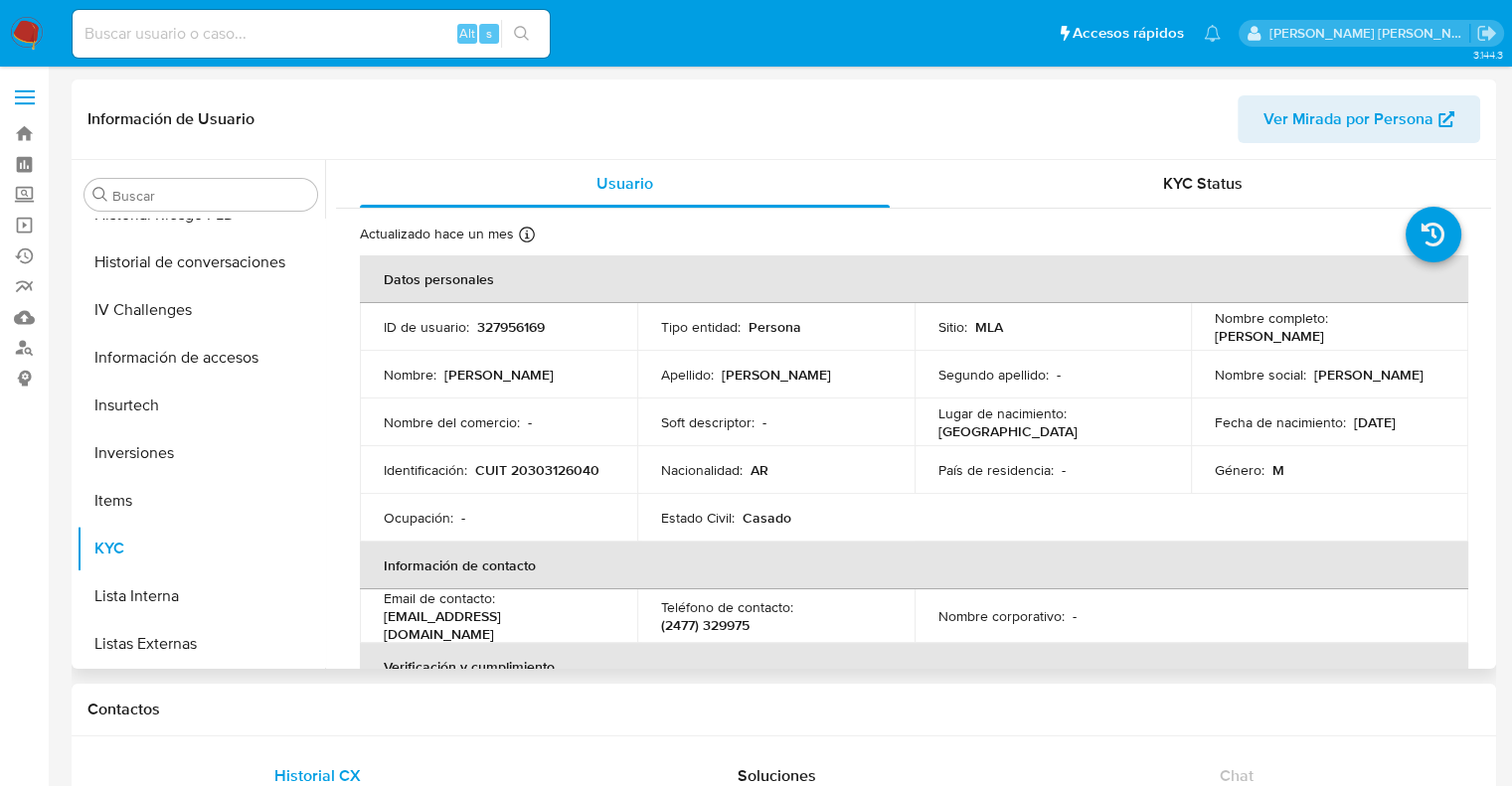 drag, startPoint x: 1346, startPoint y: 423, endPoint x: 1421, endPoint y: 412, distance: 75.802375 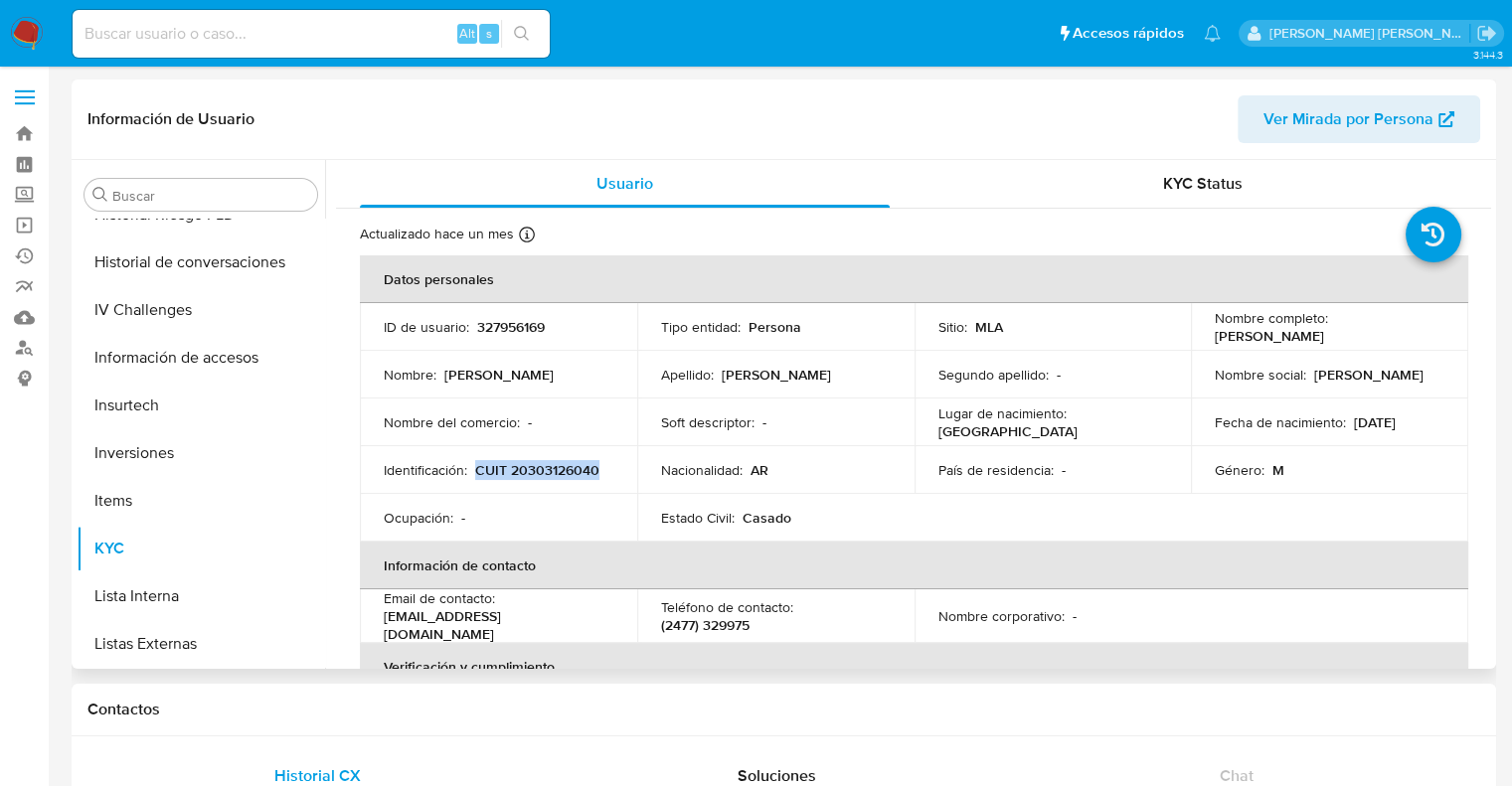 drag, startPoint x: 474, startPoint y: 471, endPoint x: 600, endPoint y: 473, distance: 126.01587 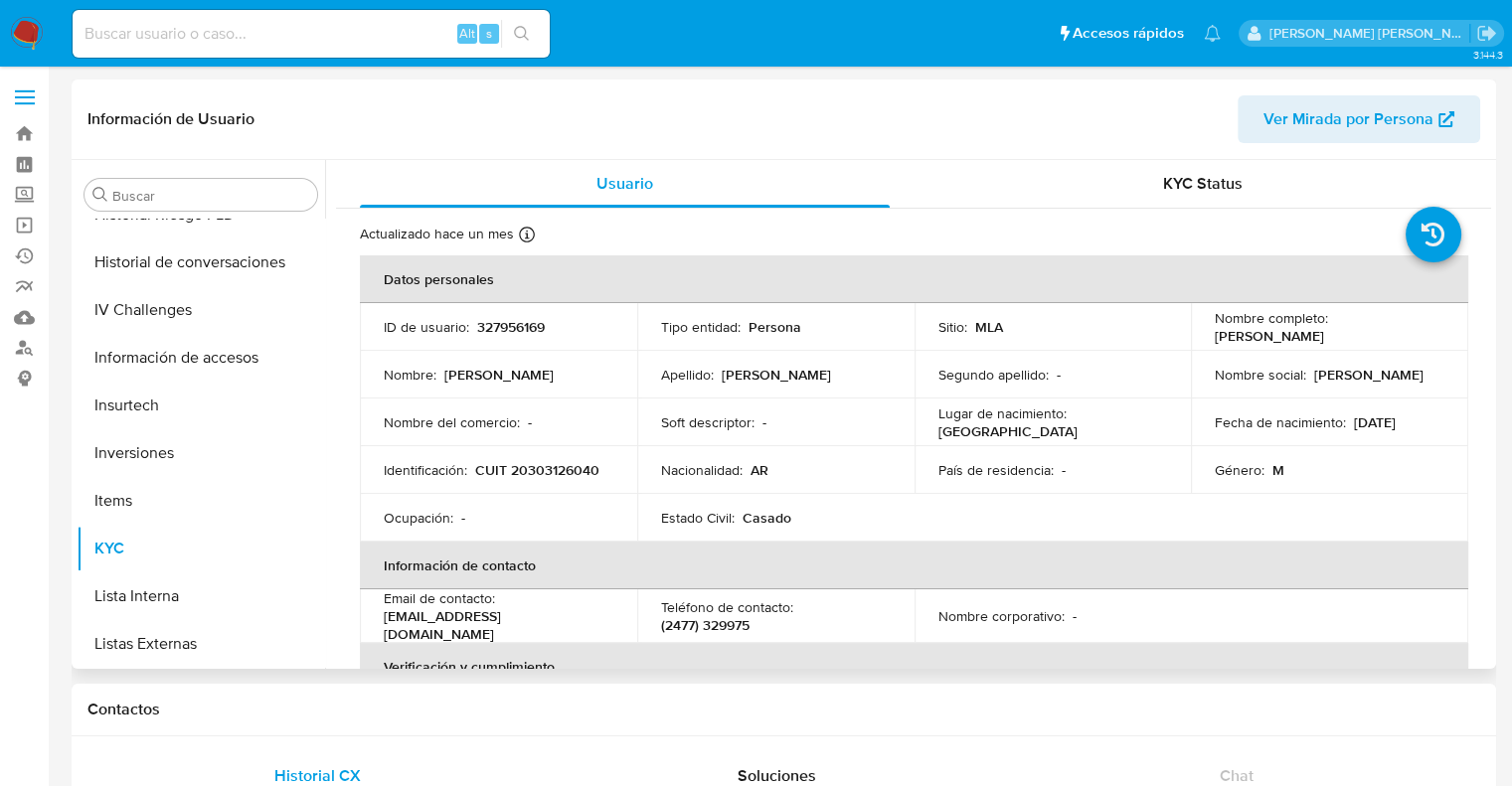 drag, startPoint x: 596, startPoint y: 470, endPoint x: 523, endPoint y: 468, distance: 73.02739 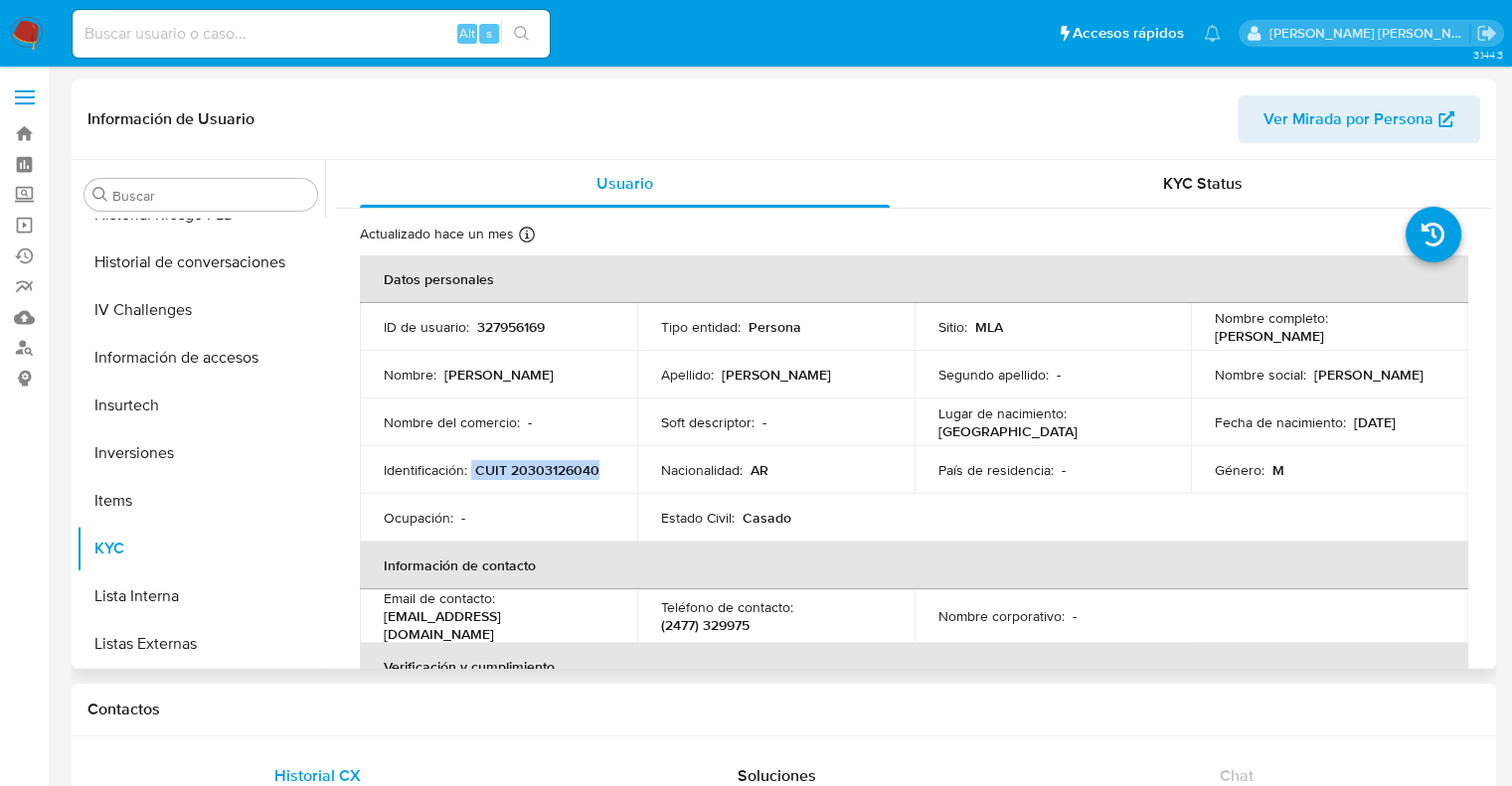 drag, startPoint x: 472, startPoint y: 472, endPoint x: 600, endPoint y: 472, distance: 128 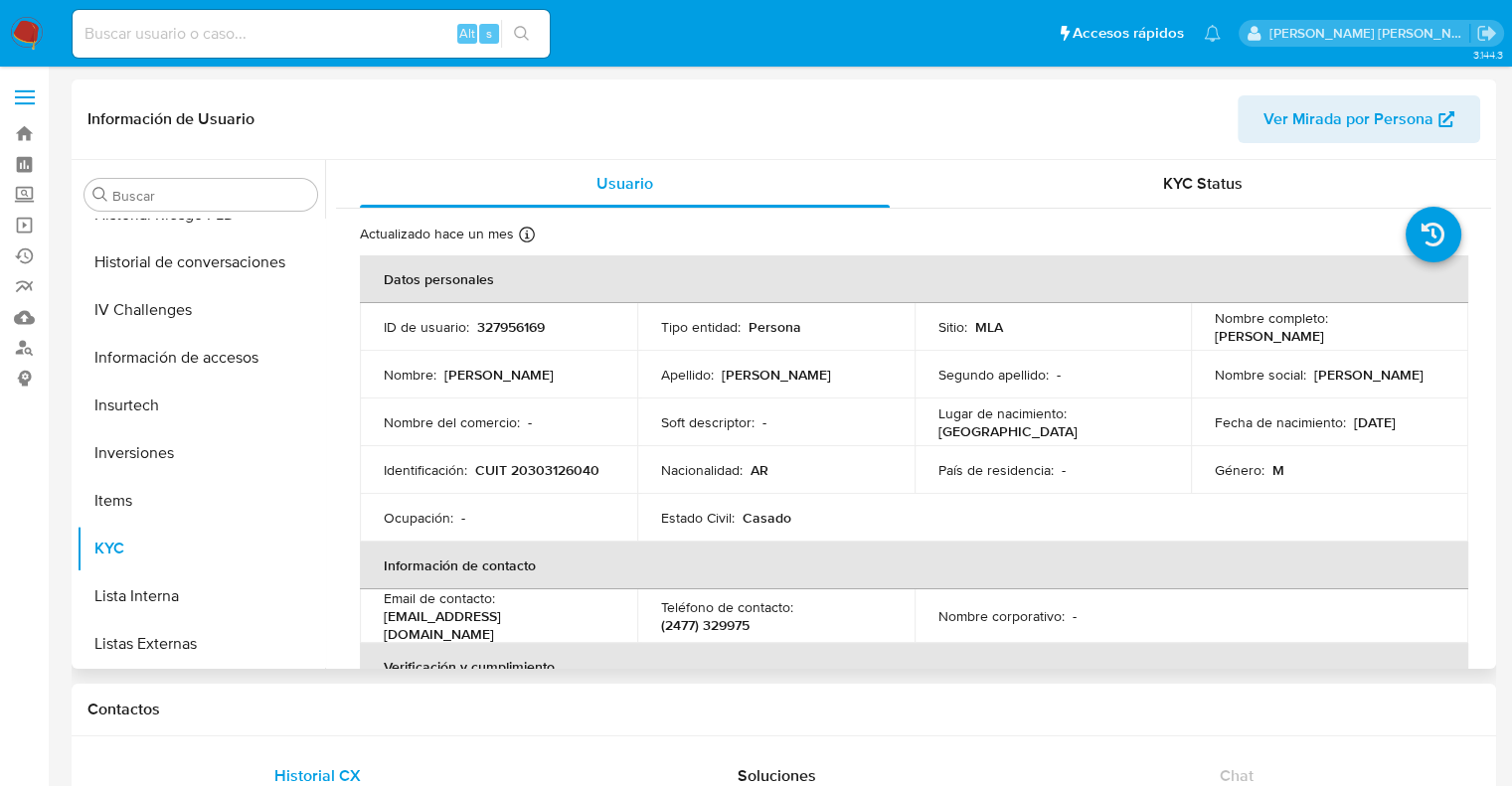 drag, startPoint x: 797, startPoint y: 435, endPoint x: 835, endPoint y: 441, distance: 38.470768 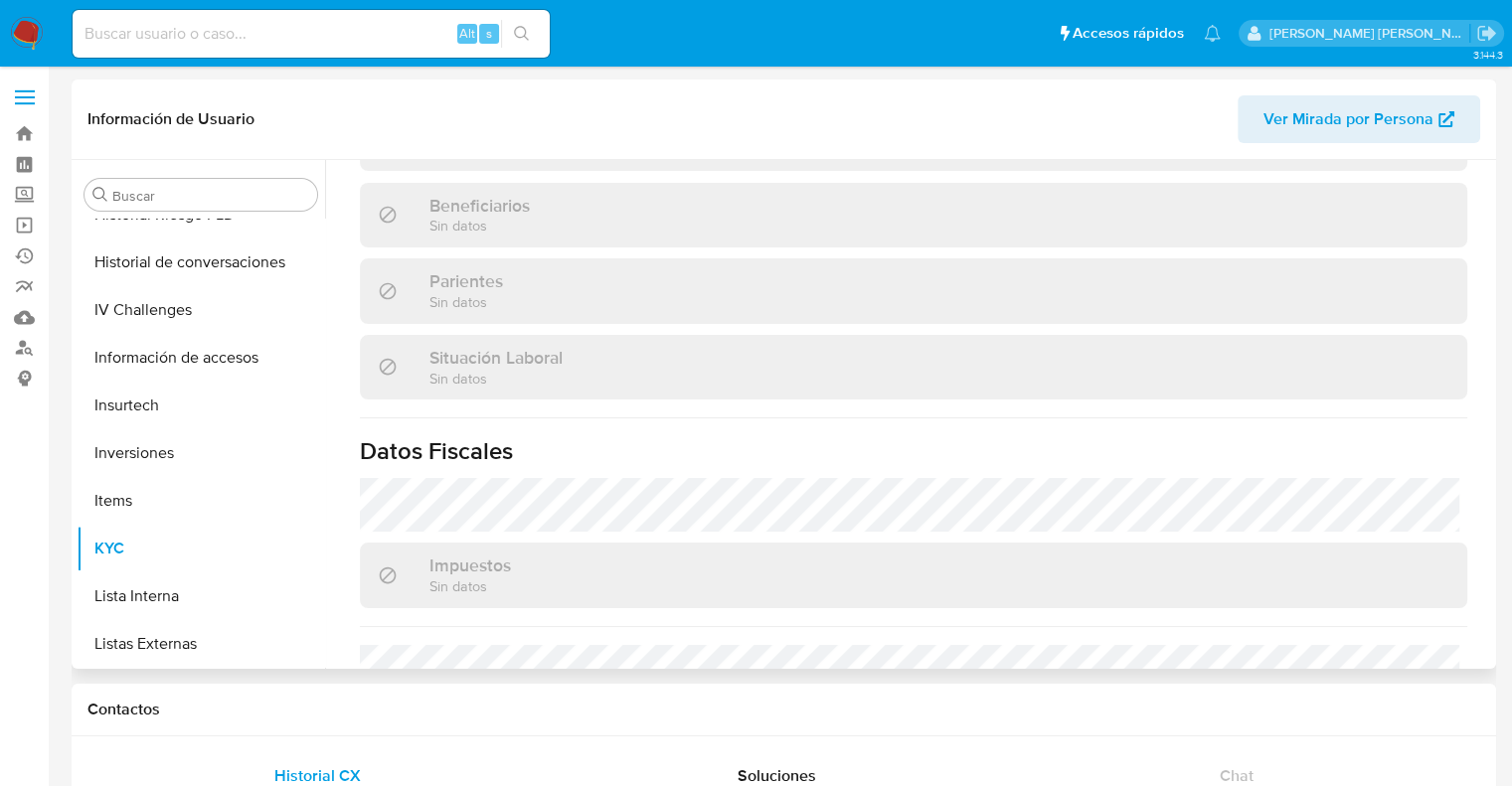 scroll, scrollTop: 1064, scrollLeft: 0, axis: vertical 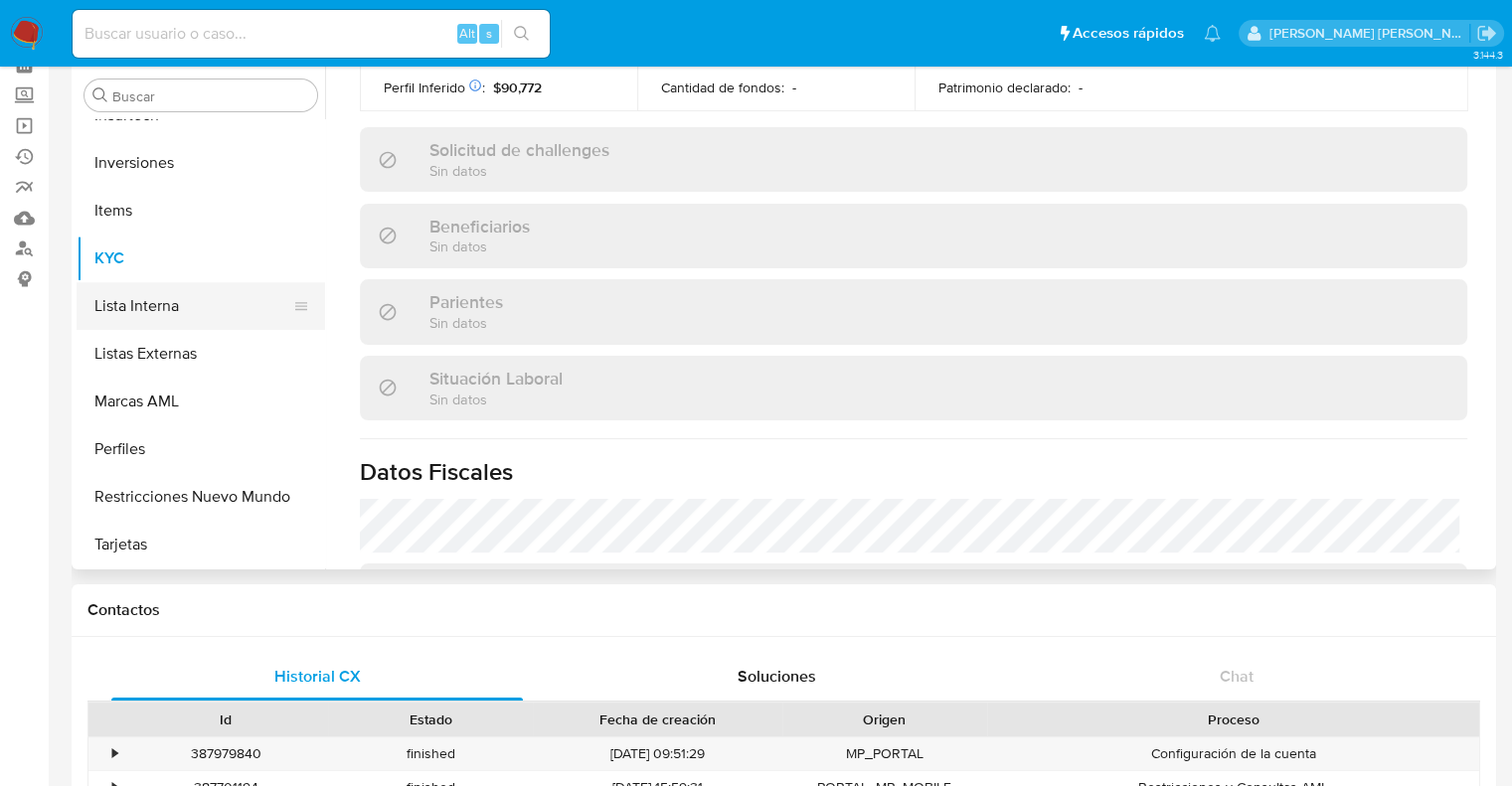 click on "Lista Interna" at bounding box center [193, 306] 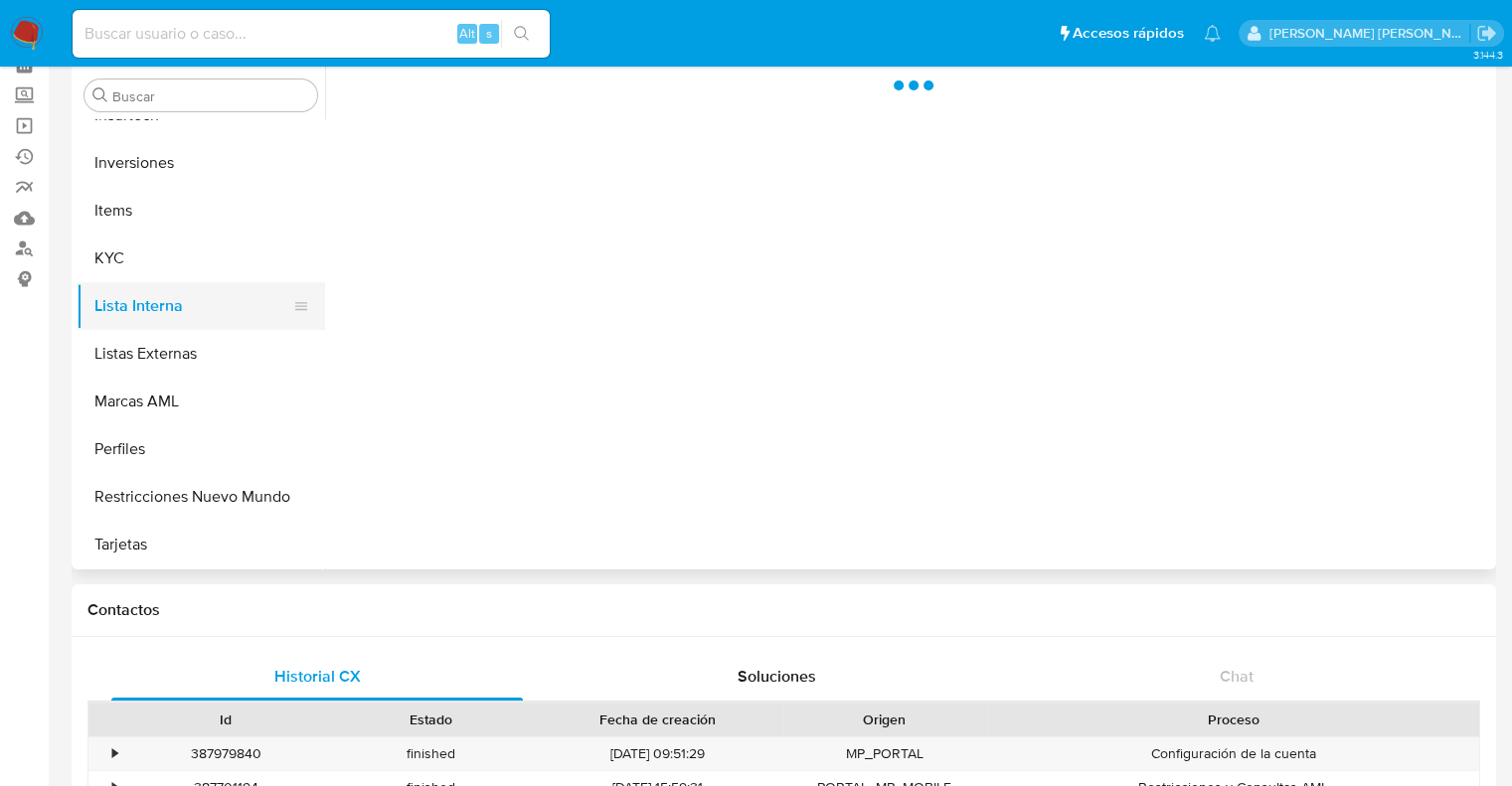 scroll, scrollTop: 0, scrollLeft: 0, axis: both 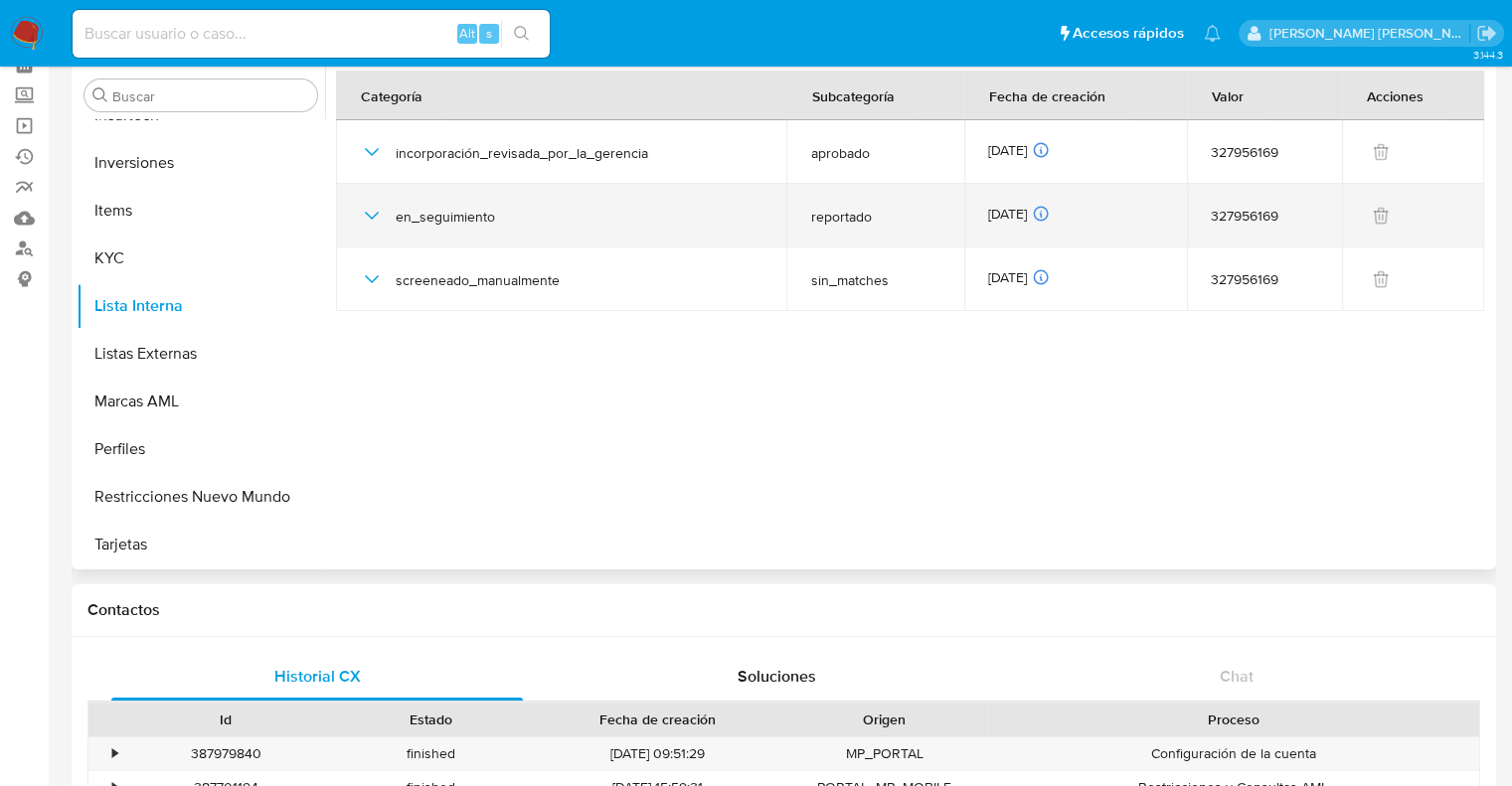 click 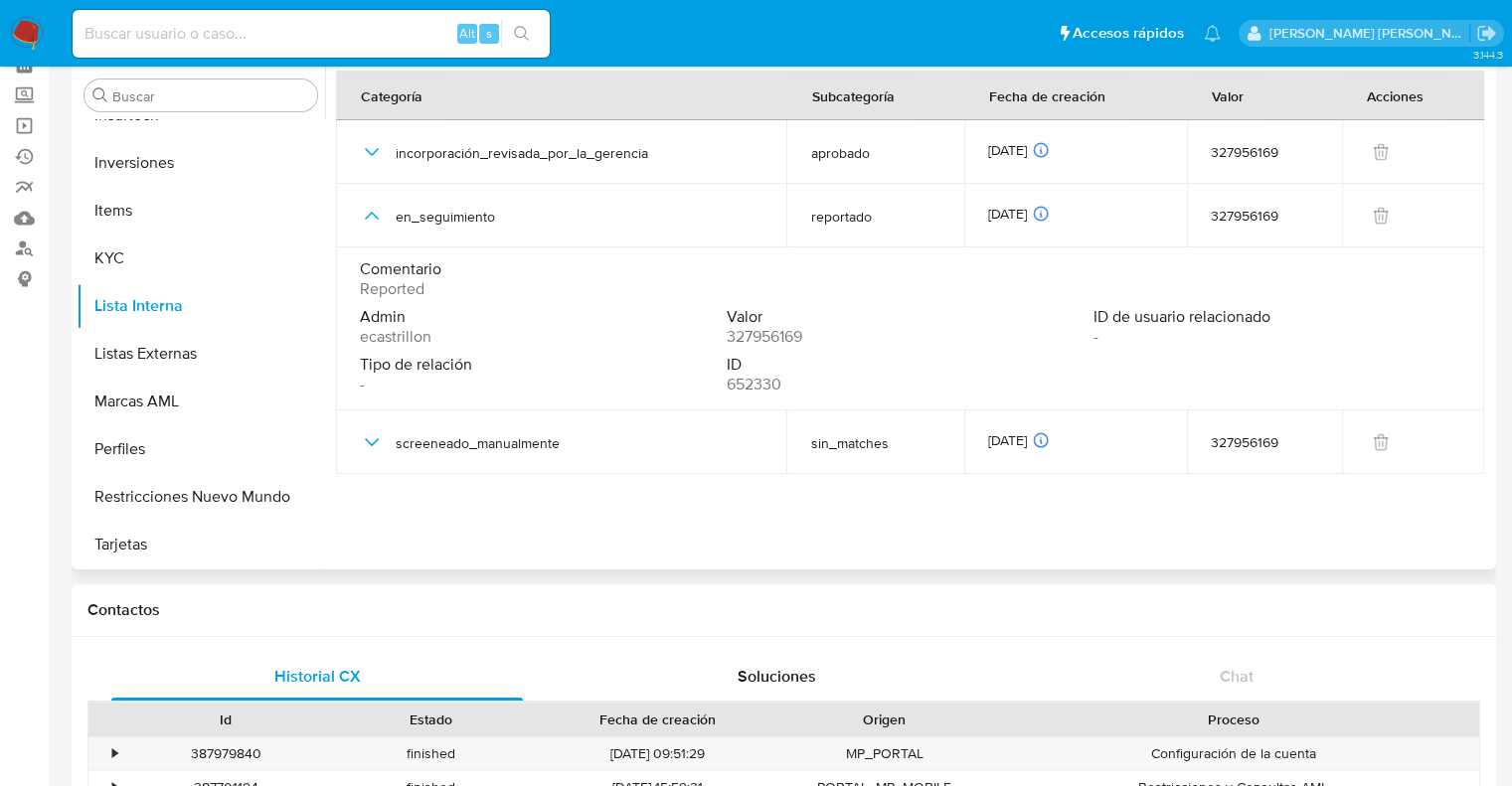click on "Admin ecastrillon Valor 327956169 ID de usuario relacionado - Tipo de relación - ID 652330" at bounding box center [910, 355] 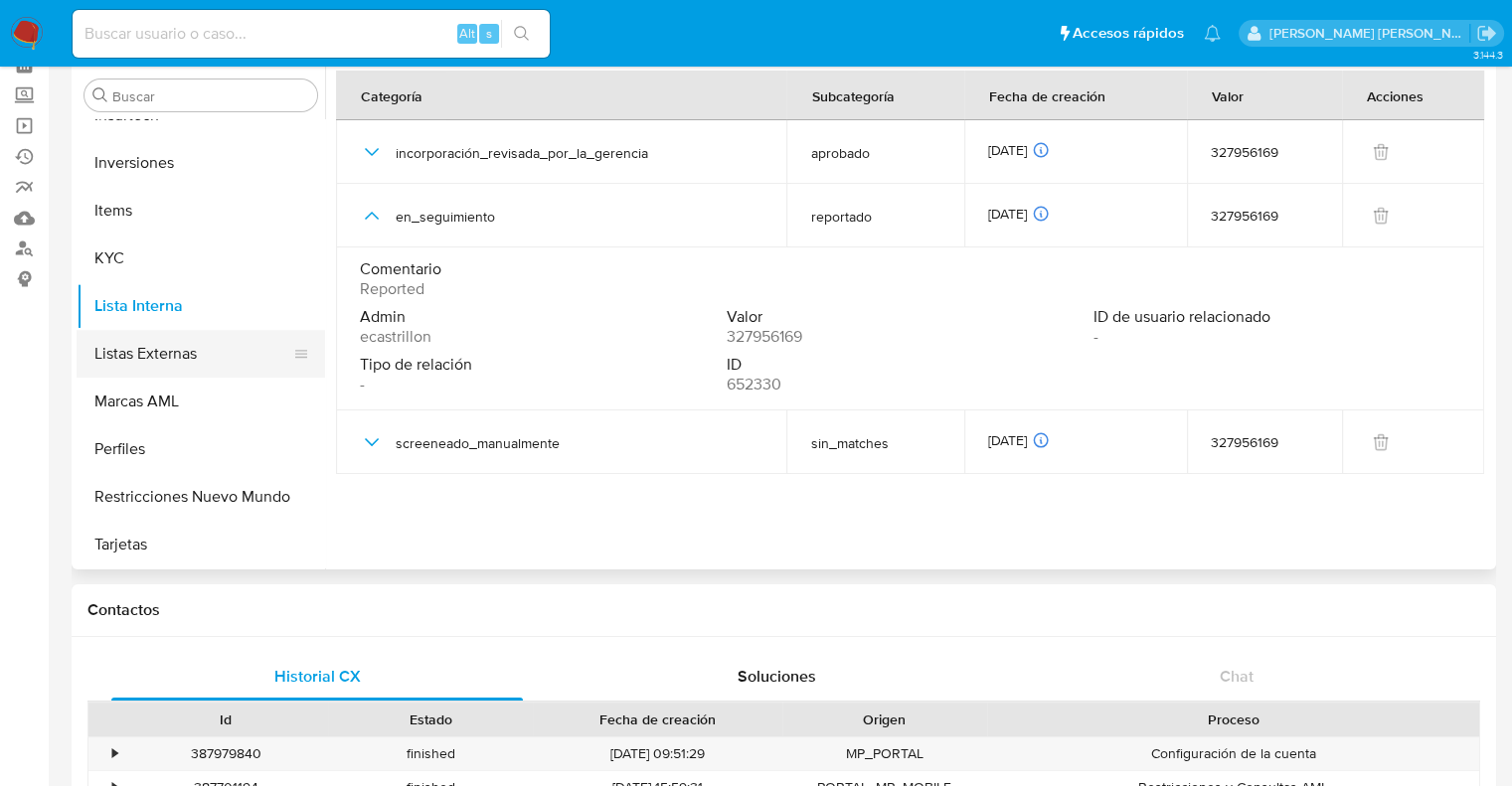 click on "Listas Externas" at bounding box center [193, 354] 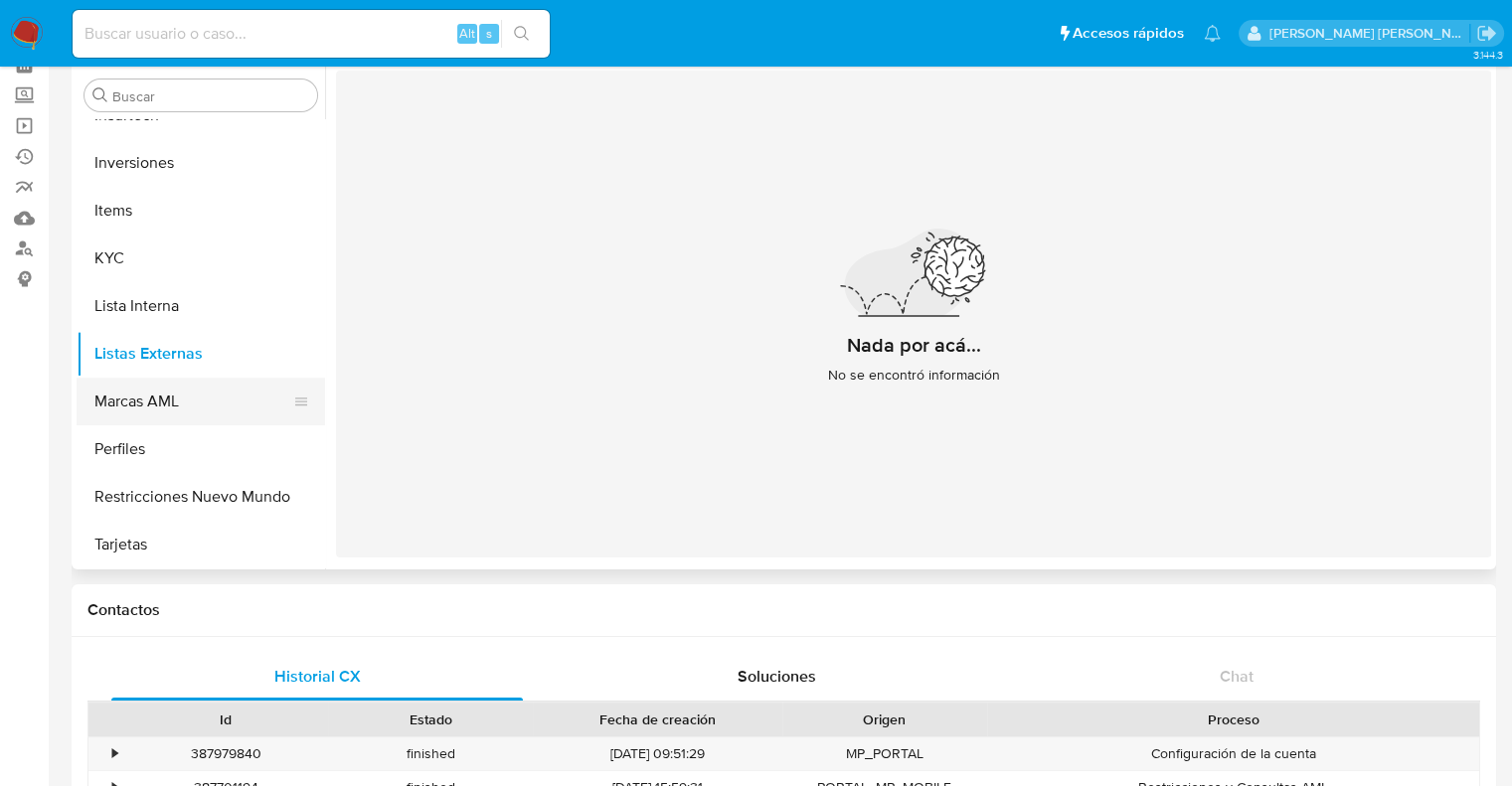 click on "Marcas AML" at bounding box center [193, 401] 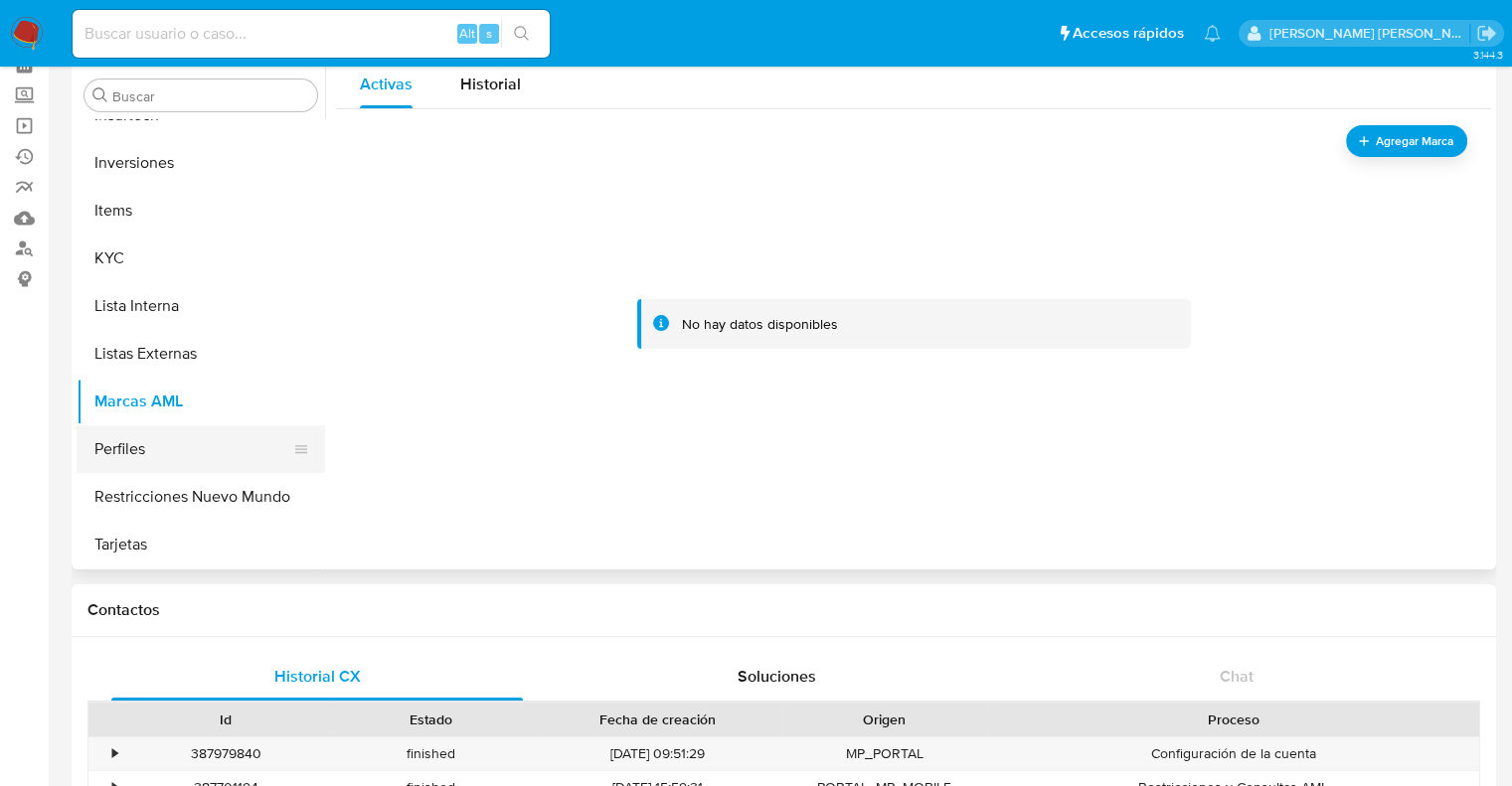 click on "Perfiles" at bounding box center [193, 449] 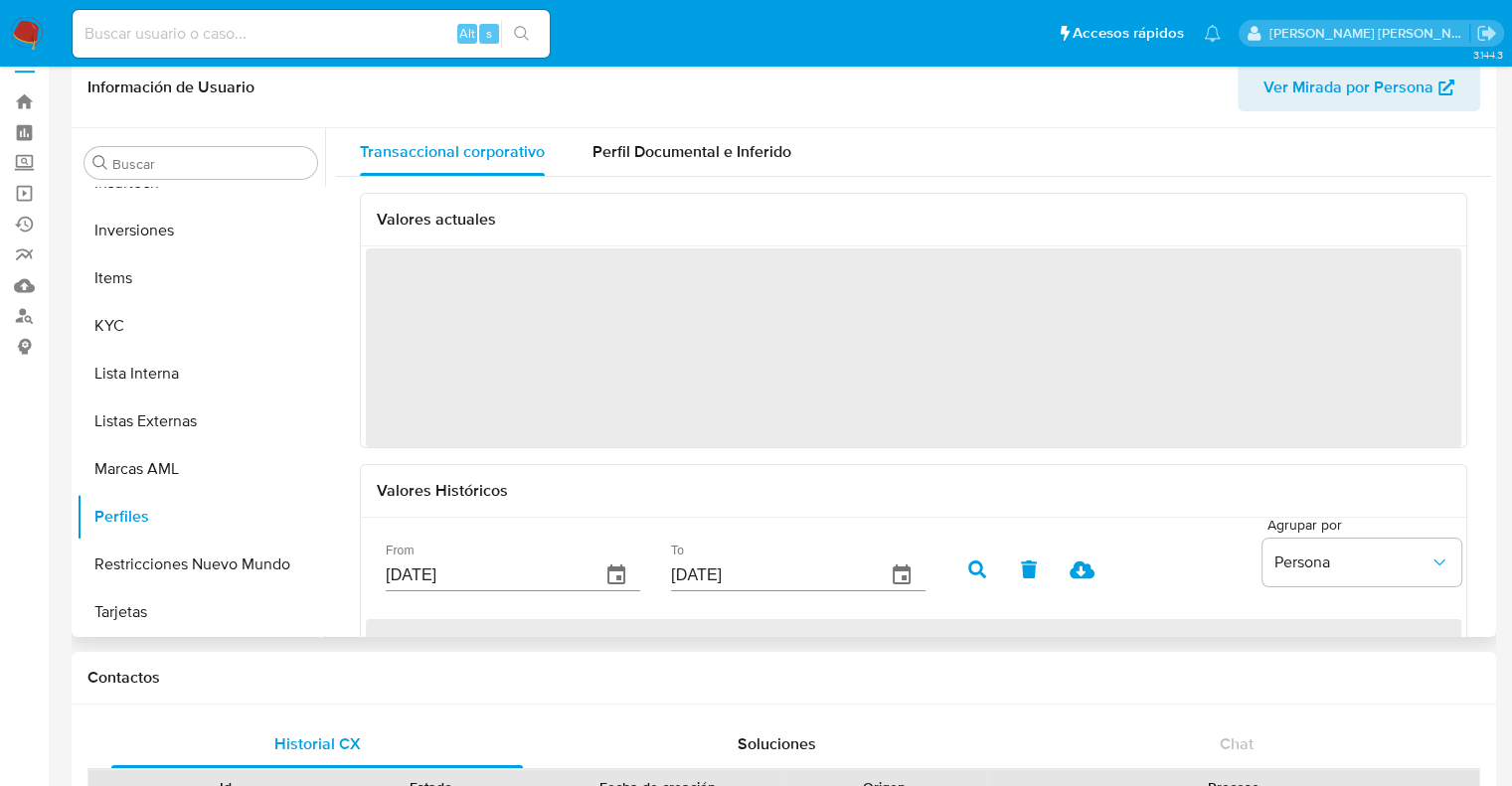 scroll, scrollTop: 0, scrollLeft: 0, axis: both 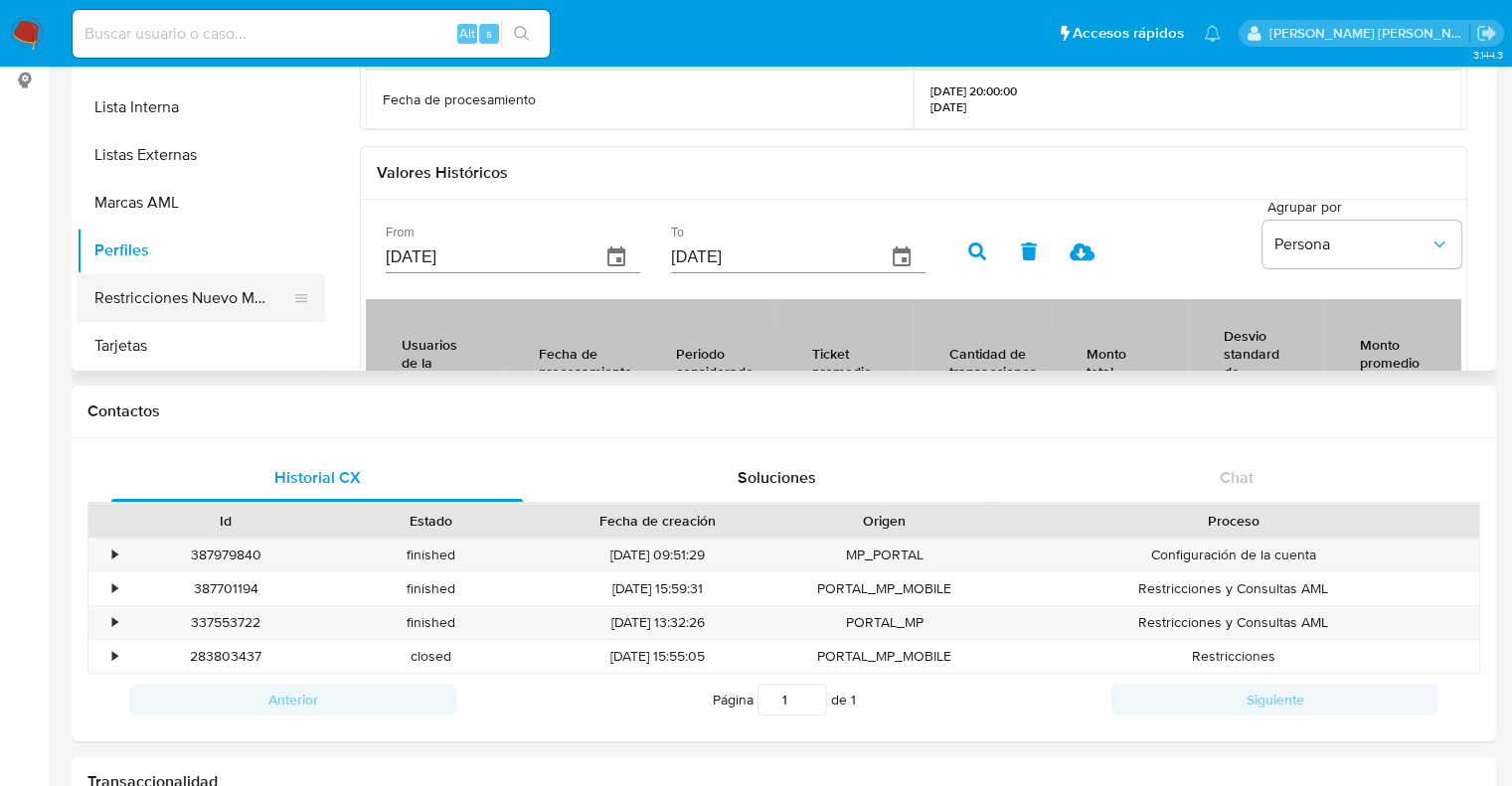 click on "Restricciones Nuevo Mundo" at bounding box center (193, 298) 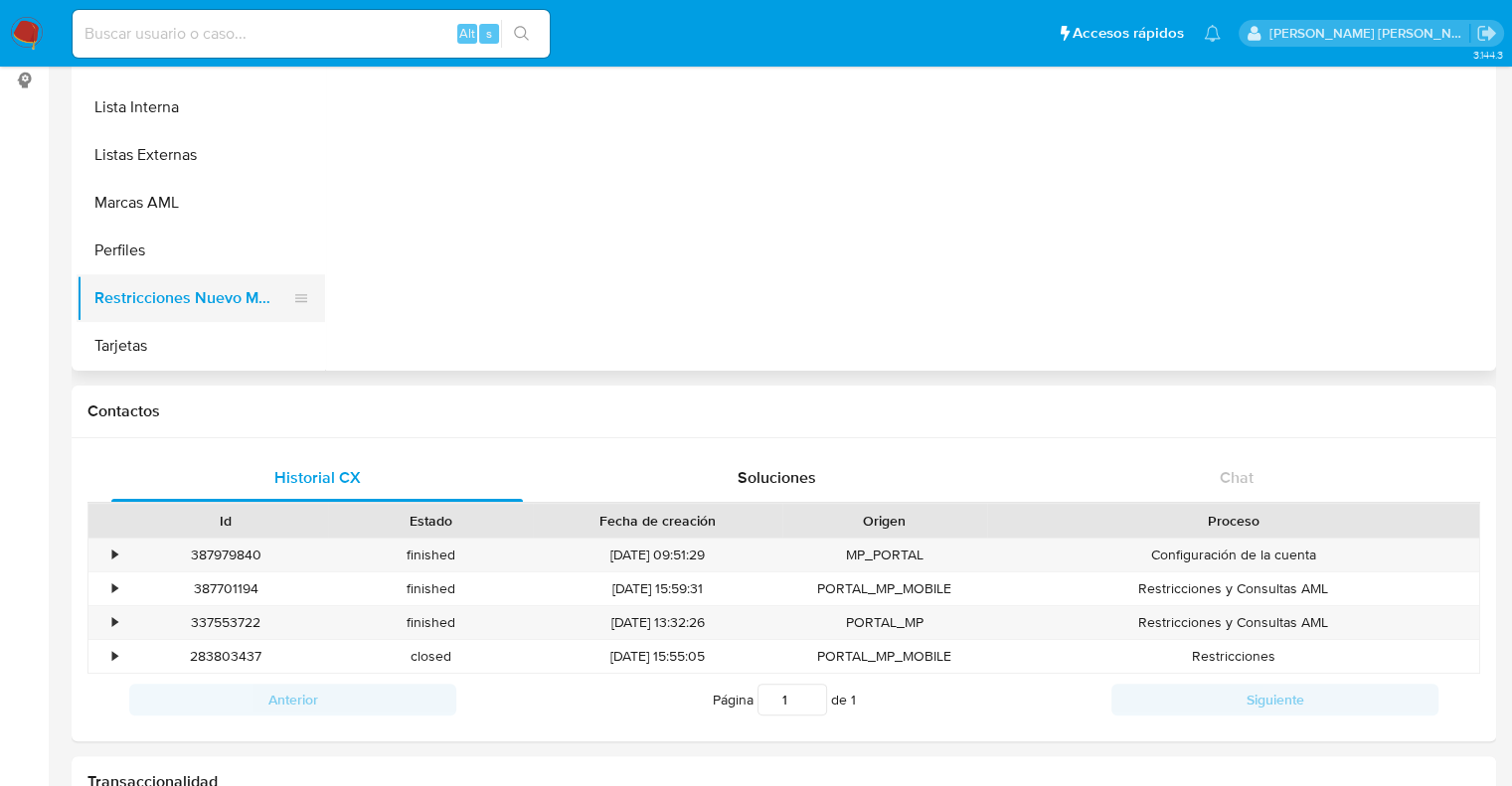 scroll, scrollTop: 0, scrollLeft: 0, axis: both 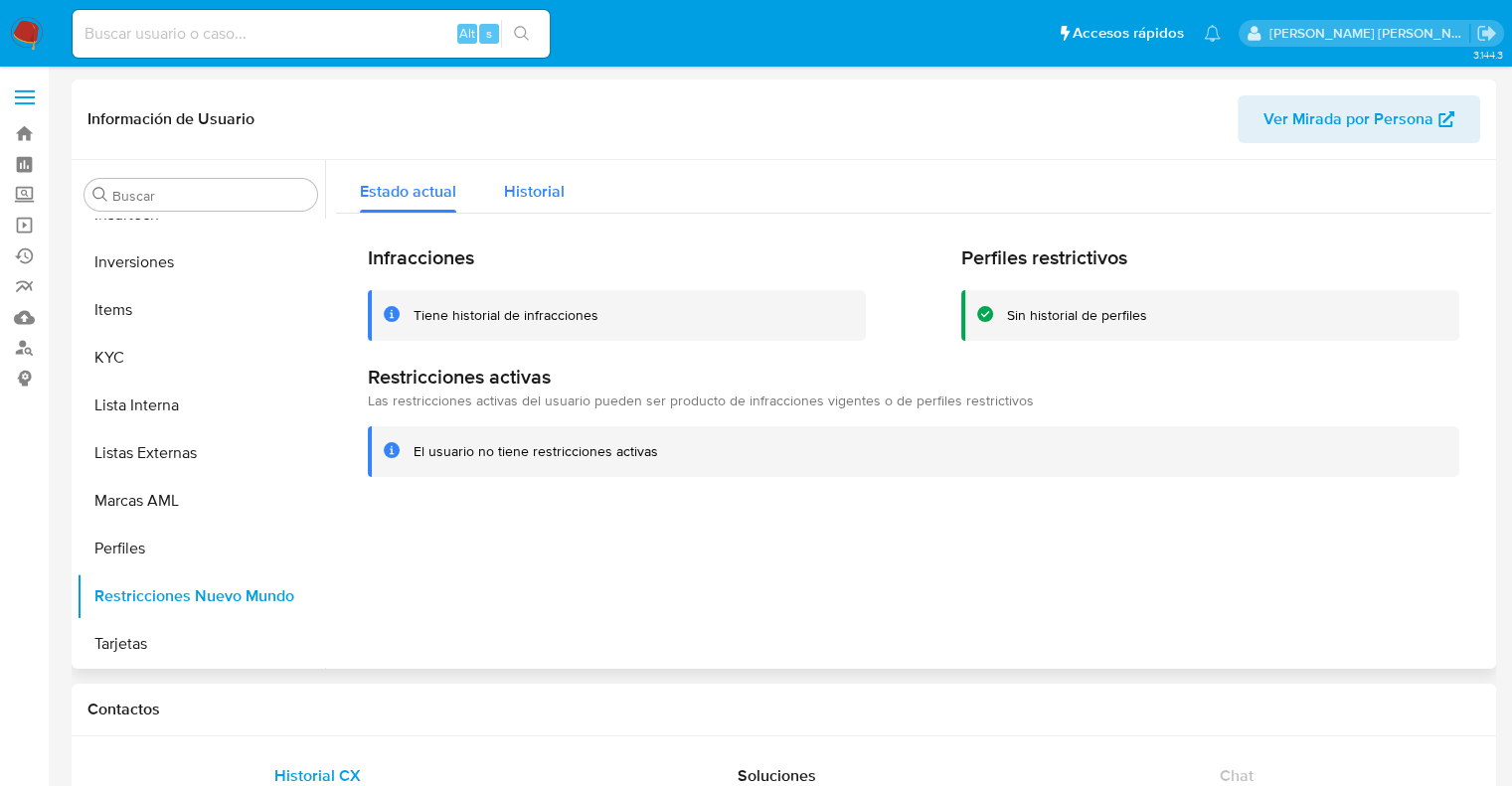 click on "Historial" at bounding box center (534, 191) 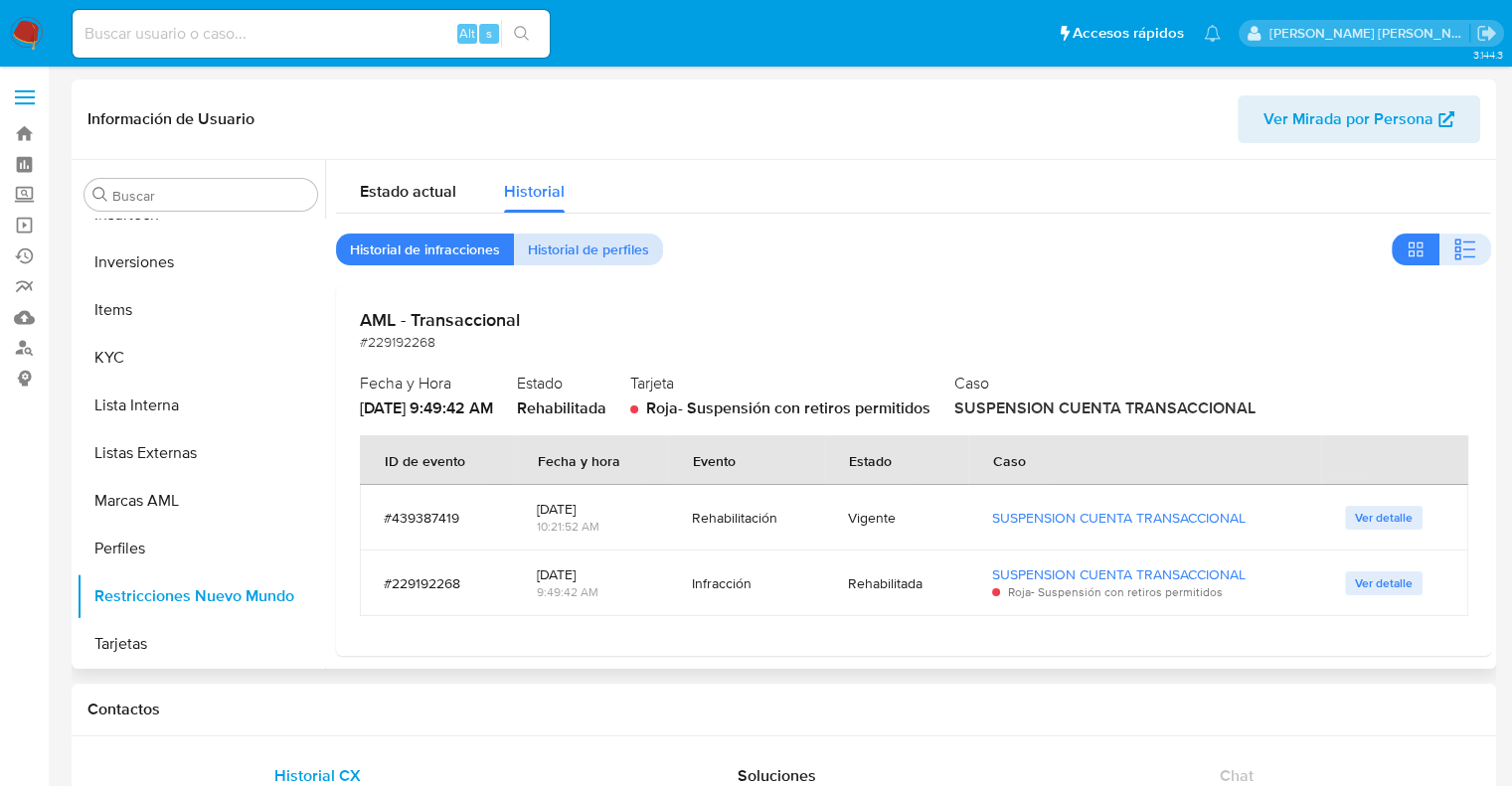 click on "Historial de perfiles" at bounding box center [588, 249] 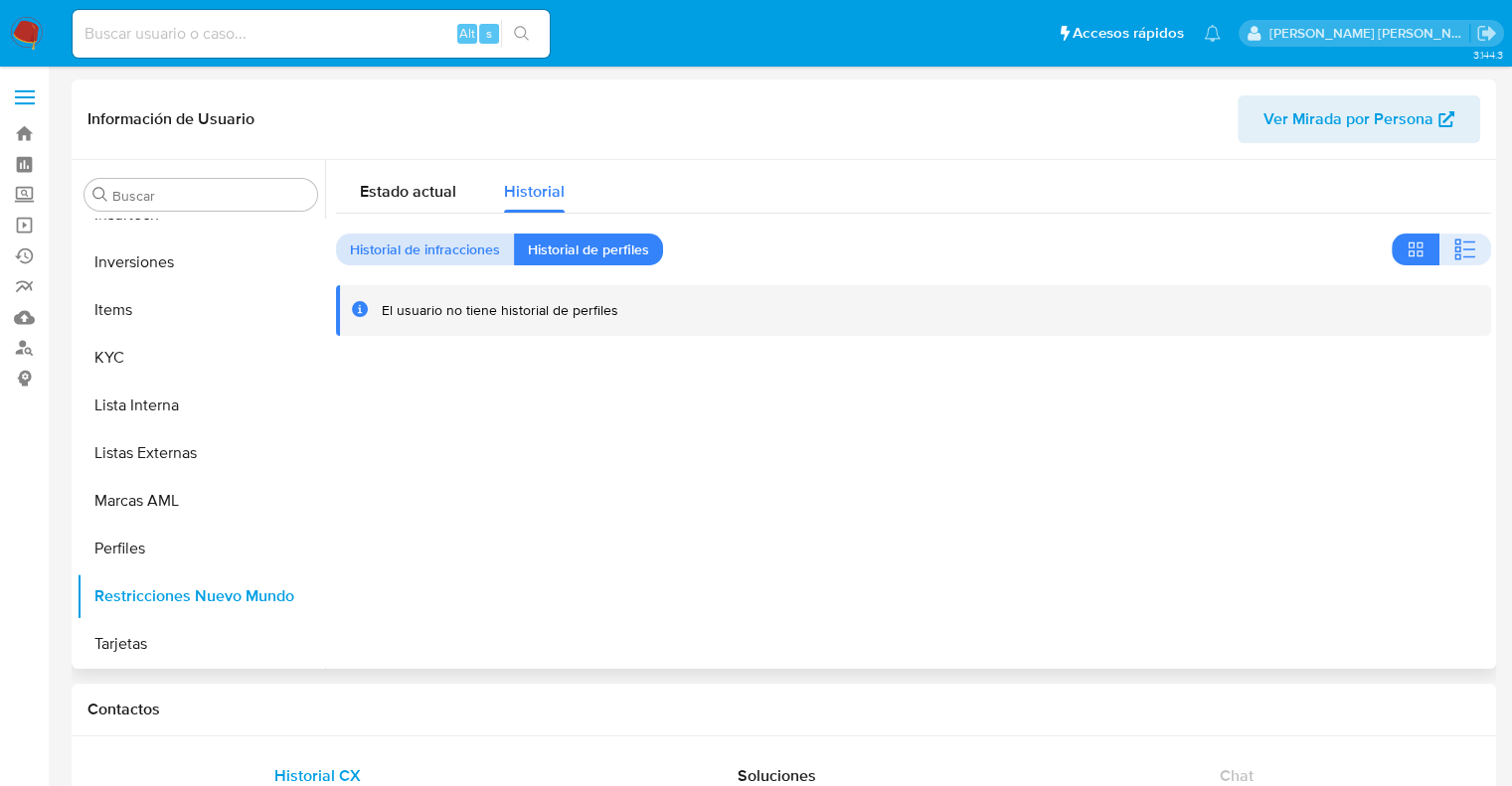 click on "Historial de infracciones" at bounding box center (424, 249) 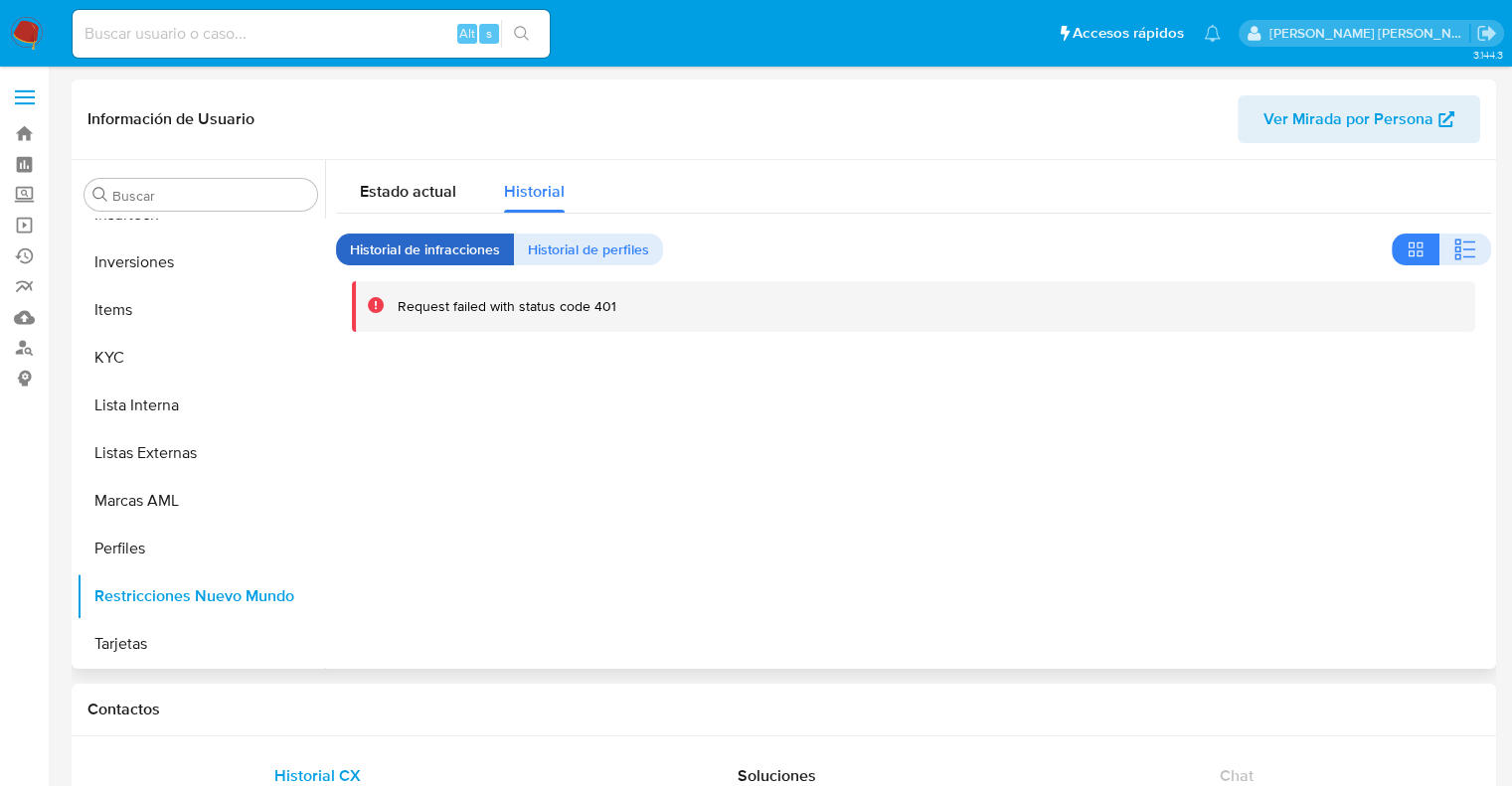 click on "Historial de infracciones" at bounding box center (424, 249) 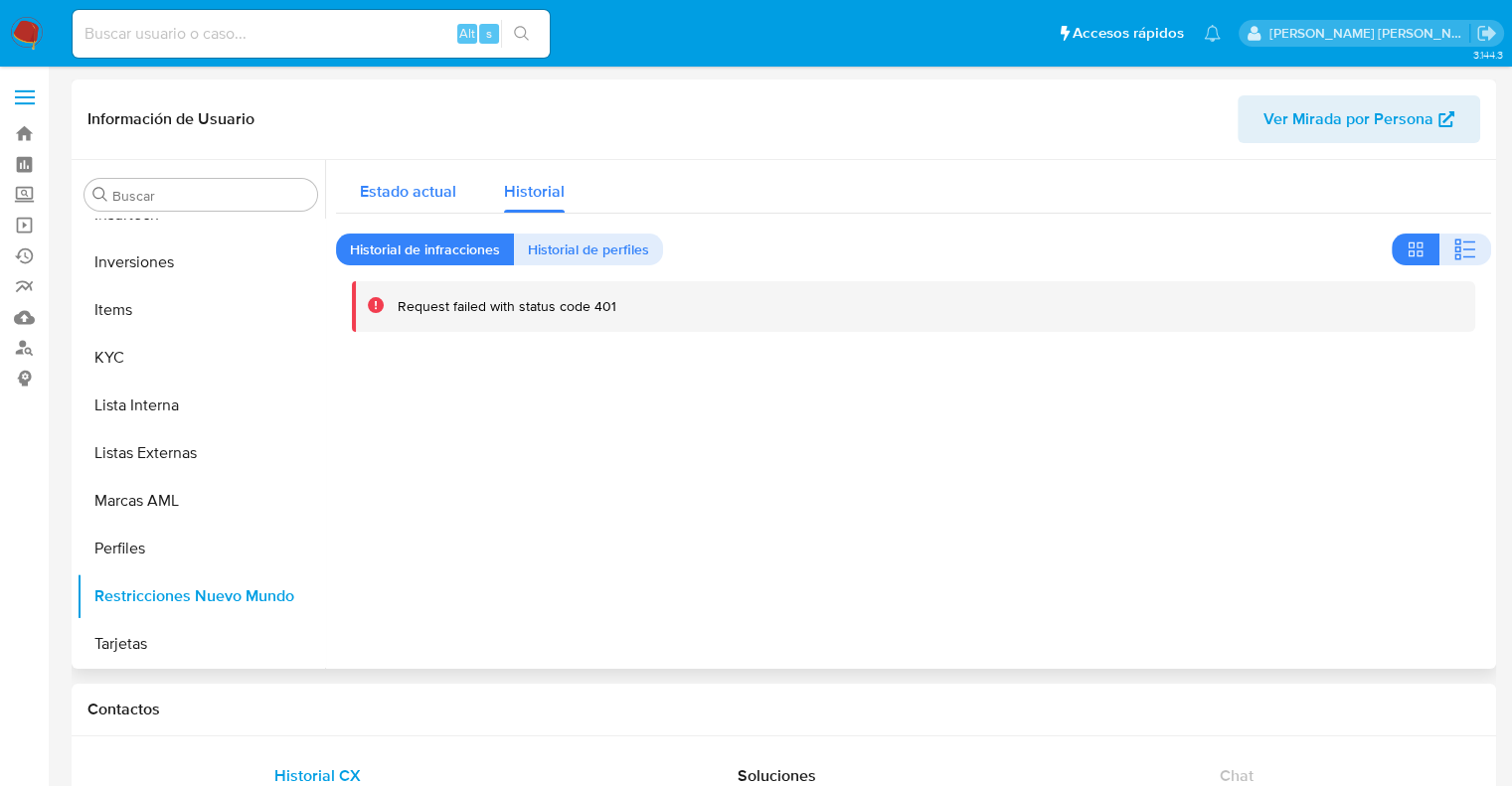 click on "Estado actual" at bounding box center (408, 191) 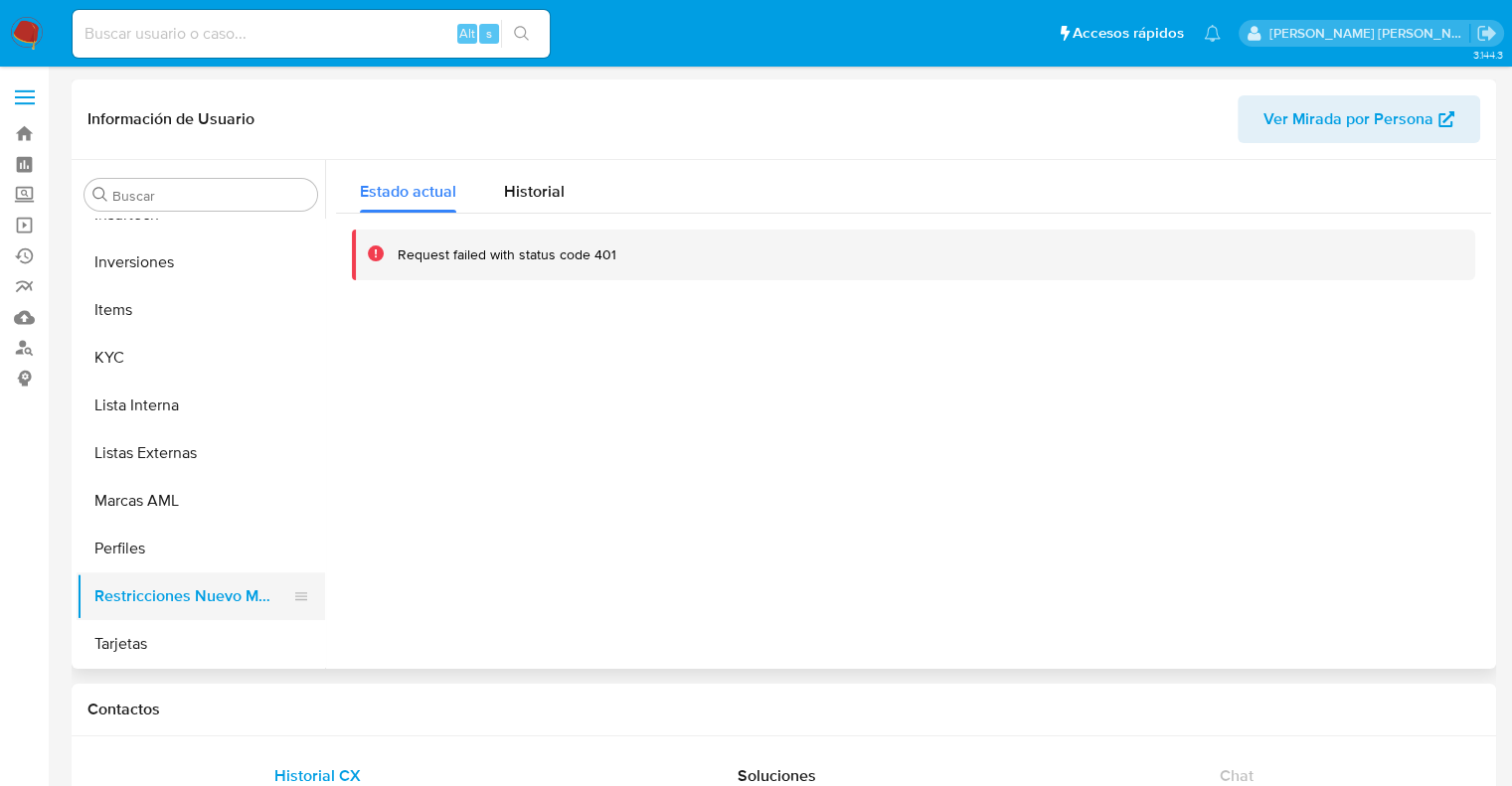 click on "Restricciones Nuevo Mundo" at bounding box center [193, 596] 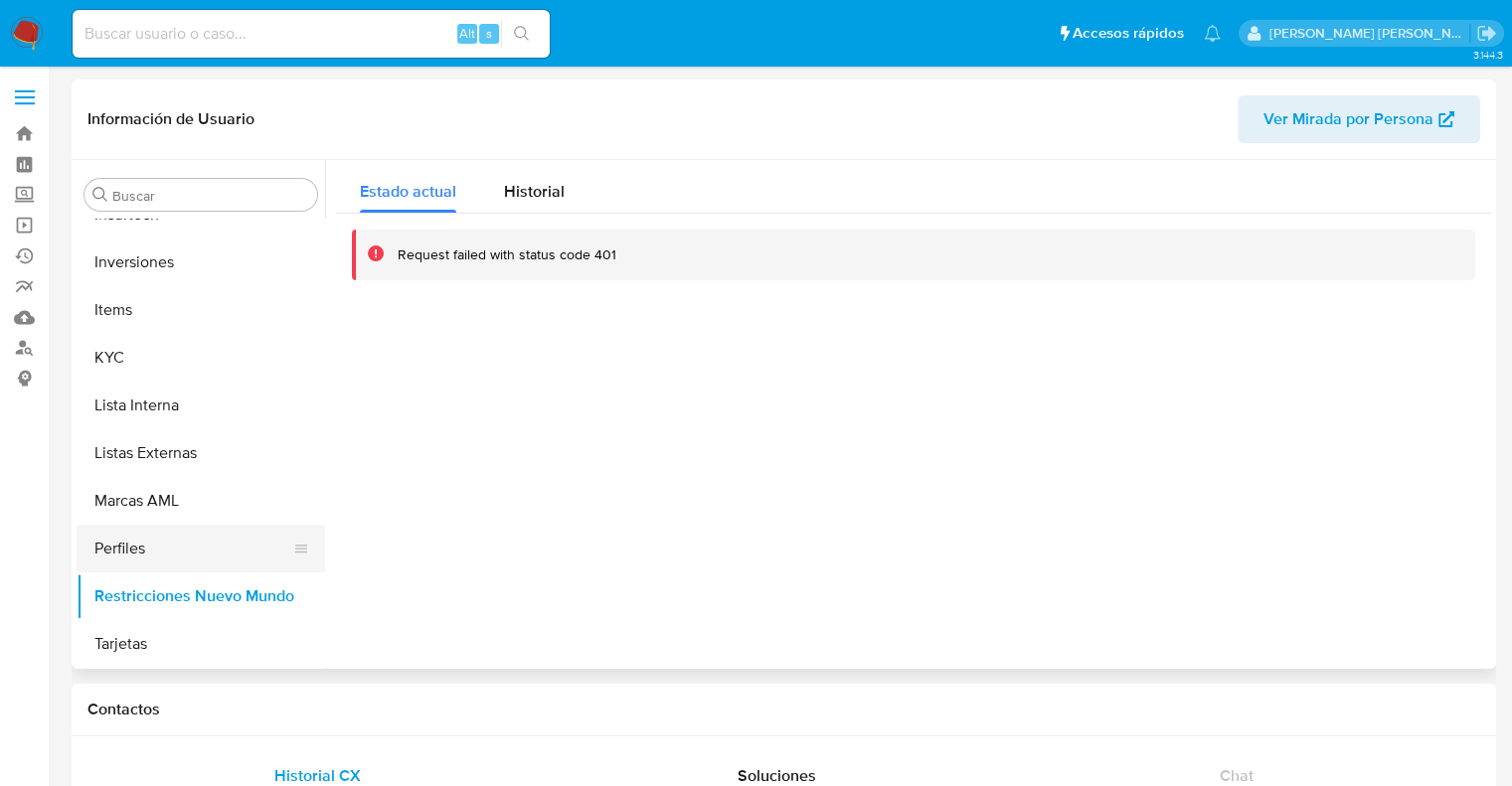 click on "Perfiles" at bounding box center (193, 549) 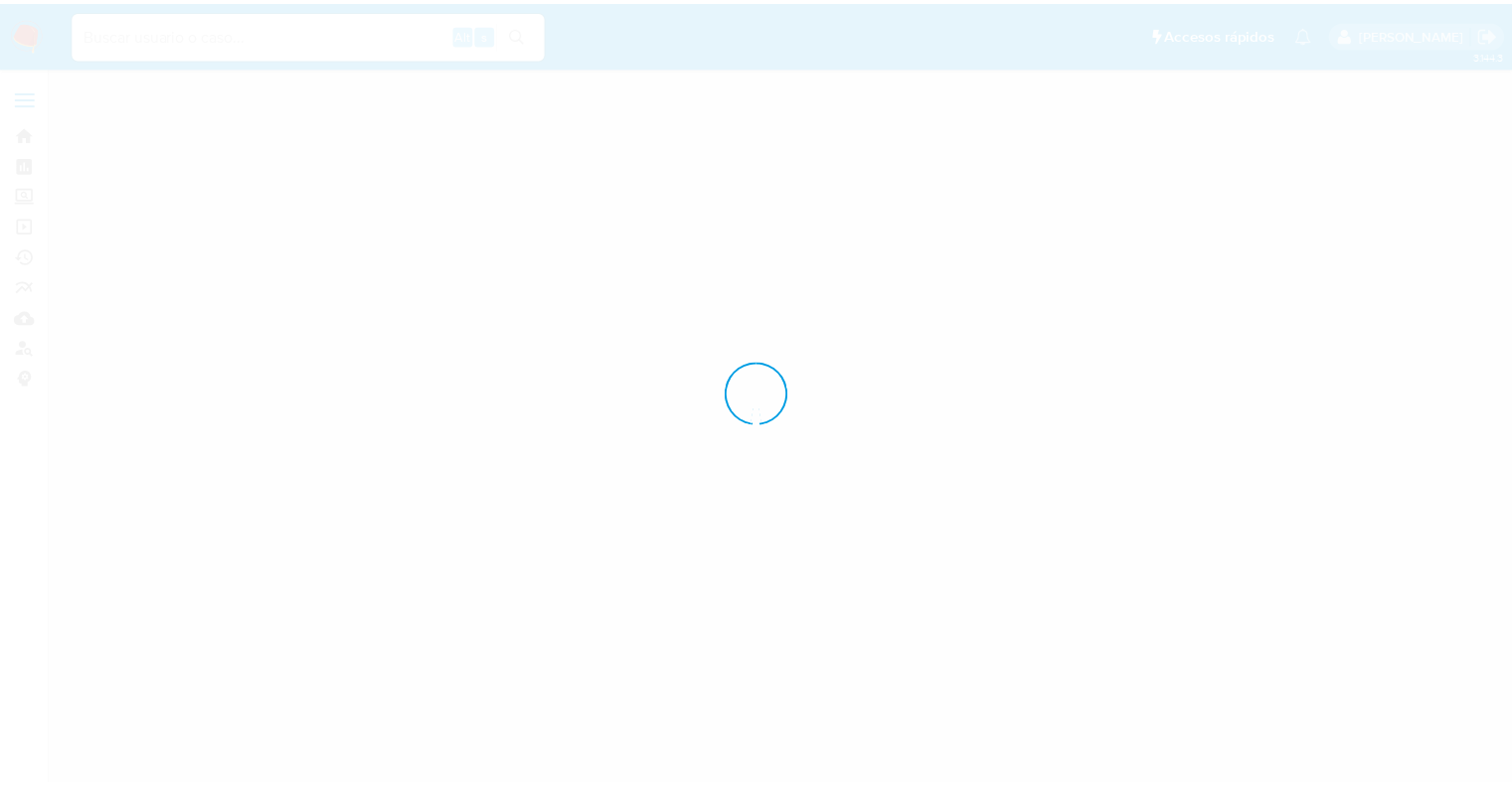 scroll, scrollTop: 0, scrollLeft: 0, axis: both 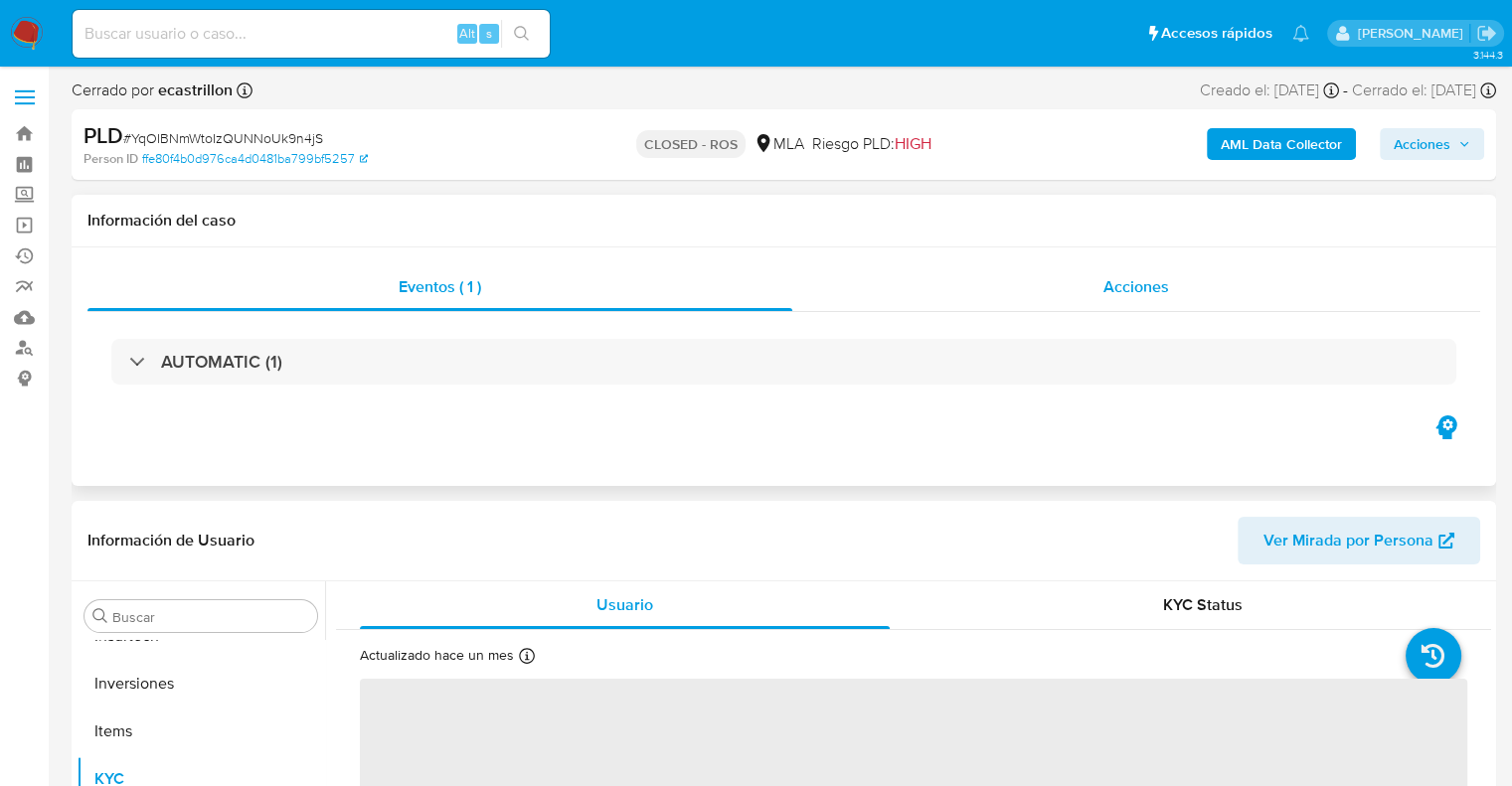 click on "Acciones" at bounding box center [1136, 286] 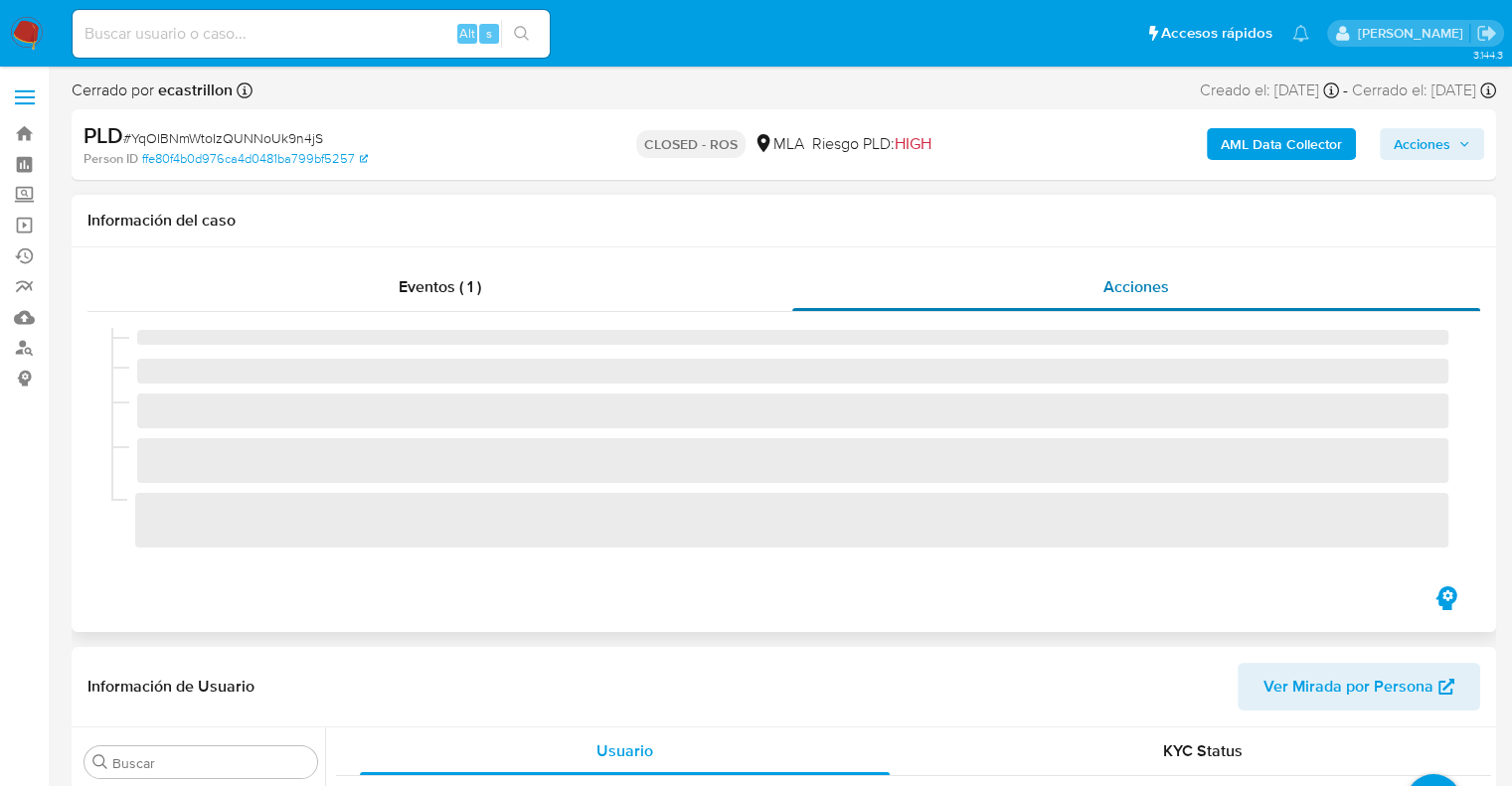 select on "10" 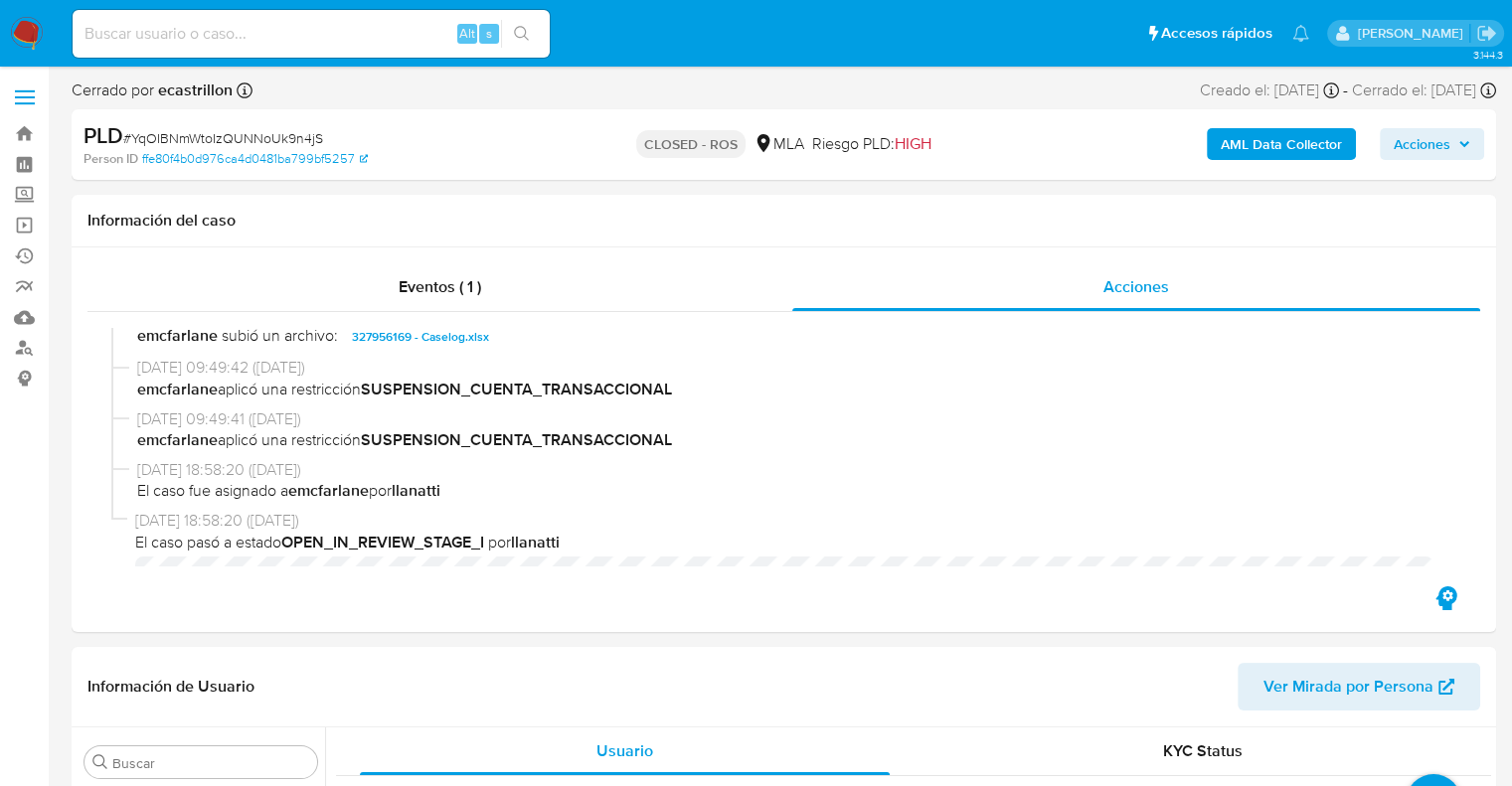 scroll, scrollTop: 1439, scrollLeft: 0, axis: vertical 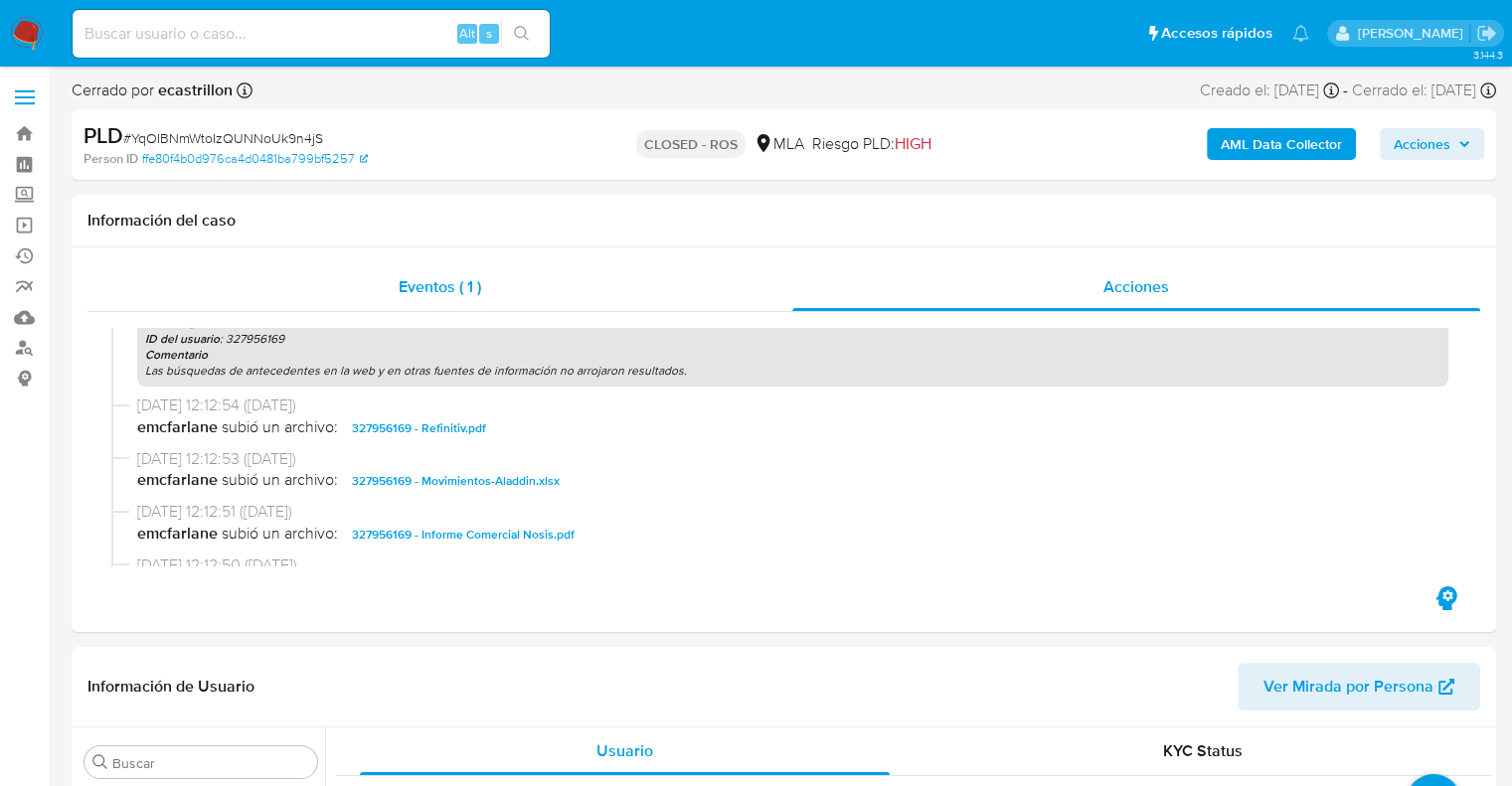 click on "Eventos ( 1 )" at bounding box center (439, 287) 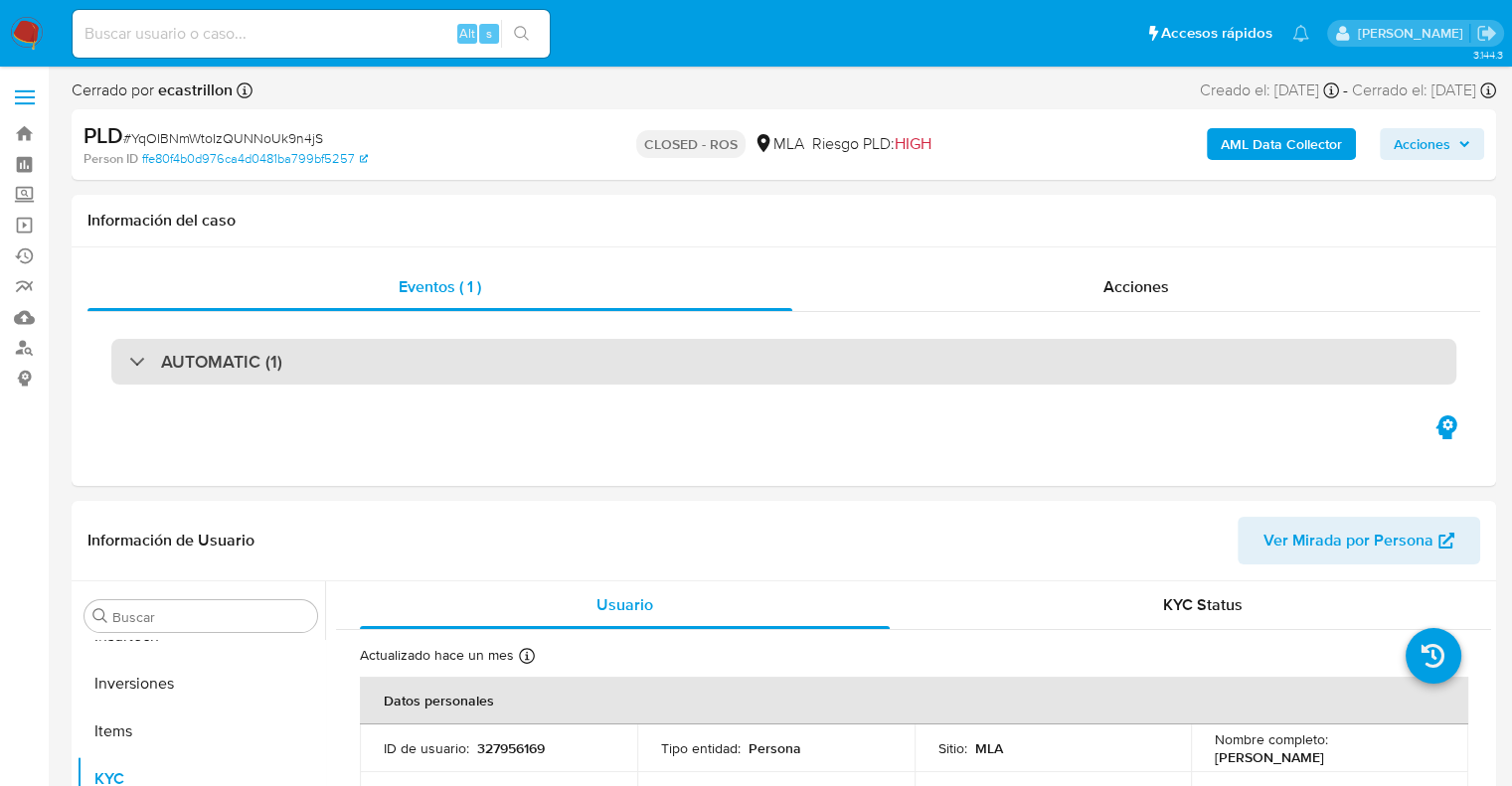 click on "AUTOMATIC (1)" at bounding box center [783, 362] 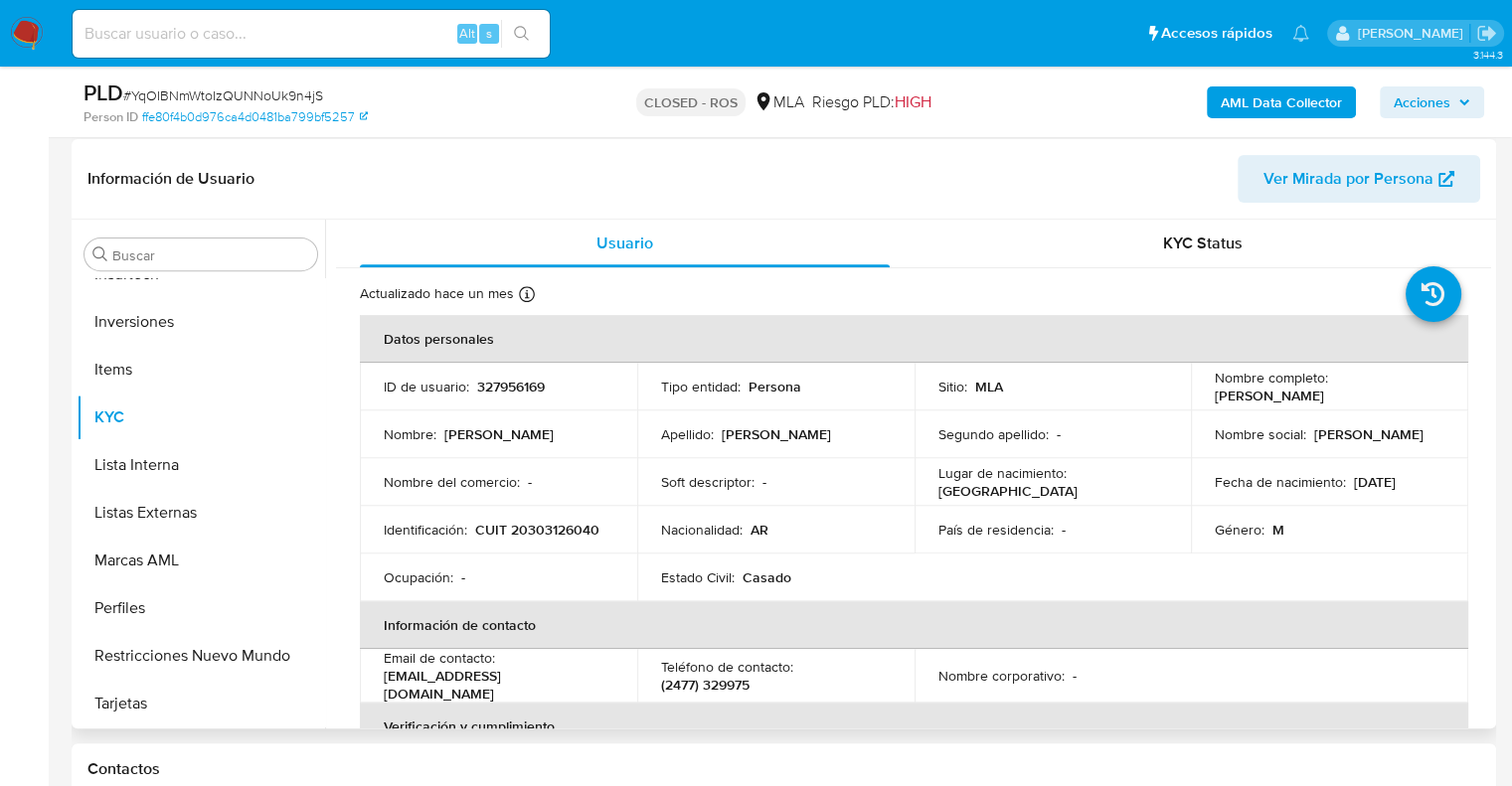 scroll, scrollTop: 696, scrollLeft: 0, axis: vertical 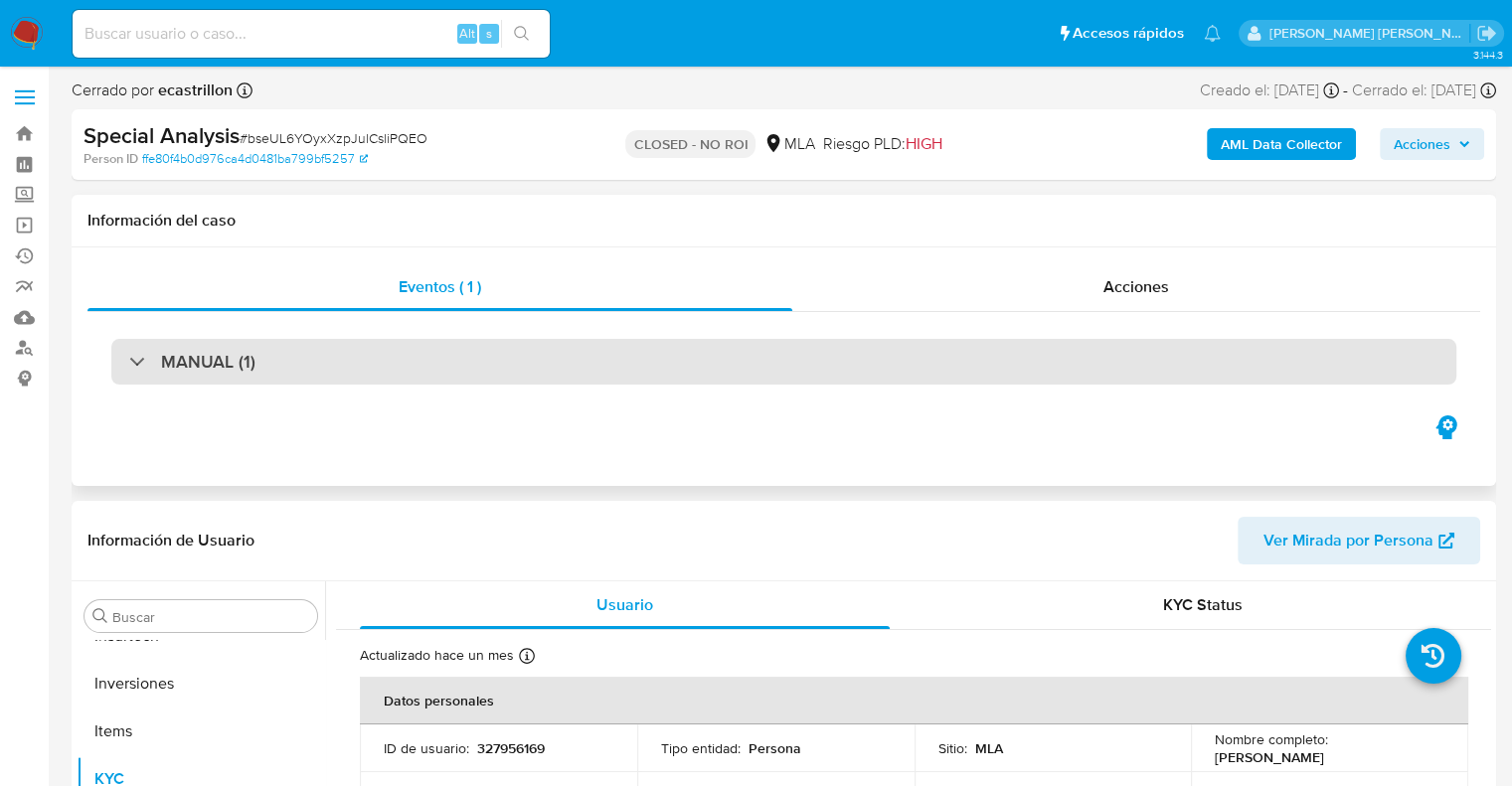 select on "10" 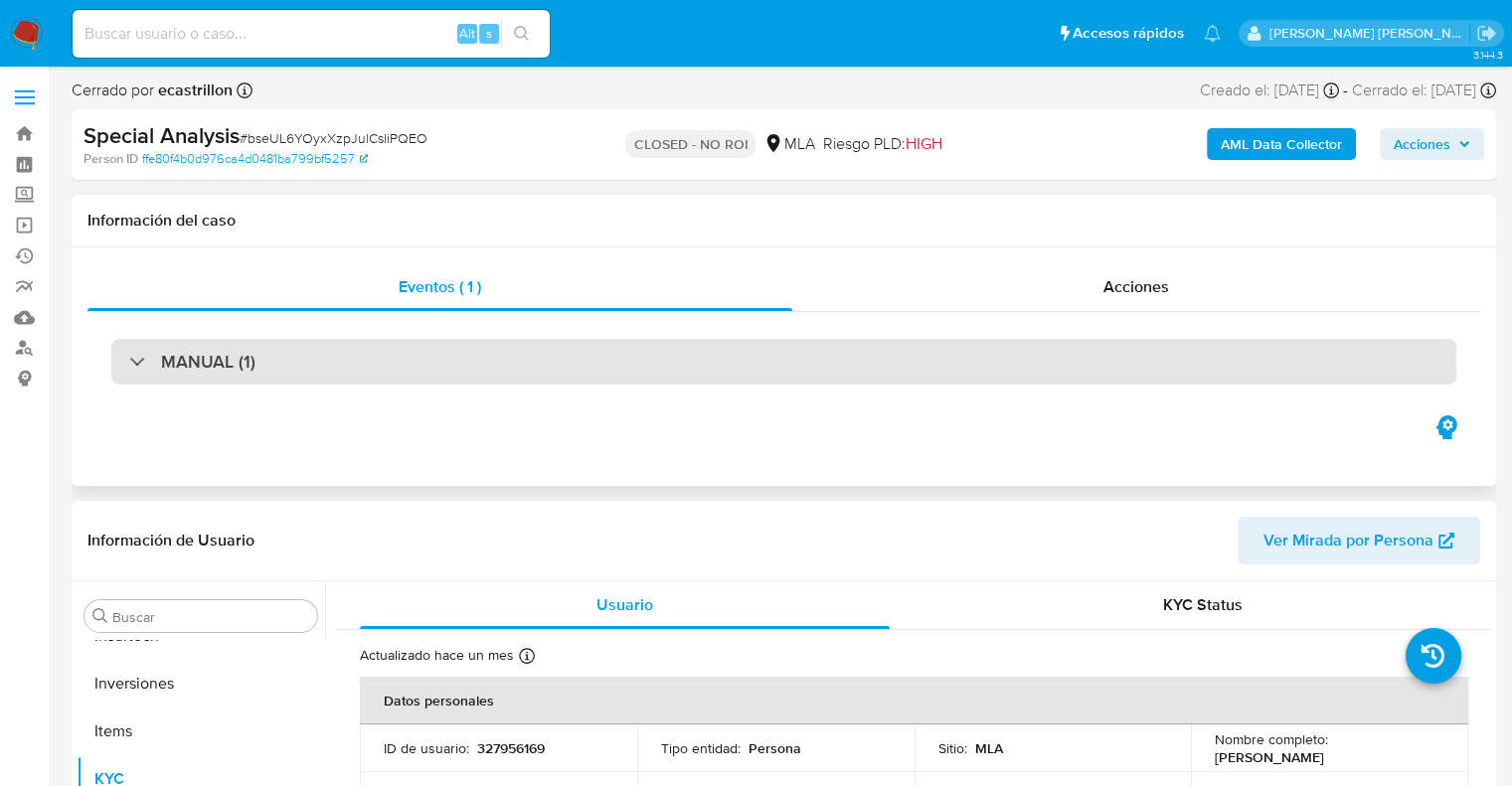 click on "MANUAL (1)" at bounding box center [208, 362] 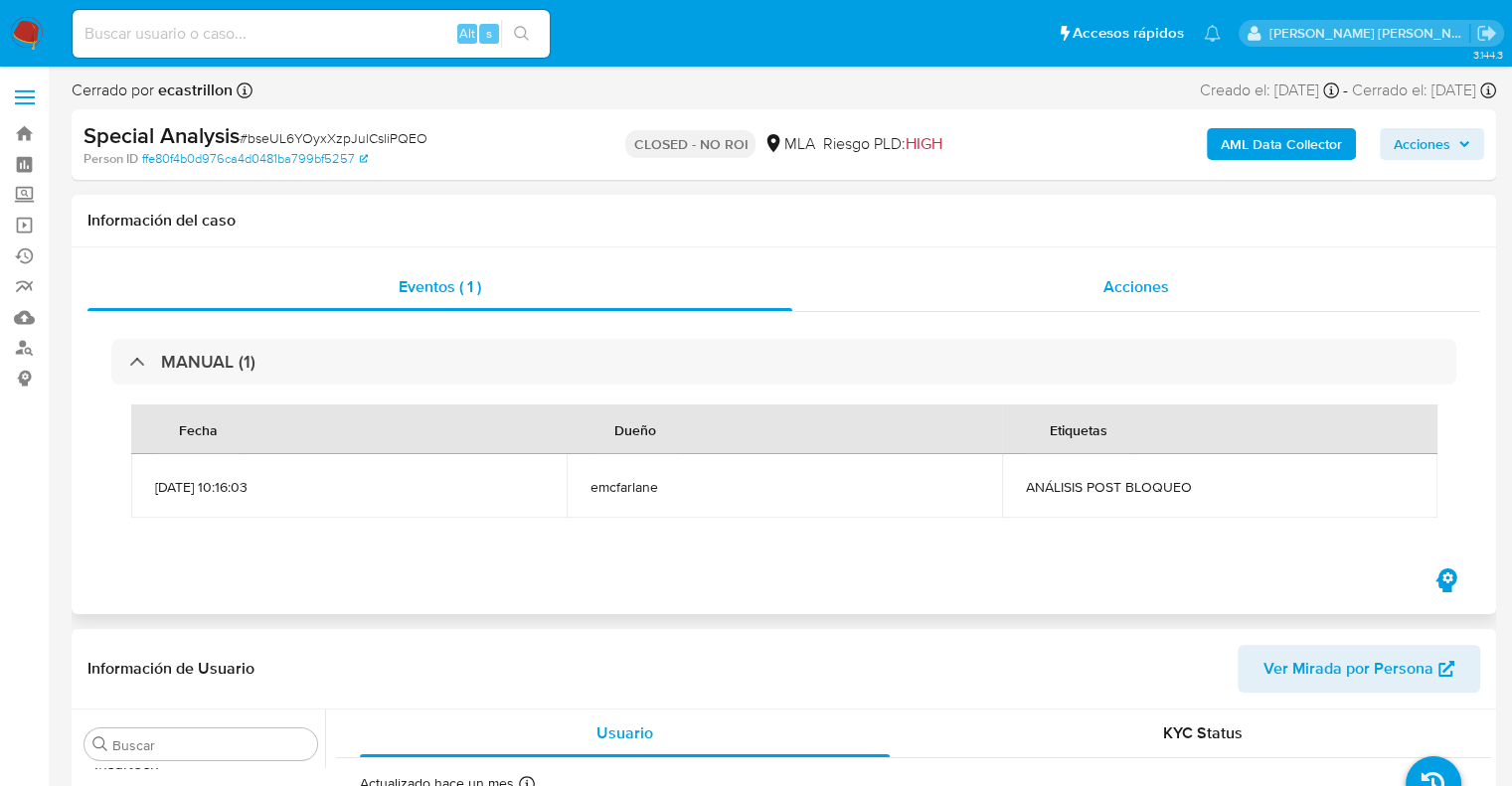click on "Acciones" at bounding box center [1136, 286] 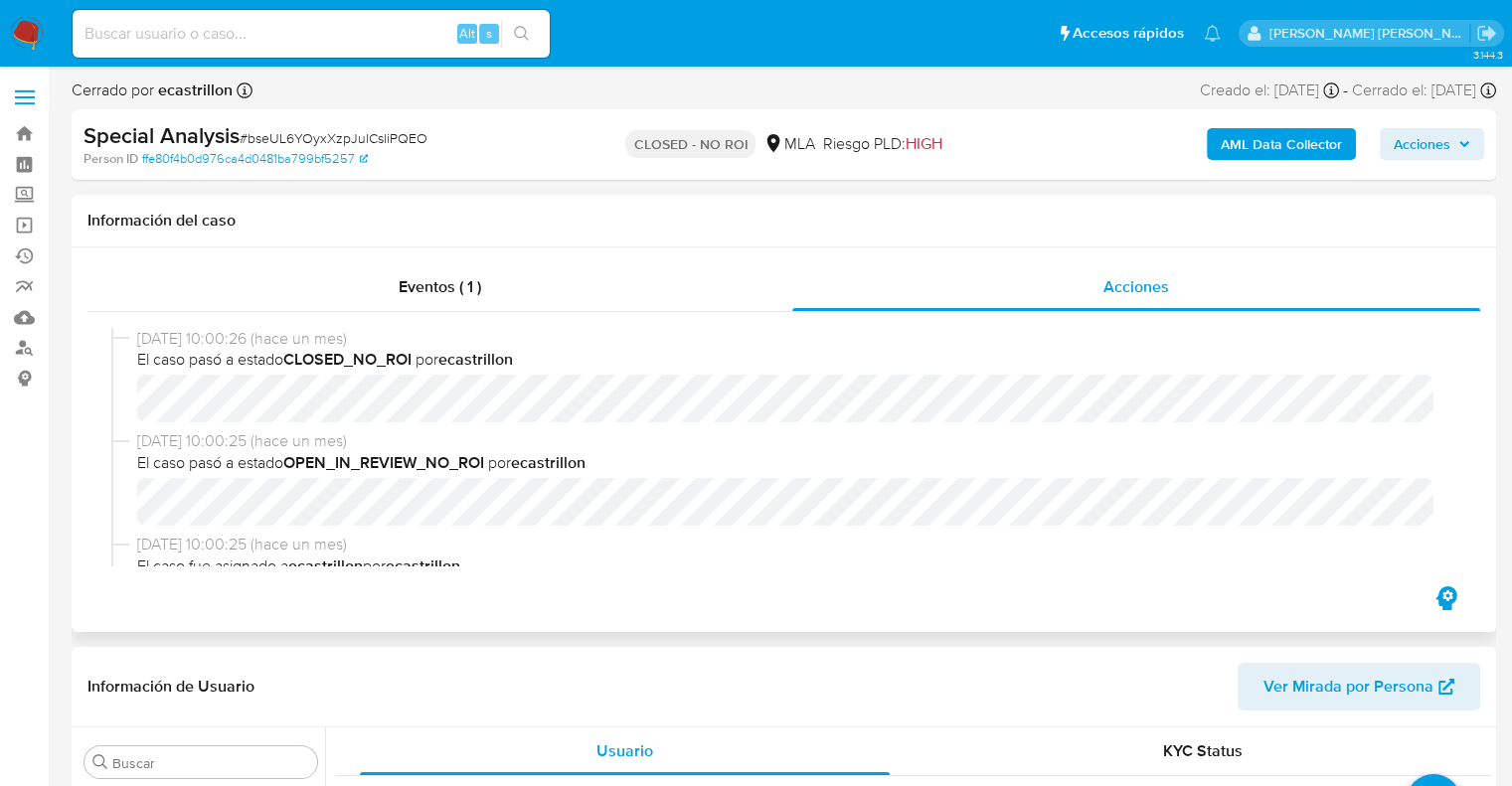 click on "[DATE] 10:00:25 (hace un mes)" at bounding box center (792, 441) 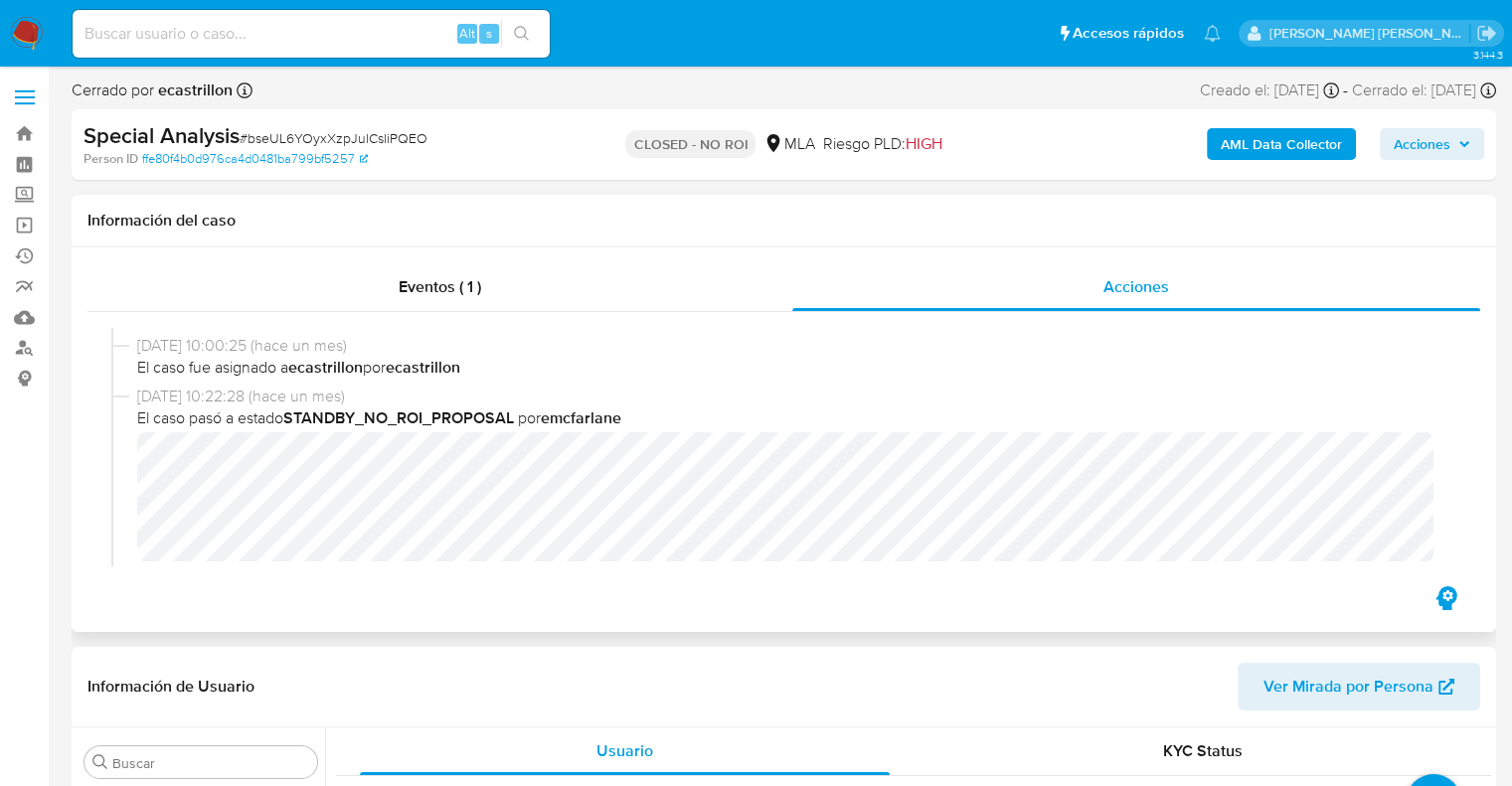 scroll, scrollTop: 298, scrollLeft: 0, axis: vertical 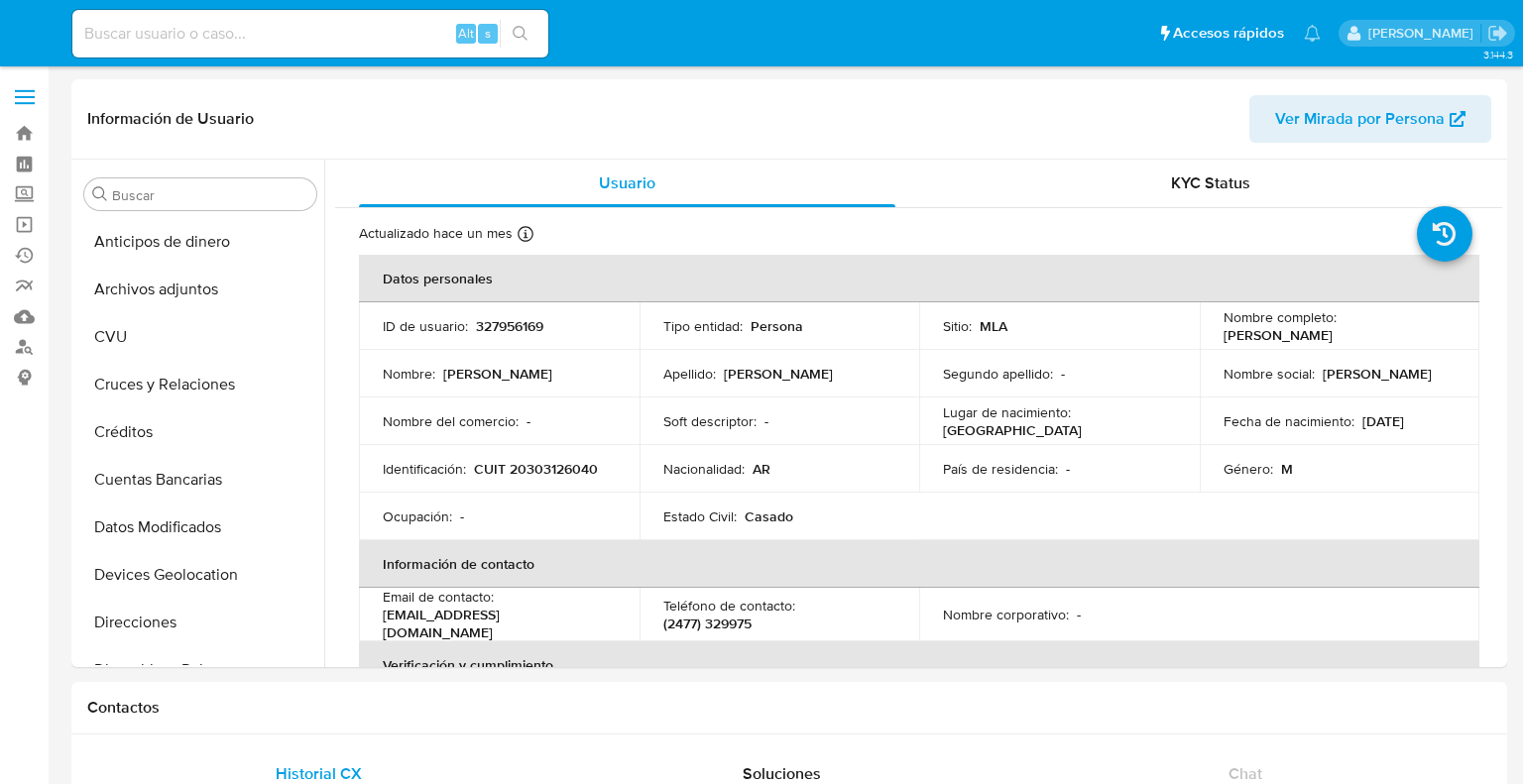 select on "10" 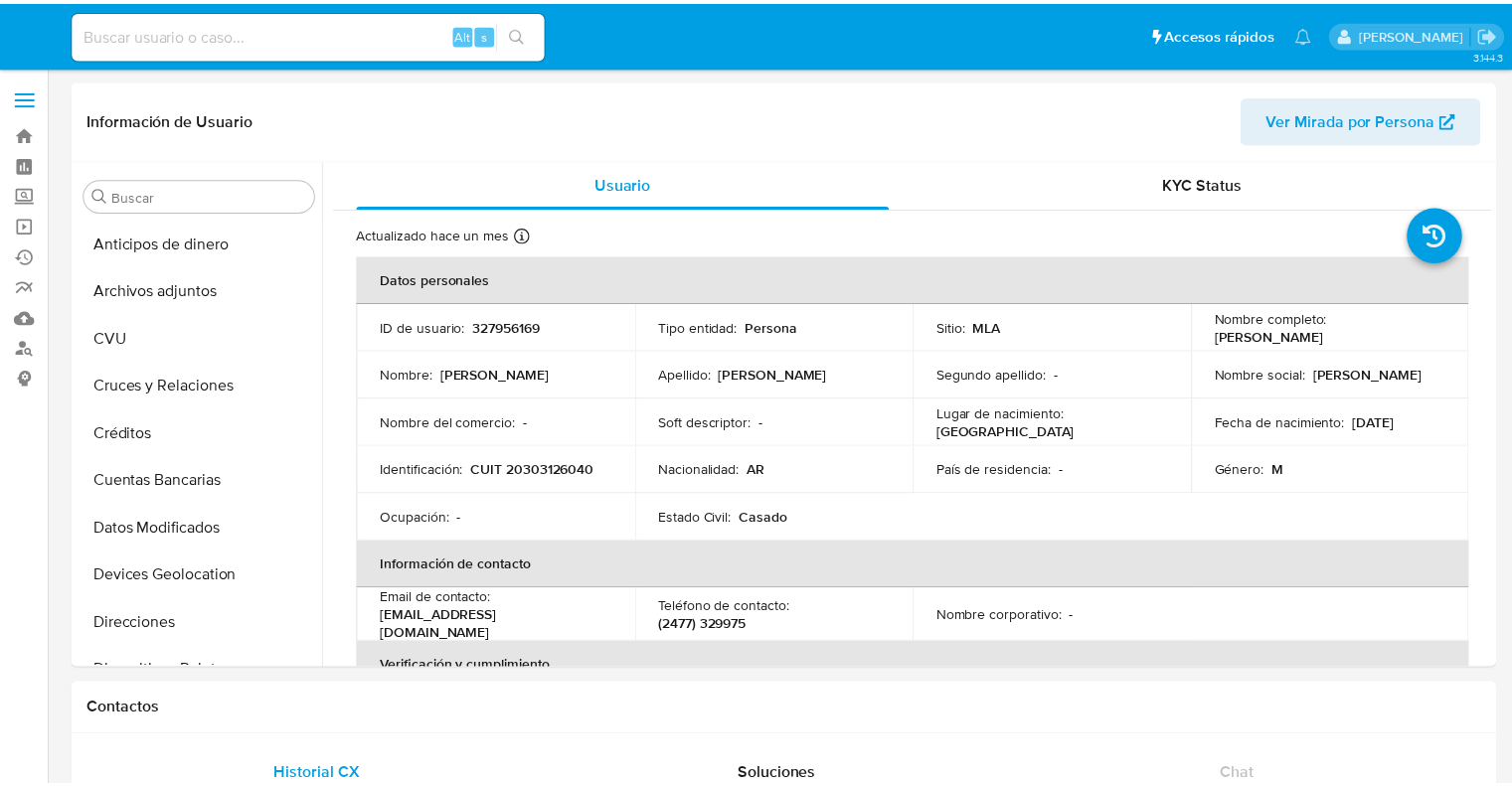 scroll, scrollTop: 0, scrollLeft: 0, axis: both 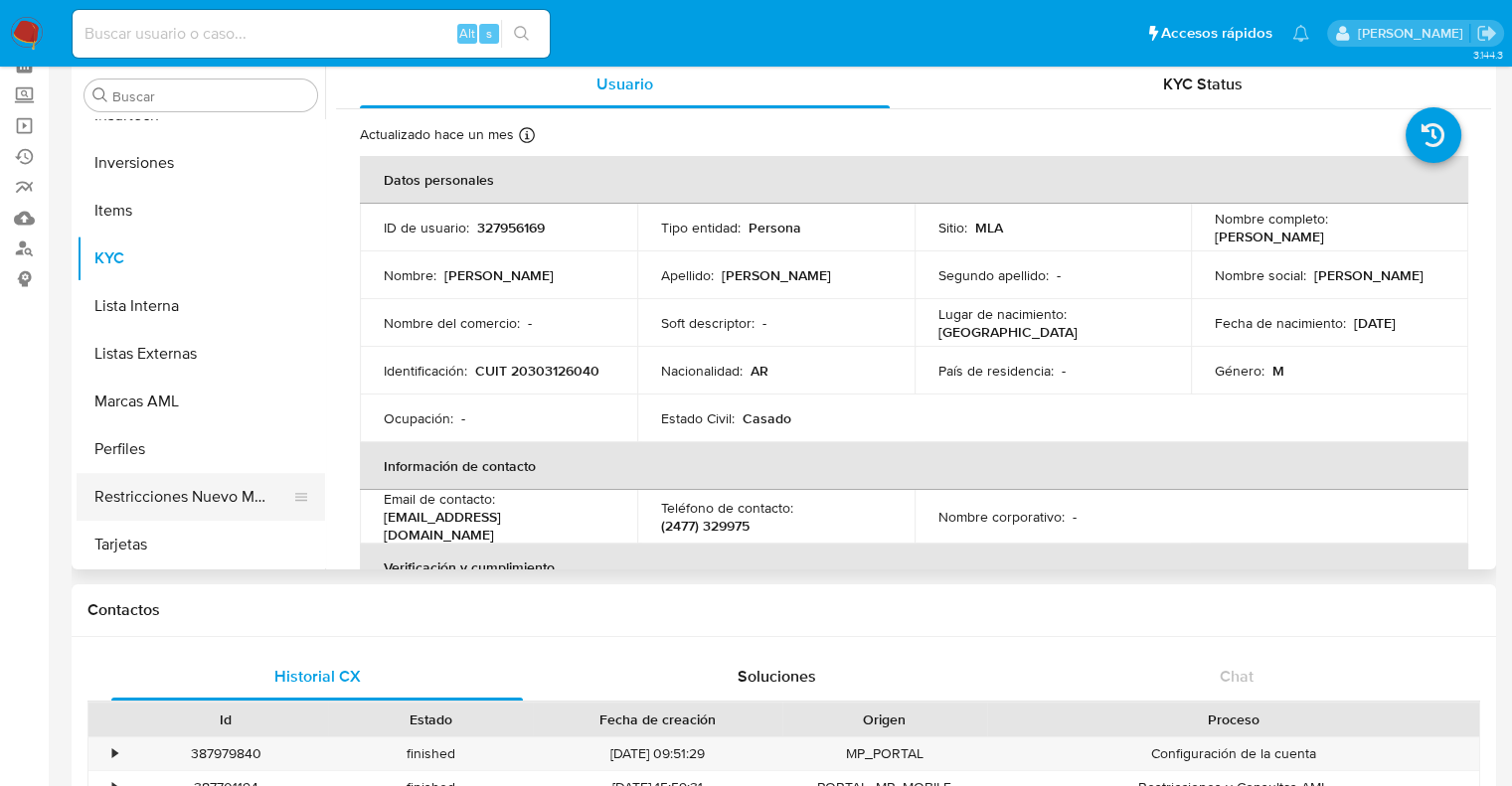 click on "Restricciones Nuevo Mundo" at bounding box center [193, 497] 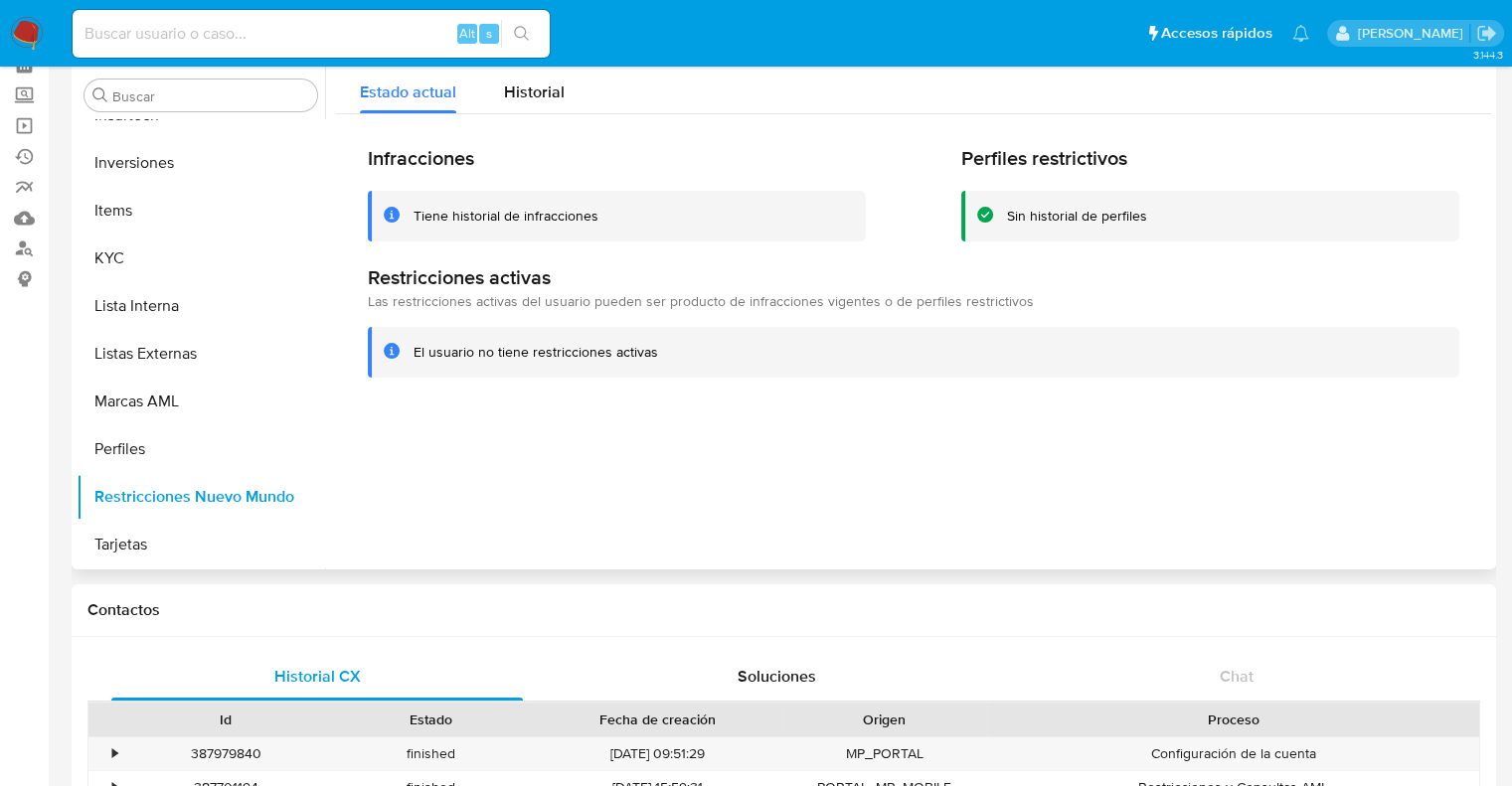 type 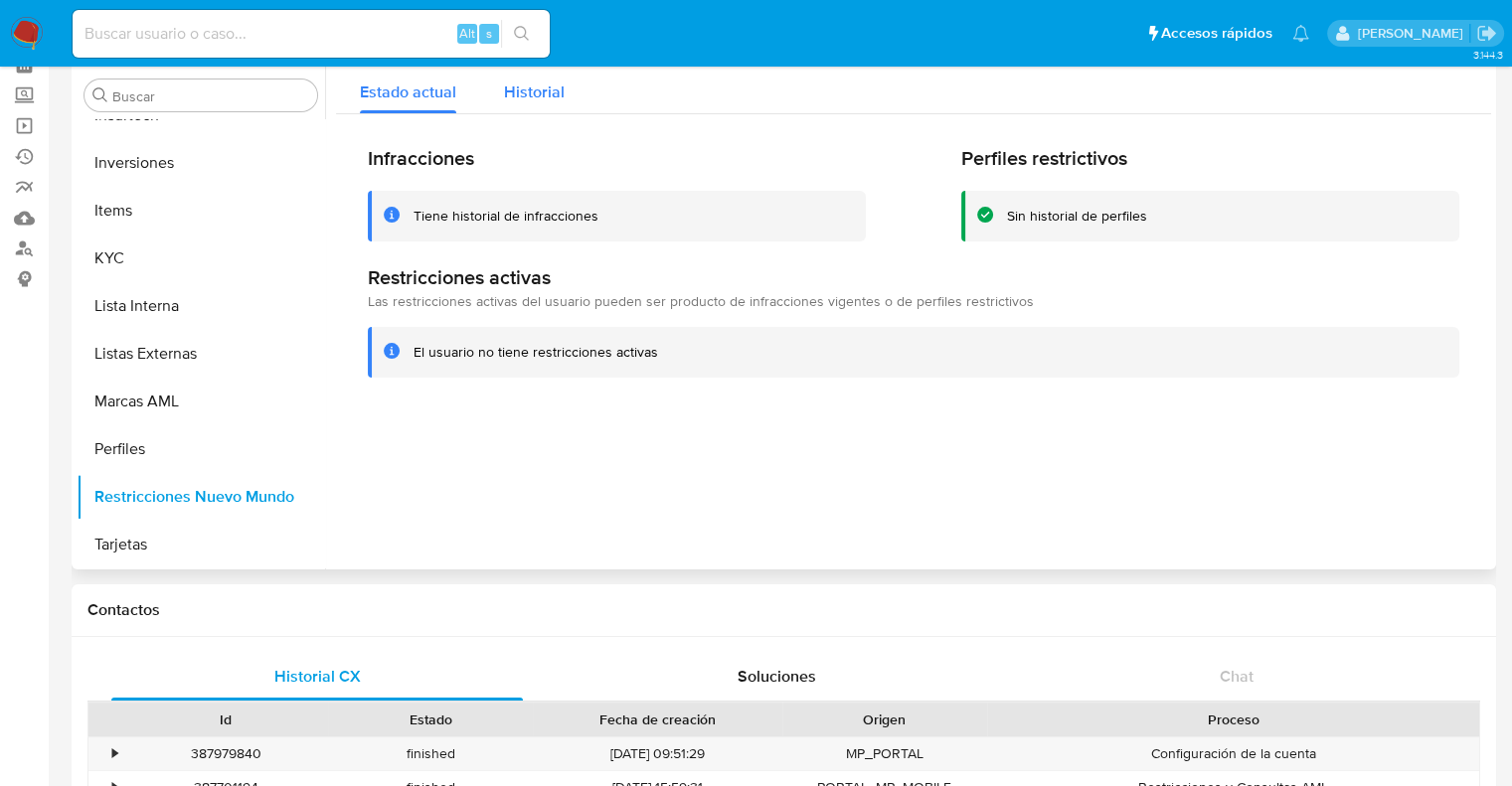 drag, startPoint x: 557, startPoint y: 87, endPoint x: 547, endPoint y: 100, distance: 16.40122 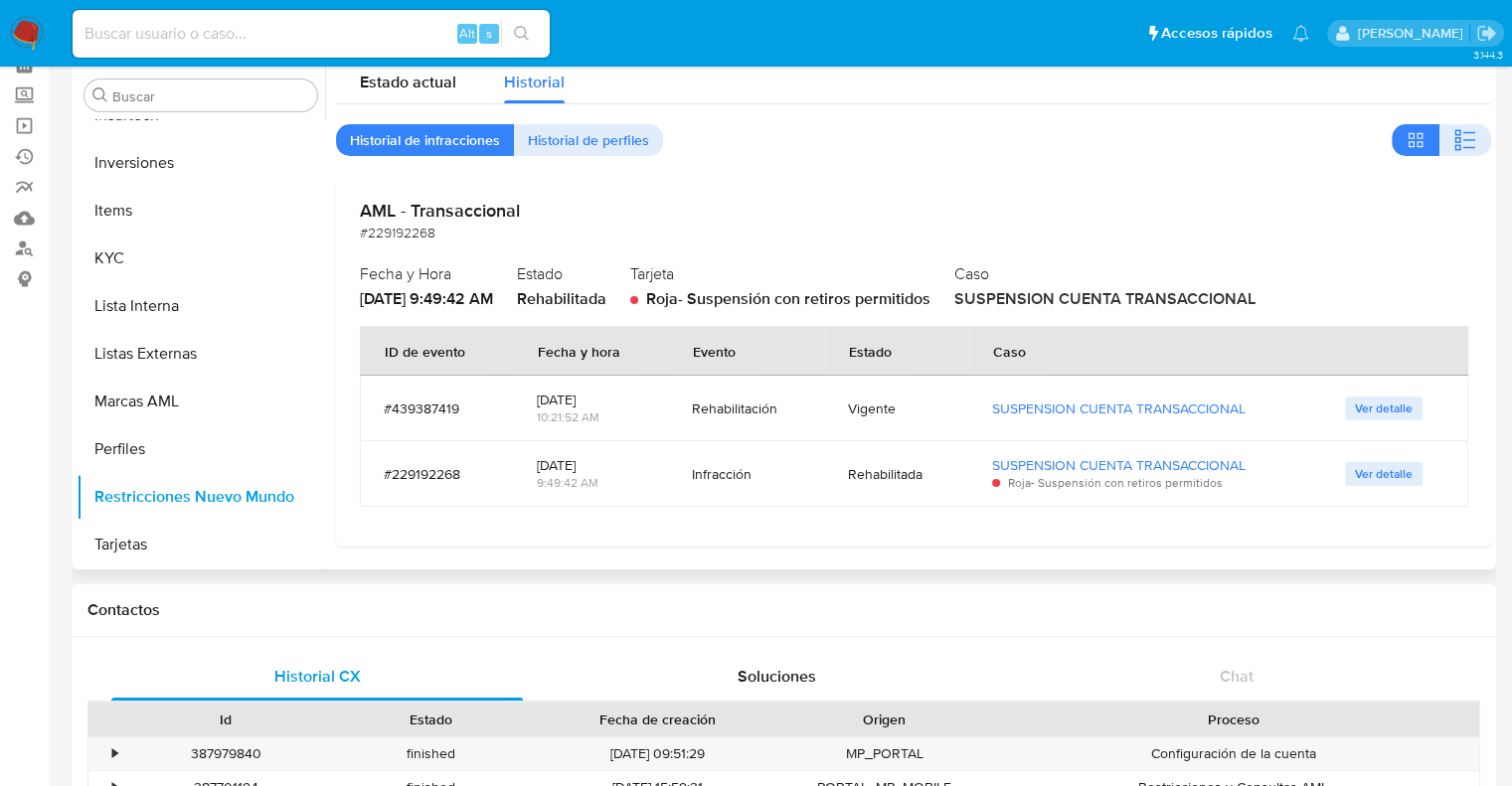 scroll, scrollTop: 12, scrollLeft: 0, axis: vertical 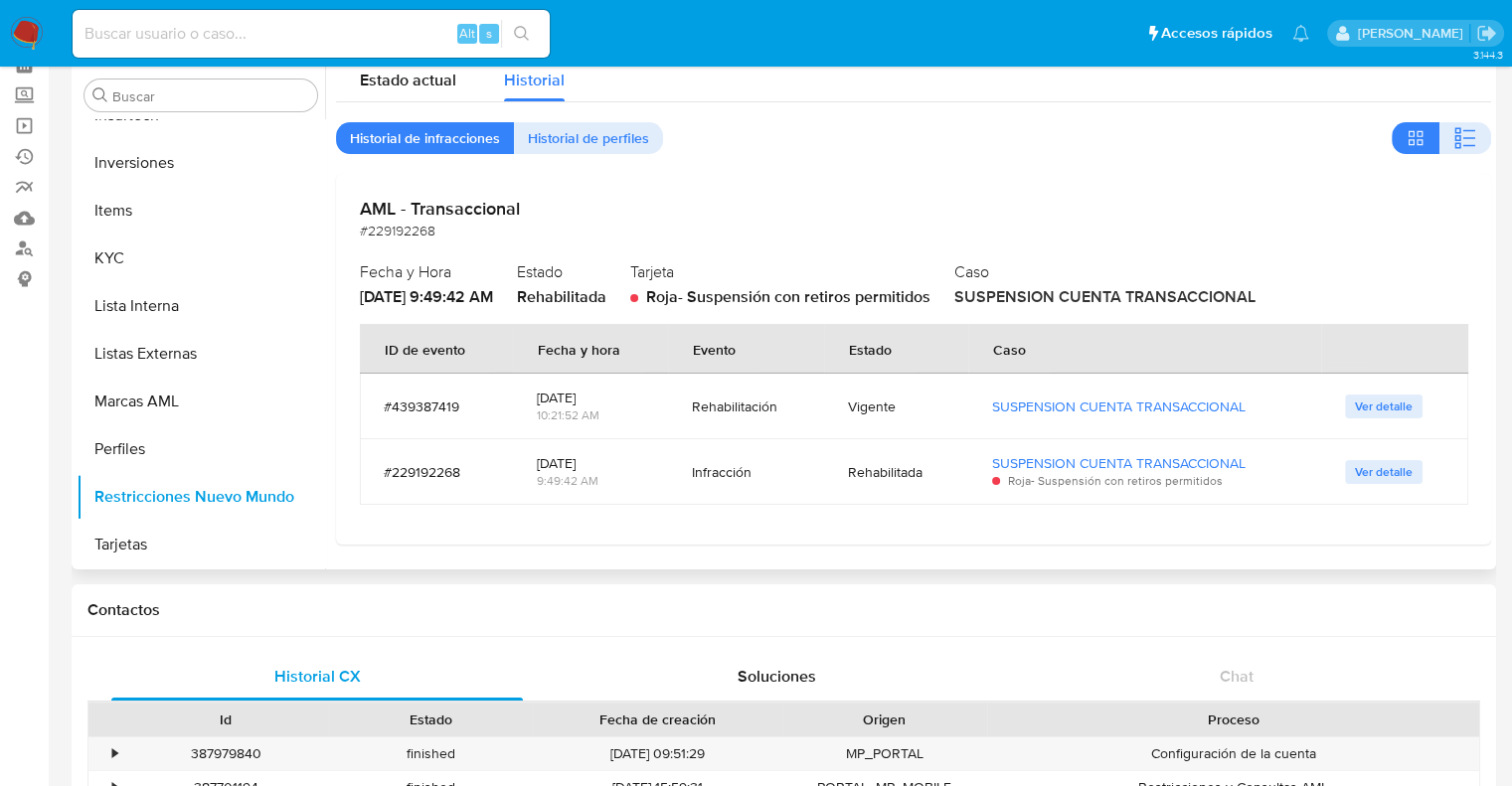 drag, startPoint x: 687, startPoint y: 299, endPoint x: 966, endPoint y: 301, distance: 279.0072 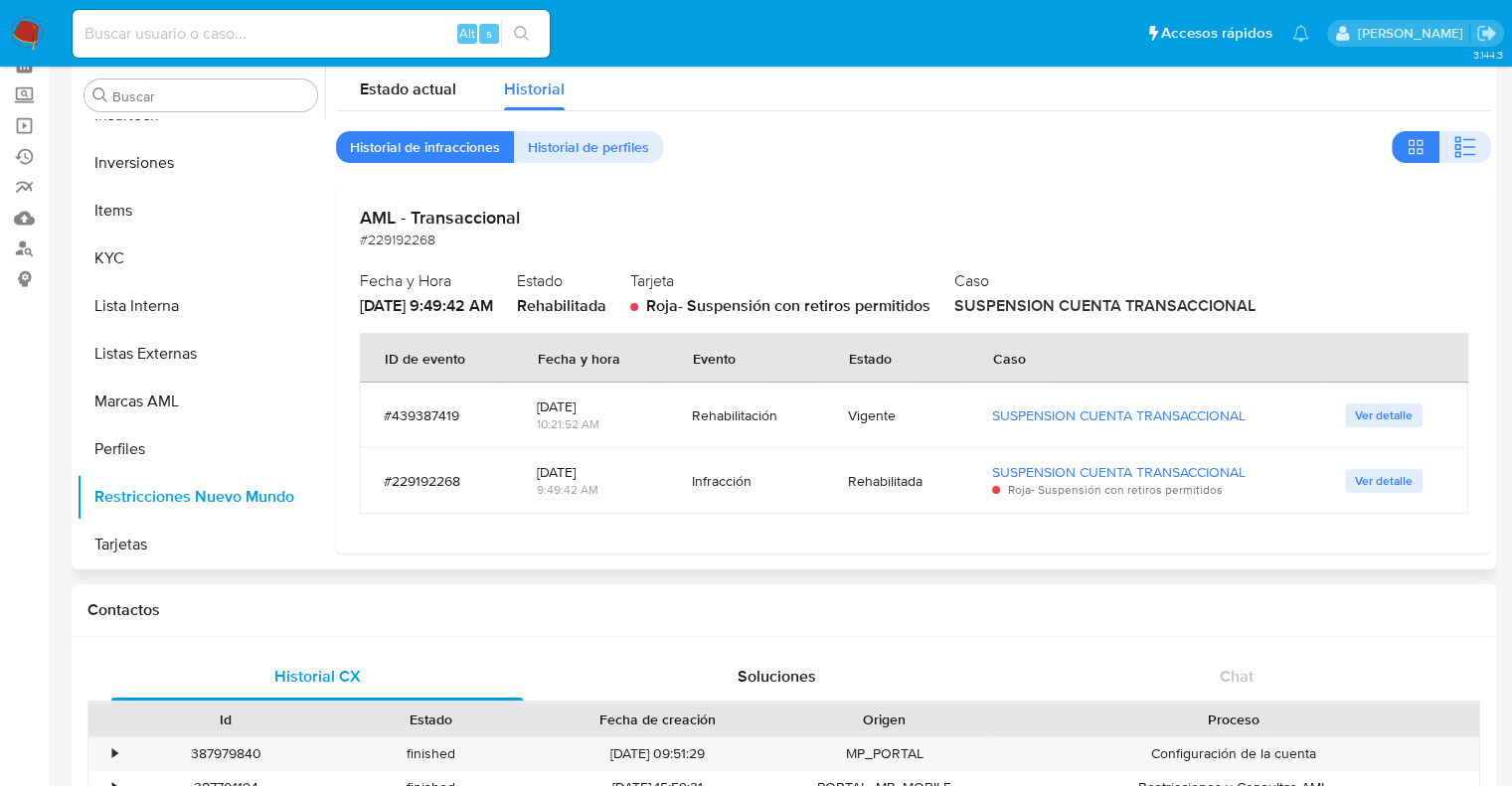 scroll, scrollTop: 0, scrollLeft: 0, axis: both 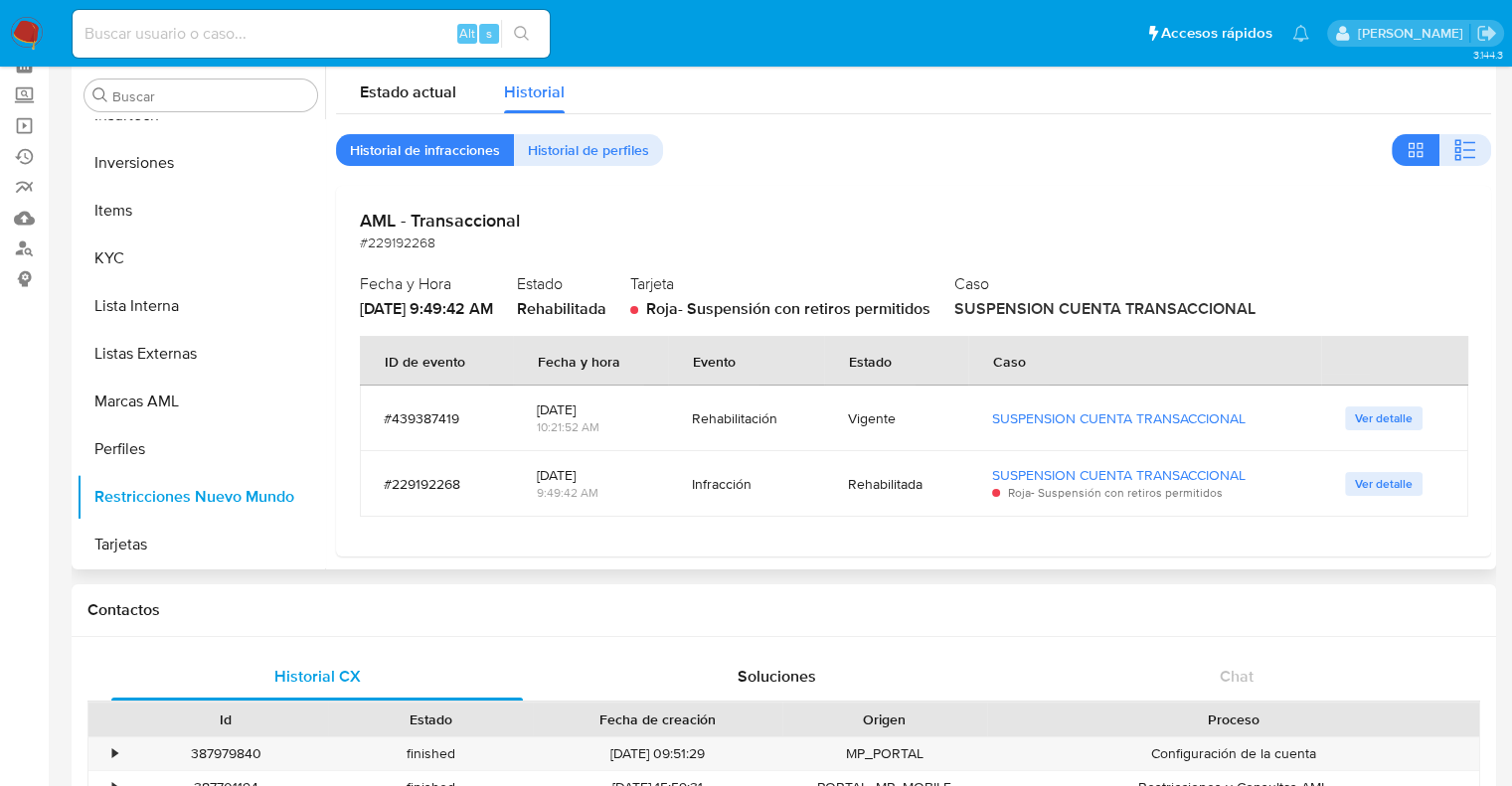 click on "Historial de perfiles" at bounding box center [588, 150] 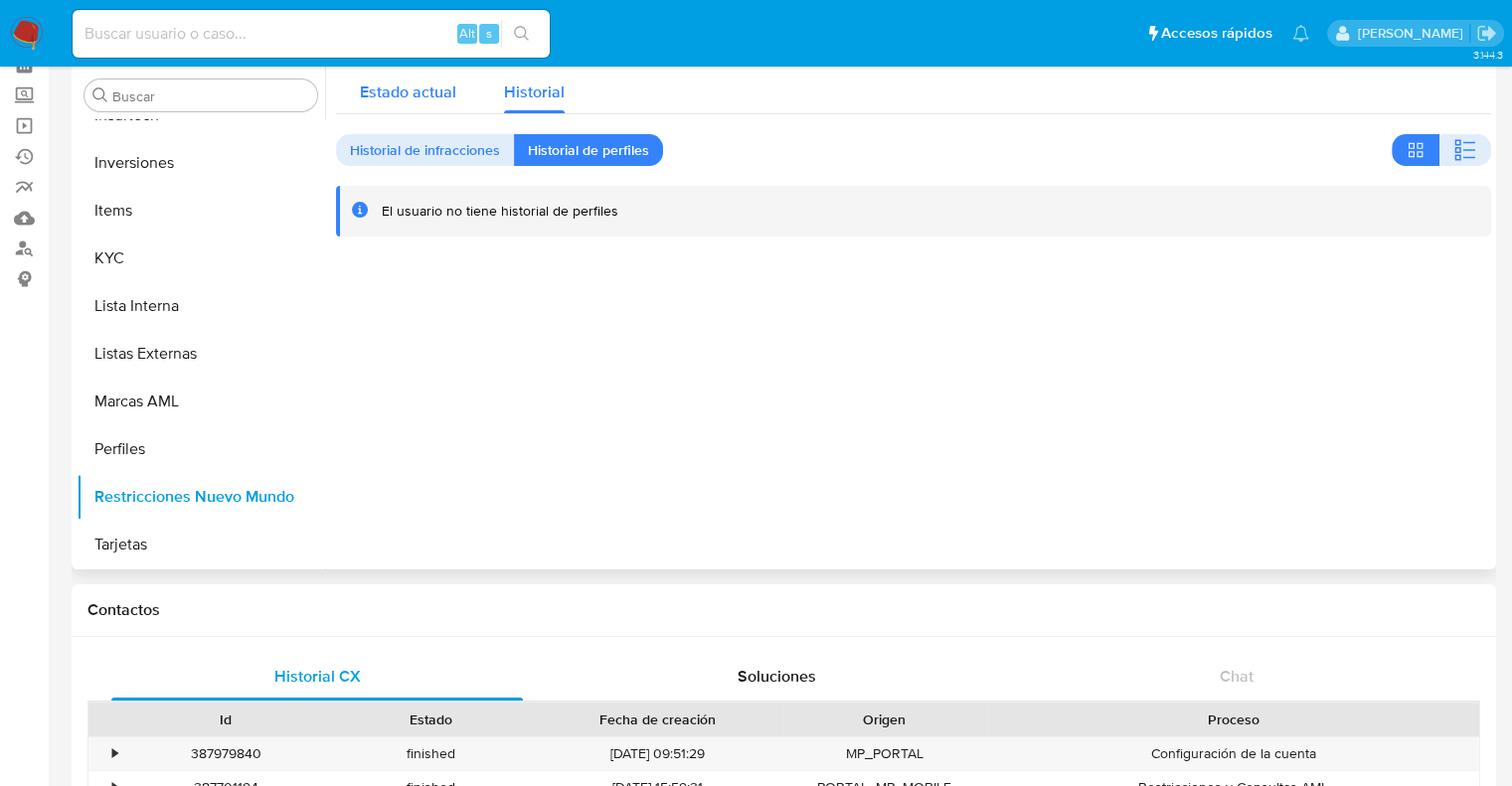 click on "Estado actual" at bounding box center (408, 91) 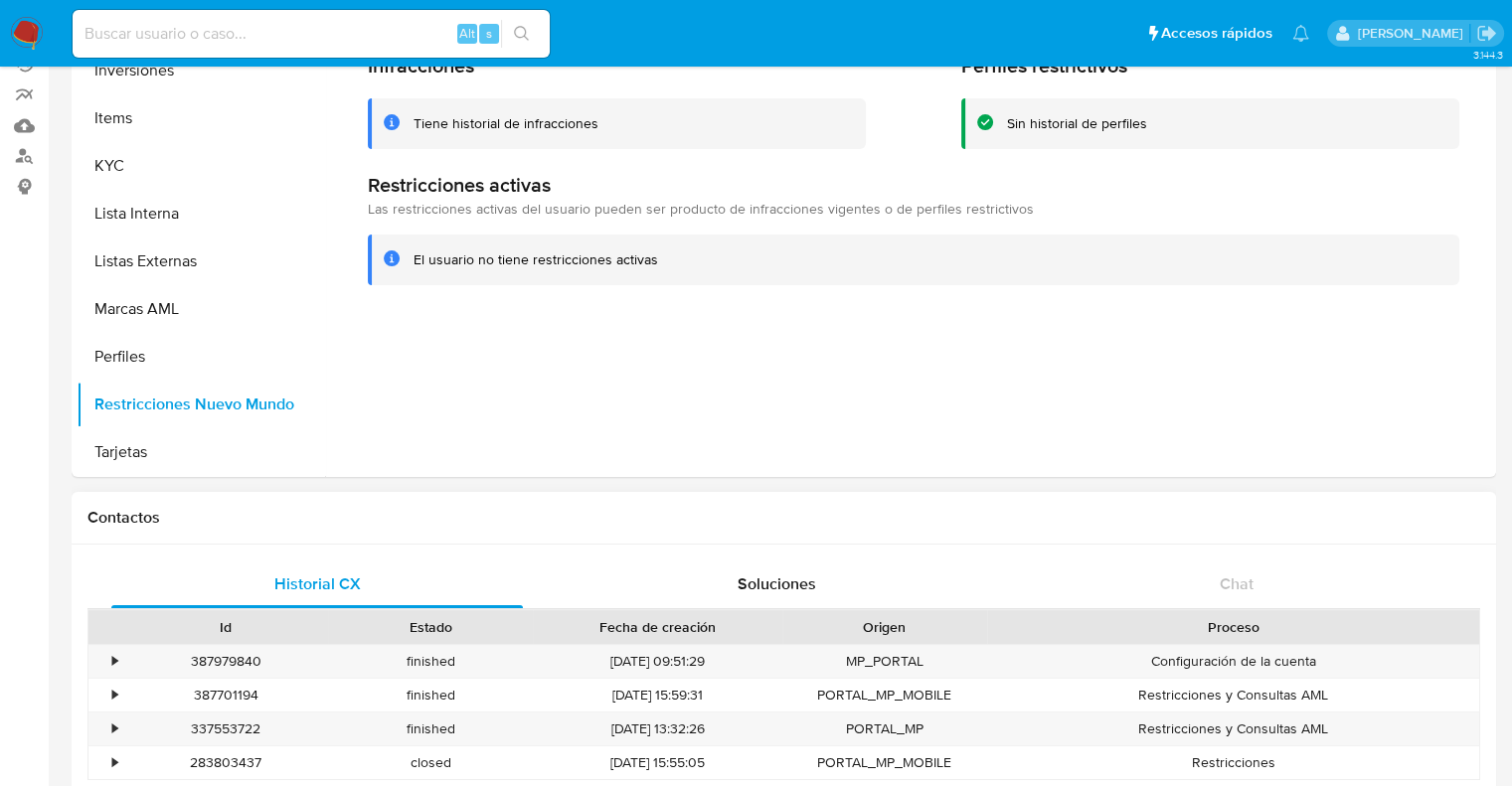 scroll, scrollTop: 298, scrollLeft: 0, axis: vertical 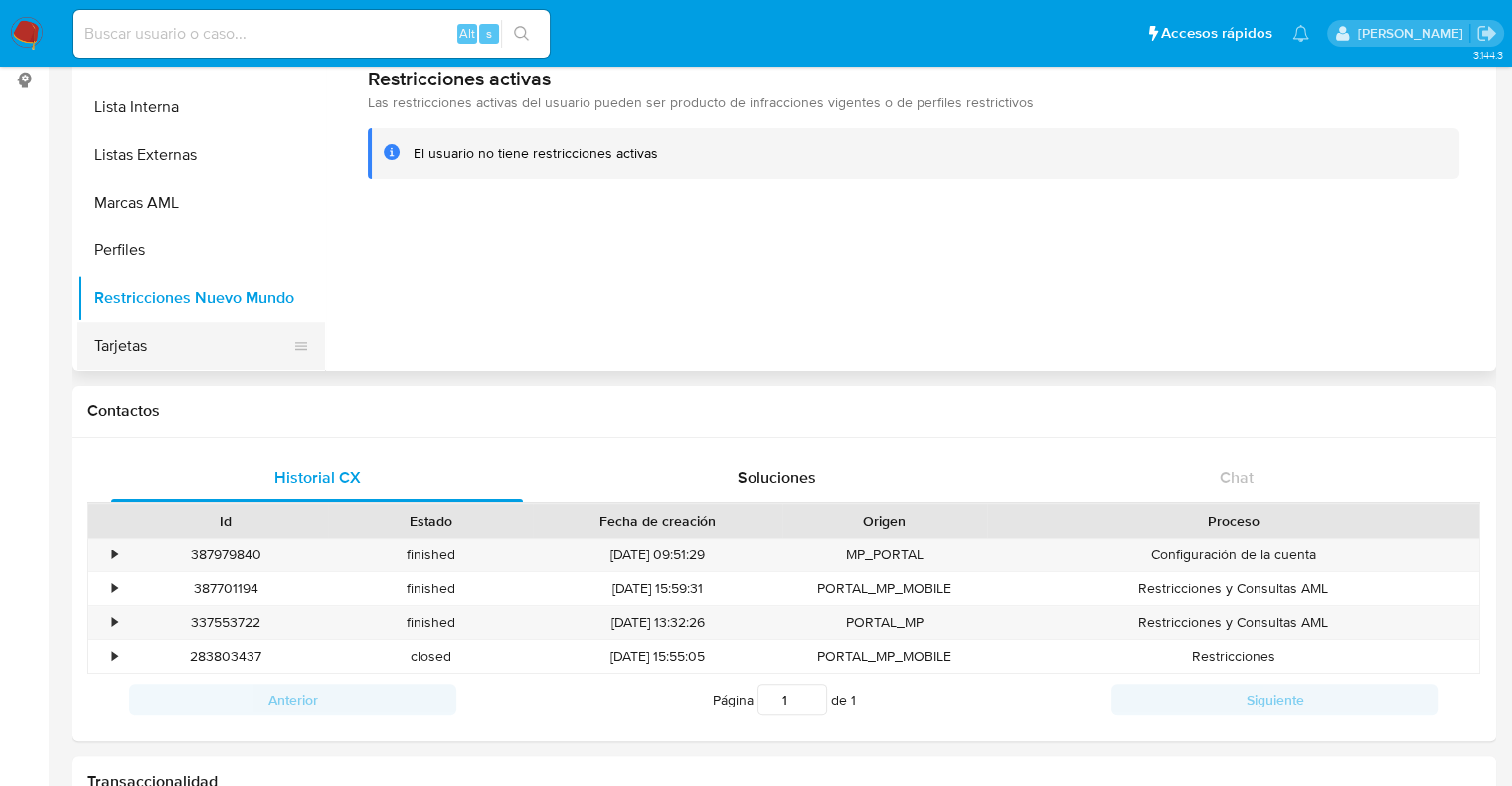 click on "Tarjetas" at bounding box center (193, 346) 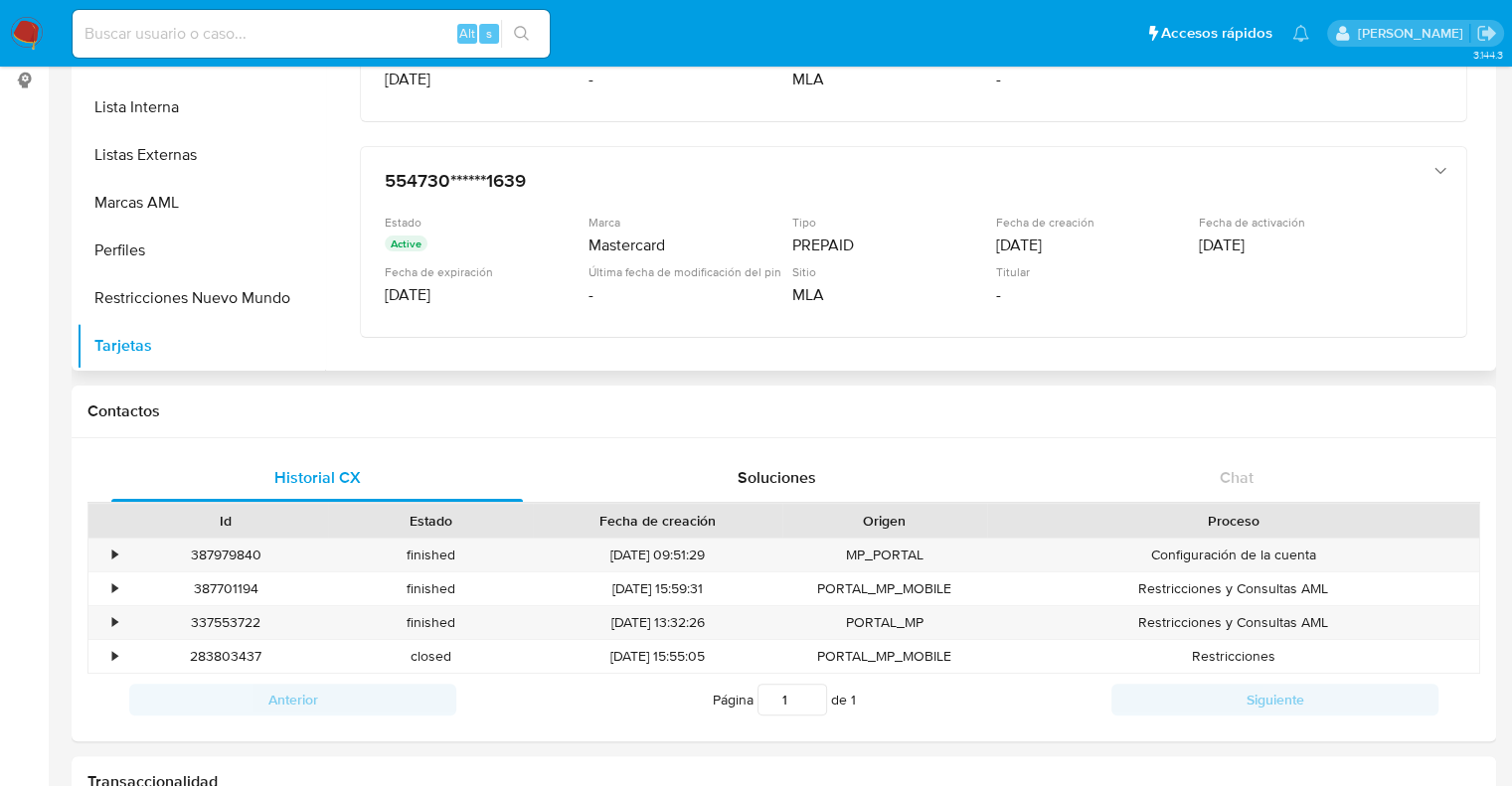 scroll, scrollTop: 0, scrollLeft: 0, axis: both 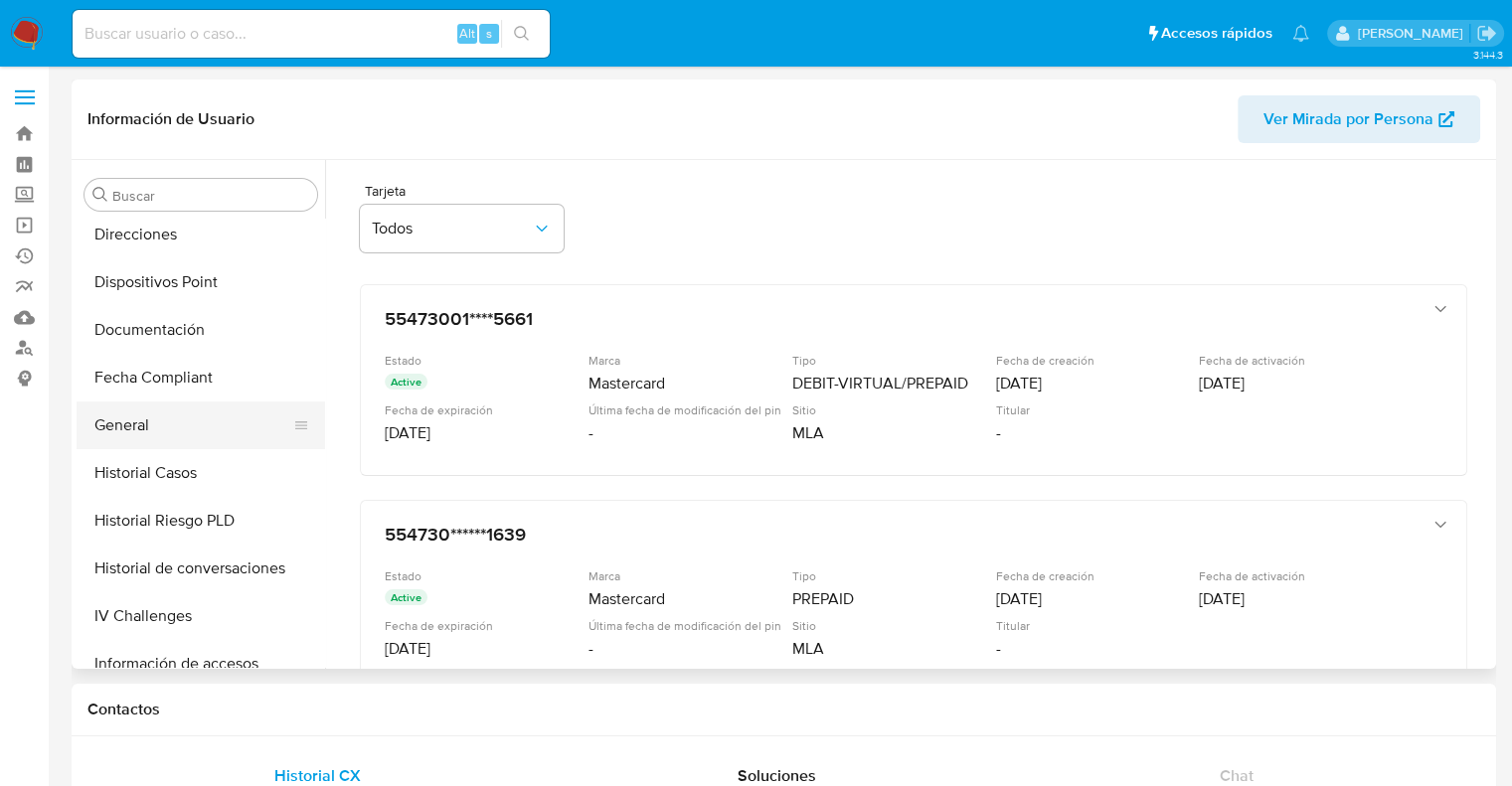 click on "General" at bounding box center (193, 425) 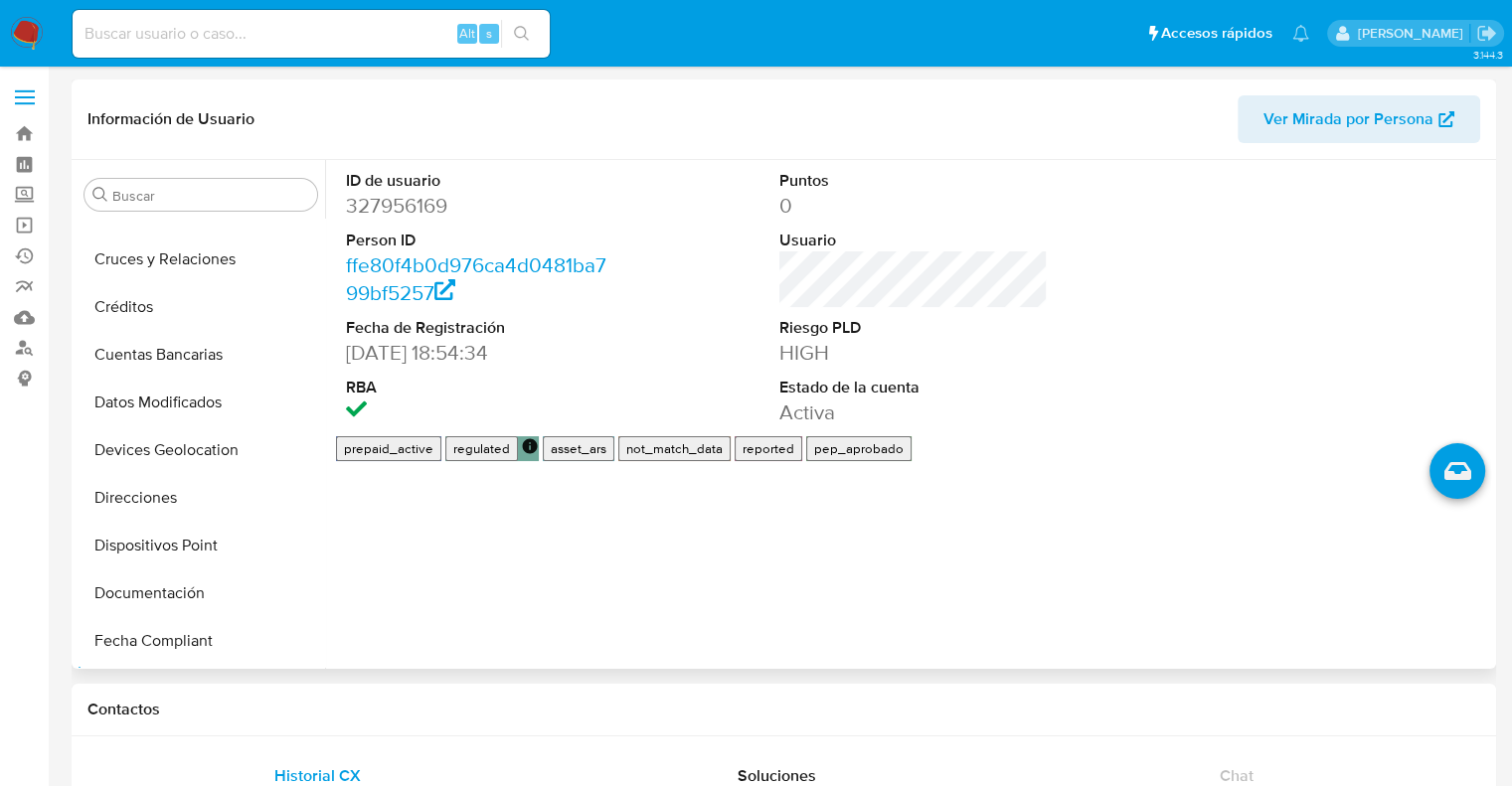 scroll, scrollTop: 0, scrollLeft: 0, axis: both 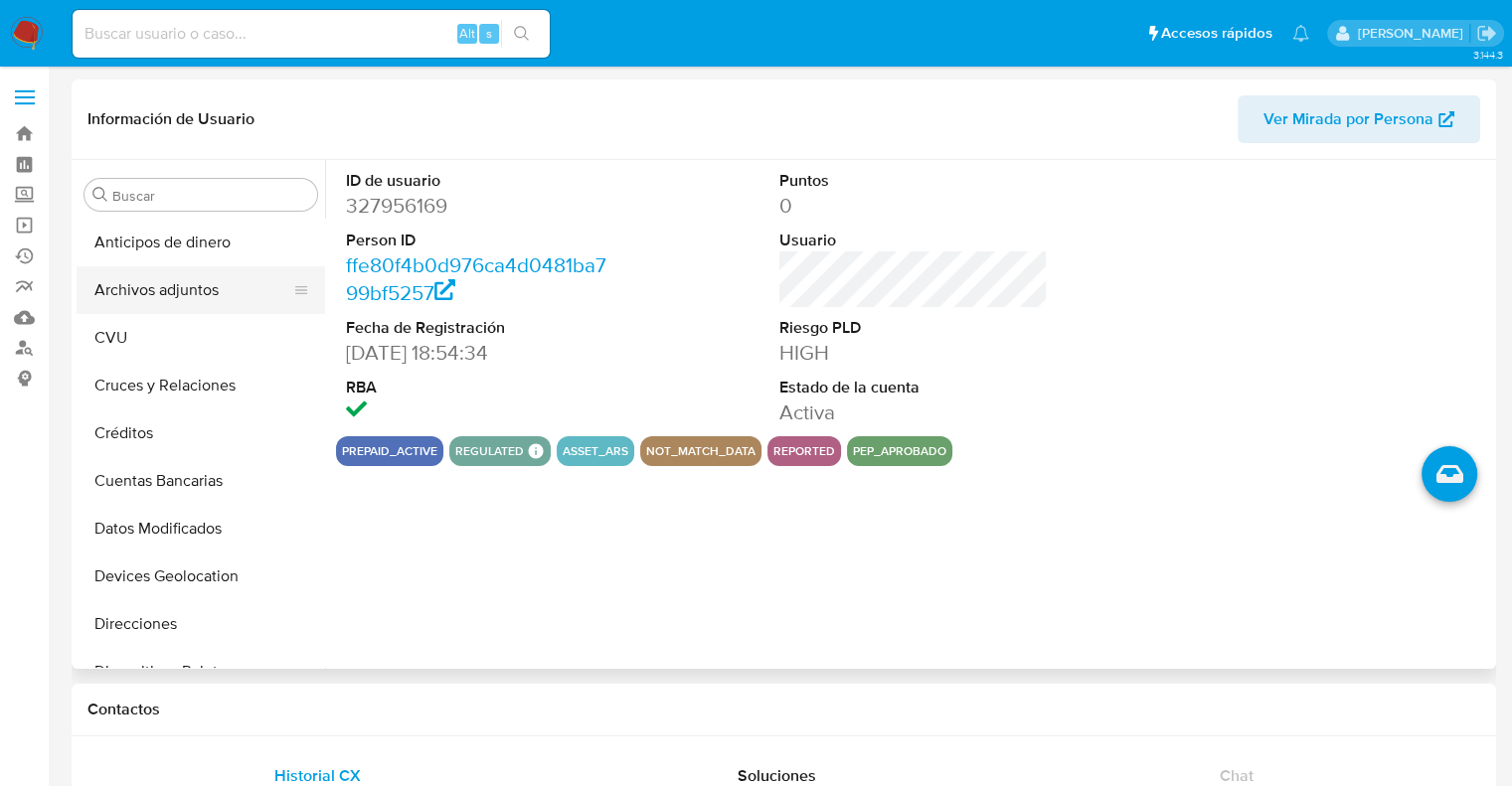 click on "Archivos adjuntos" at bounding box center [193, 290] 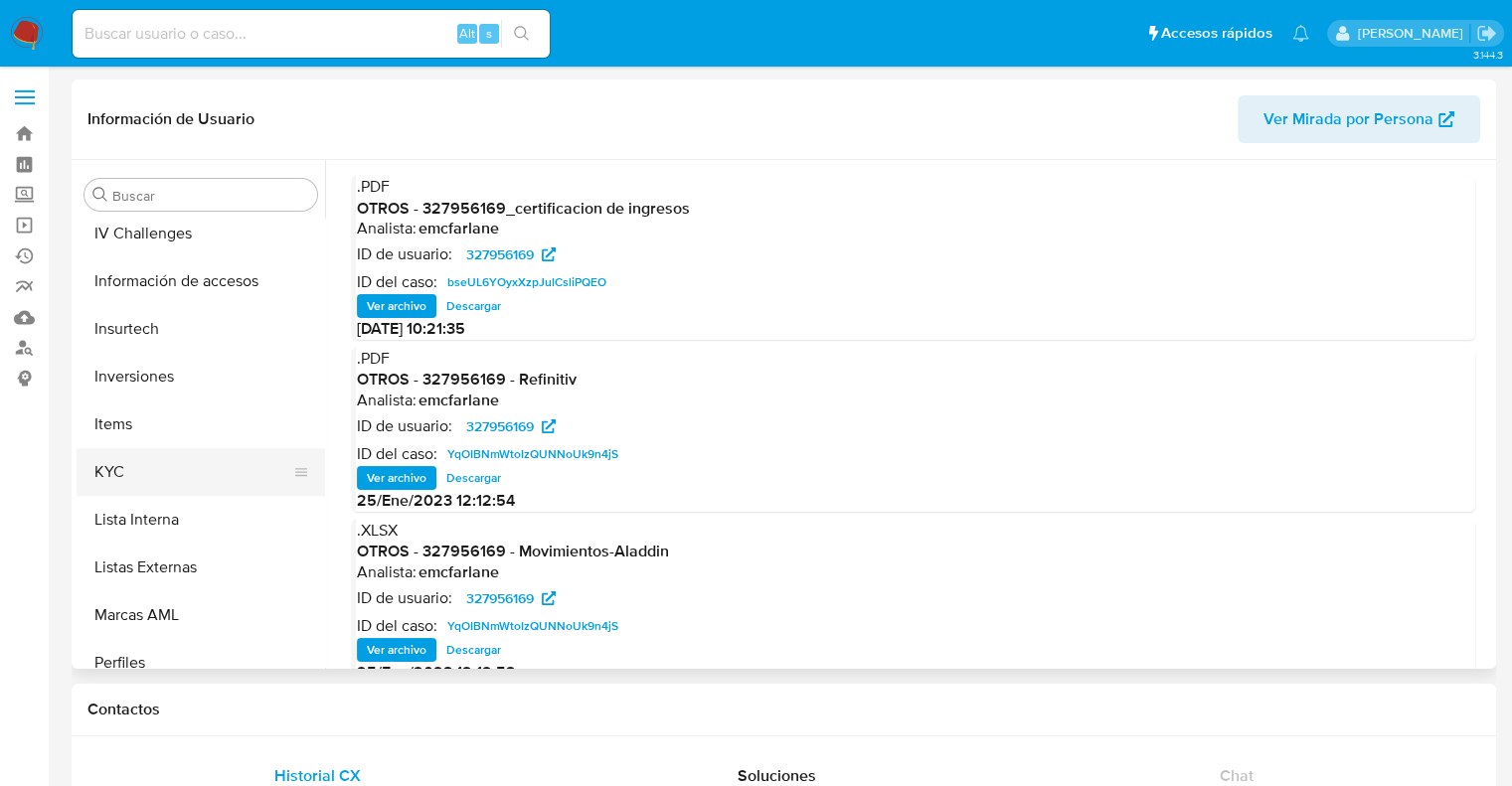 scroll, scrollTop: 795, scrollLeft: 0, axis: vertical 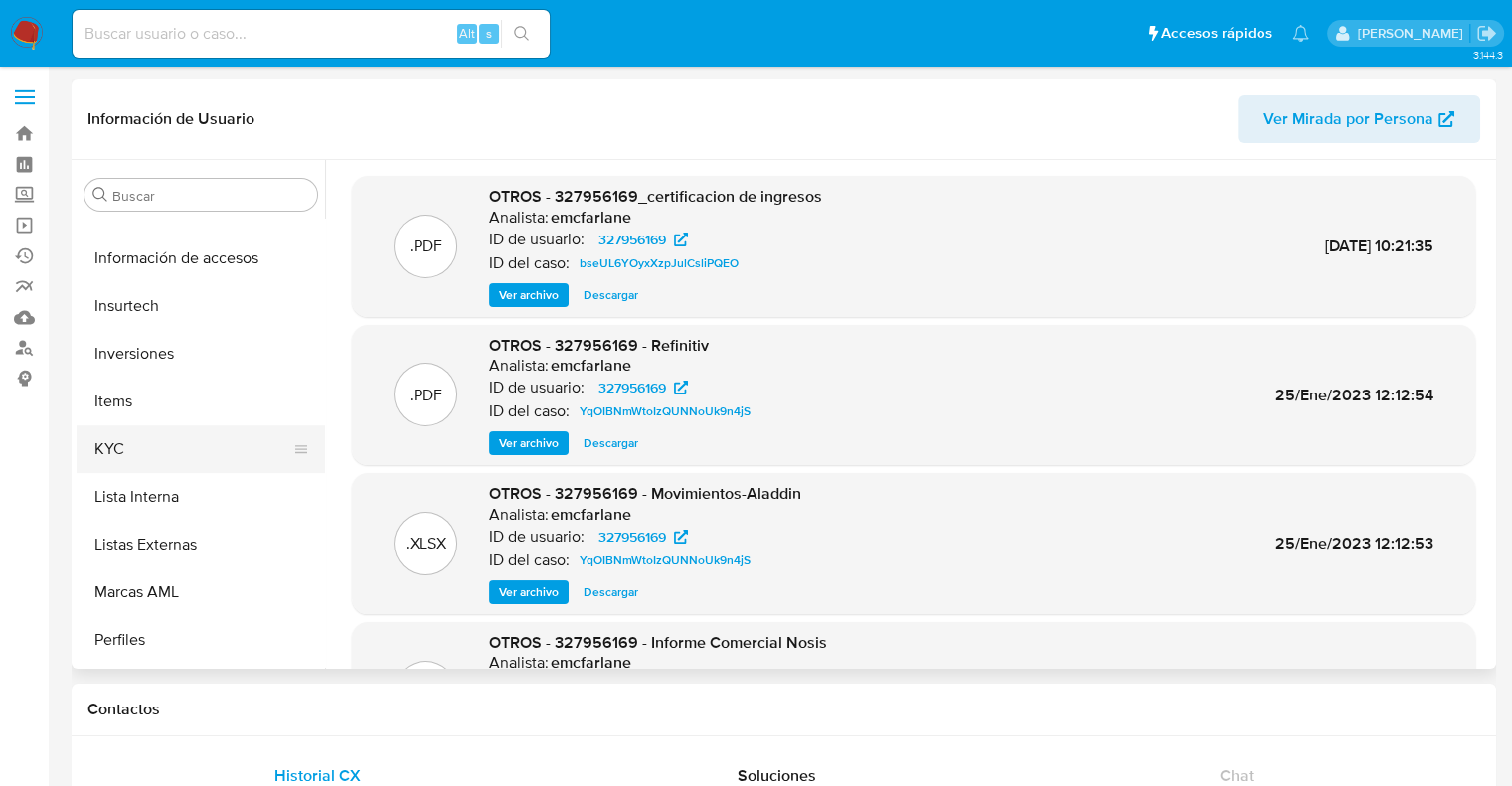 click on "KYC" at bounding box center (193, 449) 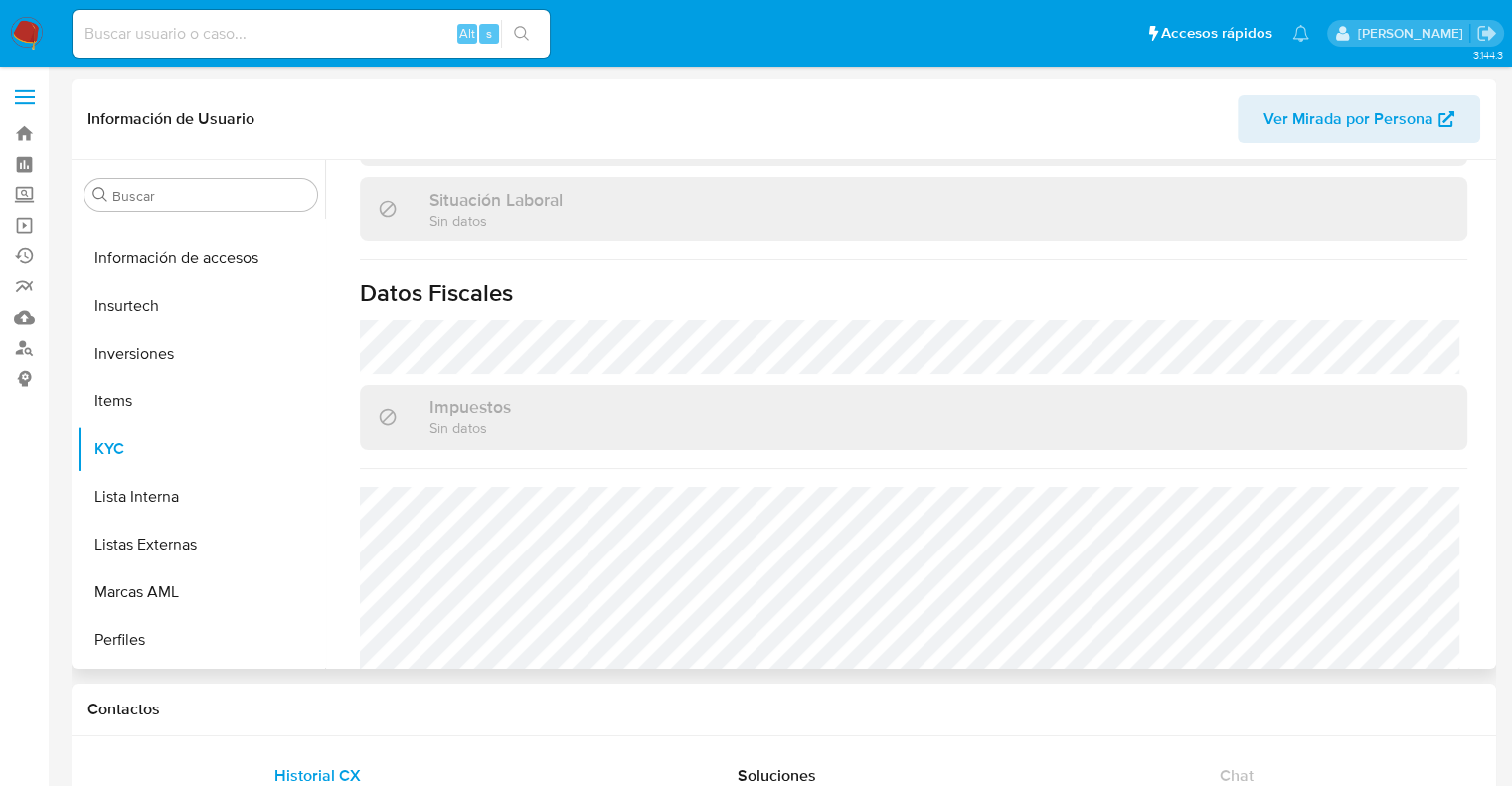 scroll, scrollTop: 1064, scrollLeft: 0, axis: vertical 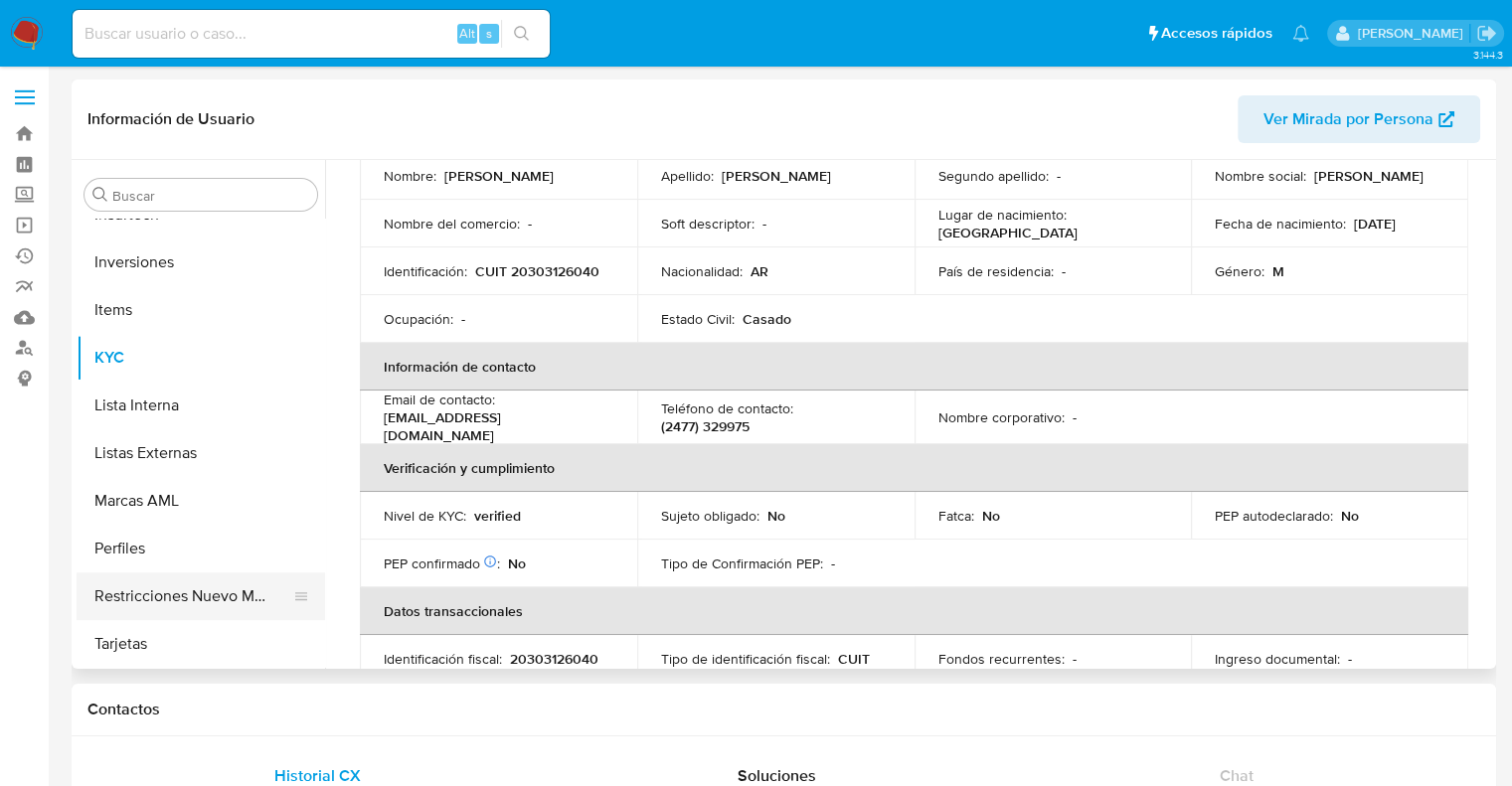 click on "Restricciones Nuevo Mundo" at bounding box center [193, 596] 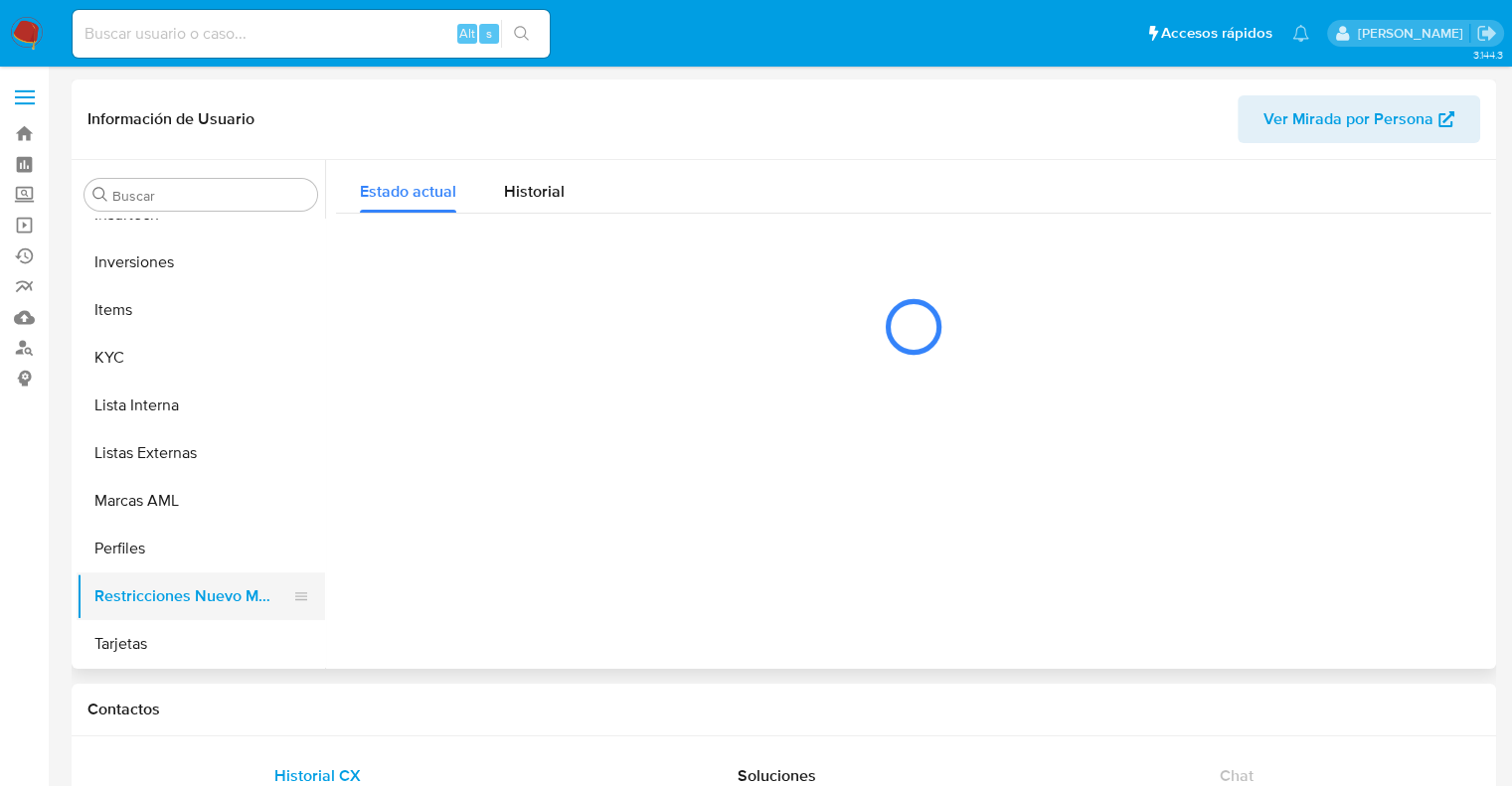 scroll, scrollTop: 0, scrollLeft: 0, axis: both 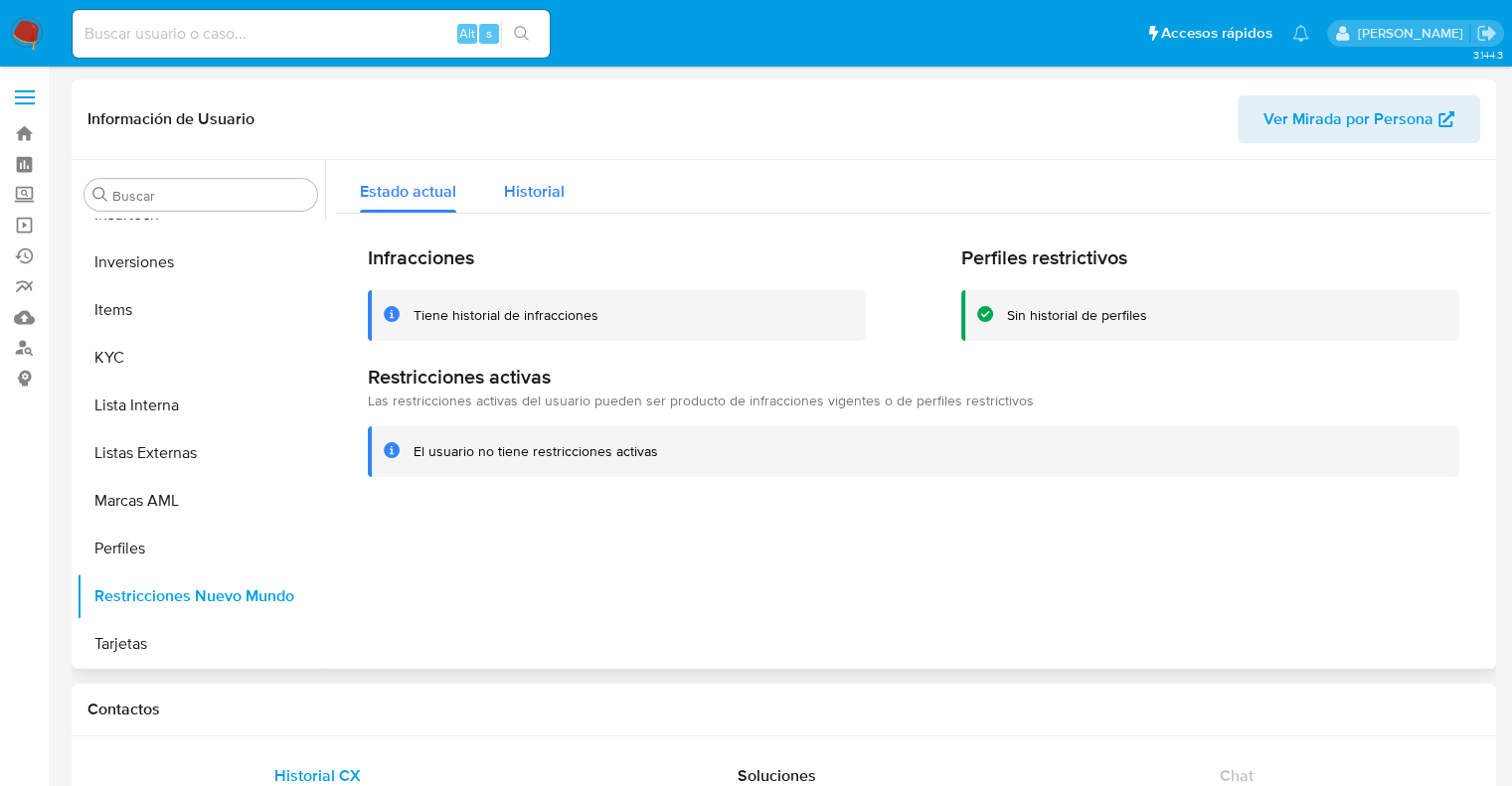 click on "Historial" at bounding box center (534, 191) 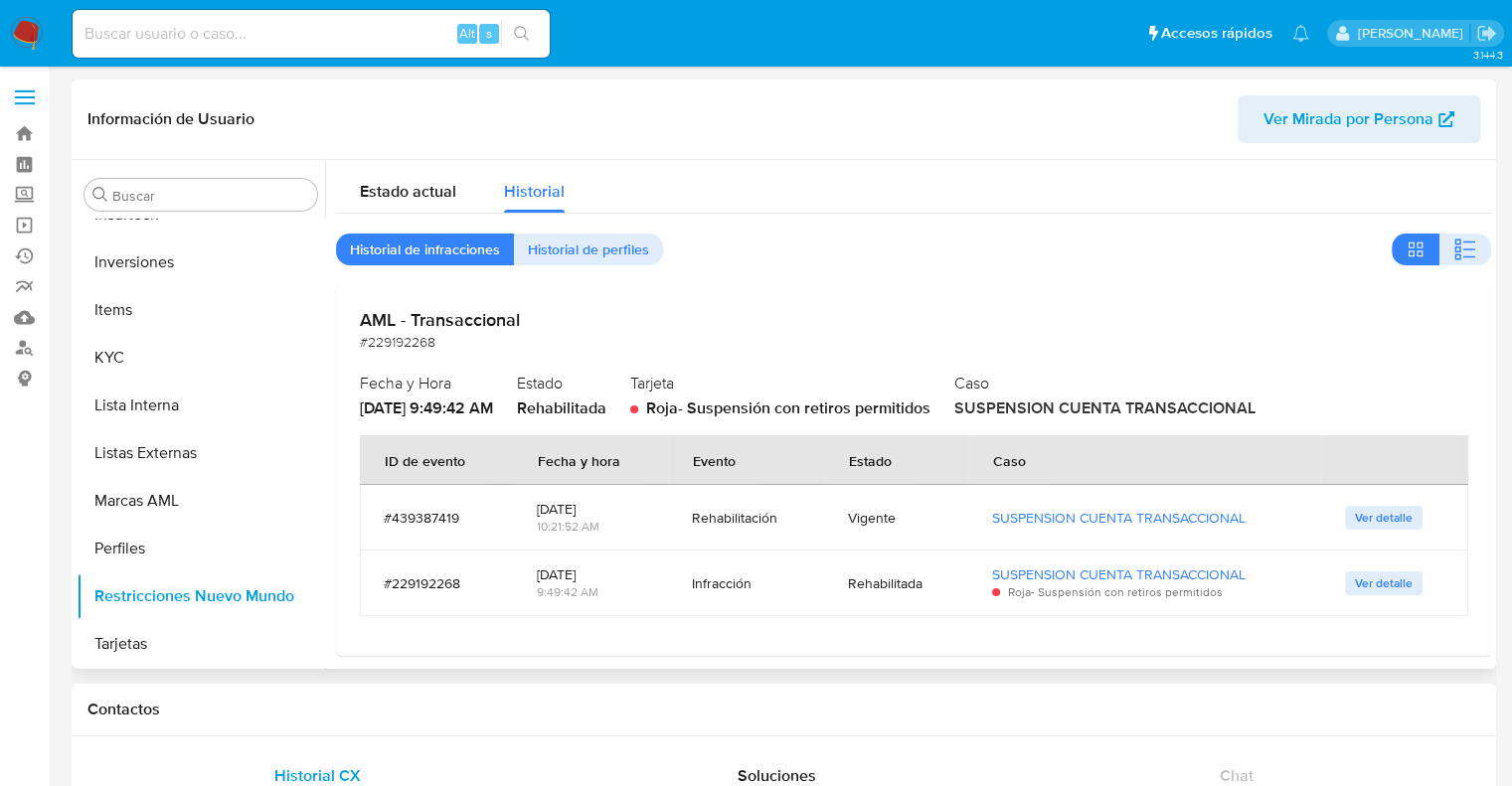 drag, startPoint x: 690, startPoint y: 408, endPoint x: 988, endPoint y: 415, distance: 298.0822 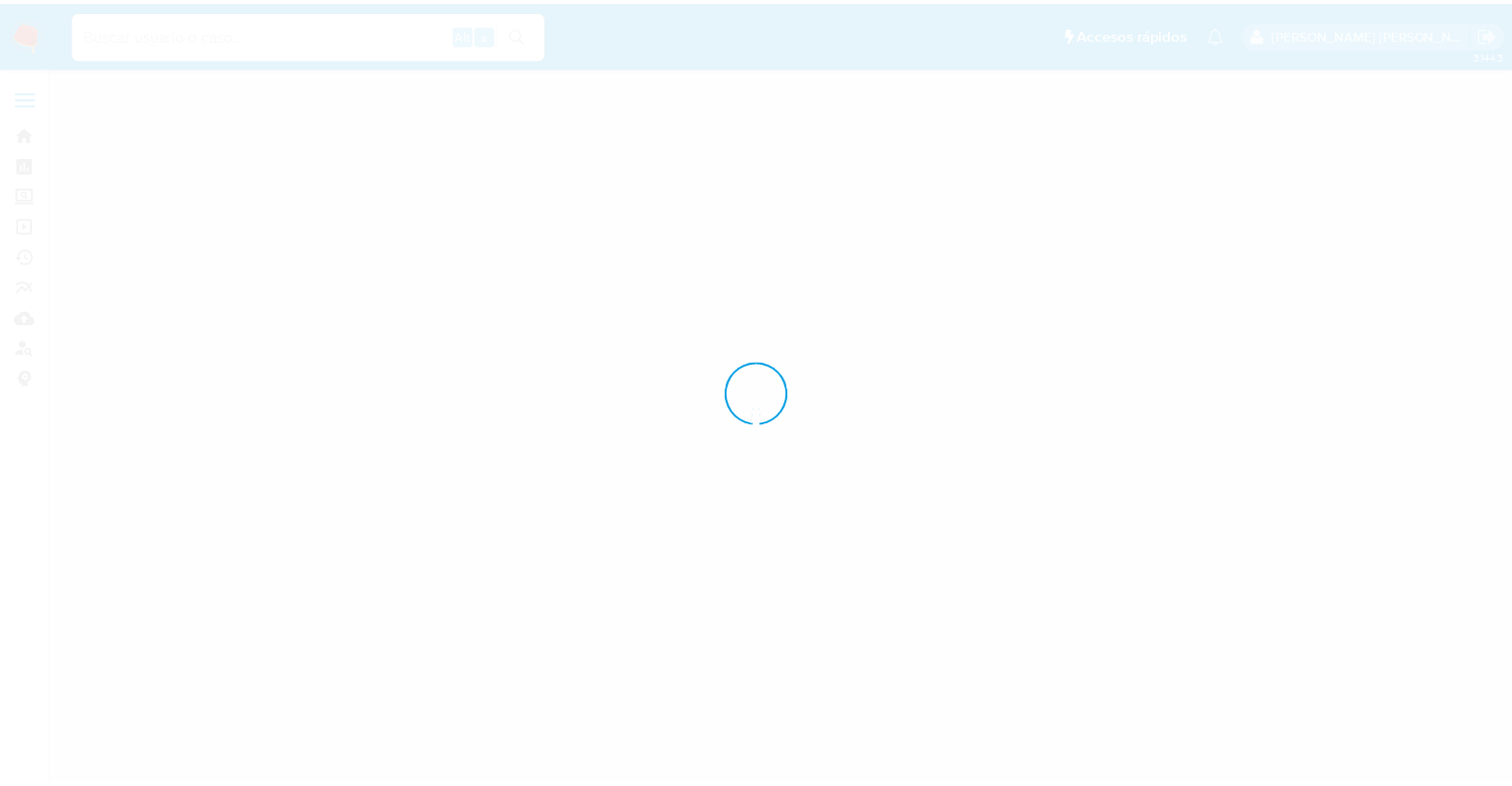 scroll, scrollTop: 0, scrollLeft: 0, axis: both 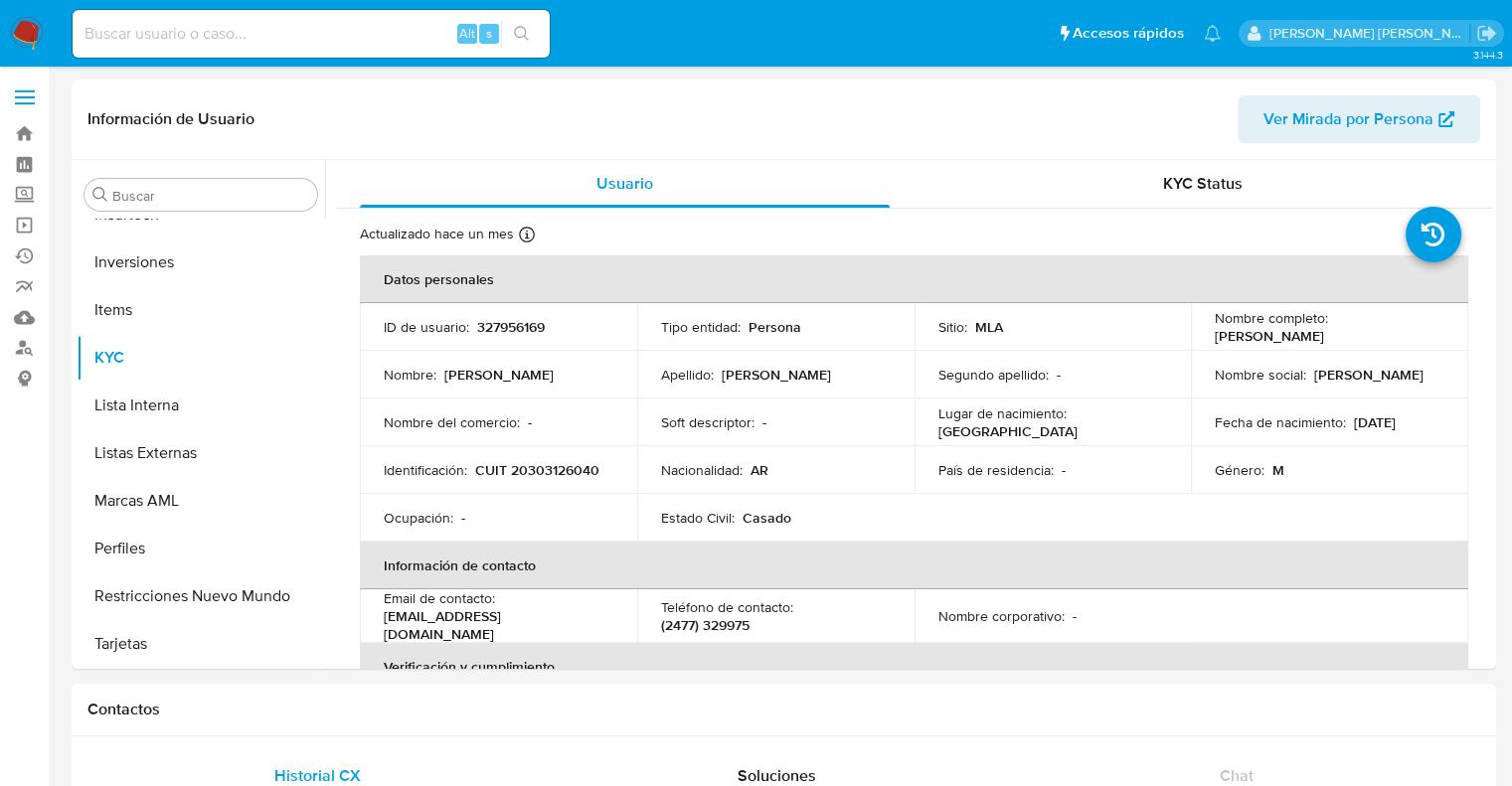 select on "10" 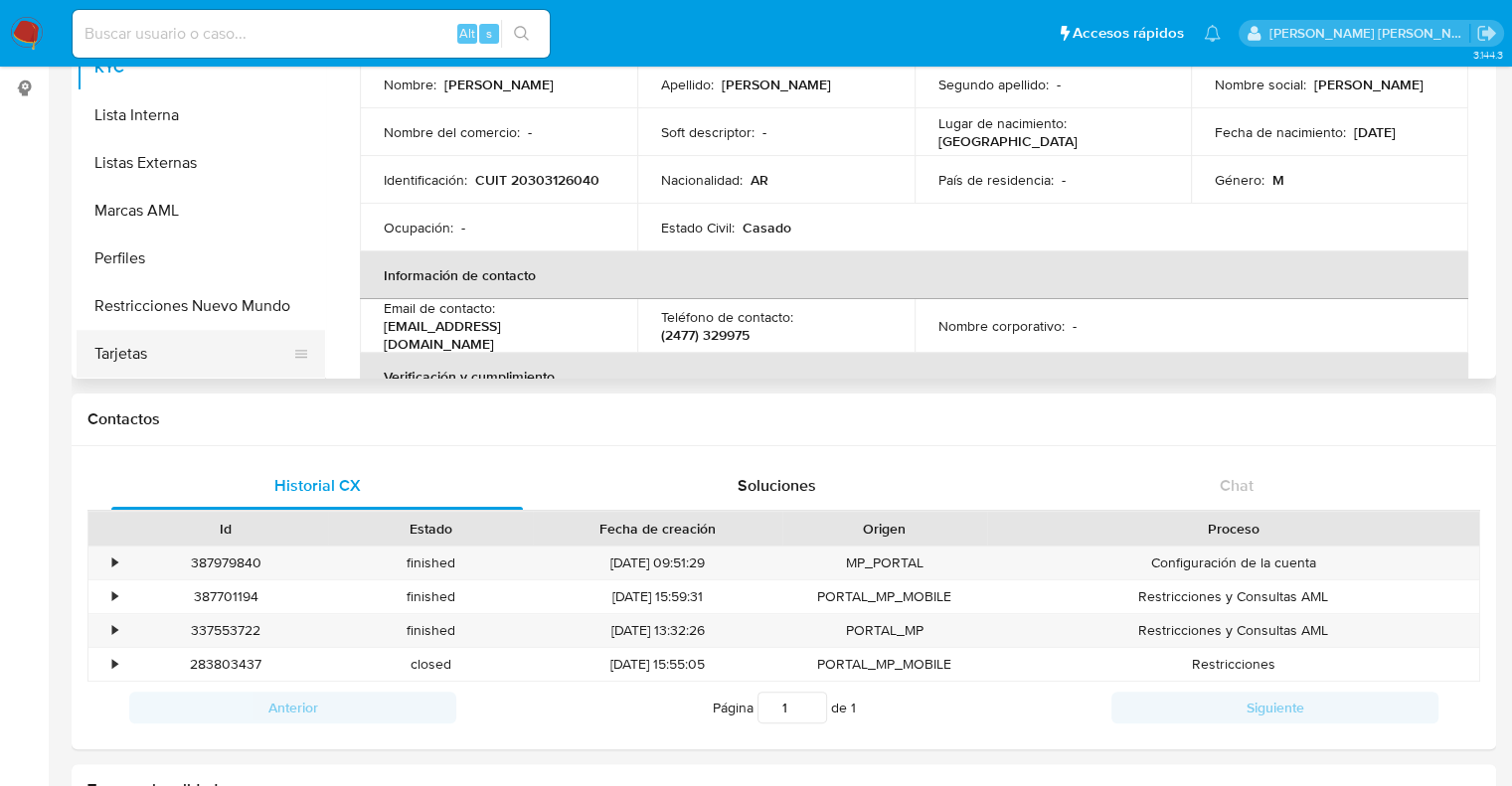 scroll, scrollTop: 397, scrollLeft: 0, axis: vertical 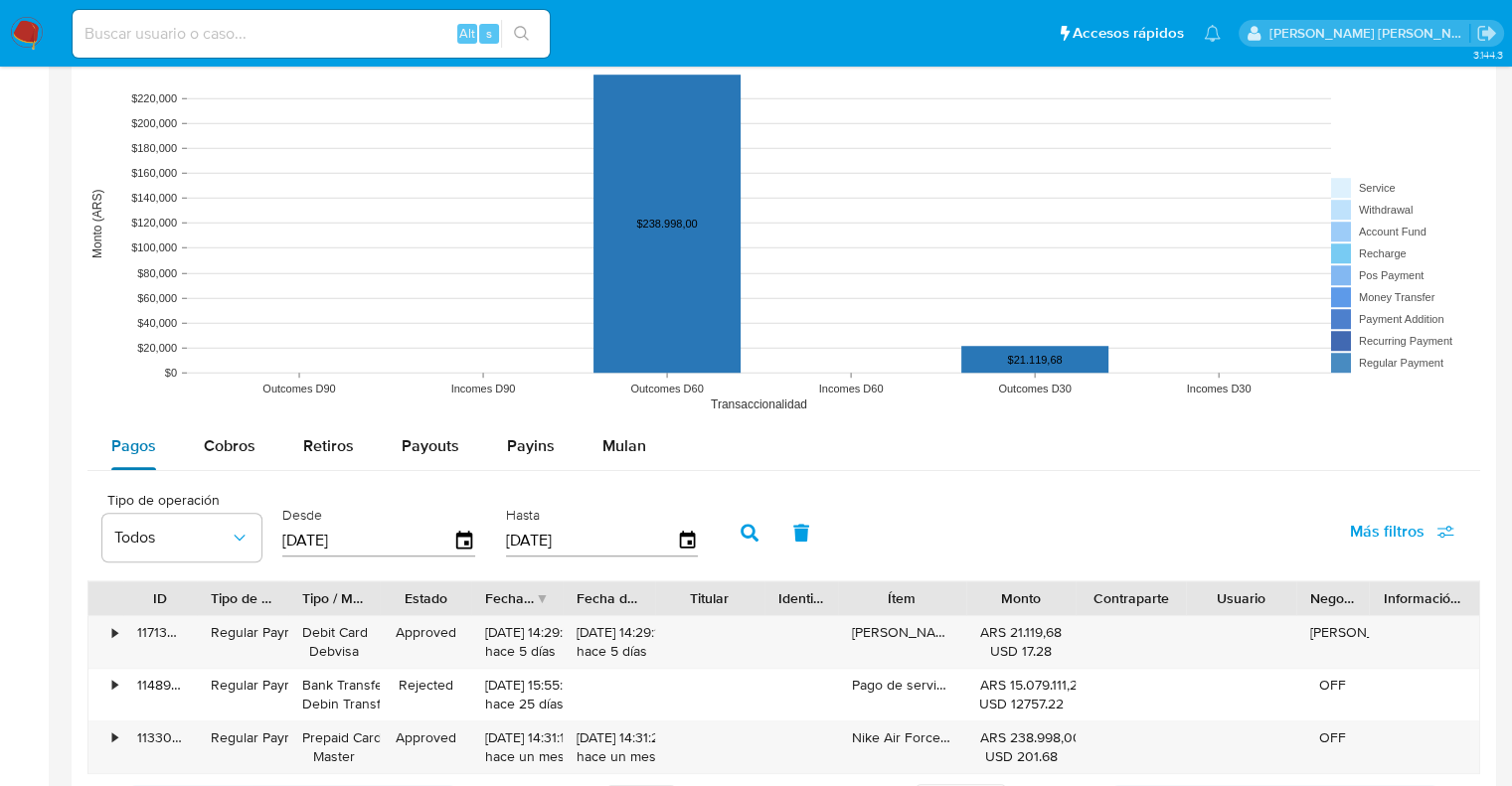 click on "Pagos" at bounding box center (133, 445) 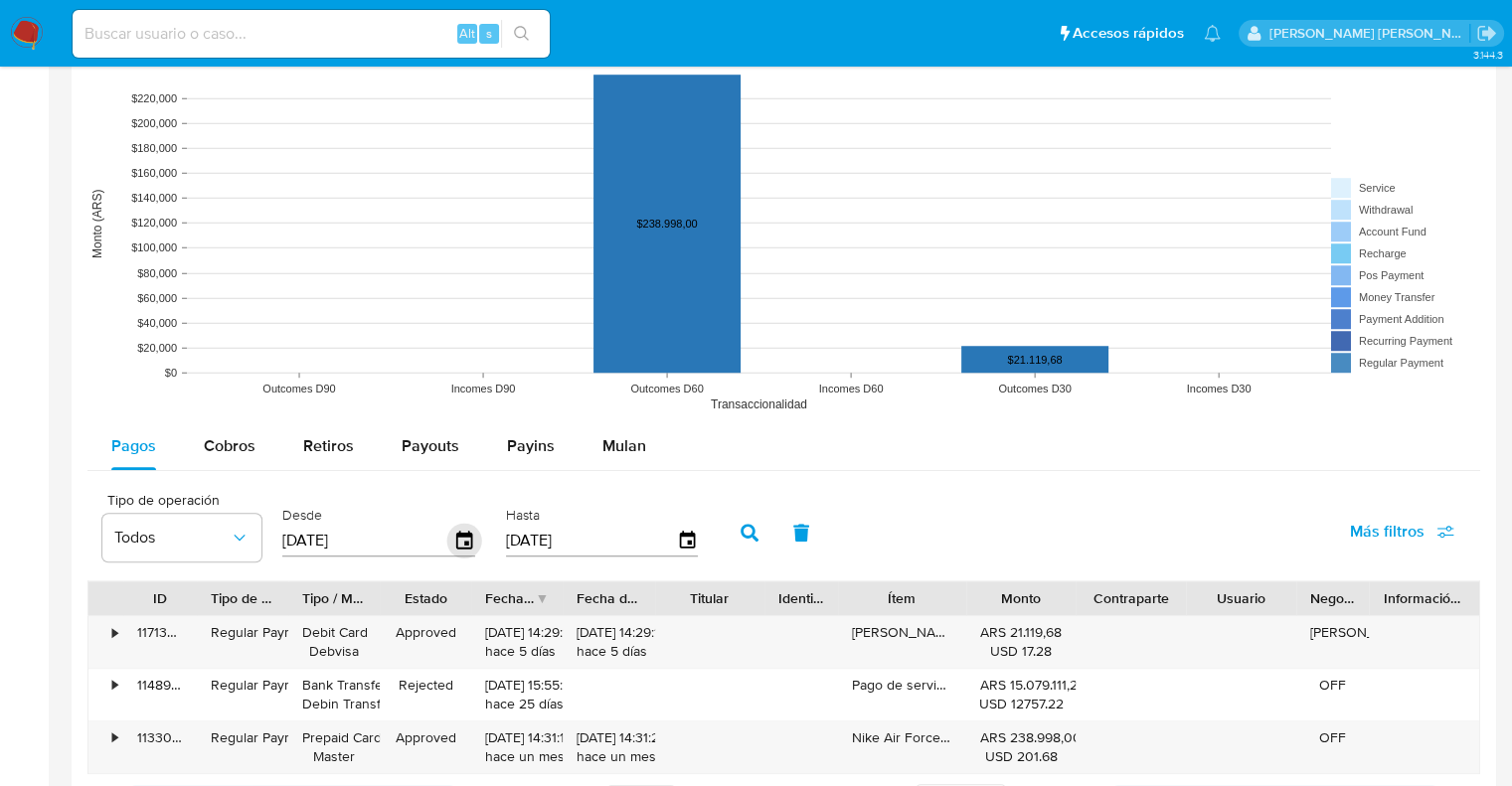 click 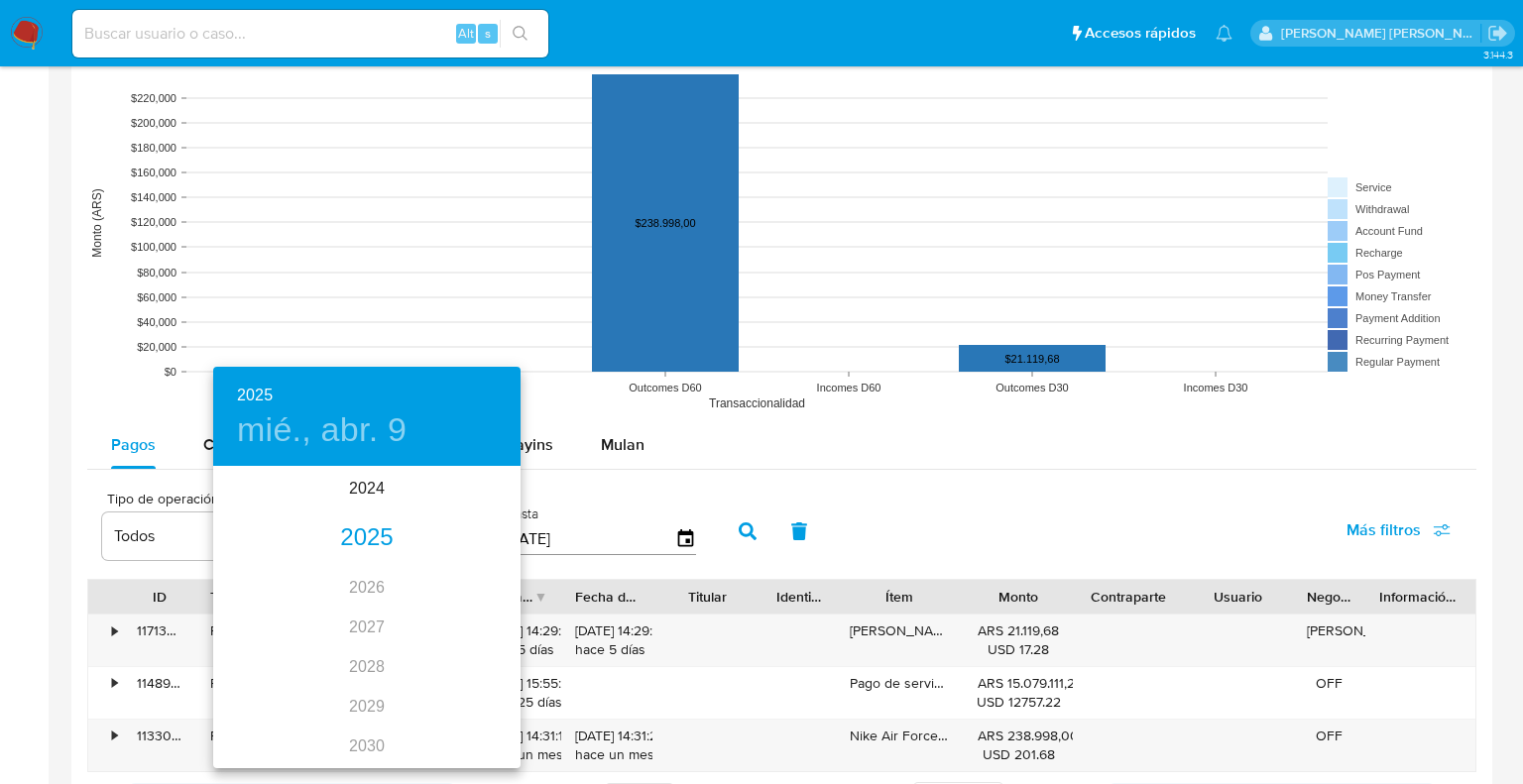 click on "2025" at bounding box center [367, 538] 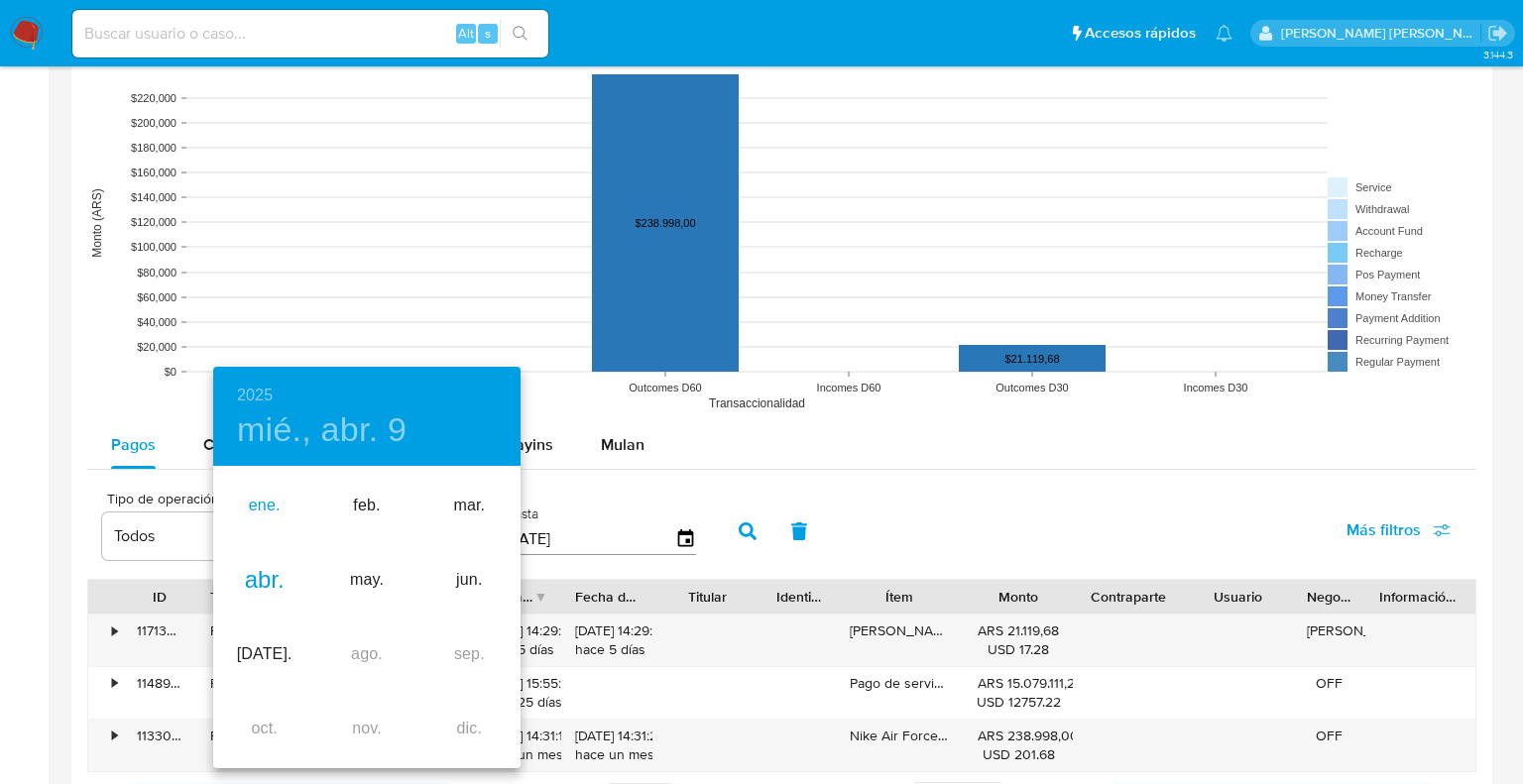 click on "ene." at bounding box center (264, 505) 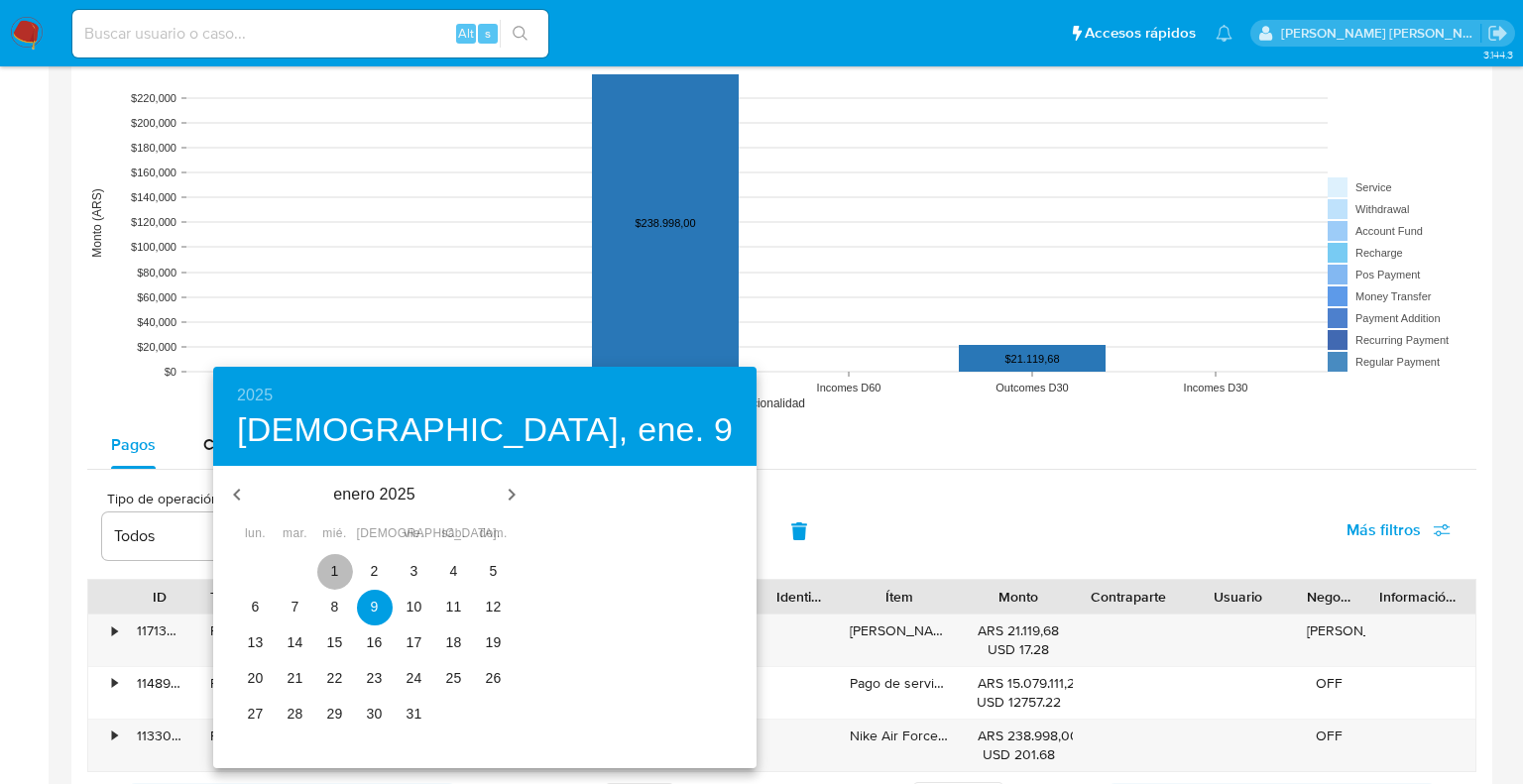 click on "1" at bounding box center (335, 571) 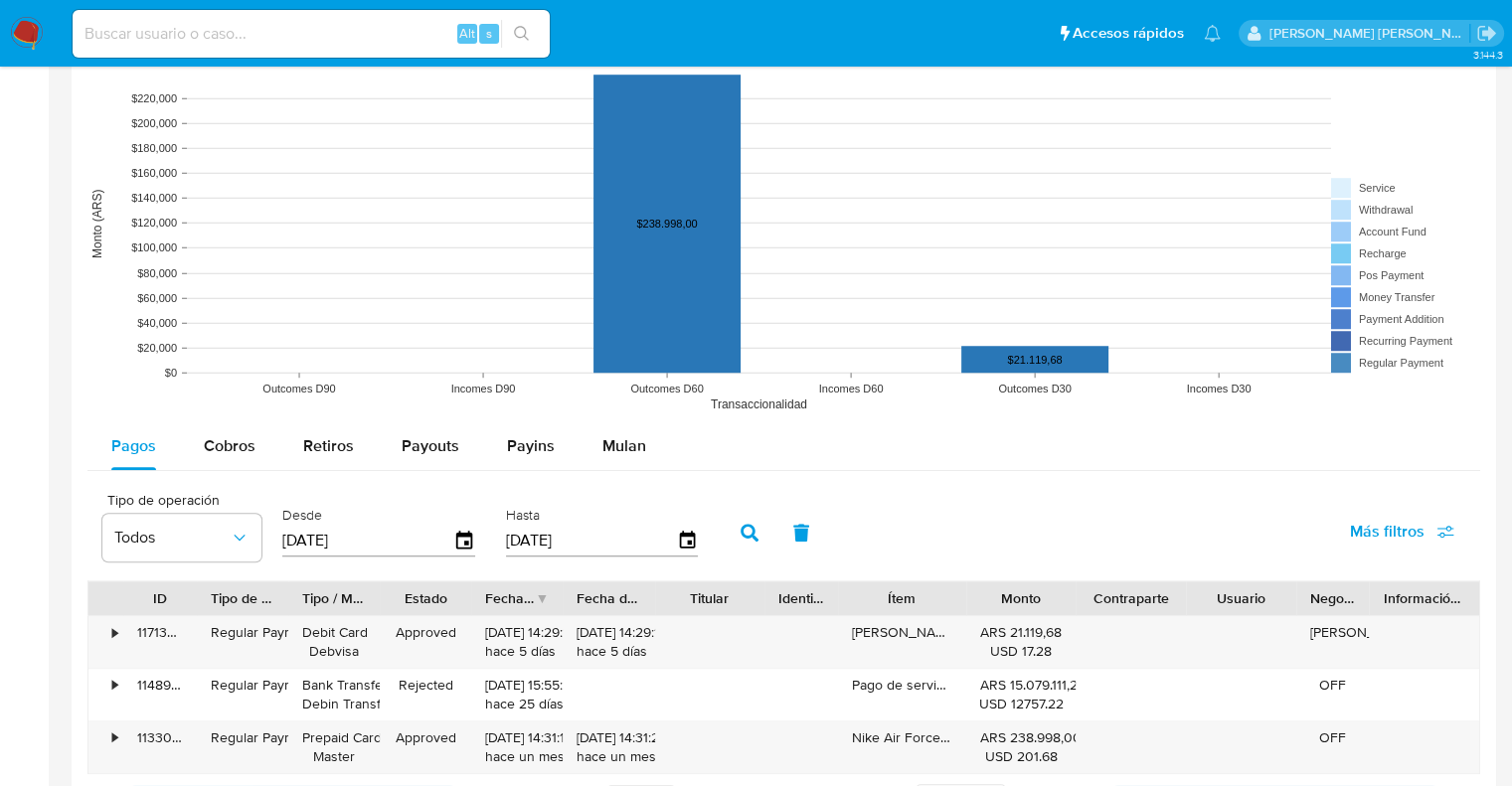 click 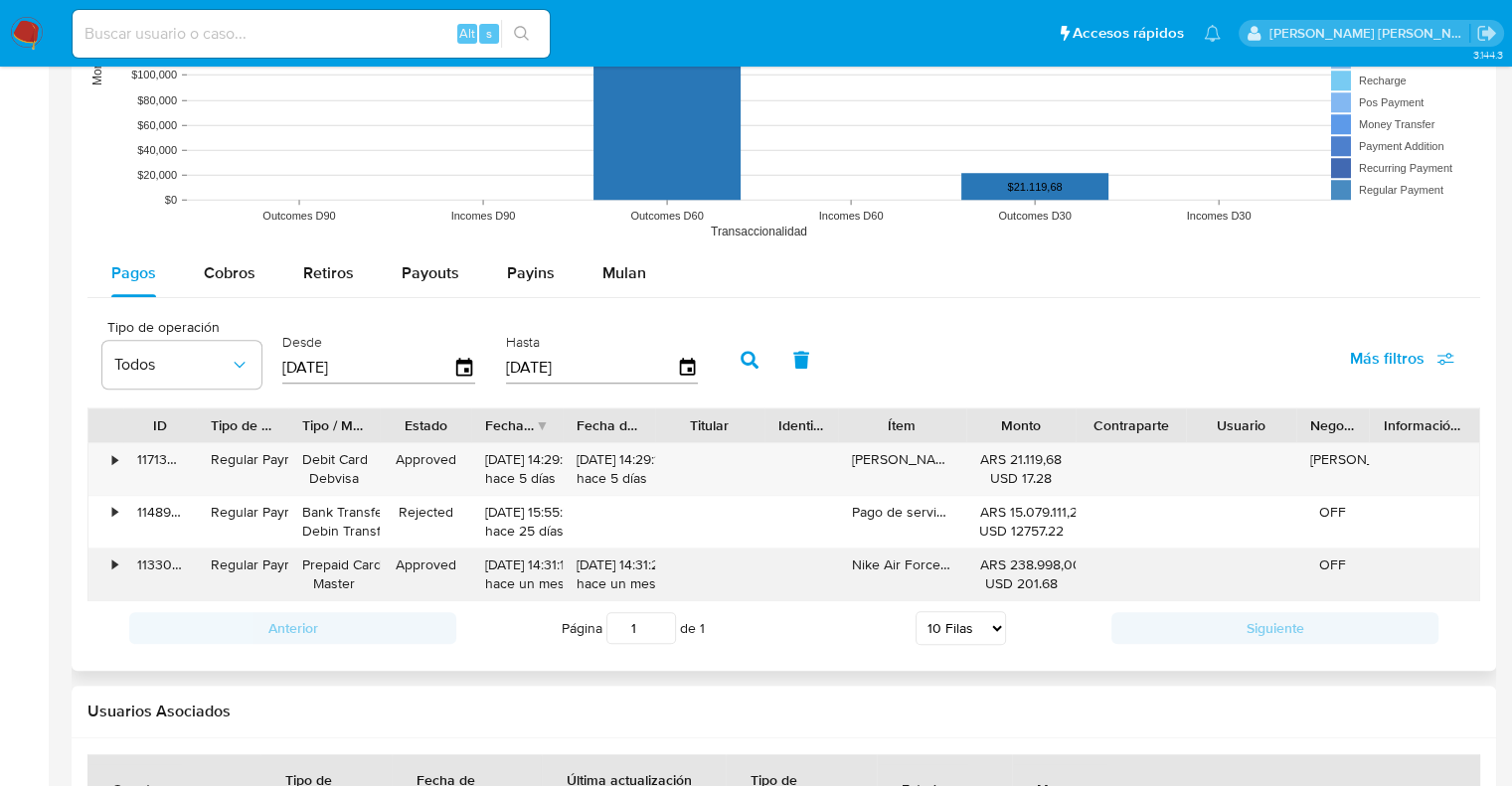 scroll, scrollTop: 1689, scrollLeft: 0, axis: vertical 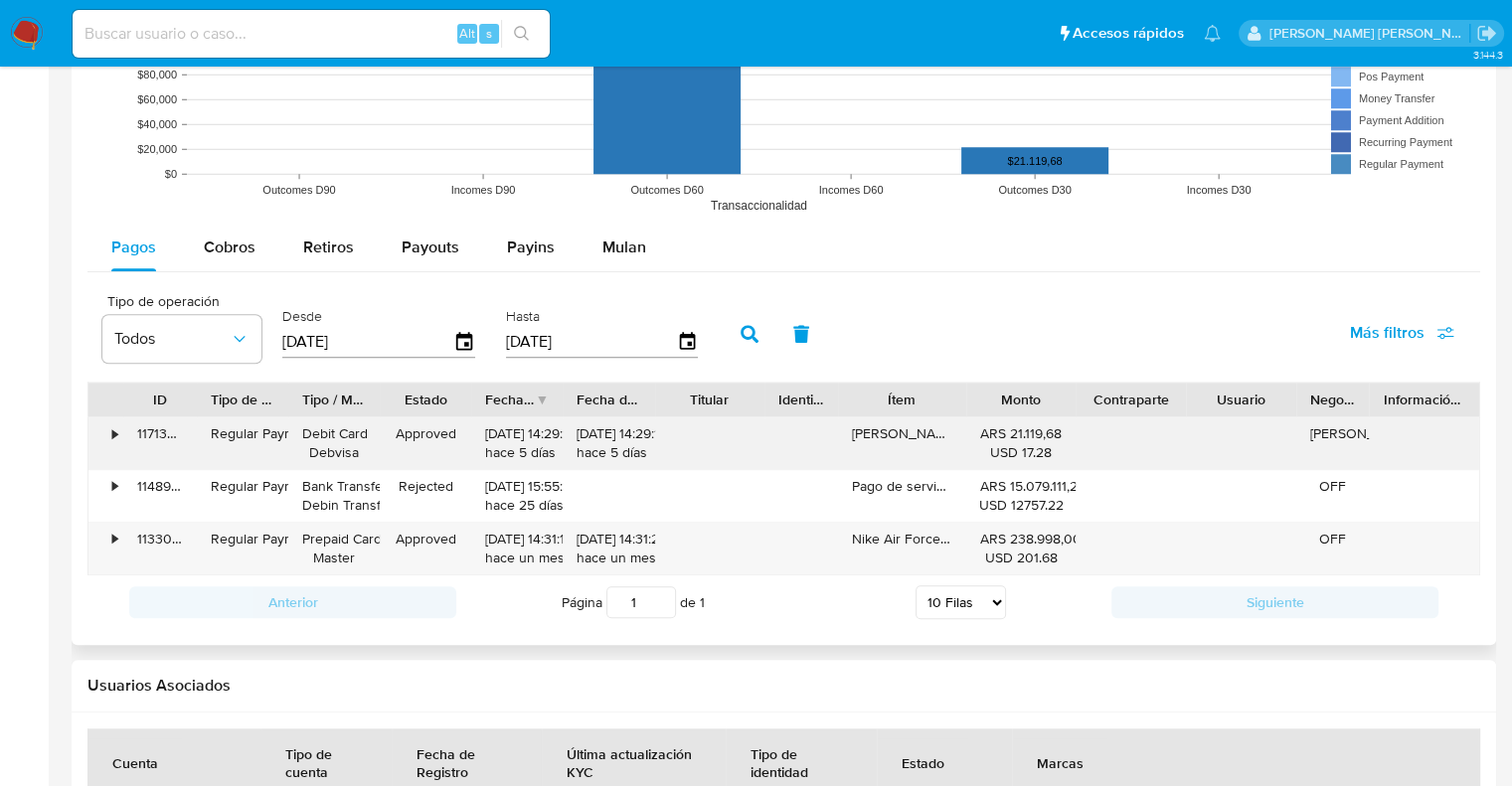 click on "•" at bounding box center [114, 433] 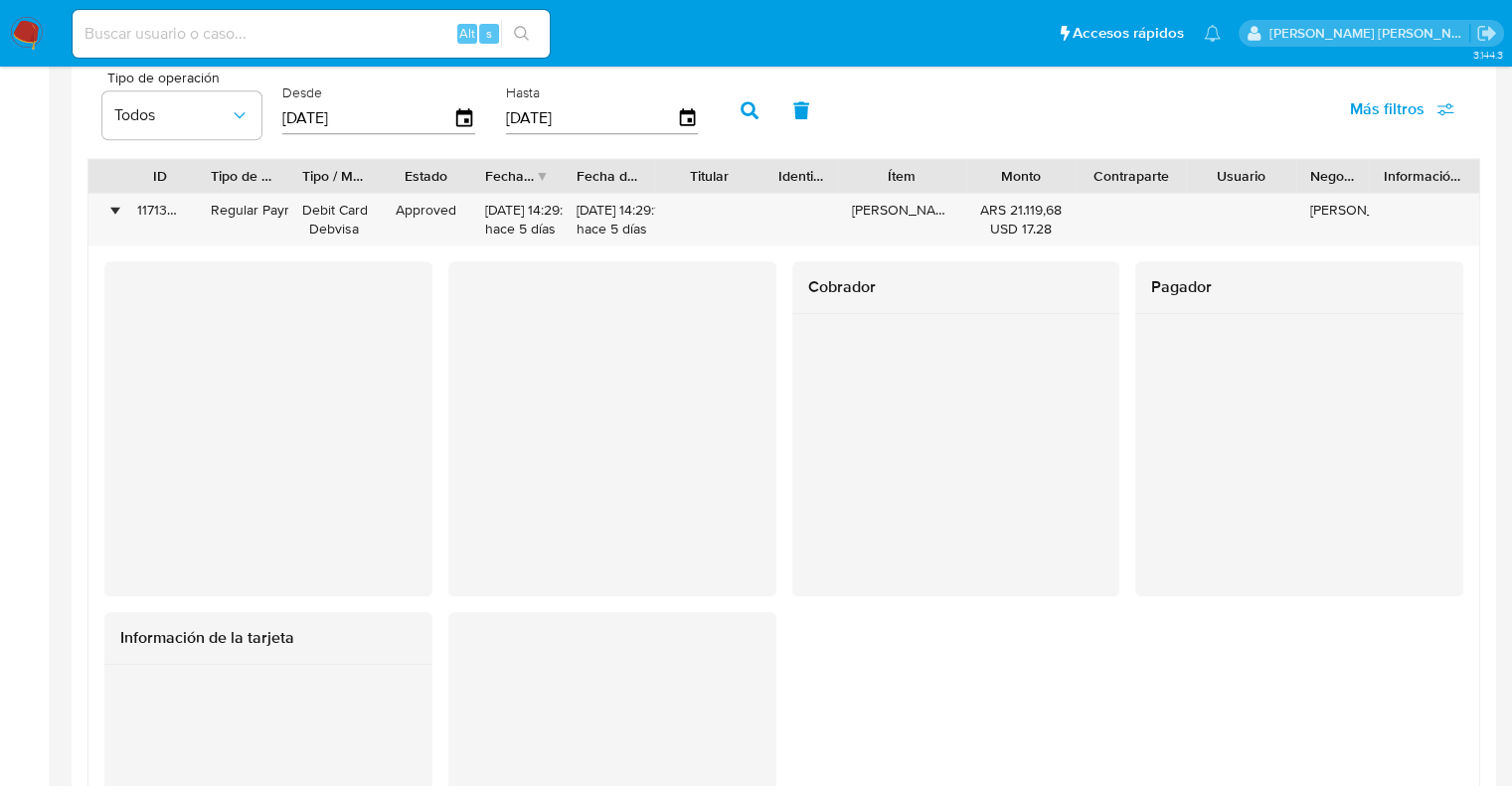 scroll, scrollTop: 1789, scrollLeft: 0, axis: vertical 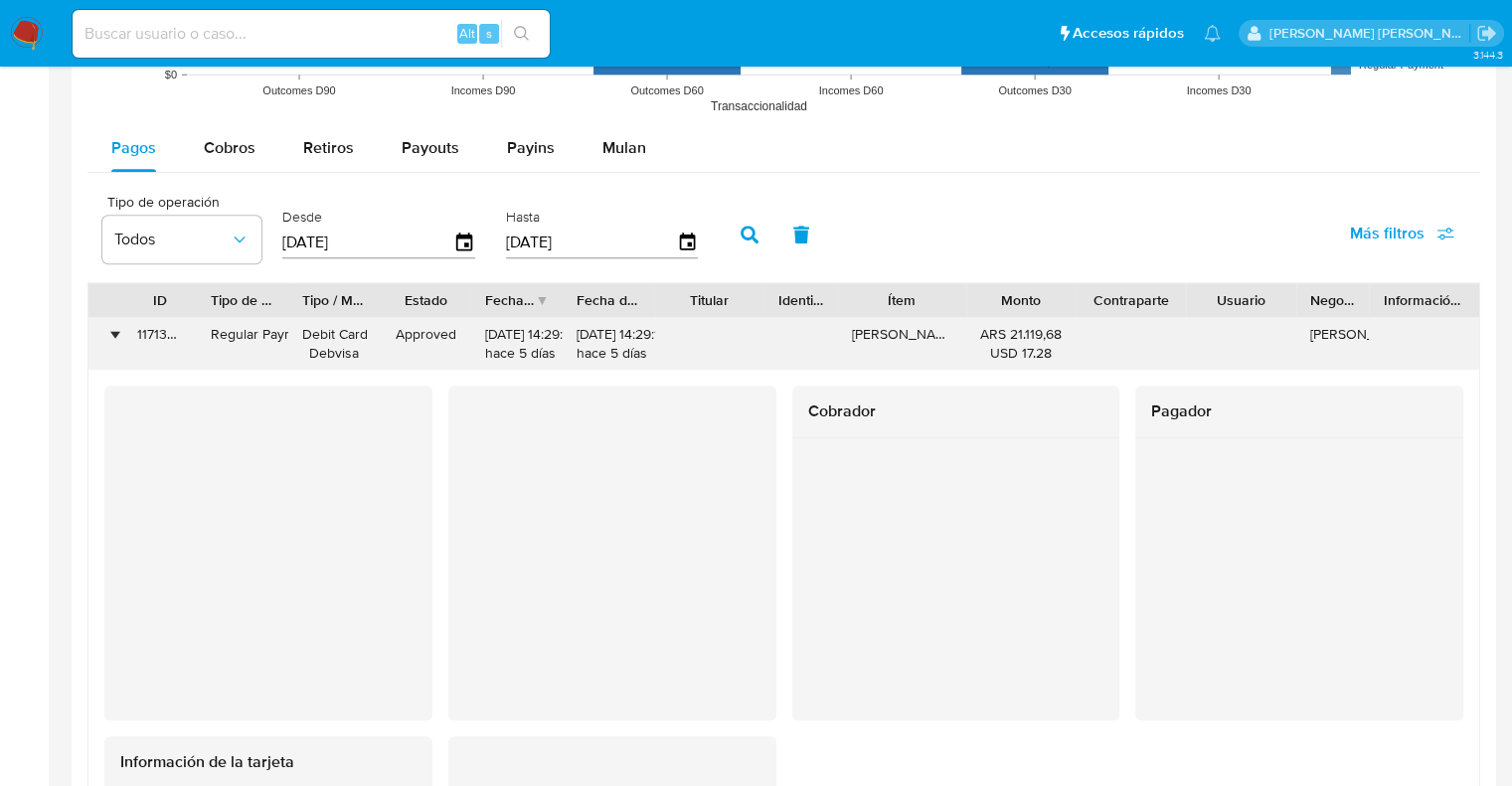 click on "•" at bounding box center (114, 334) 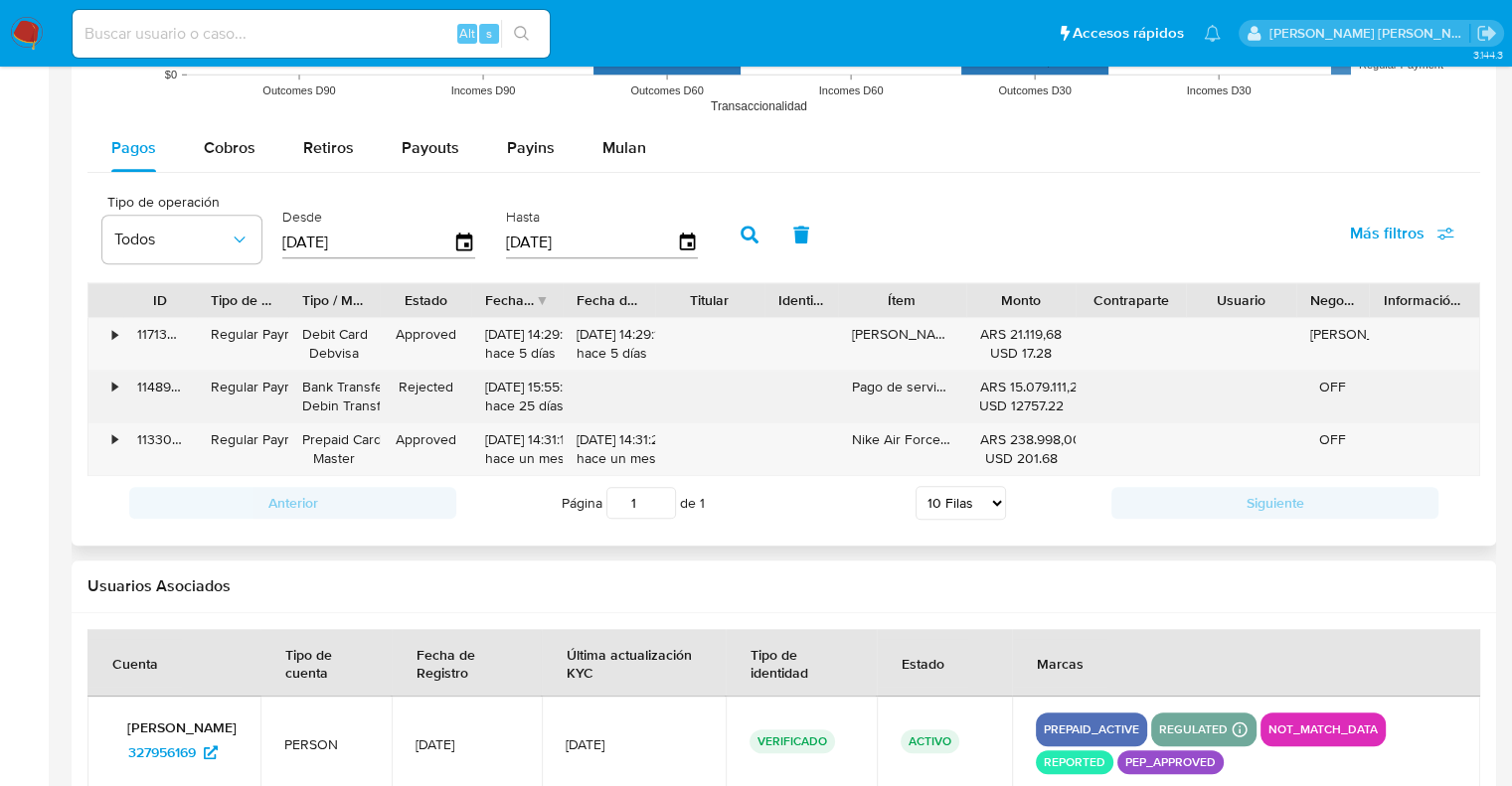 click on "•" at bounding box center (105, 396) 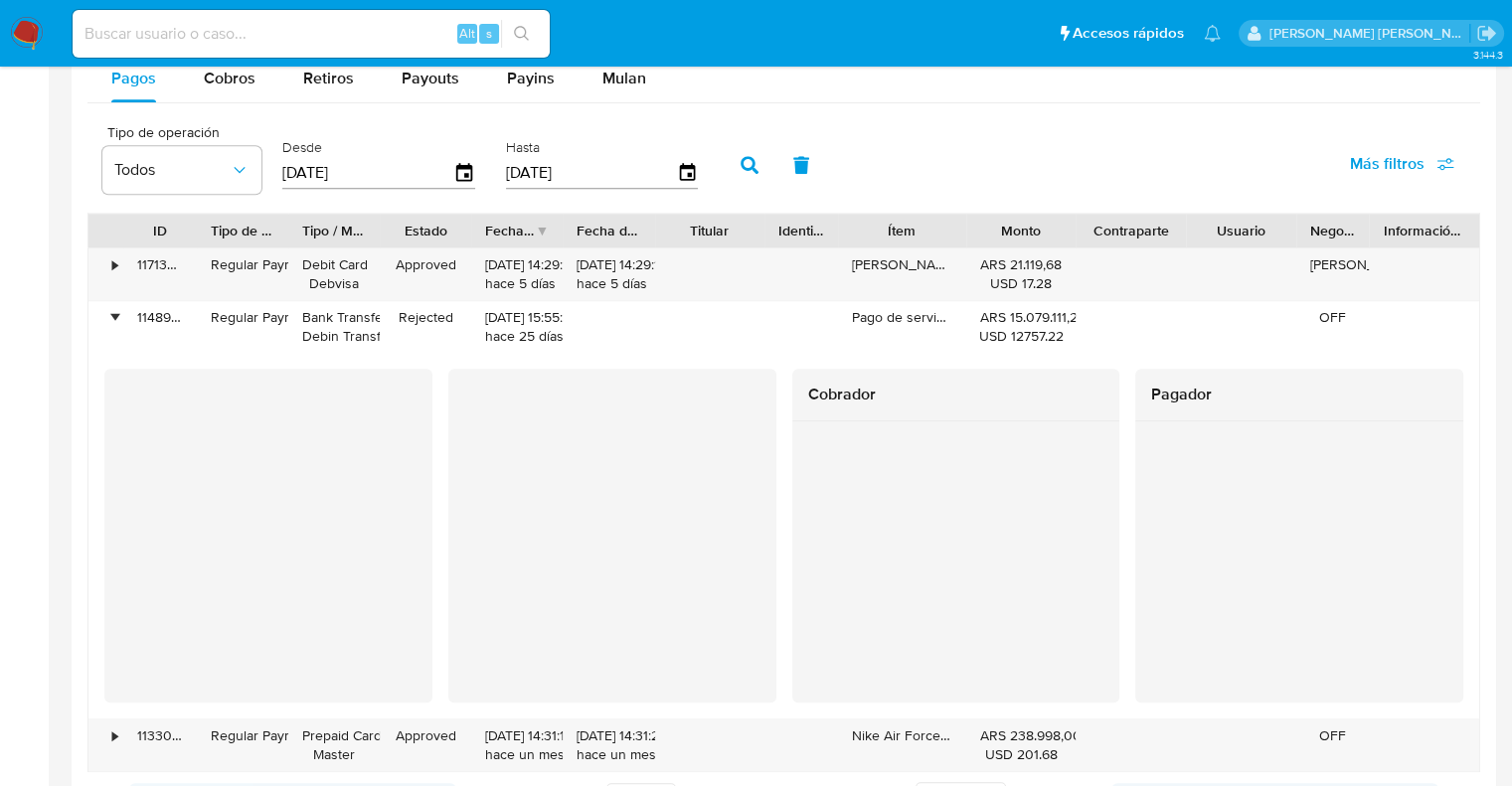 scroll, scrollTop: 1888, scrollLeft: 0, axis: vertical 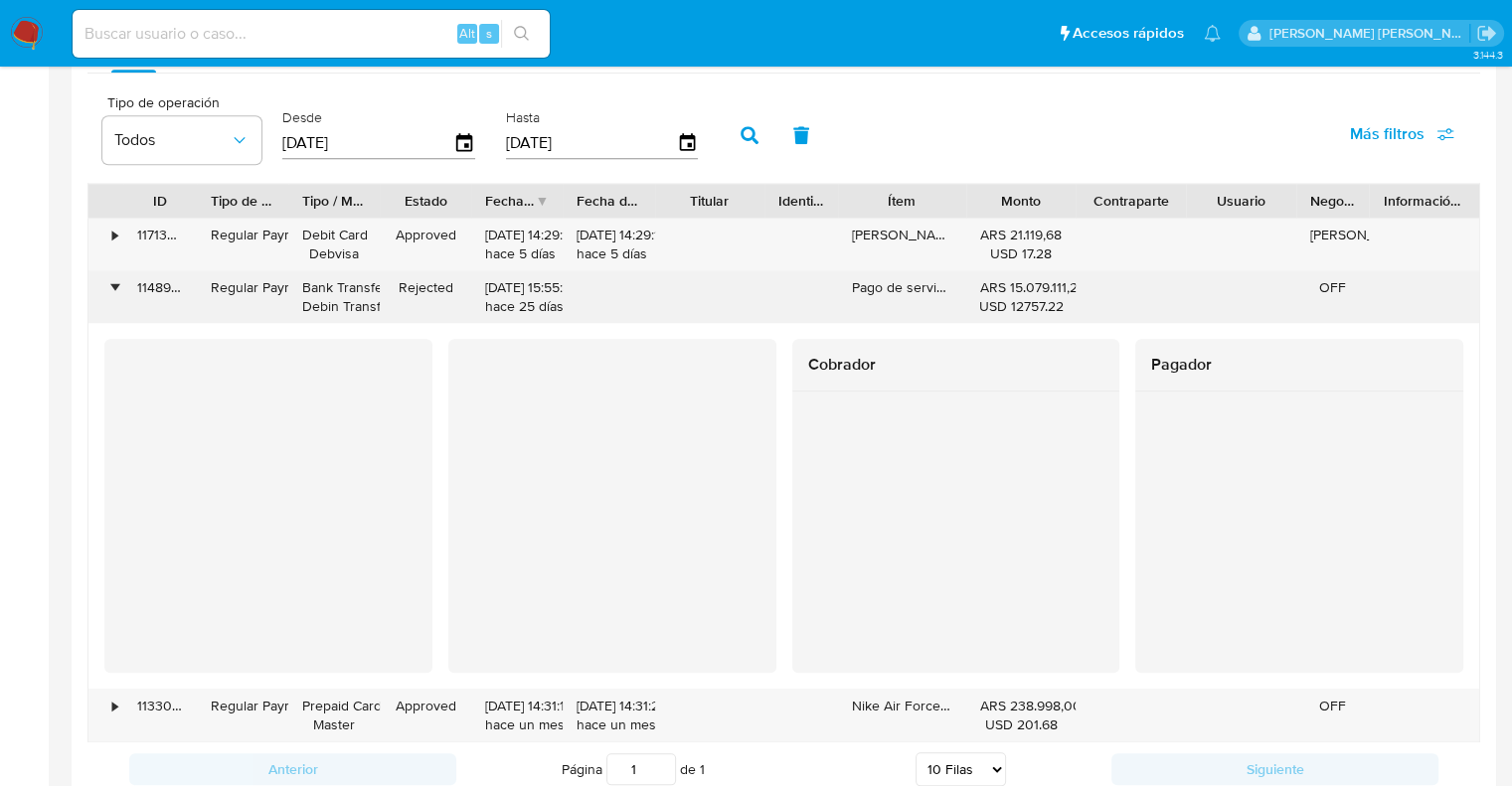 click on "•" at bounding box center [114, 287] 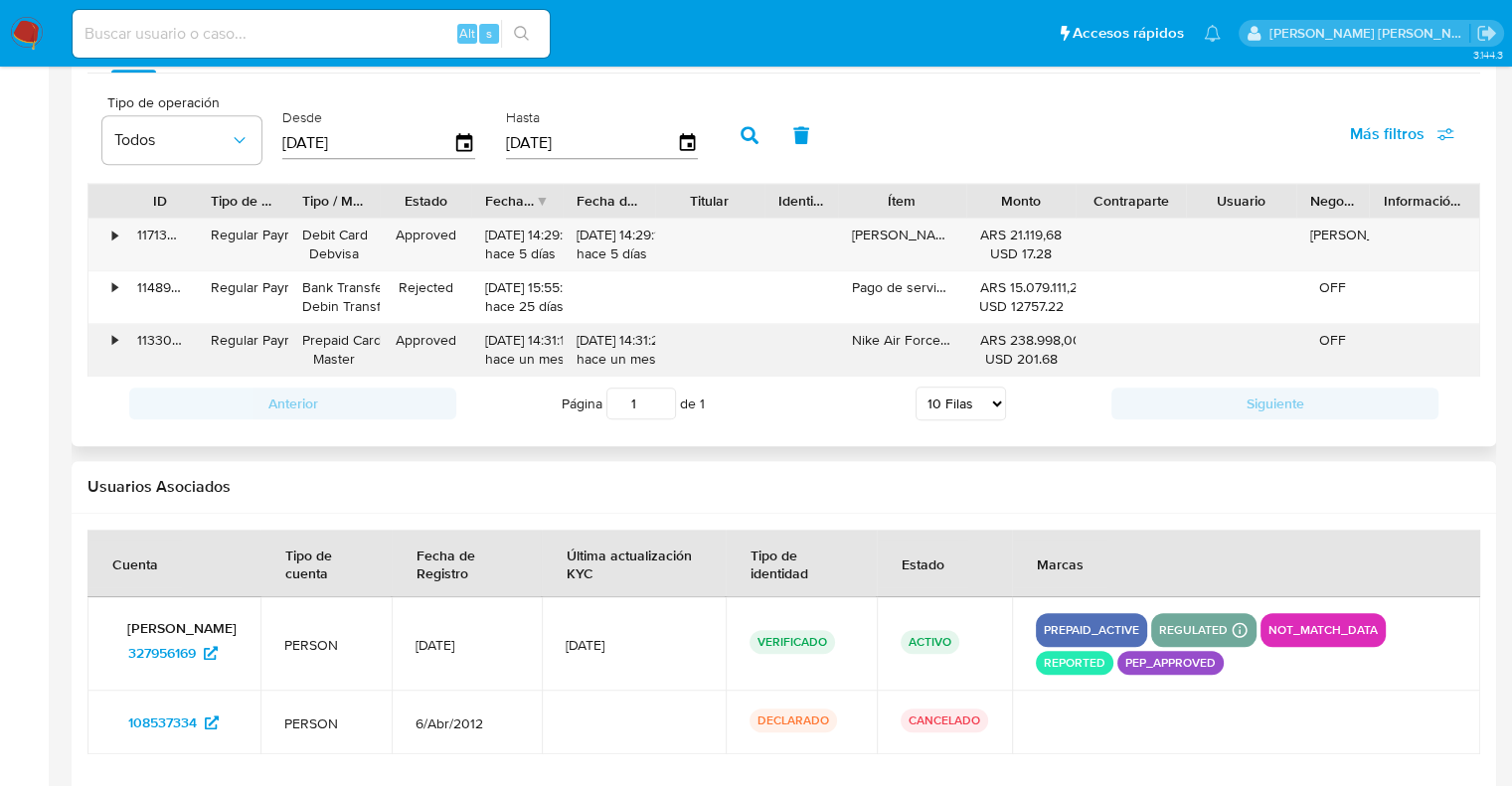click on "•" at bounding box center (114, 340) 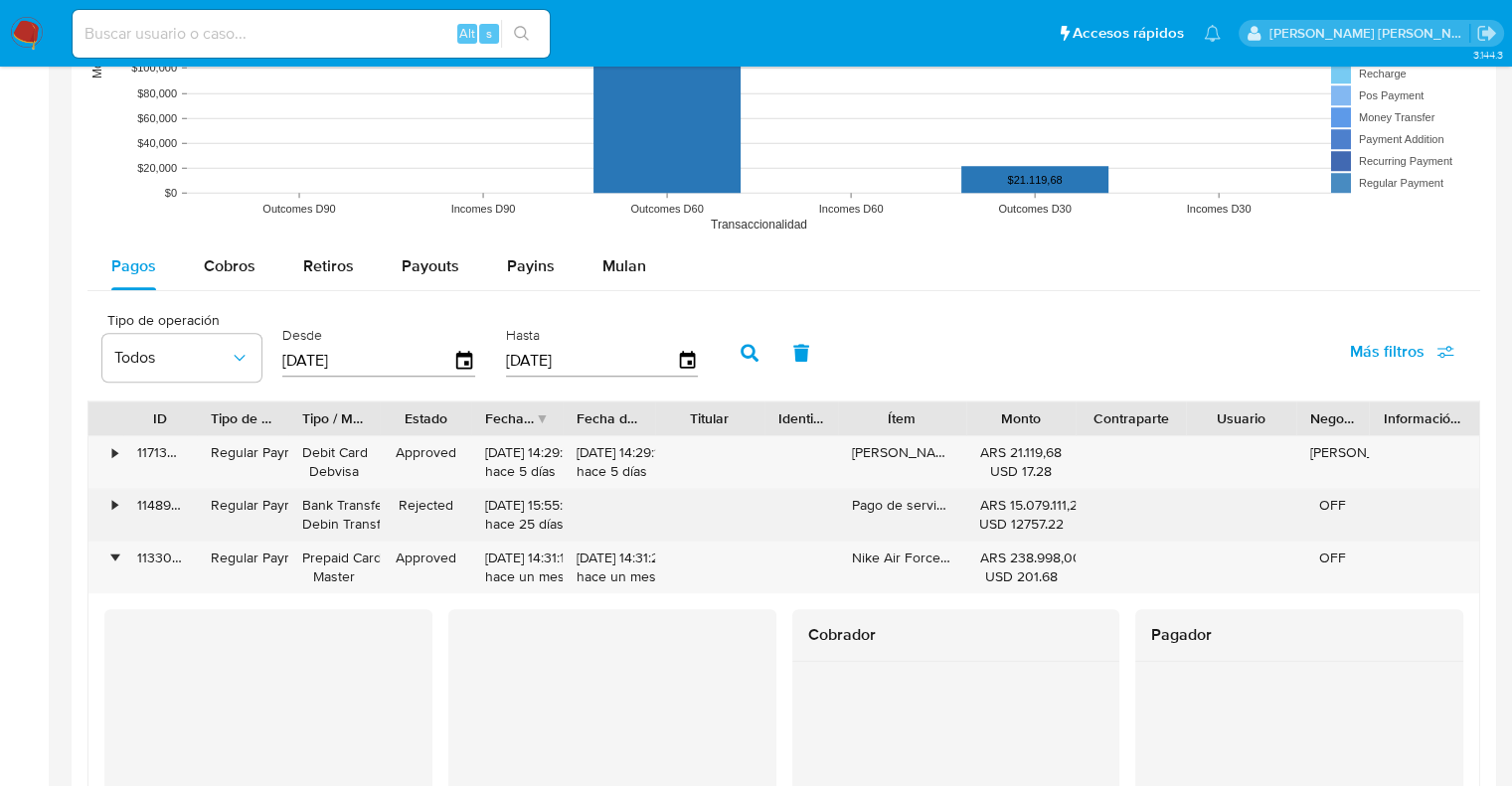 scroll, scrollTop: 1637, scrollLeft: 0, axis: vertical 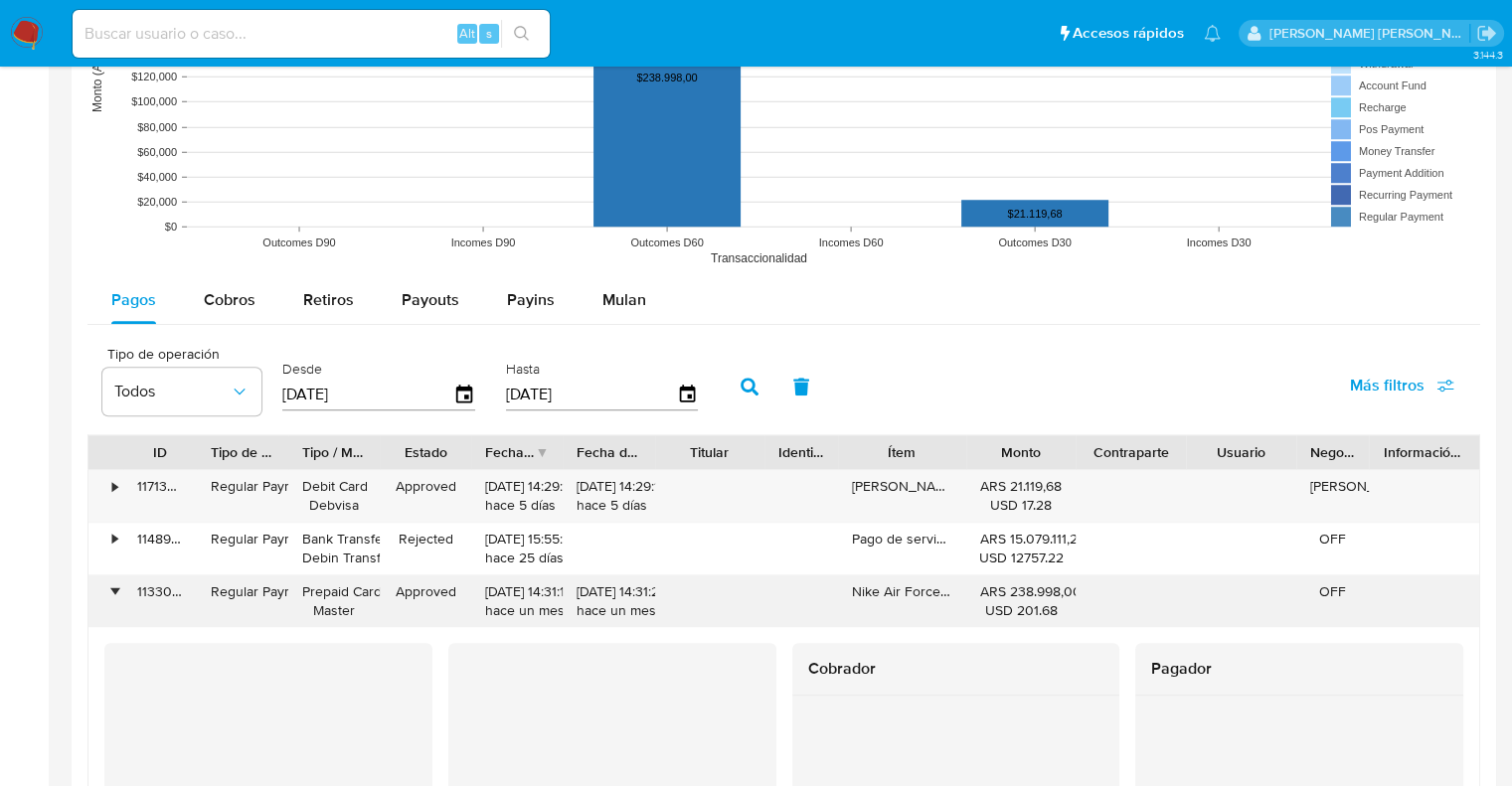 click on "•" at bounding box center [114, 591] 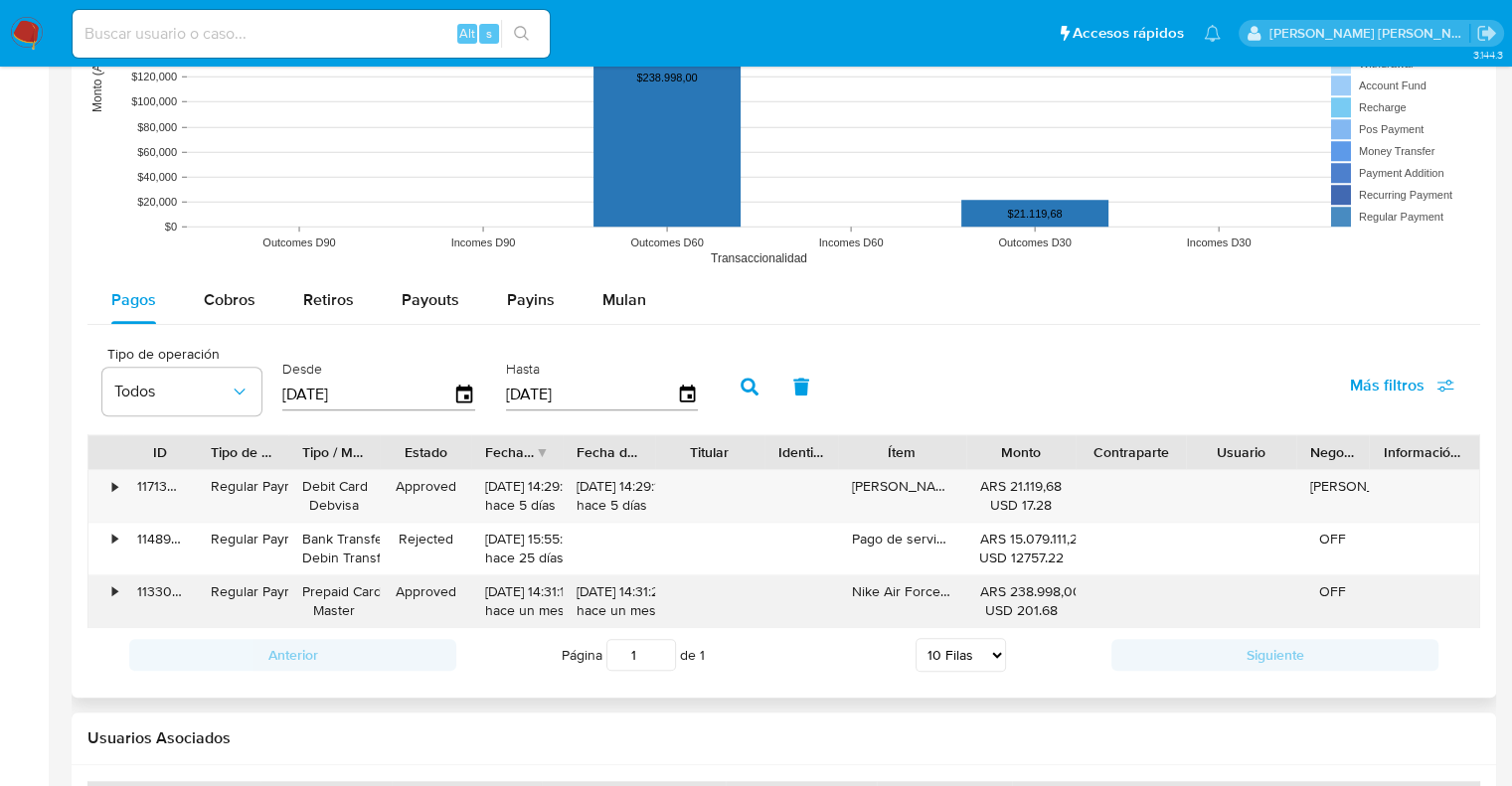 scroll, scrollTop: 1736, scrollLeft: 0, axis: vertical 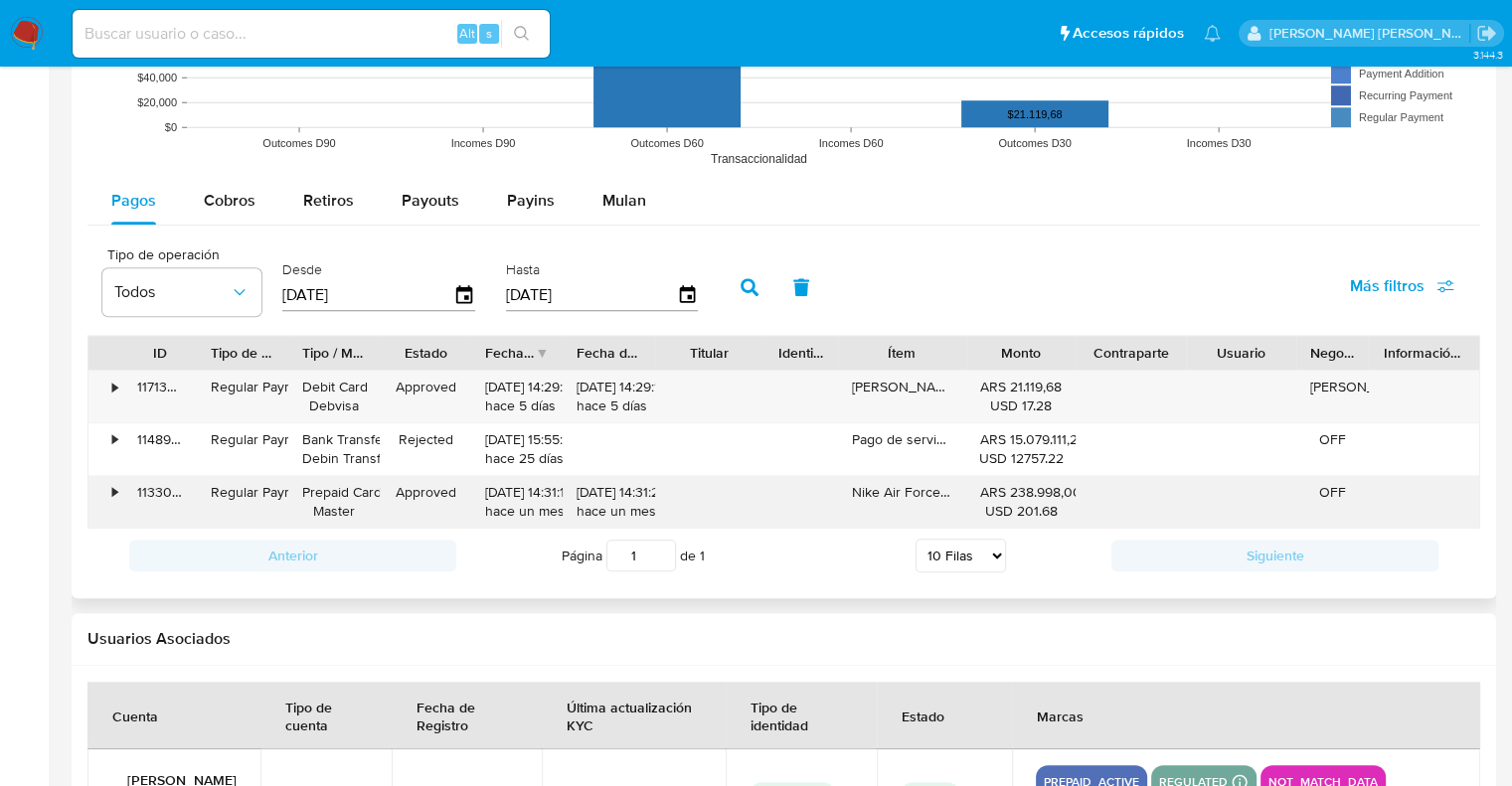 click on "•" at bounding box center [105, 502] 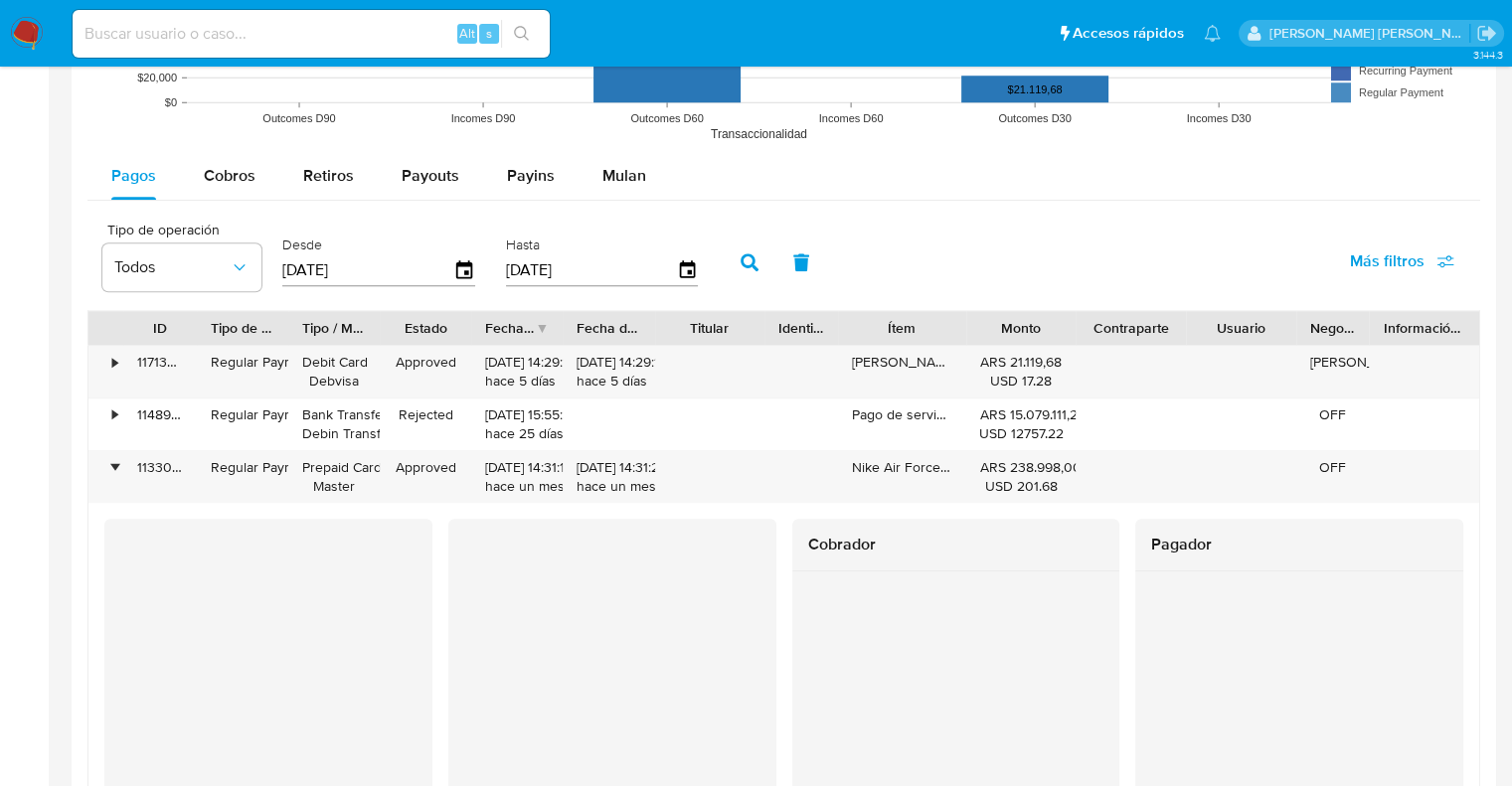 scroll, scrollTop: 1835, scrollLeft: 0, axis: vertical 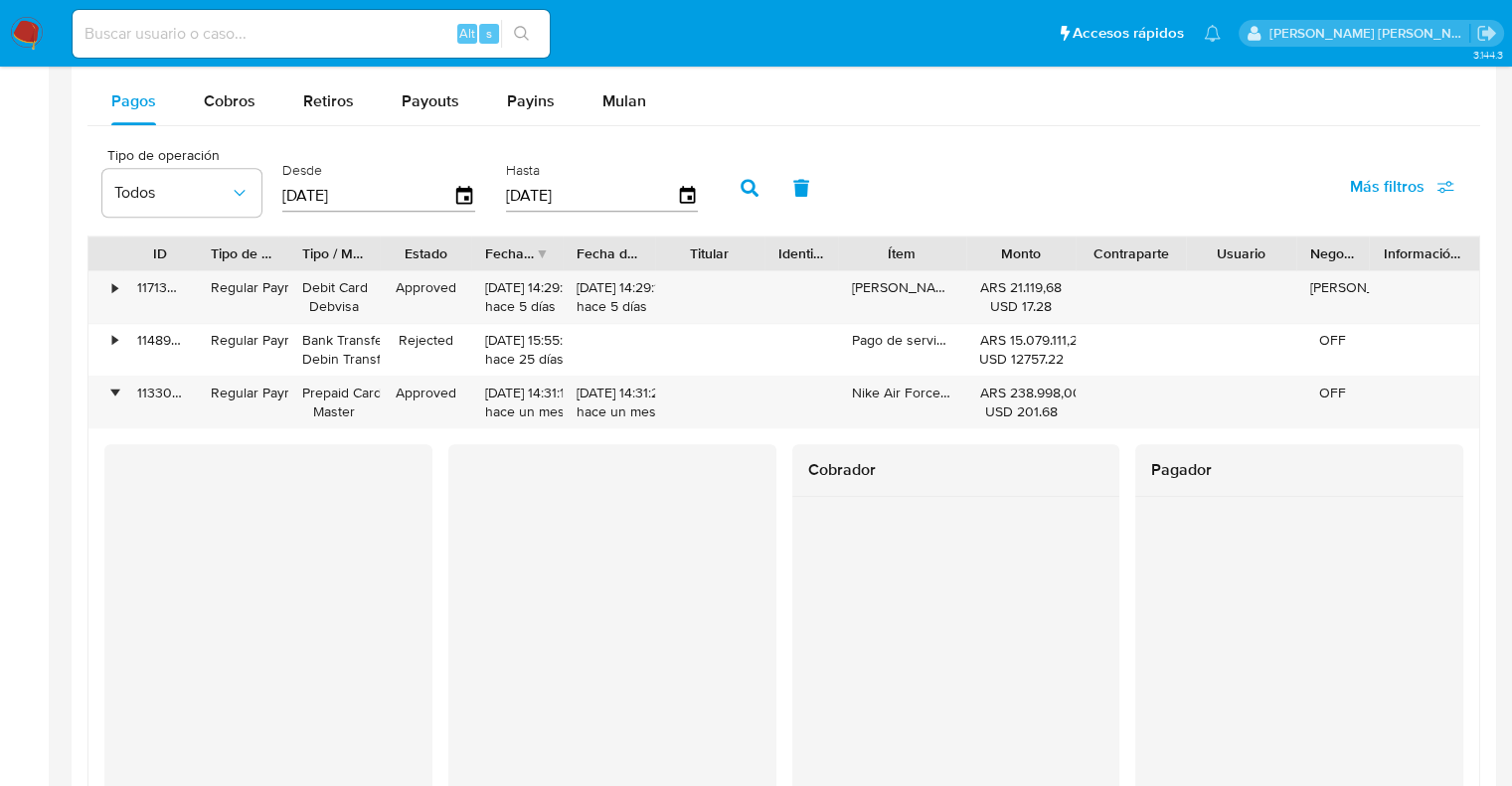 click at bounding box center [612, 623] 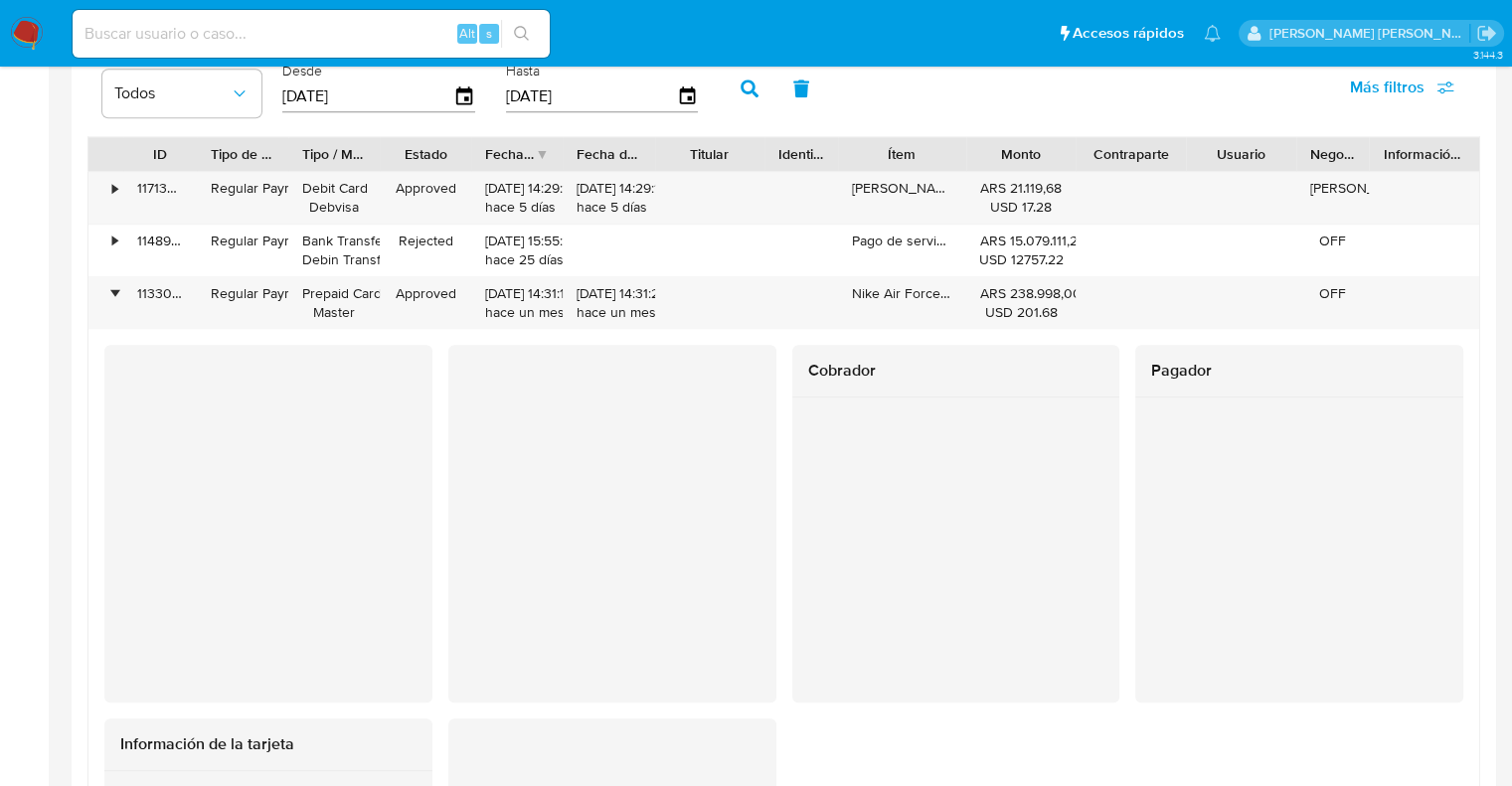 click on "Cobrador" at bounding box center [956, 524] 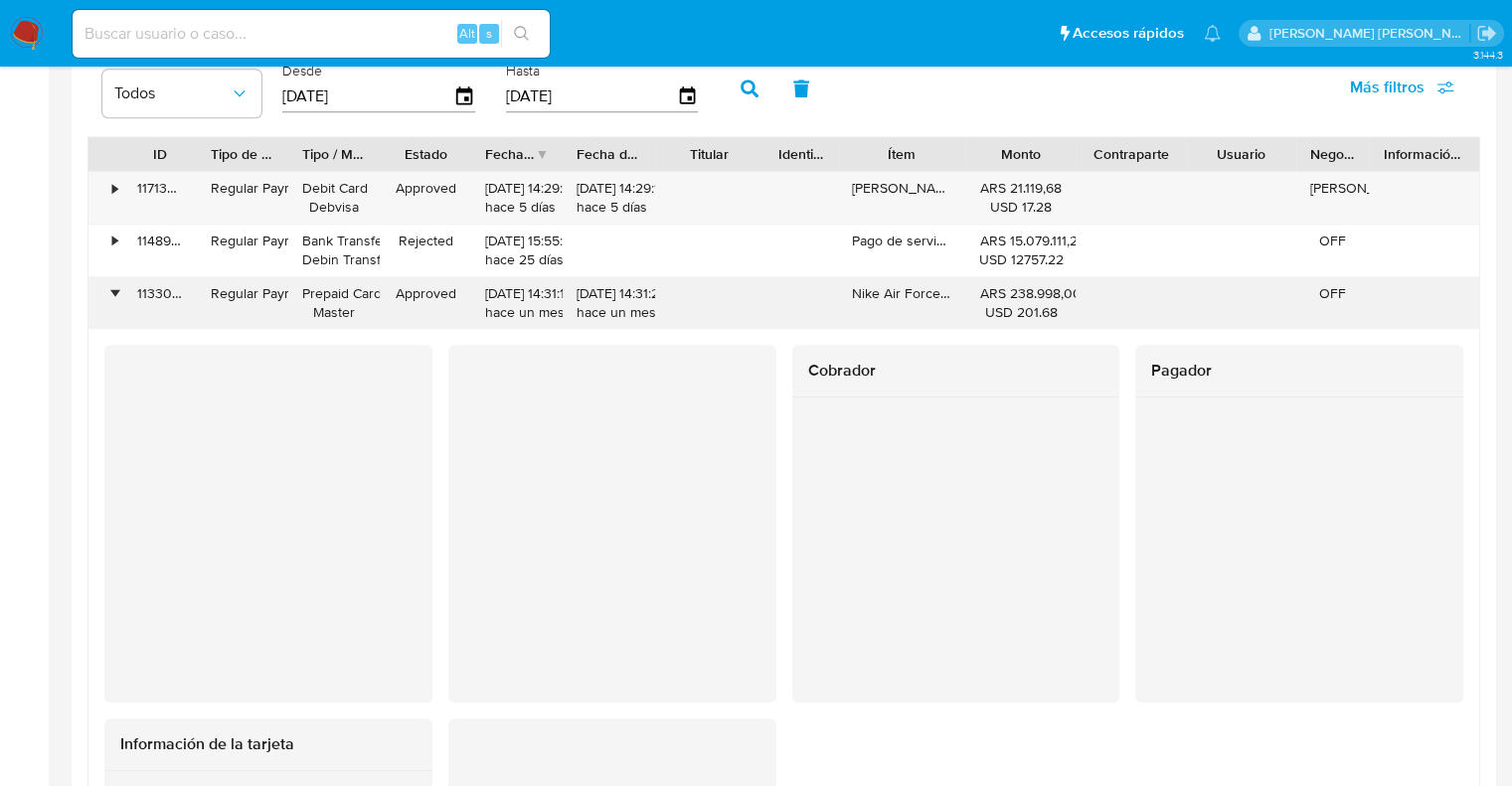 click on "•" at bounding box center [114, 293] 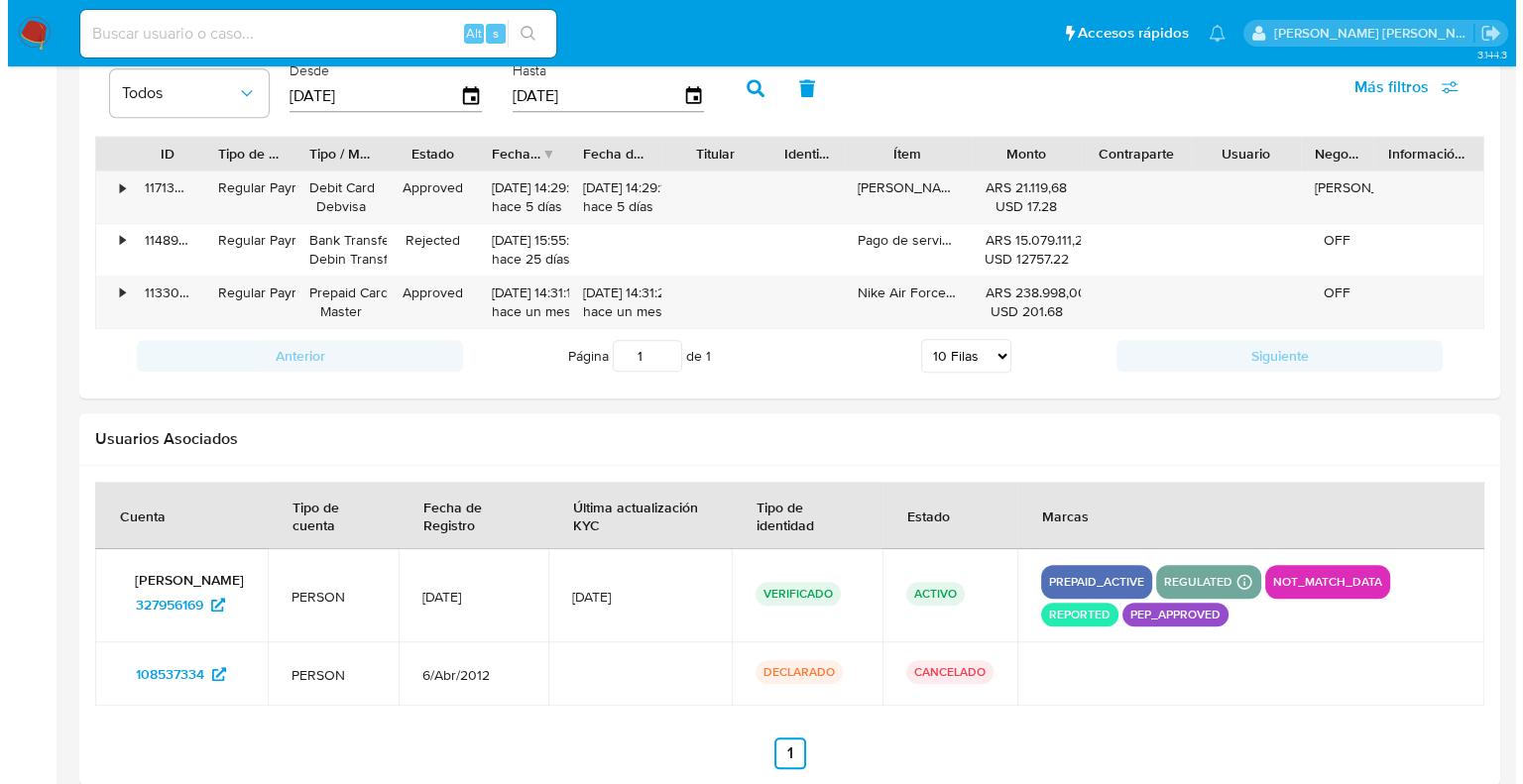 scroll, scrollTop: 1831, scrollLeft: 0, axis: vertical 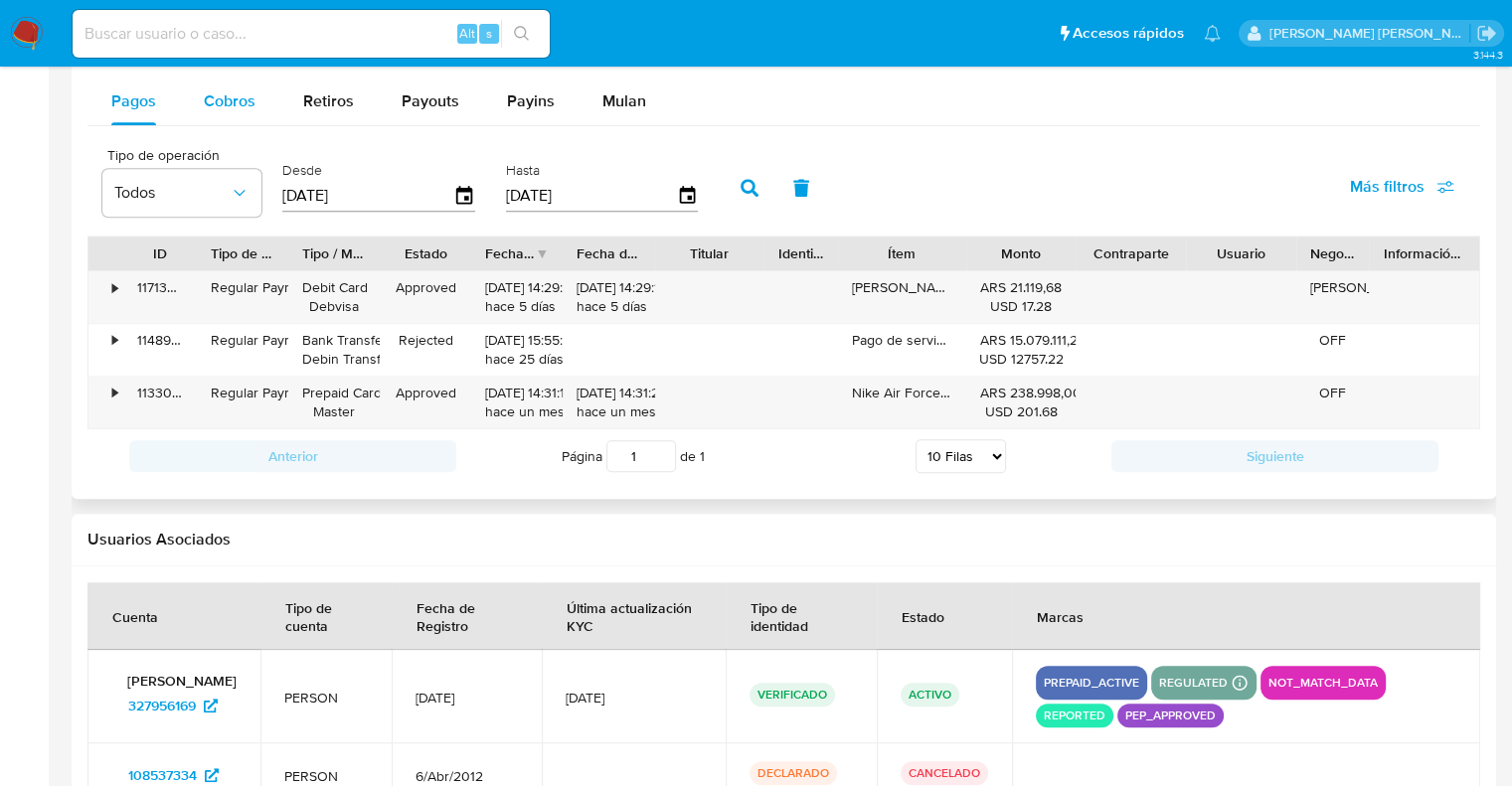 click on "Cobros" at bounding box center [230, 100] 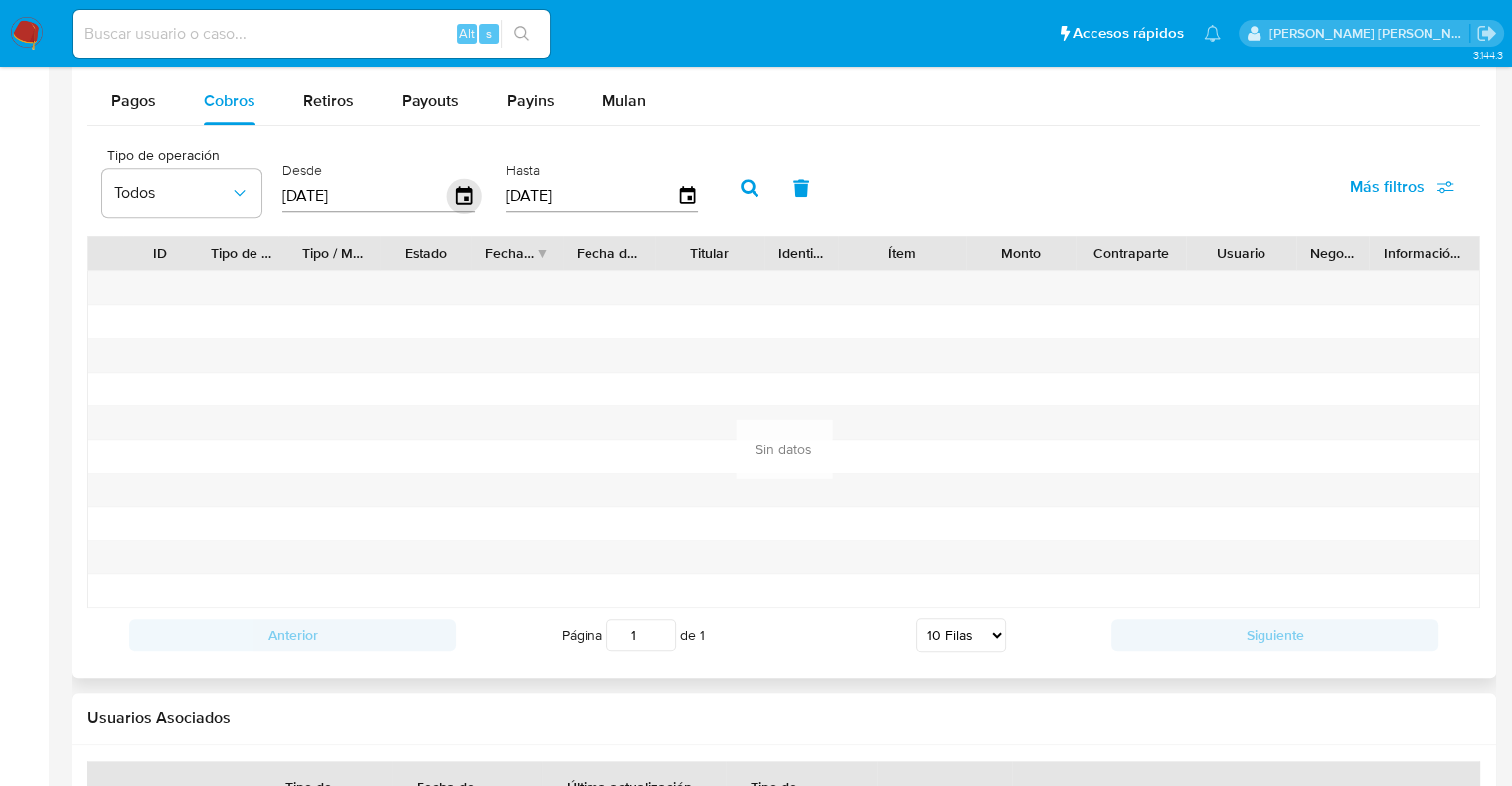 click 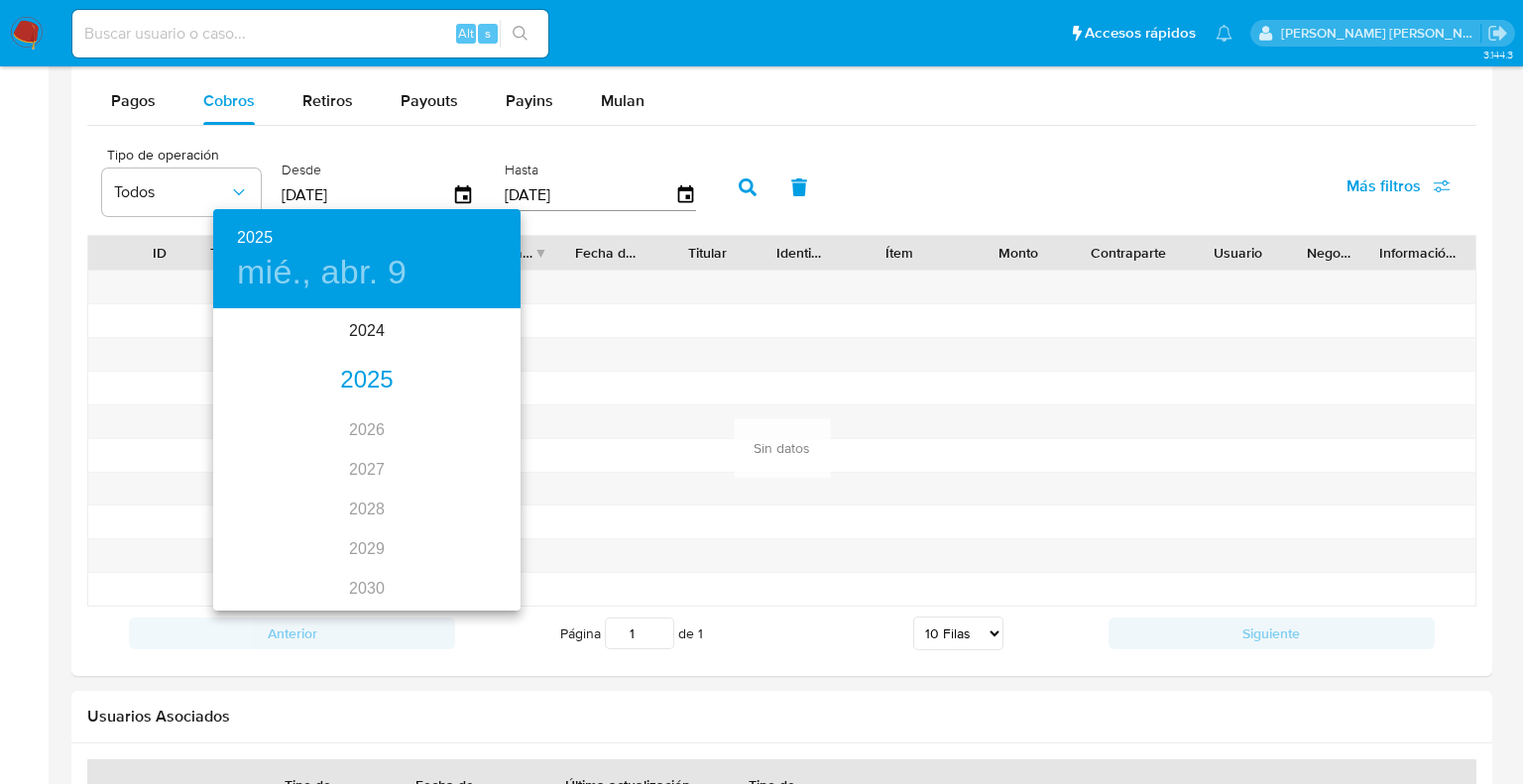 click on "2025" at bounding box center (367, 381) 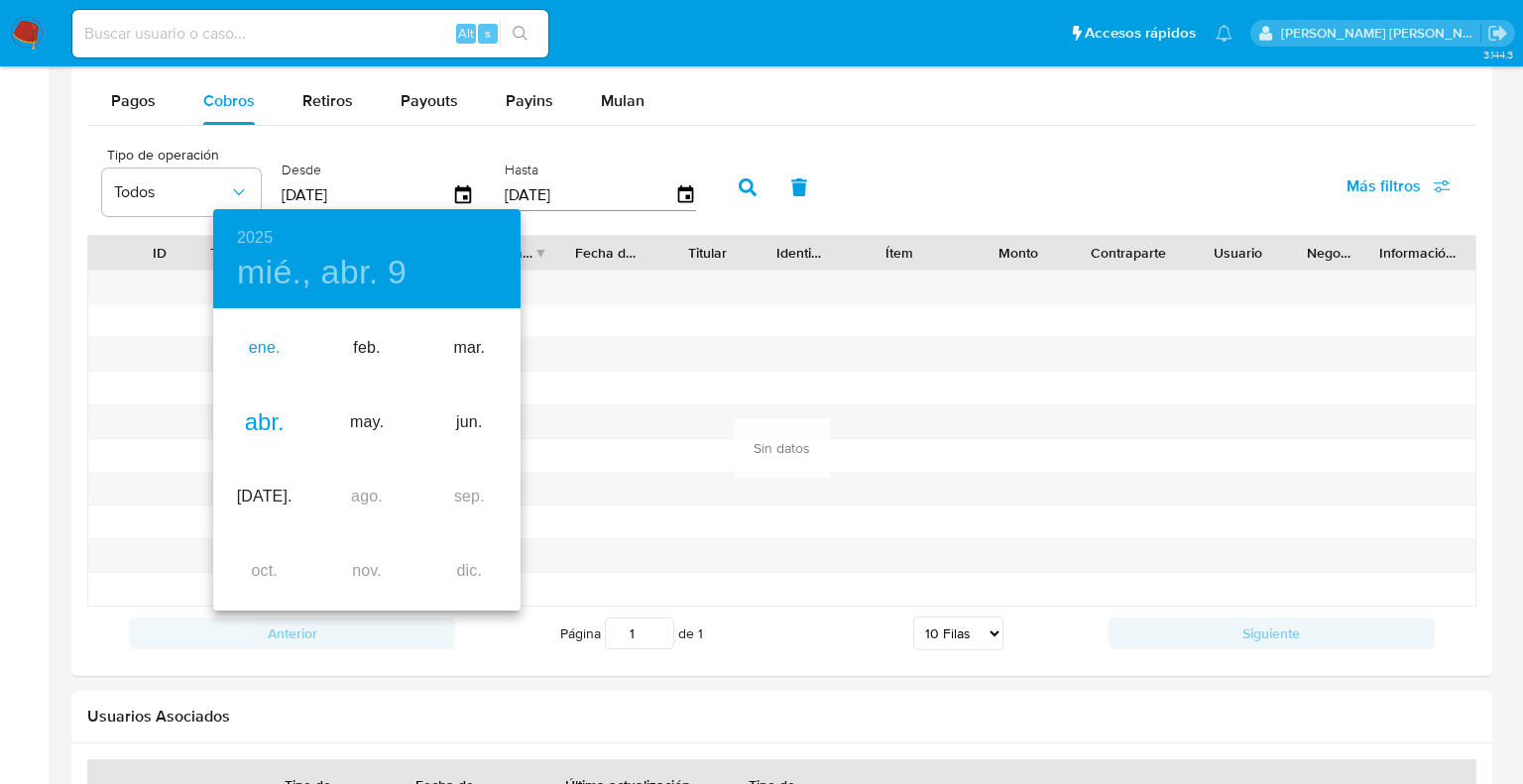 click on "ene." at bounding box center [264, 348] 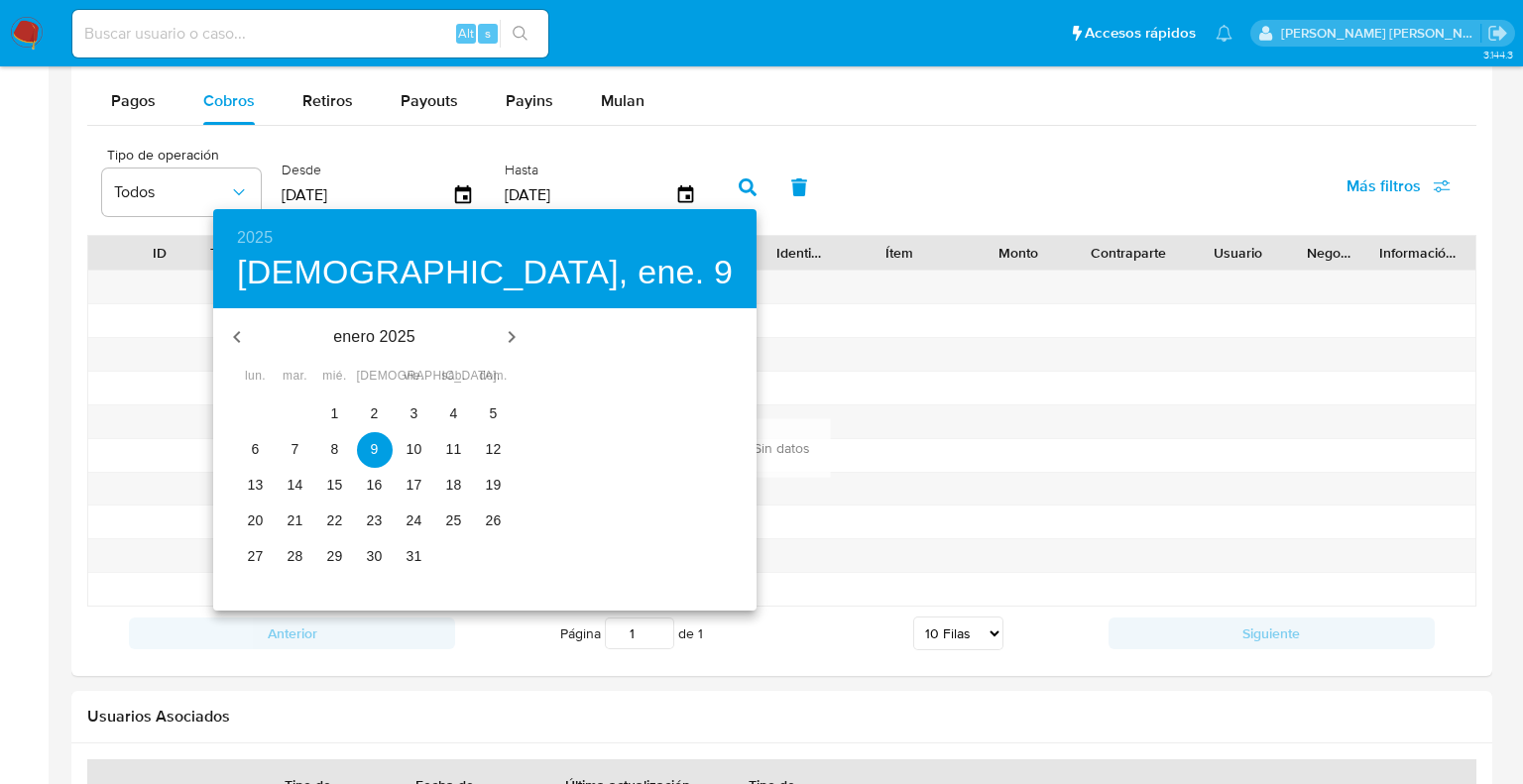 click on "1" at bounding box center [335, 413] 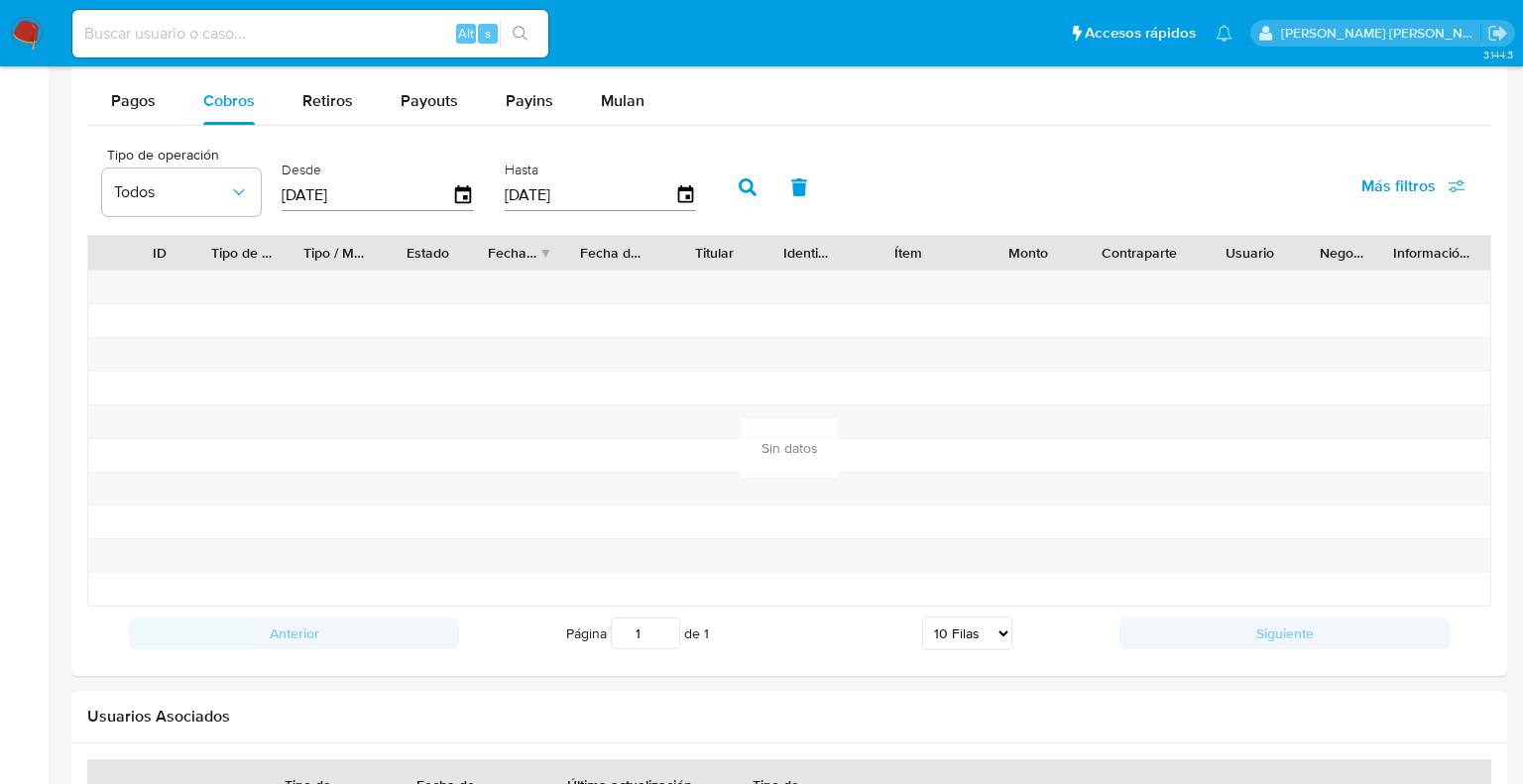 type on "01/01/2025" 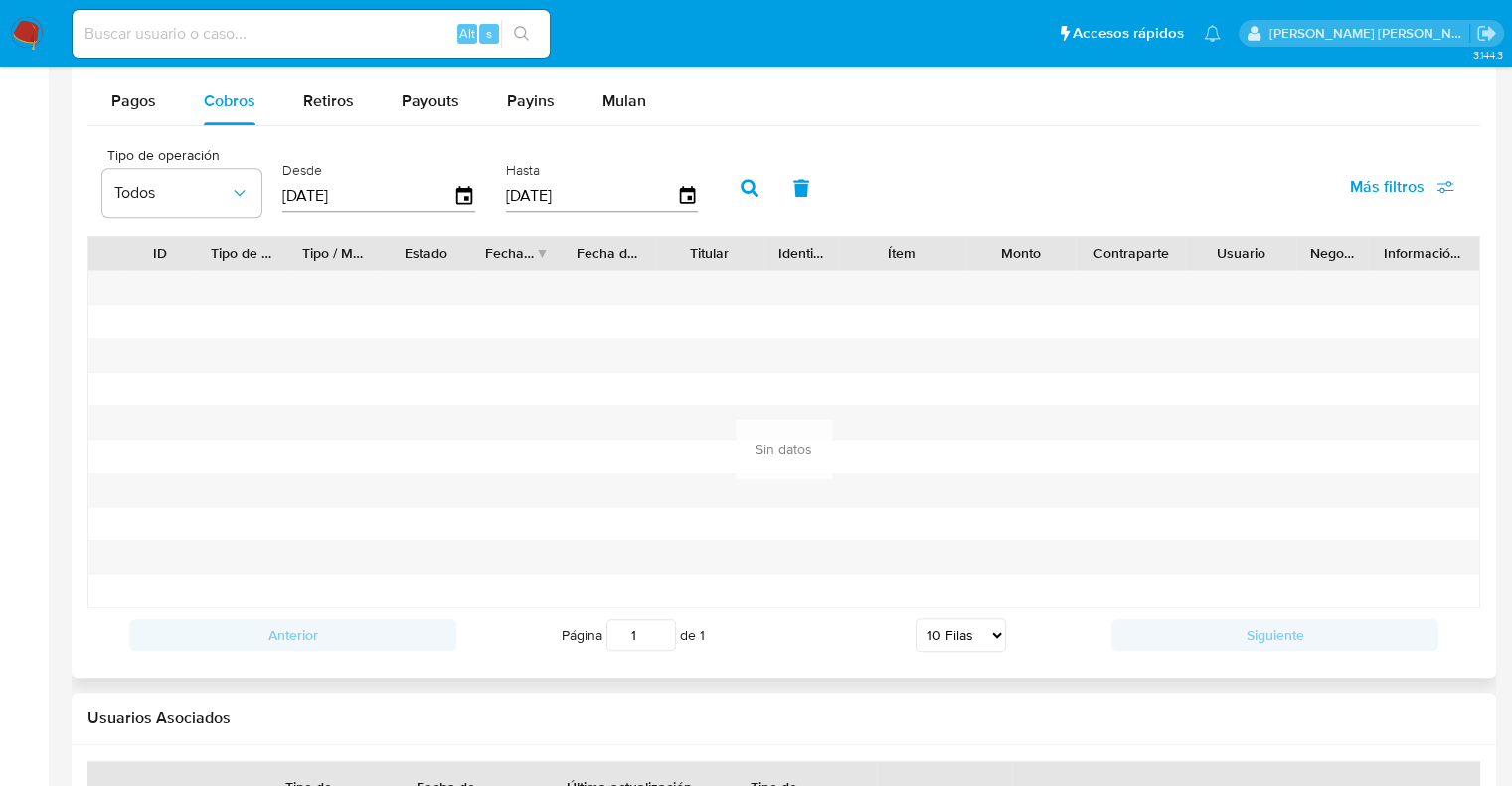 click at bounding box center (750, 188) 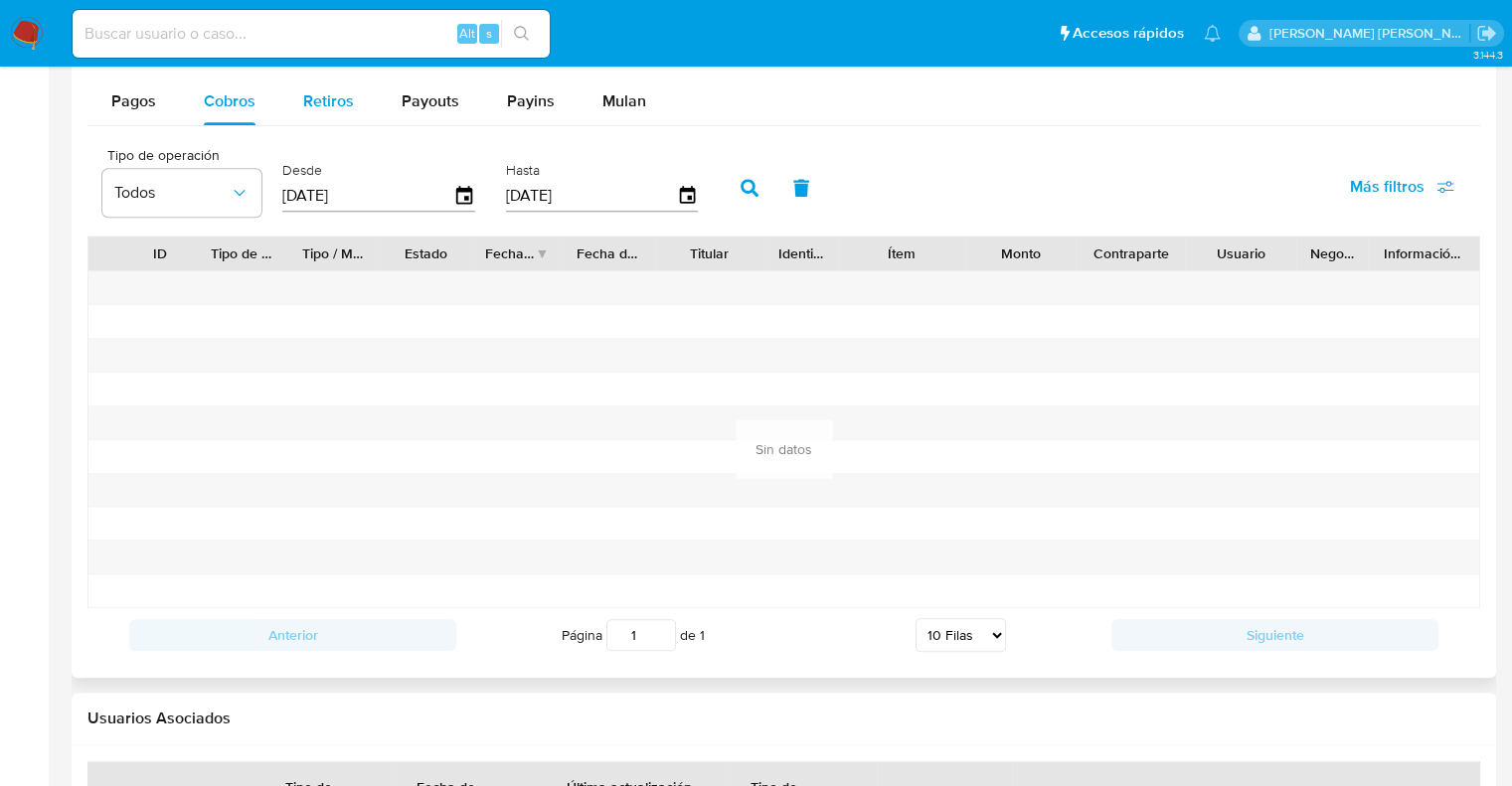 click on "Retiros" at bounding box center (328, 100) 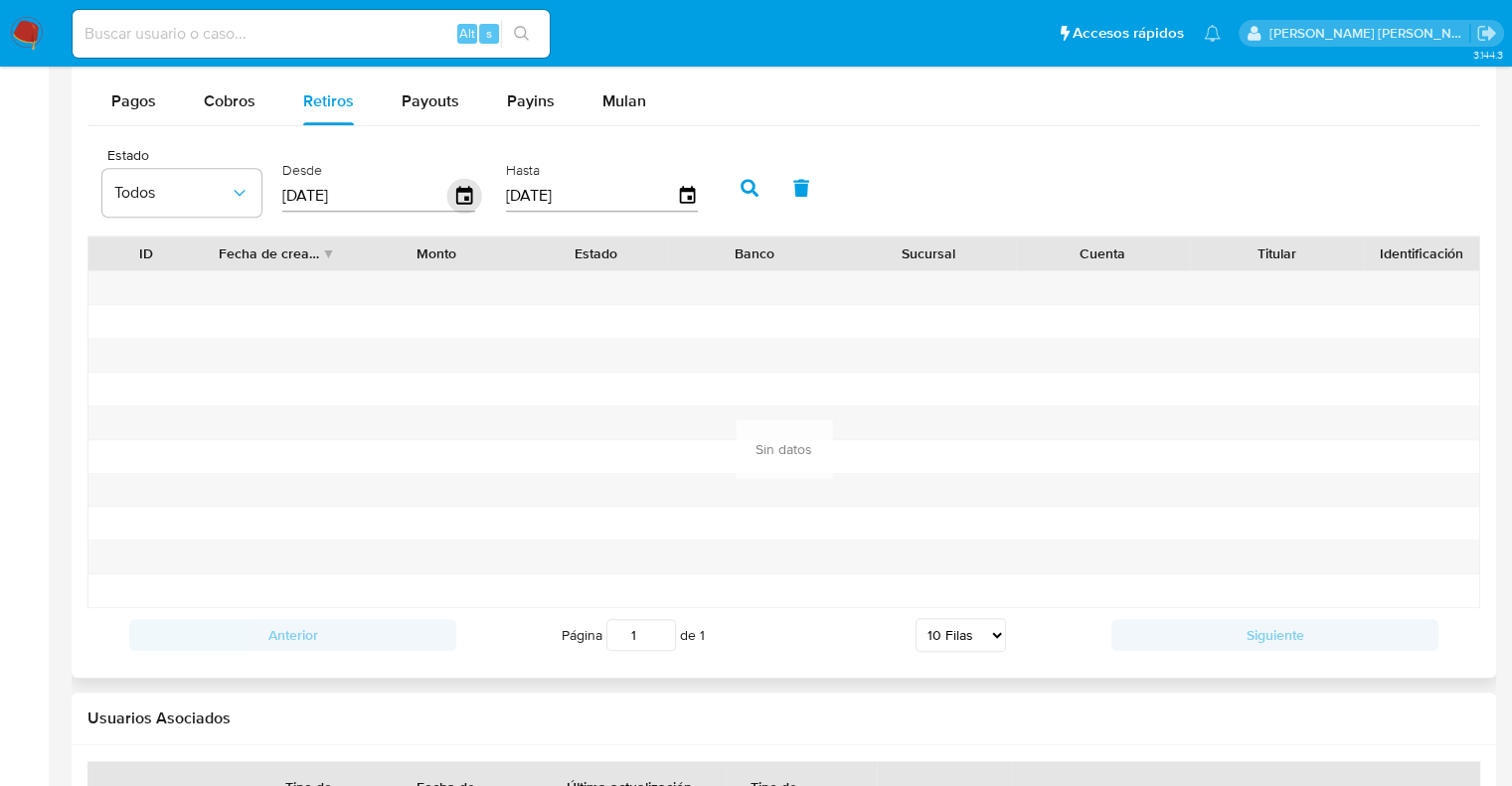 click 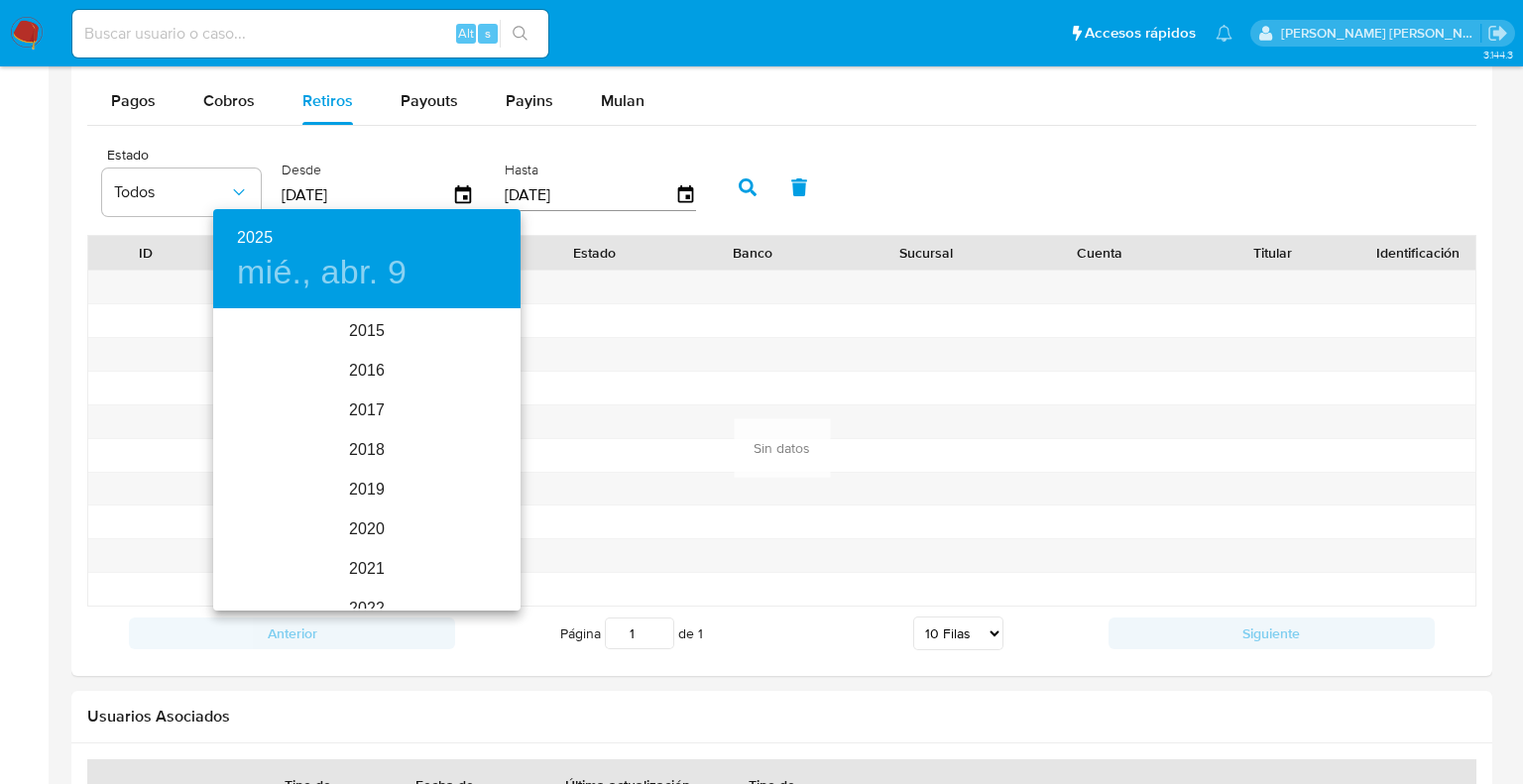scroll, scrollTop: 278, scrollLeft: 0, axis: vertical 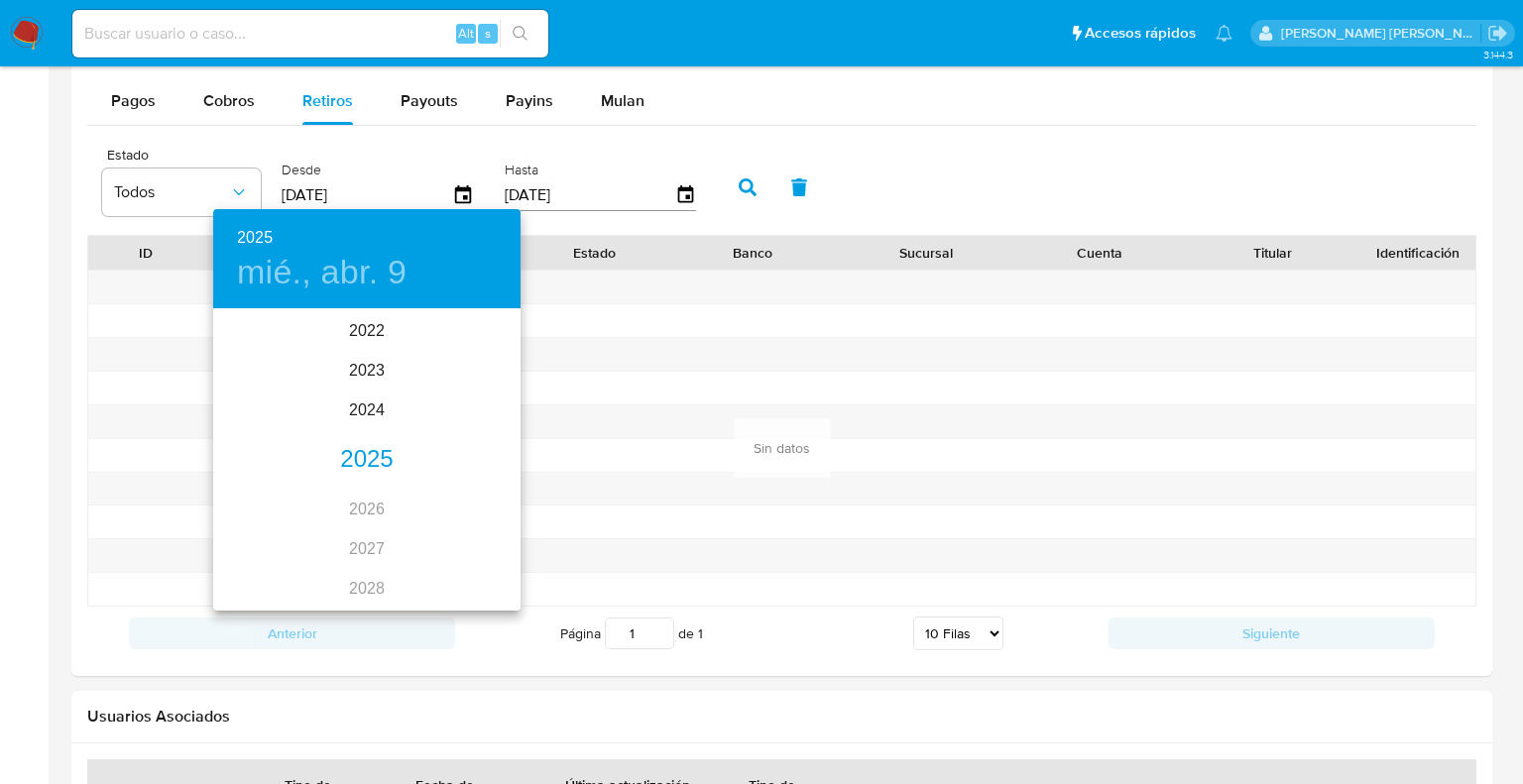click on "2025" at bounding box center [367, 460] 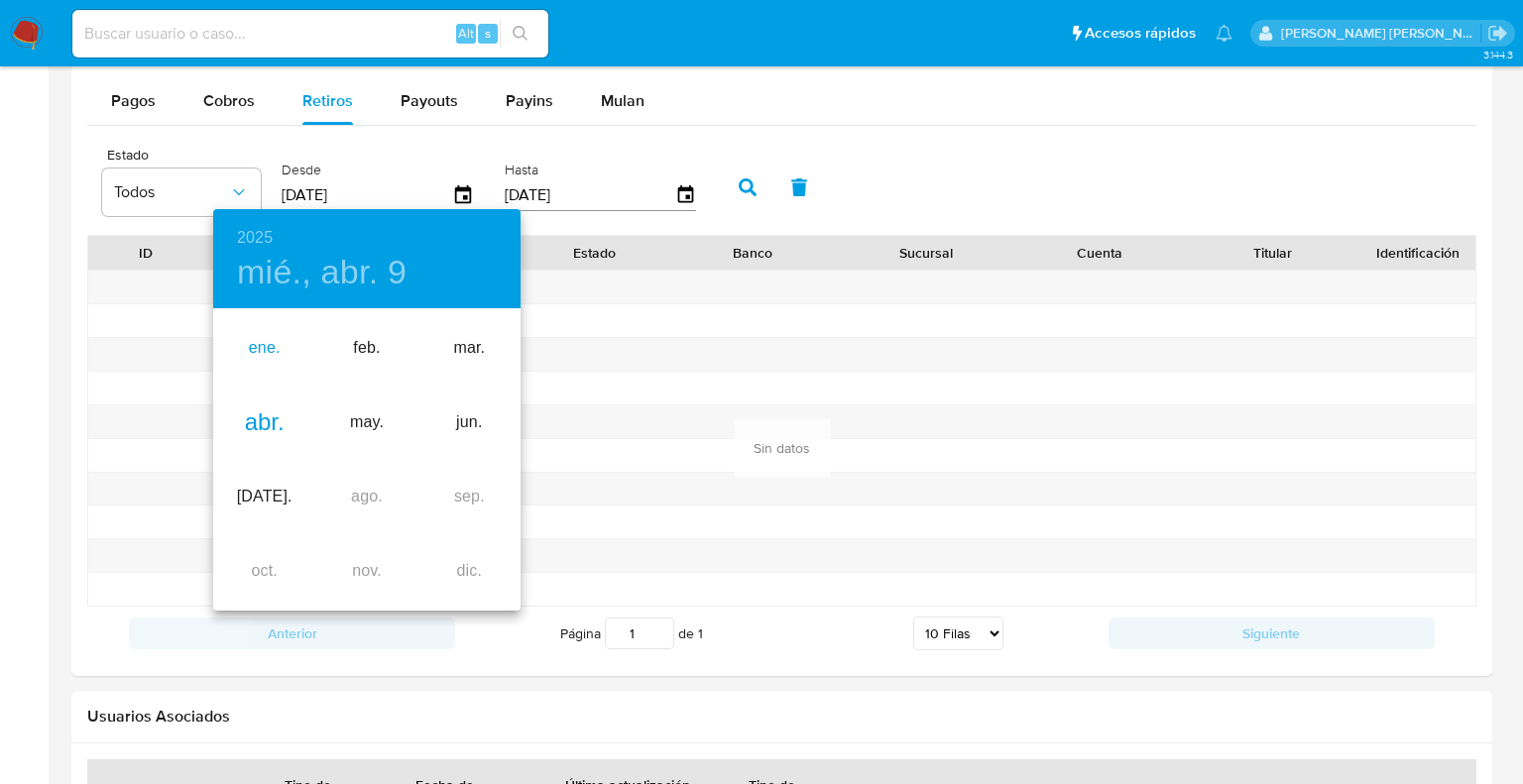 click on "ene." at bounding box center (264, 348) 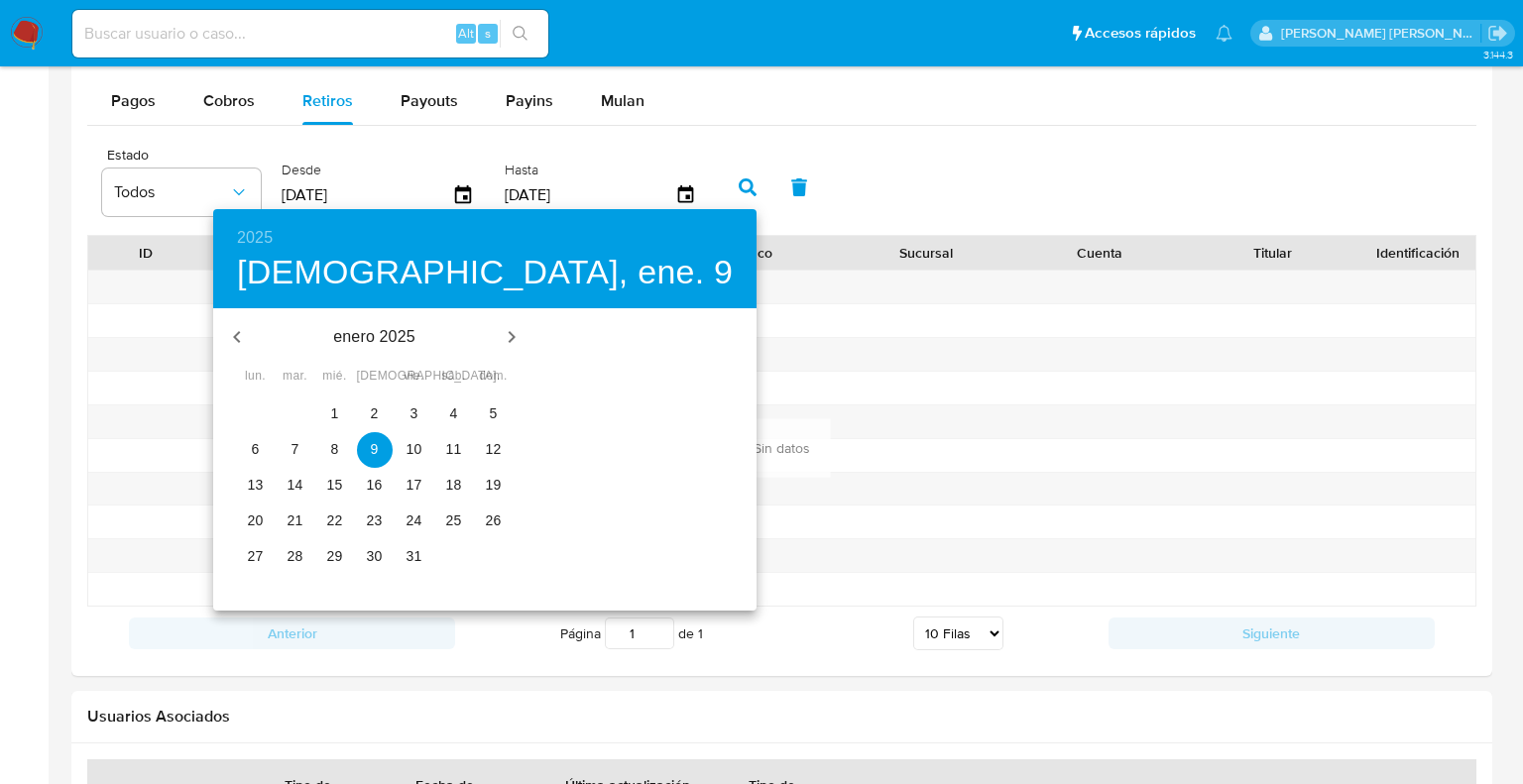click on "1" at bounding box center [335, 413] 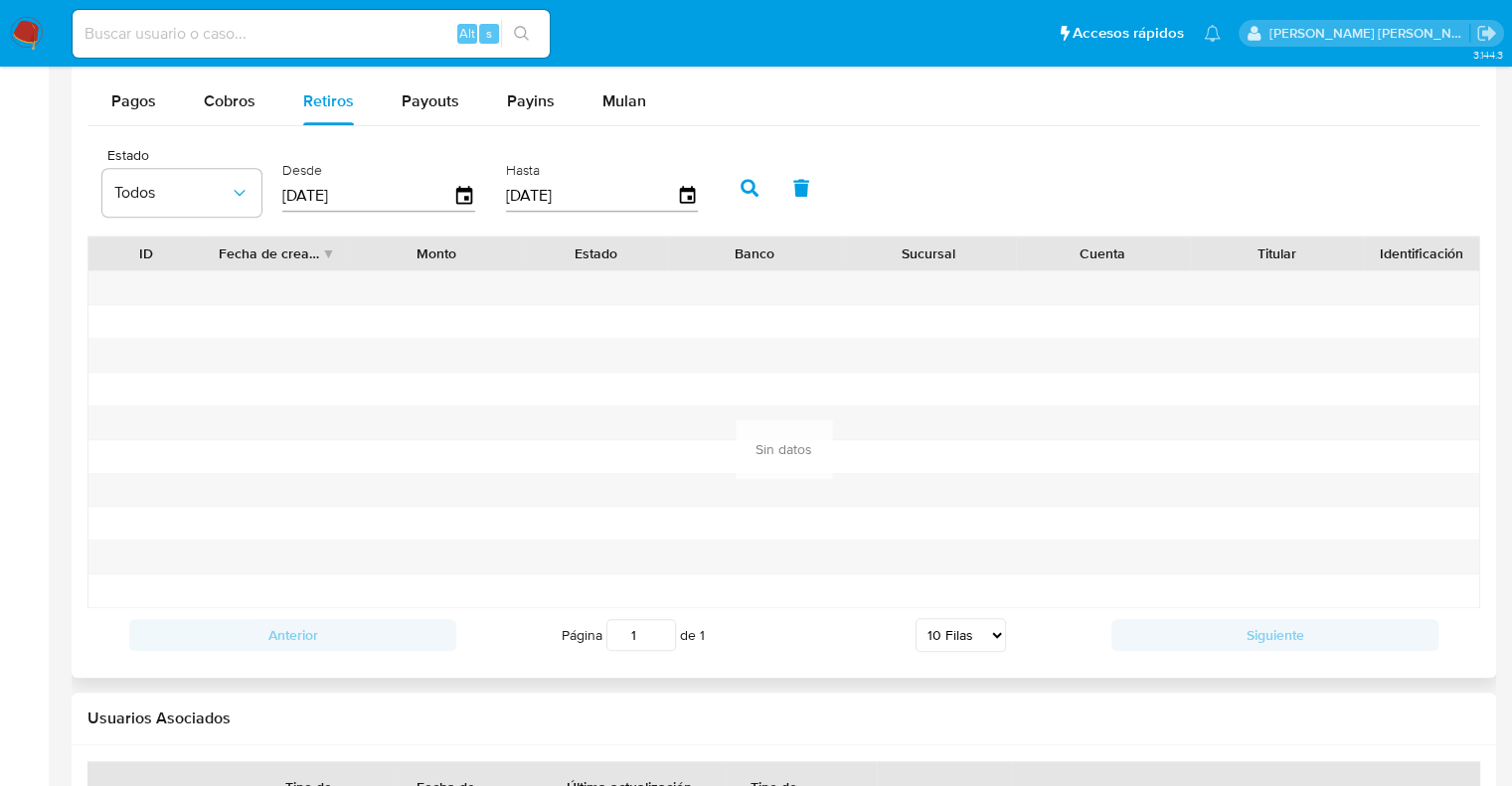 click at bounding box center [750, 188] 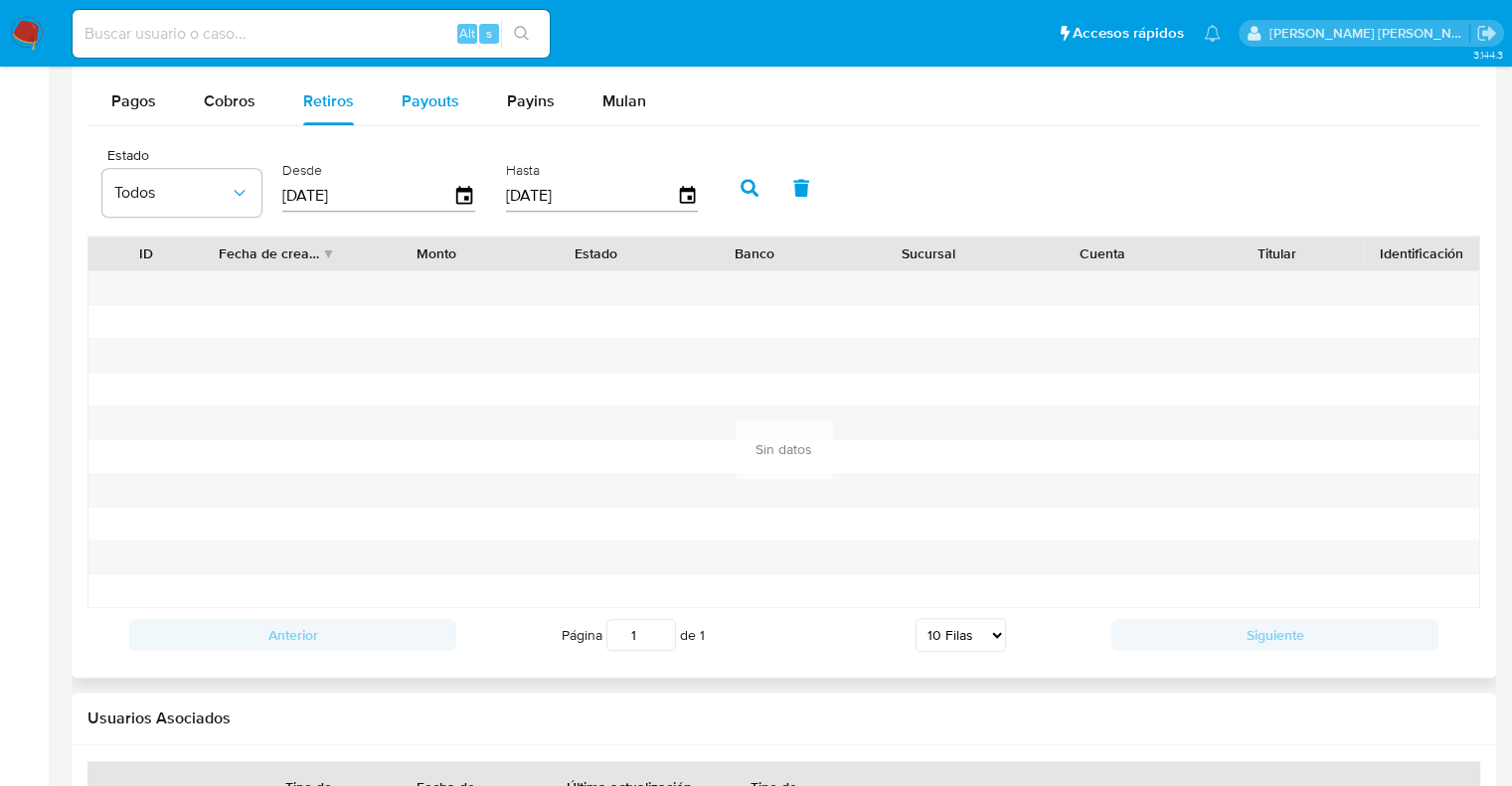 click on "Payouts" at bounding box center (430, 100) 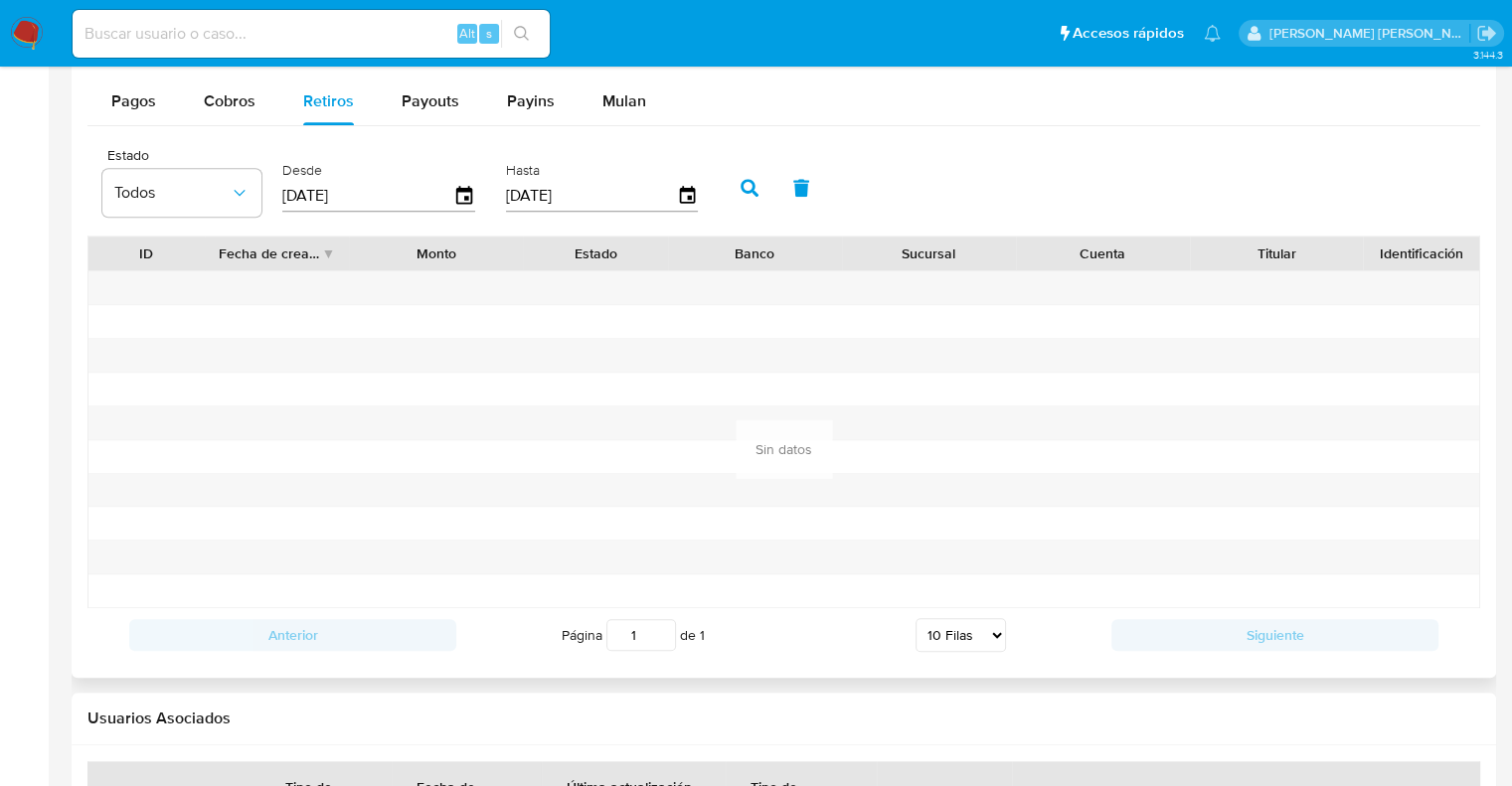 select on "10" 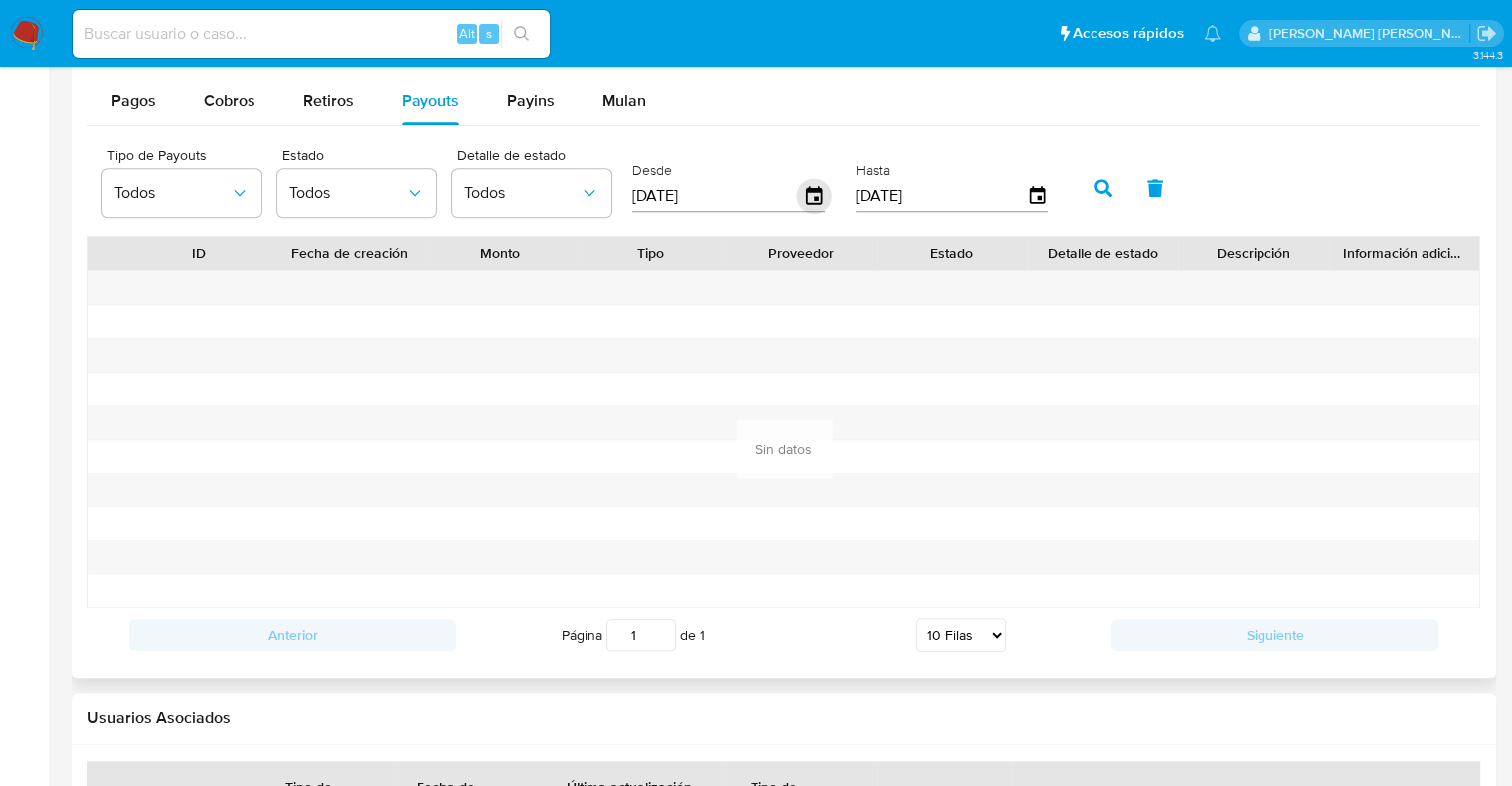 click 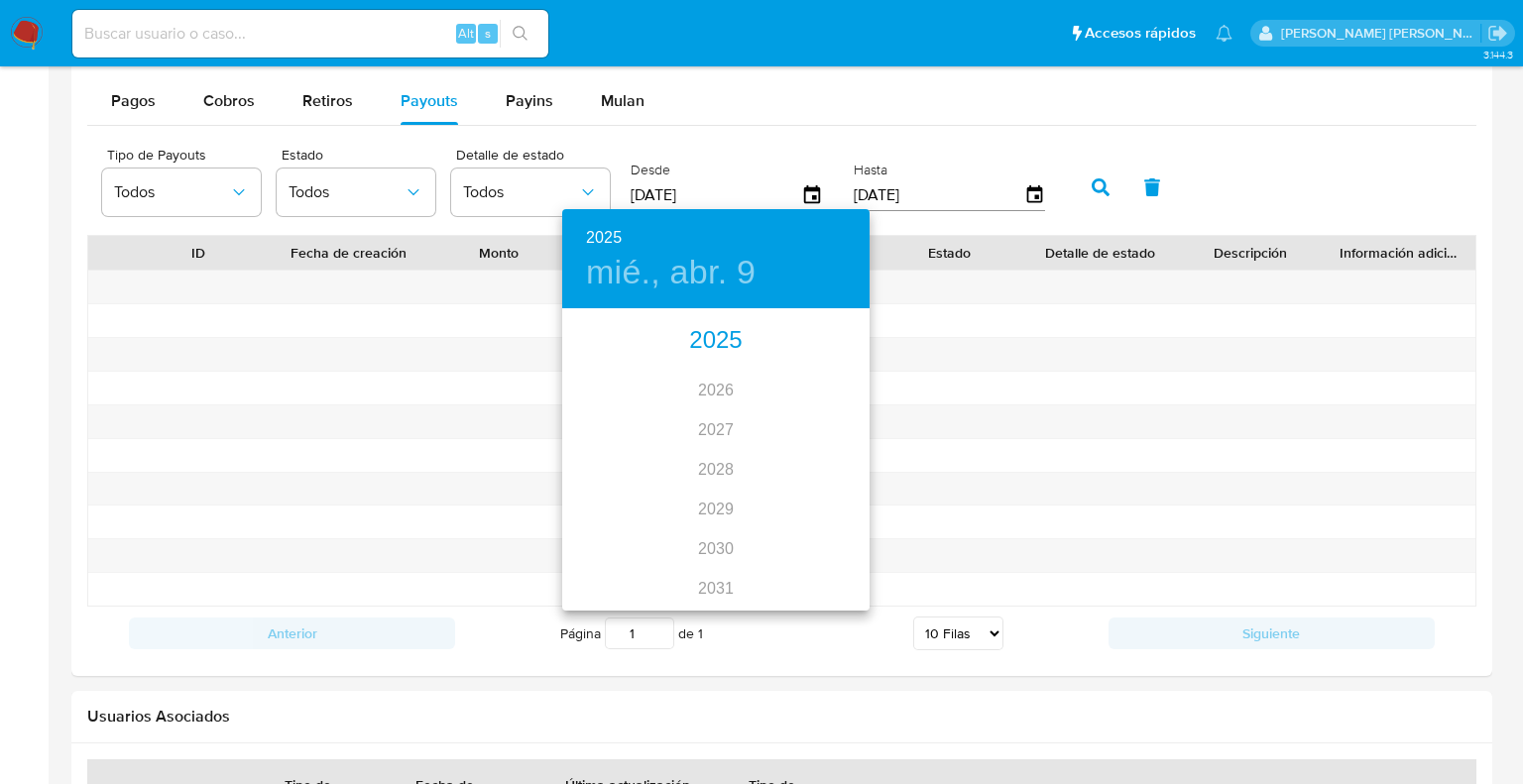 click on "2025" at bounding box center (716, 341) 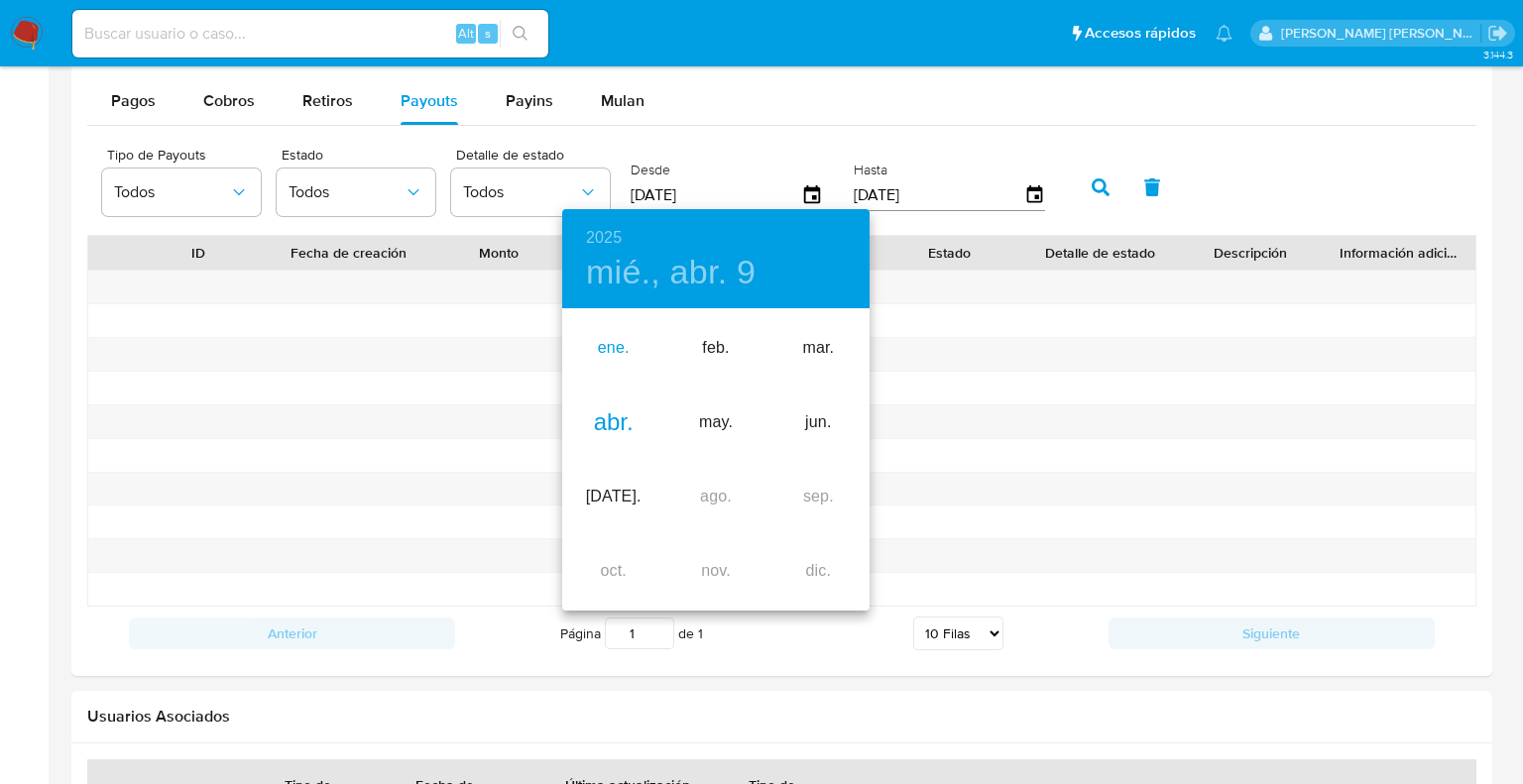 click on "ene." at bounding box center (613, 348) 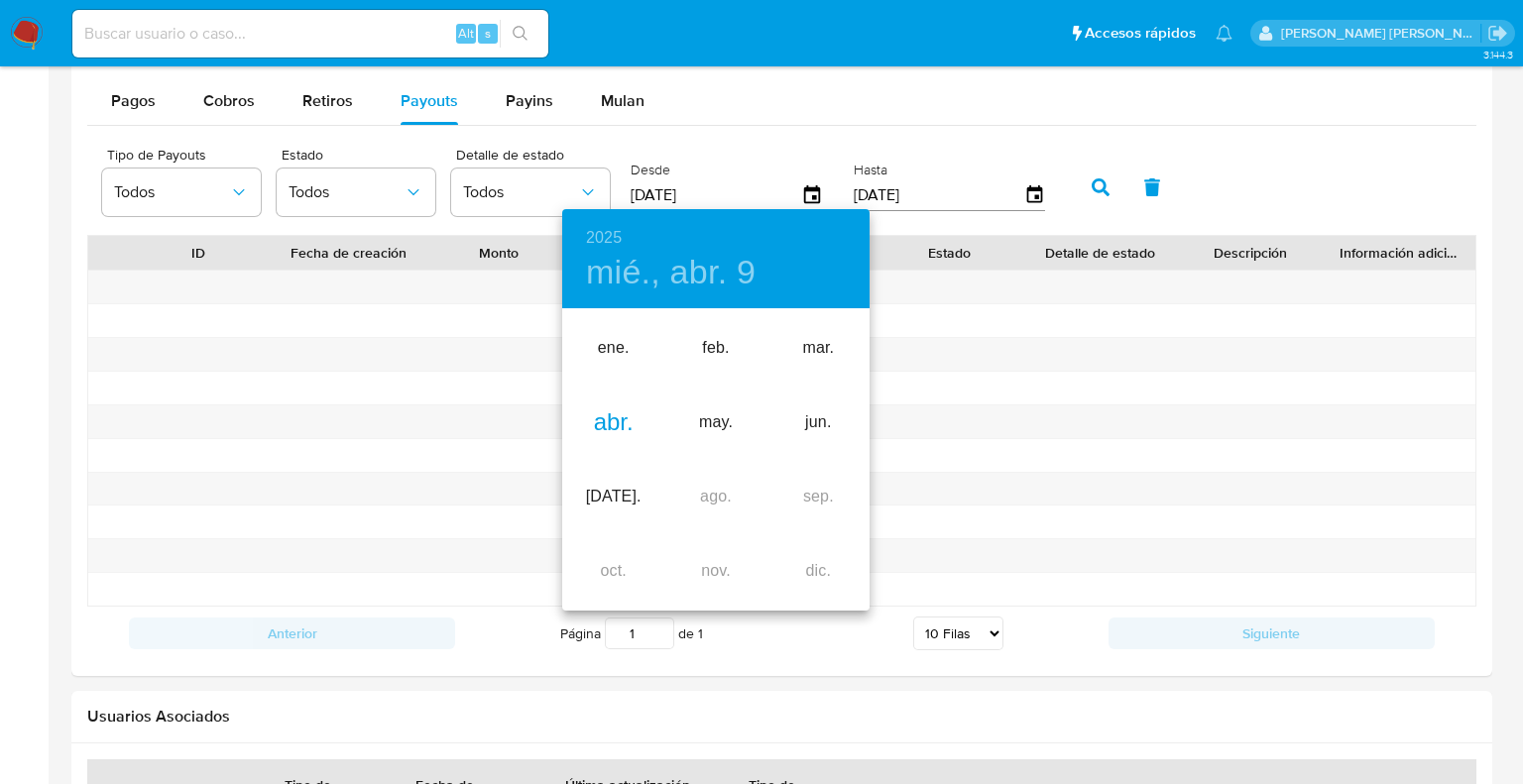 type on "09/01/2025" 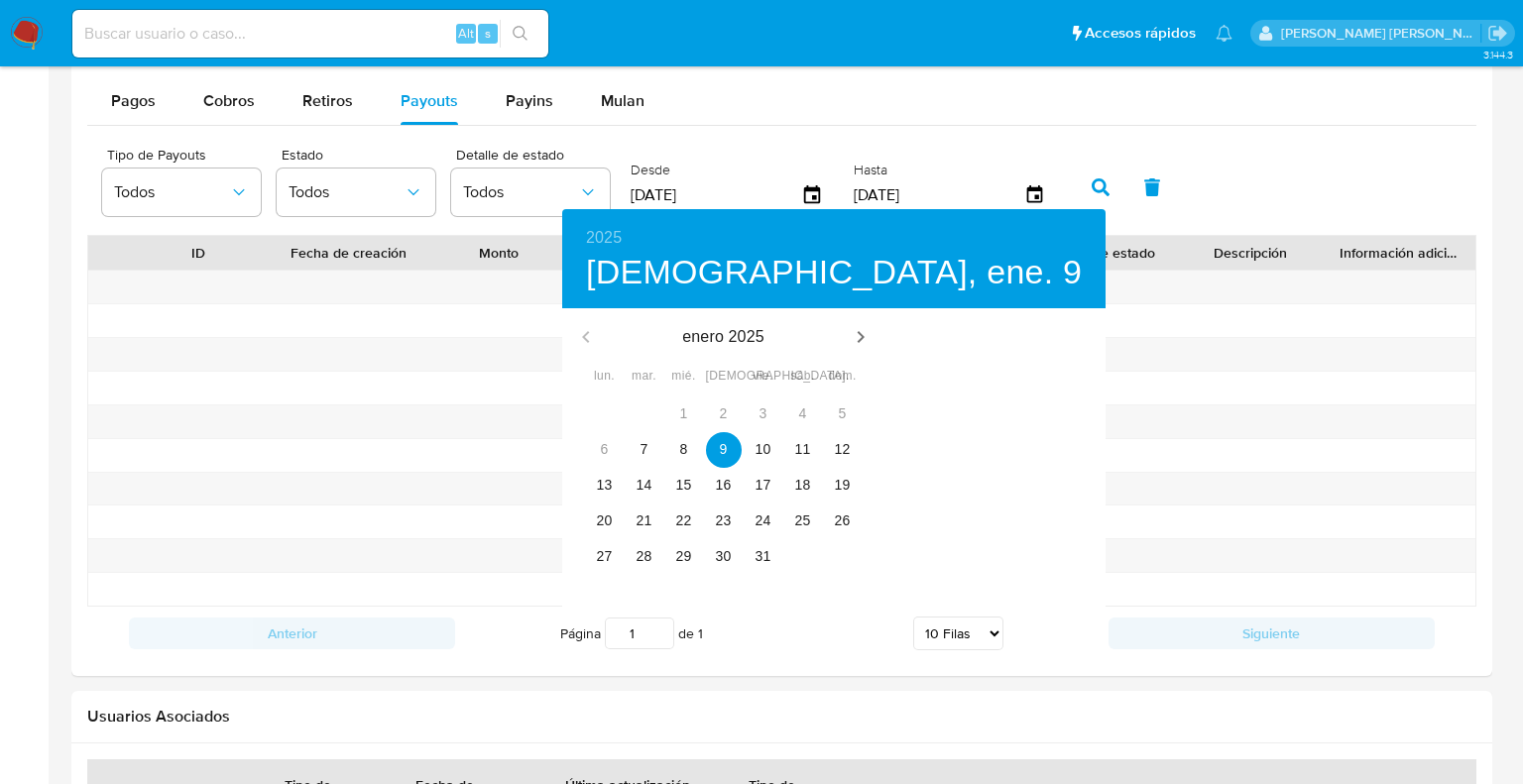 click at bounding box center (762, 392) 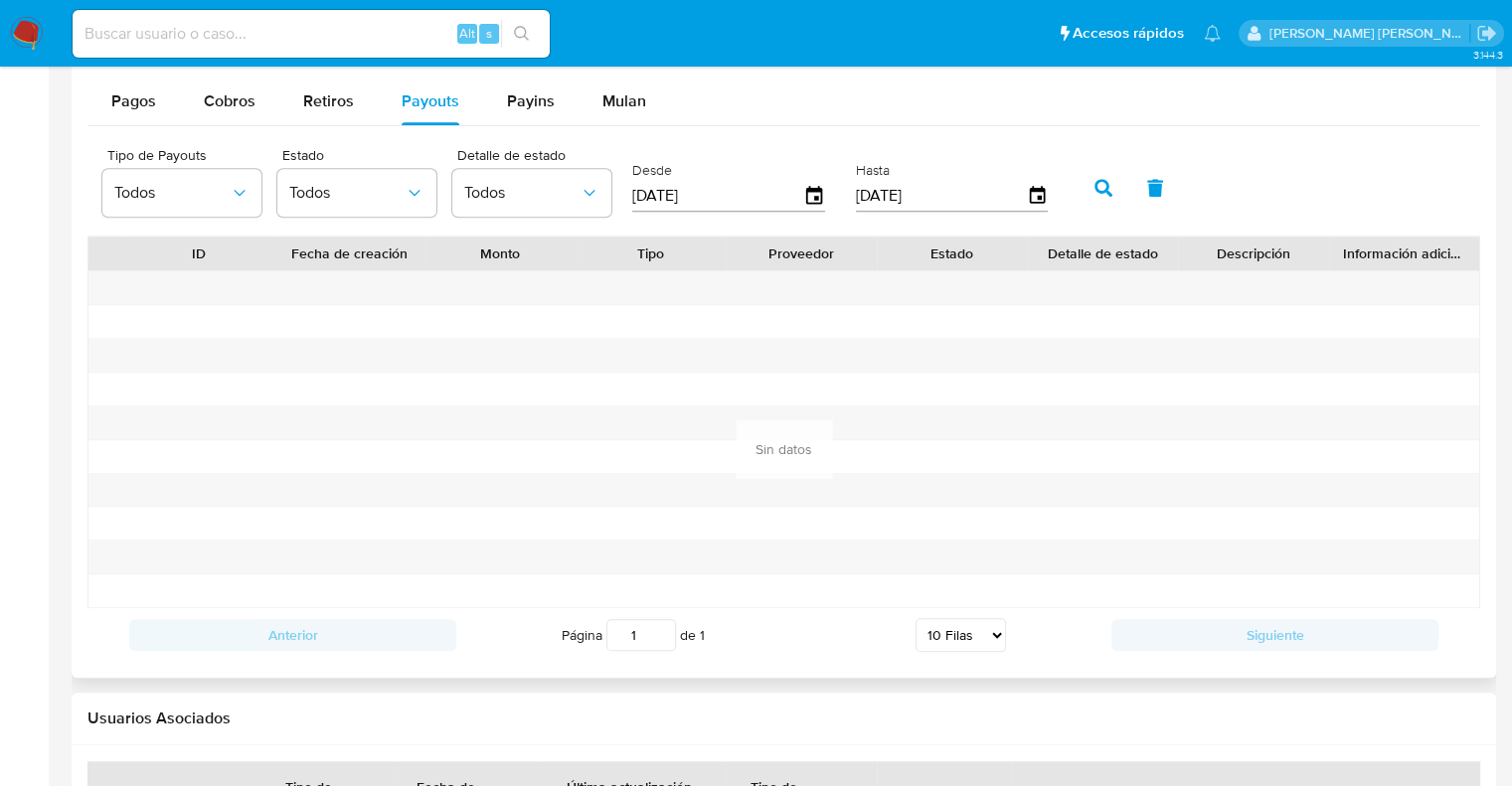 click 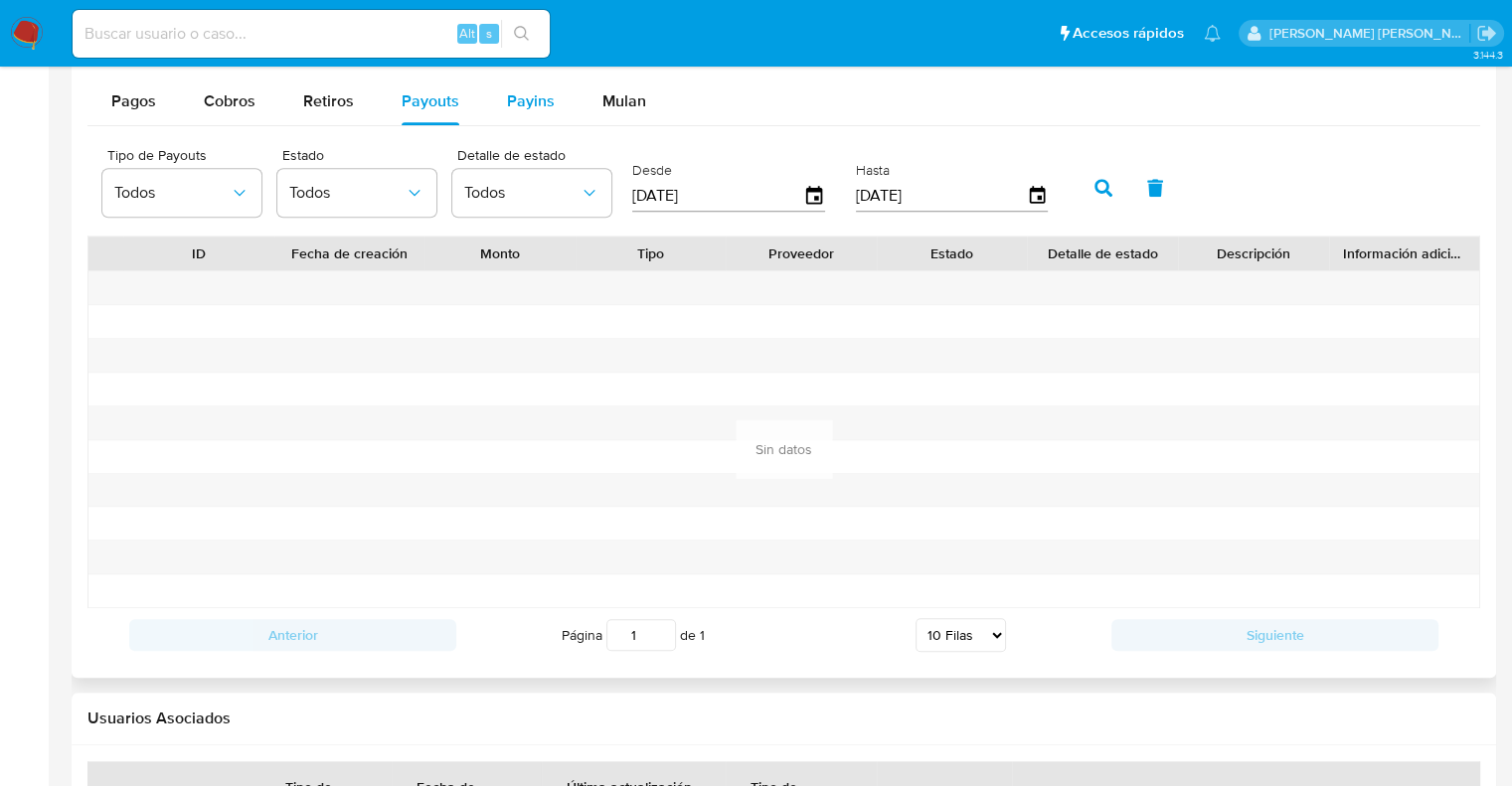 click on "Payins" at bounding box center [531, 100] 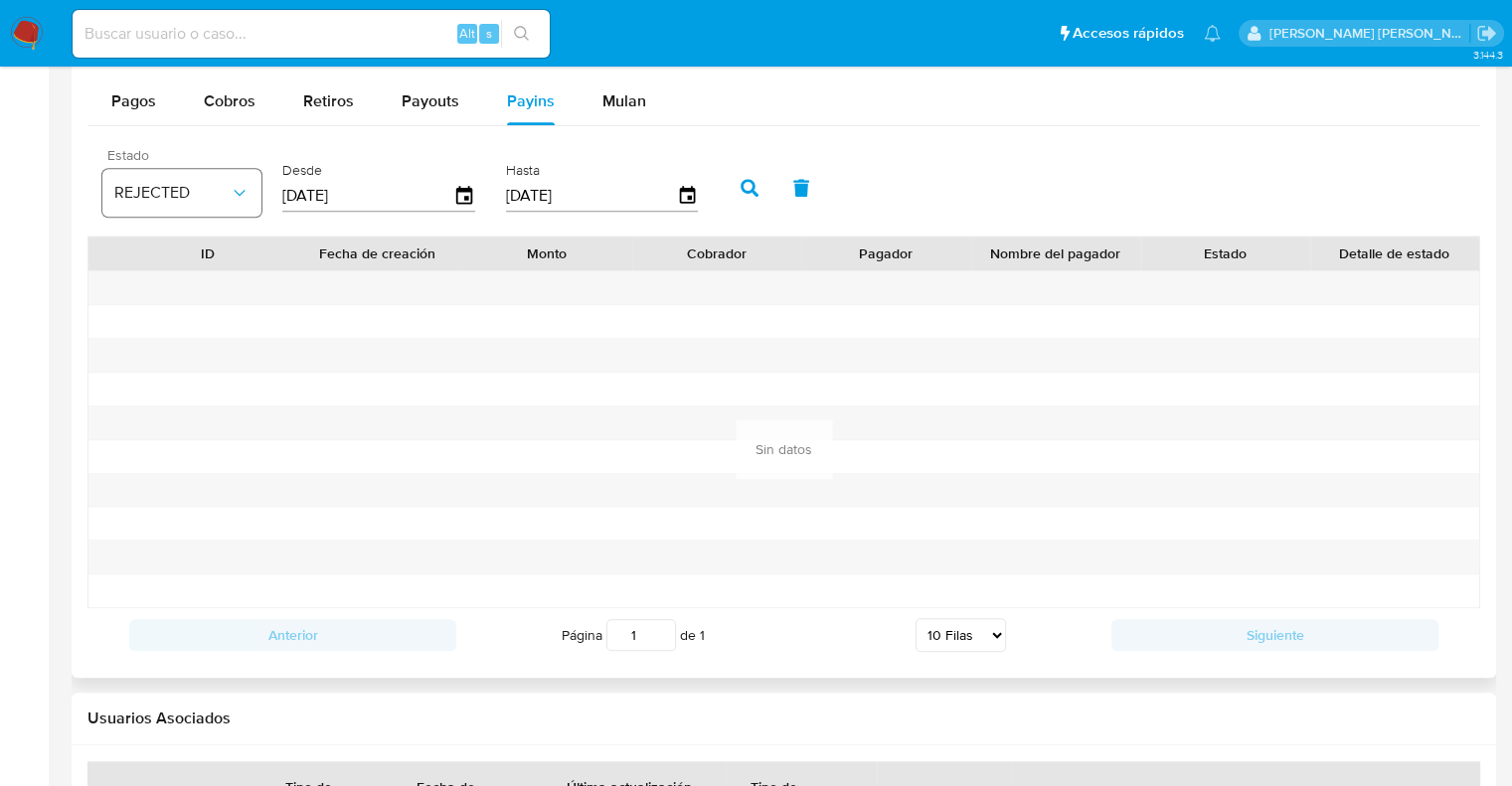click 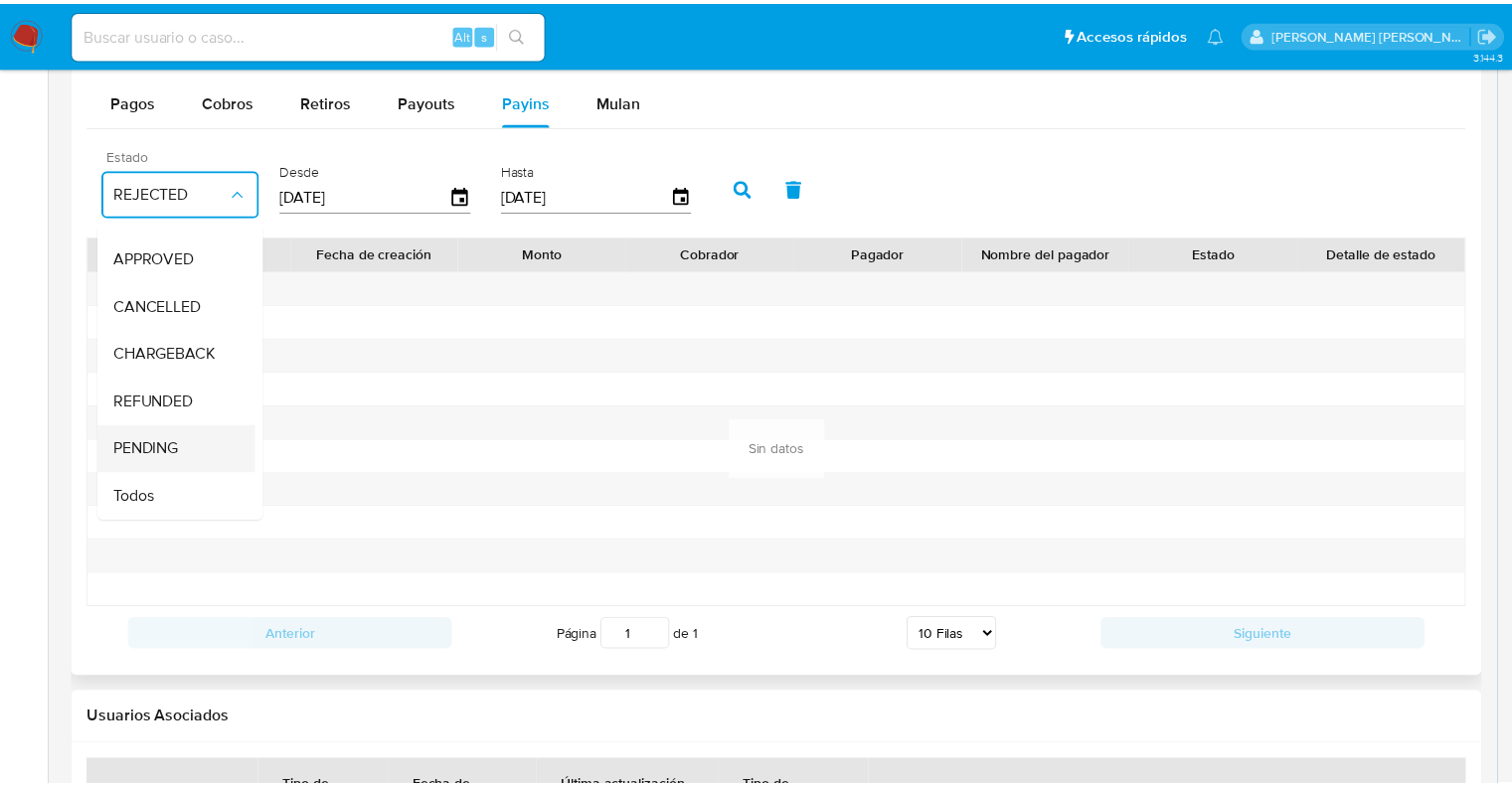 scroll, scrollTop: 146, scrollLeft: 0, axis: vertical 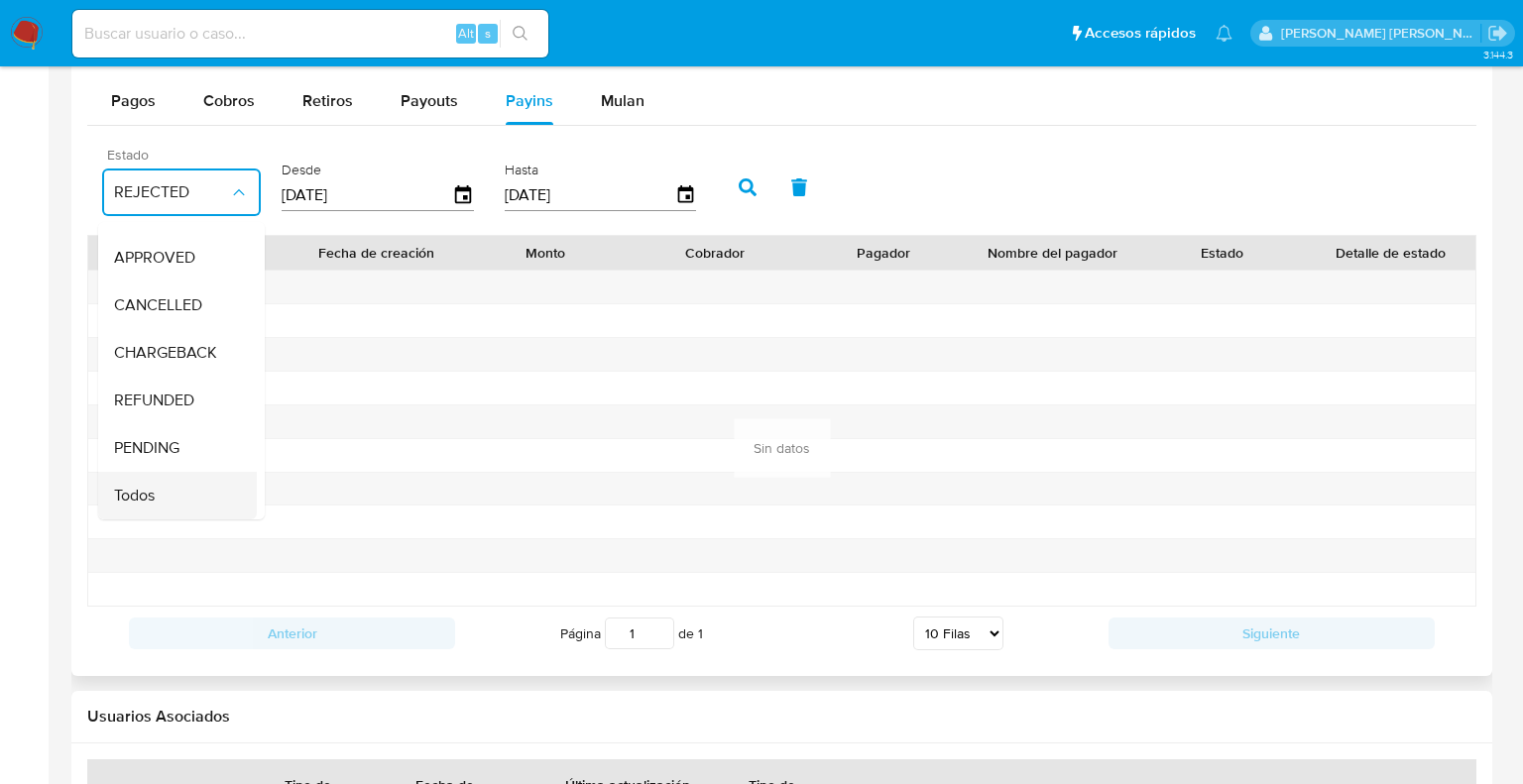 click on "Todos" at bounding box center (172, 496) 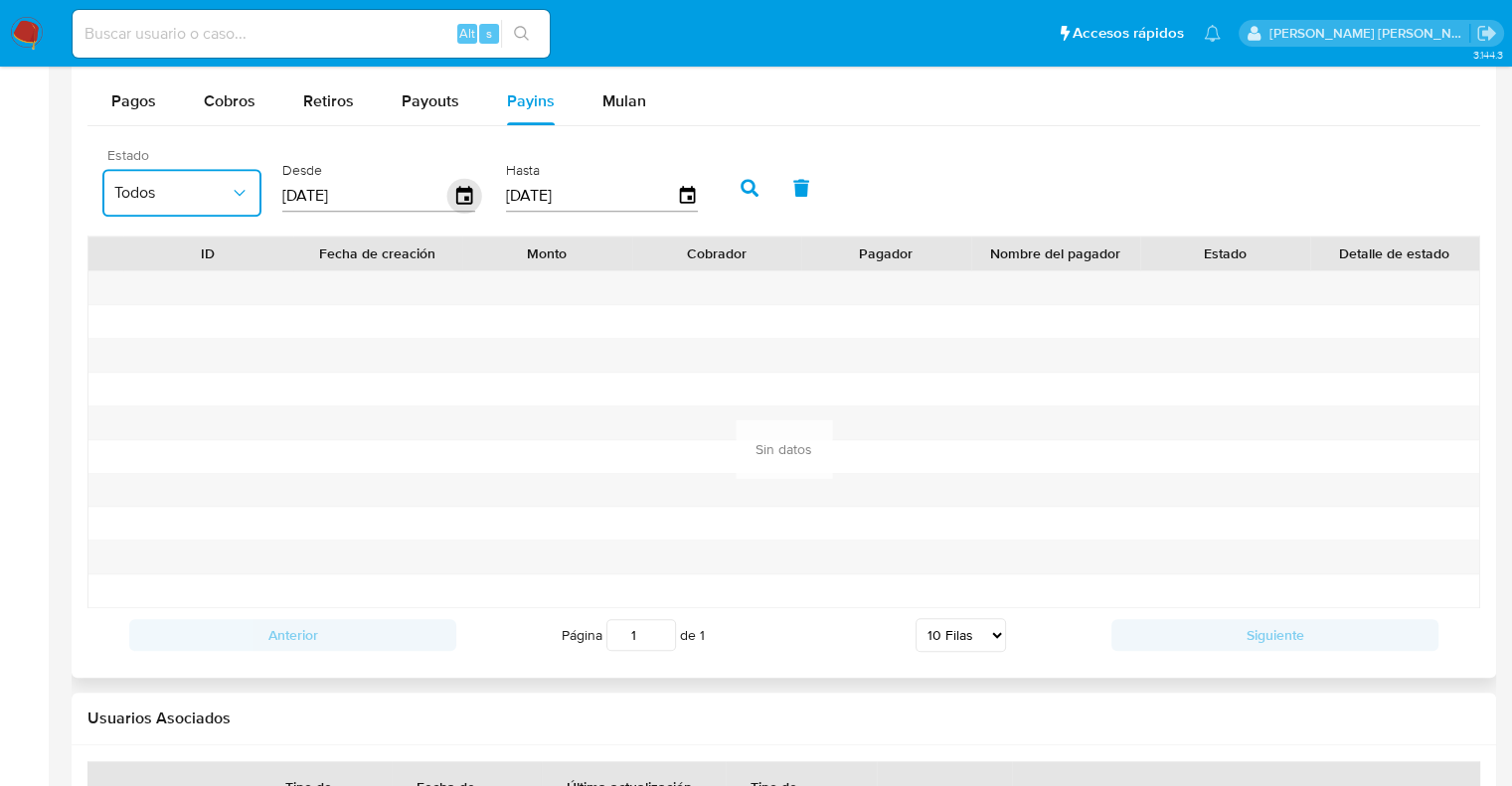 click 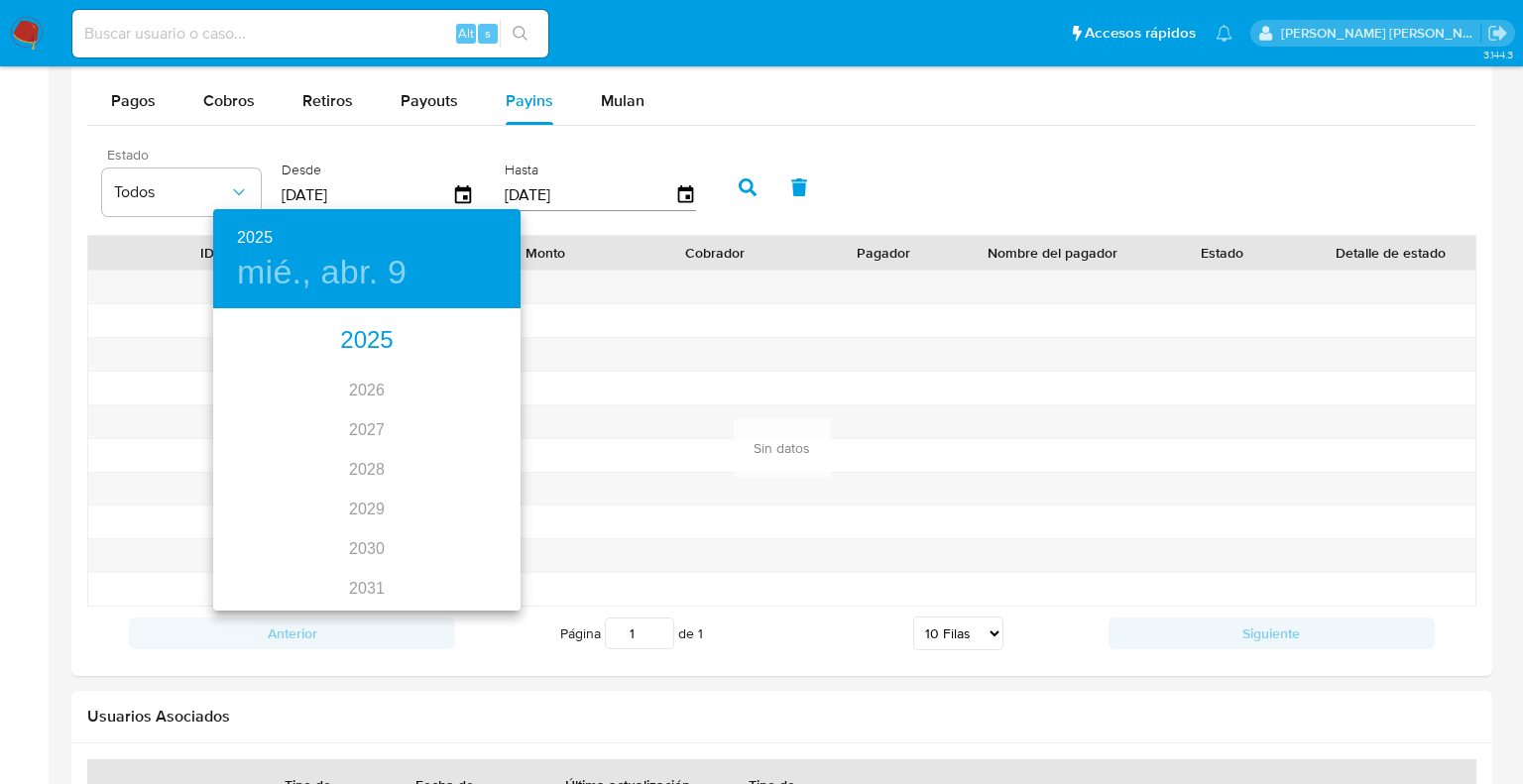 click on "2025" at bounding box center (367, 341) 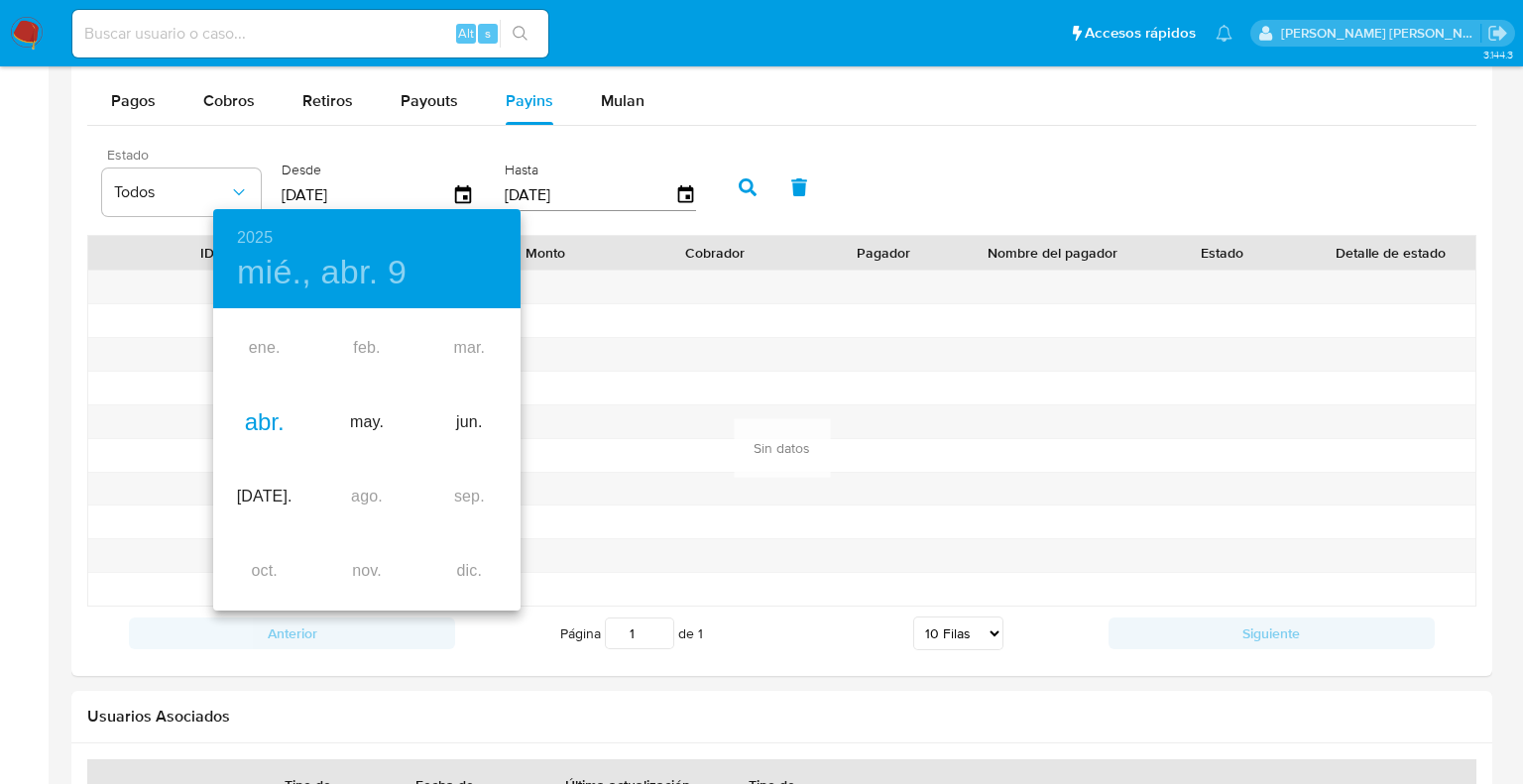 click on "abr." at bounding box center [264, 422] 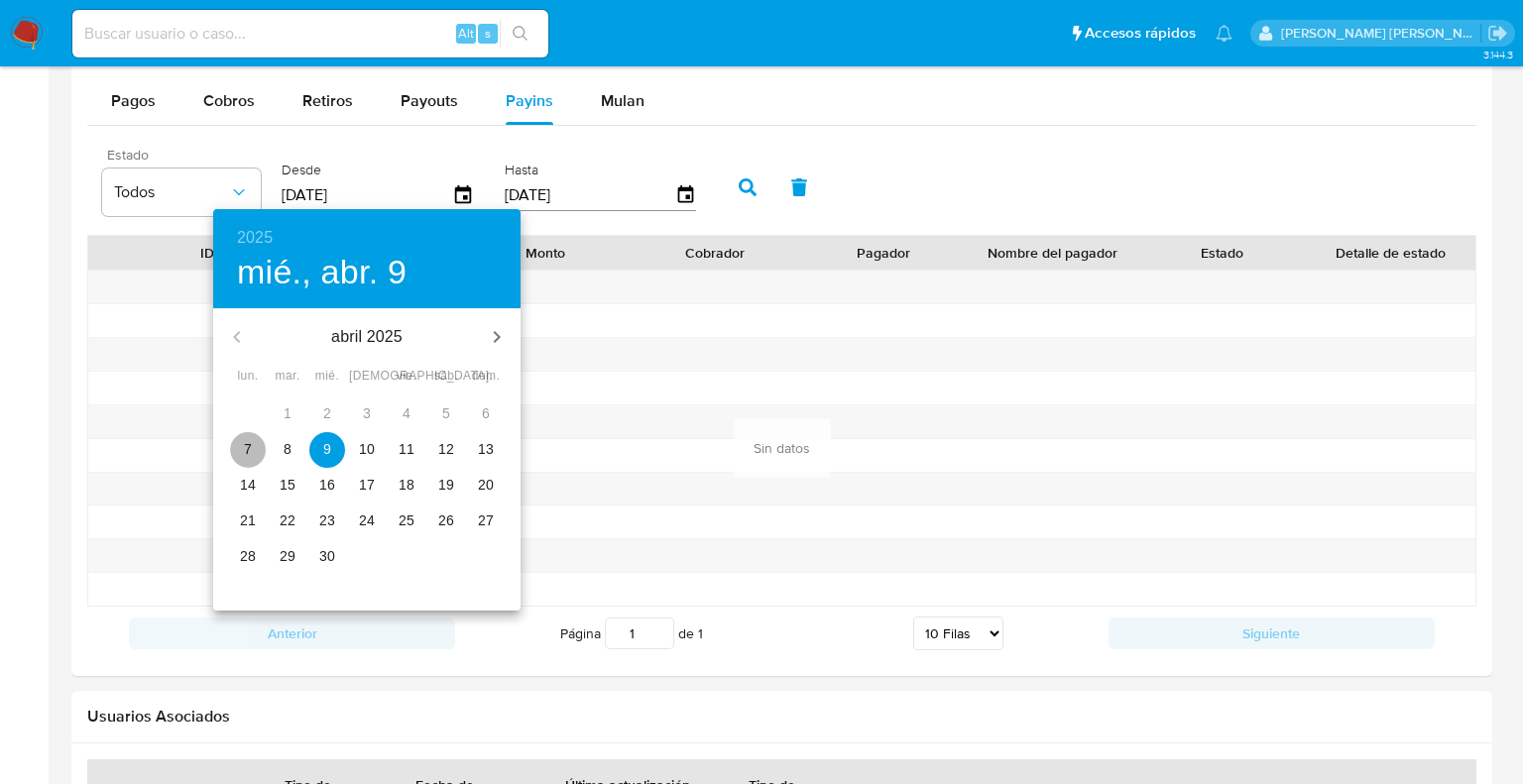 click on "7" at bounding box center (248, 449) 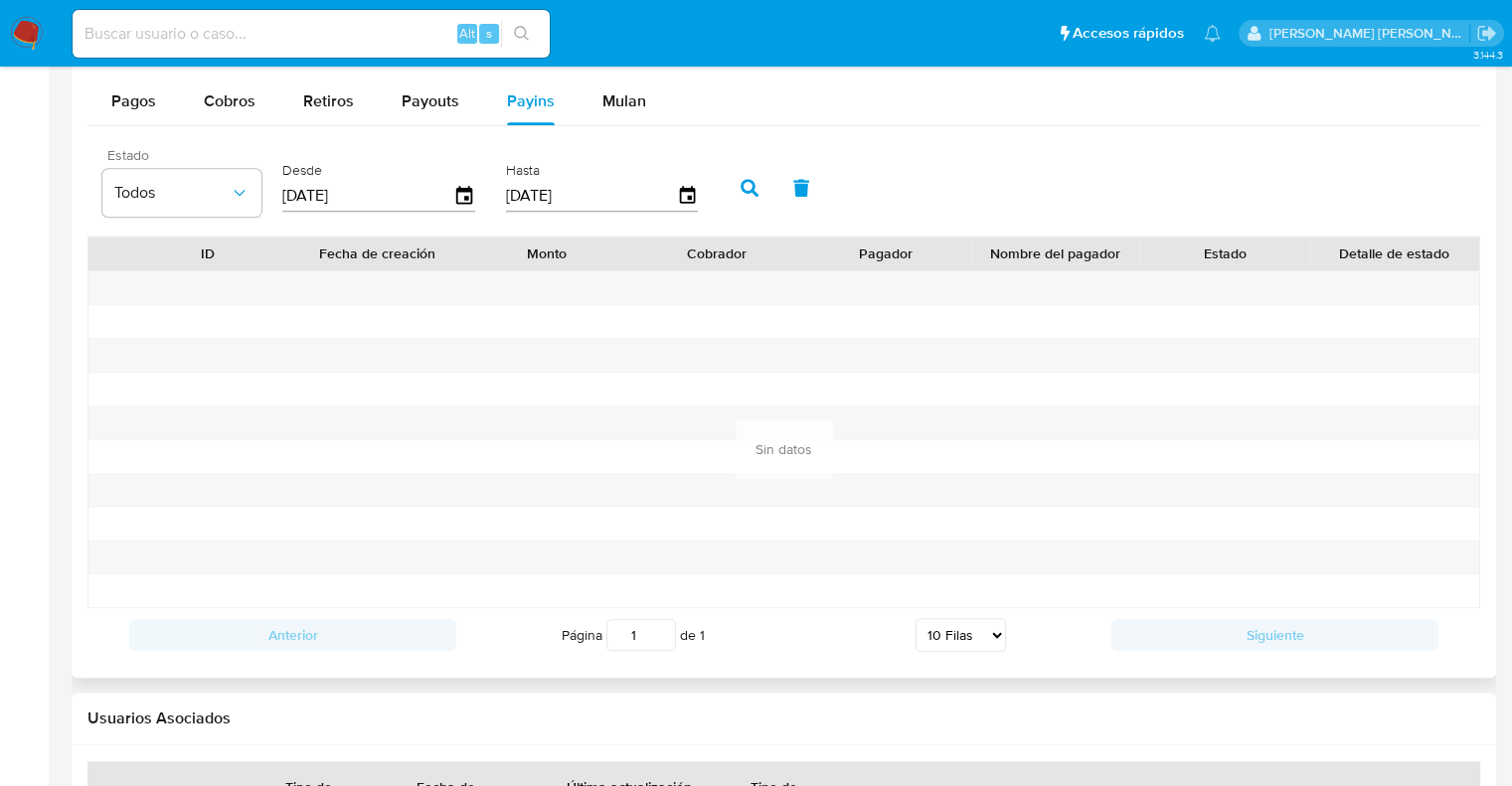 click 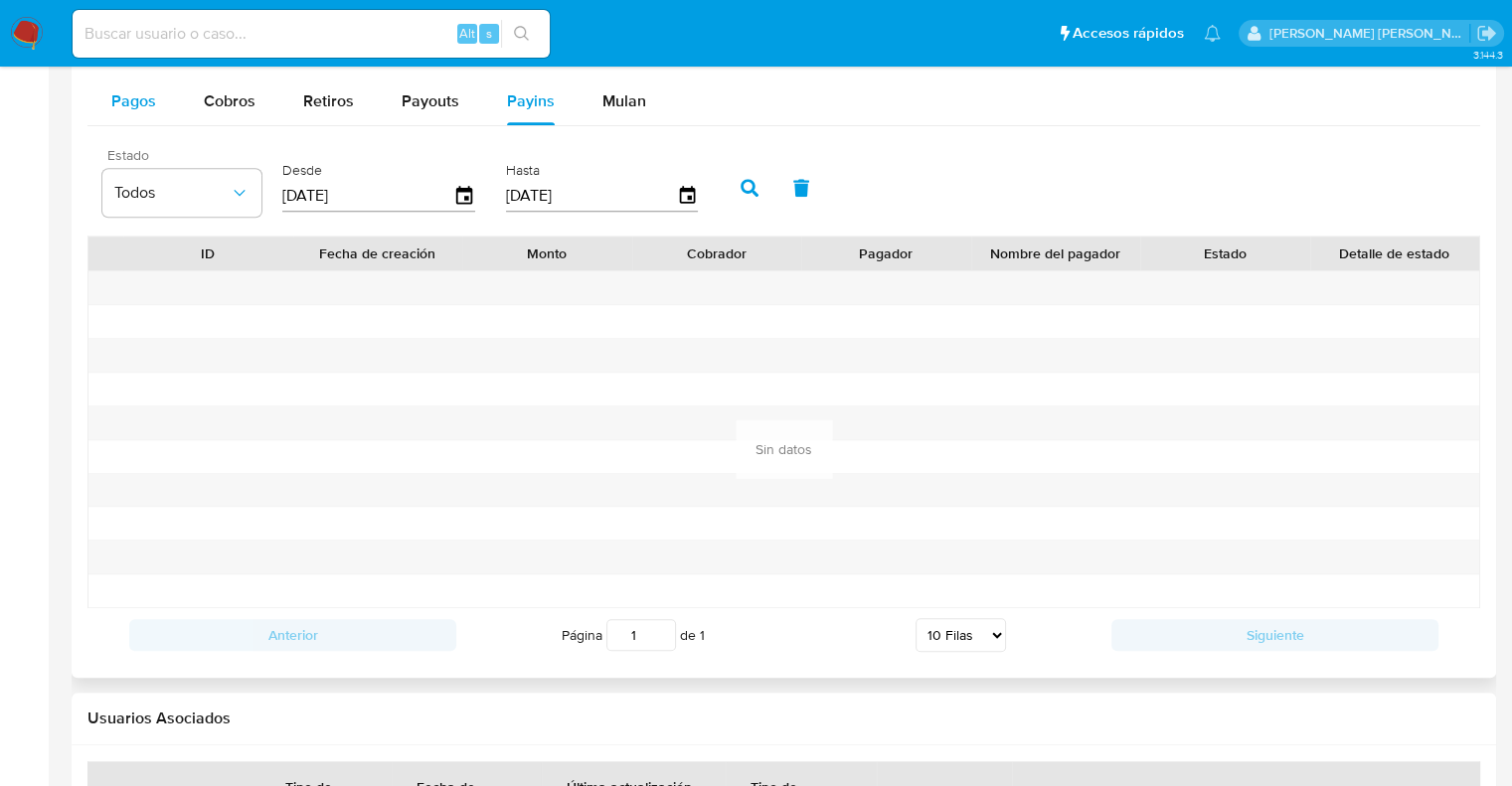 click on "Pagos" at bounding box center [133, 100] 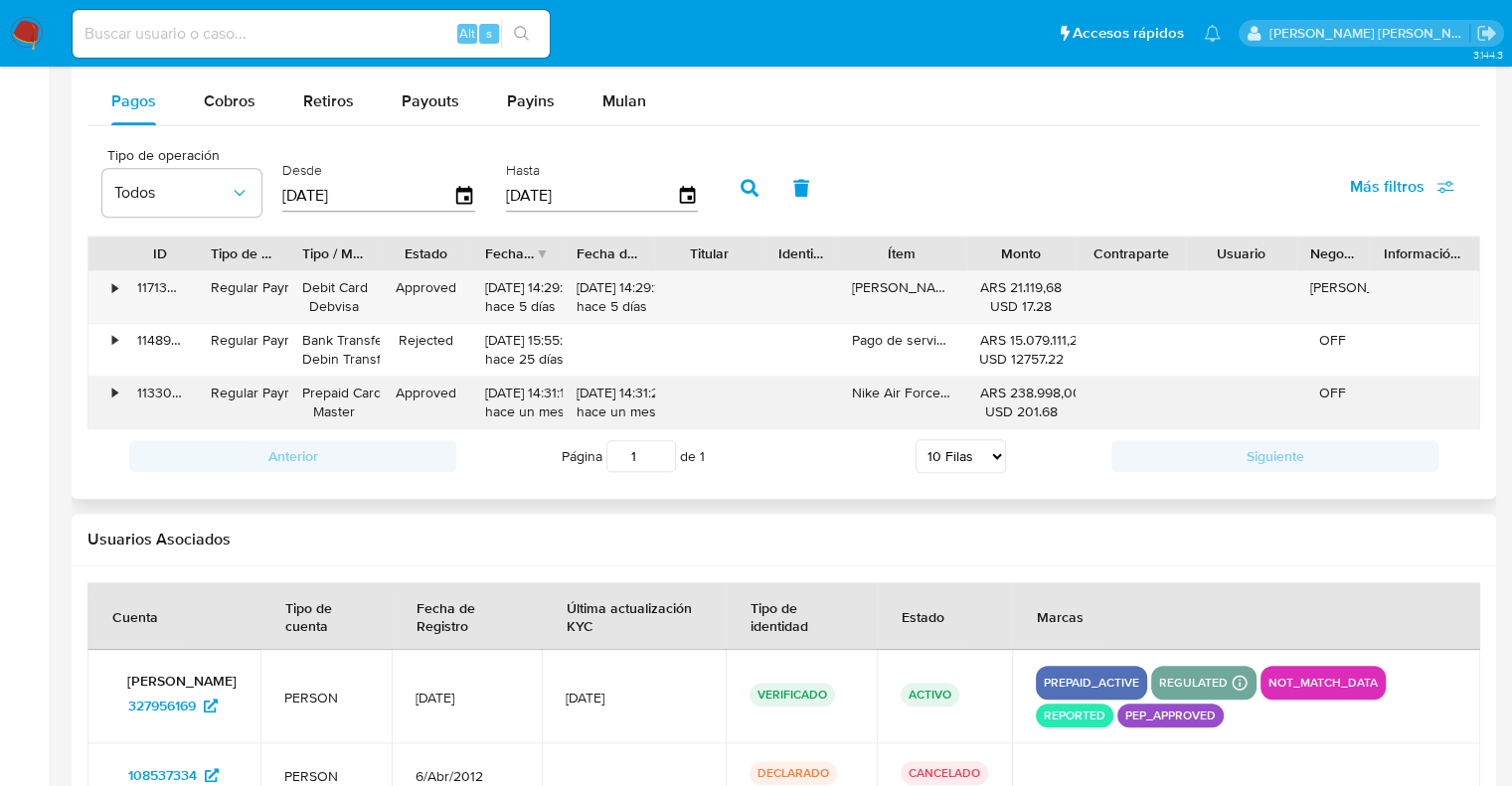 drag, startPoint x: 1006, startPoint y: 393, endPoint x: 1063, endPoint y: 393, distance: 57 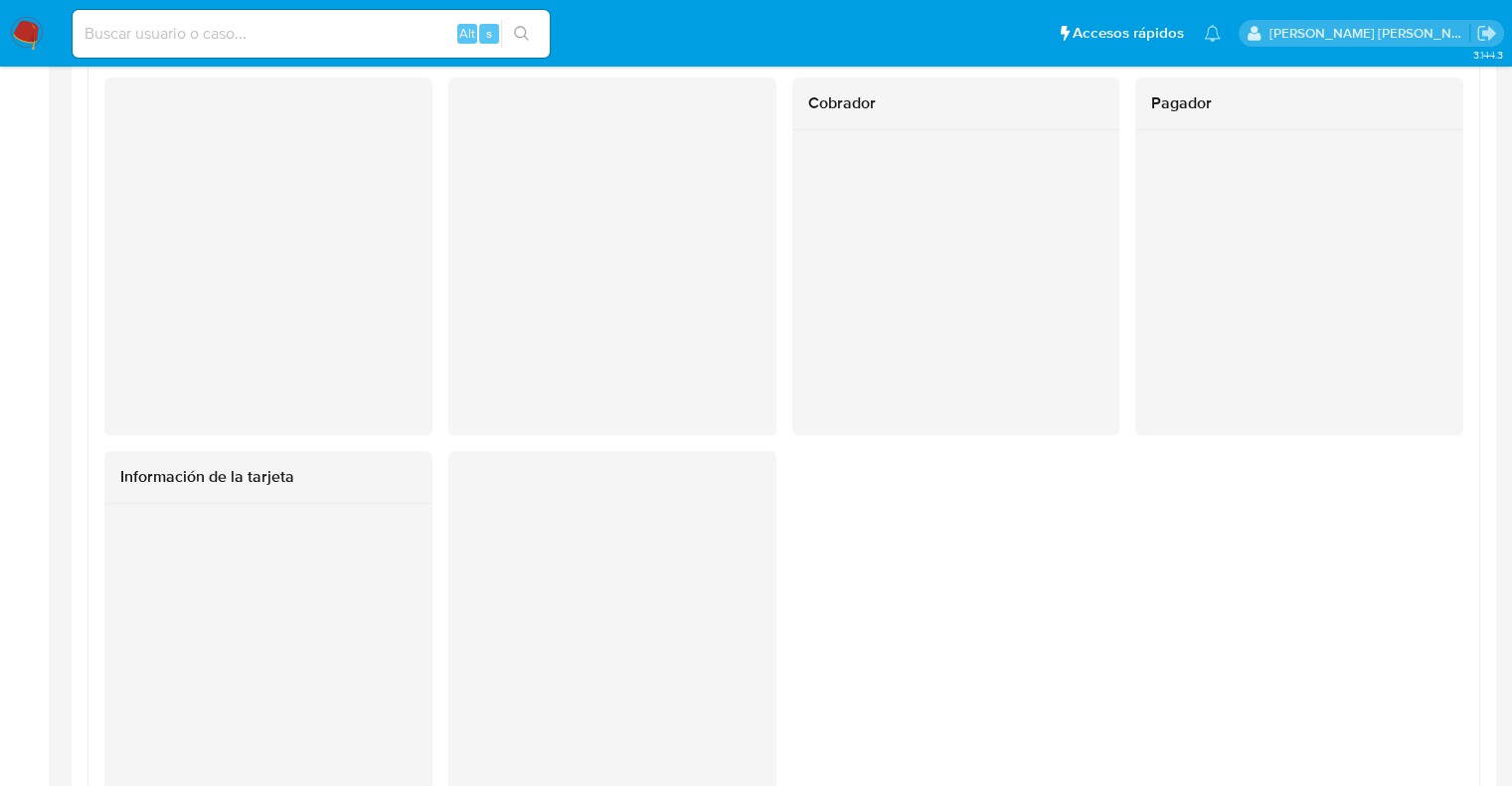 scroll, scrollTop: 2233, scrollLeft: 0, axis: vertical 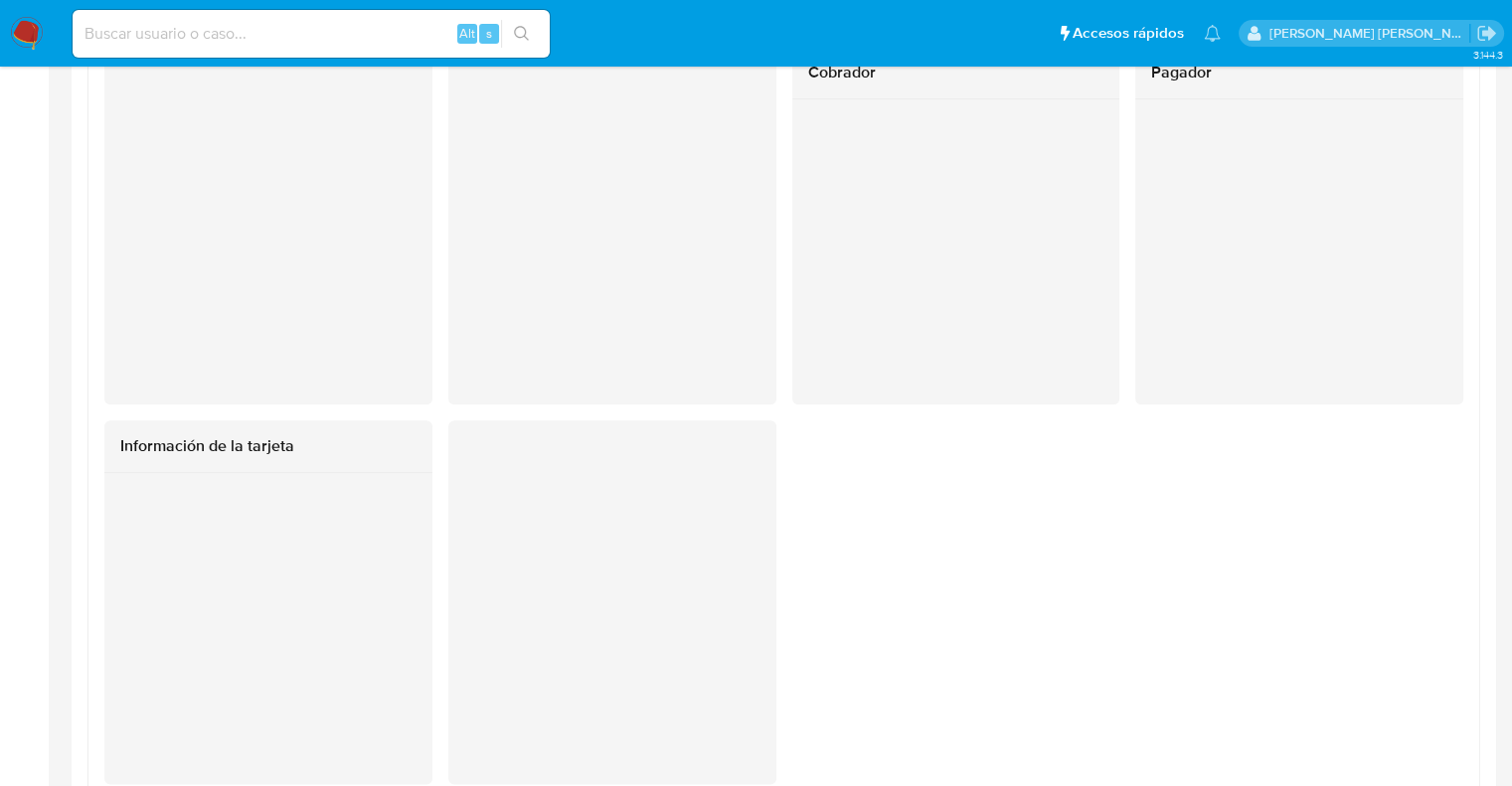 drag, startPoint x: 1005, startPoint y: 488, endPoint x: 960, endPoint y: 456, distance: 55.21775 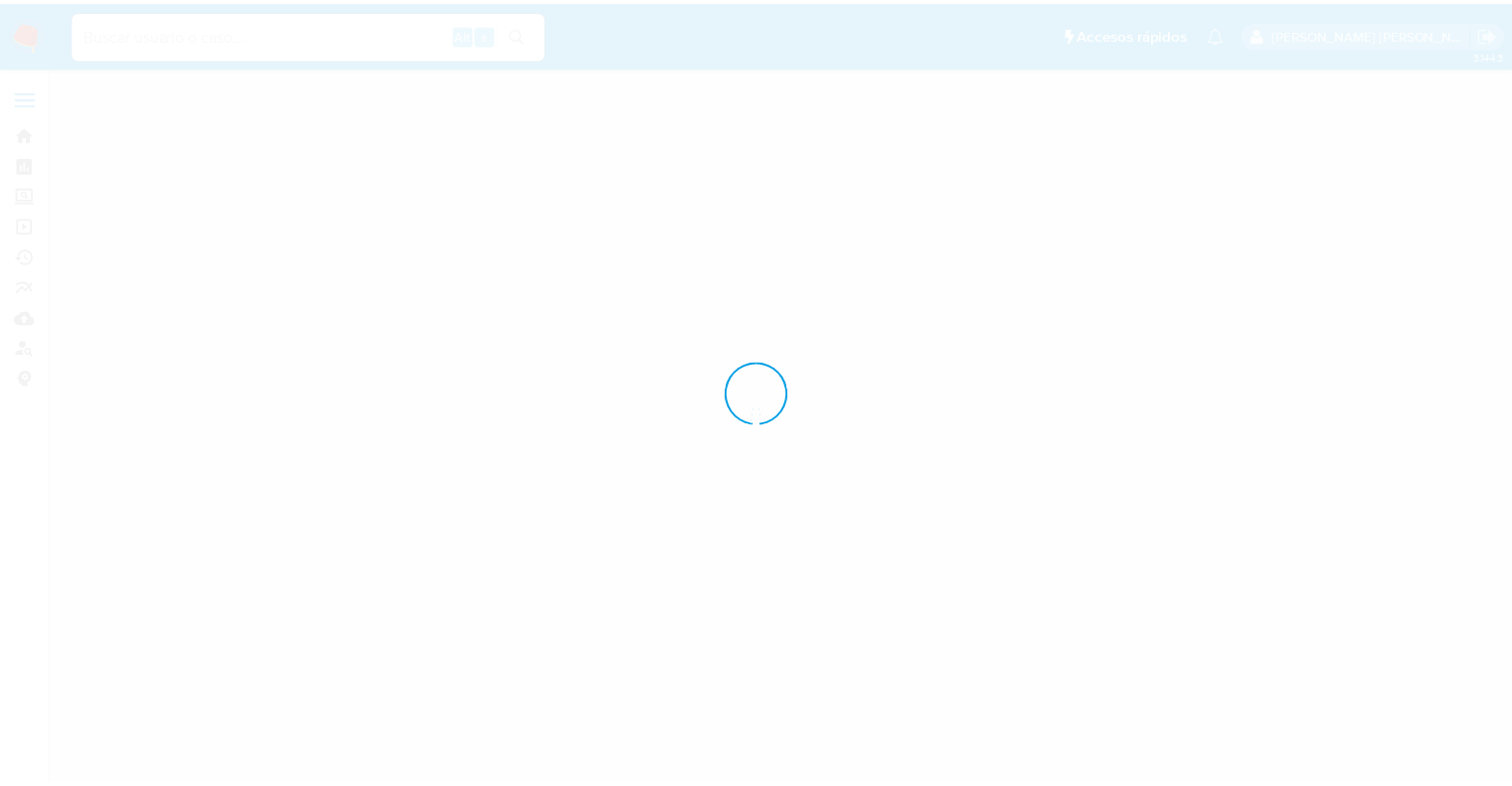 scroll, scrollTop: 0, scrollLeft: 0, axis: both 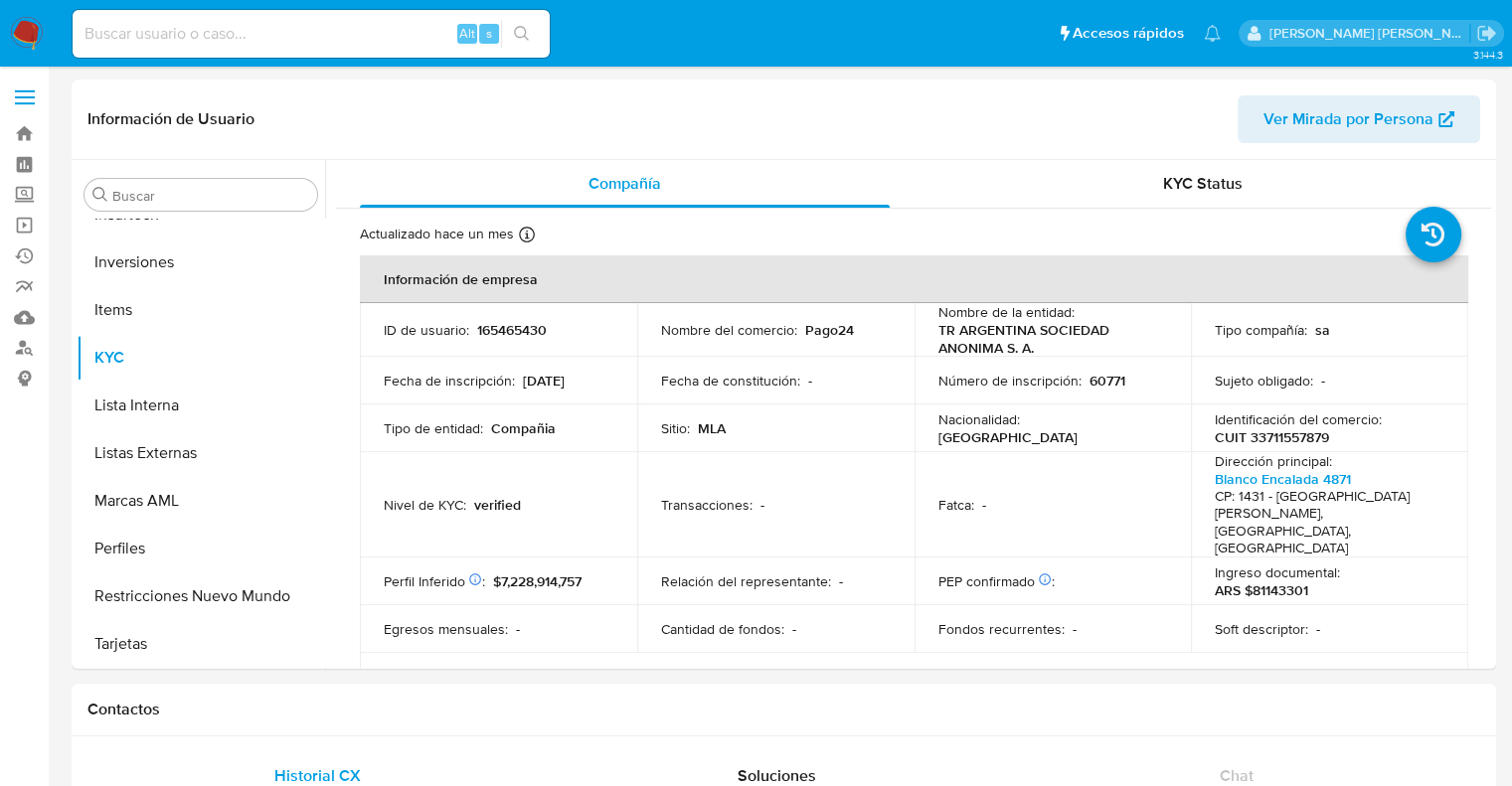 select on "10" 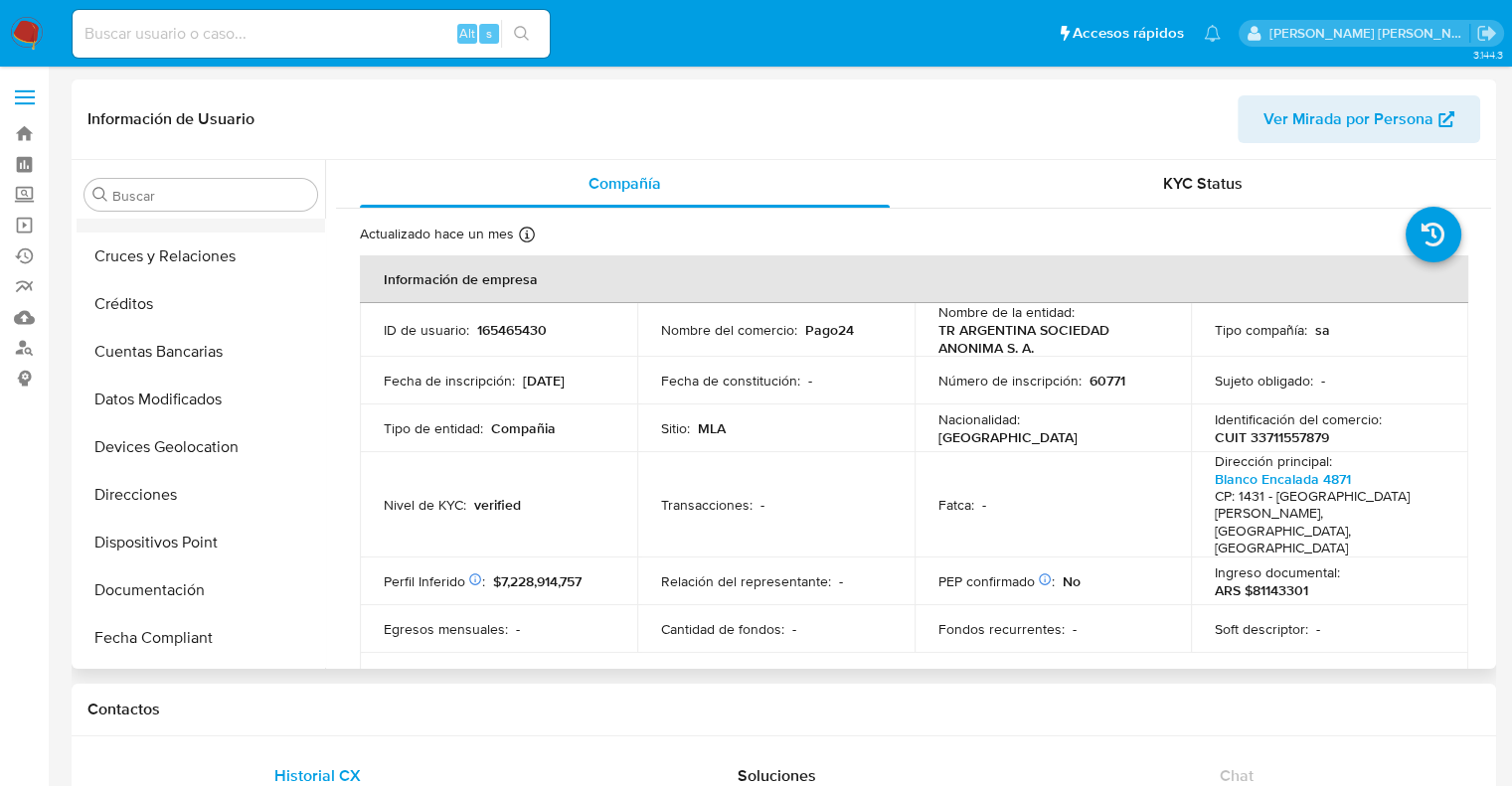 scroll, scrollTop: 0, scrollLeft: 0, axis: both 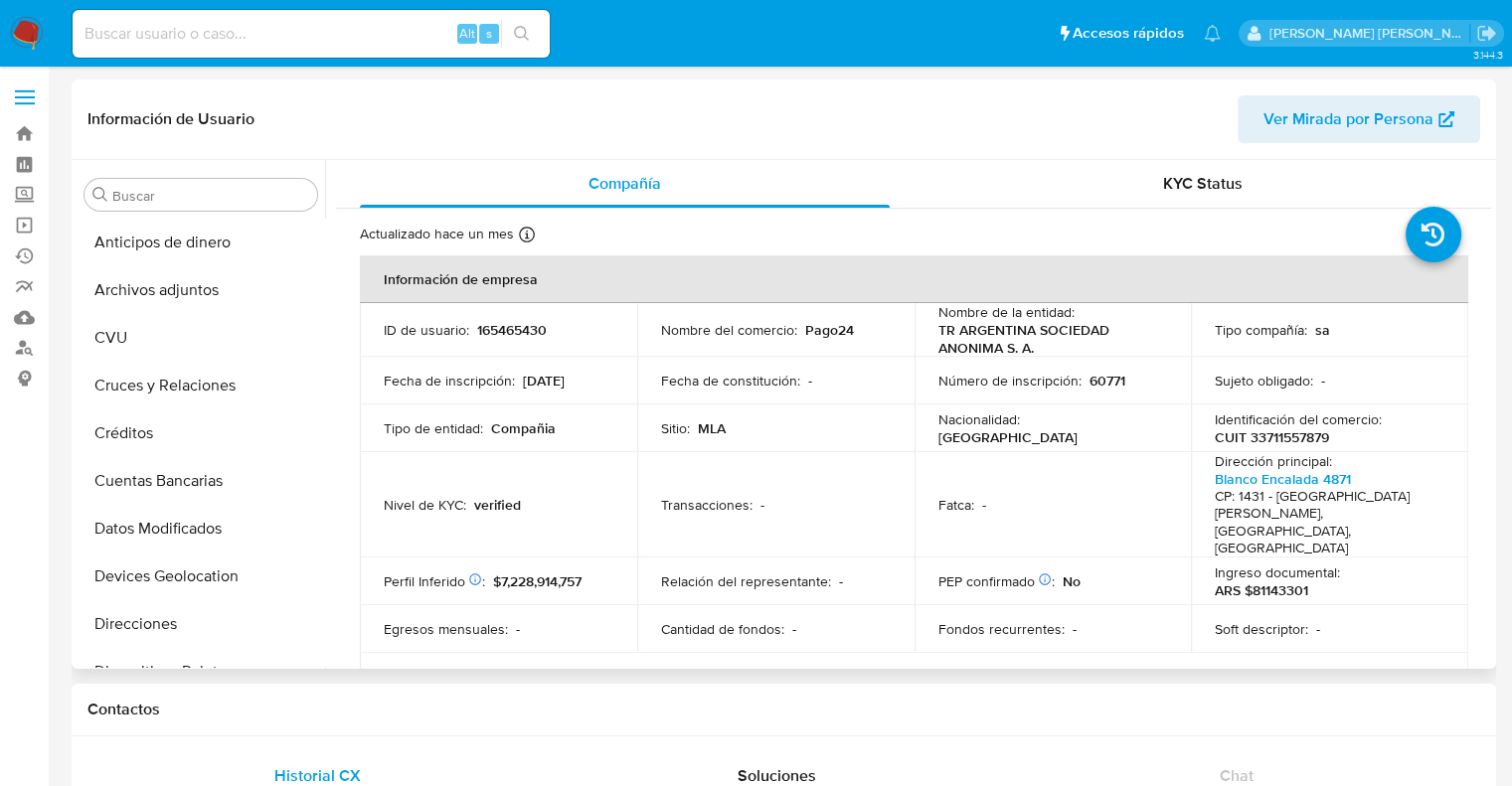 click on "Ver Mirada por Persona" at bounding box center (1348, 119) 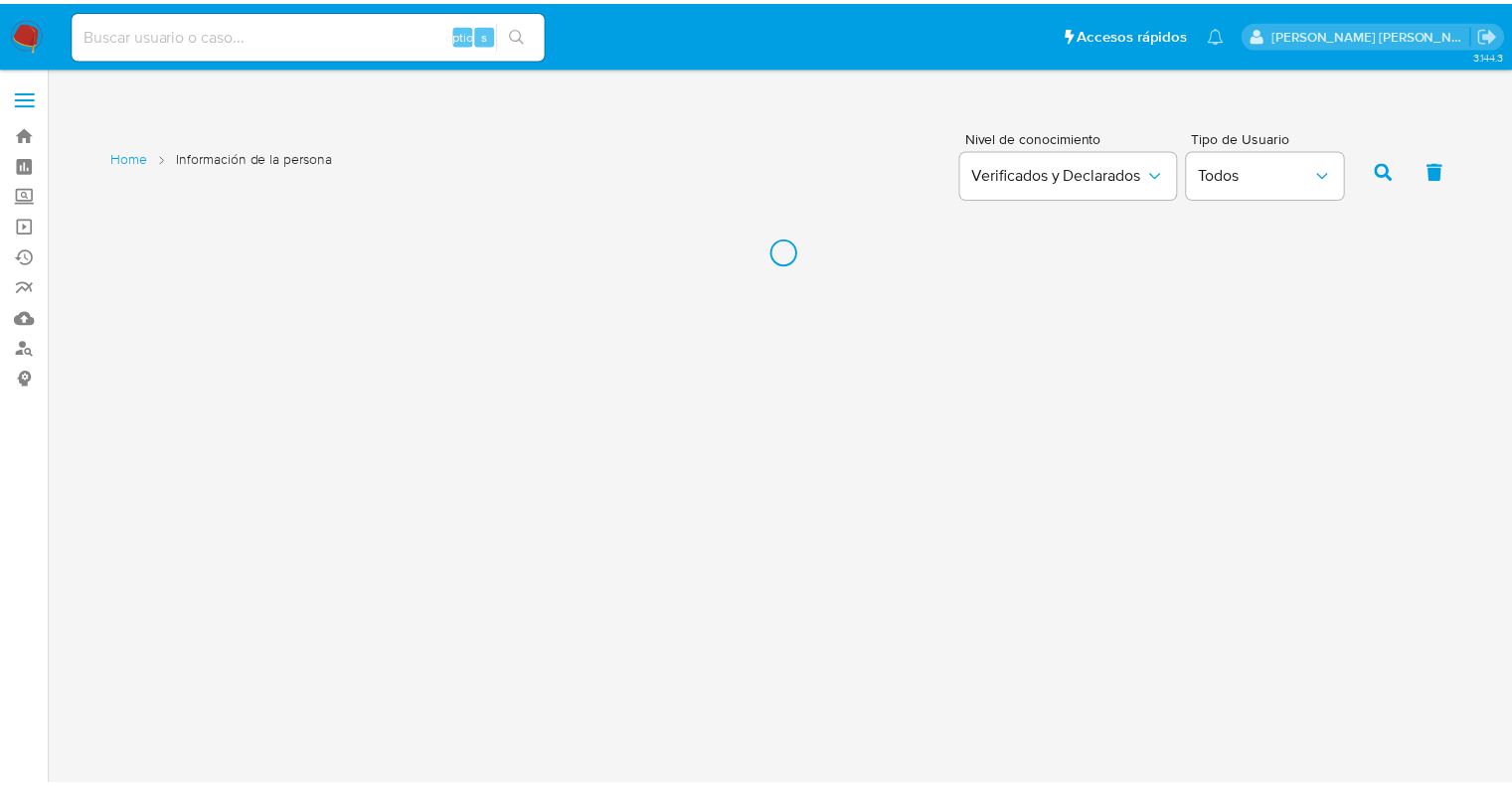 scroll, scrollTop: 0, scrollLeft: 0, axis: both 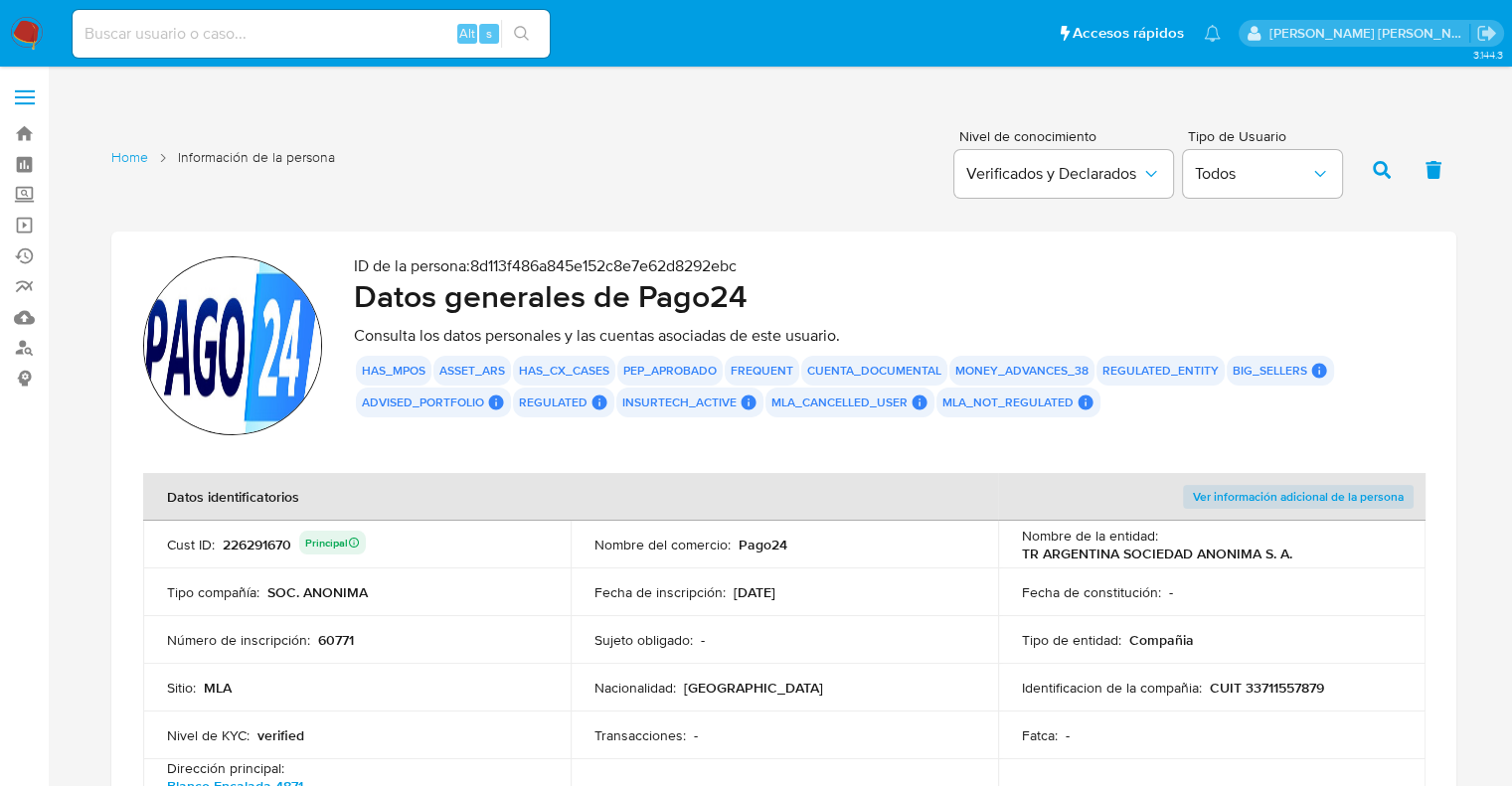 drag, startPoint x: 219, startPoint y: 545, endPoint x: 293, endPoint y: 551, distance: 74.24284 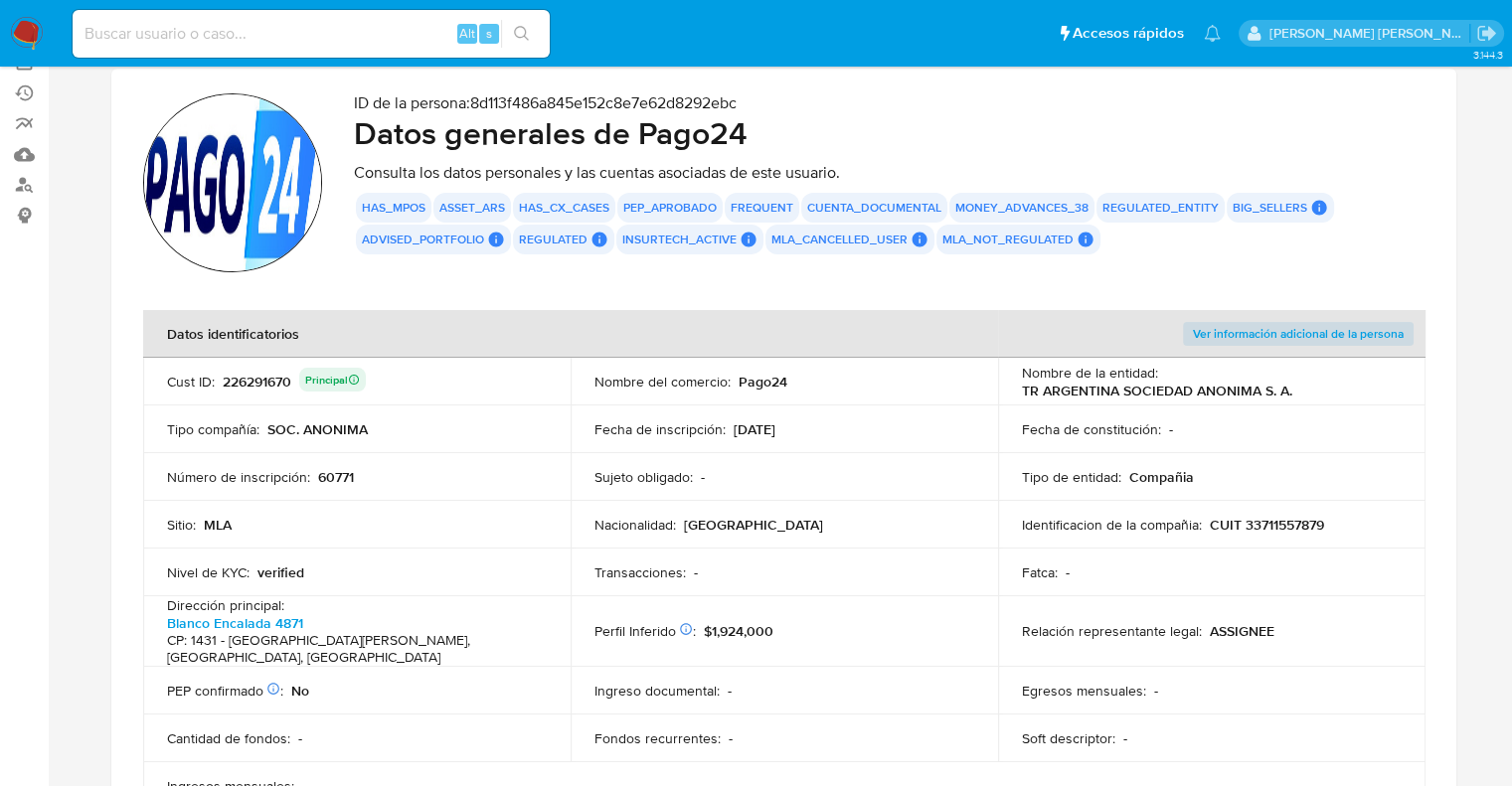 scroll, scrollTop: 199, scrollLeft: 0, axis: vertical 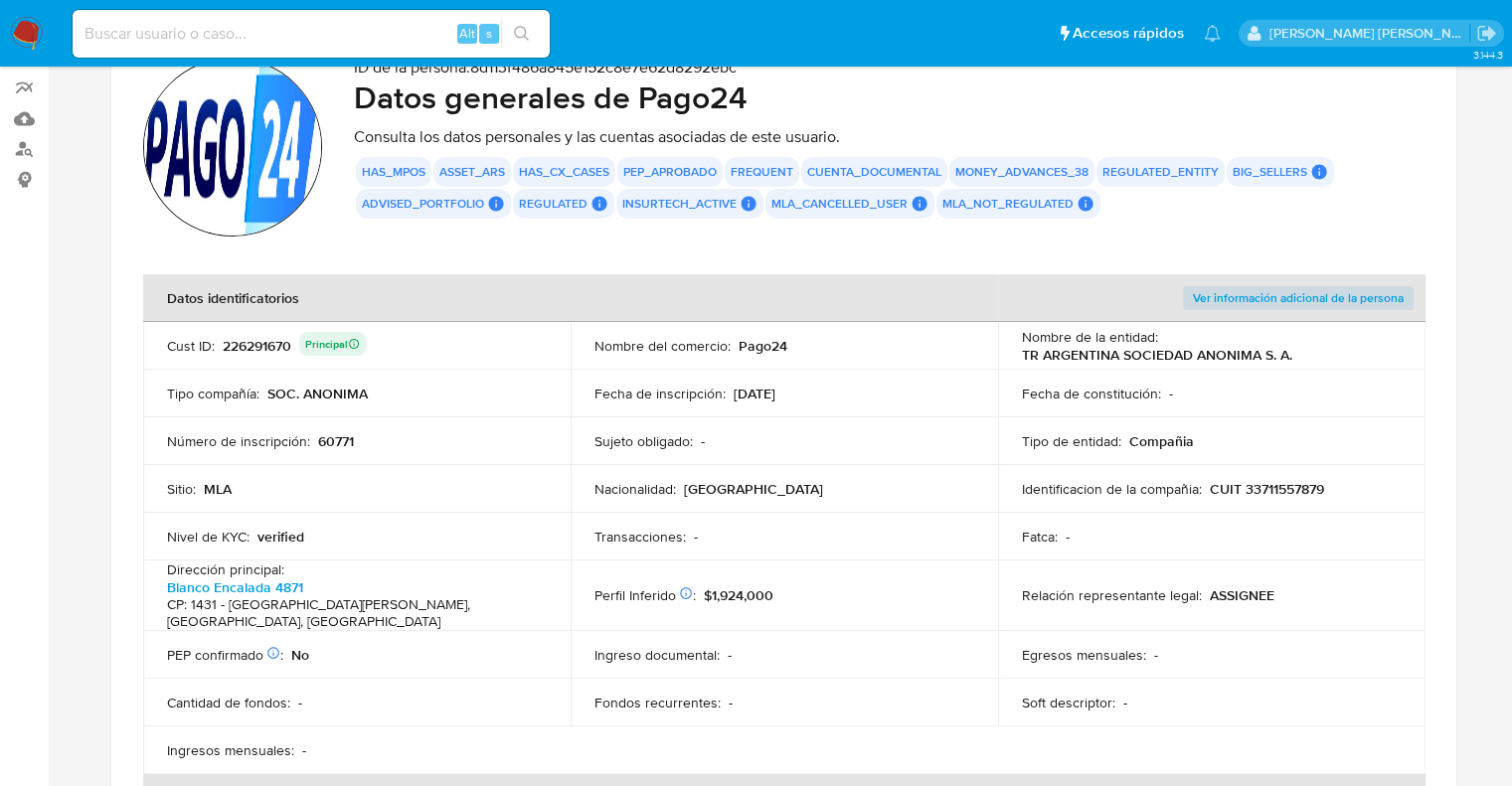 drag, startPoint x: 799, startPoint y: 409, endPoint x: 823, endPoint y: 403, distance: 24.738634 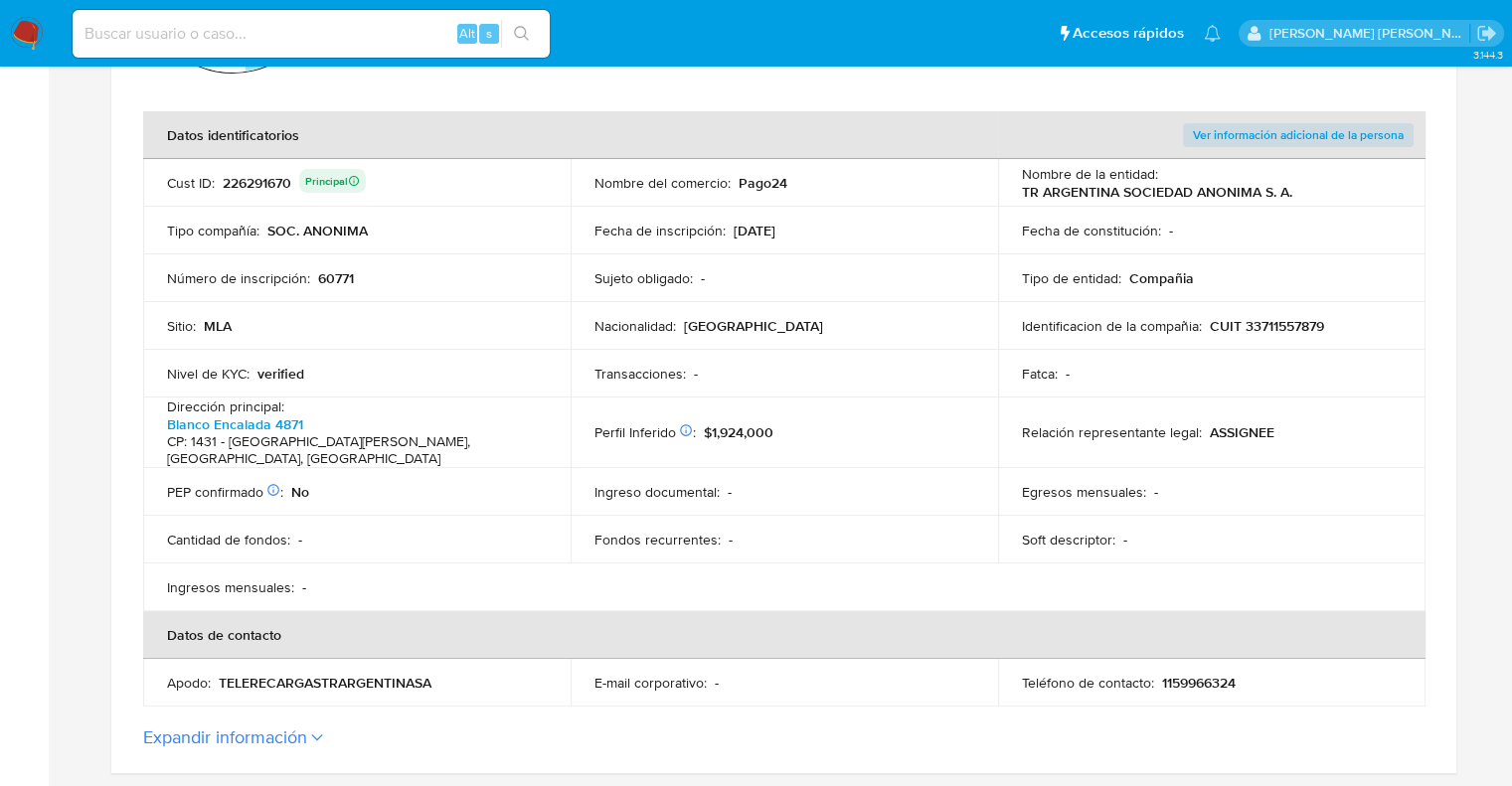 scroll, scrollTop: 397, scrollLeft: 0, axis: vertical 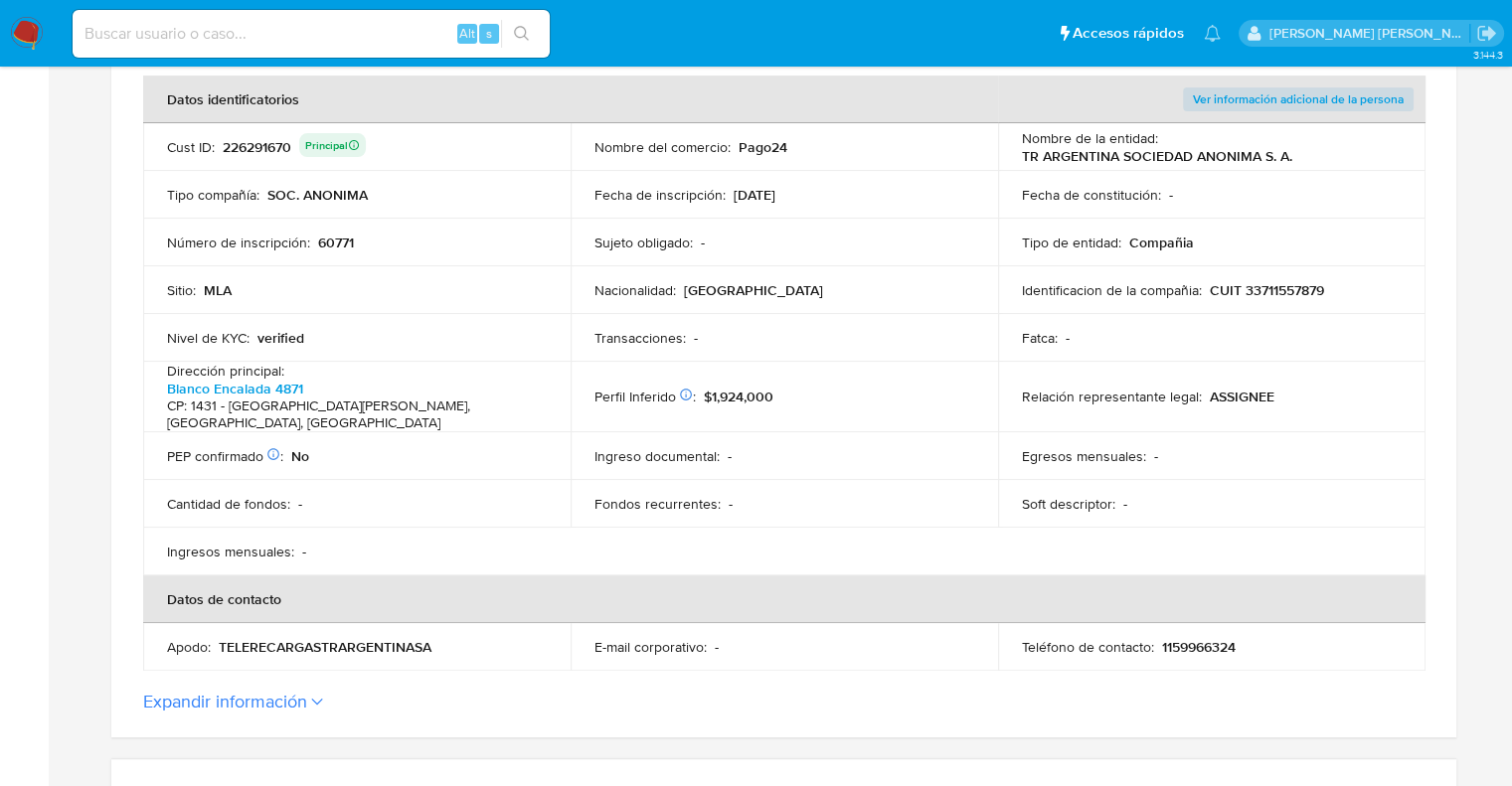 click on "Dirección principal :    Blanco Encalada 4871 CP: 1431 - Villa Urquiza, Capital Federal, Argentina" at bounding box center [357, 396] 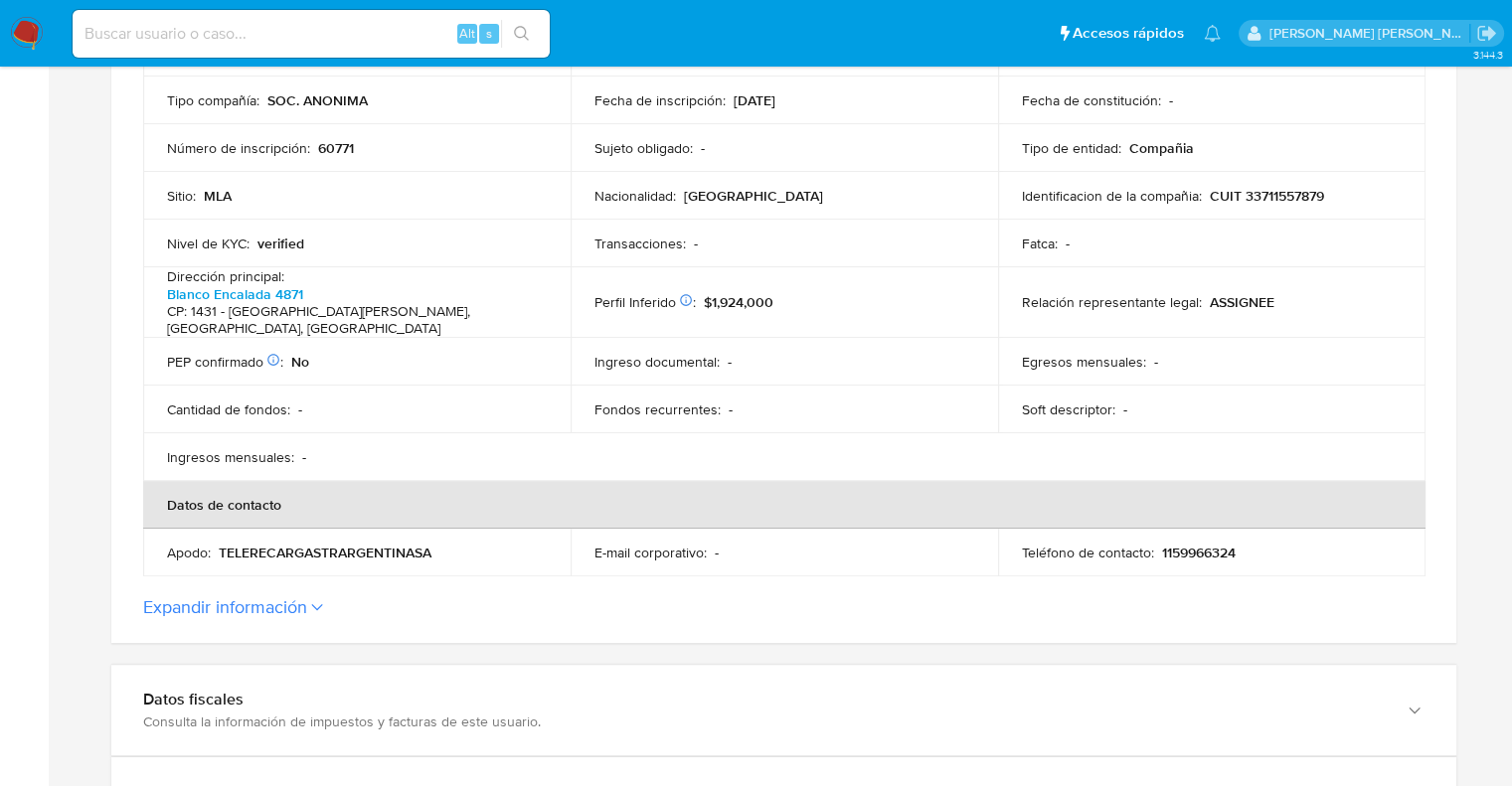 scroll, scrollTop: 596, scrollLeft: 0, axis: vertical 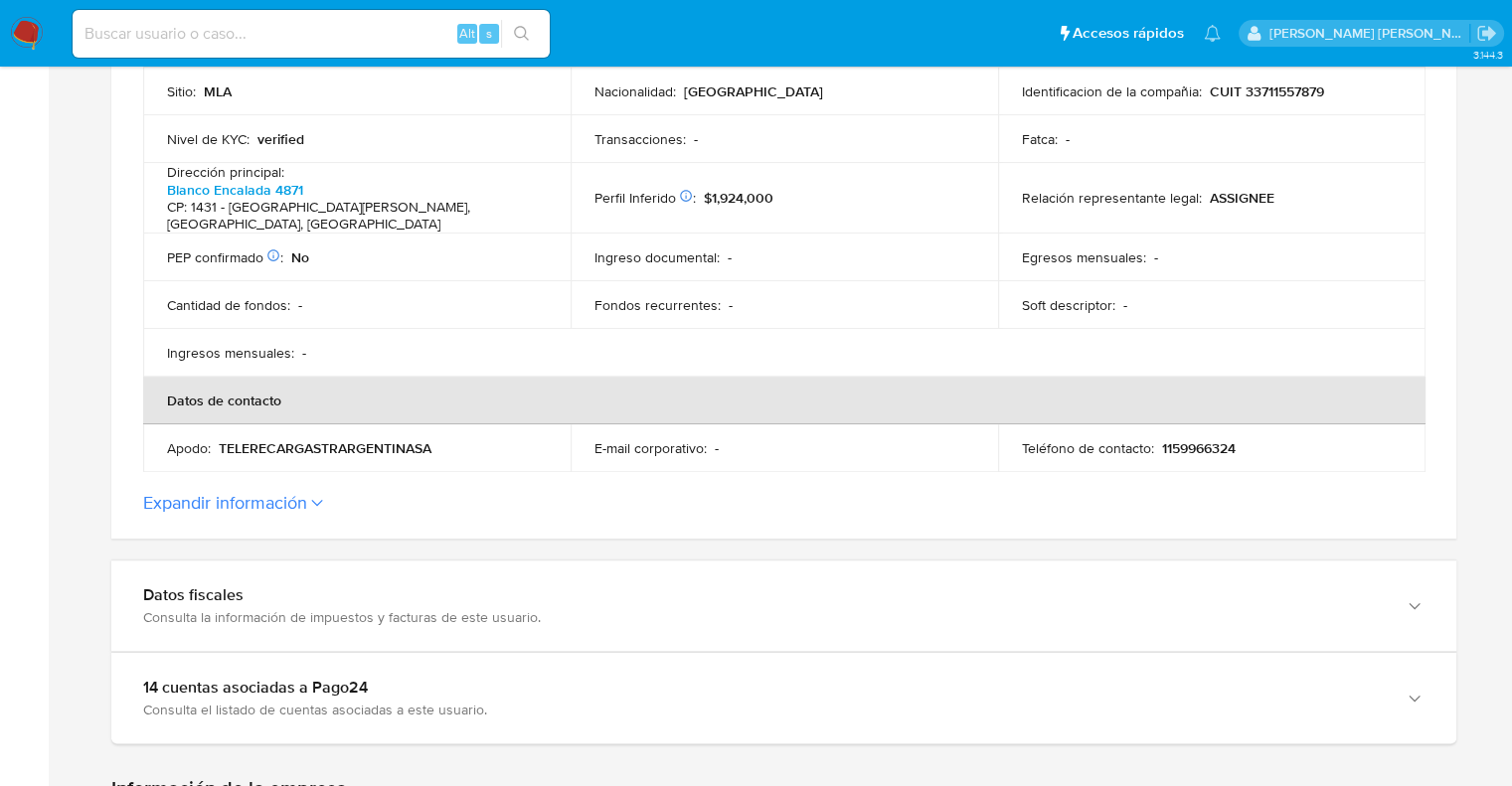 click on "Expandir información" at bounding box center [225, 503] 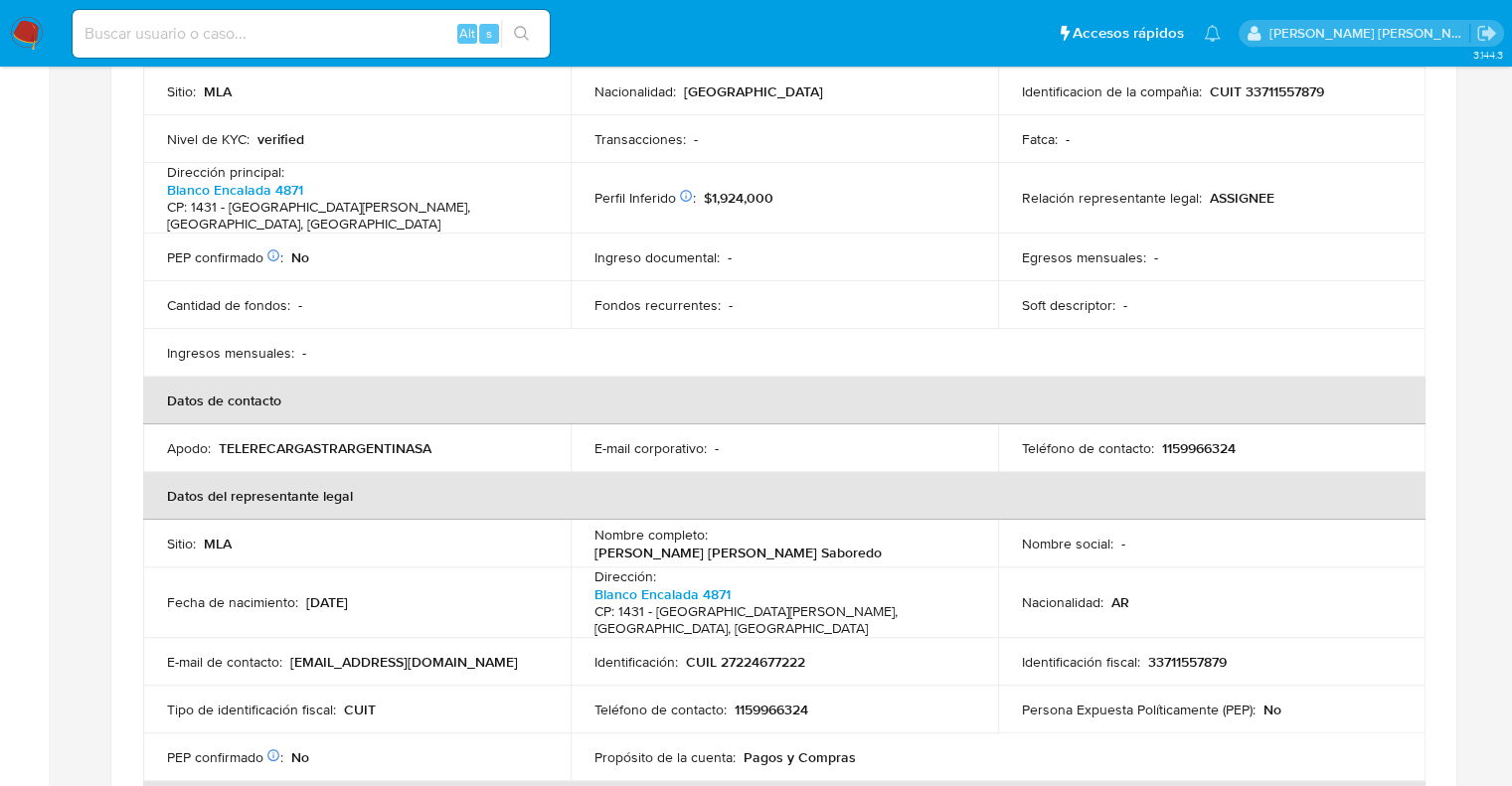 scroll, scrollTop: 497, scrollLeft: 0, axis: vertical 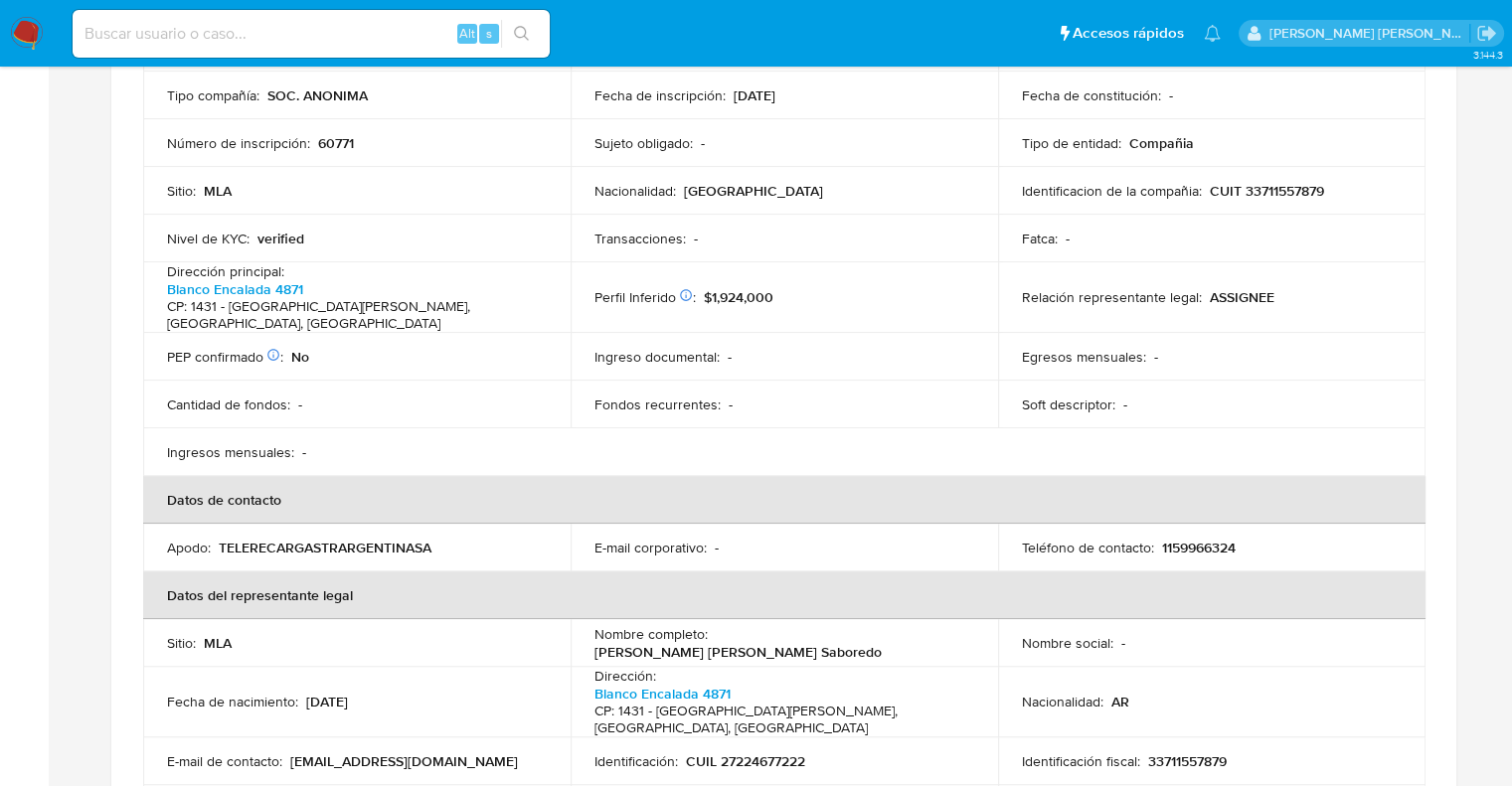 drag, startPoint x: 500, startPoint y: 309, endPoint x: 160, endPoint y: 286, distance: 340.77705 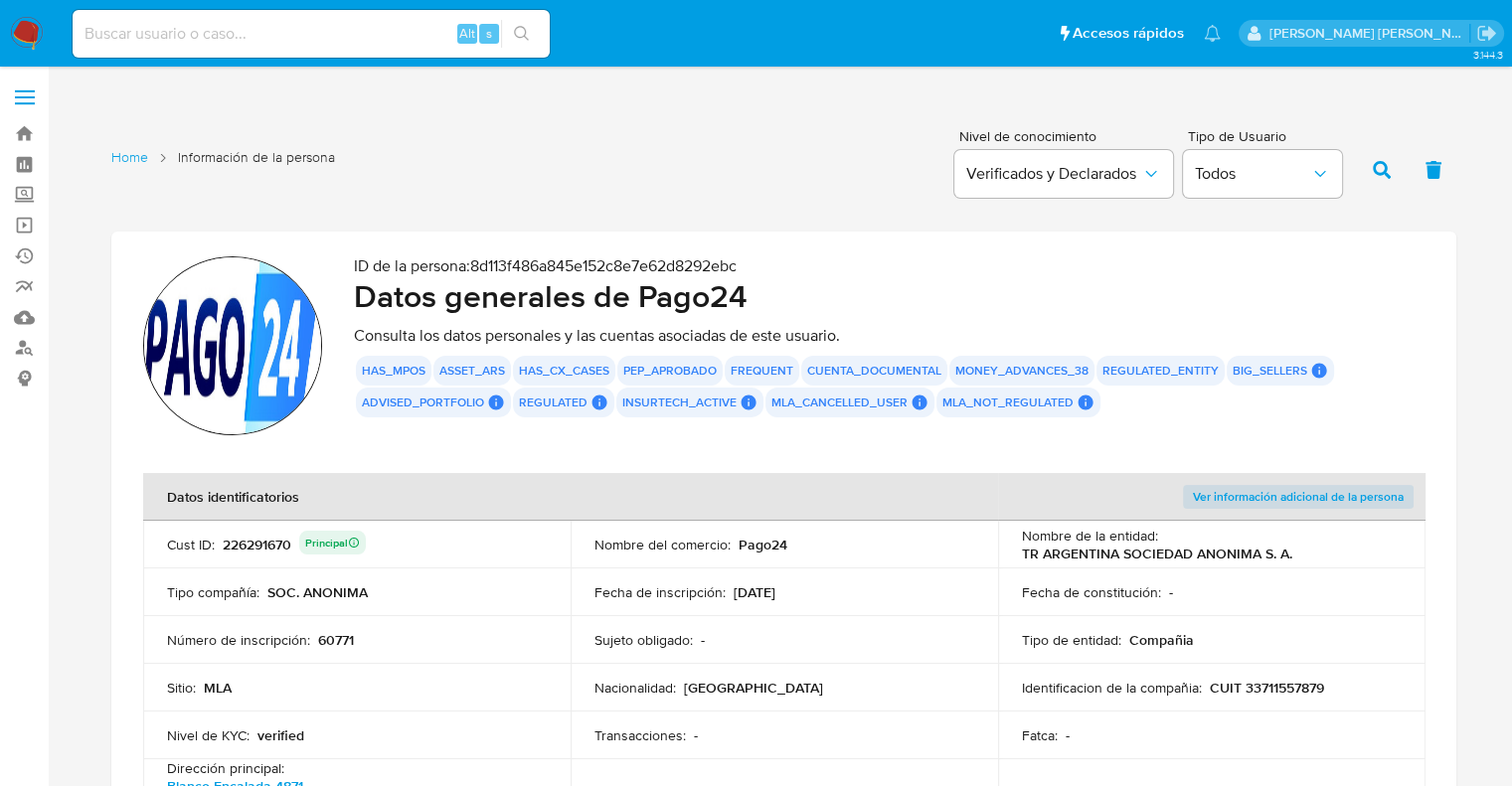 scroll, scrollTop: 99, scrollLeft: 0, axis: vertical 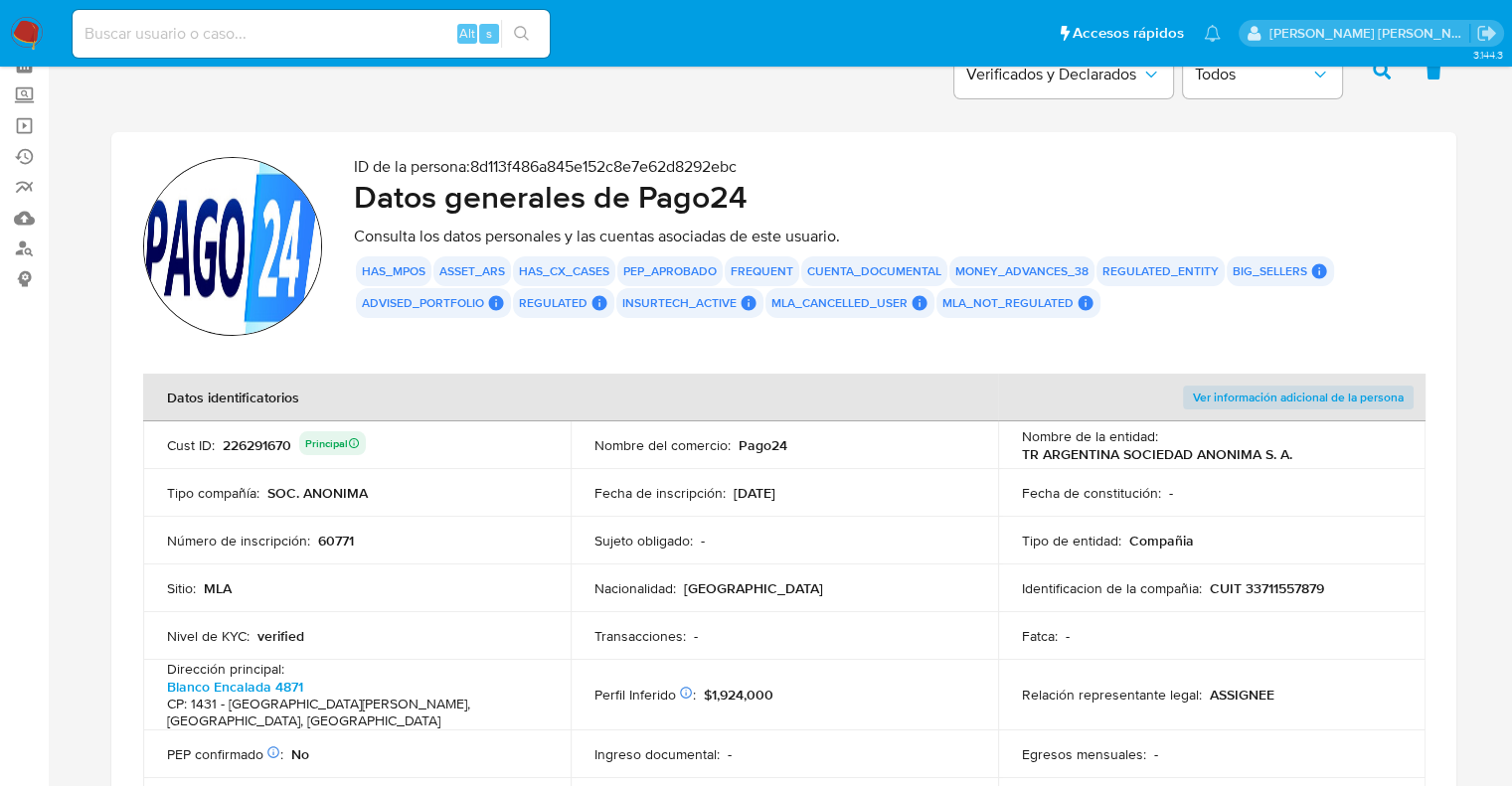 drag, startPoint x: 707, startPoint y: 559, endPoint x: 540, endPoint y: 442, distance: 203.90684 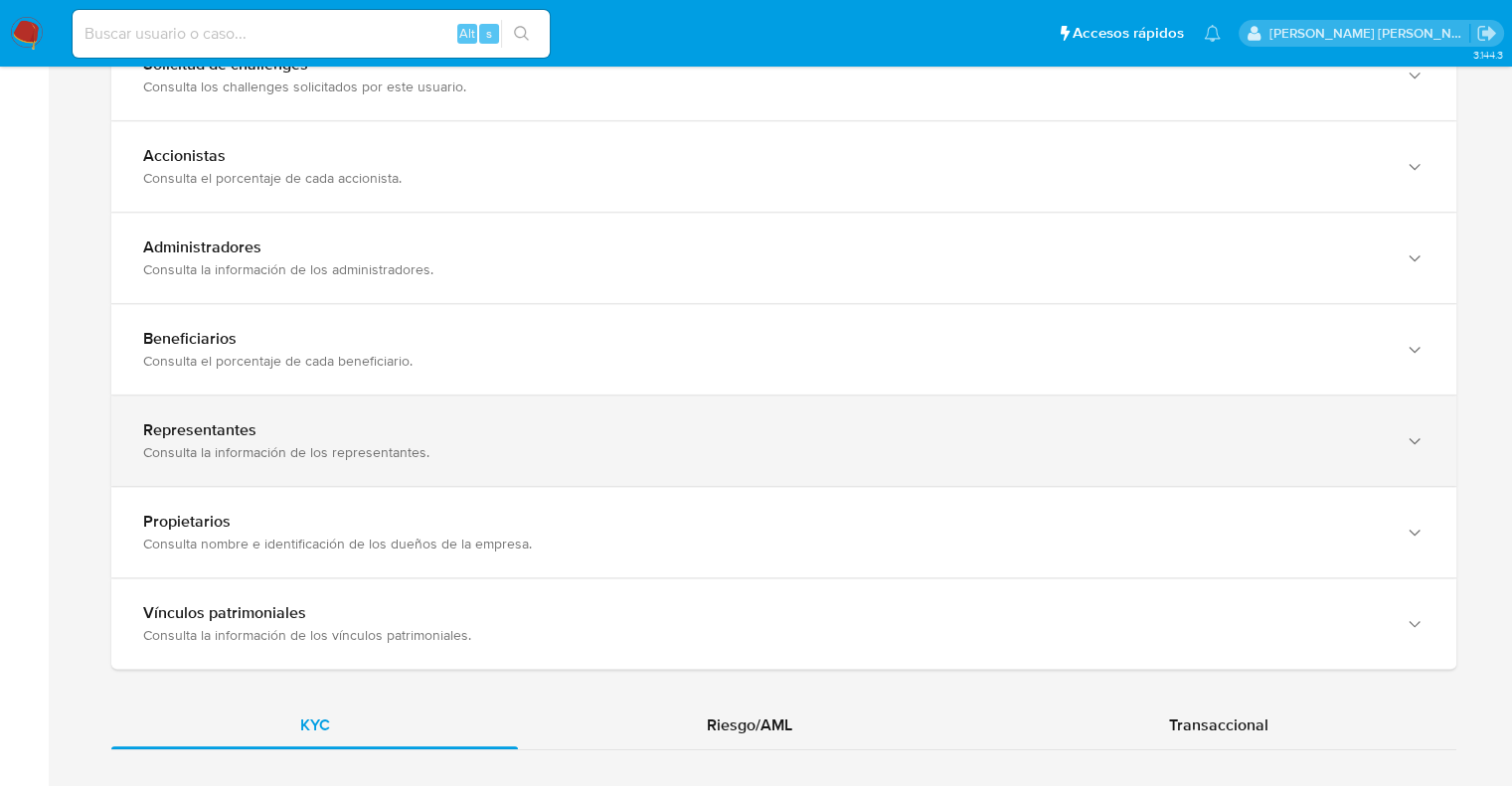 scroll, scrollTop: 1888, scrollLeft: 0, axis: vertical 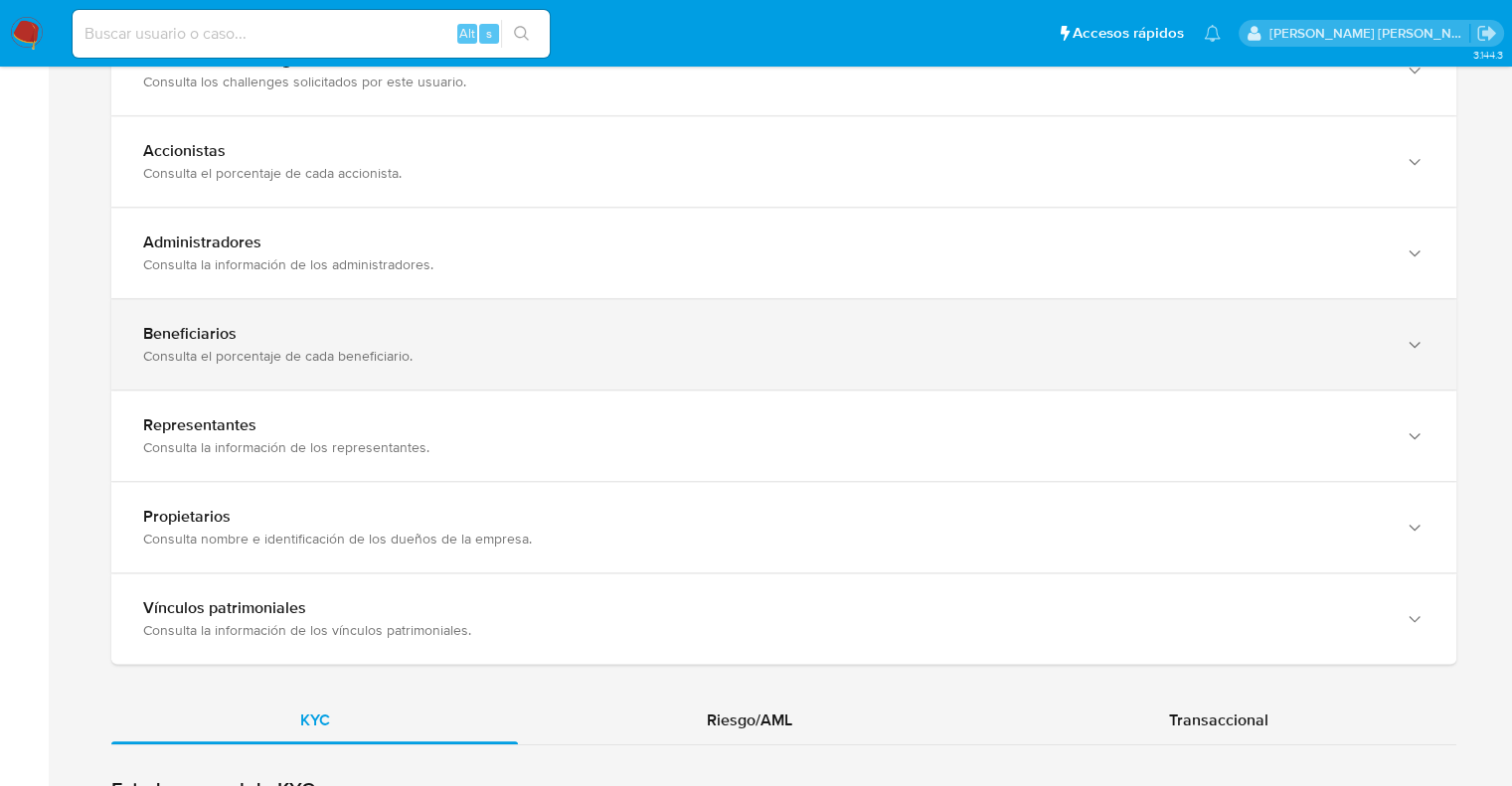 click on "Beneficiarios" at bounding box center (763, 334) 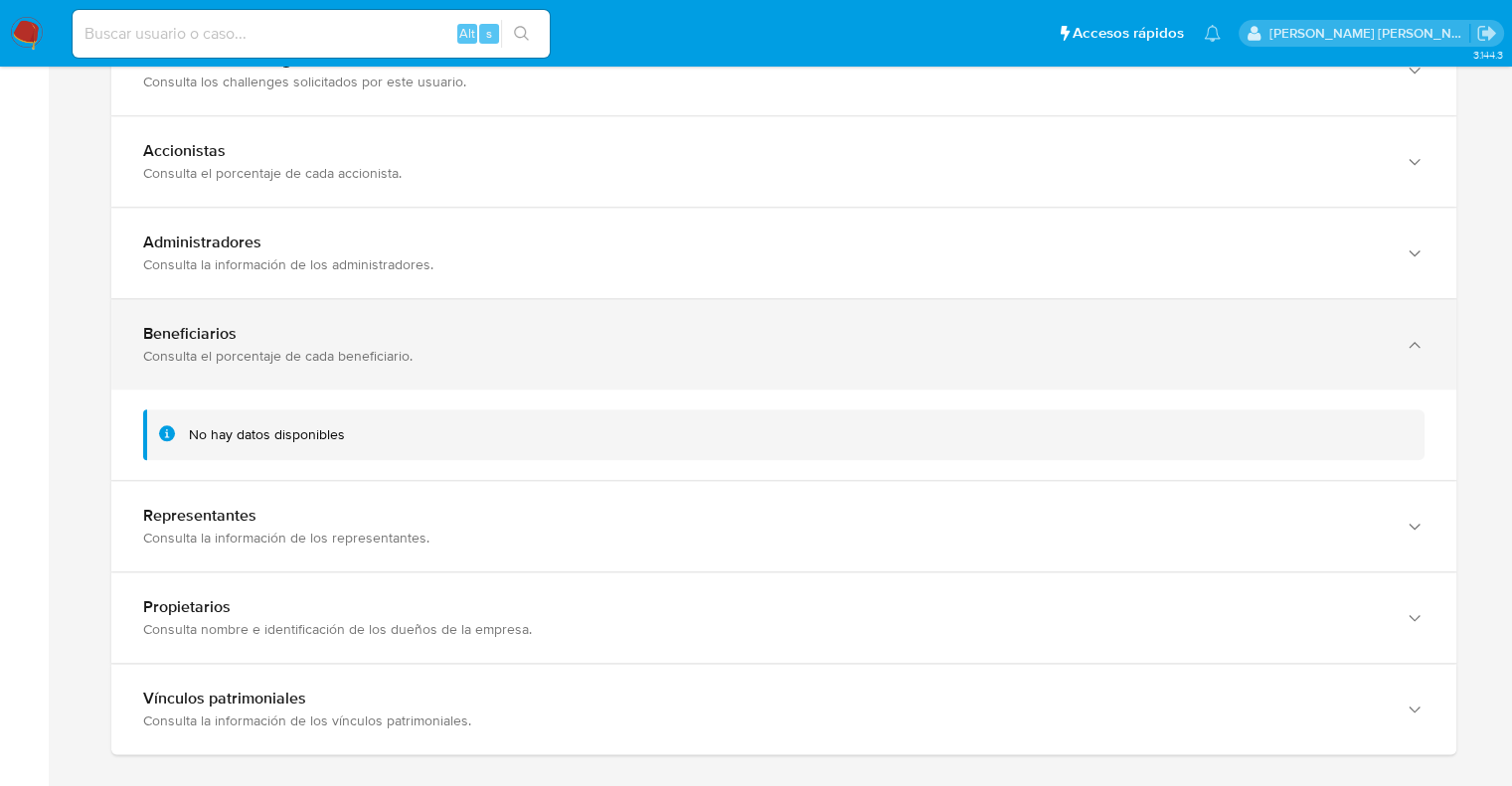click on "Consulta el porcentaje de cada beneficiario." at bounding box center [763, 356] 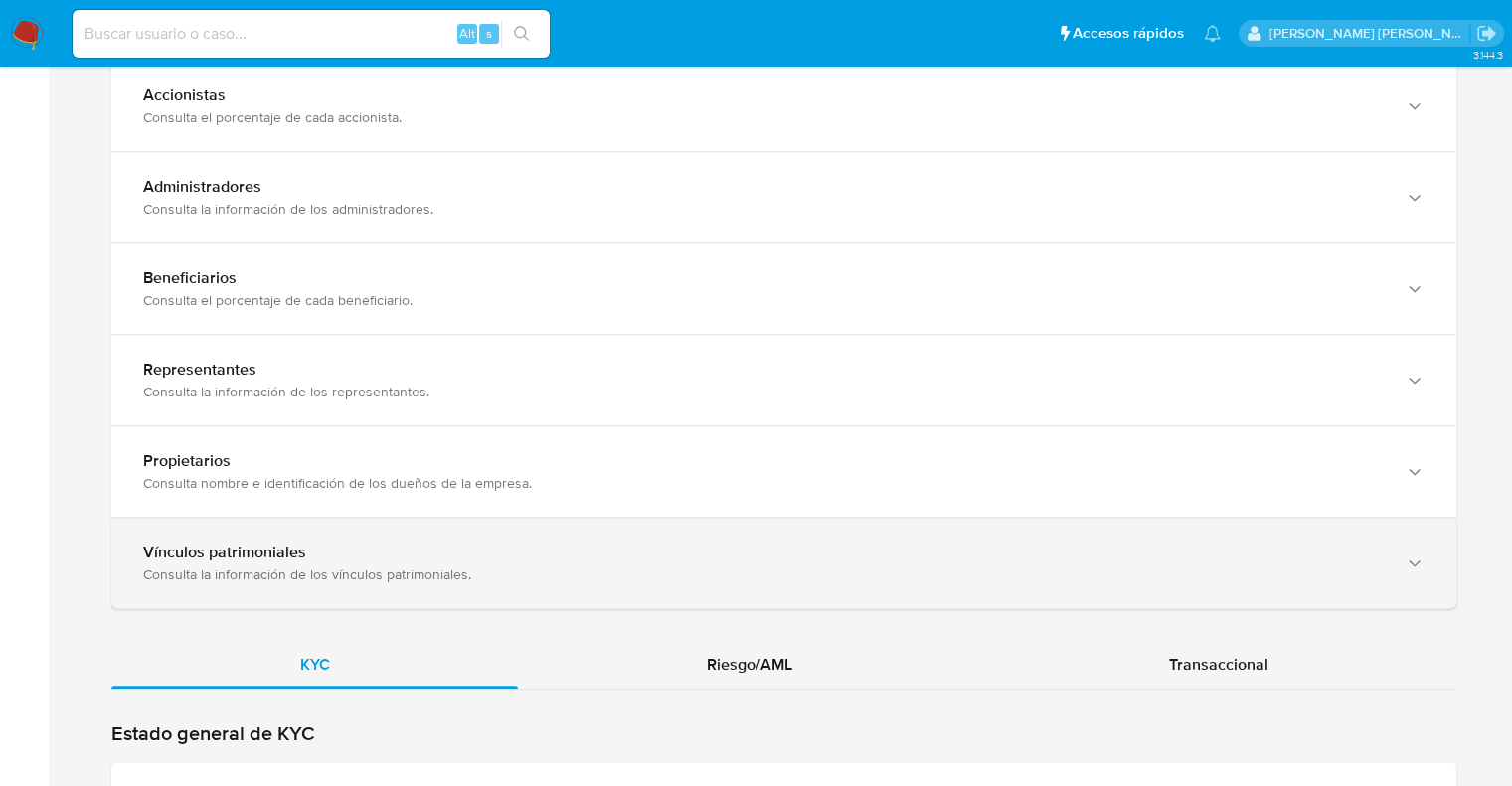 scroll, scrollTop: 1987, scrollLeft: 0, axis: vertical 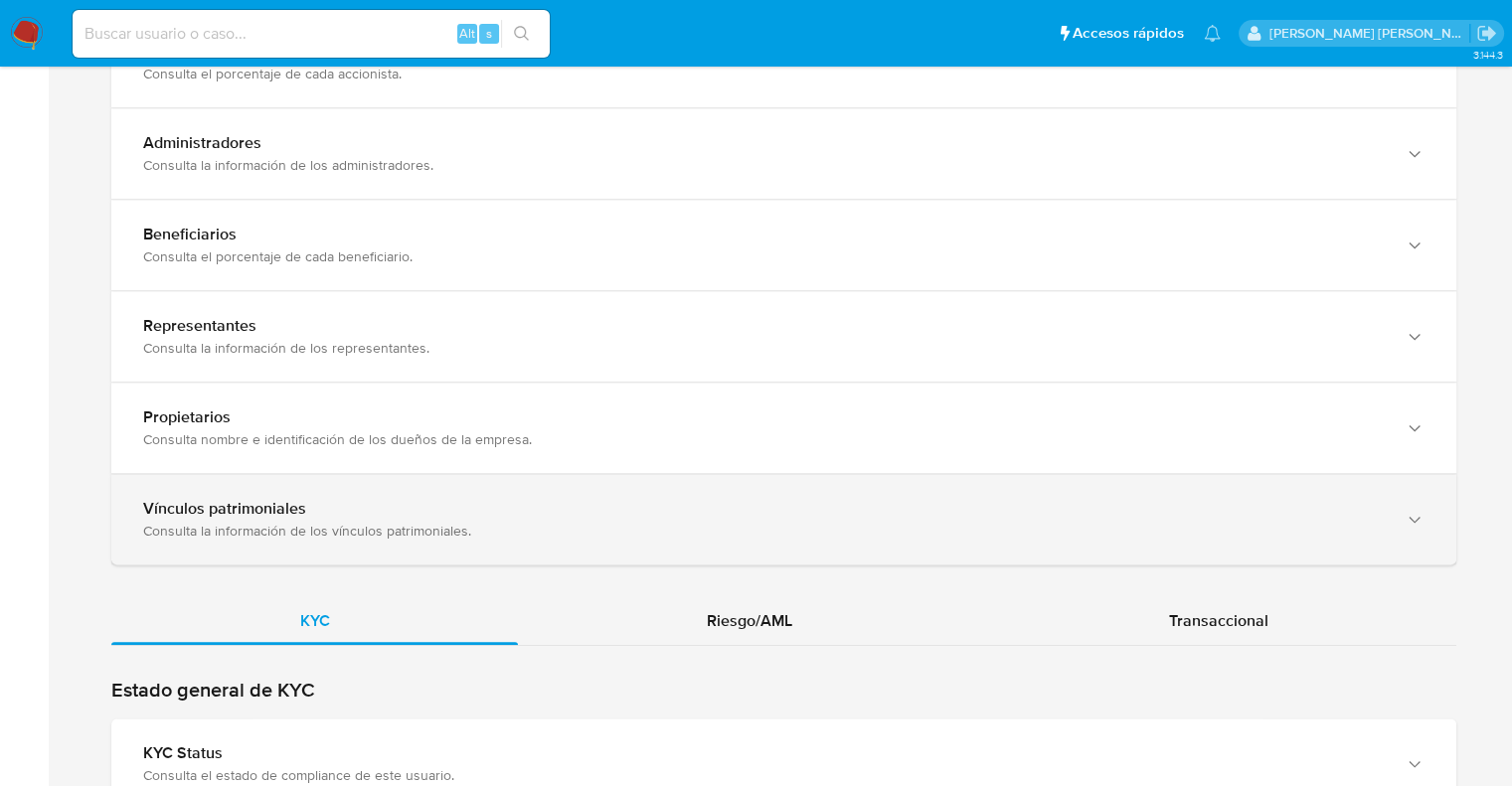 click on "Vínculos patrimoniales" at bounding box center (763, 509) 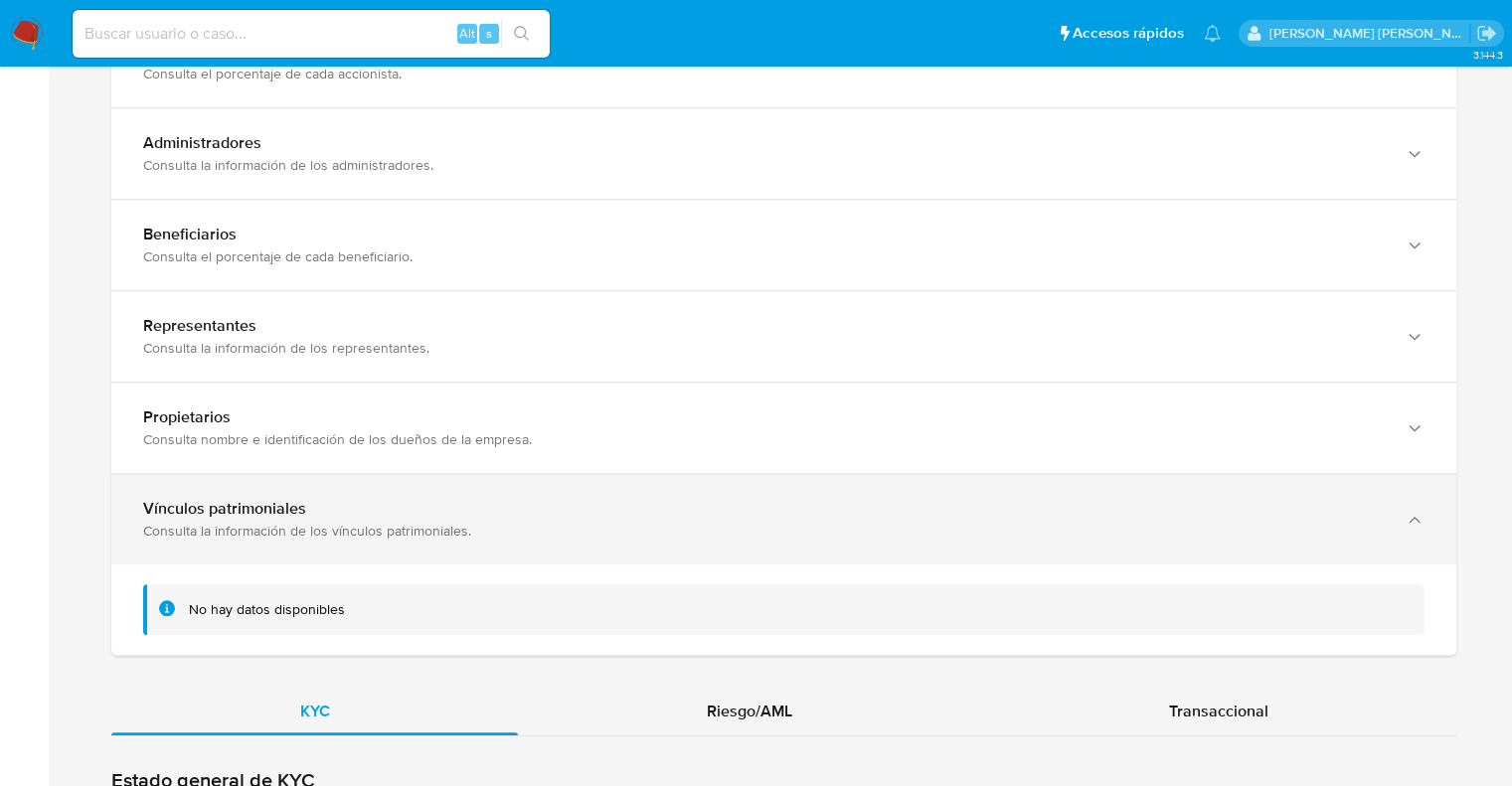 click on "Vínculos patrimoniales" at bounding box center (763, 509) 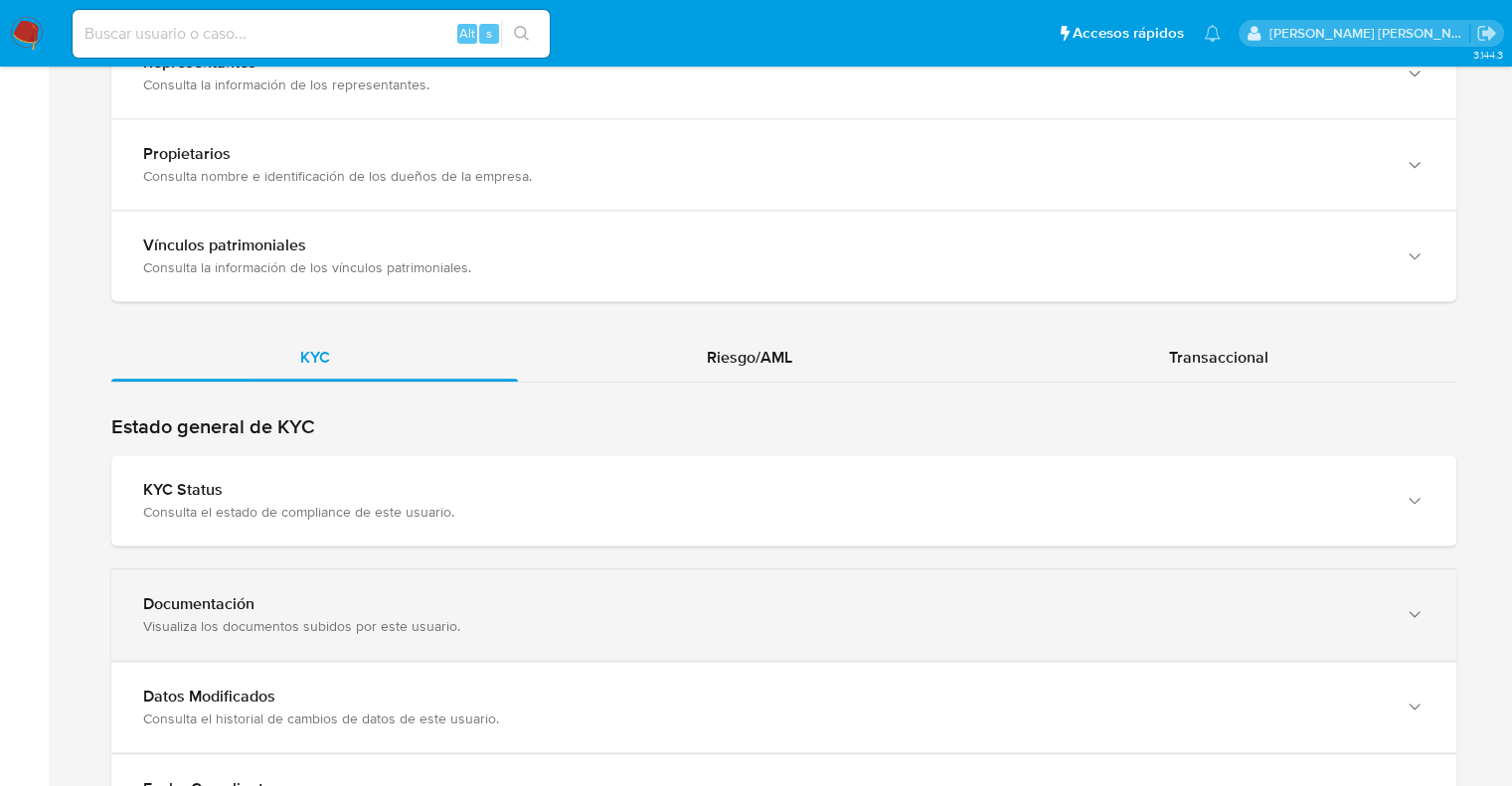 scroll, scrollTop: 2285, scrollLeft: 0, axis: vertical 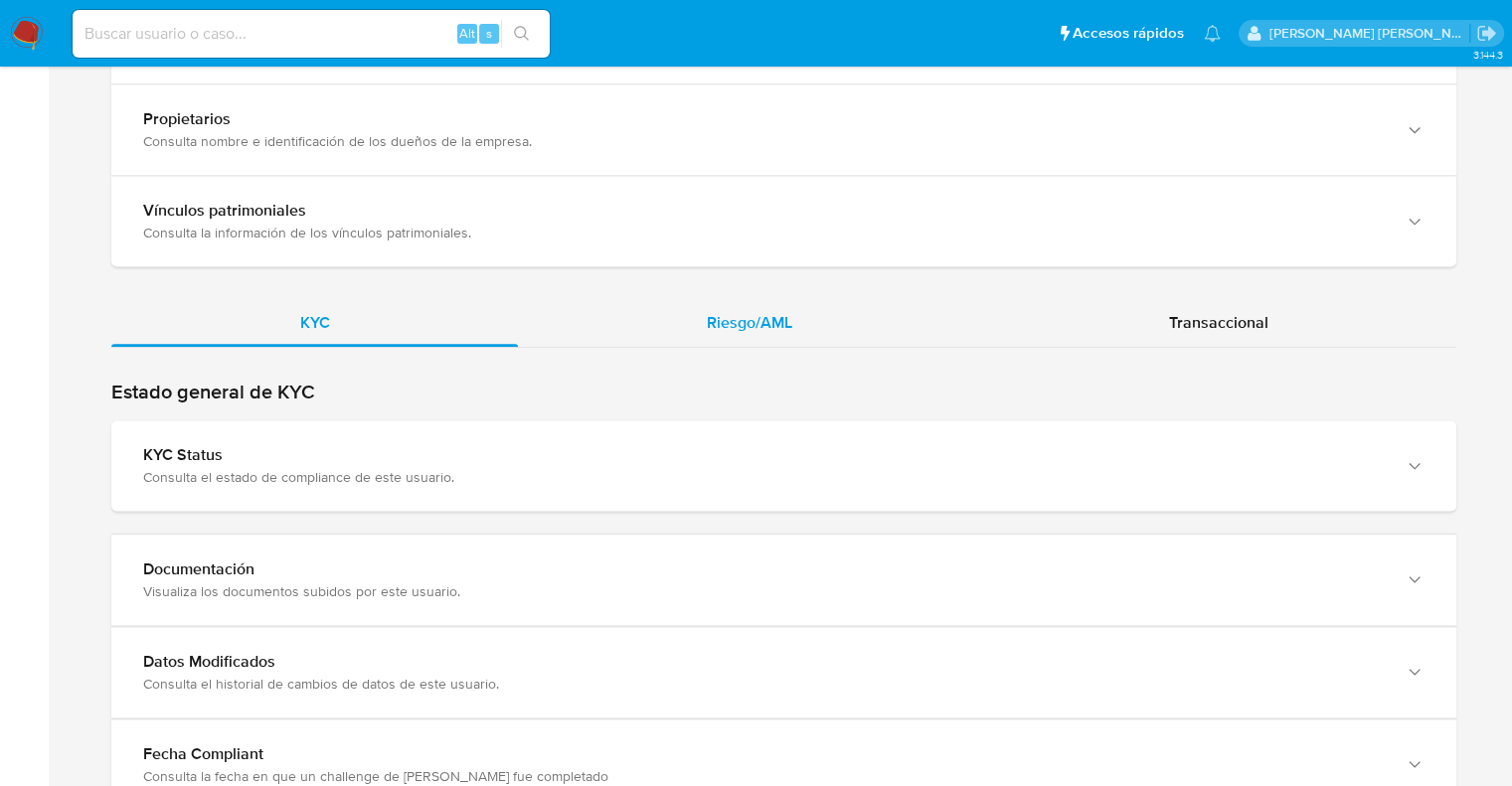 click on "Riesgo/AML" at bounding box center (750, 322) 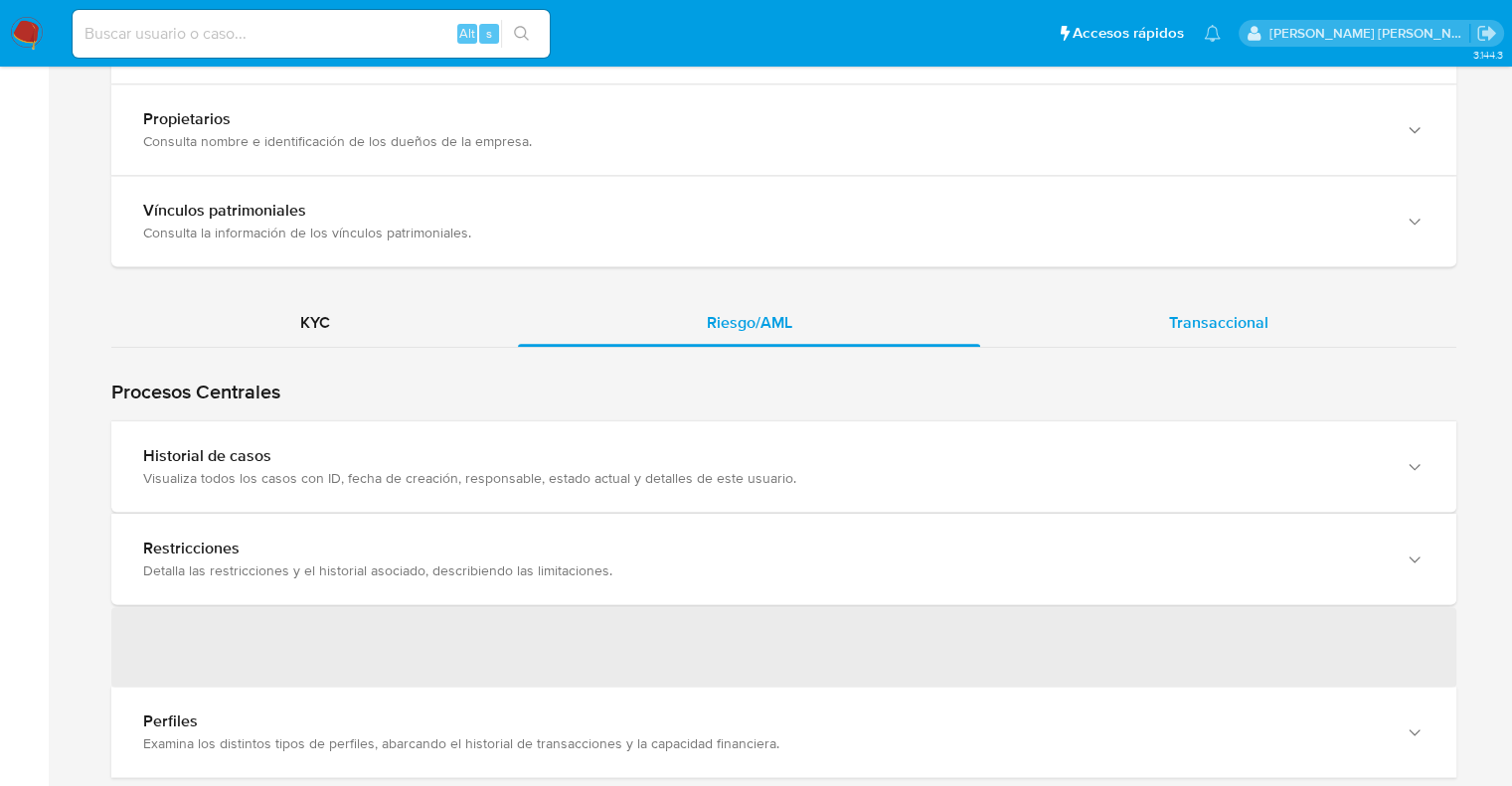click on "Transaccional" at bounding box center [1218, 323] 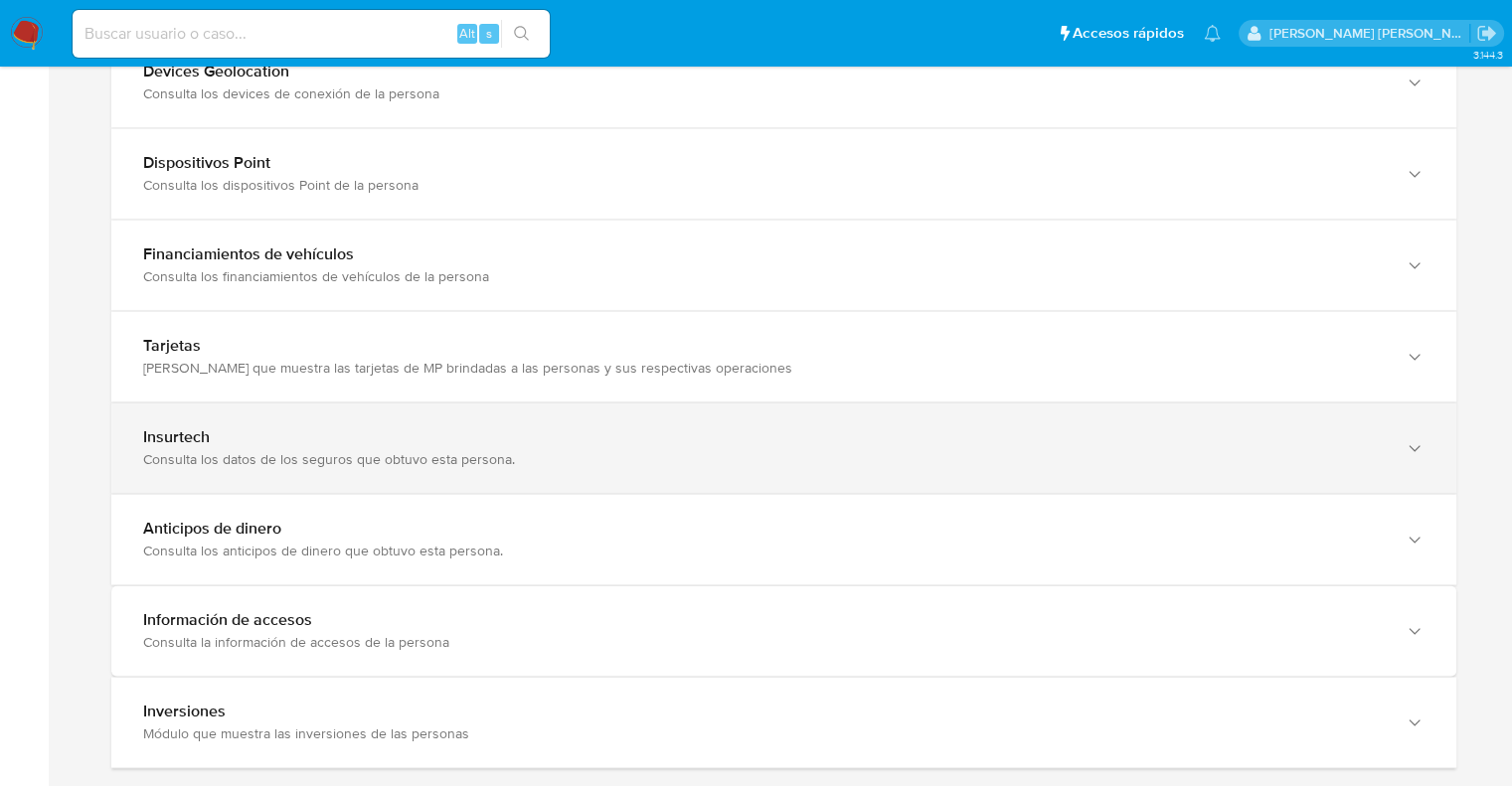 scroll, scrollTop: 3040, scrollLeft: 0, axis: vertical 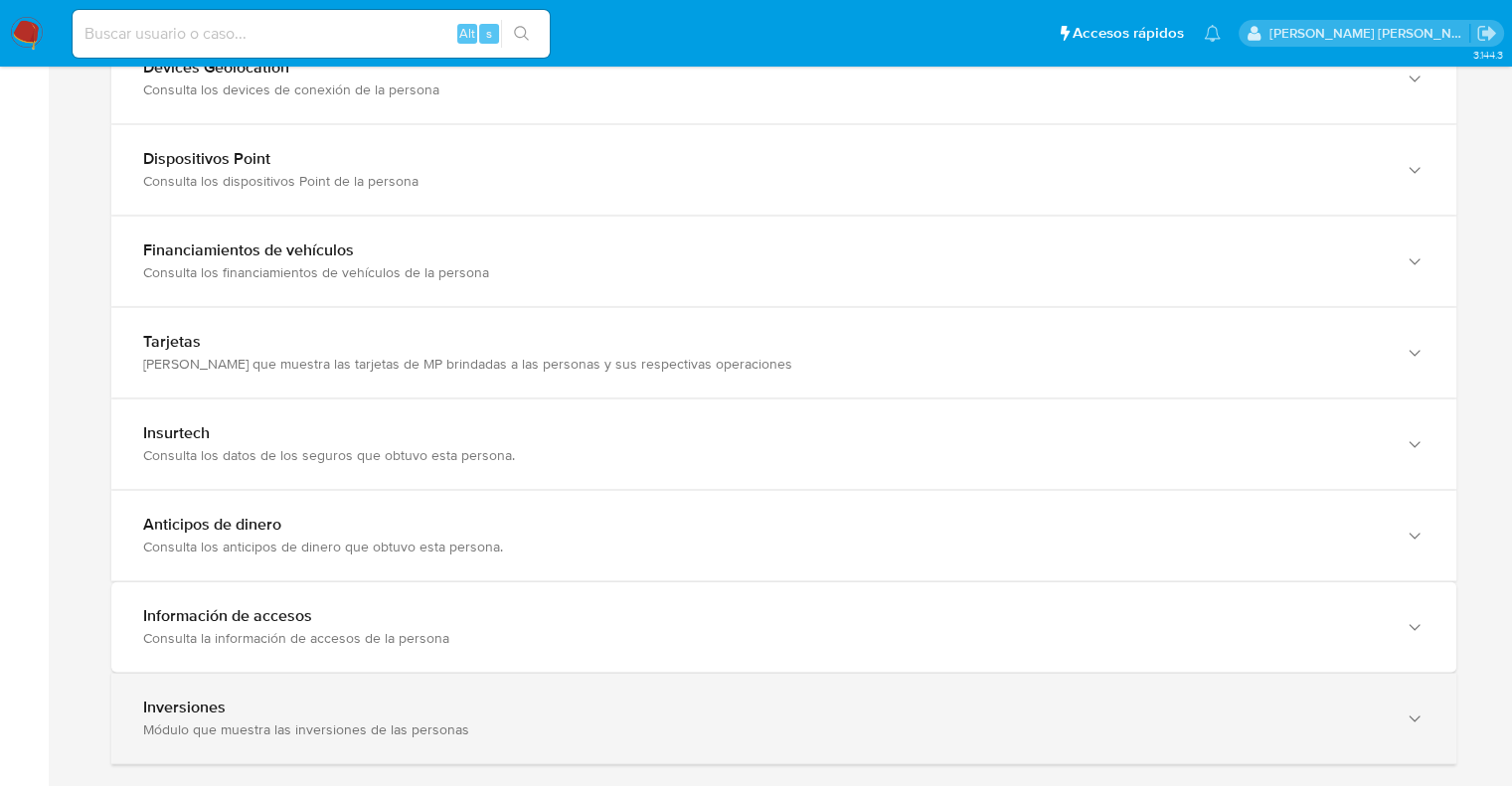 click on "Inversiones Módulo que muestra las inversiones de las personas" at bounding box center [783, 717] 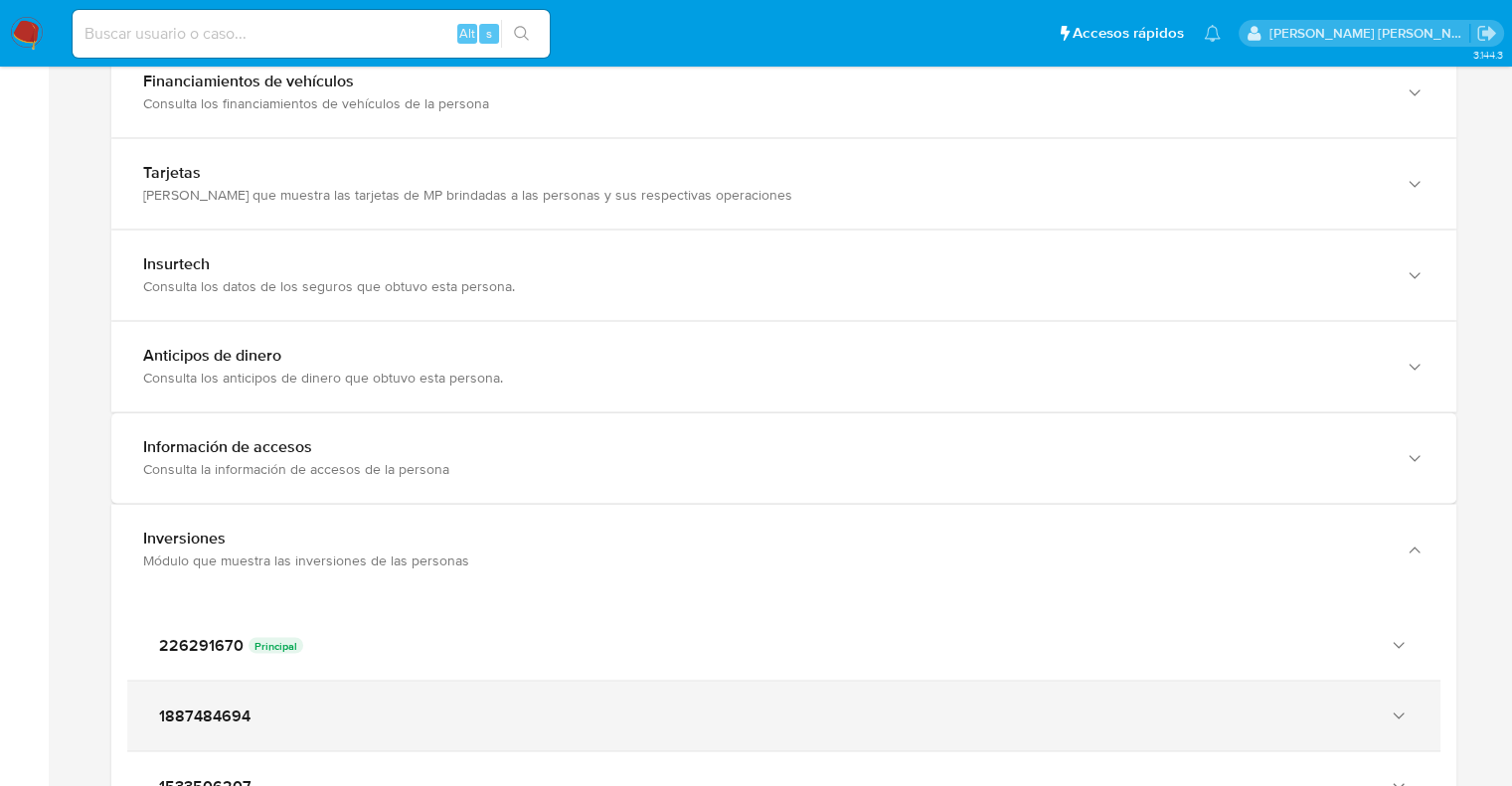 scroll, scrollTop: 3238, scrollLeft: 0, axis: vertical 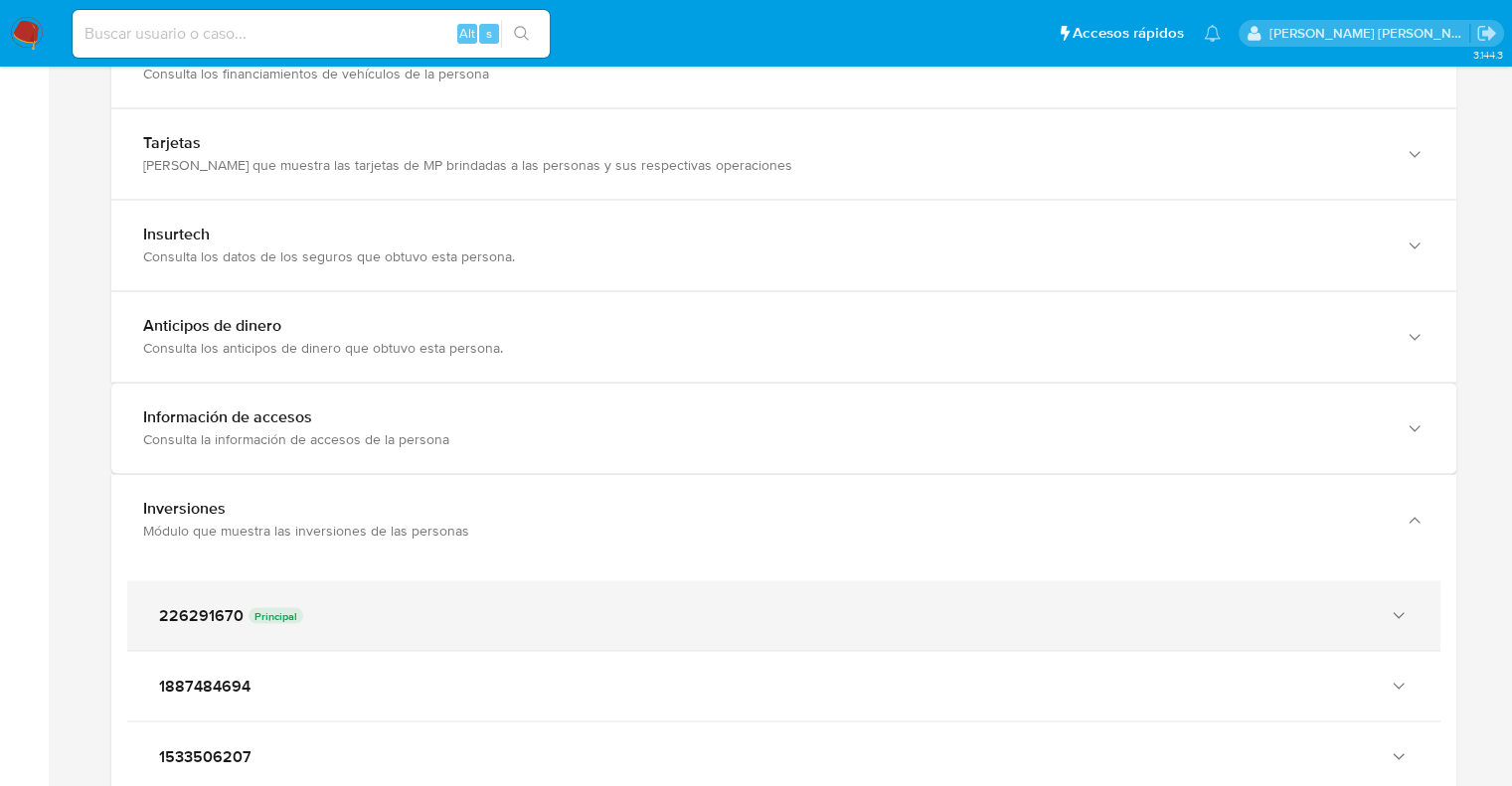 click on "226291670" at bounding box center (201, 615) 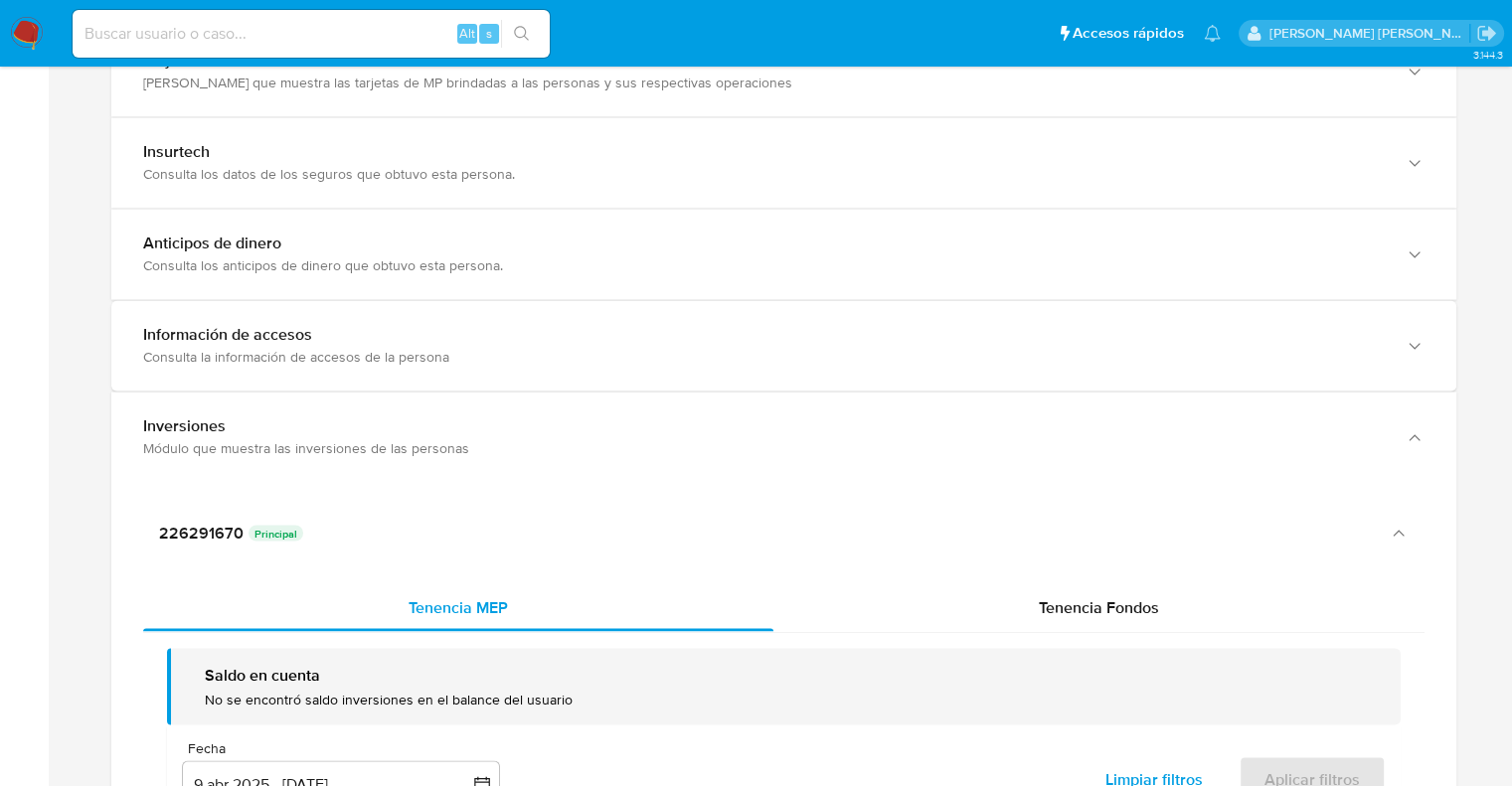 scroll, scrollTop: 3437, scrollLeft: 0, axis: vertical 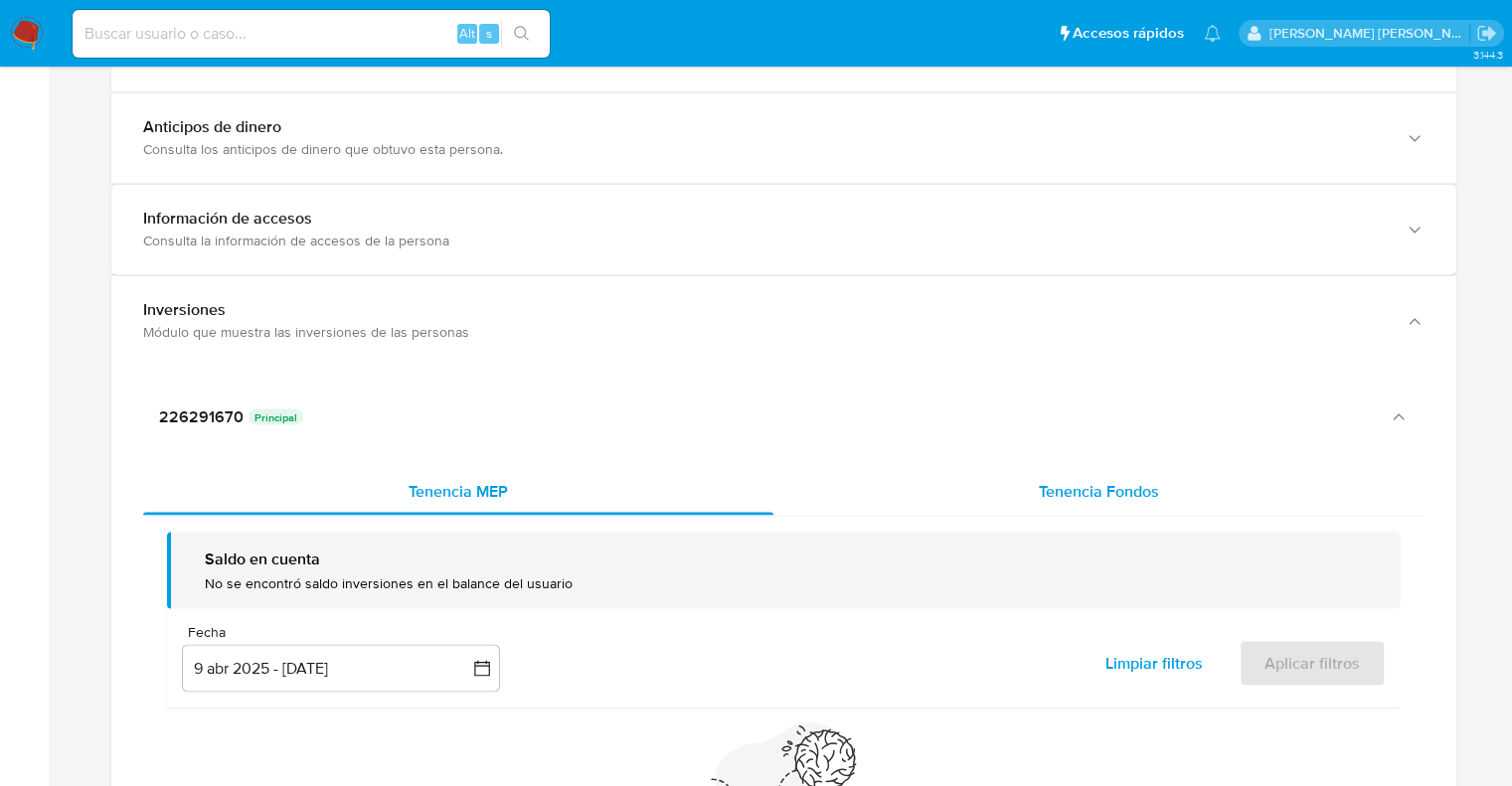 click on "Tenencia Fondos" at bounding box center [1098, 490] 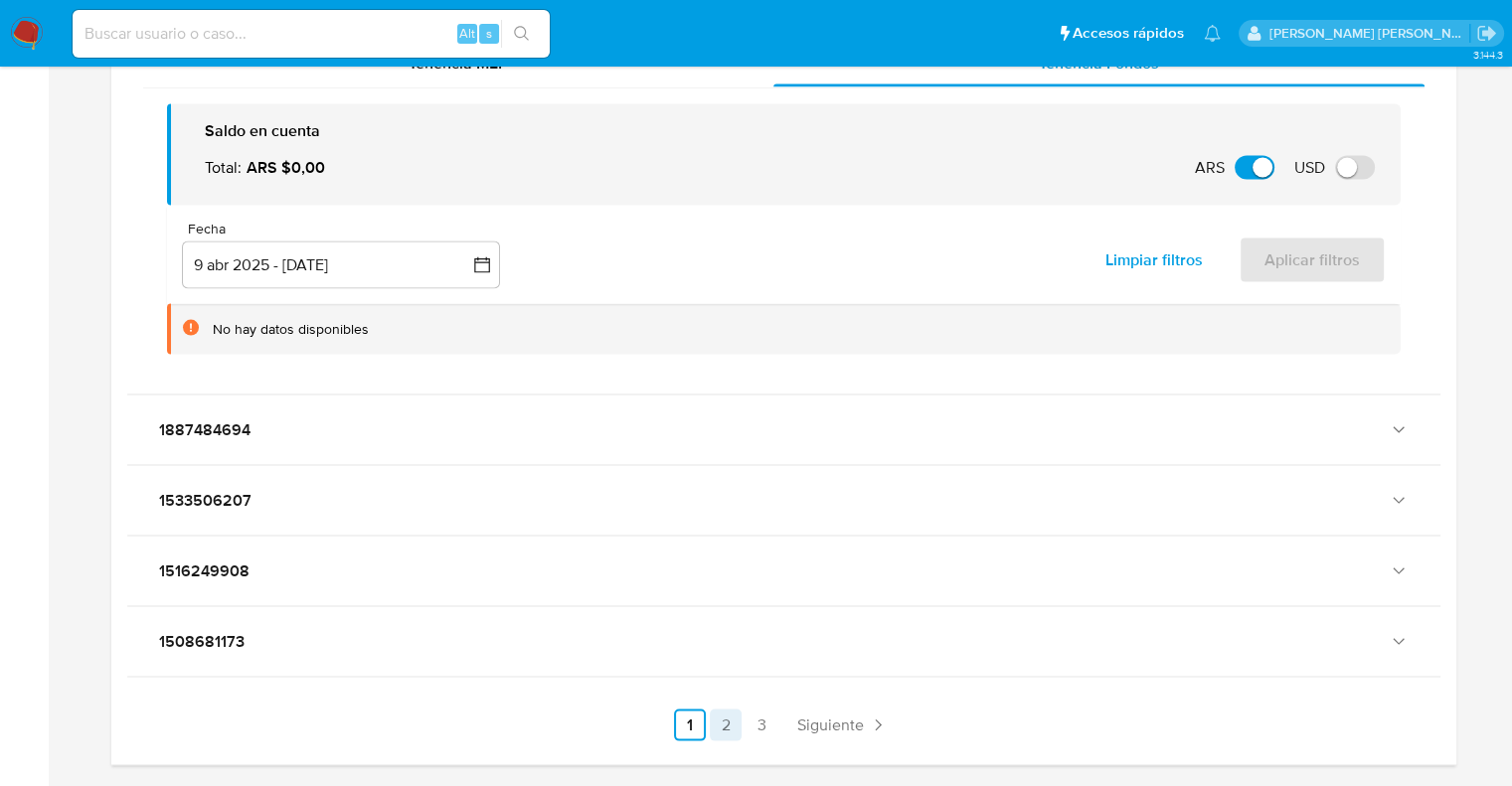click on "2" at bounding box center [726, 725] 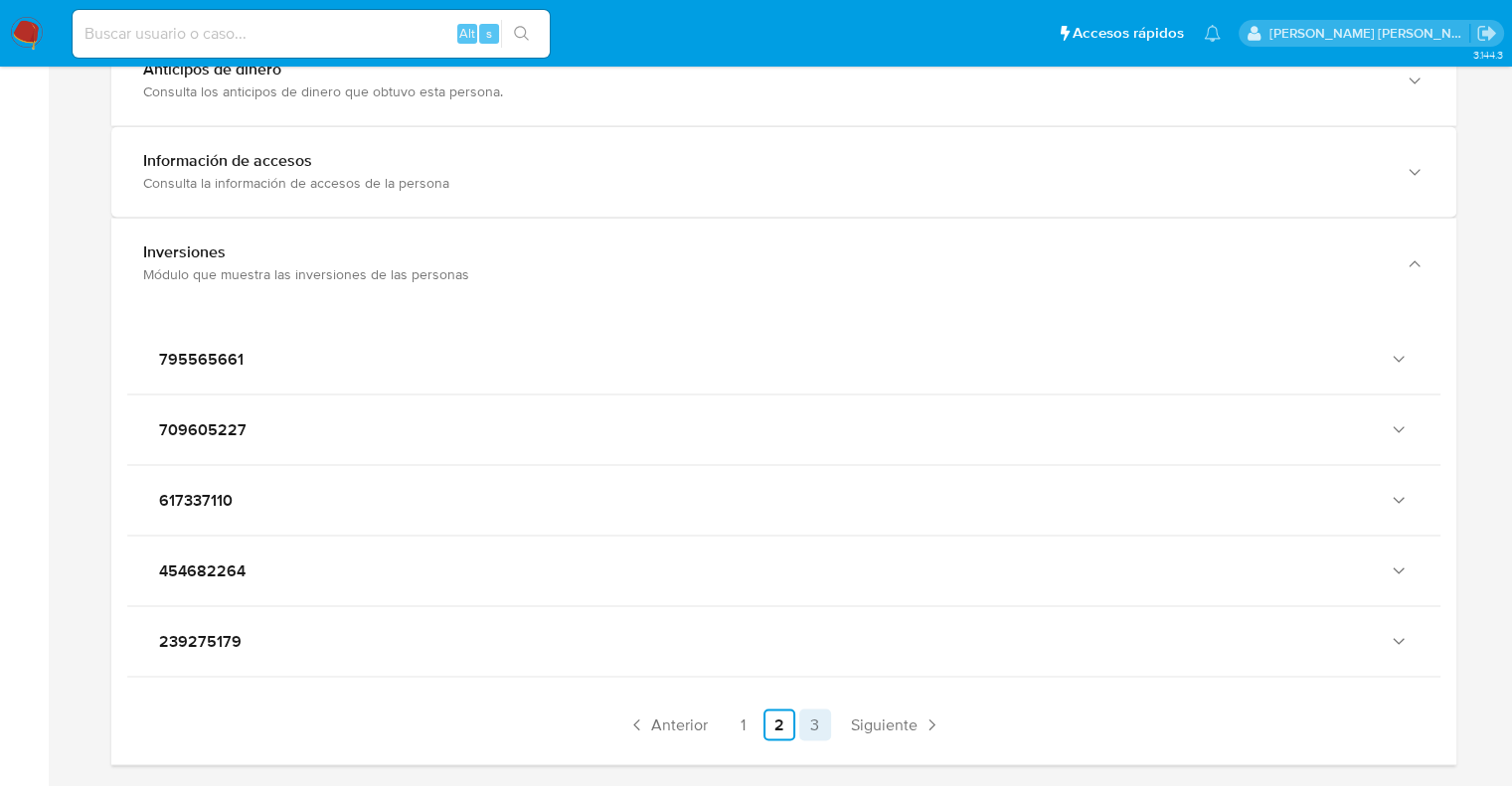 click on "3" at bounding box center [815, 724] 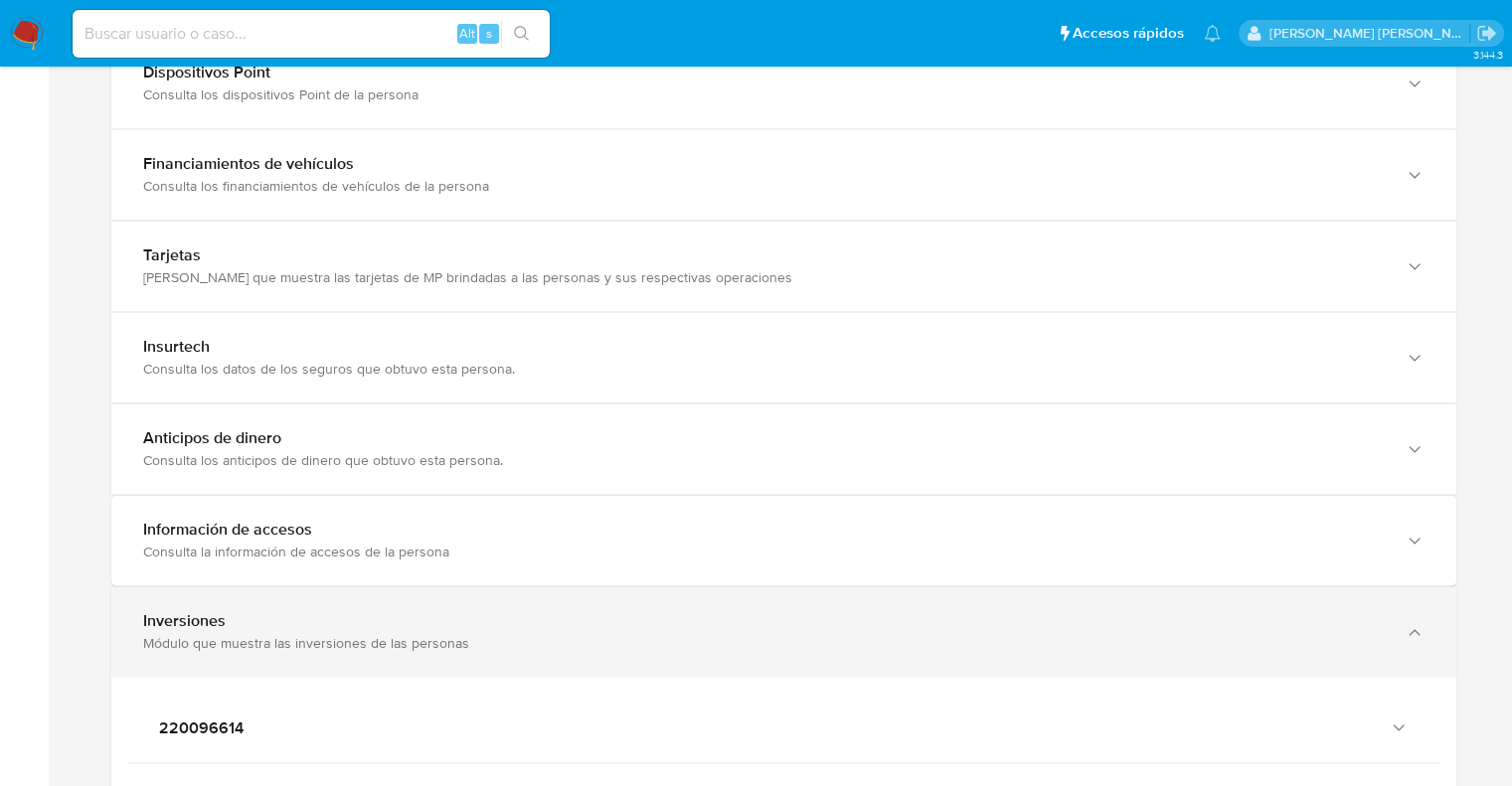 click on "Inversiones" at bounding box center [763, 621] 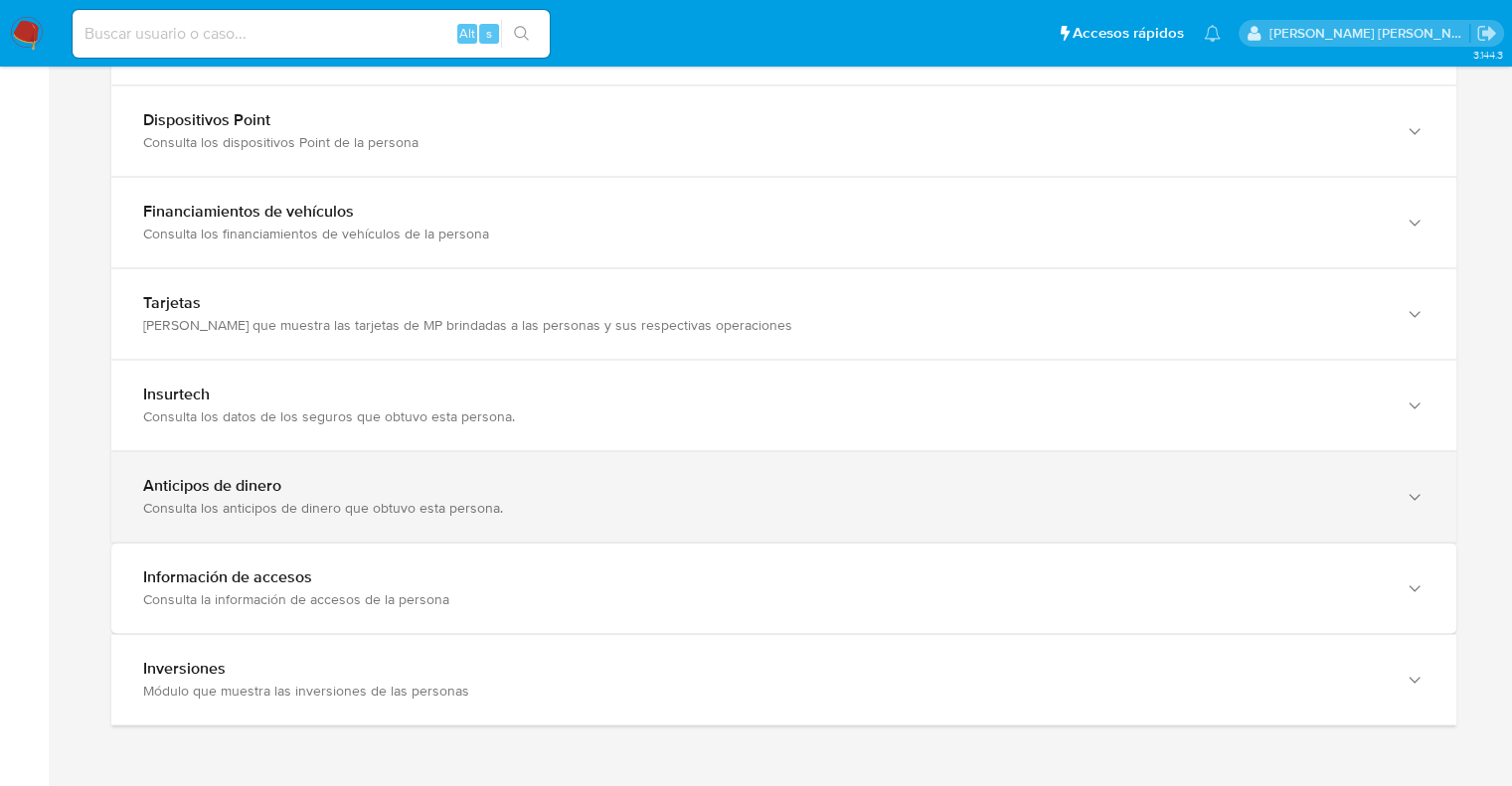 scroll, scrollTop: 3040, scrollLeft: 0, axis: vertical 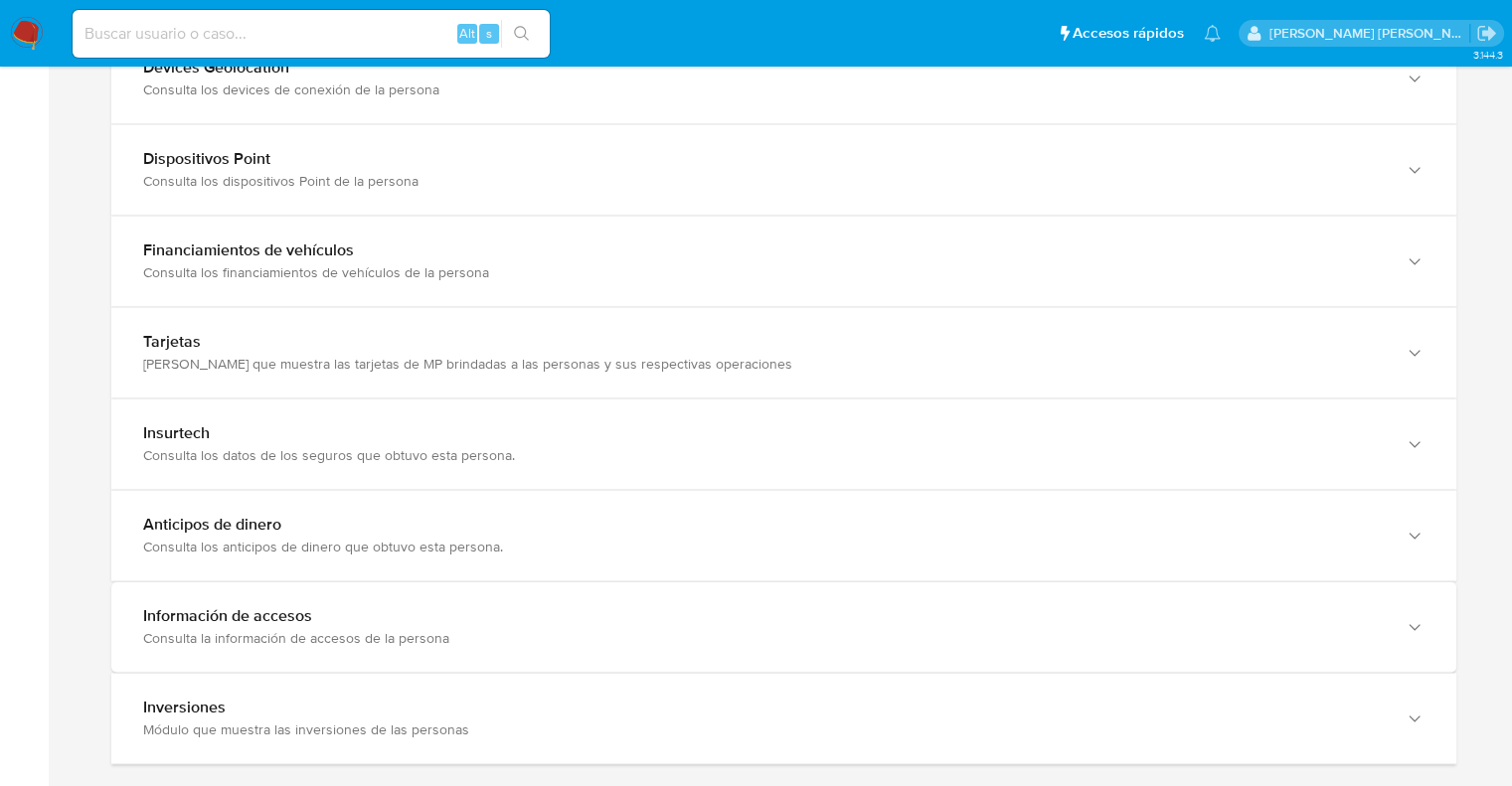 drag, startPoint x: 236, startPoint y: 512, endPoint x: 235, endPoint y: 557, distance: 45.01111 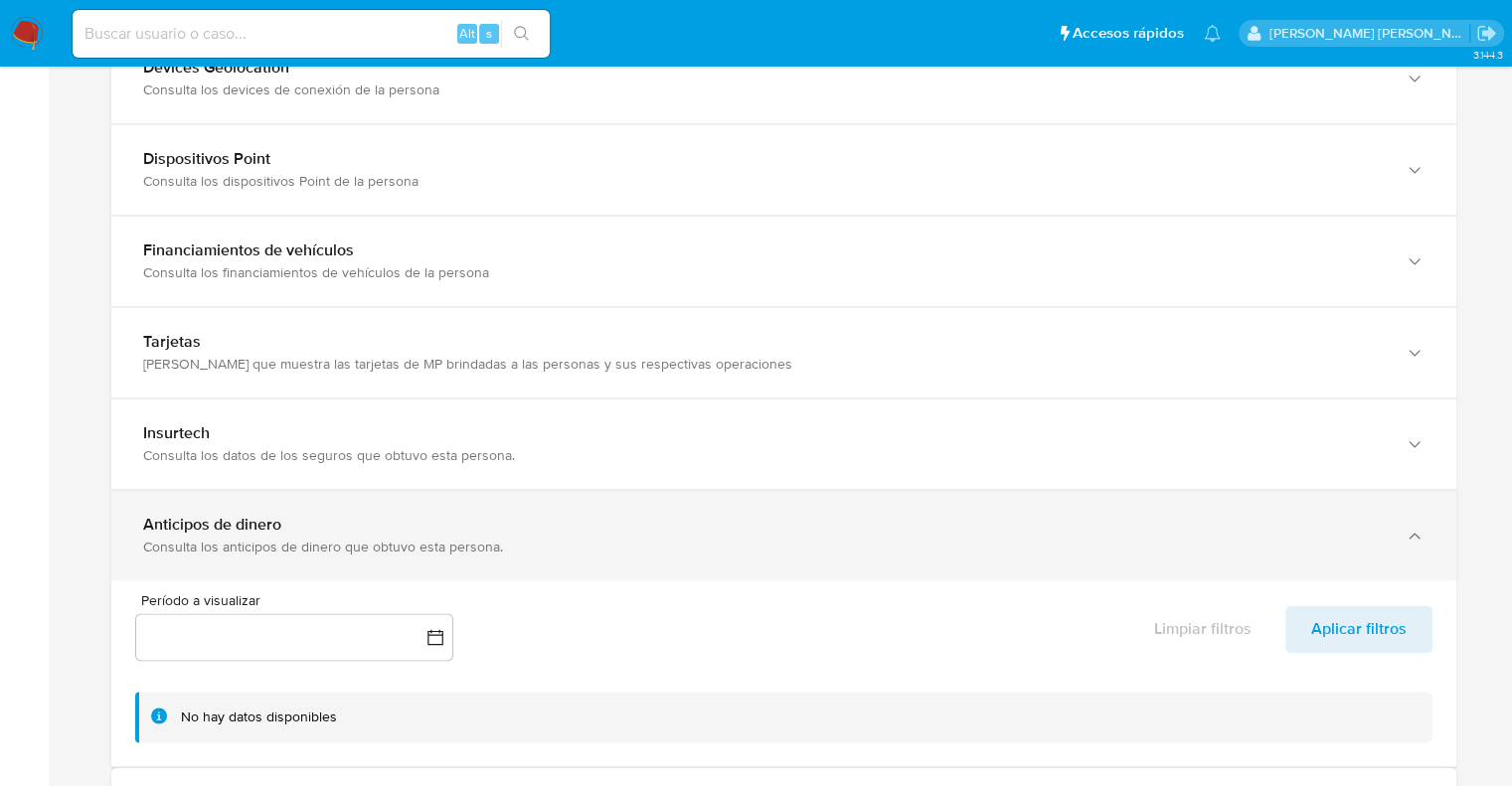 click on "Anticipos de dinero" at bounding box center (212, 524) 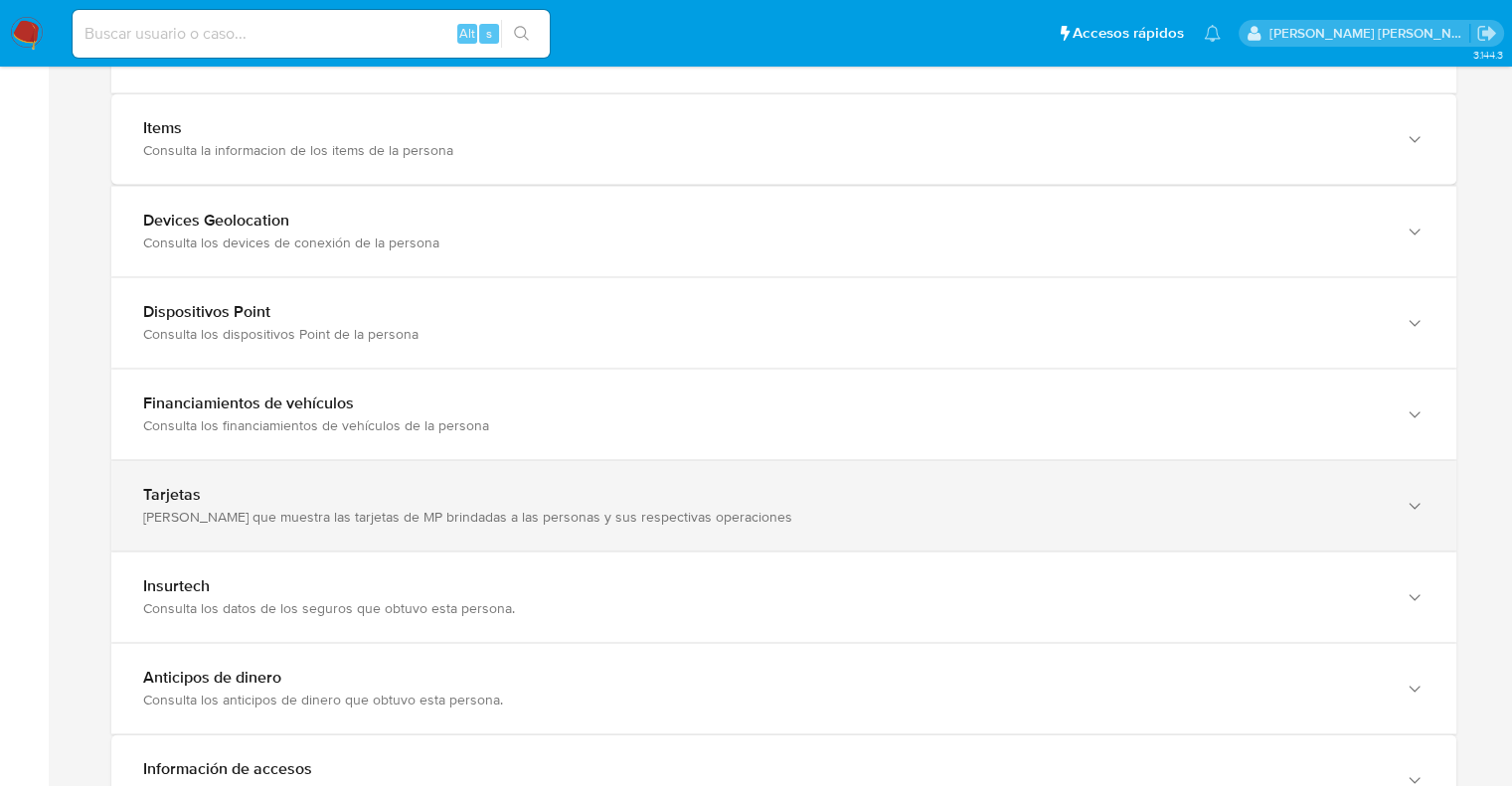scroll, scrollTop: 2841, scrollLeft: 0, axis: vertical 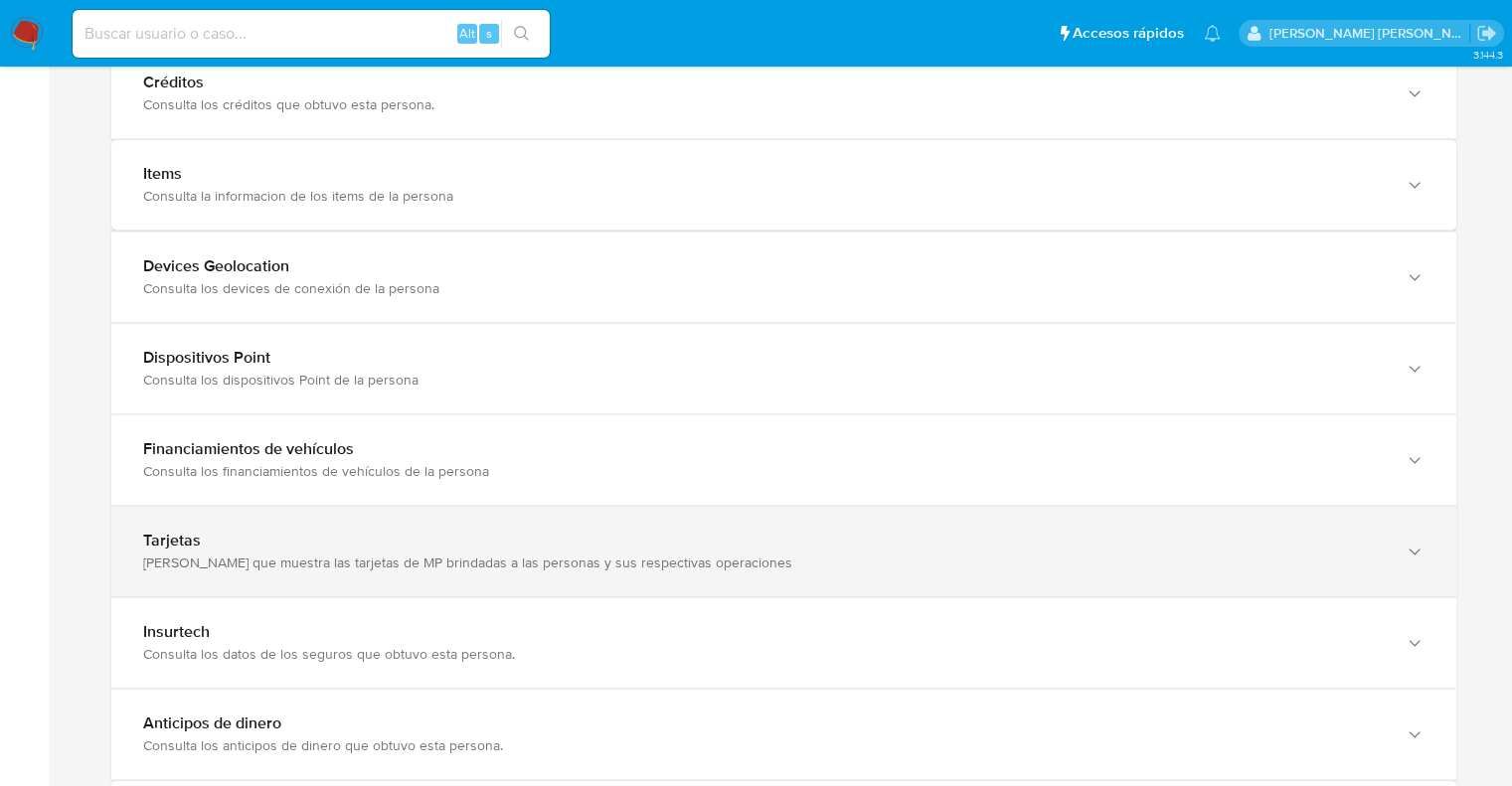 click on "Tarjetas Módulo que muestra las tarjetas de MP brindadas a las personas y sus respectivas operaciones" at bounding box center (783, 550) 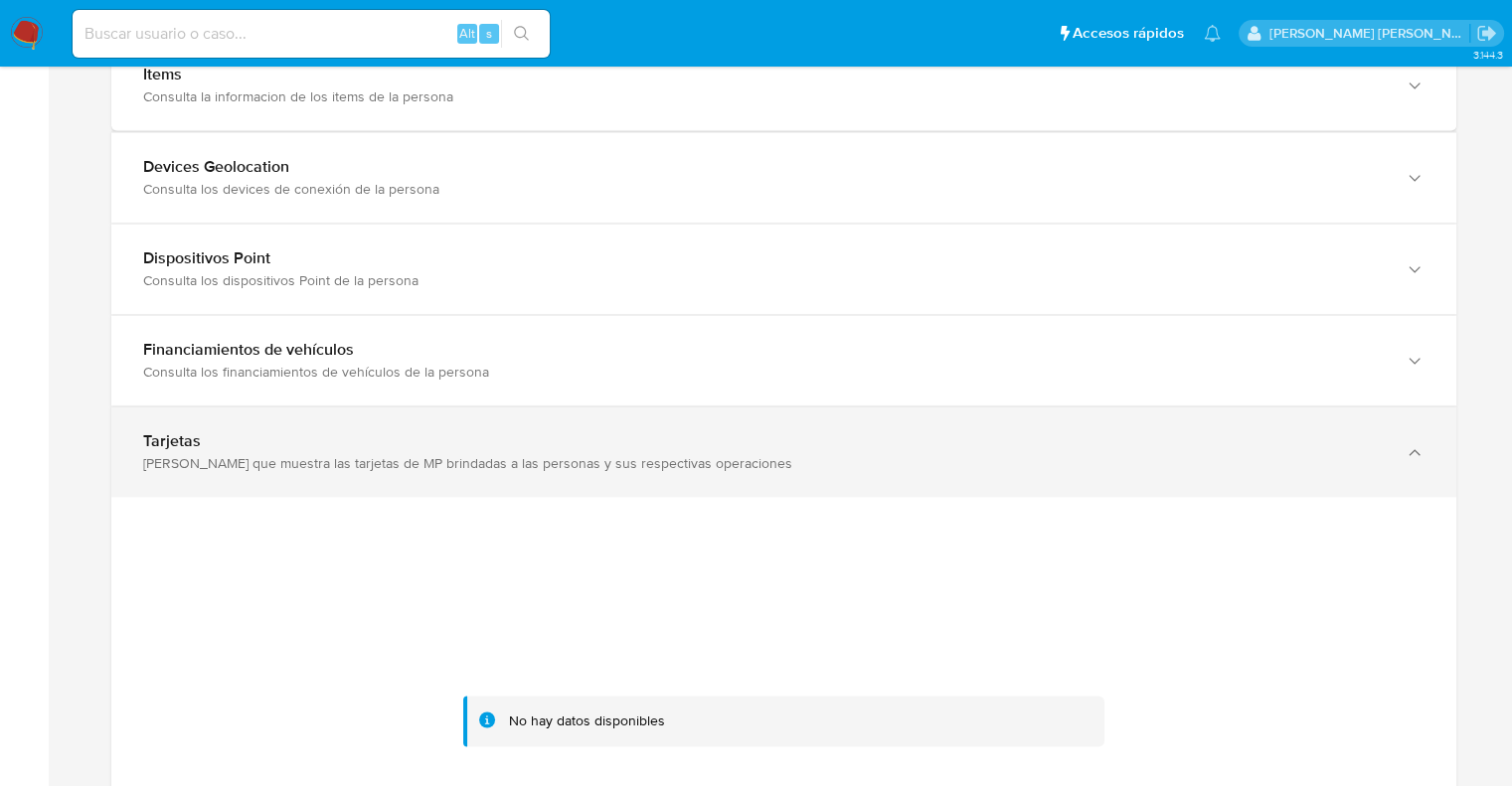 click on "Módulo que muestra las tarjetas de MP brindadas a las personas y sus respectivas operaciones" at bounding box center (763, 463) 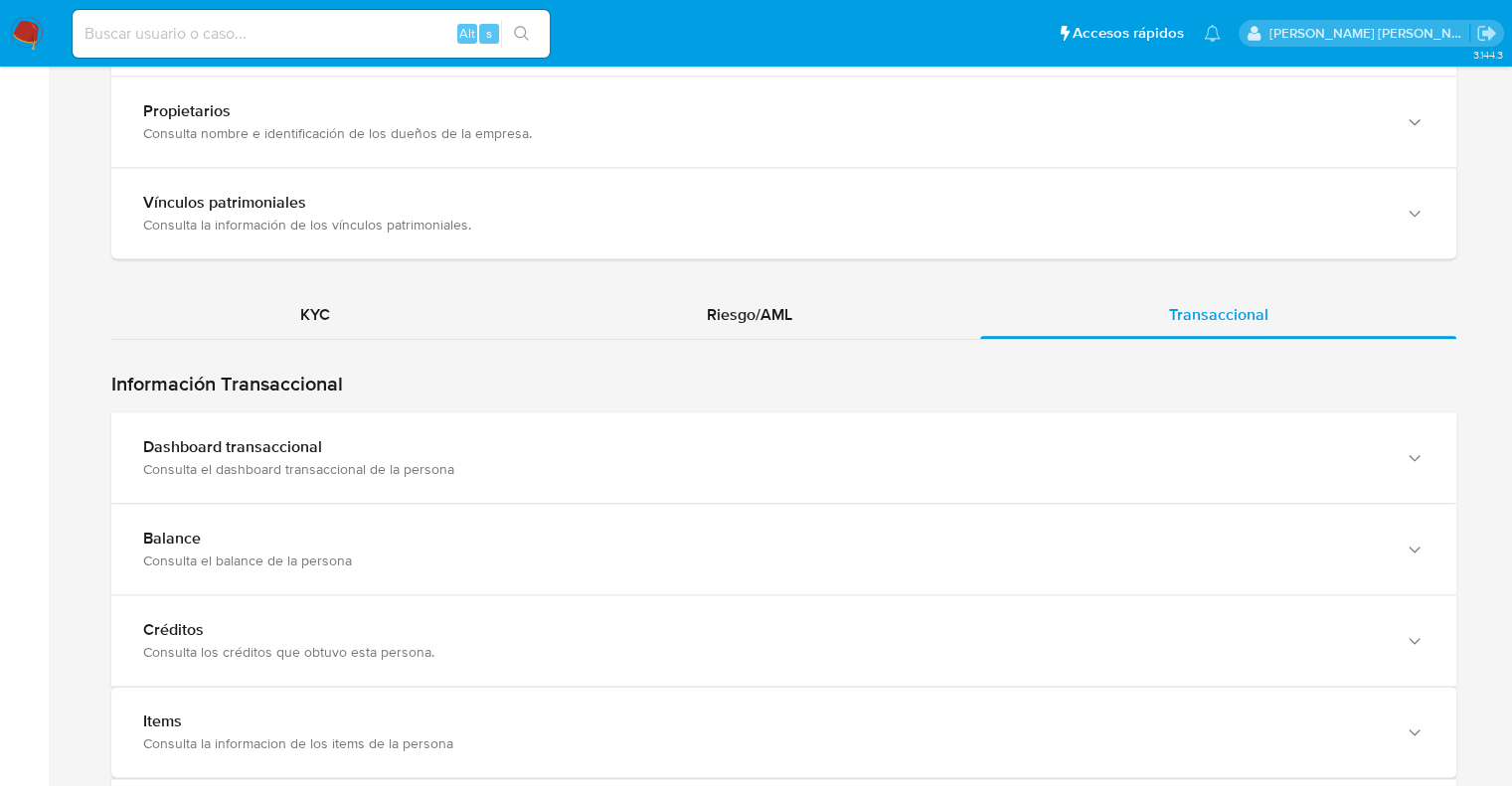 scroll, scrollTop: 2245, scrollLeft: 0, axis: vertical 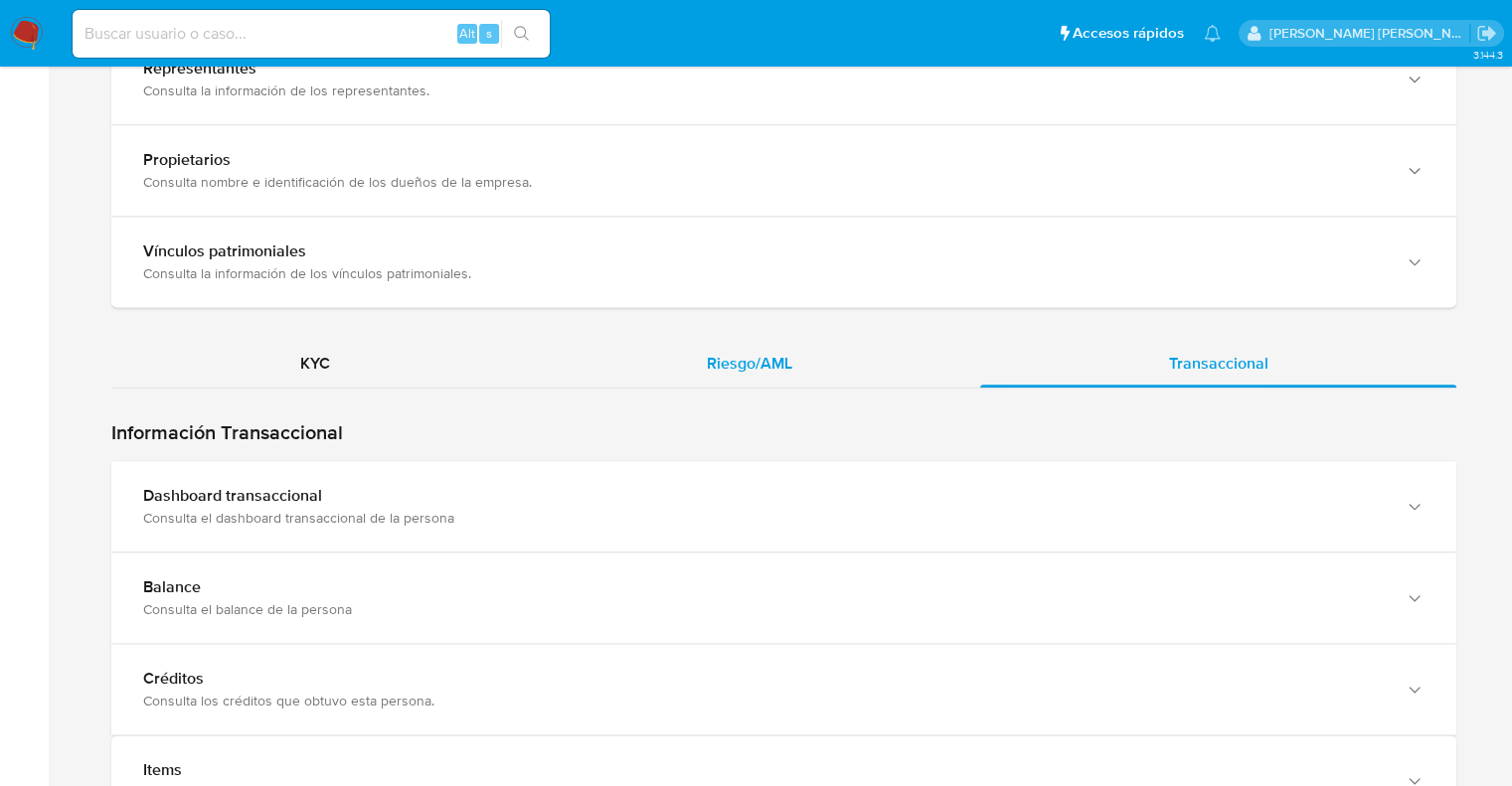 click on "Riesgo/AML" at bounding box center [749, 364] 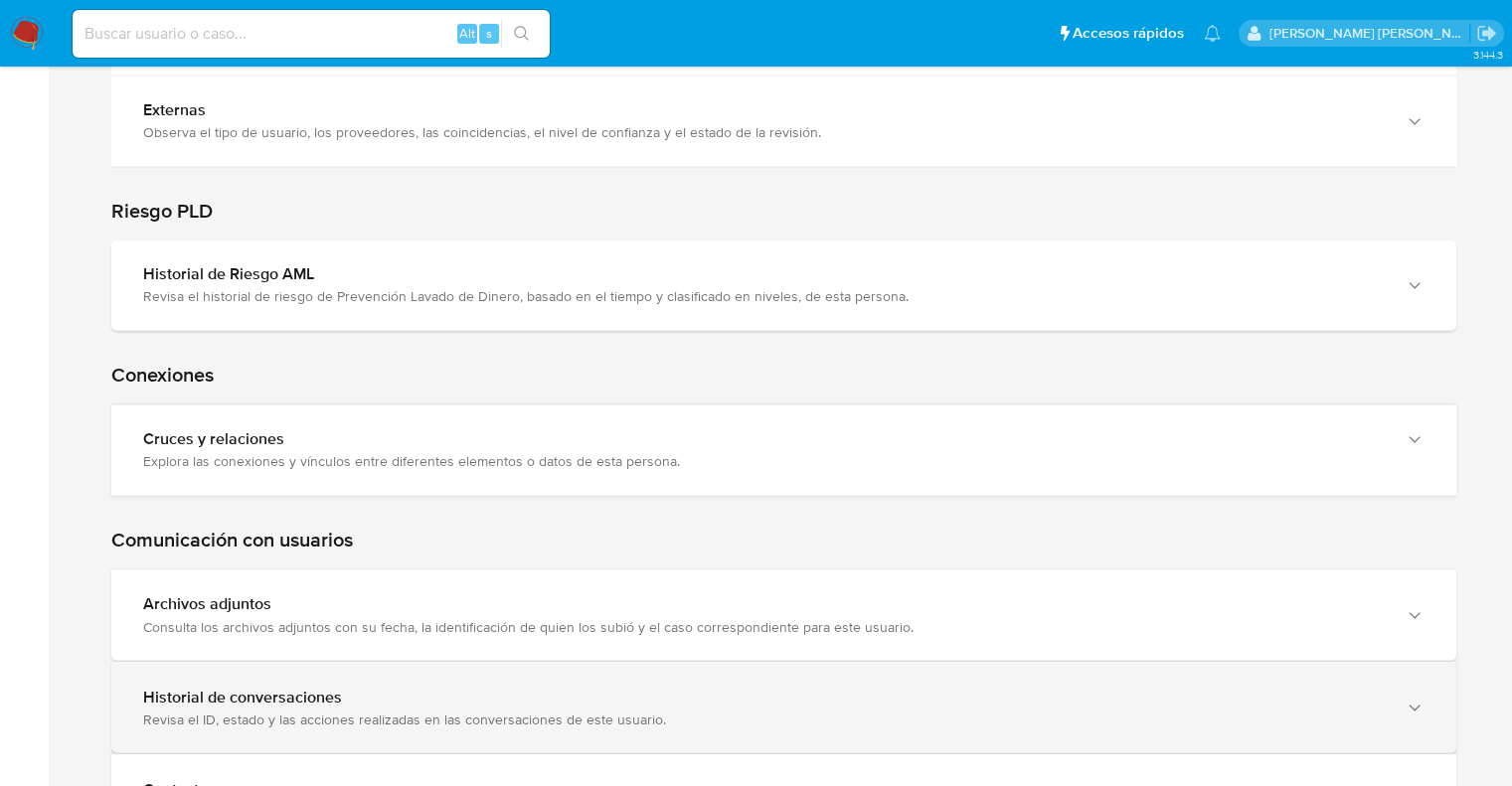 scroll, scrollTop: 3237, scrollLeft: 0, axis: vertical 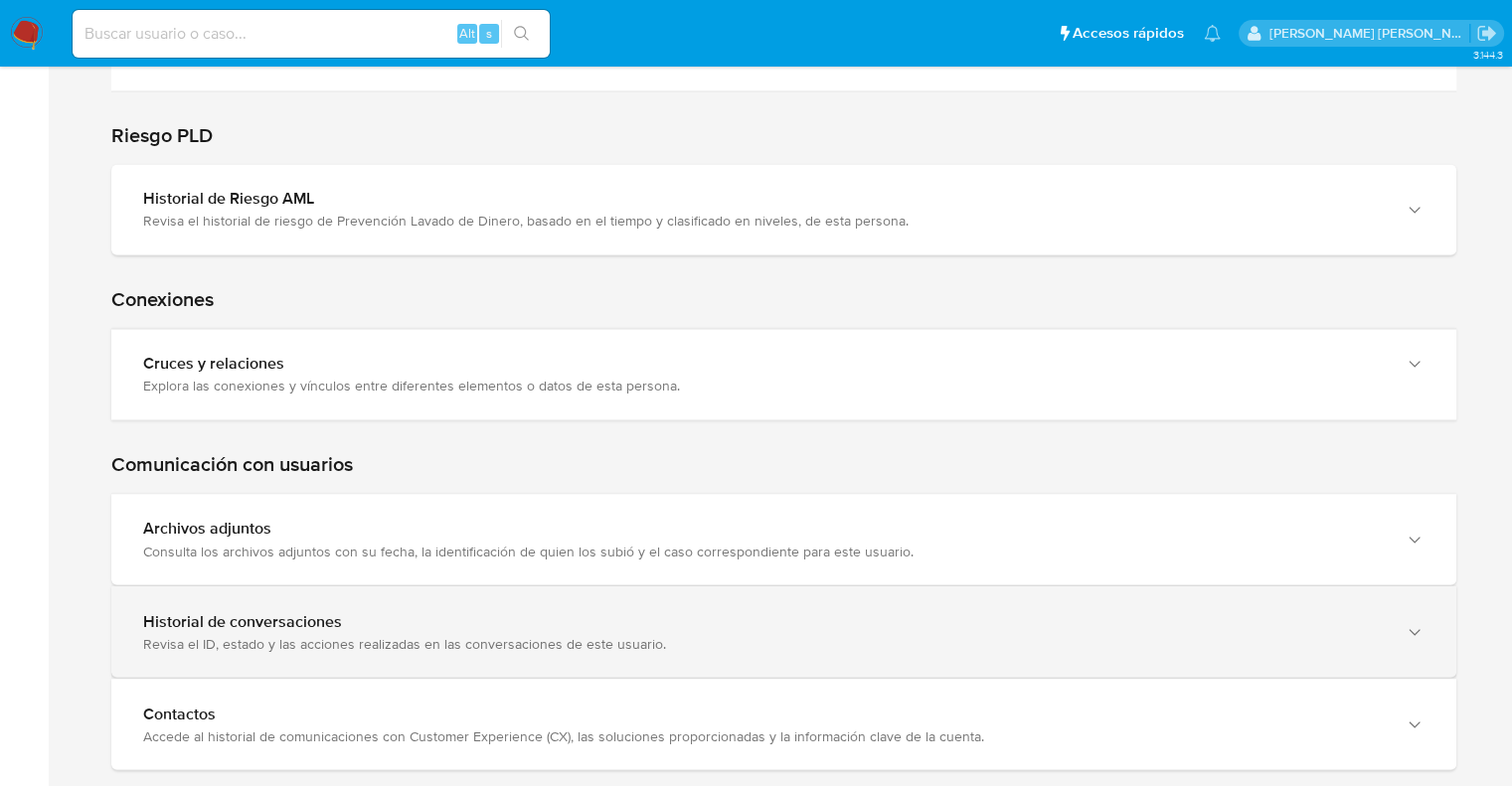 click on "Revisa el ID, estado y las acciones realizadas en las conversaciones de este usuario." at bounding box center [763, 643] 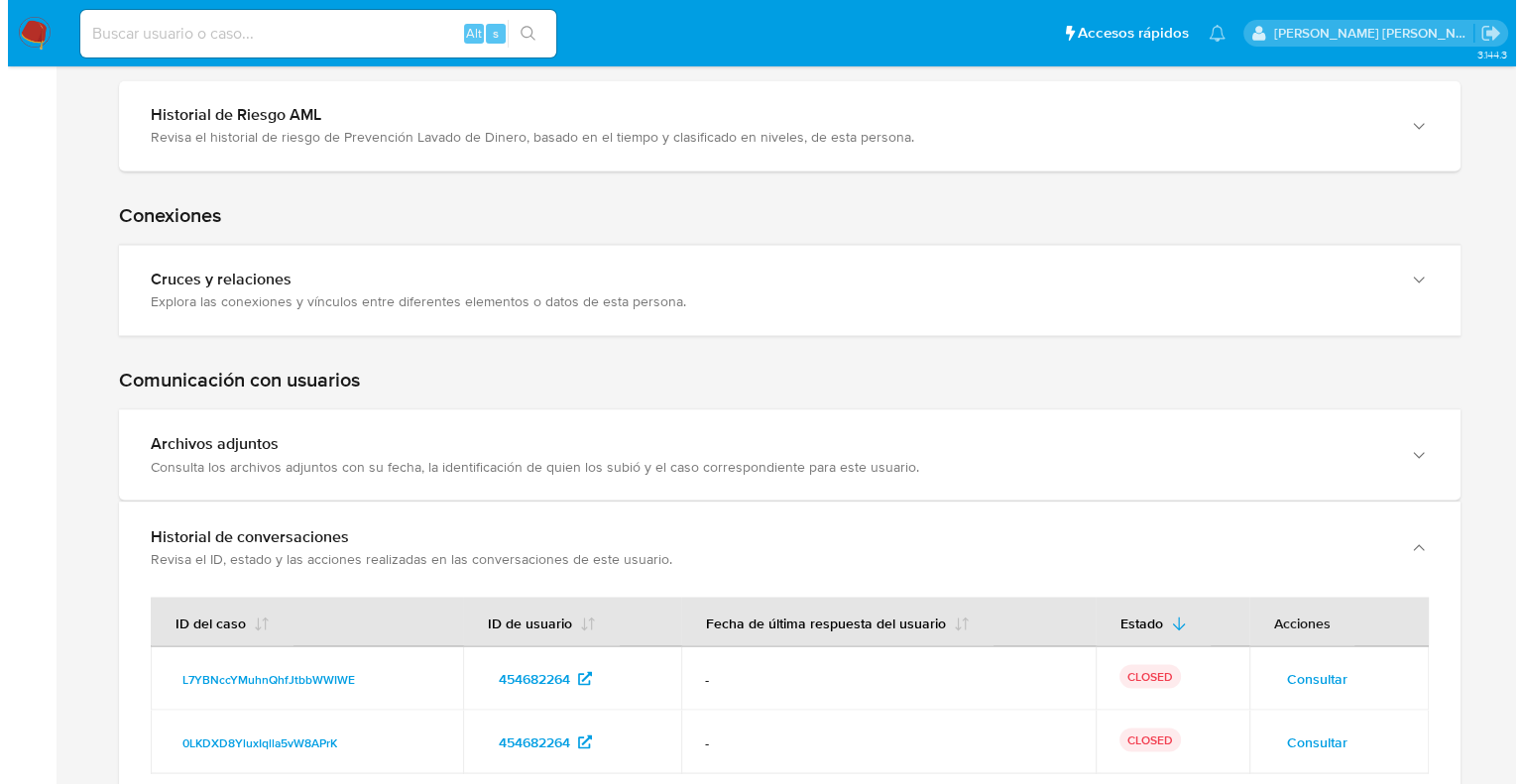 scroll, scrollTop: 3427, scrollLeft: 0, axis: vertical 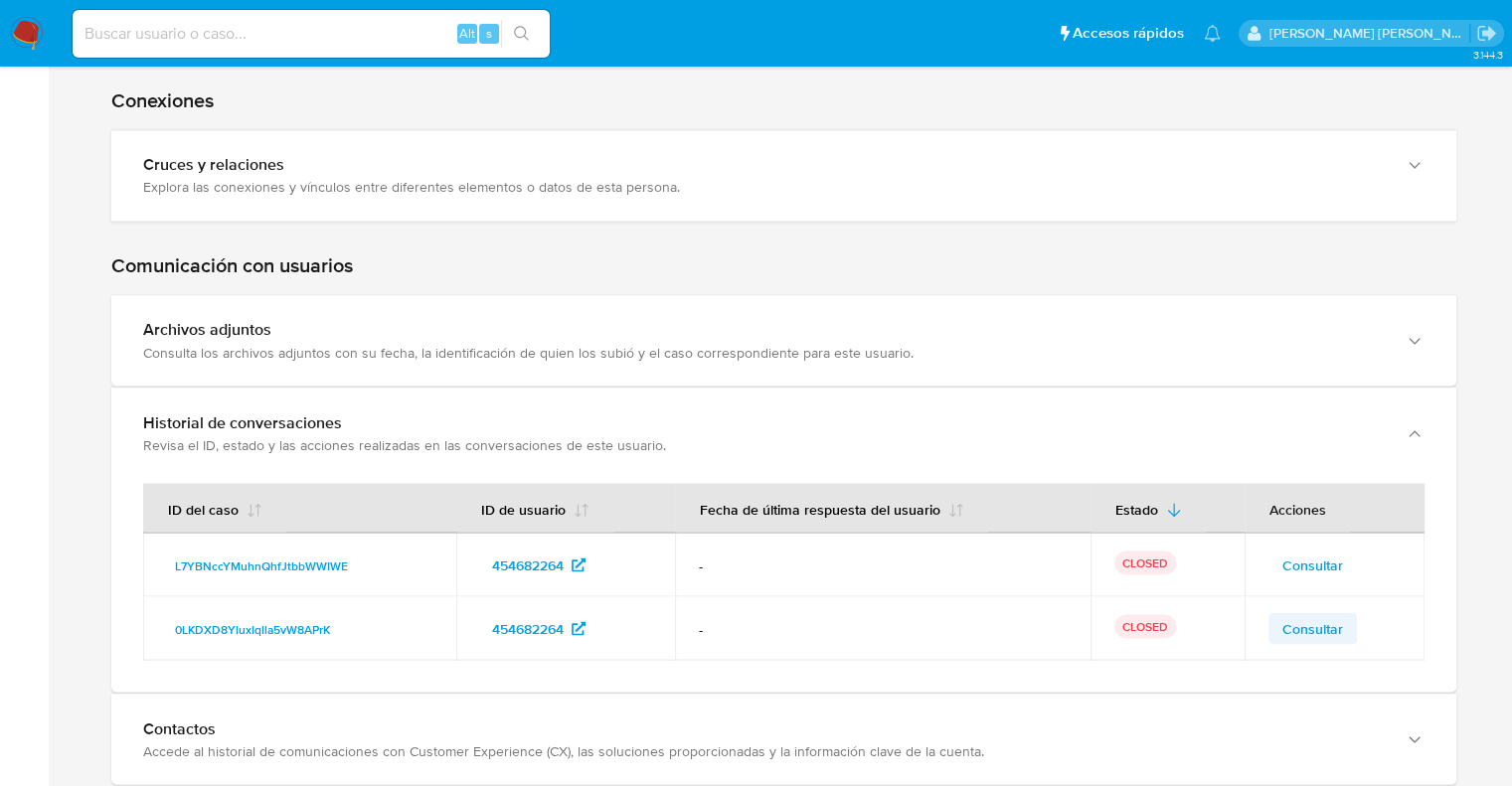 click on "Consultar" at bounding box center (1312, 628) 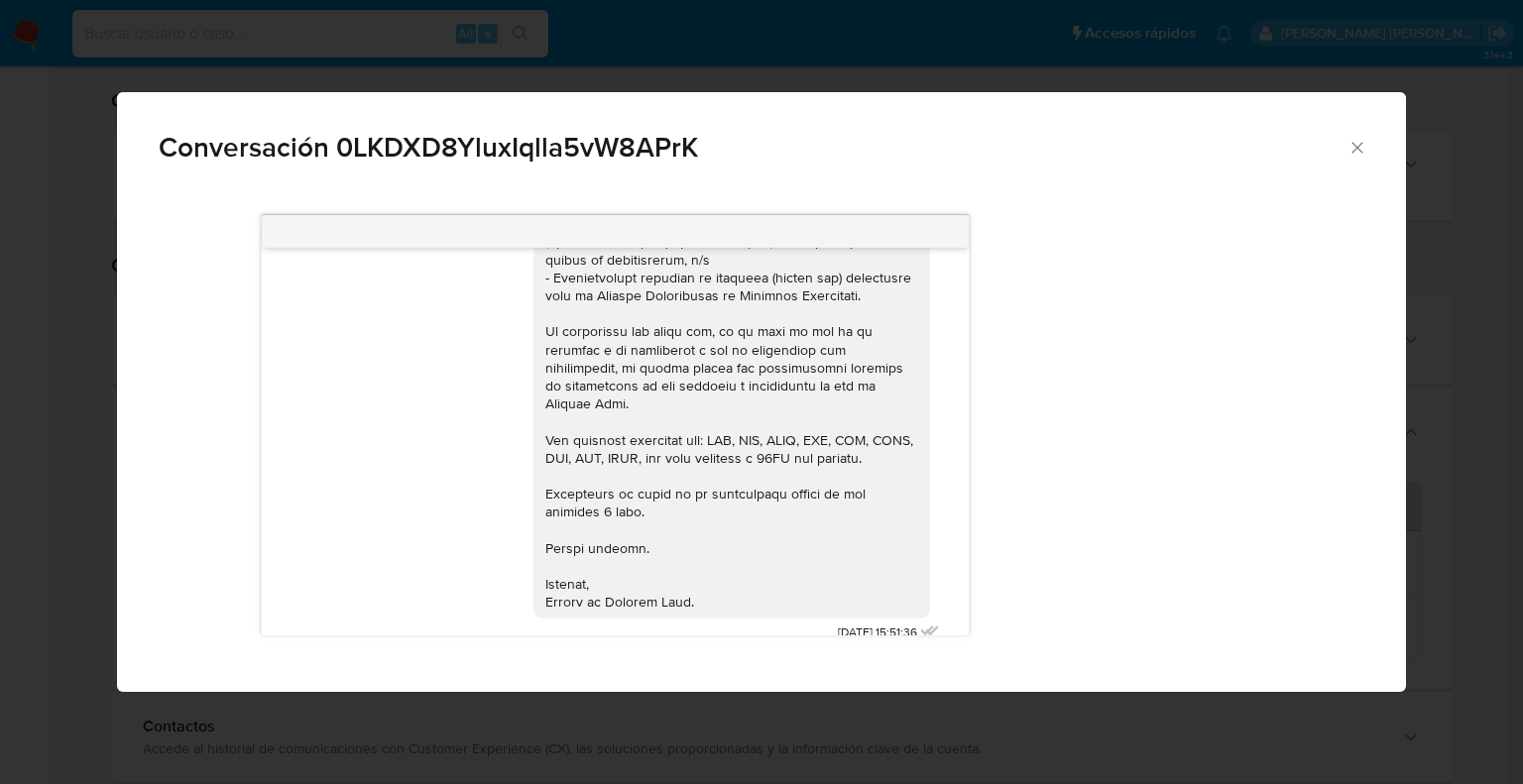scroll, scrollTop: 357, scrollLeft: 0, axis: vertical 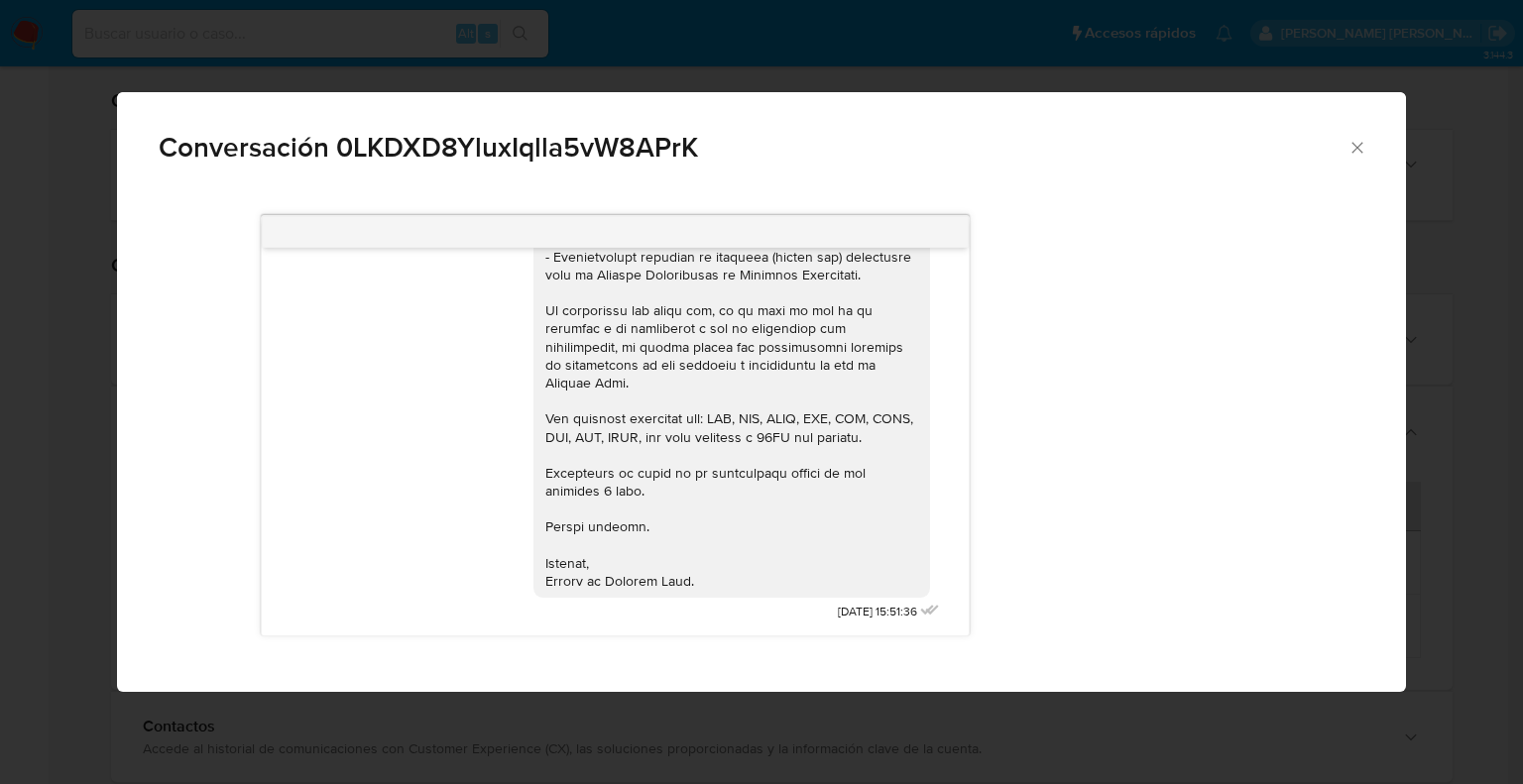 click 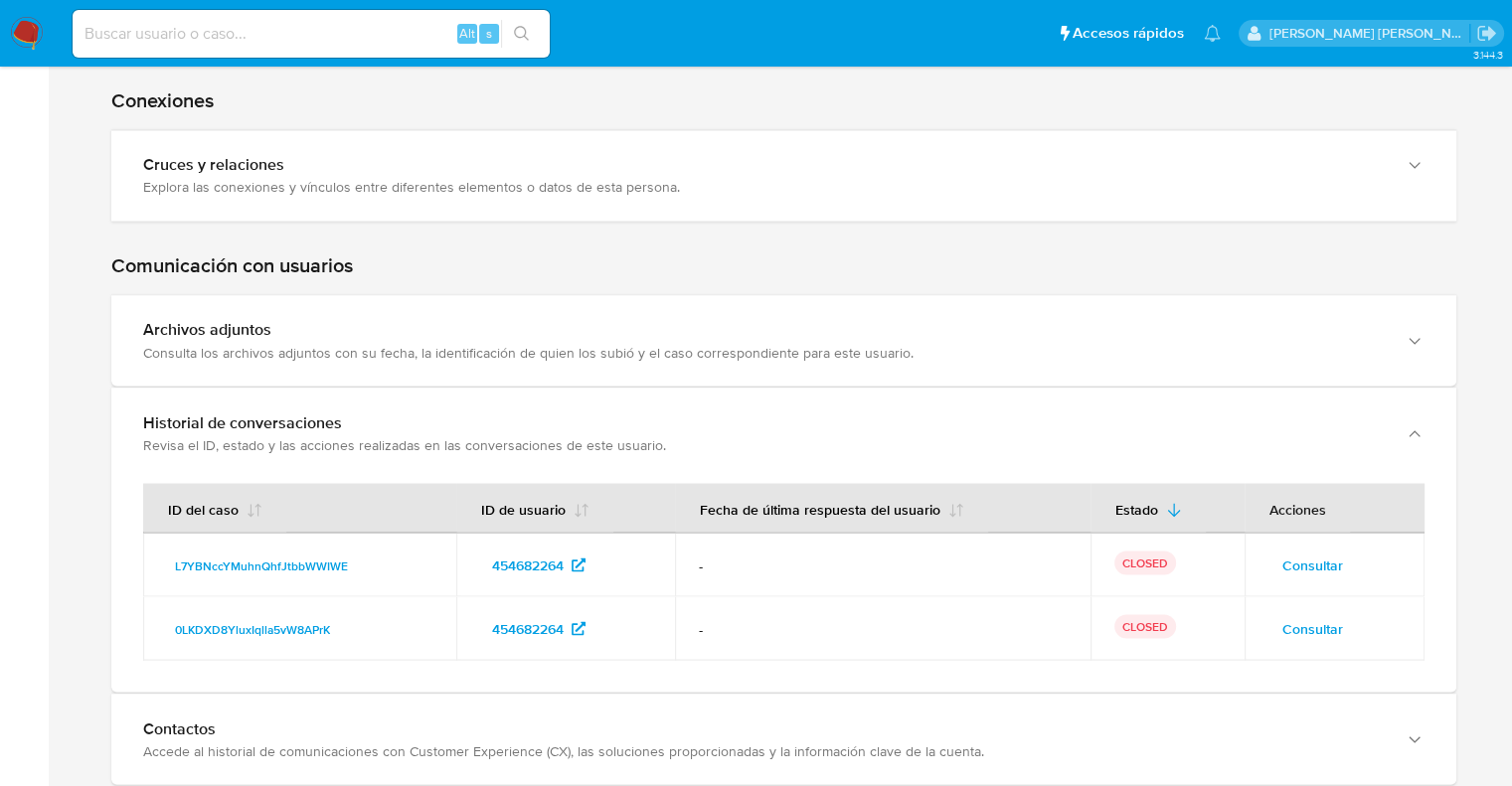 click on "Consultar" at bounding box center [1312, 564] 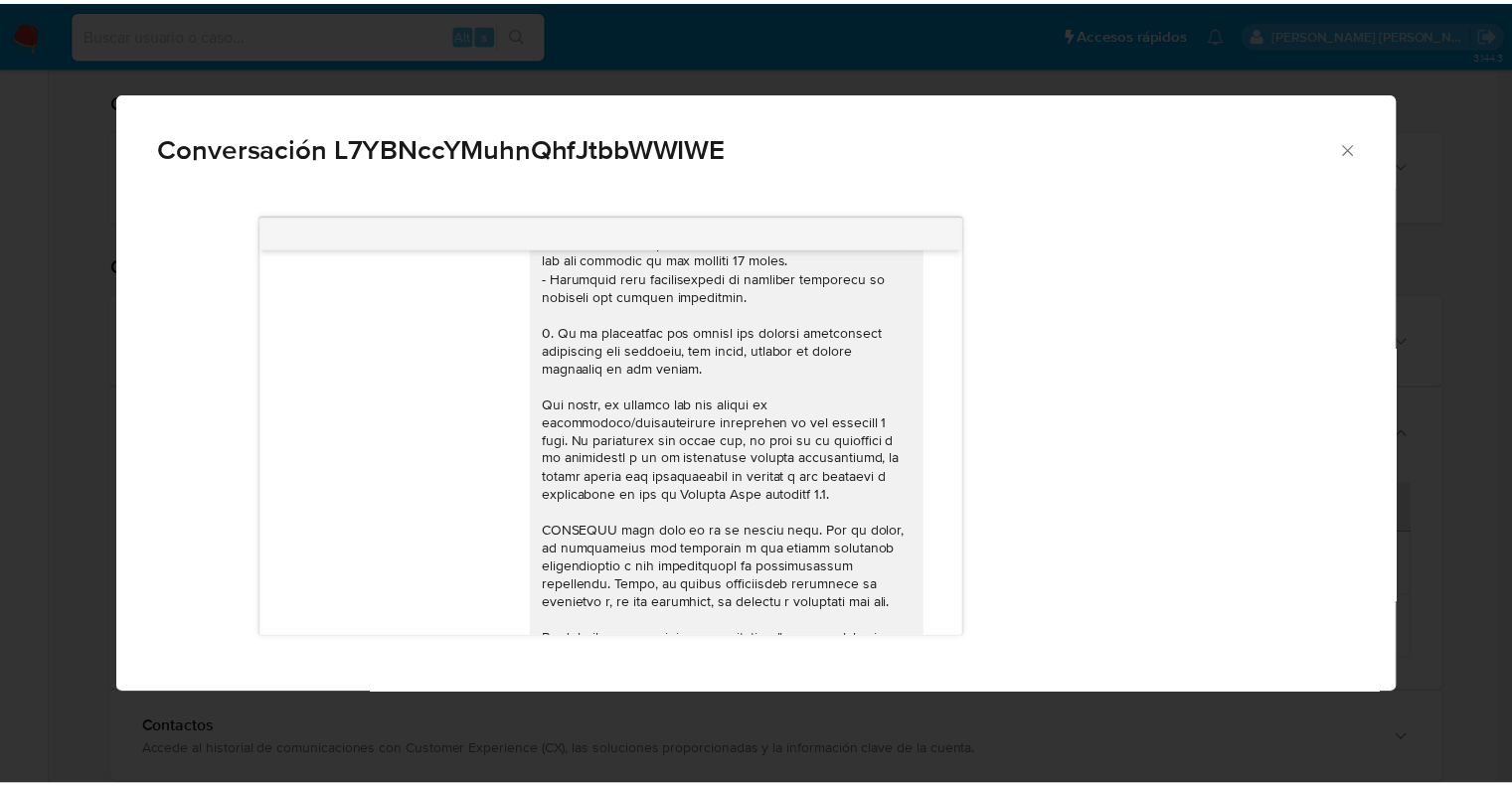 scroll, scrollTop: 397, scrollLeft: 0, axis: vertical 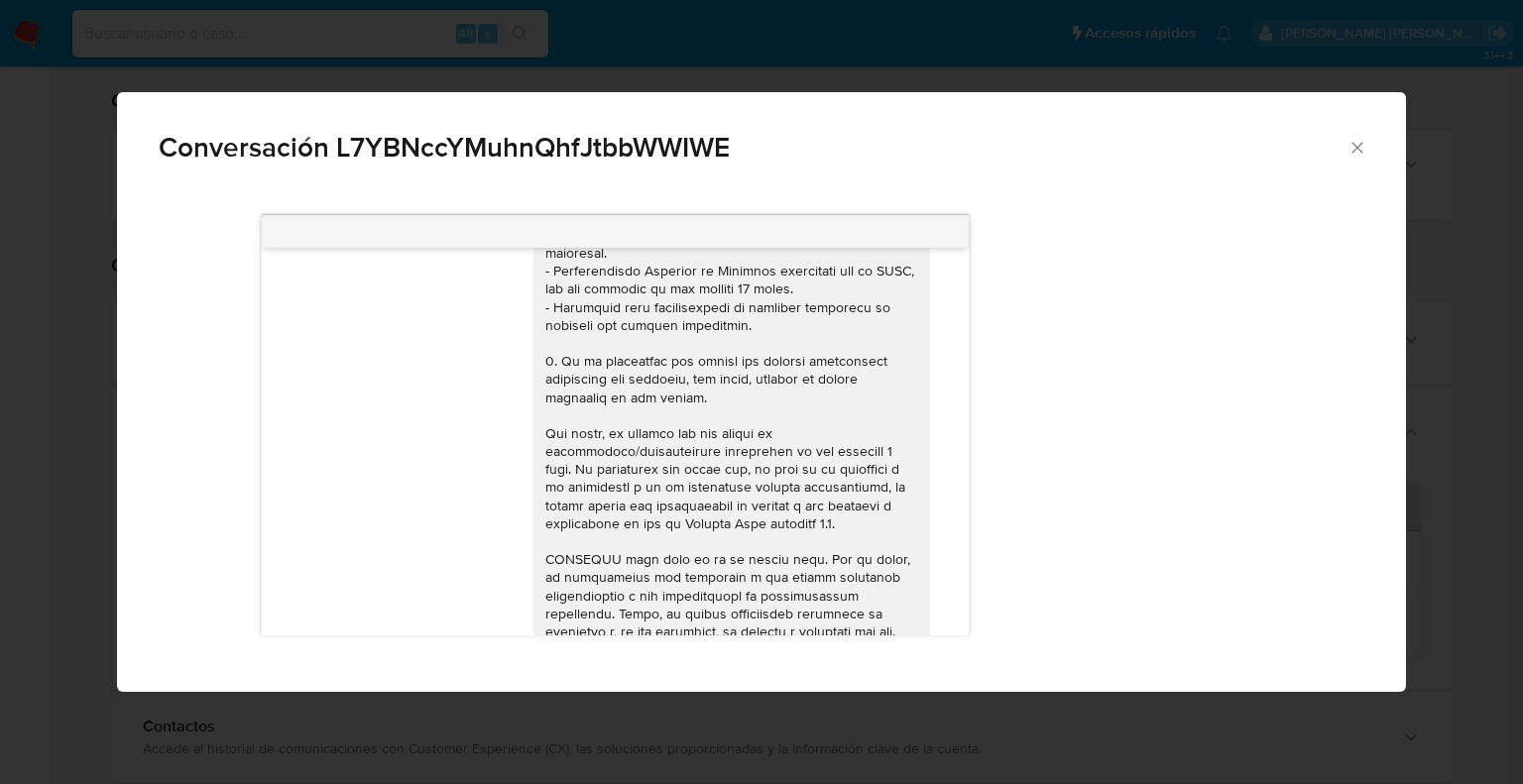 click 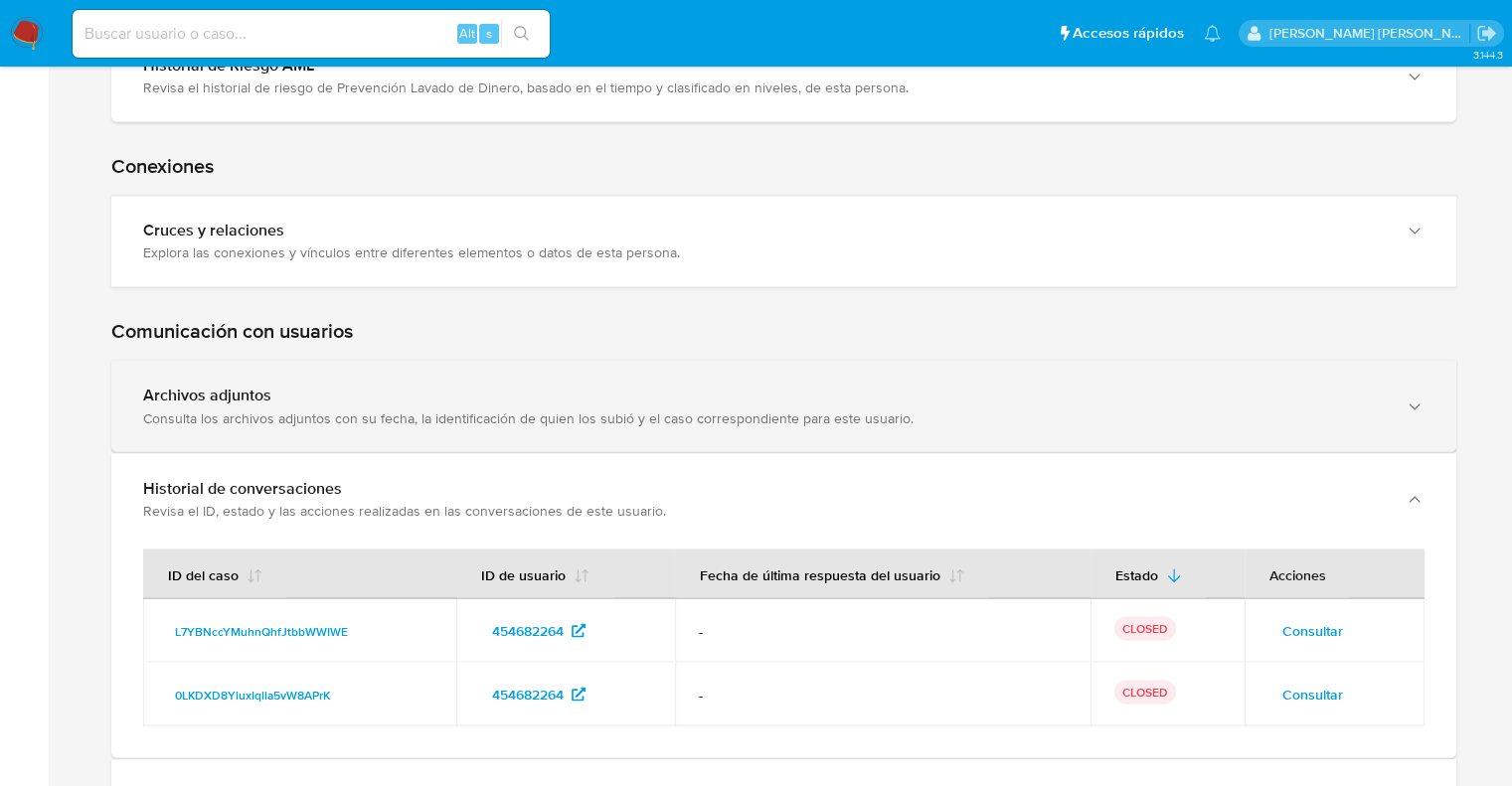 scroll, scrollTop: 3337, scrollLeft: 0, axis: vertical 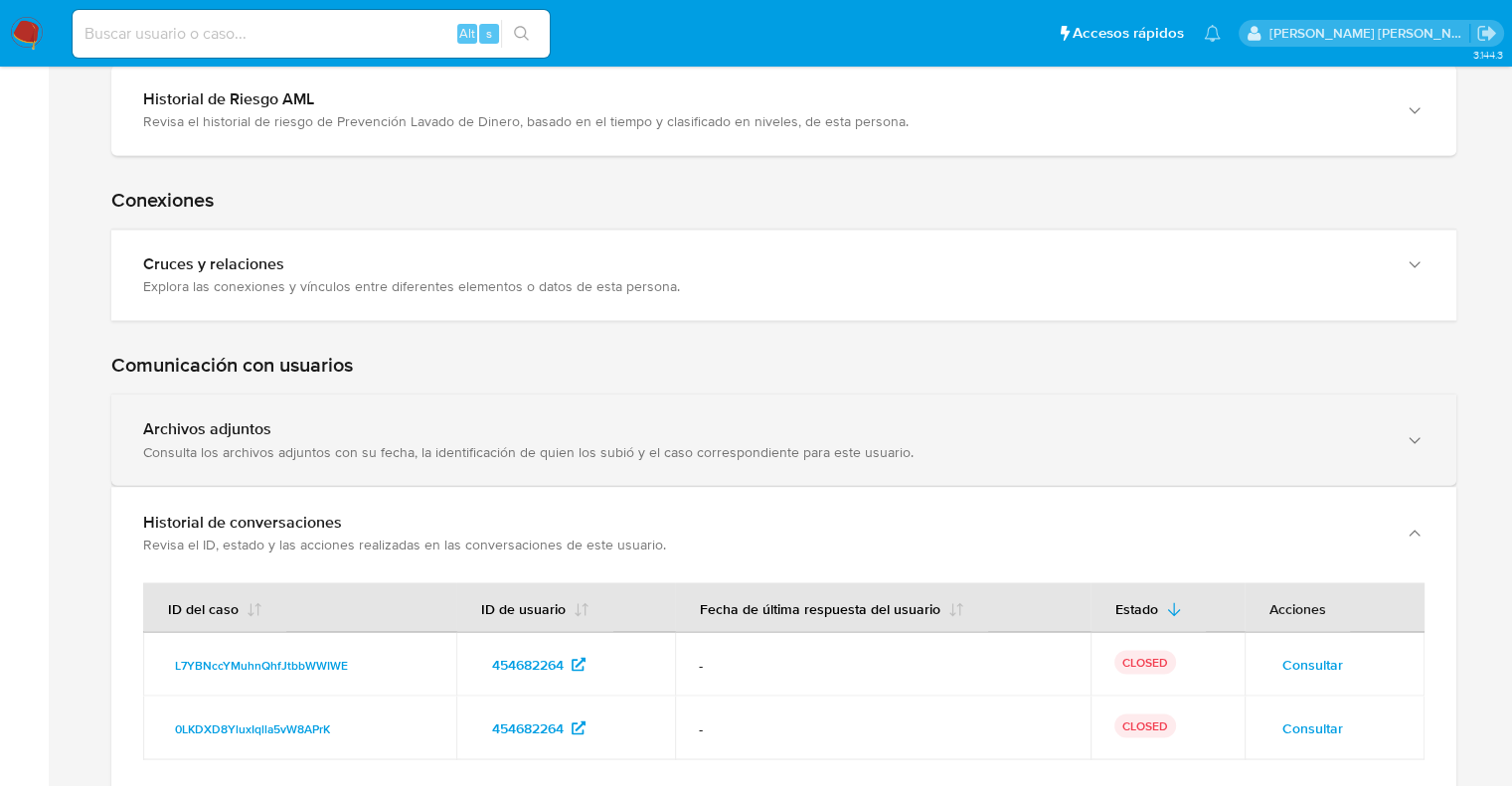 click on "Consulta los archivos adjuntos con su fecha, la identificación de quien los subió y el caso correspondiente para este usuario." at bounding box center (763, 451) 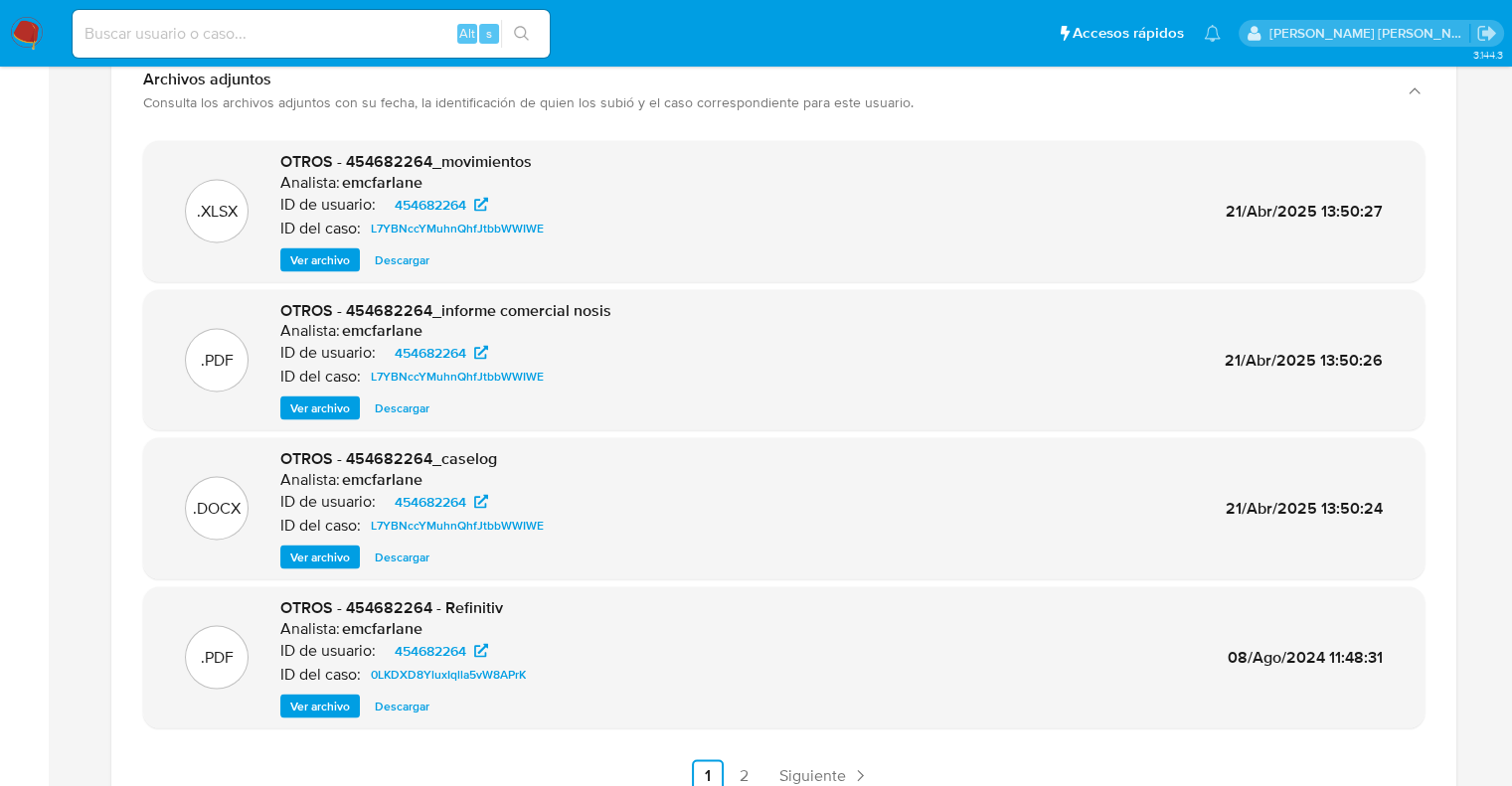 scroll, scrollTop: 3933, scrollLeft: 0, axis: vertical 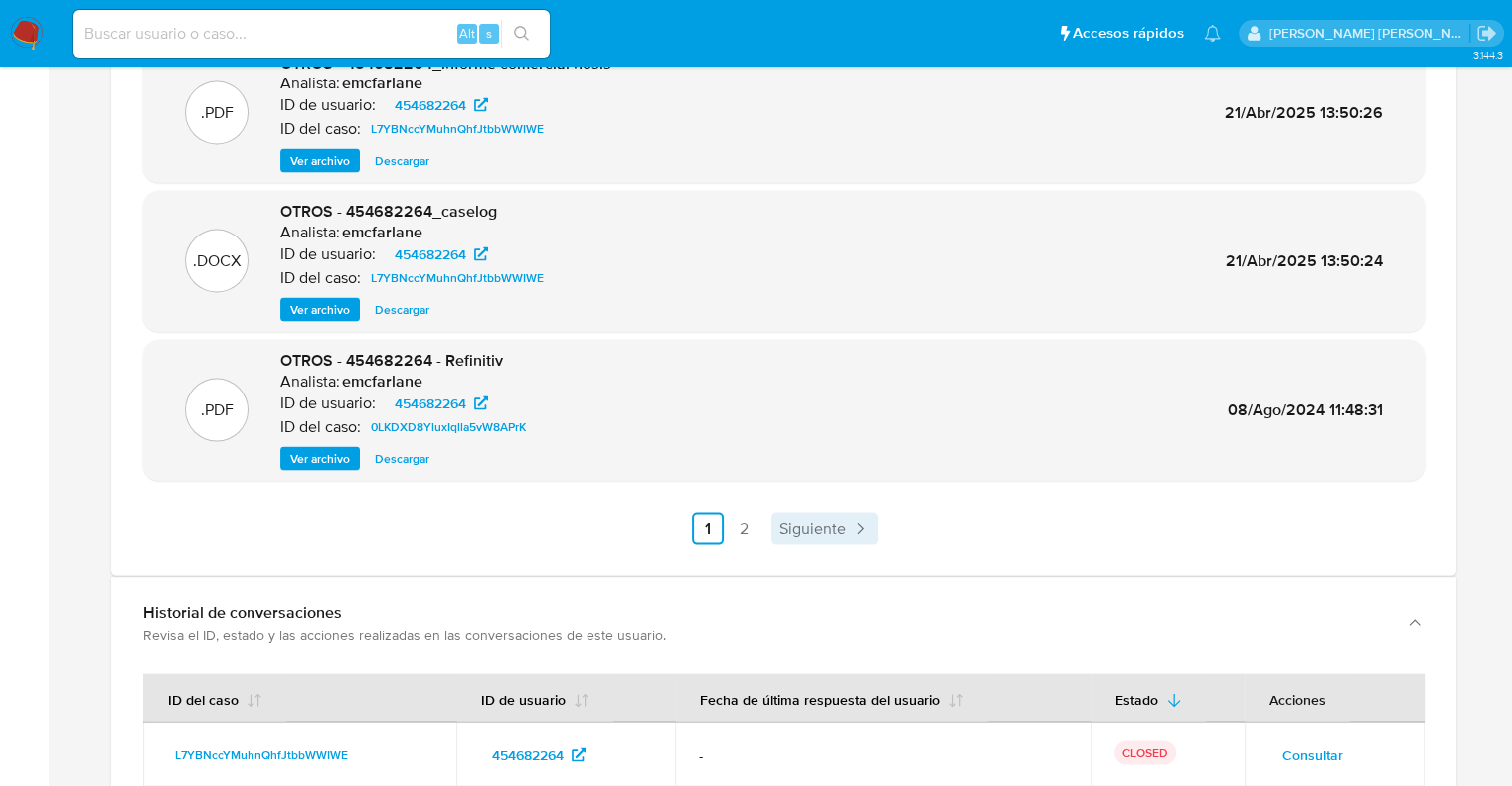 click on "Siguiente" at bounding box center (812, 529) 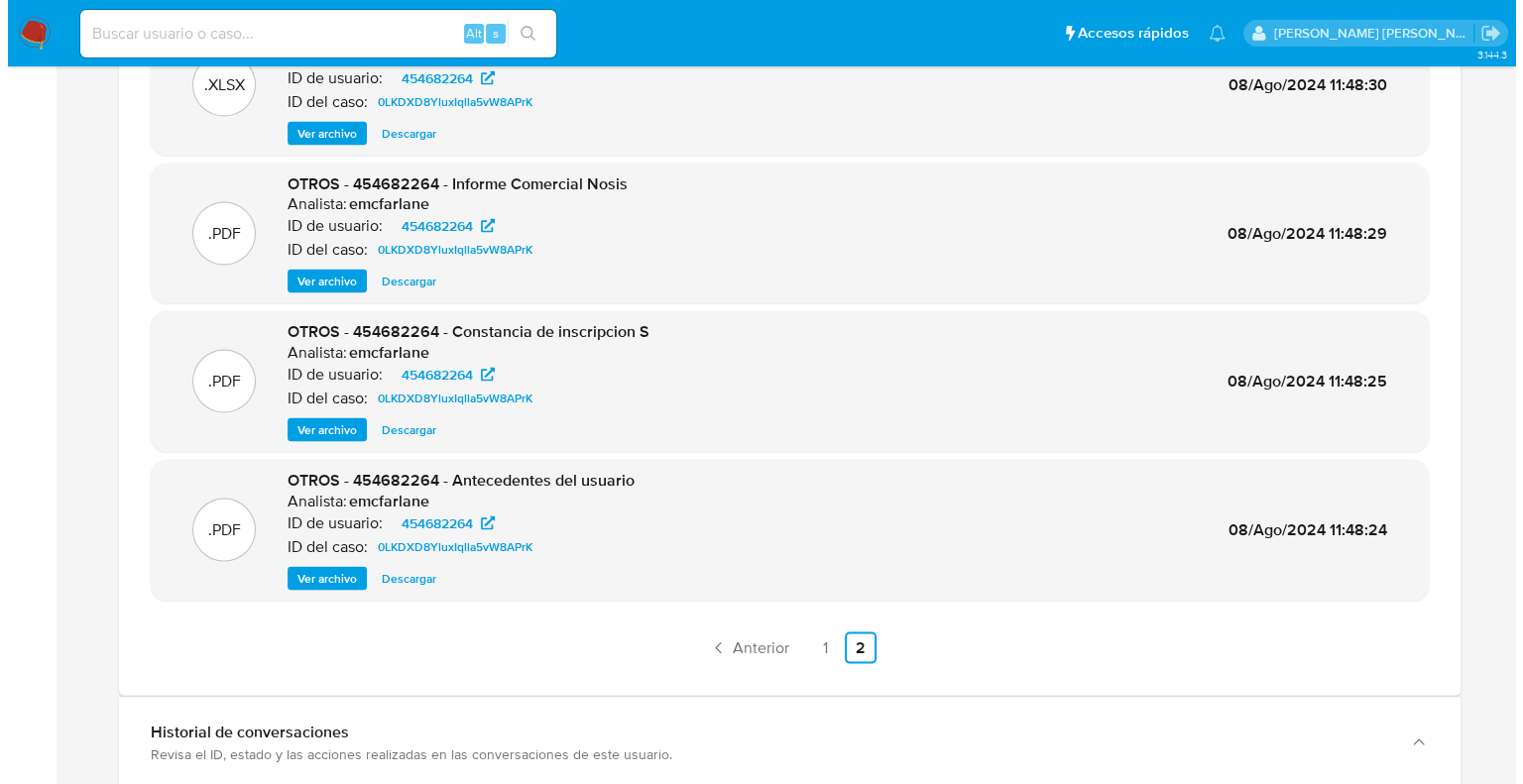 scroll, scrollTop: 3830, scrollLeft: 0, axis: vertical 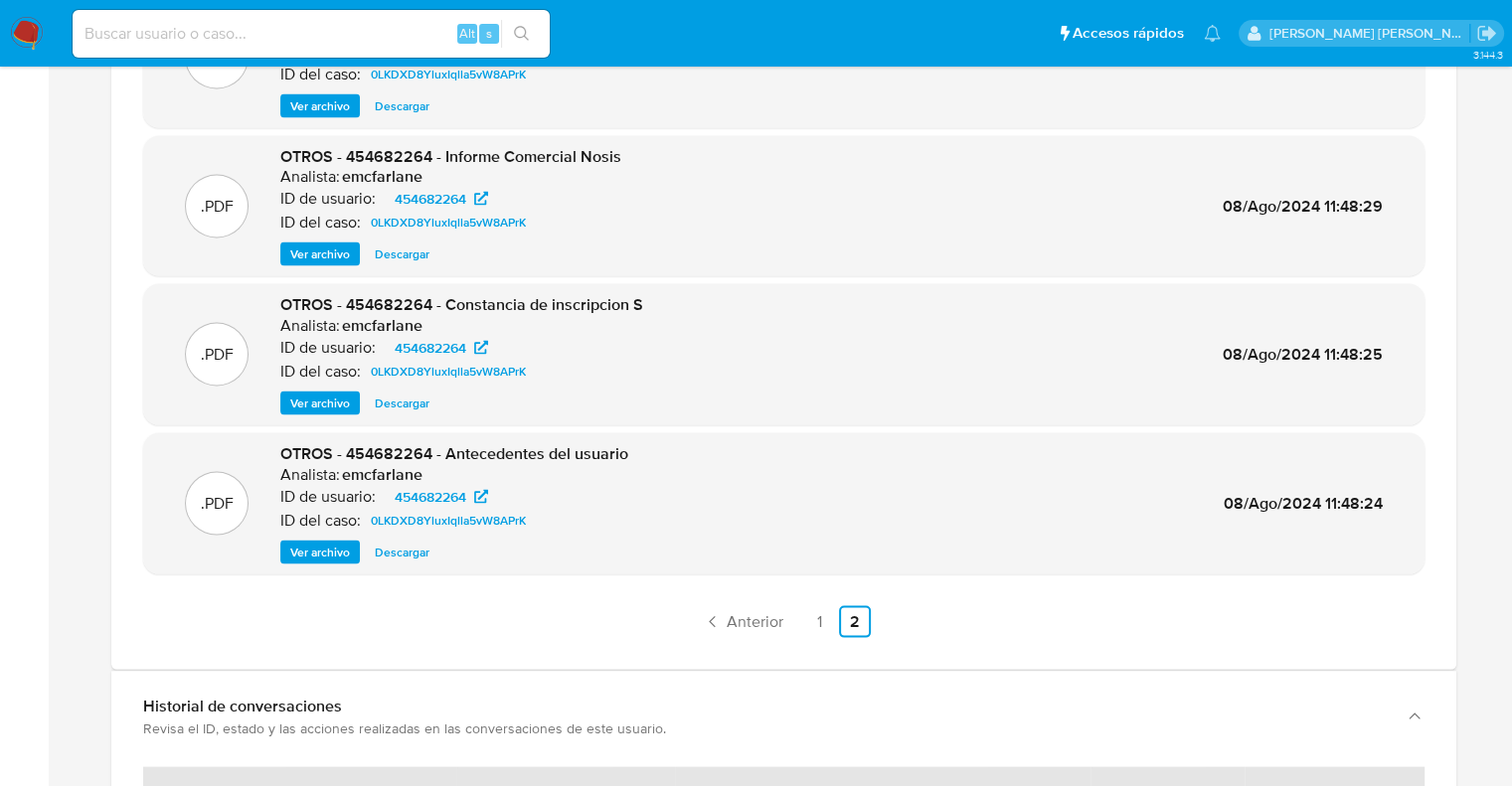 click on "Ver archivo" at bounding box center [320, 552] 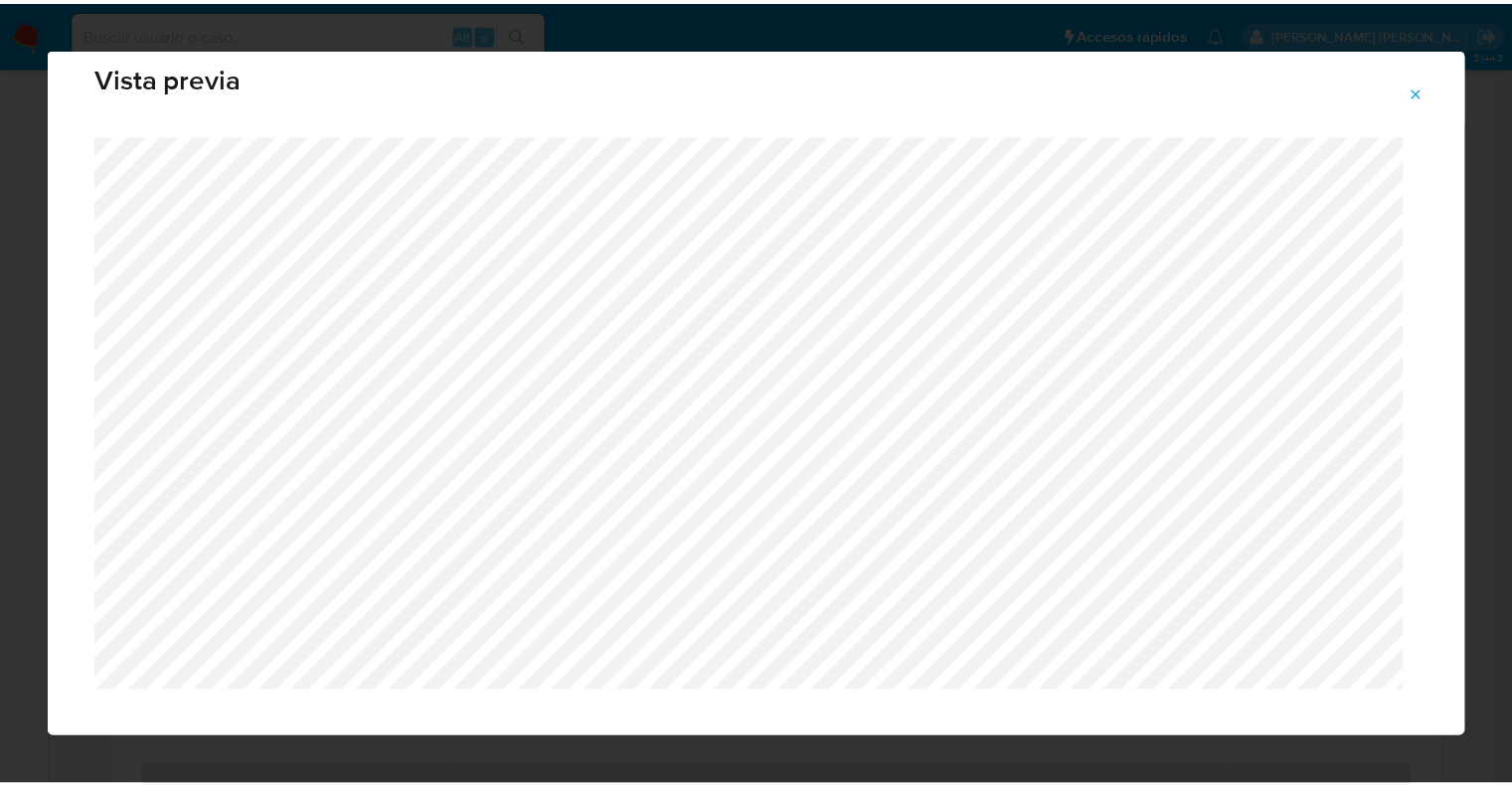 scroll, scrollTop: 48, scrollLeft: 0, axis: vertical 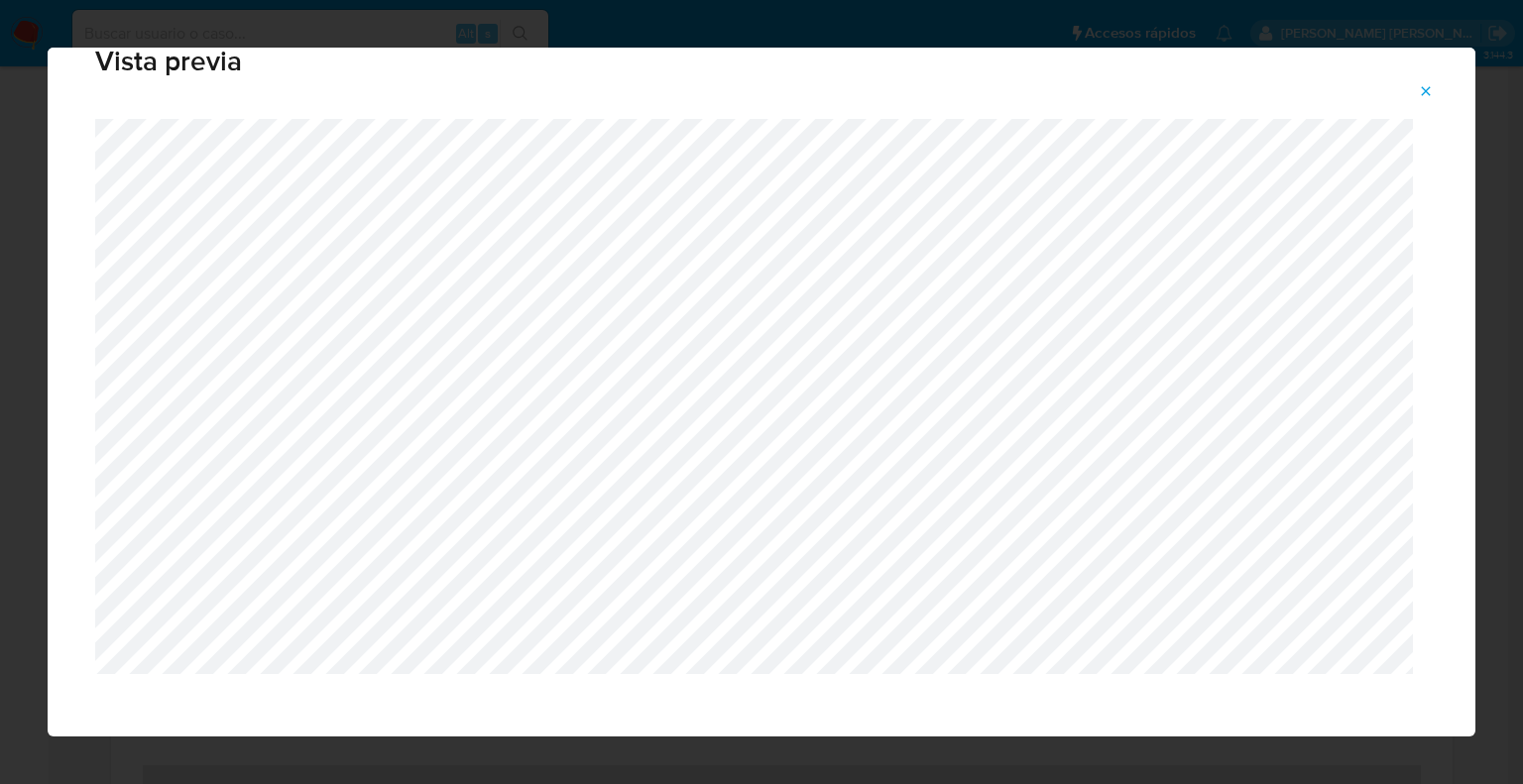 drag, startPoint x: 1420, startPoint y: 86, endPoint x: 1412, endPoint y: 95, distance: 12.0415946 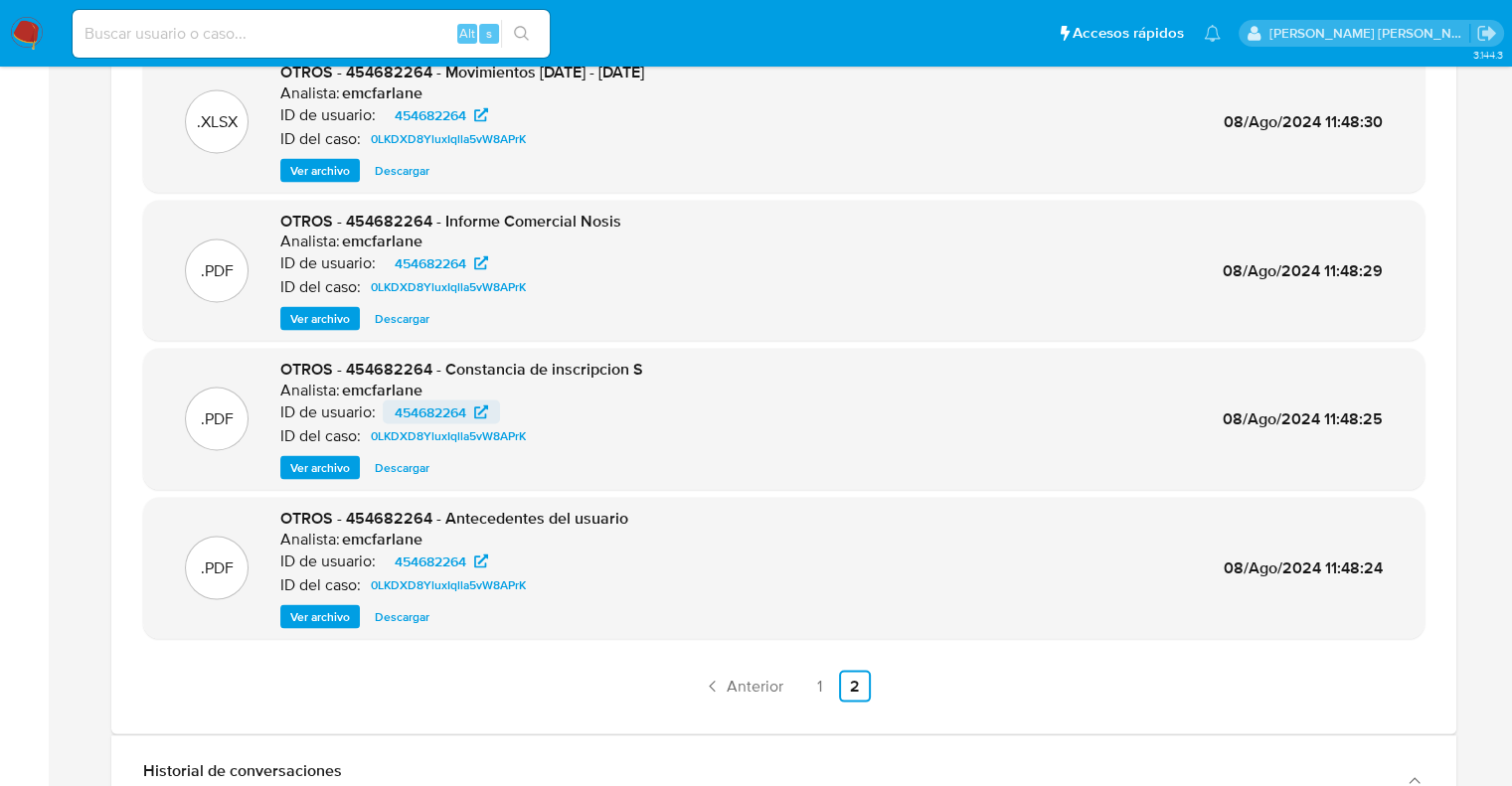 scroll, scrollTop: 3740, scrollLeft: 0, axis: vertical 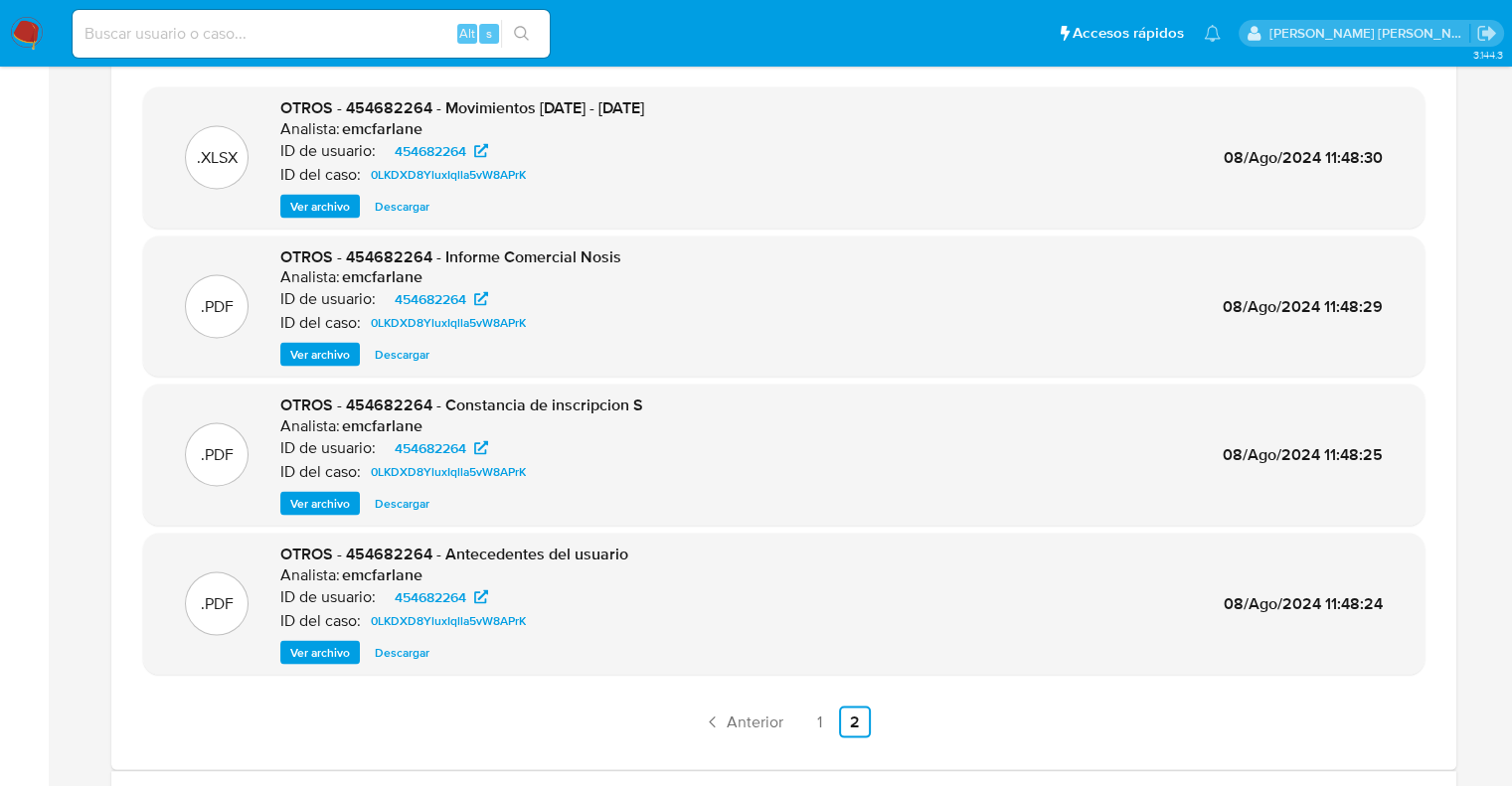click on "Ver archivo" at bounding box center [320, 503] 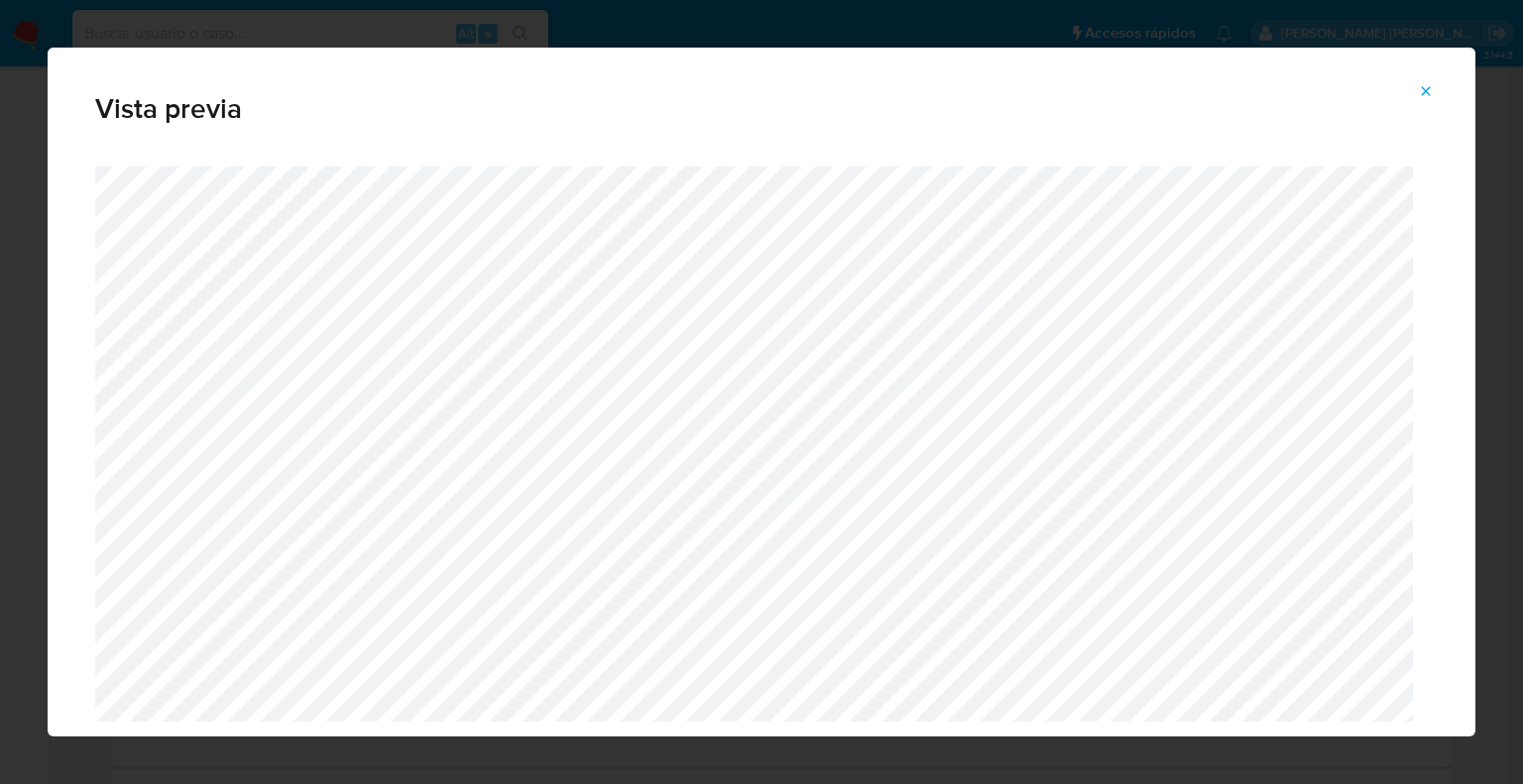 click at bounding box center [1426, 91] 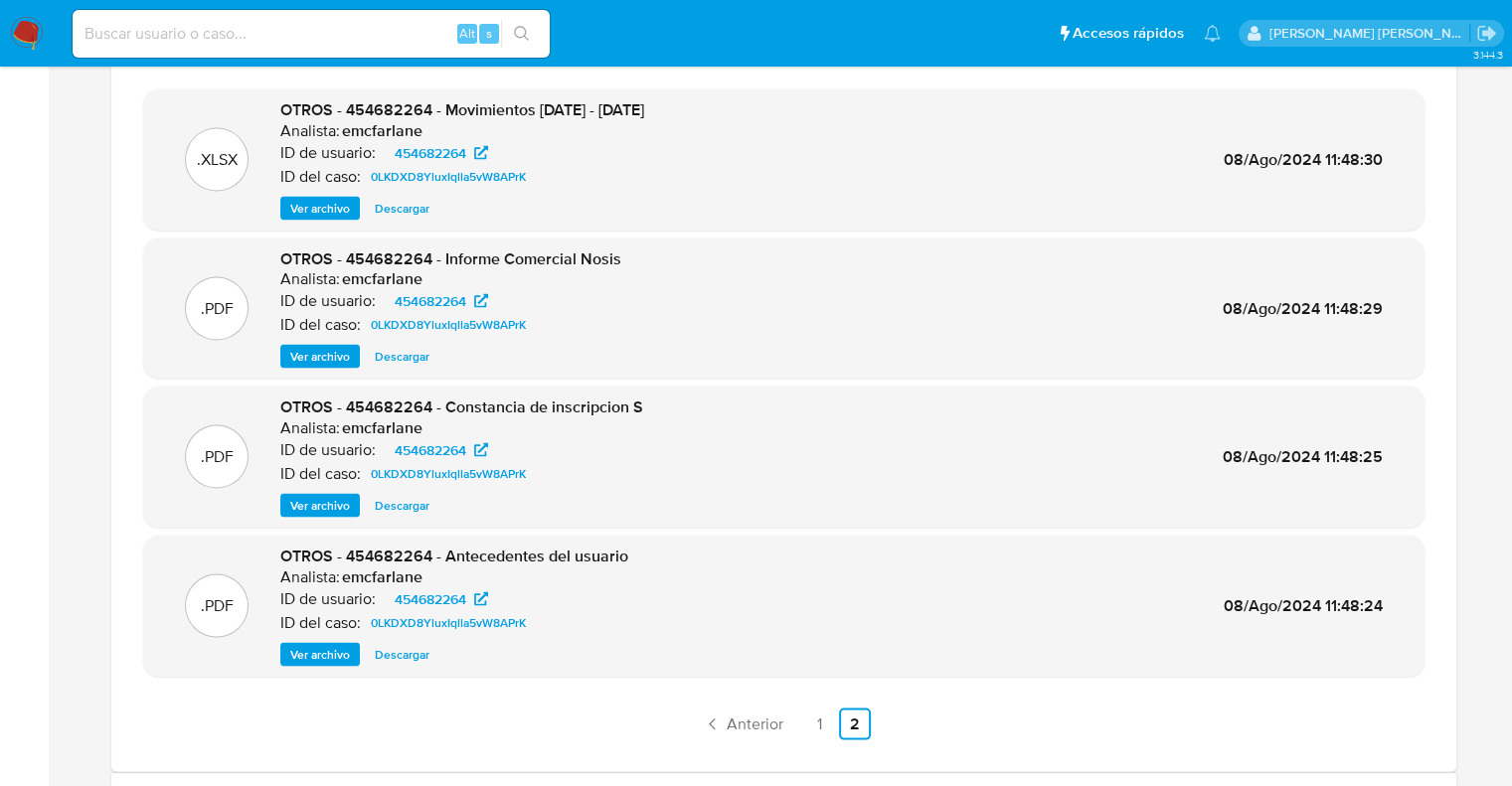 scroll, scrollTop: 3740, scrollLeft: 0, axis: vertical 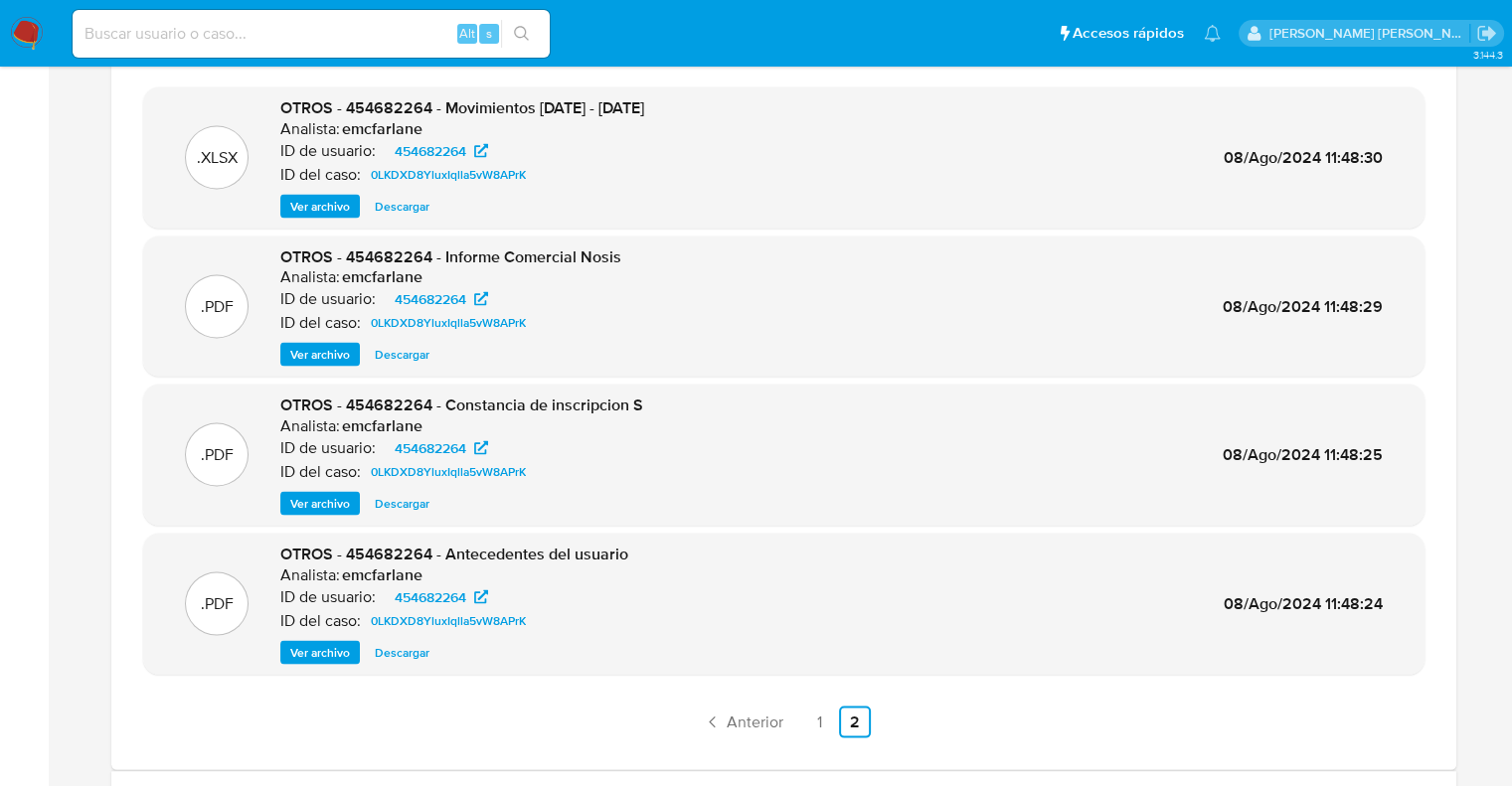 click on ".XLSX OTROS - 454682264 - Movimientos jun23 - jun24 Analista: emcfarlane ID de usuario: 454682264 ID del caso: 0LKDXD8YluxIqlla5vW8APrK Ver archivo Descargar 08/Ago/2024 11:48:30 .PDF OTROS - 454682264 - Informe Comercial Nosis Analista: emcfarlane ID de usuario: 454682264 ID del caso: 0LKDXD8YluxIqlla5vW8APrK Ver archivo Descargar 08/Ago/2024 11:48:29 .PDF OTROS - 454682264 - Constancia de inscripcion S Analista: emcfarlane ID de usuario: 454682264 ID del caso: 0LKDXD8YluxIqlla5vW8APrK Ver archivo Descargar 08/Ago/2024 11:48:25 .PDF OTROS - 454682264 - Antecedentes del usuario Analista: emcfarlane ID de usuario: 454682264 ID del caso: 0LKDXD8YluxIqlla5vW8APrK Ver archivo Descargar 08/Ago/2024 11:48:24 Anterior 1 2 Siguiente" at bounding box center (783, 424) 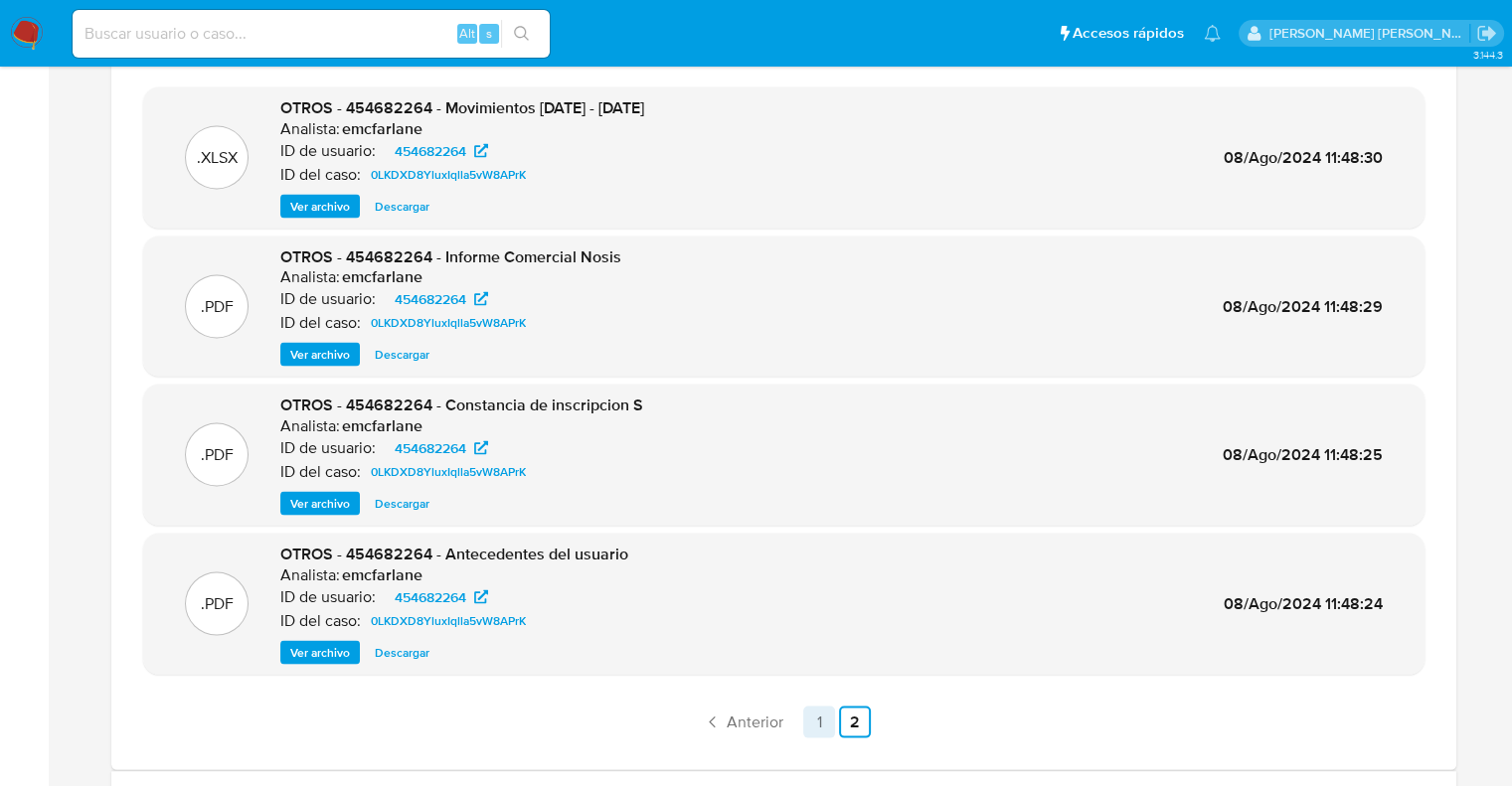 click on "1" at bounding box center (819, 721) 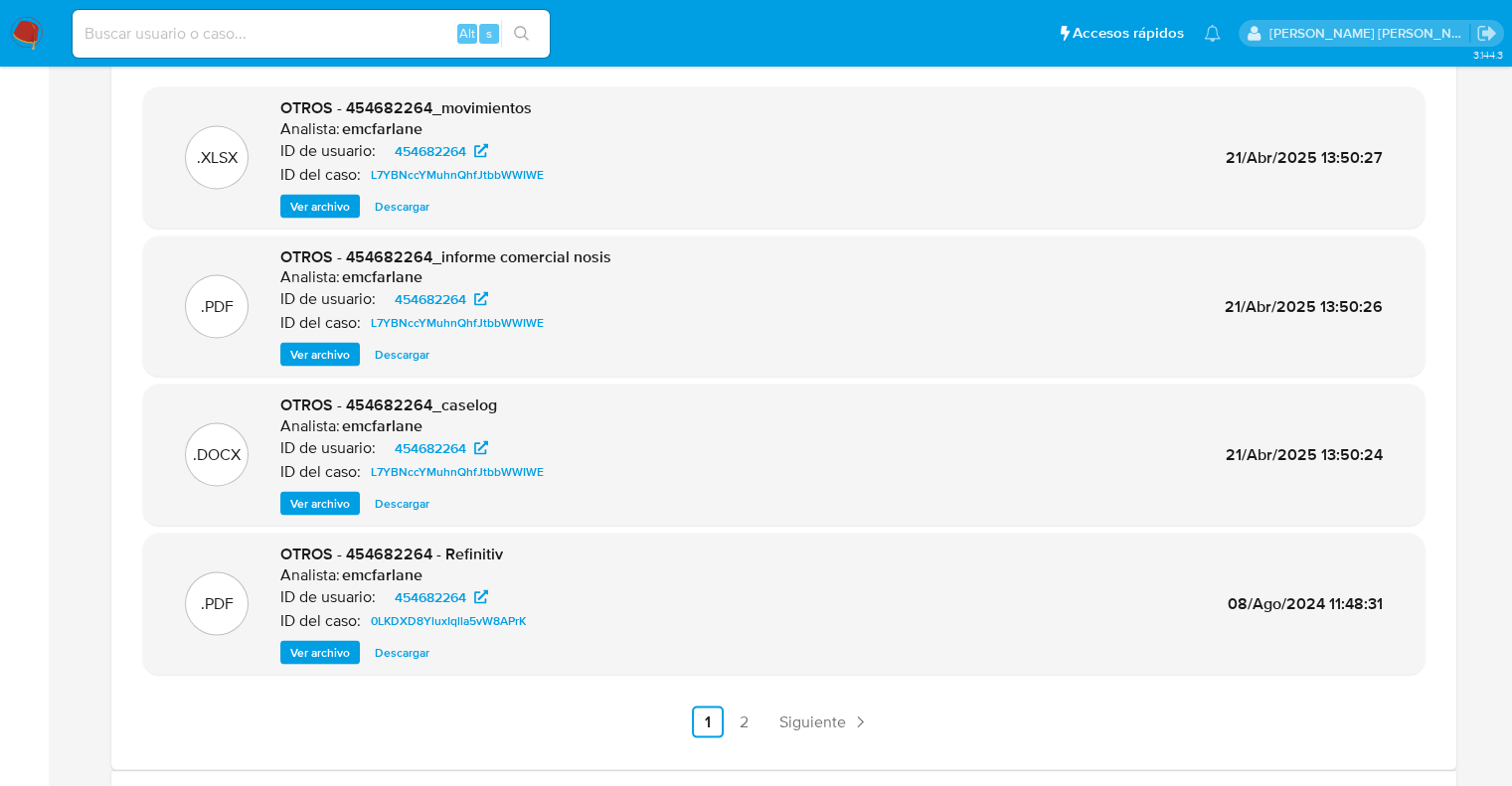 click on "Ver archivo" at bounding box center [320, 503] 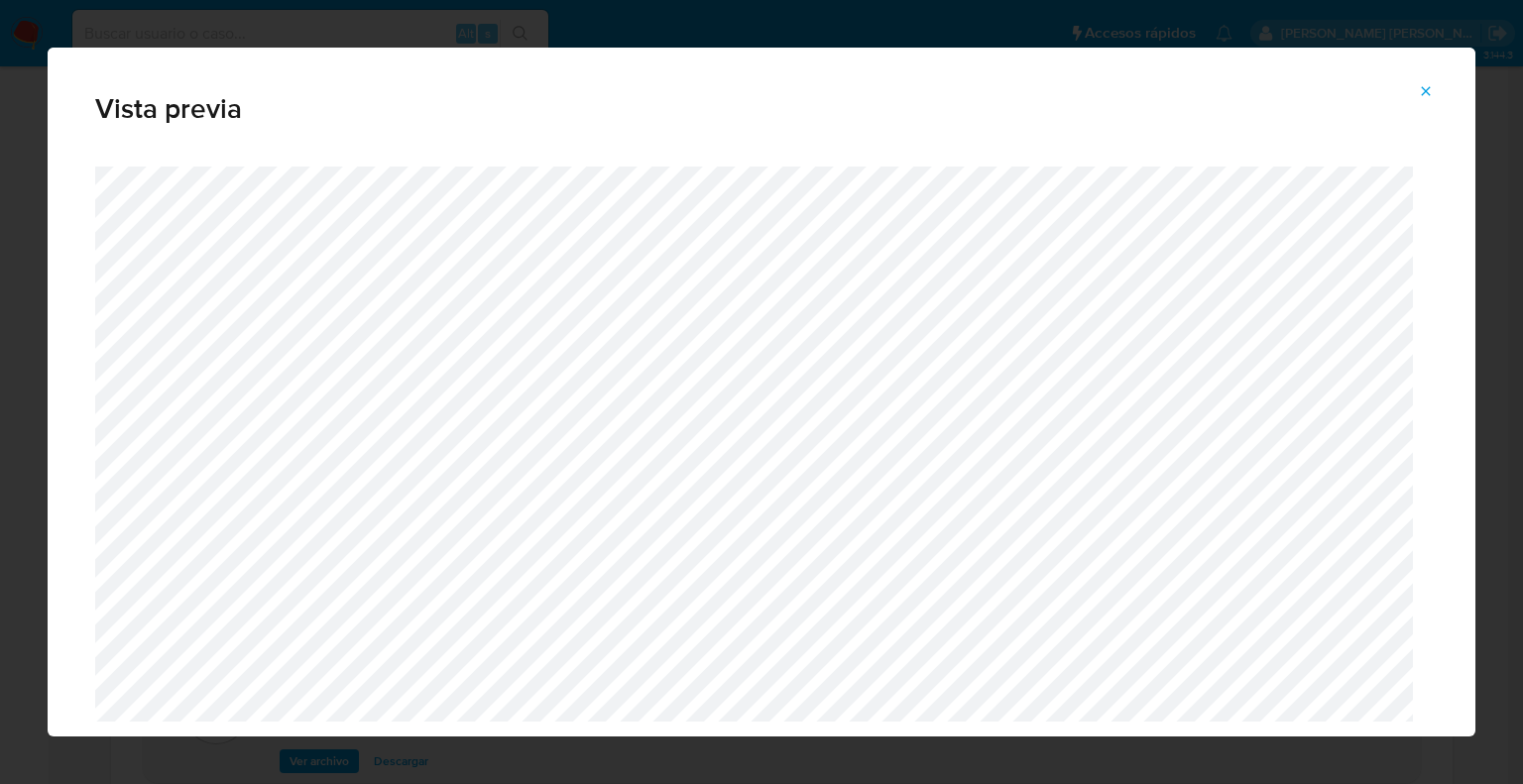 scroll, scrollTop: 3632, scrollLeft: 0, axis: vertical 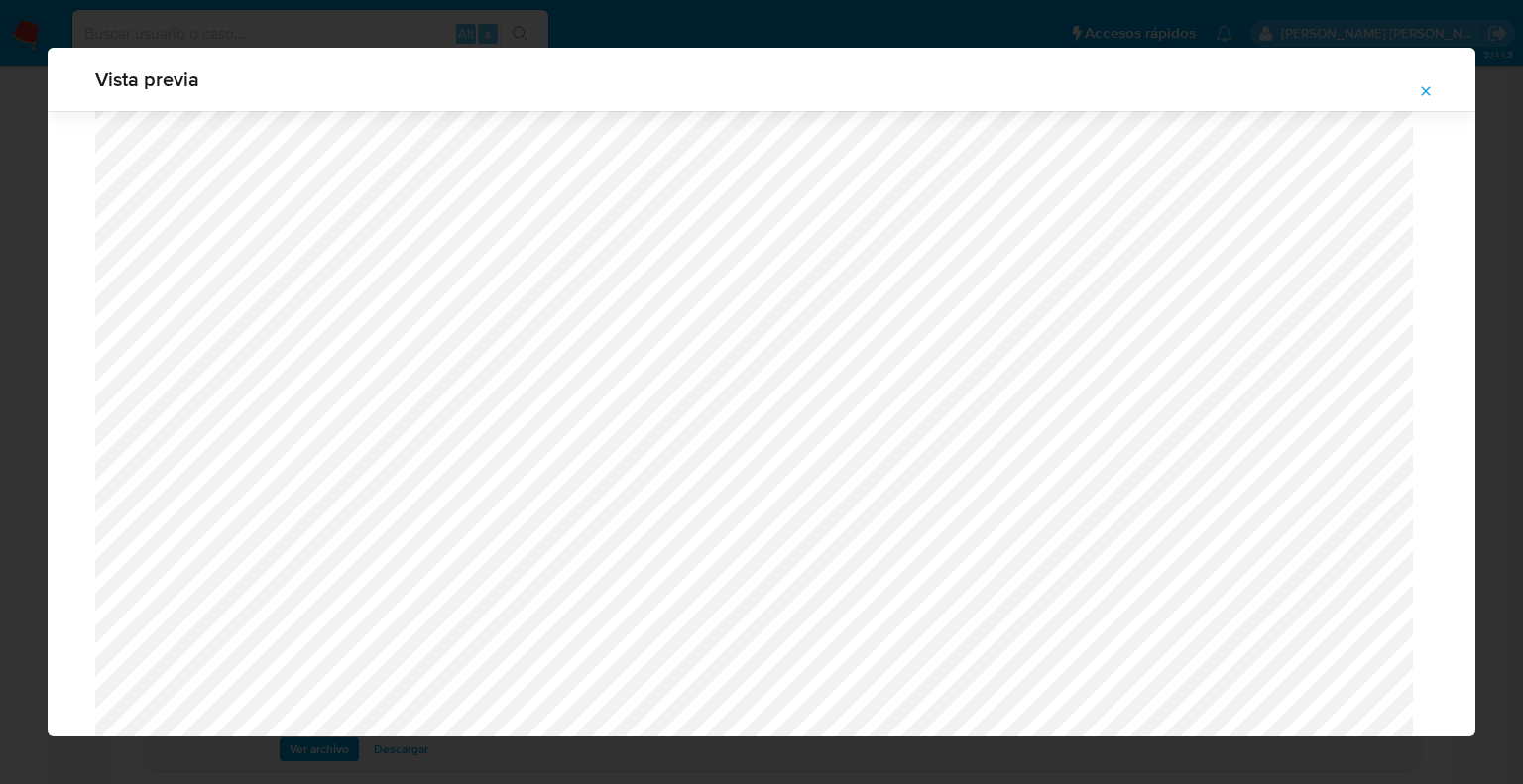 click at bounding box center [1426, 91] 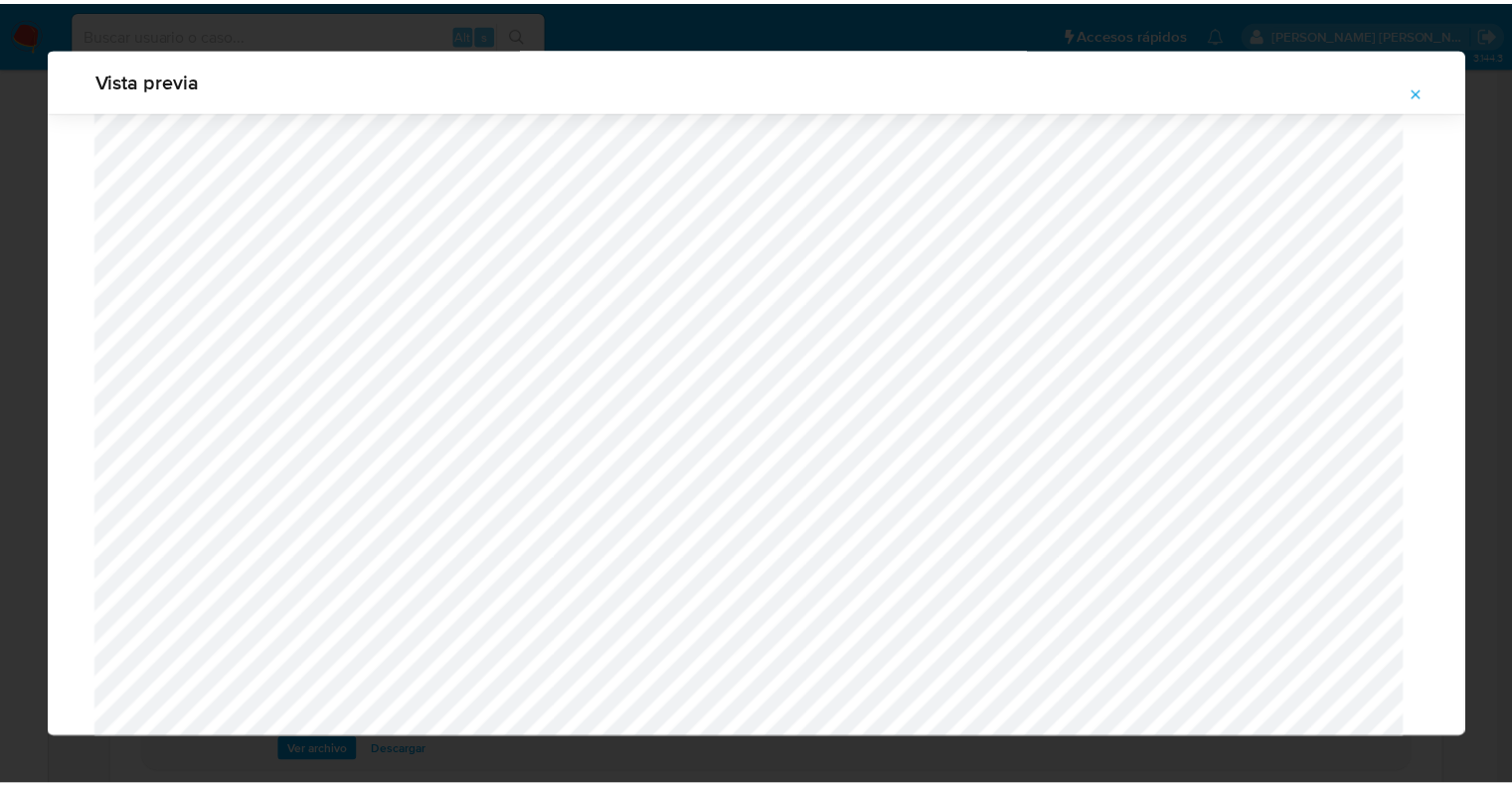 scroll, scrollTop: 48, scrollLeft: 0, axis: vertical 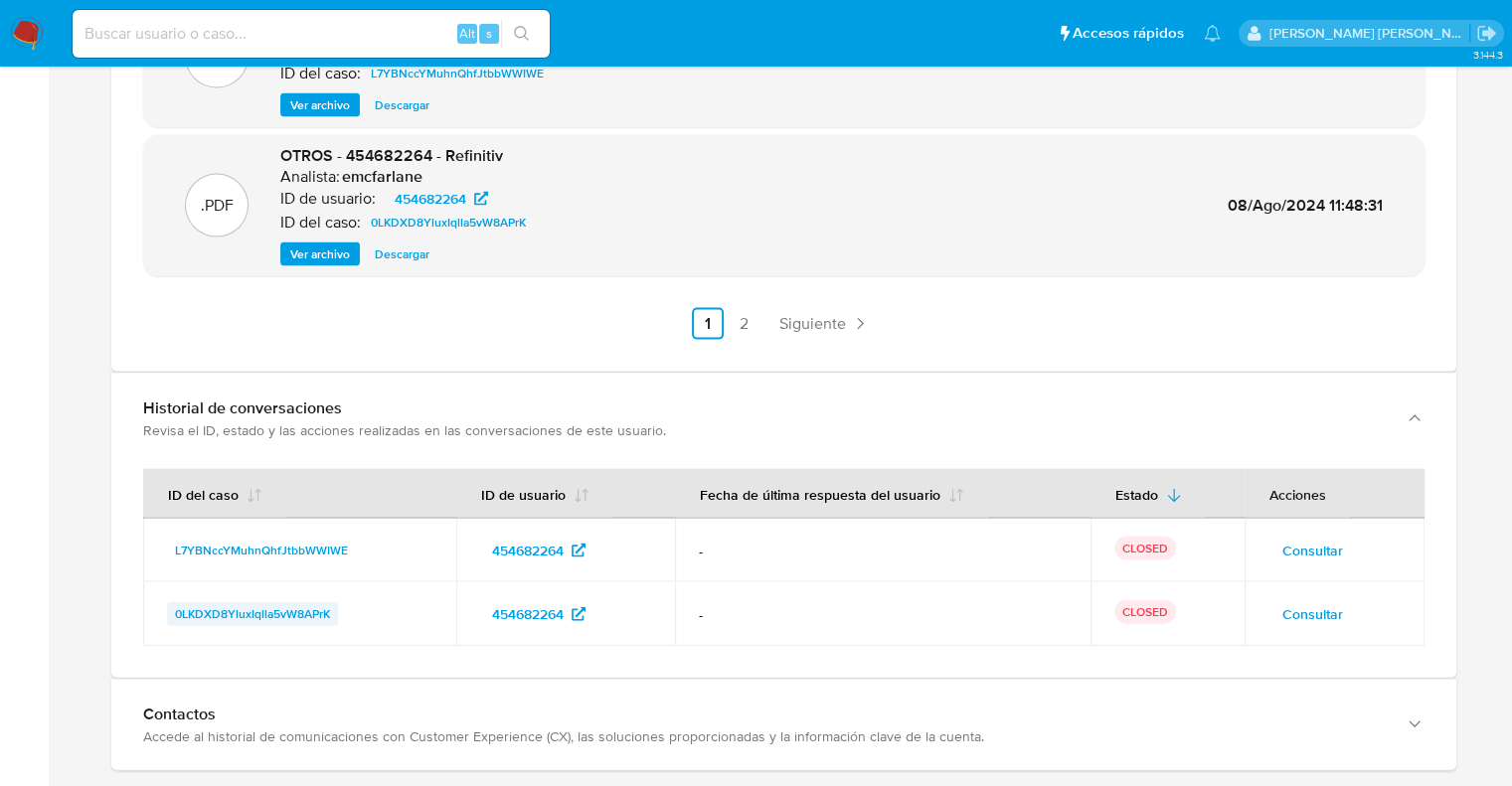 click on "0LKDXD8YluxIqlla5vW8APrK" at bounding box center [252, 614] 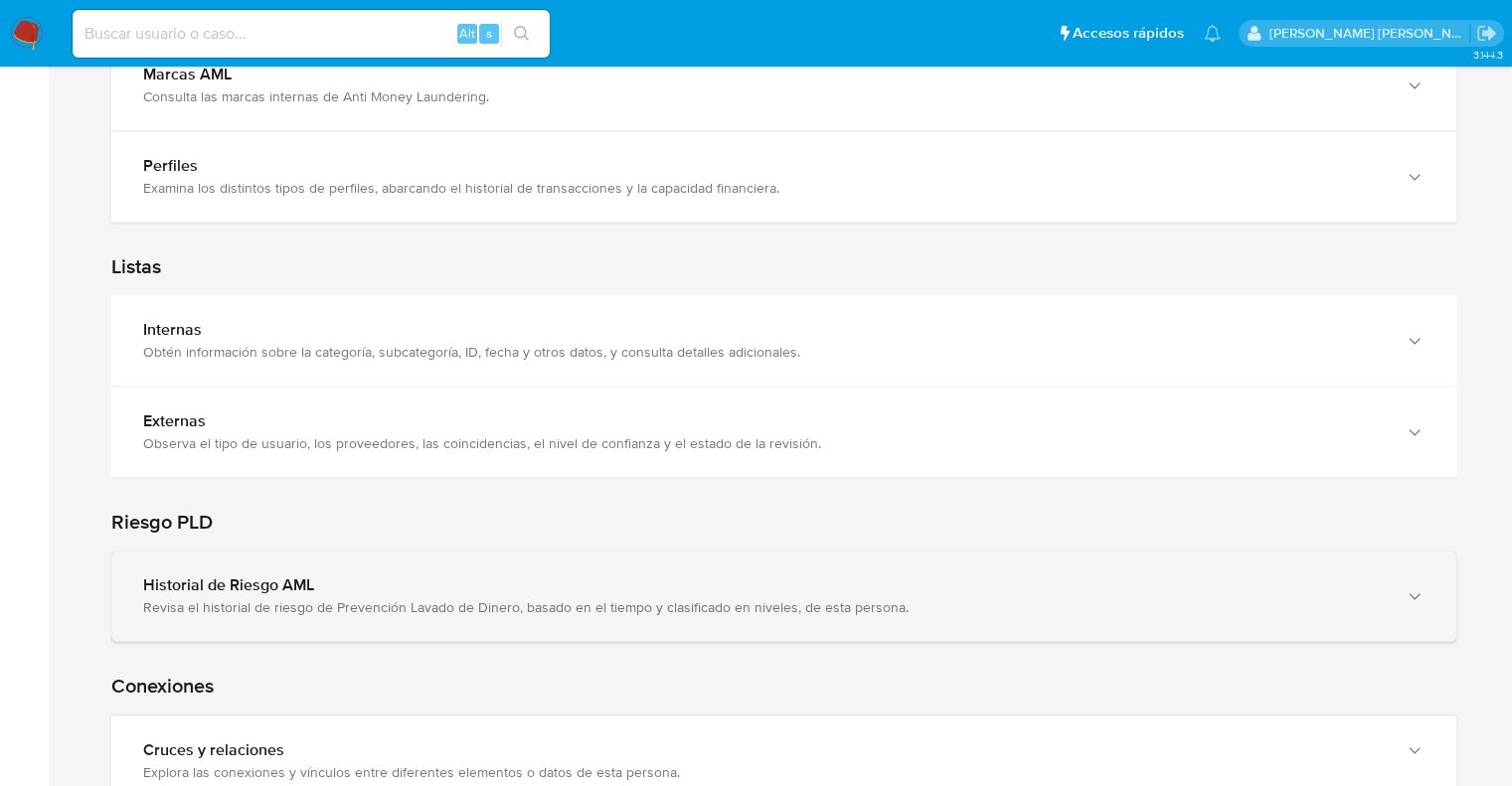 scroll, scrollTop: 2846, scrollLeft: 0, axis: vertical 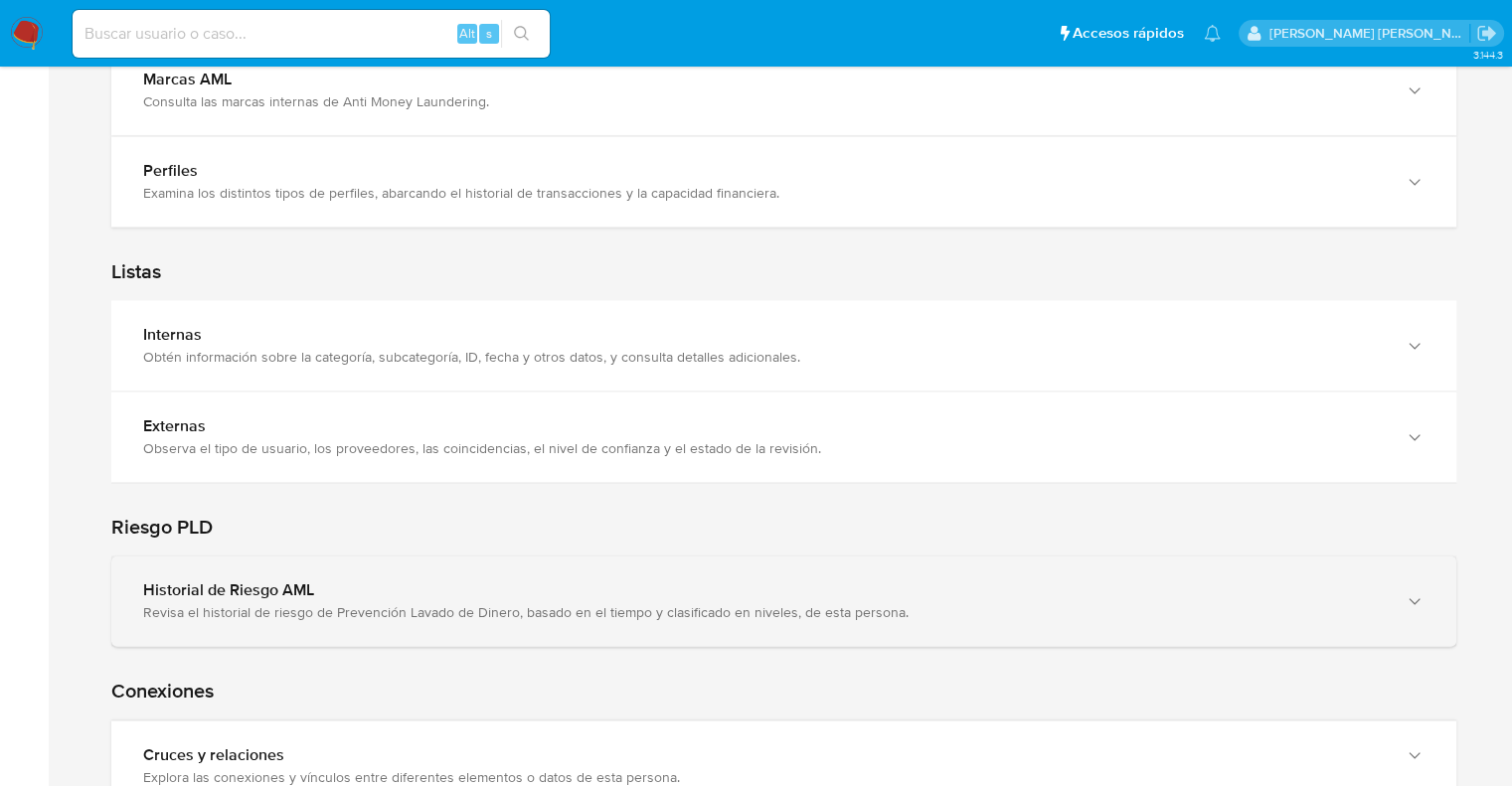 click on "Revisa el historial de riesgo de Prevención Lavado de Dinero, basado en el tiempo y clasificado en niveles, de esta persona." at bounding box center [763, 612] 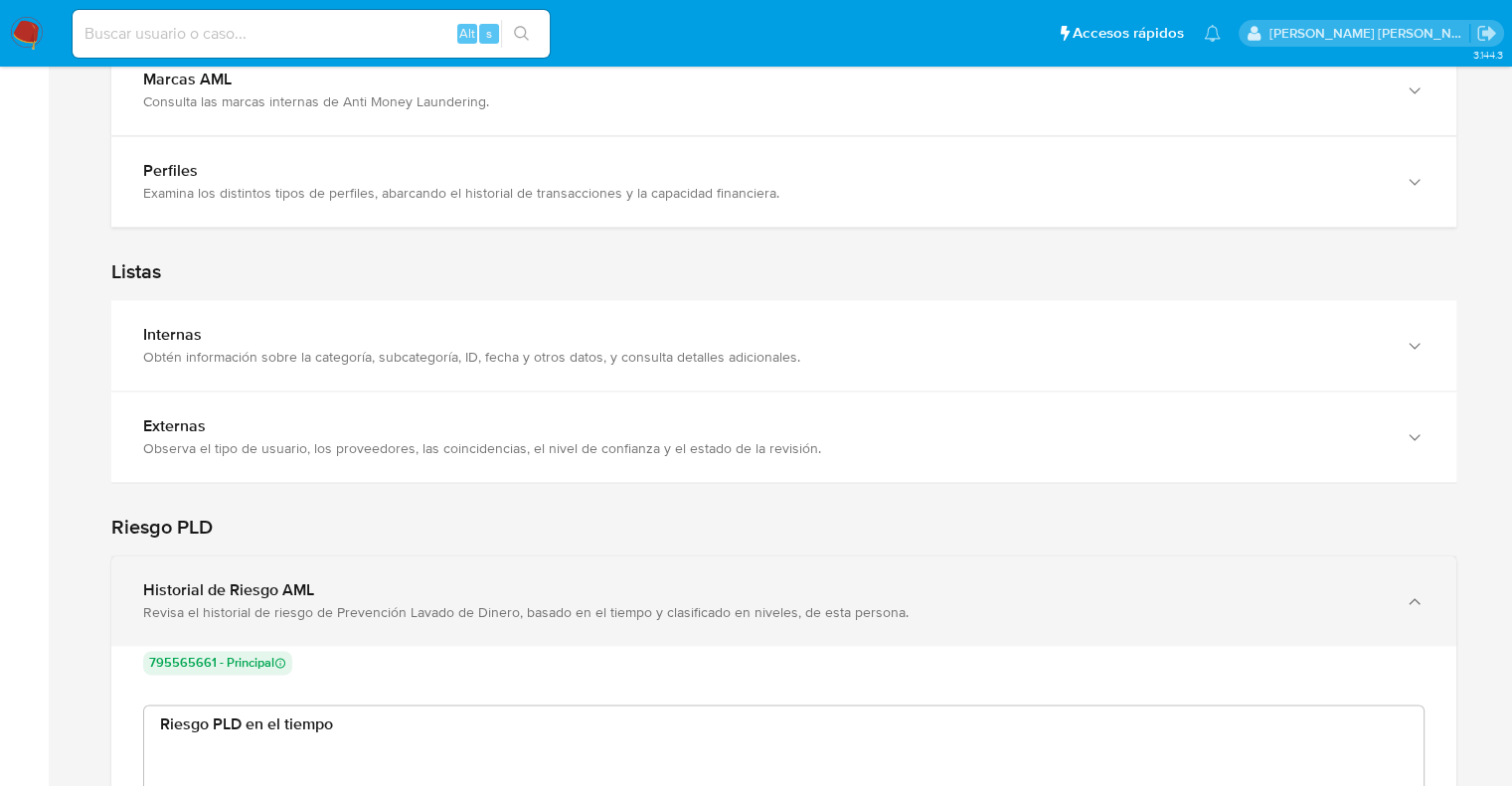 scroll, scrollTop: 993529, scrollLeft: 992834, axis: both 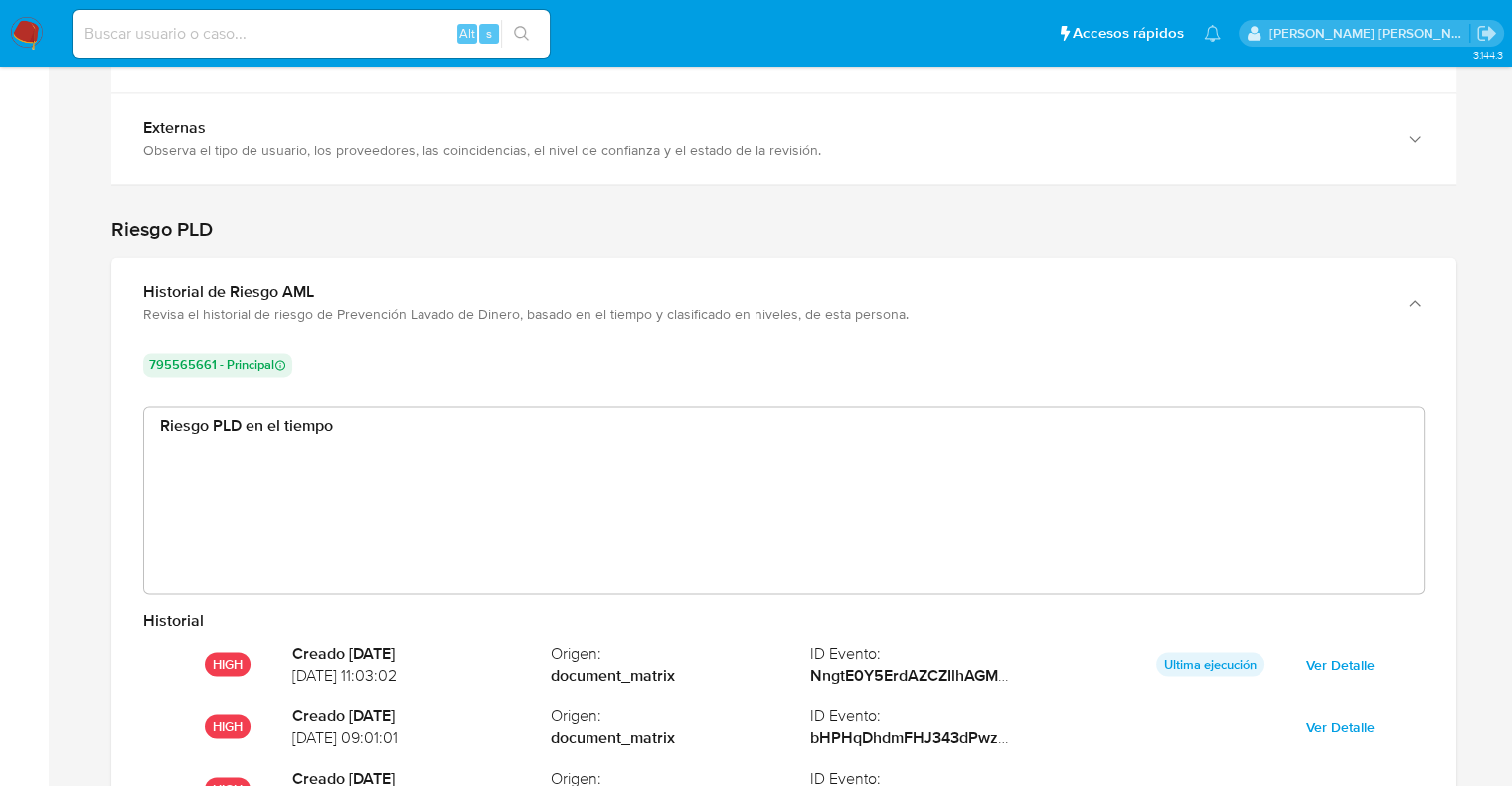 type 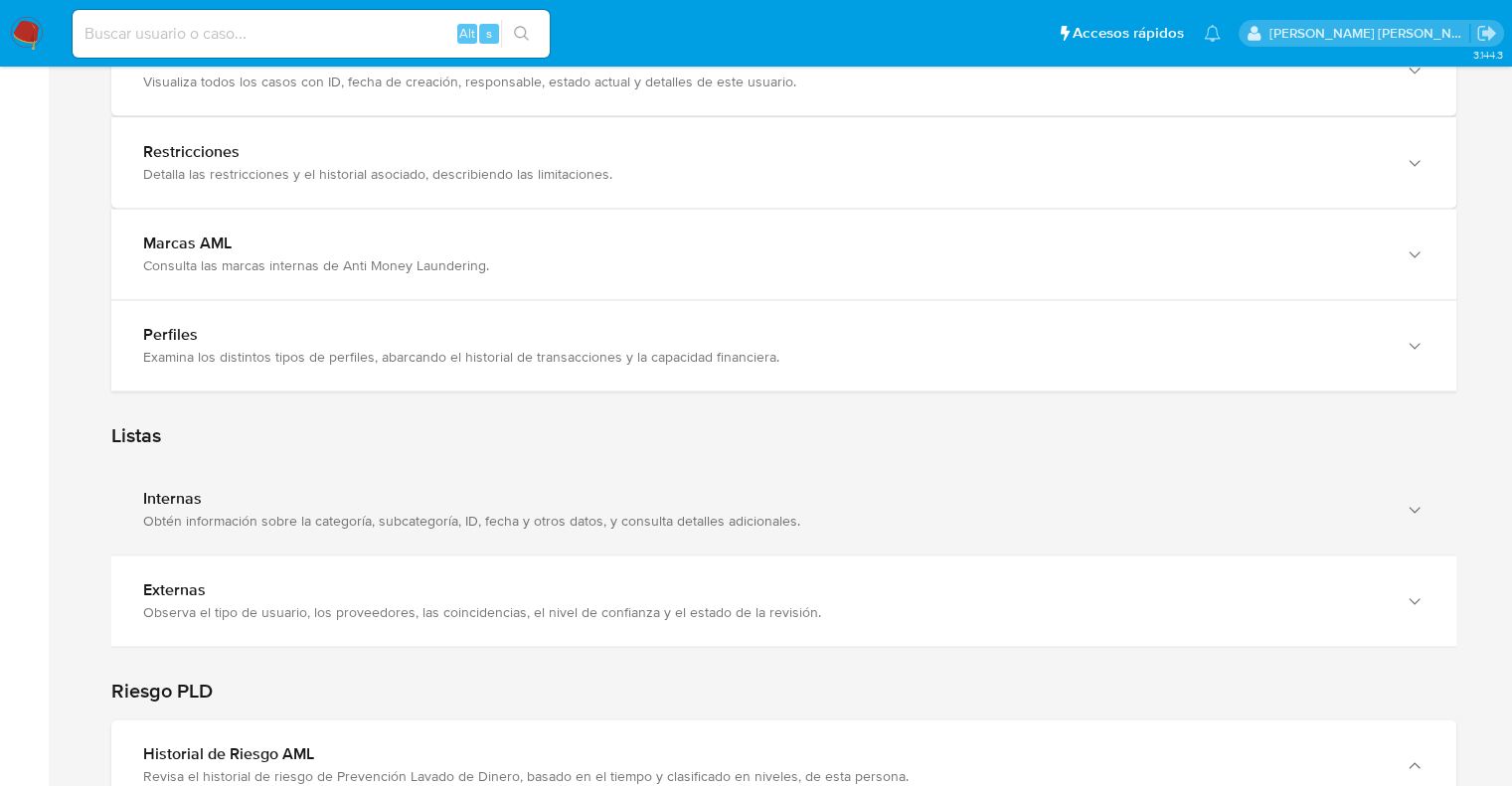 scroll, scrollTop: 2647, scrollLeft: 0, axis: vertical 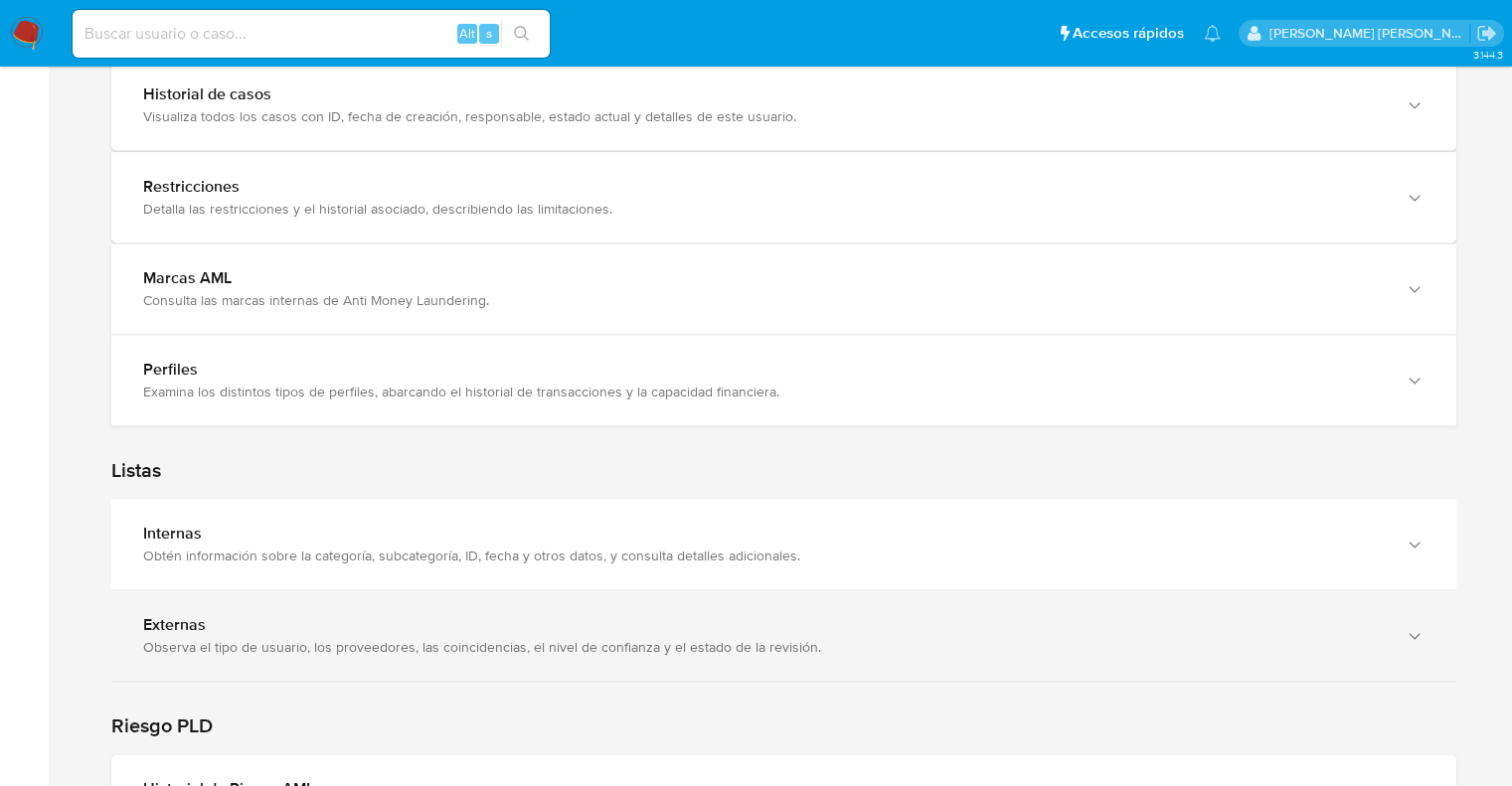 drag, startPoint x: 214, startPoint y: 589, endPoint x: 211, endPoint y: 602, distance: 13.341664 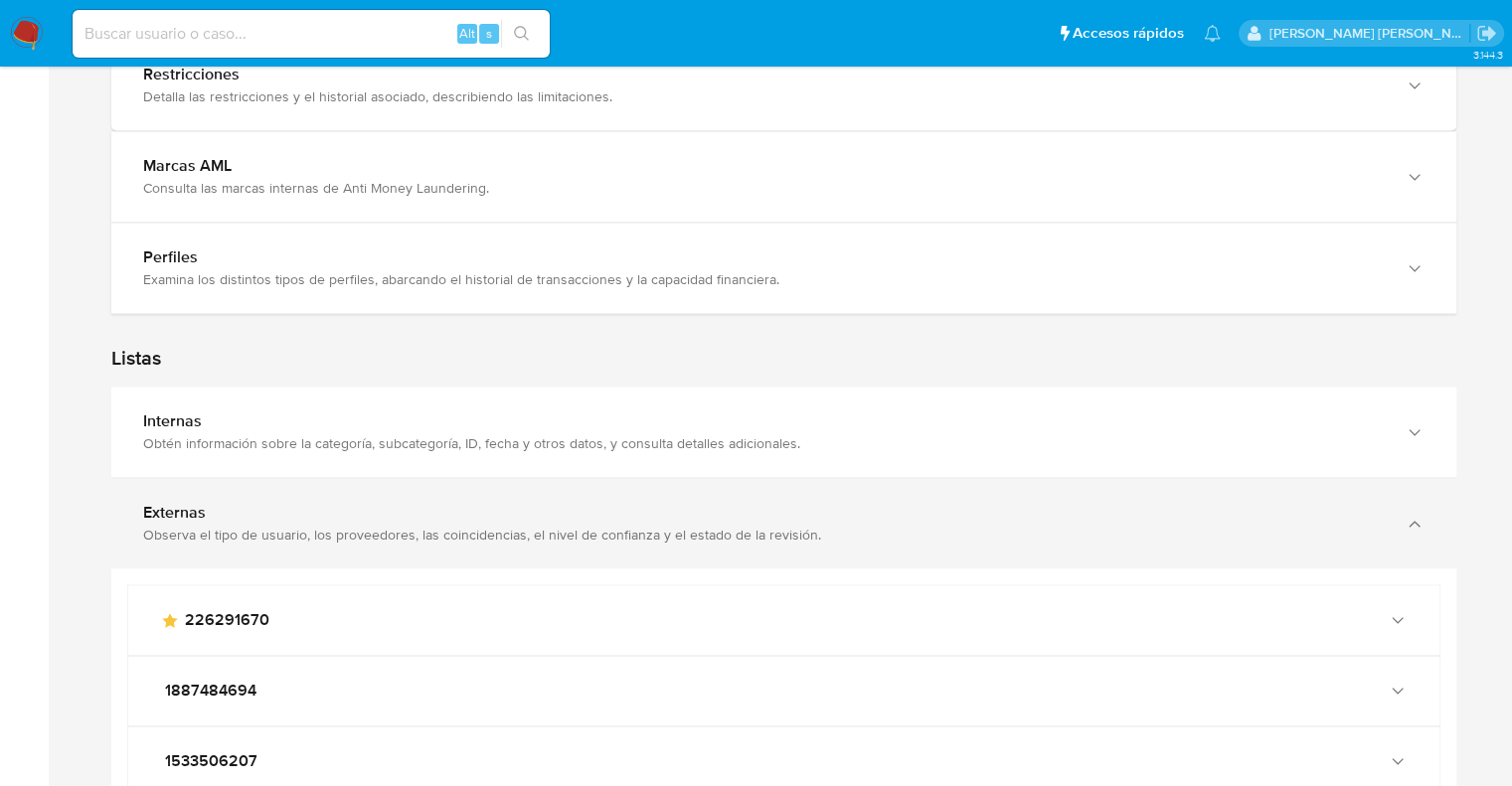 scroll, scrollTop: 2747, scrollLeft: 0, axis: vertical 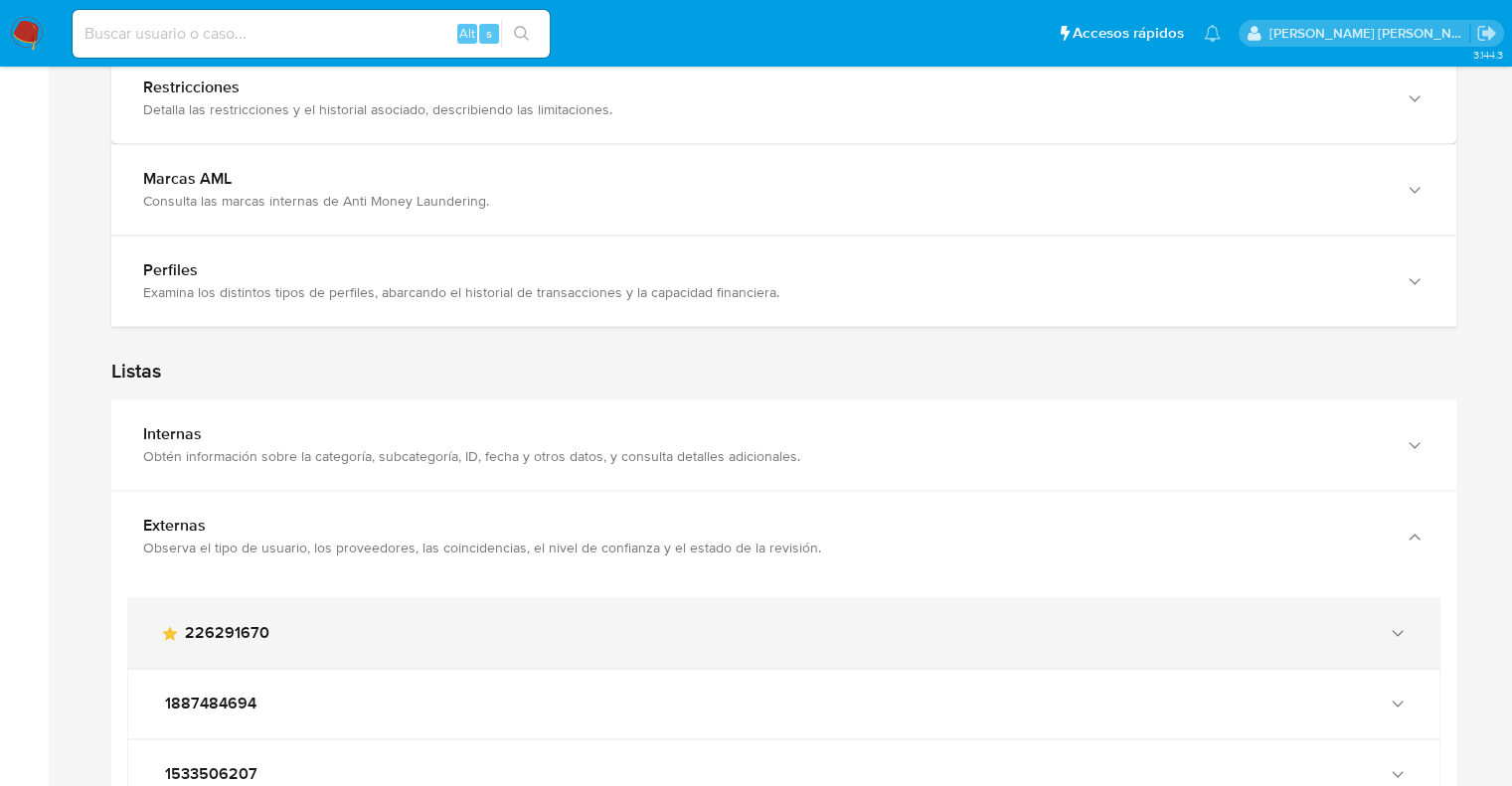click on "main-user-icon 226291670" at bounding box center (783, 633) 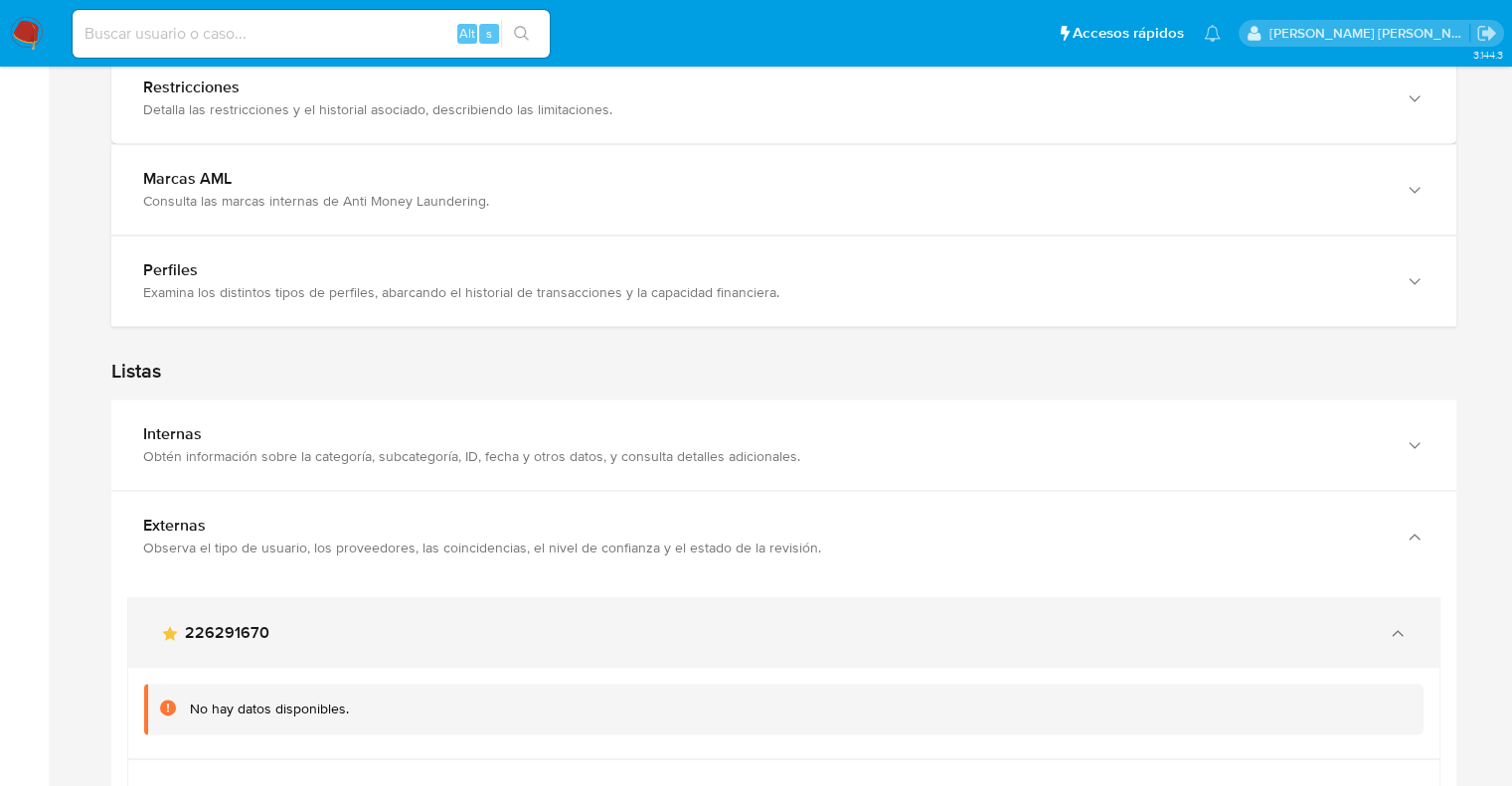 click on "main-user-icon 226291670" at bounding box center [783, 633] 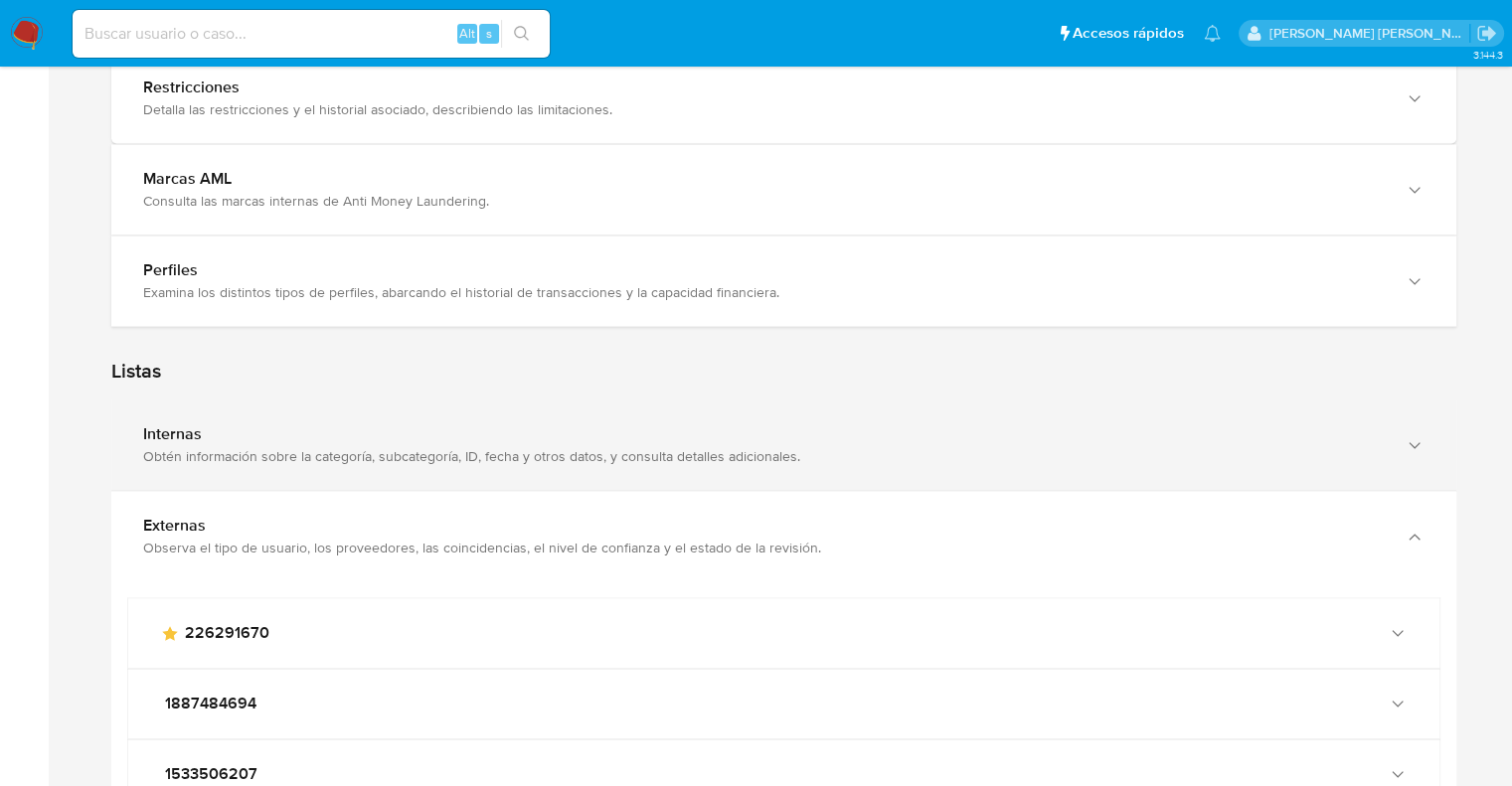 click on "Internas" at bounding box center [763, 434] 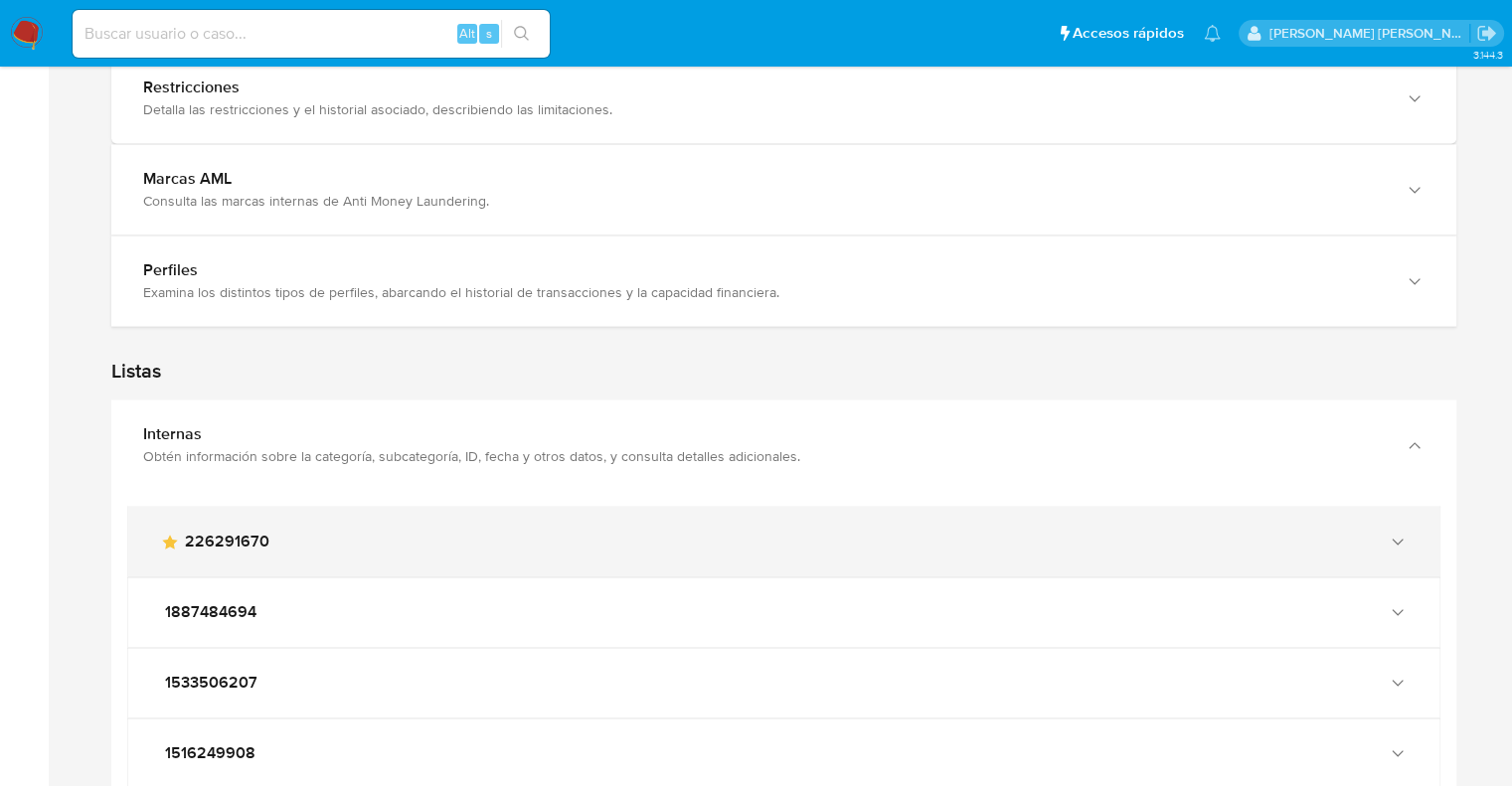 click on "226291670" at bounding box center (227, 542) 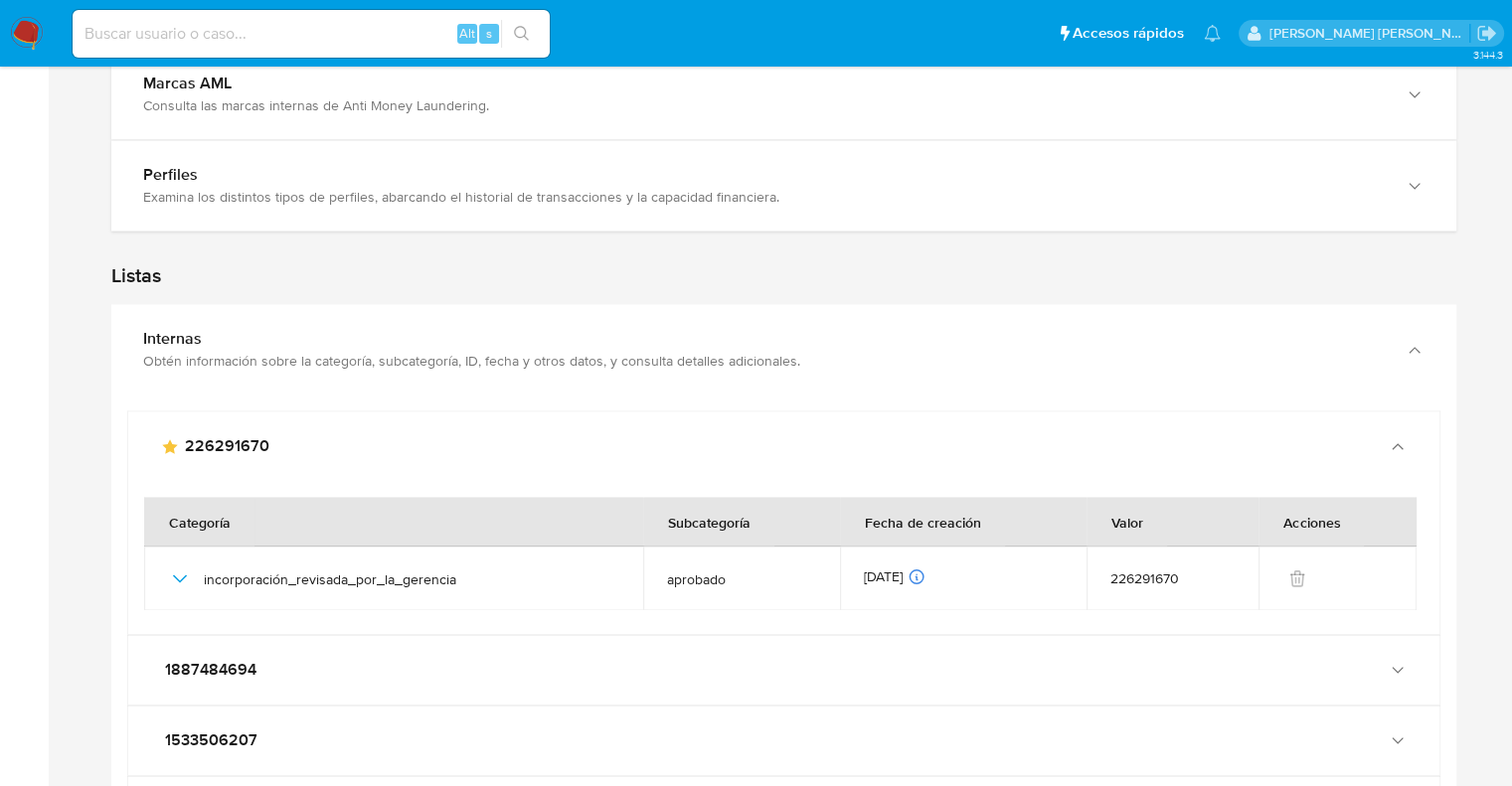 scroll, scrollTop: 2945, scrollLeft: 0, axis: vertical 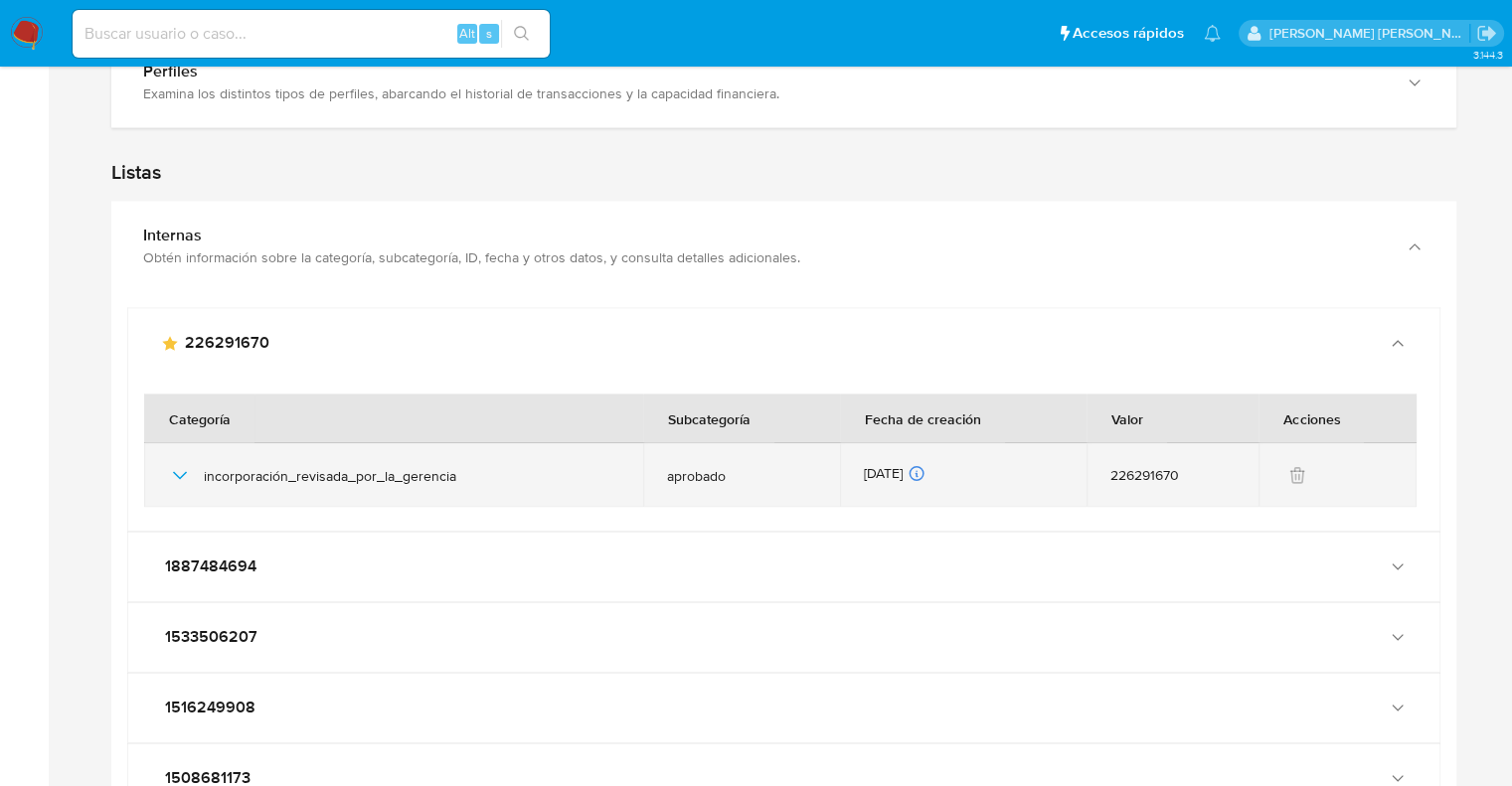 drag, startPoint x: 190, startPoint y: 431, endPoint x: 205, endPoint y: 428, distance: 15.297059 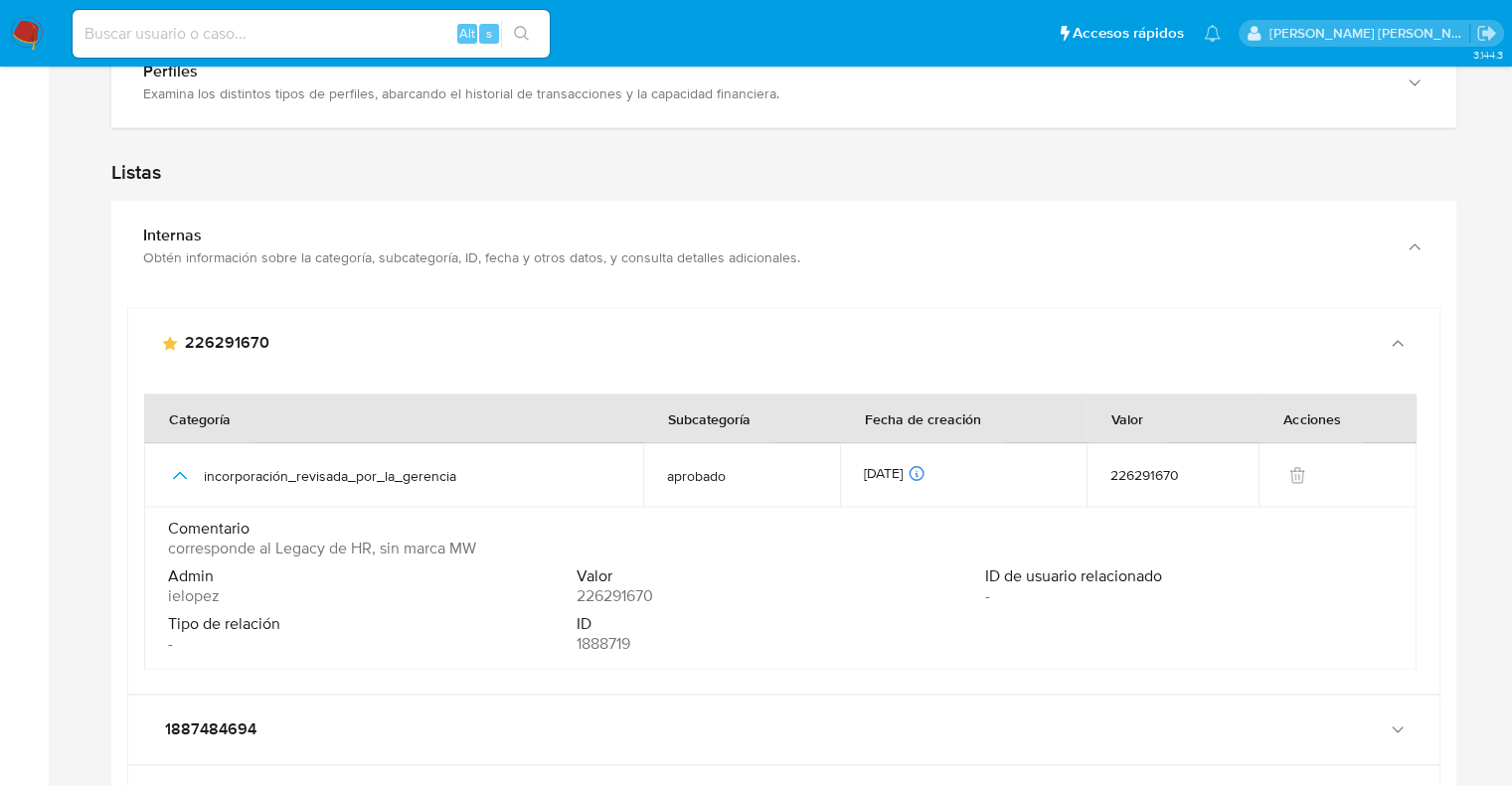 click on "Comentario corresponde al Legacy de HR, sin marca MW" at bounding box center [780, 543] 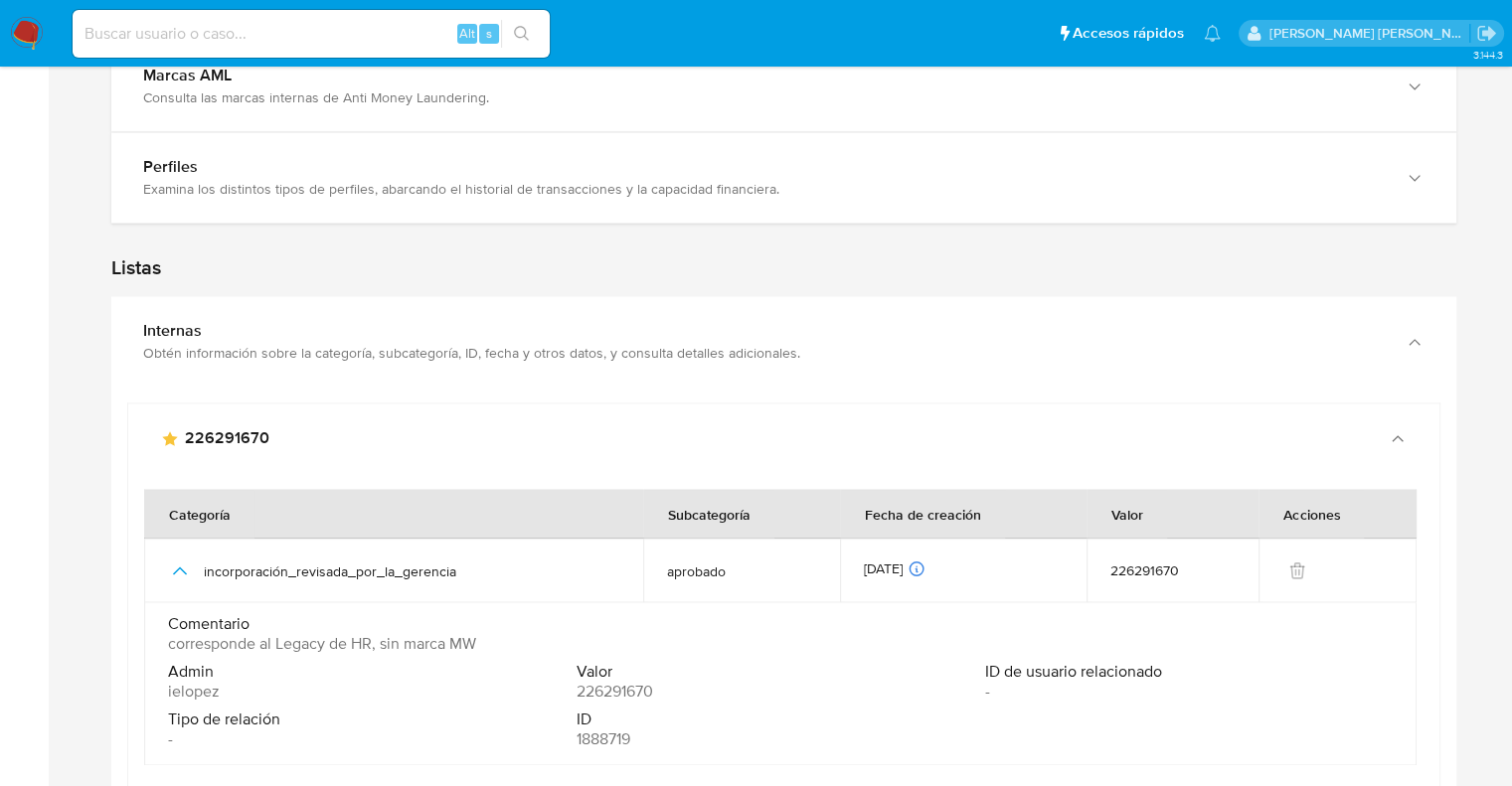scroll, scrollTop: 2846, scrollLeft: 0, axis: vertical 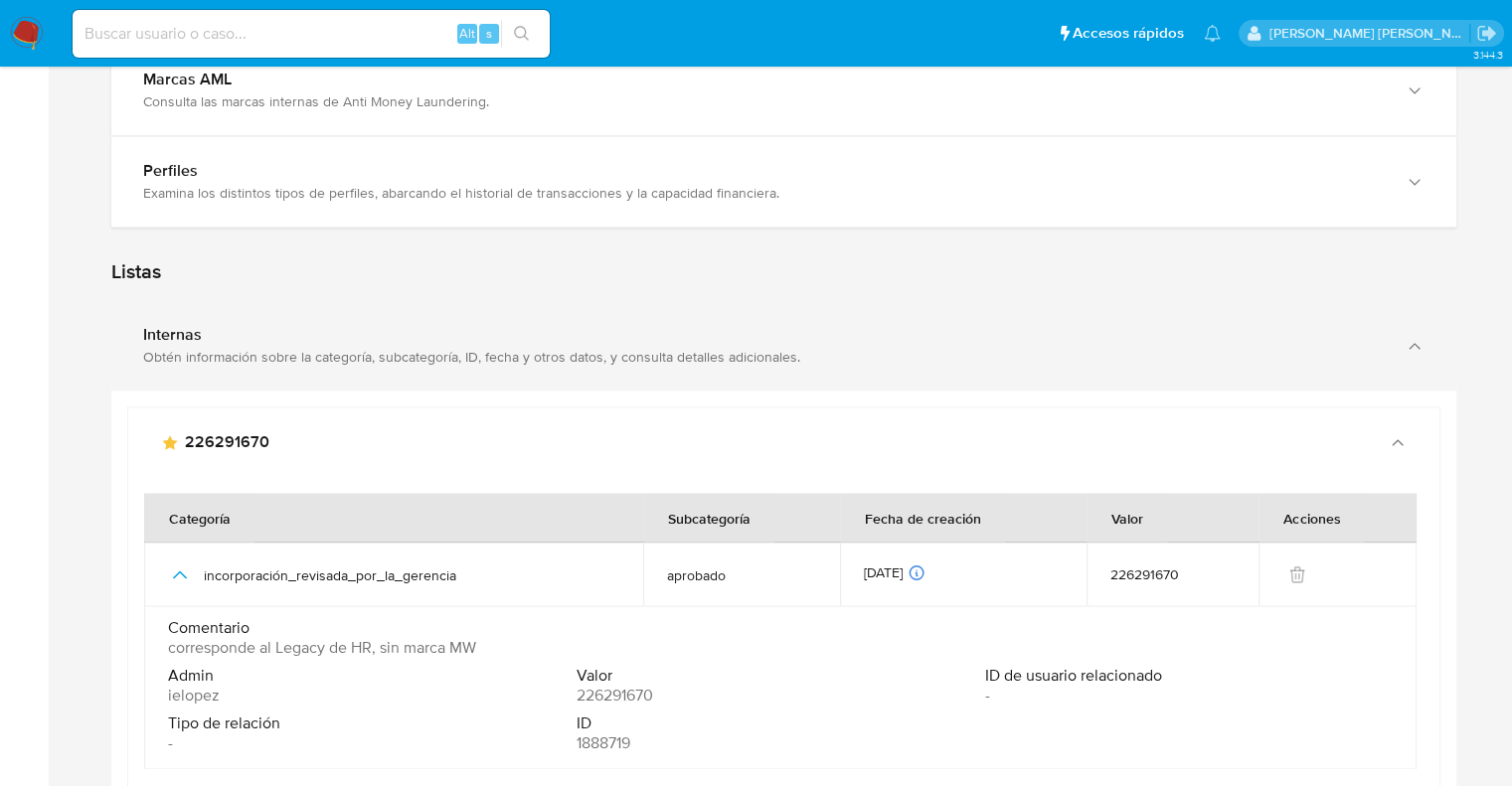 click on "Obtén información sobre la categoría, subcategoría, ID, fecha y otros datos, y consulta detalles adicionales." at bounding box center (763, 357) 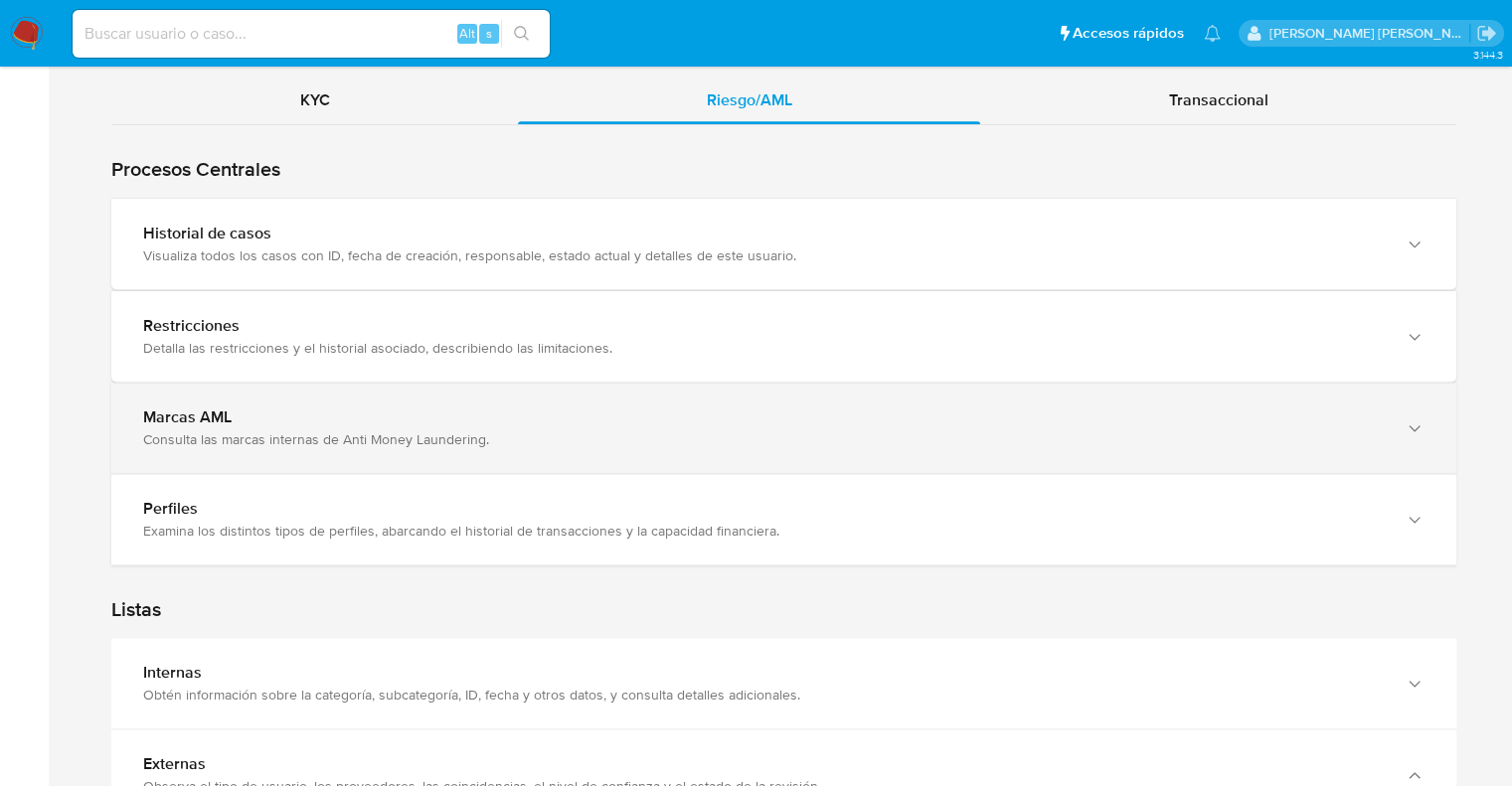 scroll, scrollTop: 2448, scrollLeft: 0, axis: vertical 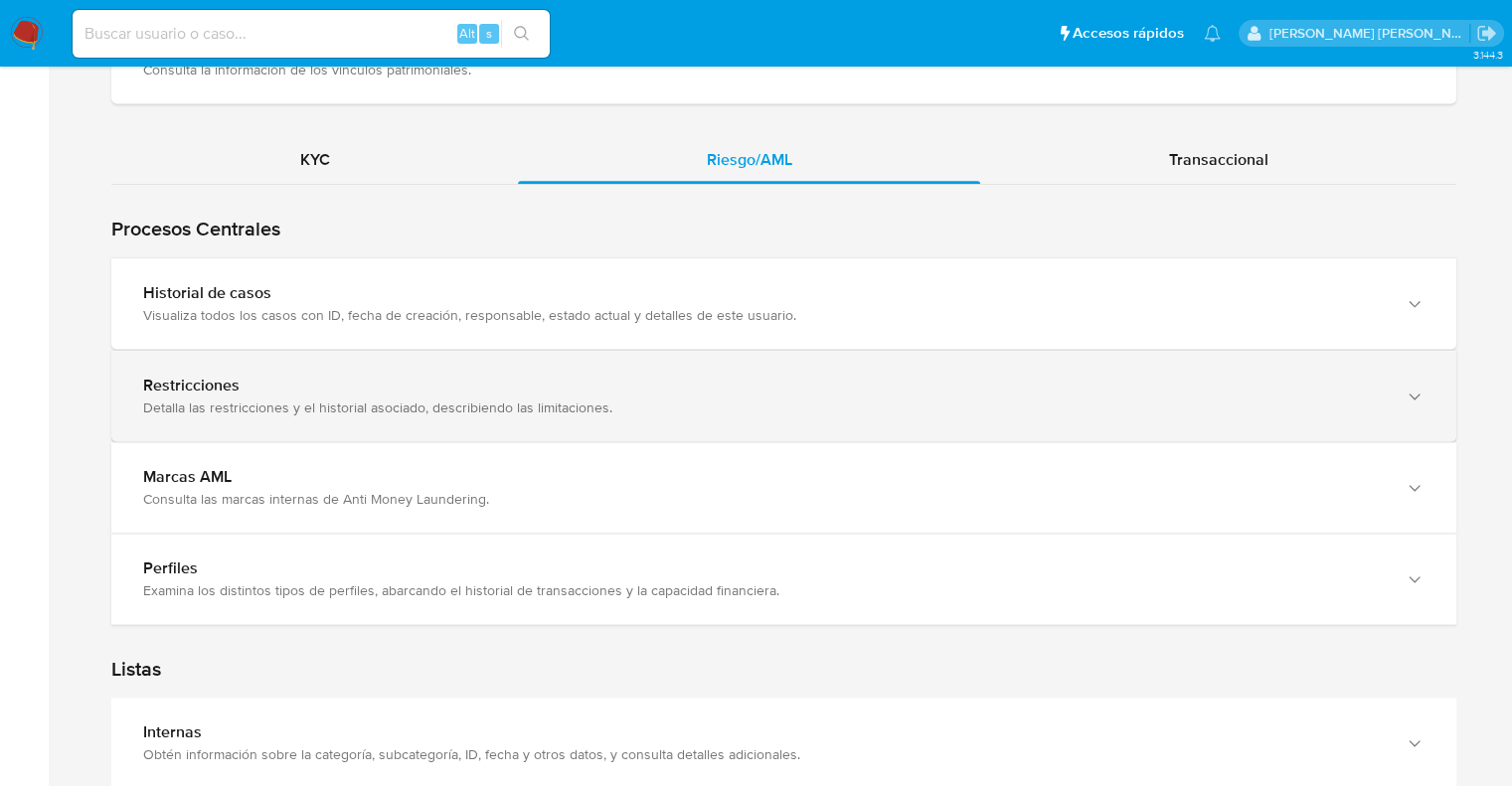click on "Detalla las restricciones y el historial asociado, describiendo las limitaciones." at bounding box center [763, 407] 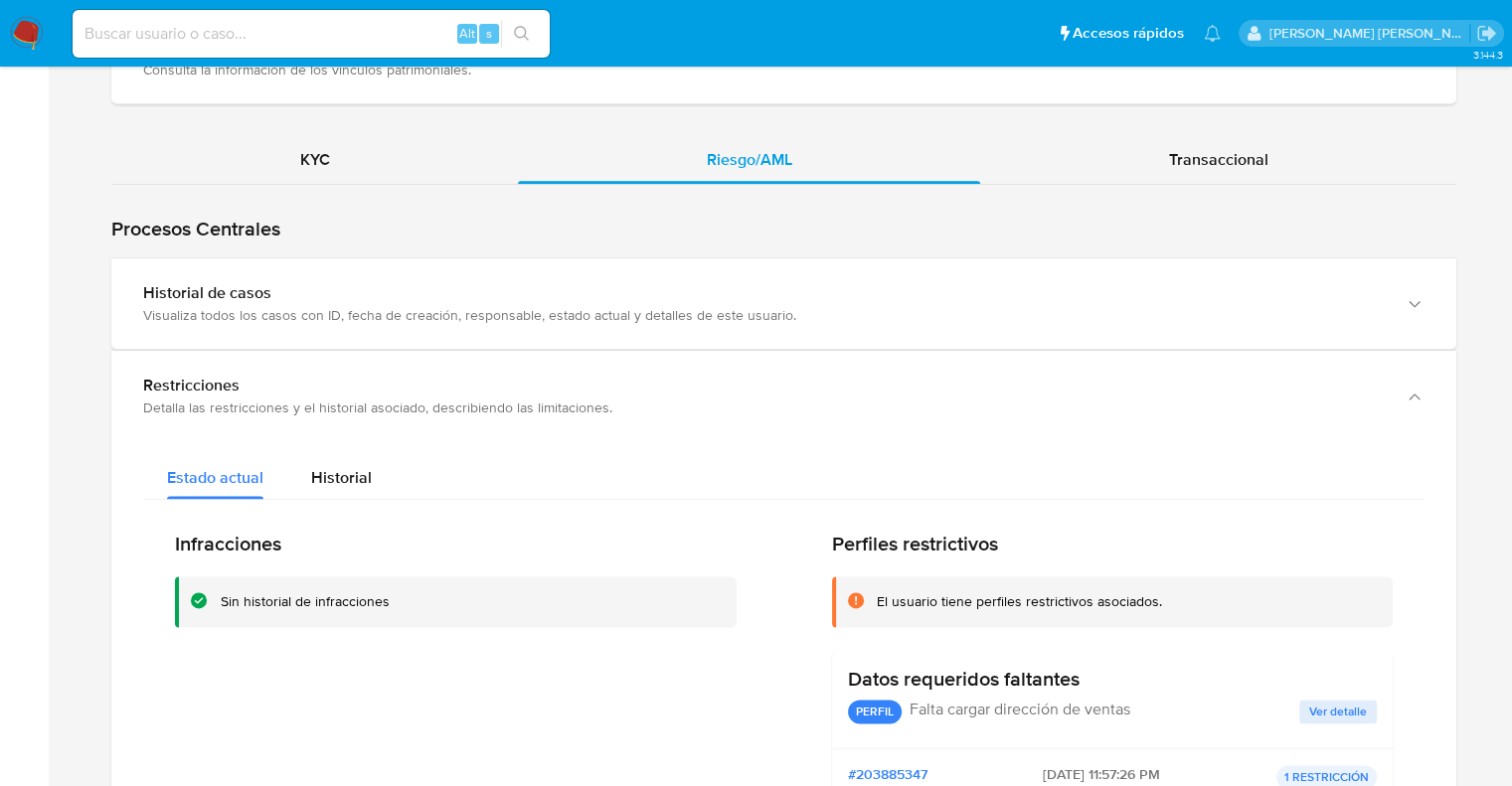 drag, startPoint x: 336, startPoint y: 611, endPoint x: 484, endPoint y: 598, distance: 148.56985 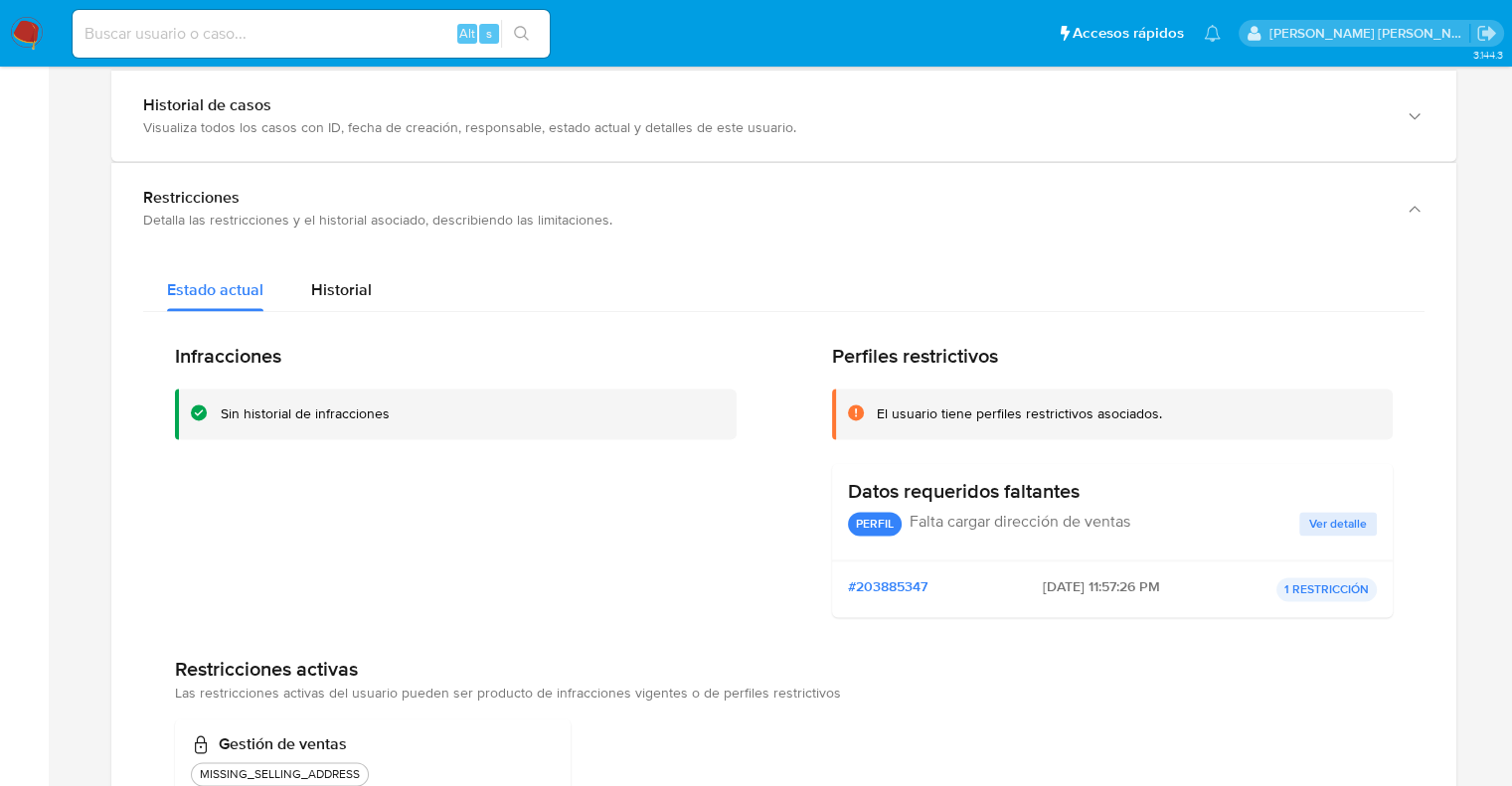 scroll, scrollTop: 2647, scrollLeft: 0, axis: vertical 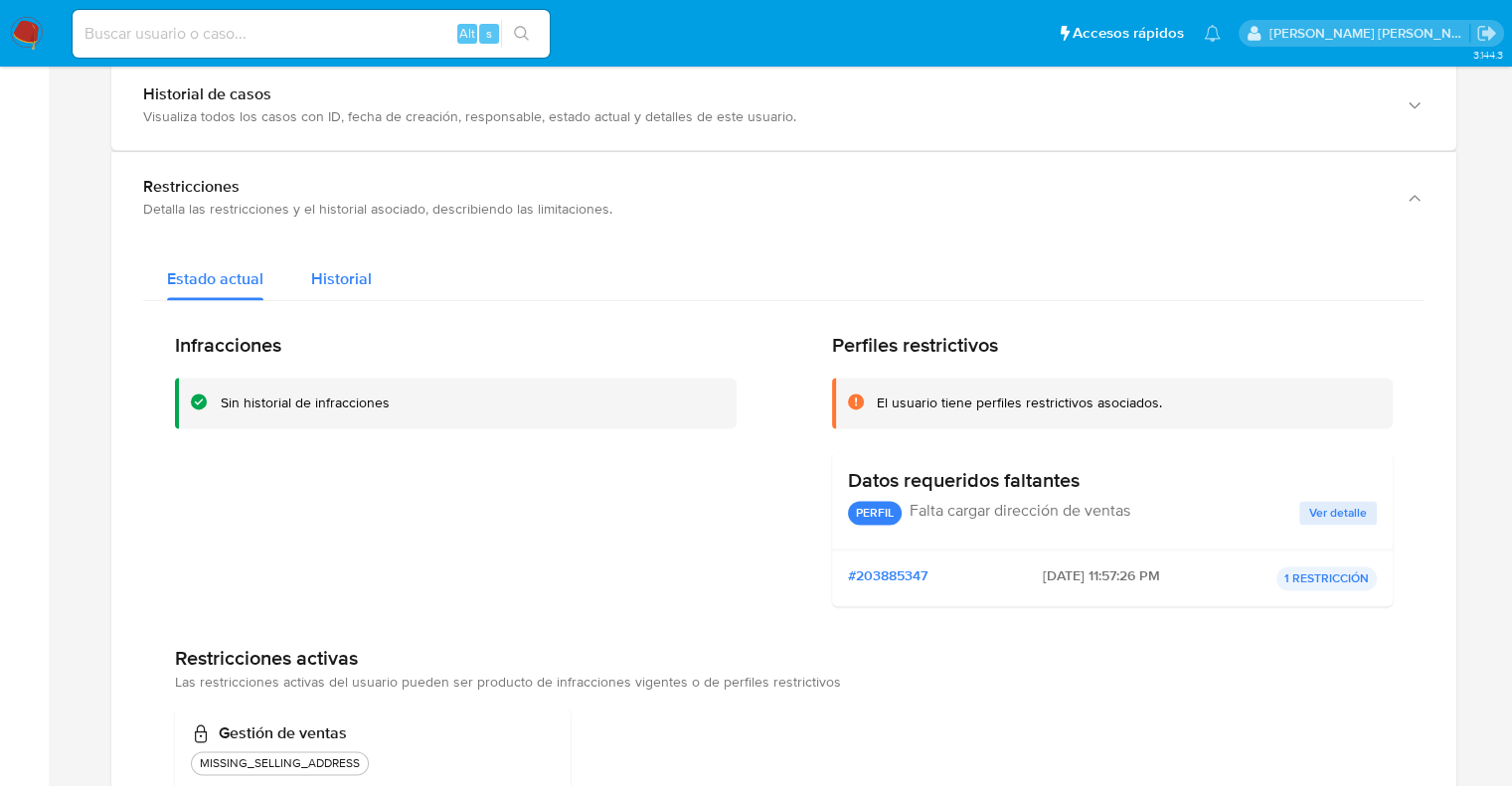 click on "Historial" at bounding box center [341, 278] 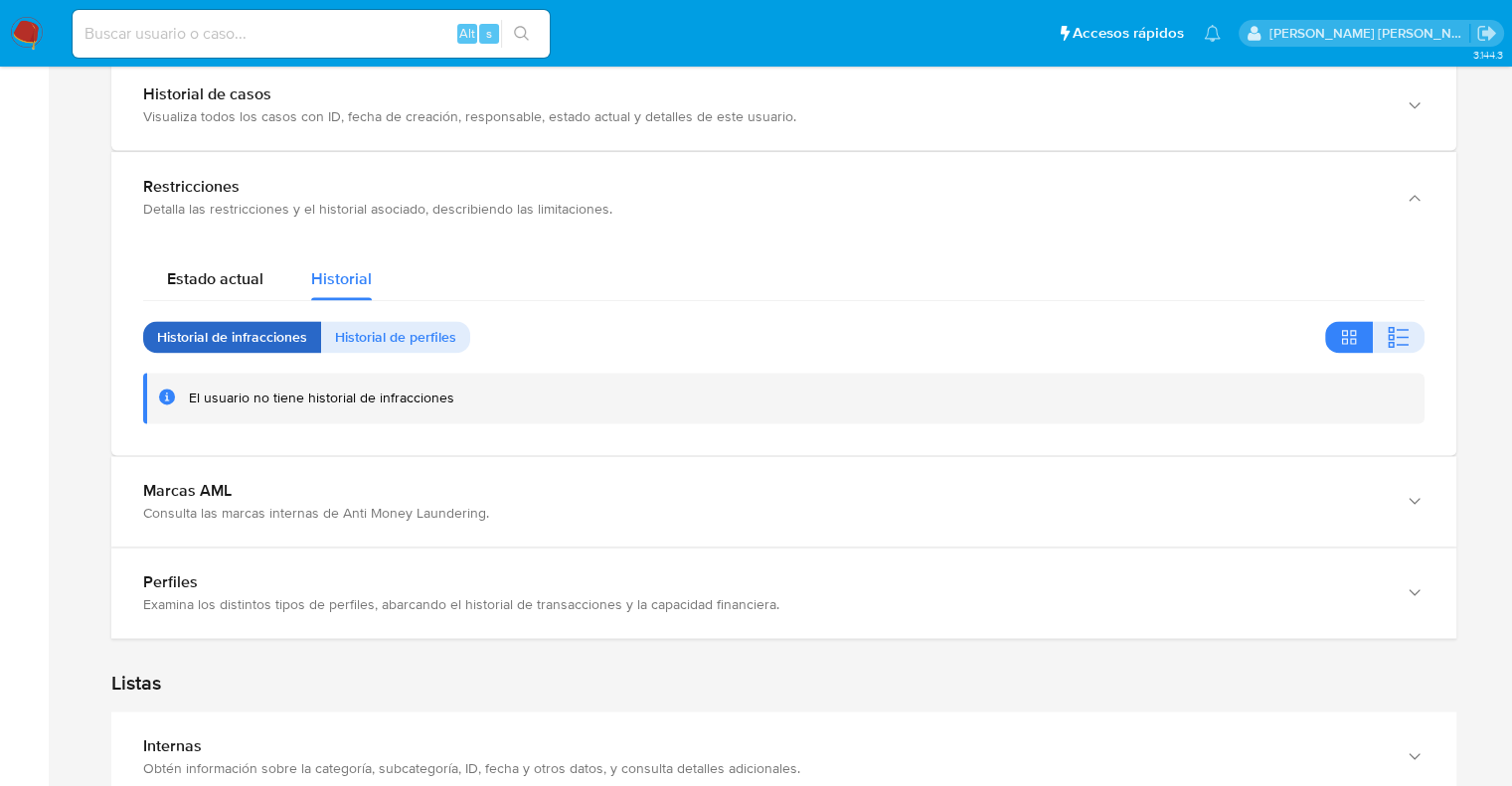 click on "Historial de infracciones" at bounding box center (232, 337) 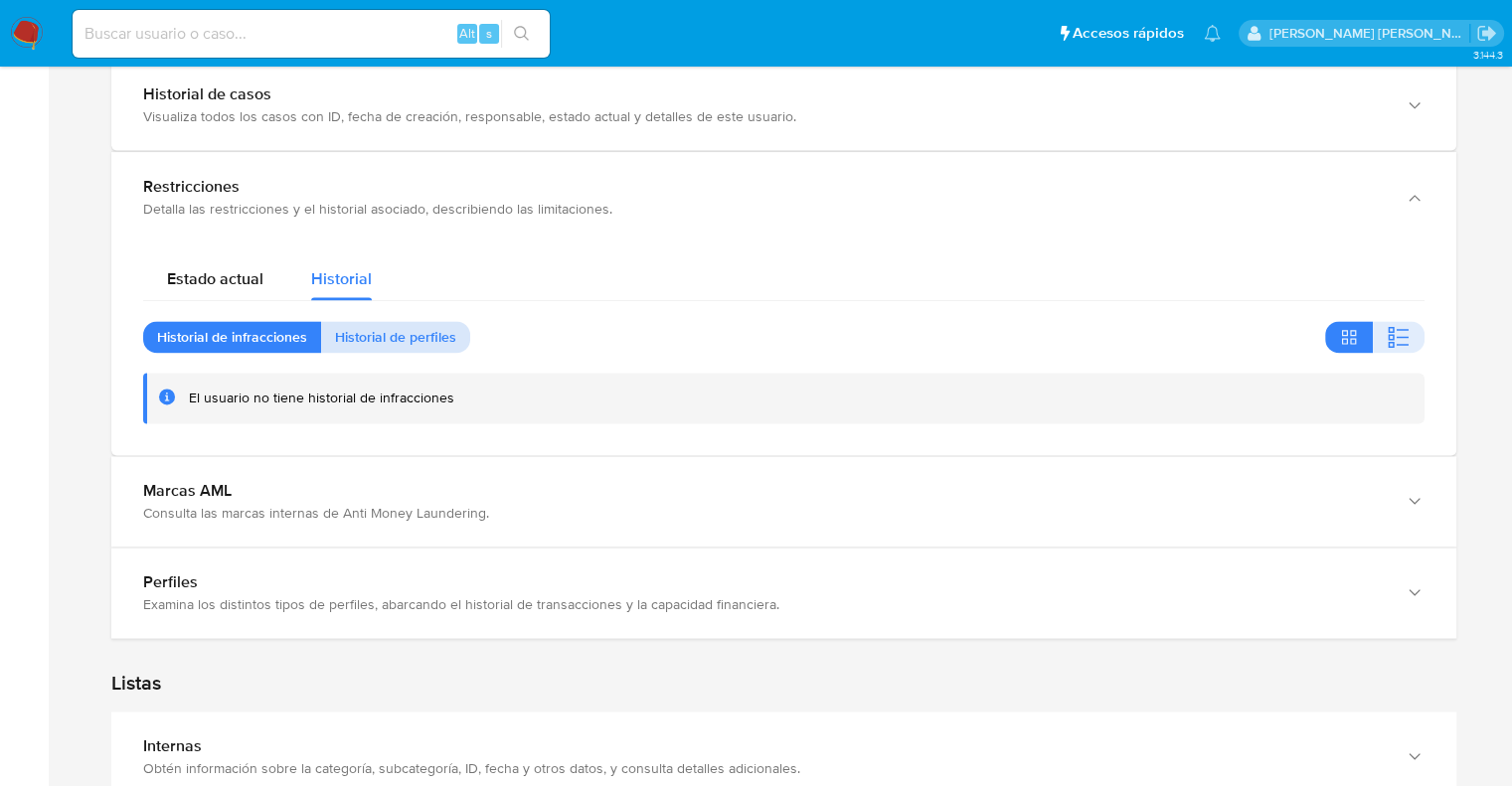 click on "Historial de perfiles" at bounding box center [396, 337] 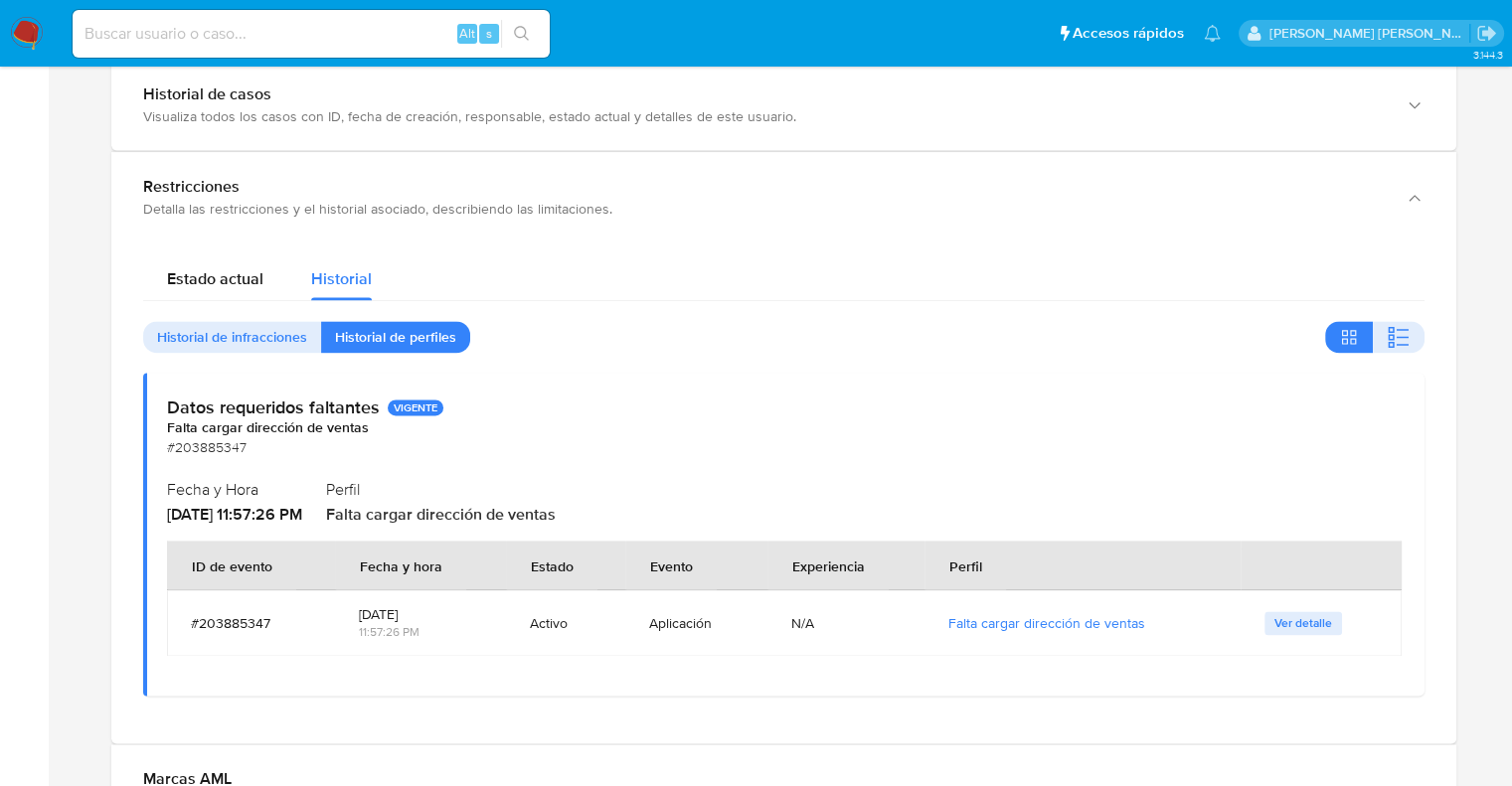 click on "Falta cargar dirección de ventas" at bounding box center [783, 427] 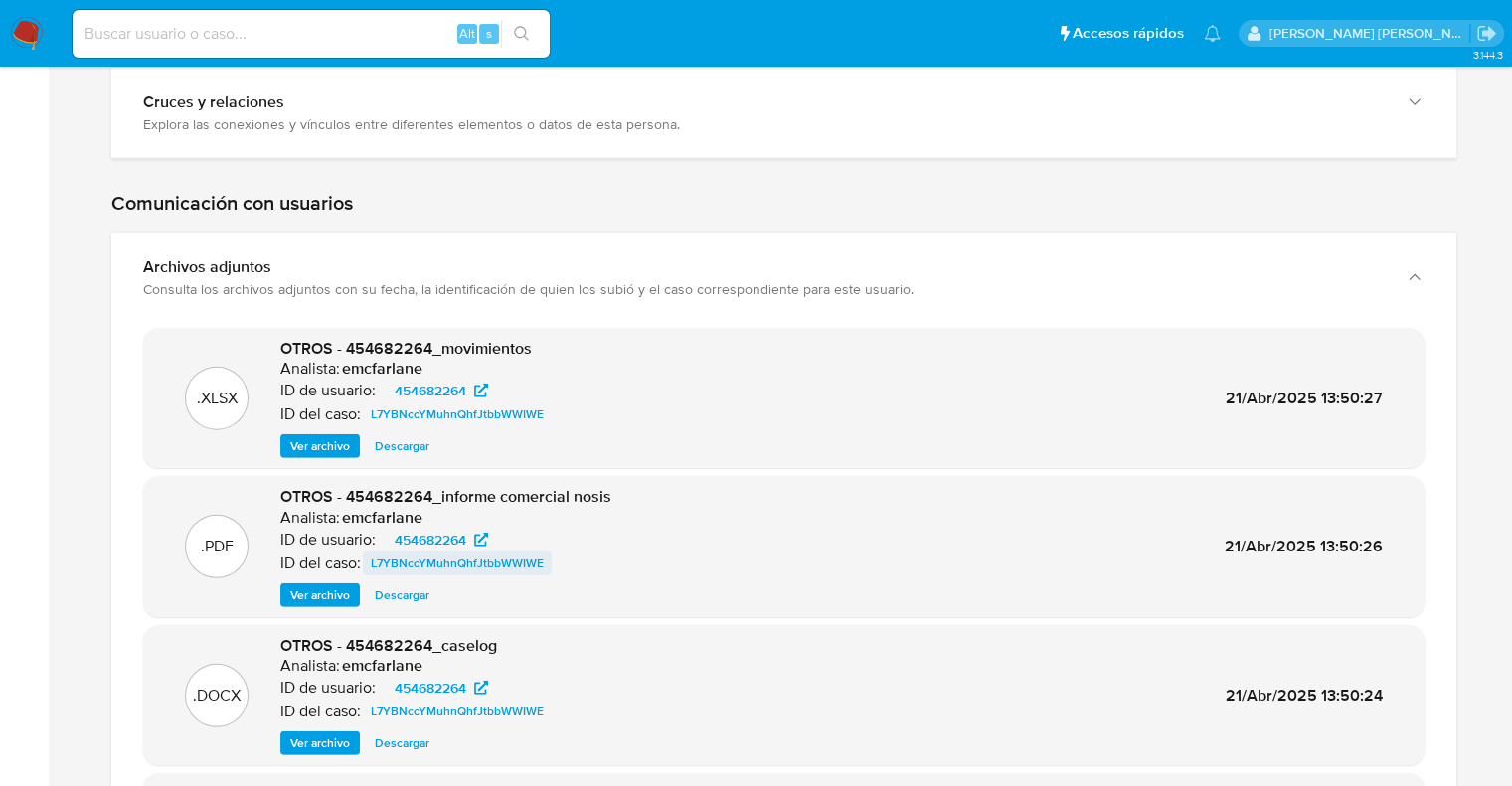 scroll, scrollTop: 5728, scrollLeft: 0, axis: vertical 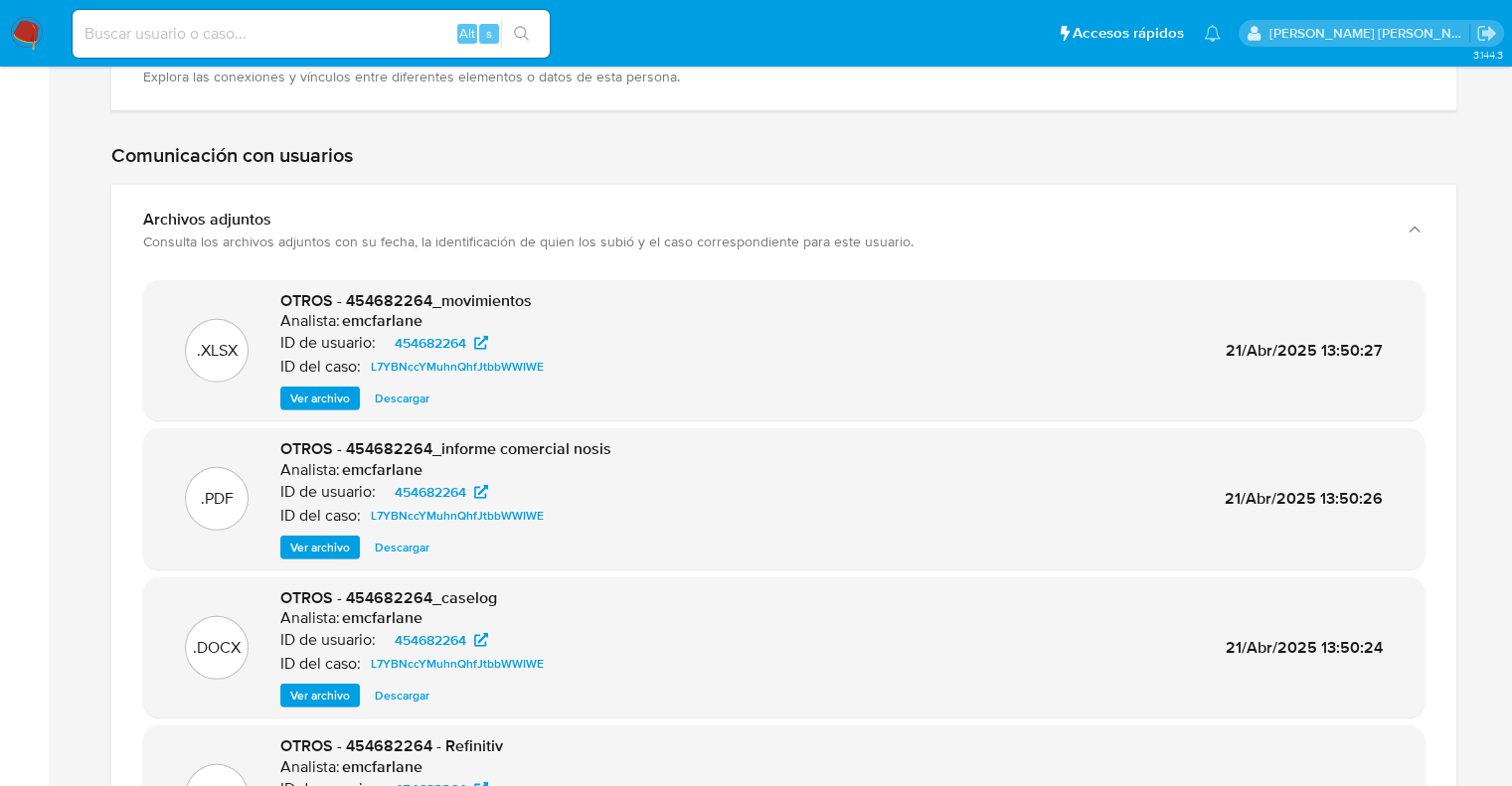 click on ".PDF OTROS - 454682264_informe comercial nosis Analista: emcfarlane ID de usuario: 454682264 ID del caso: L7YBNccYMuhnQhfJtbbWWIWE Ver archivo Descargar 21/Abr/2025 13:50:26" at bounding box center [783, 499] 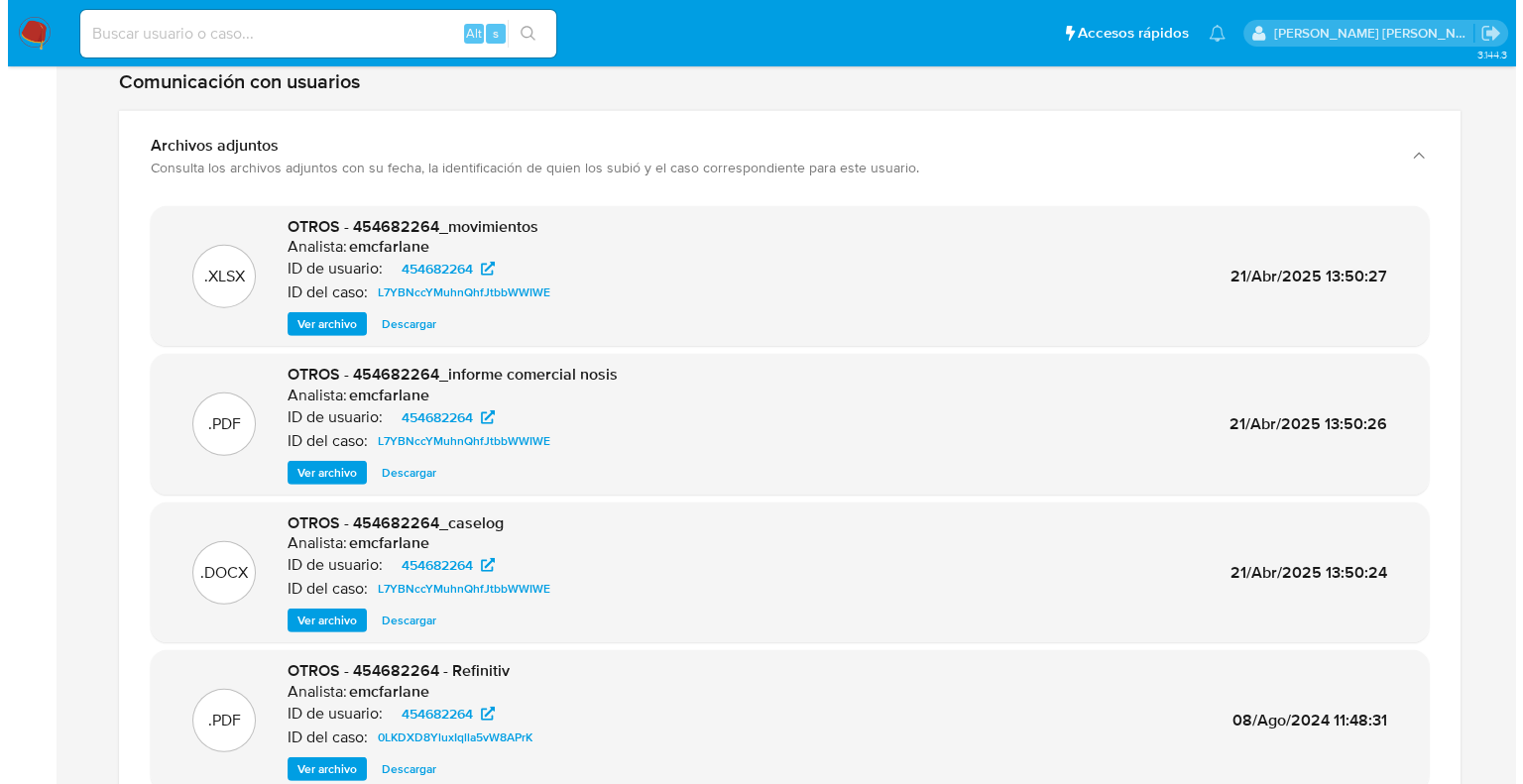 scroll, scrollTop: 5812, scrollLeft: 0, axis: vertical 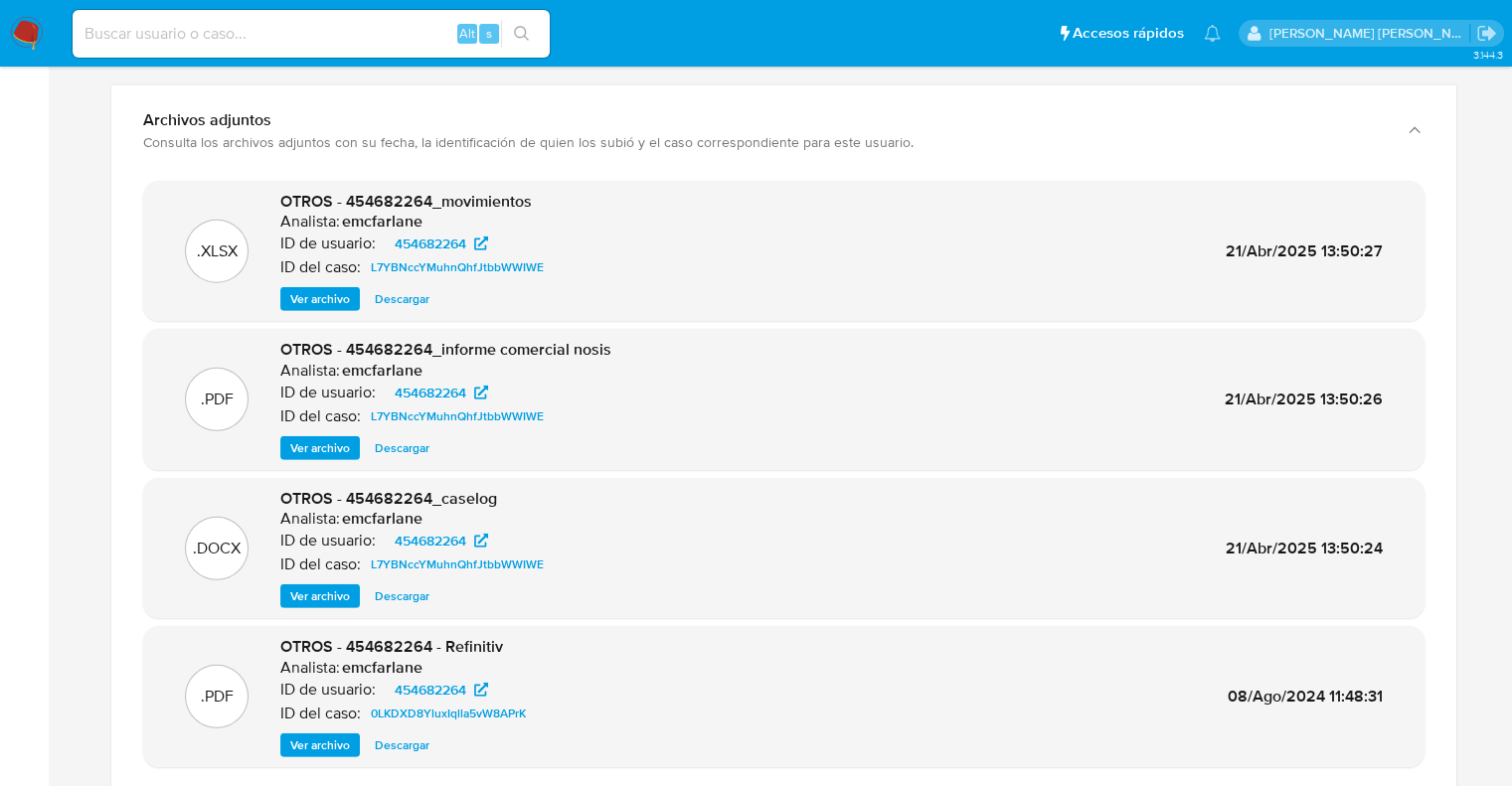 click on "Ver archivo" at bounding box center (320, 596) 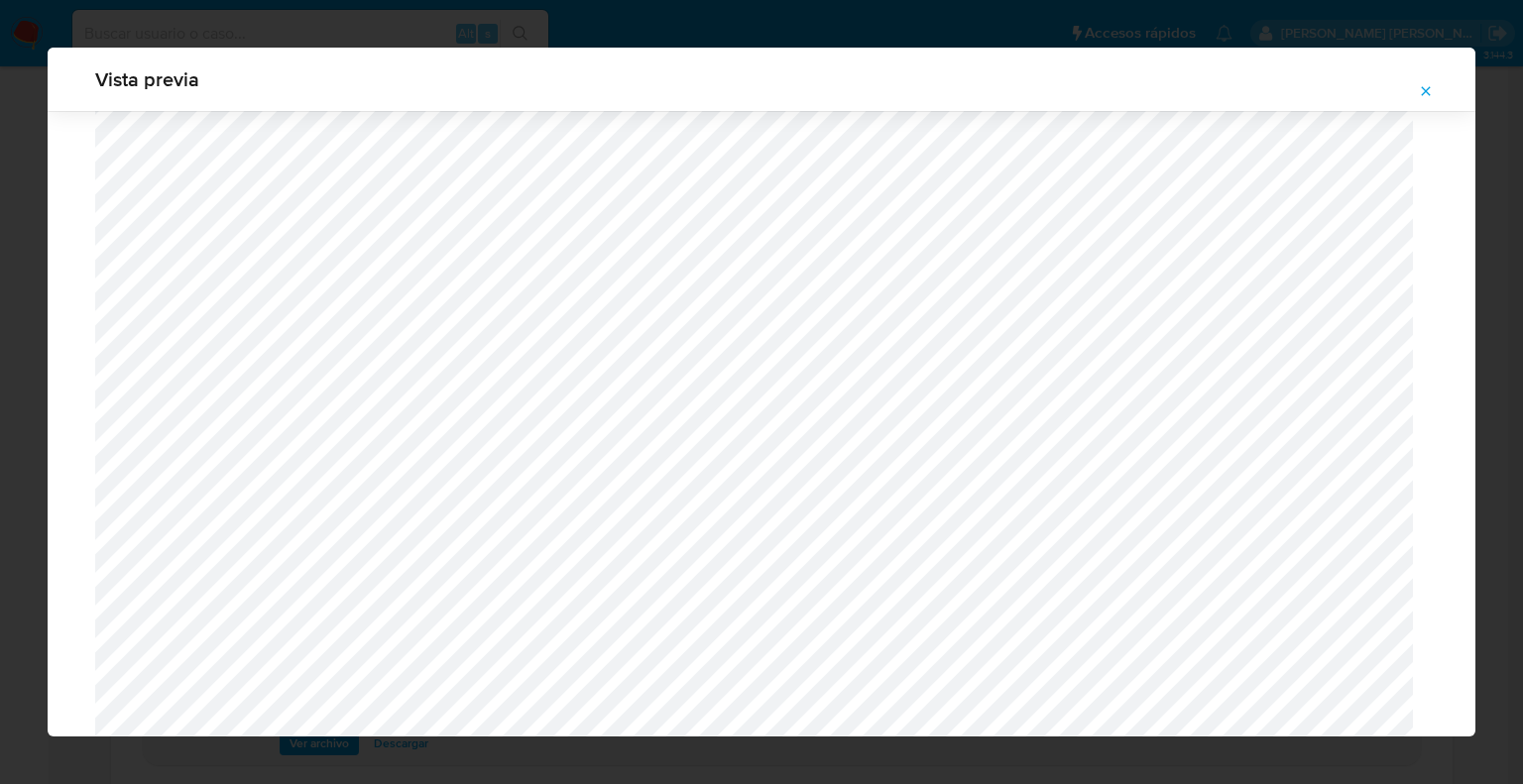 scroll, scrollTop: 258, scrollLeft: 0, axis: vertical 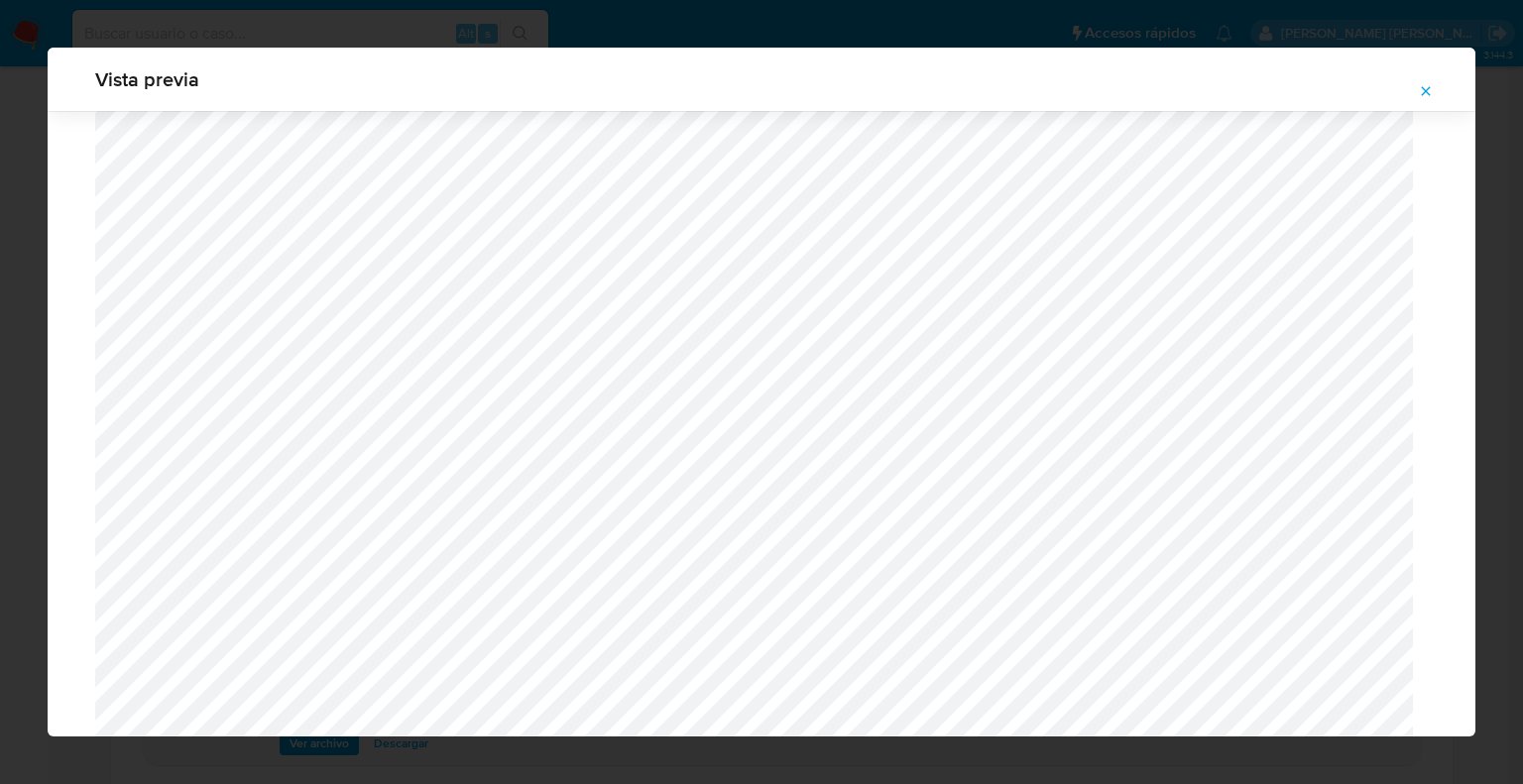 click at bounding box center [762, 1952] 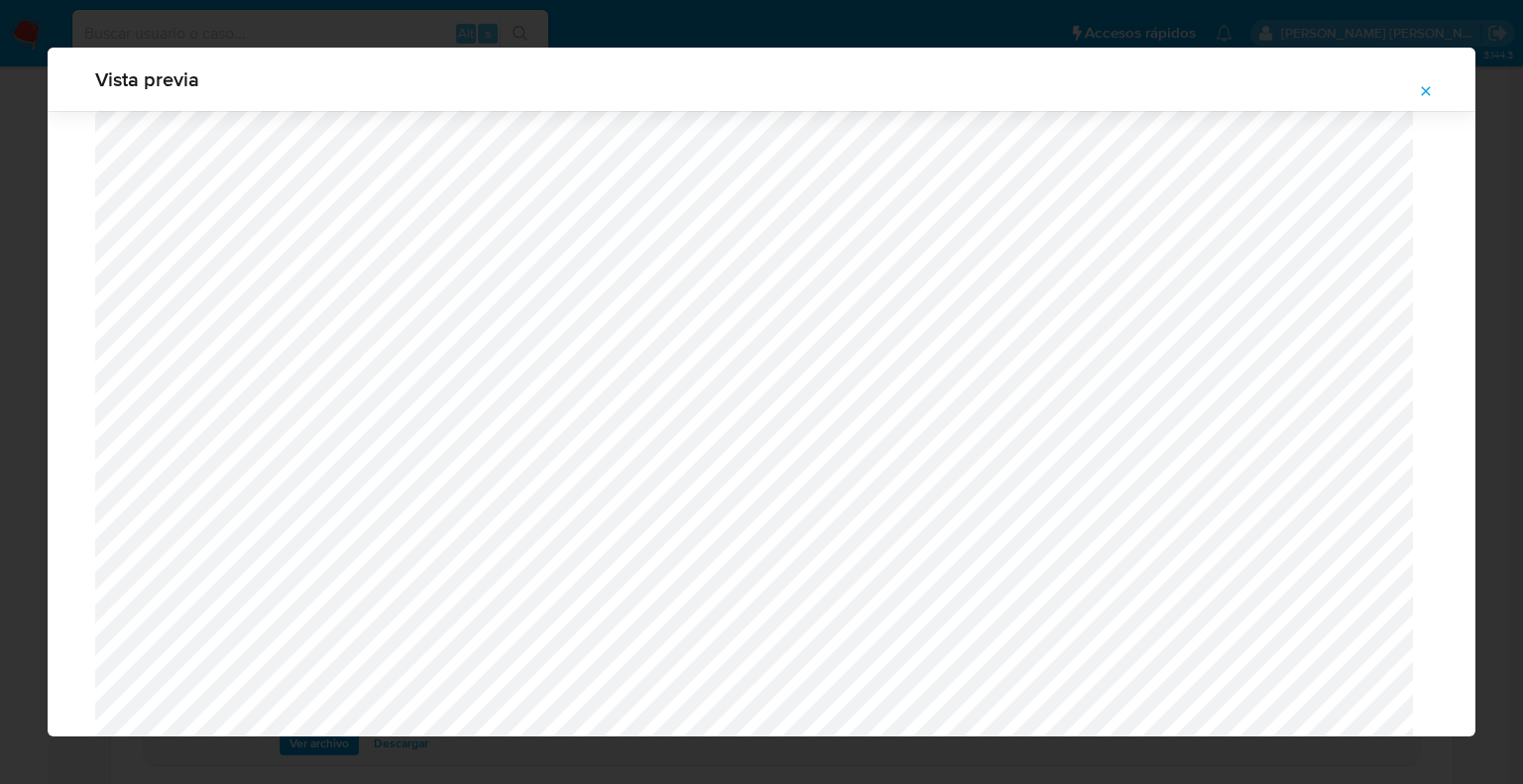 scroll, scrollTop: 1844, scrollLeft: 0, axis: vertical 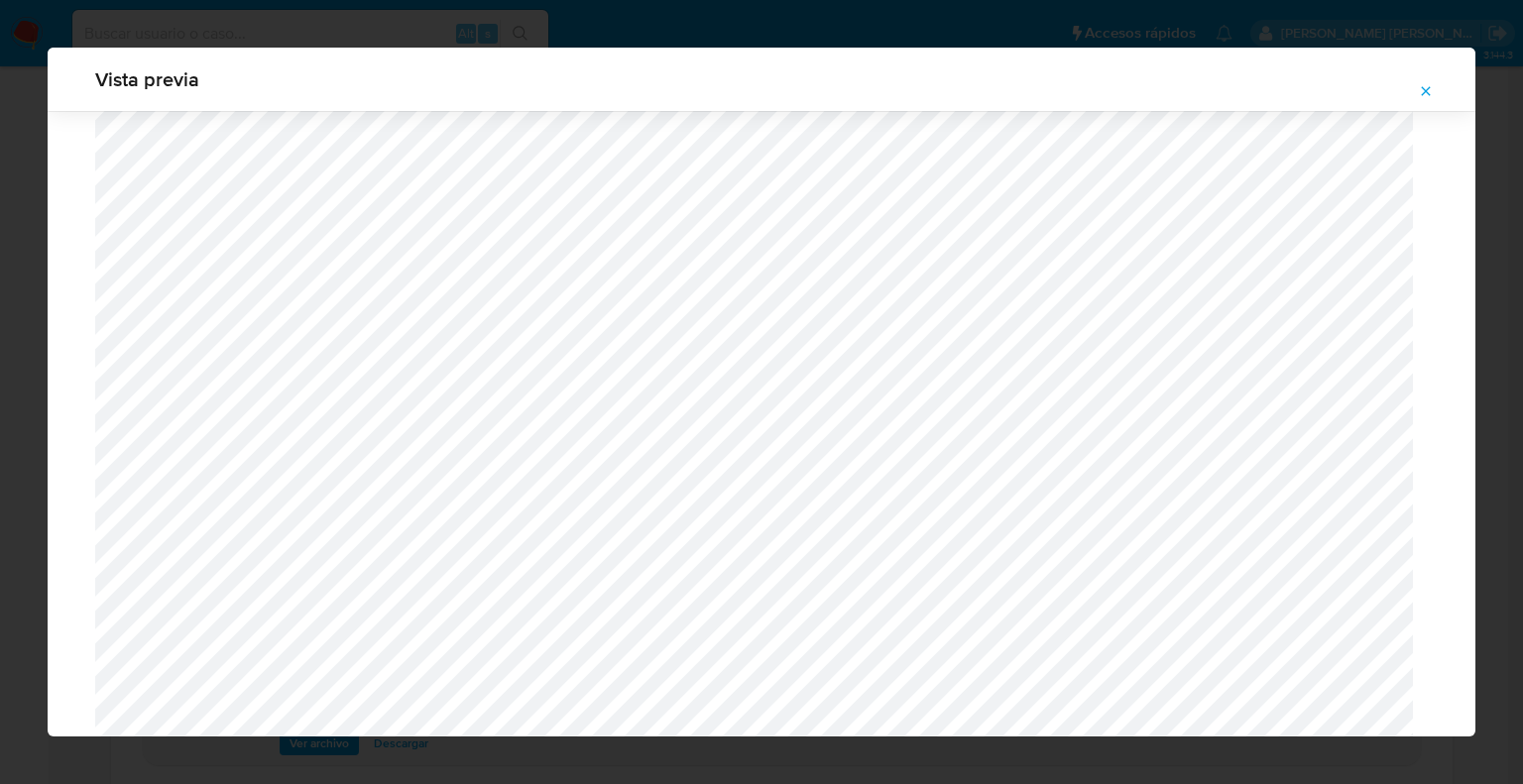 click 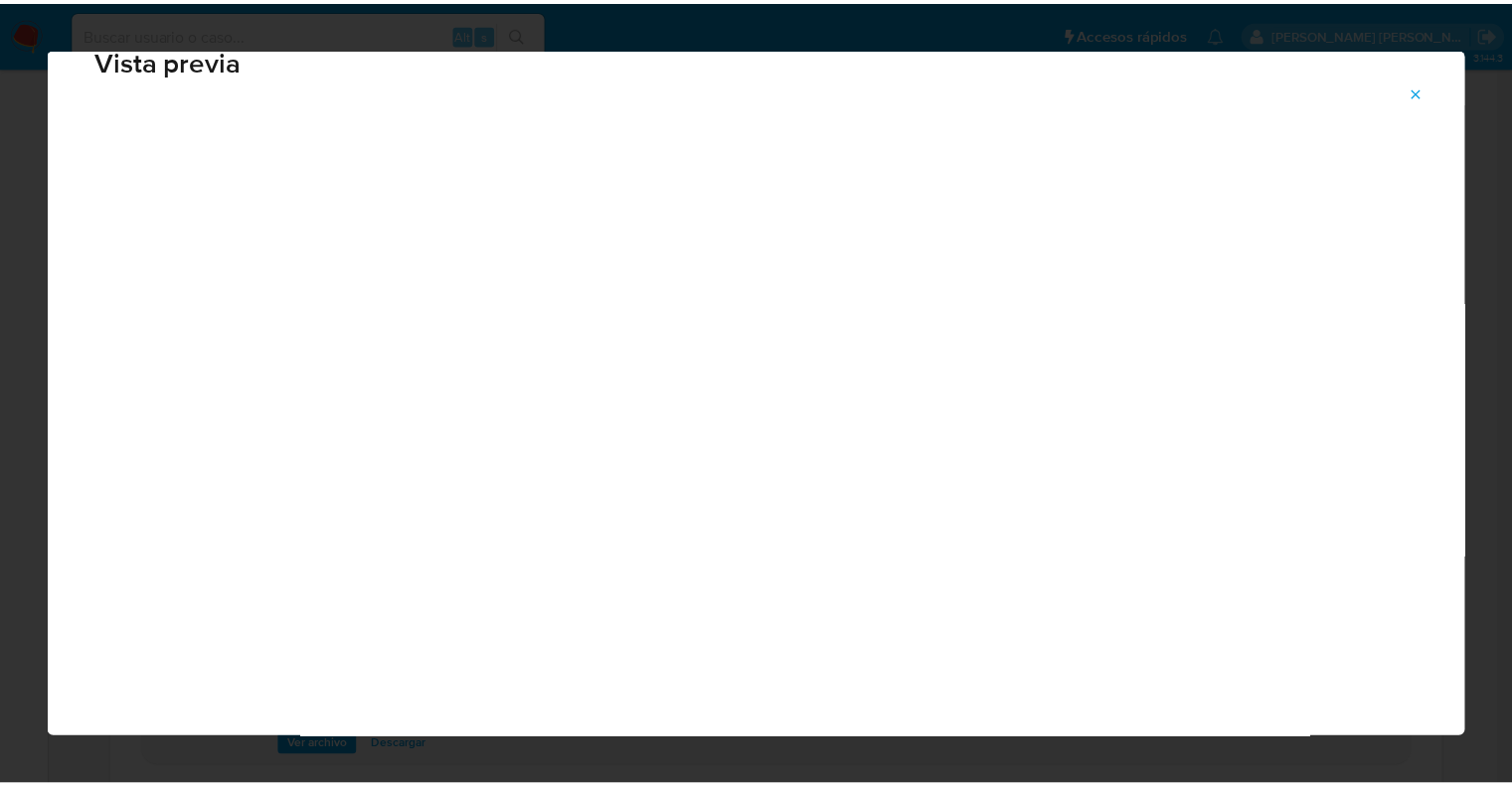 scroll, scrollTop: 48, scrollLeft: 0, axis: vertical 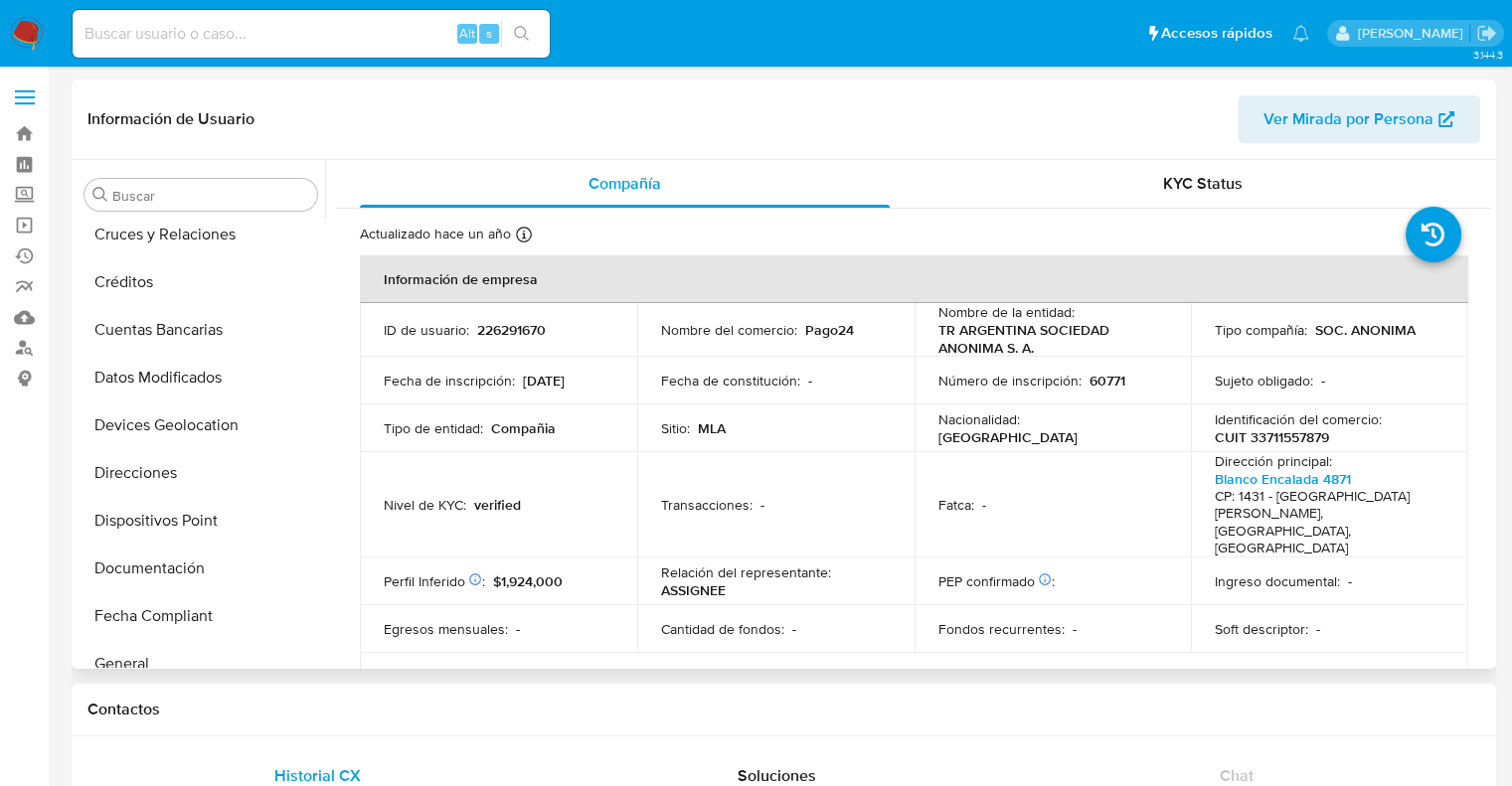 select on "10" 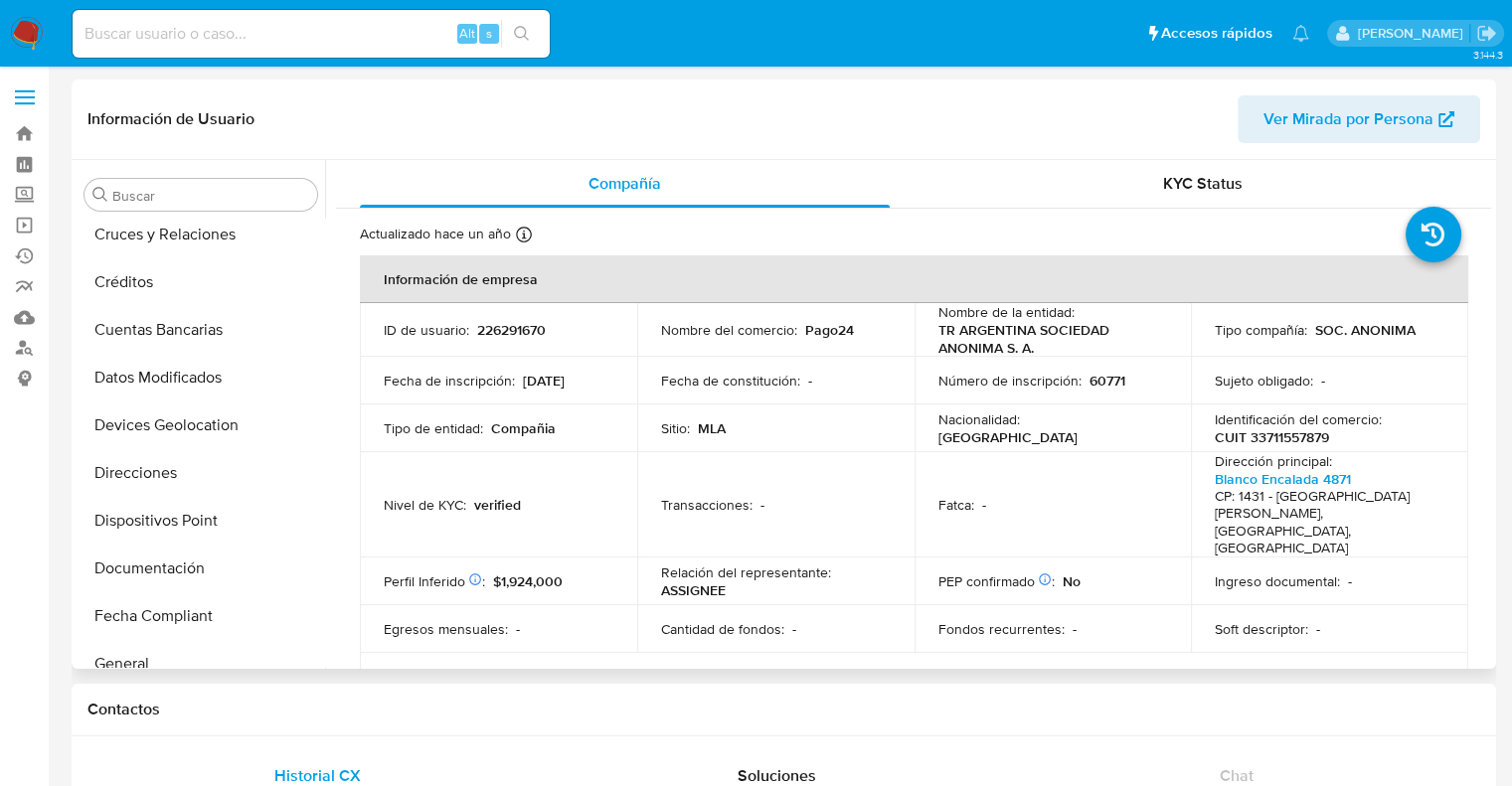 scroll, scrollTop: 0, scrollLeft: 0, axis: both 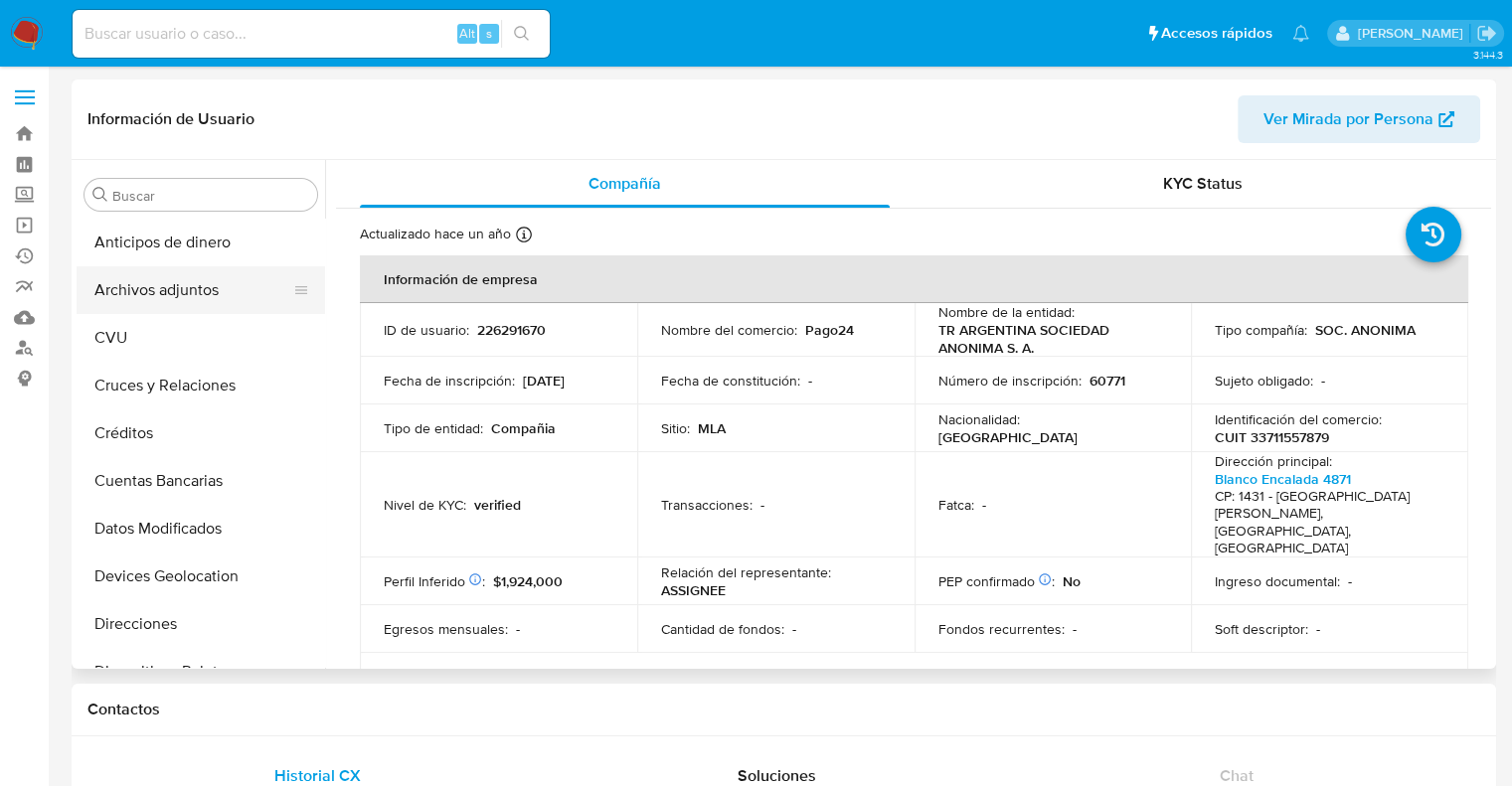 click on "Archivos adjuntos" at bounding box center (193, 290) 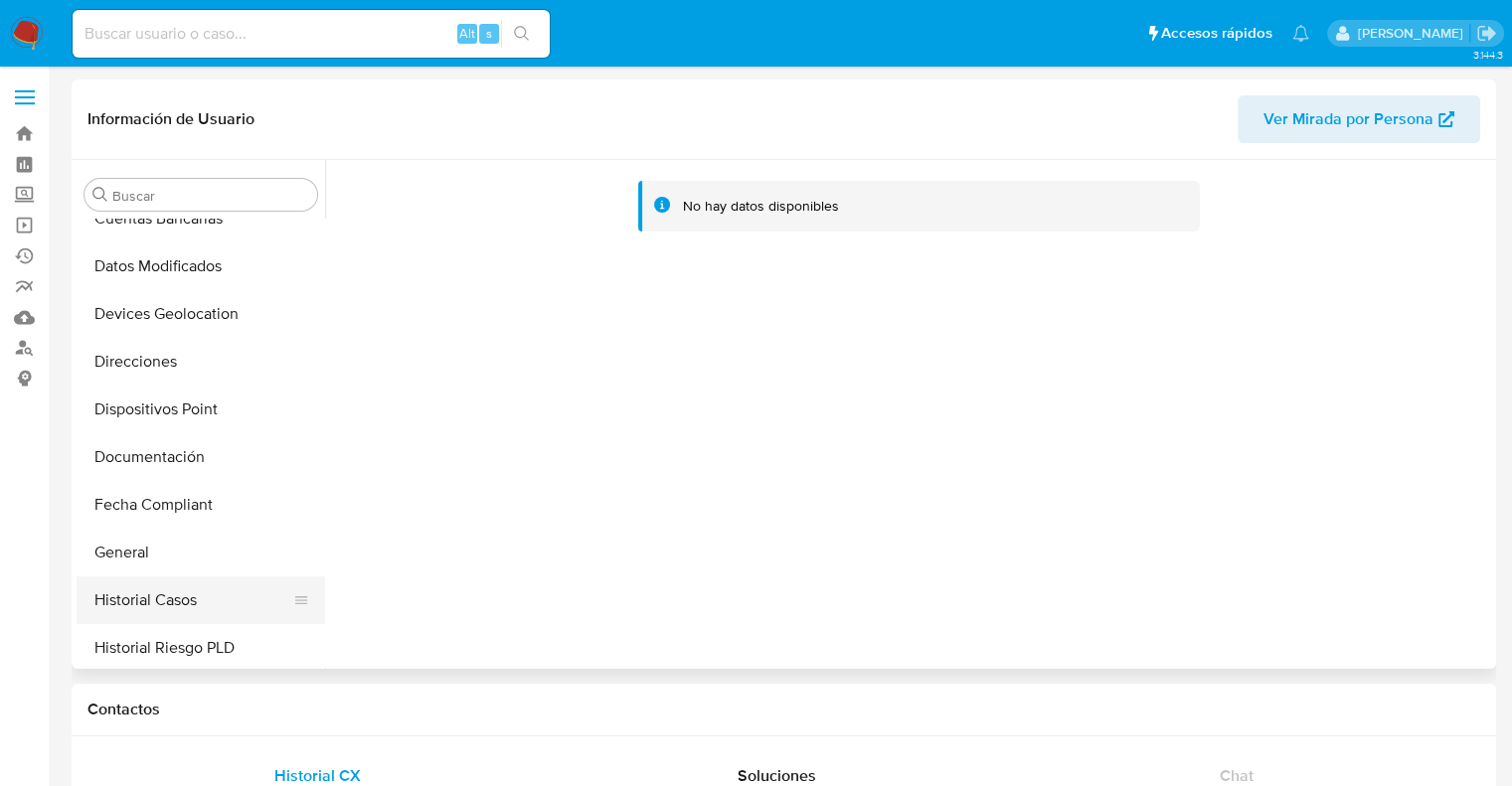 scroll, scrollTop: 298, scrollLeft: 0, axis: vertical 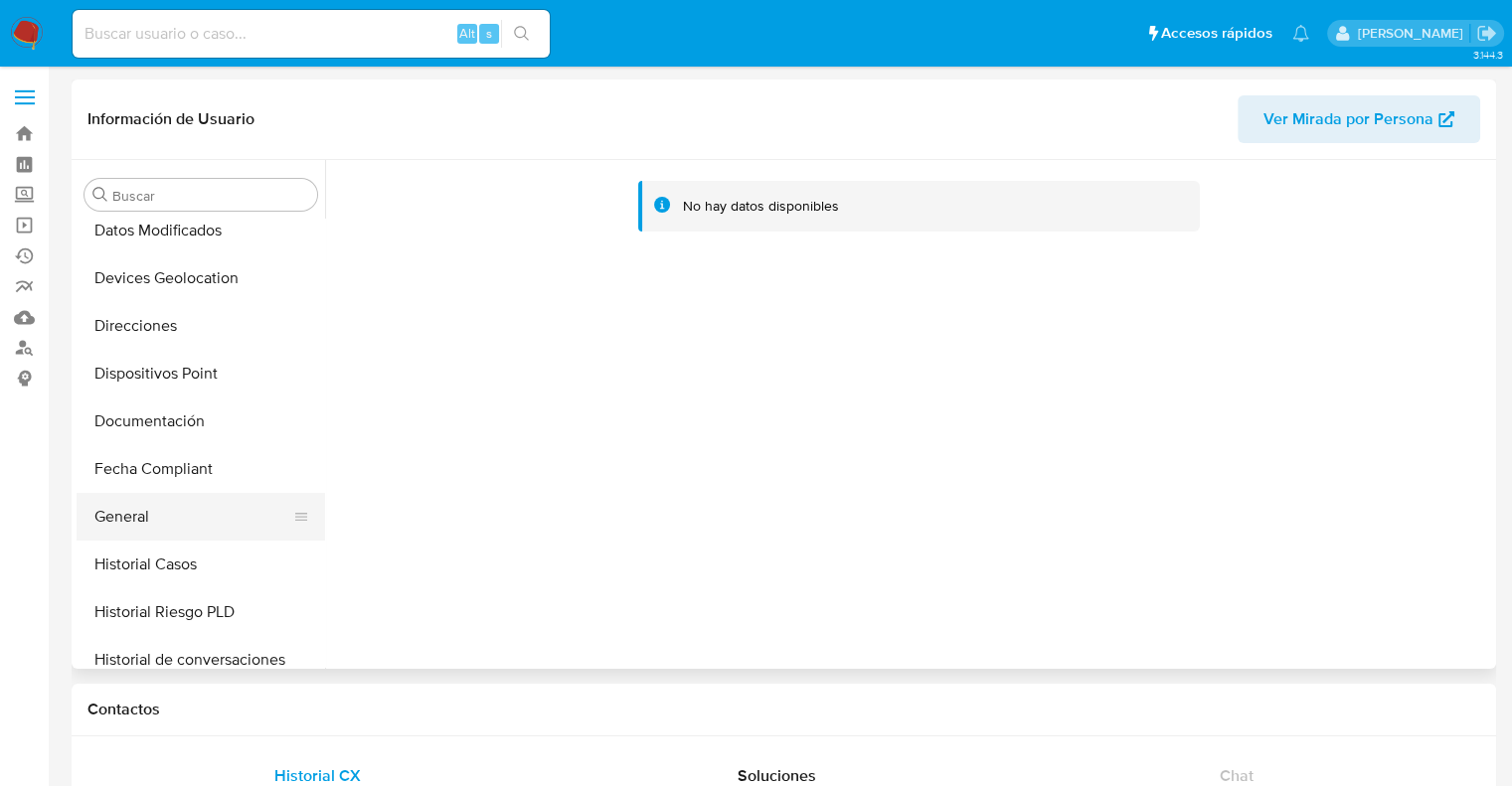 click on "General" at bounding box center (193, 517) 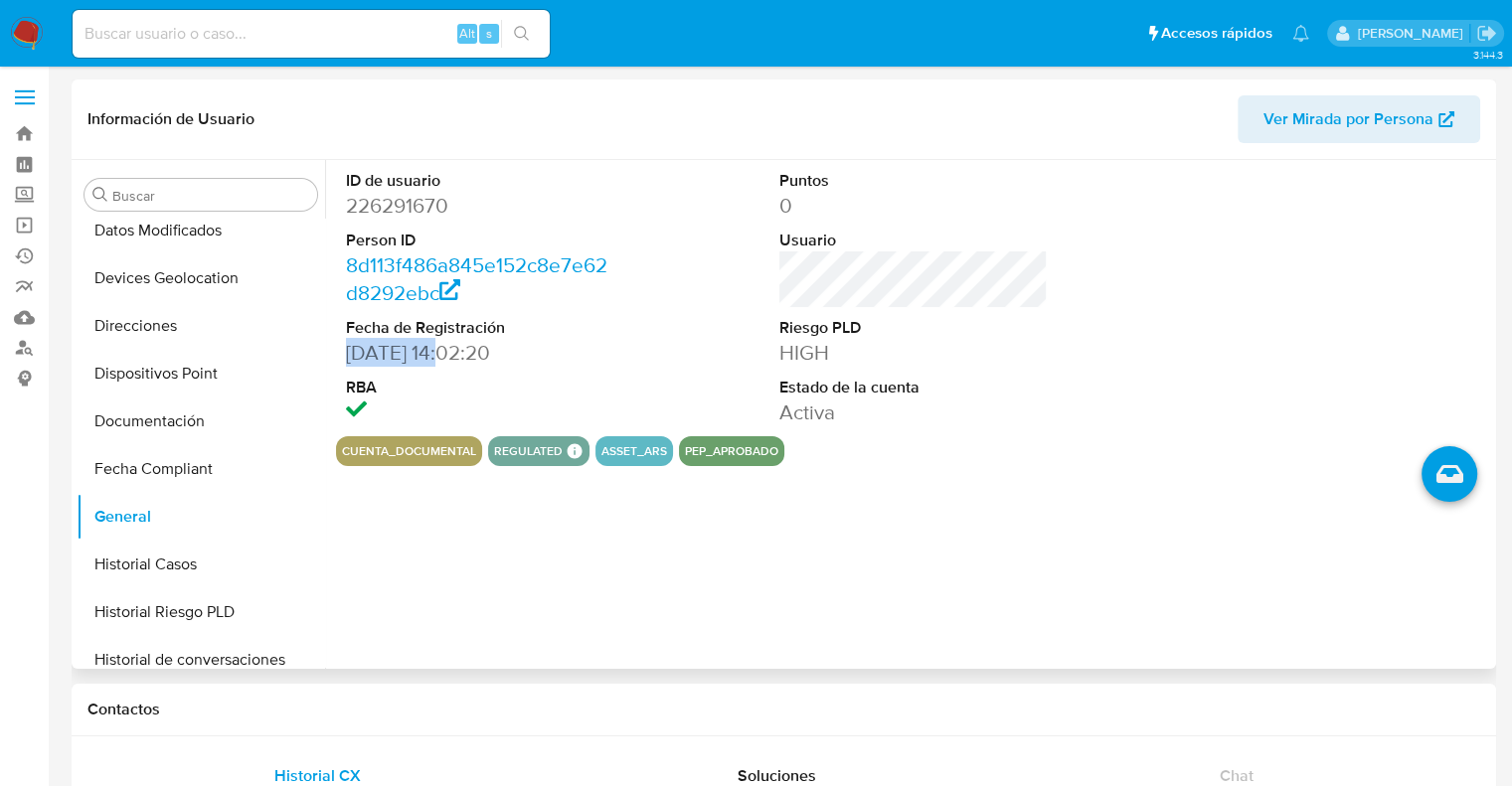 drag, startPoint x: 451, startPoint y: 352, endPoint x: 344, endPoint y: 348, distance: 107.07474 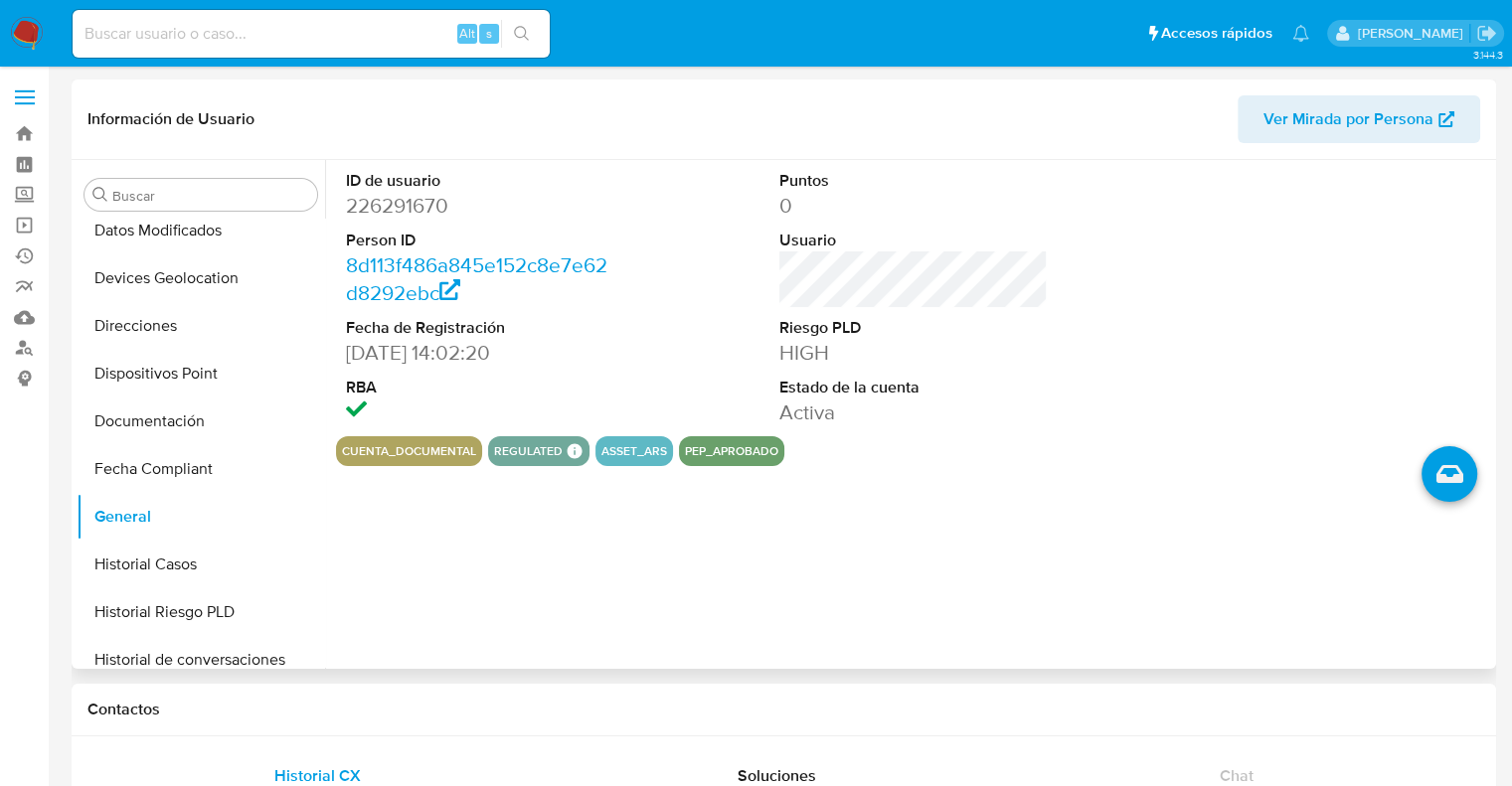 click on "ID de usuario 226291670 Person ID 8d113f486a845e152c8e7e62d8292ebc Fecha de Registración [DATE] 14:02:20 RBA Puntos 0 Usuario Riesgo PLD HIGH Estado de la cuenta Activa cuenta_documental regulated   Regulated MLA UIF COMPLIES LEGACY Mark Id MLA_UIF Compliant is_compliant Created At [DATE]T19:40:07Z asset_ars pep_aprobado" at bounding box center (908, 414) 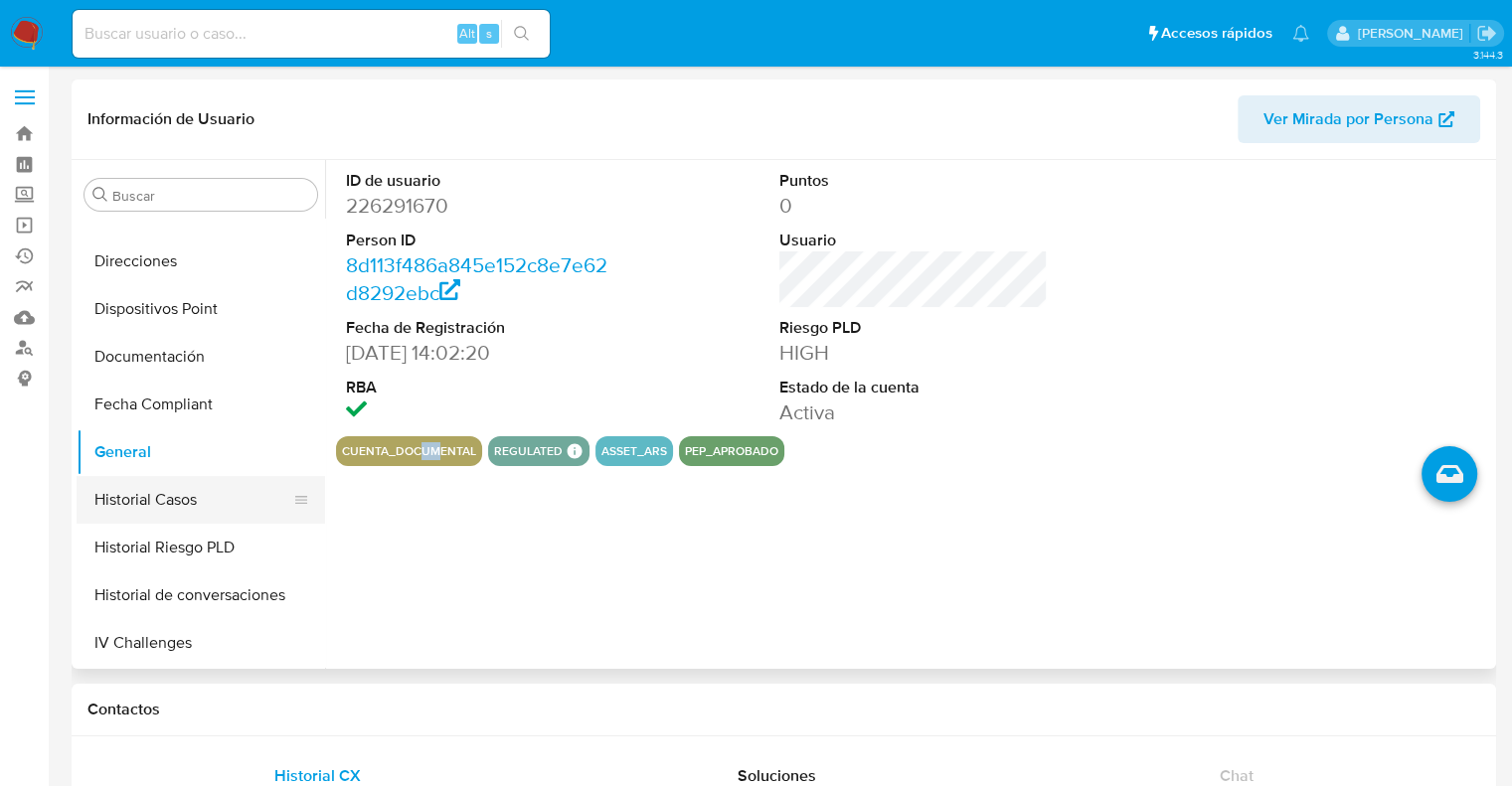 scroll, scrollTop: 397, scrollLeft: 0, axis: vertical 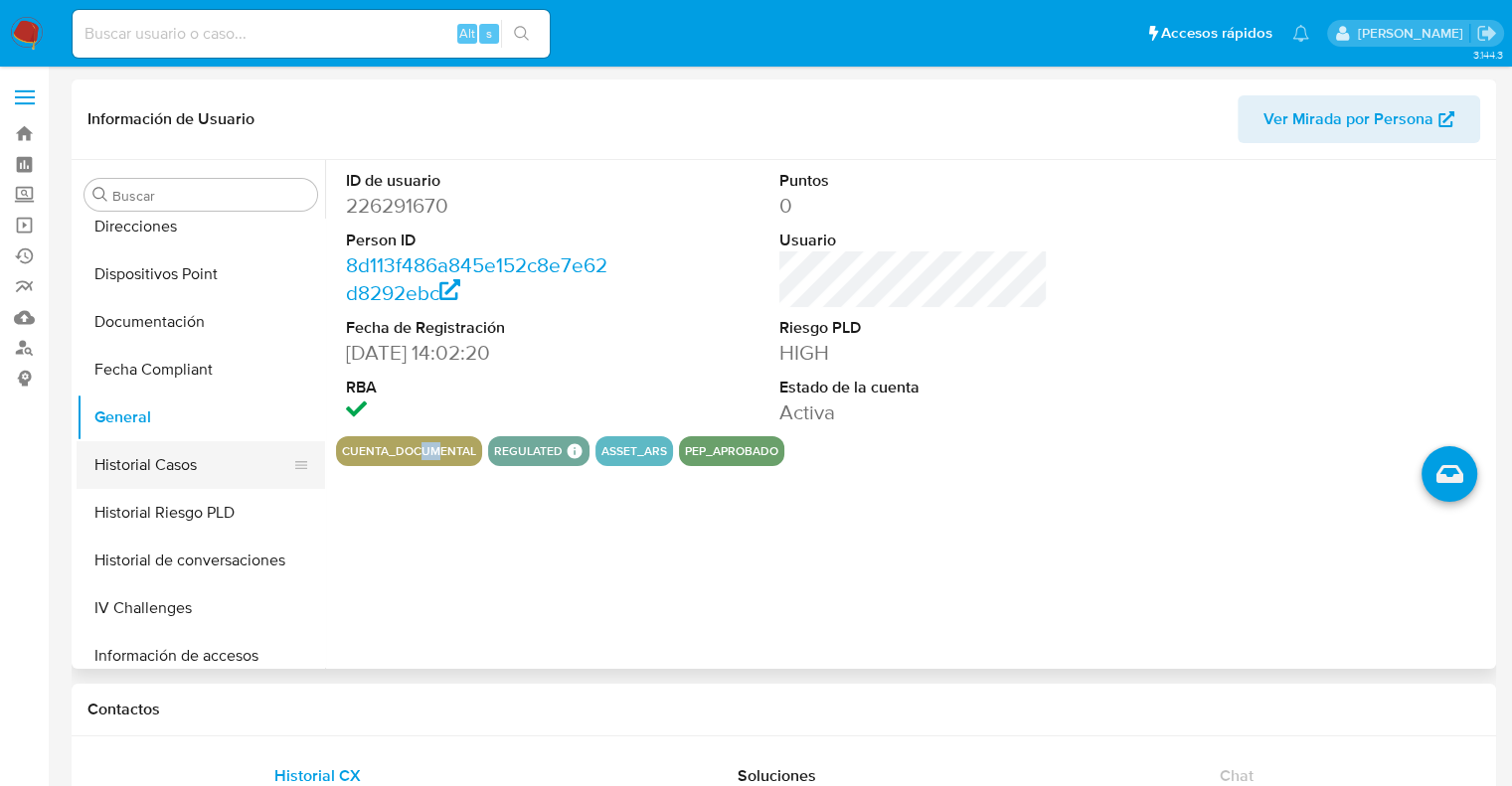 click on "Historial Casos" at bounding box center [193, 465] 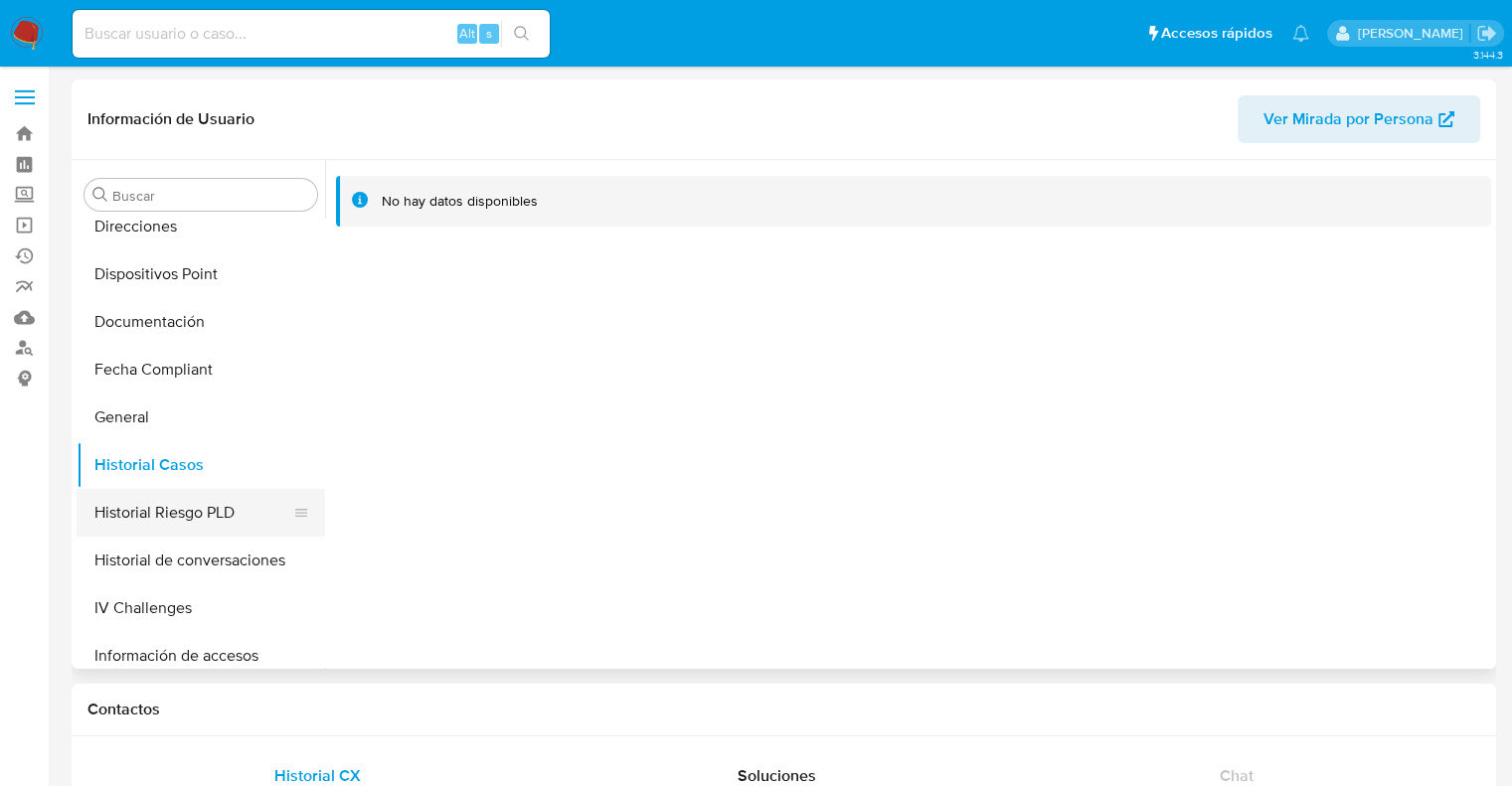 click on "Historial Riesgo PLD" at bounding box center (193, 513) 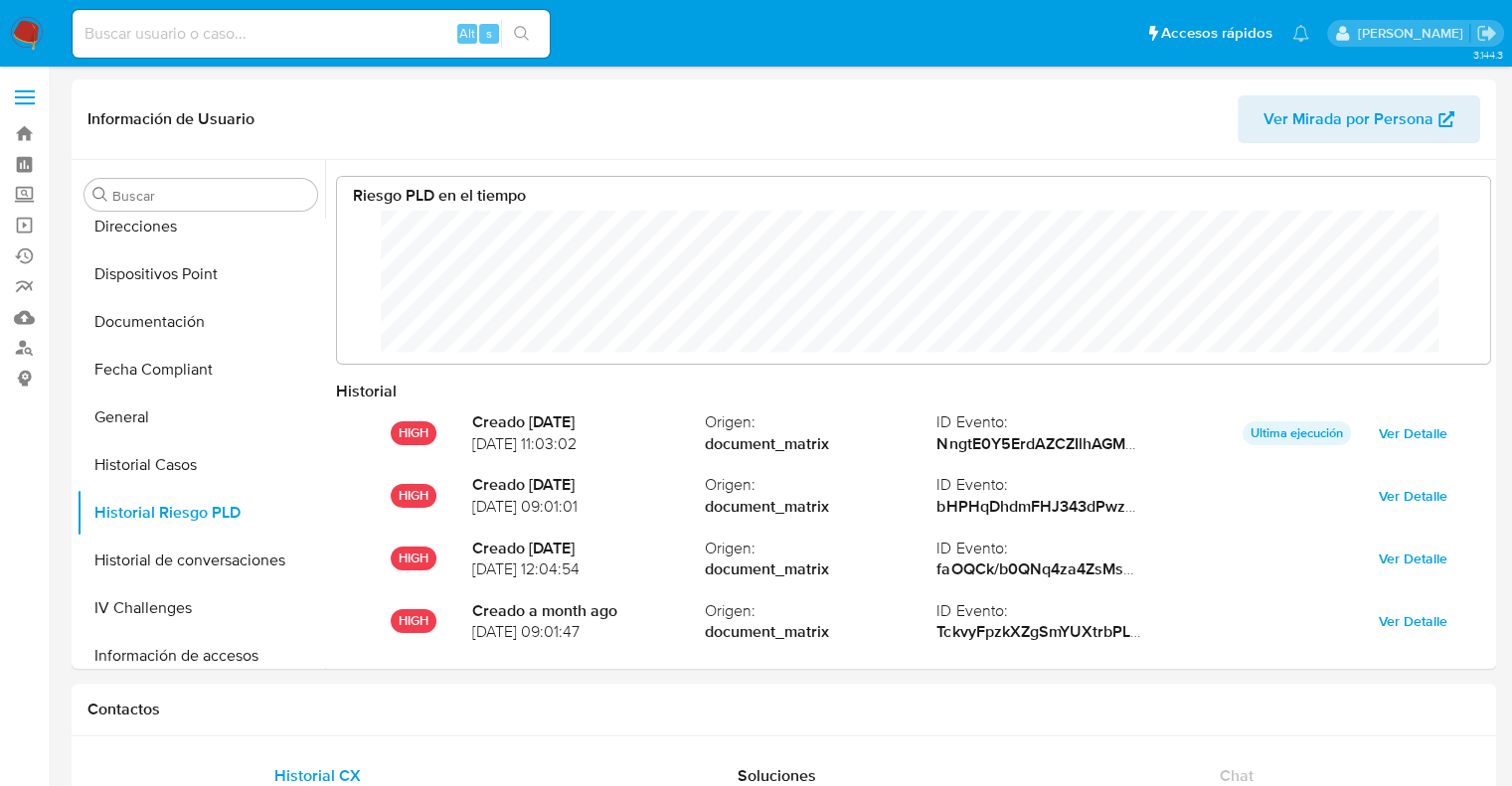 scroll, scrollTop: 993529, scrollLeft: 992968, axis: both 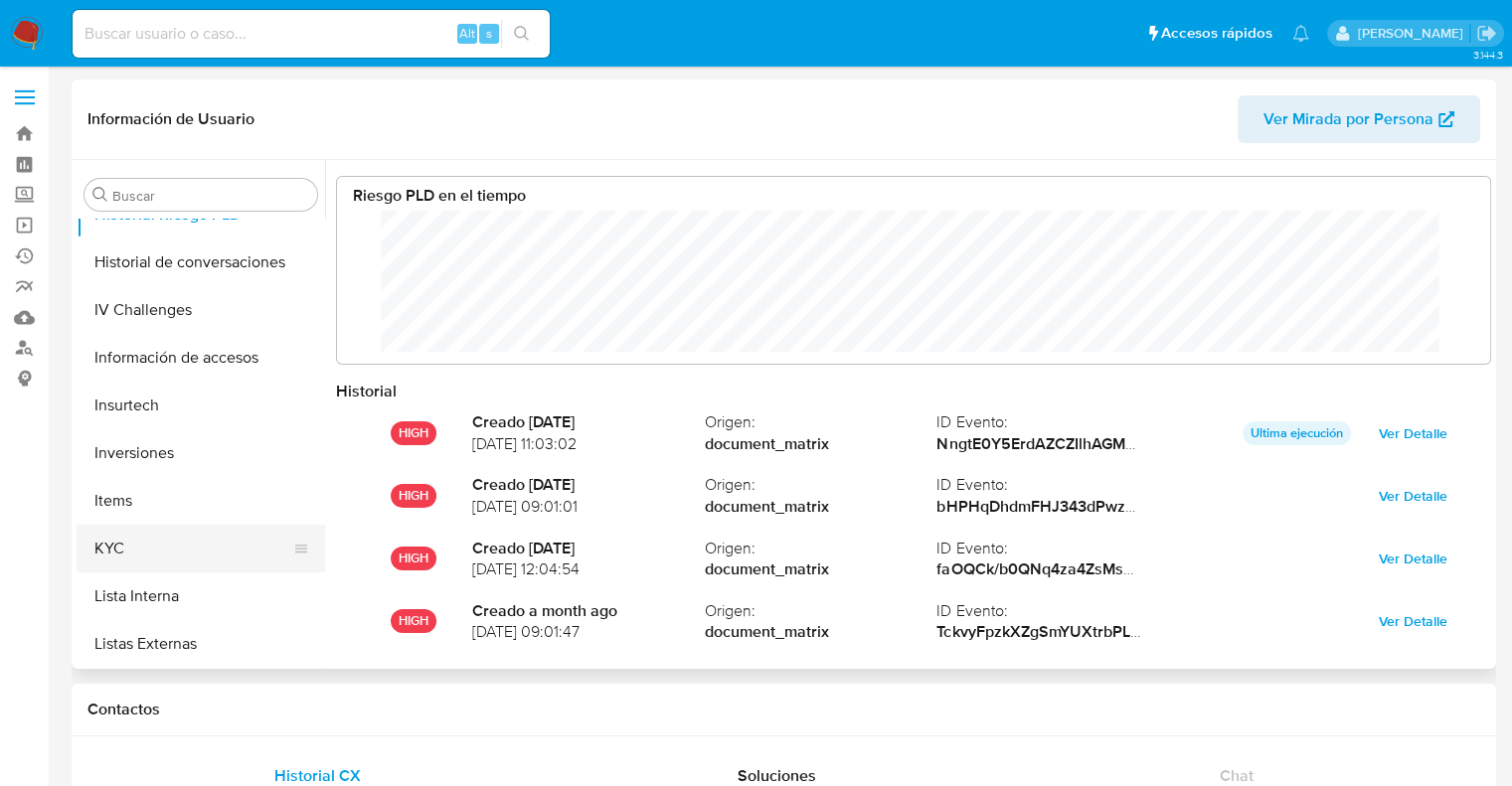 click on "KYC" at bounding box center (193, 549) 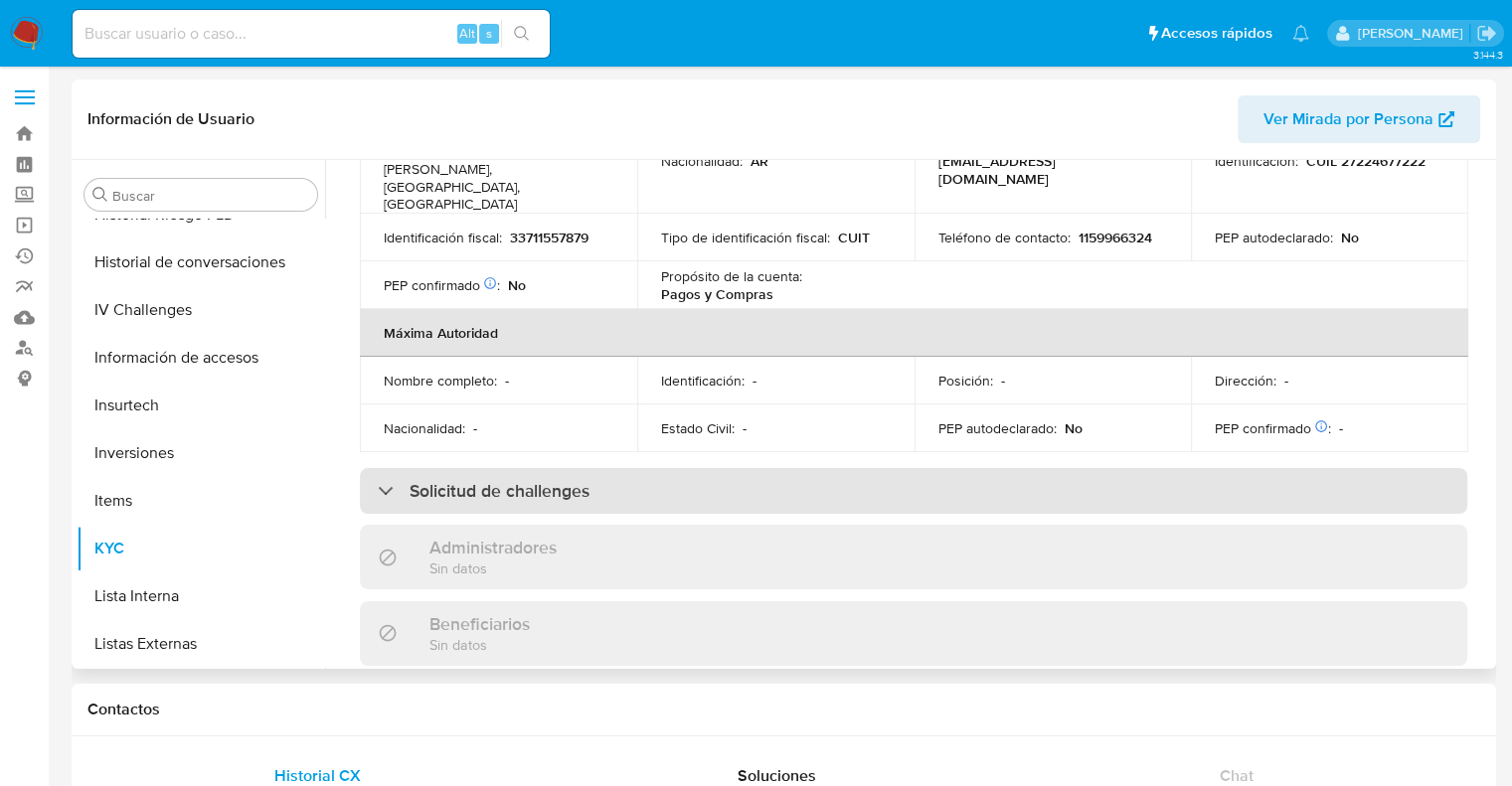 scroll, scrollTop: 894, scrollLeft: 0, axis: vertical 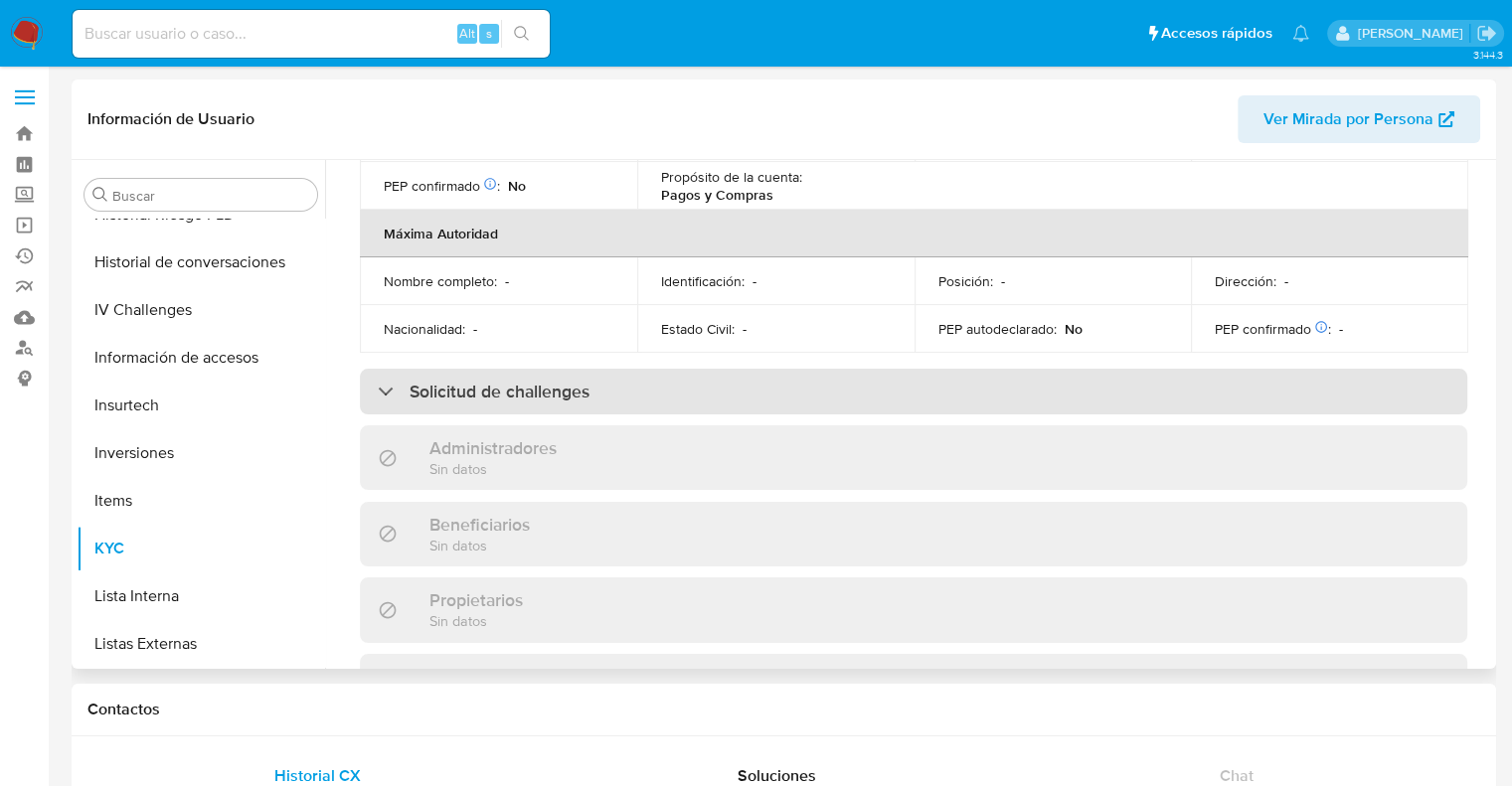 click on "Solicitud de challenges" at bounding box center (499, 392) 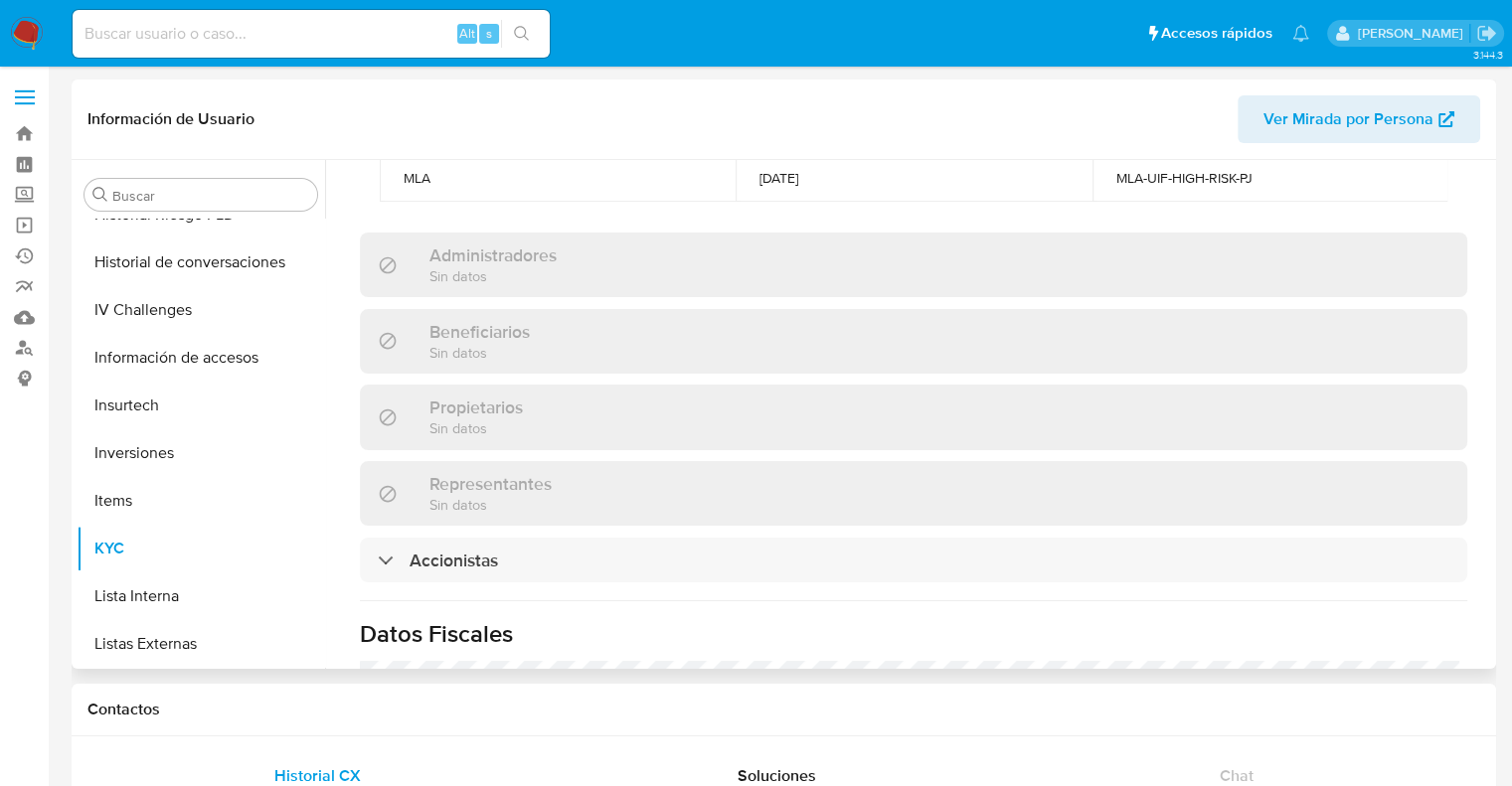 scroll, scrollTop: 1292, scrollLeft: 0, axis: vertical 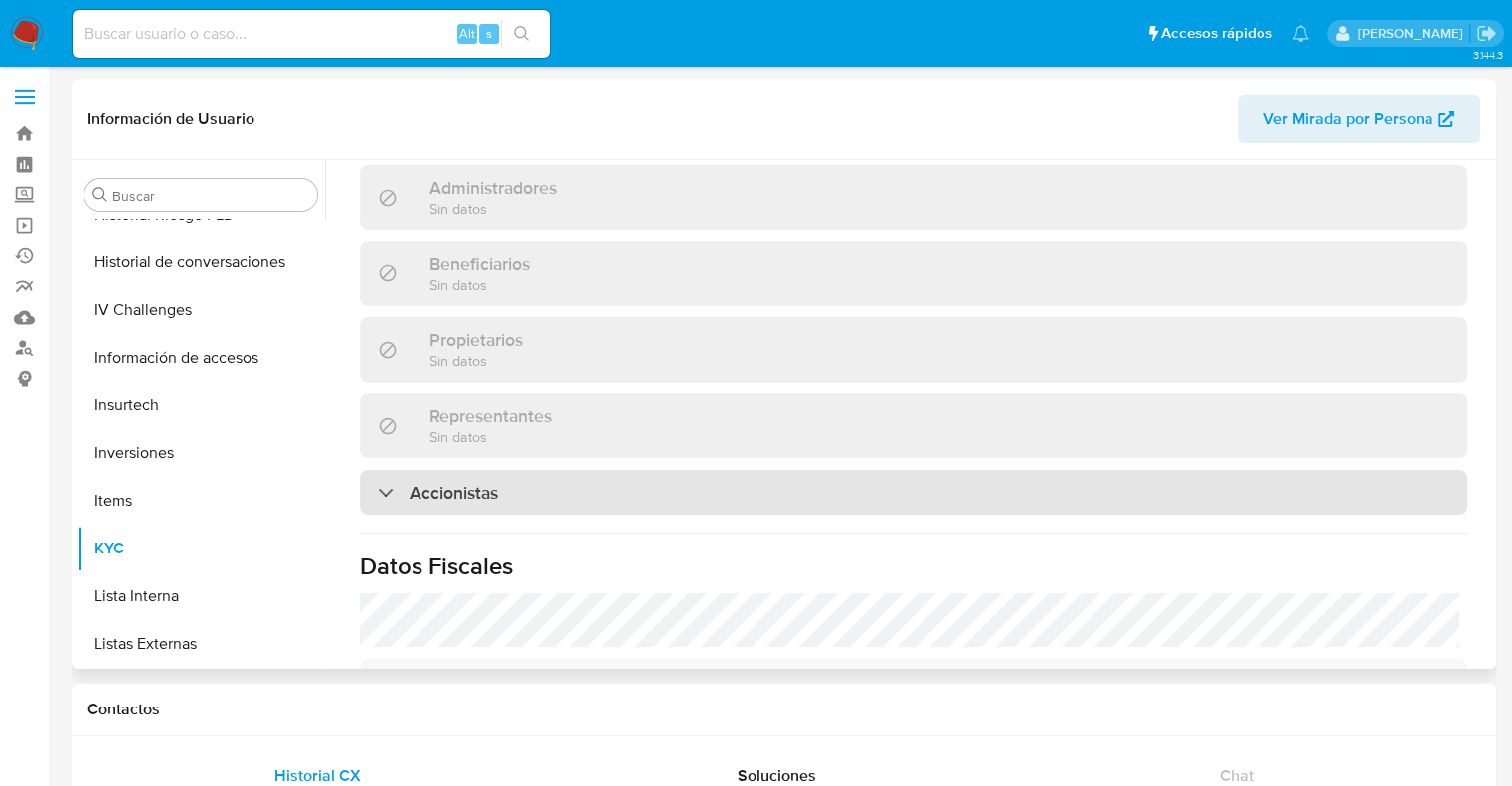 click on "Accionistas" at bounding box center (914, 493) 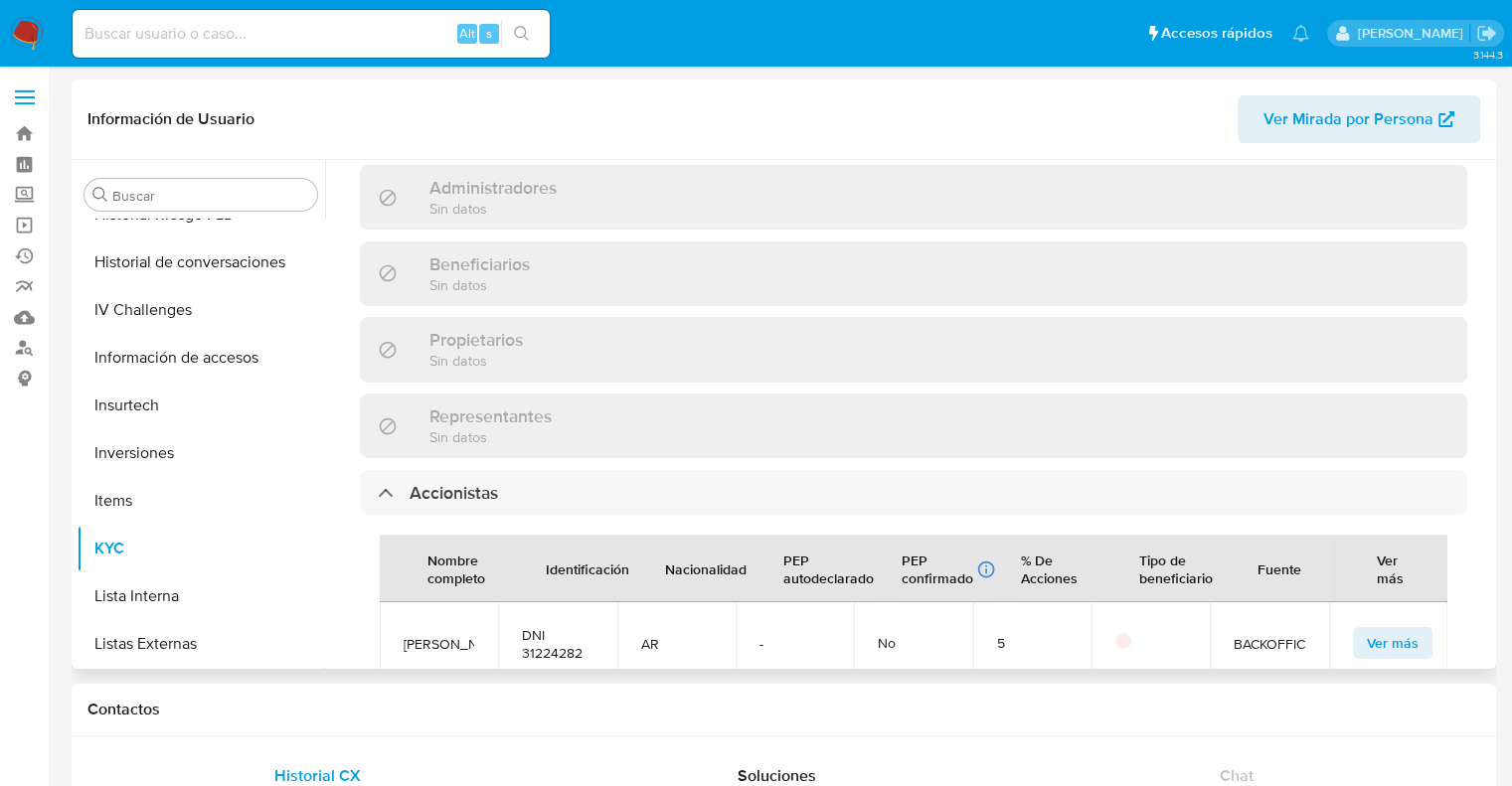 scroll, scrollTop: 1391, scrollLeft: 0, axis: vertical 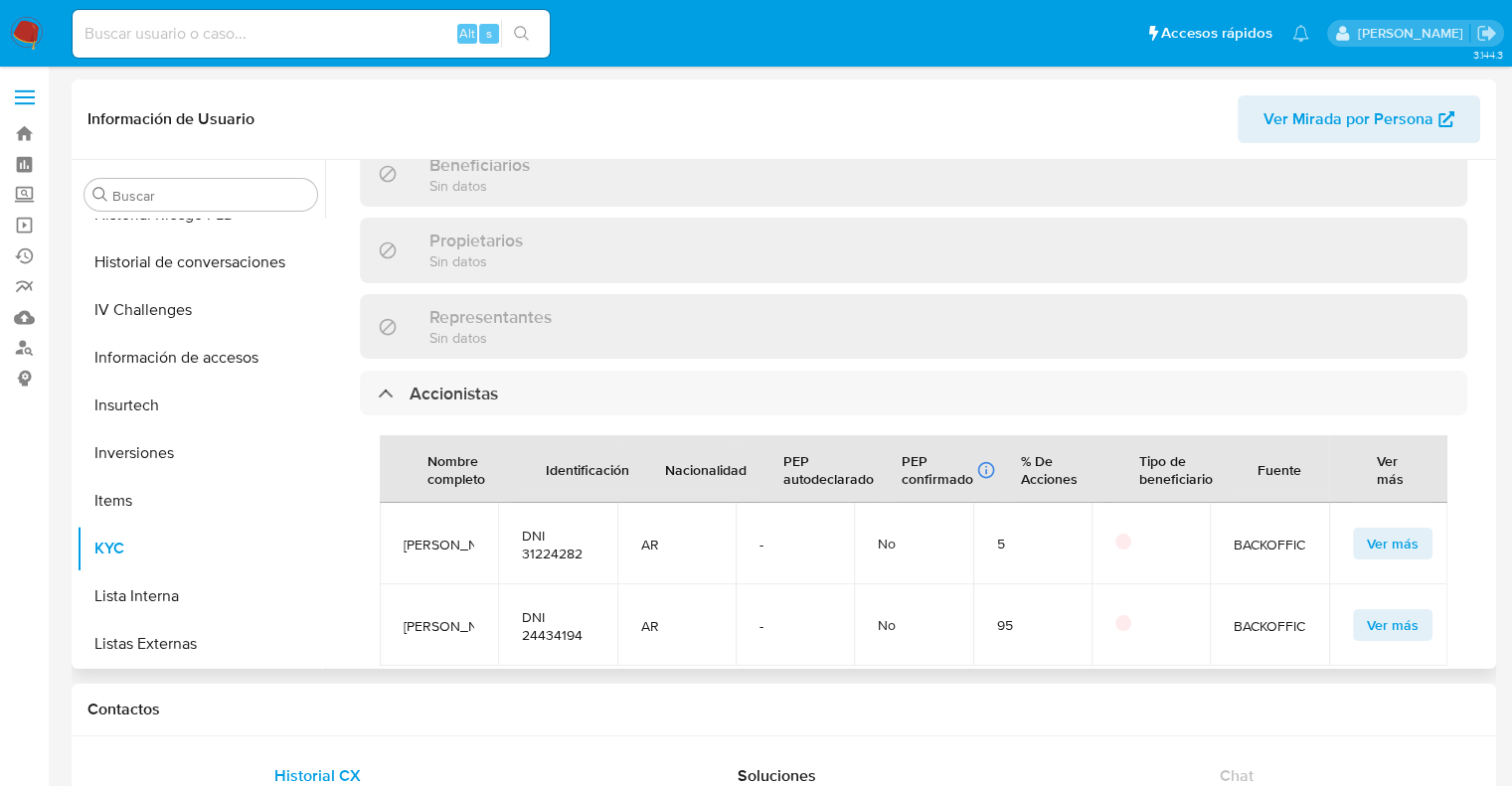 drag, startPoint x: 461, startPoint y: 591, endPoint x: 423, endPoint y: 563, distance: 47.201695 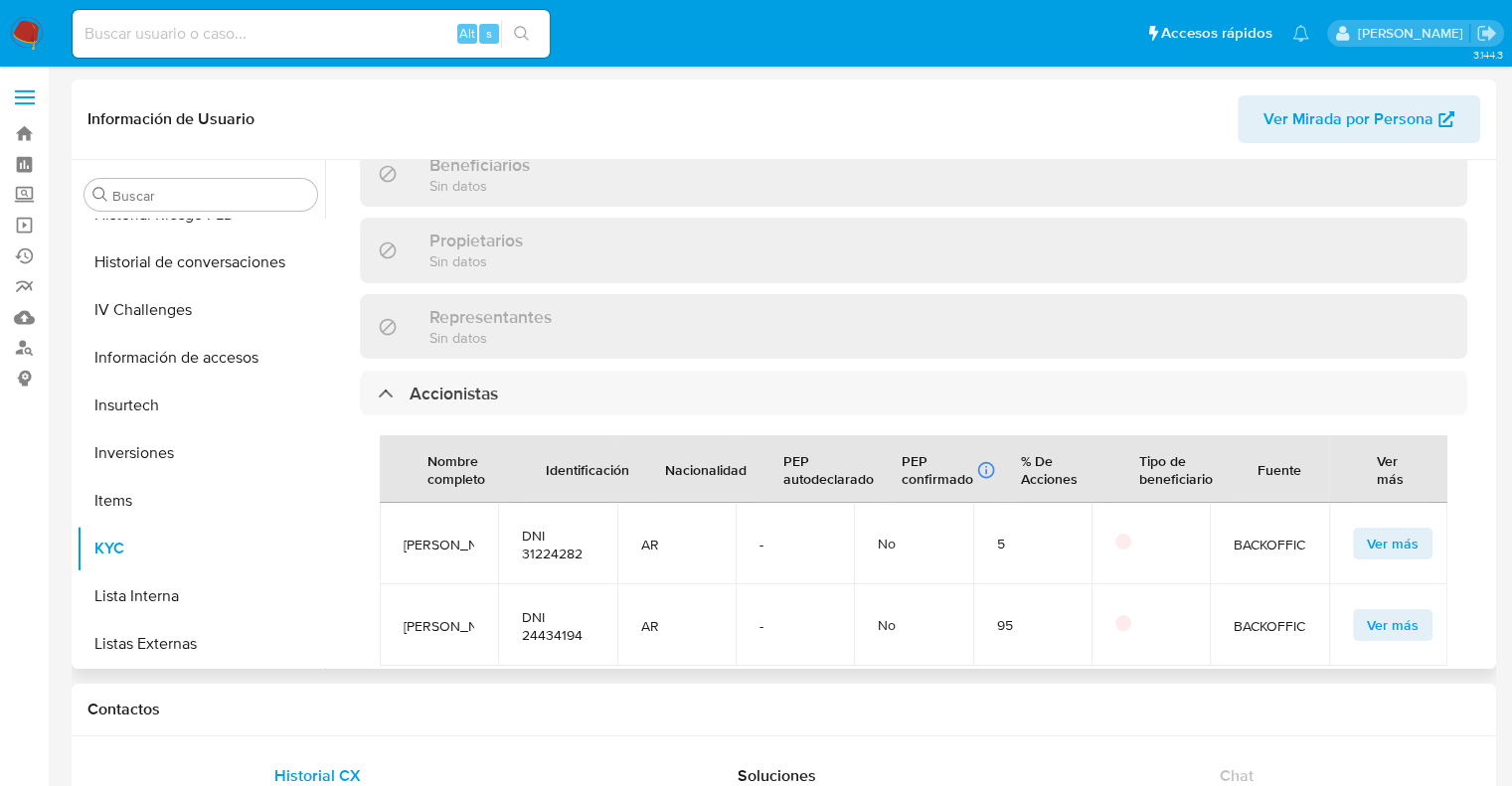 drag, startPoint x: 481, startPoint y: 493, endPoint x: 402, endPoint y: 451, distance: 89.47067 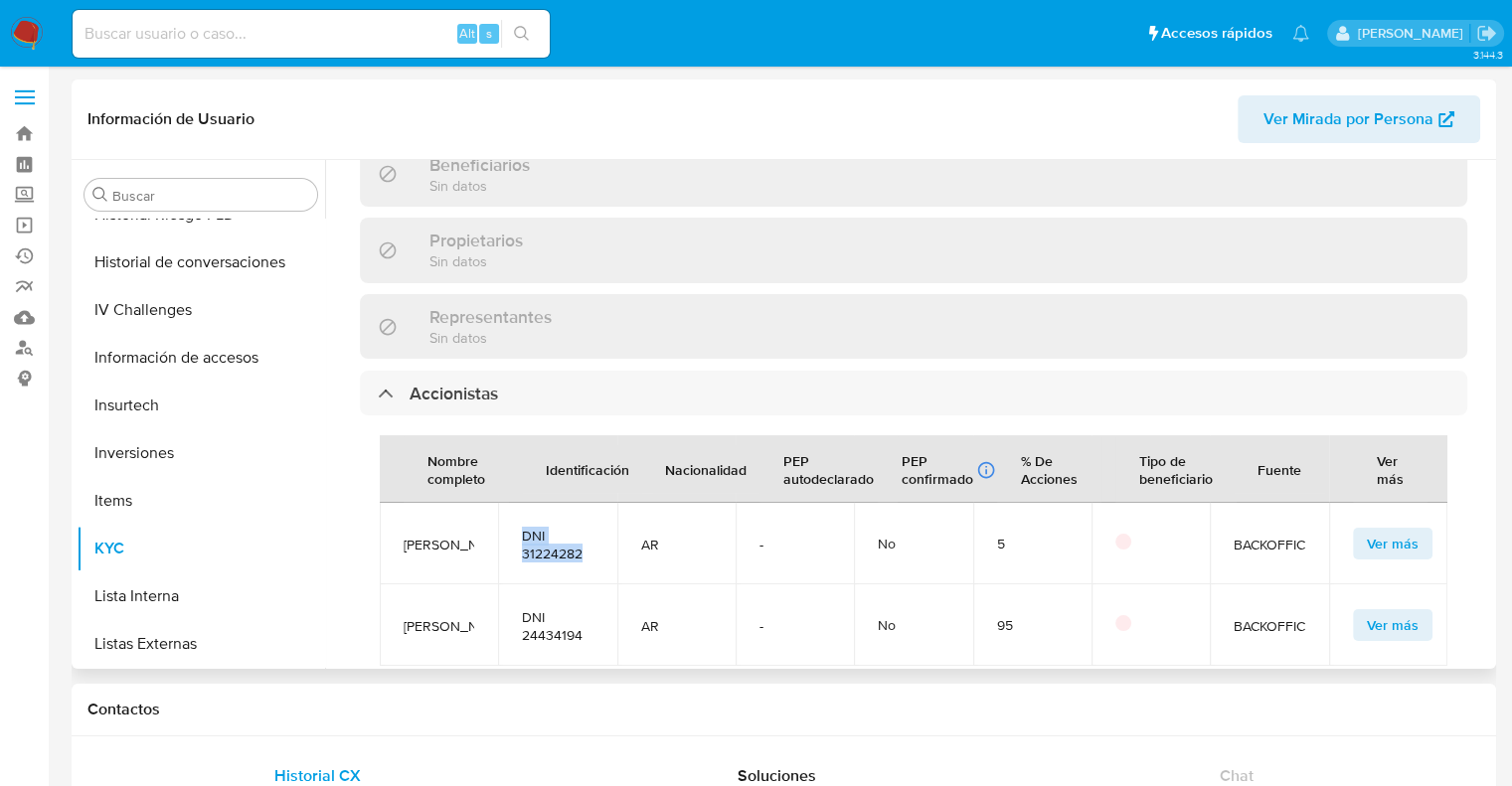 drag, startPoint x: 553, startPoint y: 484, endPoint x: 513, endPoint y: 464, distance: 44.72136 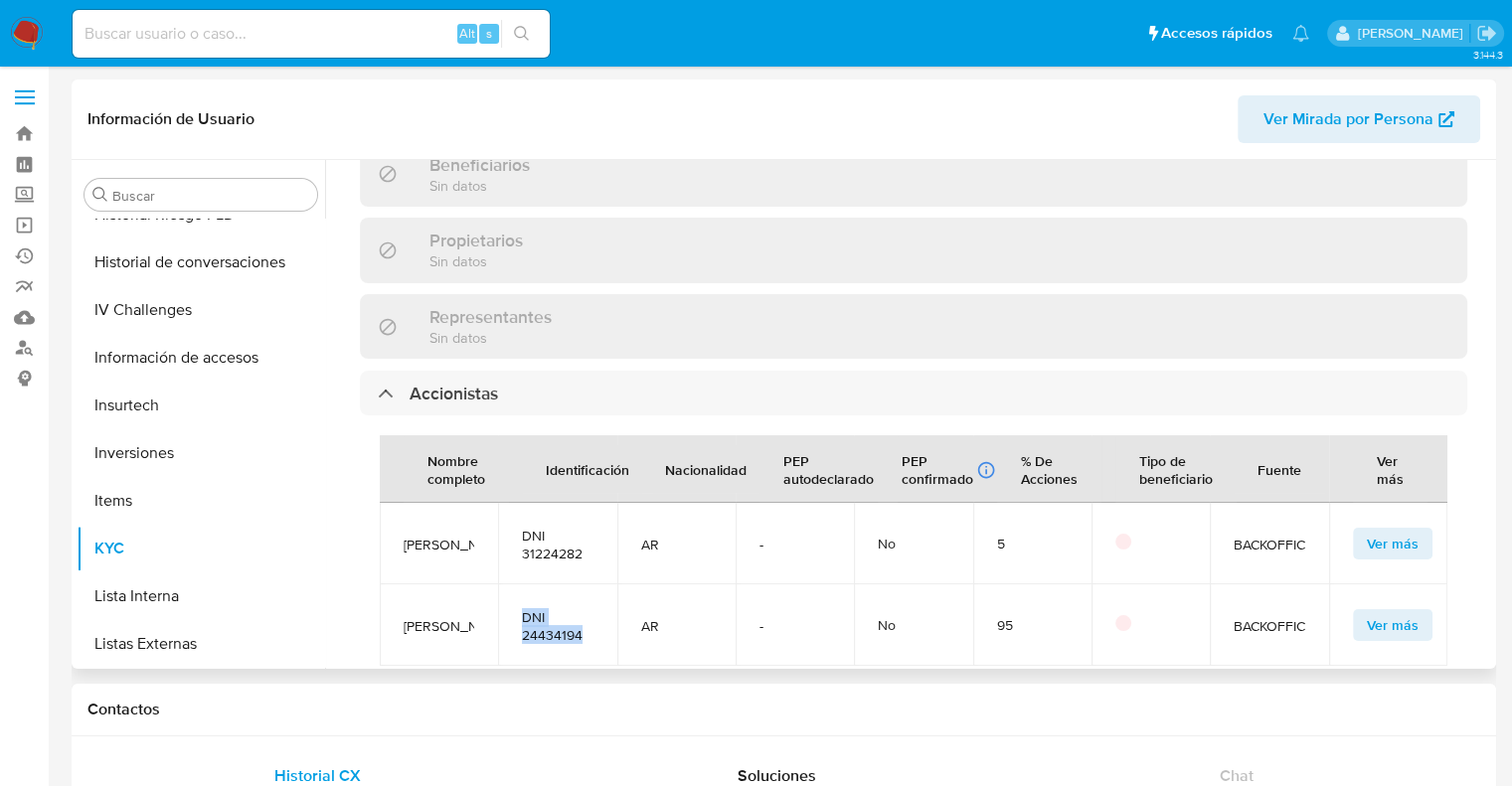 drag, startPoint x: 588, startPoint y: 583, endPoint x: 524, endPoint y: 556, distance: 69.46222 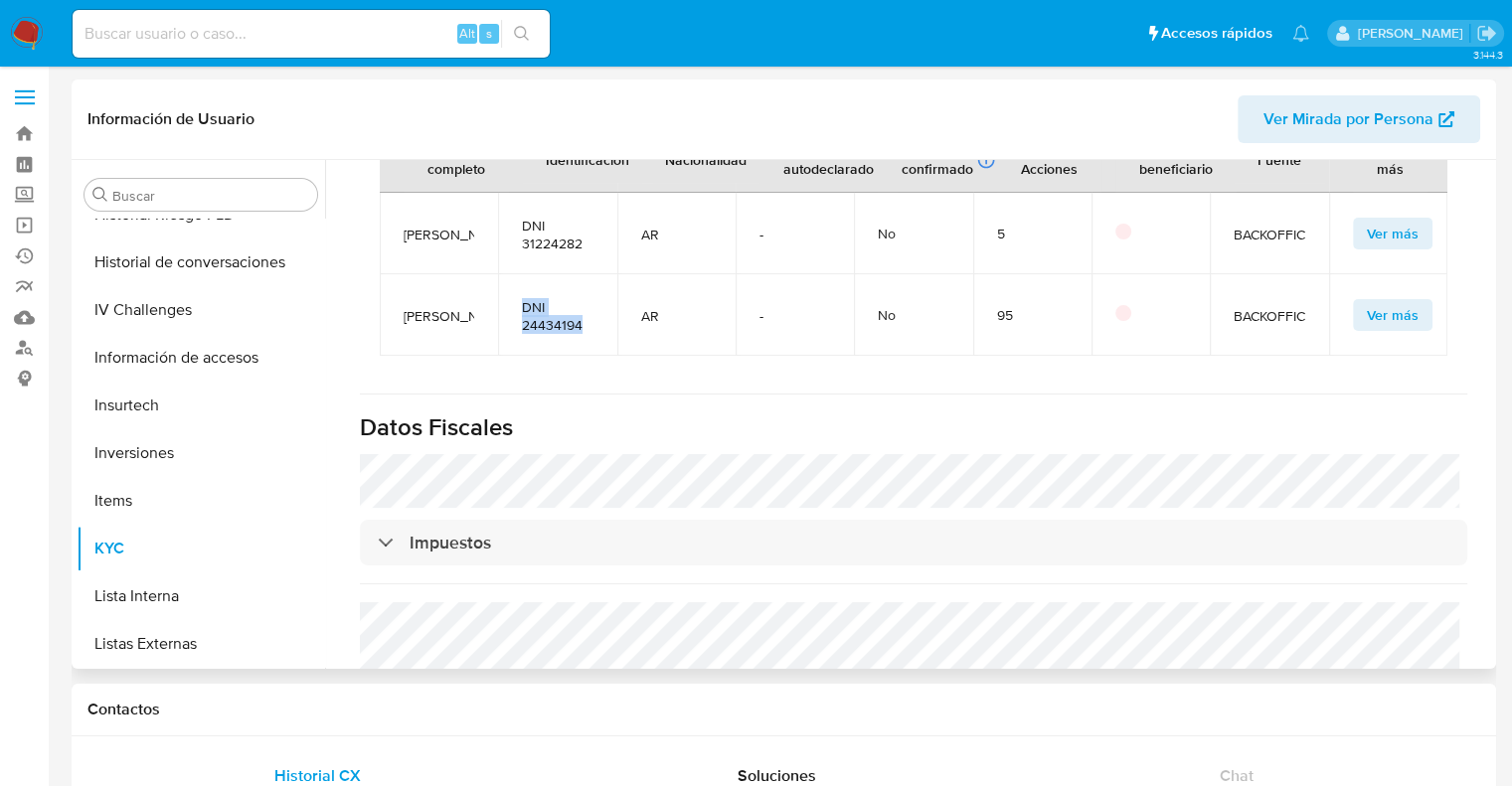 scroll, scrollTop: 1846, scrollLeft: 0, axis: vertical 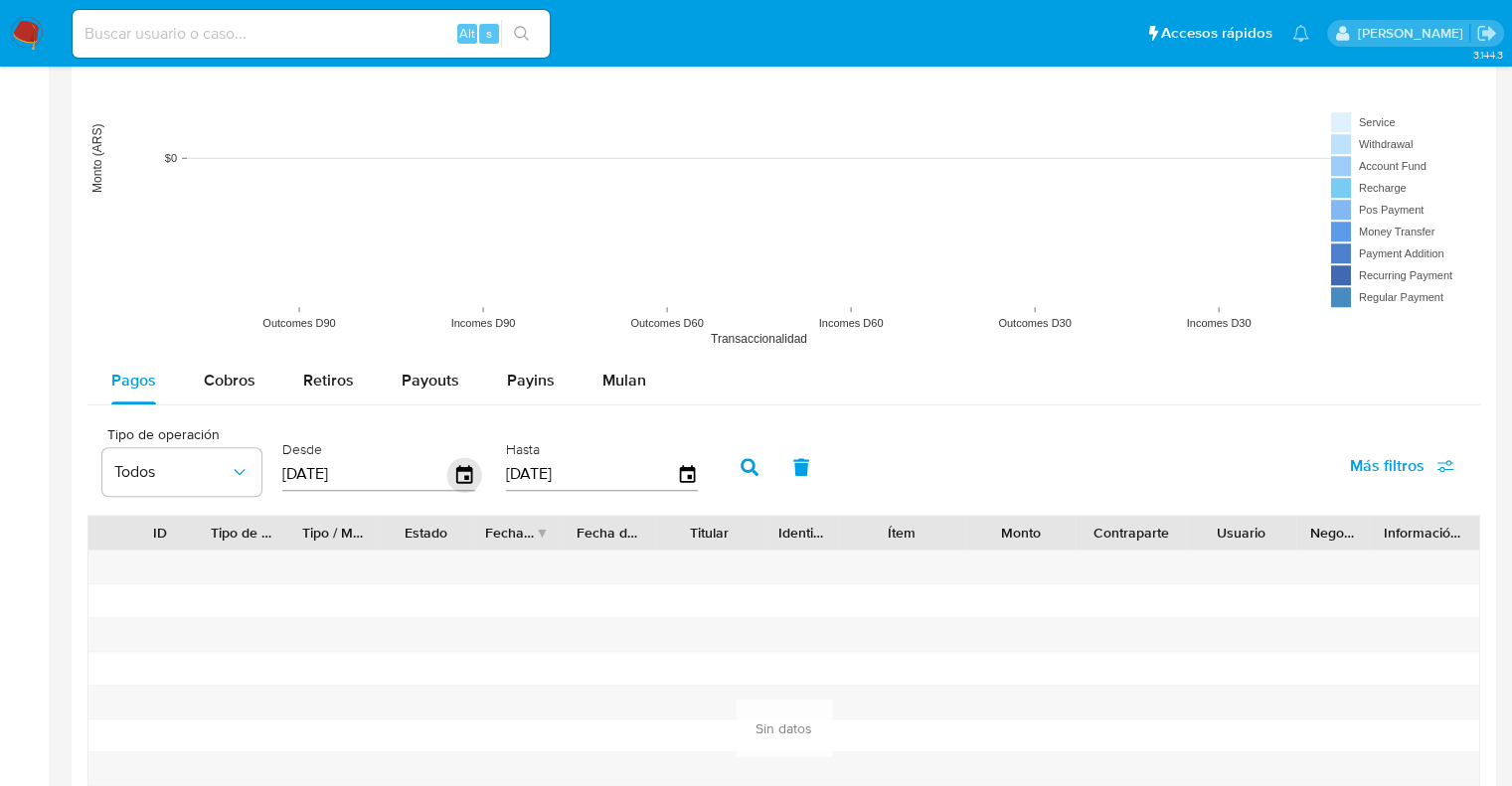 click 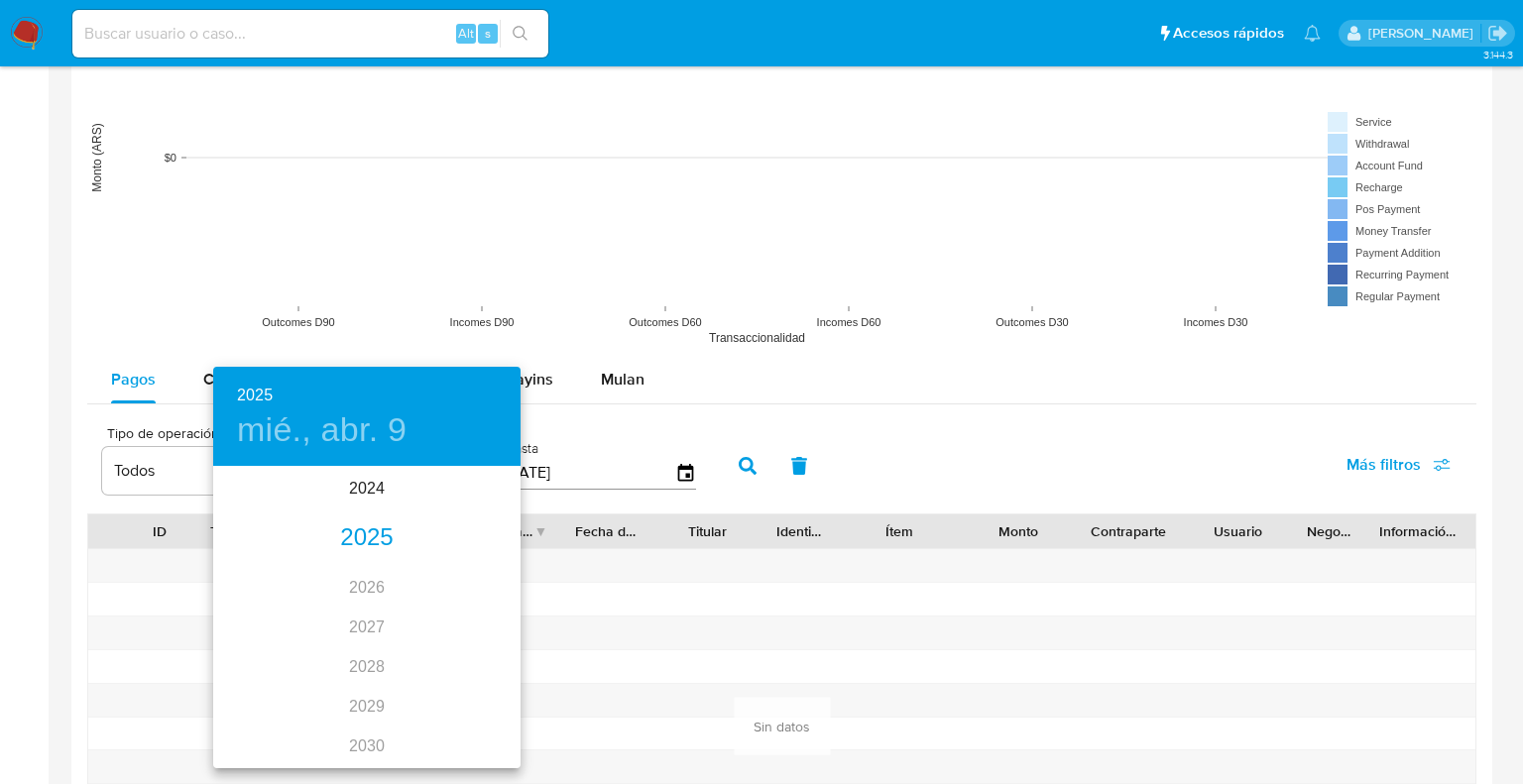 click on "2025" at bounding box center (367, 538) 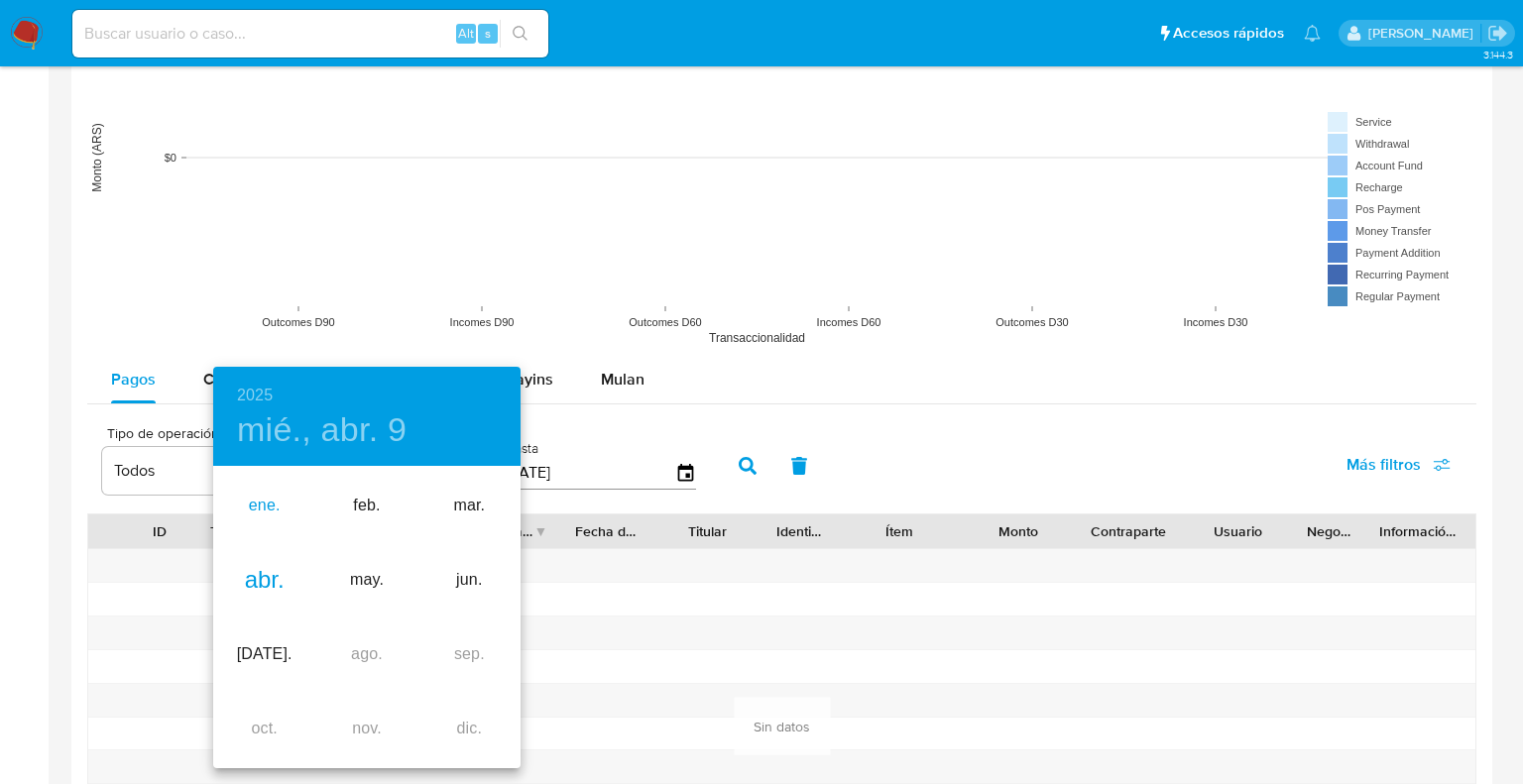 click on "ene." at bounding box center [264, 505] 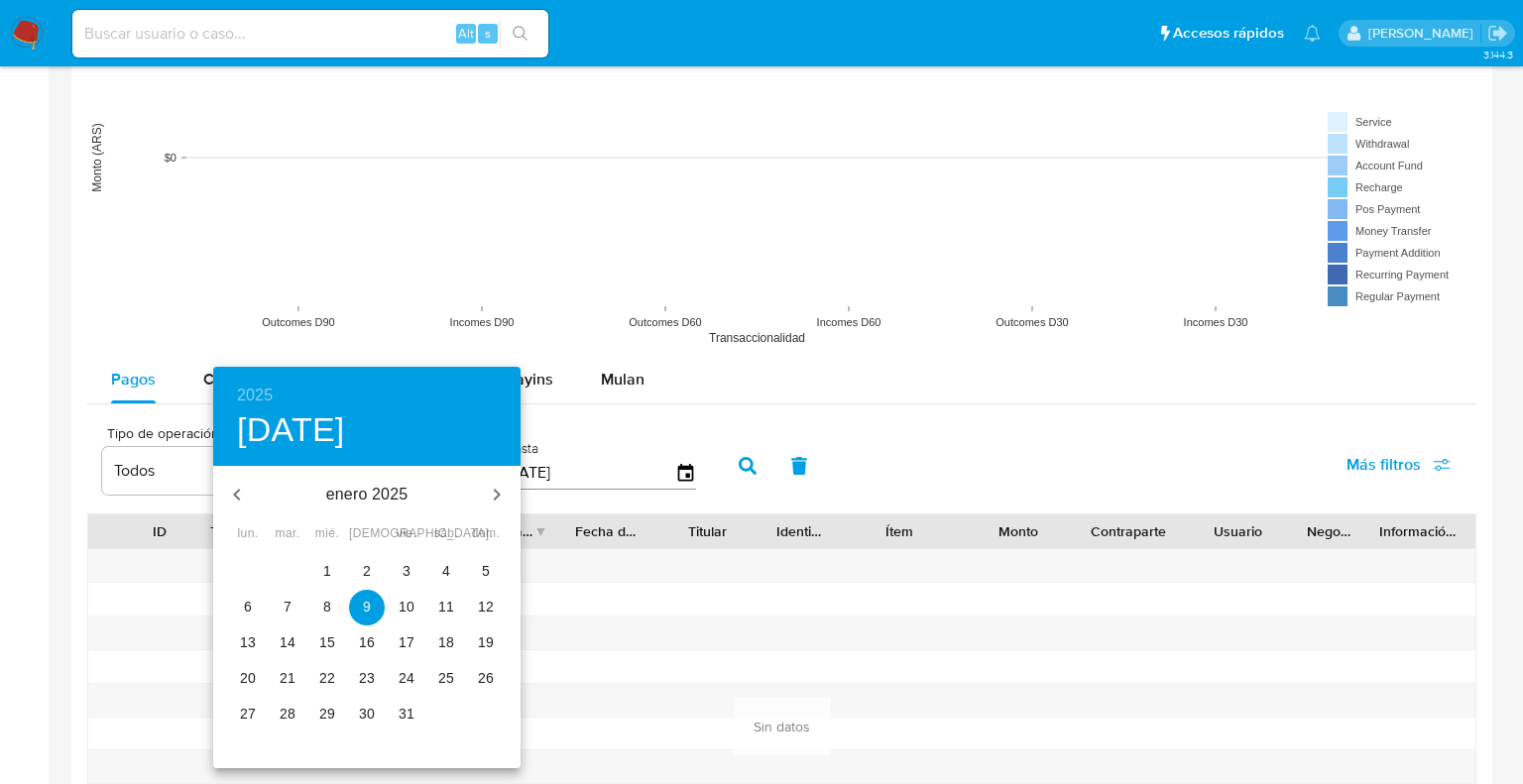 click on "1" at bounding box center (327, 571) 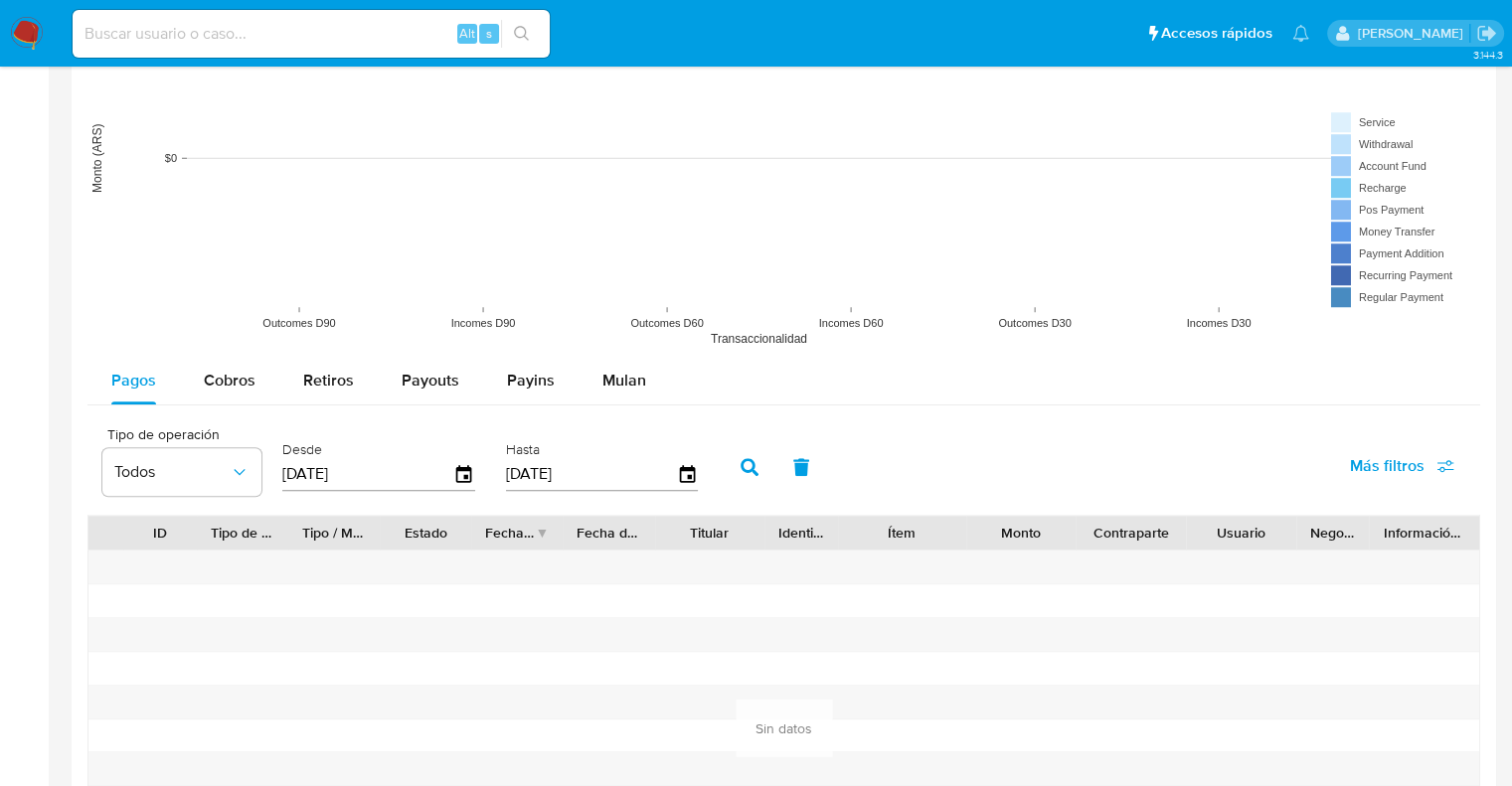 click 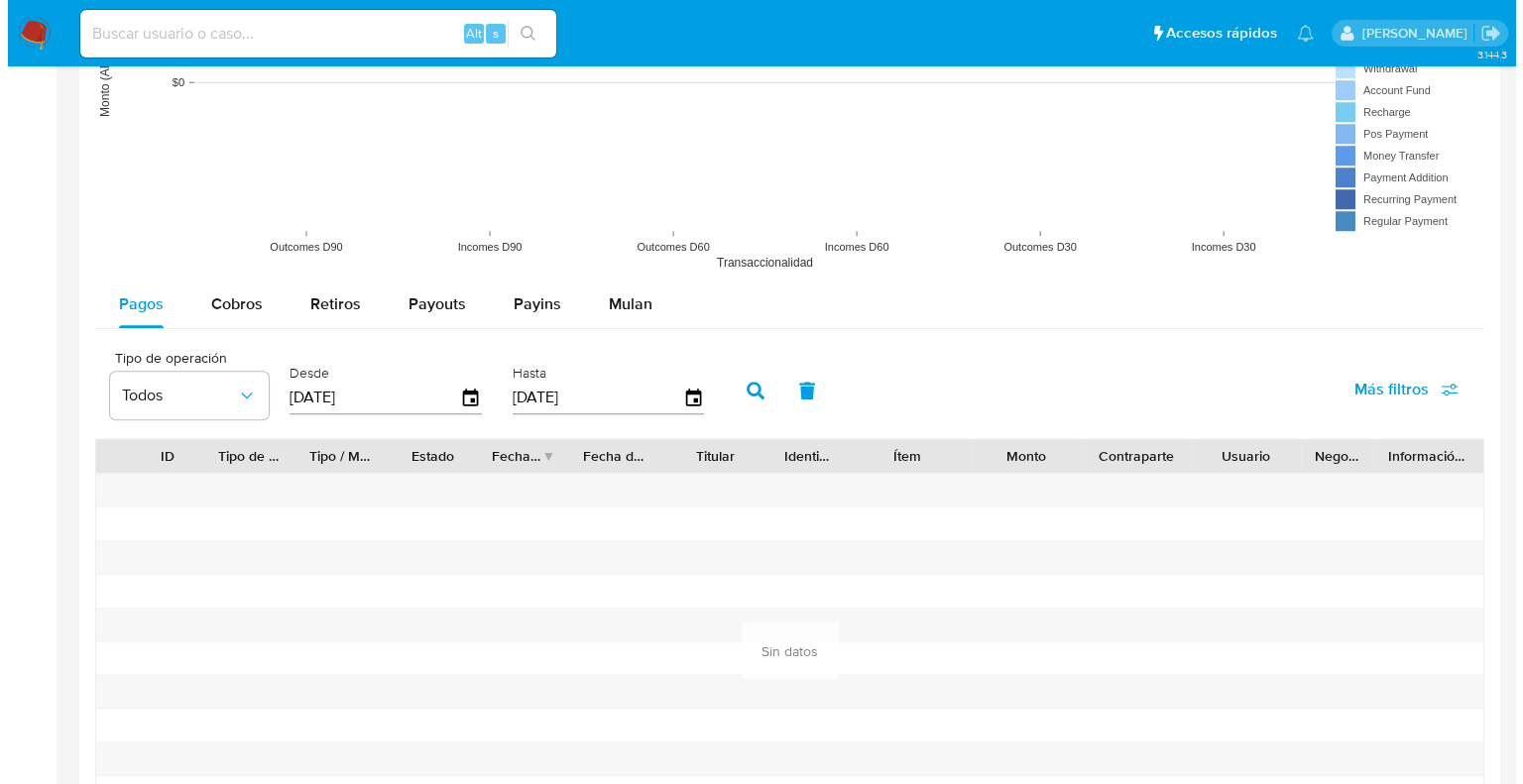 scroll, scrollTop: 1784, scrollLeft: 0, axis: vertical 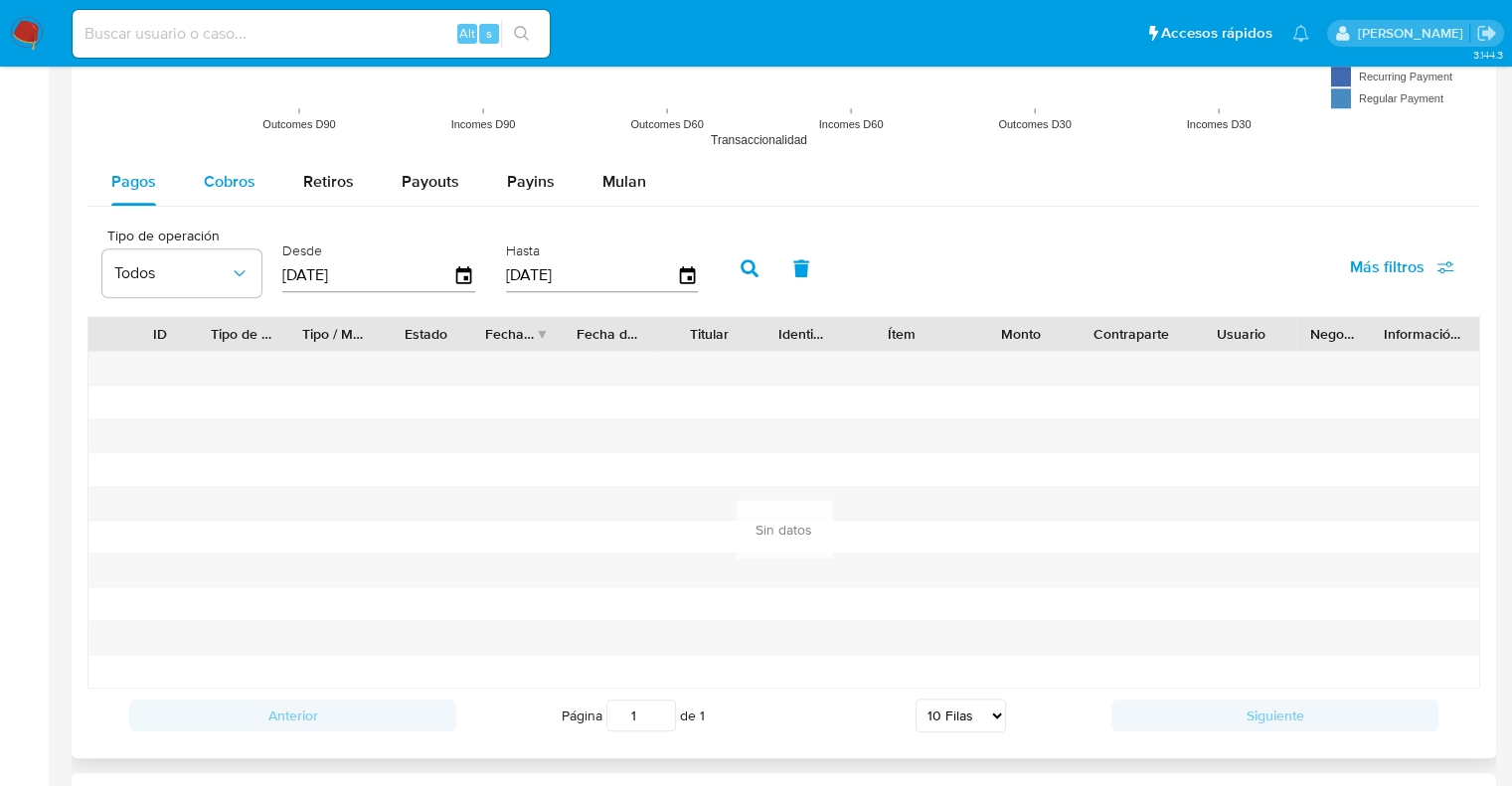 click on "Cobros" at bounding box center [230, 181] 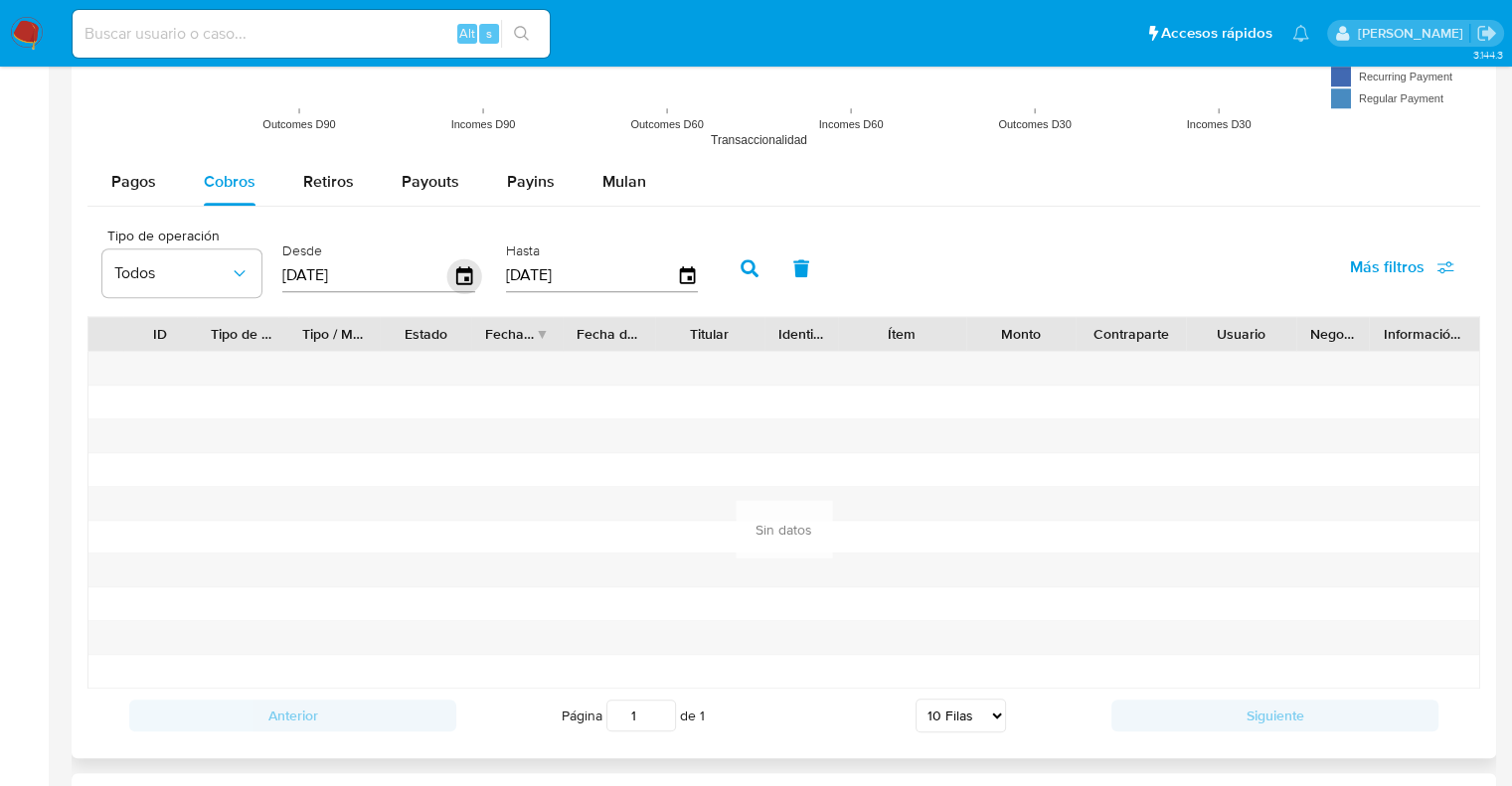 click 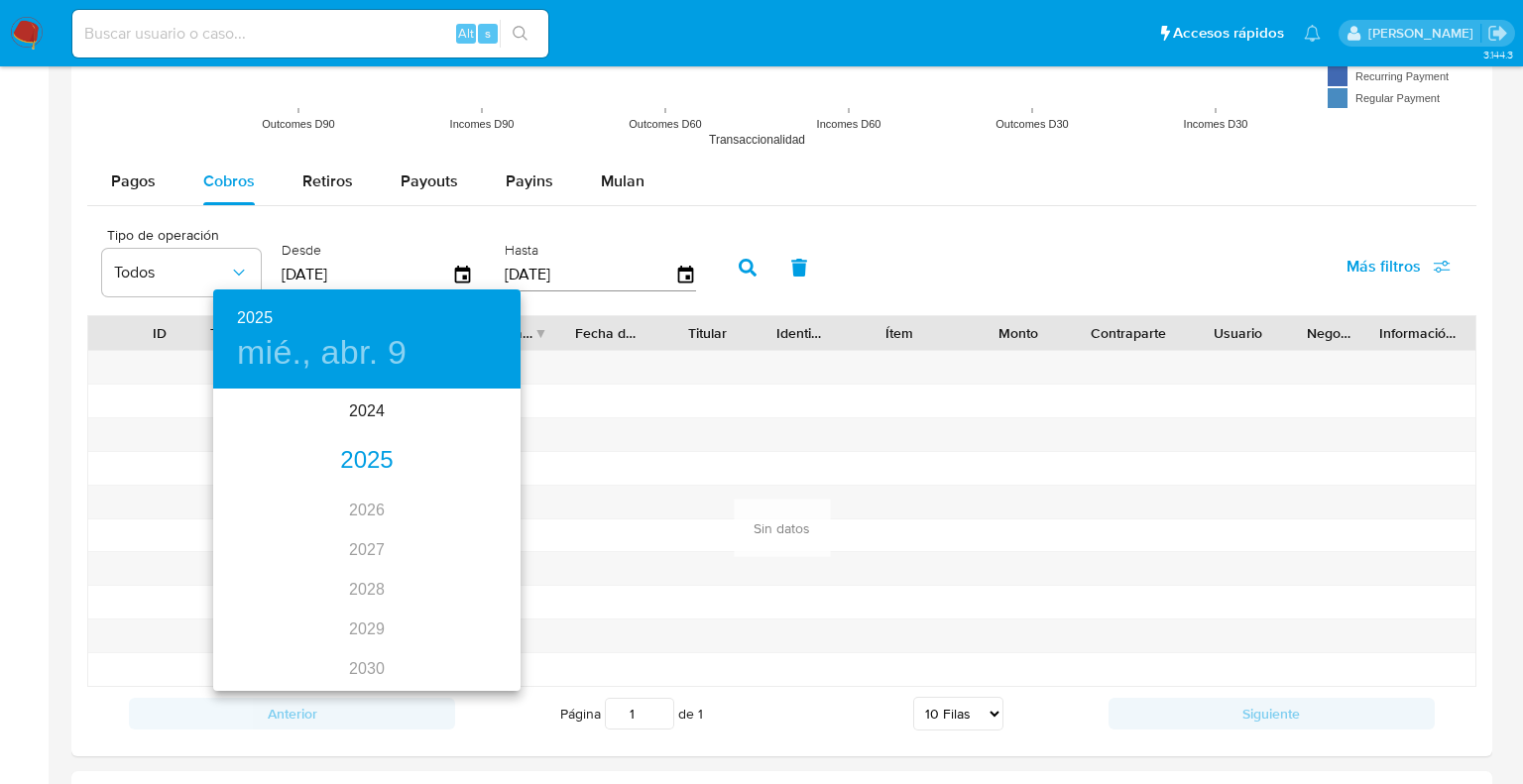 click on "2025" at bounding box center [367, 461] 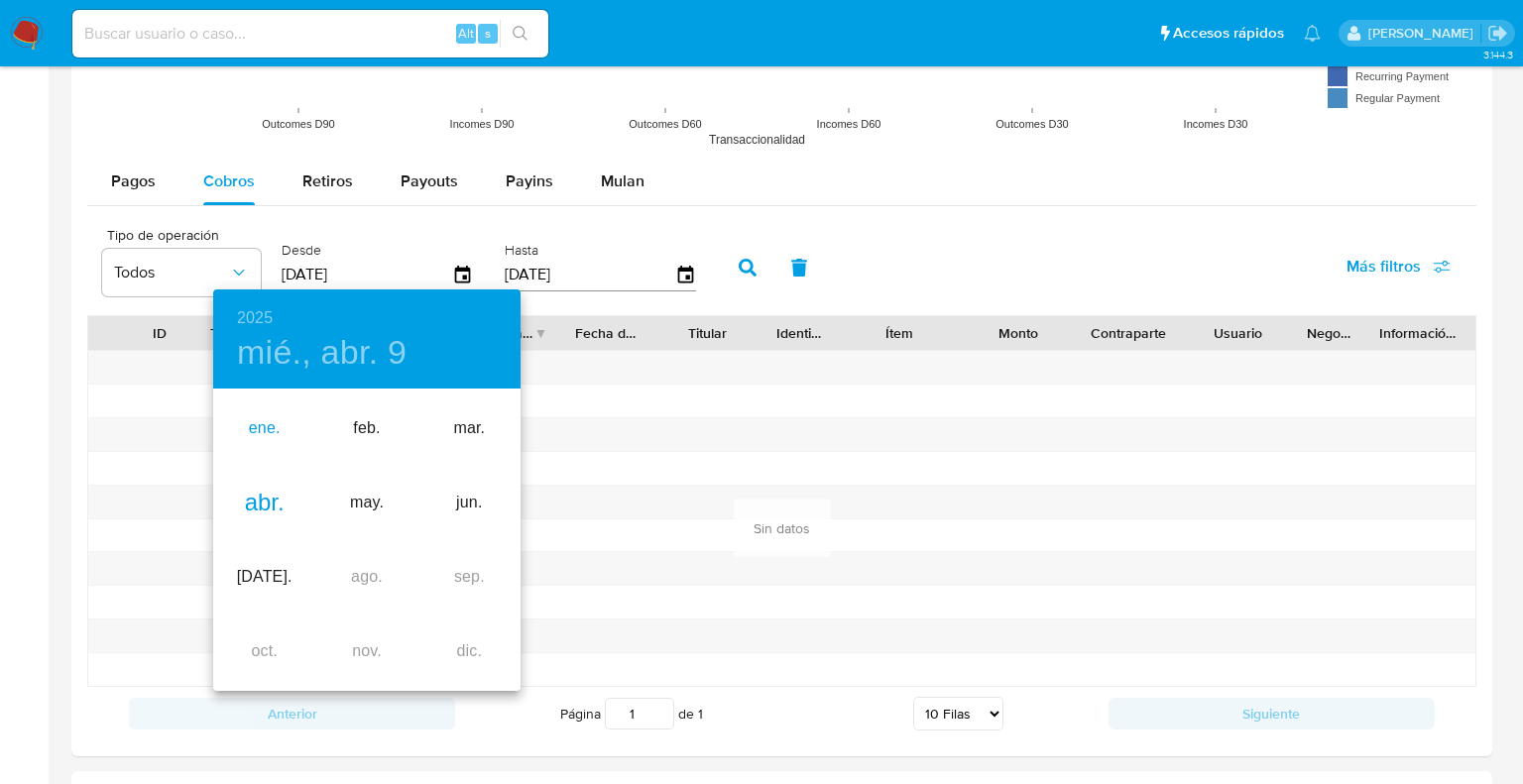 click on "ene." at bounding box center (264, 428) 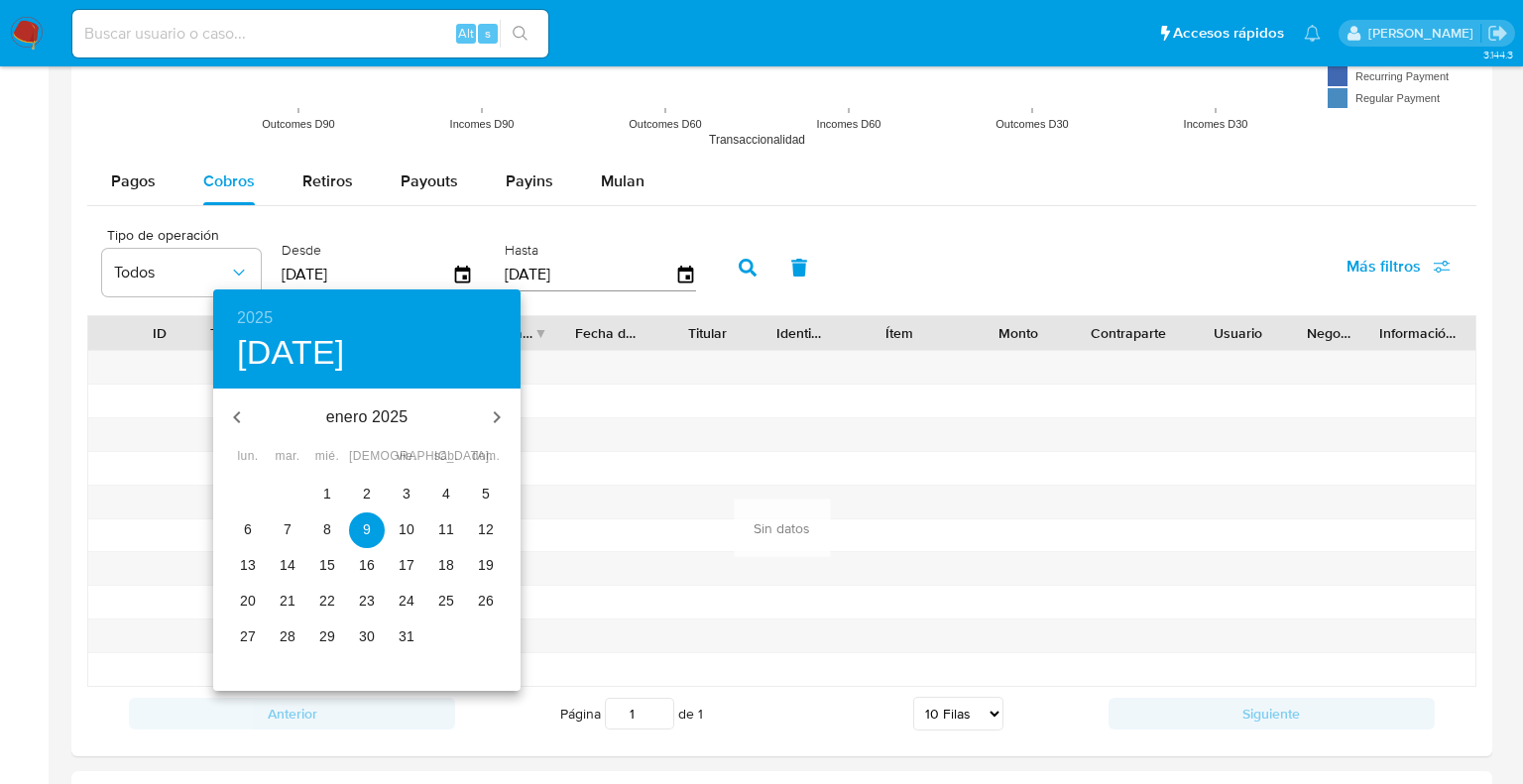 click on "1" at bounding box center (327, 494) 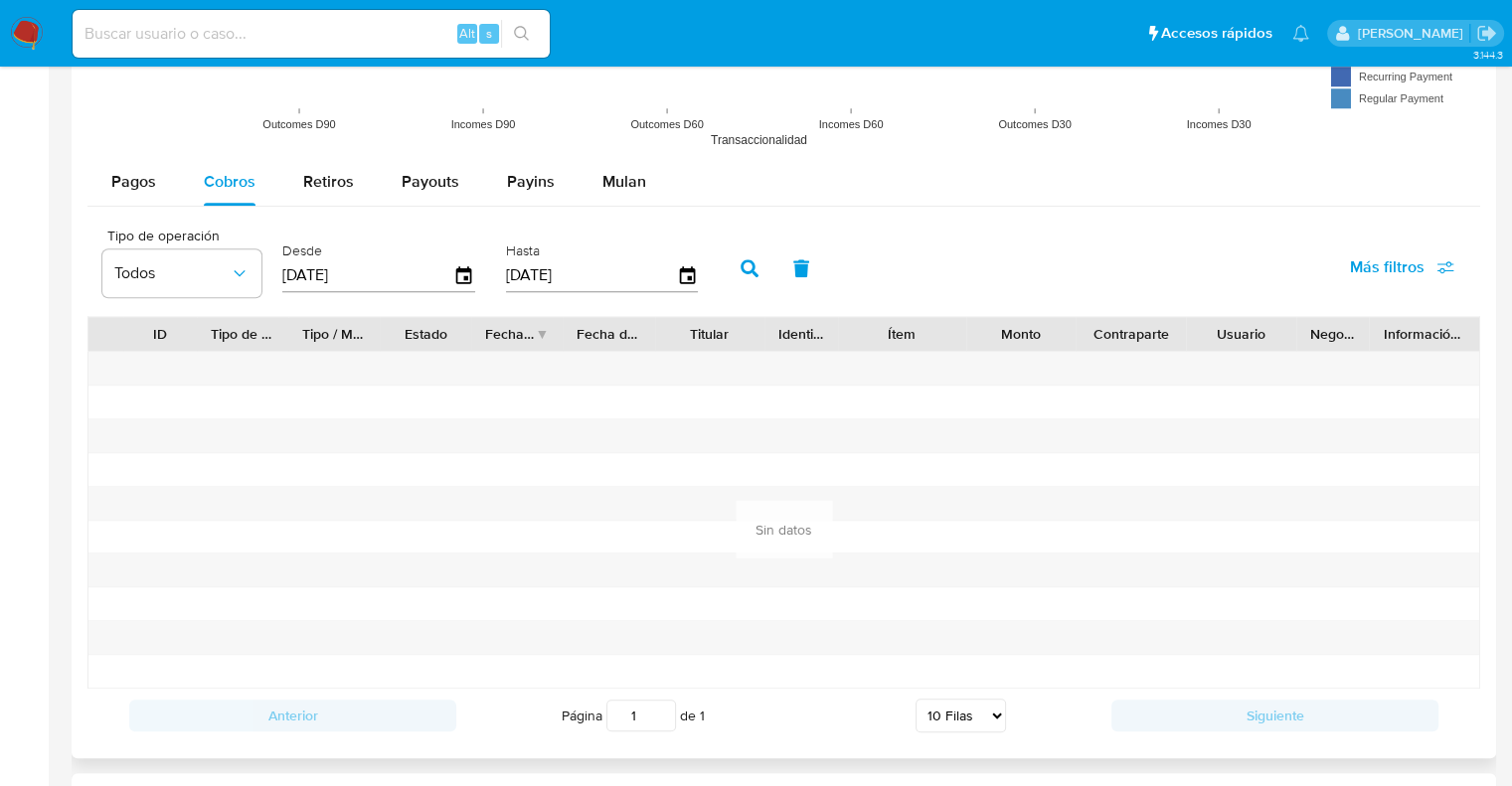 click 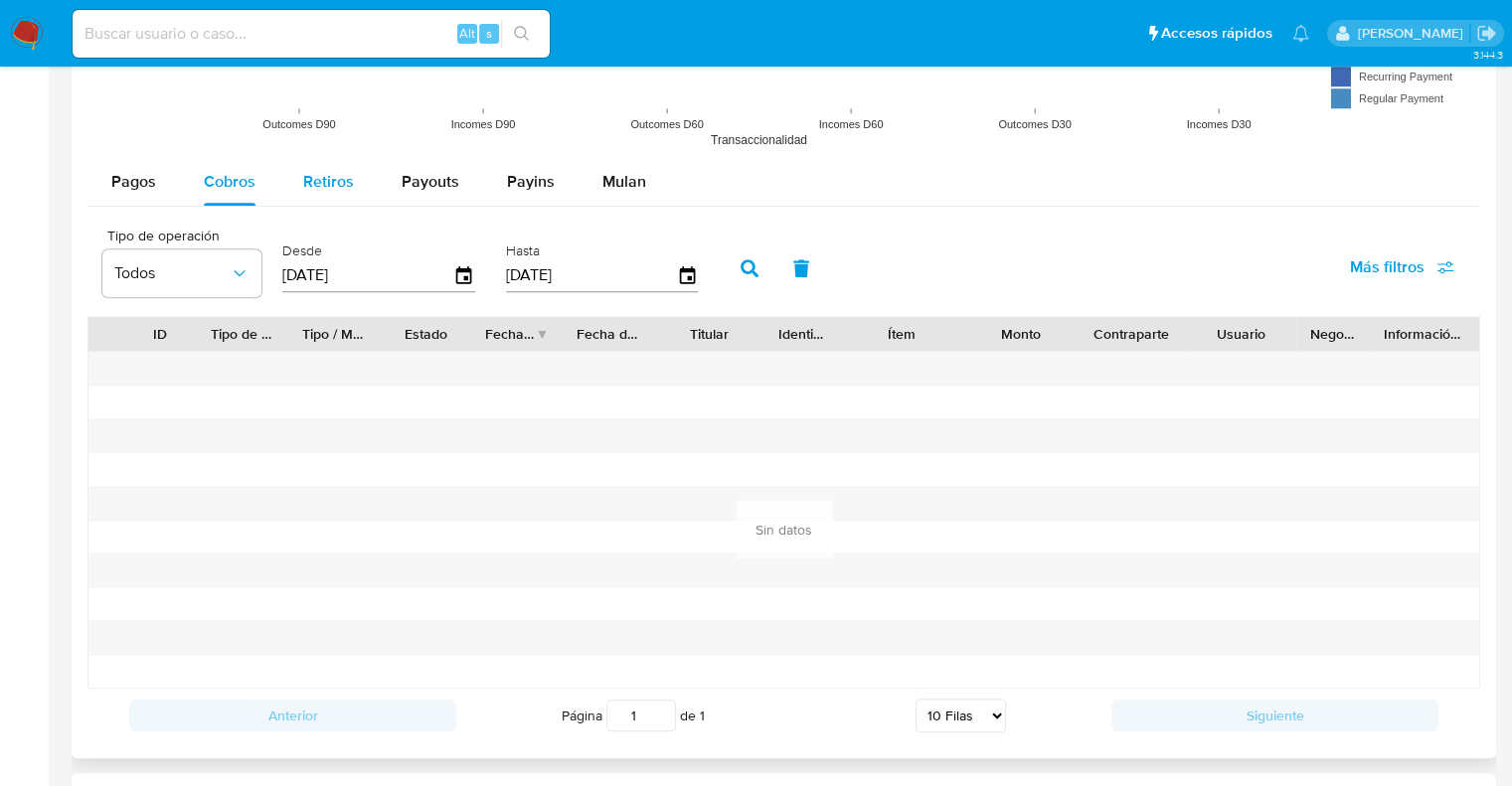 click on "Retiros" at bounding box center (328, 181) 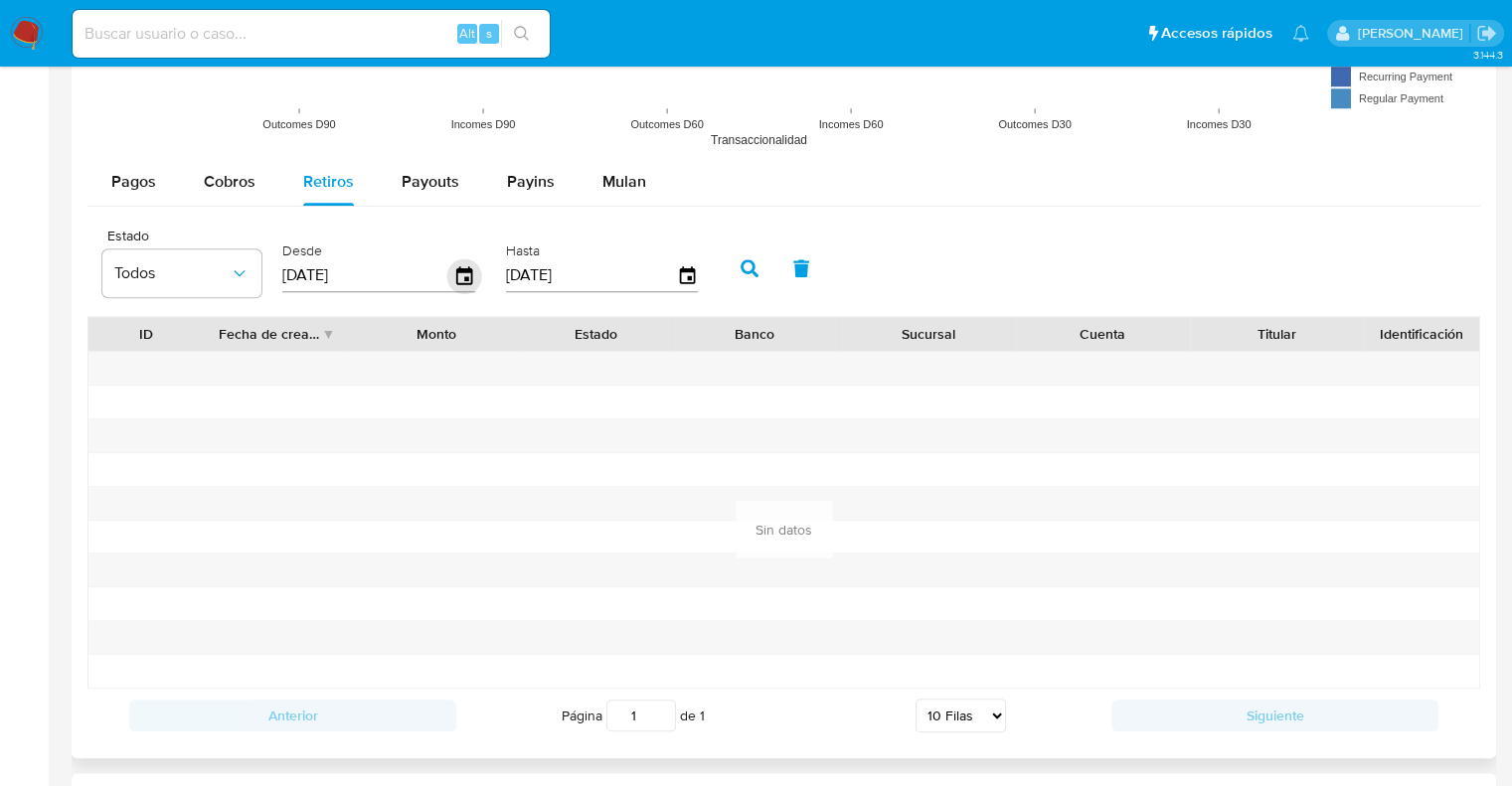 click 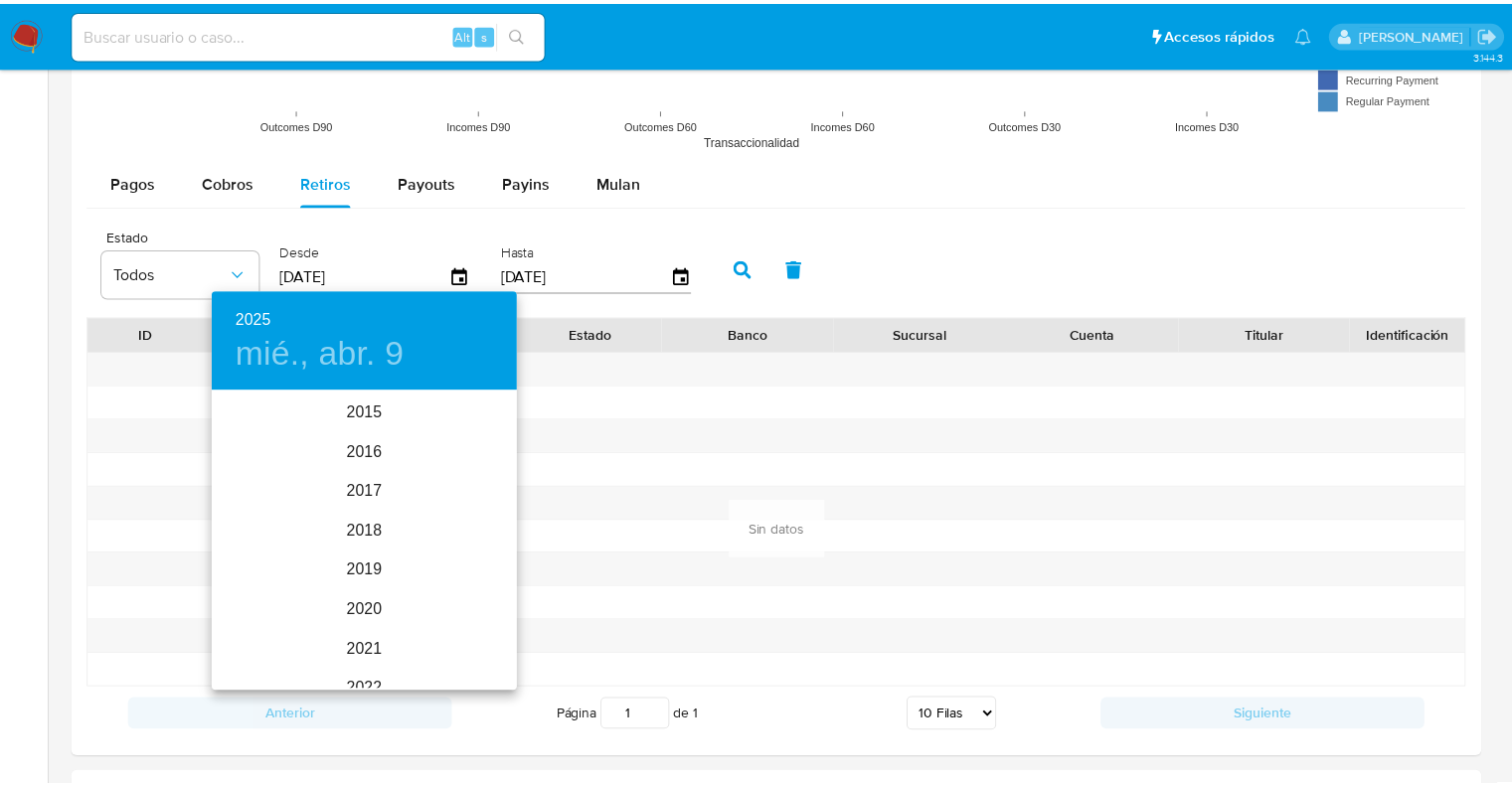 scroll, scrollTop: 278, scrollLeft: 0, axis: vertical 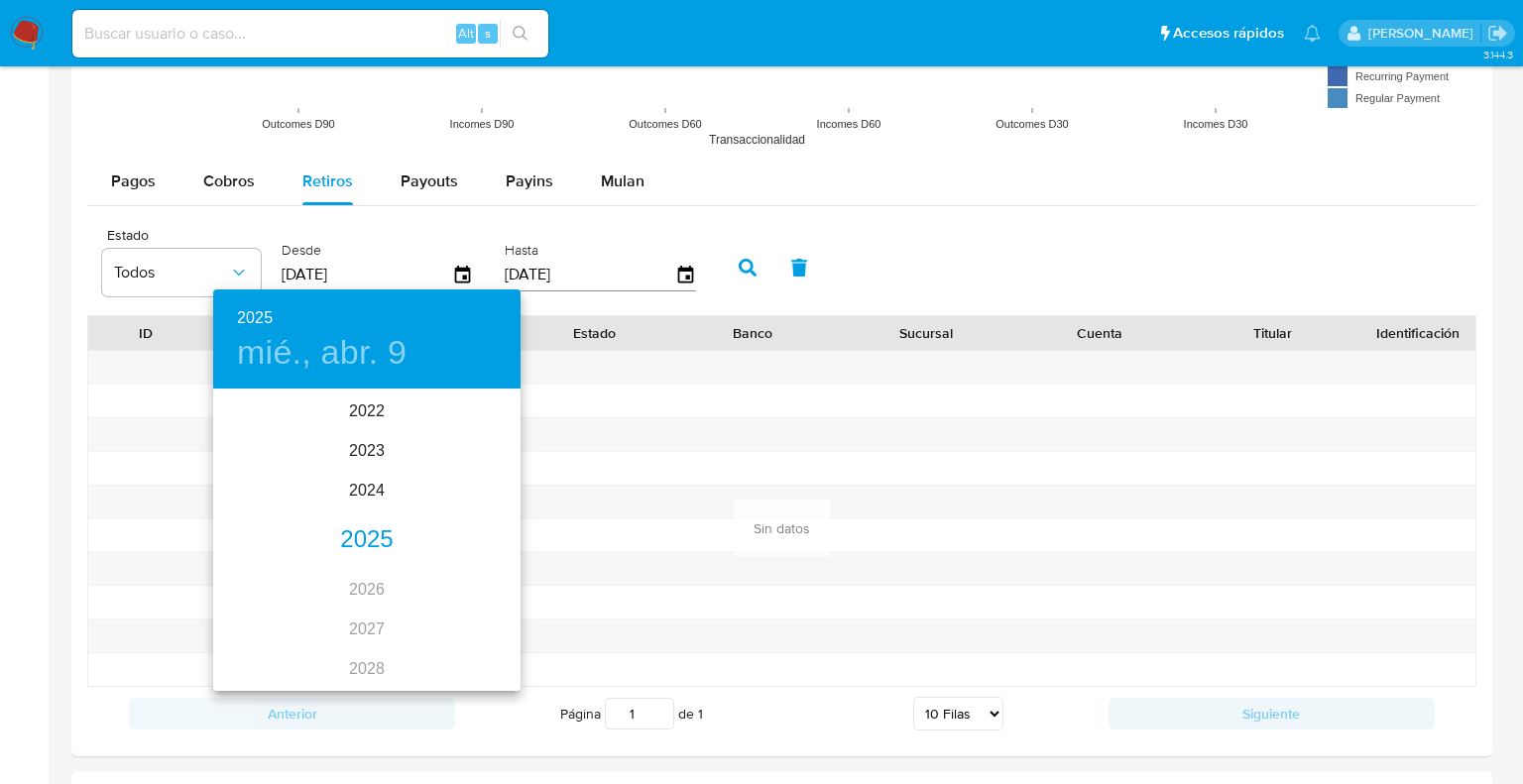 click on "2025" at bounding box center (367, 540) 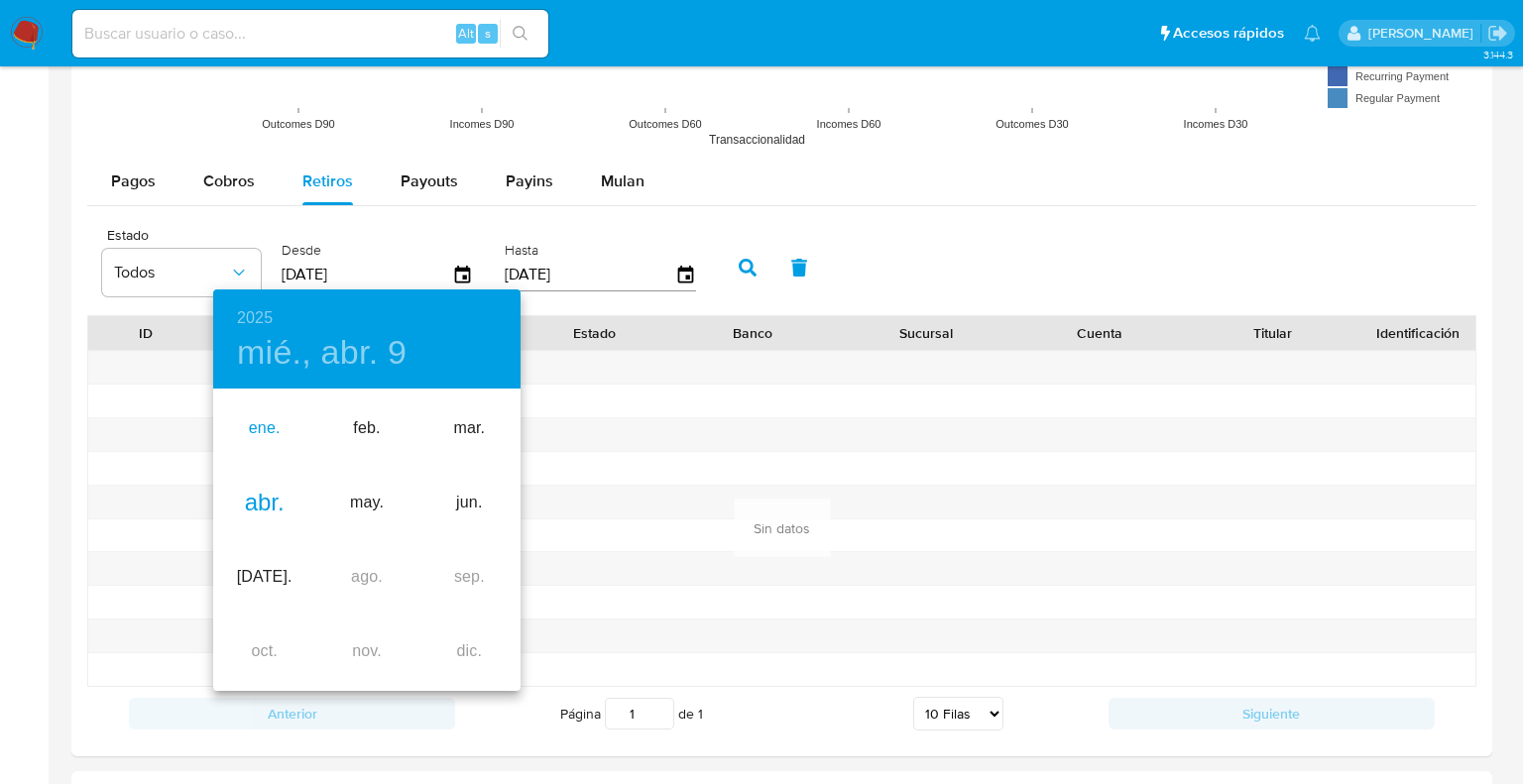 click on "ene." at bounding box center [264, 428] 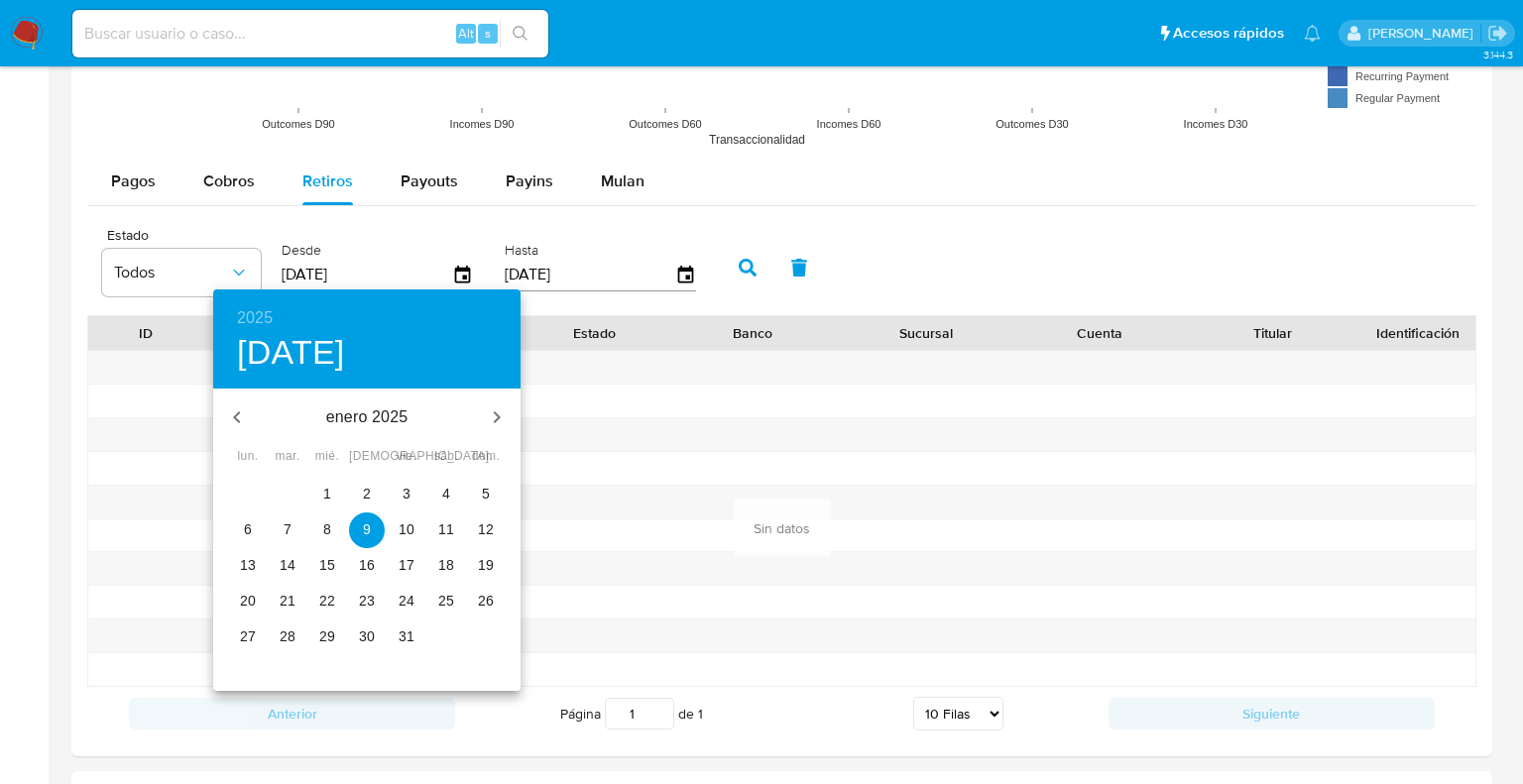click on "1" at bounding box center [327, 494] 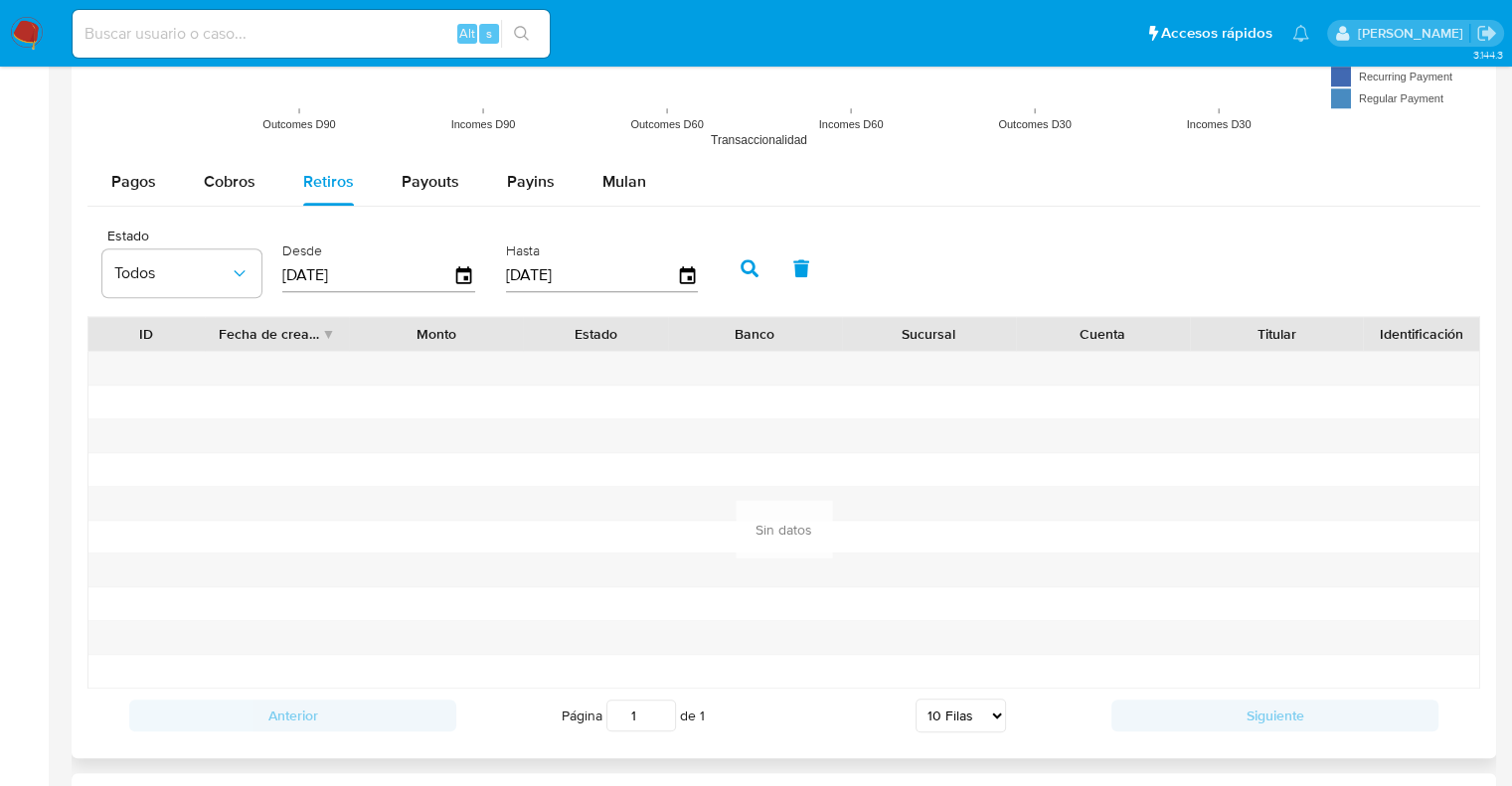 click 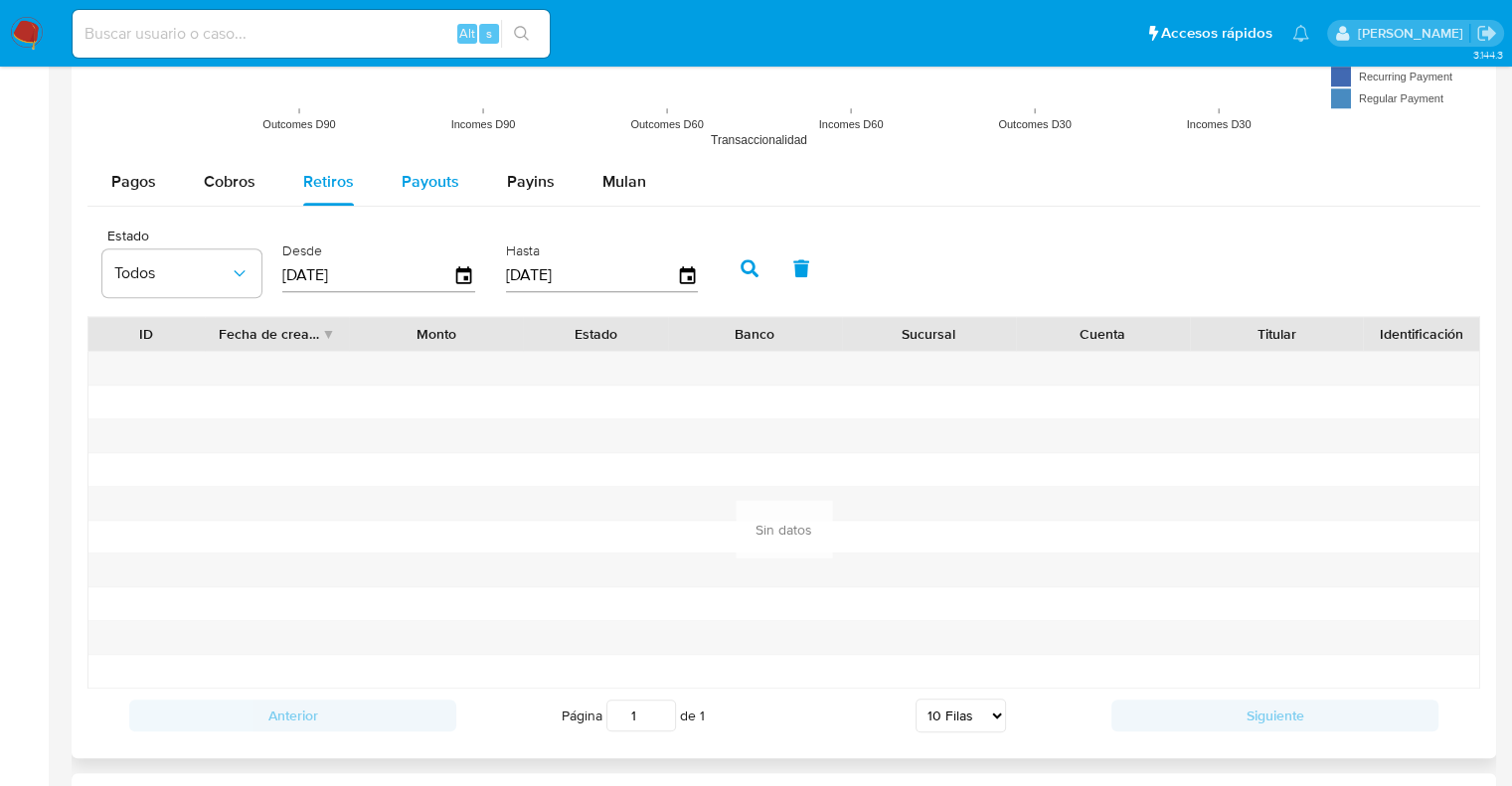 click on "Payouts" at bounding box center (430, 181) 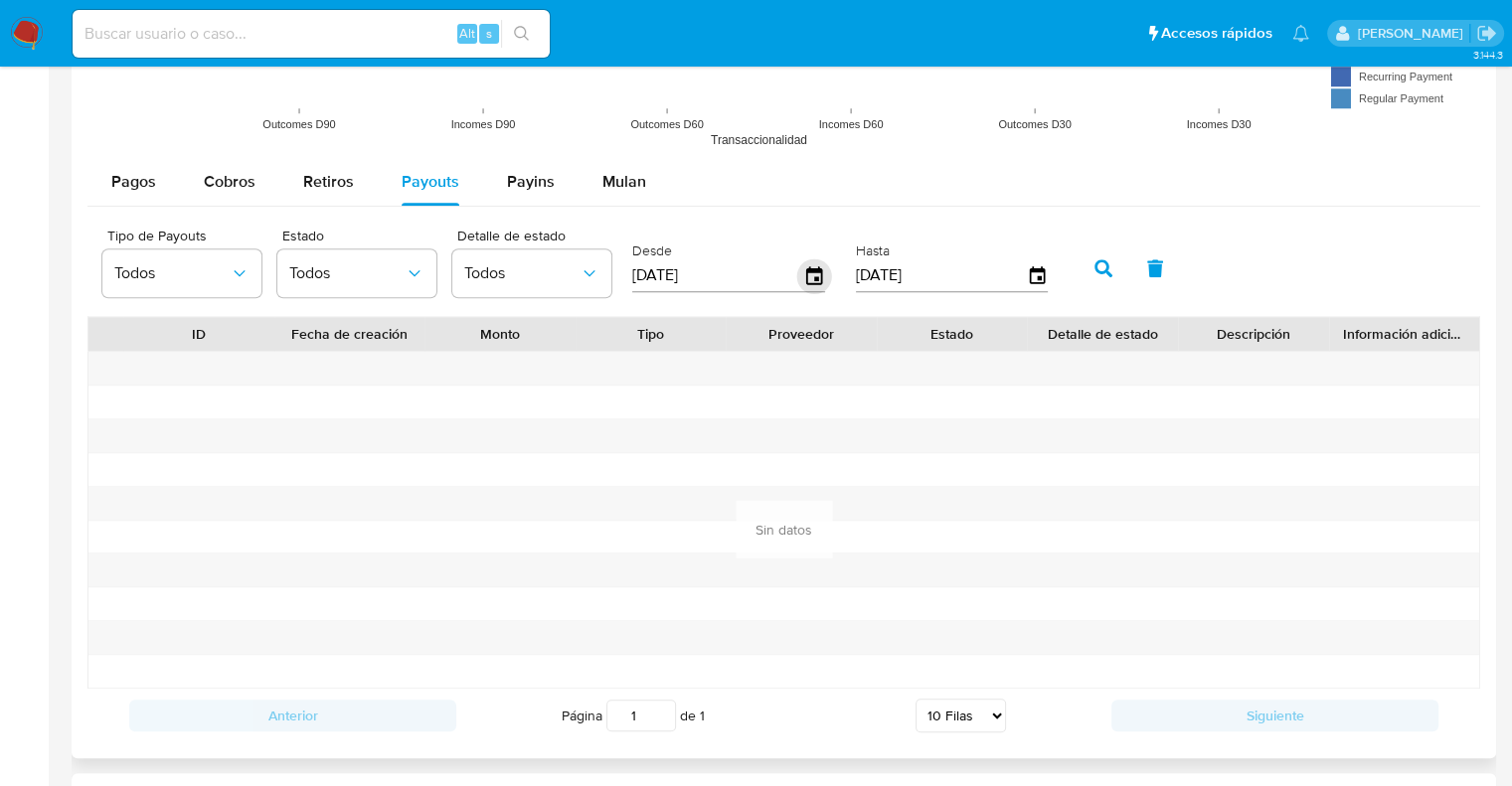 click 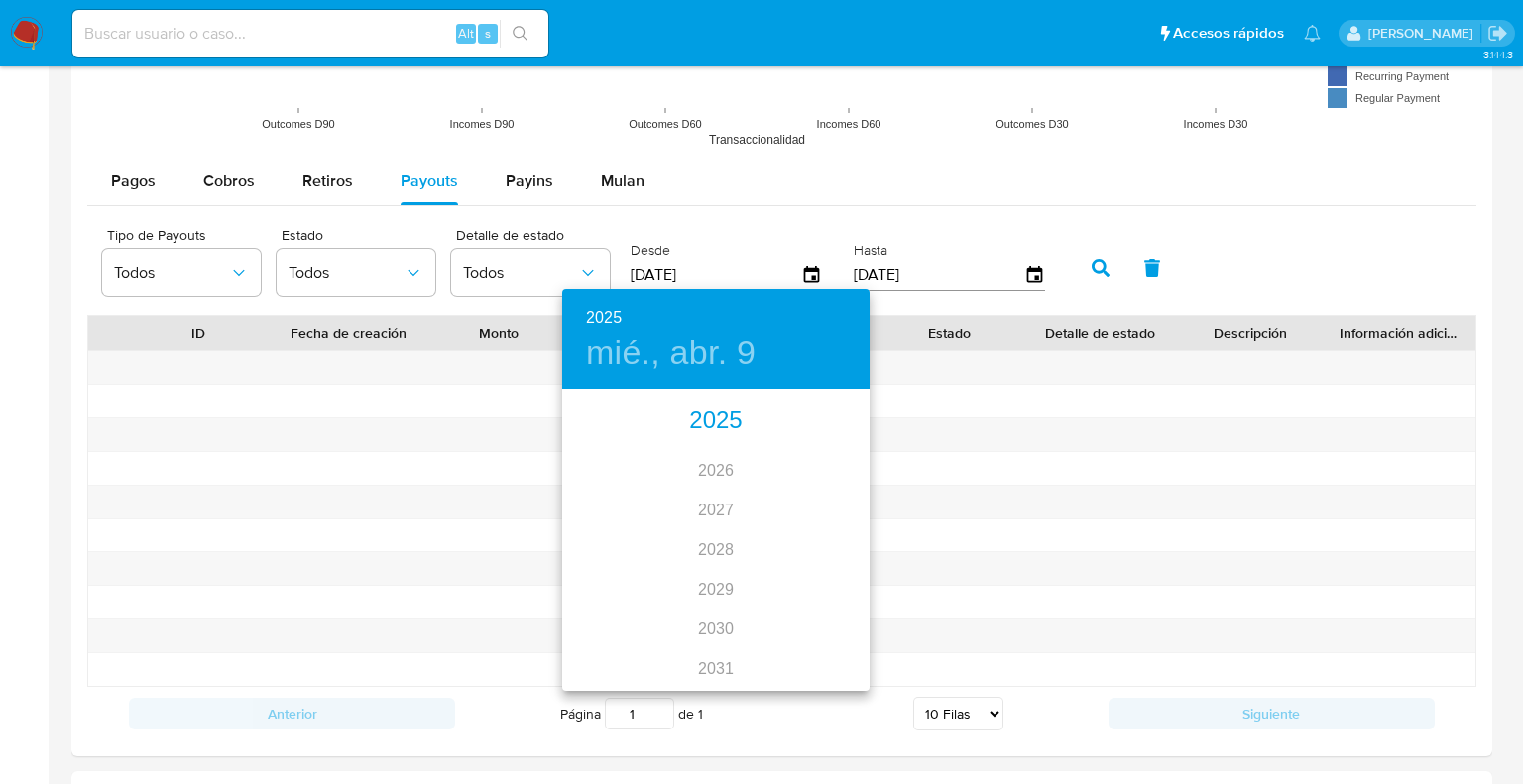 click on "2025" at bounding box center [716, 421] 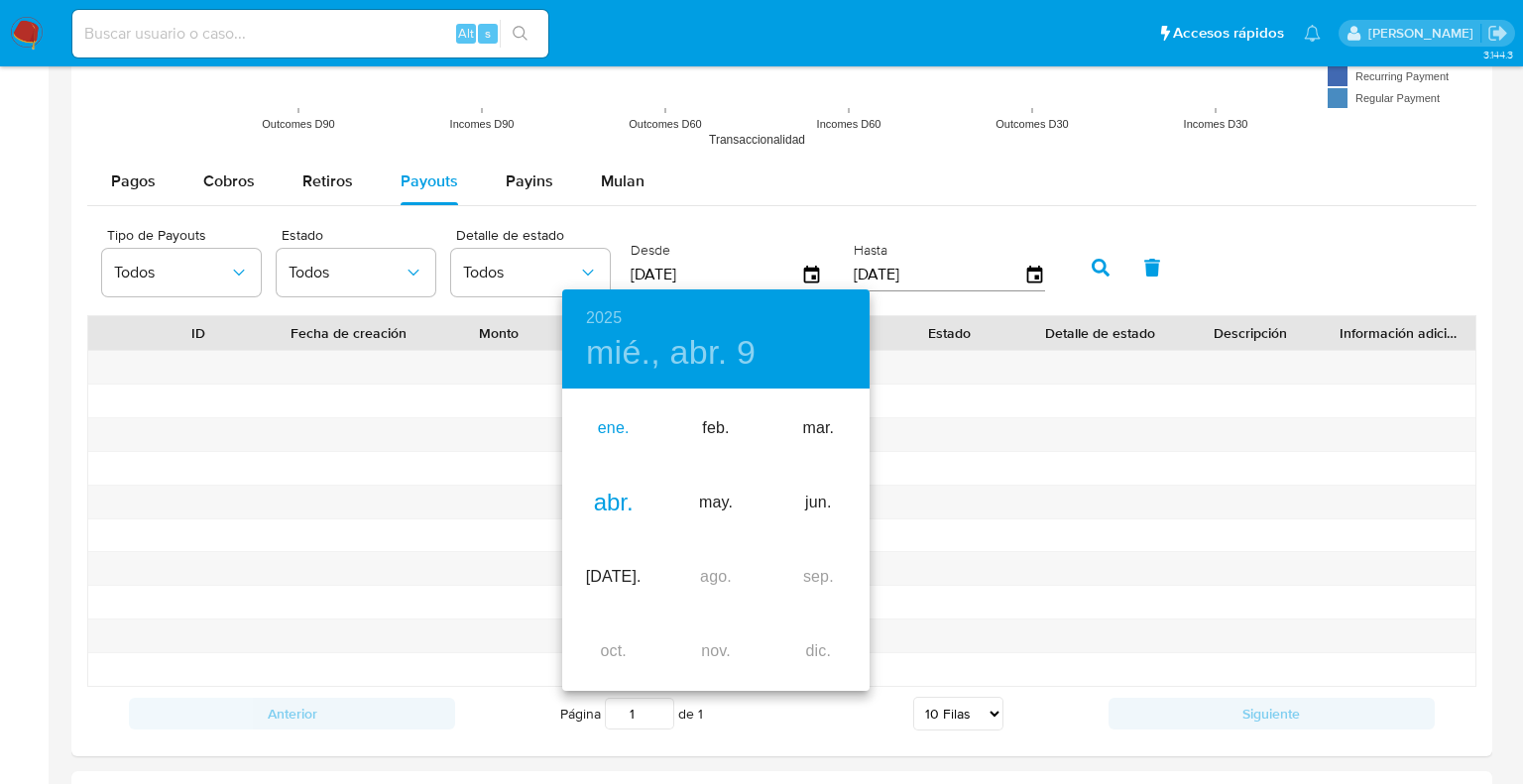 click on "ene." at bounding box center [613, 428] 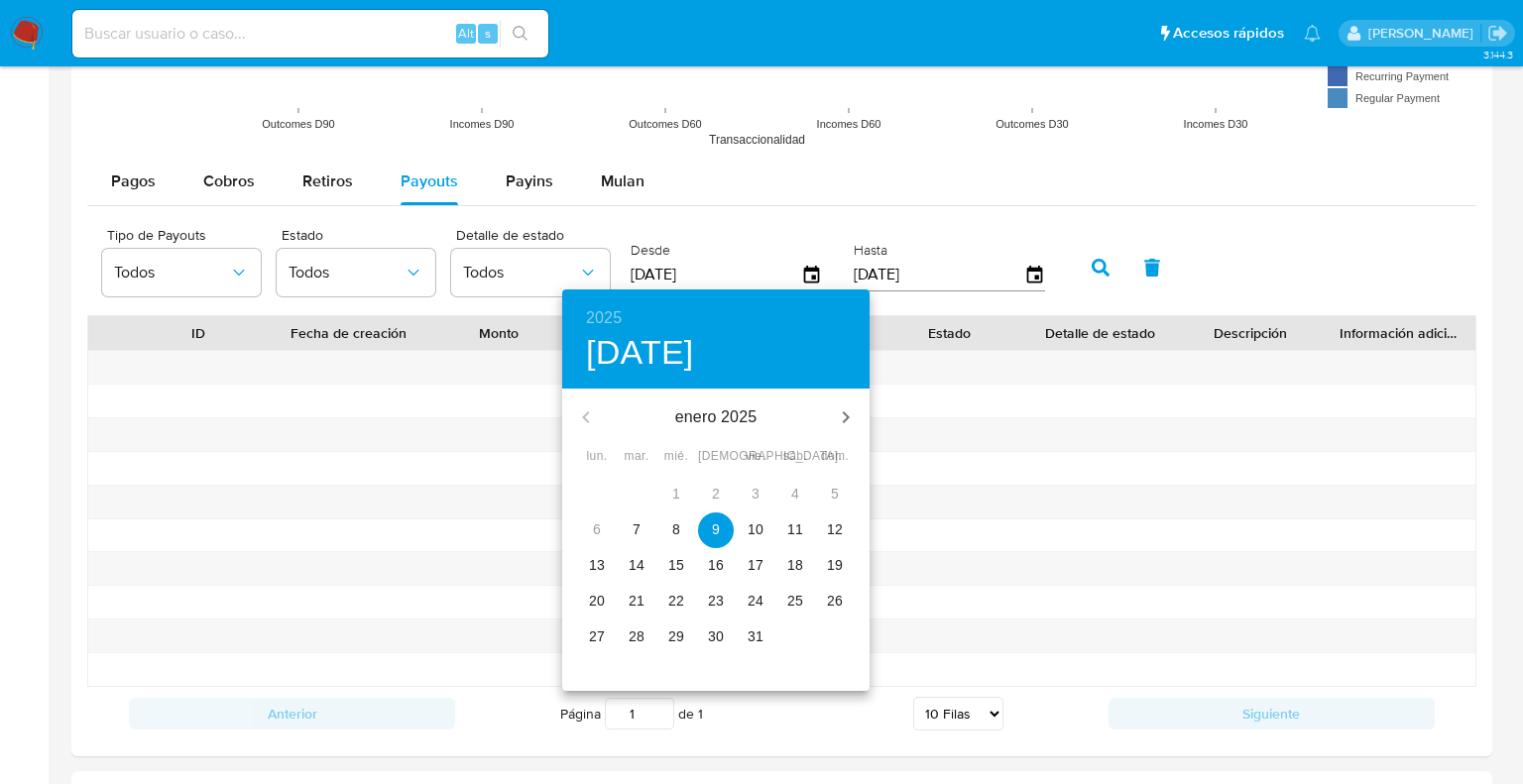 drag, startPoint x: 631, startPoint y: 528, endPoint x: 670, endPoint y: 479, distance: 62.62587 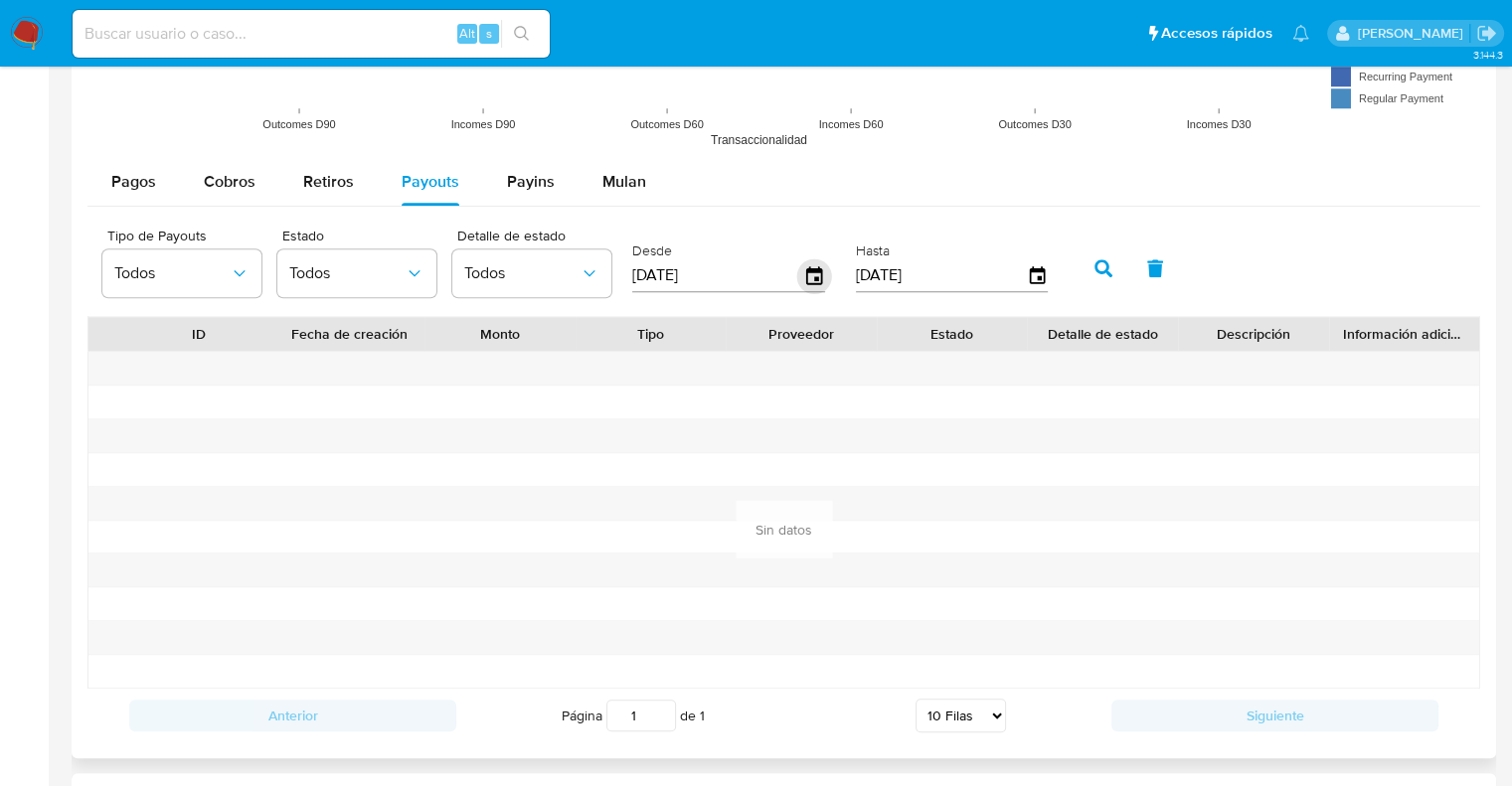 click 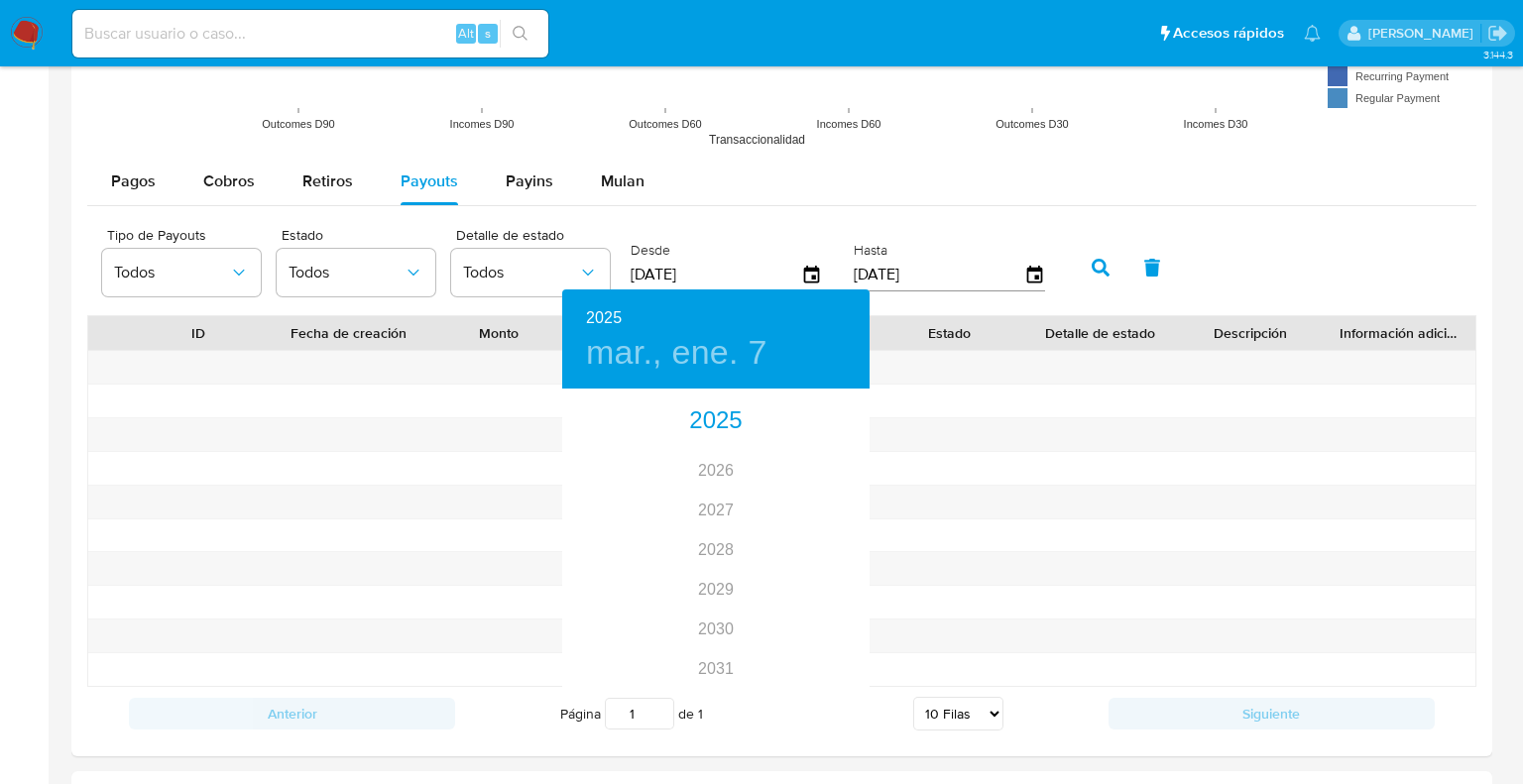 drag, startPoint x: 984, startPoint y: 430, endPoint x: 908, endPoint y: 385, distance: 88.32327 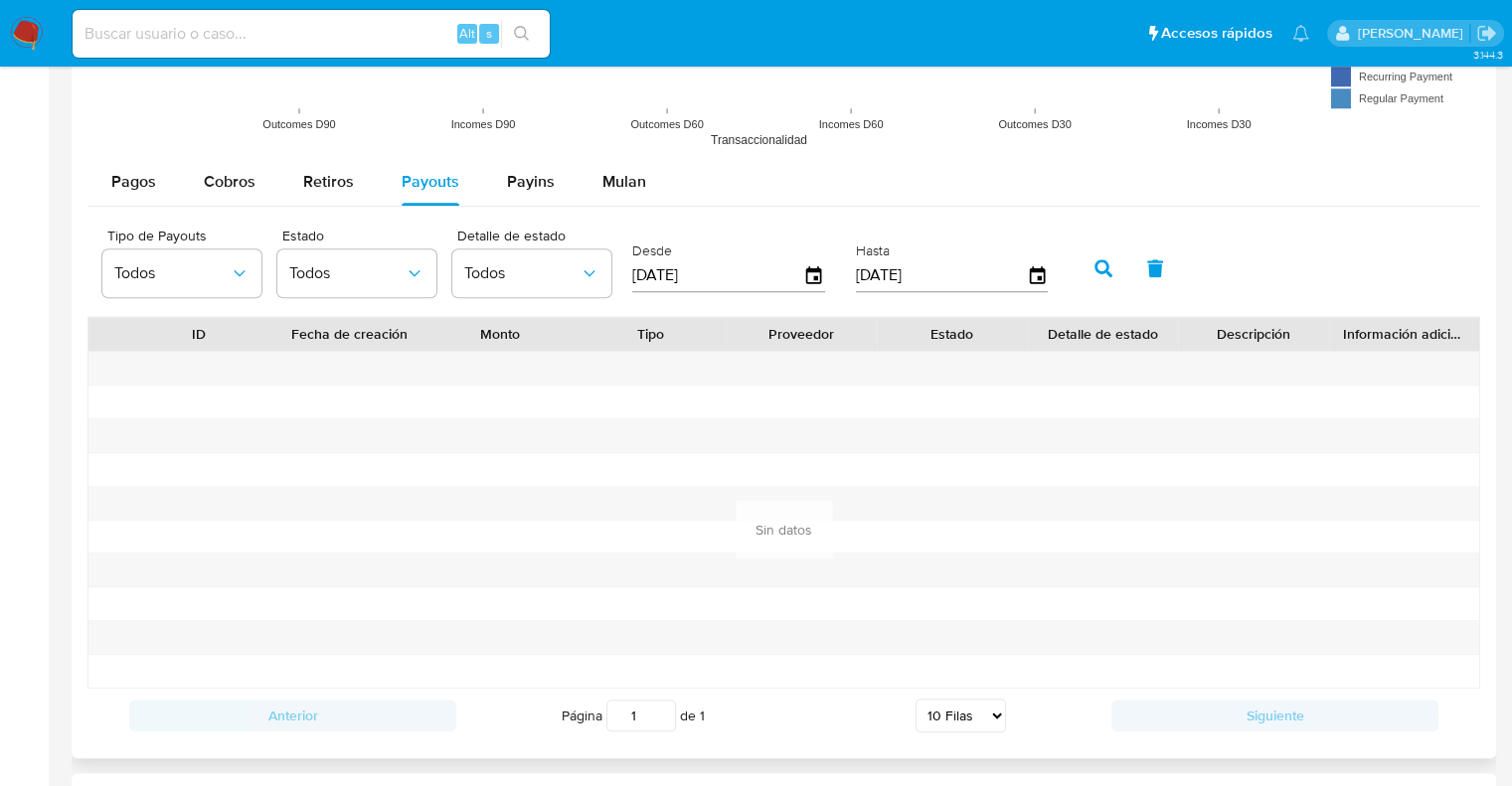 click 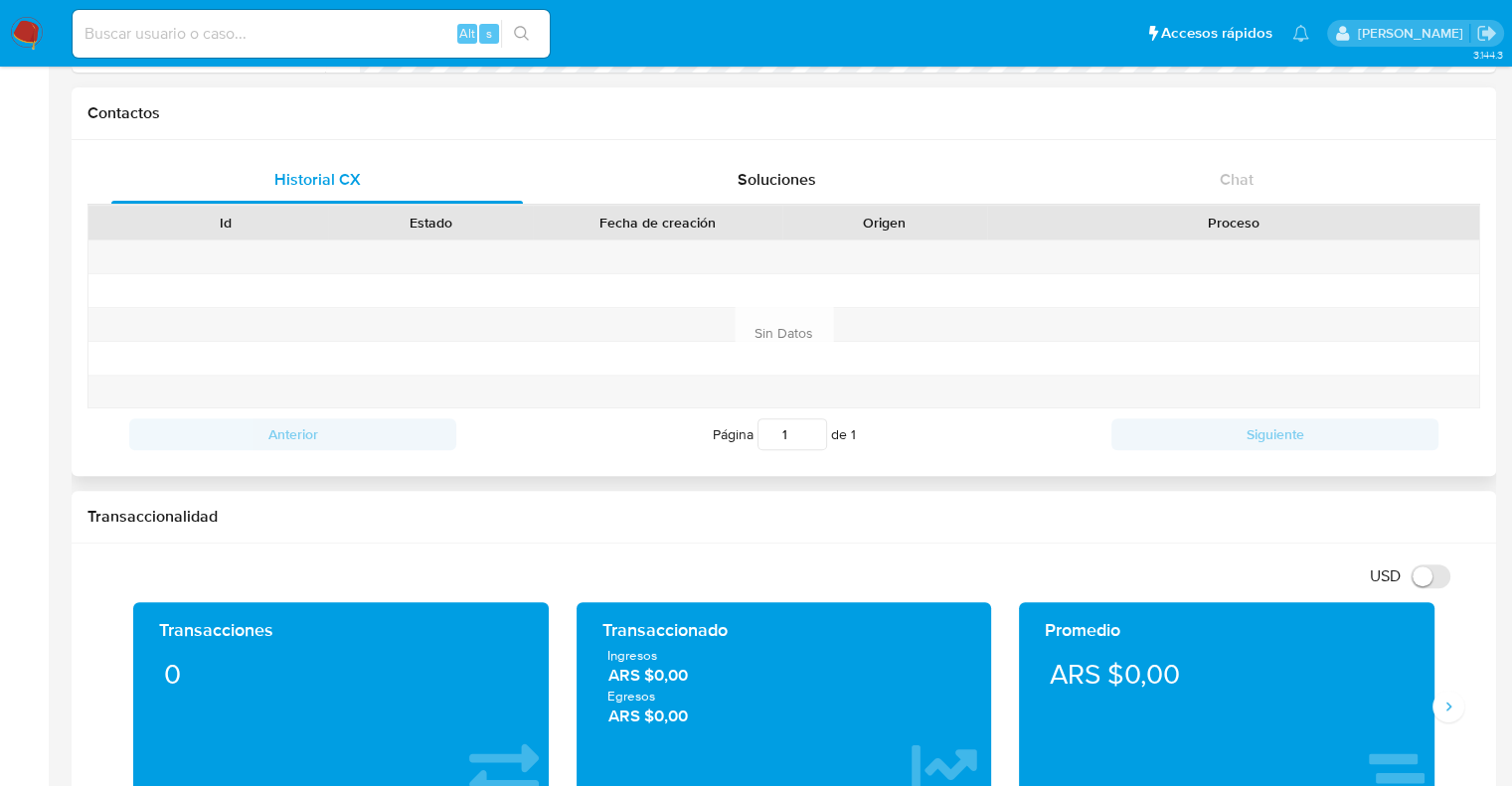 scroll, scrollTop: 199, scrollLeft: 0, axis: vertical 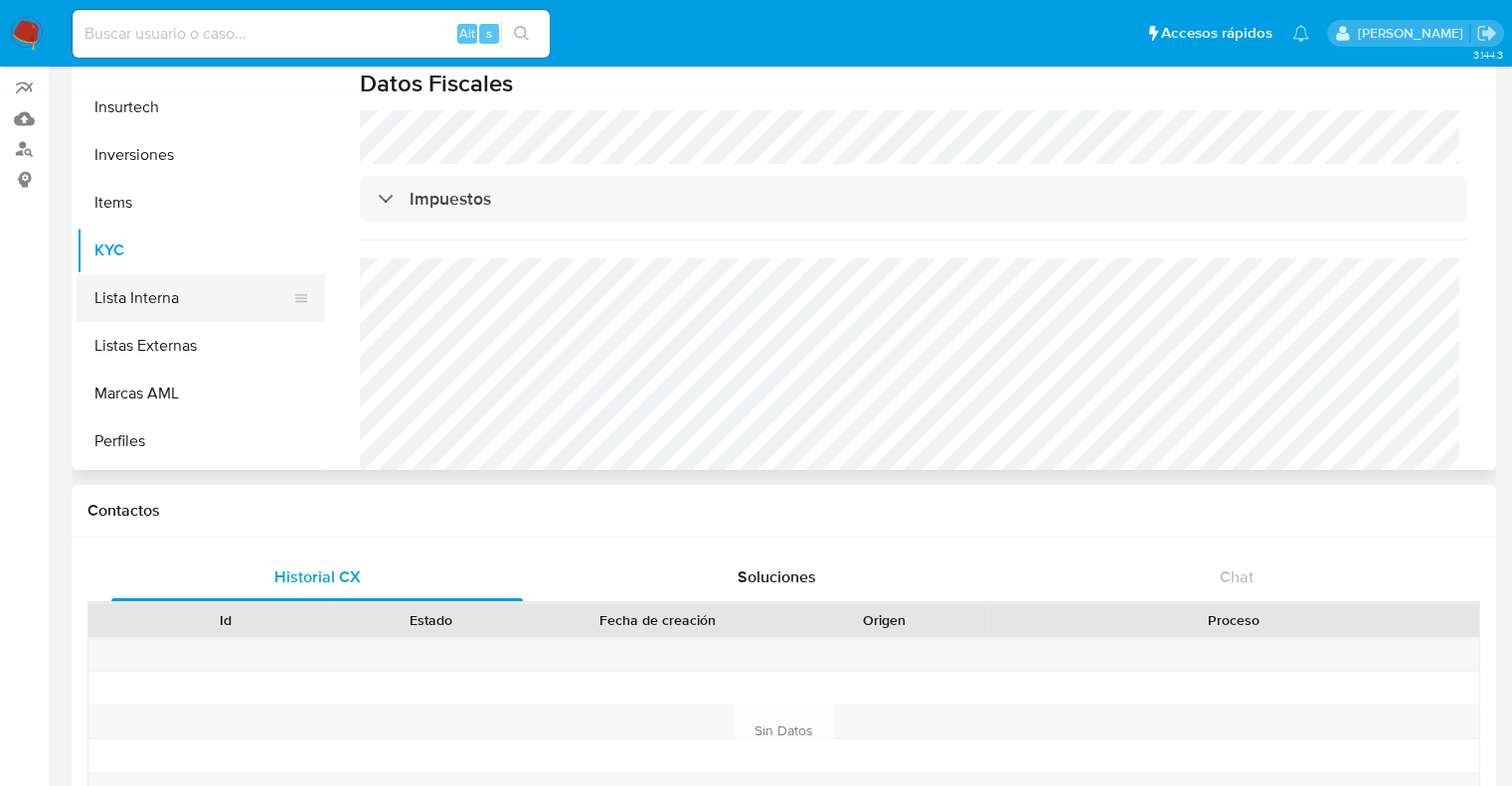 click on "Lista Interna" at bounding box center [193, 298] 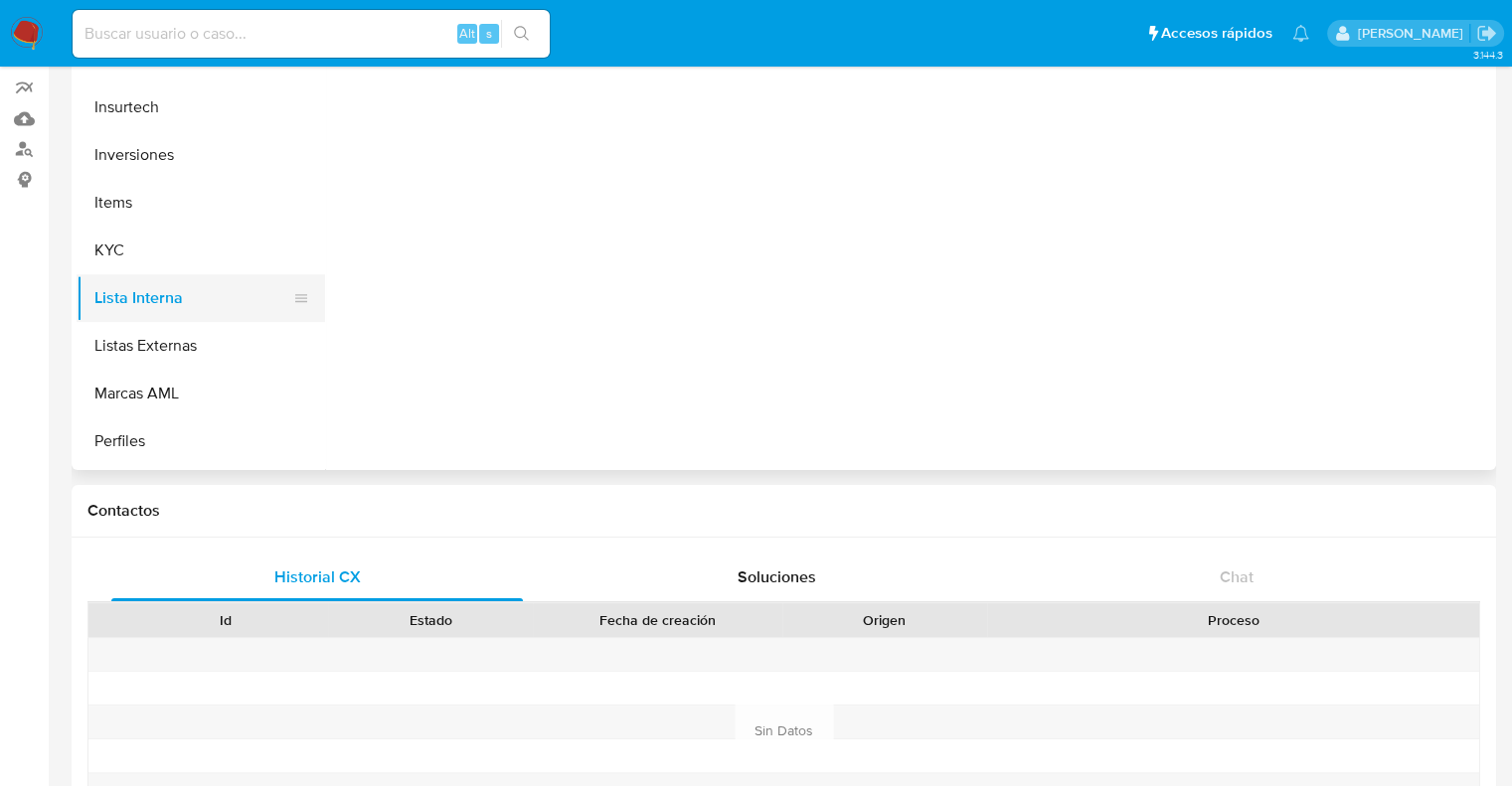 scroll, scrollTop: 0, scrollLeft: 0, axis: both 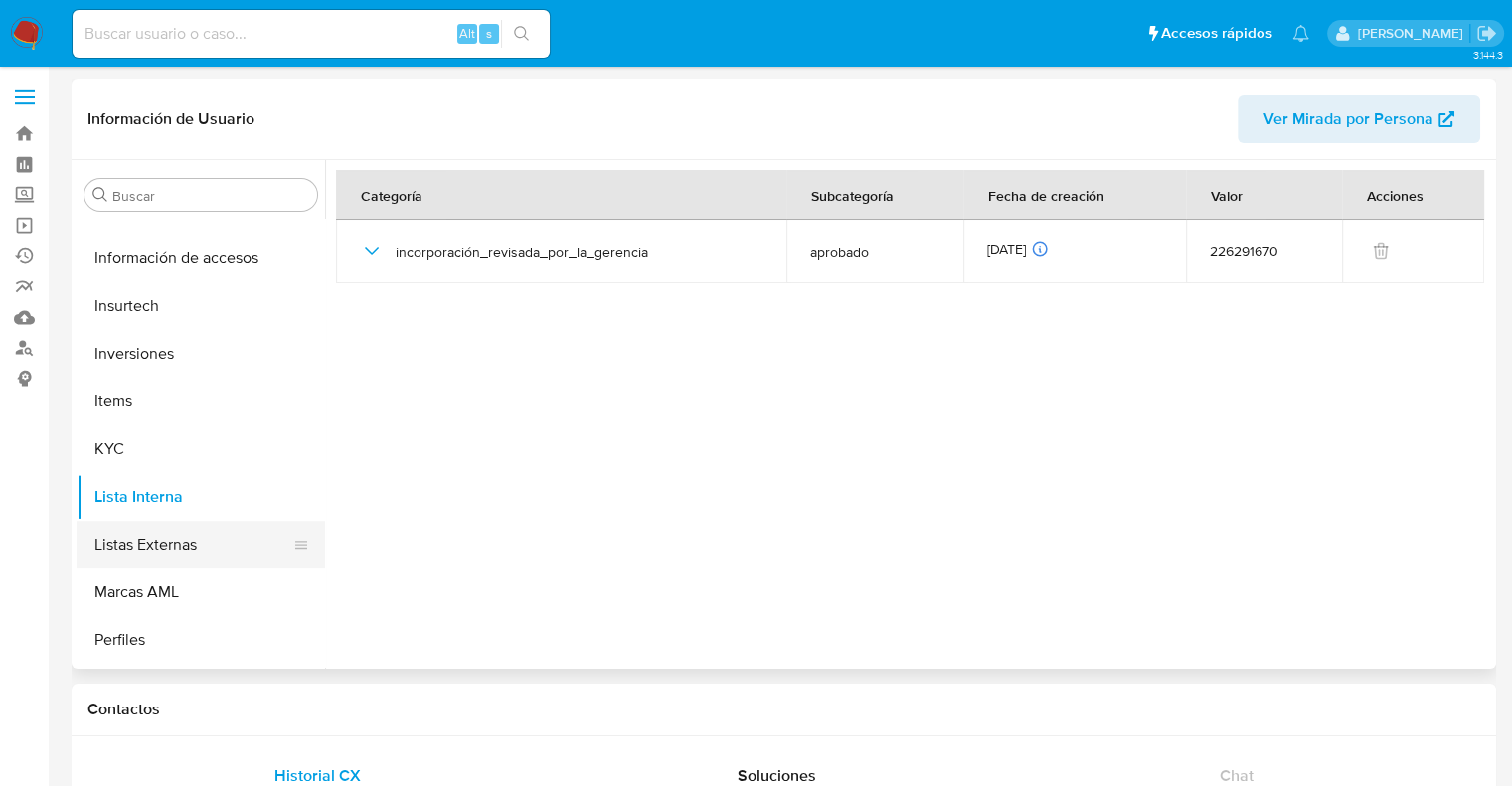 click on "Listas Externas" at bounding box center (193, 545) 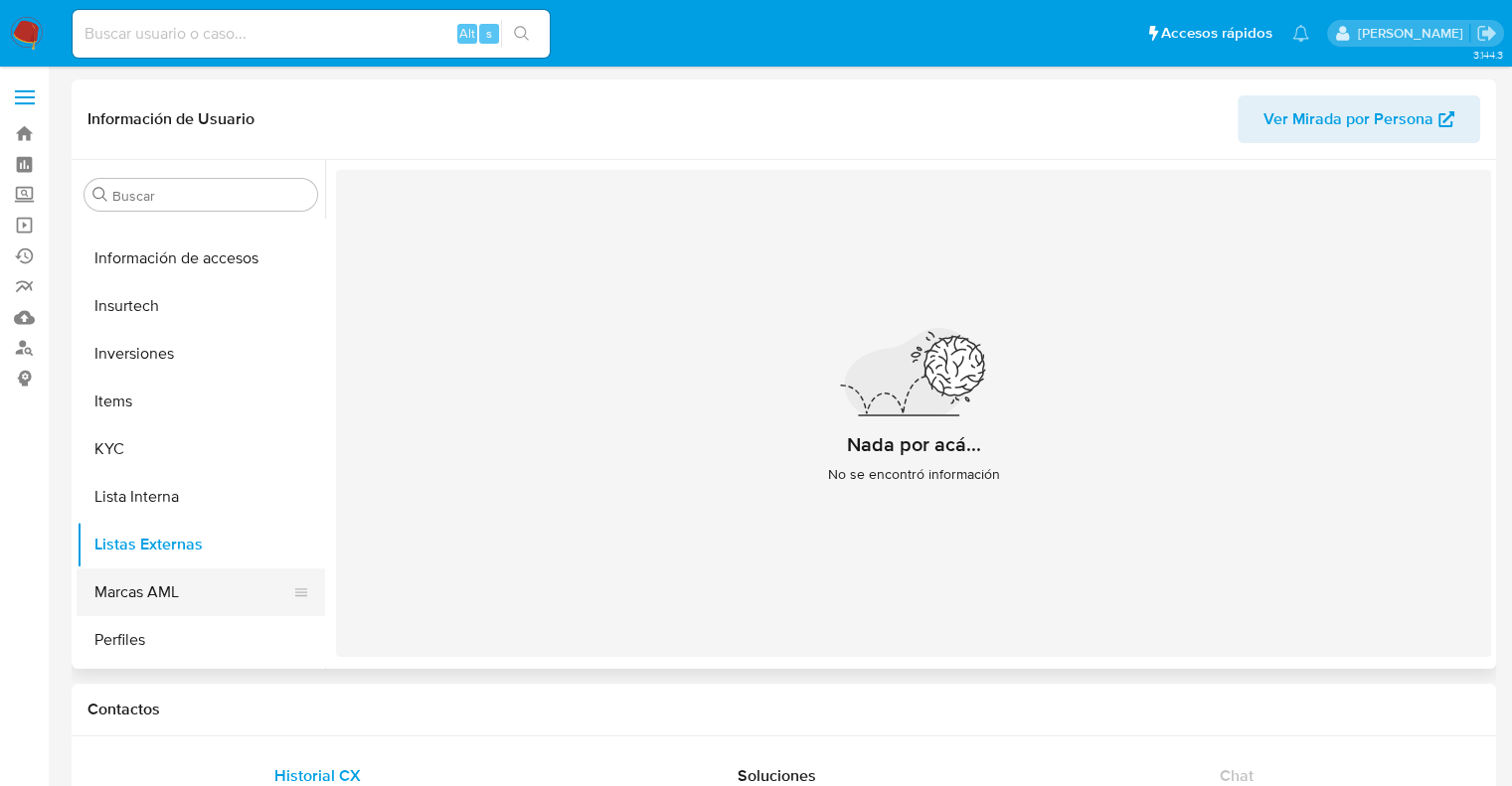 scroll, scrollTop: 886, scrollLeft: 0, axis: vertical 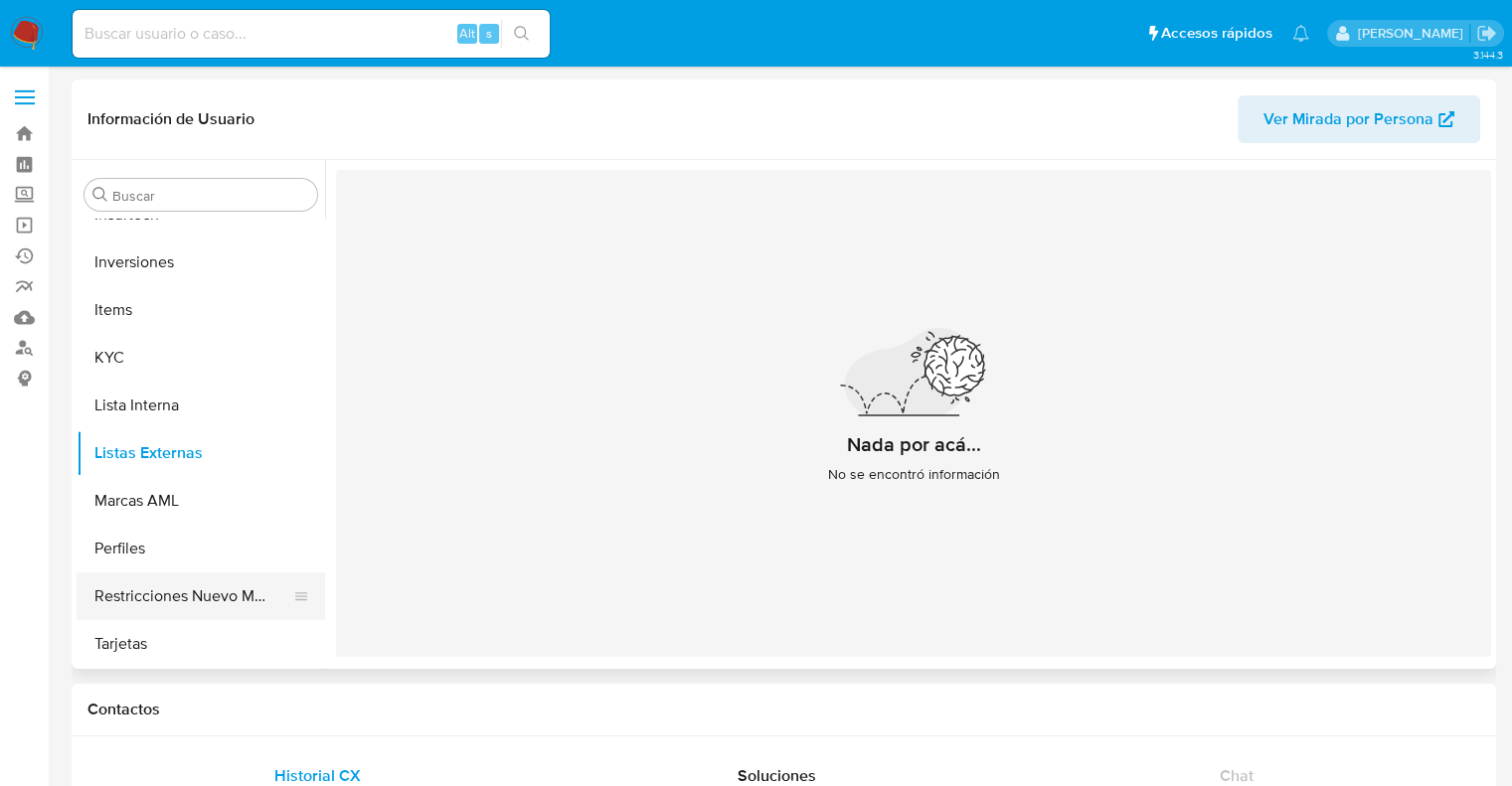 click on "Restricciones Nuevo Mundo" at bounding box center [193, 596] 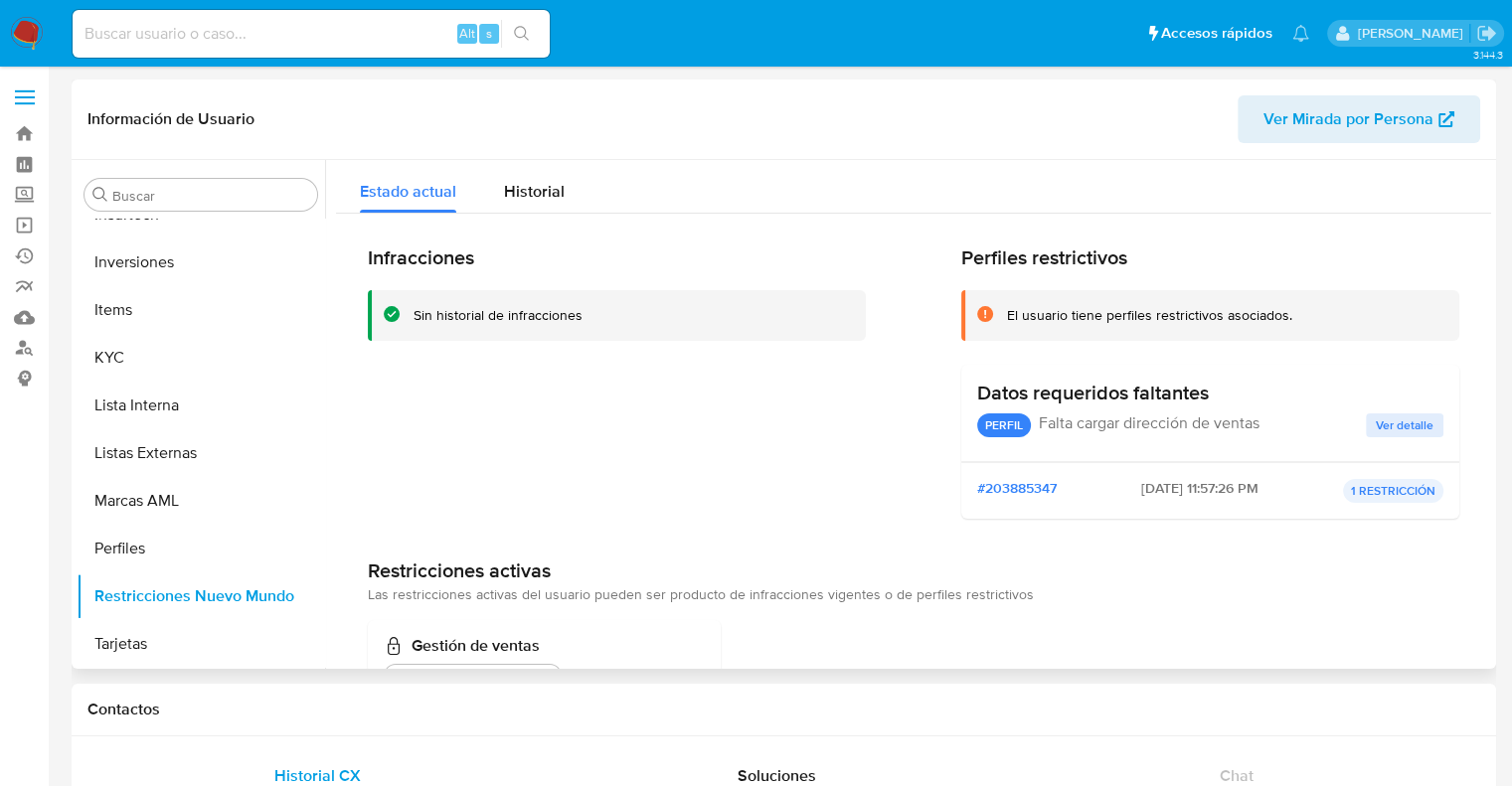drag, startPoint x: 572, startPoint y: 321, endPoint x: 542, endPoint y: 356, distance: 46.09772 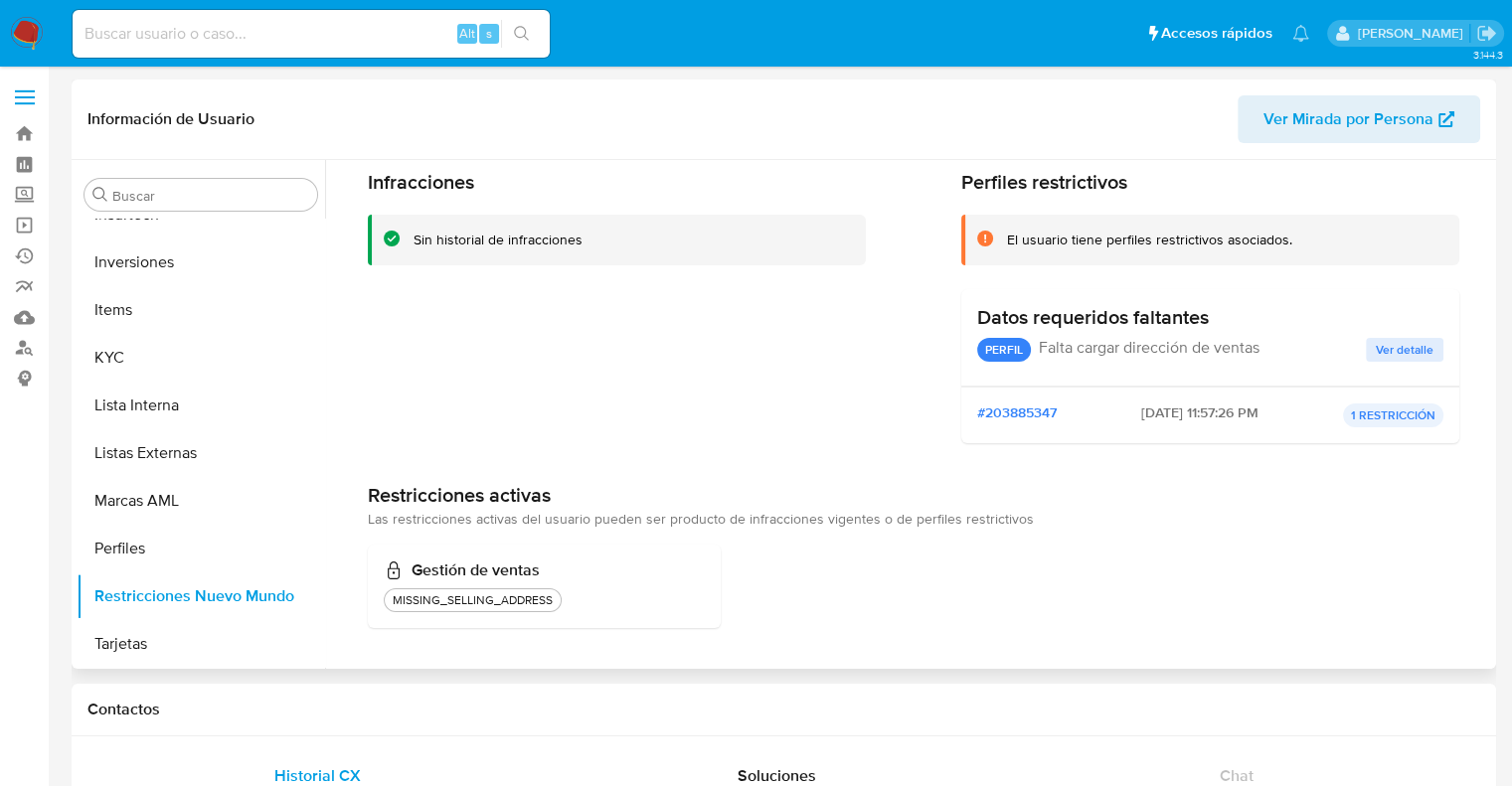 scroll, scrollTop: 0, scrollLeft: 0, axis: both 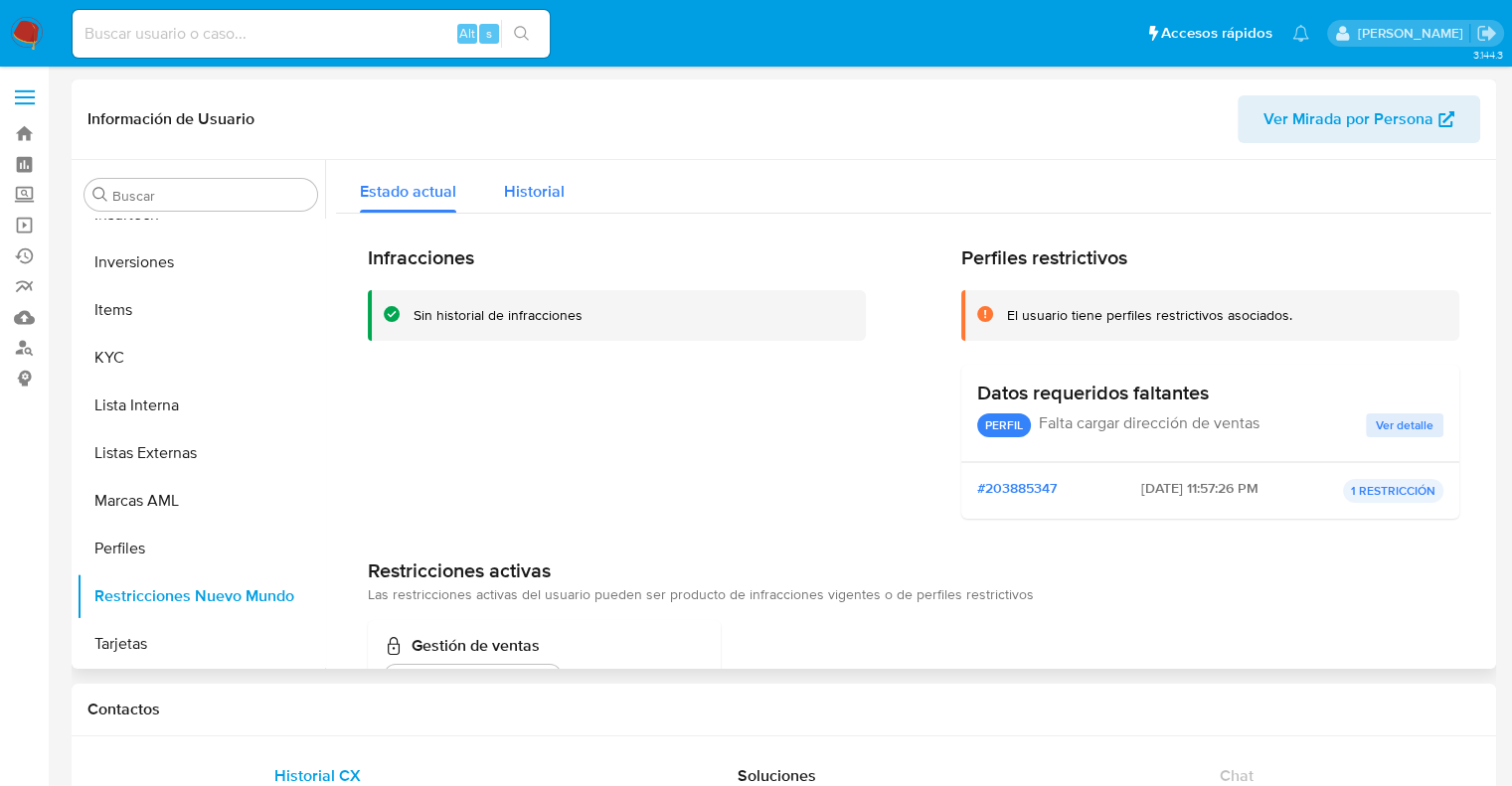 click on "Historial" at bounding box center [534, 191] 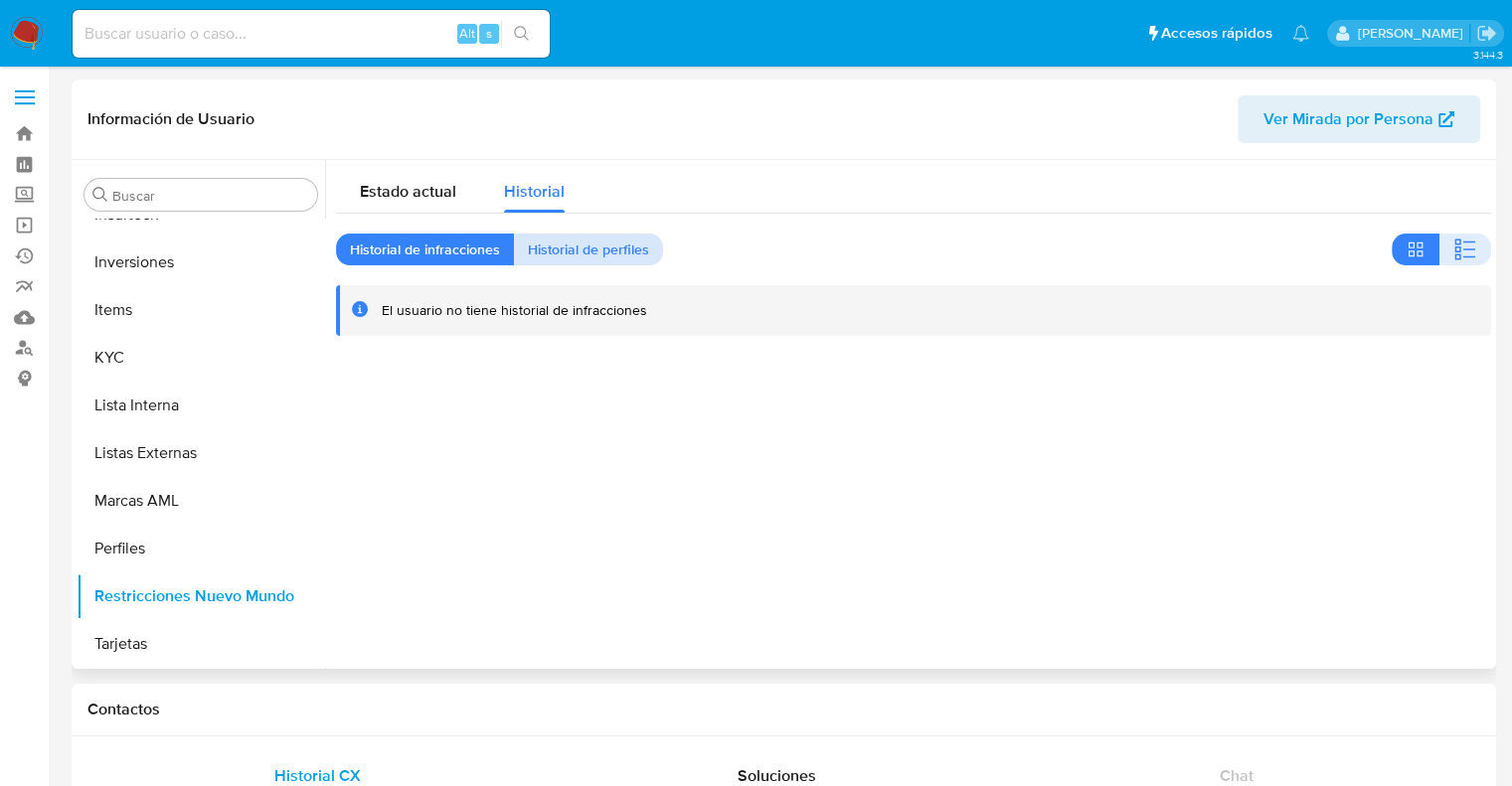 click on "Historial de perfiles" at bounding box center (588, 249) 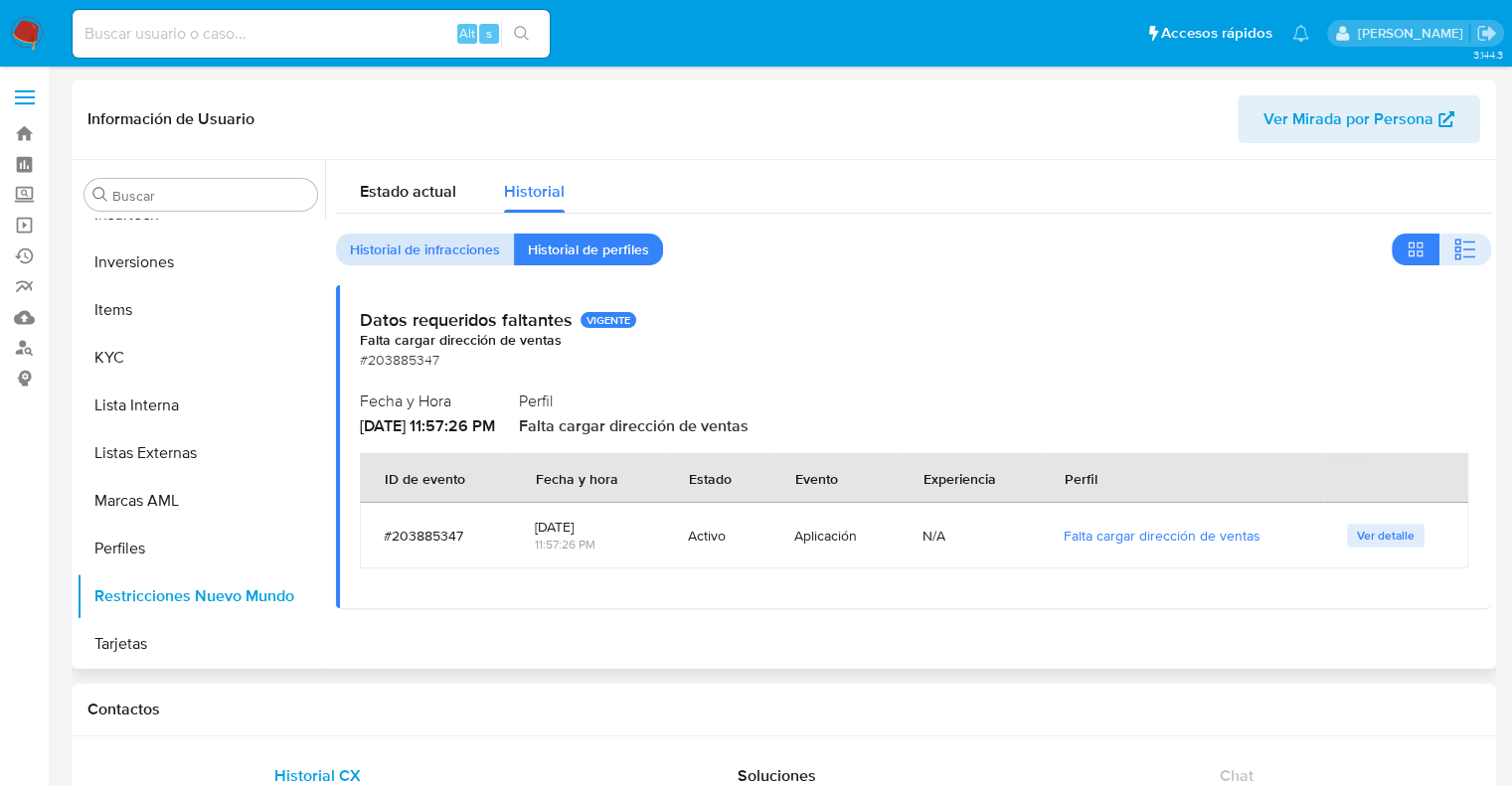 click on "Historial de infracciones" at bounding box center (424, 249) 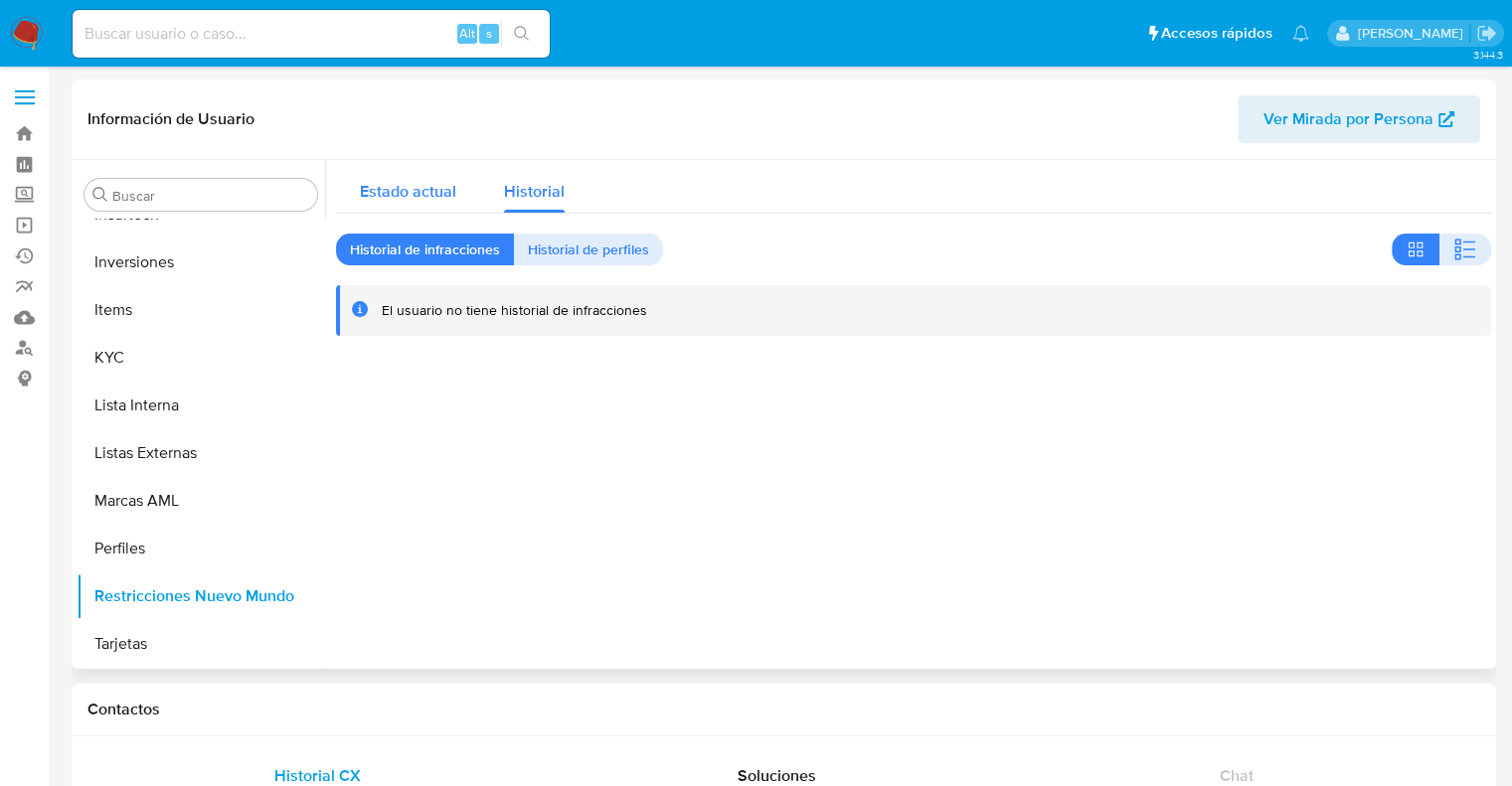 click on "Estado actual" at bounding box center (408, 191) 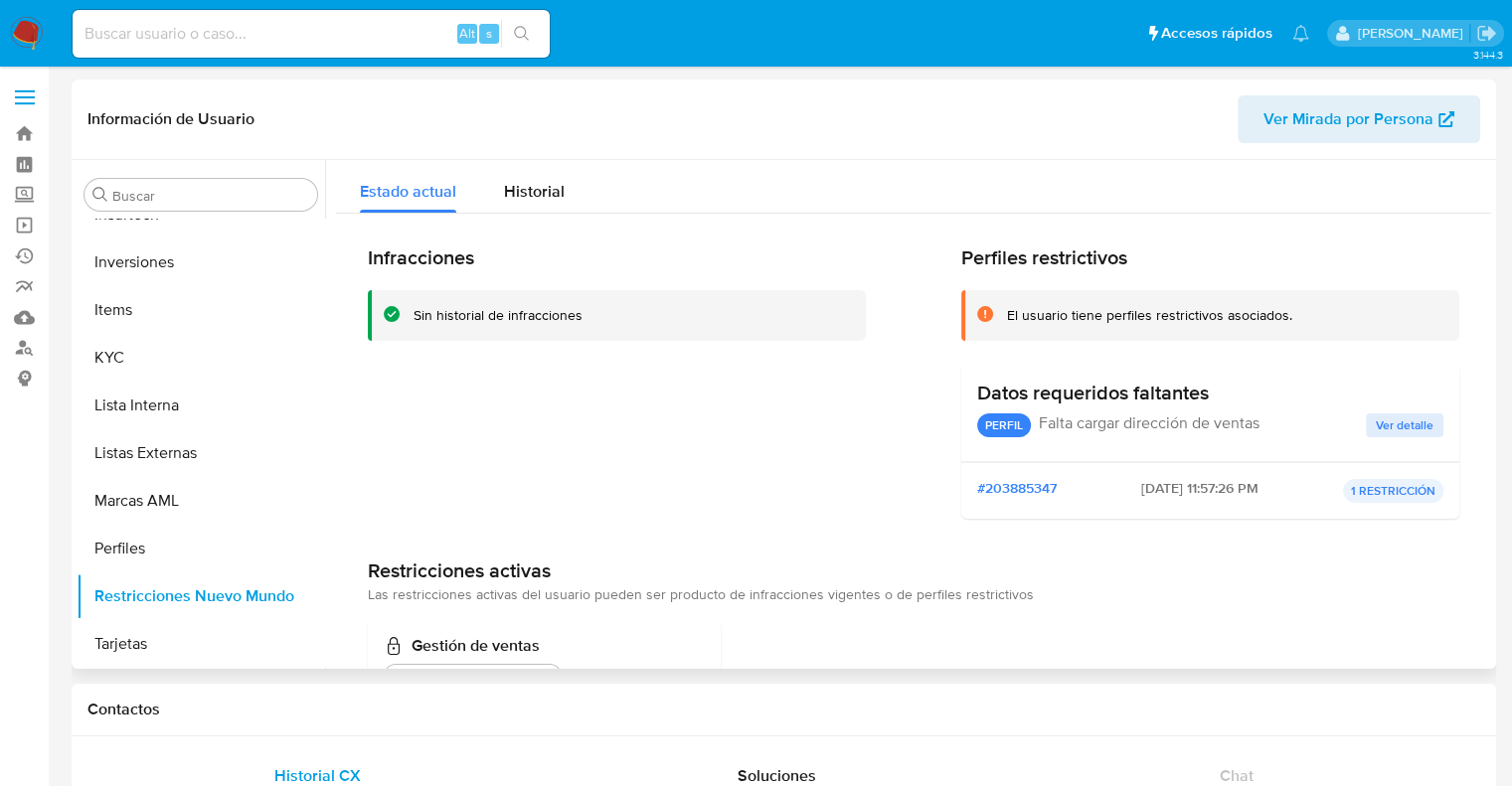 scroll, scrollTop: 76, scrollLeft: 0, axis: vertical 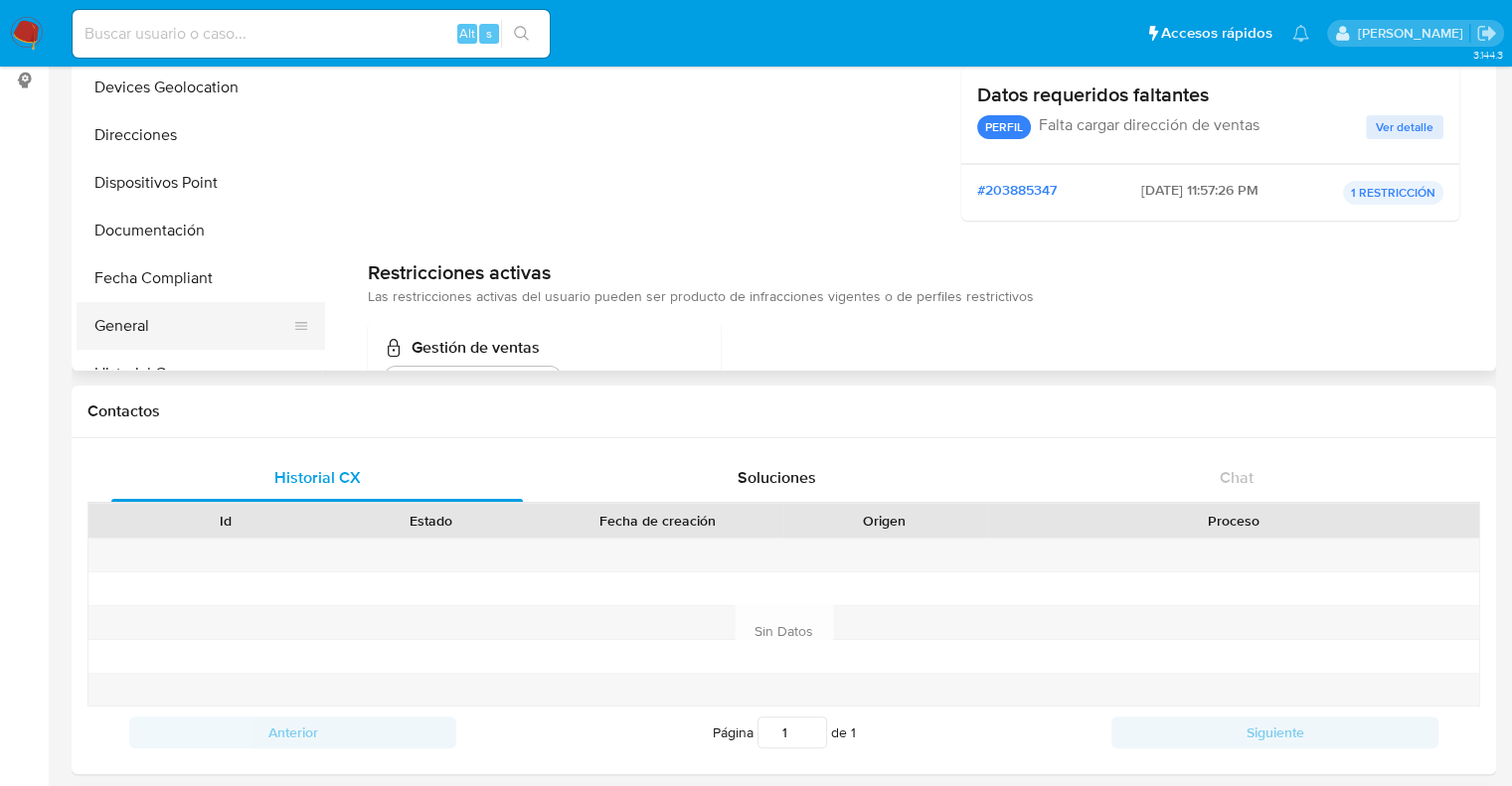 click on "General" at bounding box center [193, 326] 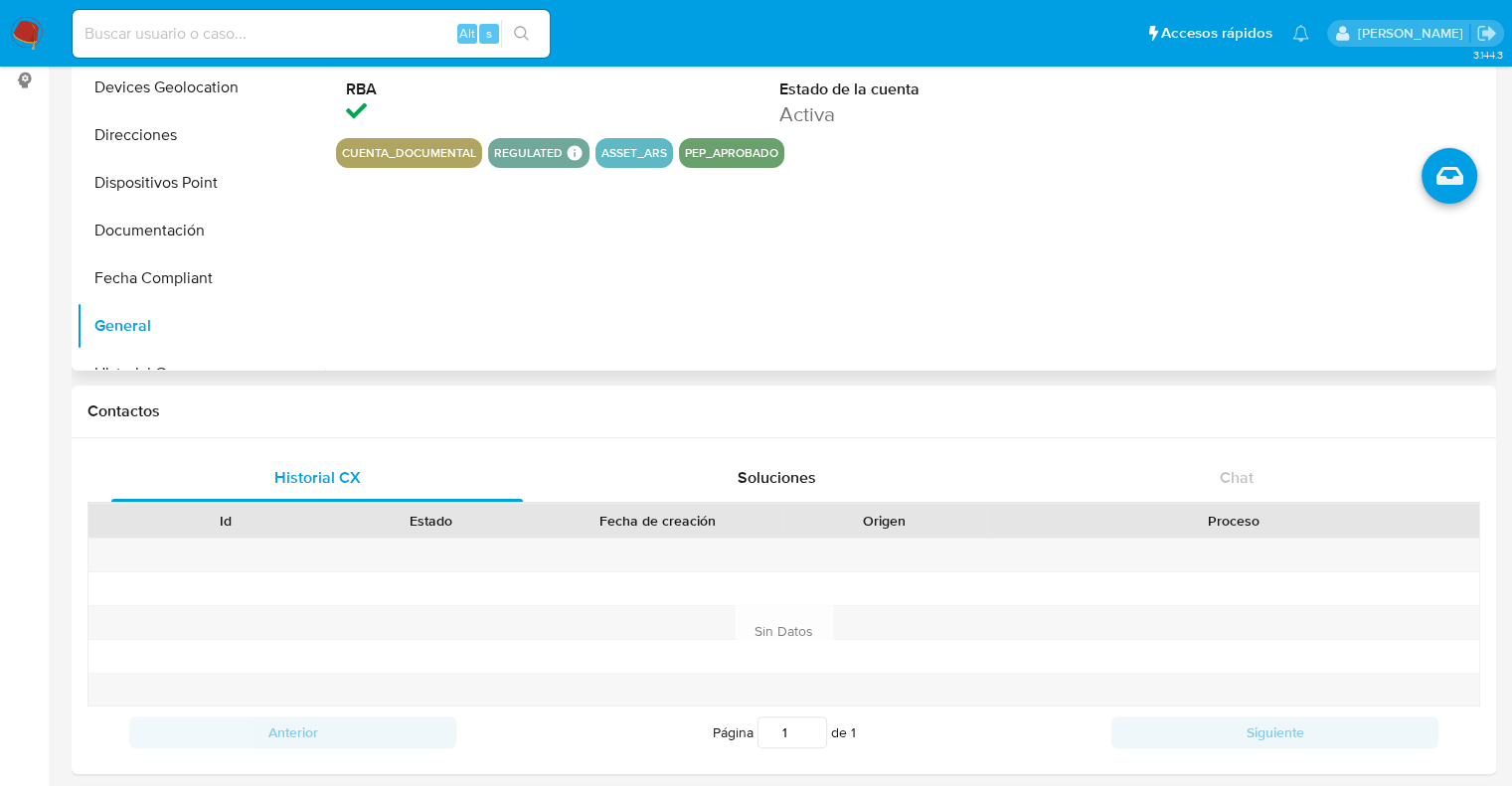 click on "ID de usuario 226291670 Person ID 8d113f486a845e152c8e7e62d8292ebc Fecha de Registración 24/08/2016 14:02:20 RBA Puntos 0 Usuario Riesgo PLD HIGH Estado de la cuenta Activa cuenta_documental regulated   Regulated MLA UIF COMPLIES LEGACY Mark Id MLA_UIF Compliant is_compliant Created At 2022-02-05T19:40:07Z asset_ars pep_aprobado" at bounding box center [908, 116] 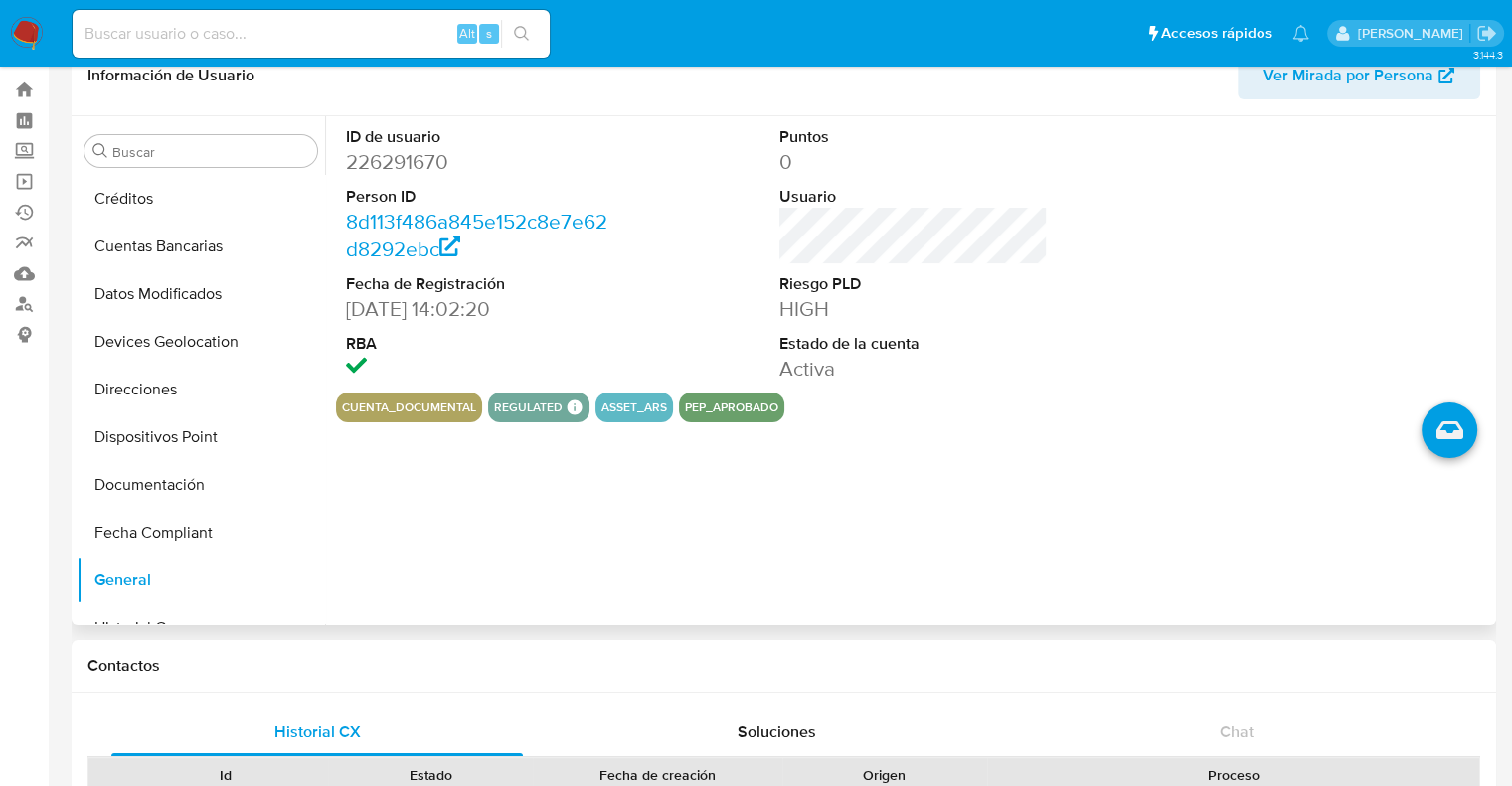scroll, scrollTop: 0, scrollLeft: 0, axis: both 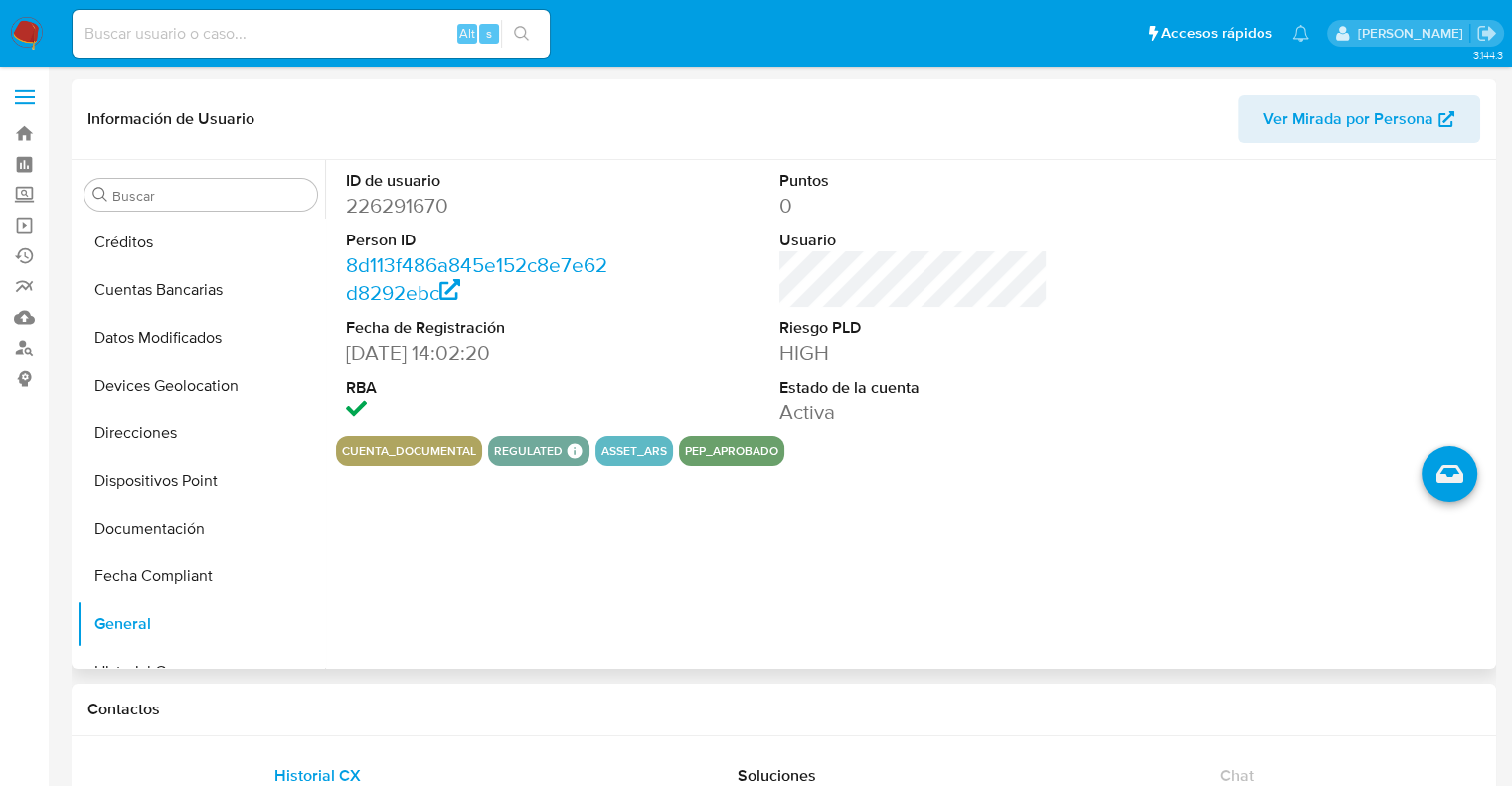 drag, startPoint x: 778, startPoint y: 540, endPoint x: 636, endPoint y: 497, distance: 148.36779 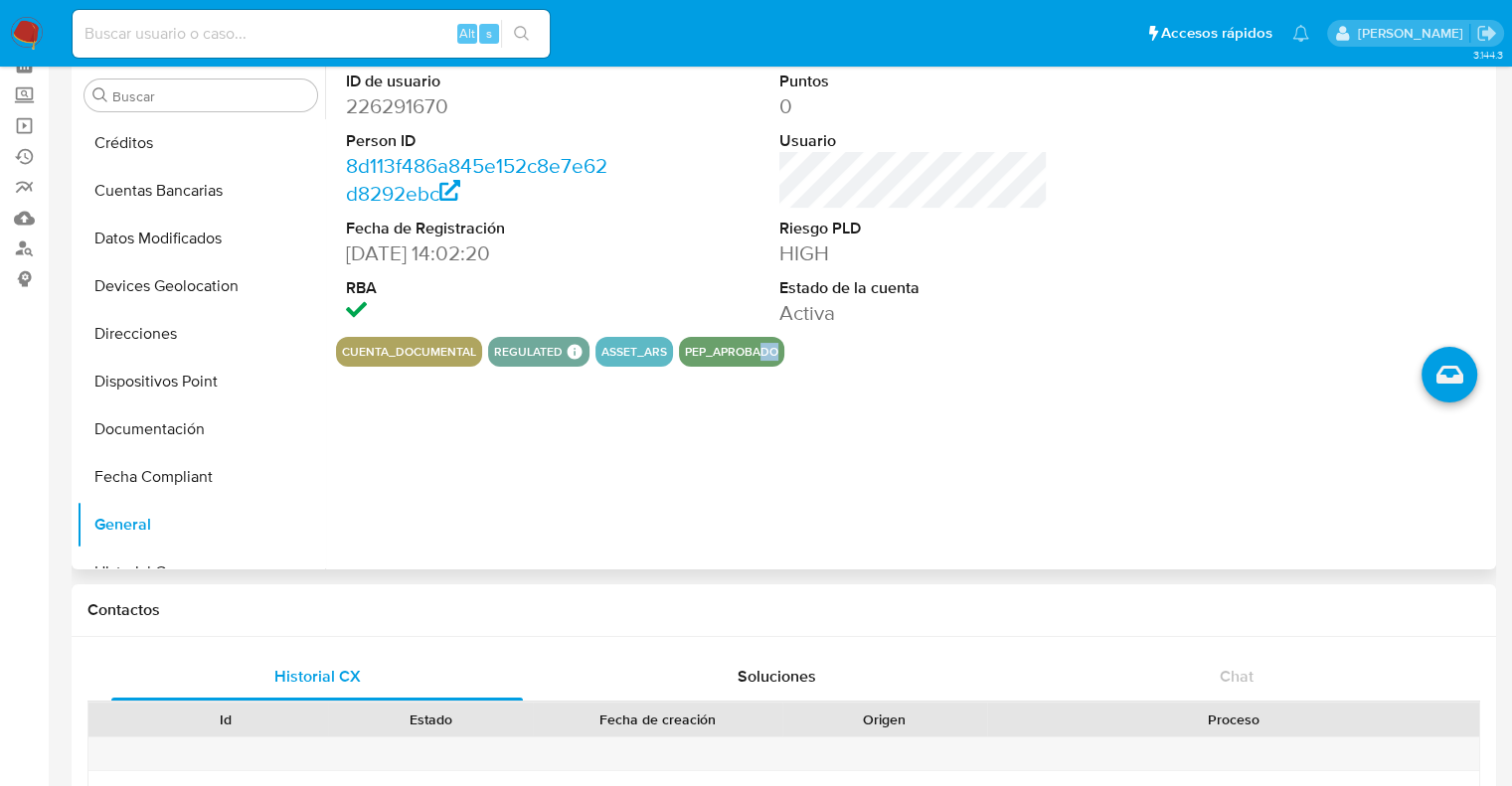 click on "cuenta_documental regulated   Regulated MLA UIF COMPLIES LEGACY Mark Id MLA_UIF Compliant is_compliant Created At 2022-02-05T19:40:07Z asset_ars pep_aprobado" at bounding box center [914, 352] 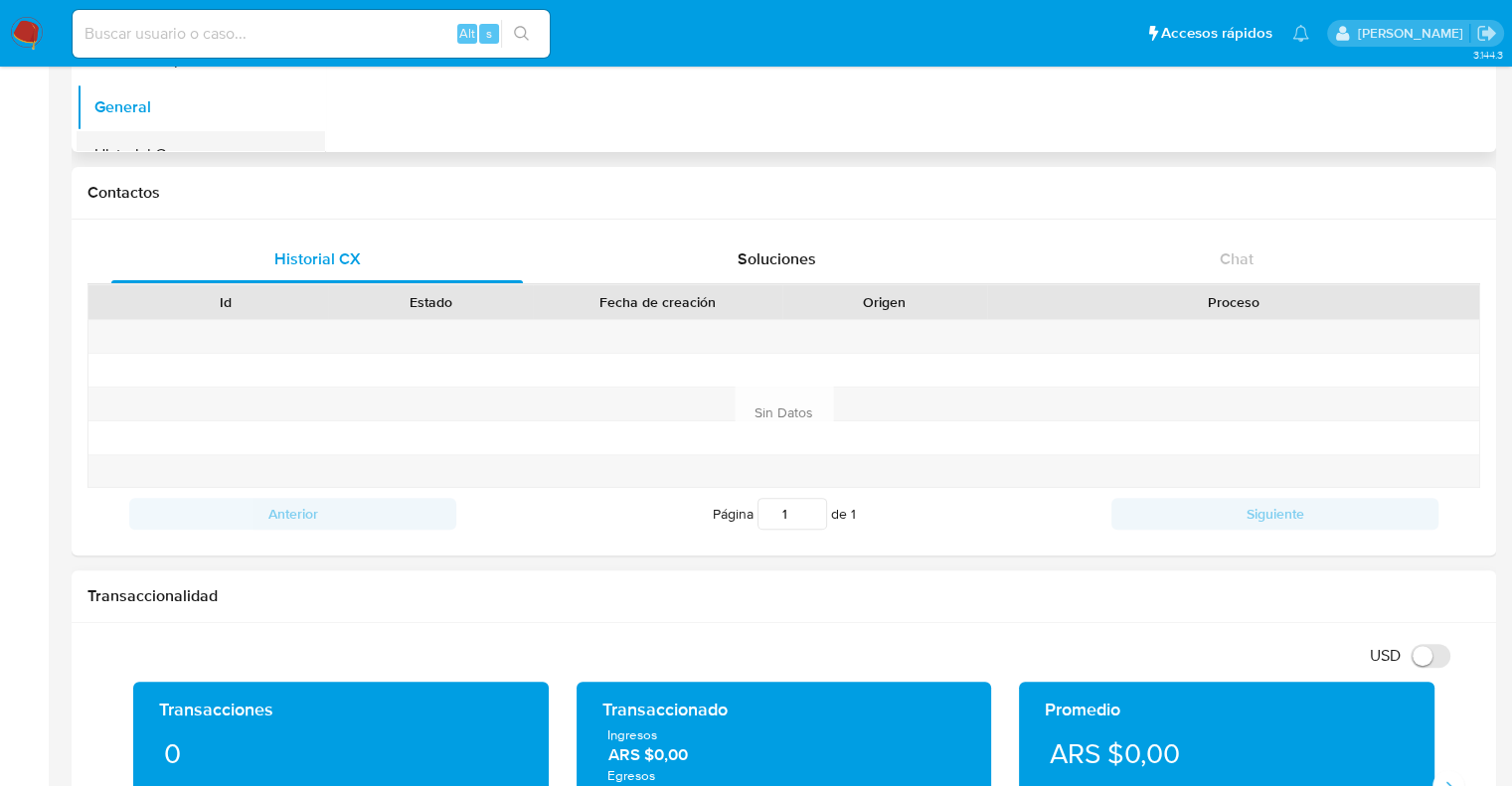 scroll, scrollTop: 298, scrollLeft: 0, axis: vertical 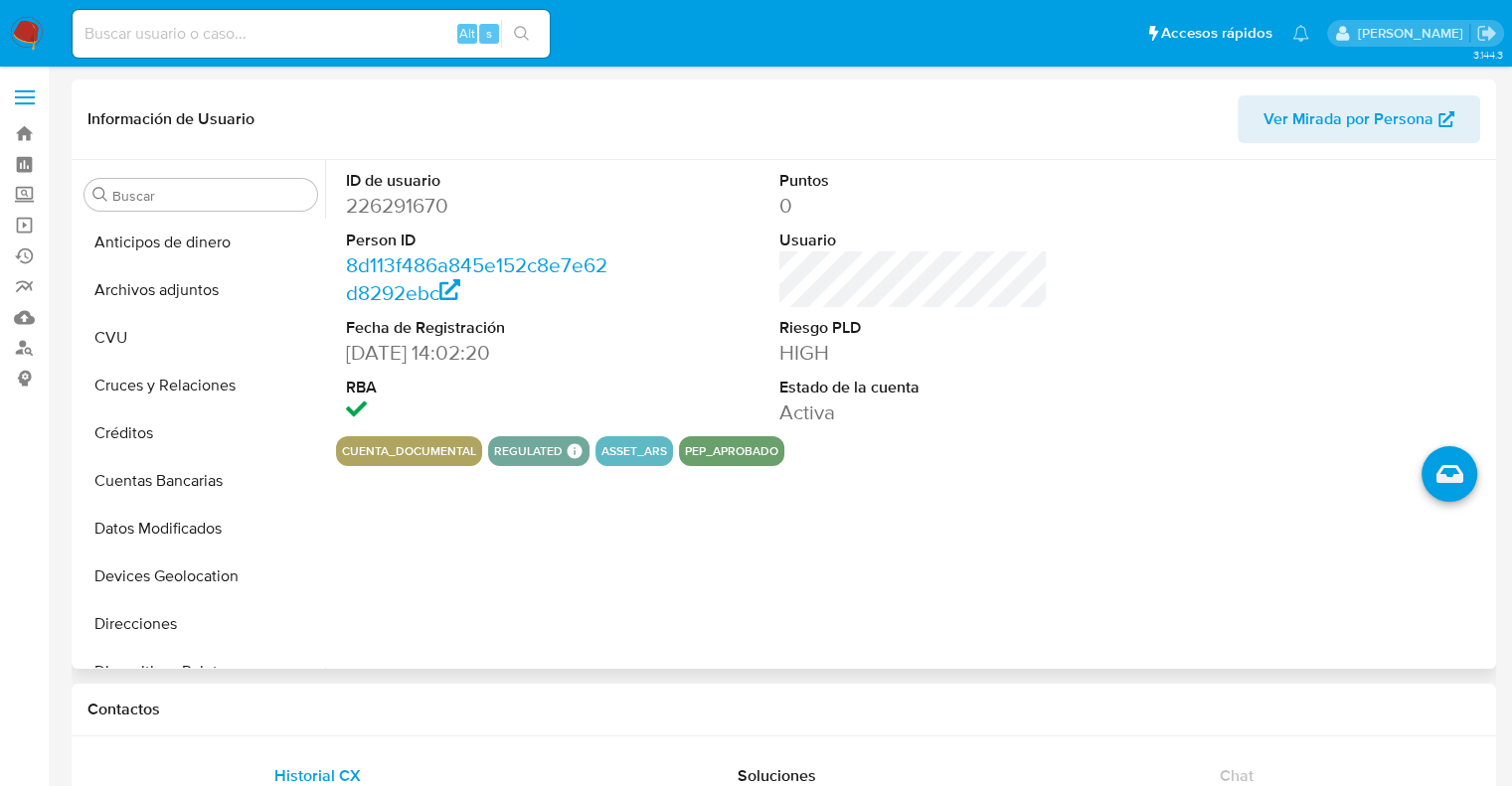click on "ID de usuario 226291670 Person ID 8d113f486a845e152c8e7e62d8292ebc Fecha de Registración 24/08/2016 14:02:20 RBA Puntos 0 Usuario Riesgo PLD HIGH Estado de la cuenta Activa cuenta_documental regulated   Regulated MLA UIF COMPLIES LEGACY Mark Id MLA_UIF Compliant is_compliant Created At 2022-02-05T19:40:07Z asset_ars pep_aprobado" at bounding box center (908, 414) 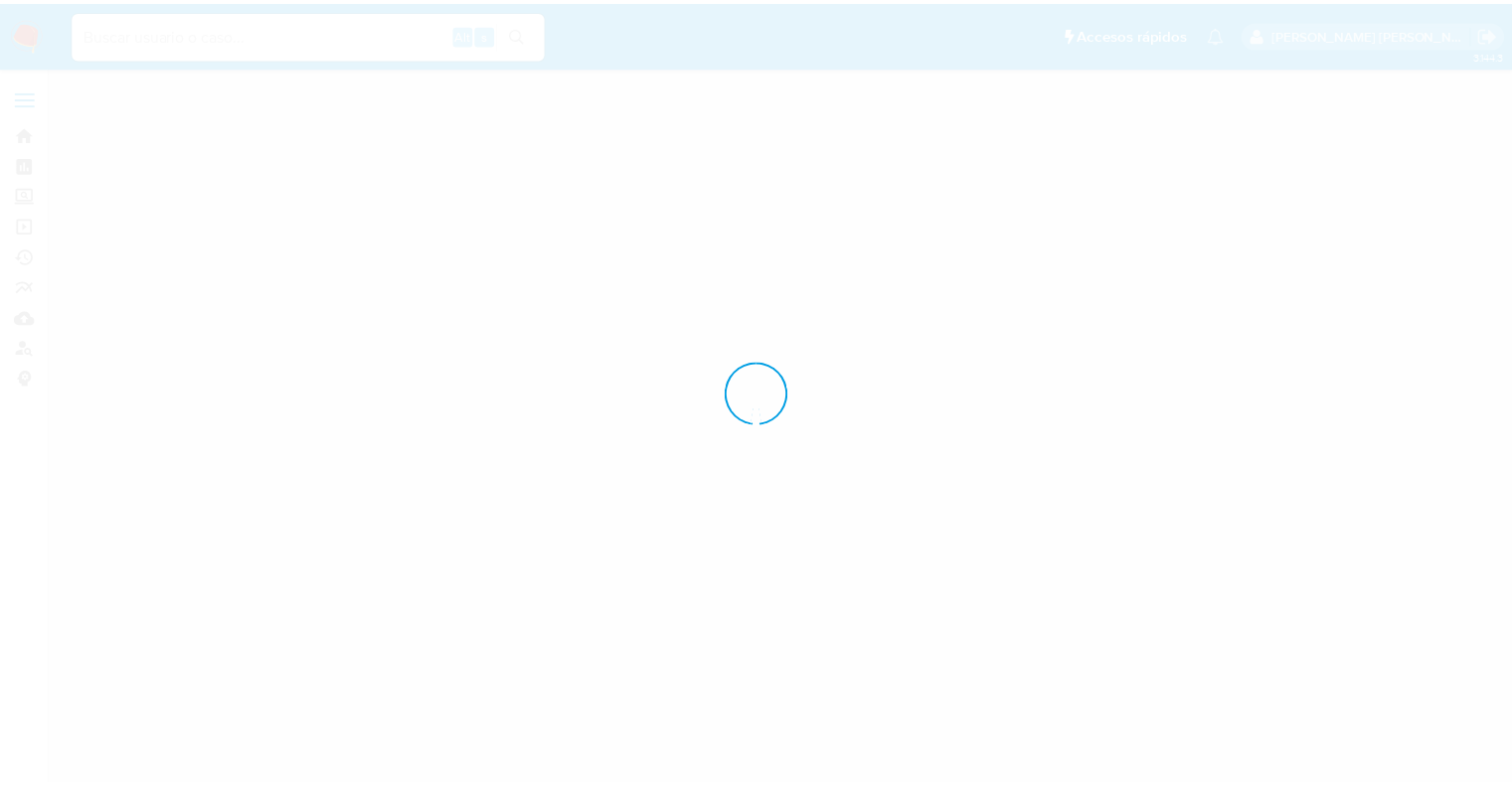 scroll, scrollTop: 0, scrollLeft: 0, axis: both 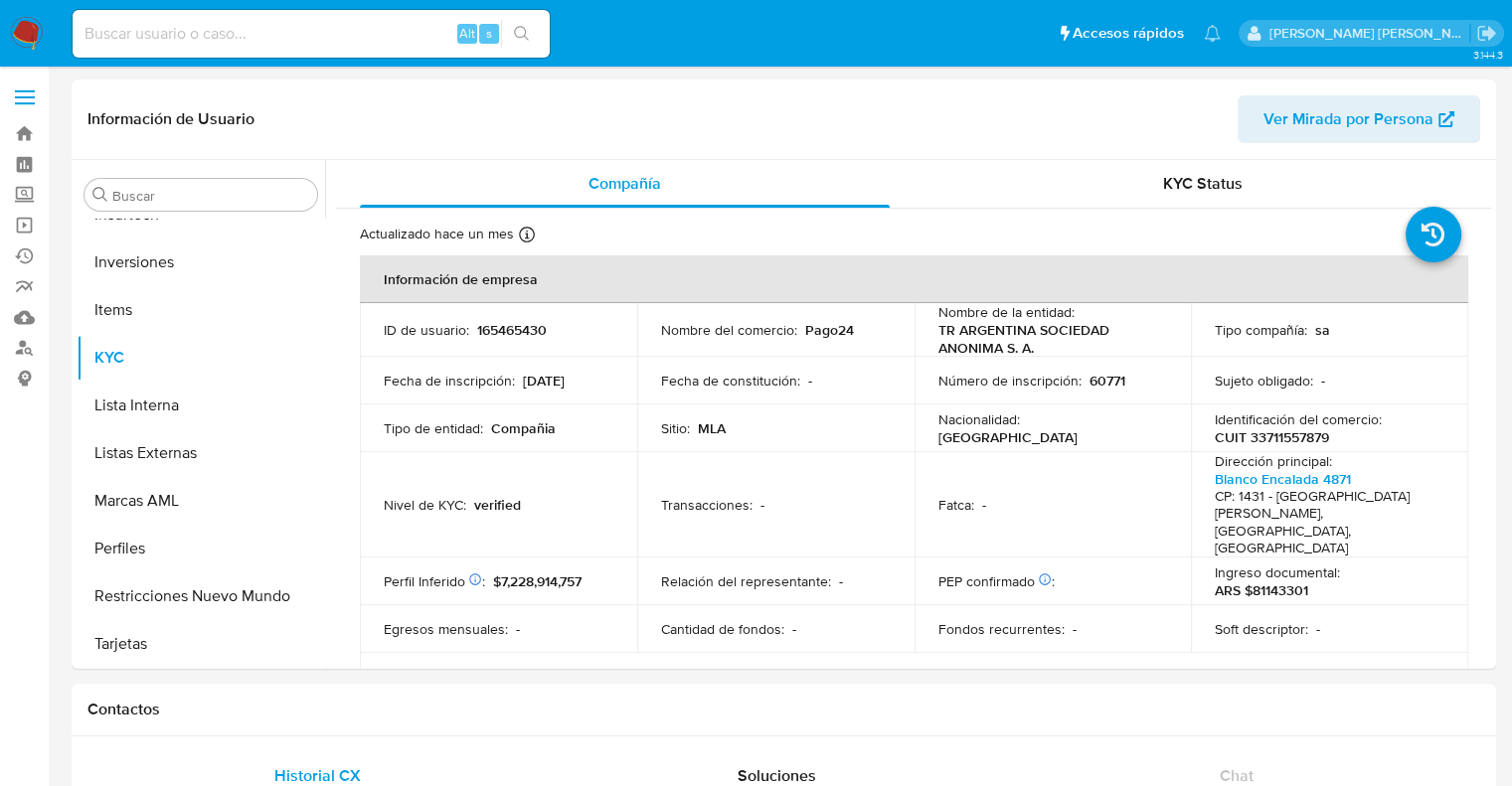 select on "10" 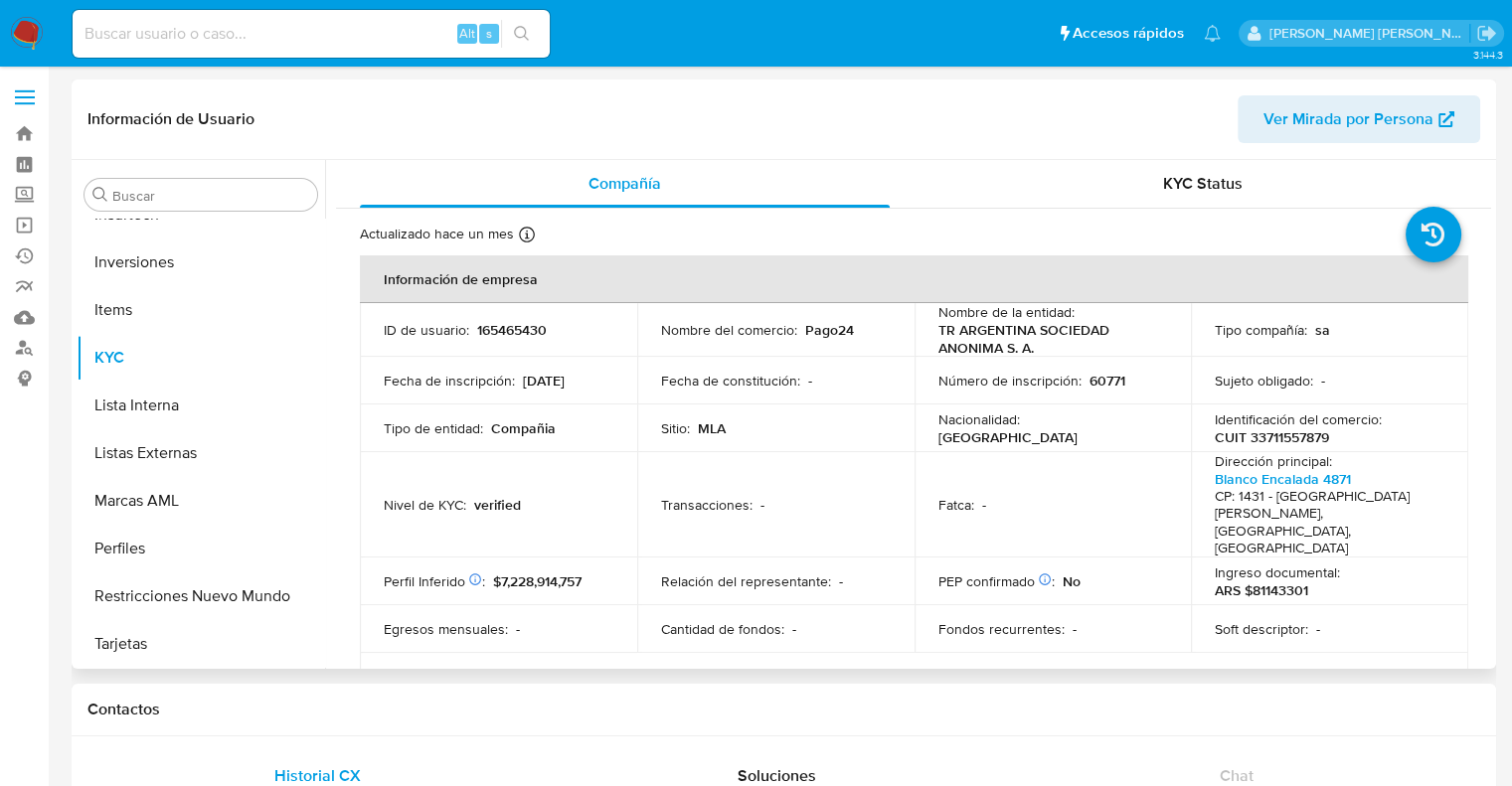click on "Nacionalidad :" at bounding box center [979, 419] 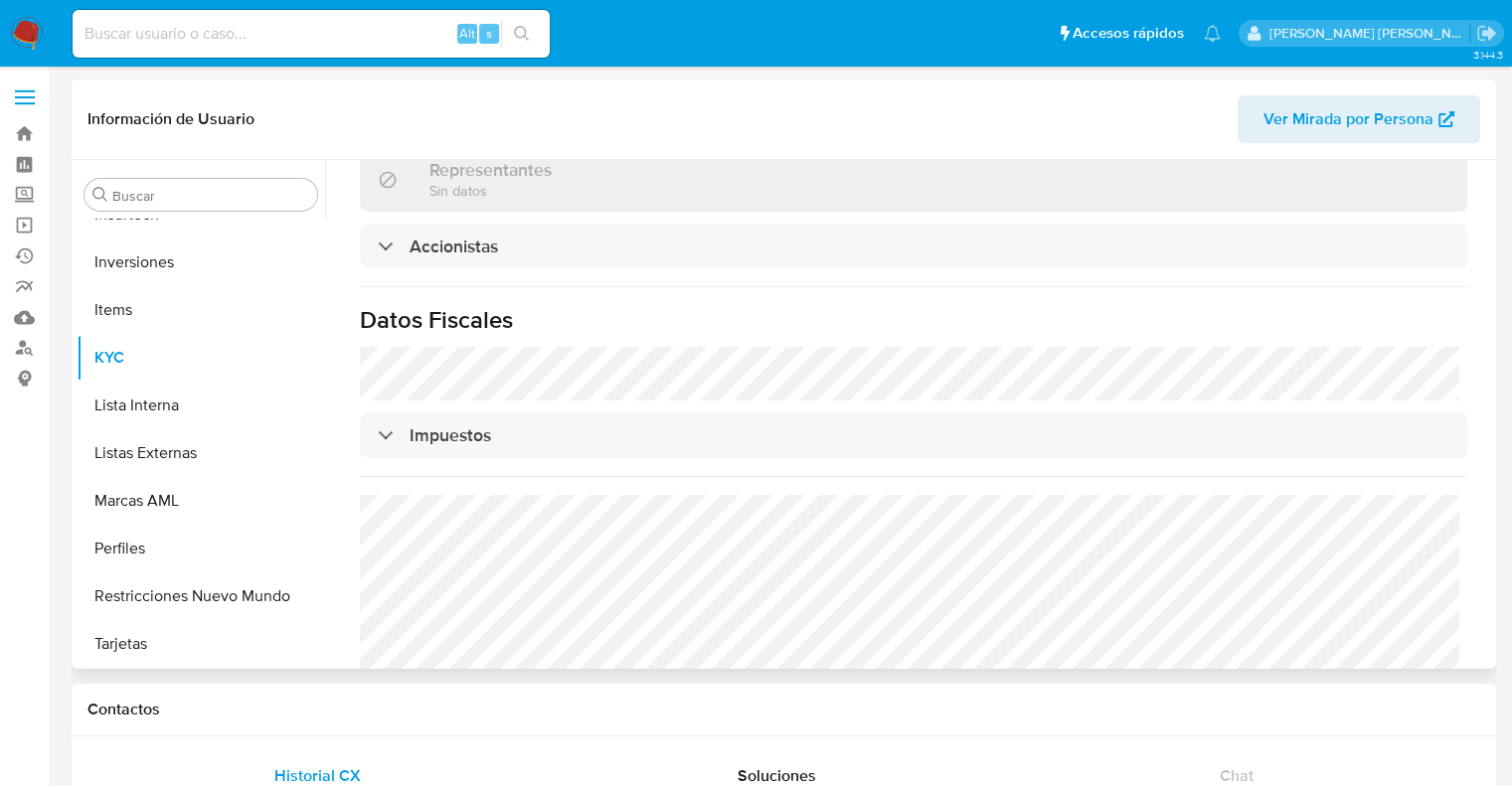 scroll, scrollTop: 1406, scrollLeft: 0, axis: vertical 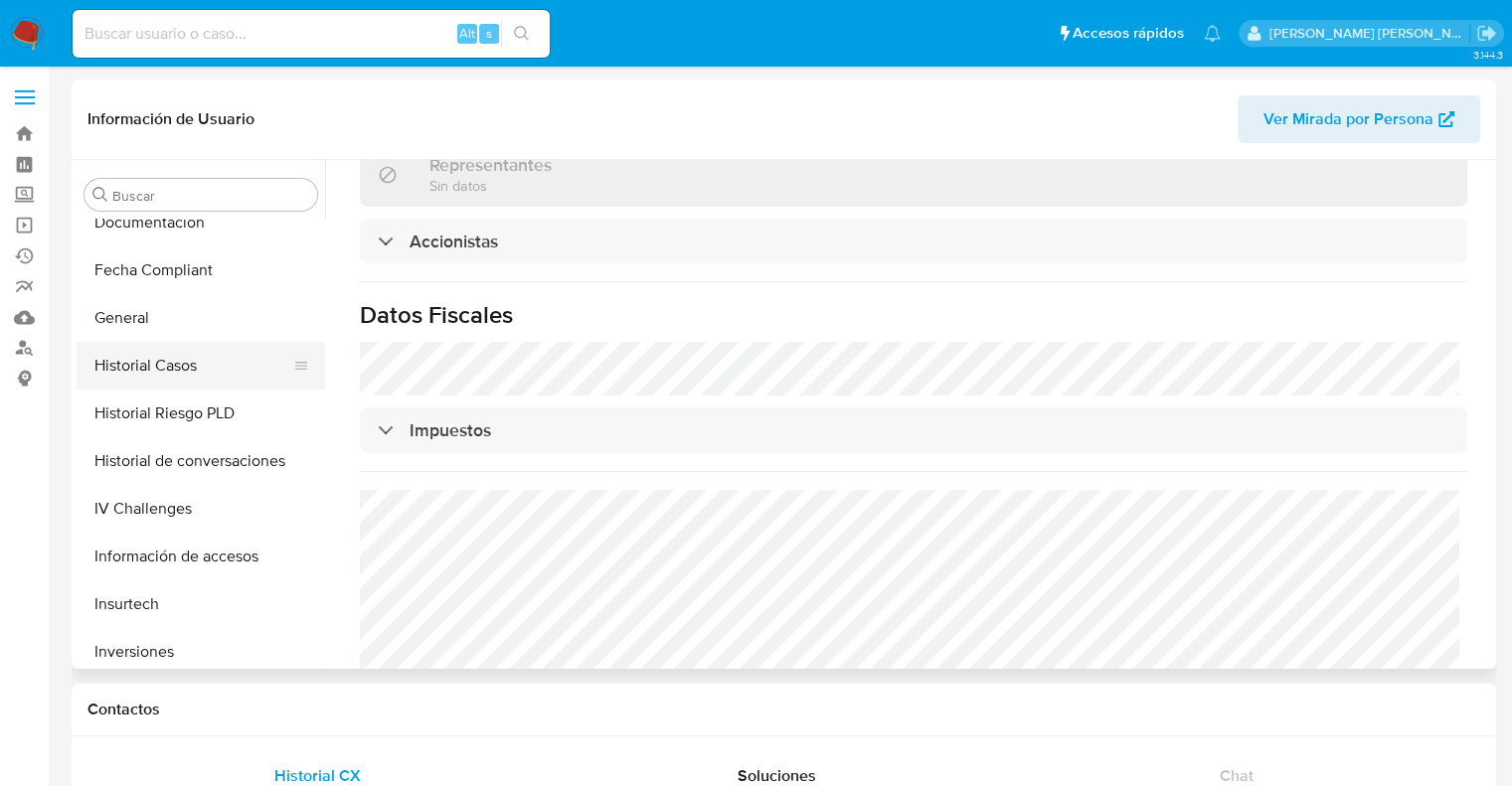 click on "Historial Casos" at bounding box center [193, 366] 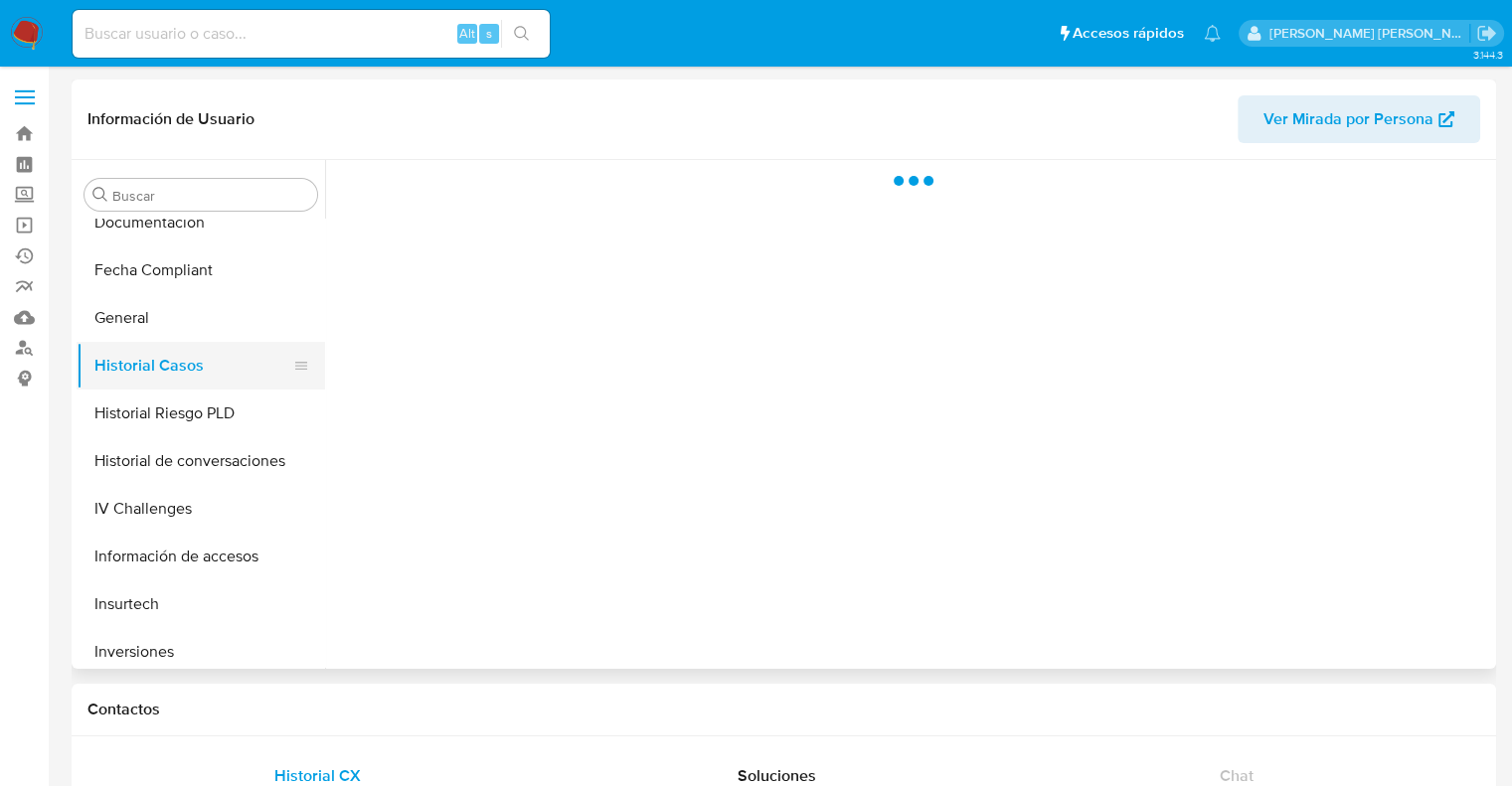 scroll, scrollTop: 0, scrollLeft: 0, axis: both 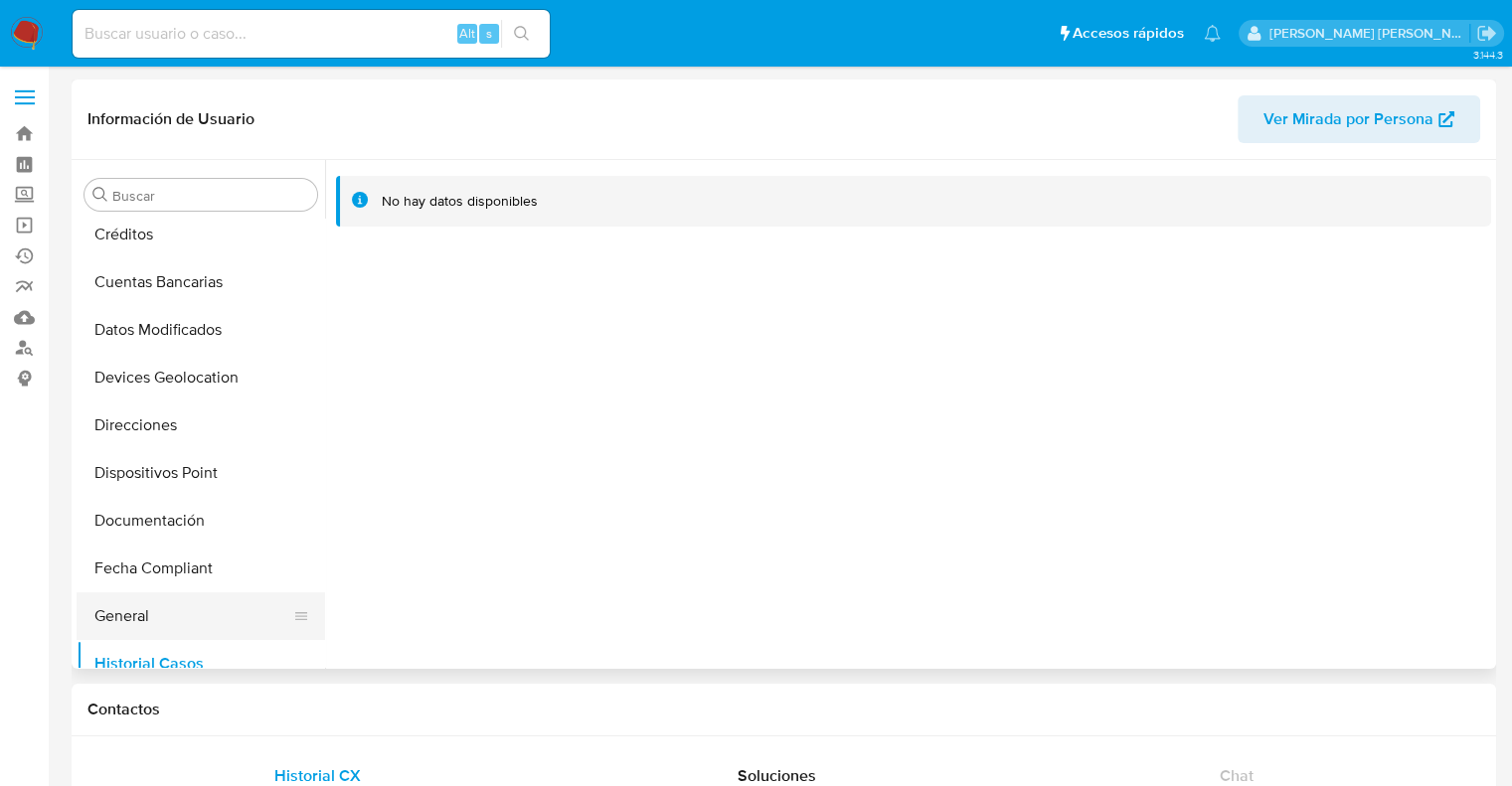 click on "General" at bounding box center (193, 616) 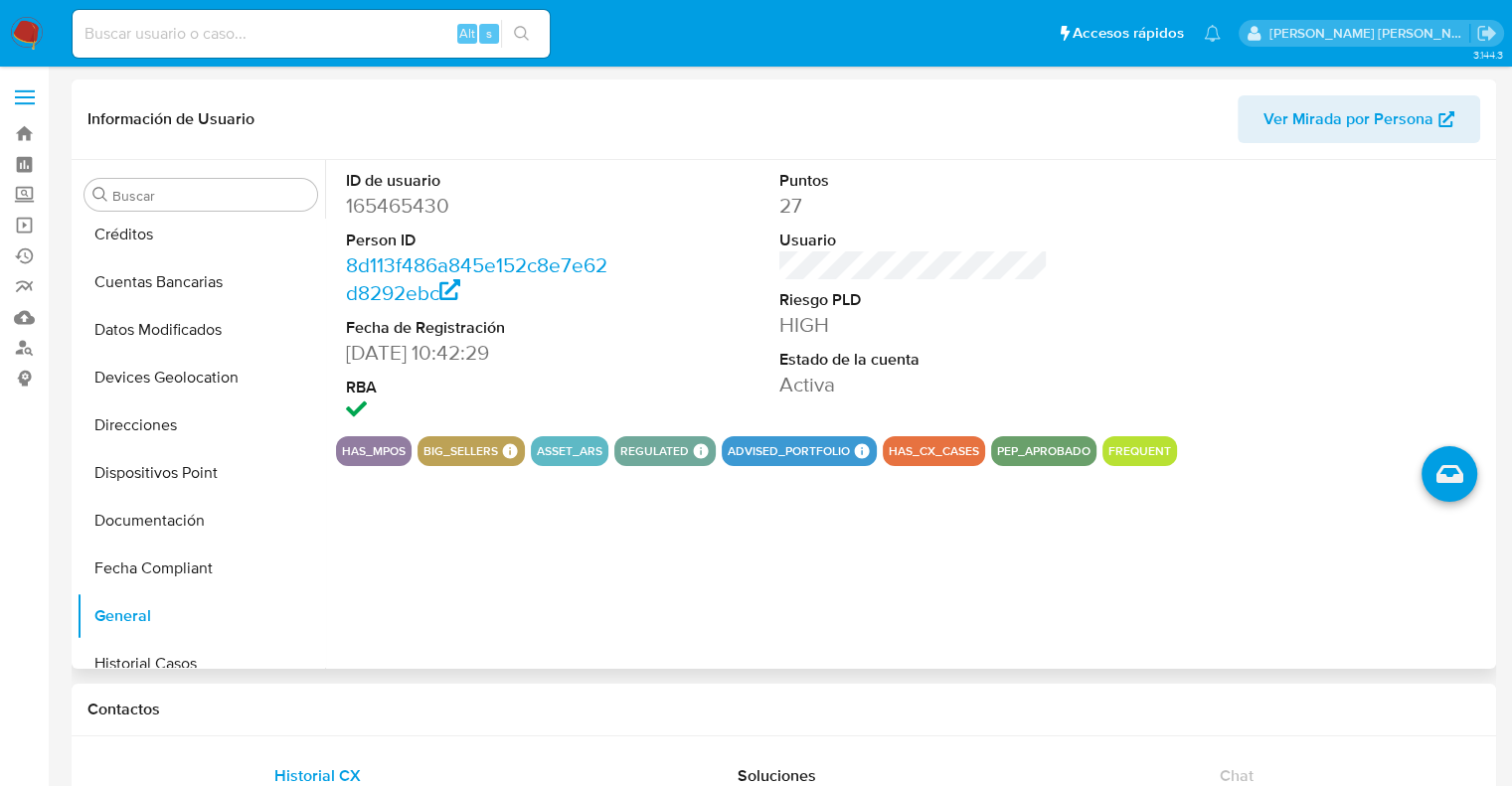 click on "Ver Mirada por Persona" at bounding box center [1348, 119] 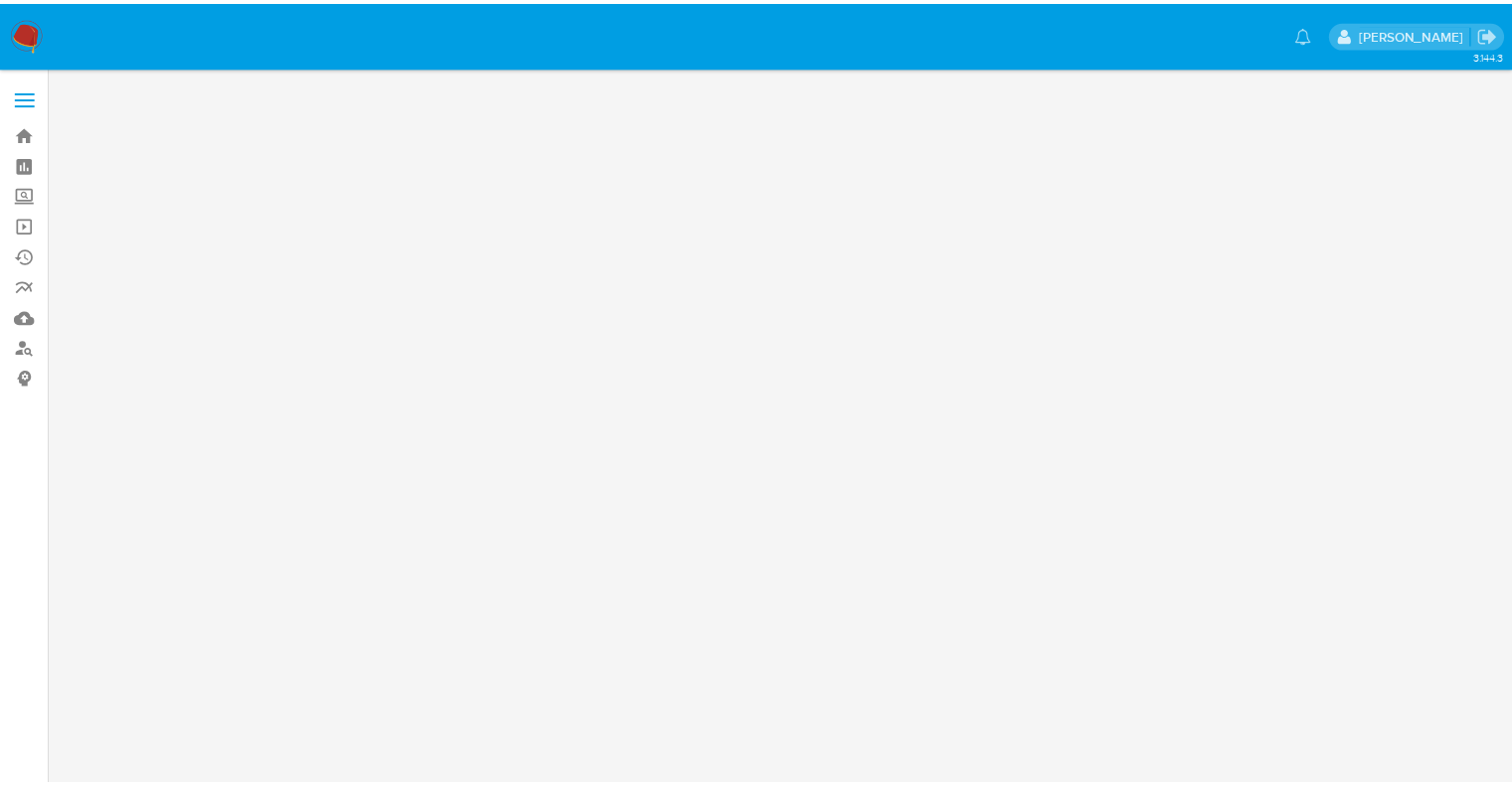 scroll, scrollTop: 0, scrollLeft: 0, axis: both 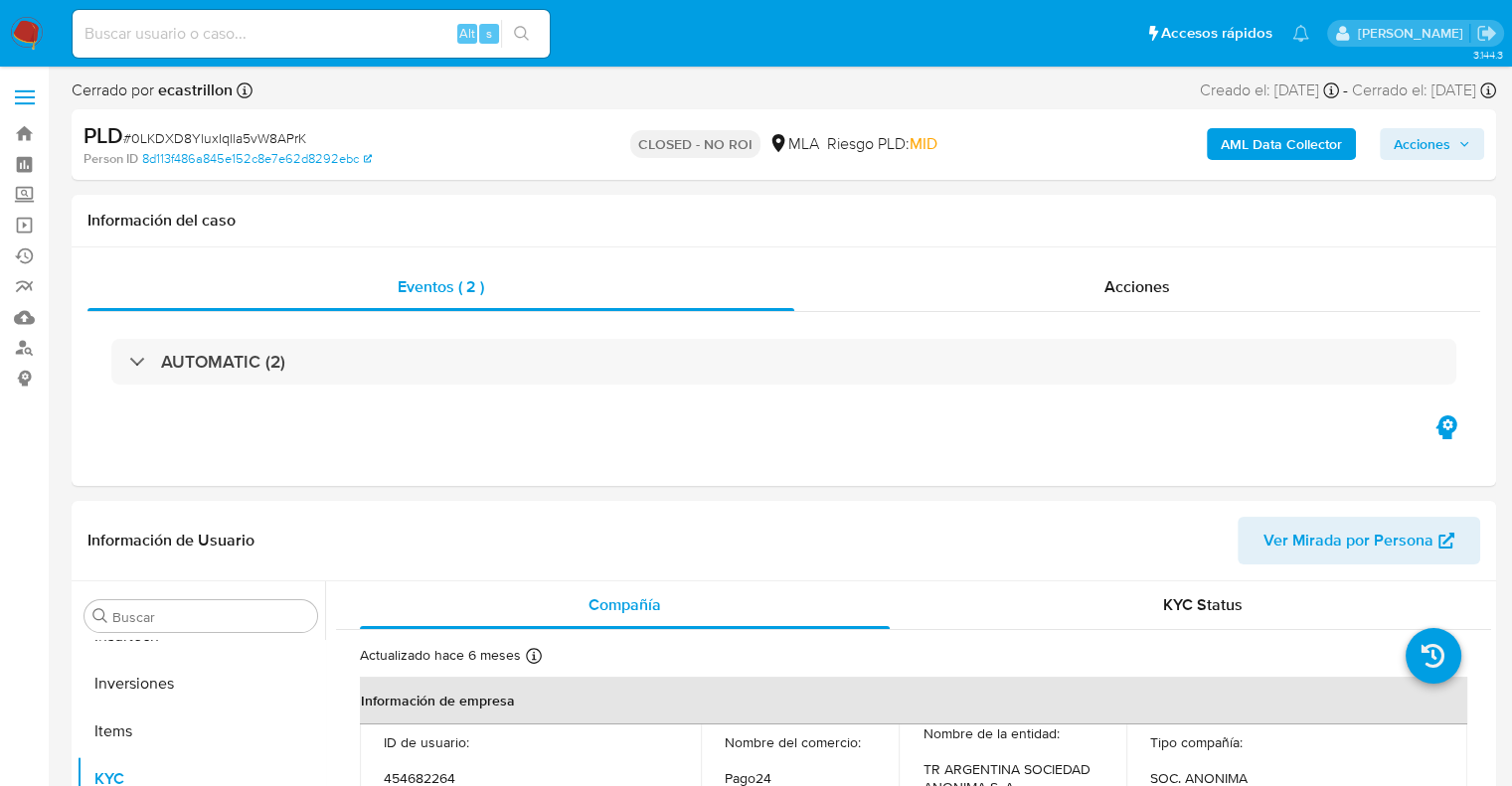 select on "10" 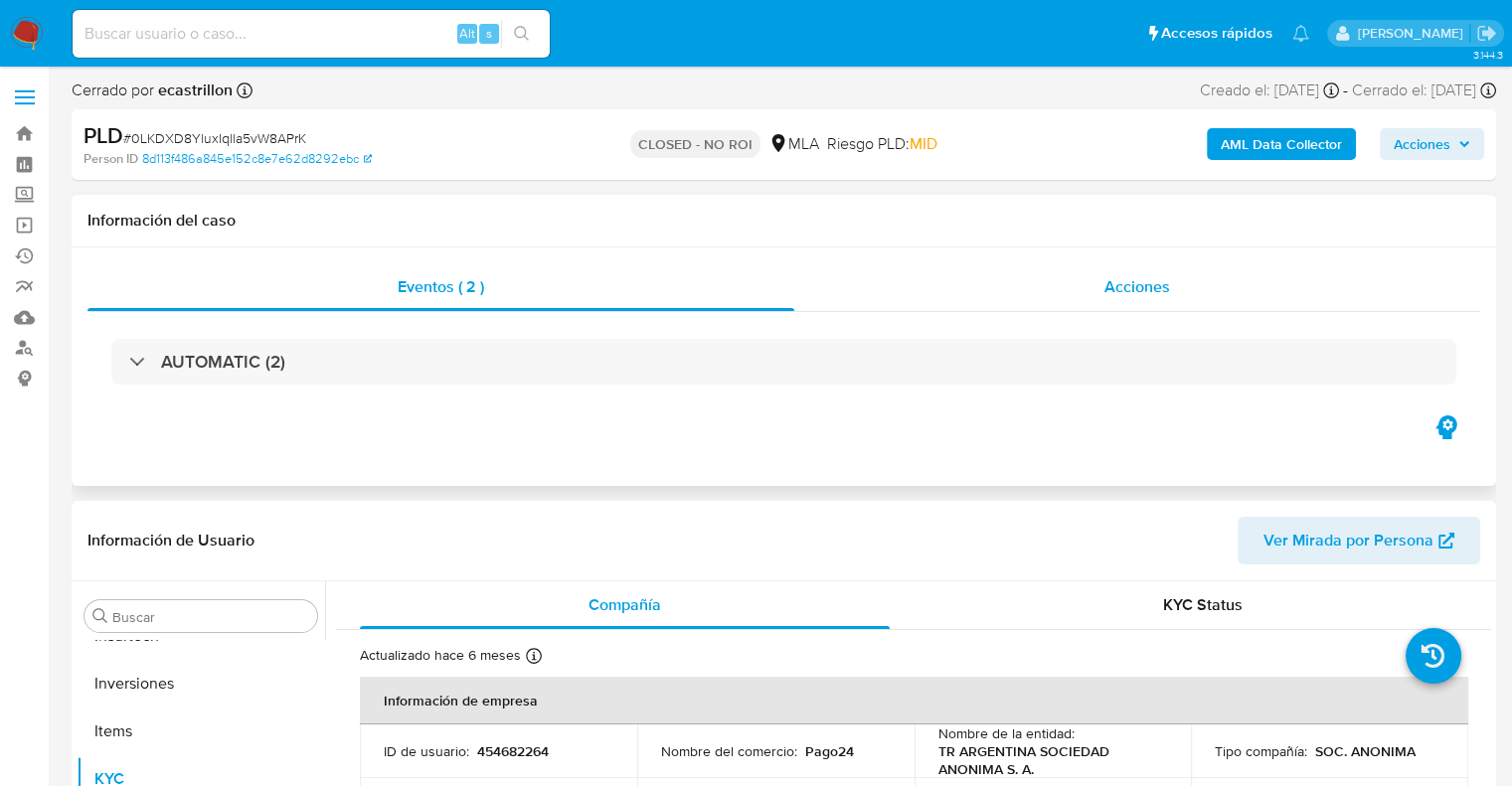 click on "Acciones" at bounding box center [1137, 286] 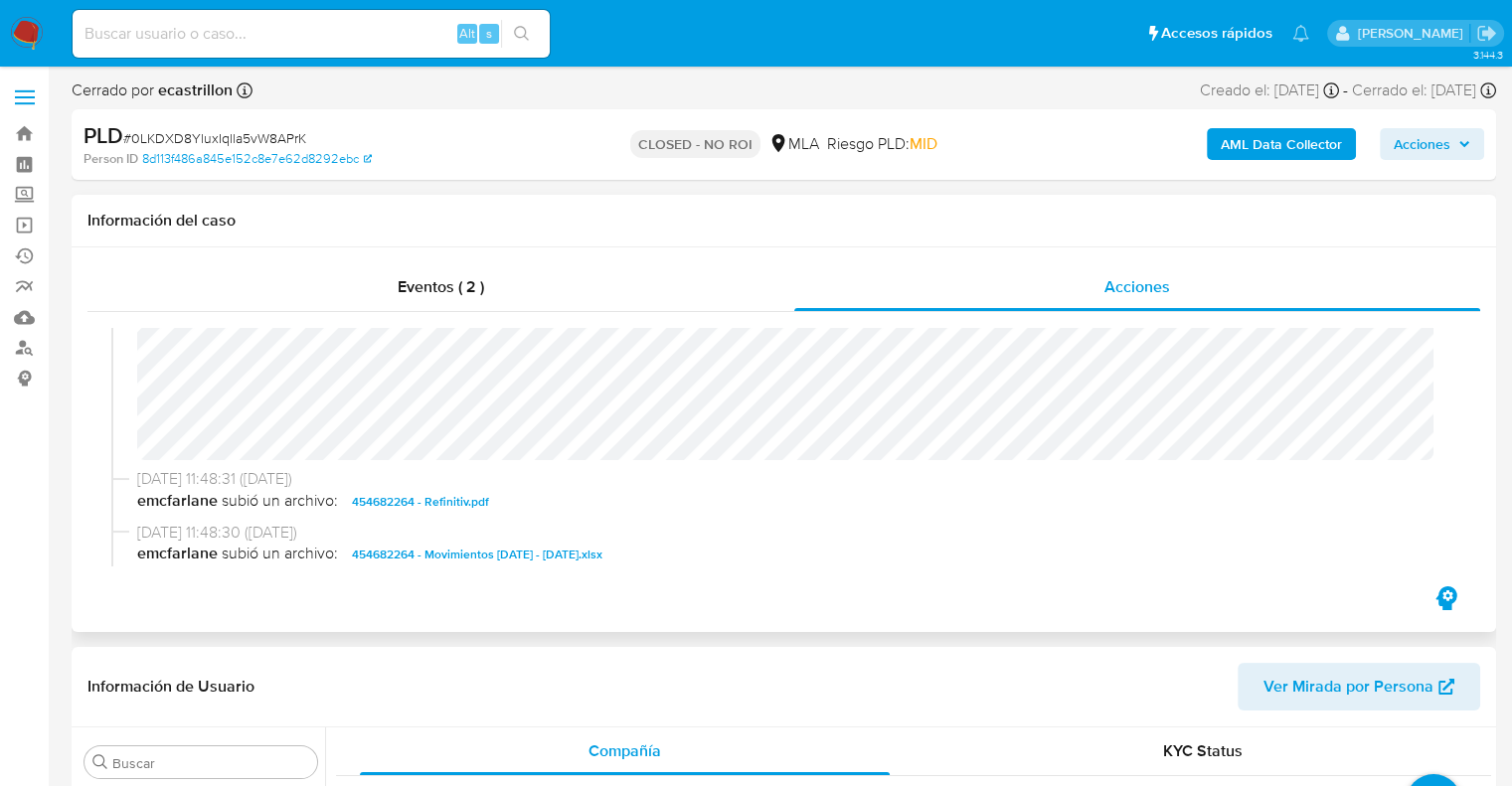 scroll, scrollTop: 298, scrollLeft: 0, axis: vertical 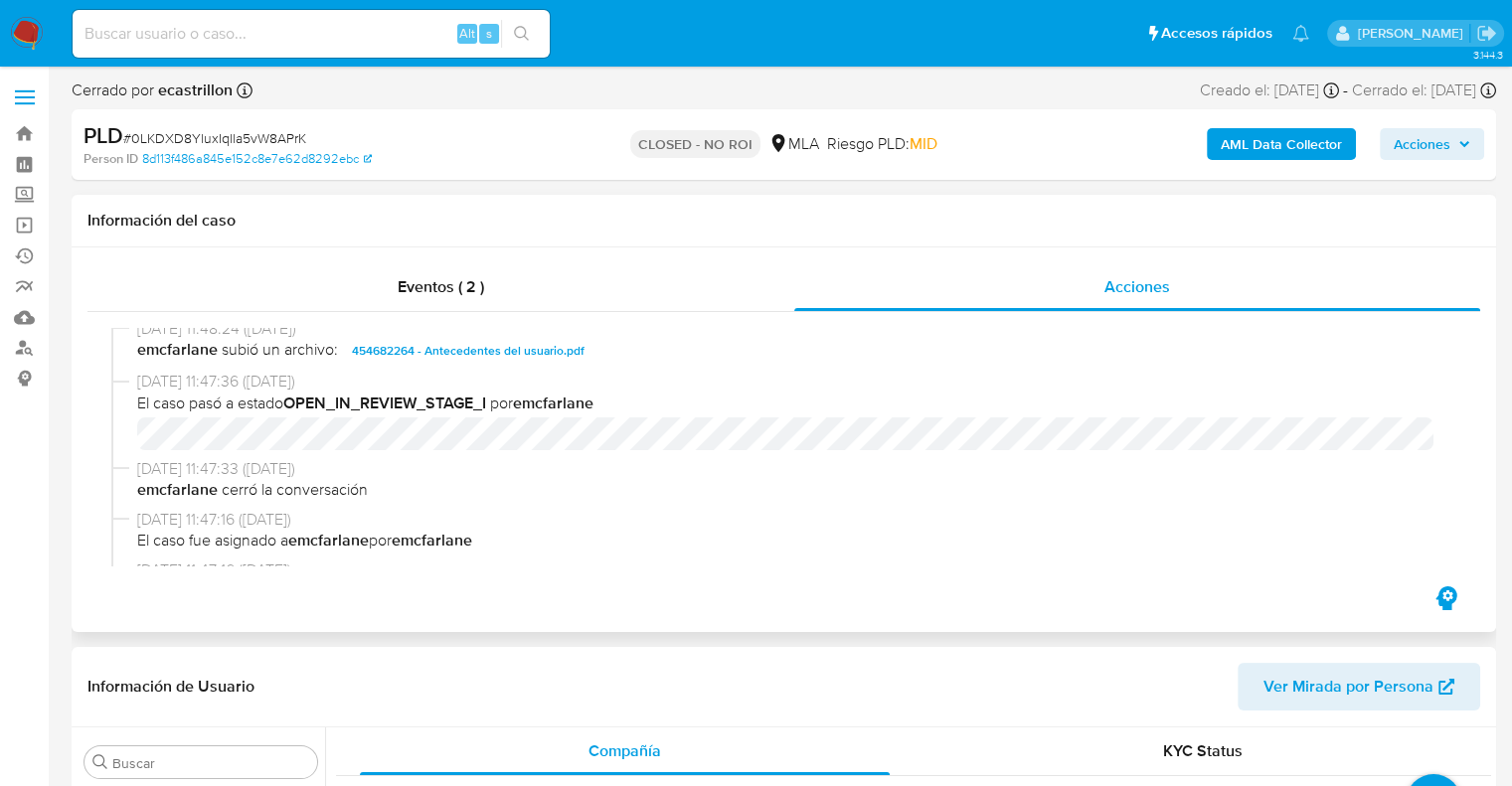 click on "[DATE] 11:47:33 ([DATE])" at bounding box center (792, 469) 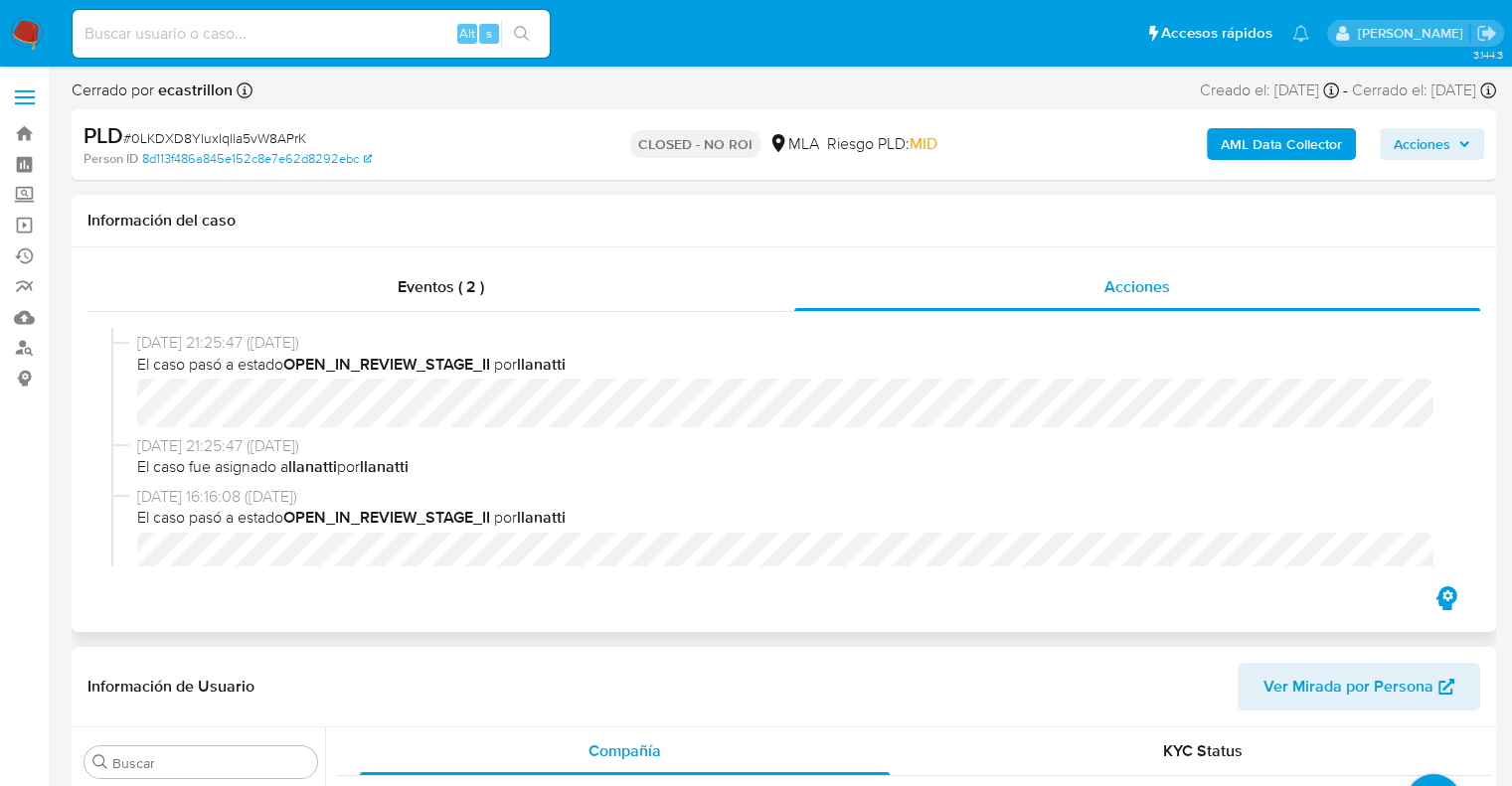 scroll, scrollTop: 2358, scrollLeft: 0, axis: vertical 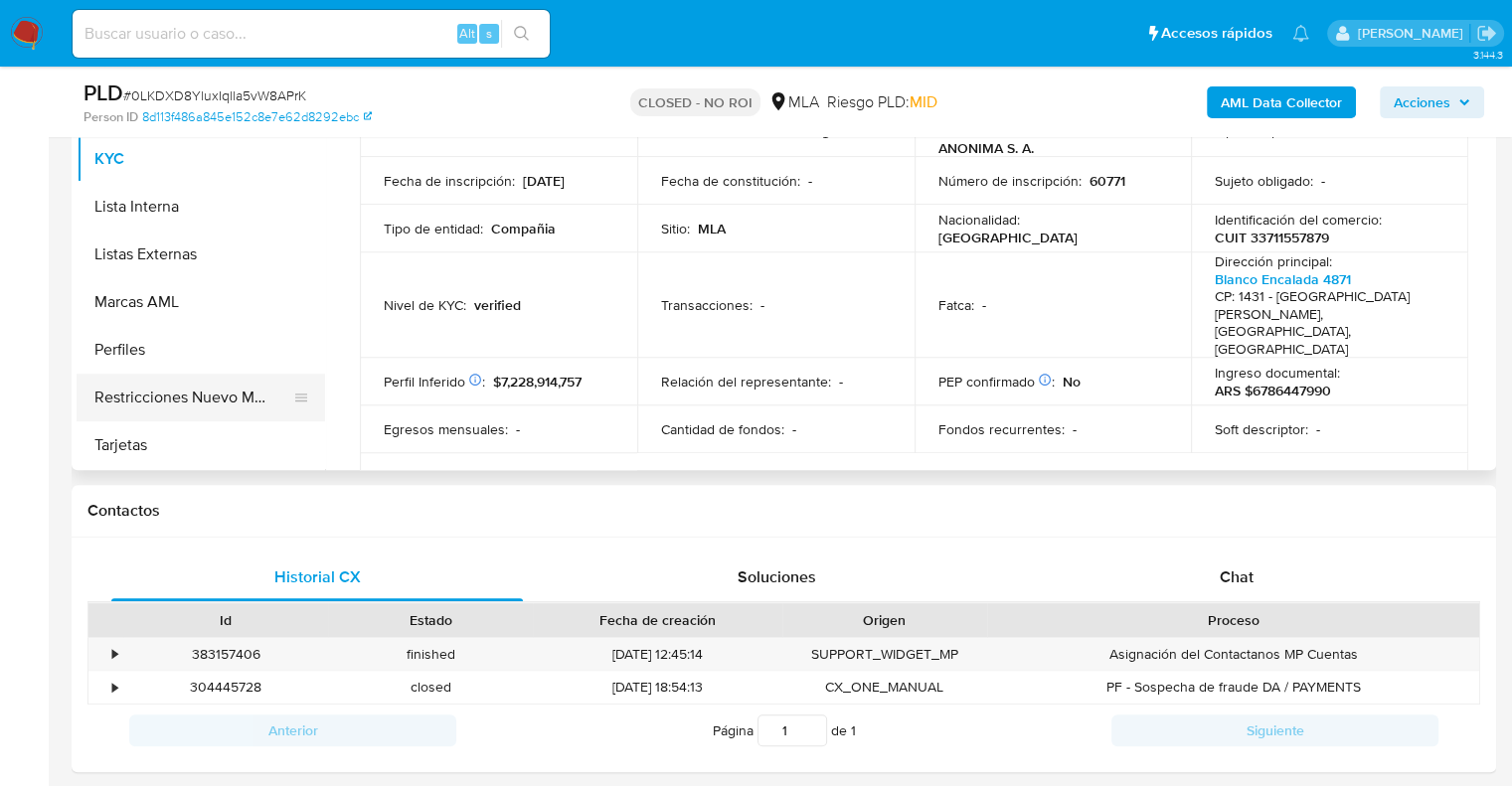 click on "Restricciones Nuevo Mundo" at bounding box center [193, 397] 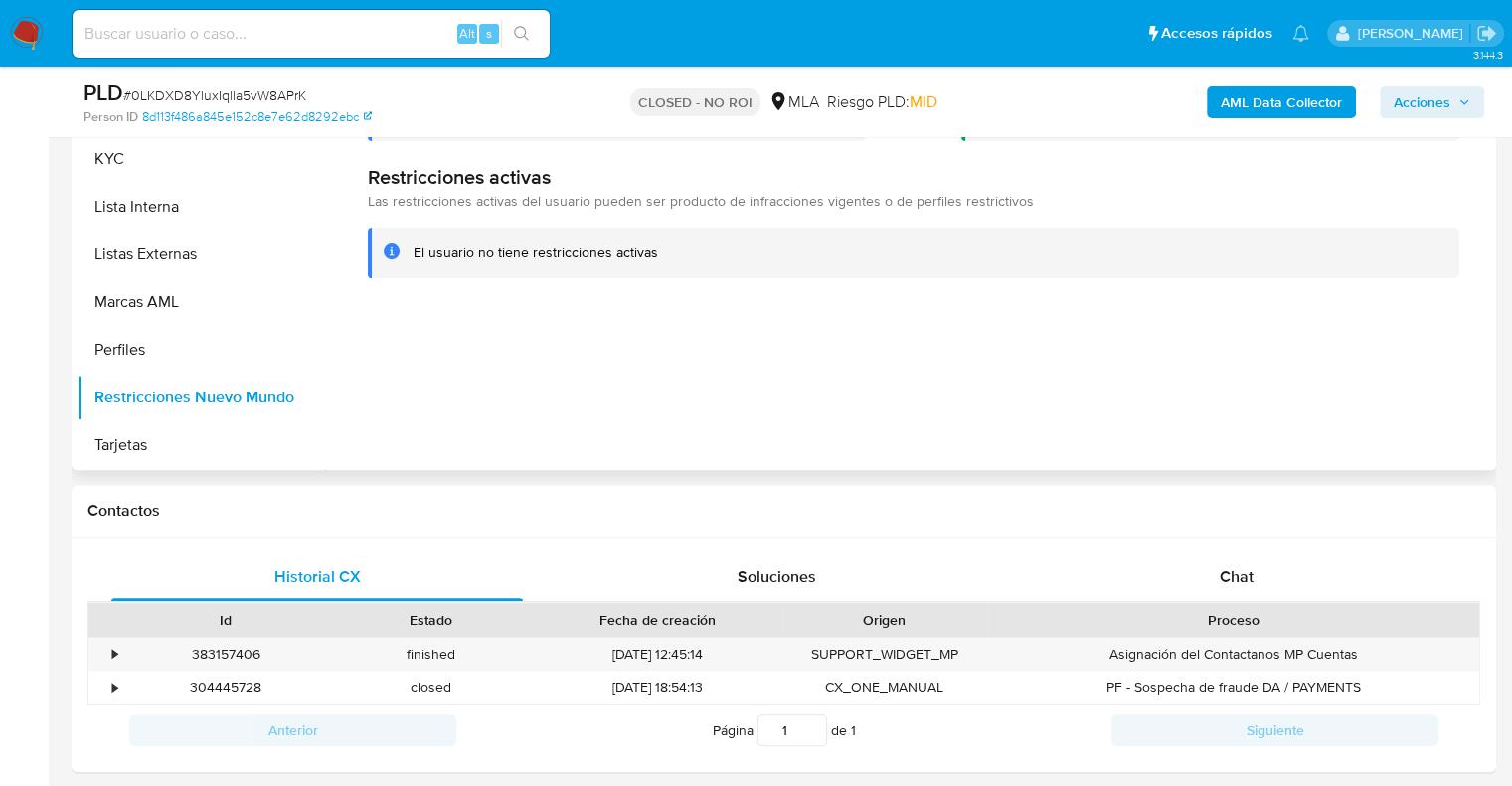 drag, startPoint x: 811, startPoint y: 319, endPoint x: 688, endPoint y: 309, distance: 123.40583 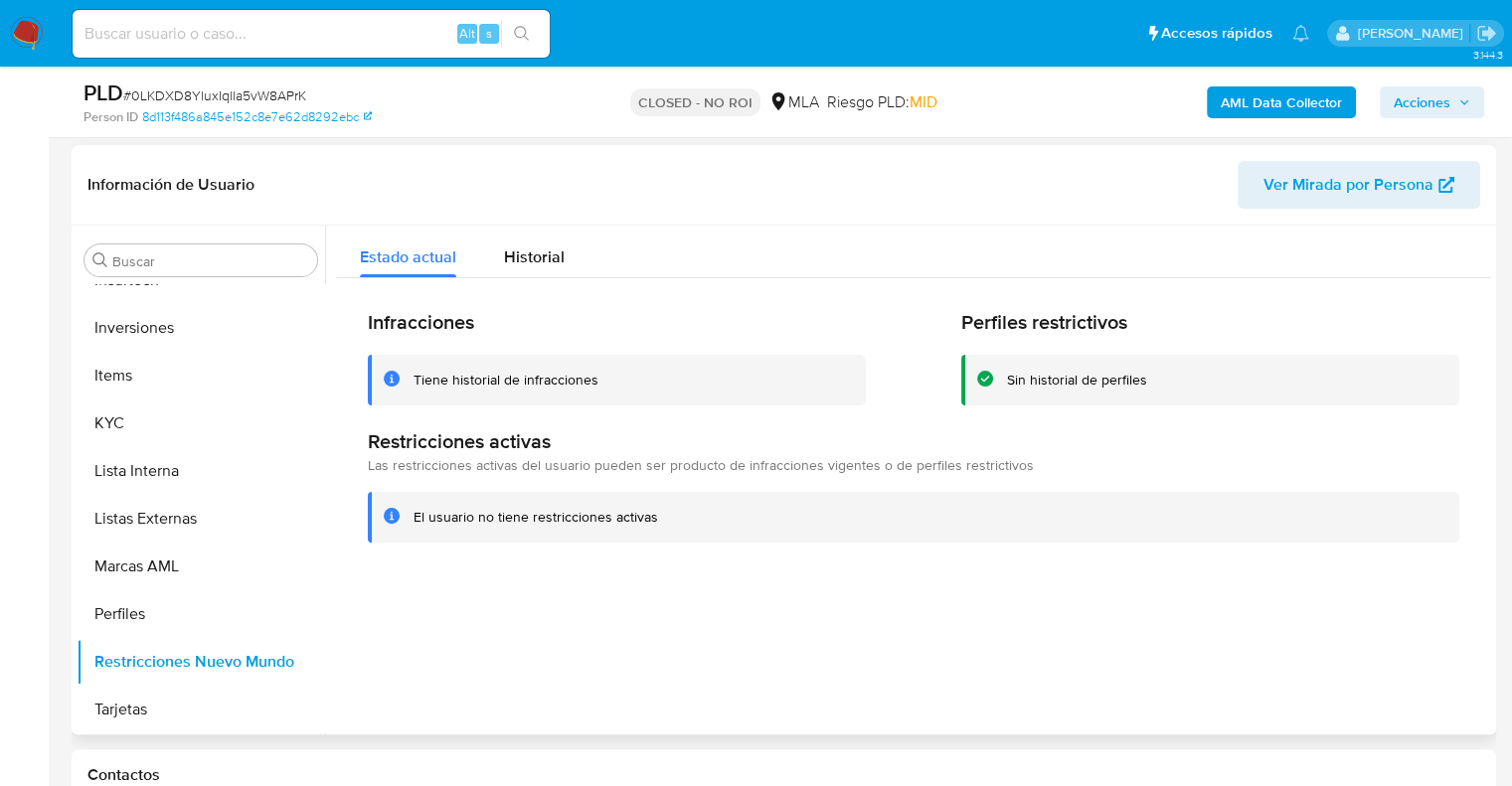 scroll, scrollTop: 397, scrollLeft: 0, axis: vertical 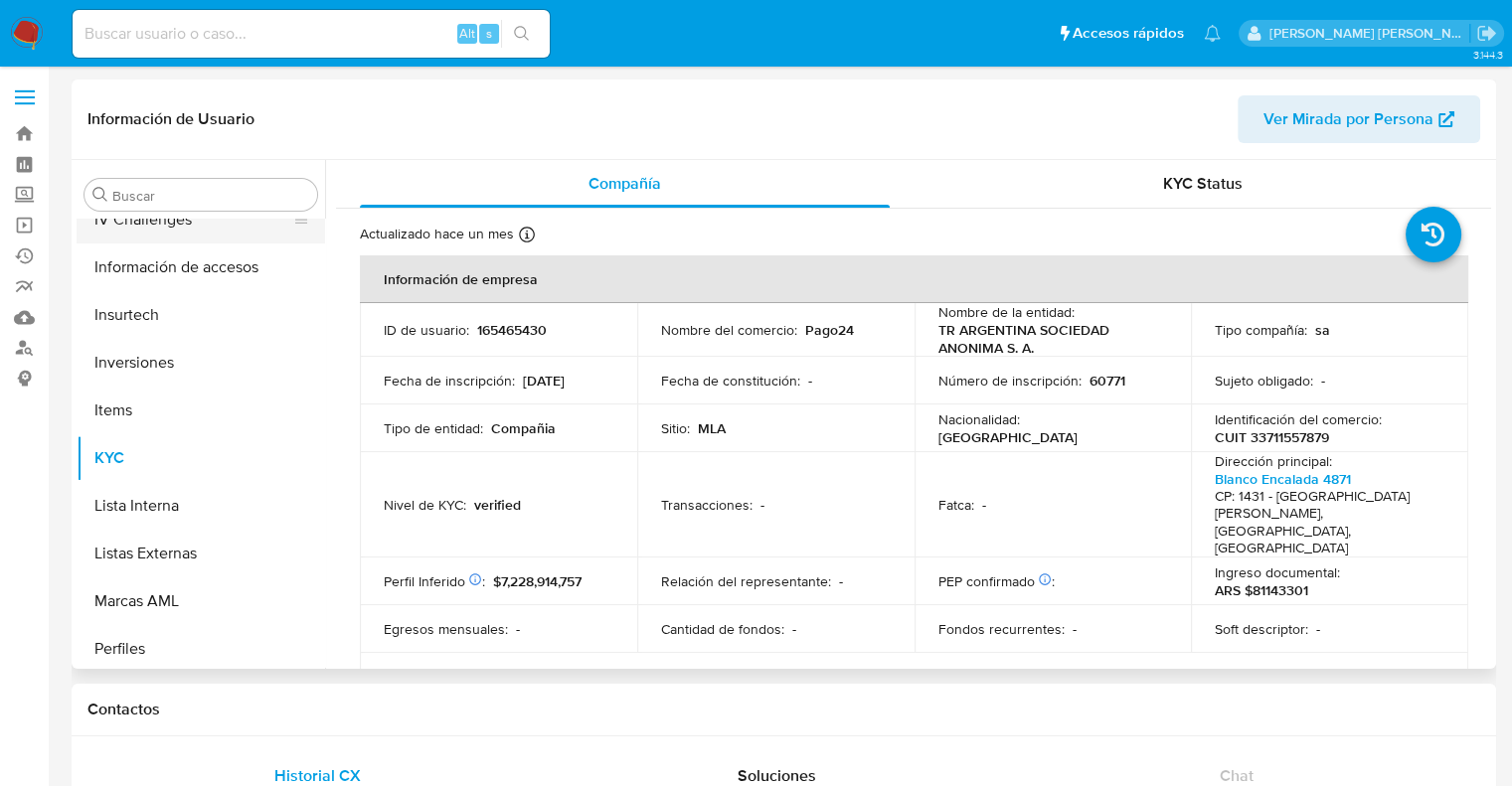 select on "10" 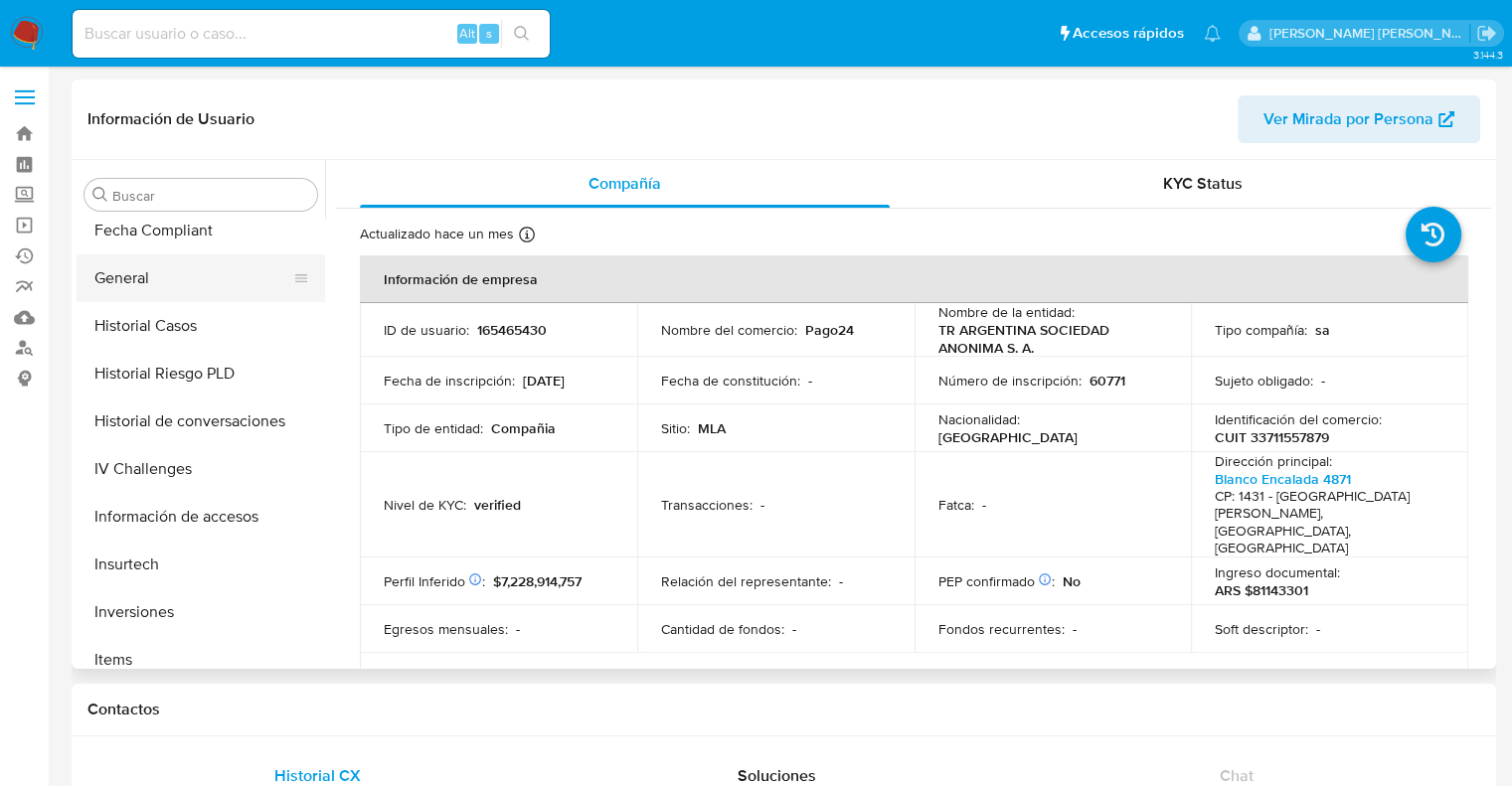 scroll, scrollTop: 390, scrollLeft: 0, axis: vertical 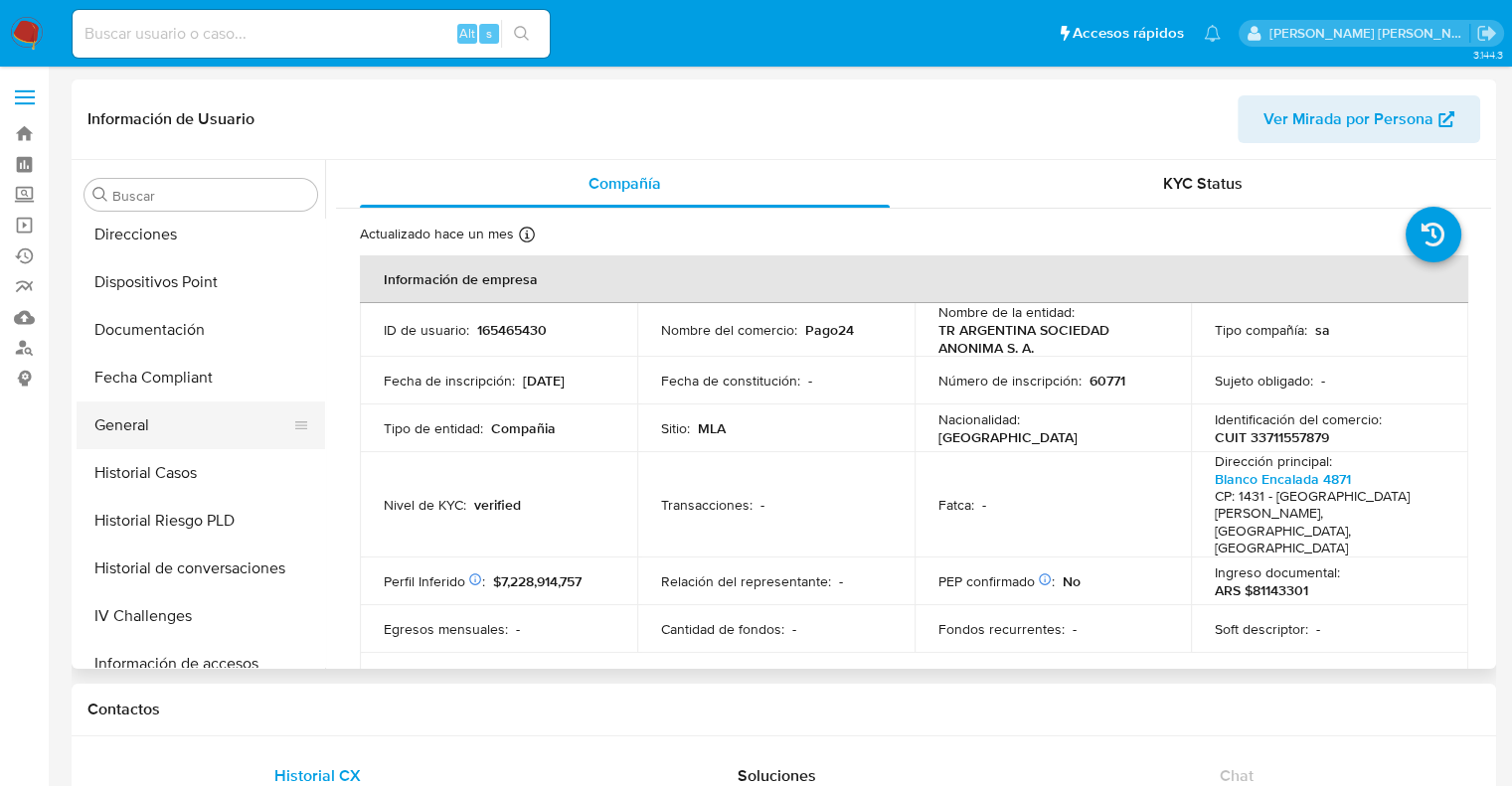 click on "General" at bounding box center (193, 425) 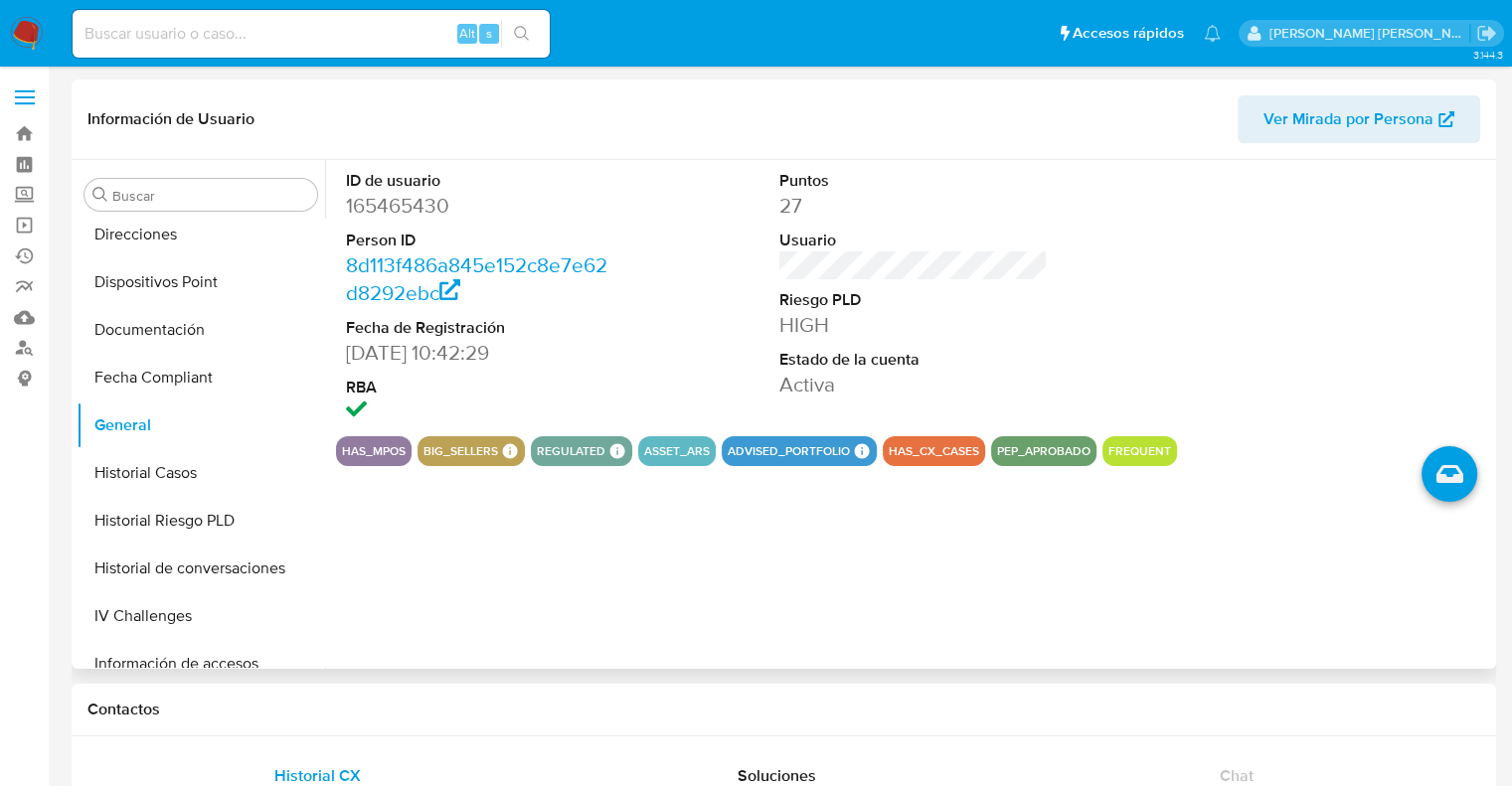 click on "ID de usuario 165465430 Person ID 8d113f486a845e152c8e7e62d8292ebc Fecha de Registración [DATE] 10:42:29 RBA" at bounding box center (480, 298) 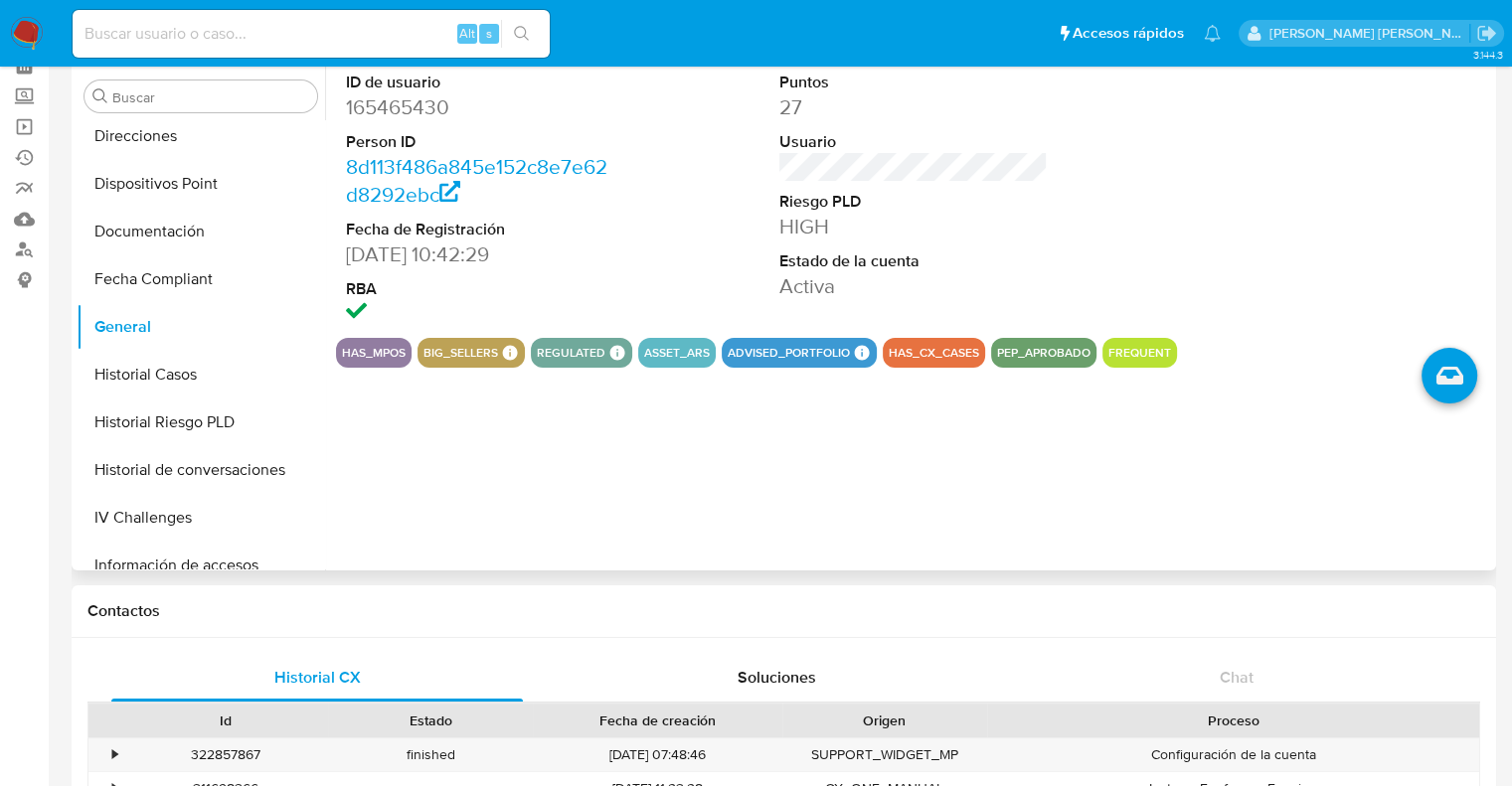 scroll, scrollTop: 99, scrollLeft: 0, axis: vertical 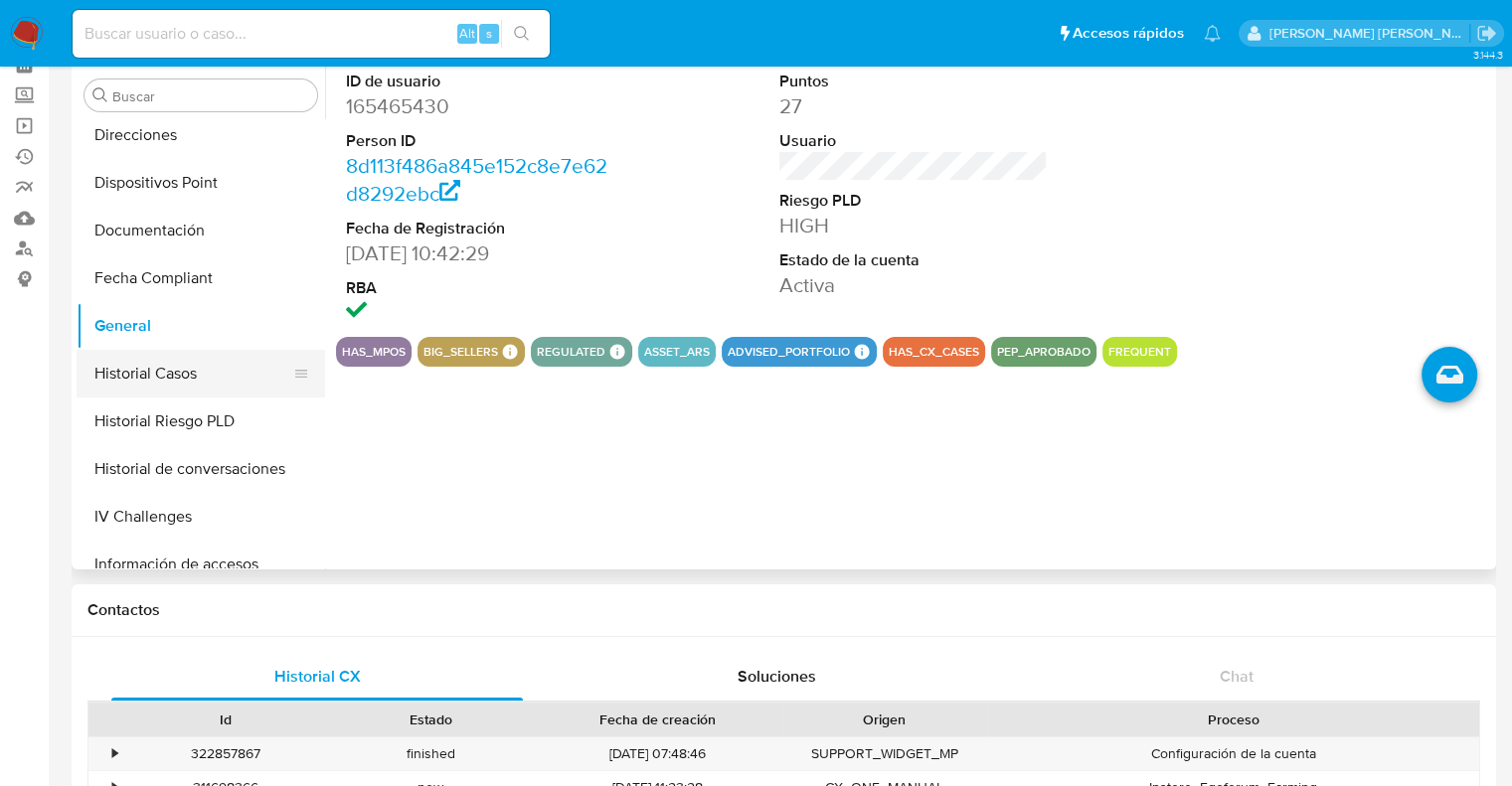 drag, startPoint x: 140, startPoint y: 377, endPoint x: 129, endPoint y: 376, distance: 11.045361 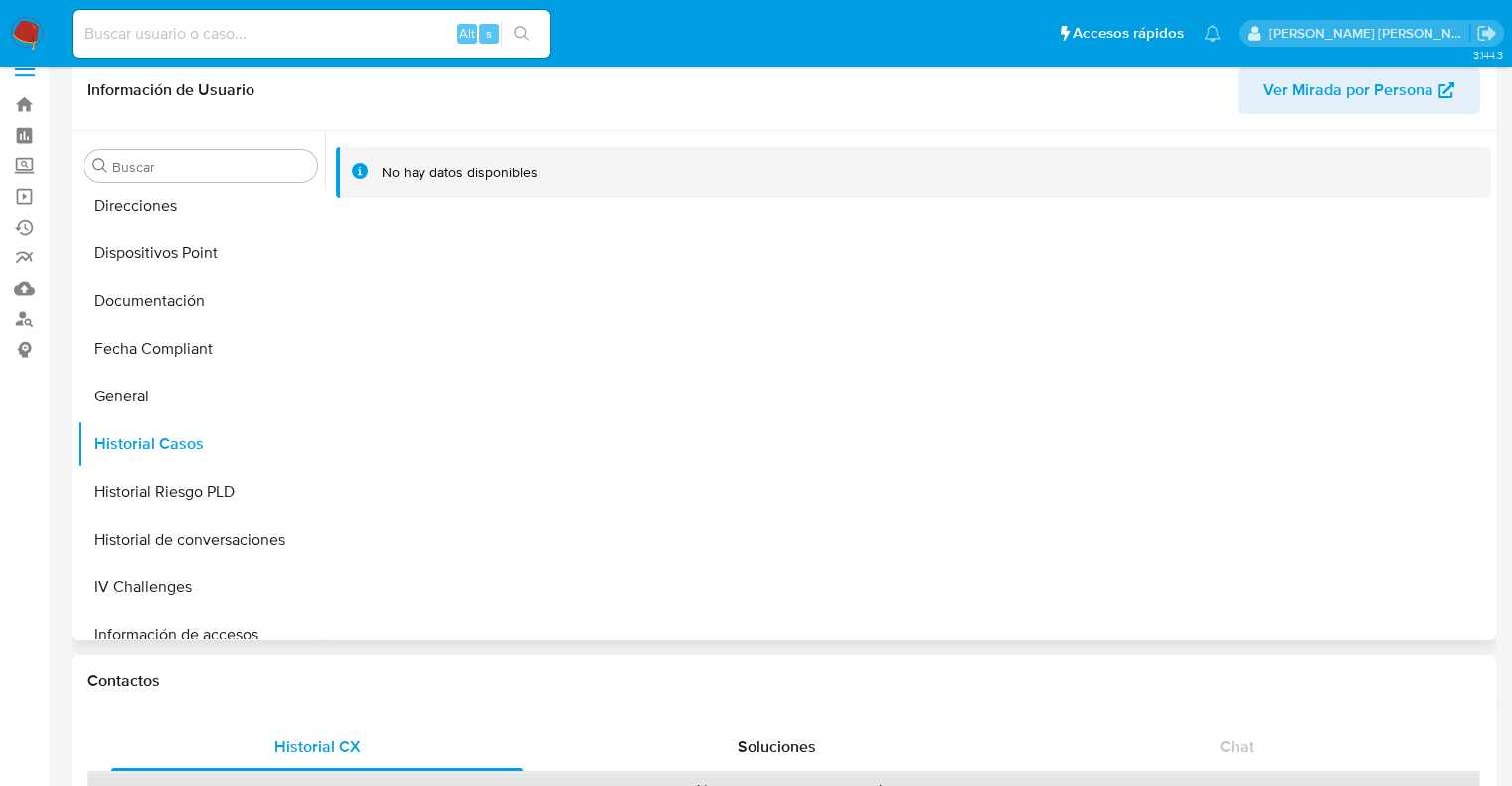 scroll, scrollTop: 0, scrollLeft: 0, axis: both 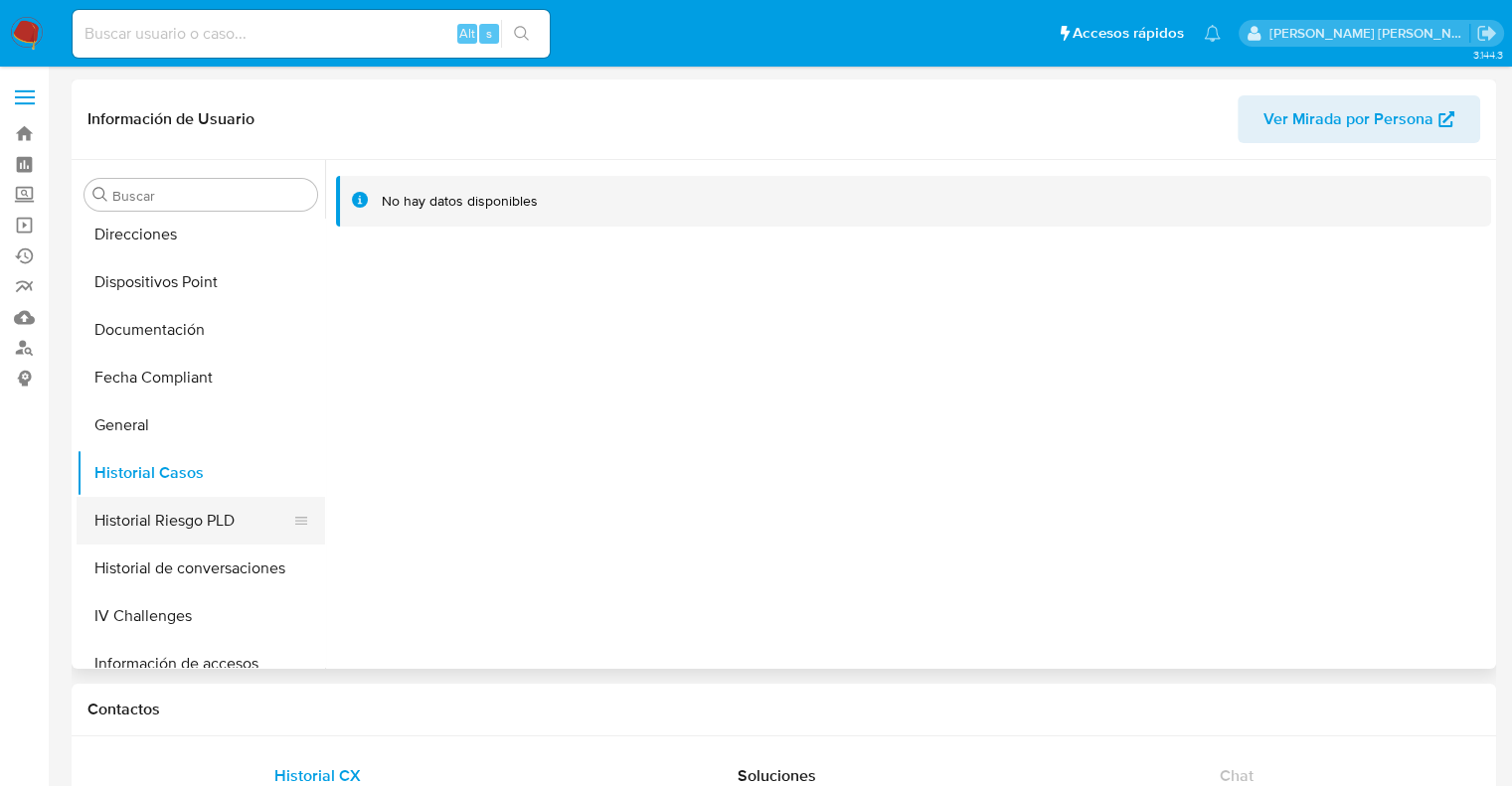 click on "Historial Riesgo PLD" at bounding box center (193, 521) 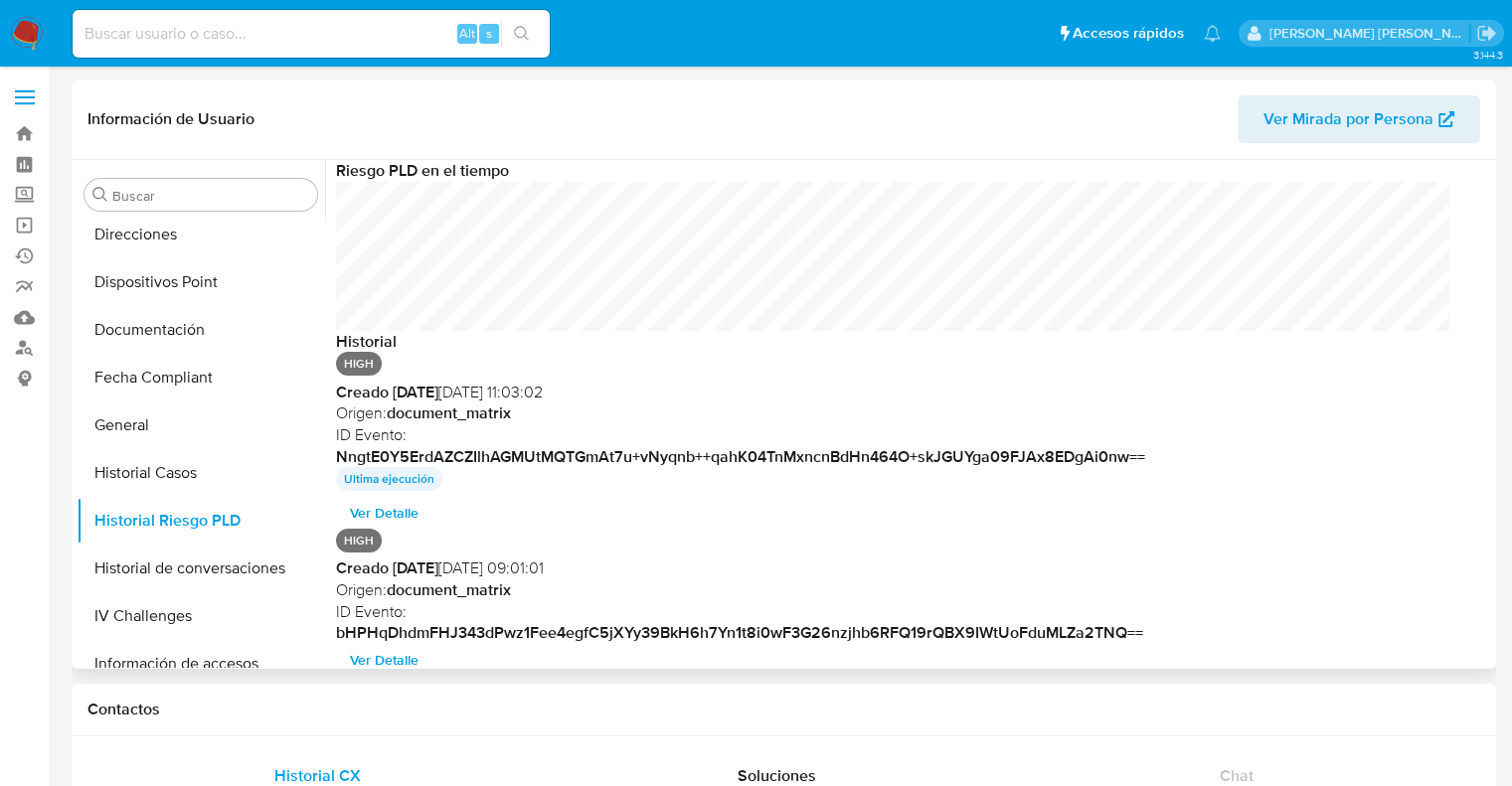 scroll, scrollTop: 993529, scrollLeft: 992968, axis: both 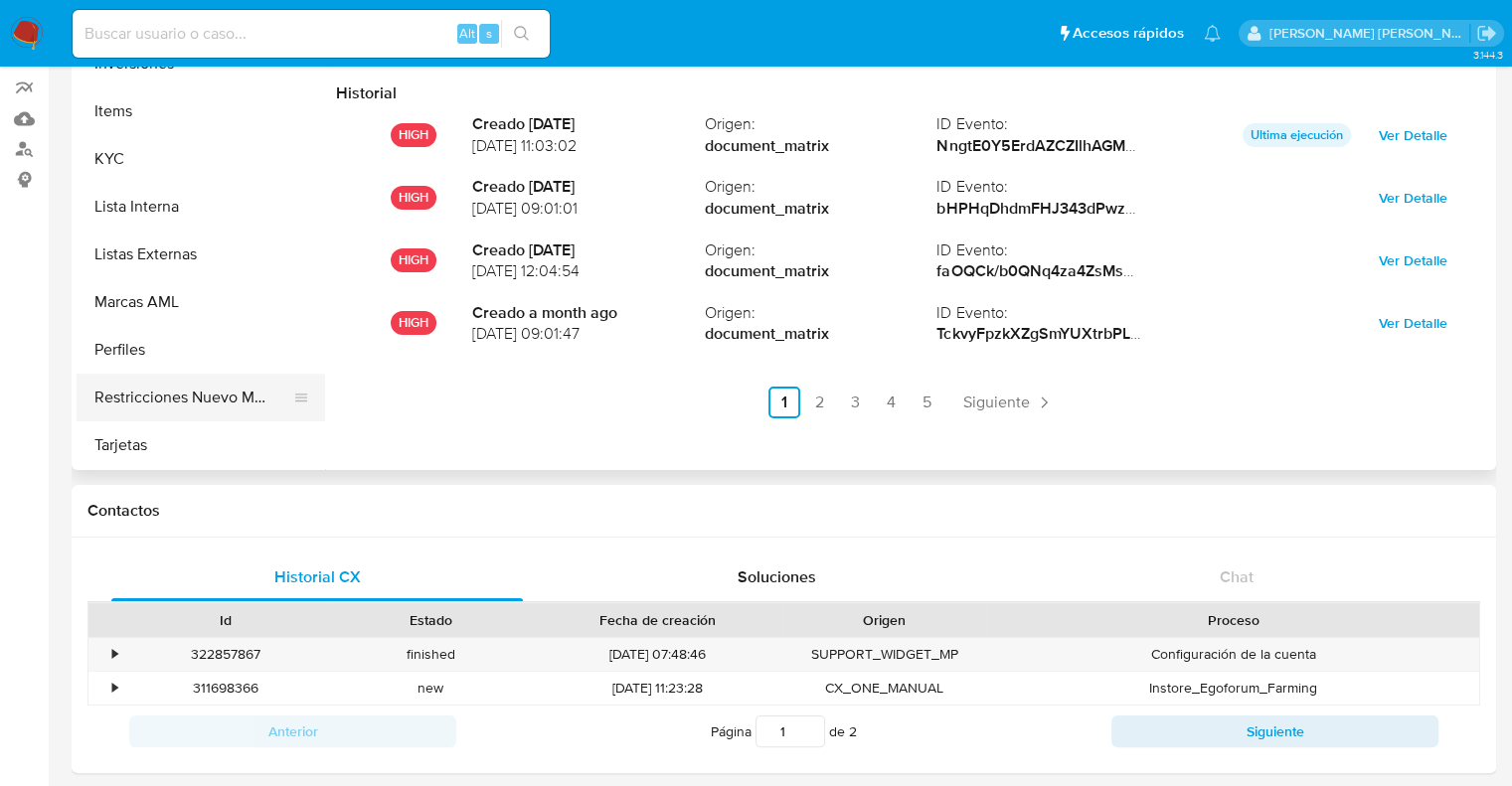 click on "Restricciones Nuevo Mundo" at bounding box center [193, 397] 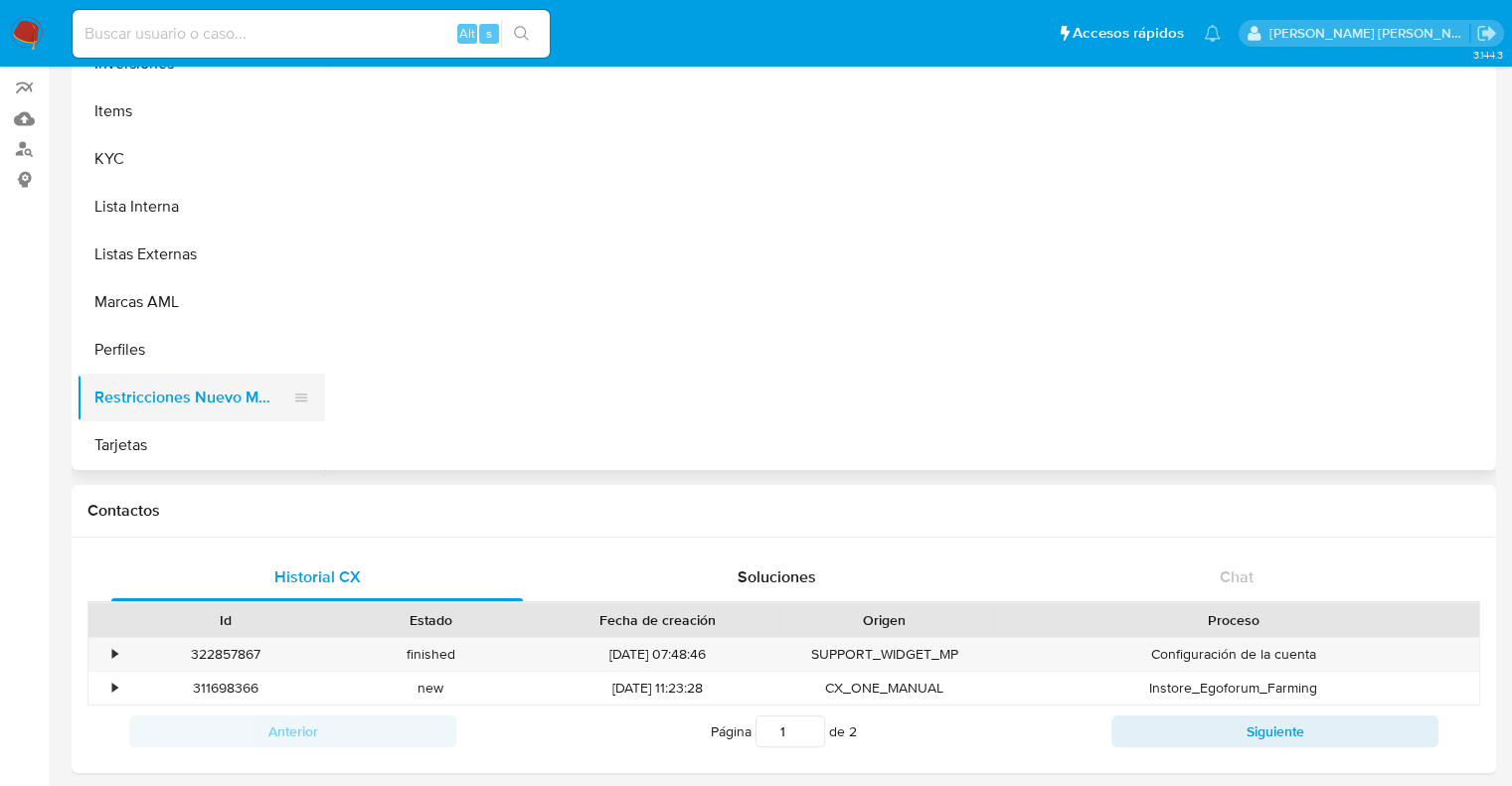 scroll, scrollTop: 0, scrollLeft: 0, axis: both 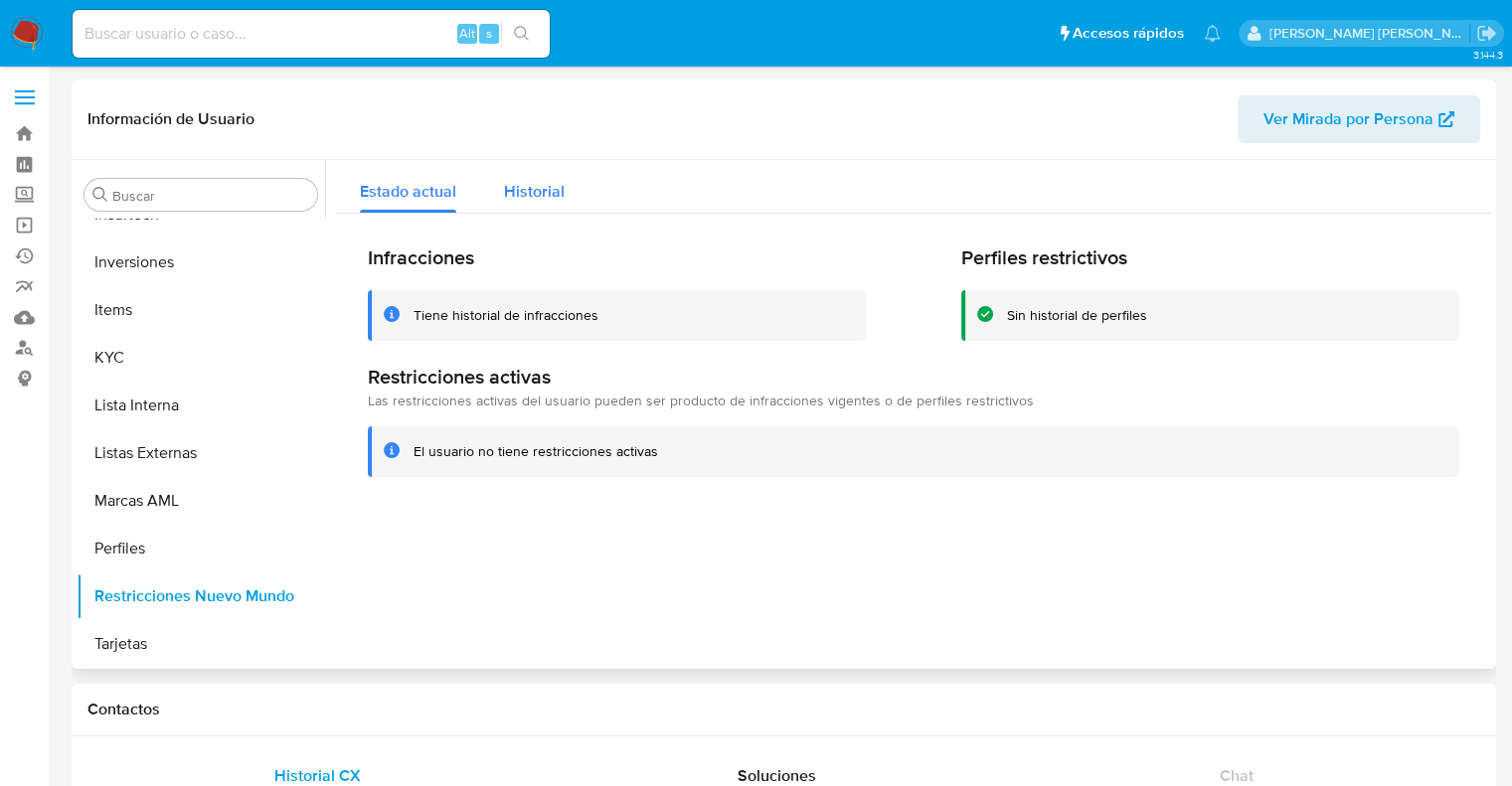 drag, startPoint x: 536, startPoint y: 178, endPoint x: 537, endPoint y: 188, distance: 10.049876 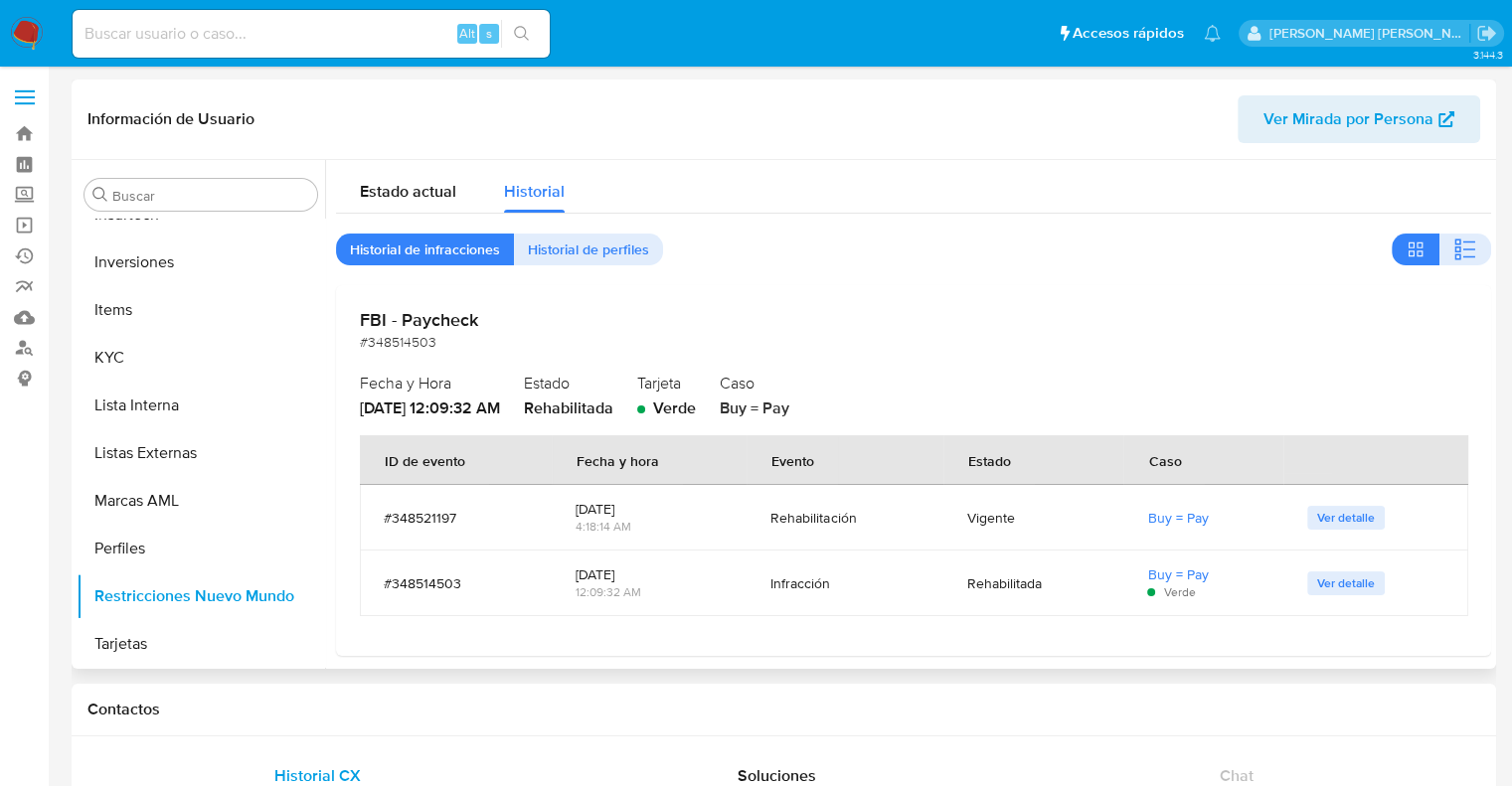 click on "FBI - Paycheck #348514503 Fecha y Hora 2024-04-15 - 12:09:32 AM Estado Rehabilitada Tarjeta Verde Caso Buy = Pay ID de evento Fecha y hora Evento Estado Caso #348521197 2024-04-15 4:18:14 AM Rehabilitación Vigente Buy = Pay Ver detalle #348514503 2024-04-15 12:09:32 AM Infracción Rehabilitada Buy = Pay Verde Ver detalle" at bounding box center [914, 470] 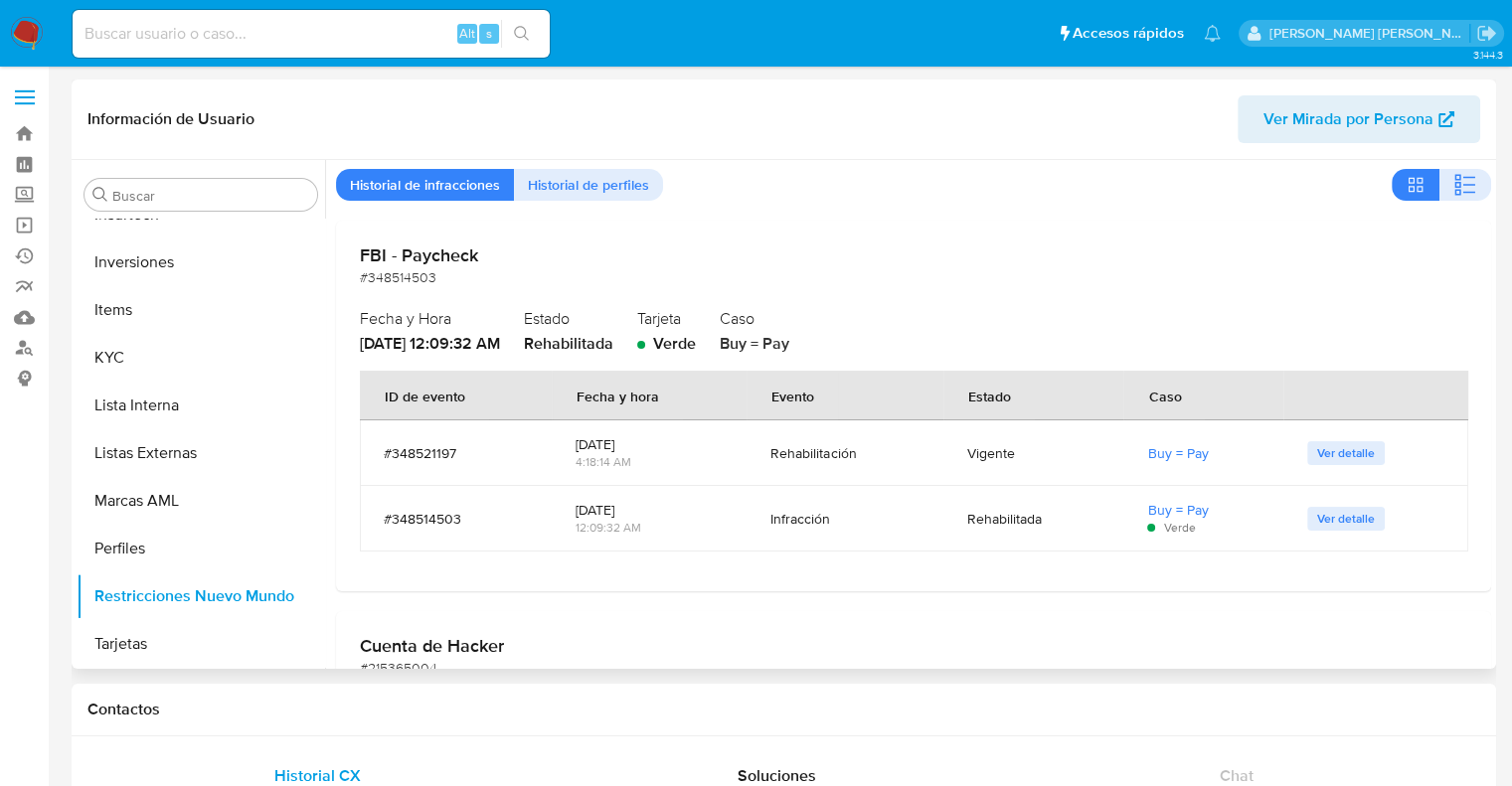 scroll, scrollTop: 99, scrollLeft: 0, axis: vertical 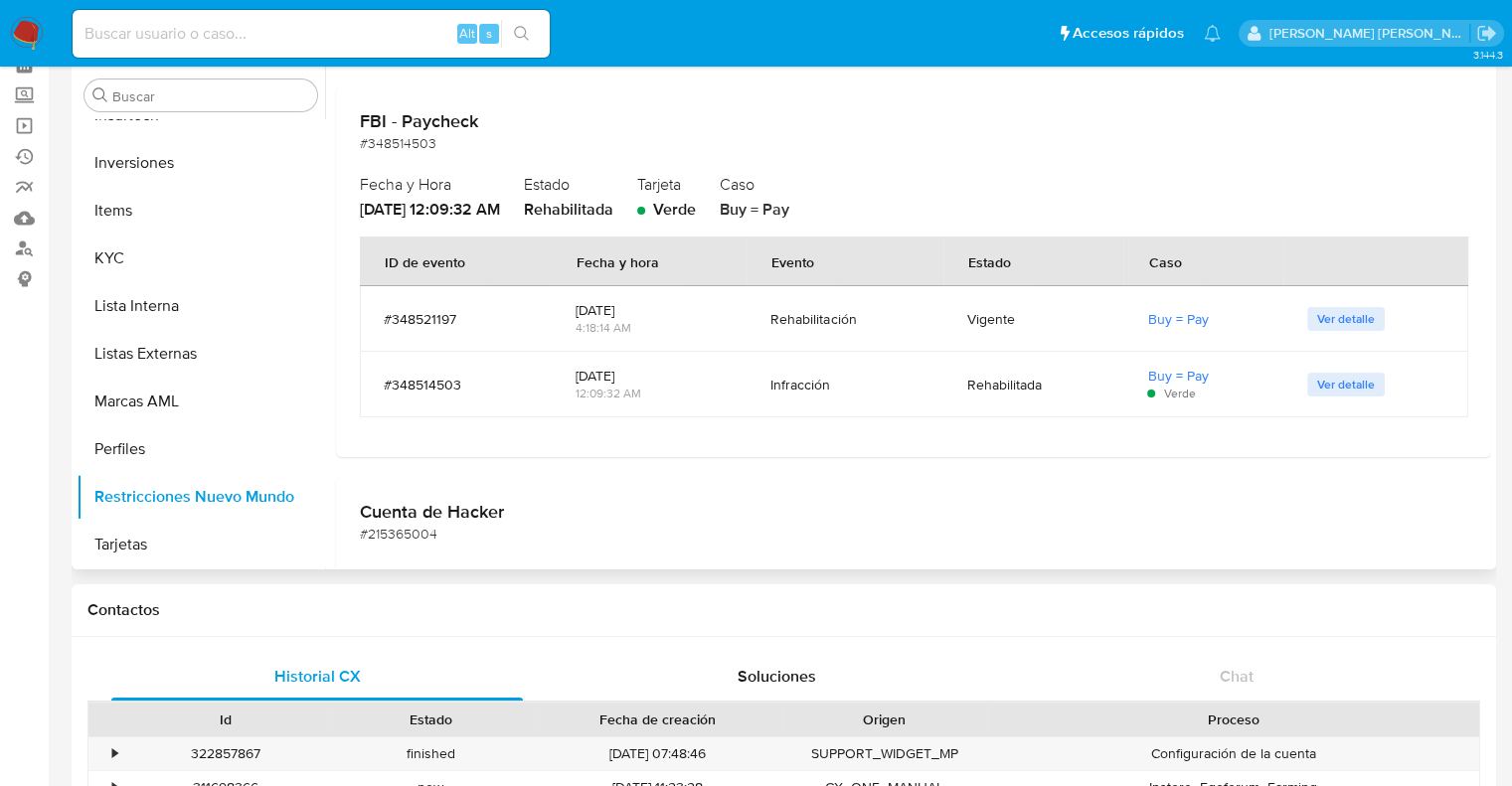 drag, startPoint x: 589, startPoint y: 534, endPoint x: 604, endPoint y: 509, distance: 29.15476 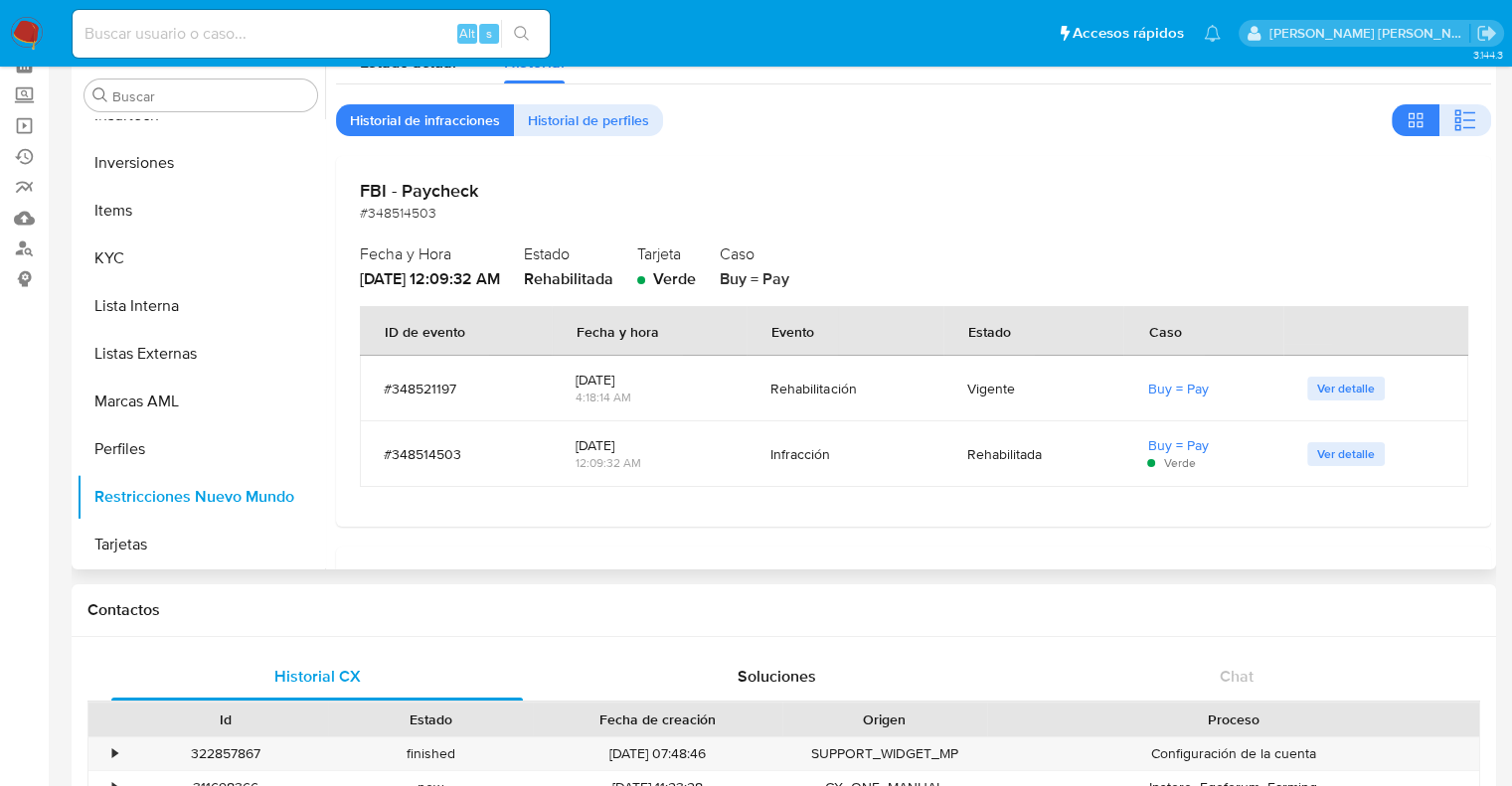 scroll, scrollTop: 0, scrollLeft: 0, axis: both 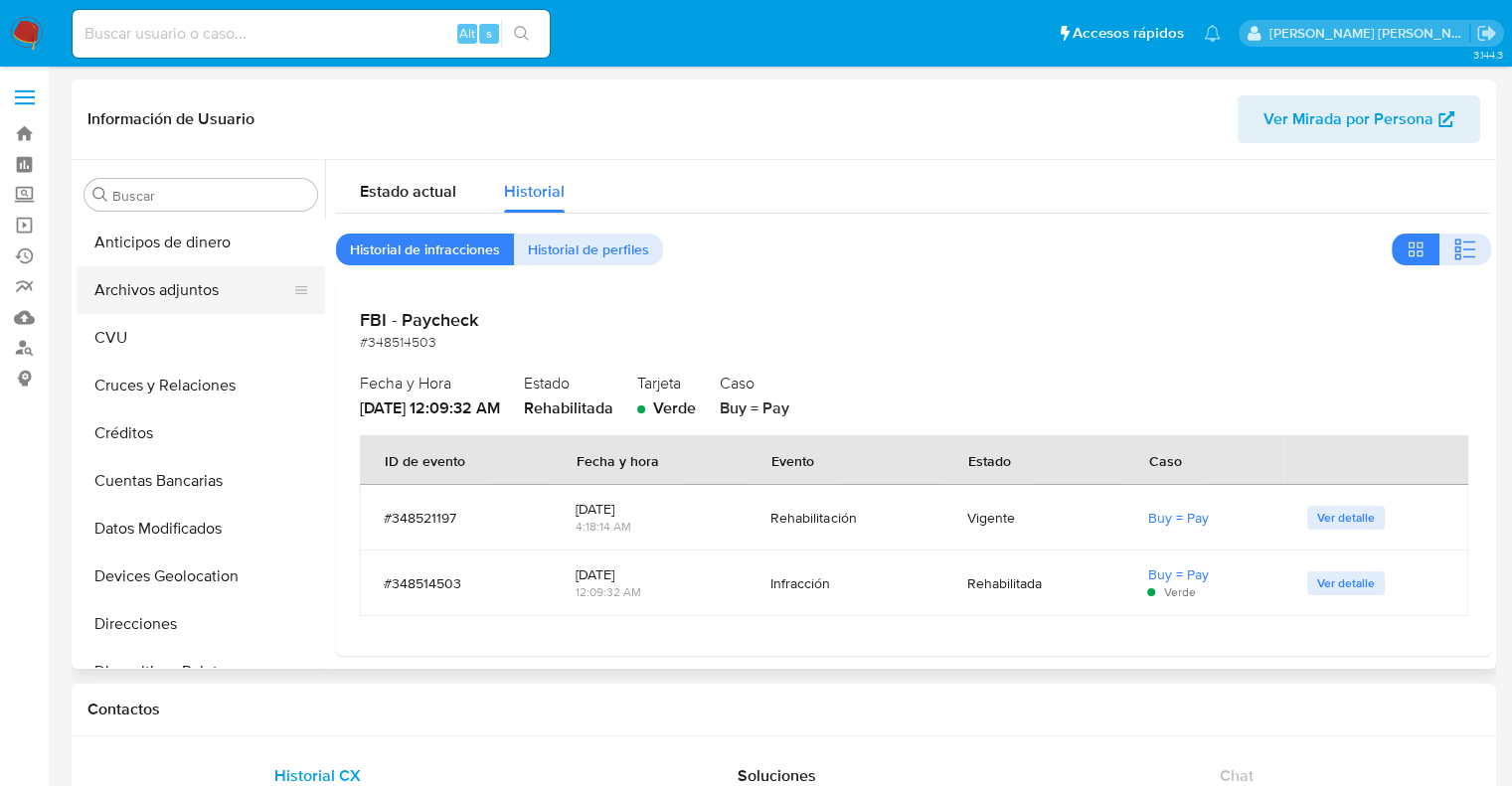 click on "Archivos adjuntos" at bounding box center (193, 290) 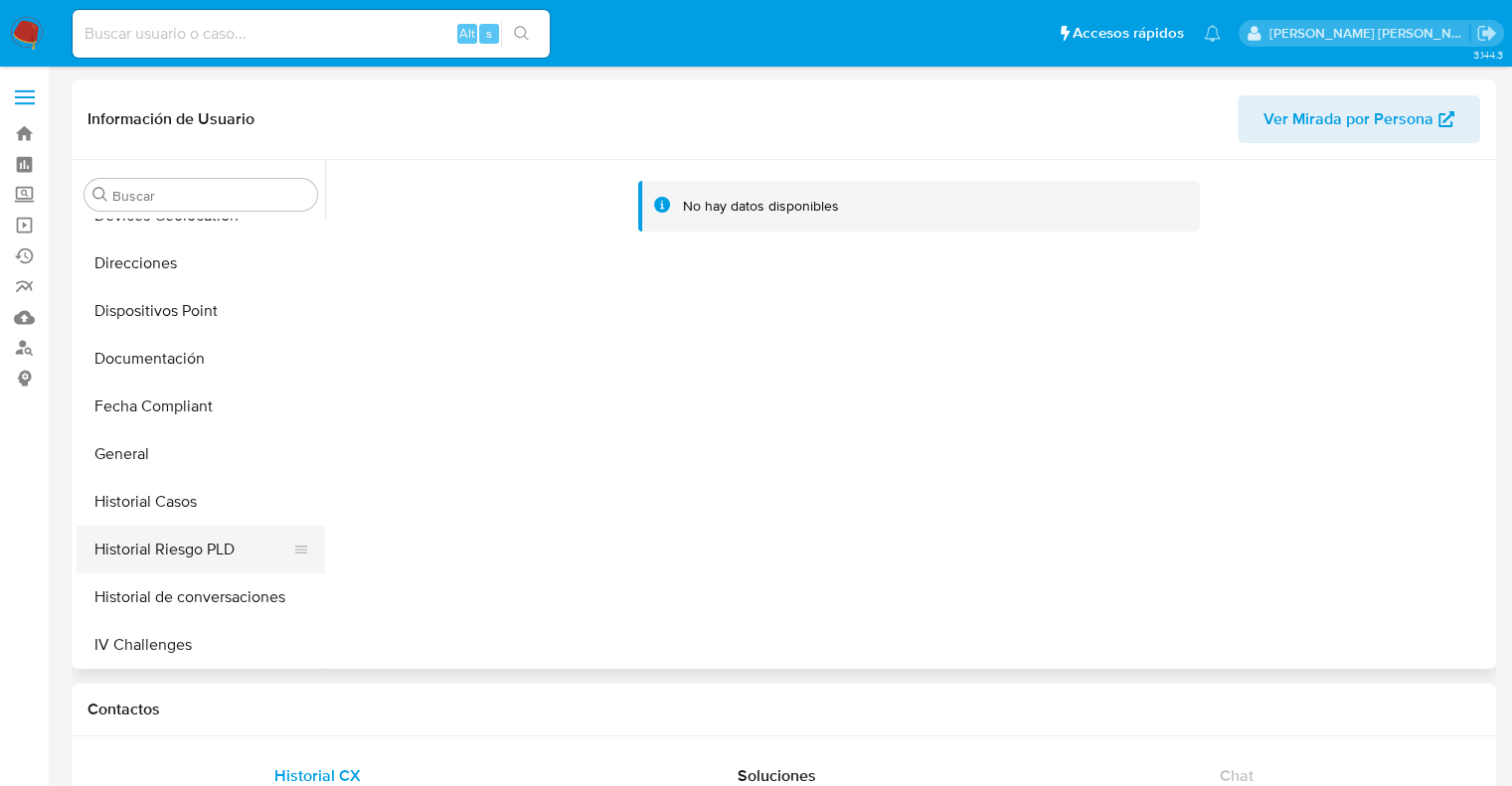 scroll, scrollTop: 497, scrollLeft: 0, axis: vertical 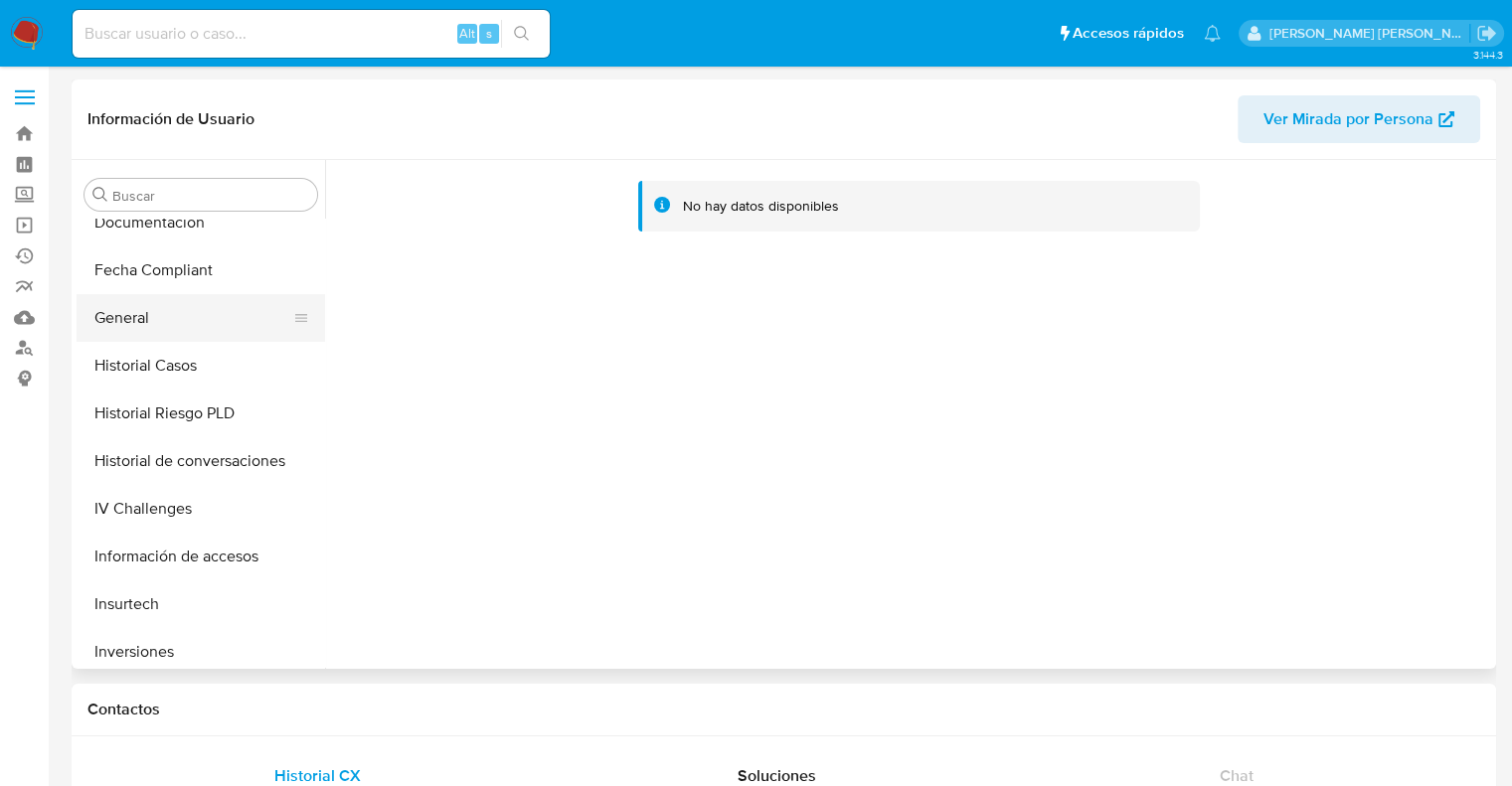 click on "General" at bounding box center (193, 318) 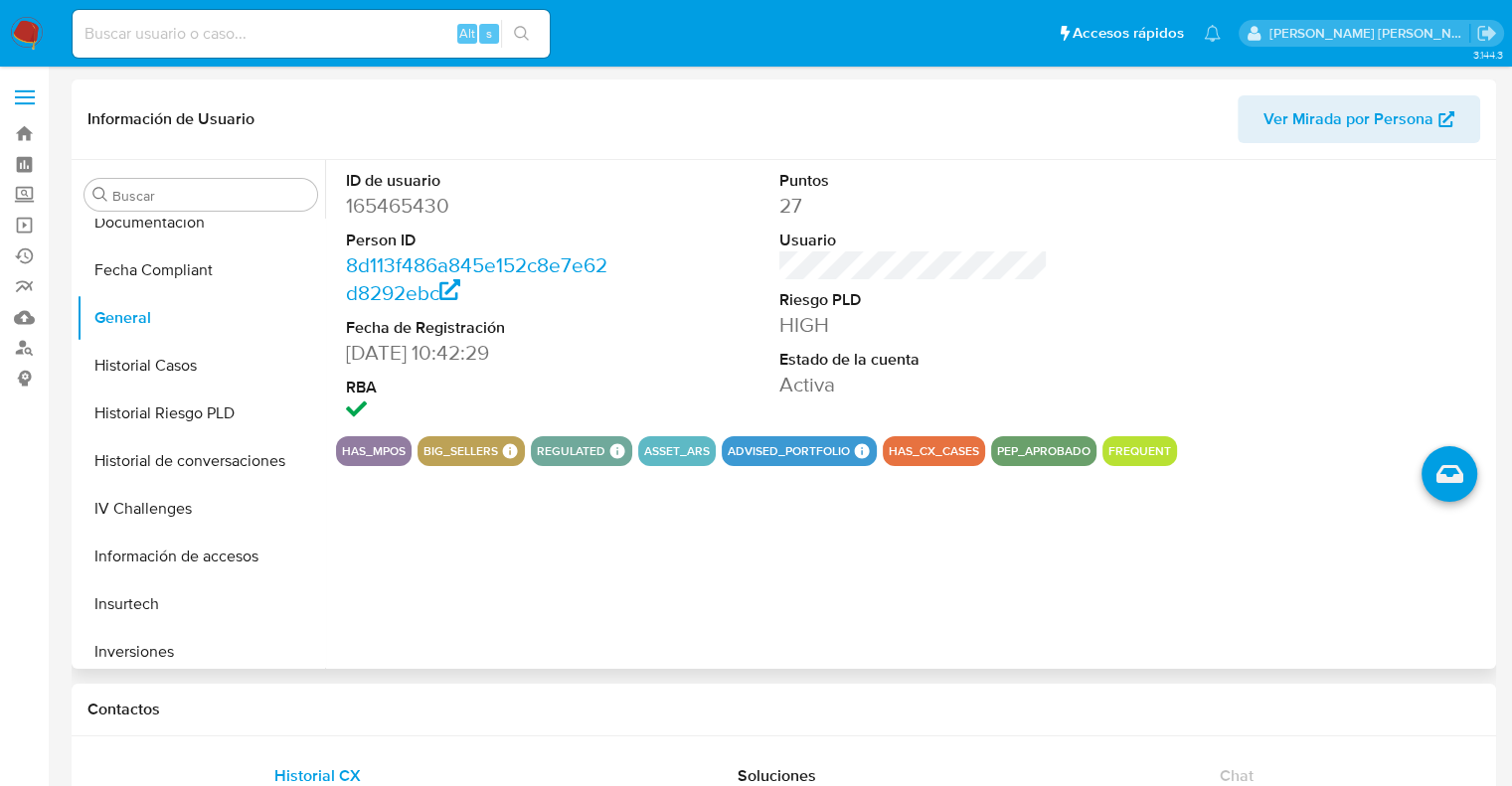 click on "27/08/2014 10:42:29" at bounding box center [480, 353] 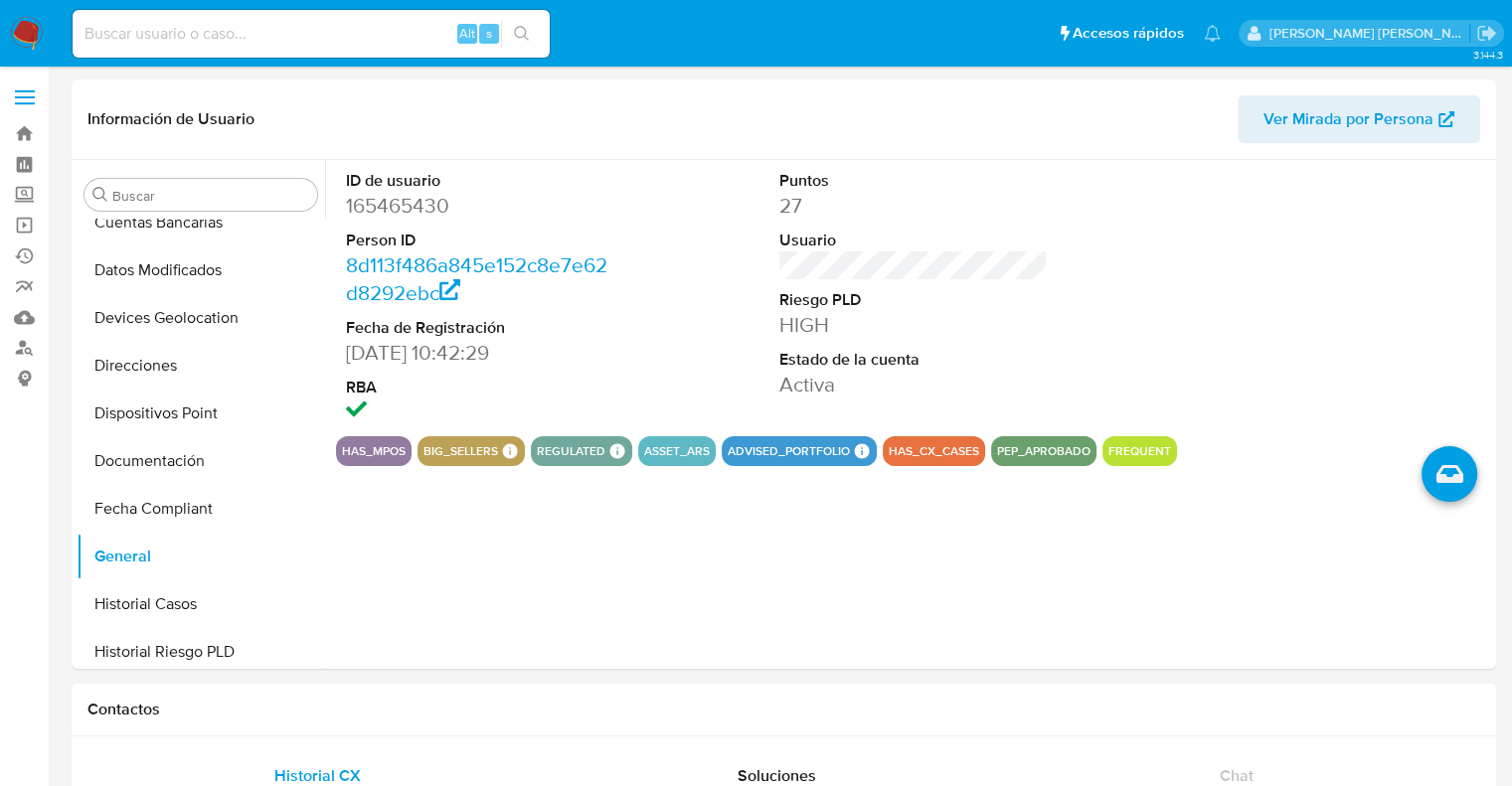 scroll, scrollTop: 199, scrollLeft: 0, axis: vertical 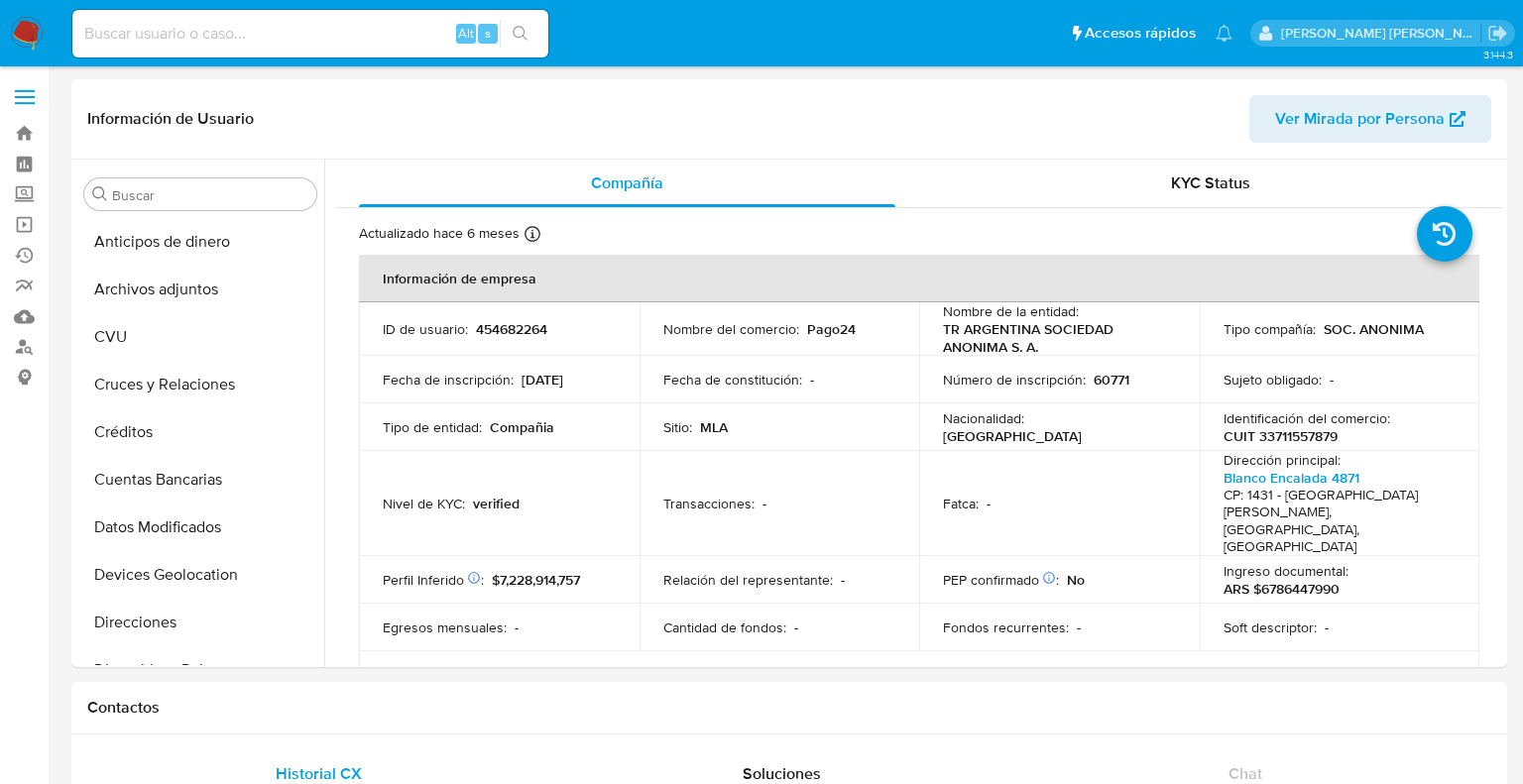select on "10" 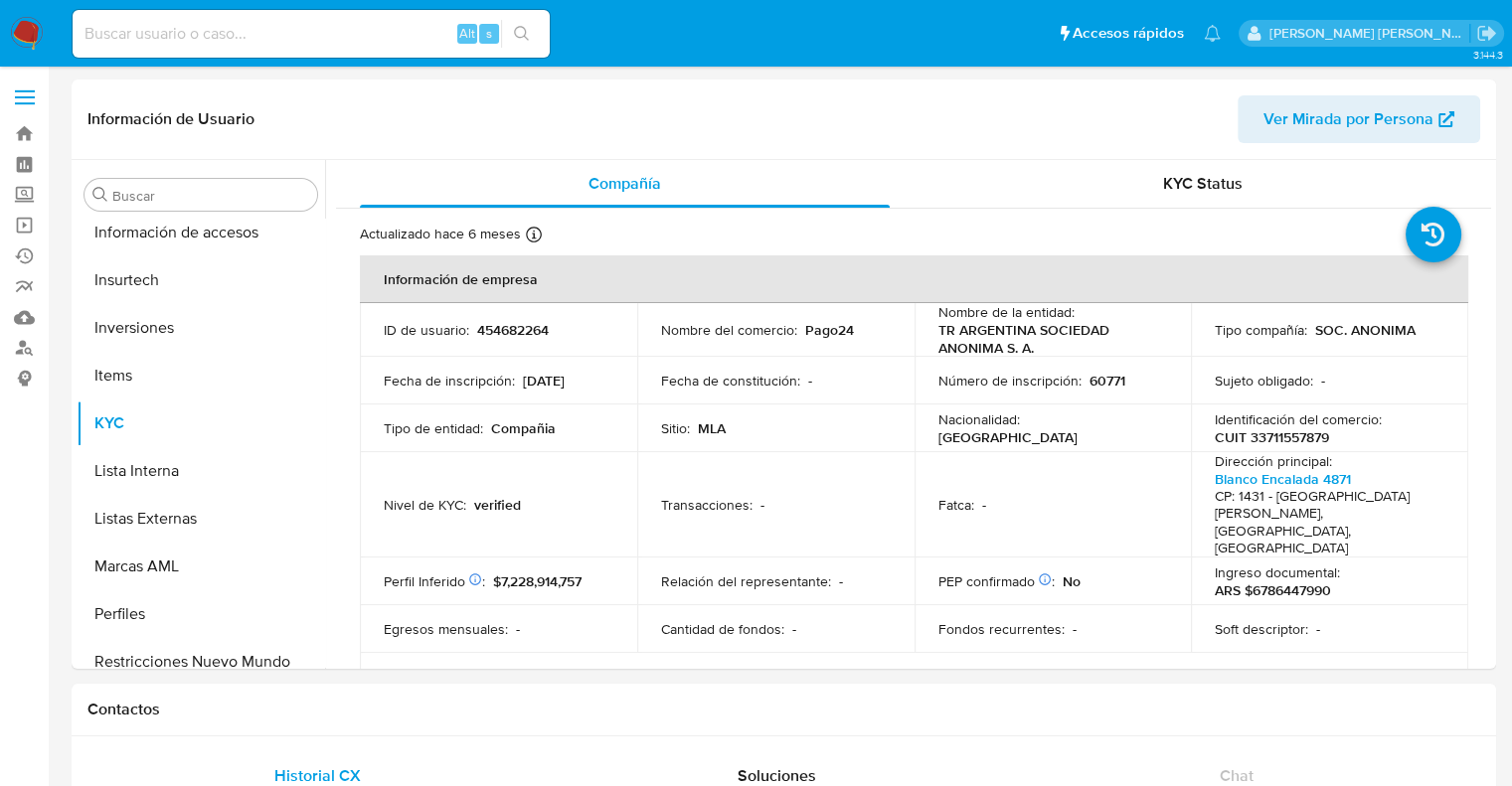 scroll, scrollTop: 886, scrollLeft: 0, axis: vertical 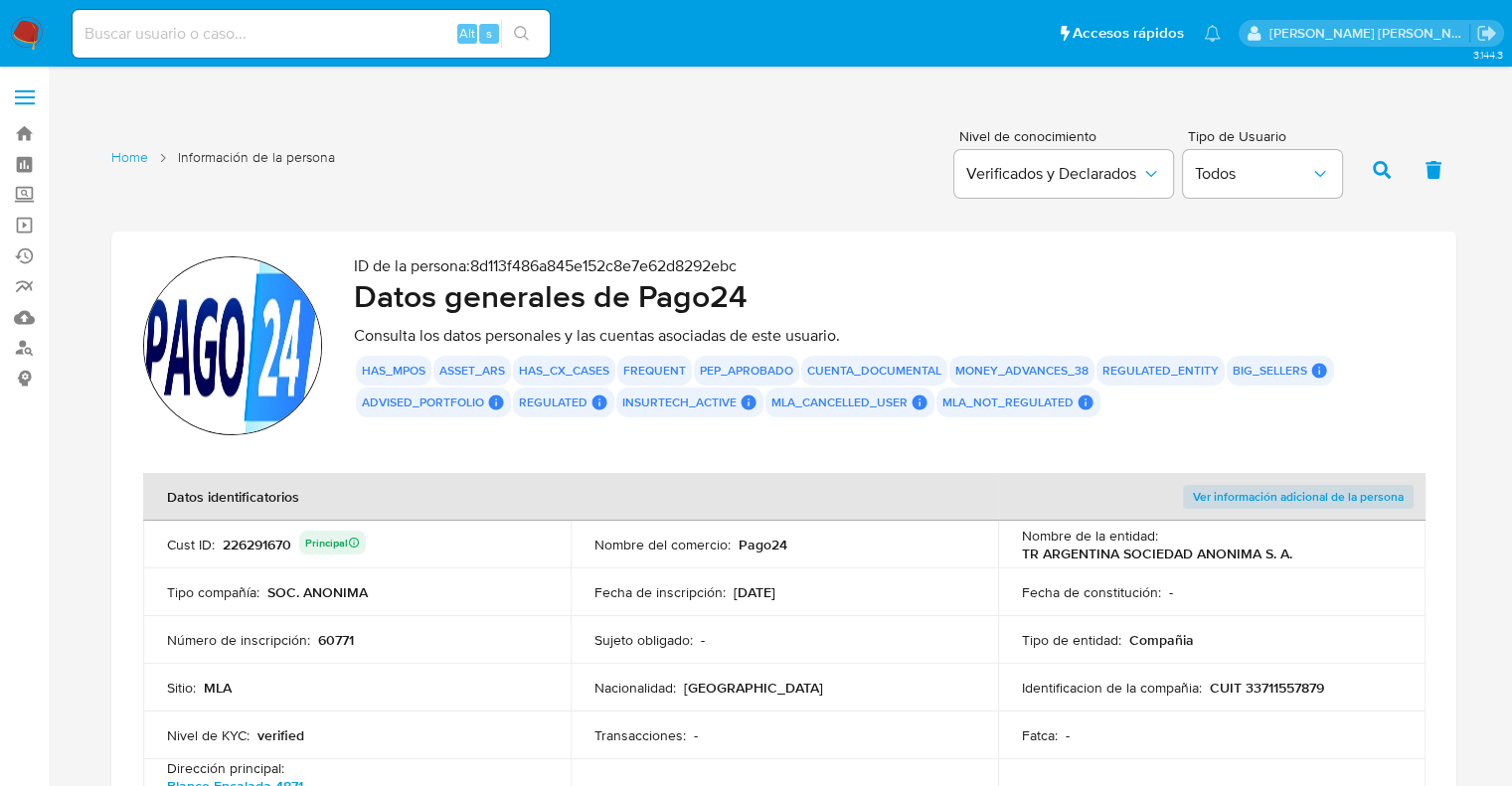 drag, startPoint x: 348, startPoint y: 571, endPoint x: 484, endPoint y: 545, distance: 138.46299 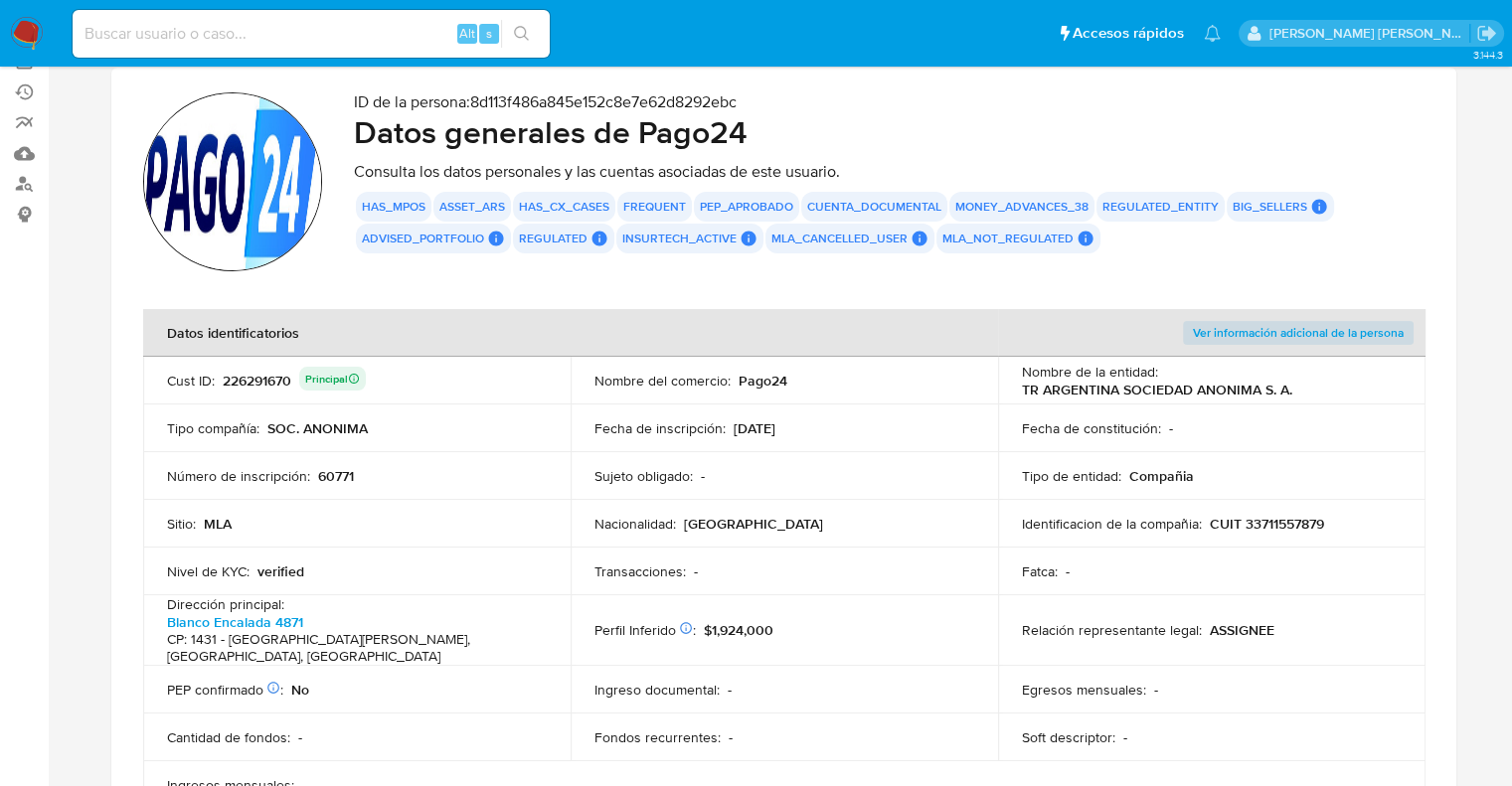 scroll, scrollTop: 199, scrollLeft: 0, axis: vertical 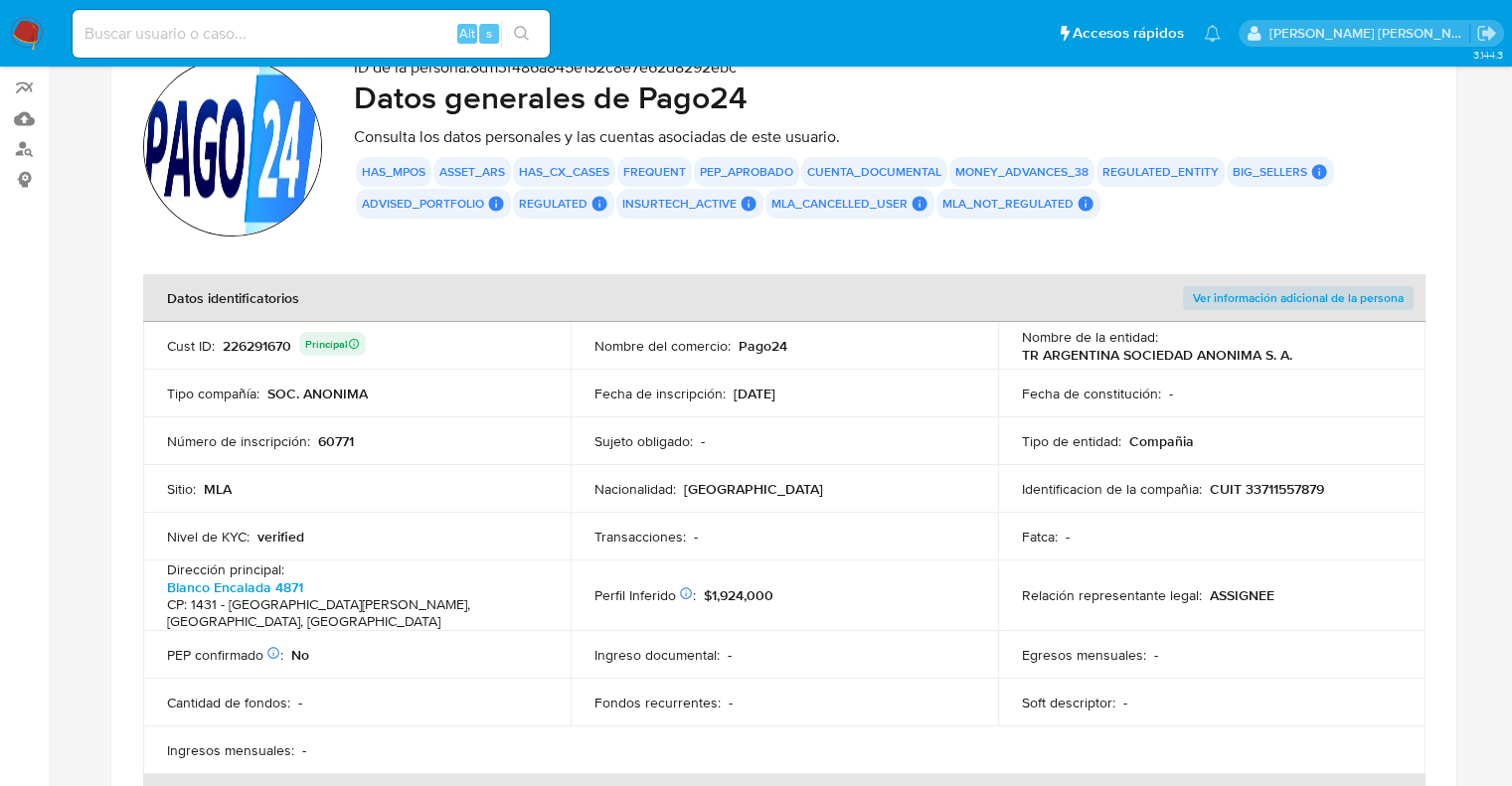 drag, startPoint x: 408, startPoint y: 494, endPoint x: 411, endPoint y: 452, distance: 42.107007 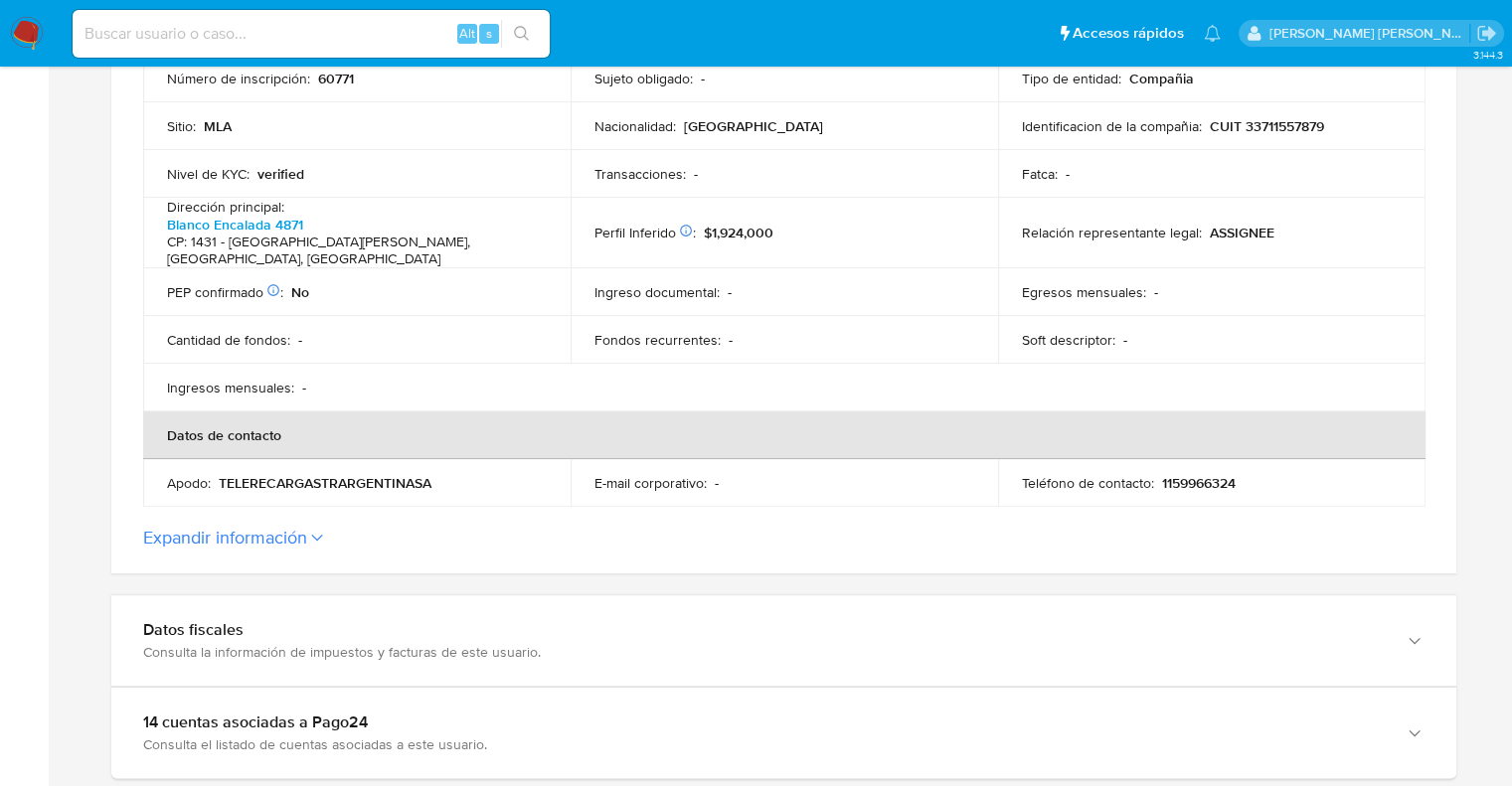 scroll, scrollTop: 596, scrollLeft: 0, axis: vertical 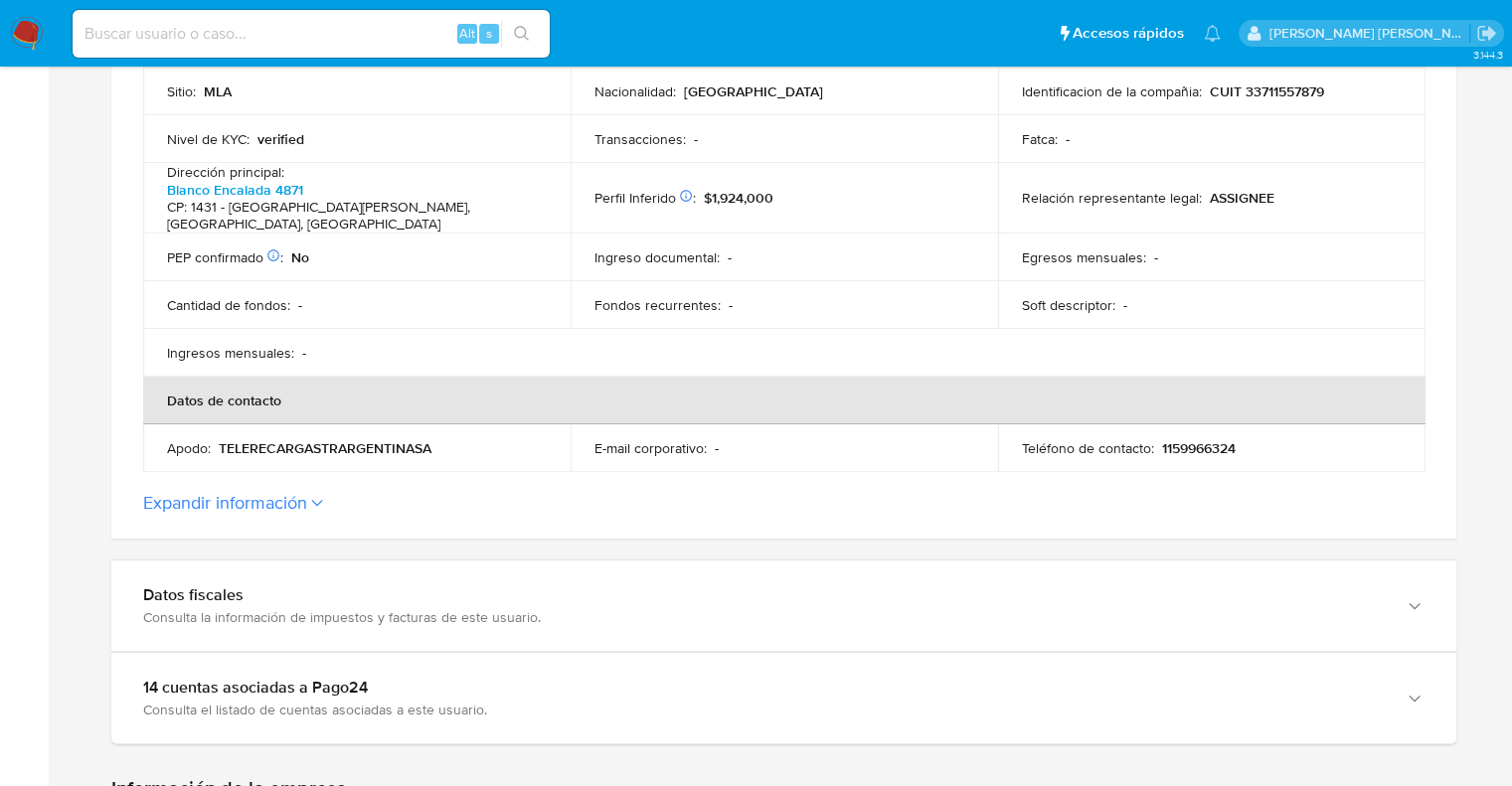 click on "Expandir información" at bounding box center (225, 503) 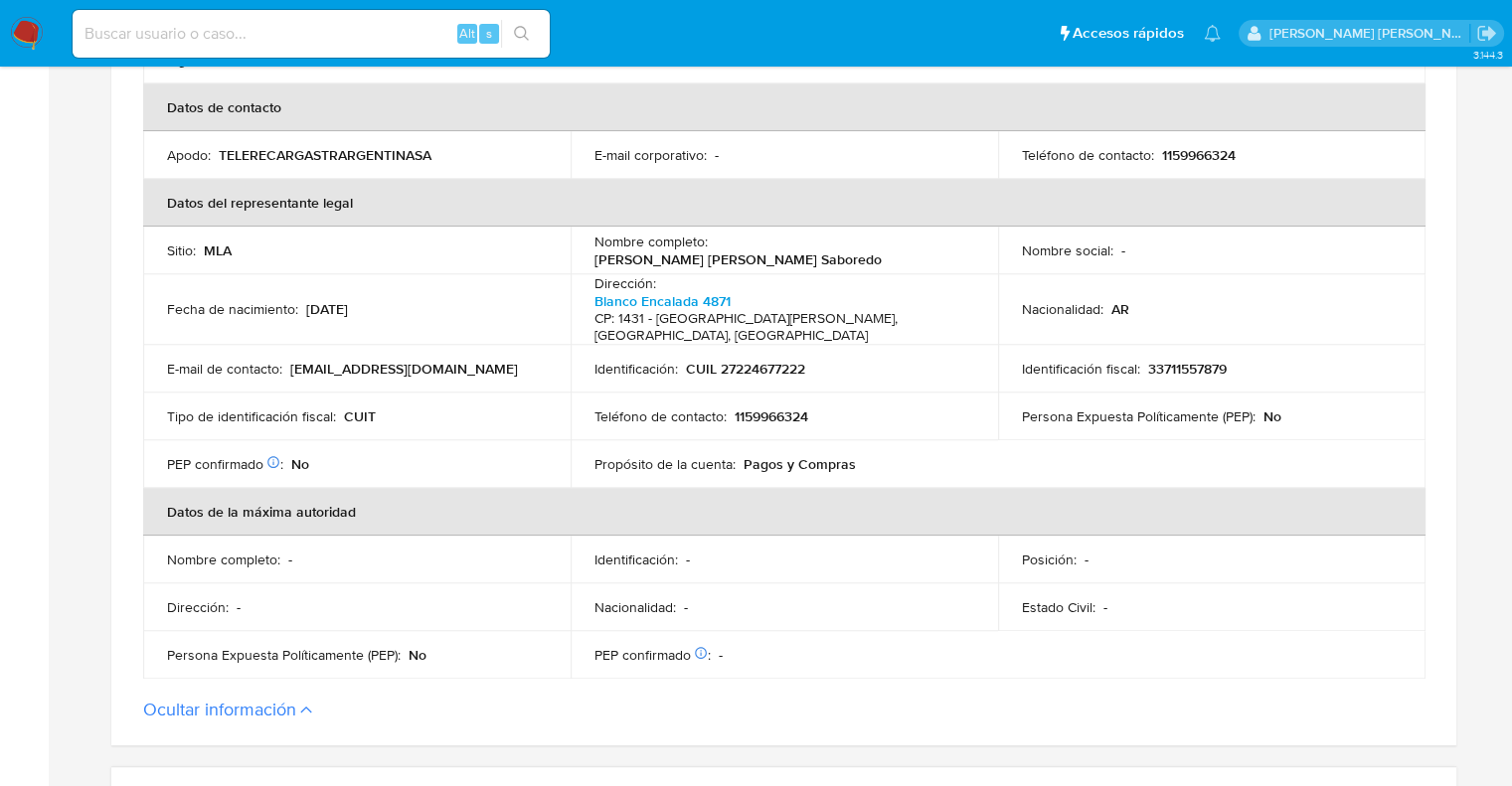 scroll, scrollTop: 894, scrollLeft: 0, axis: vertical 